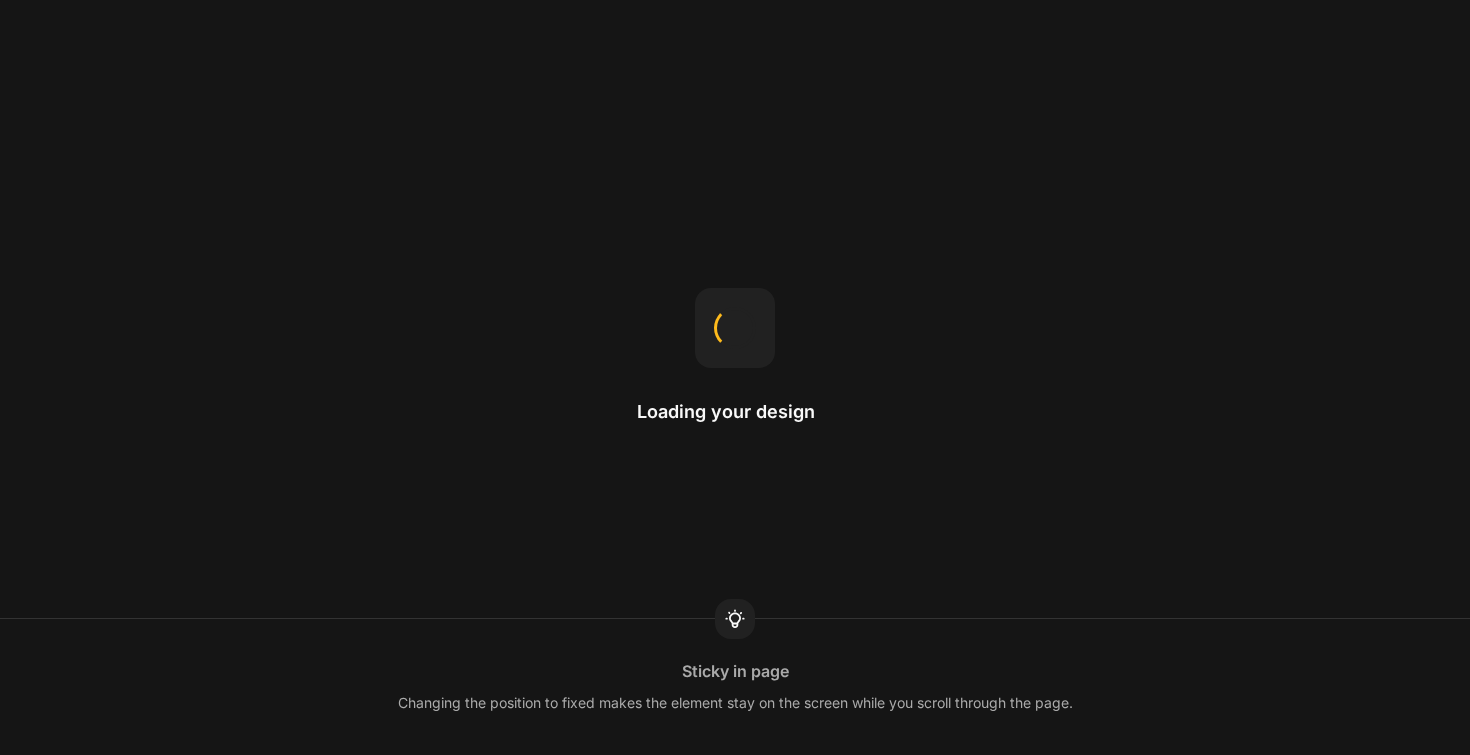scroll, scrollTop: 0, scrollLeft: 0, axis: both 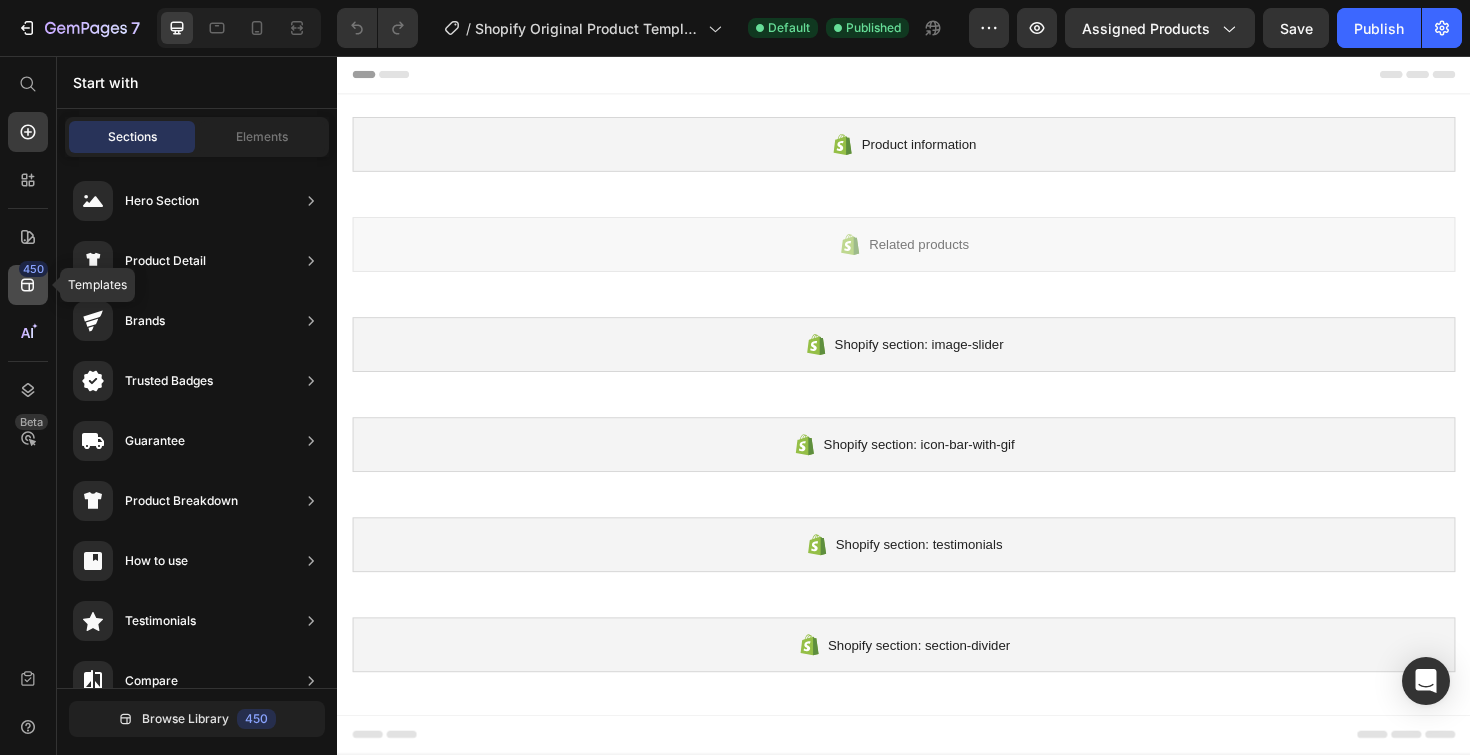 click on "450" 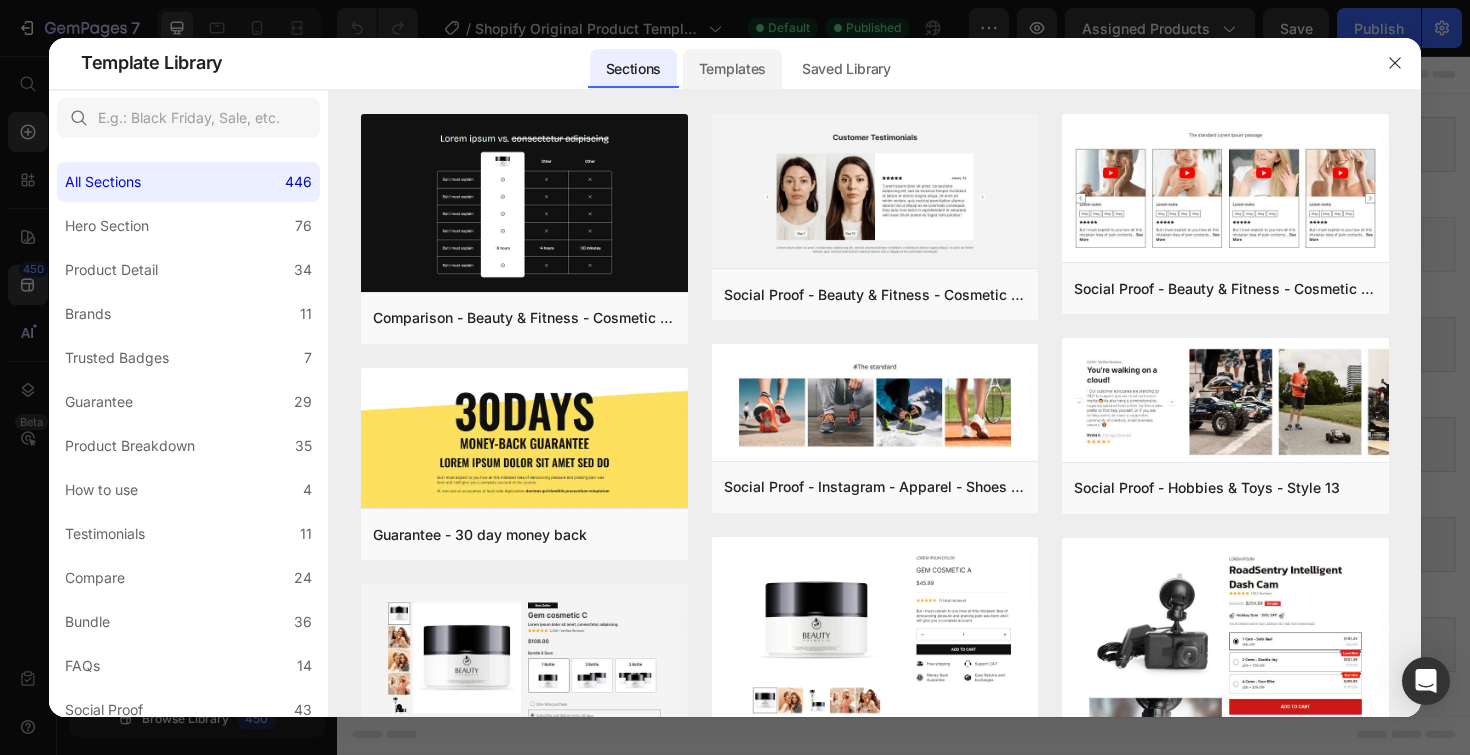 click on "Templates" 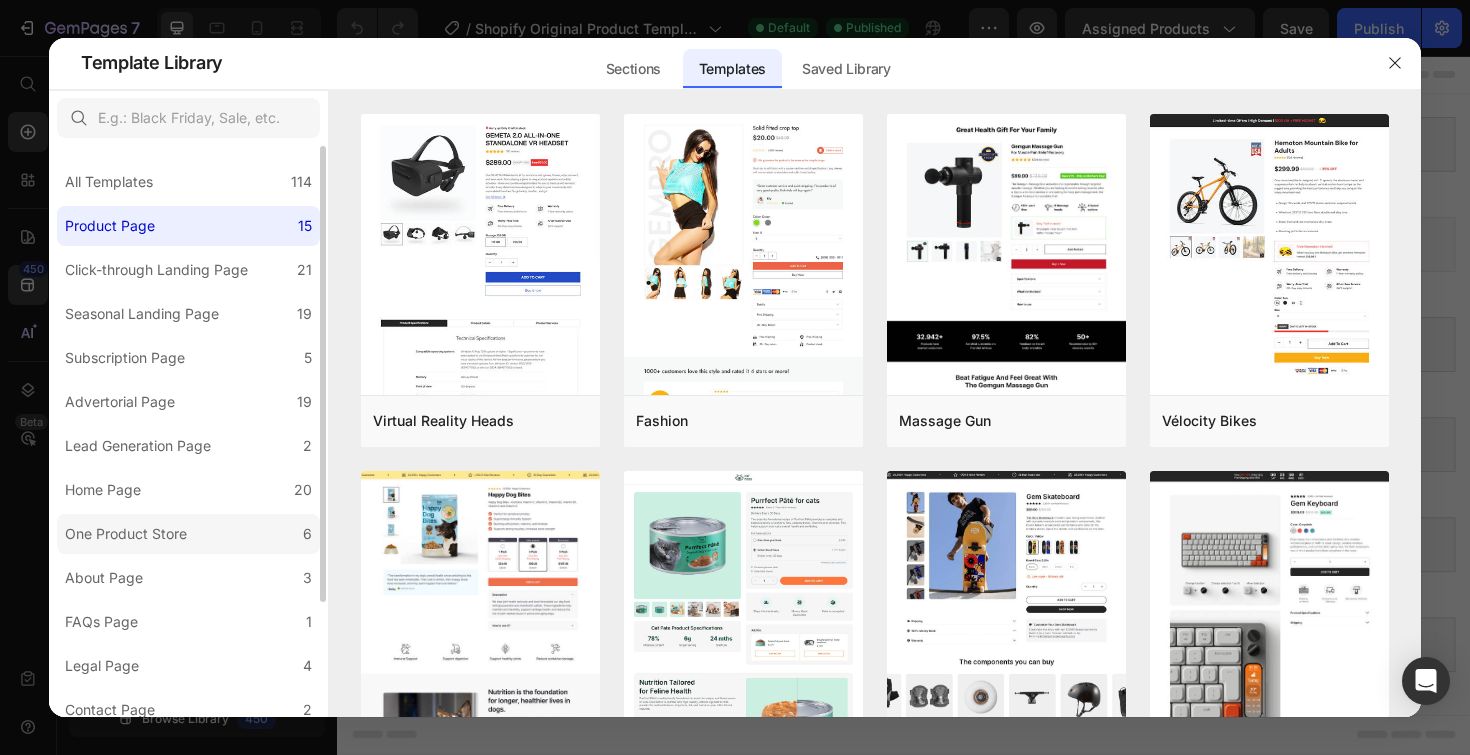 click on "One Product Store" at bounding box center (126, 534) 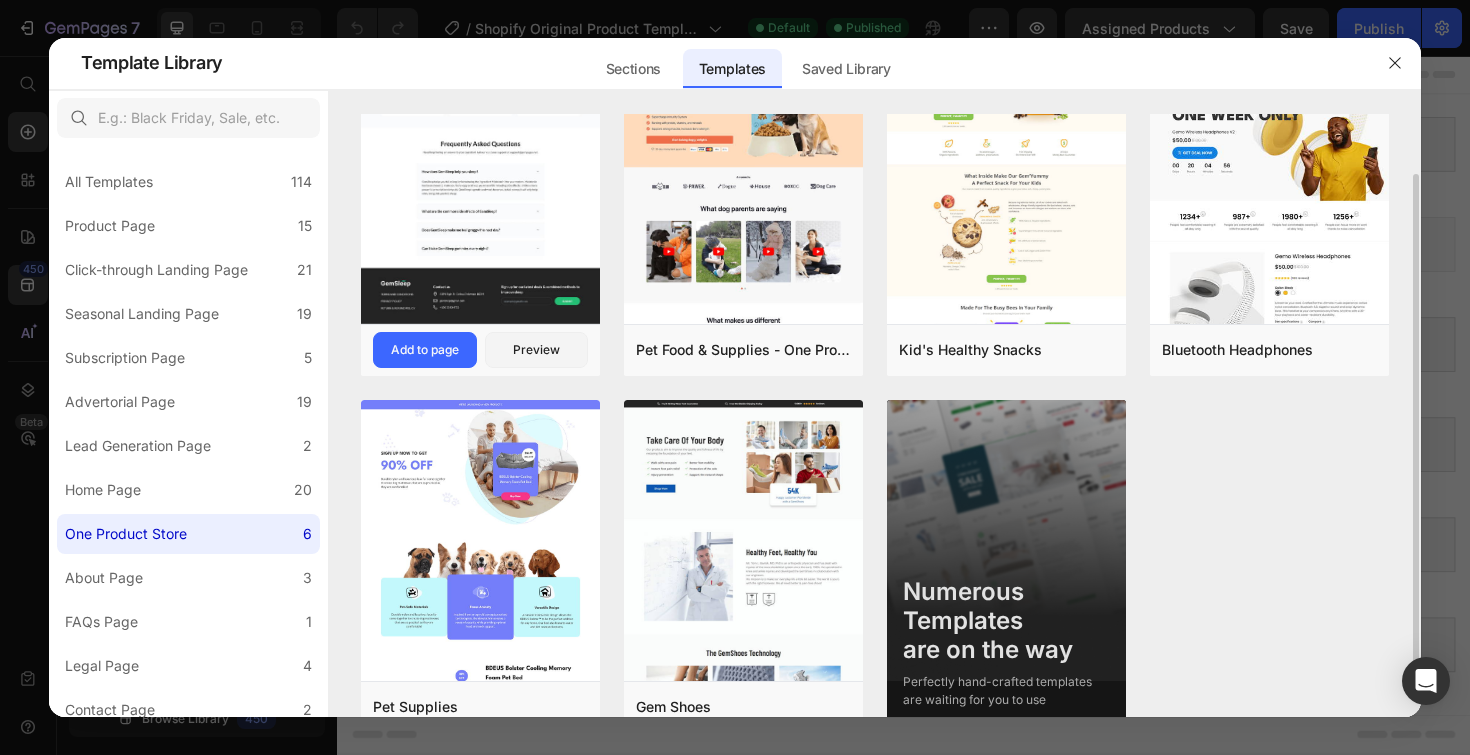 scroll, scrollTop: 0, scrollLeft: 0, axis: both 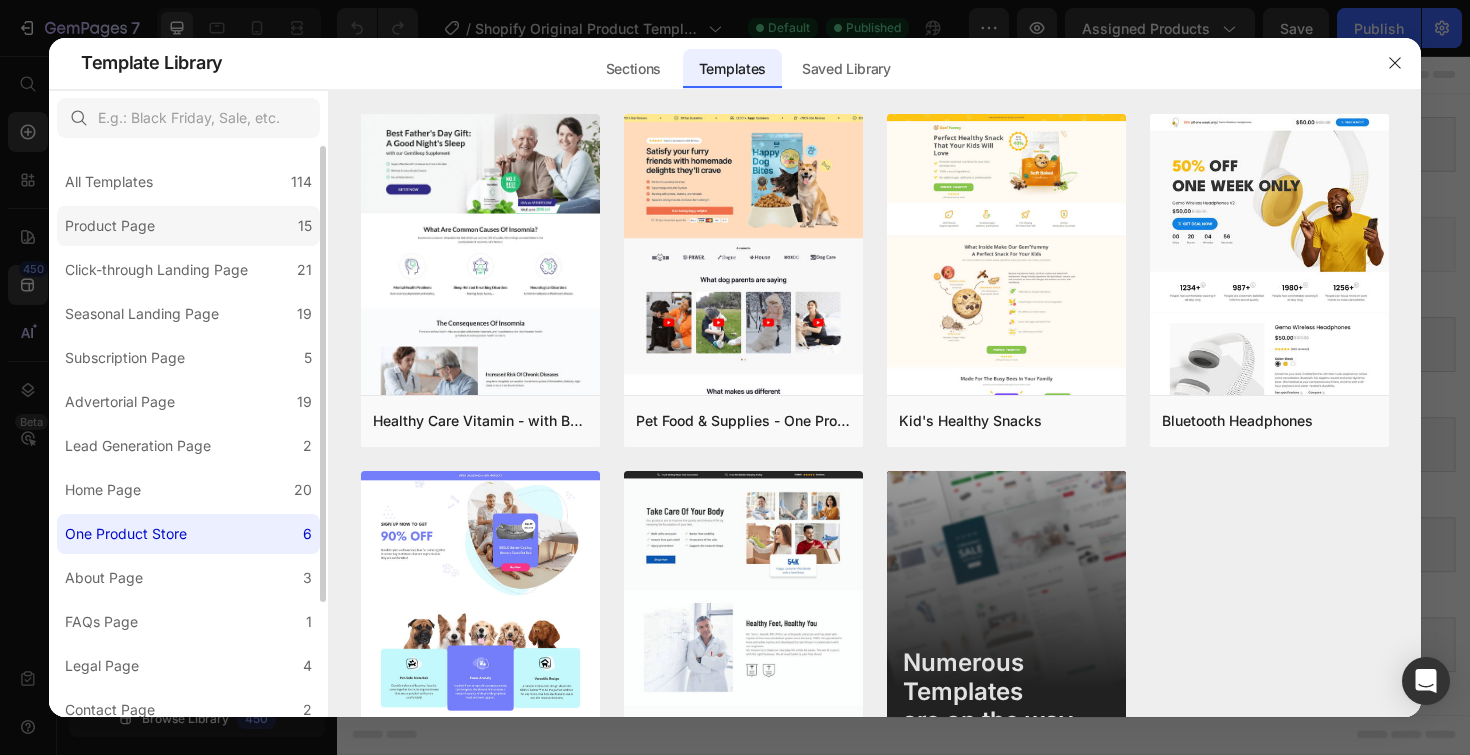 click on "Product Page 15" 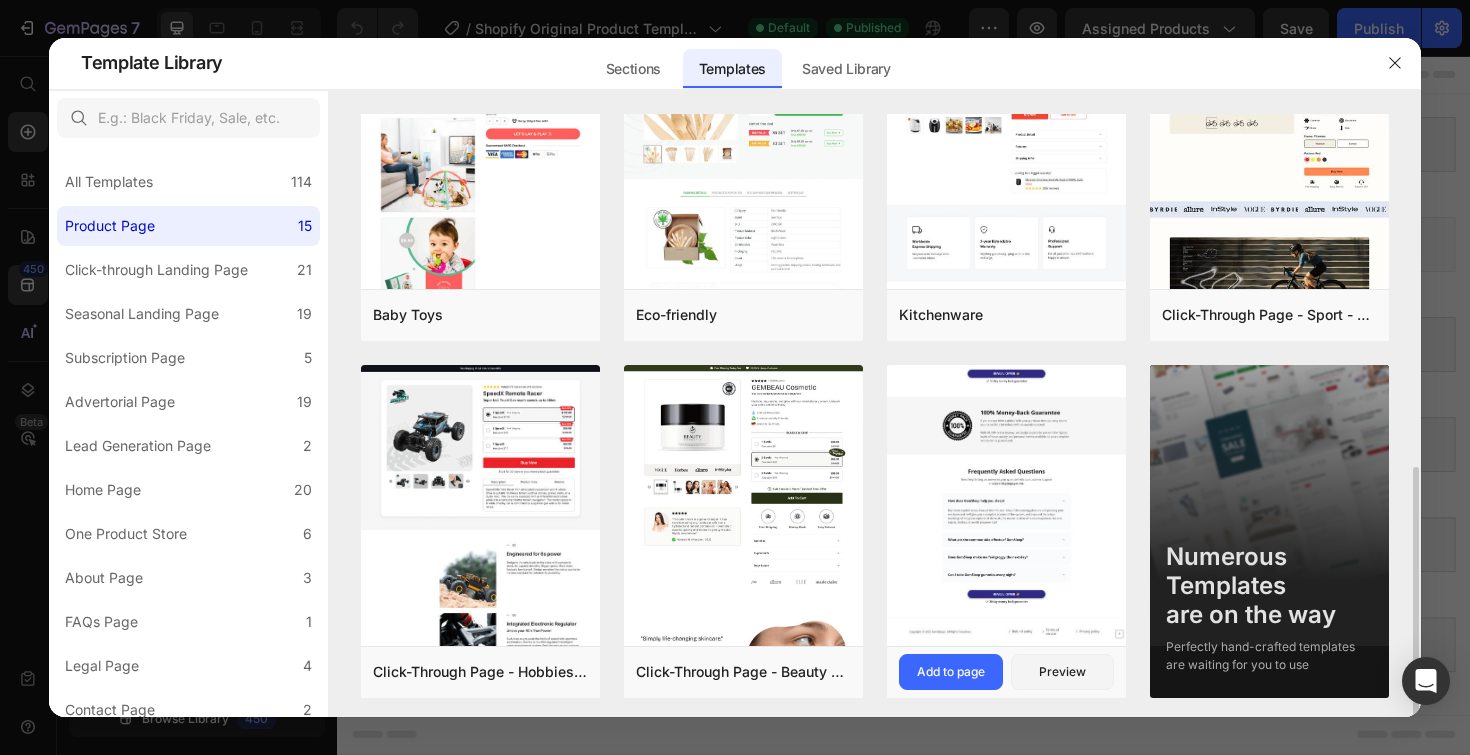 scroll, scrollTop: 824, scrollLeft: 0, axis: vertical 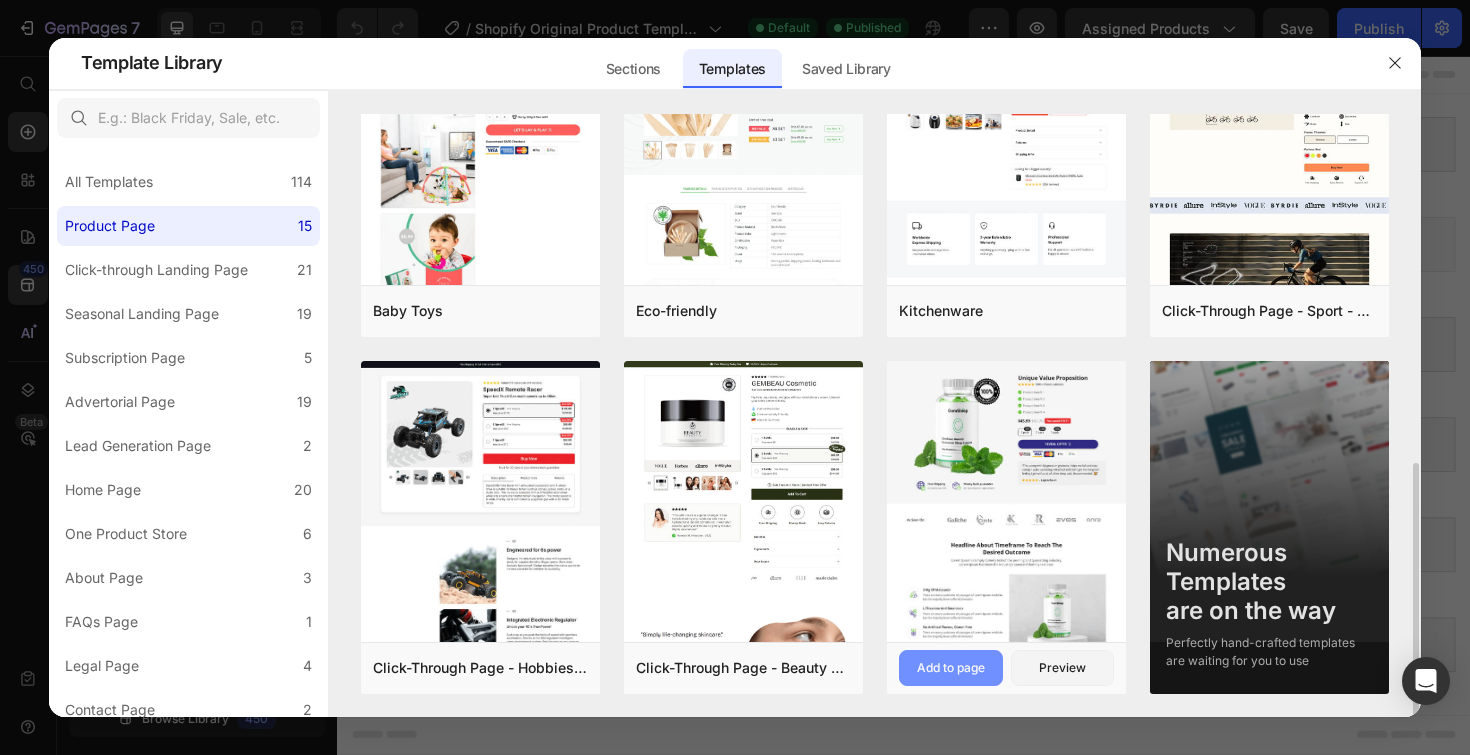 click on "Add to page" at bounding box center [951, 668] 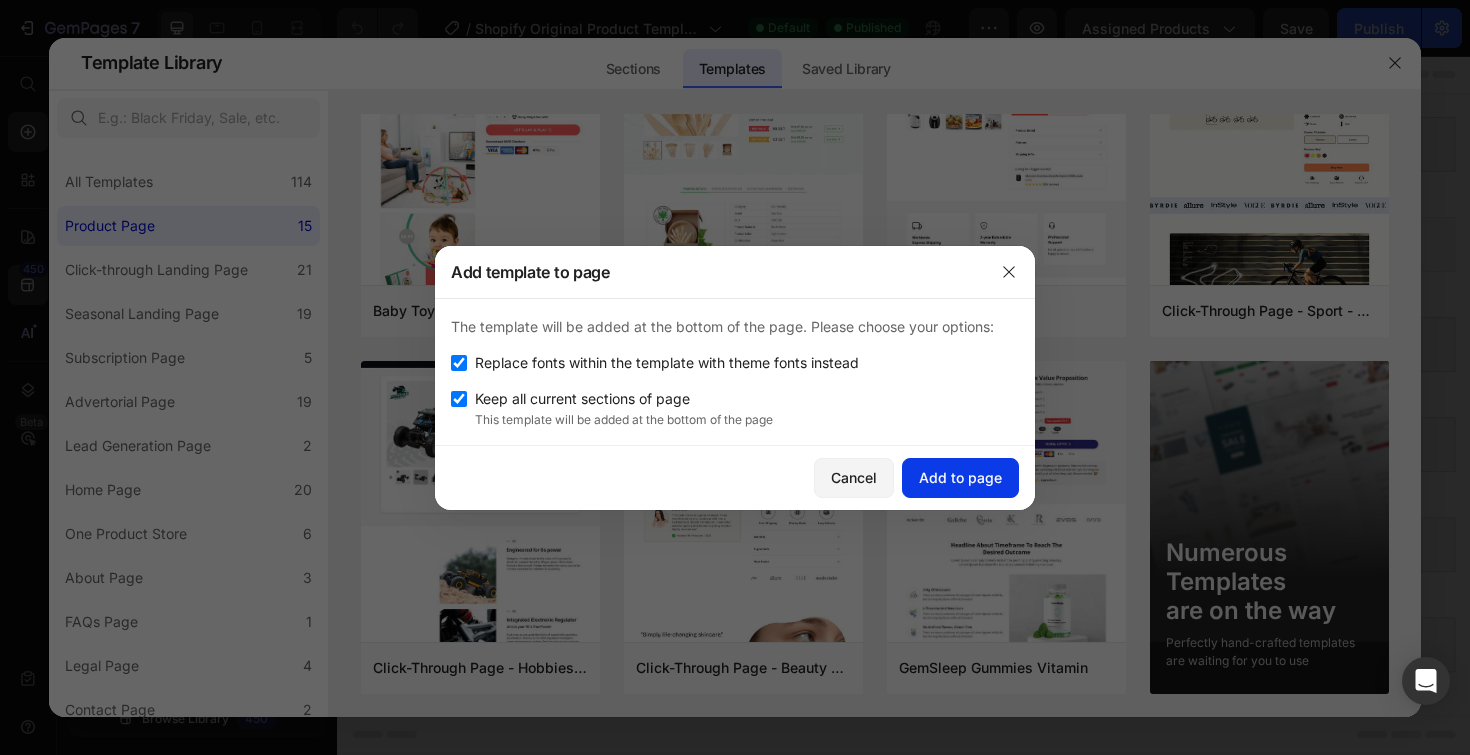 click on "Add to page" at bounding box center (960, 477) 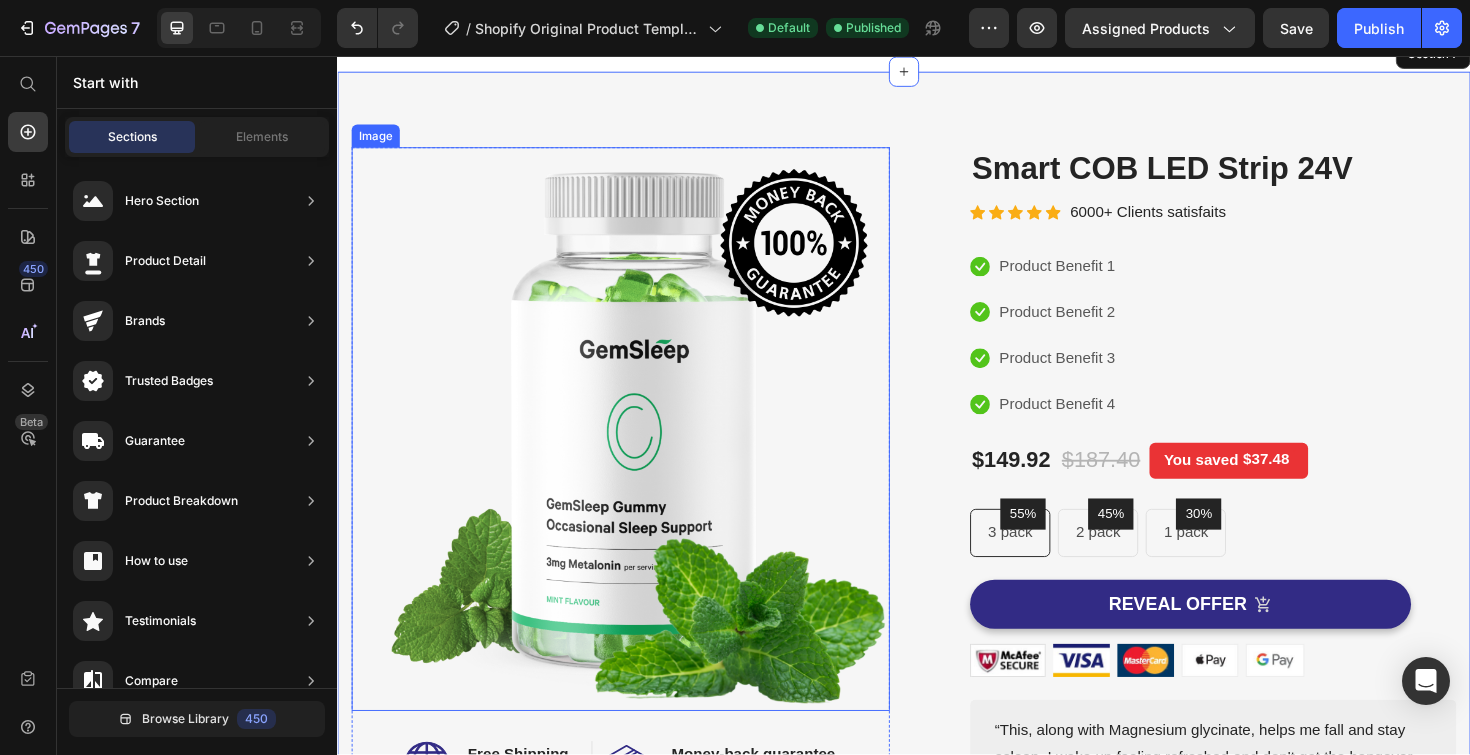 scroll, scrollTop: 0, scrollLeft: 0, axis: both 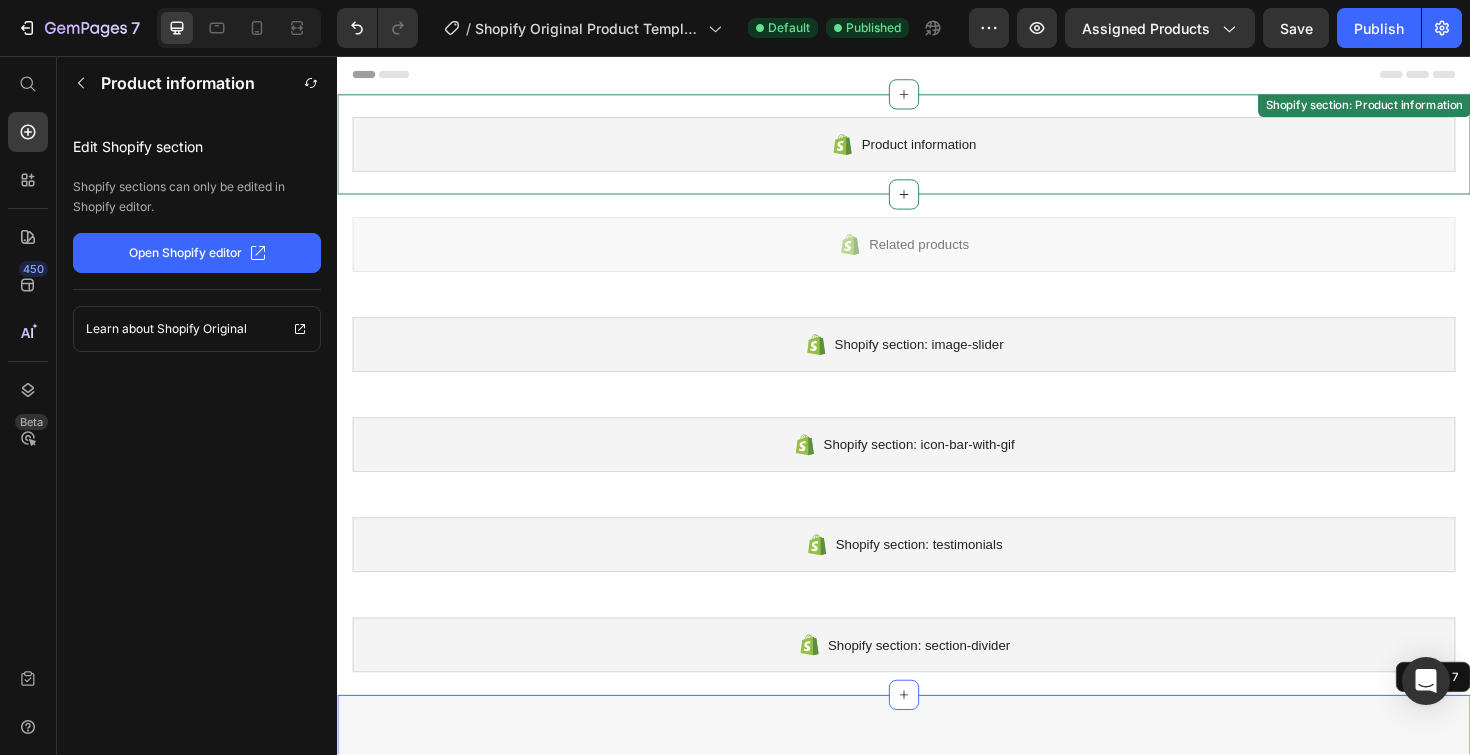 click on "Product information Shopify section: Product information" at bounding box center (937, 150) 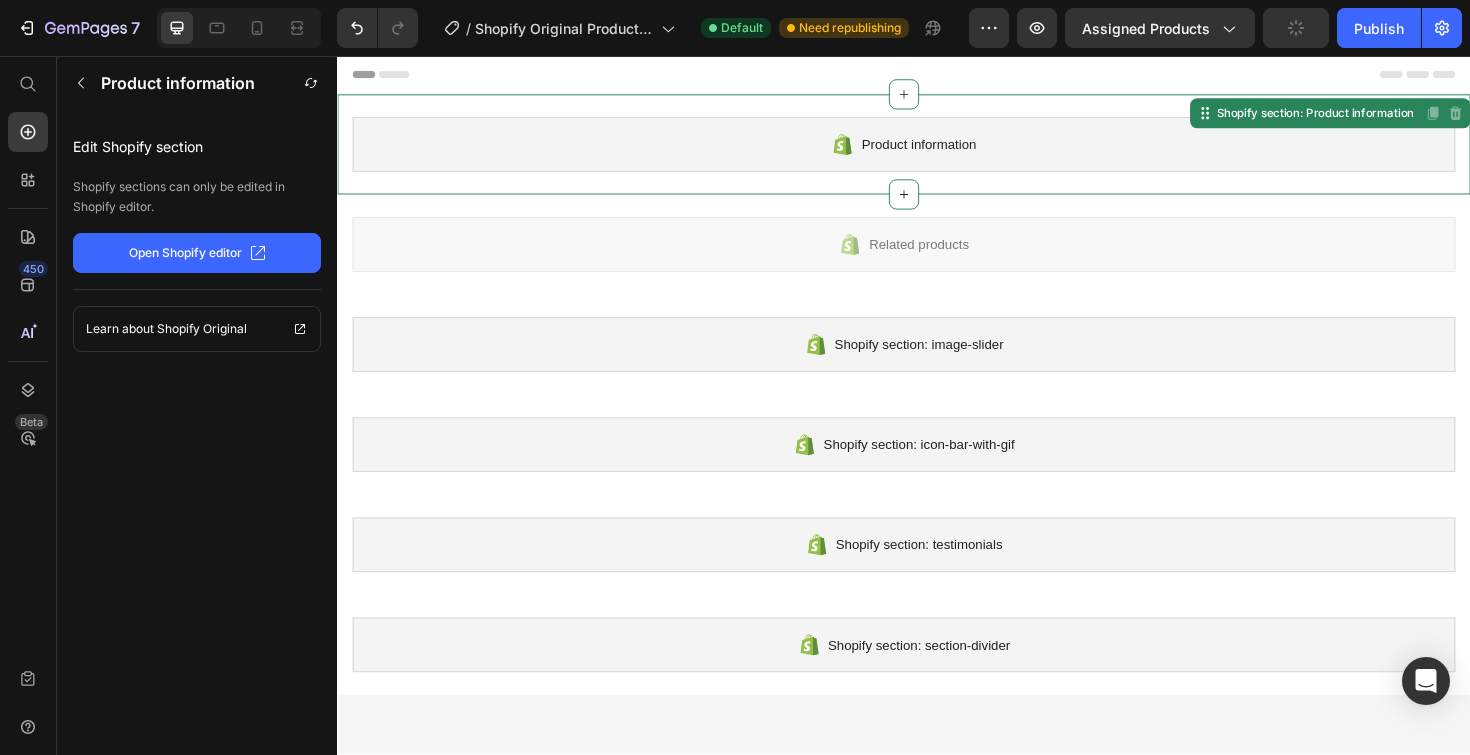 click on "Product information Shopify section: Product information   Disabled. Please edit in Shopify Editor Disabled. Please edit in Shopify Editor" at bounding box center [937, 150] 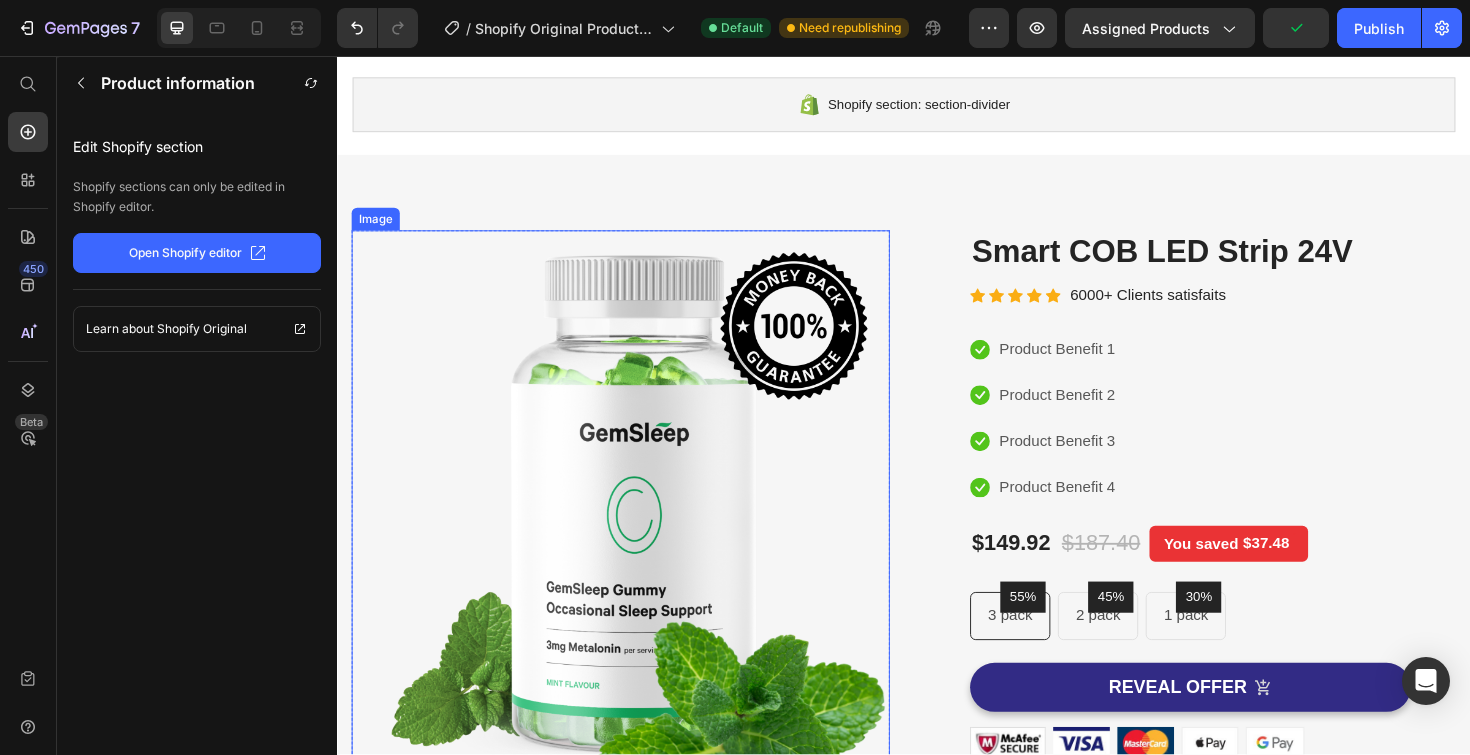 click at bounding box center [637, 539] 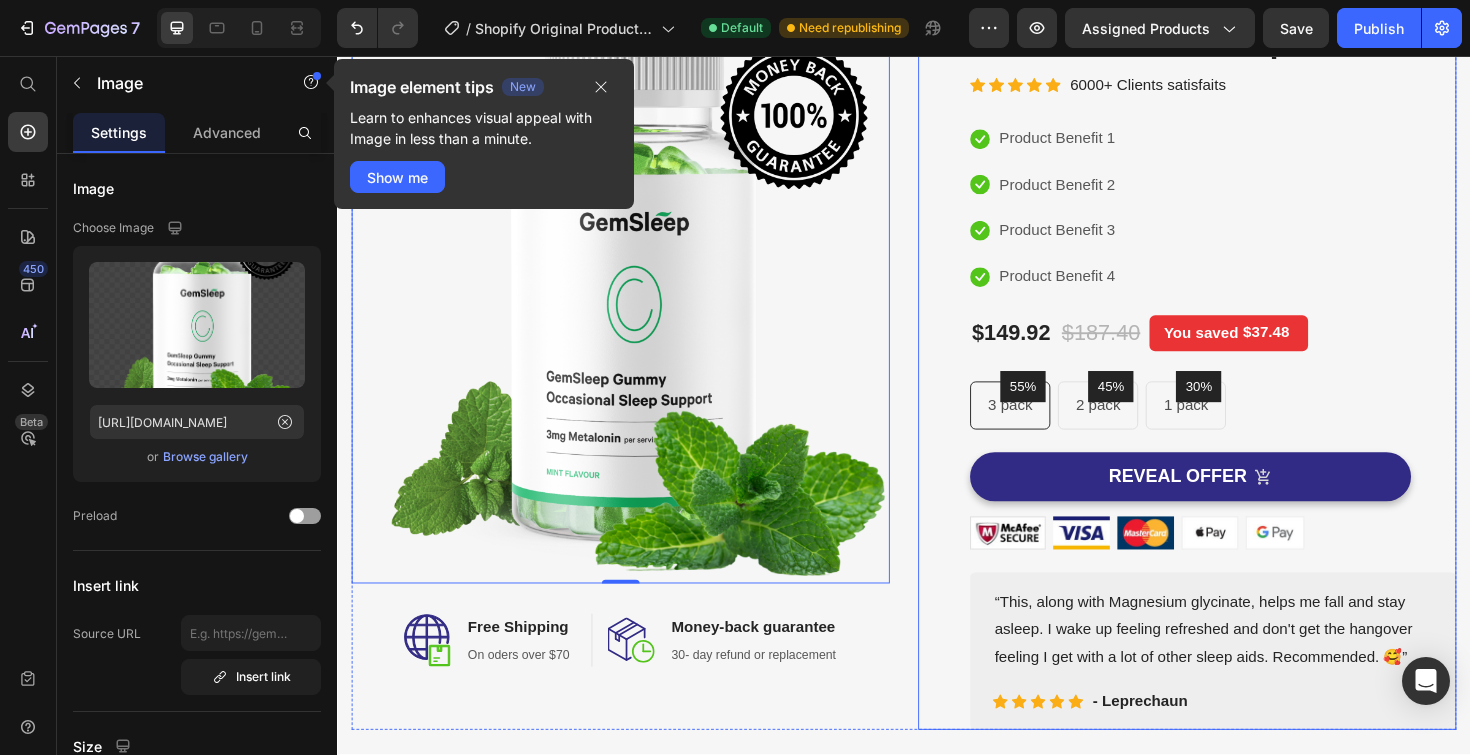scroll, scrollTop: 703, scrollLeft: 0, axis: vertical 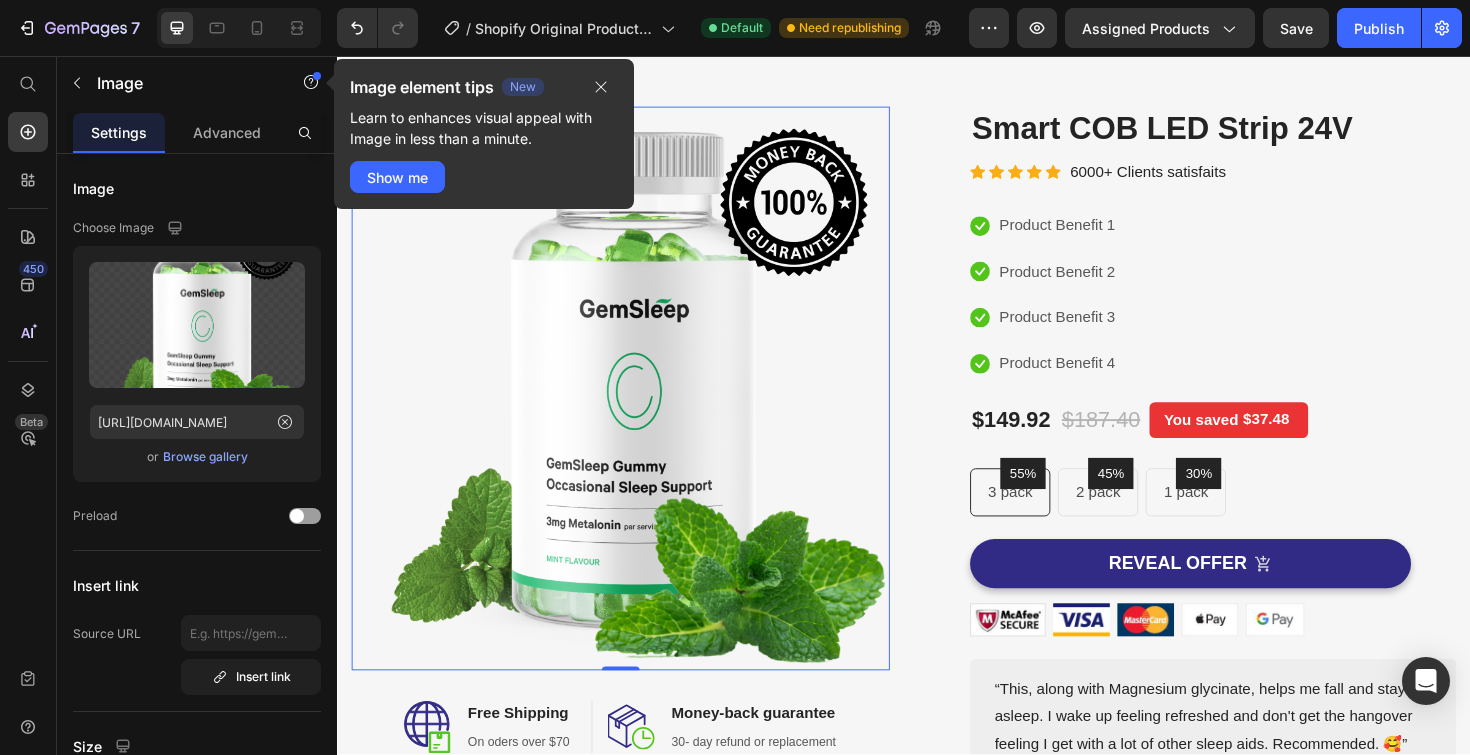 click on "Image element tips New Learn to enhances visual appeal with Image in less than a minute. Show me" at bounding box center [484, 134] 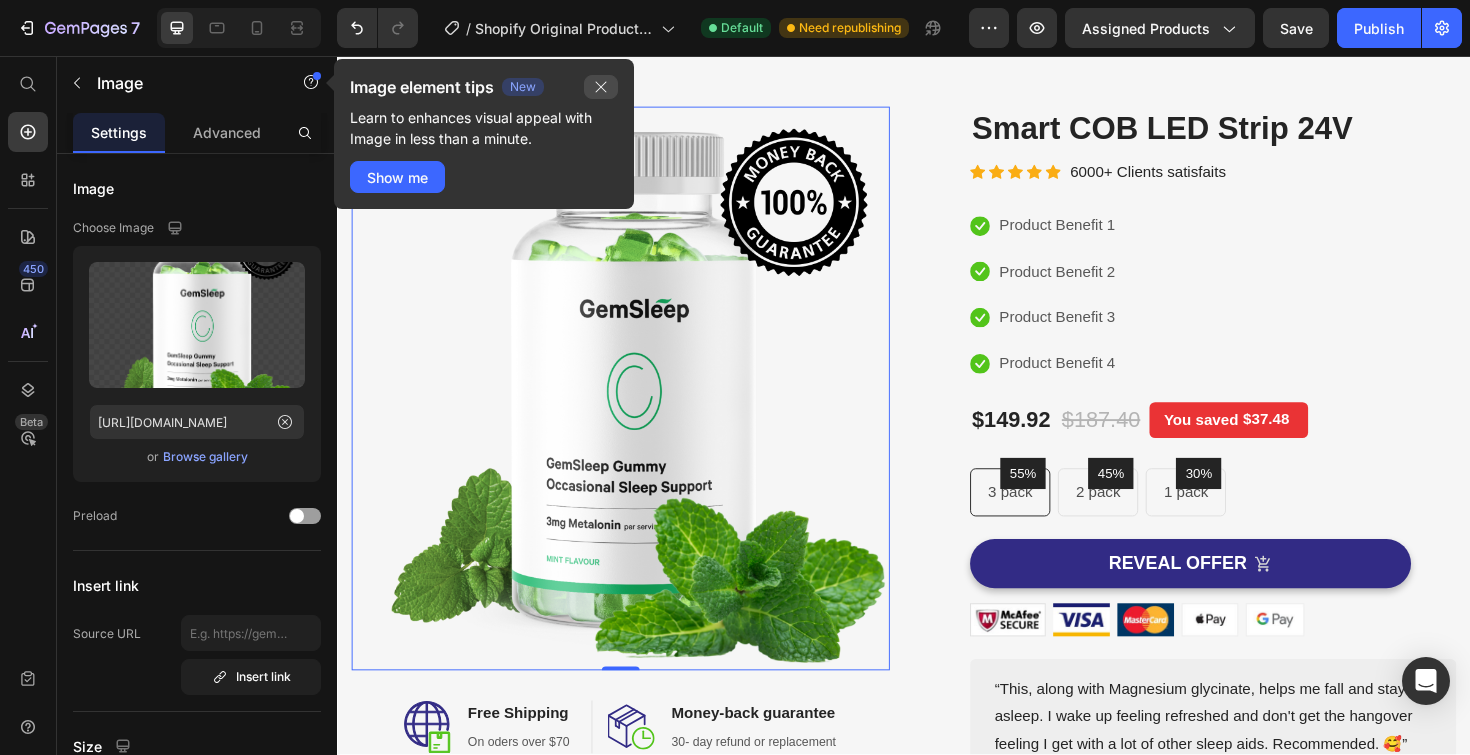 click 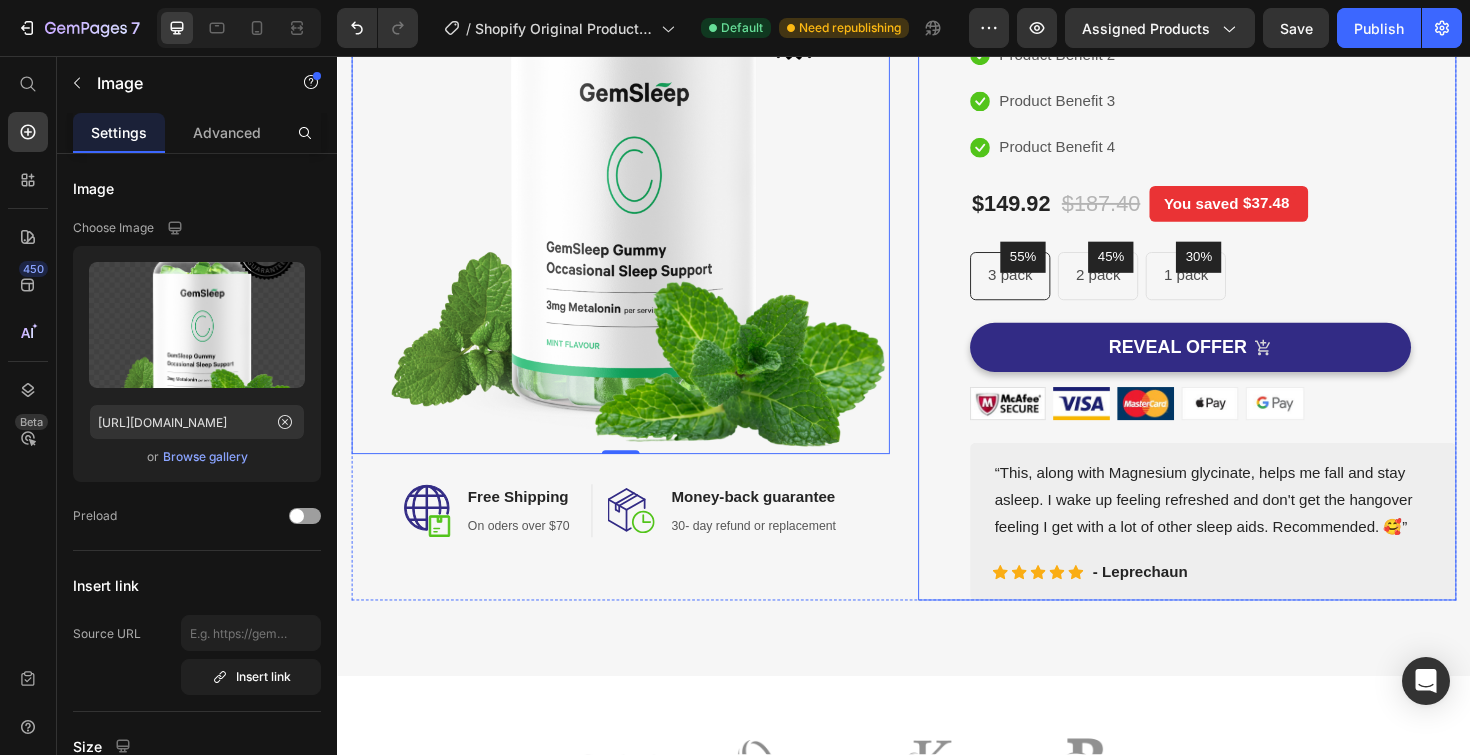 scroll, scrollTop: 933, scrollLeft: 0, axis: vertical 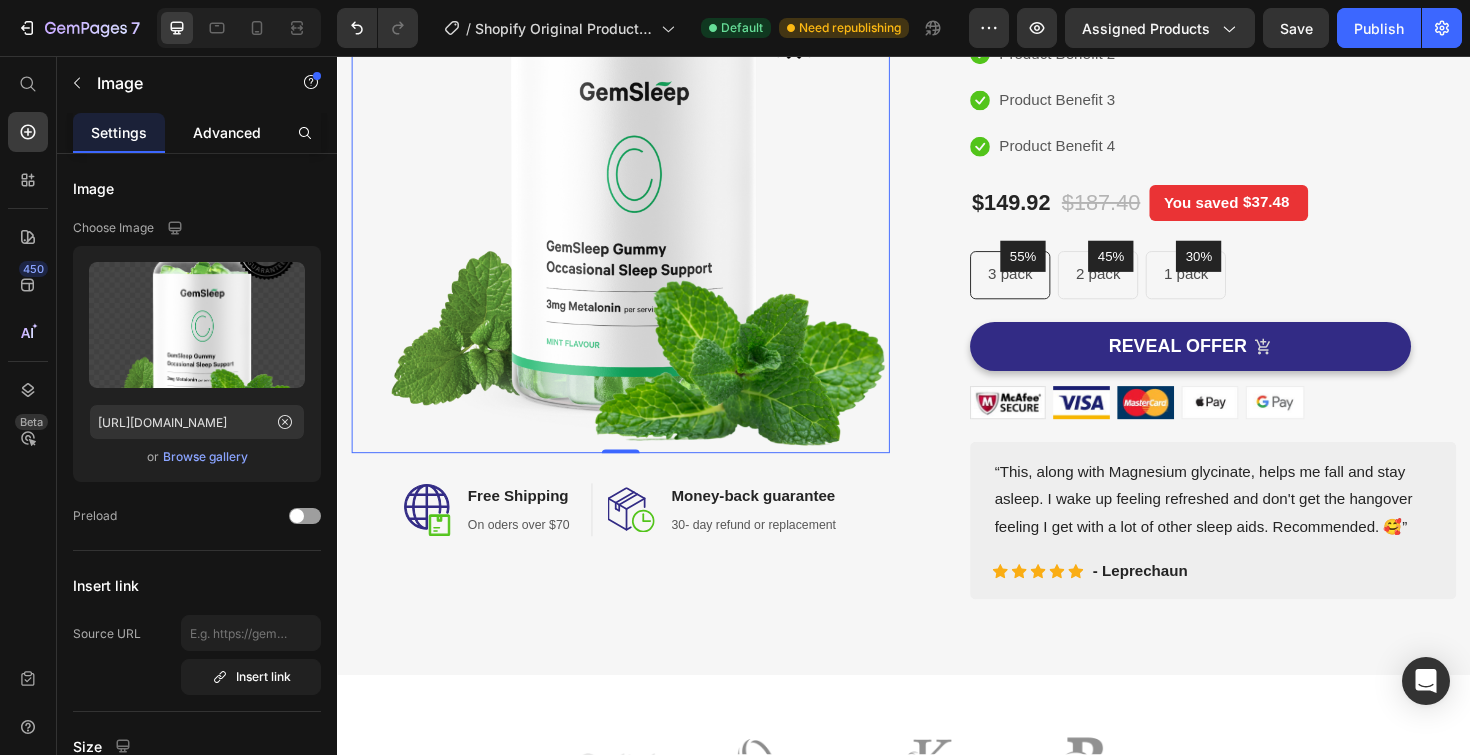 click on "Advanced" at bounding box center (227, 132) 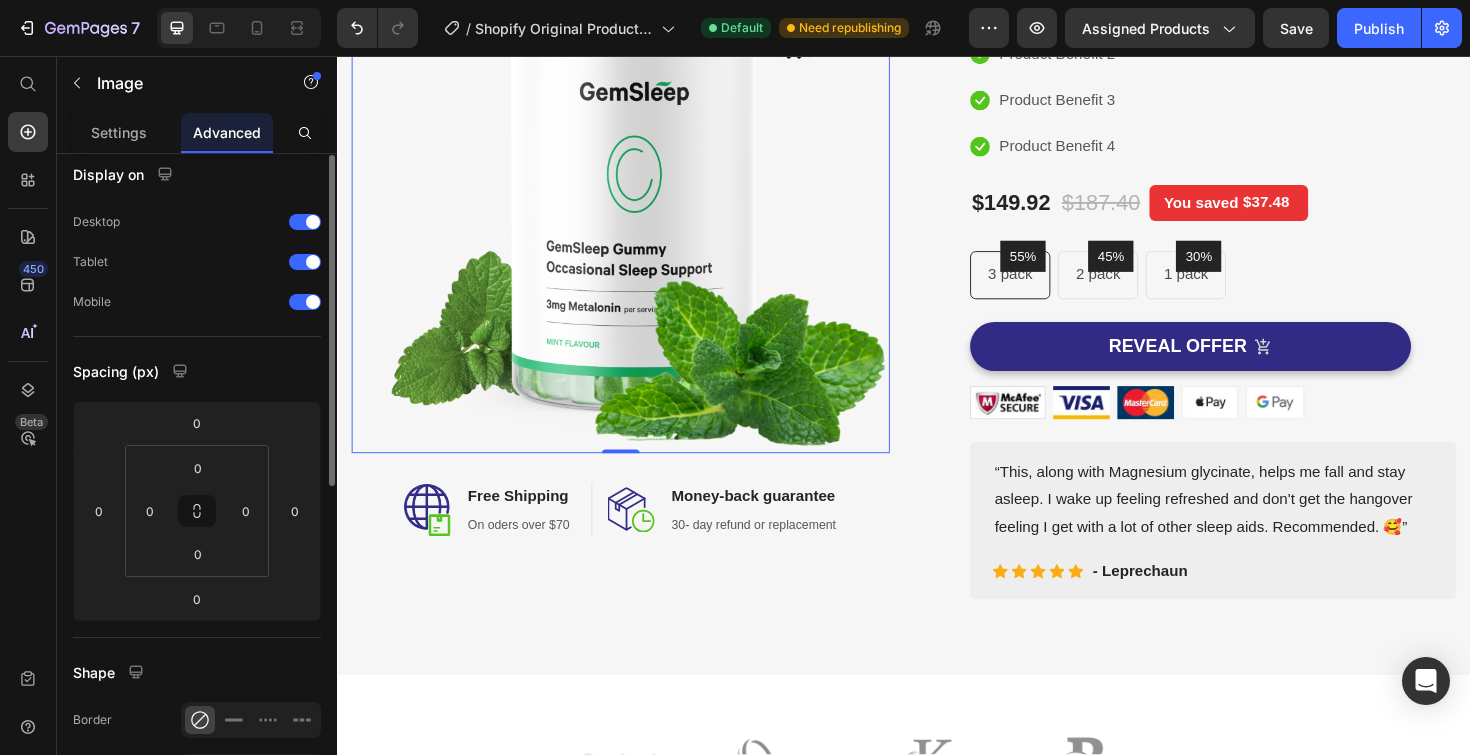scroll, scrollTop: 0, scrollLeft: 0, axis: both 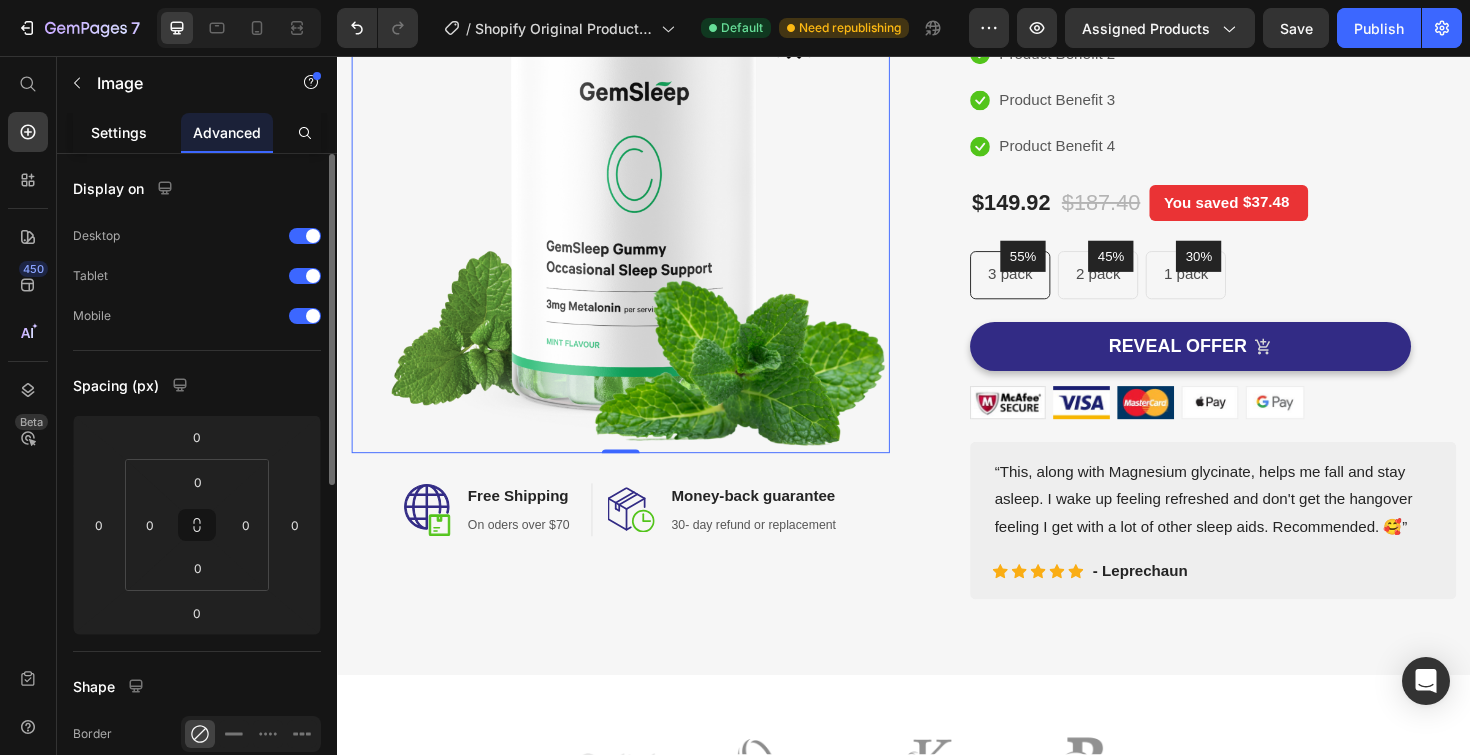click on "Settings" at bounding box center [119, 132] 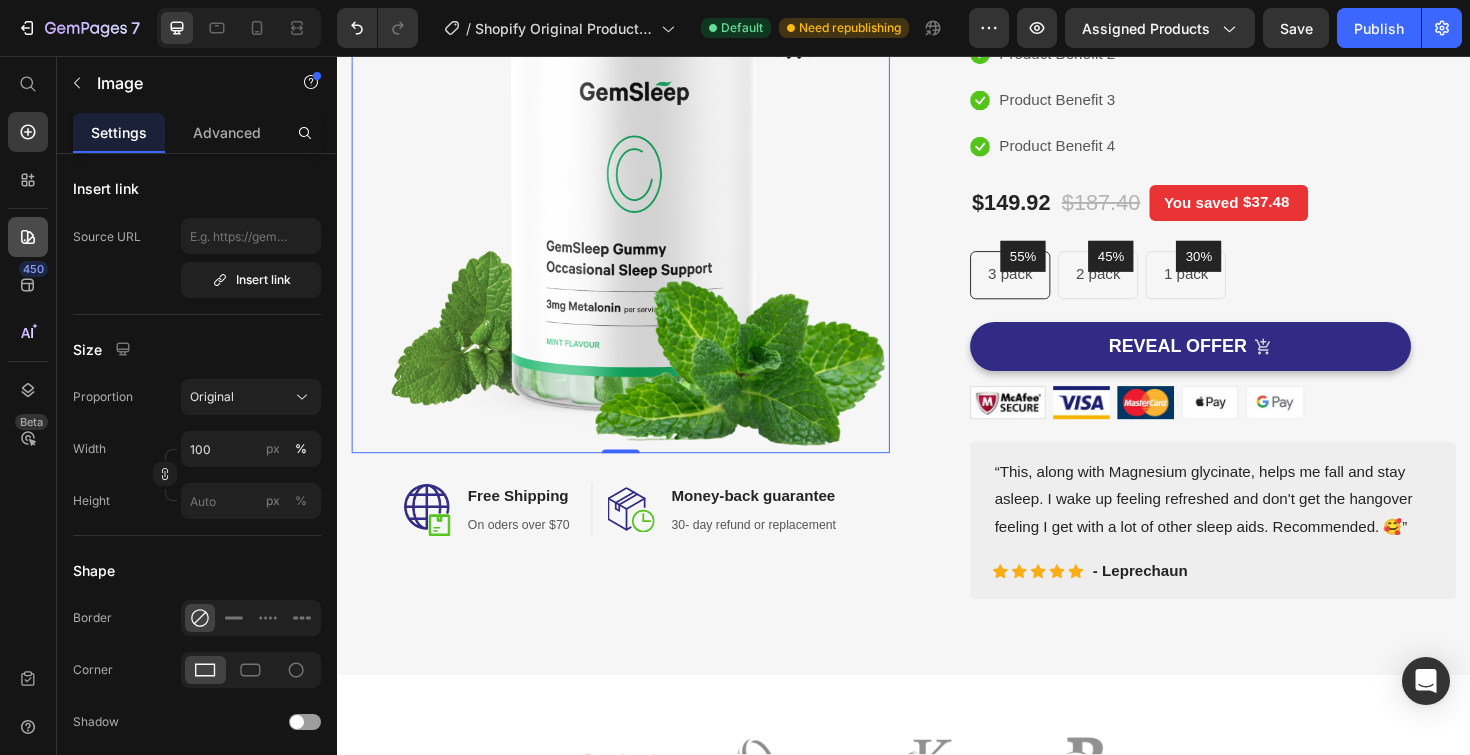 scroll, scrollTop: 0, scrollLeft: 0, axis: both 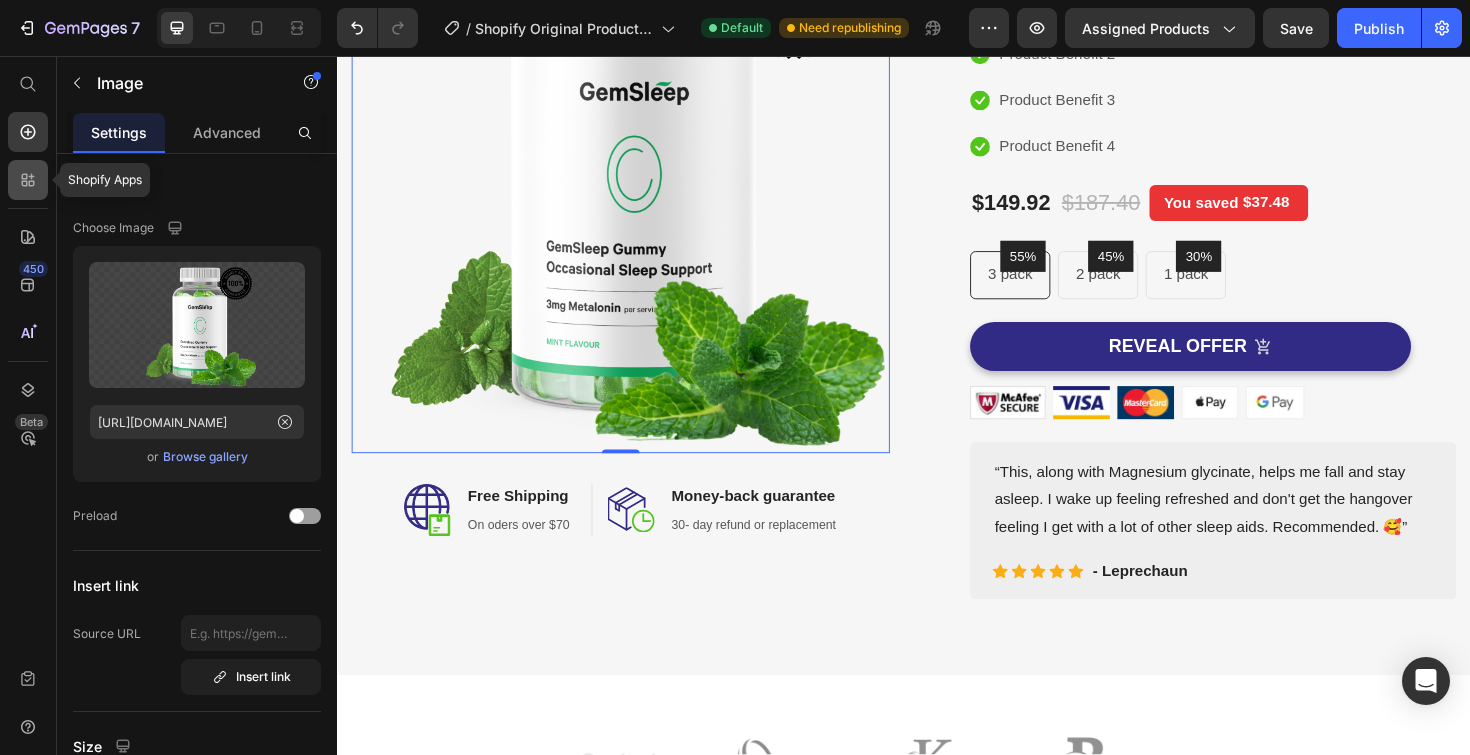 click 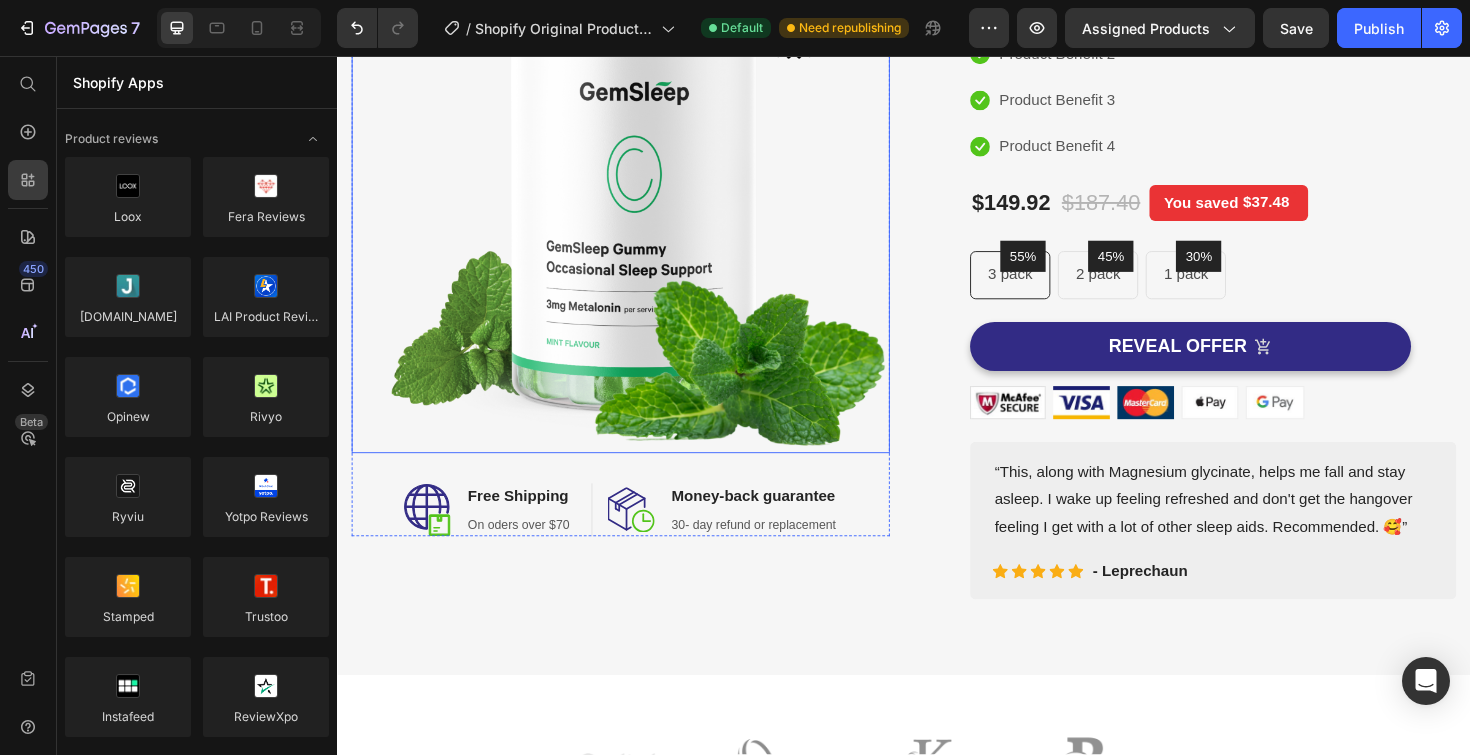 click at bounding box center (637, 178) 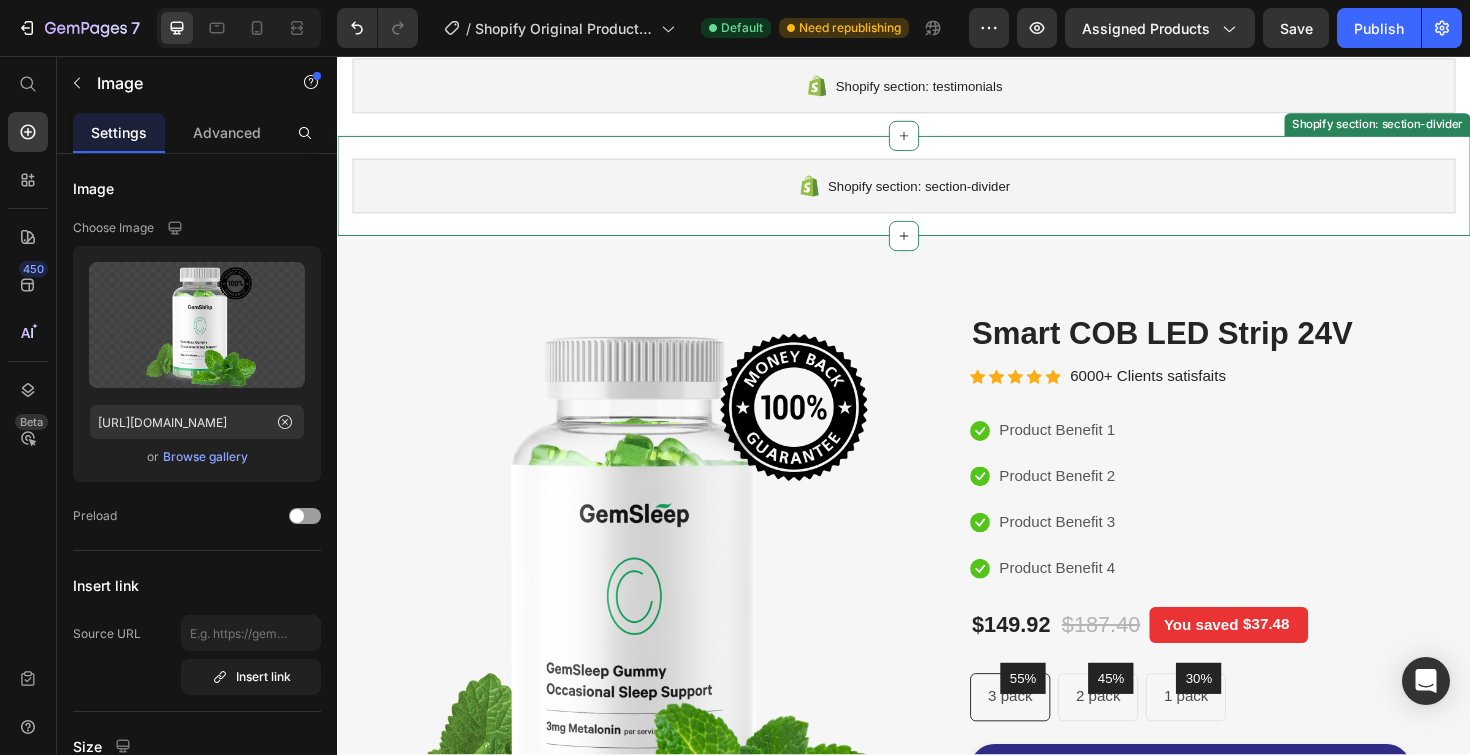 scroll, scrollTop: 370, scrollLeft: 0, axis: vertical 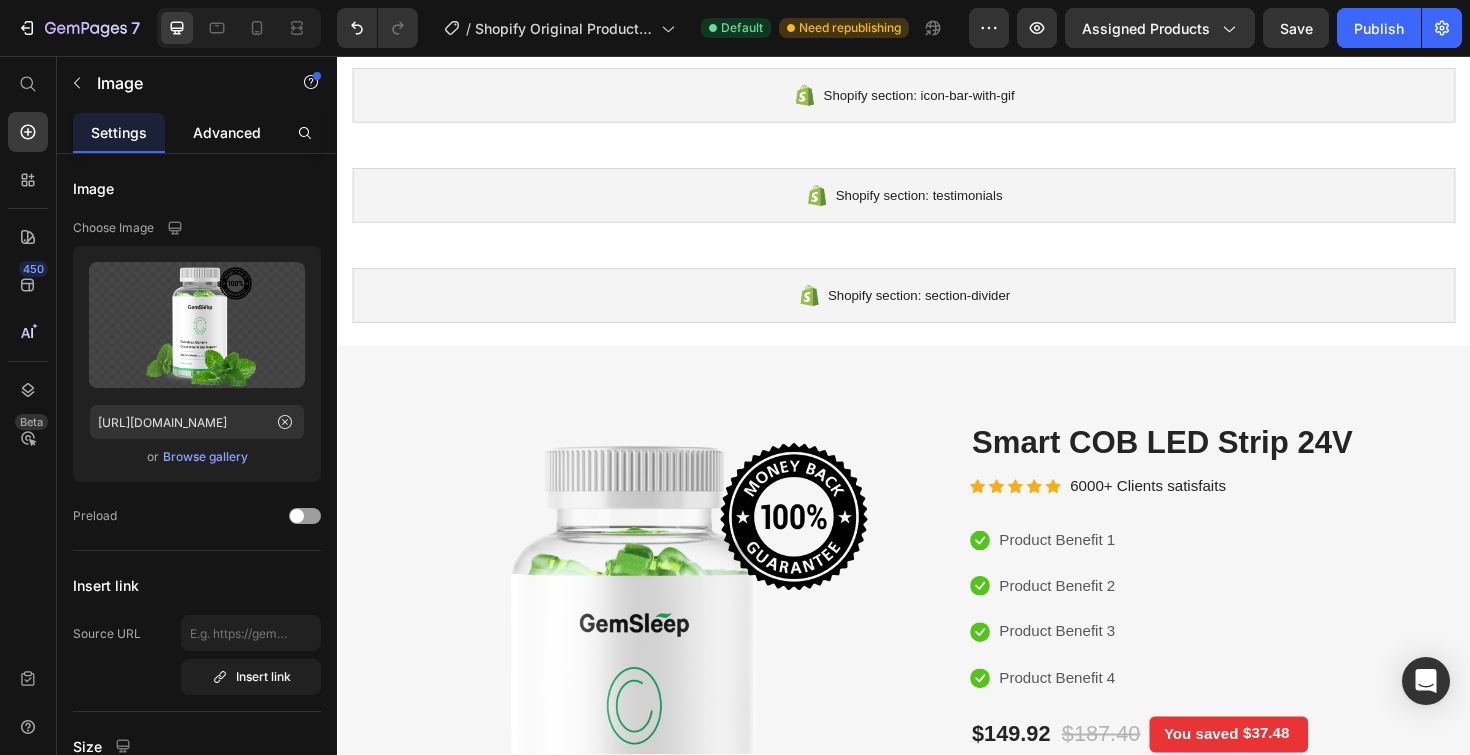 click on "Advanced" at bounding box center [227, 132] 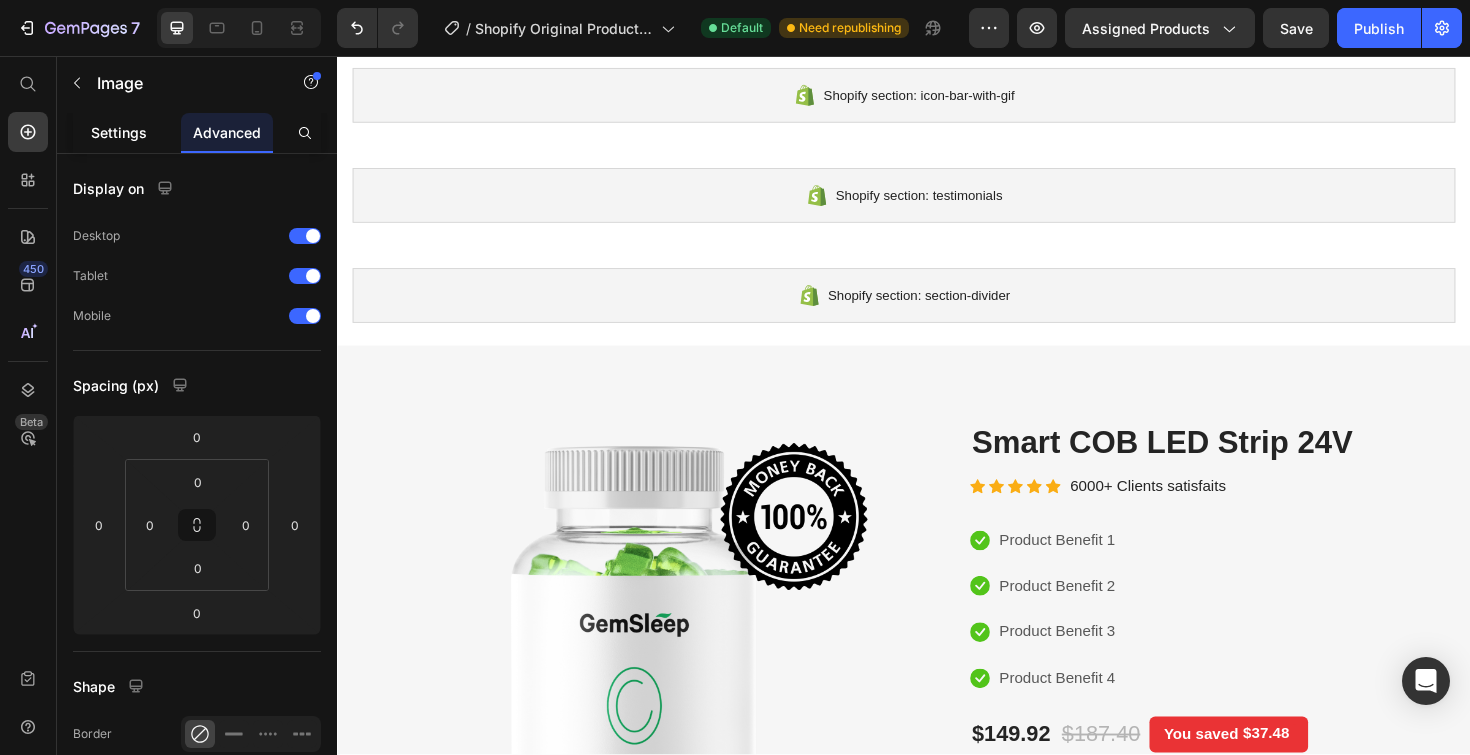 click on "Settings" at bounding box center (119, 132) 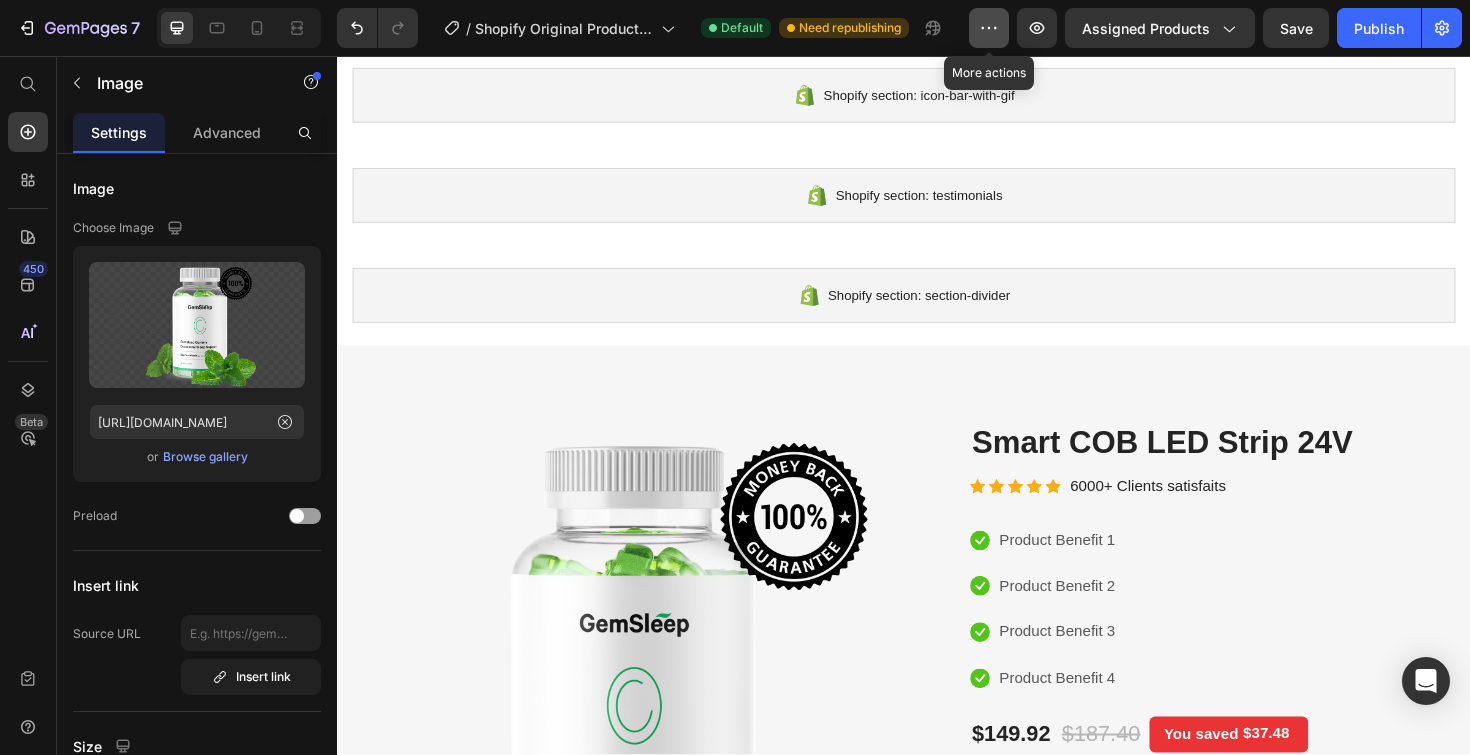click 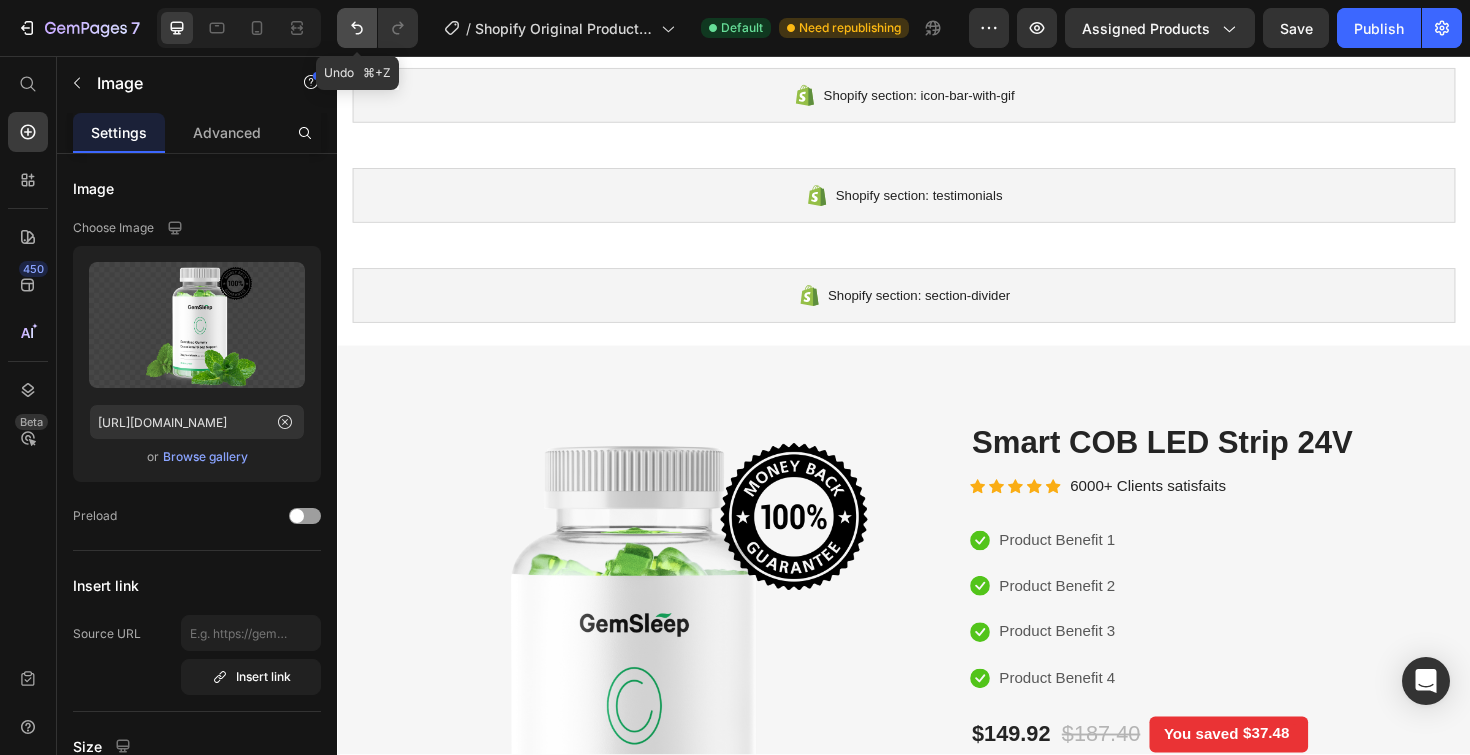 click 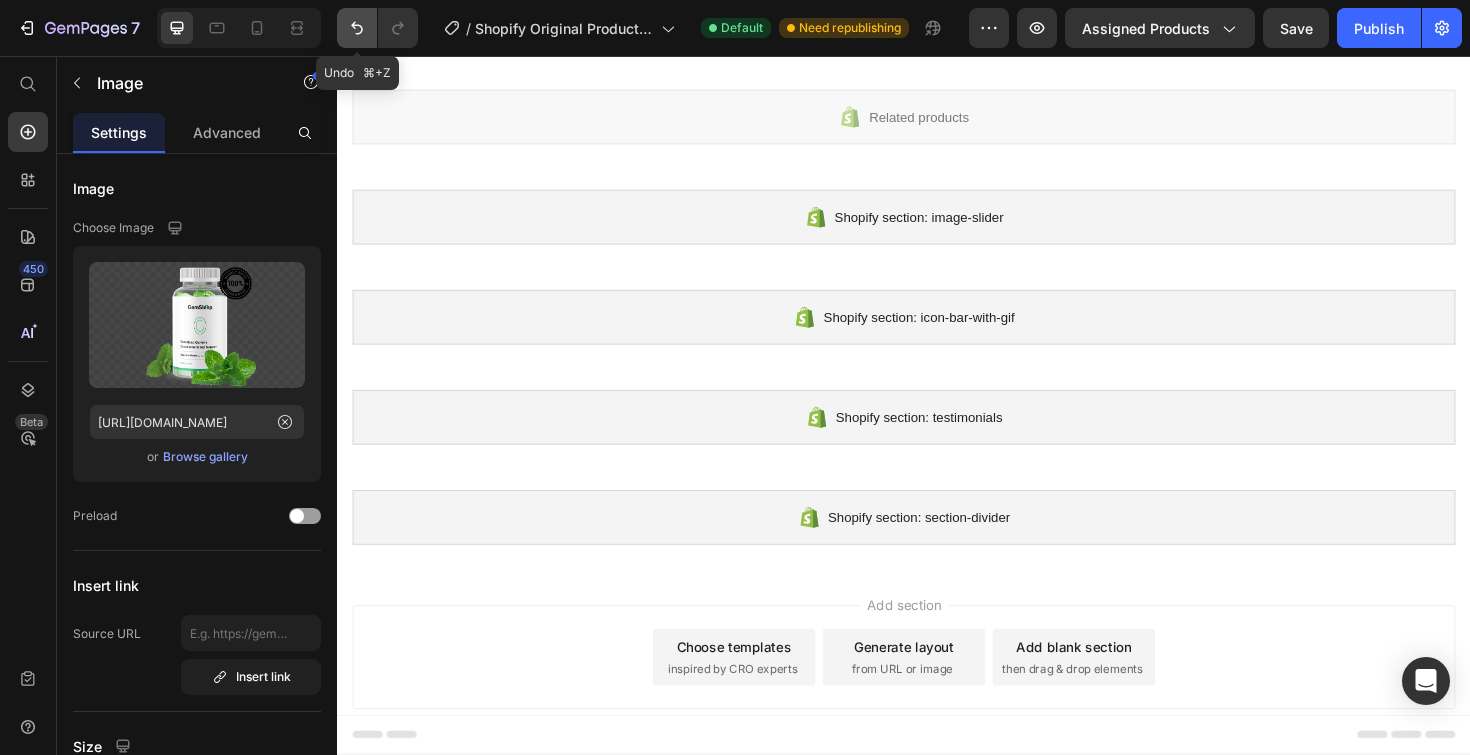 scroll, scrollTop: 134, scrollLeft: 0, axis: vertical 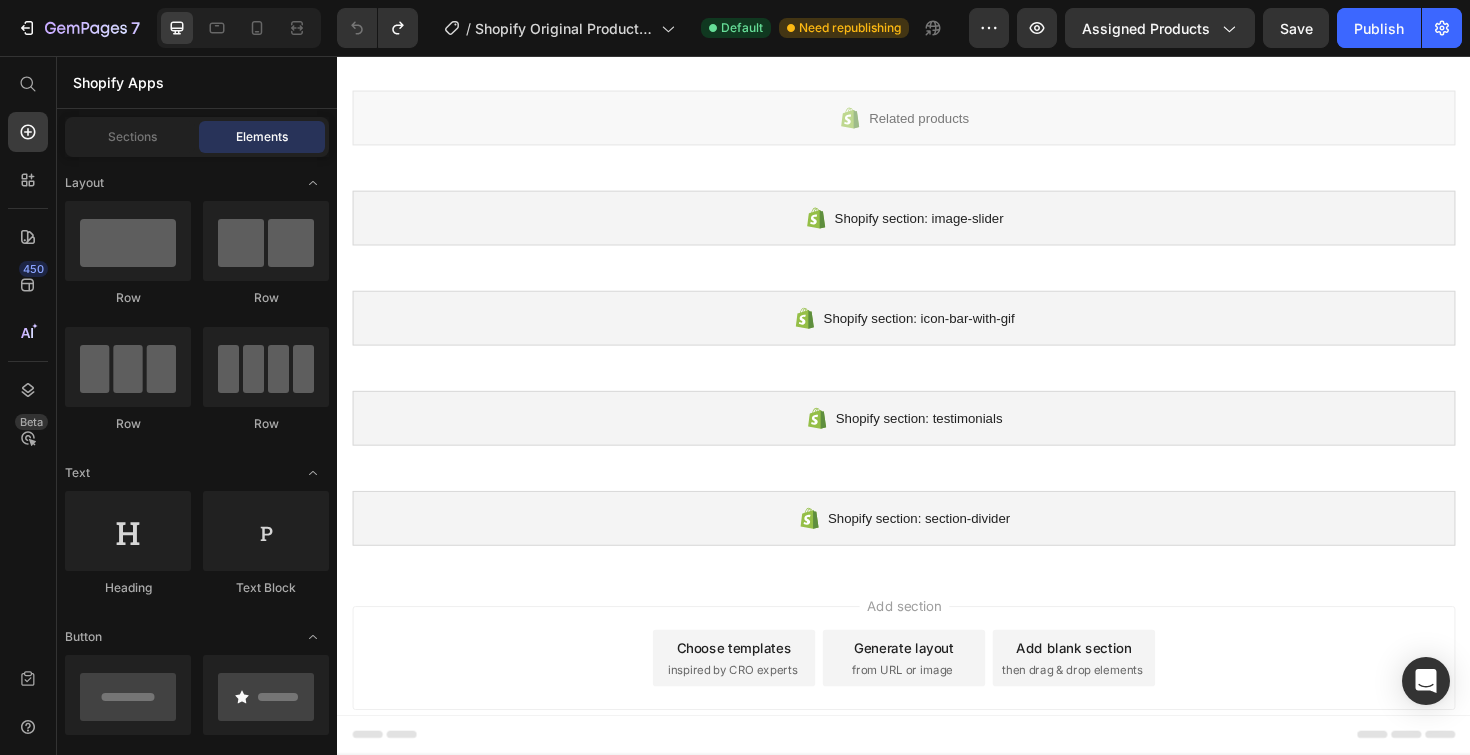 click on "Add section Choose templates inspired by CRO experts Generate layout from URL or image Add blank section then drag & drop elements" at bounding box center (937, 698) 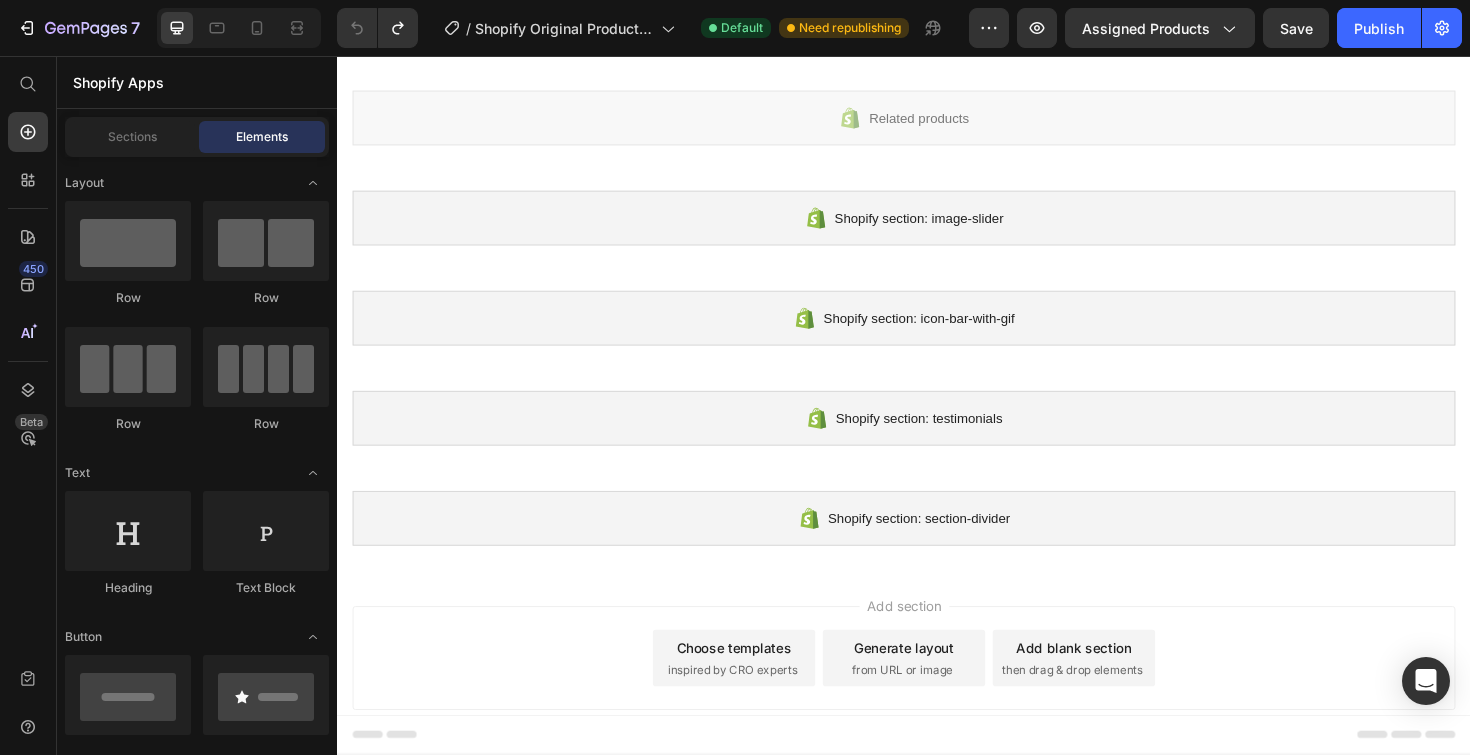 click on "Choose templates" at bounding box center (757, 683) 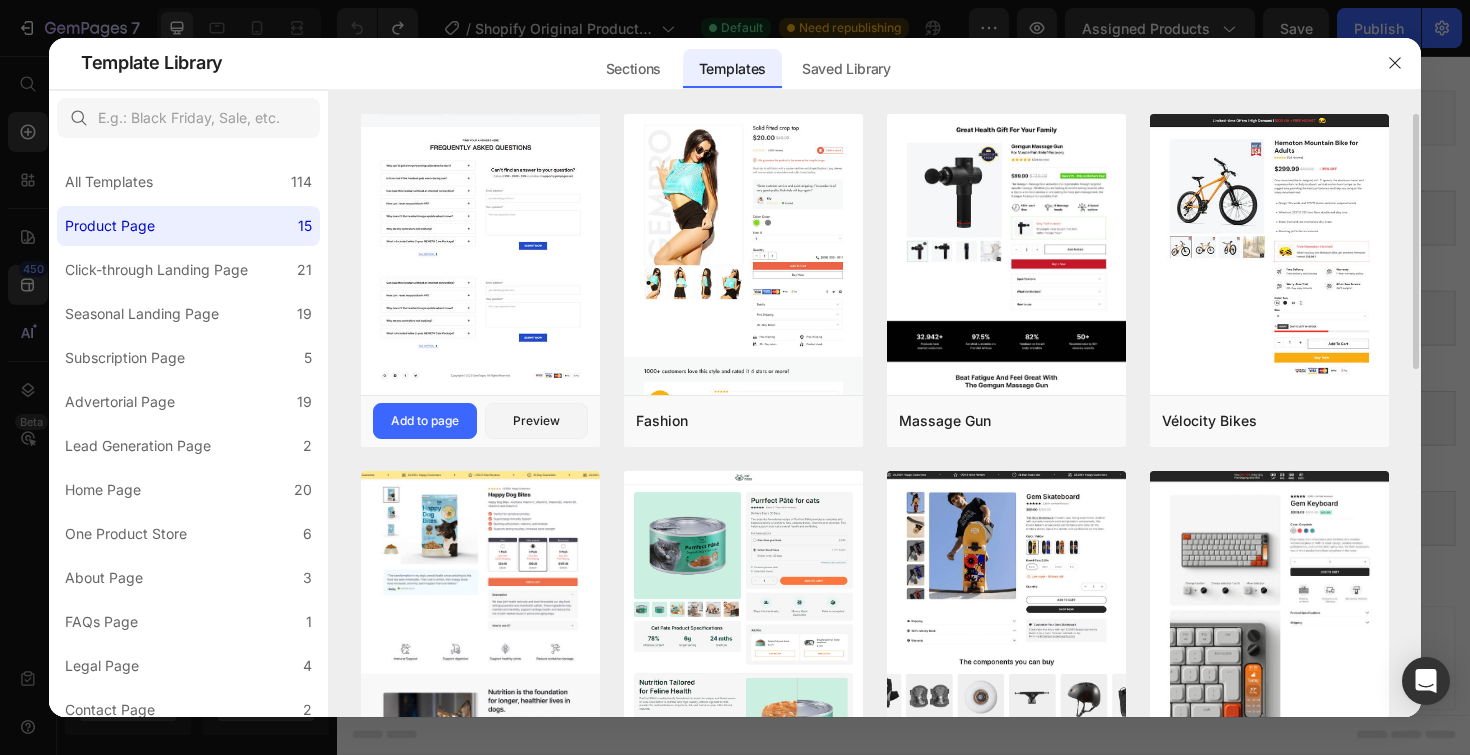 click at bounding box center (480, -384) 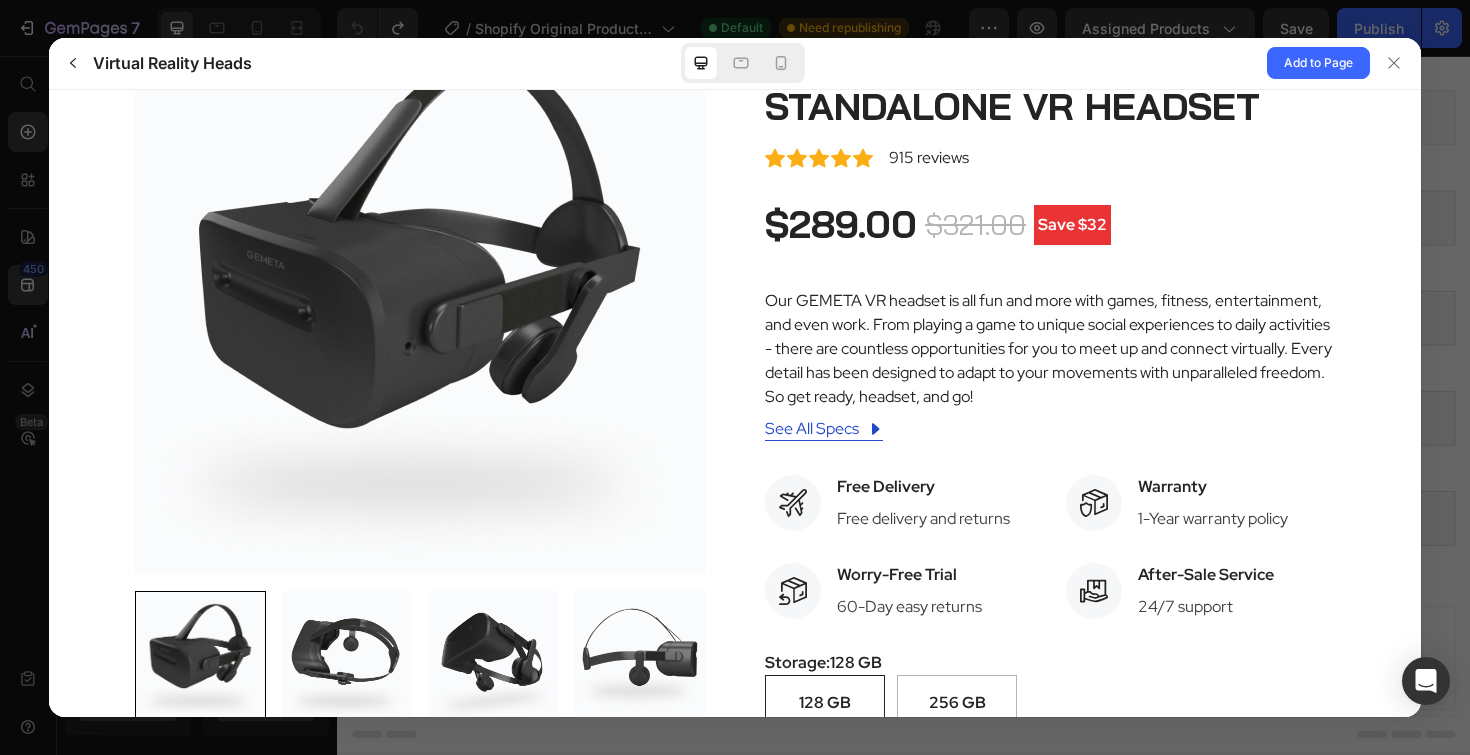 scroll, scrollTop: 444, scrollLeft: 0, axis: vertical 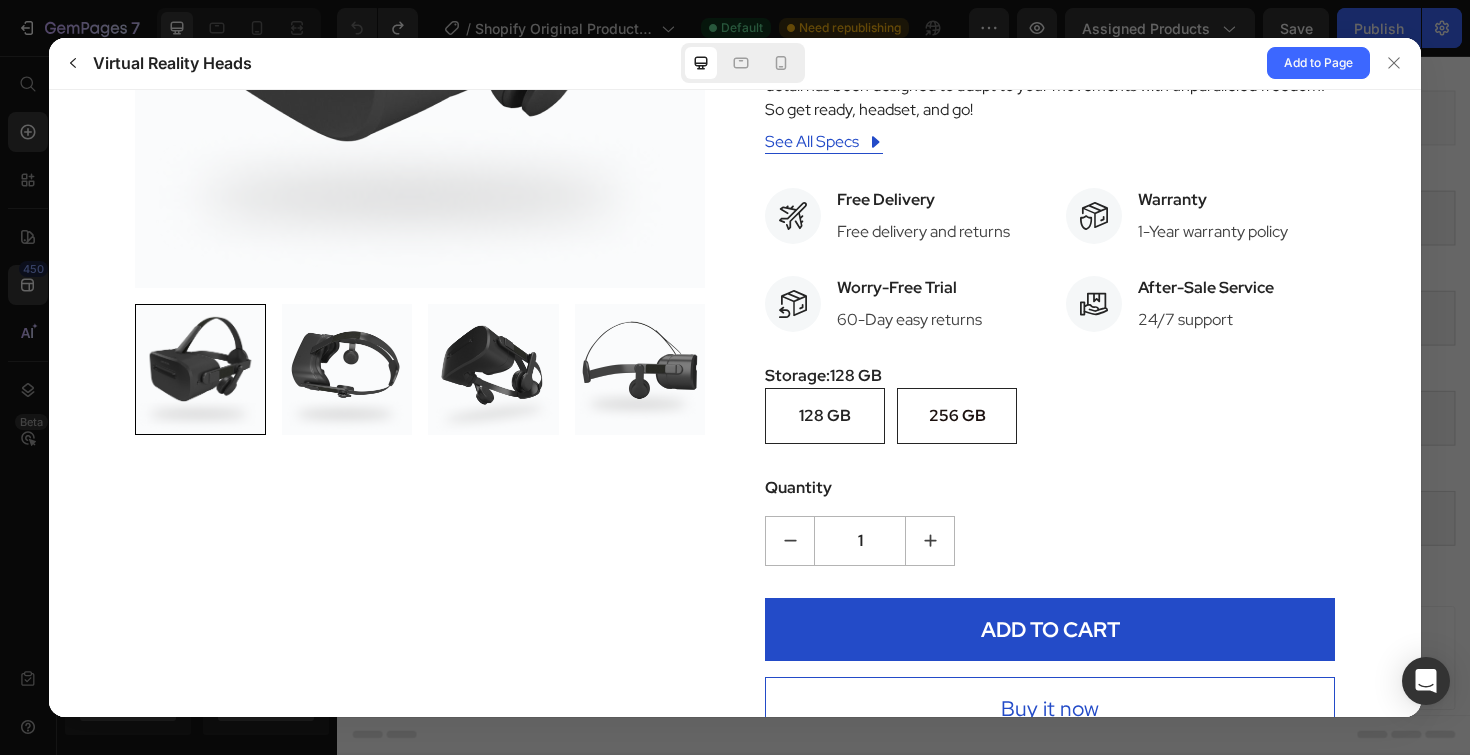 click on "256 GB" at bounding box center (957, 414) 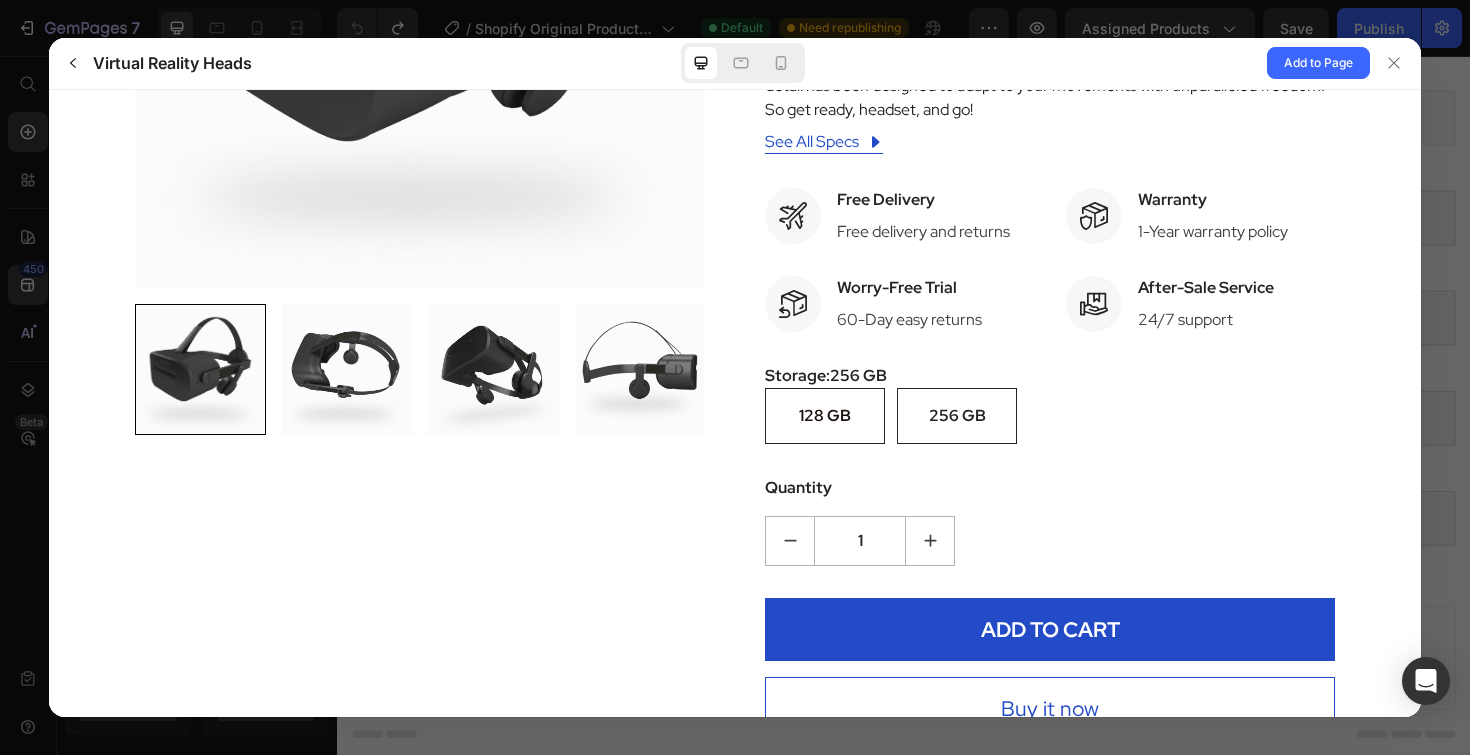 click on "128 GB" at bounding box center (825, 414) 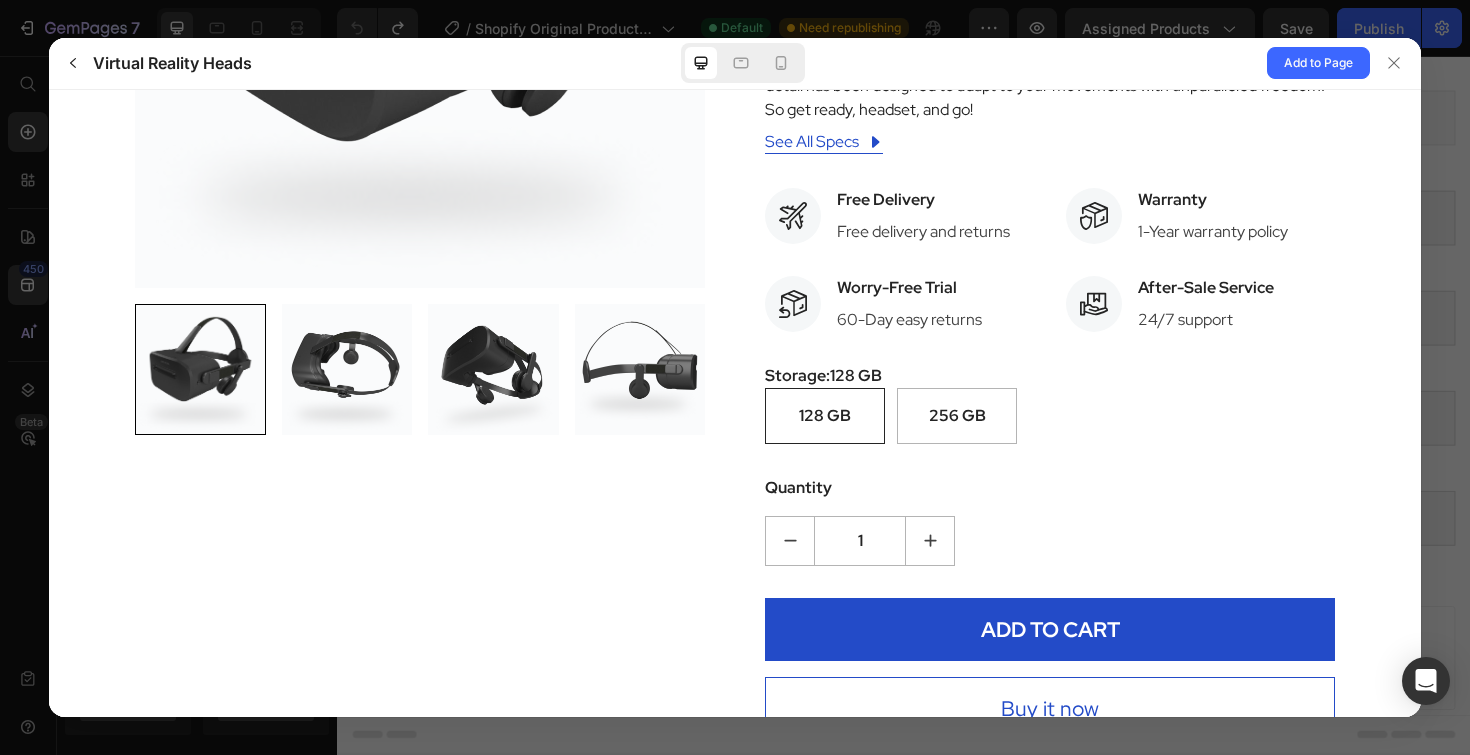 click at bounding box center (640, 368) 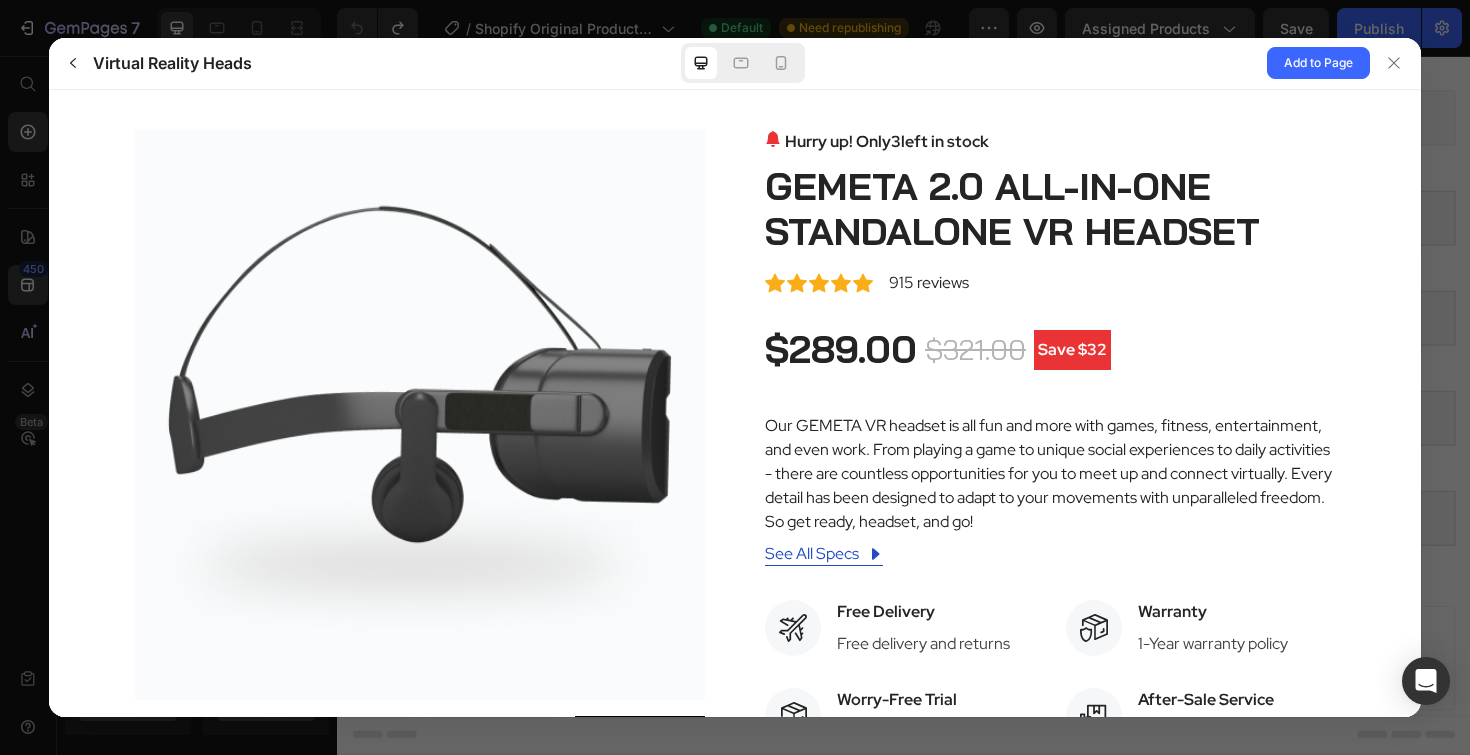 scroll, scrollTop: 0, scrollLeft: 0, axis: both 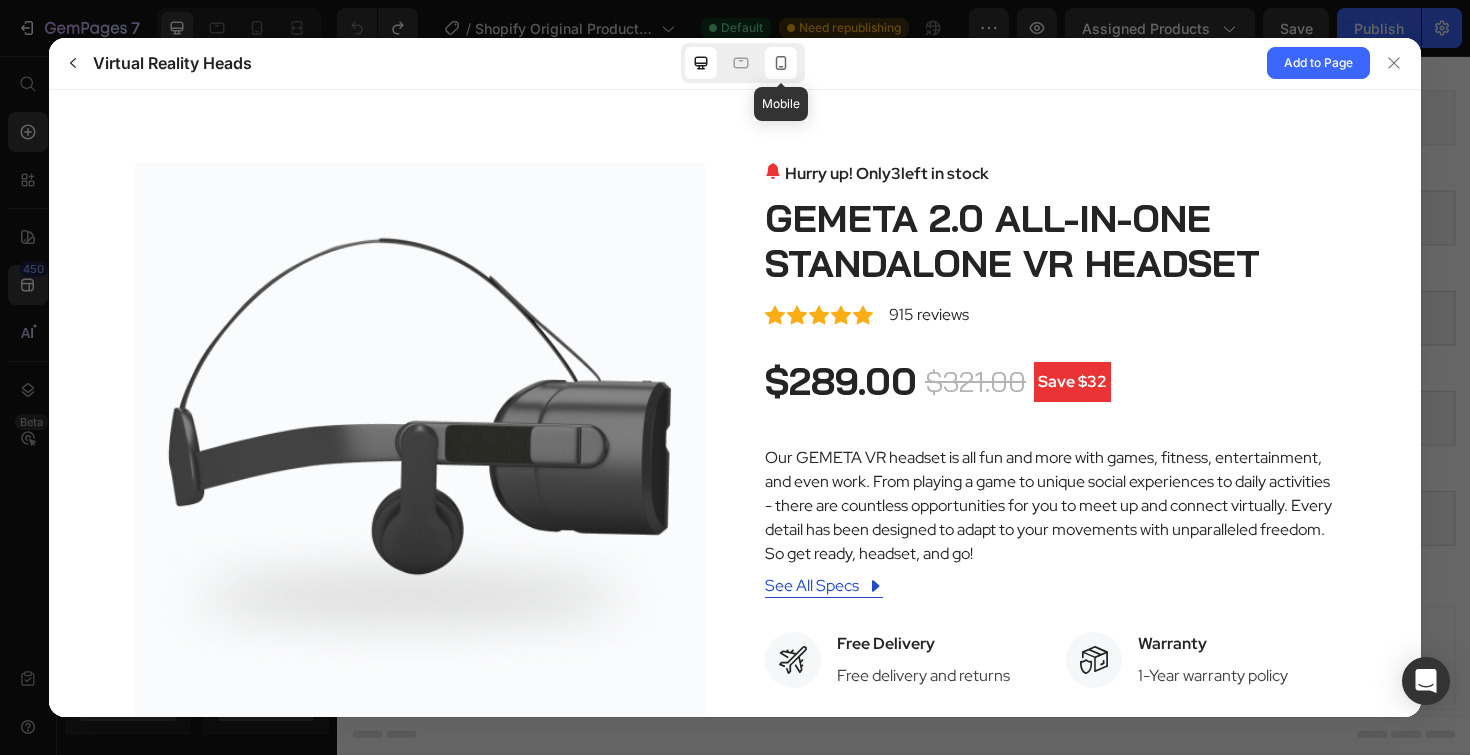 click 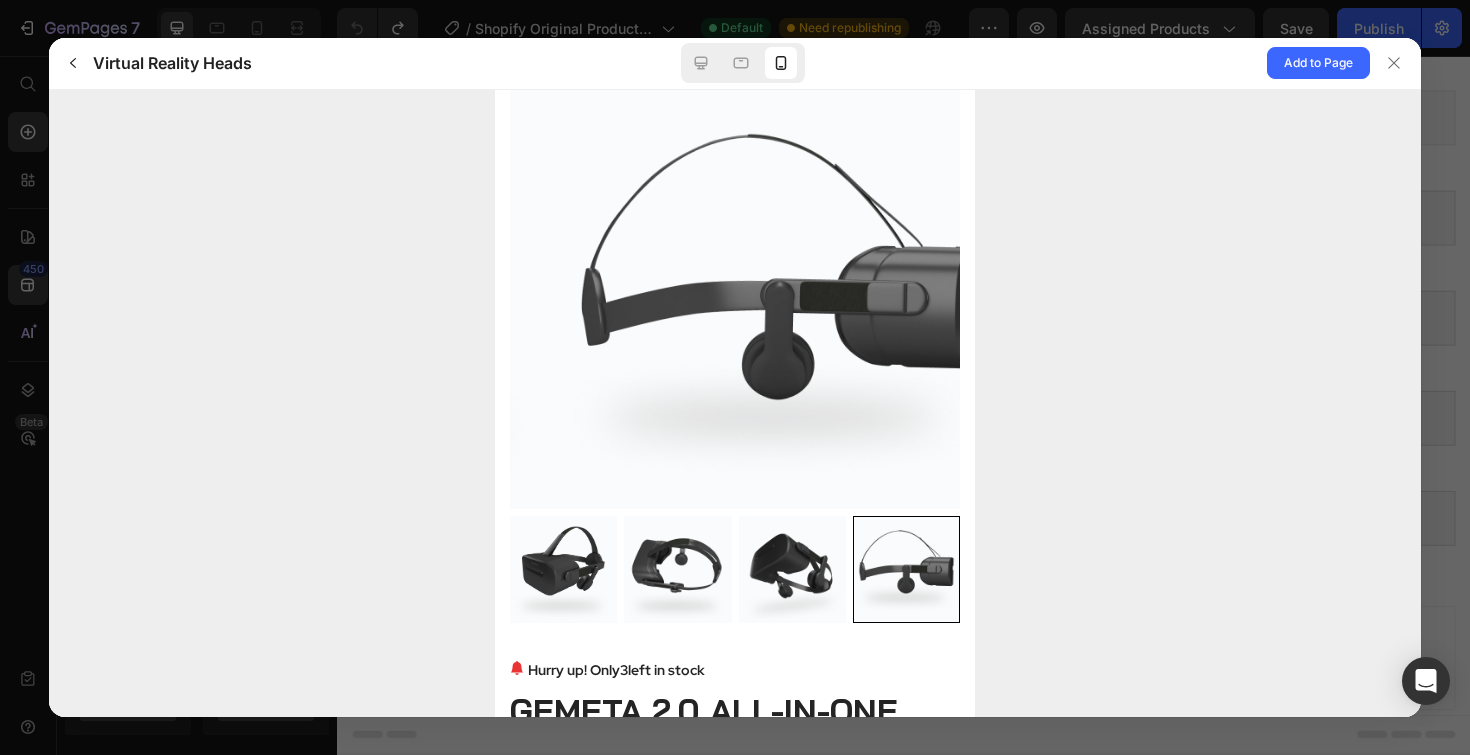 scroll, scrollTop: 0, scrollLeft: 0, axis: both 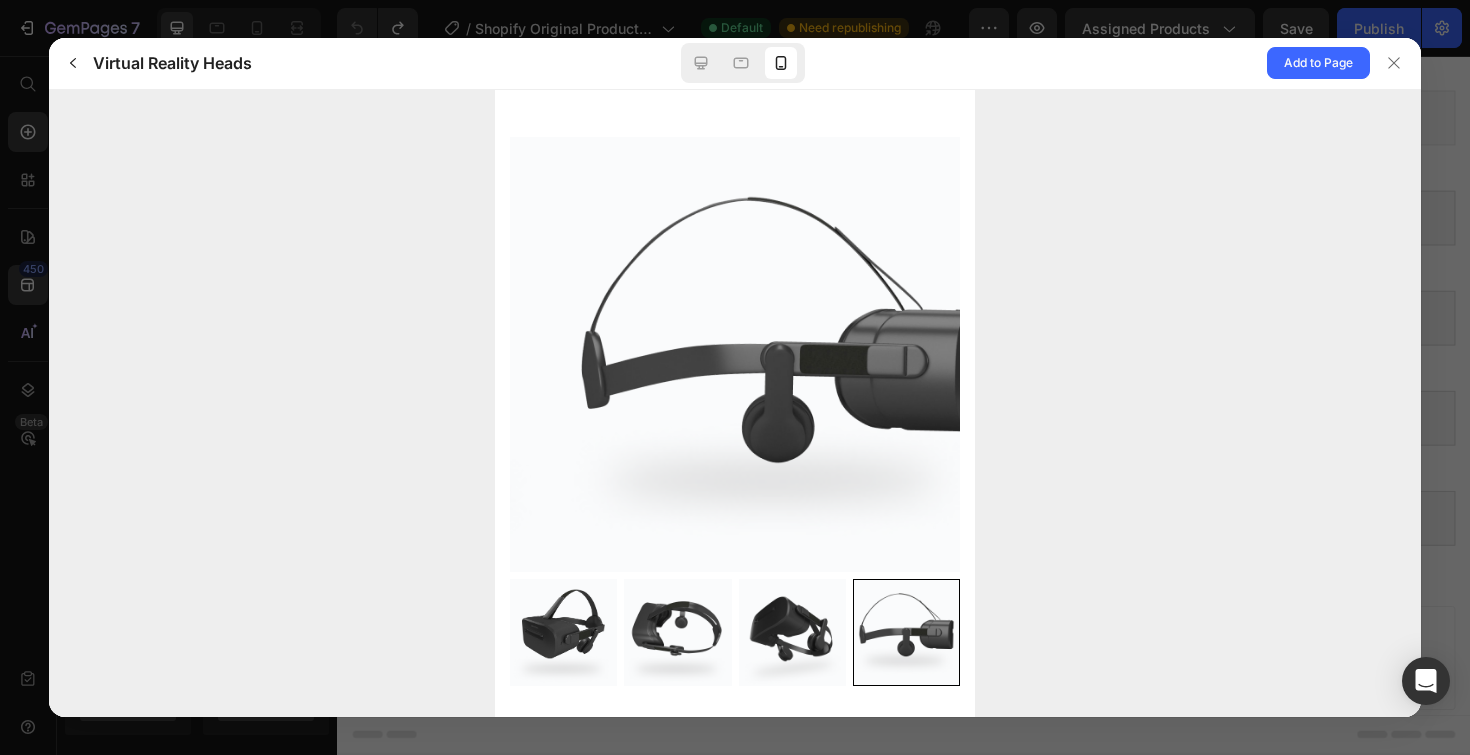 click at bounding box center (563, 631) 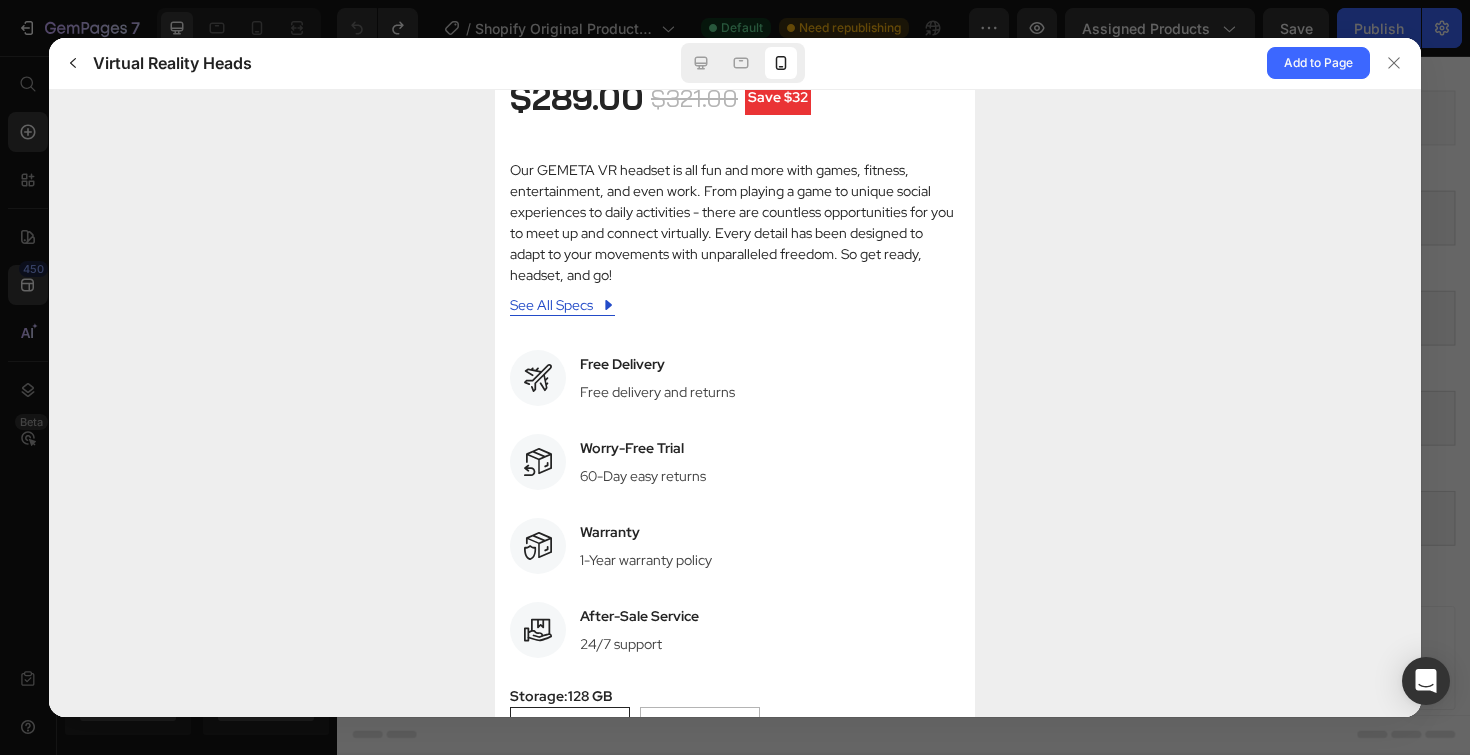 scroll, scrollTop: 903, scrollLeft: 0, axis: vertical 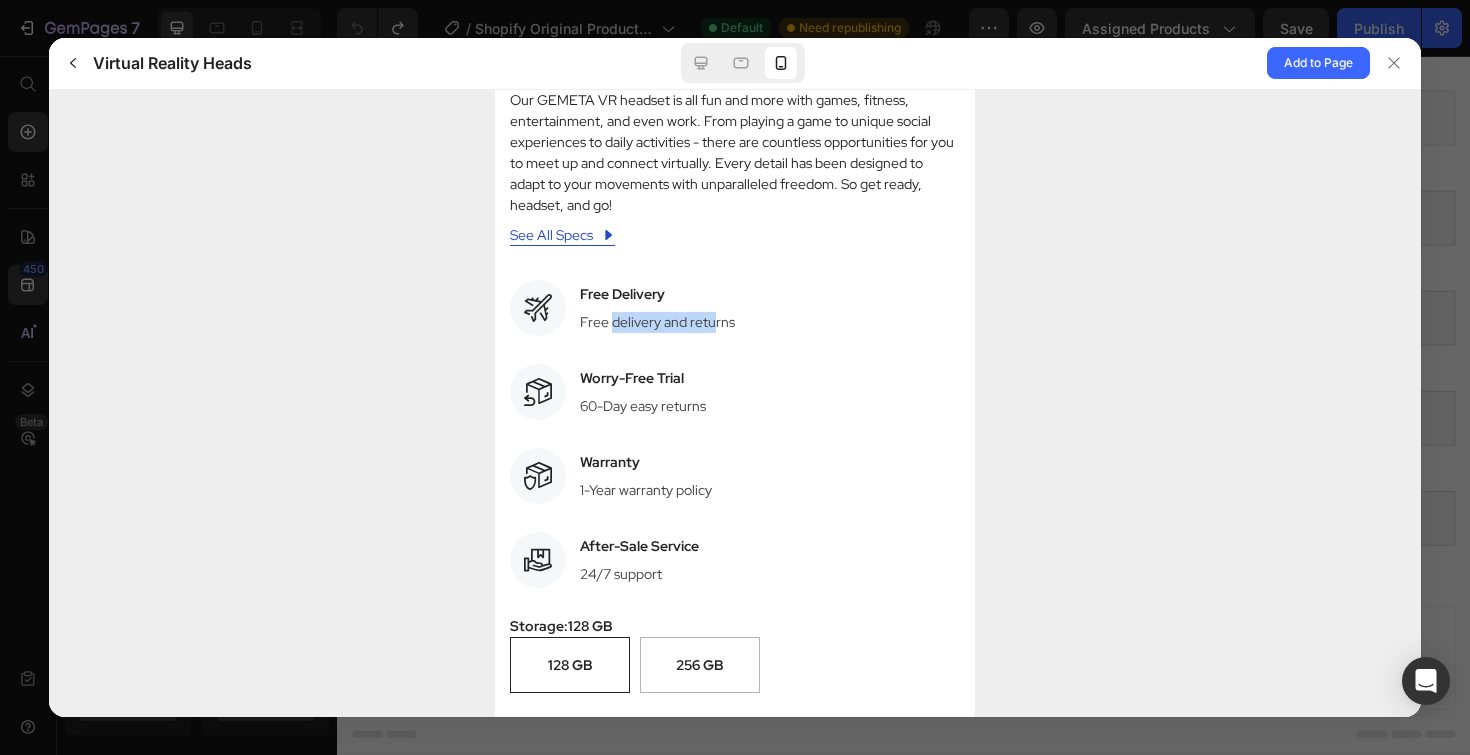 drag, startPoint x: 614, startPoint y: 323, endPoint x: 712, endPoint y: 310, distance: 98.85848 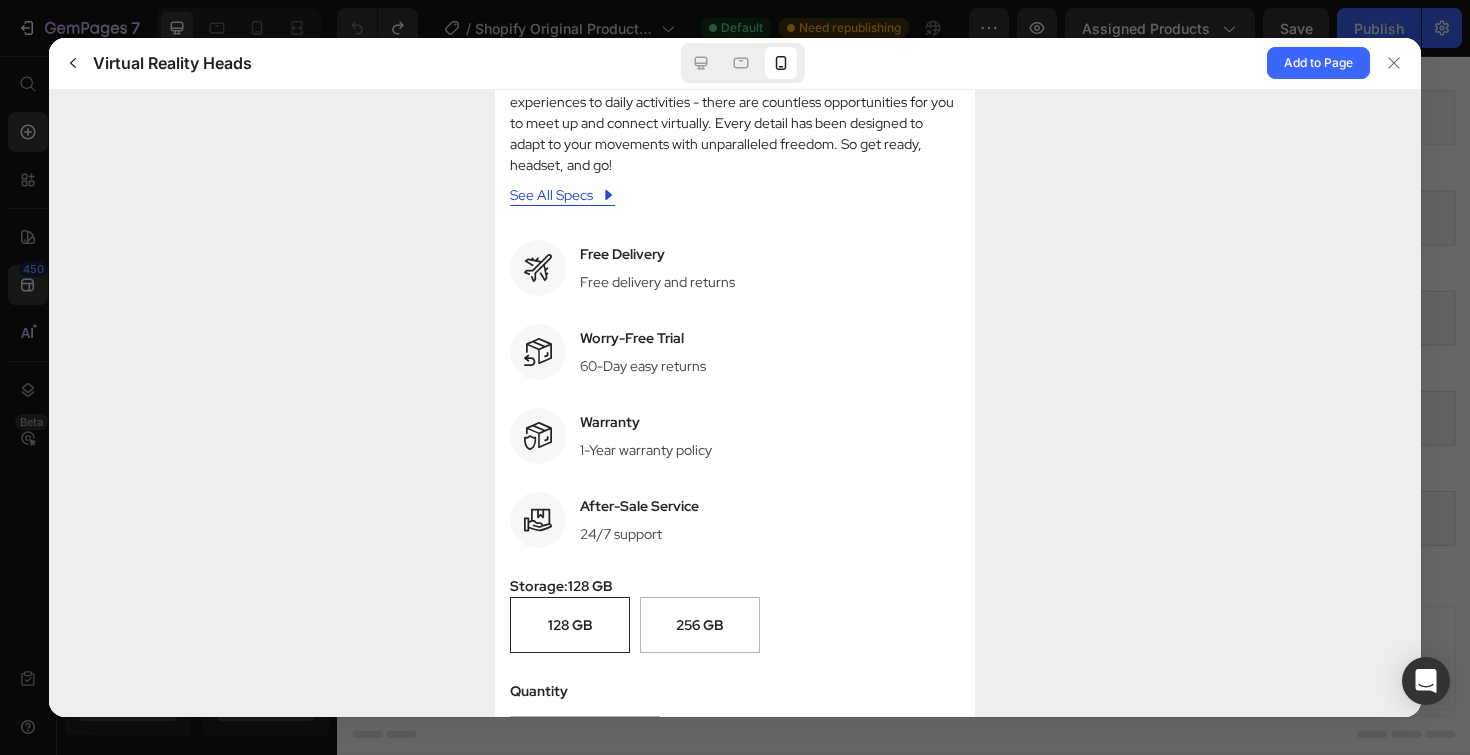 scroll, scrollTop: 1102, scrollLeft: 0, axis: vertical 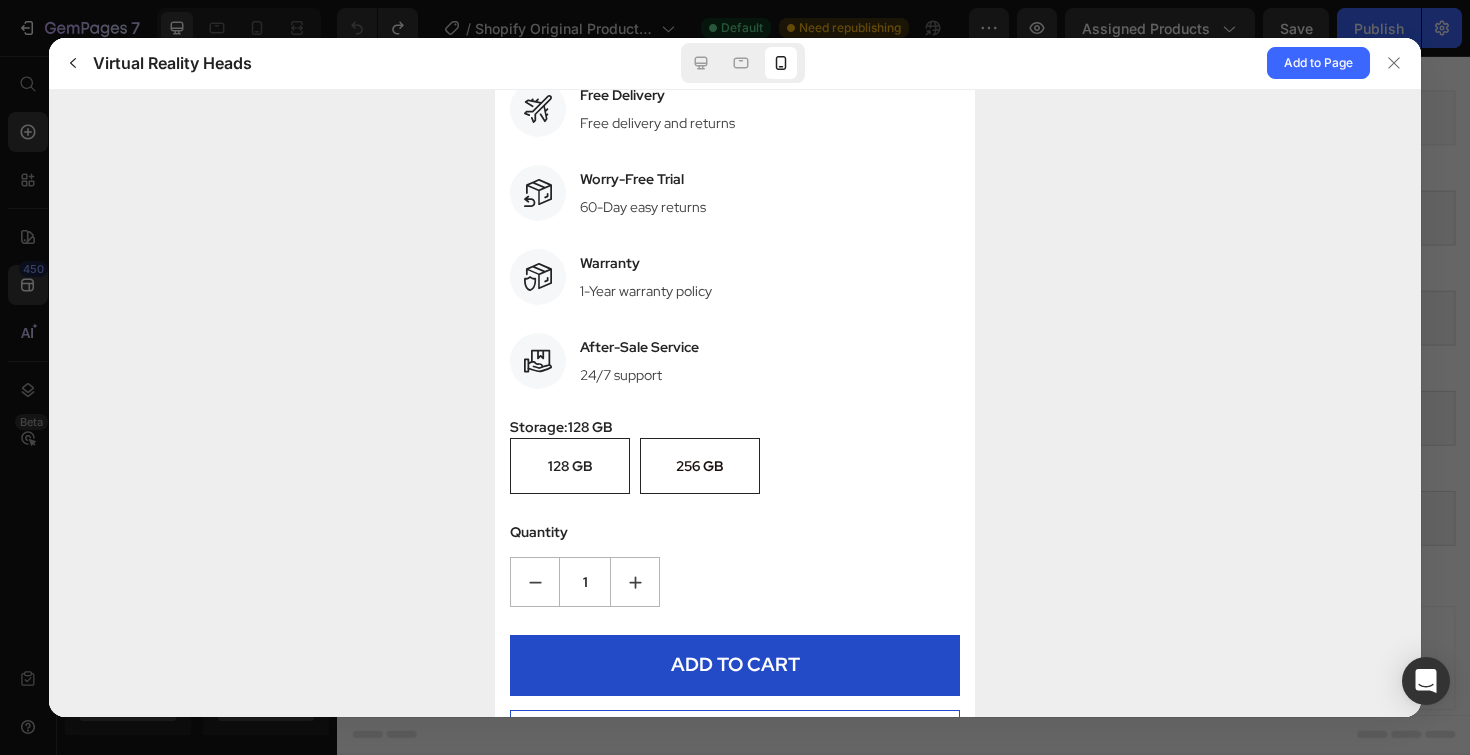 click on "256 GB" at bounding box center (700, 465) 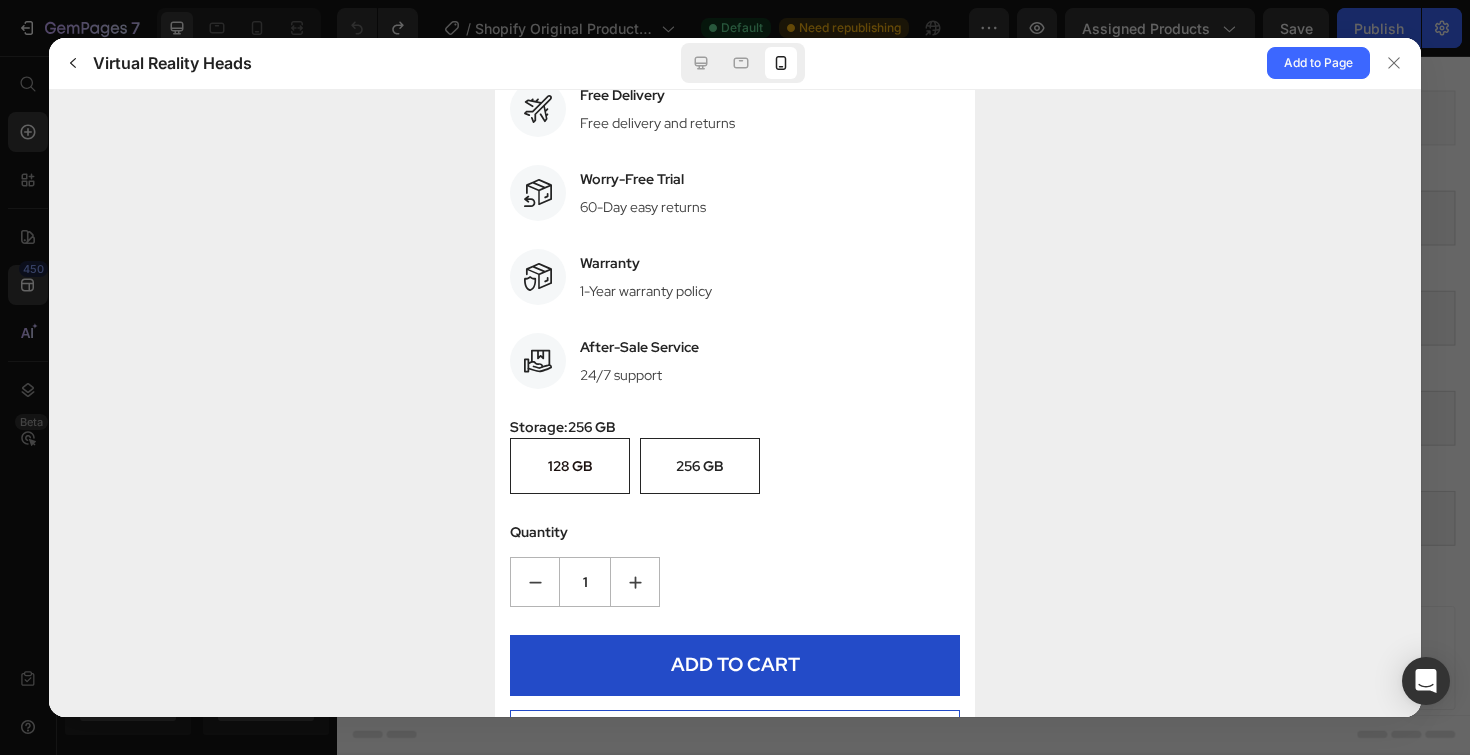 click on "128 GB" at bounding box center (570, 465) 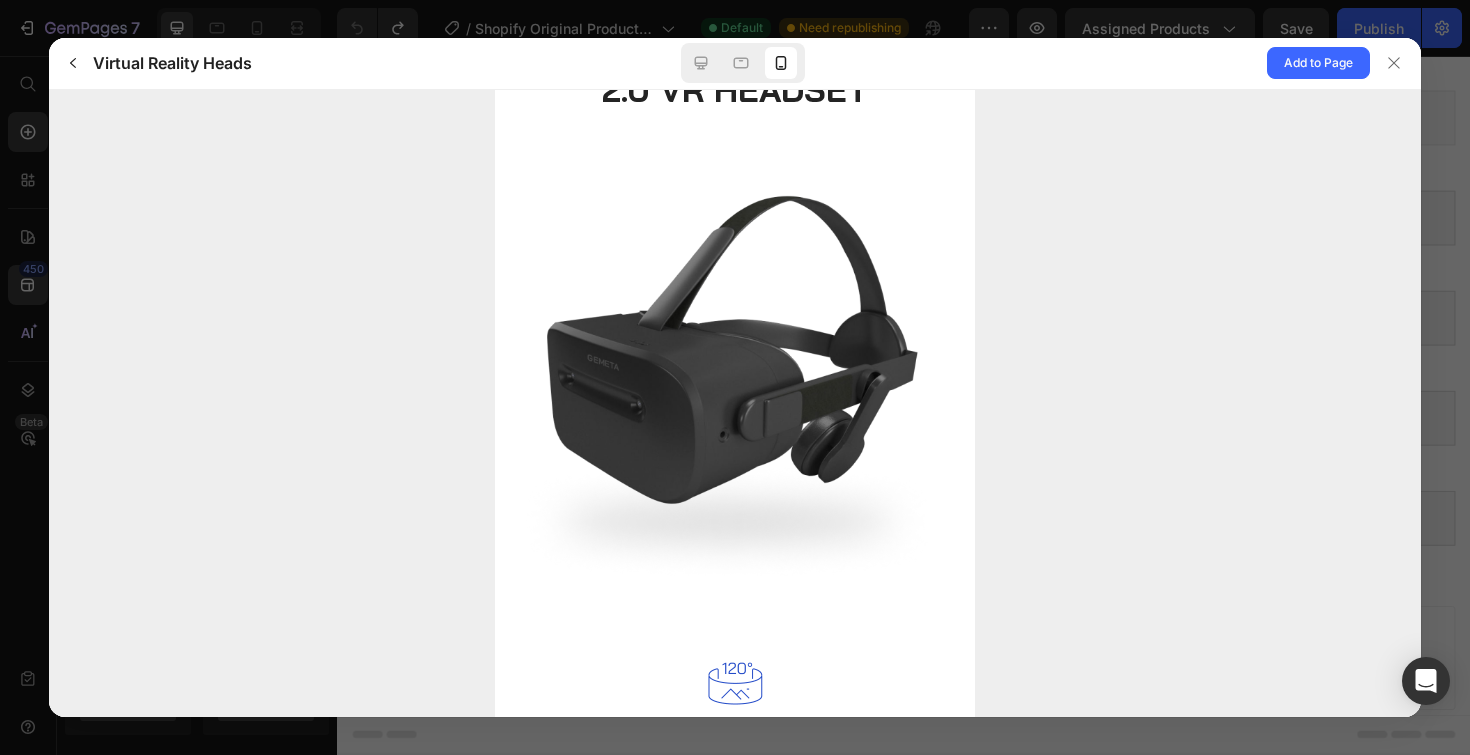 scroll, scrollTop: 3185, scrollLeft: 0, axis: vertical 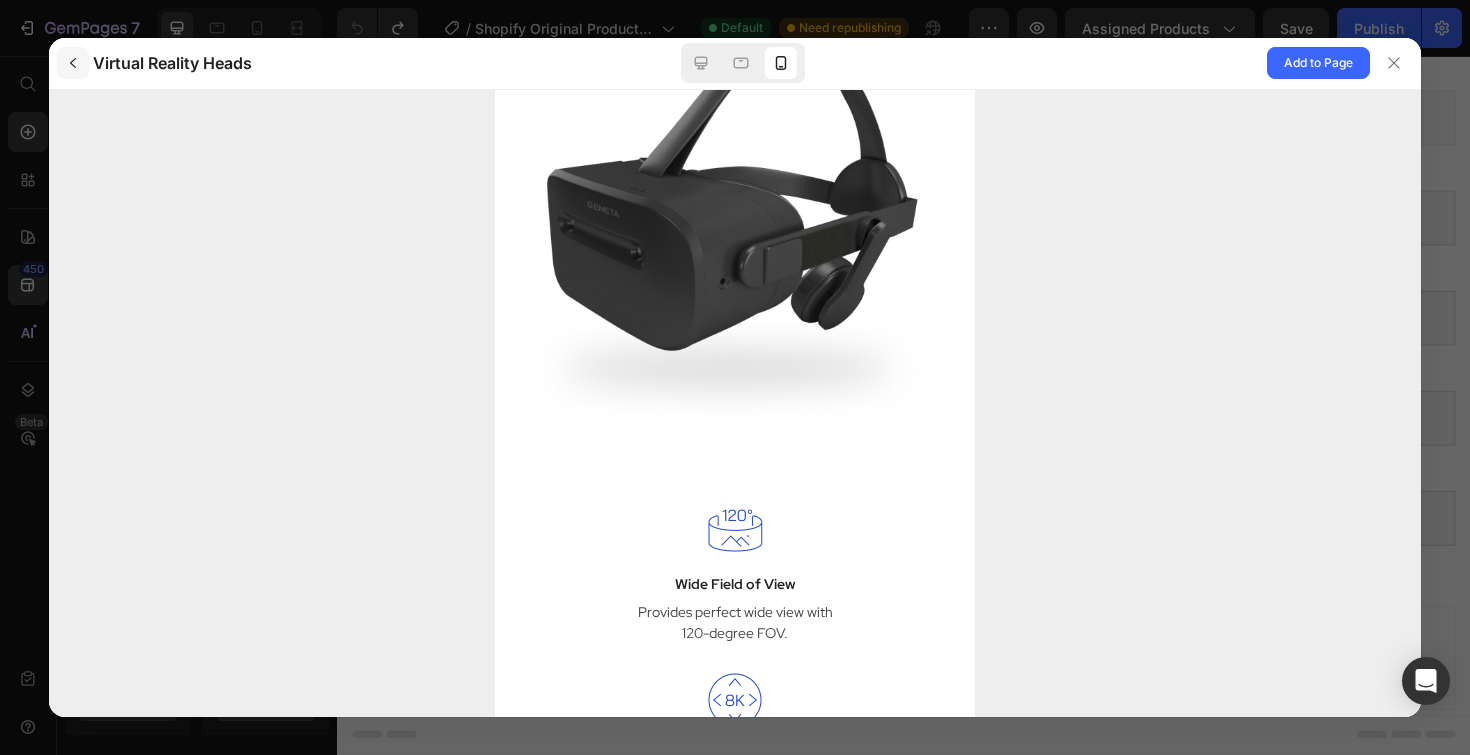 click 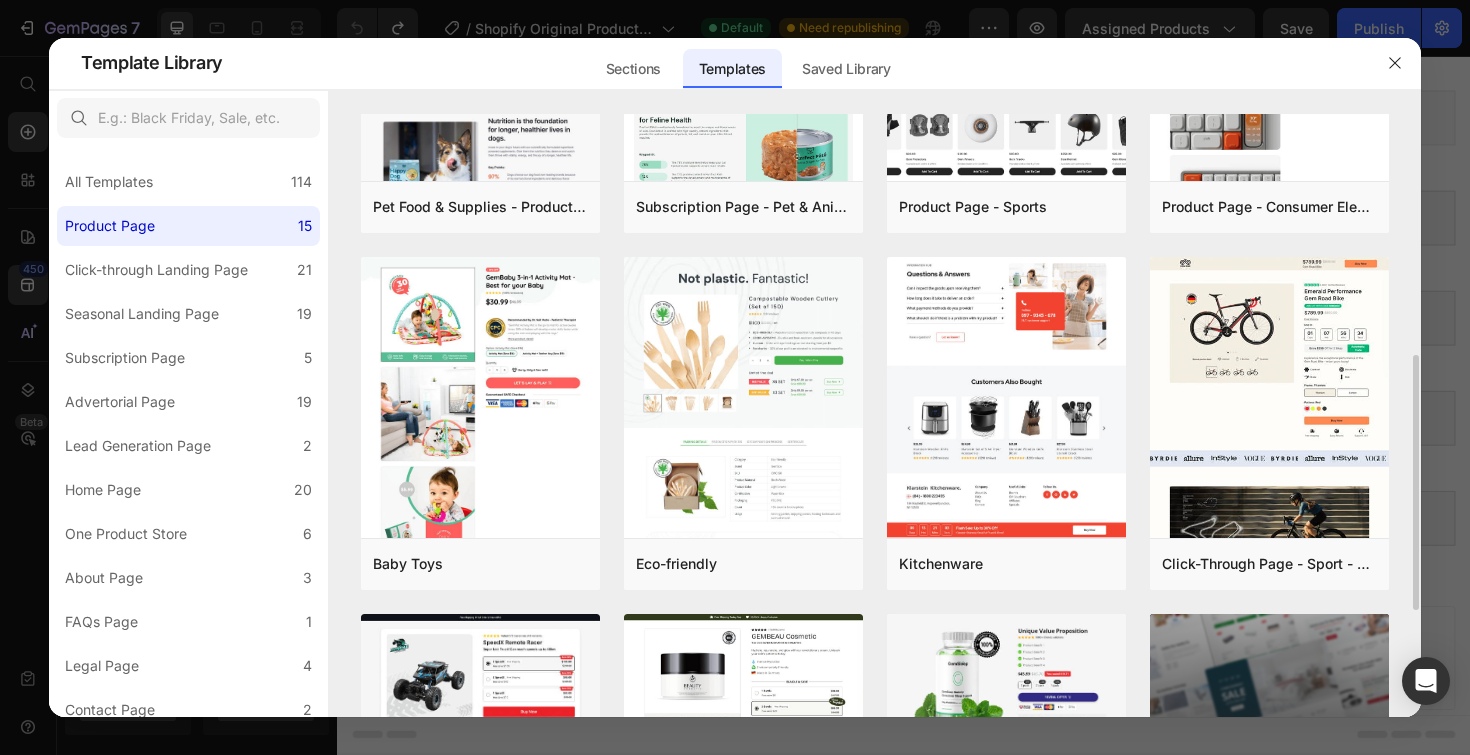 scroll, scrollTop: 824, scrollLeft: 0, axis: vertical 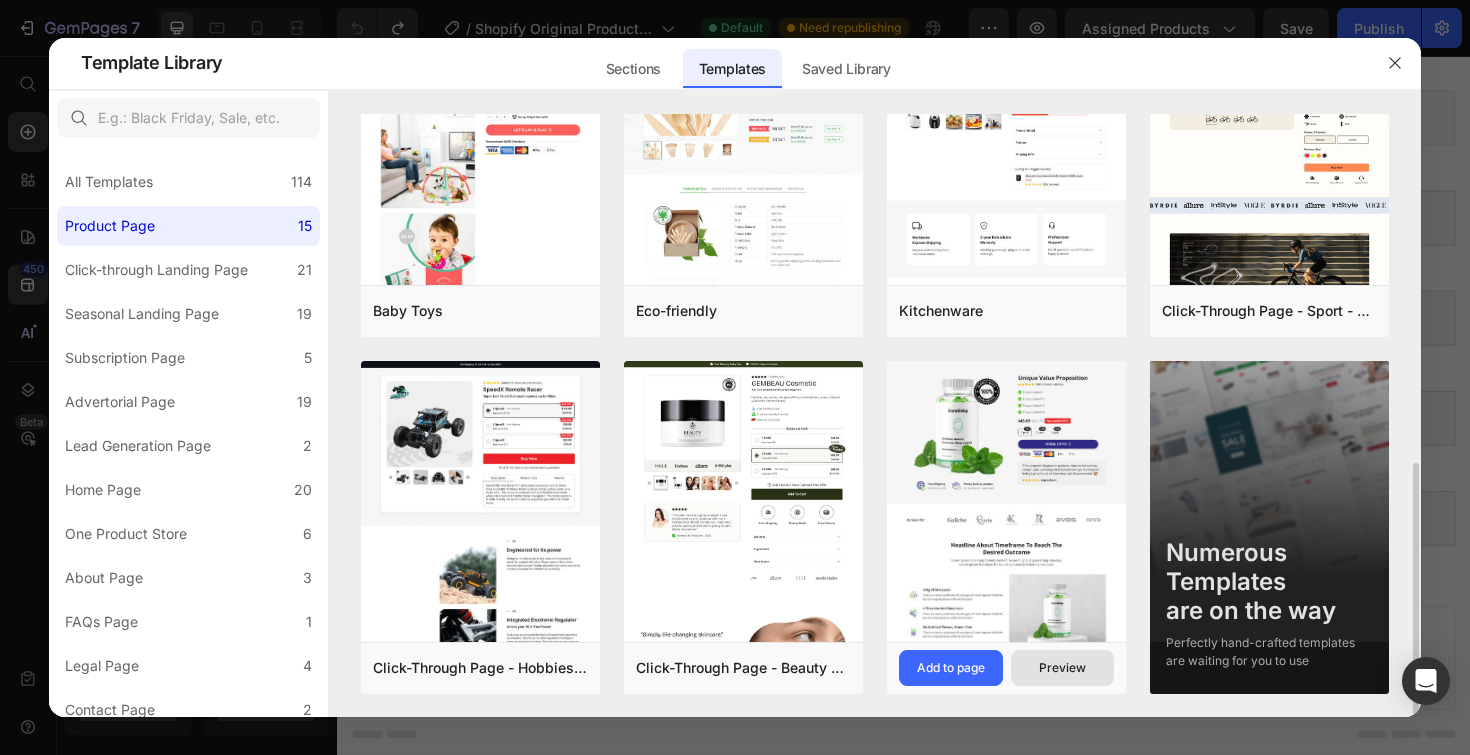click on "Preview" at bounding box center (1062, 668) 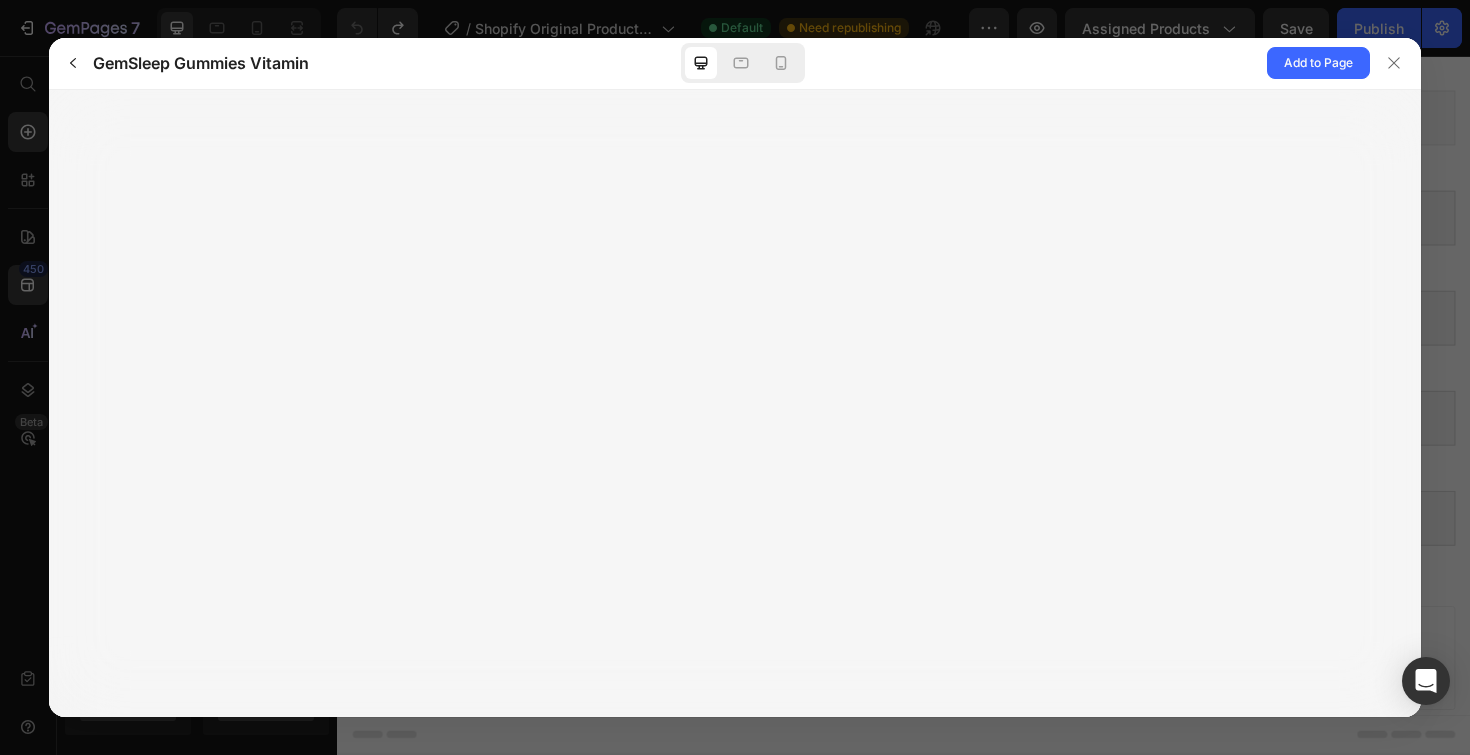 click at bounding box center (743, 63) 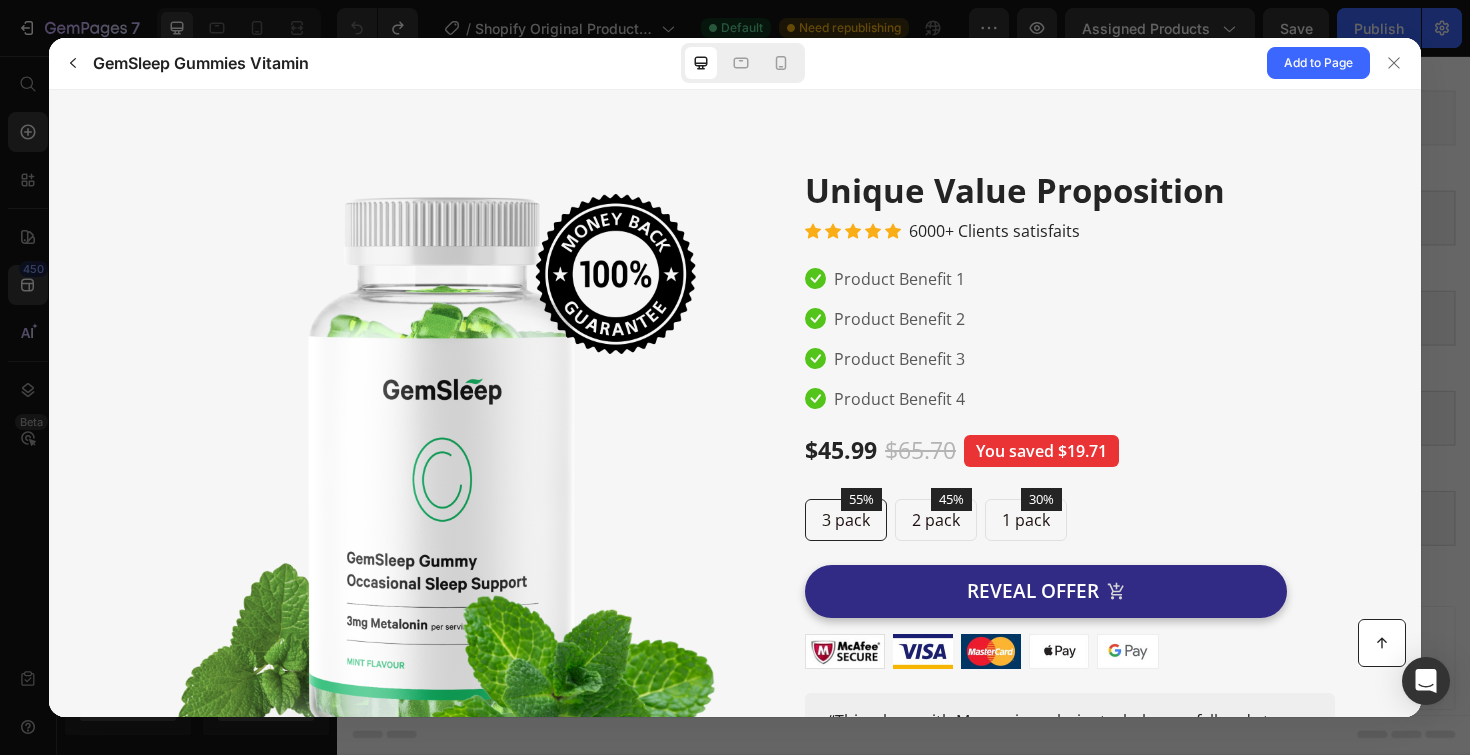 scroll, scrollTop: 0, scrollLeft: 0, axis: both 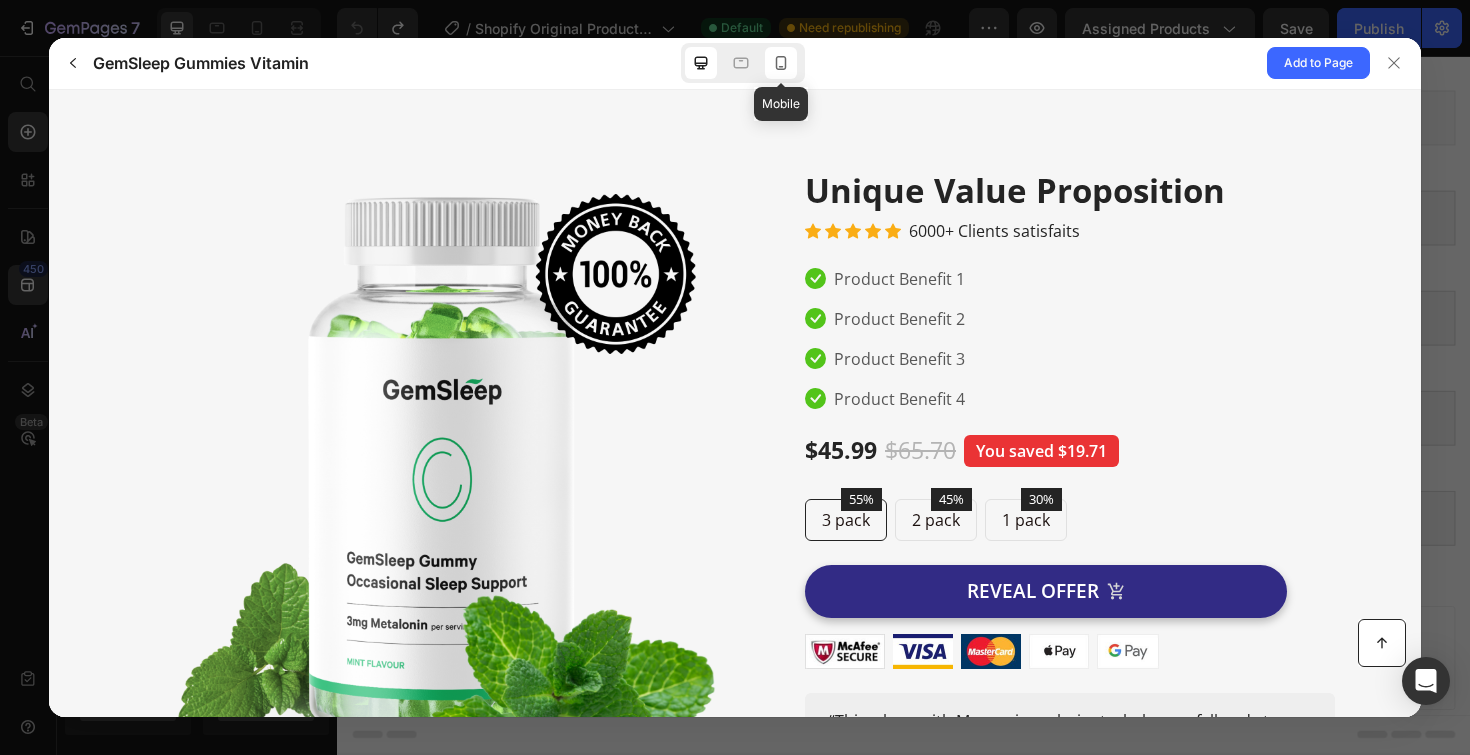 click 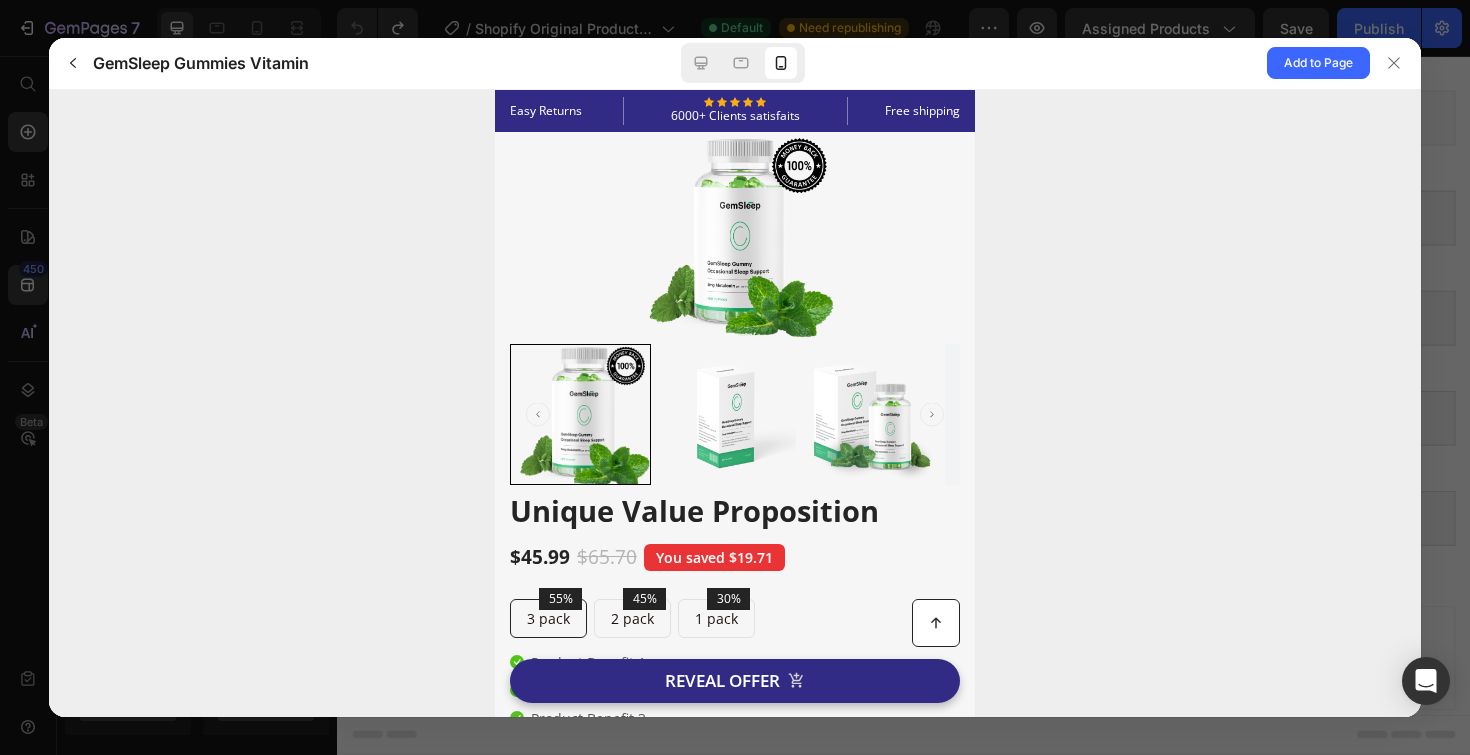 scroll, scrollTop: 180, scrollLeft: 0, axis: vertical 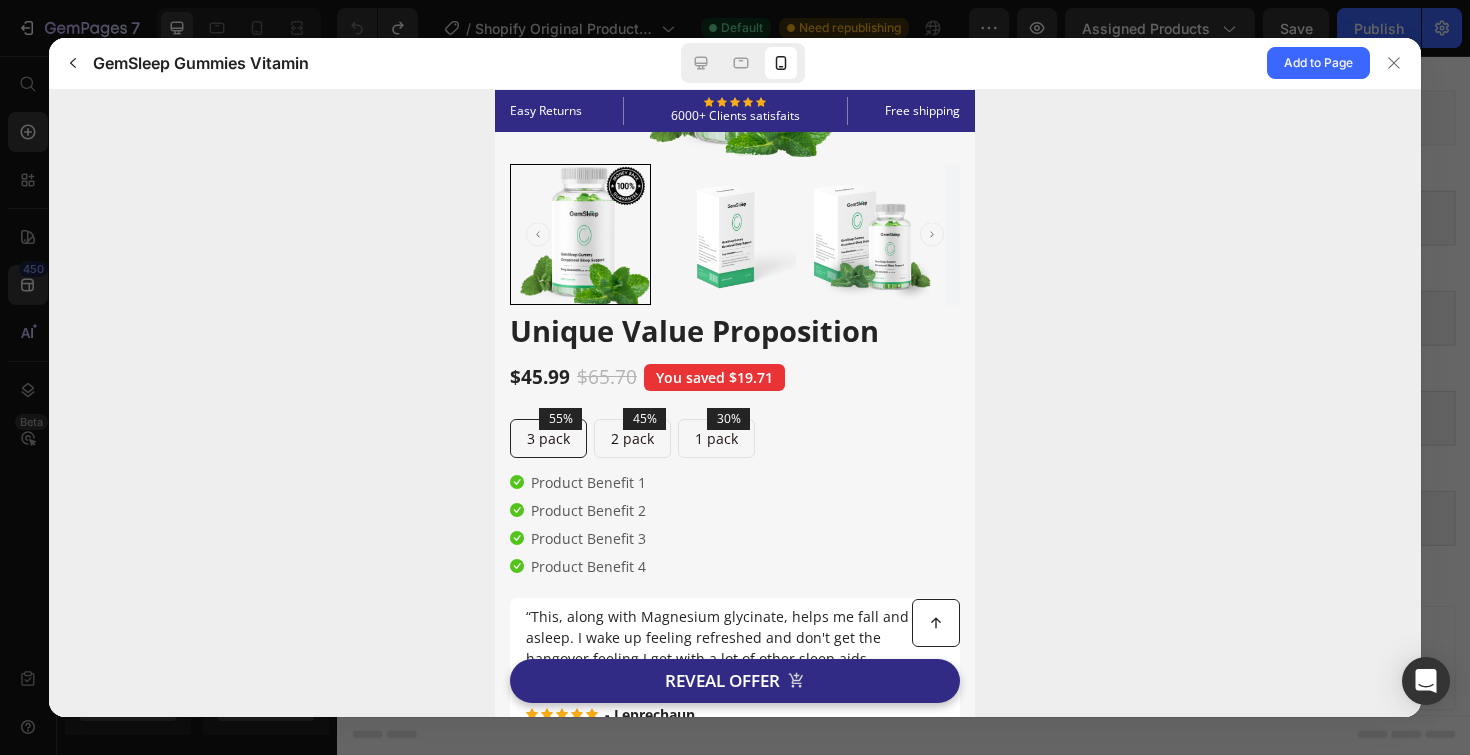click on "2 pack" at bounding box center (632, 437) 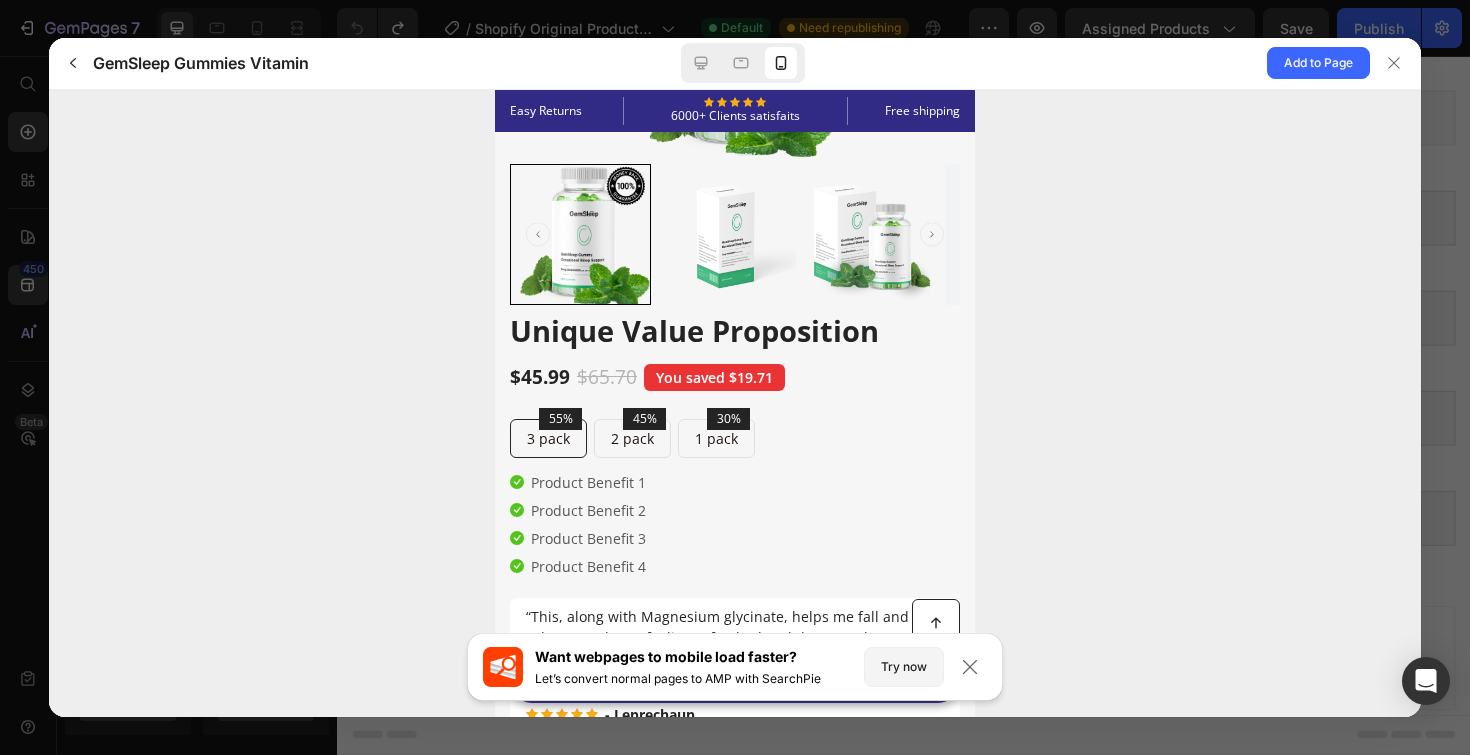 click at bounding box center [743, 63] 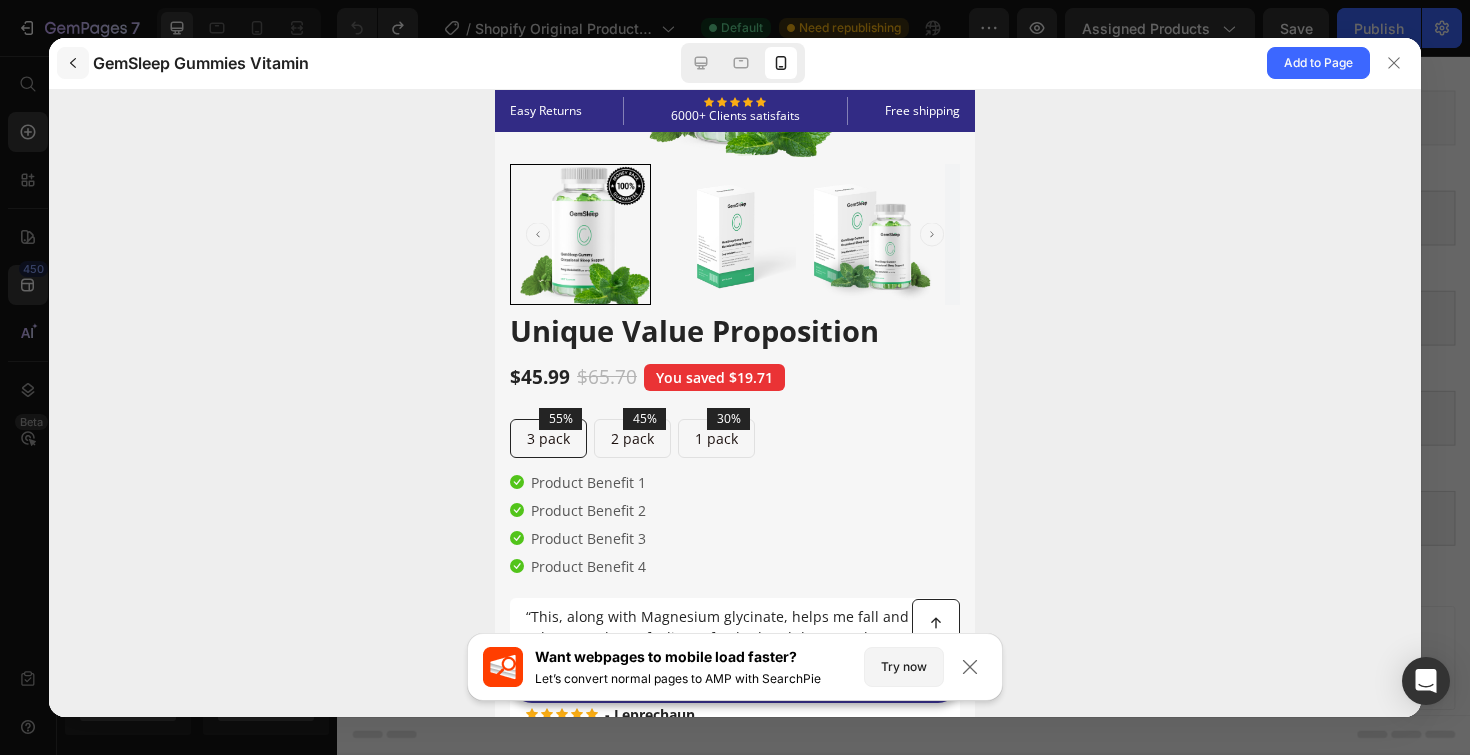 click 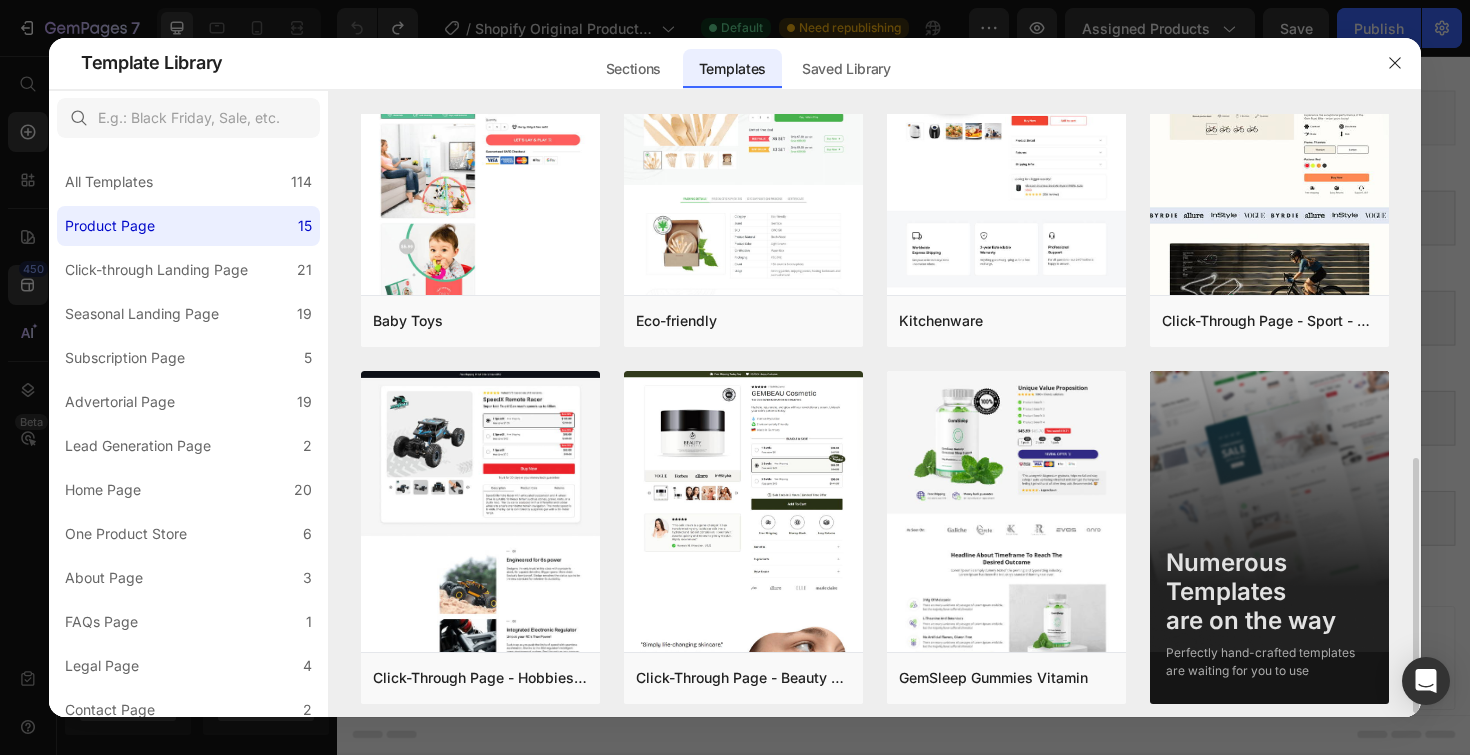 scroll, scrollTop: 0, scrollLeft: 0, axis: both 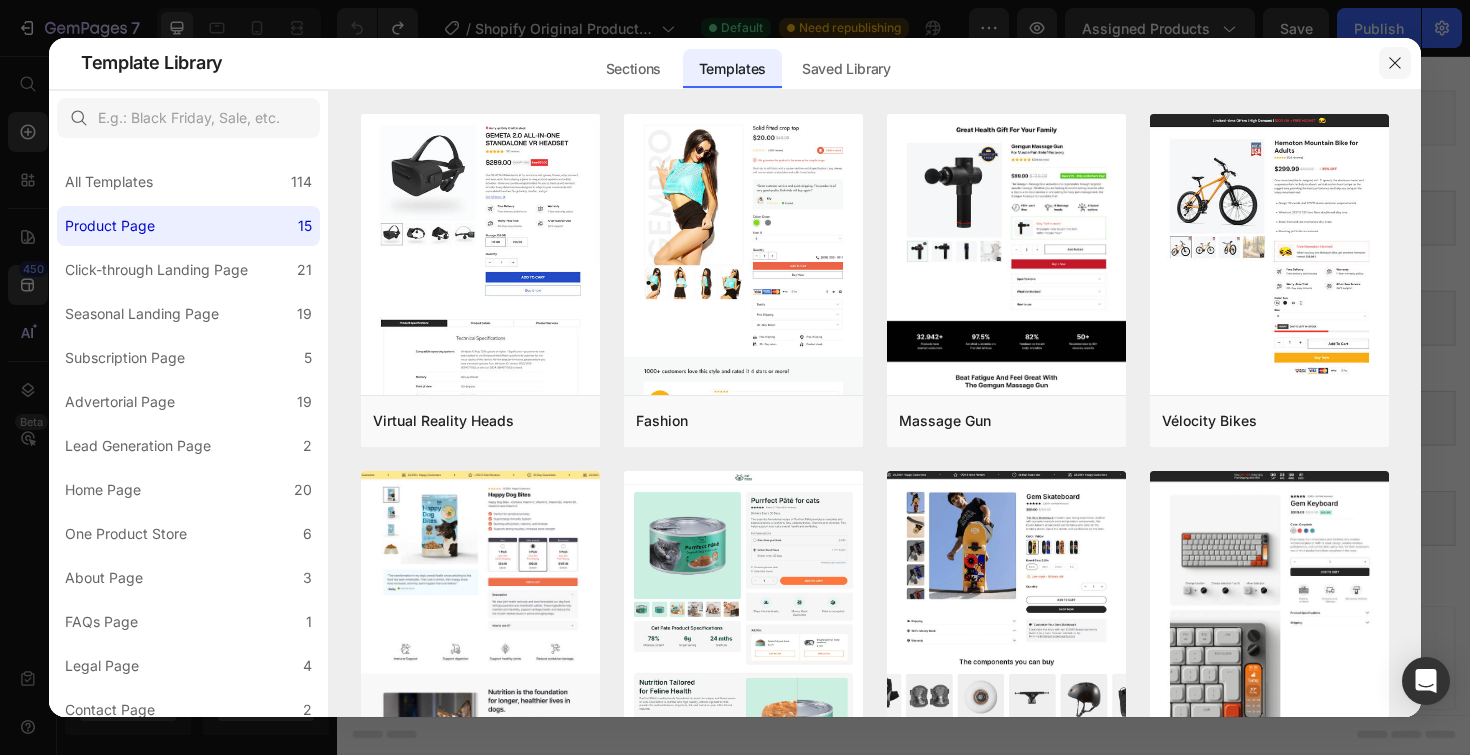 click 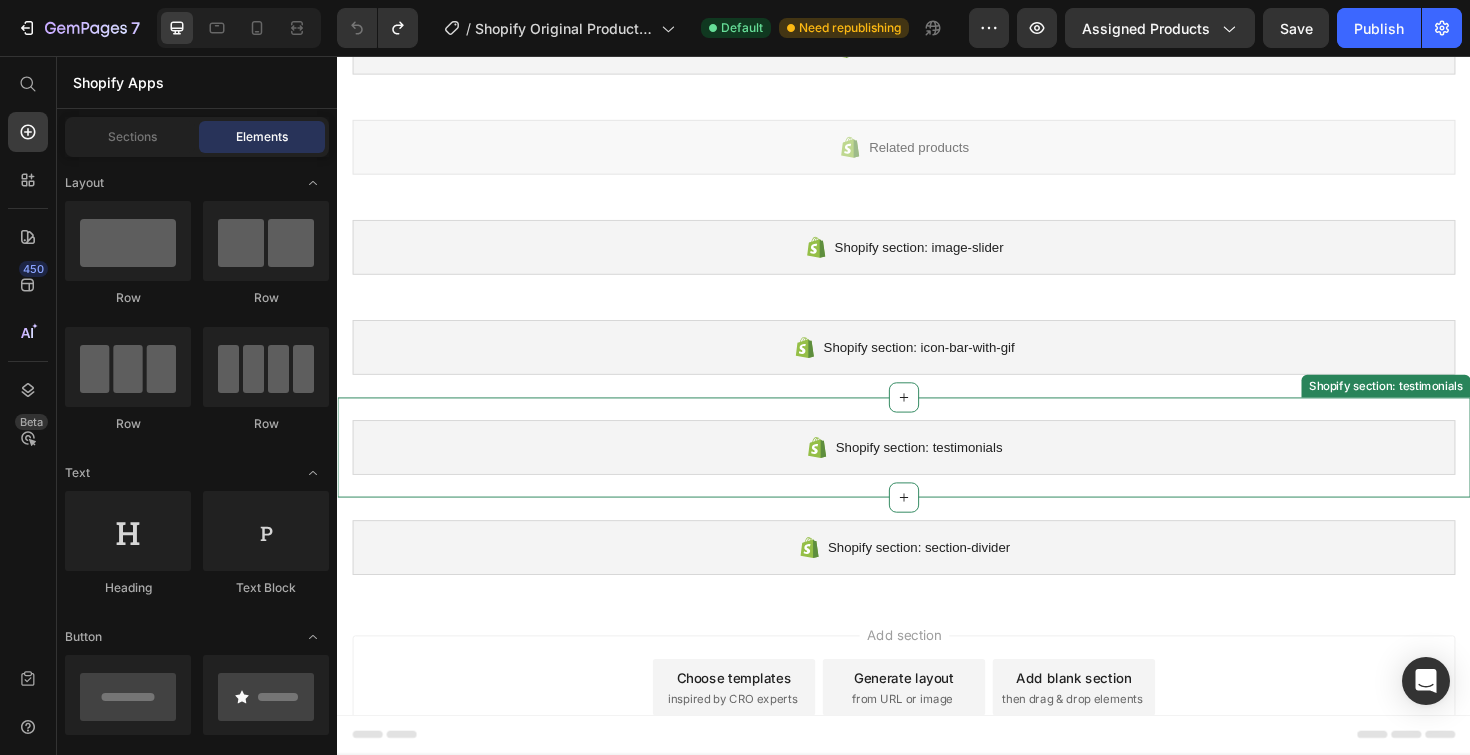 scroll, scrollTop: 134, scrollLeft: 0, axis: vertical 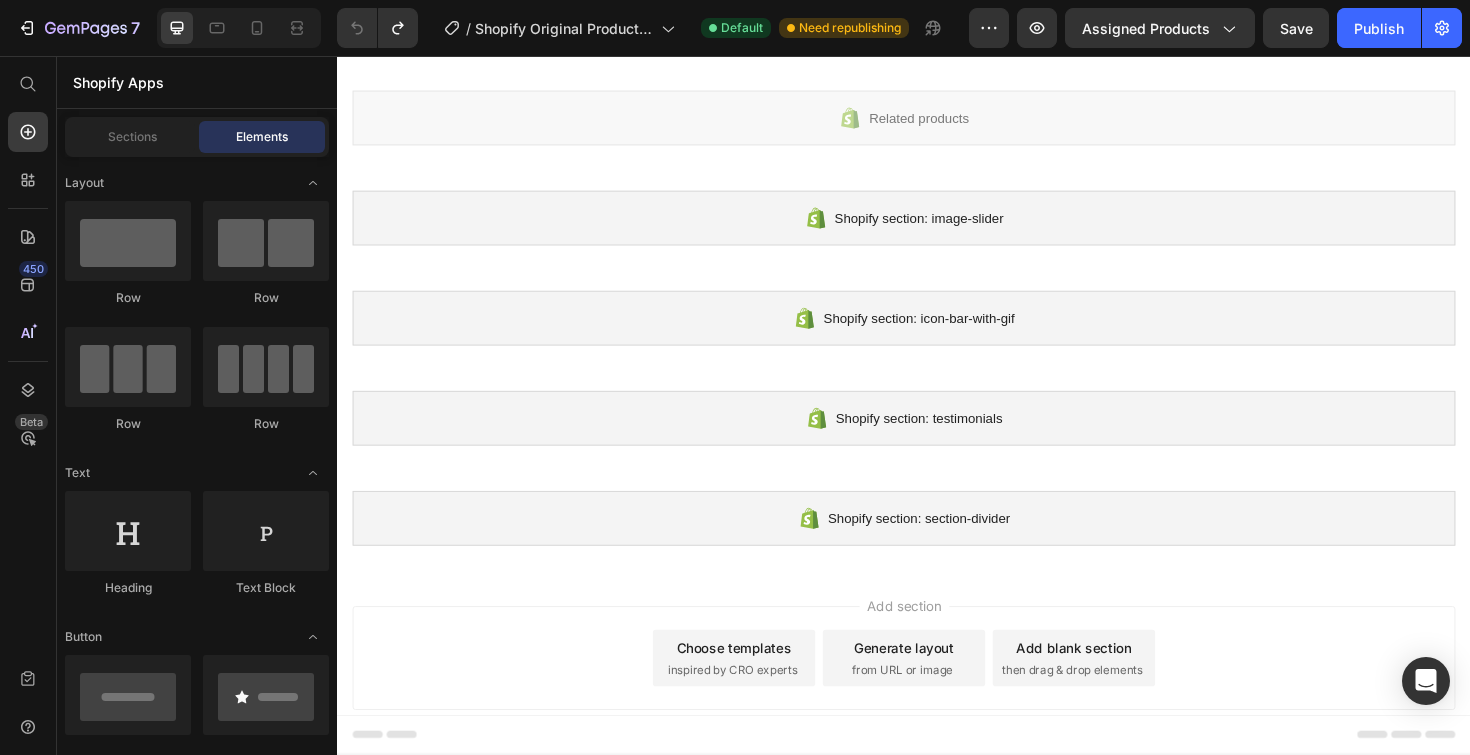 click on "inspired by CRO experts" at bounding box center [755, 707] 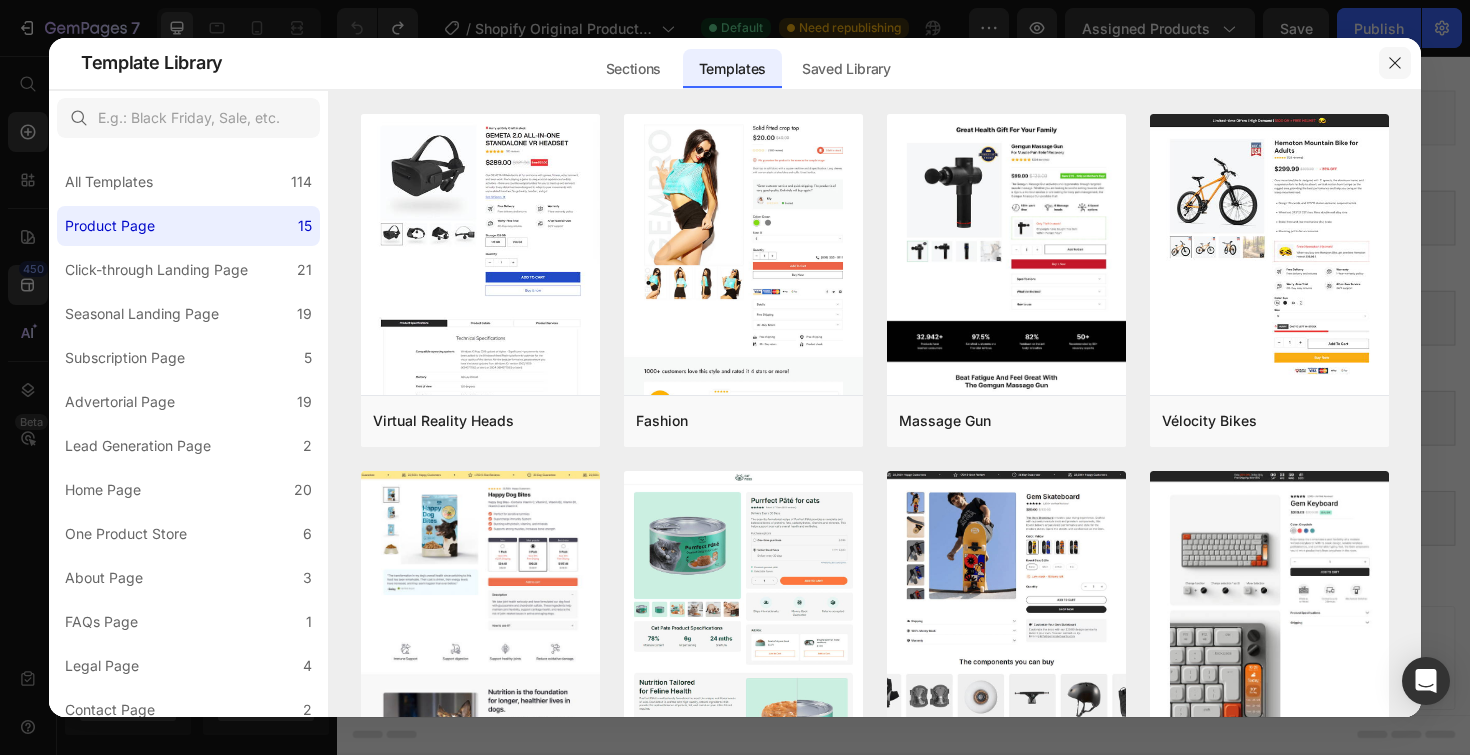 drag, startPoint x: 1399, startPoint y: 61, endPoint x: 797, endPoint y: 5, distance: 604.59906 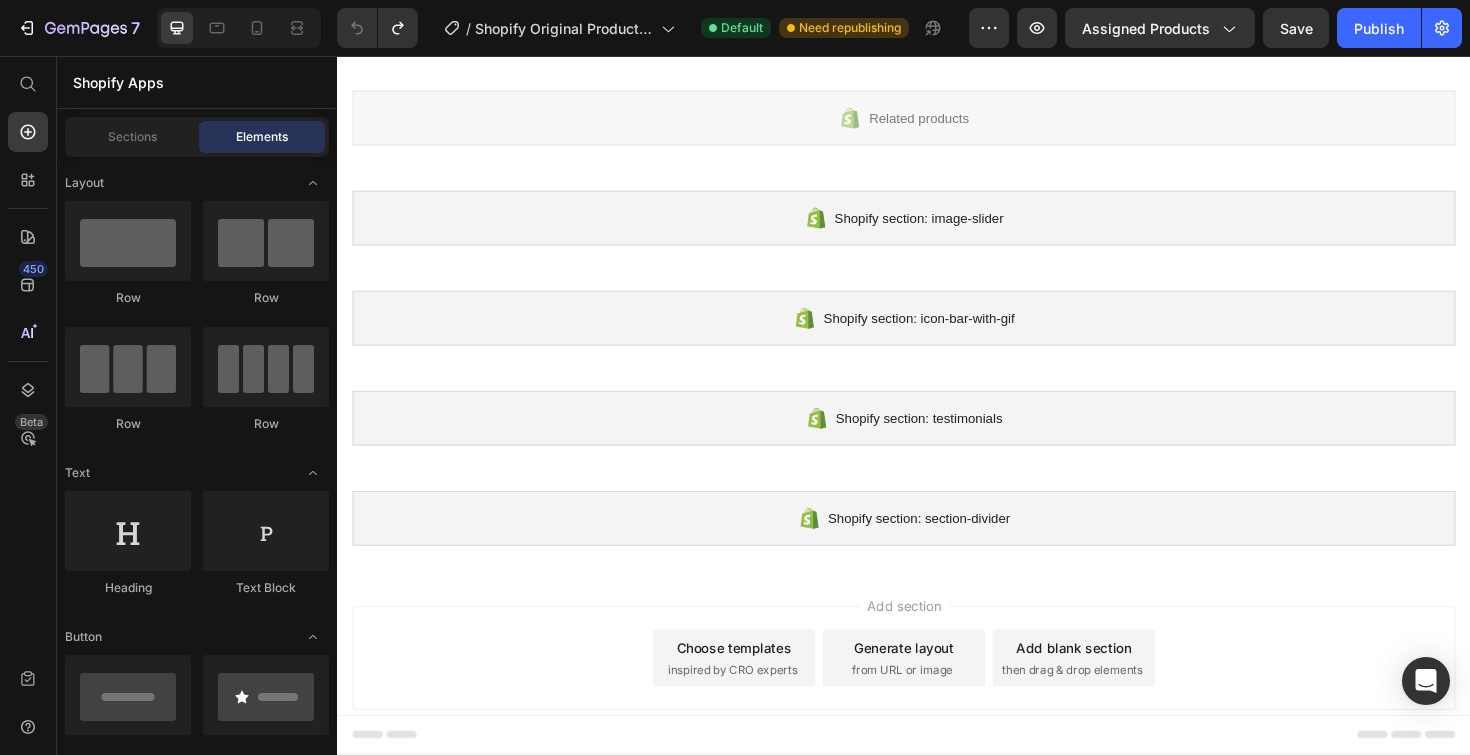 click on "Choose templates" at bounding box center [757, 683] 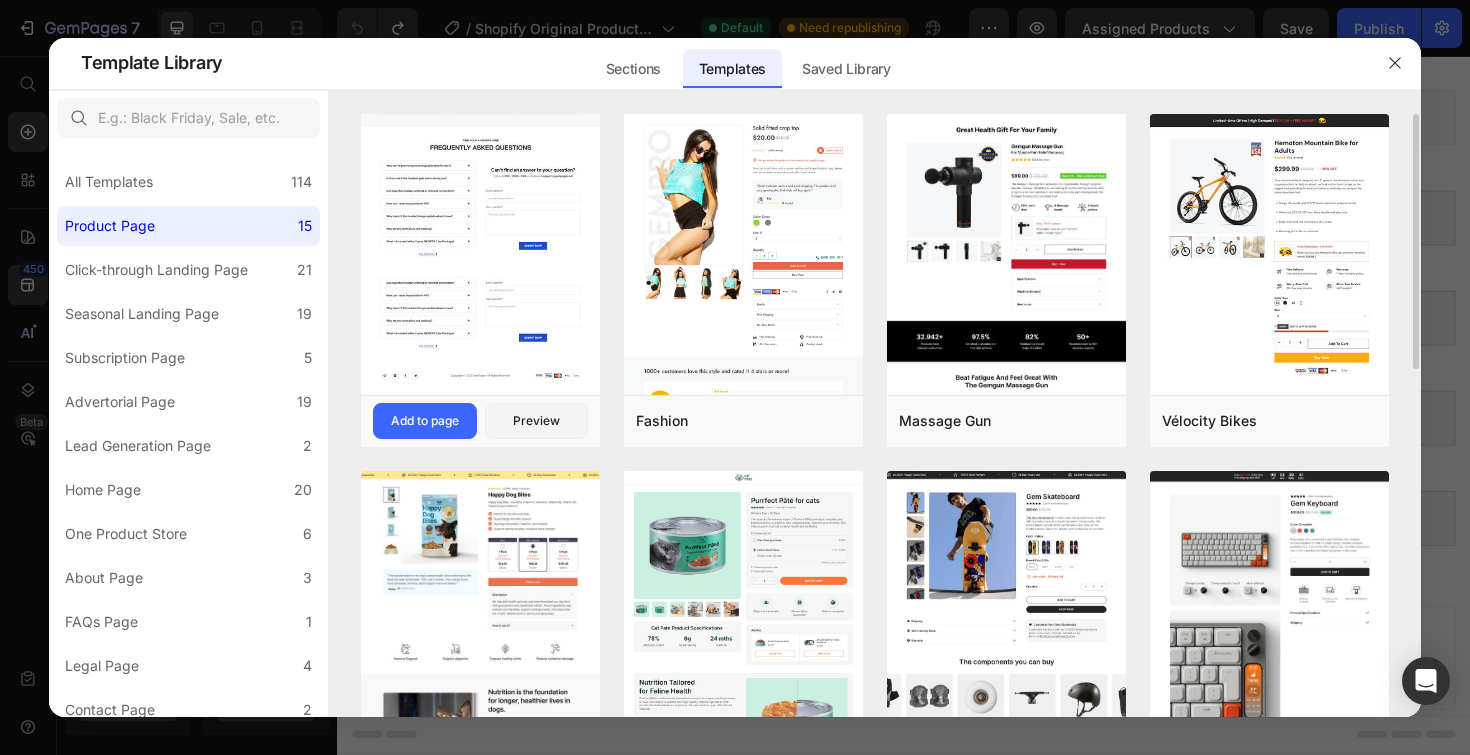 click at bounding box center [480, -384] 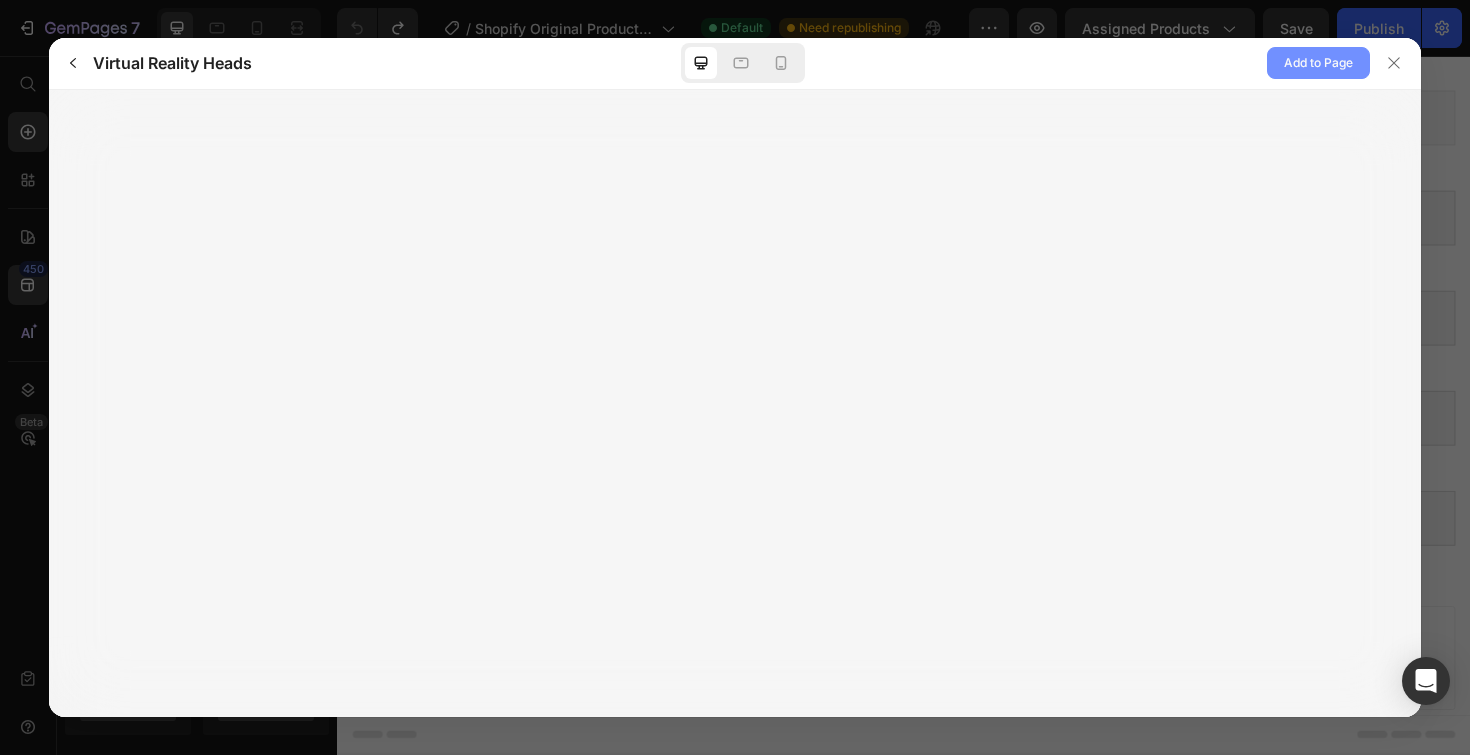 click on "Add to Page" 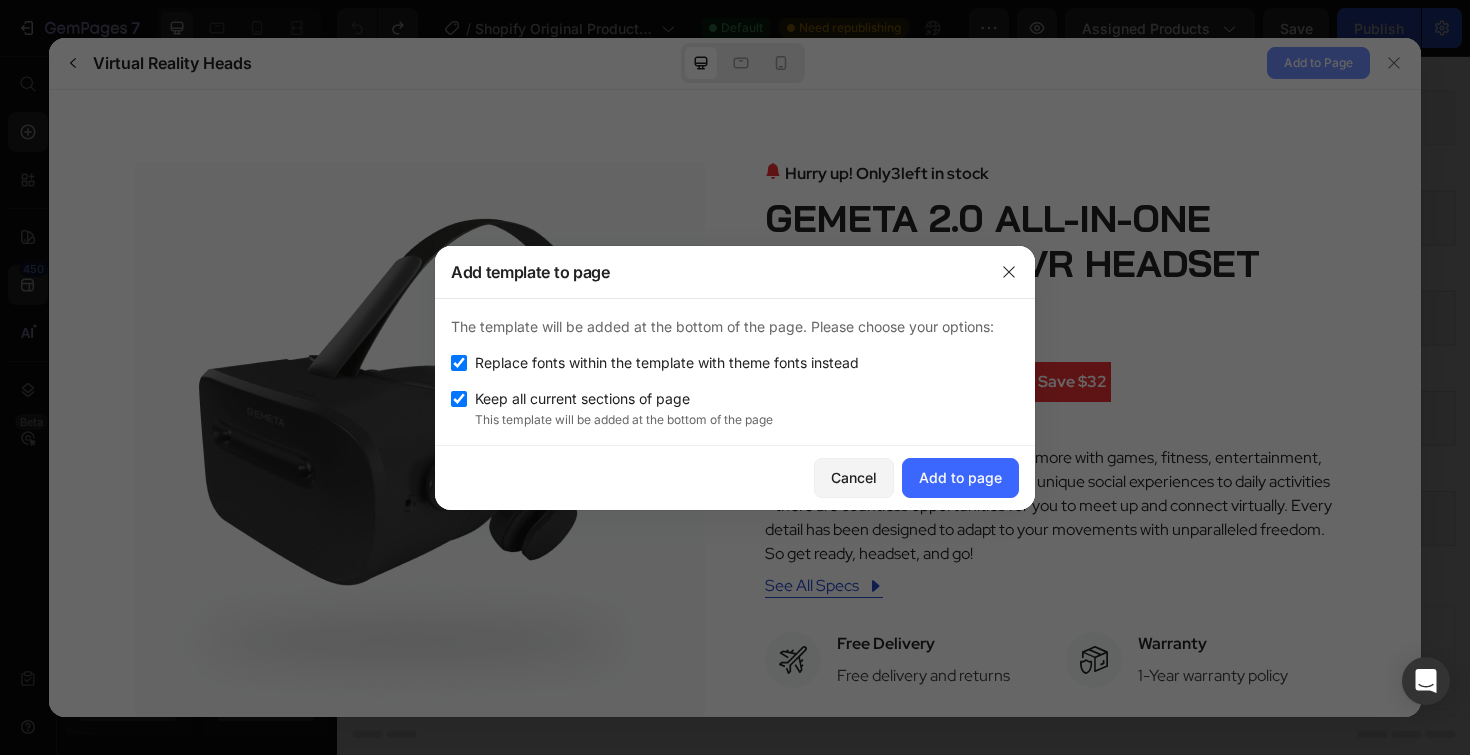 scroll, scrollTop: 0, scrollLeft: 0, axis: both 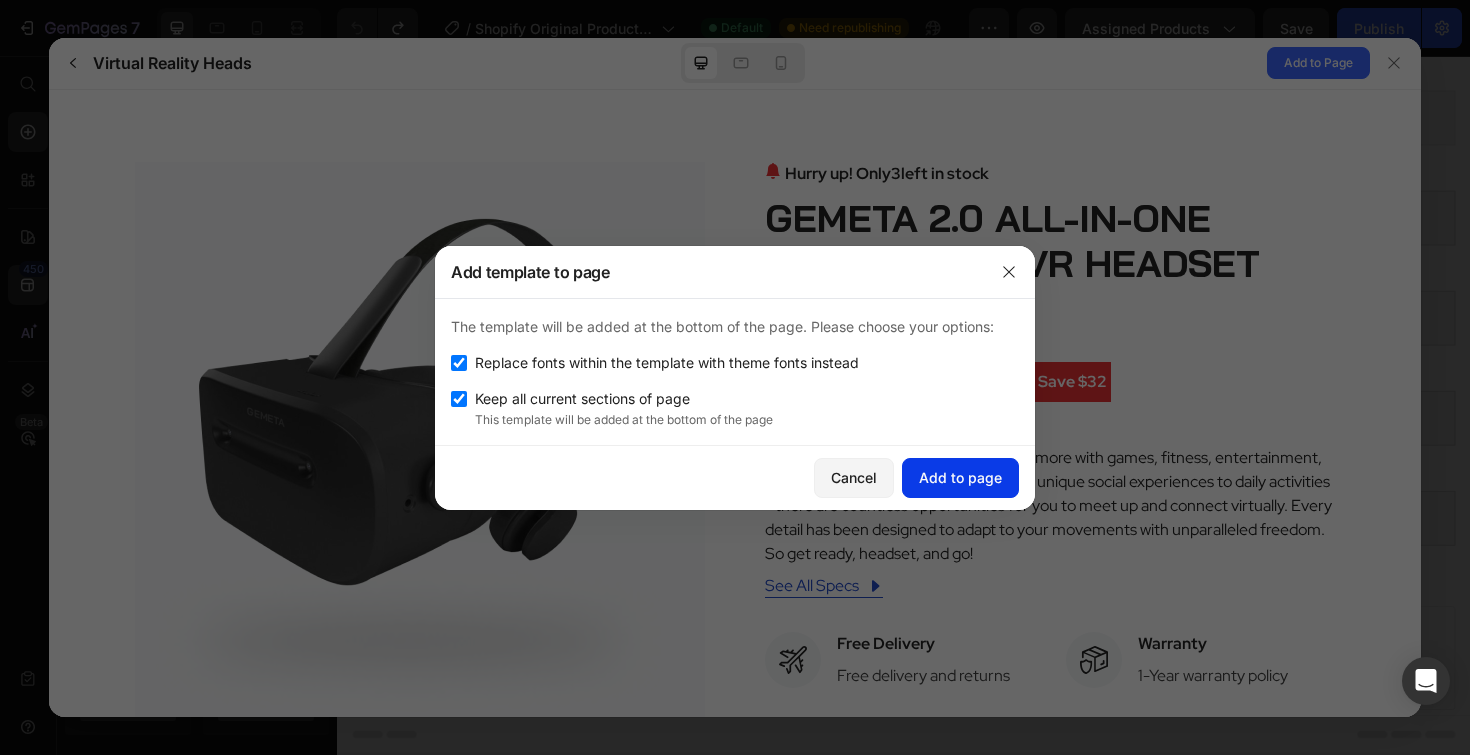 click on "Add to page" at bounding box center [960, 477] 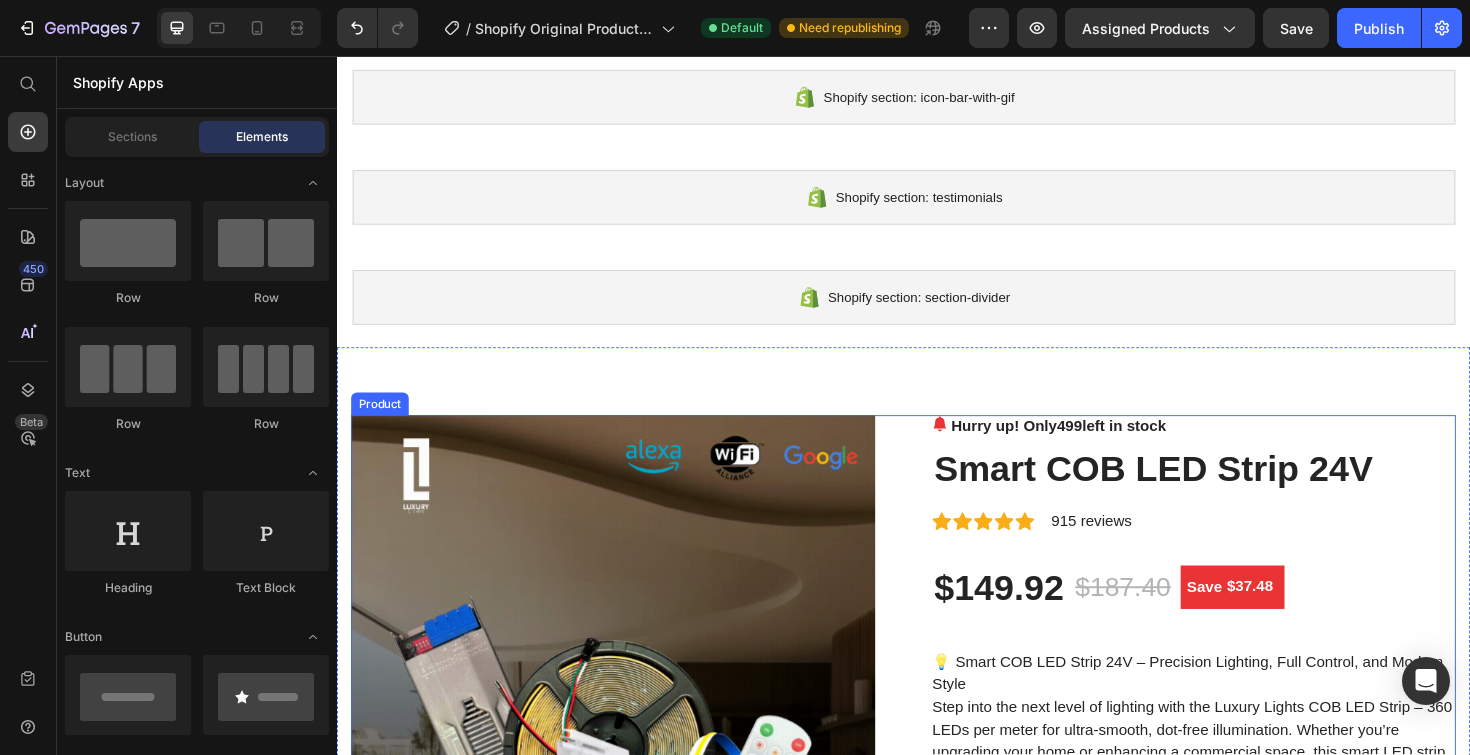 scroll, scrollTop: 450, scrollLeft: 0, axis: vertical 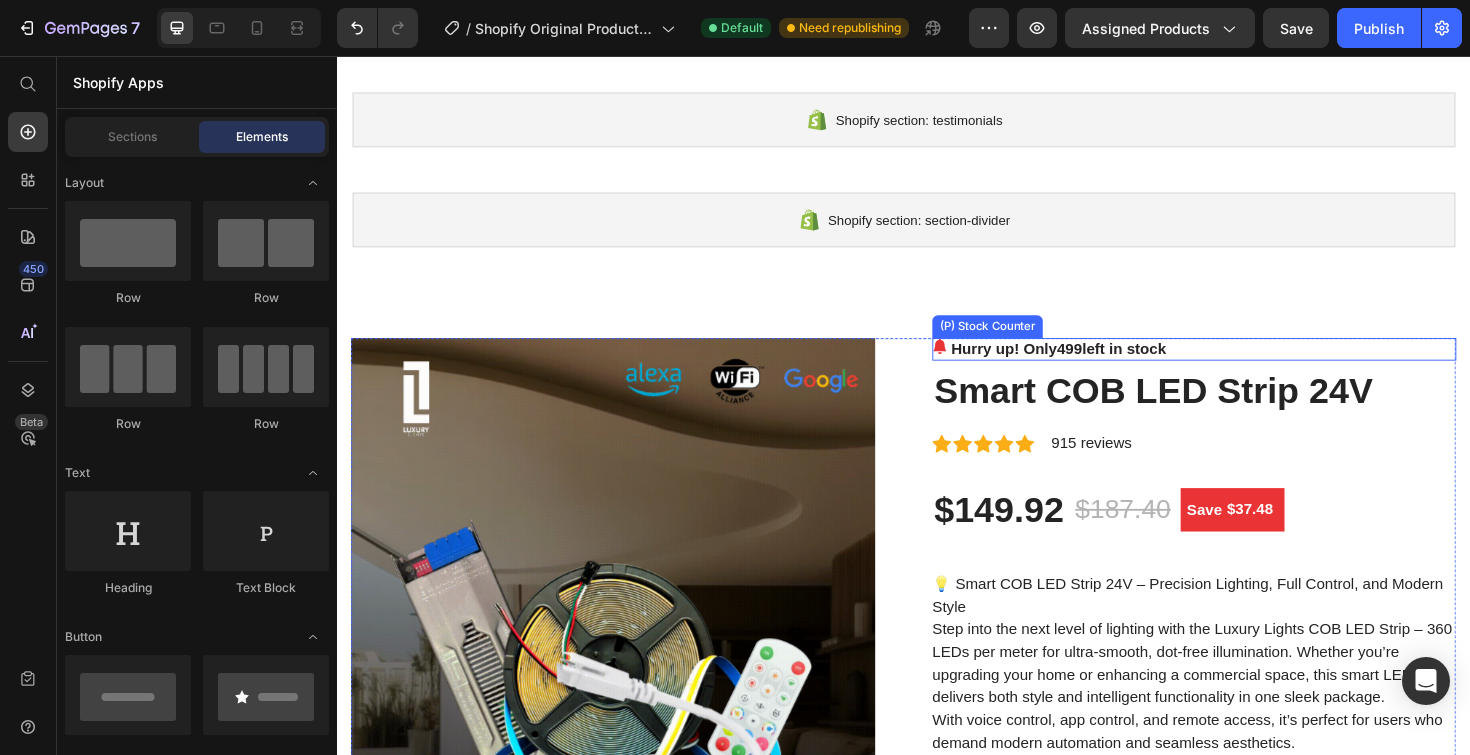 click on "Hurry up! Only  499  left in stock" at bounding box center [1101, 367] 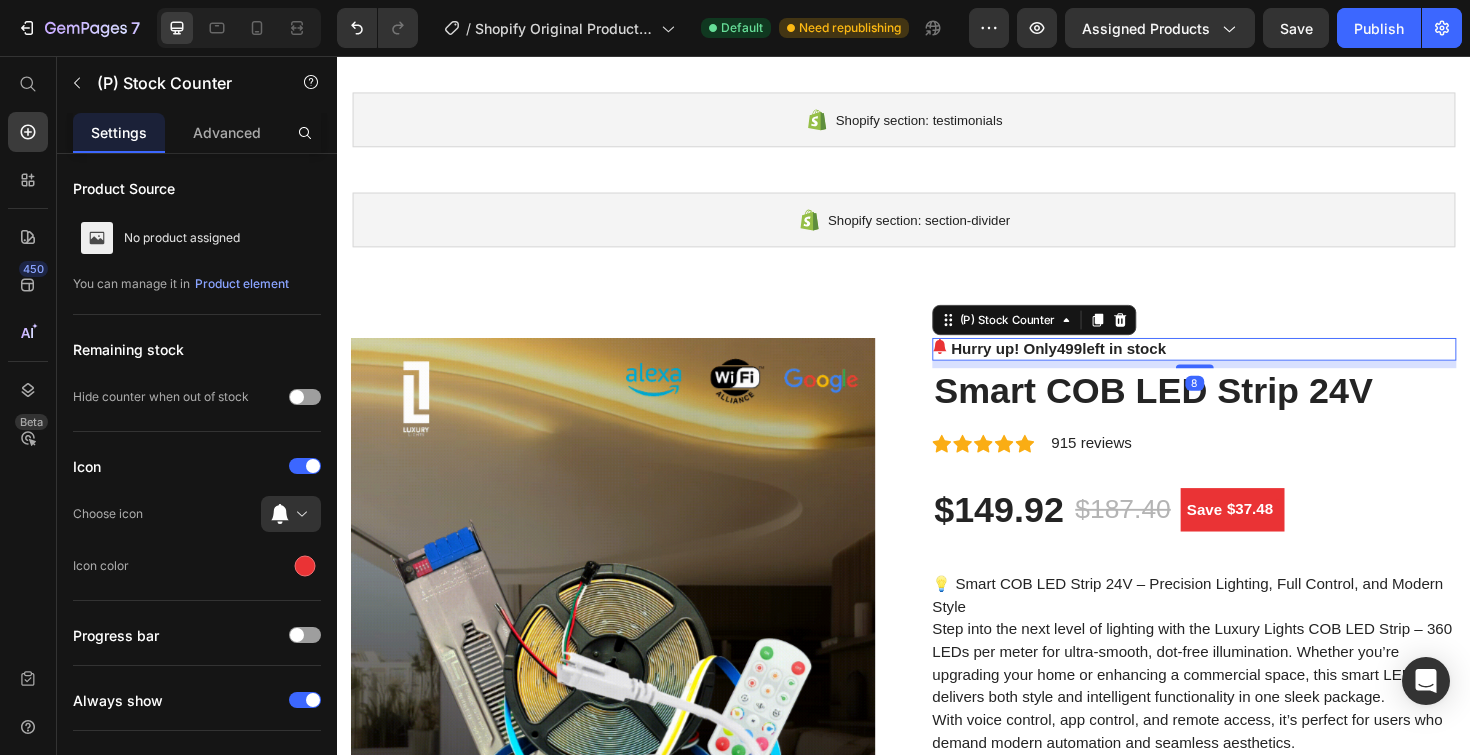 click on "499" at bounding box center [1112, 366] 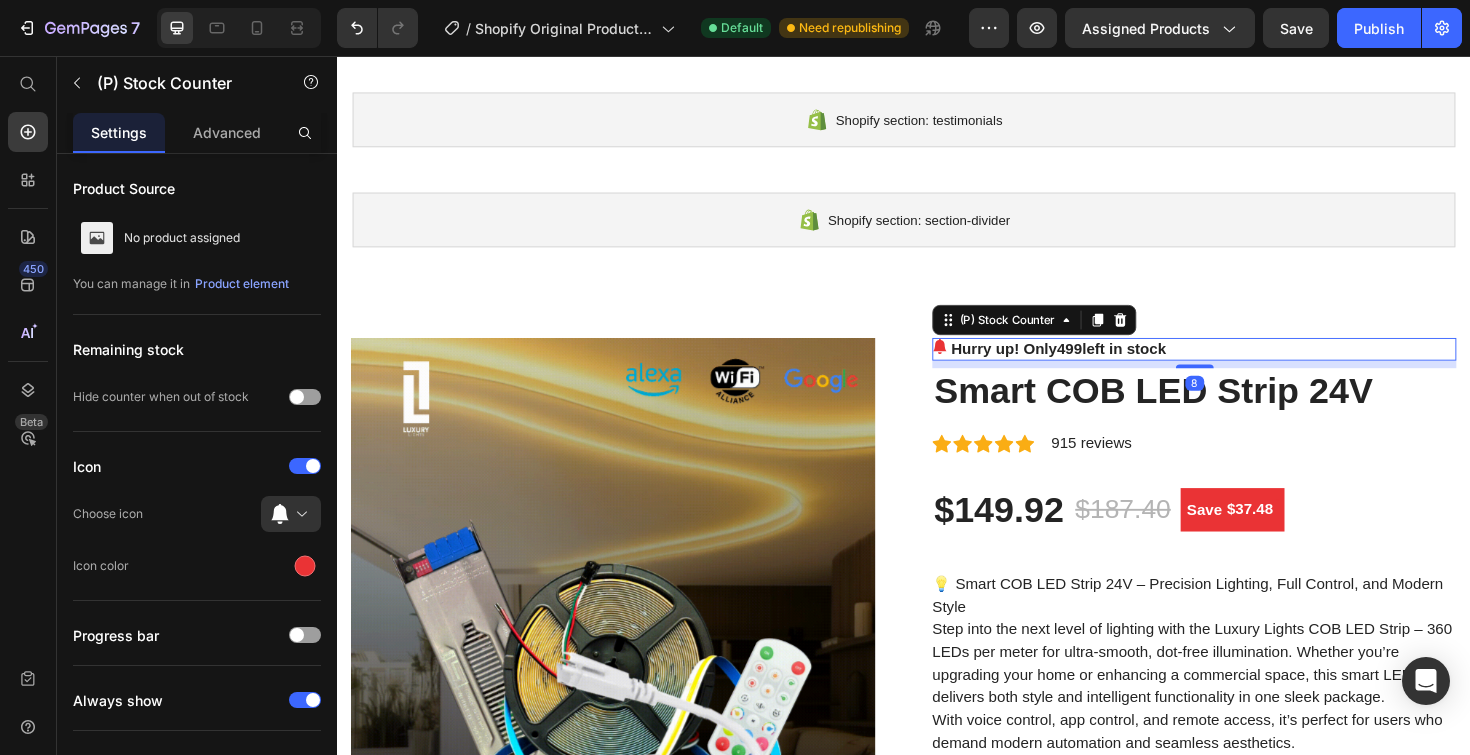 click on "499" at bounding box center (1112, 366) 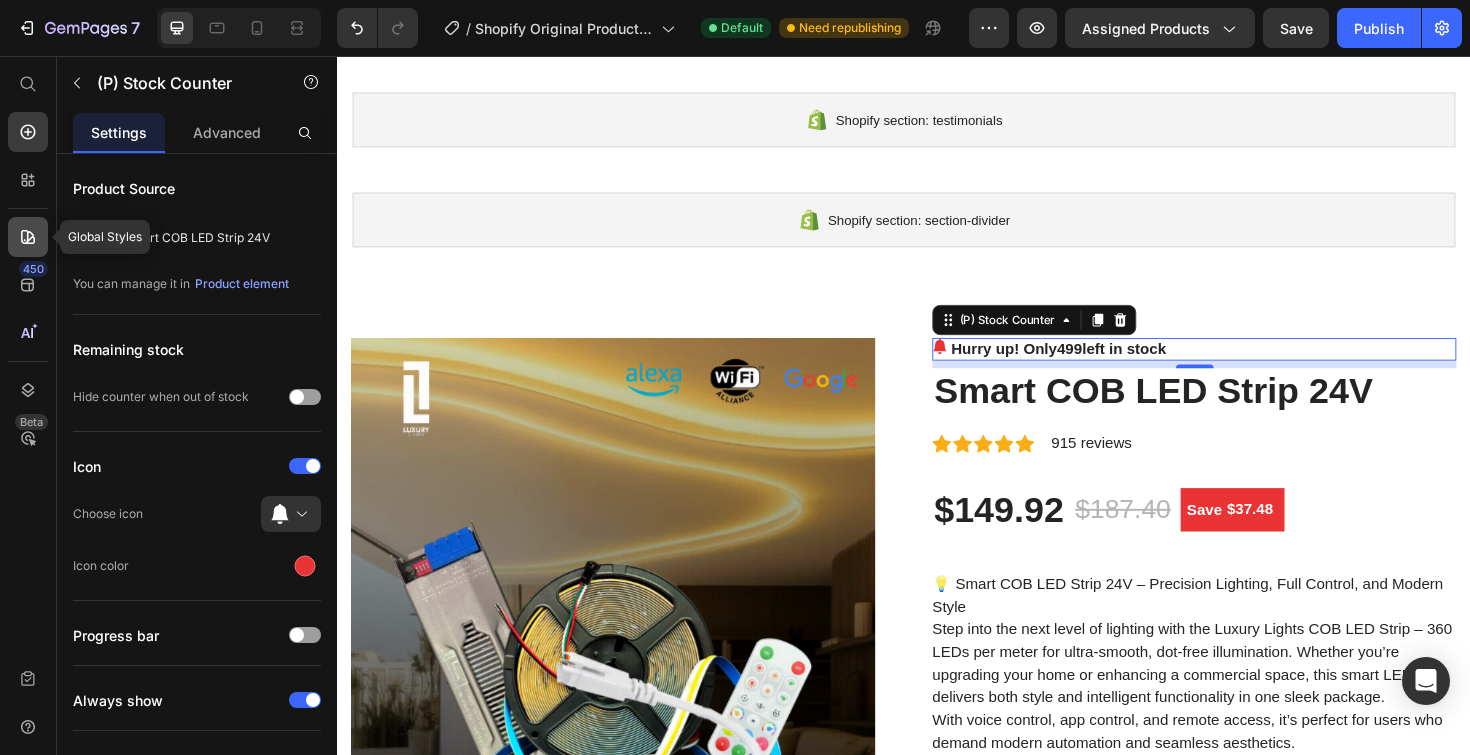 click 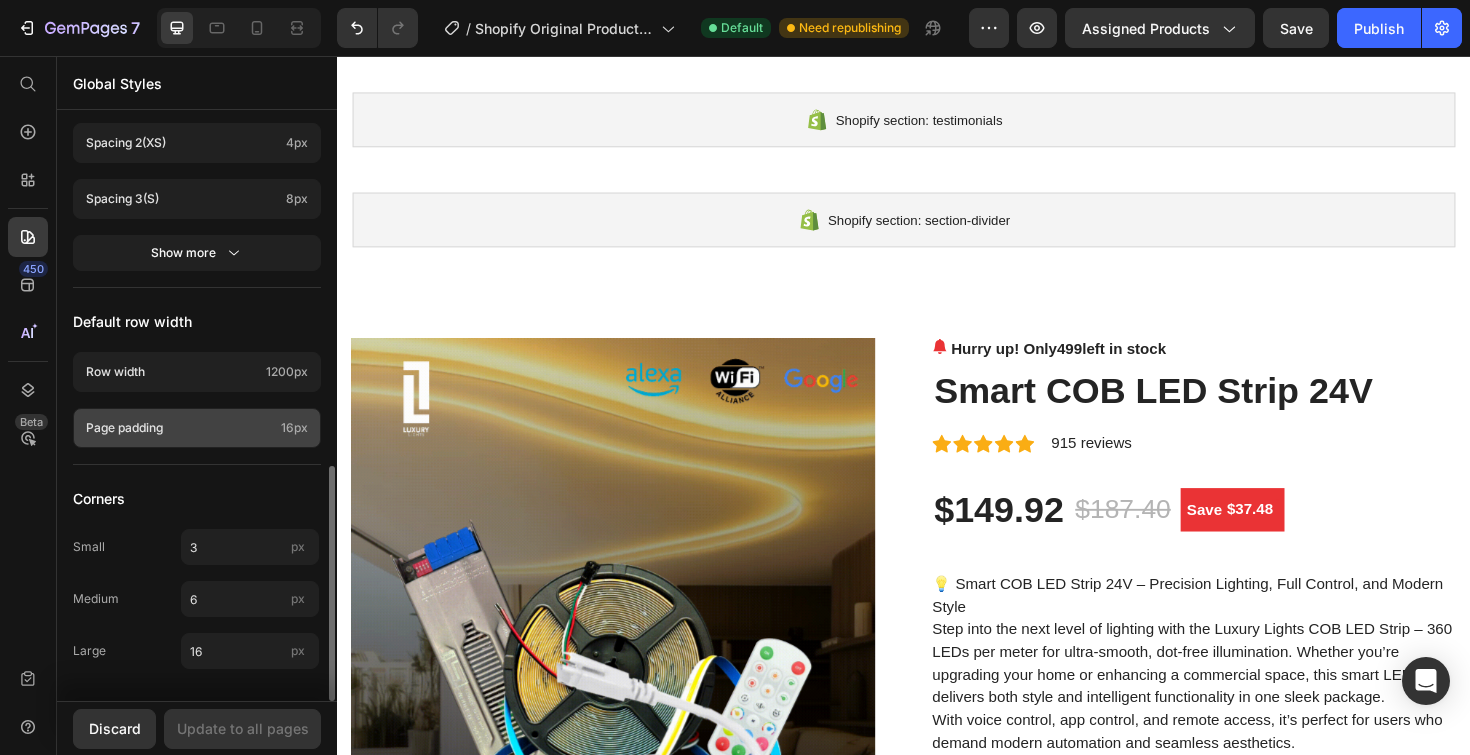 scroll, scrollTop: 0, scrollLeft: 0, axis: both 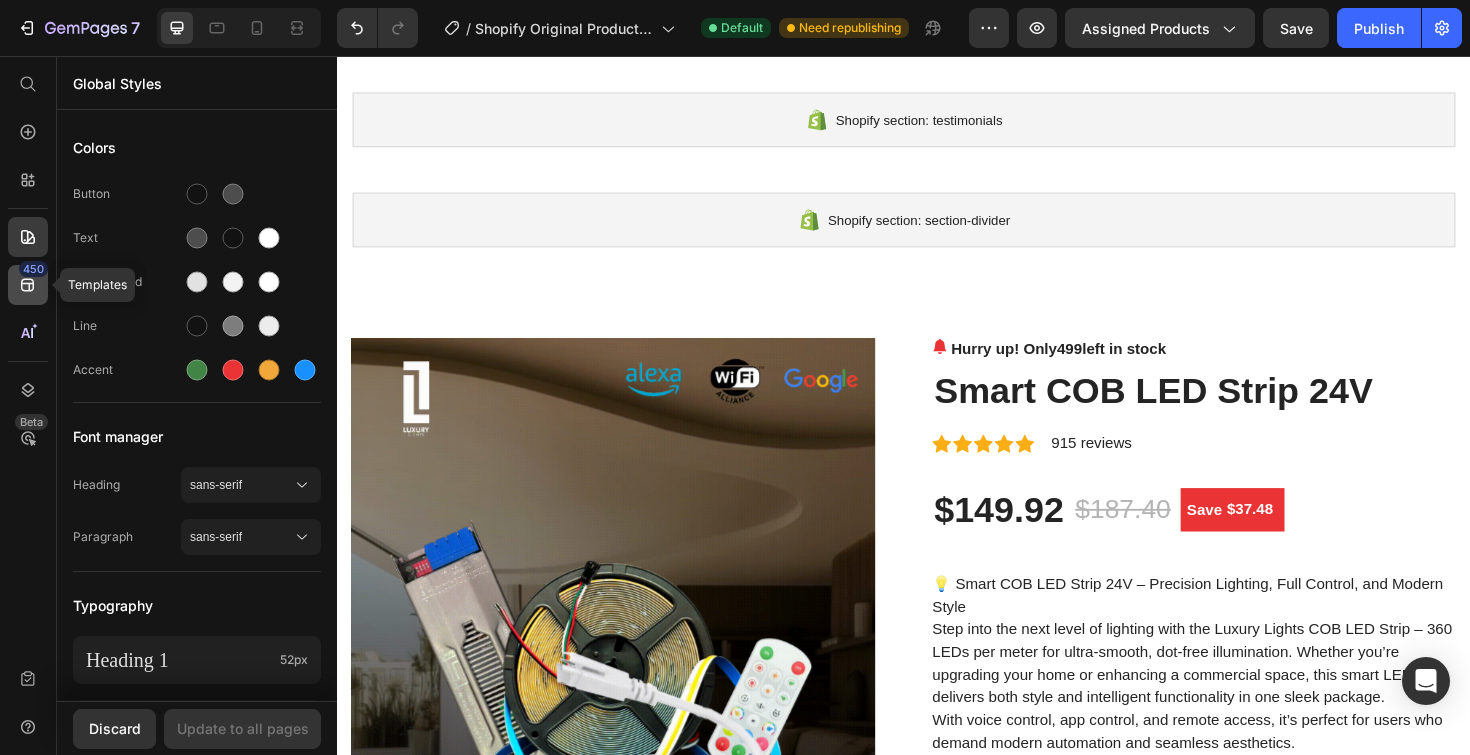 click 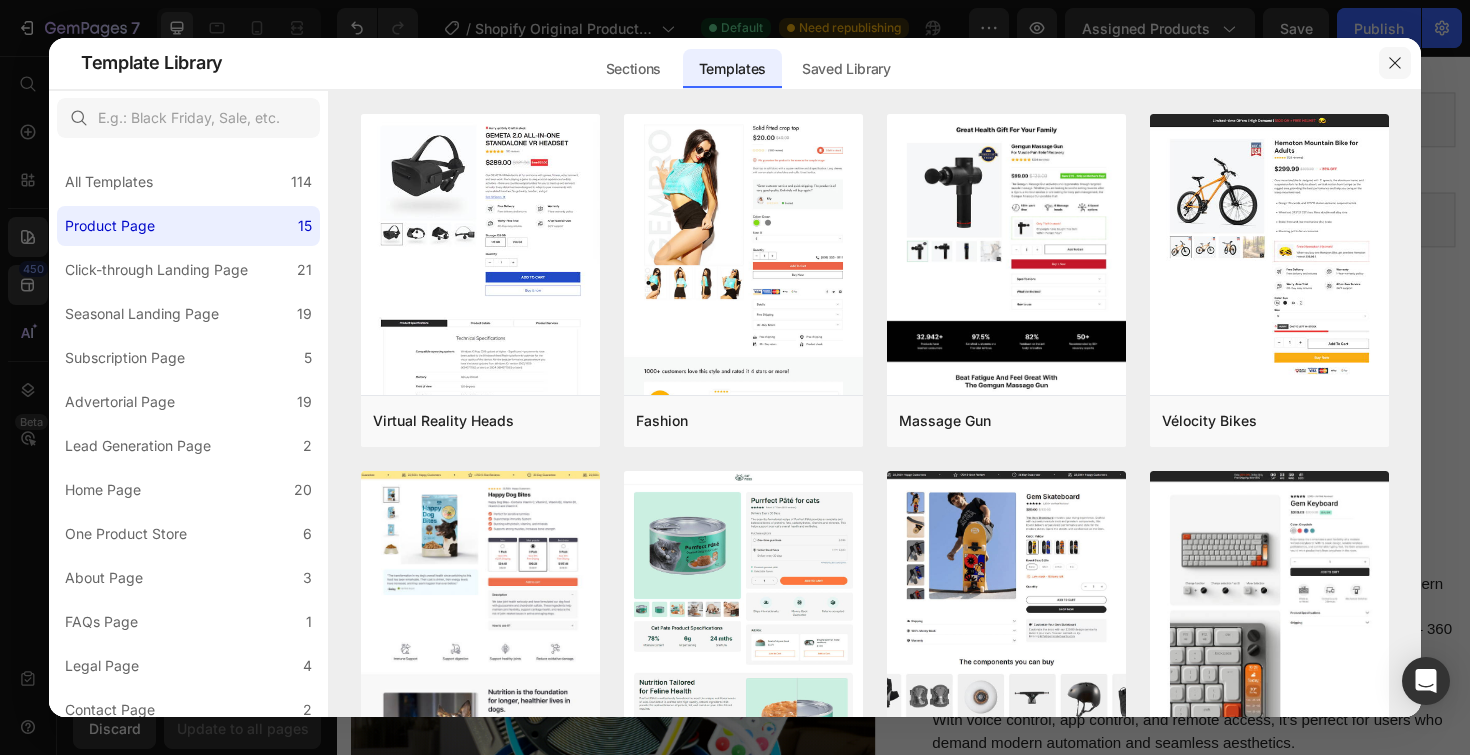 click at bounding box center [1395, 63] 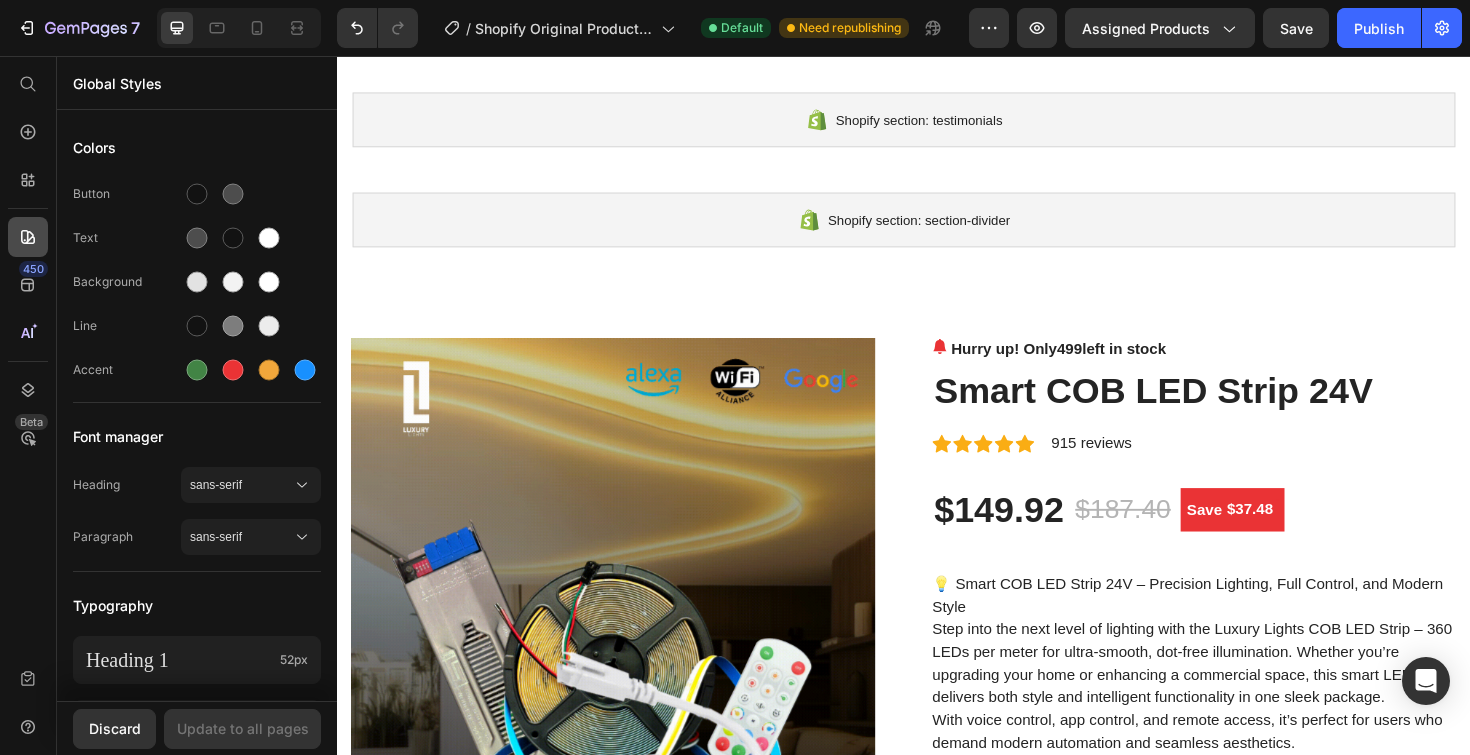 click 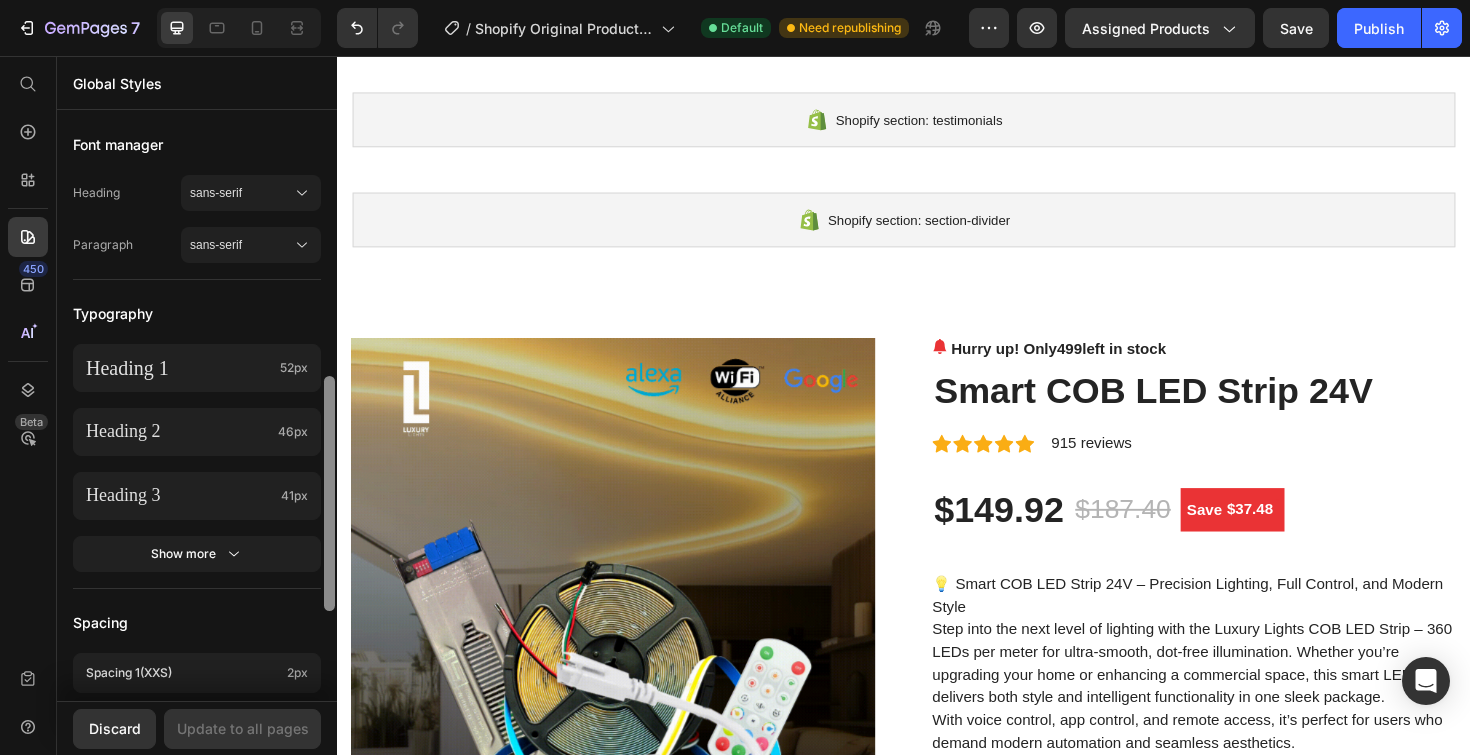 scroll, scrollTop: 0, scrollLeft: 0, axis: both 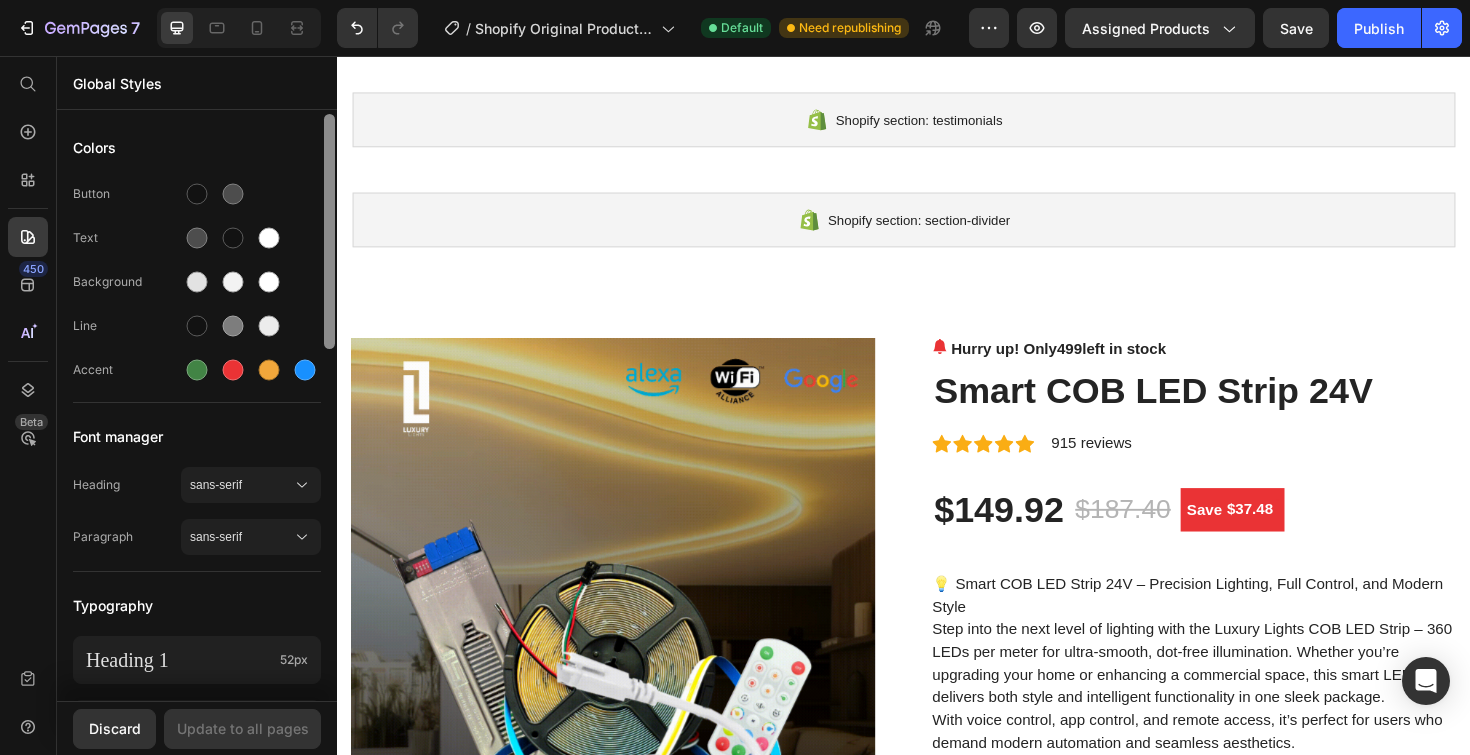drag, startPoint x: 327, startPoint y: 302, endPoint x: 304, endPoint y: 122, distance: 181.4635 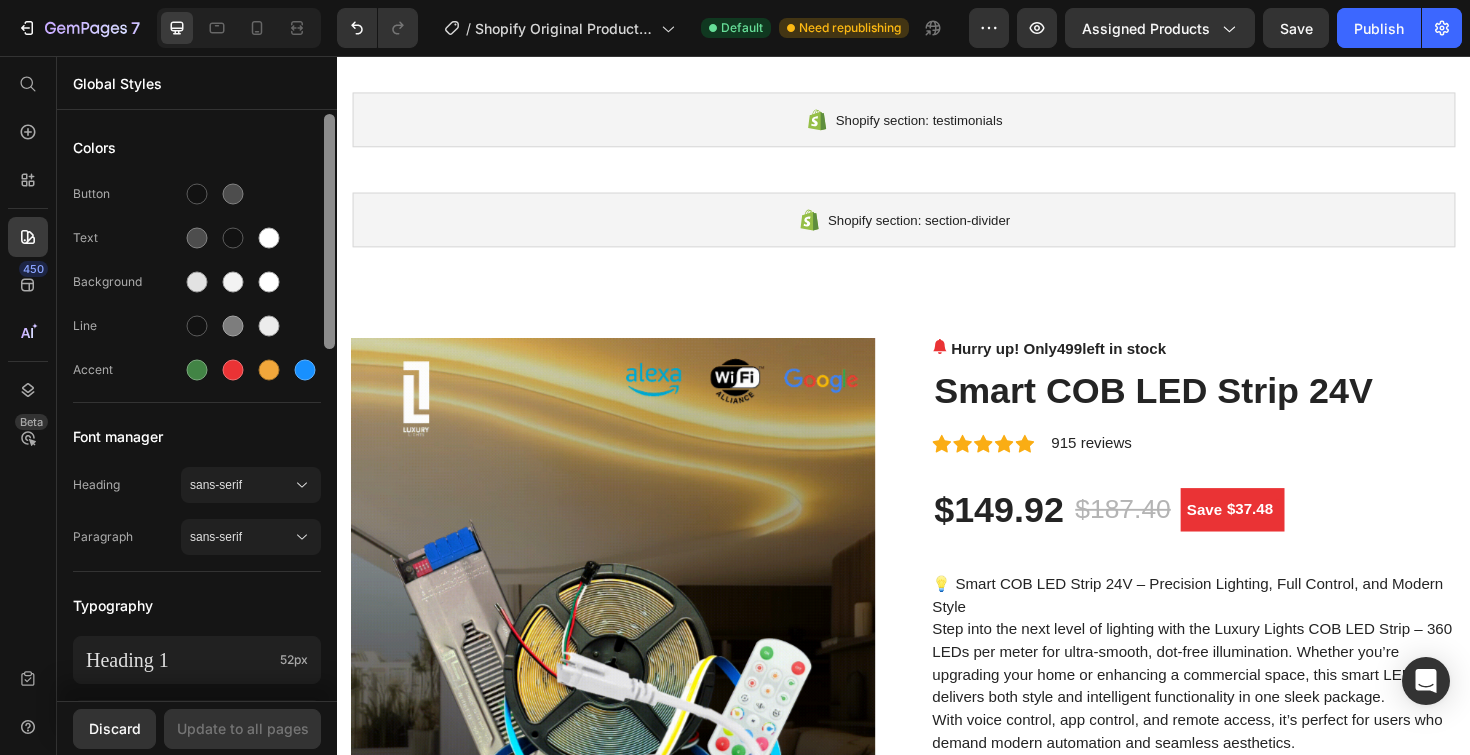 click on "Colors Button Text Background Line Accent Font manager Heading sans-serif Paragraph sans-serif Typography Heading 1 52px Heading 2 46px Heading 3 41px Show more Spacing Spacing 1  (xxs) 2px Spacing 2  (xs) 4px Spacing 3  (s) 8px Show more Default row width Row width  1200px Page padding  16px Corners Small 3 px Medium 6 px Large 16 px" at bounding box center (197, 407) 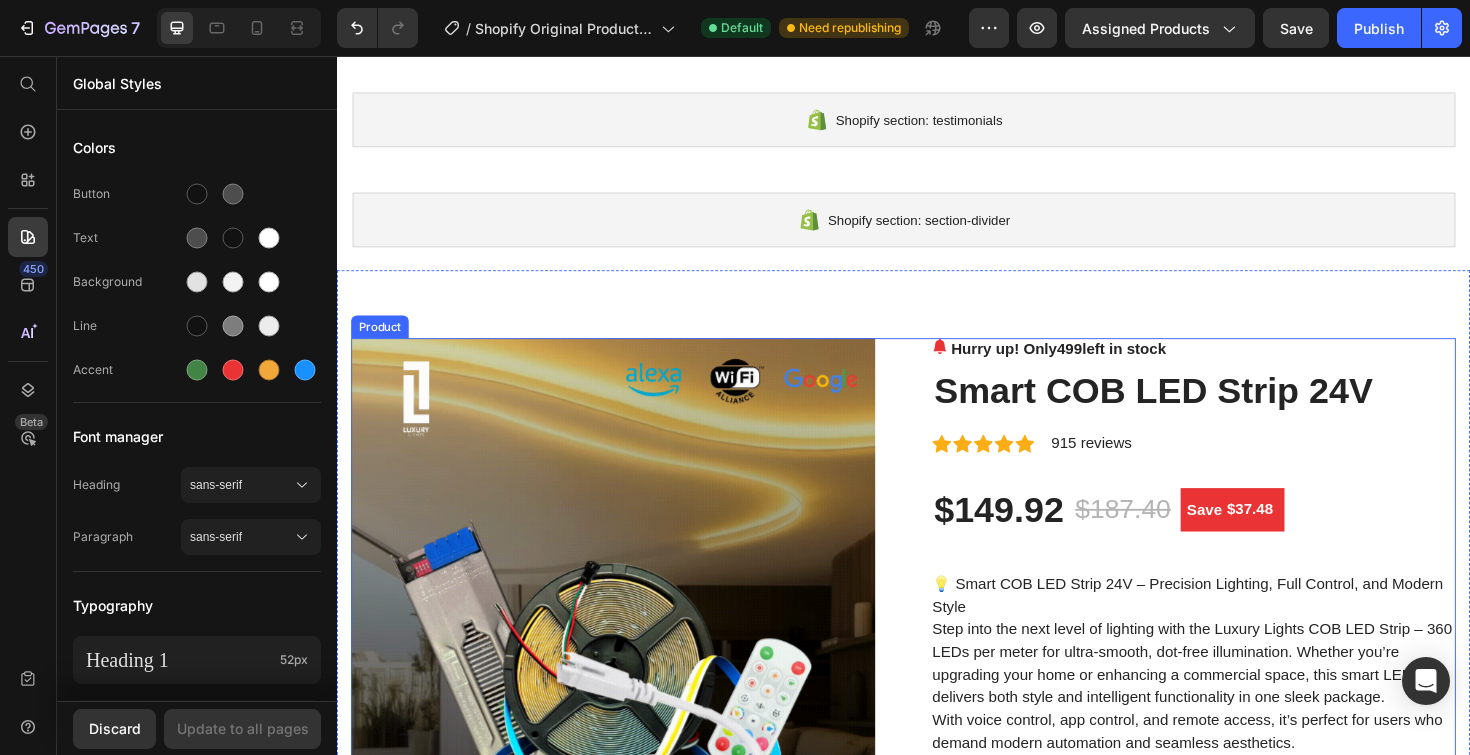 click on "Hurry up! Only  499  left in stock (P) Stock Counter Smart COB LED Strip 24V (P) Title
Icon
Icon
Icon
Icon
Icon Icon List Hoz 915 reviews Text block Row $149.92 (P) Price $187.40 (P) Price Save $37.48 (P) Tag Row 💡 Smart COB LED Strip 24V – Precision Lighting, Full Control, and Modern Style
Step into the next level of lighting with the Luxury Lights COB LED Strip – 360 LEDs per meter for ultra-smooth, dot-free illumination. Whether you’re upgrading your home or enhancing a commercial space, this smart LED strip delivers both style and intelligent functionality in one sleek package.
With voice control, app control, and remote access, it’s perfect for users who demand modern automation and seamless aesthetics.
✅ Key Features:
•   COB Technology with High LED Density: 360 LEDs/m for flawless, continuous lighting.
•
•
•
•
•
•
•
•" at bounding box center [1244, 2875] 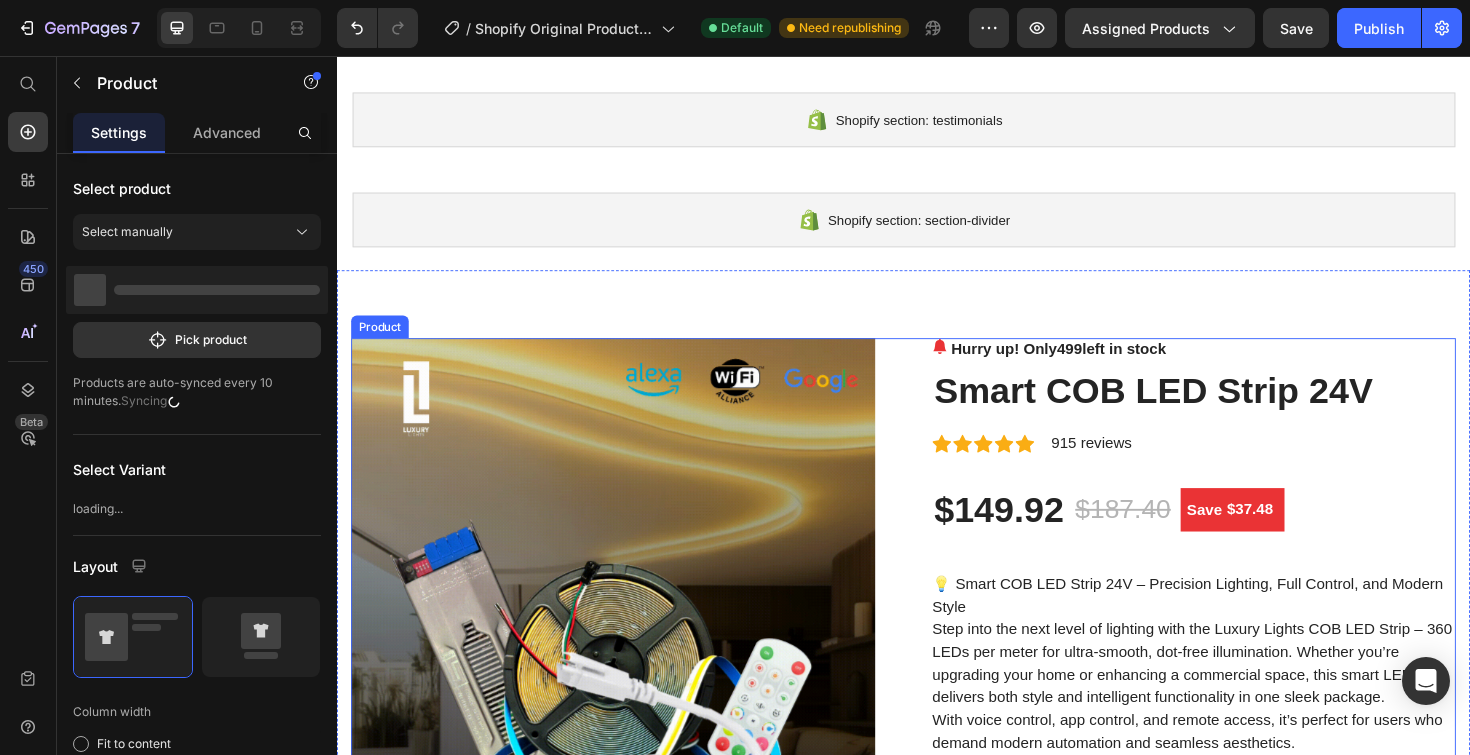 click on "Hurry up! Only  499  left in stock" at bounding box center (1101, 367) 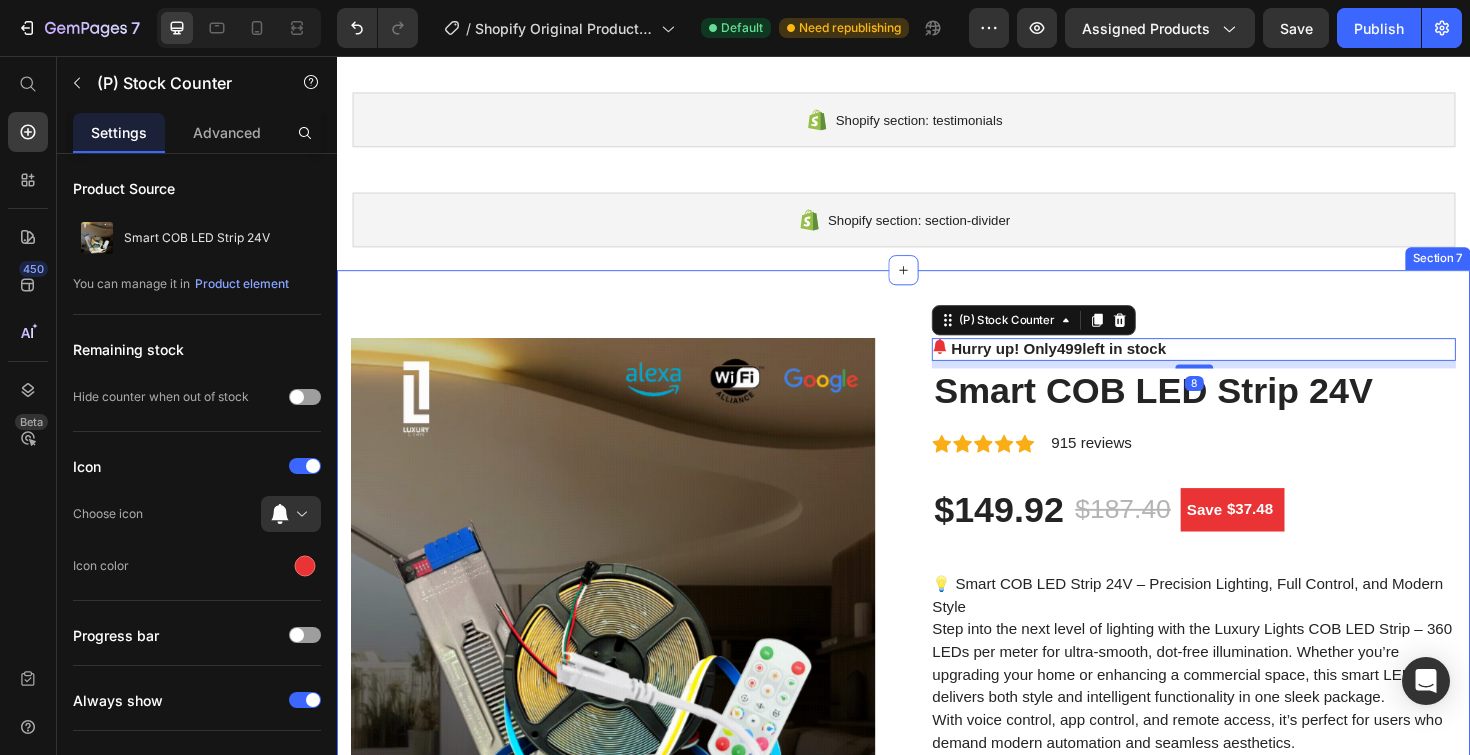 click on "Product Images
Hurry up! Only  499  left in stock (P) Stock Counter   8 Smart COB LED Strip 24V (P) Title
Icon
Icon
Icon
Icon
Icon Icon List Hoz 915 reviews Text block Row $149.92 (P) Price $187.40 (P) Price Save $37.48 (P) Tag Row 💡 Smart COB LED Strip 24V – Precision Lighting, Full Control, and Modern Style
Step into the next level of lighting with the Luxury Lights COB LED Strip – 360 LEDs per meter for ultra-smooth, dot-free illumination. Whether you’re upgrading your home or enhancing a commercial space, this smart LED strip delivers both style and intelligent functionality in one sleek package.
With voice control, app control, and remote access, it’s perfect for users who demand modern automation and seamless aesthetics.
✅ Key Features:
•   COB Technology with High LED Density: 360 LEDs/m for flawless, continuous lighting.
•
•
•
•
•
•" at bounding box center [937, 2875] 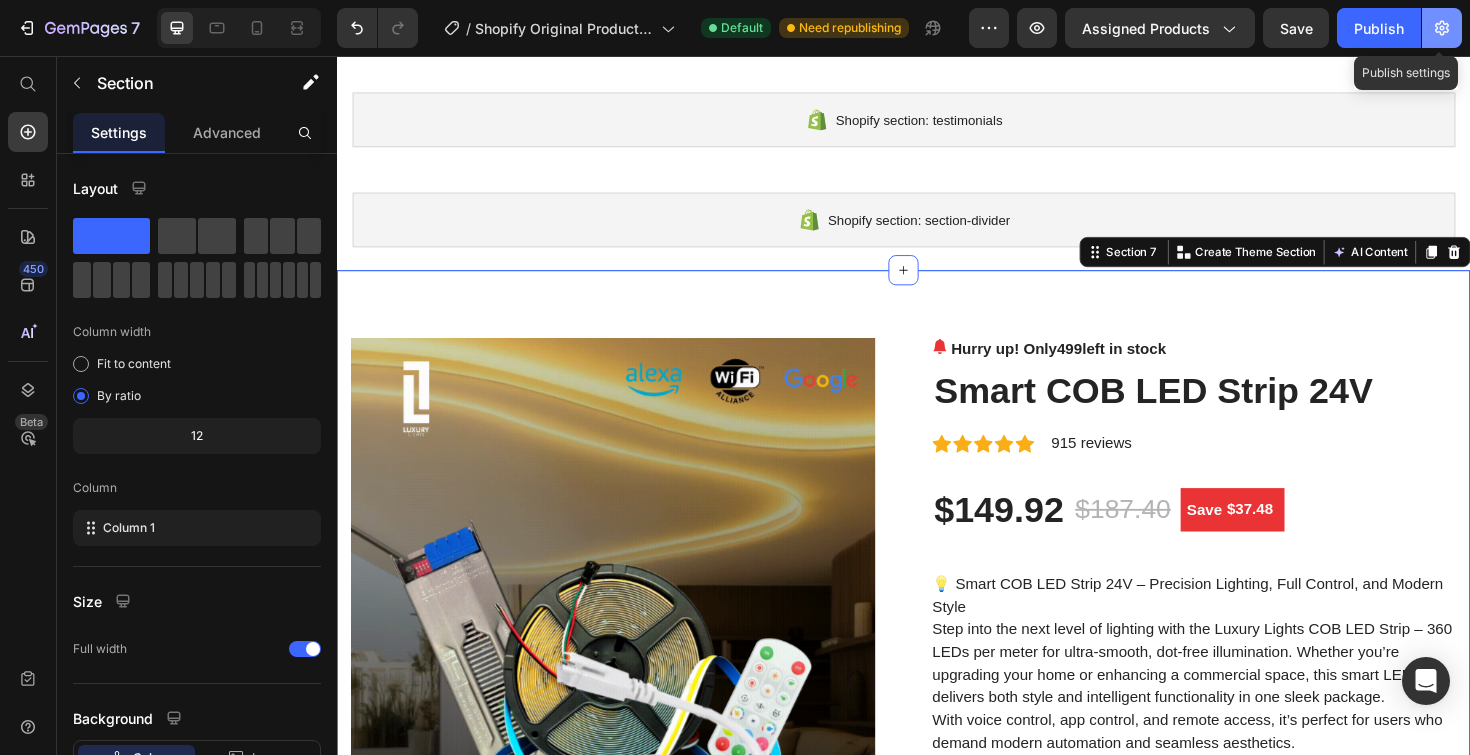 click 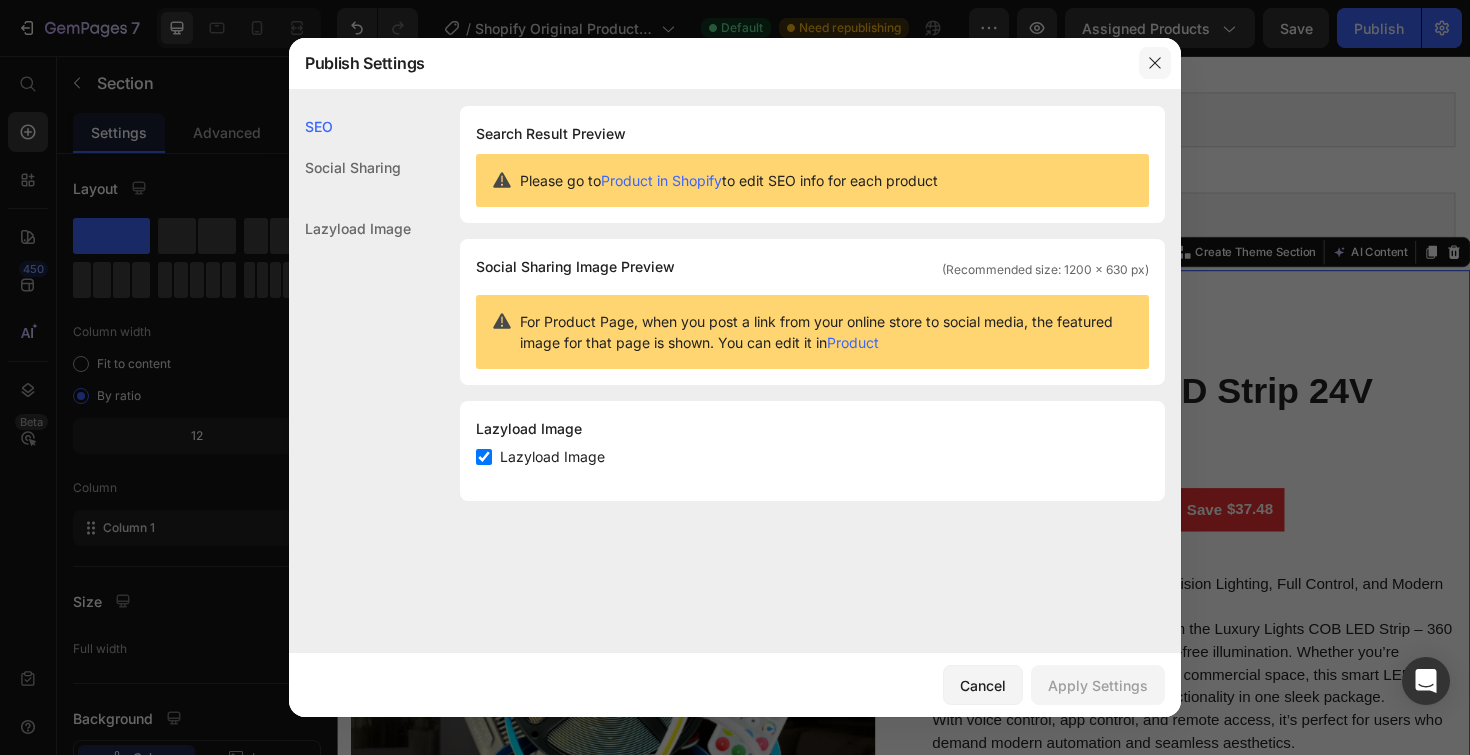 click at bounding box center (1155, 63) 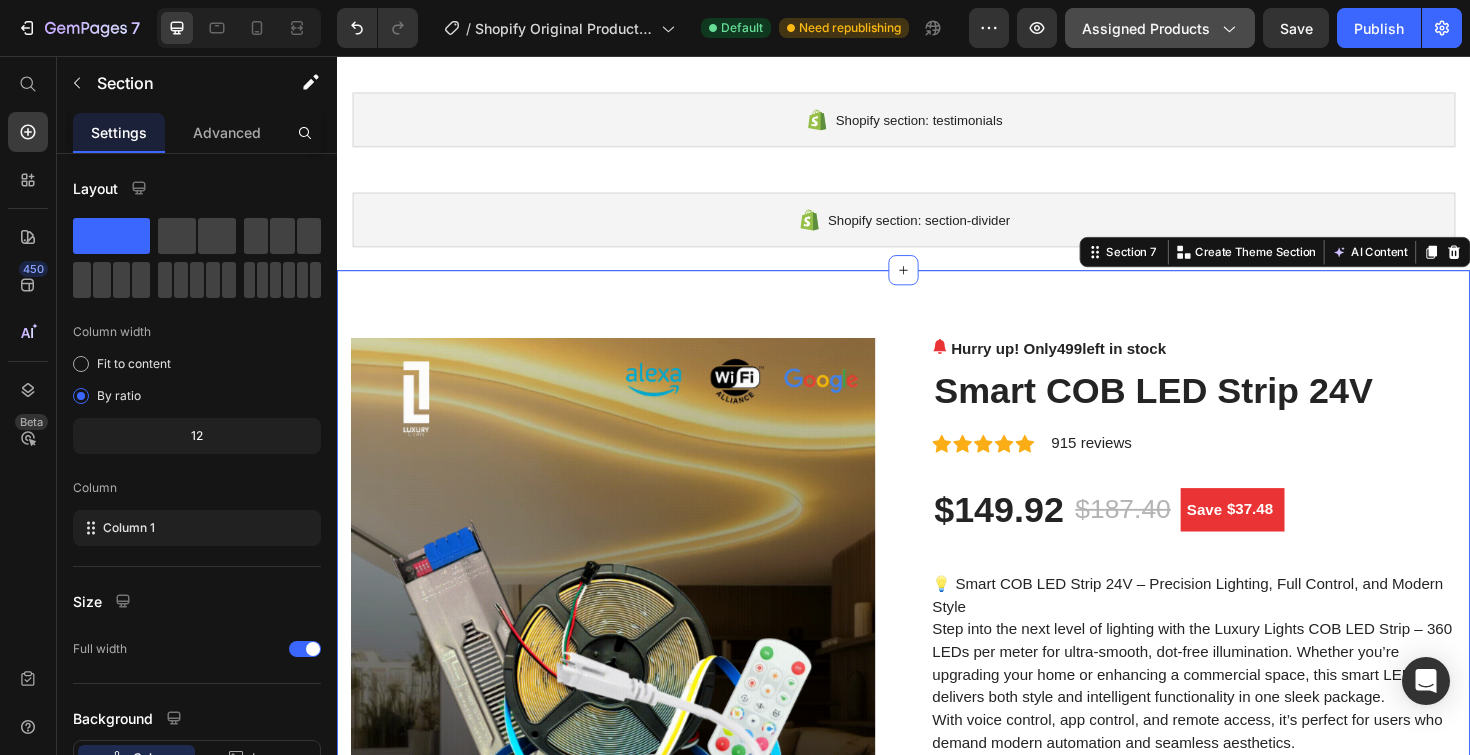 click 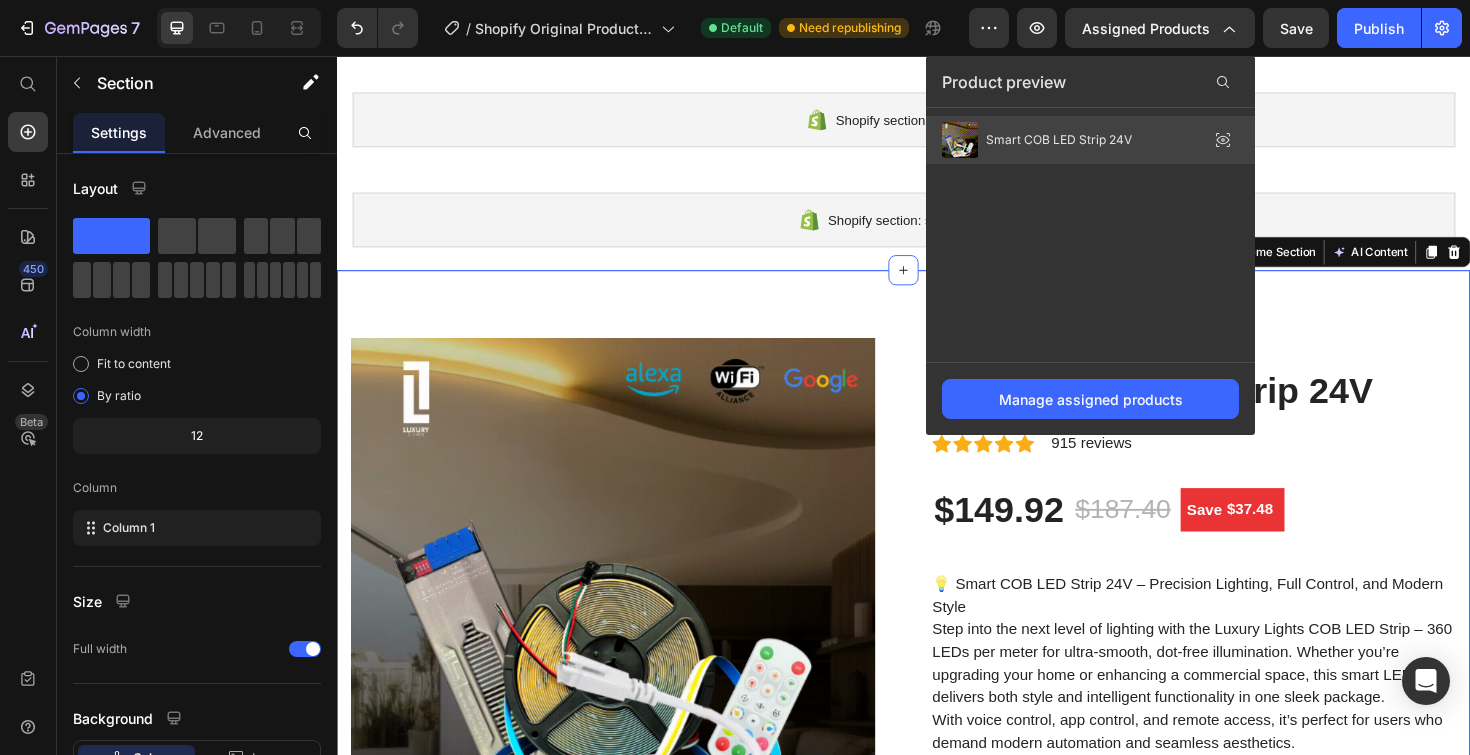 click on "Smart COB LED Strip 24V" at bounding box center [1037, 140] 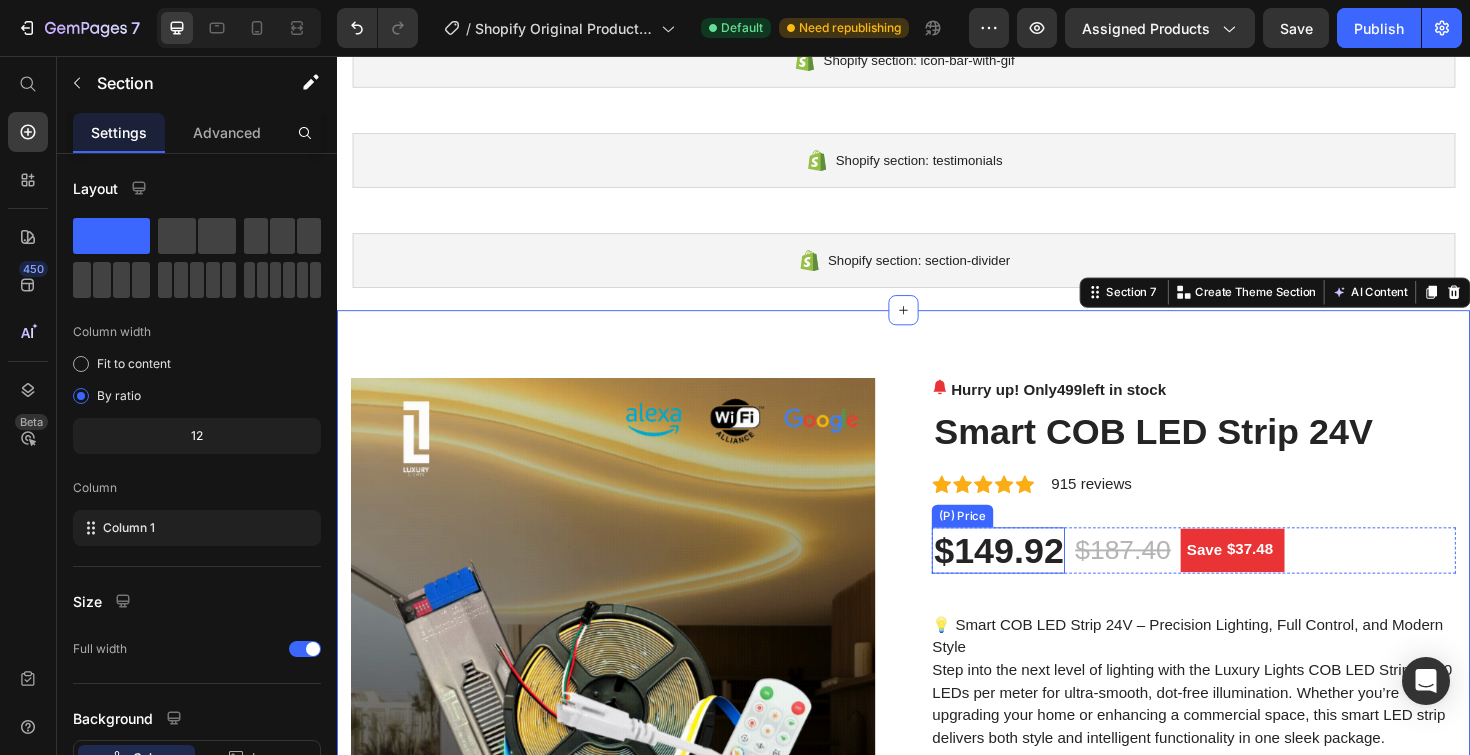 scroll, scrollTop: 594, scrollLeft: 0, axis: vertical 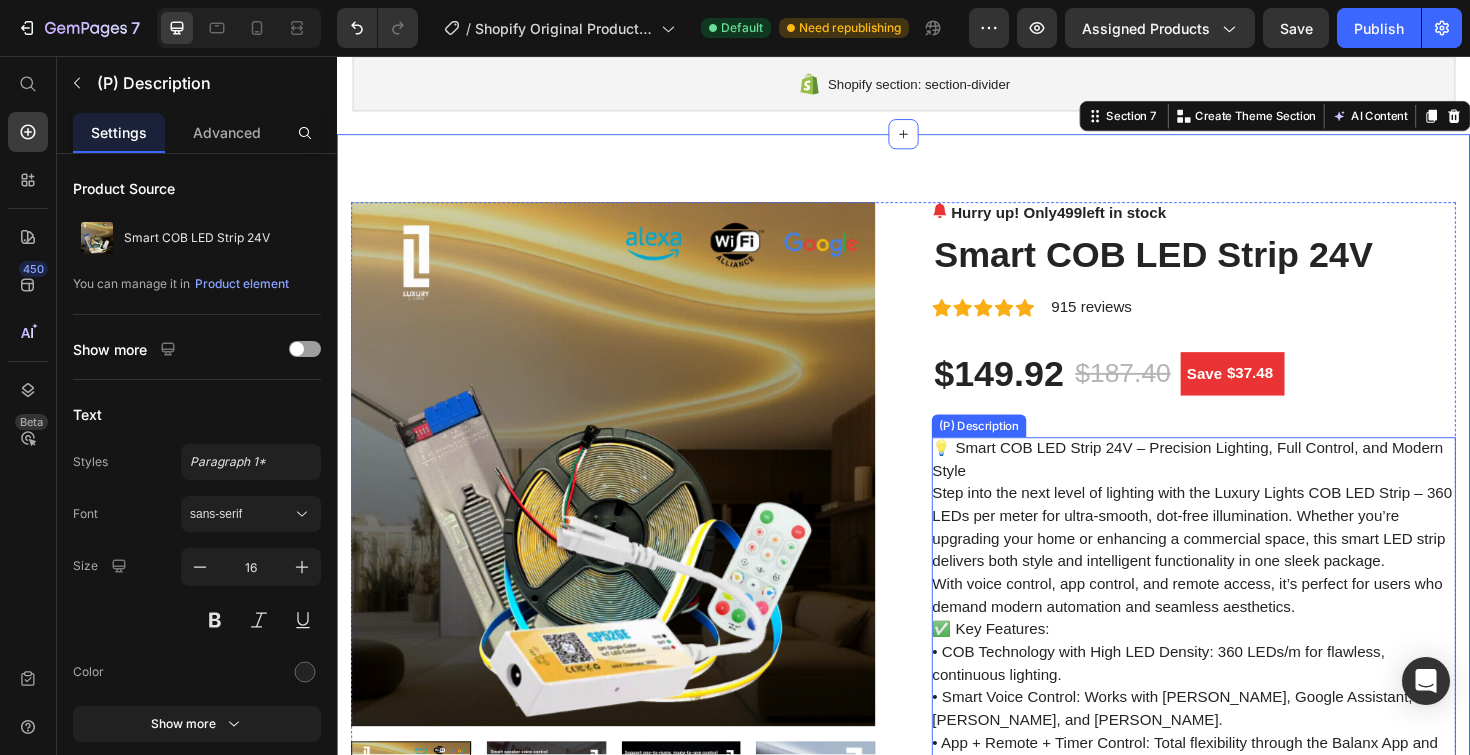 click on "💡 Smart COB LED Strip 24V – Precision Lighting, Full Control, and Modern Style
Step into the next level of lighting with the Luxury Lights COB LED Strip – 360 LEDs per meter for ultra-smooth, dot-free illumination. Whether you’re upgrading your home or enhancing a commercial space, this smart LED strip delivers both style and intelligent functionality in one sleek package.
With voice control, app control, and remote access, it’s perfect for users who demand modern automation and seamless aesthetics.
✅ Key Features:
•   COB Technology with High LED Density: 360 LEDs/m for flawless, continuous lighting.
•   Smart Voice Control: Works with [PERSON_NAME], Google Assistant, [PERSON_NAME], and [PERSON_NAME].
•   App + Remote + Timer Control: Total flexibility through the Balanx App and included 2.4G RF remote.
•   Dynamic Modes: 10 lighting animations including forward and backward flow effects.
•   Color Options: Warm White (3000K), Natural White (4000K), and Cool White (6000K).
•" at bounding box center (1244, 2493) 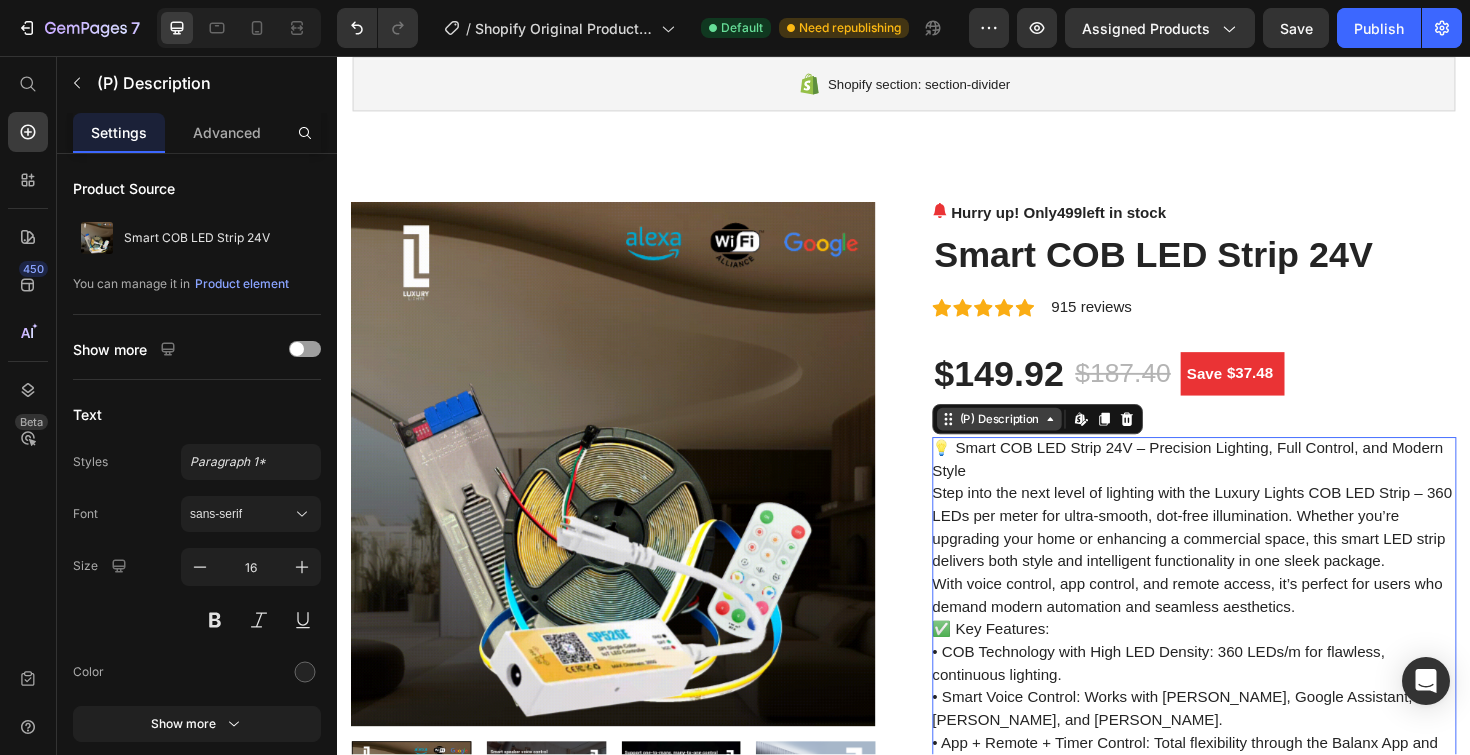 click on "(P) Description" at bounding box center [1038, 441] 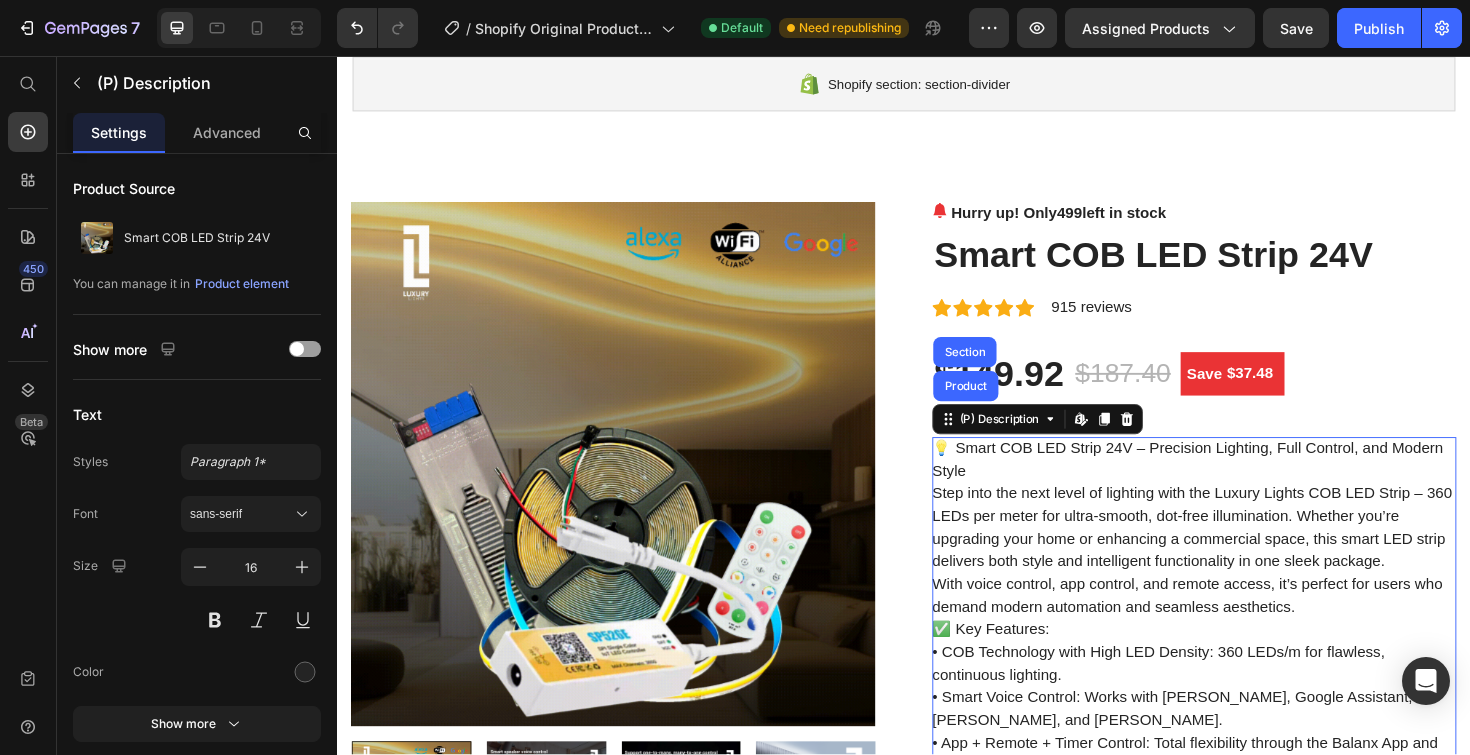 click on "💡 Smart COB LED Strip 24V – Precision Lighting, Full Control, and Modern Style
Step into the next level of lighting with the Luxury Lights COB LED Strip – 360 LEDs per meter for ultra-smooth, dot-free illumination. Whether you’re upgrading your home or enhancing a commercial space, this smart LED strip delivers both style and intelligent functionality in one sleek package.
With voice control, app control, and remote access, it’s perfect for users who demand modern automation and seamless aesthetics.
✅ Key Features:
•   COB Technology with High LED Density: 360 LEDs/m for flawless, continuous lighting.
•   Smart Voice Control: Works with [PERSON_NAME], Google Assistant, [PERSON_NAME], and [PERSON_NAME].
•   App + Remote + Timer Control: Total flexibility through the Balanx App and included 2.4G RF remote.
•   Dynamic Modes: 10 lighting animations including forward and backward flow effects.
•   Color Options: Warm White (3000K), Natural White (4000K), and Cool White (6000K).
•" at bounding box center (1244, 2493) 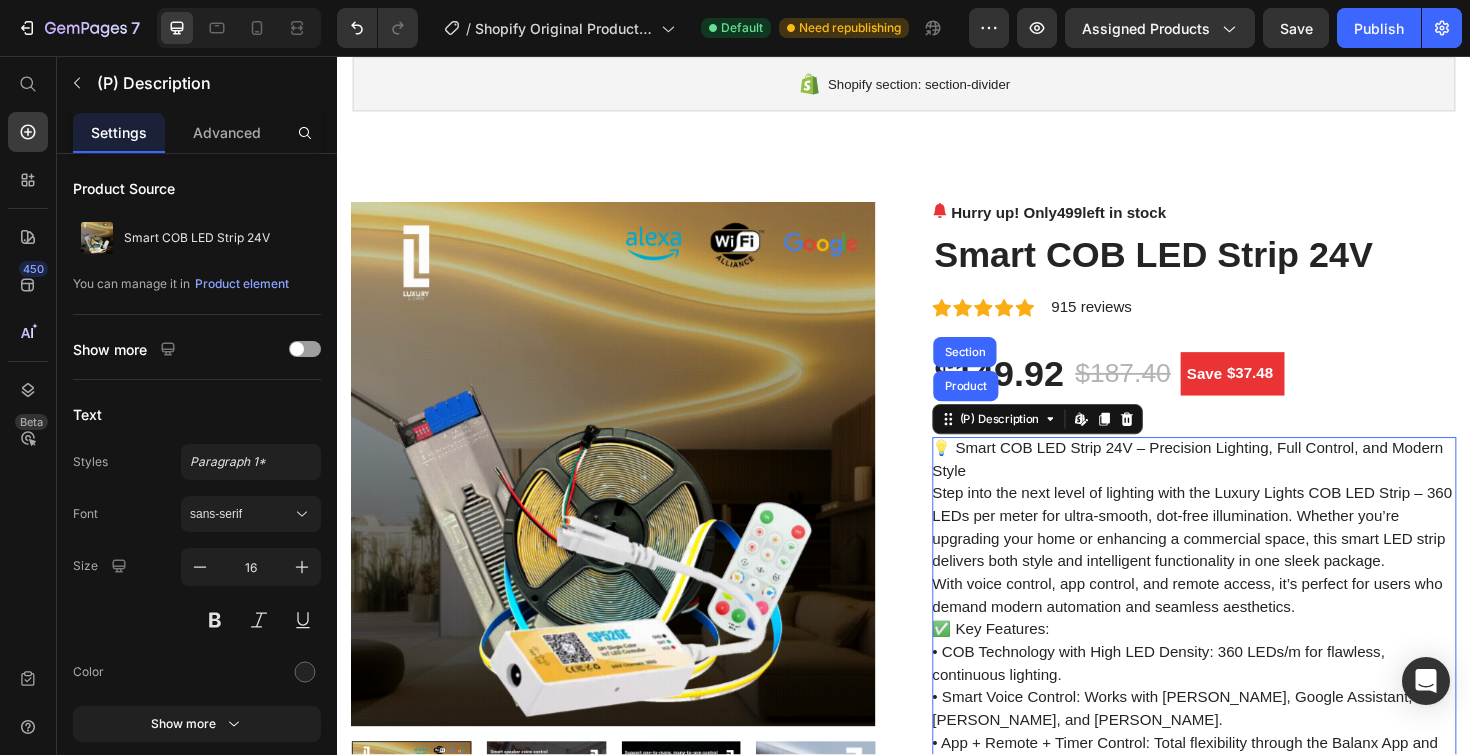click on "💡 Smart COB LED Strip 24V – Precision Lighting, Full Control, and Modern Style
Step into the next level of lighting with the Luxury Lights COB LED Strip – 360 LEDs per meter for ultra-smooth, dot-free illumination. Whether you’re upgrading your home or enhancing a commercial space, this smart LED strip delivers both style and intelligent functionality in one sleek package.
With voice control, app control, and remote access, it’s perfect for users who demand modern automation and seamless aesthetics.
✅ Key Features:
•   COB Technology with High LED Density: 360 LEDs/m for flawless, continuous lighting.
•   Smart Voice Control: Works with [PERSON_NAME], Google Assistant, [PERSON_NAME], and [PERSON_NAME].
•   App + Remote + Timer Control: Total flexibility through the Balanx App and included 2.4G RF remote.
•   Dynamic Modes: 10 lighting animations including forward and backward flow effects.
•   Color Options: Warm White (3000K), Natural White (4000K), and Cool White (6000K).
•" at bounding box center (1244, 2493) 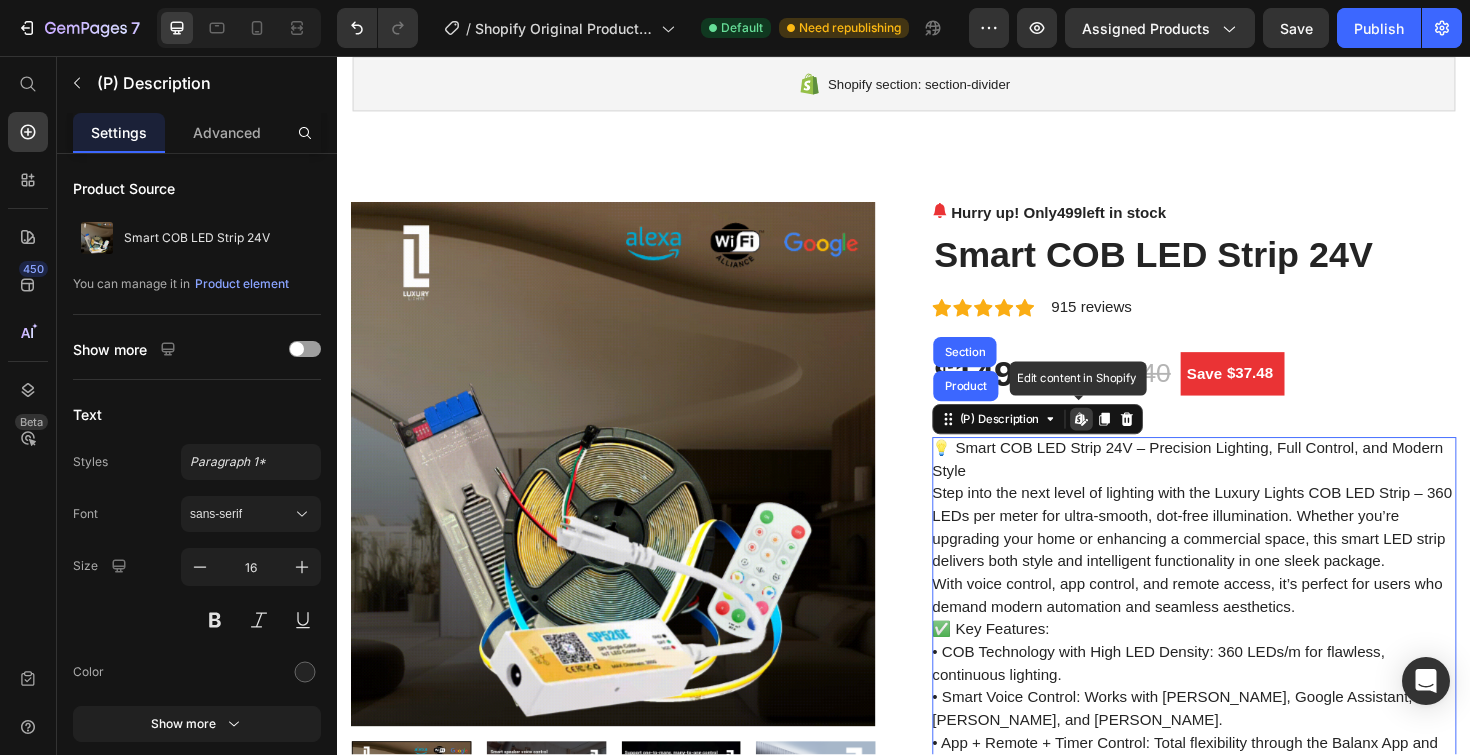click on "💡 Smart COB LED Strip 24V – Precision Lighting, Full Control, and Modern Style
Step into the next level of lighting with the Luxury Lights COB LED Strip – 360 LEDs per meter for ultra-smooth, dot-free illumination. Whether you’re upgrading your home or enhancing a commercial space, this smart LED strip delivers both style and intelligent functionality in one sleek package.
With voice control, app control, and remote access, it’s perfect for users who demand modern automation and seamless aesthetics.
✅ Key Features:
•   COB Technology with High LED Density: 360 LEDs/m for flawless, continuous lighting.
•   Smart Voice Control: Works with [PERSON_NAME], Google Assistant, [PERSON_NAME], and [PERSON_NAME].
•   App + Remote + Timer Control: Total flexibility through the Balanx App and included 2.4G RF remote.
•   Dynamic Modes: 10 lighting animations including forward and backward flow effects.
•   Color Options: Warm White (3000K), Natural White (4000K), and Cool White (6000K).
•" at bounding box center (1244, 2493) 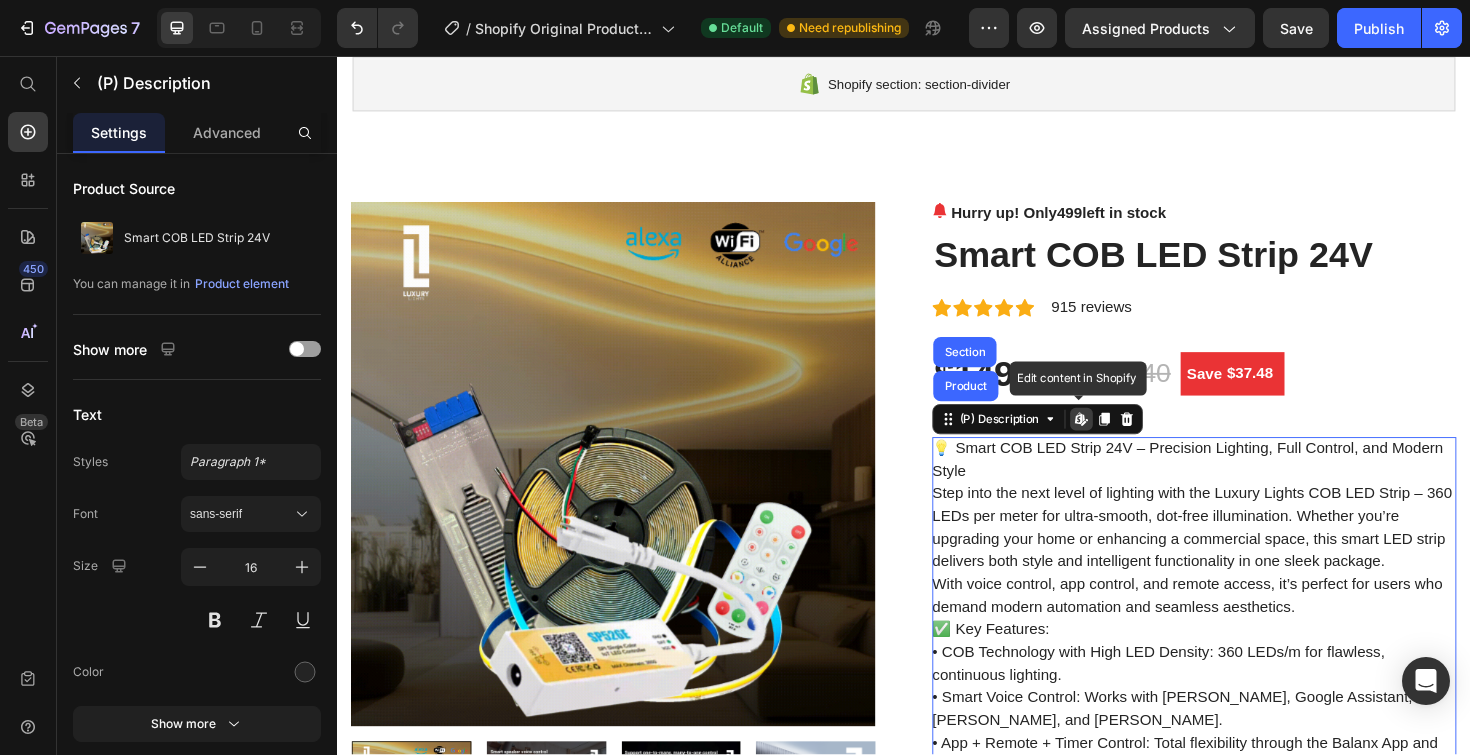 click 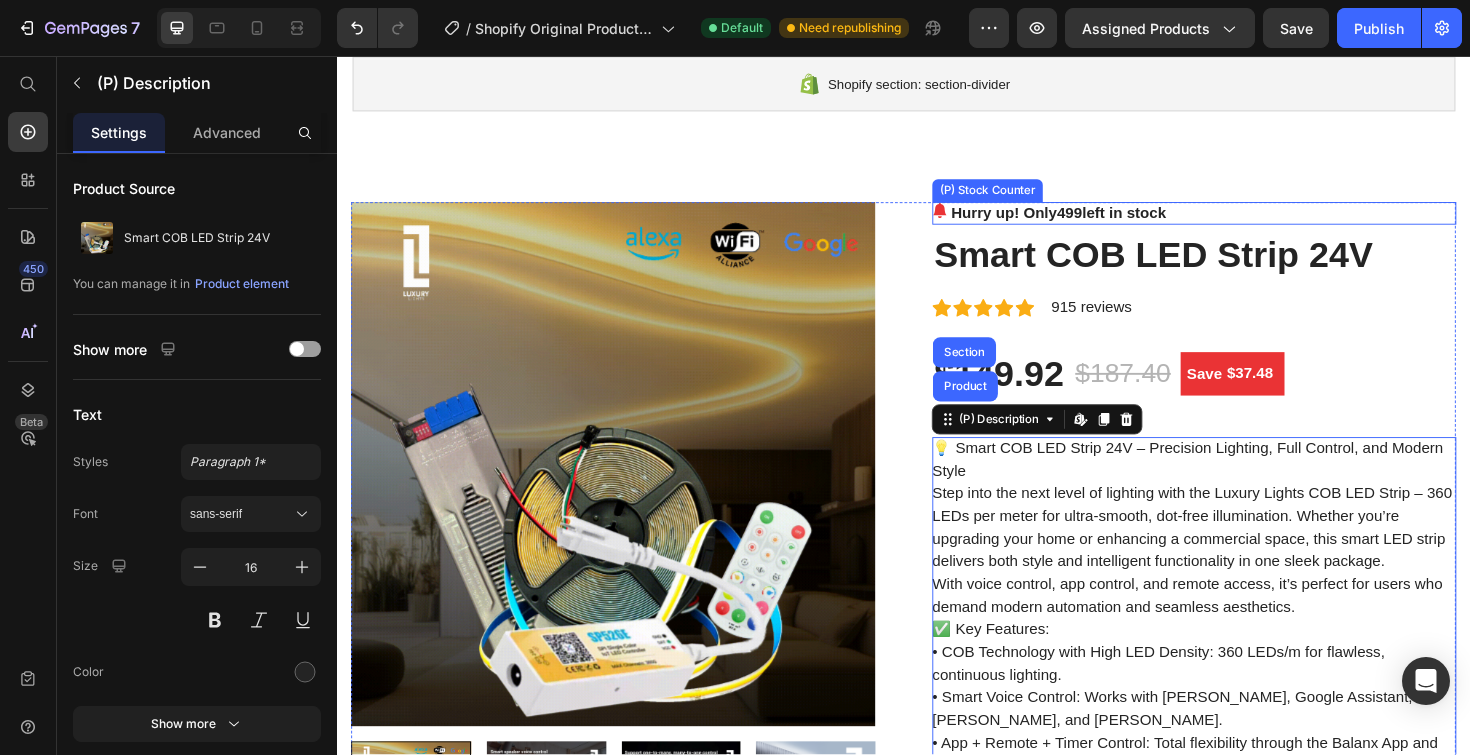 click on "Hurry up! Only  499  left in stock" at bounding box center [1101, 223] 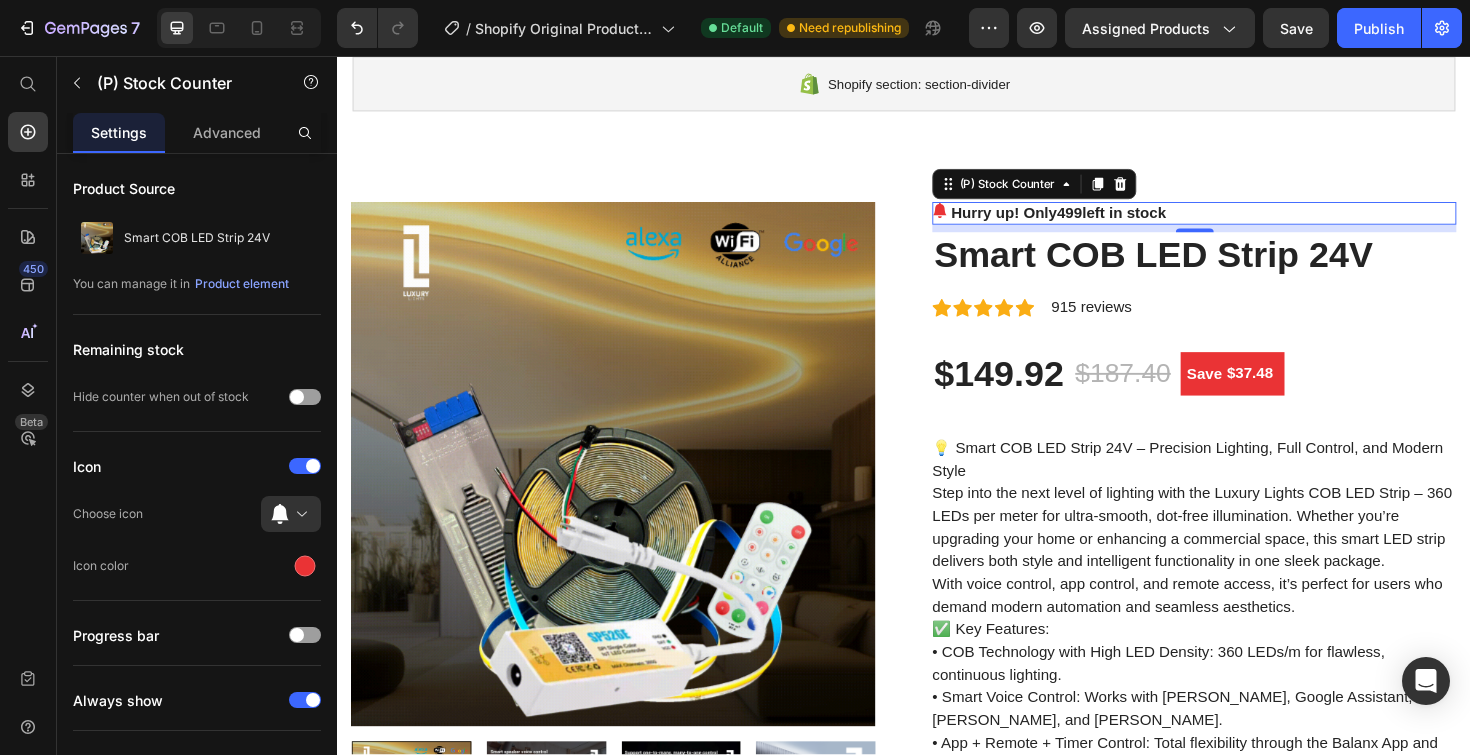 click on "Hurry up! Only  499  left in stock" at bounding box center [1101, 223] 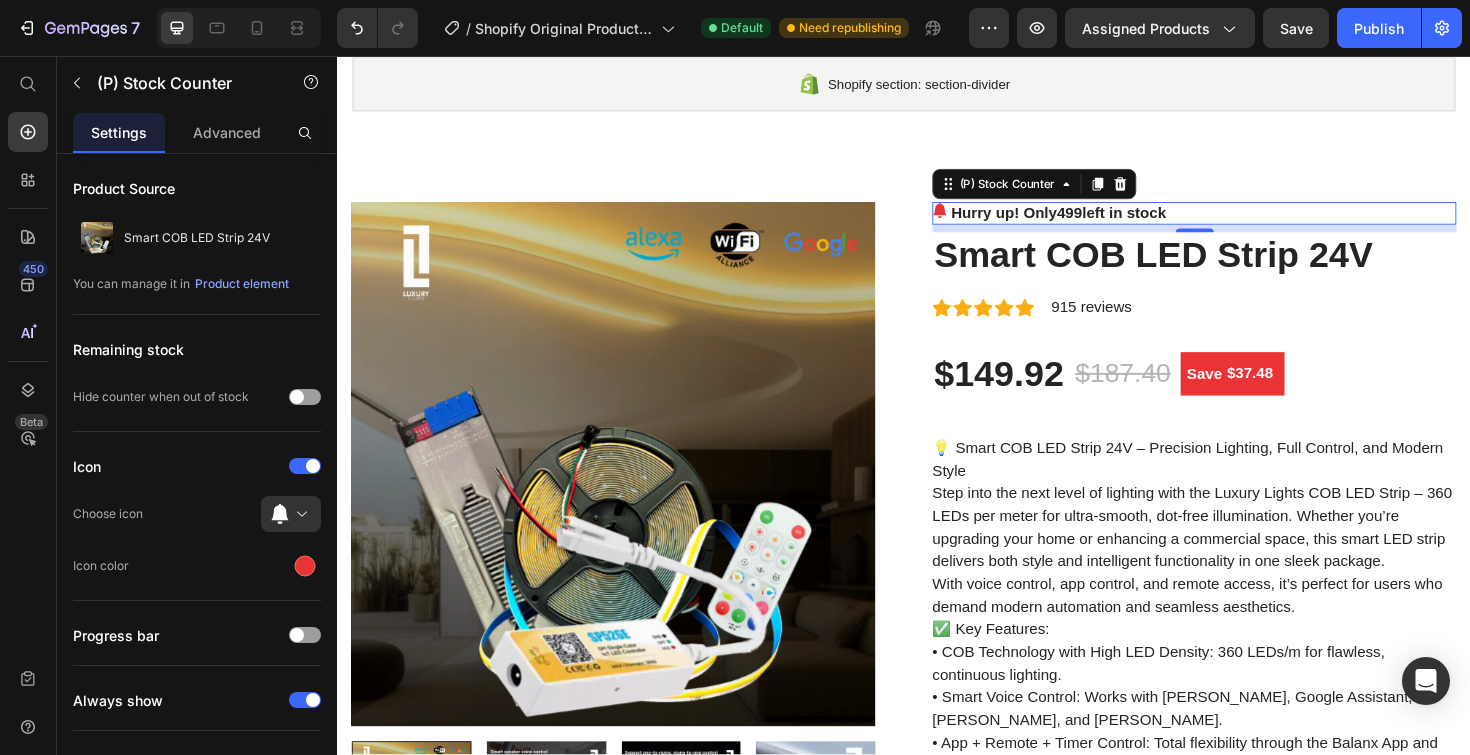 click on "Hurry up! Only  499  left in stock" at bounding box center [1101, 223] 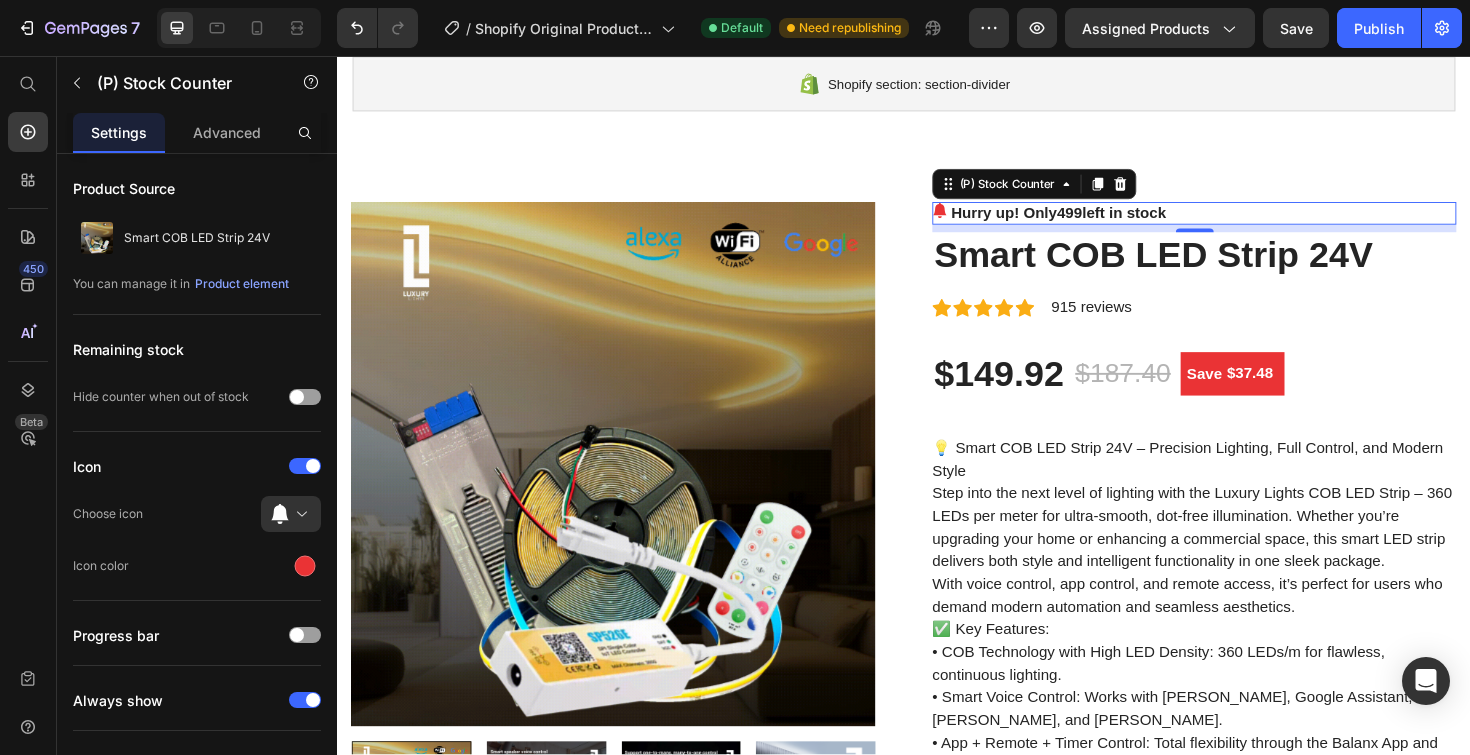 click on "Hurry up! Only  499  left in stock" at bounding box center (1101, 223) 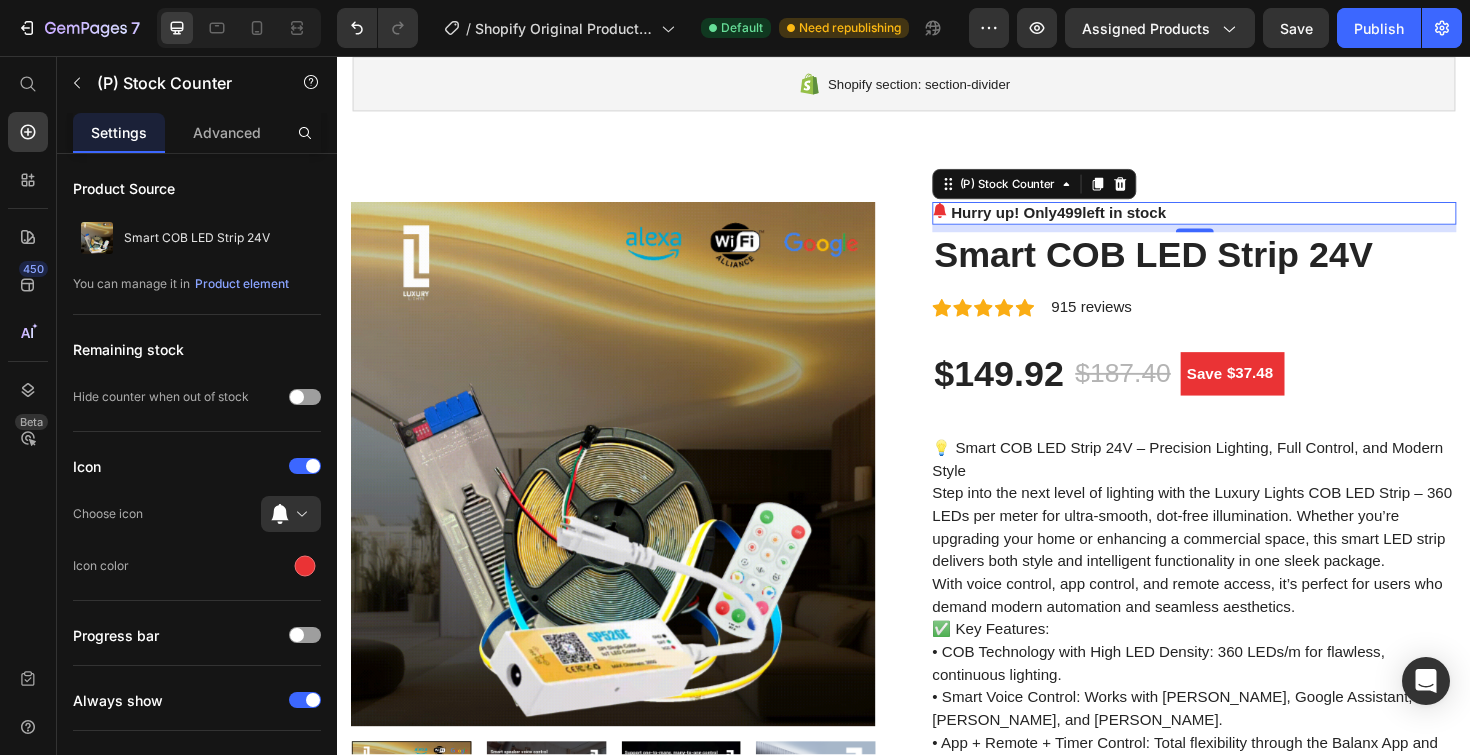 click on "Hurry up! Only  499  left in stock" at bounding box center (1101, 223) 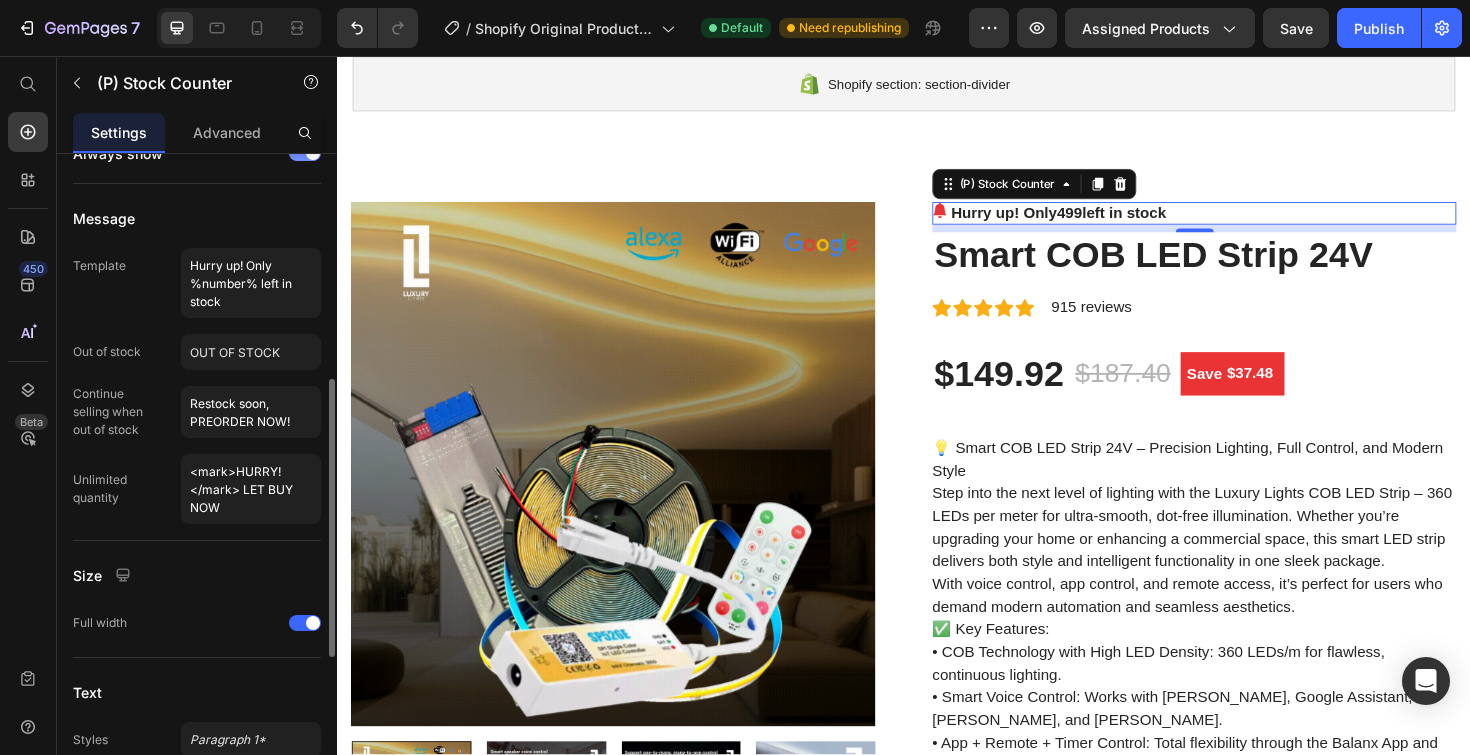 scroll, scrollTop: 543, scrollLeft: 0, axis: vertical 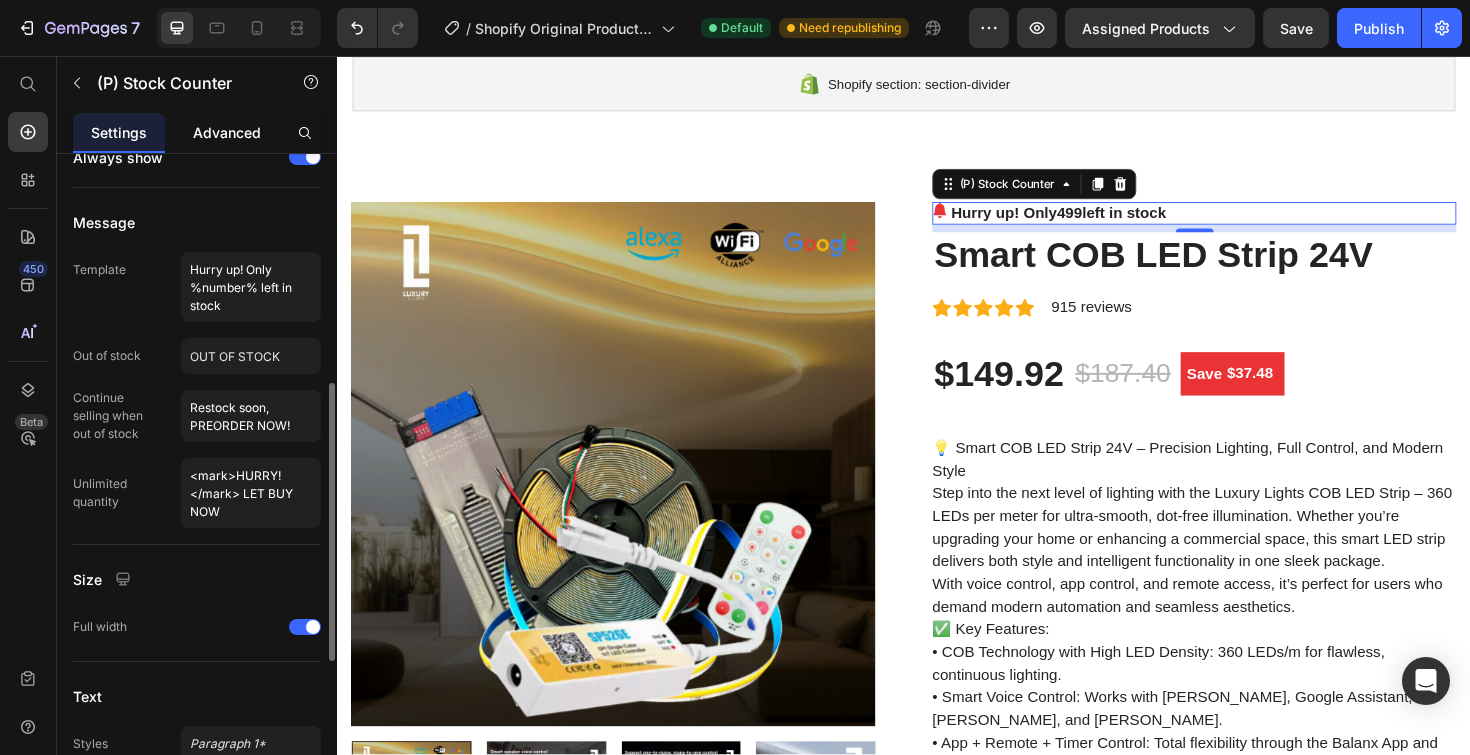 click on "Advanced" at bounding box center (227, 132) 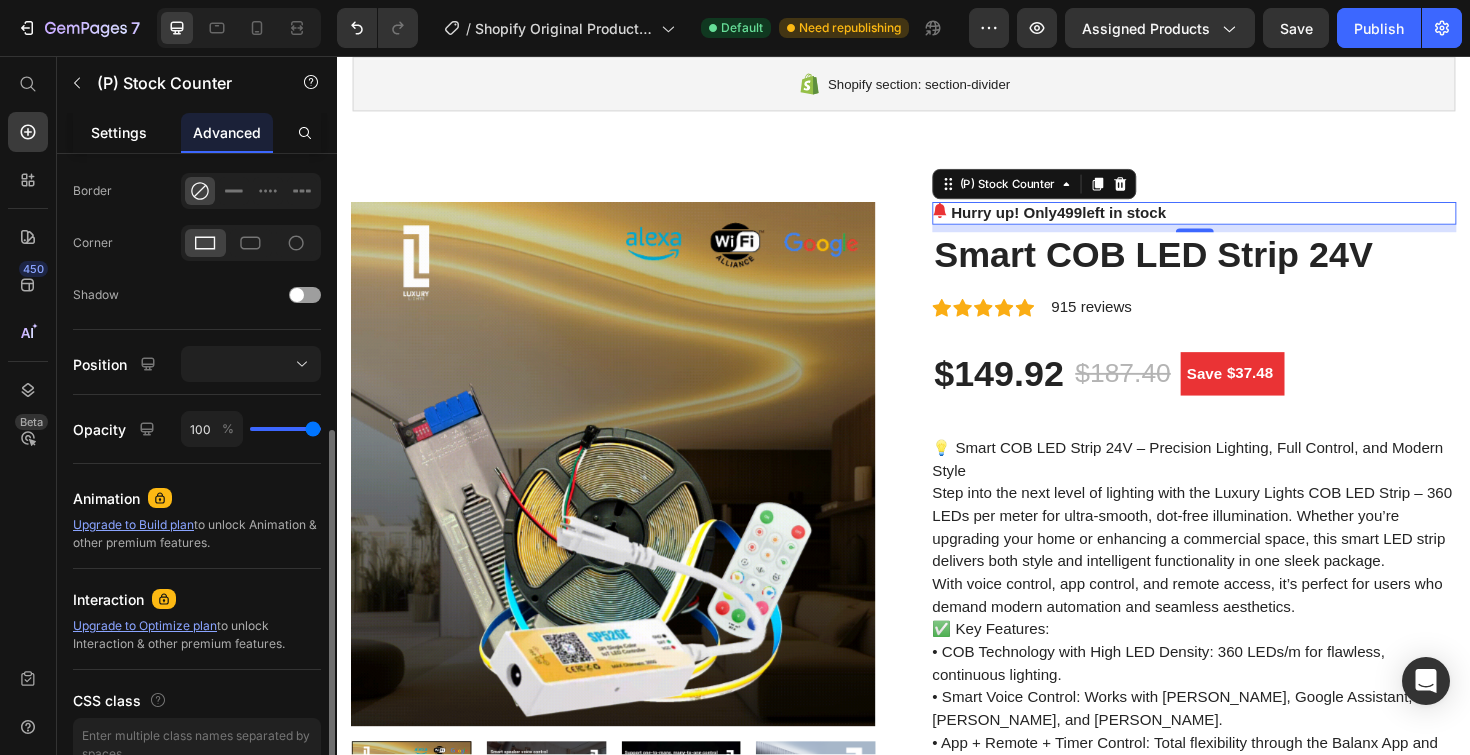 scroll, scrollTop: 0, scrollLeft: 0, axis: both 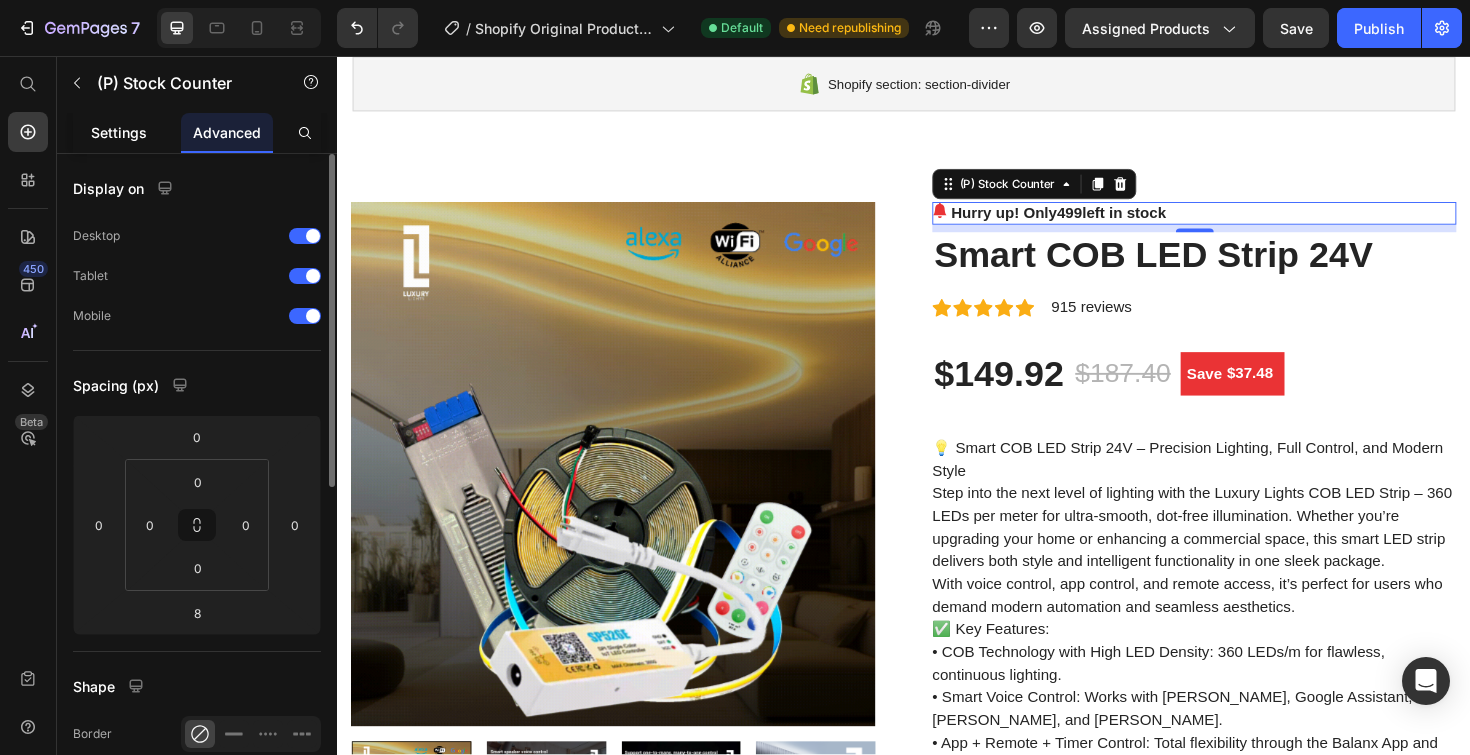 click on "Settings" at bounding box center (119, 132) 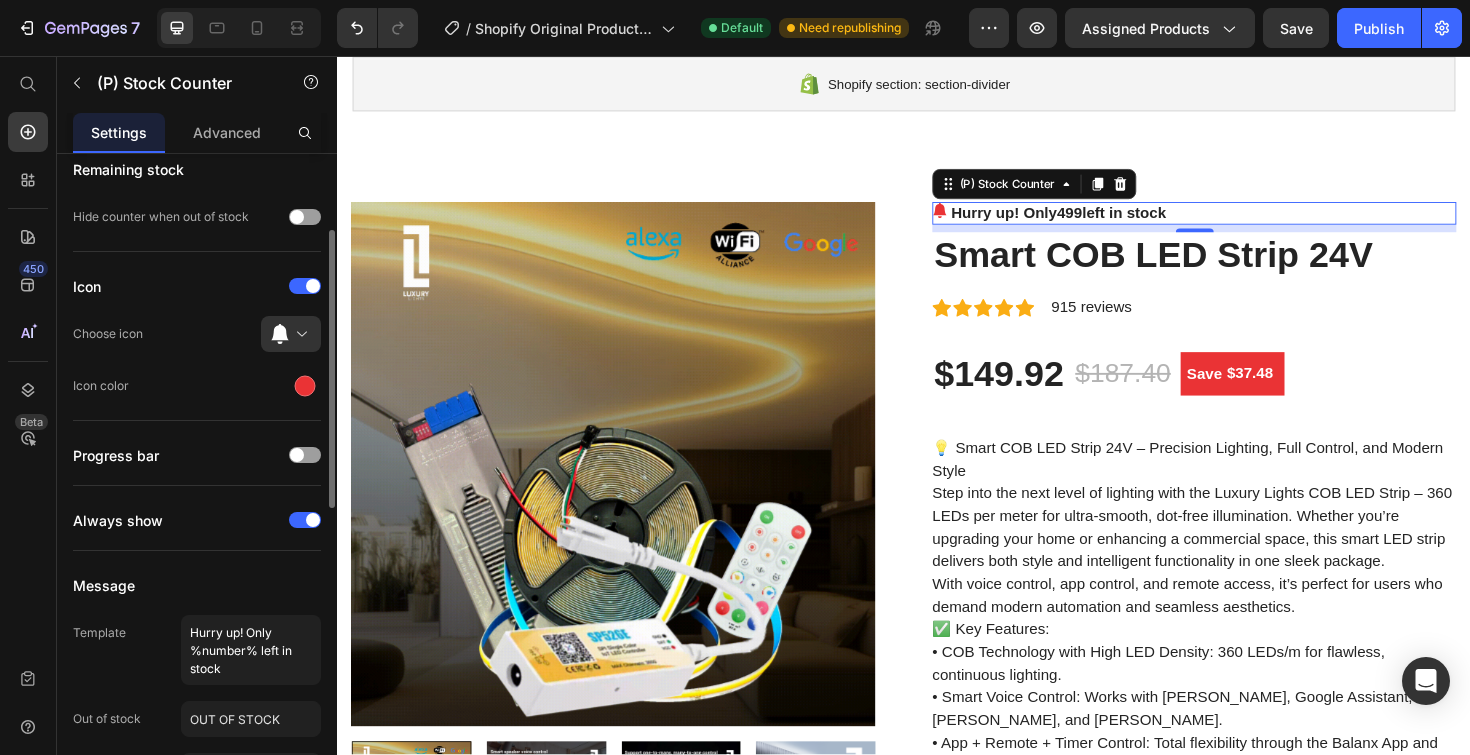 scroll, scrollTop: 223, scrollLeft: 0, axis: vertical 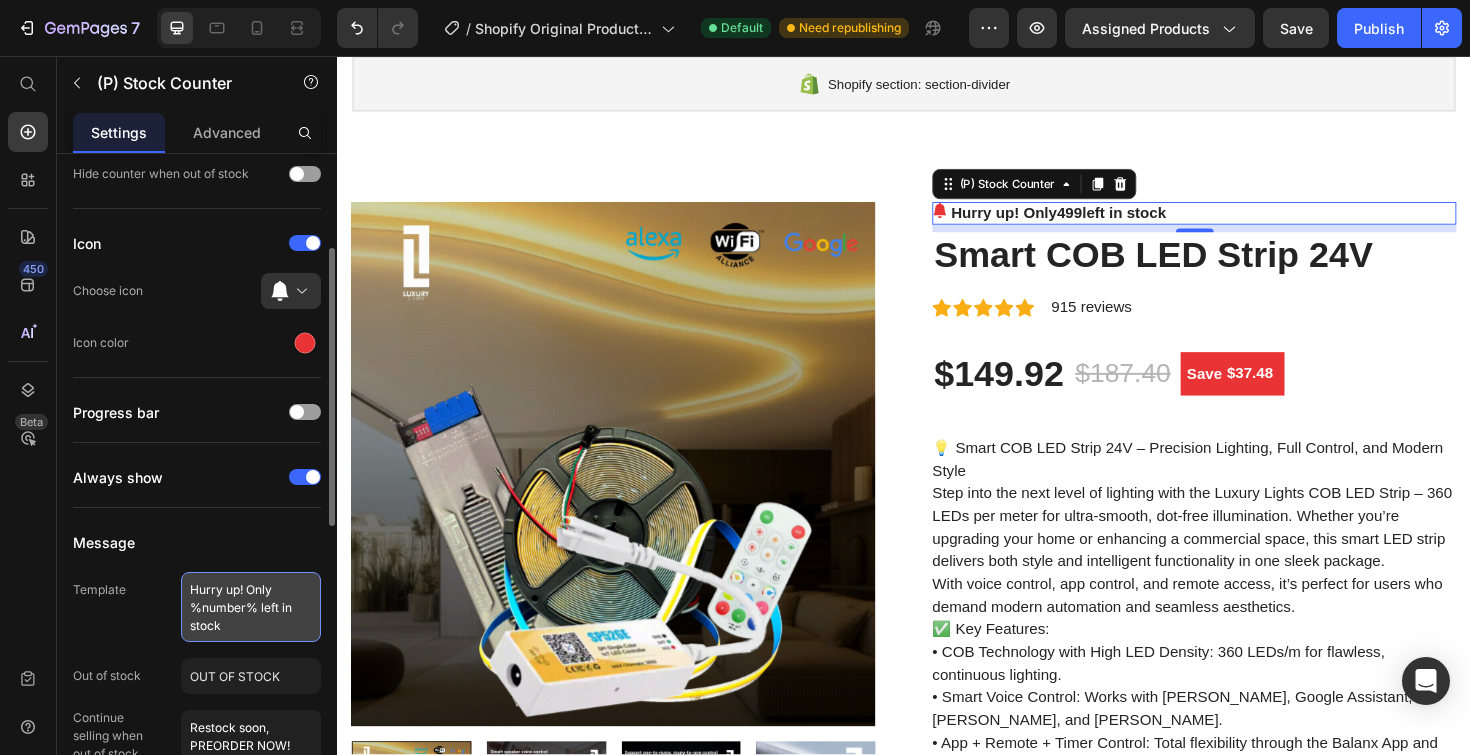 click on "Hurry up! Only %number% left in stock" at bounding box center [251, 607] 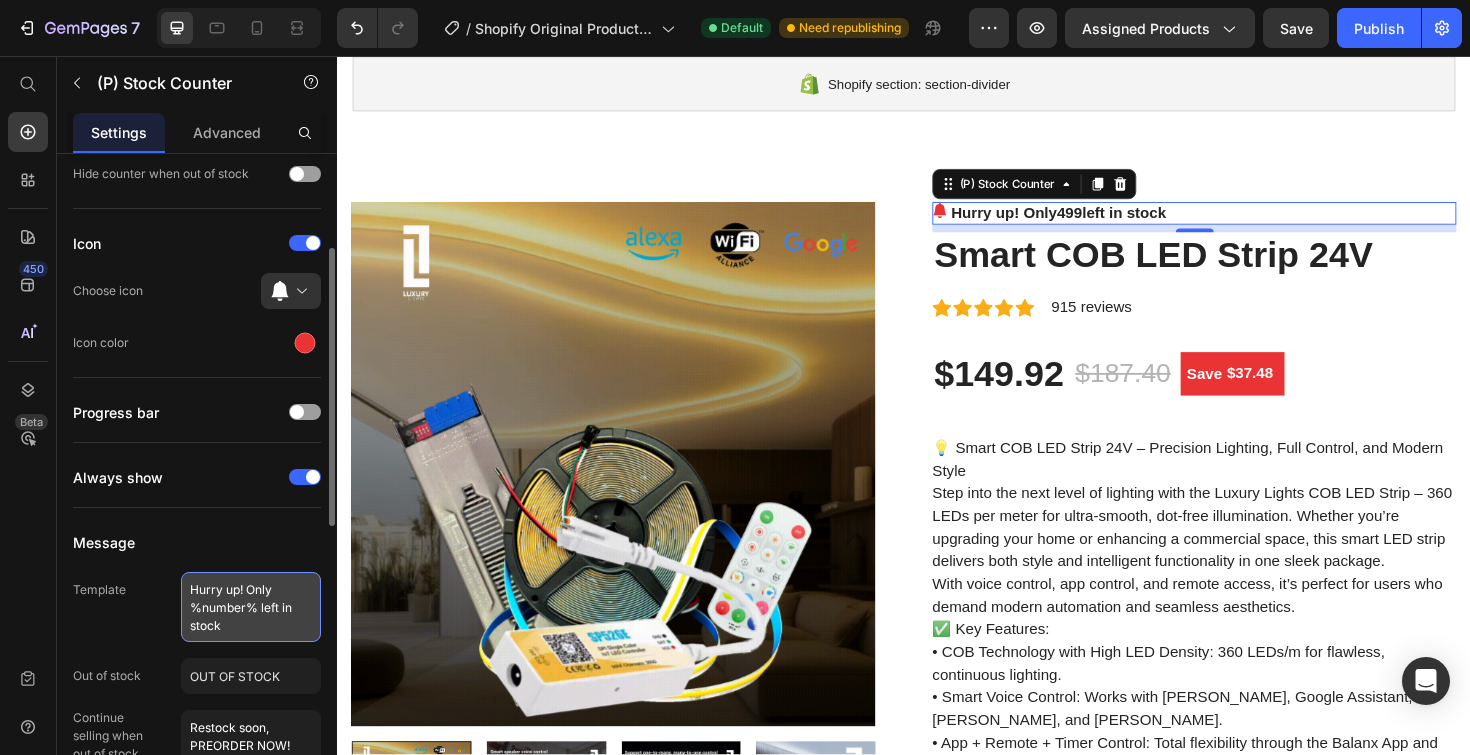click on "Hurry up! Only %number% left in stock" at bounding box center (251, 607) 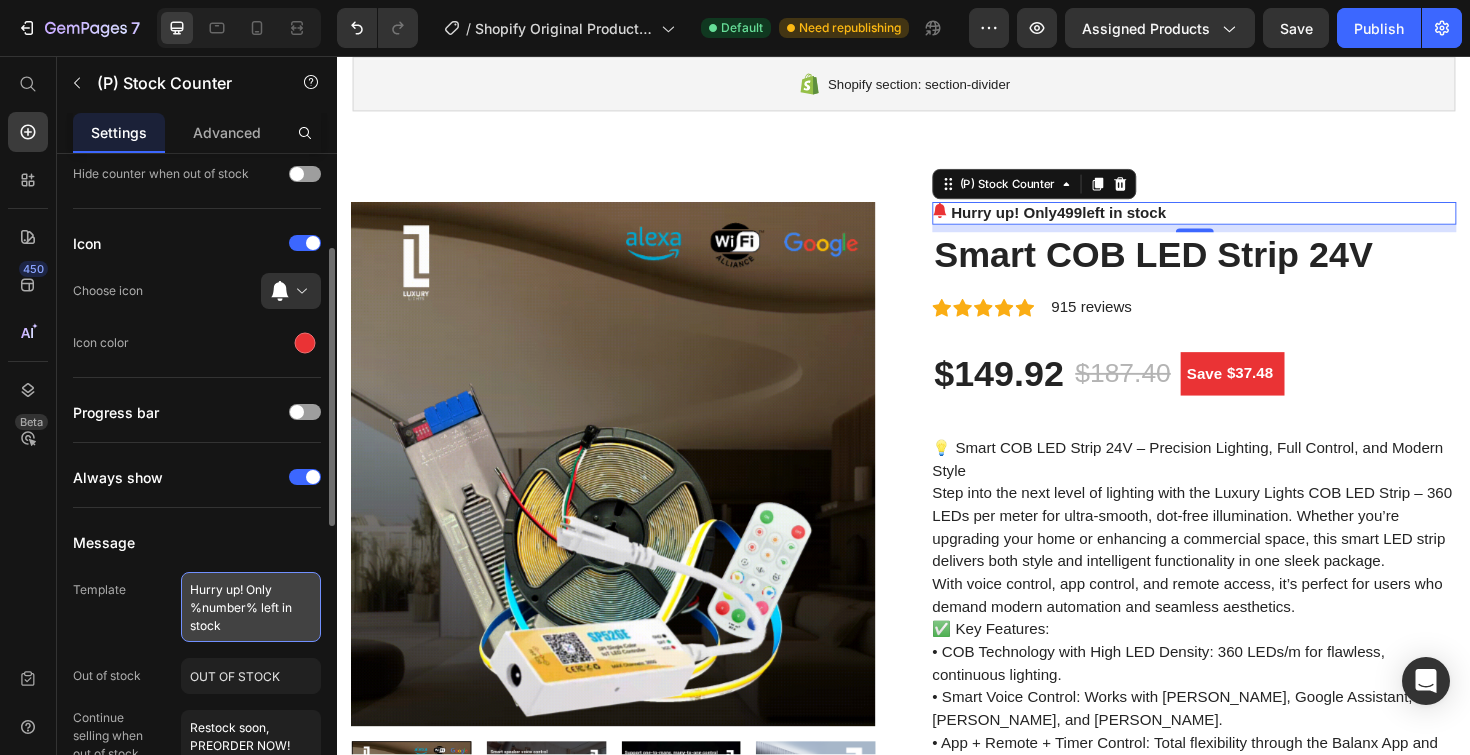 click on "Hurry up! Only %number% left in stock" at bounding box center (251, 607) 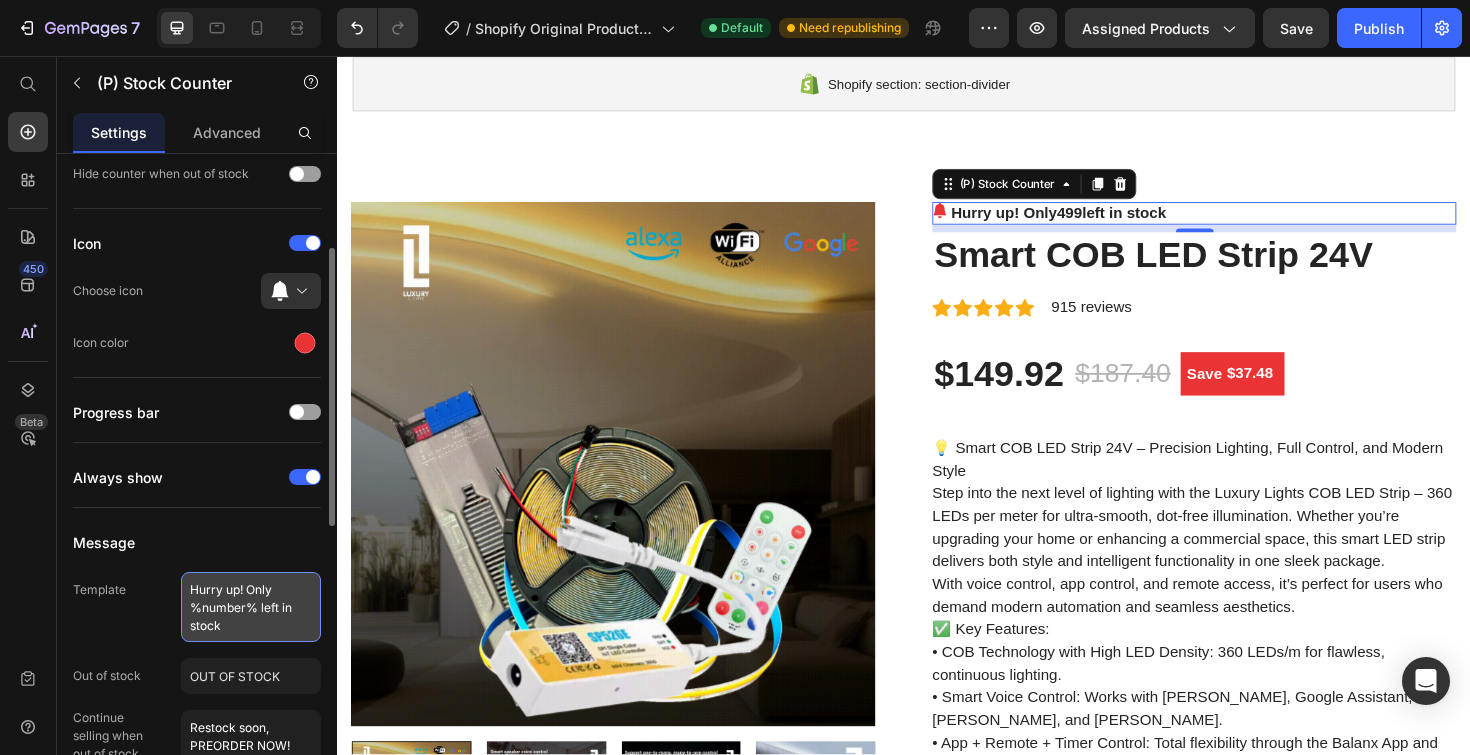 click on "Hurry up! Only %number% left in stock" at bounding box center (251, 607) 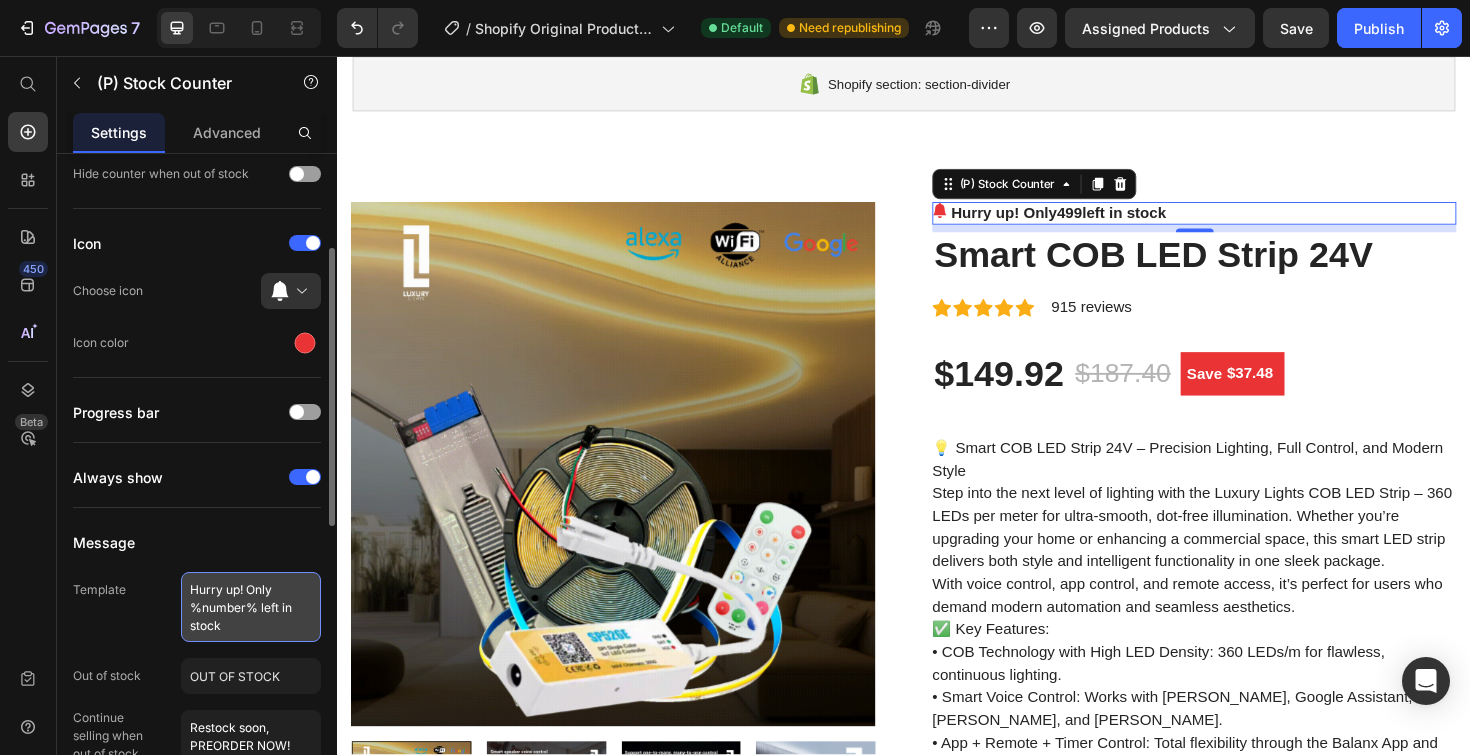 click on "Hurry up! Only %number% left in stock" at bounding box center [251, 607] 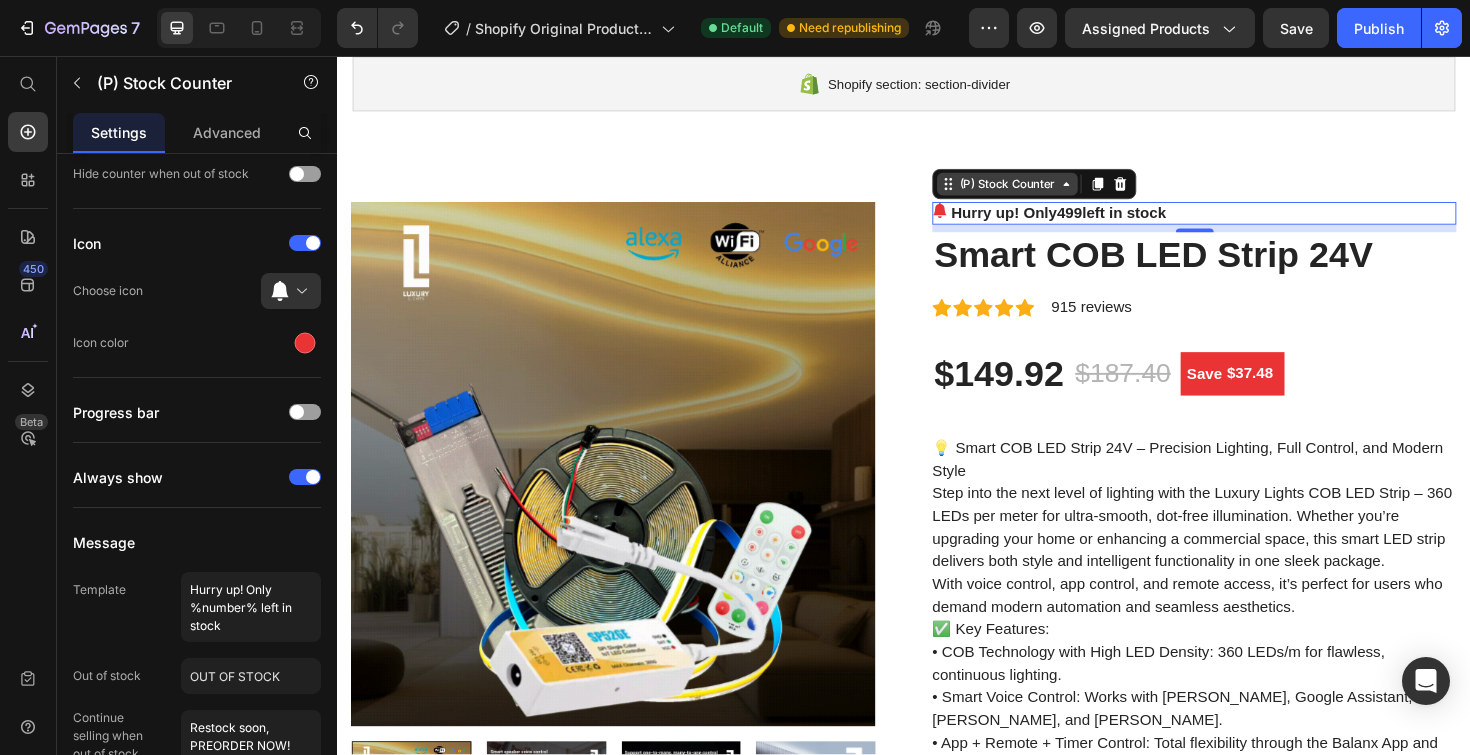 click on "(P) Stock Counter" at bounding box center [1046, 192] 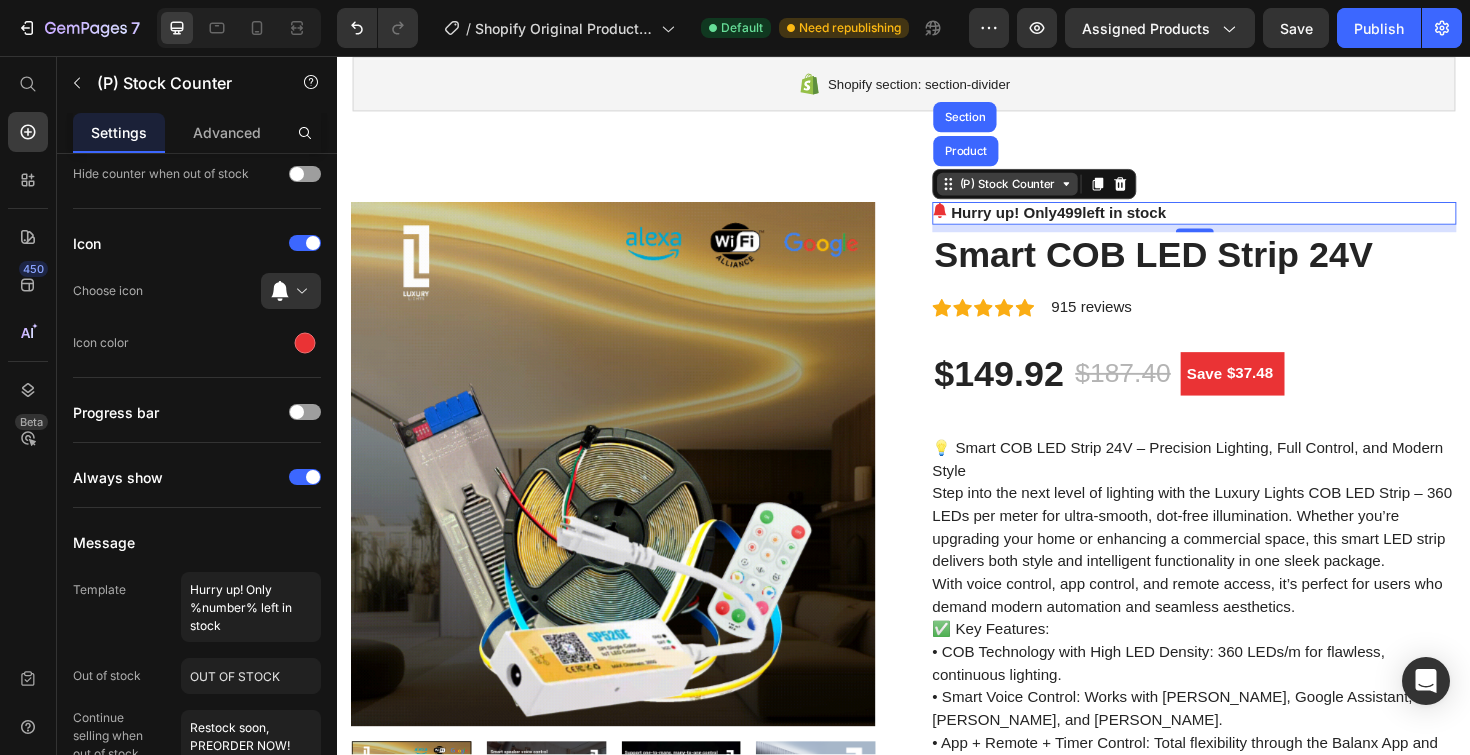 click on "(P) Stock Counter" at bounding box center [1046, 192] 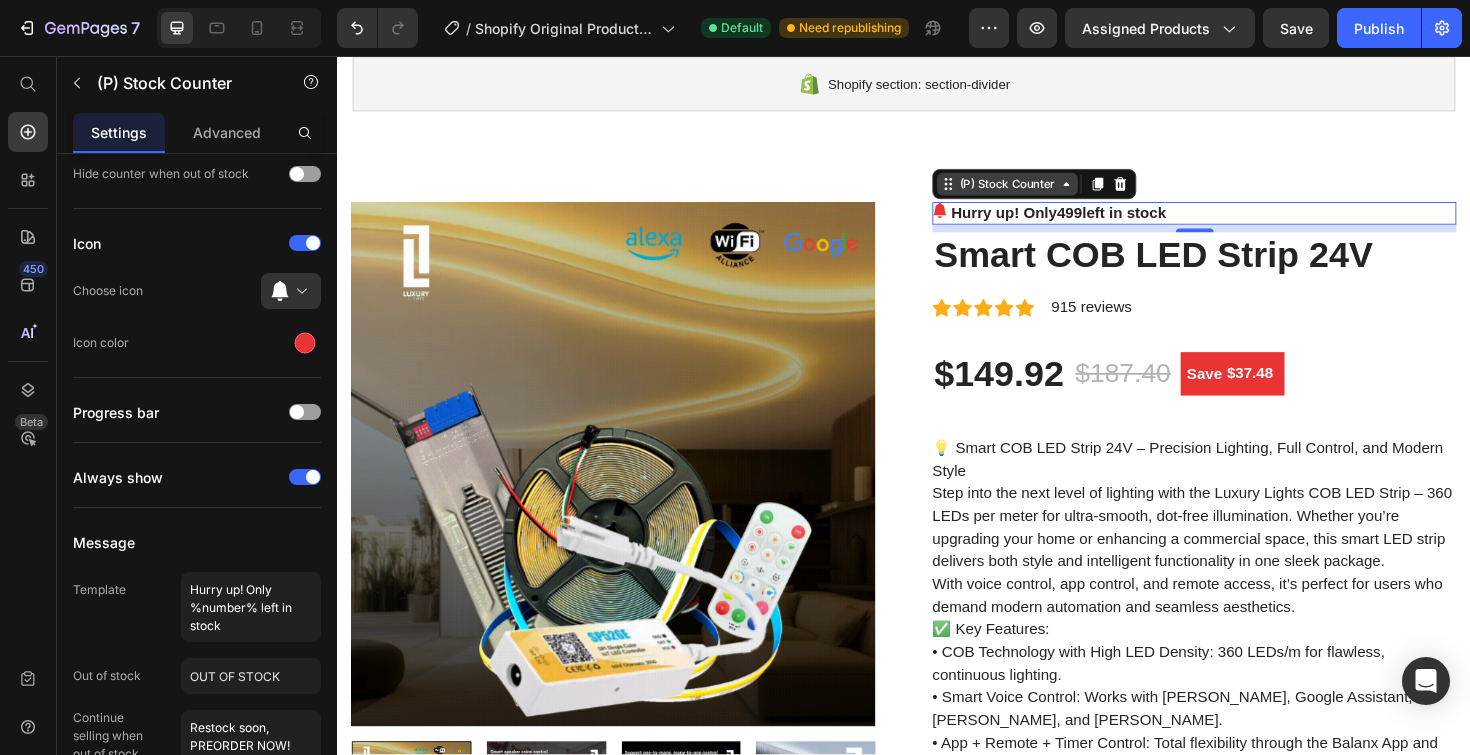 click 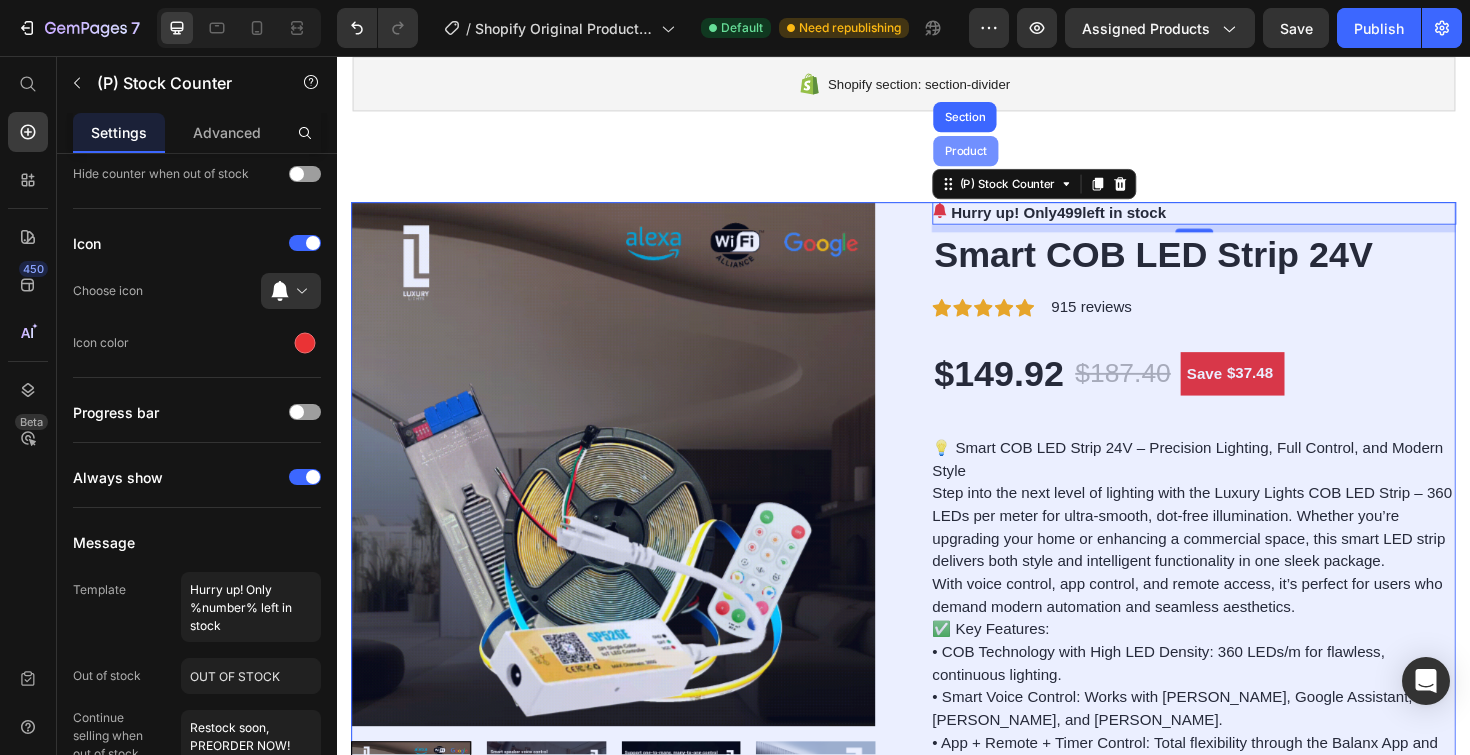 click on "Product" at bounding box center (1002, 157) 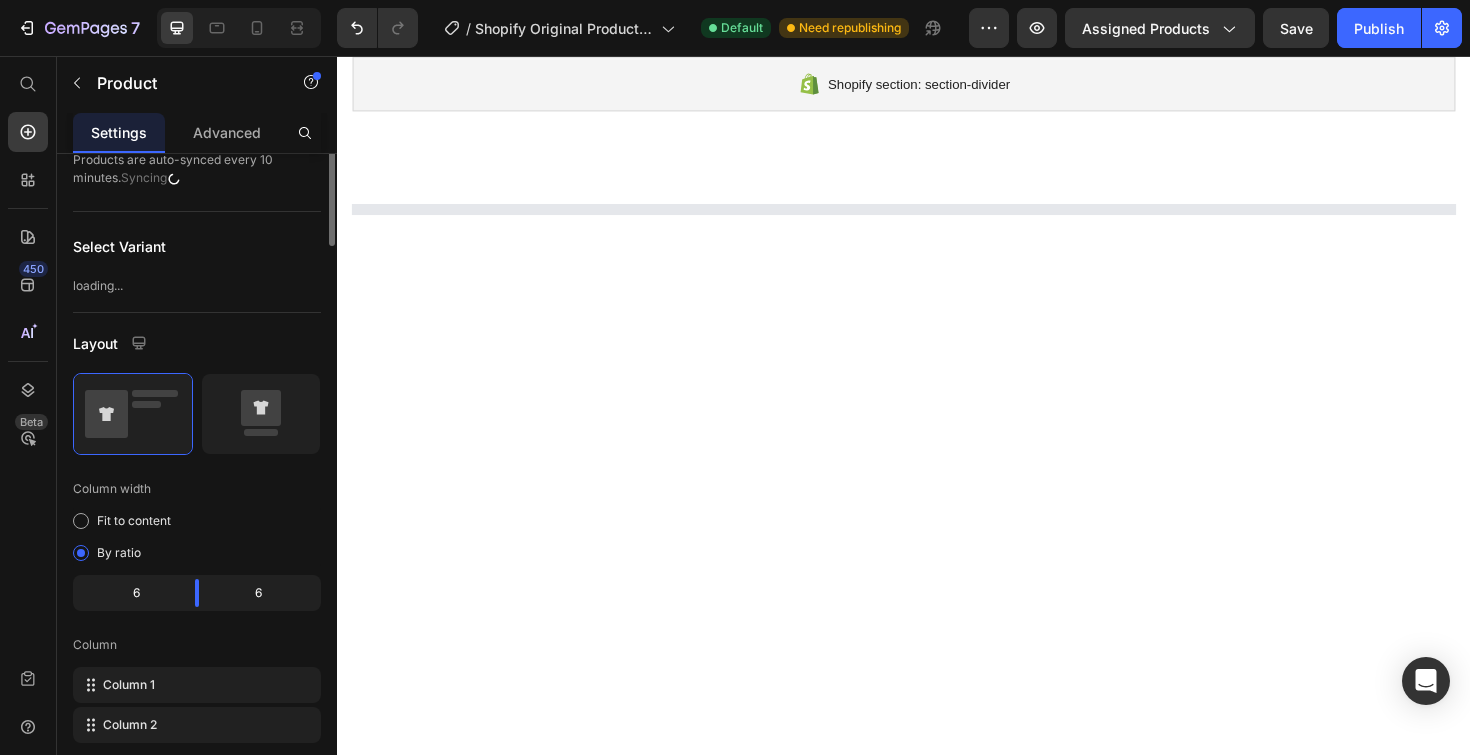scroll, scrollTop: 0, scrollLeft: 0, axis: both 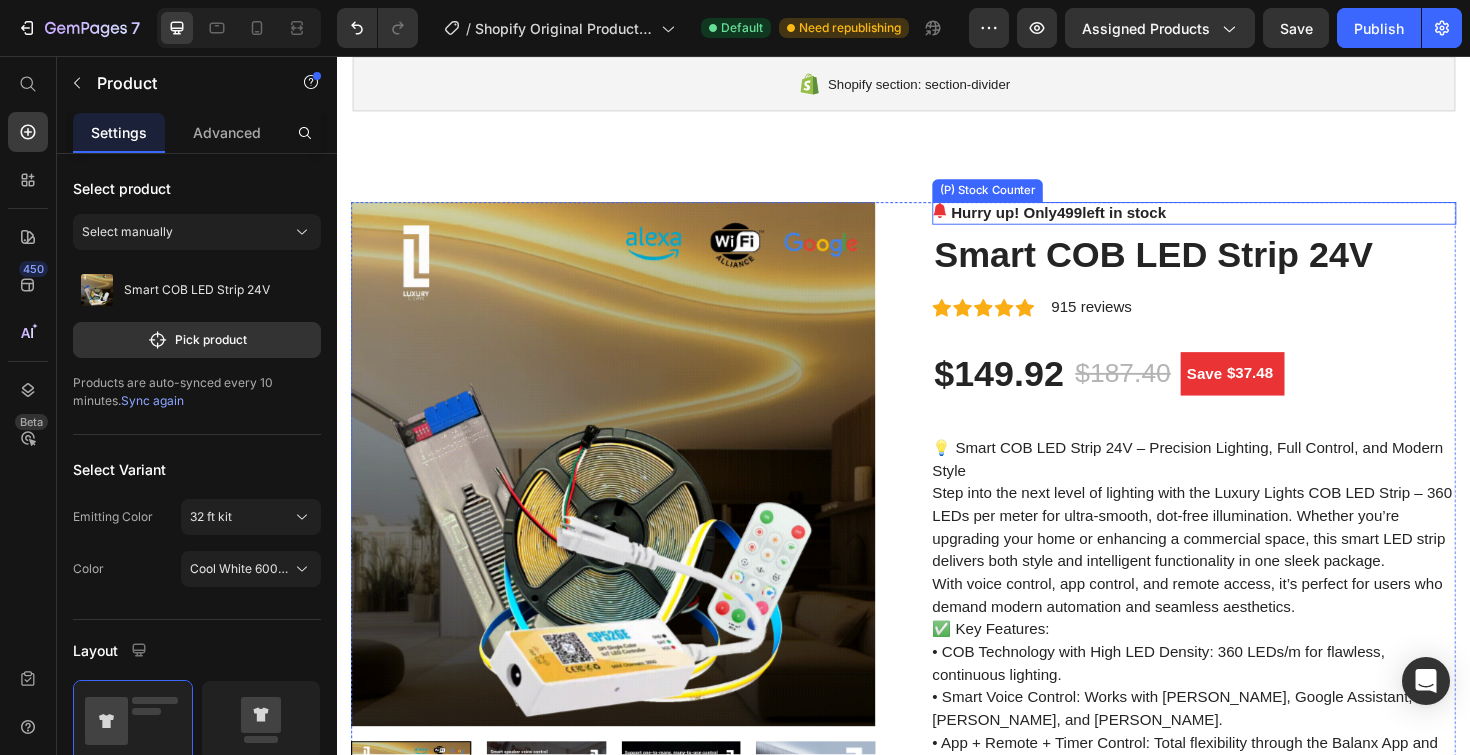 click on "Hurry up! Only  499  left in stock" at bounding box center [1101, 223] 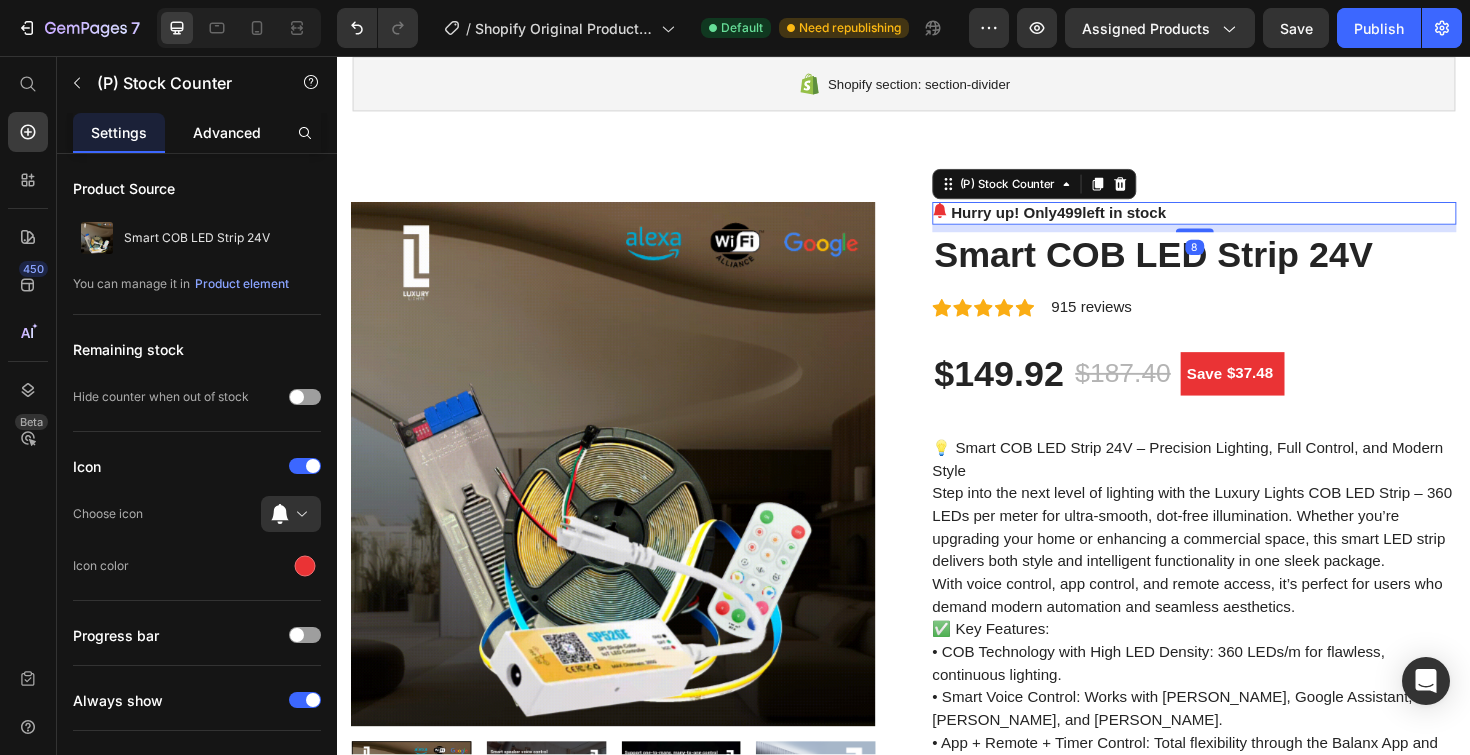 click on "Advanced" at bounding box center (227, 132) 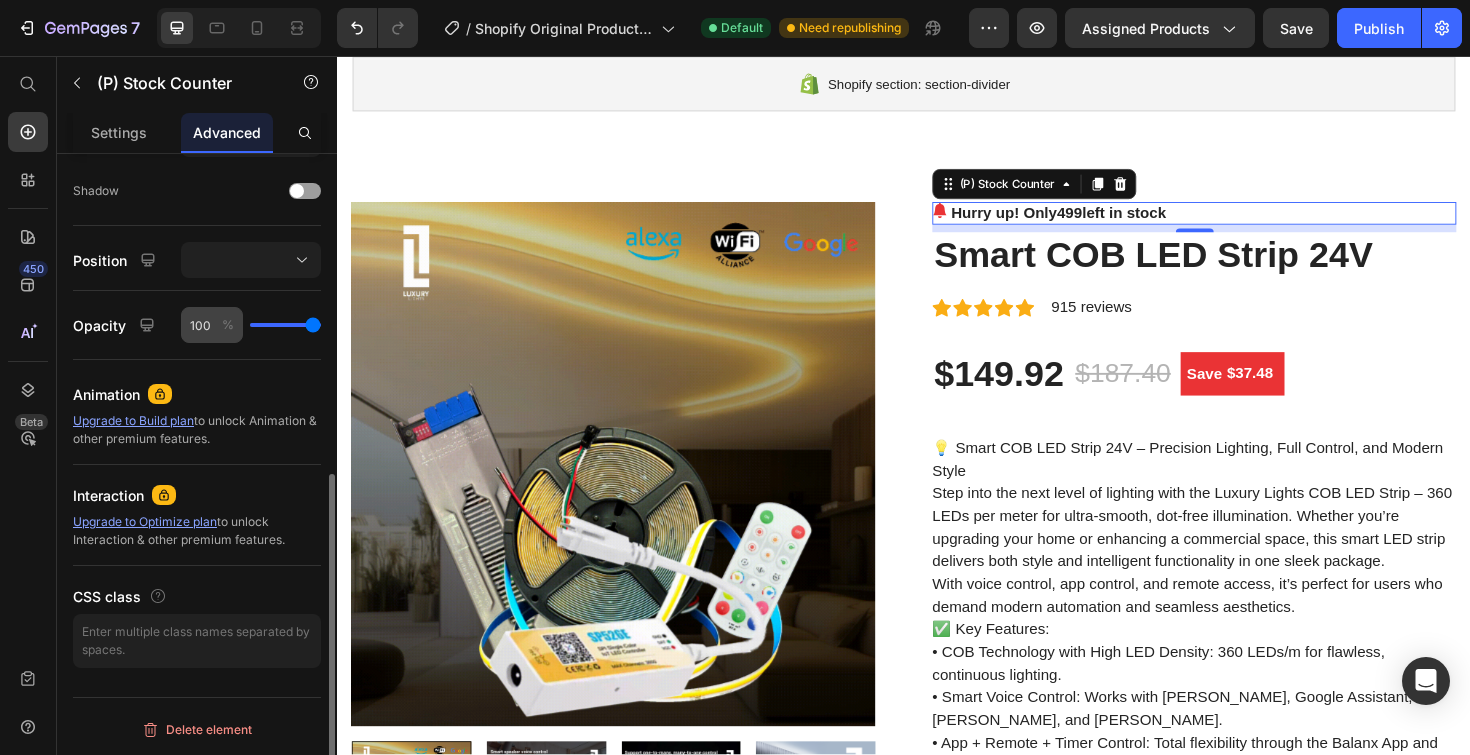 scroll, scrollTop: 0, scrollLeft: 0, axis: both 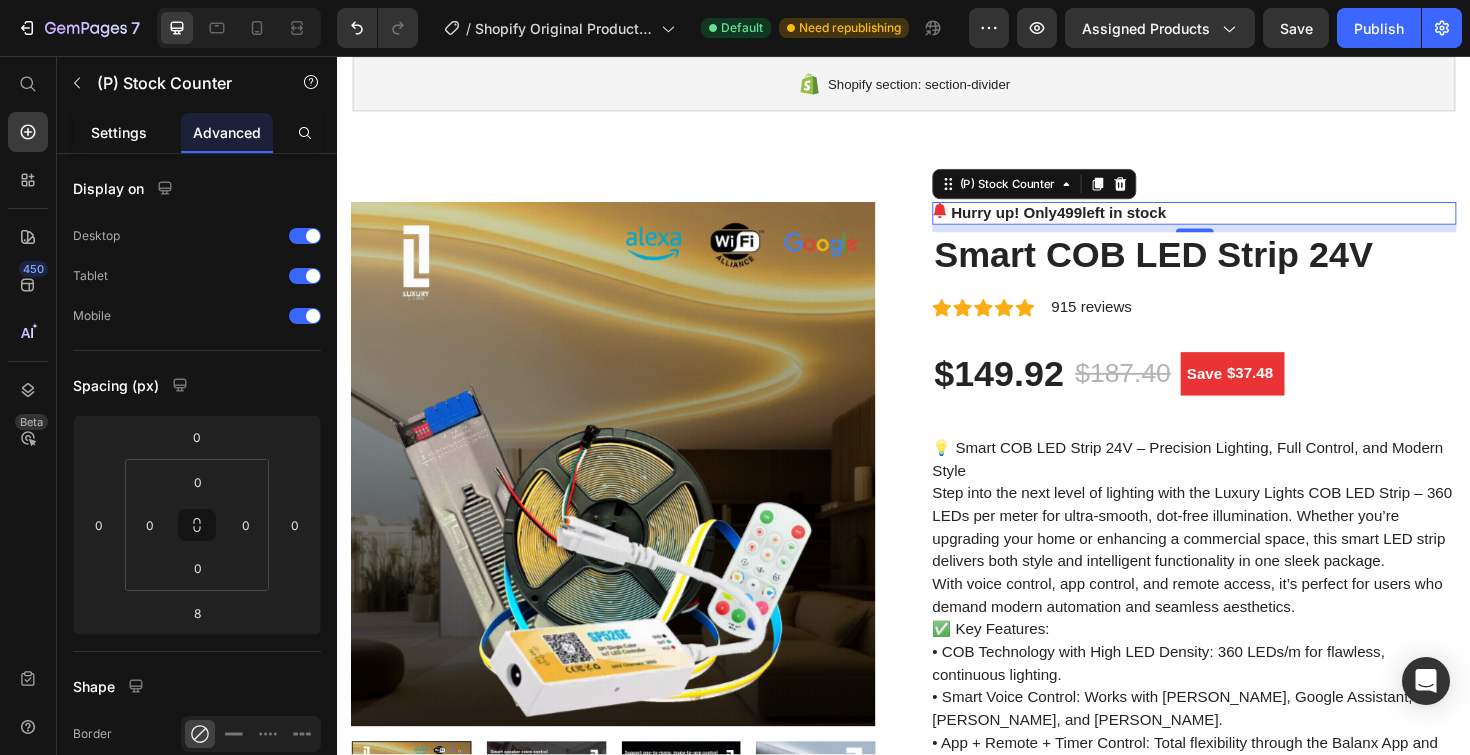 click on "Settings" at bounding box center (119, 132) 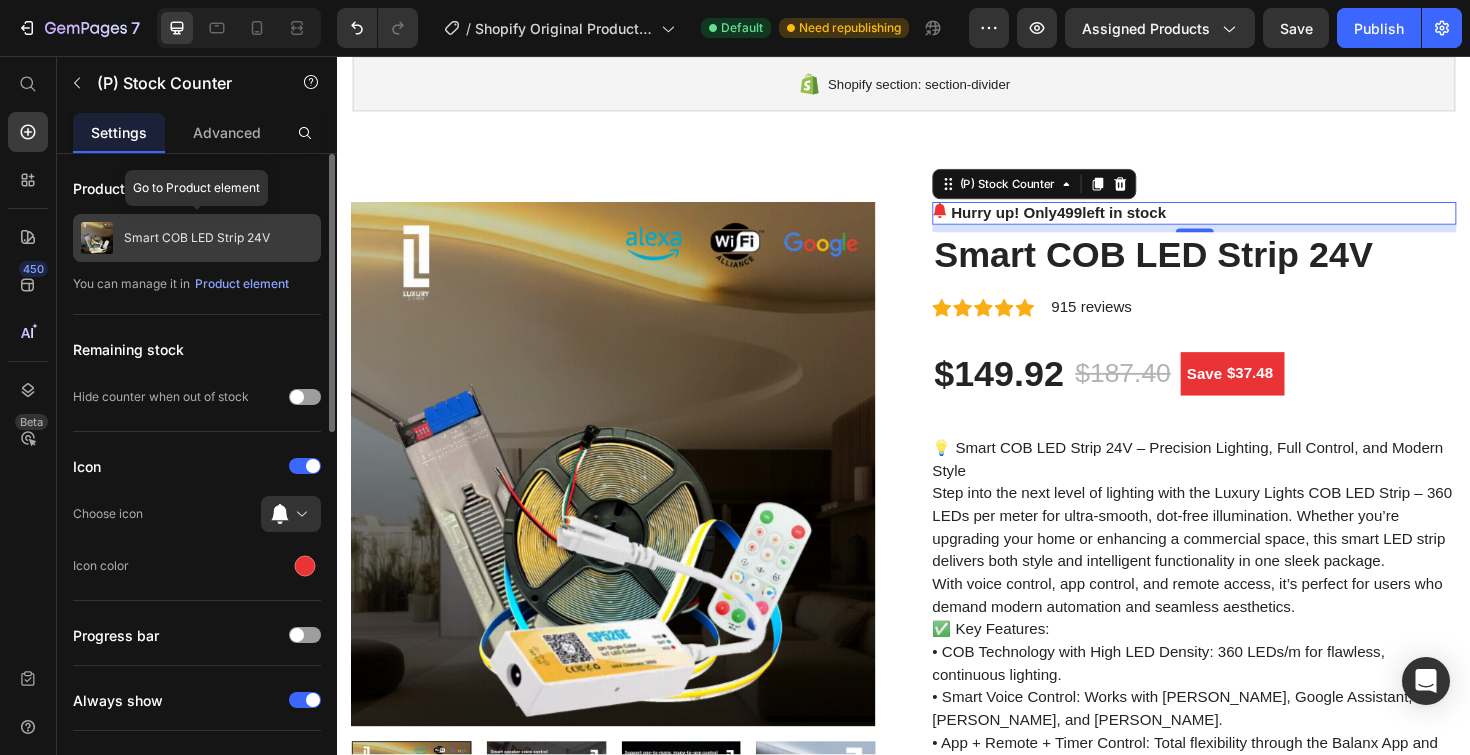 click on "Smart COB LED Strip 24V" at bounding box center (197, 238) 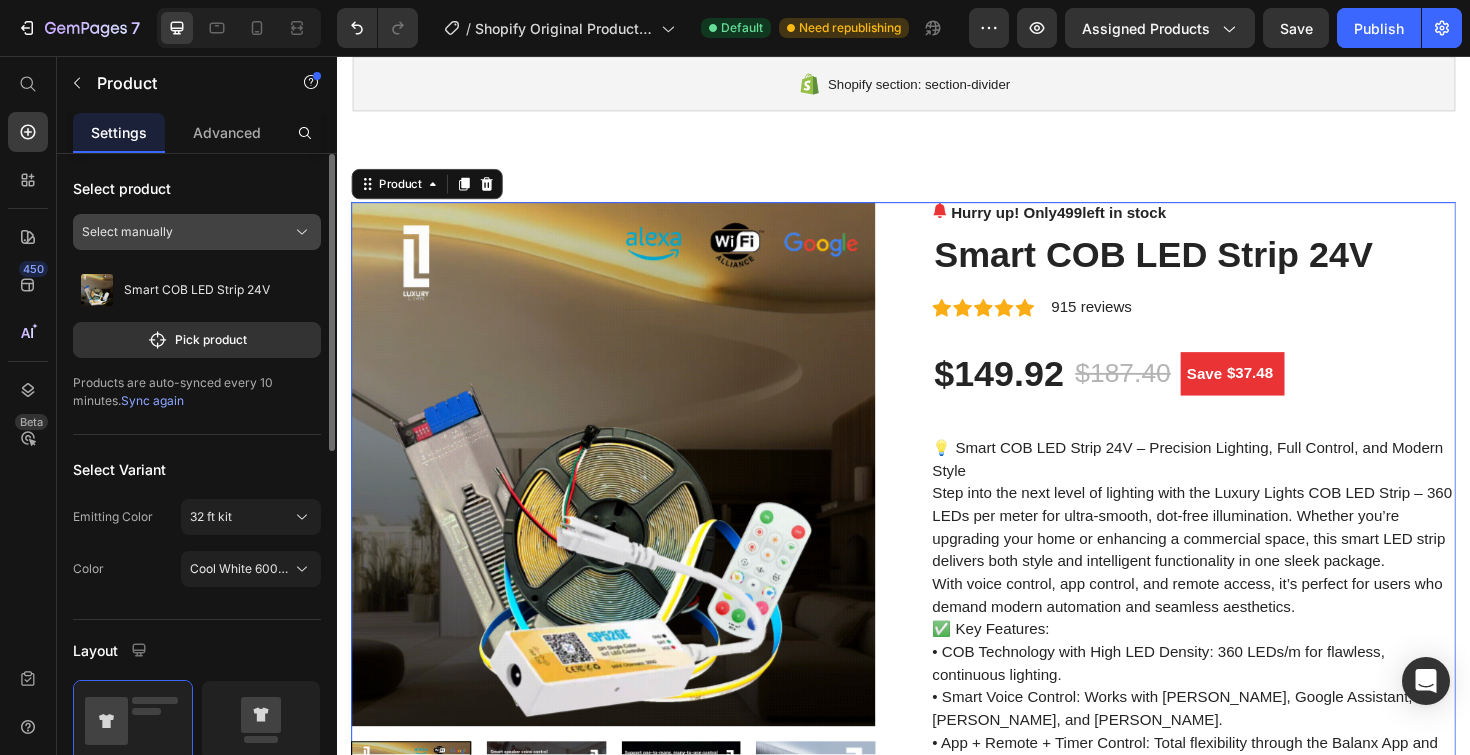 click on "Select manually" 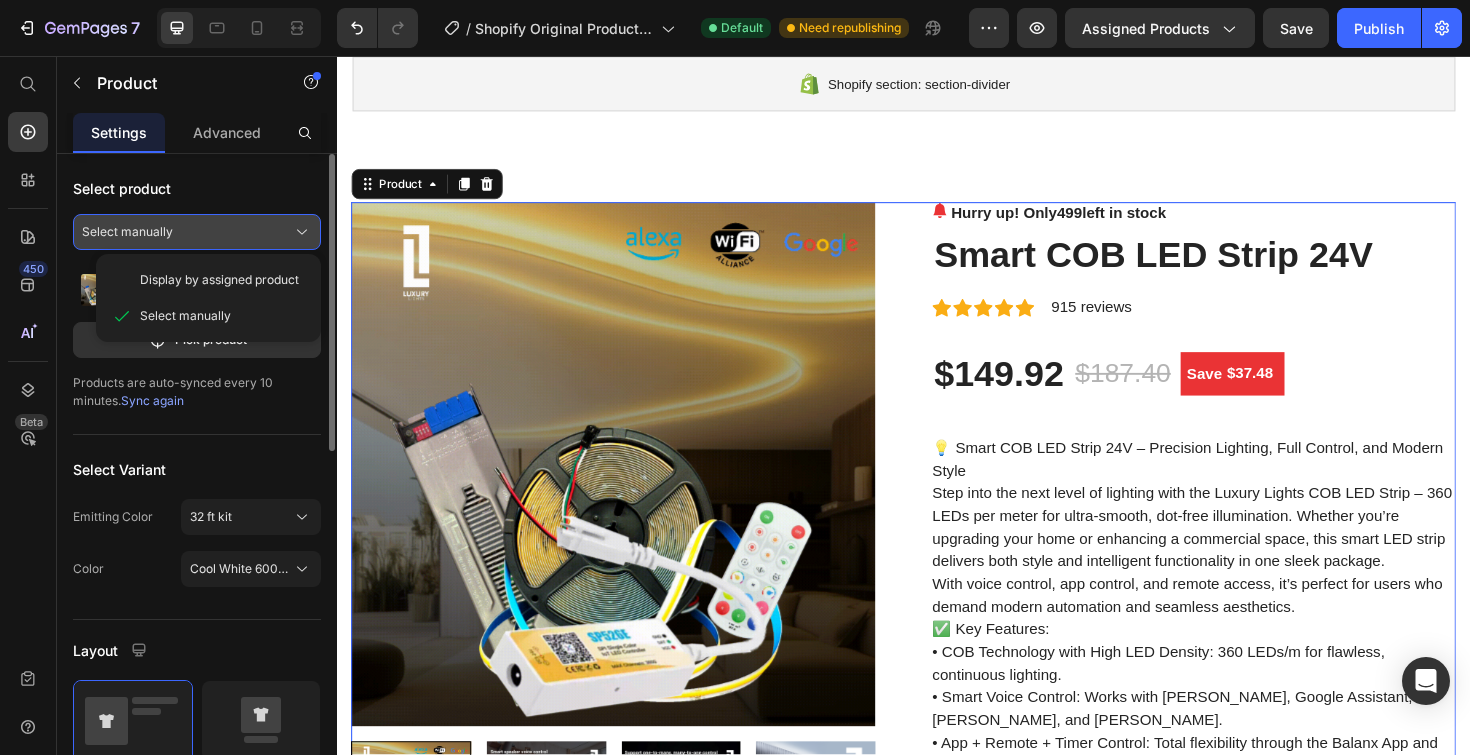 click on "Select manually" 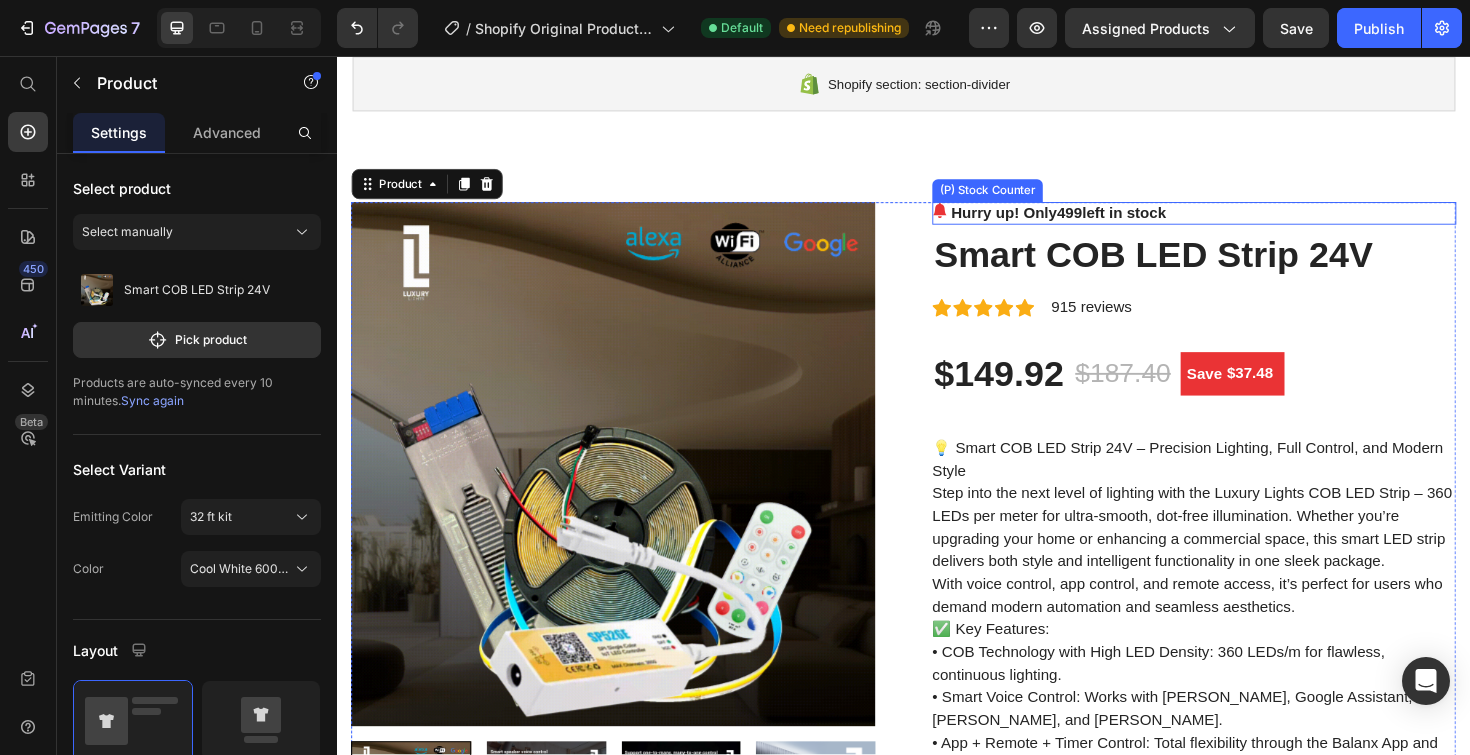 click on "Hurry up! Only  499  left in stock" at bounding box center (1101, 223) 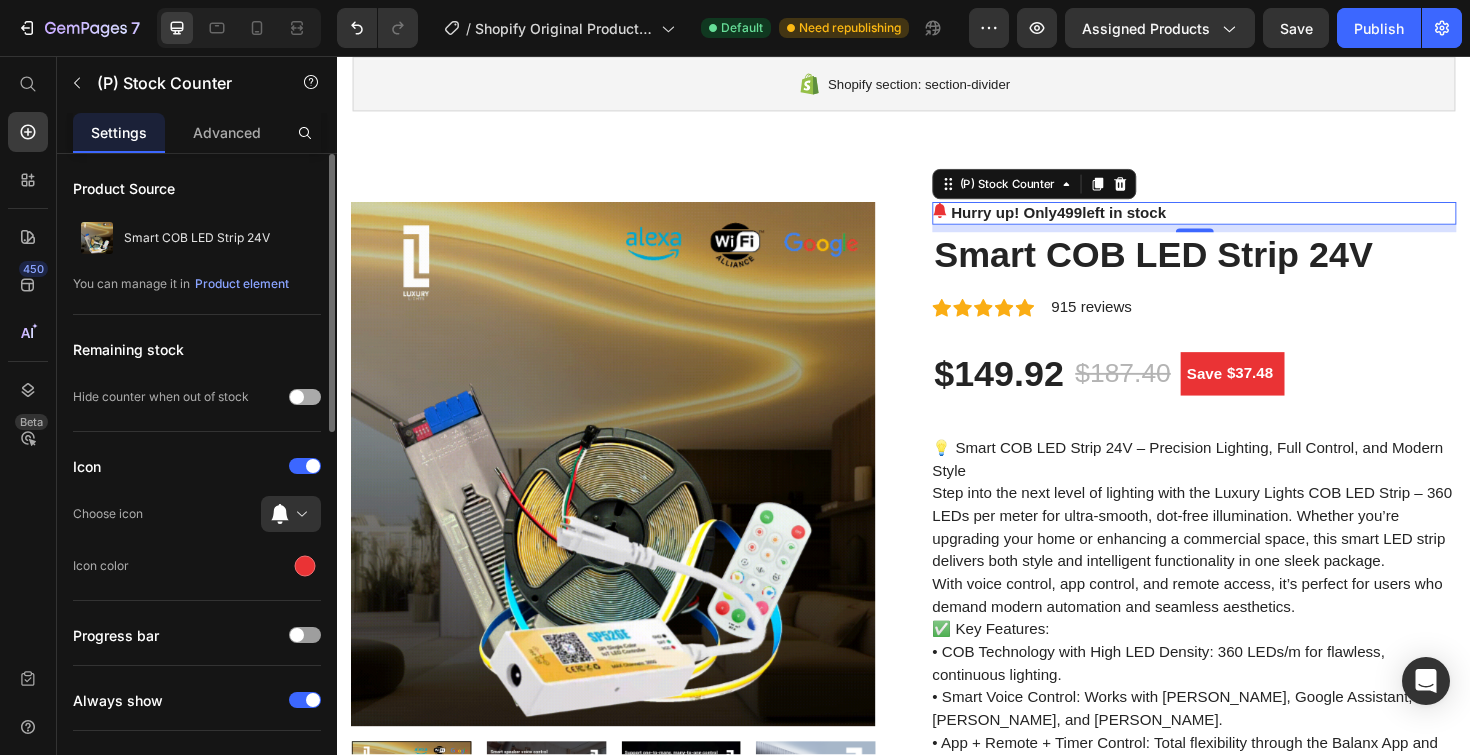 click at bounding box center [297, 397] 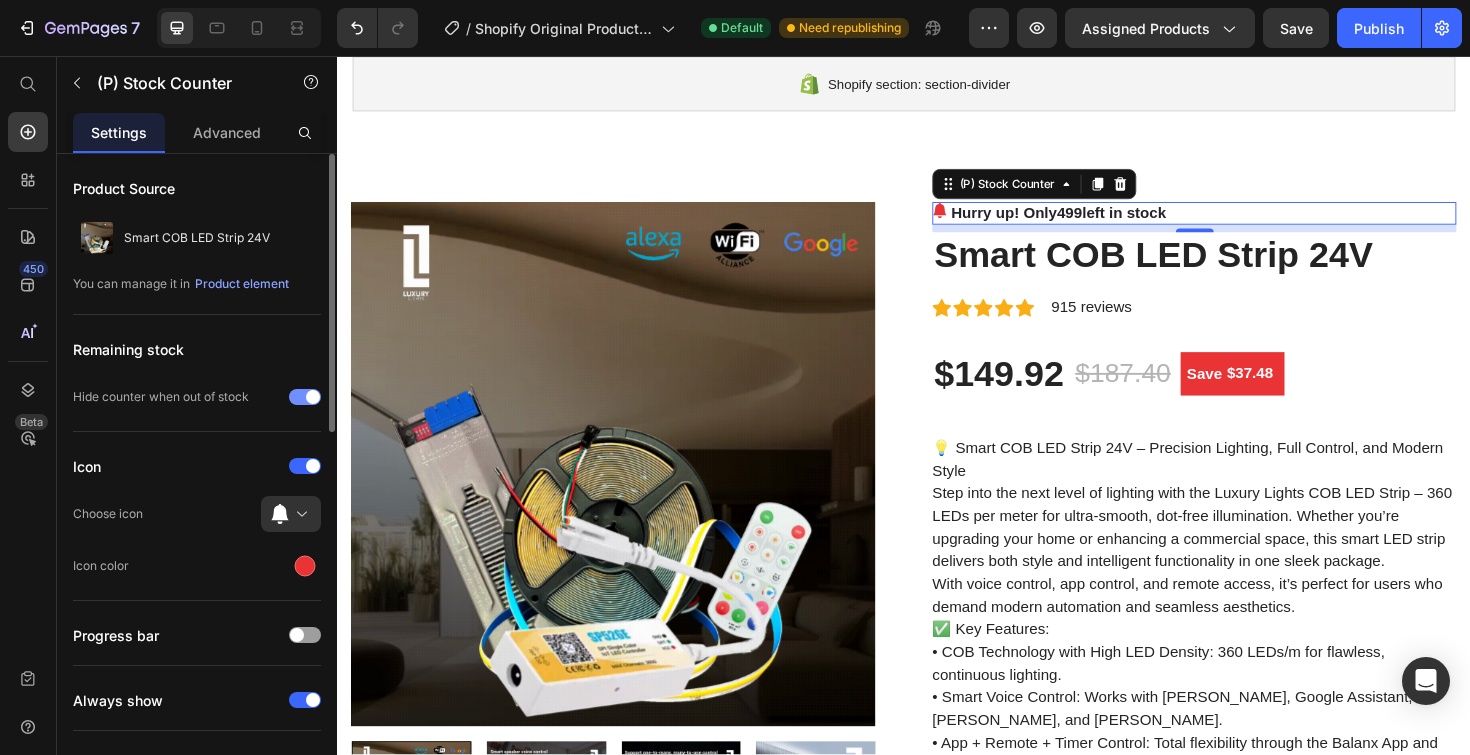 click at bounding box center (305, 397) 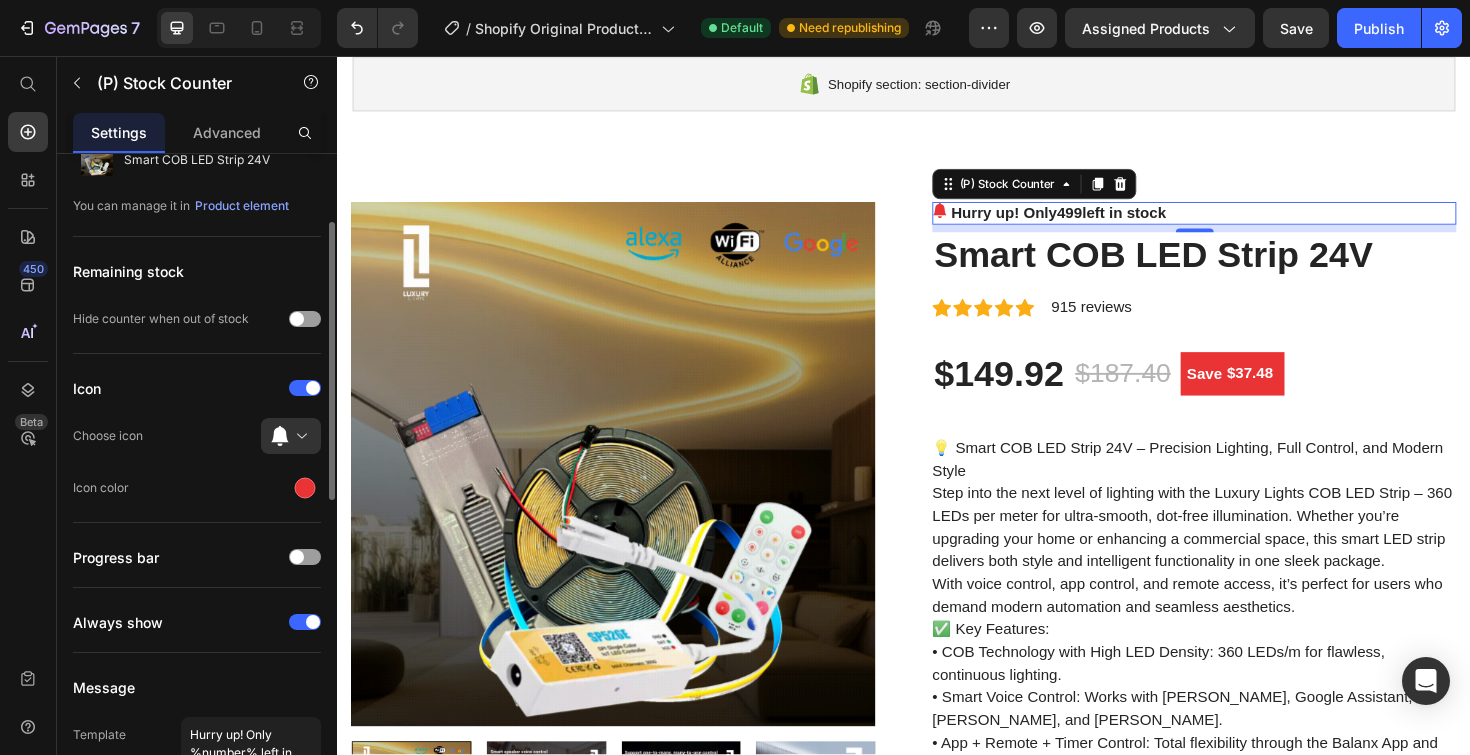 scroll, scrollTop: 172, scrollLeft: 0, axis: vertical 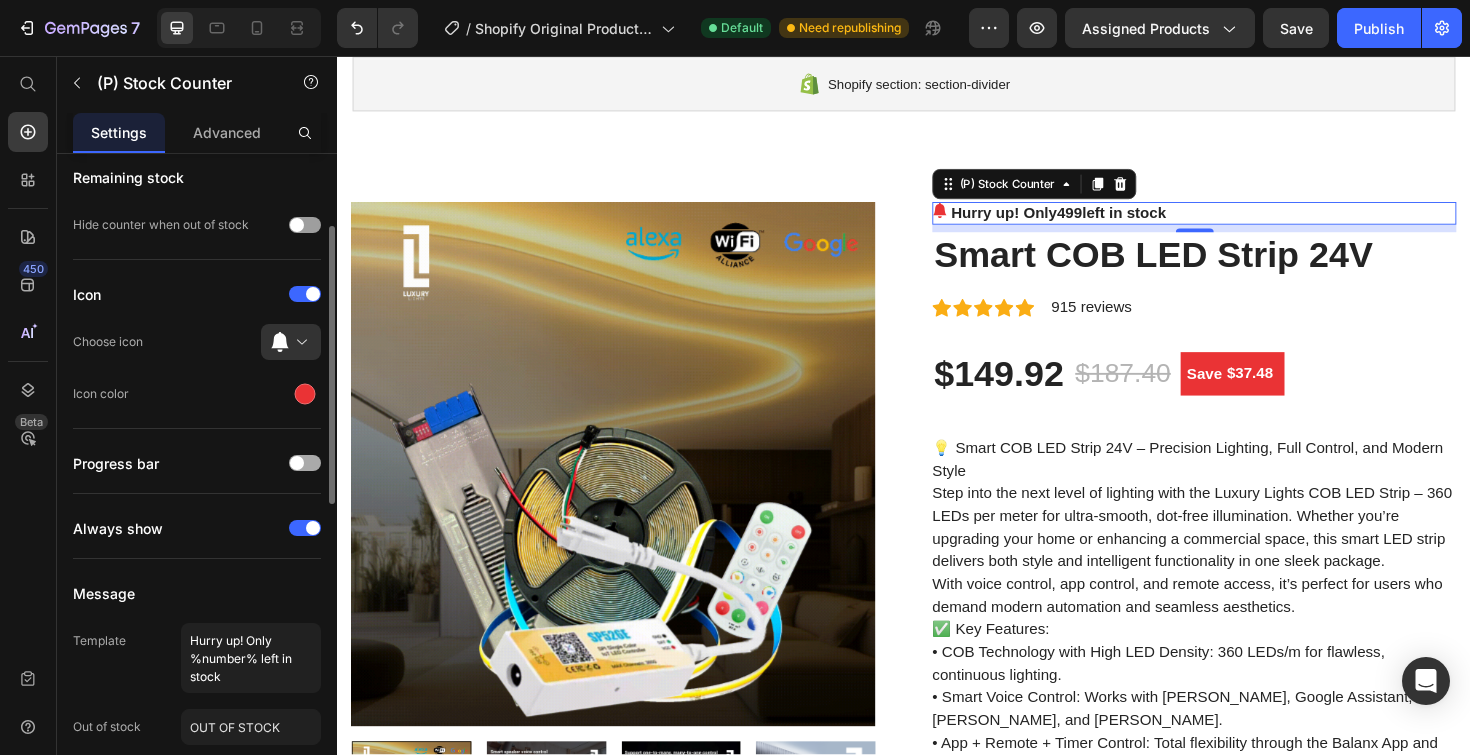 click at bounding box center [297, 463] 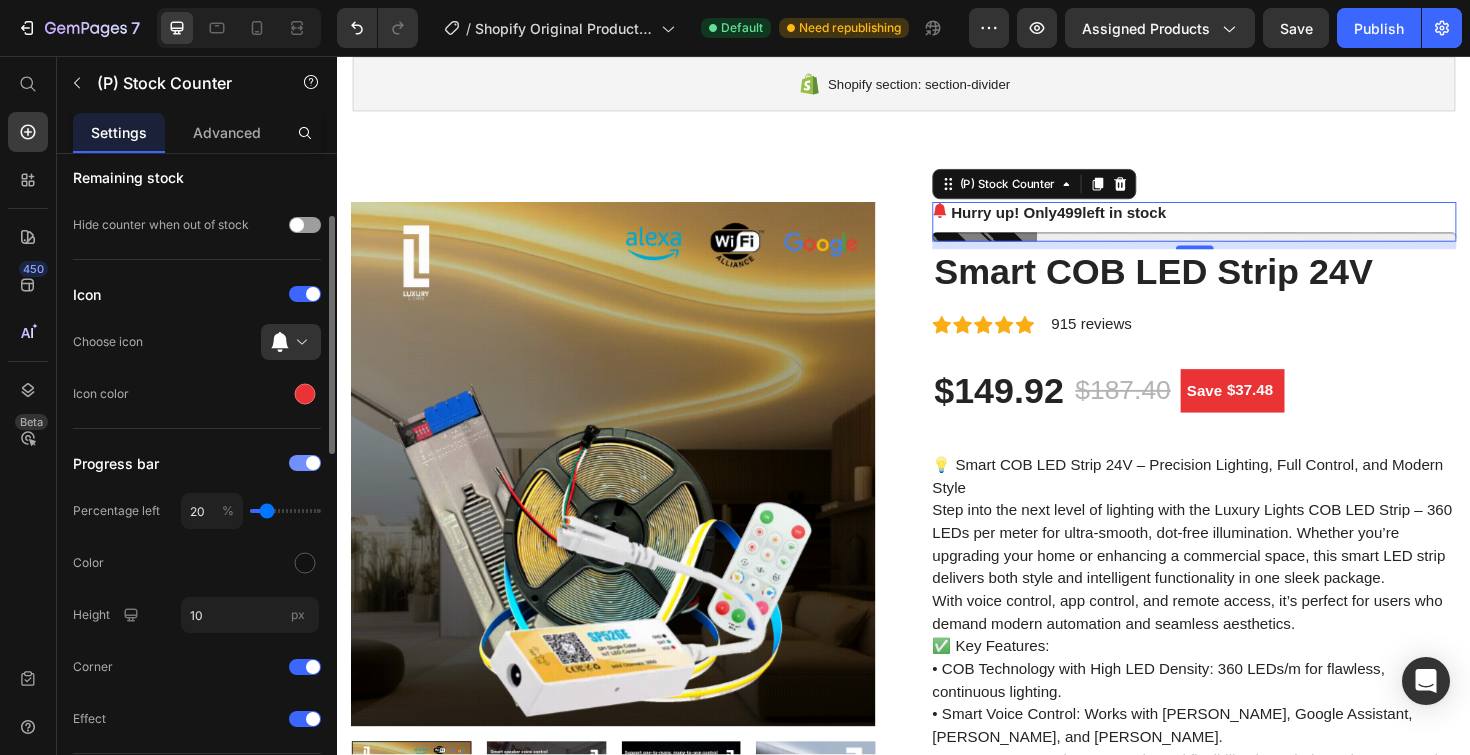 click at bounding box center [305, 463] 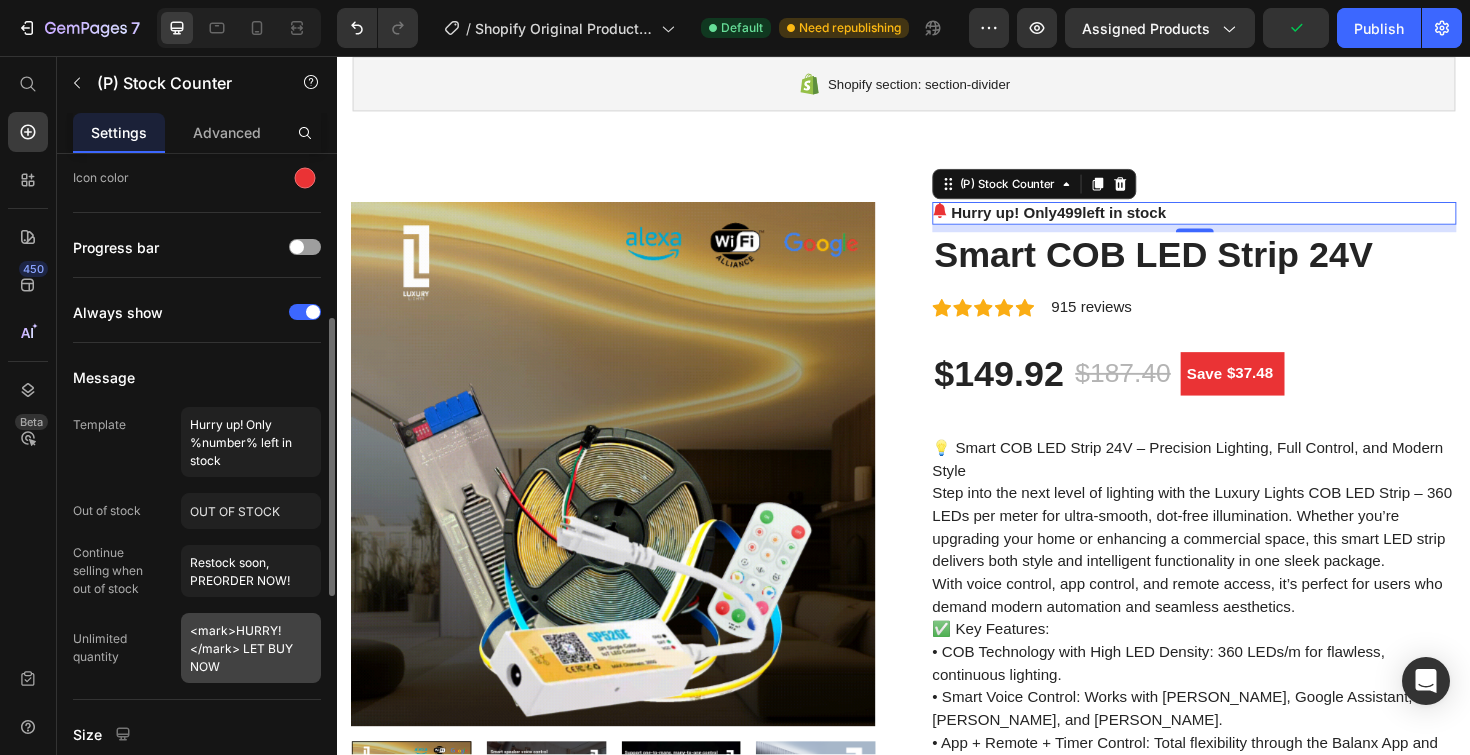 scroll, scrollTop: 518, scrollLeft: 0, axis: vertical 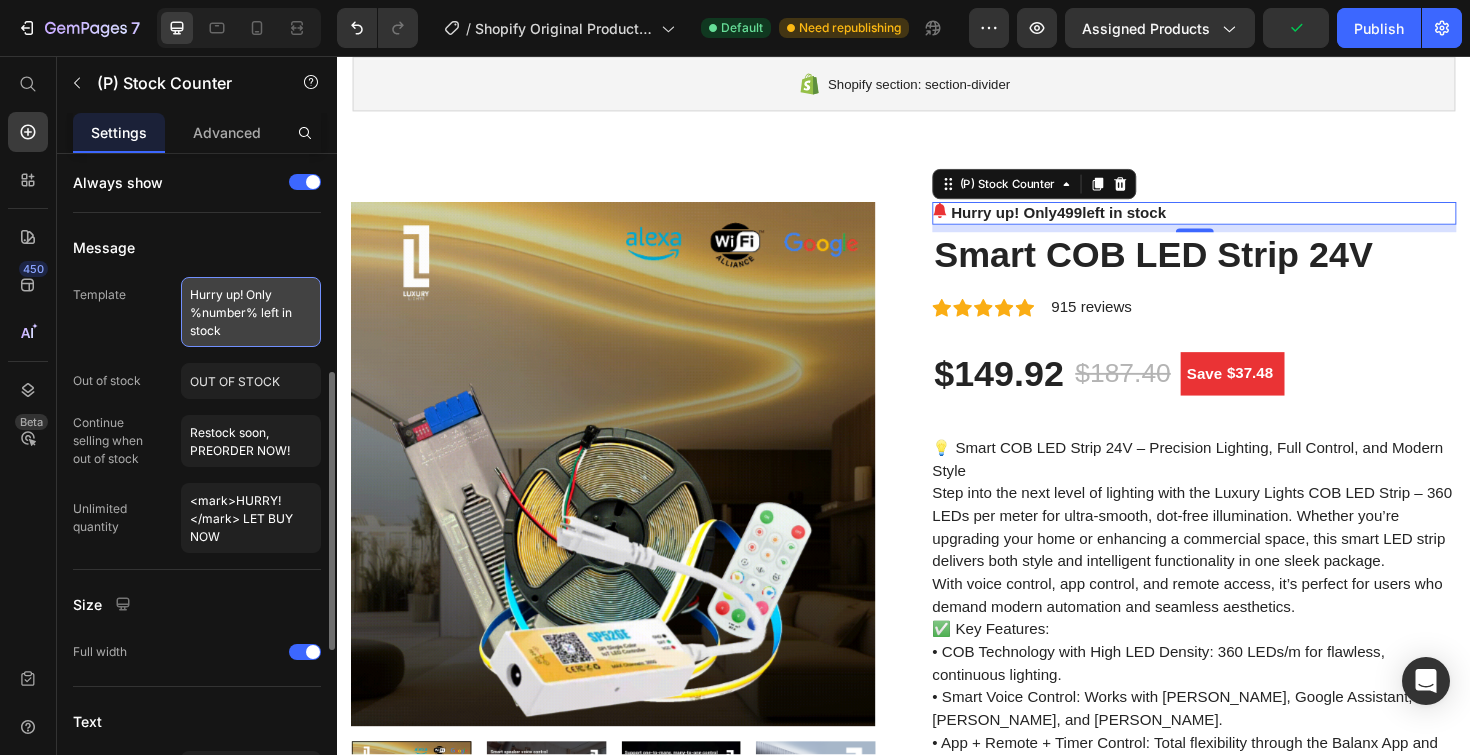 click on "Hurry up! Only %number% left in stock" at bounding box center (251, 312) 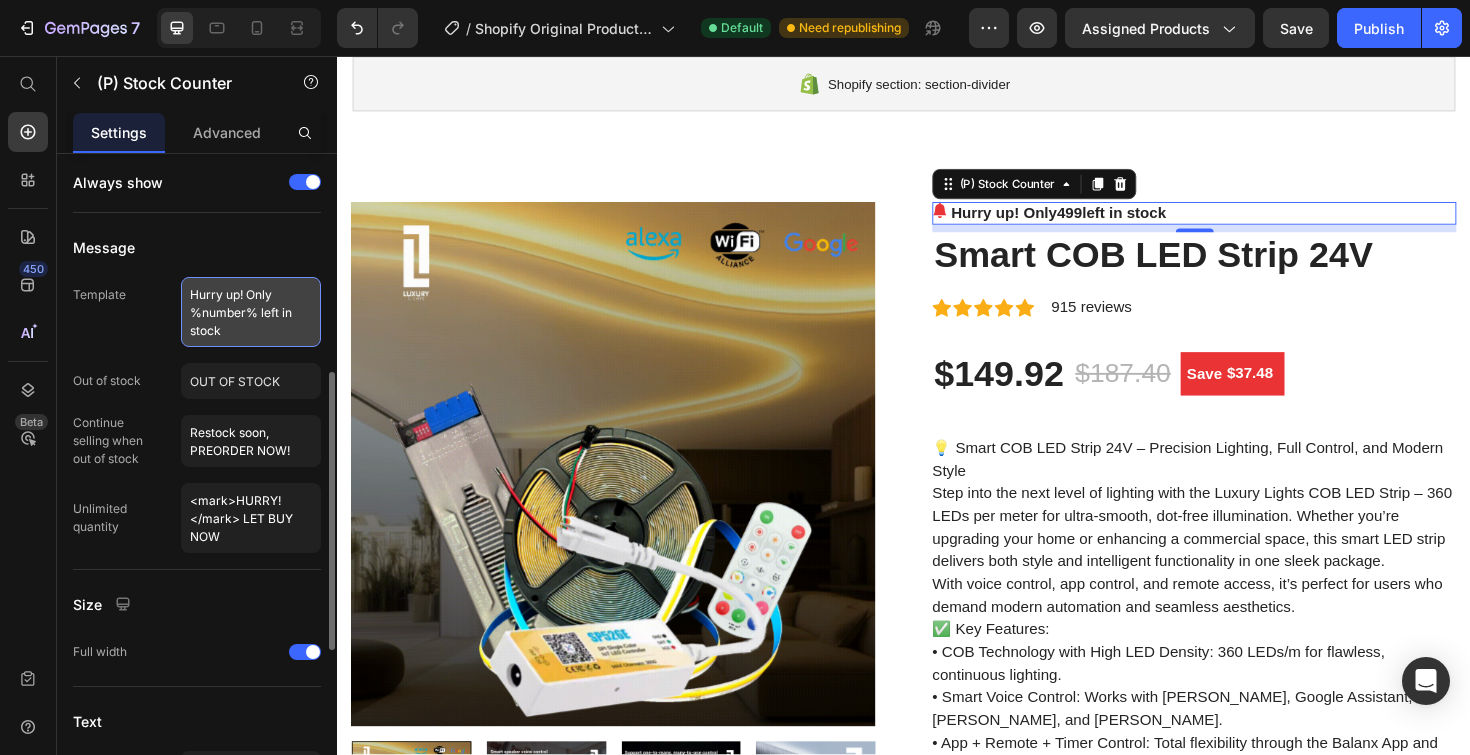 drag, startPoint x: 256, startPoint y: 309, endPoint x: 224, endPoint y: 306, distance: 32.140316 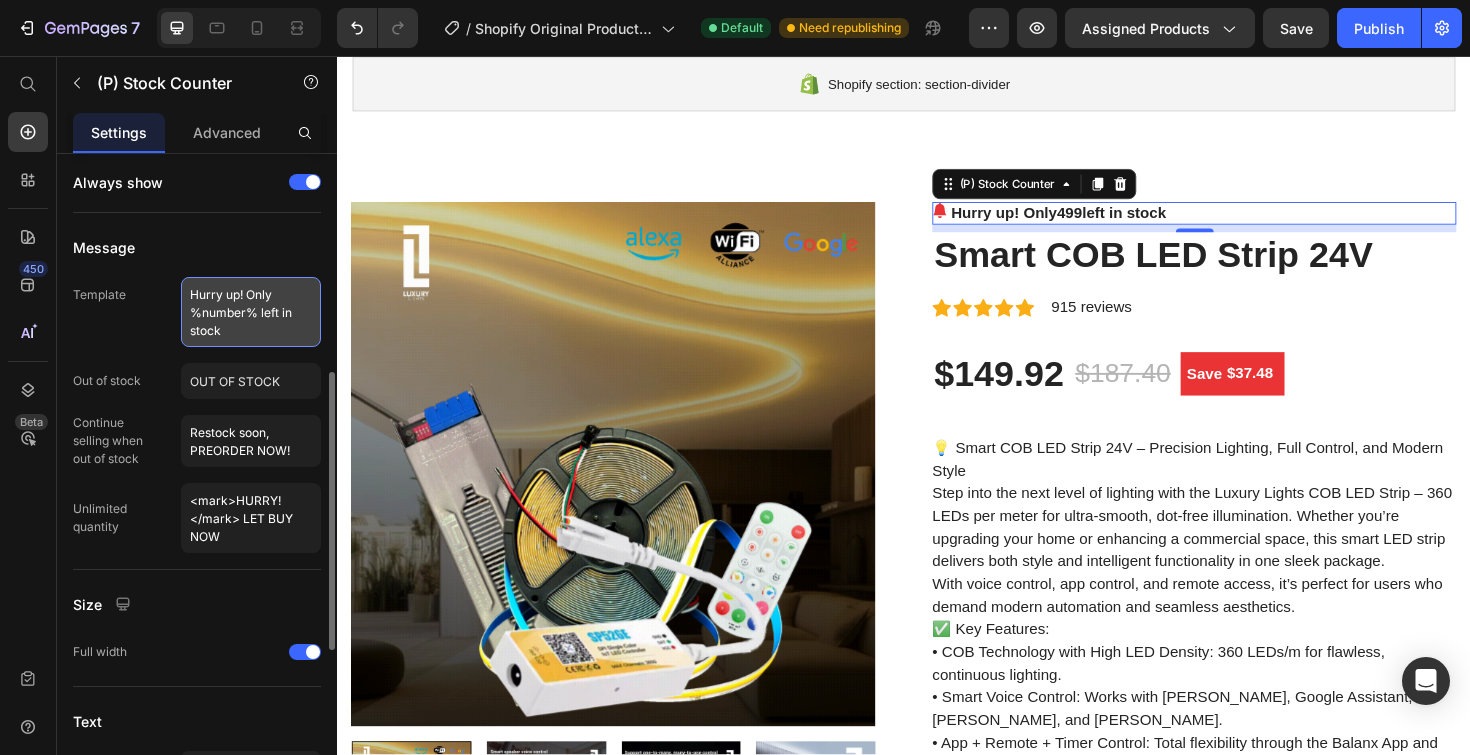 click on "Hurry up! Only %number% left in stock" at bounding box center (251, 312) 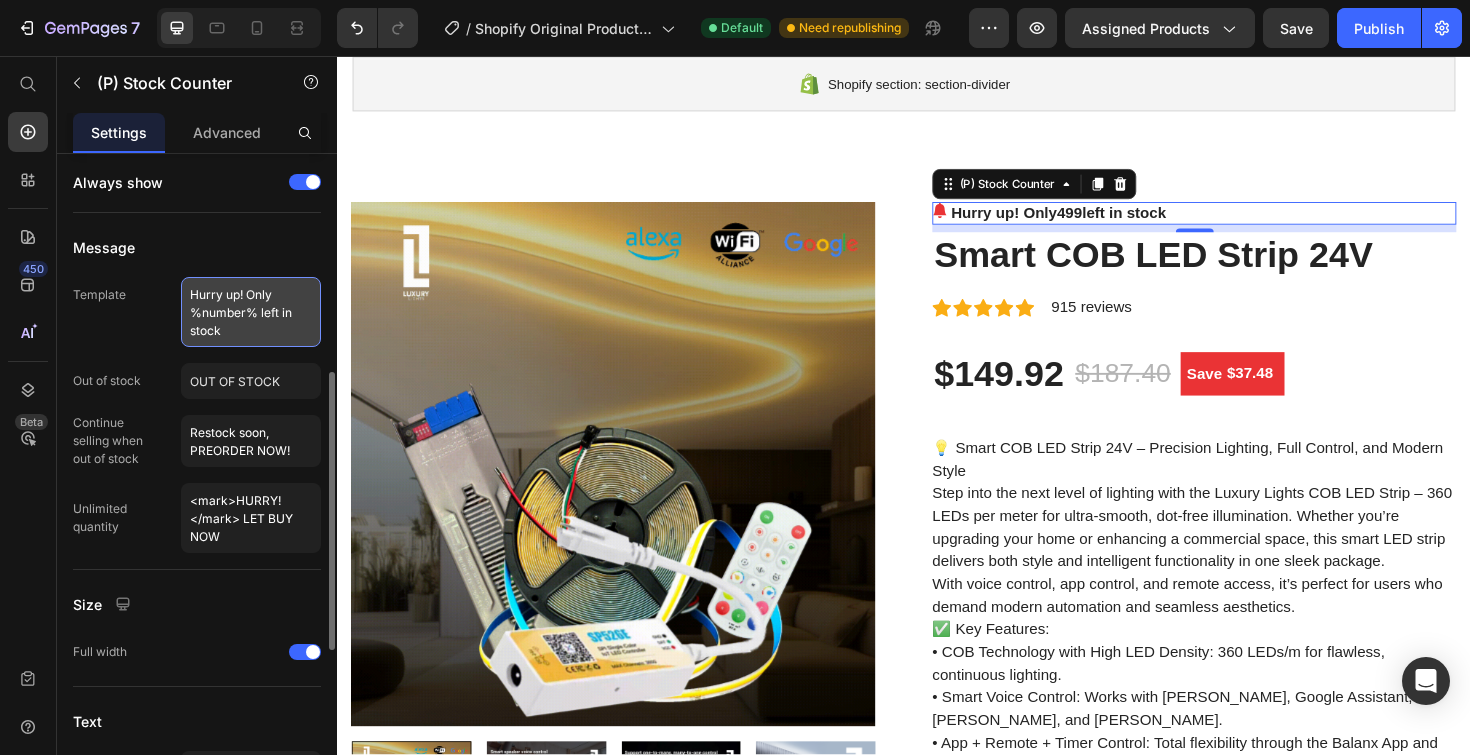 click on "Hurry up! Only %number% left in stock" at bounding box center [251, 312] 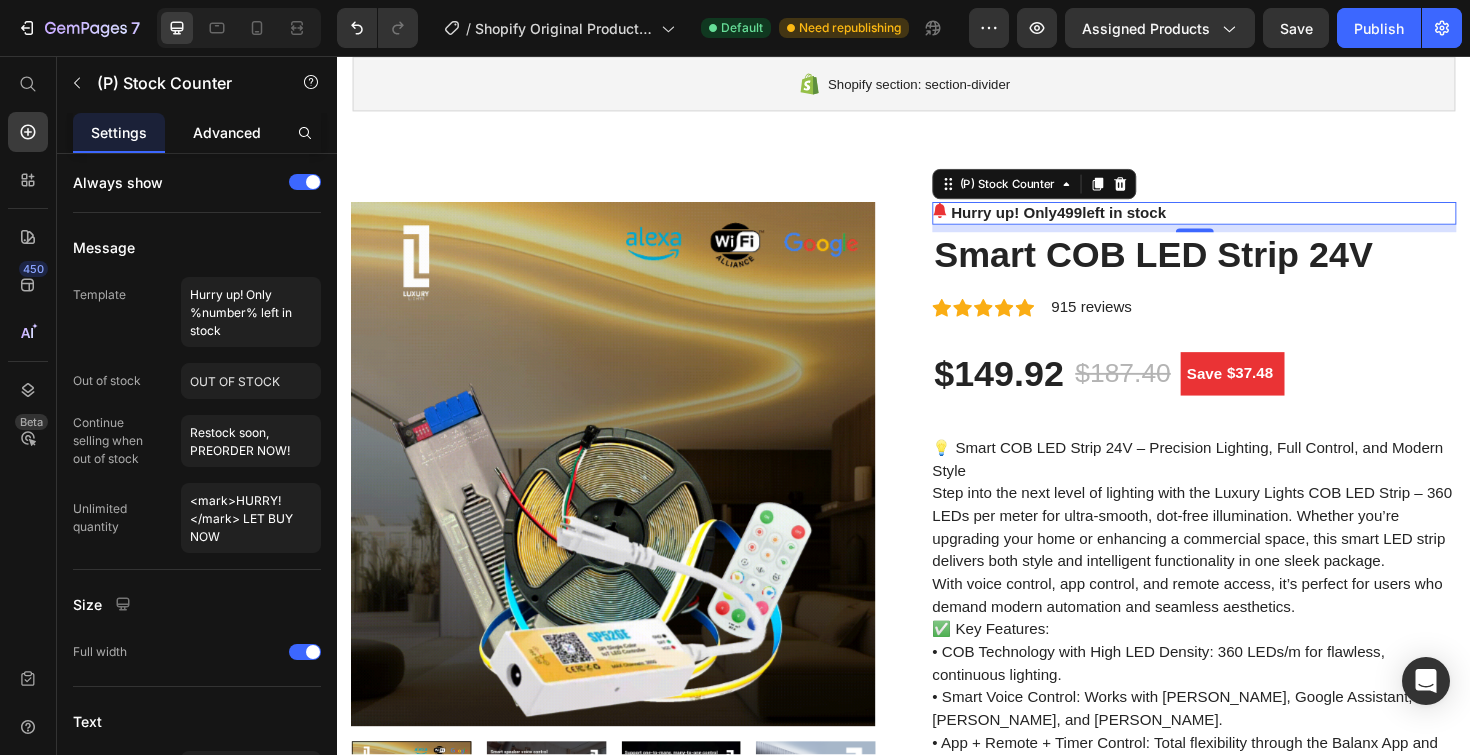 click on "Advanced" 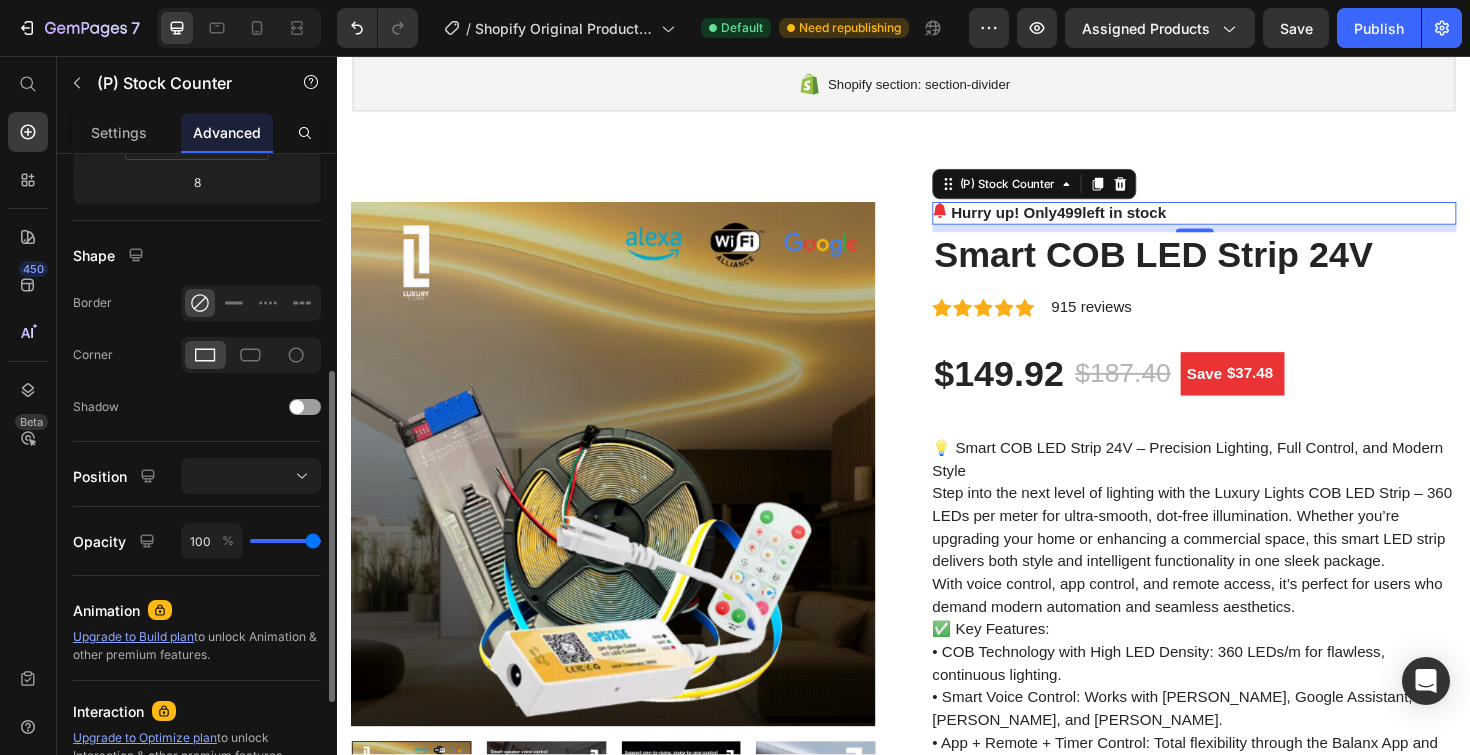 scroll, scrollTop: 0, scrollLeft: 0, axis: both 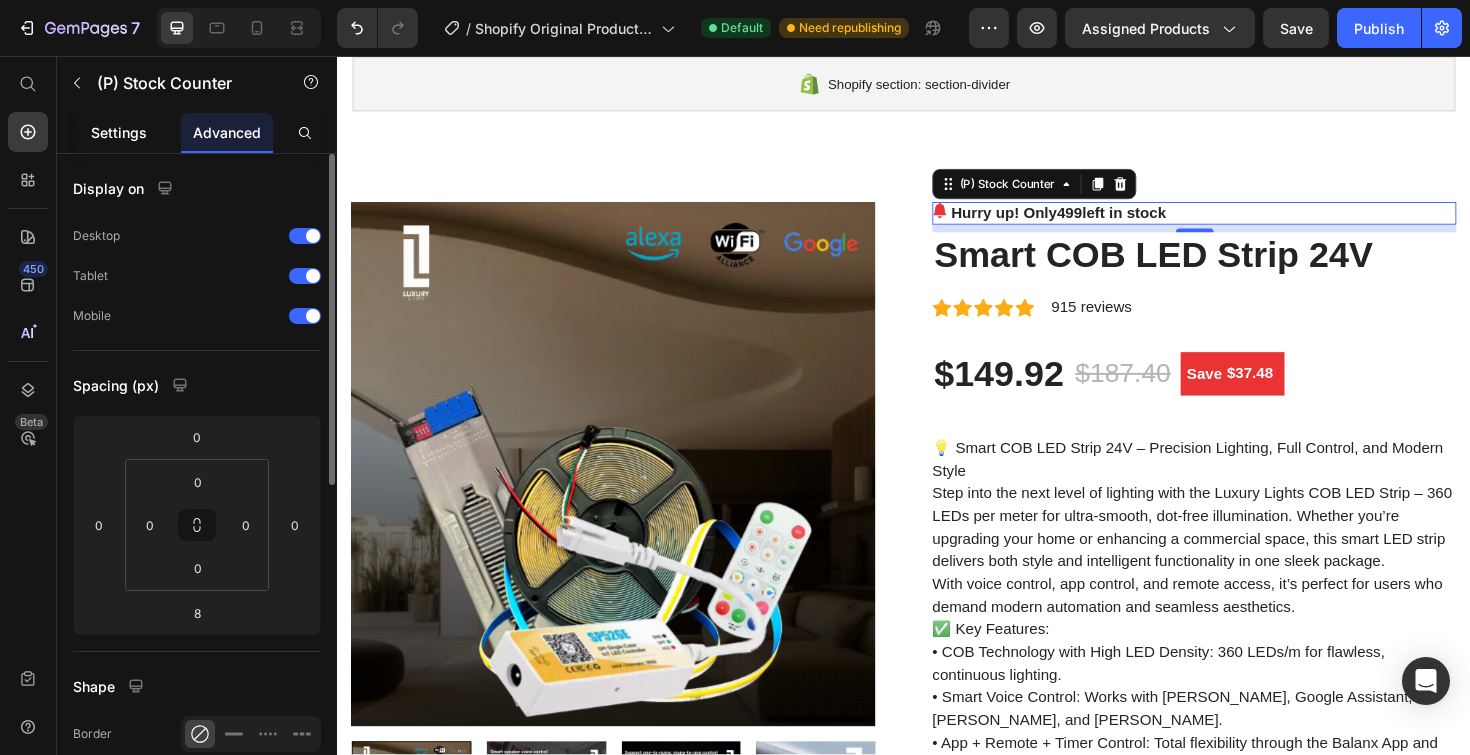 click on "Settings" at bounding box center [119, 132] 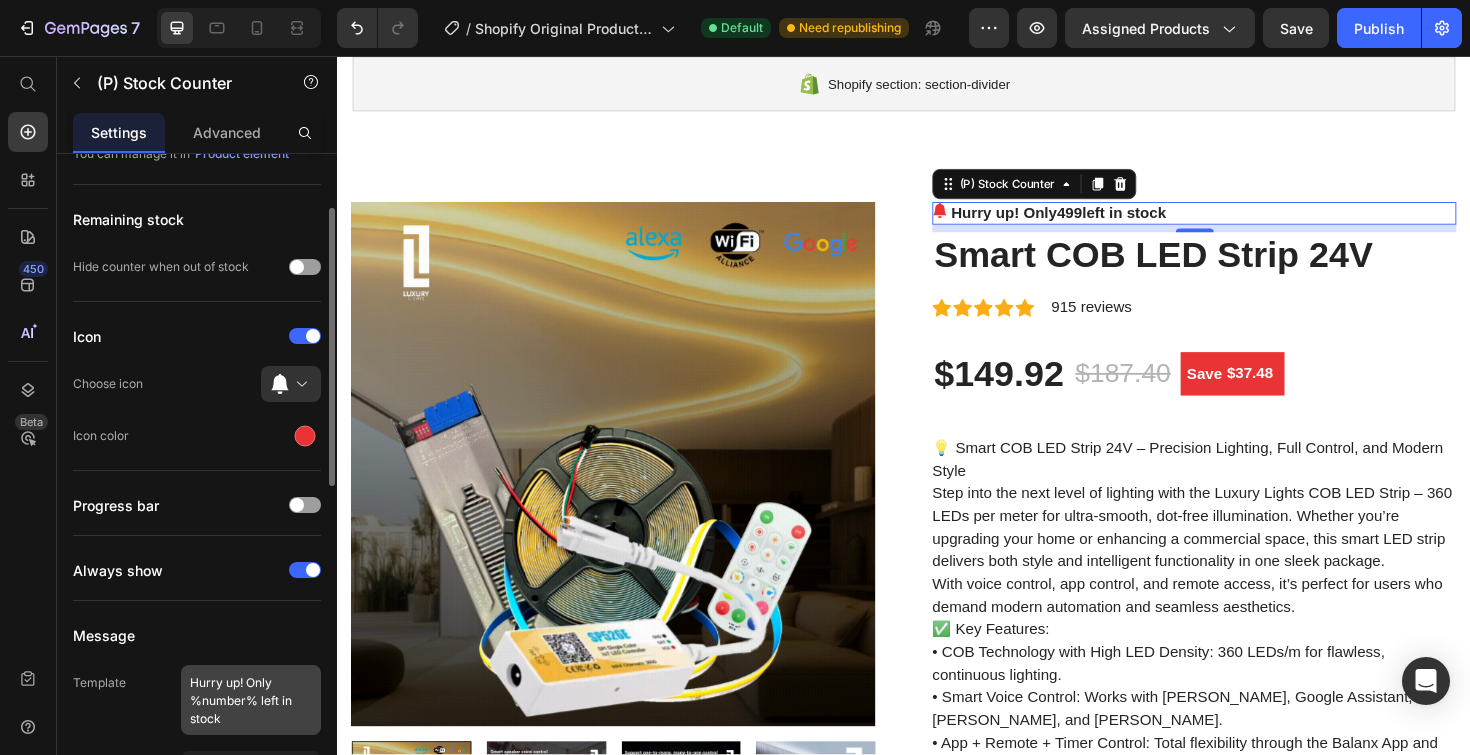 scroll, scrollTop: 517, scrollLeft: 0, axis: vertical 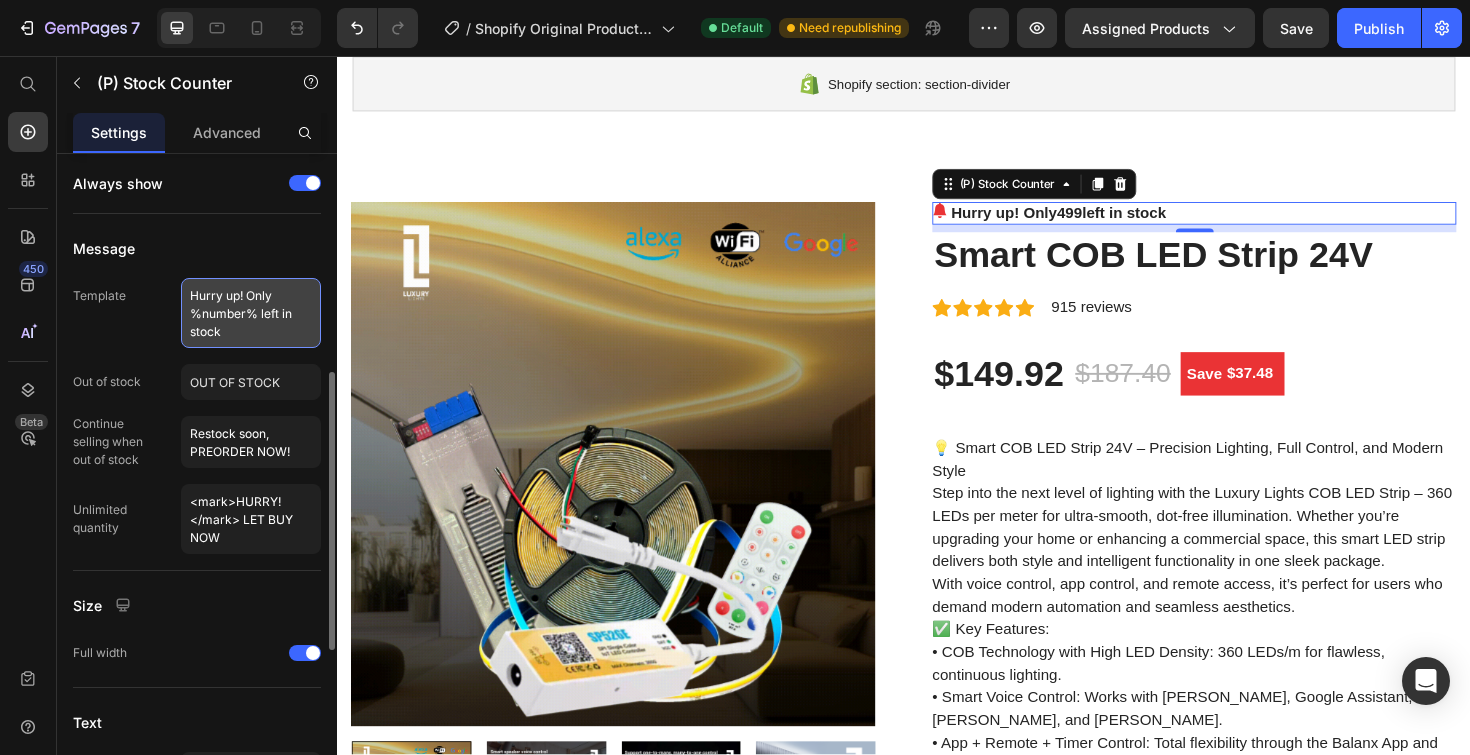 click on "Hurry up! Only %number% left in stock" at bounding box center [251, 313] 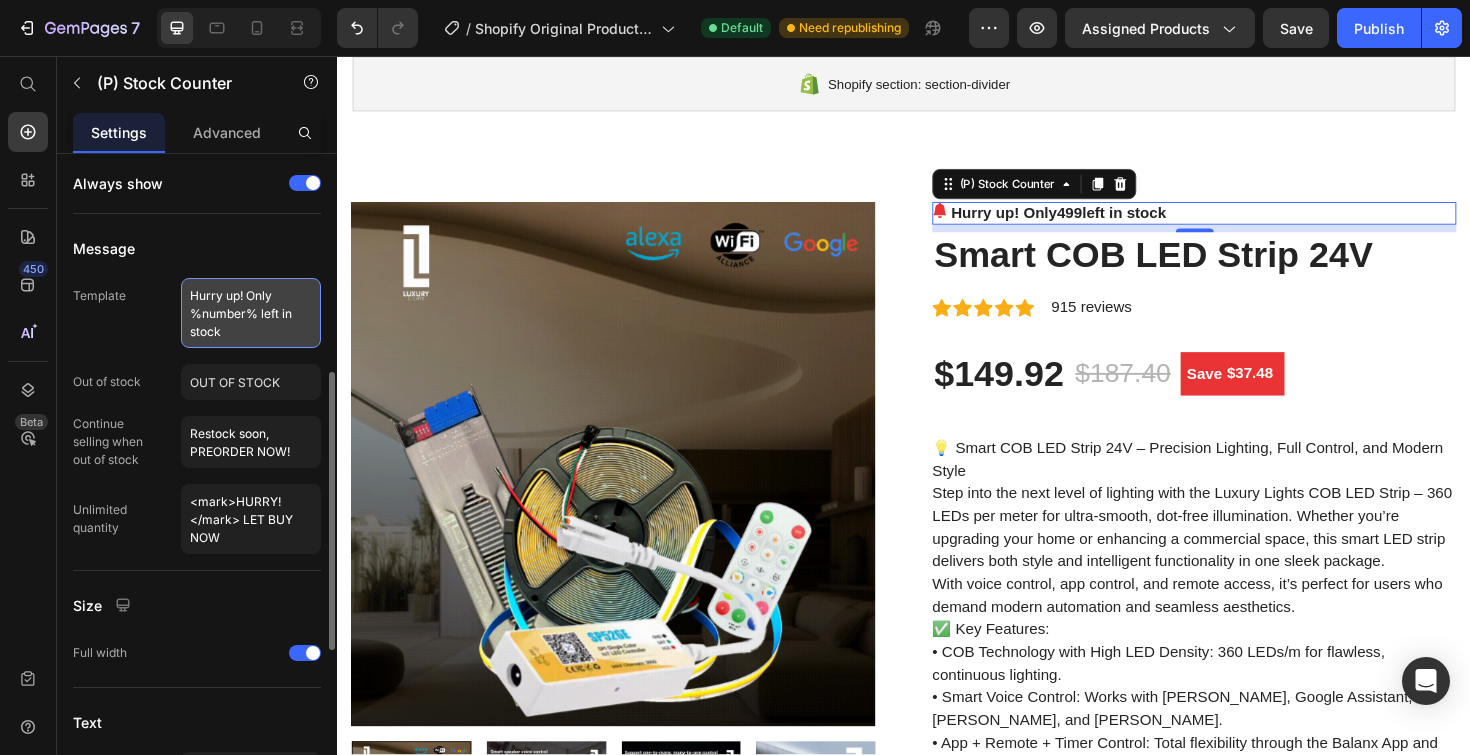 click on "Hurry up! Only %number% left in stock" at bounding box center [251, 313] 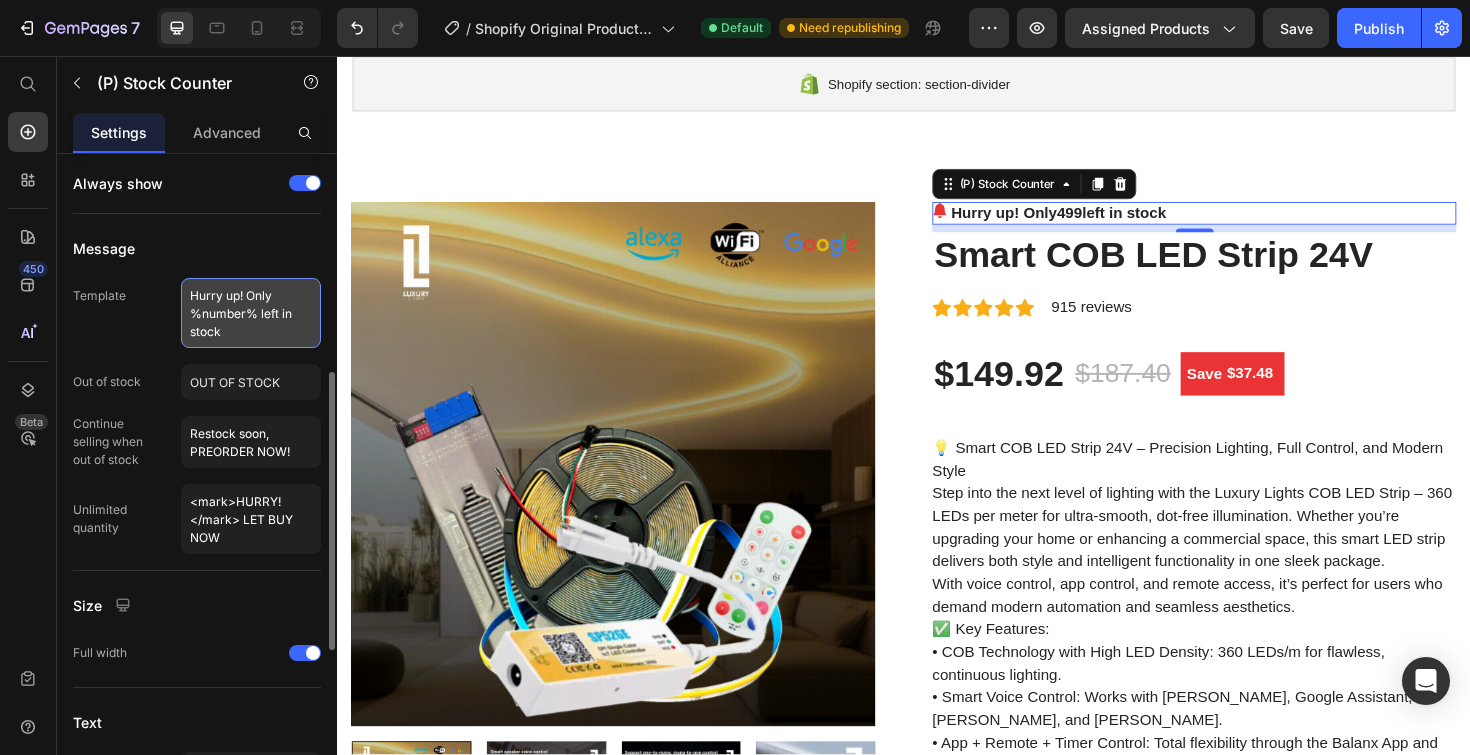 drag, startPoint x: 258, startPoint y: 312, endPoint x: 184, endPoint y: 315, distance: 74.06078 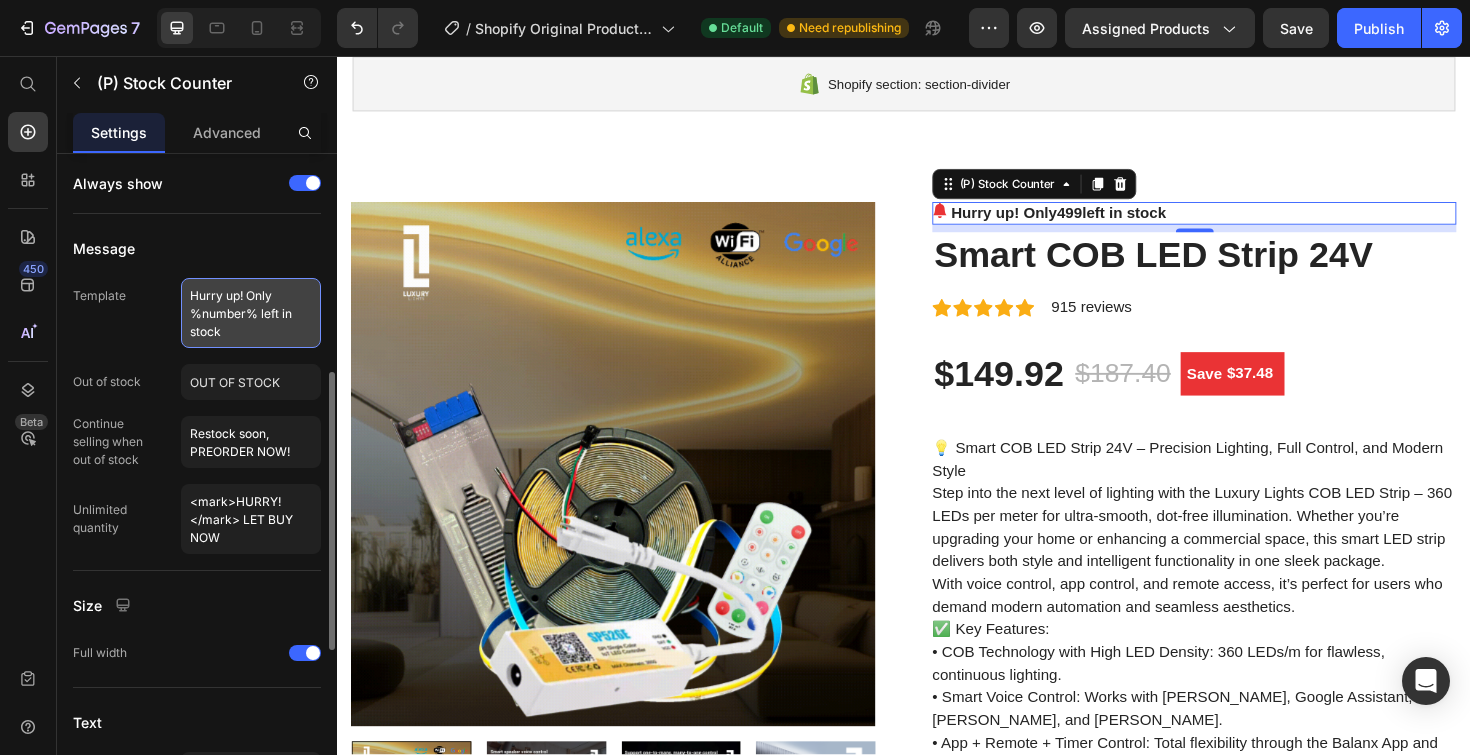 click on "Hurry up! Only %number% left in stock" at bounding box center [251, 313] 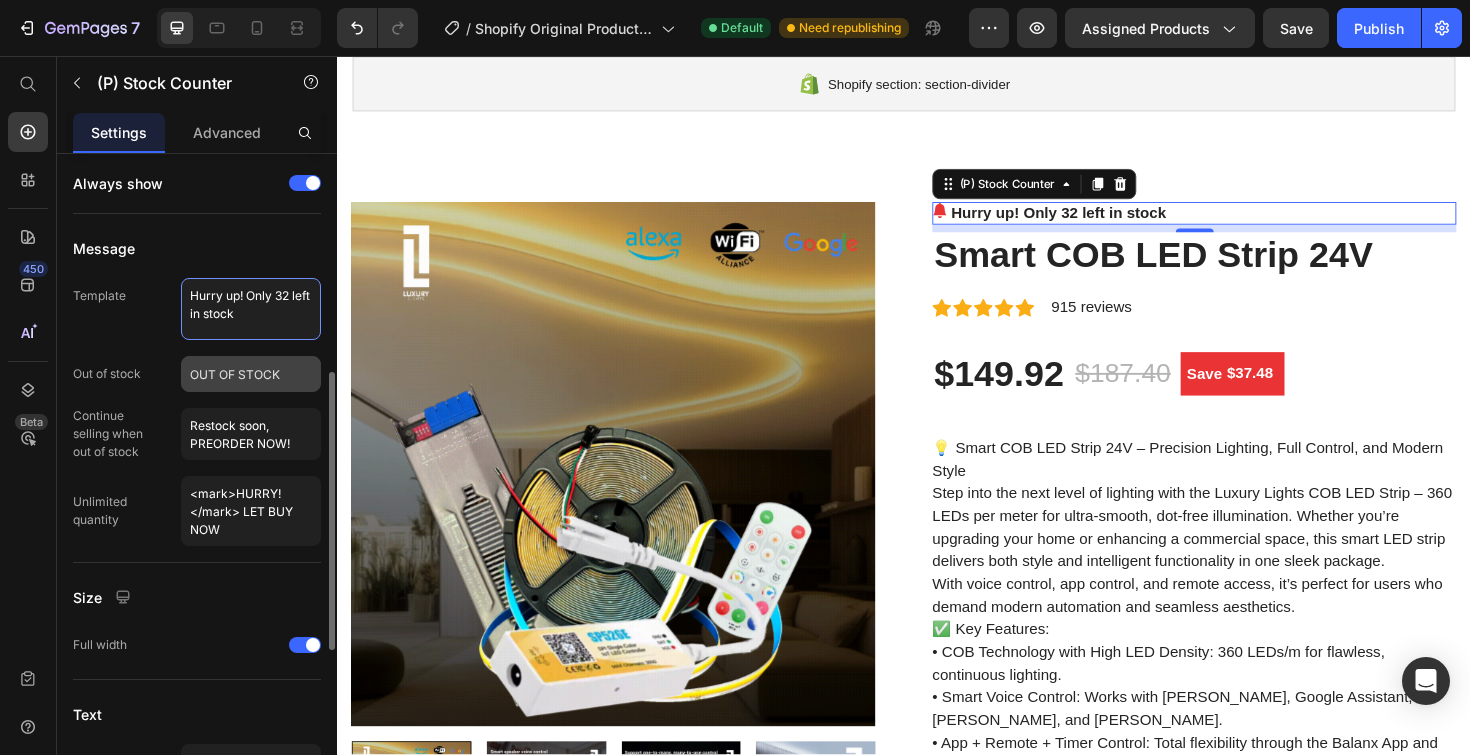 type on "Hurry up! Only 32 left in stock" 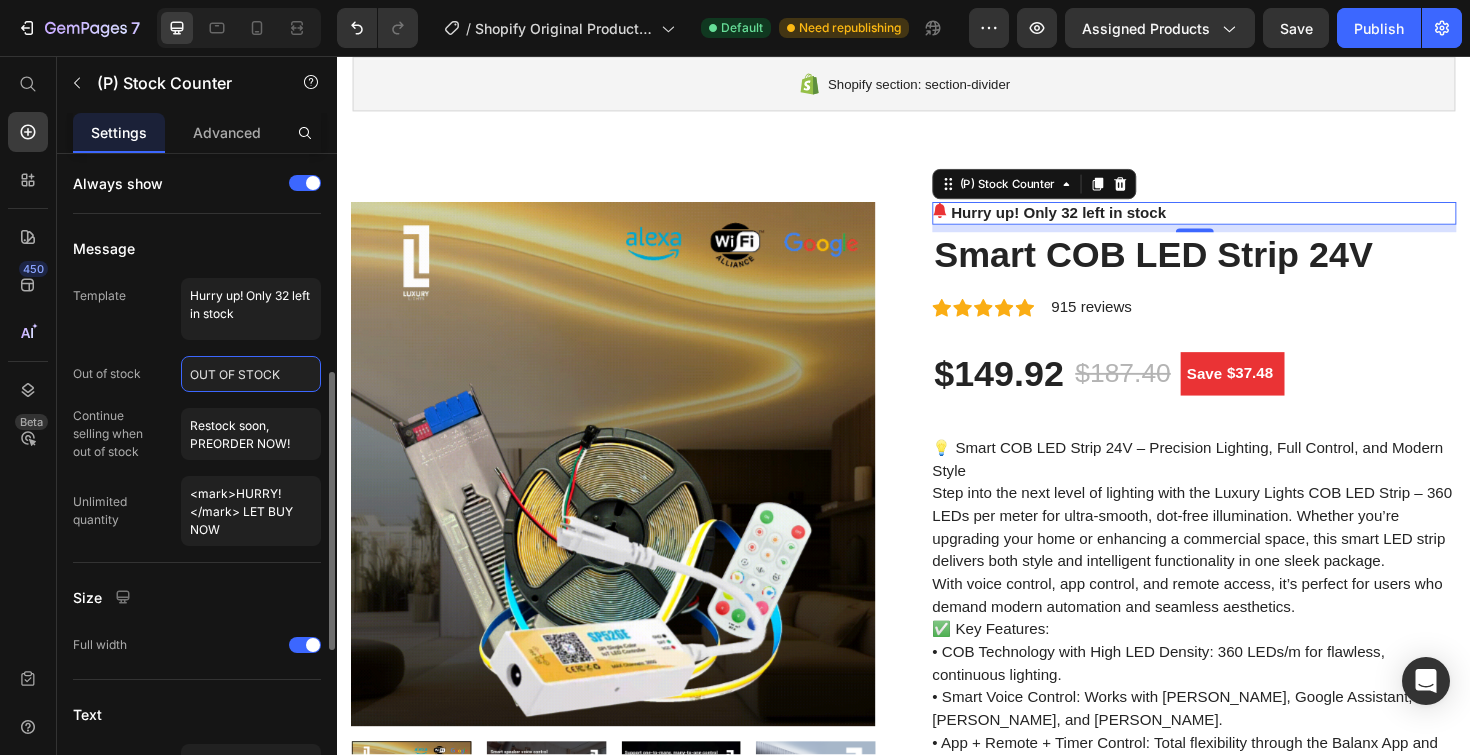click on "OUT OF STOCK" 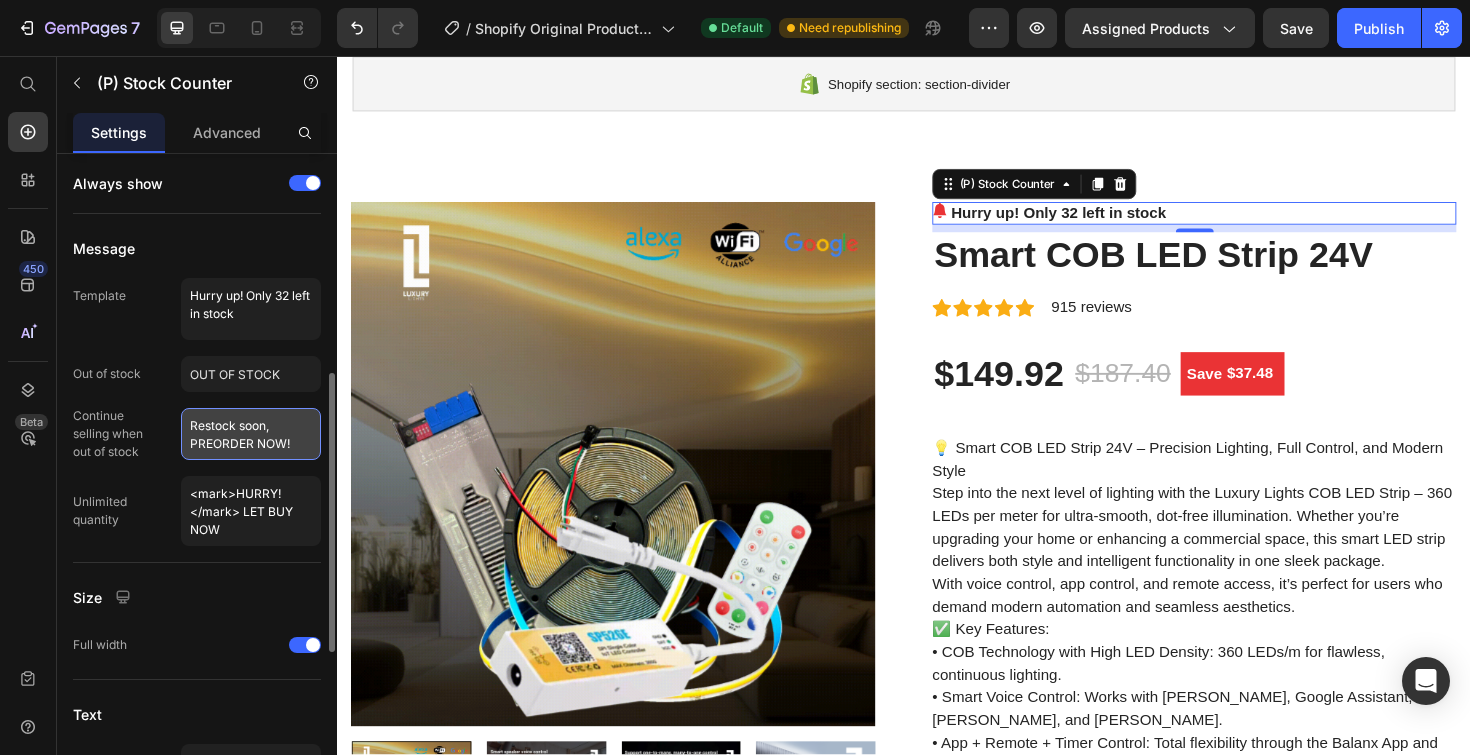 click on "Restock soon, PREORDER NOW!" at bounding box center (251, 434) 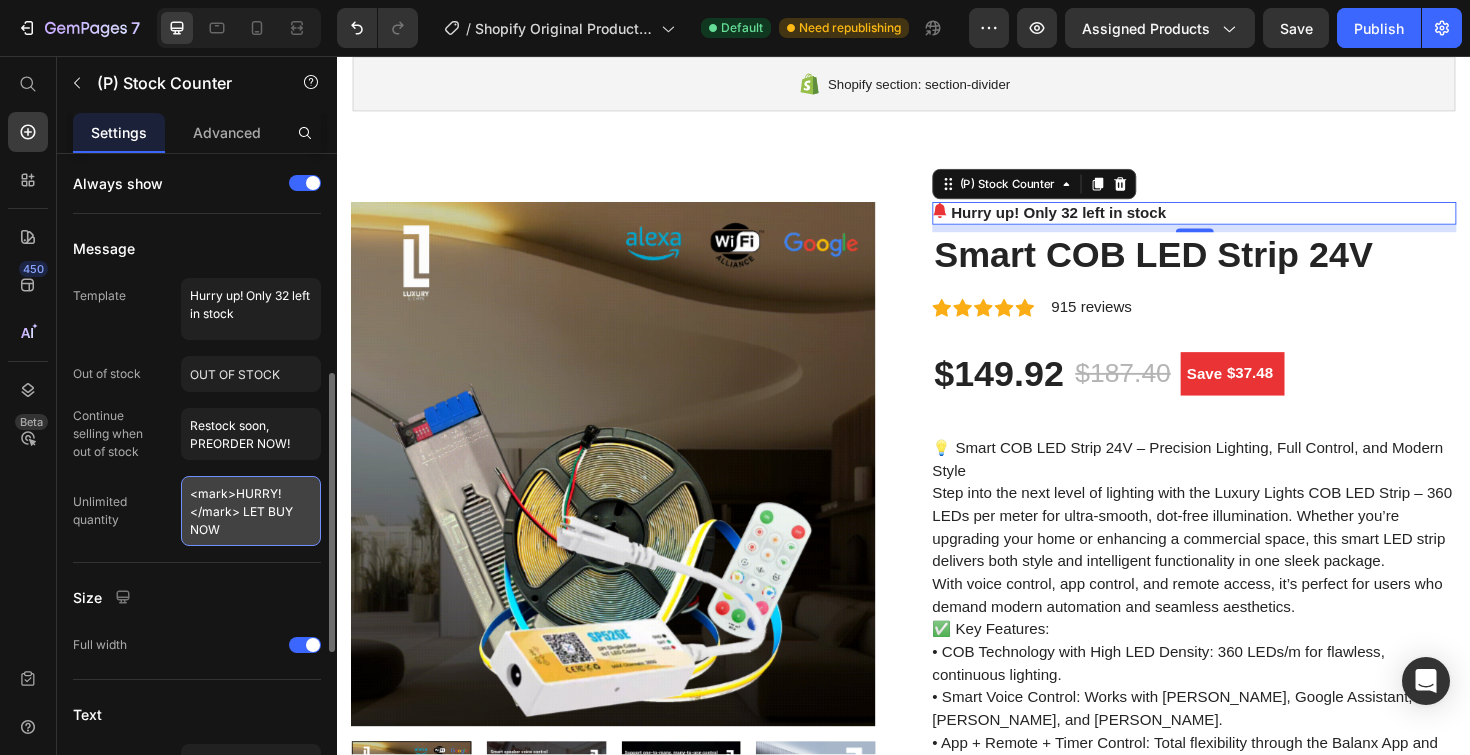 click on "<mark>HURRY!</mark> LET BUY NOW" at bounding box center [251, 511] 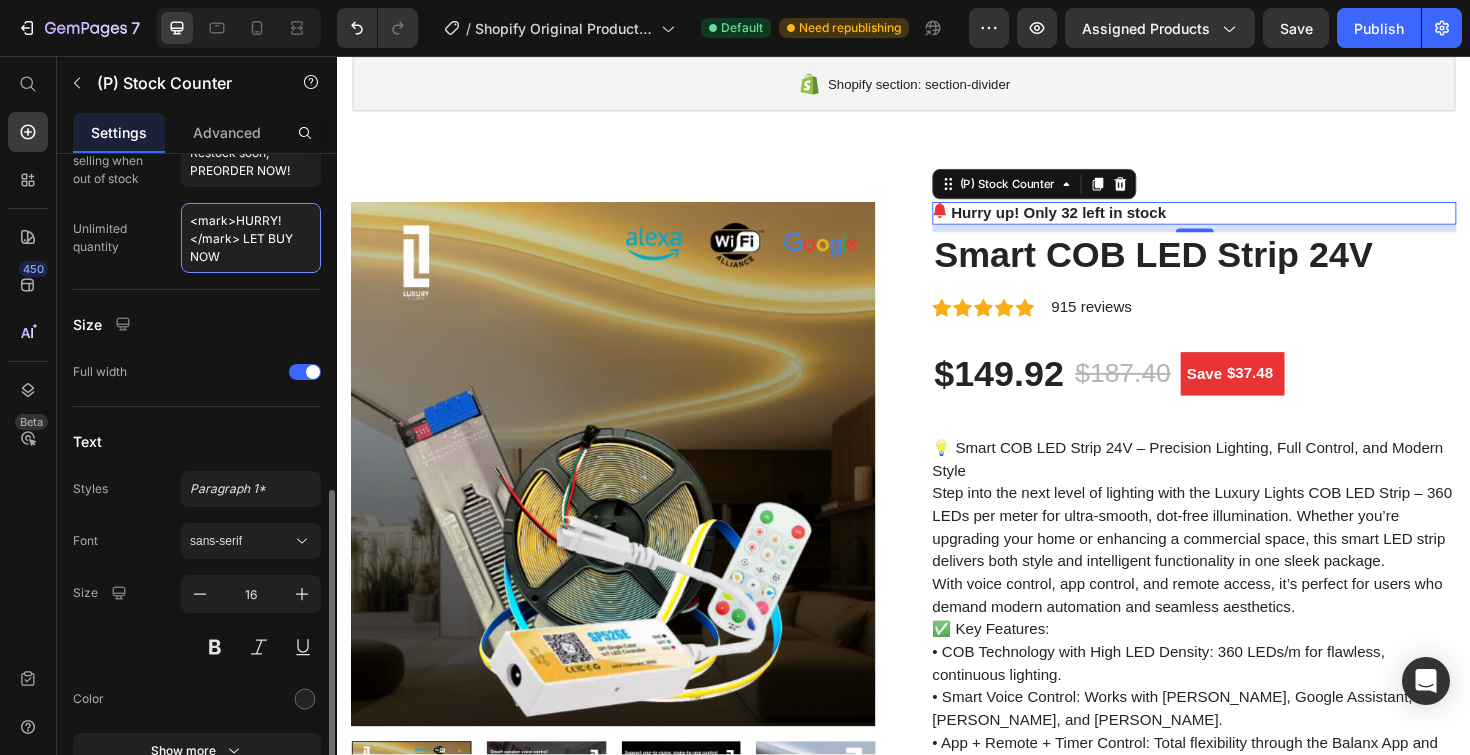 scroll, scrollTop: 891, scrollLeft: 0, axis: vertical 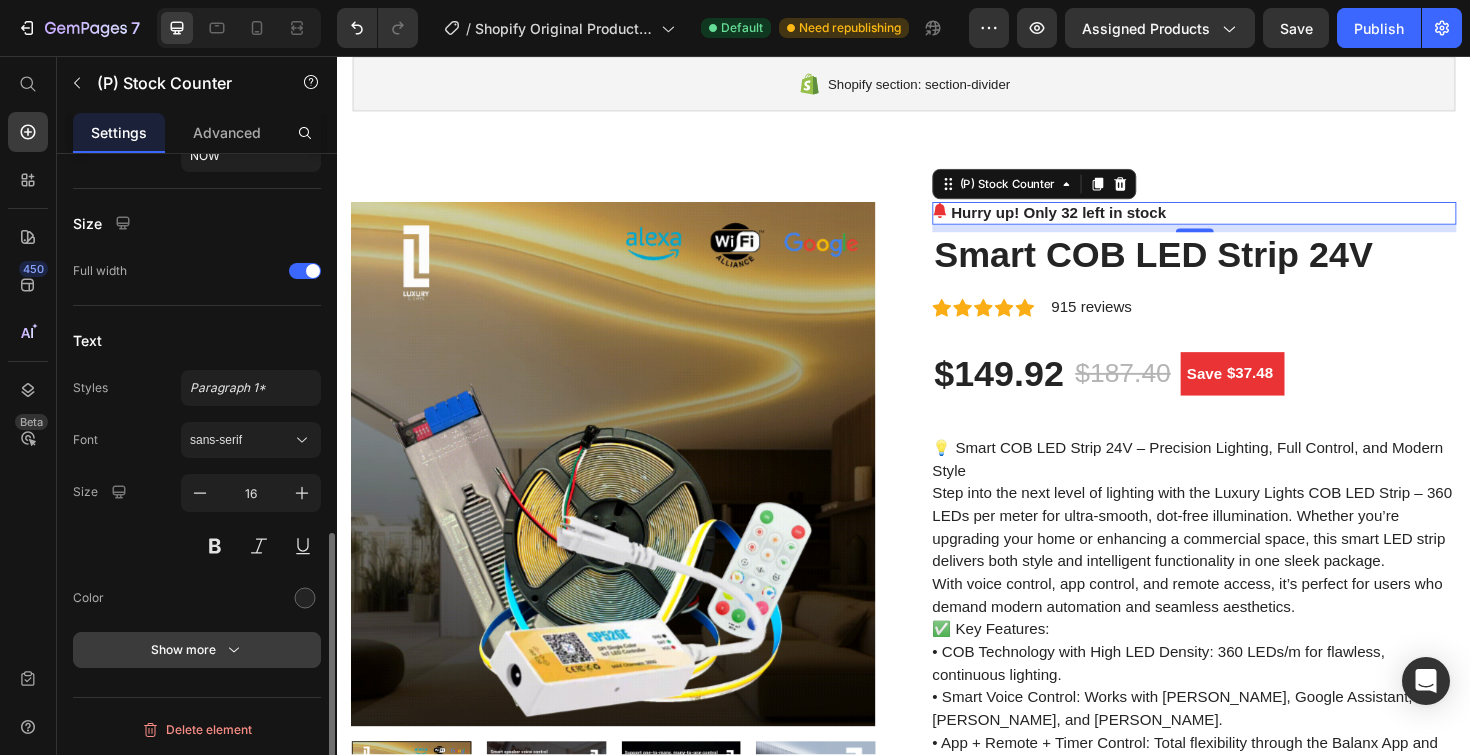 click on "Show more" at bounding box center [197, 650] 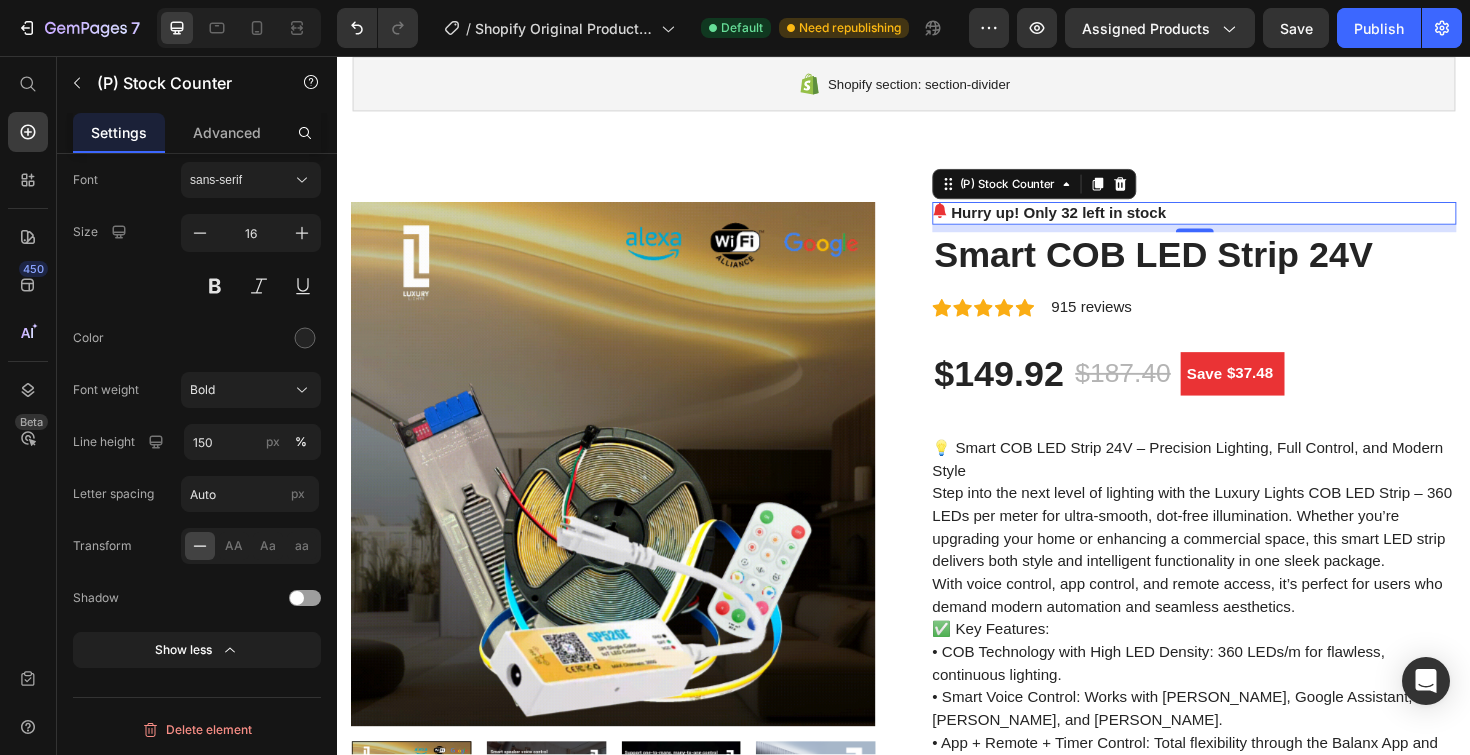 scroll, scrollTop: 0, scrollLeft: 0, axis: both 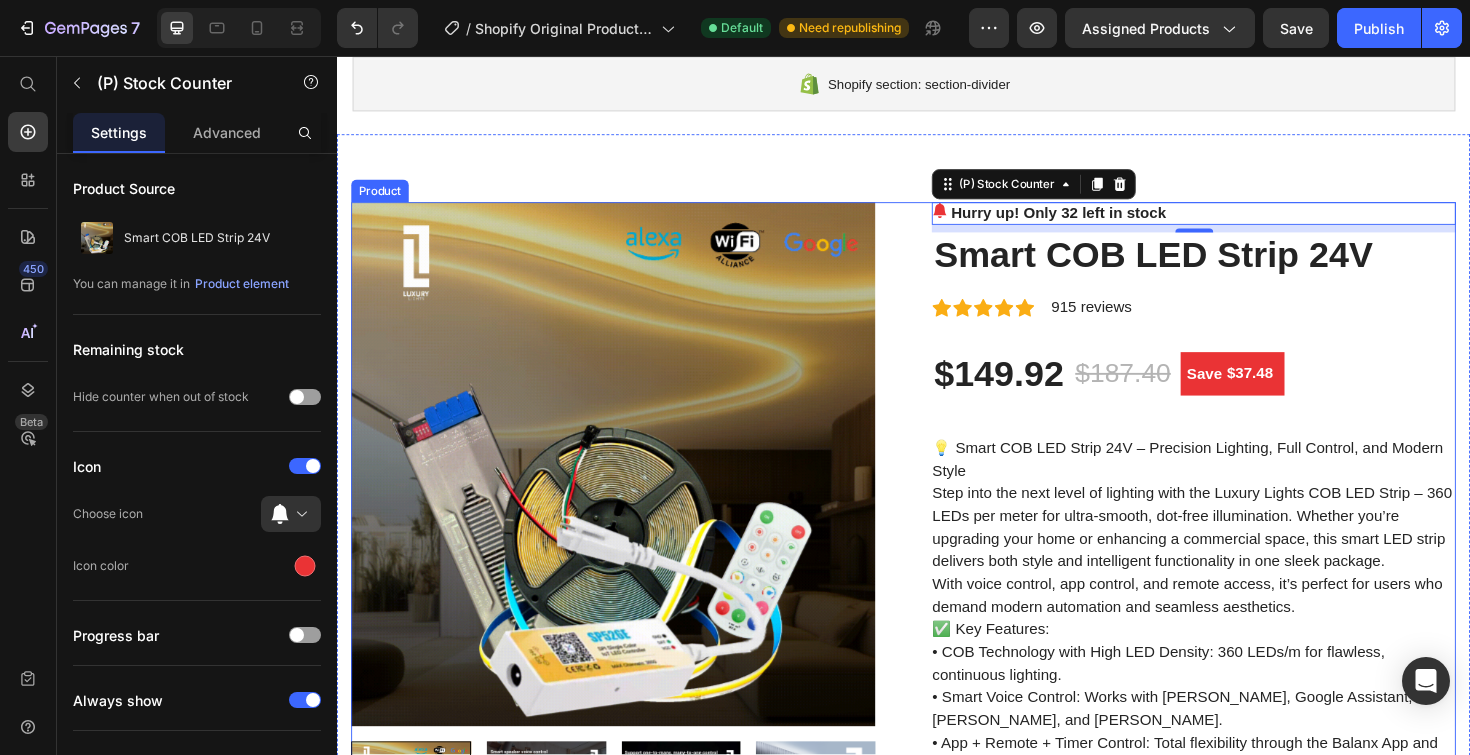 click on "Smart COB LED Strip 24V" at bounding box center (1244, 268) 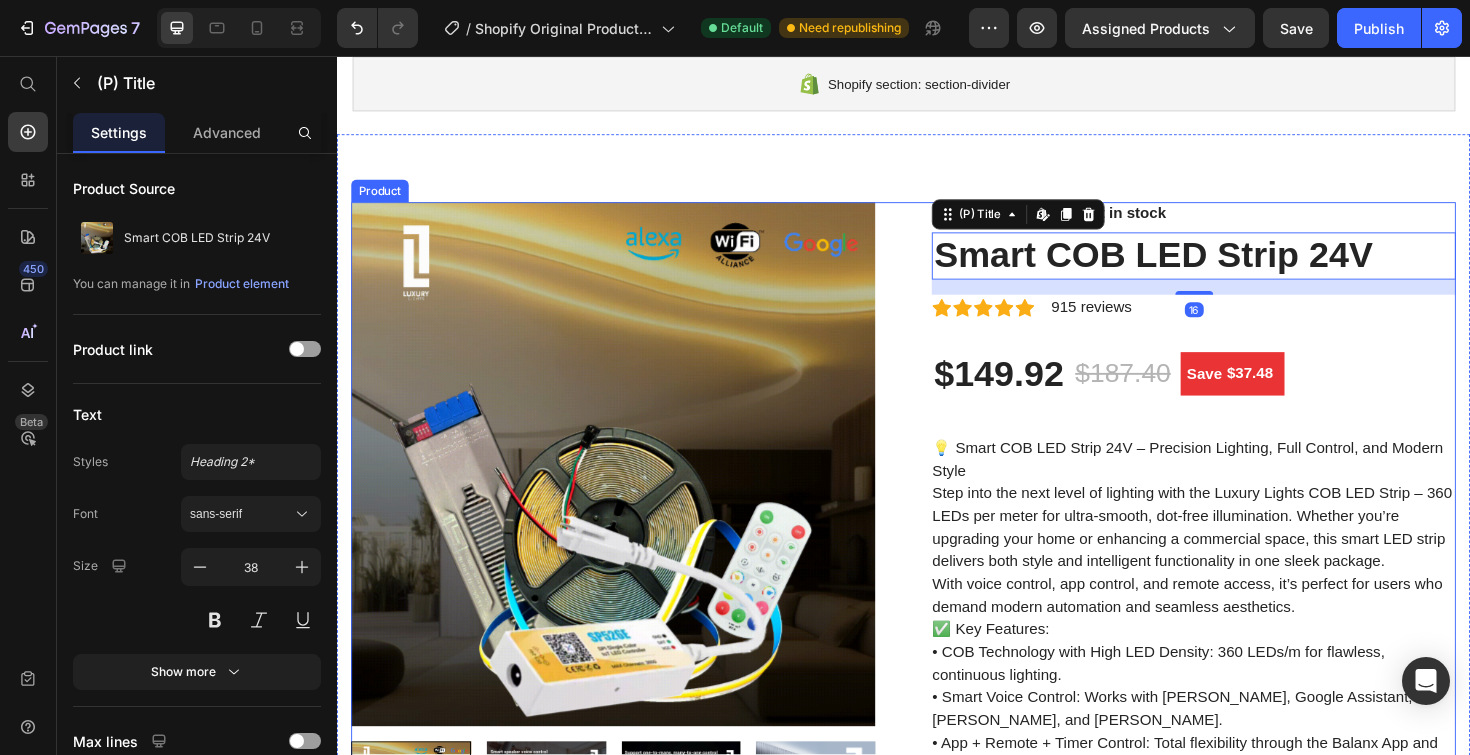 click on "Hurry up! Only 32 left in stock (P) Stock Counter Smart COB LED Strip 24V (P) Title   Edit content in Shopify 16
Icon
Icon
Icon
Icon
Icon Icon List Hoz 915 reviews Text block Row $149.92 (P) Price $187.40 (P) Price Save $37.48 (P) Tag Row 💡 Smart COB LED Strip 24V – Precision Lighting, Full Control, and Modern Style
Step into the next level of lighting with the Luxury Lights COB LED Strip – 360 LEDs per meter for ultra-smooth, dot-free illumination. Whether you’re upgrading your home or enhancing a commercial space, this smart LED strip delivers both style and intelligent functionality in one sleek package.
With voice control, app control, and remote access, it’s perfect for users who demand modern automation and seamless aesthetics.
✅ Key Features:
•   COB Technology with High LED Density: 360 LEDs/m for flawless, continuous lighting.
•
•
•
•
•" at bounding box center [1244, 2731] 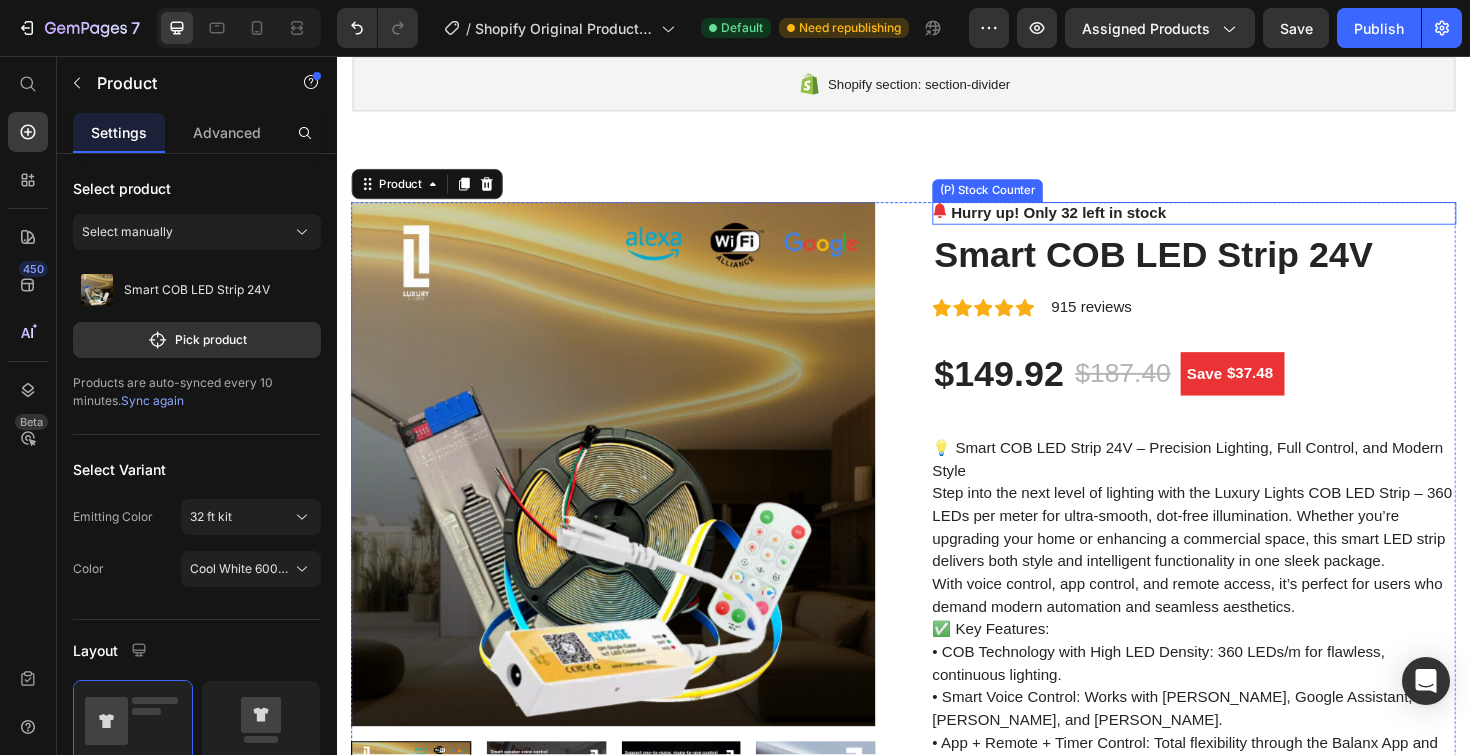 click on "Hurry up! Only 32 left in stock" at bounding box center [1244, 223] 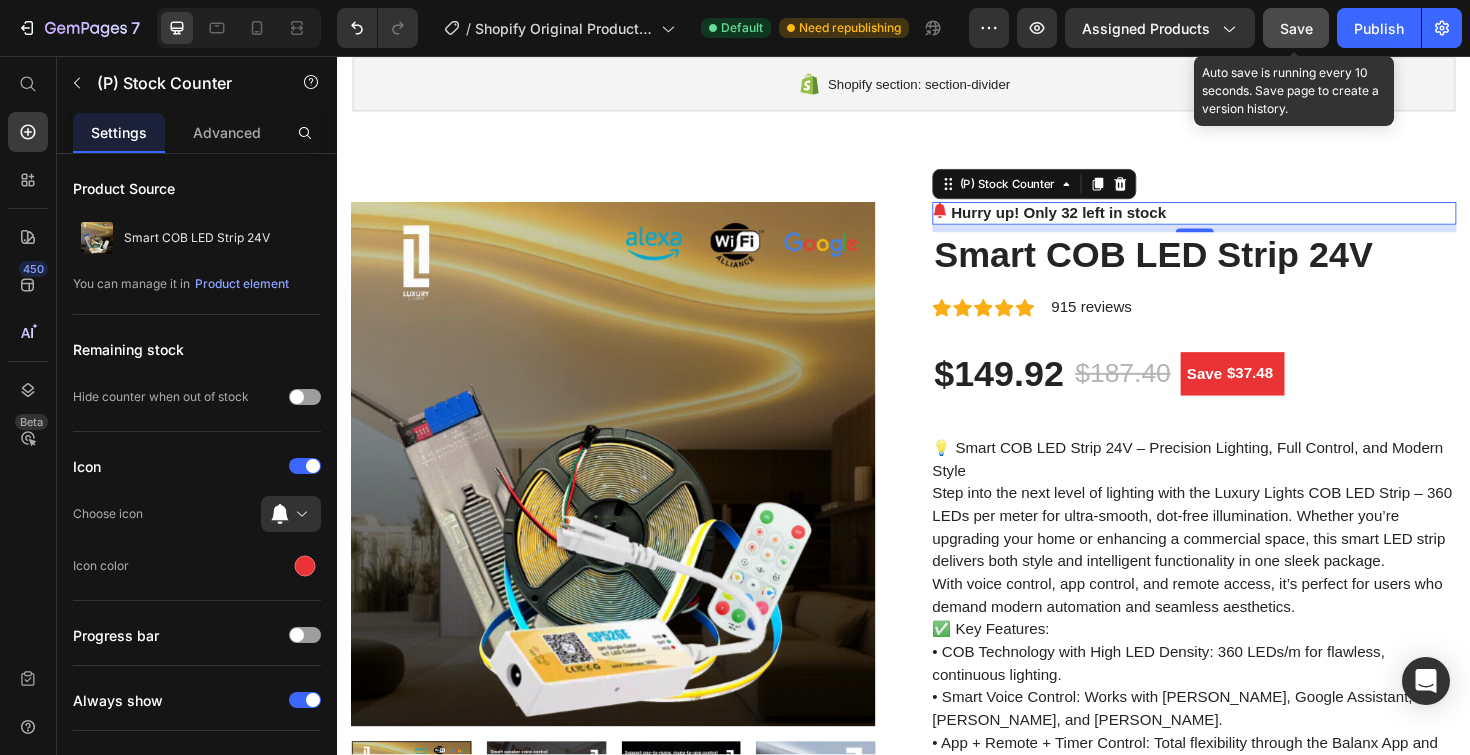 drag, startPoint x: 1301, startPoint y: 14, endPoint x: 1278, endPoint y: 14, distance: 23 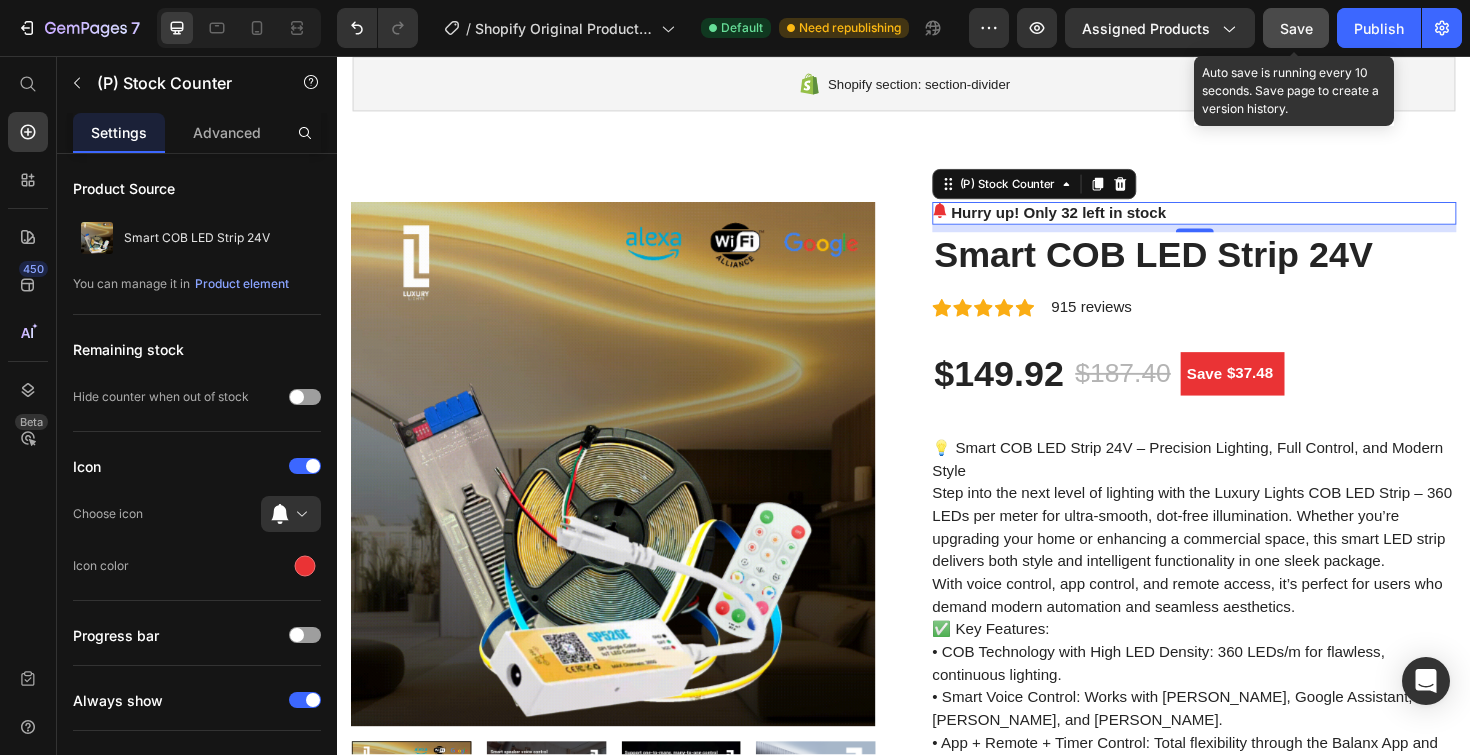 click on "Save" 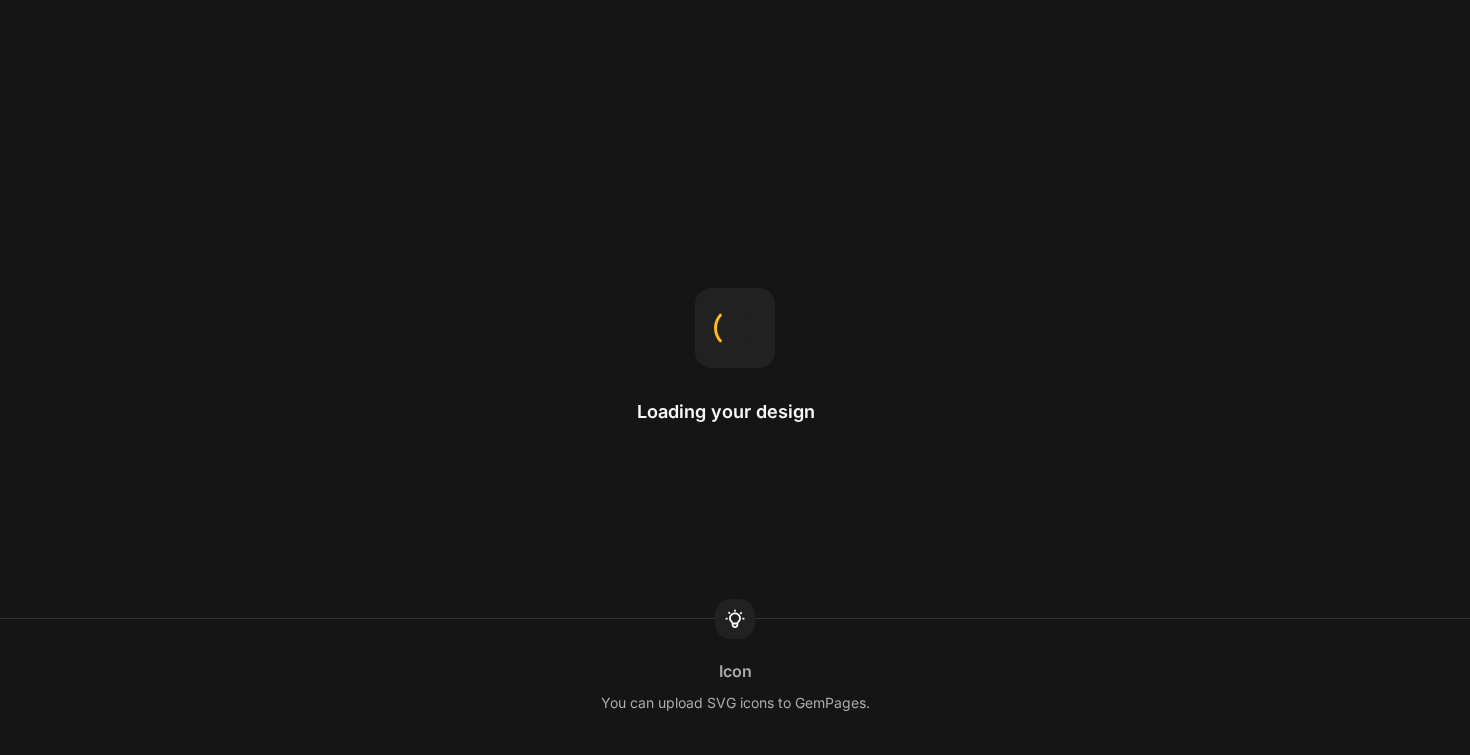 scroll, scrollTop: 0, scrollLeft: 0, axis: both 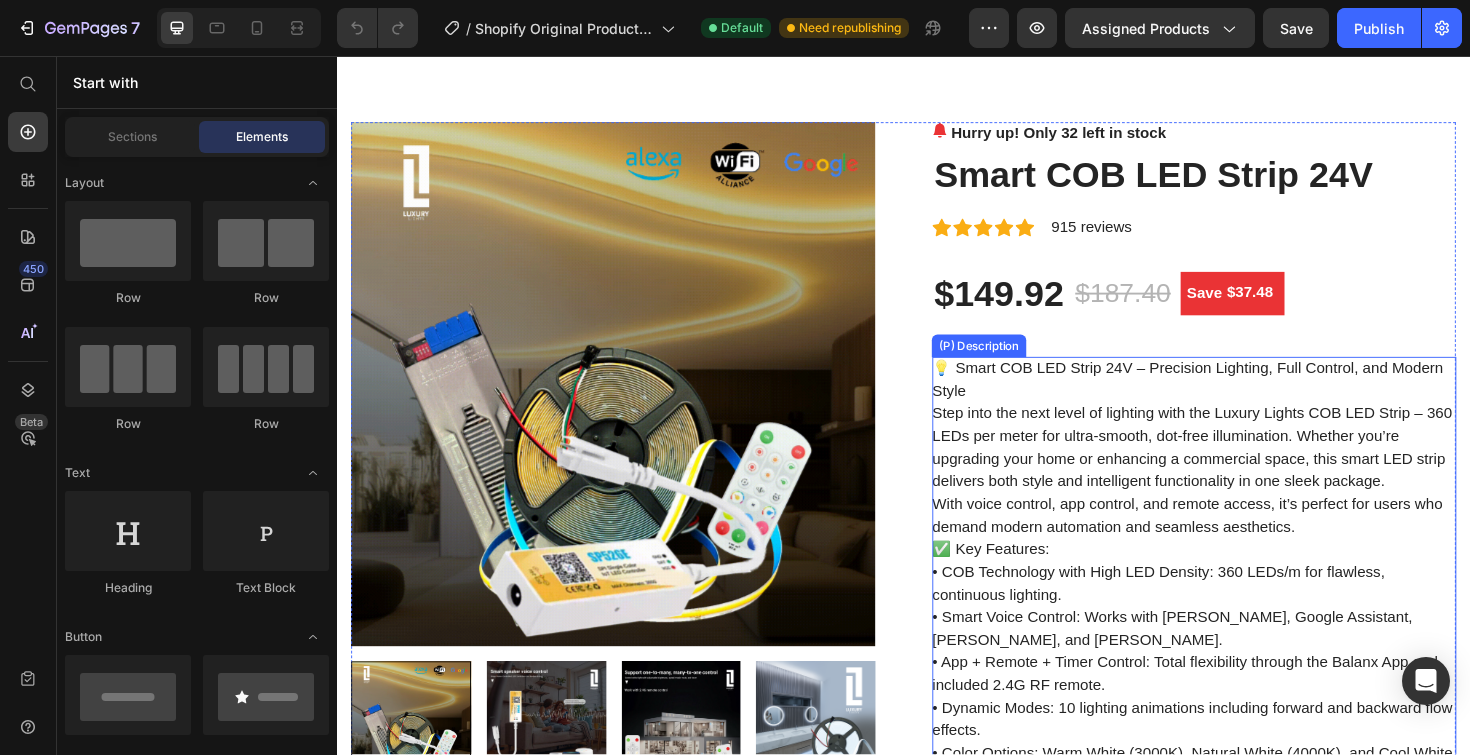 click on "💡 Smart COB LED Strip 24V – Precision Lighting, Full Control, and Modern Style
Step into the next level of lighting with the Luxury Lights COB LED Strip – 360 LEDs per meter for ultra-smooth, dot-free illumination. Whether you’re upgrading your home or enhancing a commercial space, this smart LED strip delivers both style and intelligent functionality in one sleek package.
With voice control, app control, and remote access, it’s perfect for users who demand modern automation and seamless aesthetics.
✅ Key Features:
•   COB Technology with High LED Density: 360 LEDs/m for flawless, continuous lighting.
•   Smart Voice Control: Works with [PERSON_NAME], Google Assistant, [PERSON_NAME], and [PERSON_NAME].
•   App + Remote + Timer Control: Total flexibility through the Balanx App and included 2.4G RF remote.
•   Dynamic Modes: 10 lighting animations including forward and backward flow effects.
•   Color Options: Warm White (3000K), Natural White (4000K), and Cool White (6000K).
•" at bounding box center [1244, 2408] 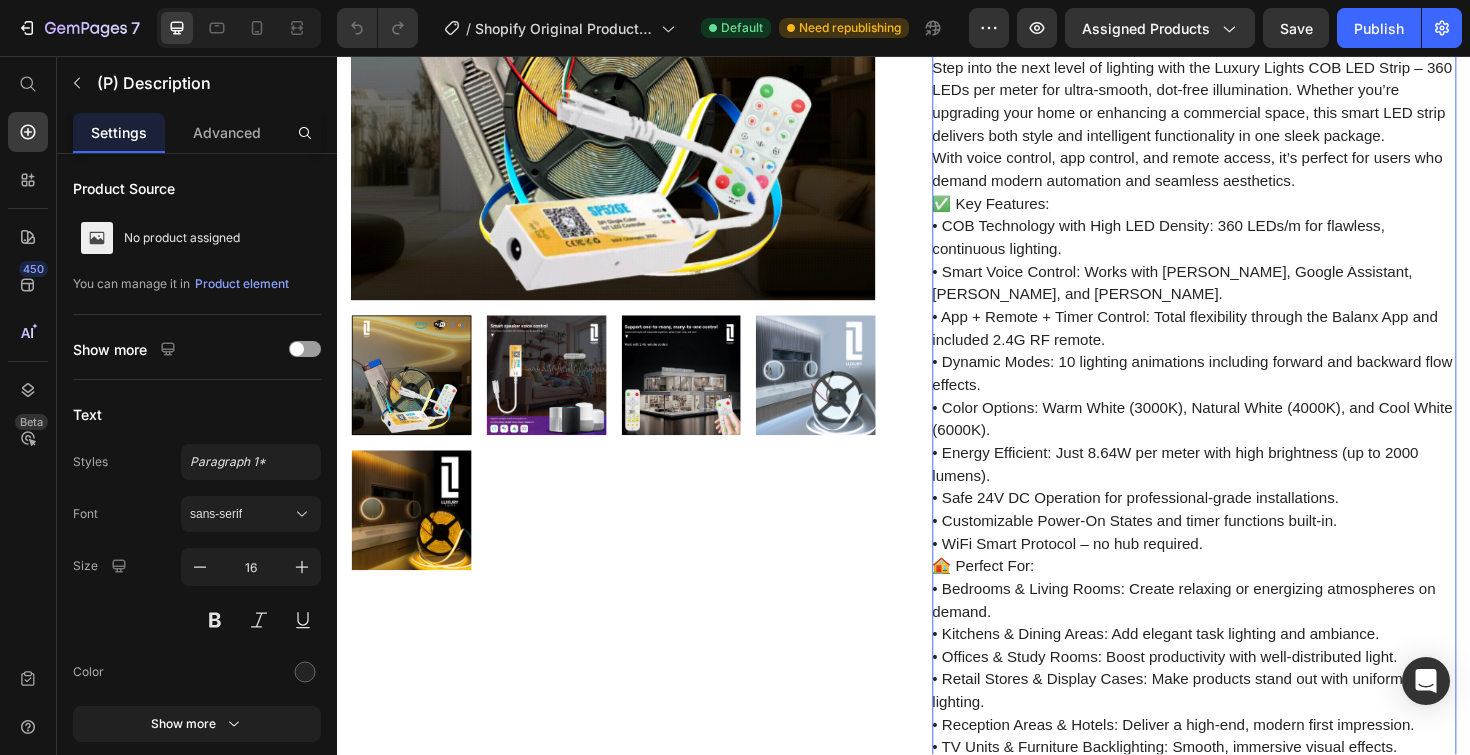 scroll, scrollTop: 627, scrollLeft: 0, axis: vertical 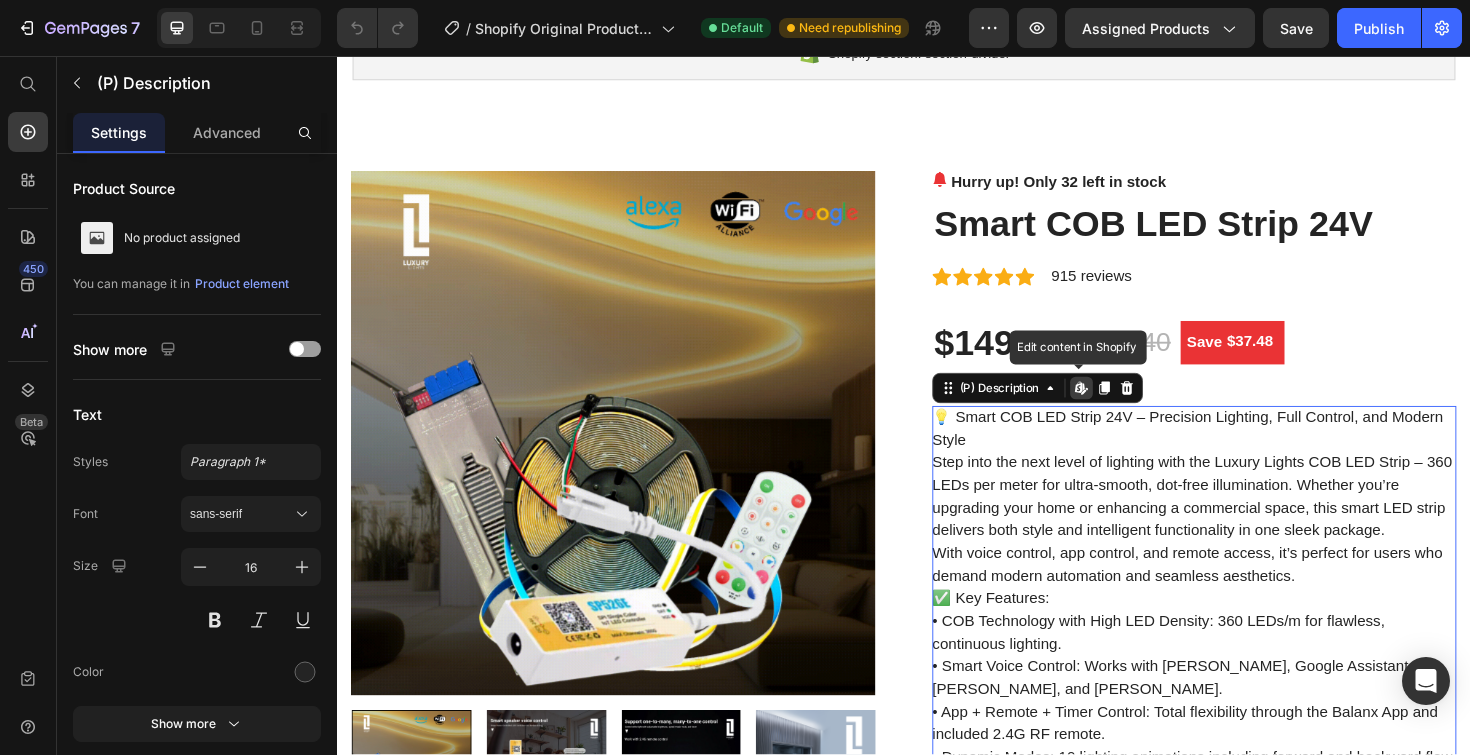 click on "Edit content in Shopify" at bounding box center [1125, 408] 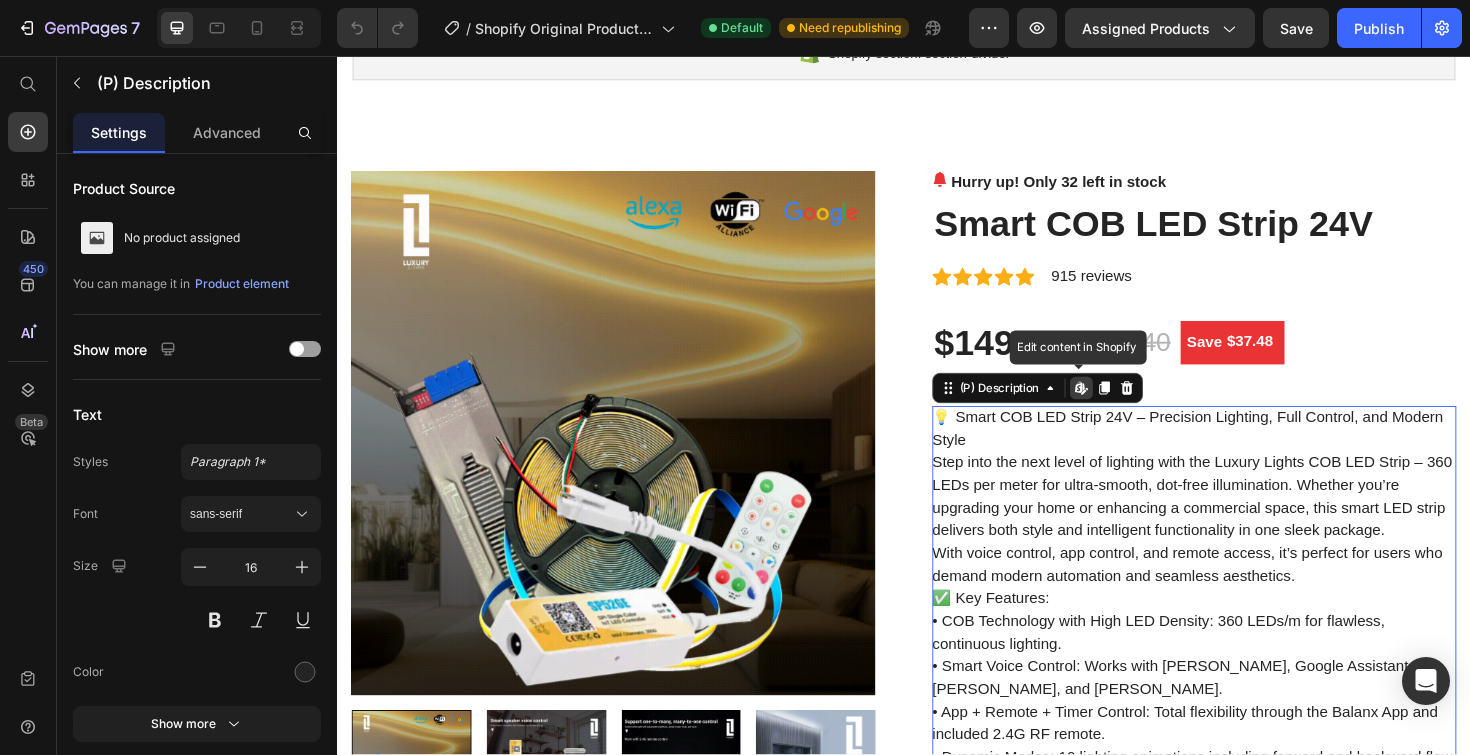 click 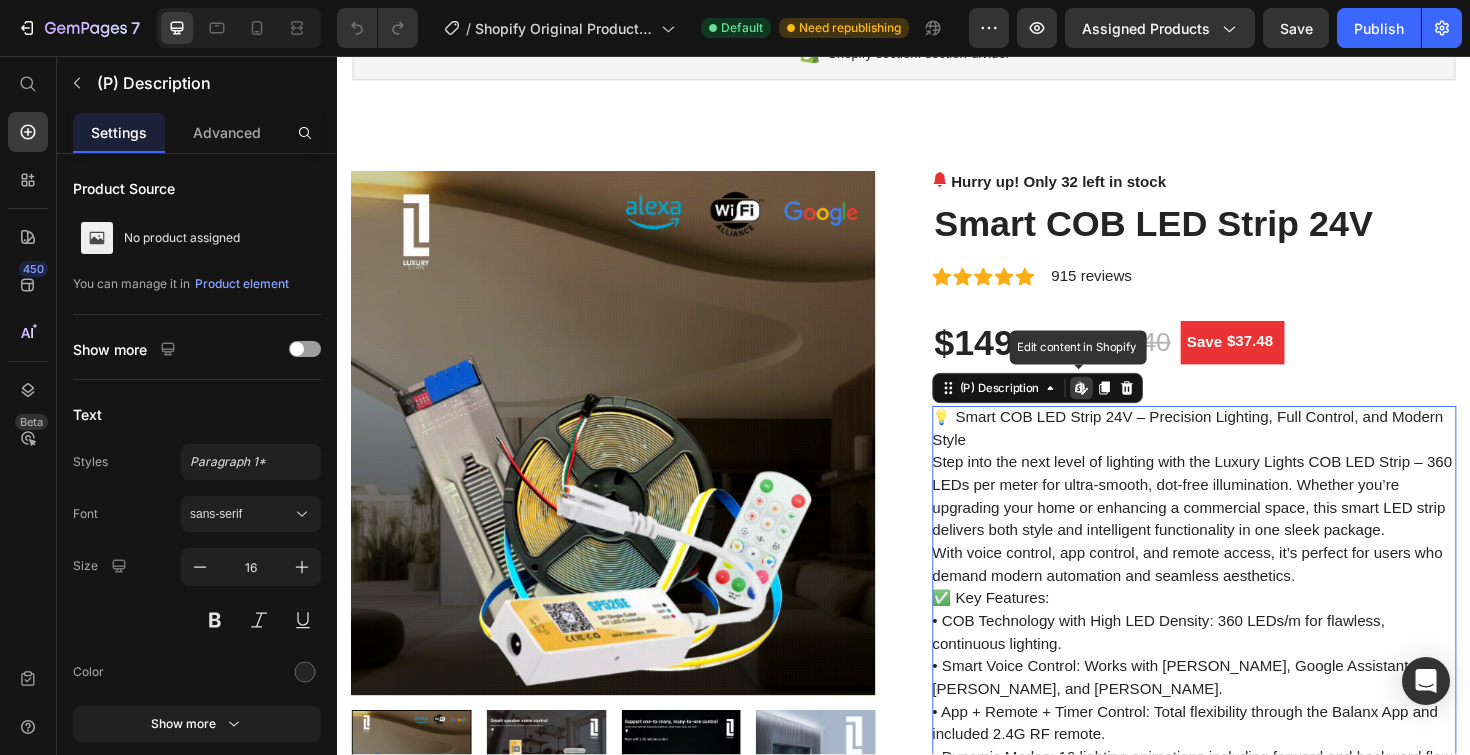 click 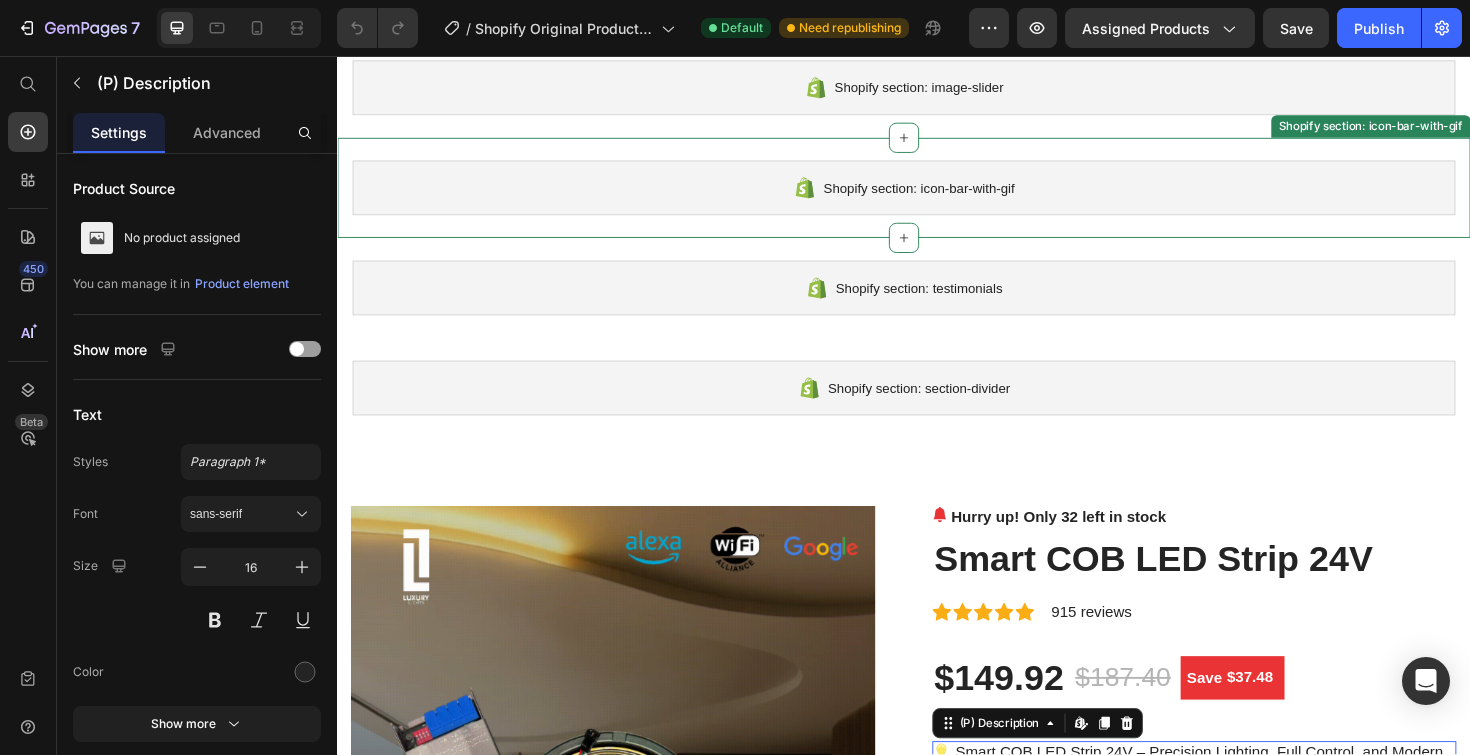 scroll, scrollTop: 0, scrollLeft: 0, axis: both 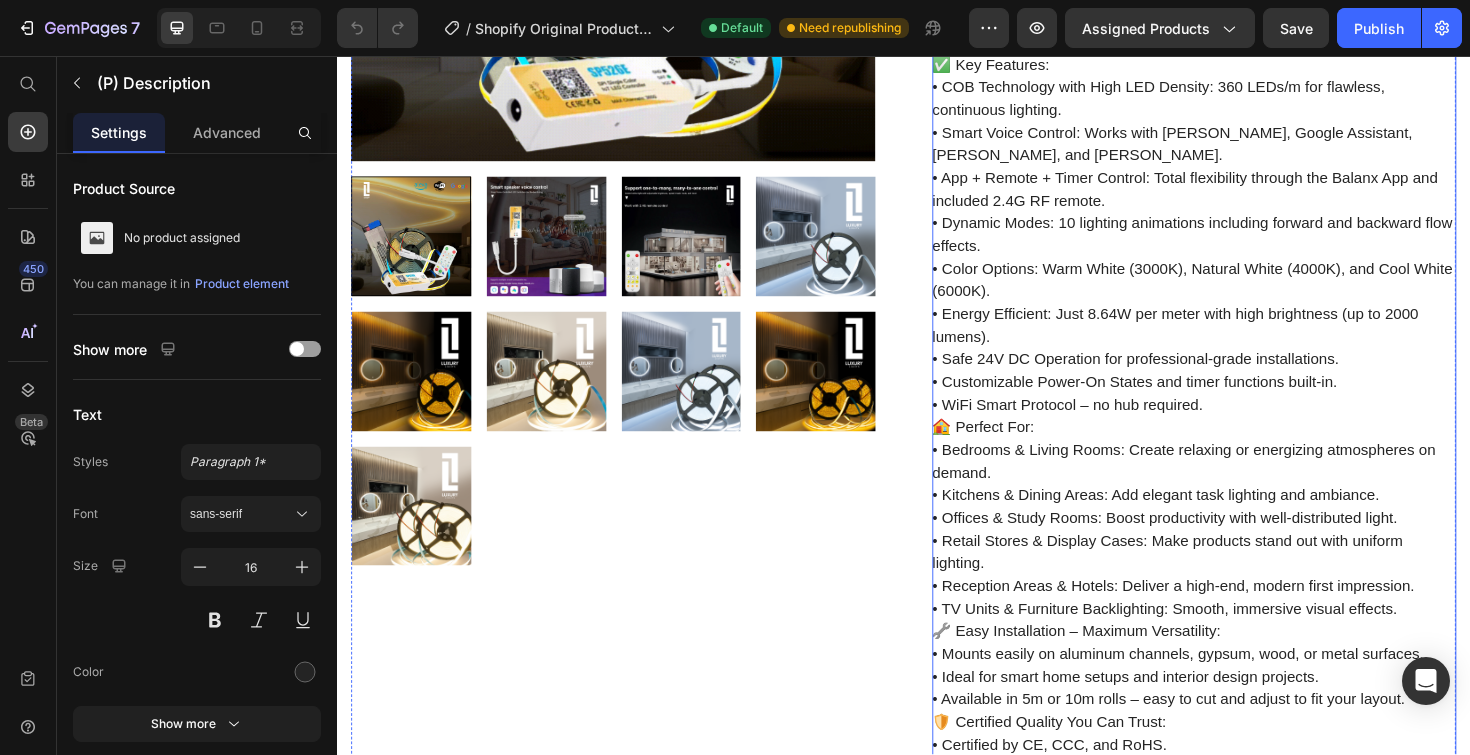 click on "💡 Smart COB LED Strip 24V – Precision Lighting, Full Control, and Modern Style
Step into the next level of lighting with the Luxury Lights COB LED Strip – 360 LEDs per meter for ultra-smooth, dot-free illumination. Whether you’re upgrading your home or enhancing a commercial space, this smart LED strip delivers both style and intelligent functionality in one sleek package.
With voice control, app control, and remote access, it’s perfect for users who demand modern automation and seamless aesthetics.
✅ Key Features:
•   COB Technology with High LED Density: 360 LEDs/m for flawless, continuous lighting.
•   Smart Voice Control: Works with [PERSON_NAME], Google Assistant, [PERSON_NAME], and [PERSON_NAME].
•   App + Remote + Timer Control: Total flexibility through the Balanx App and included 2.4G RF remote.
•   Dynamic Modes: 10 lighting animations including forward and backward flow effects.
•   Color Options: Warm White (3000K), Natural White (4000K), and Cool White (6000K).
•" at bounding box center [1244, 1895] 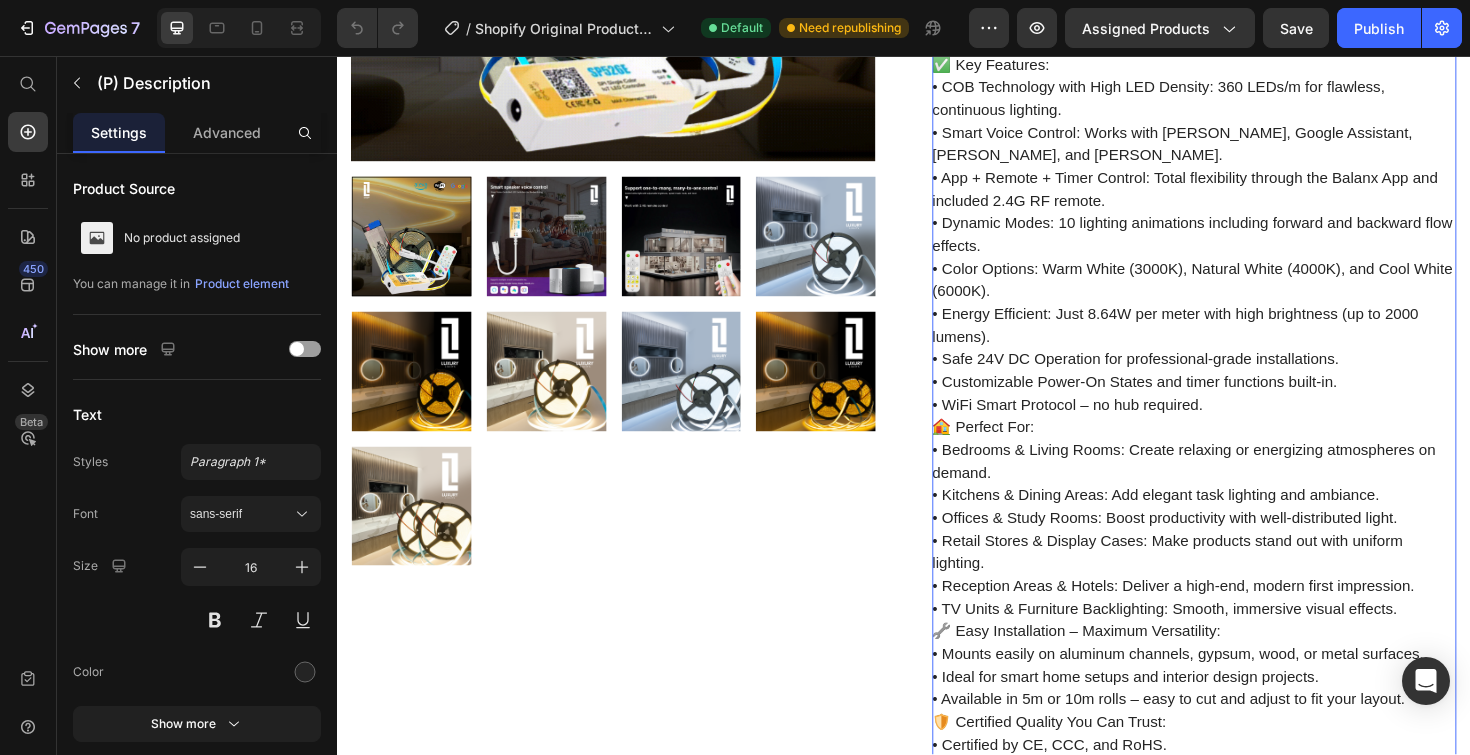 click on "💡 Smart COB LED Strip 24V – Precision Lighting, Full Control, and Modern Style
Step into the next level of lighting with the Luxury Lights COB LED Strip – 360 LEDs per meter for ultra-smooth, dot-free illumination. Whether you’re upgrading your home or enhancing a commercial space, this smart LED strip delivers both style and intelligent functionality in one sleek package.
With voice control, app control, and remote access, it’s perfect for users who demand modern automation and seamless aesthetics.
✅ Key Features:
•   COB Technology with High LED Density: 360 LEDs/m for flawless, continuous lighting.
•   Smart Voice Control: Works with [PERSON_NAME], Google Assistant, [PERSON_NAME], and [PERSON_NAME].
•   App + Remote + Timer Control: Total flexibility through the Balanx App and included 2.4G RF remote.
•   Dynamic Modes: 10 lighting animations including forward and backward flow effects.
•   Color Options: Warm White (3000K), Natural White (4000K), and Cool White (6000K).
•" at bounding box center [1244, 1895] 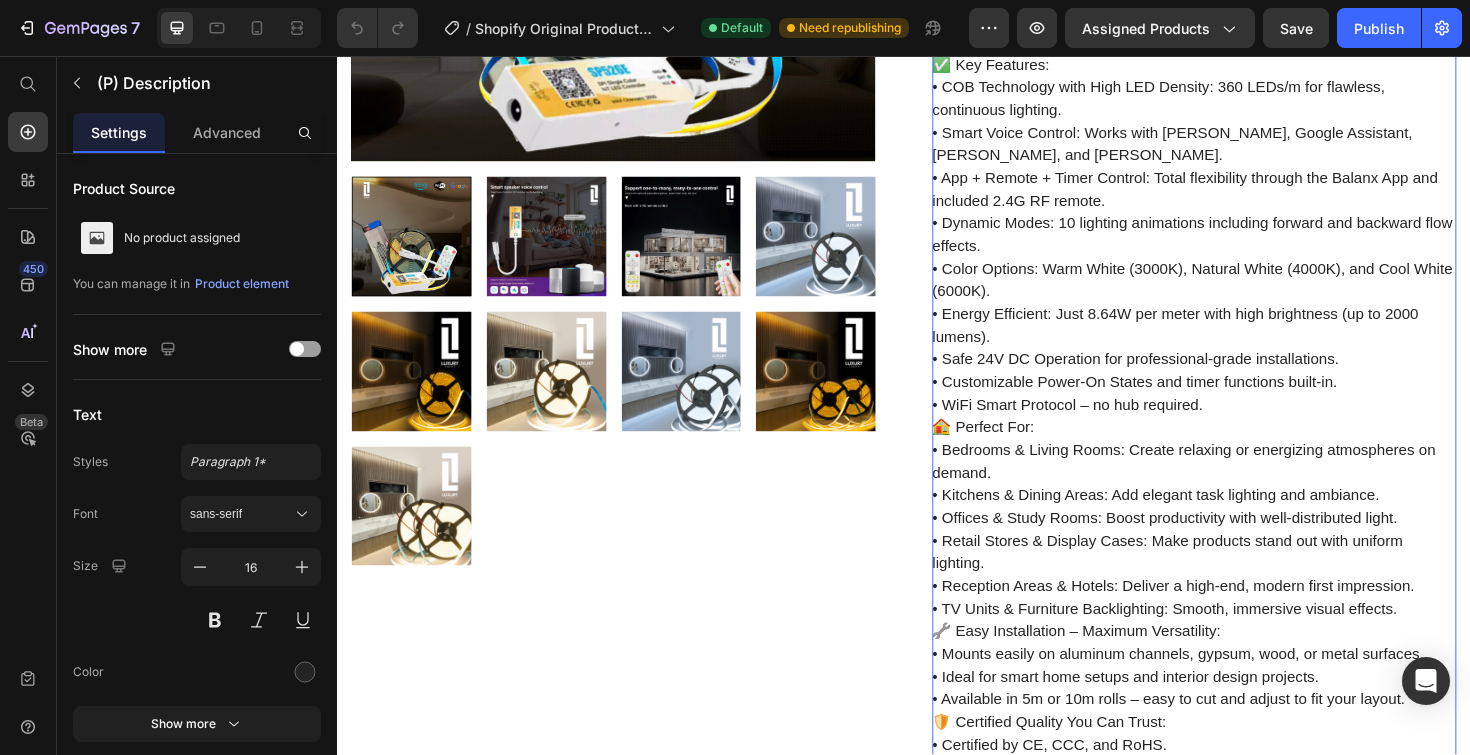click on "💡 Smart COB LED Strip 24V – Precision Lighting, Full Control, and Modern Style
Step into the next level of lighting with the Luxury Lights COB LED Strip – 360 LEDs per meter for ultra-smooth, dot-free illumination. Whether you’re upgrading your home or enhancing a commercial space, this smart LED strip delivers both style and intelligent functionality in one sleek package.
With voice control, app control, and remote access, it’s perfect for users who demand modern automation and seamless aesthetics.
✅ Key Features:
•   COB Technology with High LED Density: 360 LEDs/m for flawless, continuous lighting.
•   Smart Voice Control: Works with [PERSON_NAME], Google Assistant, [PERSON_NAME], and [PERSON_NAME].
•   App + Remote + Timer Control: Total flexibility through the Balanx App and included 2.4G RF remote.
•   Dynamic Modes: 10 lighting animations including forward and backward flow effects.
•   Color Options: Warm White (3000K), Natural White (4000K), and Cool White (6000K).
•" at bounding box center (1244, 1895) 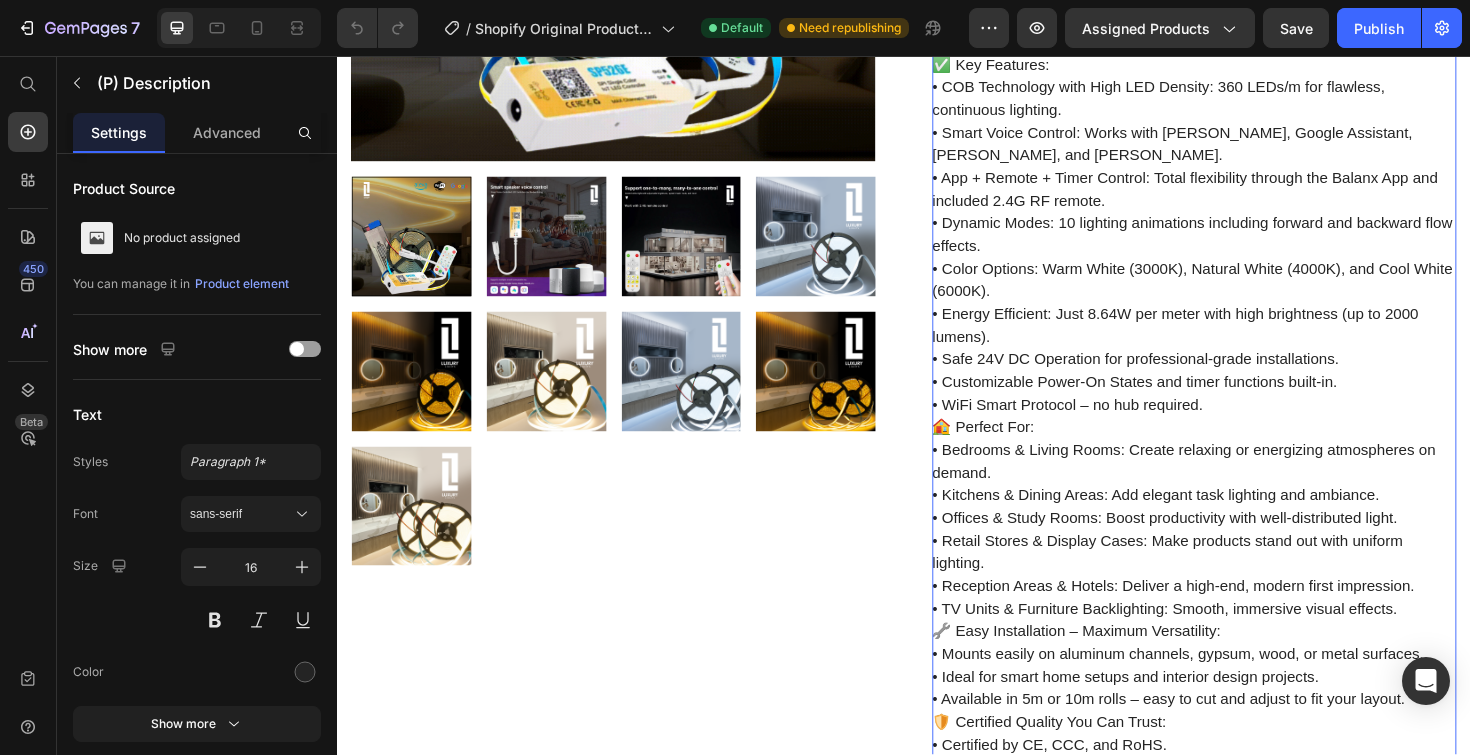 click on "•   App + Remote + Timer Control: Total flexibility through the Balanx App and included 2.4G RF remote." at bounding box center [1234, 197] 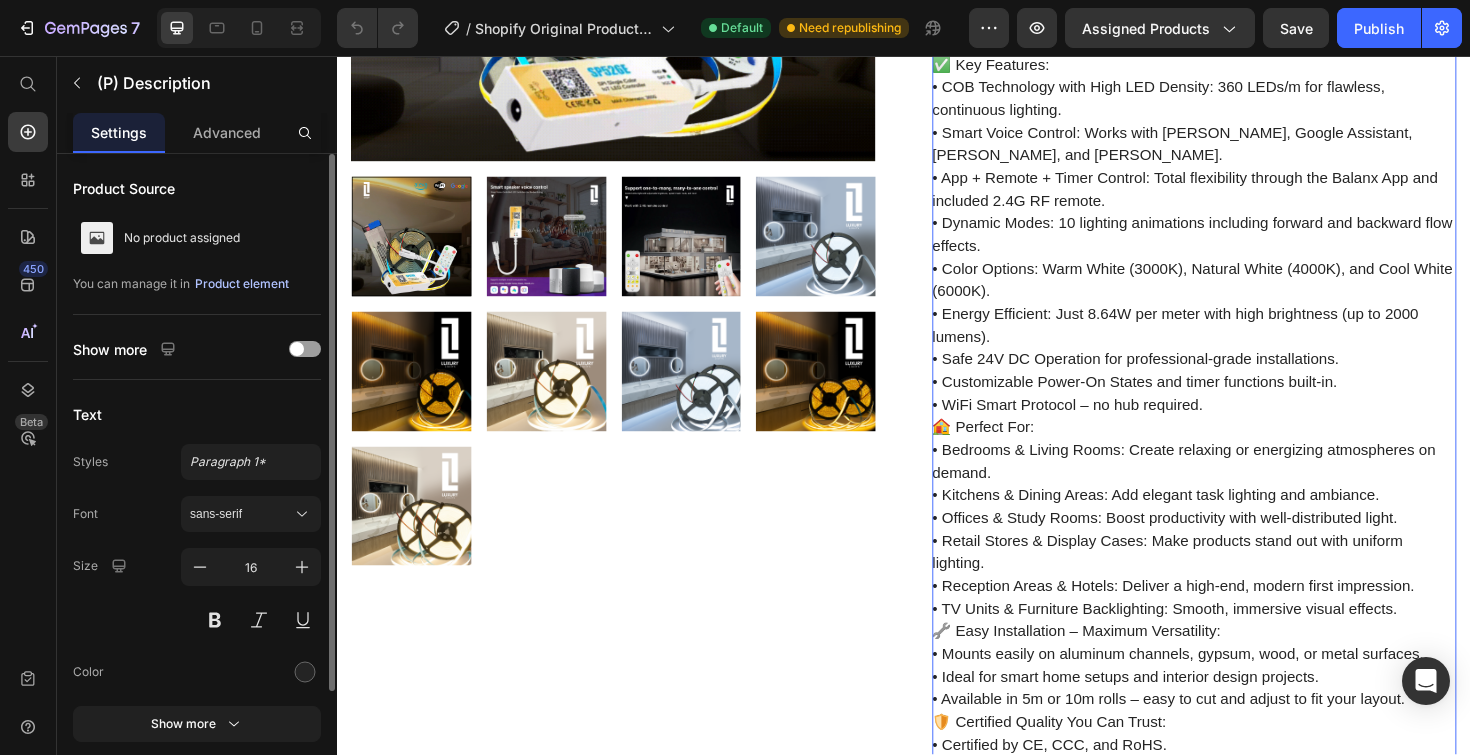 click on "Product element" at bounding box center [242, 284] 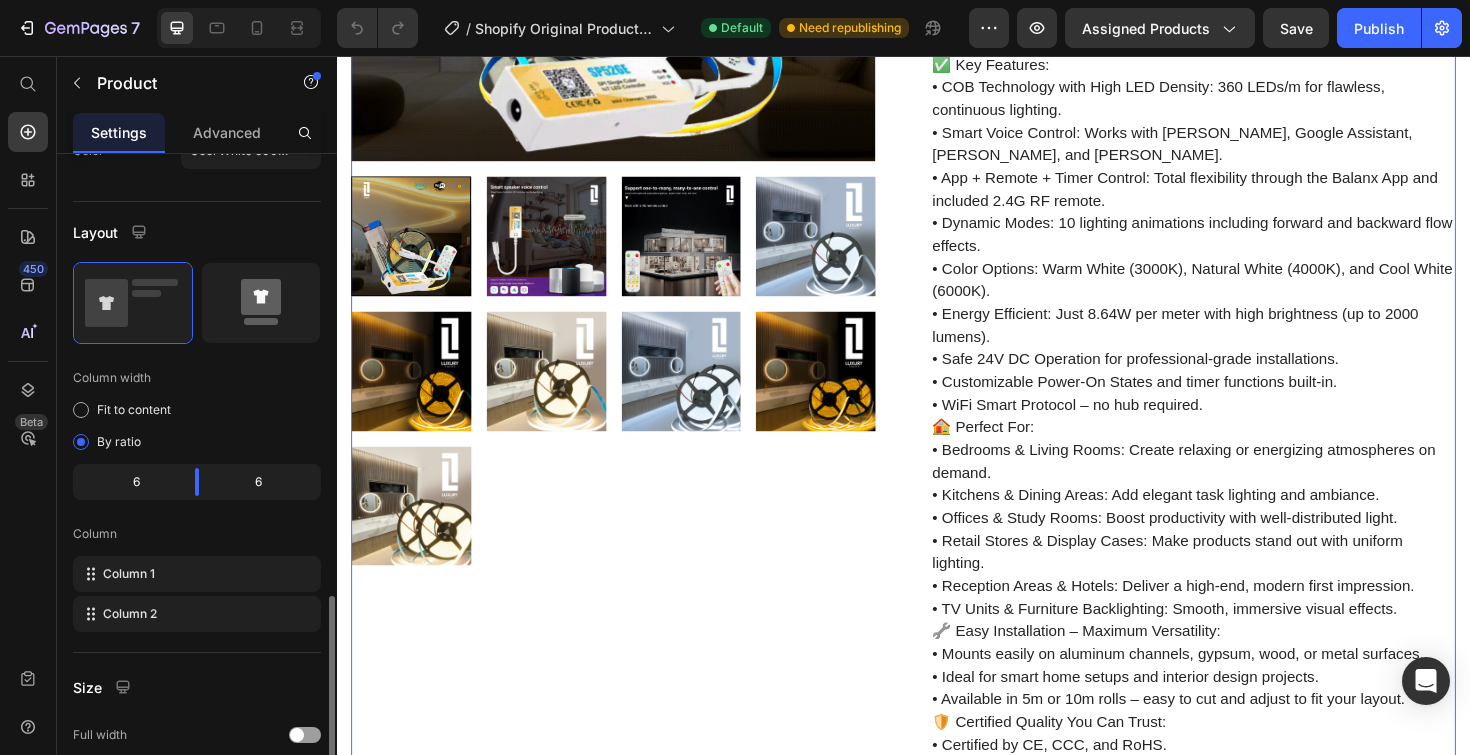 scroll, scrollTop: 797, scrollLeft: 0, axis: vertical 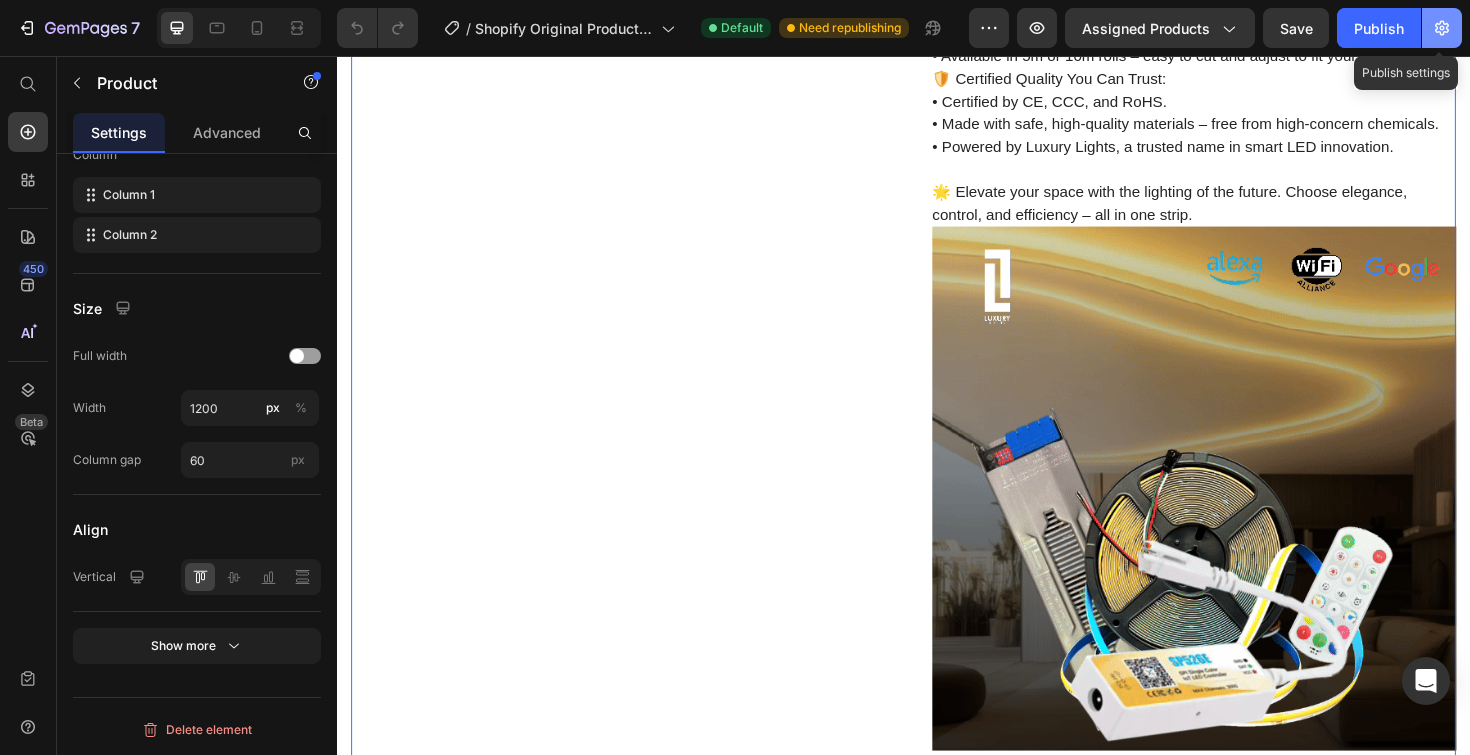click 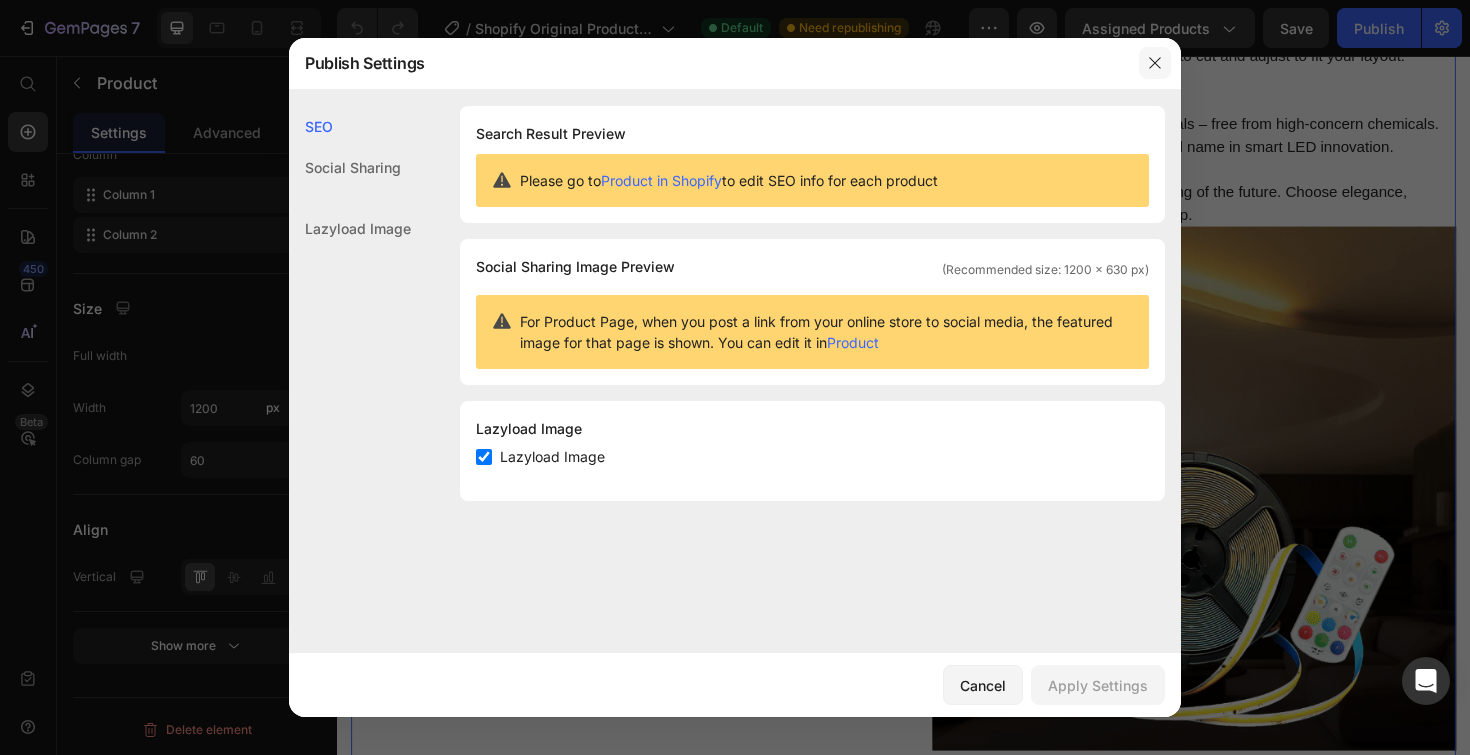 click 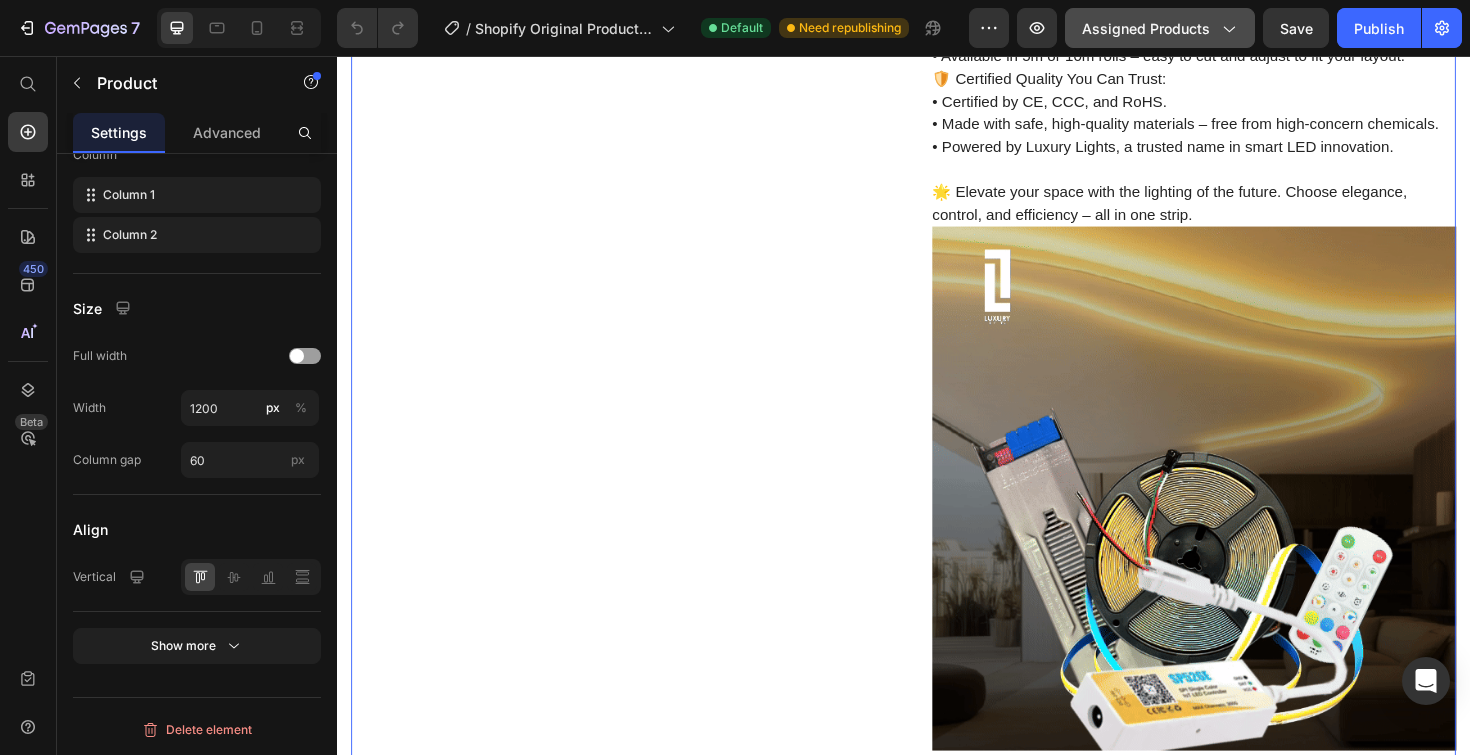 click 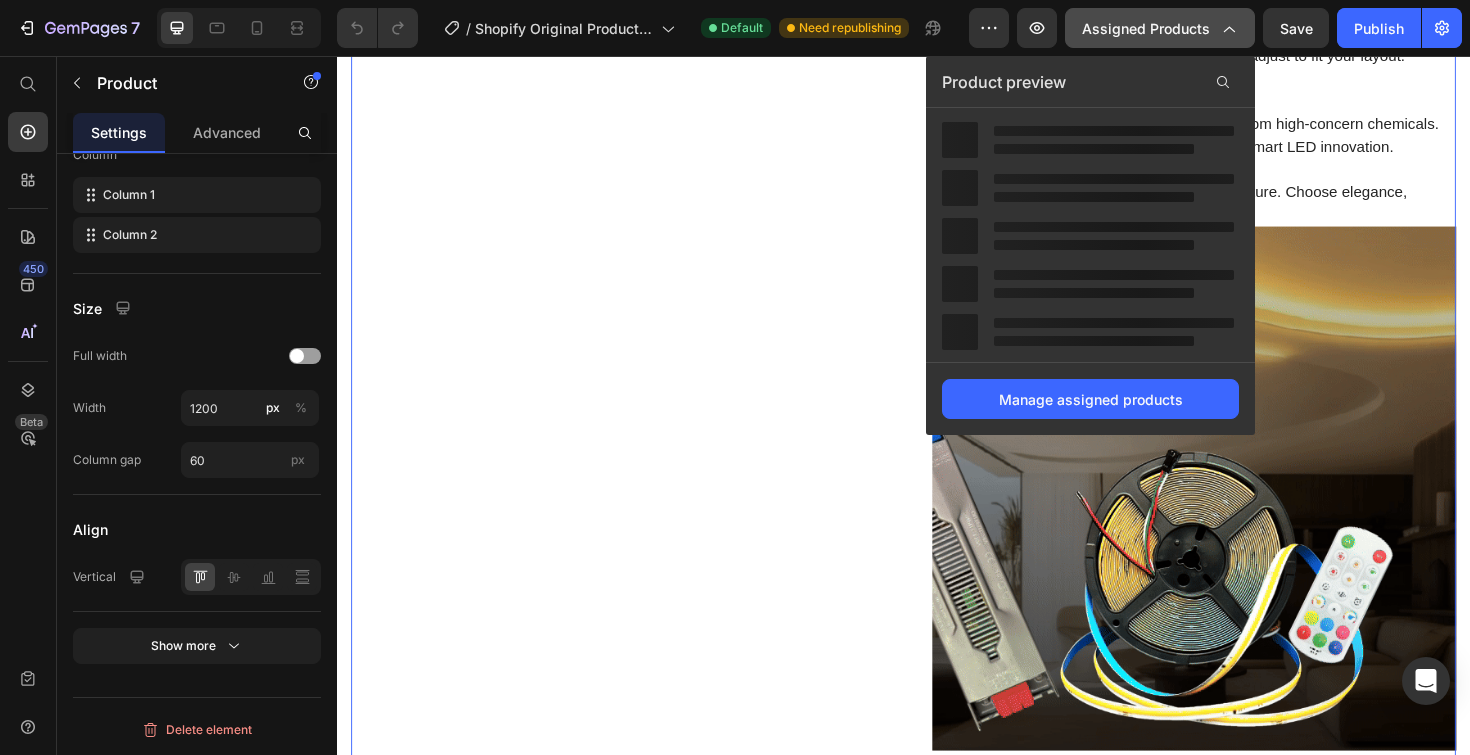 click 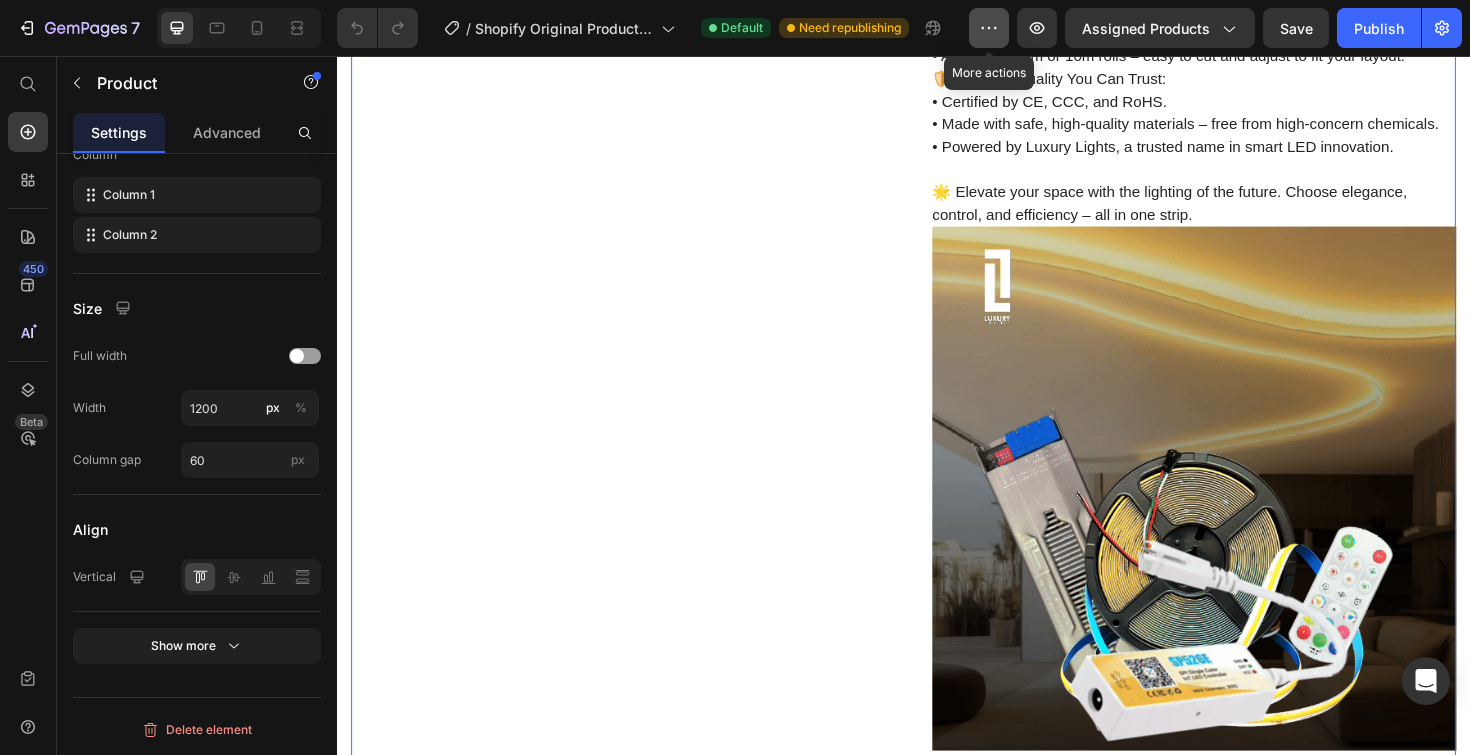 click 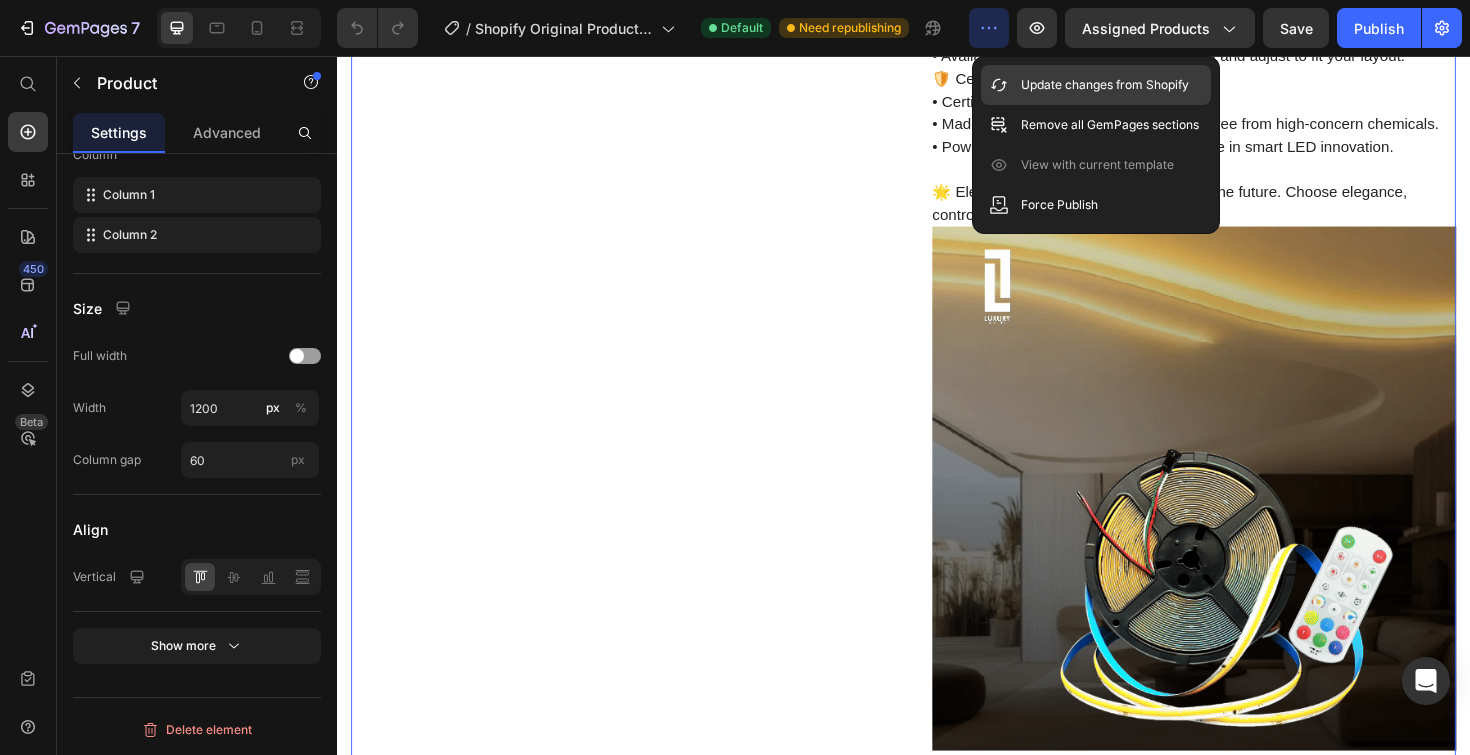 click on "Update changes from Shopify" 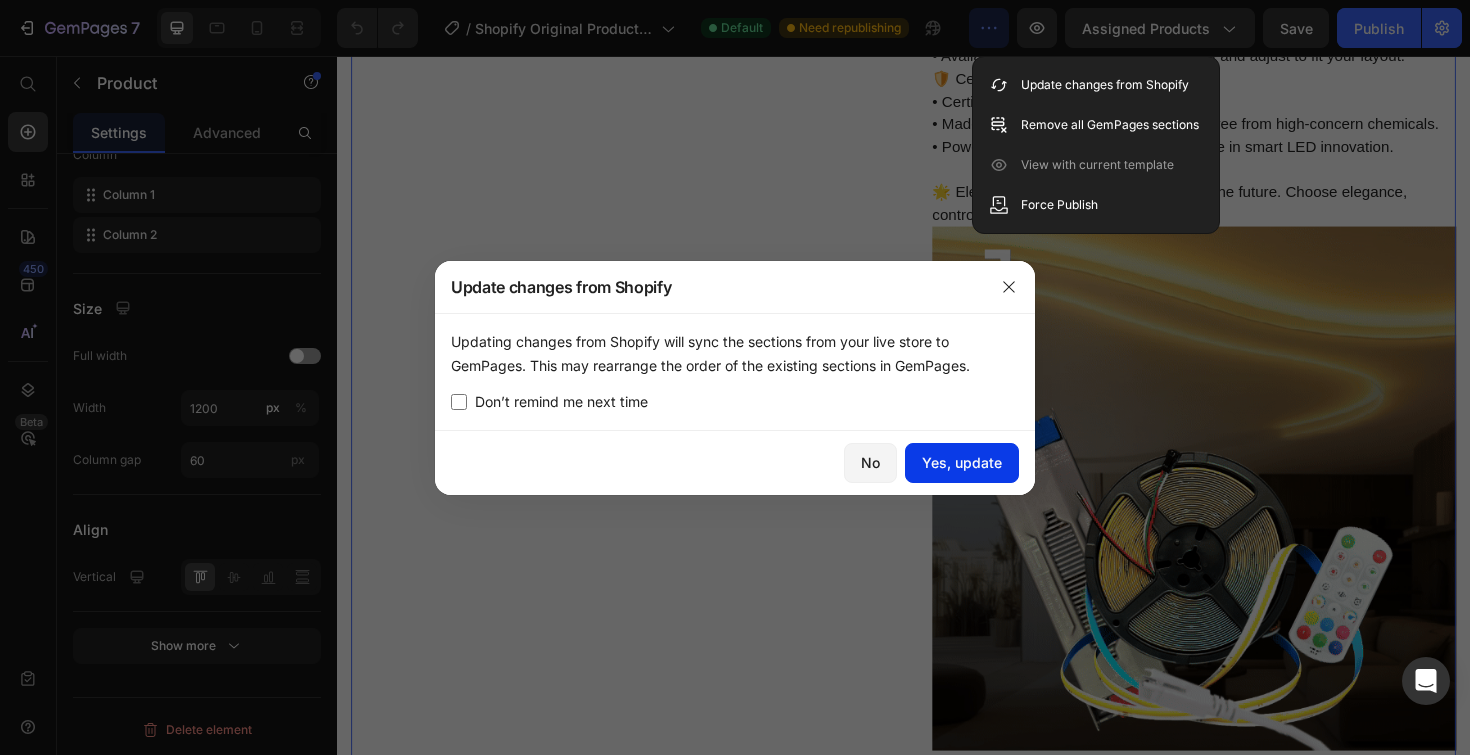 click on "Yes, update" at bounding box center [962, 462] 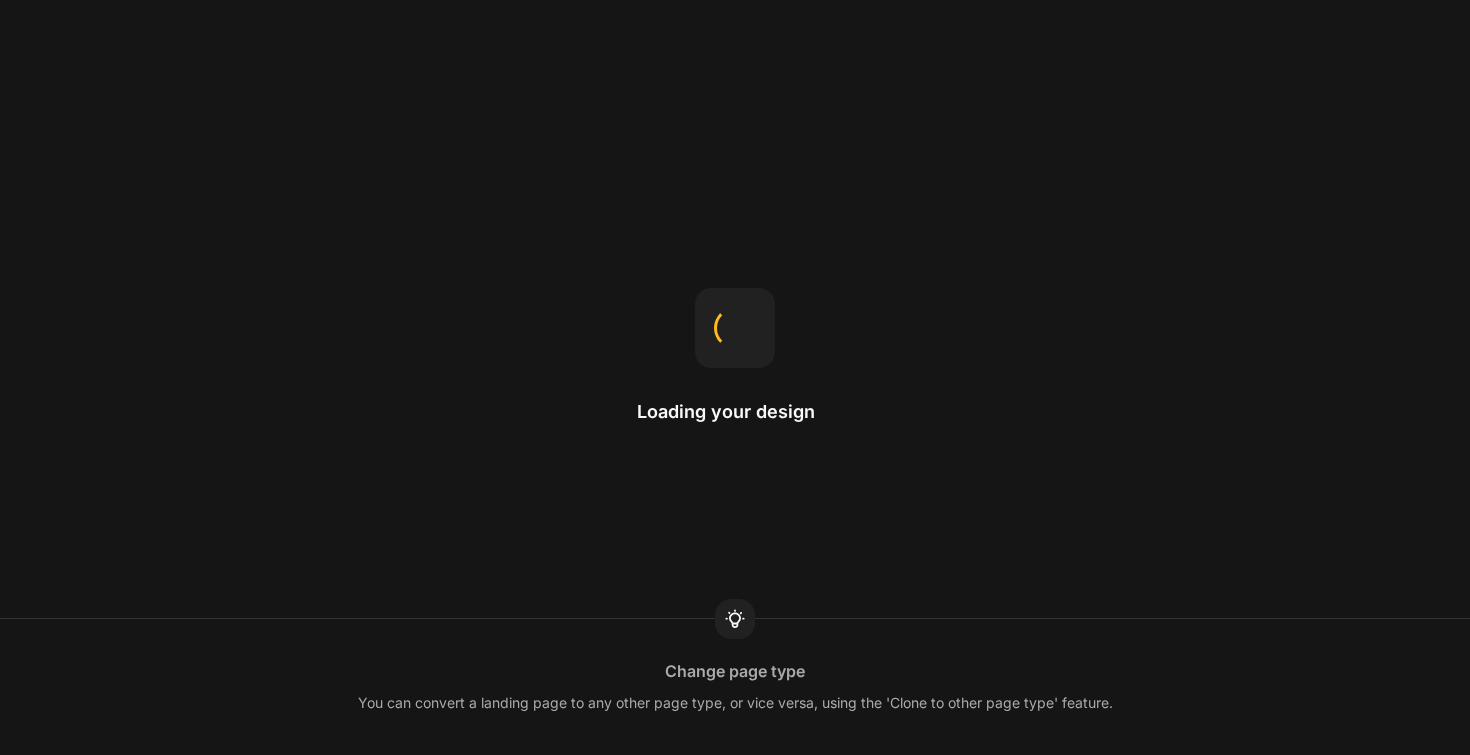 scroll, scrollTop: 0, scrollLeft: 0, axis: both 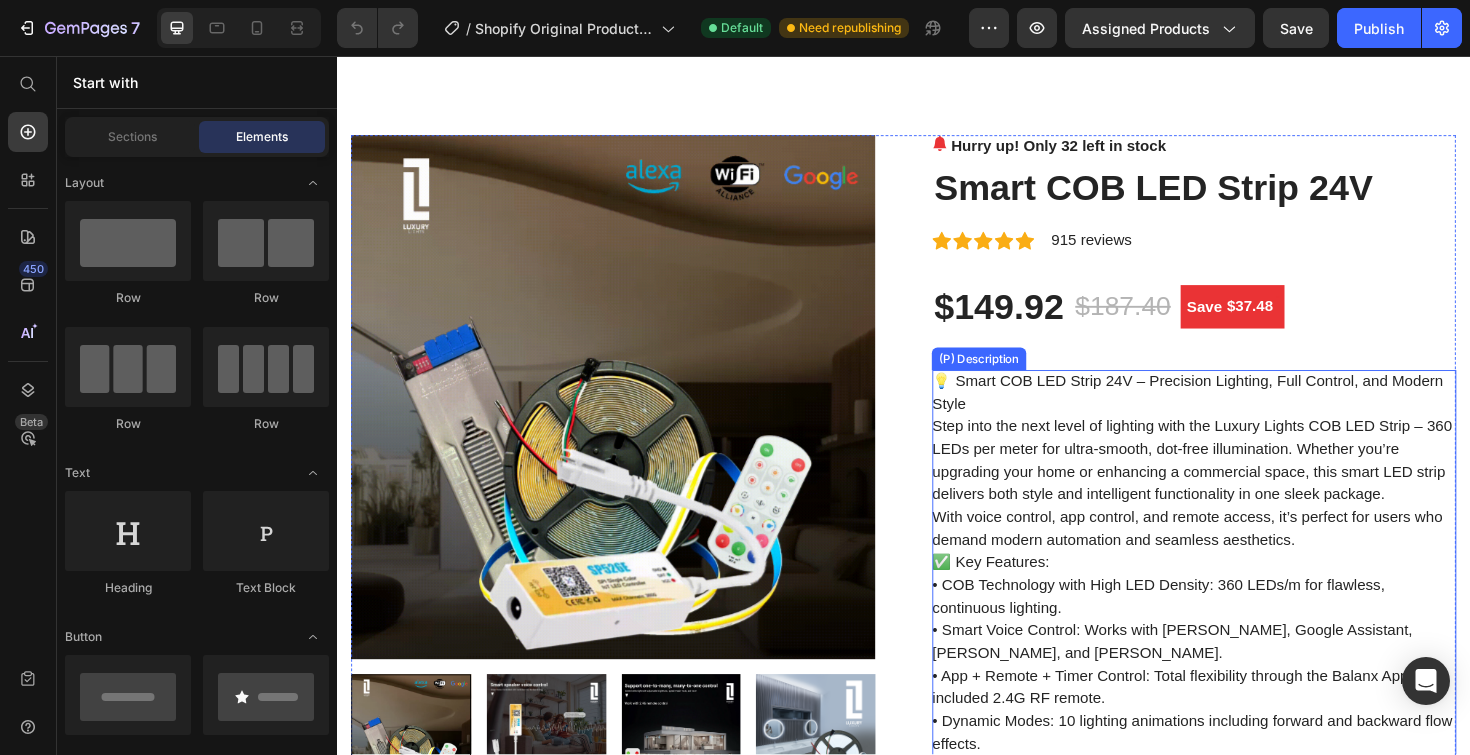 click on "💡 Smart COB LED Strip 24V – Precision Lighting, Full Control, and Modern Style" at bounding box center (1237, 412) 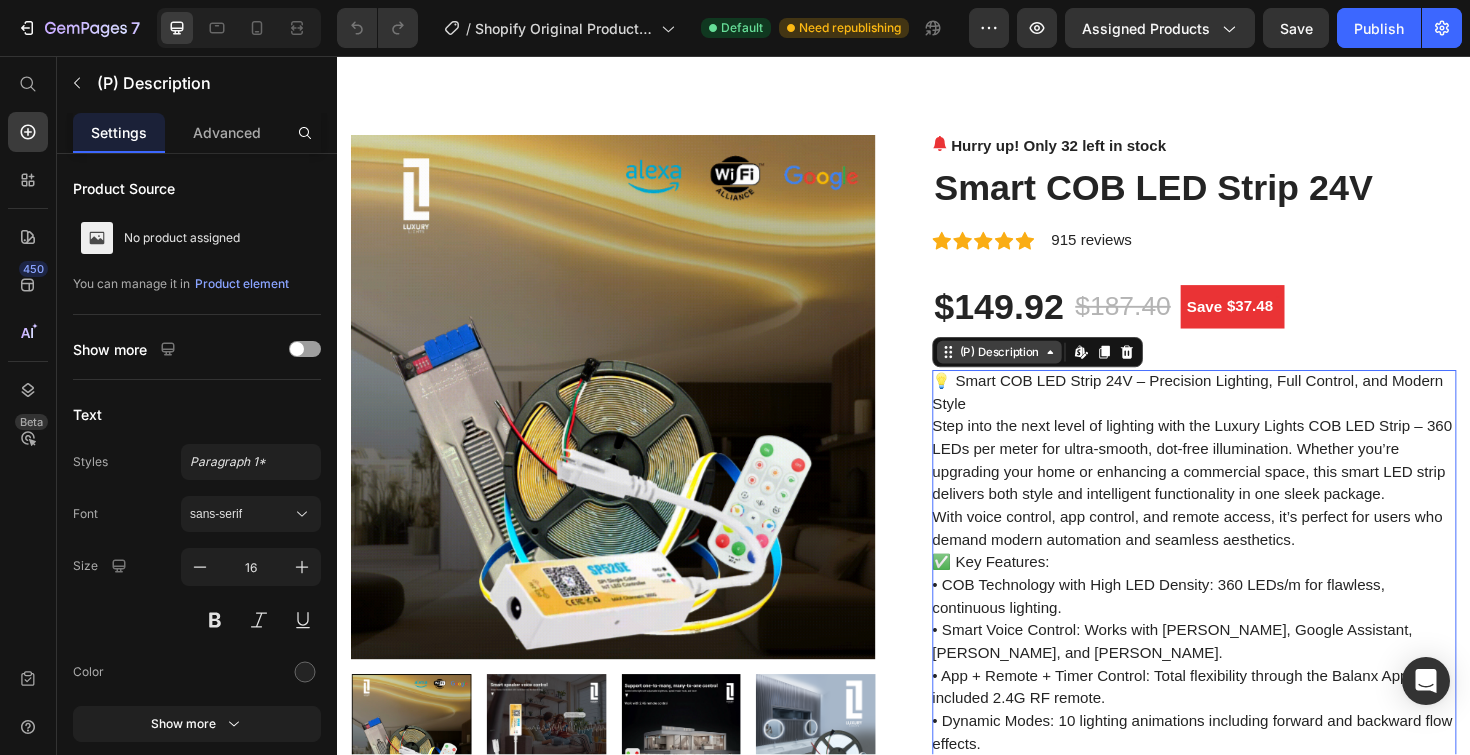 click on "(P) Description" at bounding box center [1038, 370] 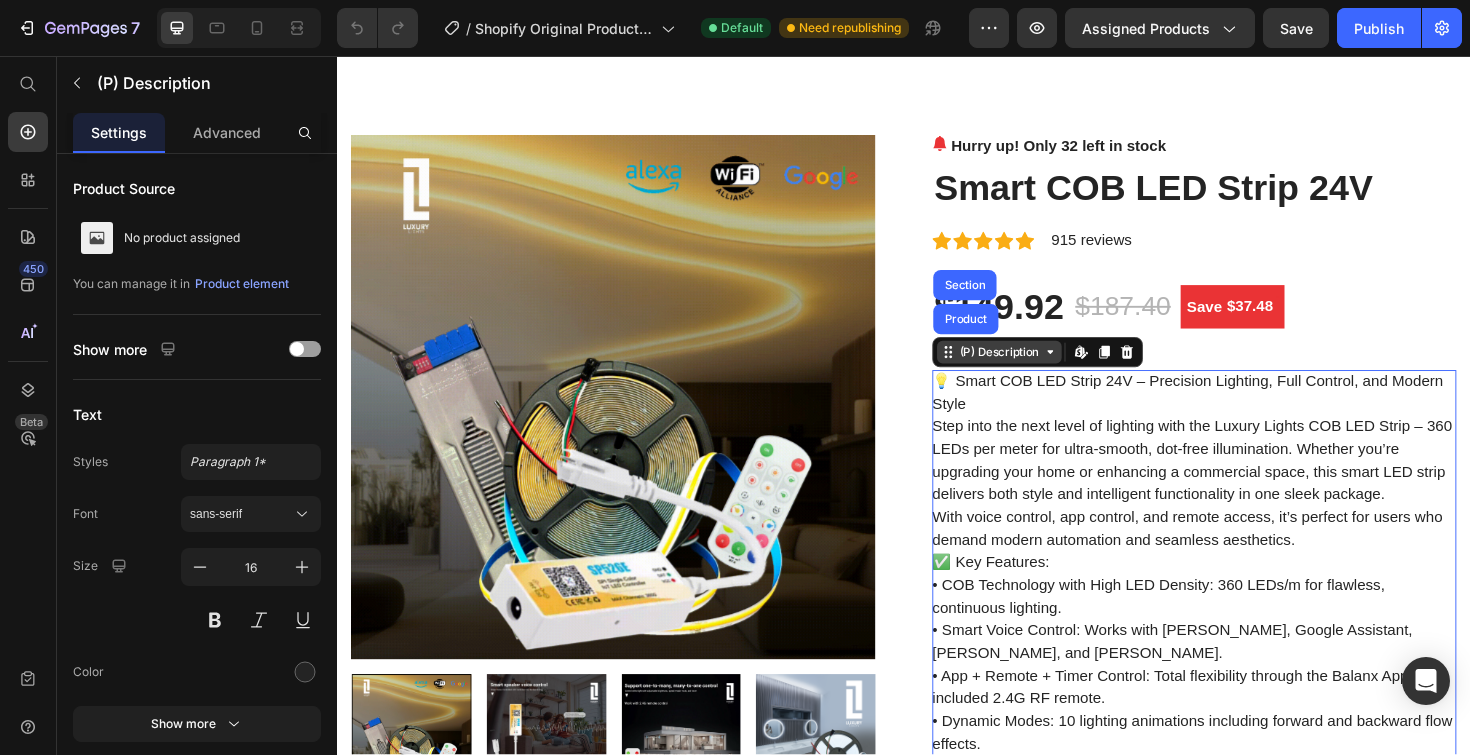 click 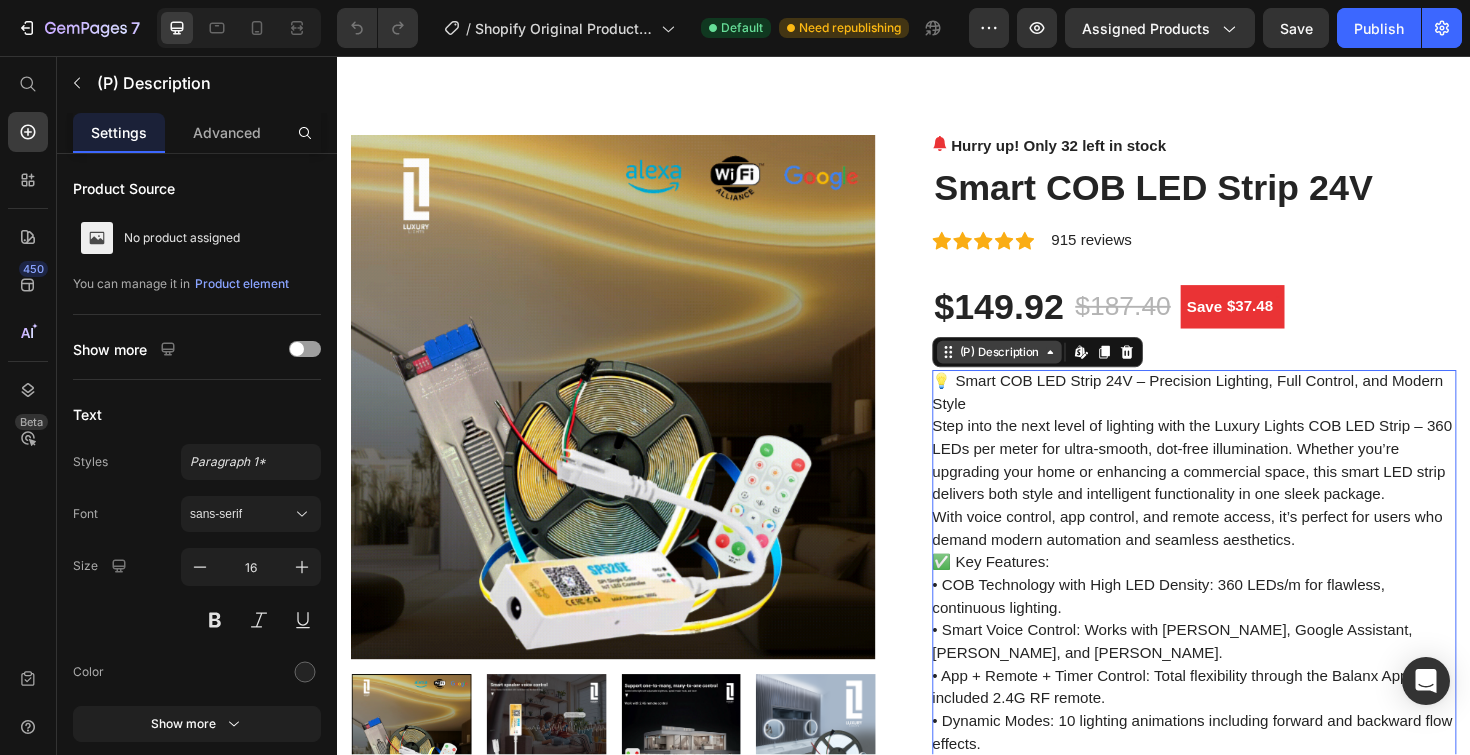 click 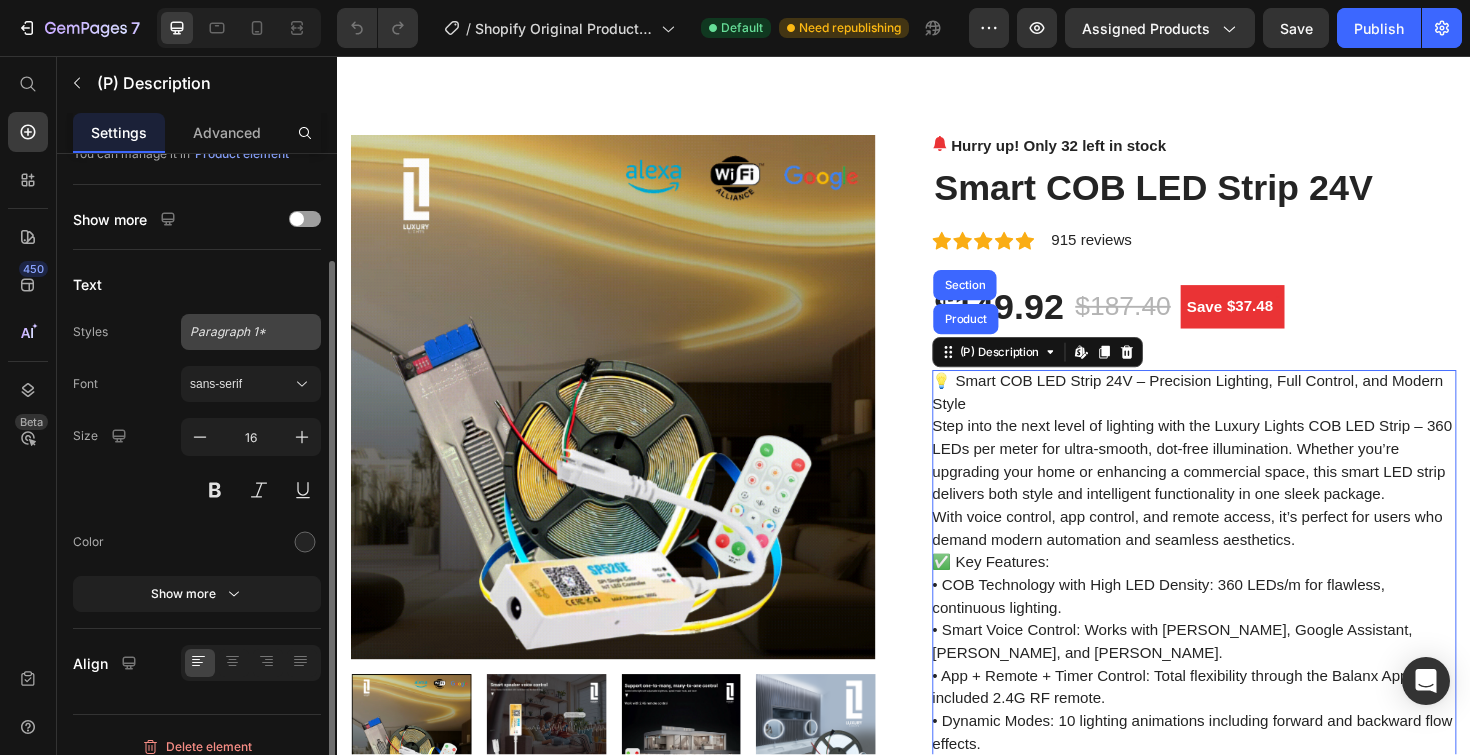 scroll, scrollTop: 147, scrollLeft: 0, axis: vertical 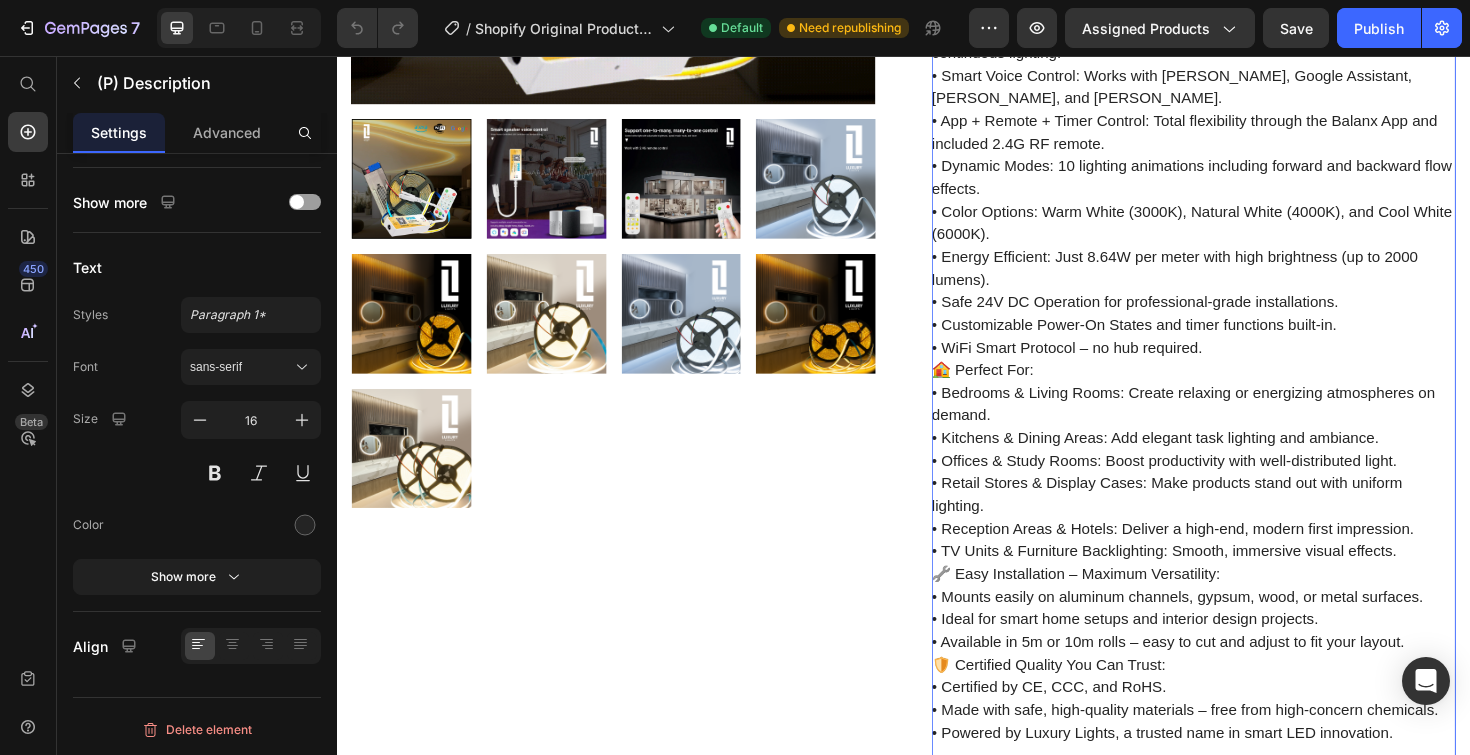 click on "💡 Smart COB LED Strip 24V – Precision Lighting, Full Control, and Modern Style
Step into the next level of lighting with the Luxury Lights COB LED Strip – 360 LEDs per meter for ultra-smooth, dot-free illumination. Whether you’re upgrading your home or enhancing a commercial space, this smart LED strip delivers both style and intelligent functionality in one sleek package.
With voice control, app control, and remote access, it’s perfect for users who demand modern automation and seamless aesthetics.
✅ Key Features:
•   COB Technology with High LED Density: 360 LEDs/m for flawless, continuous lighting.
•   Smart Voice Control: Works with [PERSON_NAME], Google Assistant, [PERSON_NAME], and [PERSON_NAME].
•   App + Remote + Timer Control: Total flexibility through the Balanx App and included 2.4G RF remote.
•   Dynamic Modes: 10 lighting animations including forward and backward flow effects.
•   Color Options: Warm White (3000K), Natural White (4000K), and Cool White (6000K).
•" at bounding box center (1244, 1834) 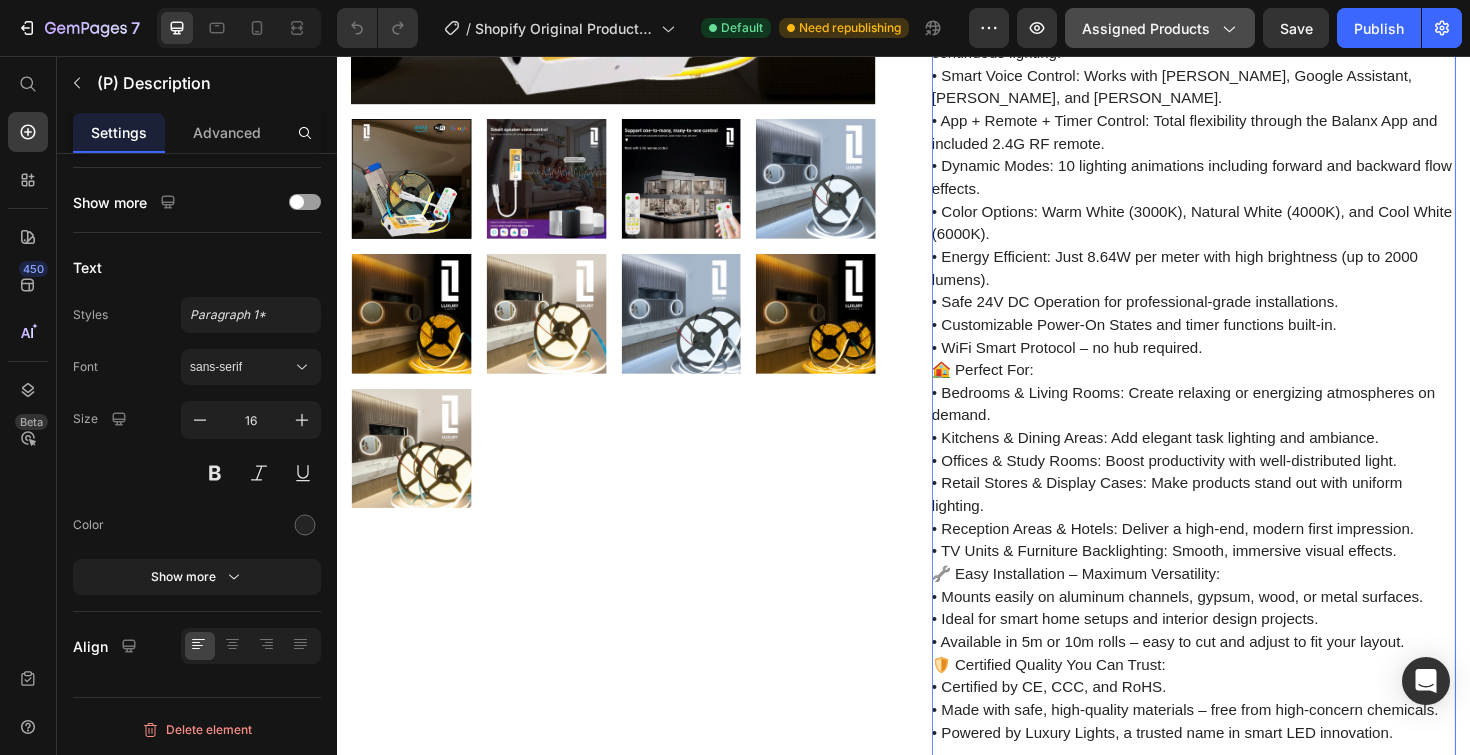 click on "Assigned Products" at bounding box center (1160, 28) 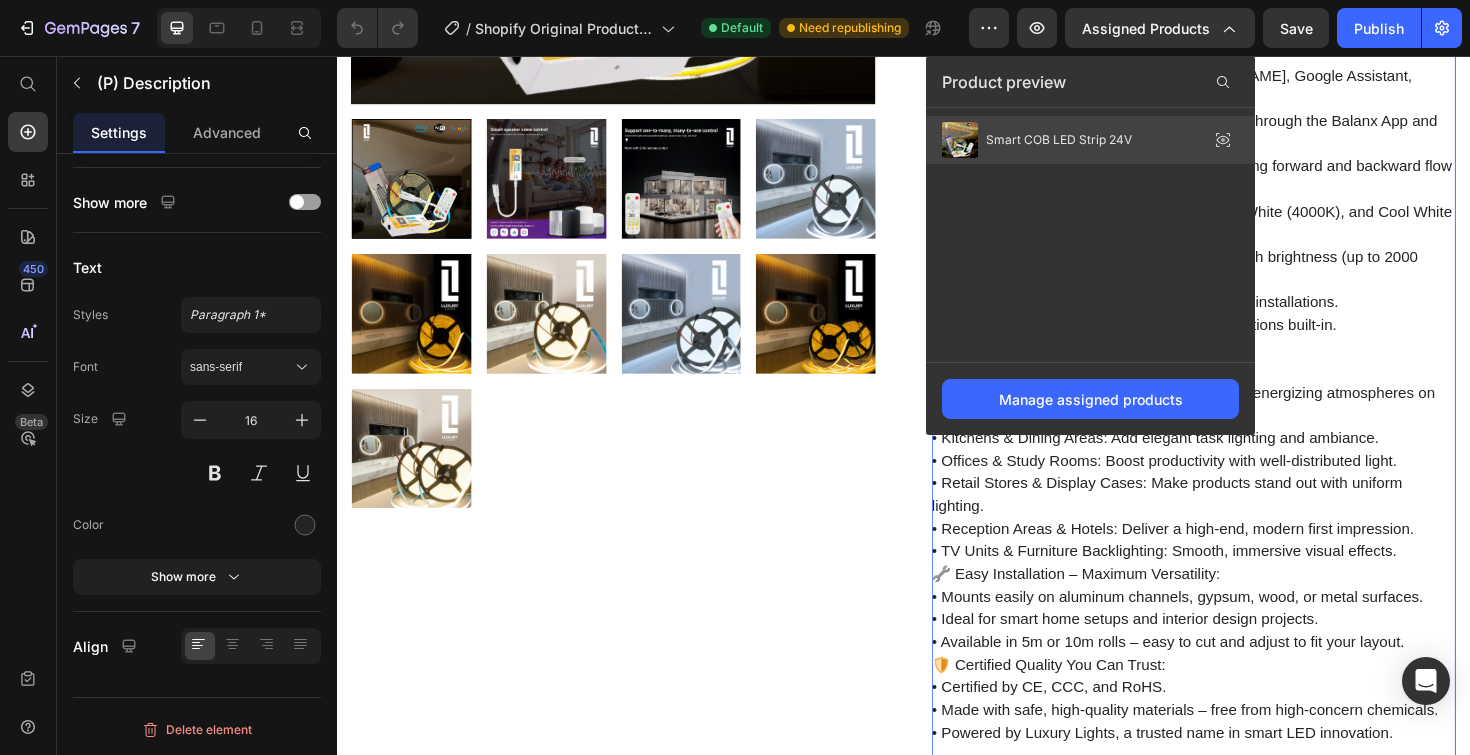 click on "Smart COB LED Strip 24V" at bounding box center (1059, 140) 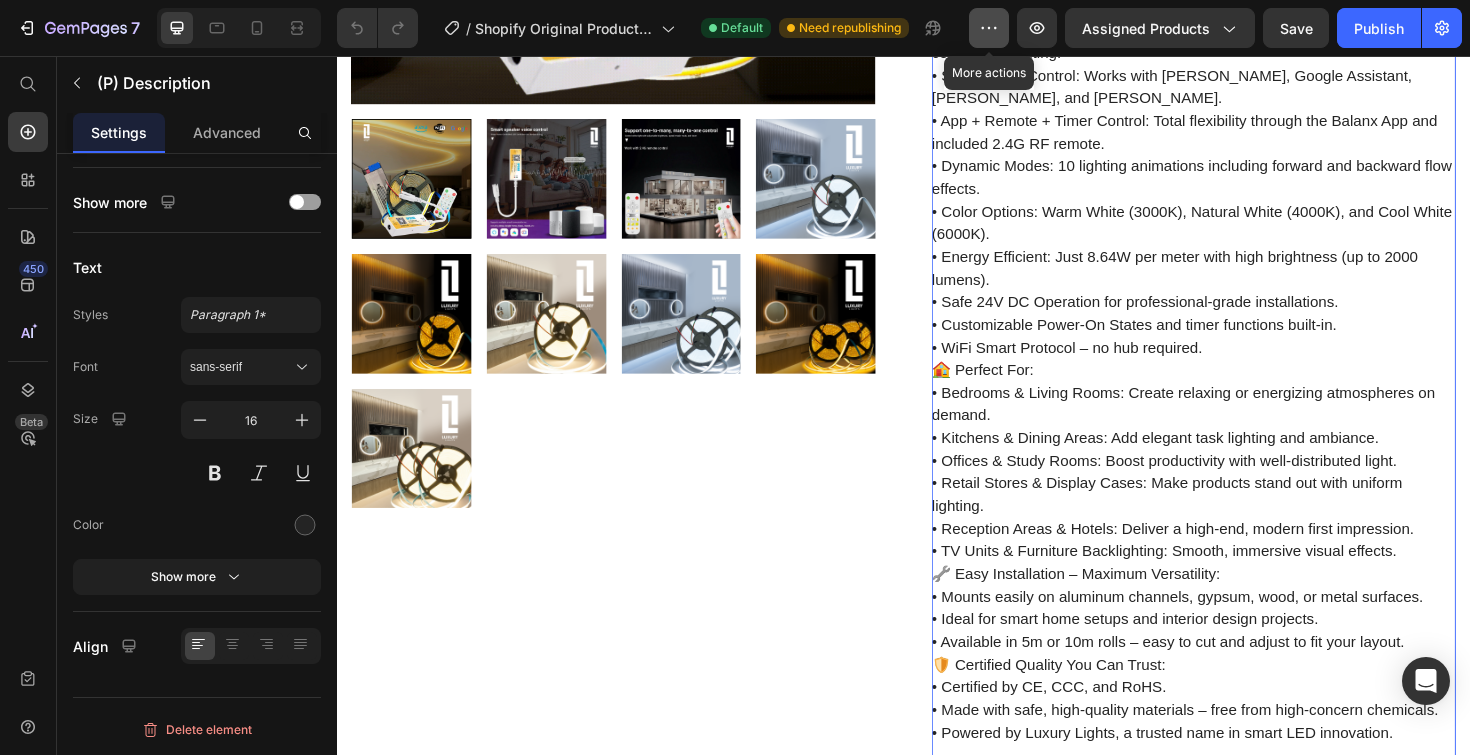 click 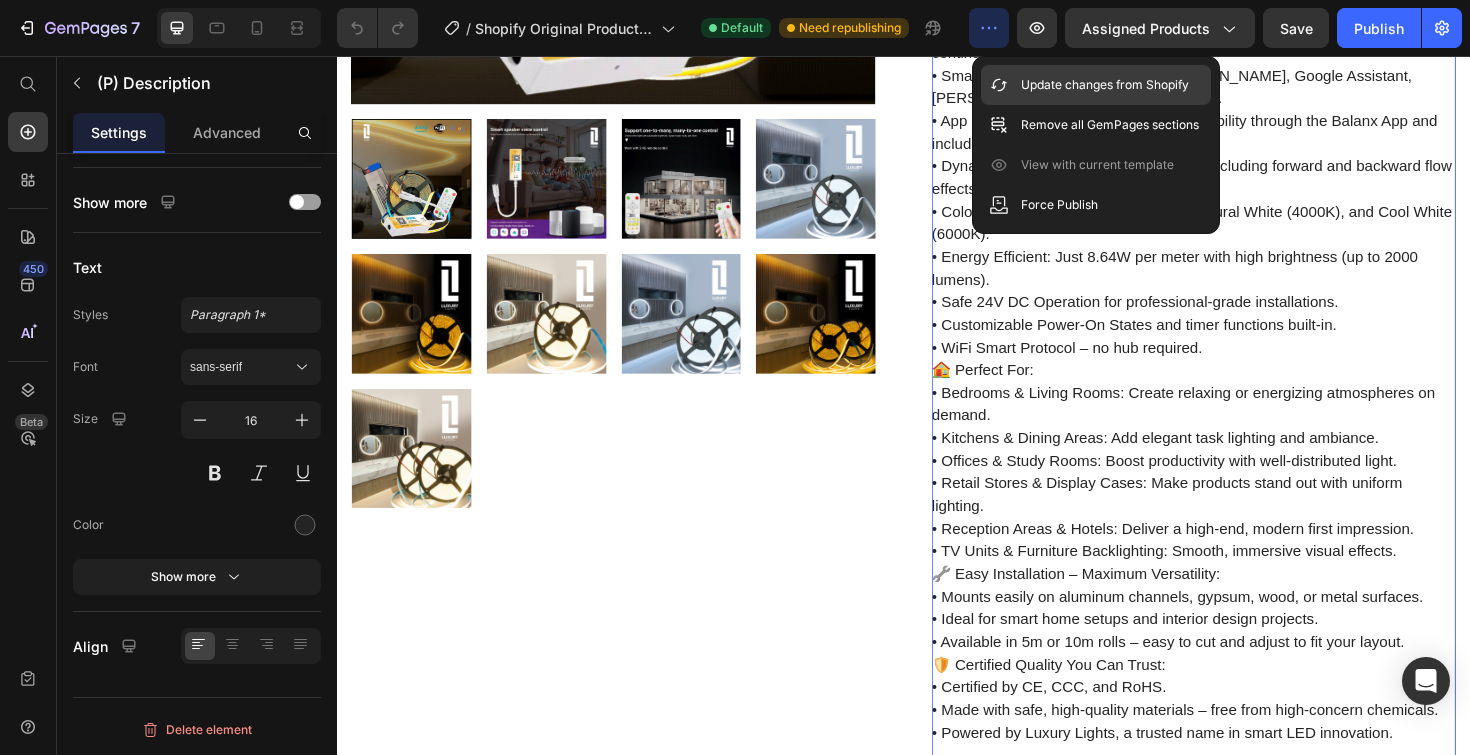 click on "Update changes from Shopify" at bounding box center [1105, 85] 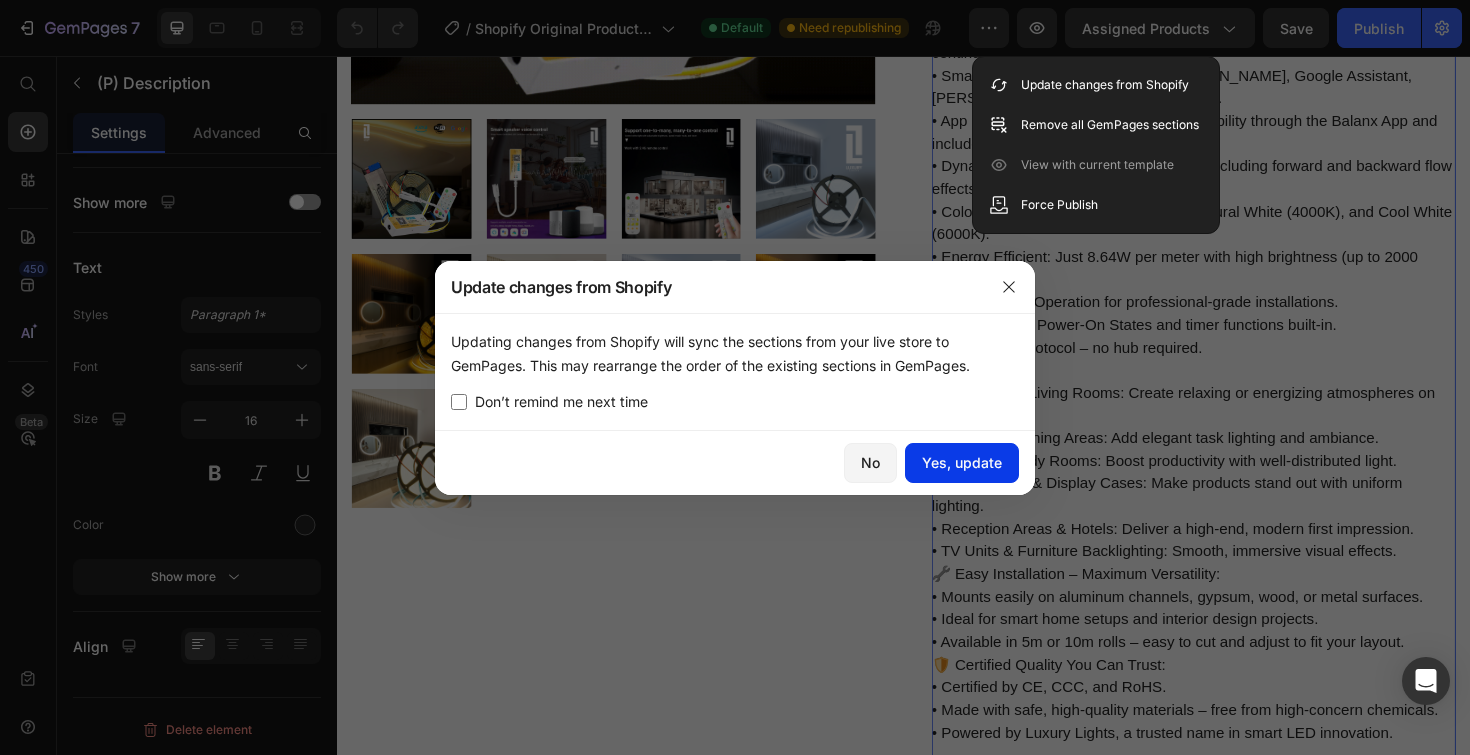 click on "Yes, update" at bounding box center [962, 462] 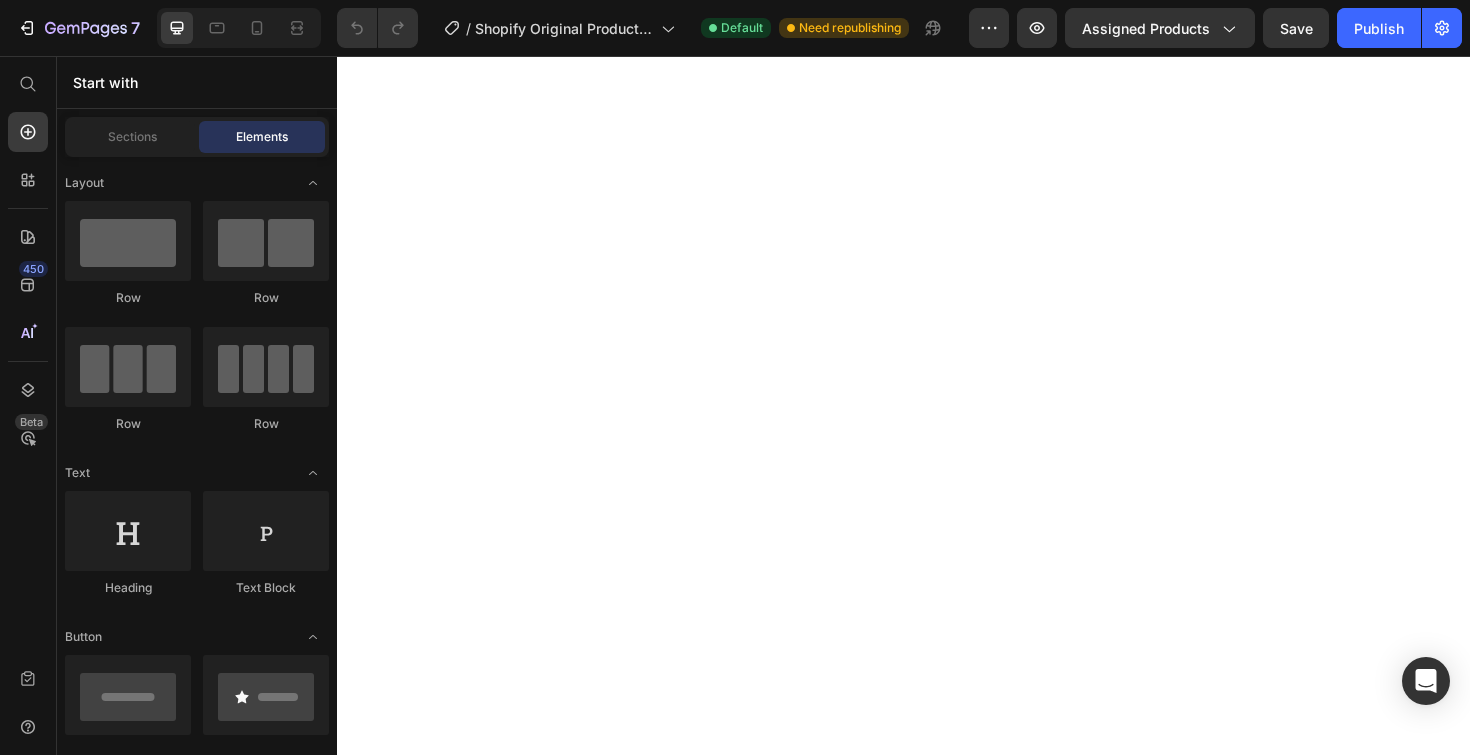 scroll, scrollTop: 0, scrollLeft: 0, axis: both 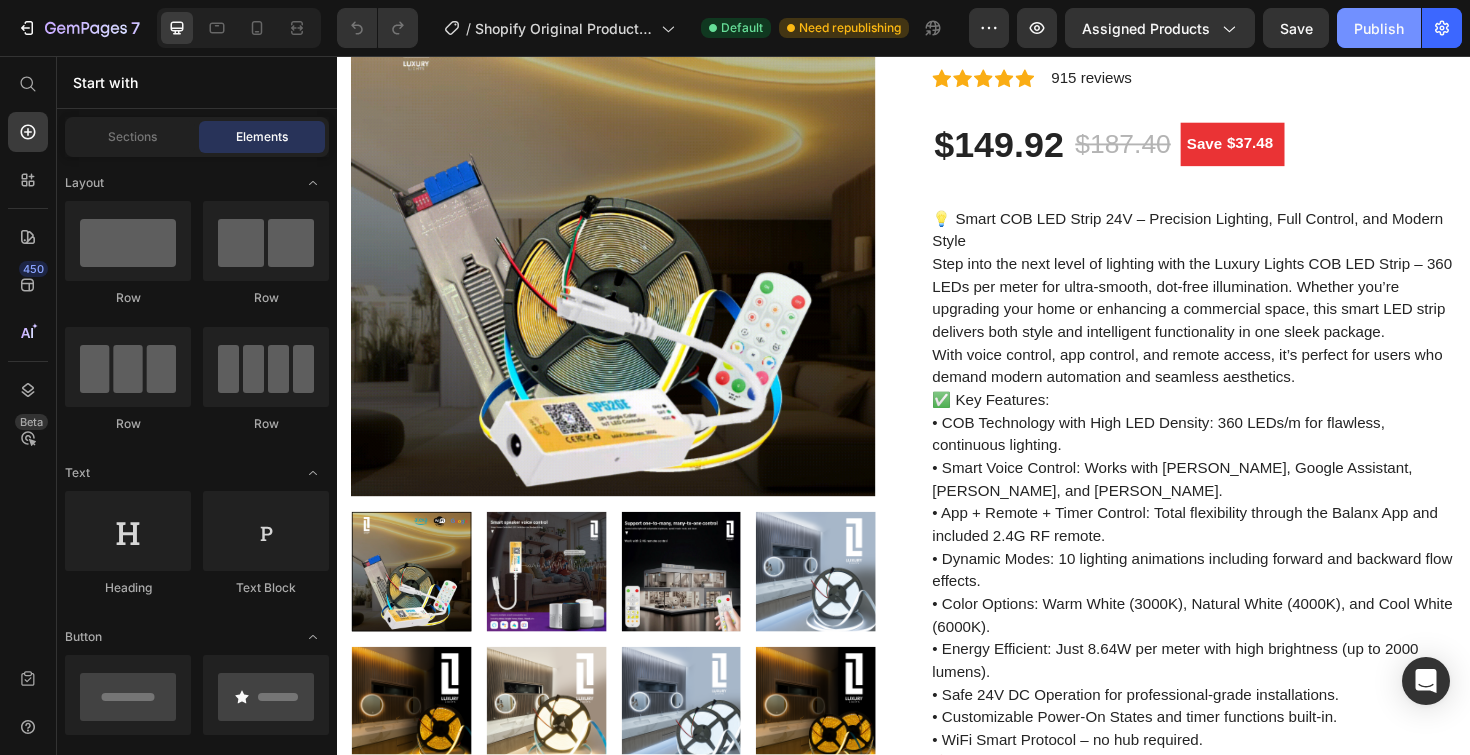 click on "Publish" at bounding box center [1379, 28] 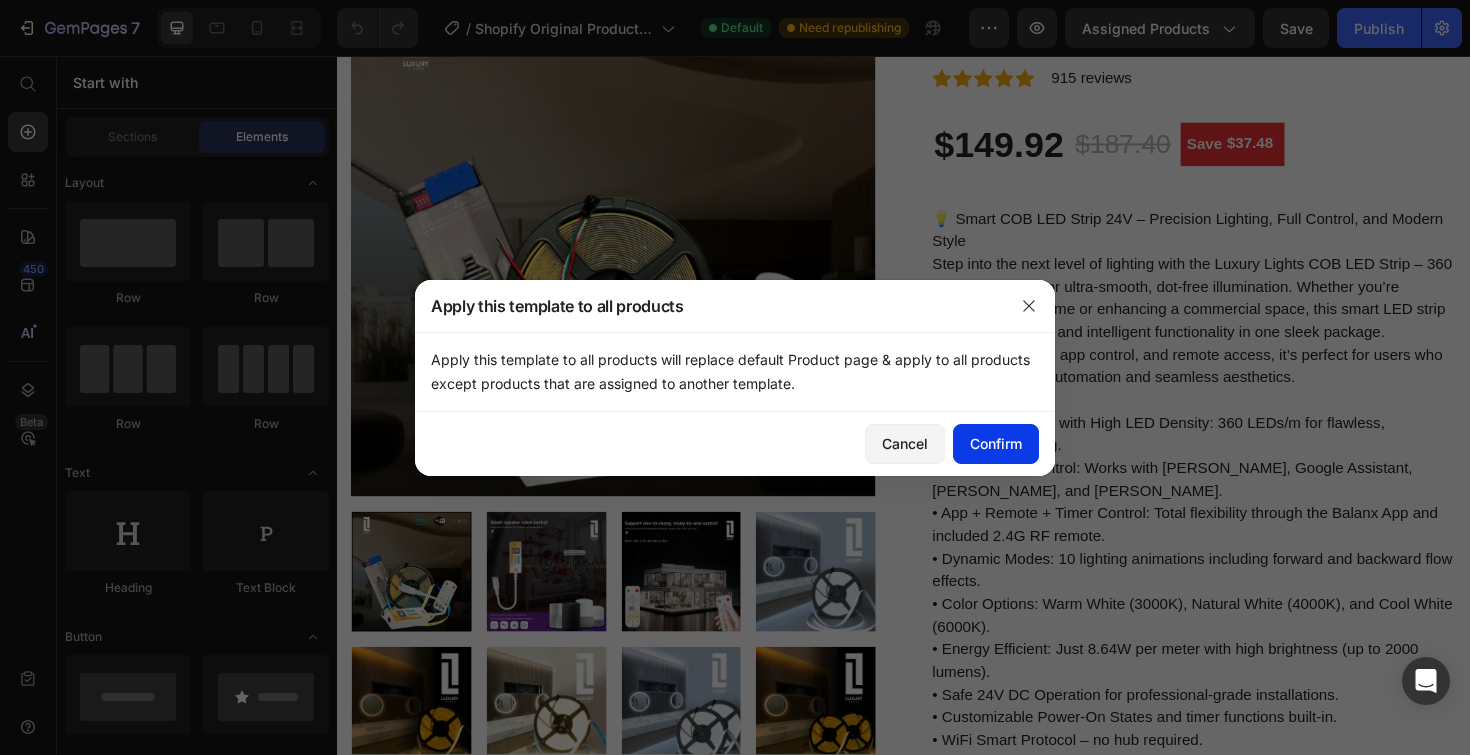 click on "Confirm" at bounding box center [996, 443] 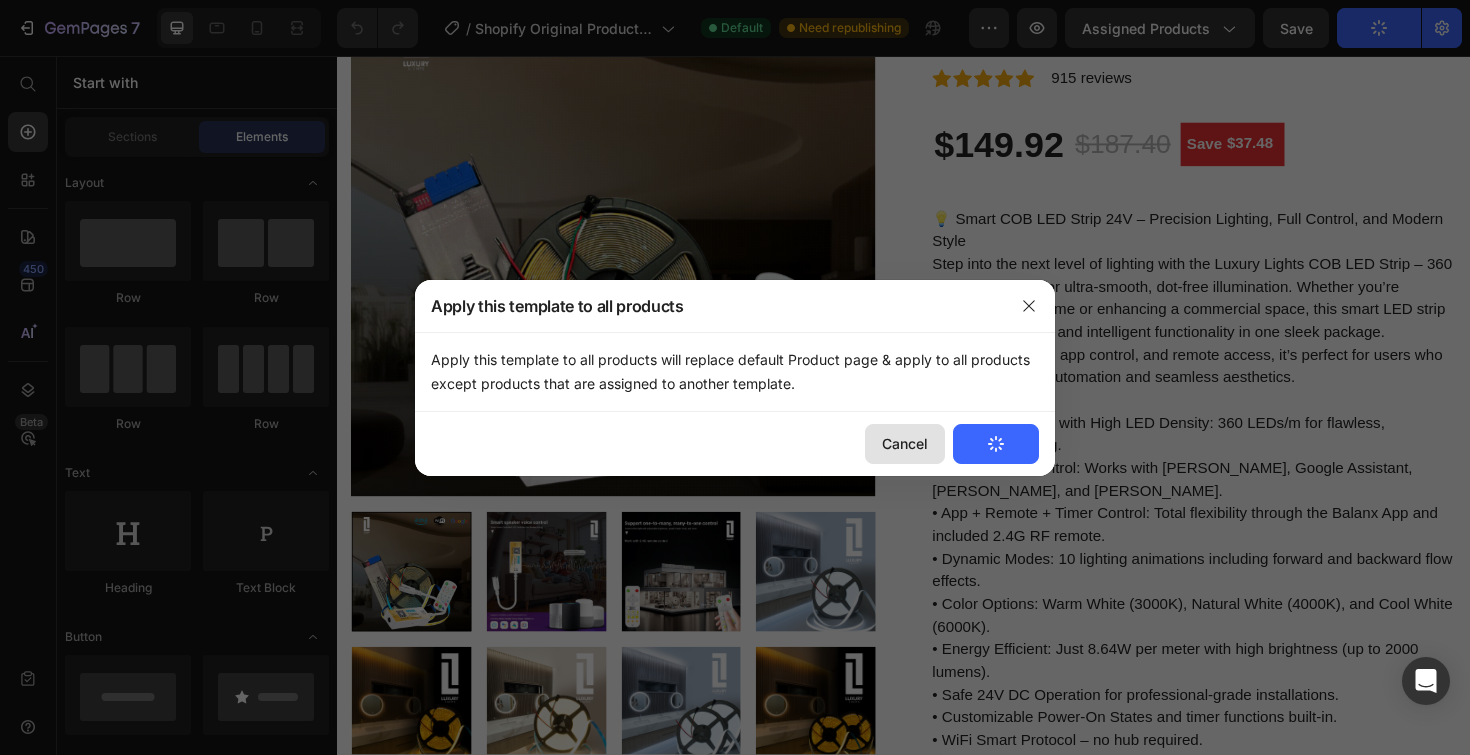 click on "Cancel" 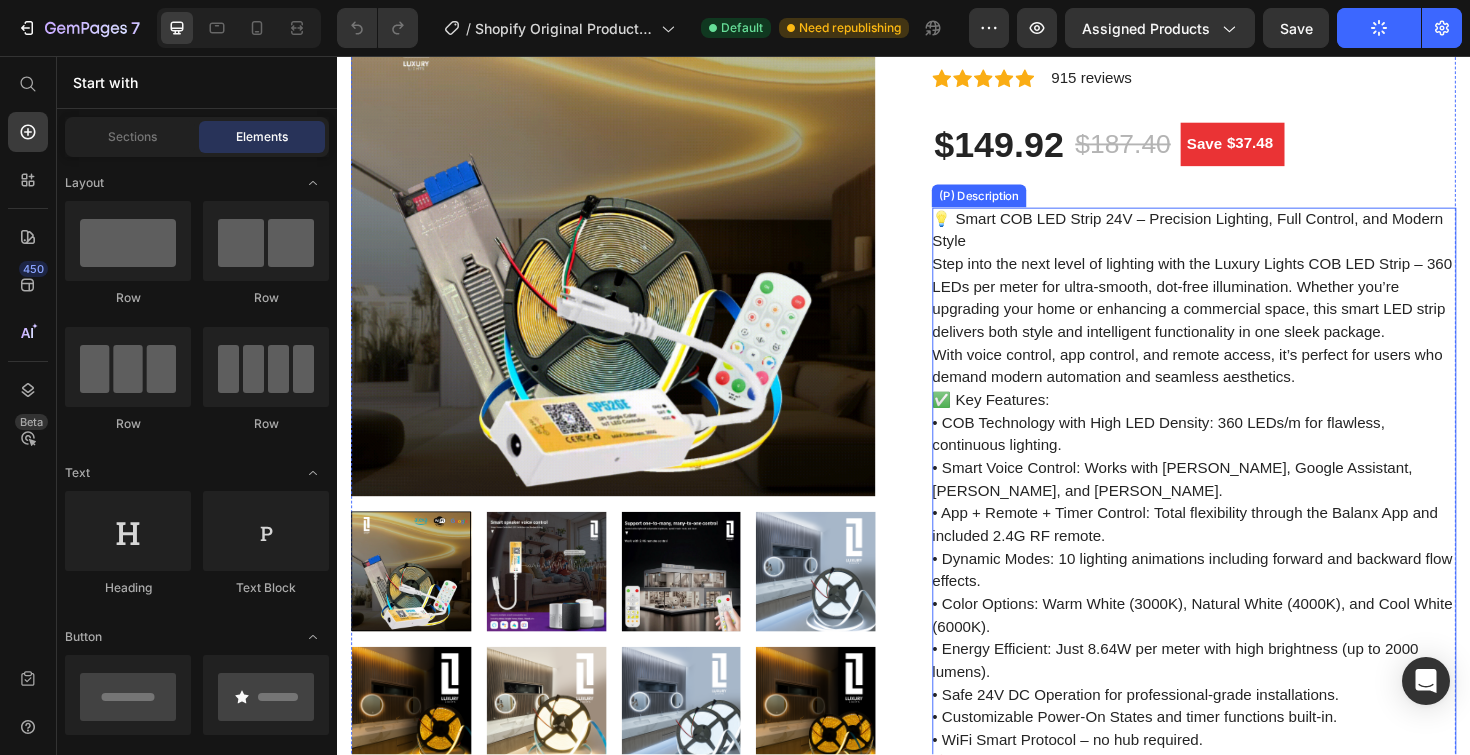 click on "Step into the next level of lighting with the Luxury Lights COB LED Strip – 360 LEDs per meter for ultra-smooth, dot-free illumination. Whether you’re upgrading your home or enhancing a commercial space, this smart LED strip delivers both style and intelligent functionality in one sleek package." at bounding box center [1242, 312] 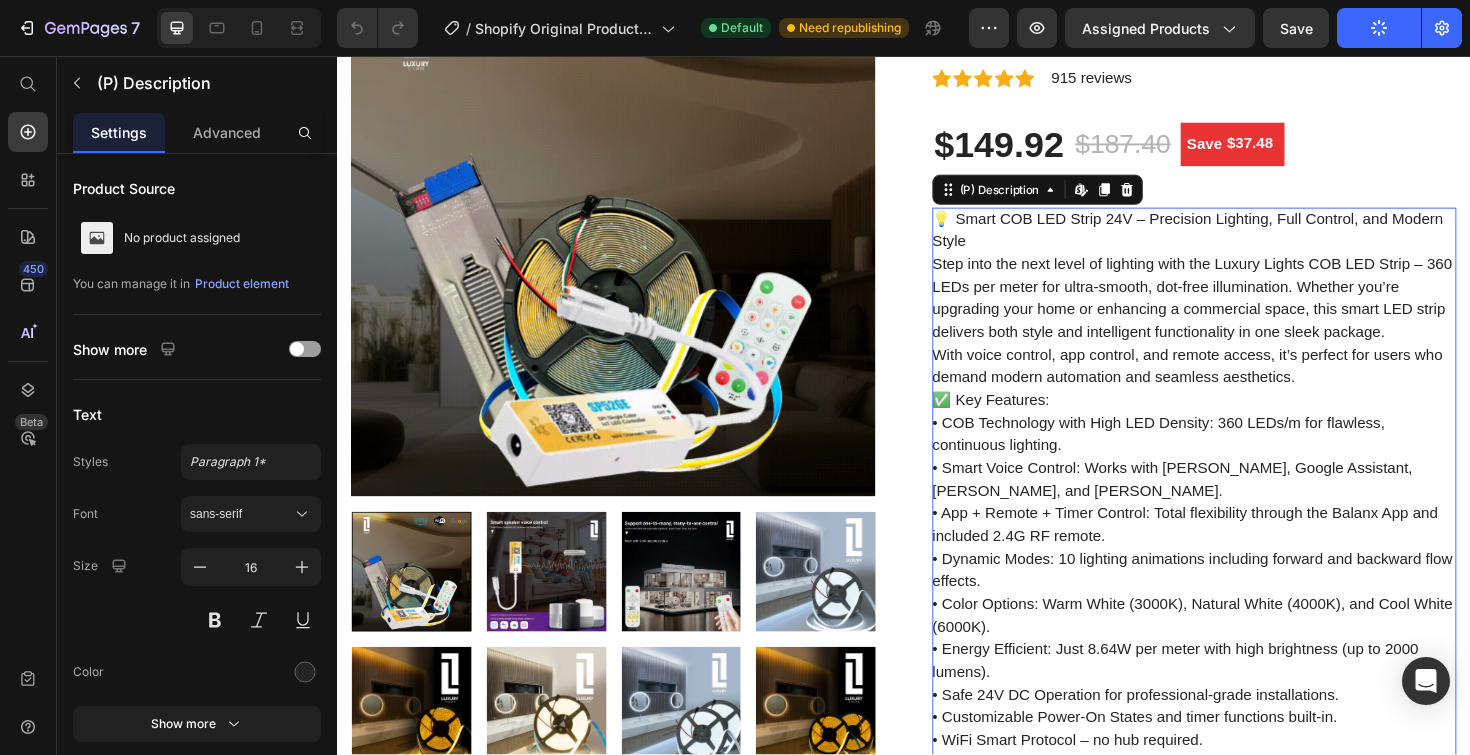 click on "Step into the next level of lighting with the Luxury Lights COB LED Strip – 360 LEDs per meter for ultra-smooth, dot-free illumination. Whether you’re upgrading your home or enhancing a commercial space, this smart LED strip delivers both style and intelligent functionality in one sleek package." at bounding box center (1242, 312) 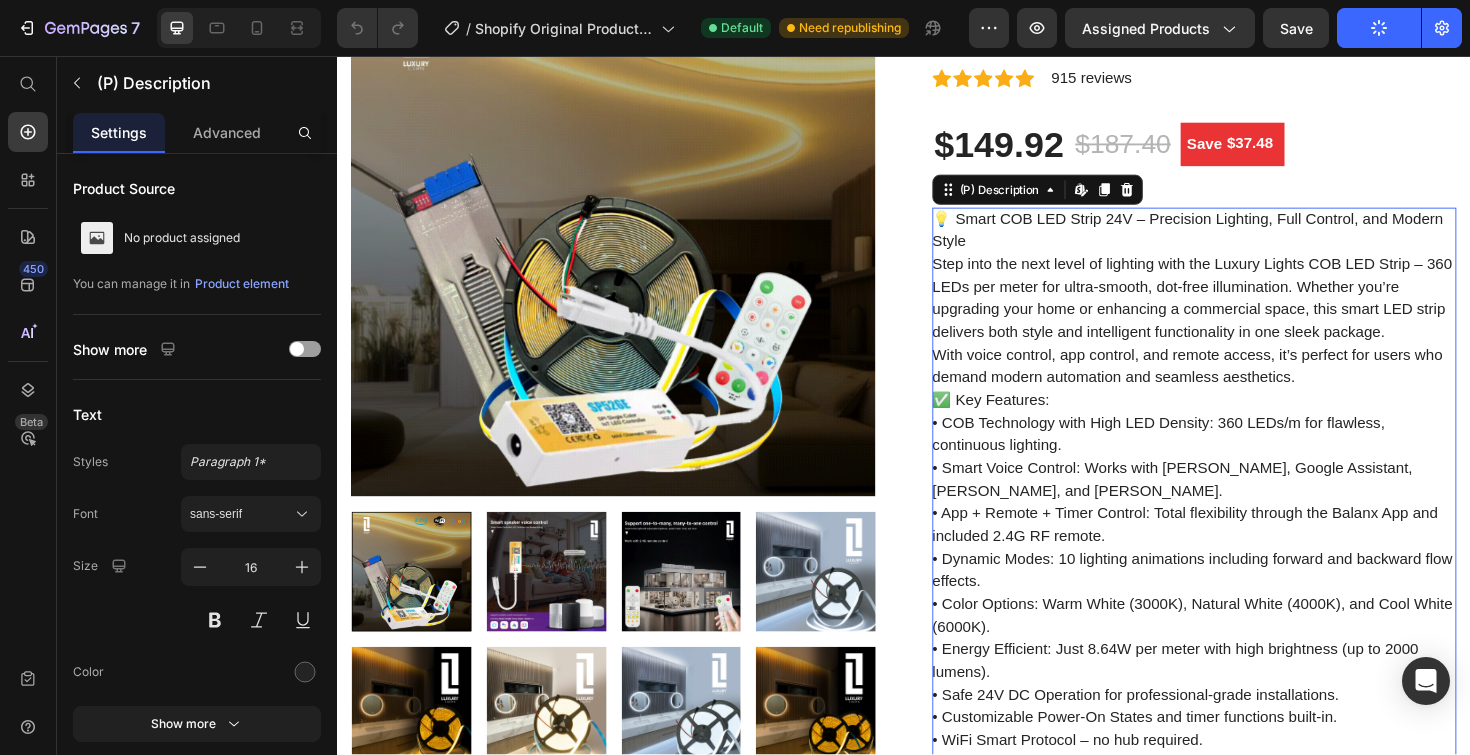 click on "Step into the next level of lighting with the Luxury Lights COB LED Strip – 360 LEDs per meter for ultra-smooth, dot-free illumination. Whether you’re upgrading your home or enhancing a commercial space, this smart LED strip delivers both style and intelligent functionality in one sleek package." at bounding box center (1242, 312) 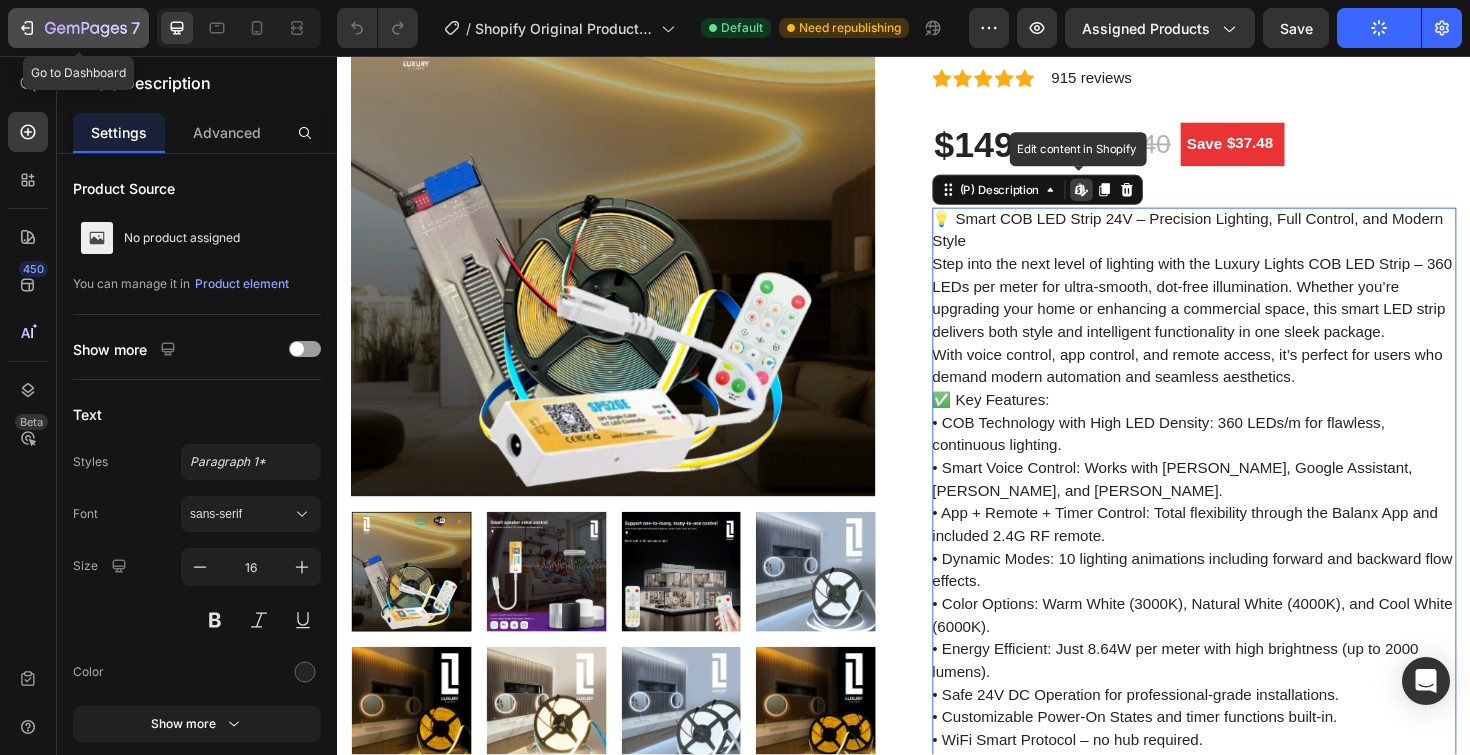 click on "7" at bounding box center [78, 28] 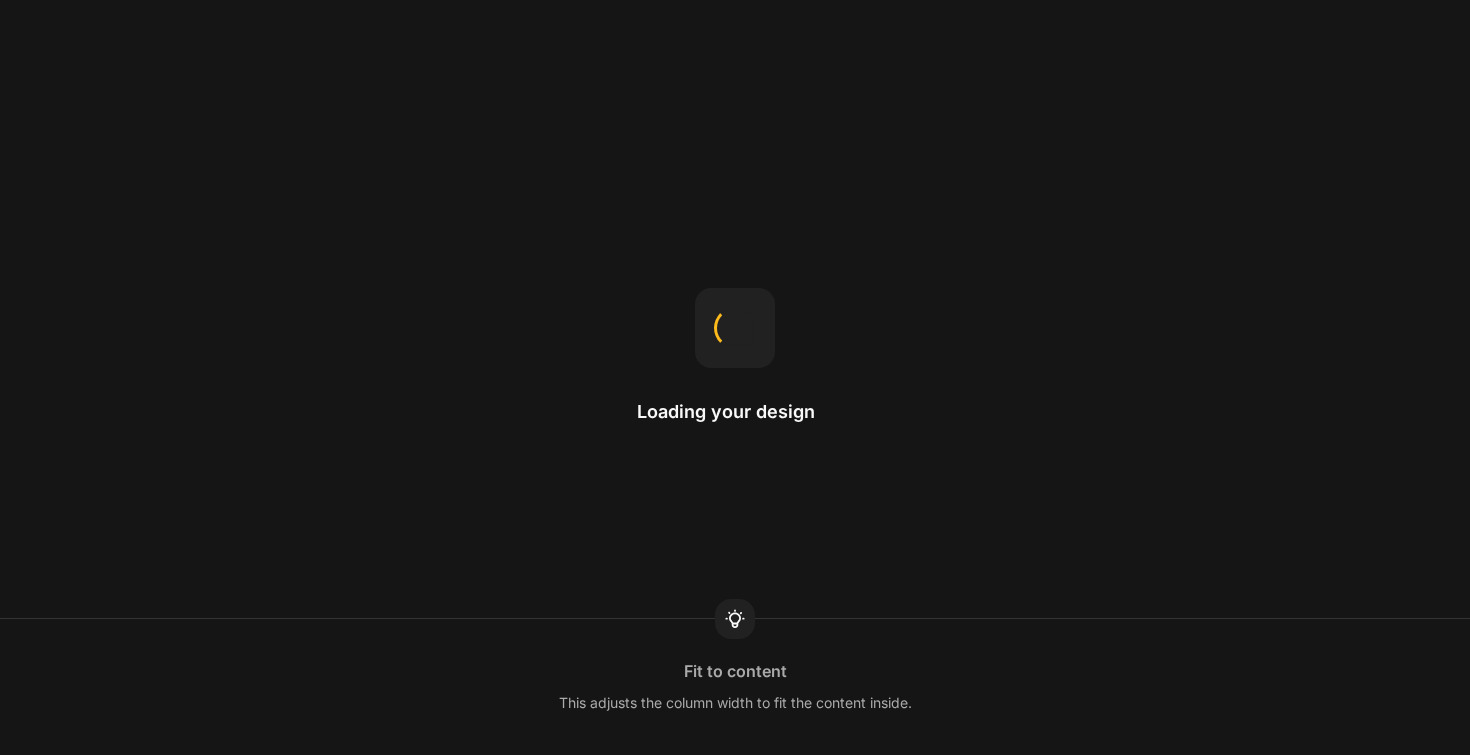 scroll, scrollTop: 0, scrollLeft: 0, axis: both 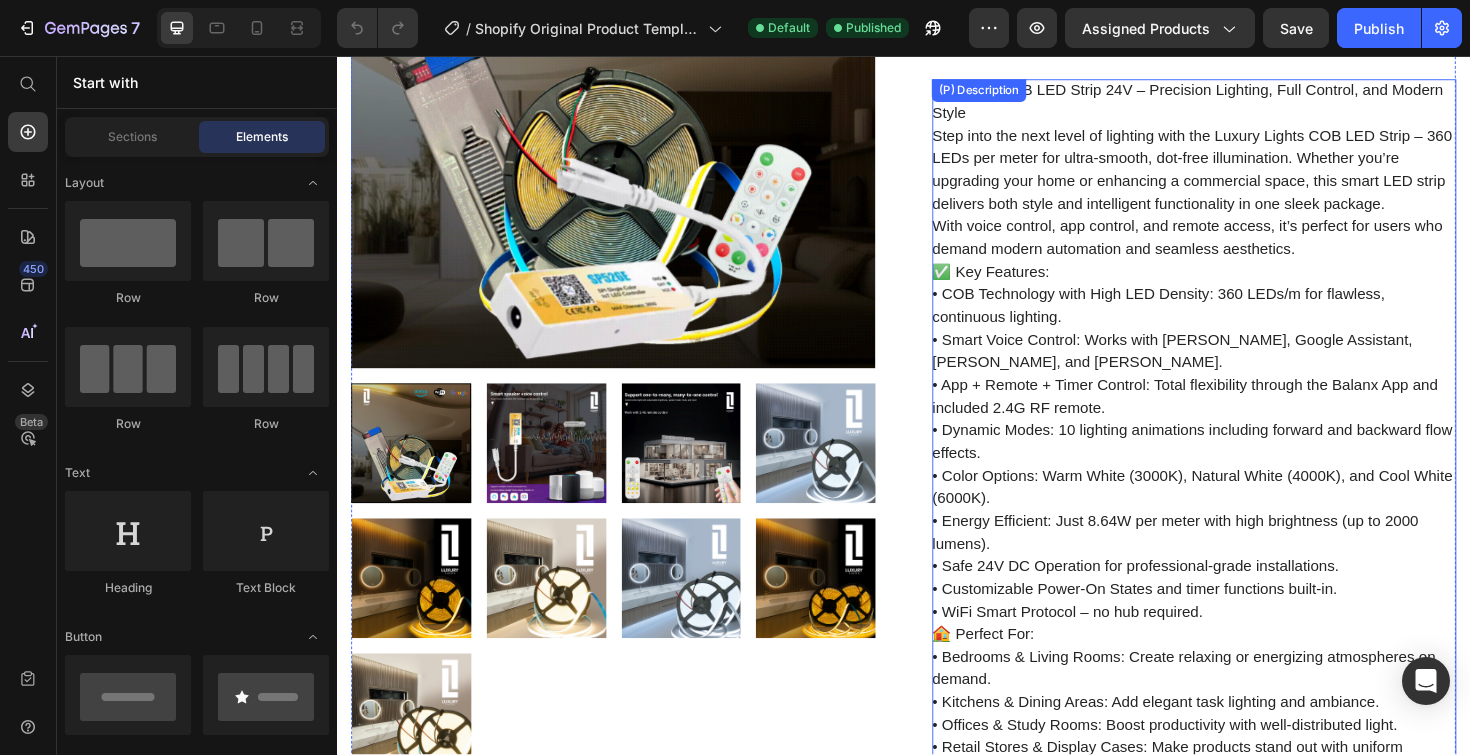 click on "With voice control, app control, and remote access, it’s perfect for users who demand modern automation and seamless aesthetics." at bounding box center (1237, 248) 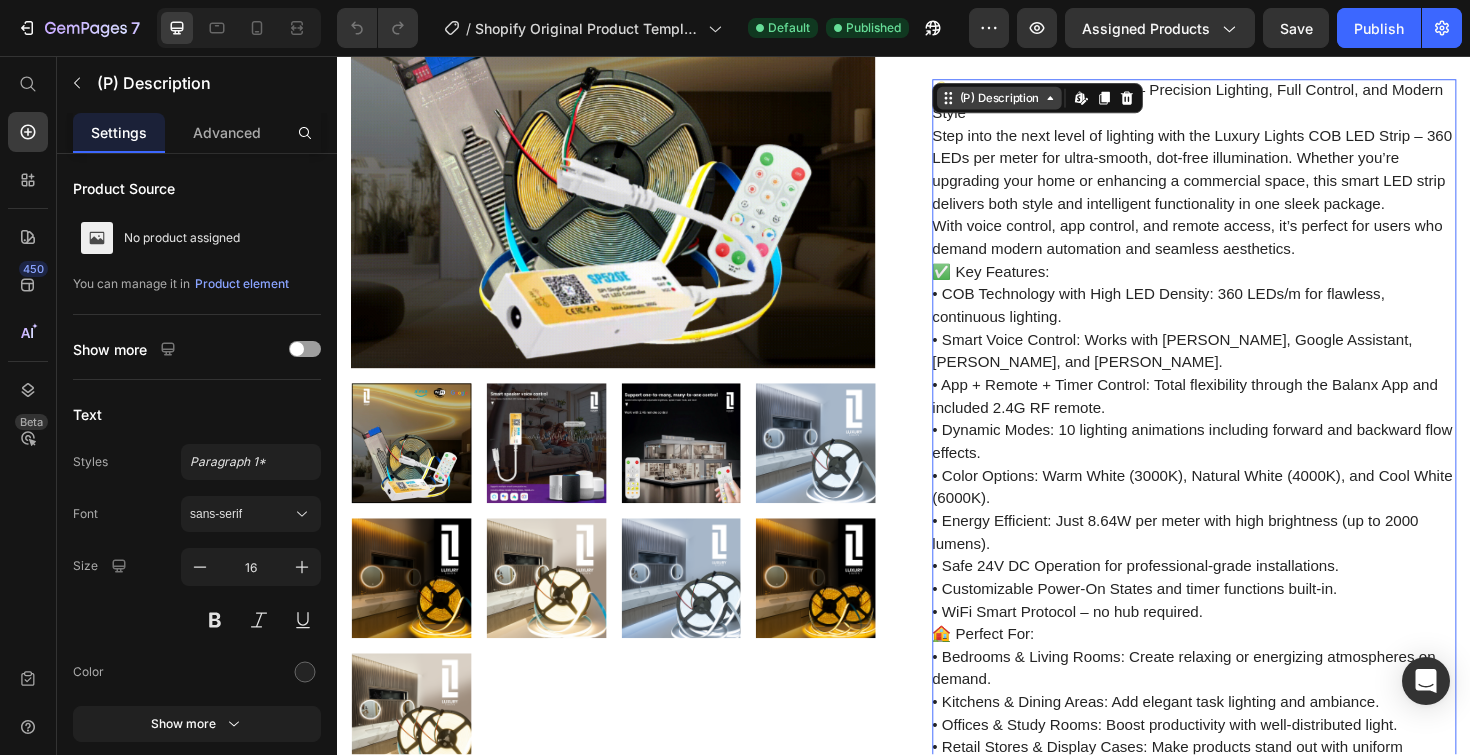 click 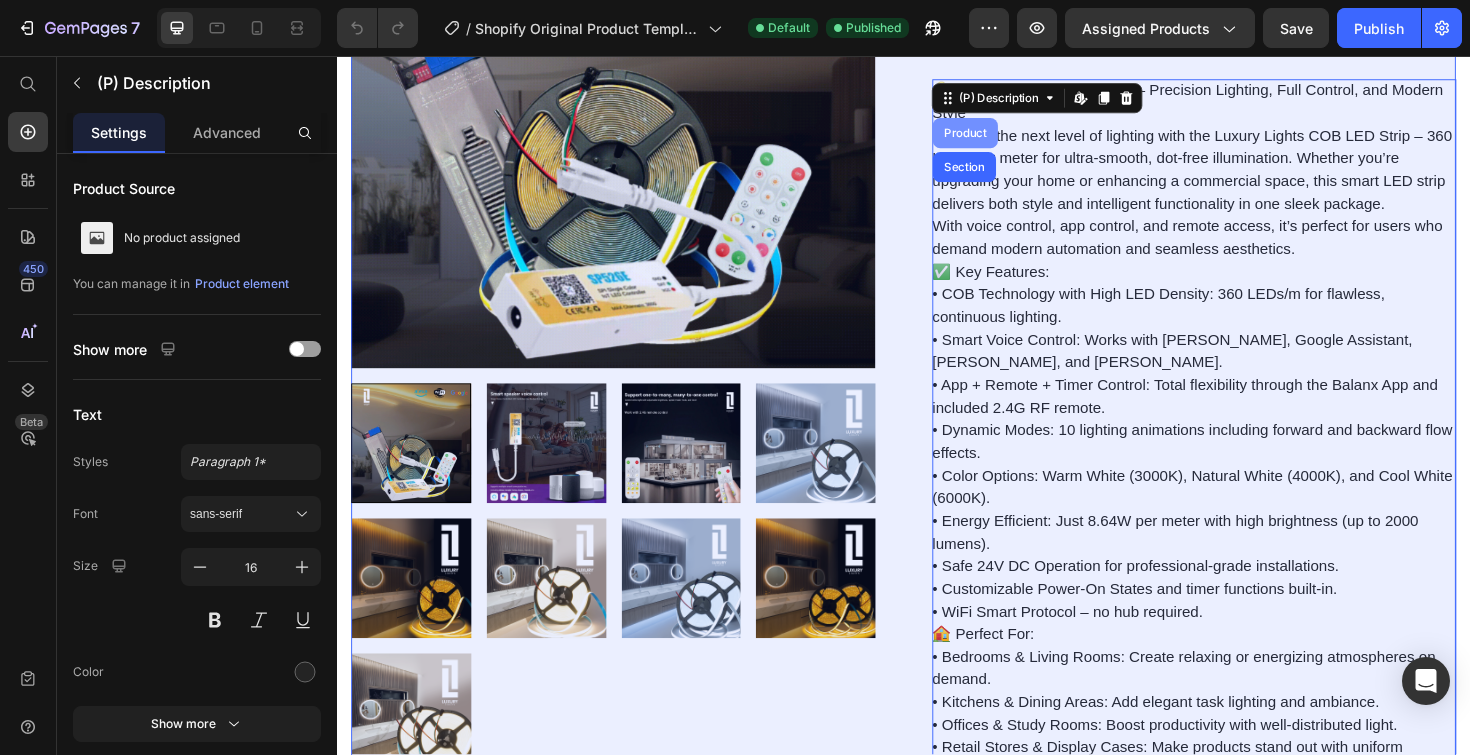 click on "Product" at bounding box center (1002, 138) 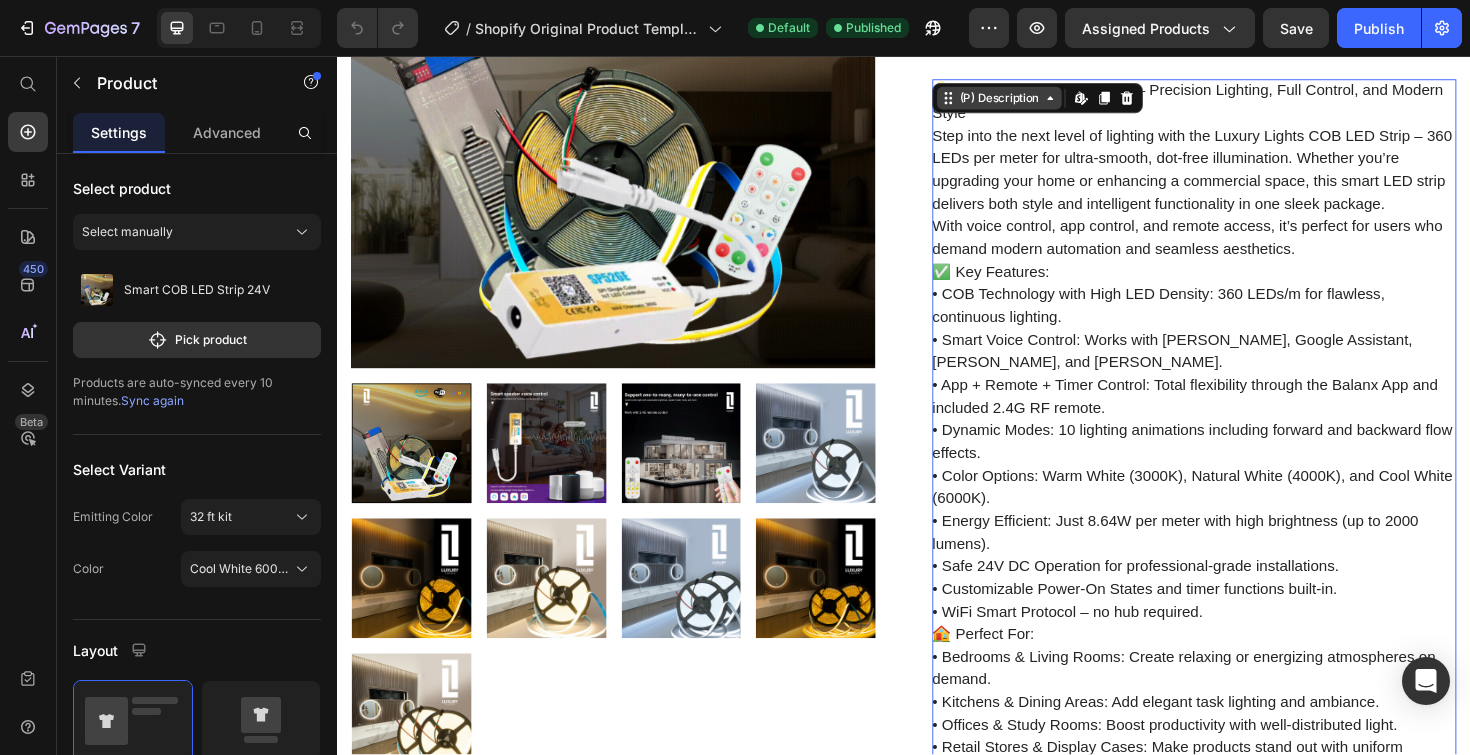 click on "(P) Description" at bounding box center [1038, 101] 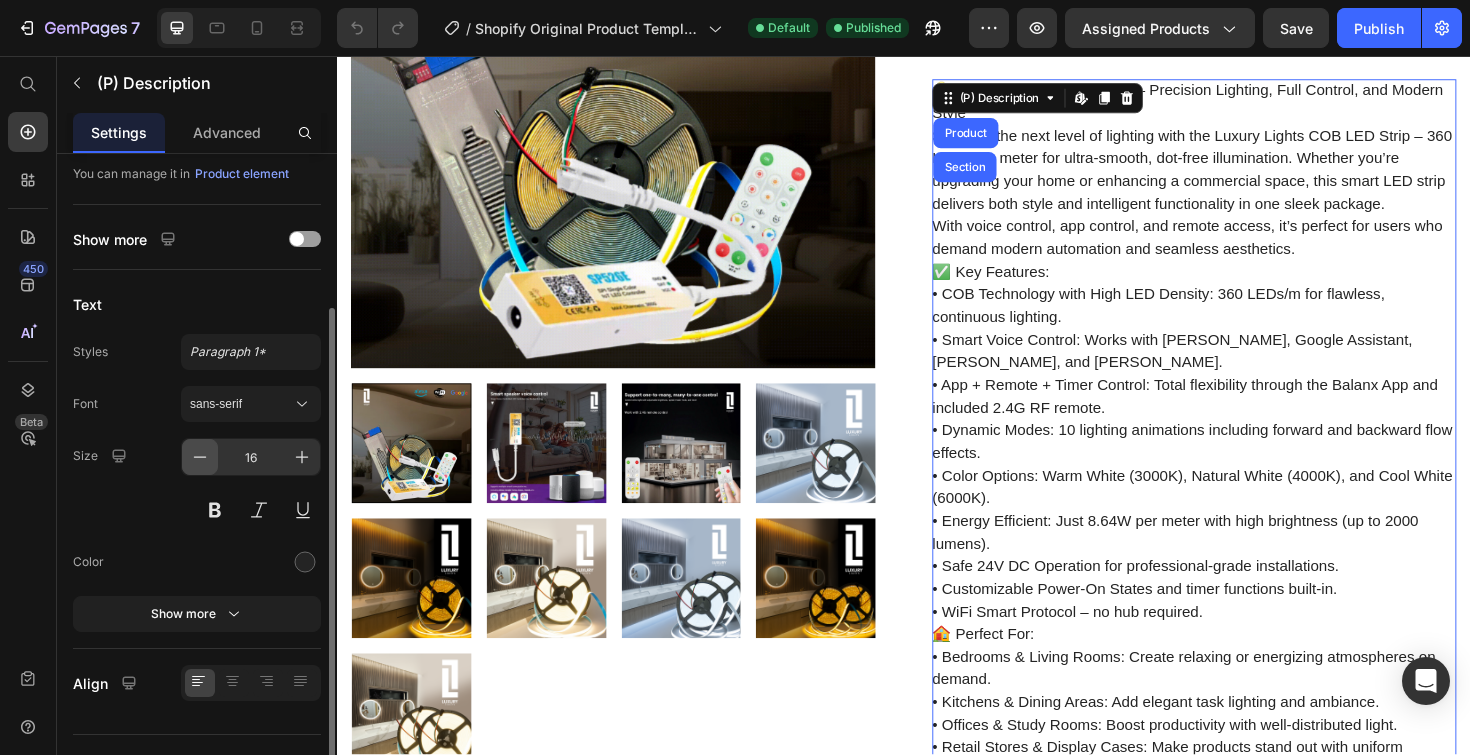 scroll, scrollTop: 145, scrollLeft: 0, axis: vertical 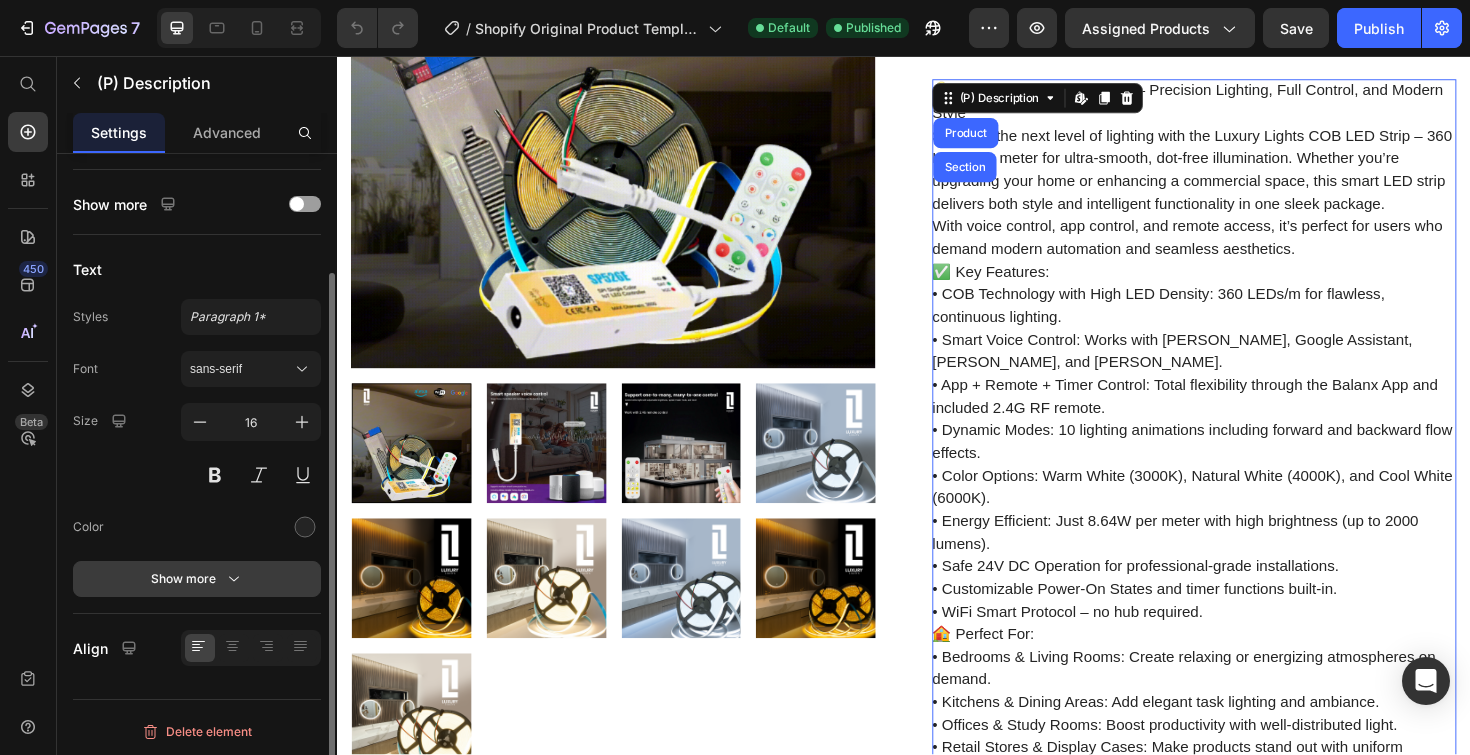 click on "Show more" at bounding box center [197, 579] 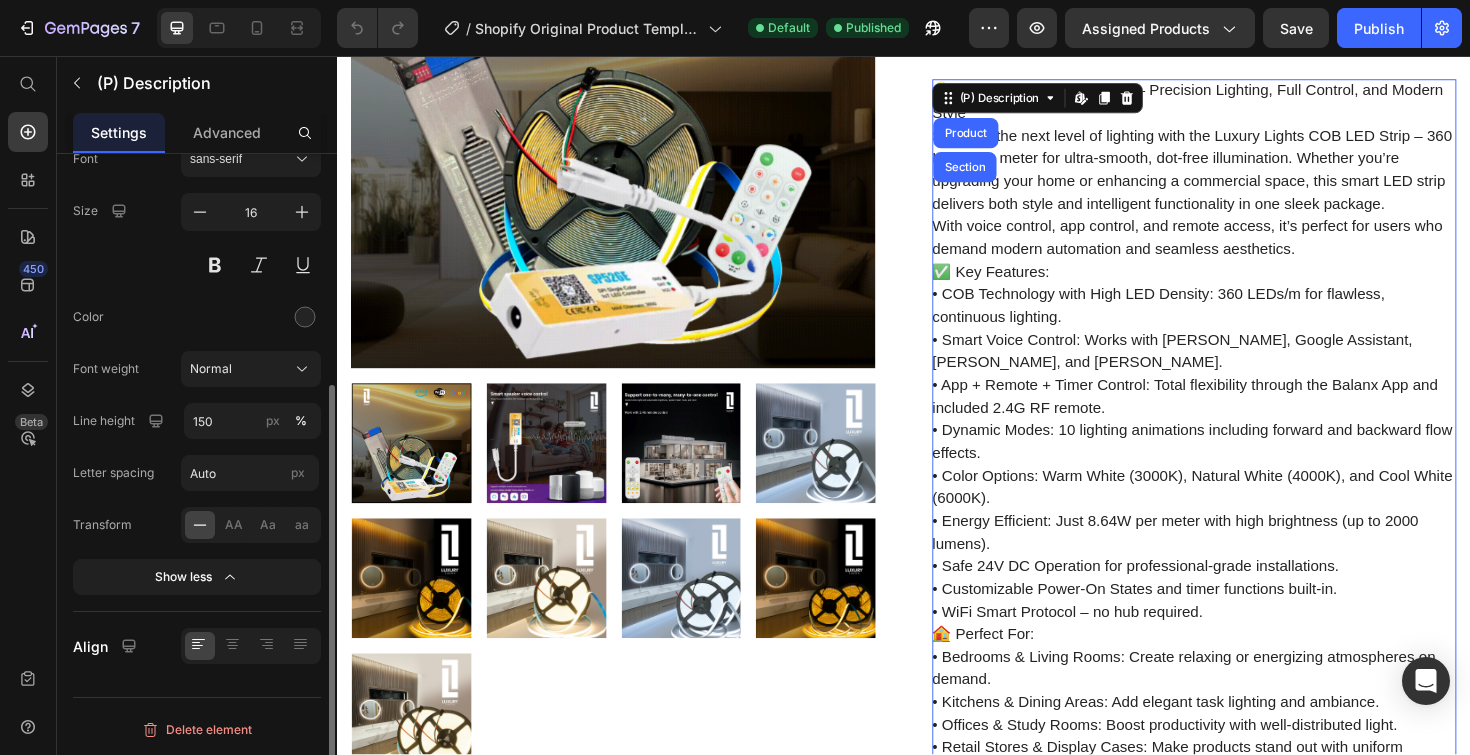 scroll, scrollTop: 0, scrollLeft: 0, axis: both 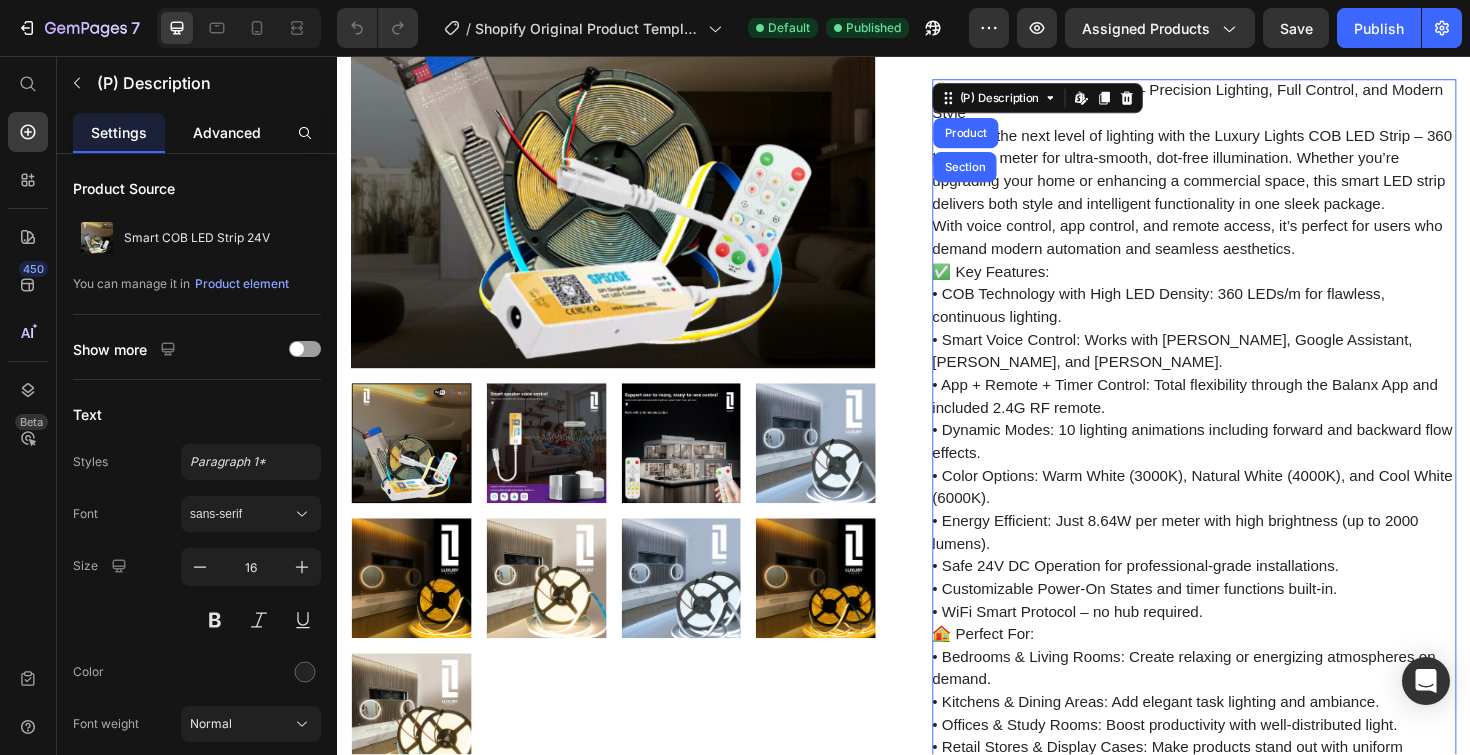 click on "Advanced" at bounding box center (227, 132) 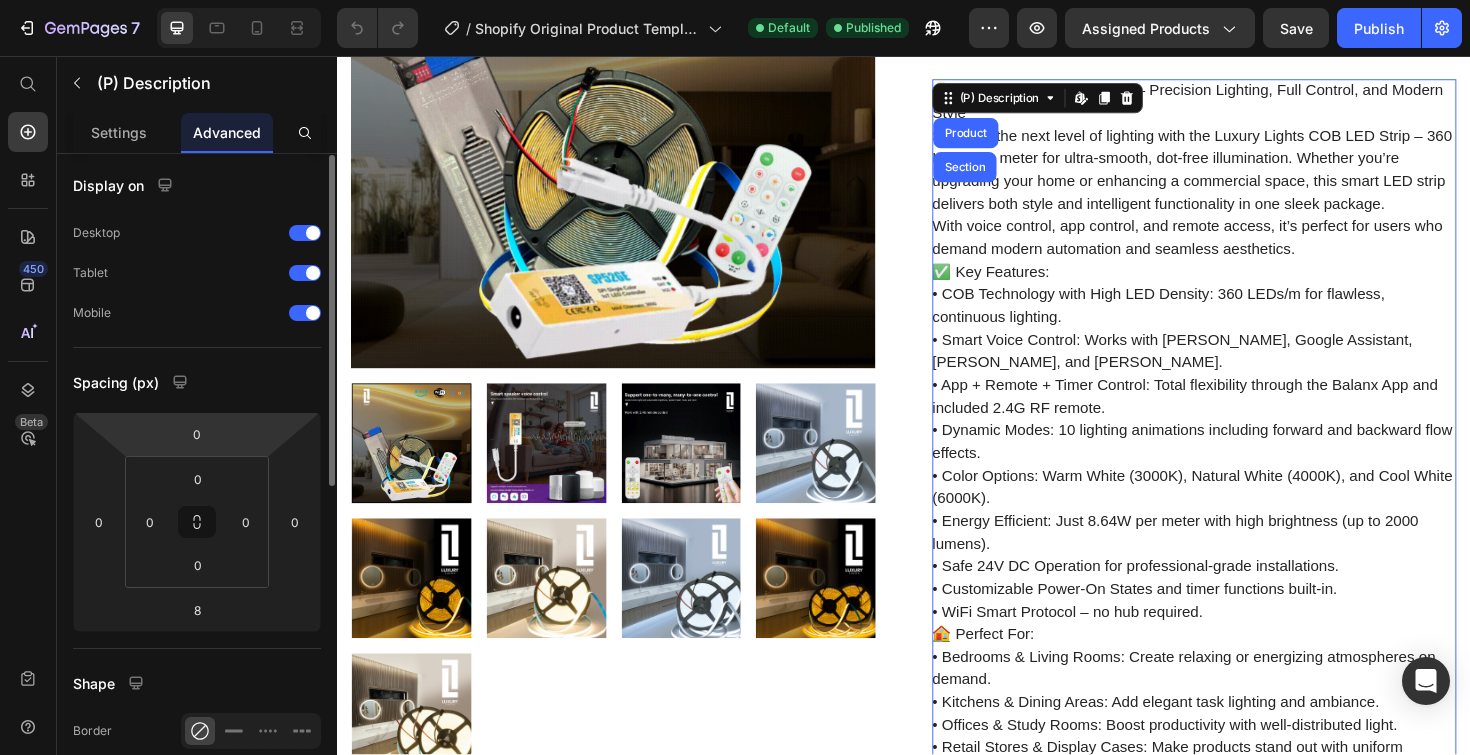 scroll, scrollTop: 0, scrollLeft: 0, axis: both 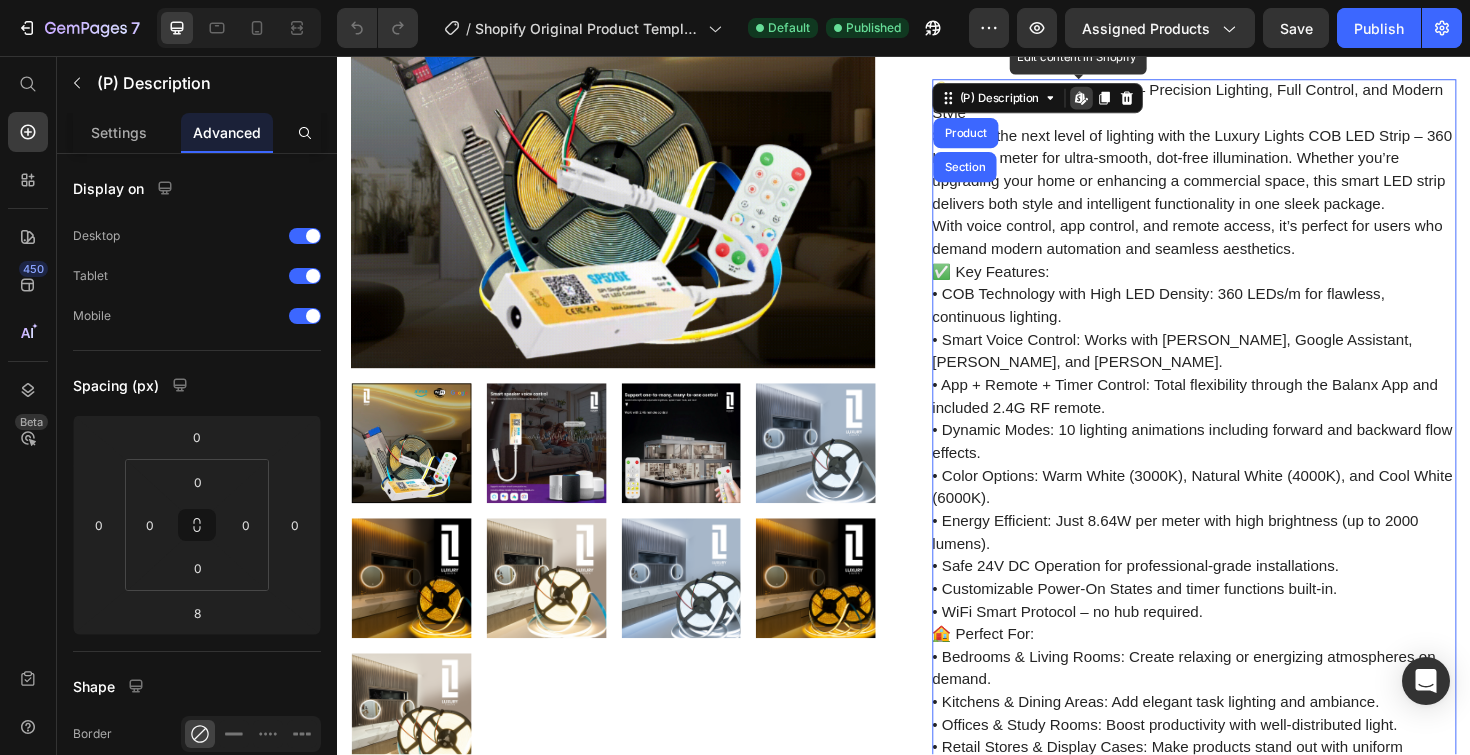 click 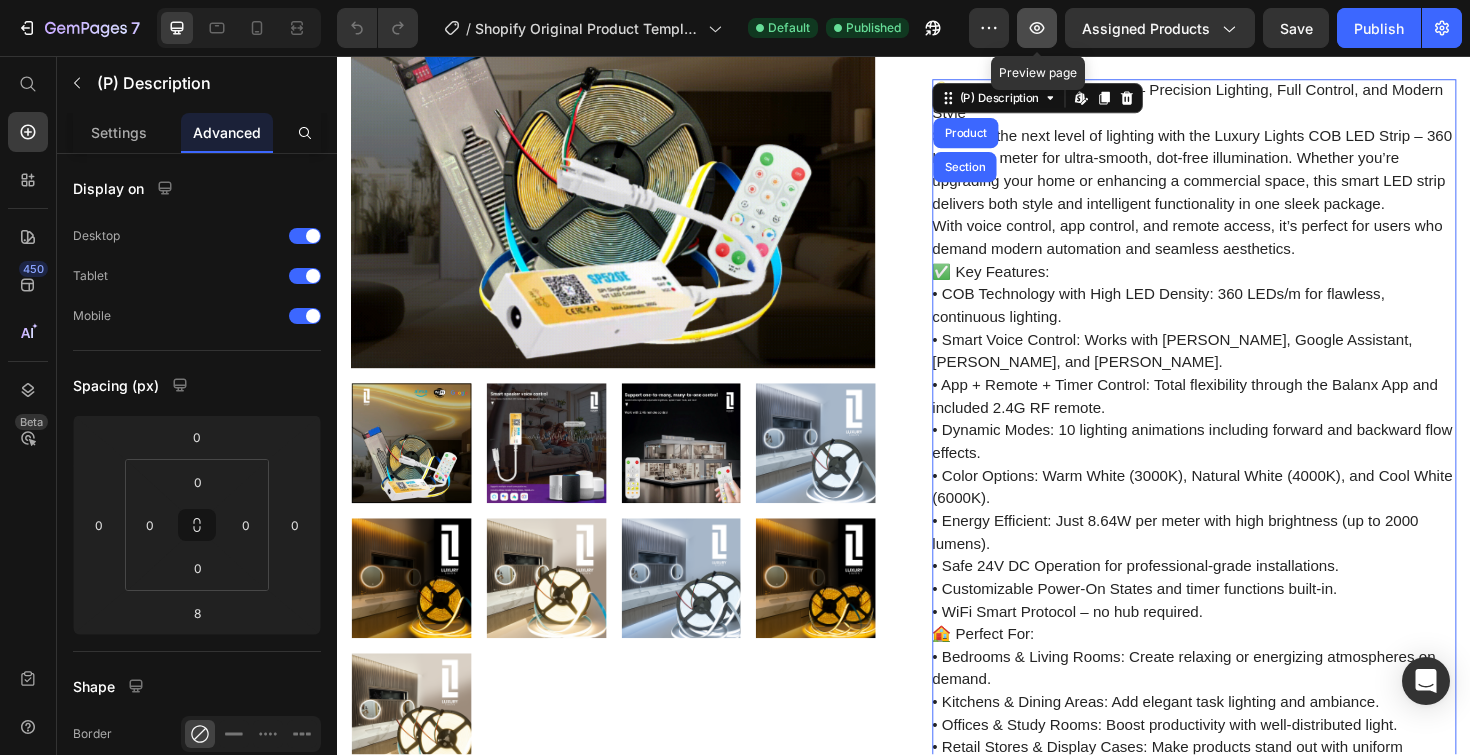 click 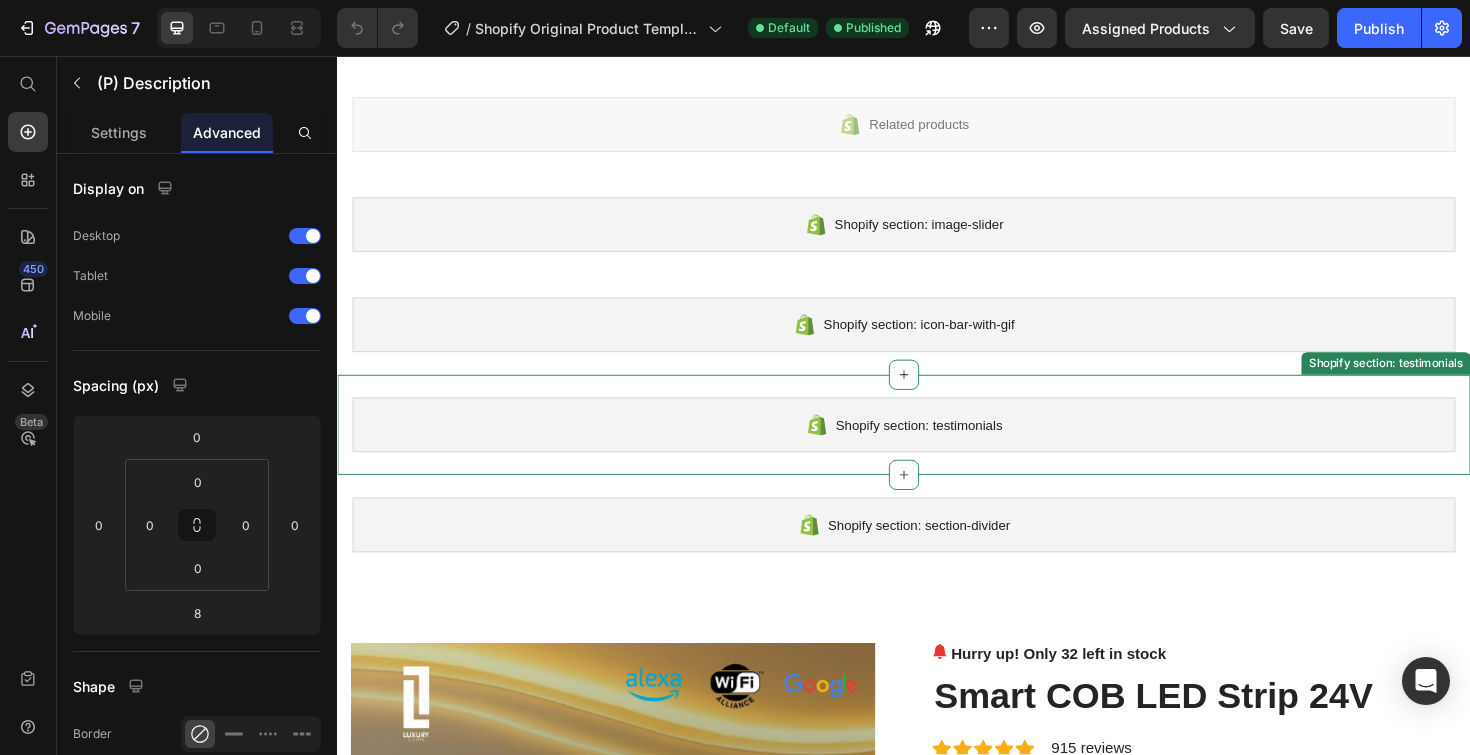 scroll, scrollTop: 198, scrollLeft: 0, axis: vertical 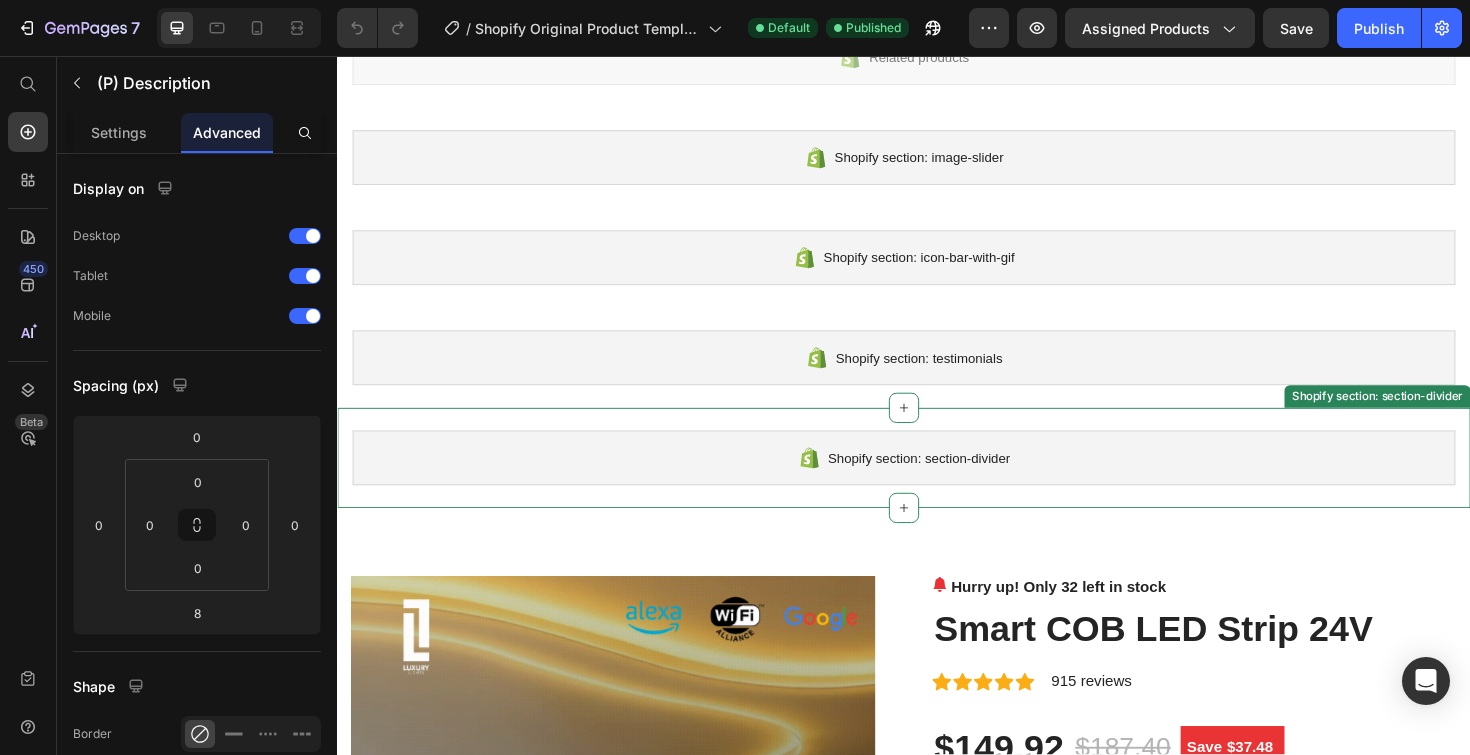 click on "Shopify section: section-divider" at bounding box center (937, 482) 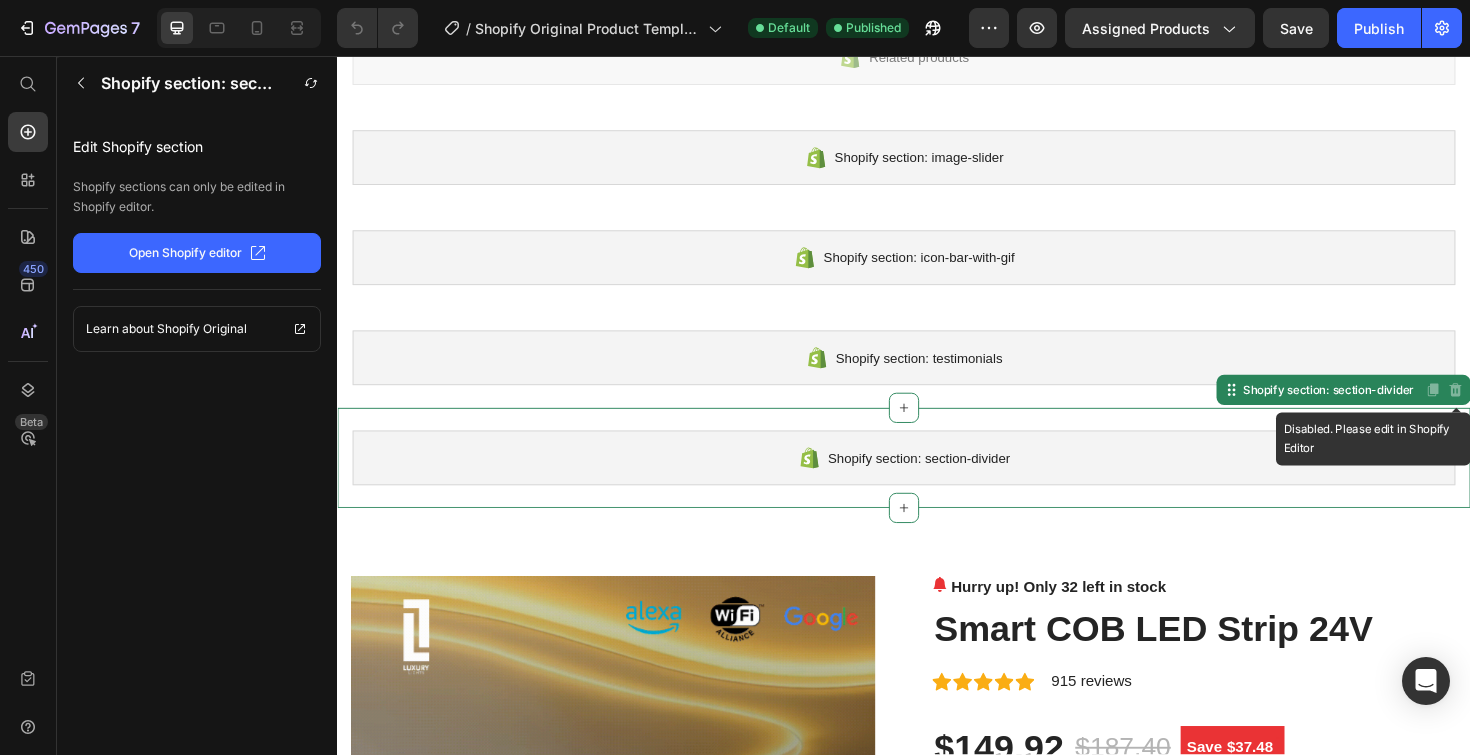 click 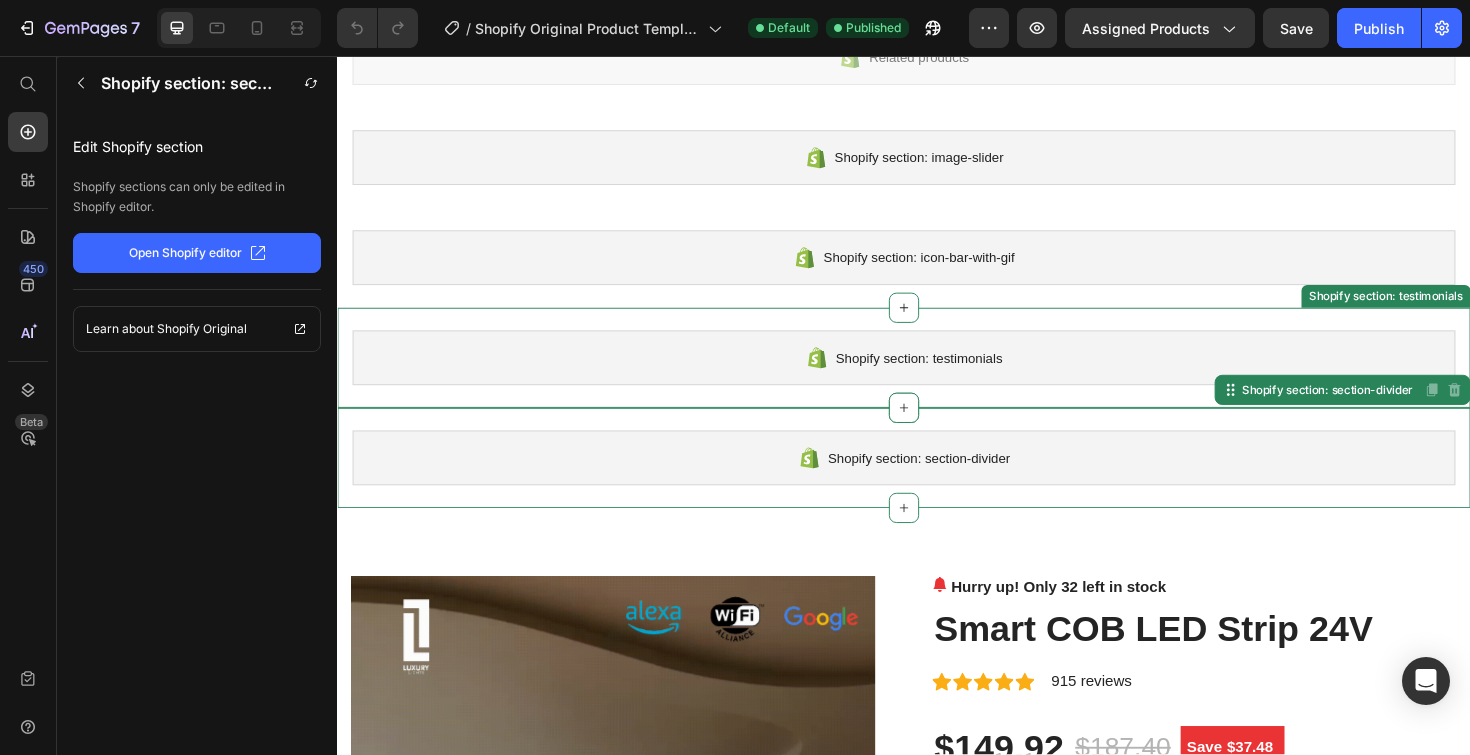 click on "Shopify section: testimonials" at bounding box center (937, 376) 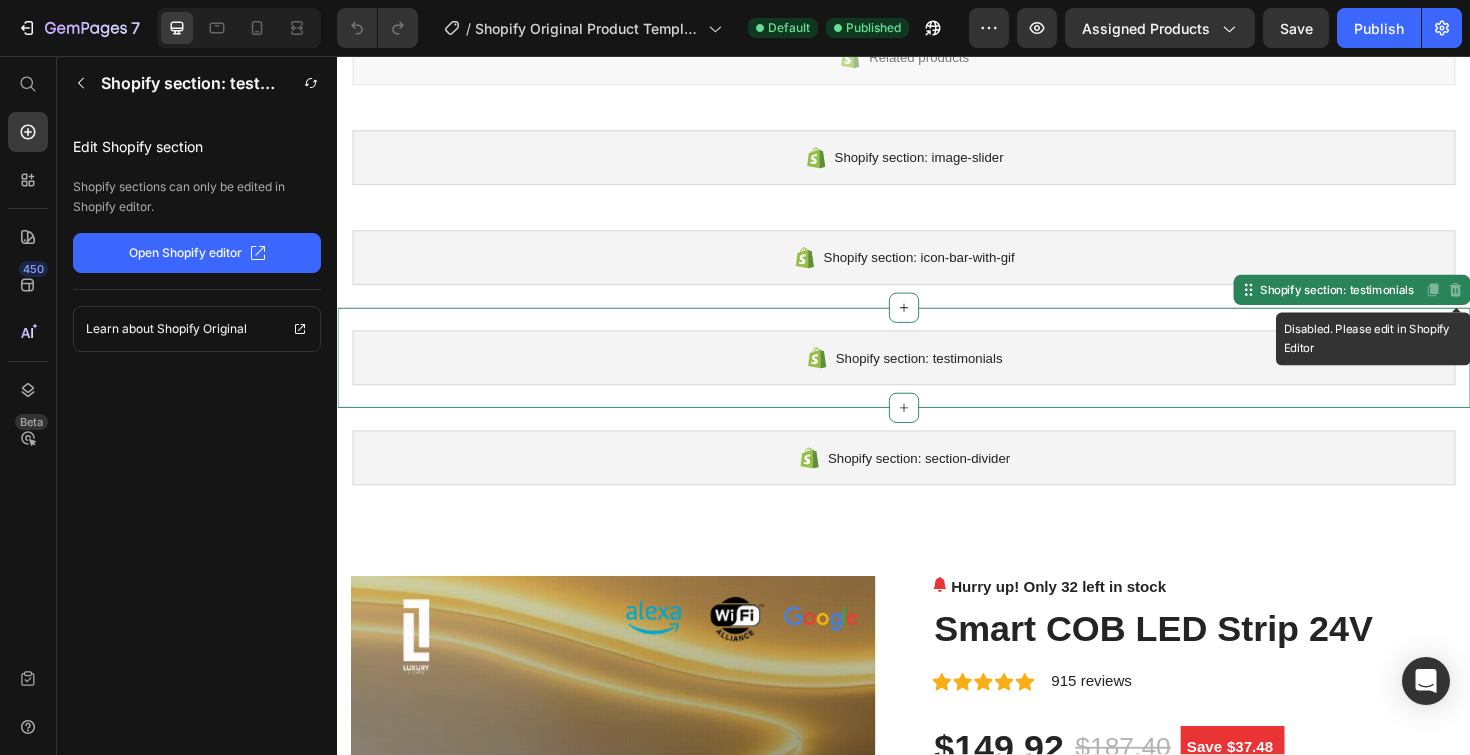 click 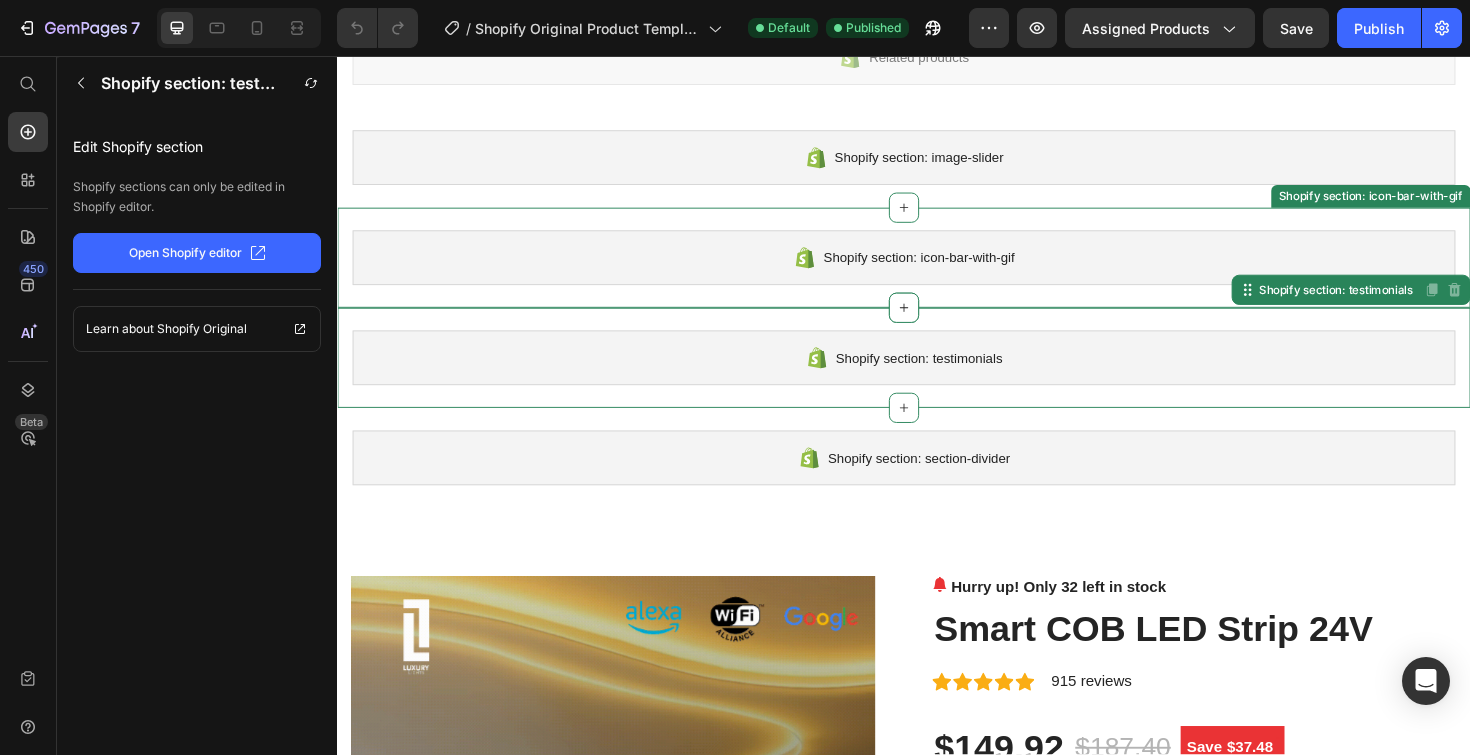 click on "Shopify section: icon-bar-with-gif" at bounding box center [937, 270] 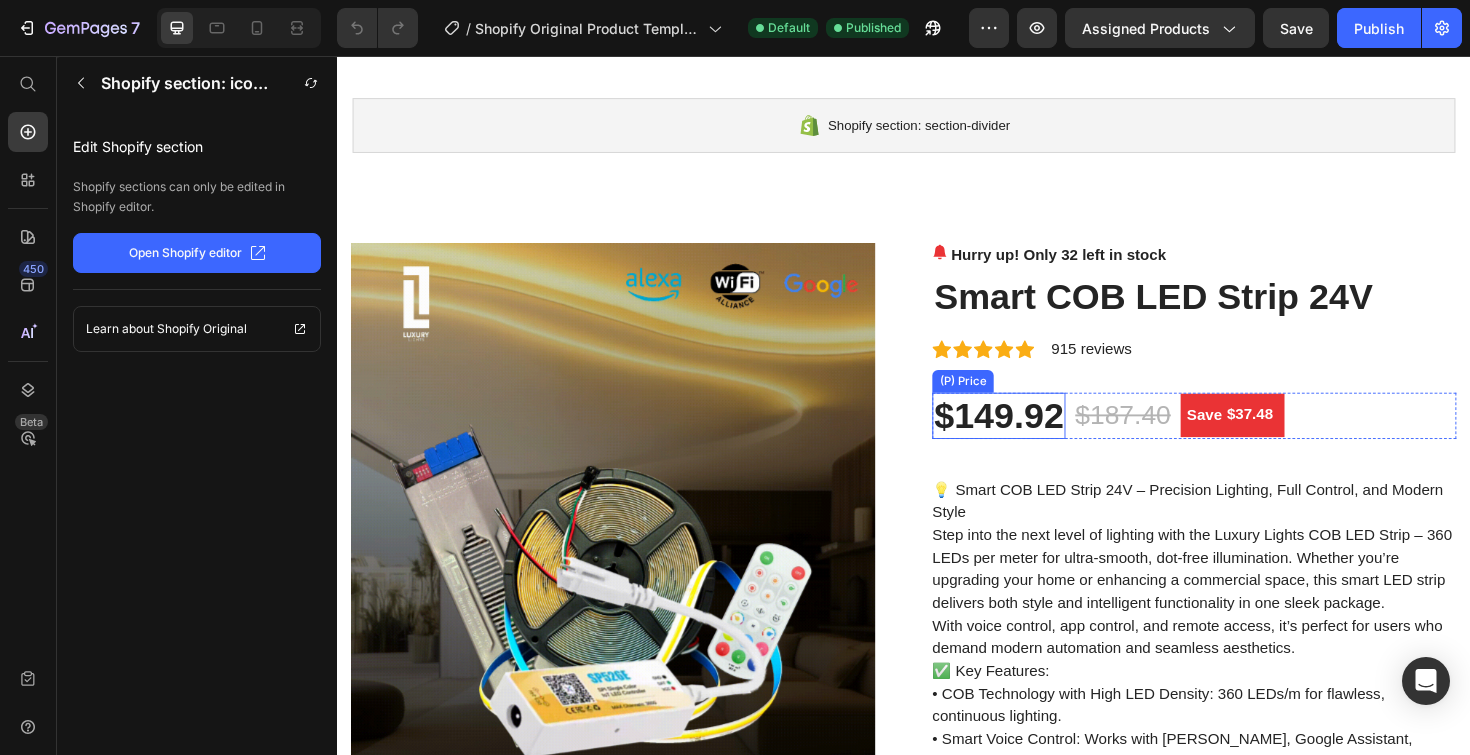 scroll, scrollTop: 650, scrollLeft: 0, axis: vertical 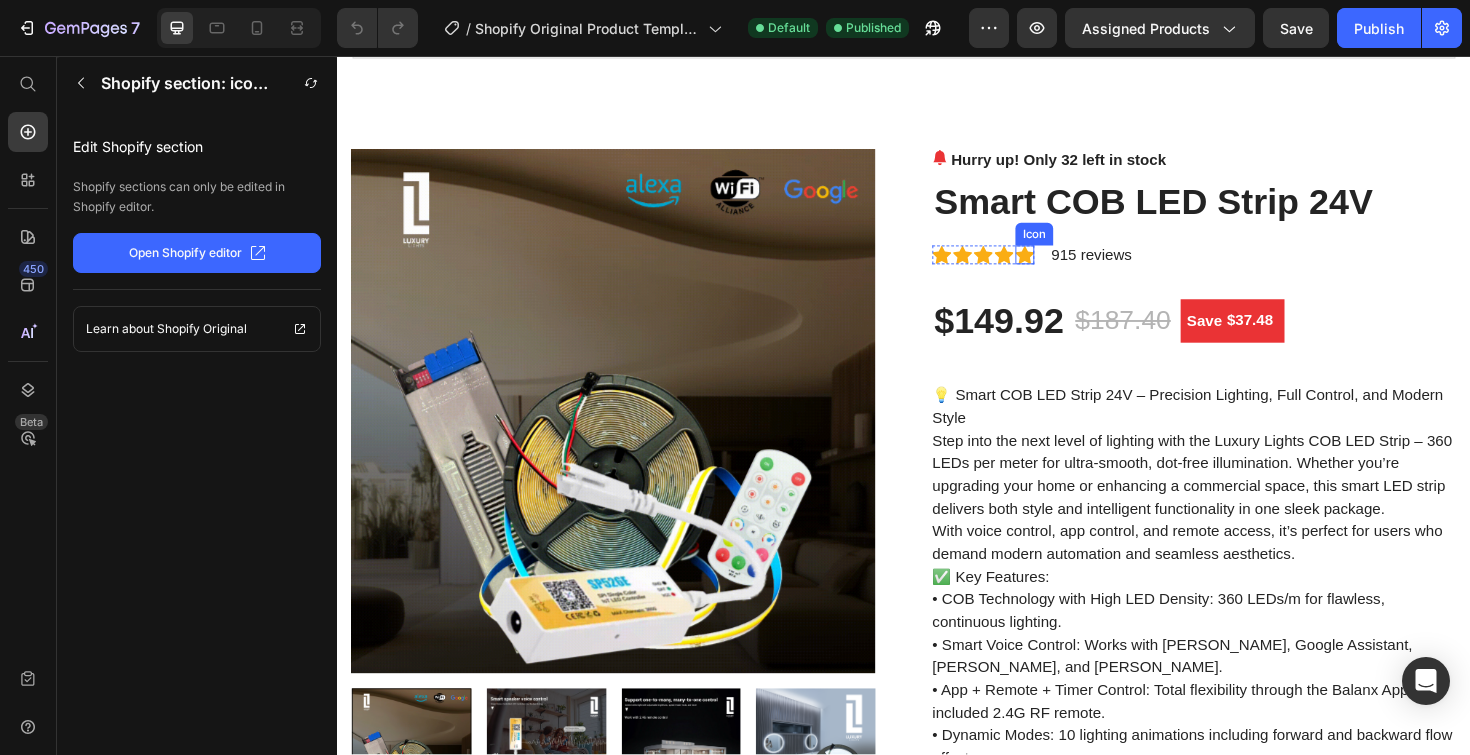 click 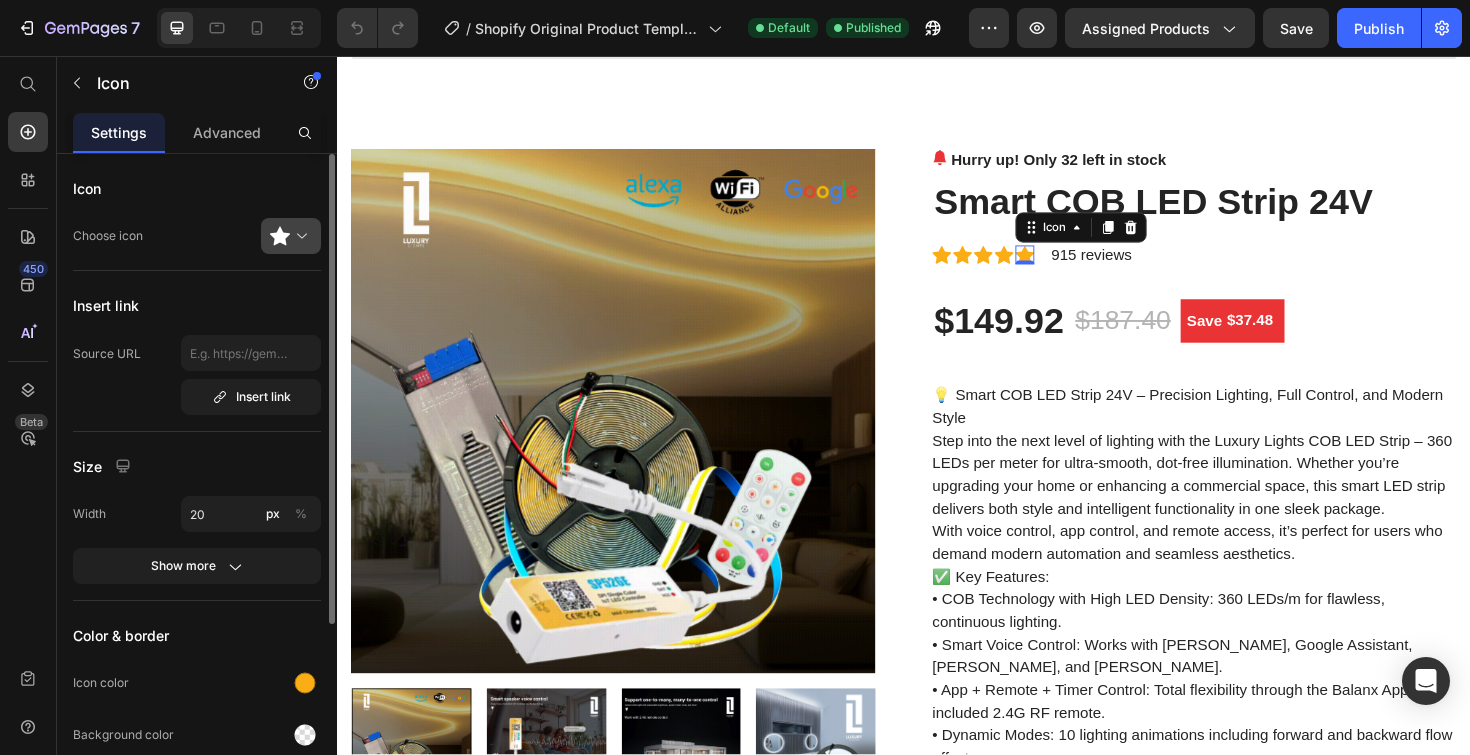 click at bounding box center [299, 236] 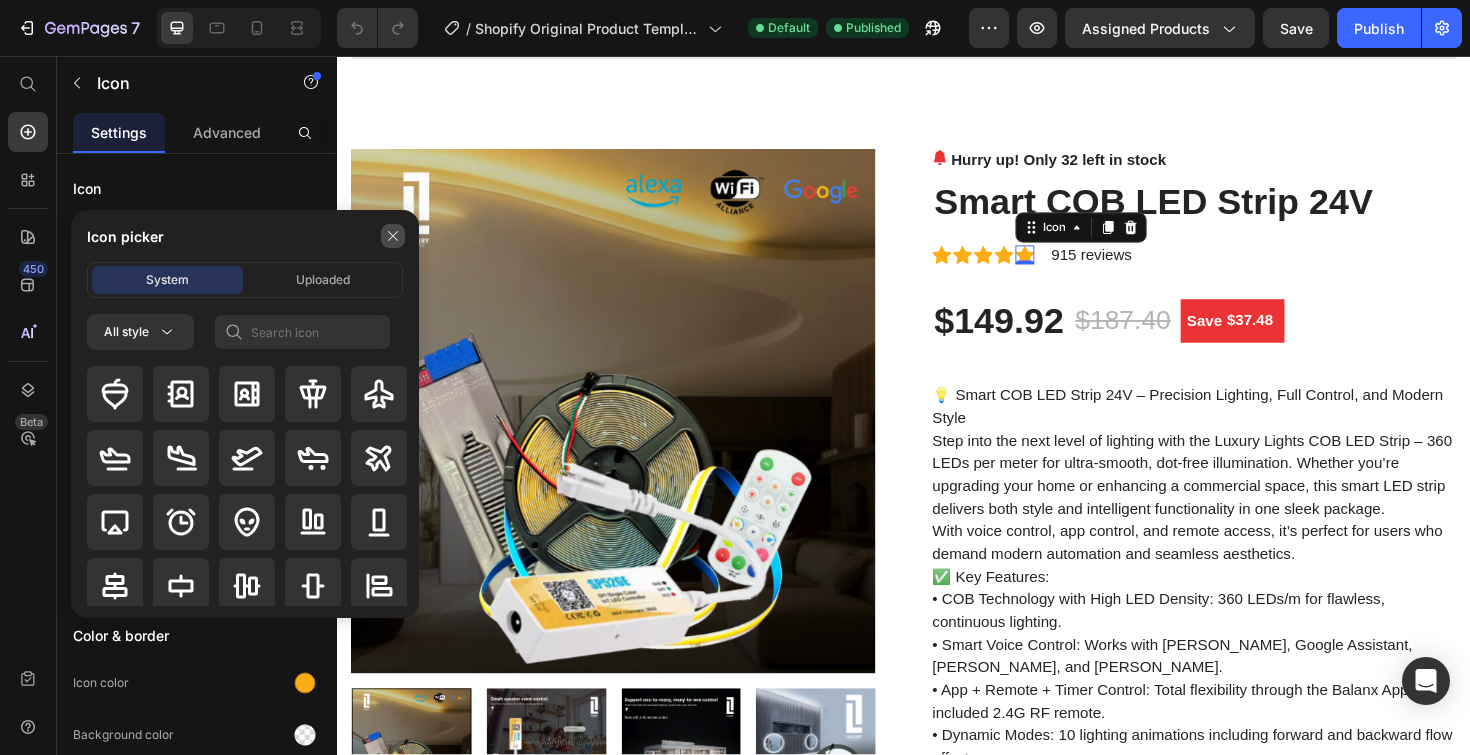 click 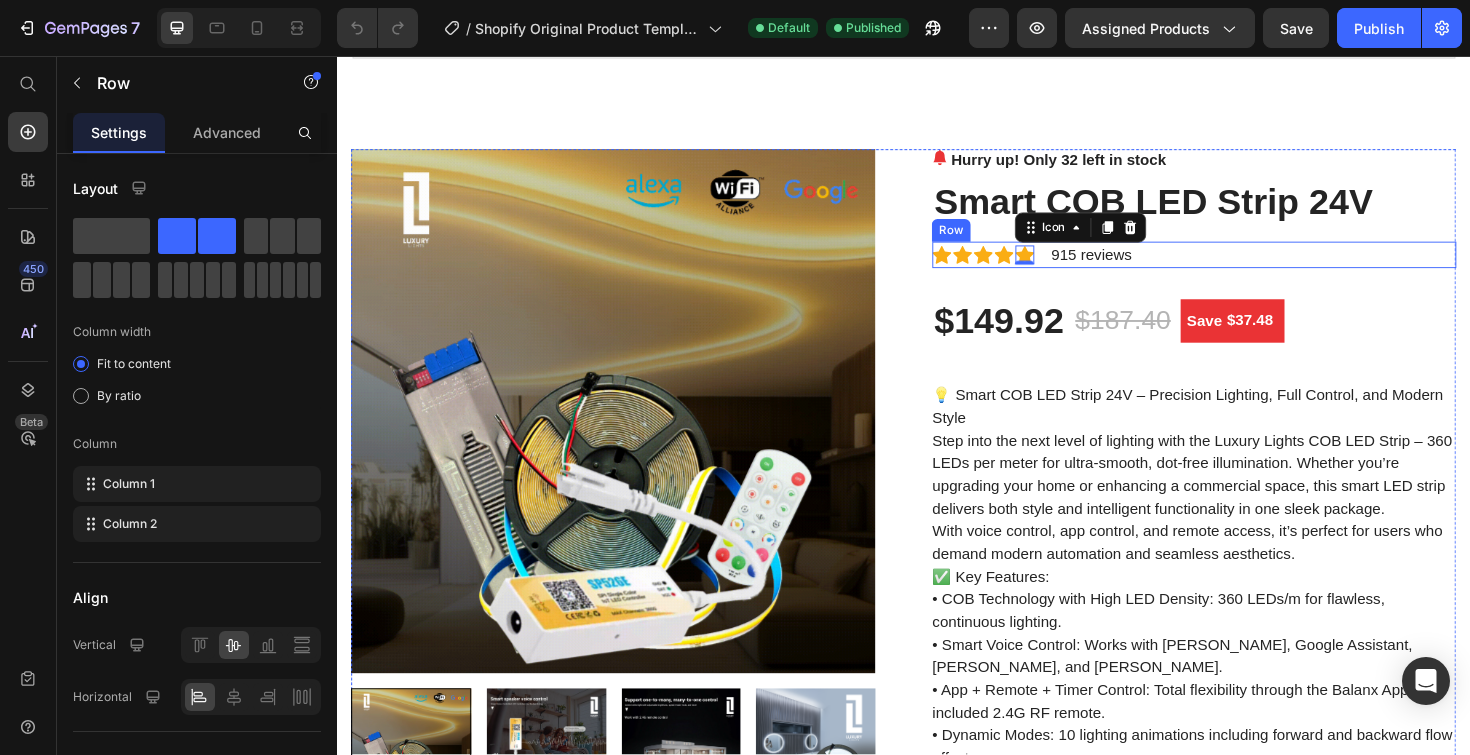 click on "Hurry up! Only 32 left in stock (P) Stock Counter Smart COB LED Strip 24V (P) Title
Icon
Icon
Icon
Icon
Icon   0 Icon List Hoz 915 reviews Text block Row $149.92 (P) Price $187.40 (P) Price Save $37.48 (P) Tag Row 💡 Smart COB LED Strip 24V – Precision Lighting, Full Control, and Modern Style
Step into the next level of lighting with the Luxury Lights COB LED Strip – 360 LEDs per meter for ultra-smooth, dot-free illumination. Whether you’re upgrading your home or enhancing a commercial space, this smart LED strip delivers both style and intelligent functionality in one sleek package.
With voice control, app control, and remote access, it’s perfect for users who demand modern automation and seamless aesthetics.
✅ Key Features:
•   COB Technology with High LED Density: 360 LEDs/m for flawless, continuous lighting.
•
•
•
•
•
•
•
•" at bounding box center [1244, 2675] 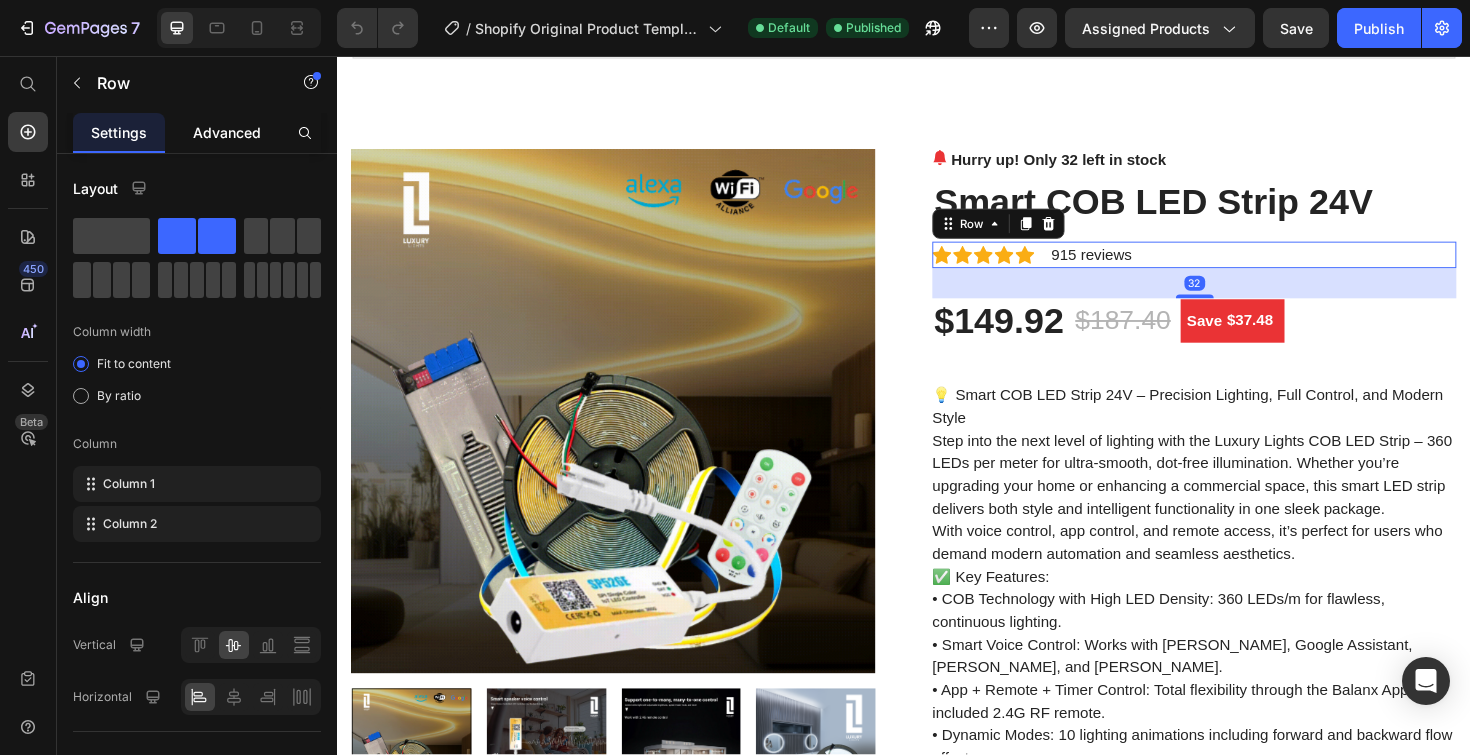 click on "Advanced" 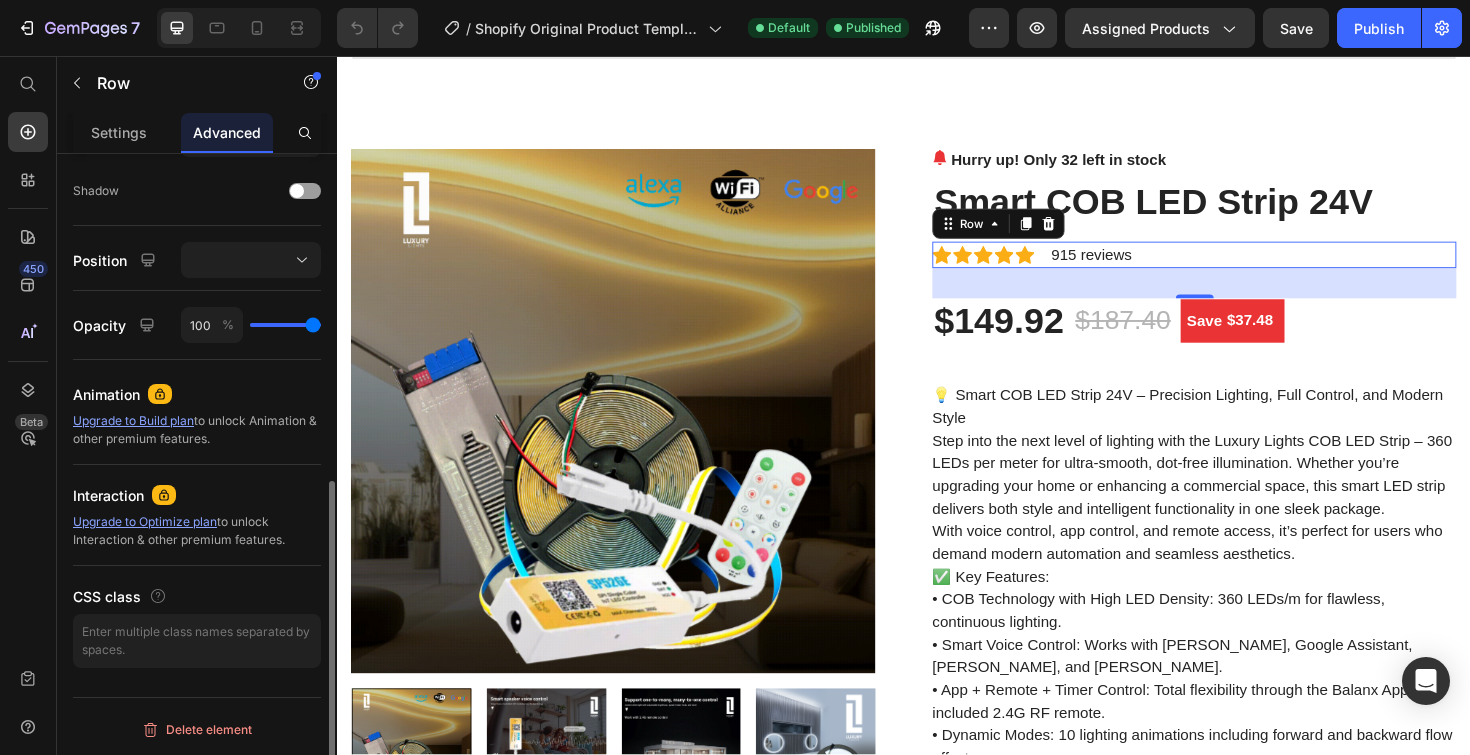 scroll, scrollTop: 0, scrollLeft: 0, axis: both 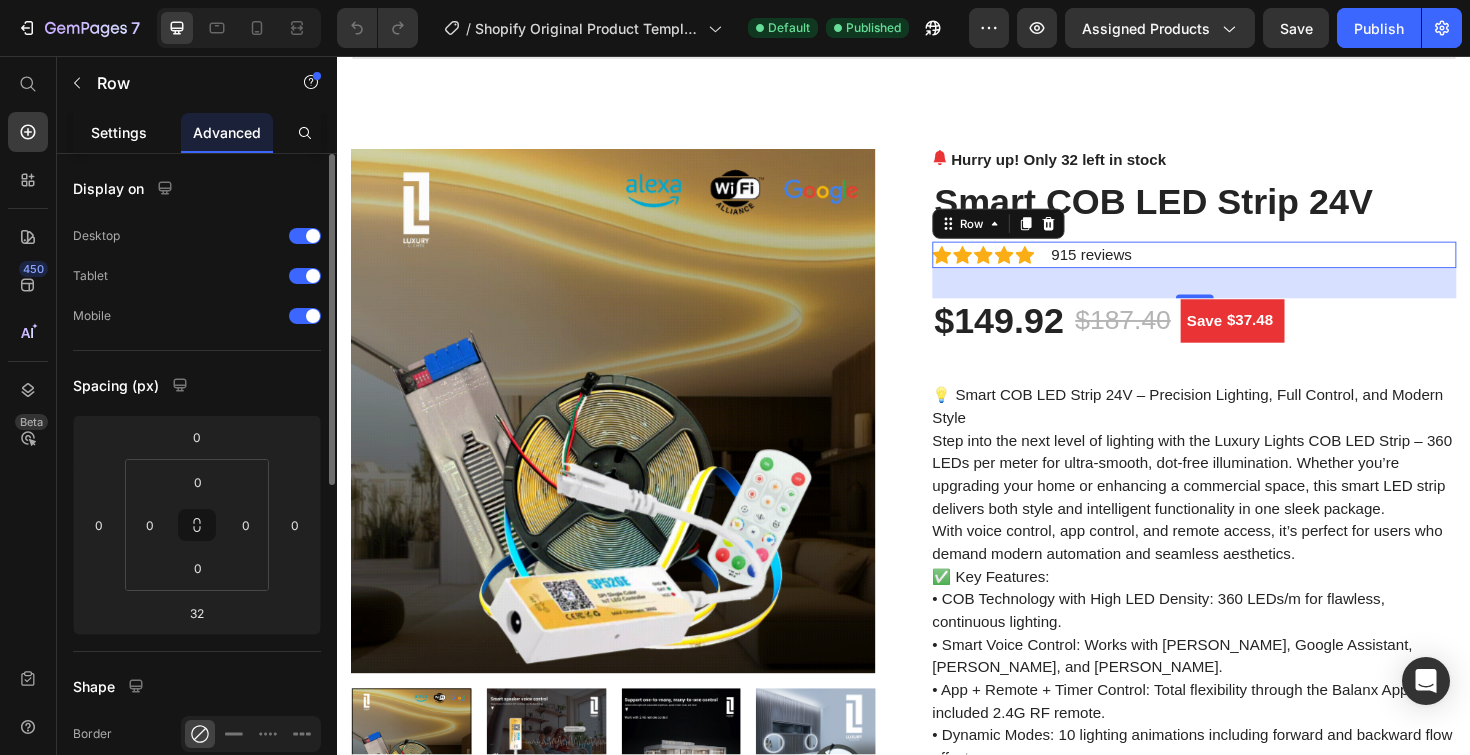 click on "Settings" 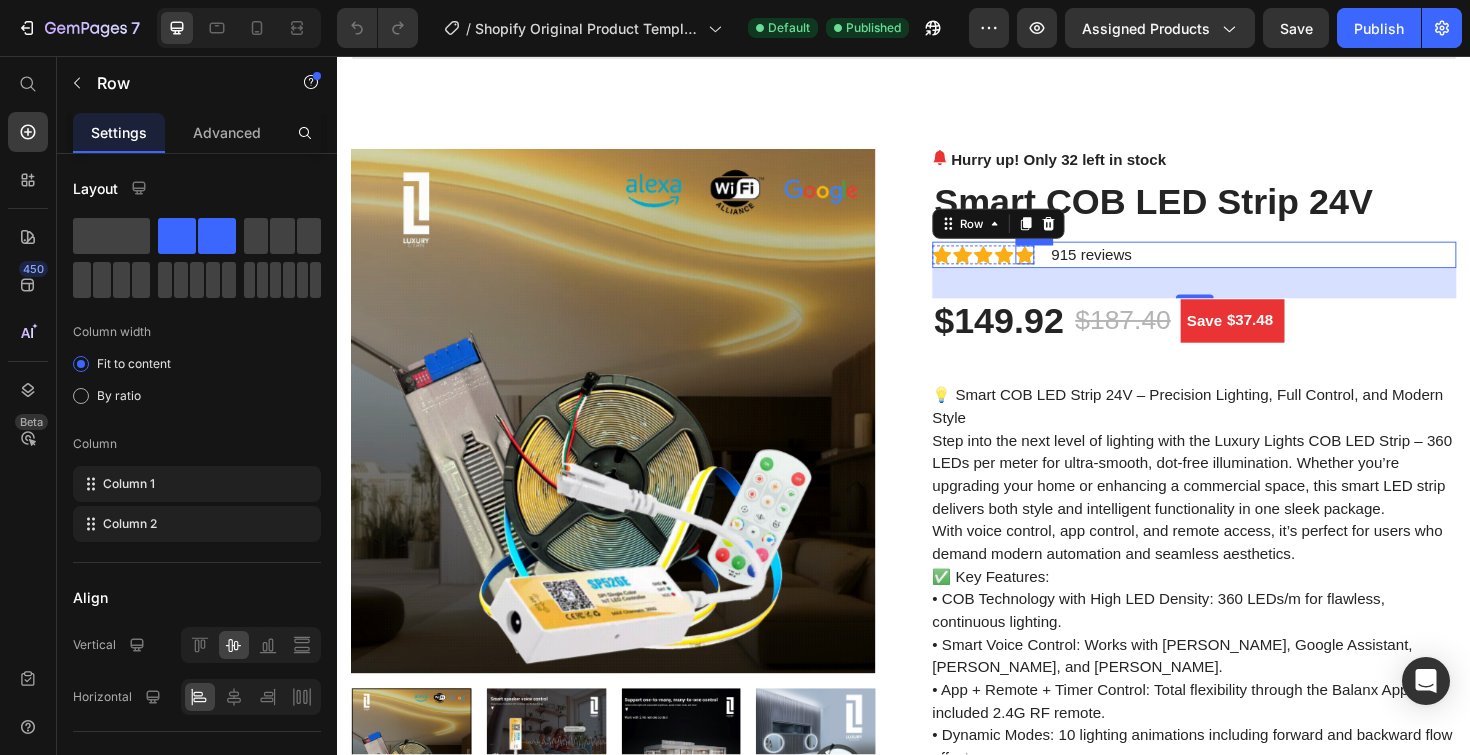 click 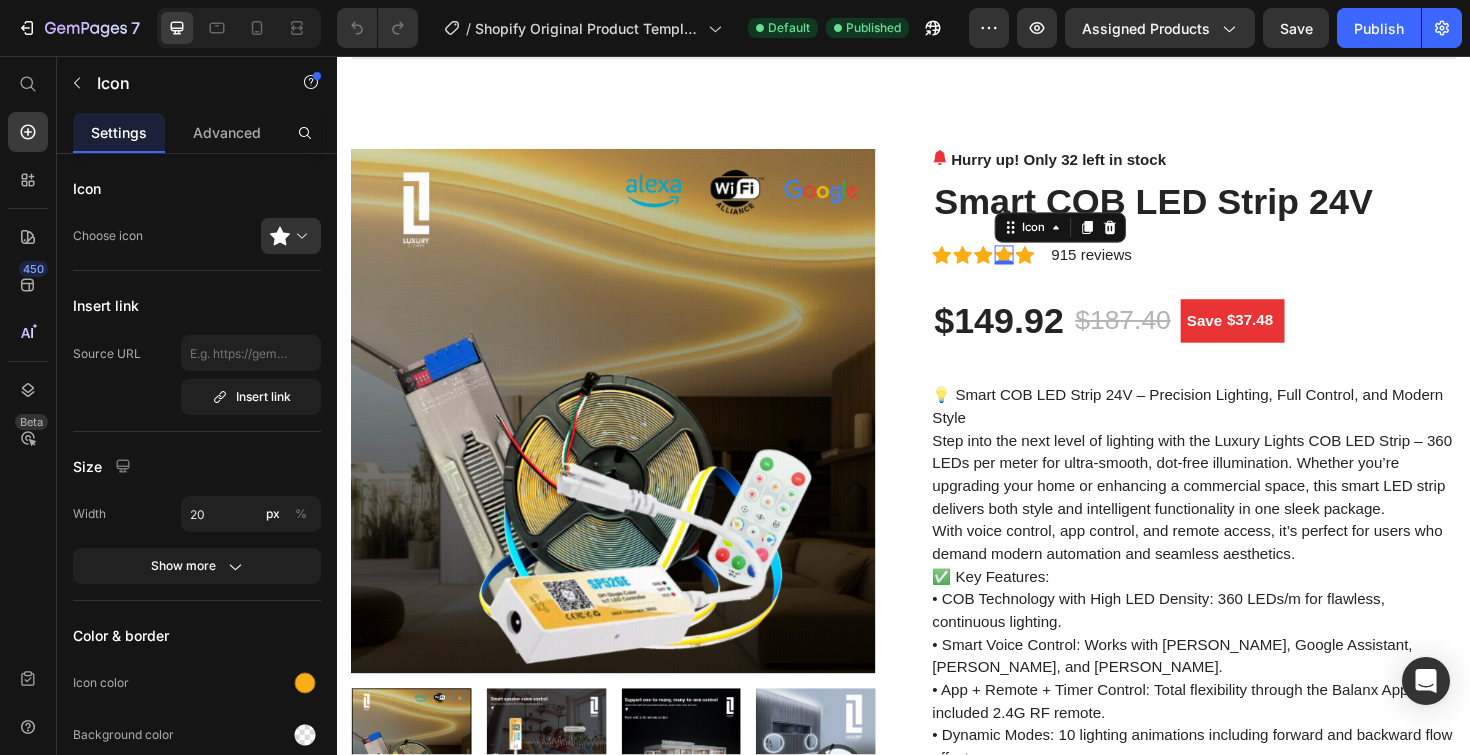 click 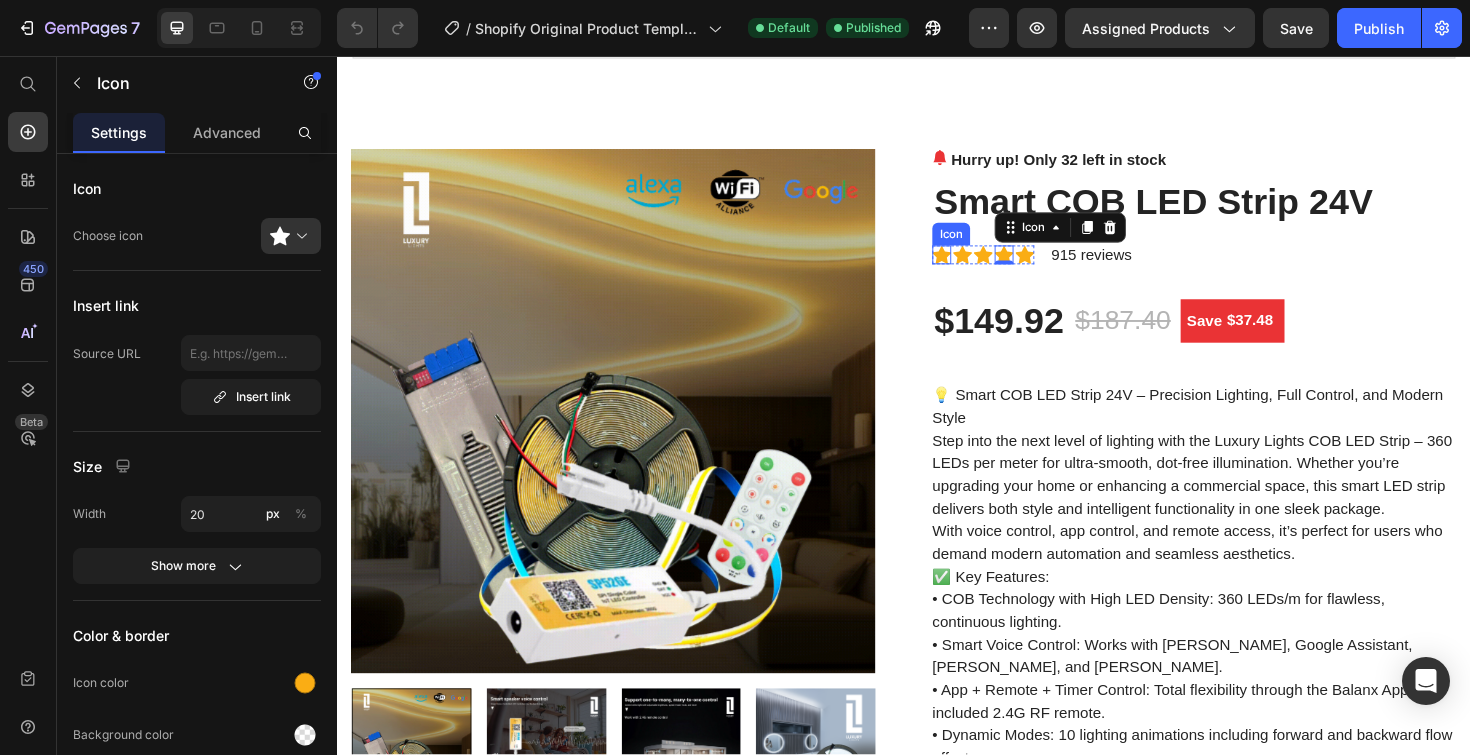 click 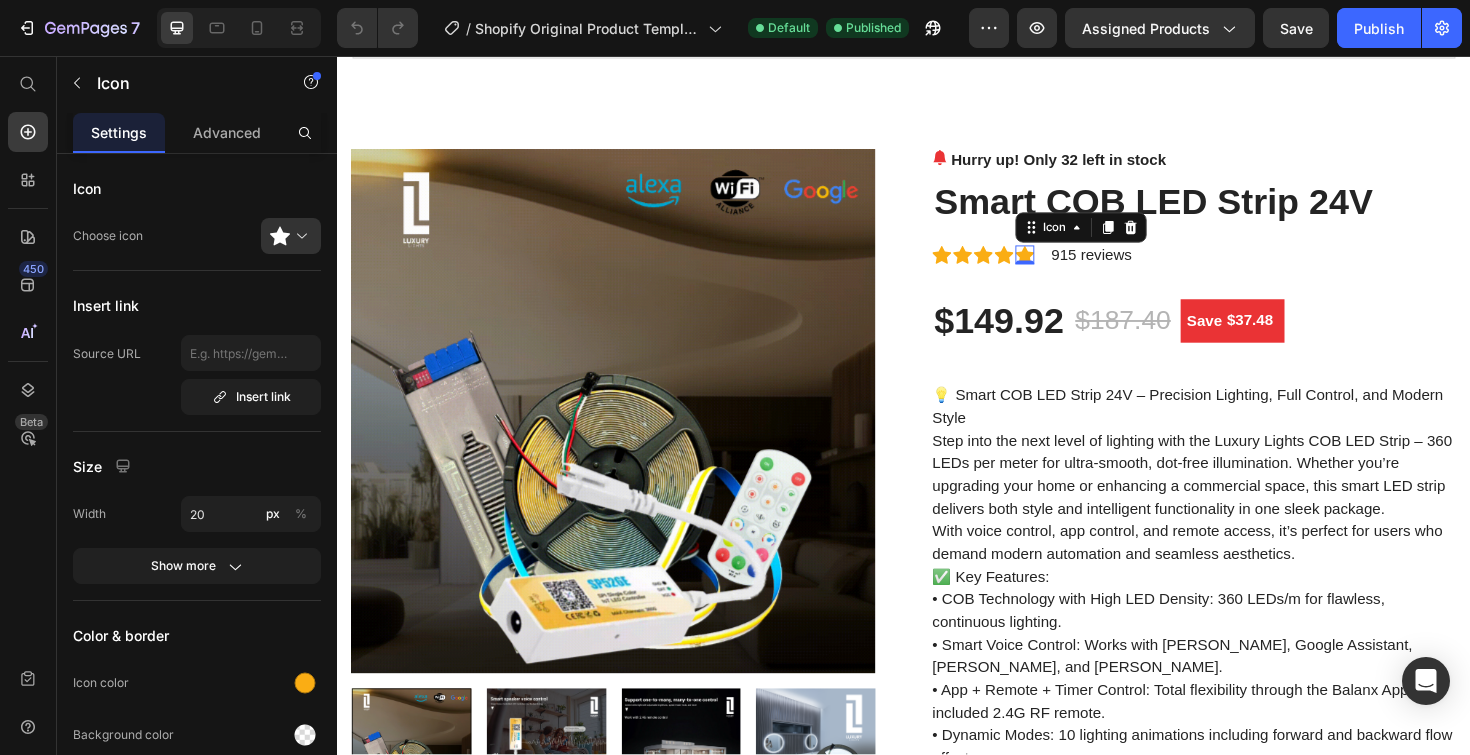 click 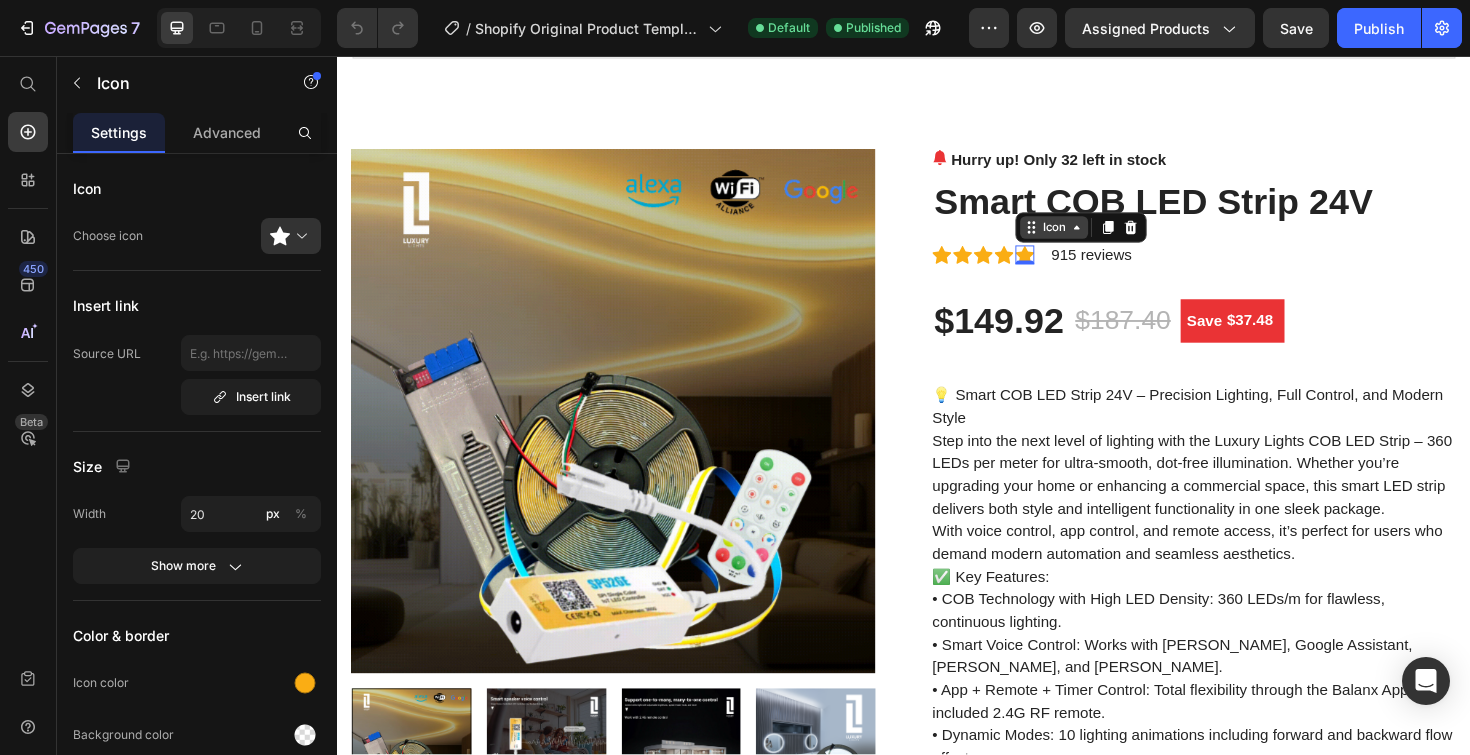 click on "Icon" at bounding box center (1096, 238) 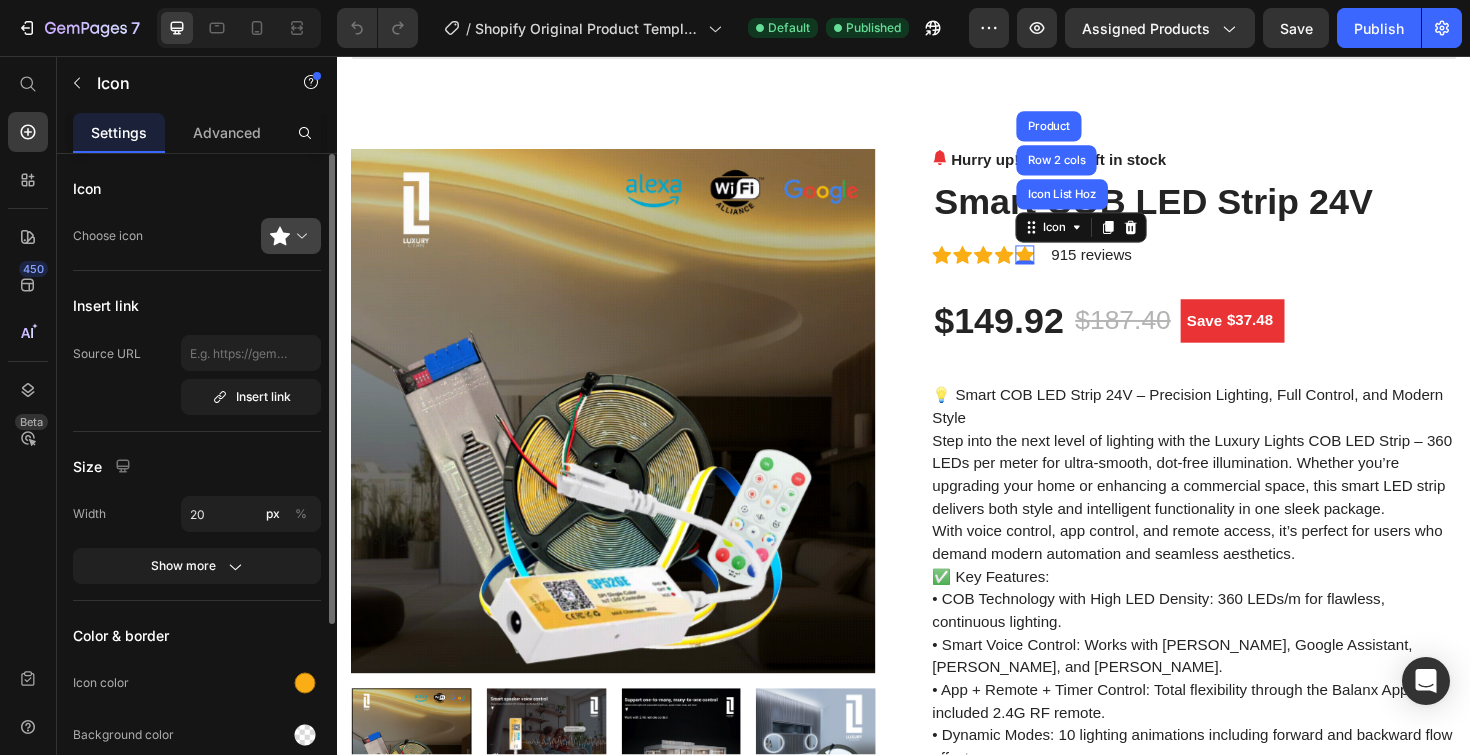 click at bounding box center [299, 236] 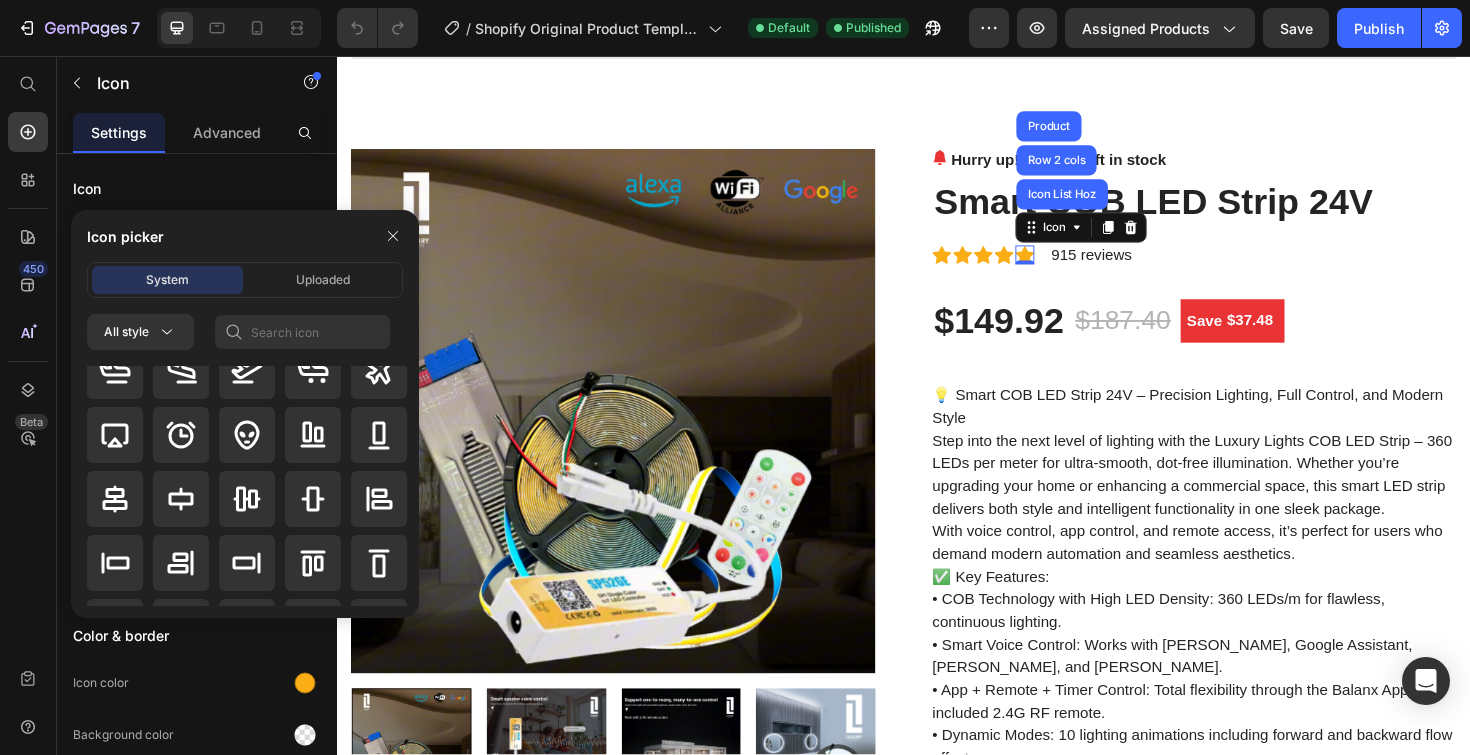 scroll, scrollTop: 0, scrollLeft: 0, axis: both 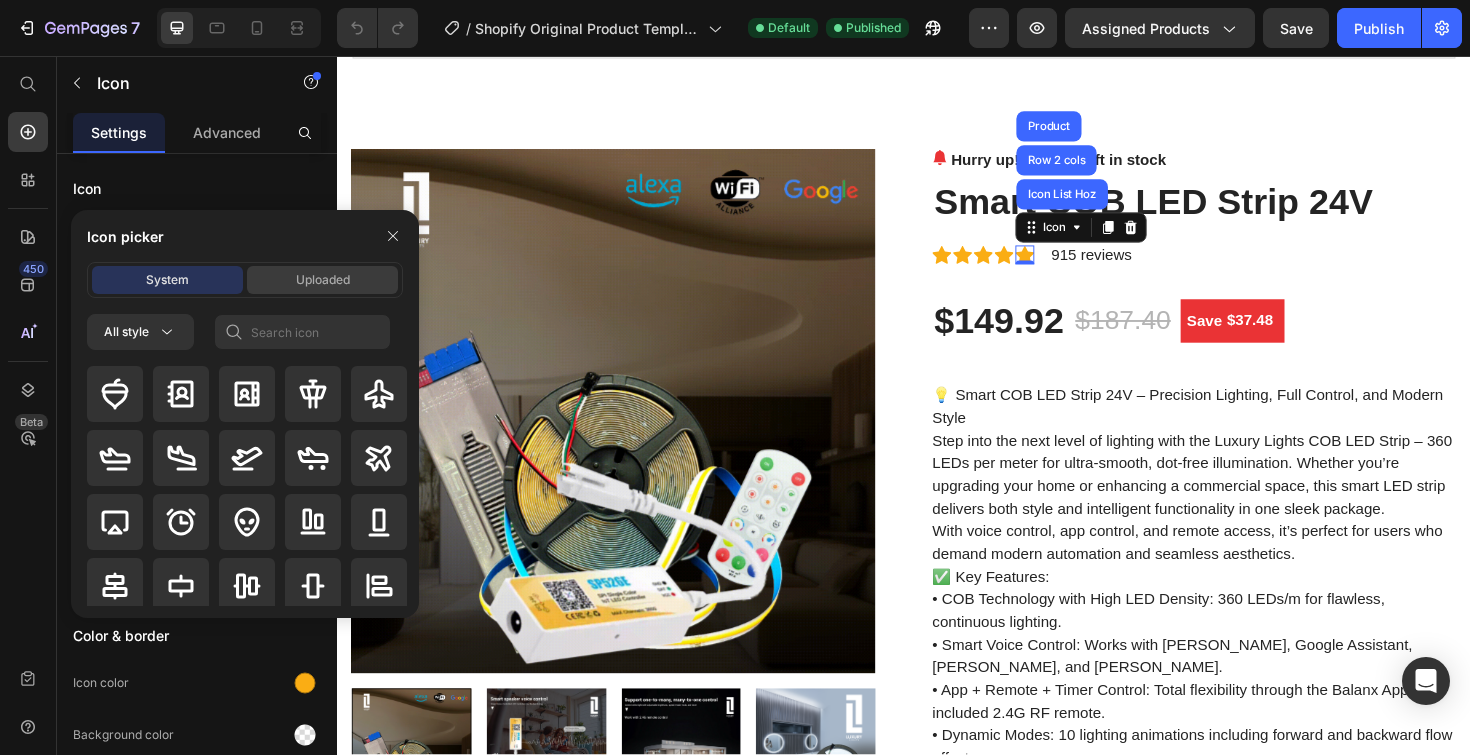click on "Uploaded" at bounding box center (323, 280) 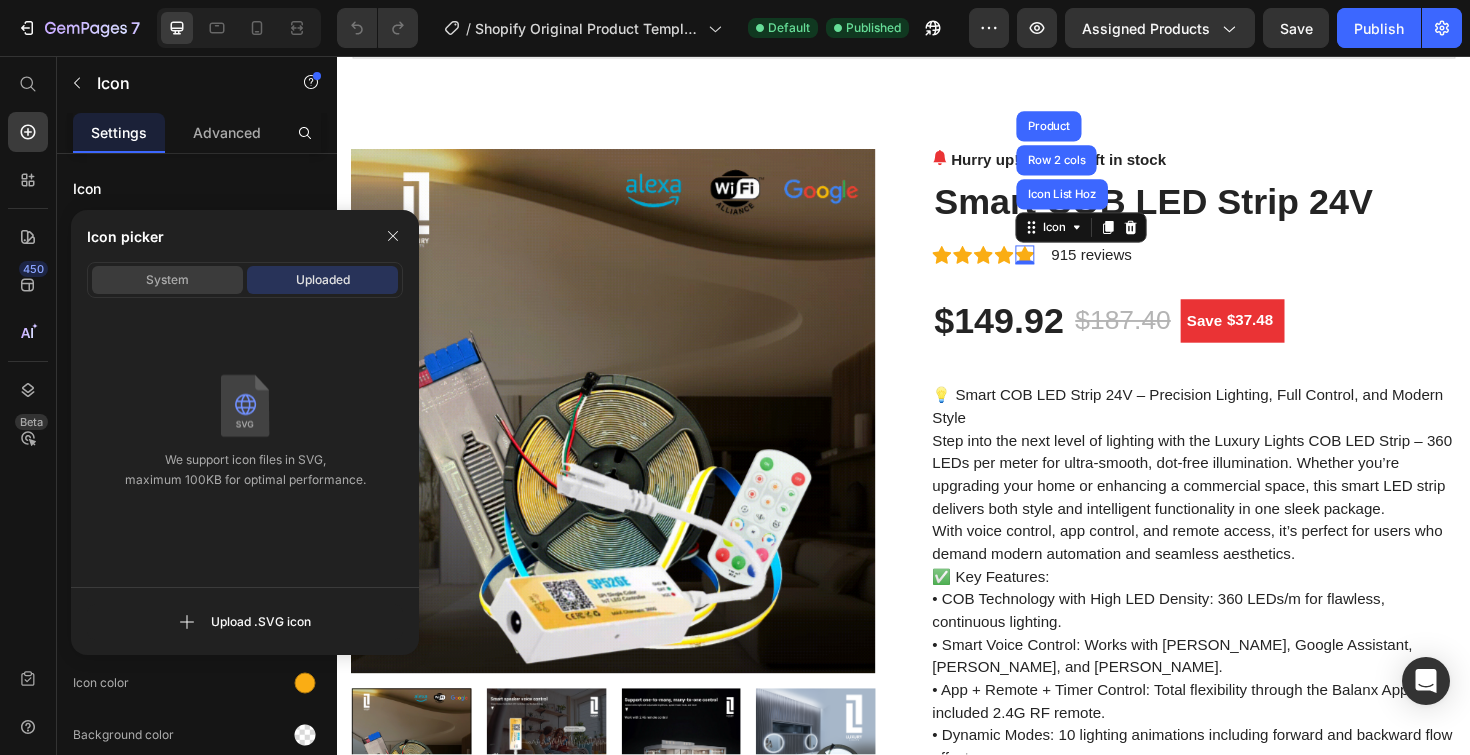 click on "System" at bounding box center (167, 280) 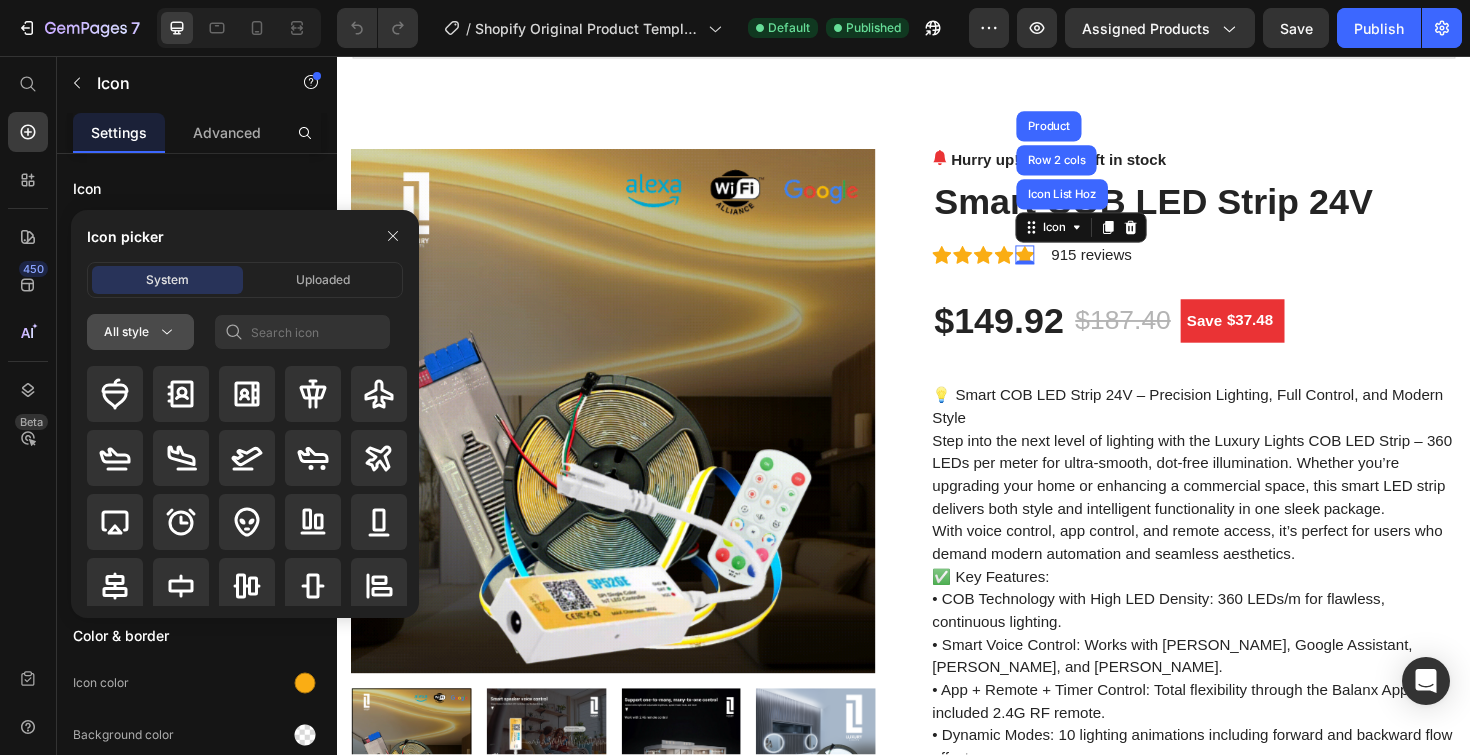 click on "All style" at bounding box center (140, 332) 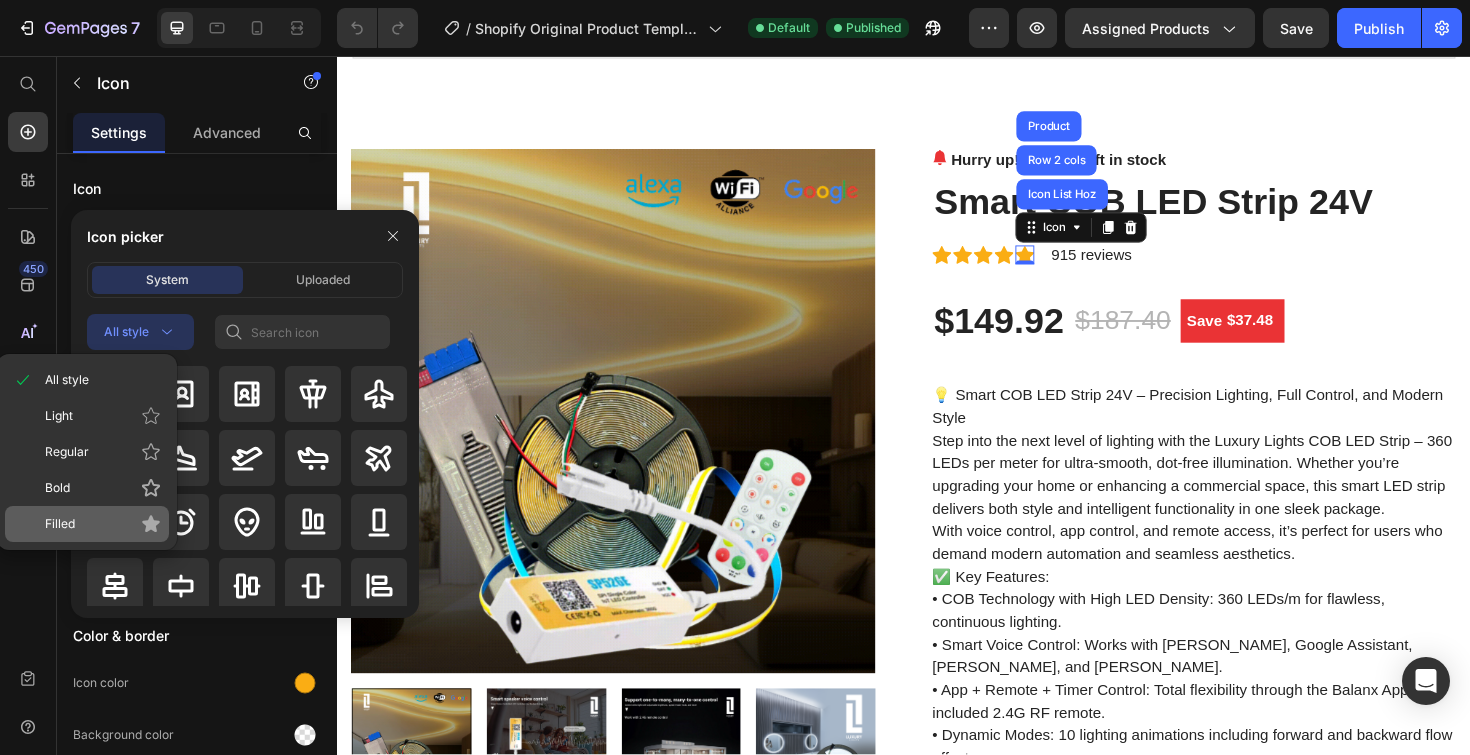 click on "Filled" at bounding box center (103, 524) 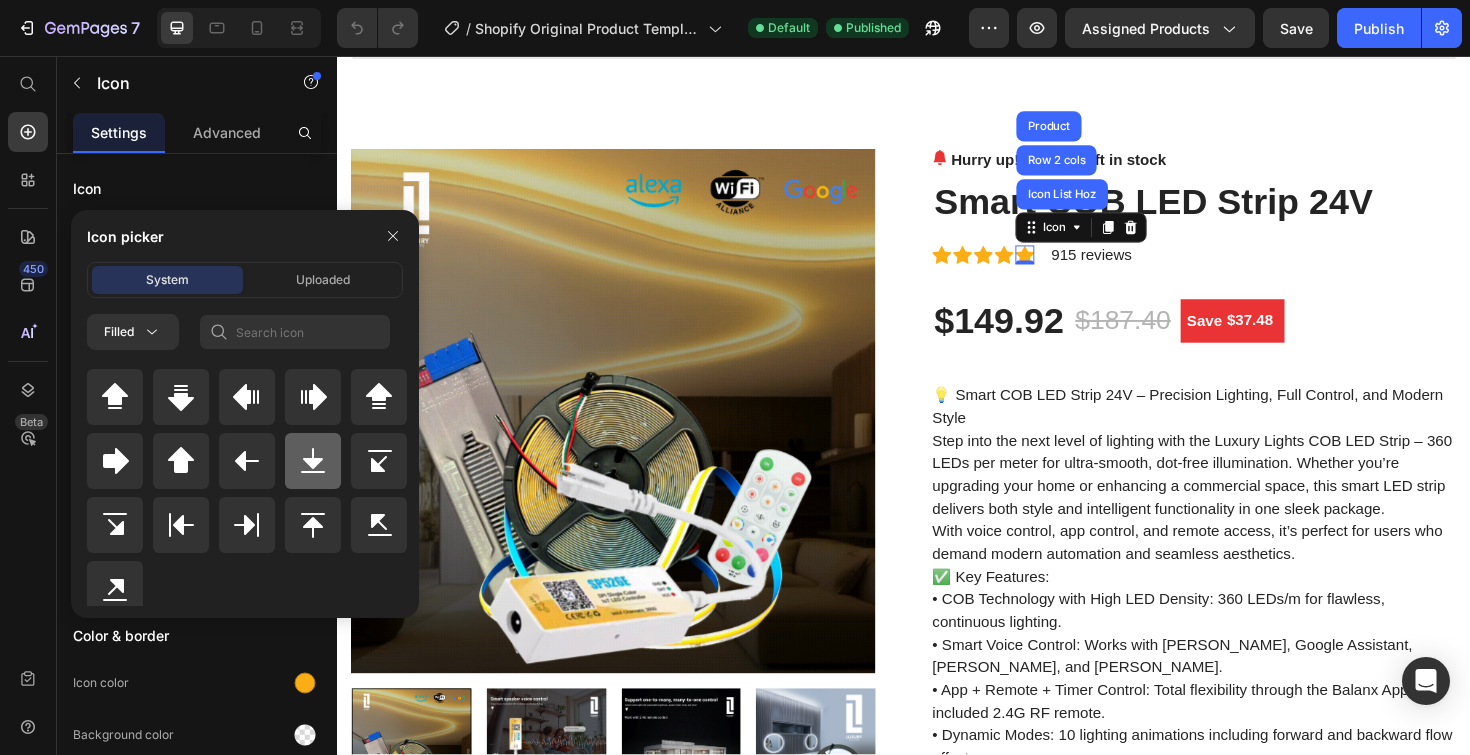 scroll, scrollTop: 928, scrollLeft: 0, axis: vertical 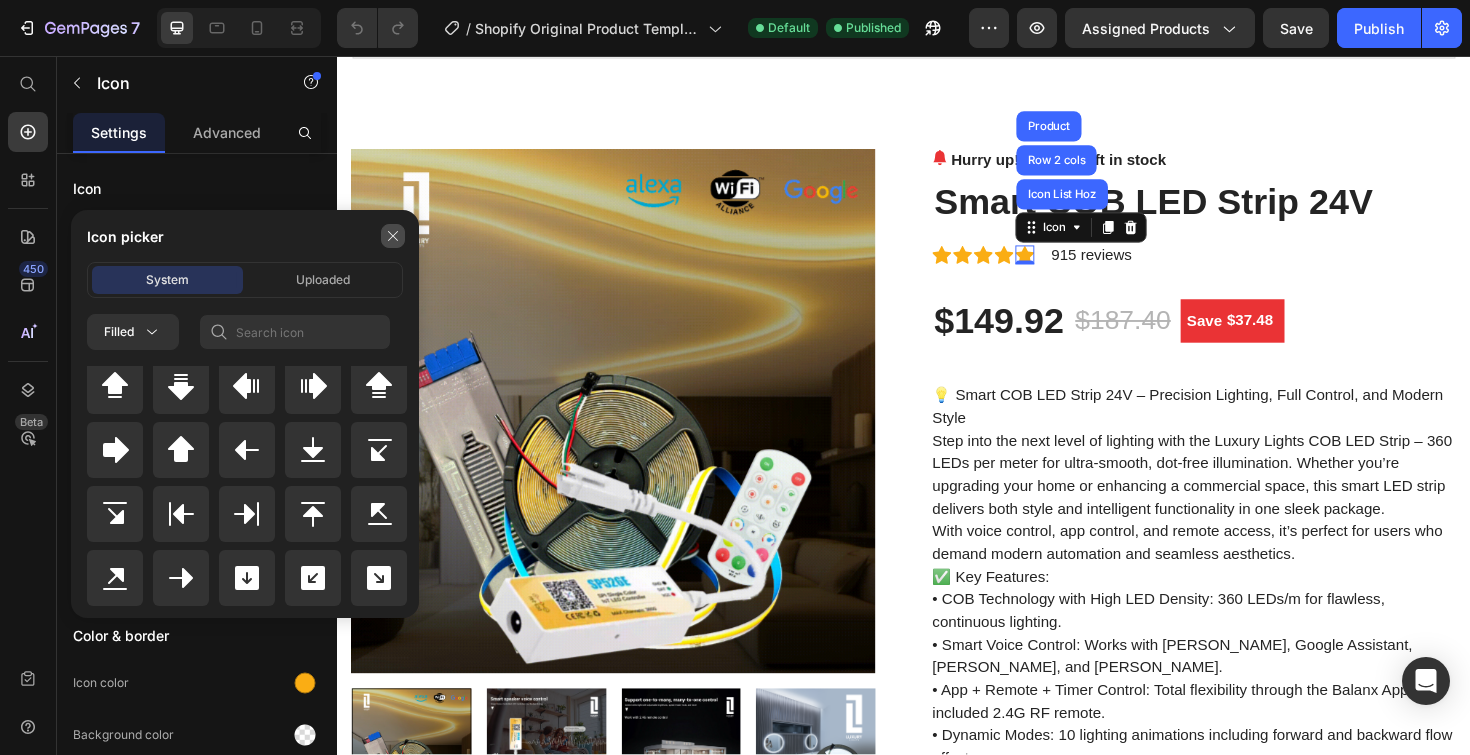 click at bounding box center (393, 236) 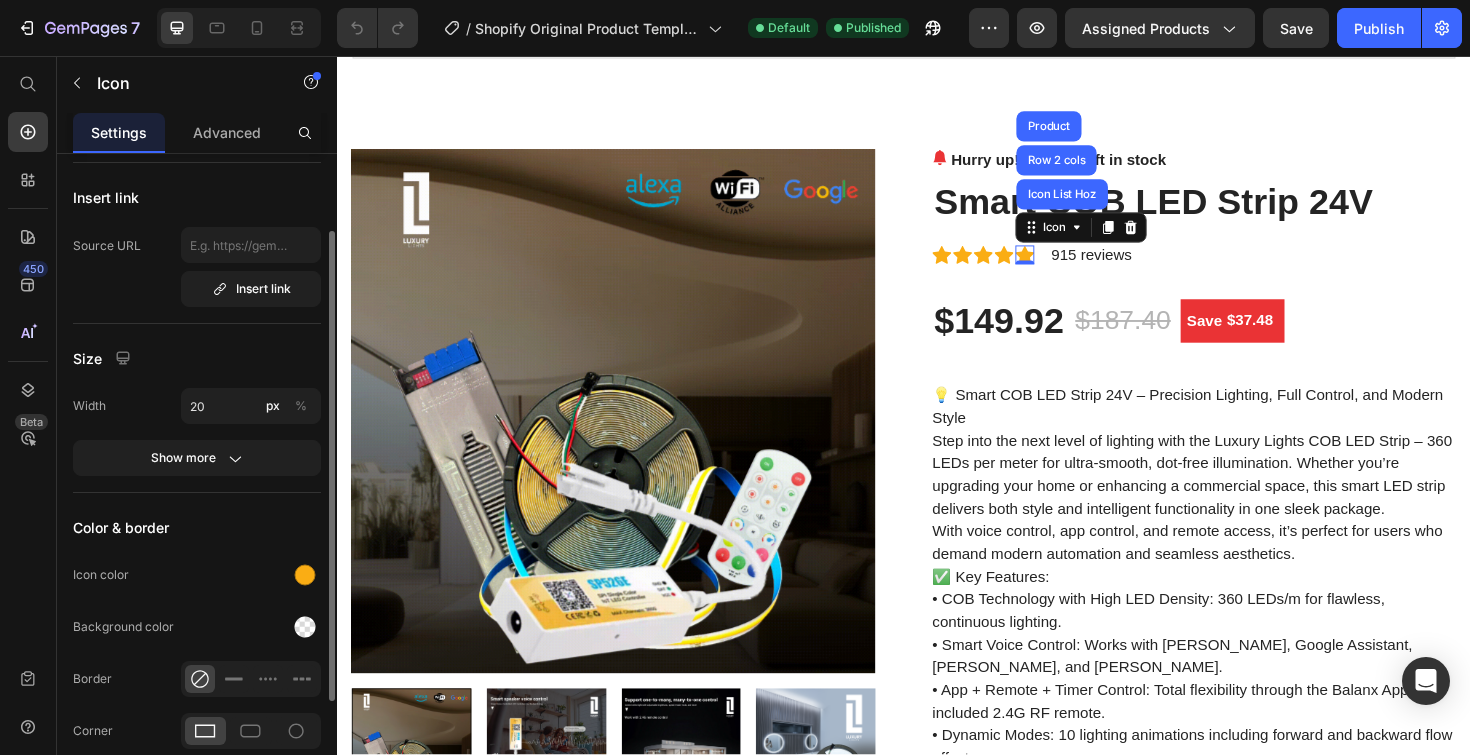 scroll, scrollTop: 209, scrollLeft: 0, axis: vertical 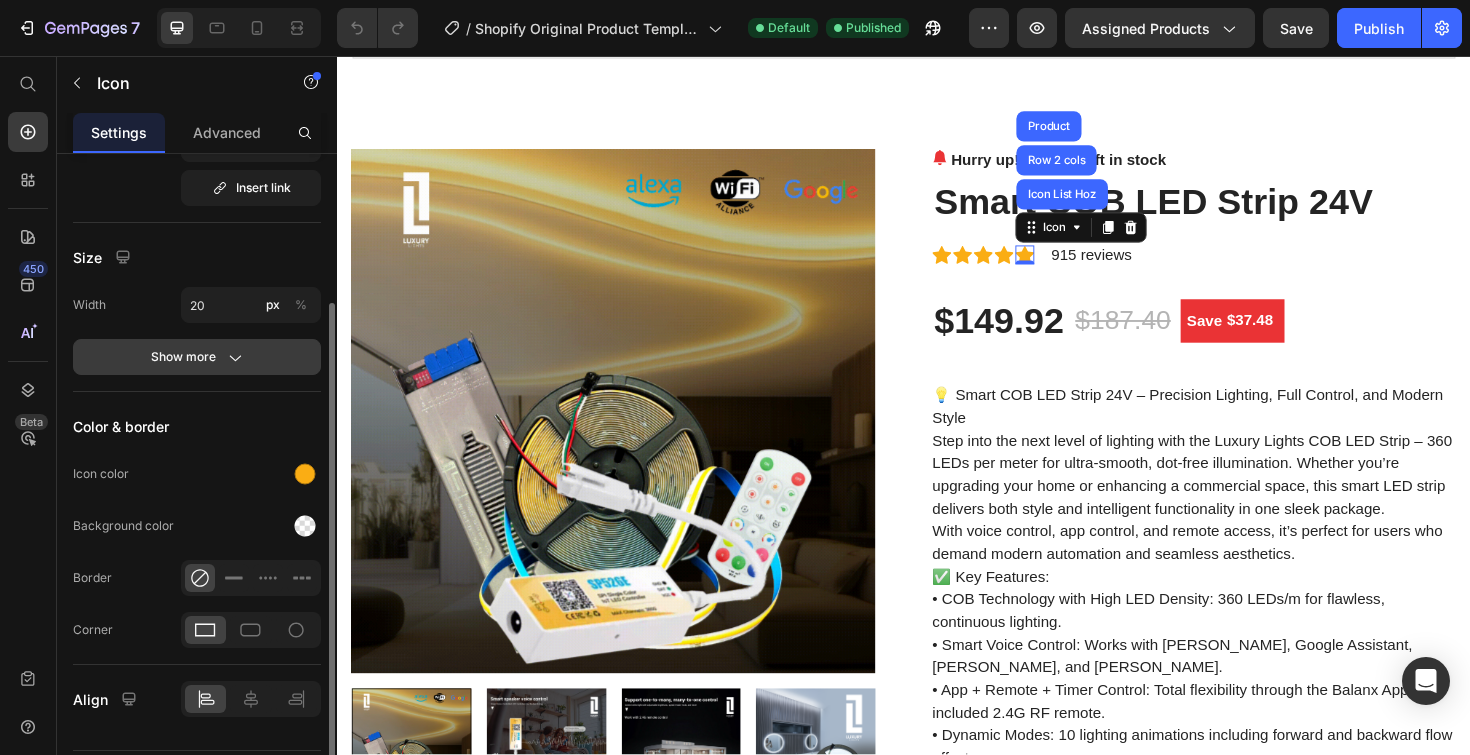 click on "Show more" at bounding box center [197, 357] 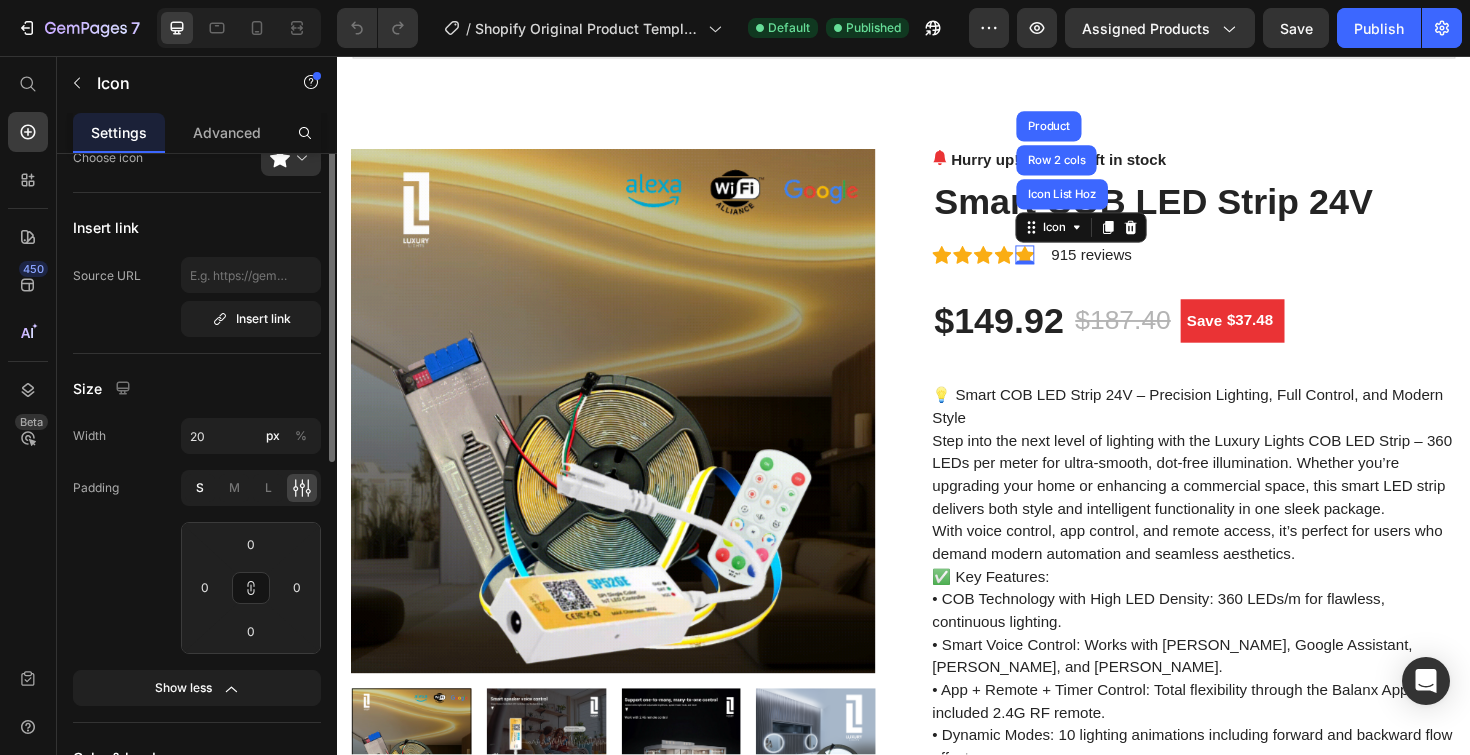 scroll, scrollTop: 0, scrollLeft: 0, axis: both 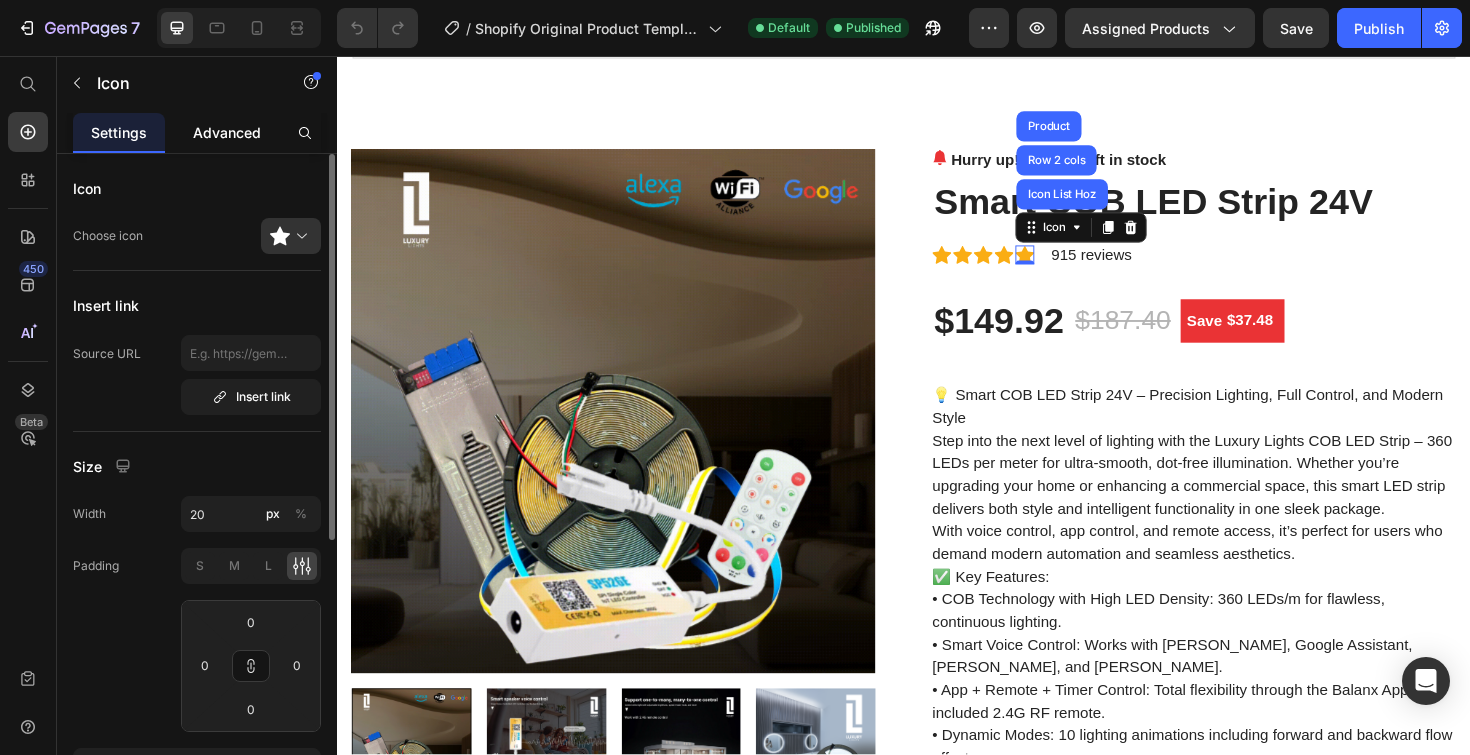click on "Advanced" 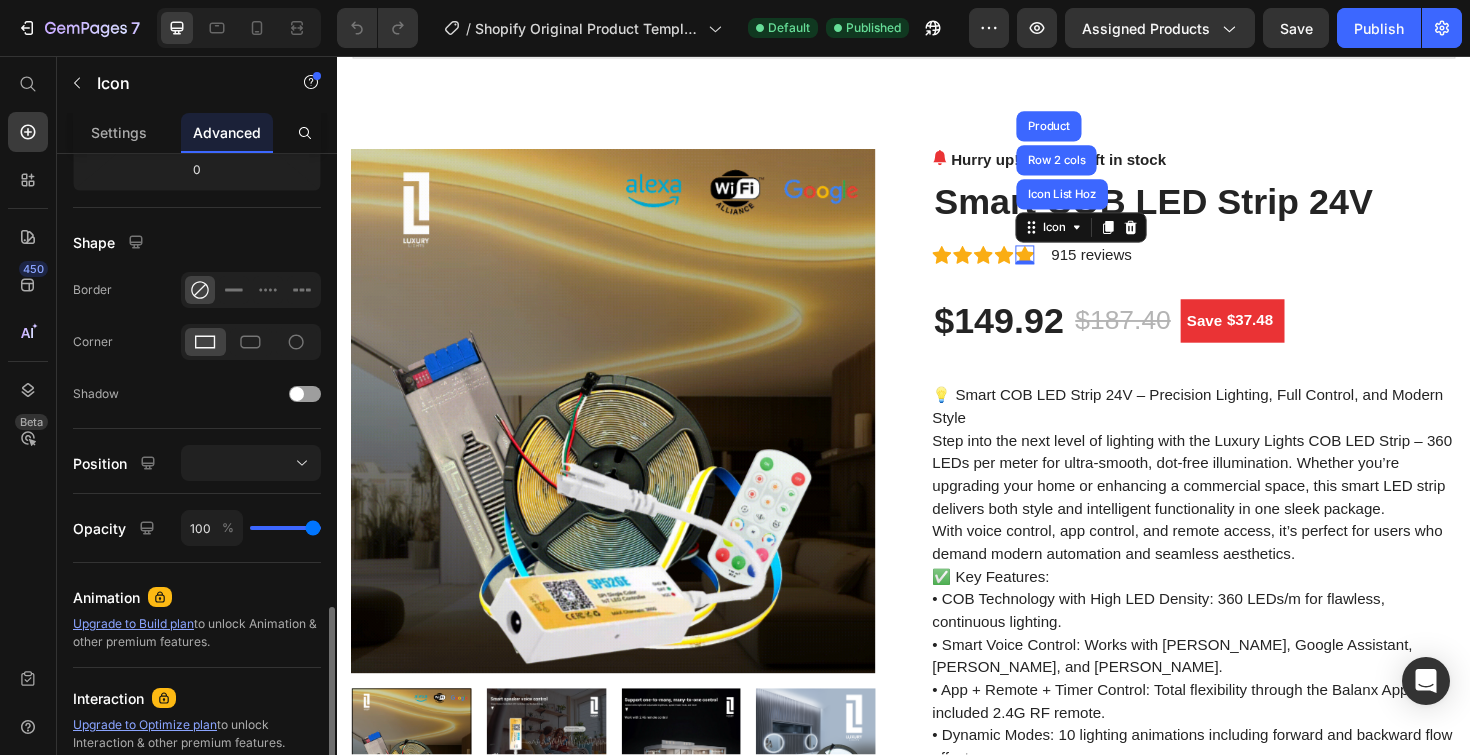 scroll, scrollTop: 596, scrollLeft: 0, axis: vertical 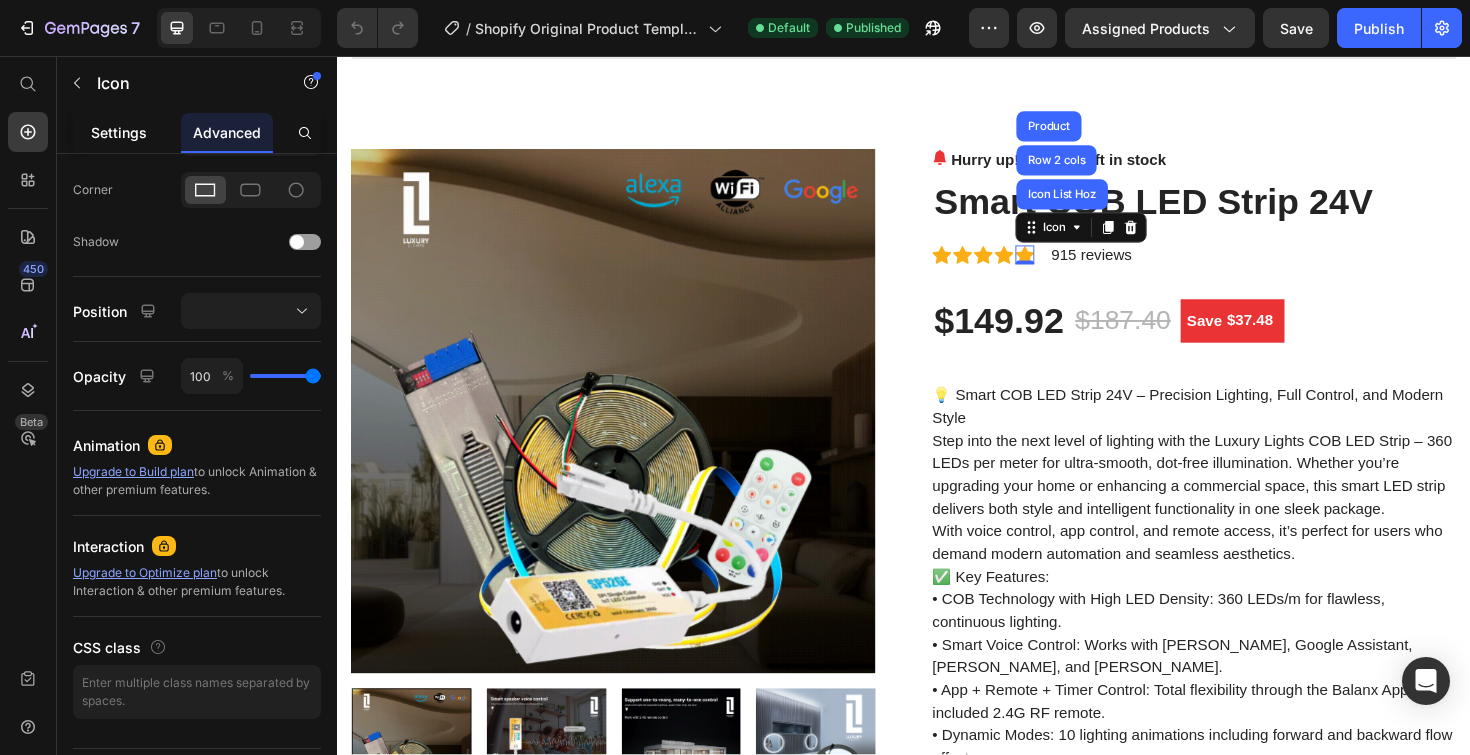 click on "Settings" at bounding box center (119, 132) 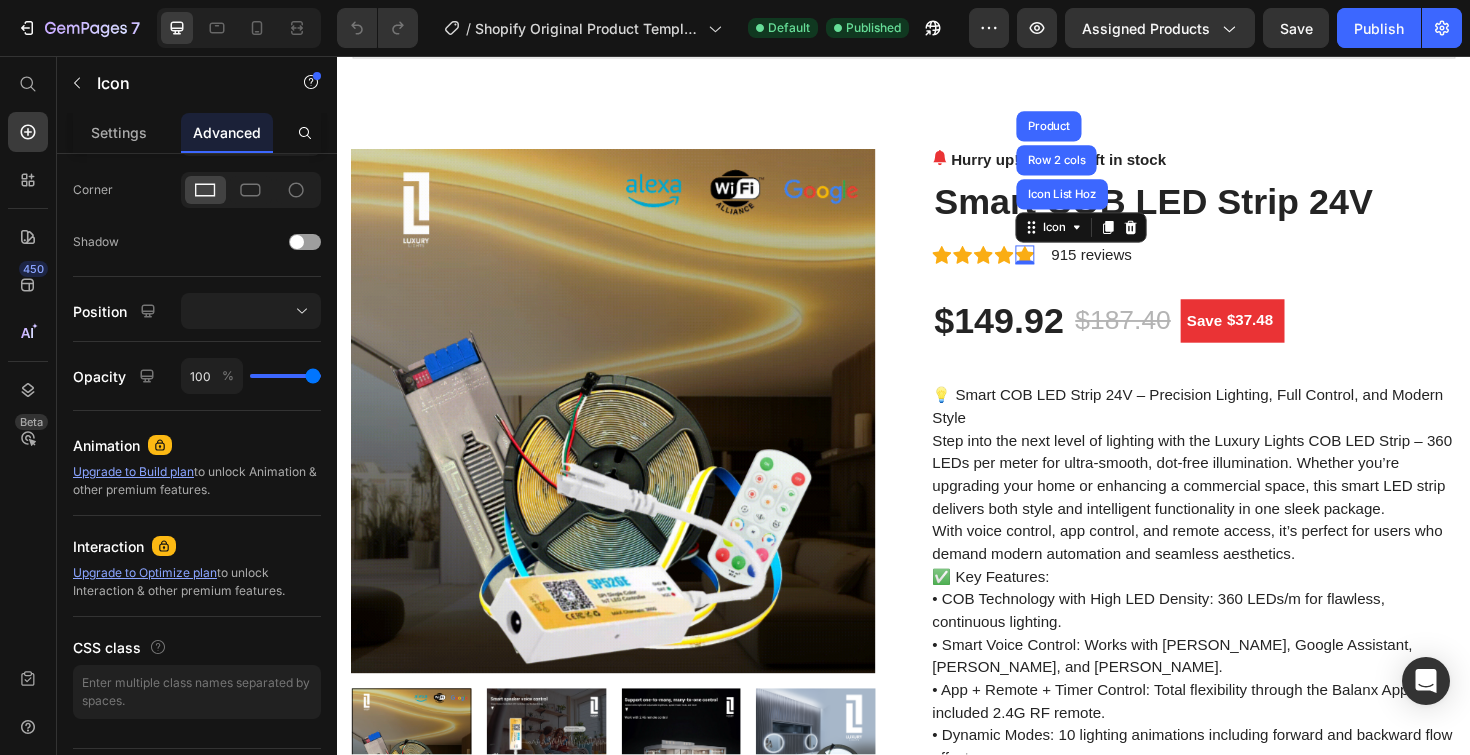 scroll, scrollTop: 0, scrollLeft: 0, axis: both 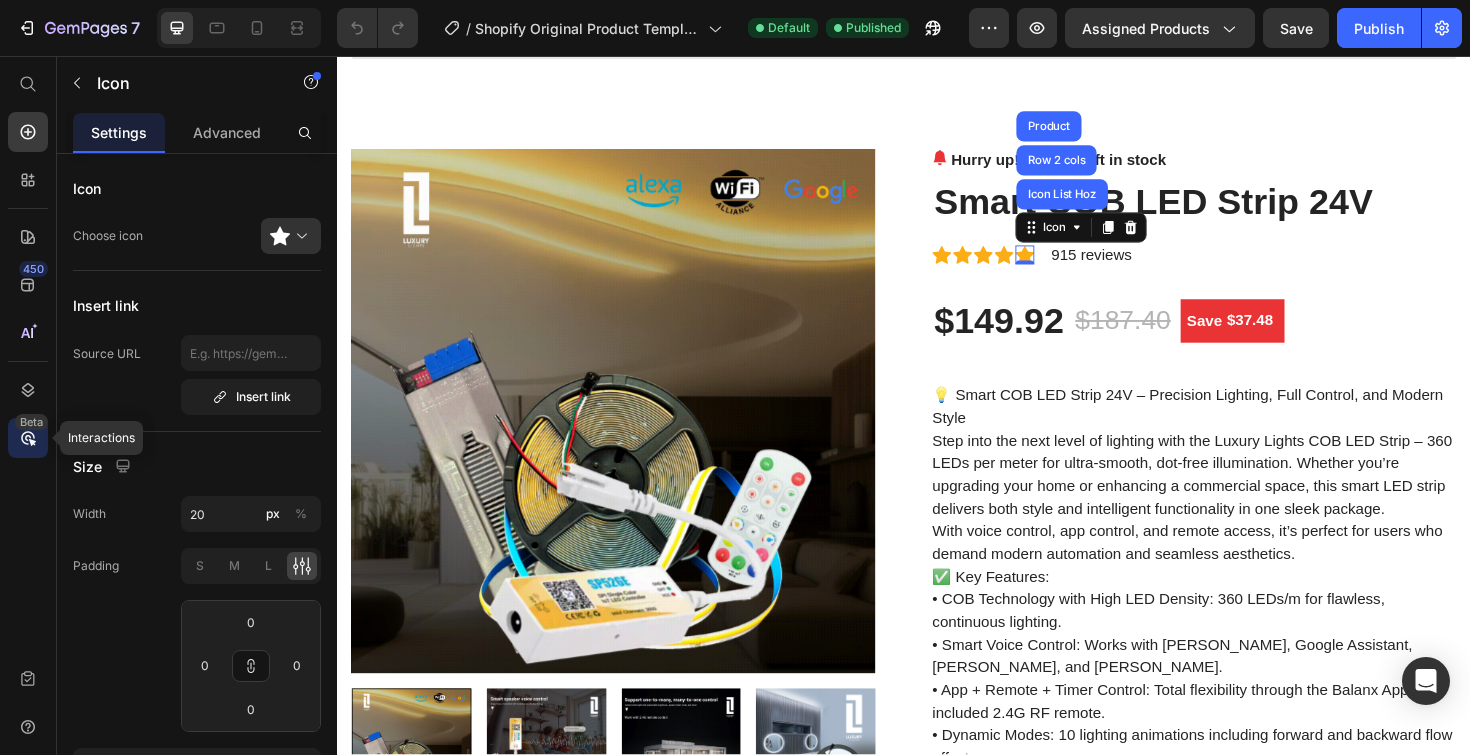 click on "Beta" 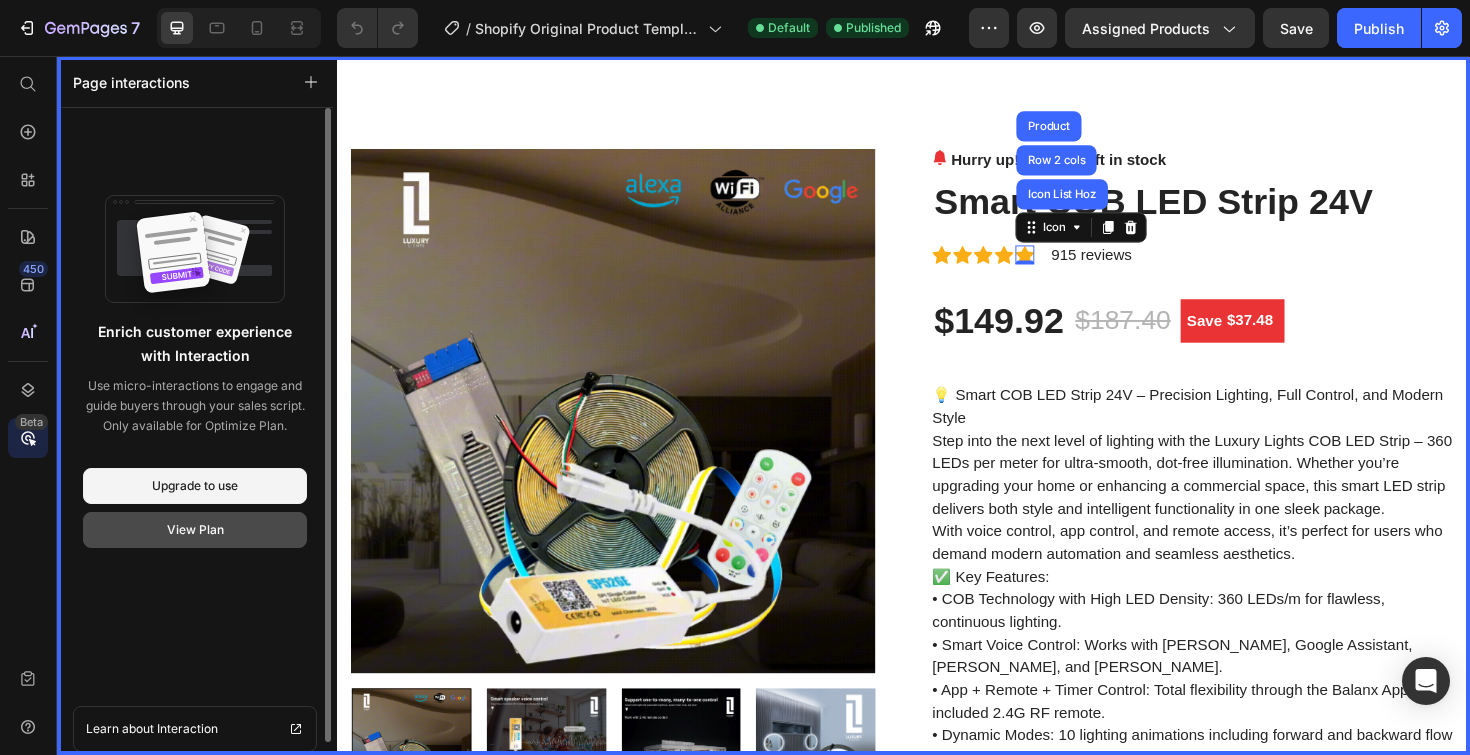 click on "View Plan" at bounding box center [195, 530] 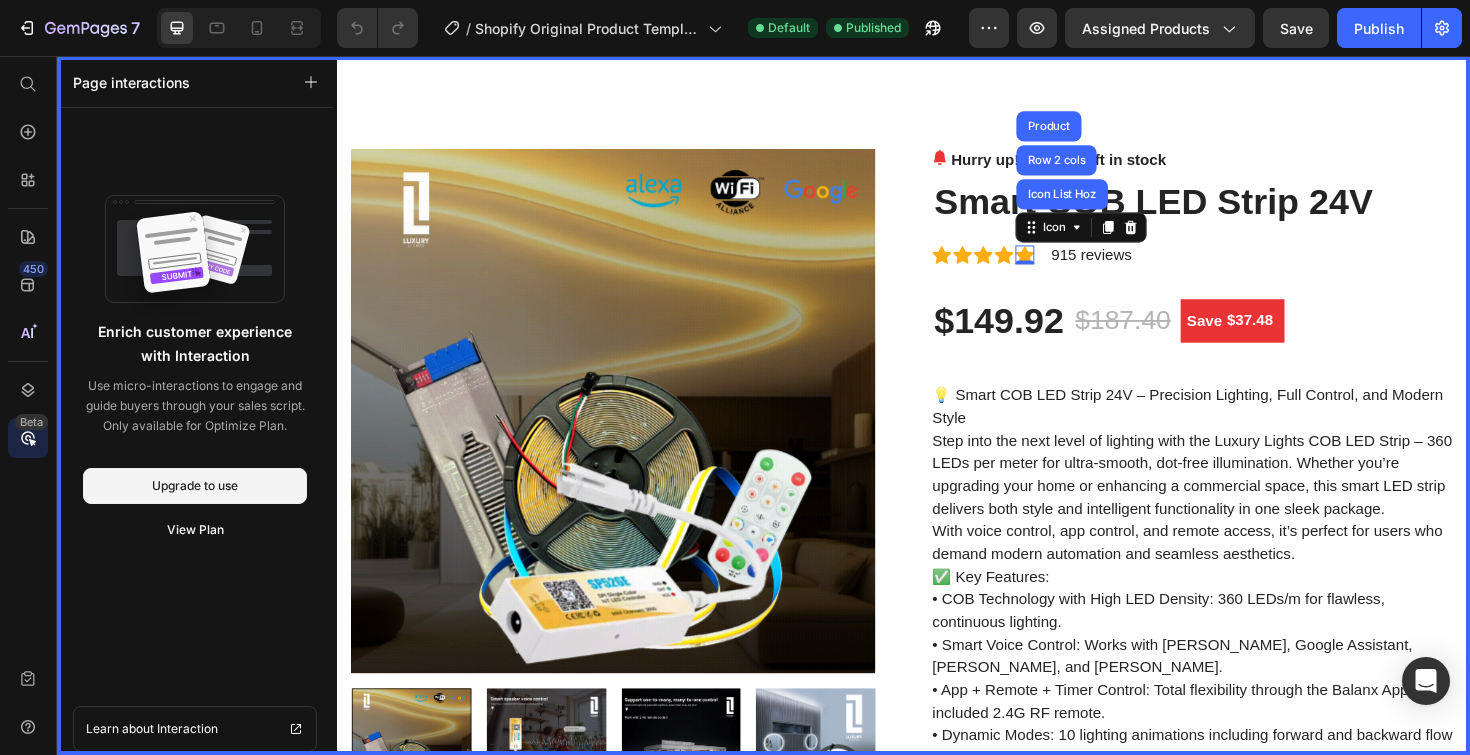 click at bounding box center [937, 426] 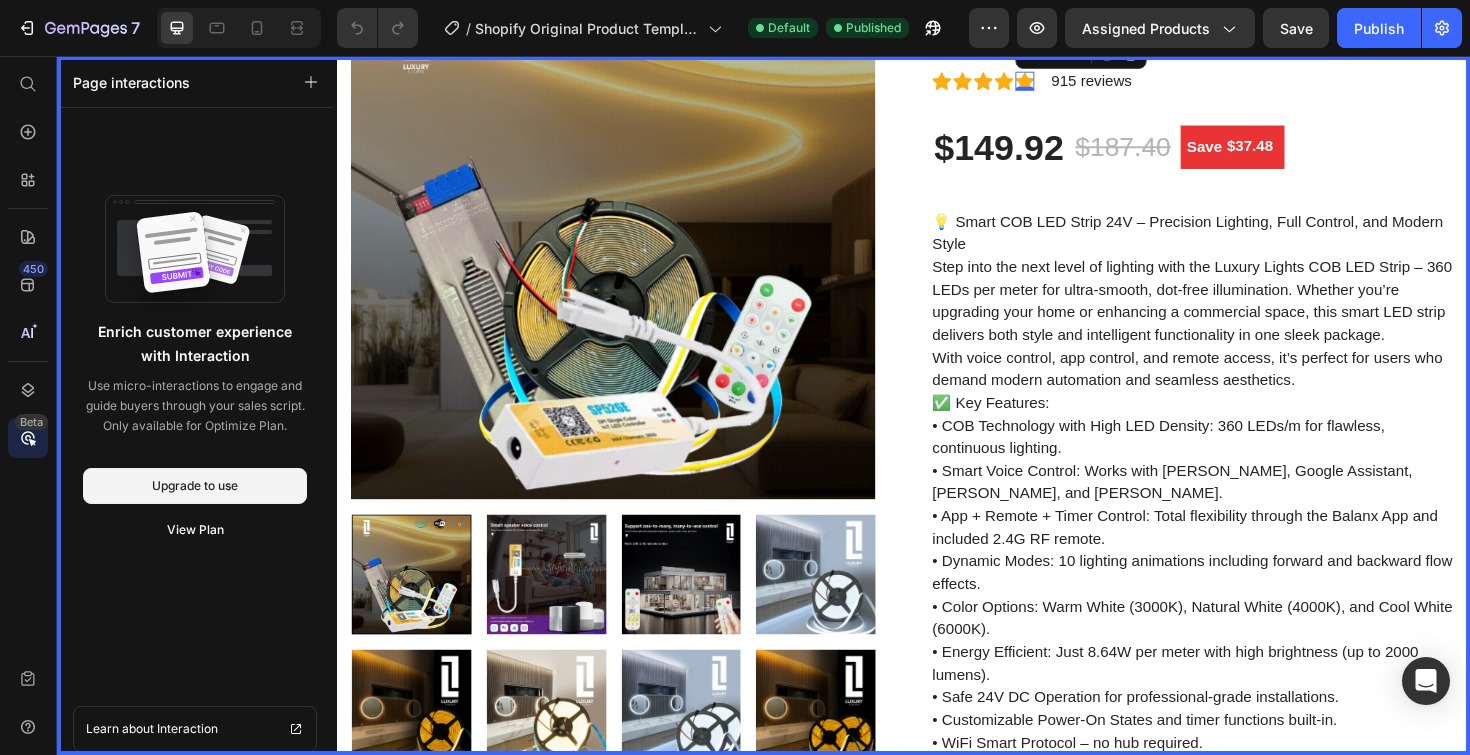 scroll, scrollTop: 629, scrollLeft: 0, axis: vertical 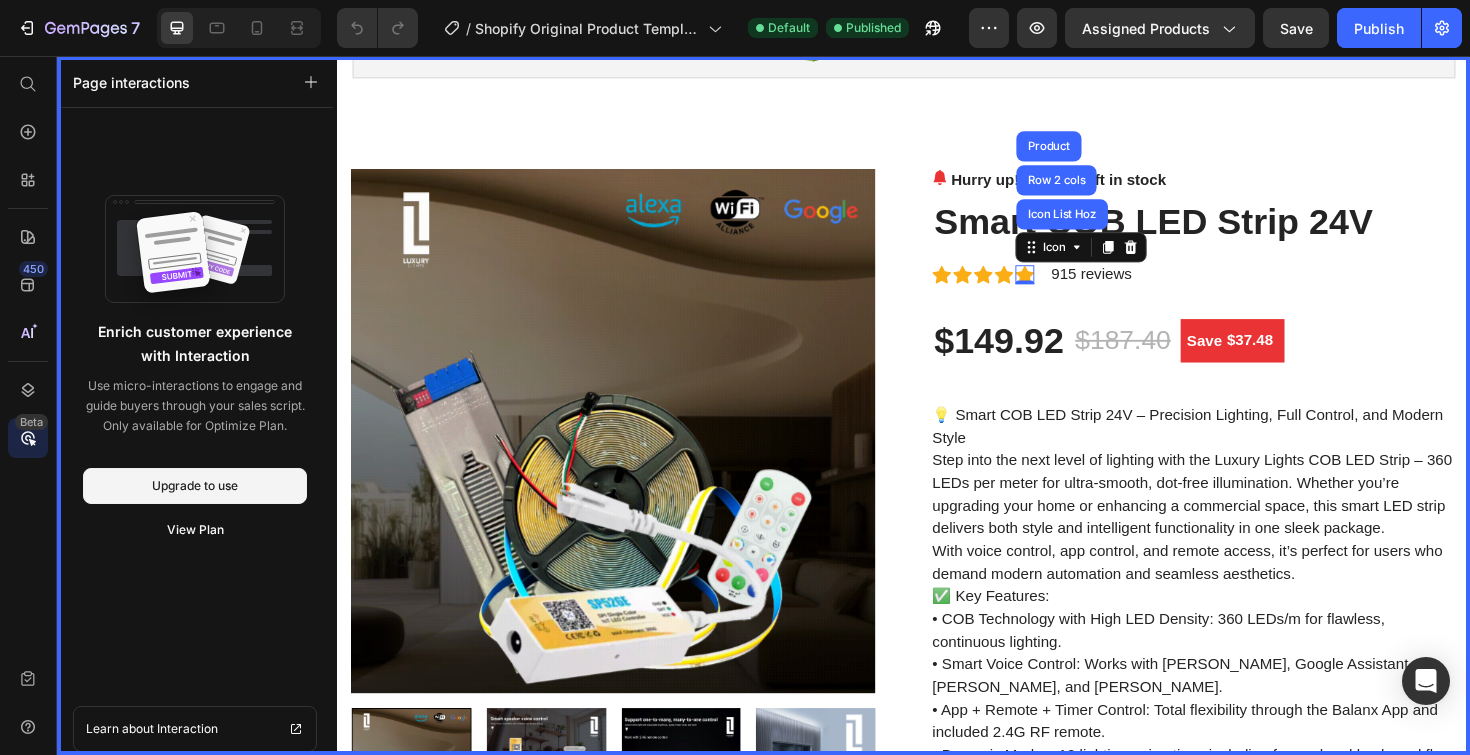 click at bounding box center [937, 426] 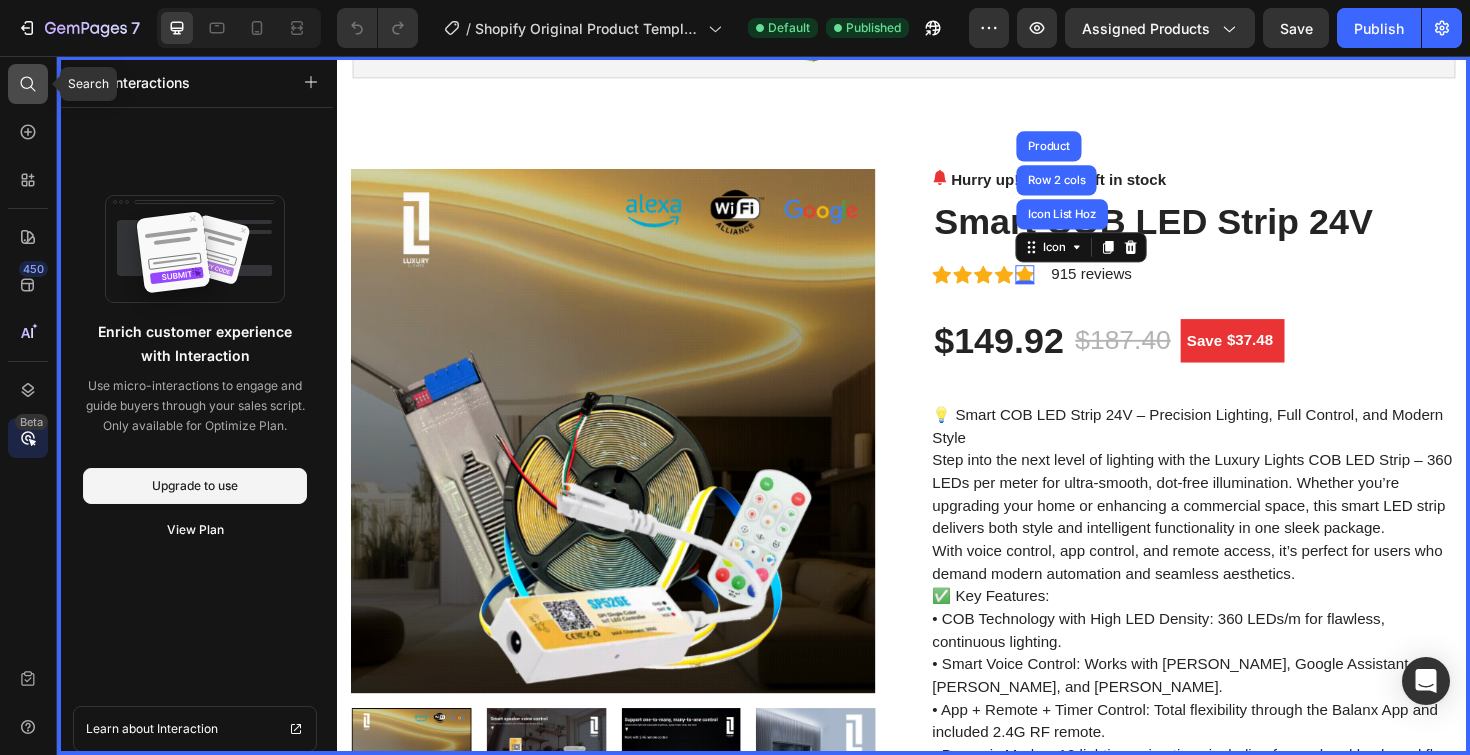 click 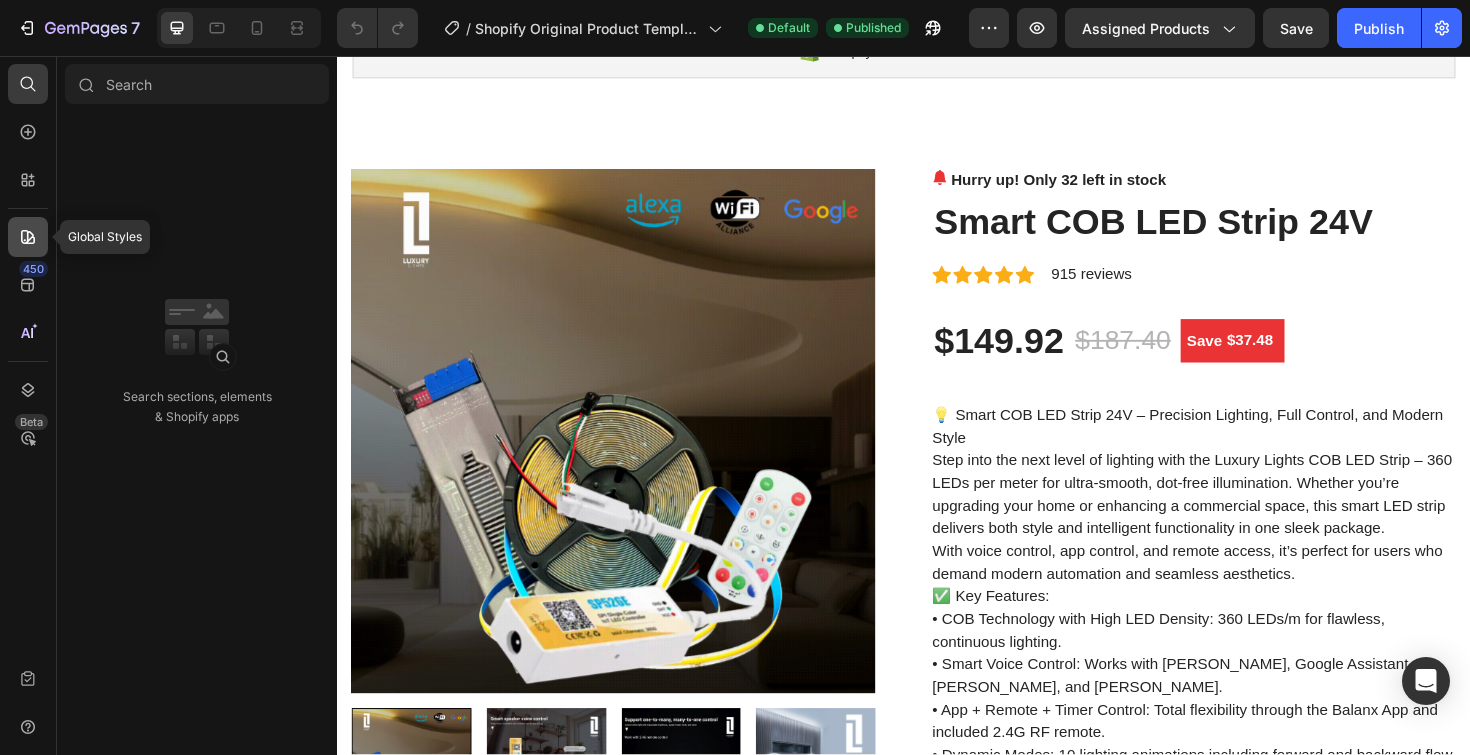 click 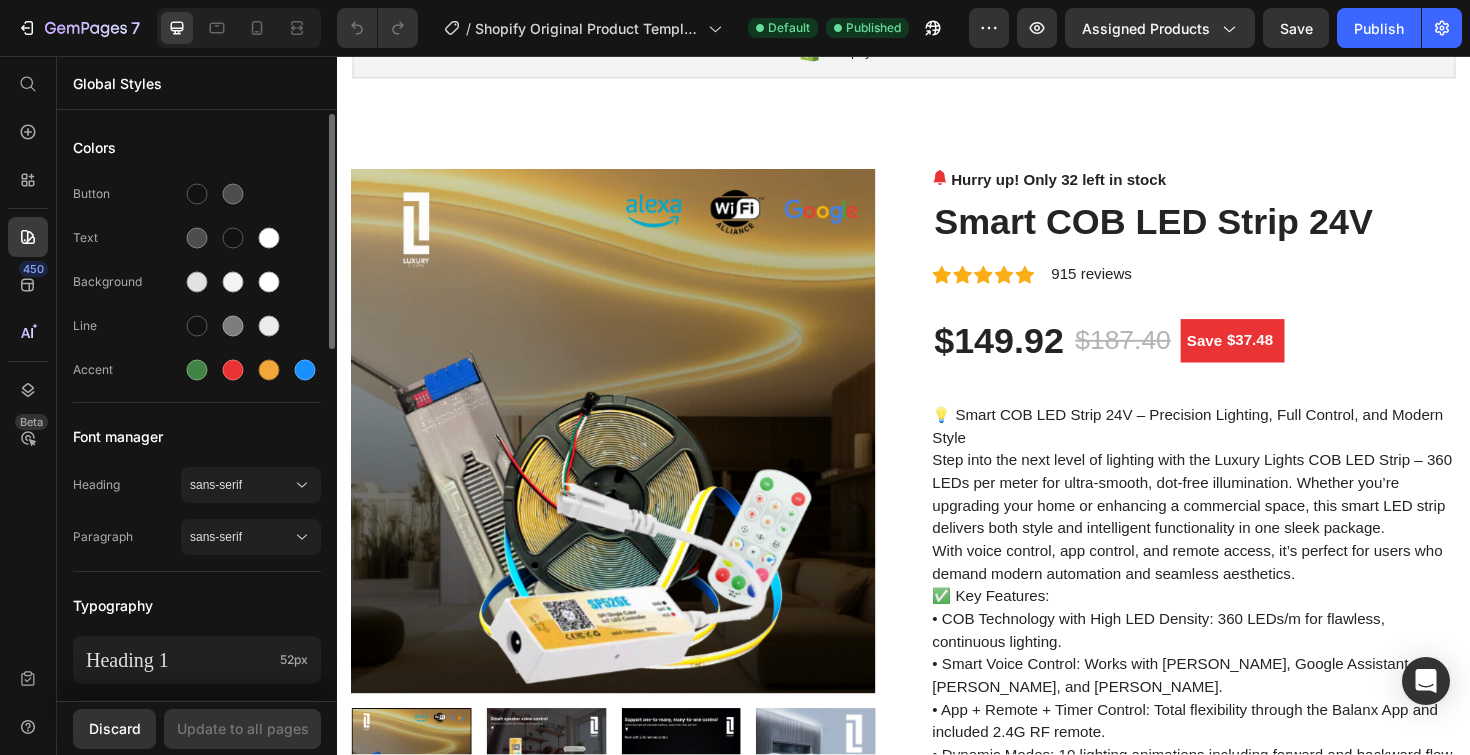 click on "Background" at bounding box center (197, 282) 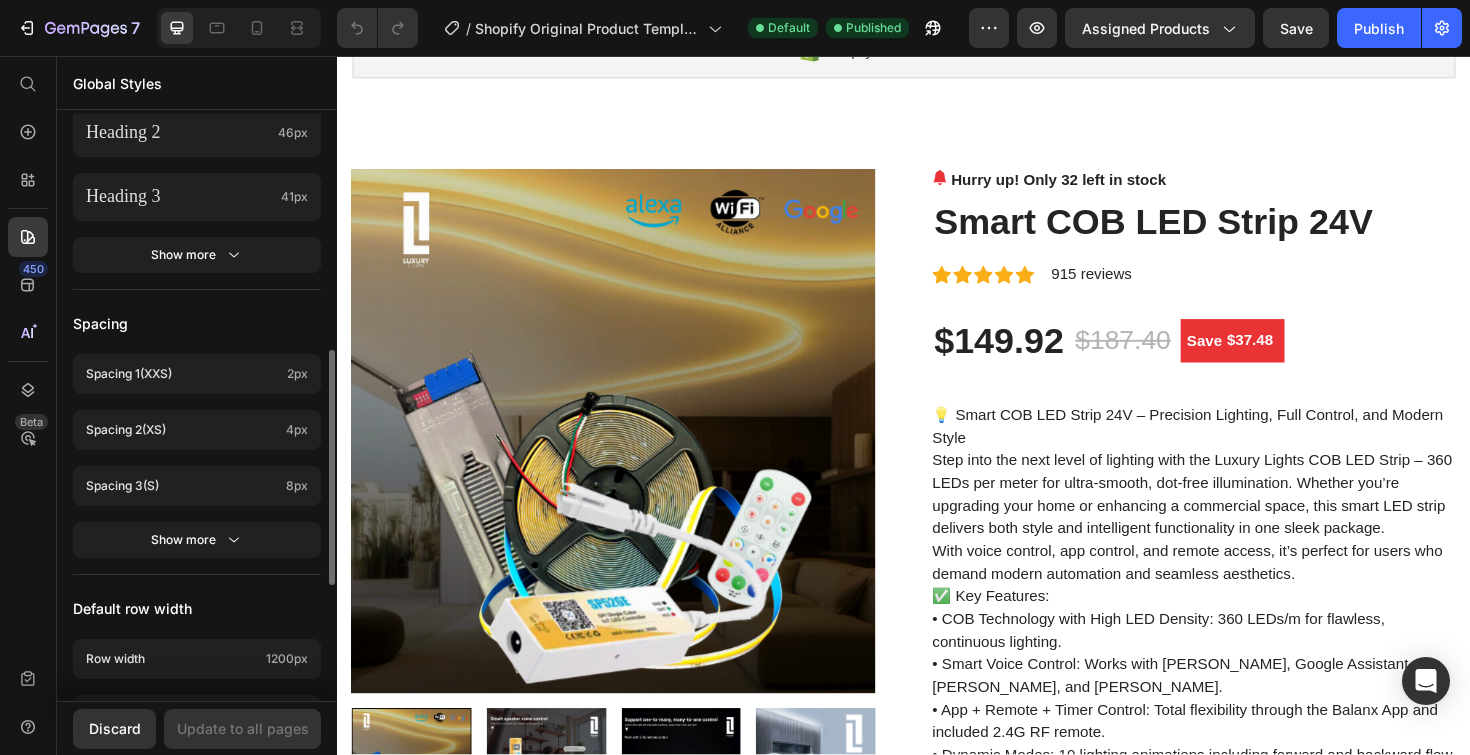 scroll, scrollTop: 878, scrollLeft: 0, axis: vertical 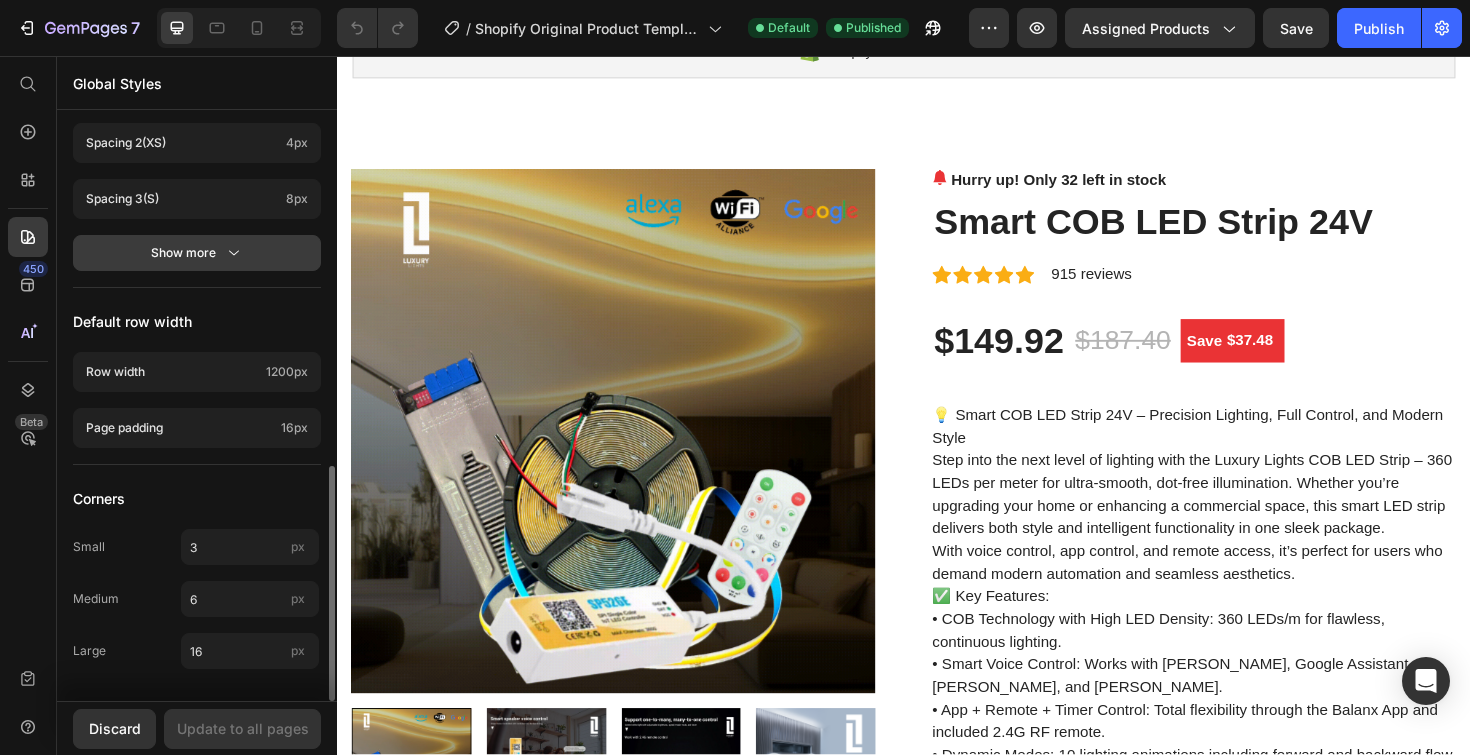 click on "Show more" at bounding box center (197, 253) 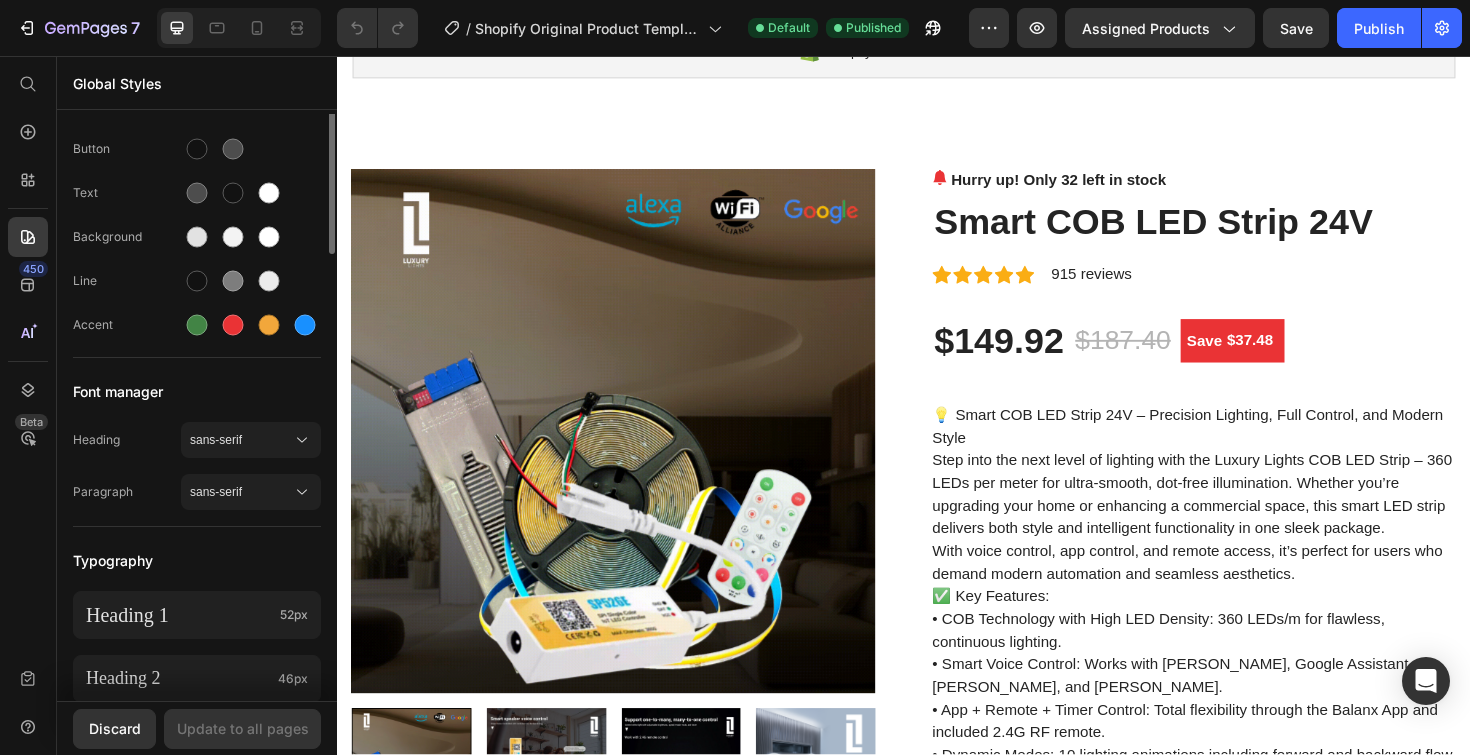 scroll, scrollTop: 0, scrollLeft: 0, axis: both 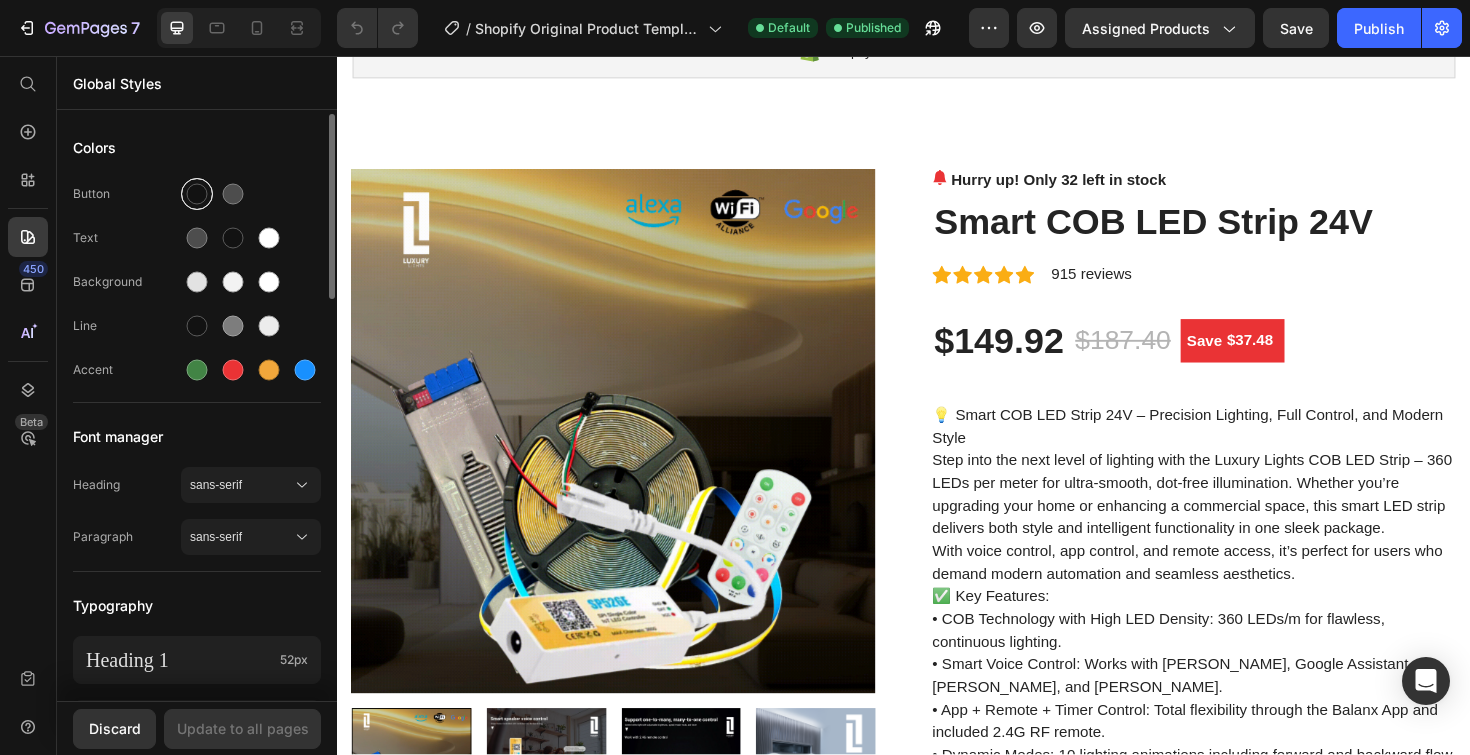 click at bounding box center (197, 194) 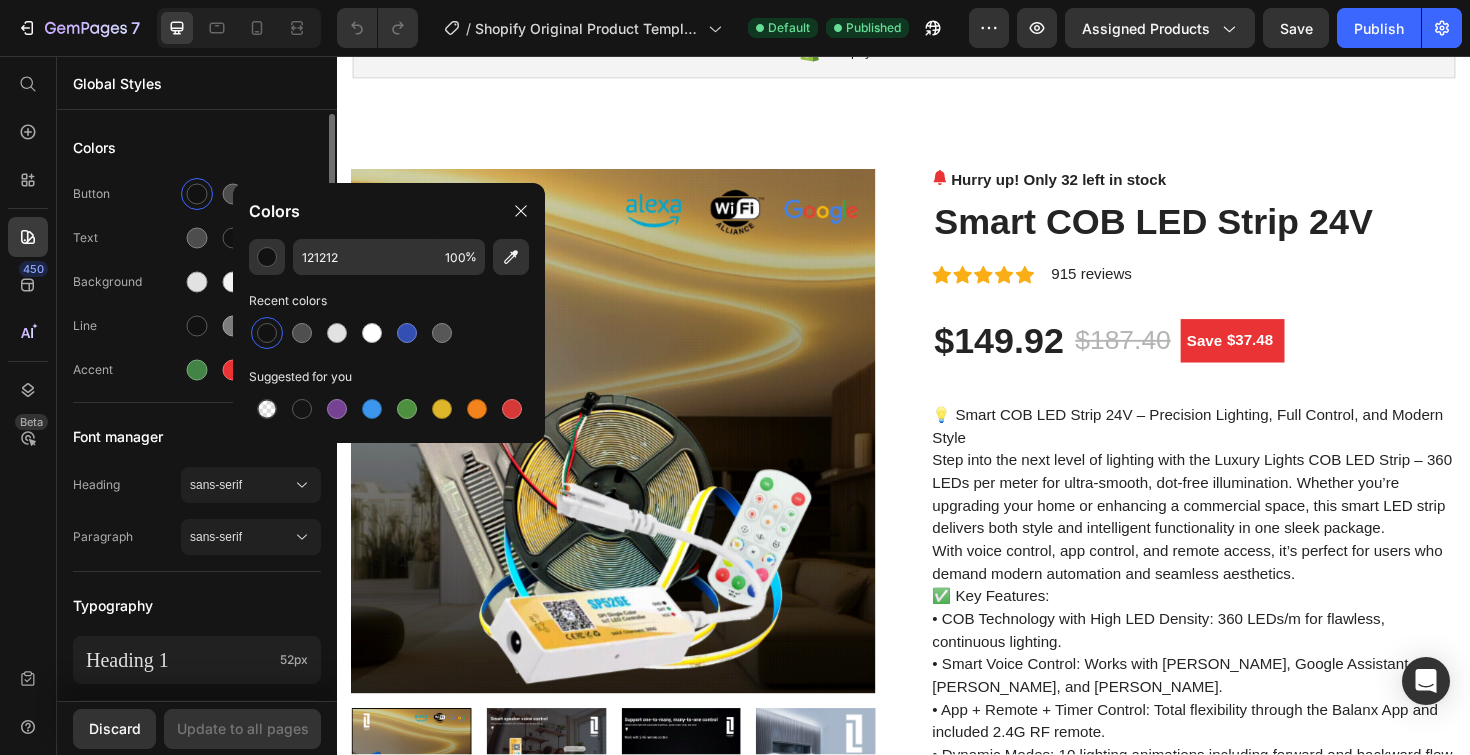 click on "Colors" at bounding box center [197, 148] 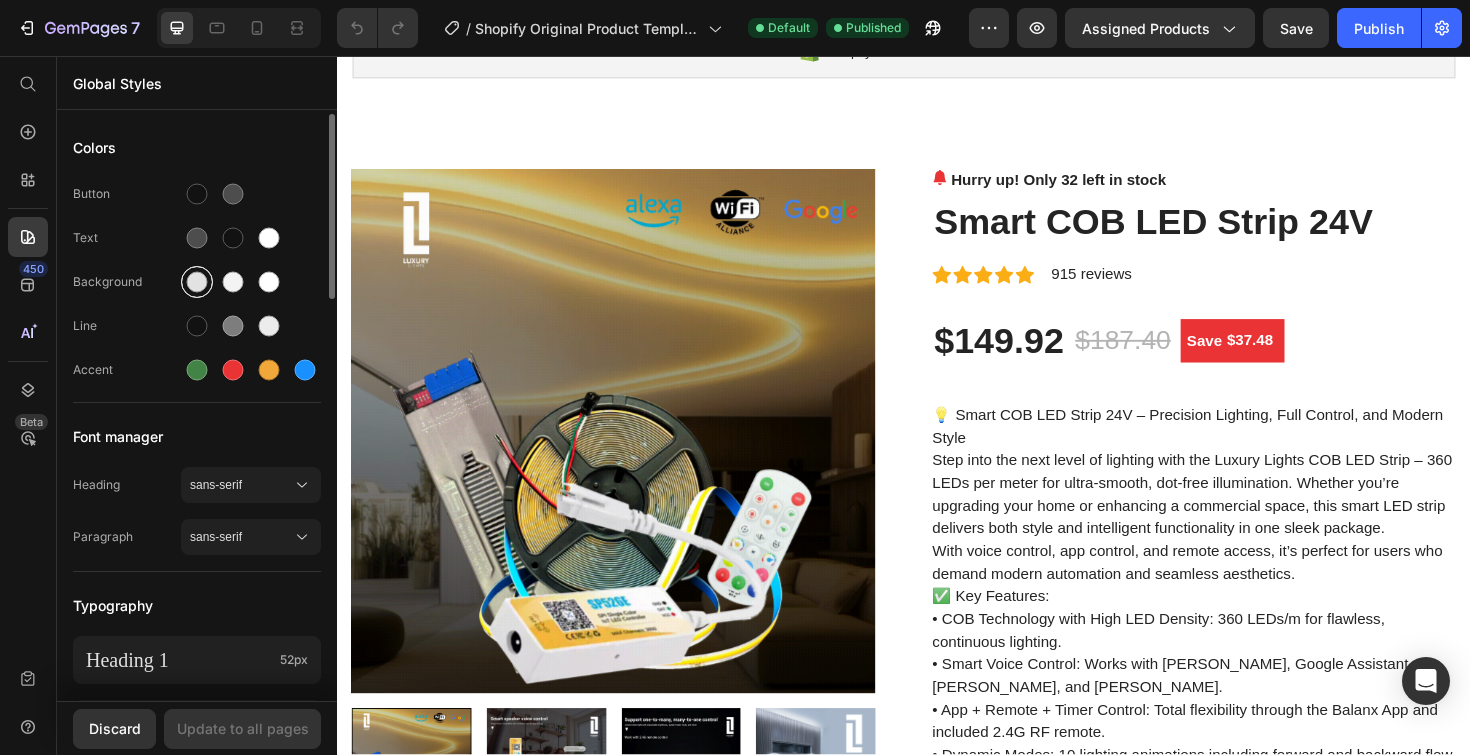 click at bounding box center (197, 282) 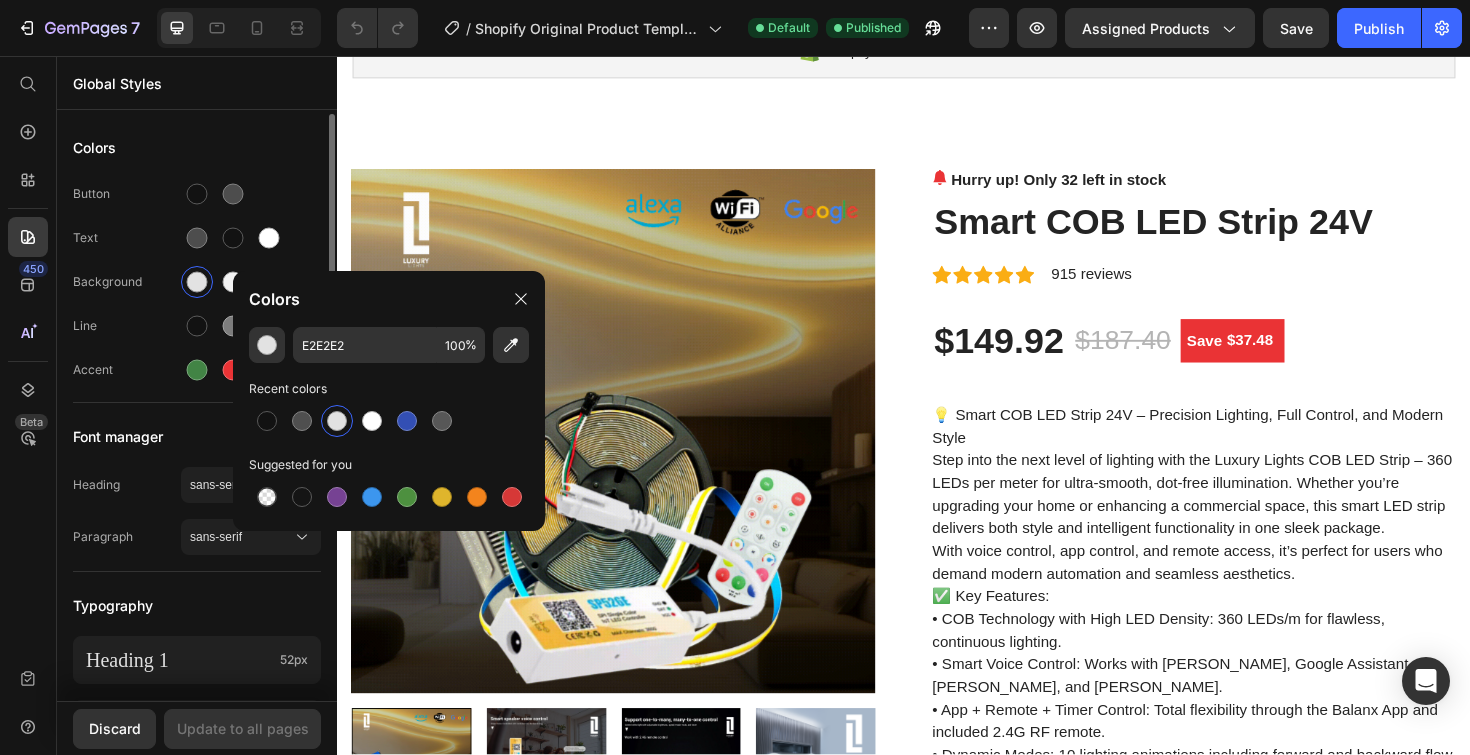 click on "Colors" at bounding box center [197, 148] 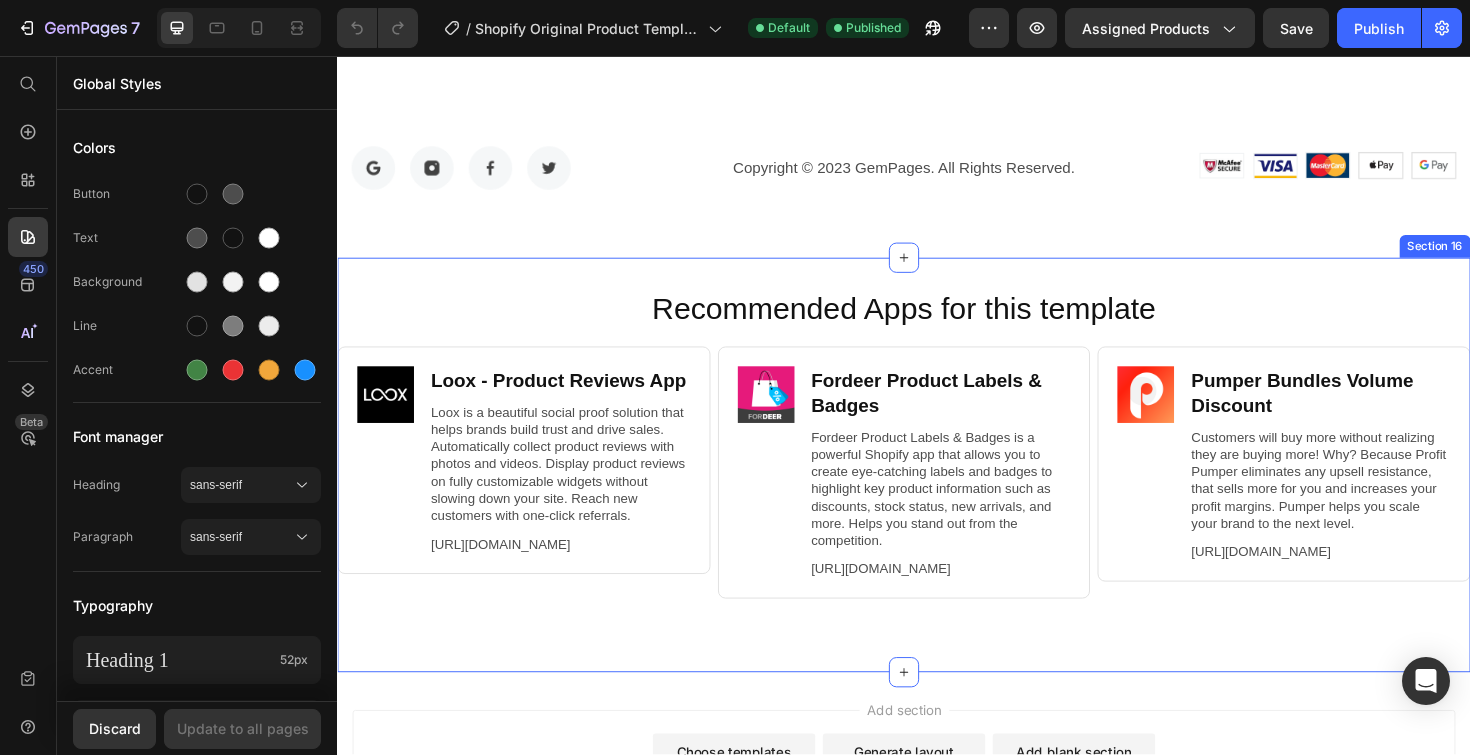 scroll, scrollTop: 13304, scrollLeft: 0, axis: vertical 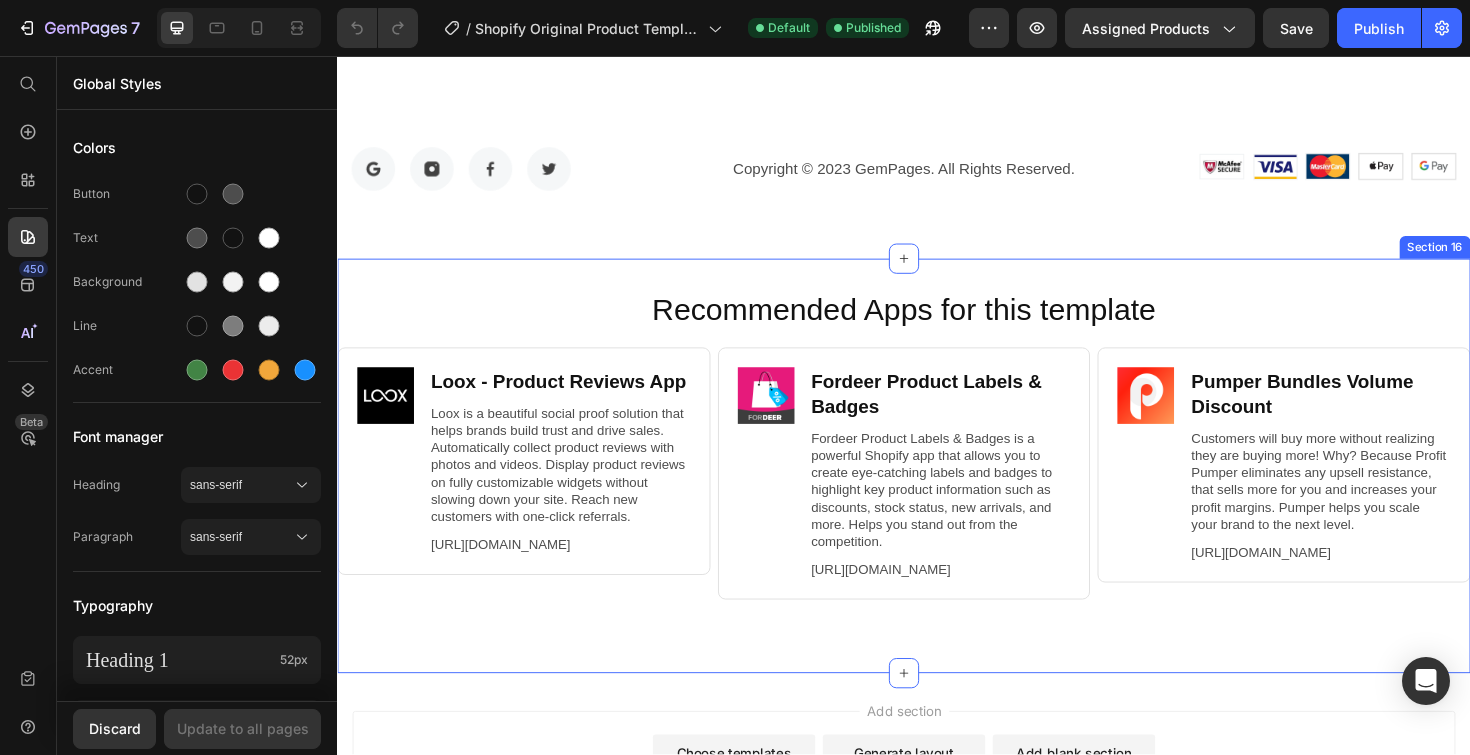 click on "Recommended Apps for this template Heading Image Loox ‑ Product Reviews App Heading Loox is a beautiful social proof solution that helps brands build trust and drive sales. Automatically collect product reviews with photos and videos. Display product reviews on fully customizable widgets without slowing down your site. Reach new customers with one-click referrals. Text Block https://gempages.co/loox Text Block Row Row Image Fordeer Product Labels & Badges Heading Fordeer Product Labels & Badges is a powerful Shopify app that allows you to create eye-catching labels and badges to highlight key product information such as discounts, stock status, new arrivals, and more. Helps you stand out from the competition. Text Block https://gempages.co/fodeer-product-badges-label-design Text Block Row Row Image Pumper Bundles Volume Discount Heading Text Block https://gempages.co/pumper-quantity-breaks-product-bundles-discounts Text Block Row Row Row Section 16" at bounding box center [937, 490] 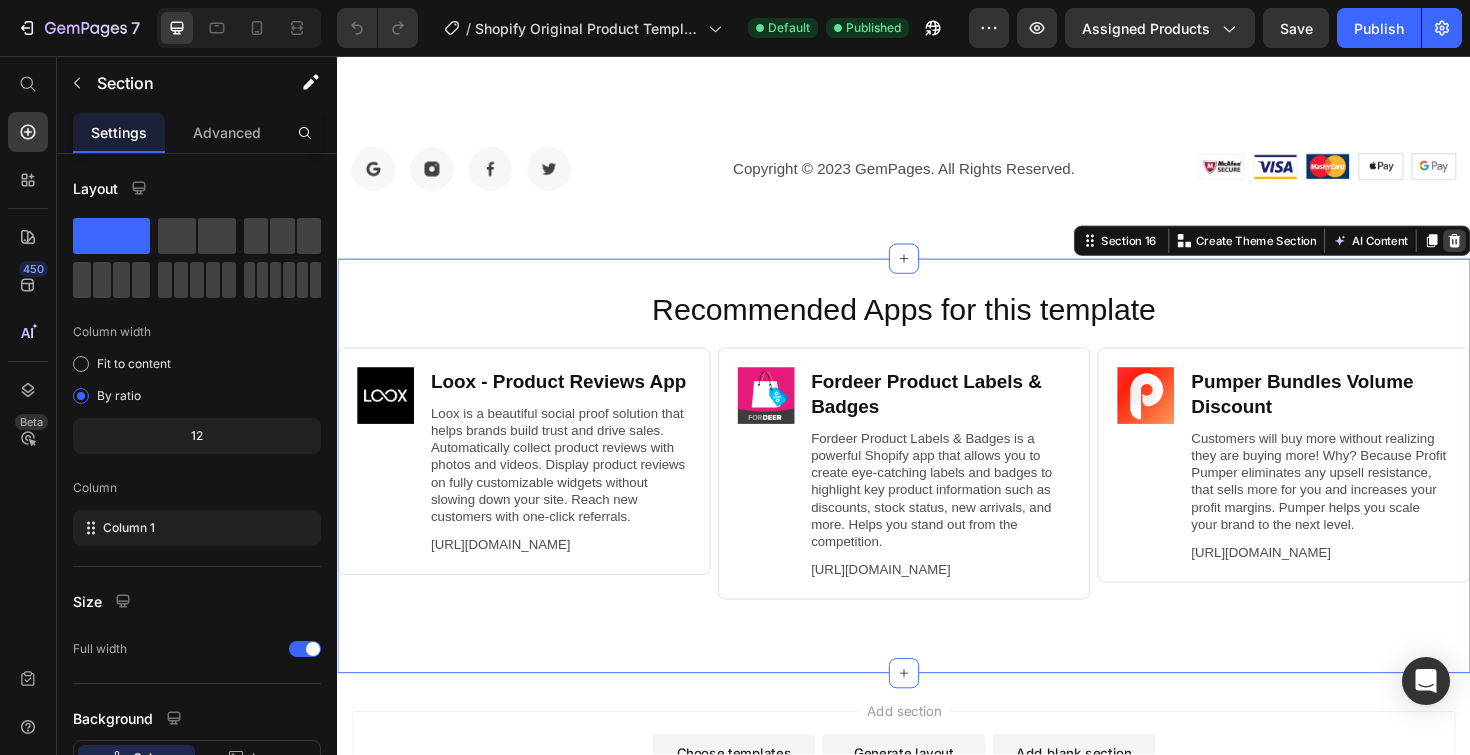 click 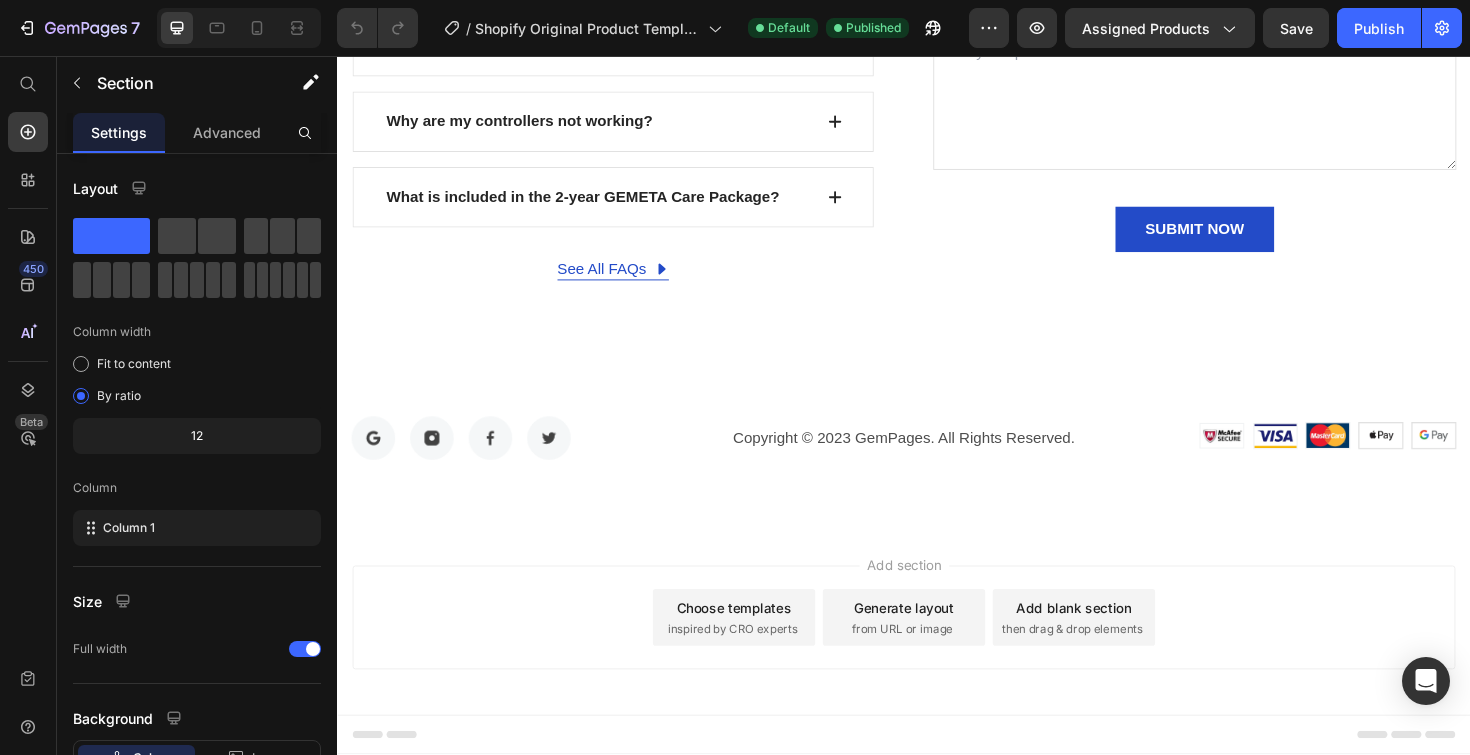 scroll, scrollTop: 13018, scrollLeft: 0, axis: vertical 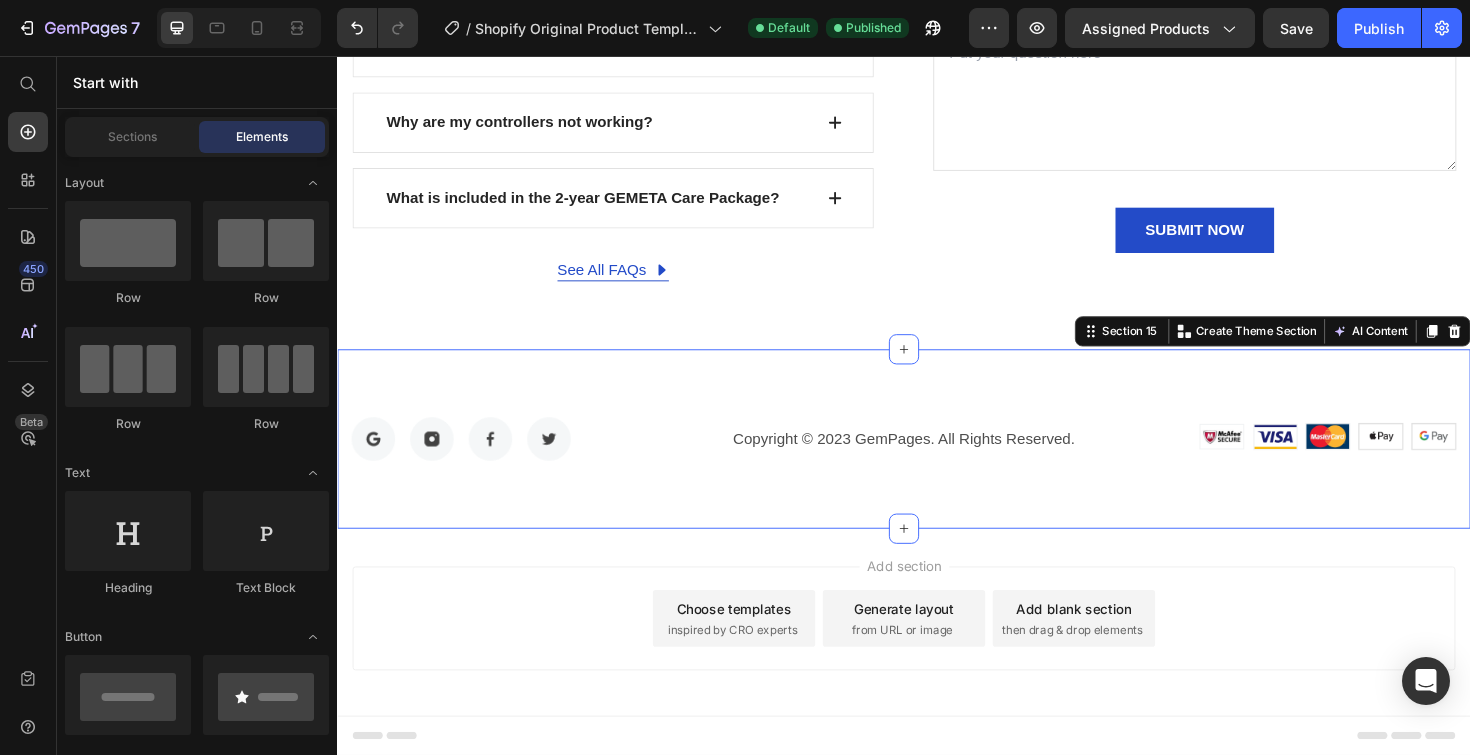 click on "Image Image Image Image Row Copyright © 2023 GemPages. All Rights Reserved. Text block Image Image Image Image Image Row Row Section 15   You can create reusable sections Create Theme Section AI Content Write with GemAI What would you like to describe here? Tone and Voice Persuasive Product Smart COB LED Strip 24V Show more Generate" at bounding box center (937, 462) 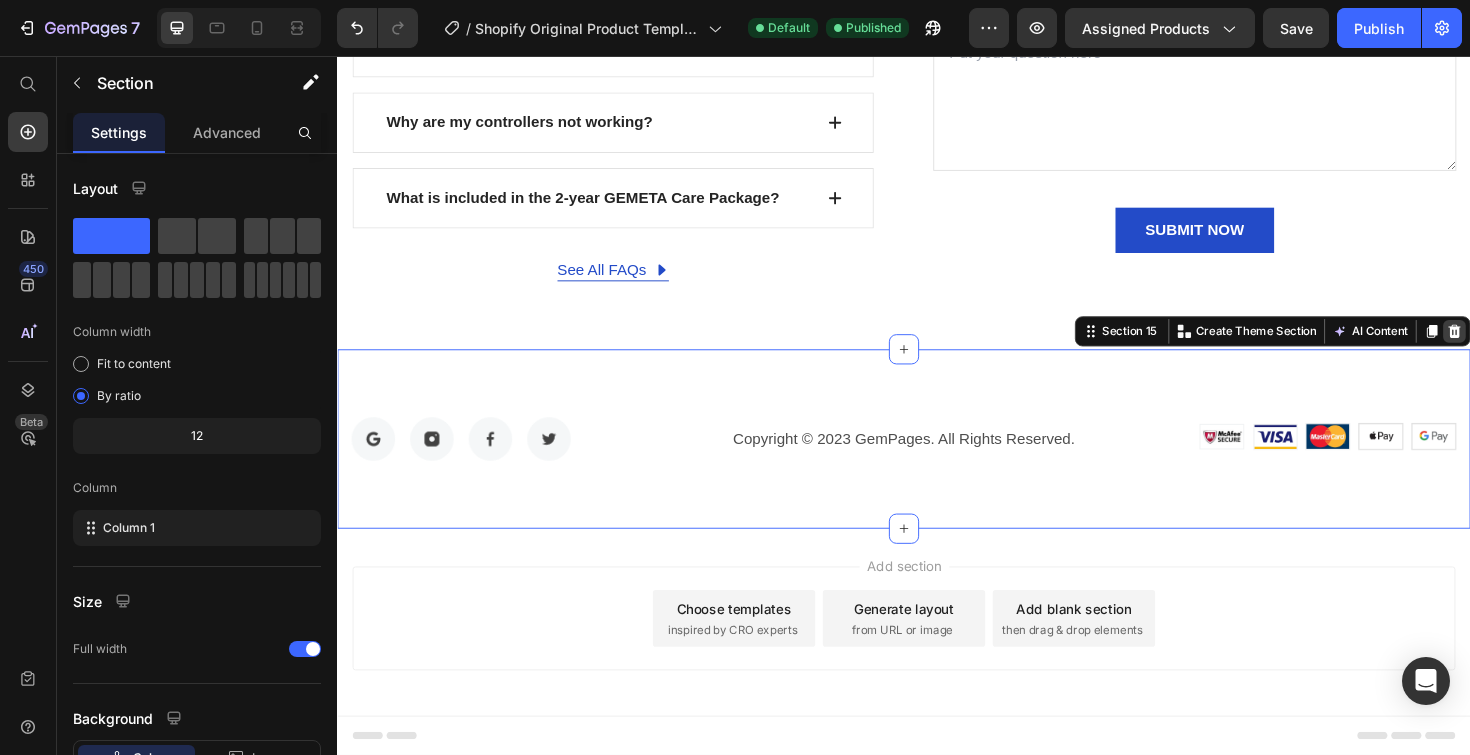 click 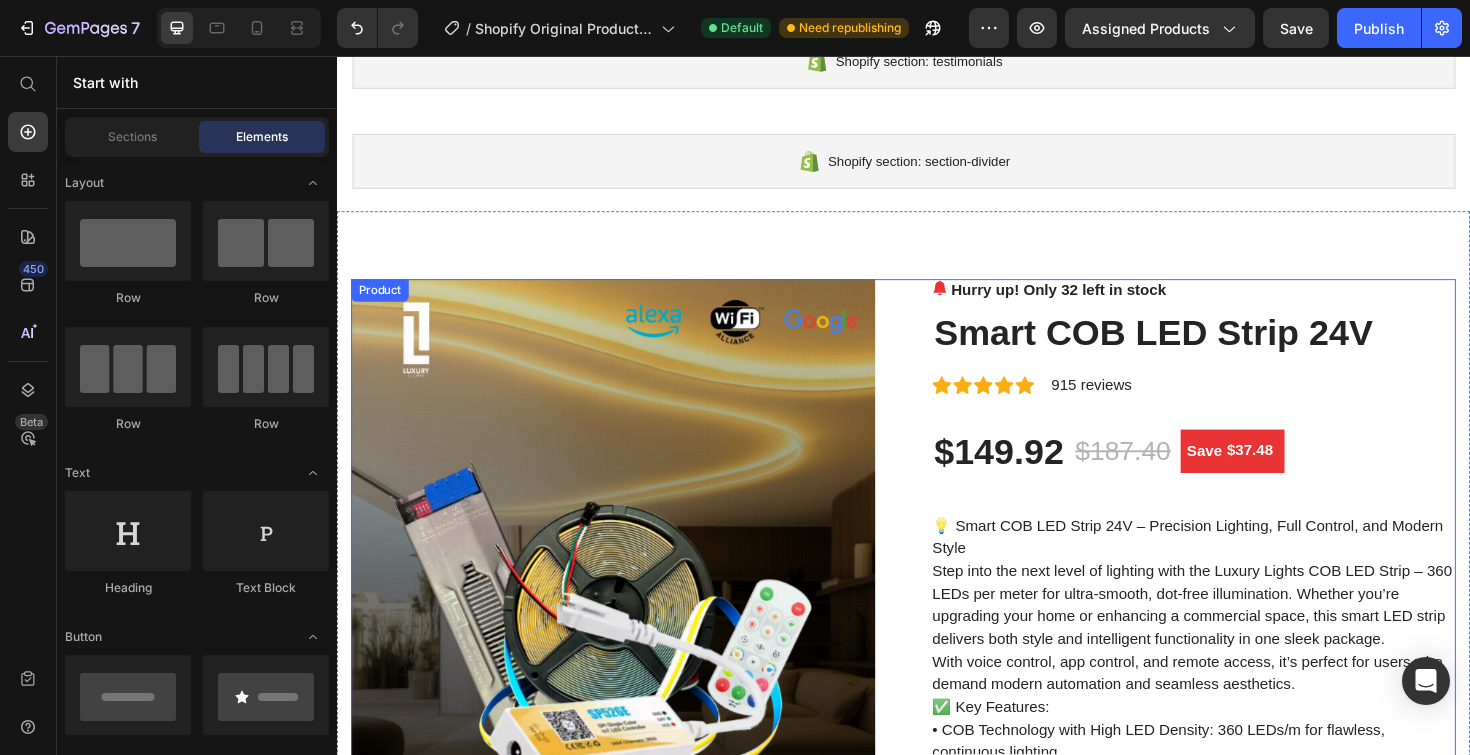 scroll, scrollTop: 534, scrollLeft: 0, axis: vertical 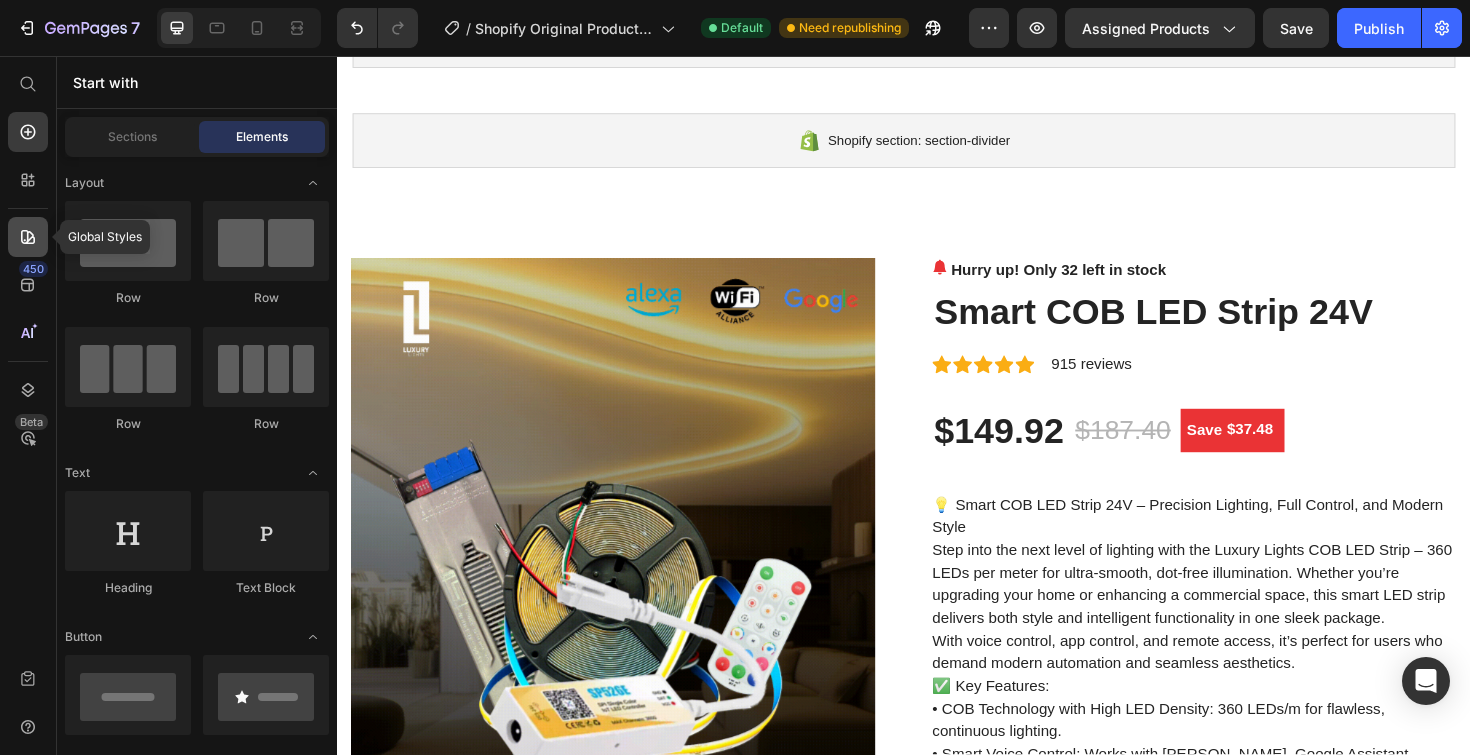 click 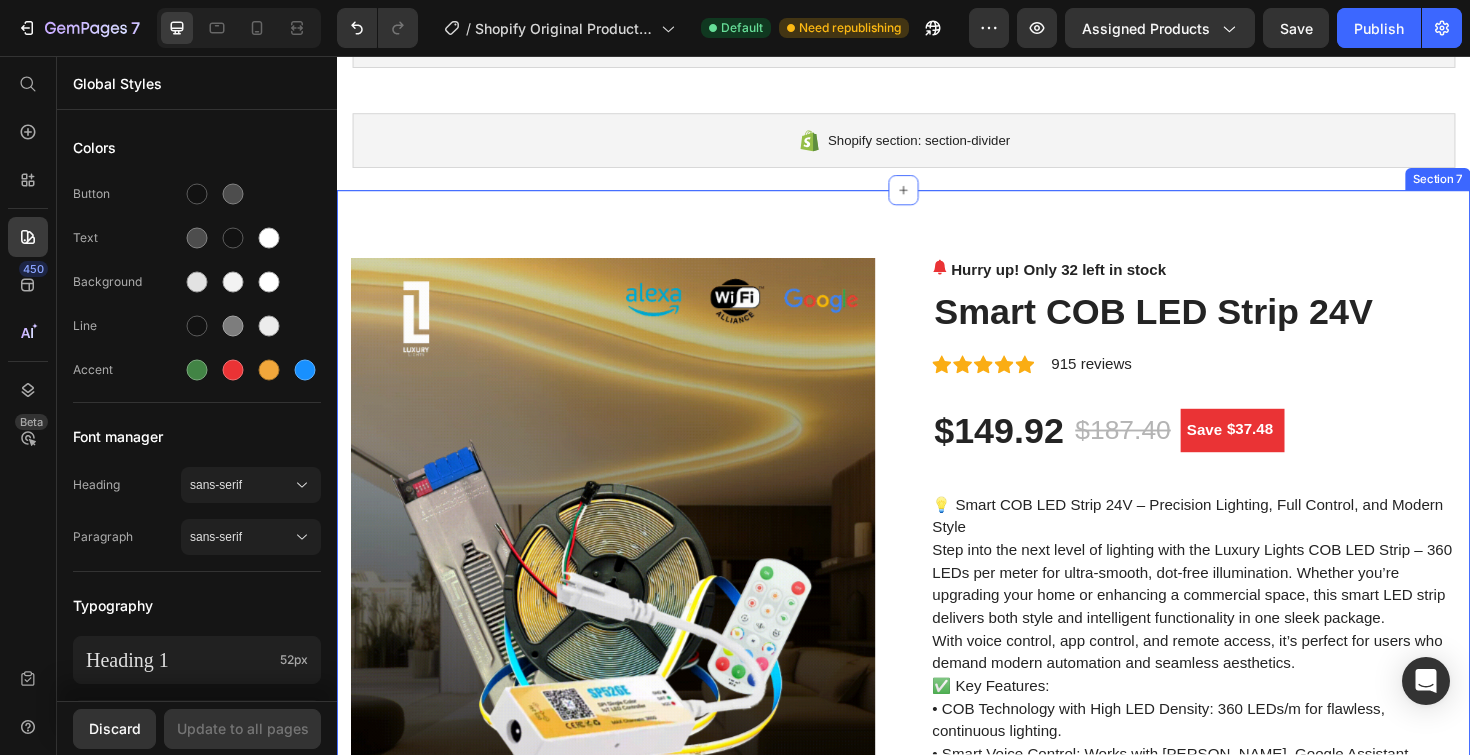click on "Product Images
Hurry up! Only 32 left in stock (P) Stock Counter Smart COB LED Strip 24V (P) Title
Icon
Icon
Icon
Icon
Icon Icon List Hoz 915 reviews Text block Row $149.92 (P) Price $187.40 (P) Price Save $37.48 (P) Tag Row 💡 Smart COB LED Strip 24V – Precision Lighting, Full Control, and Modern Style
Step into the next level of lighting with the Luxury Lights COB LED Strip – 360 LEDs per meter for ultra-smooth, dot-free illumination. Whether you’re upgrading your home or enhancing a commercial space, this smart LED strip delivers both style and intelligent functionality in one sleek package.
With voice control, app control, and remote access, it’s perfect for users who demand modern automation and seamless aesthetics.
✅ Key Features:
•   COB Technology with High LED Density: 360 LEDs/m for flawless, continuous lighting.
•
•
•
•
•
•
•" at bounding box center (937, 2791) 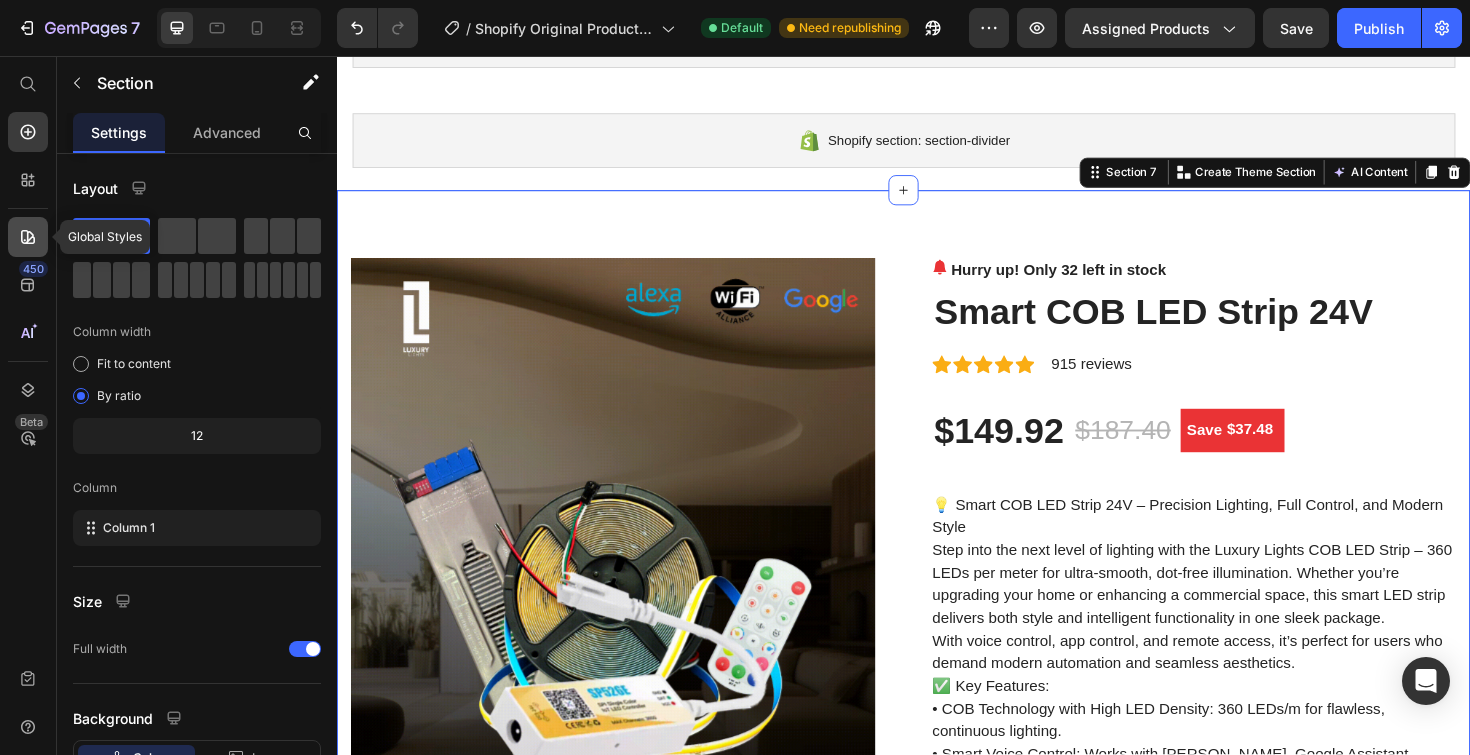 click 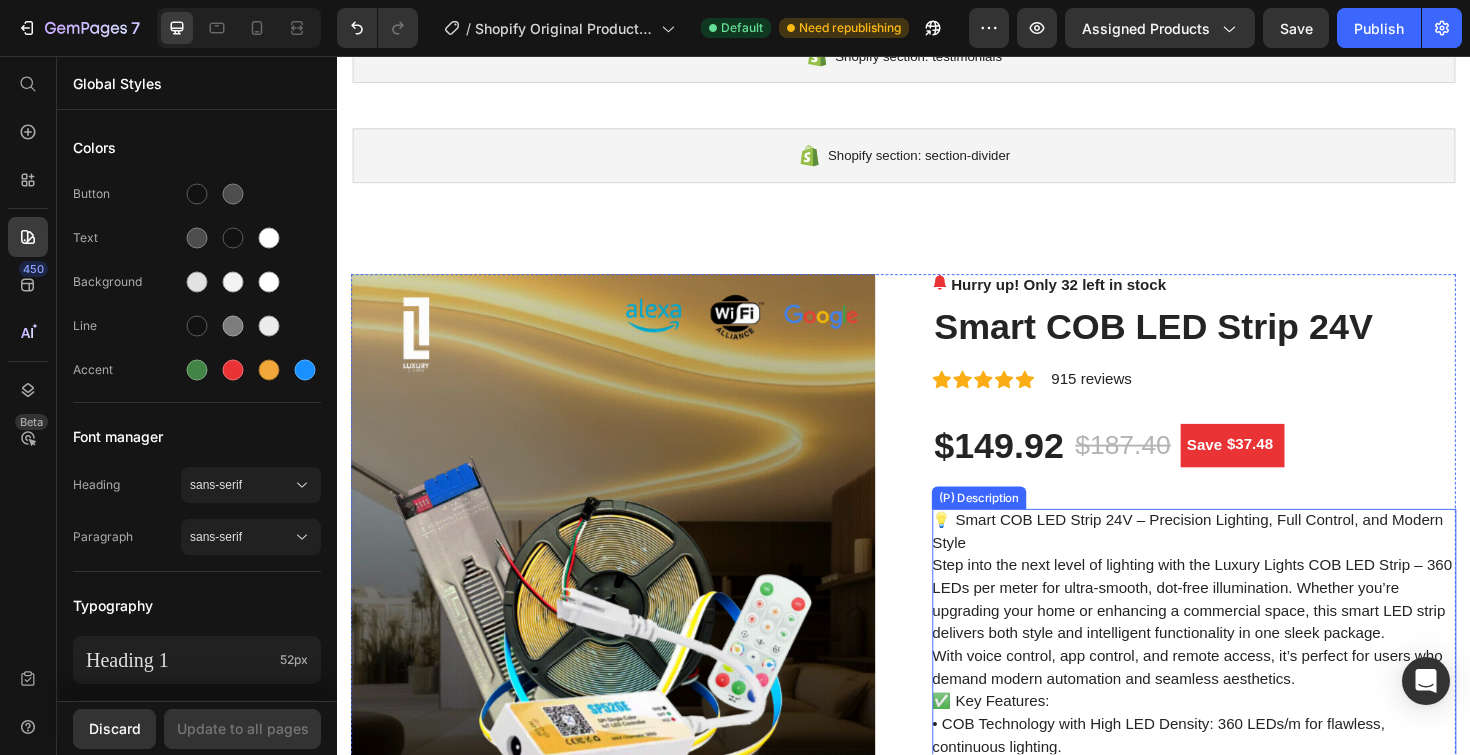 scroll, scrollTop: 0, scrollLeft: 0, axis: both 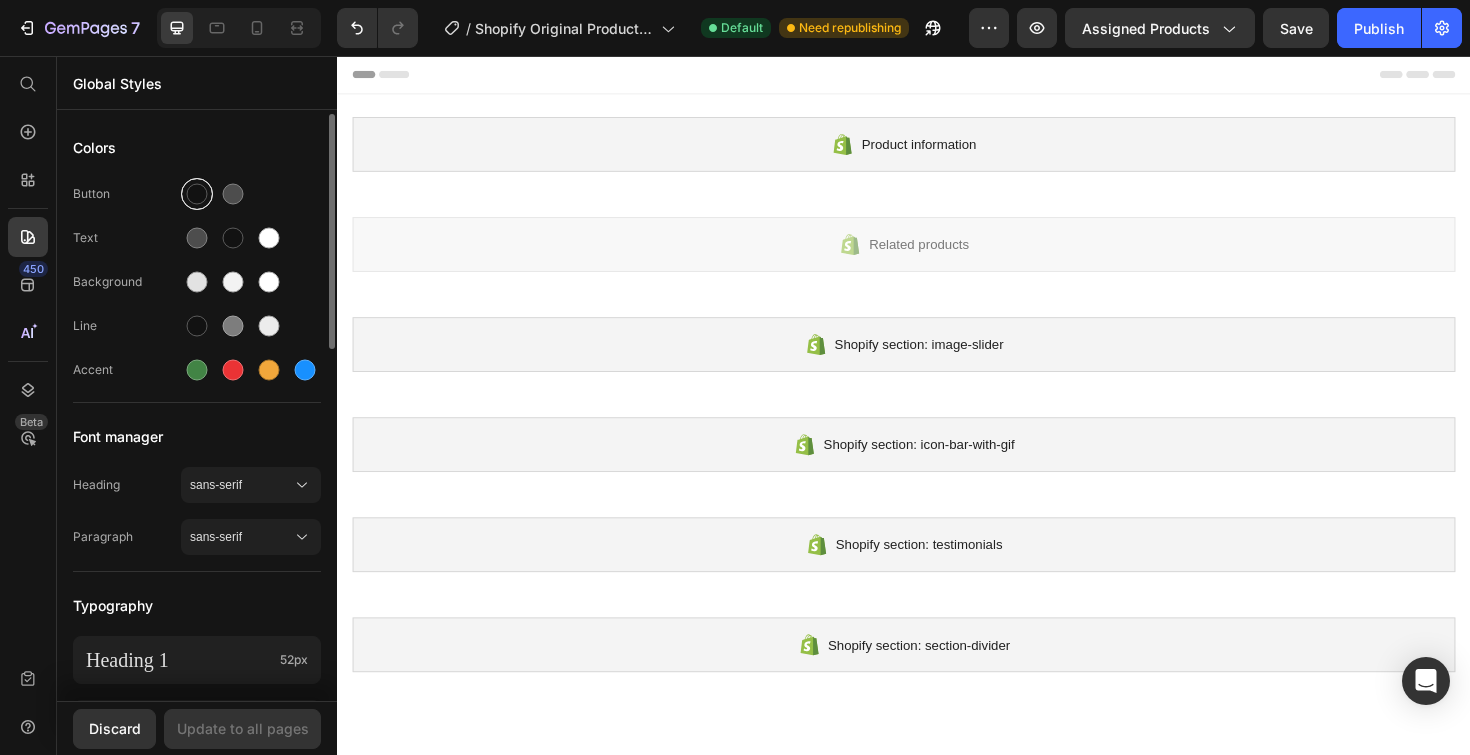 click at bounding box center (197, 194) 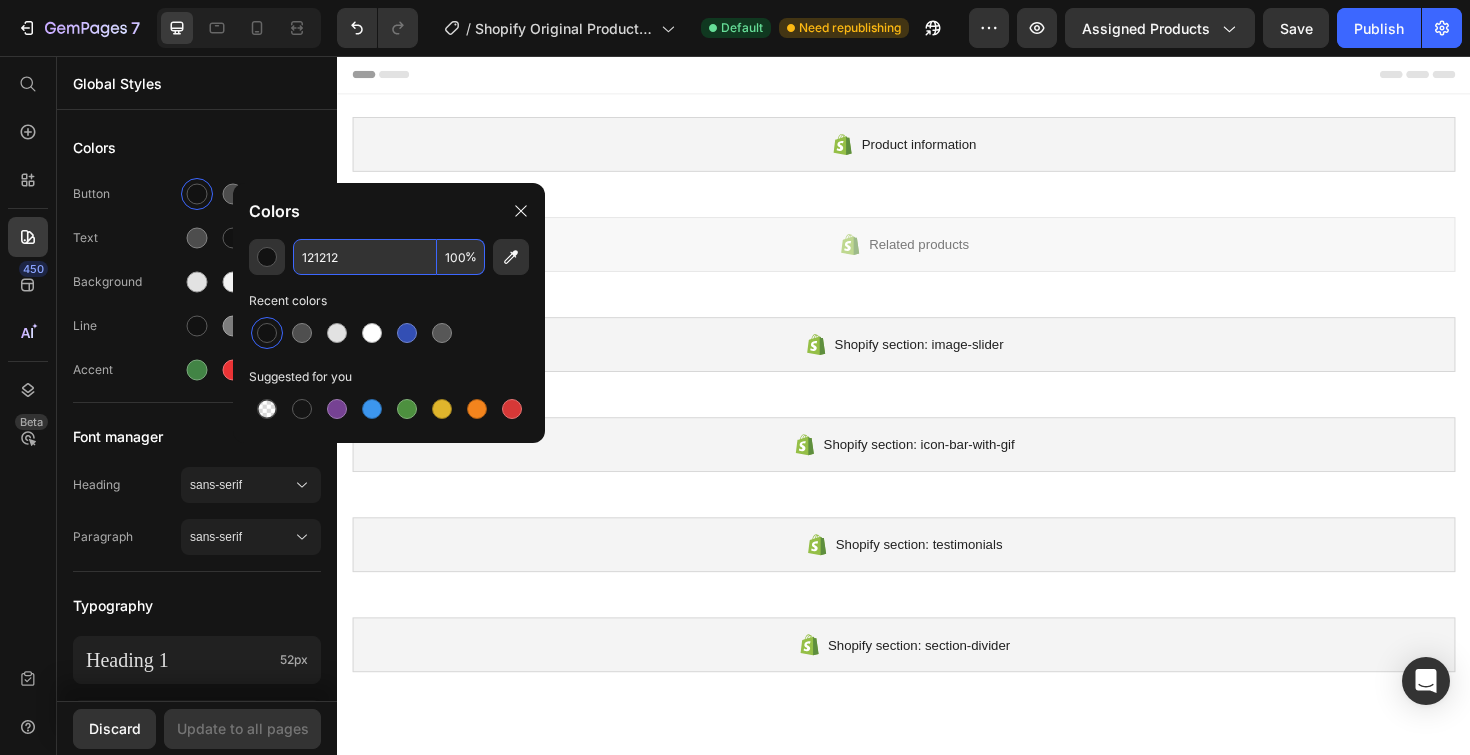 click on "121212" at bounding box center [365, 257] 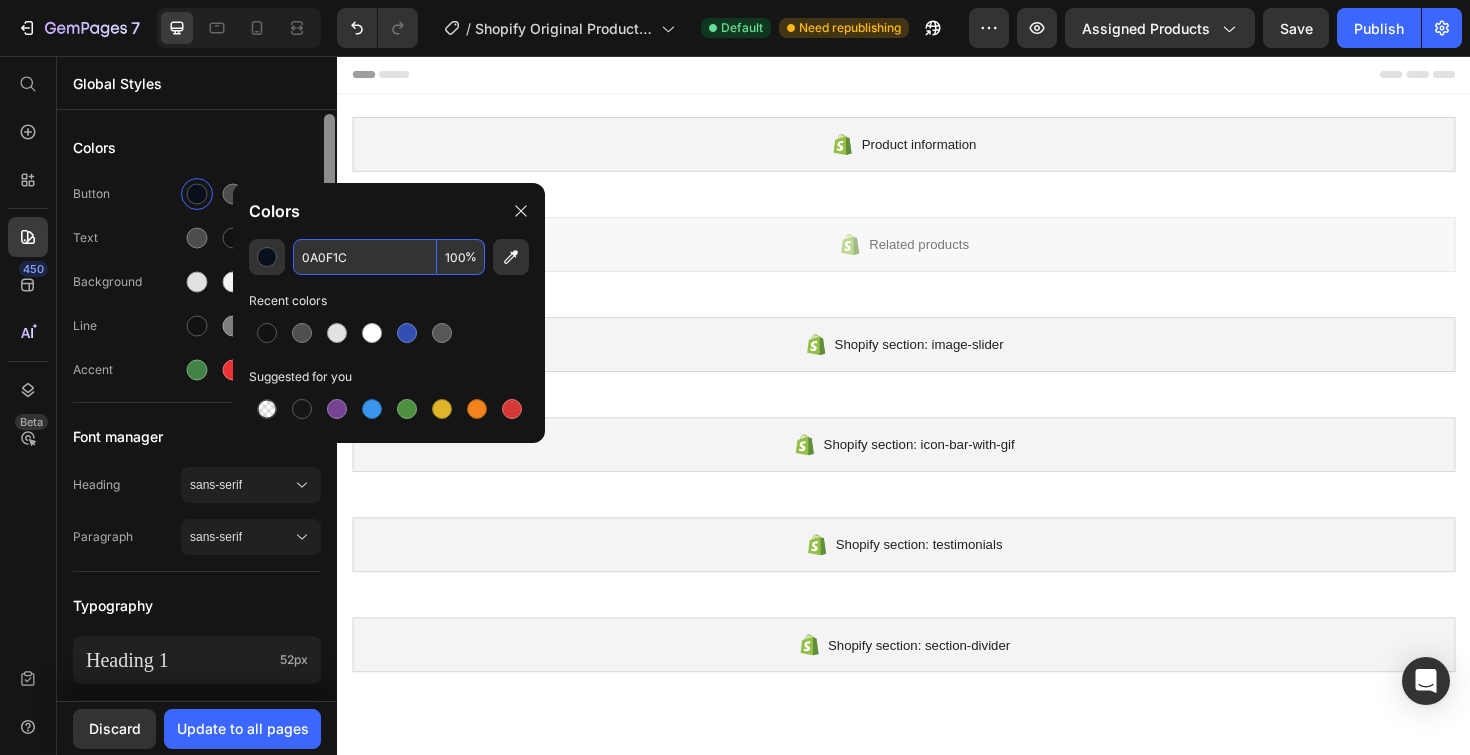 click at bounding box center (329, 231) 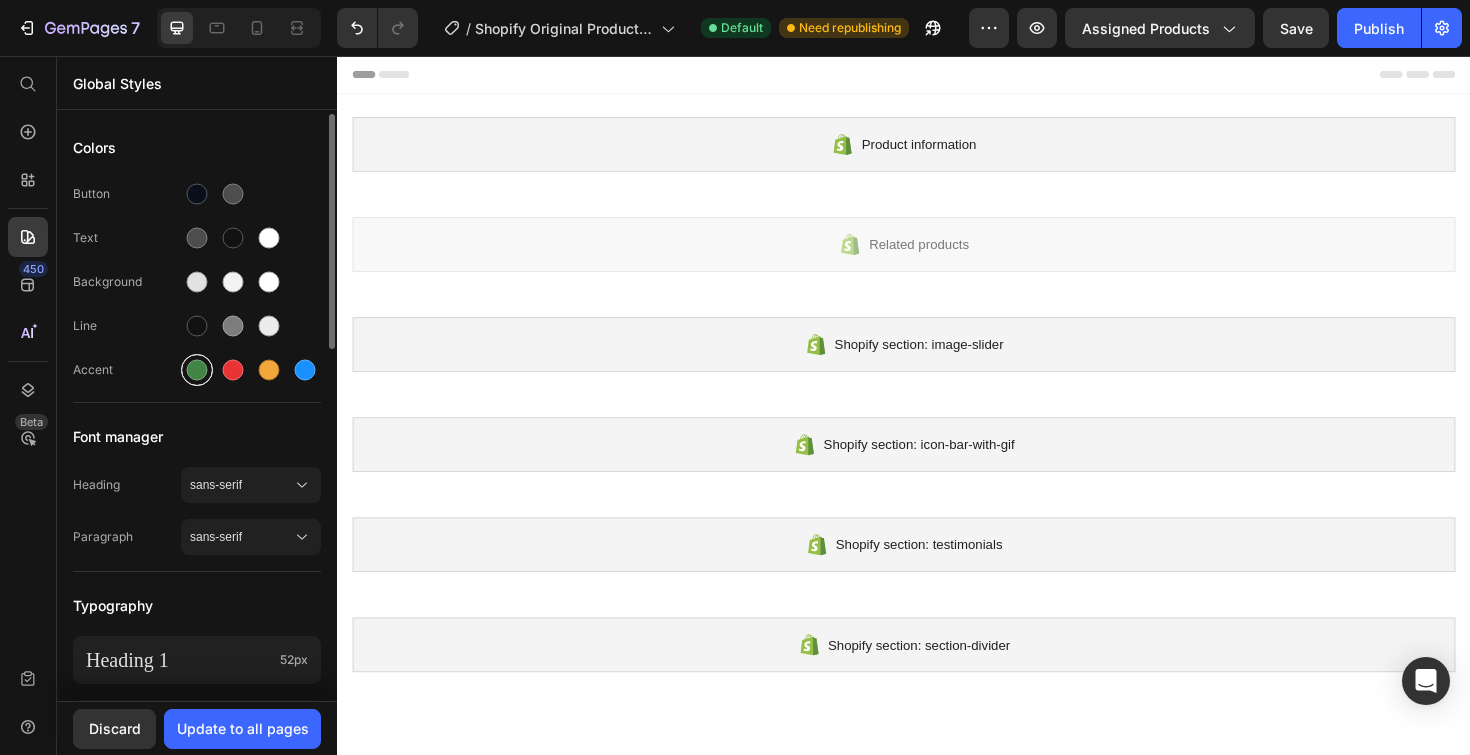 click at bounding box center [197, 370] 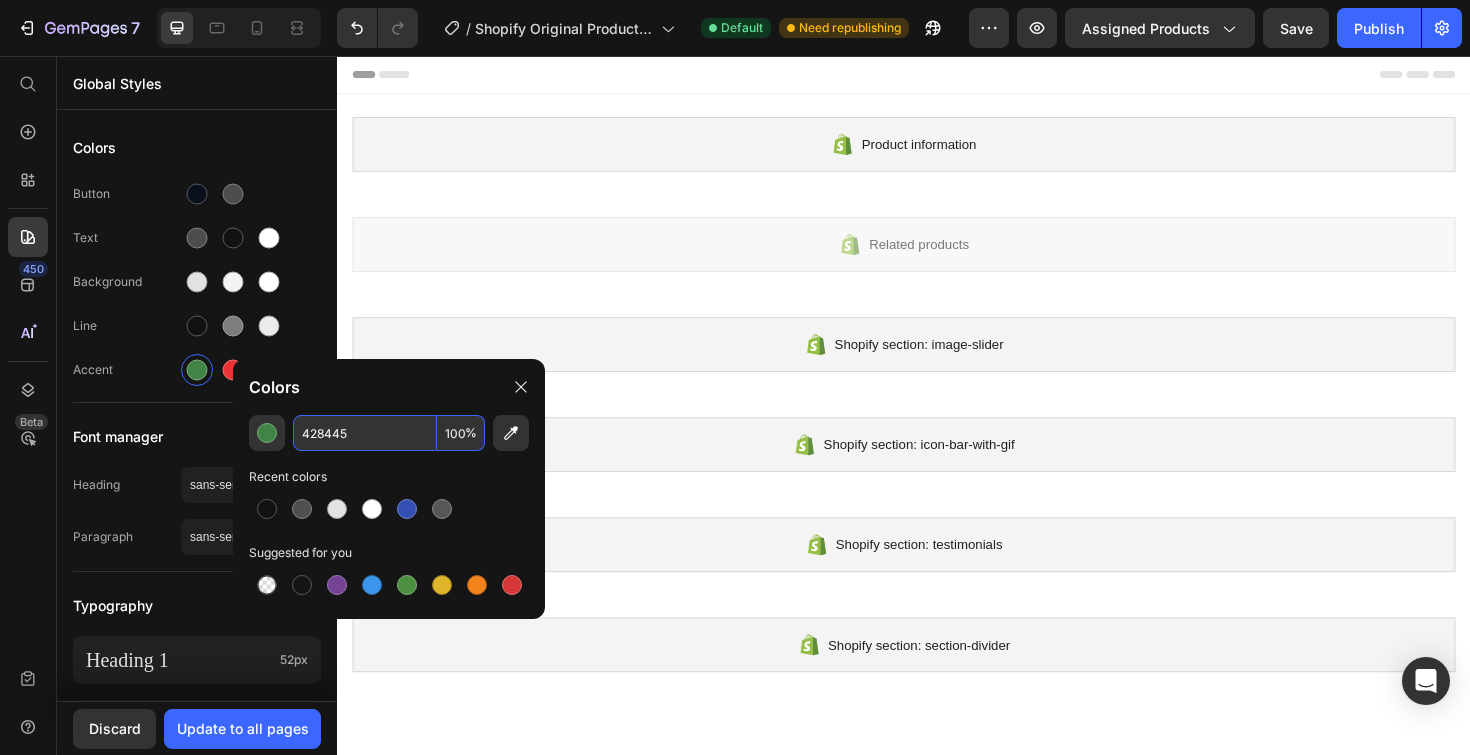 click on "428445" at bounding box center [365, 433] 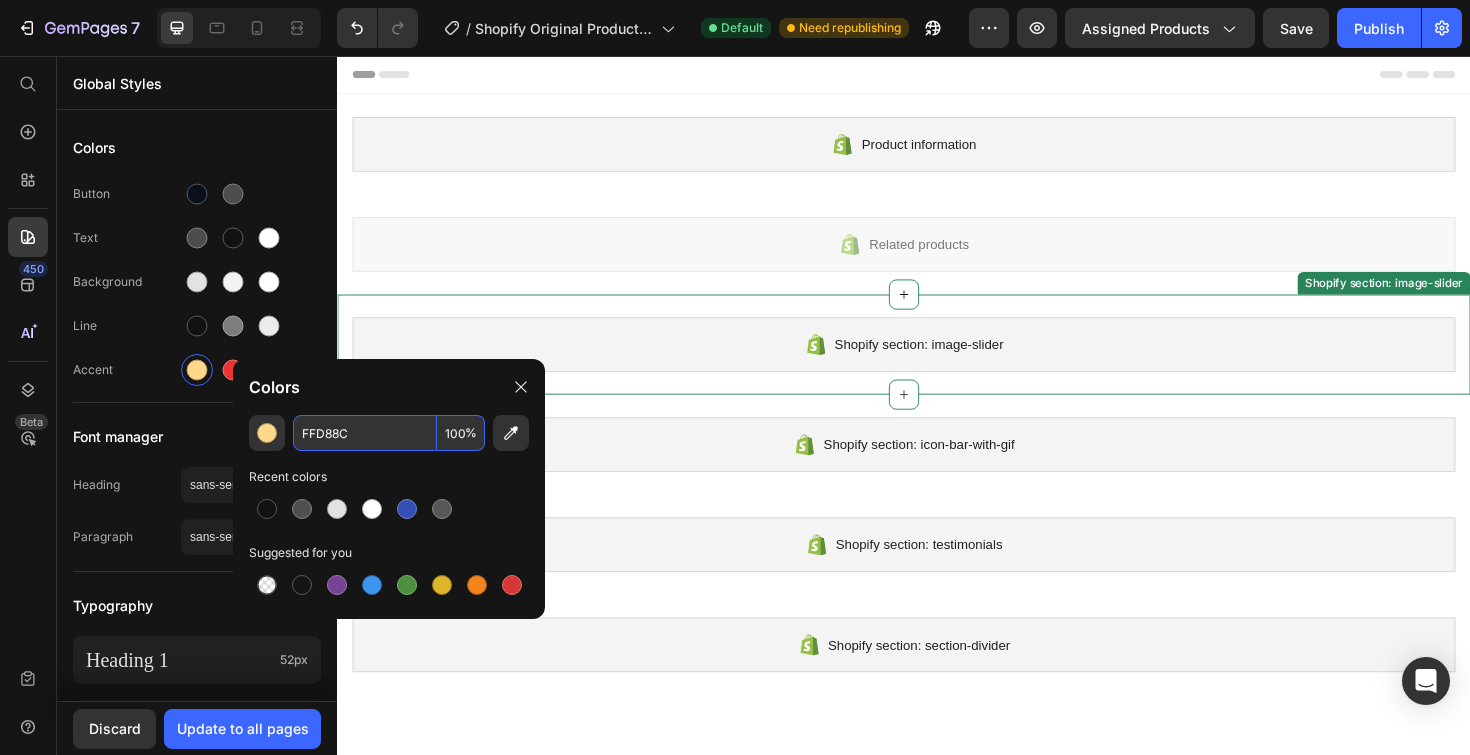 type on "FFD88C" 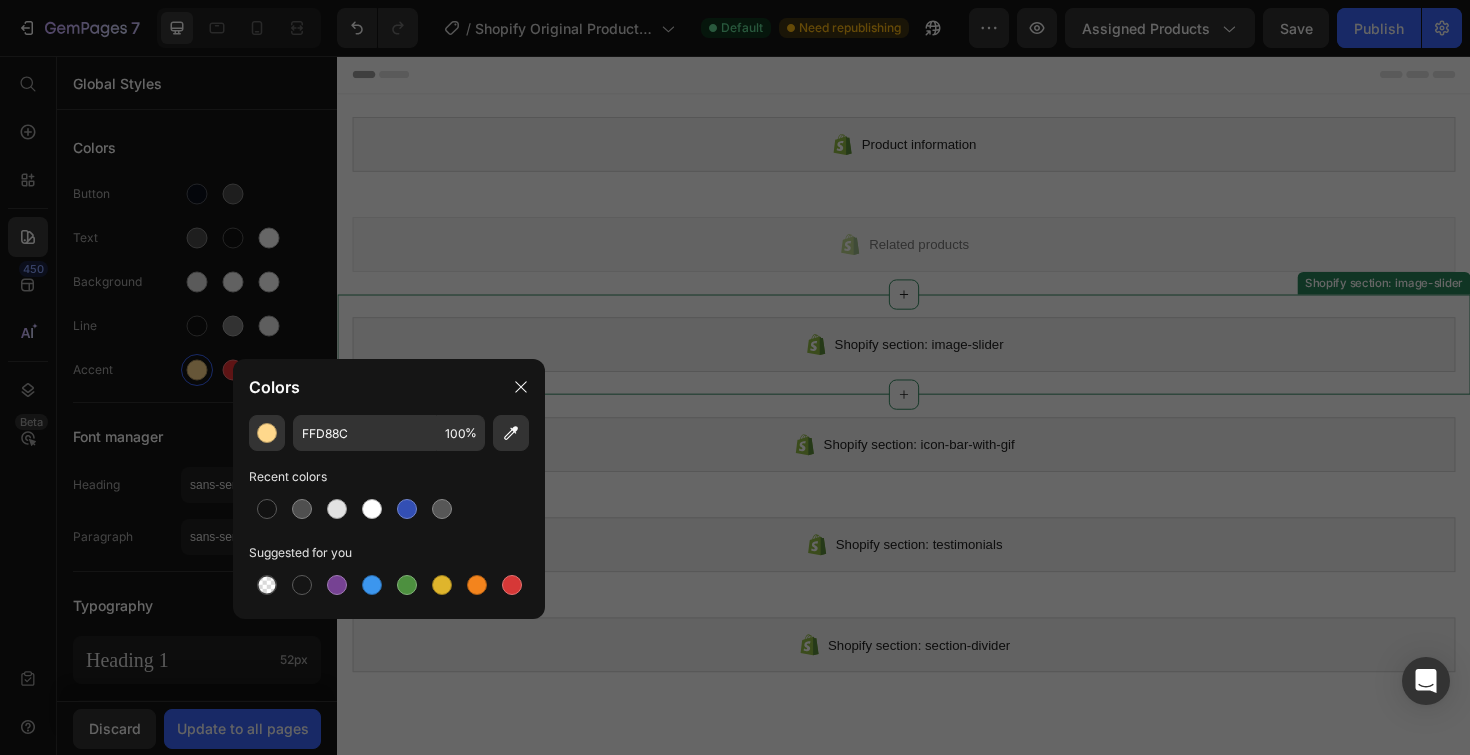 click on "Shopify section: image-slider" at bounding box center (937, 362) 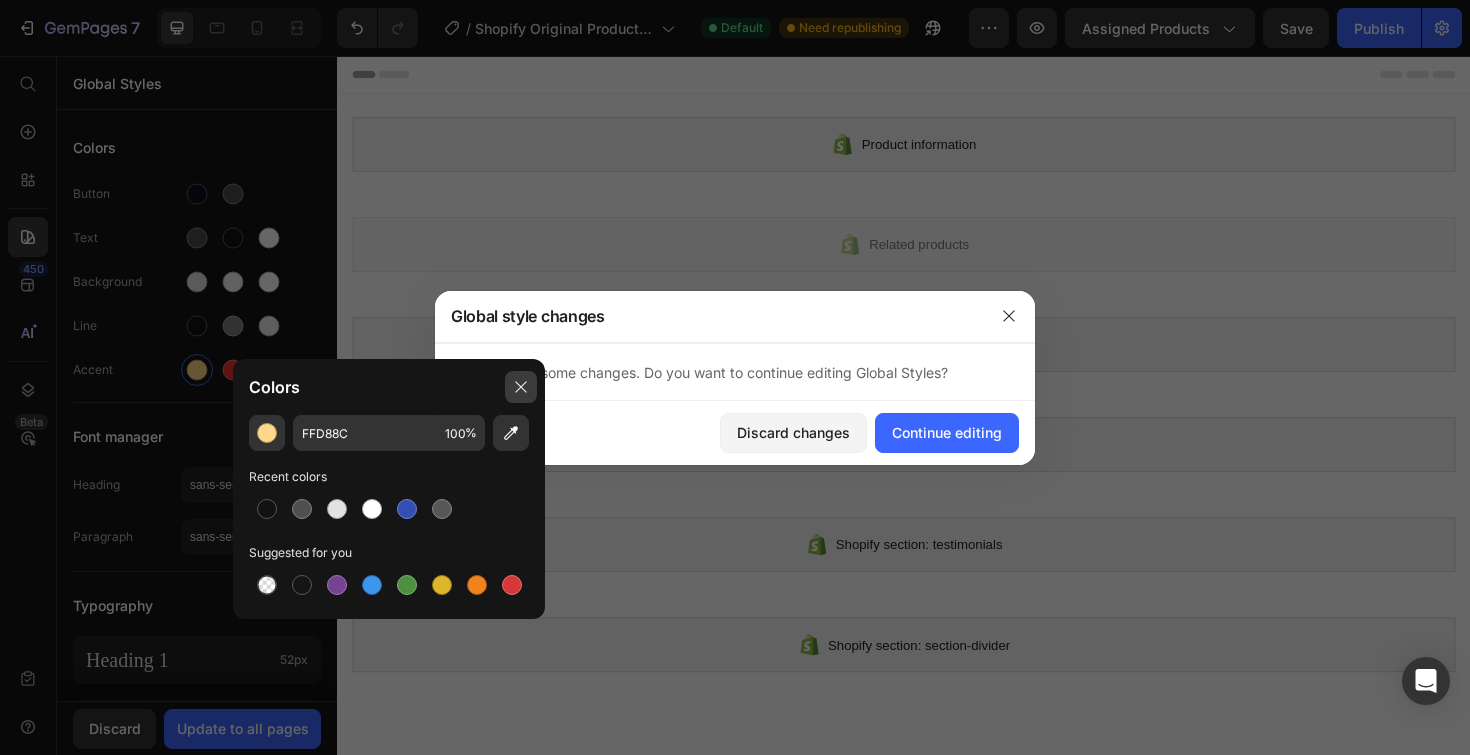 click 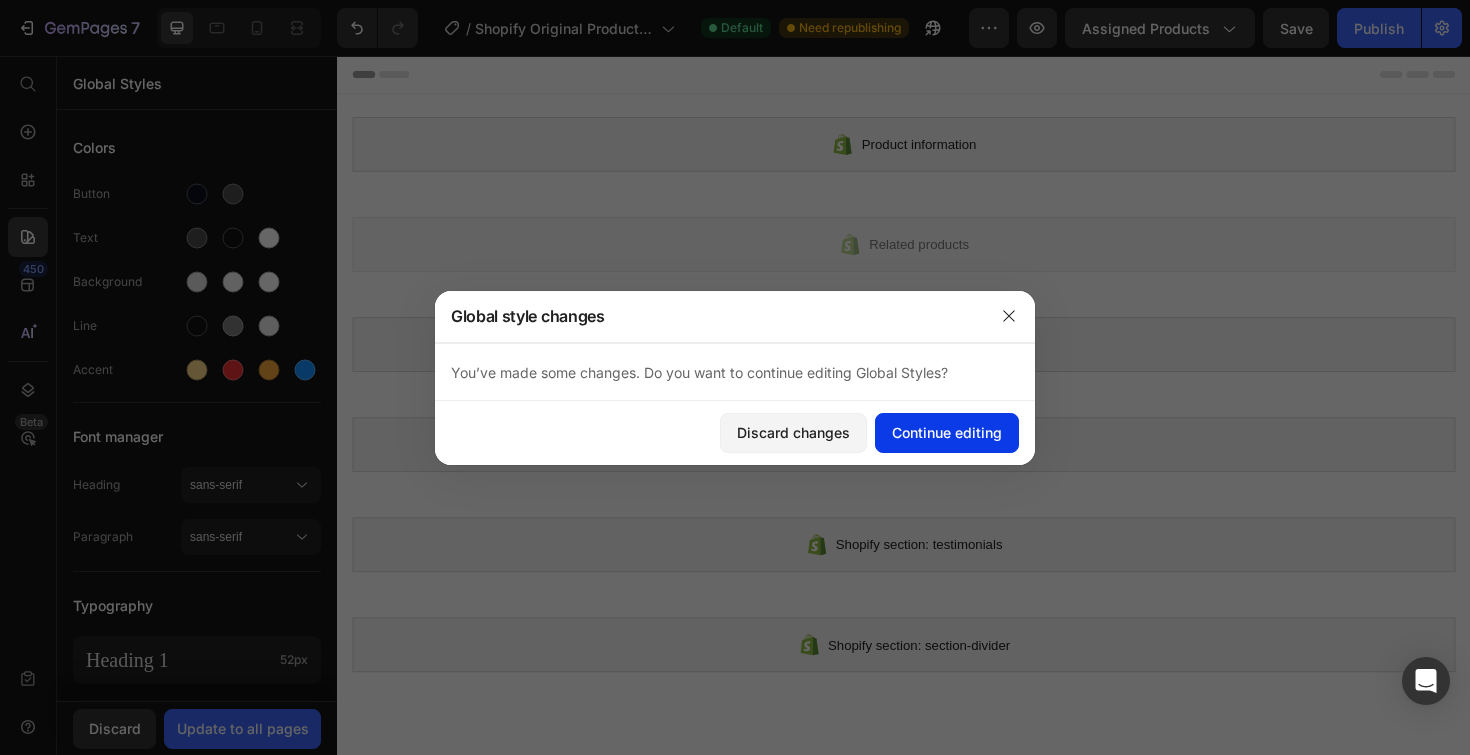 click on "Continue editing" 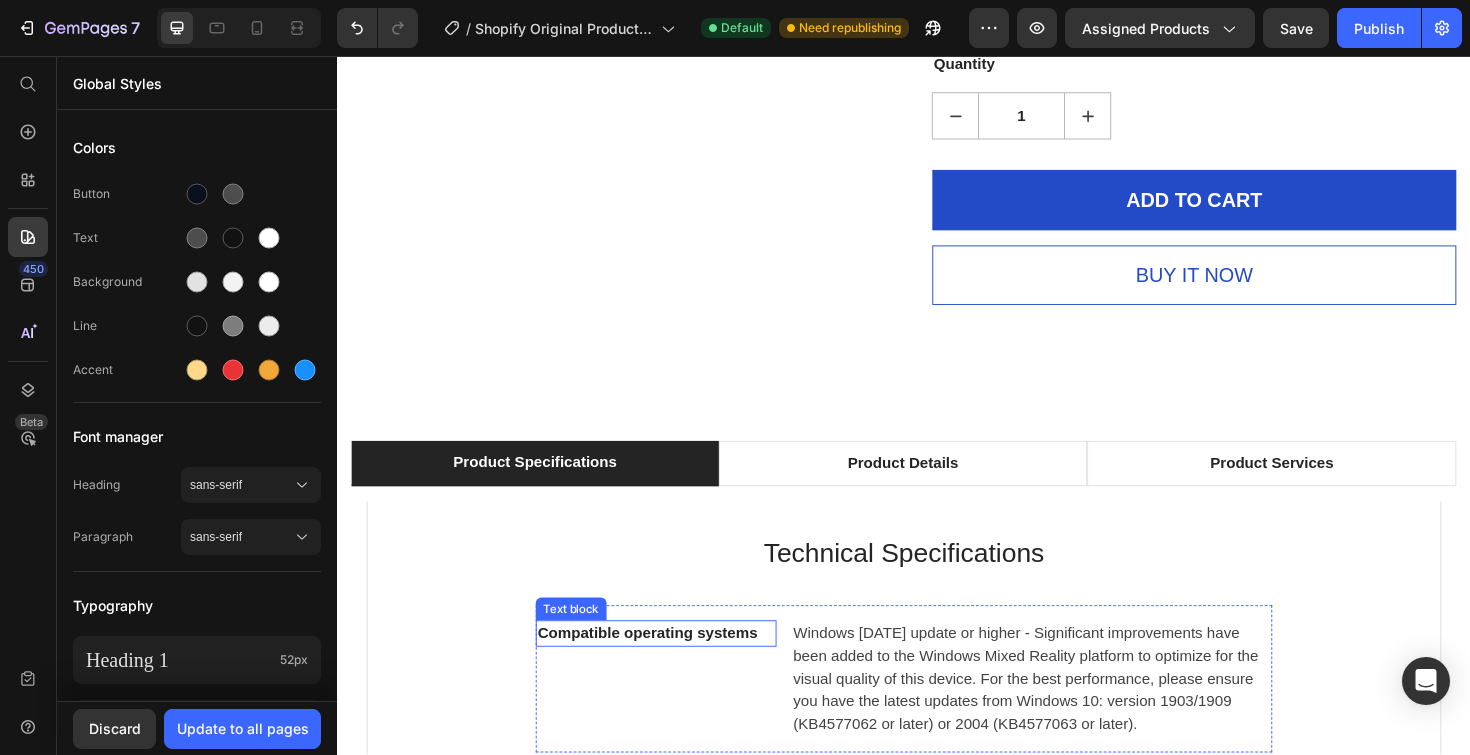 scroll, scrollTop: 5522, scrollLeft: 0, axis: vertical 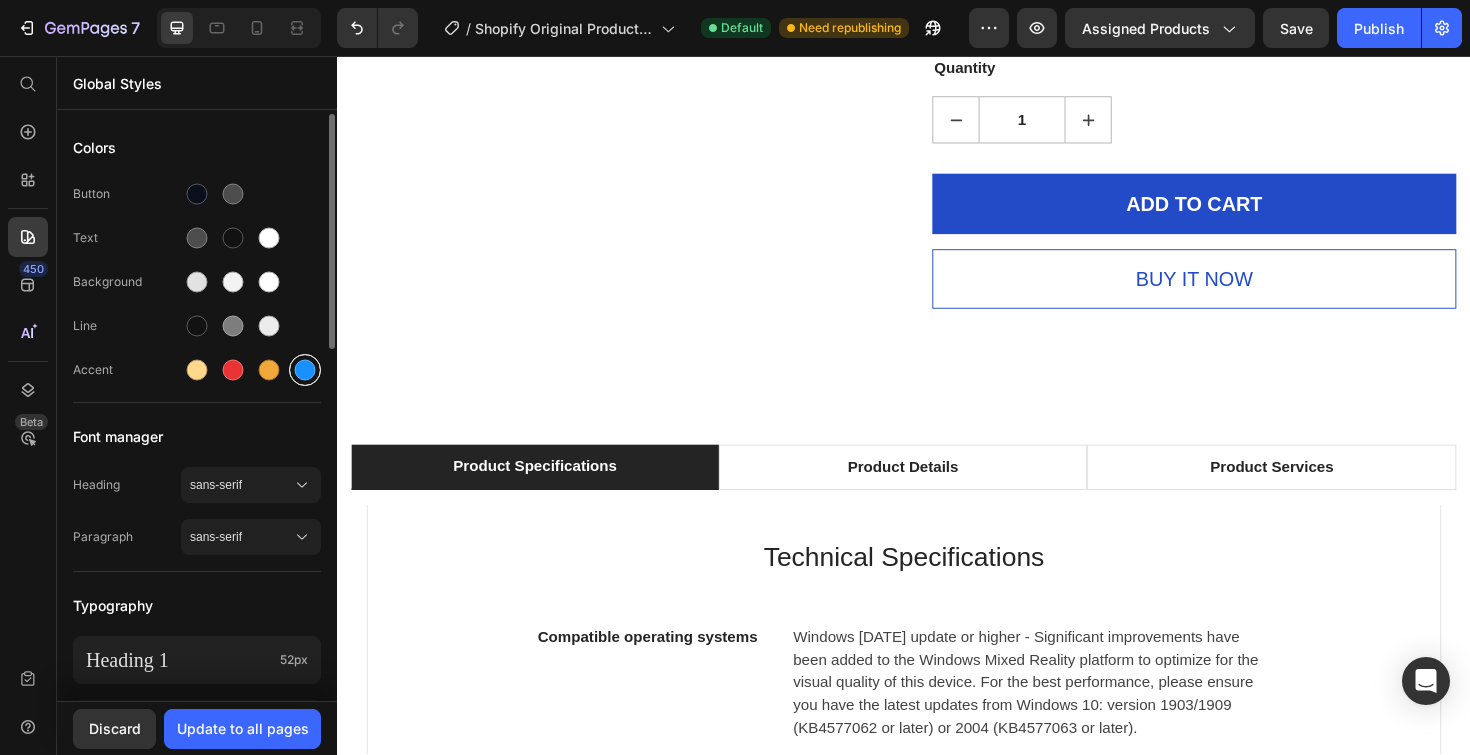 click at bounding box center [305, 370] 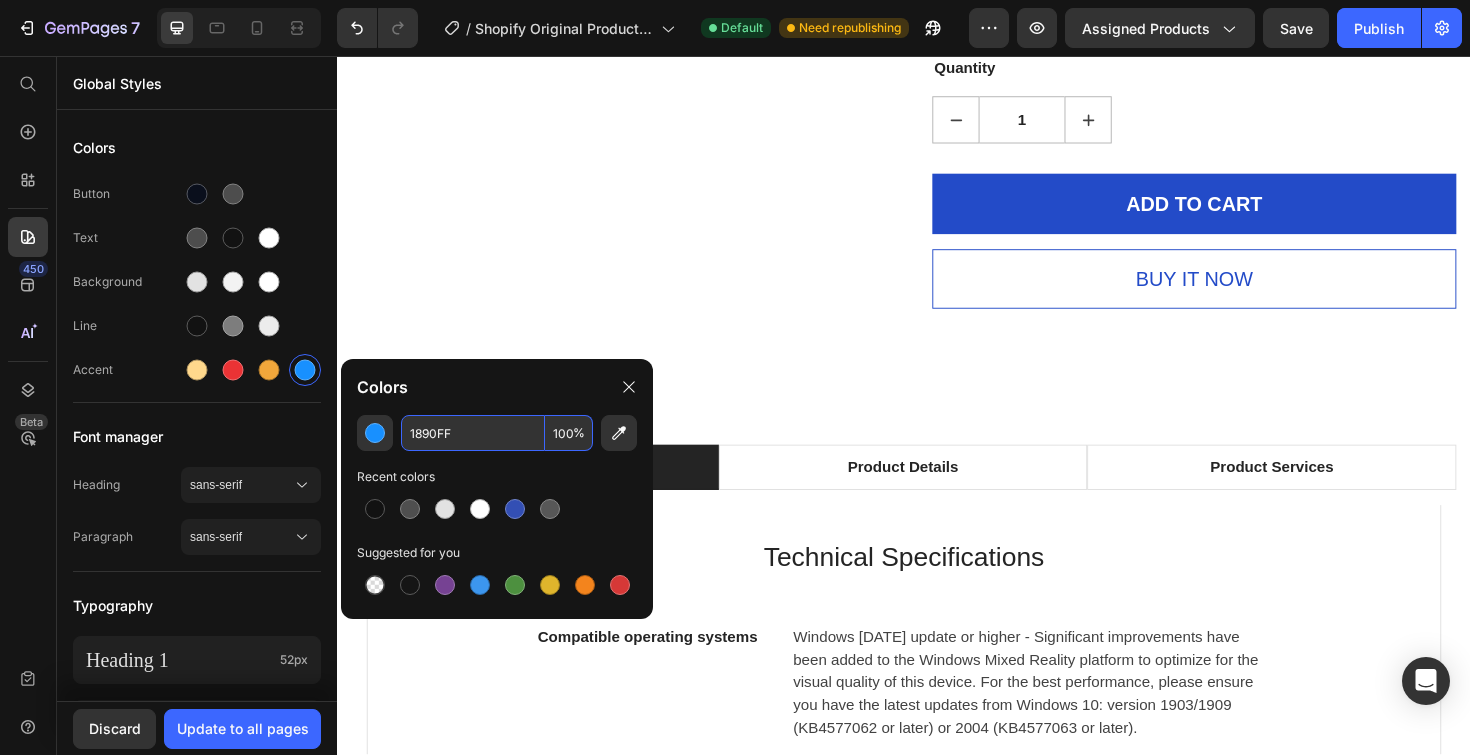click on "1890FF" at bounding box center [473, 433] 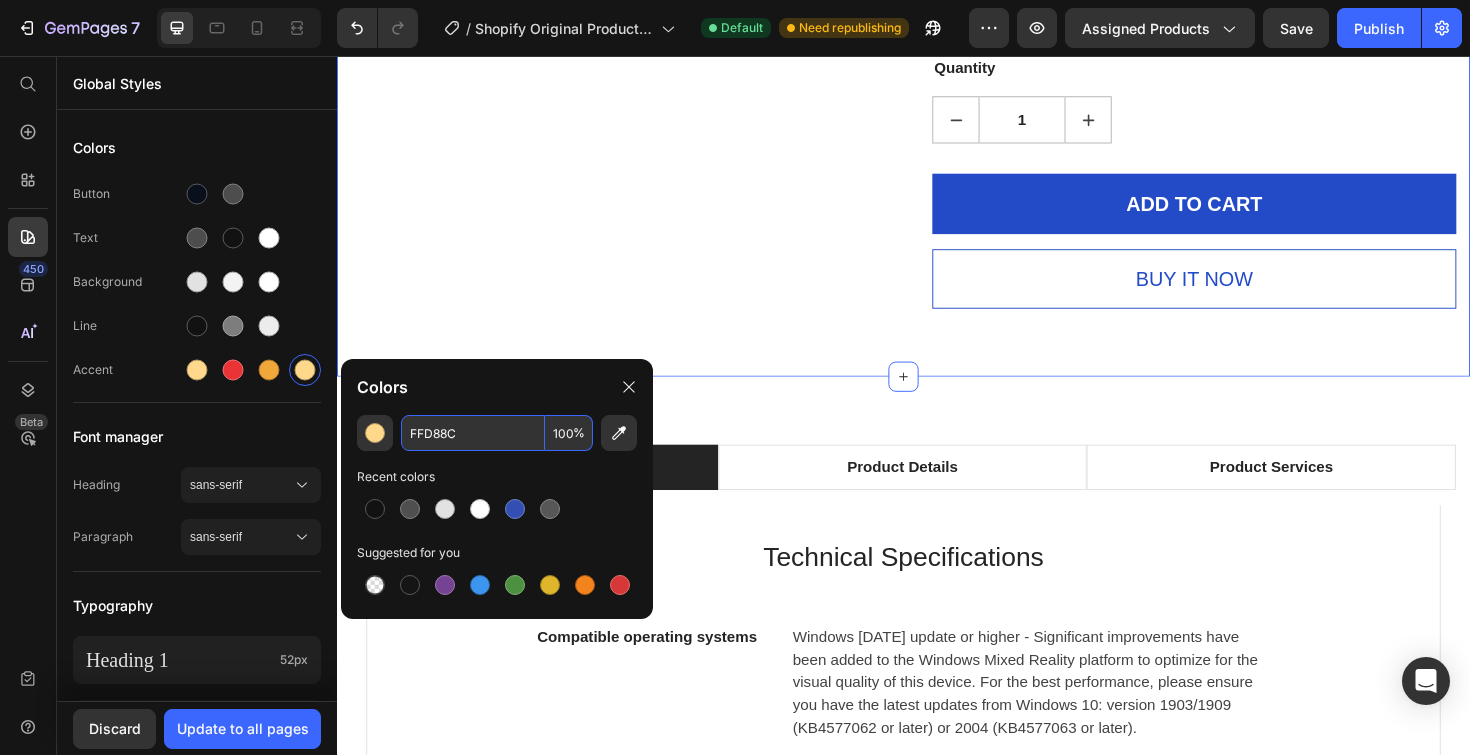 type on "FFD88C" 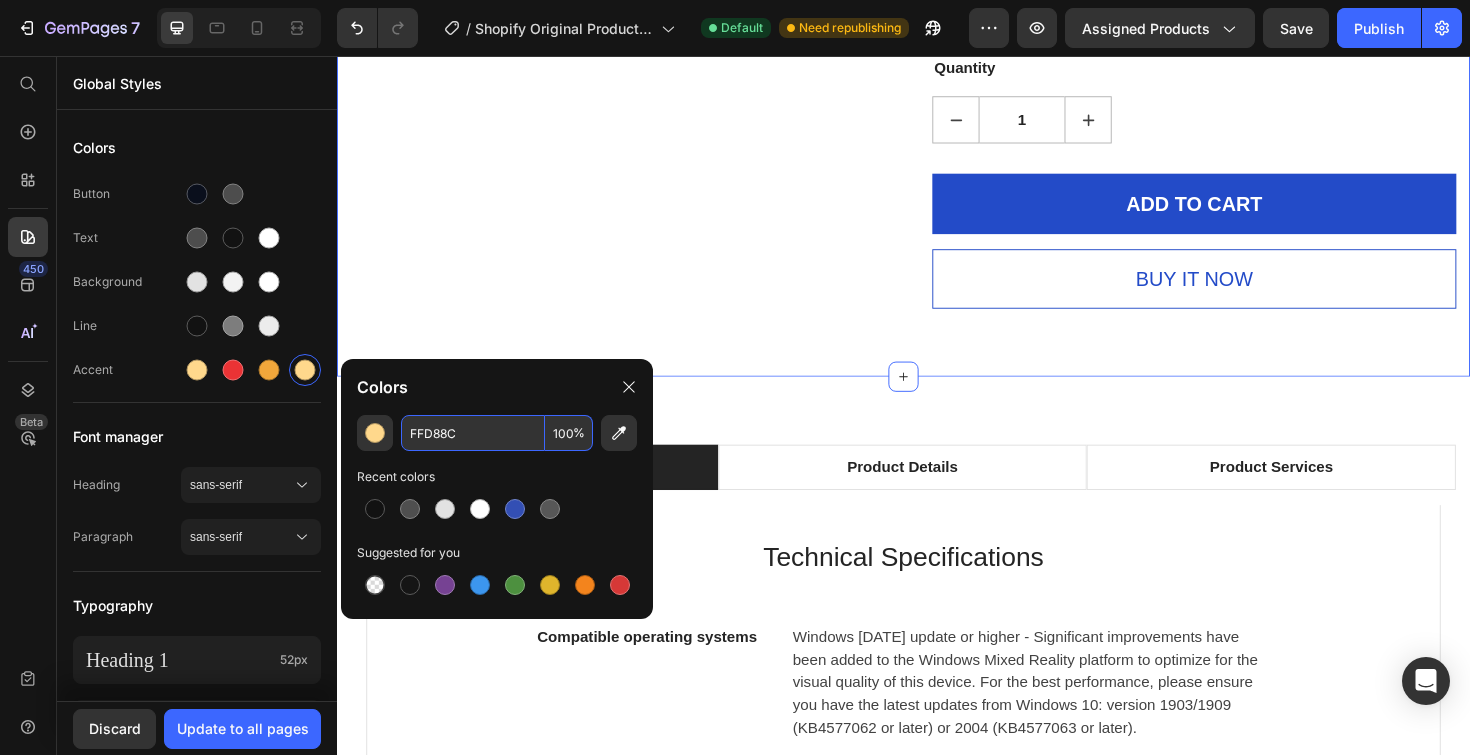 click on "Product Images
Hurry up! Only 32 left in stock (P) Stock Counter Smart COB LED Strip 24V (P) Title
Icon
Icon
Icon
Icon
Icon Icon List Hoz 915 reviews Text block Row $149.92 (P) Price $187.40 (P) Price Save $37.48 (P) Tag Row 💡 Smart COB LED Strip 24V – Precision Lighting, Full Control, and Modern Style
Step into the next level of lighting with the Luxury Lights COB LED Strip – 360 LEDs per meter for ultra-smooth, dot-free illumination. Whether you’re upgrading your home or enhancing a commercial space, this smart LED strip delivers both style and intelligent functionality in one sleek package.
With voice control, app control, and remote access, it’s perfect for users who demand modern automation and seamless aesthetics.
✅ Key Features:
•   COB Technology with High LED Density: 360 LEDs/m for flawless, continuous lighting.
•
•
•
•
•
•
•" at bounding box center (937, -2197) 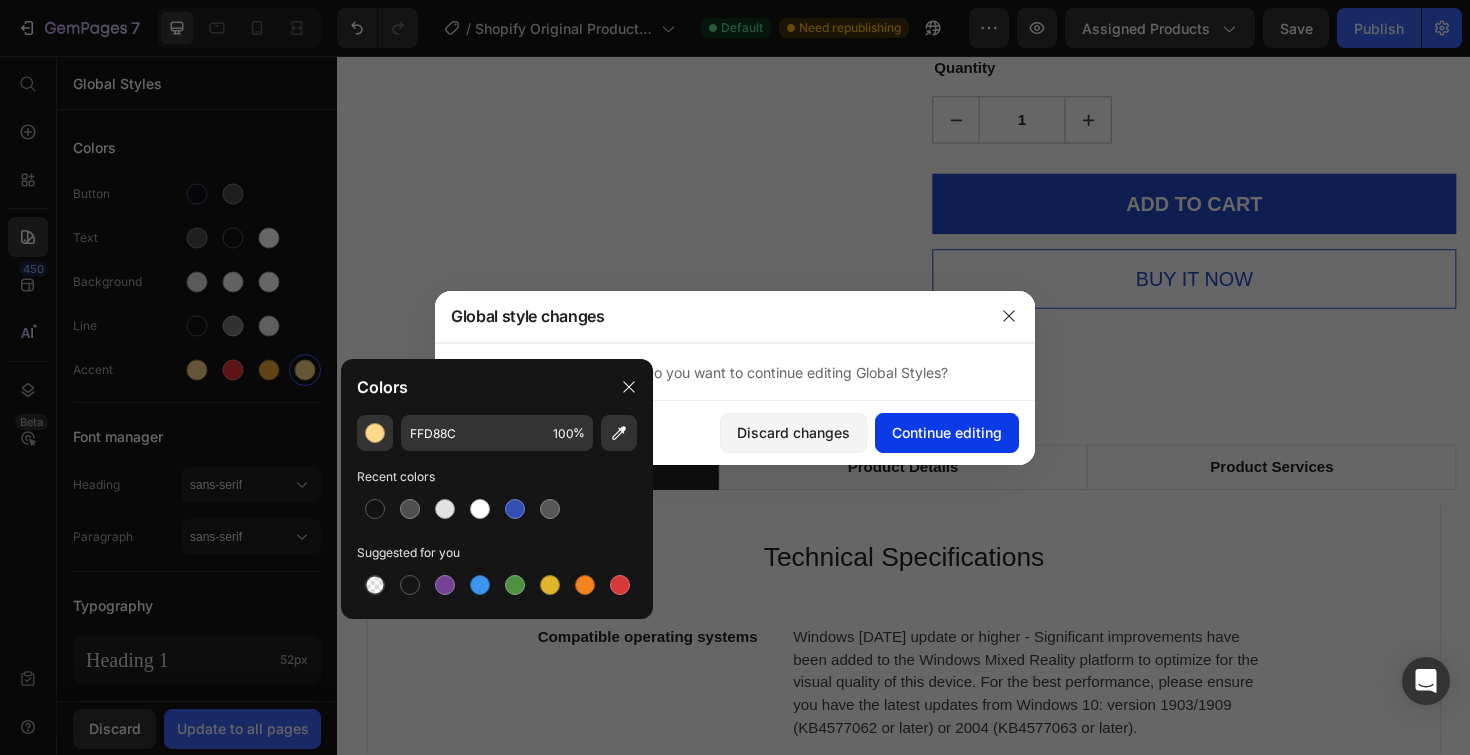 click on "Continue editing" at bounding box center (947, 432) 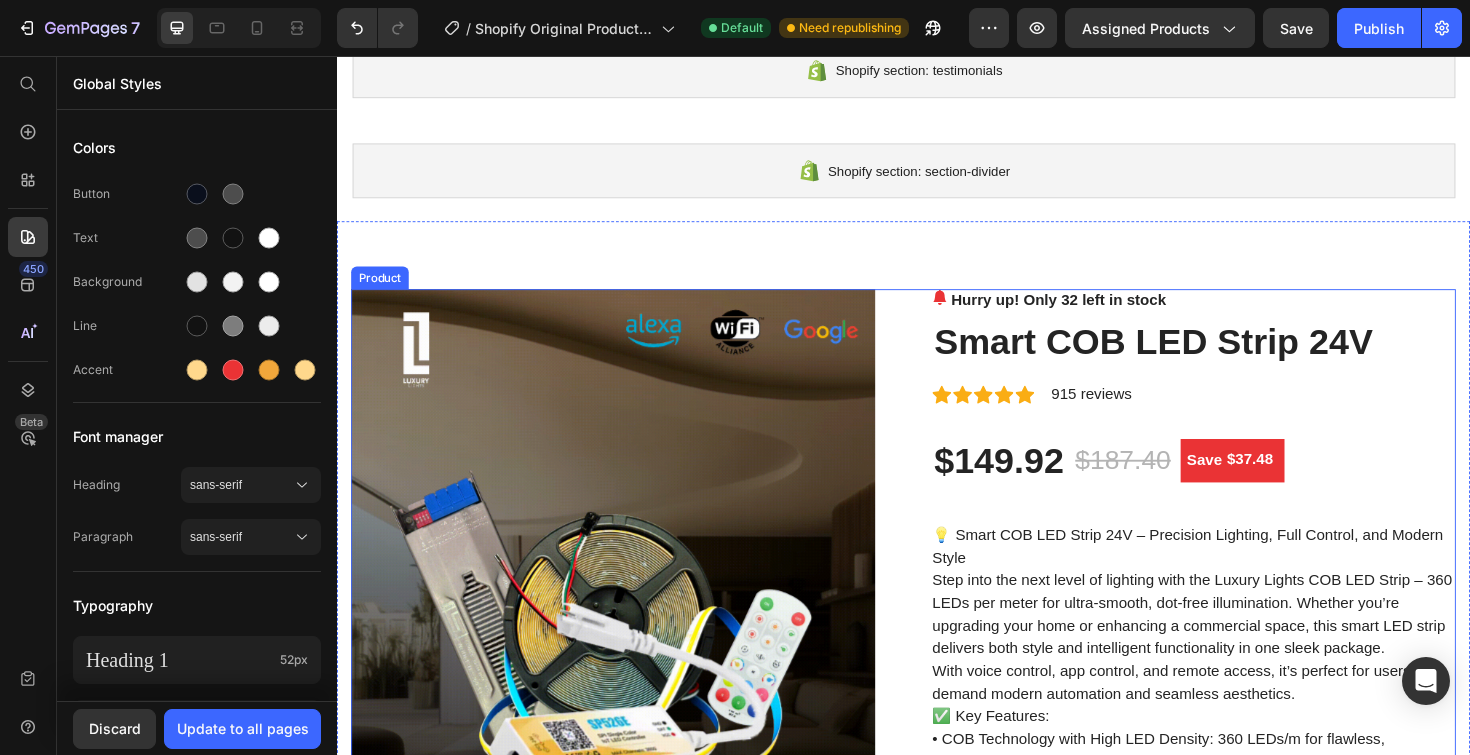 scroll, scrollTop: 437, scrollLeft: 0, axis: vertical 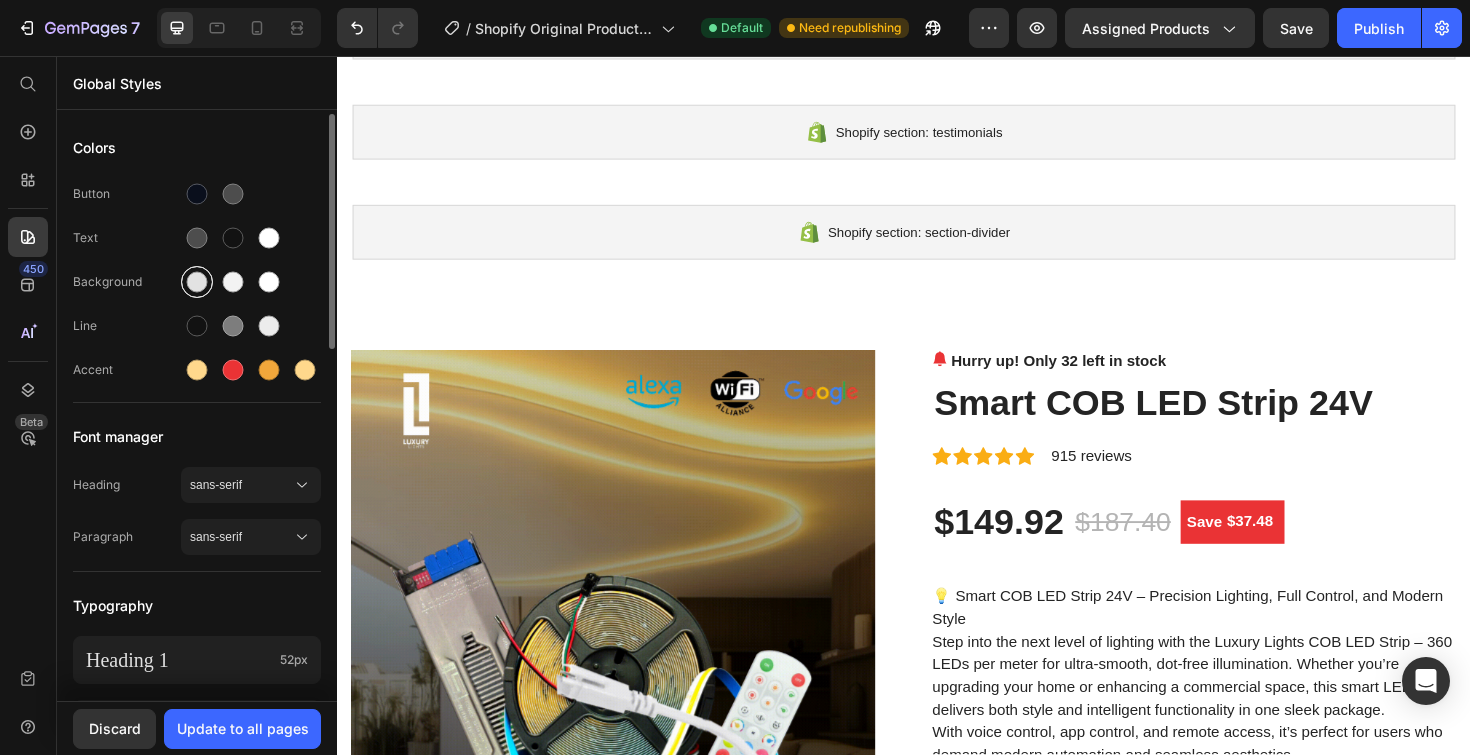 click at bounding box center (197, 282) 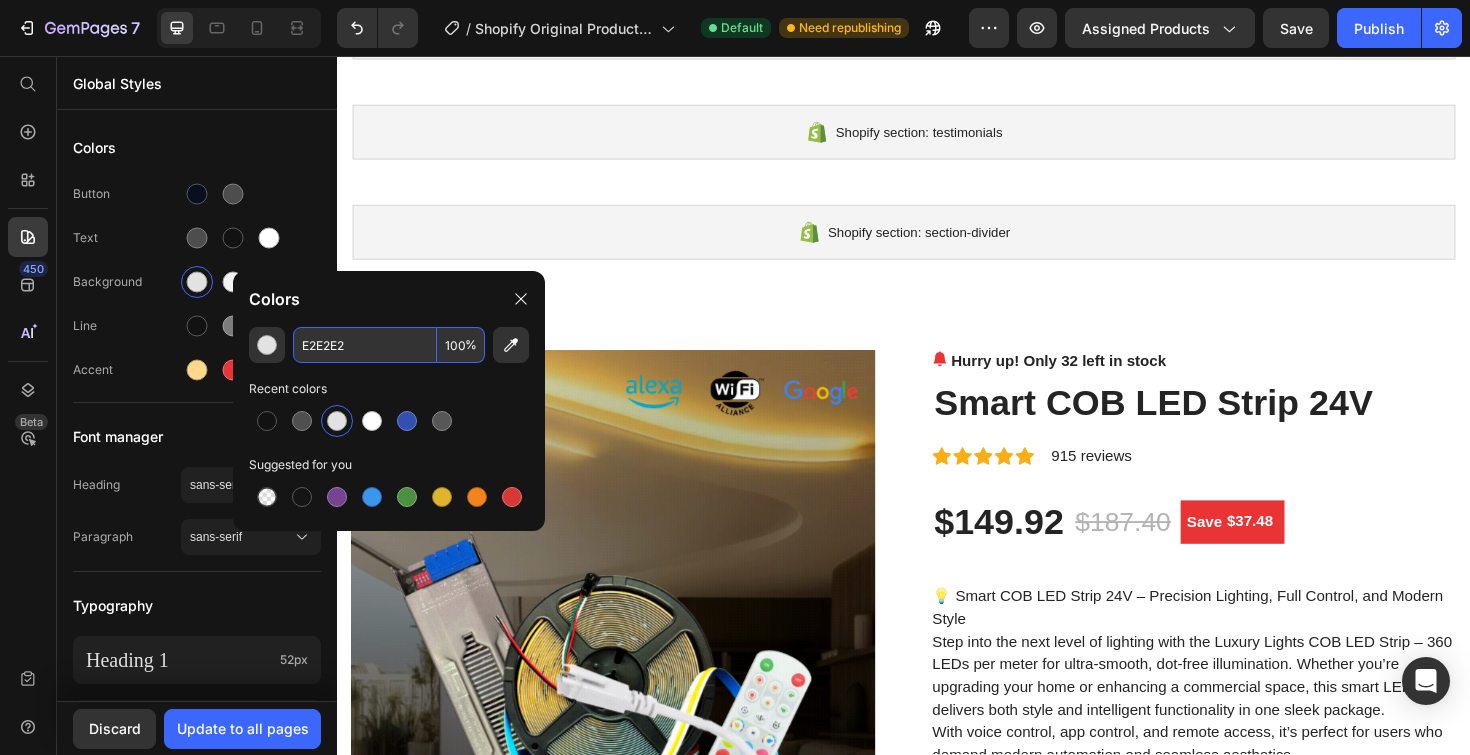 click on "E2E2E2" at bounding box center [365, 345] 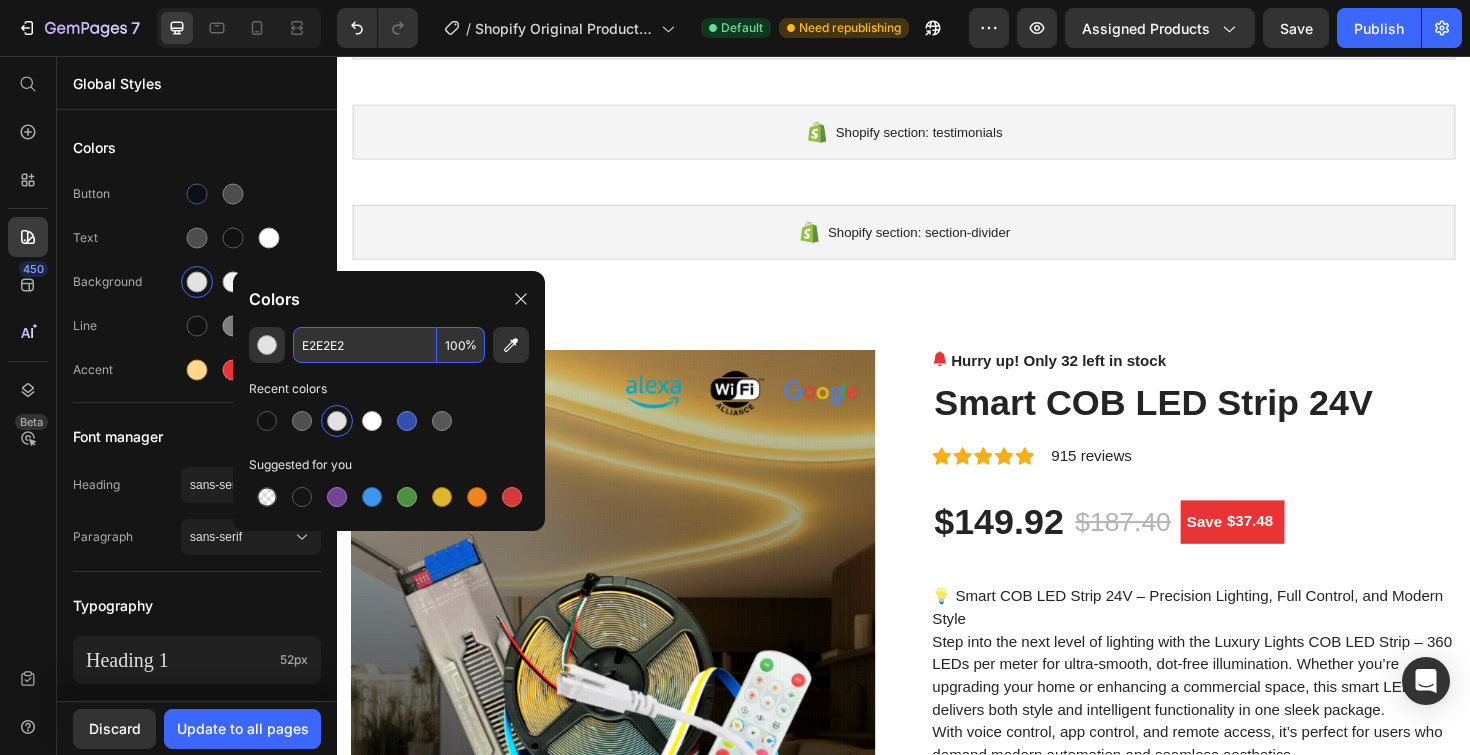 paste on "0A0F1C" 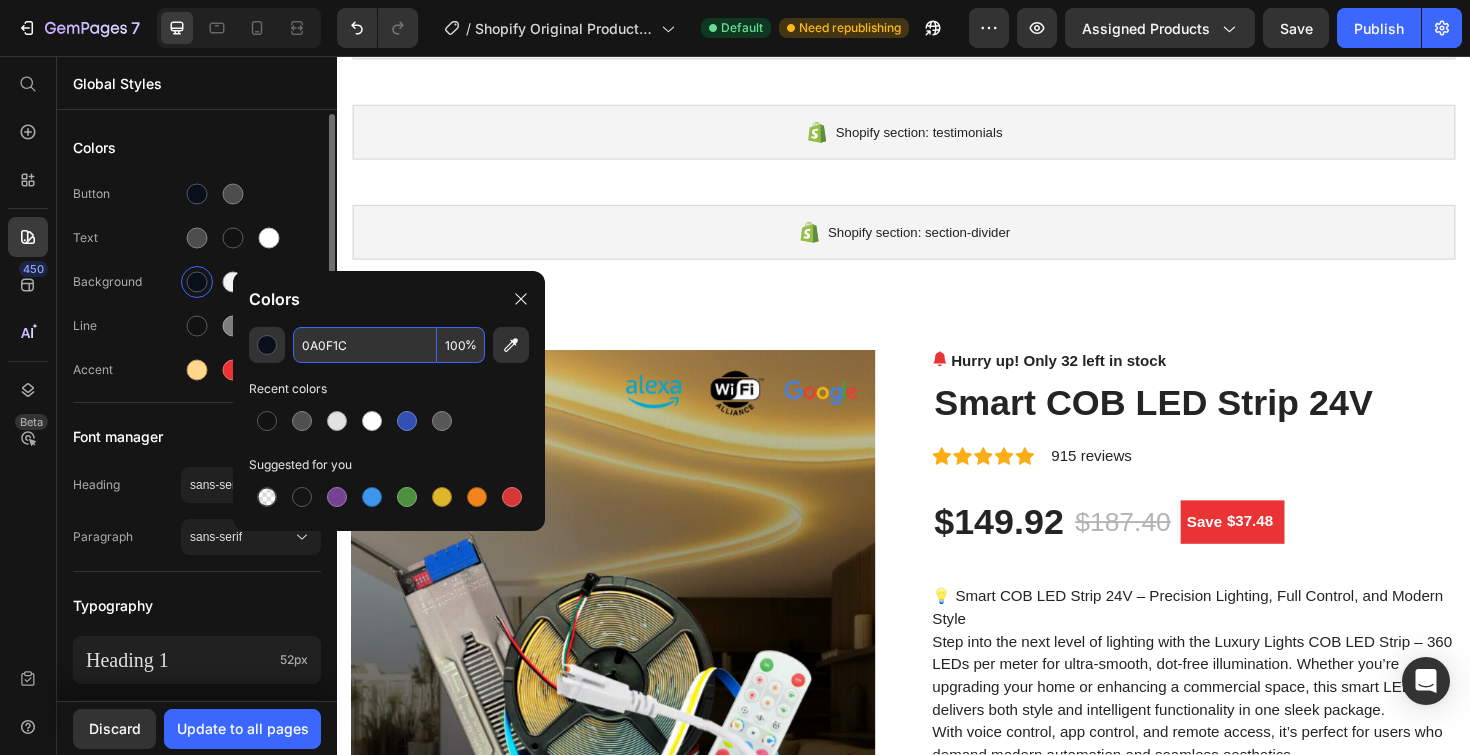 type on "0A0F1C" 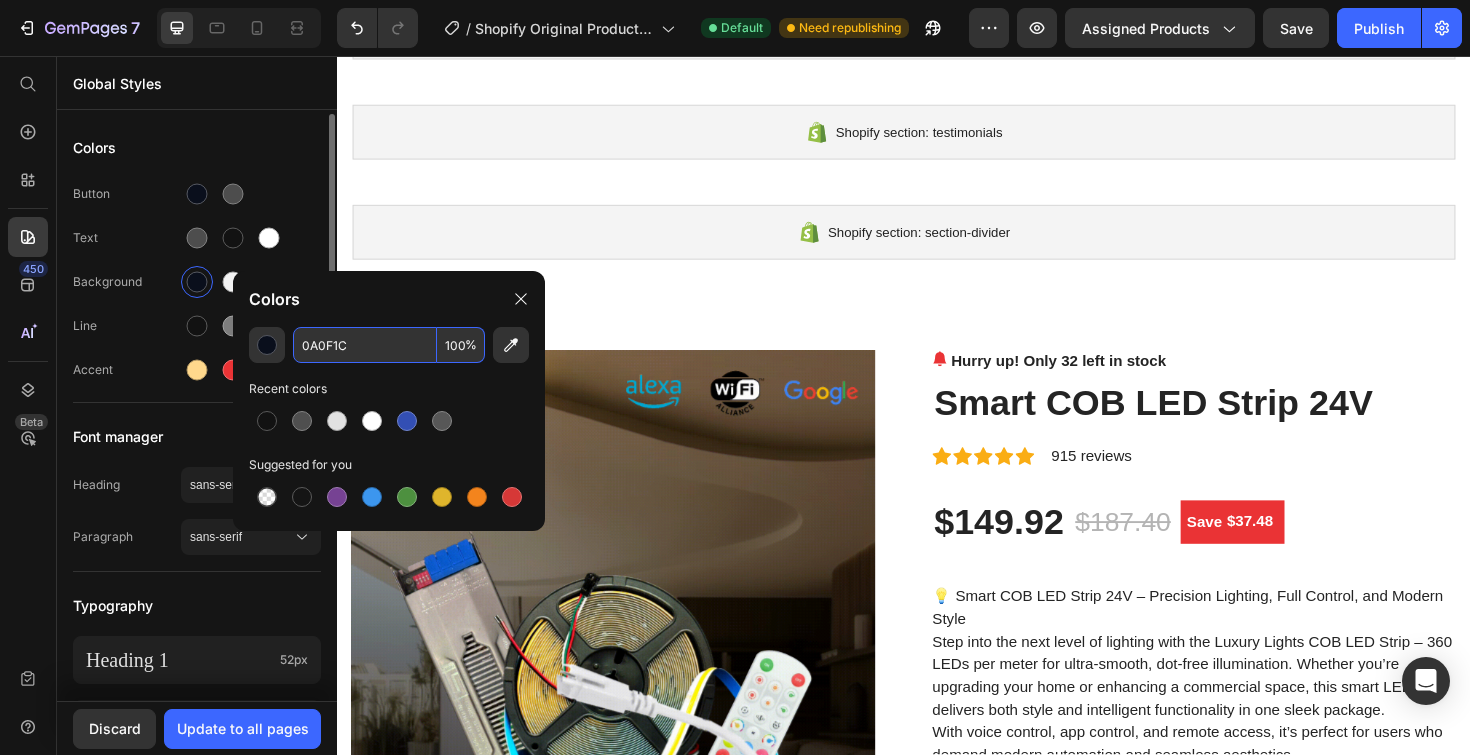 click on "Button Text Background Line Accent" 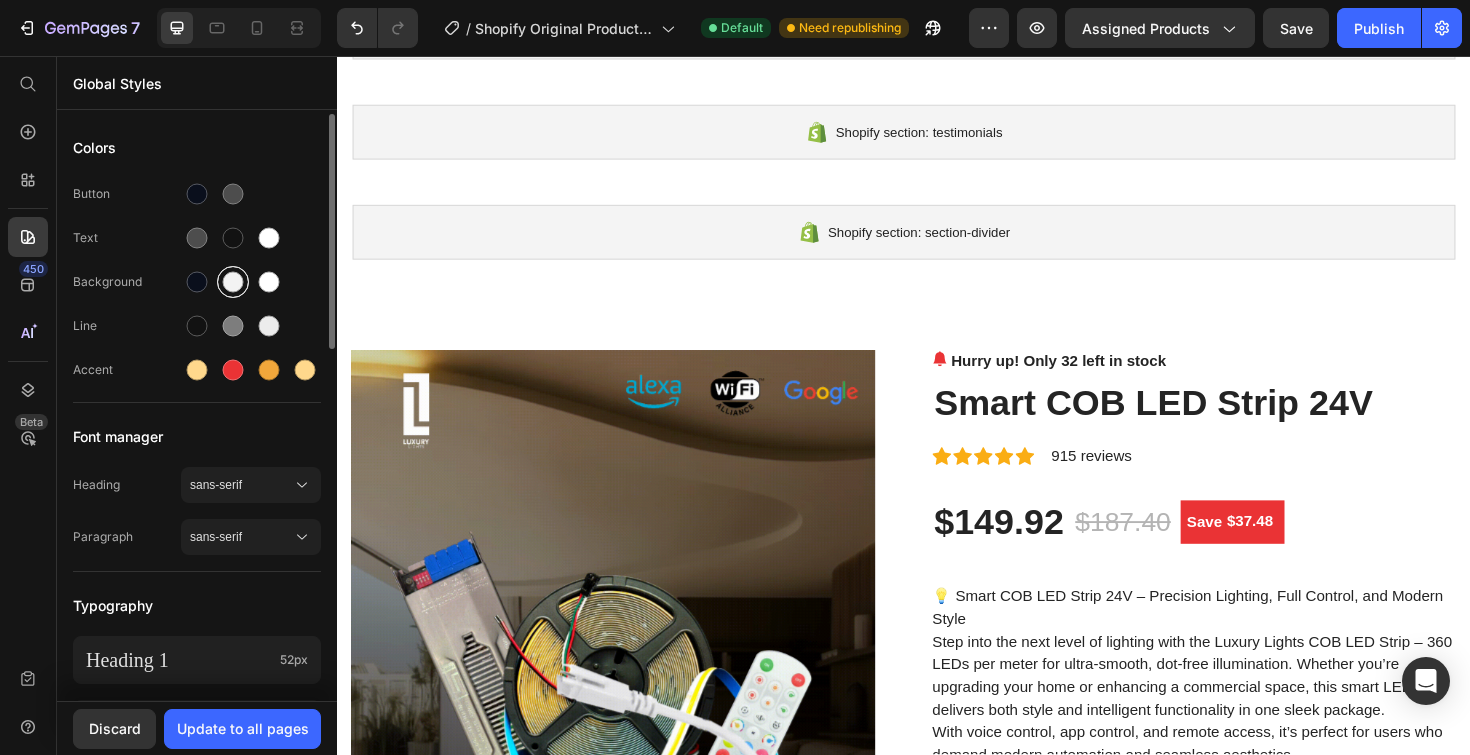 click at bounding box center [233, 282] 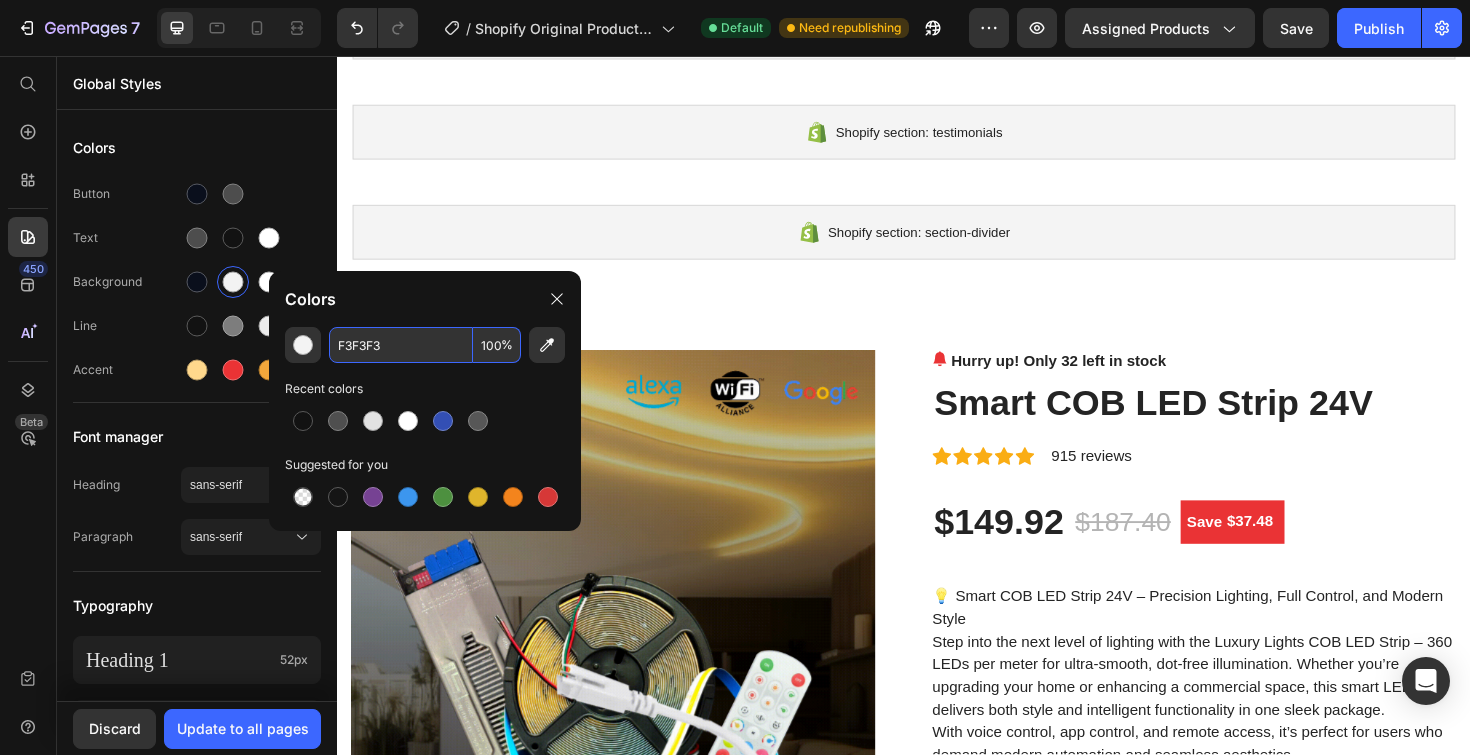 click on "F3F3F3" at bounding box center (401, 345) 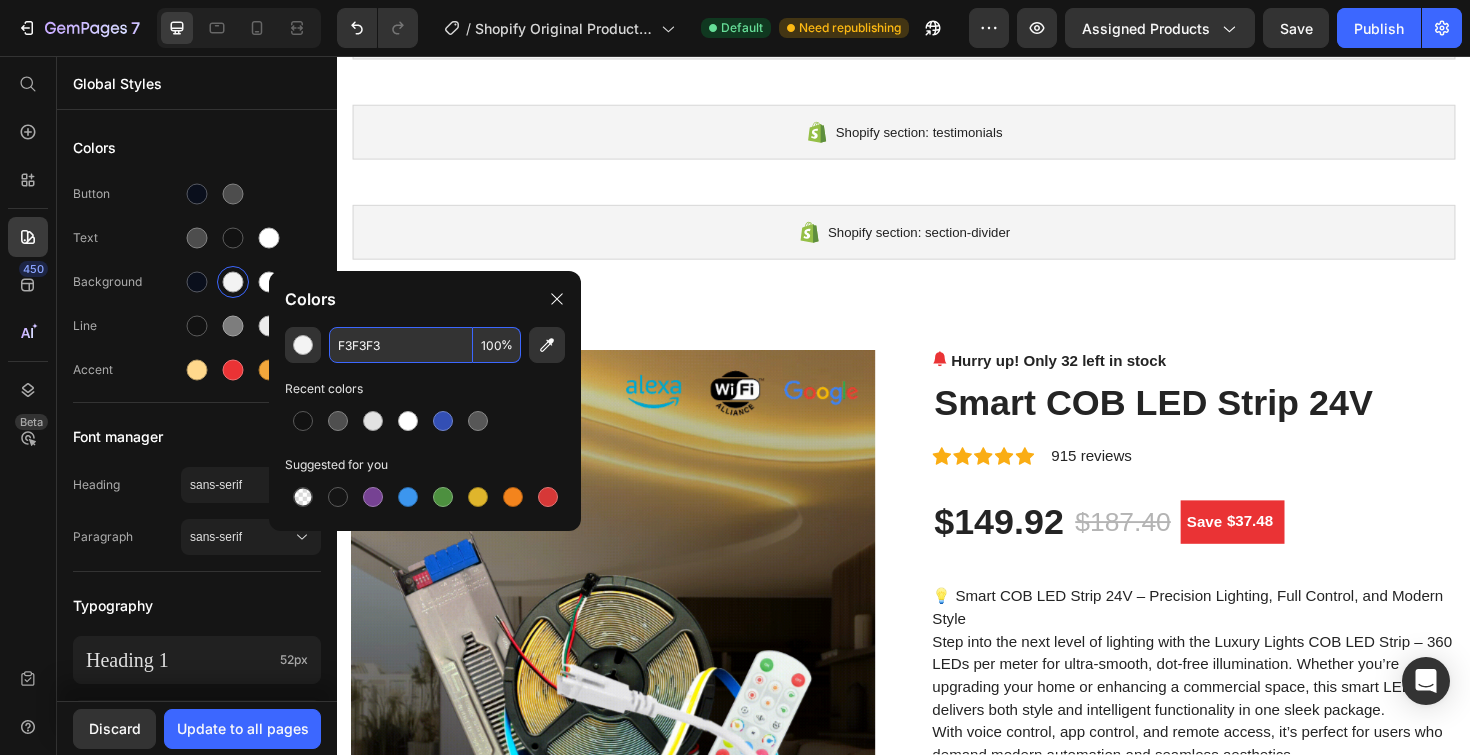 click on "F3F3F3" at bounding box center (401, 345) 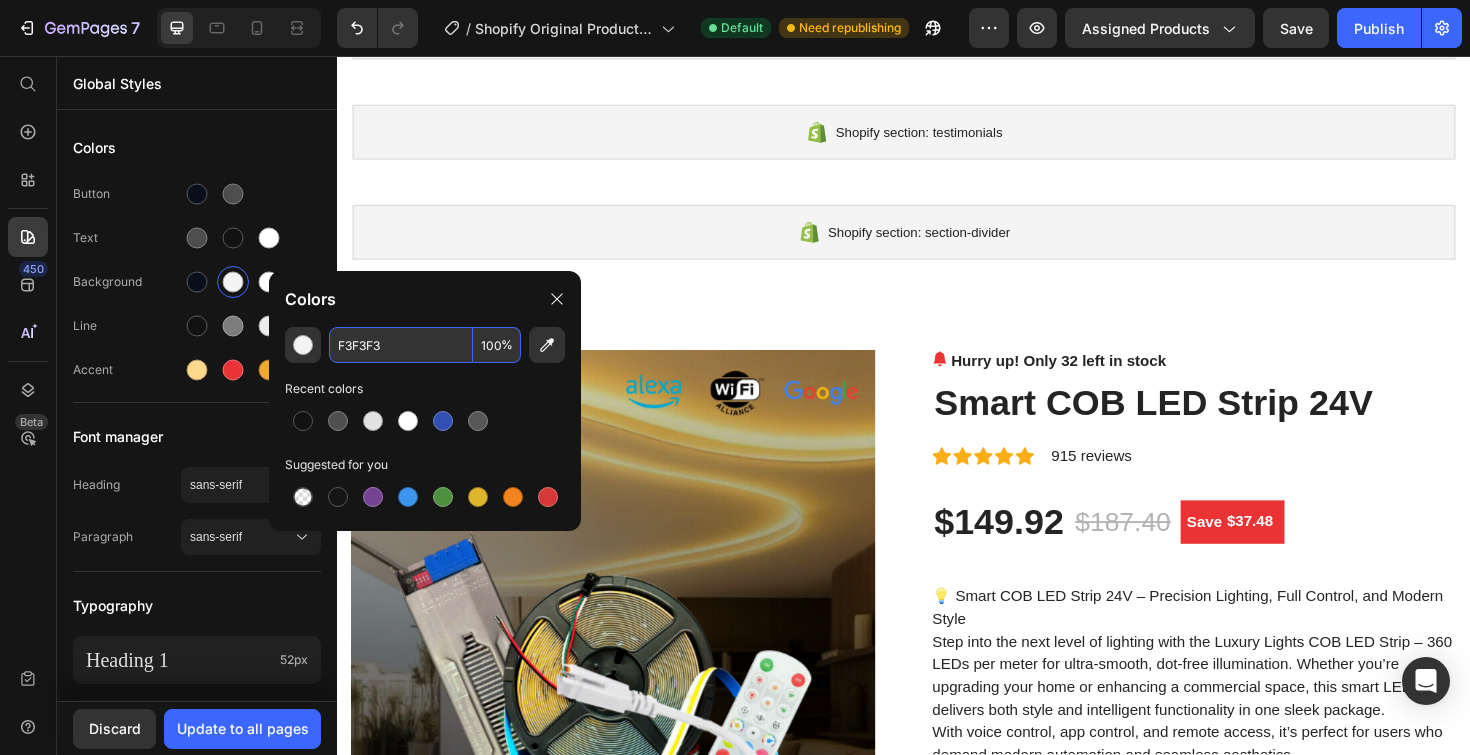 paste on "0A0F1C" 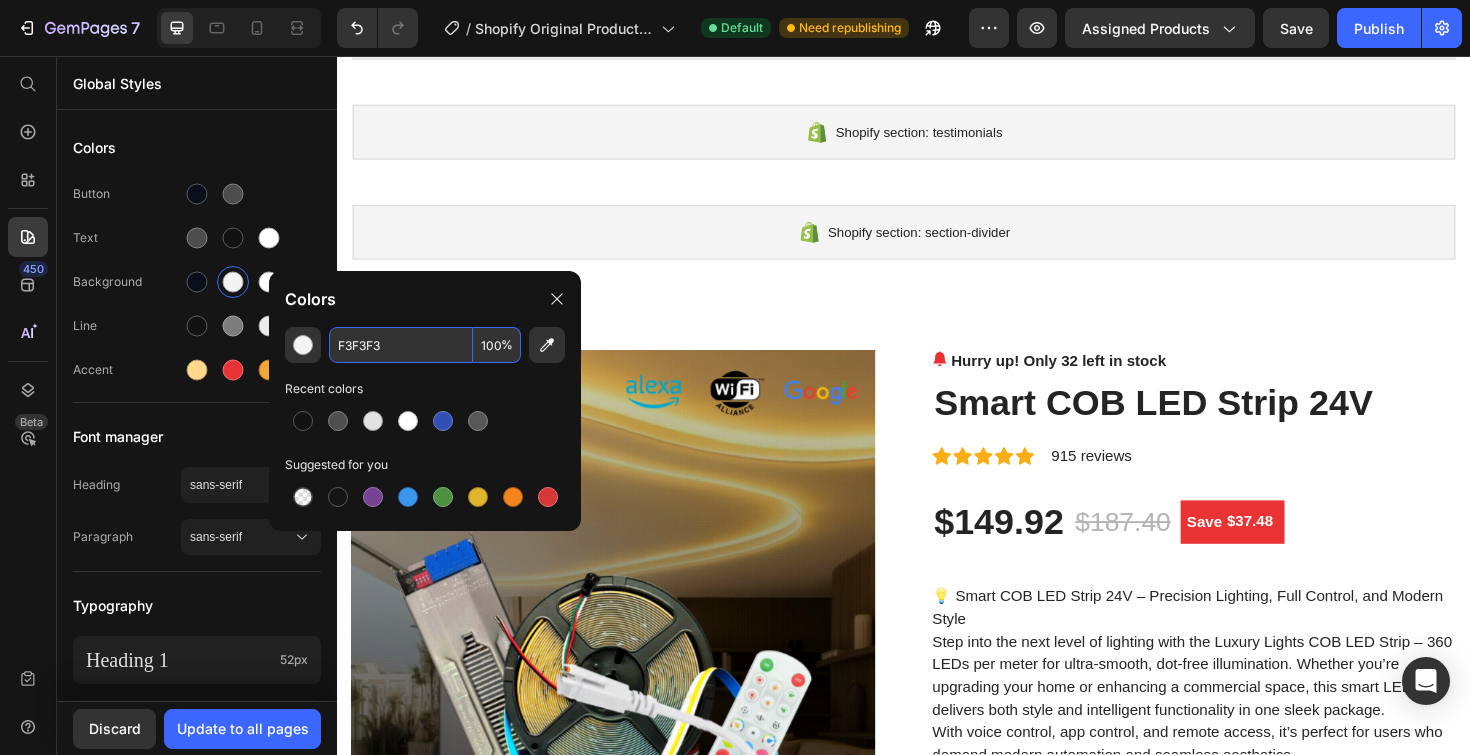 type on "0A0F1C" 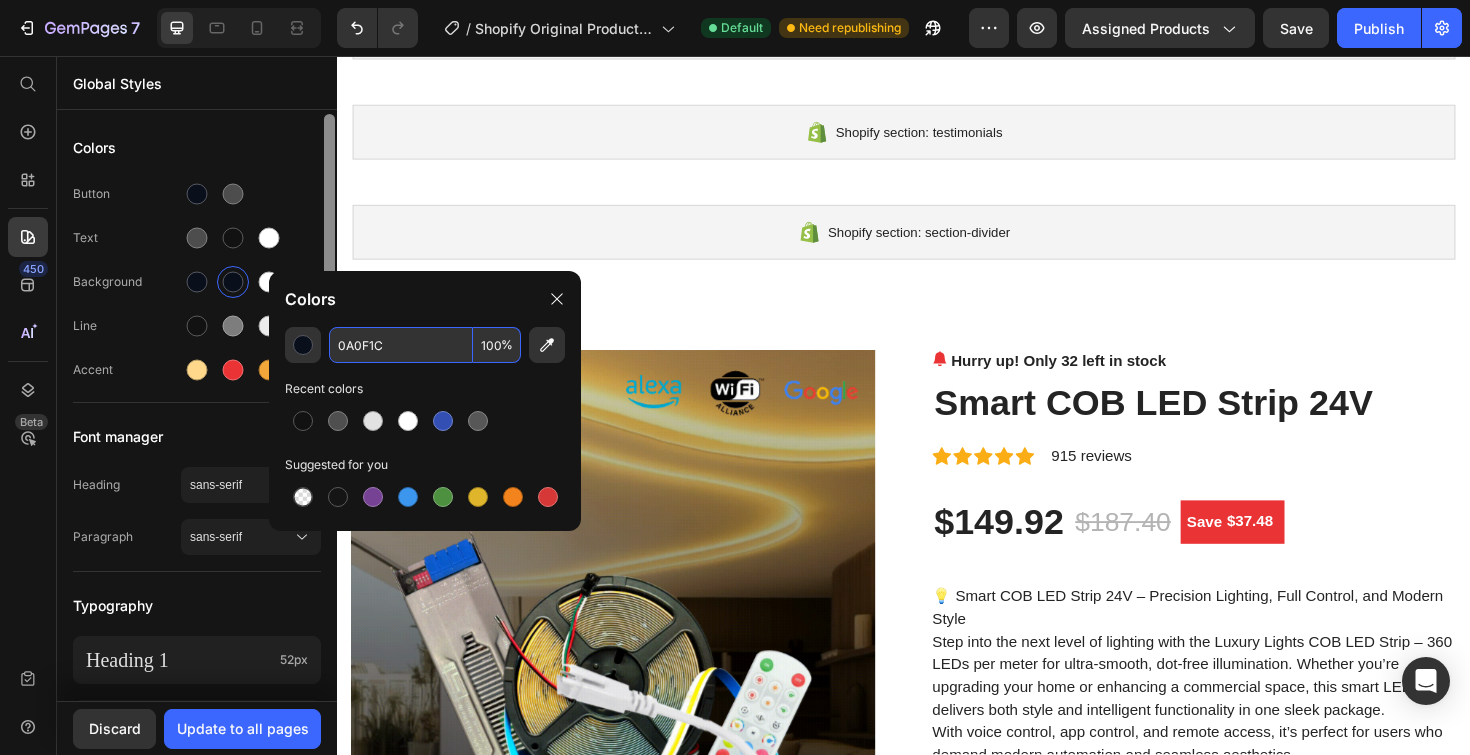 click at bounding box center [329, 231] 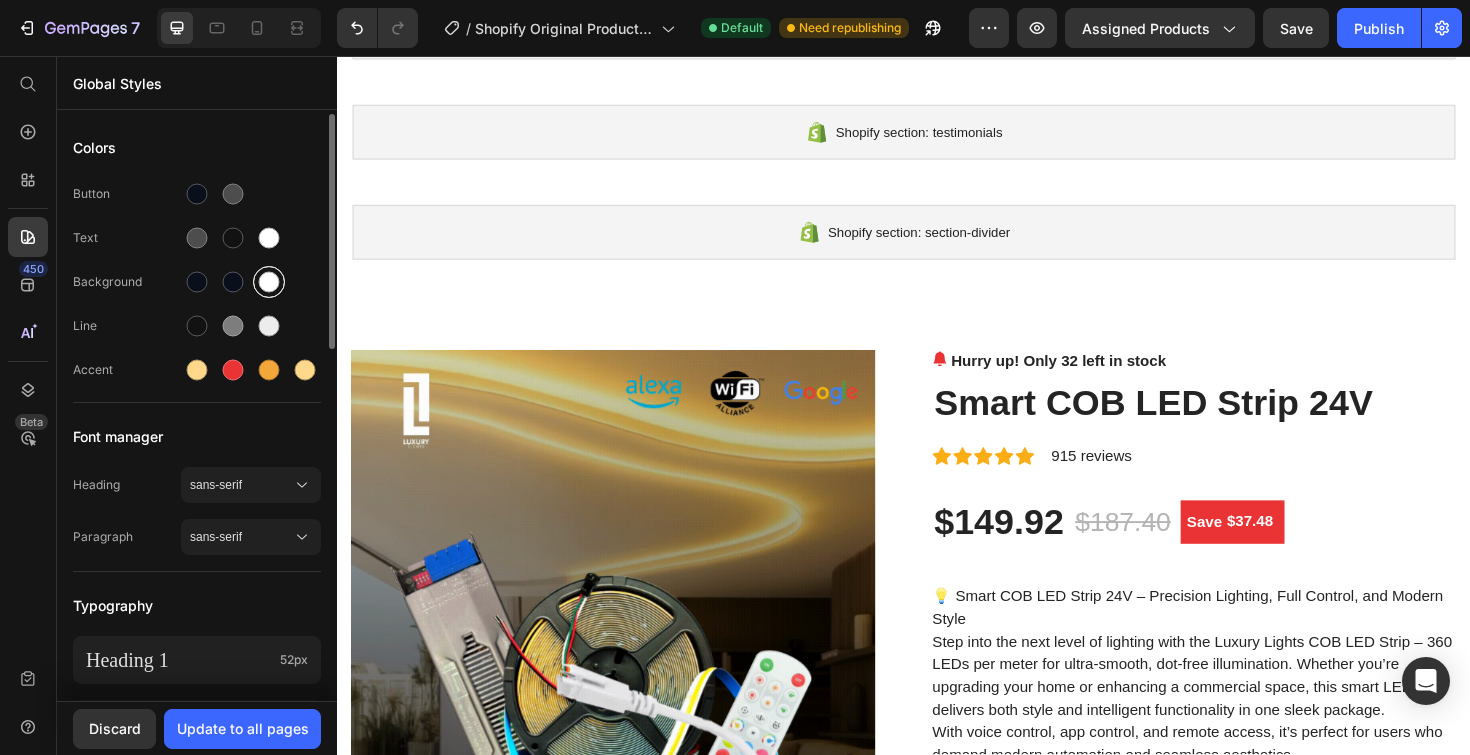 click at bounding box center (269, 282) 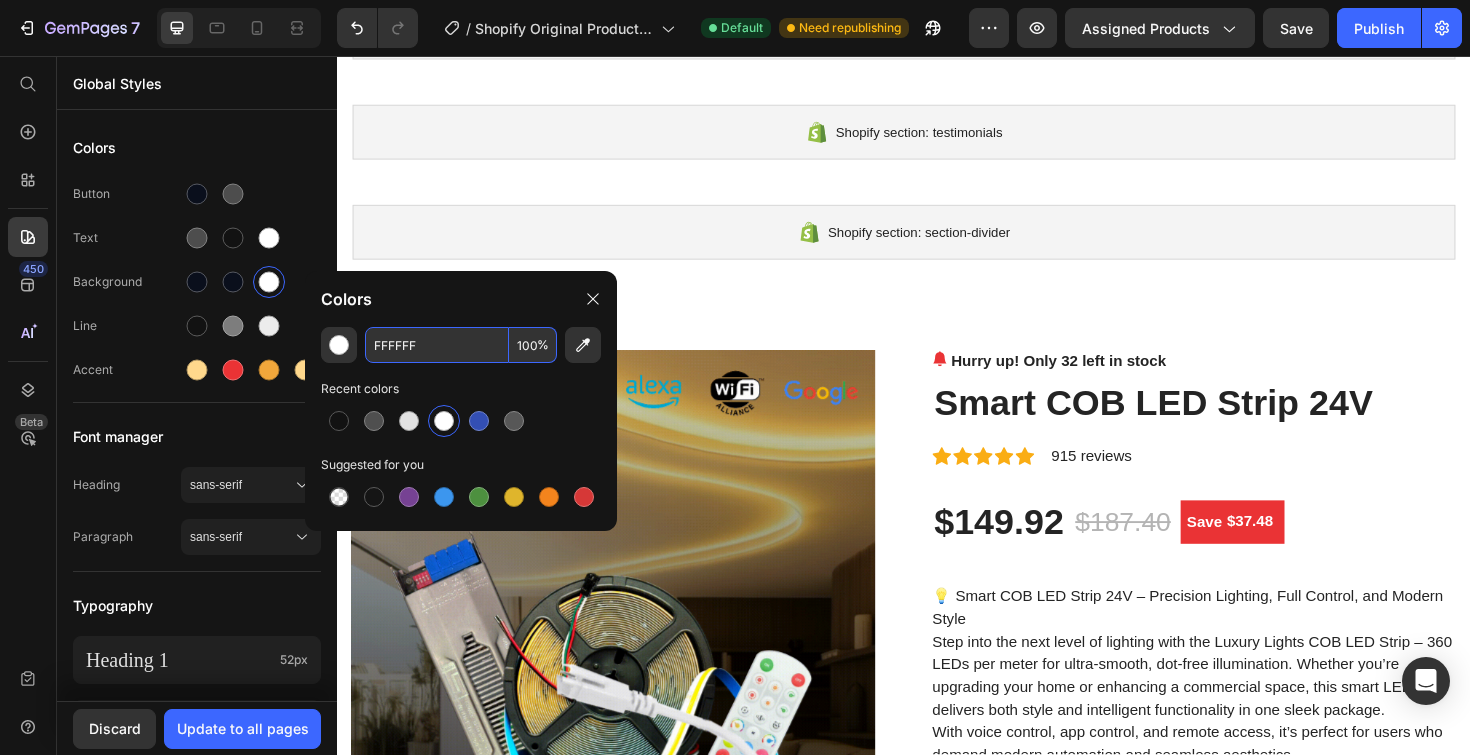 click on "FFFFFF" at bounding box center [437, 345] 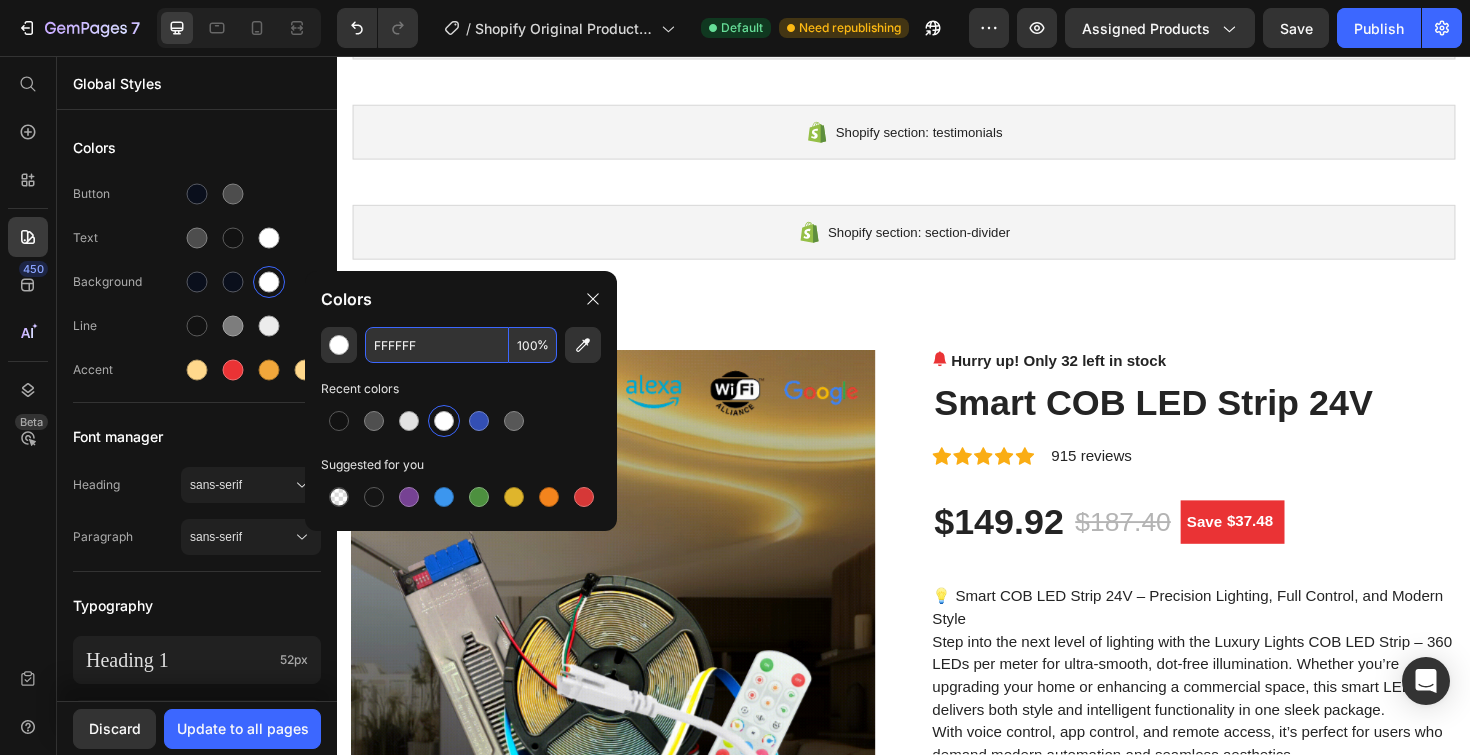 click on "FFFFFF" at bounding box center (437, 345) 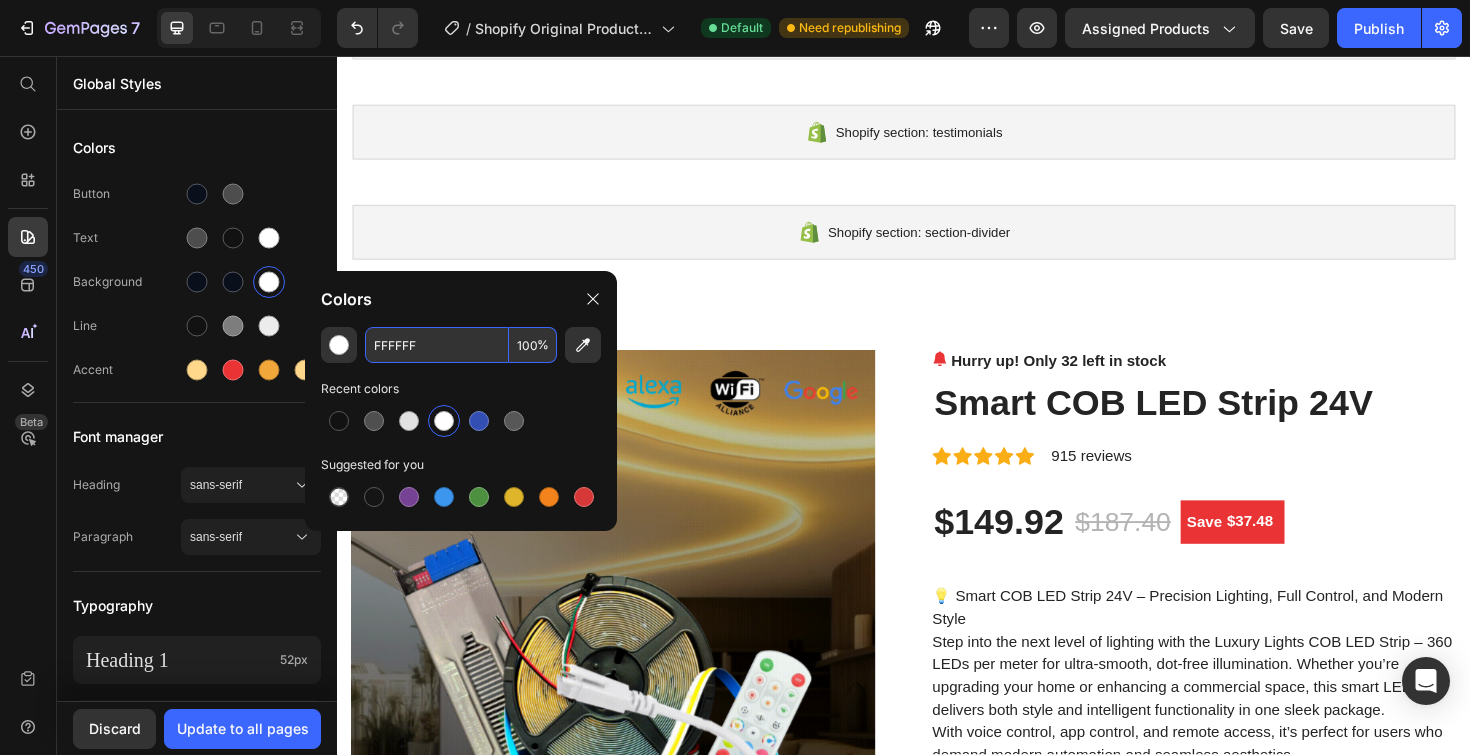 paste on "0A0F1C" 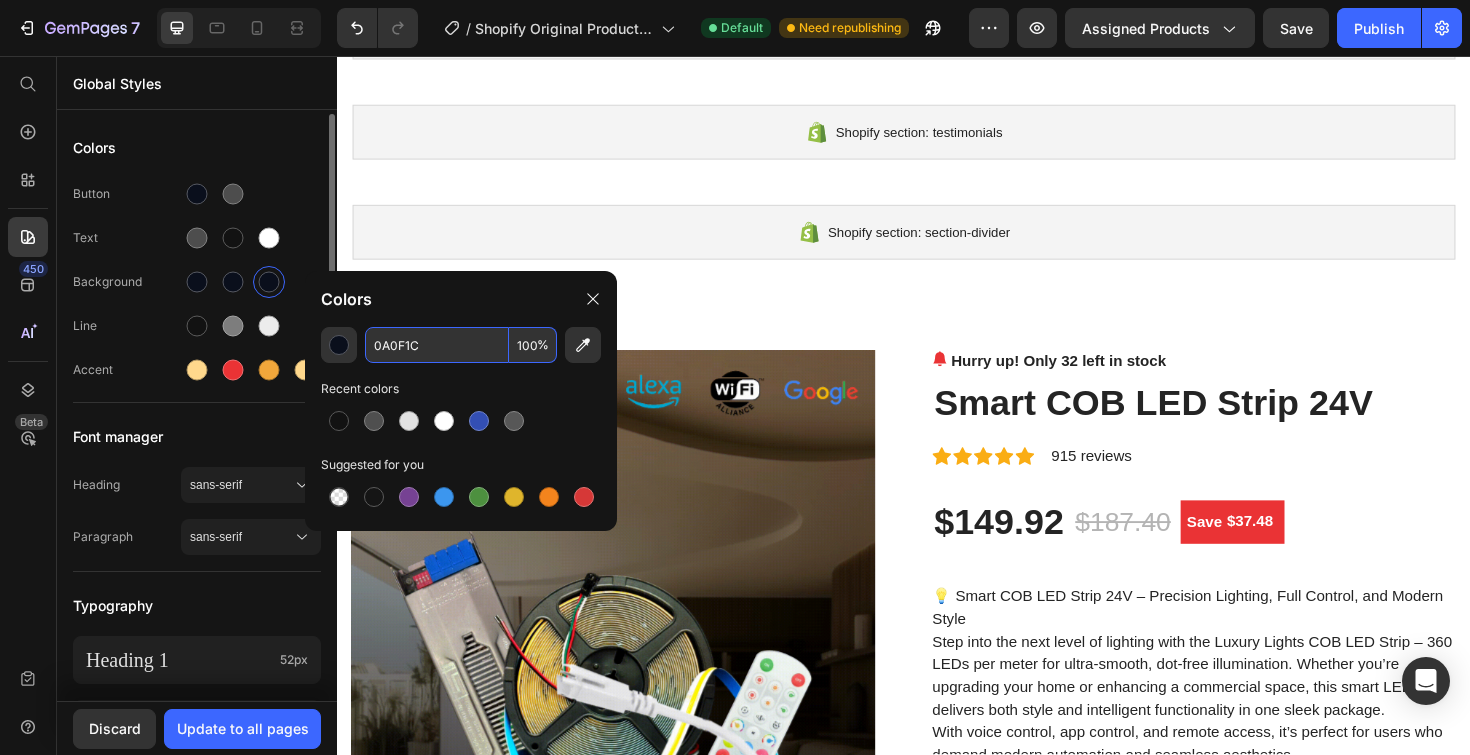 type on "0A0F1C" 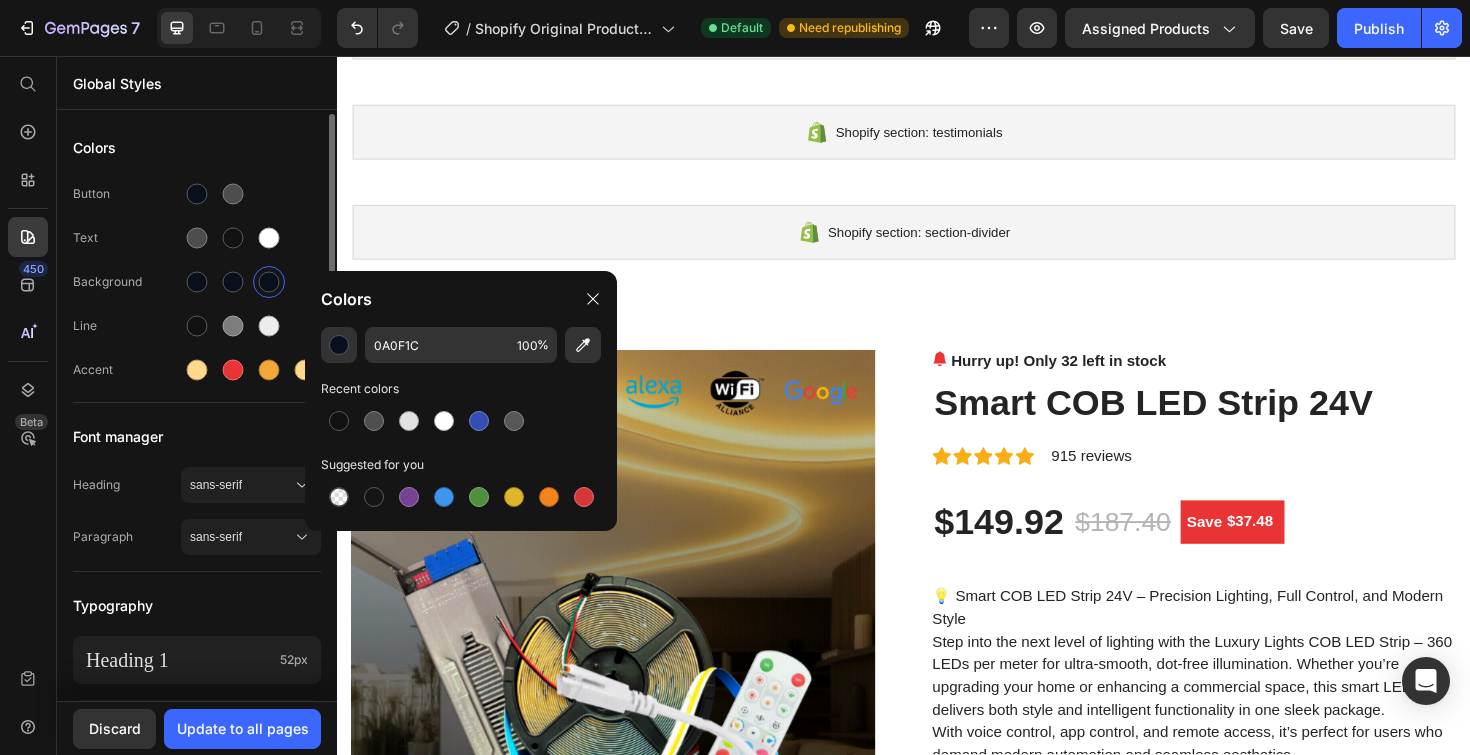 click on "Text" at bounding box center (197, 238) 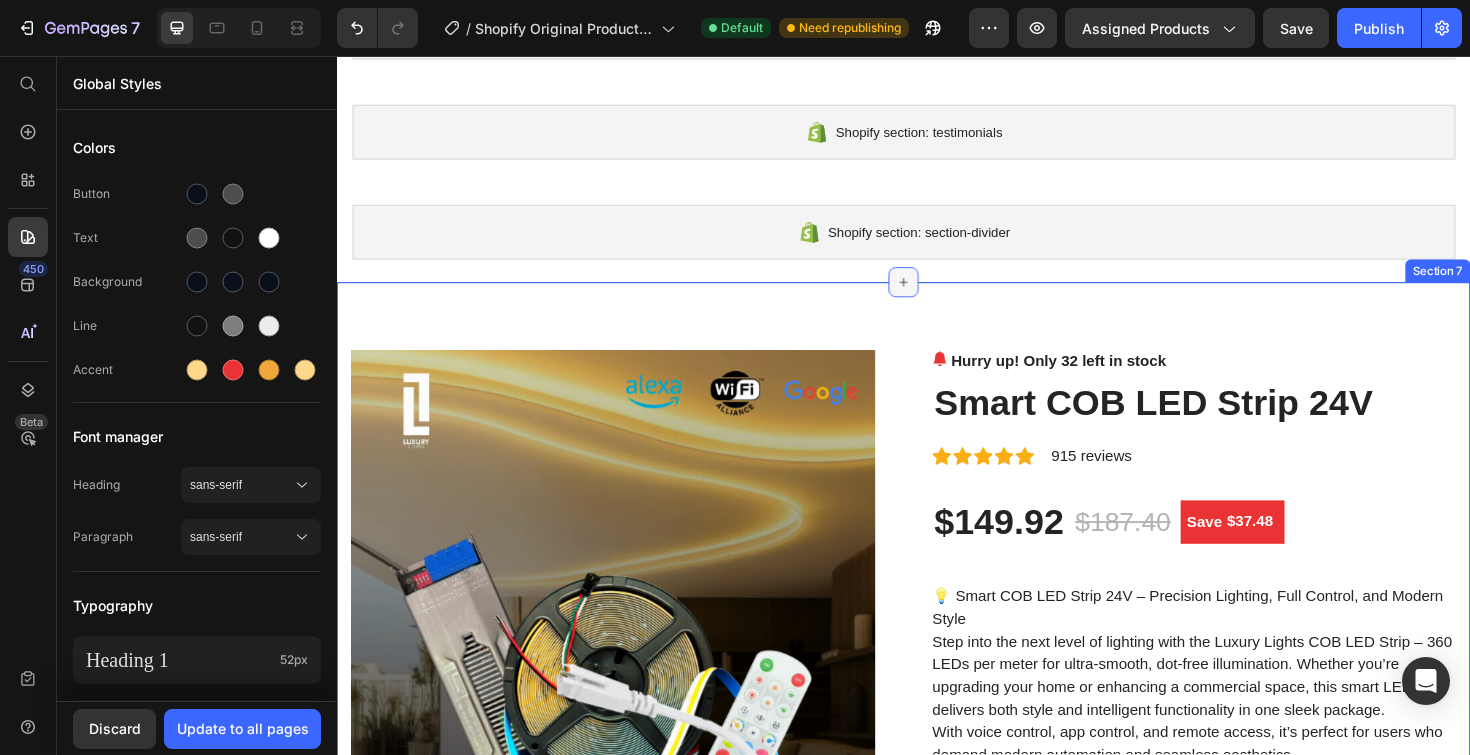 click at bounding box center [937, 296] 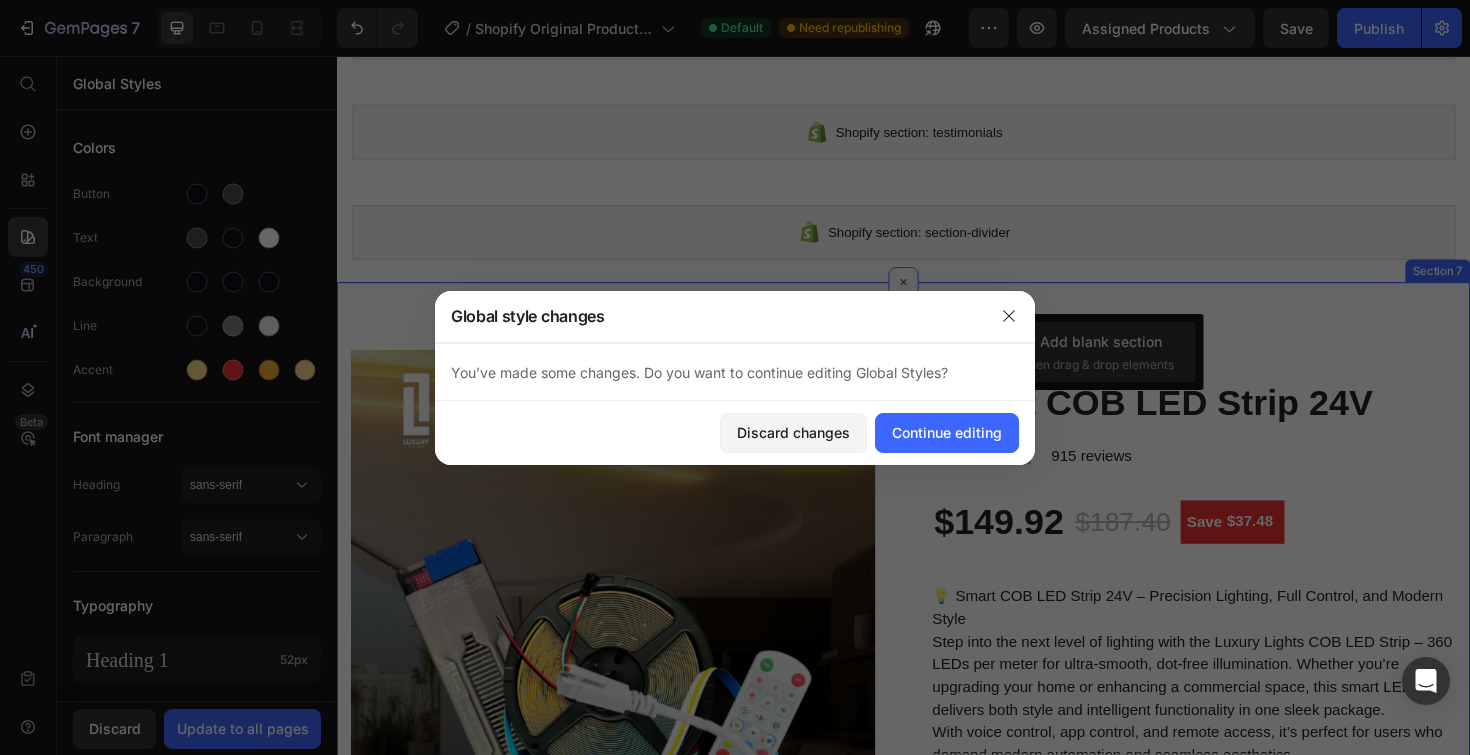 click on "Product Images
Hurry up! Only 32 left in stock (P) Stock Counter Smart COB LED Strip 24V (P) Title
Icon
Icon
Icon
Icon
Icon Icon List Hoz 915 reviews Text block Row $149.92 (P) Price $187.40 (P) Price Save $37.48 (P) Tag Row 💡 Smart COB LED Strip 24V – Precision Lighting, Full Control, and Modern Style
Step into the next level of lighting with the Luxury Lights COB LED Strip – 360 LEDs per meter for ultra-smooth, dot-free illumination. Whether you’re upgrading your home or enhancing a commercial space, this smart LED strip delivers both style and intelligent functionality in one sleek package.
With voice control, app control, and remote access, it’s perfect for users who demand modern automation and seamless aesthetics.
✅ Key Features:
•   COB Technology with High LED Density: 360 LEDs/m for flawless, continuous lighting.
•
•
•
•
•
•
•" at bounding box center [937, 2888] 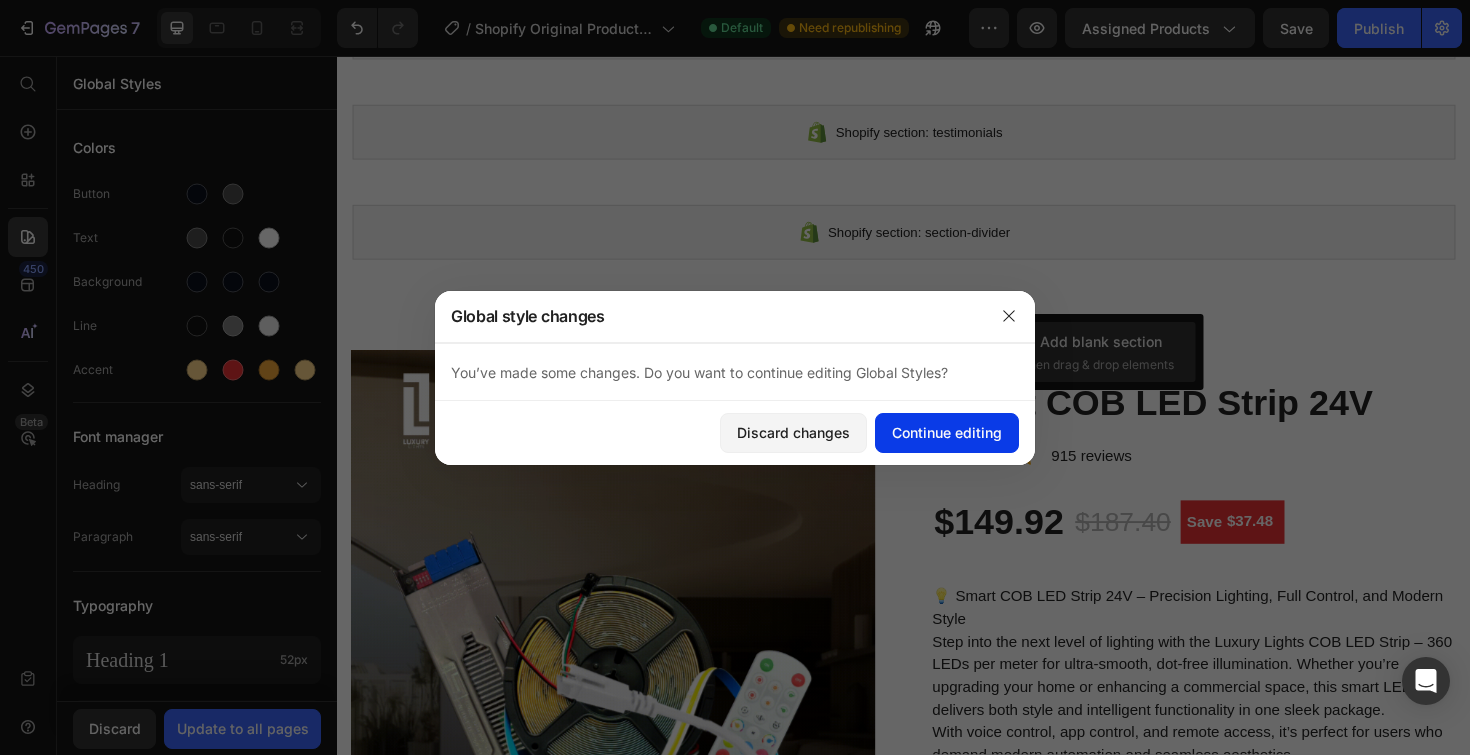 click on "Continue editing" at bounding box center (947, 432) 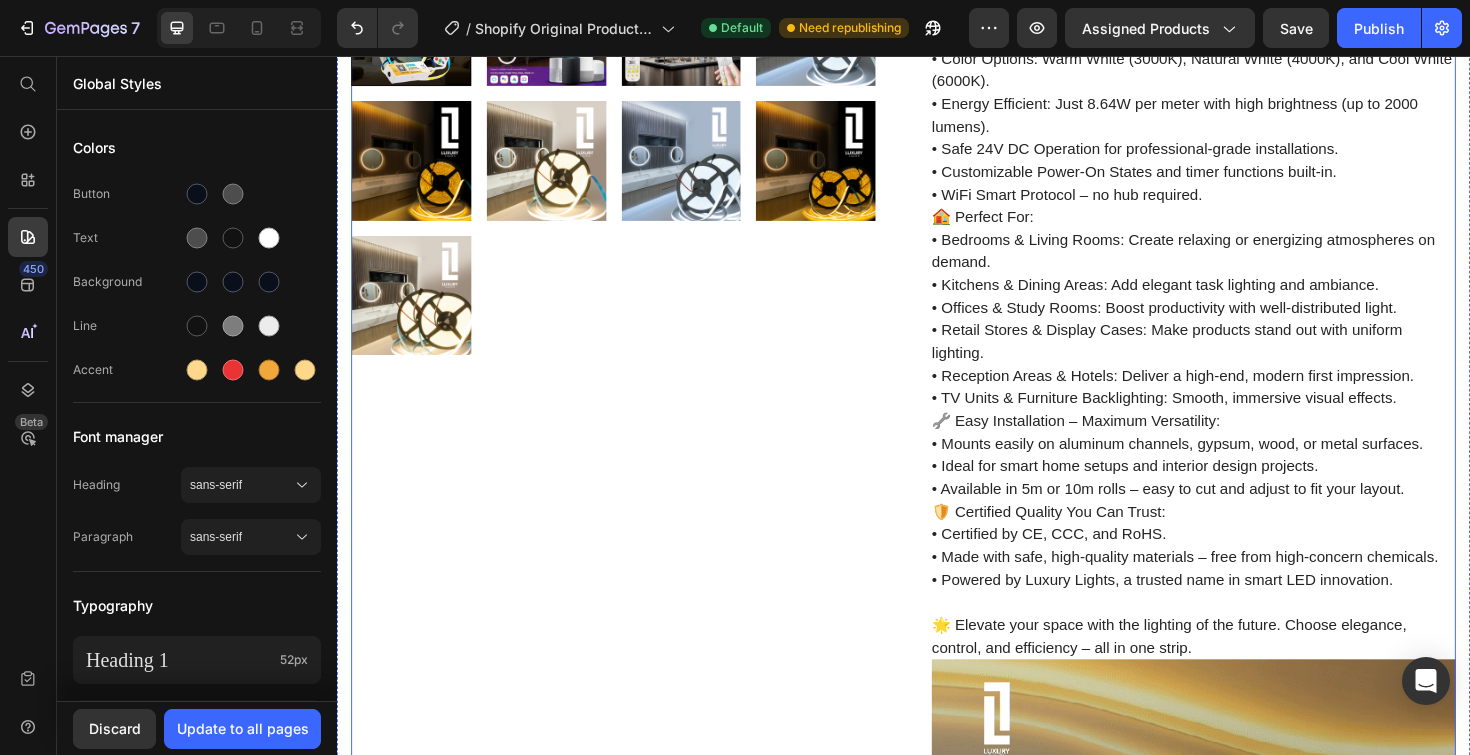scroll, scrollTop: 1416, scrollLeft: 0, axis: vertical 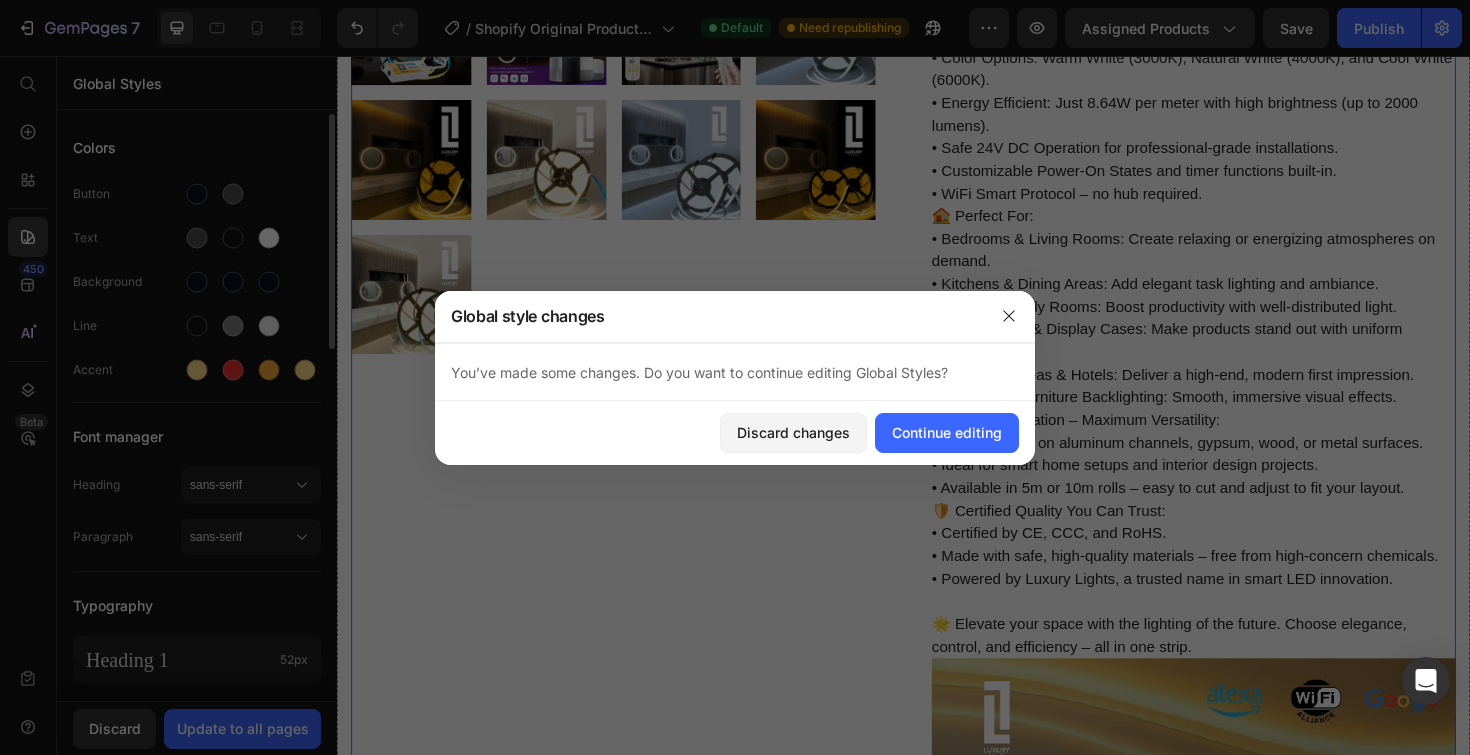 click on "Product Images" at bounding box center [629, 1909] 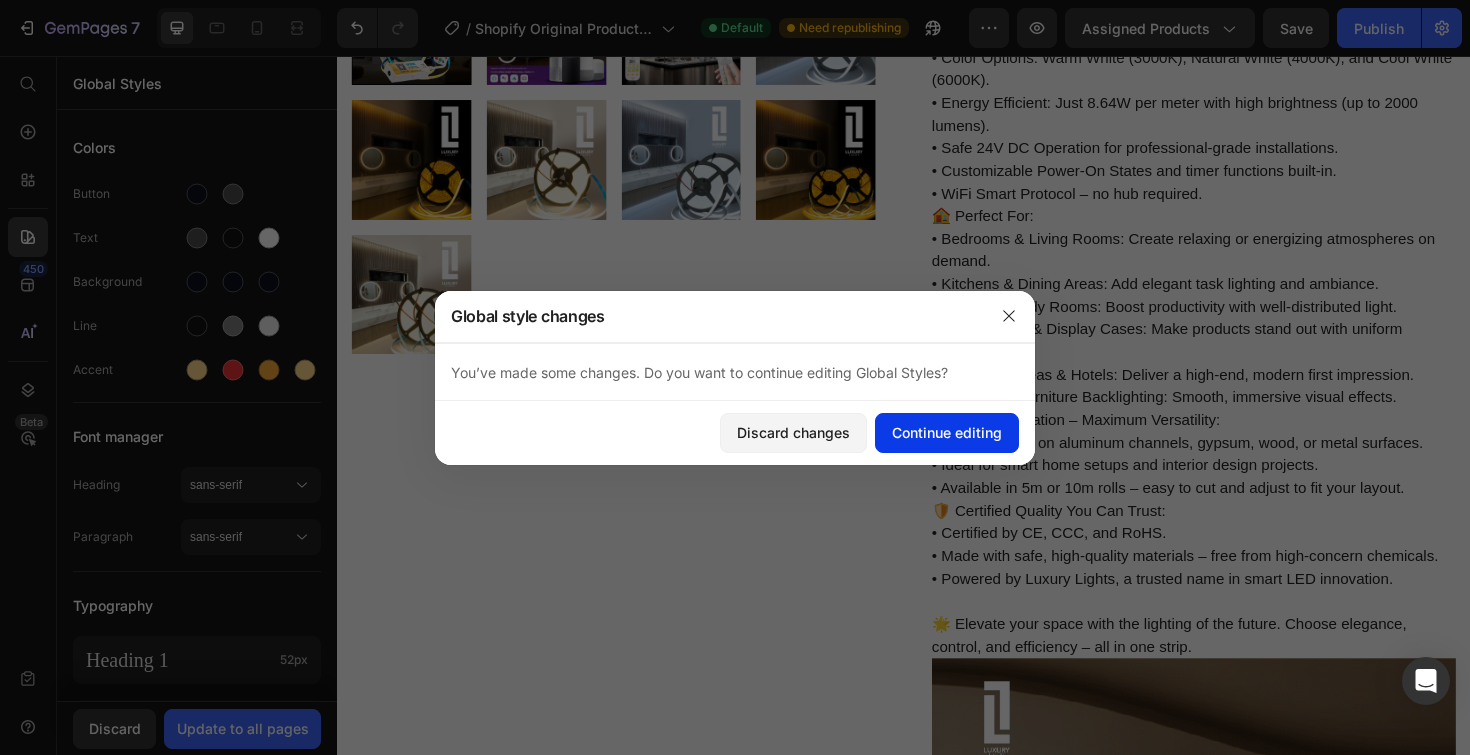 click on "Continue editing" 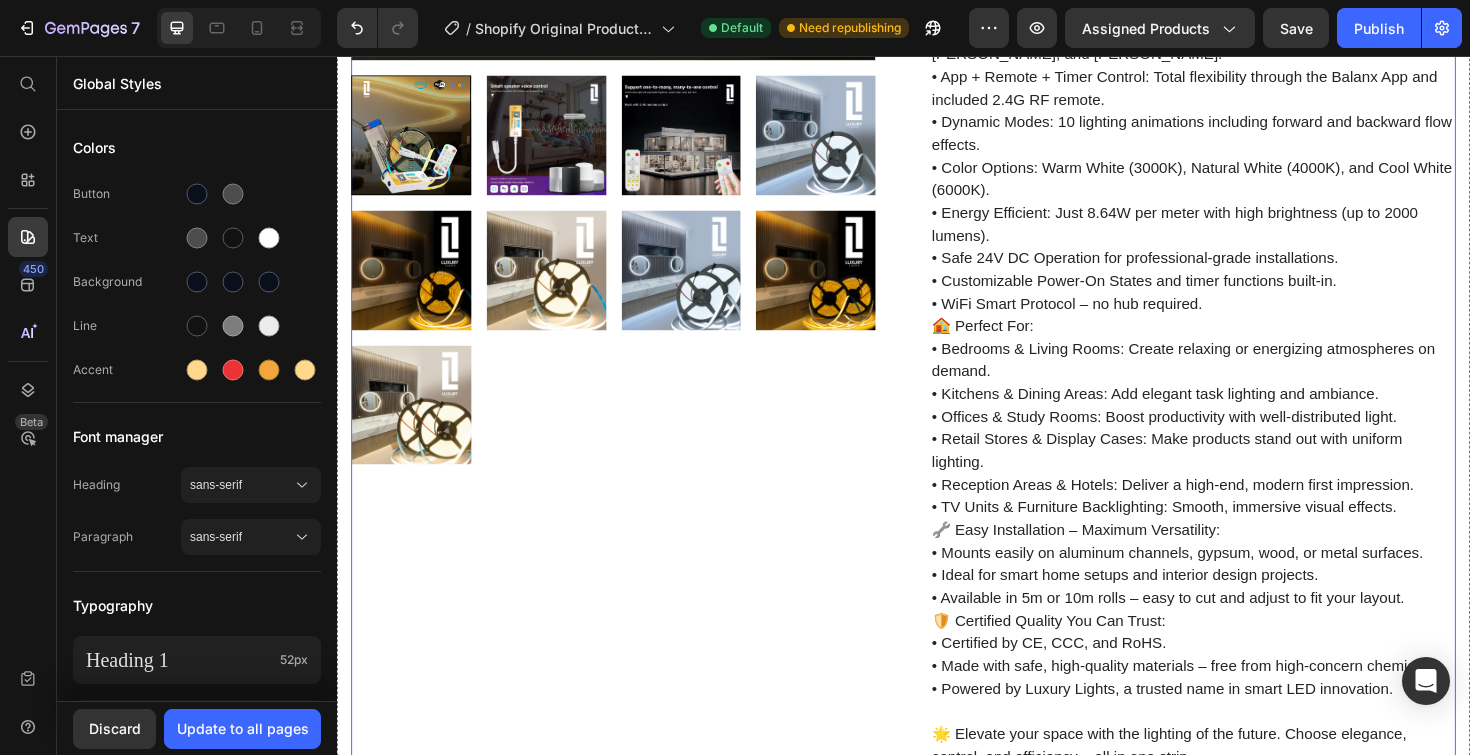 scroll, scrollTop: 536, scrollLeft: 0, axis: vertical 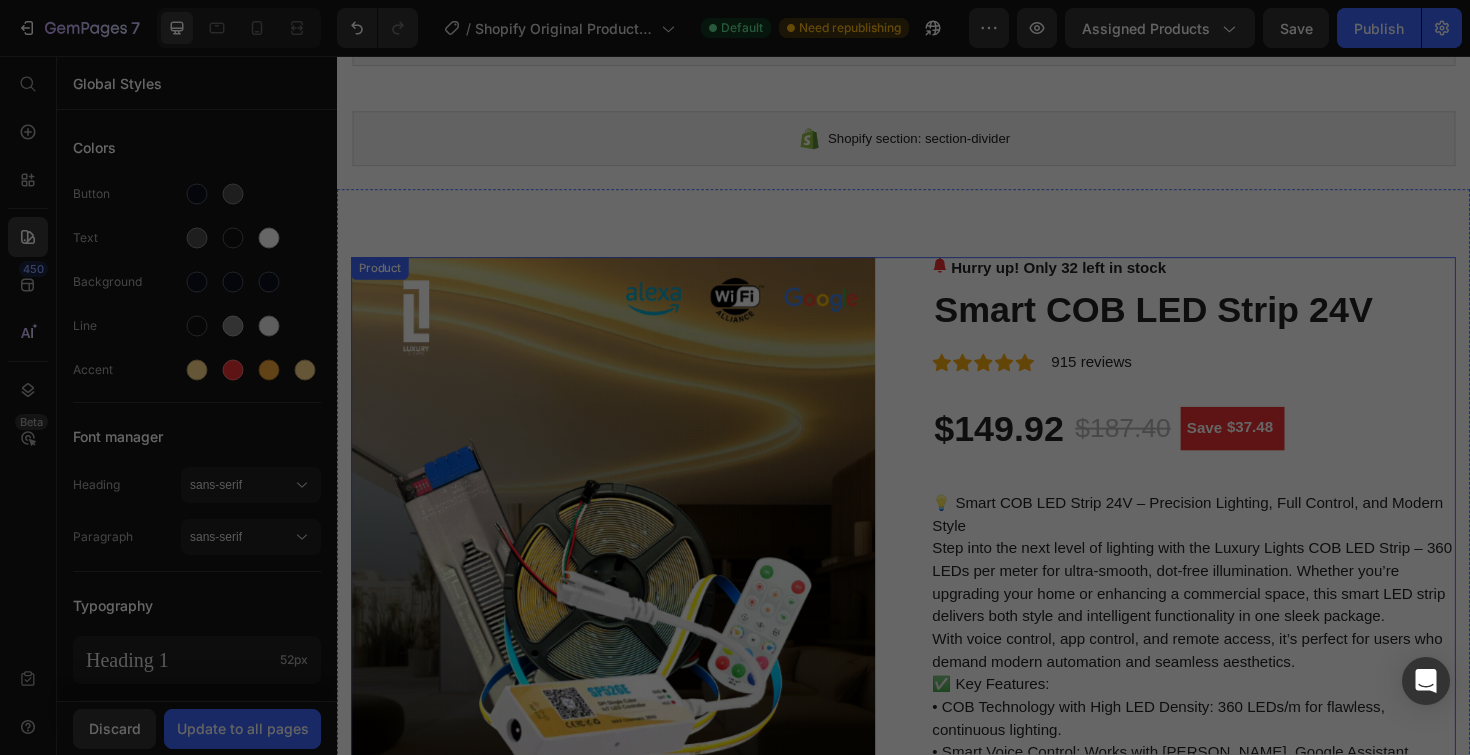 click on "Product Images
Hurry up! Only 32 left in stock (P) Stock Counter Smart COB LED Strip 24V (P) Title
Icon
Icon
Icon
Icon
Icon Icon List Hoz 915 reviews Text block Row $149.92 (P) Price $187.40 (P) Price Save $37.48 (P) Tag Row 💡 Smart COB LED Strip 24V – Precision Lighting, Full Control, and Modern Style
Step into the next level of lighting with the Luxury Lights COB LED Strip – 360 LEDs per meter for ultra-smooth, dot-free illumination. Whether you’re upgrading your home or enhancing a commercial space, this smart LED strip delivers both style and intelligent functionality in one sleek package.
With voice control, app control, and remote access, it’s perfect for users who demand modern automation and seamless aesthetics.
✅ Key Features:
•   COB Technology with High LED Density: 360 LEDs/m for flawless, continuous lighting.
•
•
•
•
•
•
•" at bounding box center (937, 2789) 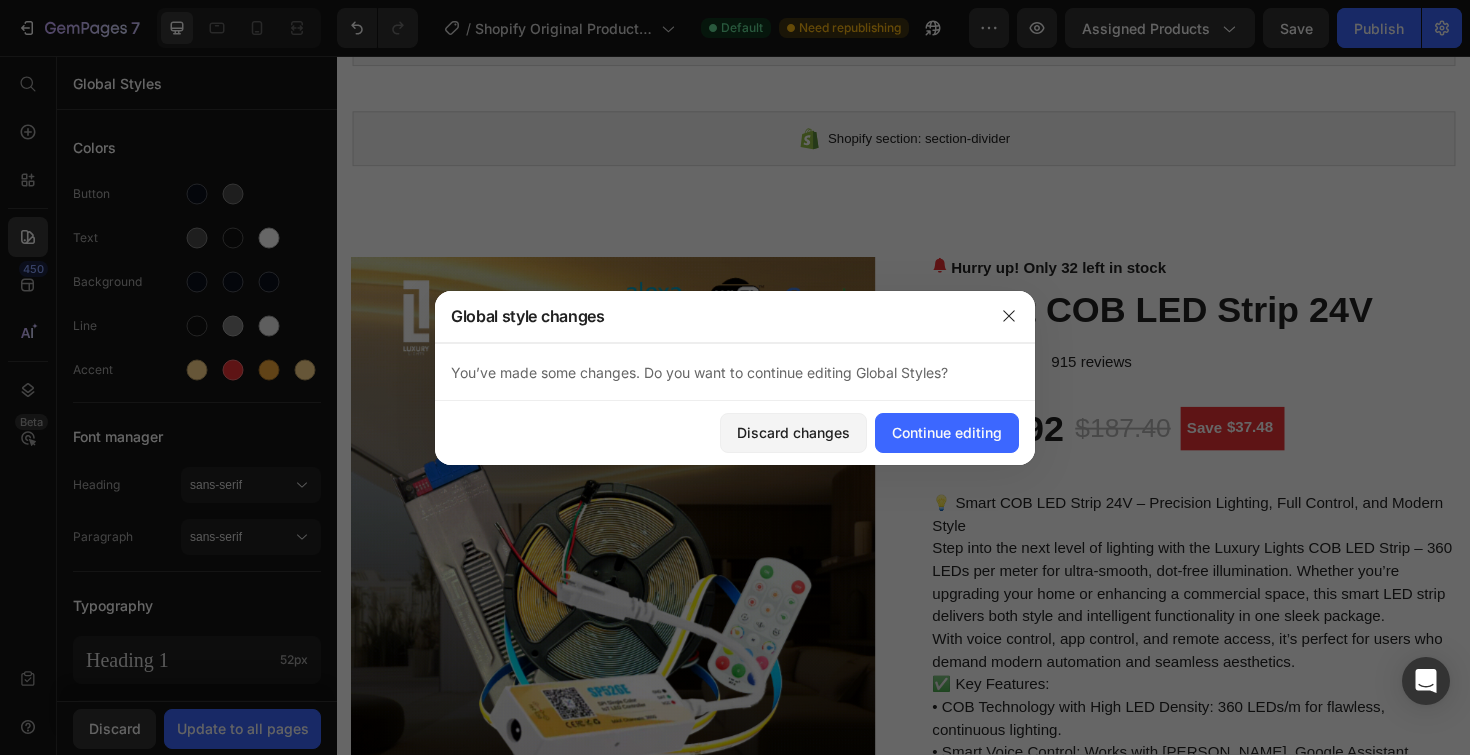 click on "Continue editing" at bounding box center (947, 432) 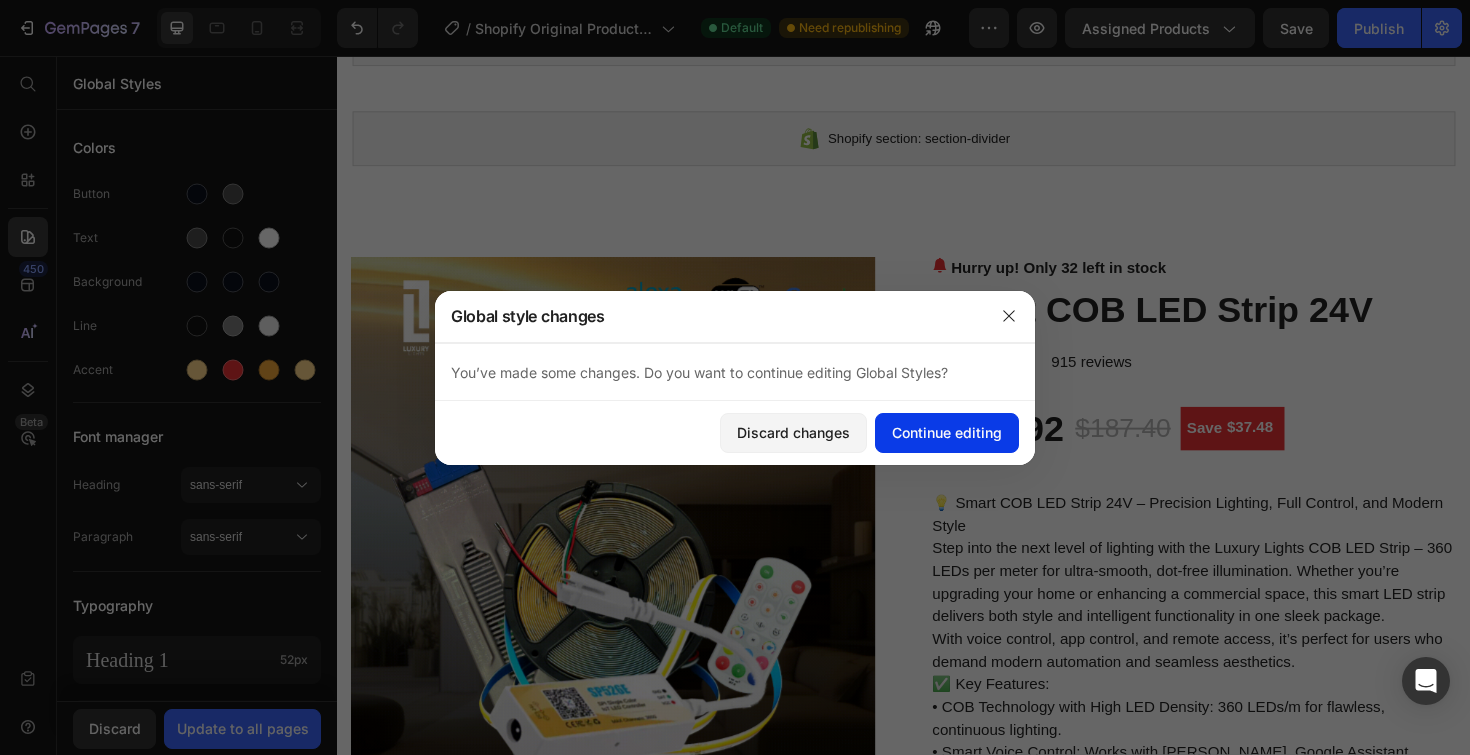 click on "Continue editing" at bounding box center (947, 432) 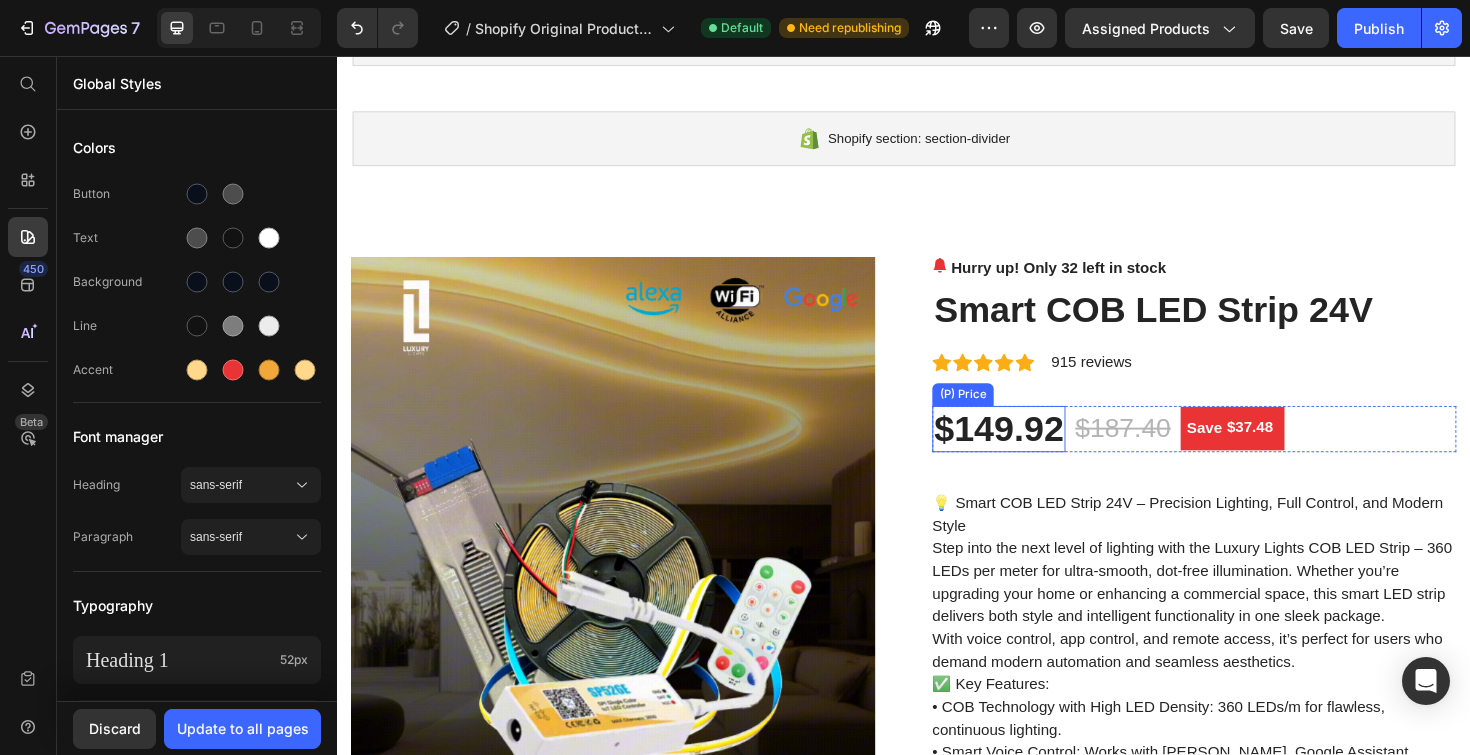 click on "$149.92" at bounding box center (1037, 452) 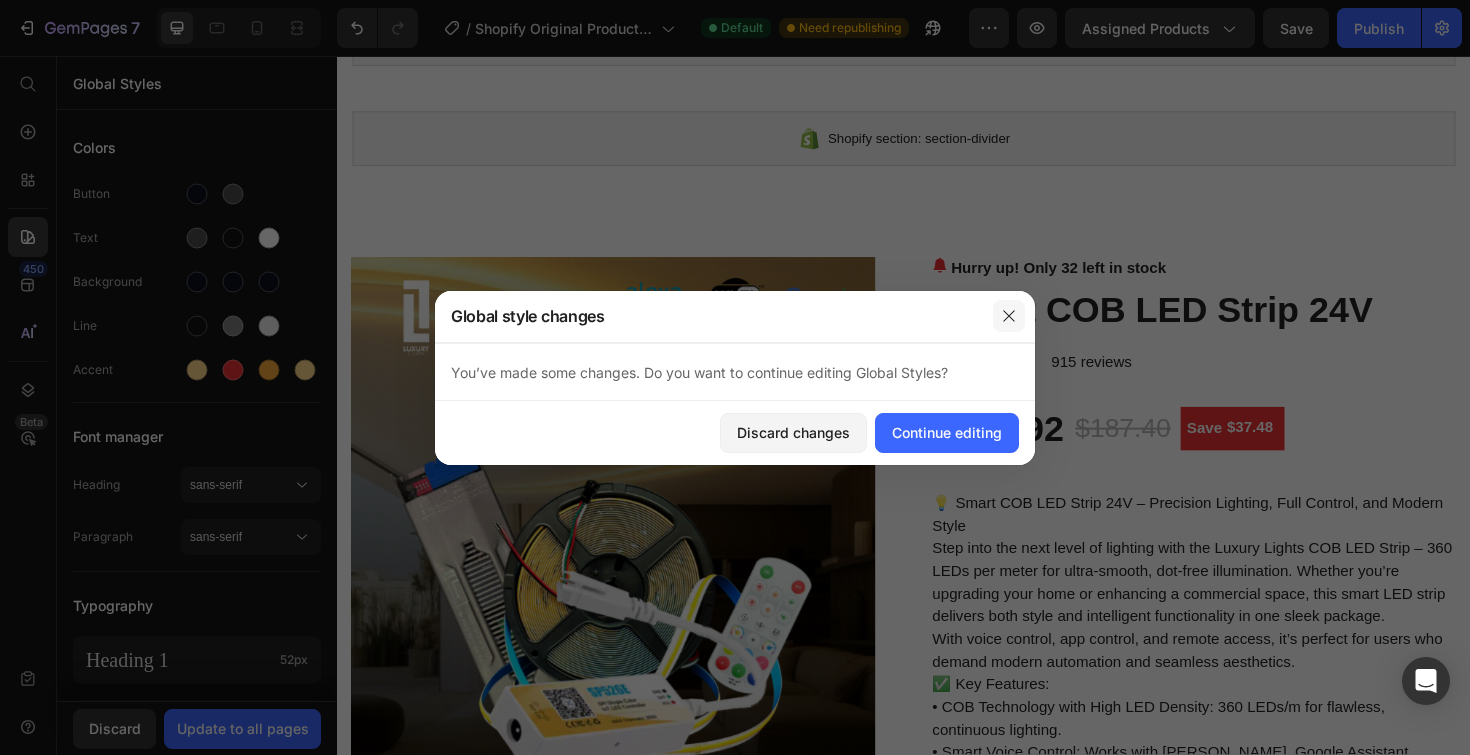 click 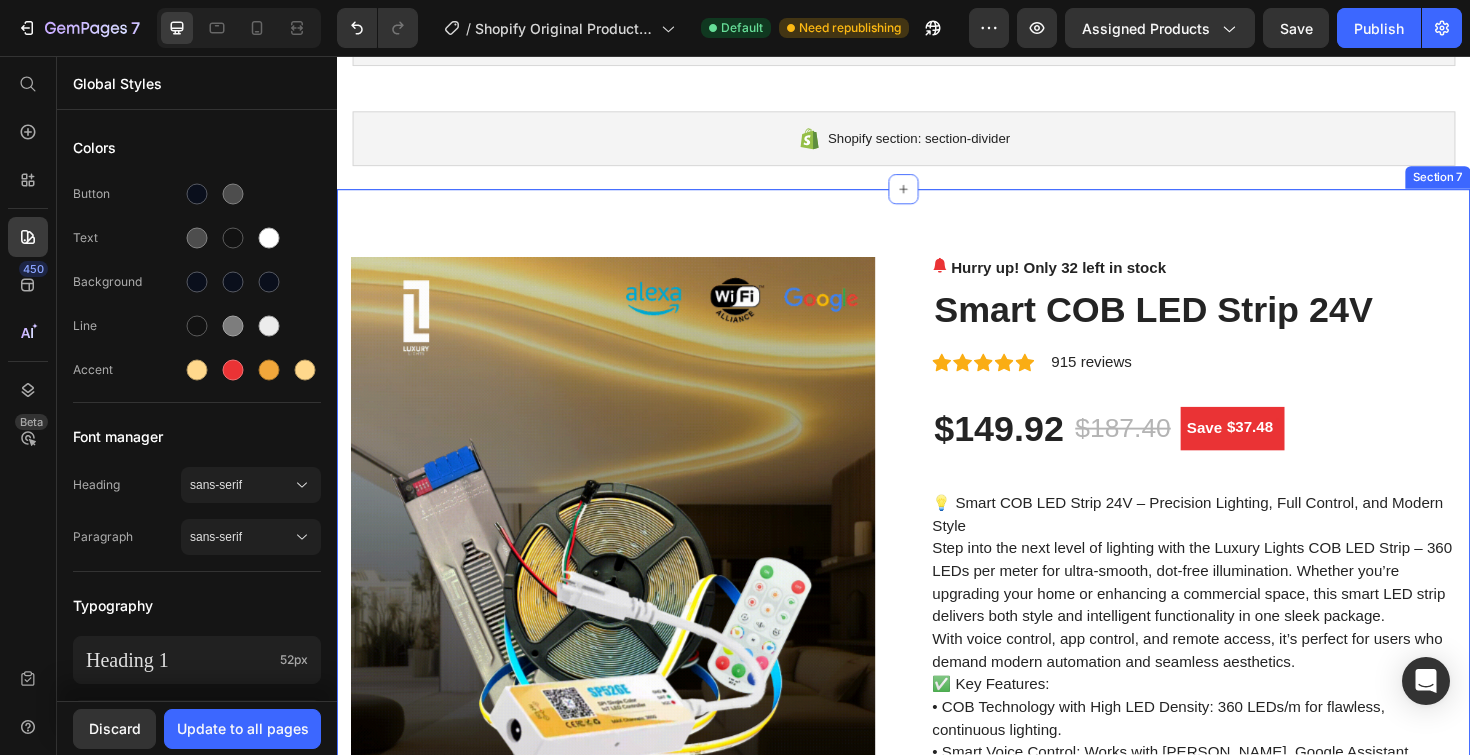 click on "Product Images
Hurry up! Only 32 left in stock (P) Stock Counter Smart COB LED Strip 24V (P) Title
Icon
Icon
Icon
Icon
Icon Icon List Hoz 915 reviews Text block Row $149.92 (P) Price $187.40 (P) Price Save $37.48 (P) Tag Row 💡 Smart COB LED Strip 24V – Precision Lighting, Full Control, and Modern Style
Step into the next level of lighting with the Luxury Lights COB LED Strip – 360 LEDs per meter for ultra-smooth, dot-free illumination. Whether you’re upgrading your home or enhancing a commercial space, this smart LED strip delivers both style and intelligent functionality in one sleek package.
With voice control, app control, and remote access, it’s perfect for users who demand modern automation and seamless aesthetics.
✅ Key Features:
•   COB Technology with High LED Density: 360 LEDs/m for flawless, continuous lighting.
•
•
•
•
•
•
•" at bounding box center (937, 2789) 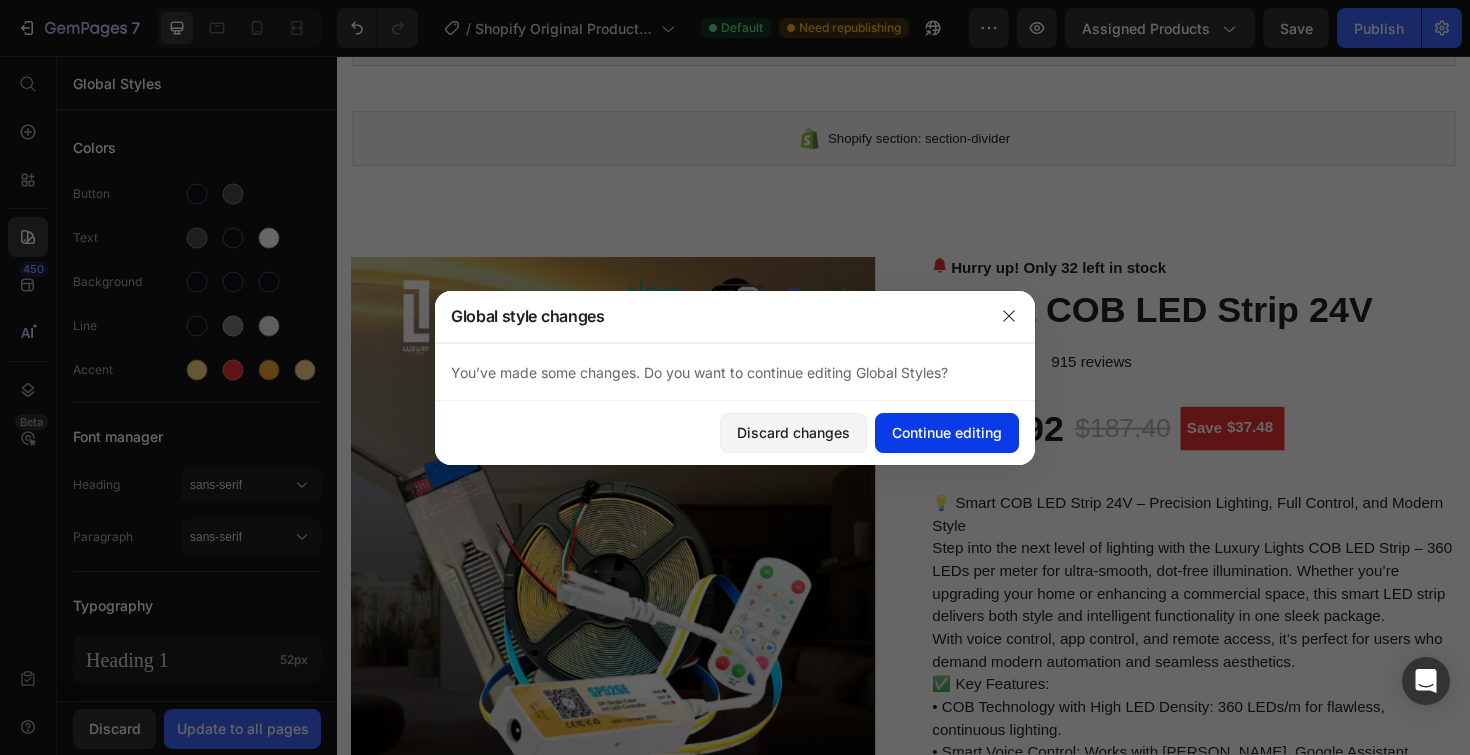 click on "Continue editing" at bounding box center [947, 432] 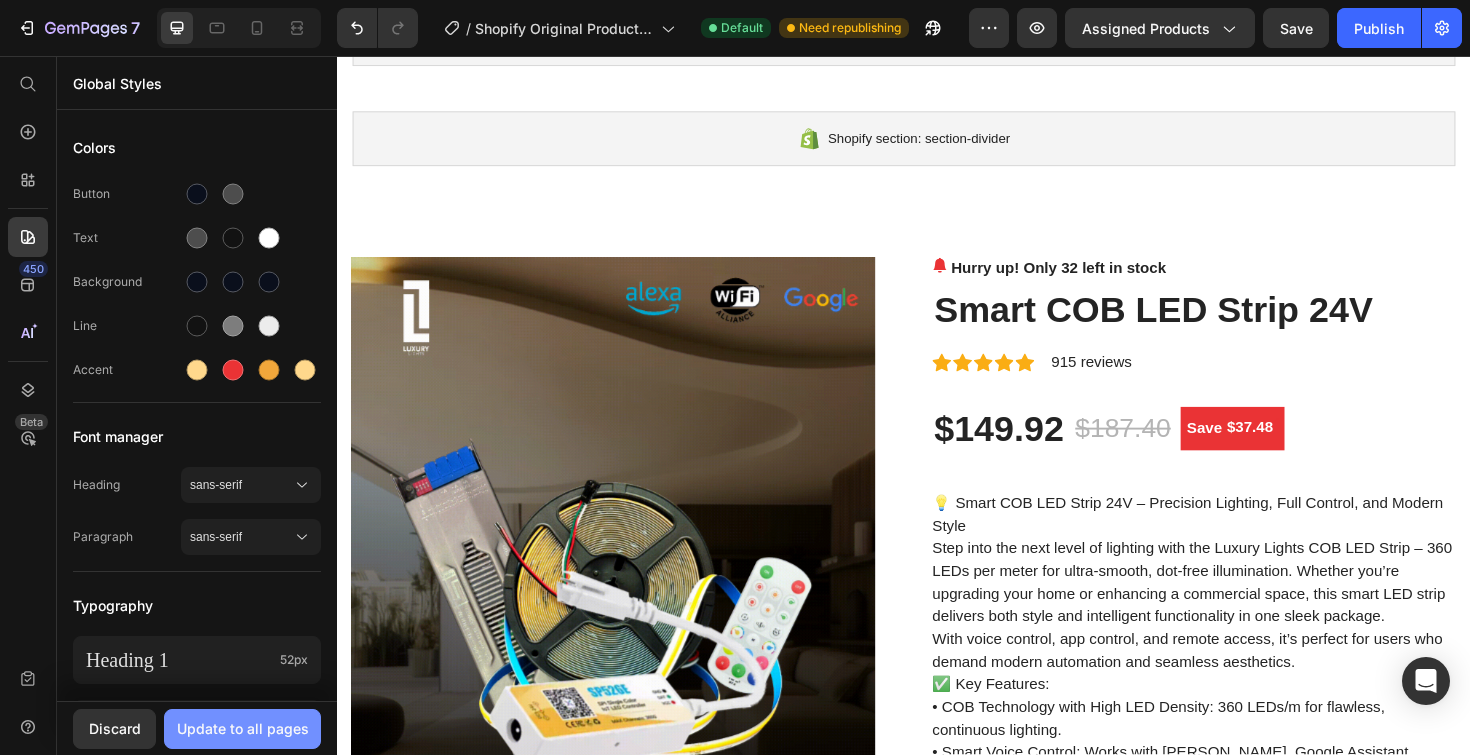 click on "Update to all pages" at bounding box center [243, 728] 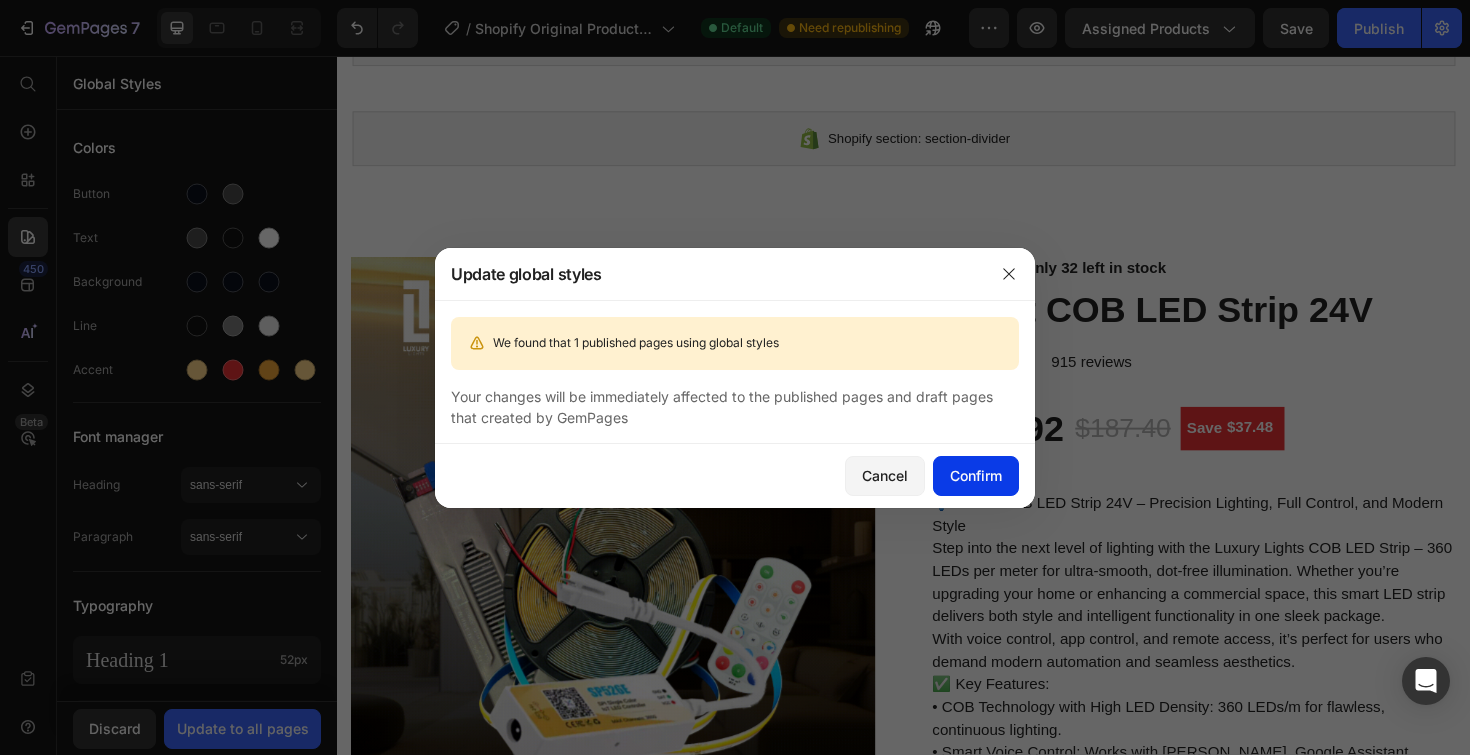 click on "Confirm" at bounding box center [976, 475] 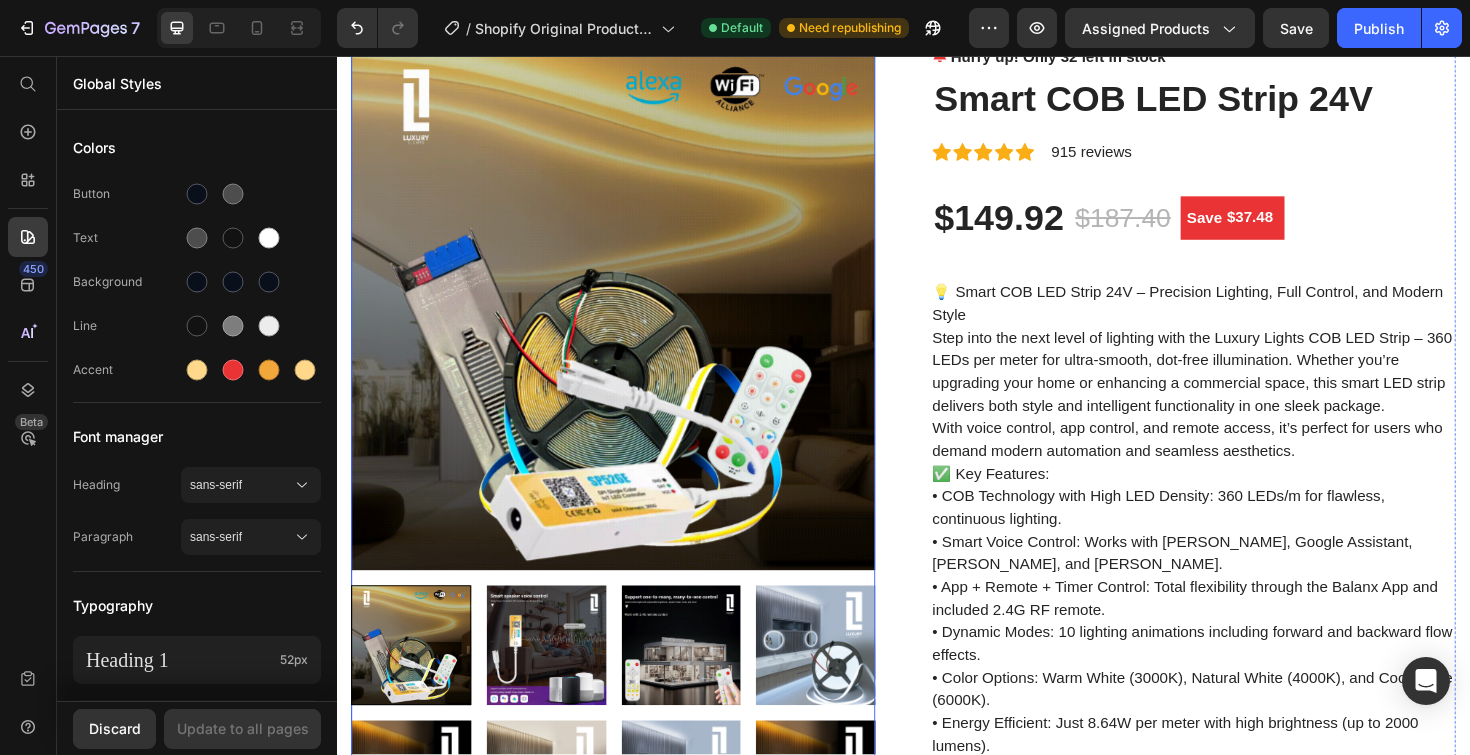 scroll, scrollTop: 781, scrollLeft: 0, axis: vertical 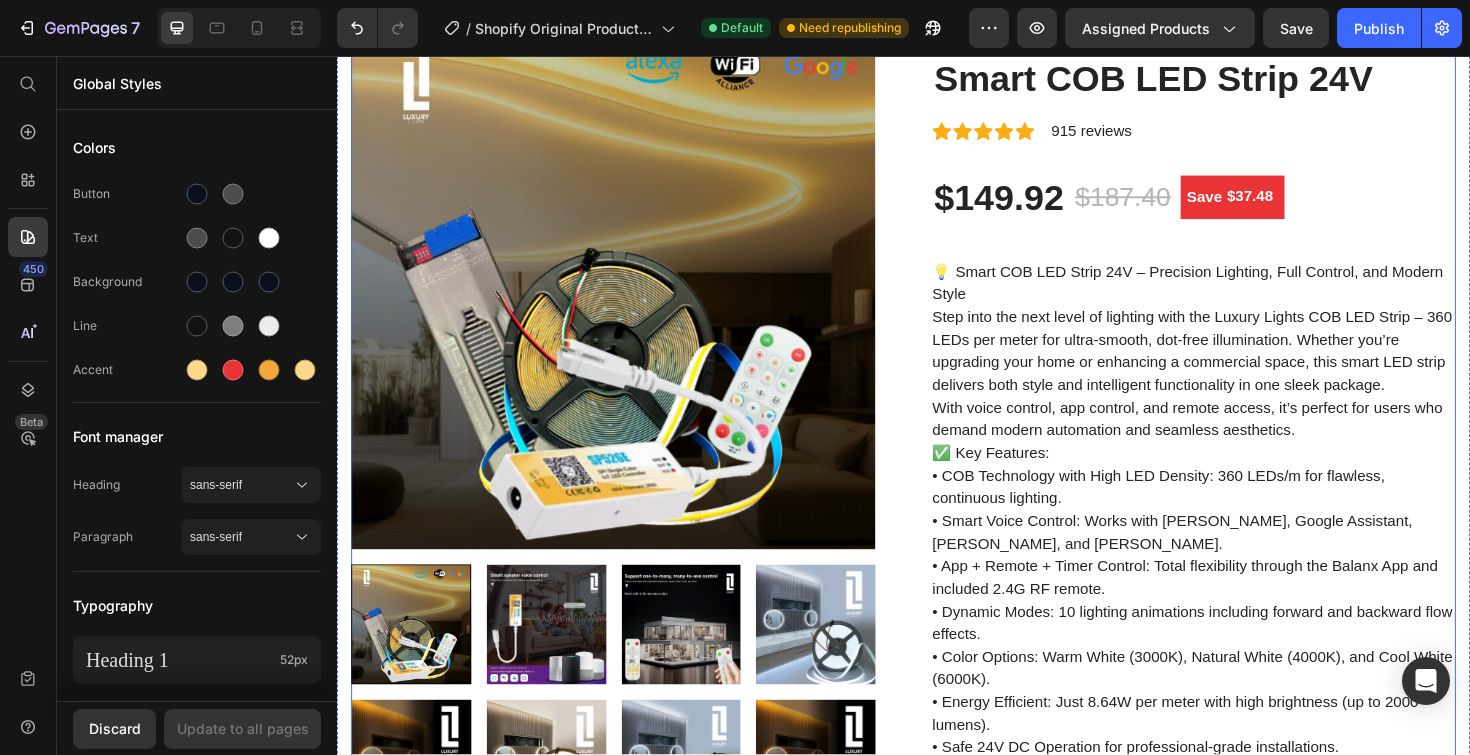 click on "Product Images
Hurry up! Only 32 left in stock (P) Stock Counter Smart COB LED Strip 24V (P) Title
Icon
Icon
Icon
Icon
Icon Icon List Hoz 915 reviews Text block Row $149.92 (P) Price $187.40 (P) Price Save $37.48 (P) Tag Row 💡 Smart COB LED Strip 24V – Precision Lighting, Full Control, and Modern Style
Step into the next level of lighting with the Luxury Lights COB LED Strip – 360 LEDs per meter for ultra-smooth, dot-free illumination. Whether you’re upgrading your home or enhancing a commercial space, this smart LED strip delivers both style and intelligent functionality in one sleek package.
With voice control, app control, and remote access, it’s perfect for users who demand modern automation and seamless aesthetics.
✅ Key Features:
•   COB Technology with High LED Density: 360 LEDs/m for flawless, continuous lighting.
•
•
•
•
•
•
•" at bounding box center [937, 2544] 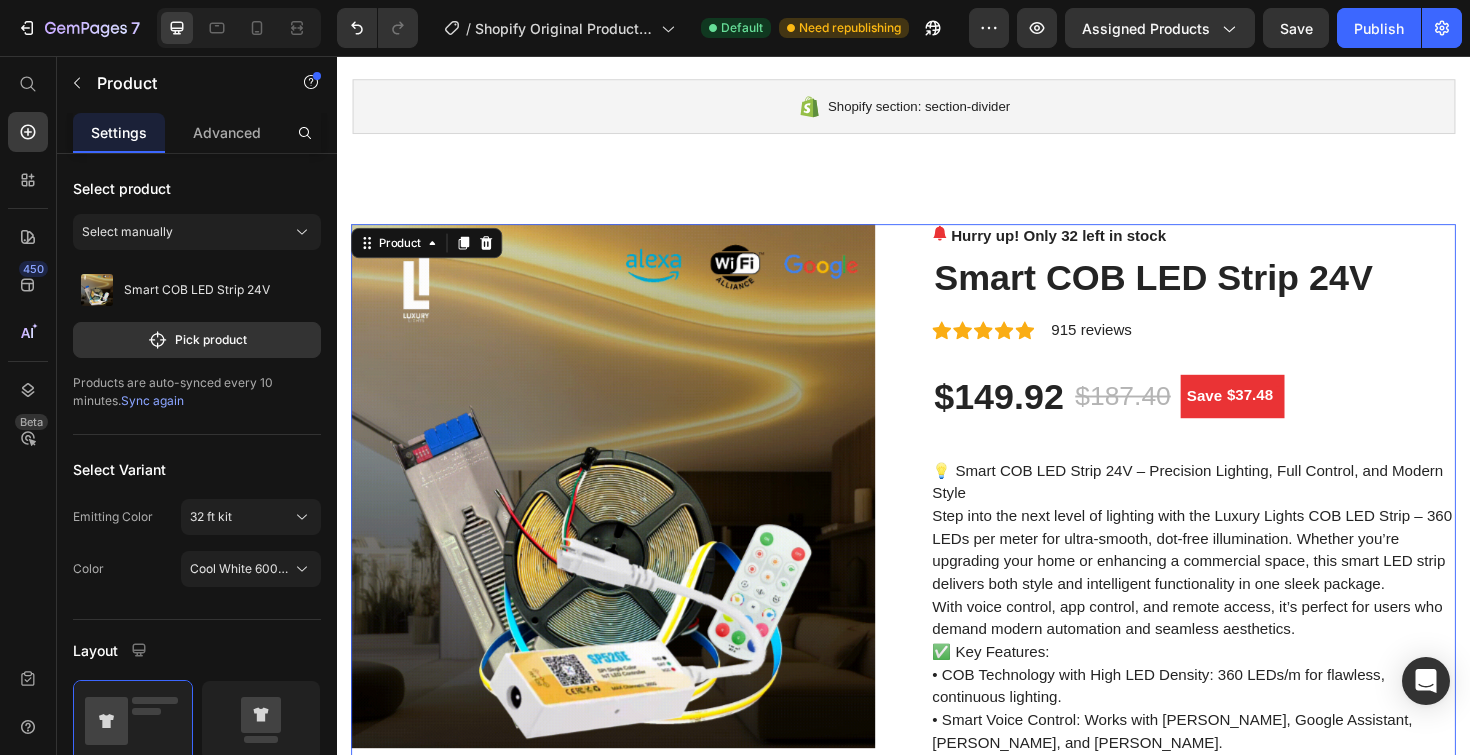 scroll, scrollTop: 667, scrollLeft: 0, axis: vertical 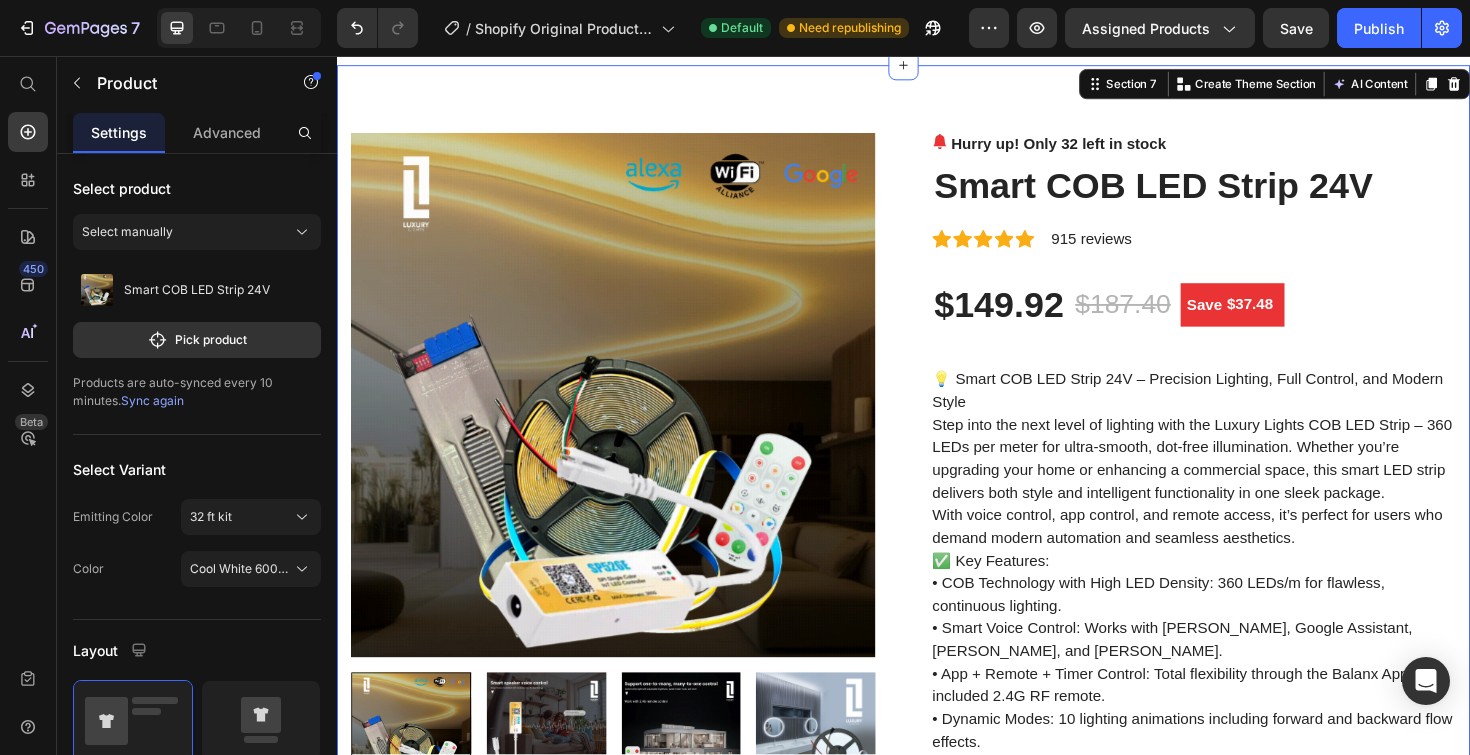 click on "Product Images
Hurry up! Only 32 left in stock (P) Stock Counter Smart COB LED Strip 24V (P) Title
Icon
Icon
Icon
Icon
Icon Icon List Hoz 915 reviews Text block Row $149.92 (P) Price $187.40 (P) Price Save $37.48 (P) Tag Row 💡 Smart COB LED Strip 24V – Precision Lighting, Full Control, and Modern Style
Step into the next level of lighting with the Luxury Lights COB LED Strip – 360 LEDs per meter for ultra-smooth, dot-free illumination. Whether you’re upgrading your home or enhancing a commercial space, this smart LED strip delivers both style and intelligent functionality in one sleek package.
With voice control, app control, and remote access, it’s perfect for users who demand modern automation and seamless aesthetics.
✅ Key Features:
•   COB Technology with High LED Density: 360 LEDs/m for flawless, continuous lighting.
•
•
•
•
•
•
•" at bounding box center [937, 2658] 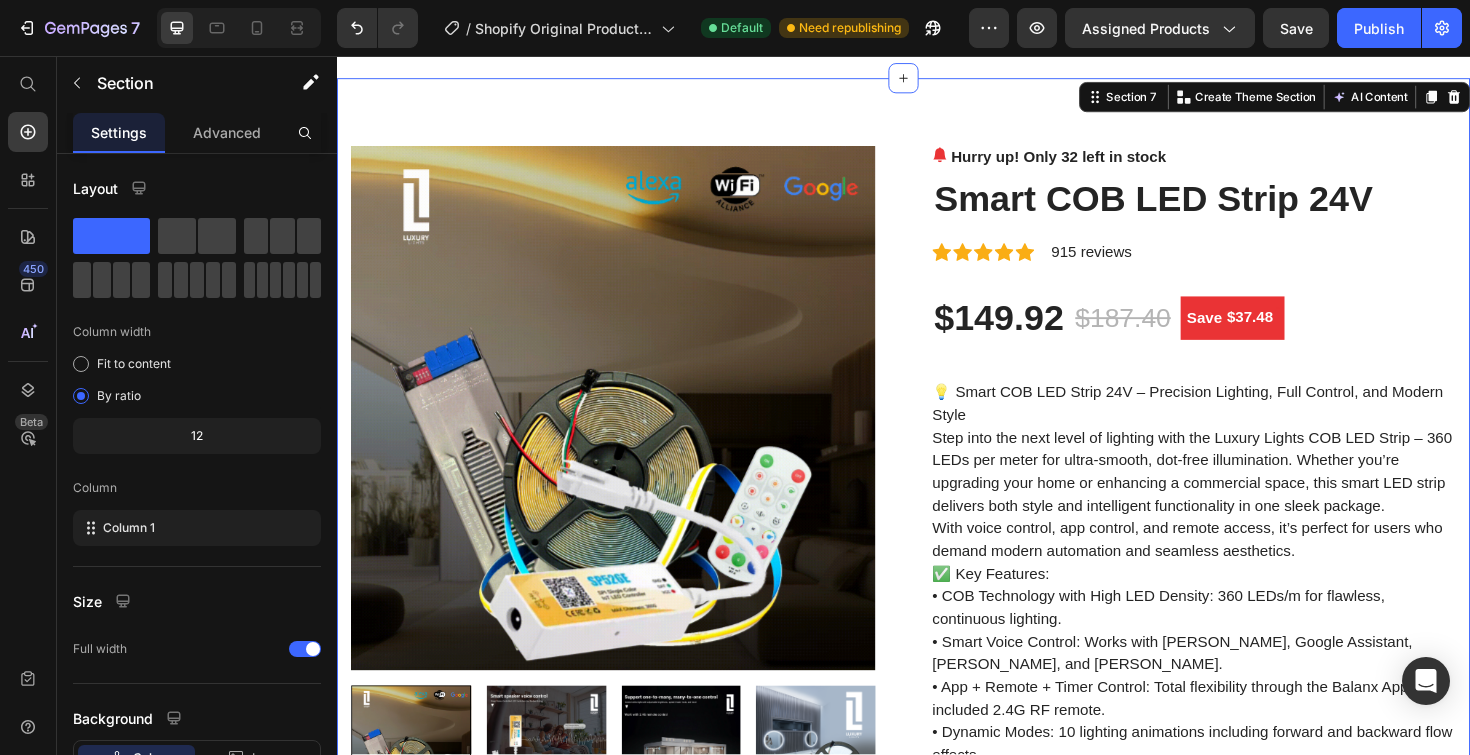 scroll, scrollTop: 634, scrollLeft: 0, axis: vertical 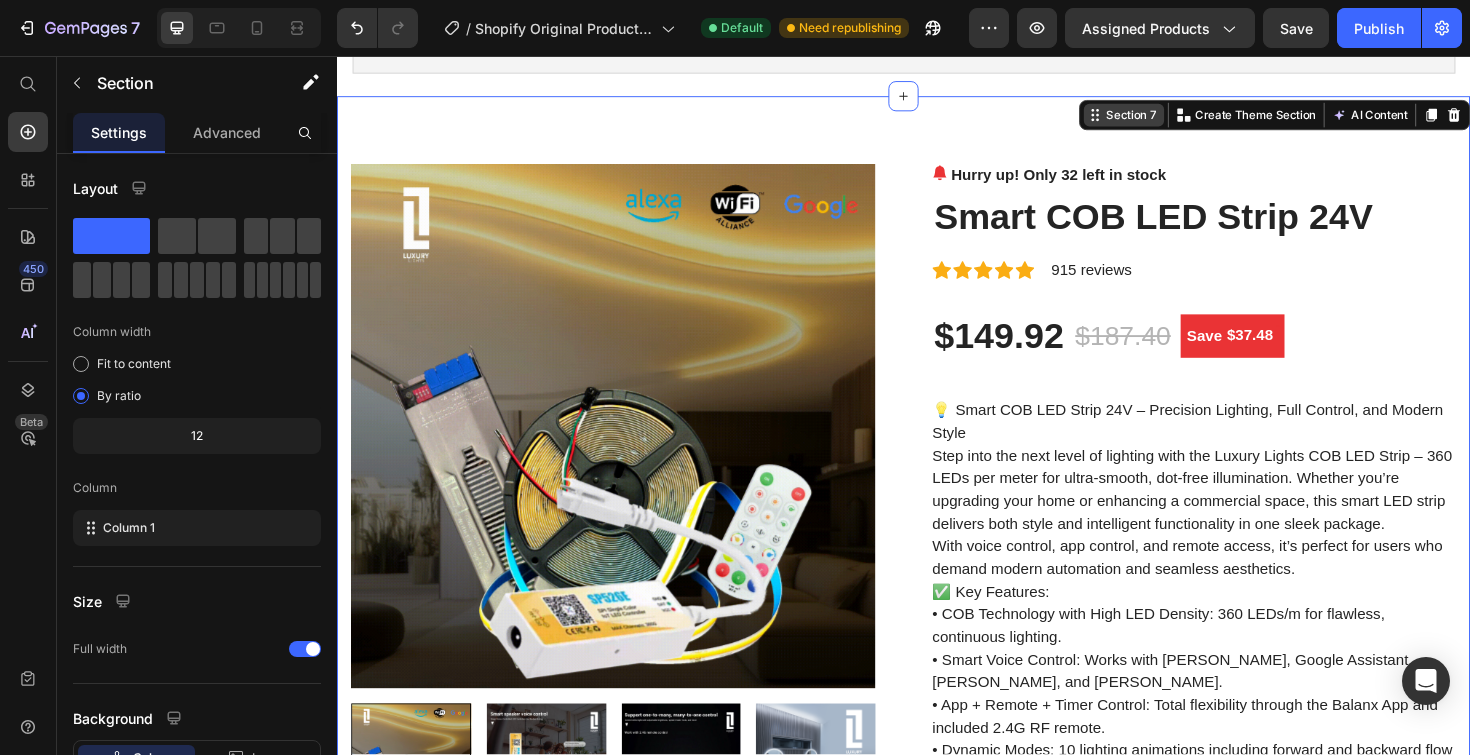 click on "Section 7" at bounding box center [1178, 119] 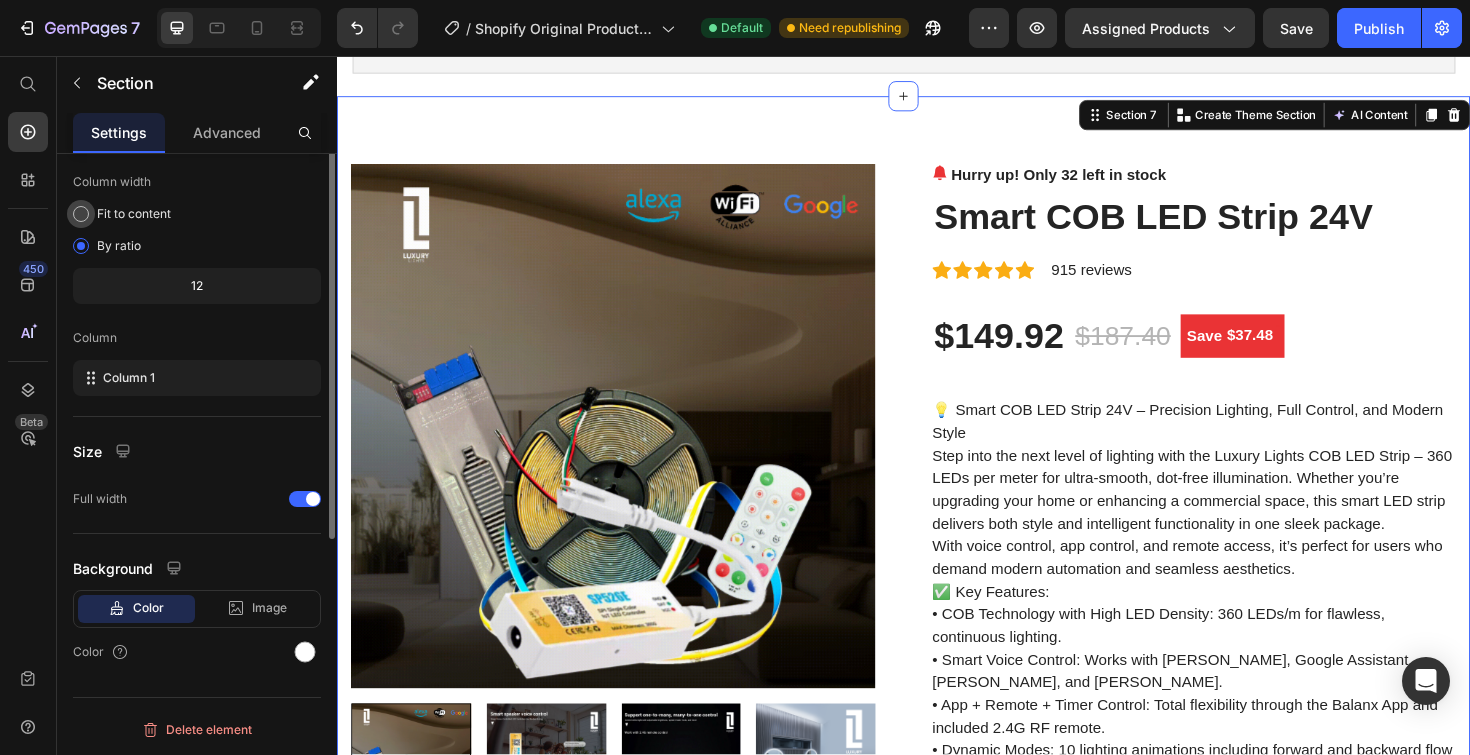 scroll, scrollTop: 0, scrollLeft: 0, axis: both 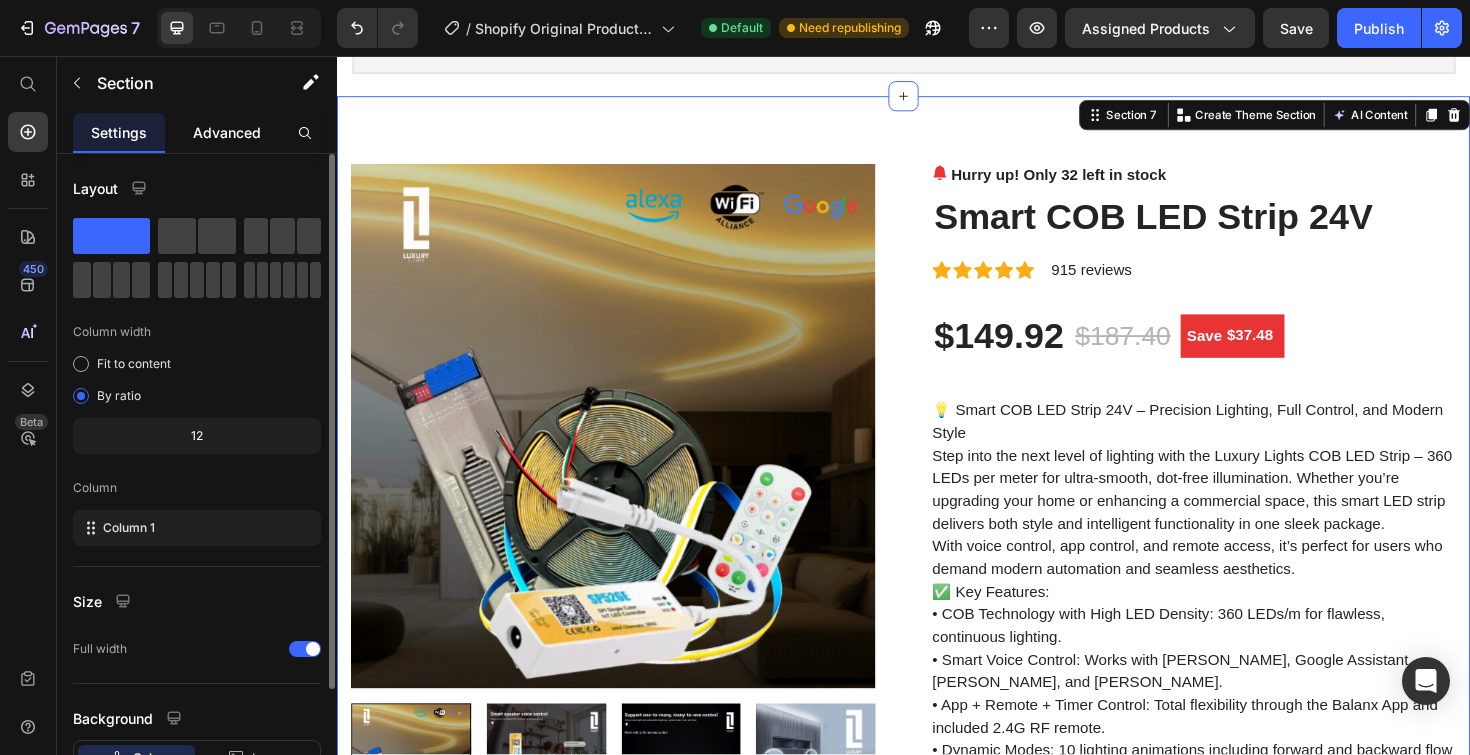 click on "Advanced" at bounding box center (227, 132) 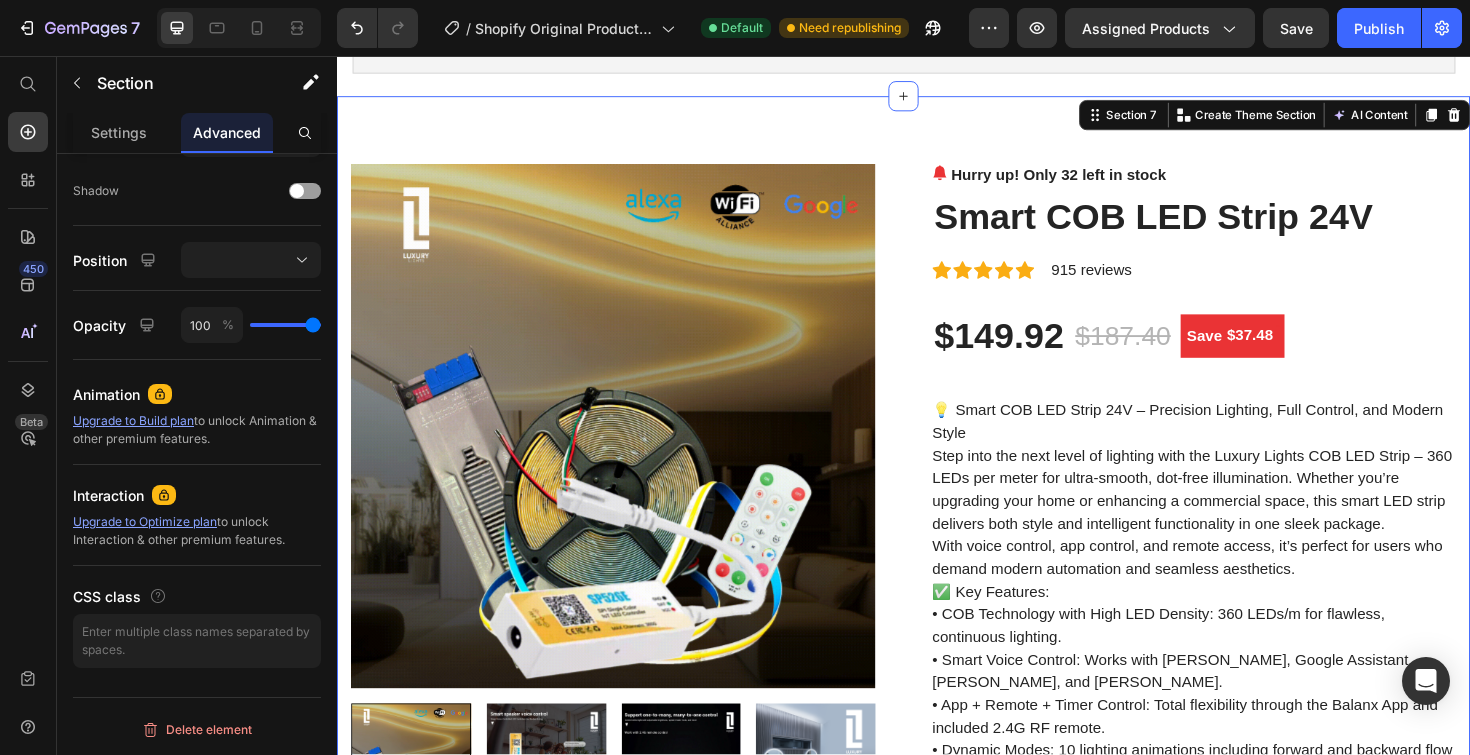 scroll, scrollTop: 0, scrollLeft: 0, axis: both 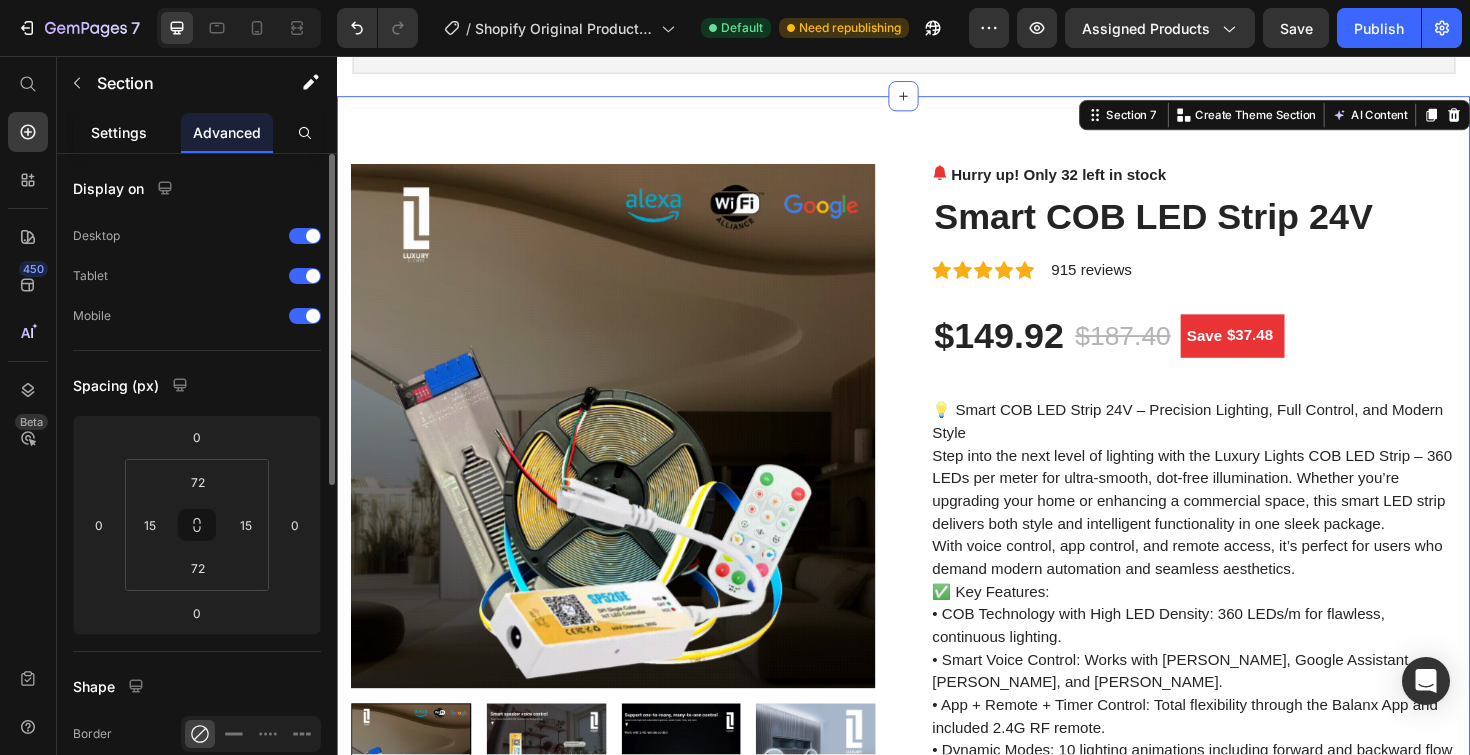 click on "Settings" at bounding box center (119, 132) 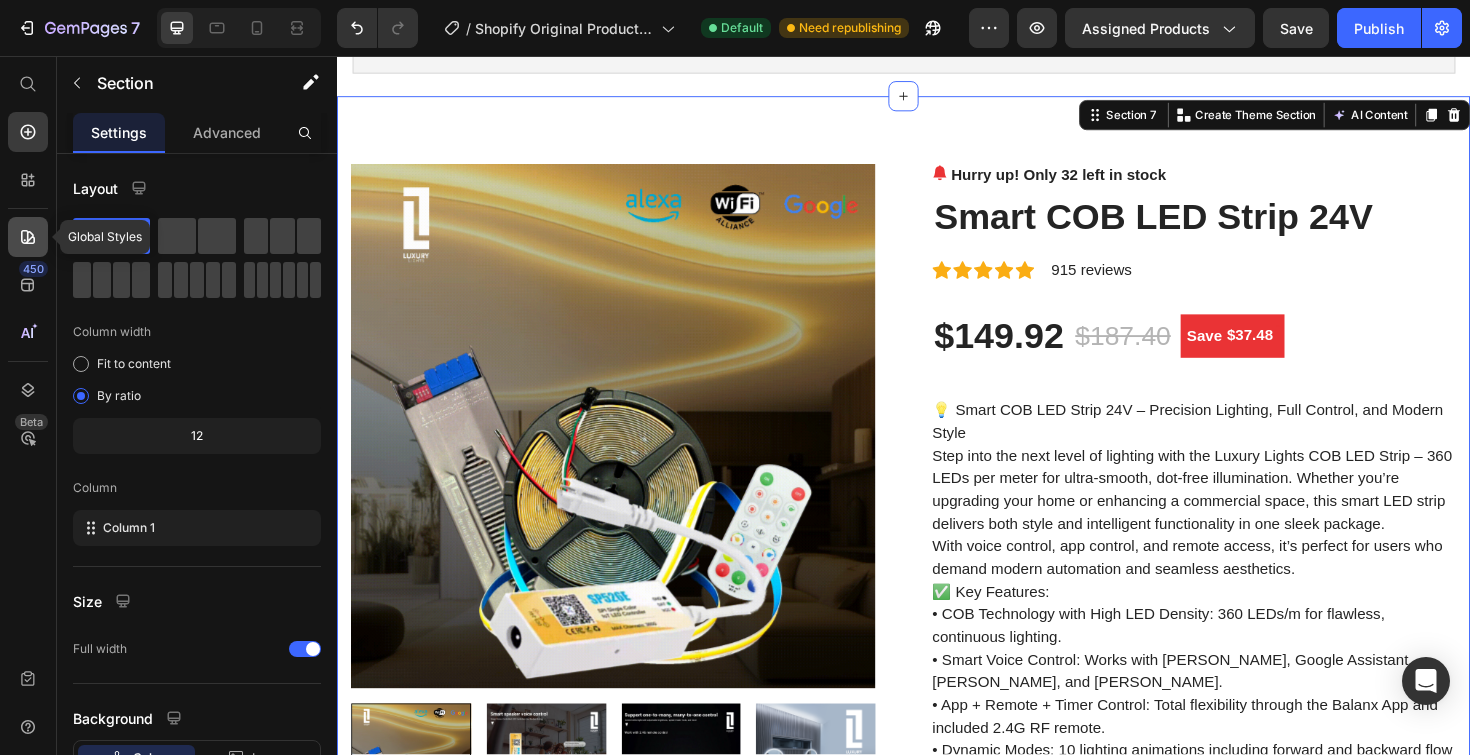 click 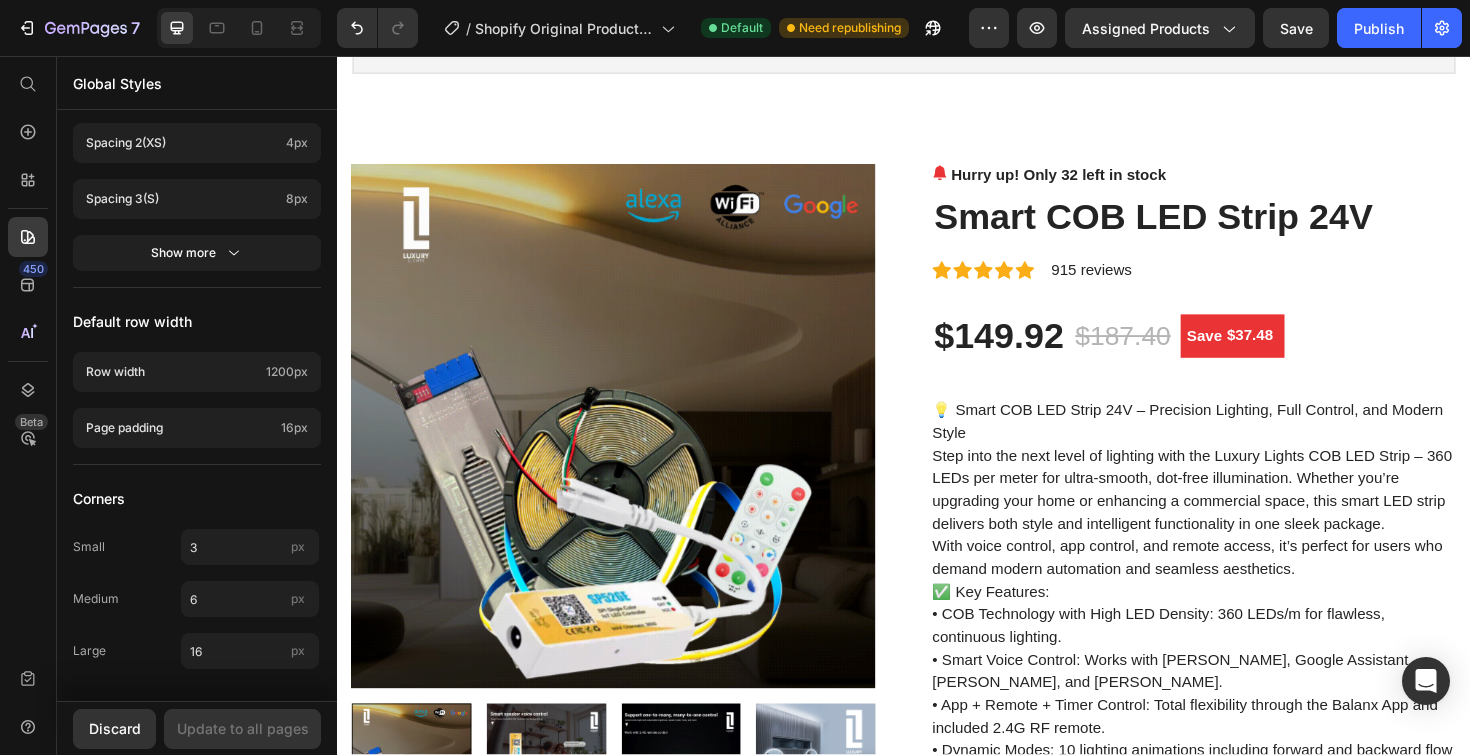 scroll, scrollTop: 0, scrollLeft: 0, axis: both 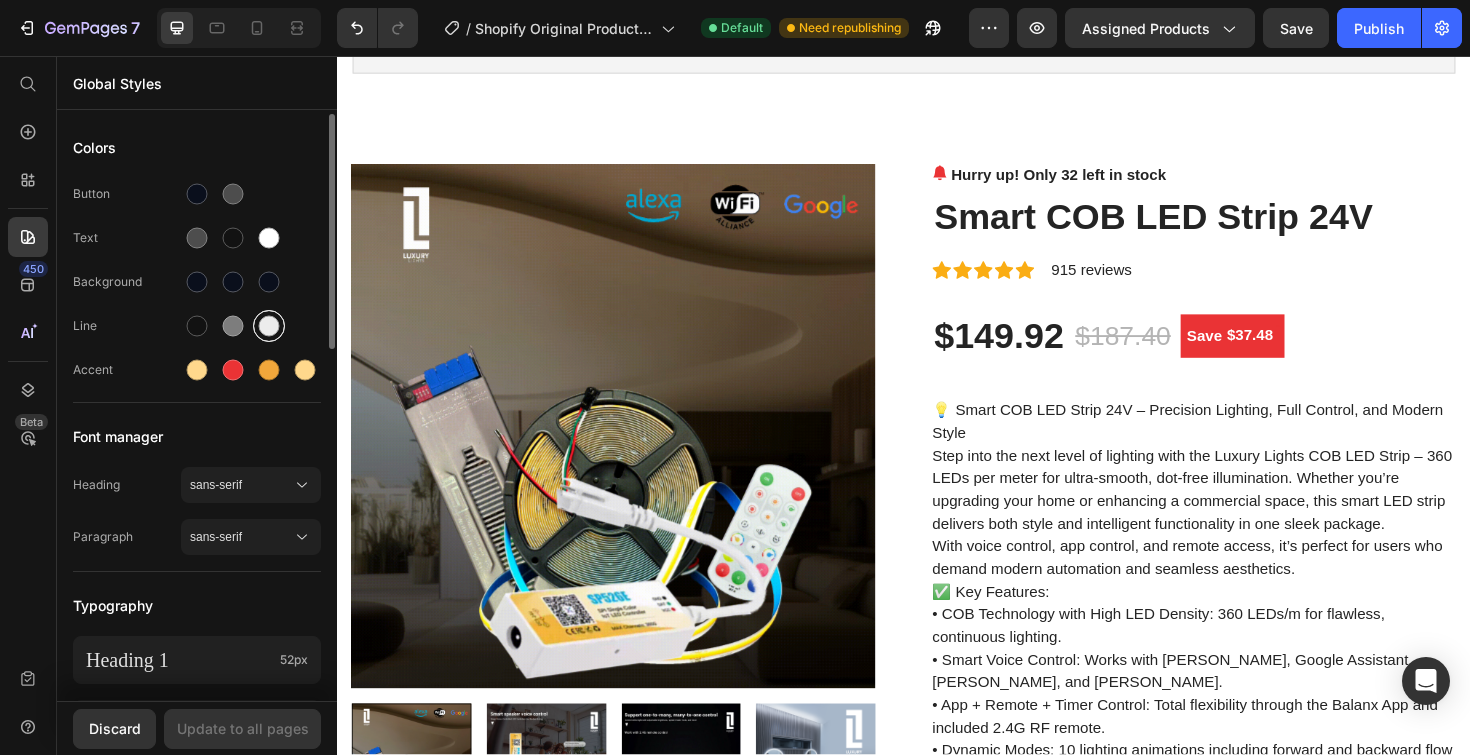 click at bounding box center [269, 326] 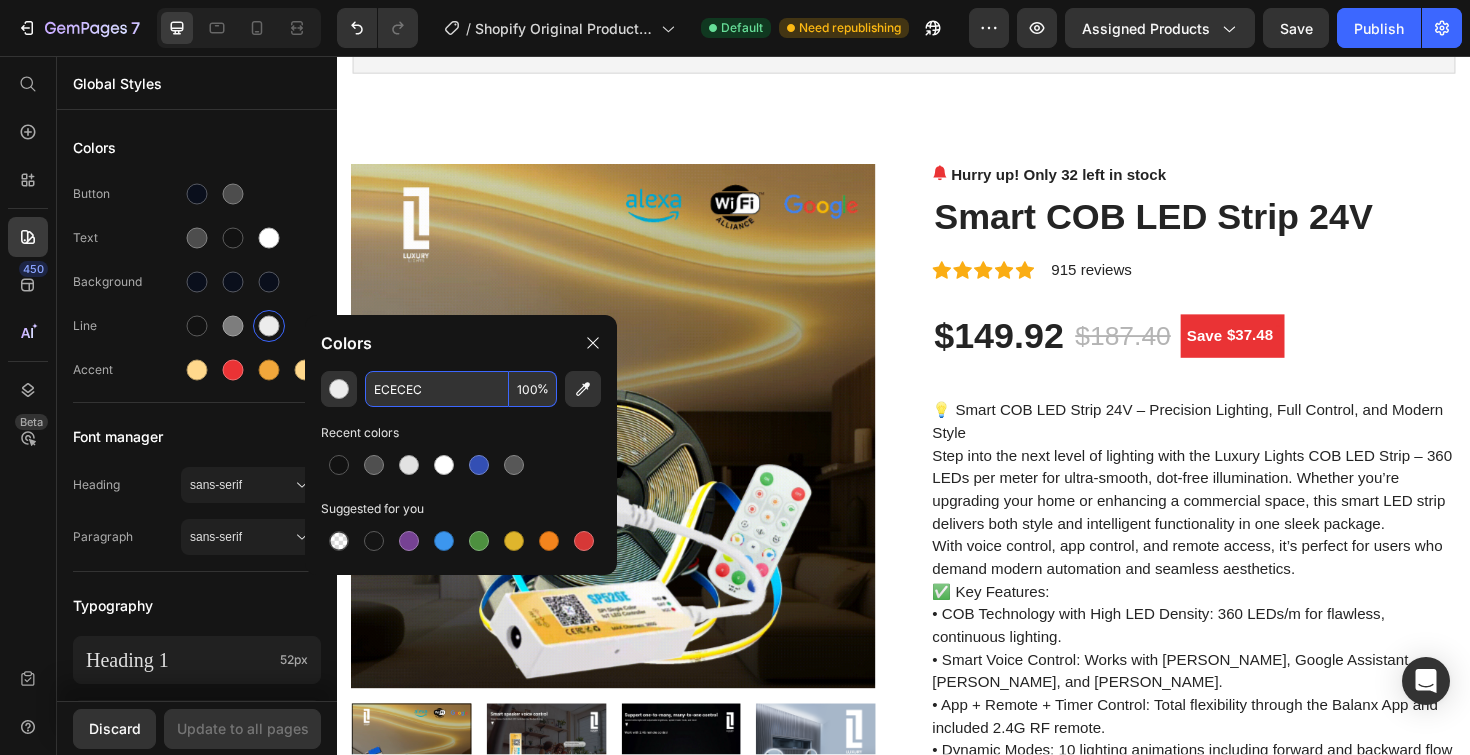 click on "ECECEC" at bounding box center [437, 389] 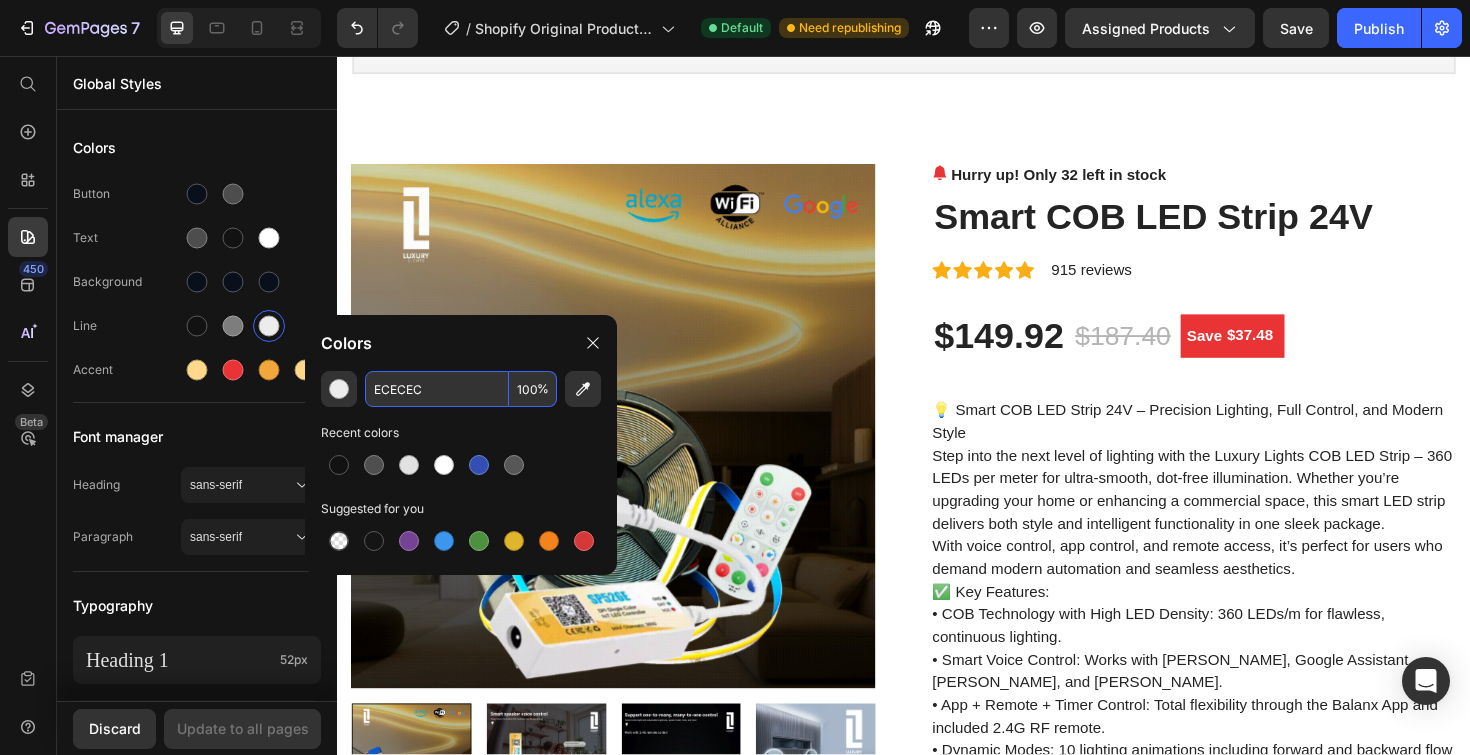 click on "ECECEC" at bounding box center [437, 389] 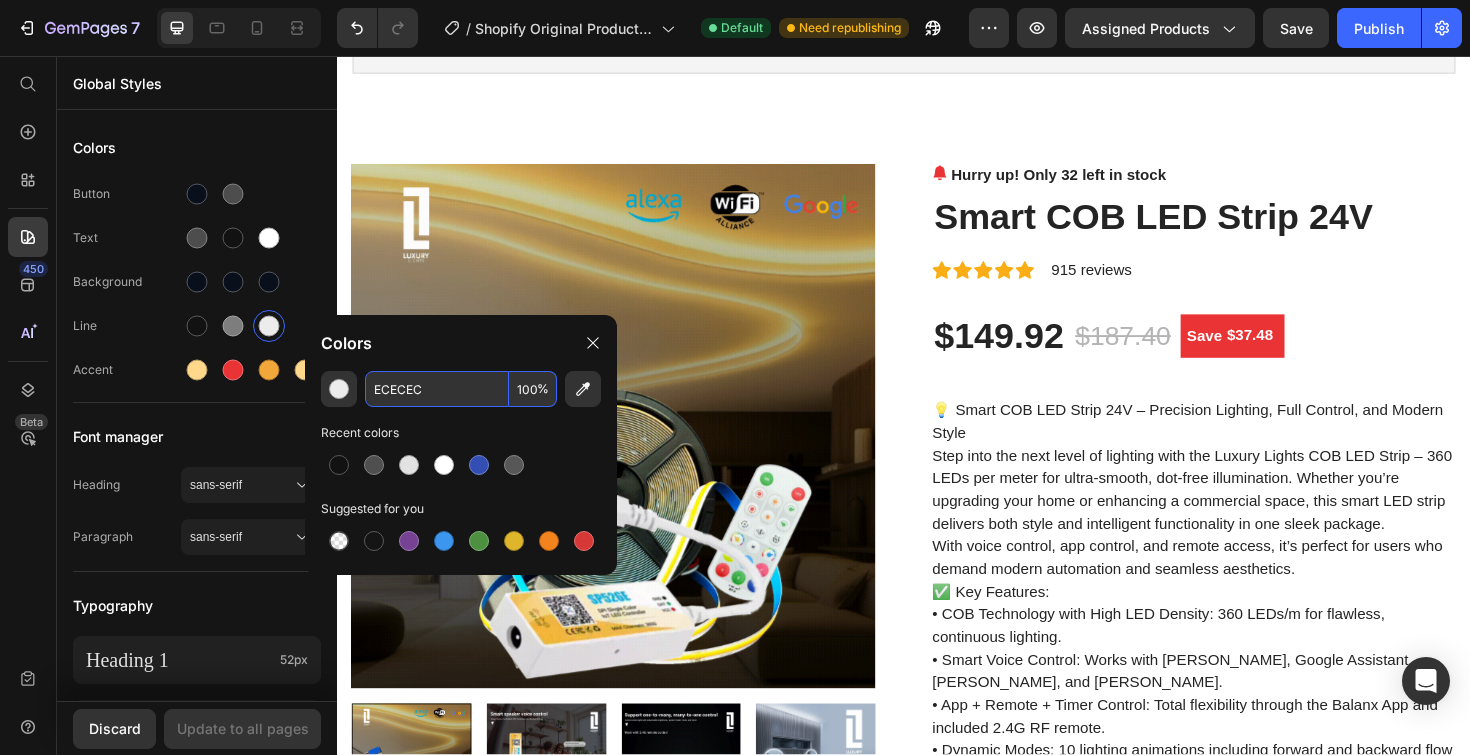 paste on "0A0F1" 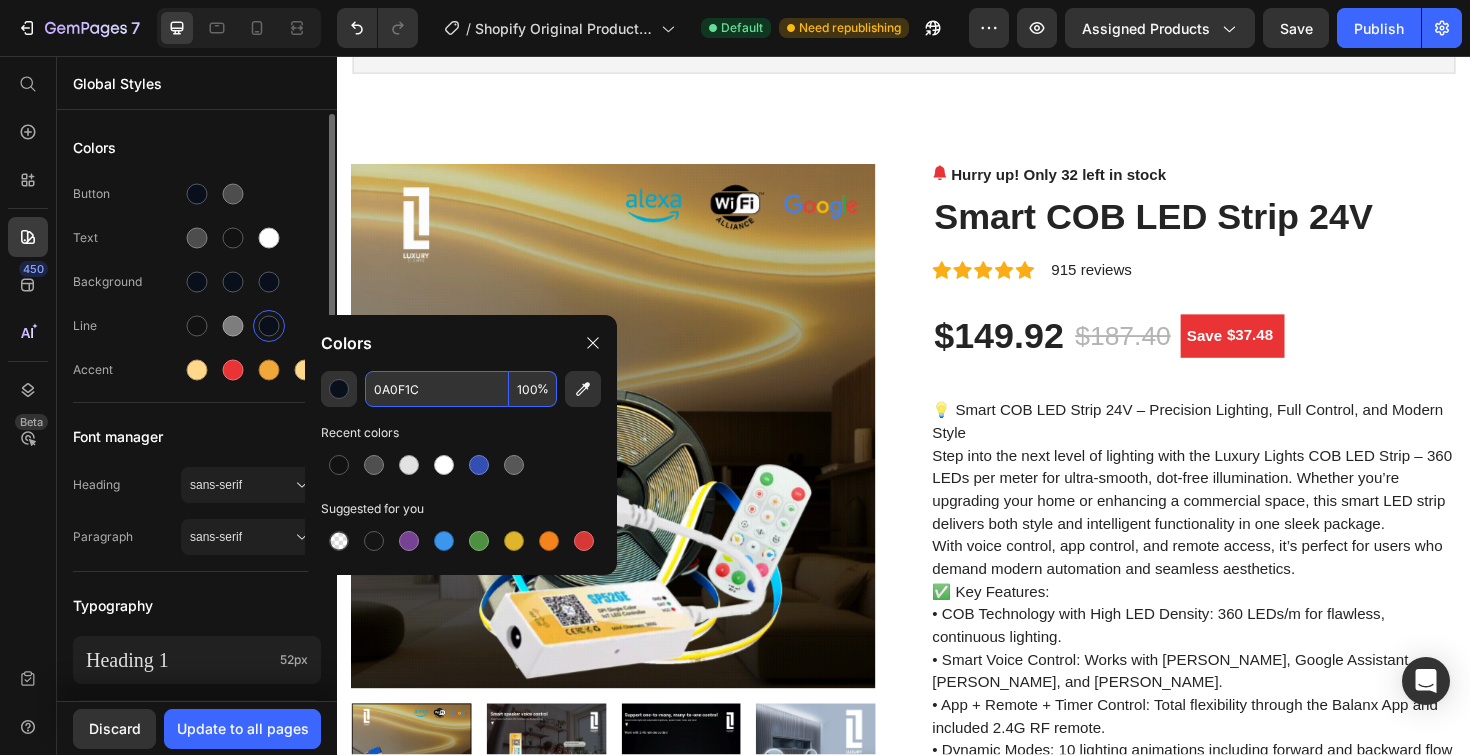 type on "0A0F1C" 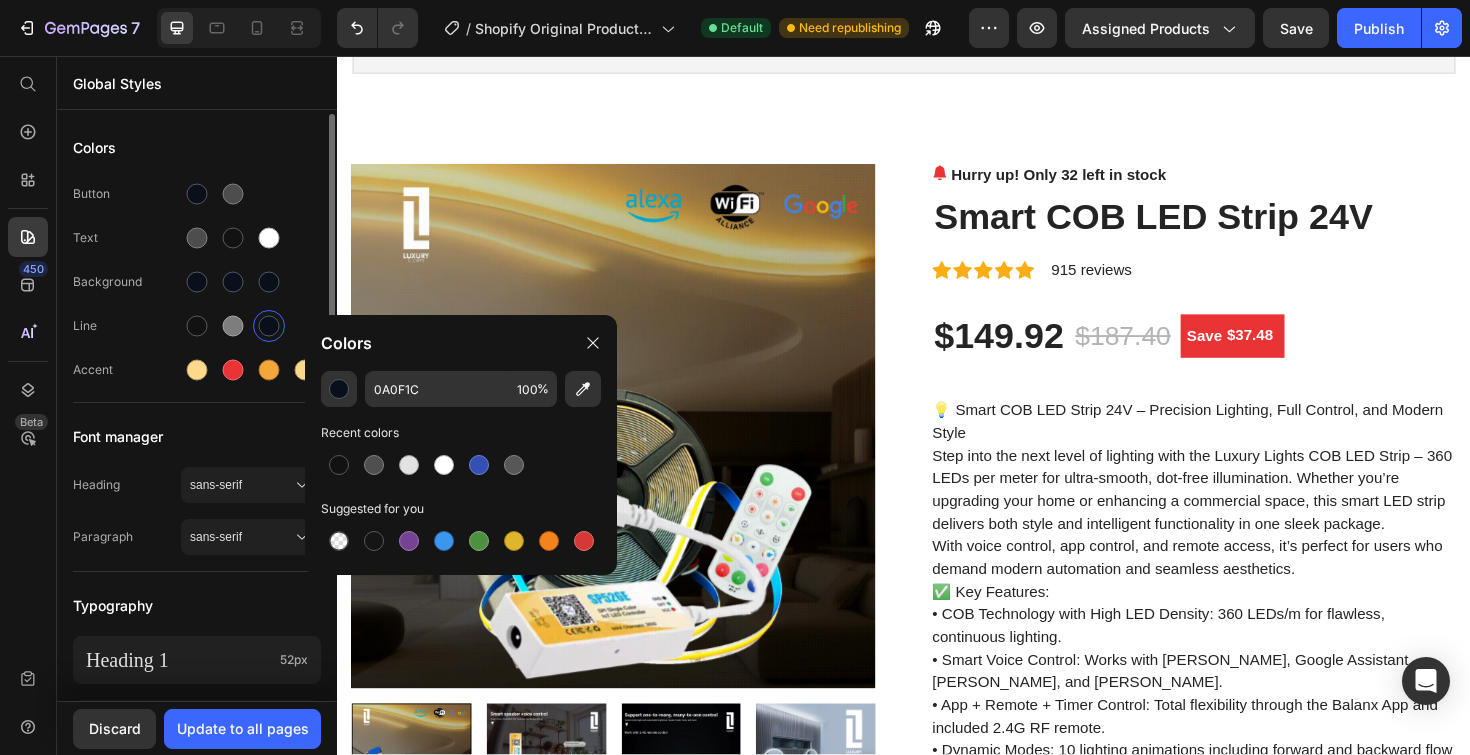 click on "Button Text Background Line Accent" 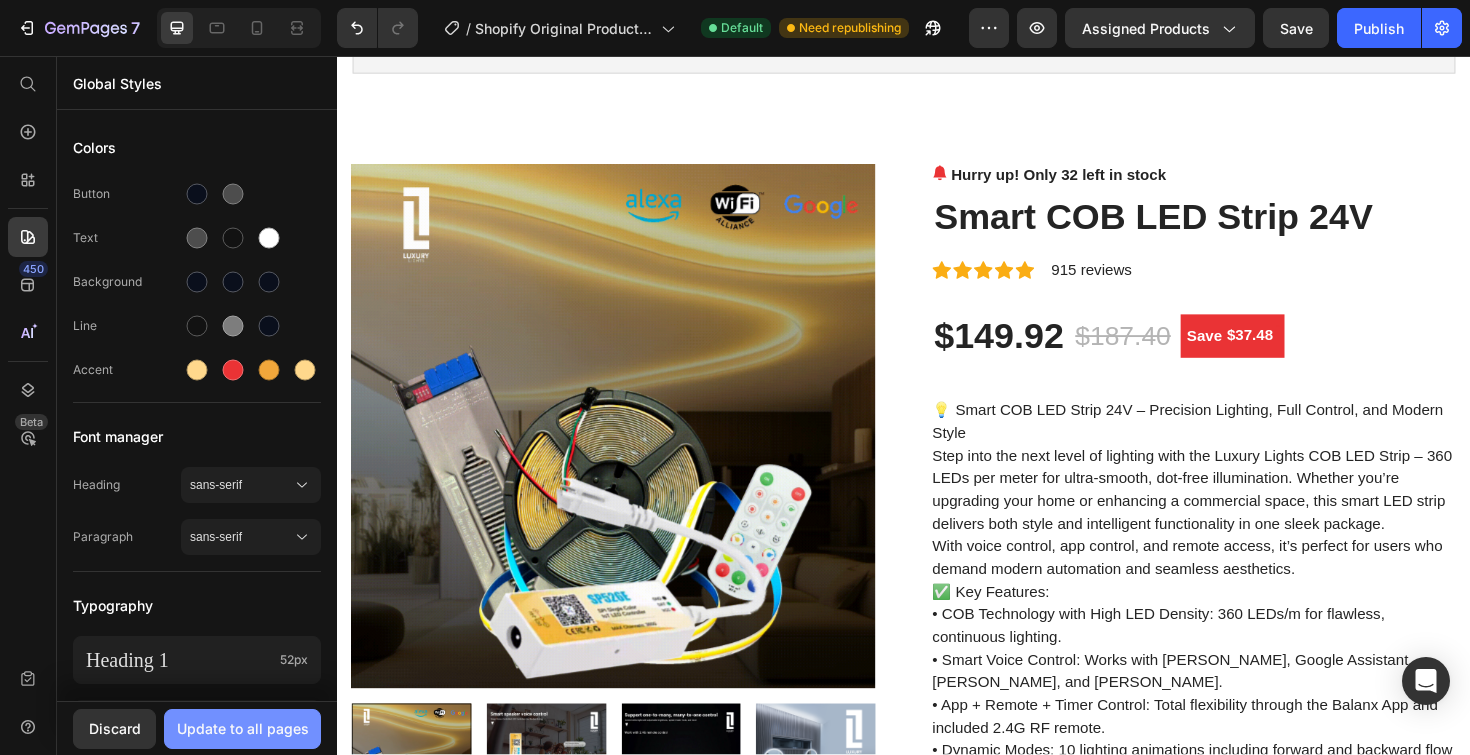 click on "Update to all pages" at bounding box center [243, 728] 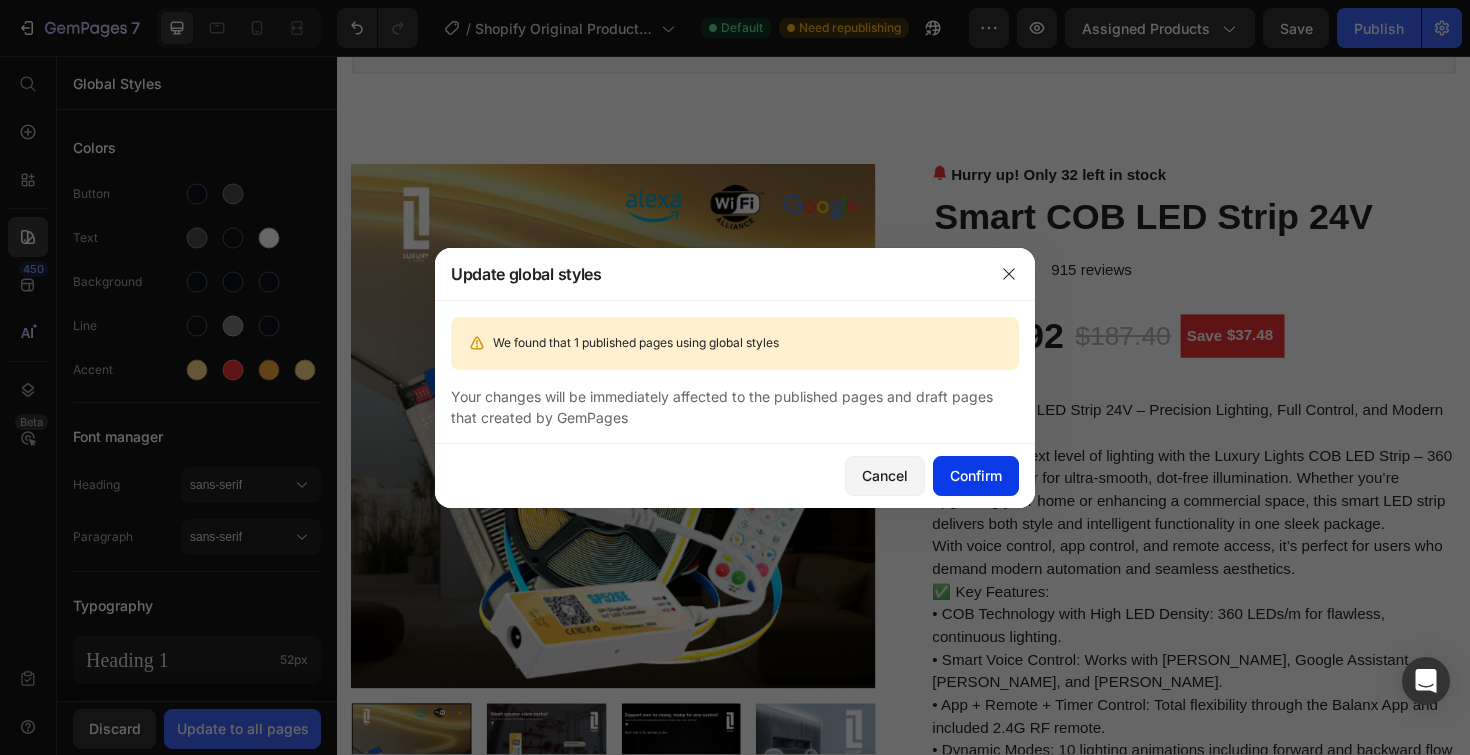 click on "Confirm" at bounding box center (976, 475) 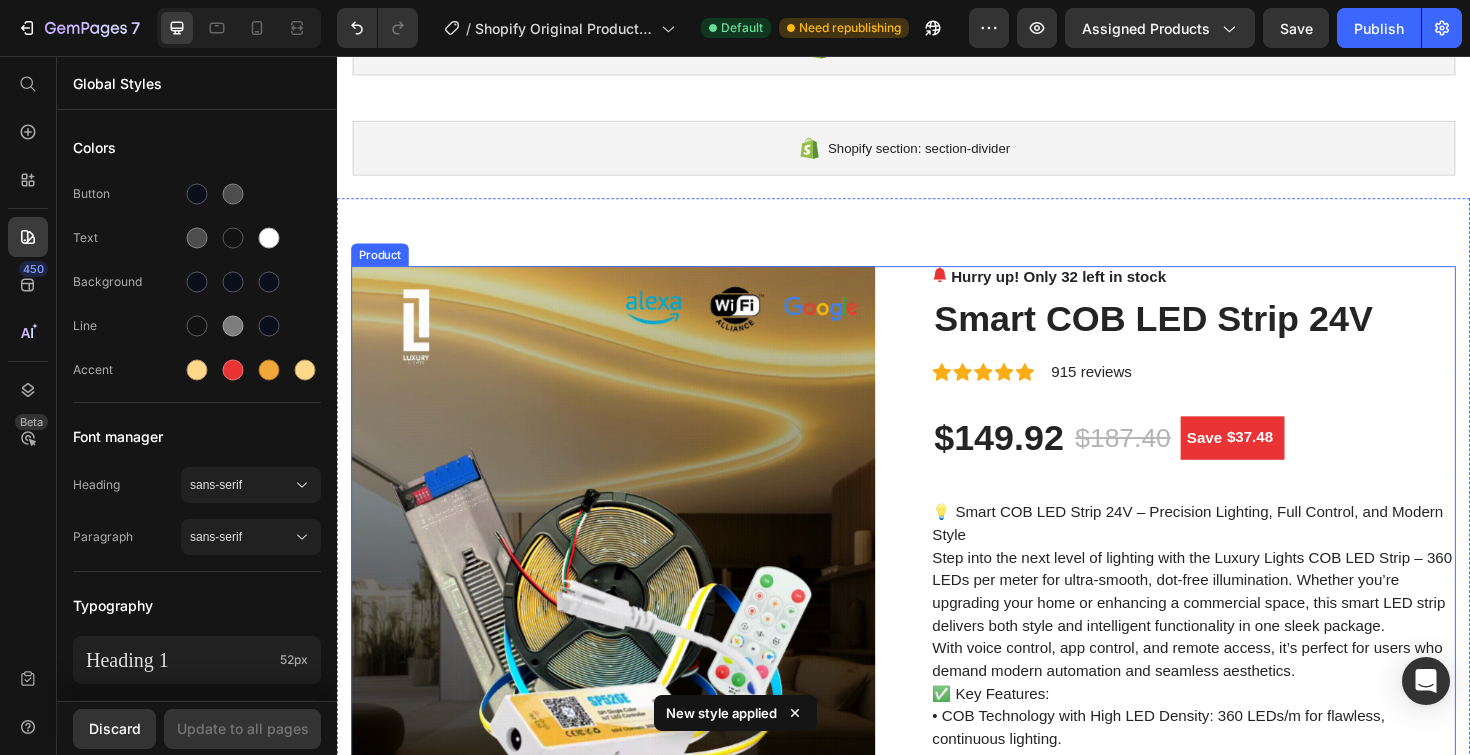 scroll, scrollTop: 444, scrollLeft: 0, axis: vertical 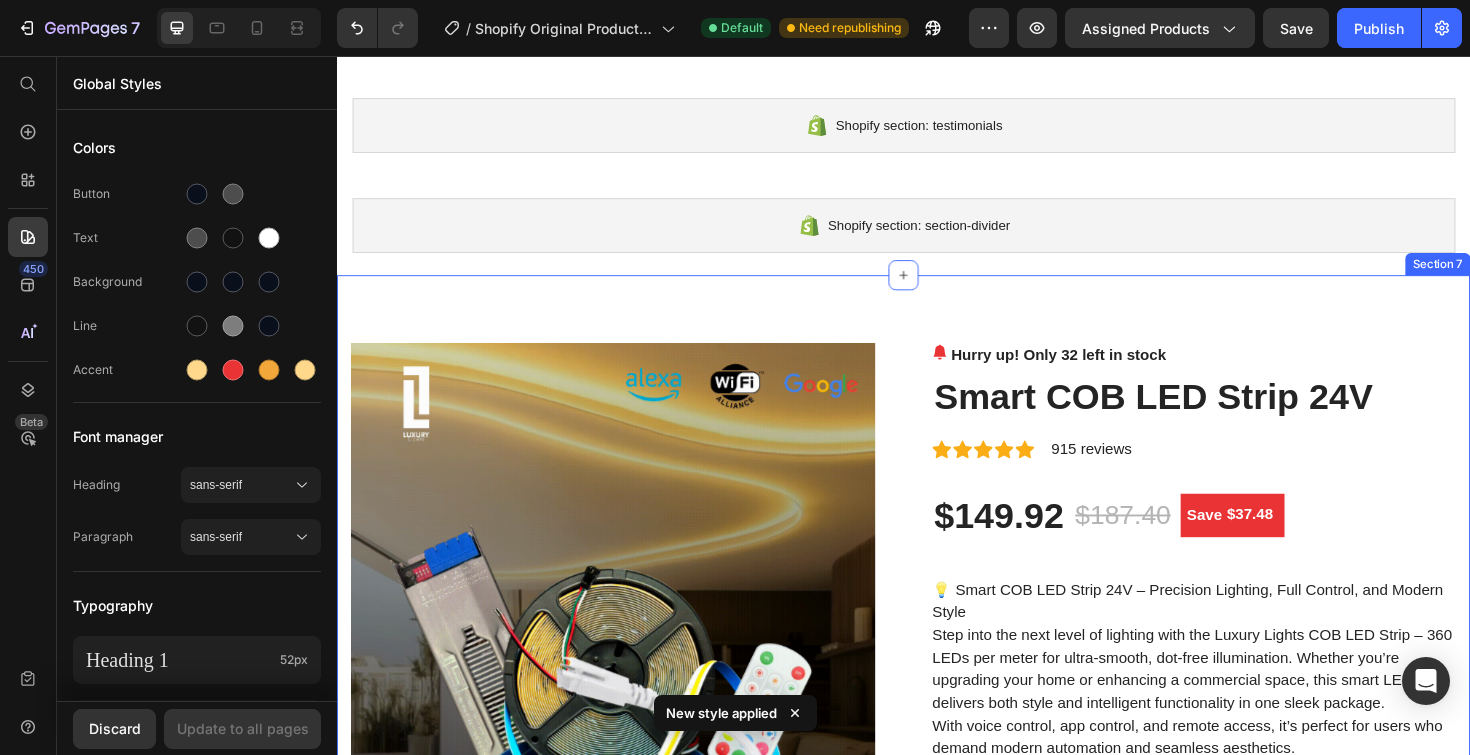 click on "Product Images
Hurry up! Only 32 left in stock (P) Stock Counter Smart COB LED Strip 24V (P) Title
Icon
Icon
Icon
Icon
Icon Icon List Hoz 915 reviews Text block Row $149.92 (P) Price $187.40 (P) Price Save $37.48 (P) Tag Row 💡 Smart COB LED Strip 24V – Precision Lighting, Full Control, and Modern Style
Step into the next level of lighting with the Luxury Lights COB LED Strip – 360 LEDs per meter for ultra-smooth, dot-free illumination. Whether you’re upgrading your home or enhancing a commercial space, this smart LED strip delivers both style and intelligent functionality in one sleek package.
With voice control, app control, and remote access, it’s perfect for users who demand modern automation and seamless aesthetics.
✅ Key Features:
•   COB Technology with High LED Density: 360 LEDs/m for flawless, continuous lighting.
•
•
•
•
•
•
•" at bounding box center (937, 2881) 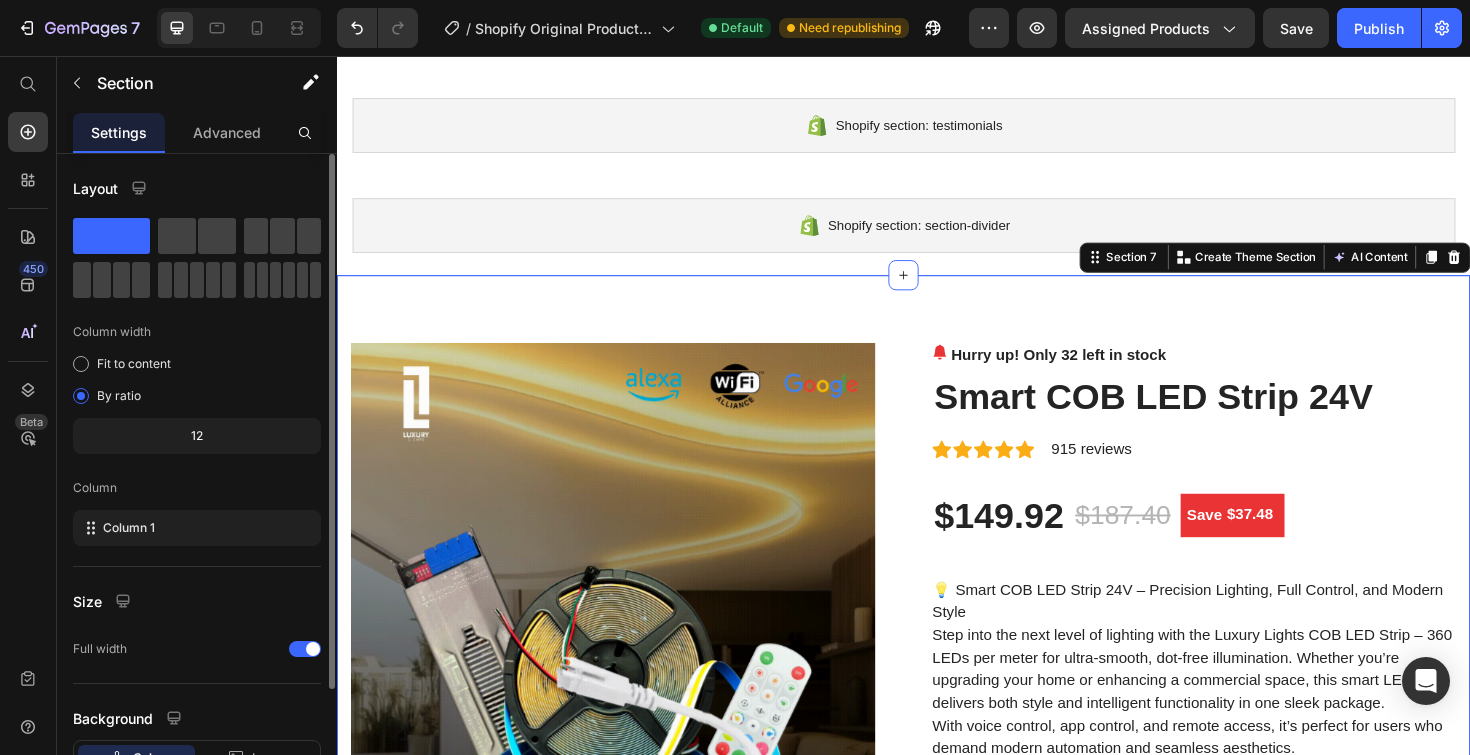 scroll, scrollTop: 150, scrollLeft: 0, axis: vertical 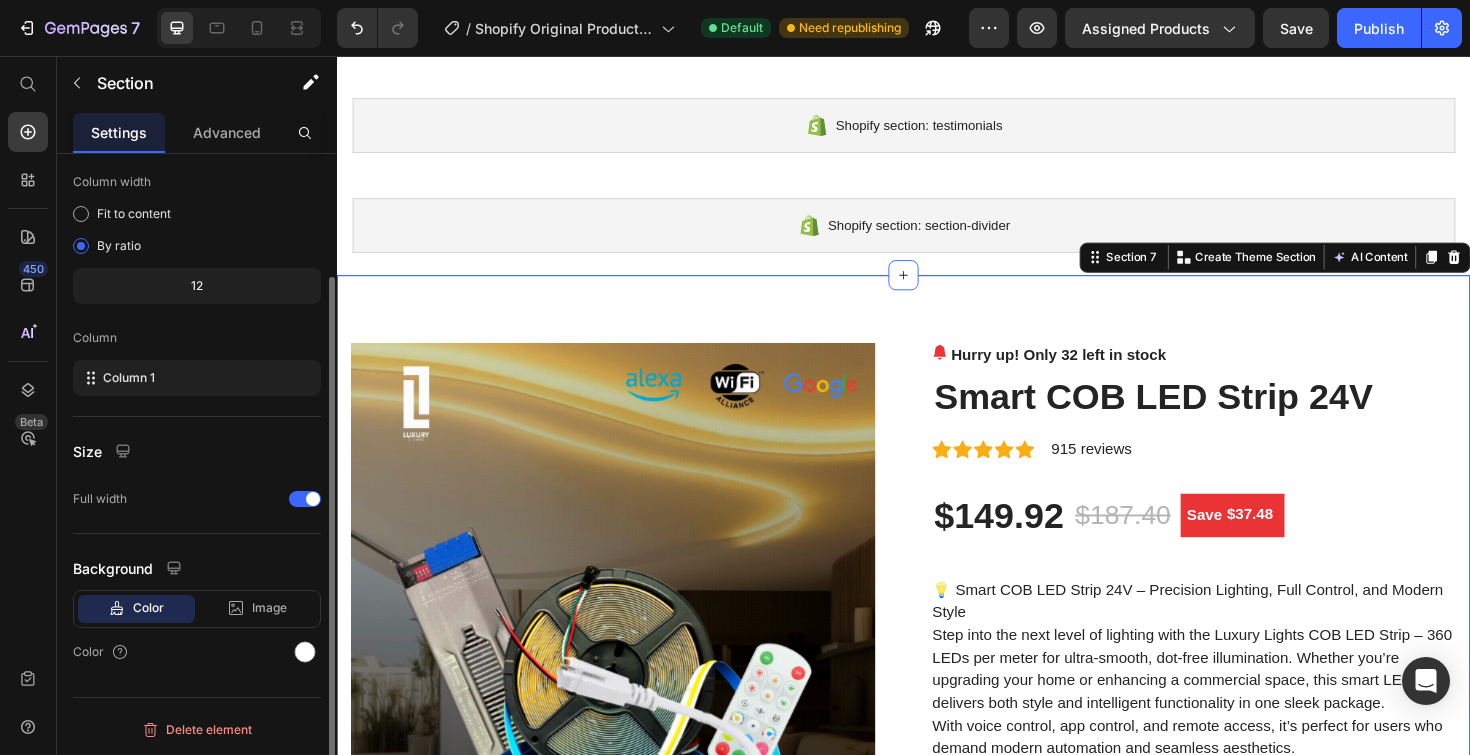 click on "Color" at bounding box center [148, 608] 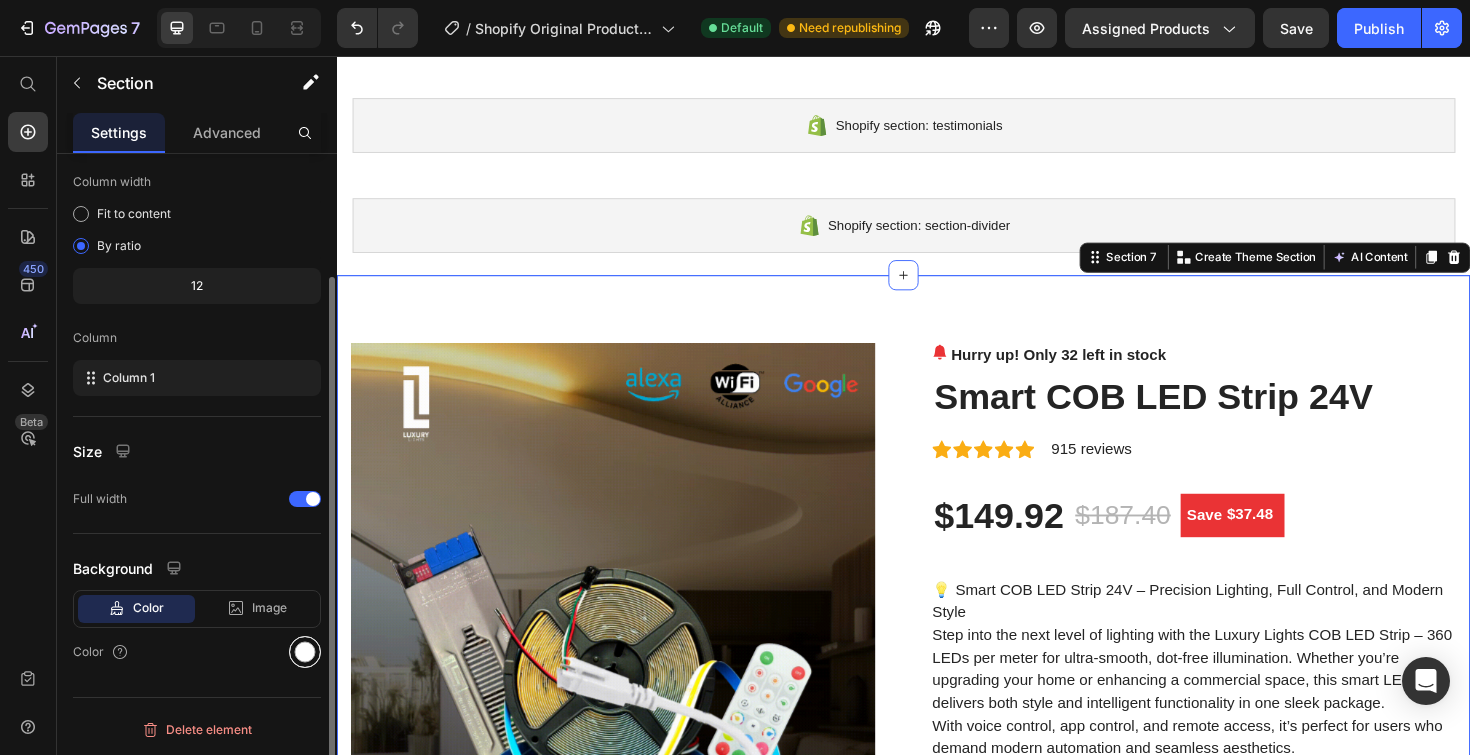 click at bounding box center (305, 652) 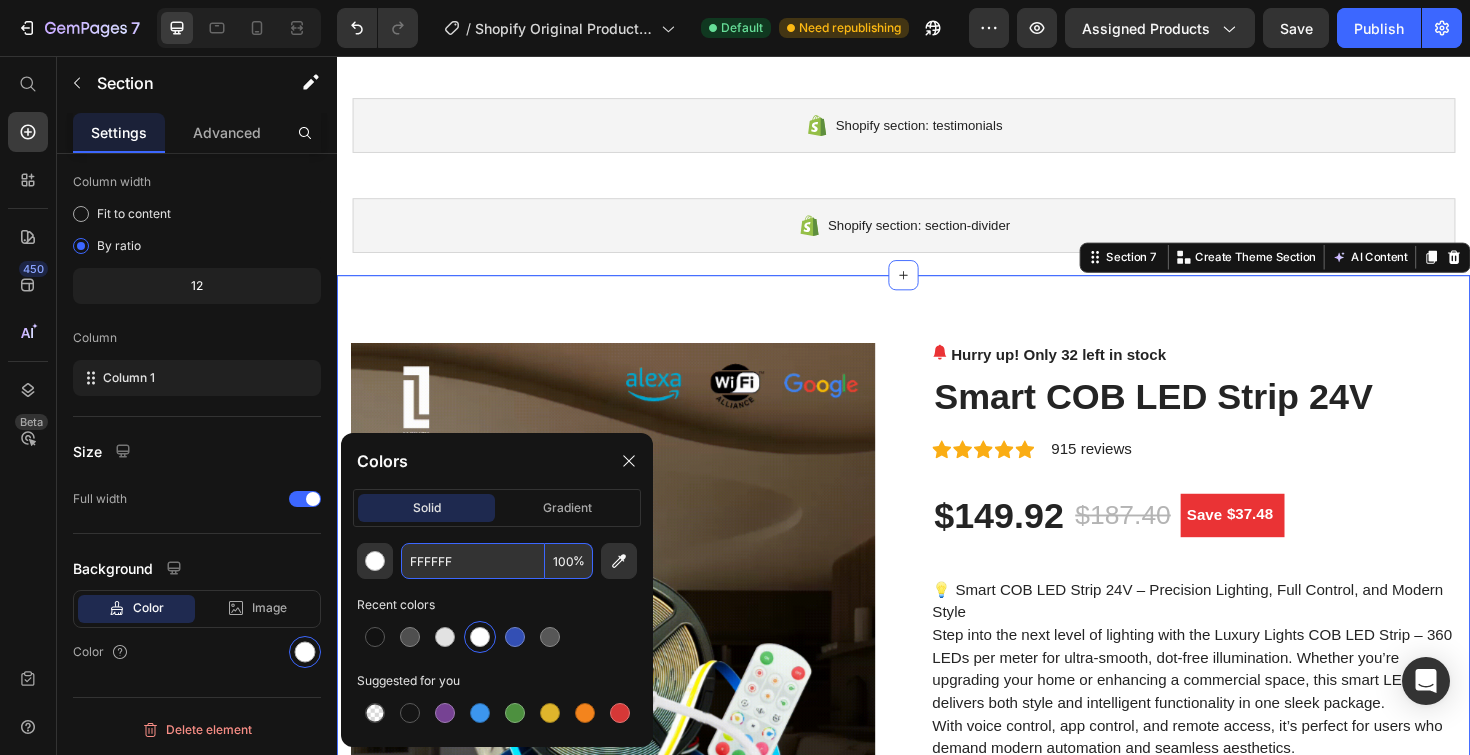 click on "FFFFFF" at bounding box center [473, 561] 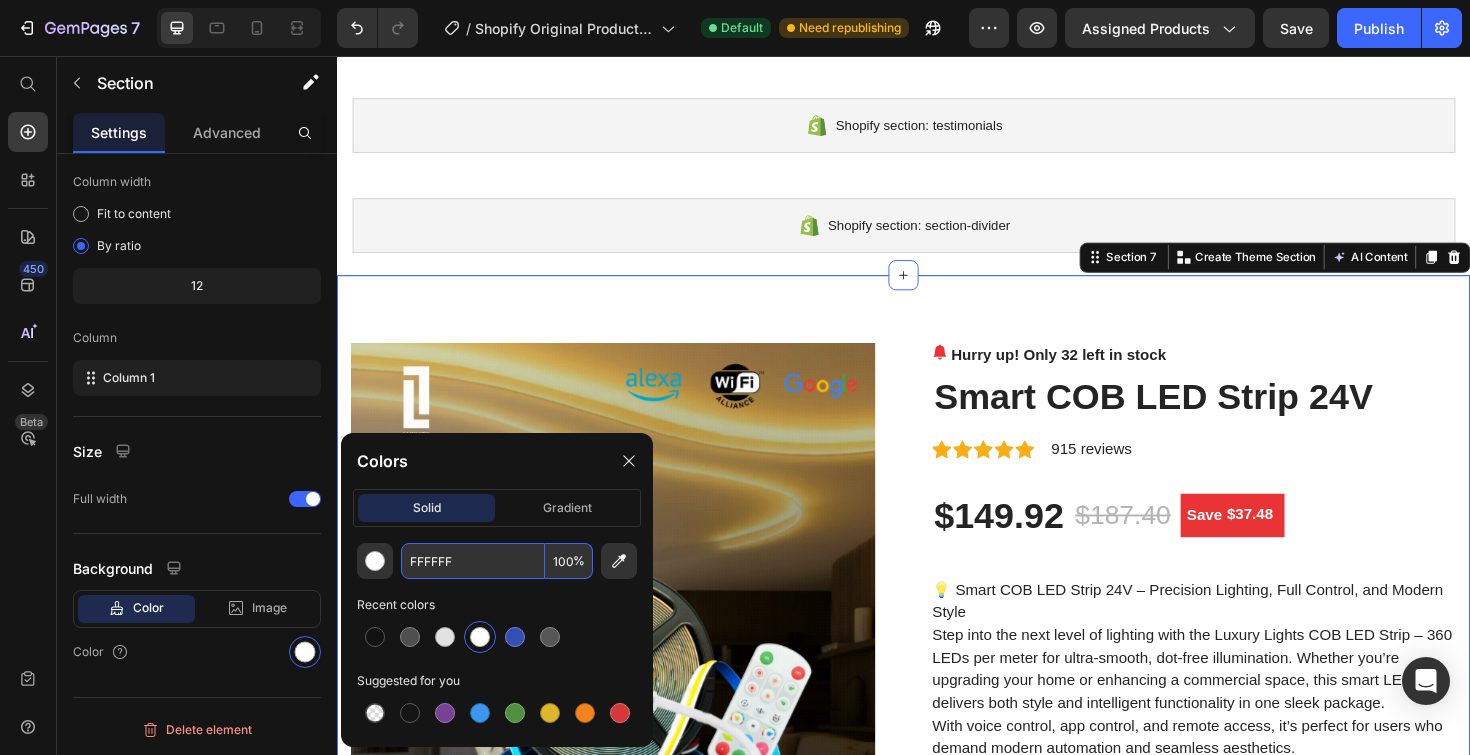 click on "FFFFFF" at bounding box center [473, 561] 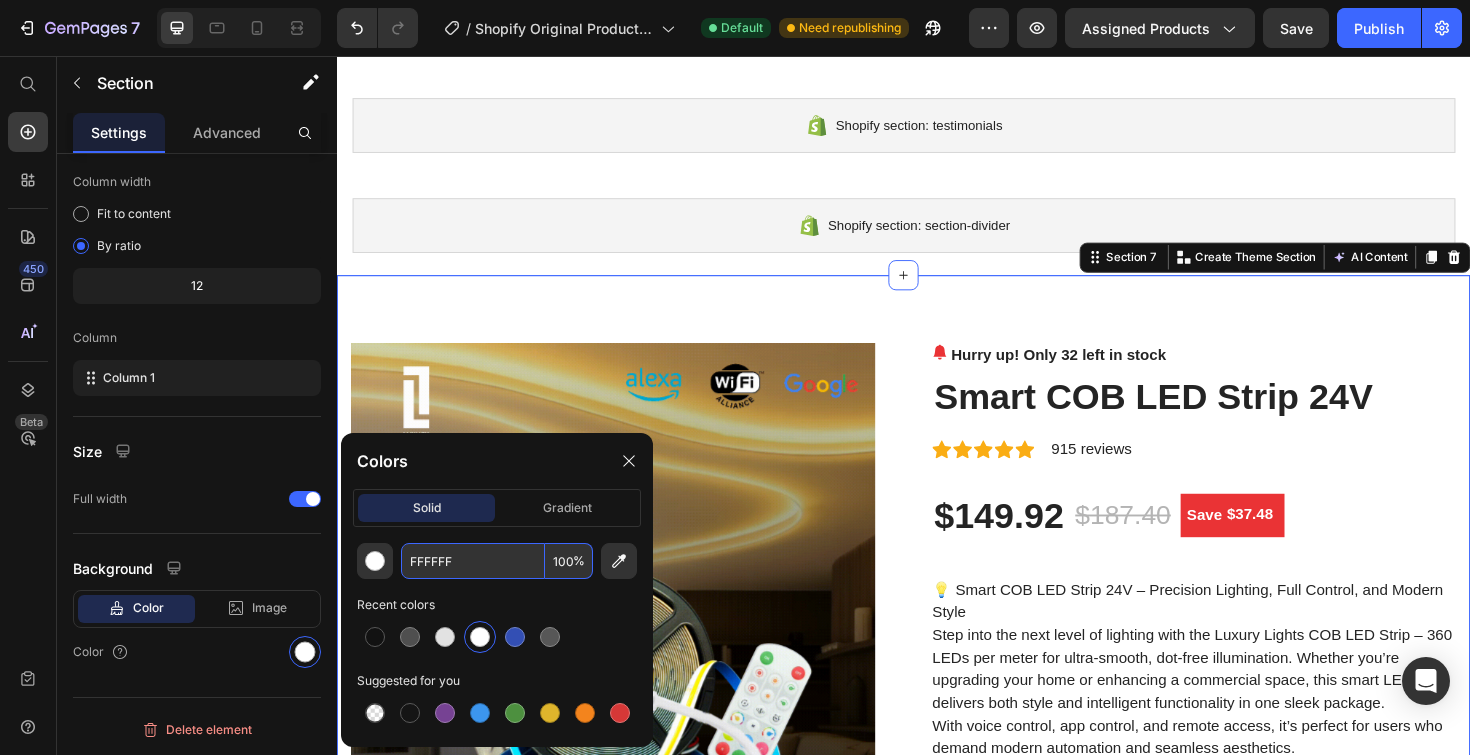 paste on "0A0F1C" 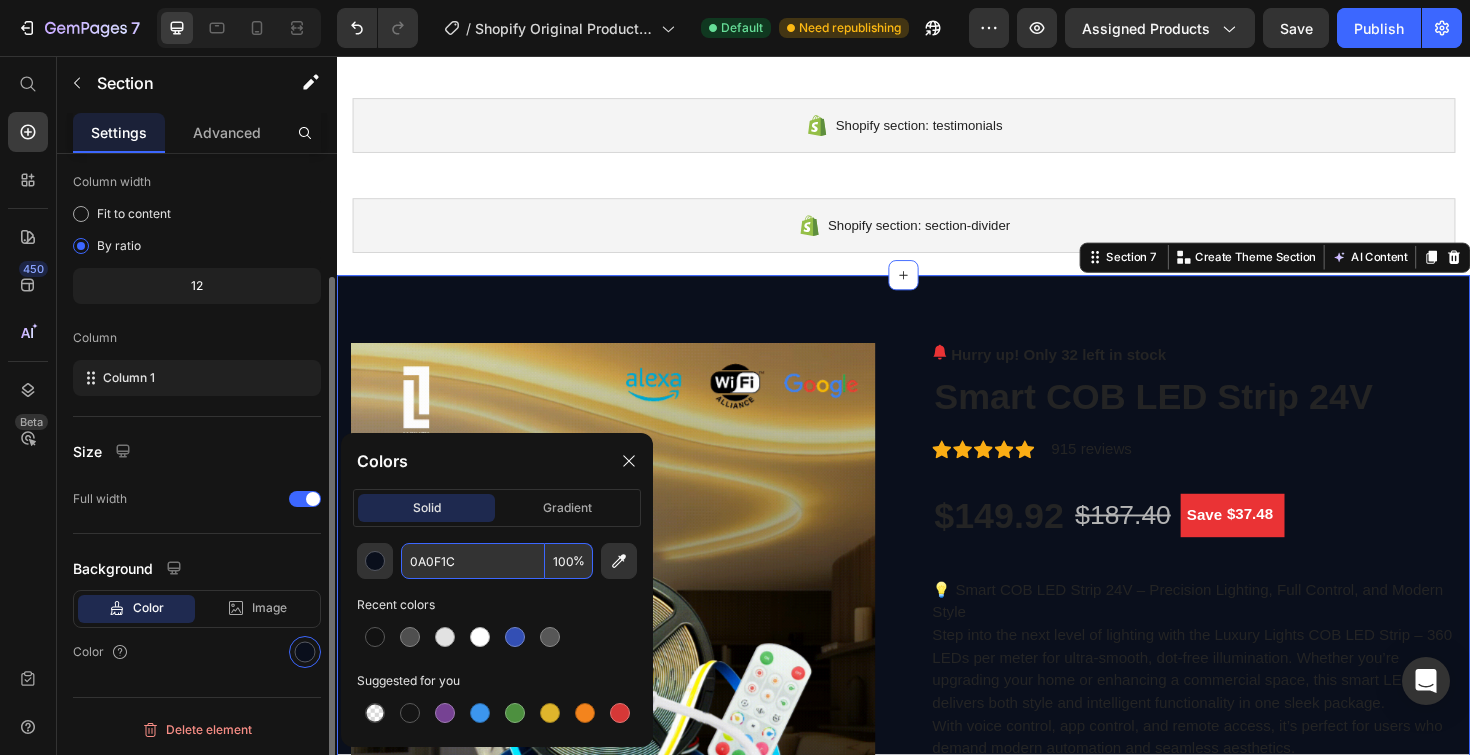 type on "0A0F1C" 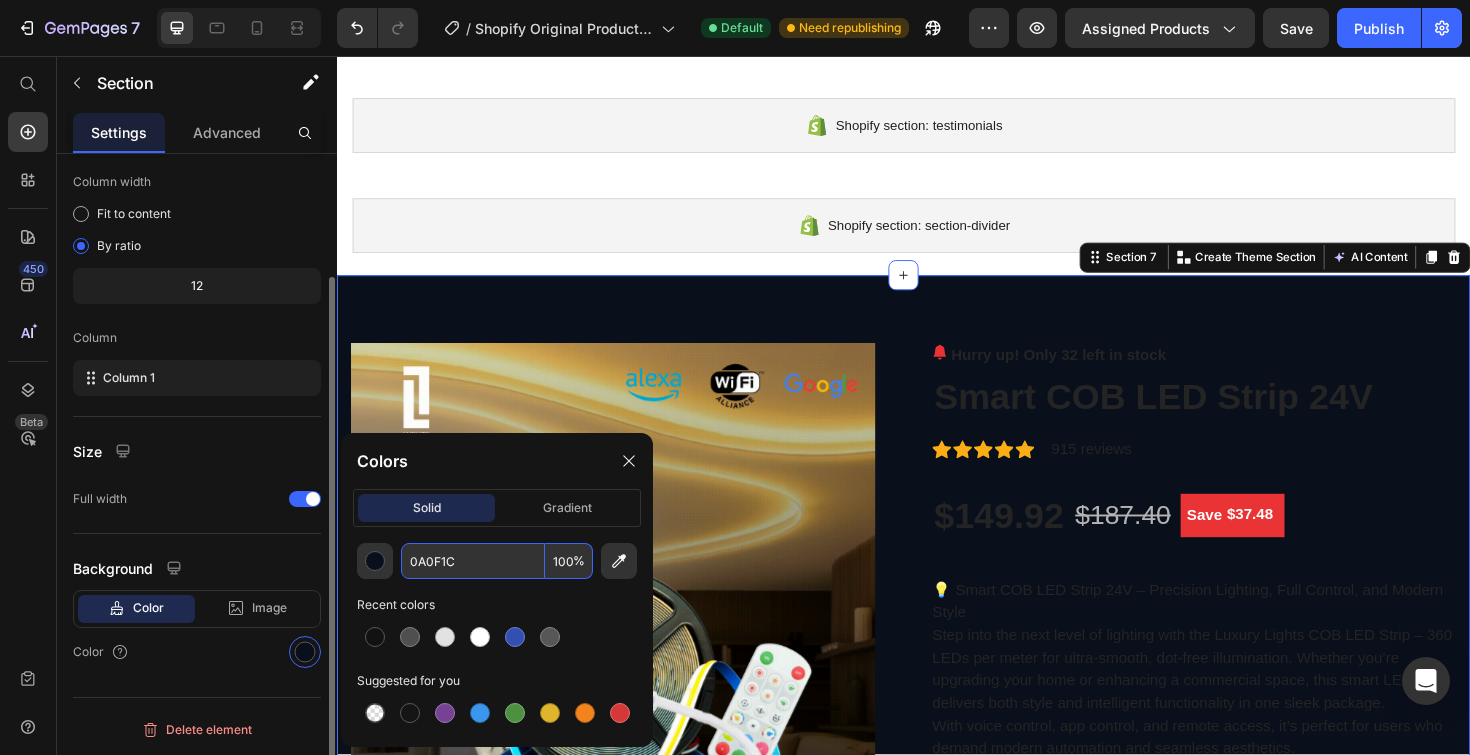 click on "Layout Column width Fit to content By ratio 12 Column Column 1 Size Full width Background Color Image Video  Color" at bounding box center (197, 358) 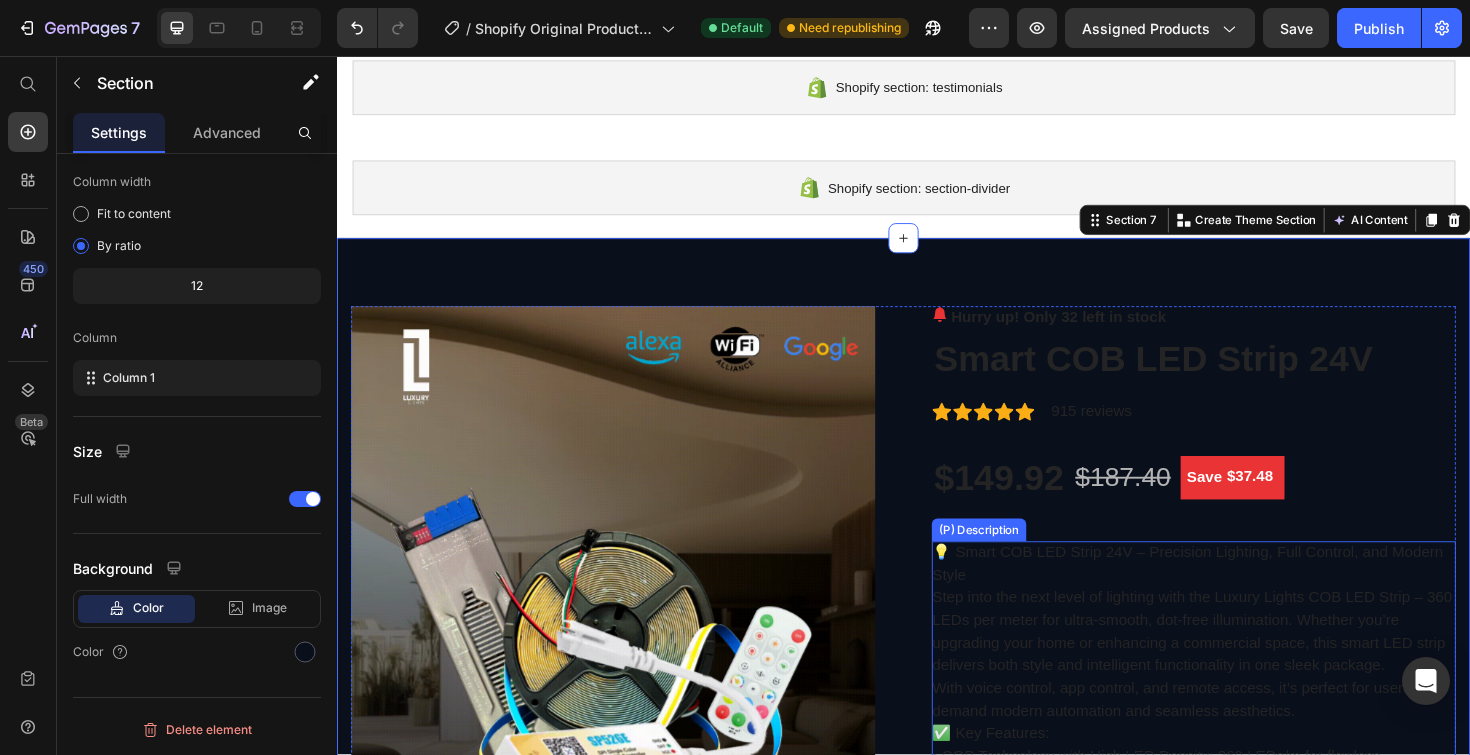 scroll, scrollTop: 411, scrollLeft: 0, axis: vertical 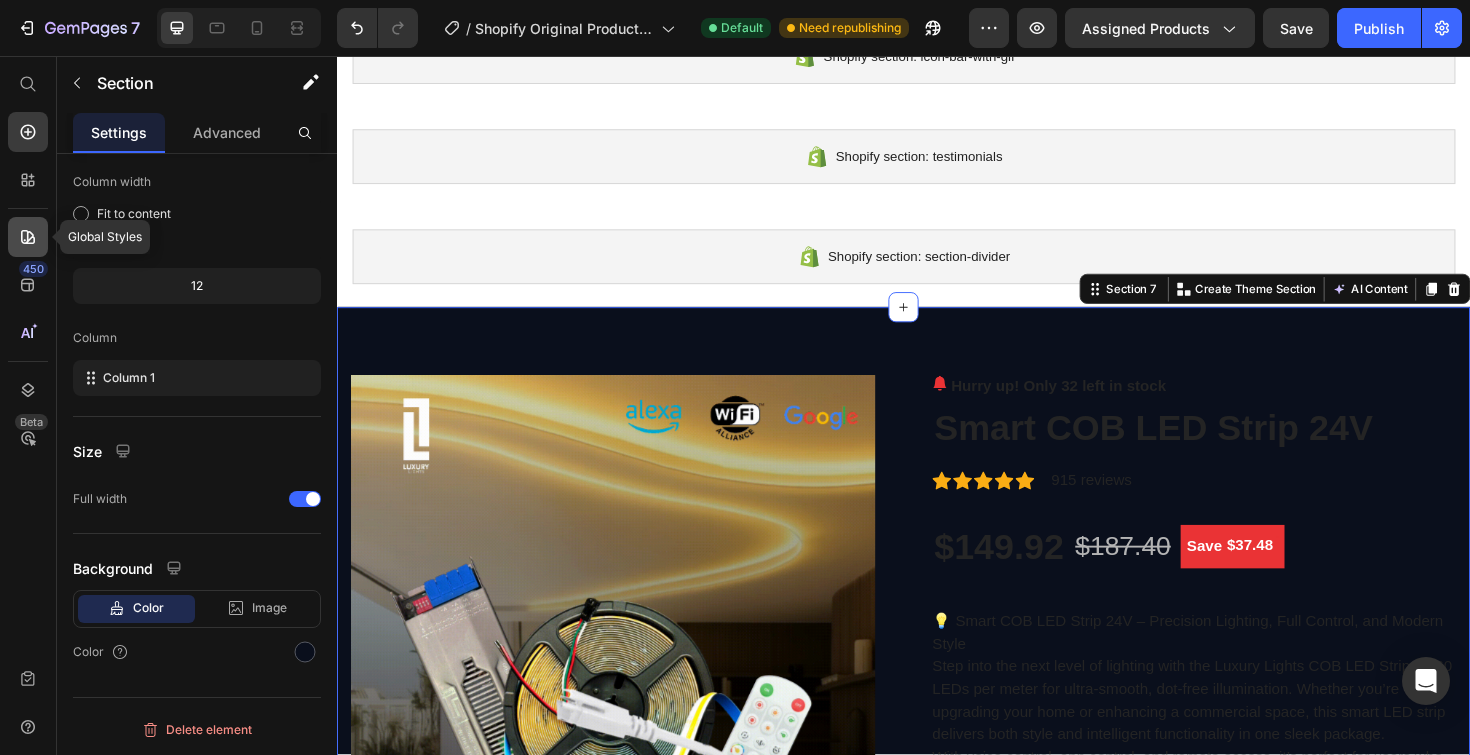 click 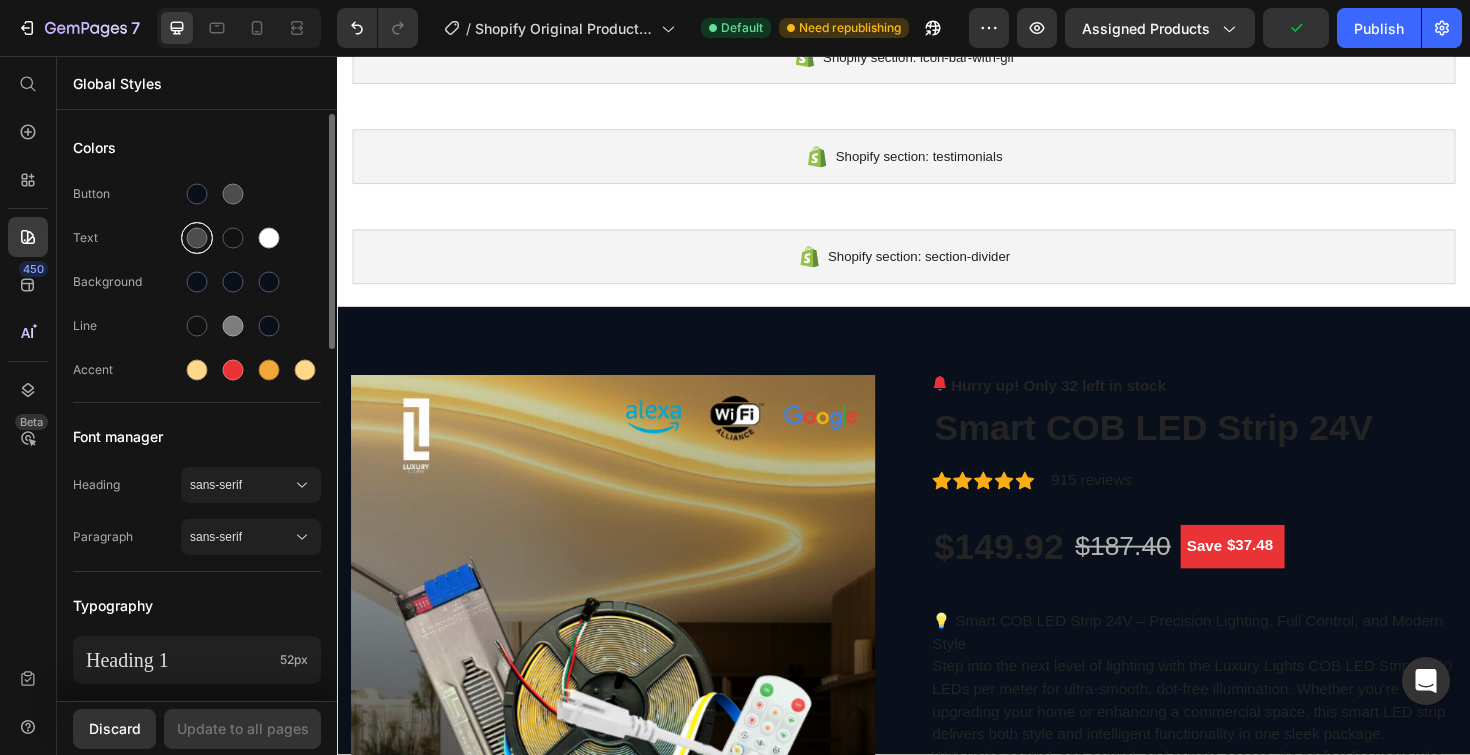 click at bounding box center [197, 238] 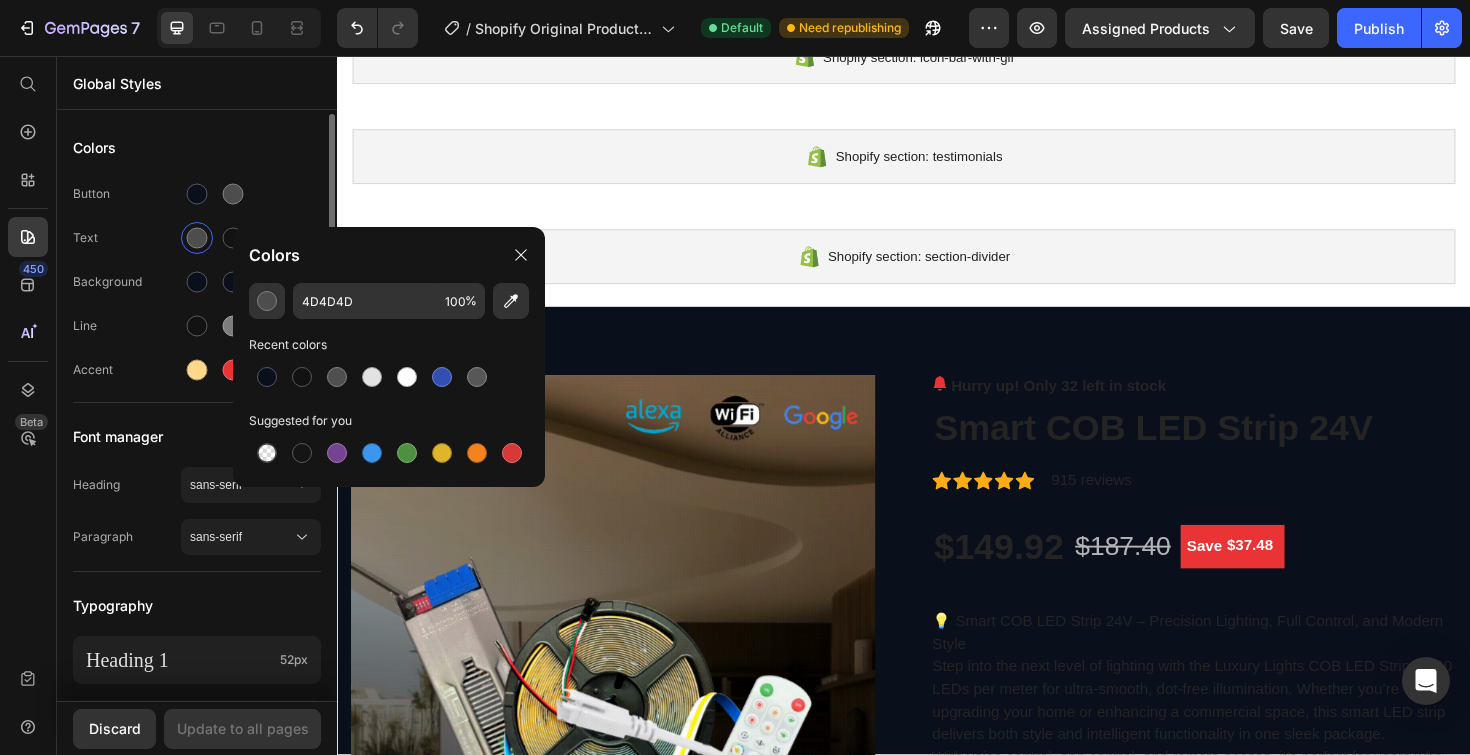 click on "Colors" at bounding box center [197, 148] 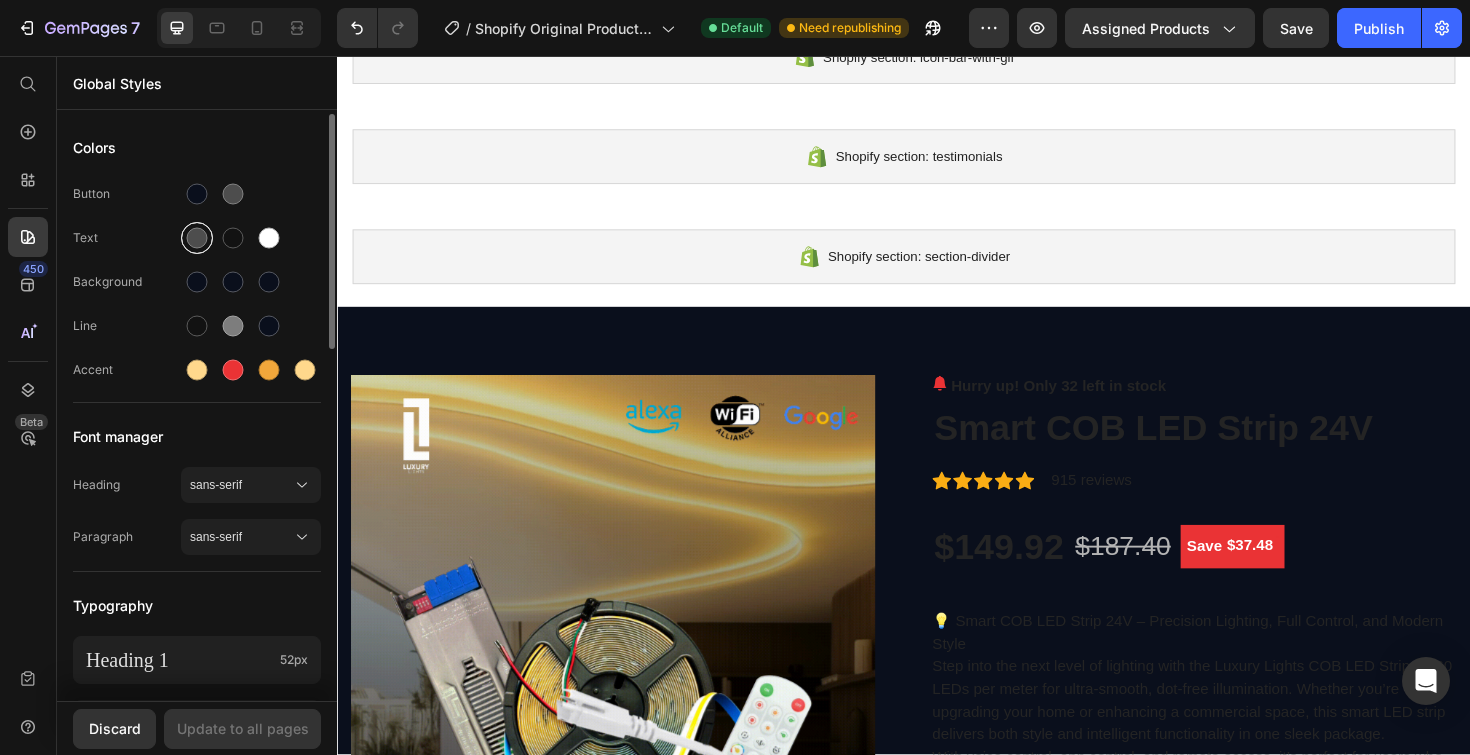 click at bounding box center (197, 238) 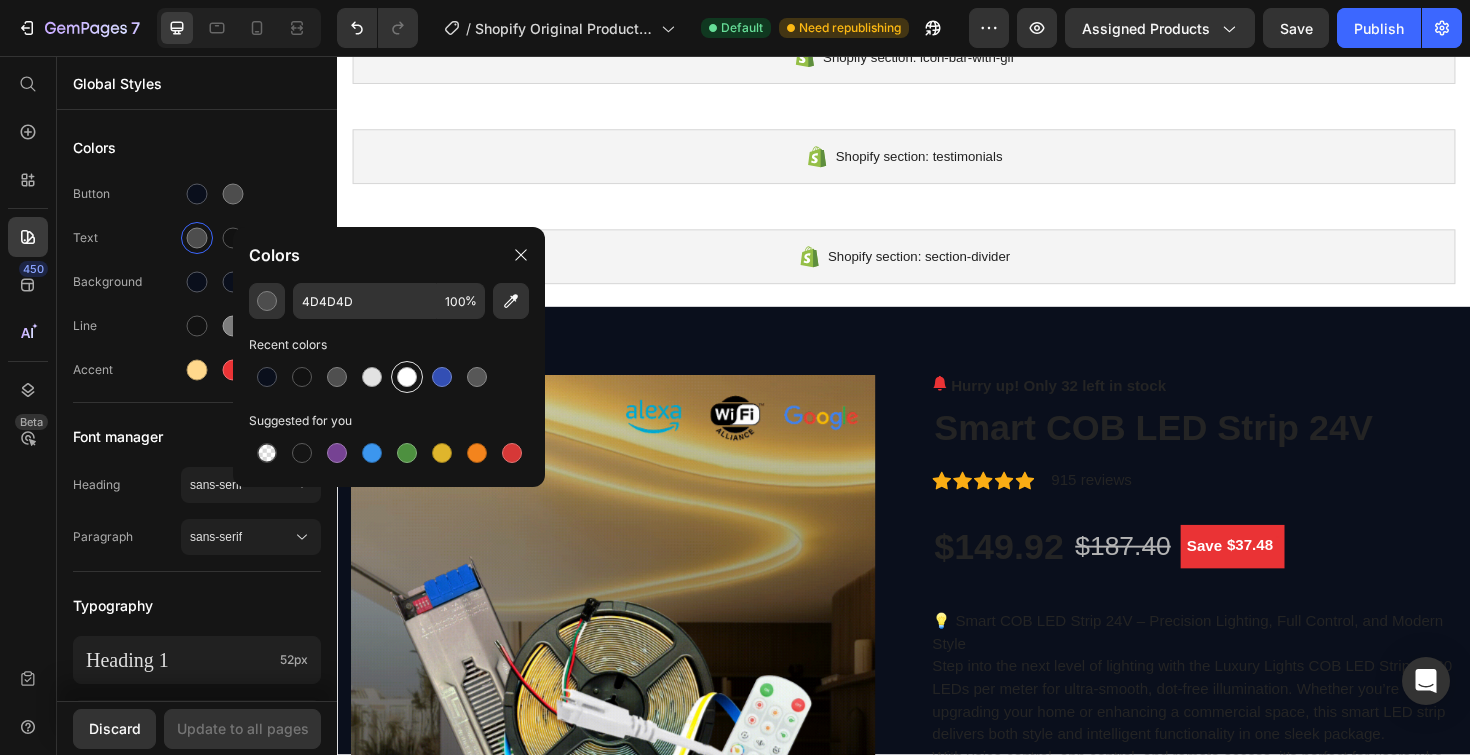 click at bounding box center [407, 377] 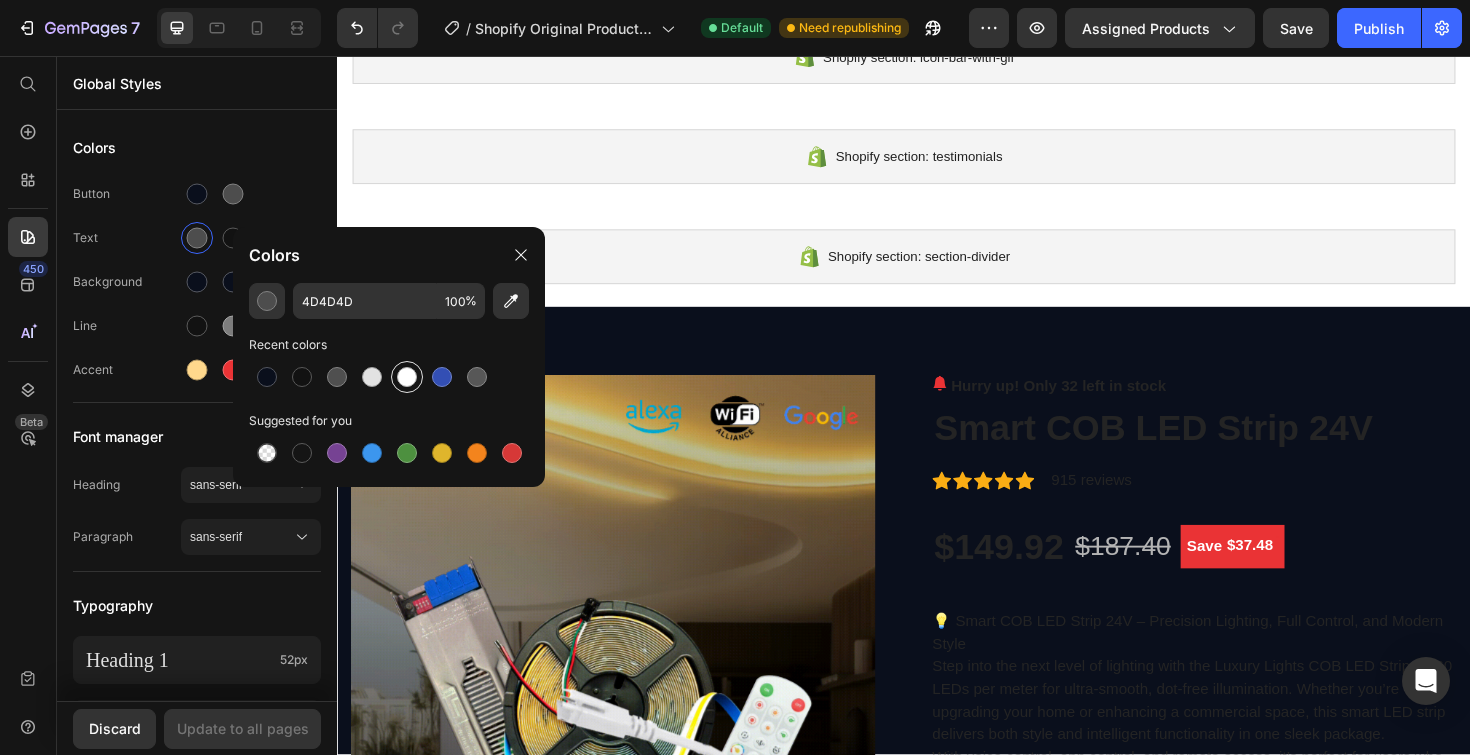type on "FFFFFF" 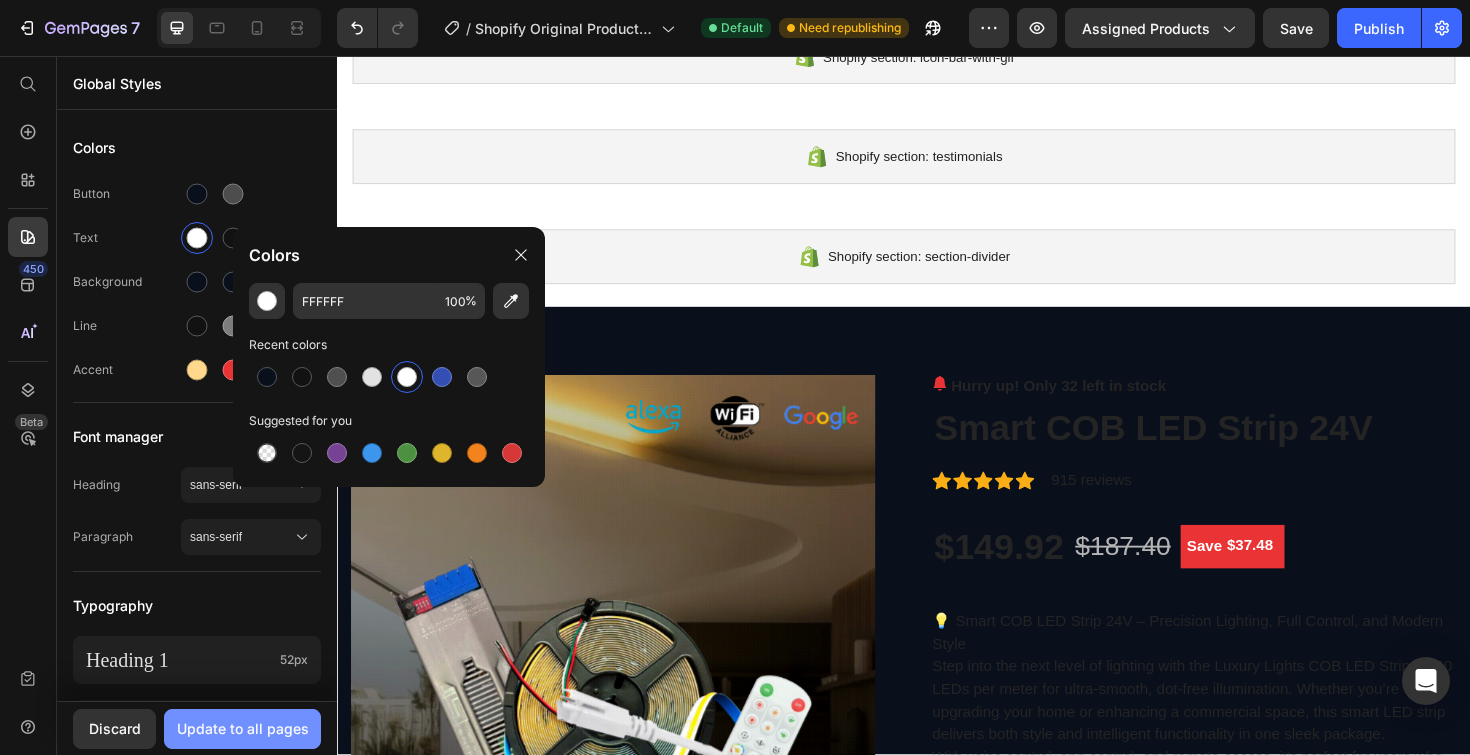click on "Update to all pages" at bounding box center (243, 728) 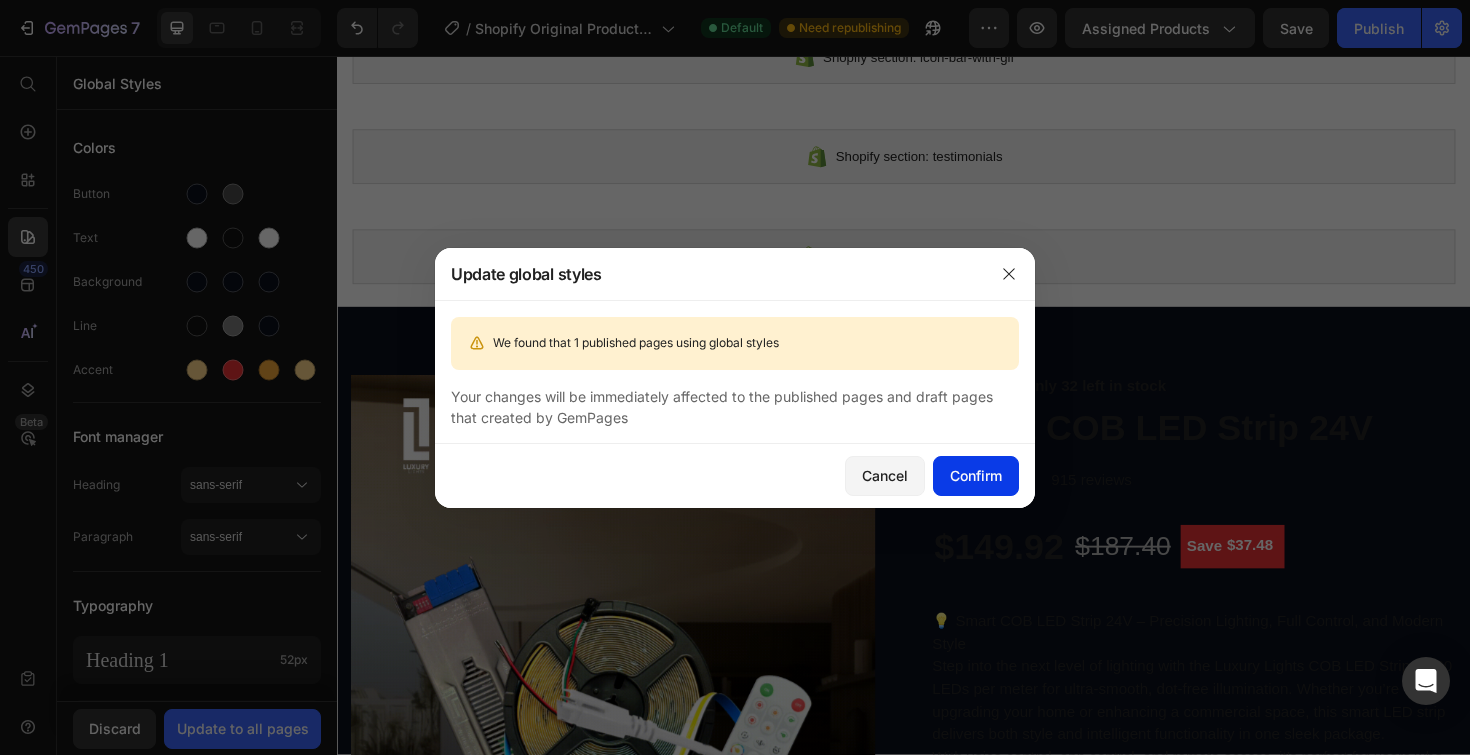 click on "Confirm" at bounding box center [976, 475] 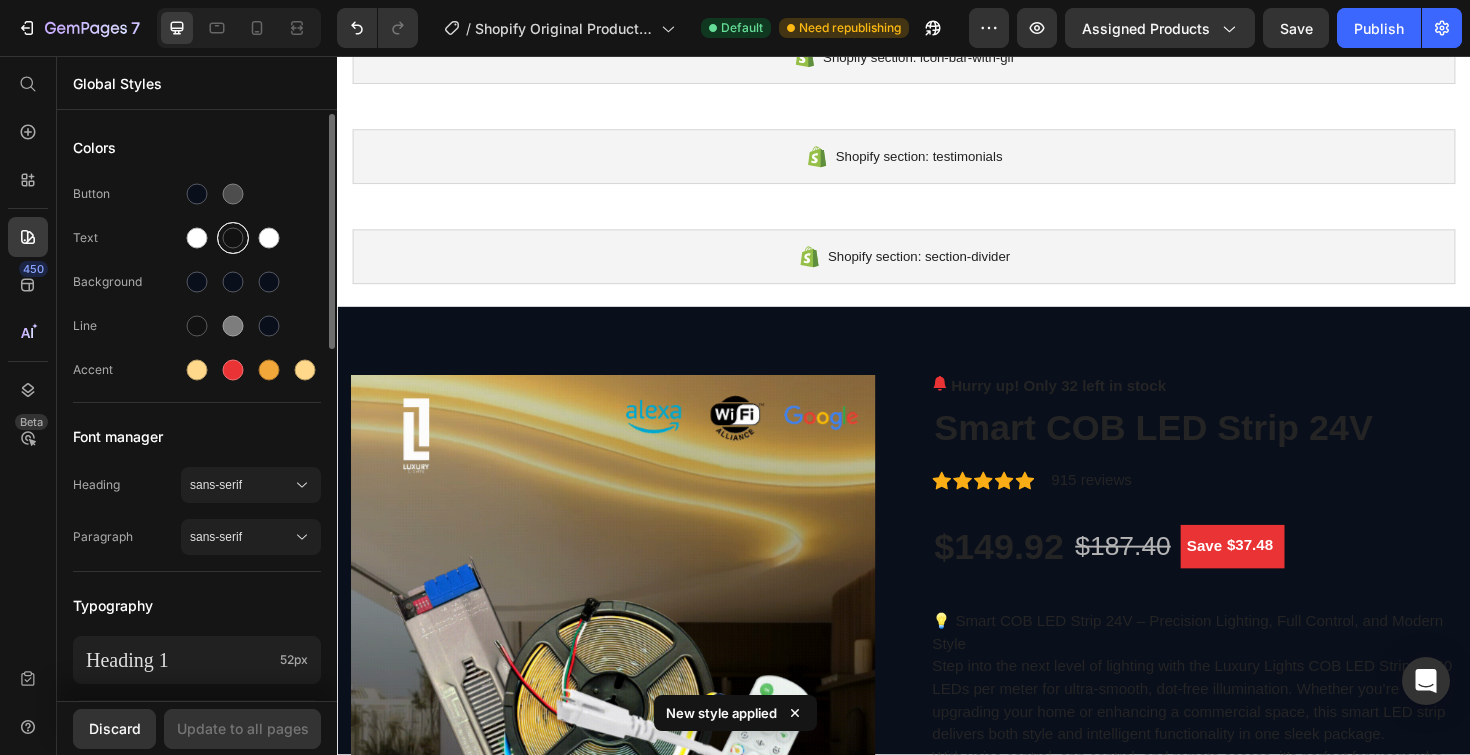 click at bounding box center (233, 238) 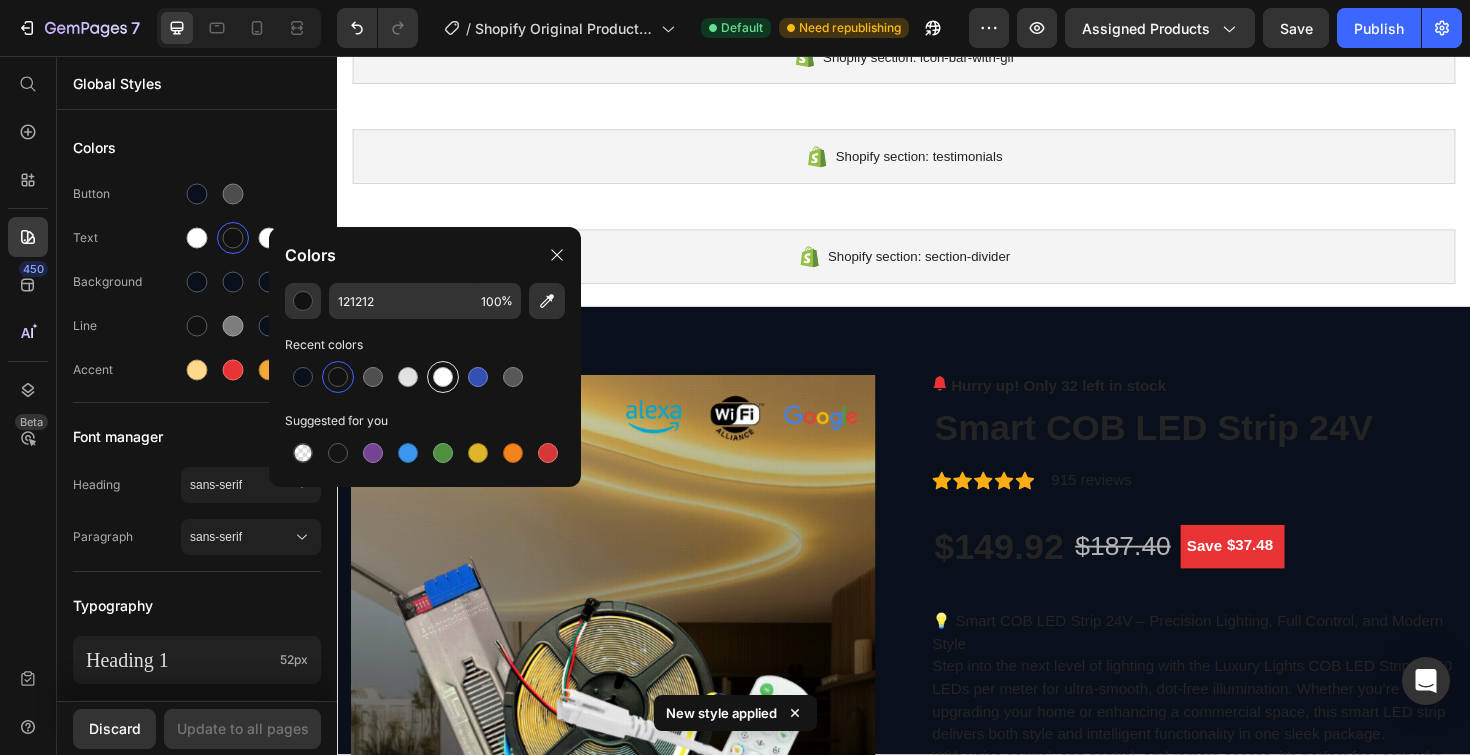 click at bounding box center (443, 377) 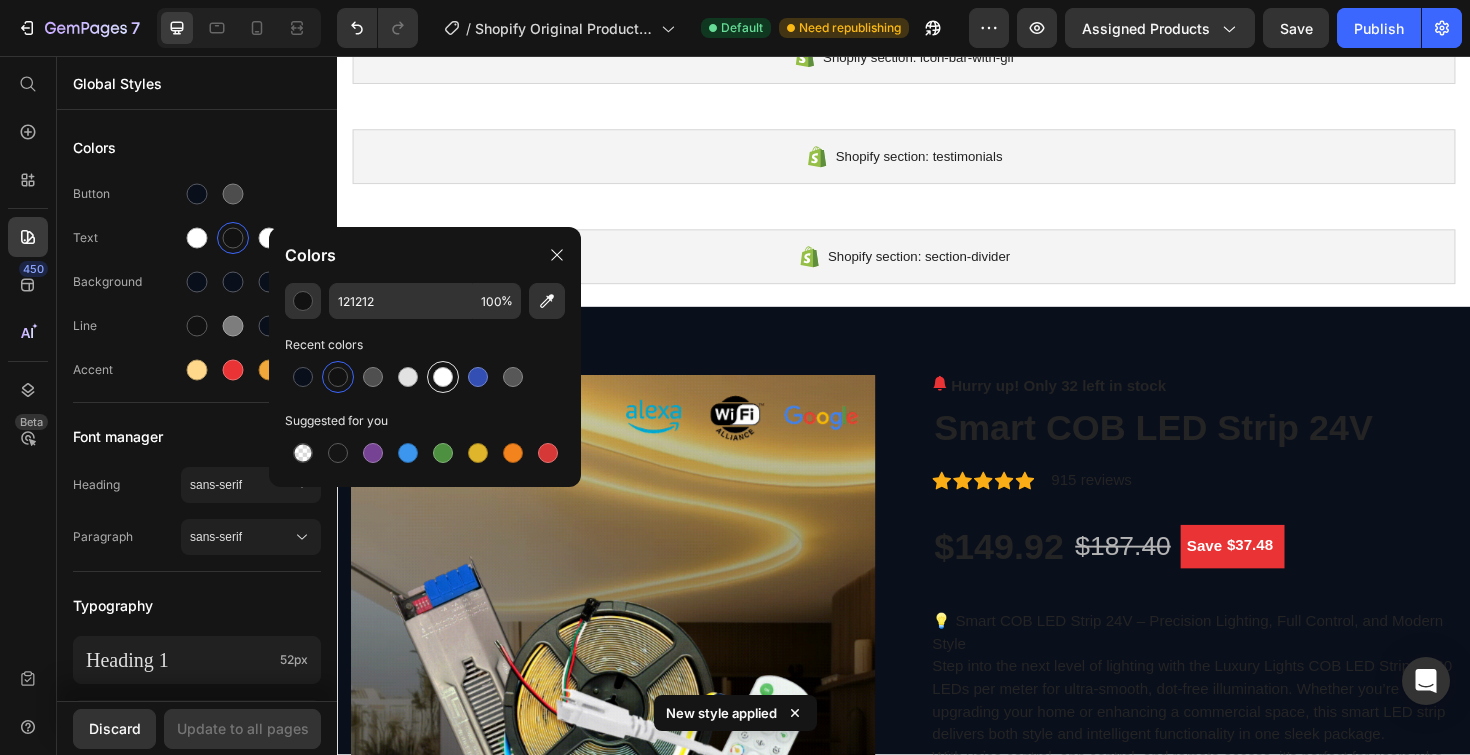type on "FFFFFF" 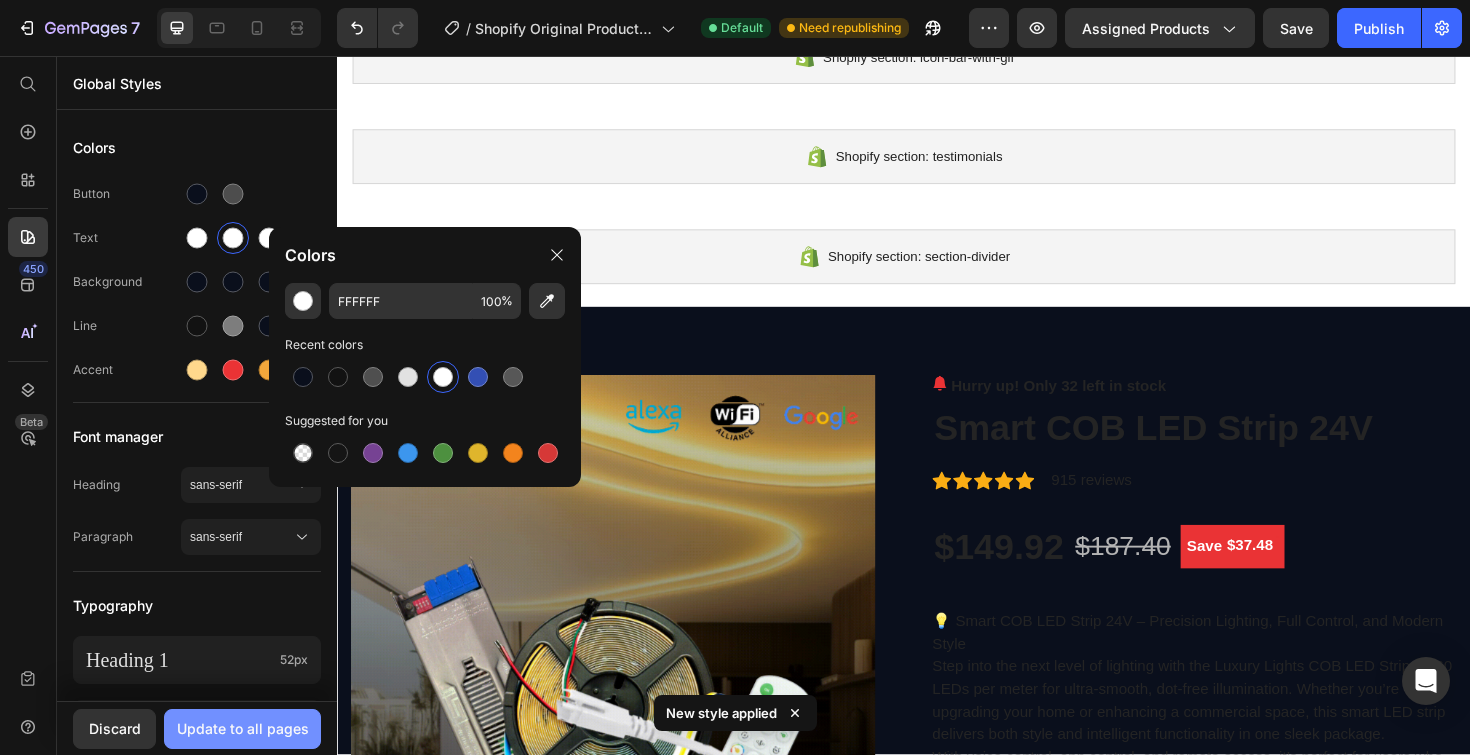 click on "Update to all pages" at bounding box center [243, 728] 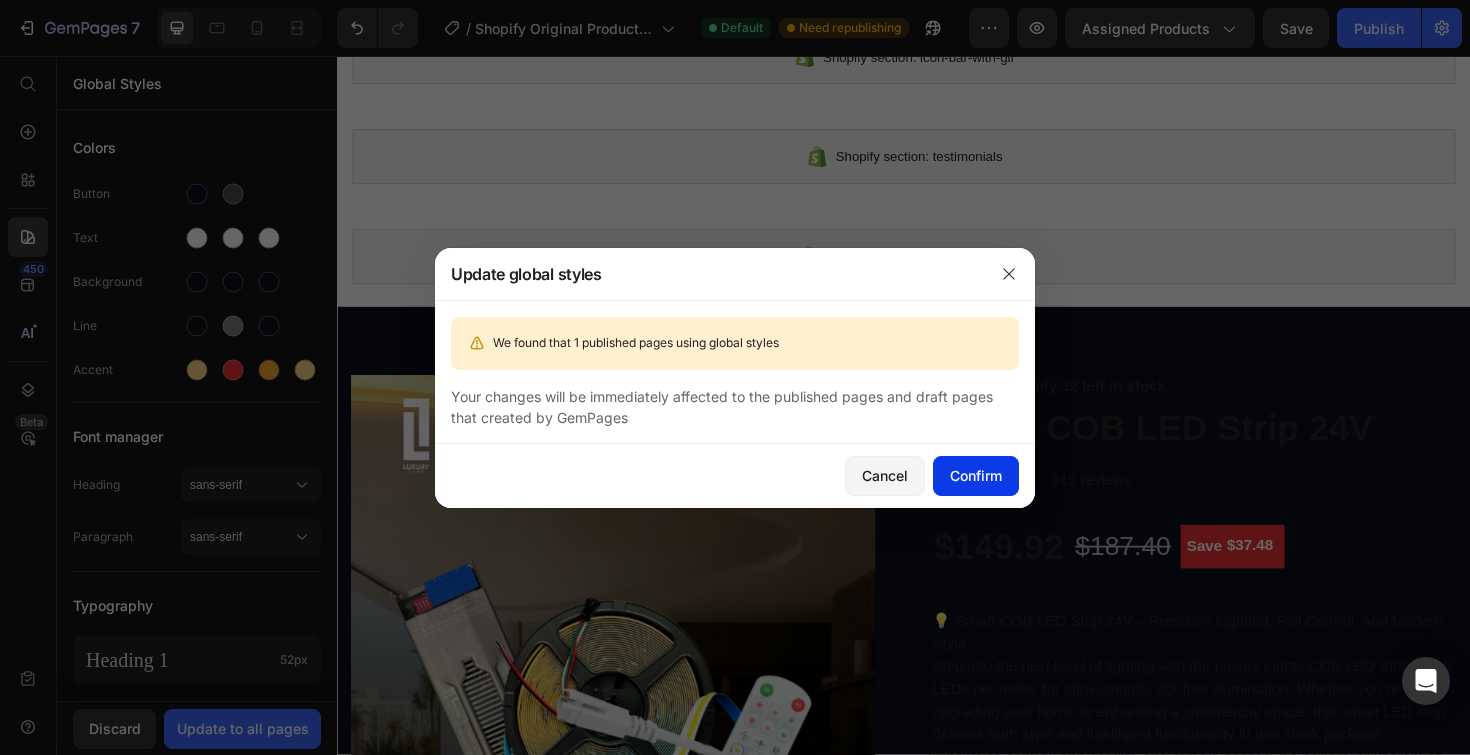 click on "Confirm" at bounding box center [976, 475] 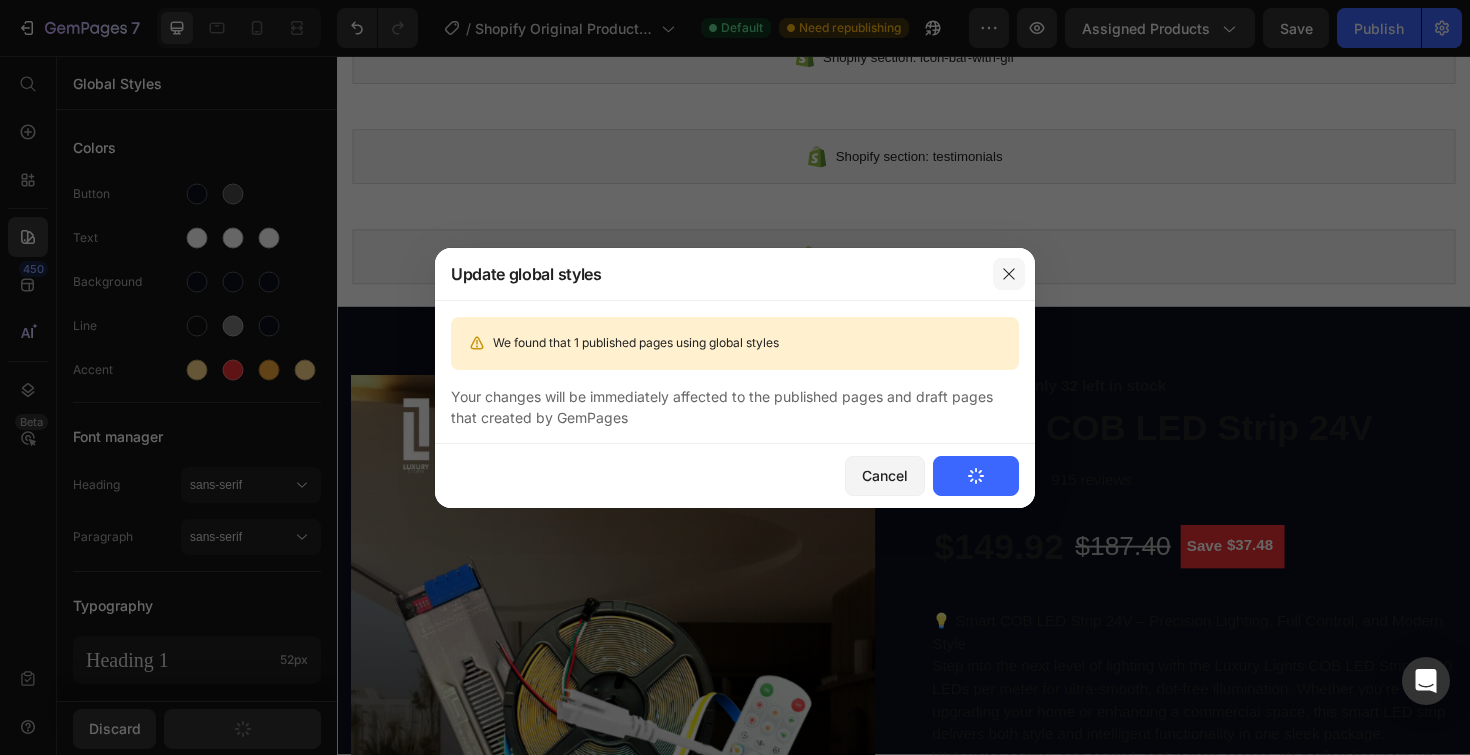 click 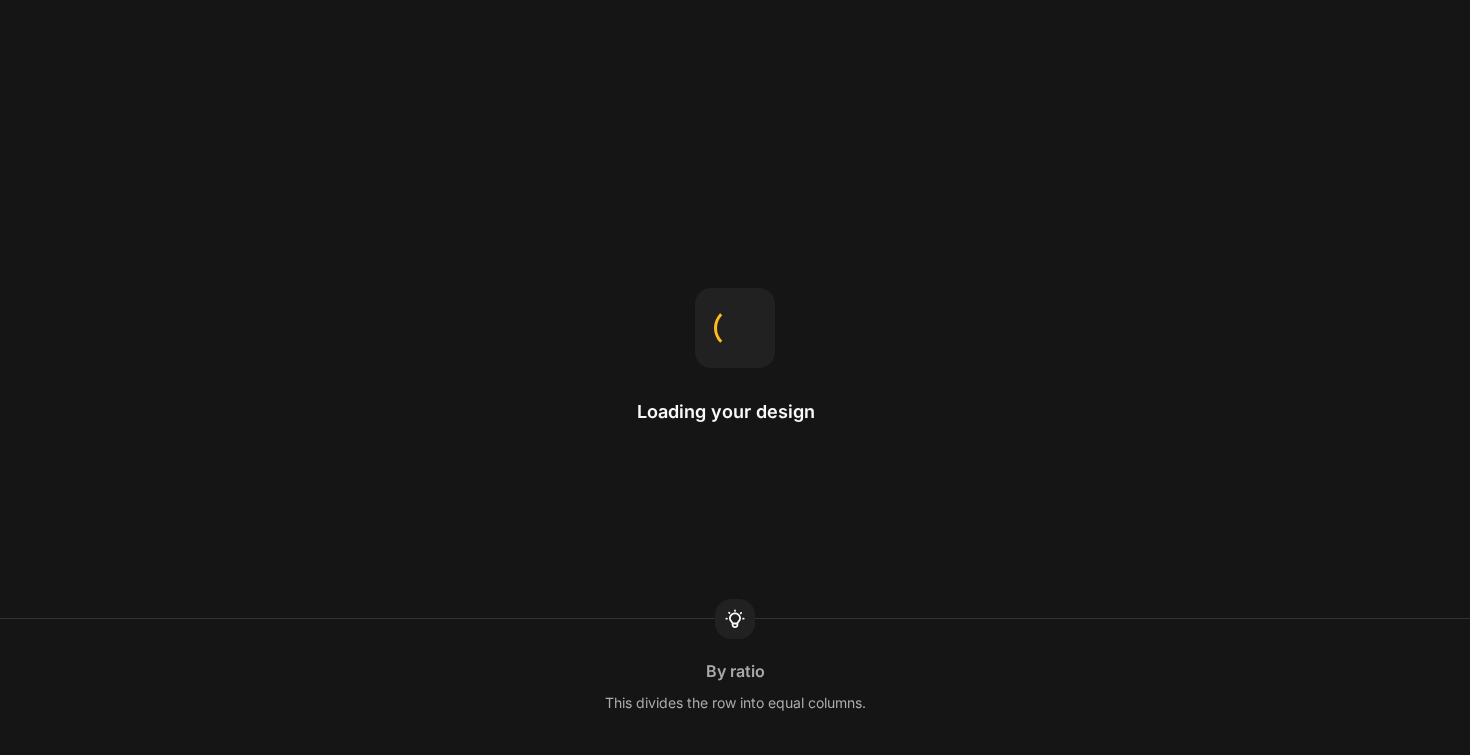 scroll, scrollTop: 0, scrollLeft: 0, axis: both 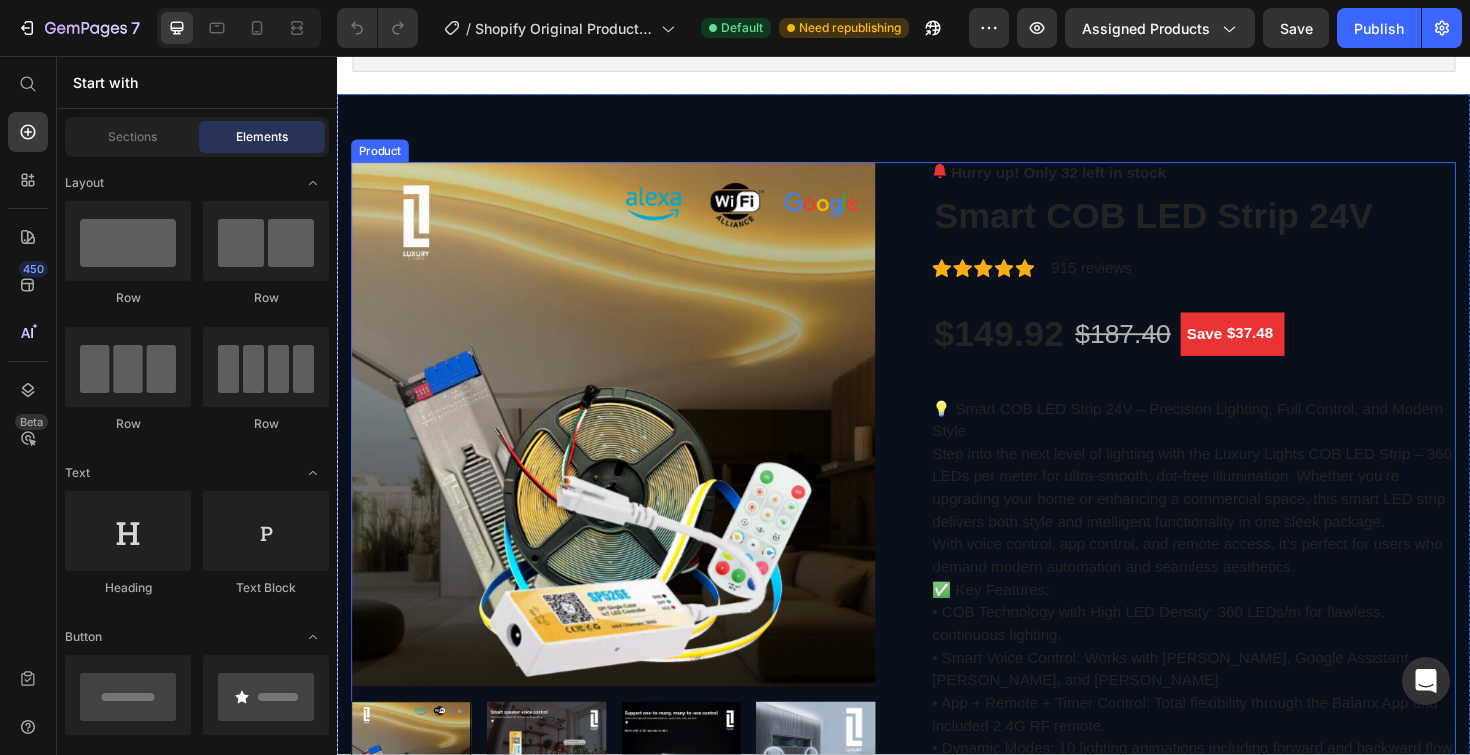 click on "Hurry up! Only 32 left in stock (P) Stock Counter Smart COB LED Strip 24V (P) Title
Icon
Icon
Icon
Icon
Icon Icon List Hoz 915 reviews Text block Row $149.92 (P) Price $187.40 (P) Price Save $37.48 (P) Tag Row 💡 Smart COB LED Strip 24V – Precision Lighting, Full Control, and Modern Style
Step into the next level of lighting with the Luxury Lights COB LED Strip – 360 LEDs per meter for ultra-smooth, dot-free illumination. Whether you’re upgrading your home or enhancing a commercial space, this smart LED strip delivers both style and intelligent functionality in one sleek package.
With voice control, app control, and remote access, it’s perfect for users who demand modern automation and seamless aesthetics.
✅ Key Features:
•   COB Technology with High LED Density: 360 LEDs/m for flawless, continuous lighting.
•
•
•
•
•
•
•
•" at bounding box center (1244, 2689) 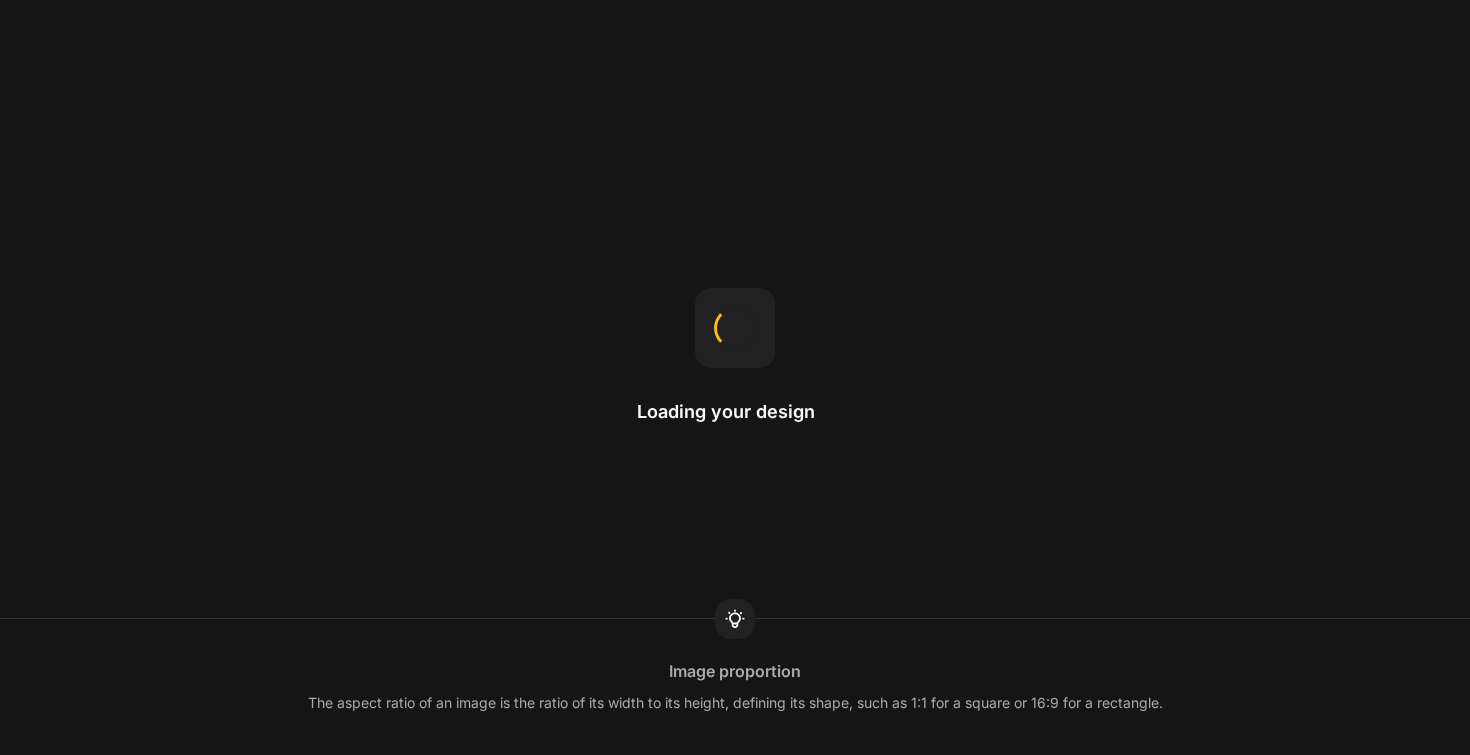 scroll, scrollTop: 0, scrollLeft: 0, axis: both 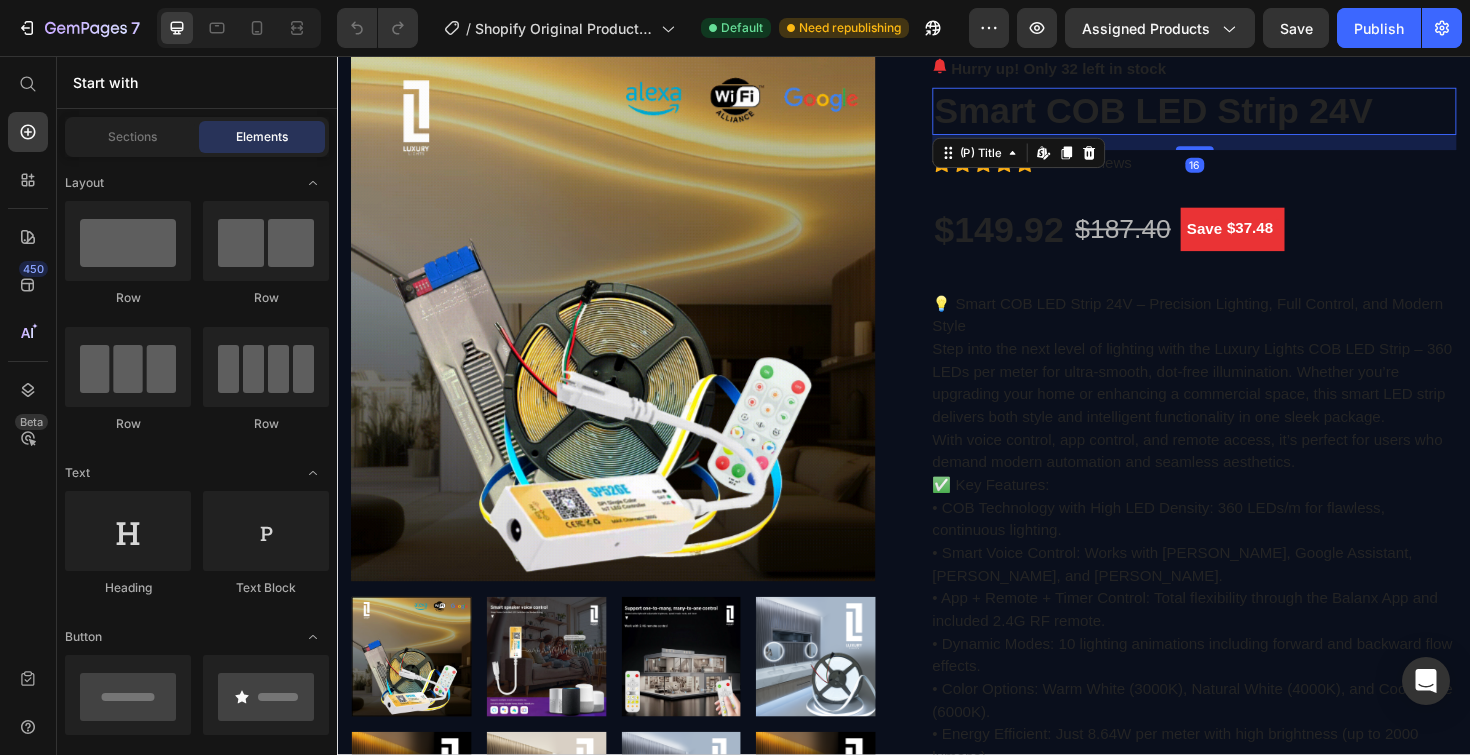 click on "Smart COB LED Strip 24V" at bounding box center [1244, 115] 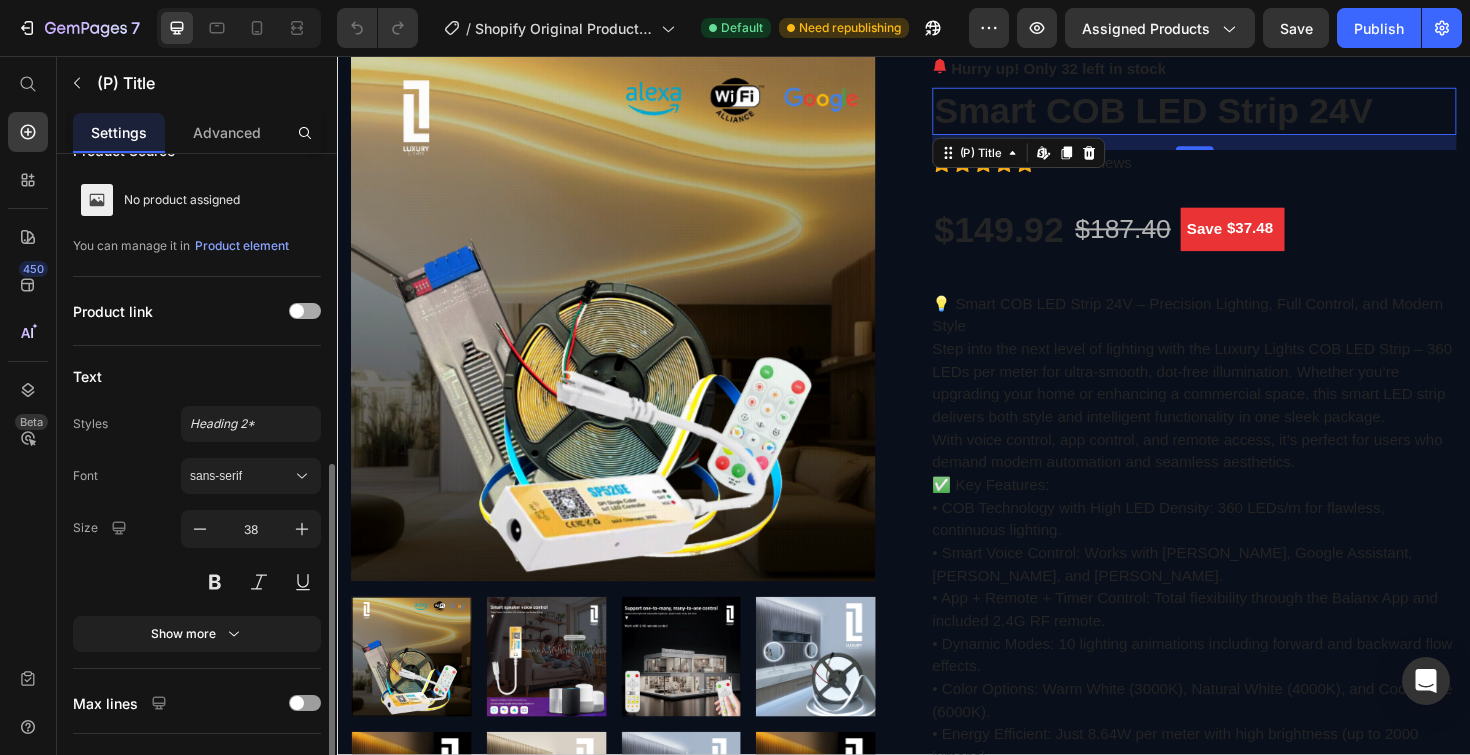 scroll, scrollTop: 218, scrollLeft: 0, axis: vertical 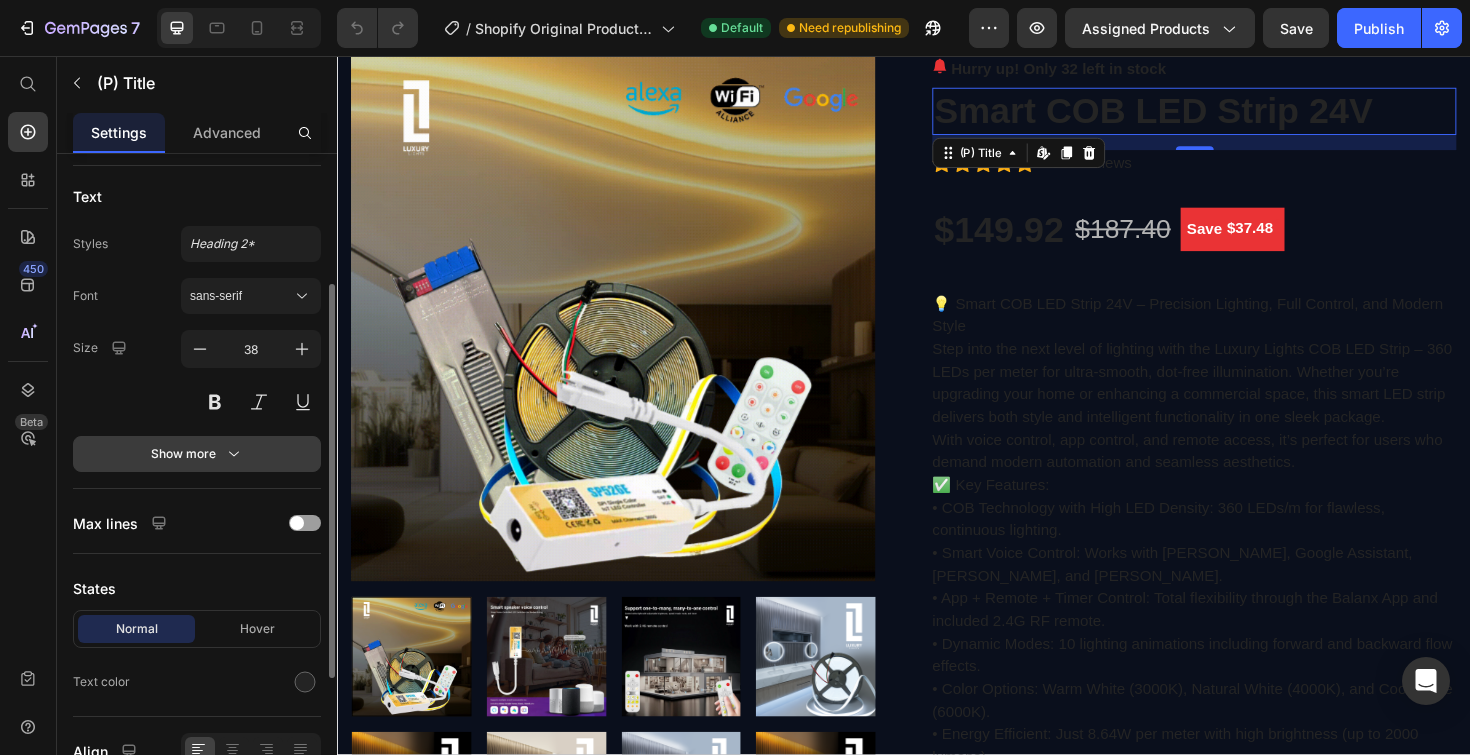 click 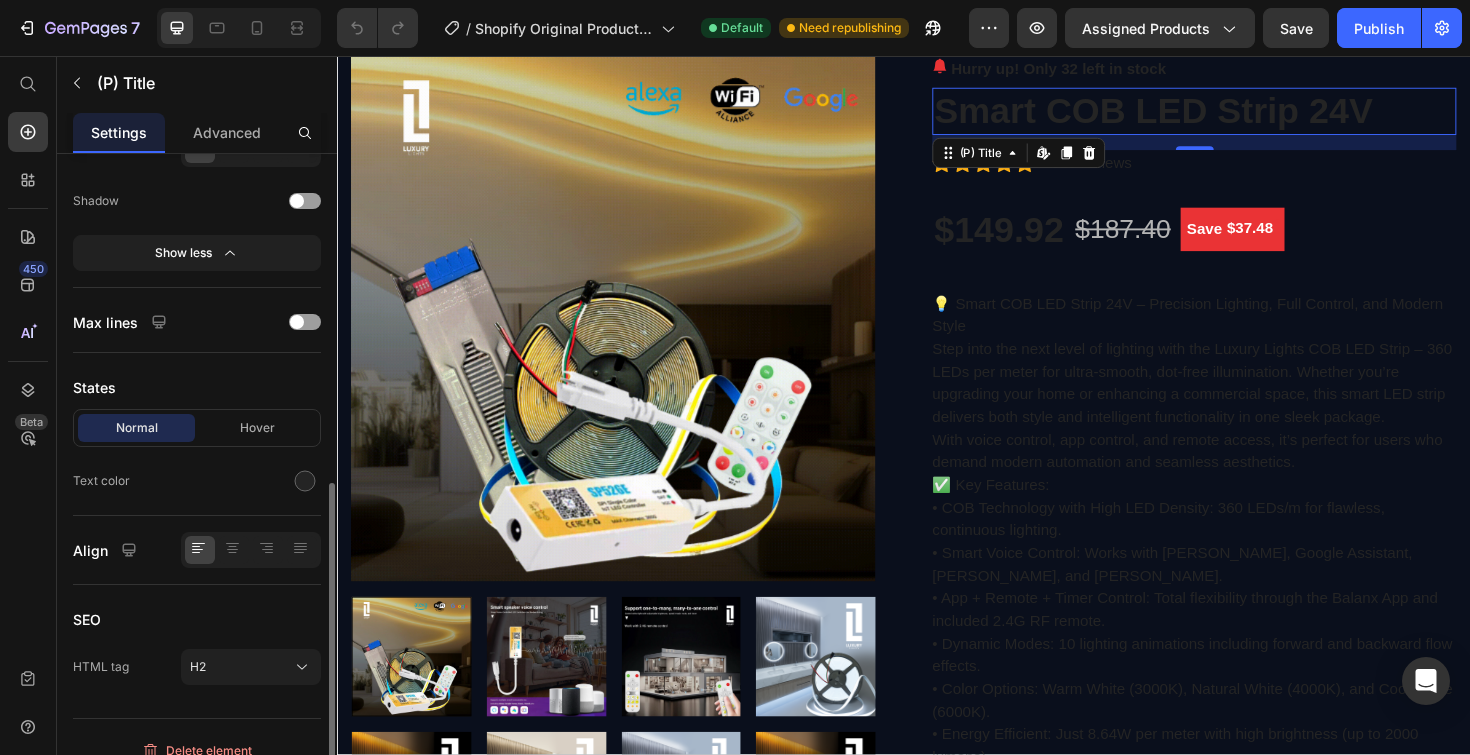 scroll, scrollTop: 700, scrollLeft: 0, axis: vertical 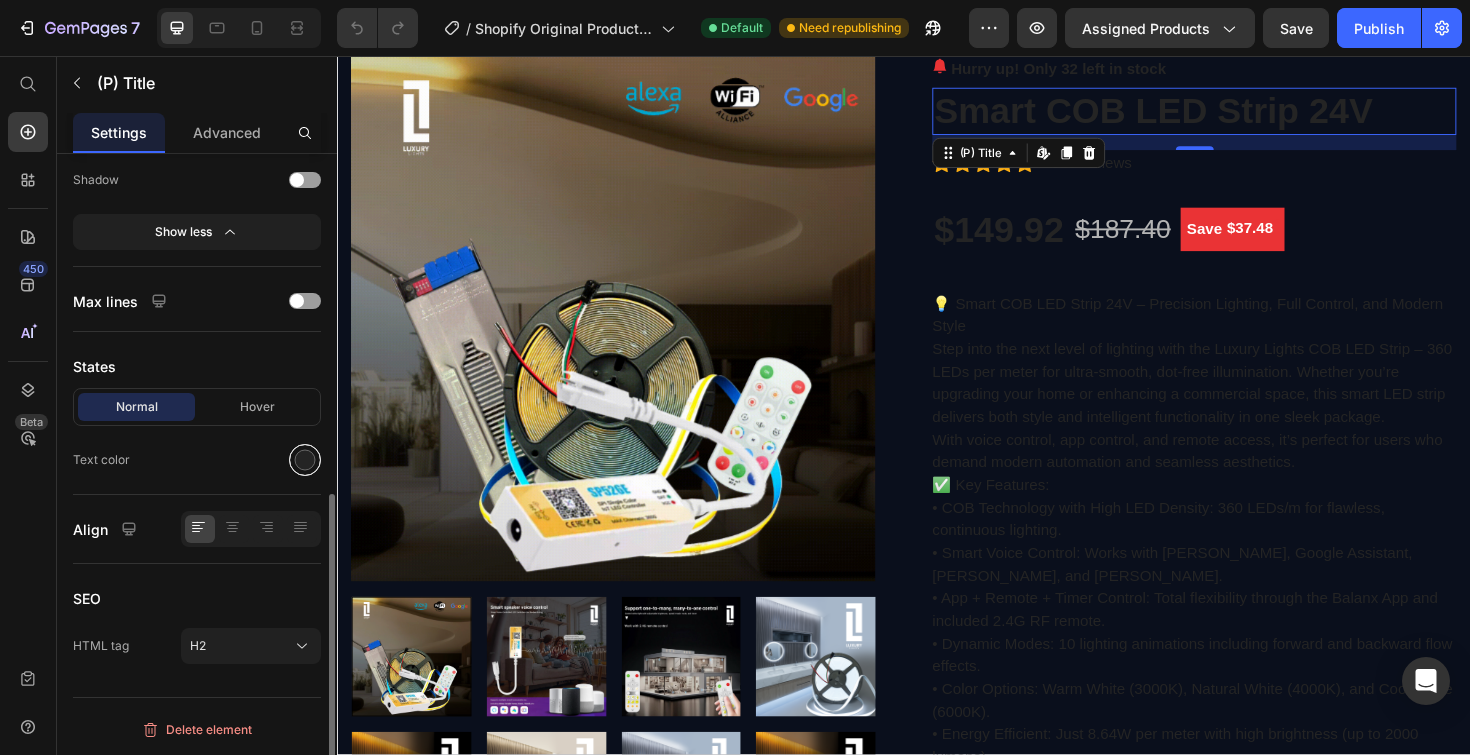 click at bounding box center (305, 460) 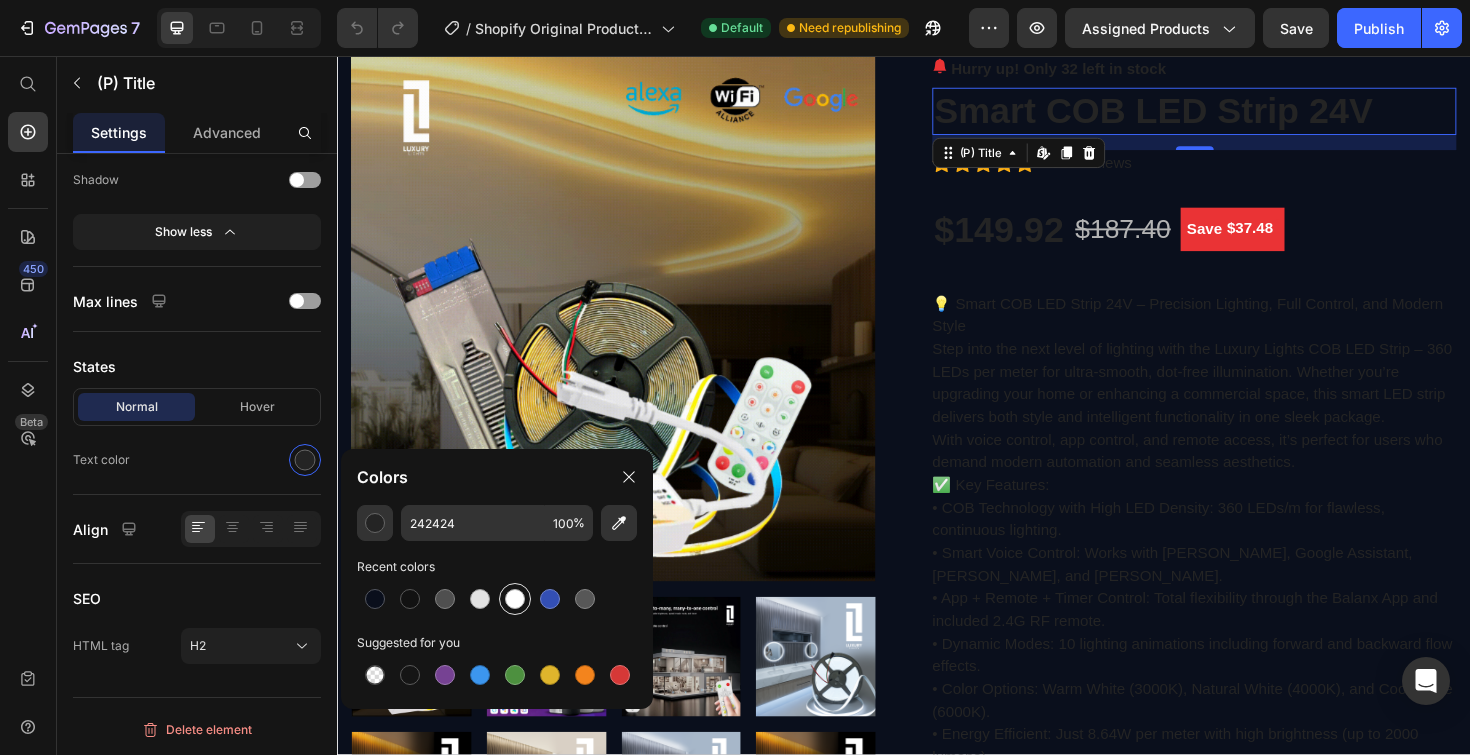 click at bounding box center [515, 599] 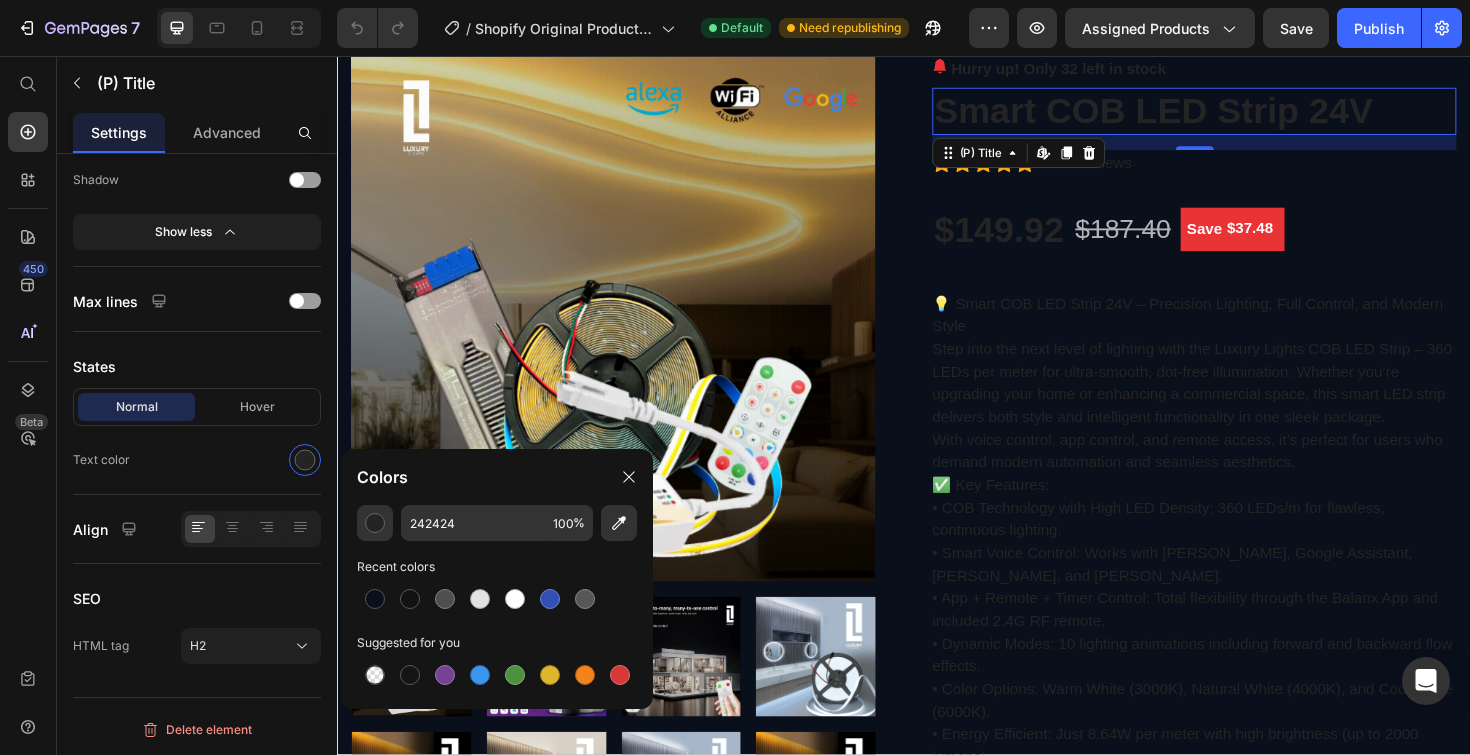 type on "FFFFFF" 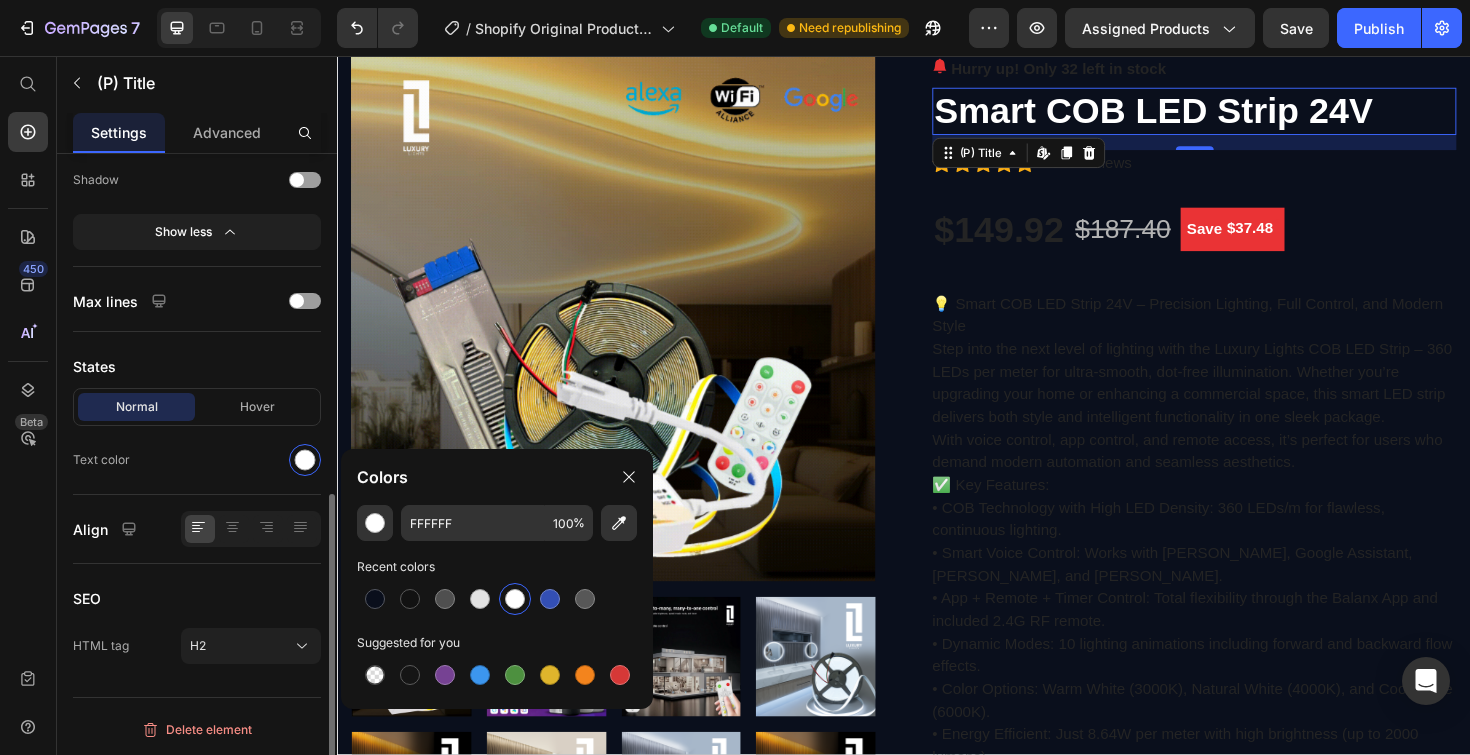 click on "Text color" 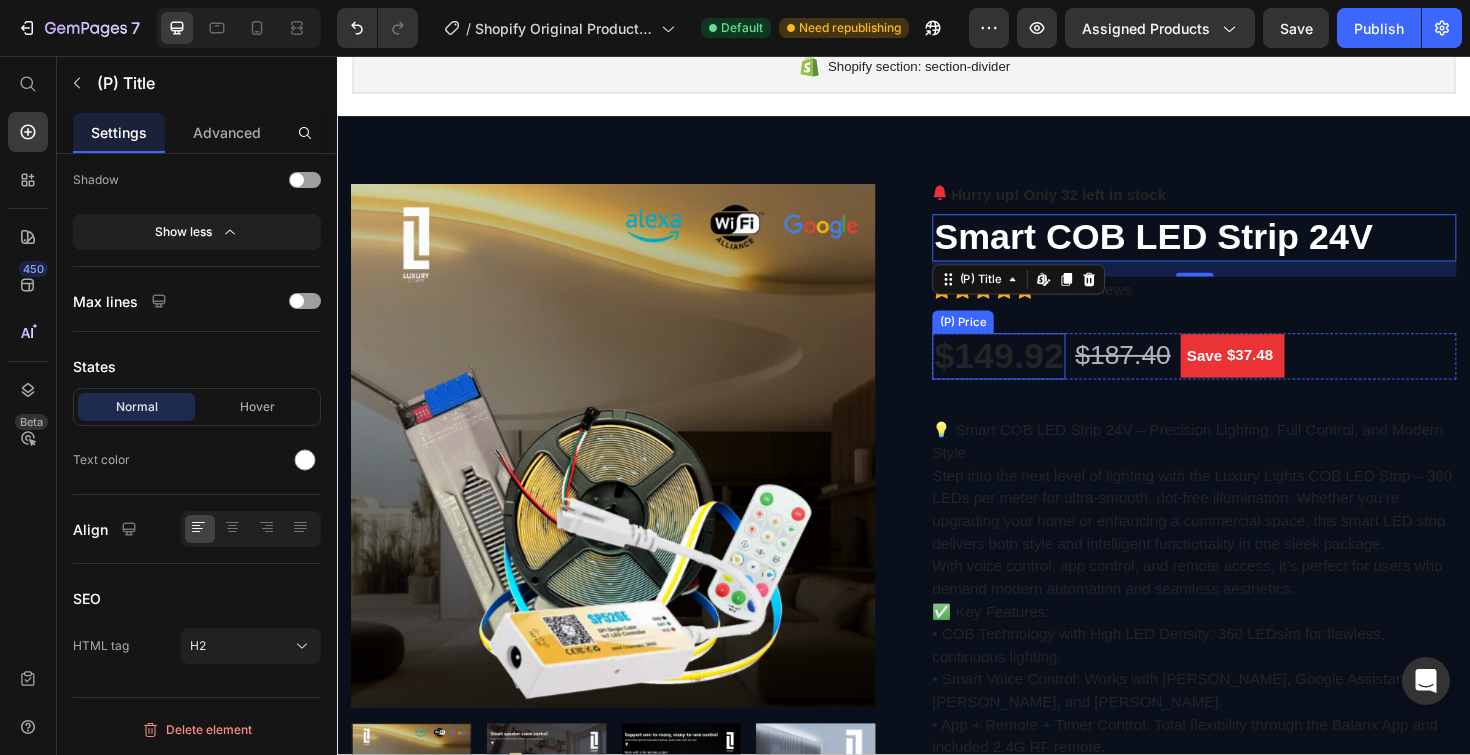 scroll, scrollTop: 595, scrollLeft: 0, axis: vertical 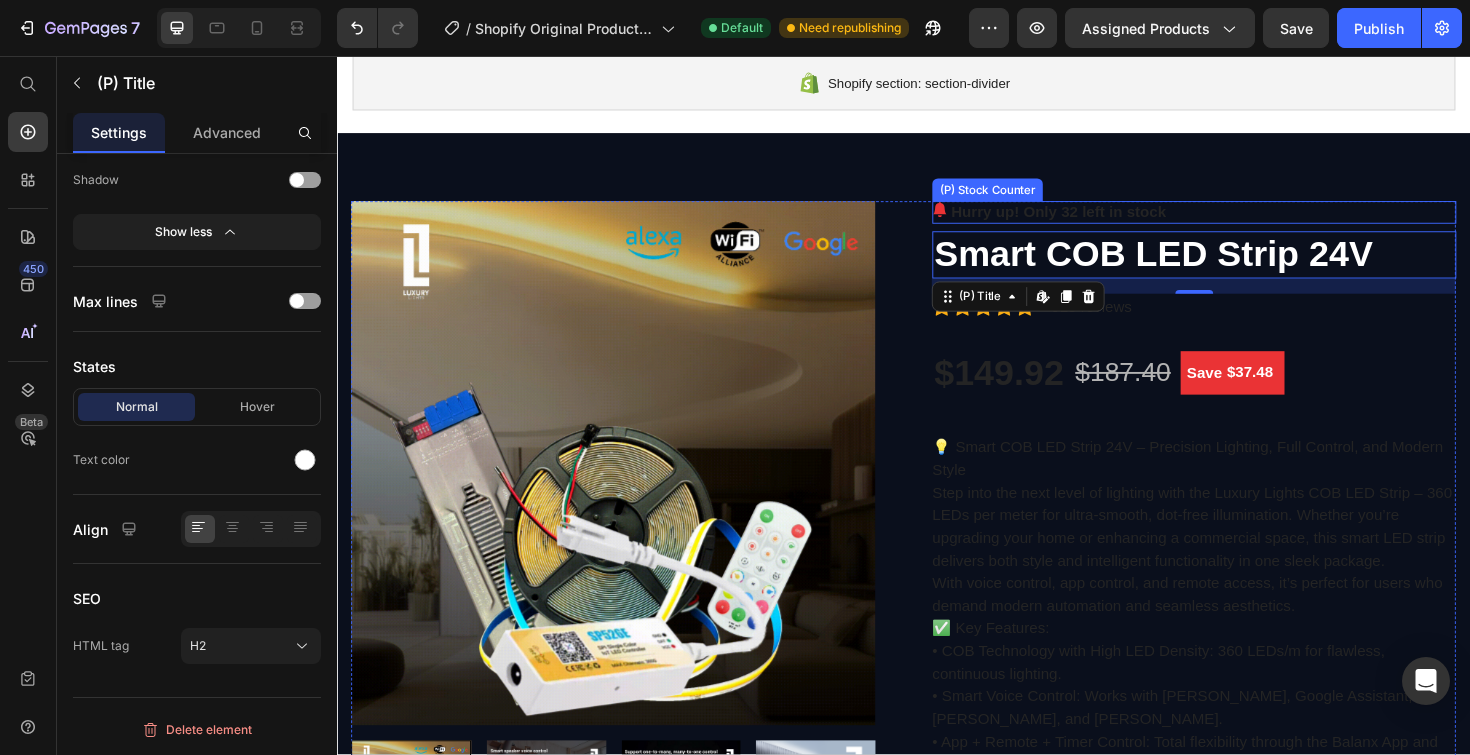 click on "Hurry up! Only 32 left in stock" at bounding box center (1101, 222) 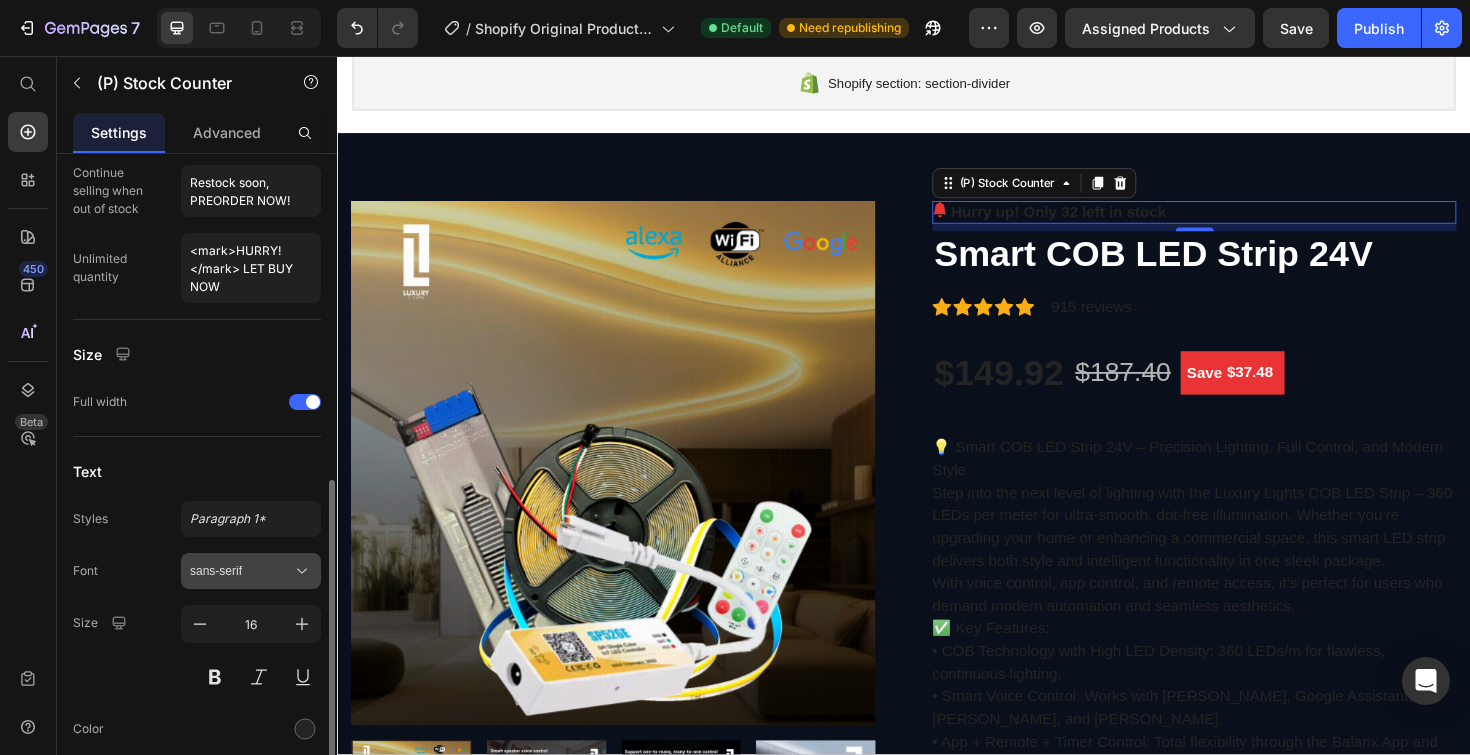 scroll, scrollTop: 881, scrollLeft: 0, axis: vertical 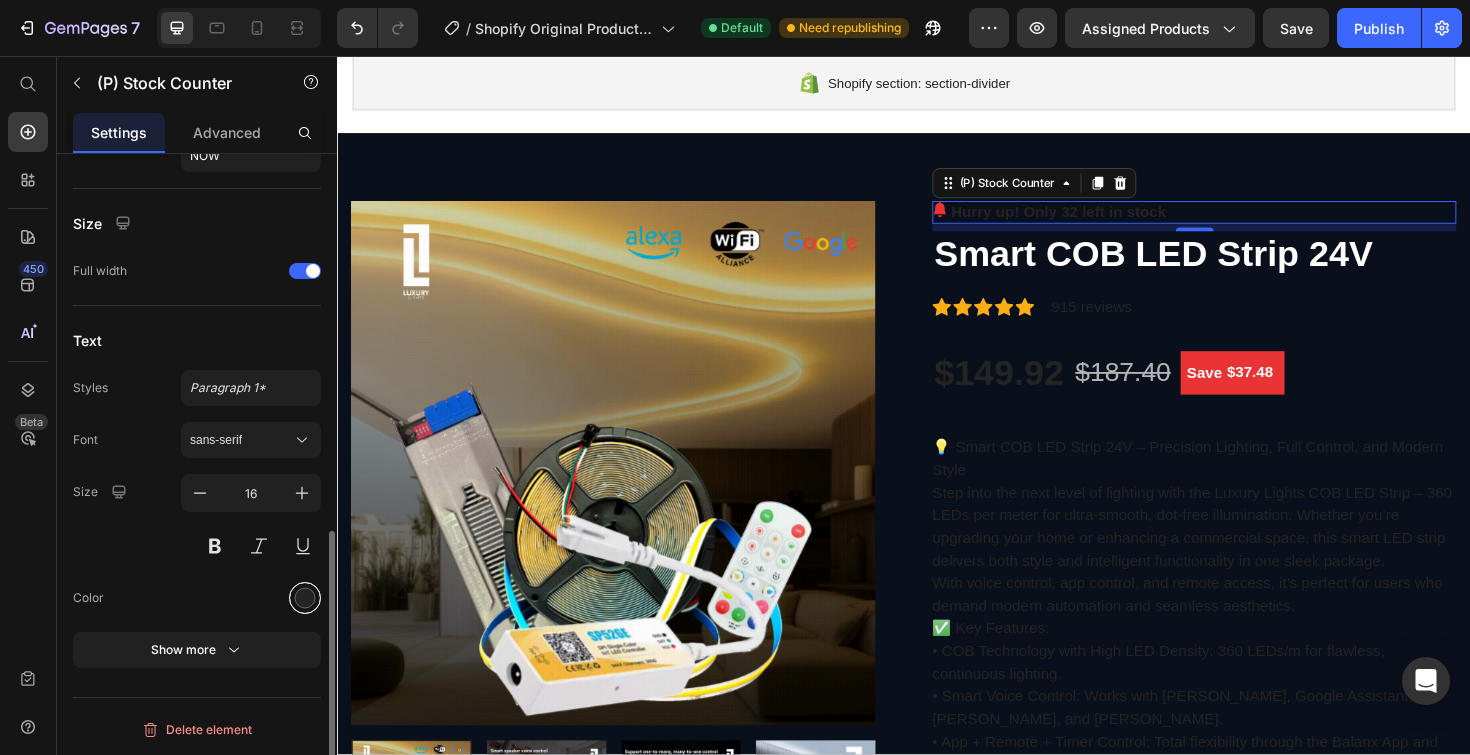 click at bounding box center (305, 598) 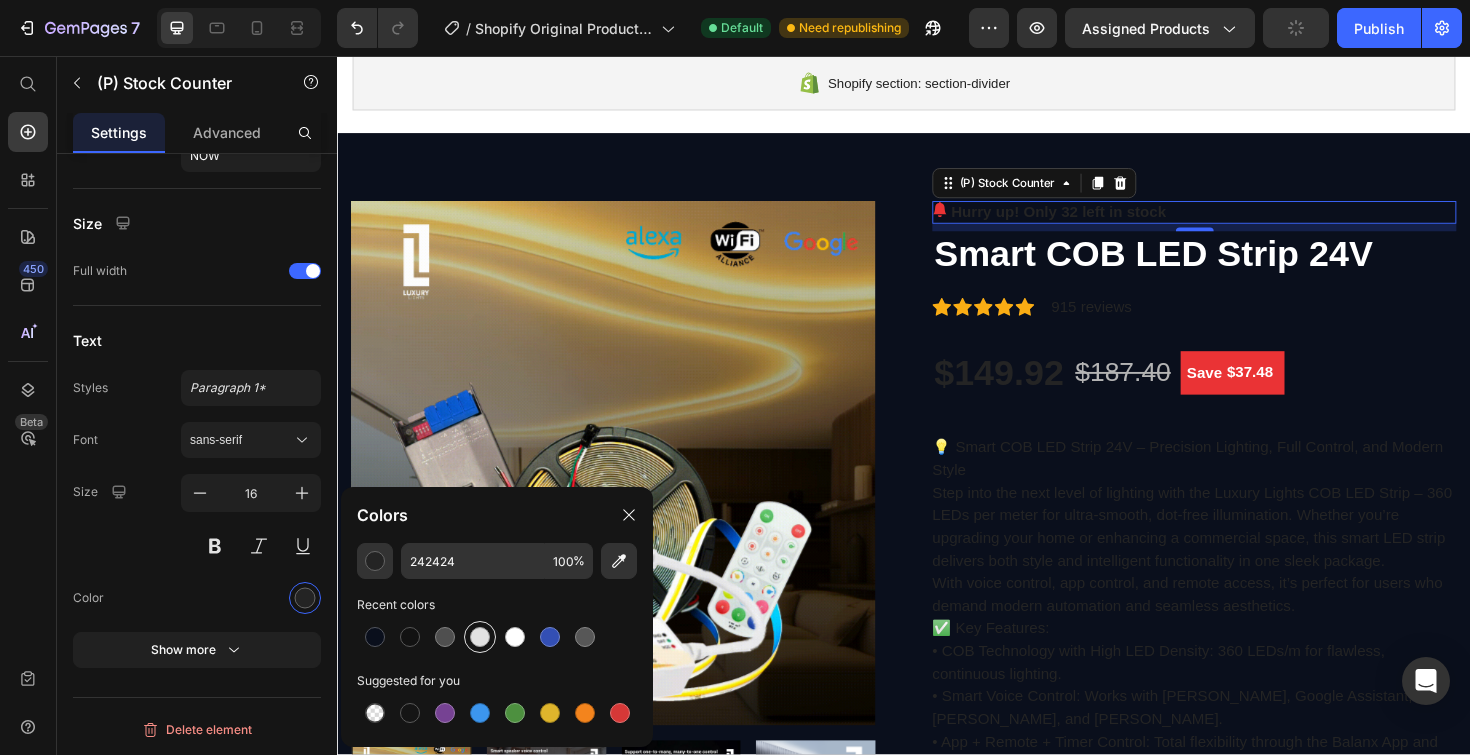 click at bounding box center (480, 637) 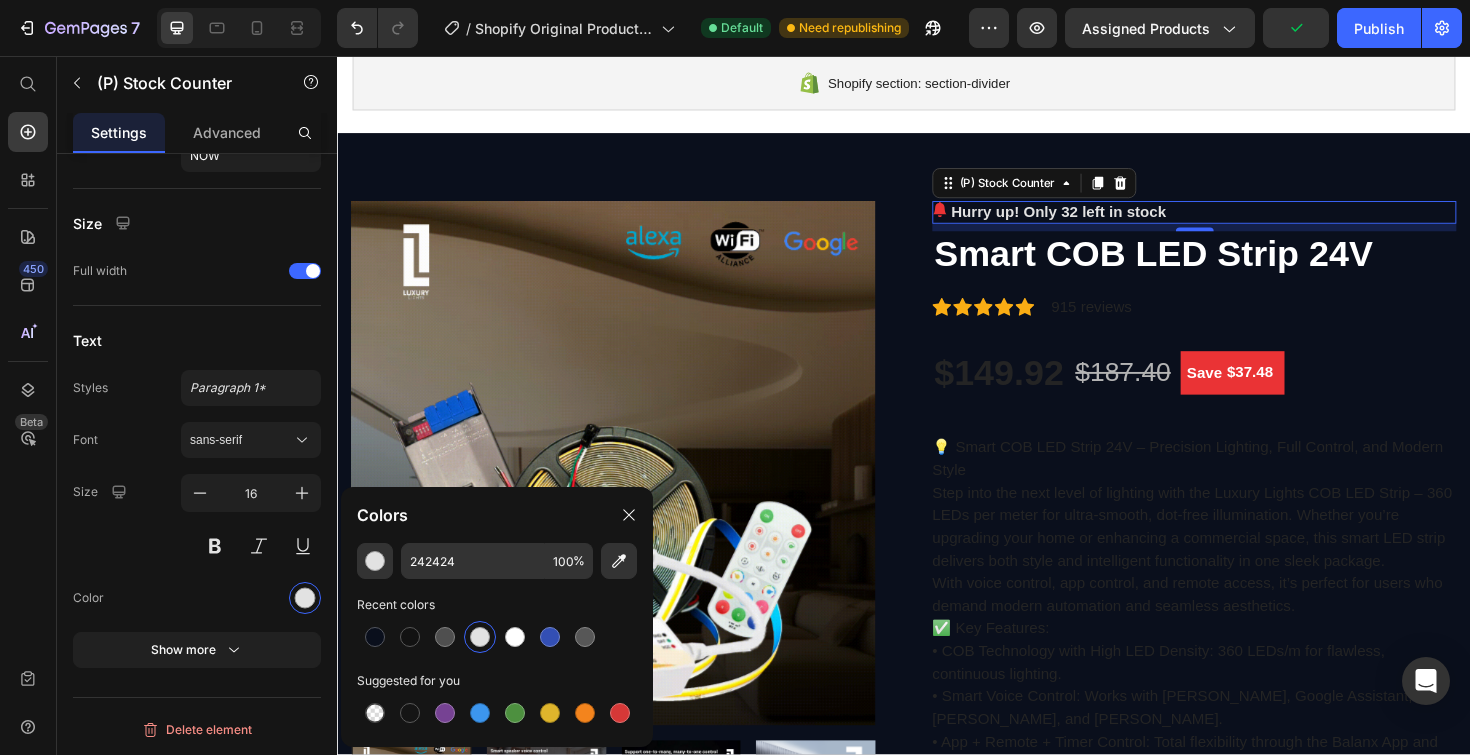 type on "E2E2E2" 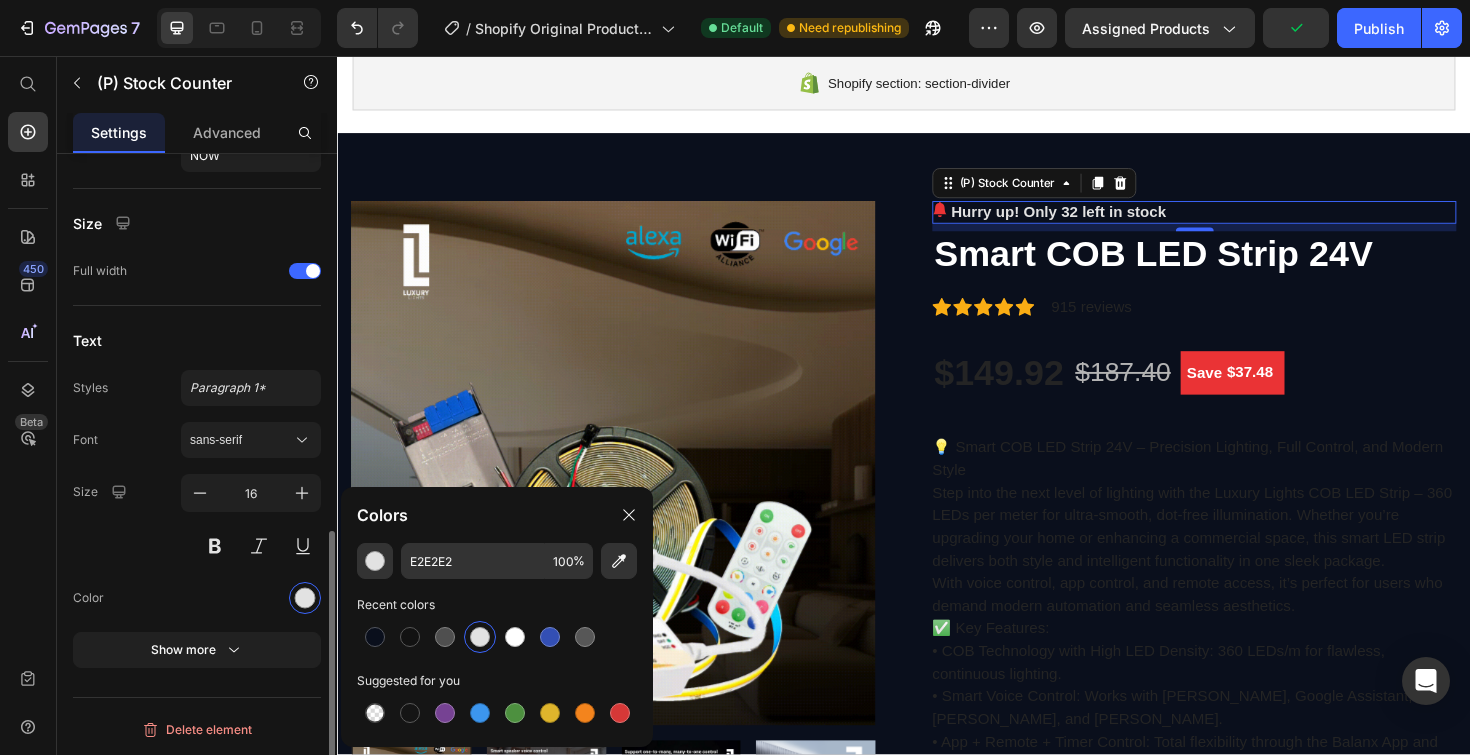 click at bounding box center [251, 598] 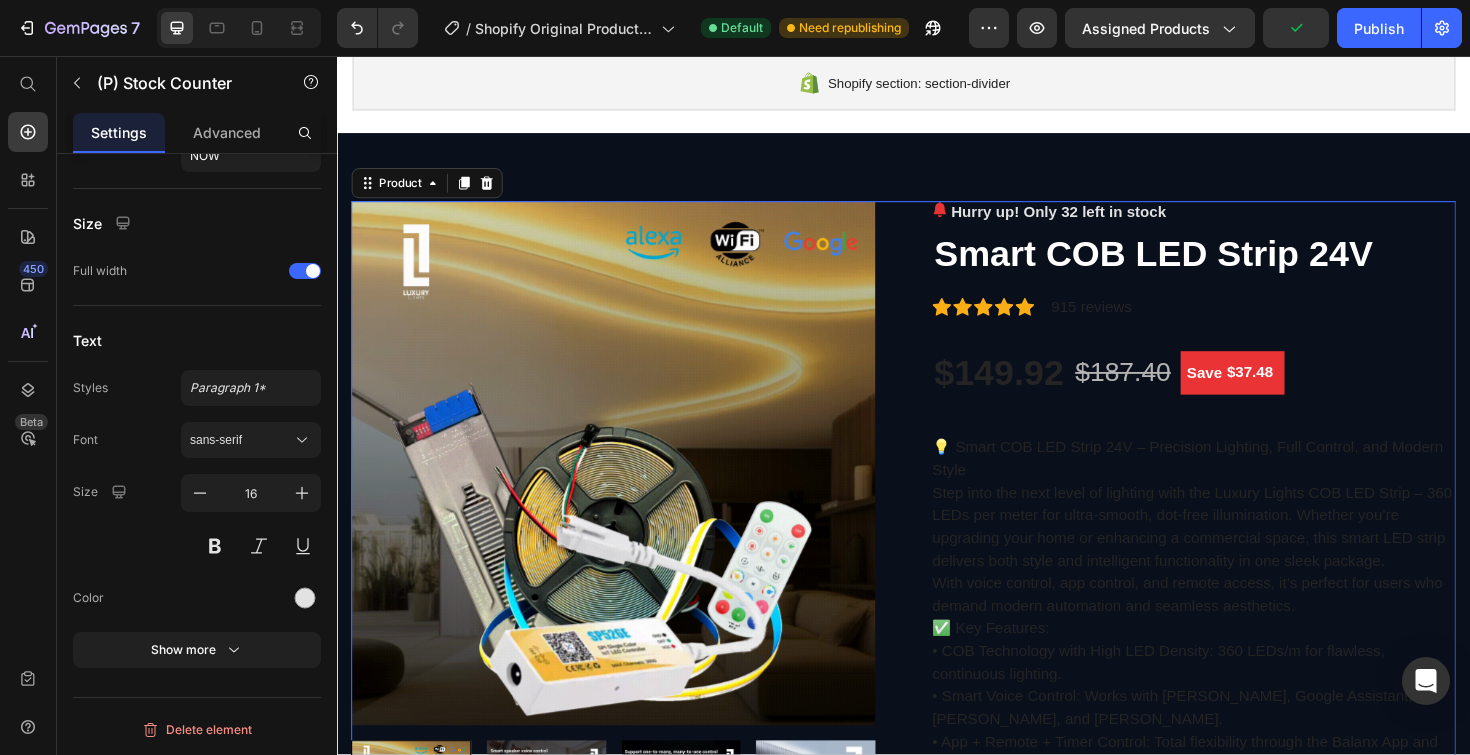 click on "Hurry up! Only 32 left in stock (P) Stock Counter Smart COB LED Strip 24V (P) Title
Icon
Icon
Icon
Icon
Icon Icon List Hoz 915 reviews Text block Row $149.92 (P) Price $187.40 (P) Price Save $37.48 (P) Tag Row 💡 Smart COB LED Strip 24V – Precision Lighting, Full Control, and Modern Style
Step into the next level of lighting with the Luxury Lights COB LED Strip – 360 LEDs per meter for ultra-smooth, dot-free illumination. Whether you’re upgrading your home or enhancing a commercial space, this smart LED strip delivers both style and intelligent functionality in one sleek package.
With voice control, app control, and remote access, it’s perfect for users who demand modern automation and seamless aesthetics.
✅ Key Features:
•   COB Technology with High LED Density: 360 LEDs/m for flawless, continuous lighting.
•
•
•
•
•
•
•
•" at bounding box center (1244, 2730) 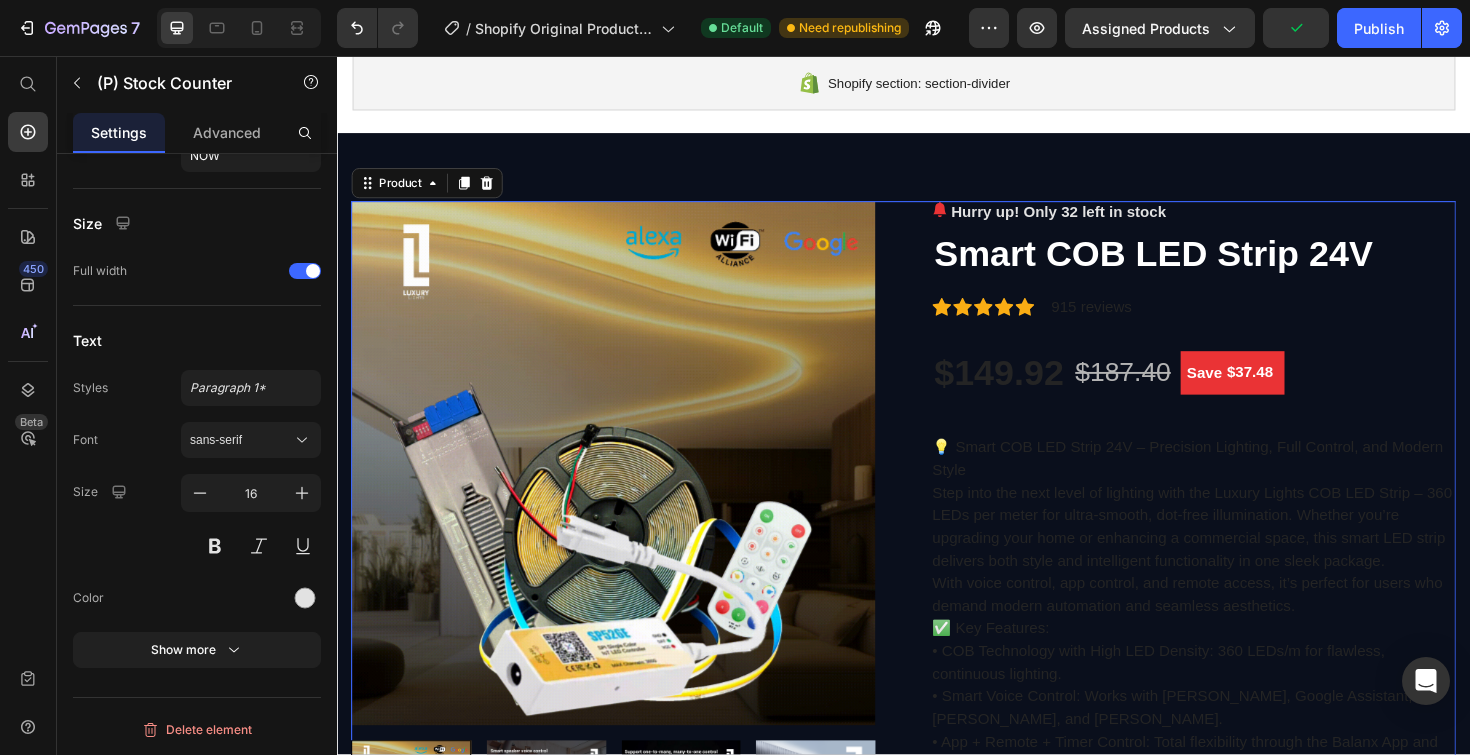 scroll, scrollTop: 0, scrollLeft: 0, axis: both 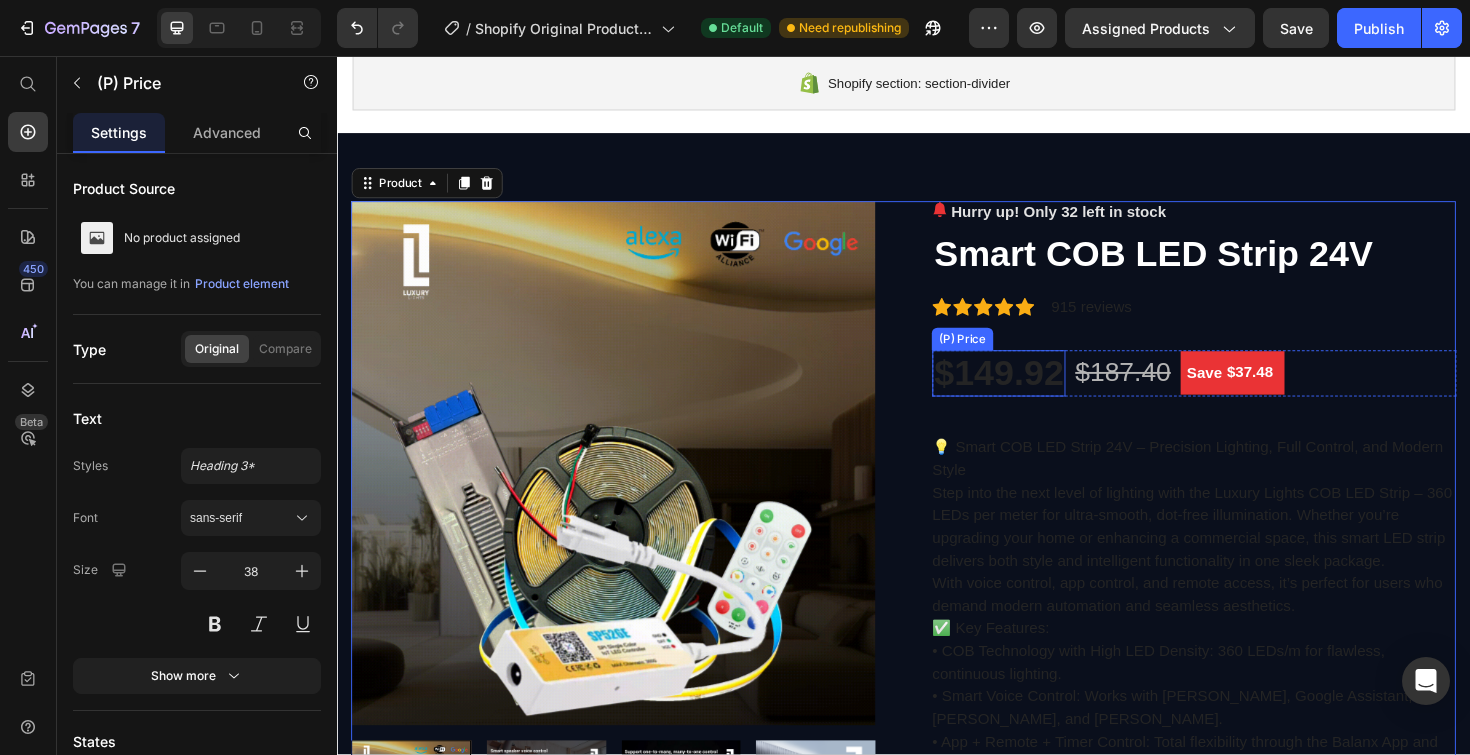 click on "$149.92" at bounding box center [1037, 393] 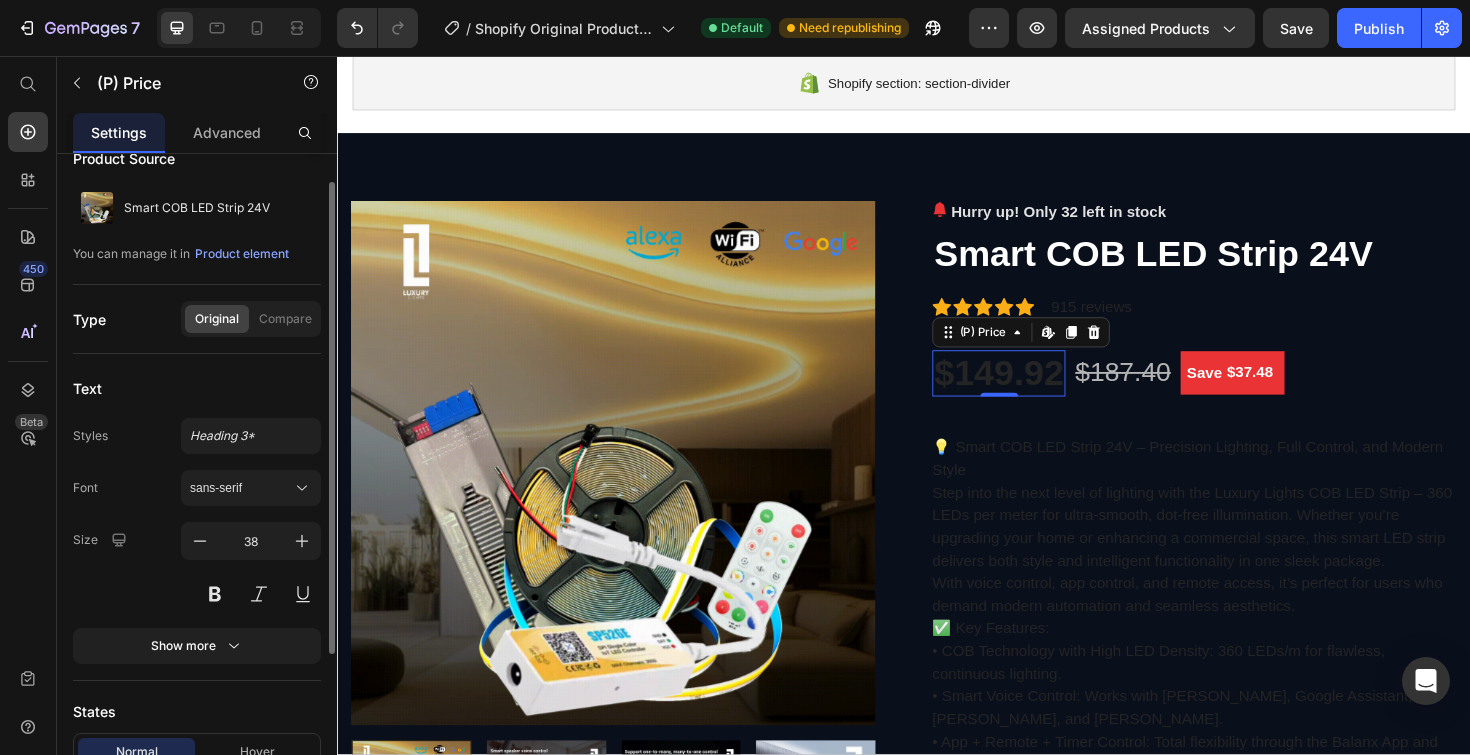 scroll, scrollTop: 218, scrollLeft: 0, axis: vertical 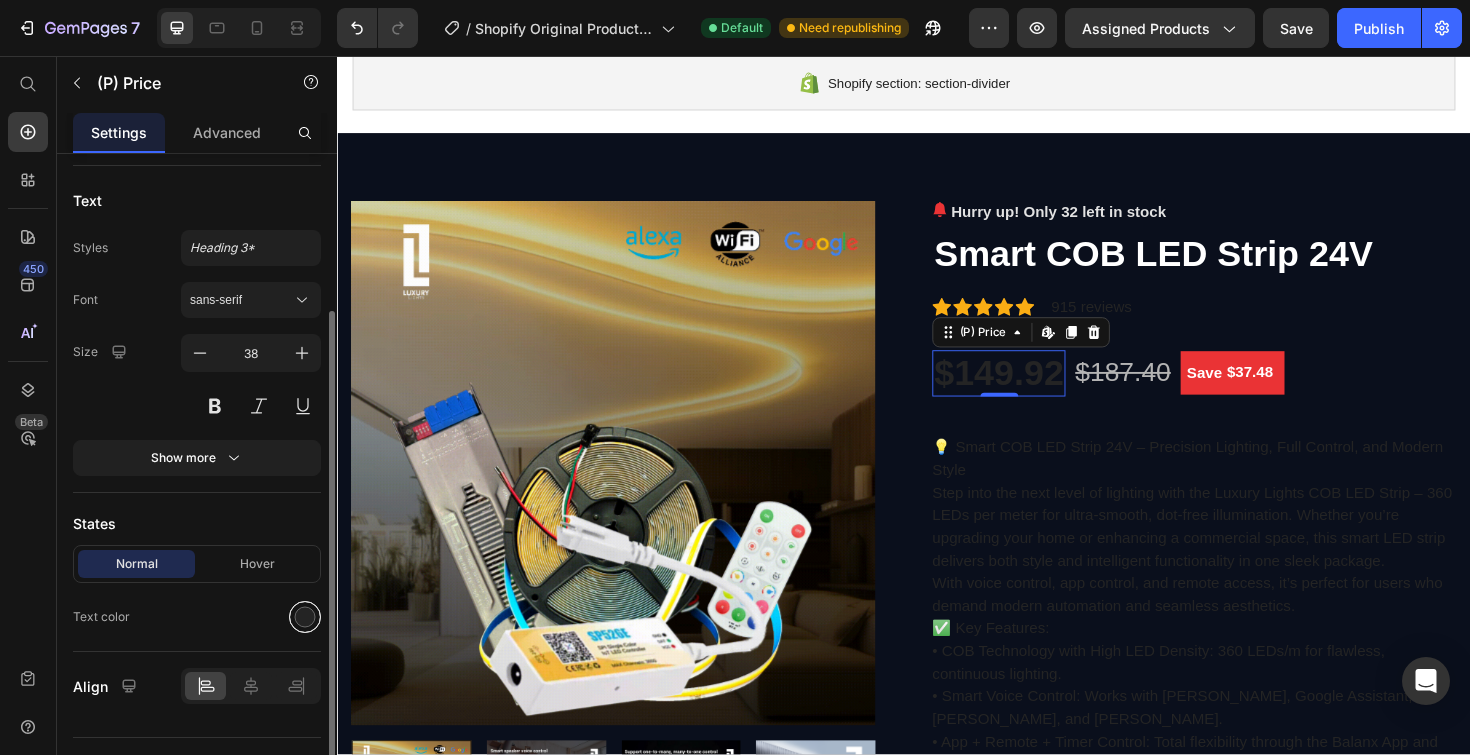 click at bounding box center [305, 617] 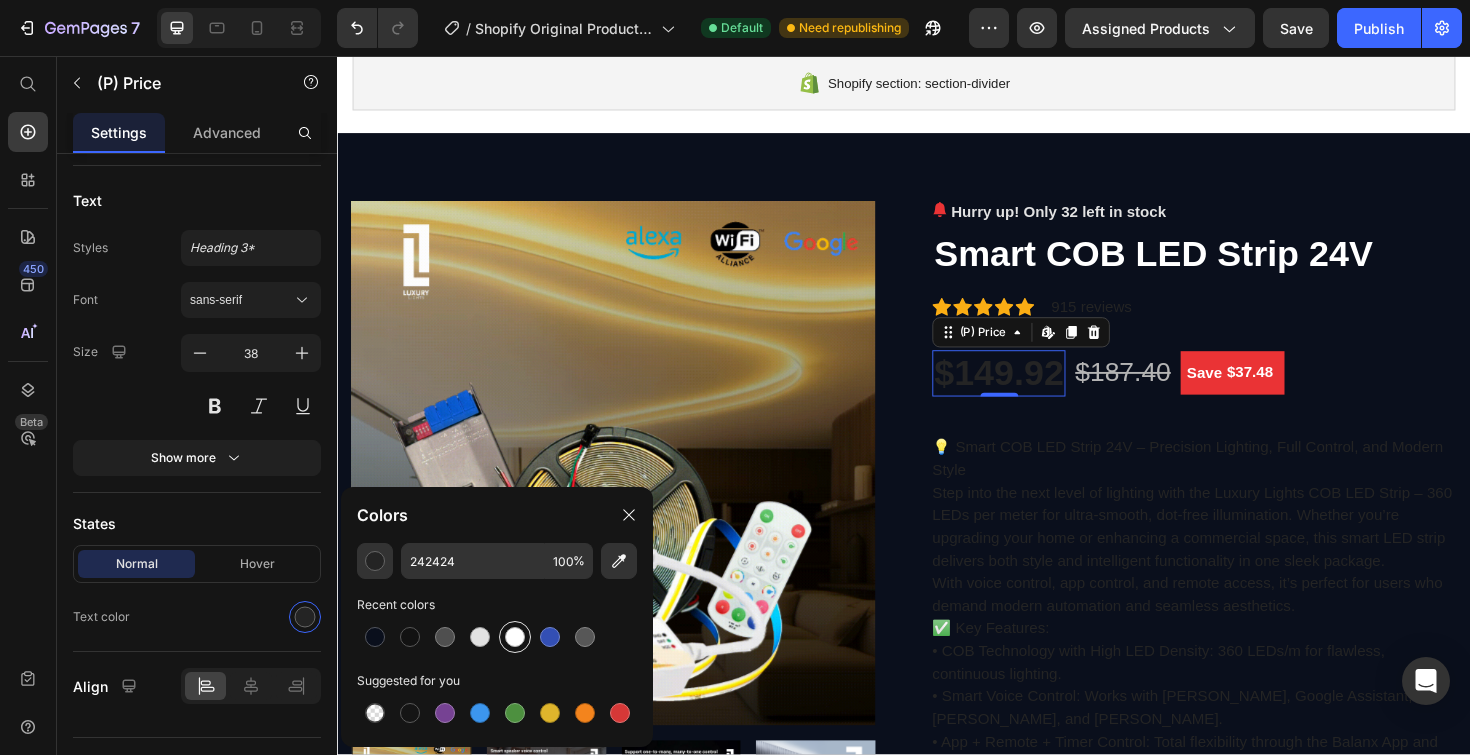 click at bounding box center (515, 637) 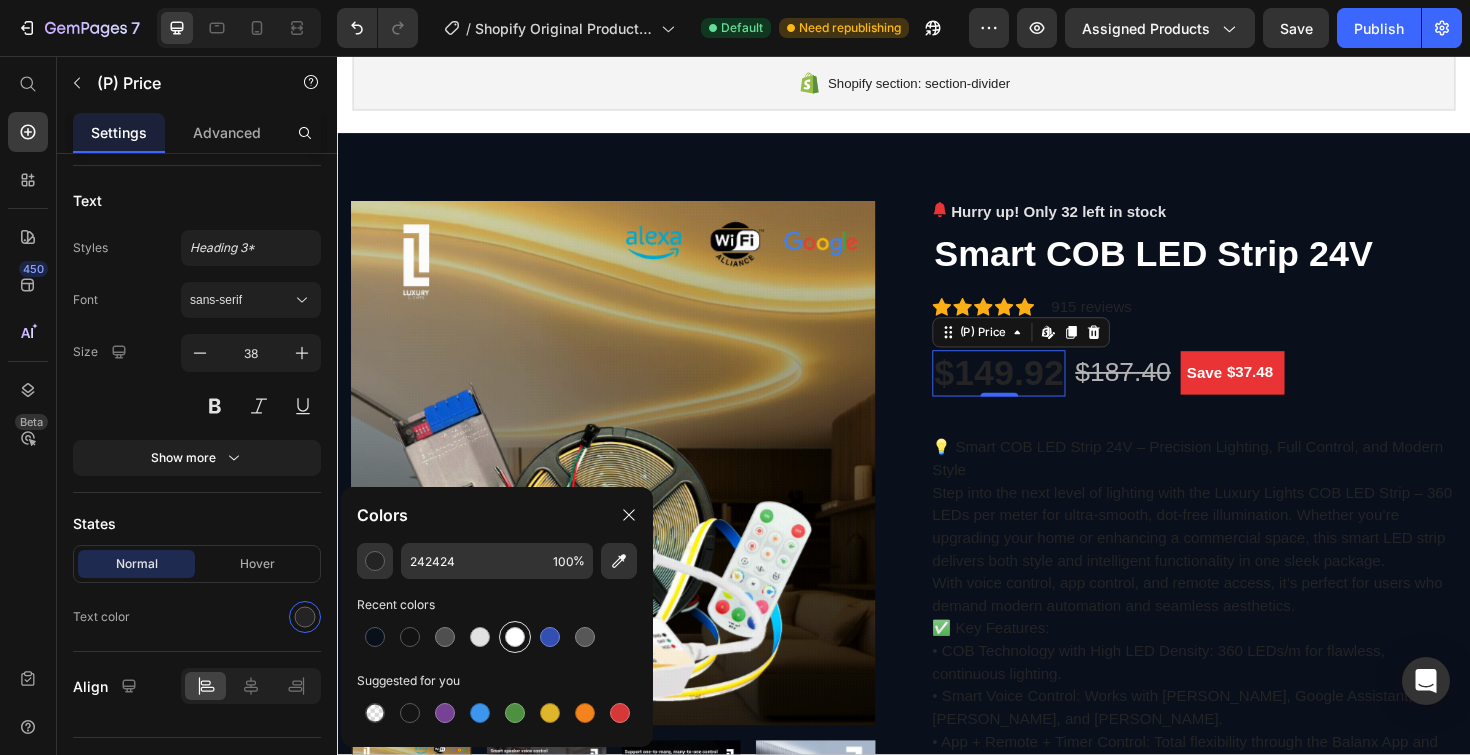 type on "FFFFFF" 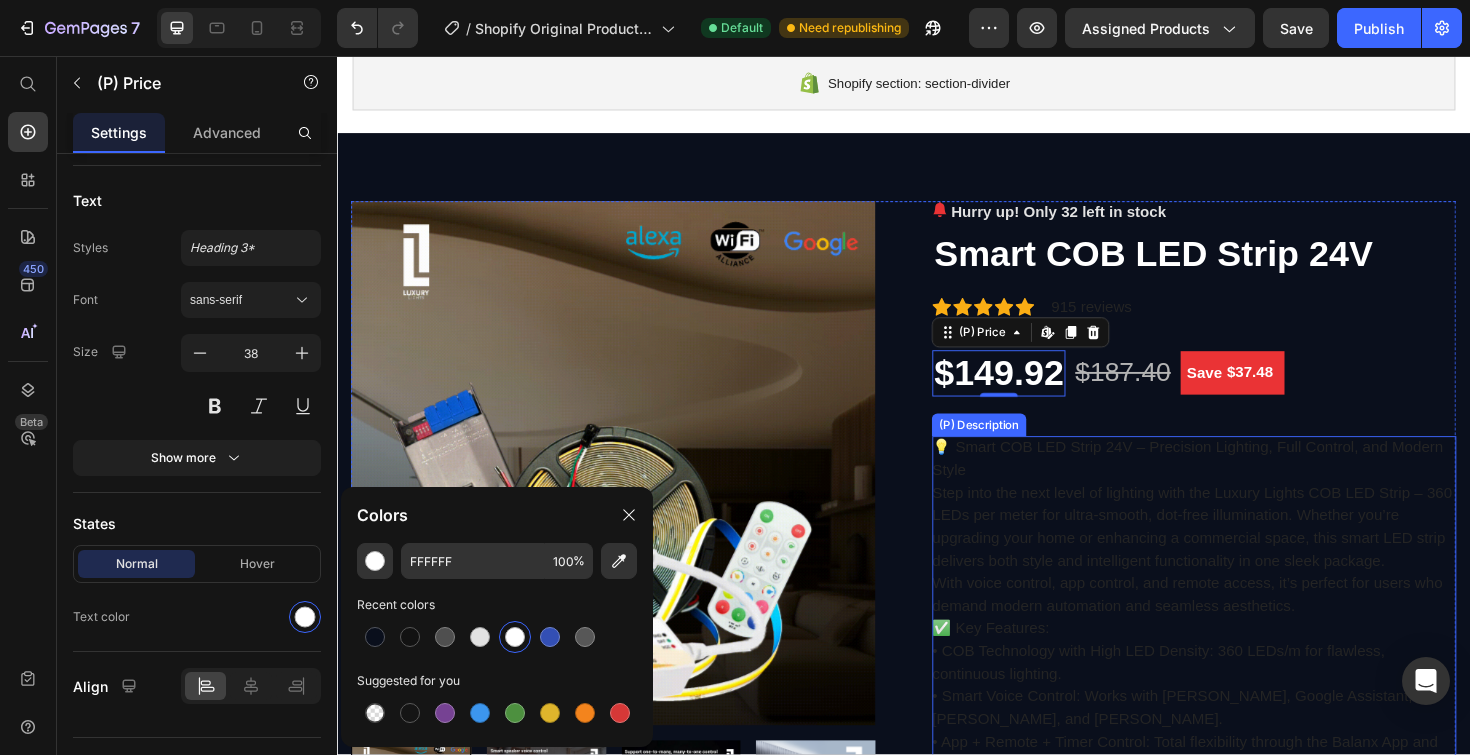 click on "💡 Smart COB LED Strip 24V – Precision Lighting, Full Control, and Modern Style
Step into the next level of lighting with the Luxury Lights COB LED Strip – 360 LEDs per meter for ultra-smooth, dot-free illumination. Whether you’re upgrading your home or enhancing a commercial space, this smart LED strip delivers both style and intelligent functionality in one sleek package.
With voice control, app control, and remote access, it’s perfect for users who demand modern automation and seamless aesthetics.
✅ Key Features:
•   COB Technology with High LED Density: 360 LEDs/m for flawless, continuous lighting.
•   Smart Voice Control: Works with [PERSON_NAME], Google Assistant, [PERSON_NAME], and [PERSON_NAME].
•   App + Remote + Timer Control: Total flexibility through the Balanx App and included 2.4G RF remote.
•   Dynamic Modes: 10 lighting animations including forward and backward flow effects.
•   Color Options: Warm White (3000K), Natural White (4000K), and Cool White (6000K).
•" at bounding box center [1244, 2492] 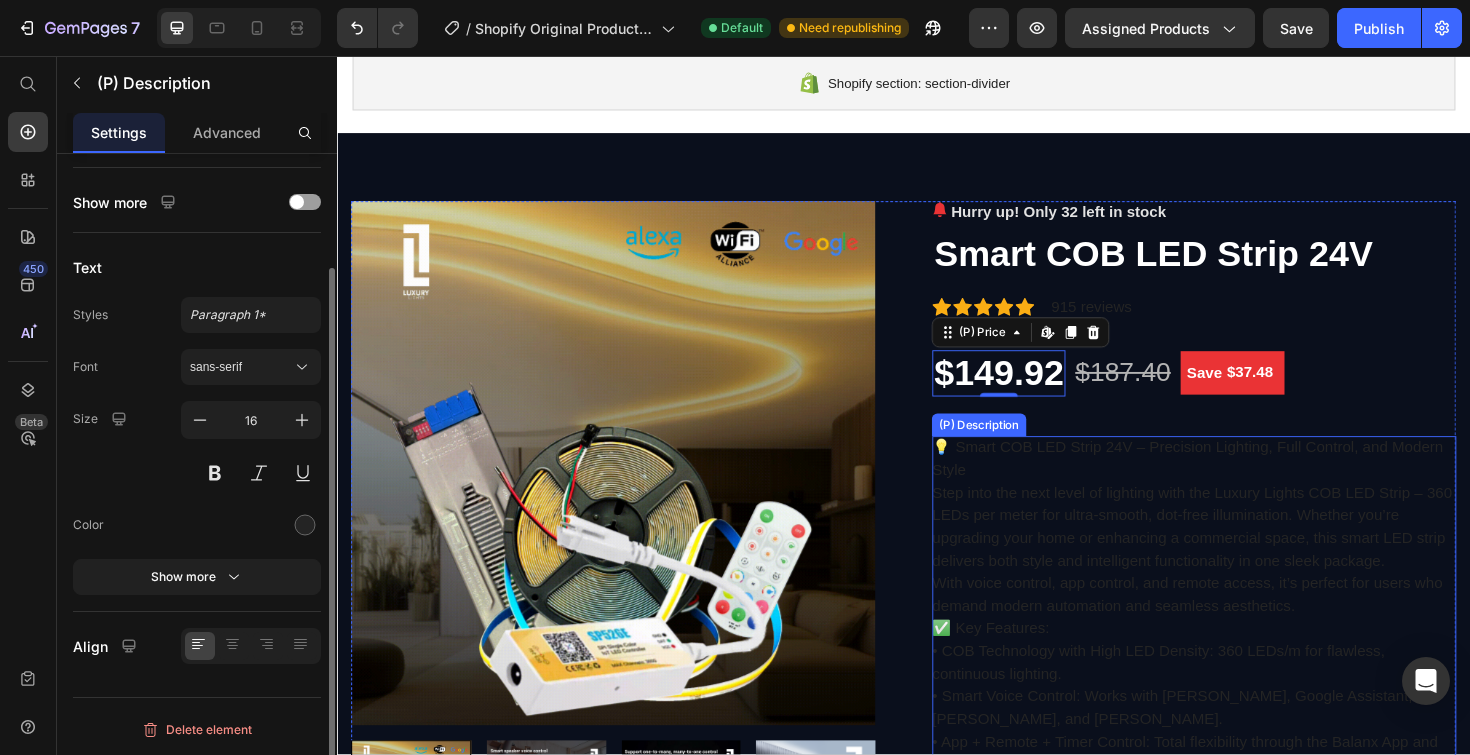 scroll, scrollTop: 0, scrollLeft: 0, axis: both 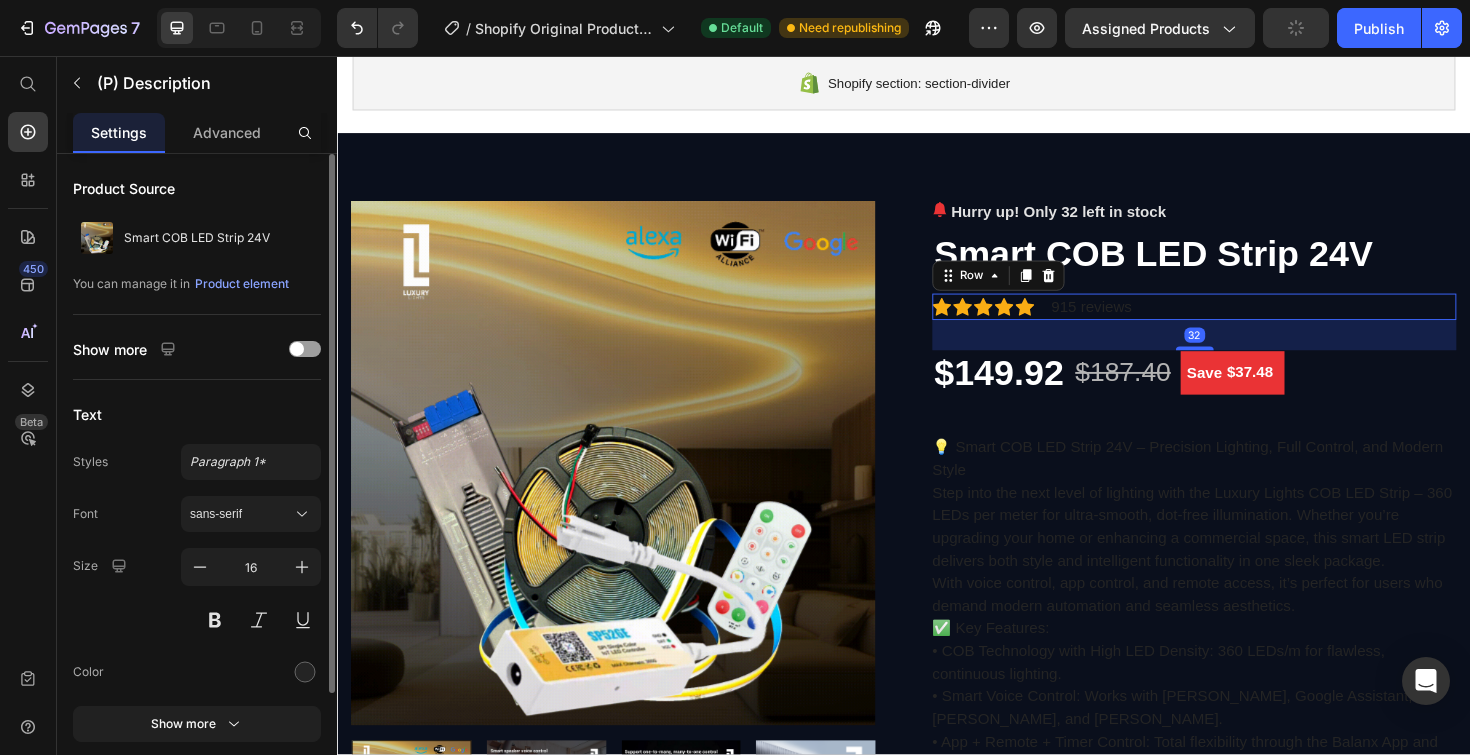 click on "Icon
Icon
Icon
Icon
Icon Icon List Hoz 915 reviews Text block Row   32" at bounding box center (1244, 322) 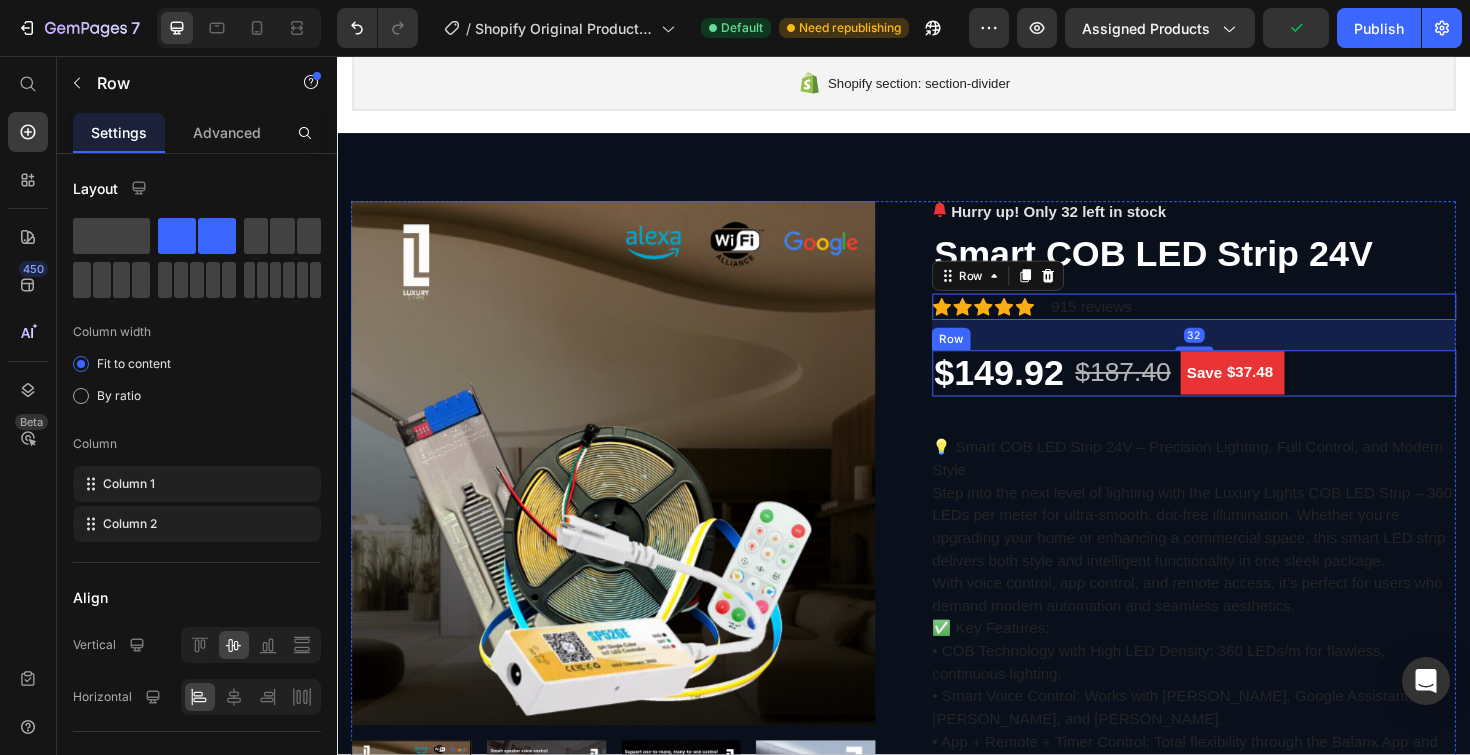 click on "$149.92 (P) Price $187.40 (P) Price Save $37.48 (P) Tag Row" at bounding box center (1244, 393) 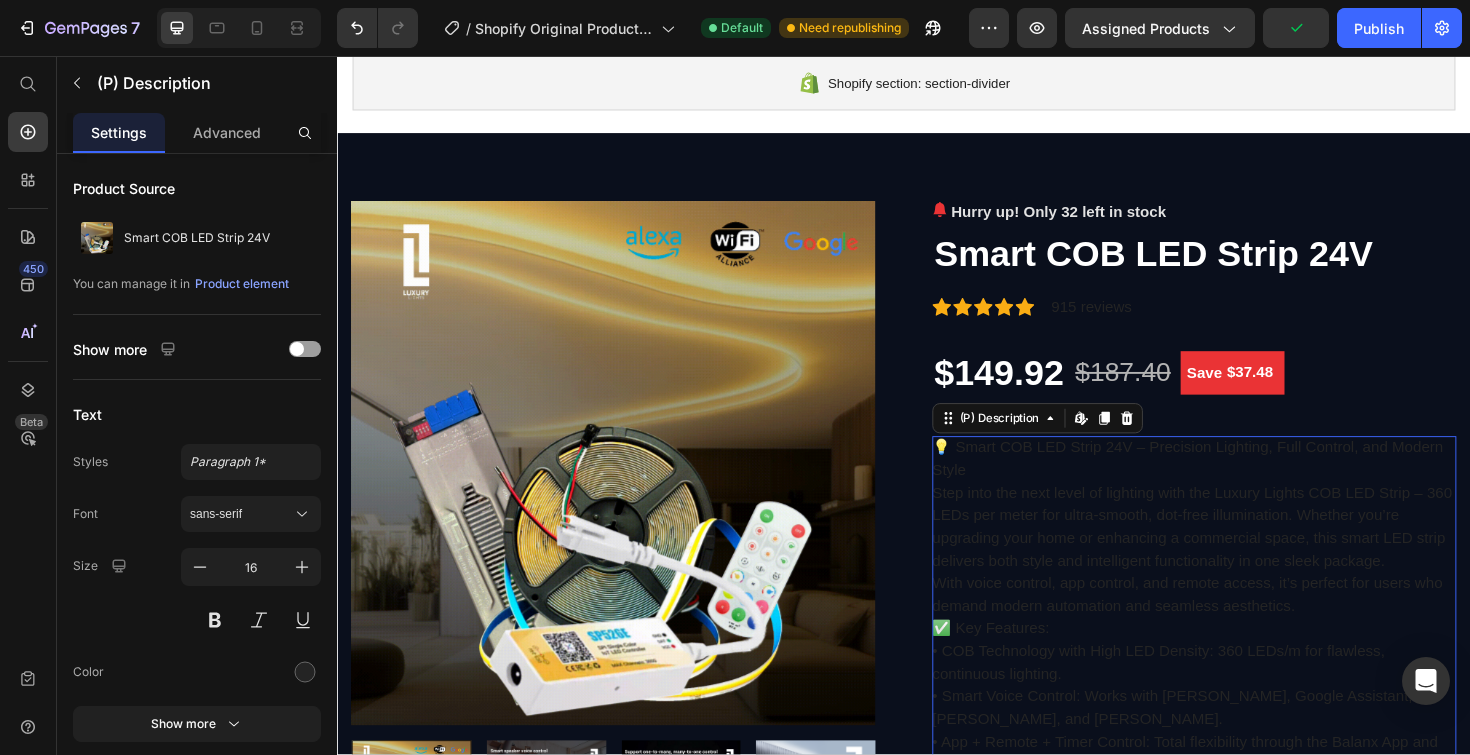 click on "💡 Smart COB LED Strip 24V – Precision Lighting, Full Control, and Modern Style
Step into the next level of lighting with the Luxury Lights COB LED Strip – 360 LEDs per meter for ultra-smooth, dot-free illumination. Whether you’re upgrading your home or enhancing a commercial space, this smart LED strip delivers both style and intelligent functionality in one sleek package.
With voice control, app control, and remote access, it’s perfect for users who demand modern automation and seamless aesthetics.
✅ Key Features:
•   COB Technology with High LED Density: 360 LEDs/m for flawless, continuous lighting.
•   Smart Voice Control: Works with [PERSON_NAME], Google Assistant, [PERSON_NAME], and [PERSON_NAME].
•   App + Remote + Timer Control: Total flexibility through the Balanx App and included 2.4G RF remote.
•   Dynamic Modes: 10 lighting animations including forward and backward flow effects.
•   Color Options: Warm White (3000K), Natural White (4000K), and Cool White (6000K).
•" at bounding box center (1244, 2492) 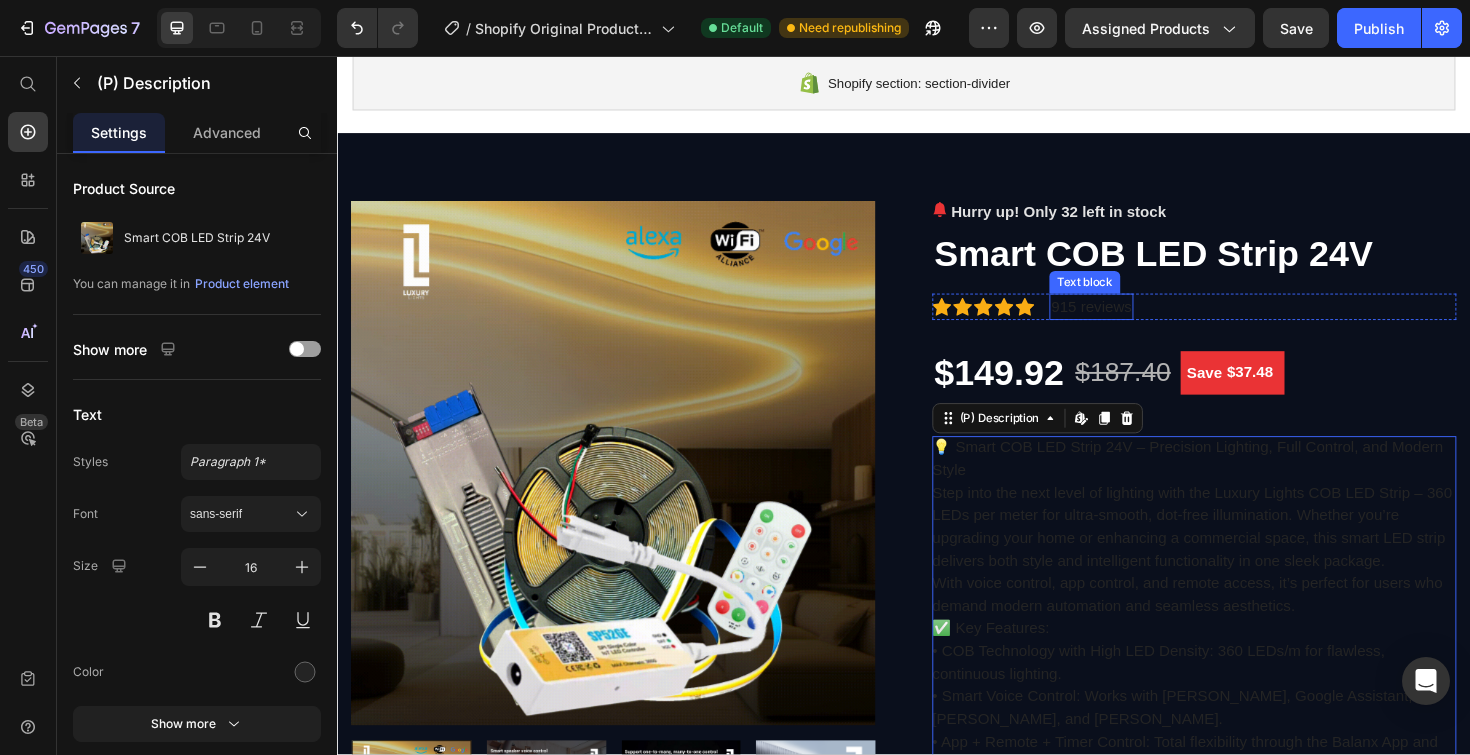 click on "915 reviews" at bounding box center (1135, 322) 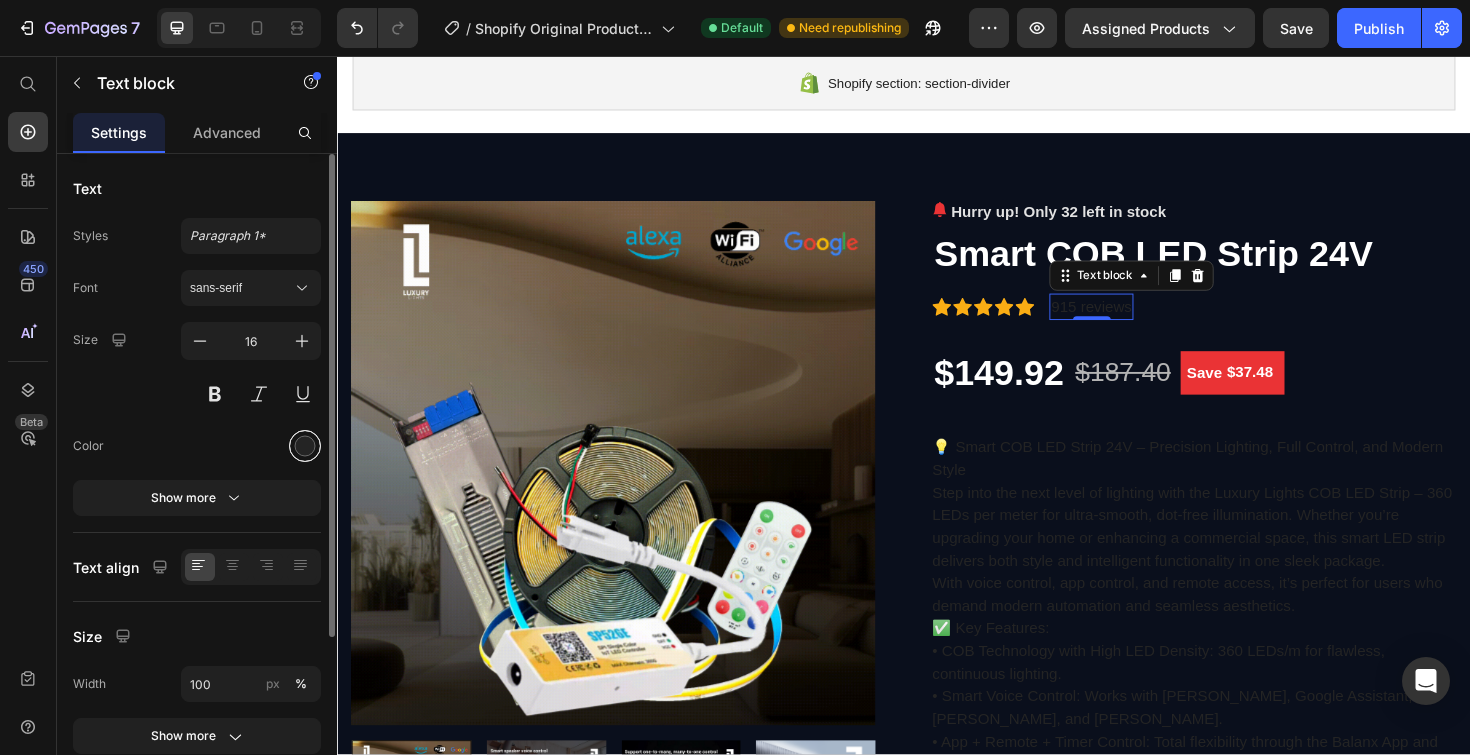click at bounding box center (305, 446) 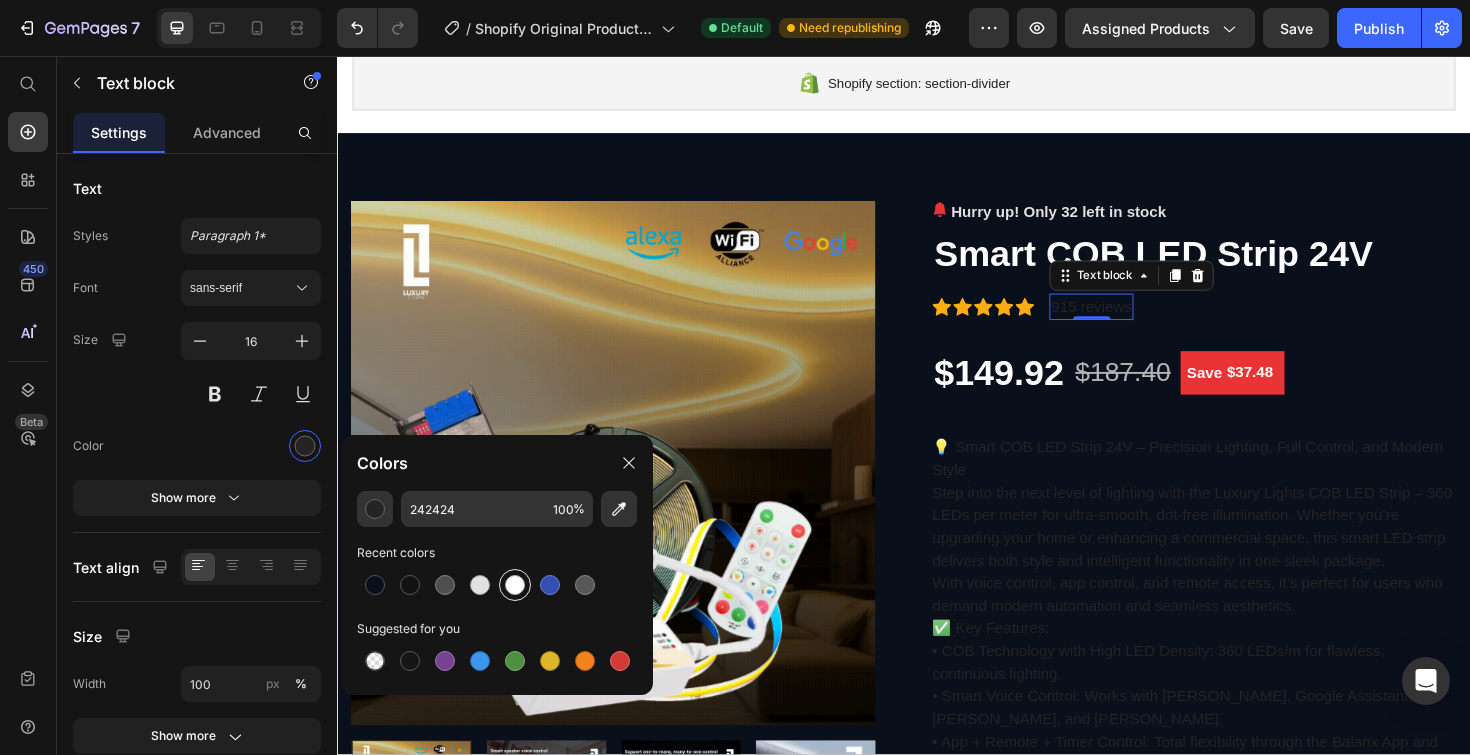 click at bounding box center [515, 585] 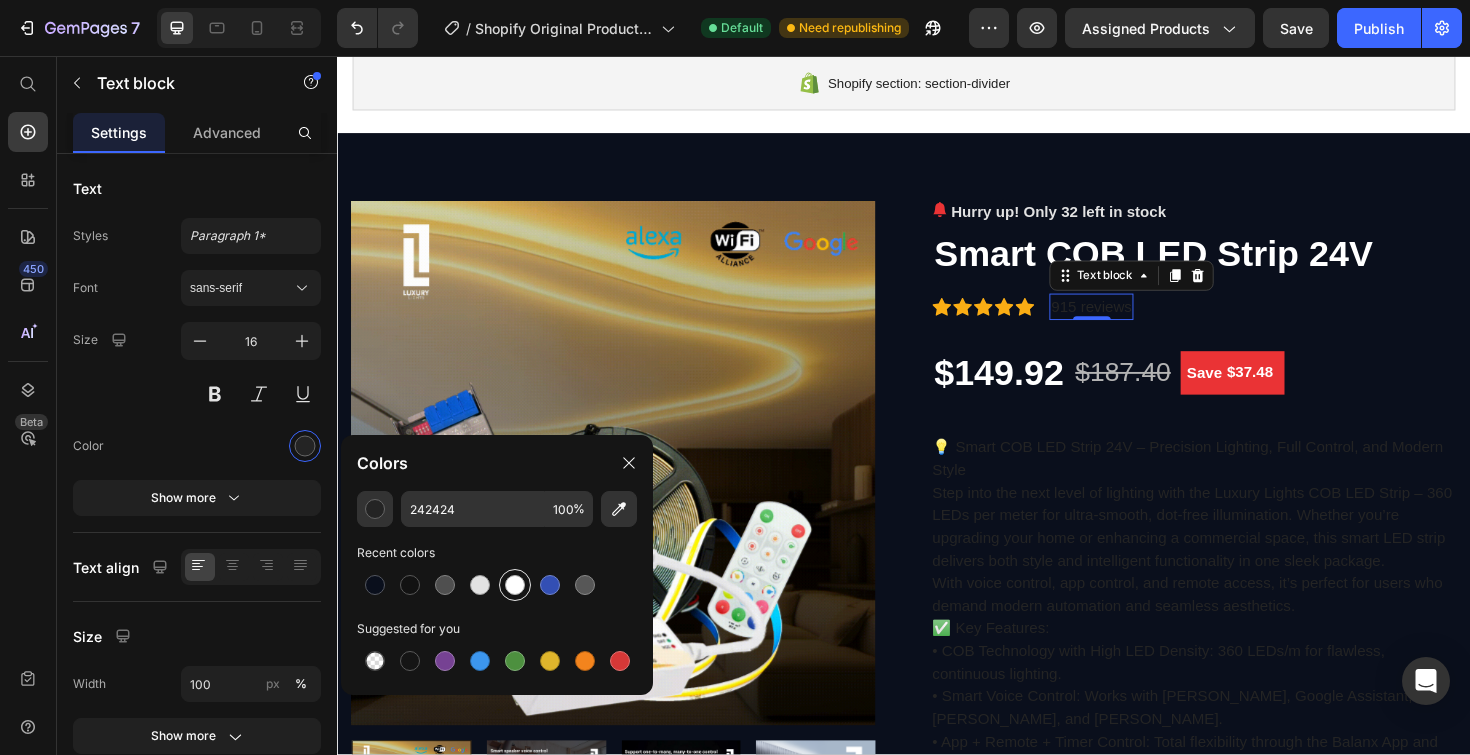 type on "FFFFFF" 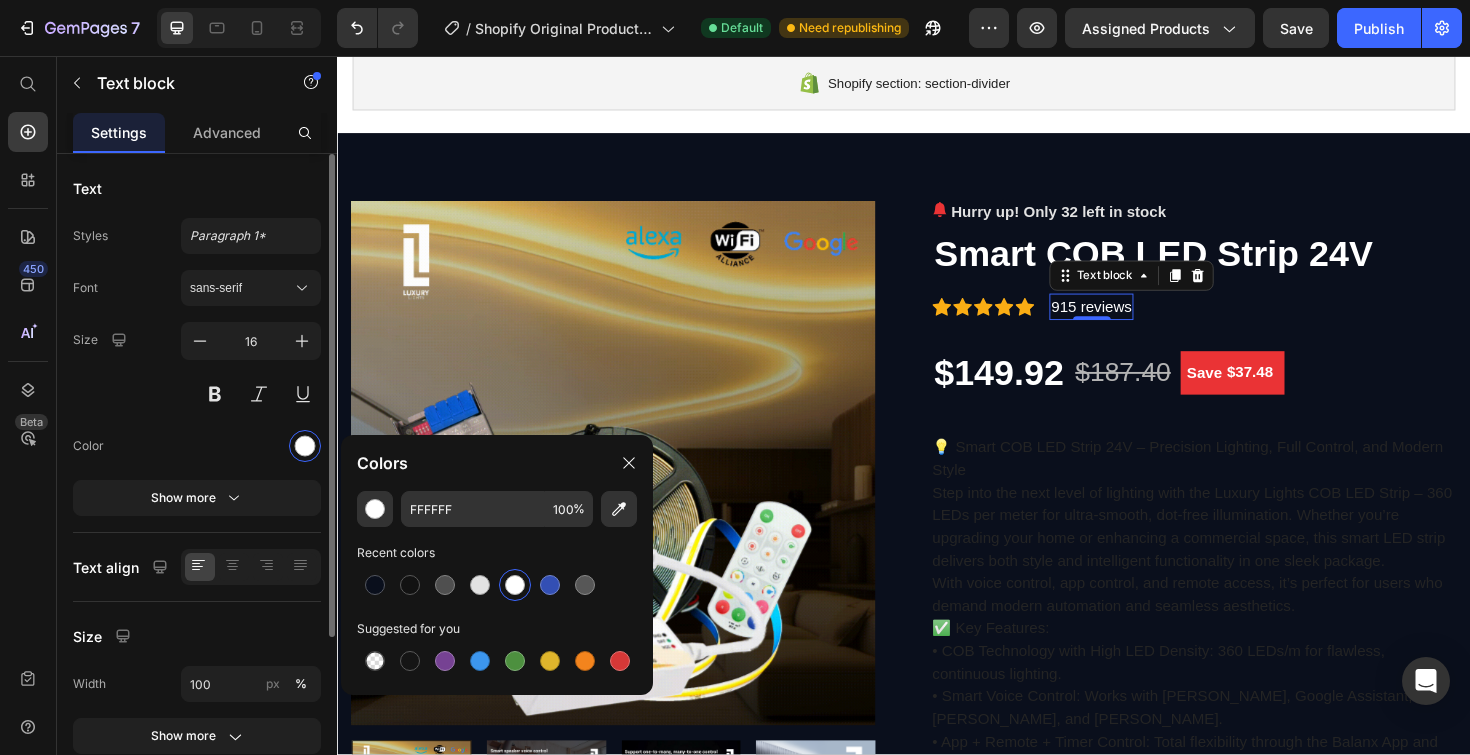 click on "Font sans-serif Size 16 Color Show more" at bounding box center (197, 393) 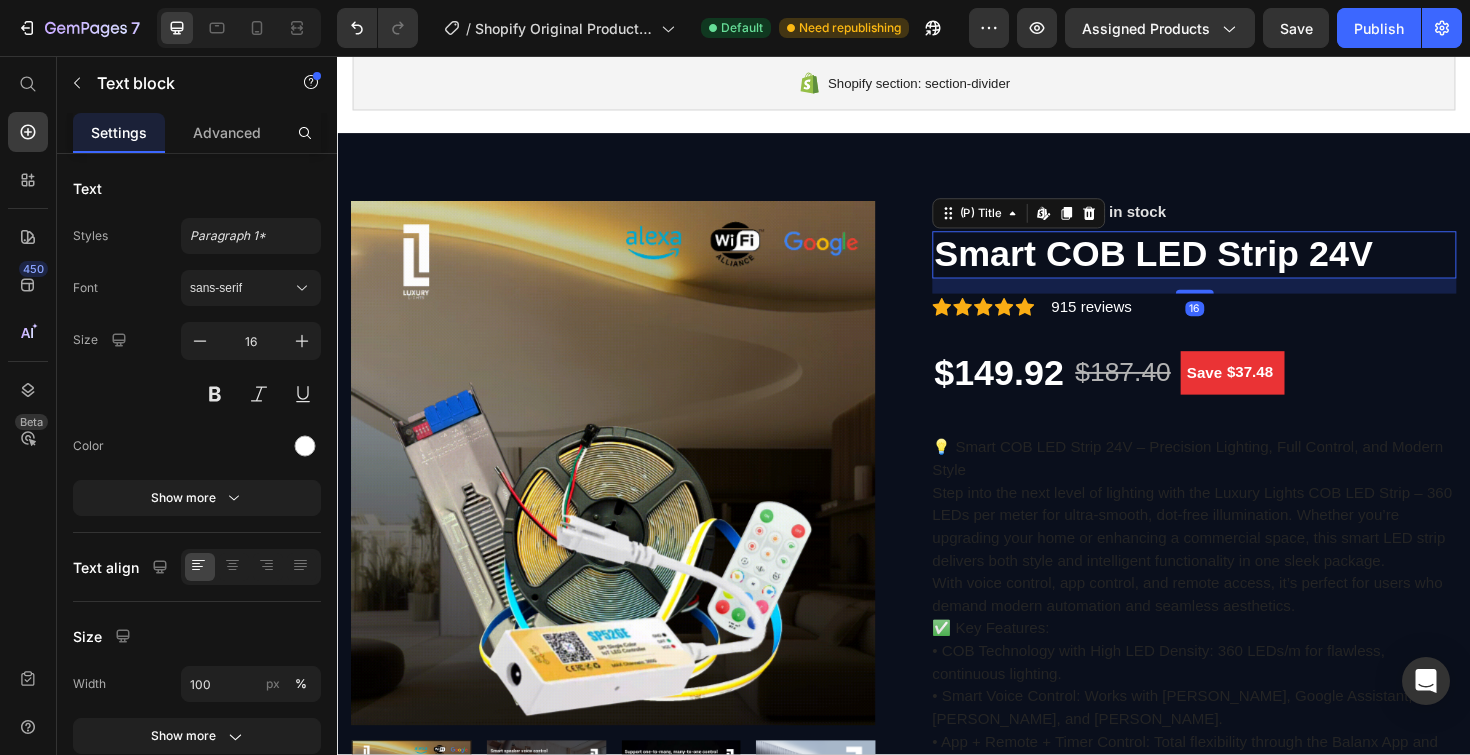 click on "Smart COB LED Strip 24V" at bounding box center (1244, 267) 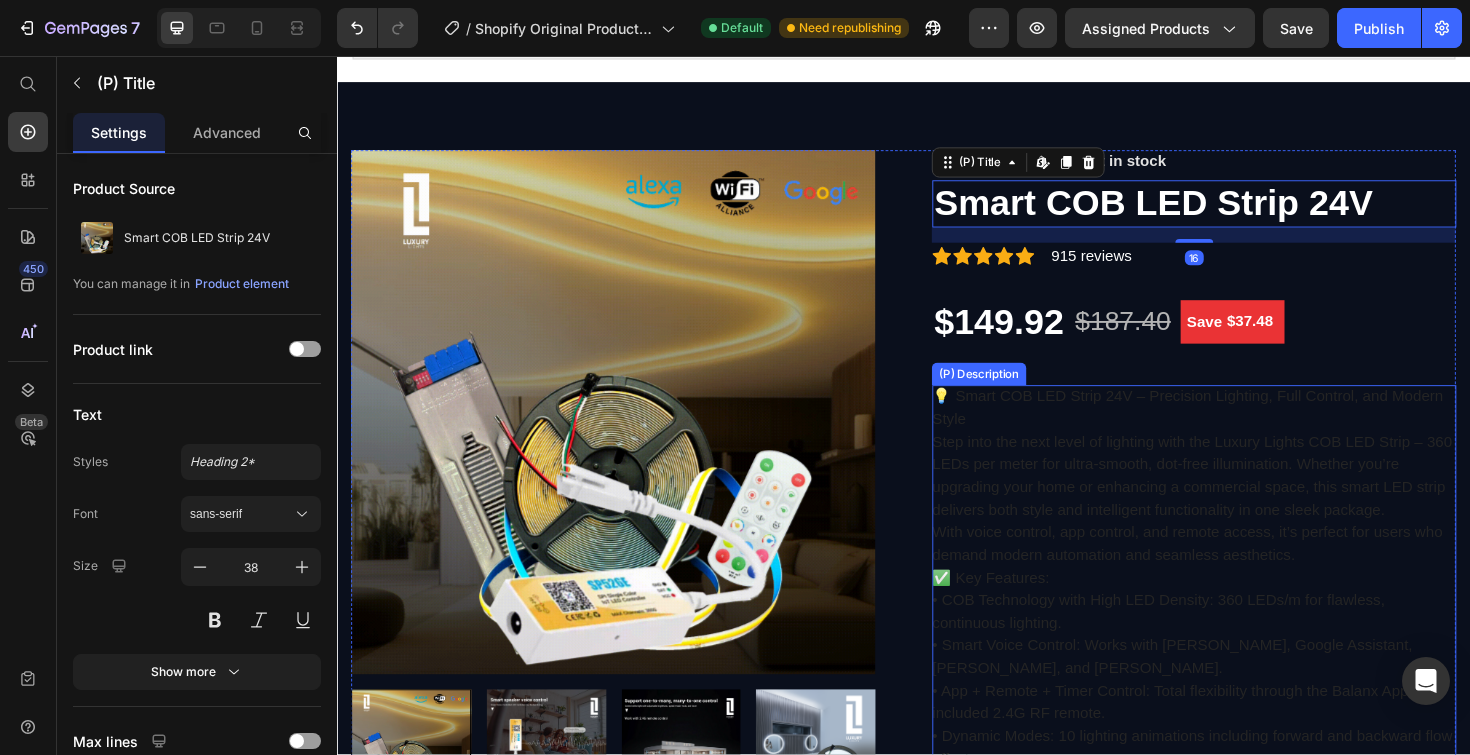 scroll, scrollTop: 650, scrollLeft: 0, axis: vertical 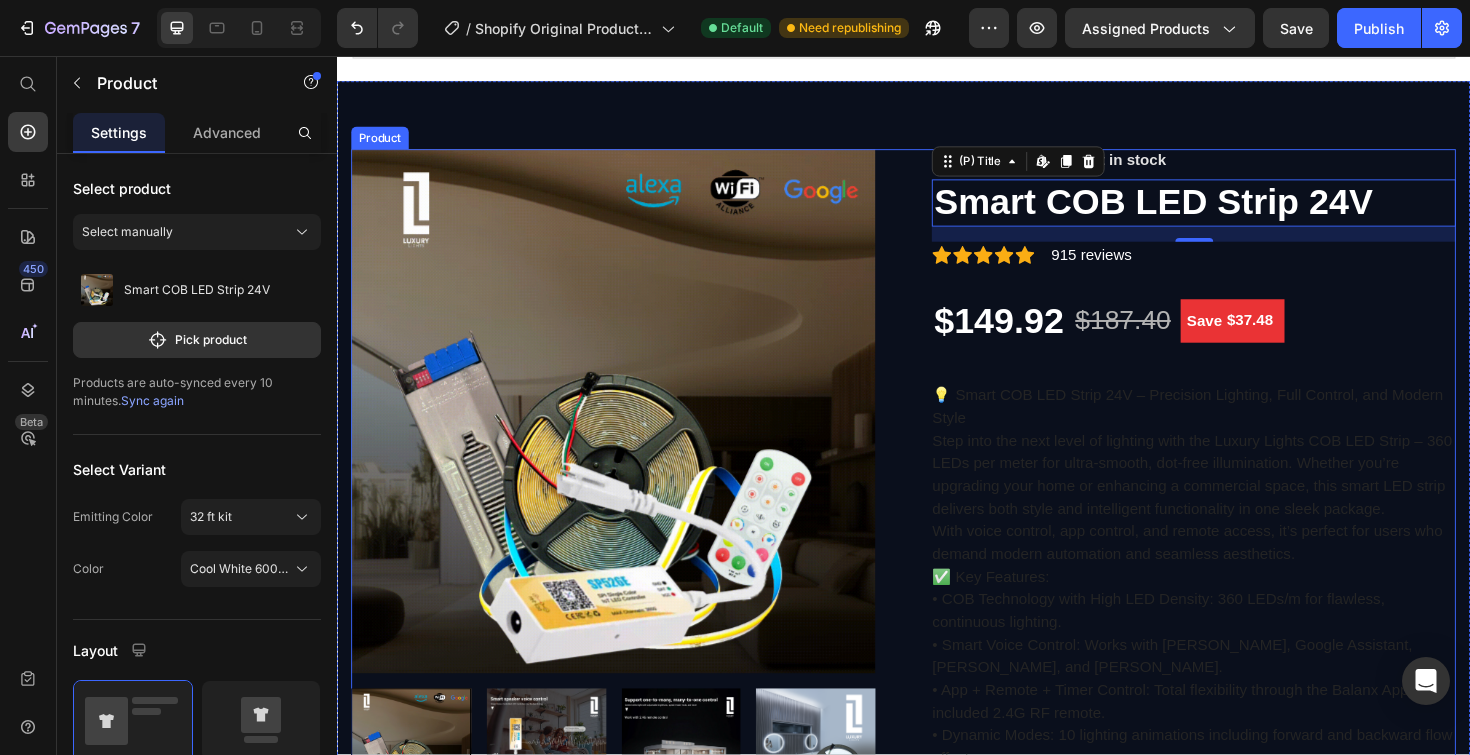 click on "Hurry up! Only 32 left in stock (P) Stock Counter Smart COB LED Strip 24V (P) Title   Edit content in Shopify 16
Icon
Icon
Icon
Icon
Icon Icon List Hoz 915 reviews Text block Row $149.92 (P) Price $187.40 (P) Price Save $37.48 (P) Tag Row 💡 Smart COB LED Strip 24V – Precision Lighting, Full Control, and Modern Style
Step into the next level of lighting with the Luxury Lights COB LED Strip – 360 LEDs per meter for ultra-smooth, dot-free illumination. Whether you’re upgrading your home or enhancing a commercial space, this smart LED strip delivers both style and intelligent functionality in one sleek package.
With voice control, app control, and remote access, it’s perfect for users who demand modern automation and seamless aesthetics.
✅ Key Features:
•   COB Technology with High LED Density: 360 LEDs/m for flawless, continuous lighting.
•
•
•
•
•" at bounding box center (1244, 2675) 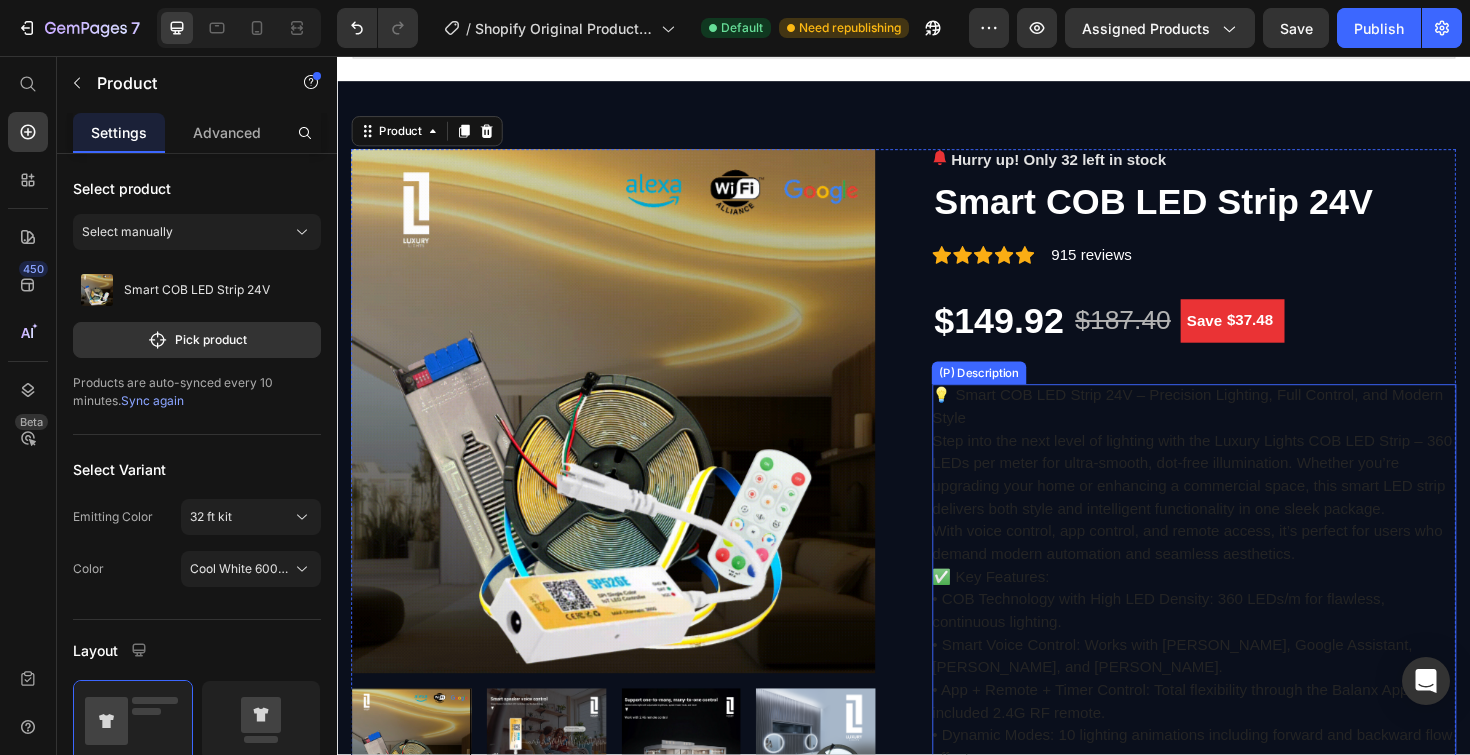 click on "💡 Smart COB LED Strip 24V – Precision Lighting, Full Control, and Modern Style
Step into the next level of lighting with the Luxury Lights COB LED Strip – 360 LEDs per meter for ultra-smooth, dot-free illumination. Whether you’re upgrading your home or enhancing a commercial space, this smart LED strip delivers both style and intelligent functionality in one sleek package.
With voice control, app control, and remote access, it’s perfect for users who demand modern automation and seamless aesthetics.
✅ Key Features:
•   COB Technology with High LED Density: 360 LEDs/m for flawless, continuous lighting.
•   Smart Voice Control: Works with [PERSON_NAME], Google Assistant, [PERSON_NAME], and [PERSON_NAME].
•   App + Remote + Timer Control: Total flexibility through the Balanx App and included 2.4G RF remote.
•   Dynamic Modes: 10 lighting animations including forward and backward flow effects.
•   Color Options: Warm White (3000K), Natural White (4000K), and Cool White (6000K).
•" at bounding box center [1244, 2437] 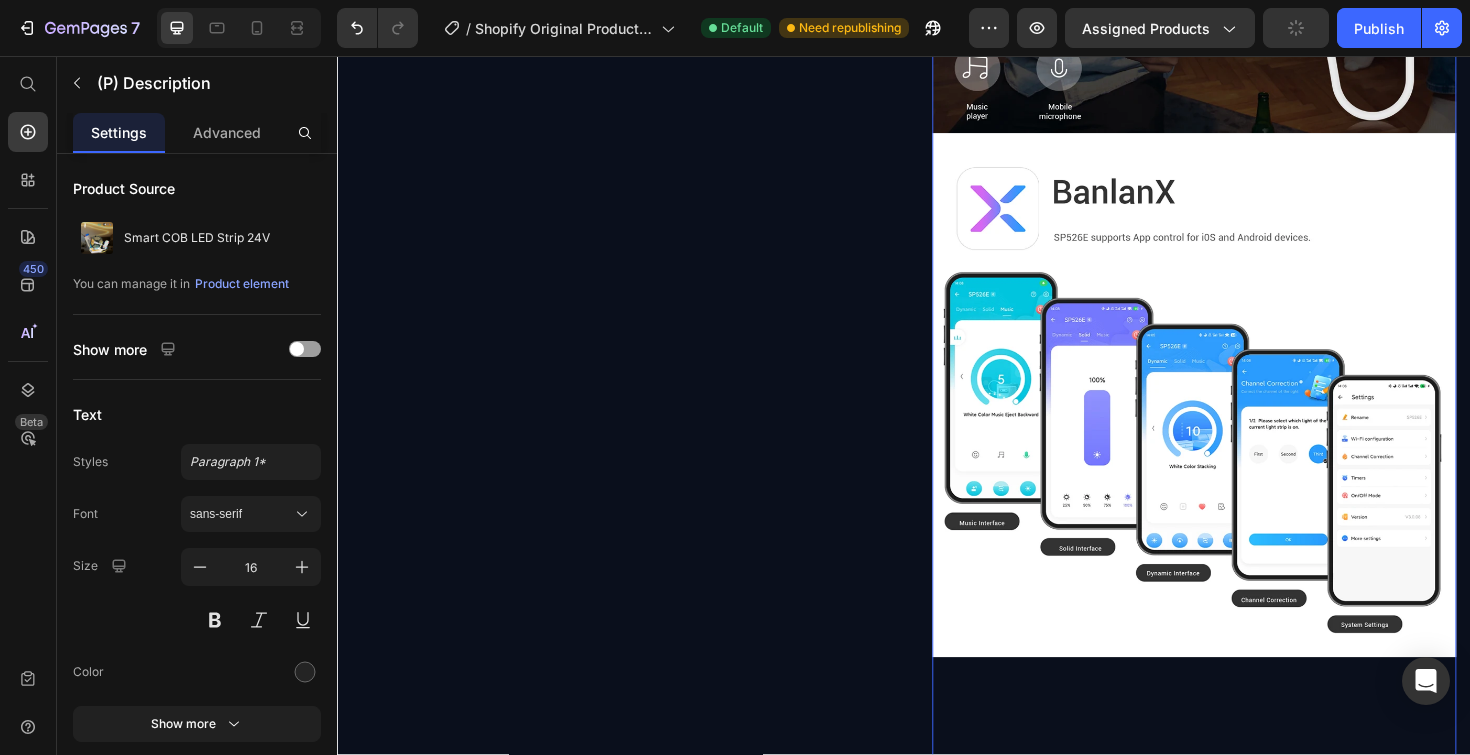 scroll, scrollTop: 4716, scrollLeft: 0, axis: vertical 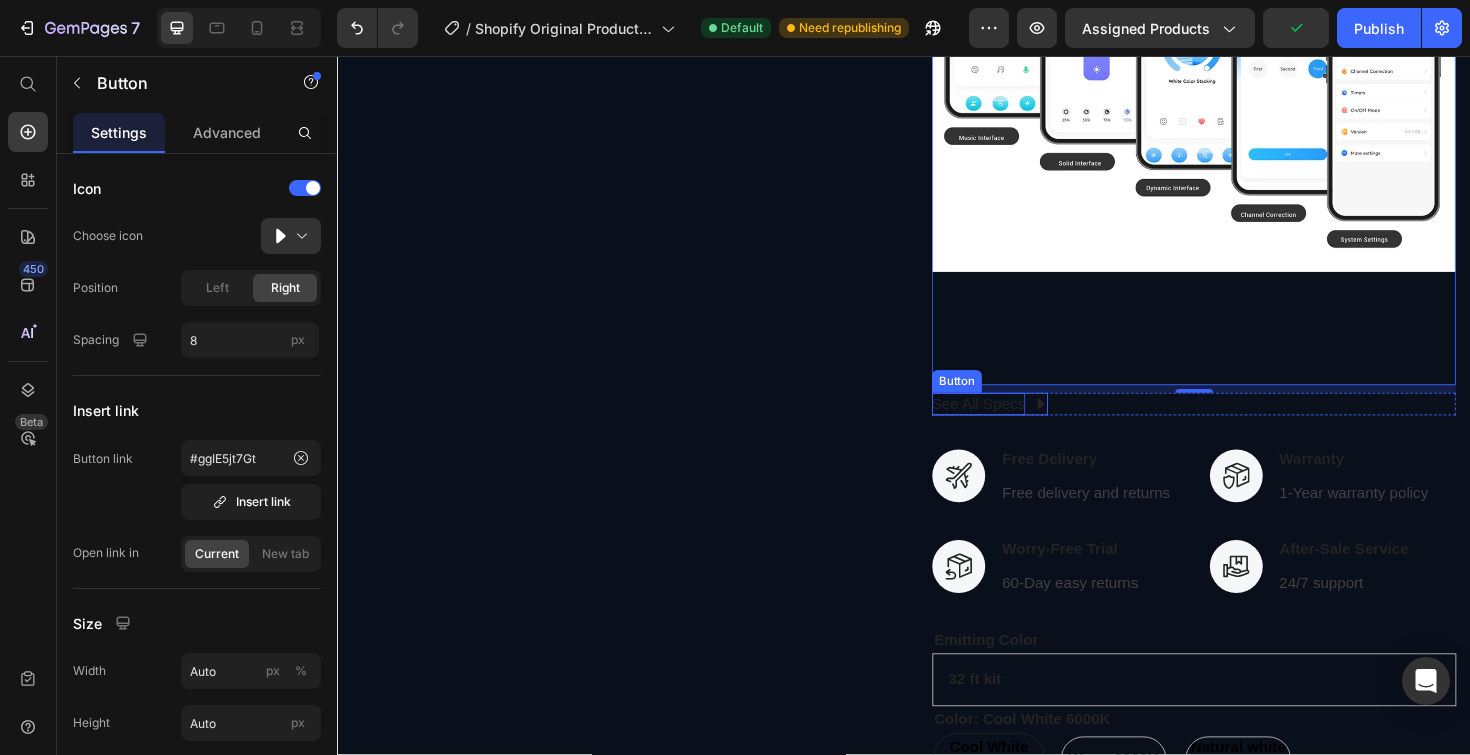 click on "See All Specs Button" at bounding box center (1028, 425) 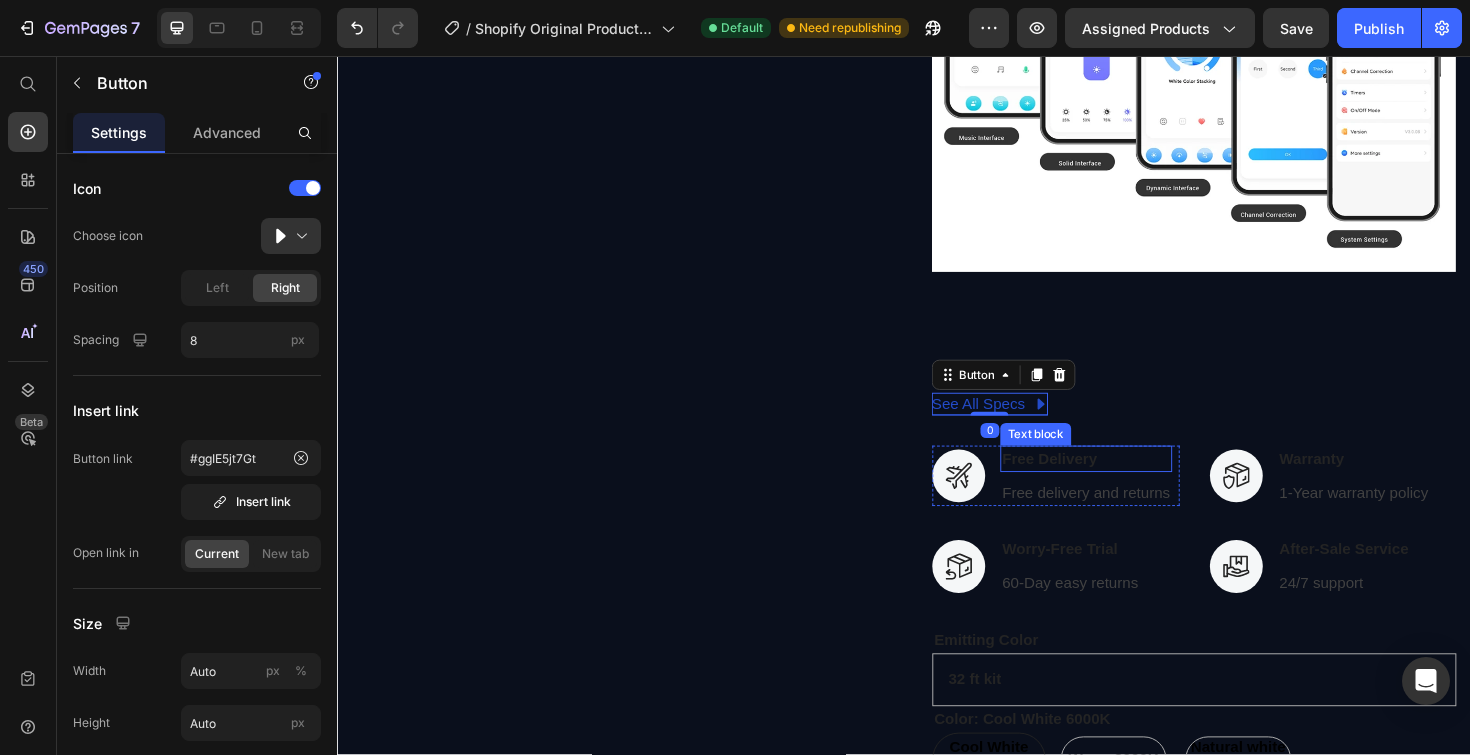 click on "Free Delivery" at bounding box center (1130, 483) 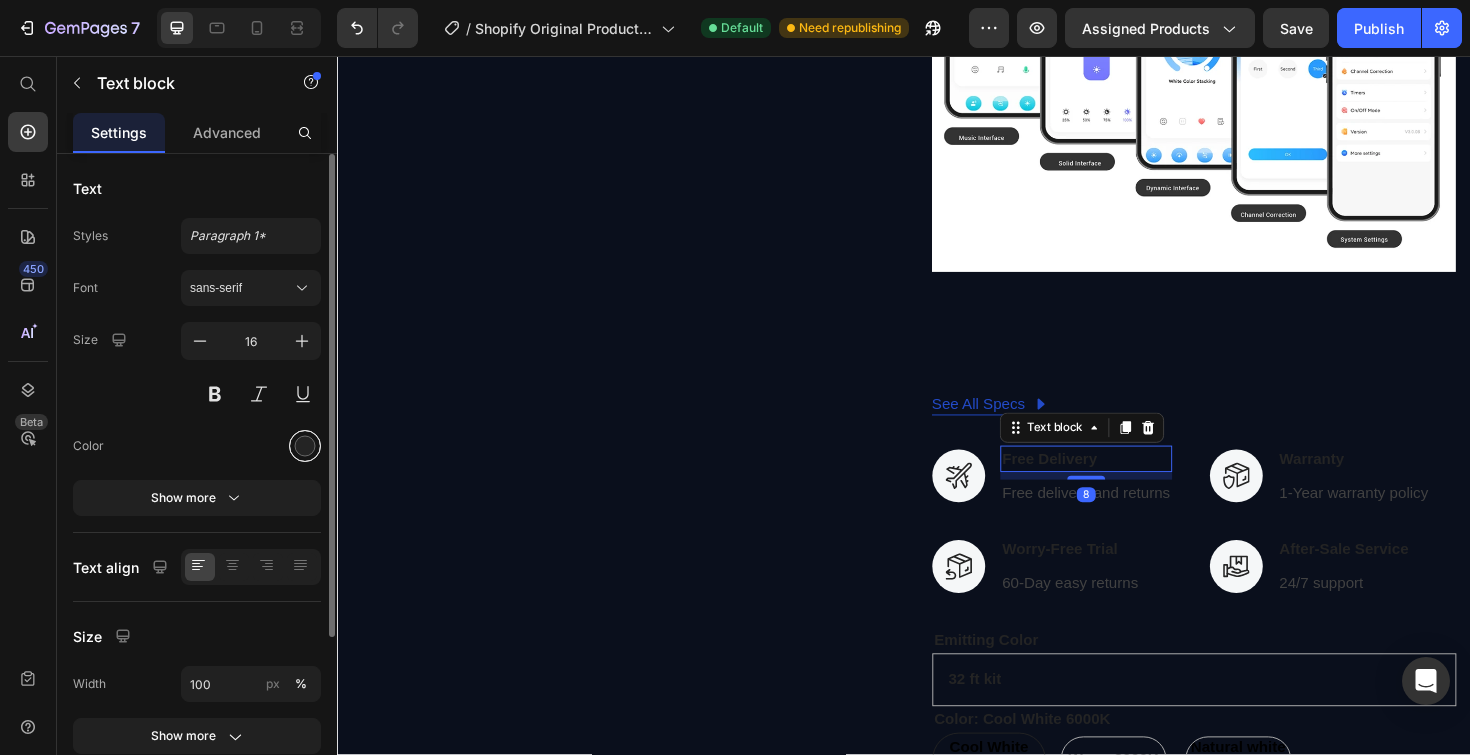 click at bounding box center [305, 446] 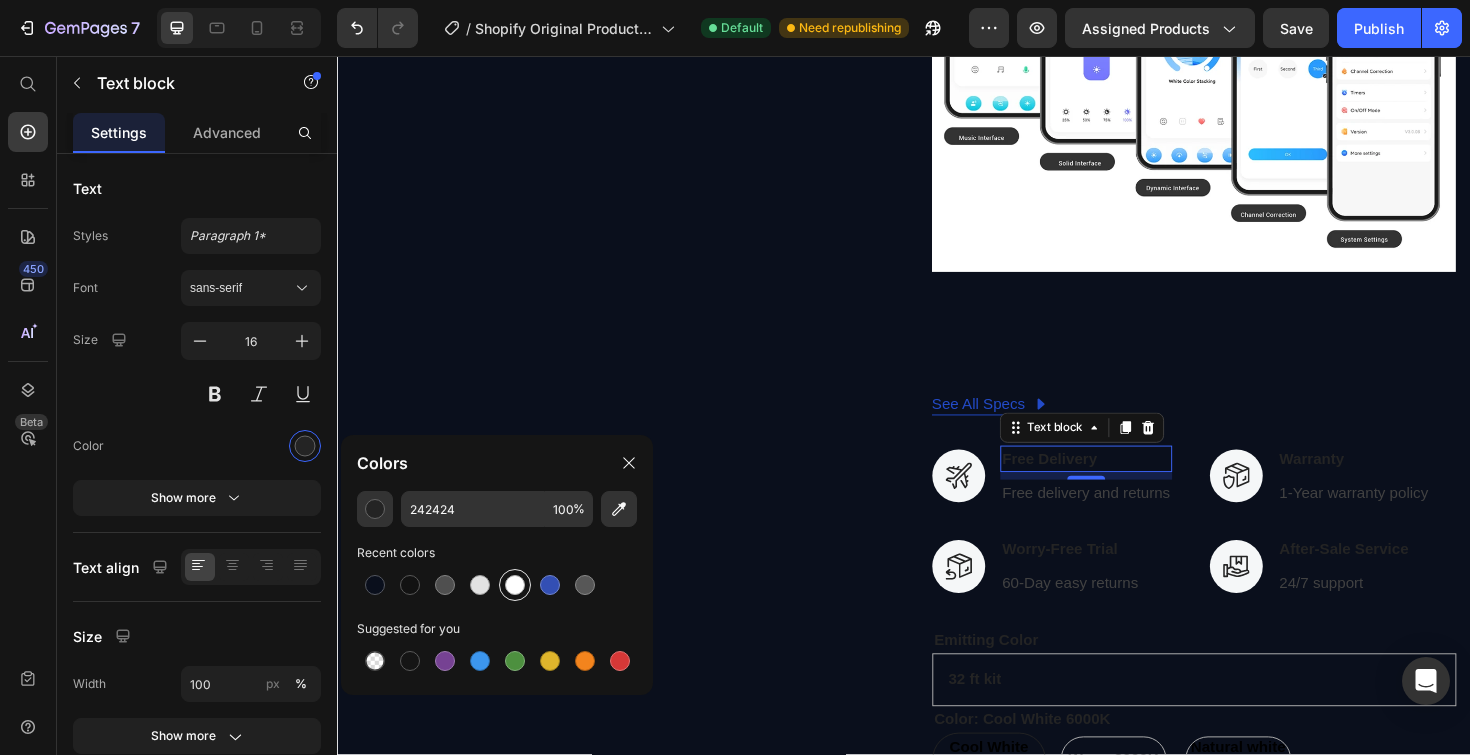 click at bounding box center (515, 585) 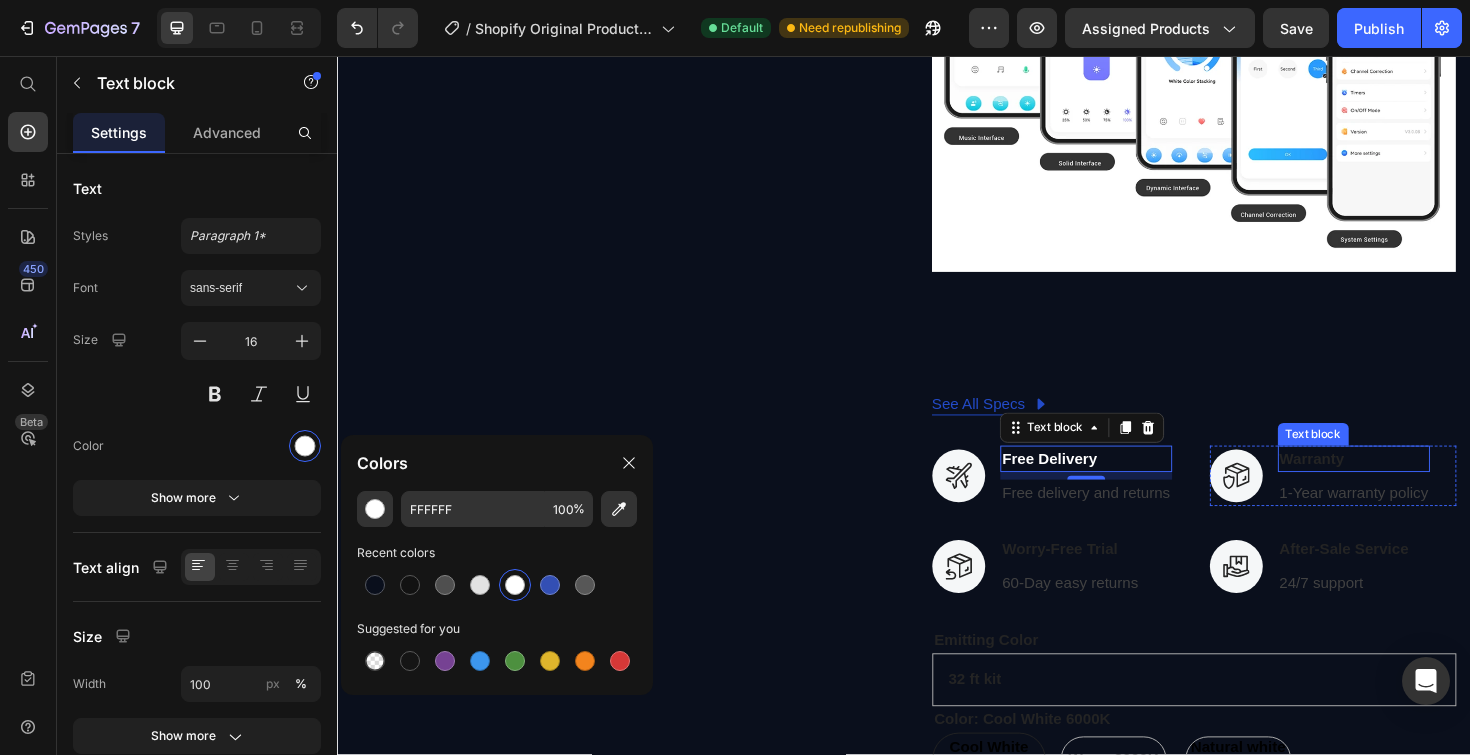 click on "Warranty" at bounding box center (1414, 483) 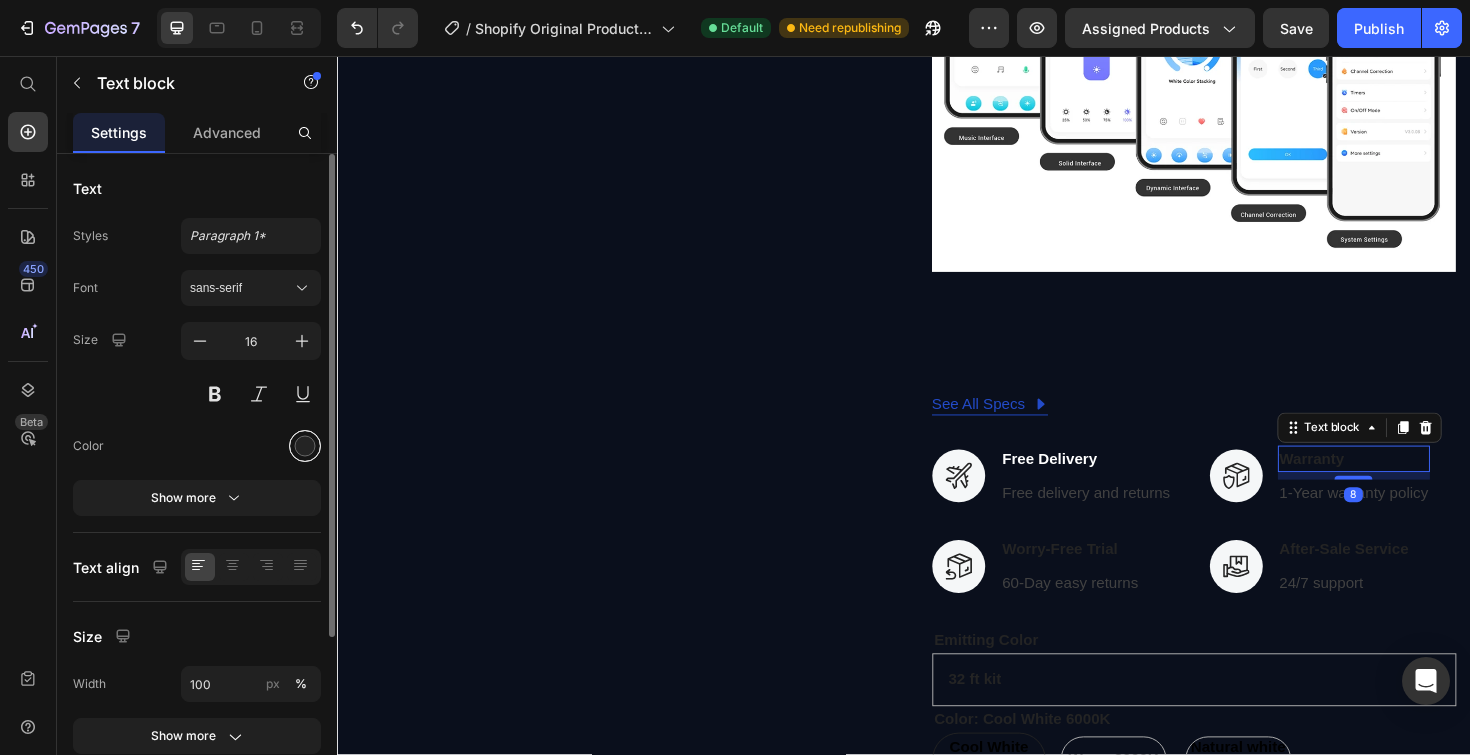 click at bounding box center (305, 446) 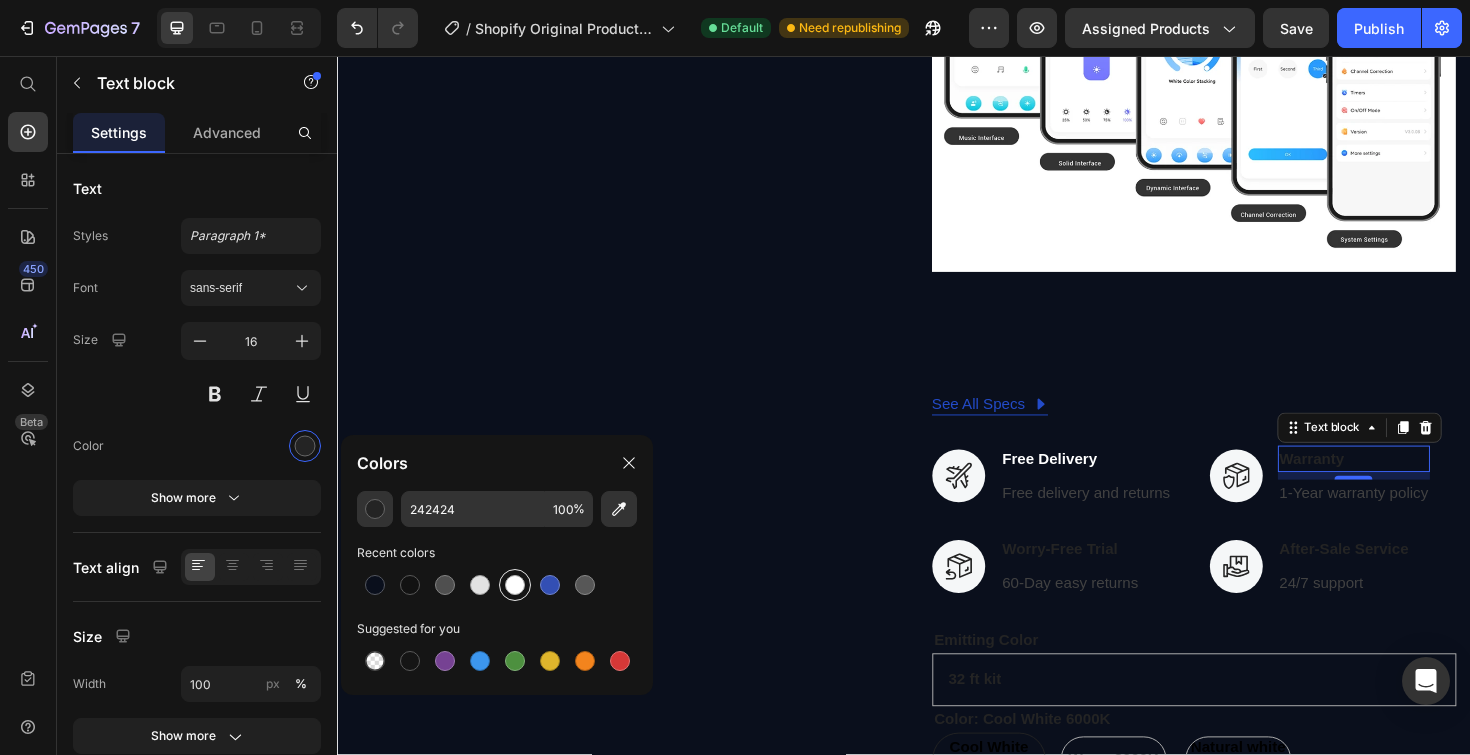 drag, startPoint x: 515, startPoint y: 581, endPoint x: 676, endPoint y: 459, distance: 202.00247 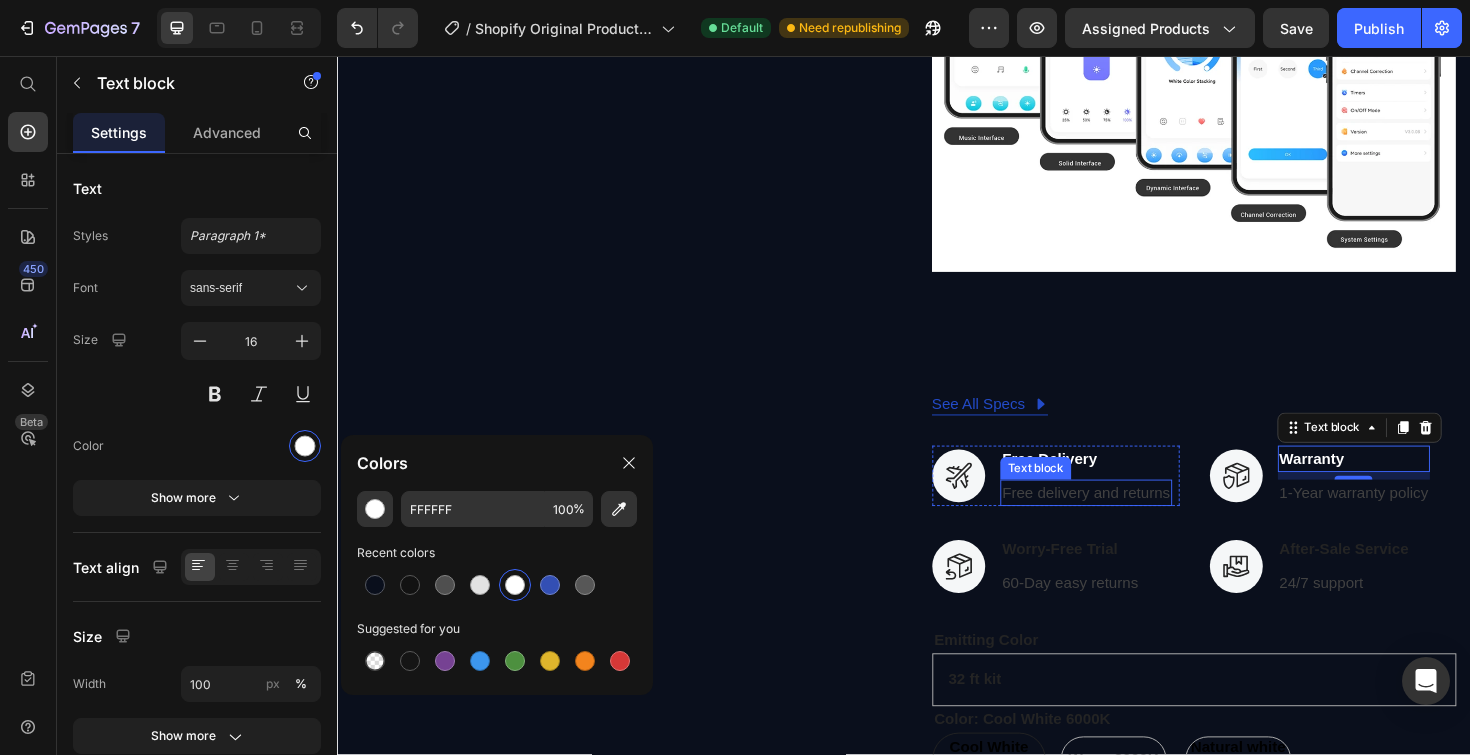 click on "Free delivery and returns" at bounding box center (1130, 519) 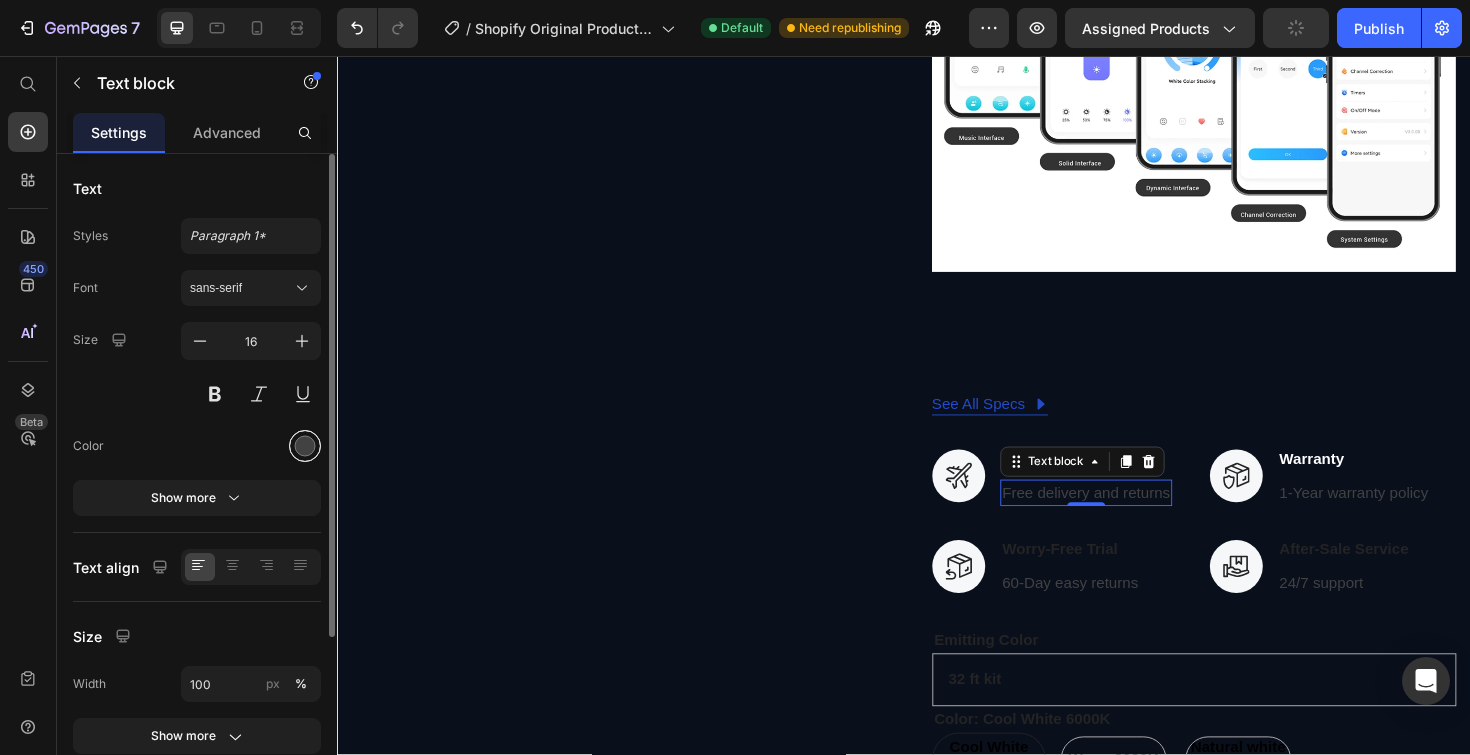drag, startPoint x: 299, startPoint y: 447, endPoint x: 309, endPoint y: 446, distance: 10.049875 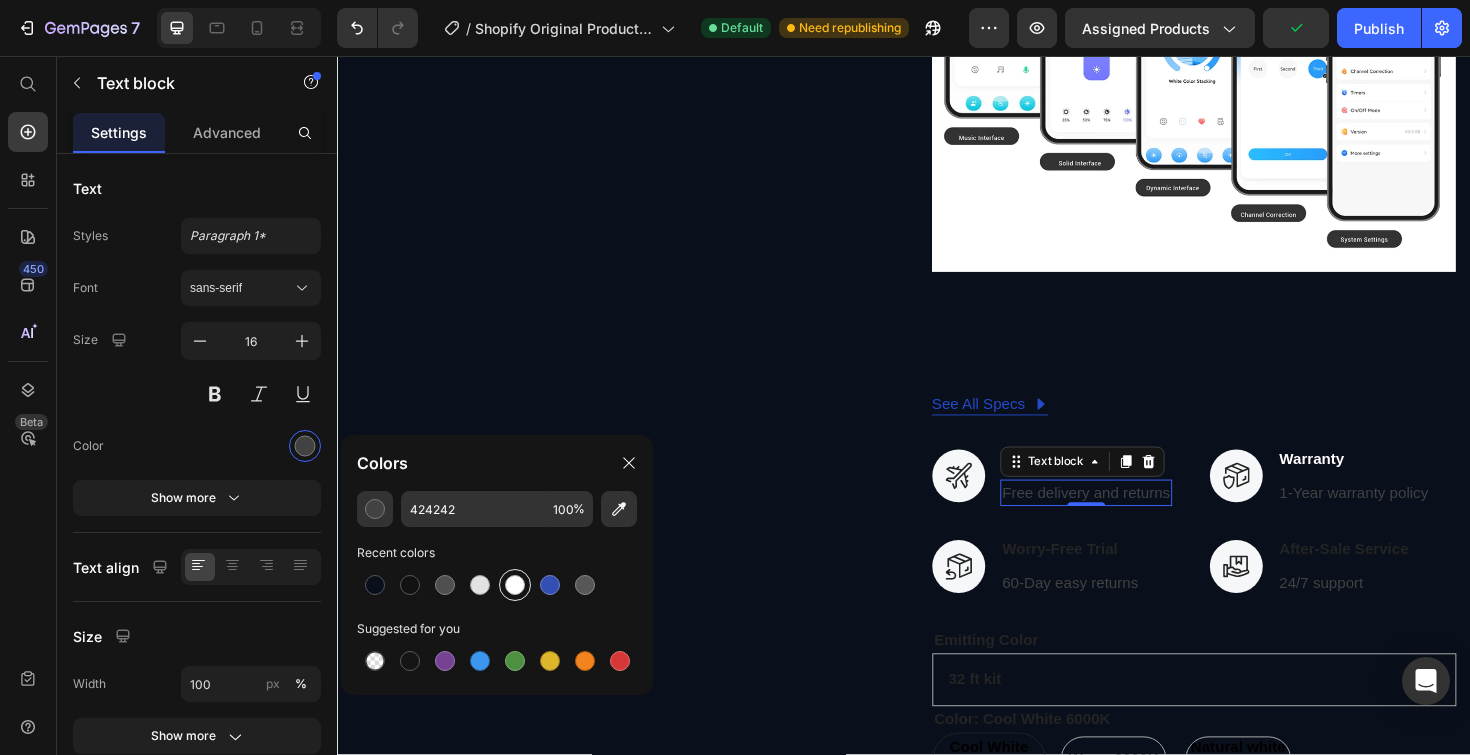click at bounding box center (515, 585) 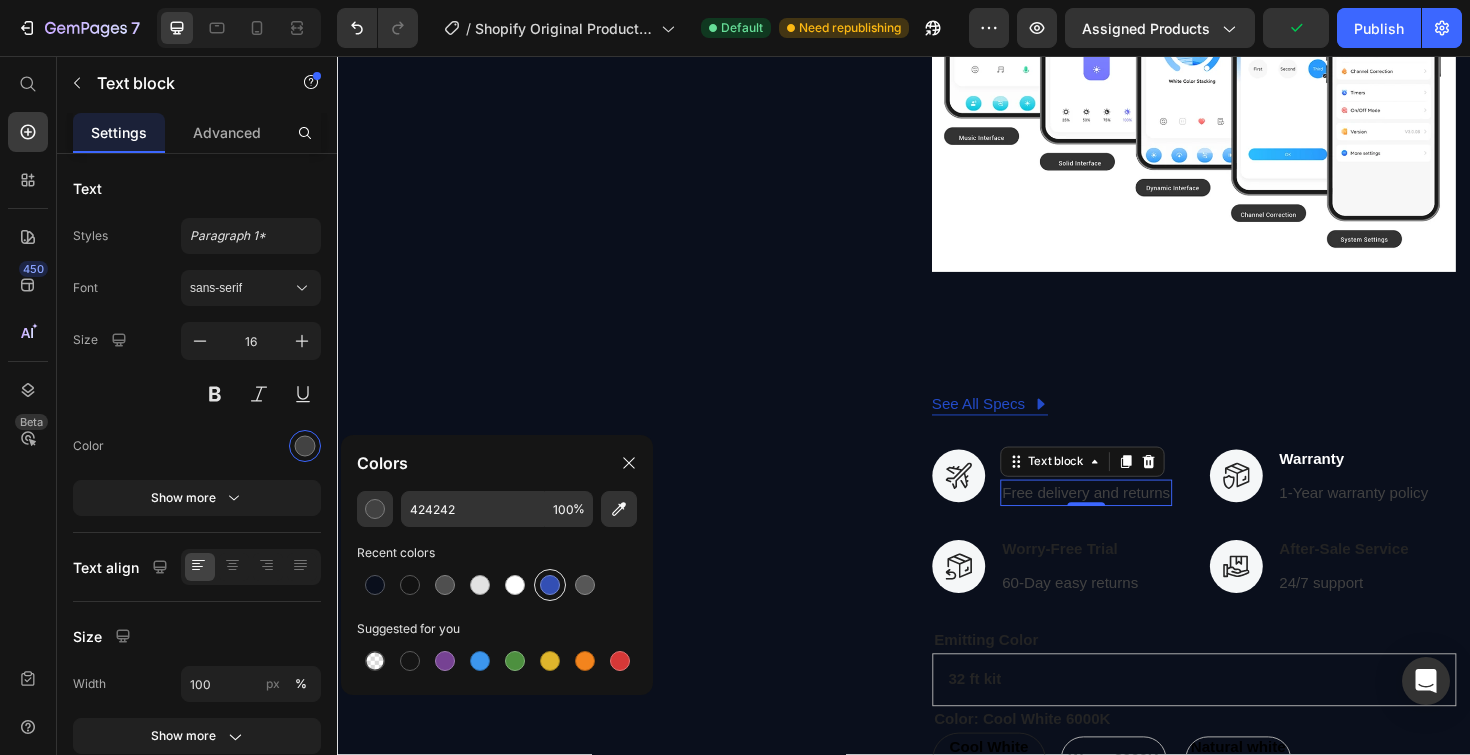 type on "FFFFFF" 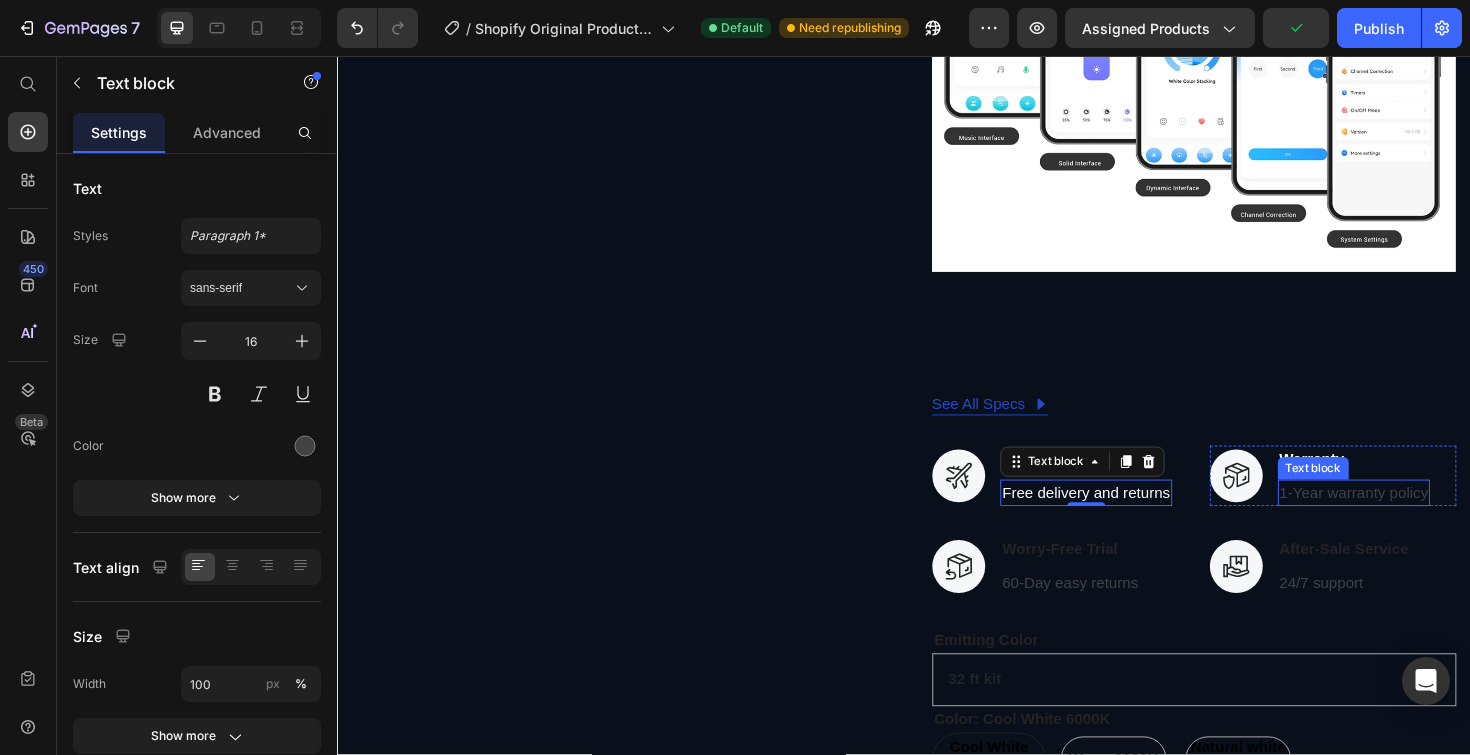 click on "1-Year warranty policy" at bounding box center (1414, 519) 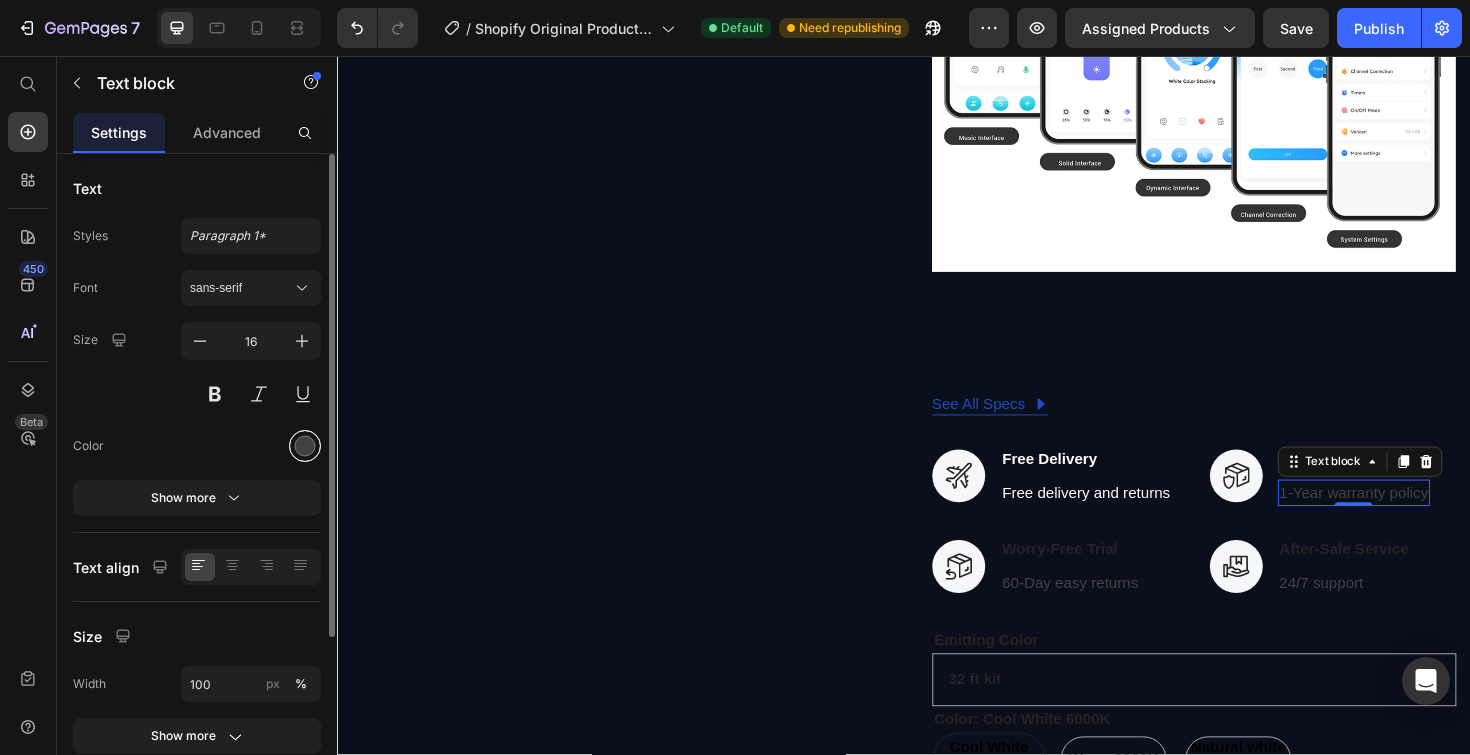 click at bounding box center (305, 446) 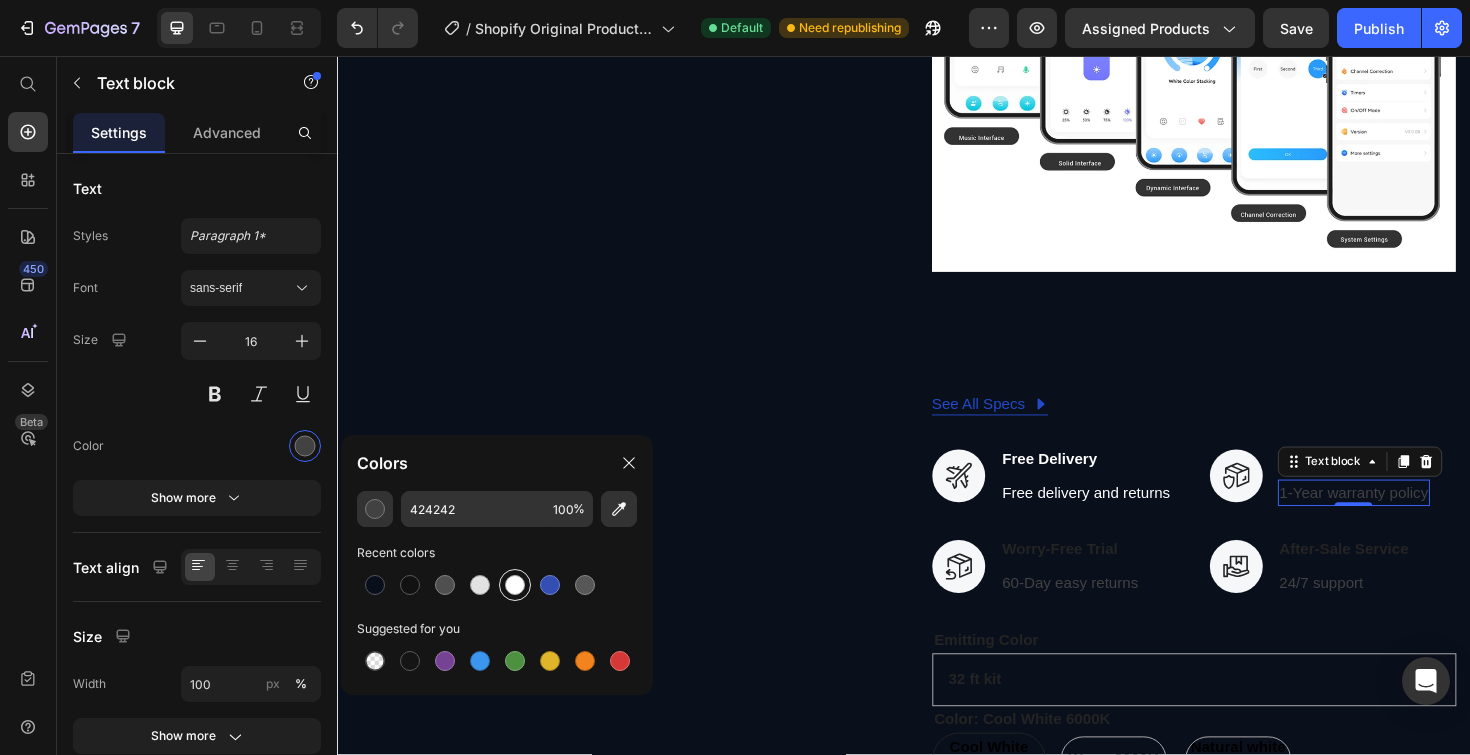 click at bounding box center [515, 585] 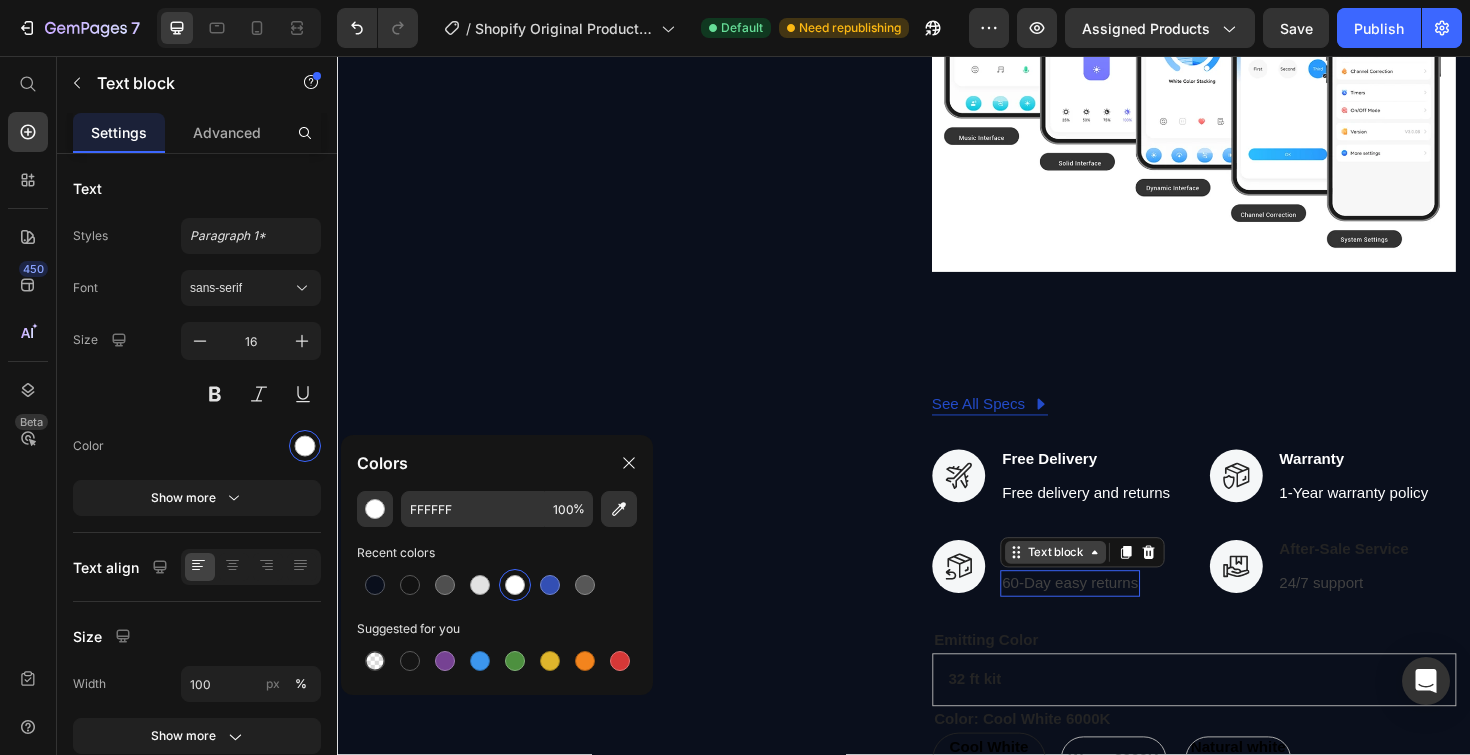 click on "Text block" at bounding box center [1126, 582] 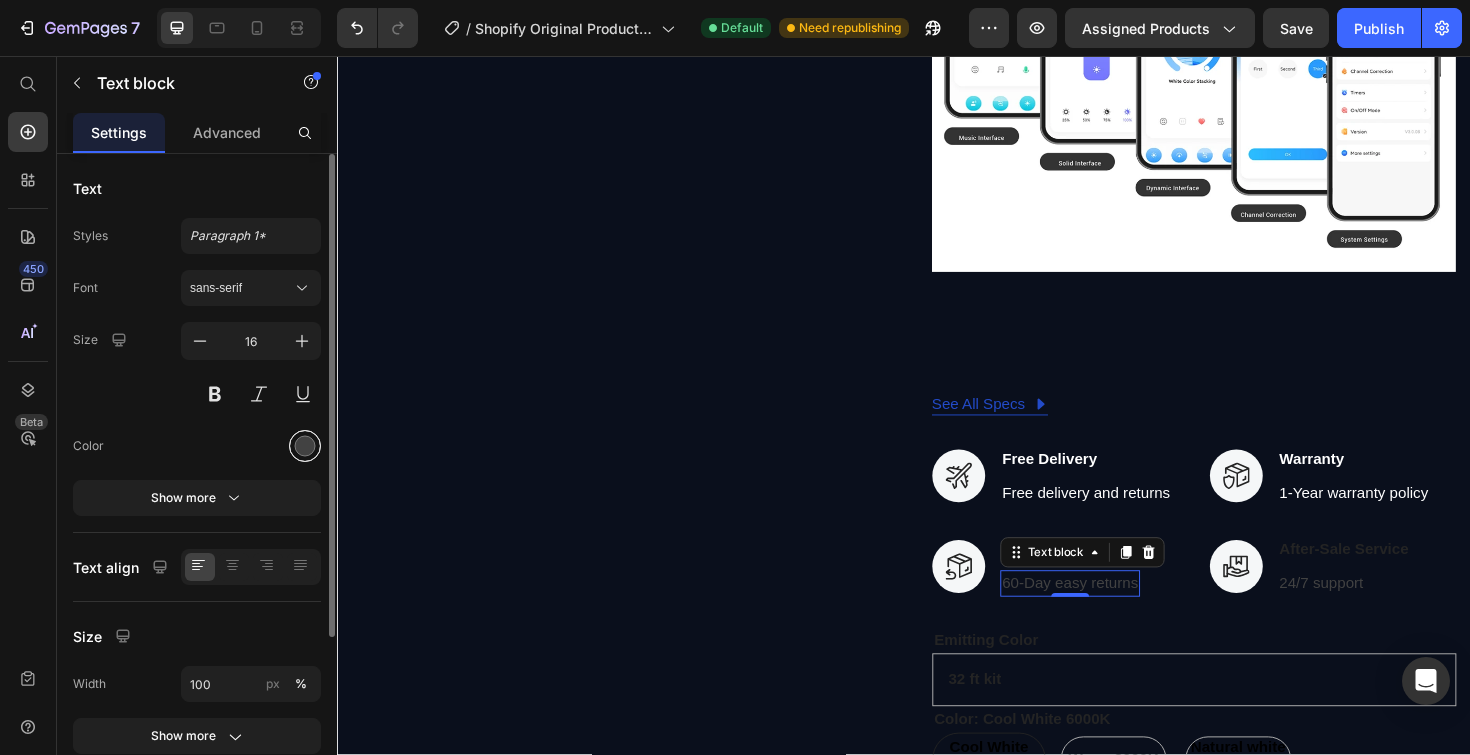 drag, startPoint x: 307, startPoint y: 451, endPoint x: 321, endPoint y: 449, distance: 14.142136 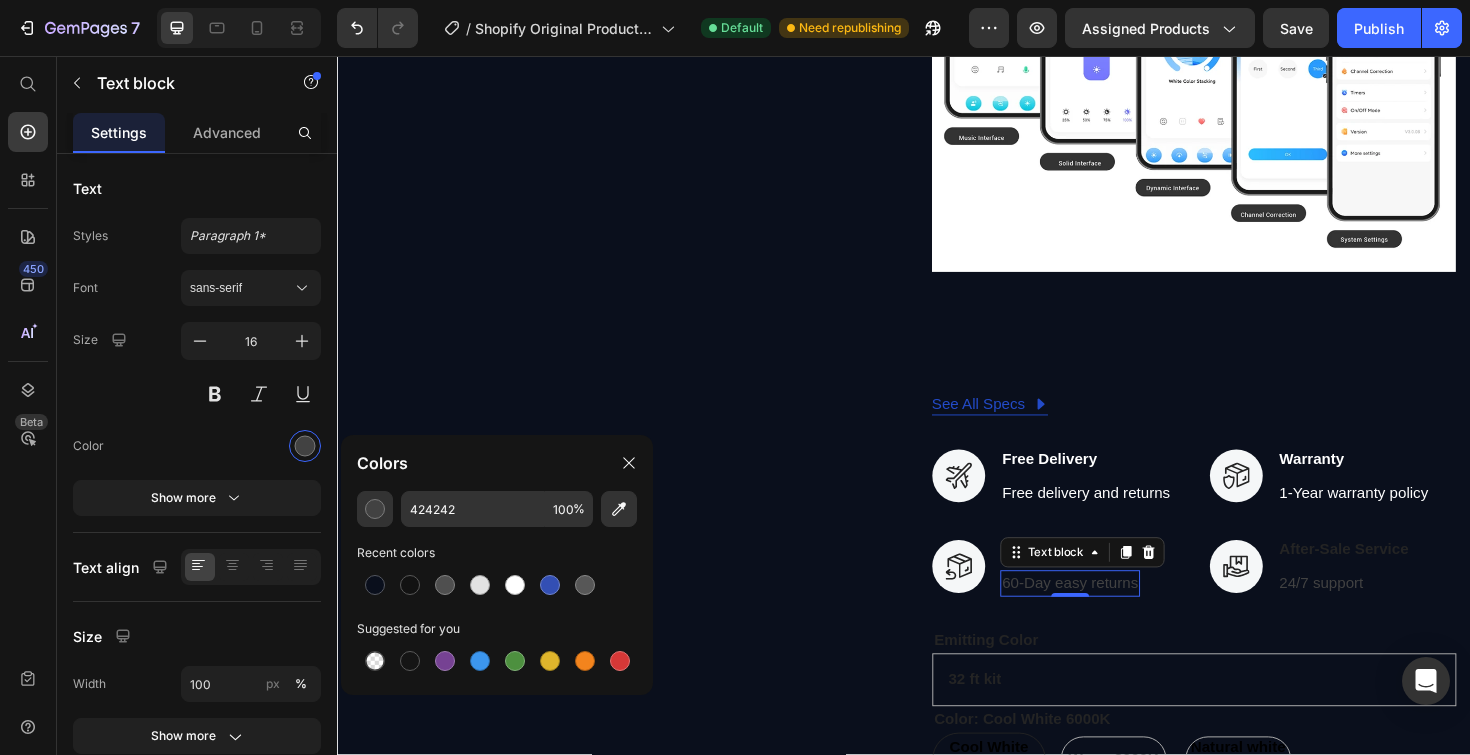 drag, startPoint x: 520, startPoint y: 581, endPoint x: 546, endPoint y: 557, distance: 35.383614 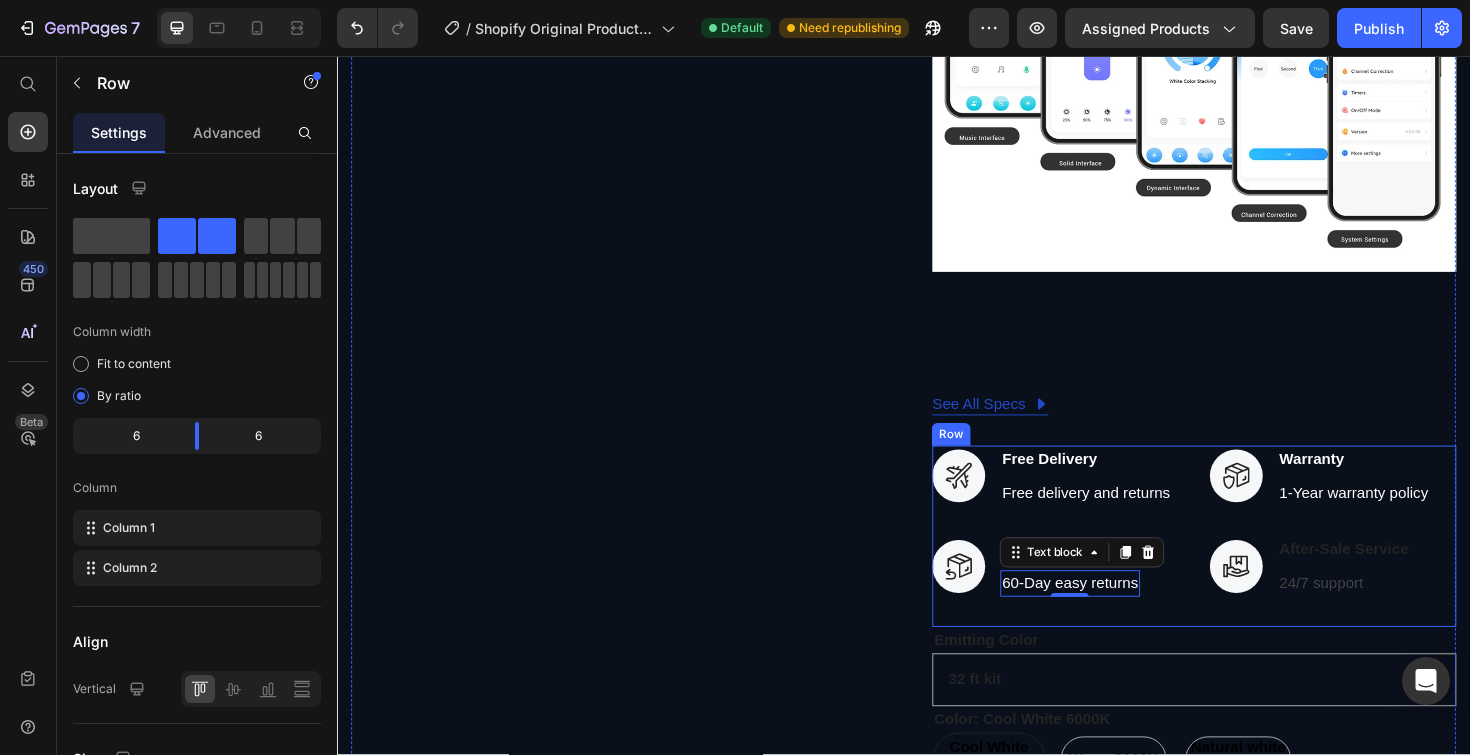click on "Icon Free Delivery Text block Free delivery and returns Text block Icon List
Icon Worry-Free Trial Text block 60-Day easy returns Text block   0 Icon List" at bounding box center (1098, 565) 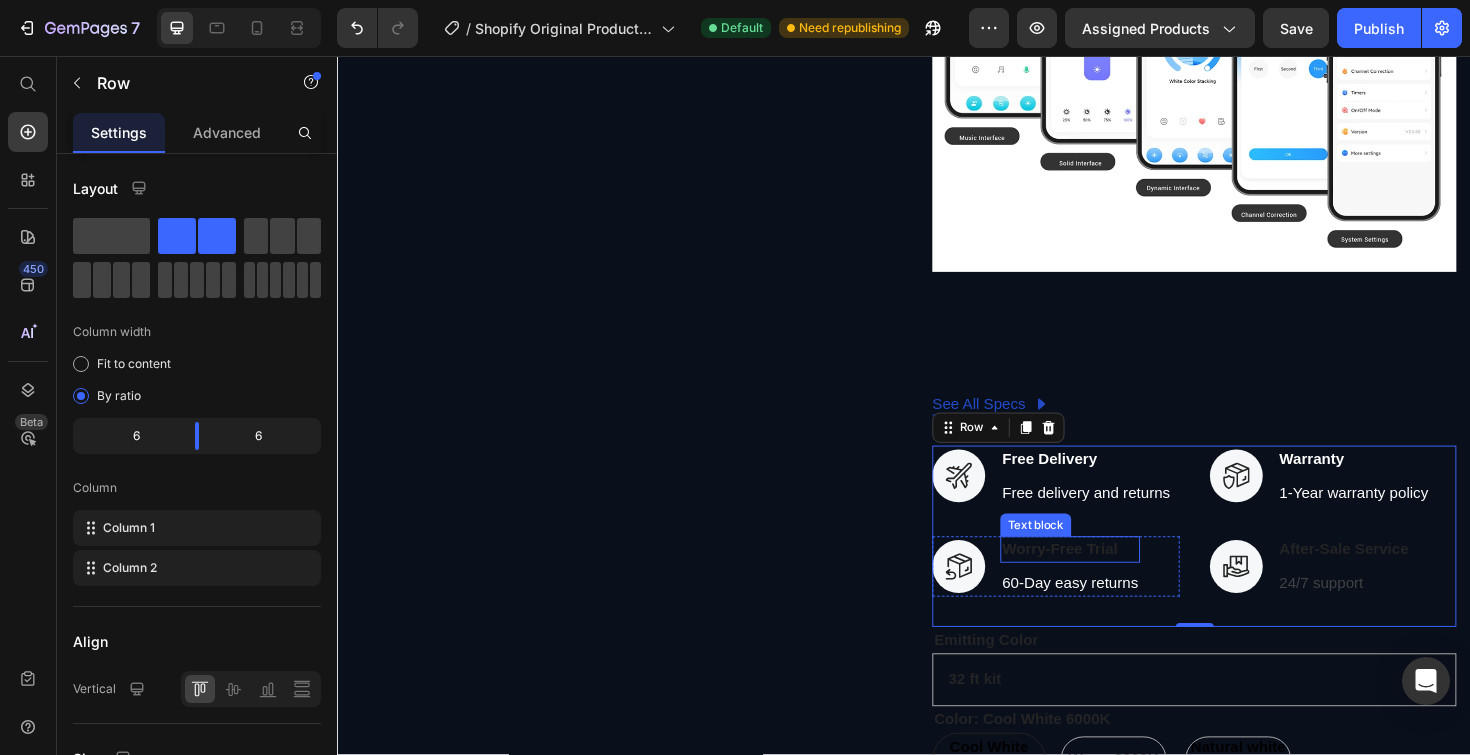 click on "Worry-Free Trial" at bounding box center [1113, 579] 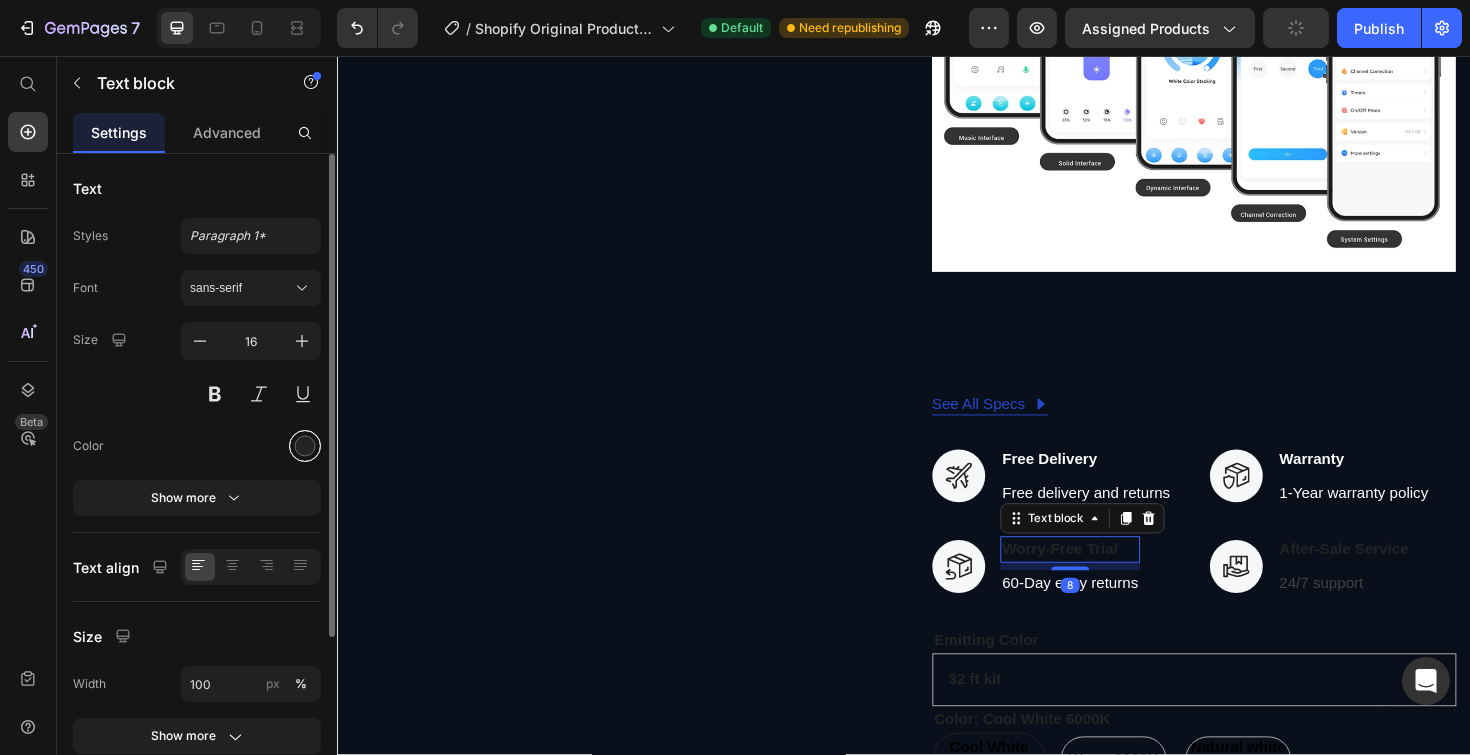 click at bounding box center [305, 446] 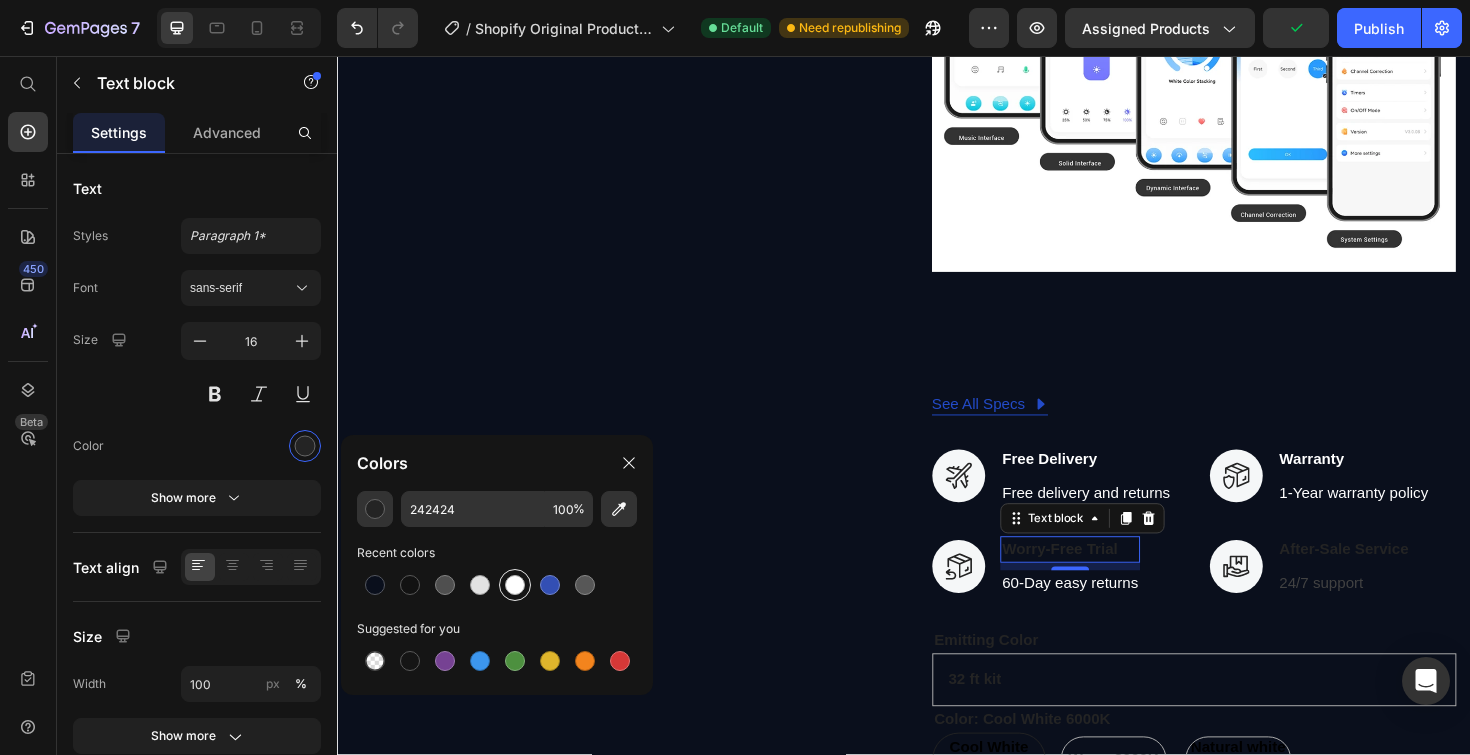 click at bounding box center (515, 585) 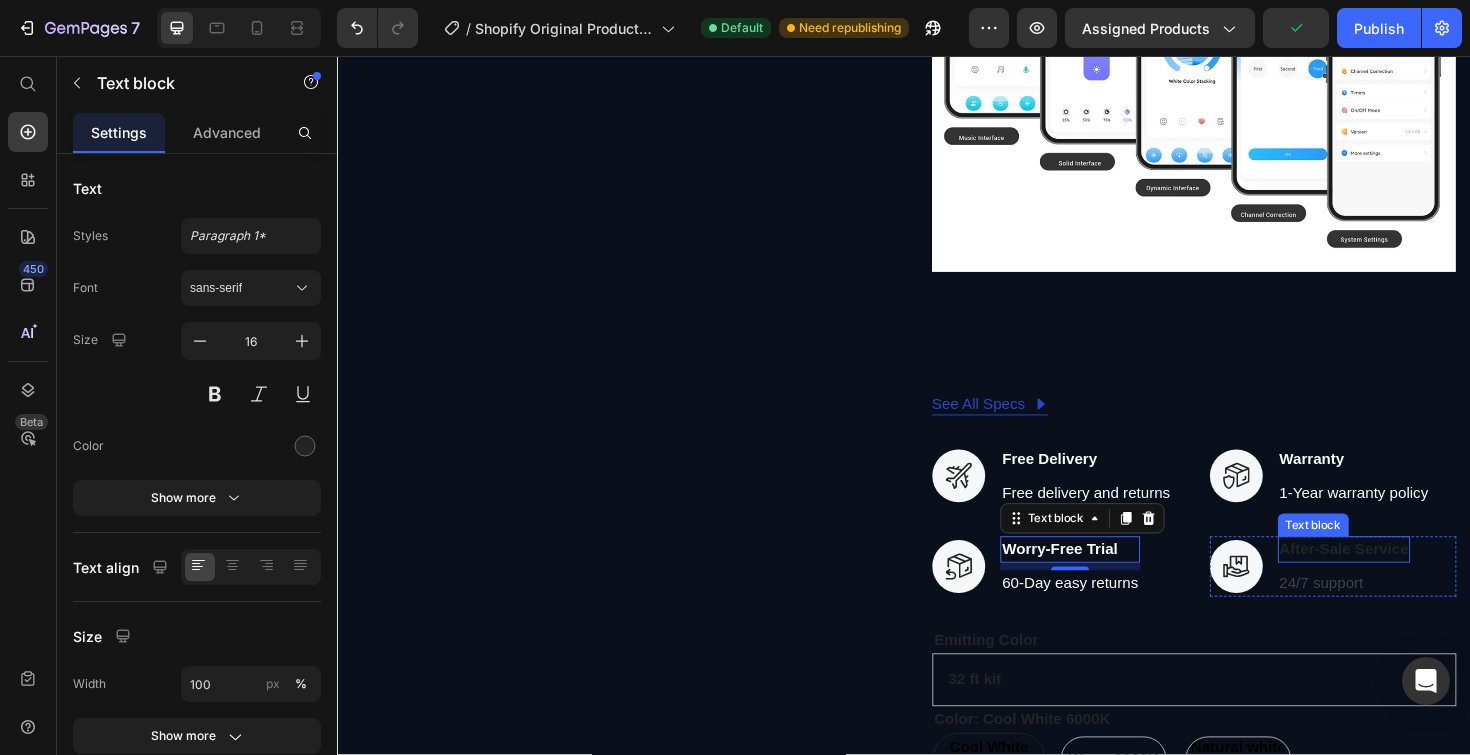 click on "After-Sale Service" at bounding box center [1403, 579] 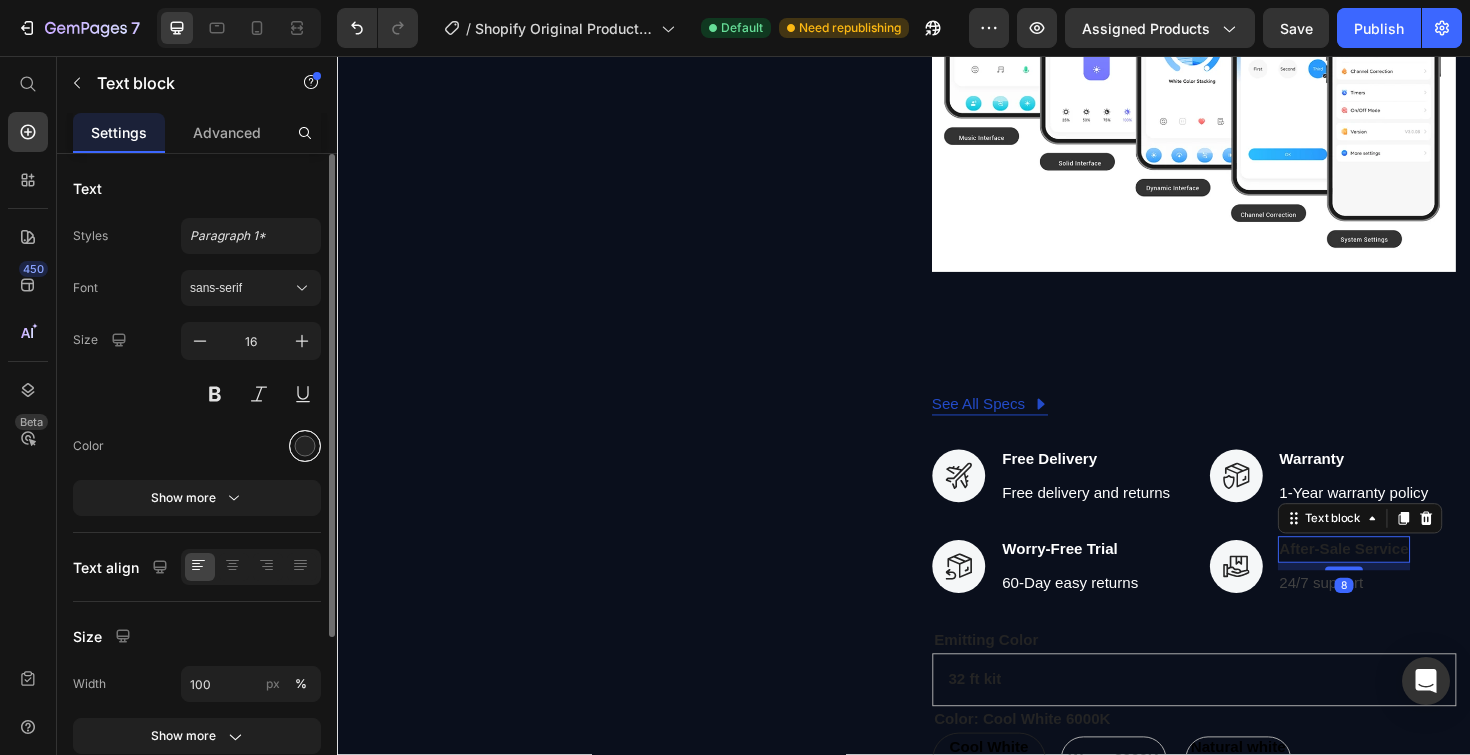 click at bounding box center [305, 446] 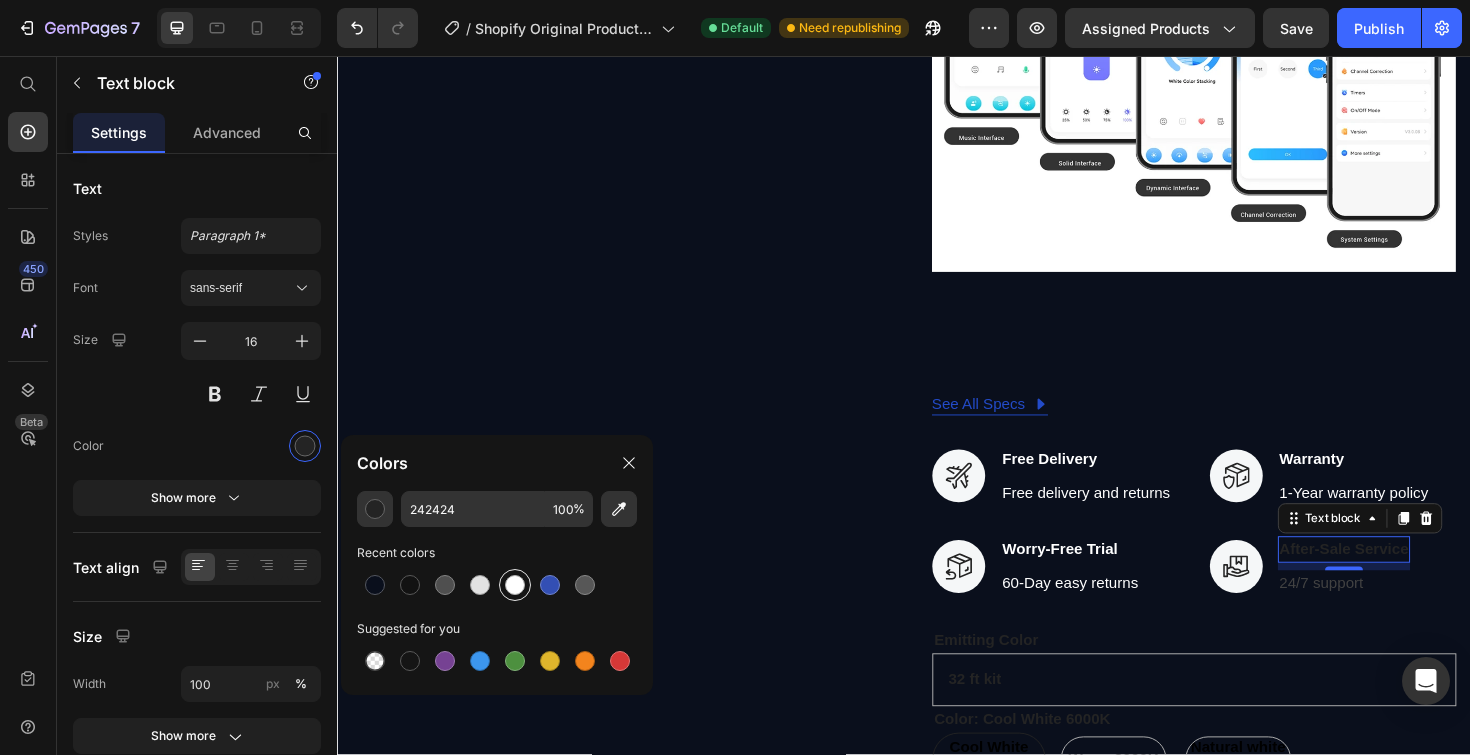 click at bounding box center (515, 585) 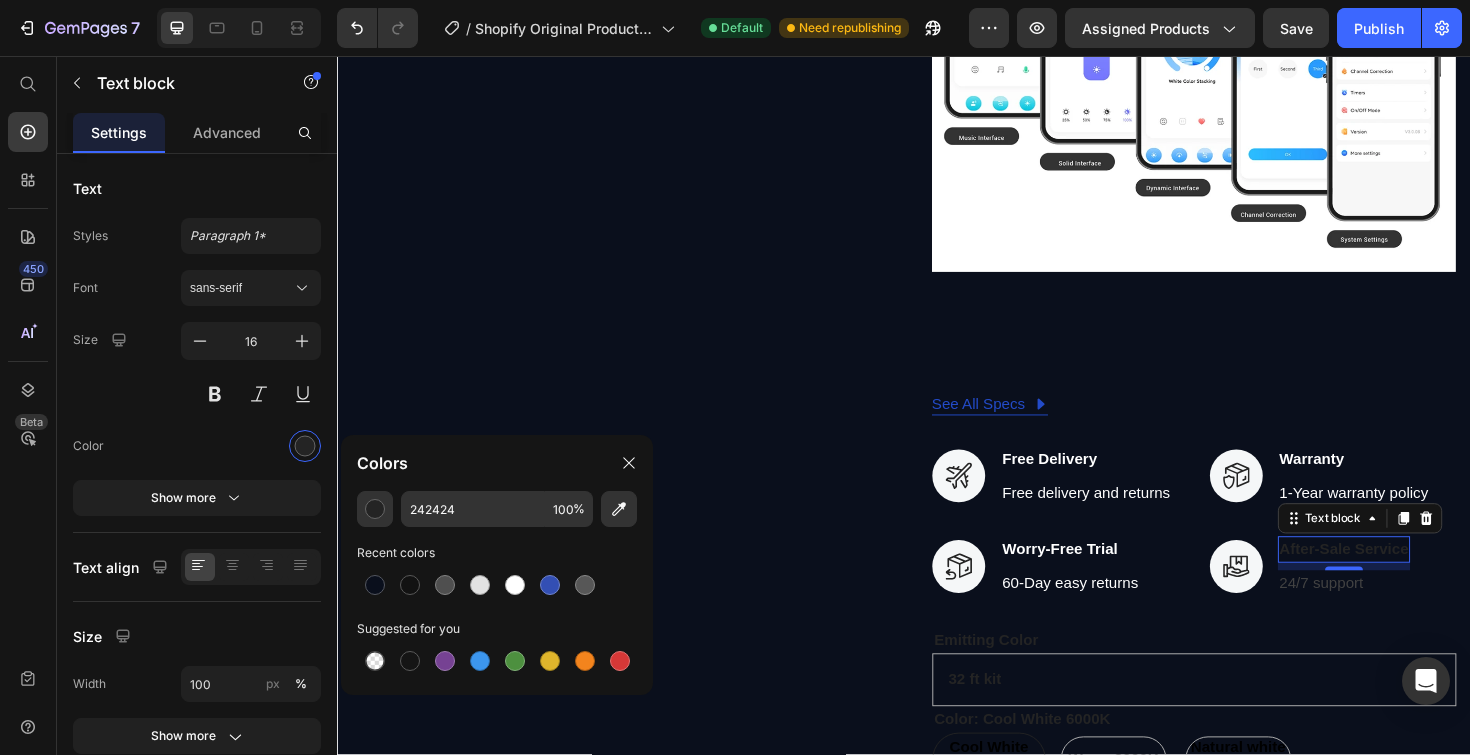 type on "FFFFFF" 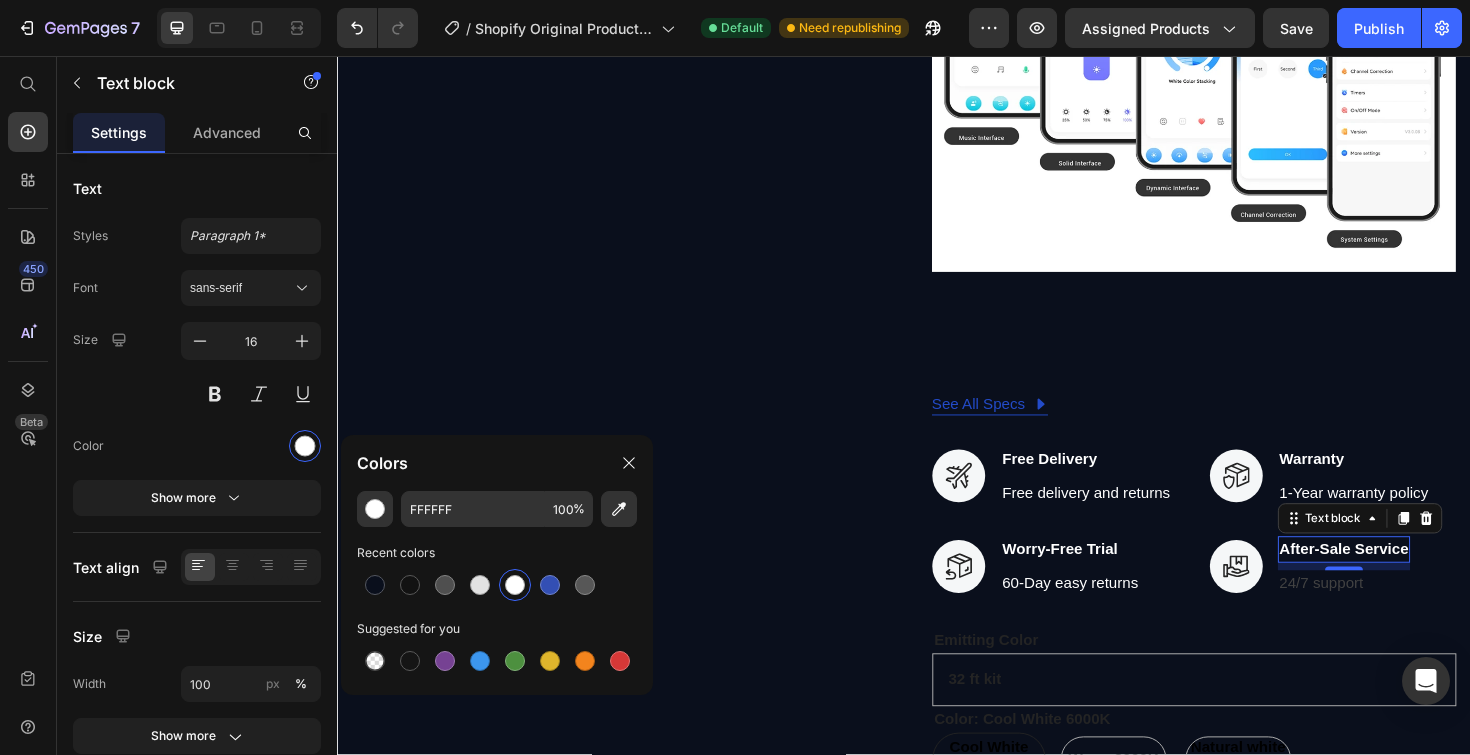 click on "8" at bounding box center [1403, 617] 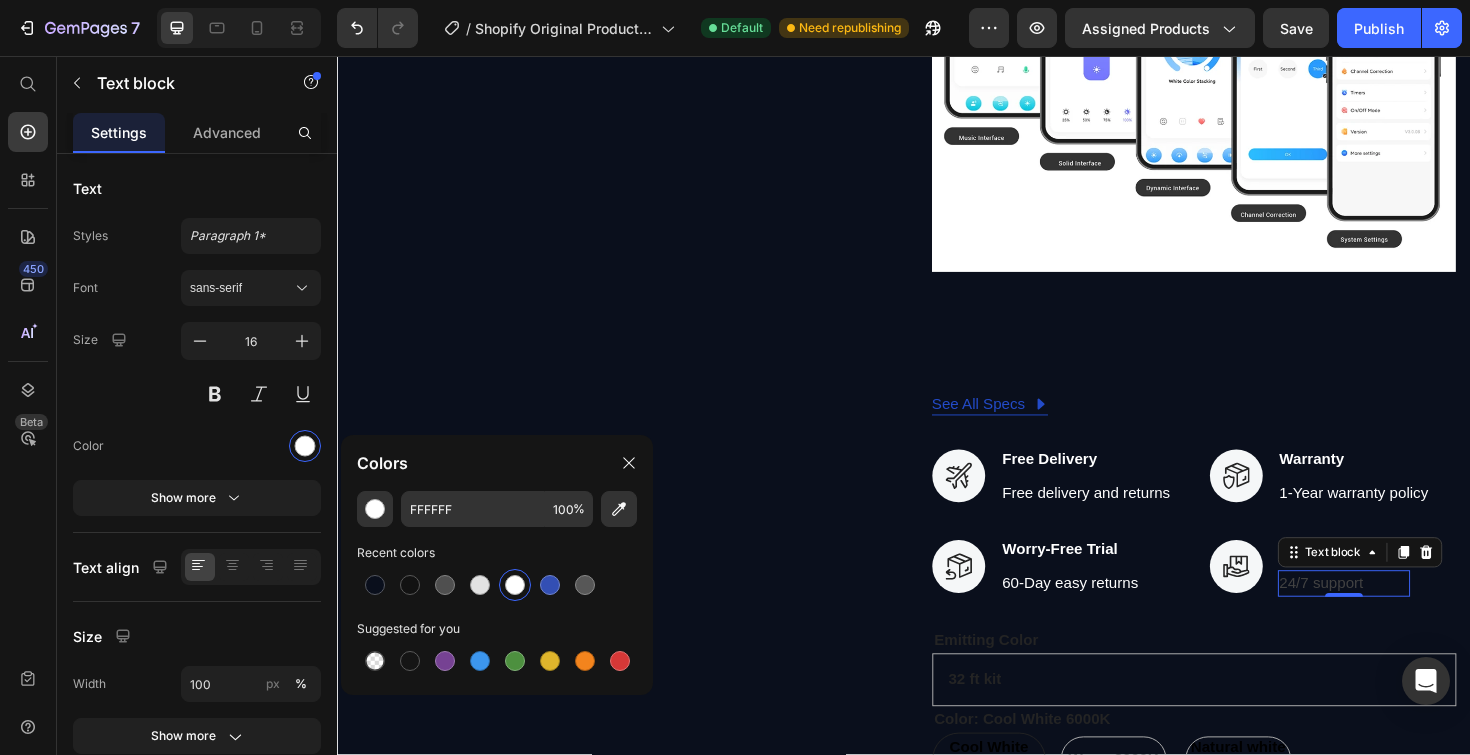 click on "24/7 support" at bounding box center [1403, 615] 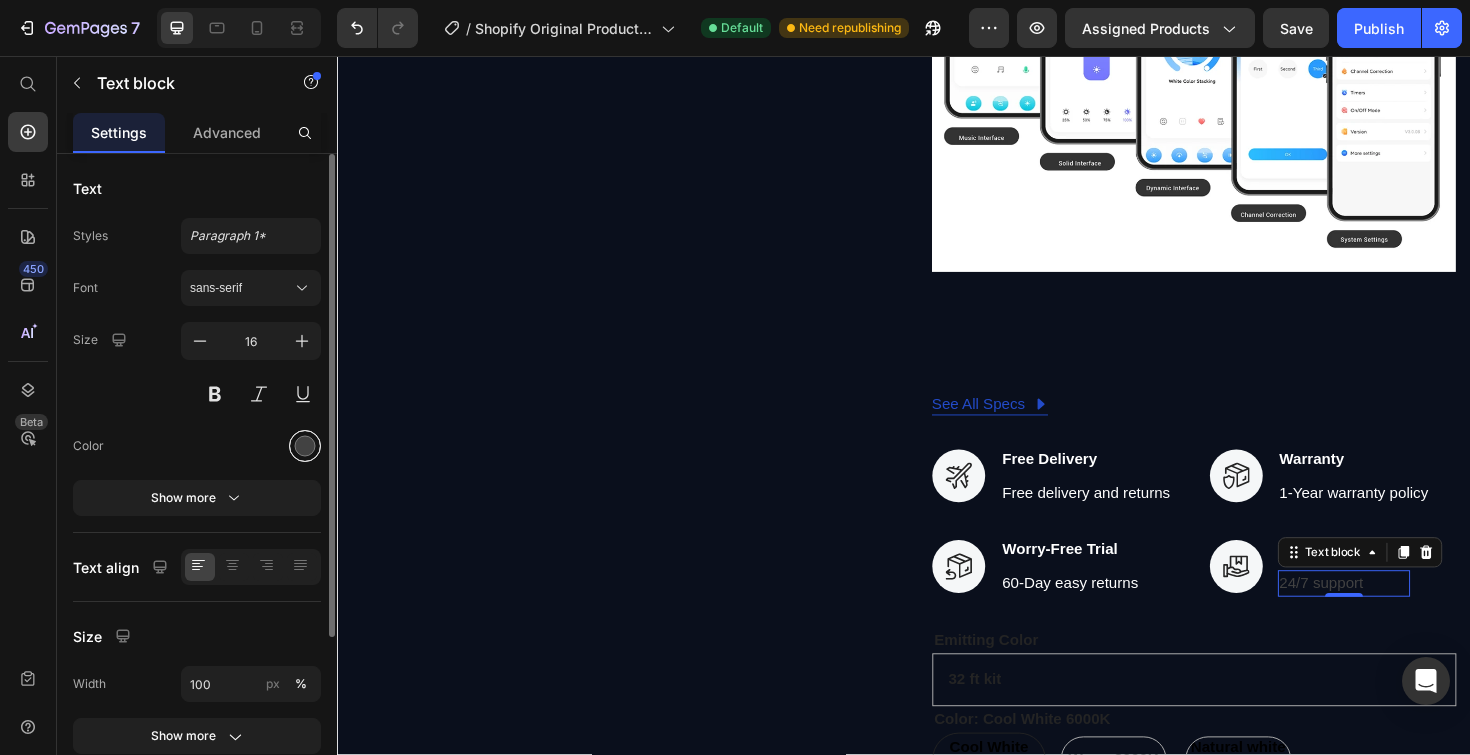 click at bounding box center (305, 446) 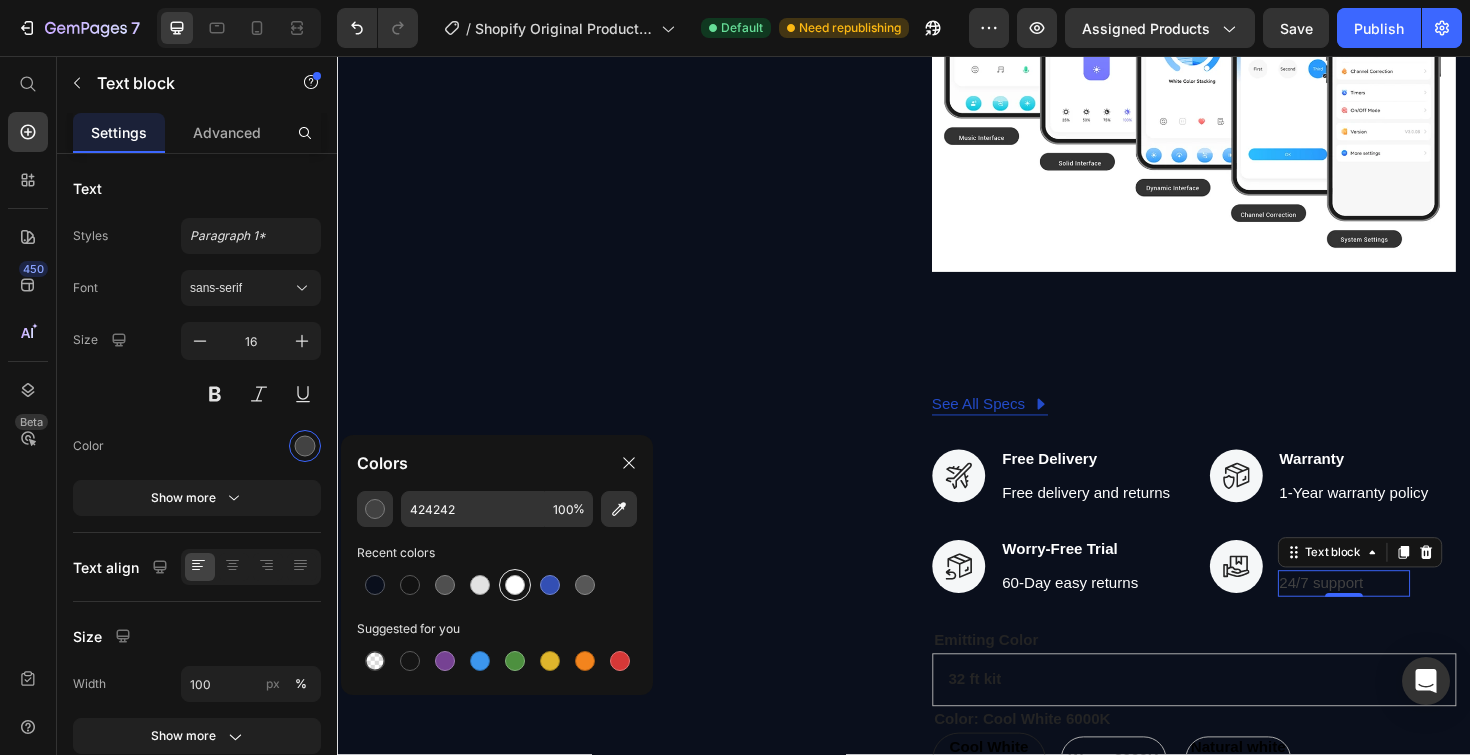 click at bounding box center [515, 585] 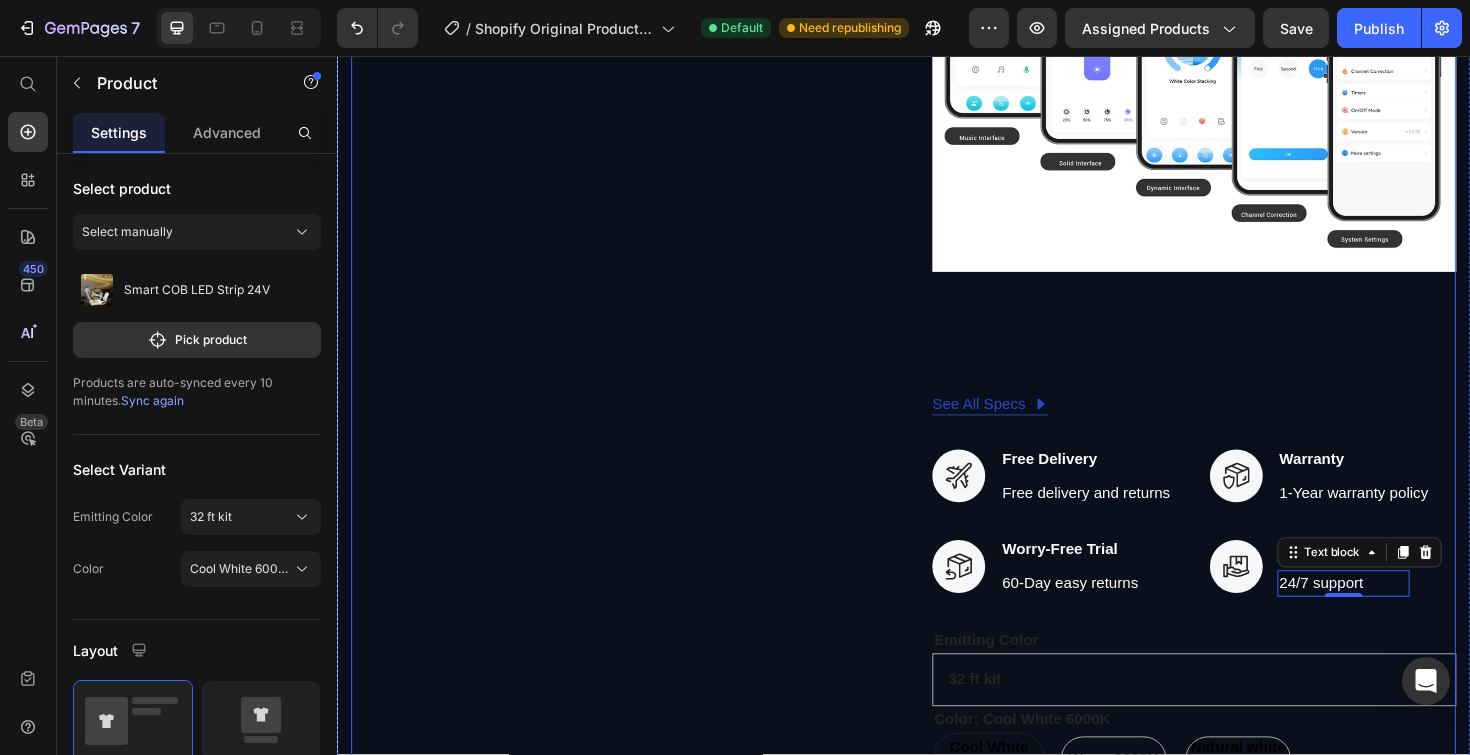 click on "Product Images" at bounding box center (629, -1391) 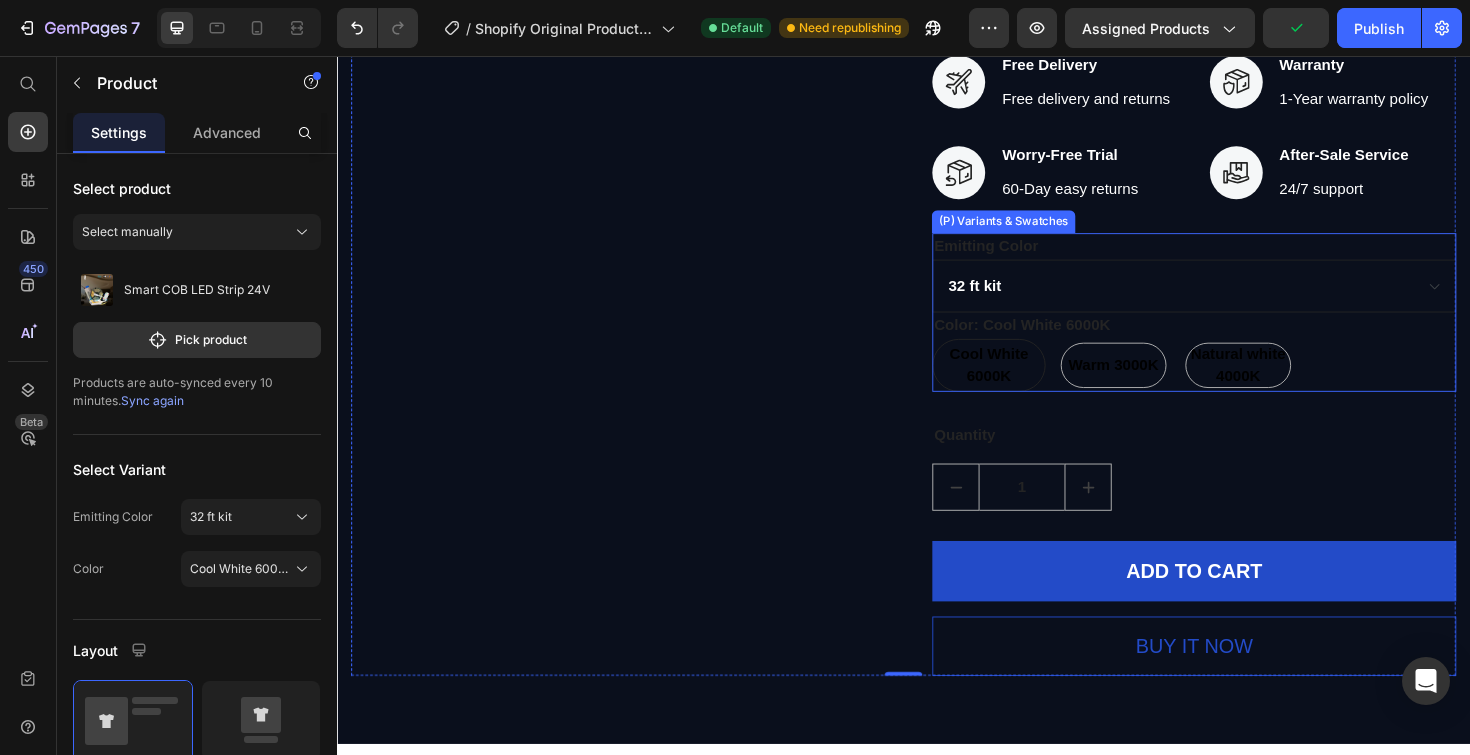 scroll, scrollTop: 5137, scrollLeft: 0, axis: vertical 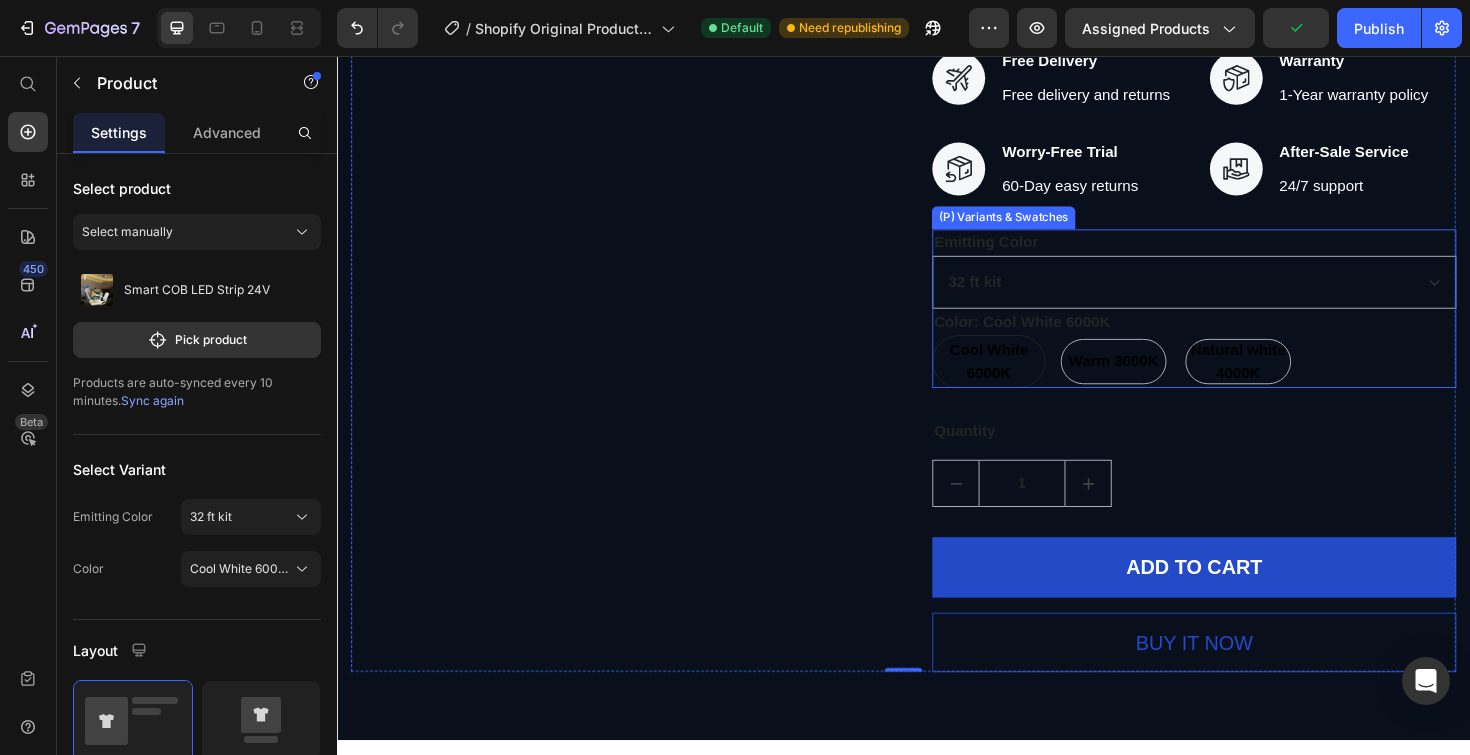 click on "Emitting Color 32 ft kit 65 ft kit" at bounding box center (1244, 282) 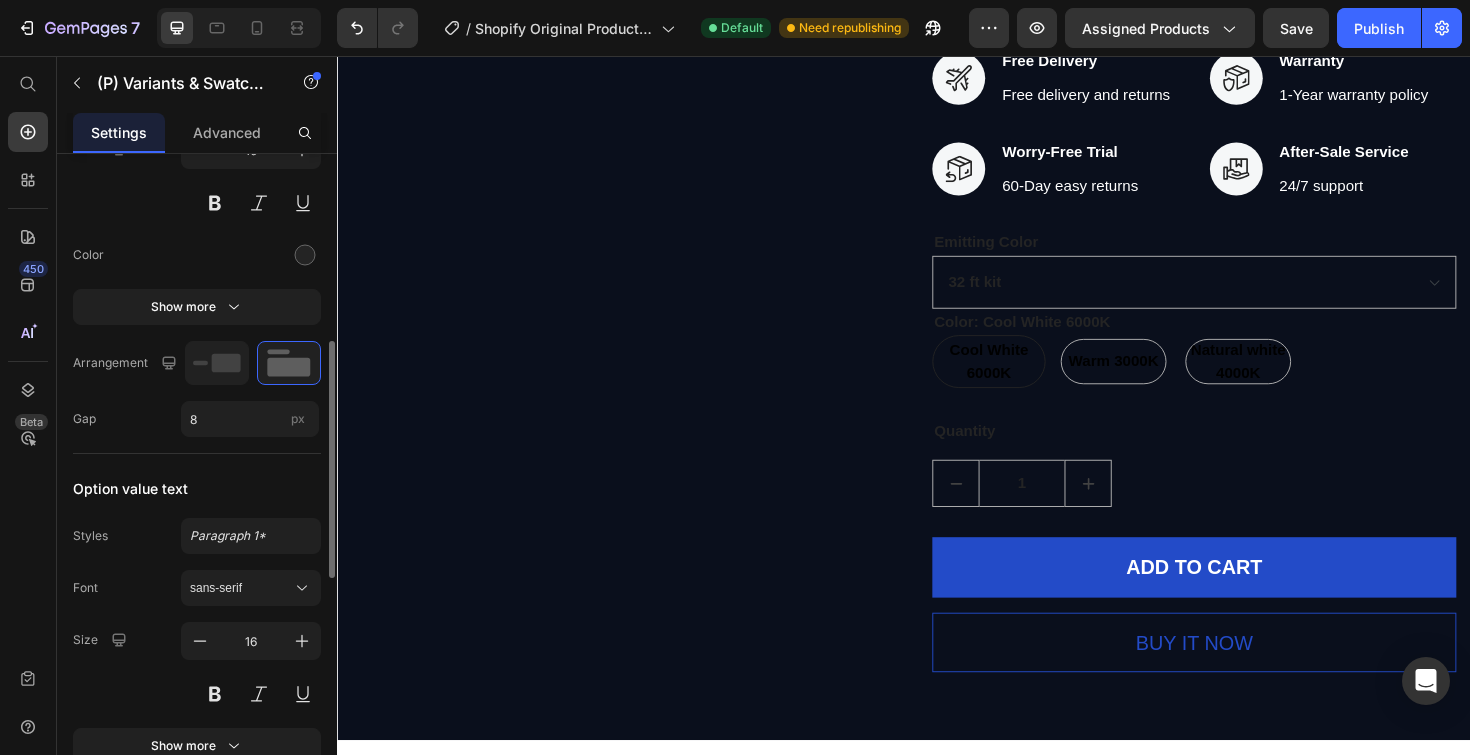 scroll, scrollTop: 596, scrollLeft: 0, axis: vertical 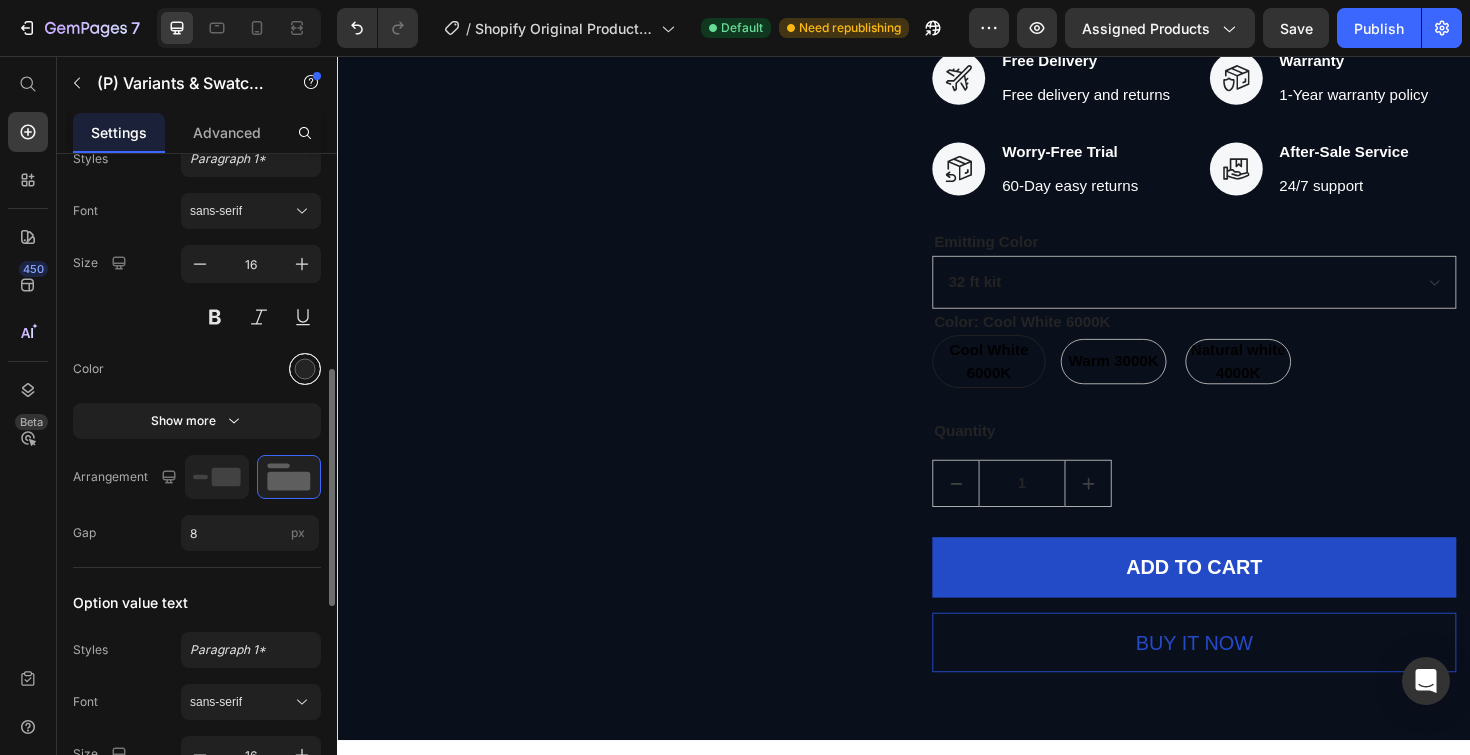 click at bounding box center [305, 369] 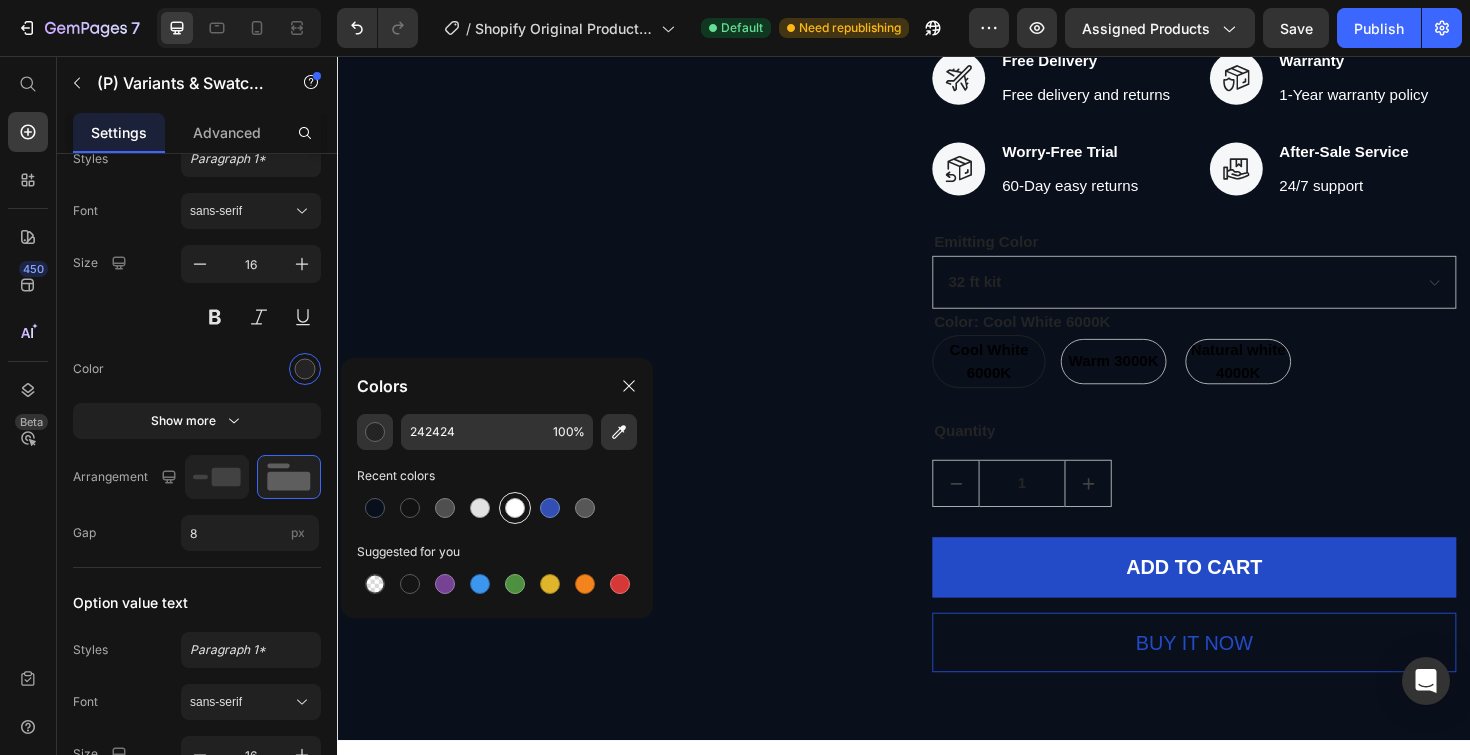 click at bounding box center (515, 508) 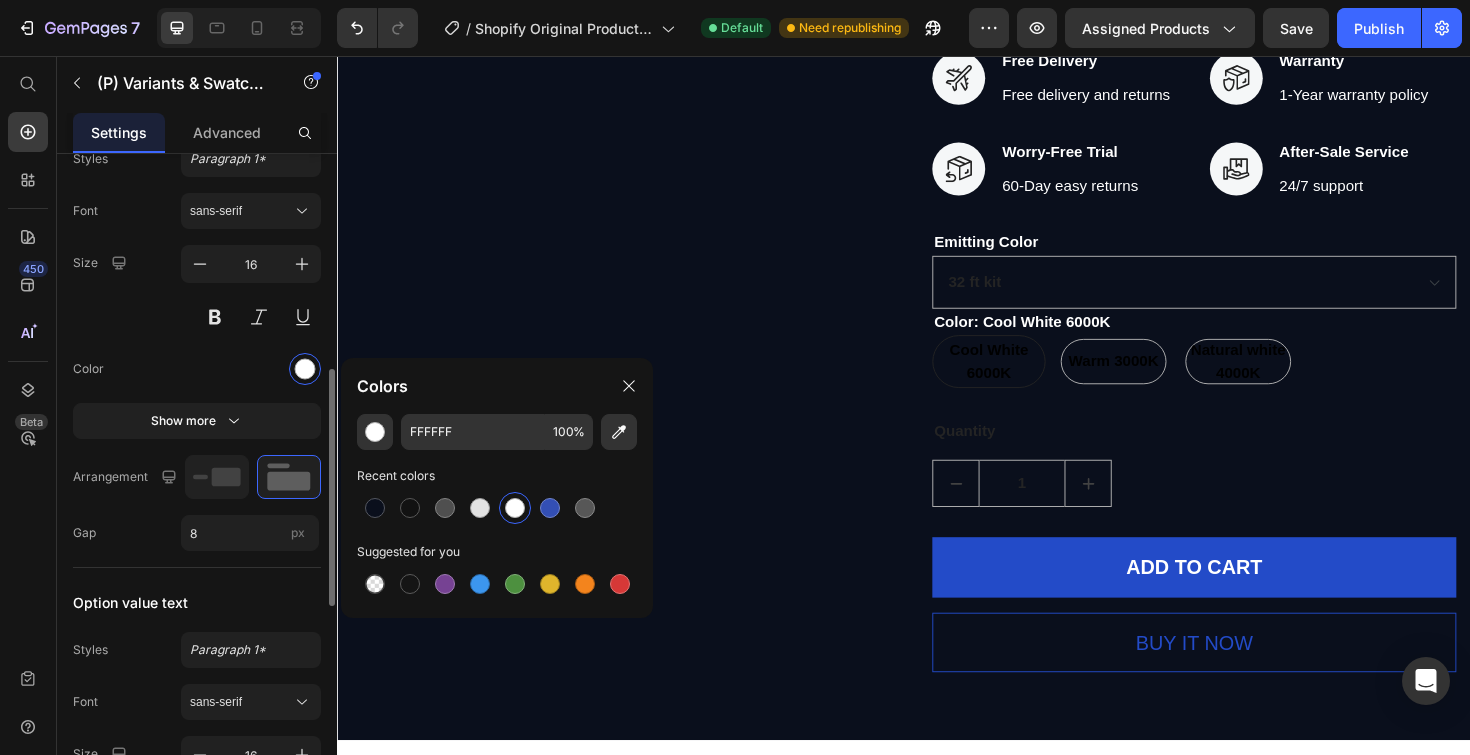 click at bounding box center [251, 369] 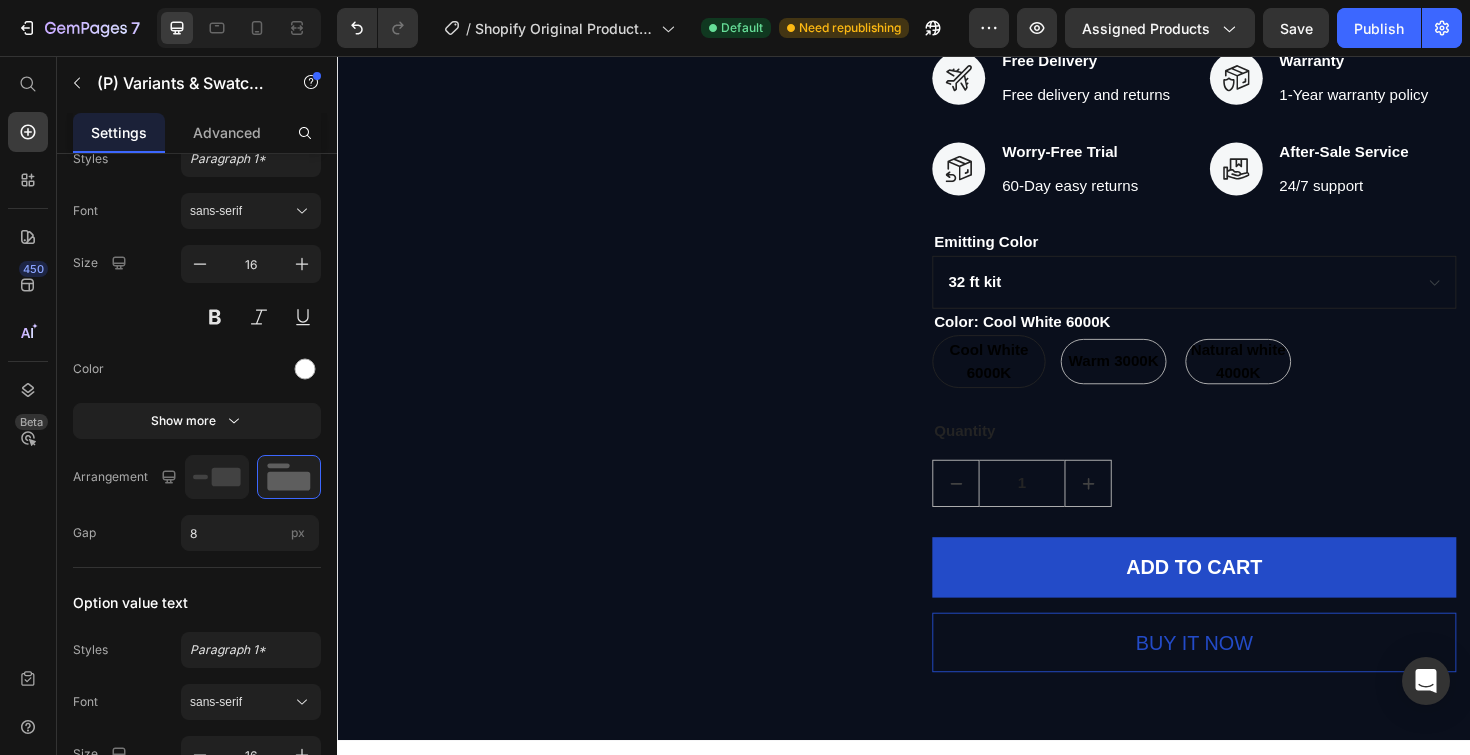 click on "32 ft kit 65 ft kit" at bounding box center (1244, 296) 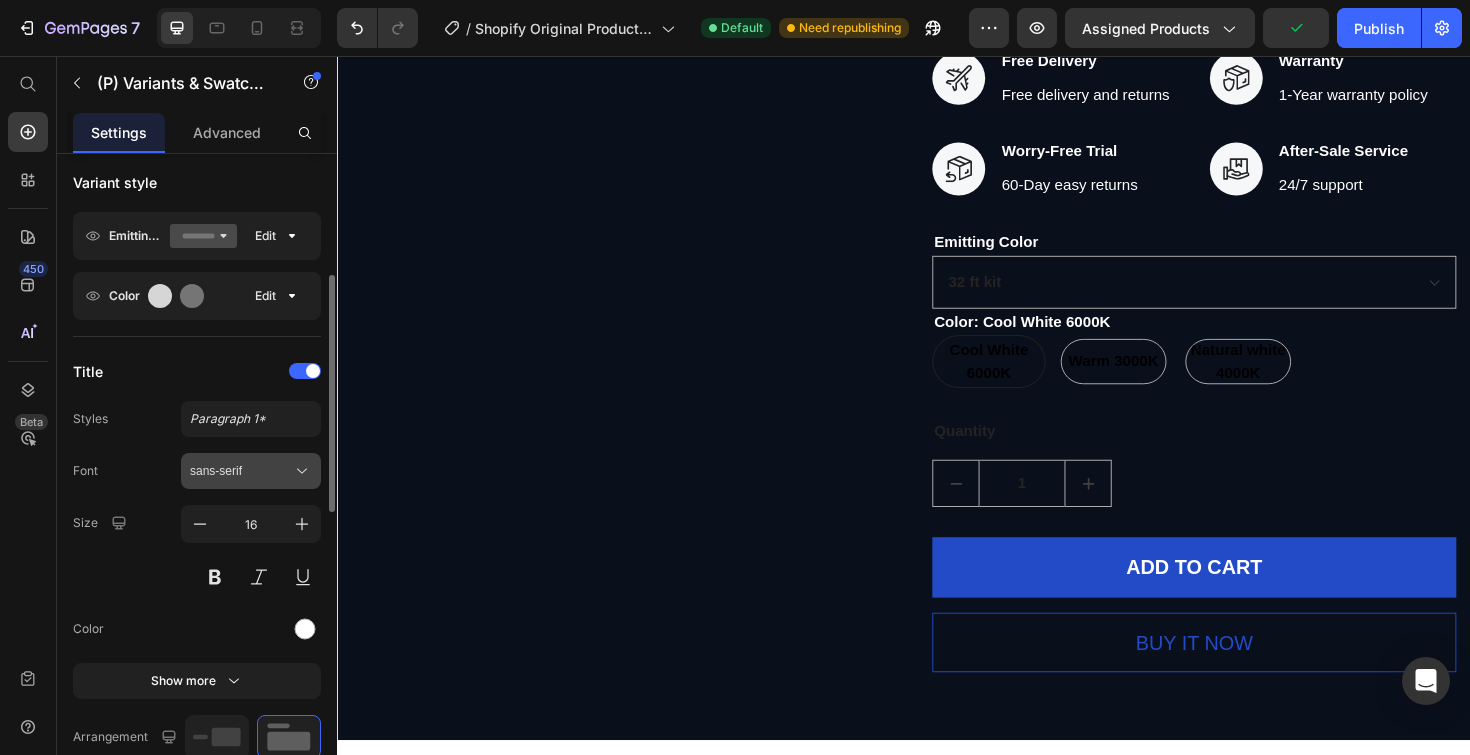 scroll, scrollTop: 298, scrollLeft: 0, axis: vertical 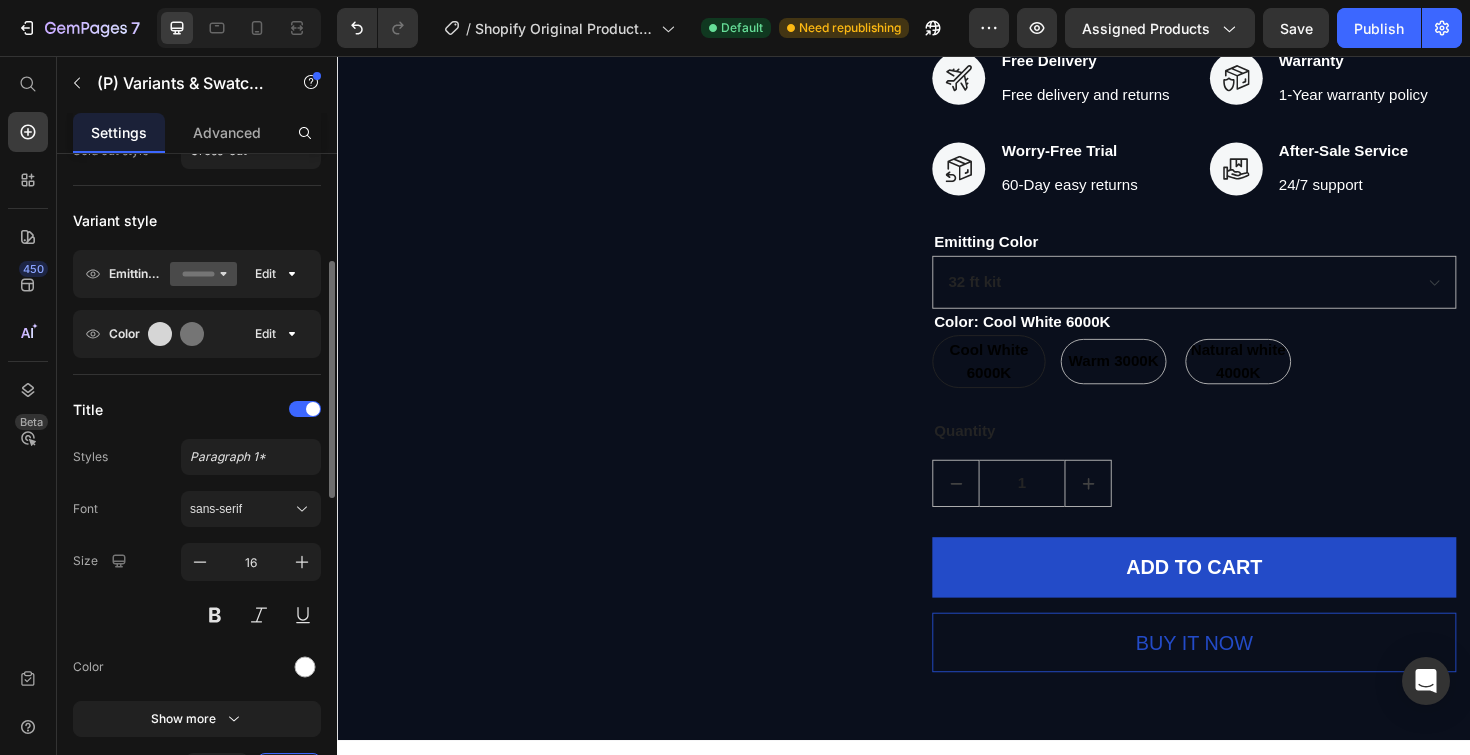 click 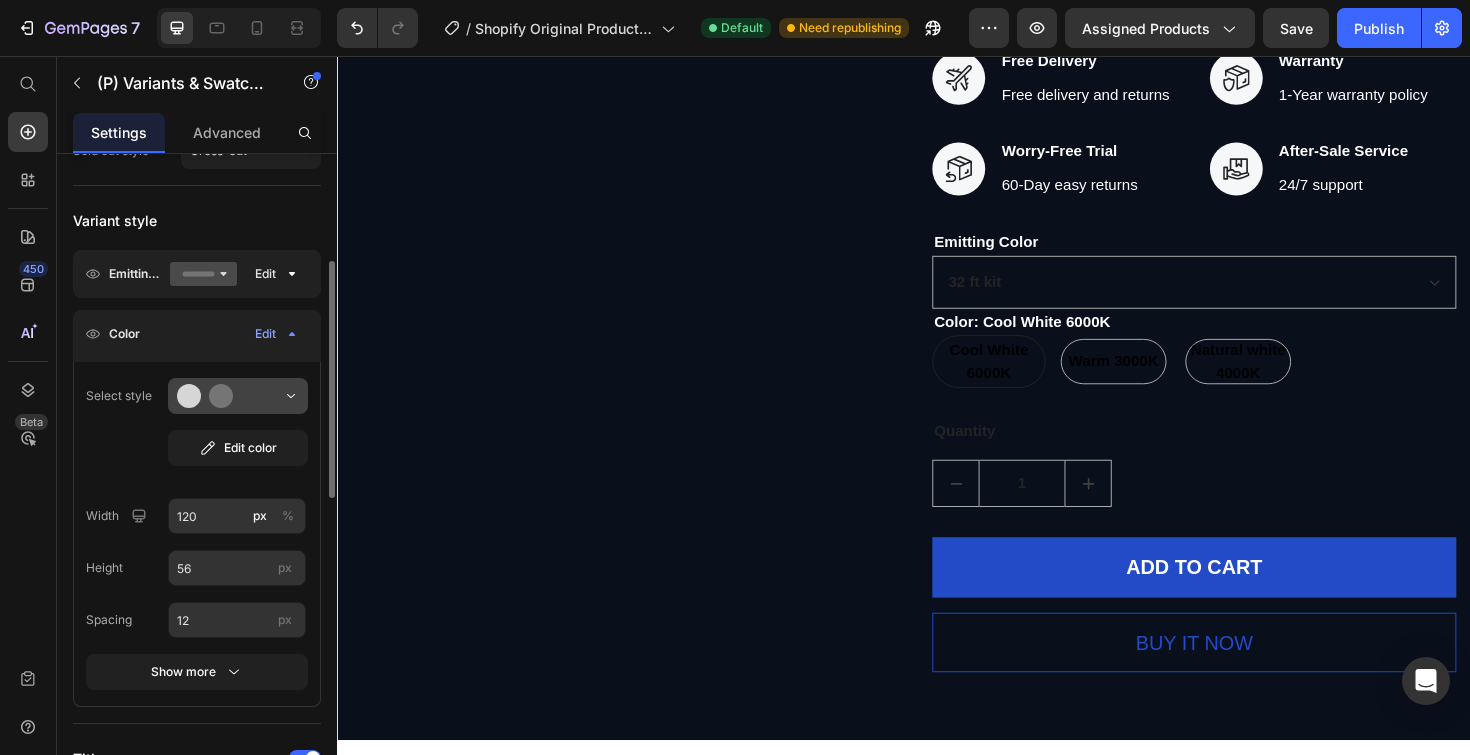 click at bounding box center (238, 396) 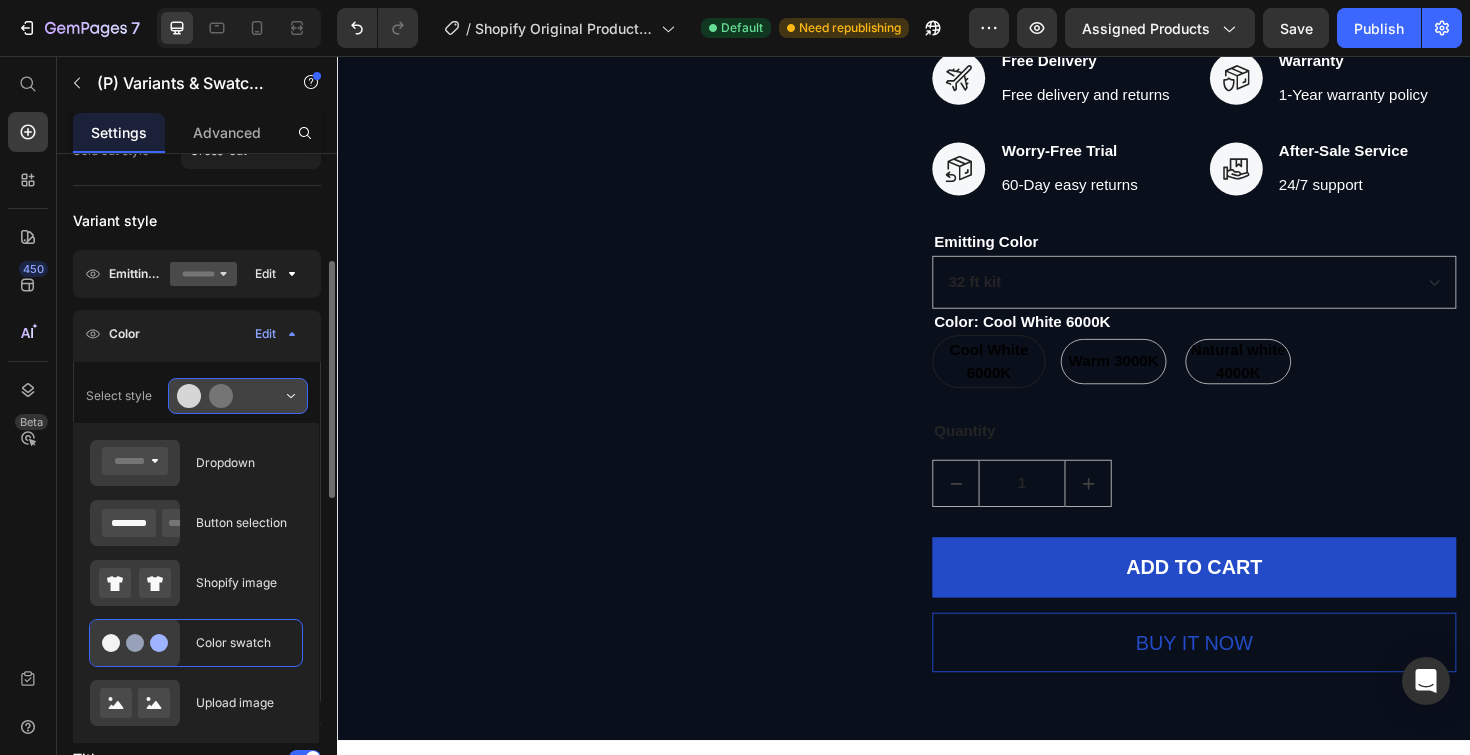 click at bounding box center (238, 396) 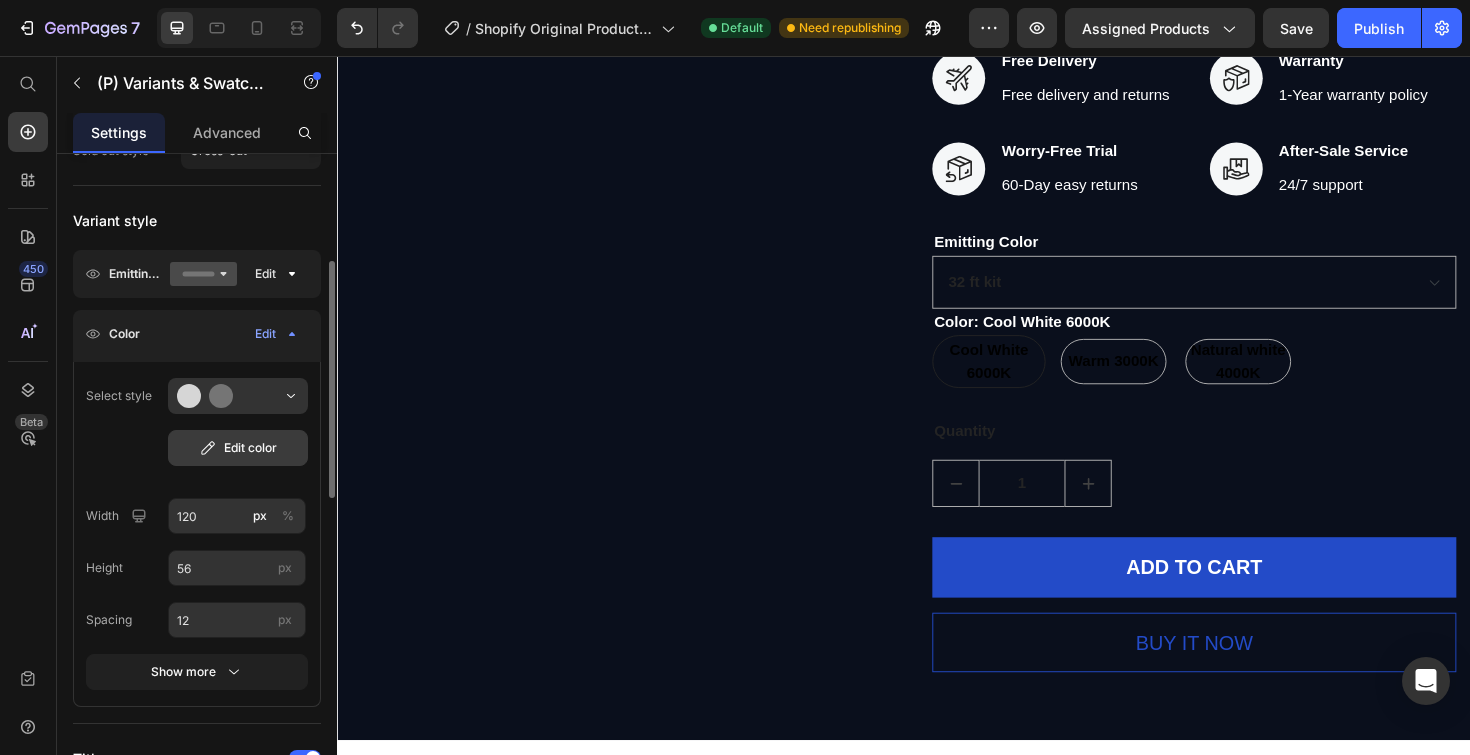 click on "Edit color" at bounding box center (238, 448) 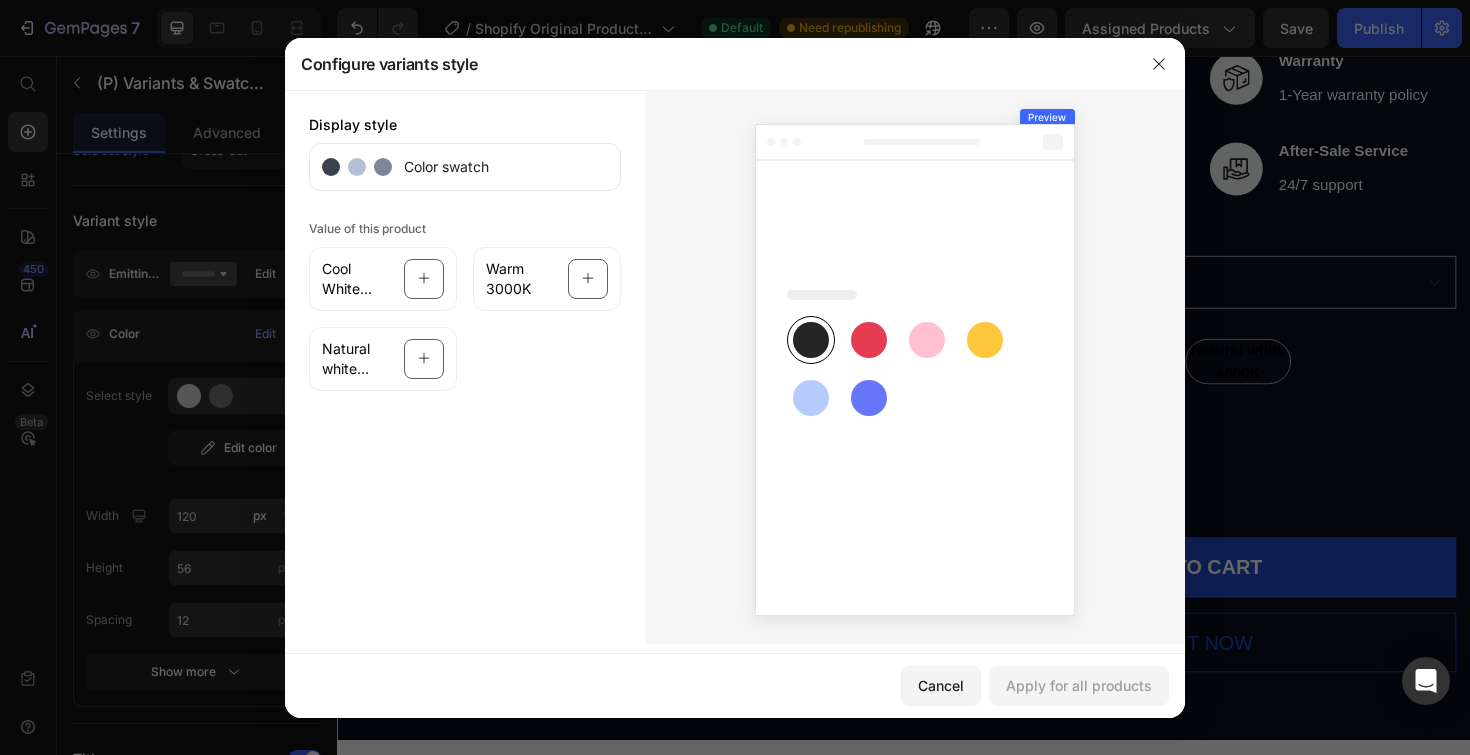 click 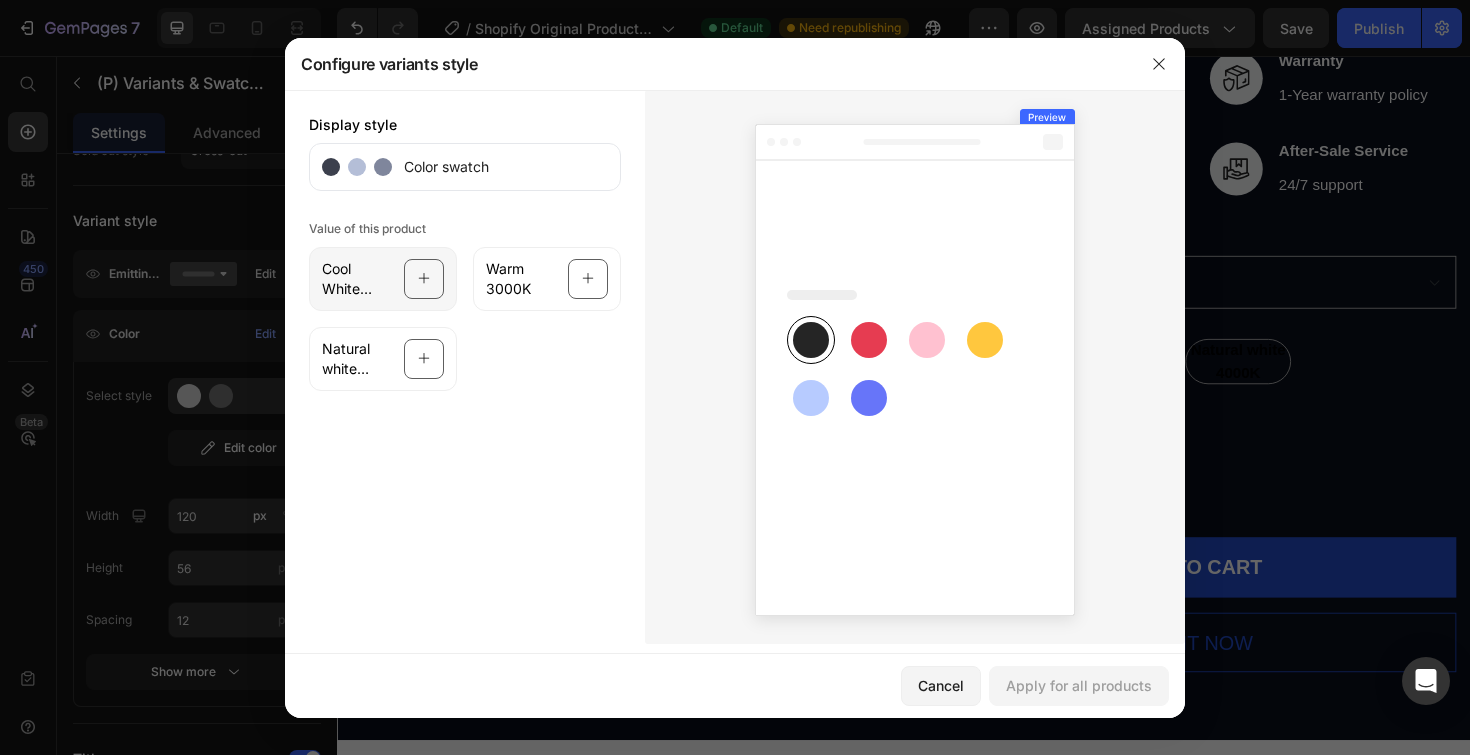 click on "Cool White 6000K" at bounding box center (357, 279) 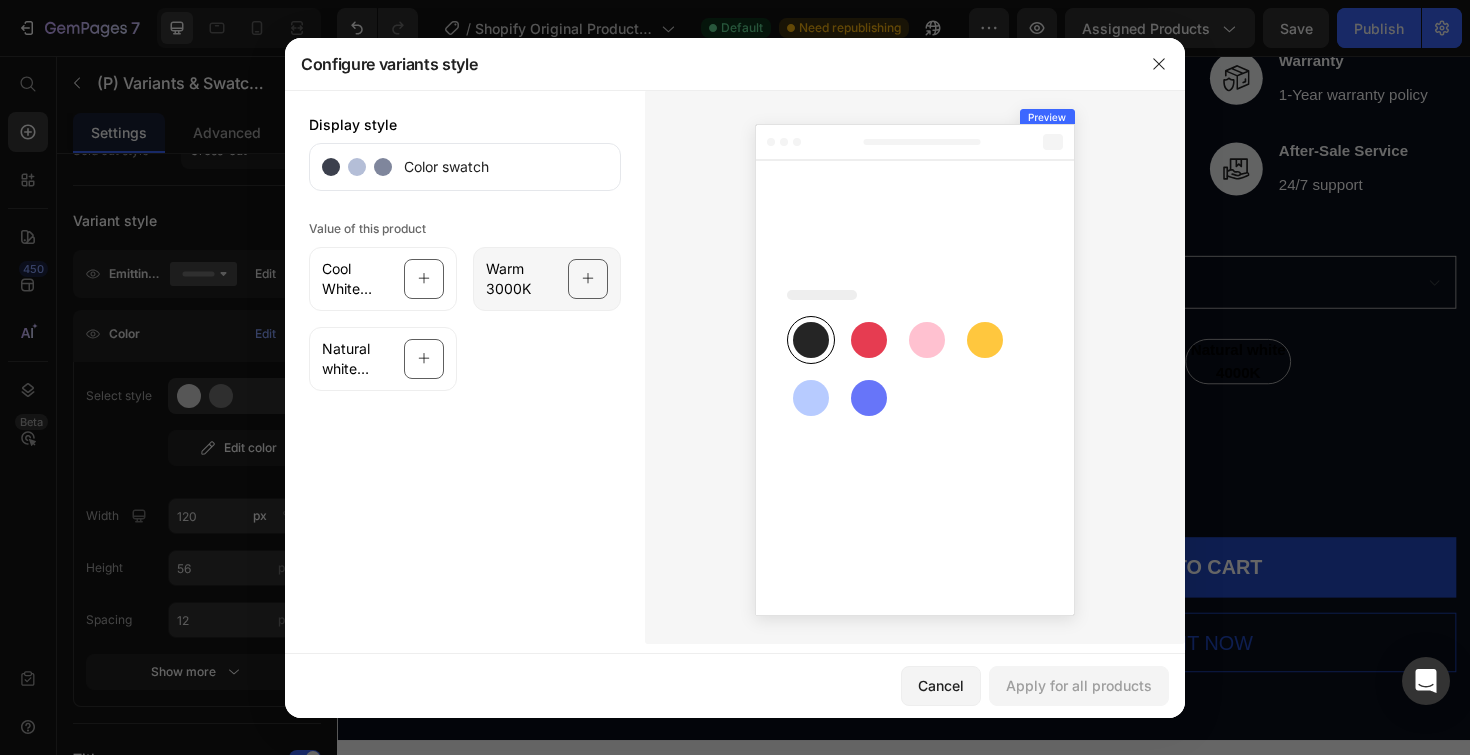 click on "Warm 3000K" at bounding box center (521, 279) 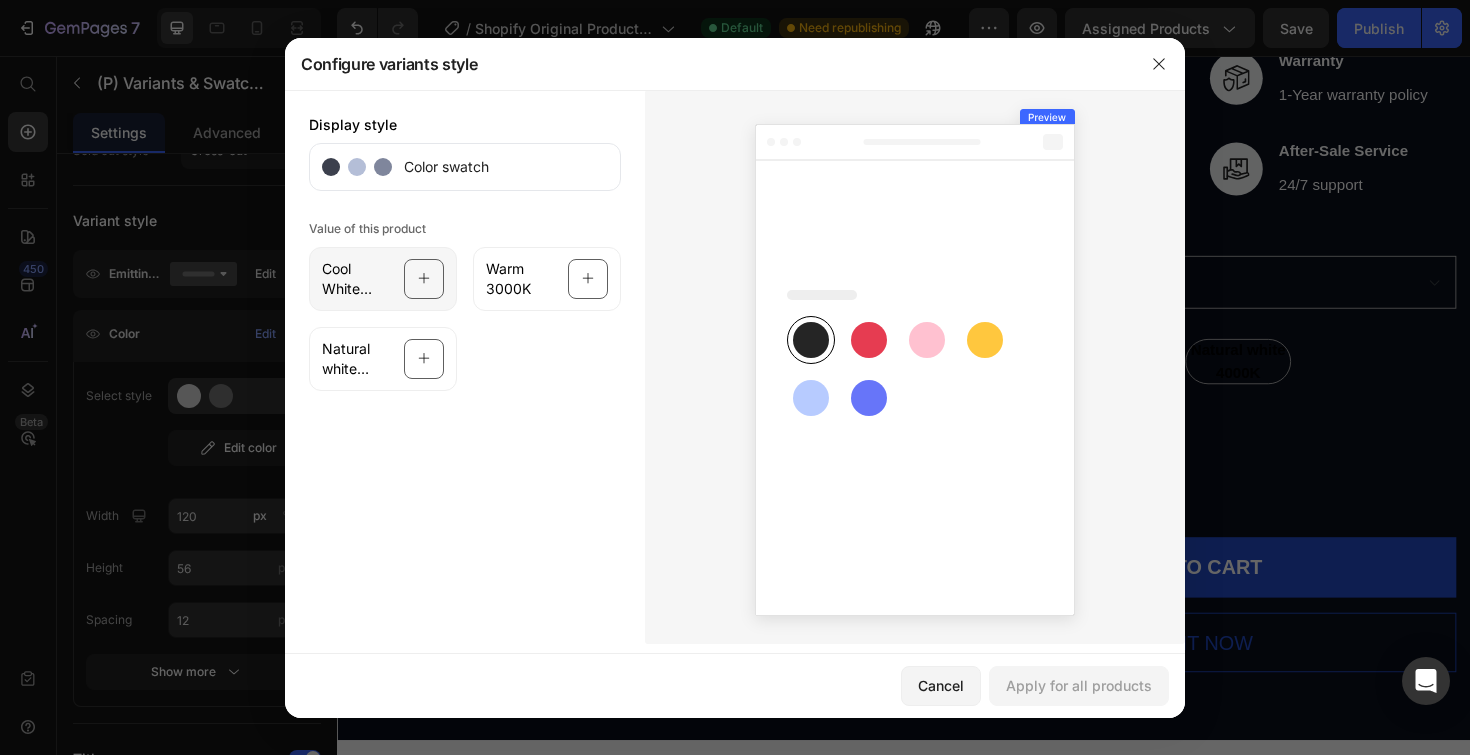 click on "Cool White 6000K" at bounding box center [357, 279] 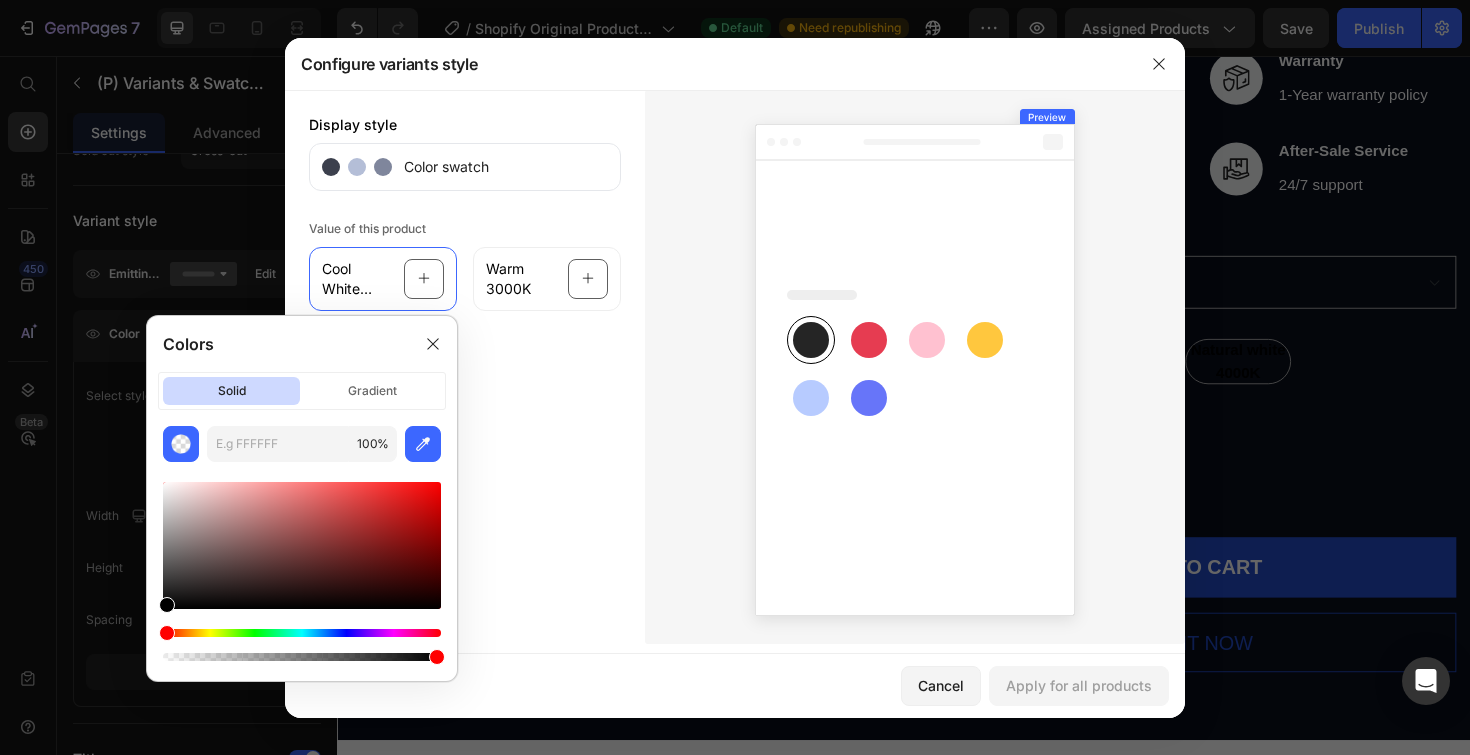 click on "Display style Color swatch Value of this product Cool White 6000K Warm 3000K Natural white 4000K" at bounding box center (465, 367) 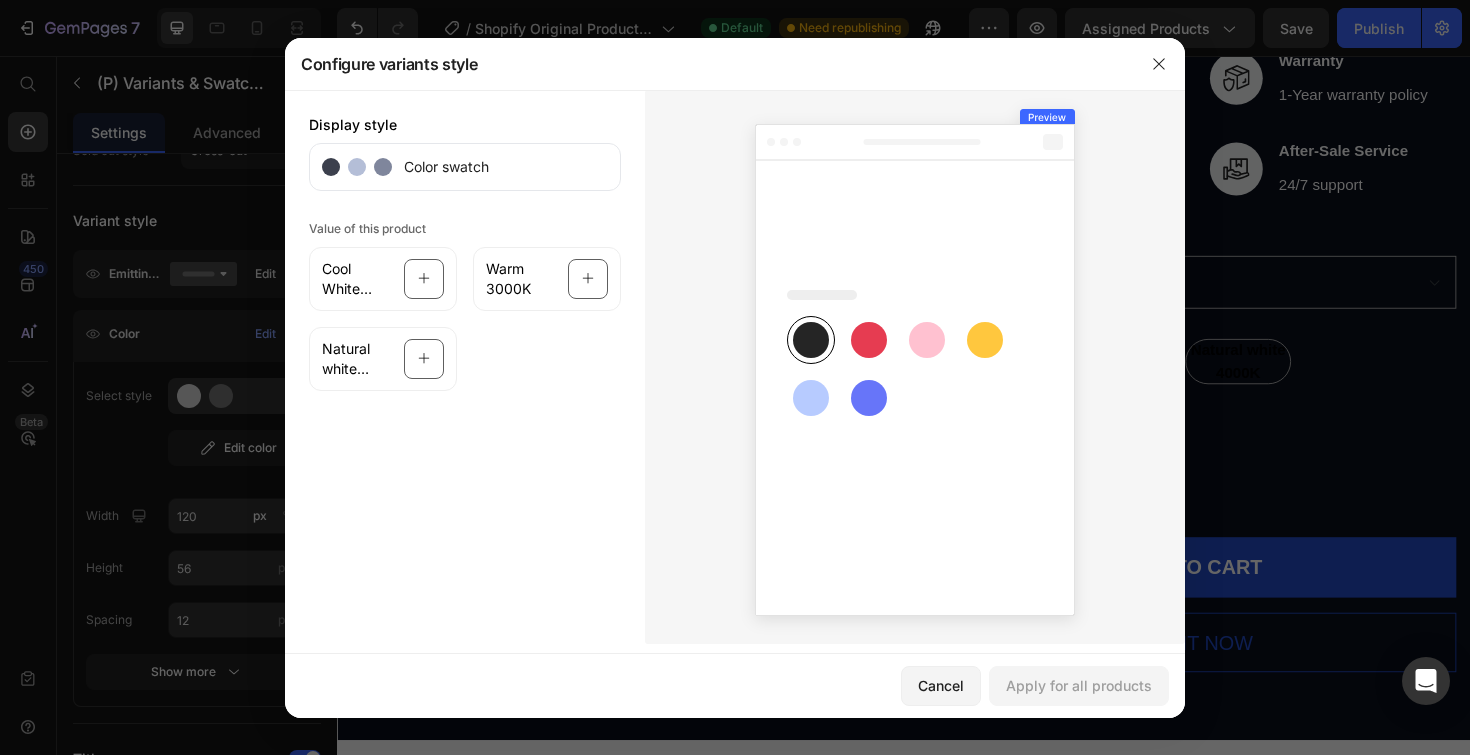 click on "Color swatch" at bounding box center [465, 167] 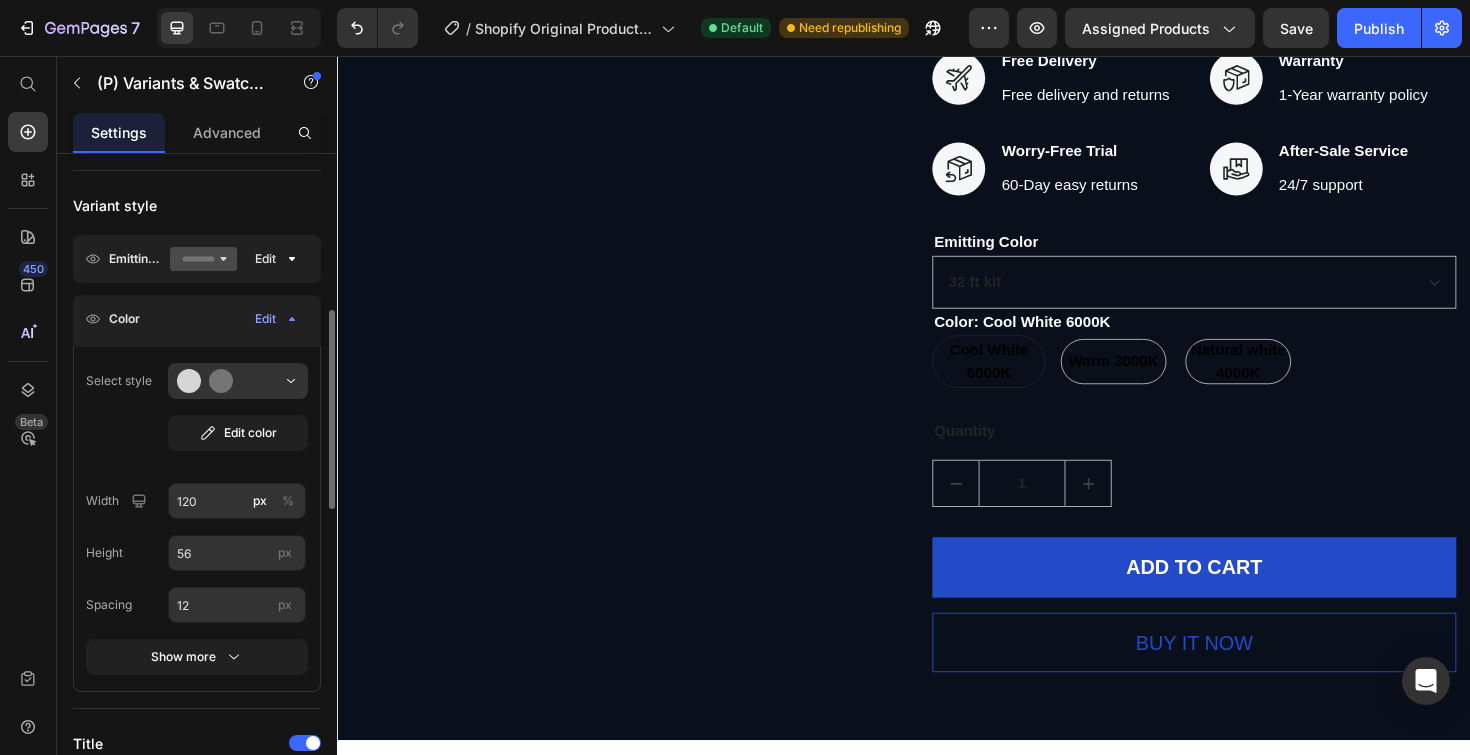 scroll, scrollTop: 360, scrollLeft: 0, axis: vertical 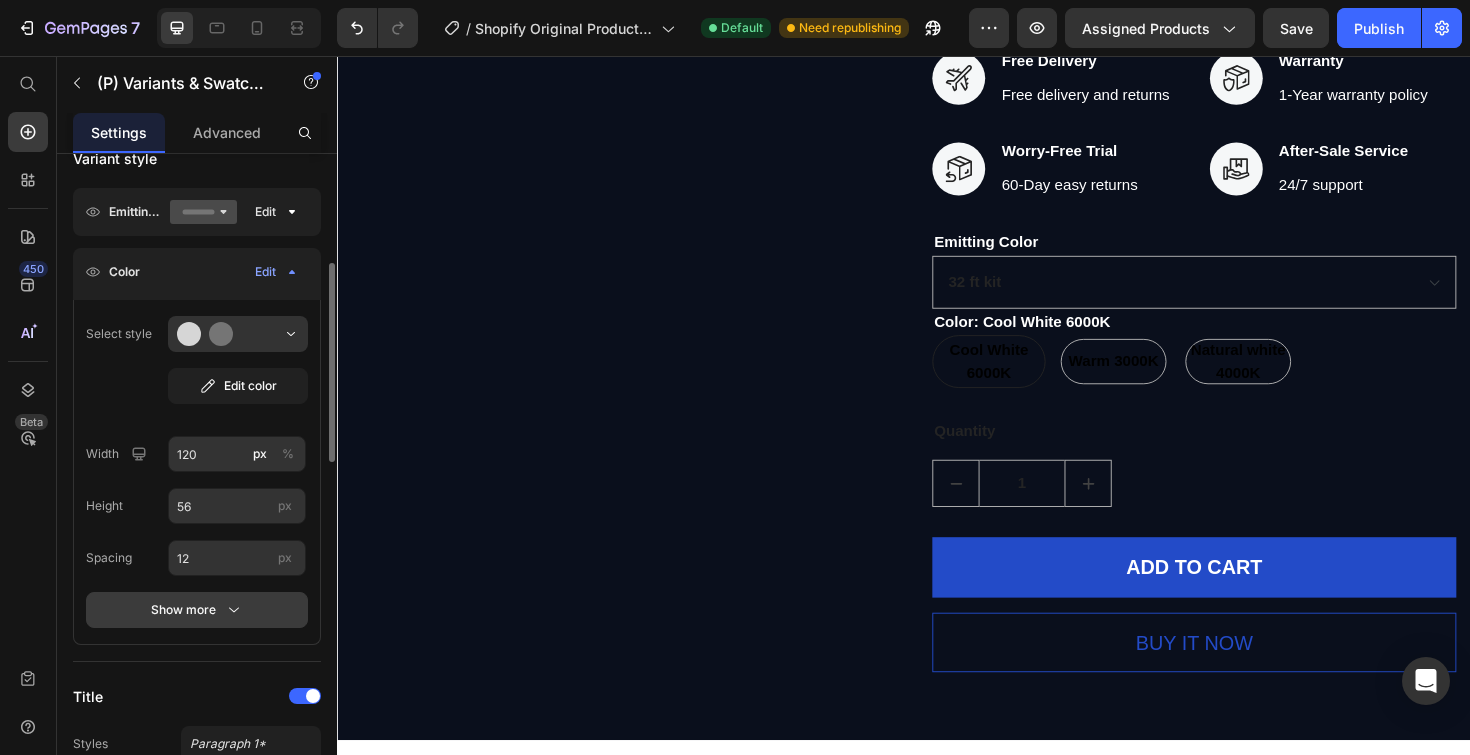 click on "Show more" at bounding box center [197, 610] 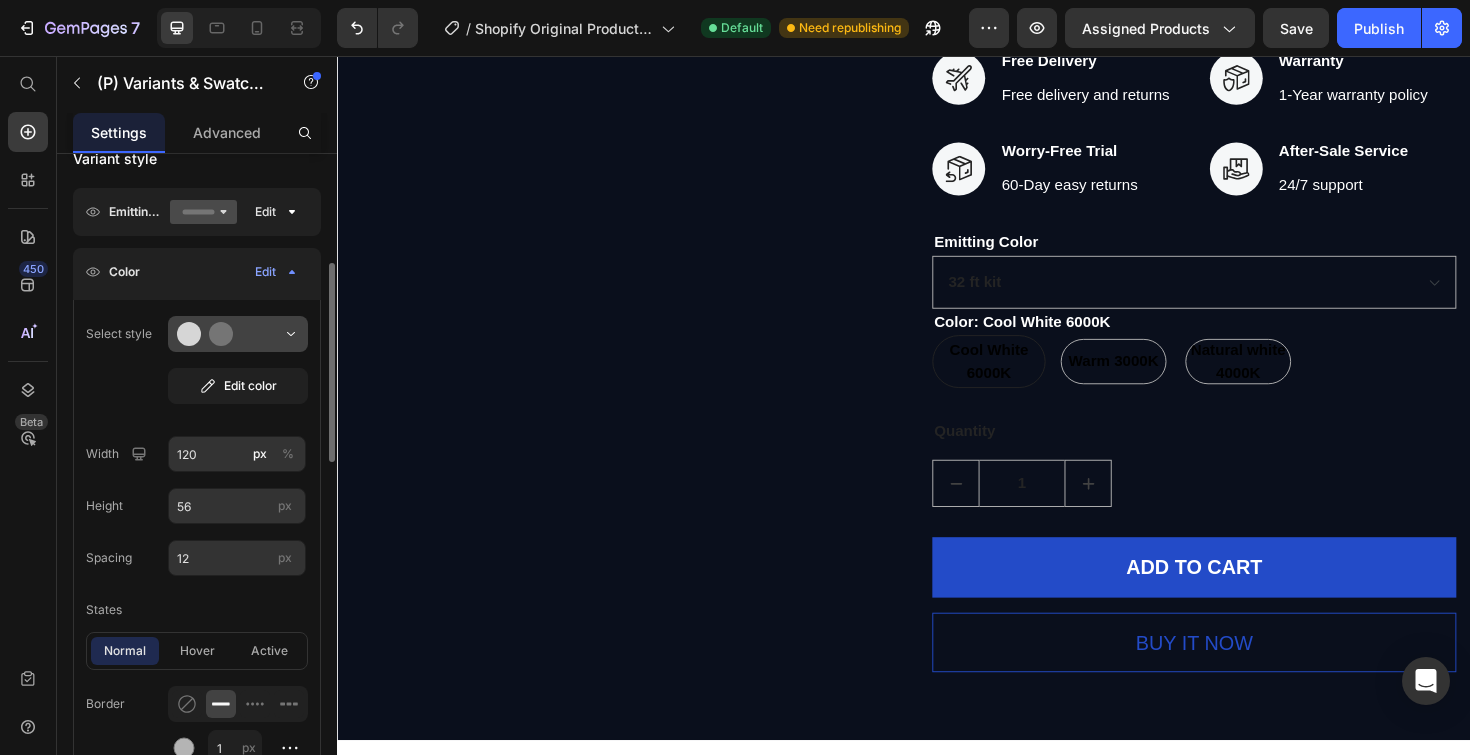 click at bounding box center (238, 334) 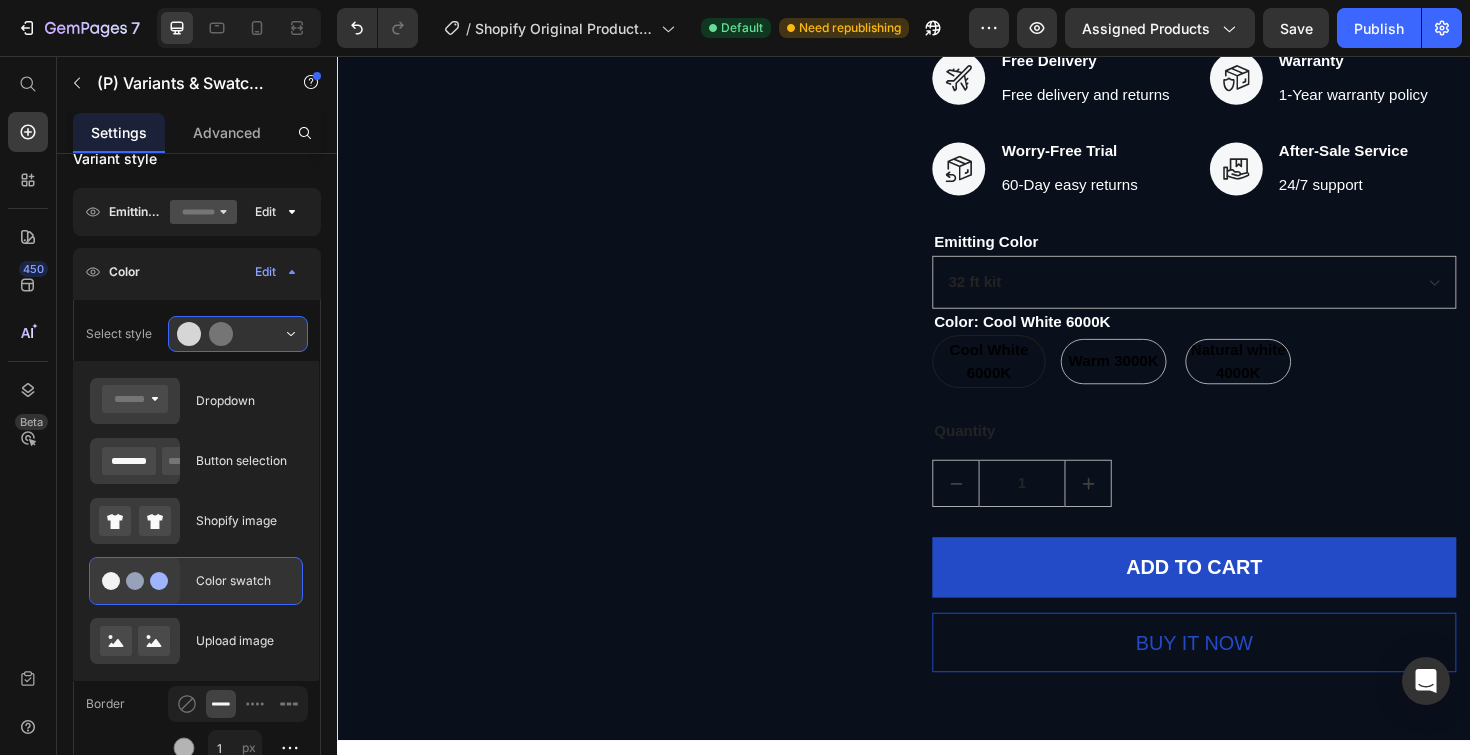click on "Color swatch" at bounding box center (243, 581) 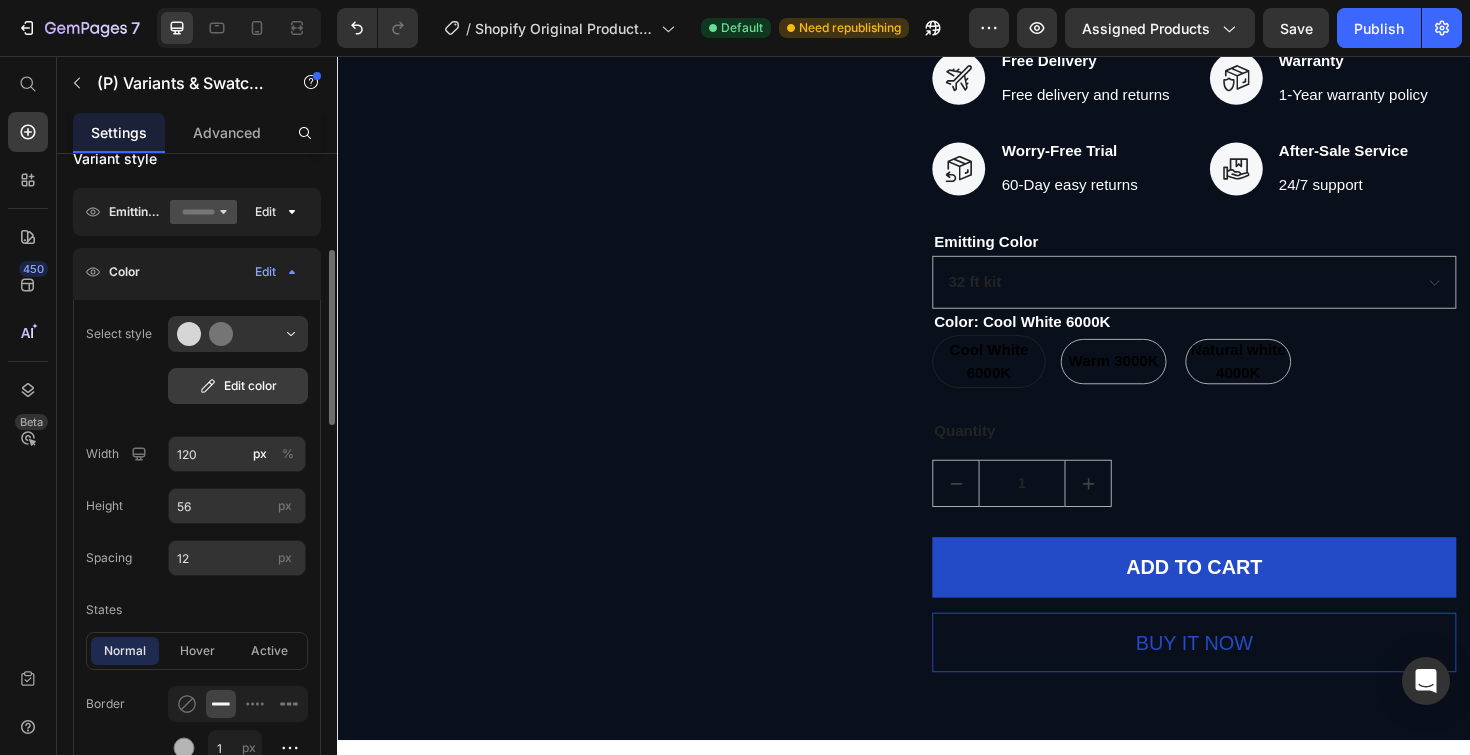 click on "Edit color" 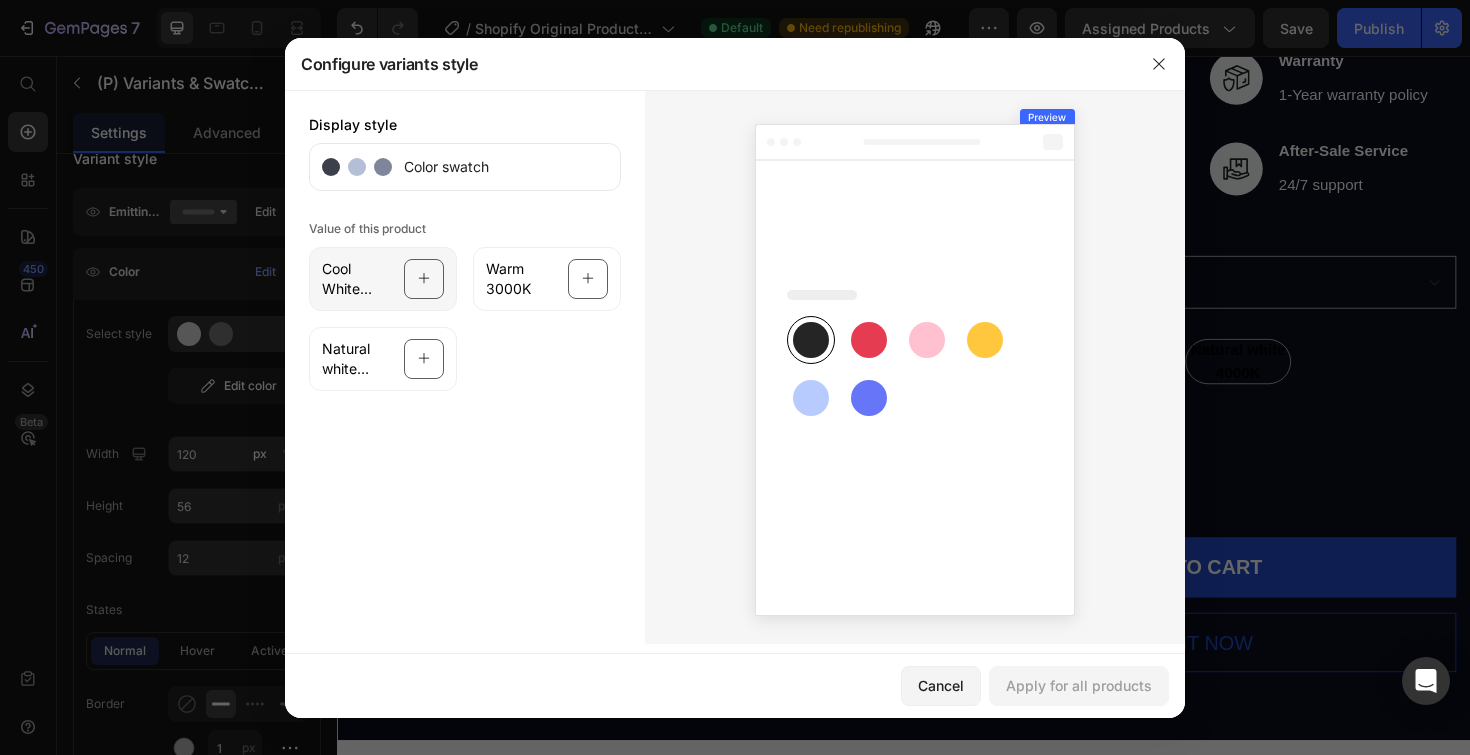 click at bounding box center [424, 279] 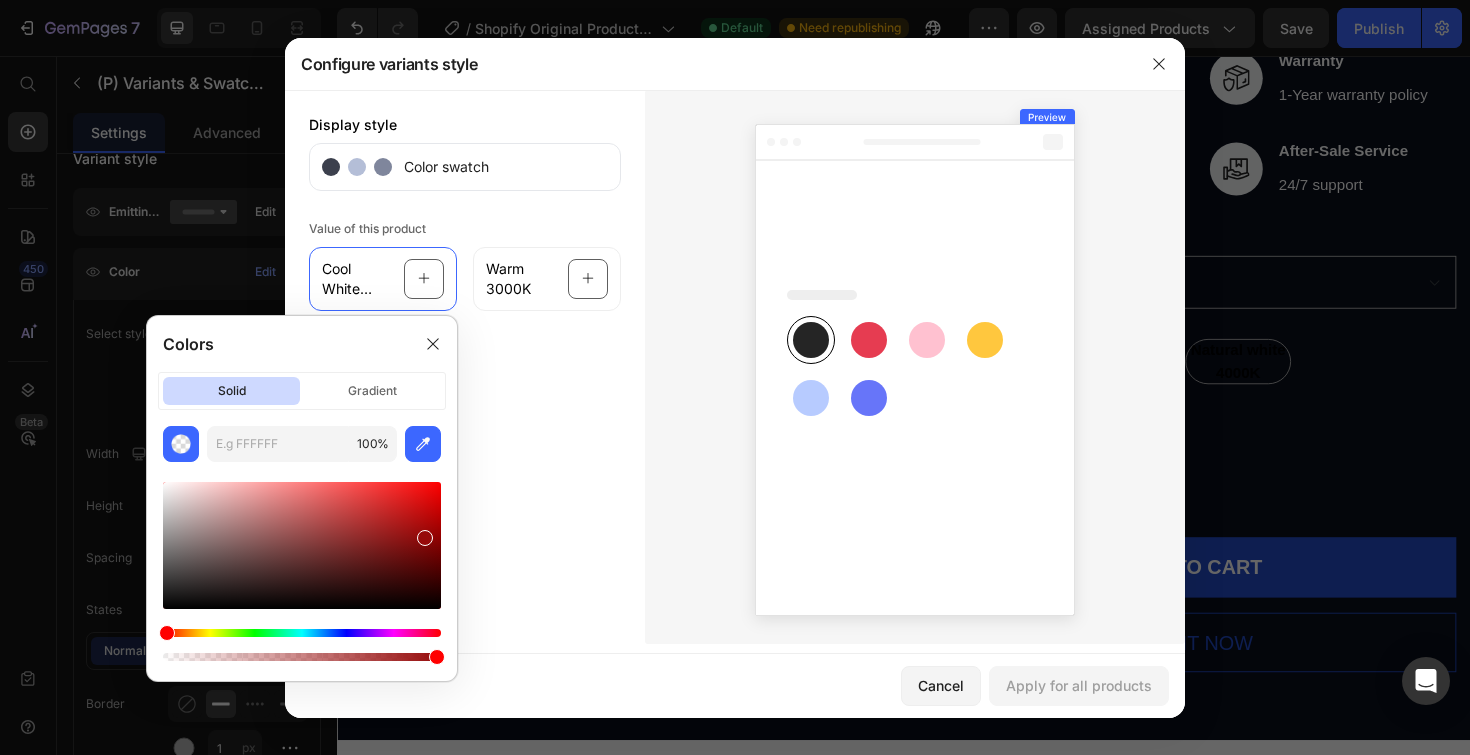 drag, startPoint x: 199, startPoint y: 596, endPoint x: 424, endPoint y: 533, distance: 233.6536 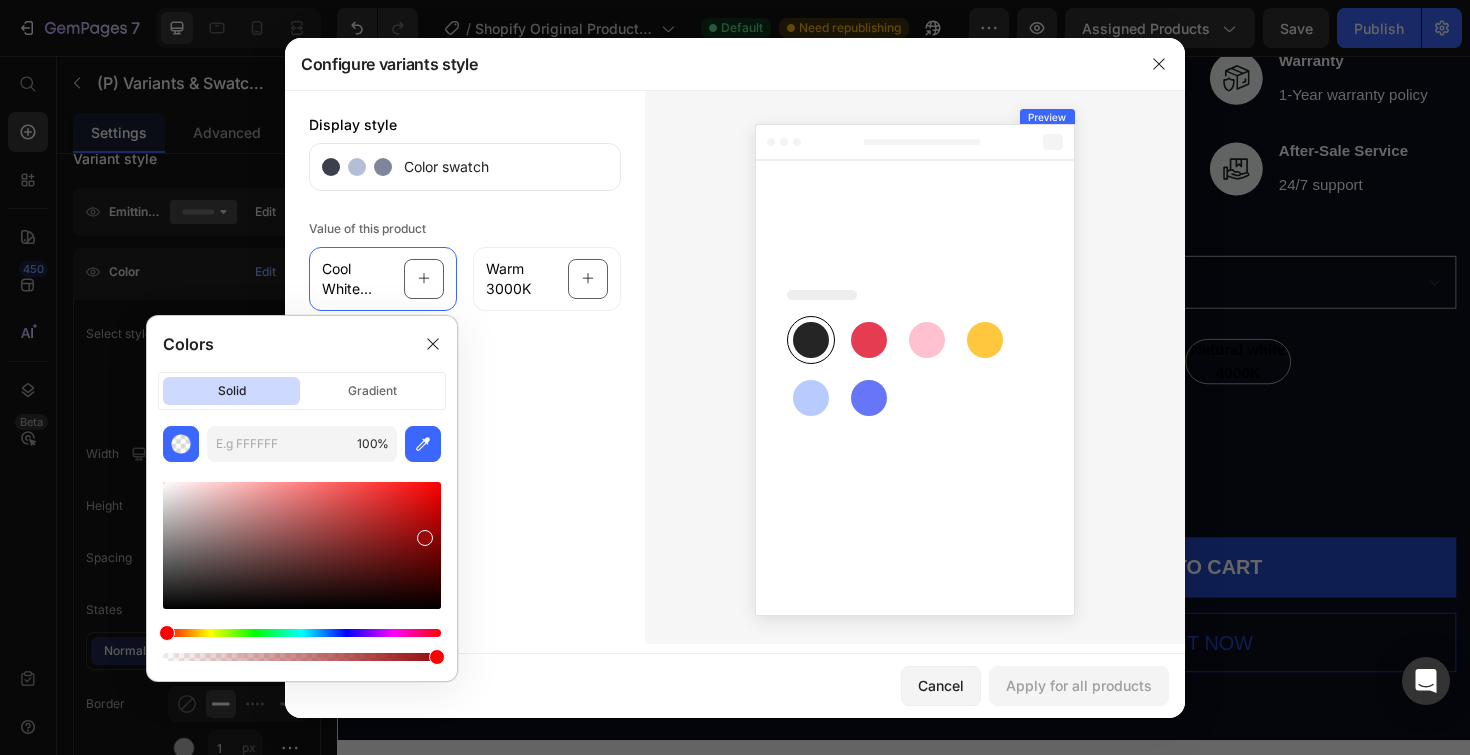 type on "960A0A" 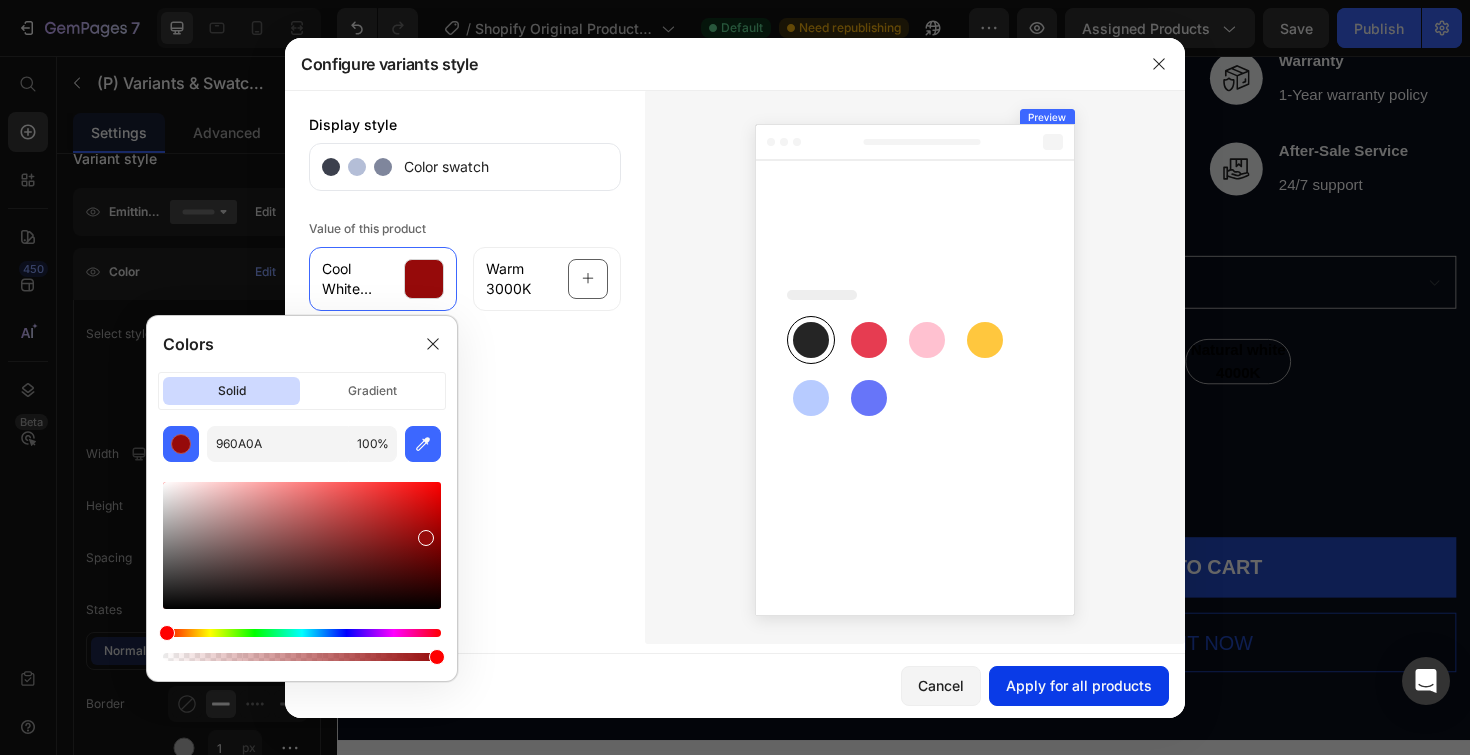 click on "Apply for all products" 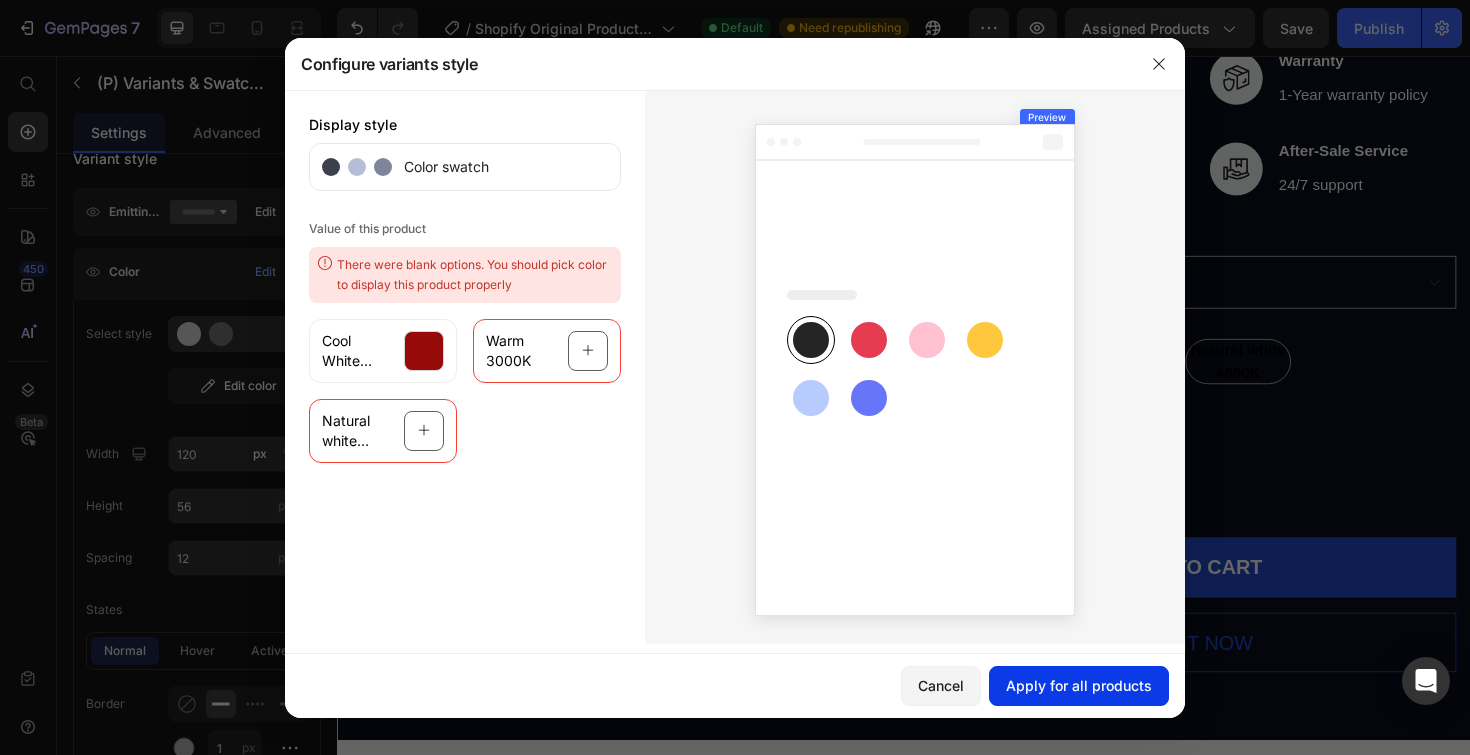 drag, startPoint x: 1056, startPoint y: 683, endPoint x: 448, endPoint y: 495, distance: 636.4024 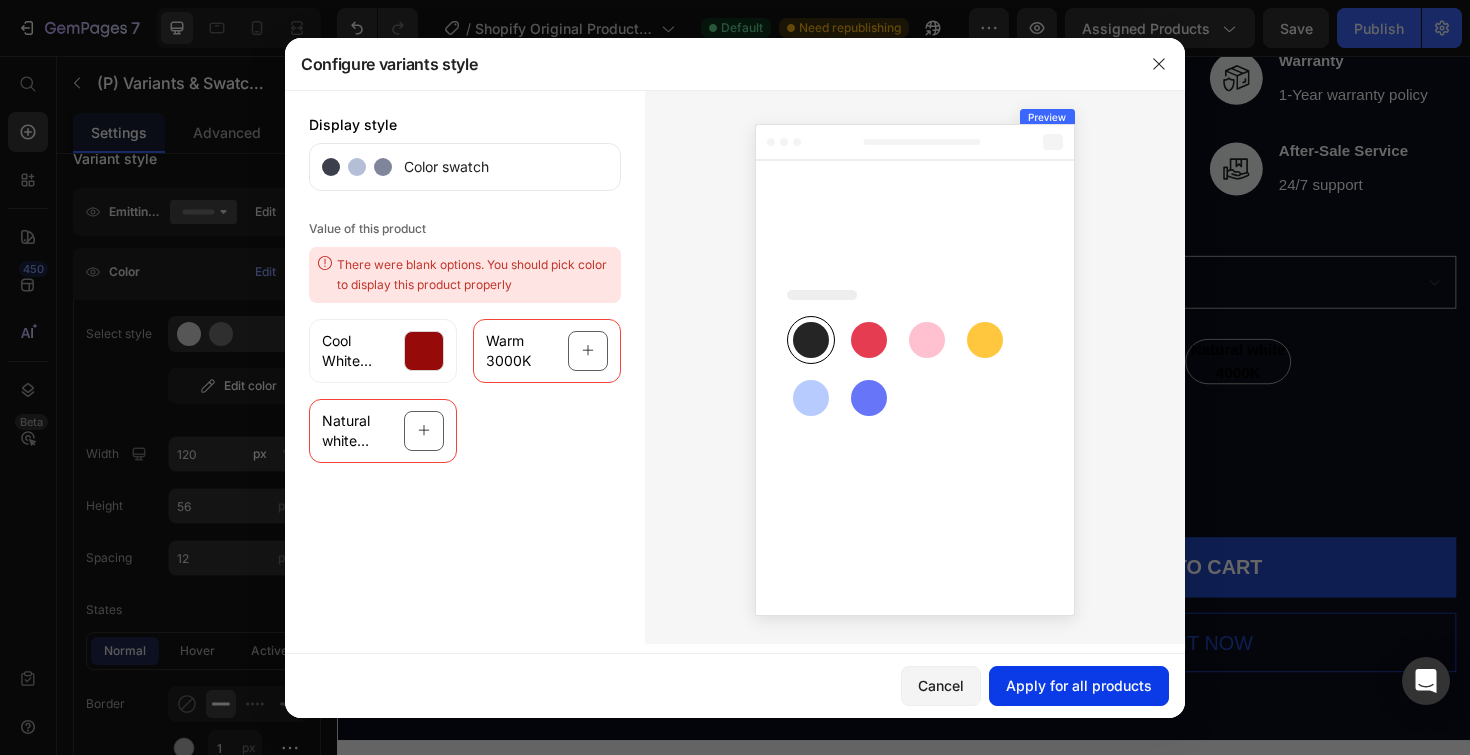 click on "Apply for all products" at bounding box center [1079, 685] 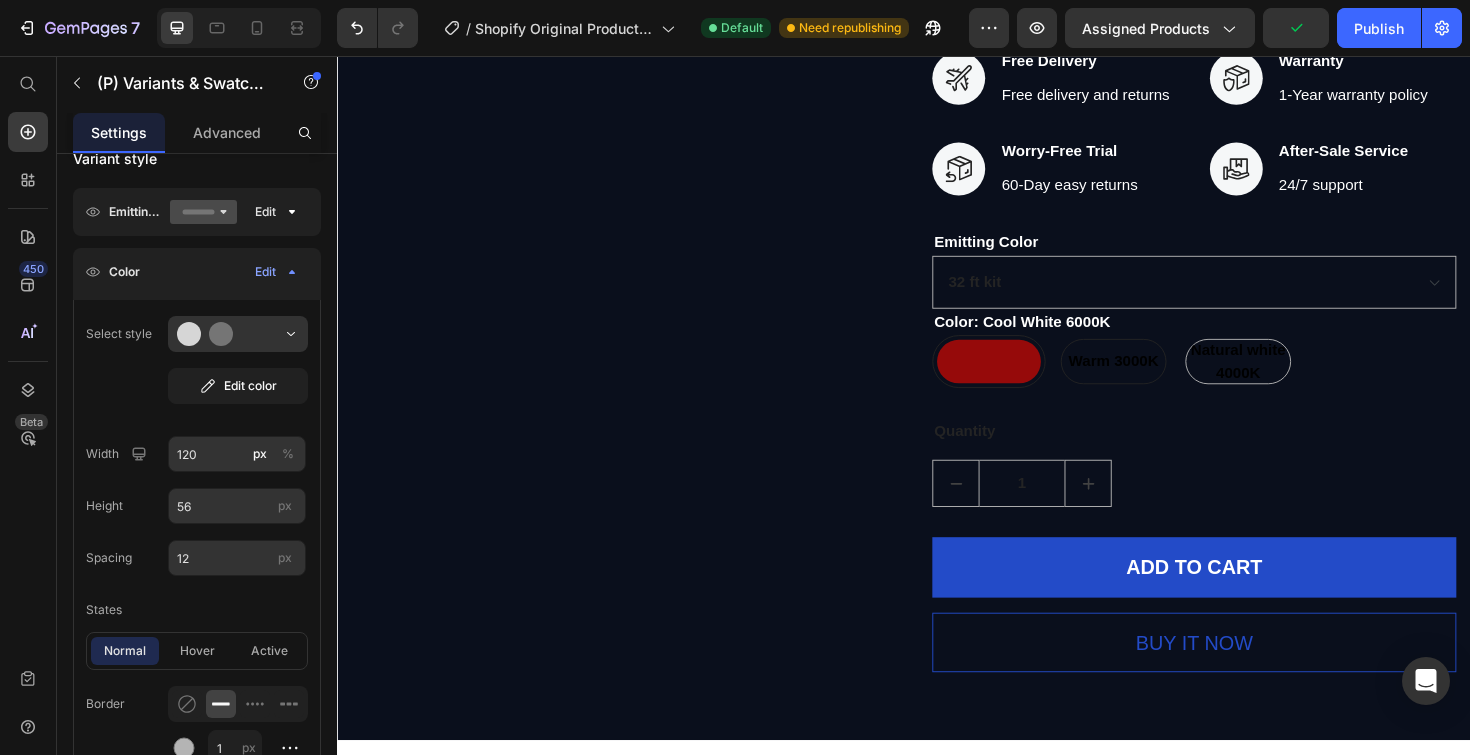 click on "Warm 3000K" at bounding box center [1158, 380] 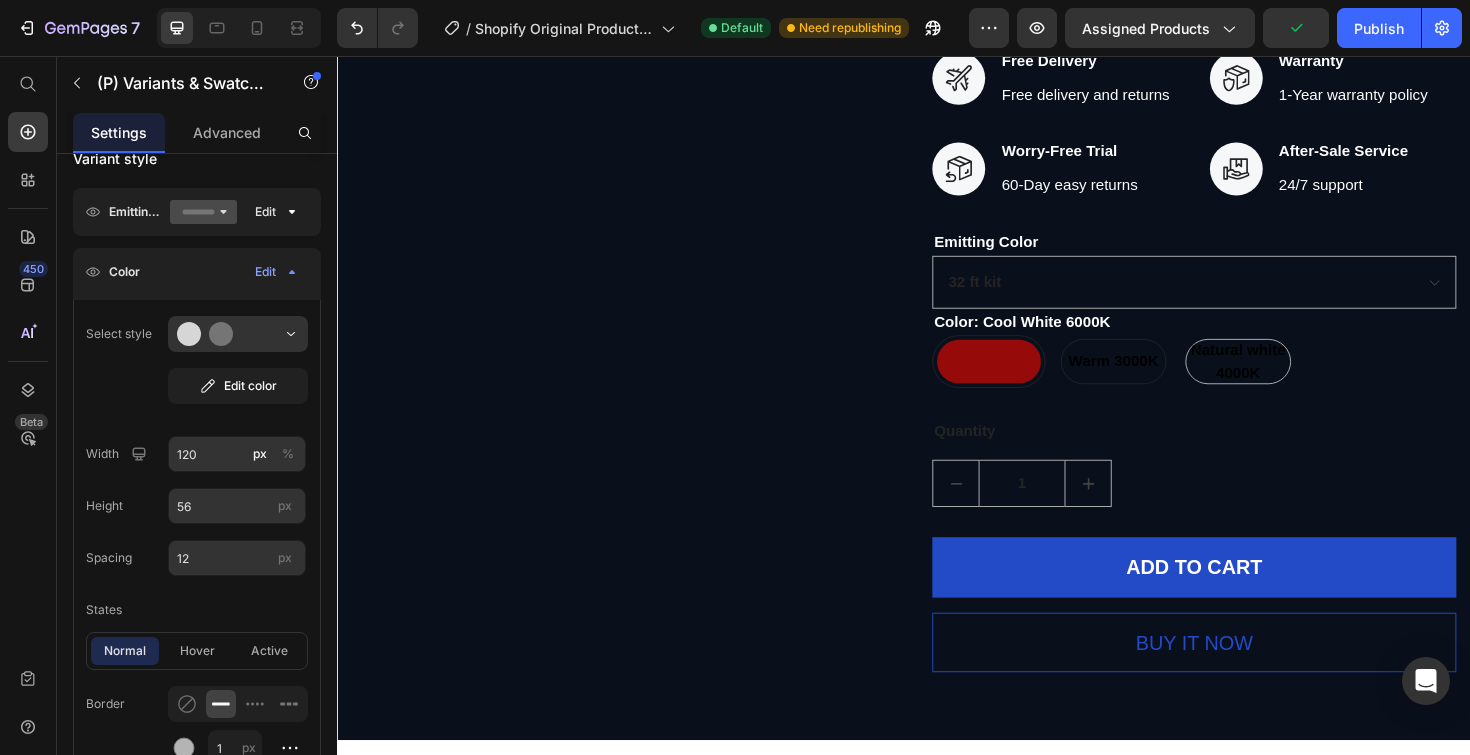 click on "Warm 3000K Warm 3000K Warm 3000K" at bounding box center (1098, 351) 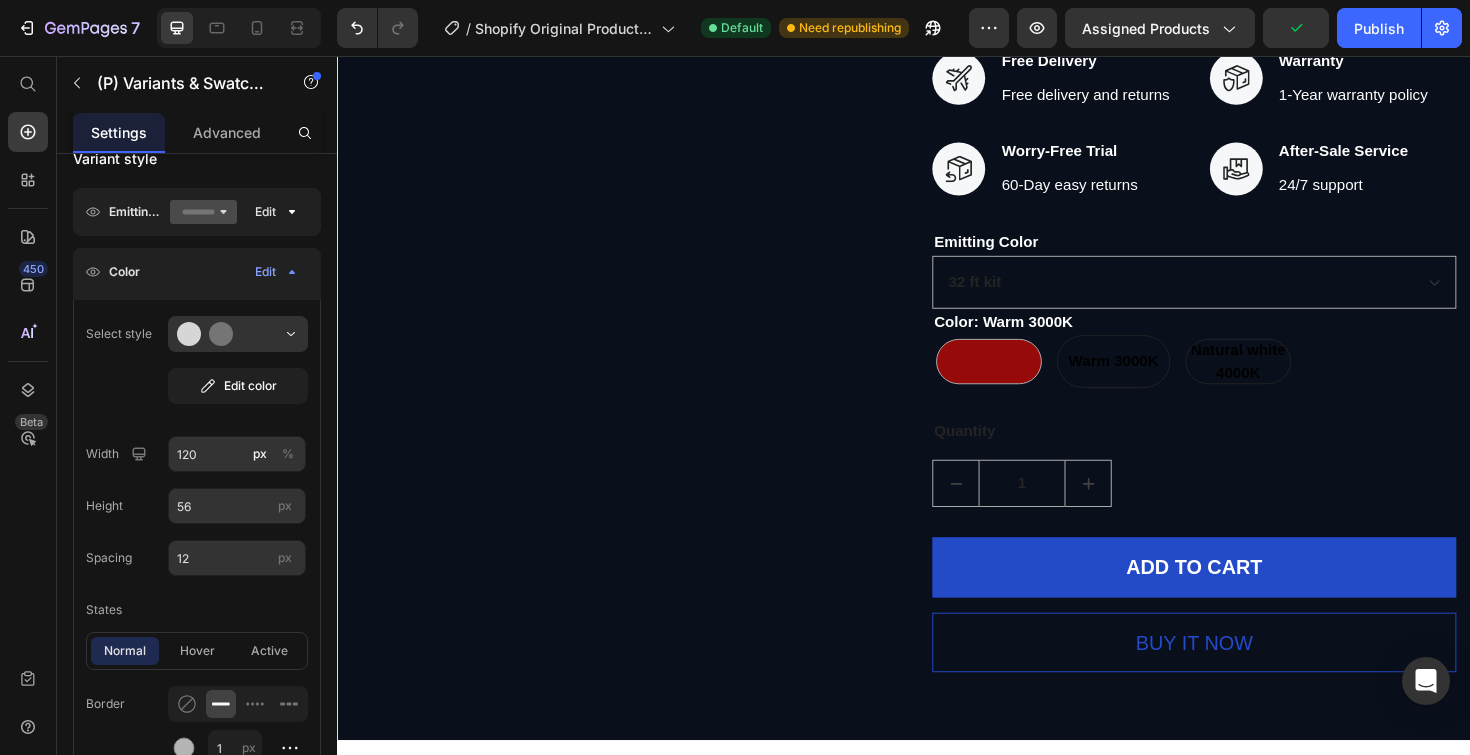 click on "Natural white 4000K" at bounding box center [1291, 380] 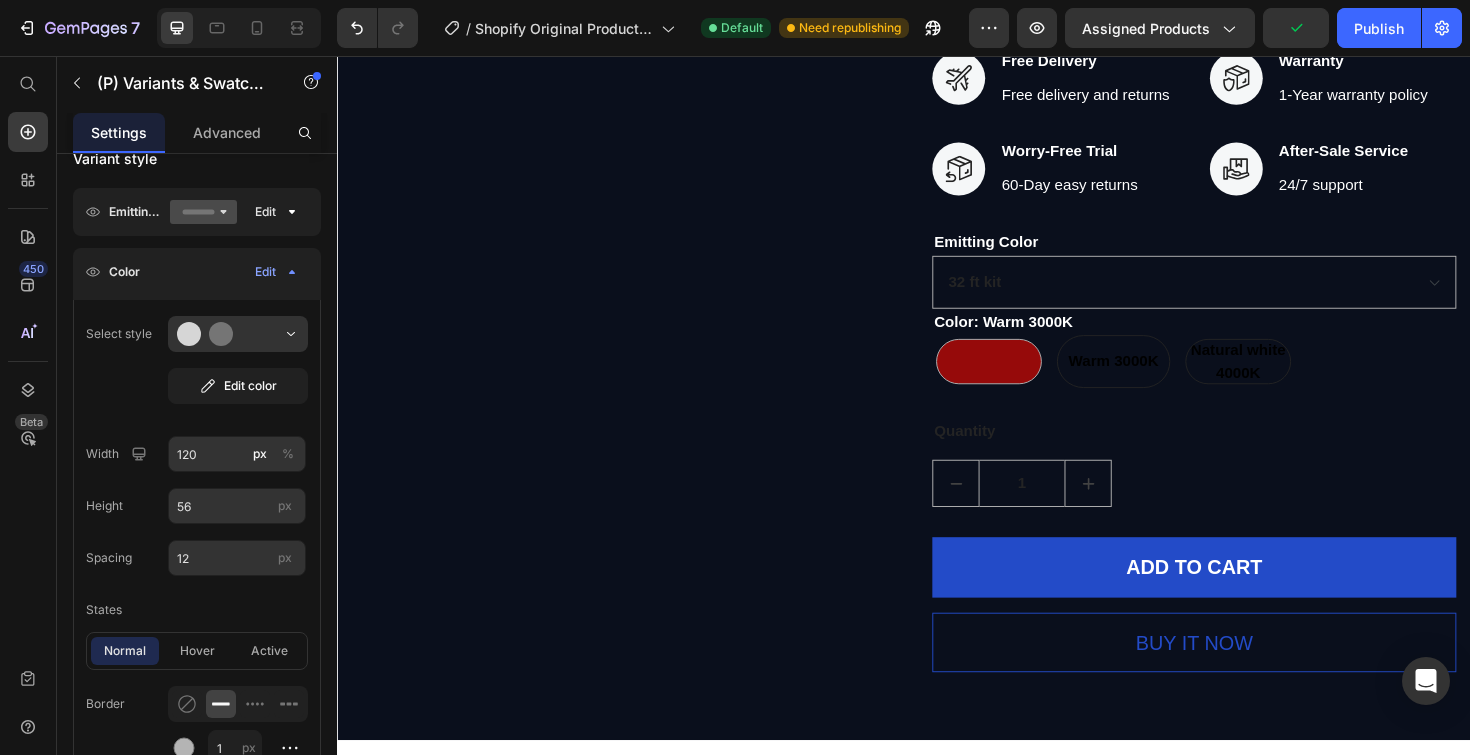 click on "Natural white 4000K Natural white 4000K Natural white 4000K" at bounding box center (1230, 351) 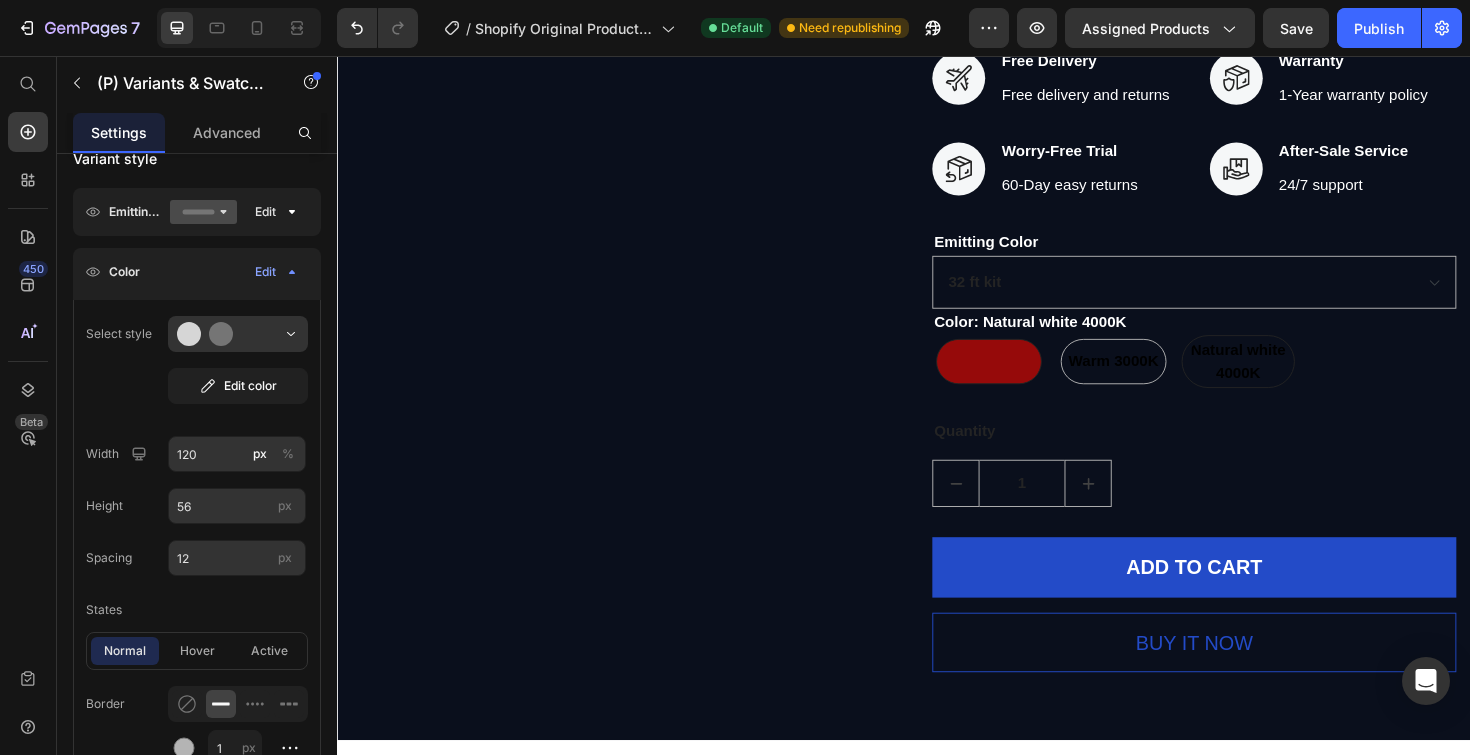 click at bounding box center [1027, 380] 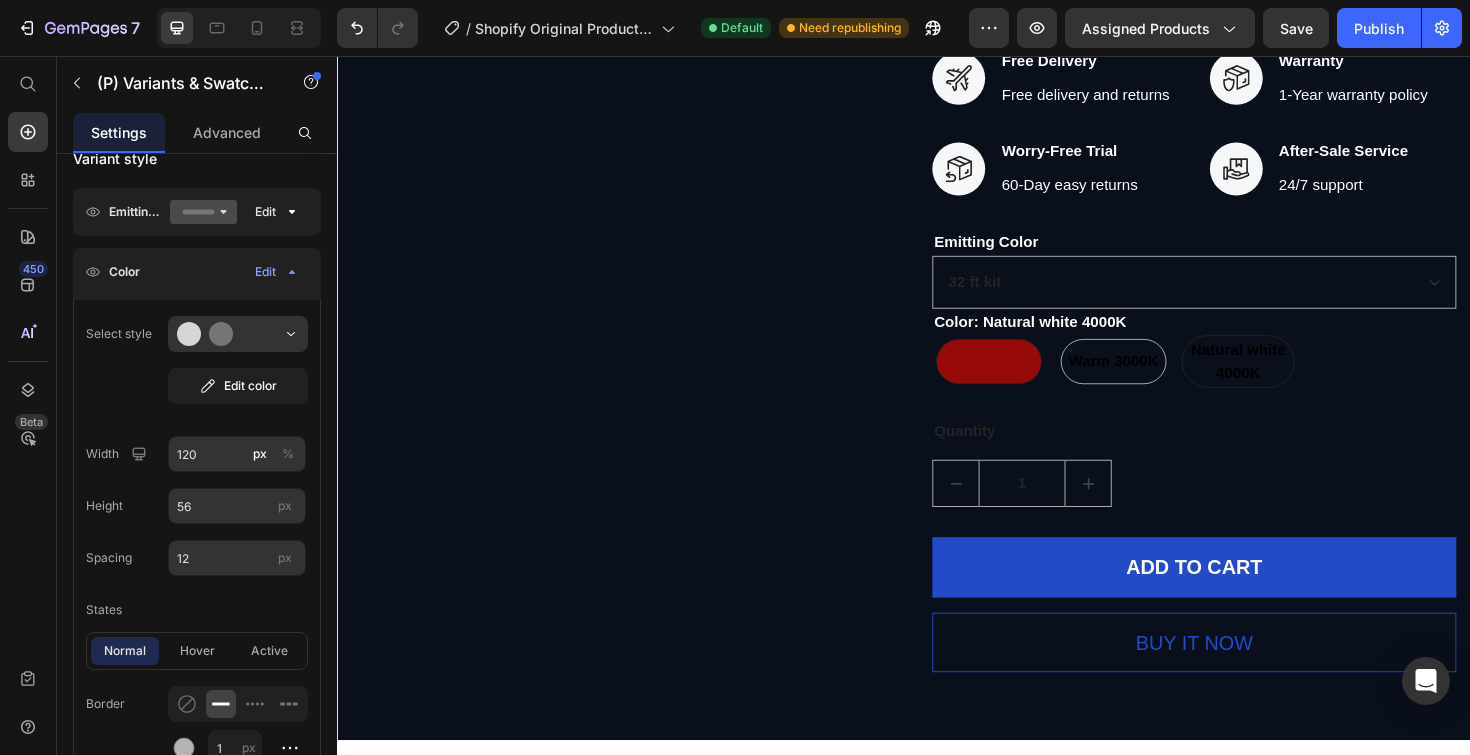 click on "Cool White 6000K Cool White 6000K" at bounding box center [966, 351] 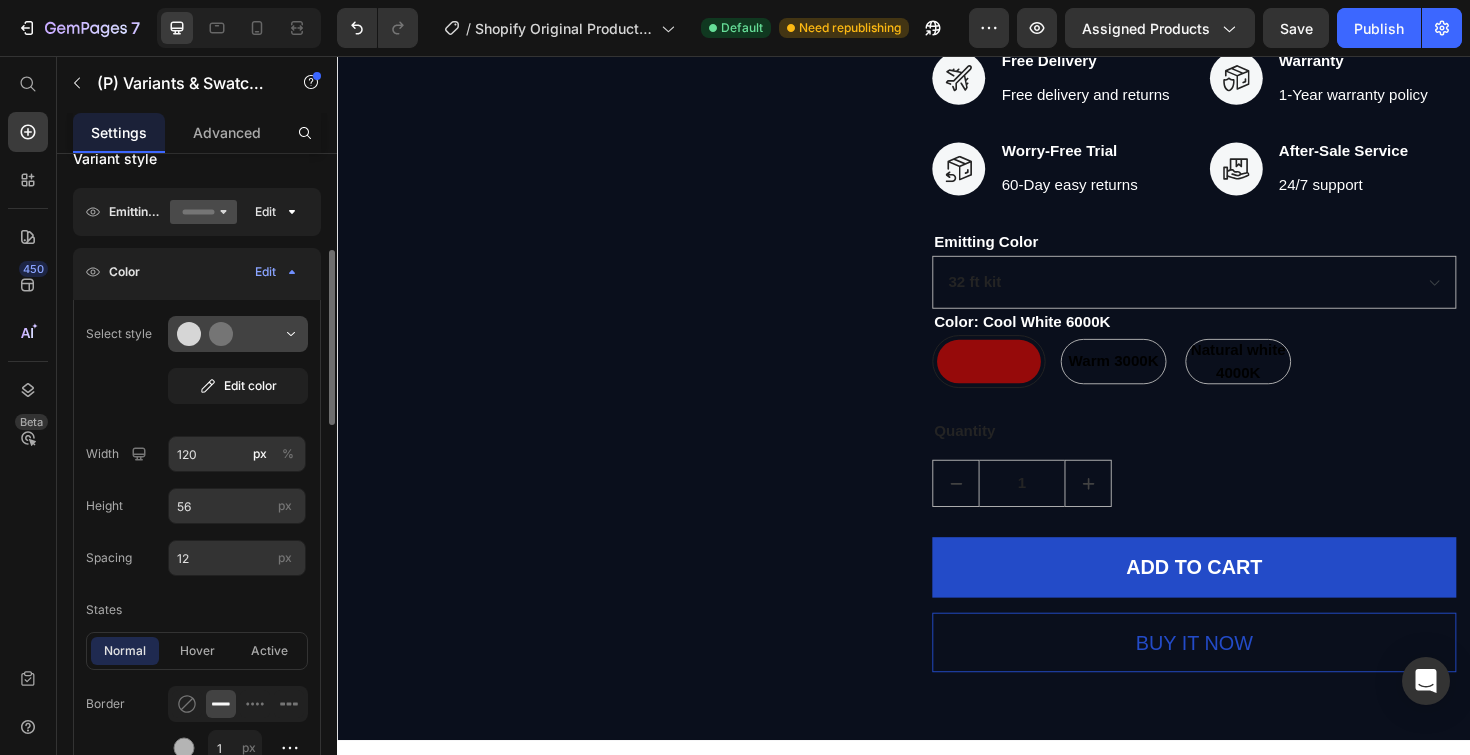 click at bounding box center (238, 334) 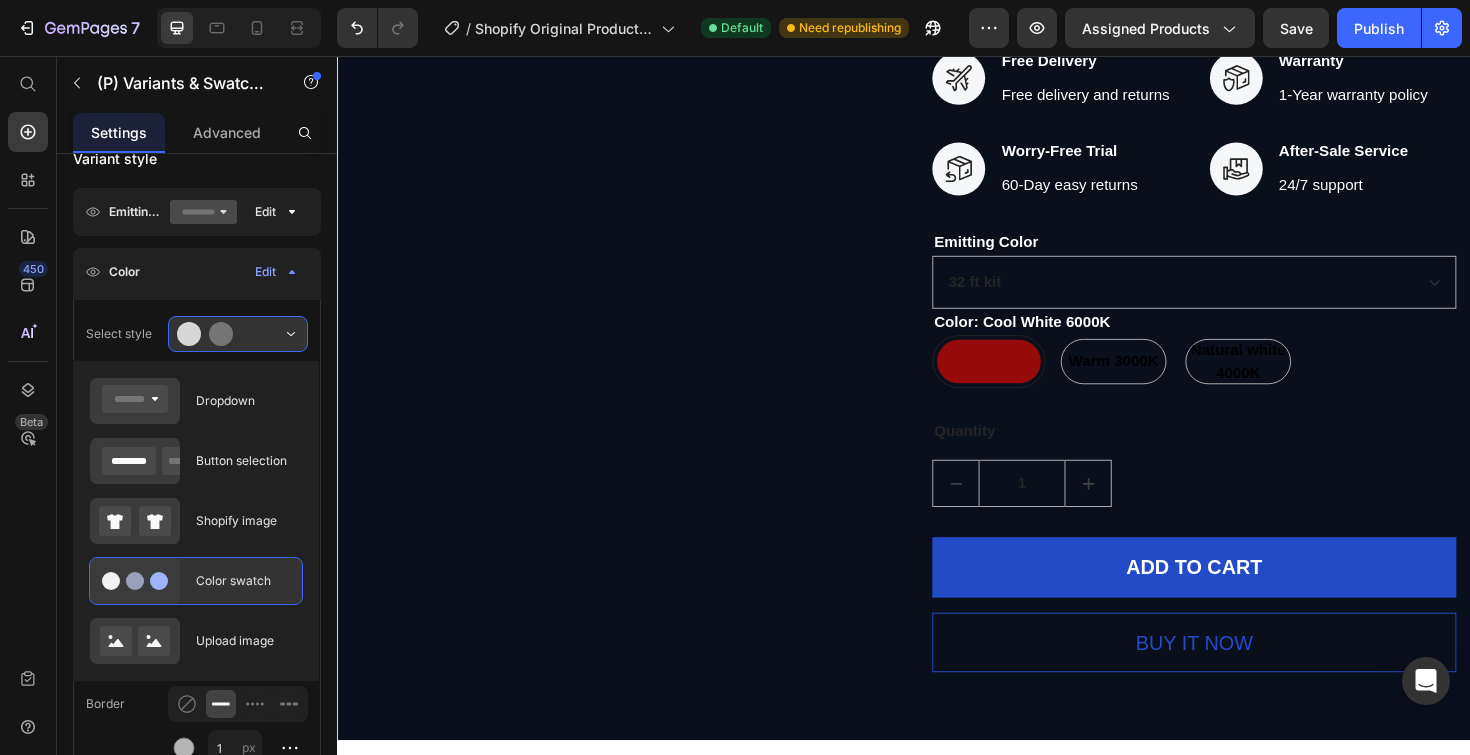 click on "Color swatch" at bounding box center [243, 581] 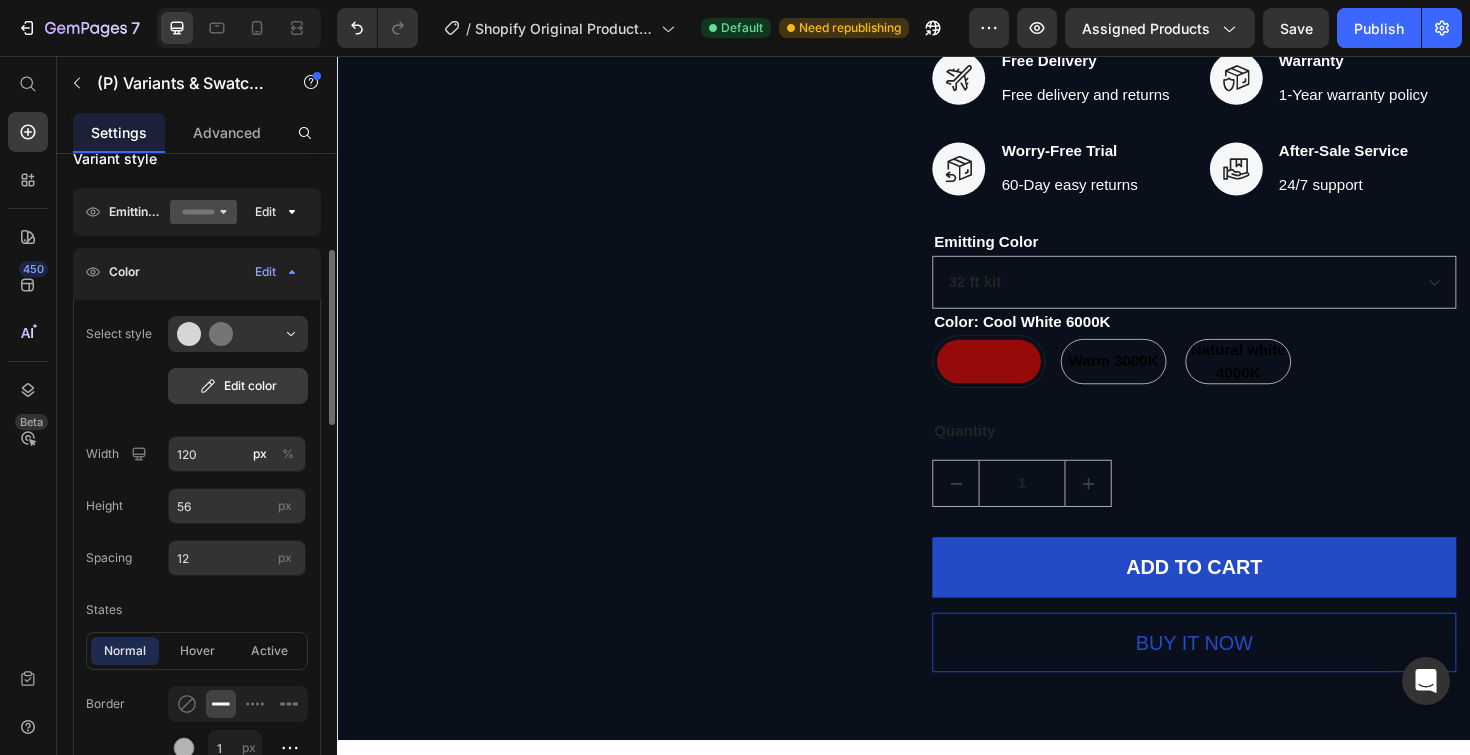click on "Edit color" at bounding box center [238, 386] 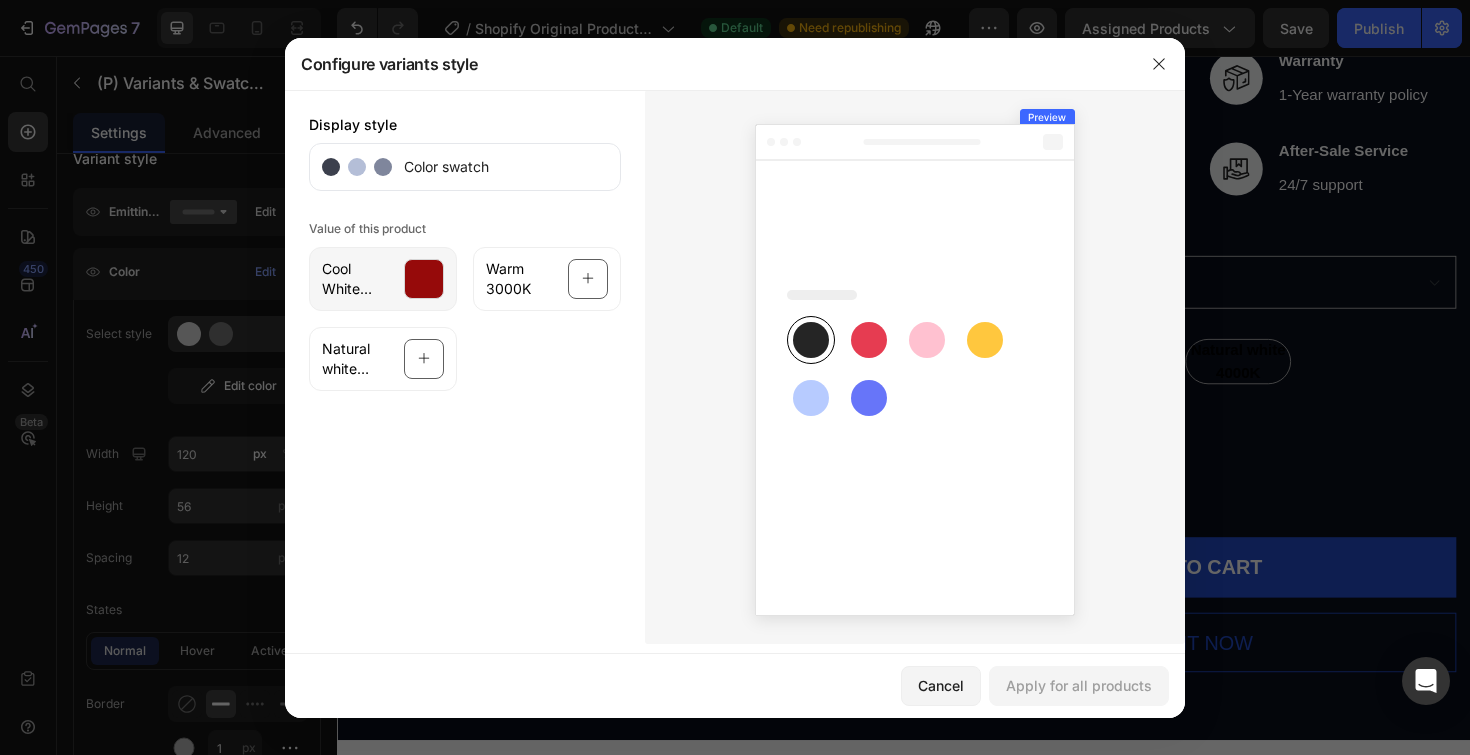 click at bounding box center (424, 279) 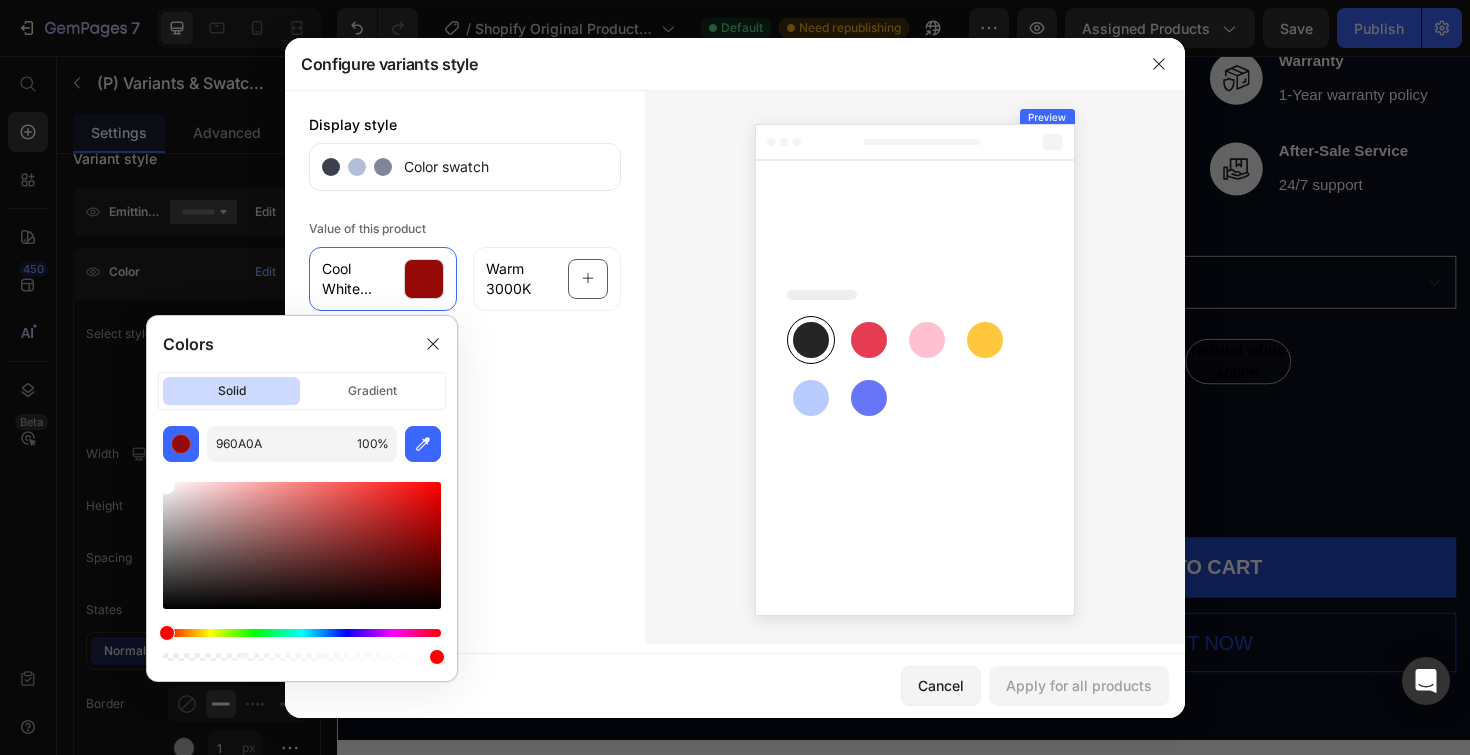 drag, startPoint x: 429, startPoint y: 538, endPoint x: 134, endPoint y: 463, distance: 304.3846 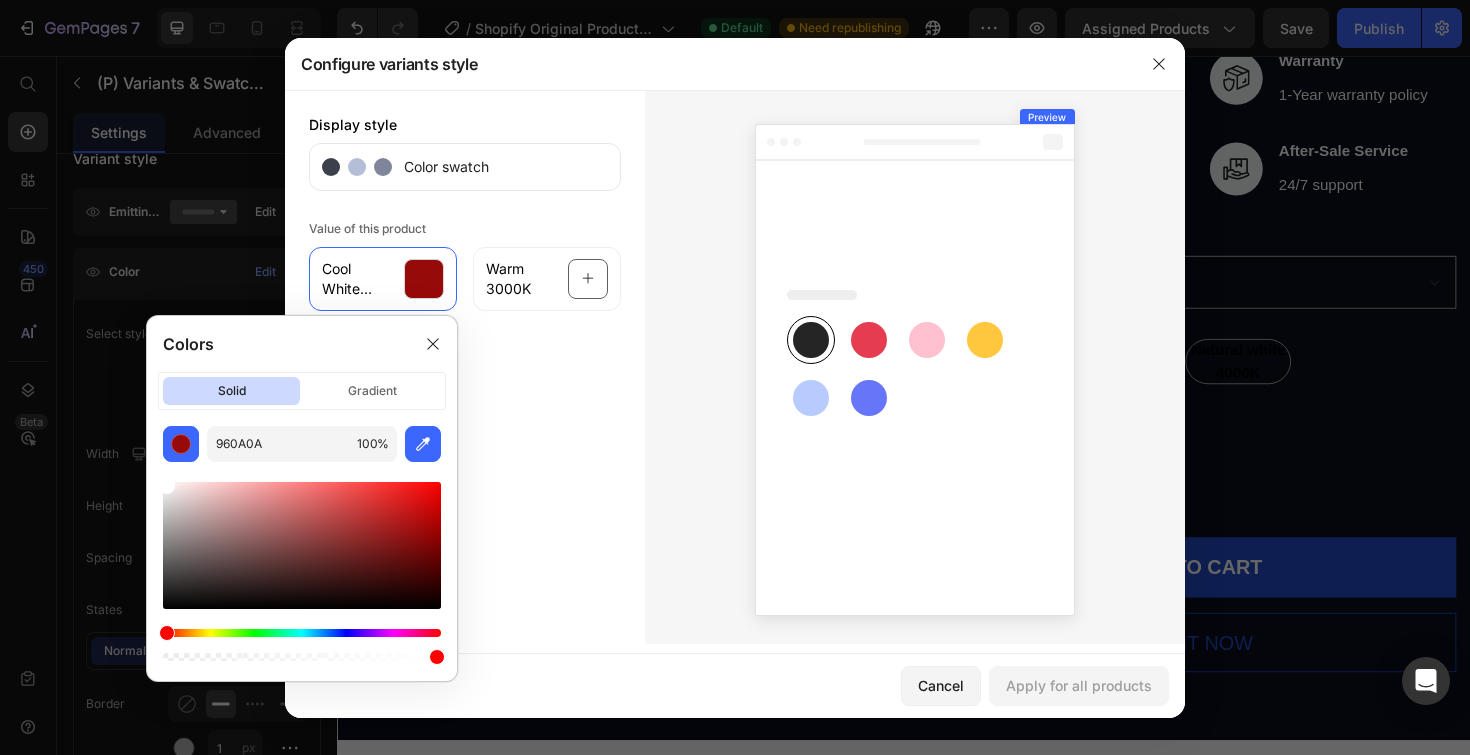 click on "7   /  Shopify Original Product Template Default Need republishing Preview Assigned Products  Save   Publish  450 Beta Start with Sections Elements Hero Section Product Detail Brands Trusted Badges Guarantee Product Breakdown How to use Testimonials Compare Bundle FAQs Social Proof Brand Story Product List Collection Blog List Contact Sticky Add to Cart Custom Footer Browse Library 450 Layout
Row
Row
Row
Row Text
Heading
Text Block Button
Button
Button
Sticky Back to top Media" at bounding box center [735, 0] 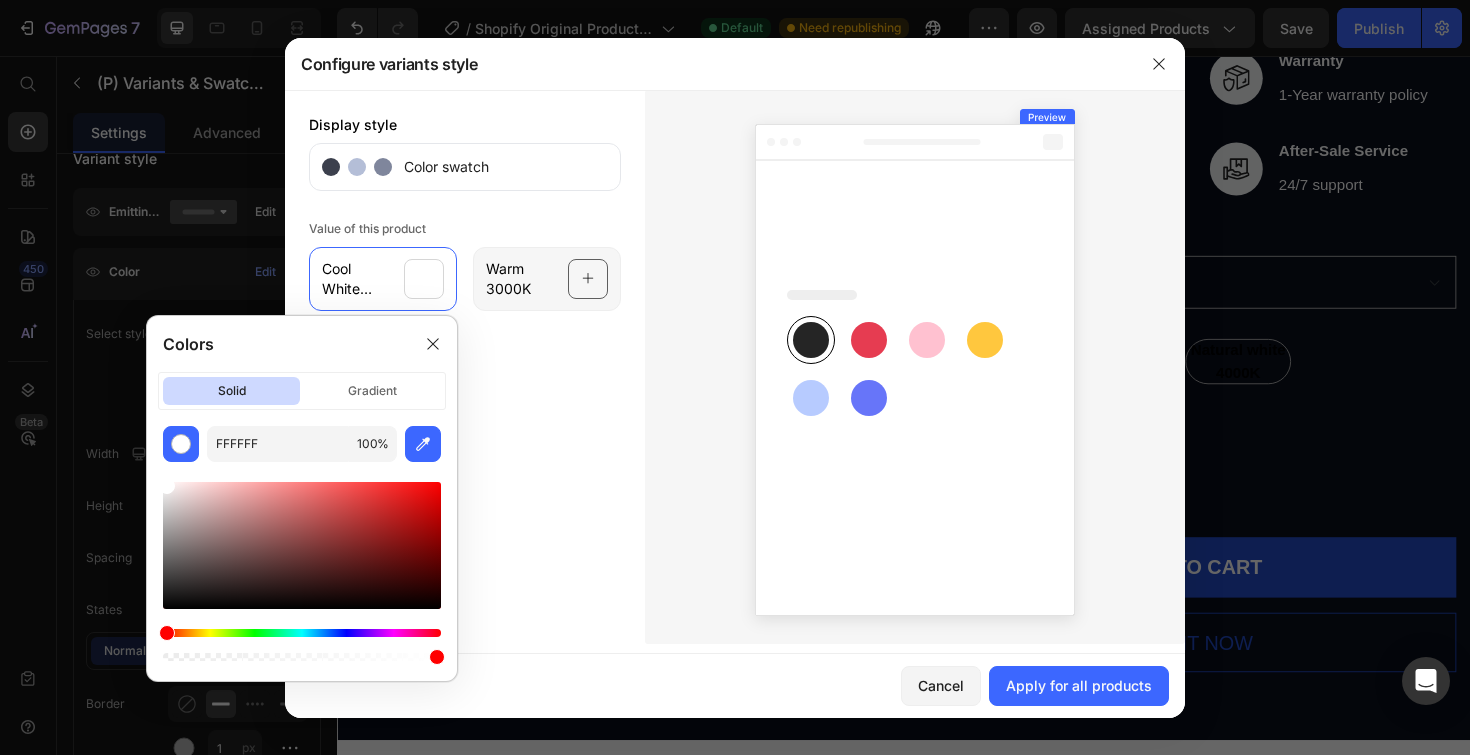 click on "Warm 3000K" at bounding box center (521, 279) 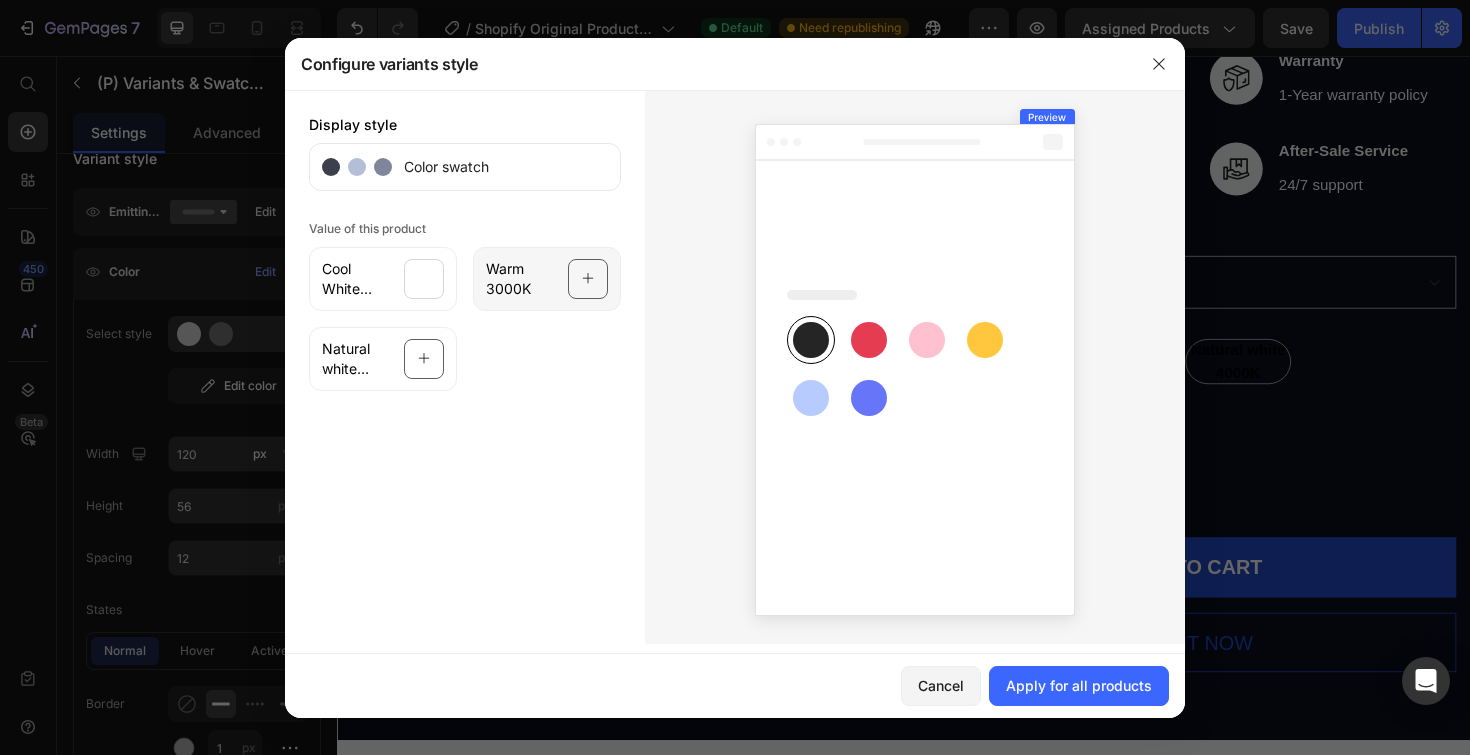 click at bounding box center [588, 279] 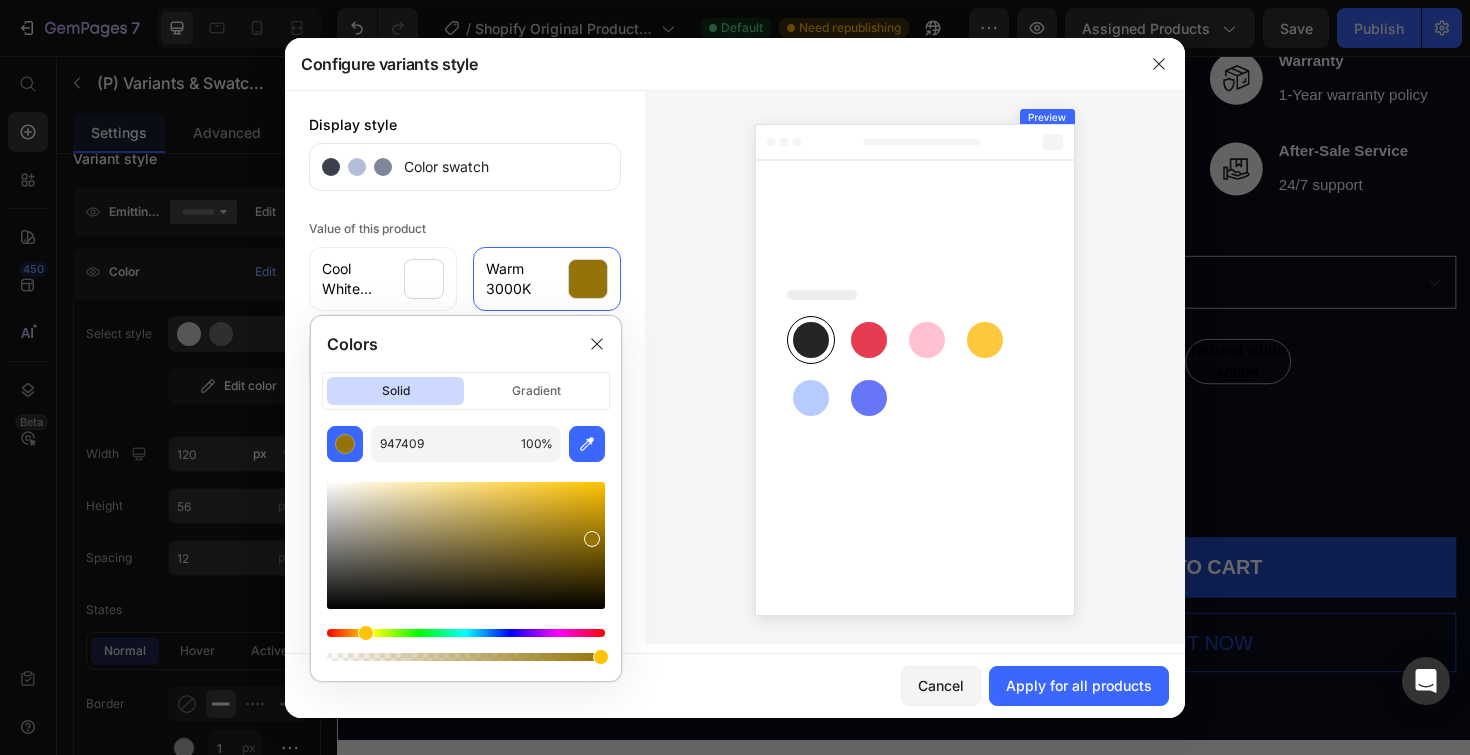 click at bounding box center [466, 633] 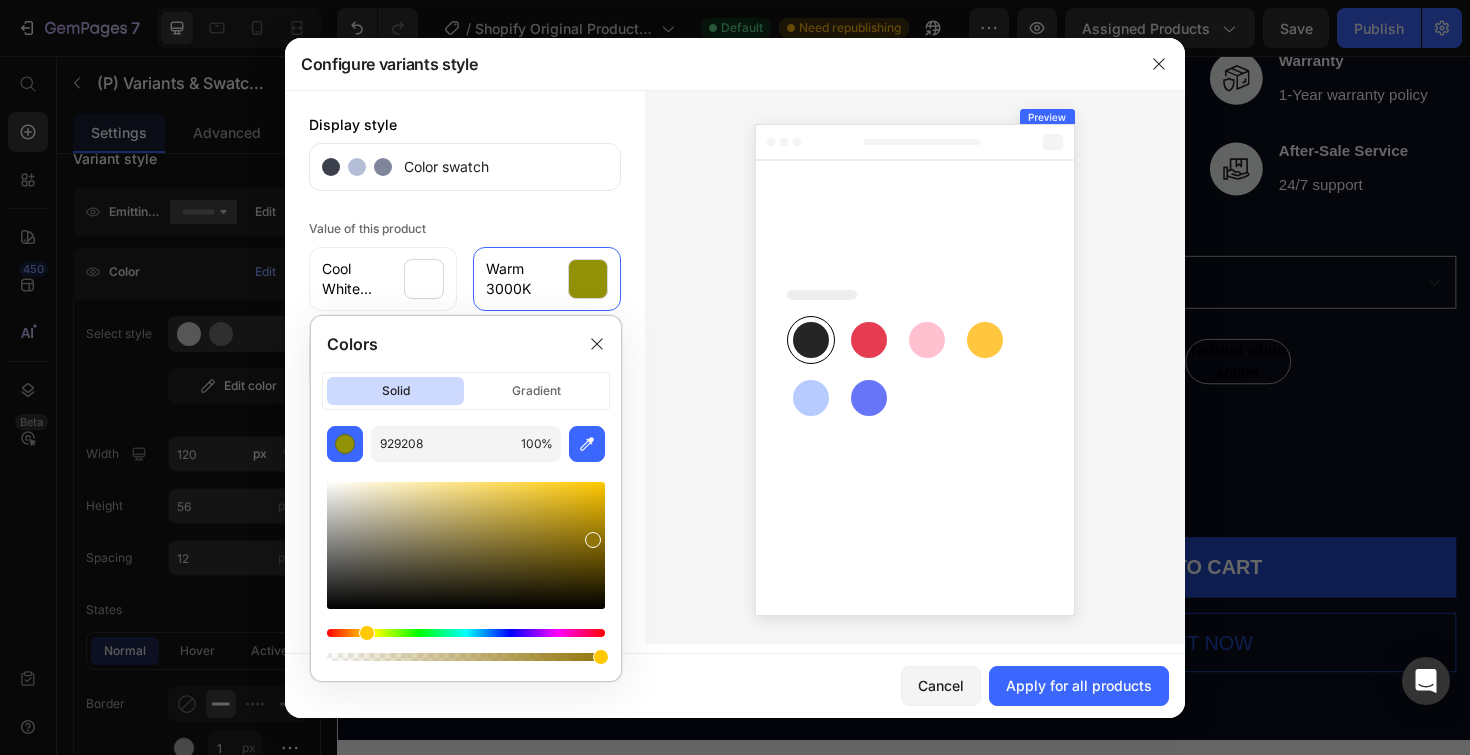 type on "927408" 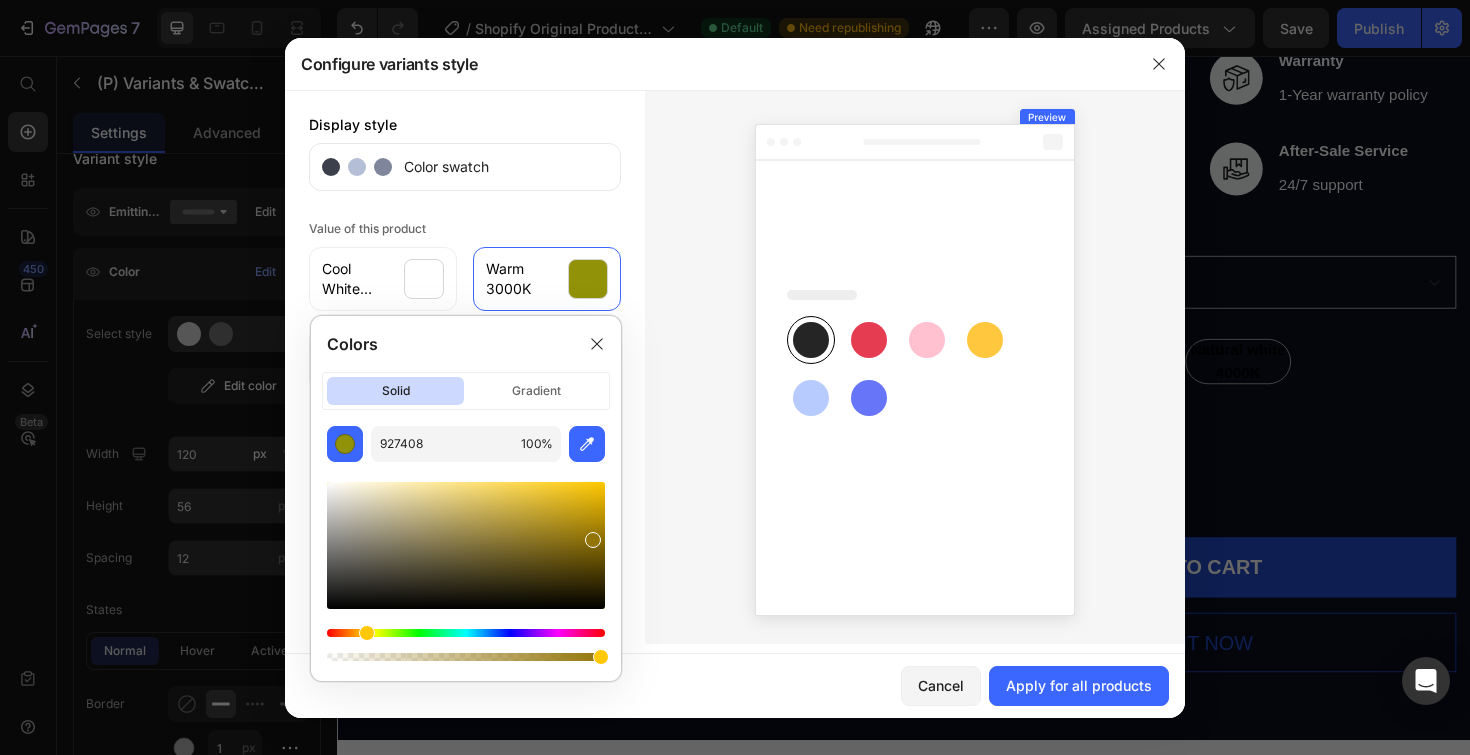 drag, startPoint x: 369, startPoint y: 634, endPoint x: 374, endPoint y: 625, distance: 10.29563 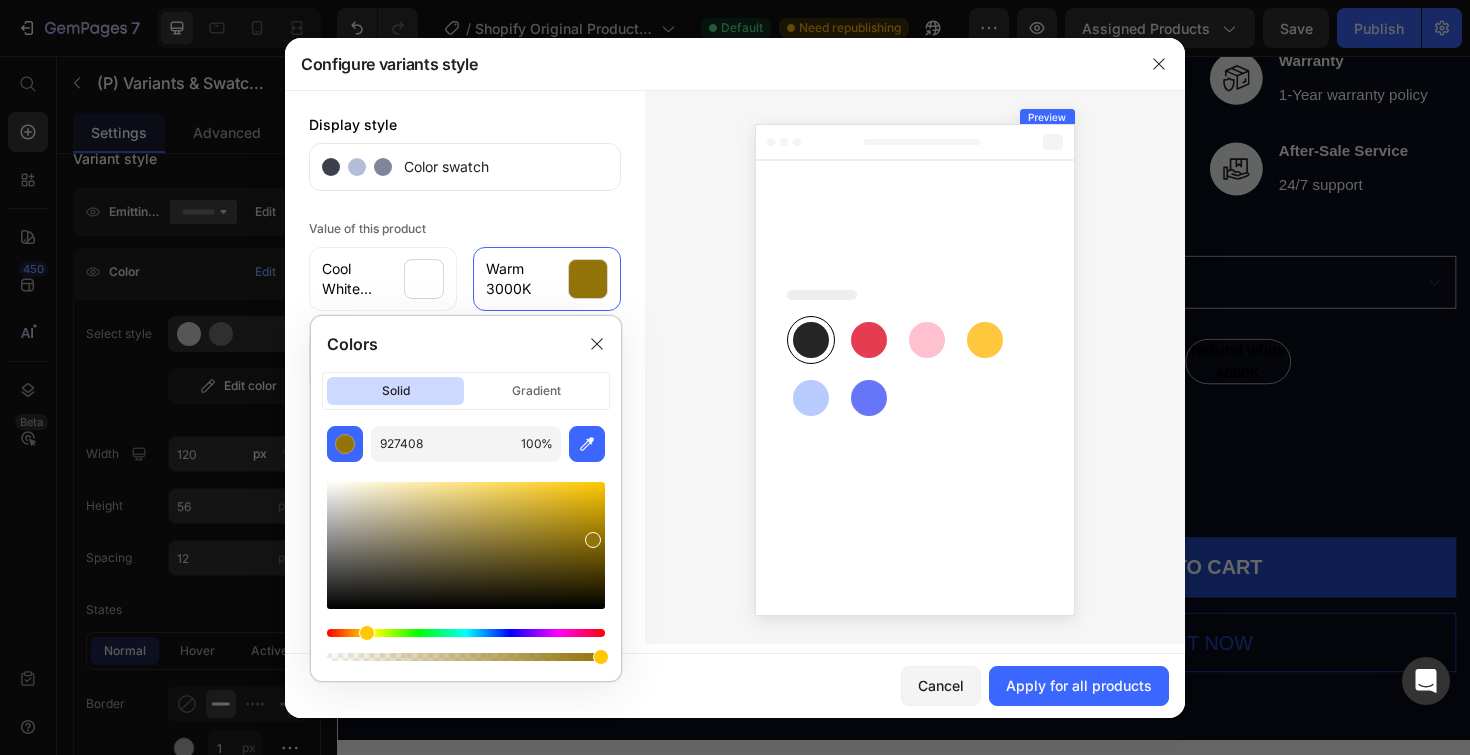 click 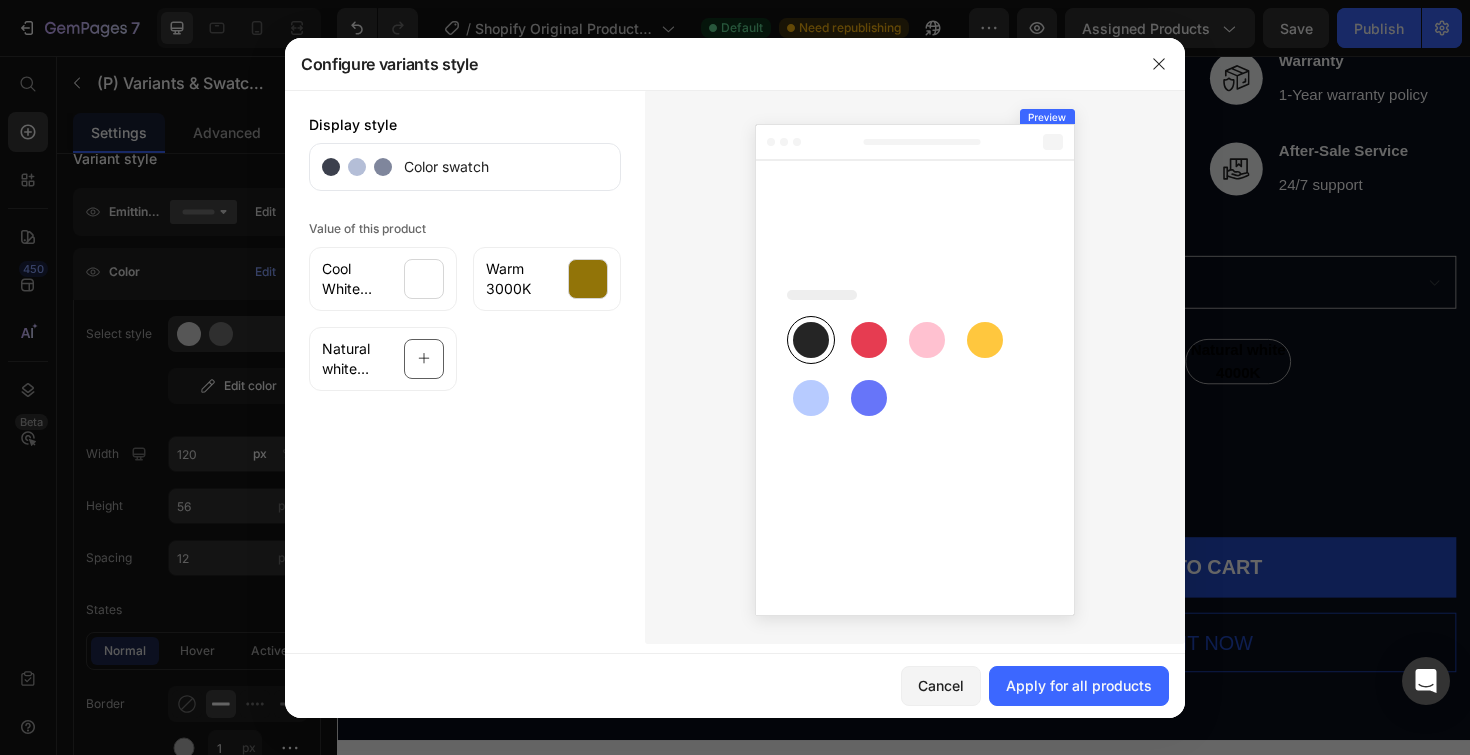 click 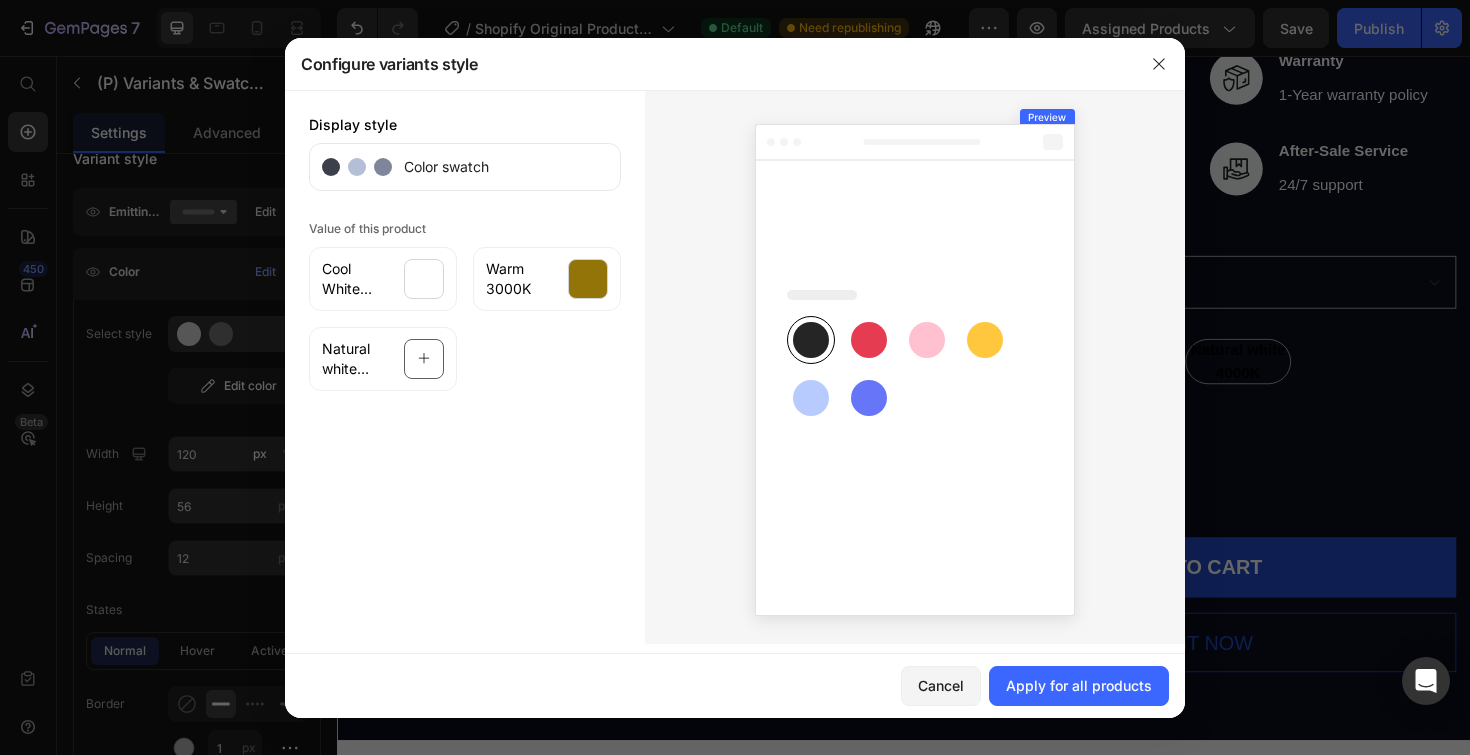 click 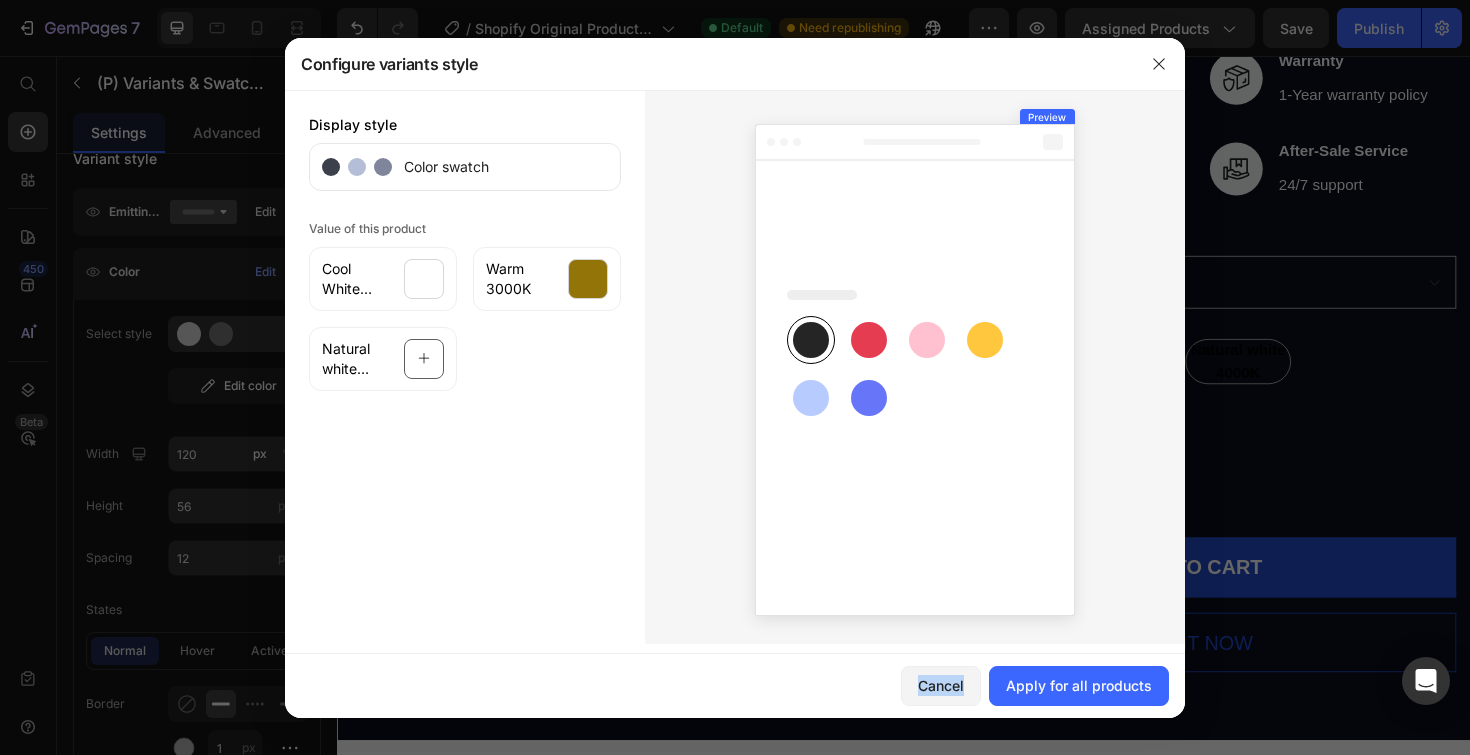 click 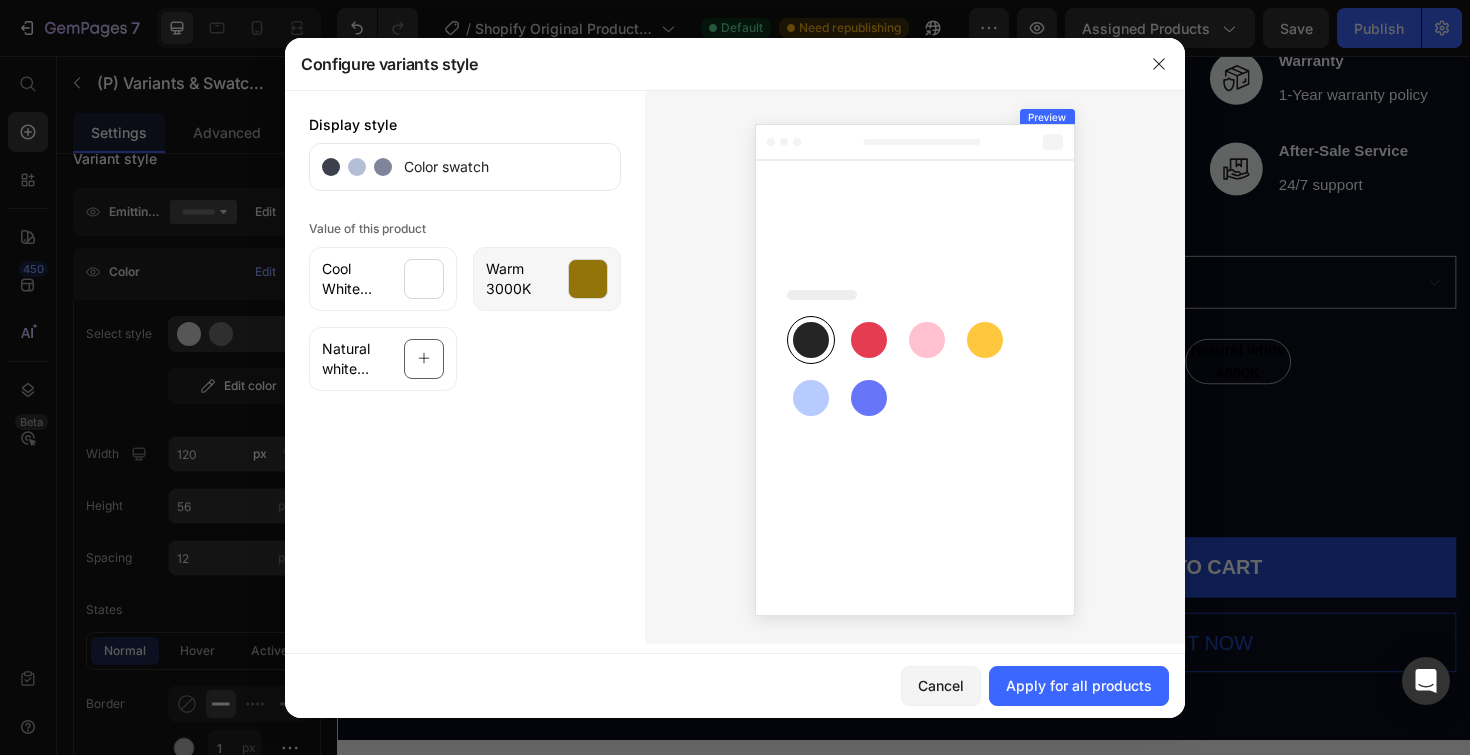 click on "Warm 3000K" 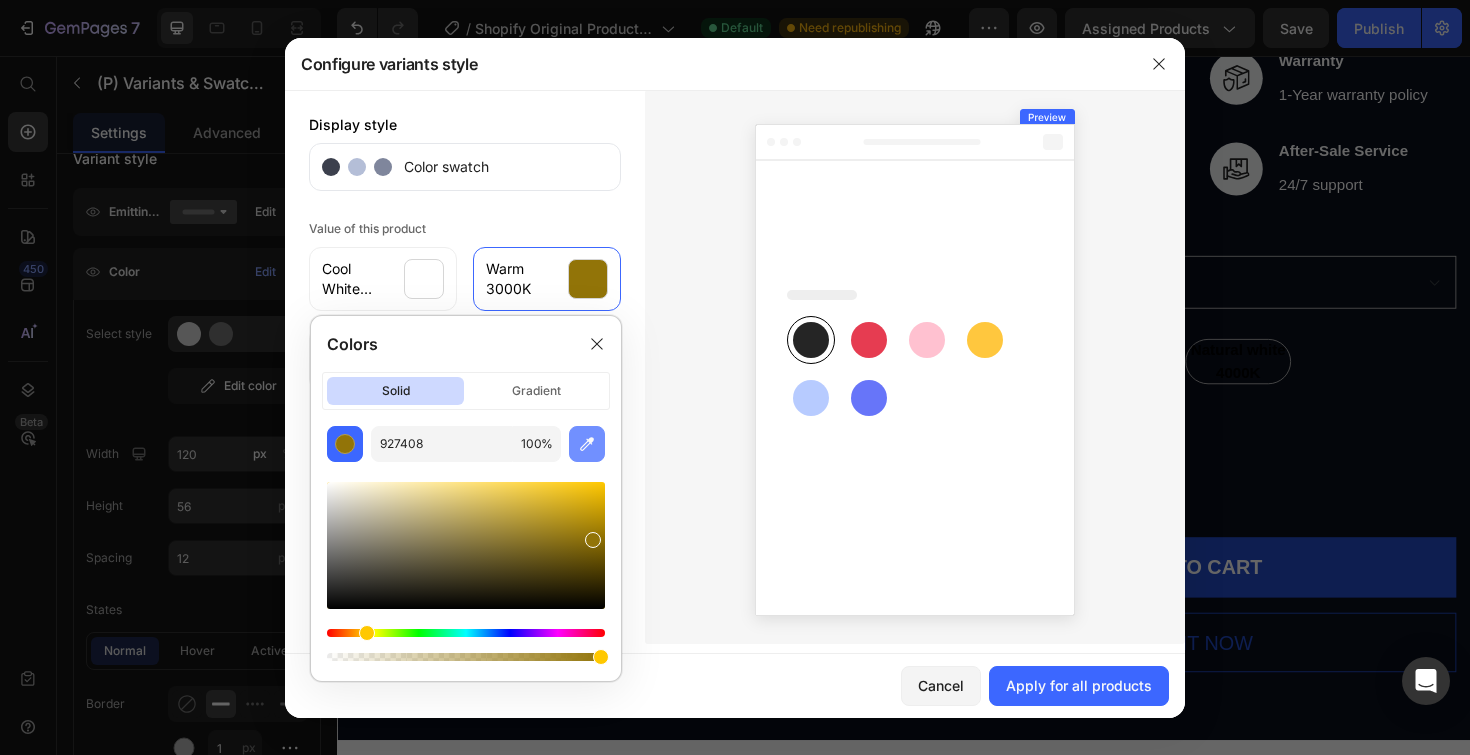 click on "Colors solid gradient 927408 100 %" 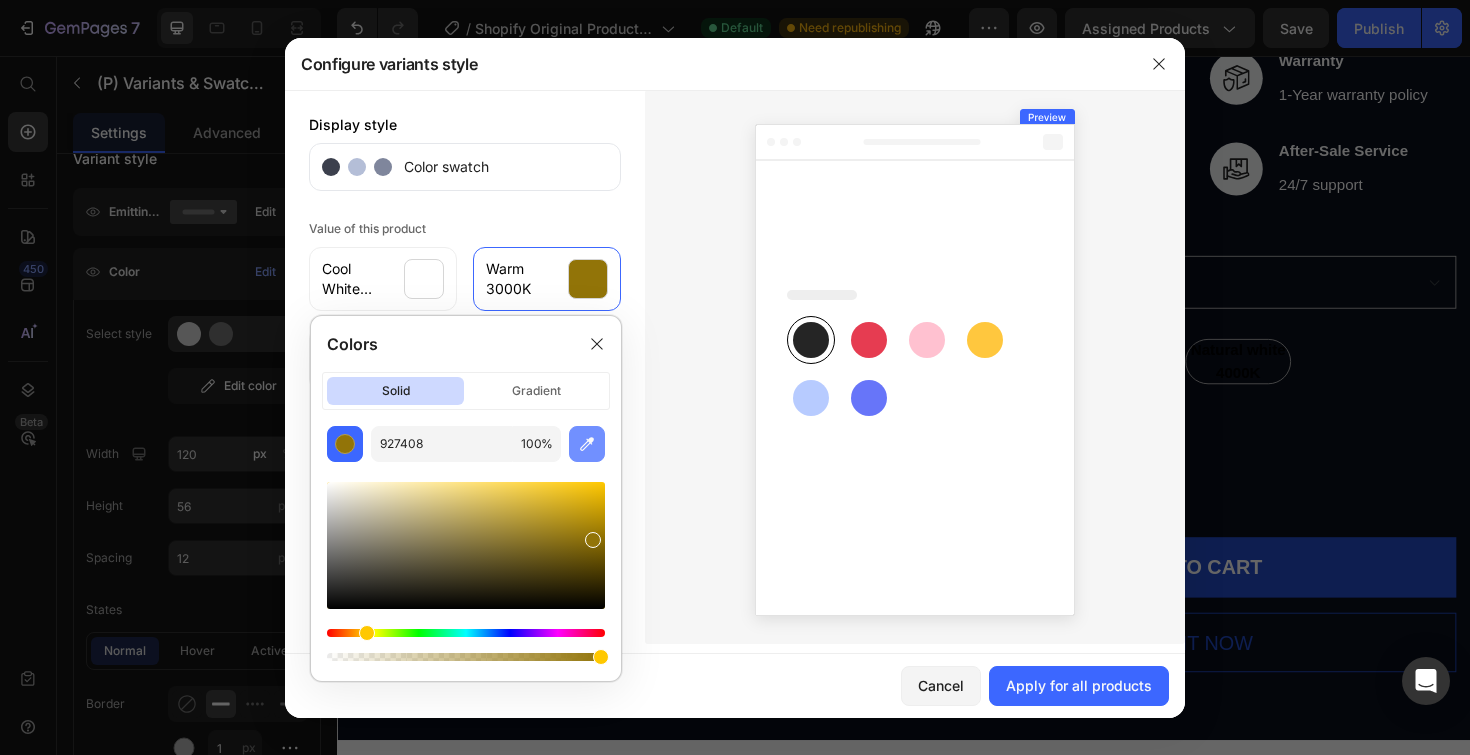 click 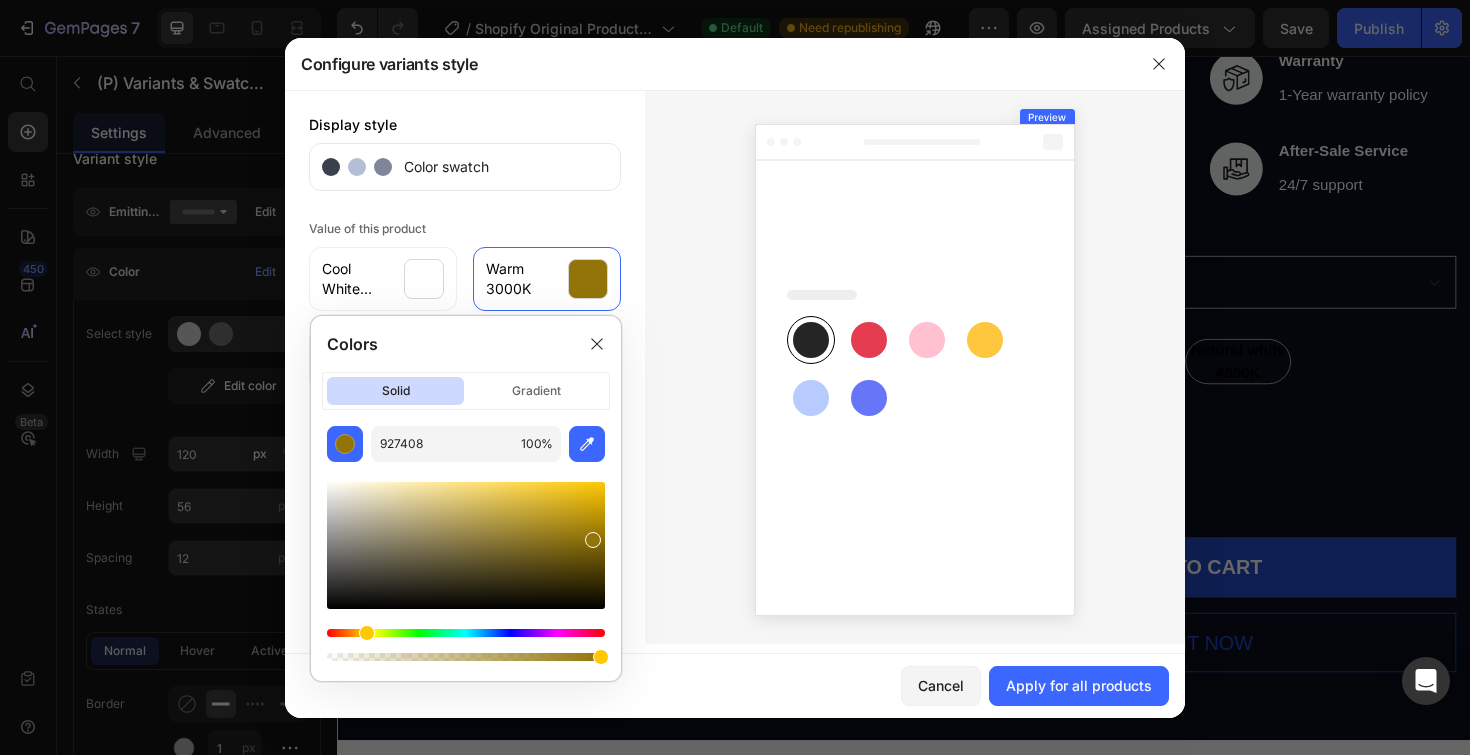 type on "FFC73E" 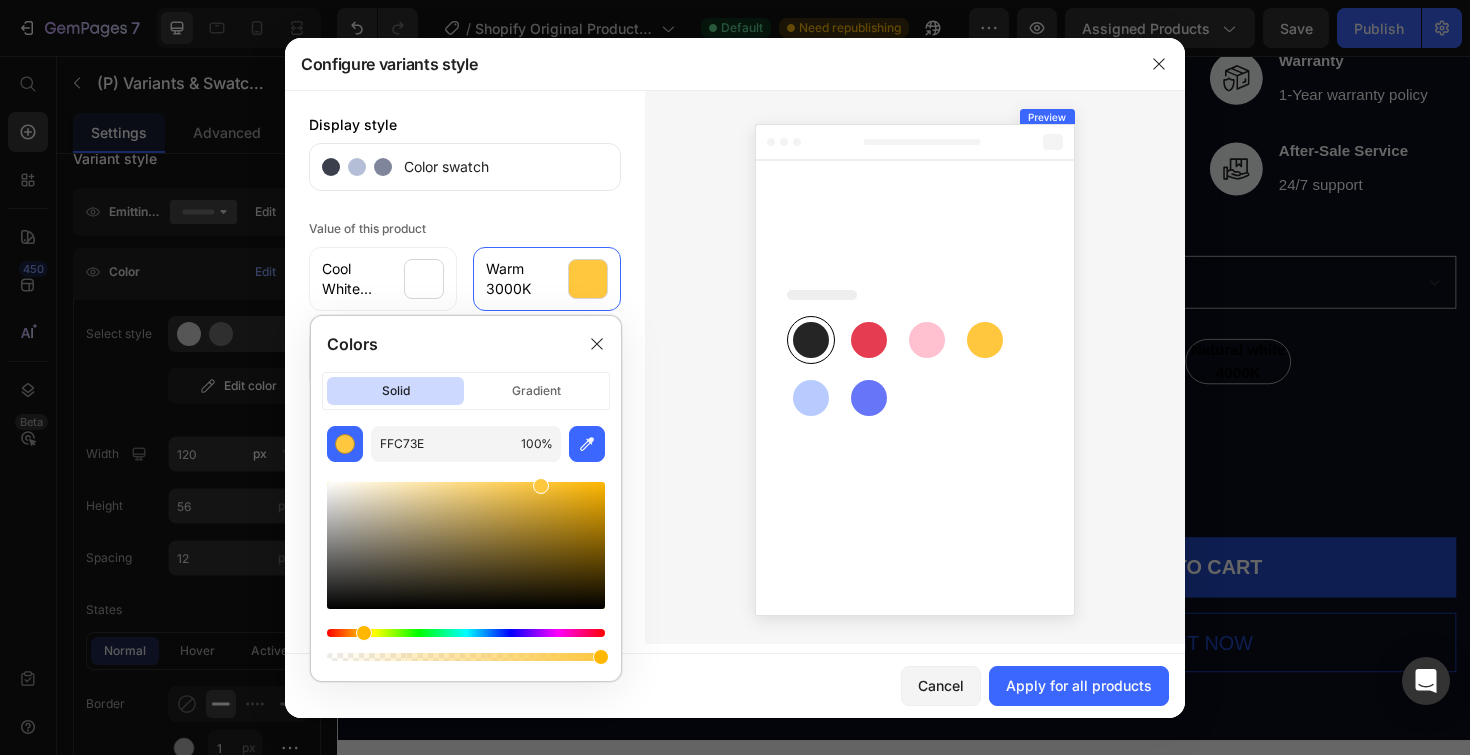 click at bounding box center (915, 367) 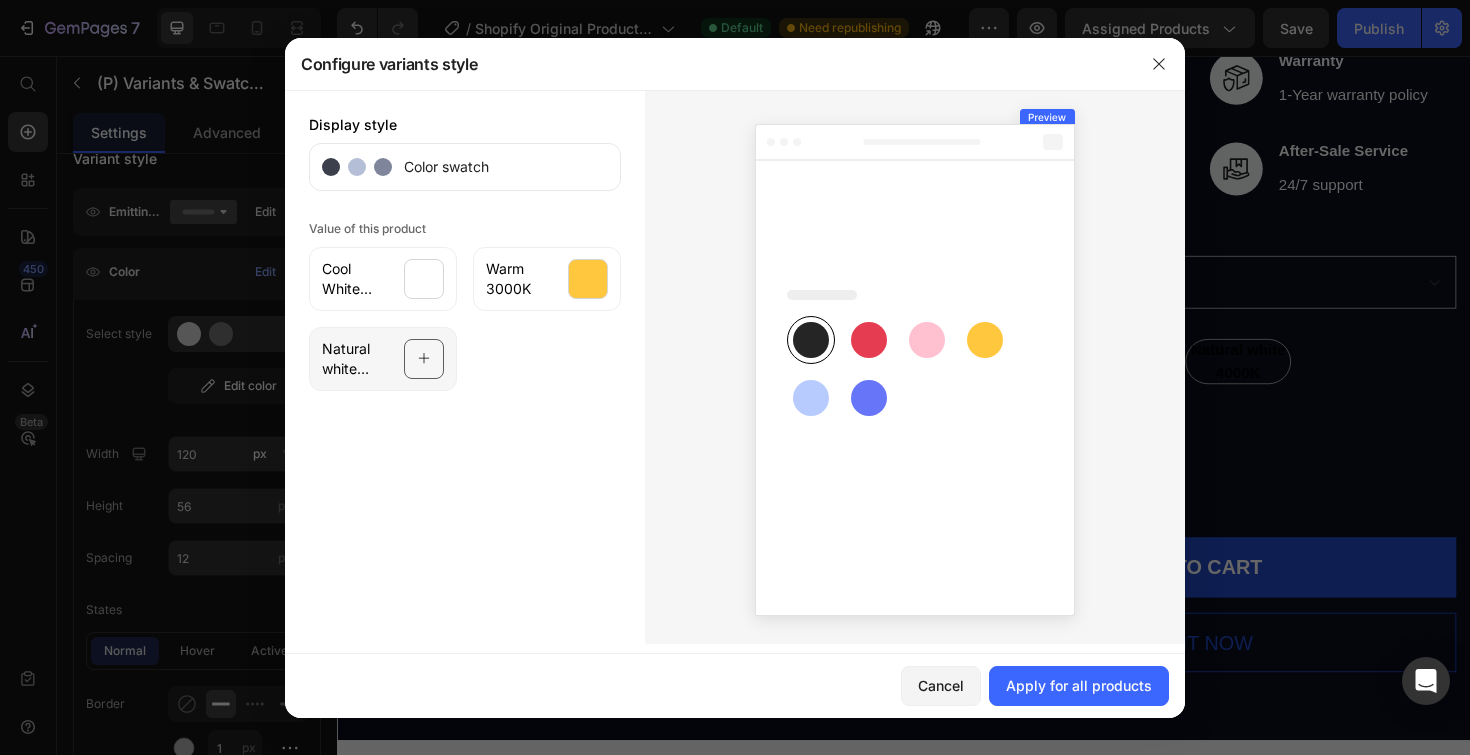 click 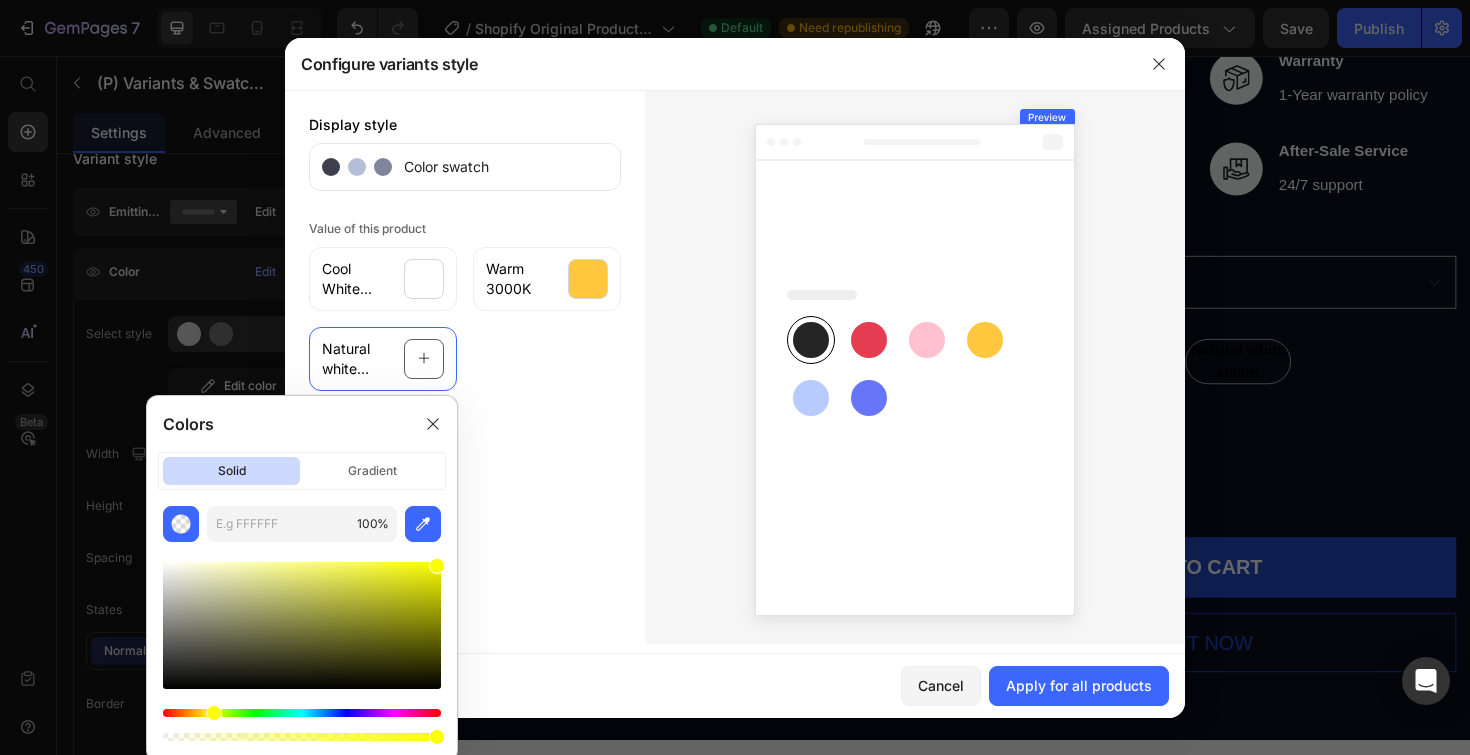 drag, startPoint x: 432, startPoint y: 618, endPoint x: 765, endPoint y: 451, distance: 372.5292 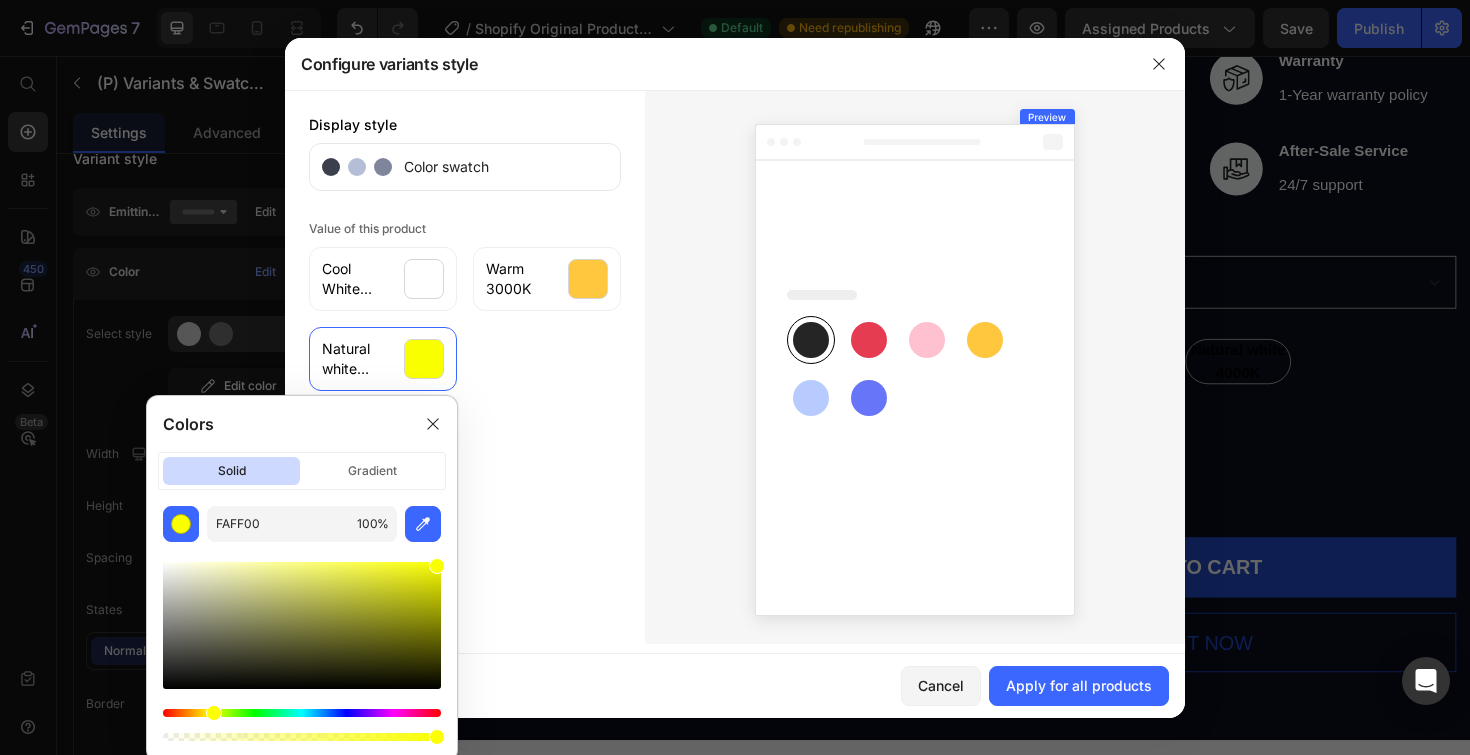 click 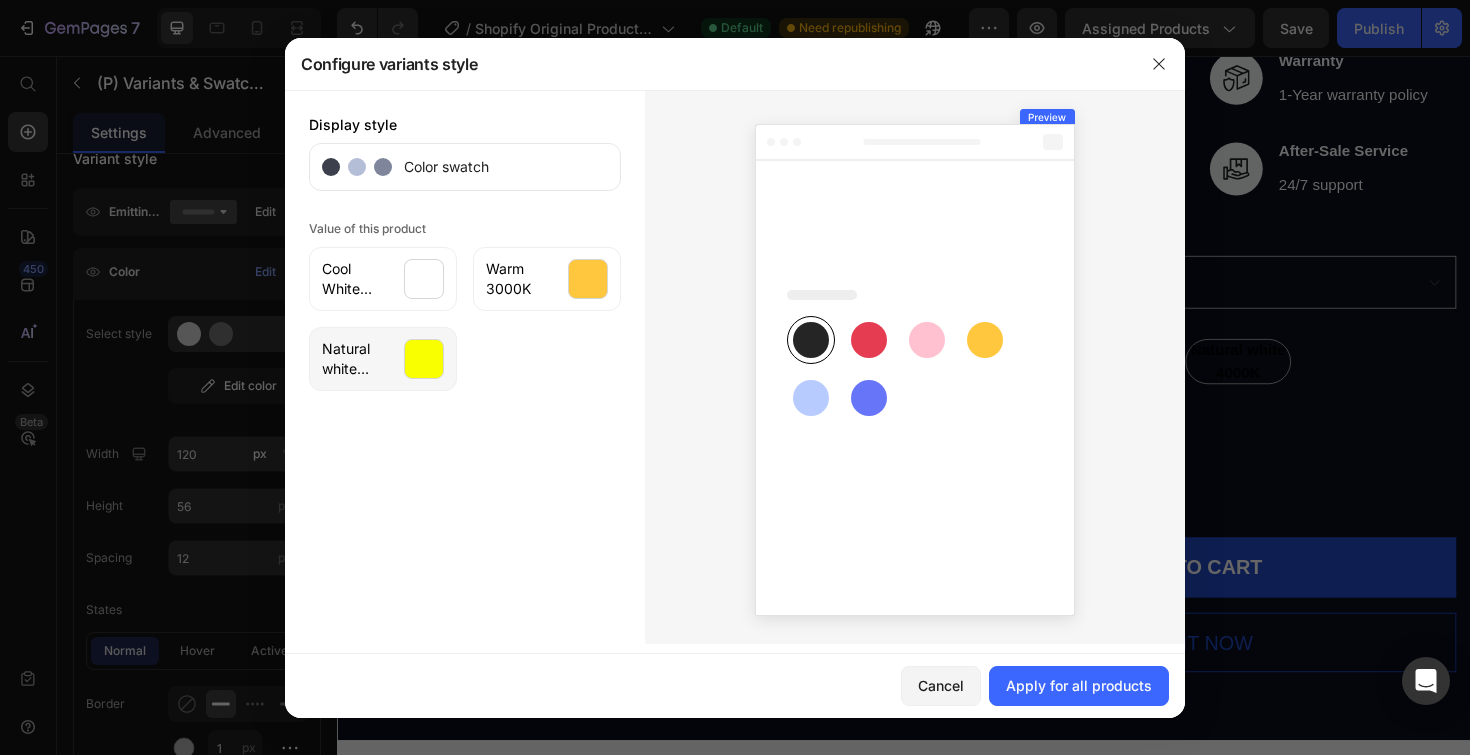 click at bounding box center (424, 359) 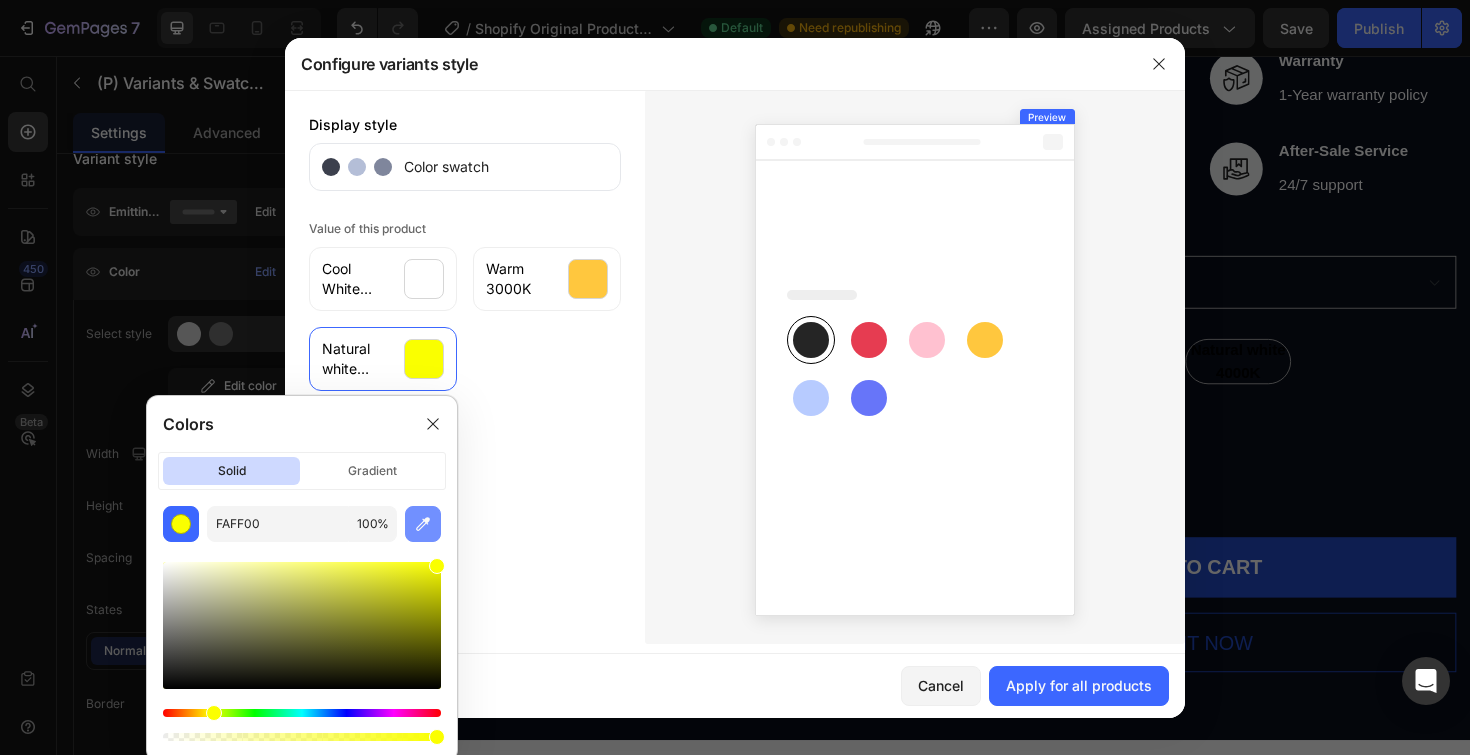 click at bounding box center [423, 524] 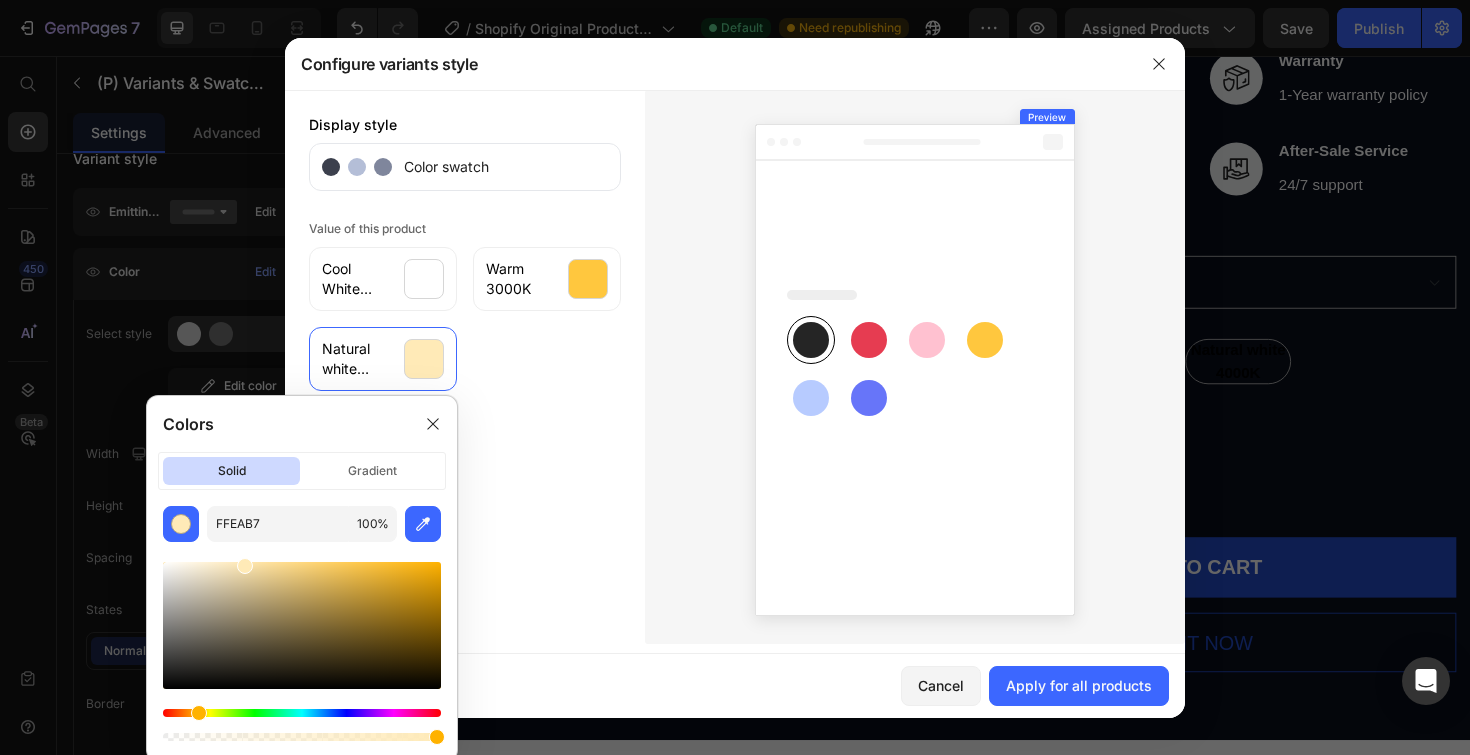 drag, startPoint x: 375, startPoint y: 563, endPoint x: 241, endPoint y: 553, distance: 134.37262 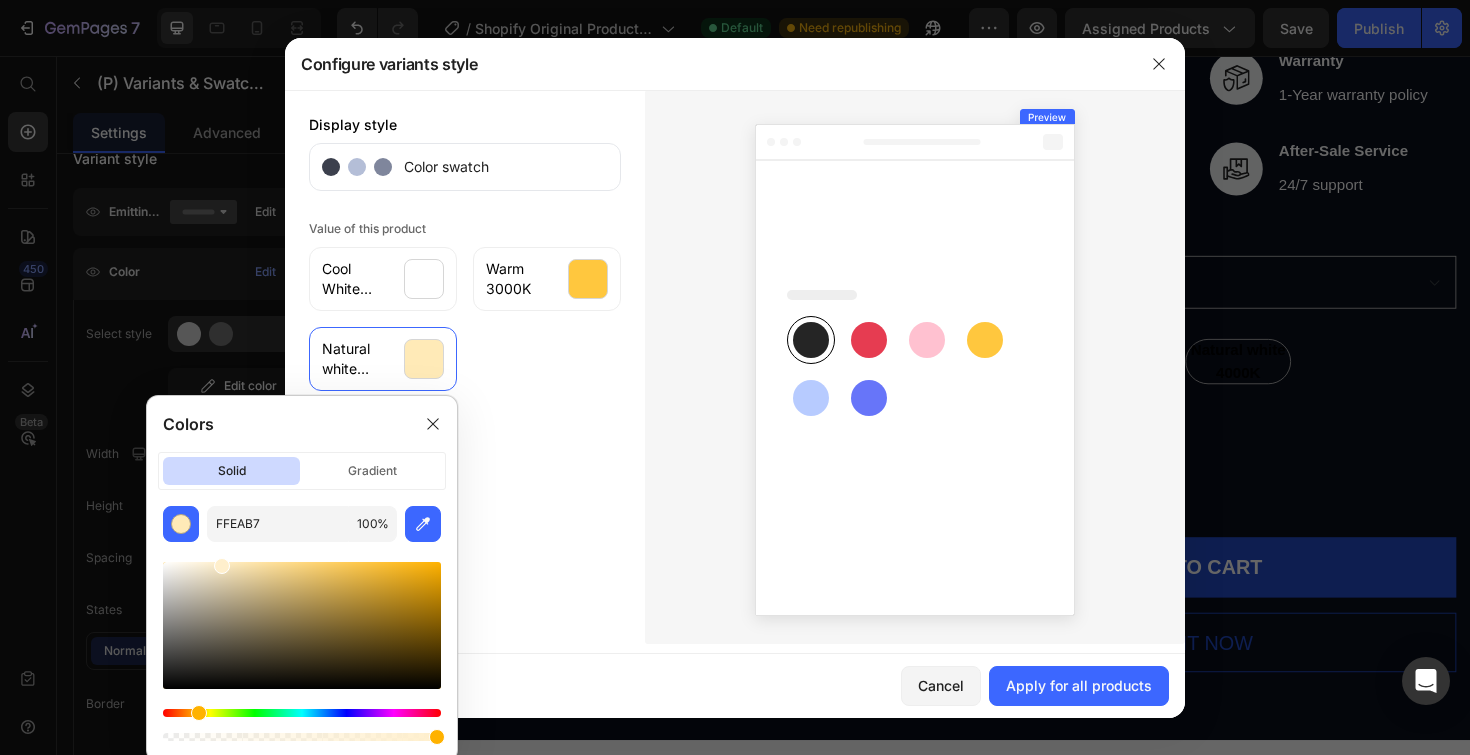 type on "FFEFCC" 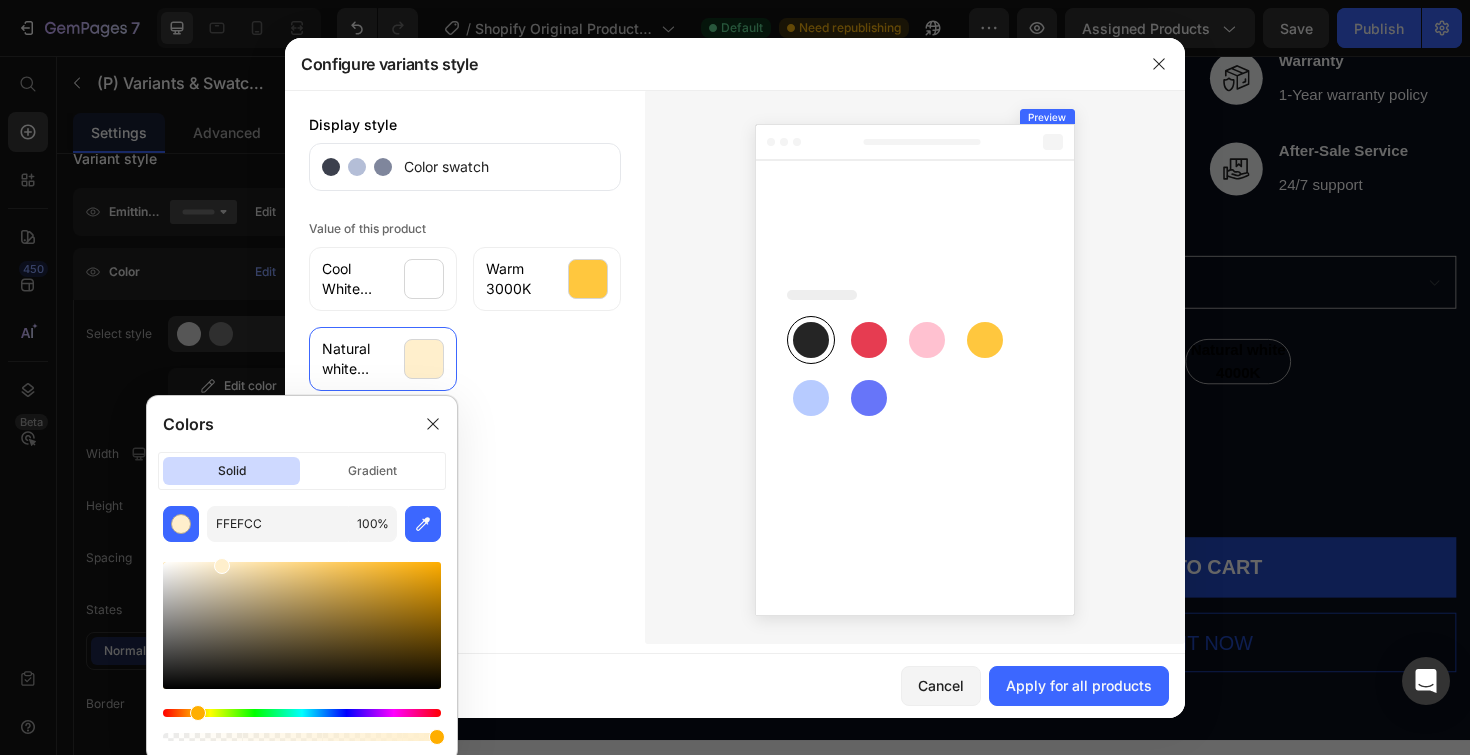 drag, startPoint x: 246, startPoint y: 566, endPoint x: 220, endPoint y: 555, distance: 28.231188 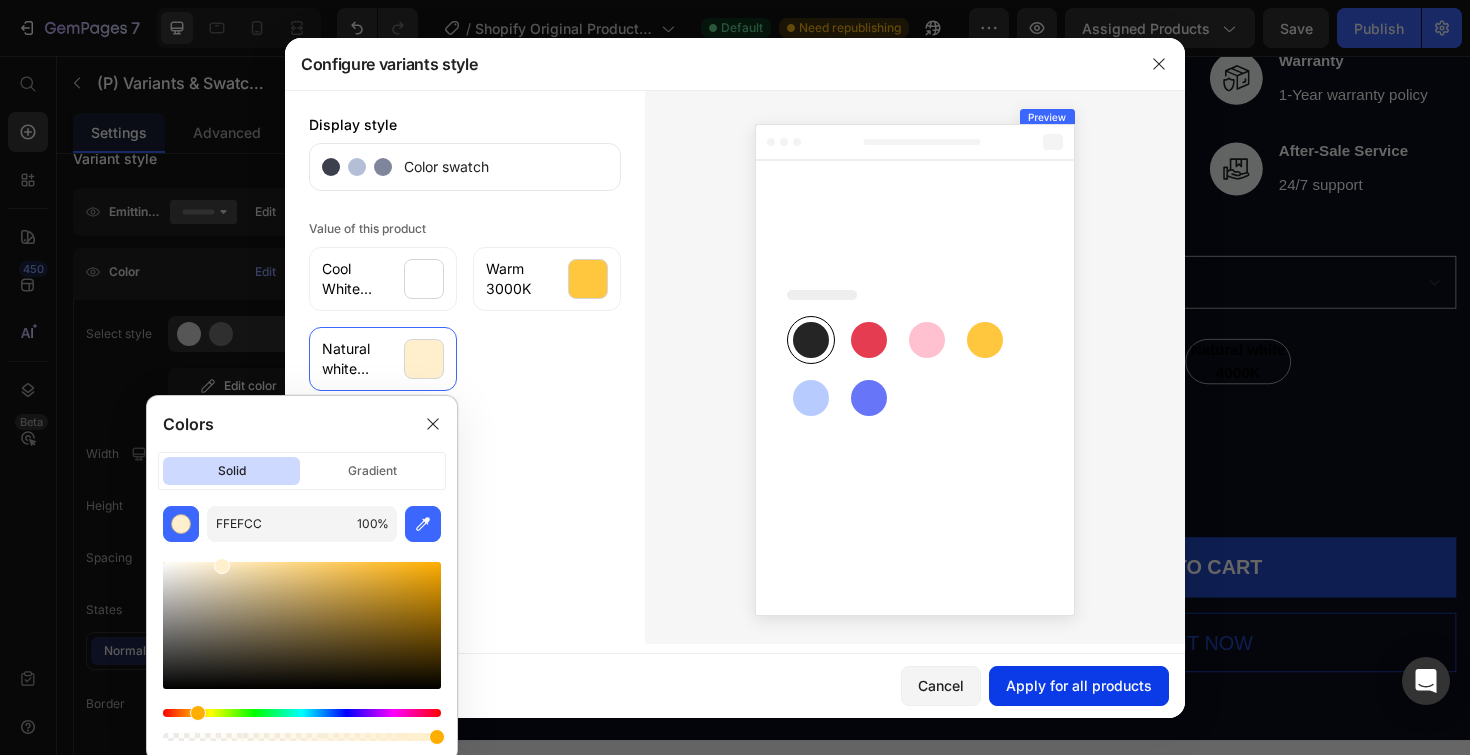 drag, startPoint x: 1103, startPoint y: 679, endPoint x: 812, endPoint y: 660, distance: 291.61963 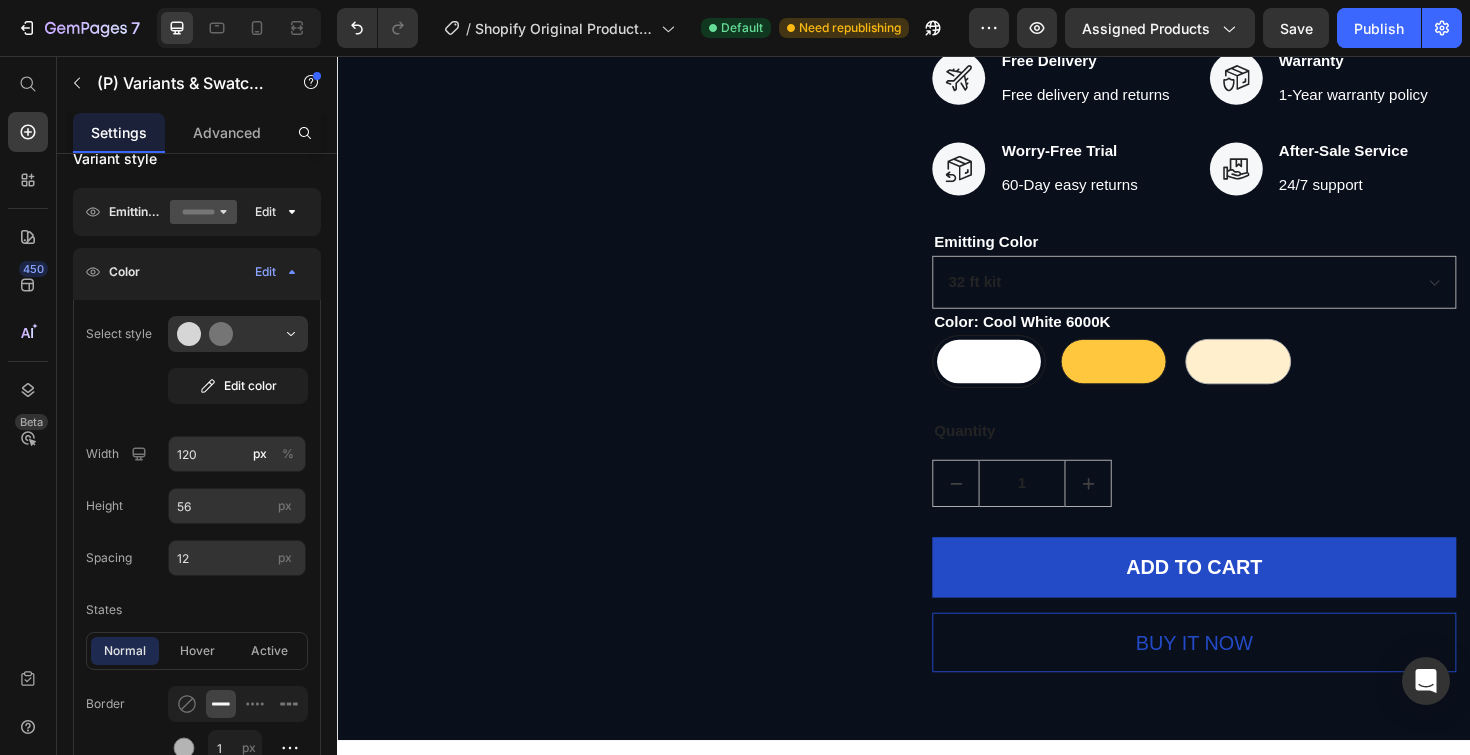 click at bounding box center [1159, 380] 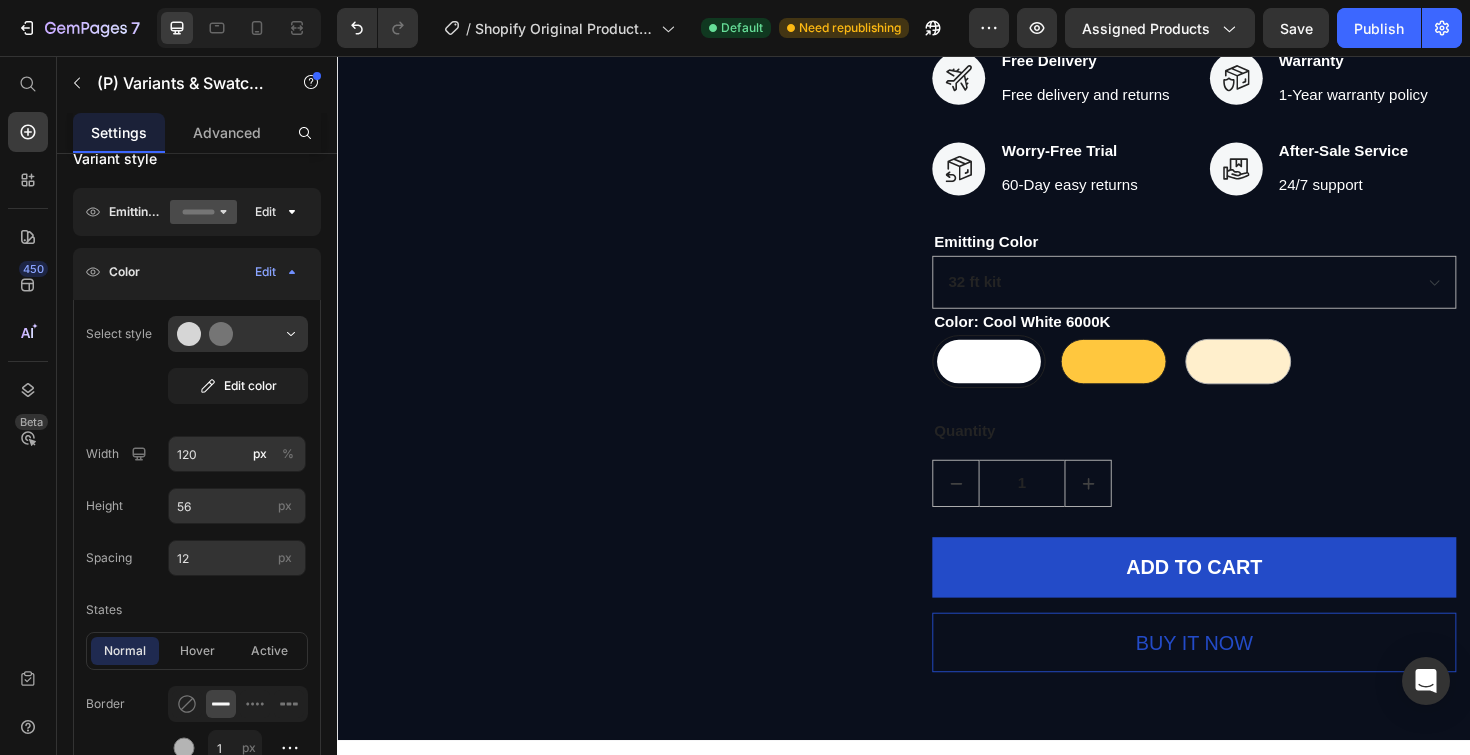 click on "Warm 3000K Warm 3000K" at bounding box center (1098, 351) 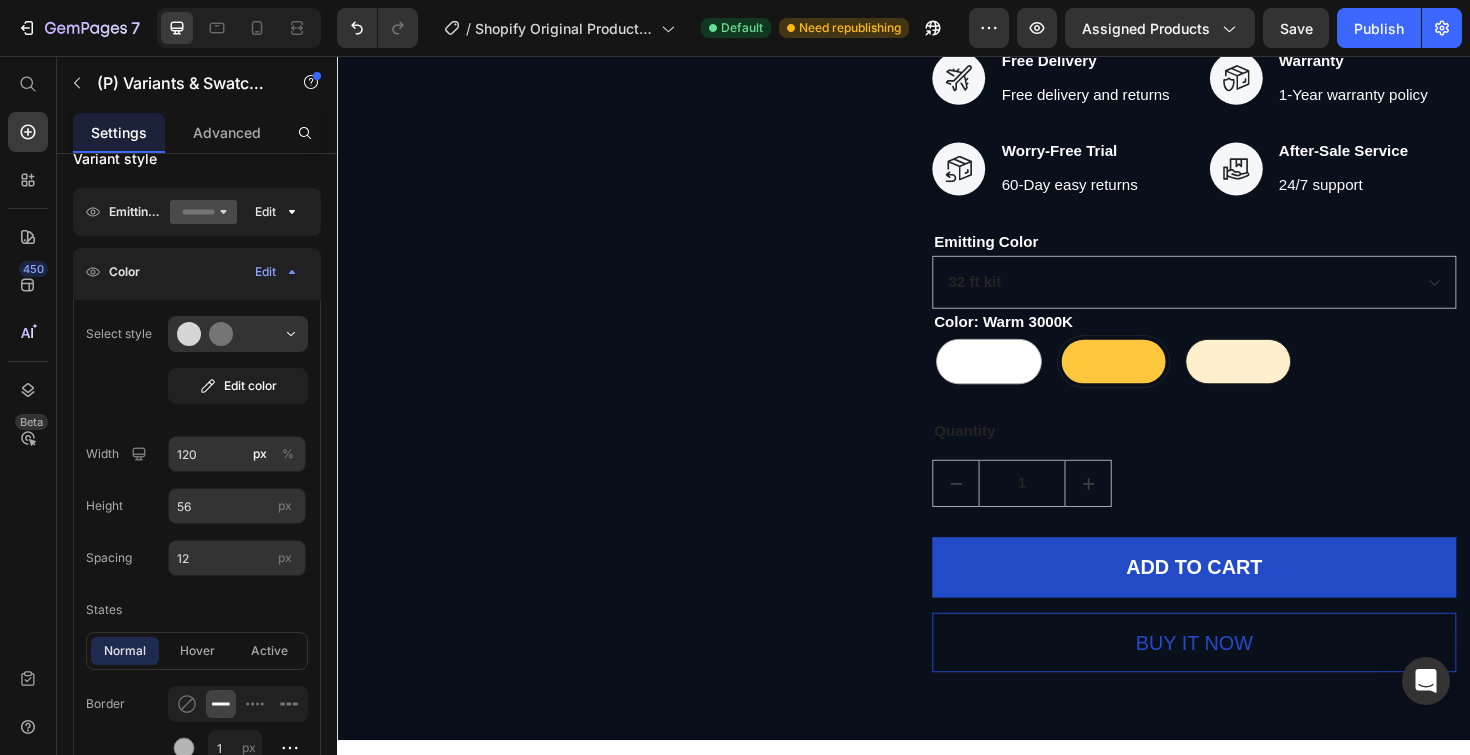 click at bounding box center (1291, 380) 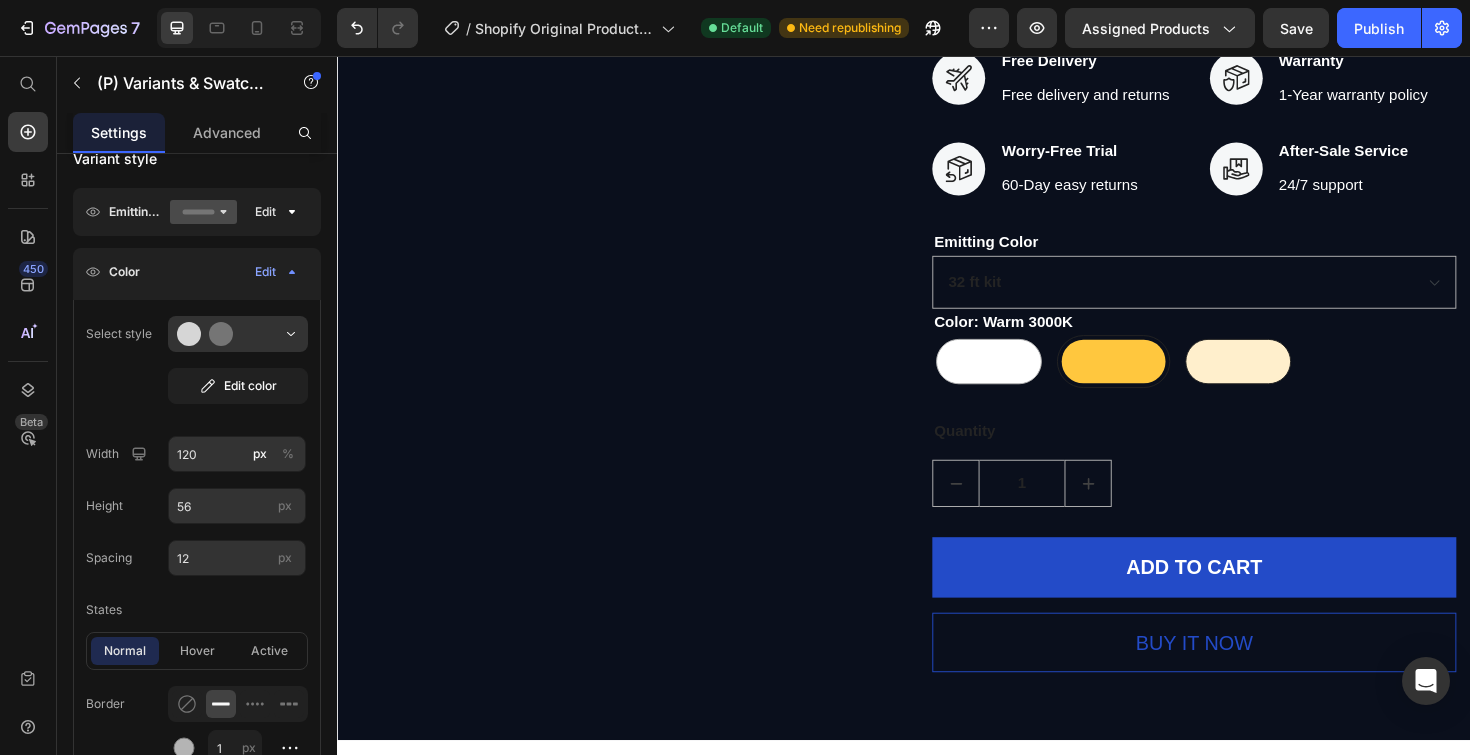 click on "Natural white 4000K Natural white 4000K" at bounding box center (1230, 351) 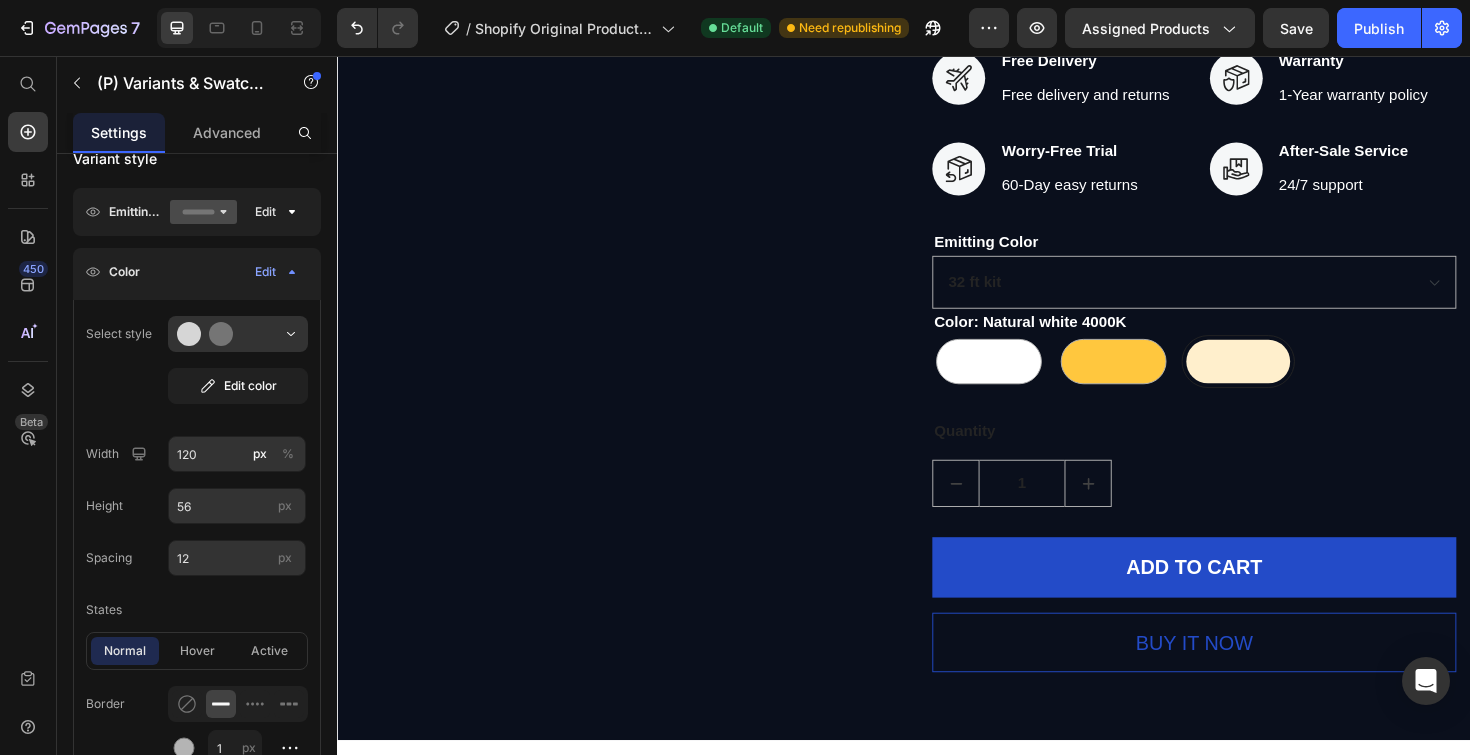 click at bounding box center [1027, 380] 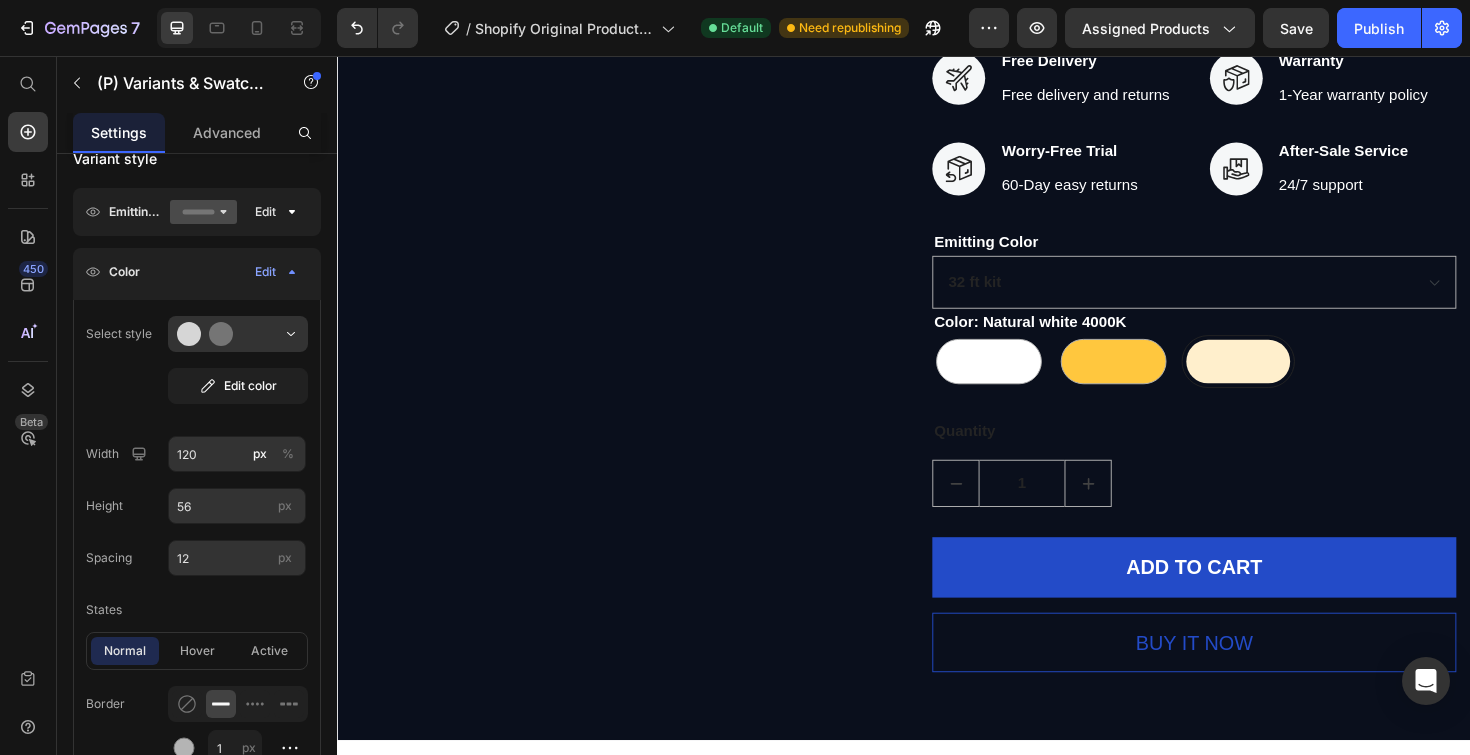 click on "Cool White 6000K Cool White 6000K" at bounding box center [966, 351] 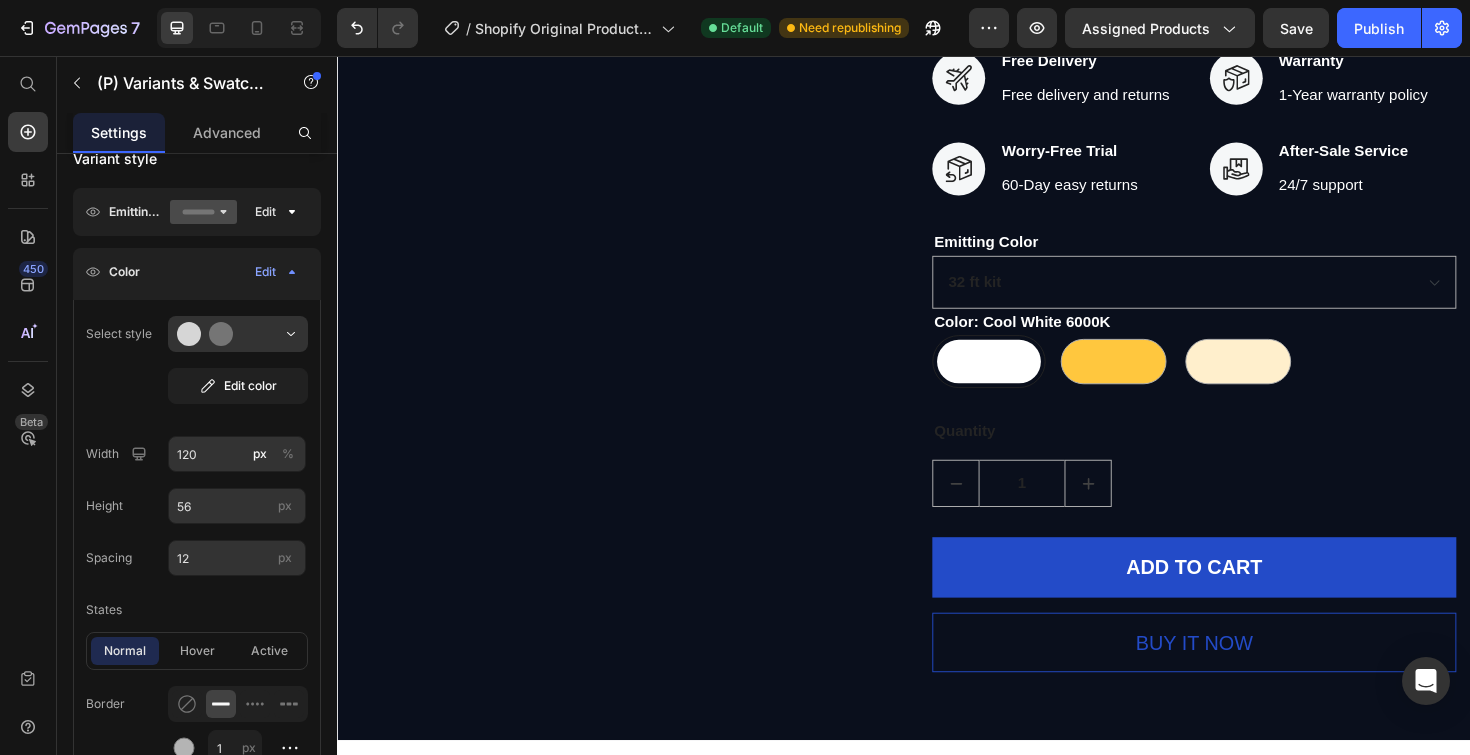 click at bounding box center (1027, 380) 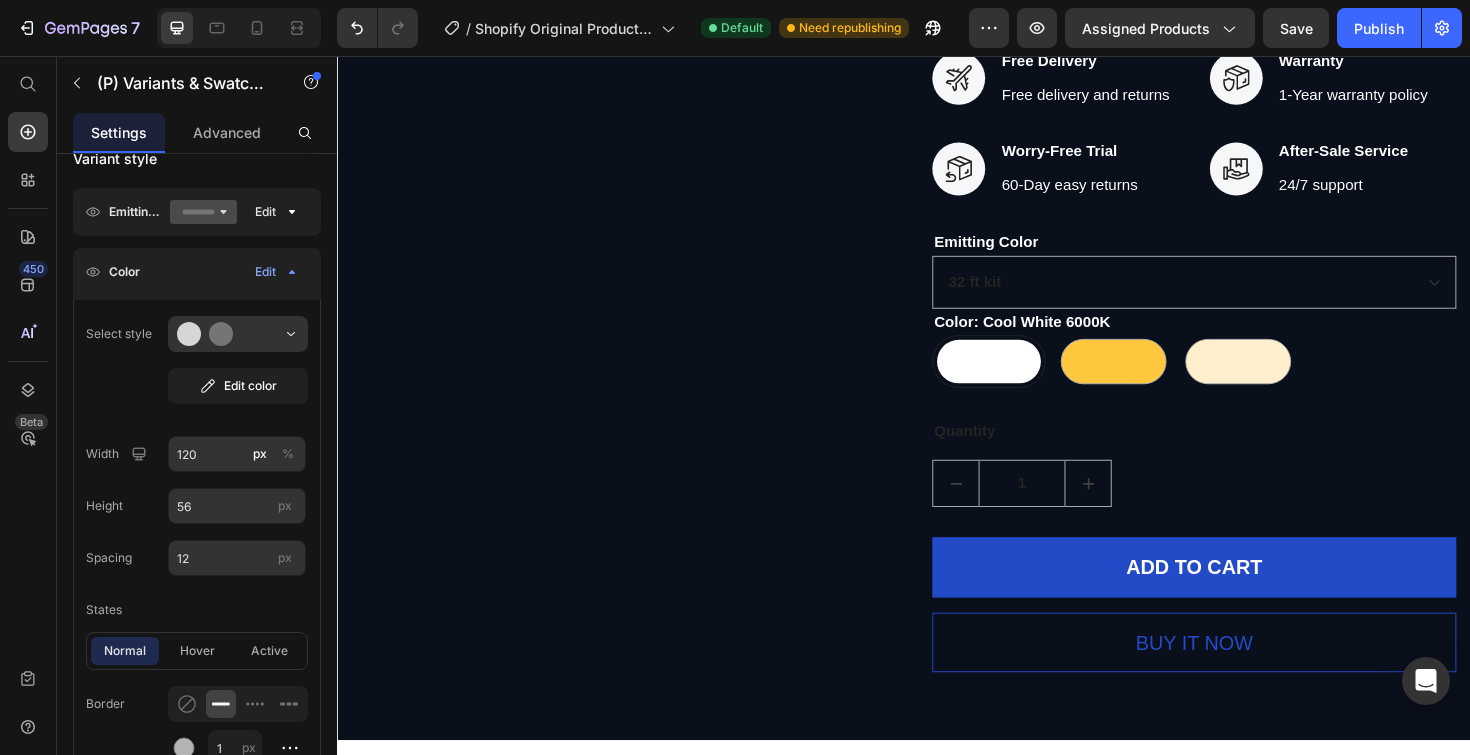 click on "Cool White 6000K Cool White 6000K" at bounding box center (966, 351) 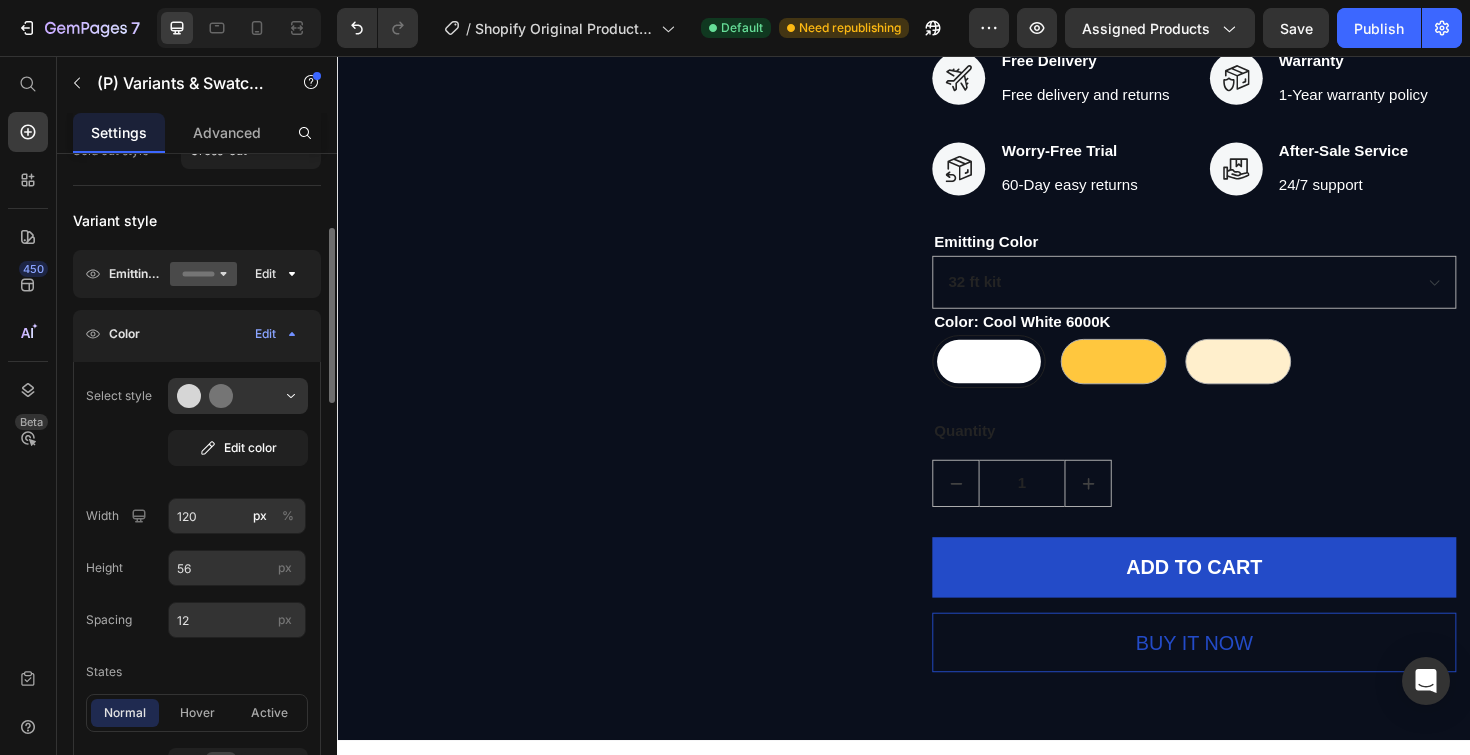 scroll, scrollTop: 265, scrollLeft: 0, axis: vertical 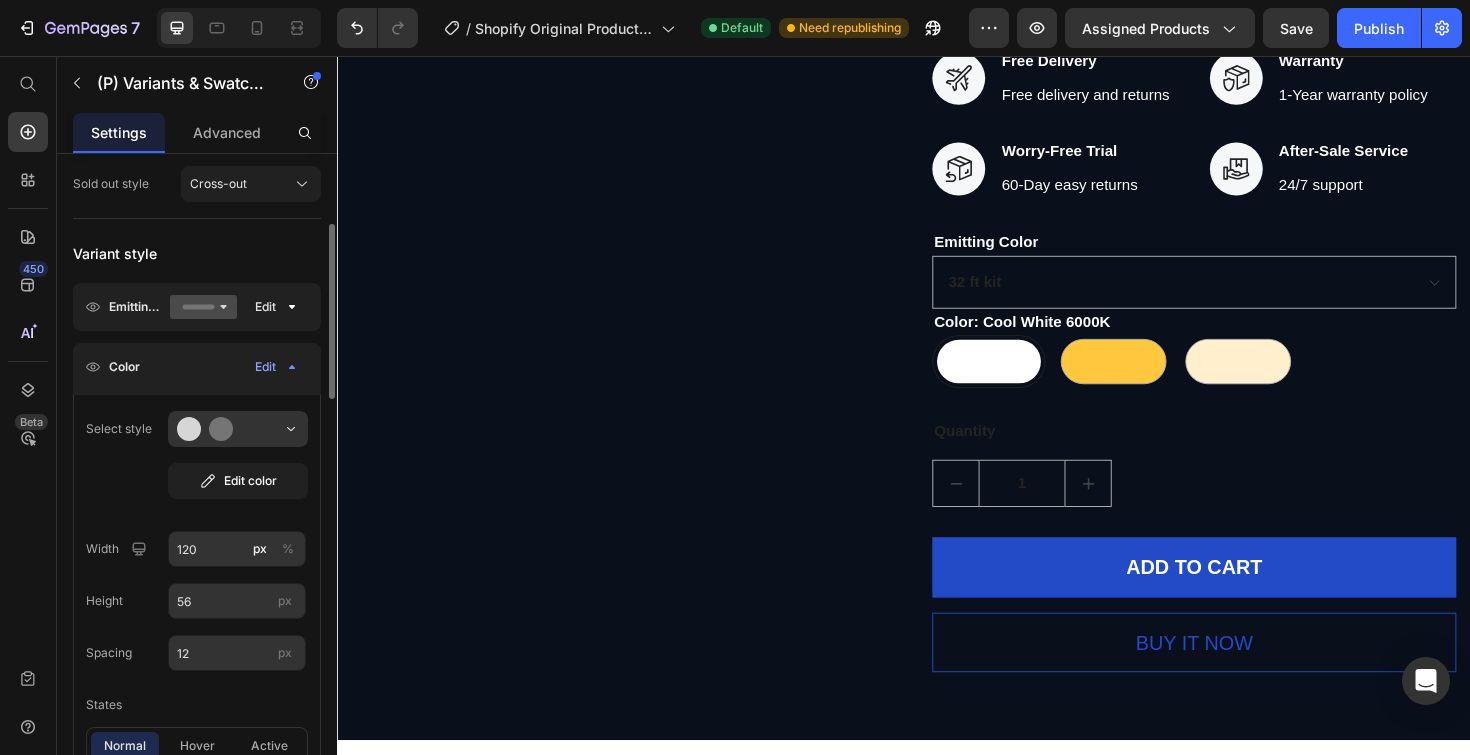 click 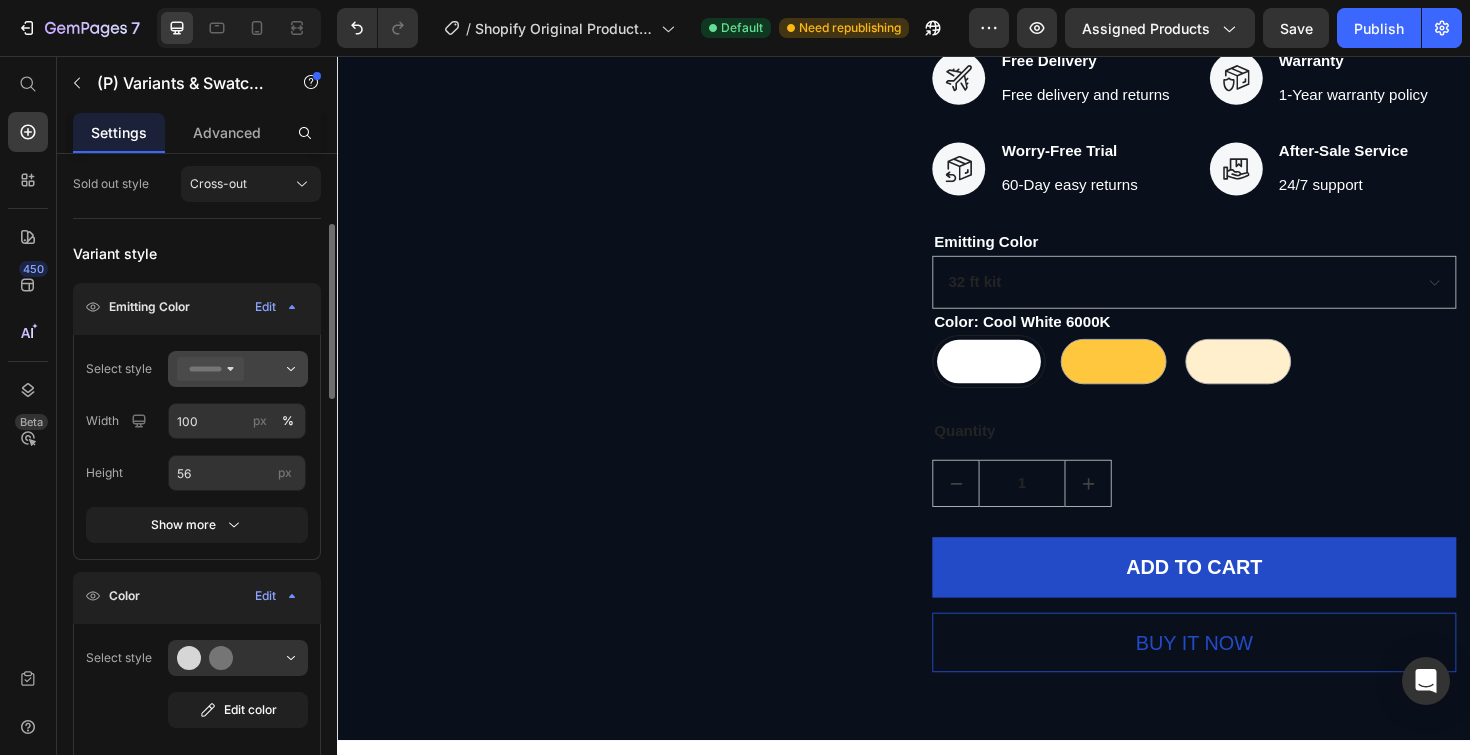 click at bounding box center [238, 369] 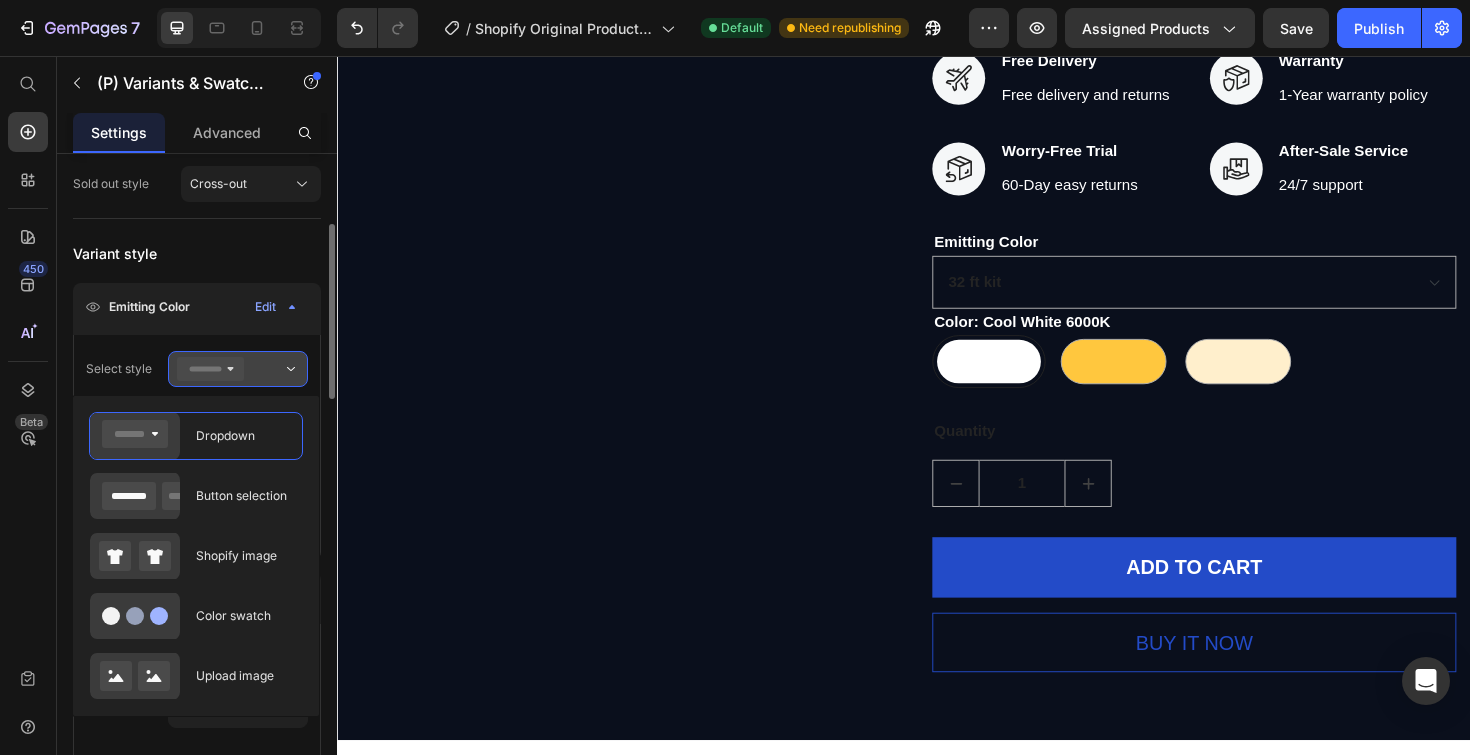 click at bounding box center (238, 369) 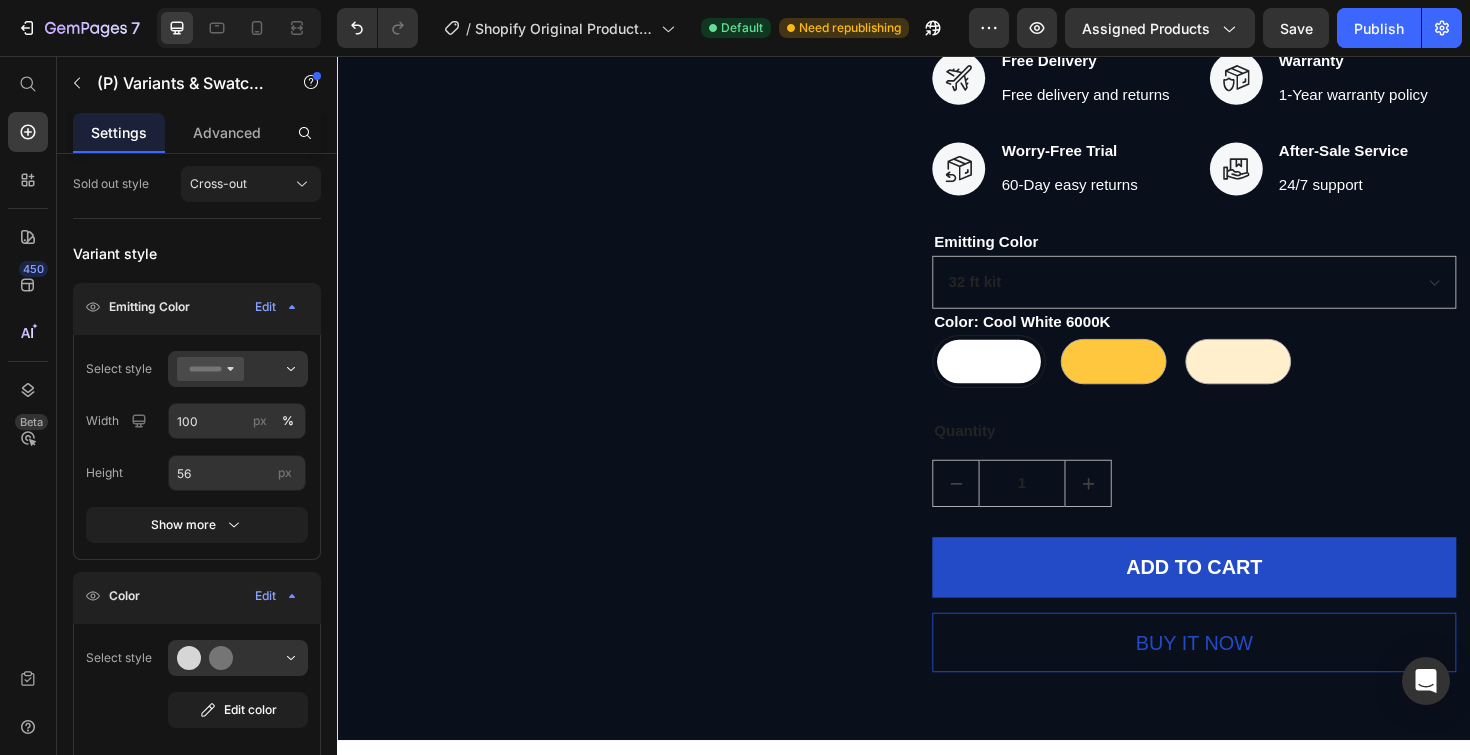 click on "Emitting Color" at bounding box center (149, 307) 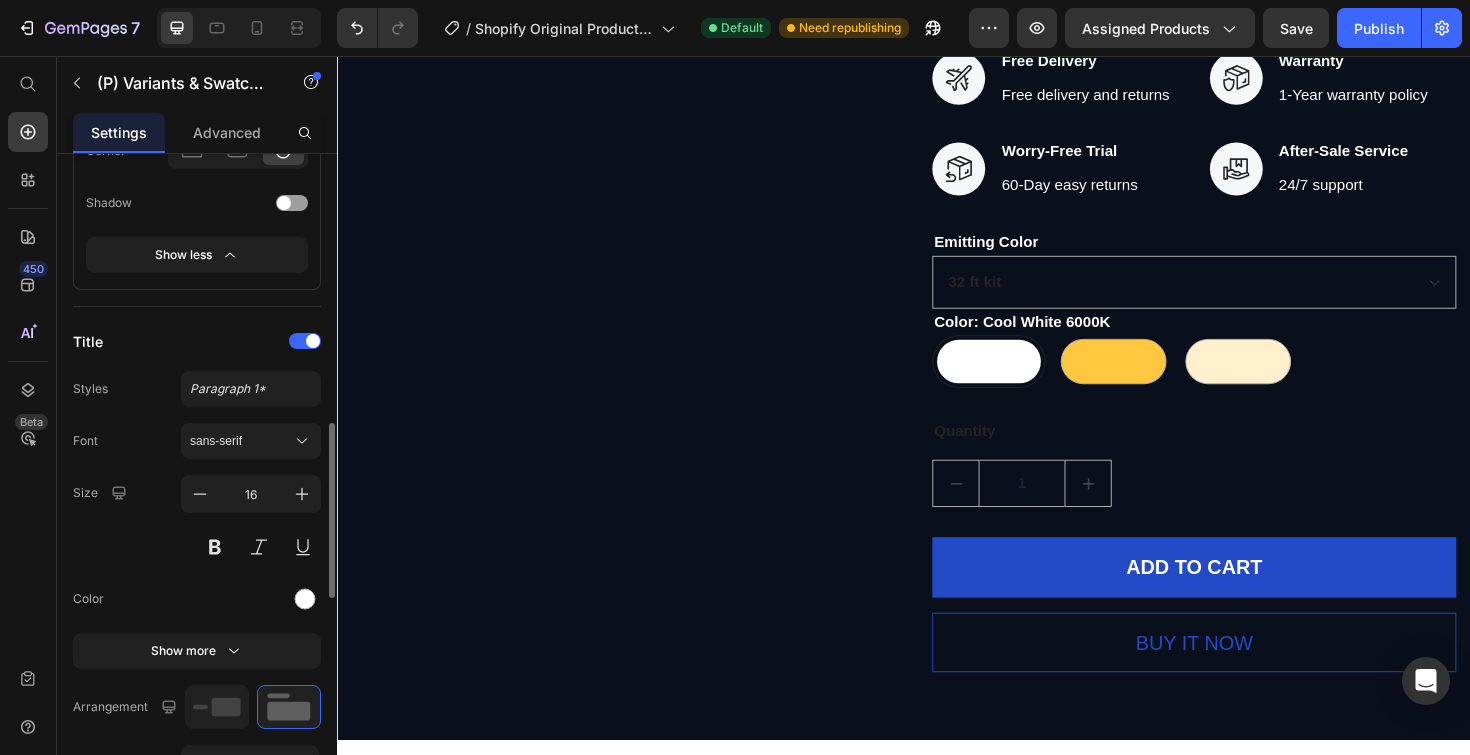 scroll, scrollTop: 1170, scrollLeft: 0, axis: vertical 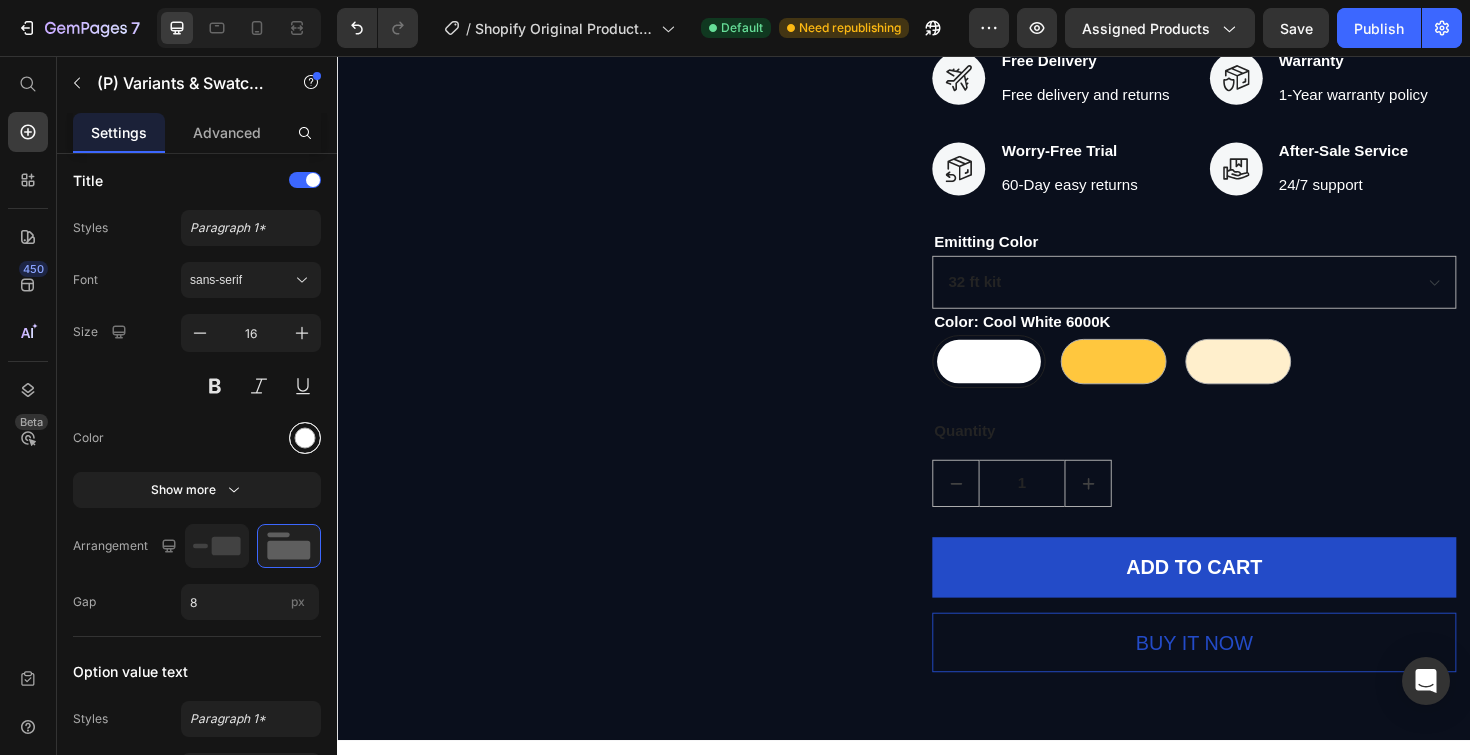 click at bounding box center (305, 438) 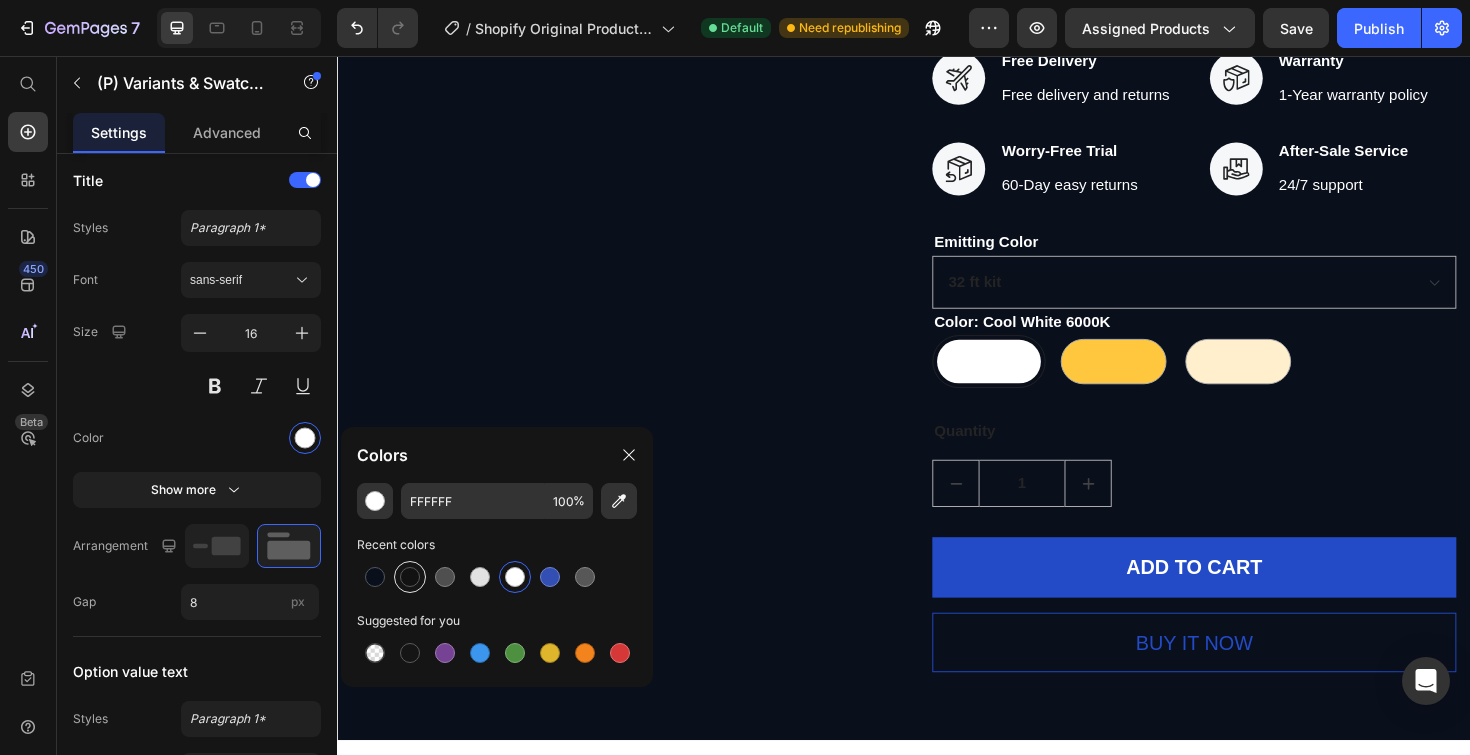 click at bounding box center (410, 577) 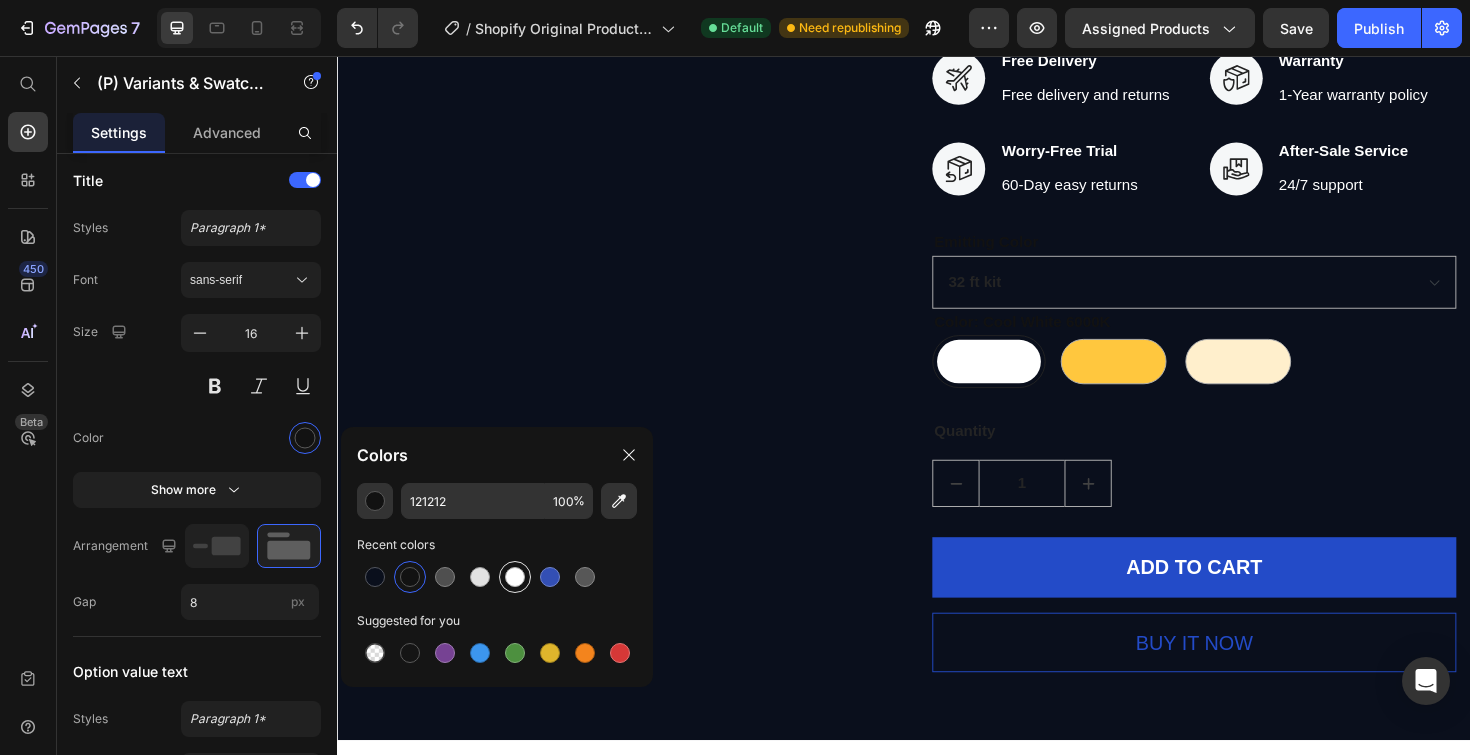 click at bounding box center [515, 577] 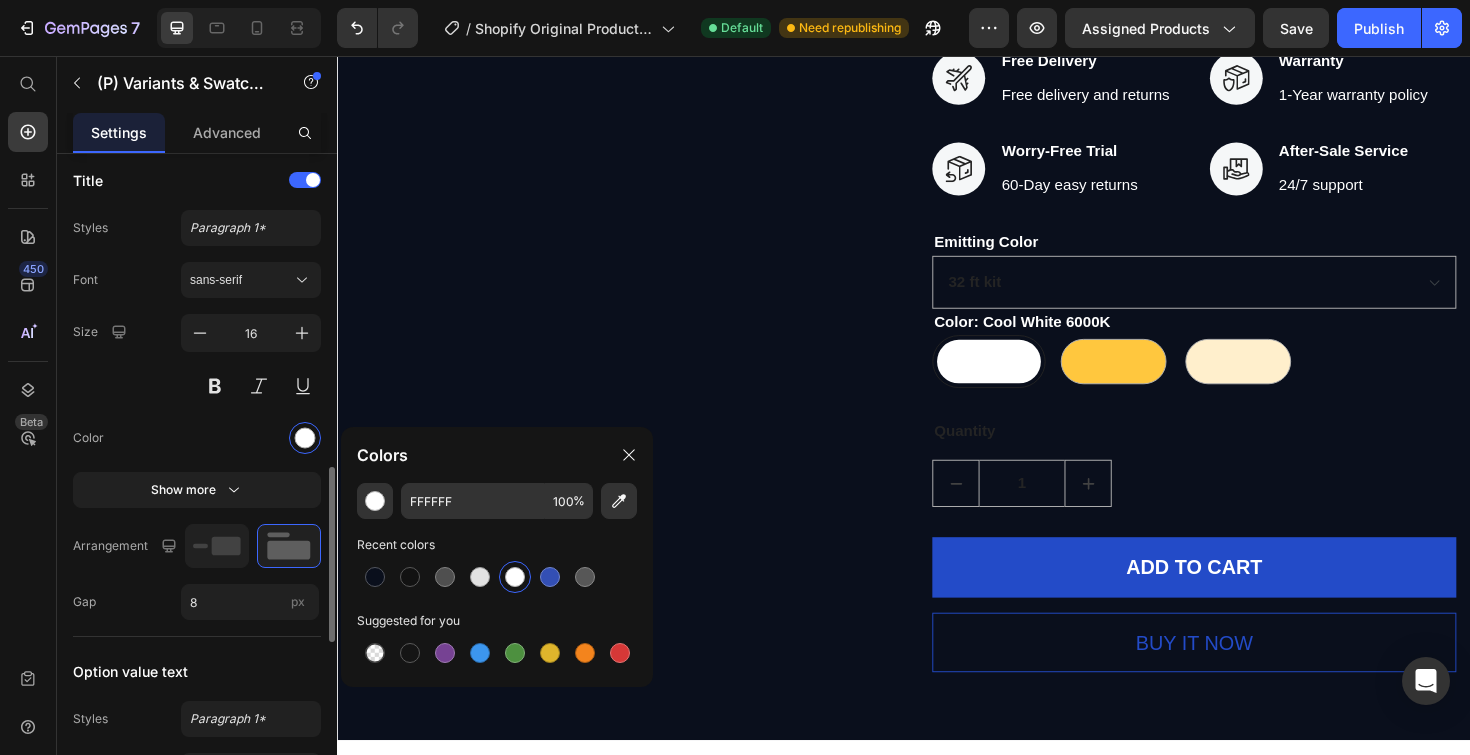 click at bounding box center (251, 438) 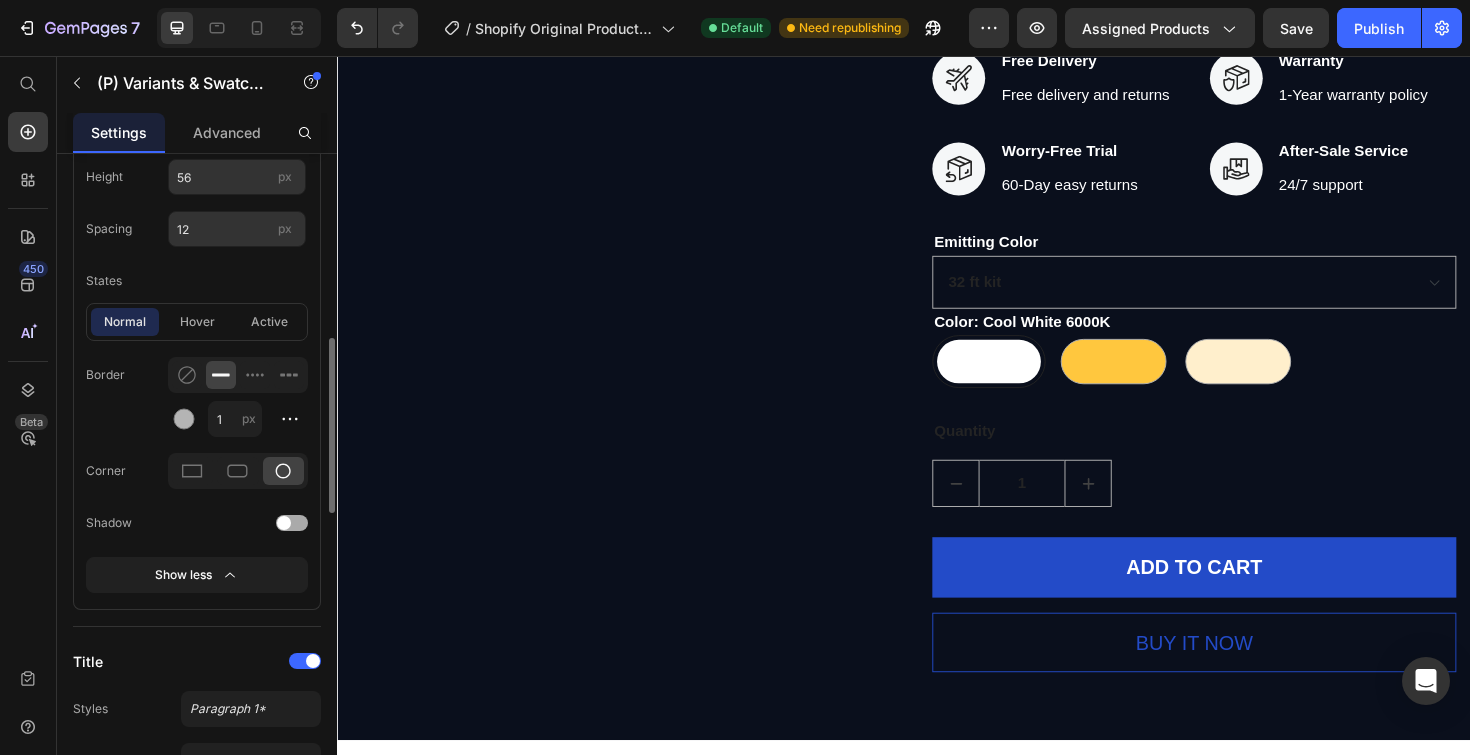 scroll, scrollTop: 540, scrollLeft: 0, axis: vertical 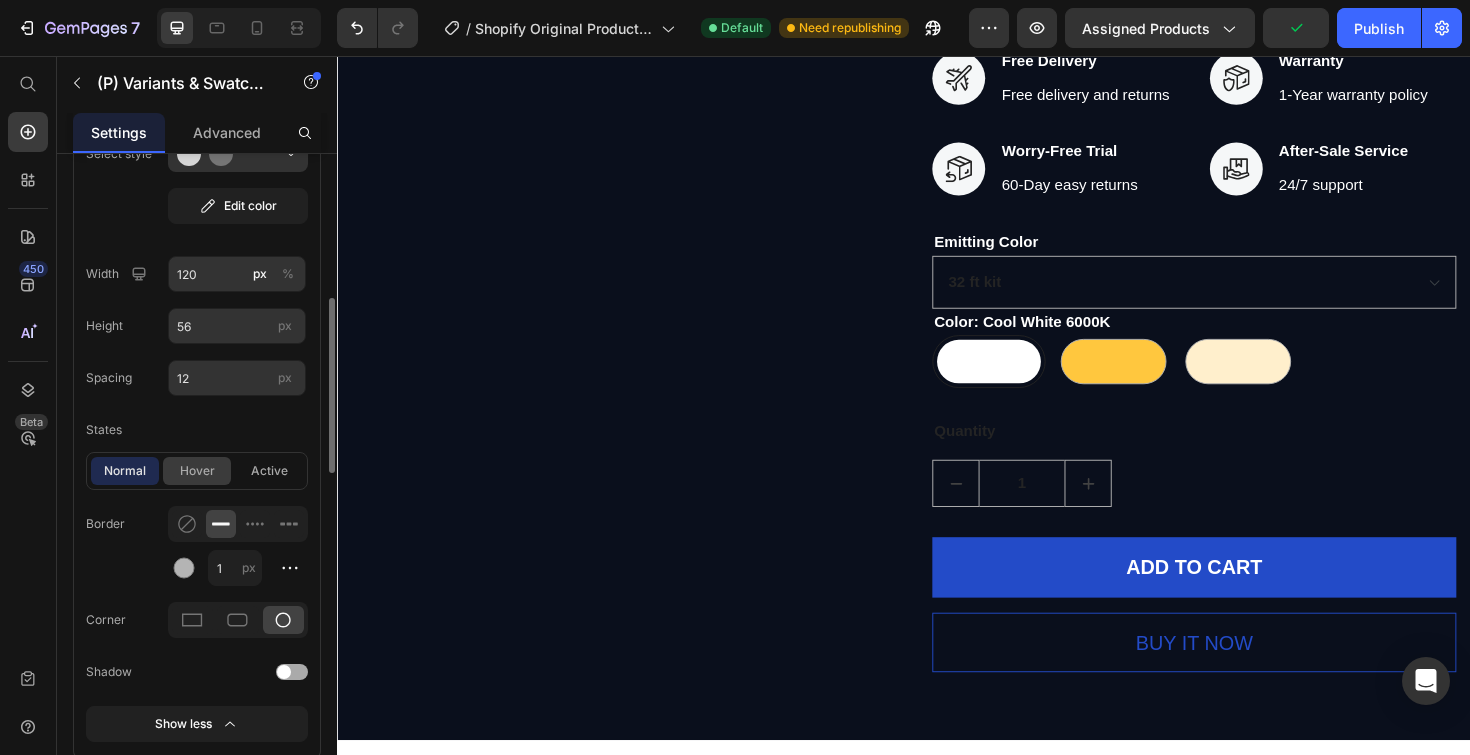 click on "hover" at bounding box center [197, 471] 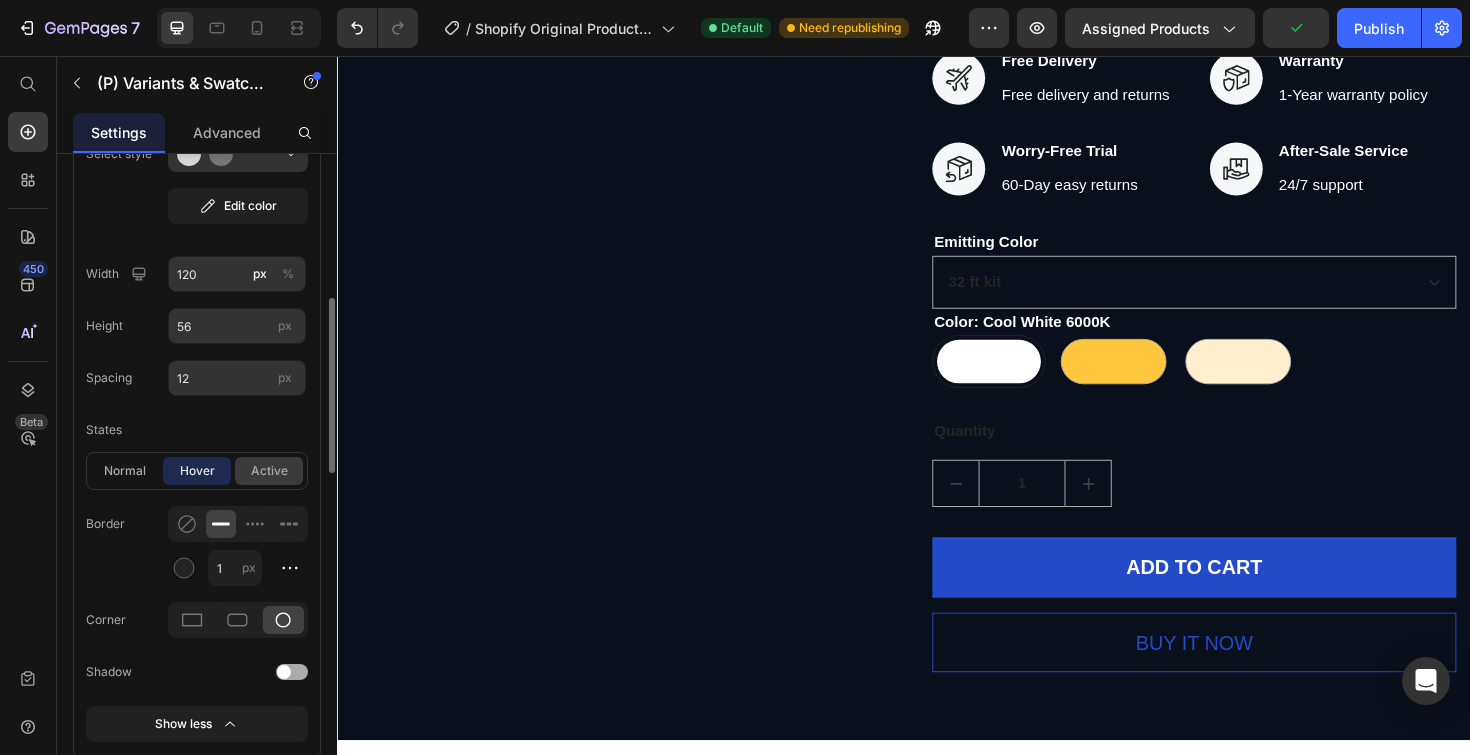 click on "active" at bounding box center (269, 471) 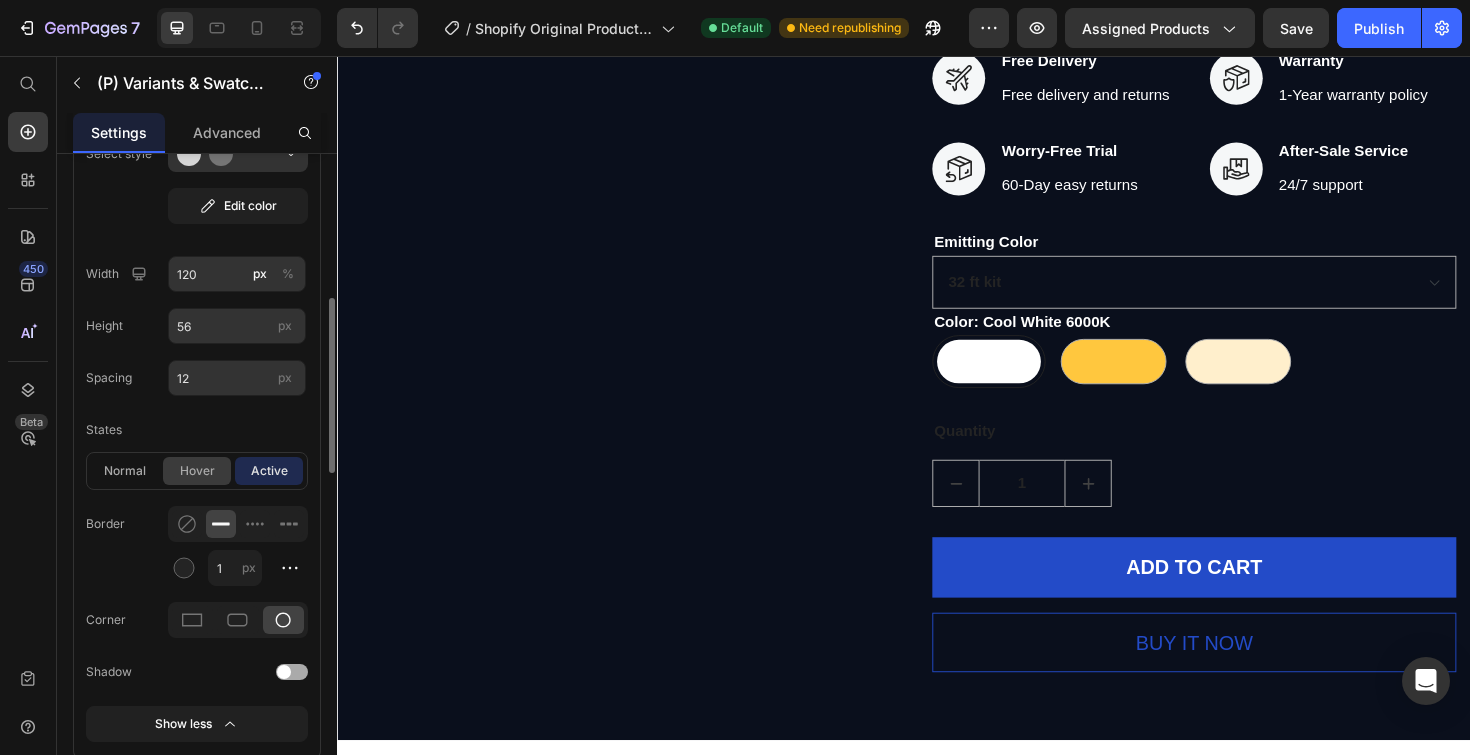 click on "hover" at bounding box center (197, 471) 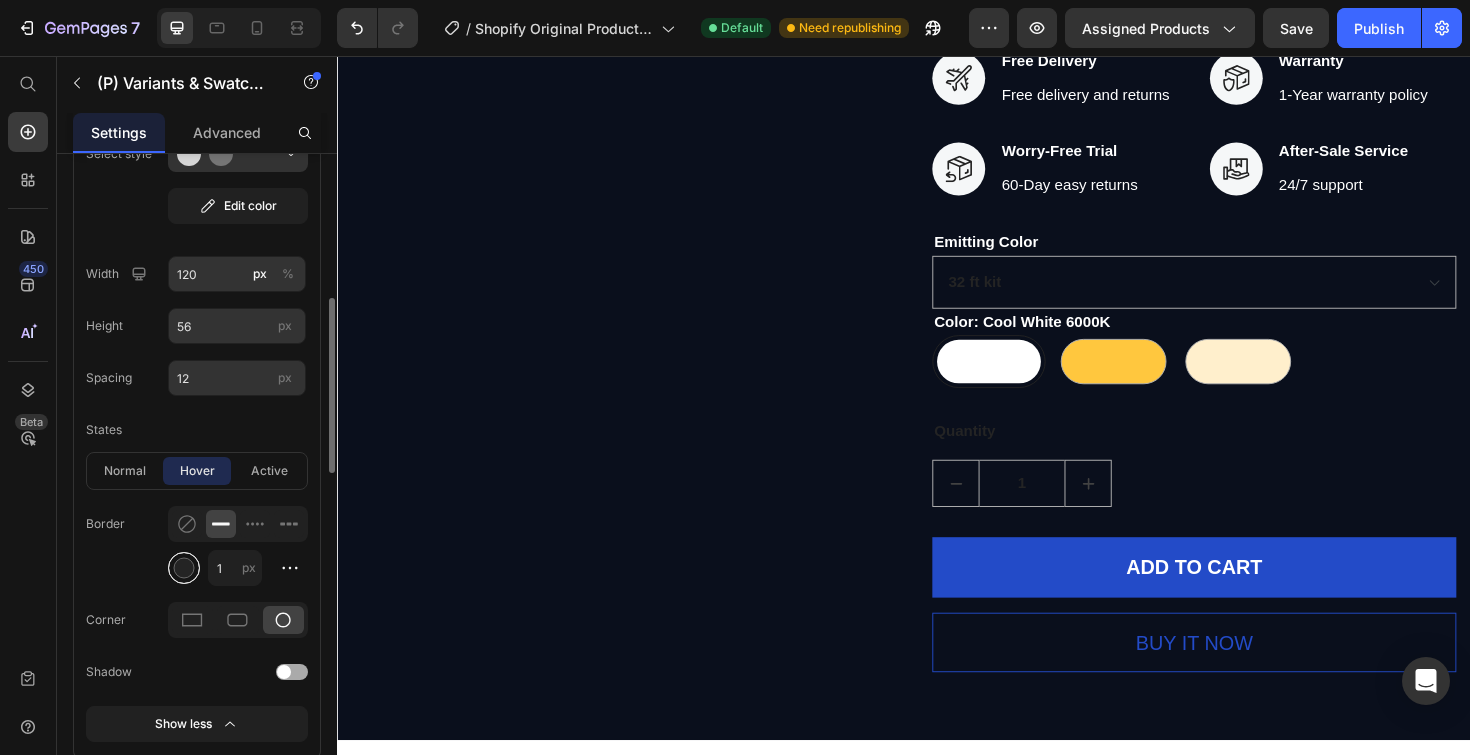 click at bounding box center (184, 568) 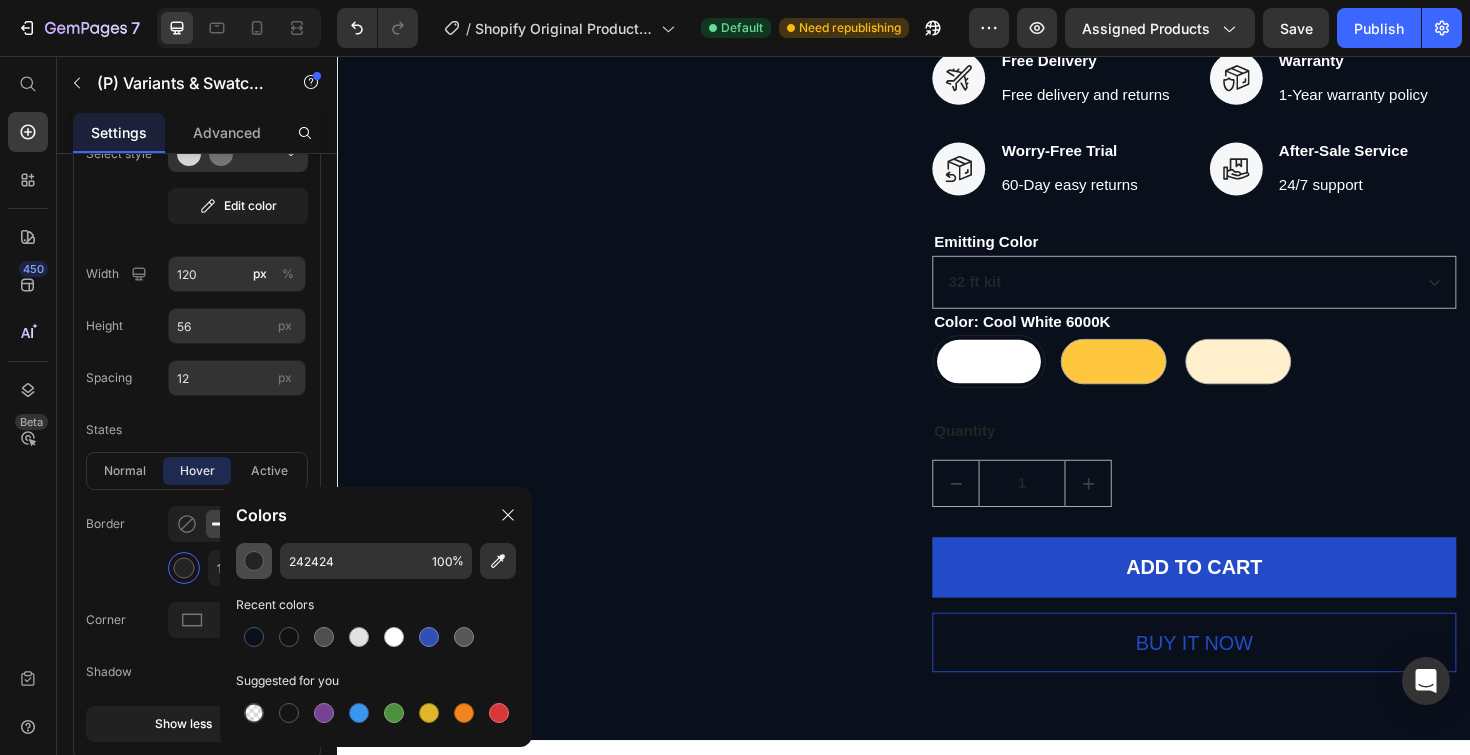 drag, startPoint x: 282, startPoint y: 641, endPoint x: 244, endPoint y: 558, distance: 91.28527 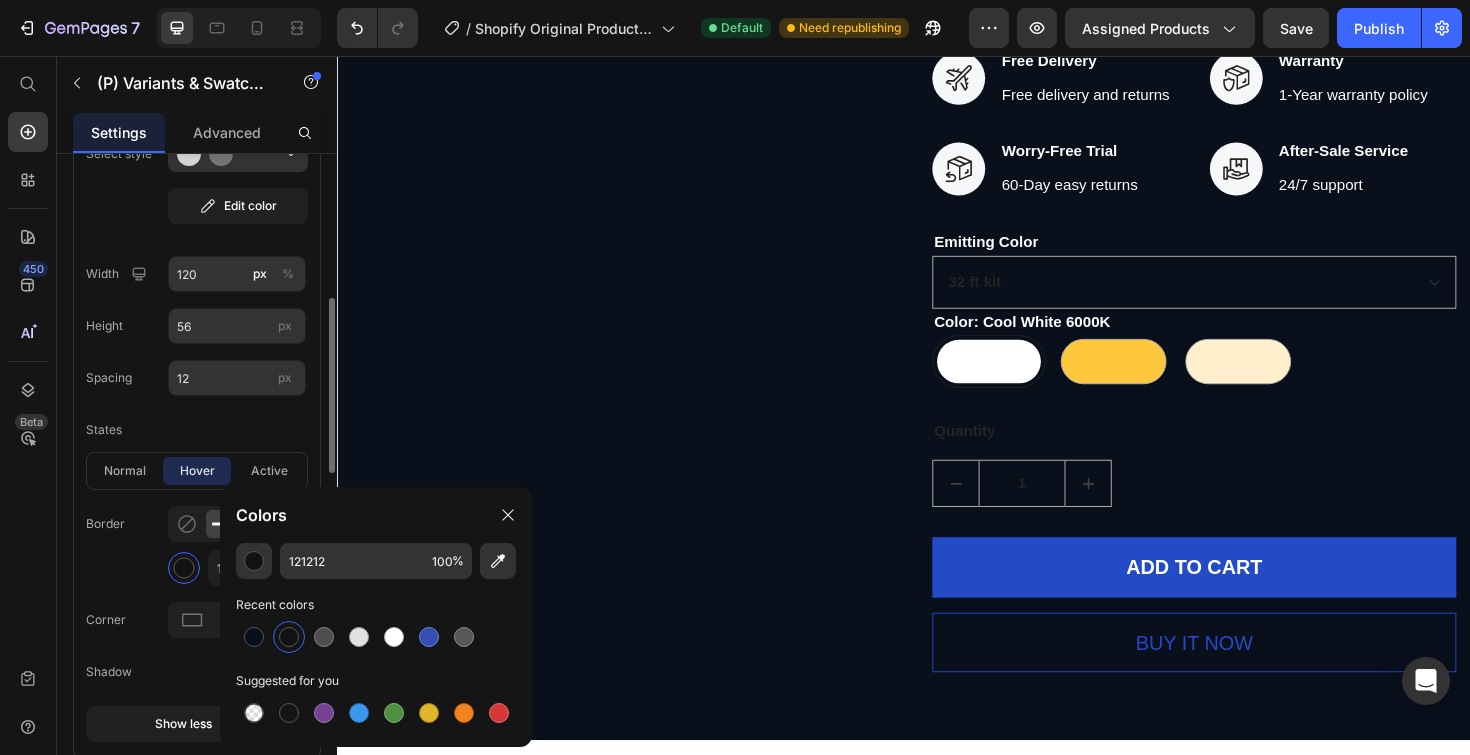 click on "States" 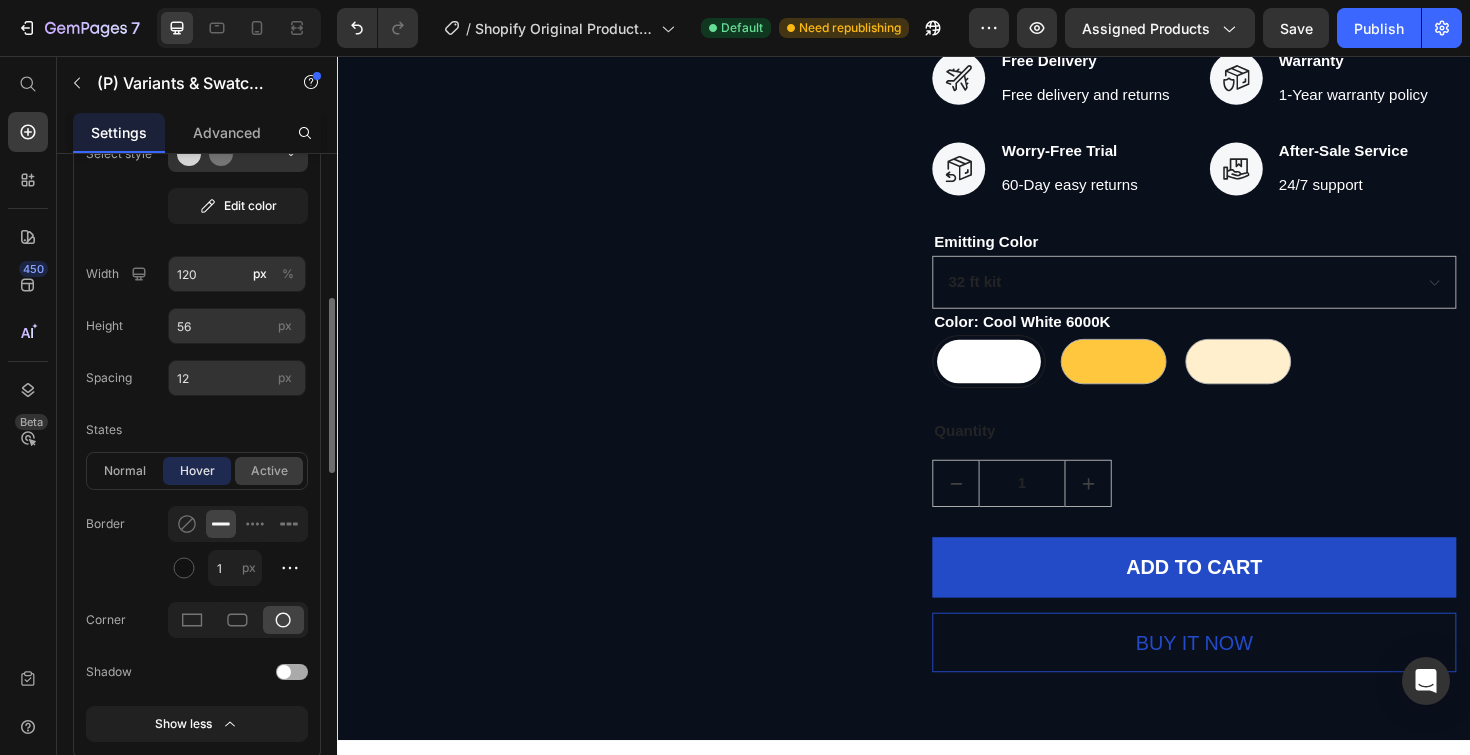 click on "active" at bounding box center (269, 471) 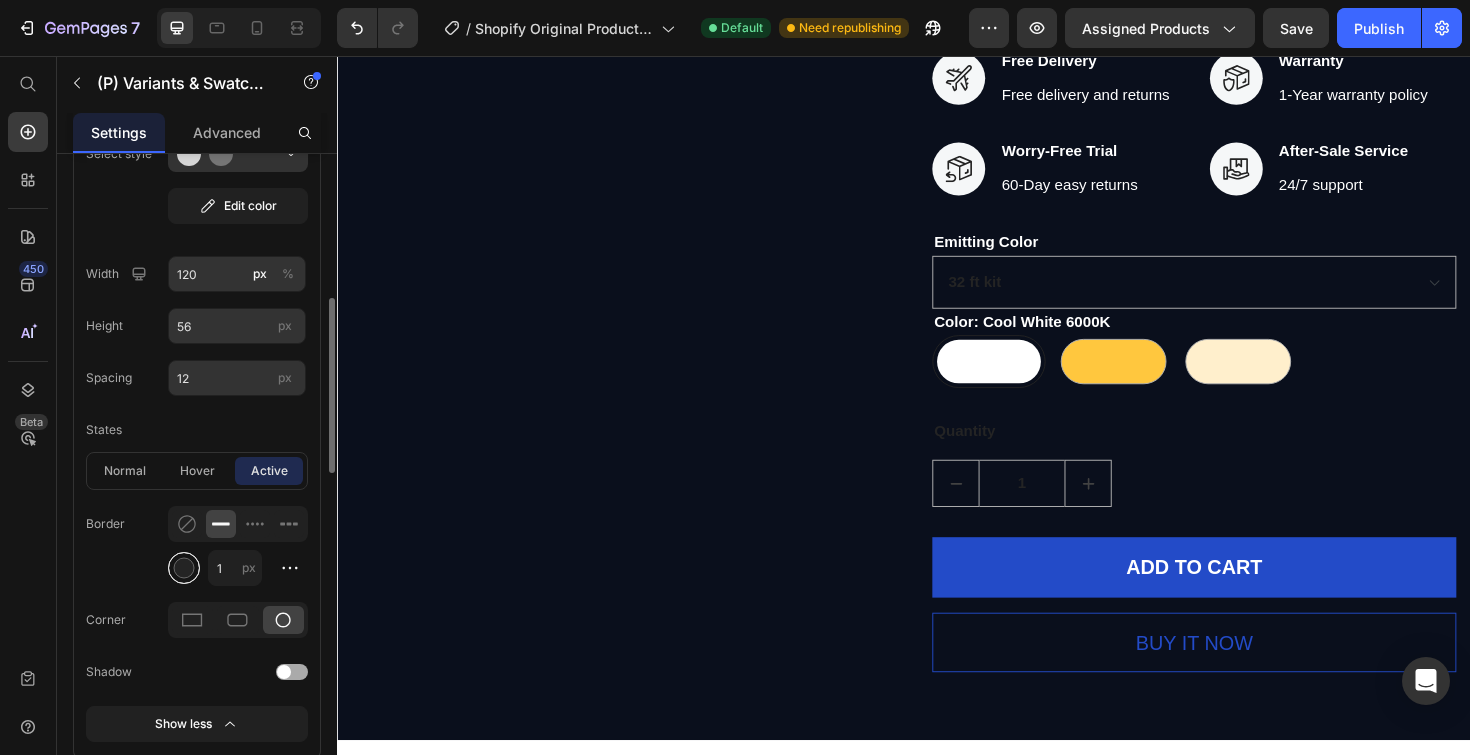 click at bounding box center [184, 568] 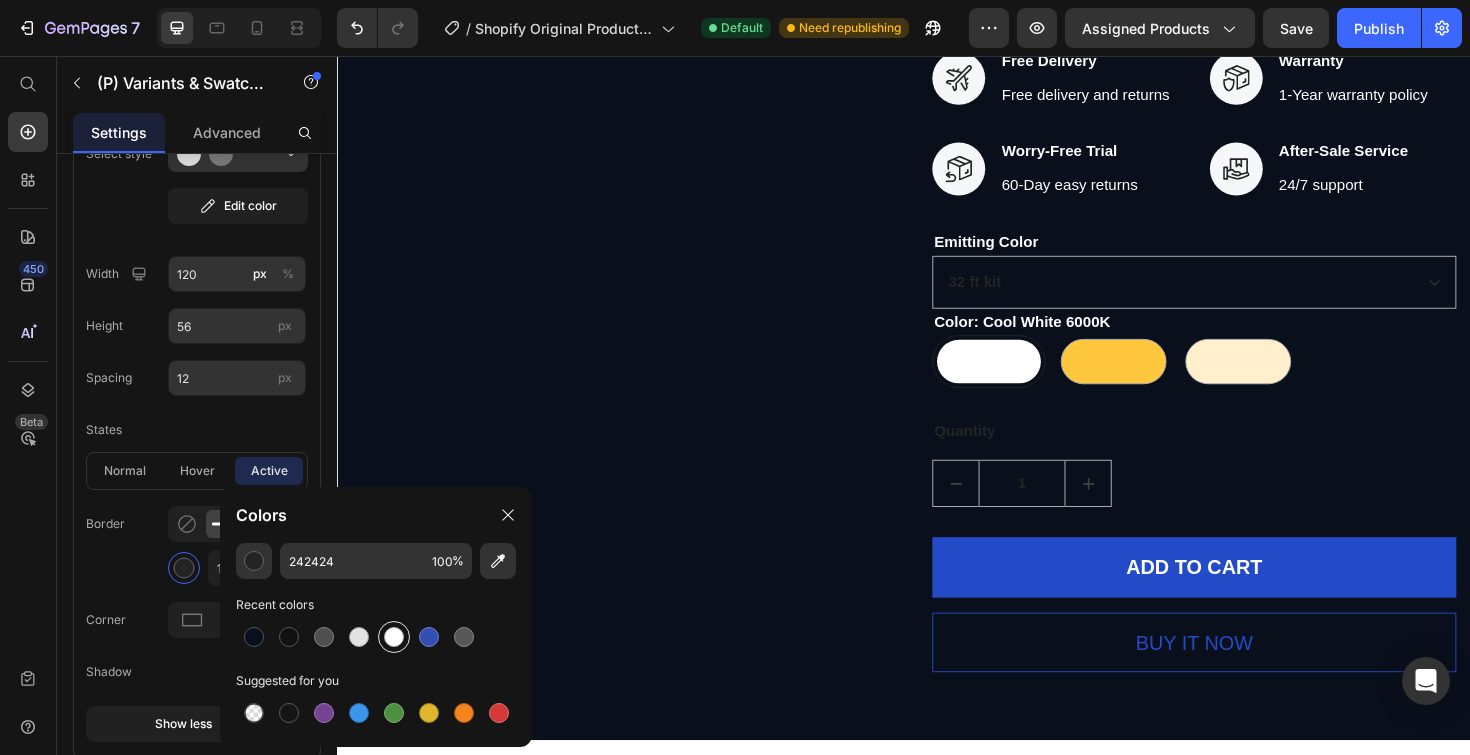 click at bounding box center (394, 637) 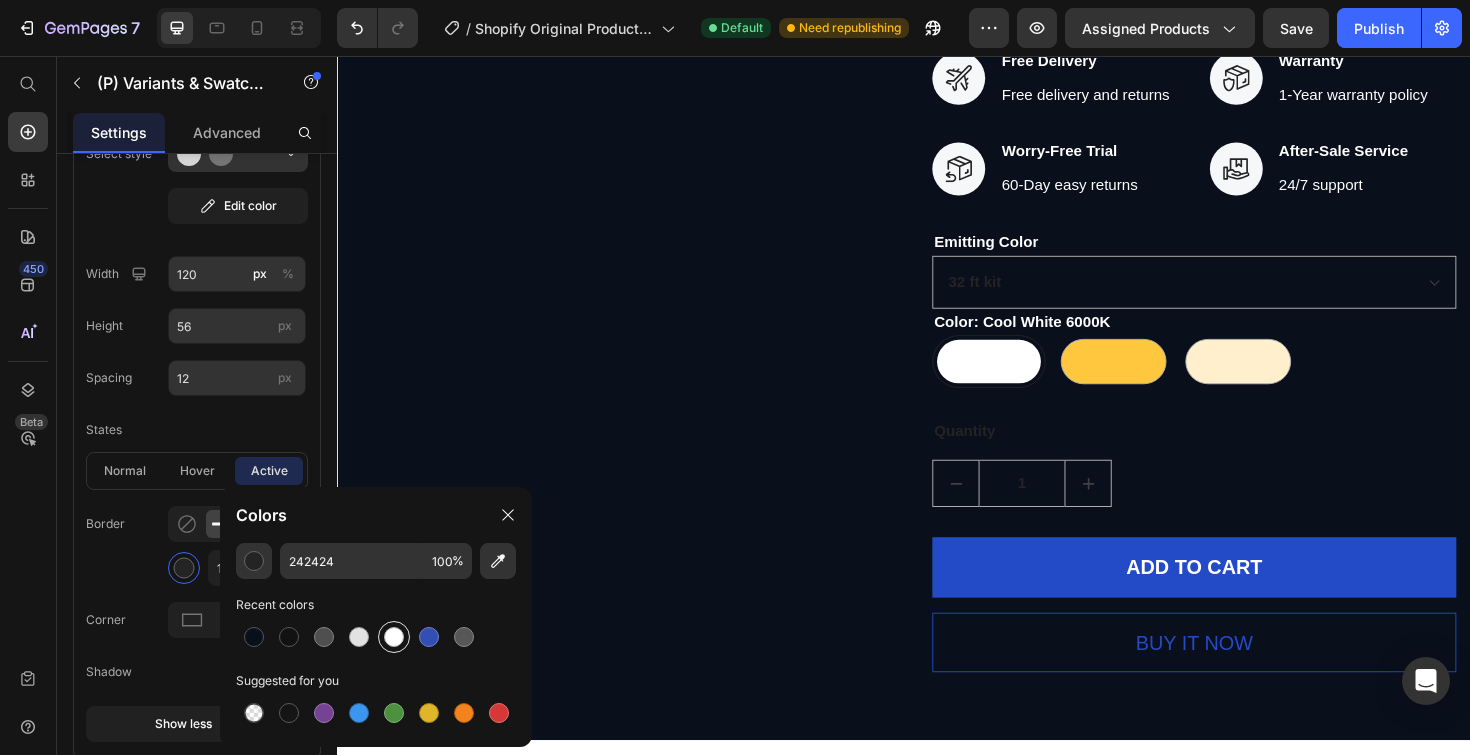 type on "FFFFFF" 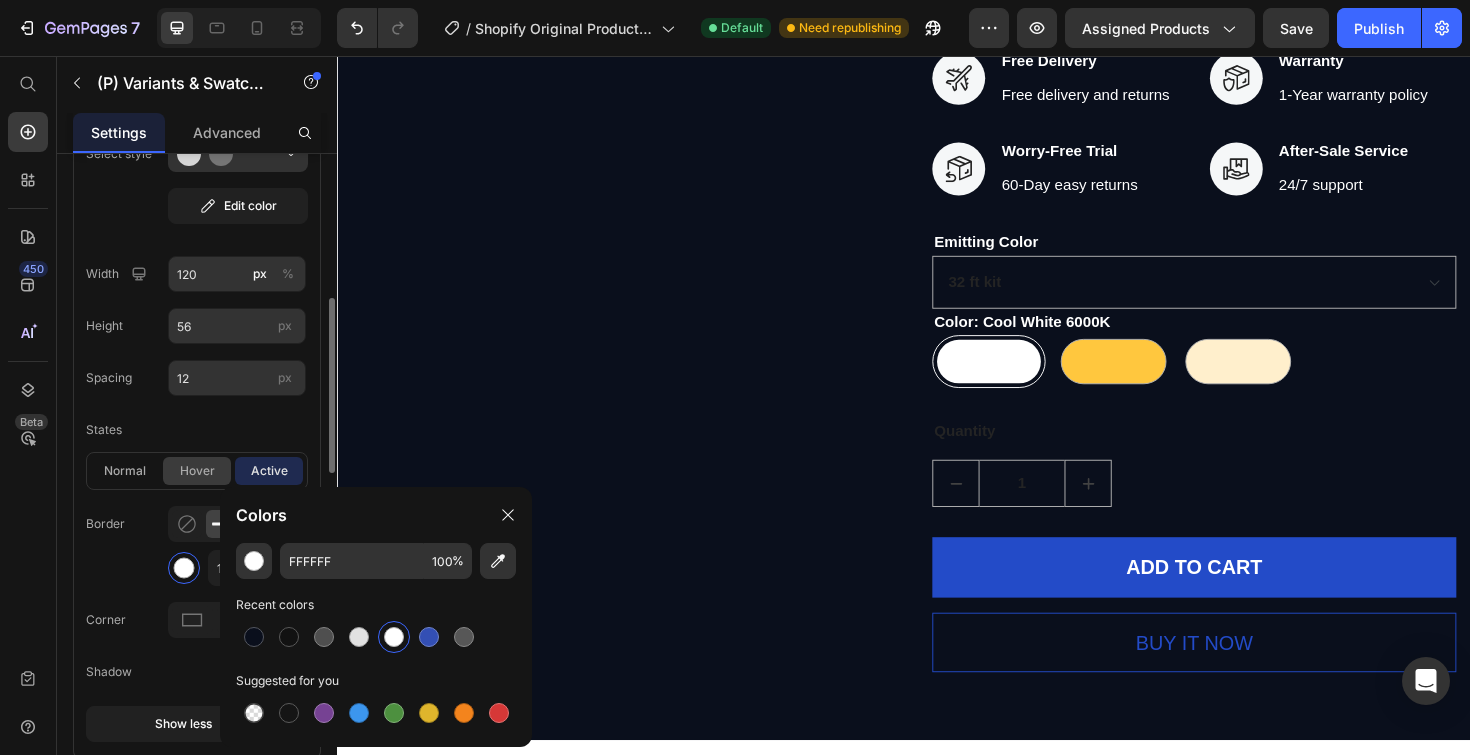 click on "hover" at bounding box center (197, 471) 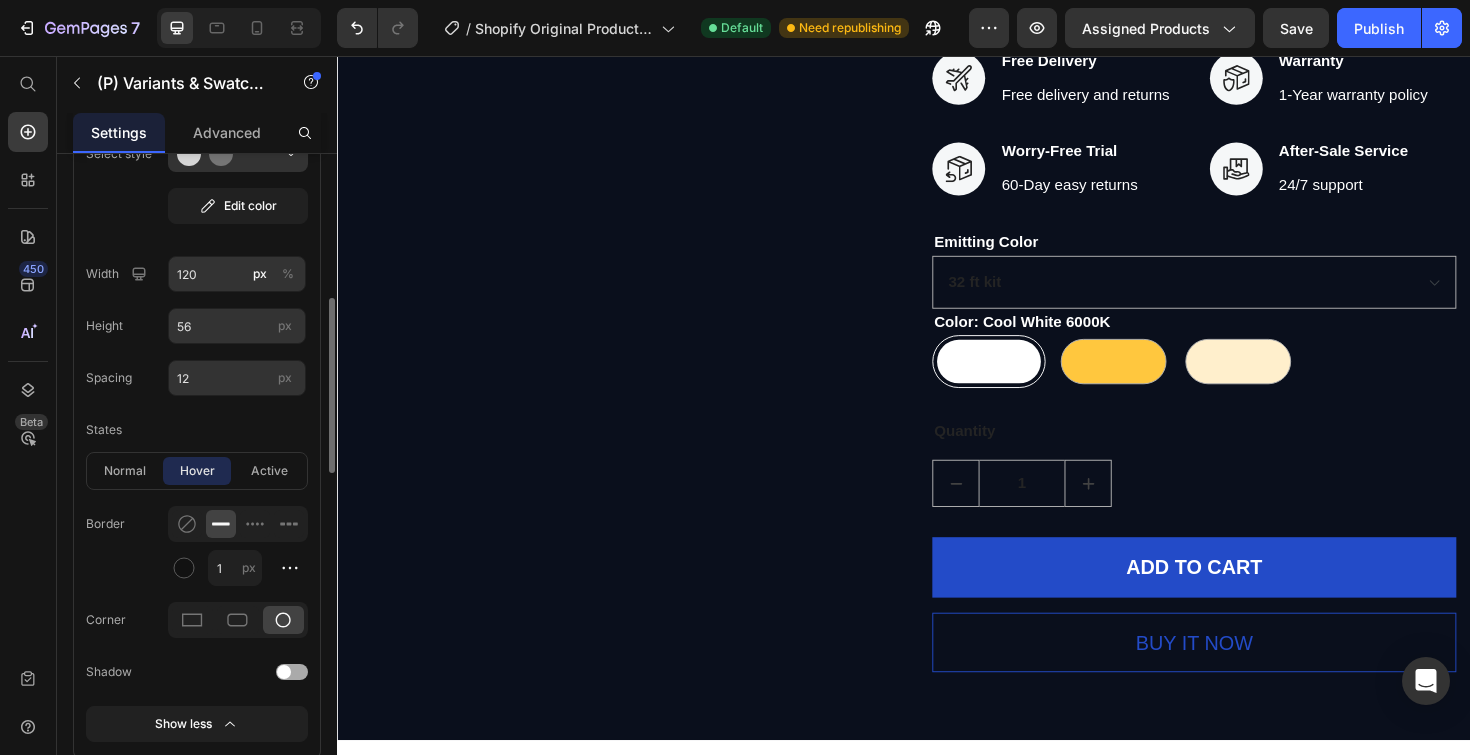 click on "hover" at bounding box center [197, 471] 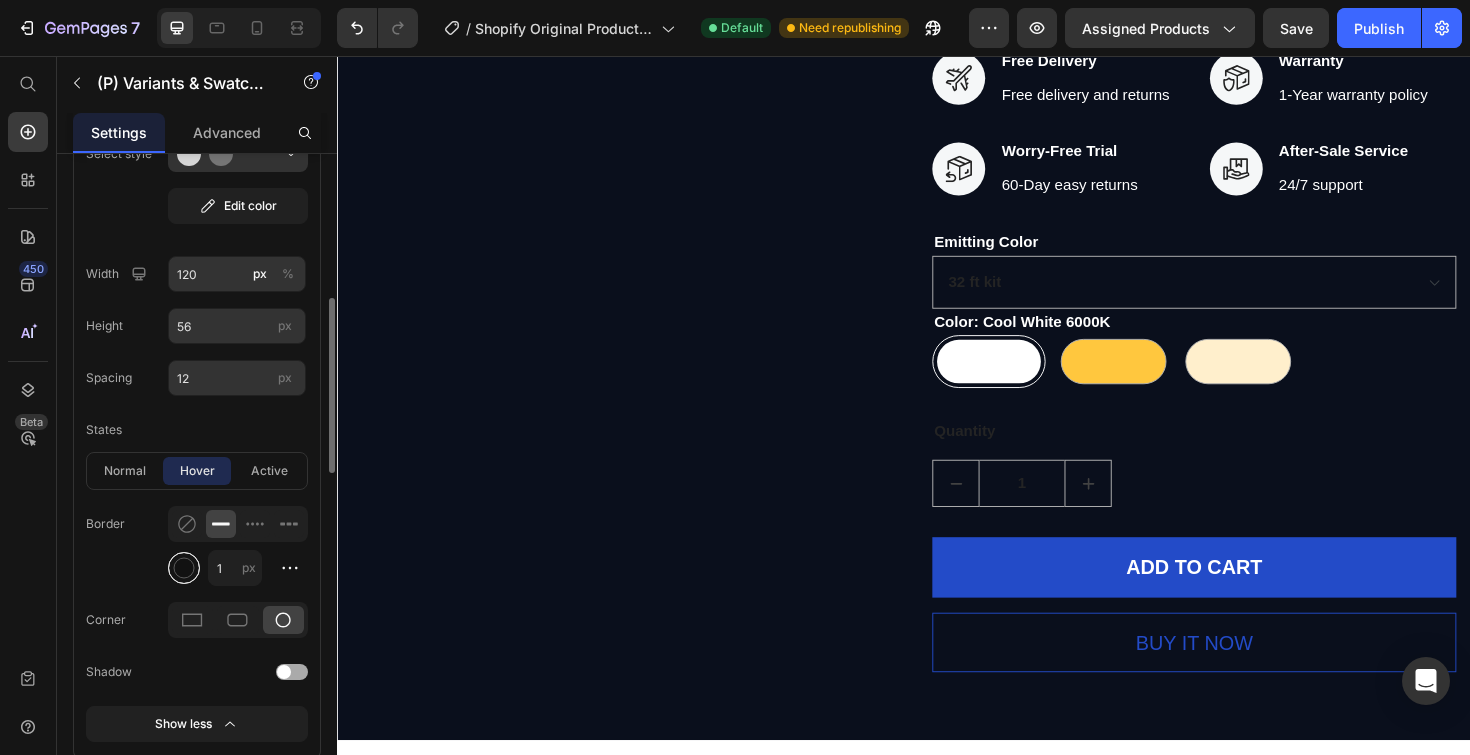 click at bounding box center [184, 568] 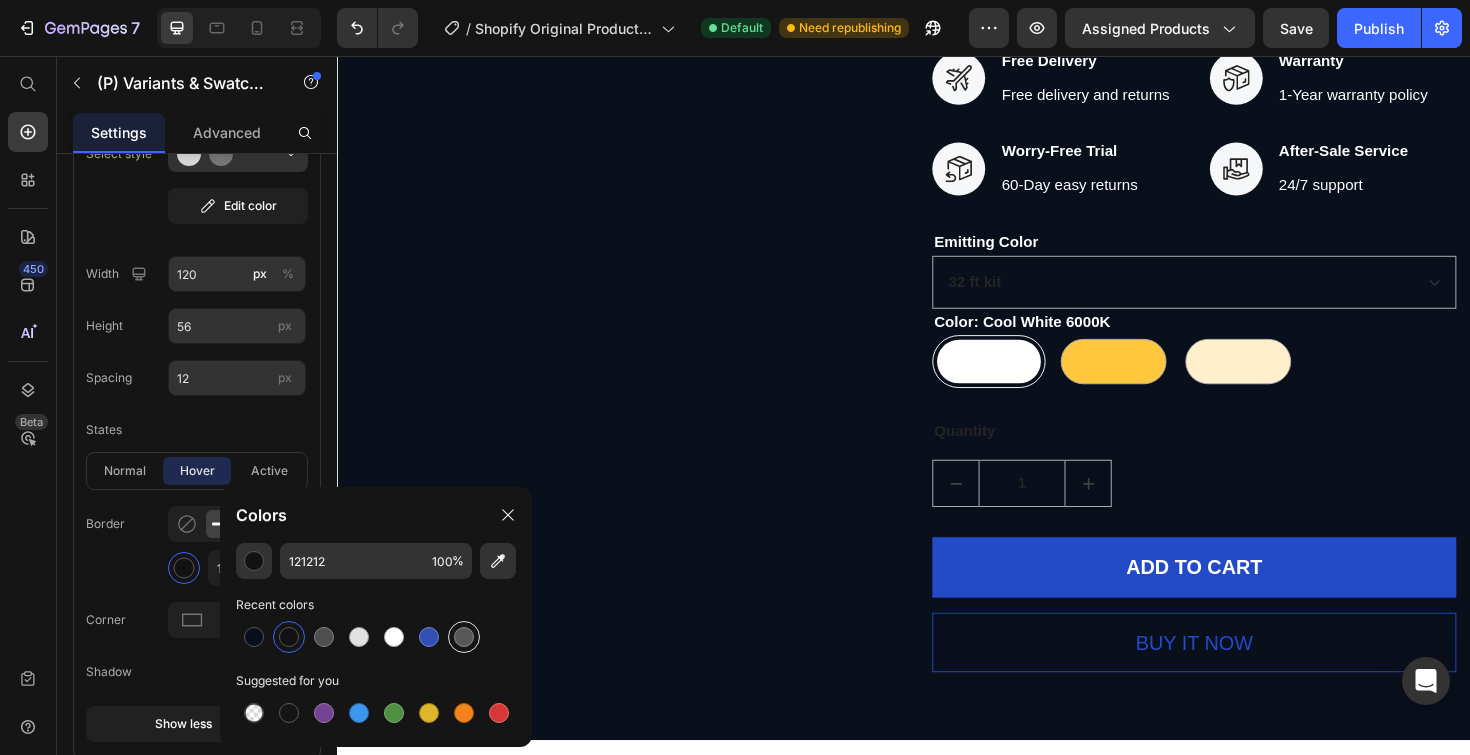 click at bounding box center (464, 637) 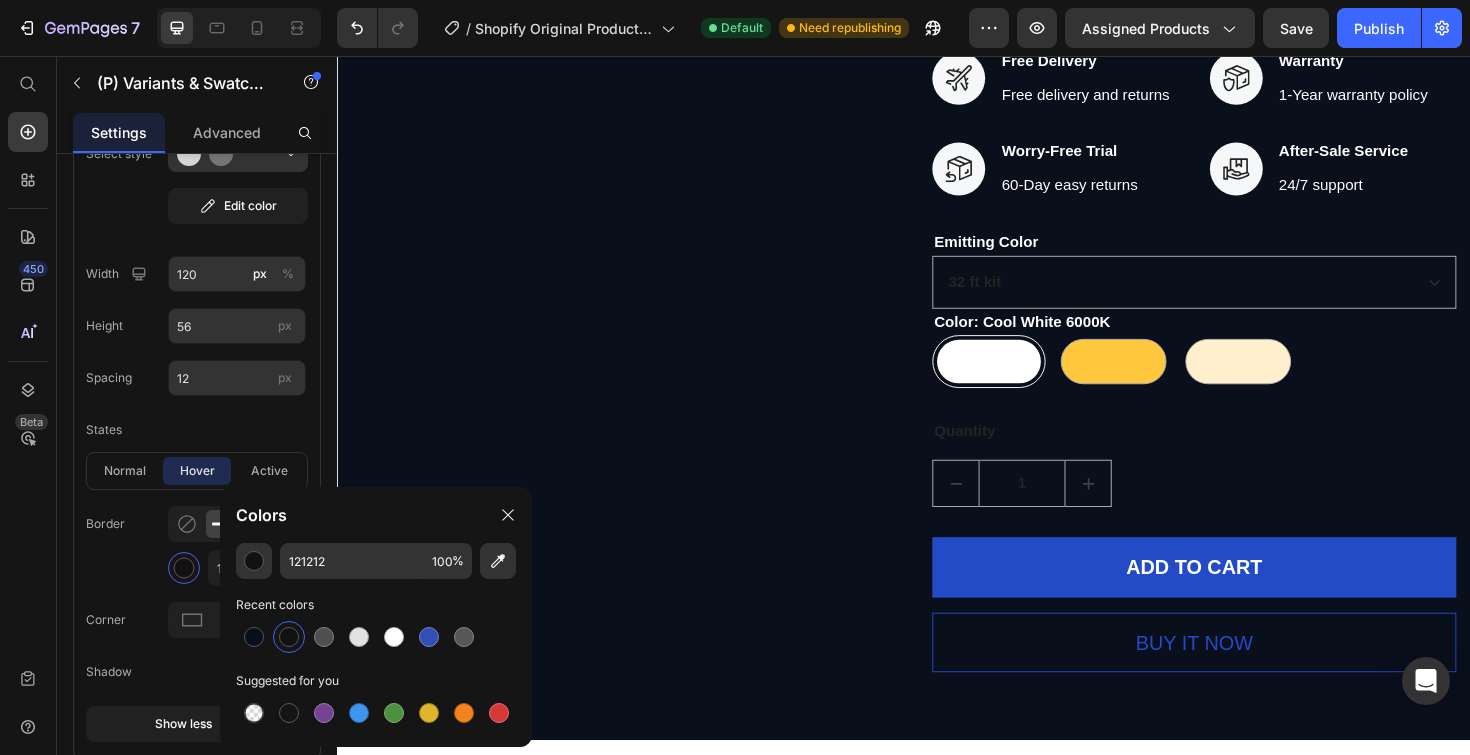 type on "575757" 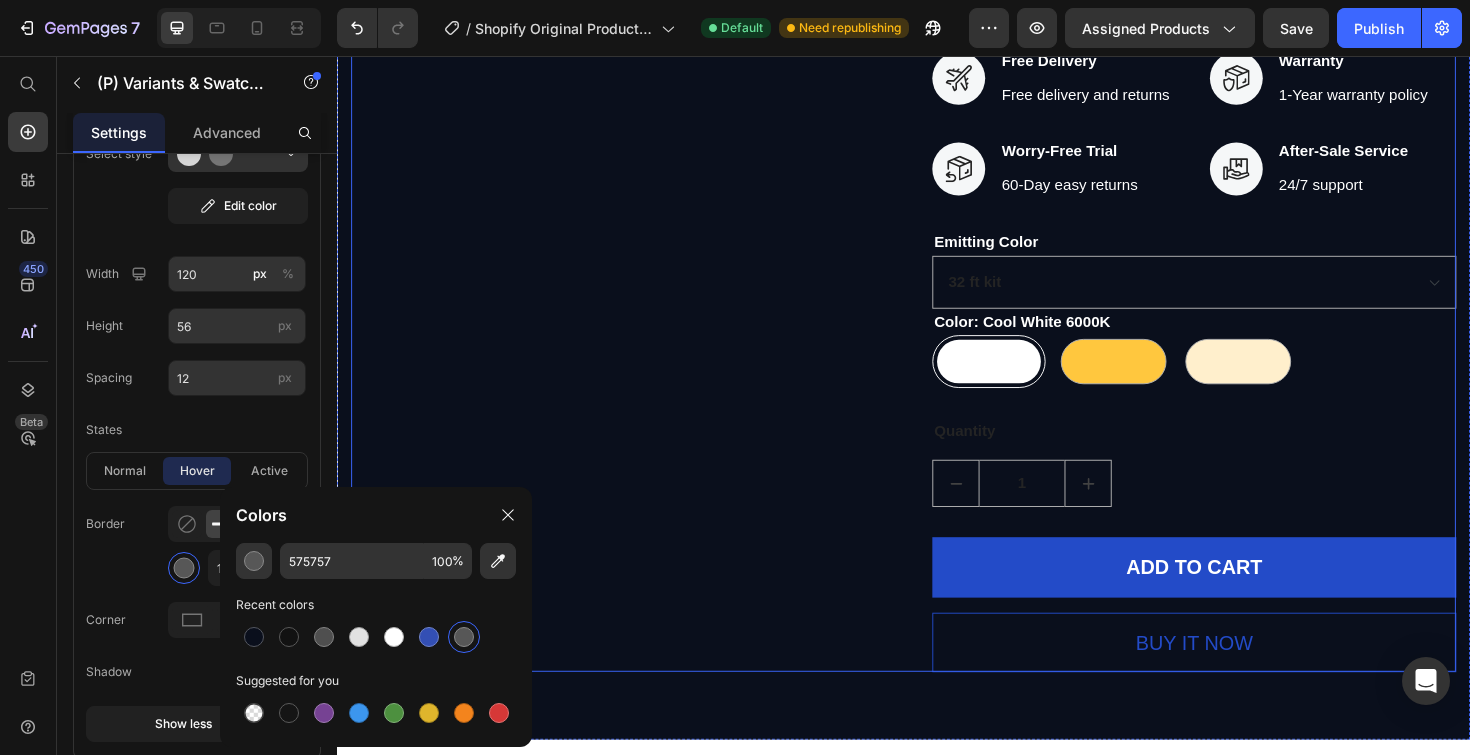 click on "Product Images" at bounding box center (629, -1812) 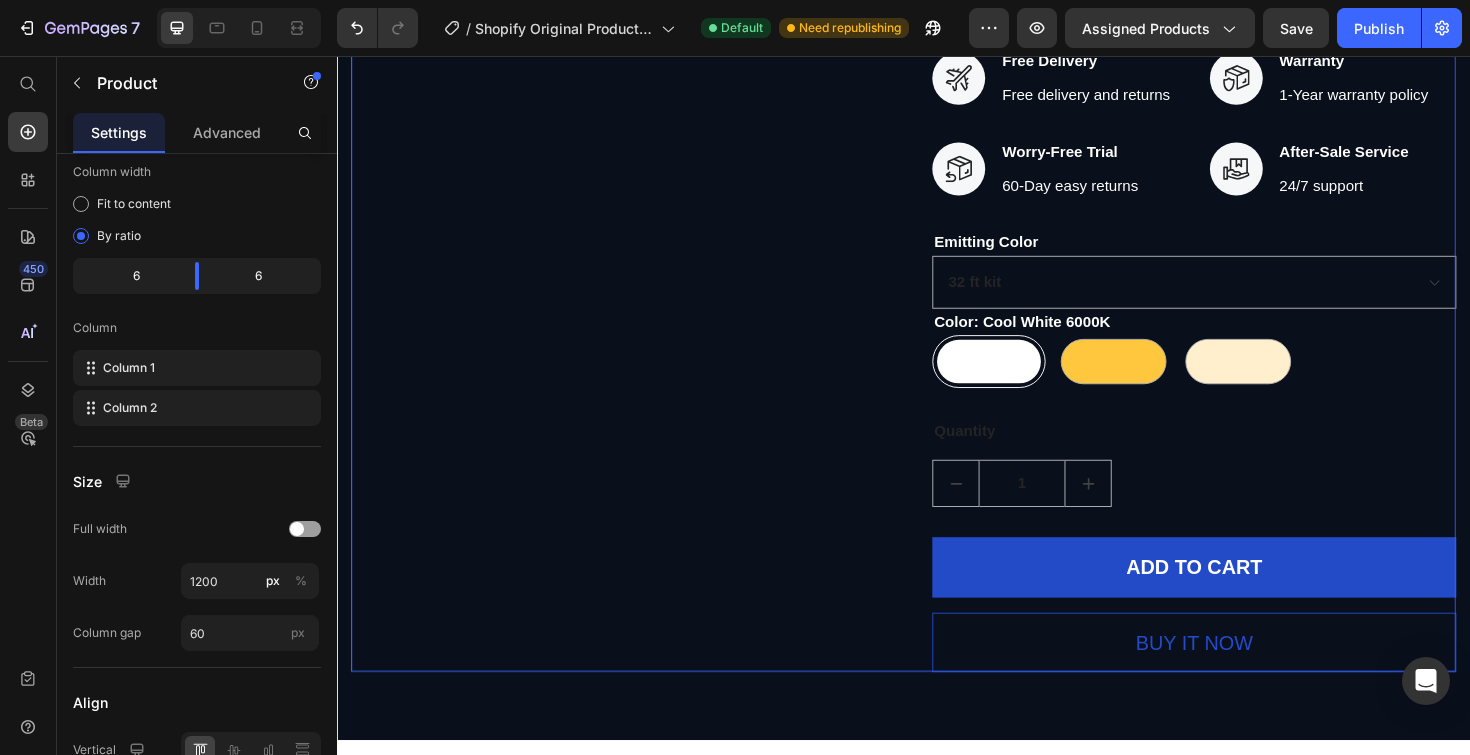 scroll, scrollTop: 0, scrollLeft: 0, axis: both 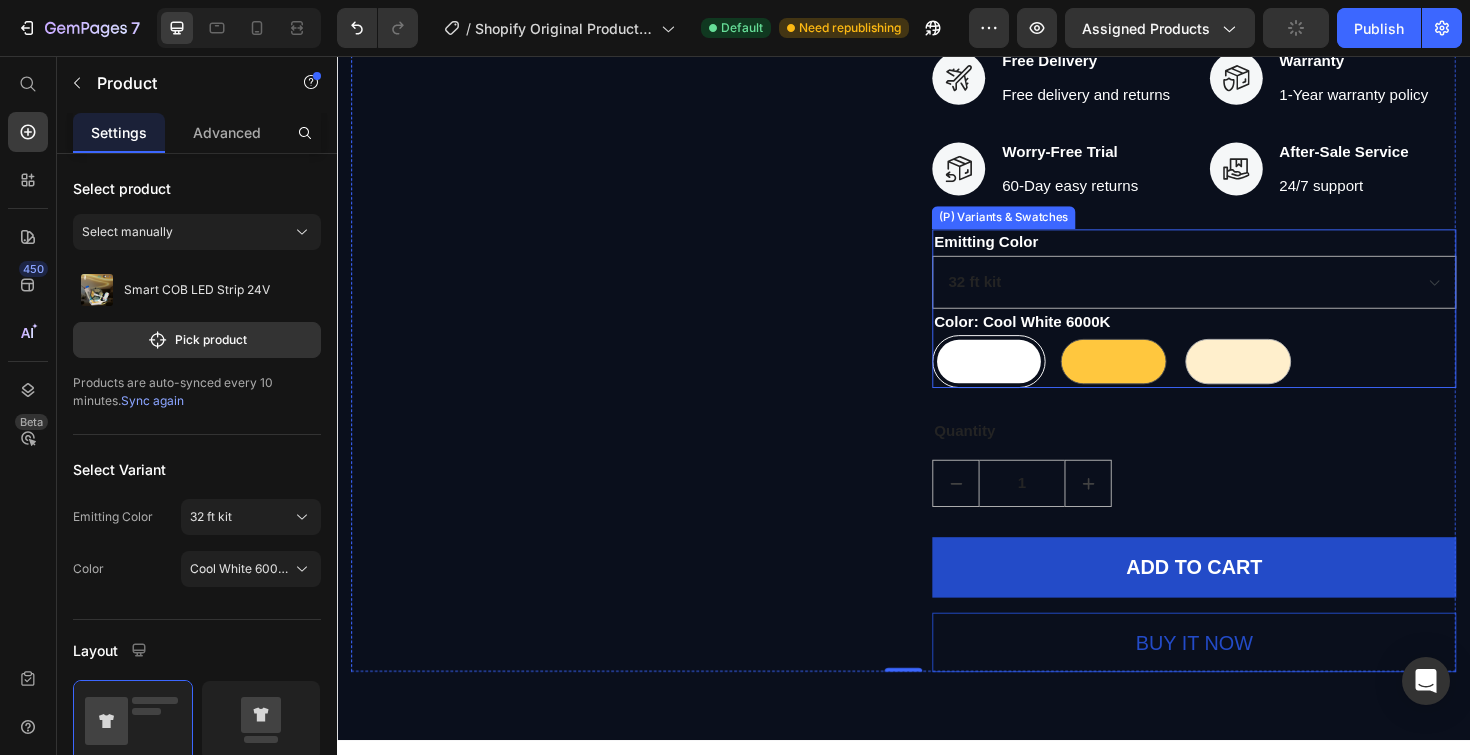 click at bounding box center [1159, 380] 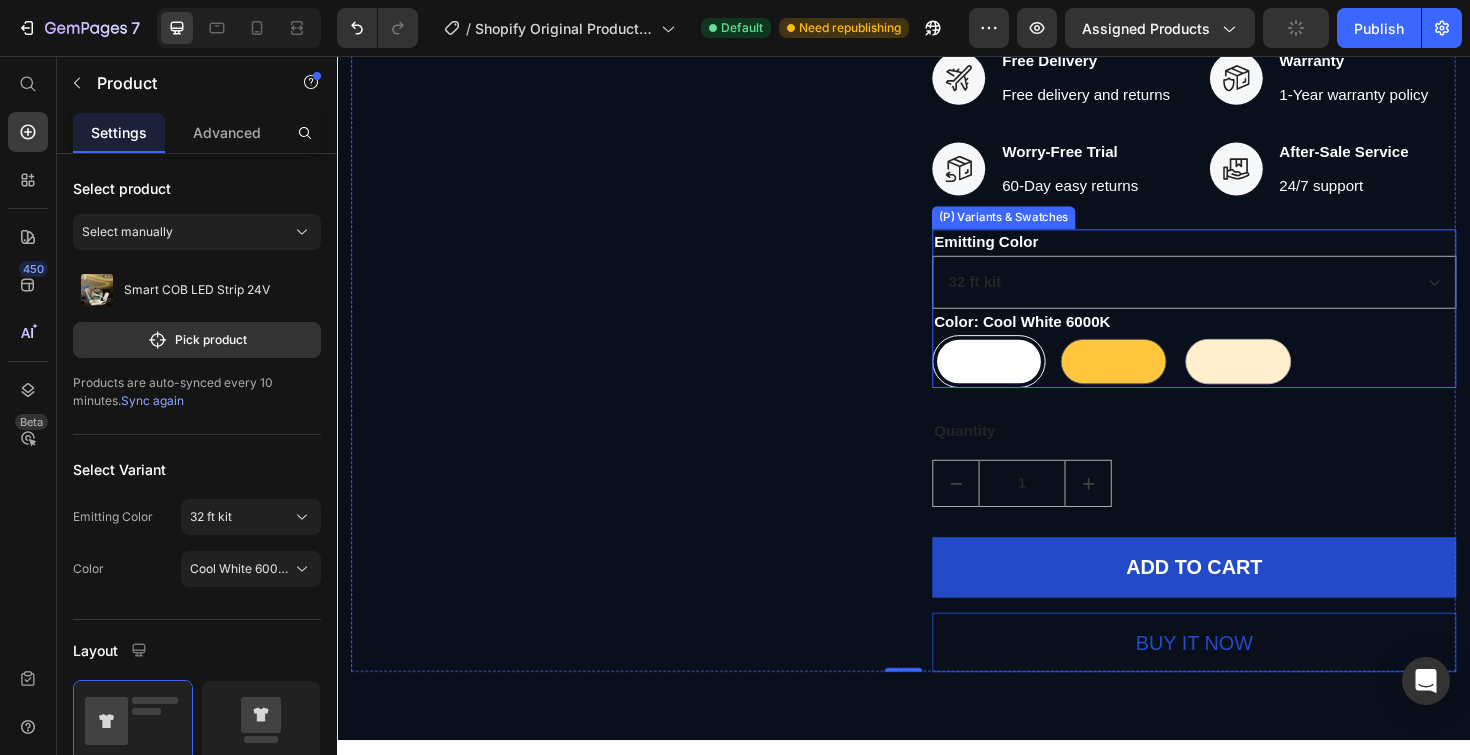 click on "Warm 3000K Warm 3000K" at bounding box center [1098, 351] 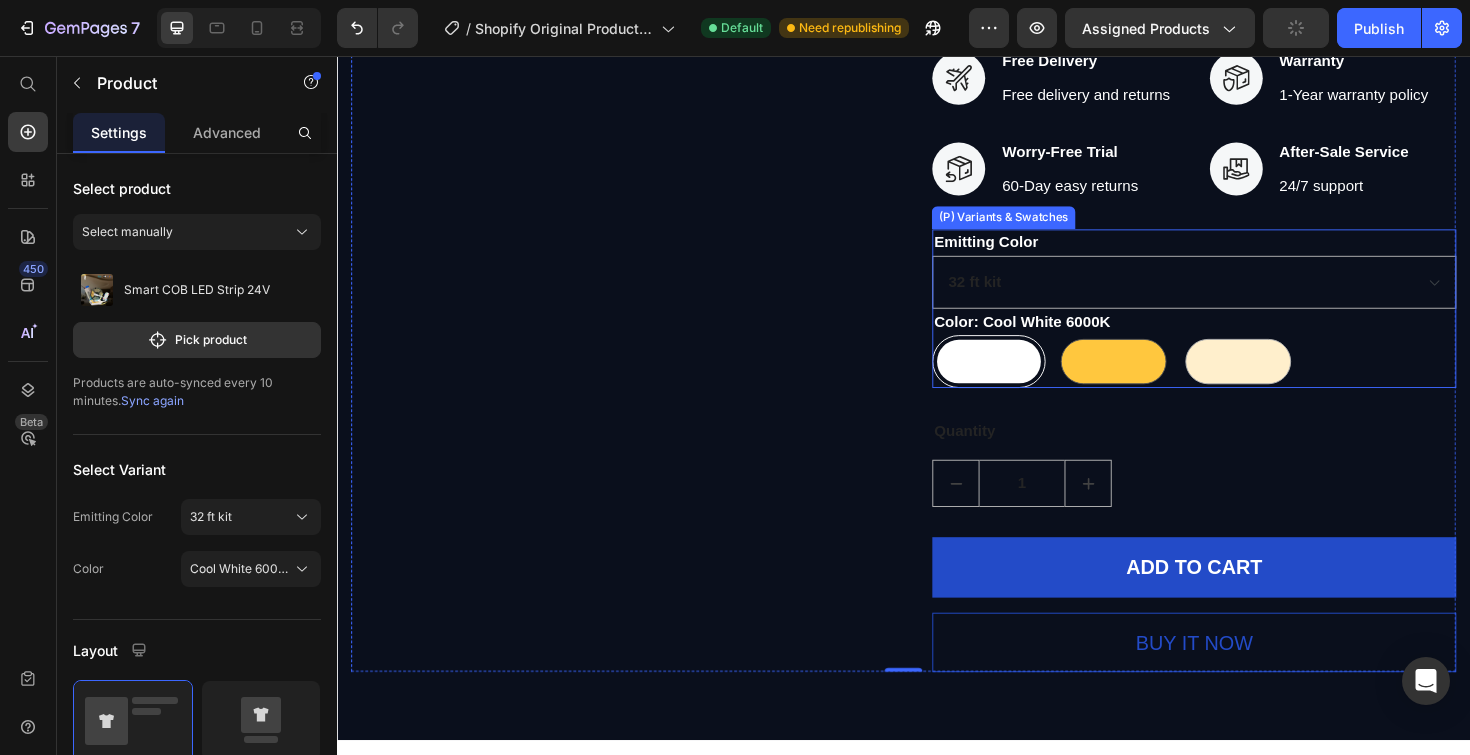 radio on "true" 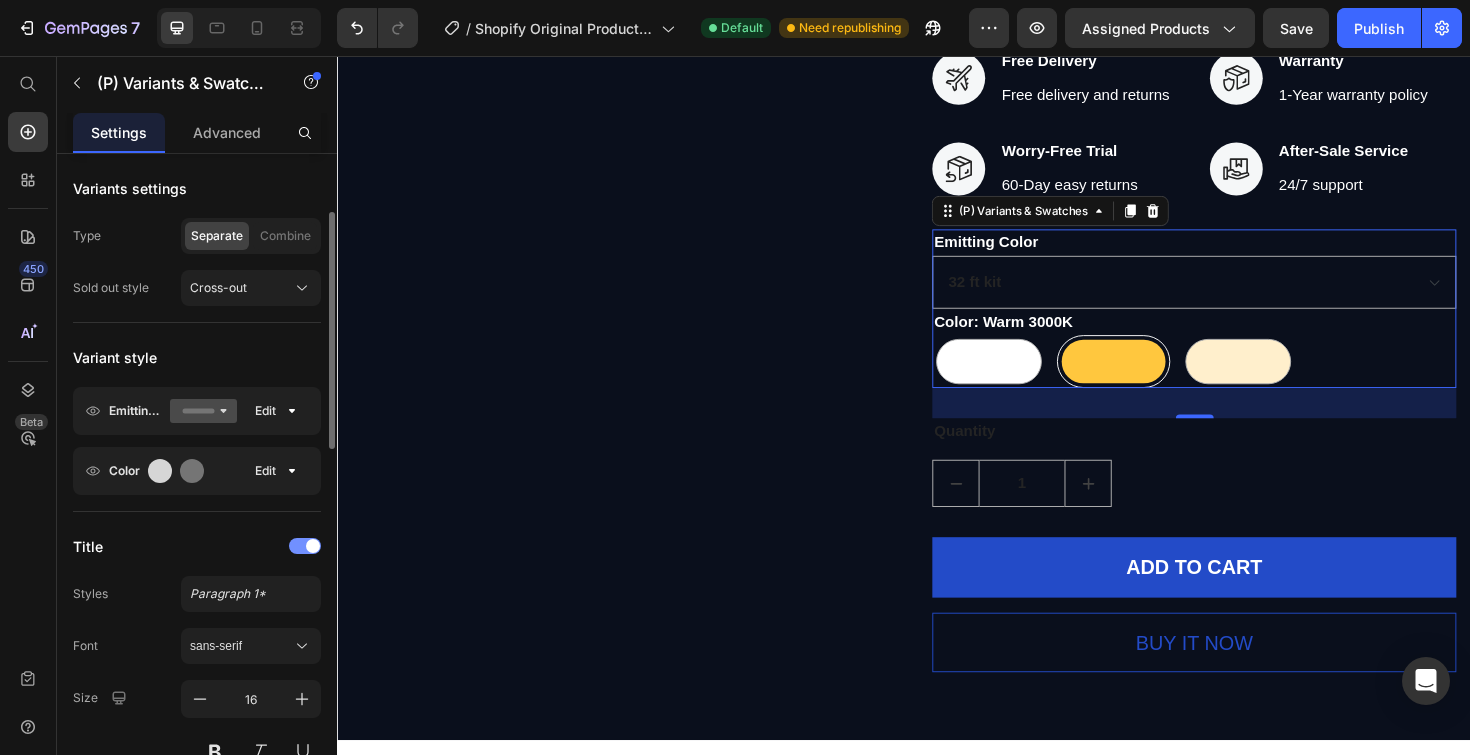 scroll, scrollTop: 338, scrollLeft: 0, axis: vertical 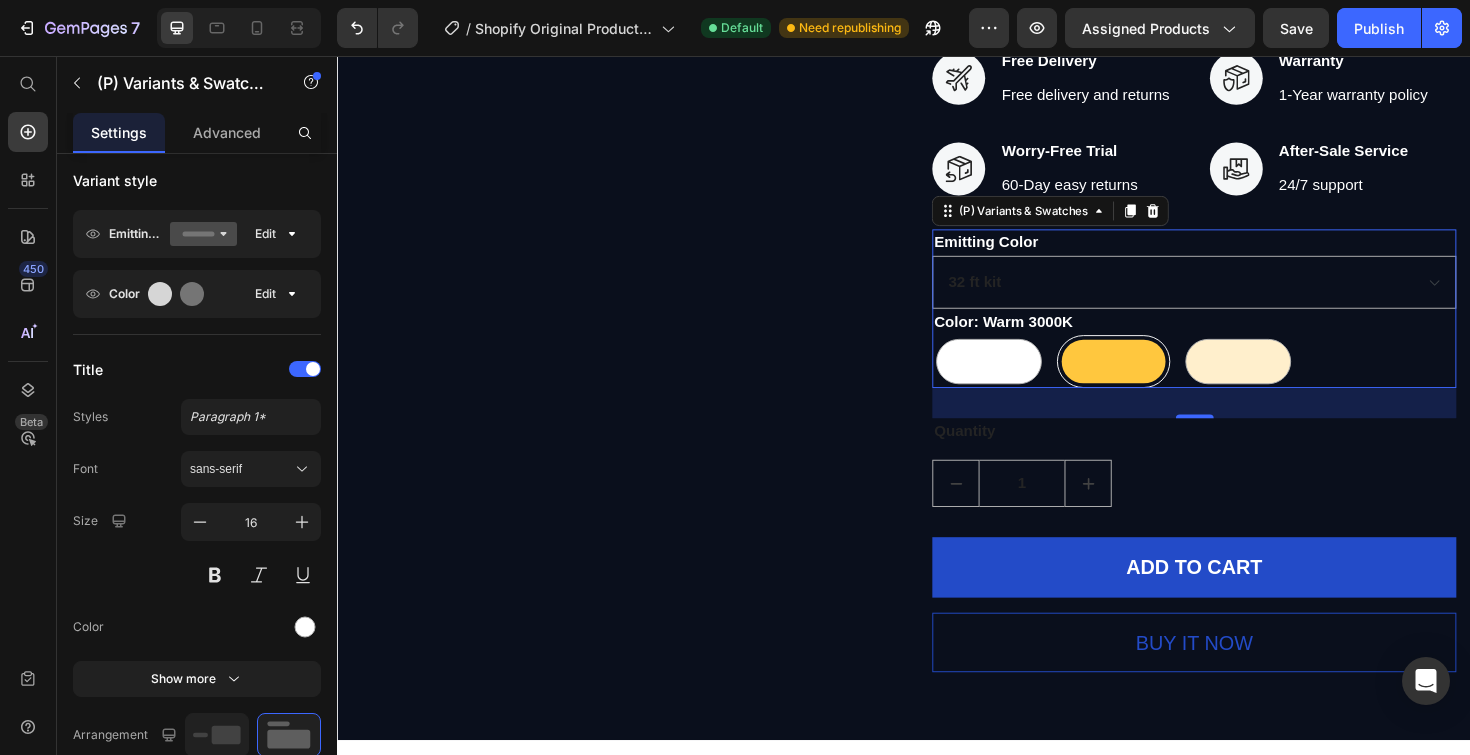 click at bounding box center (1159, 380) 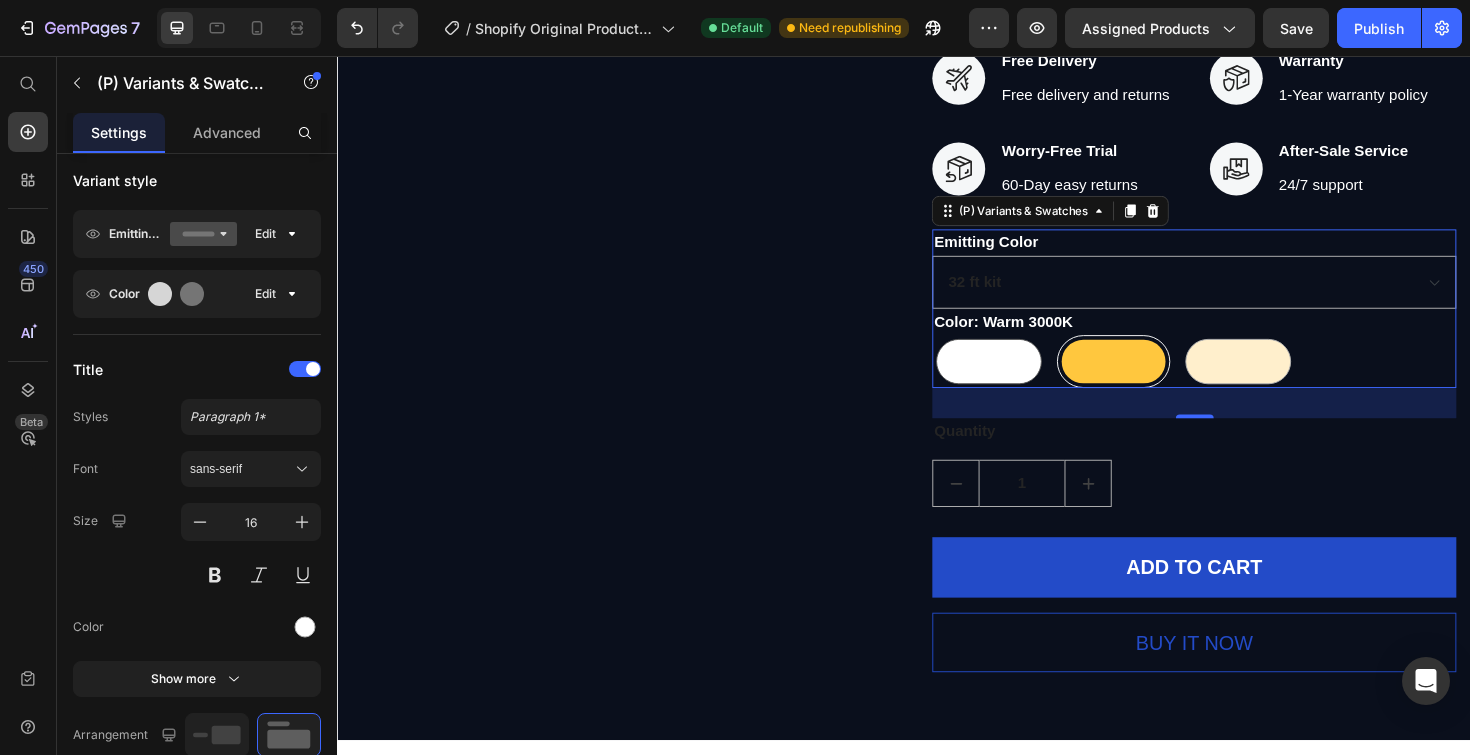 click at bounding box center [1027, 380] 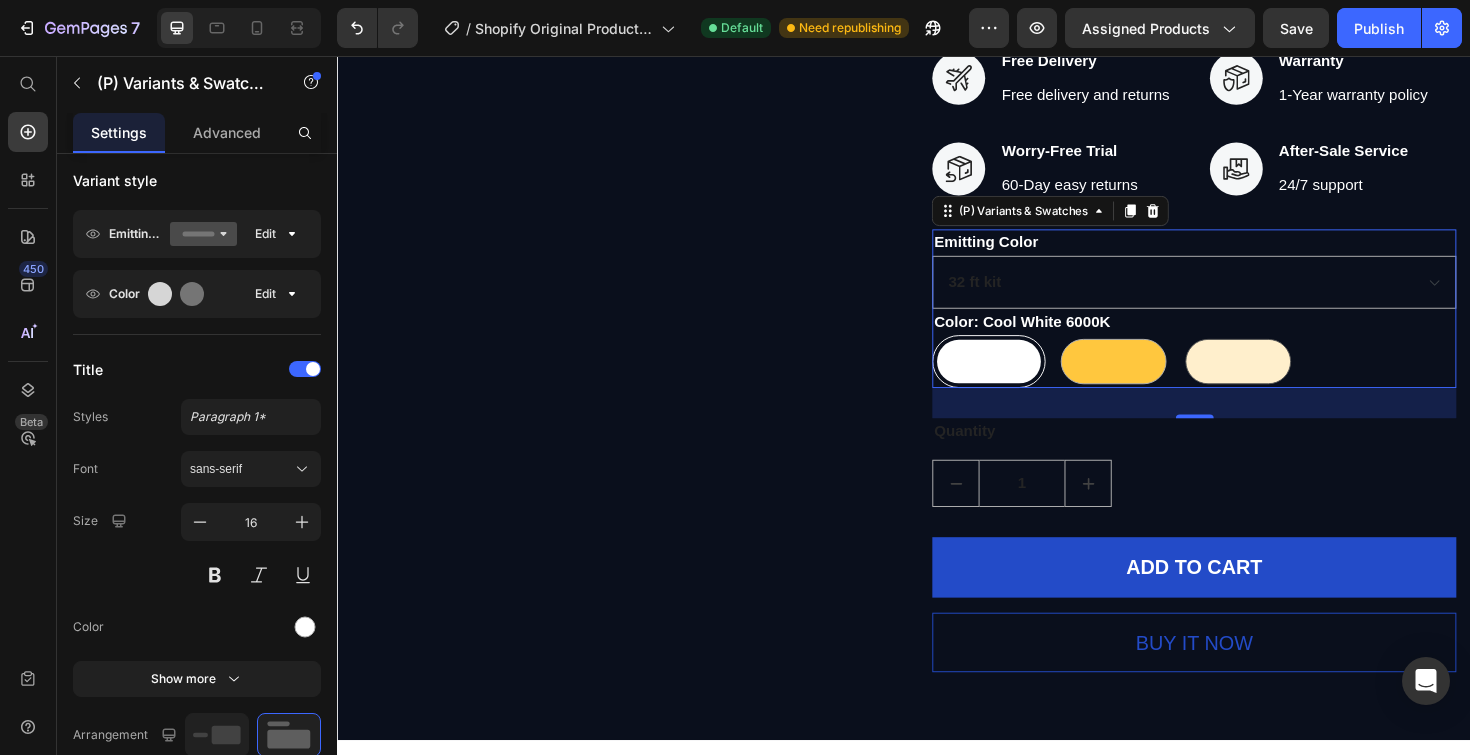 click at bounding box center (1291, 380) 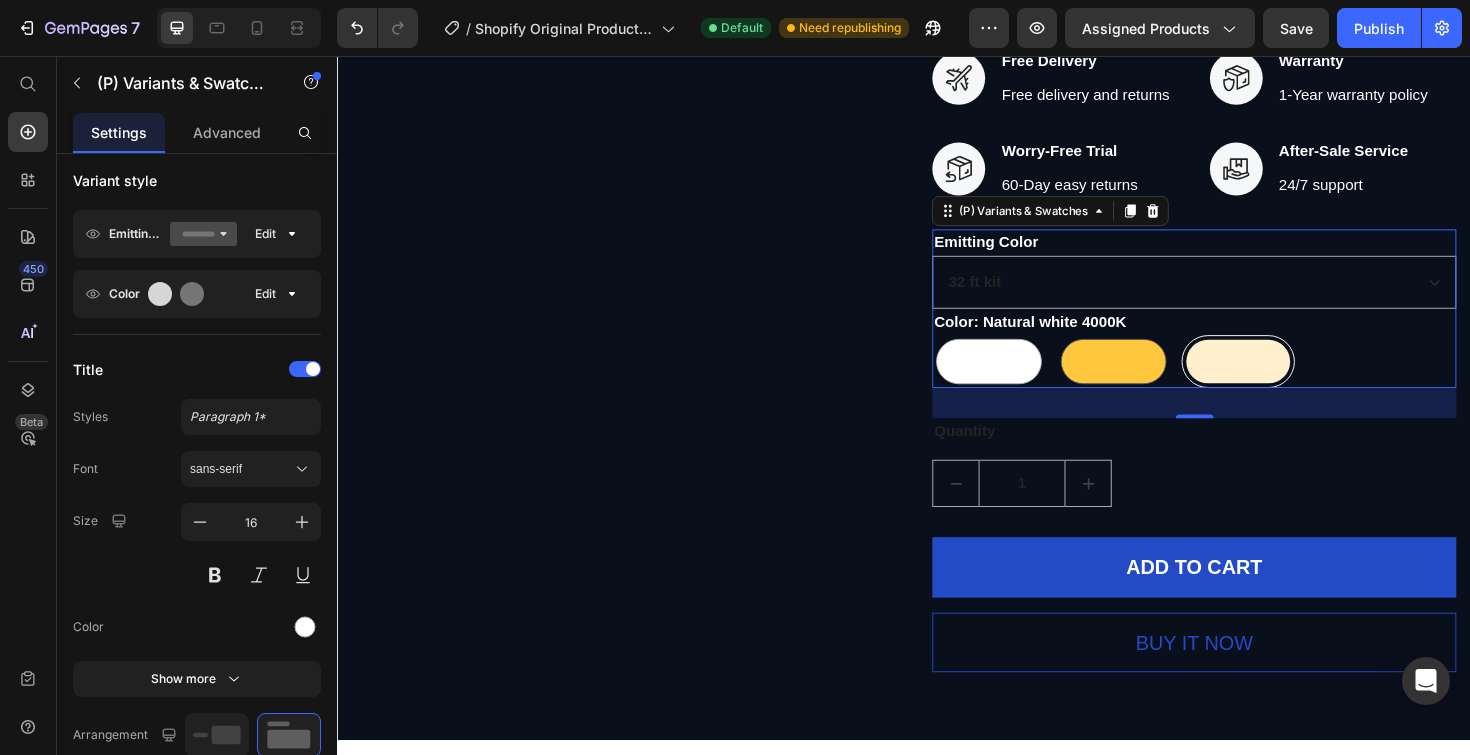 click at bounding box center [1159, 380] 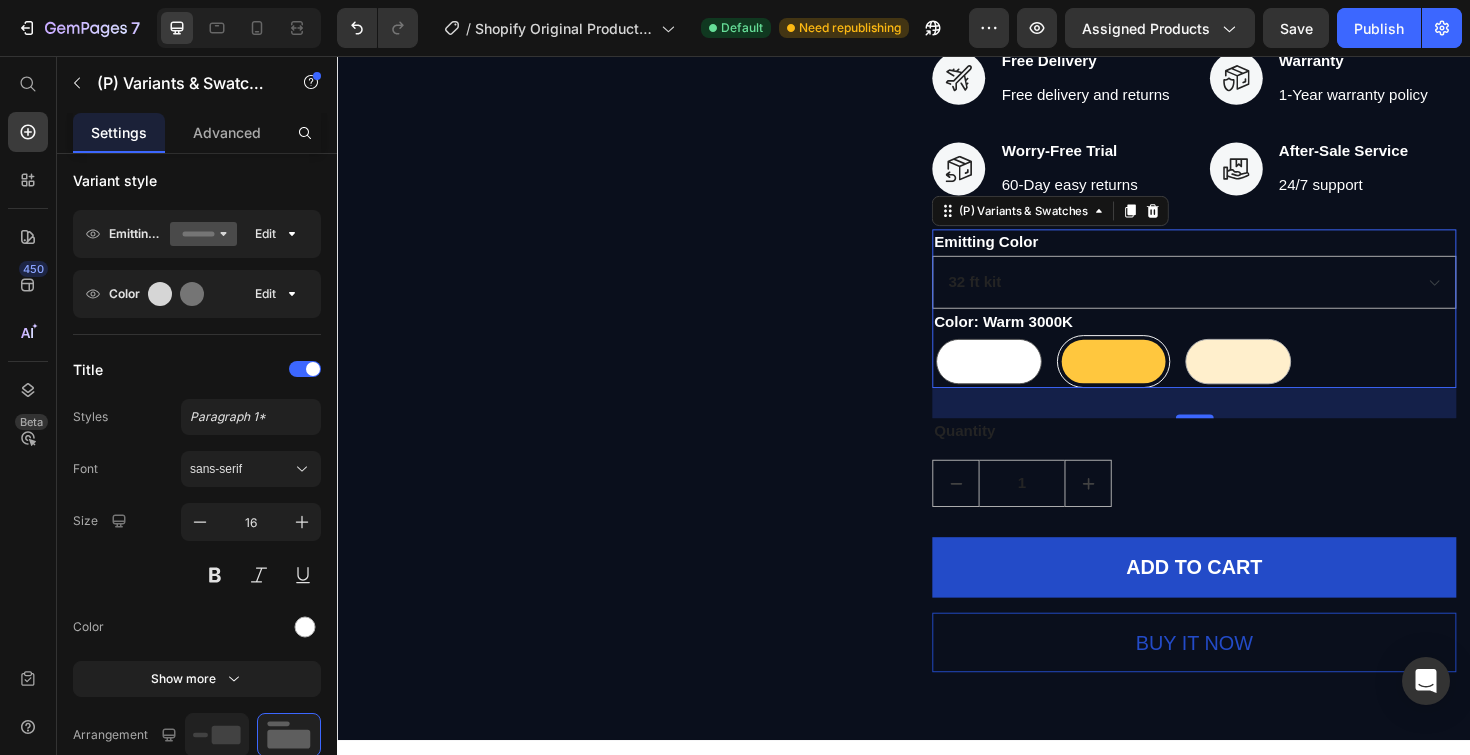 click at bounding box center [1027, 380] 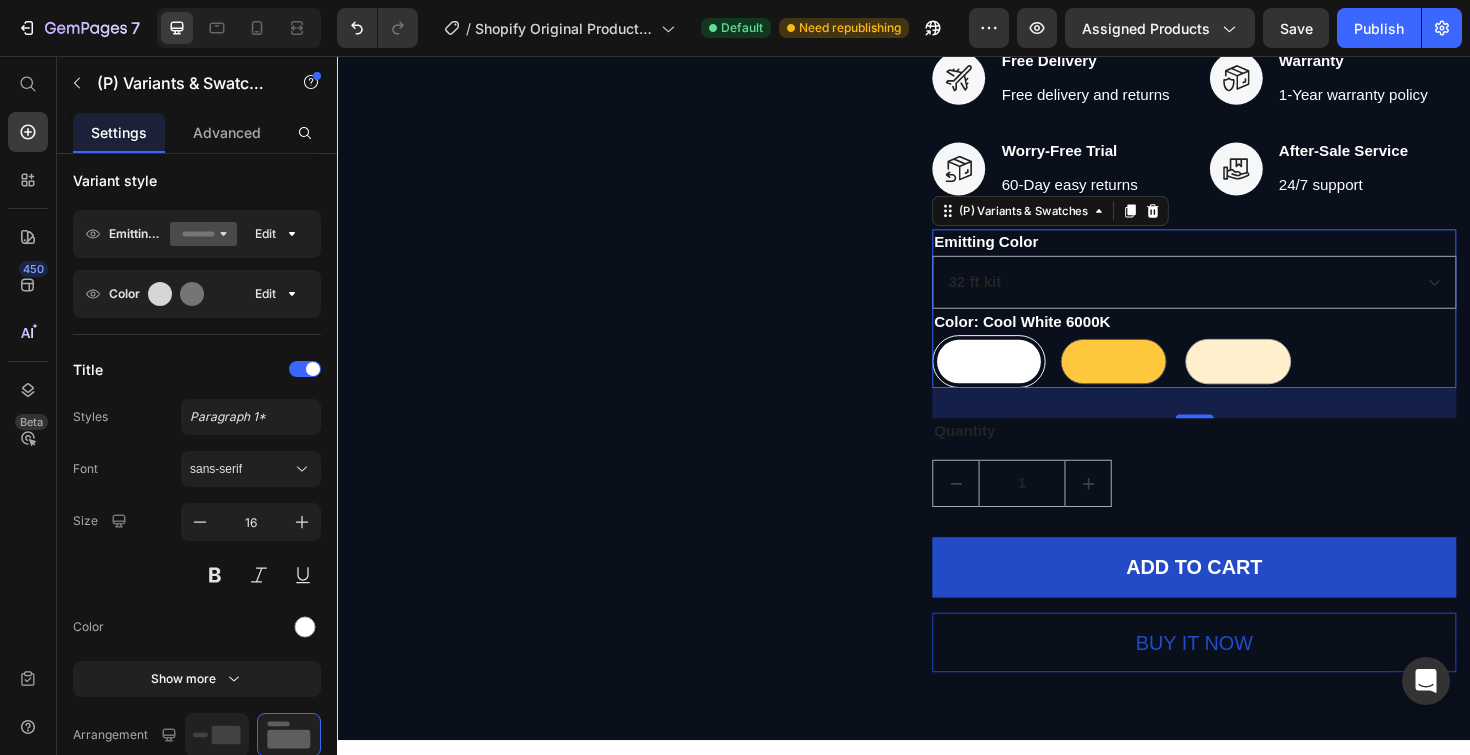 drag, startPoint x: 1154, startPoint y: 340, endPoint x: 1194, endPoint y: 340, distance: 40 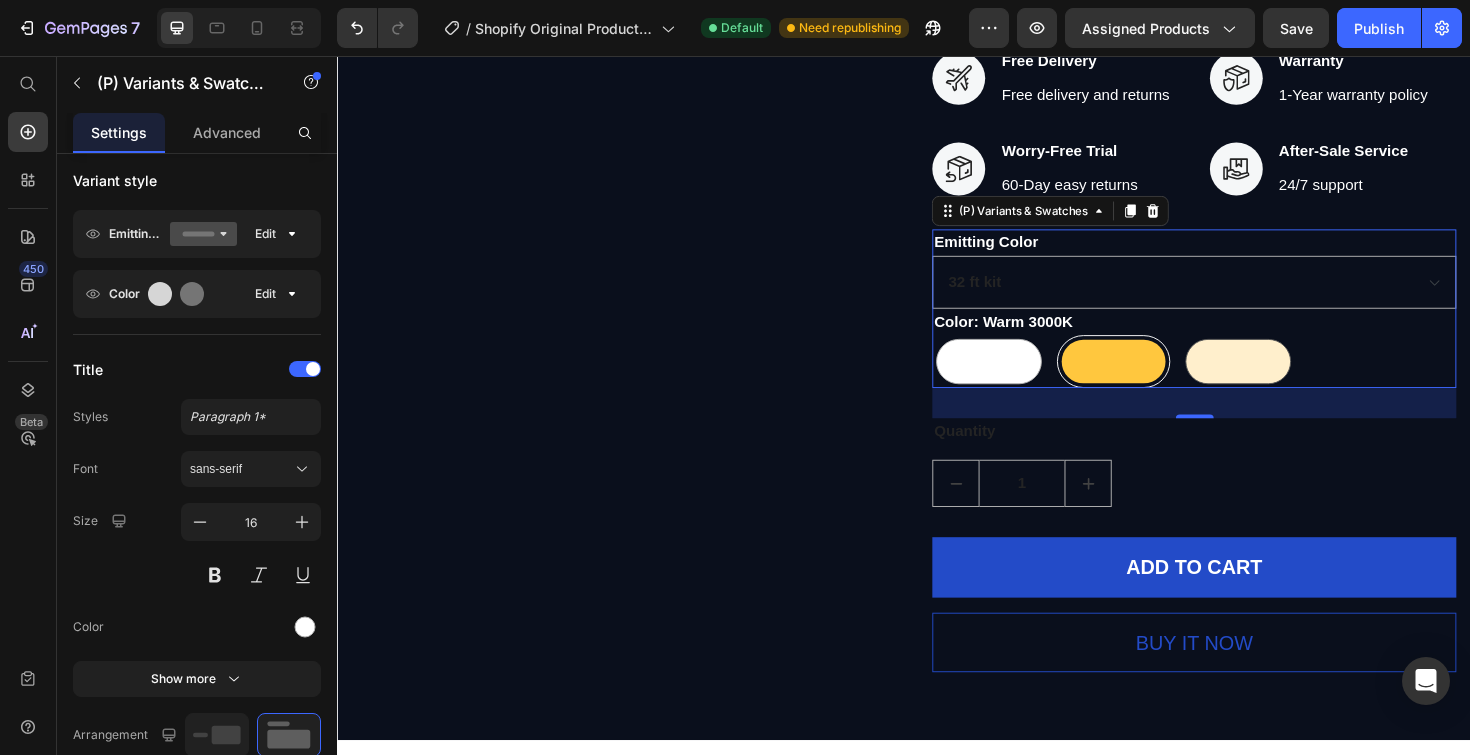 click at bounding box center (1291, 380) 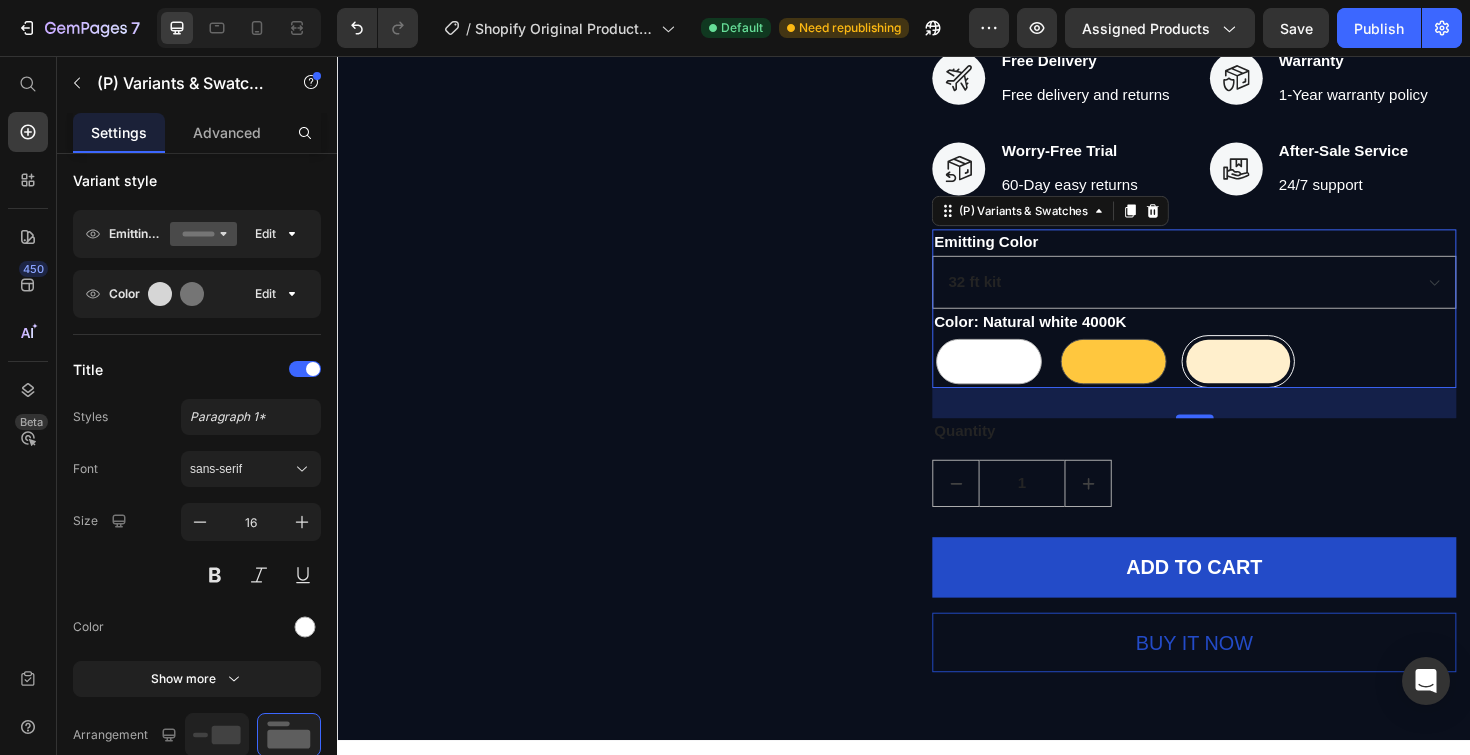 click at bounding box center [1159, 380] 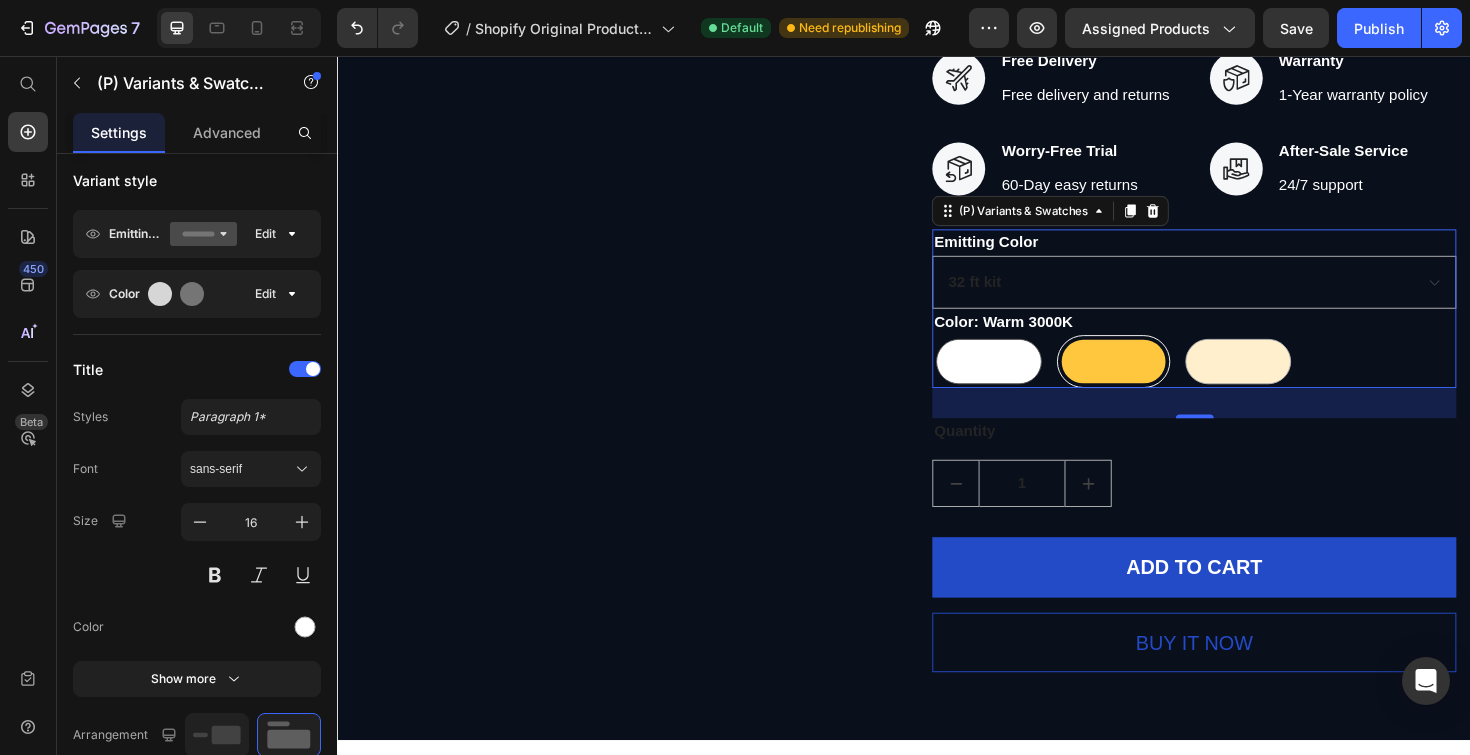 click at bounding box center [1027, 380] 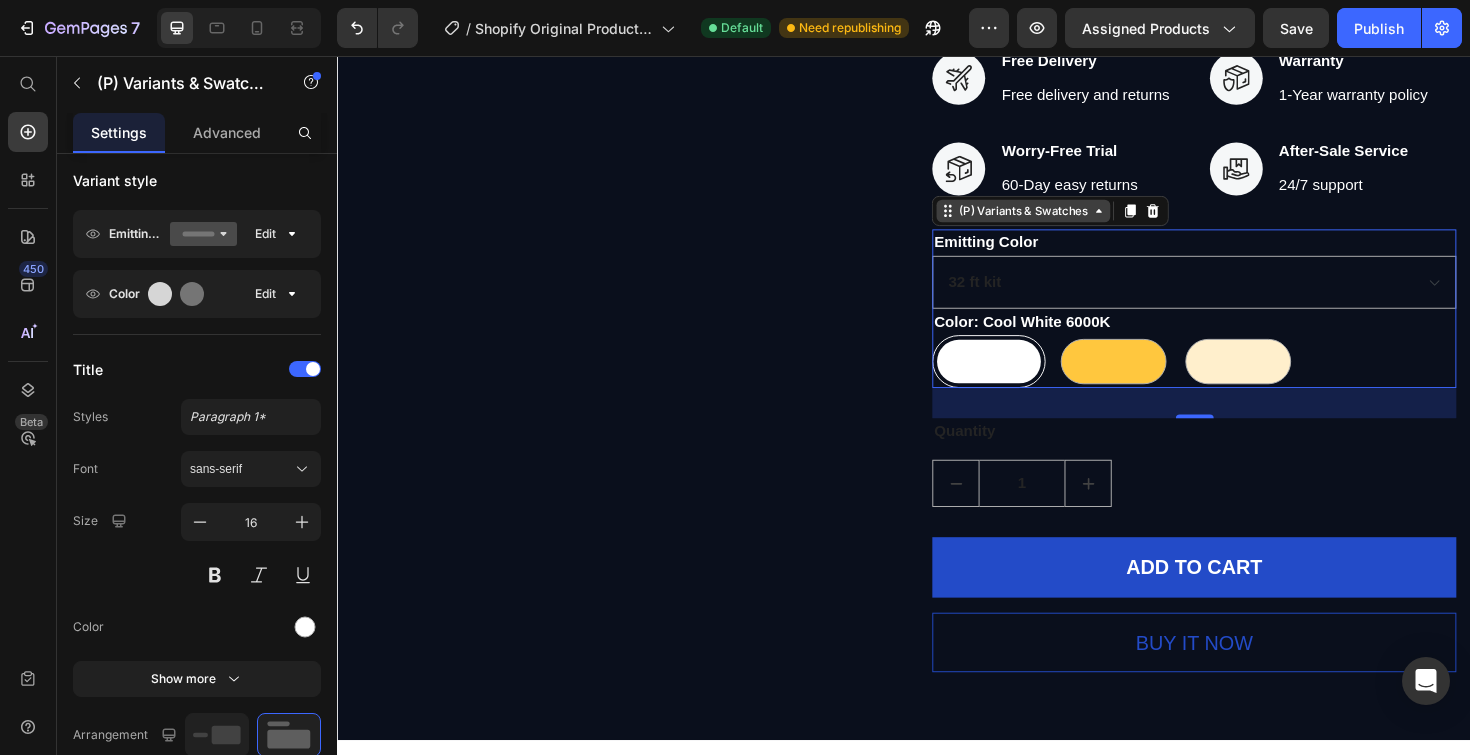 click 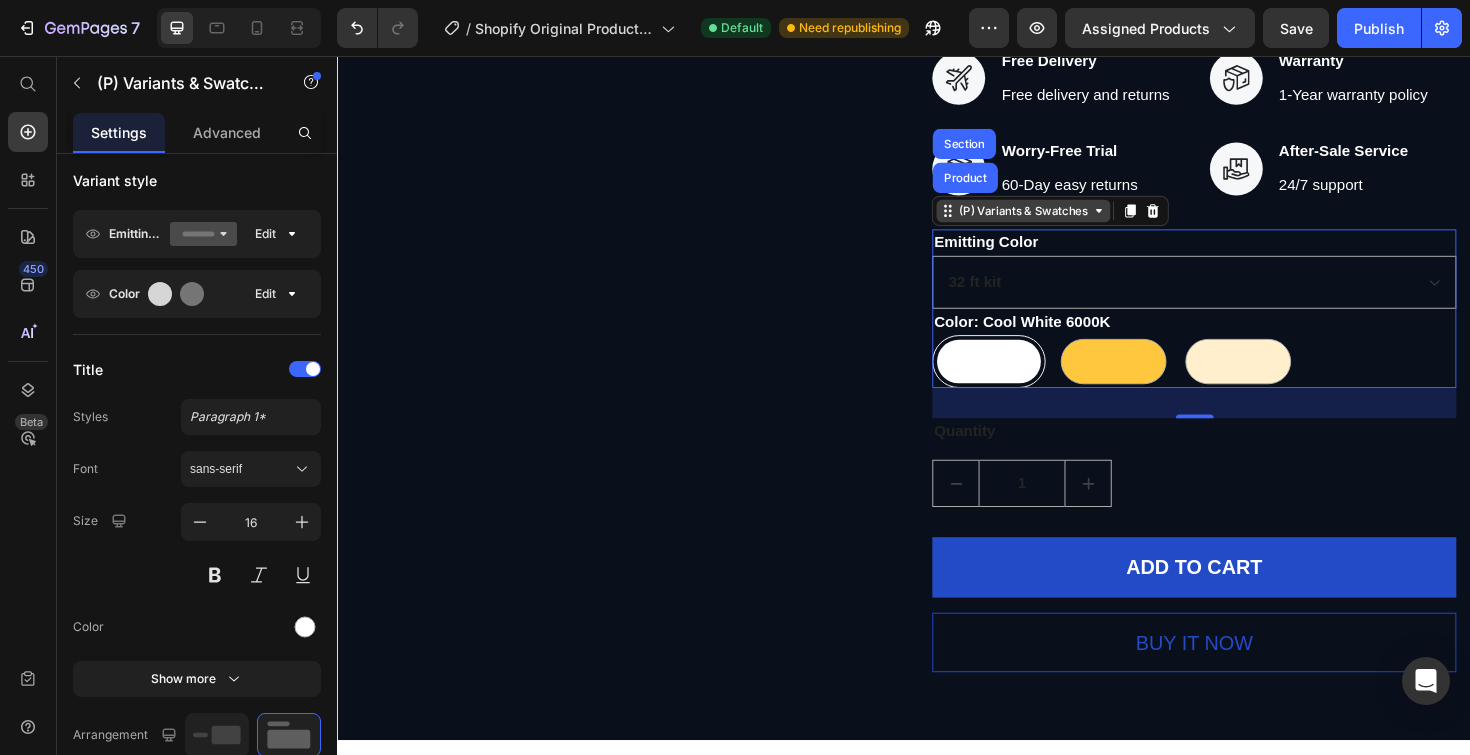 click 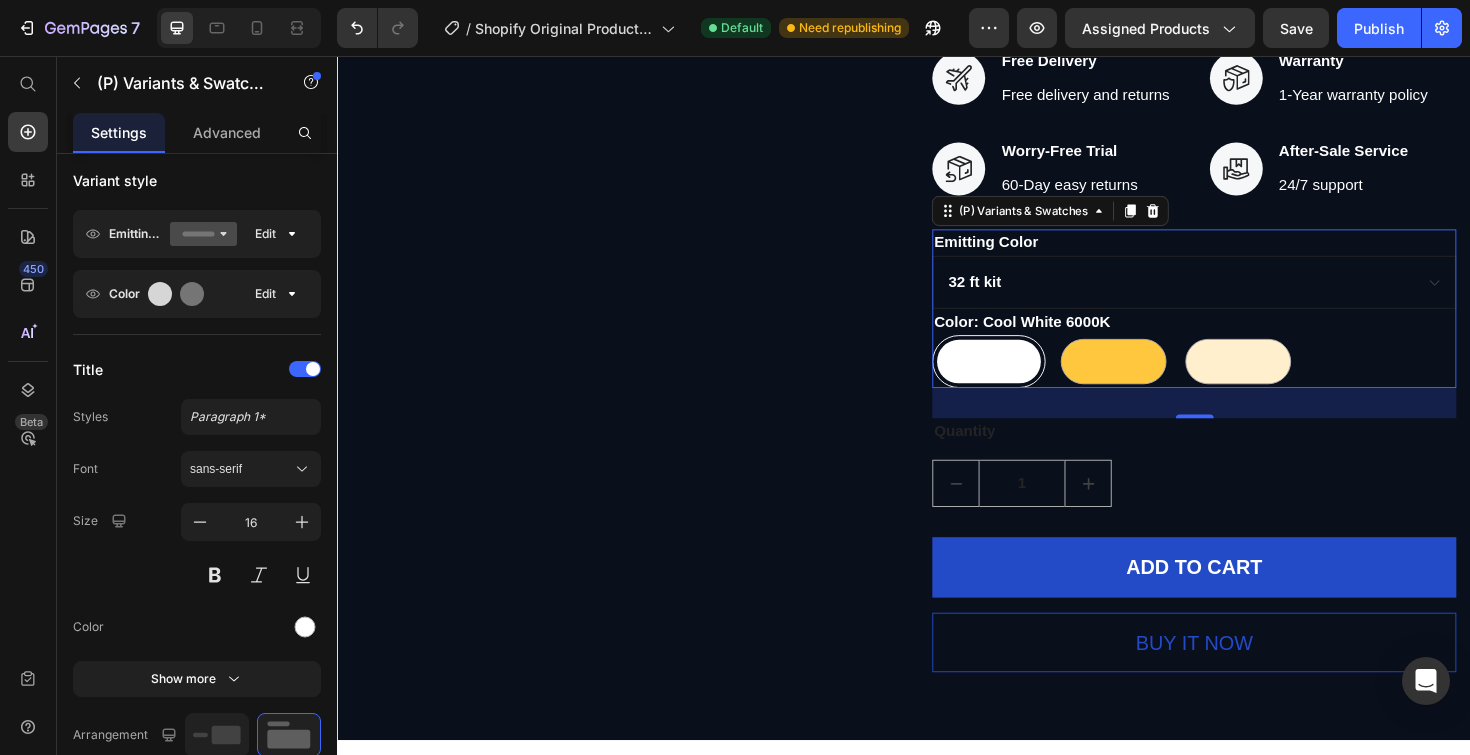 click on "32 ft kit 65 ft kit" at bounding box center [1244, 296] 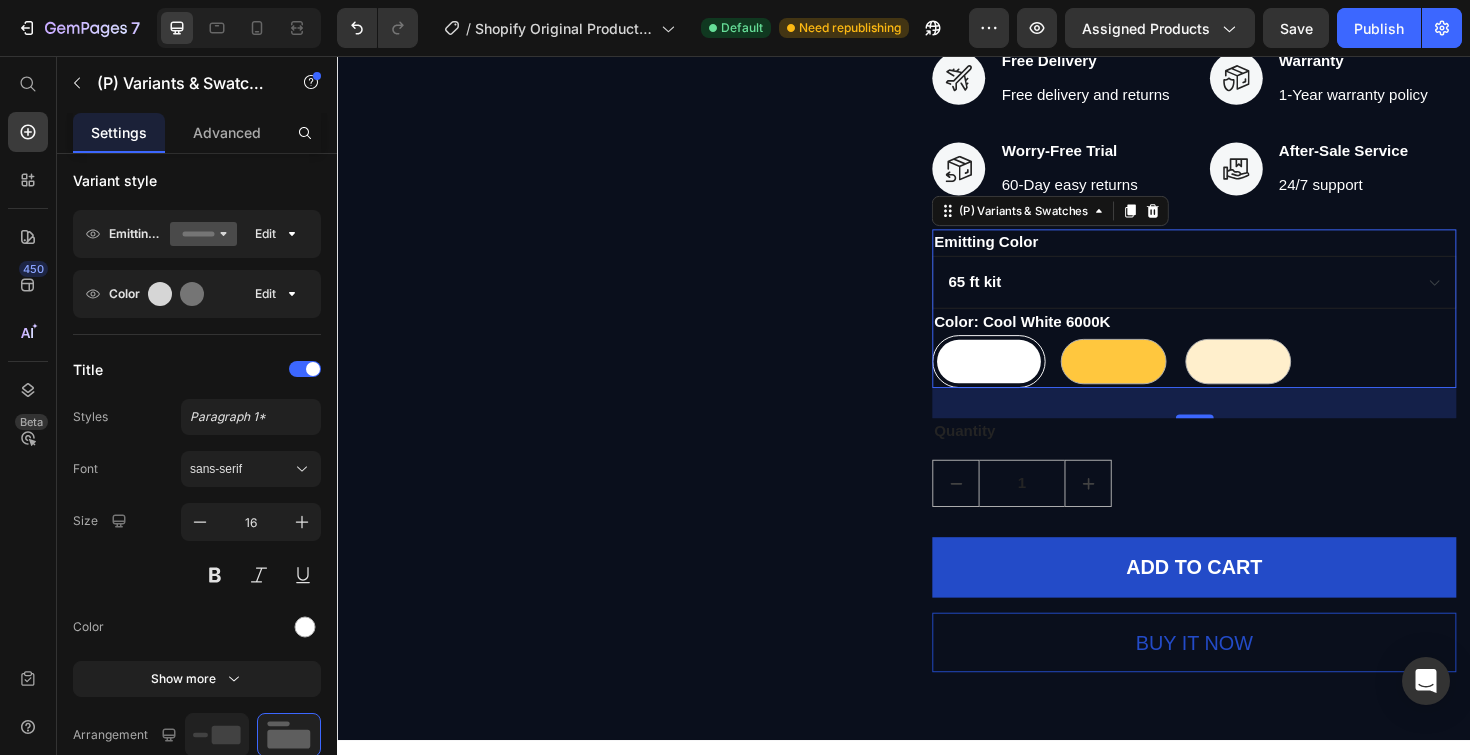 click on "32 ft kit 65 ft kit" at bounding box center [1244, 296] 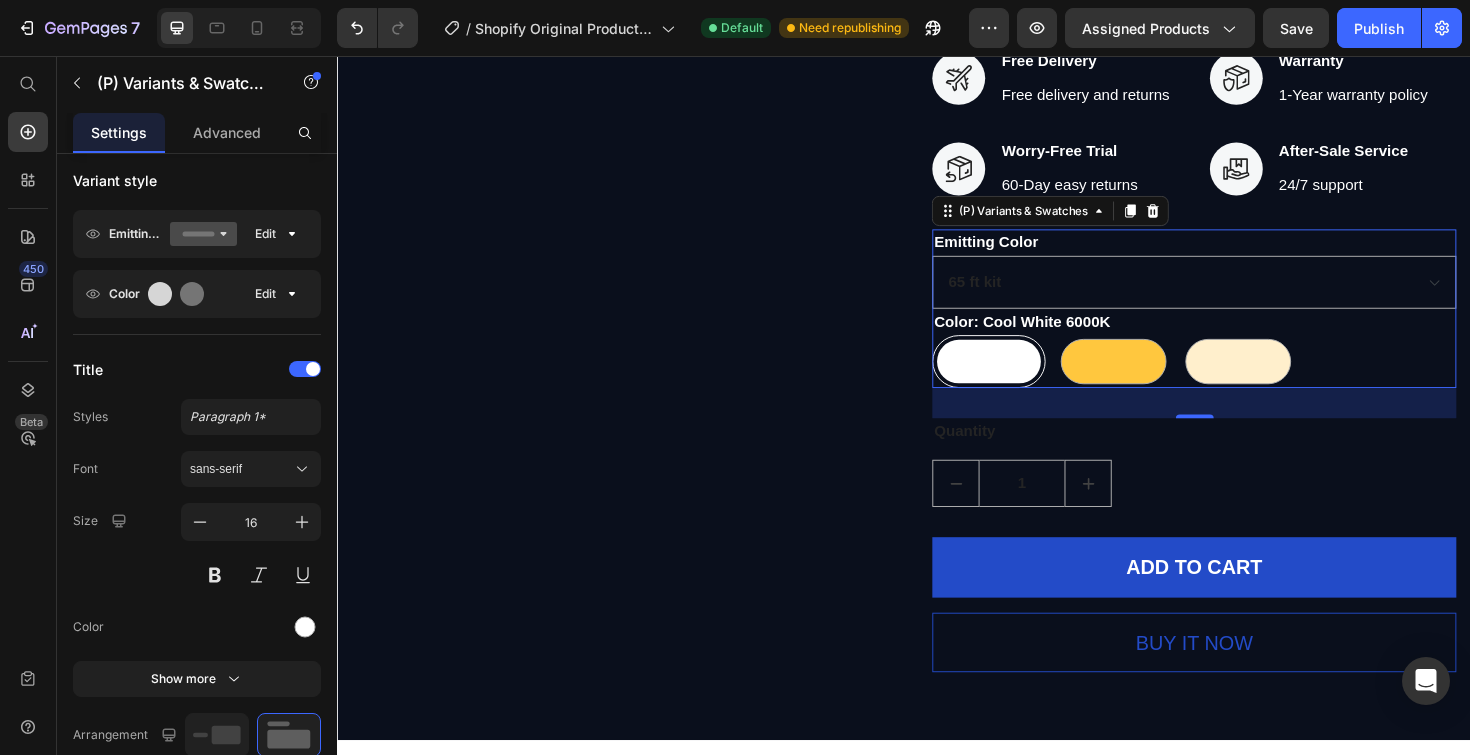 select on "32 ft kit" 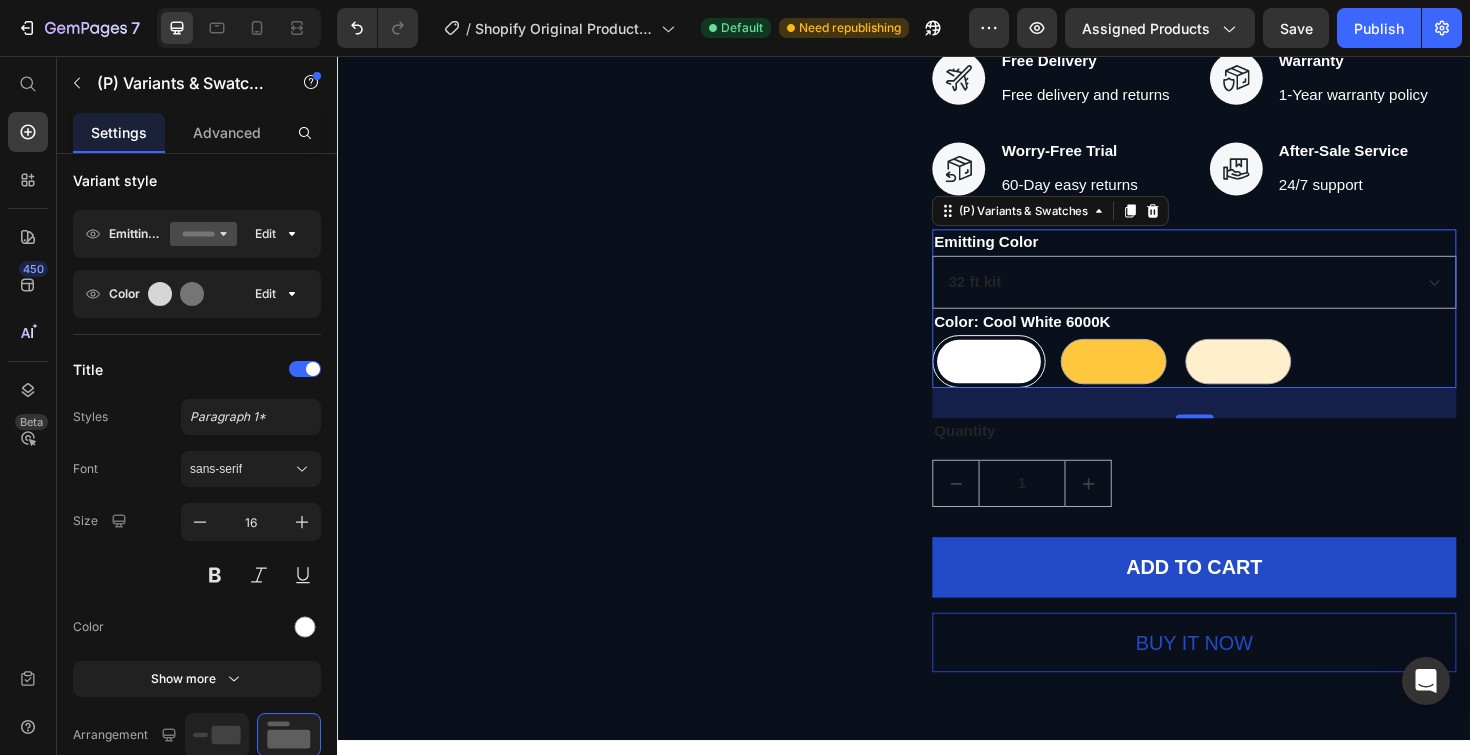click on "Emitting Color" at bounding box center (1024, 254) 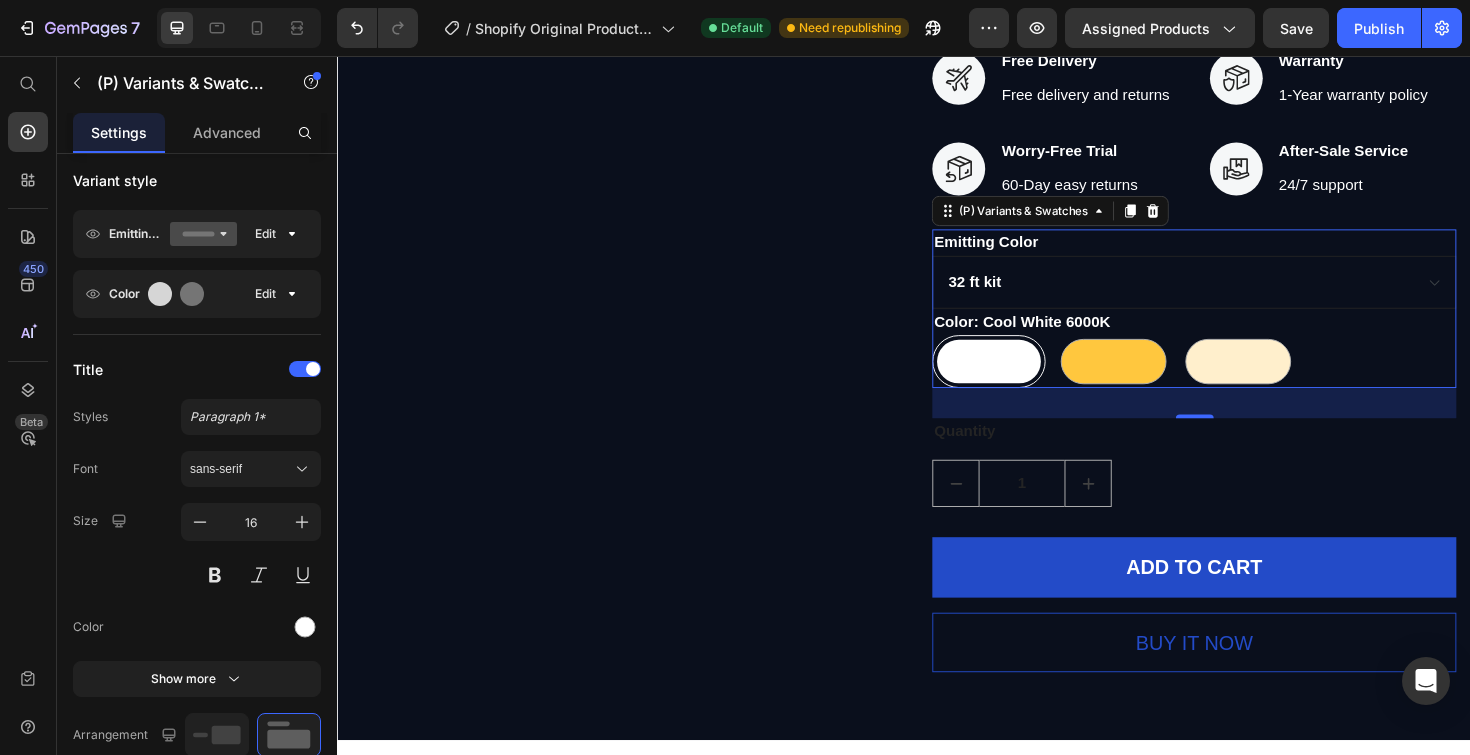 click on "32 ft kit 65 ft kit" at bounding box center (1244, 296) 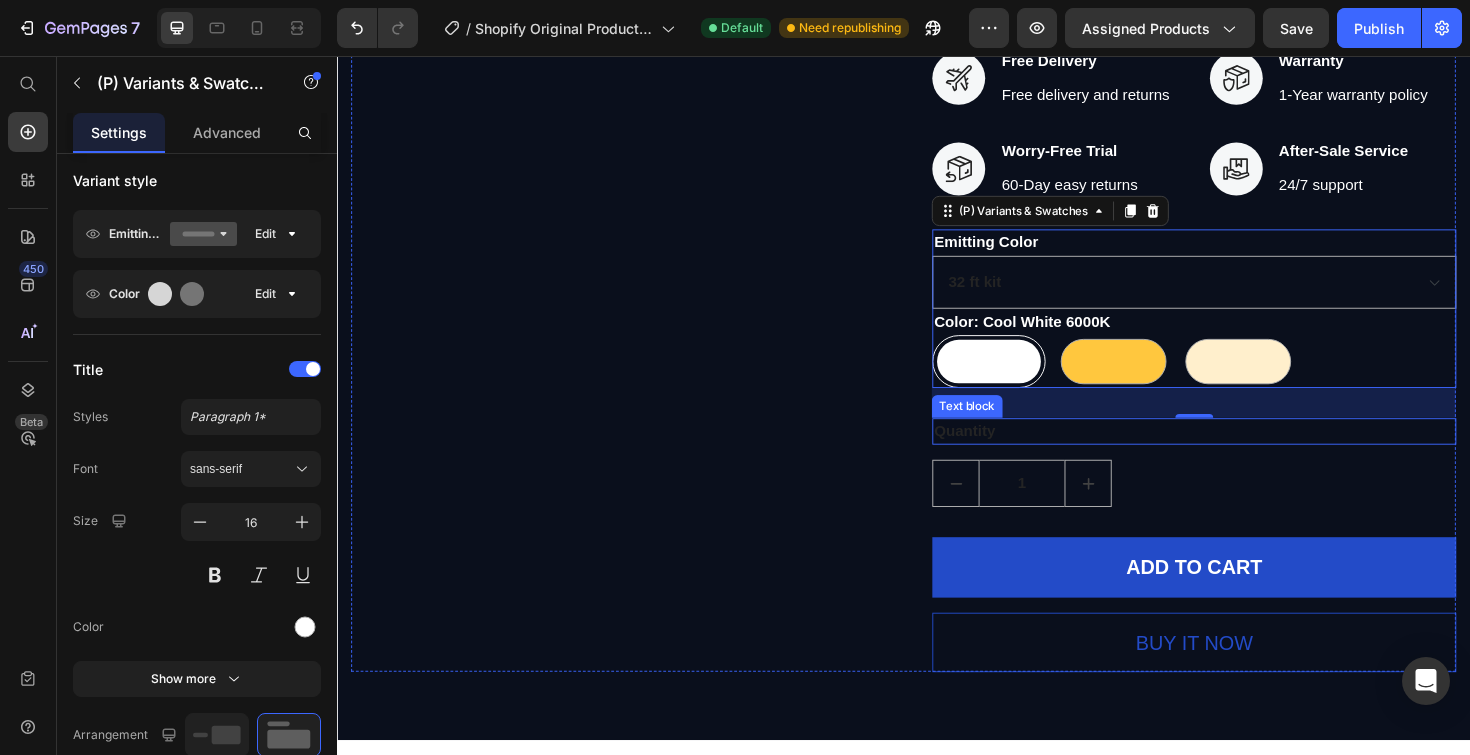 click on "Quantity" at bounding box center [1244, 454] 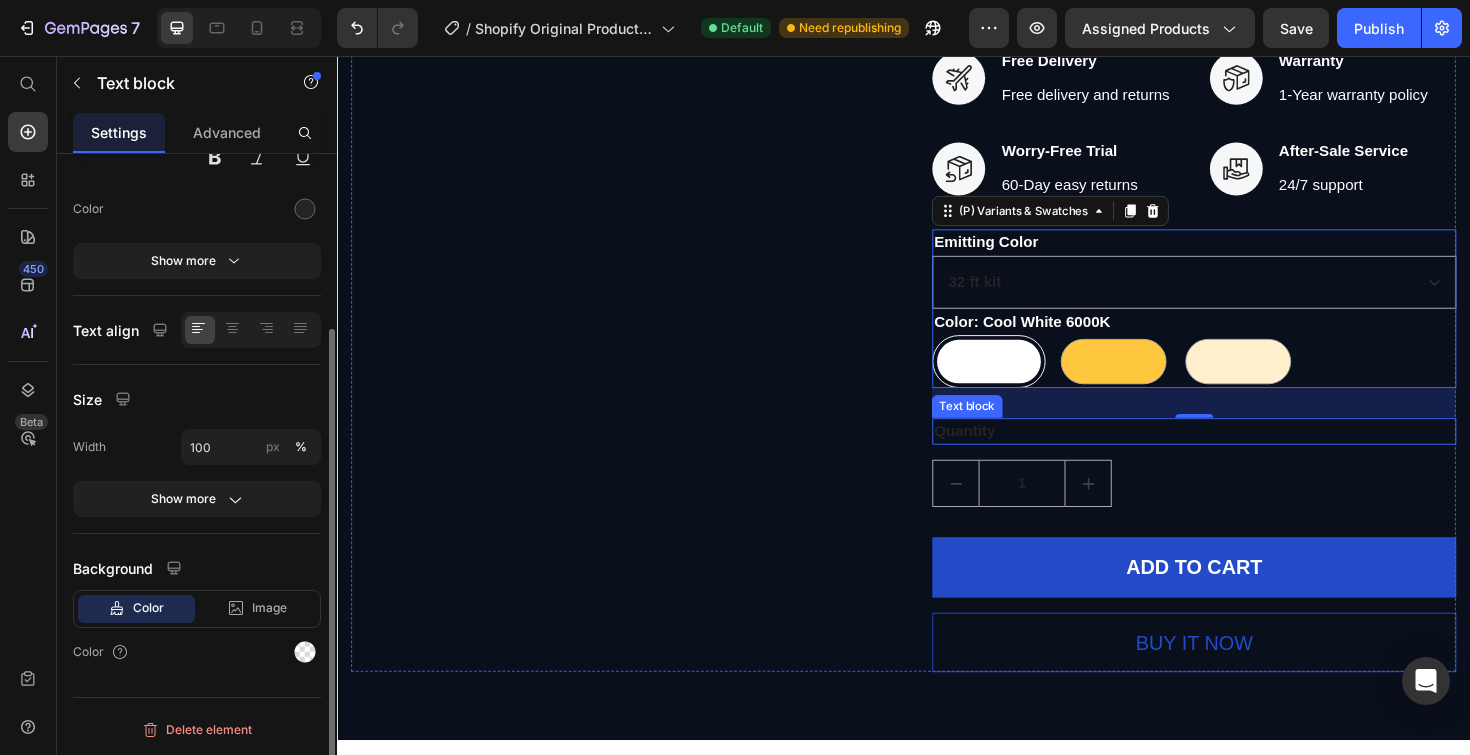 scroll, scrollTop: 0, scrollLeft: 0, axis: both 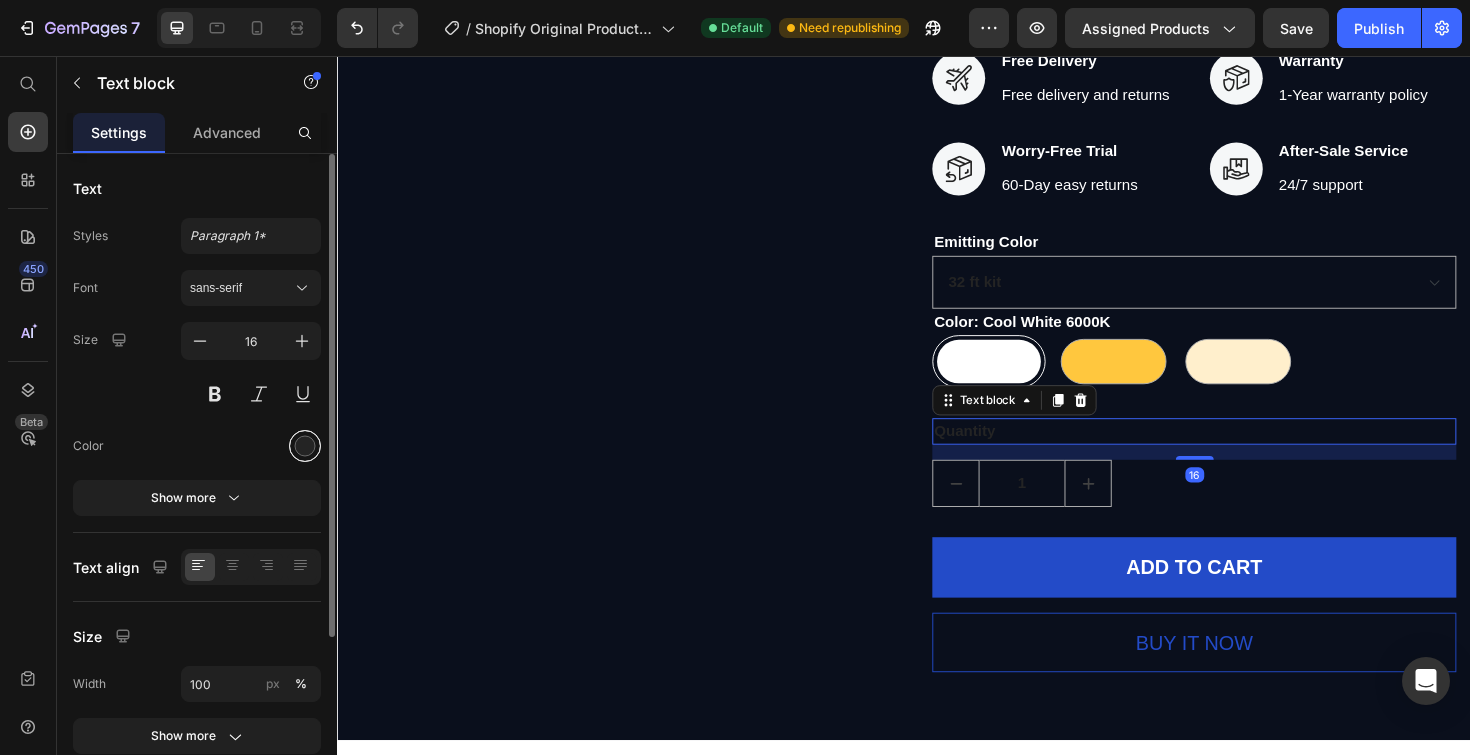 click at bounding box center (305, 446) 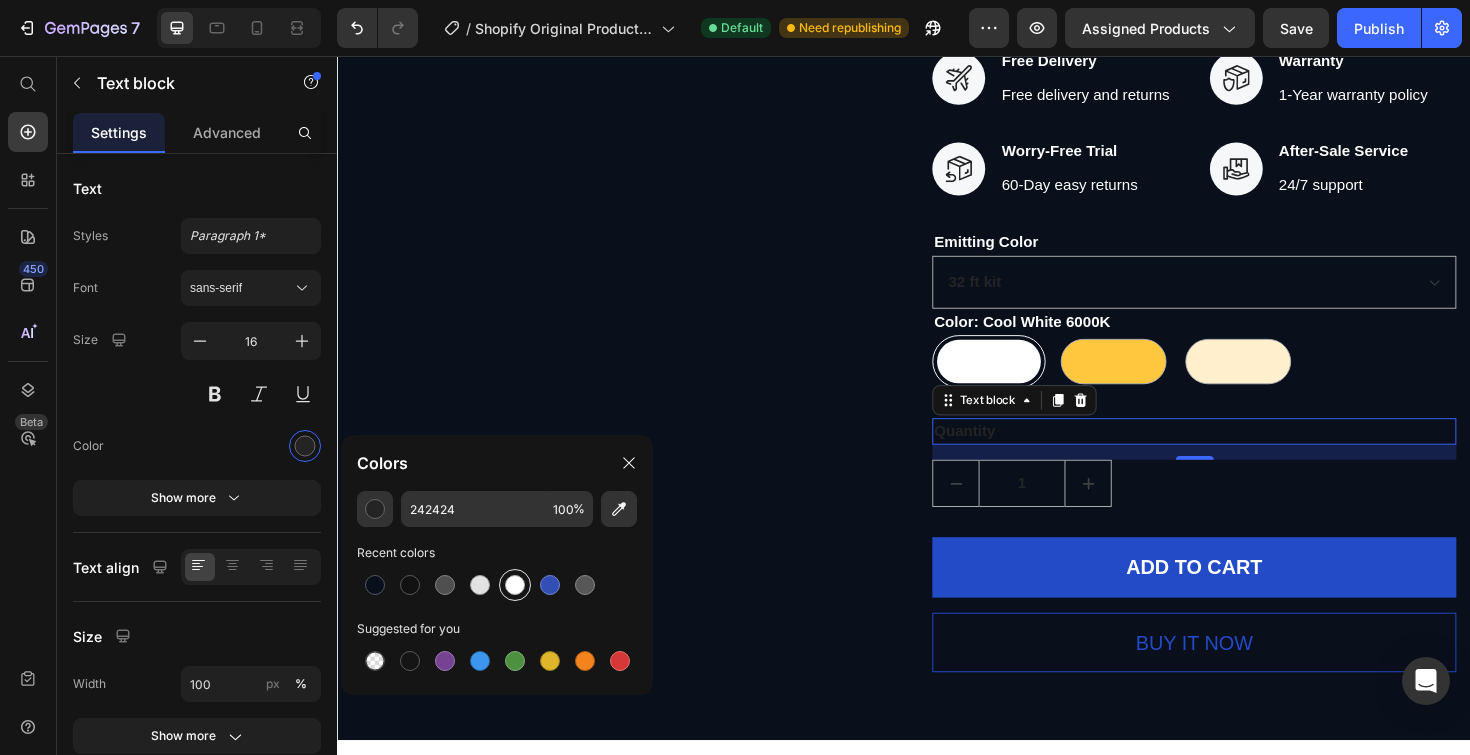 click at bounding box center [515, 585] 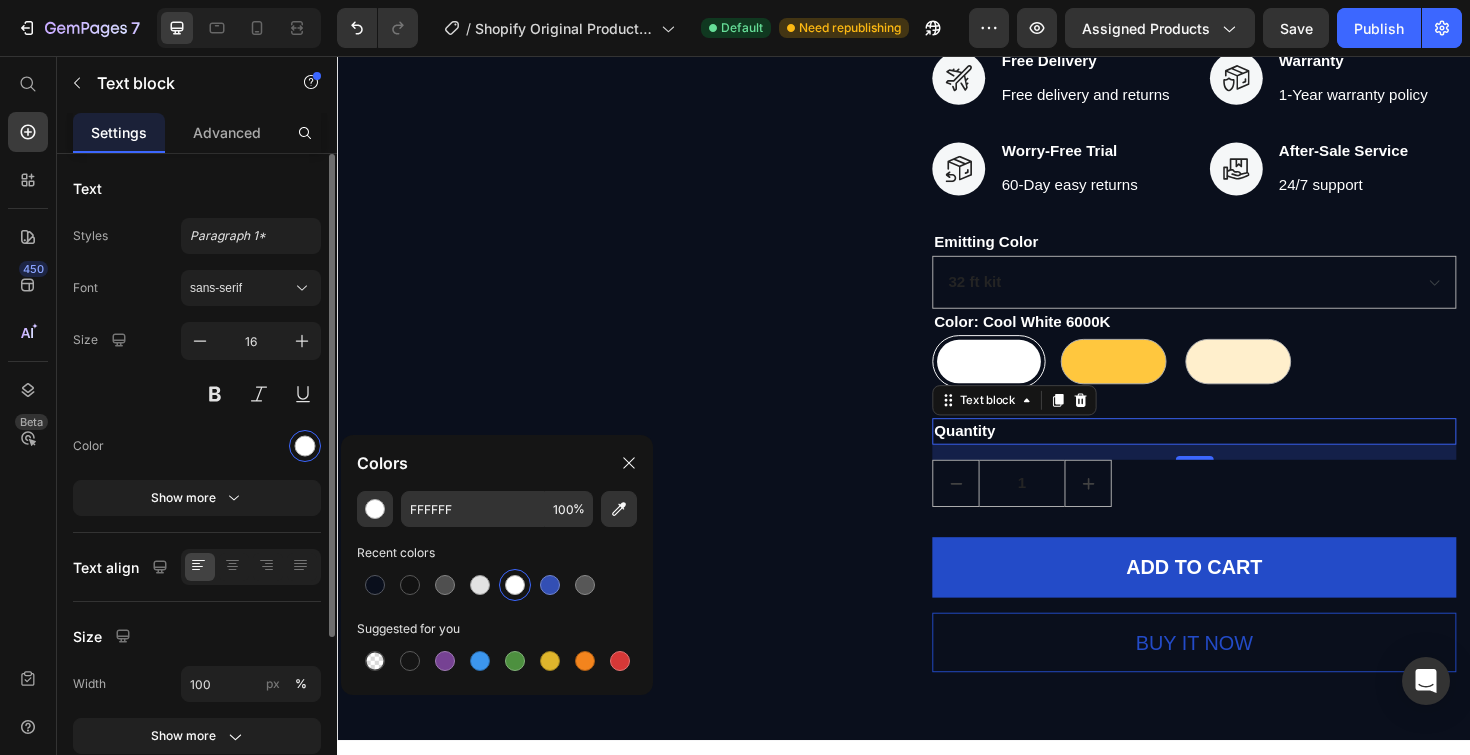 click at bounding box center (251, 446) 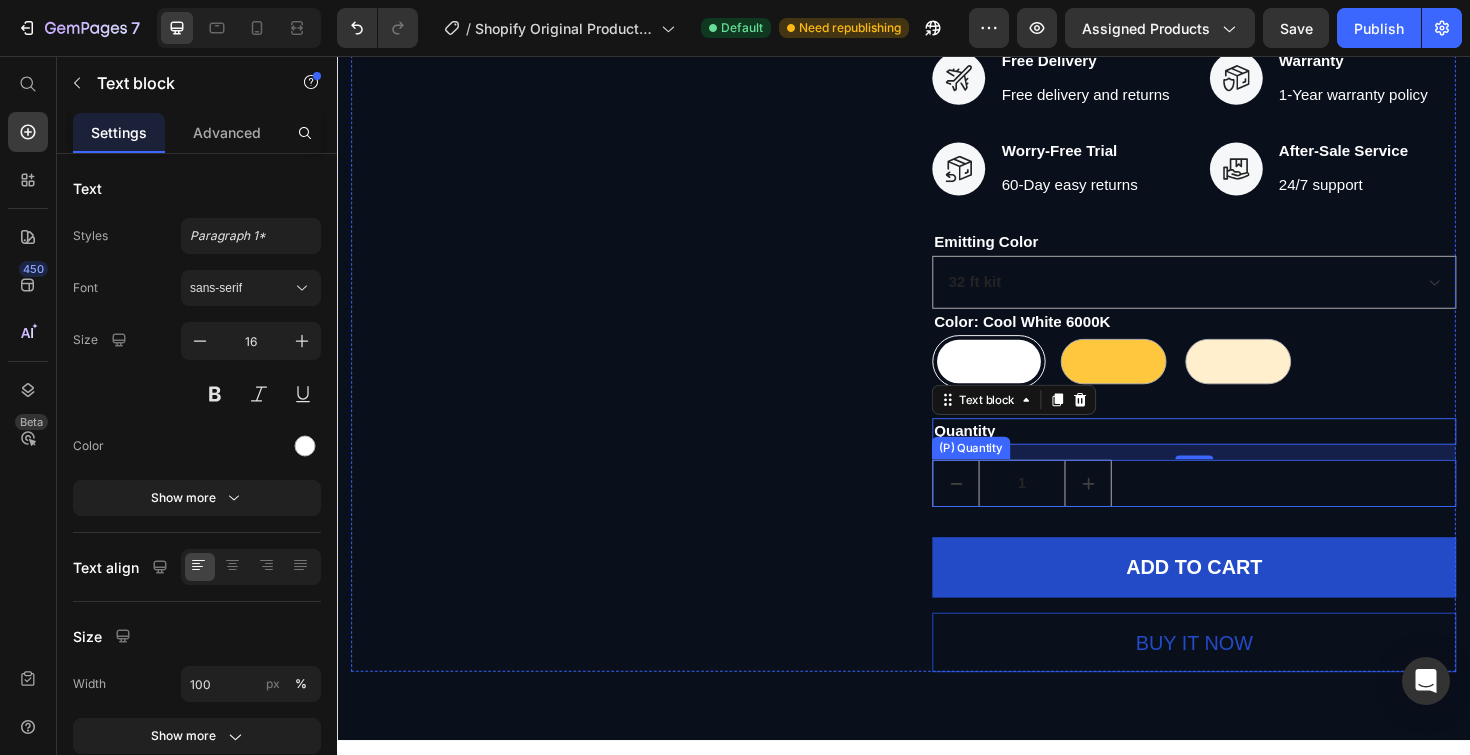 click on "1" at bounding box center (1062, 509) 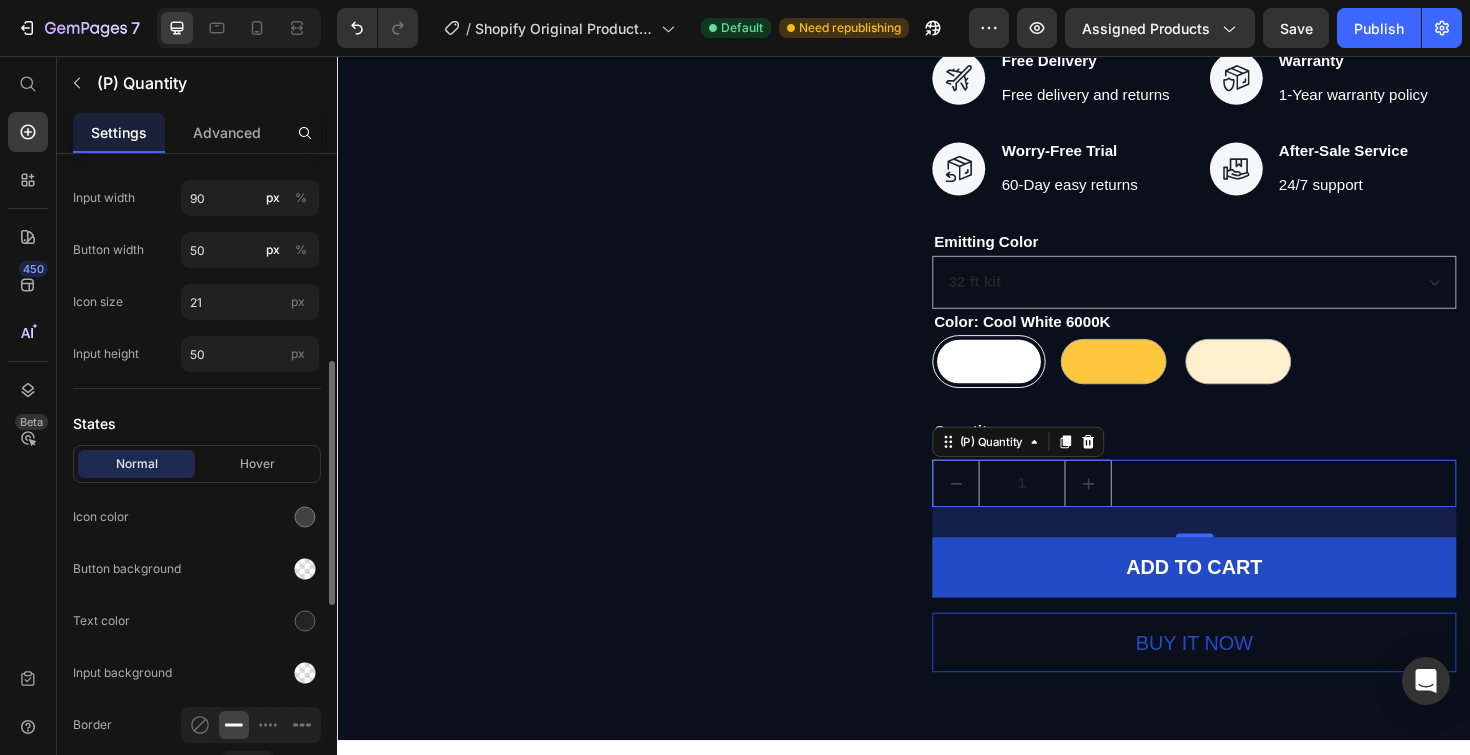 scroll, scrollTop: 826, scrollLeft: 0, axis: vertical 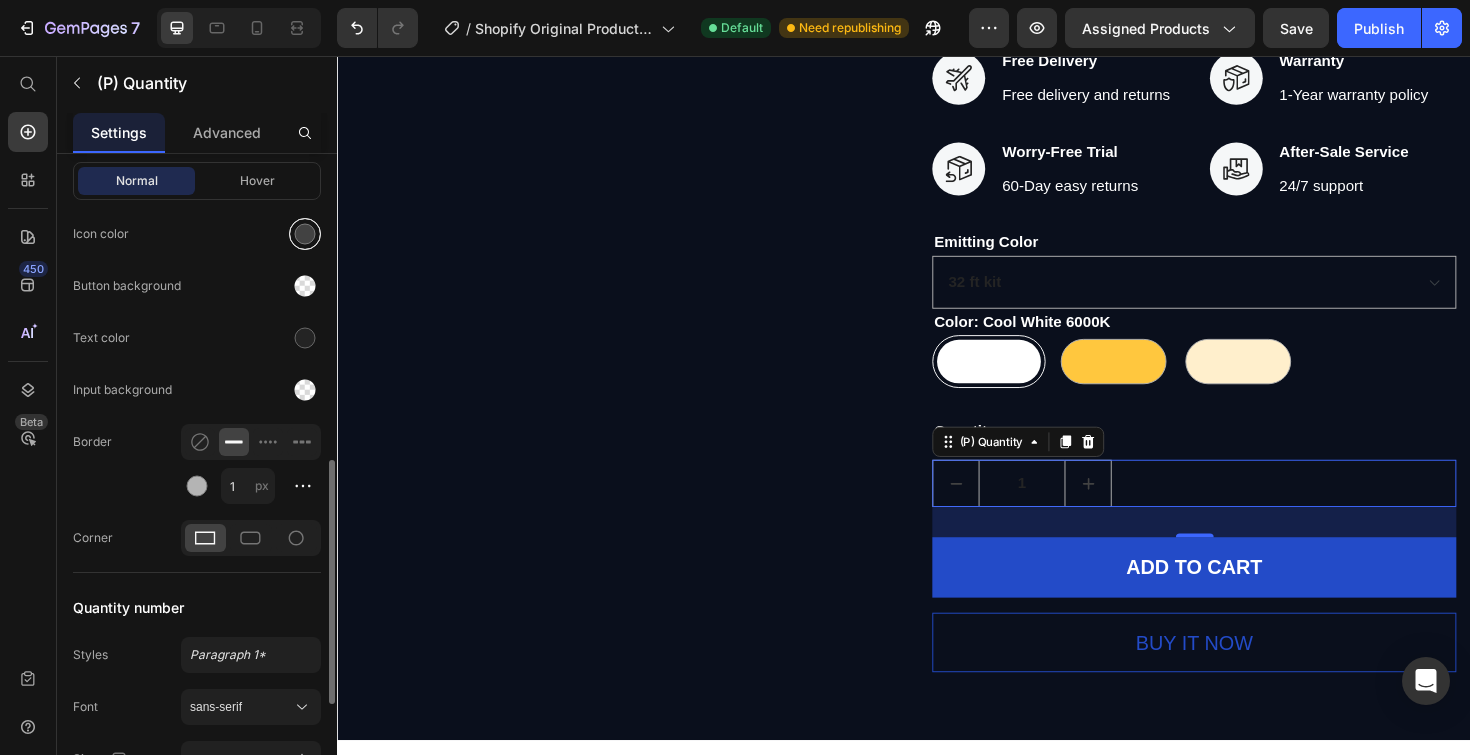 click at bounding box center [305, 234] 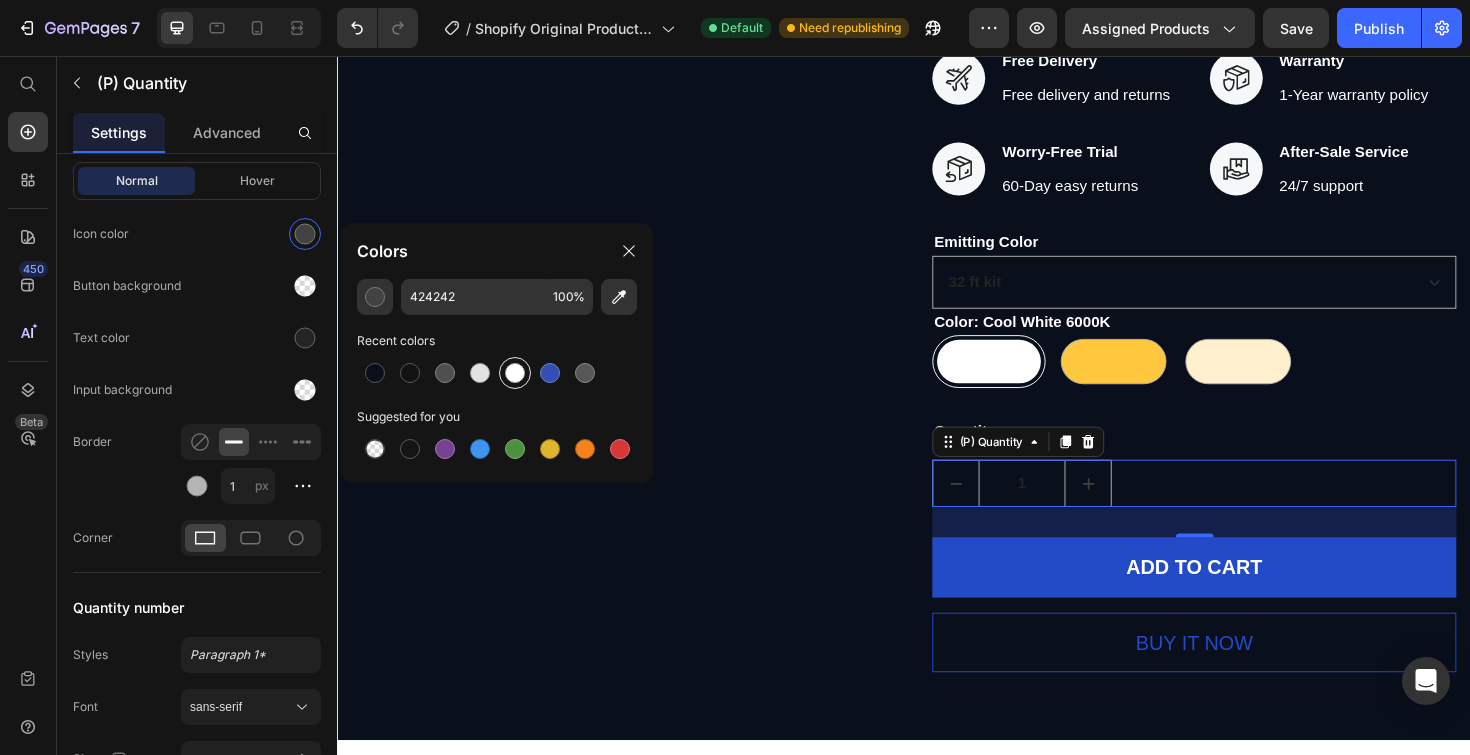 click at bounding box center [515, 373] 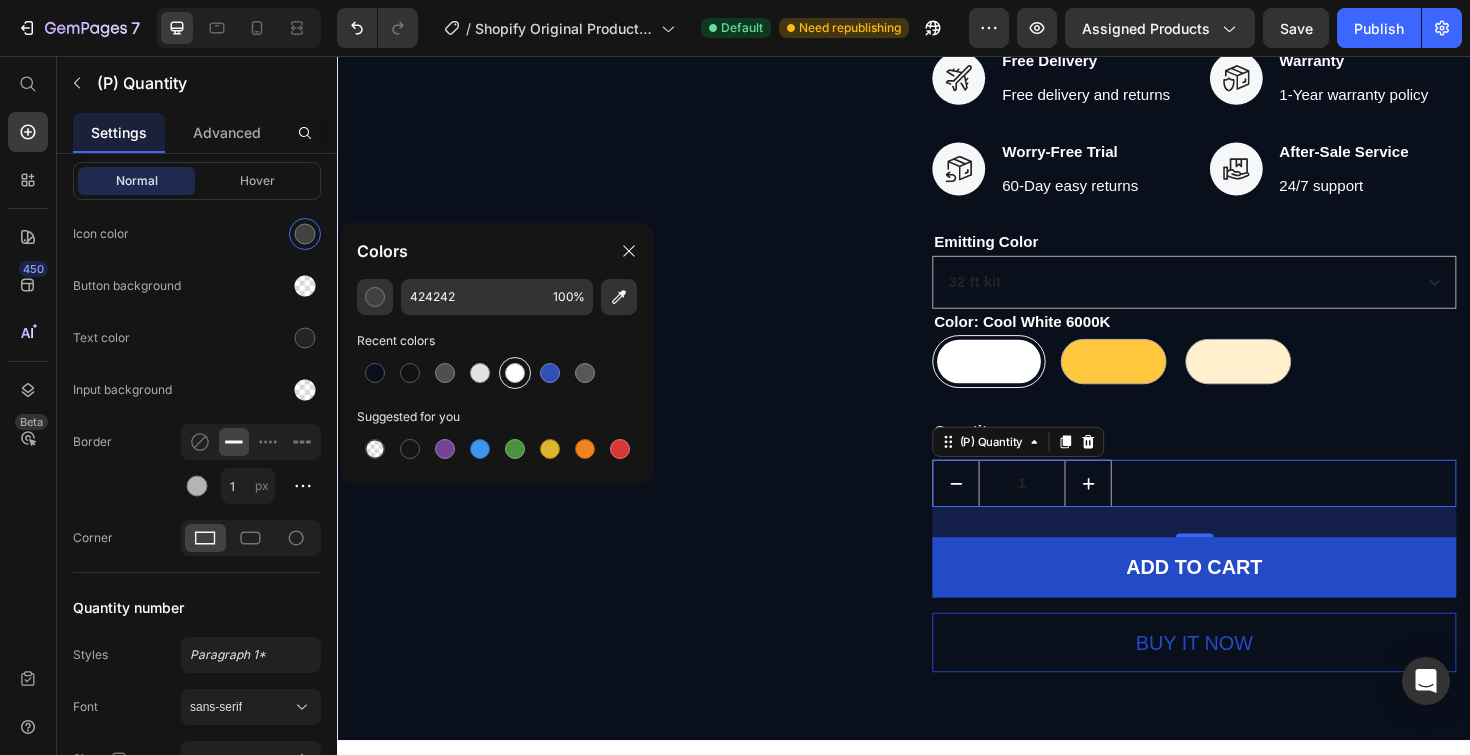 type on "FFFFFF" 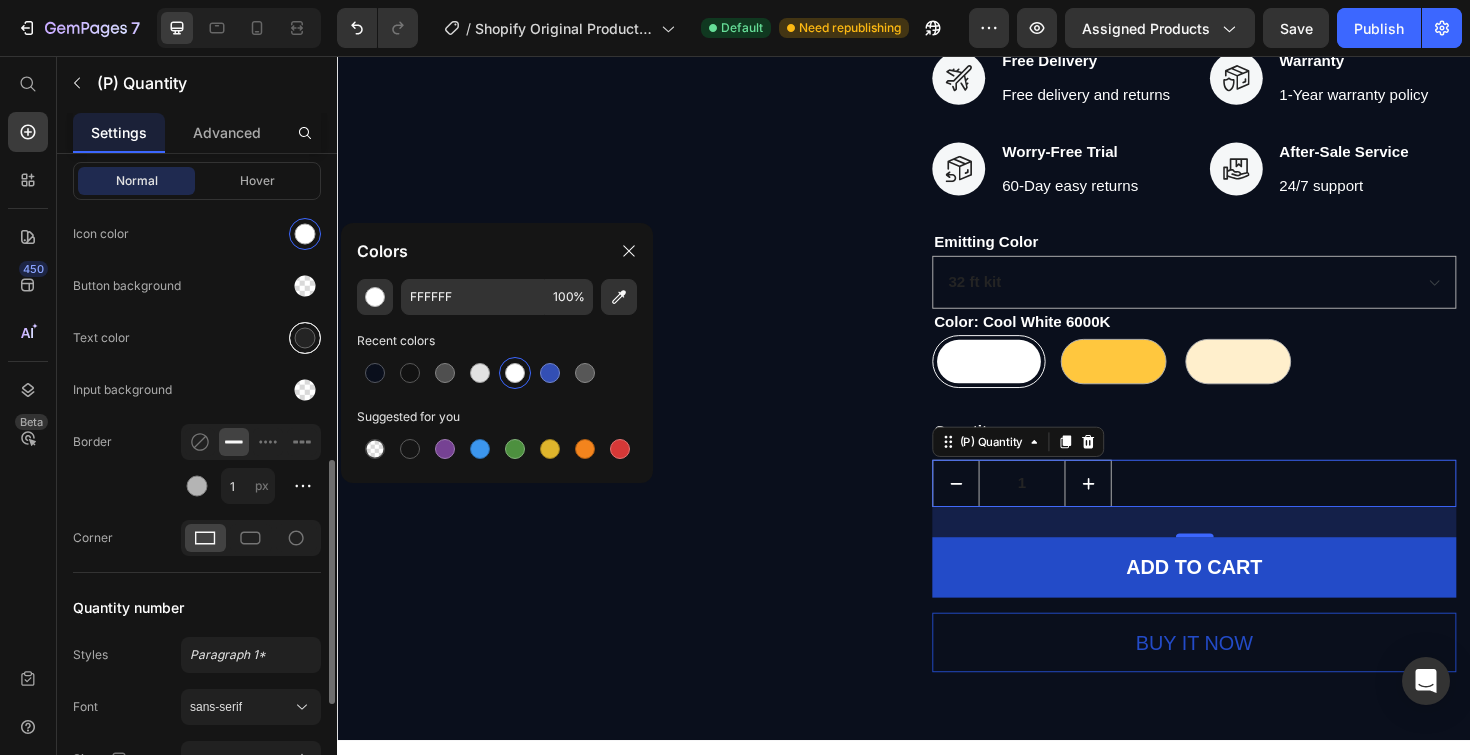 click at bounding box center (305, 338) 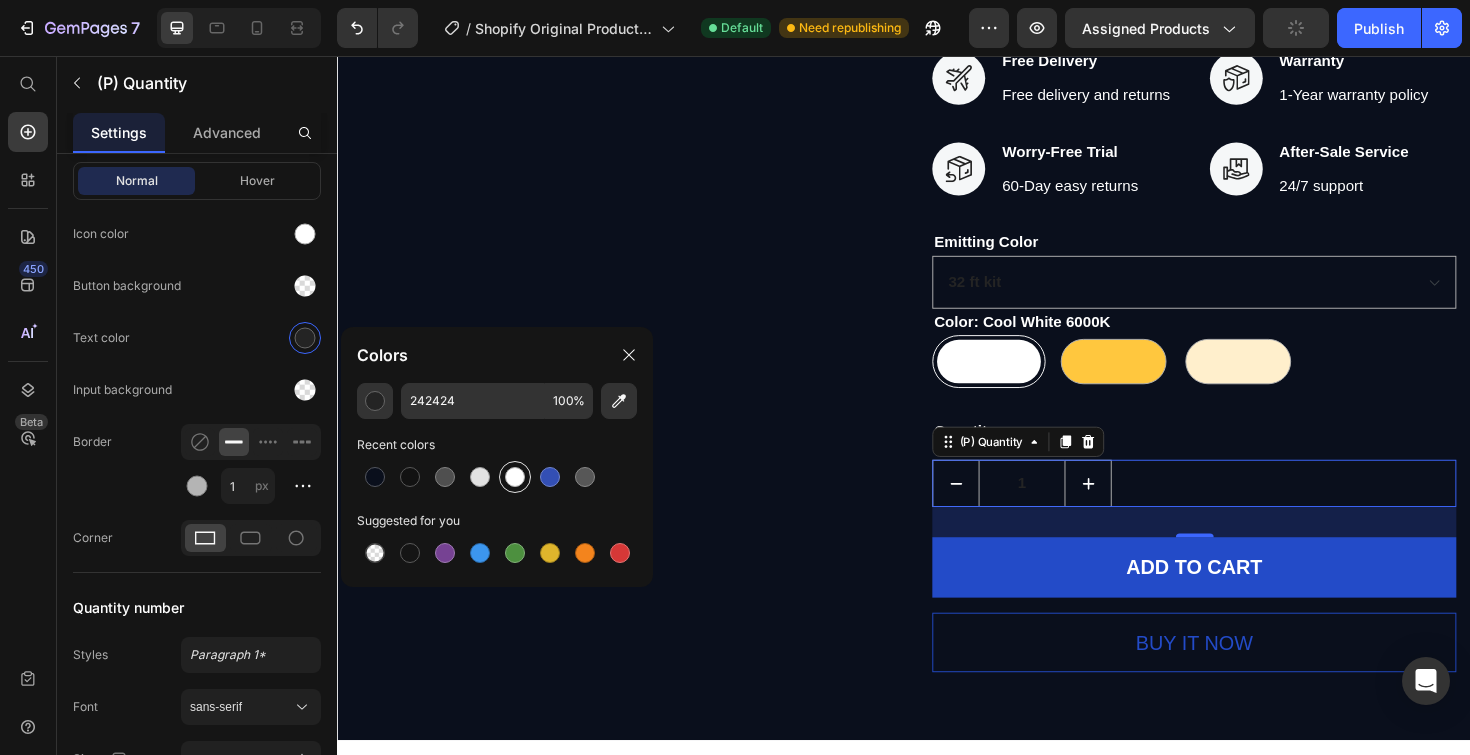 click at bounding box center (515, 477) 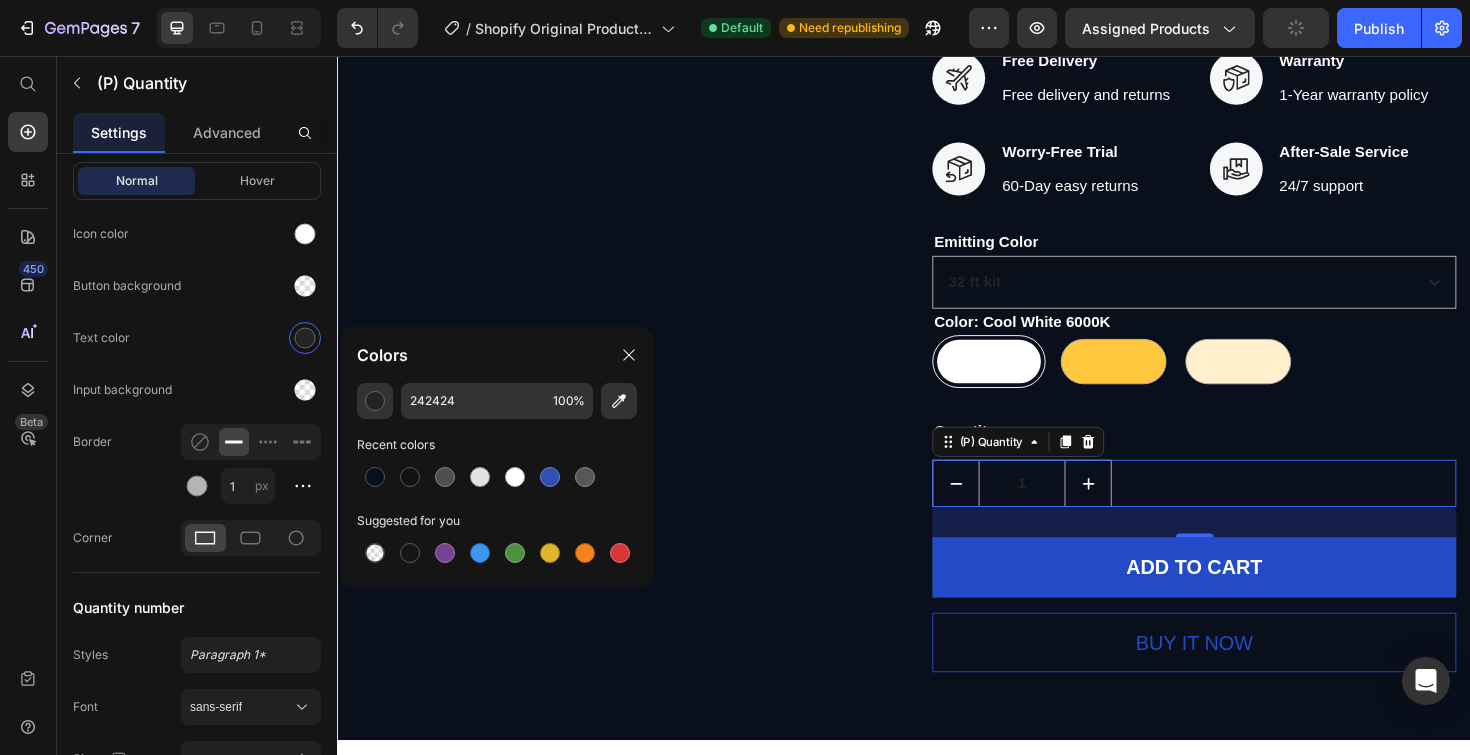 type on "FFFFFF" 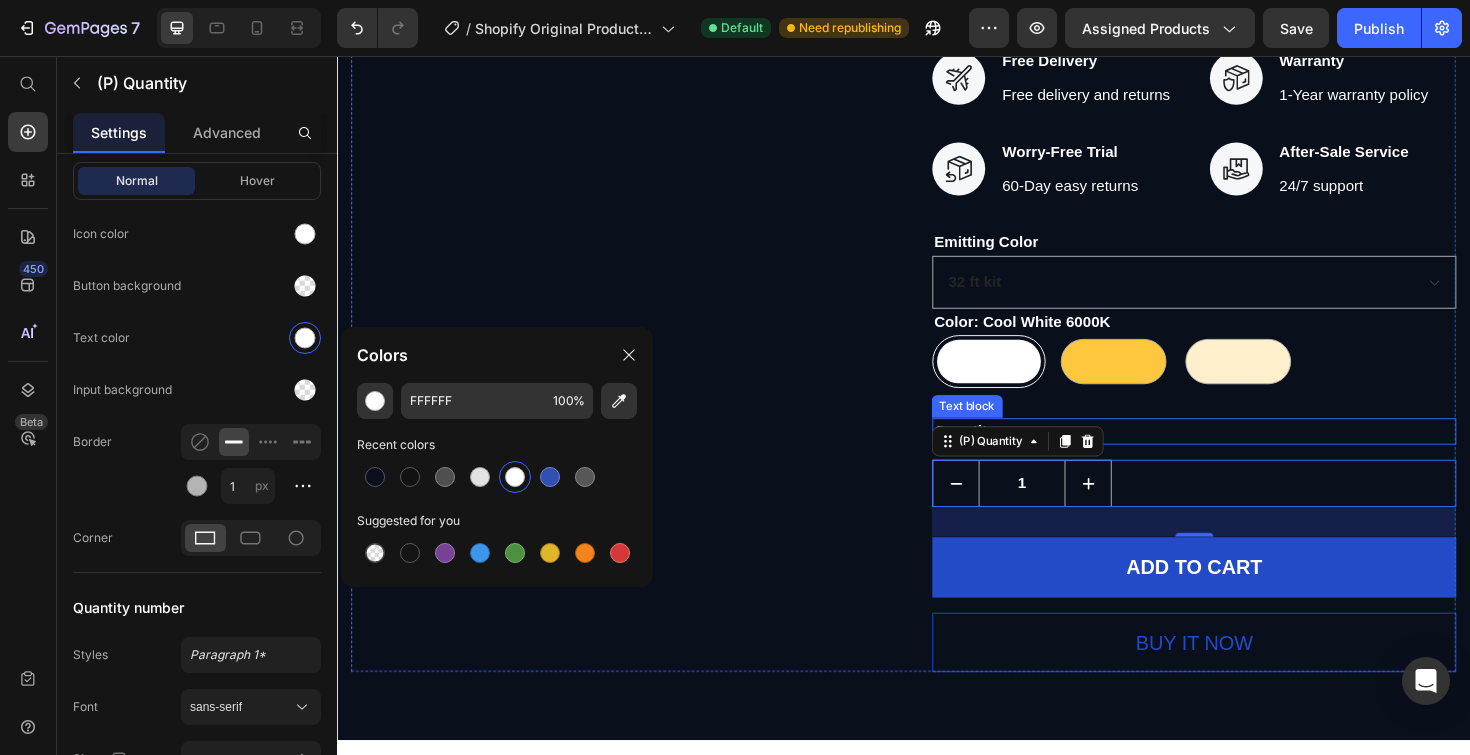click on "Hurry up! Only 32 left in stock (P) Stock Counter Smart COB LED Strip 24V (P) Title
Icon
Icon
Icon
Icon
Icon Icon List Hoz 915 reviews Text block Row $149.92 (P) Price $187.40 (P) Price Save $37.48 (P) Tag Row 💡 Smart COB LED Strip 24V – Precision Lighting, Full Control, and Modern Style
Step into the next level of lighting with the Luxury Lights COB LED Strip – 360 LEDs per meter for ultra-smooth, dot-free illumination. Whether you’re upgrading your home or enhancing a commercial space, this smart LED strip delivers both style and intelligent functionality in one sleek package.
With voice control, app control, and remote access, it’s perfect for users who demand modern automation and seamless aesthetics.
✅ Key Features:
•   COB Technology with High LED Density: 360 LEDs/m for flawless, continuous lighting.
•
•
•
•
•
•
•
•" at bounding box center (1244, -1812) 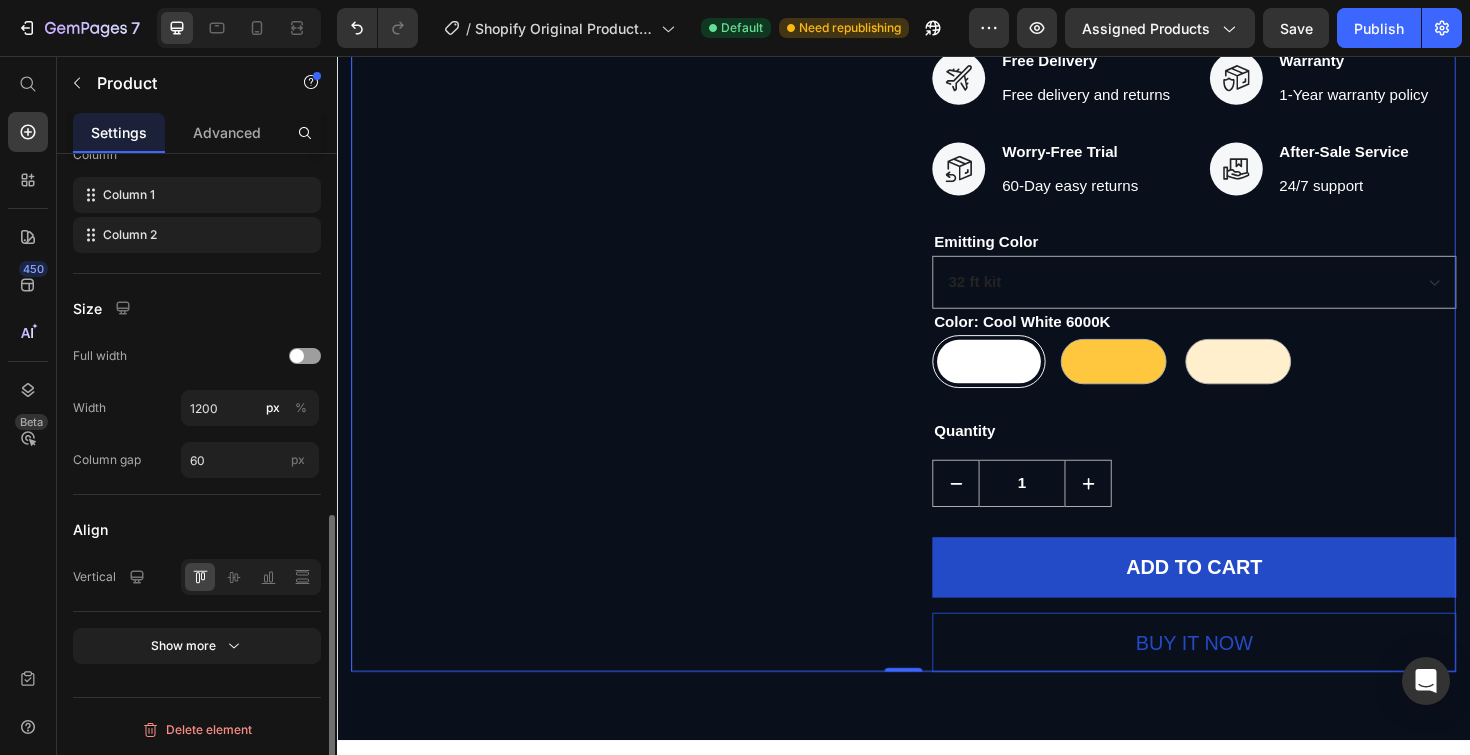 scroll, scrollTop: 0, scrollLeft: 0, axis: both 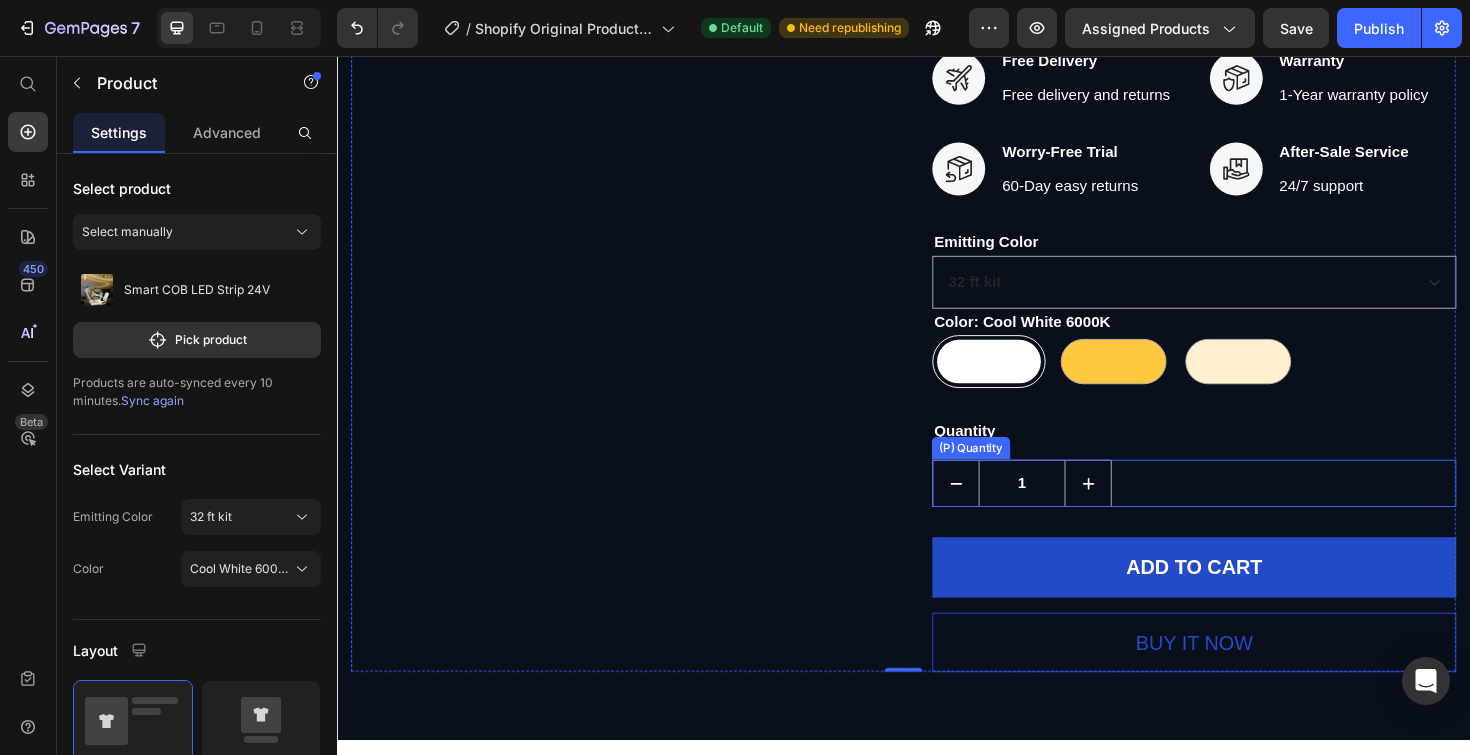 click on "1" at bounding box center (1062, 509) 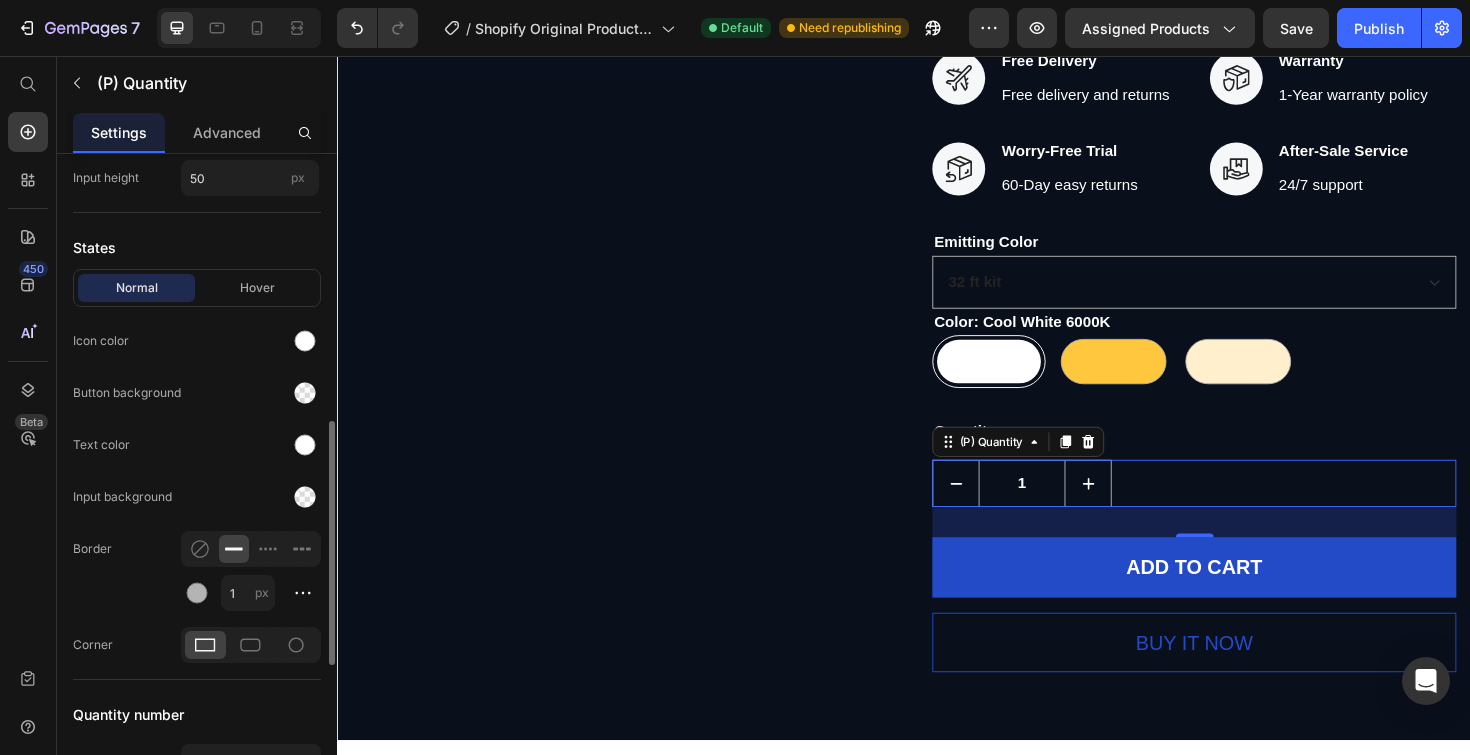 scroll, scrollTop: 854, scrollLeft: 0, axis: vertical 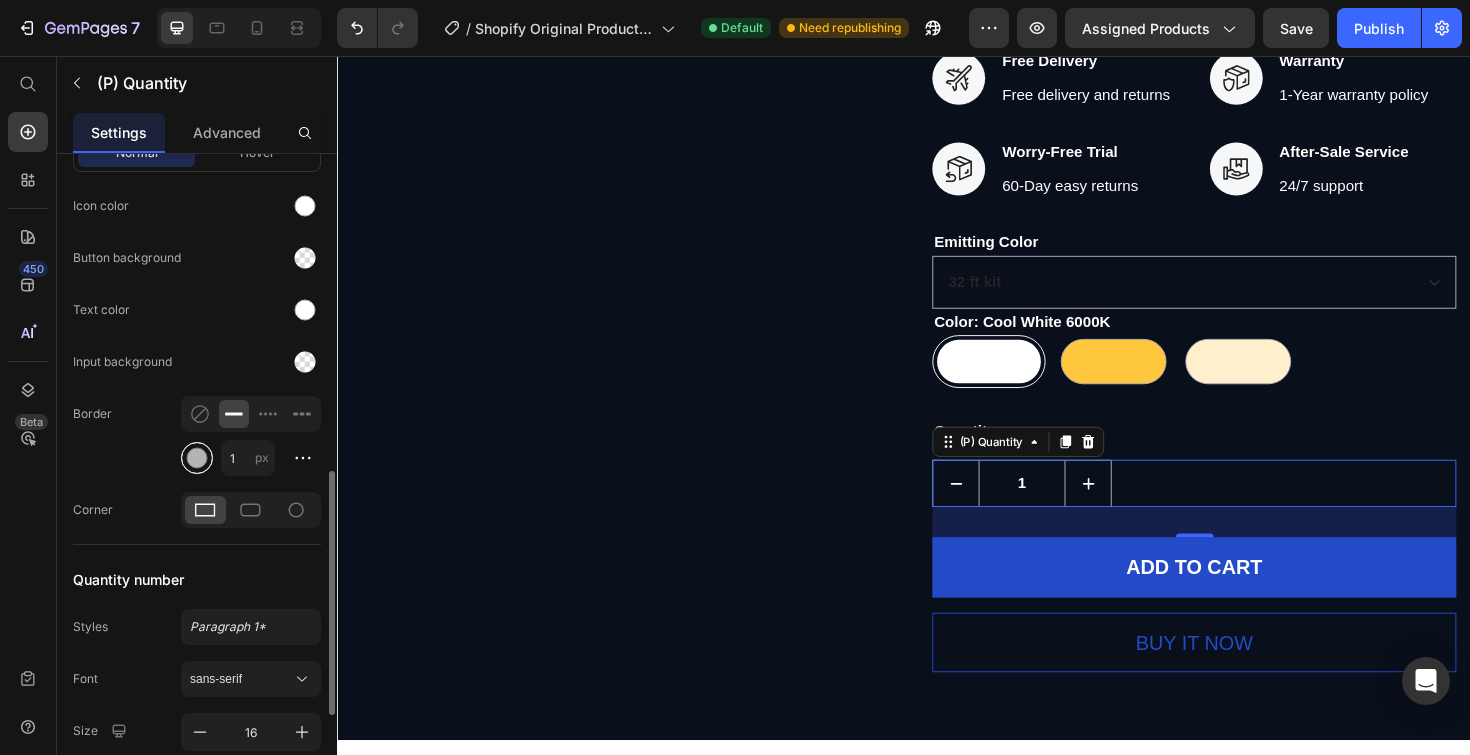 click at bounding box center [197, 458] 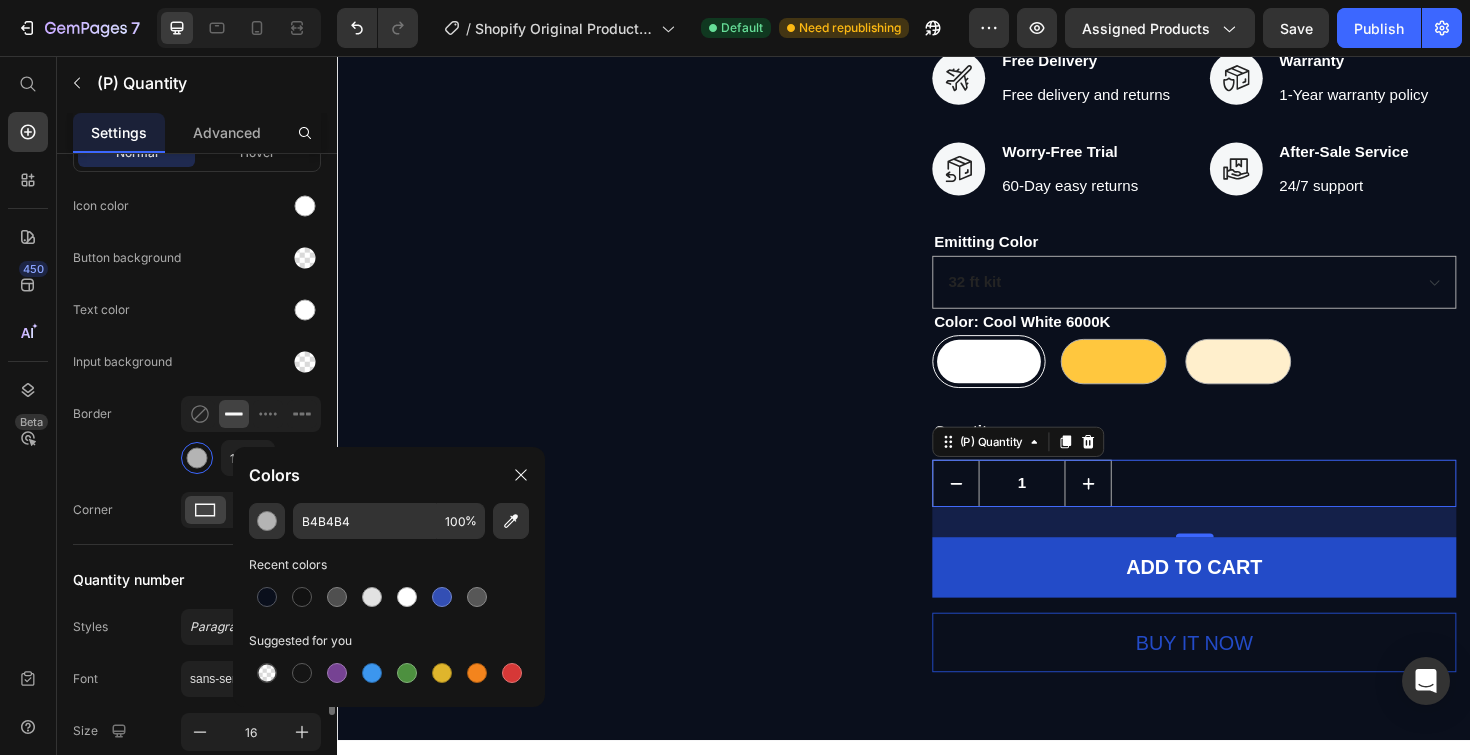 click on "Border 1 px" 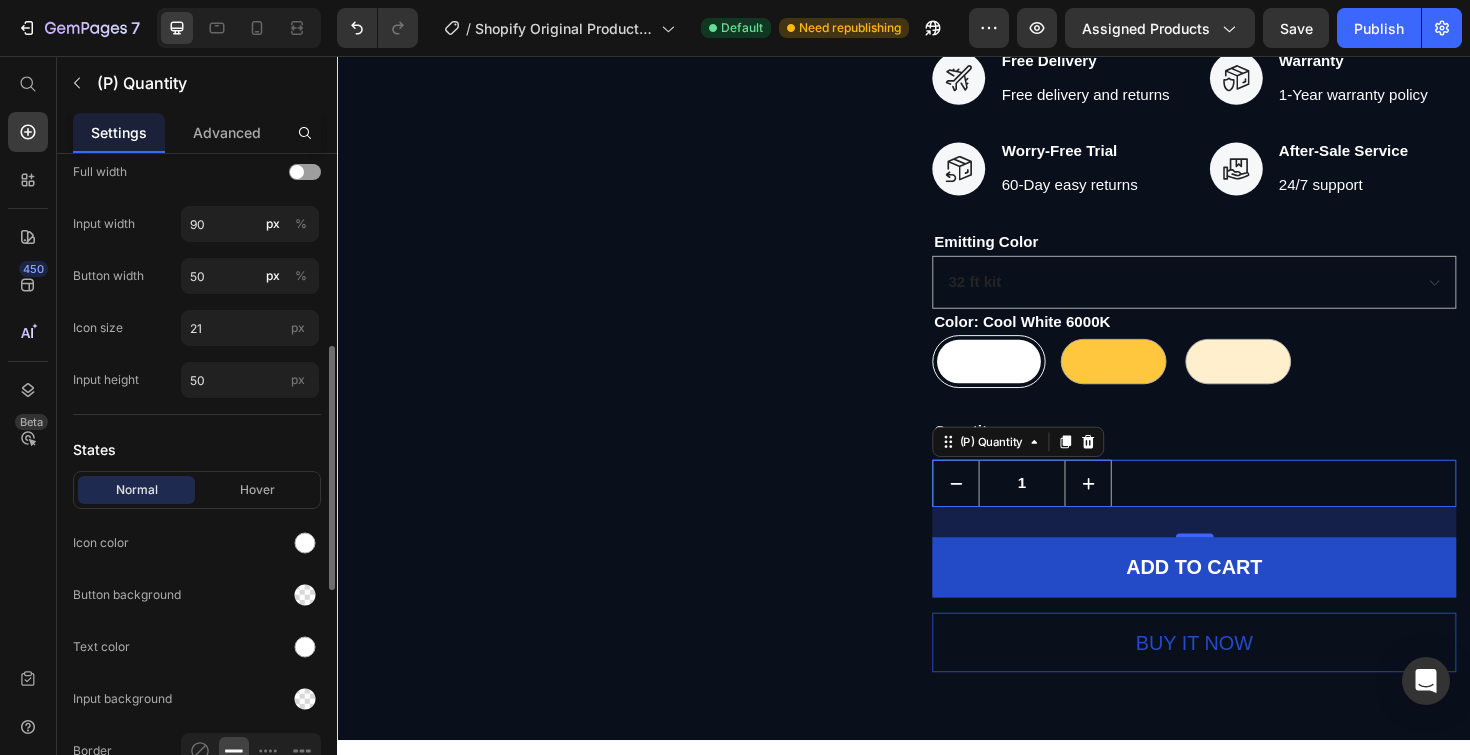scroll, scrollTop: 346, scrollLeft: 0, axis: vertical 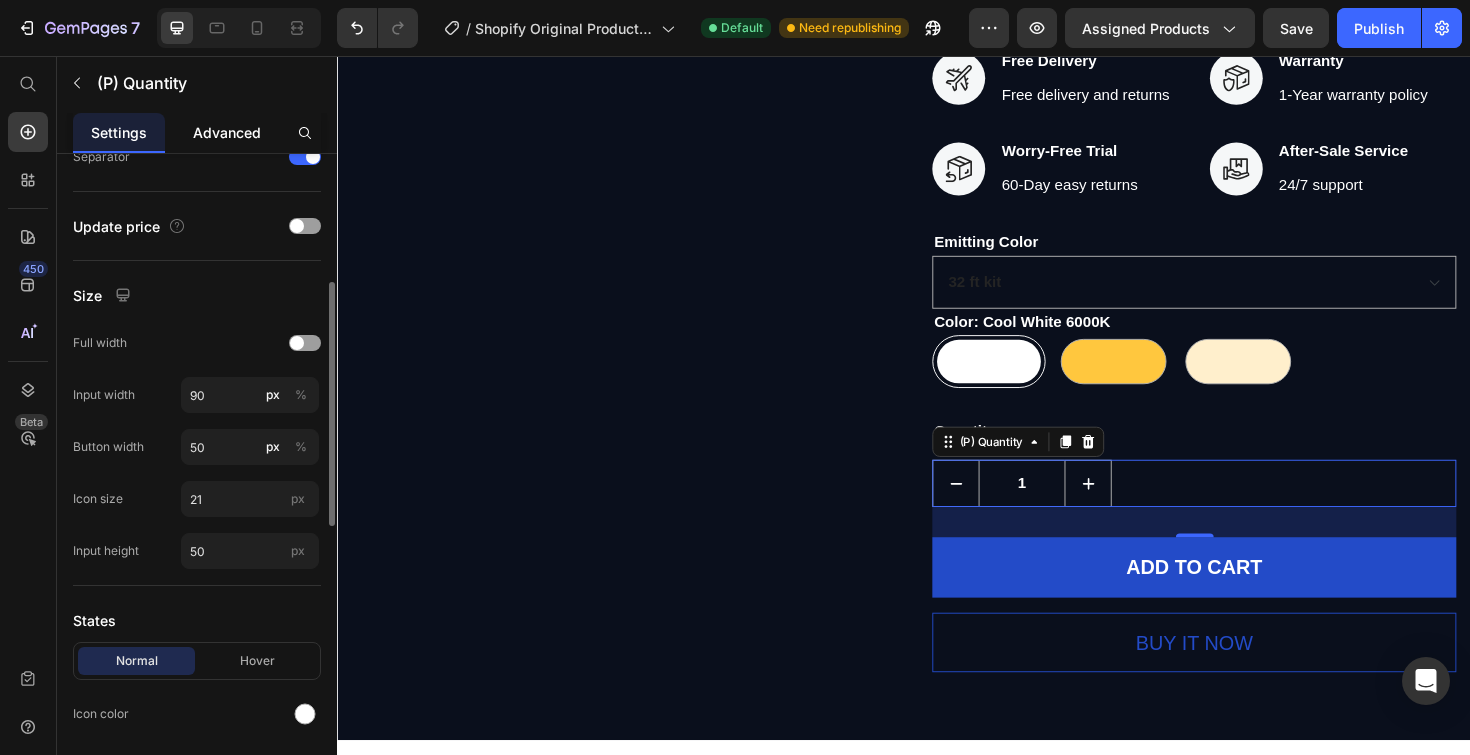 click on "Advanced" at bounding box center [227, 132] 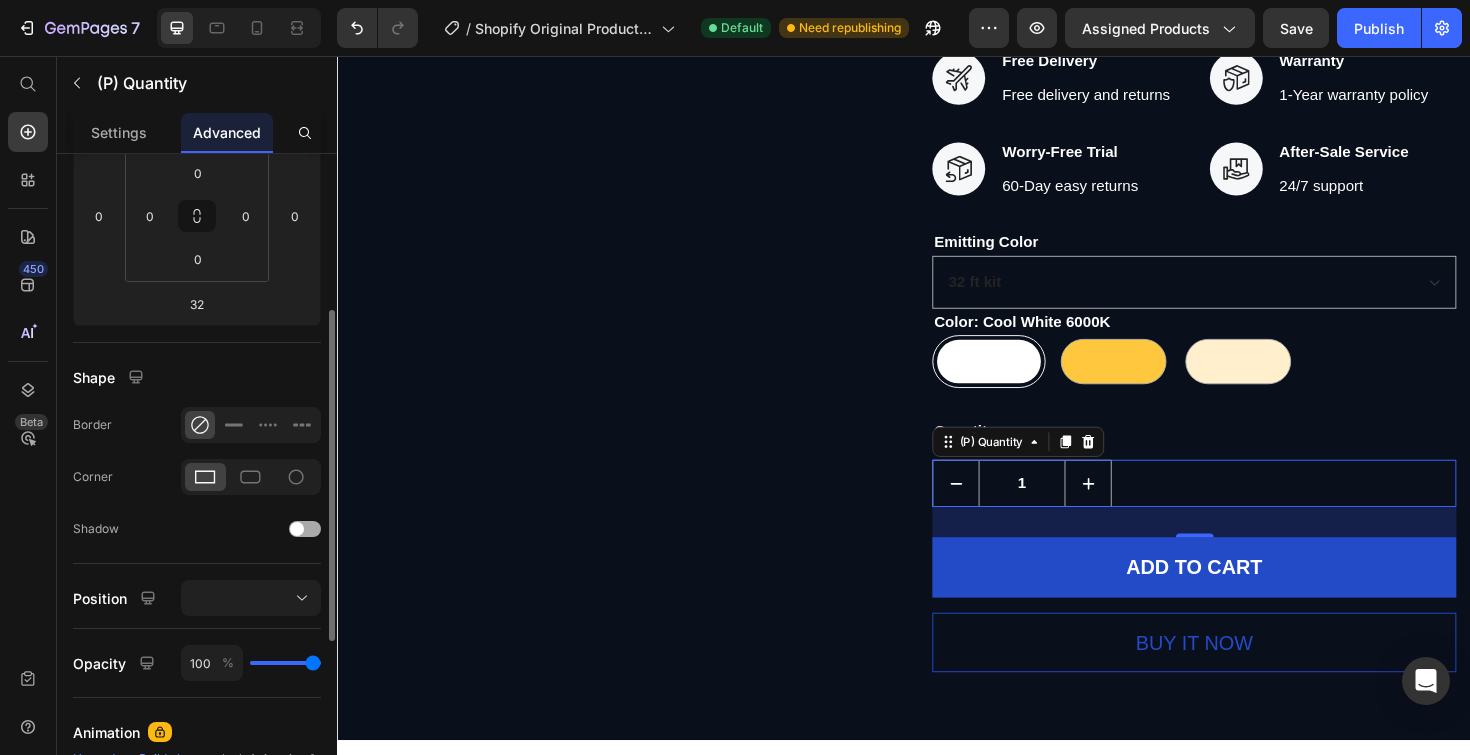 scroll, scrollTop: 438, scrollLeft: 0, axis: vertical 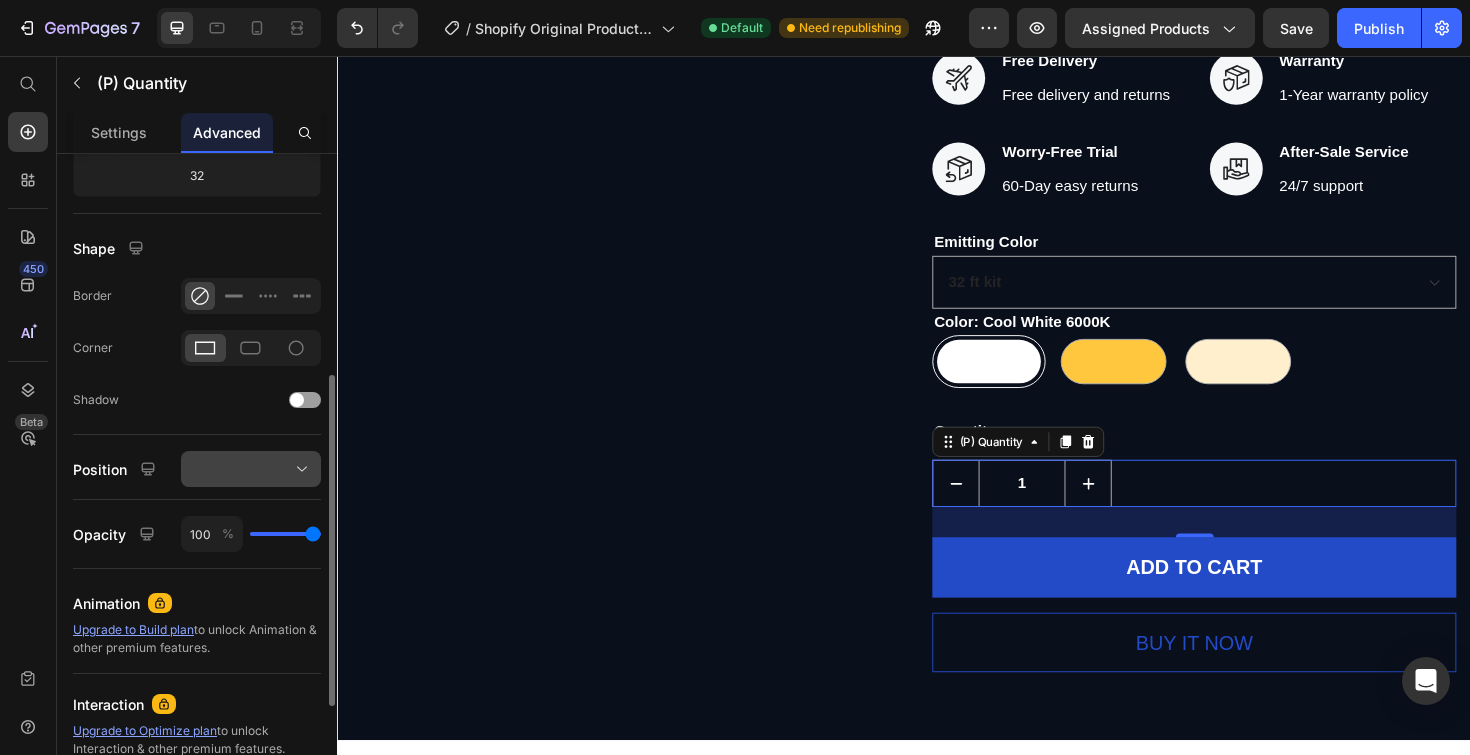 click at bounding box center (251, 469) 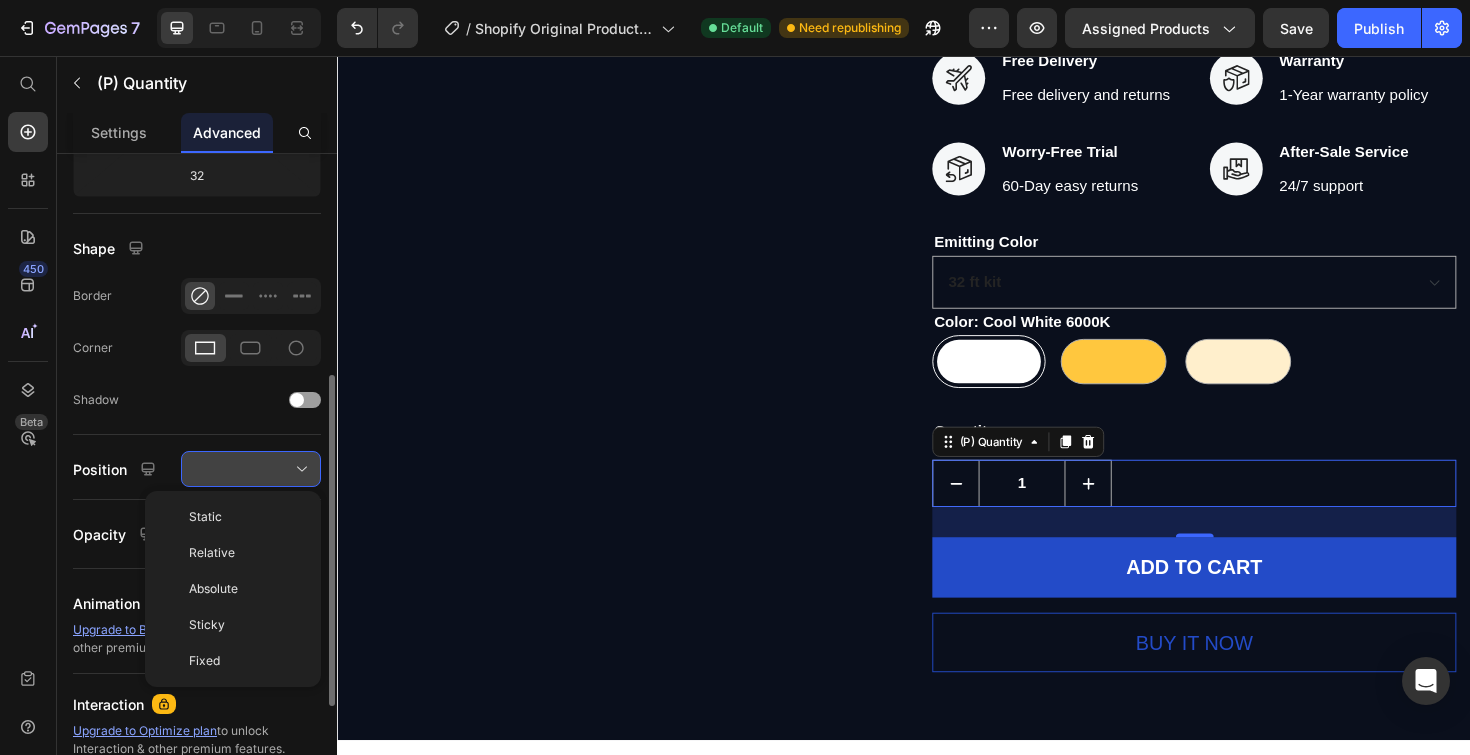 click at bounding box center (251, 469) 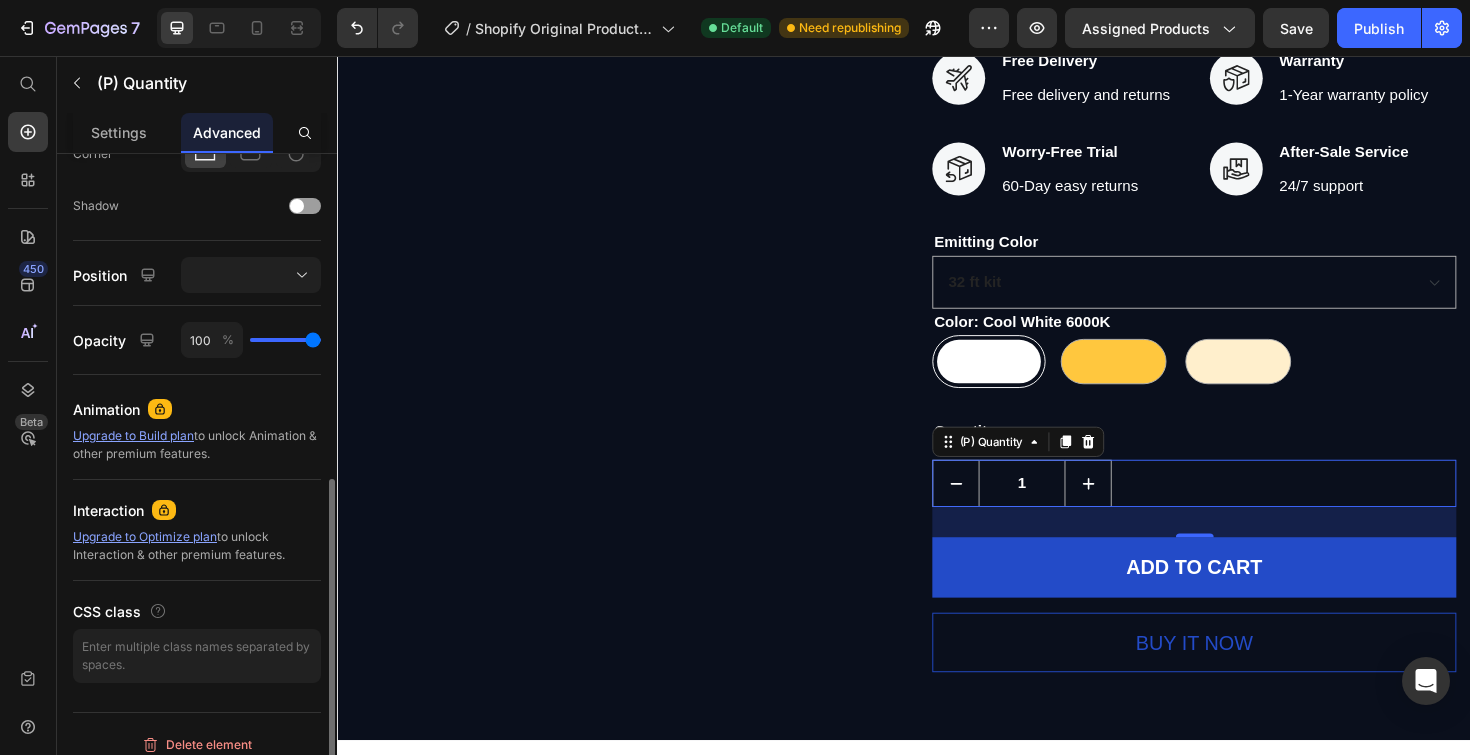 scroll, scrollTop: 647, scrollLeft: 0, axis: vertical 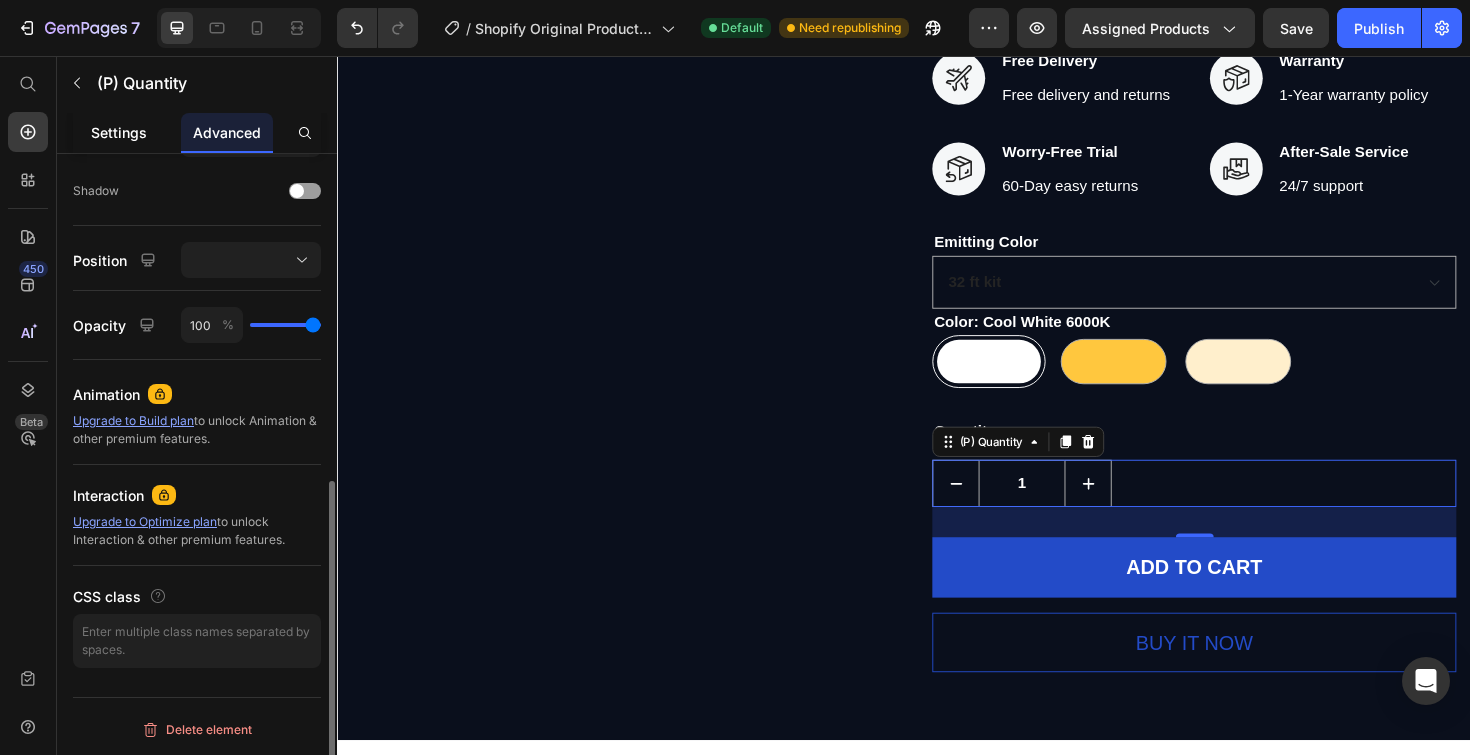 click on "Settings" at bounding box center (119, 132) 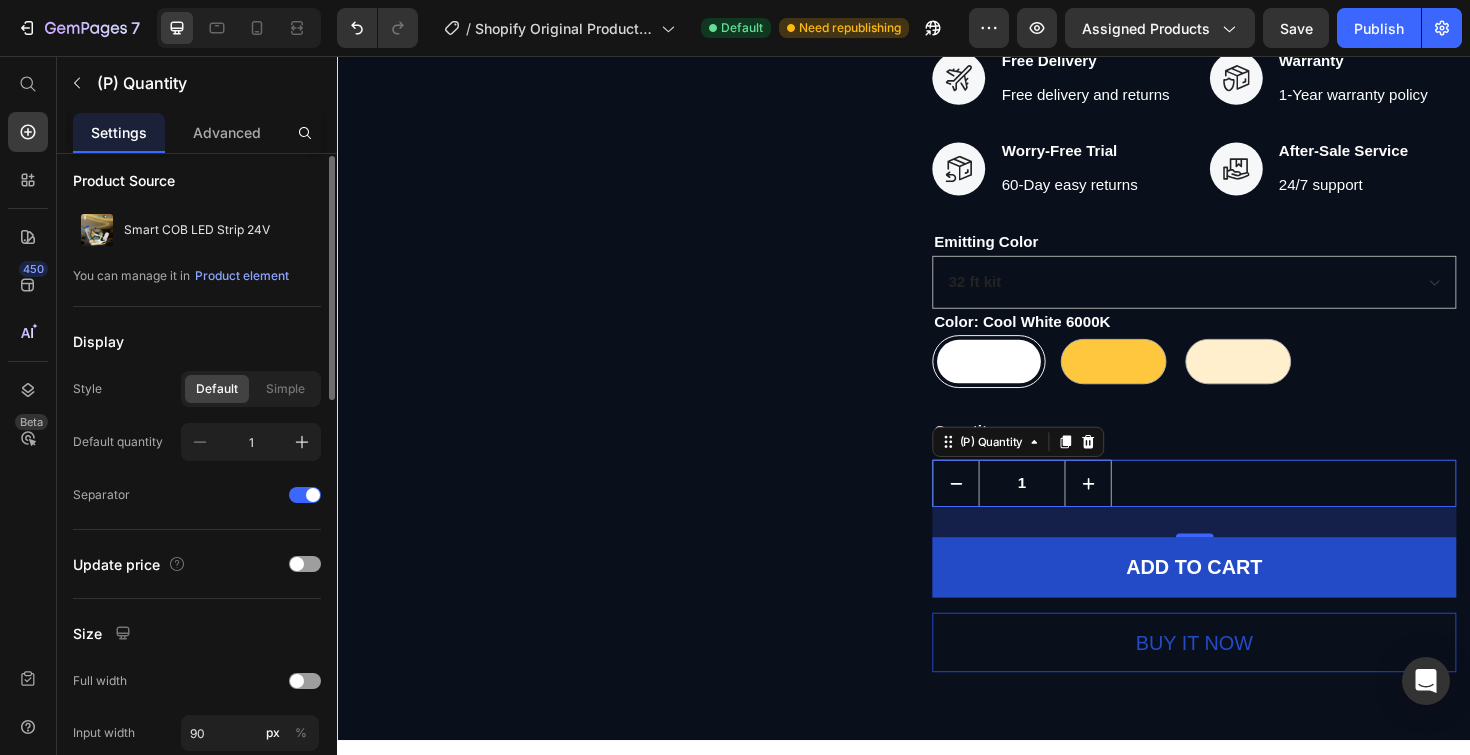 scroll, scrollTop: 28, scrollLeft: 0, axis: vertical 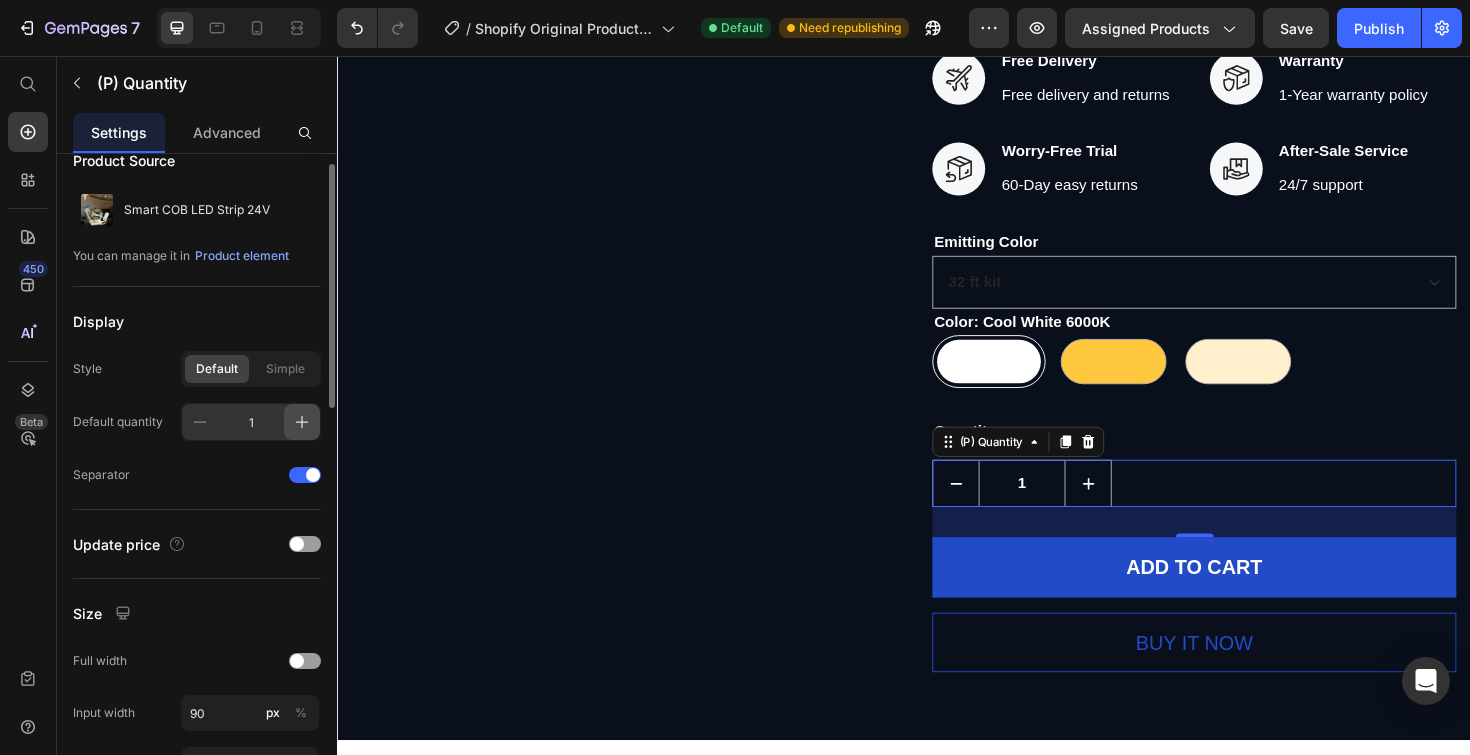 click 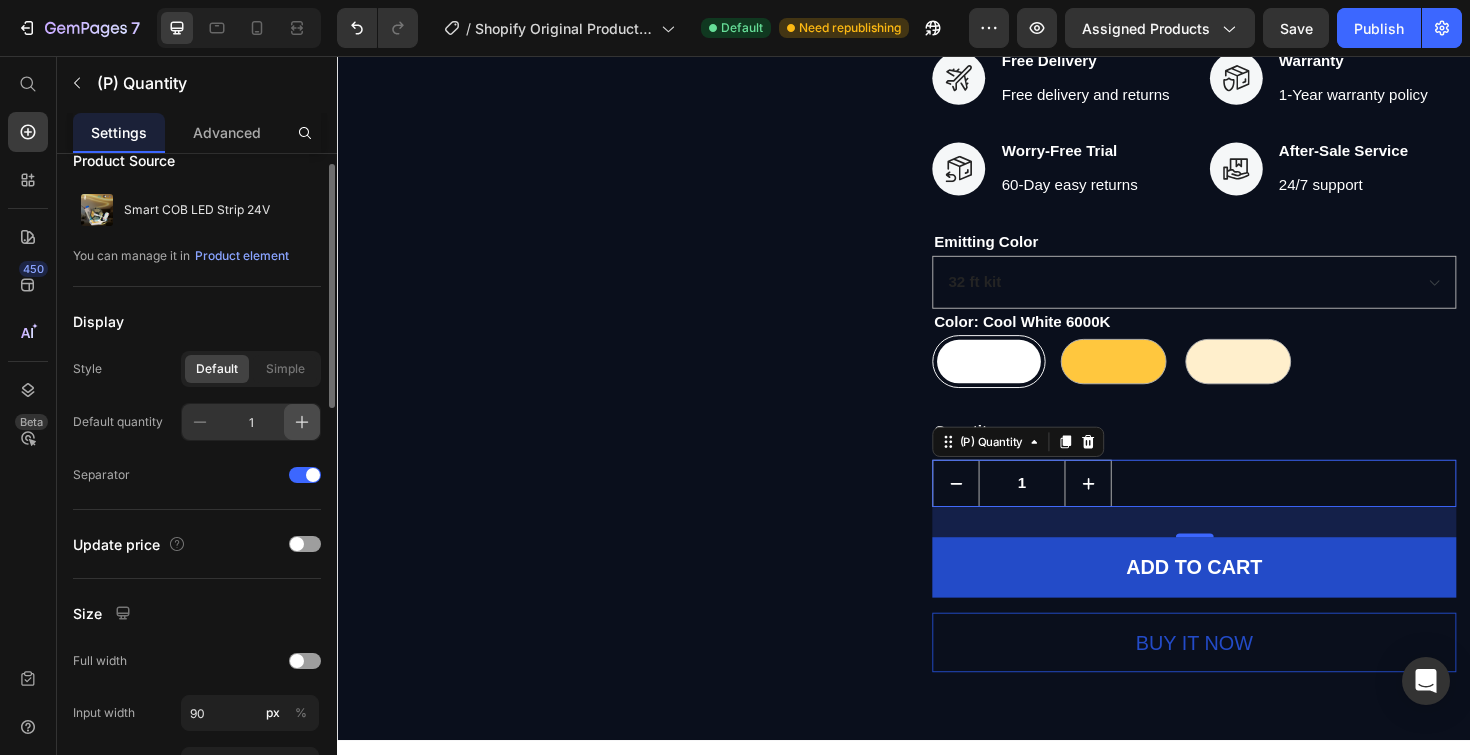type on "2" 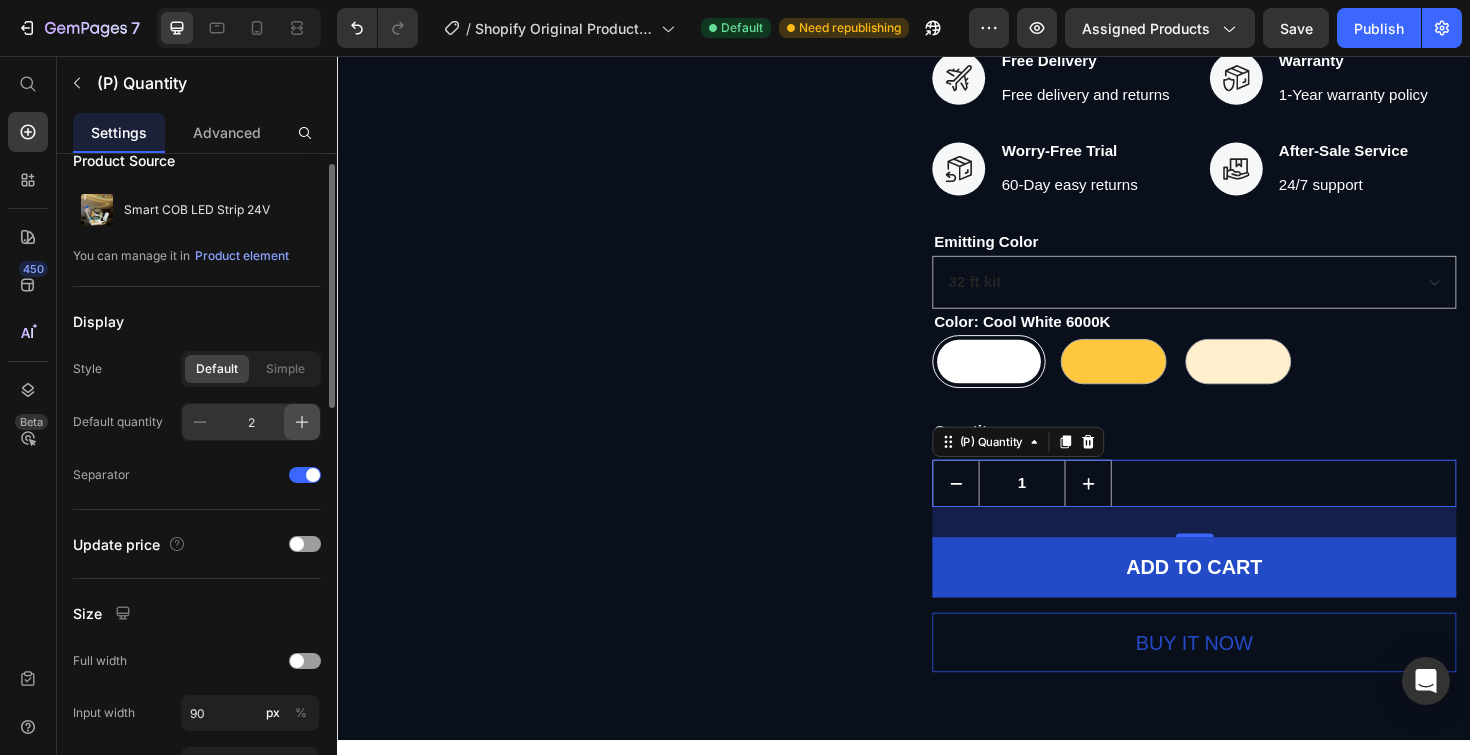 type on "2" 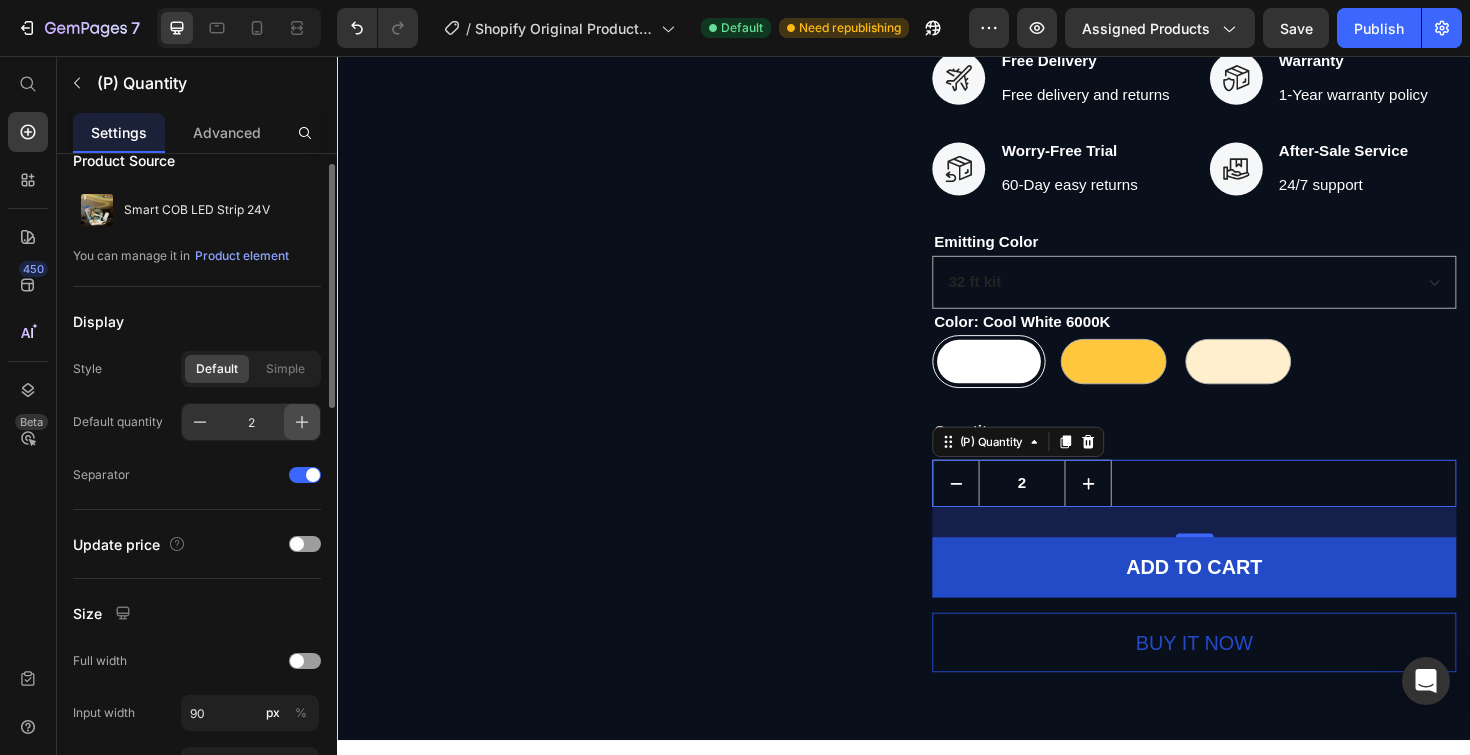 click 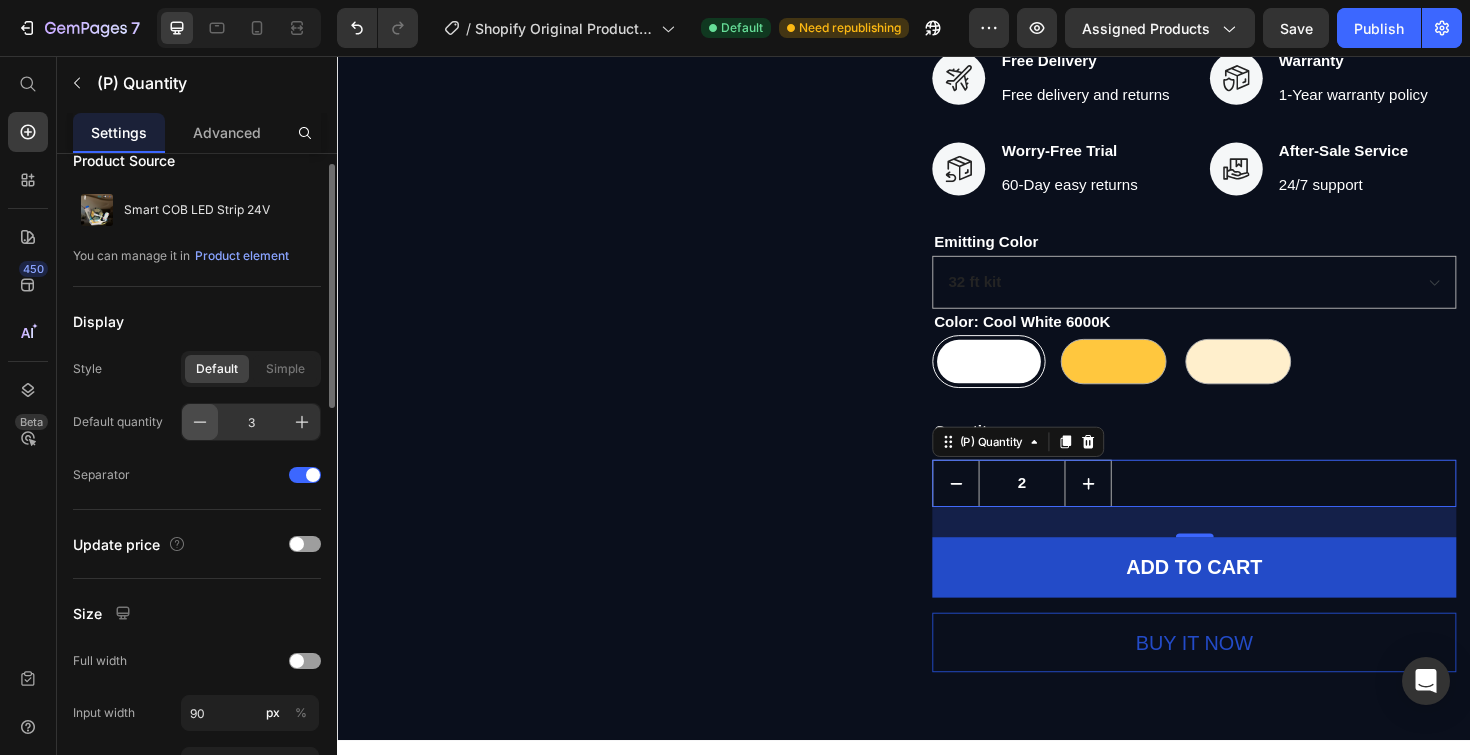 type on "3" 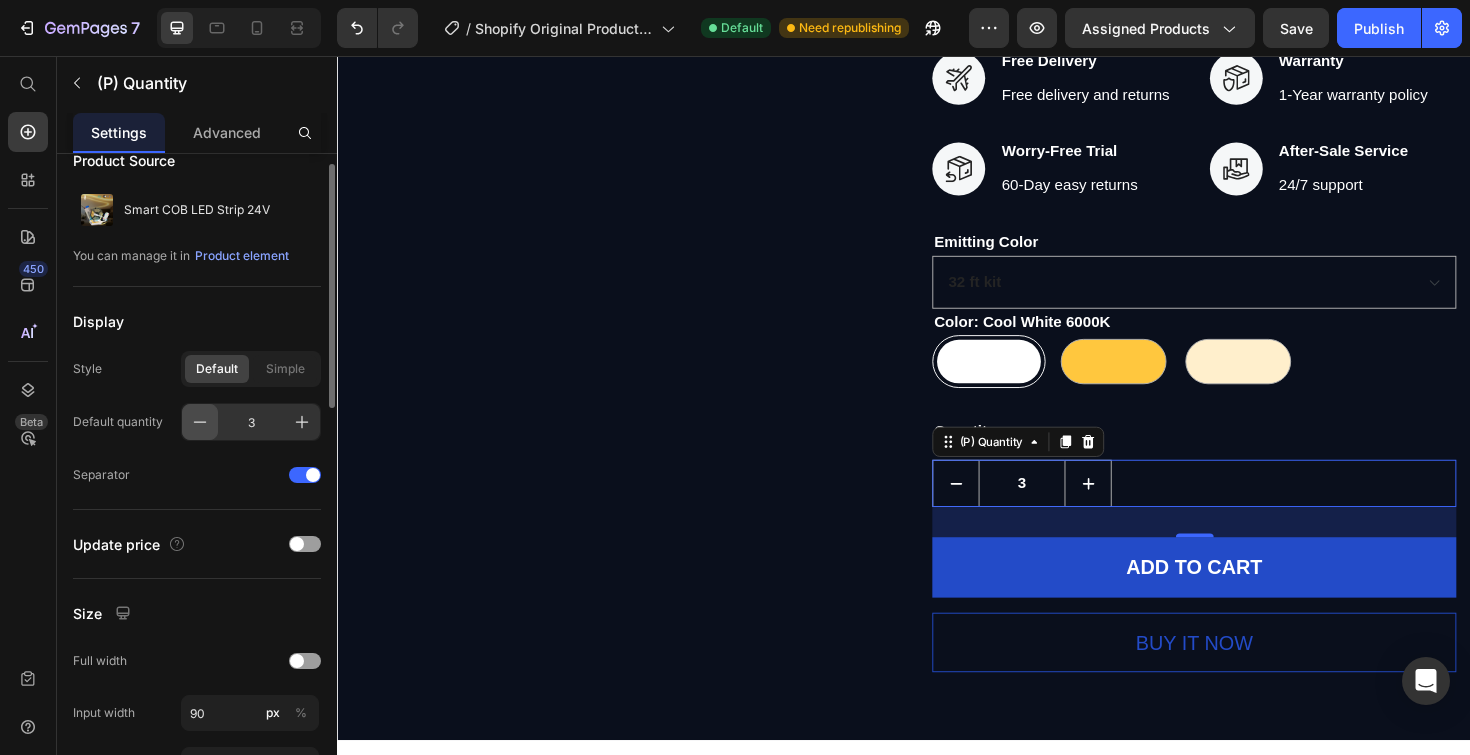 click at bounding box center [200, 422] 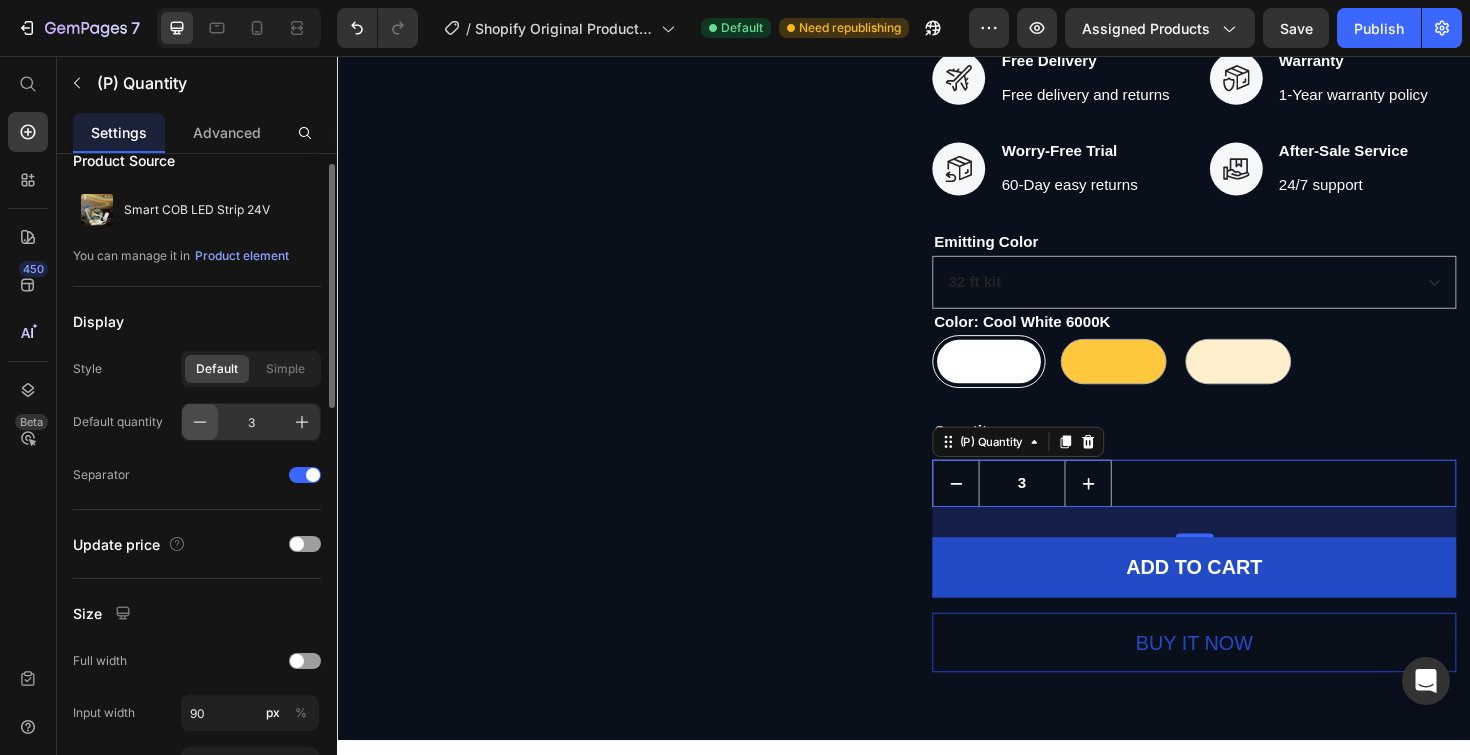 type on "2" 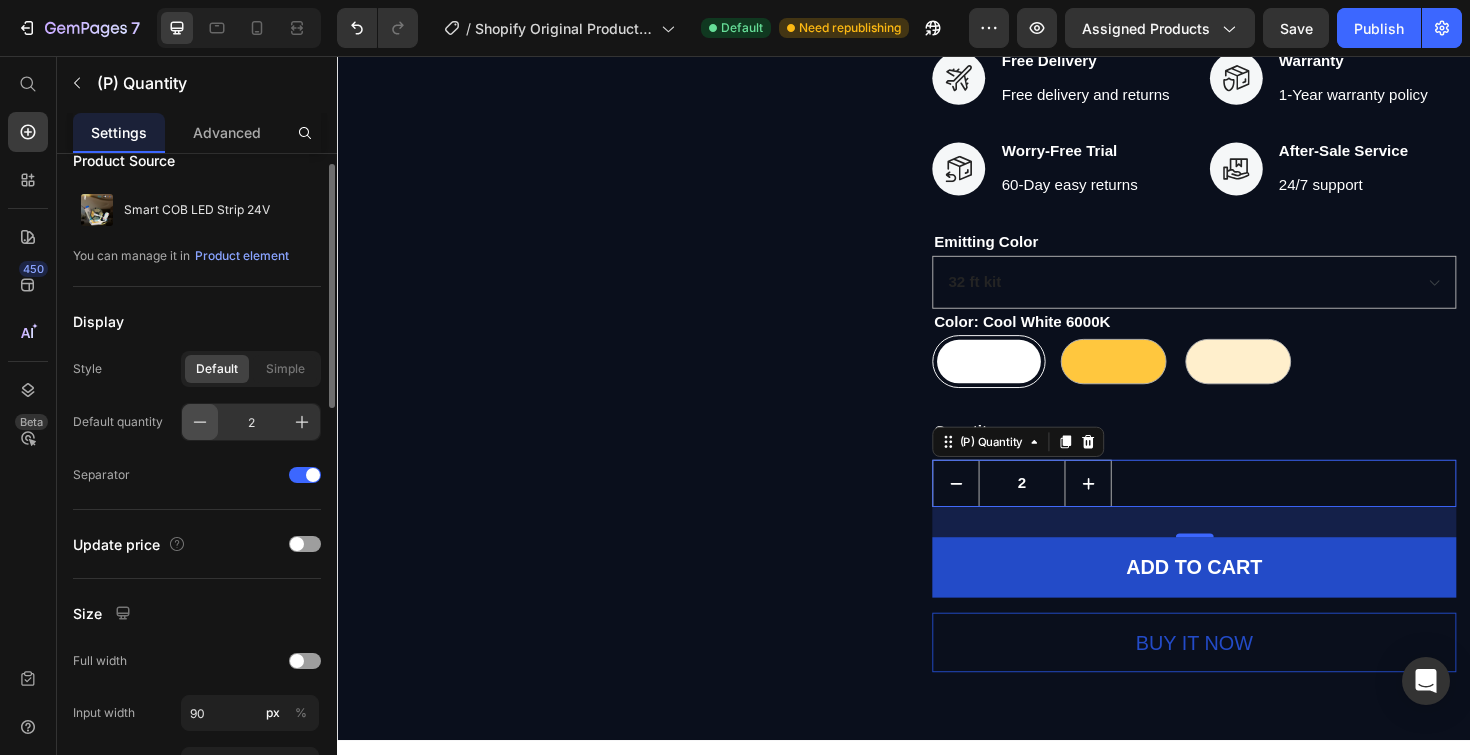 click at bounding box center [200, 422] 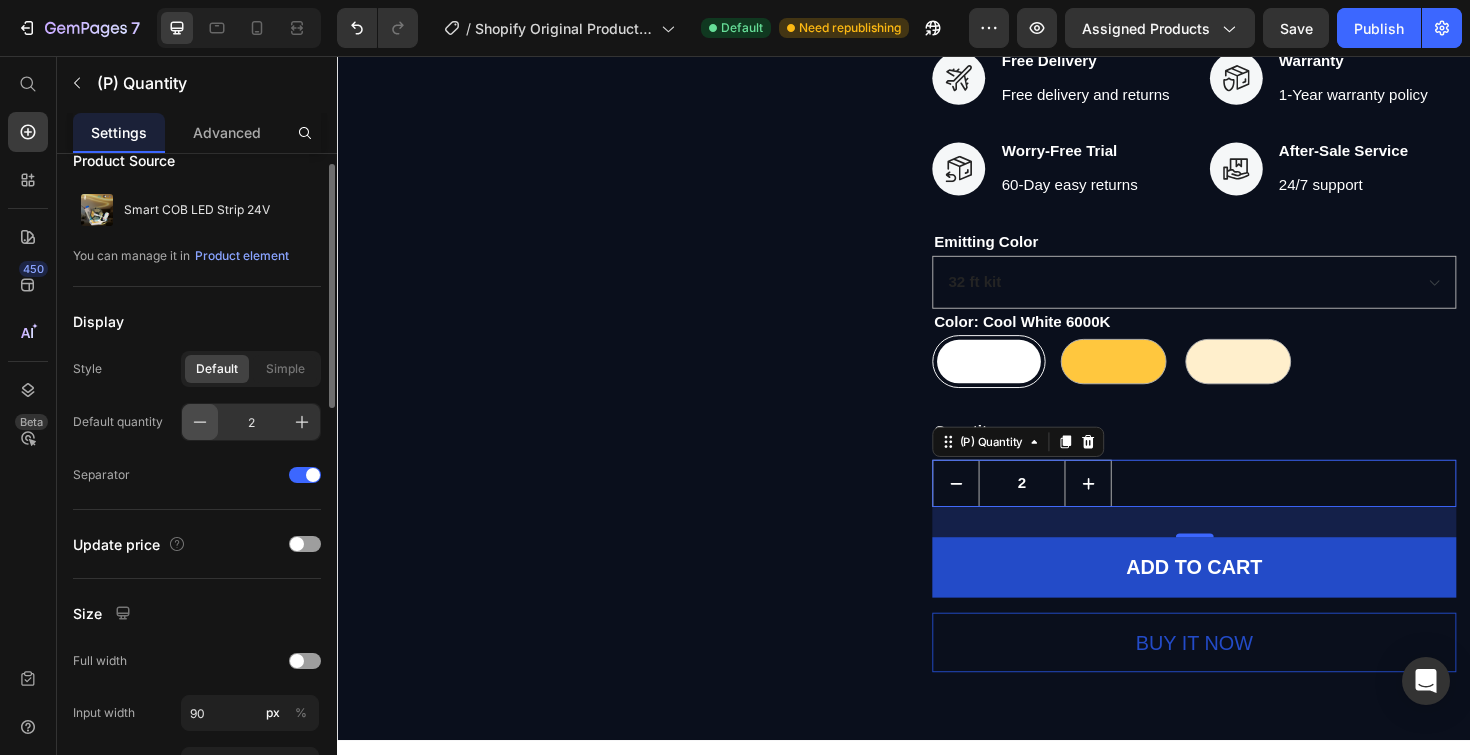 type on "1" 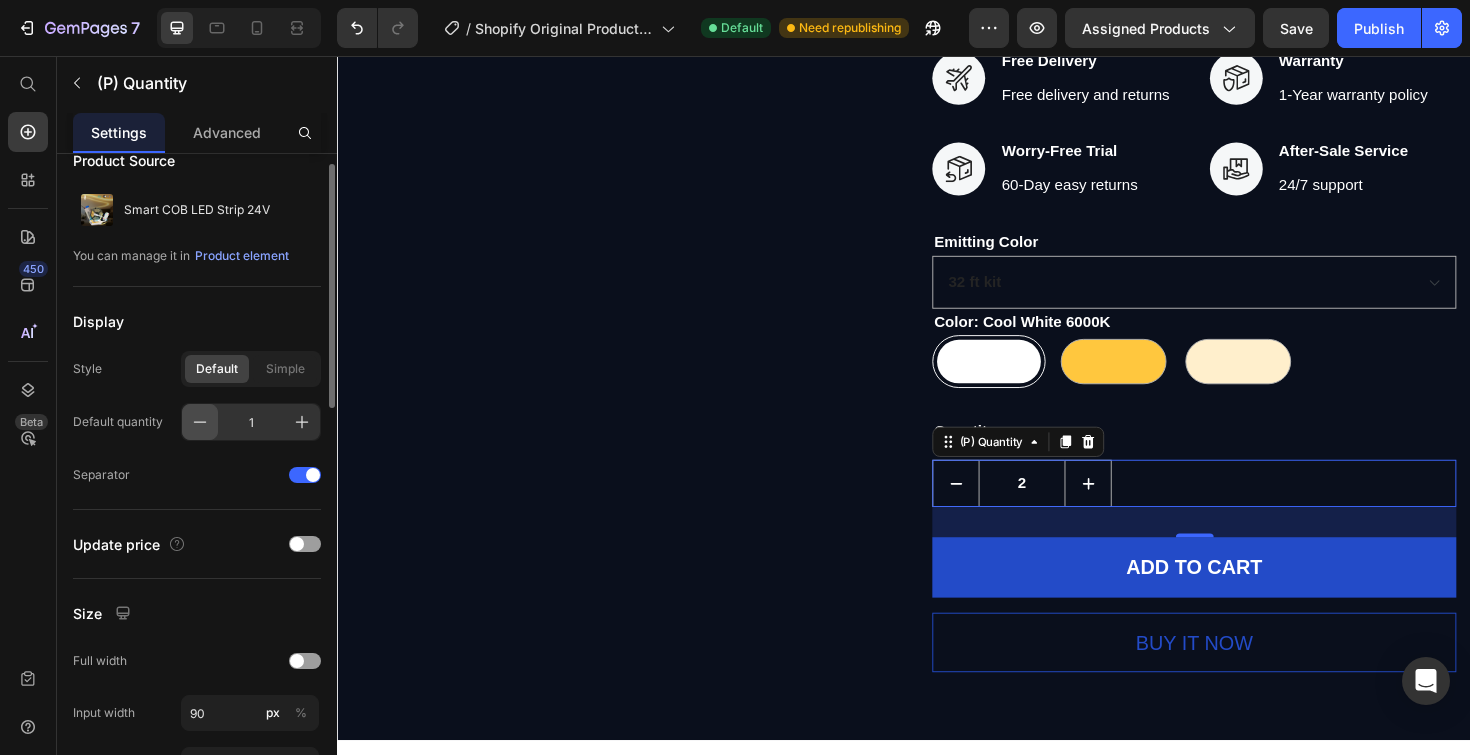 type on "1" 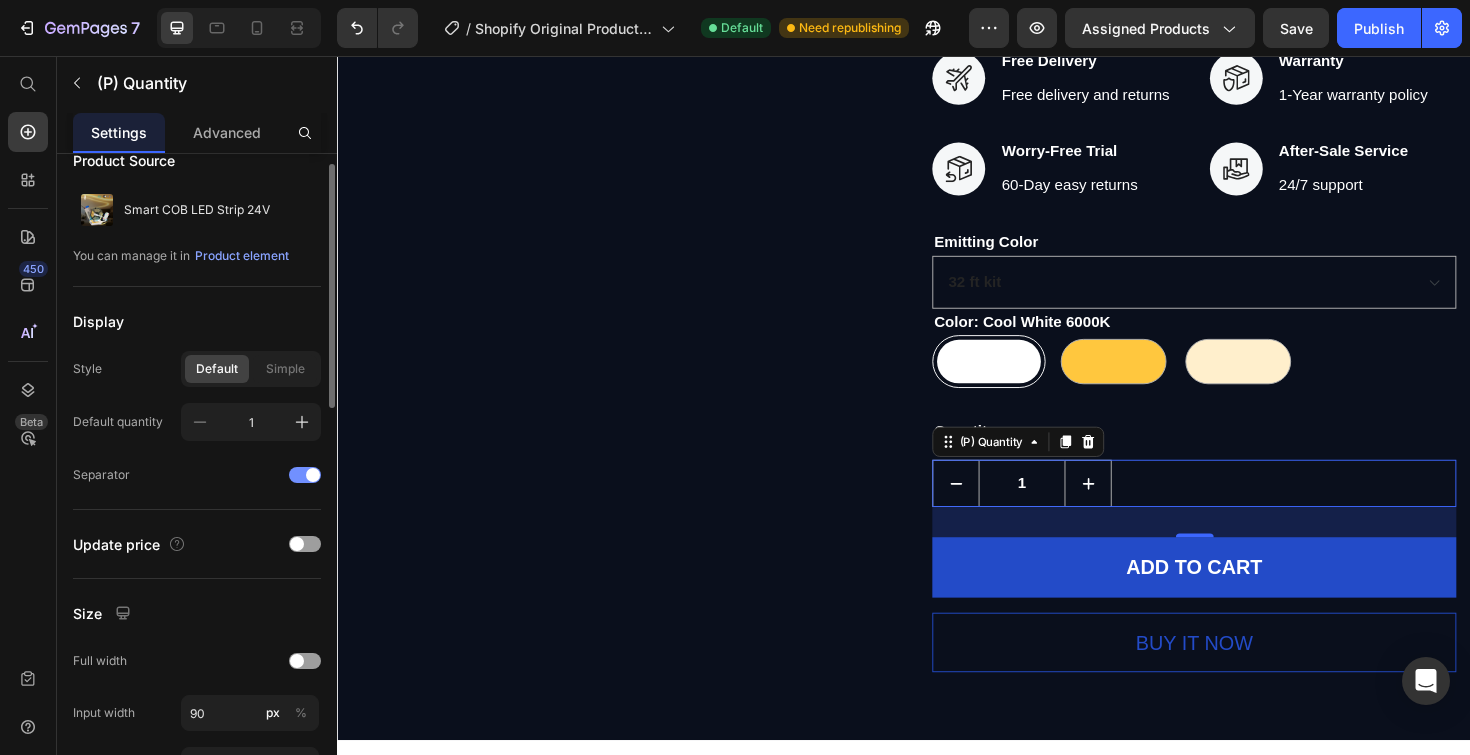 click at bounding box center (313, 475) 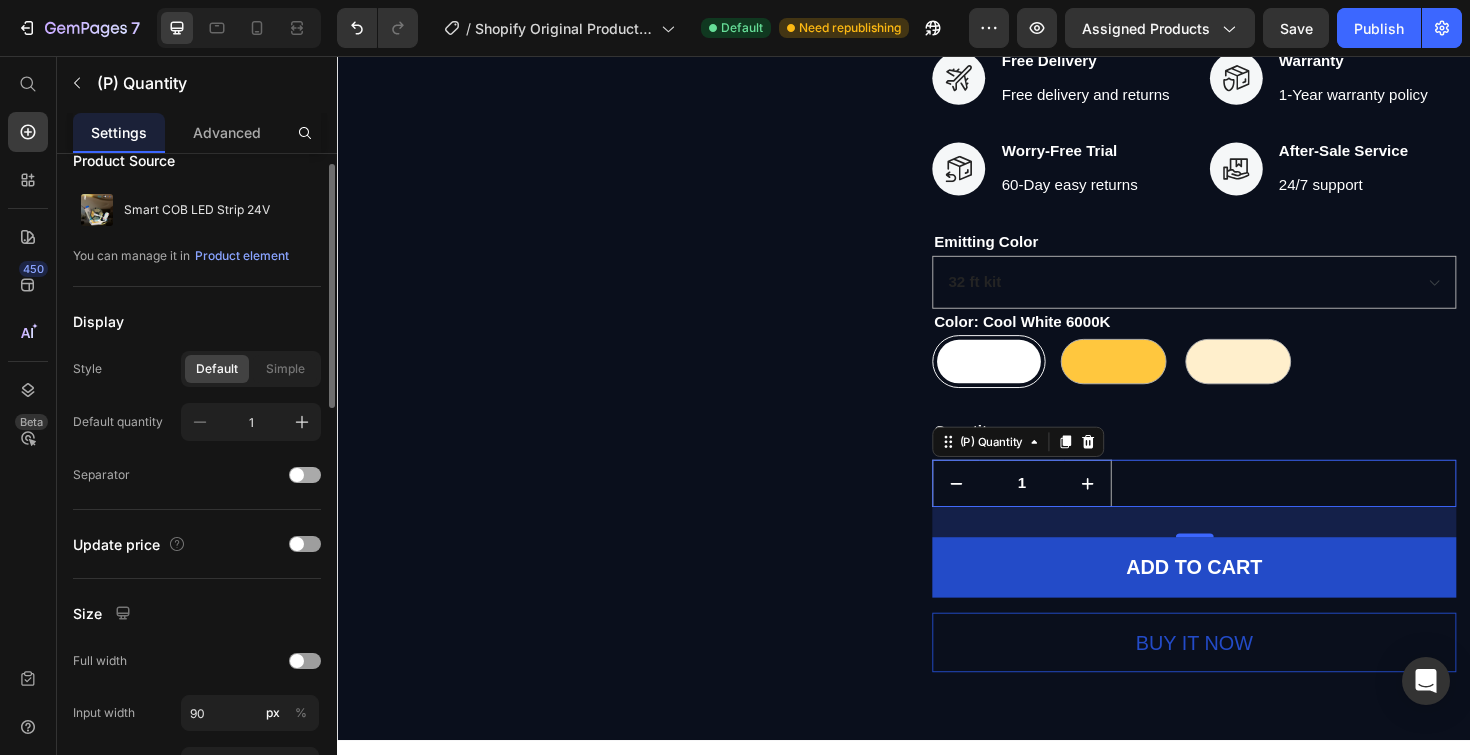 click at bounding box center [305, 475] 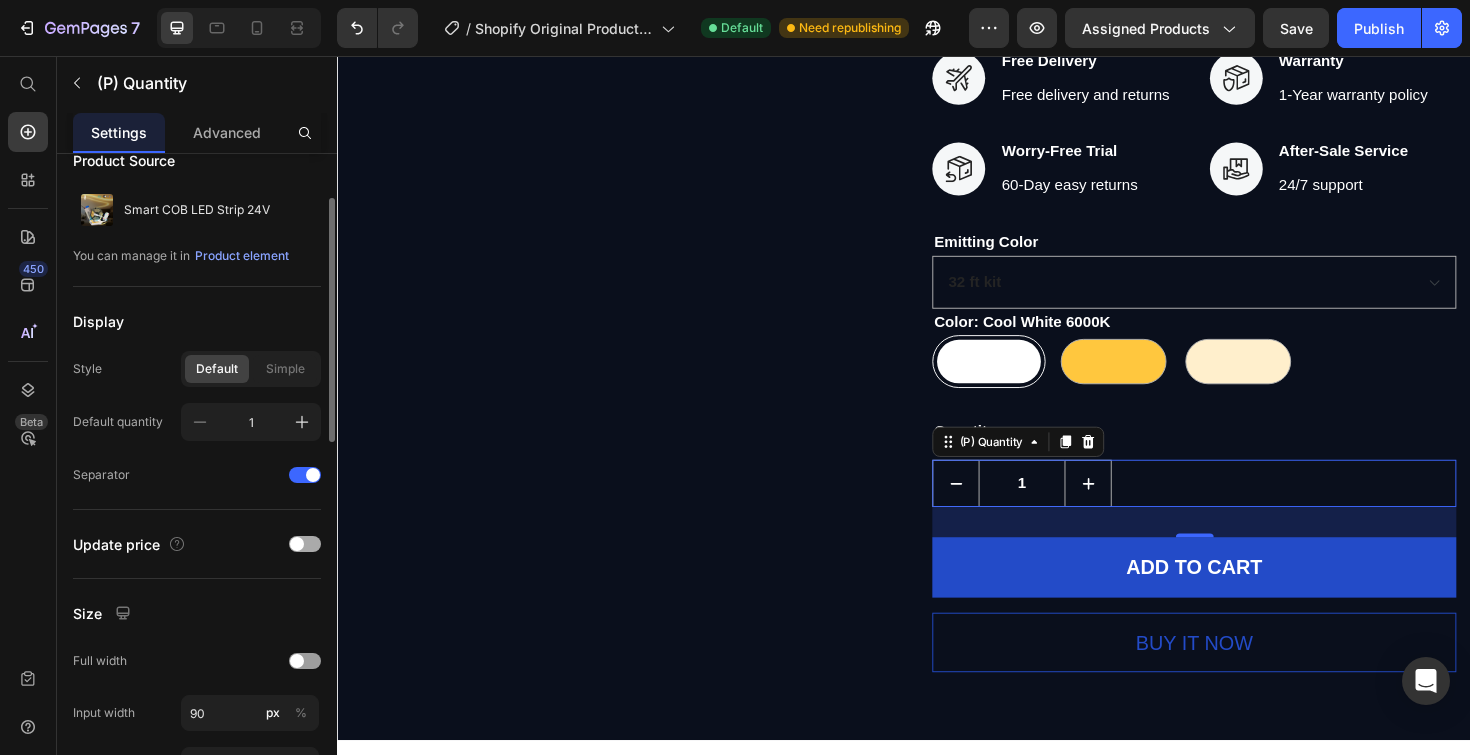 scroll, scrollTop: 53, scrollLeft: 0, axis: vertical 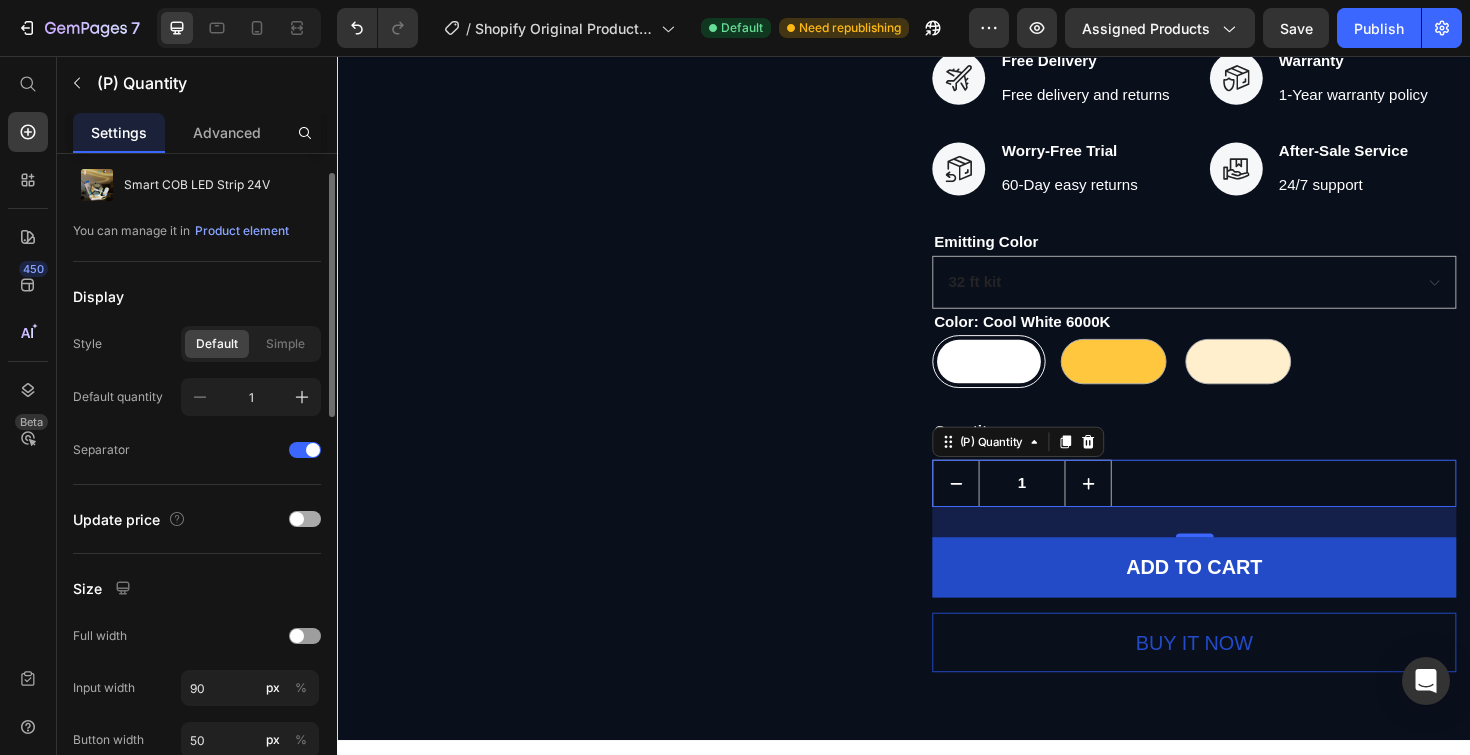 click at bounding box center (297, 519) 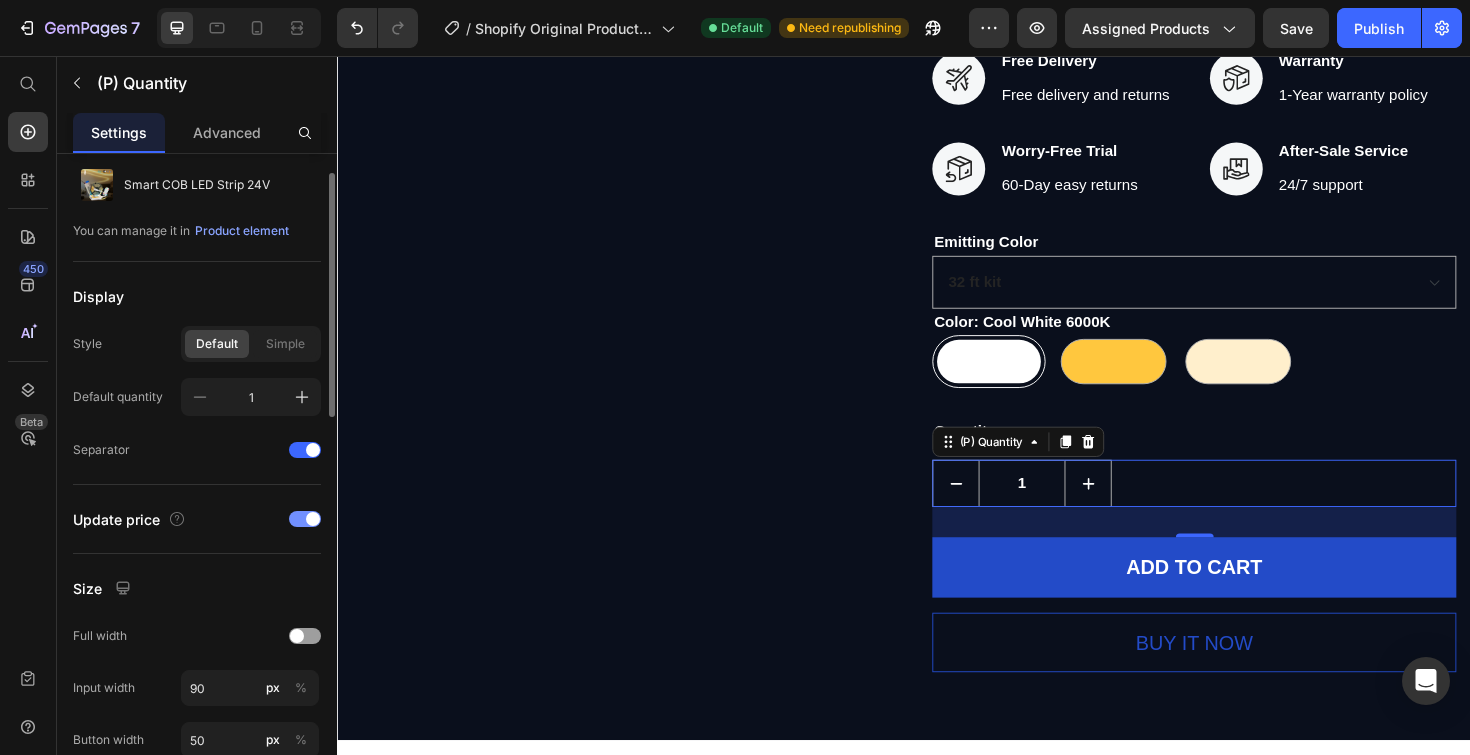 click at bounding box center [305, 519] 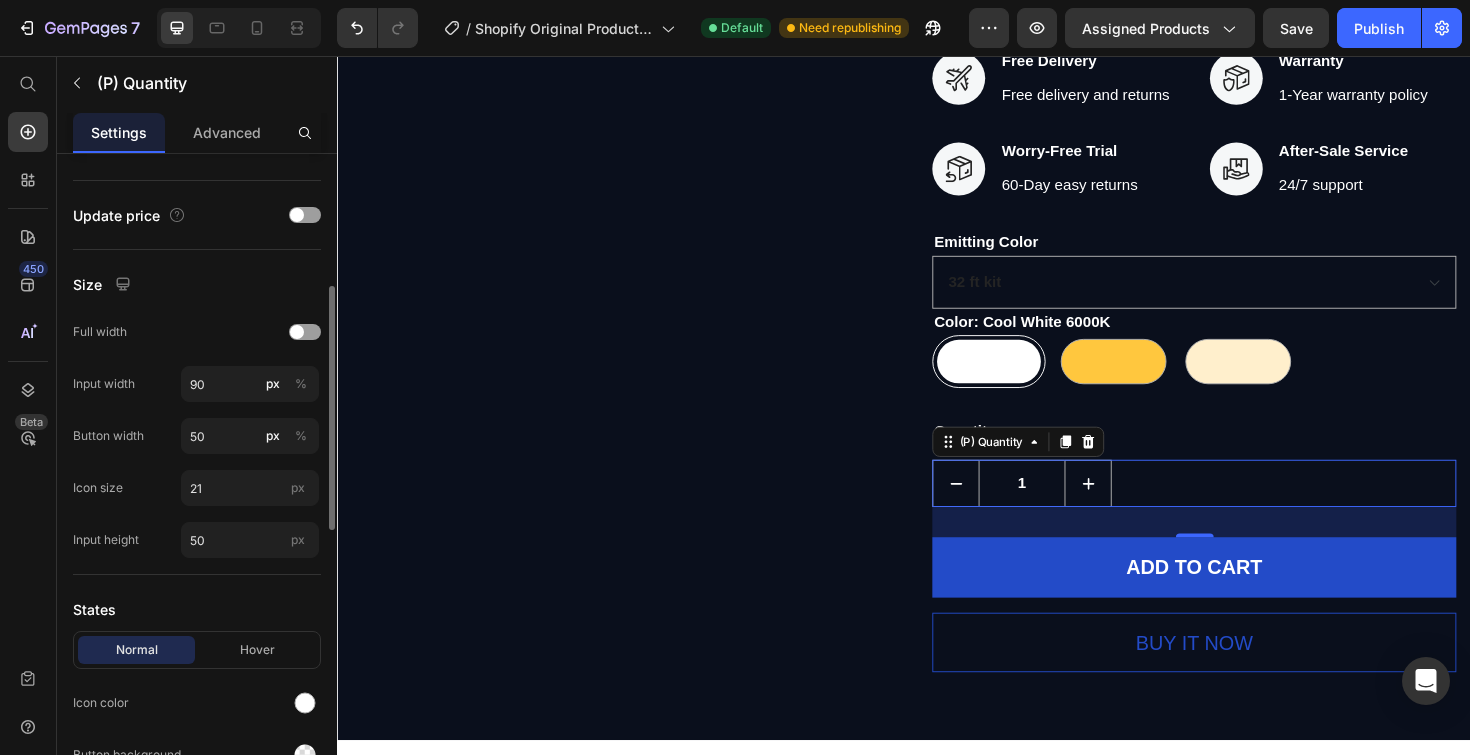 scroll, scrollTop: 498, scrollLeft: 0, axis: vertical 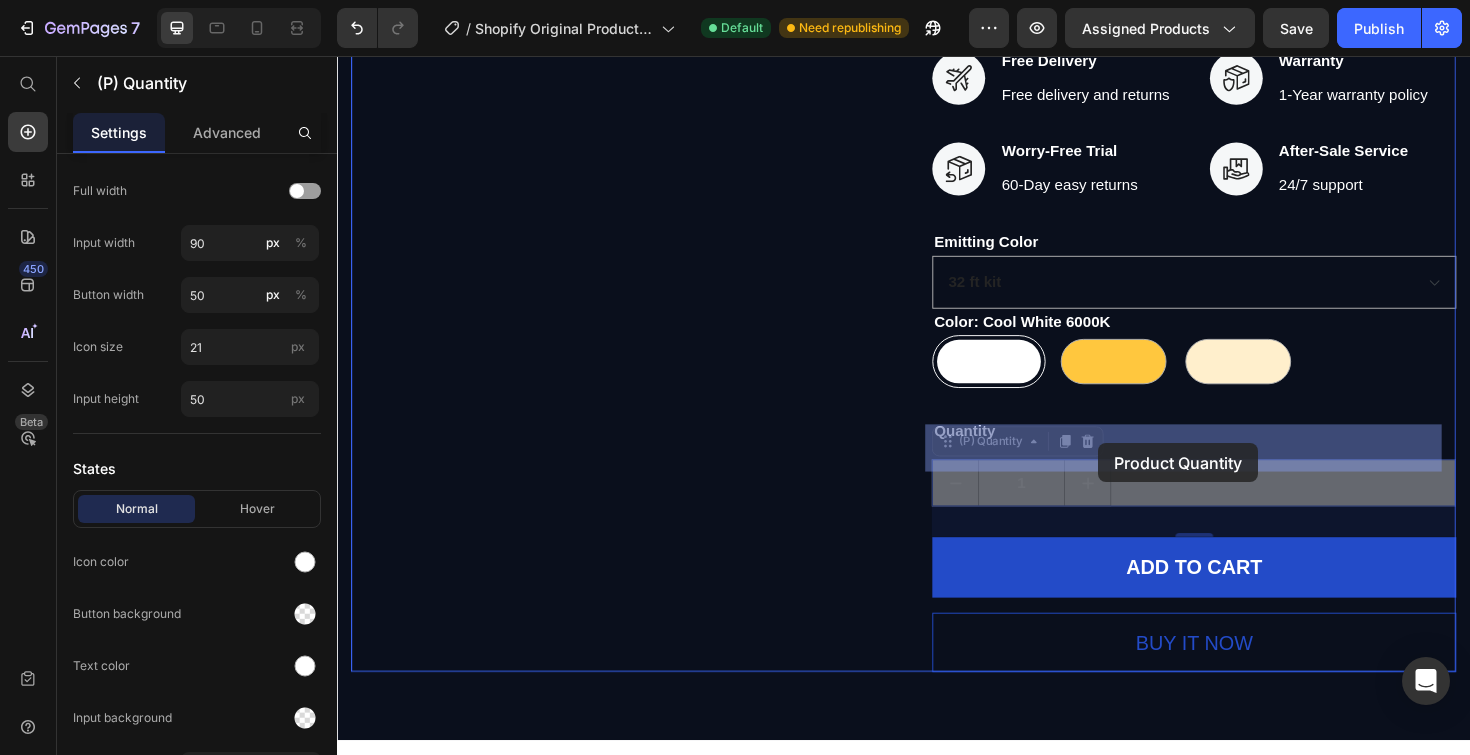 drag, startPoint x: 1064, startPoint y: 471, endPoint x: 1170, endPoint y: 453, distance: 107.51744 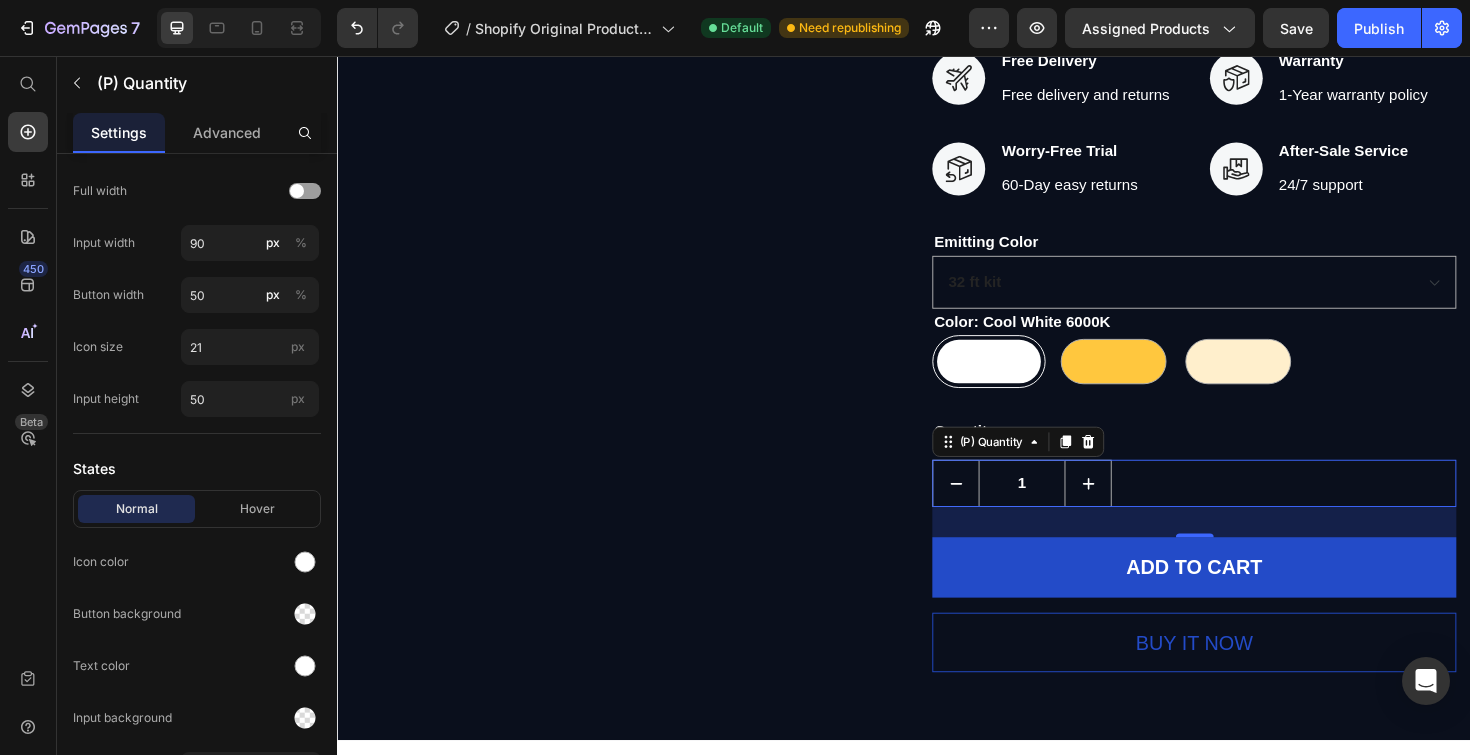 click on "Product Images" at bounding box center (629, -1812) 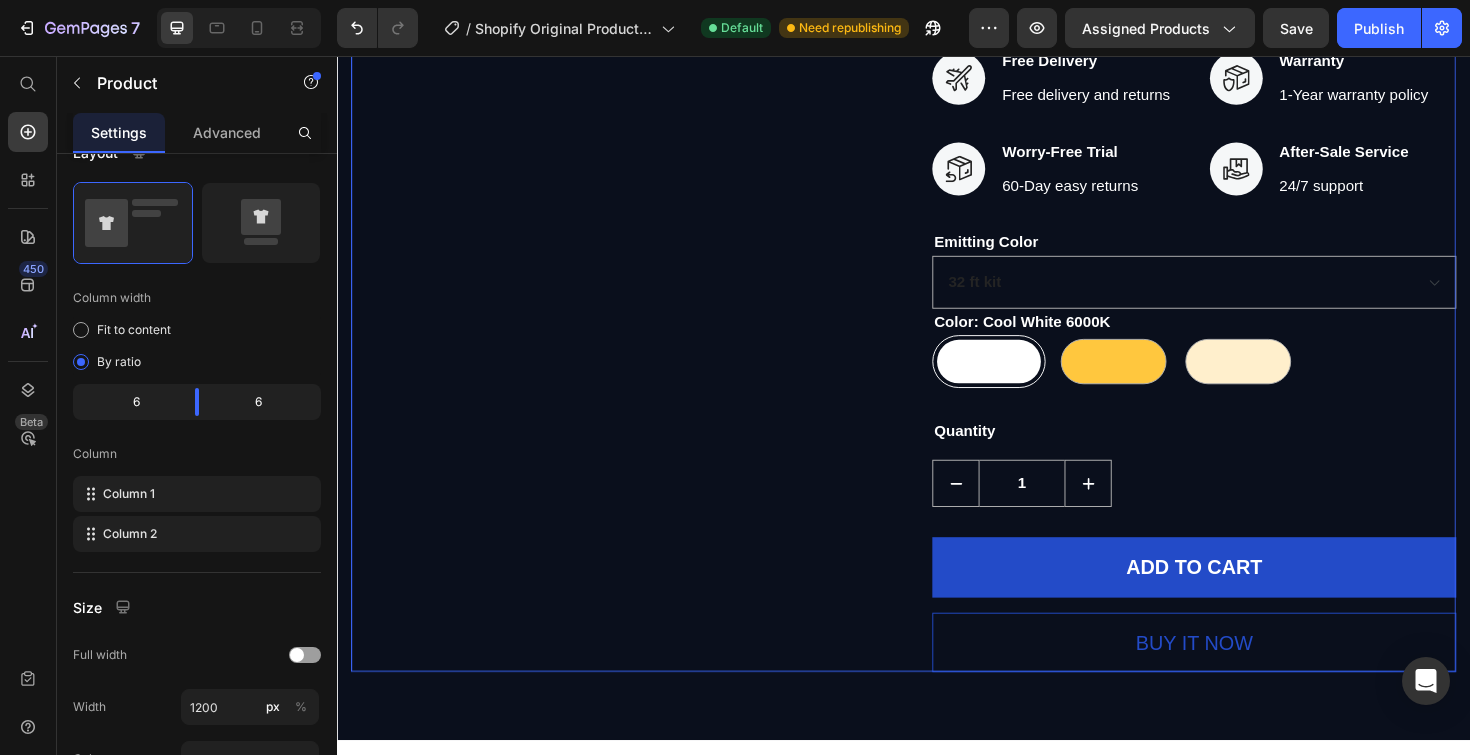 scroll, scrollTop: 0, scrollLeft: 0, axis: both 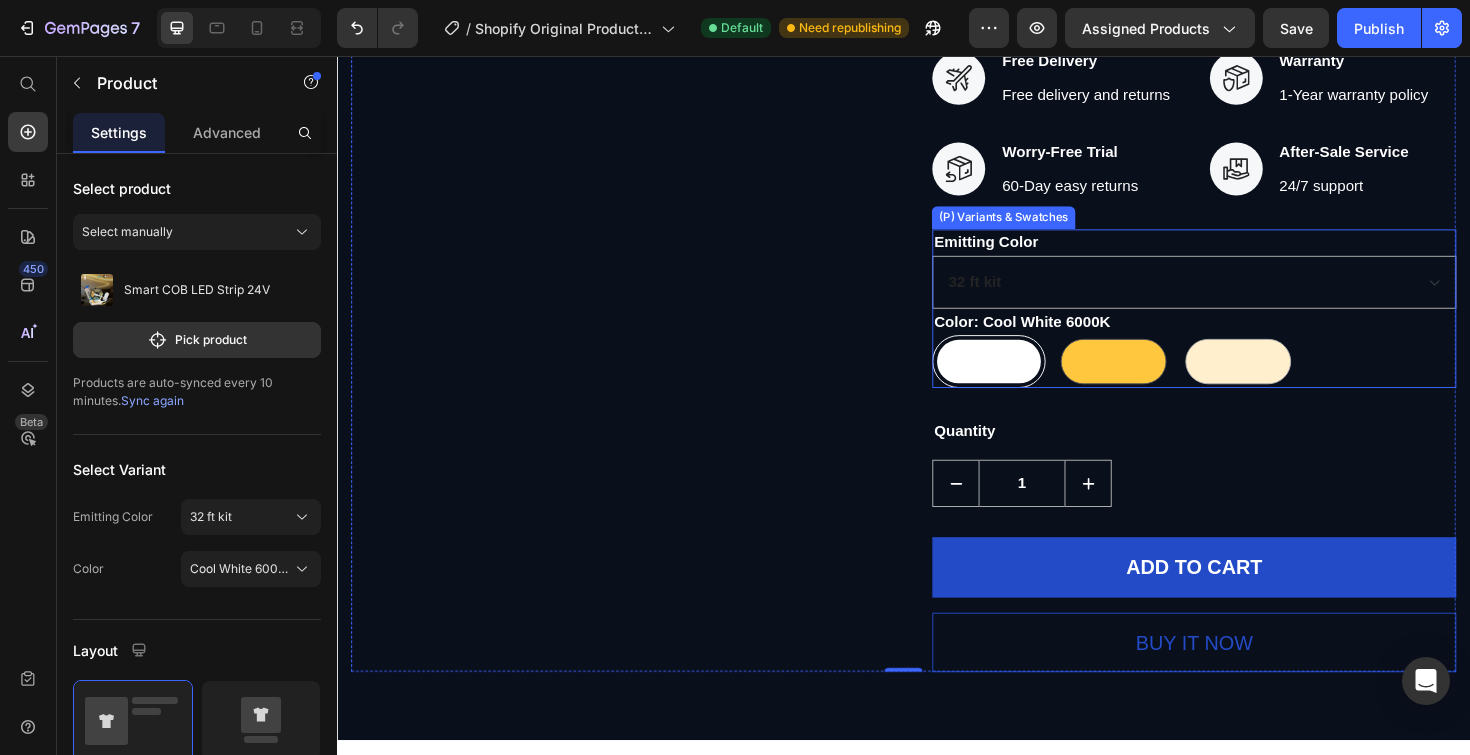 click at bounding box center [1159, 380] 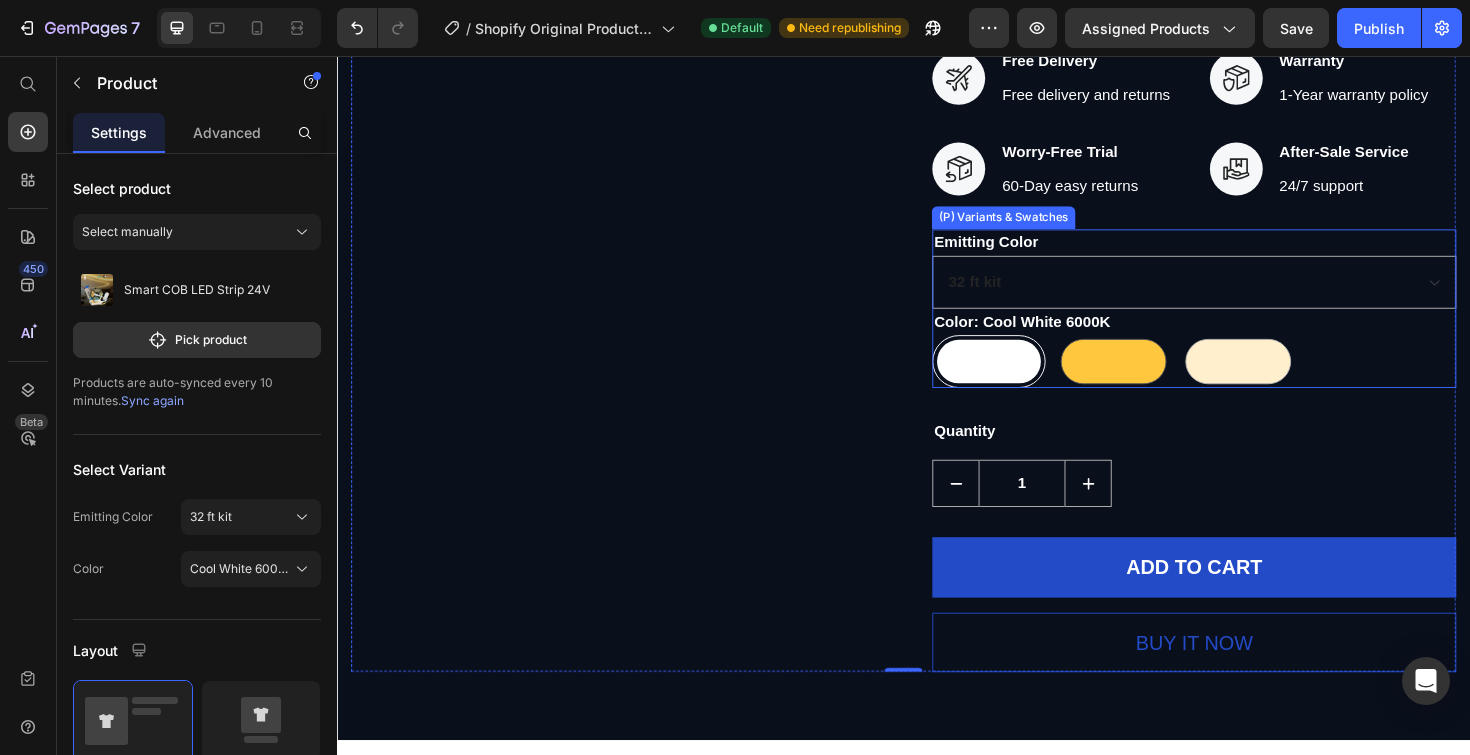 click on "Warm 3000K Warm 3000K" at bounding box center [1098, 351] 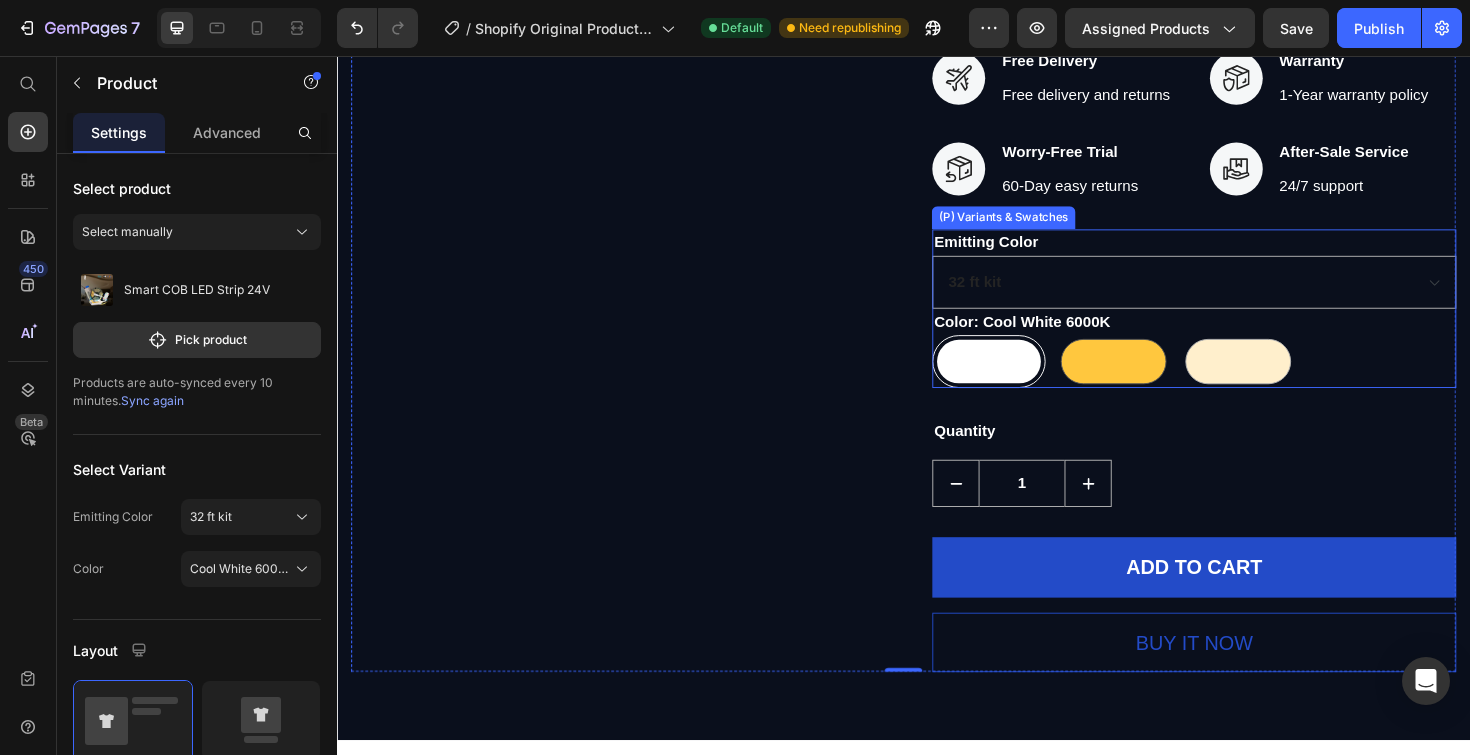 radio on "true" 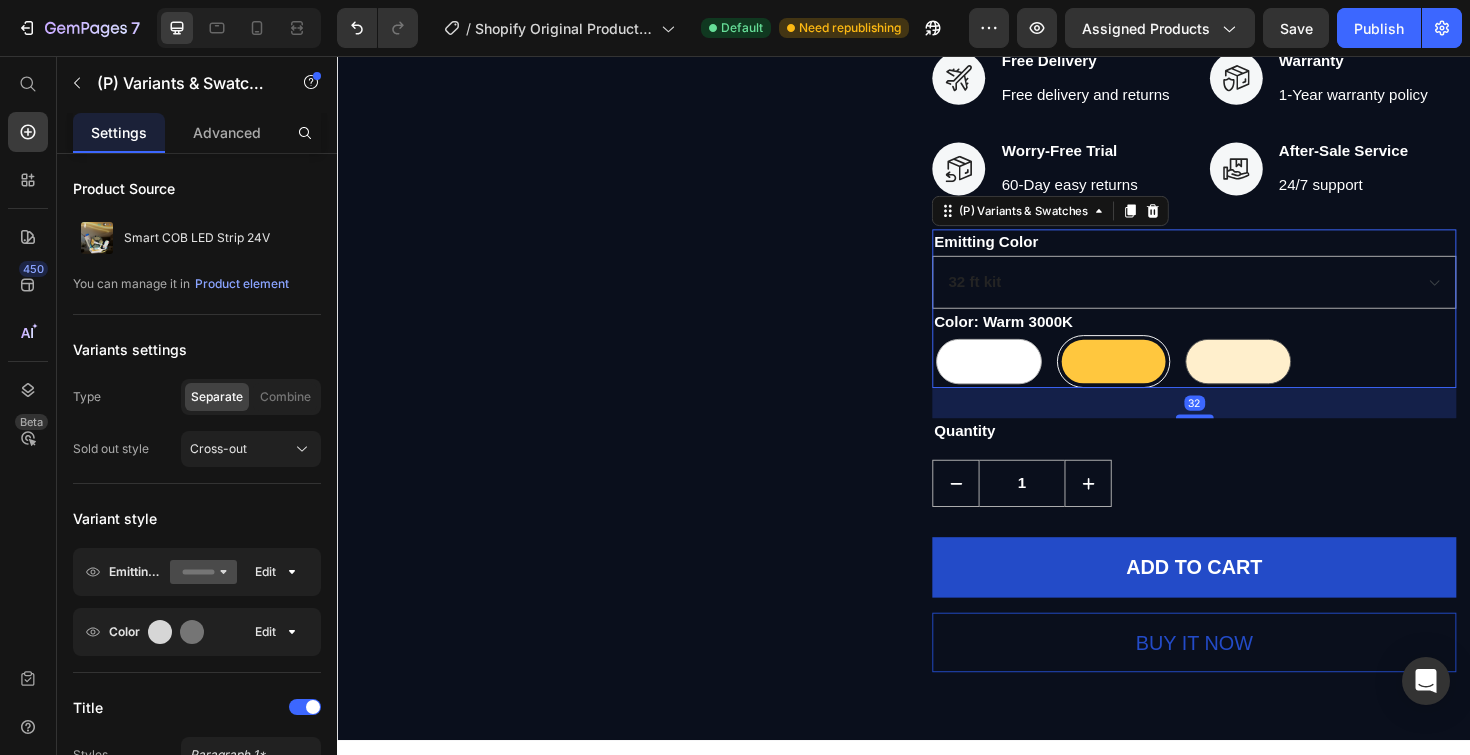click at bounding box center [1291, 380] 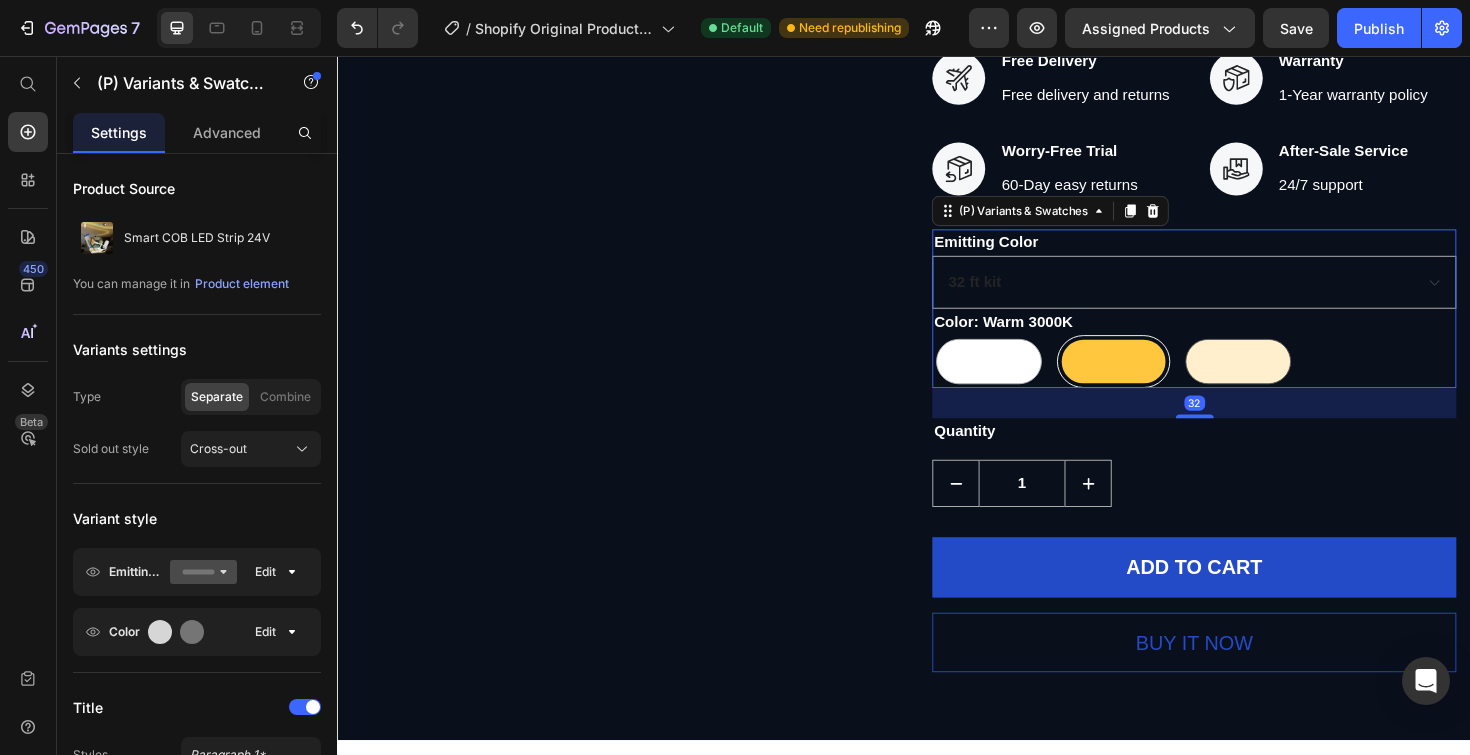 click on "Natural white 4000K Natural white 4000K" at bounding box center (1230, 351) 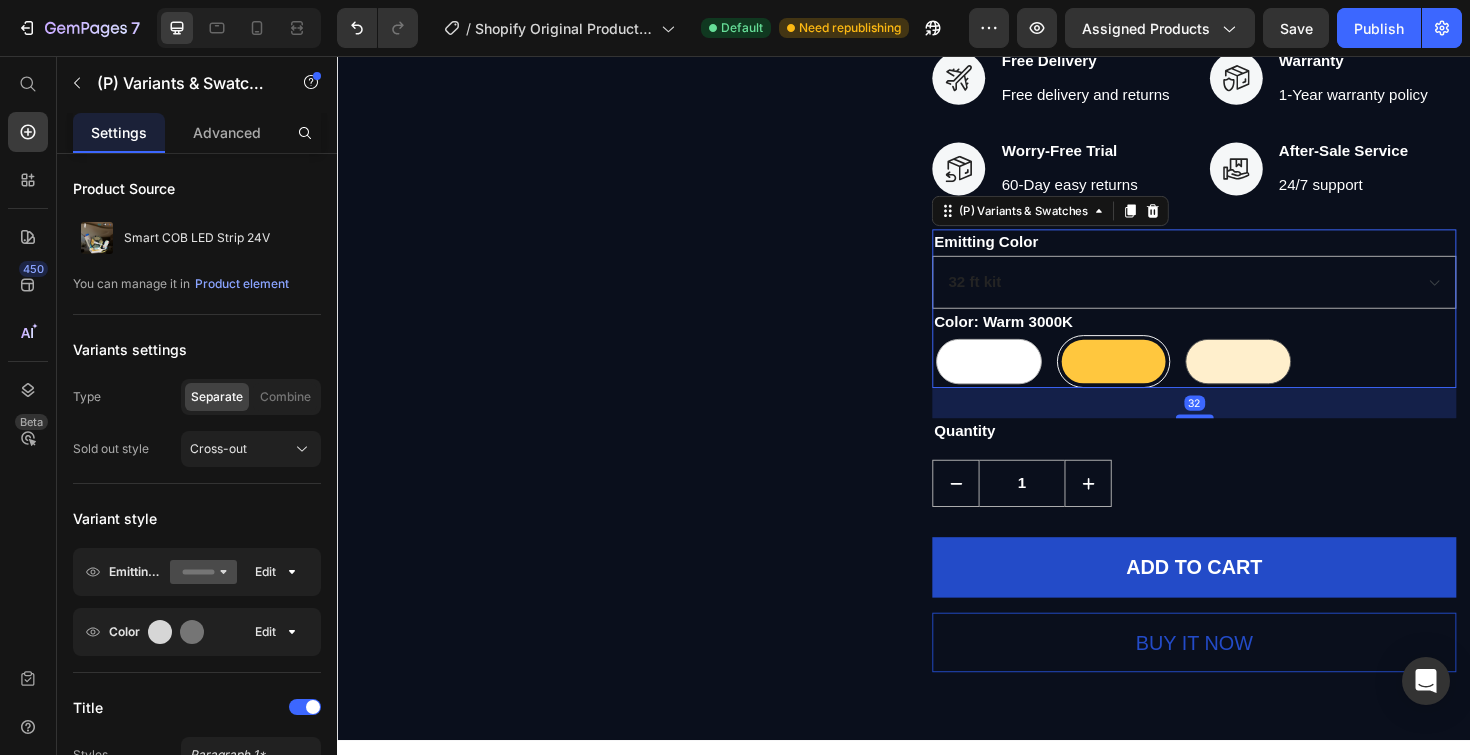 radio on "true" 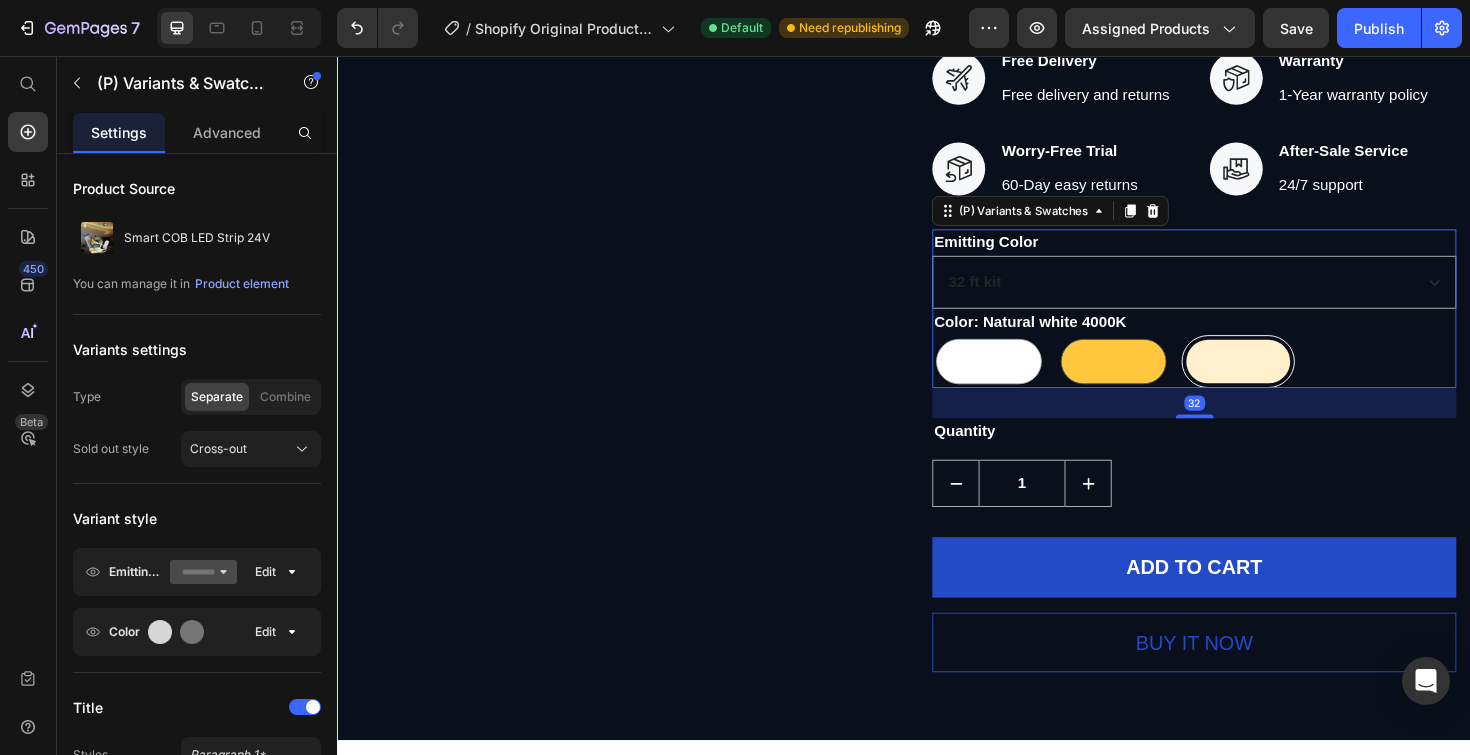 click at bounding box center (1159, 380) 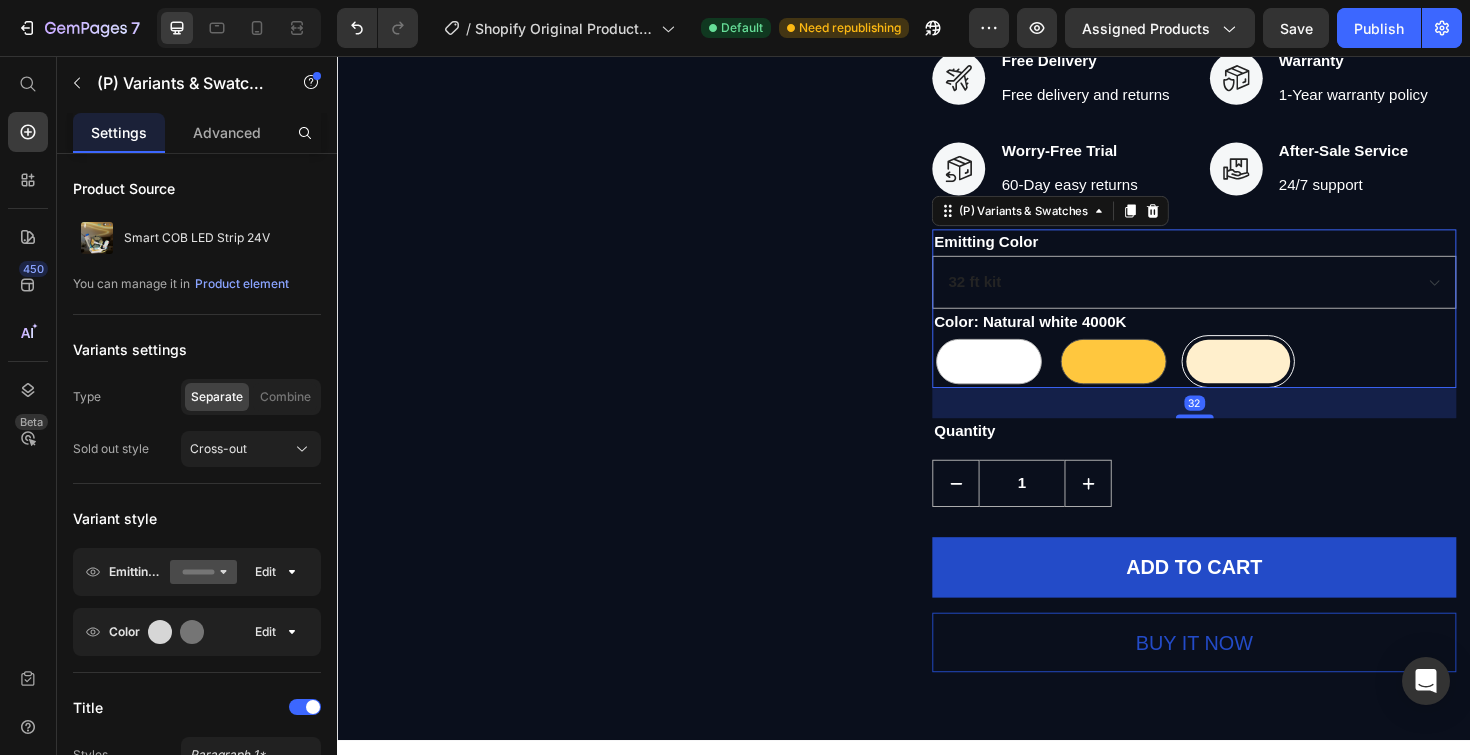 click on "Warm 3000K Warm 3000K" at bounding box center [1098, 351] 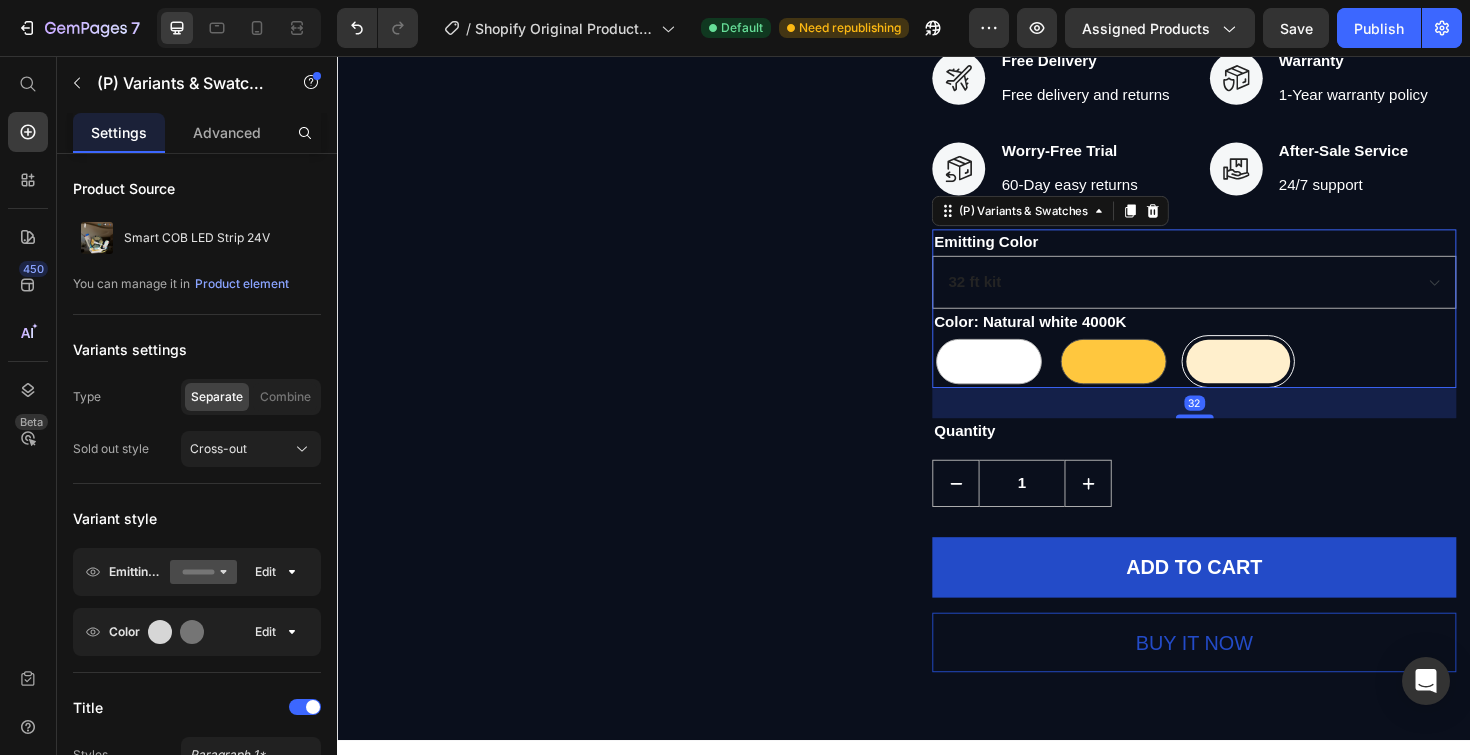 radio on "true" 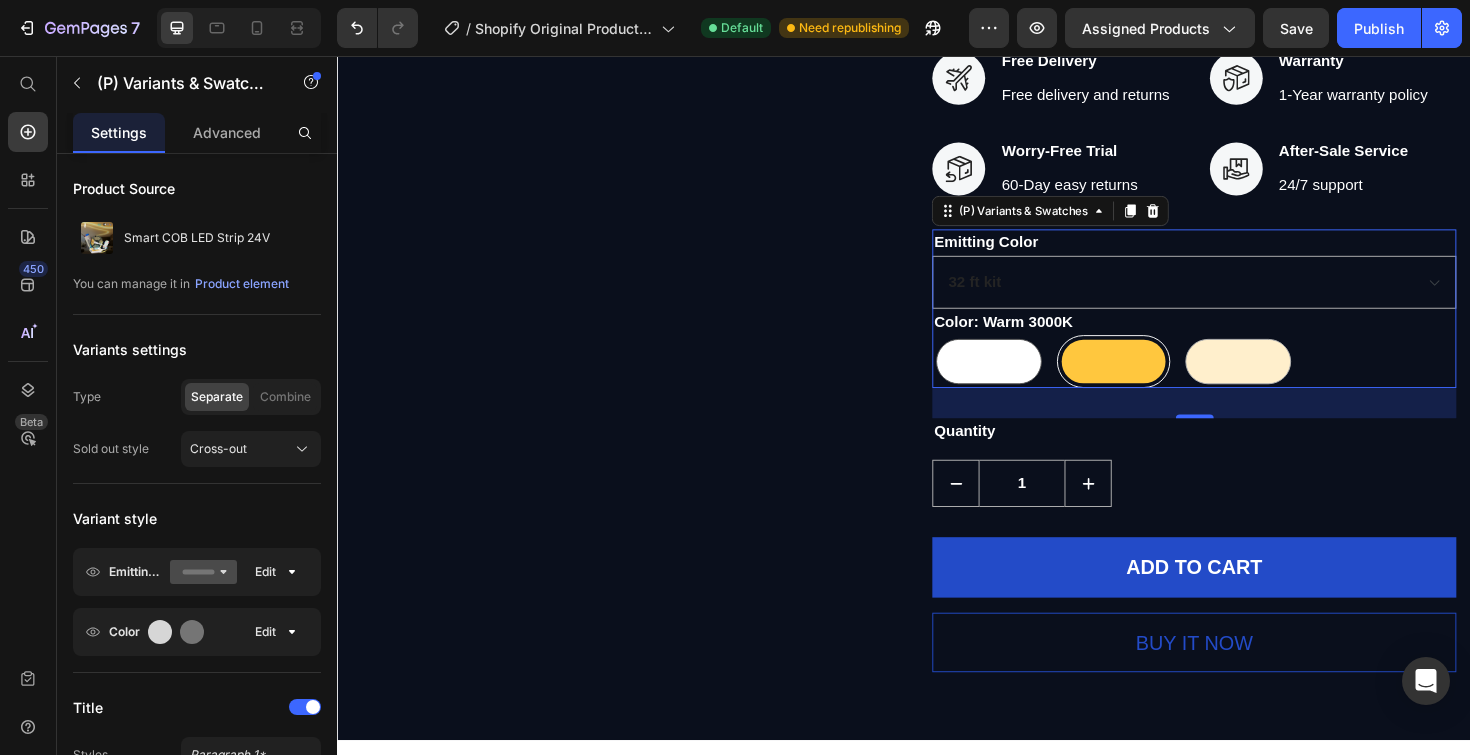 click at bounding box center (1027, 380) 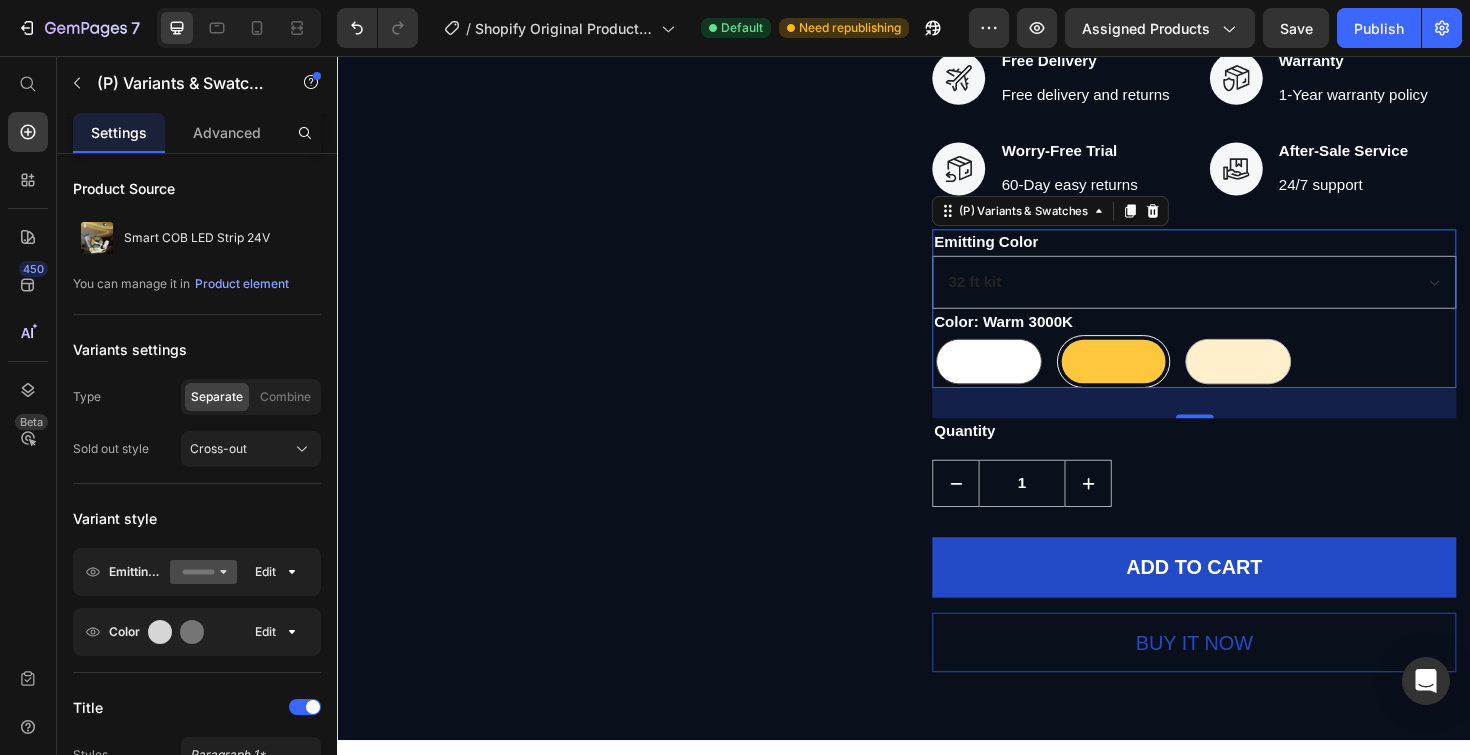 click on "Cool White 6000K Cool White 6000K" at bounding box center [966, 351] 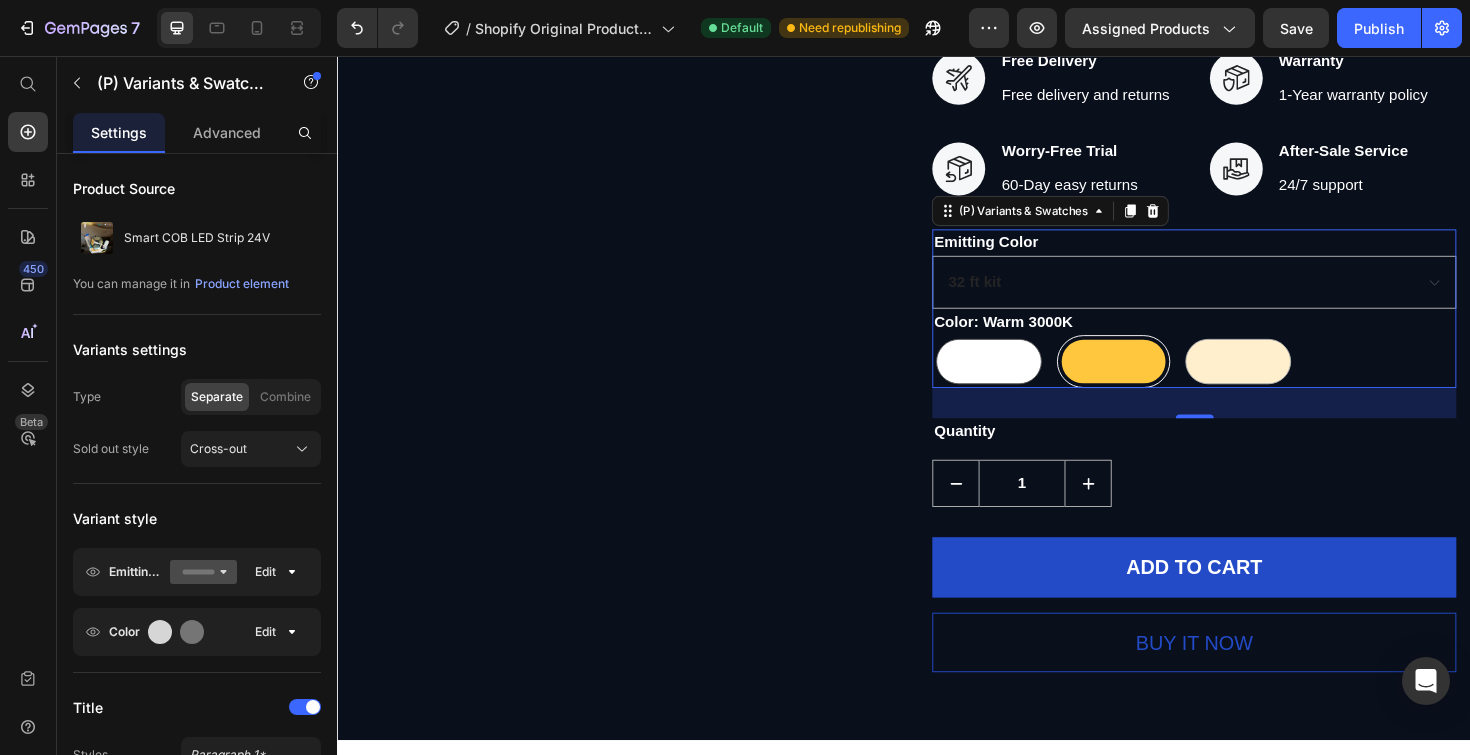 radio on "true" 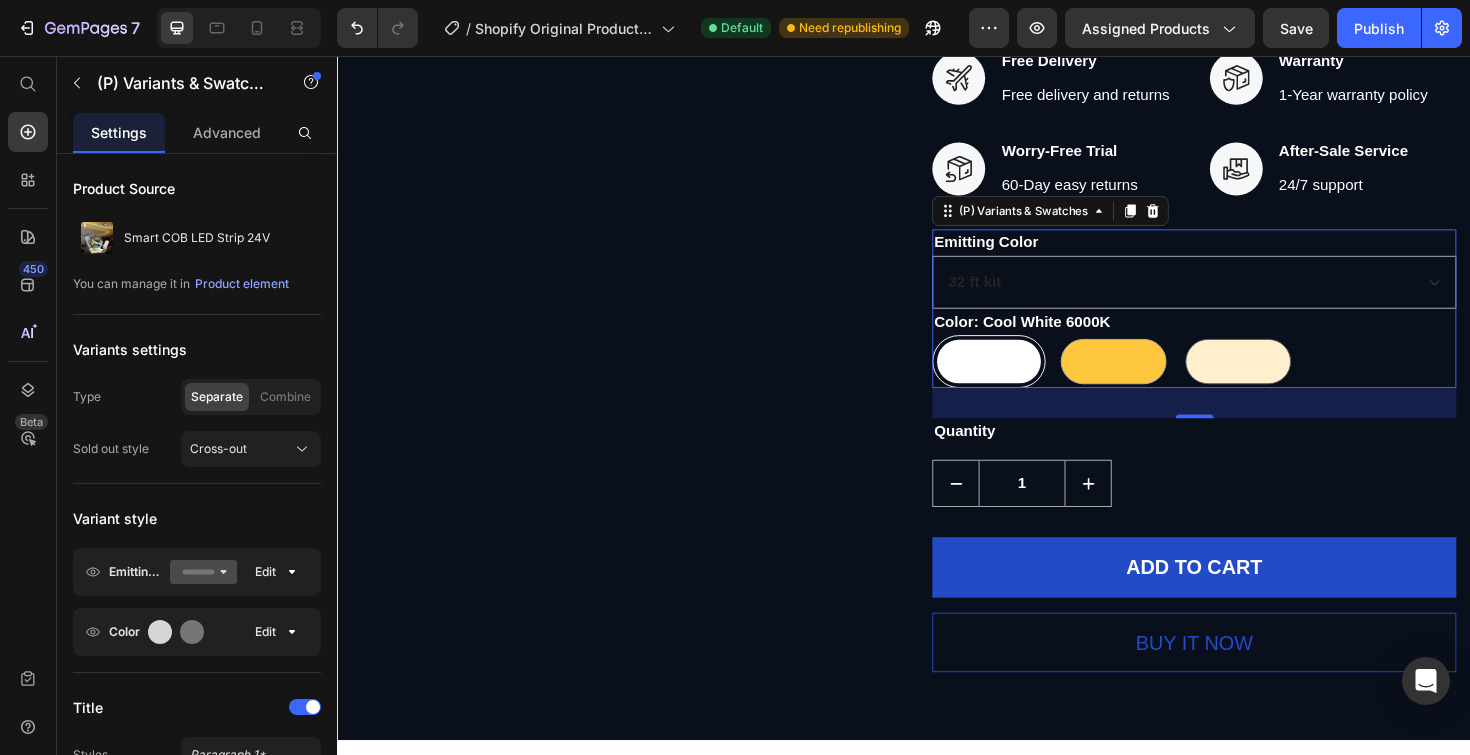 click at bounding box center [1291, 380] 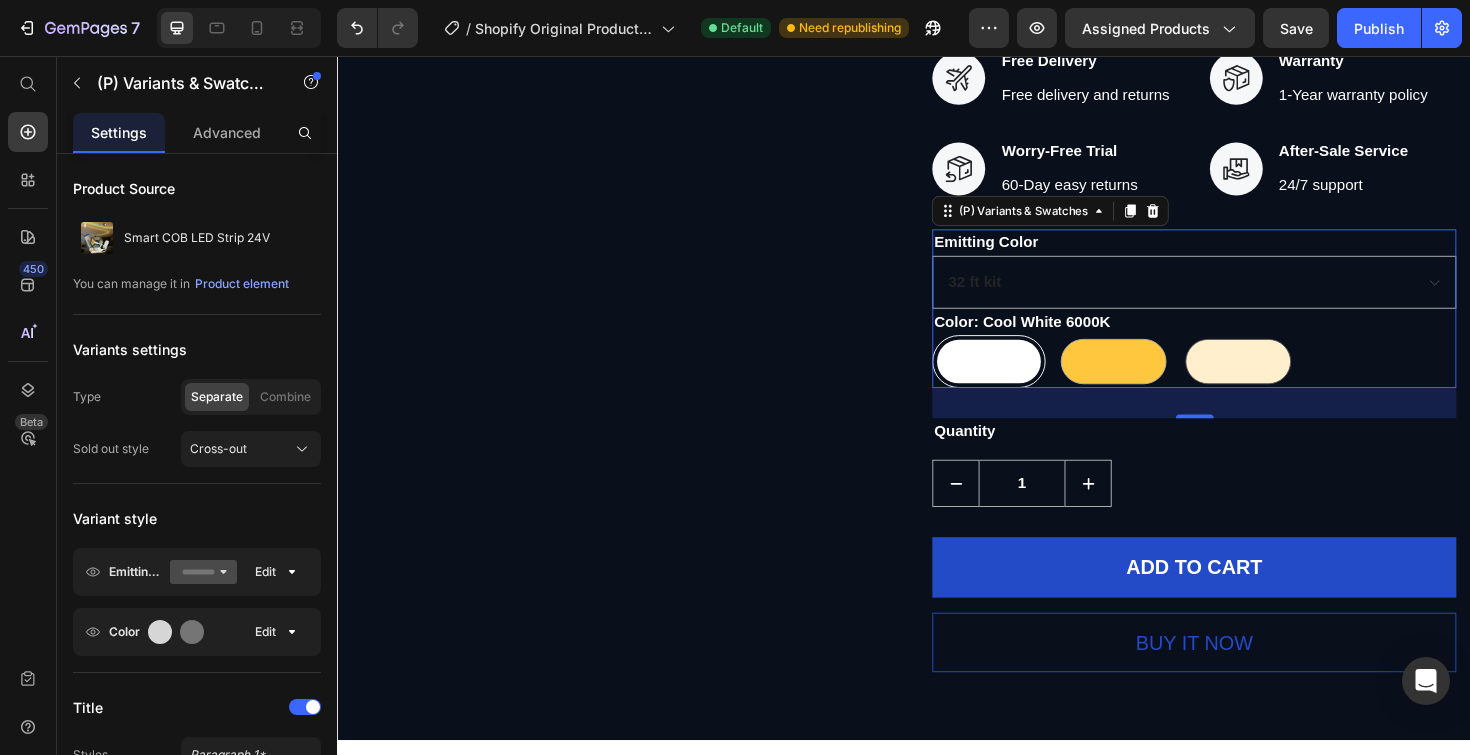 click on "Natural white 4000K Natural white 4000K" at bounding box center (1230, 351) 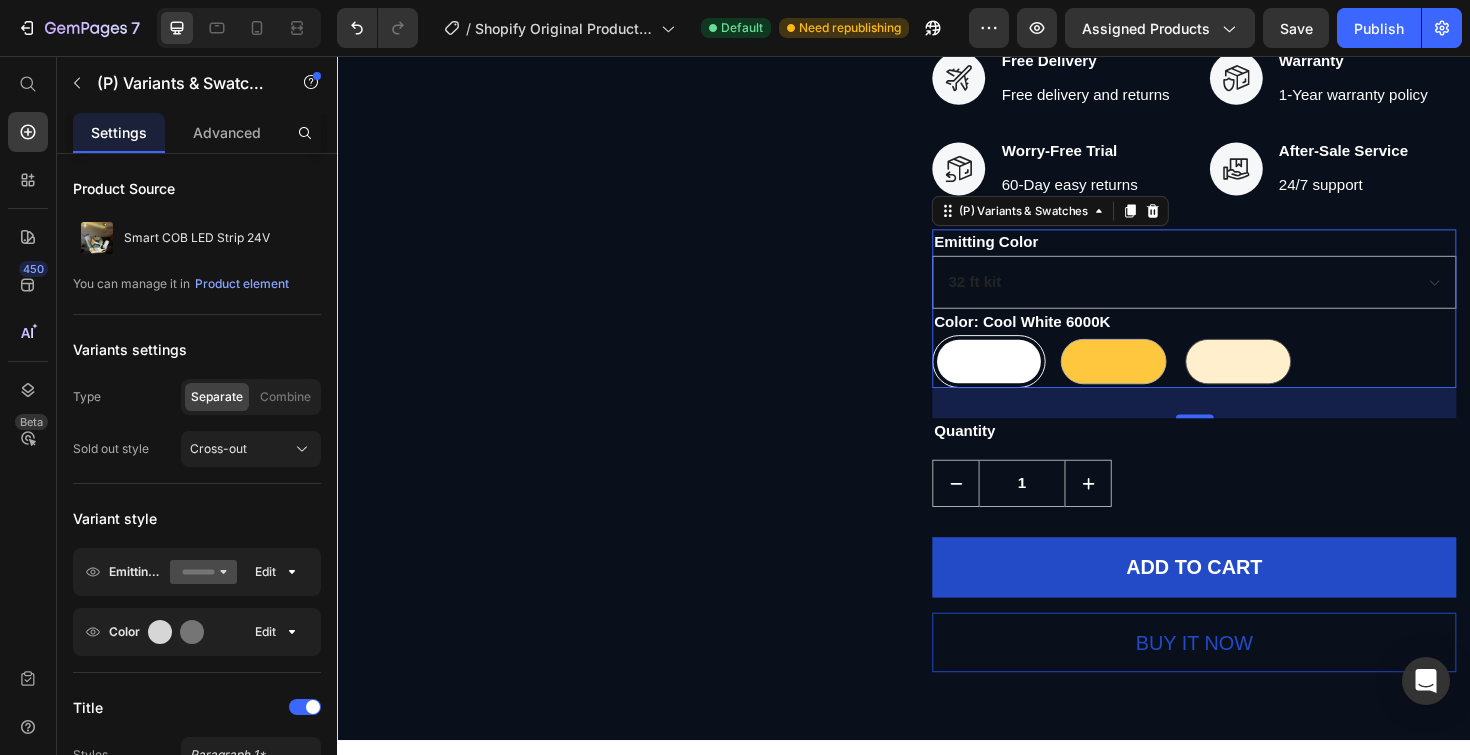 radio on "true" 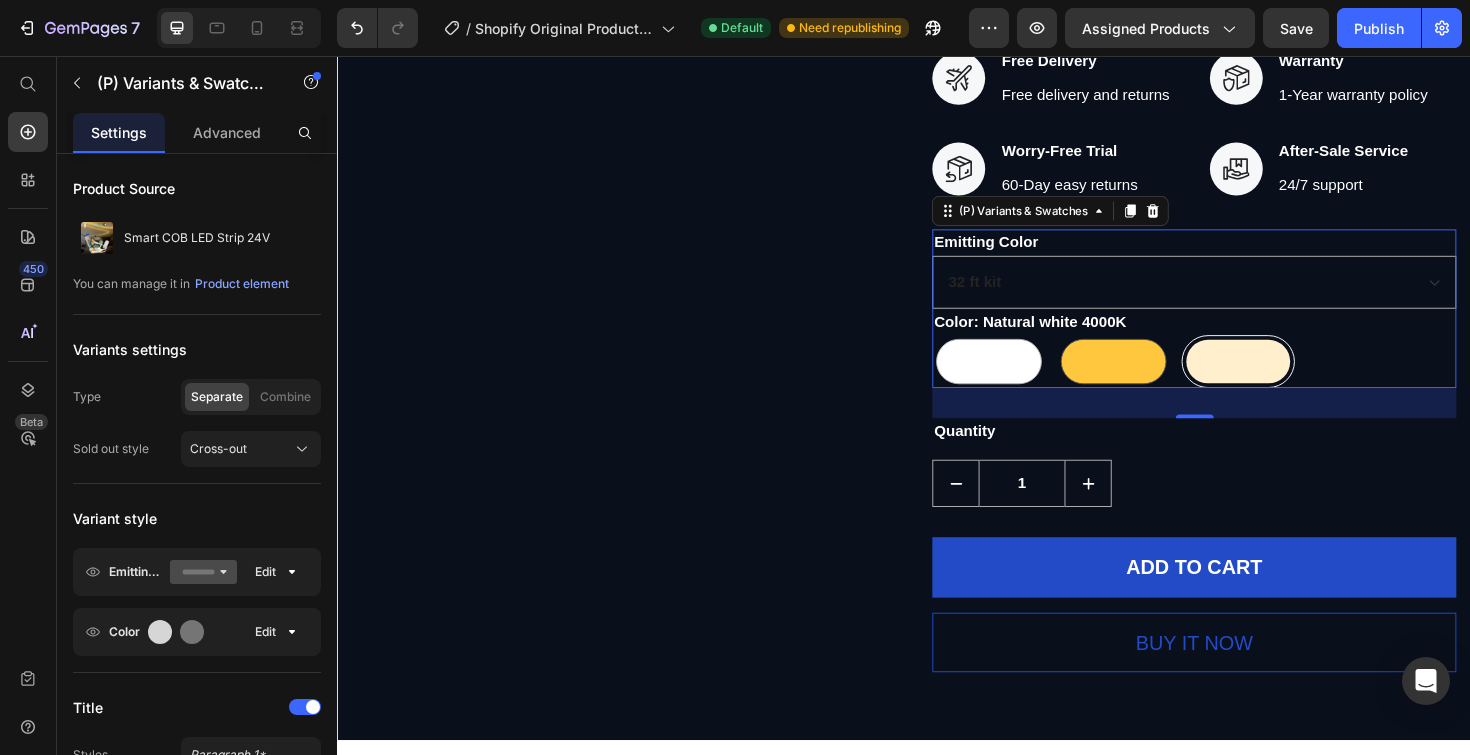 click at bounding box center [1159, 380] 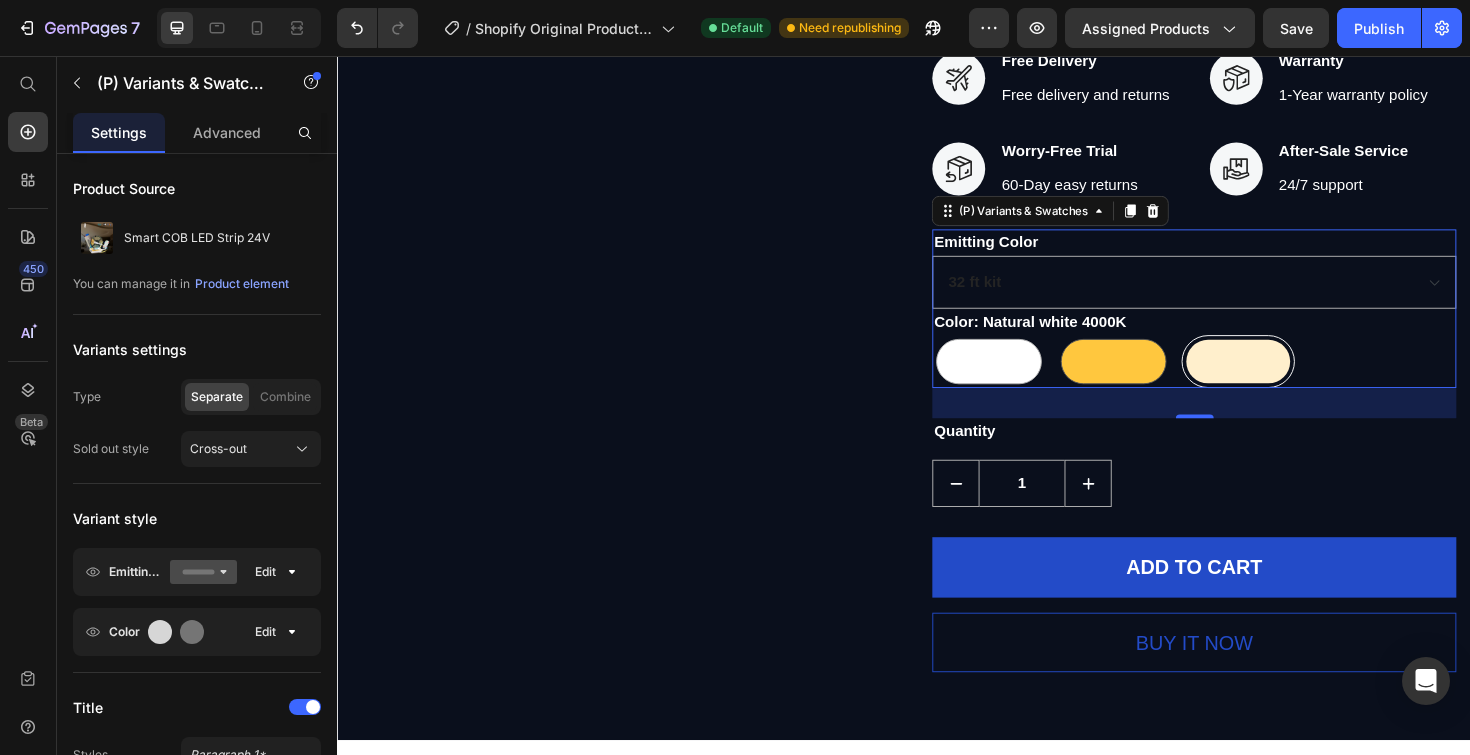 click on "Warm 3000K Warm 3000K" at bounding box center [1098, 351] 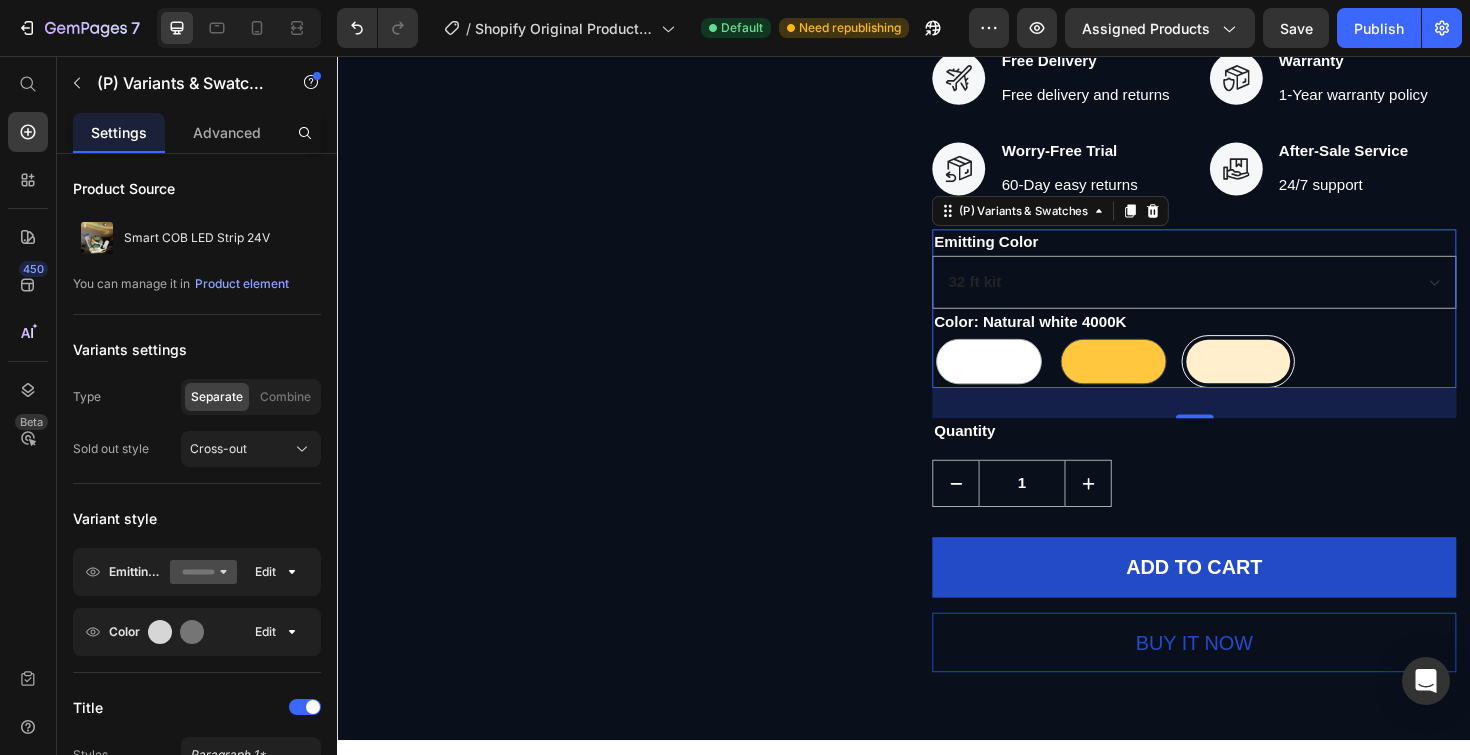radio on "true" 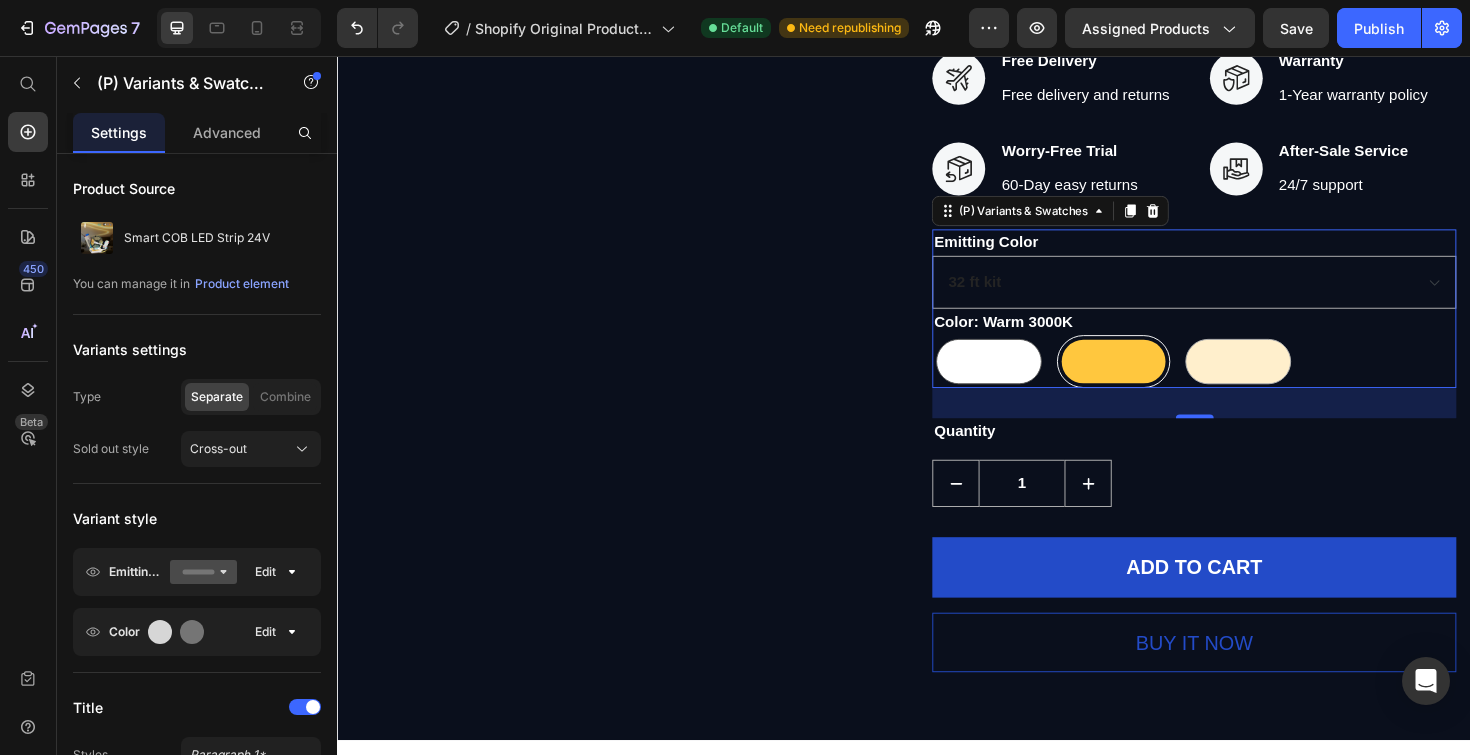 click at bounding box center (1027, 380) 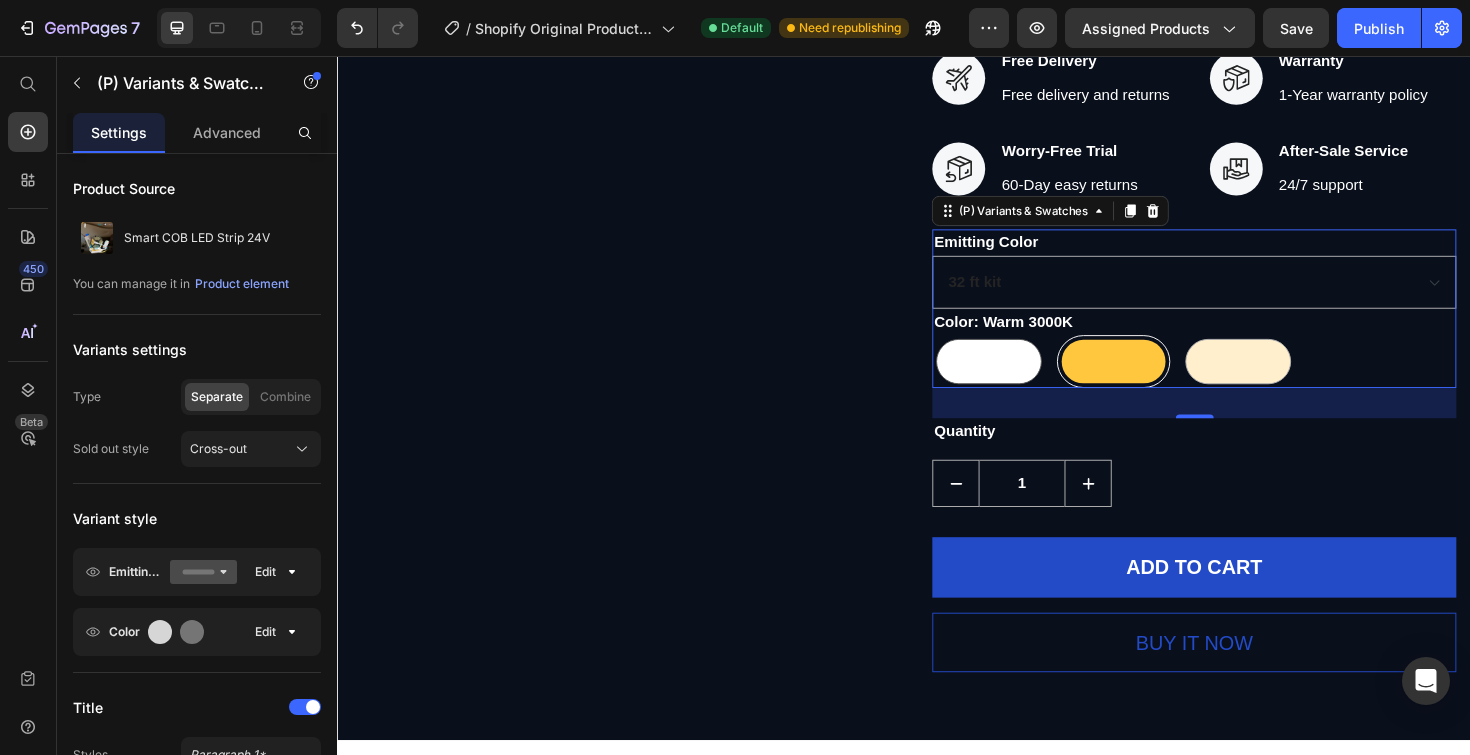 click on "Cool White 6000K Cool White 6000K" at bounding box center (966, 351) 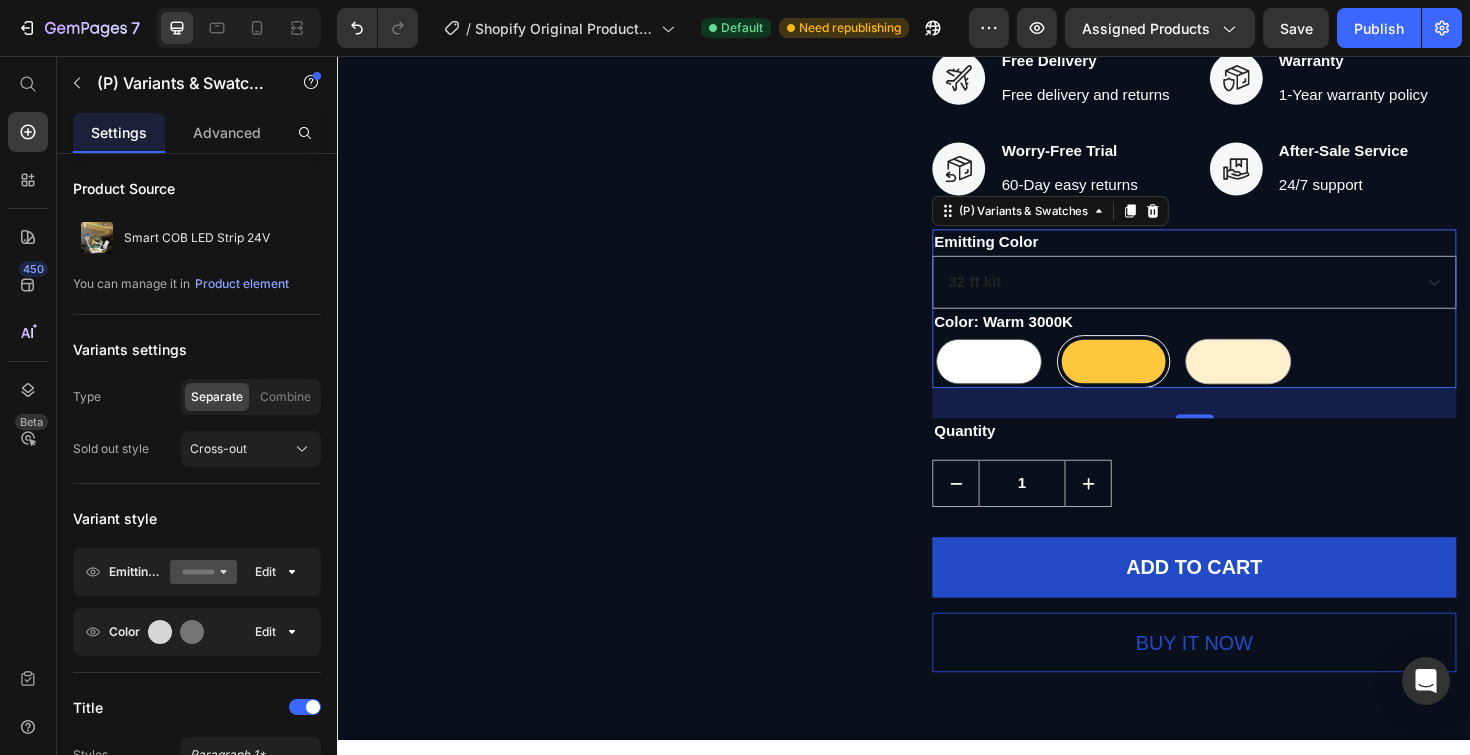 radio on "true" 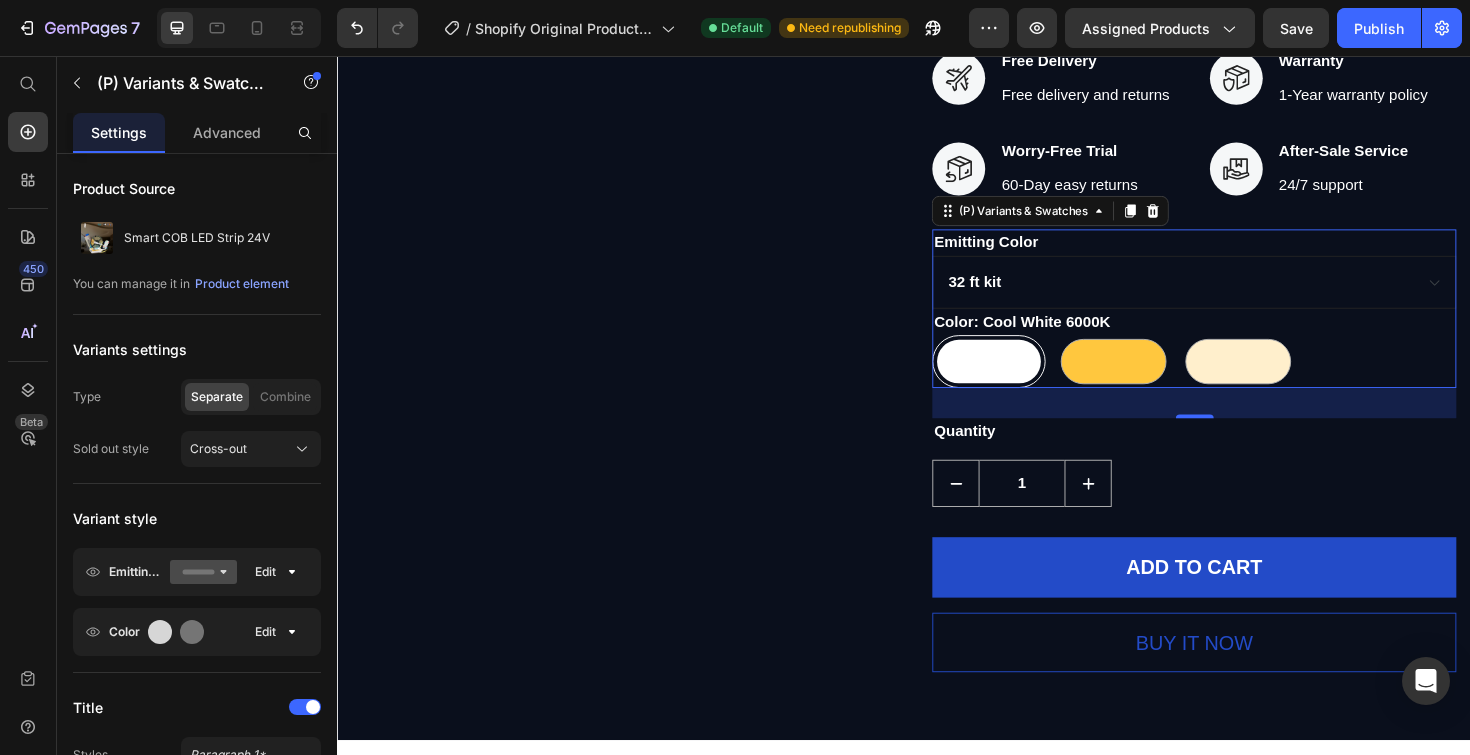 click on "32 ft kit 65 ft kit" at bounding box center (1244, 296) 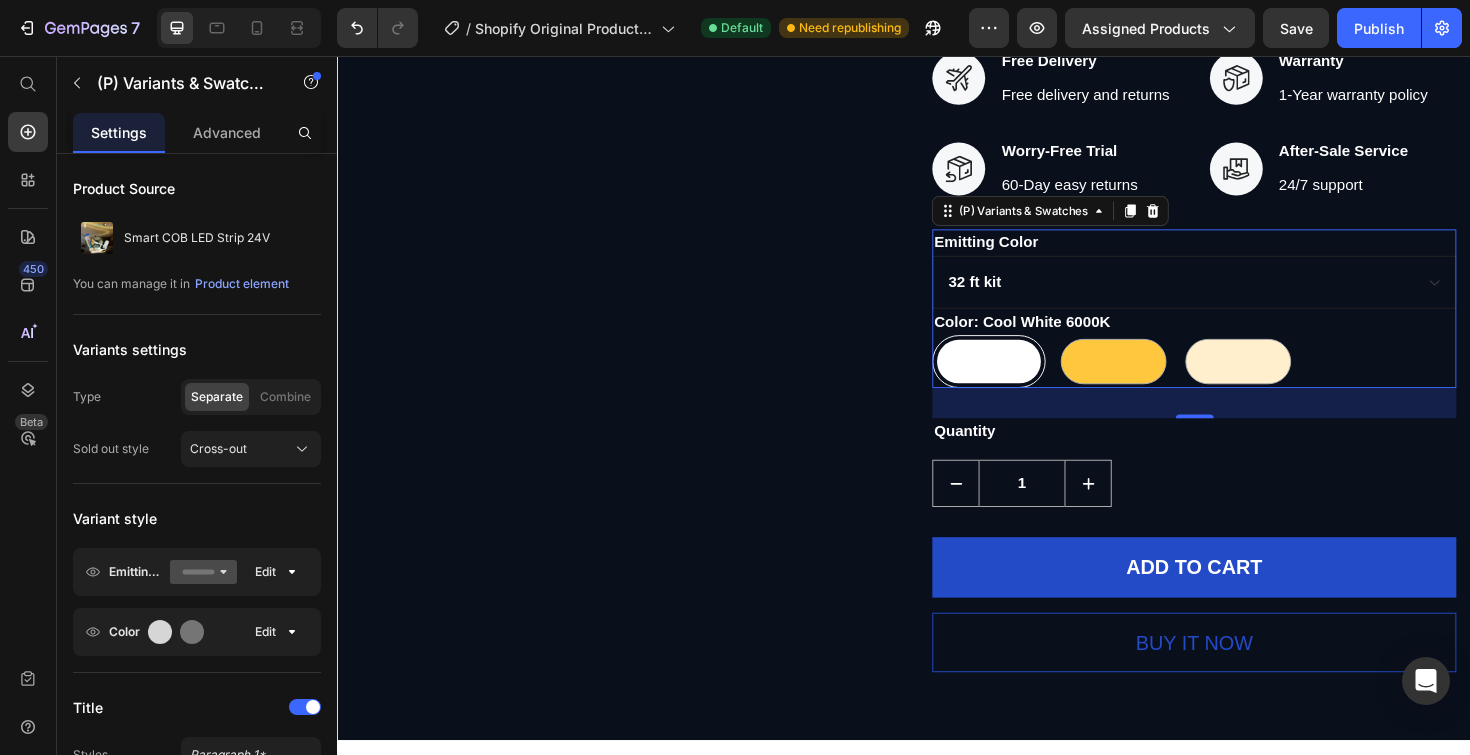 click on "32 ft kit 65 ft kit" at bounding box center (1244, 296) 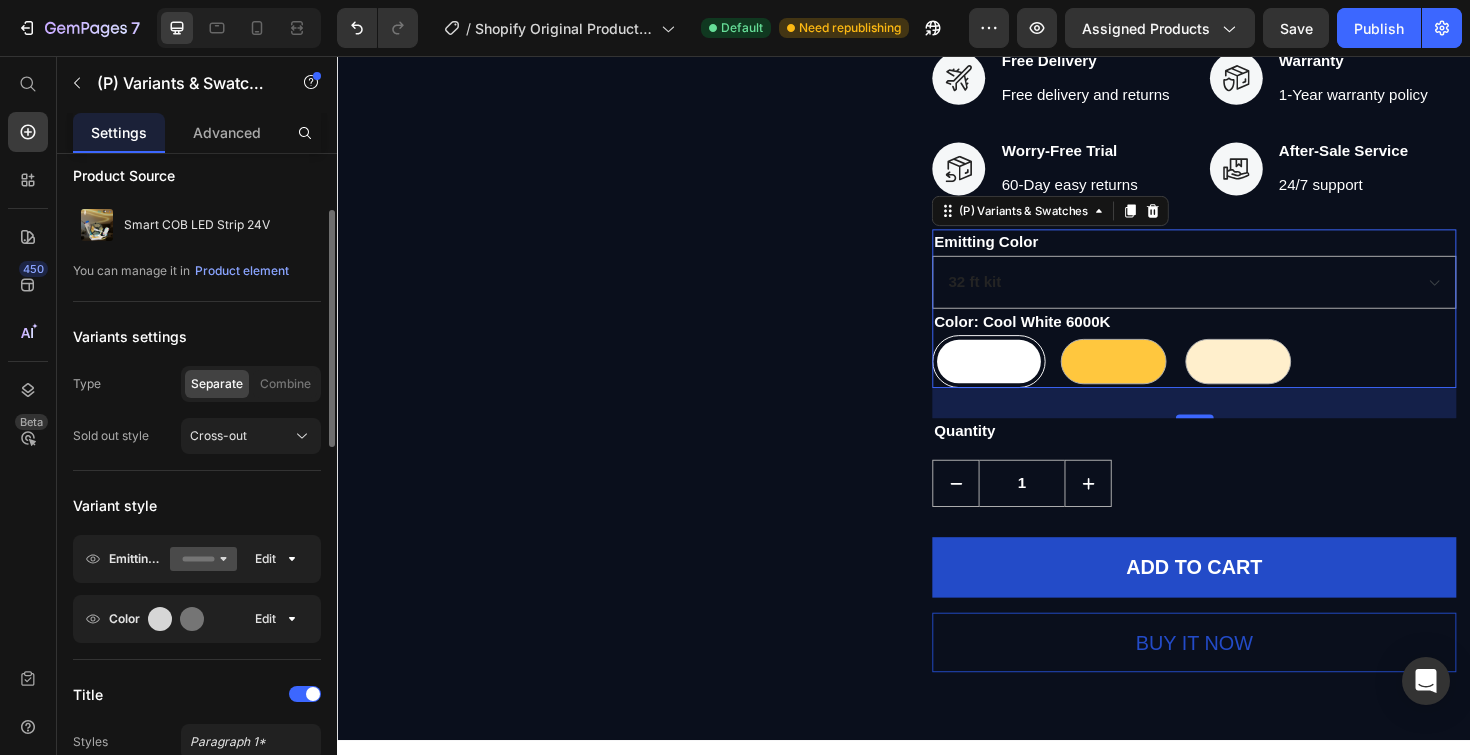 scroll, scrollTop: 51, scrollLeft: 0, axis: vertical 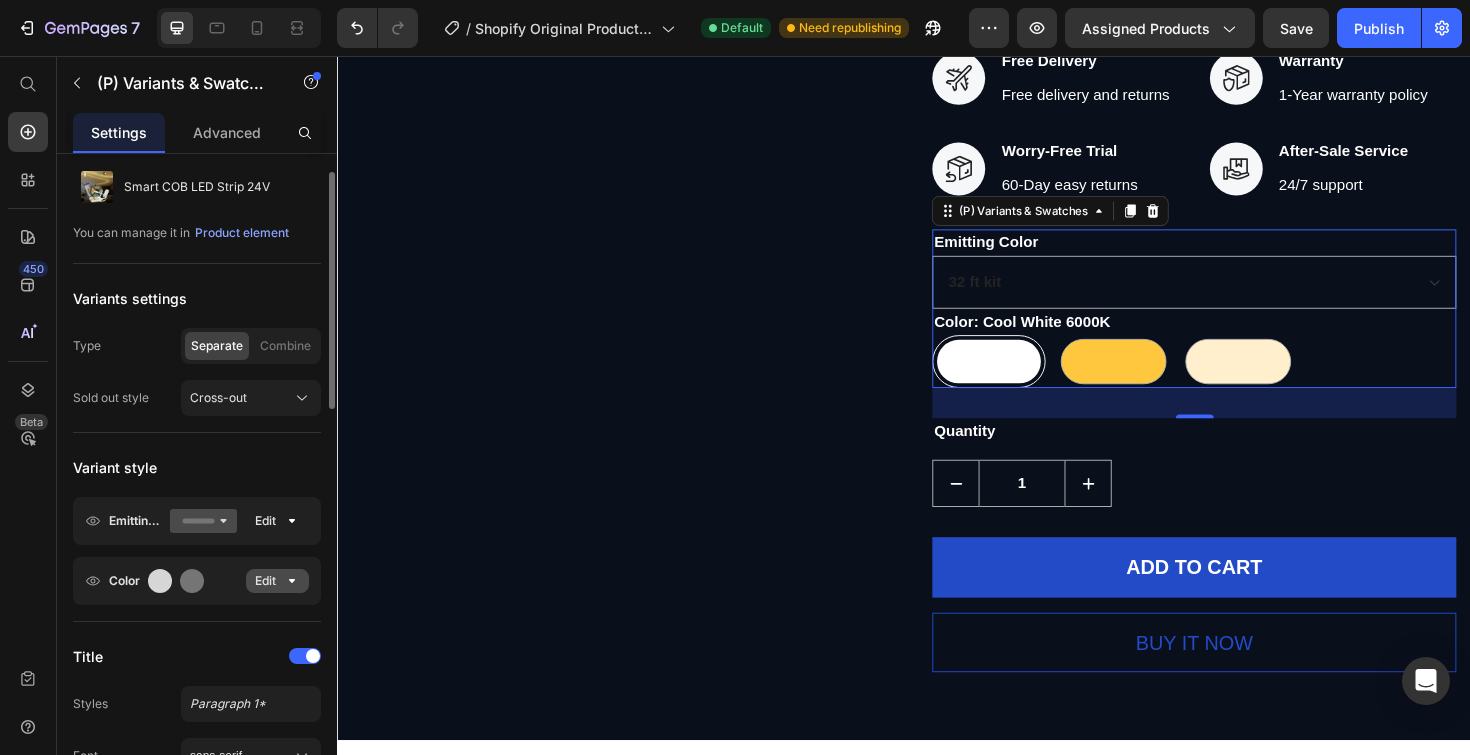 click on "Edit" 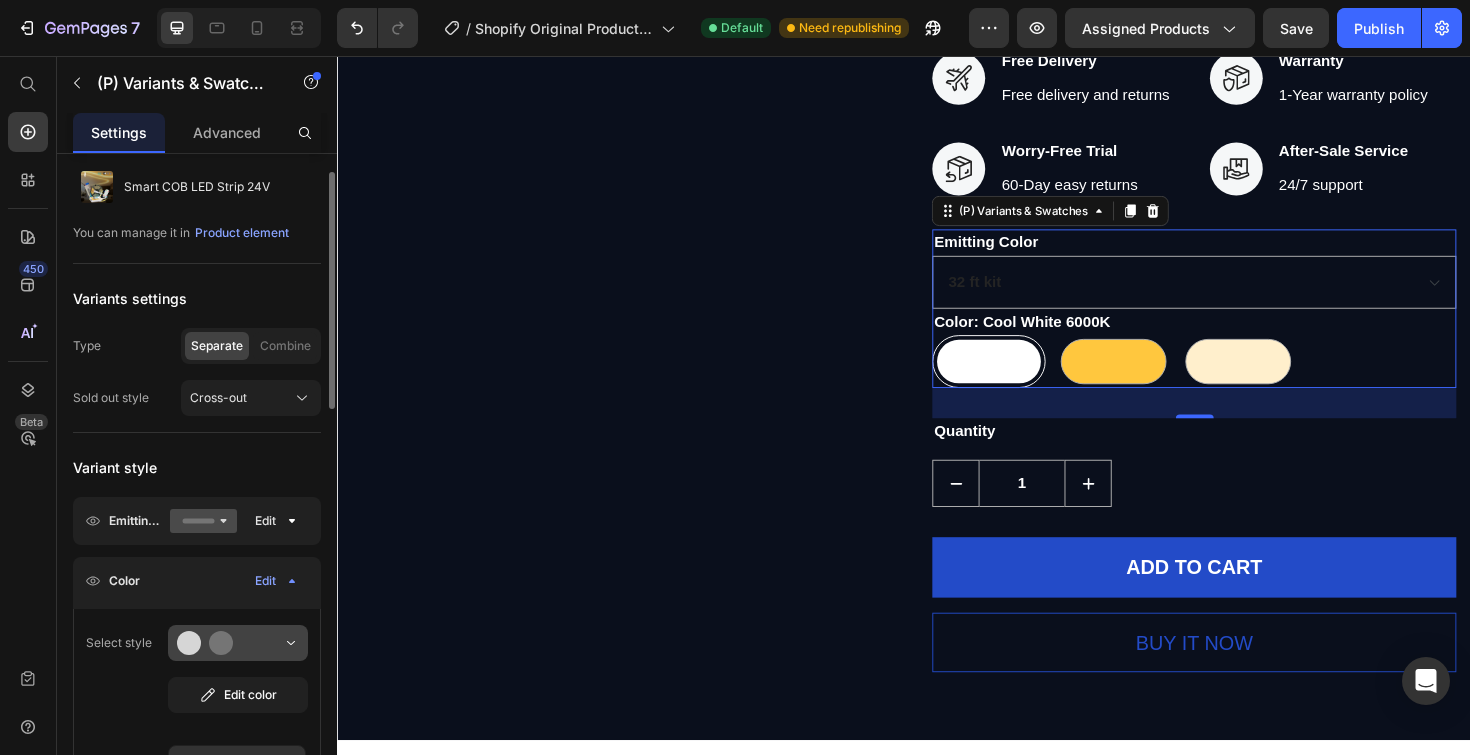 click at bounding box center [238, 643] 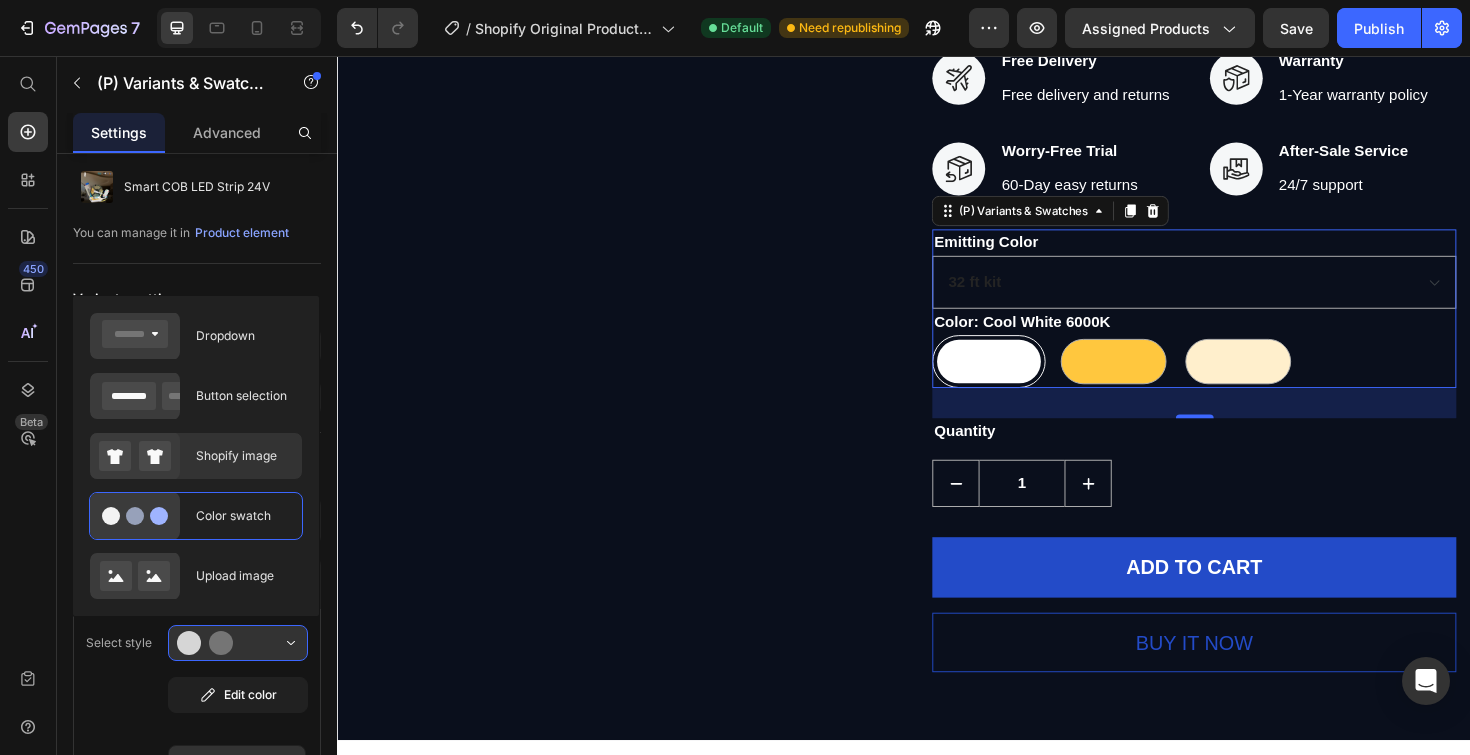 click on "Shopify image" 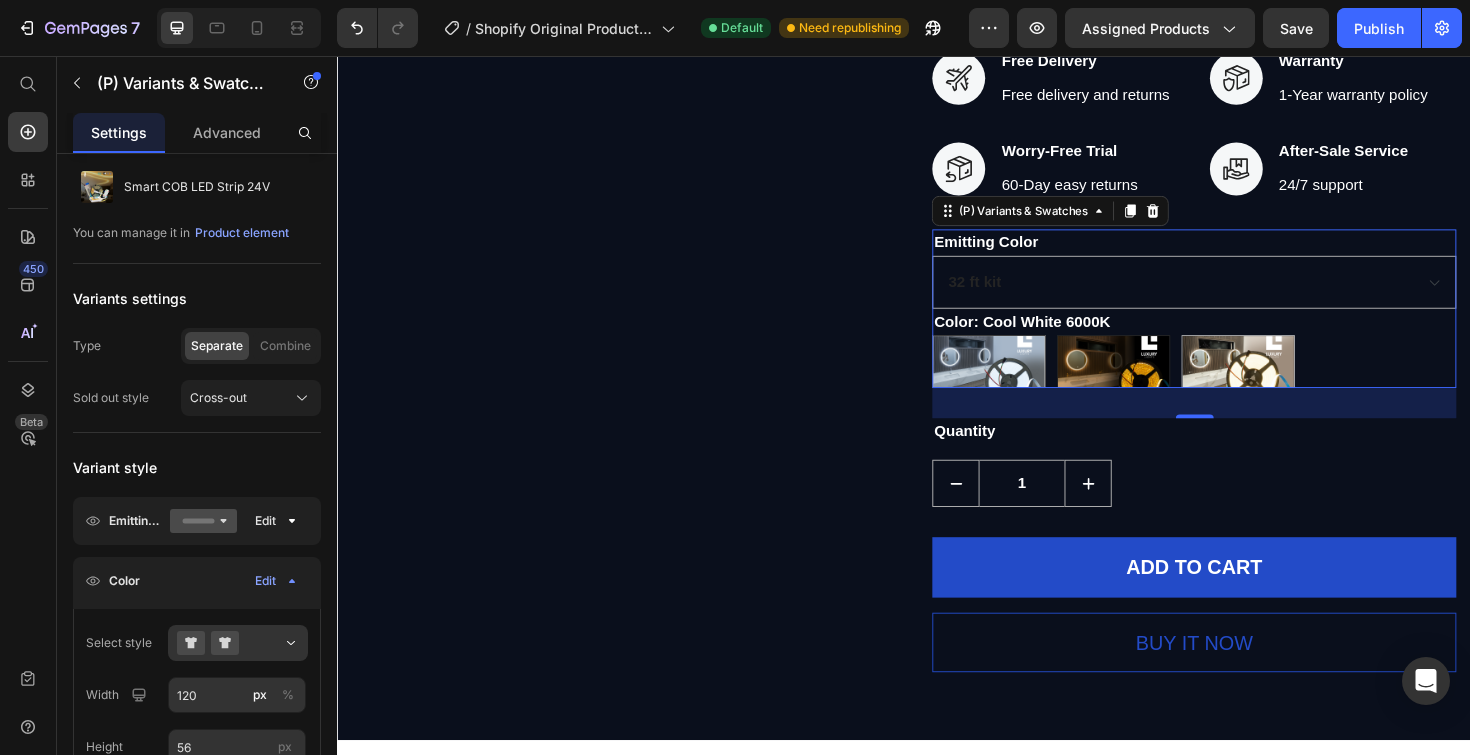 click at bounding box center (1159, 380) 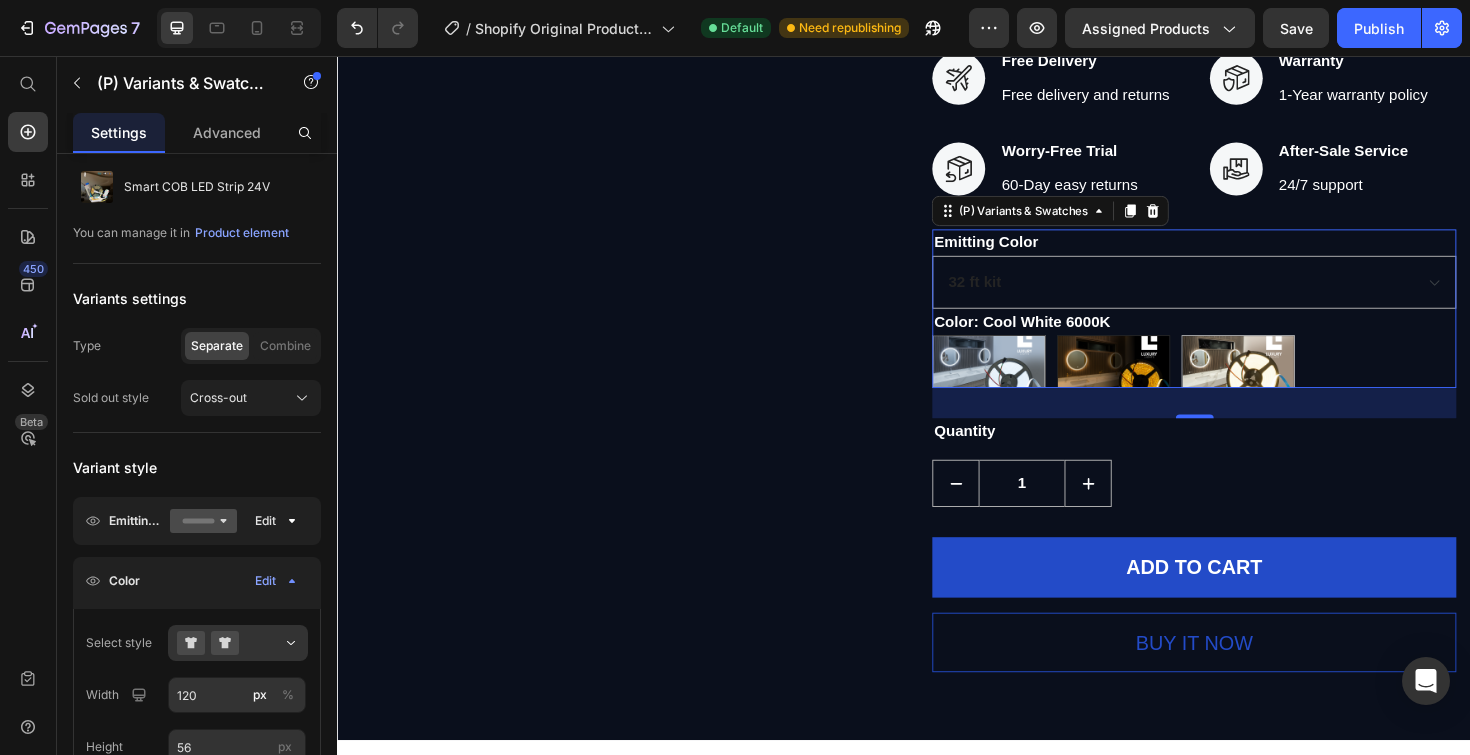 click on "Warm 3000K Warm 3000K" at bounding box center (1098, 351) 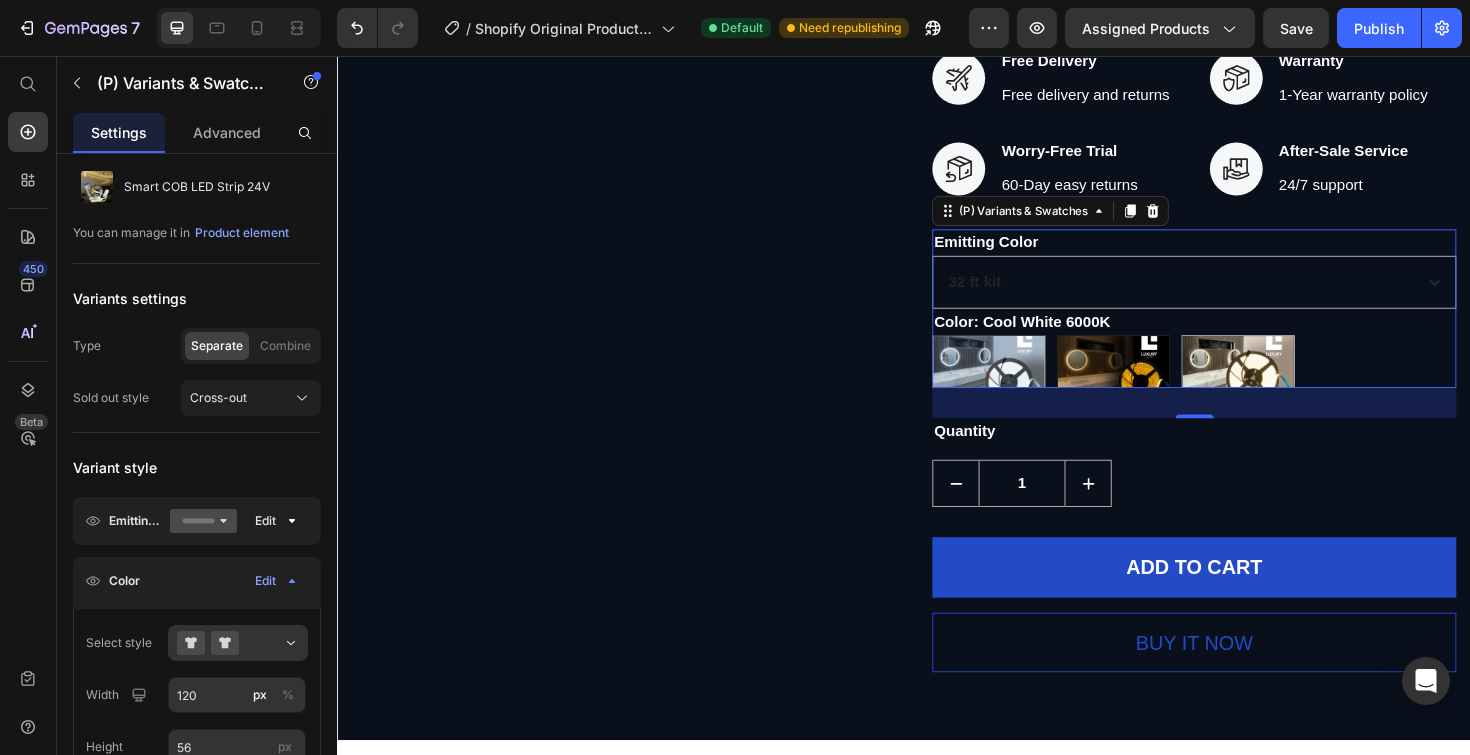 radio on "true" 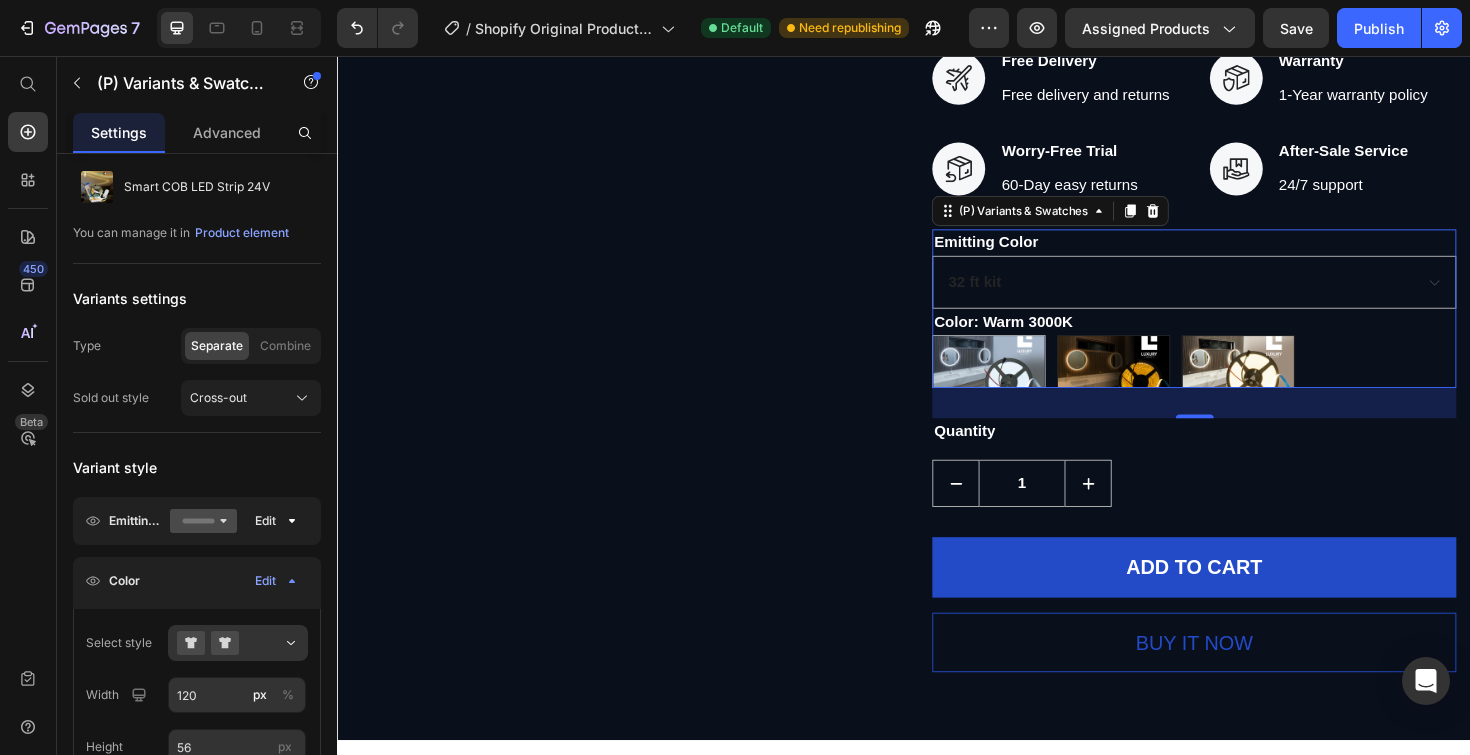 click at bounding box center (1291, 380) 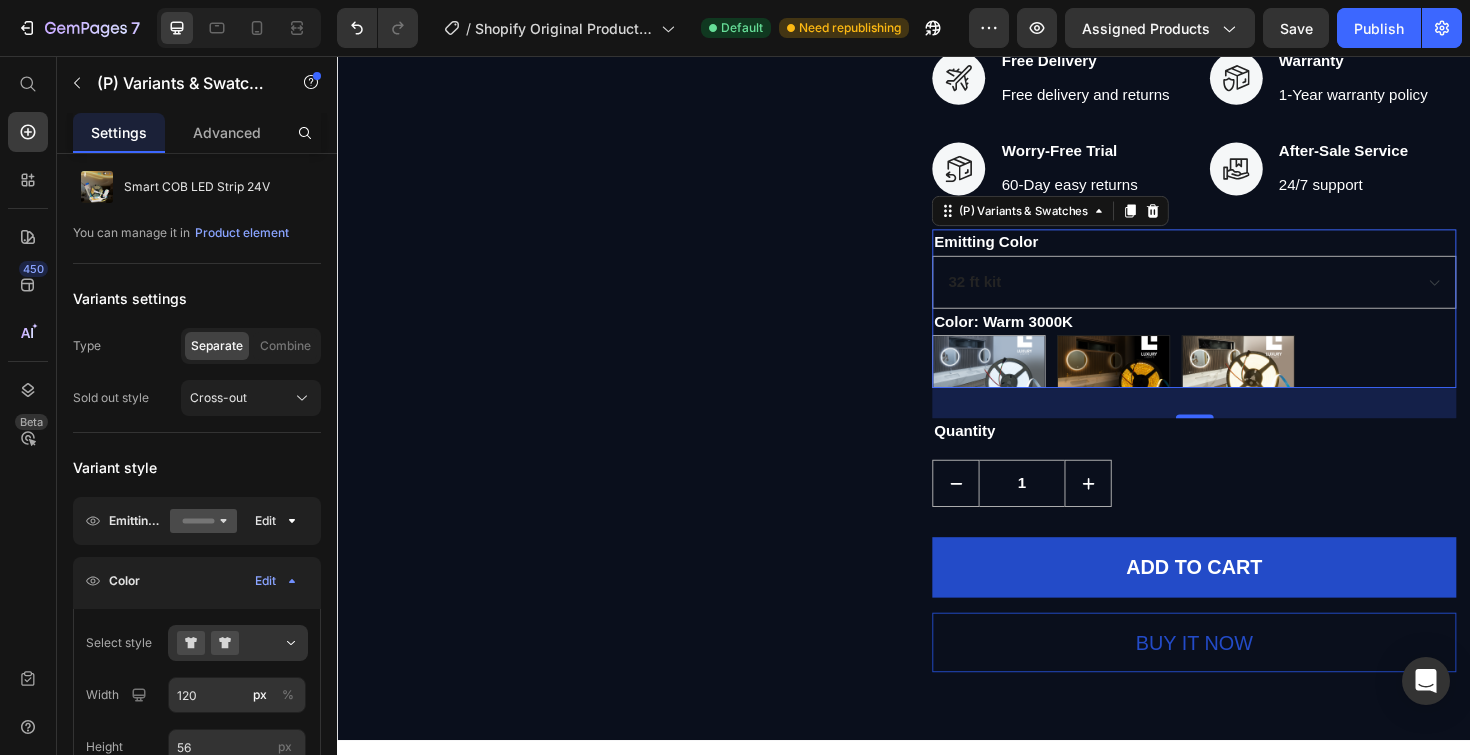 click on "Natural white 4000K Natural white 4000K" at bounding box center (1230, 351) 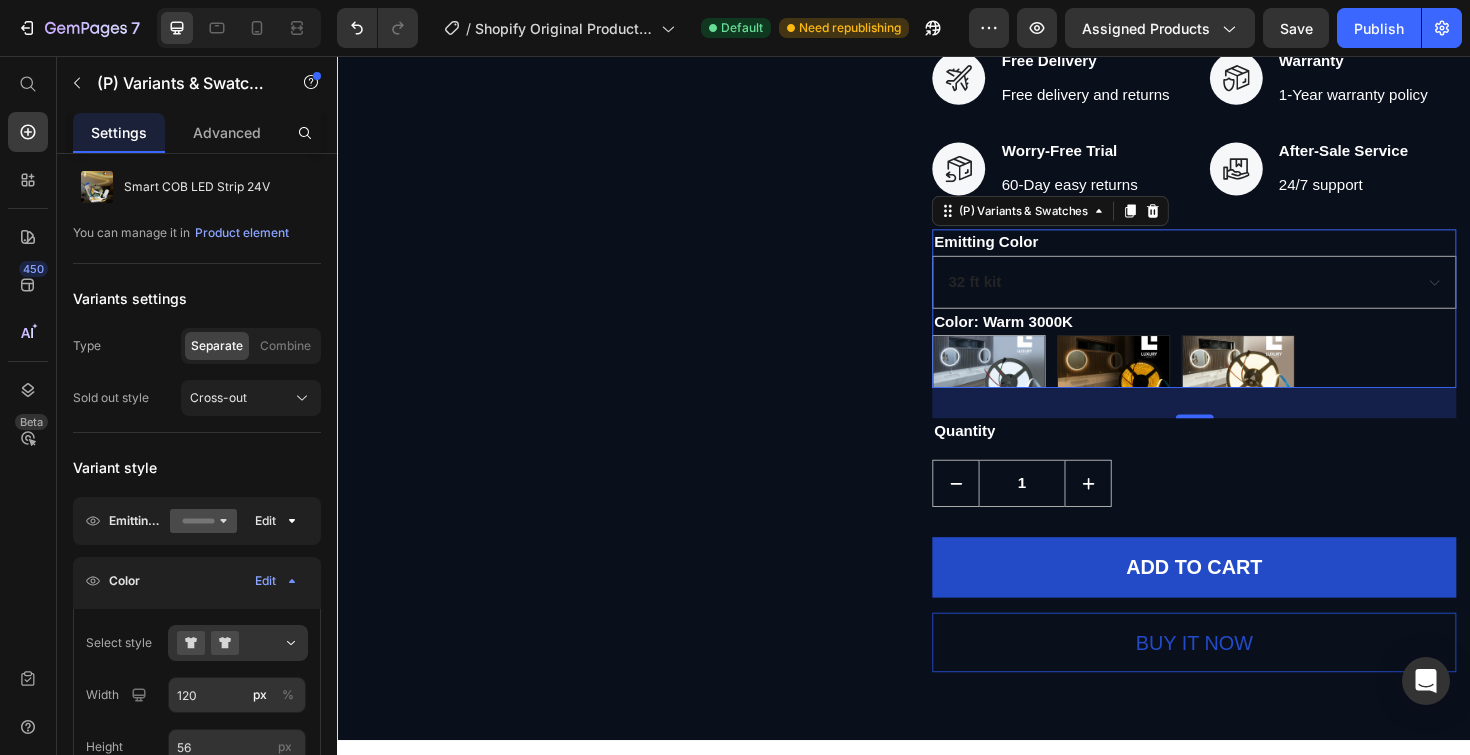 radio on "true" 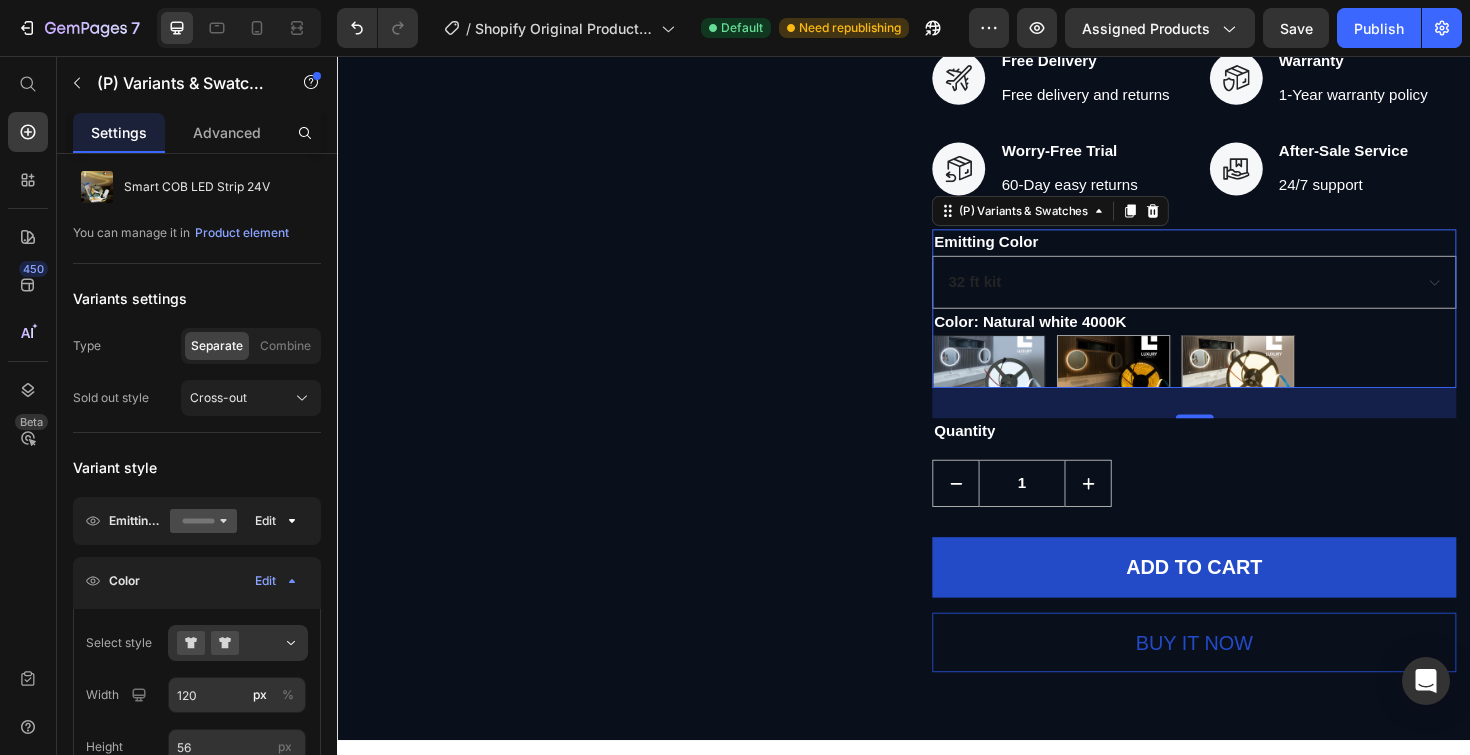 click at bounding box center (1027, 380) 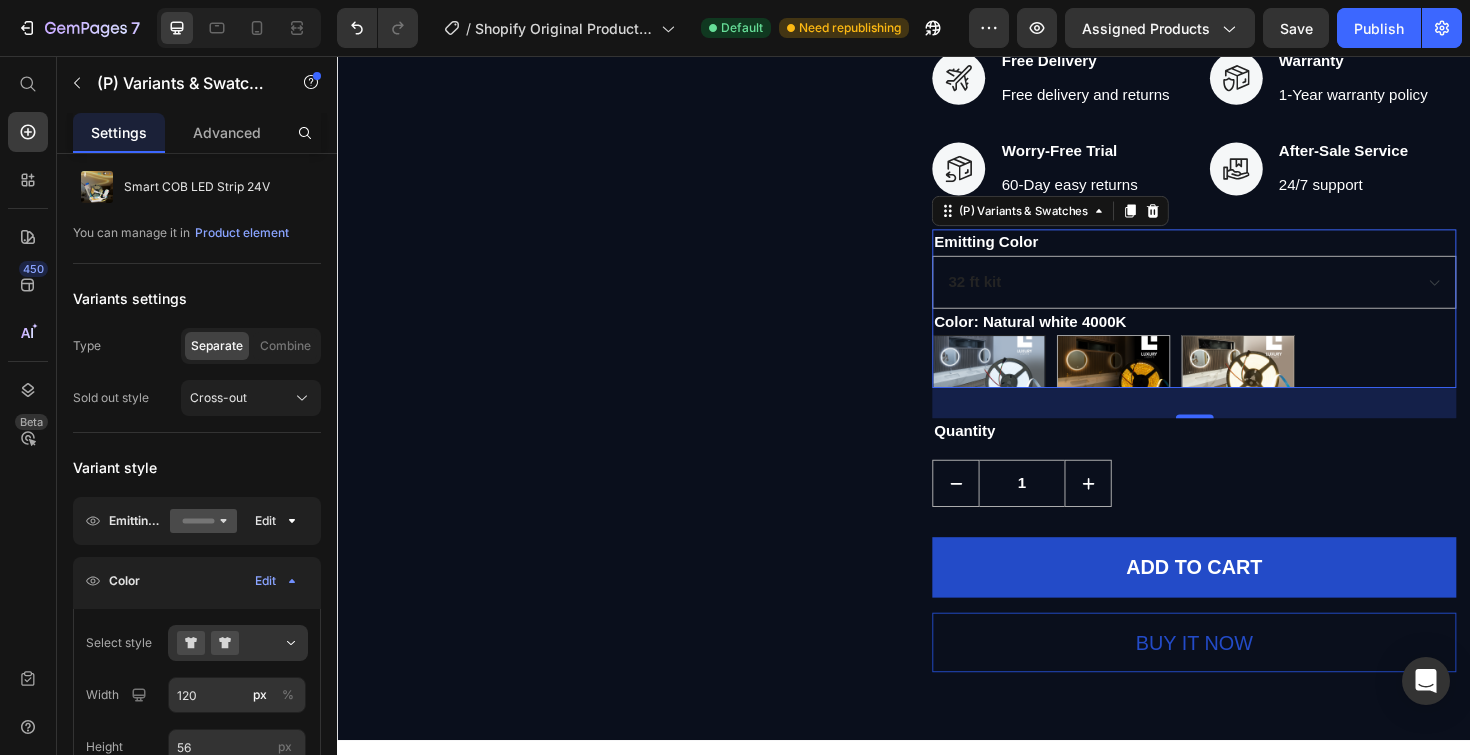 click on "Cool White 6000K Cool White 6000K" at bounding box center (966, 351) 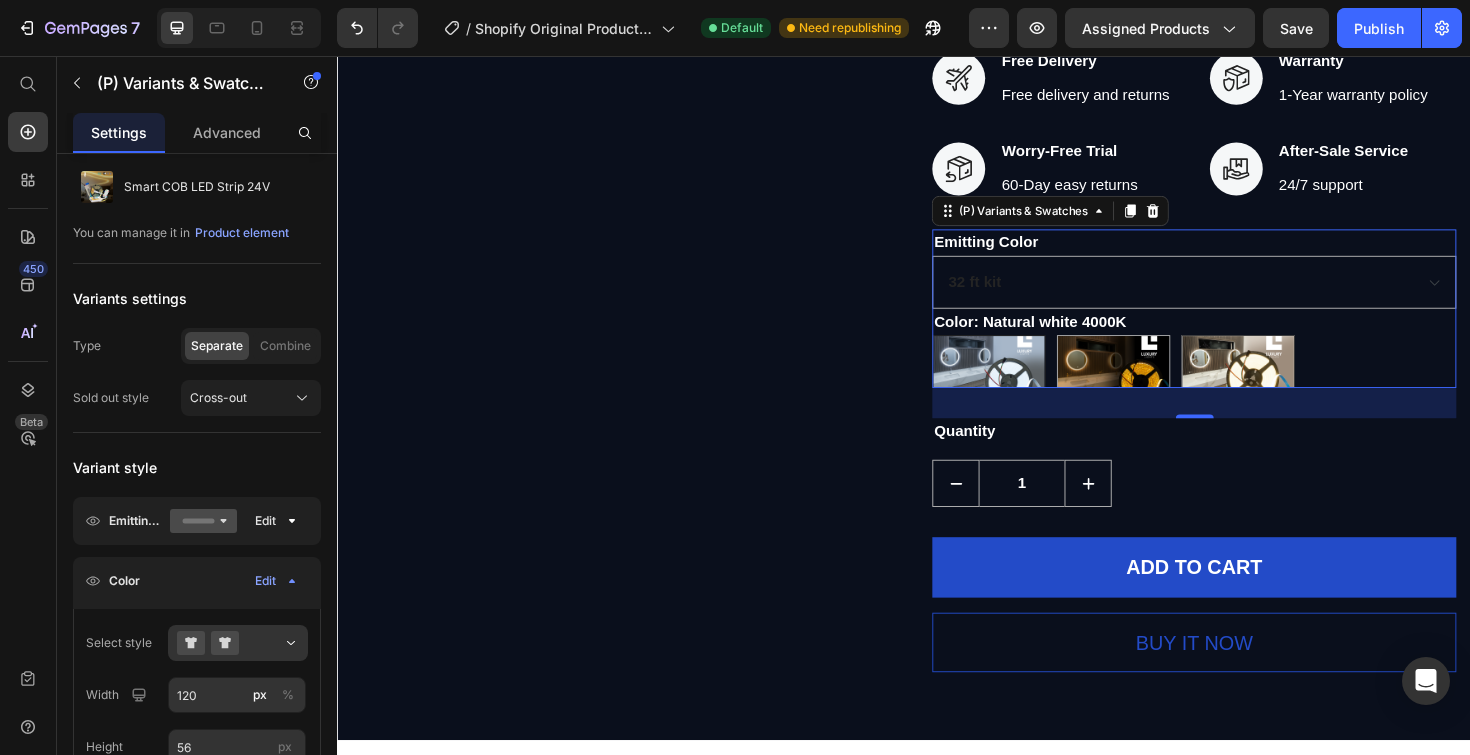 radio on "true" 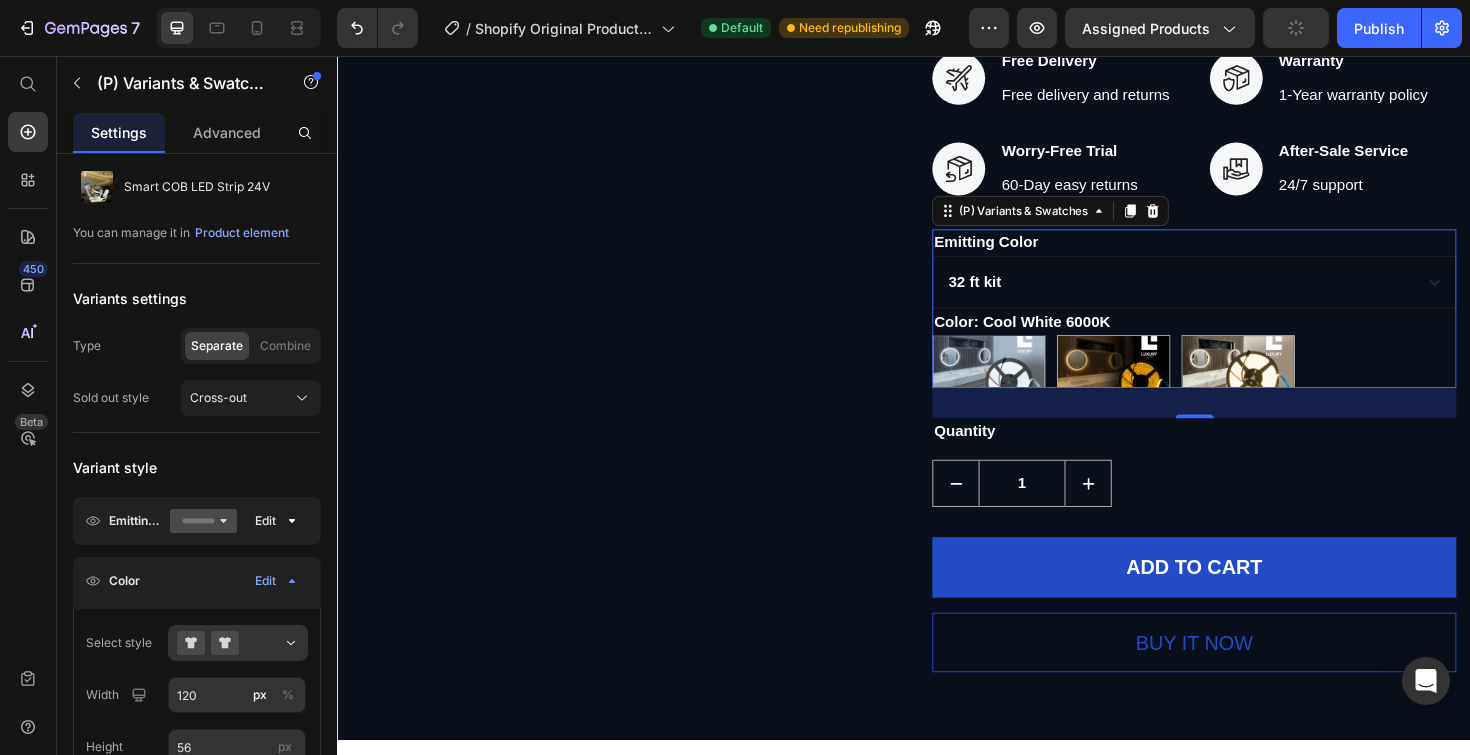 click on "32 ft kit 65 ft kit" at bounding box center [1244, 296] 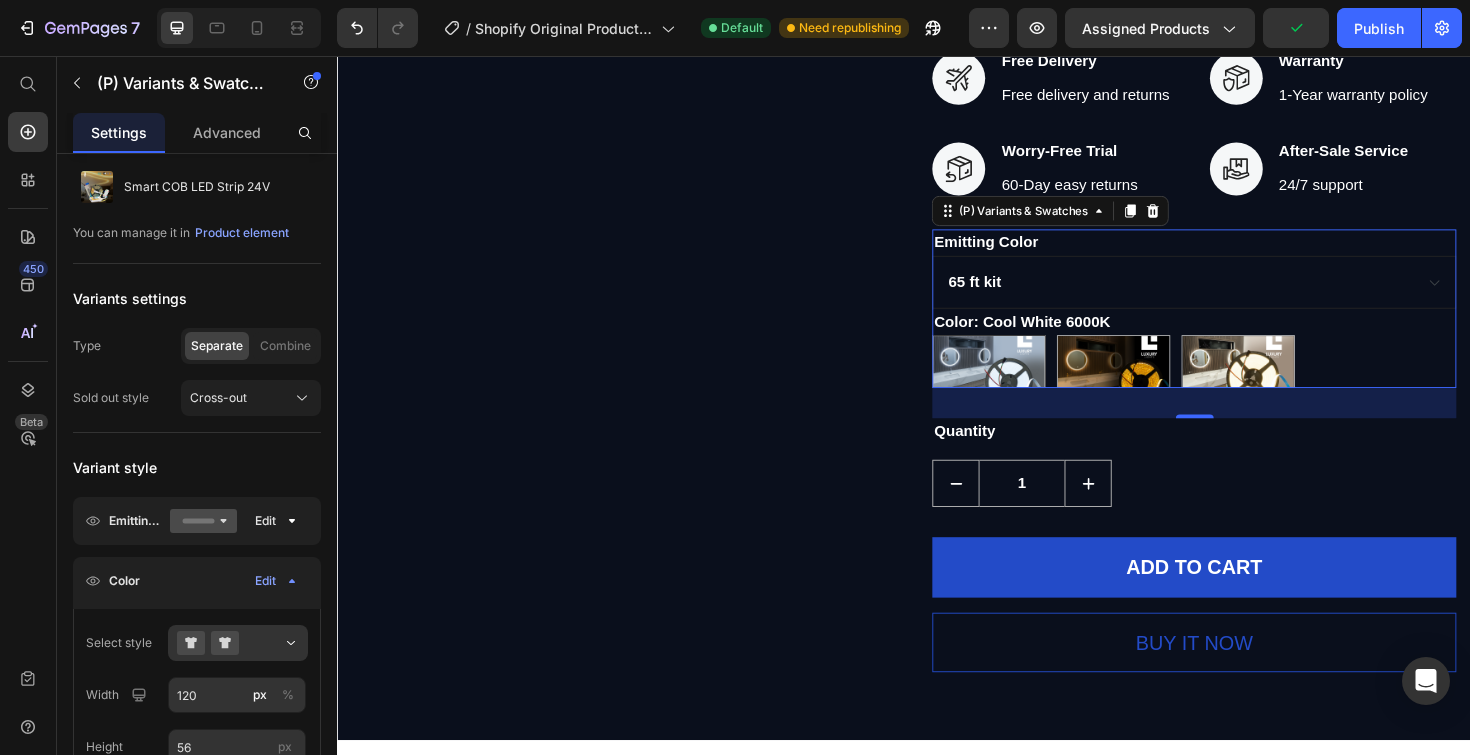 select on "32 ft kit" 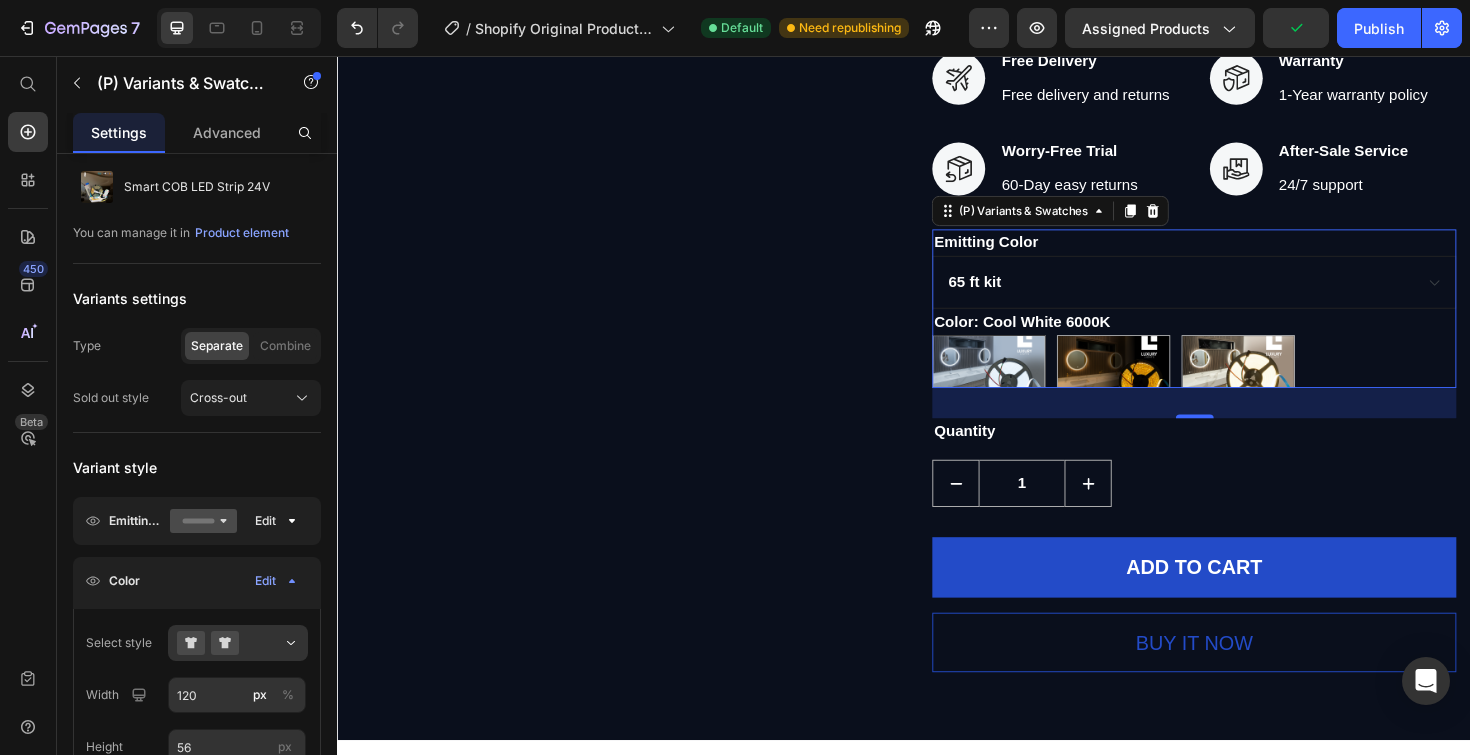 radio on "true" 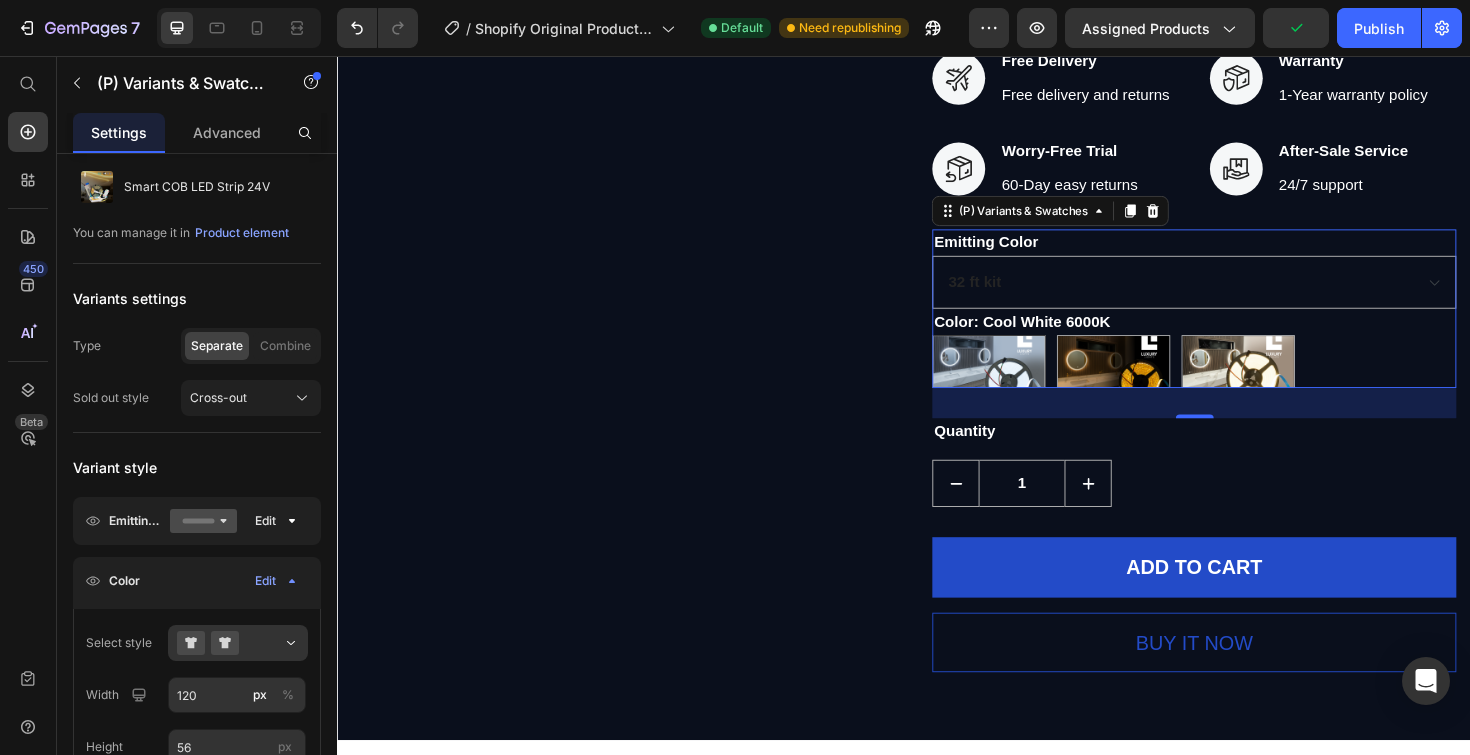 select on "65 ft kit" 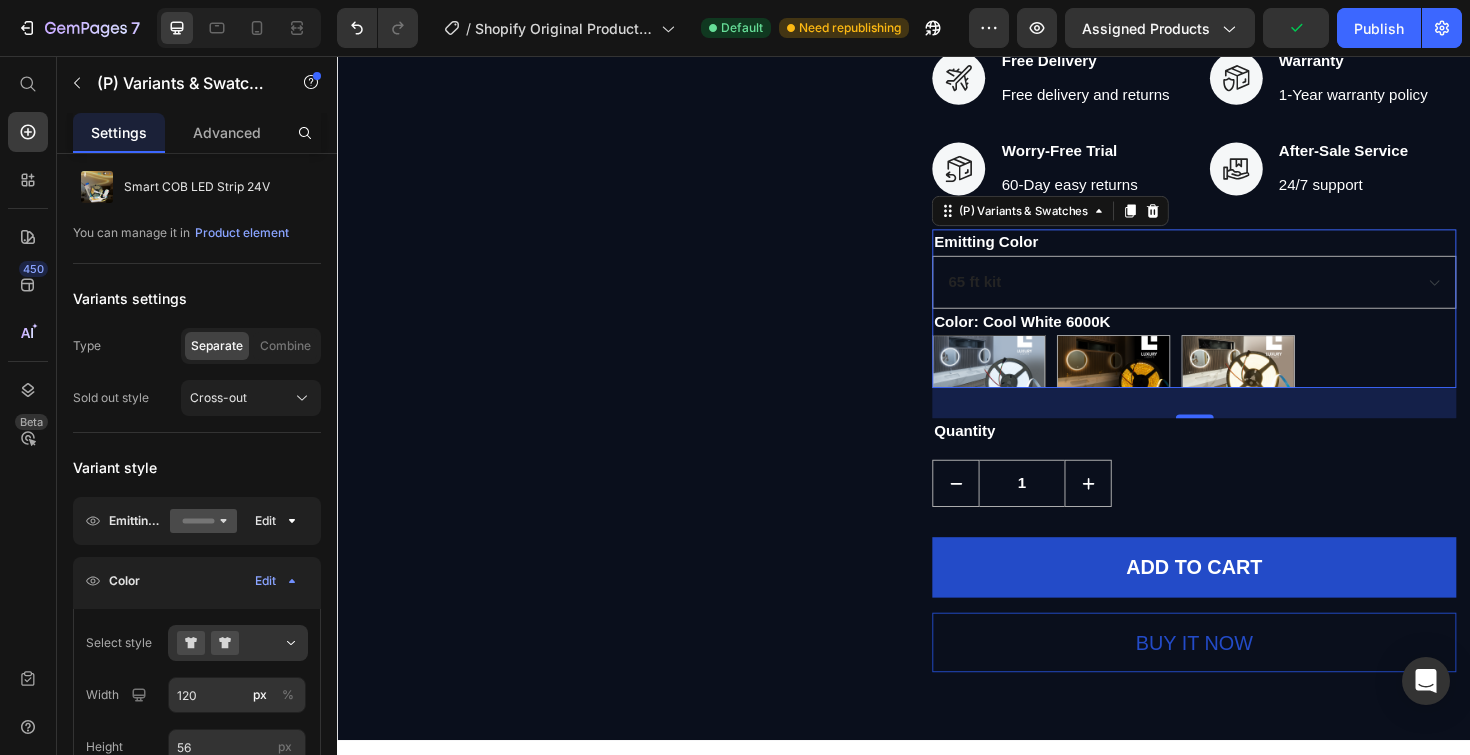 click at bounding box center [1027, 380] 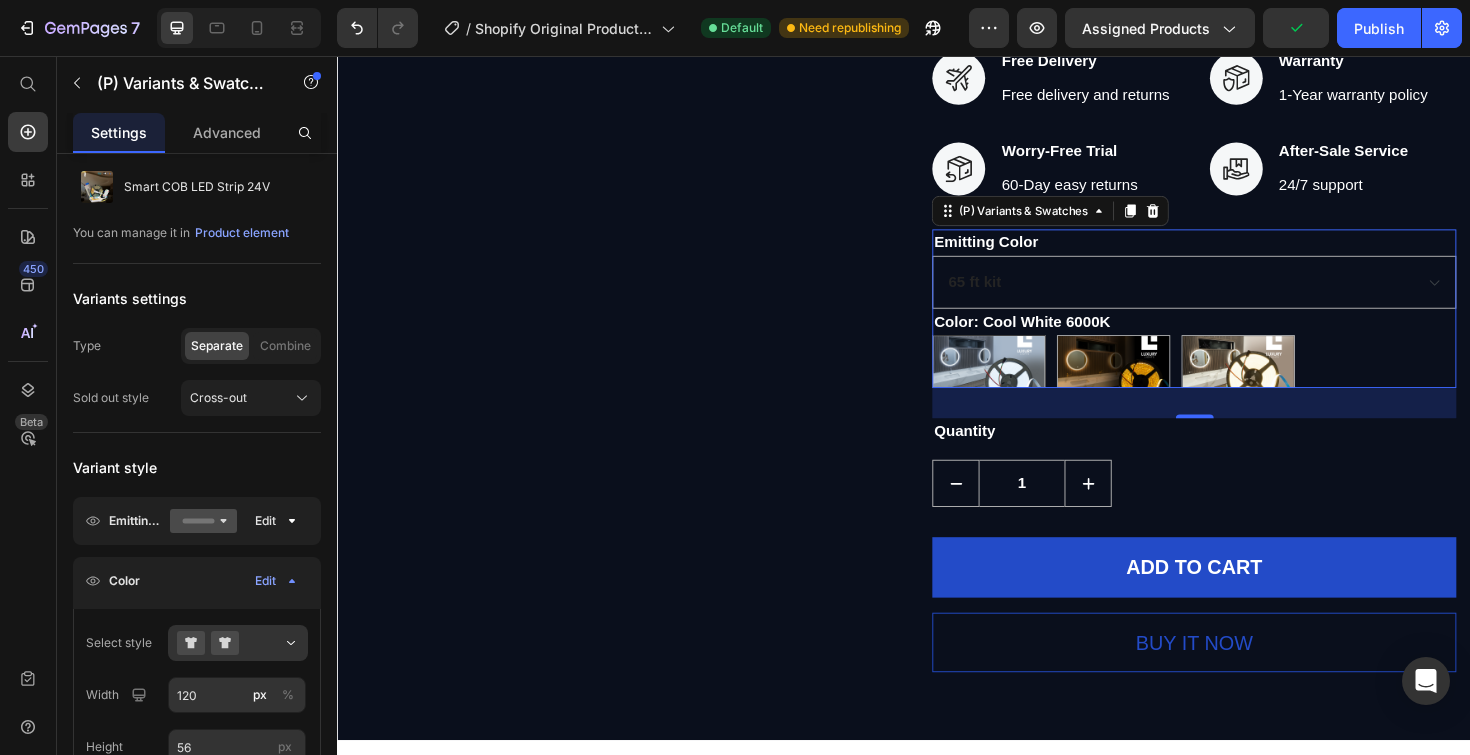 click on "Cool White 6000K Cool White 6000K" at bounding box center (966, 351) 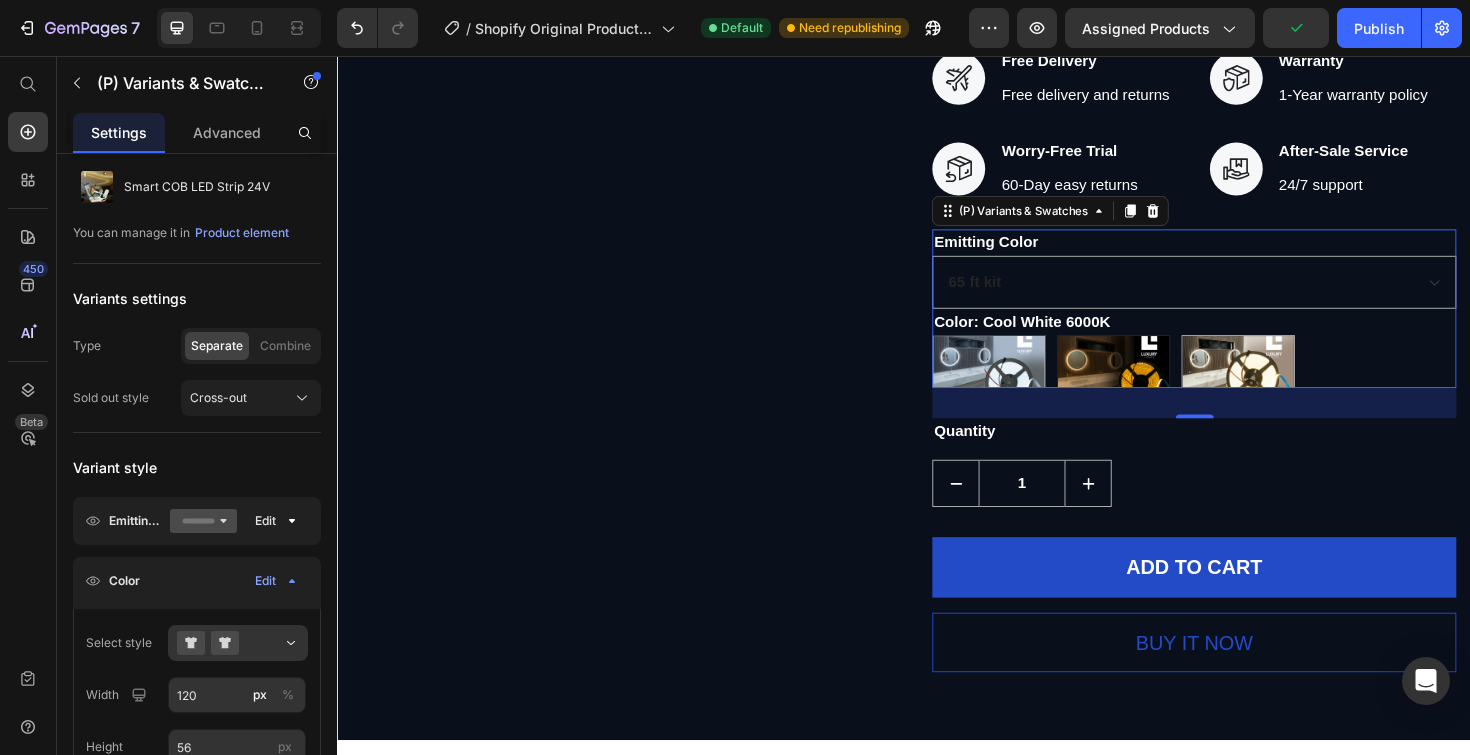 click at bounding box center (1159, 380) 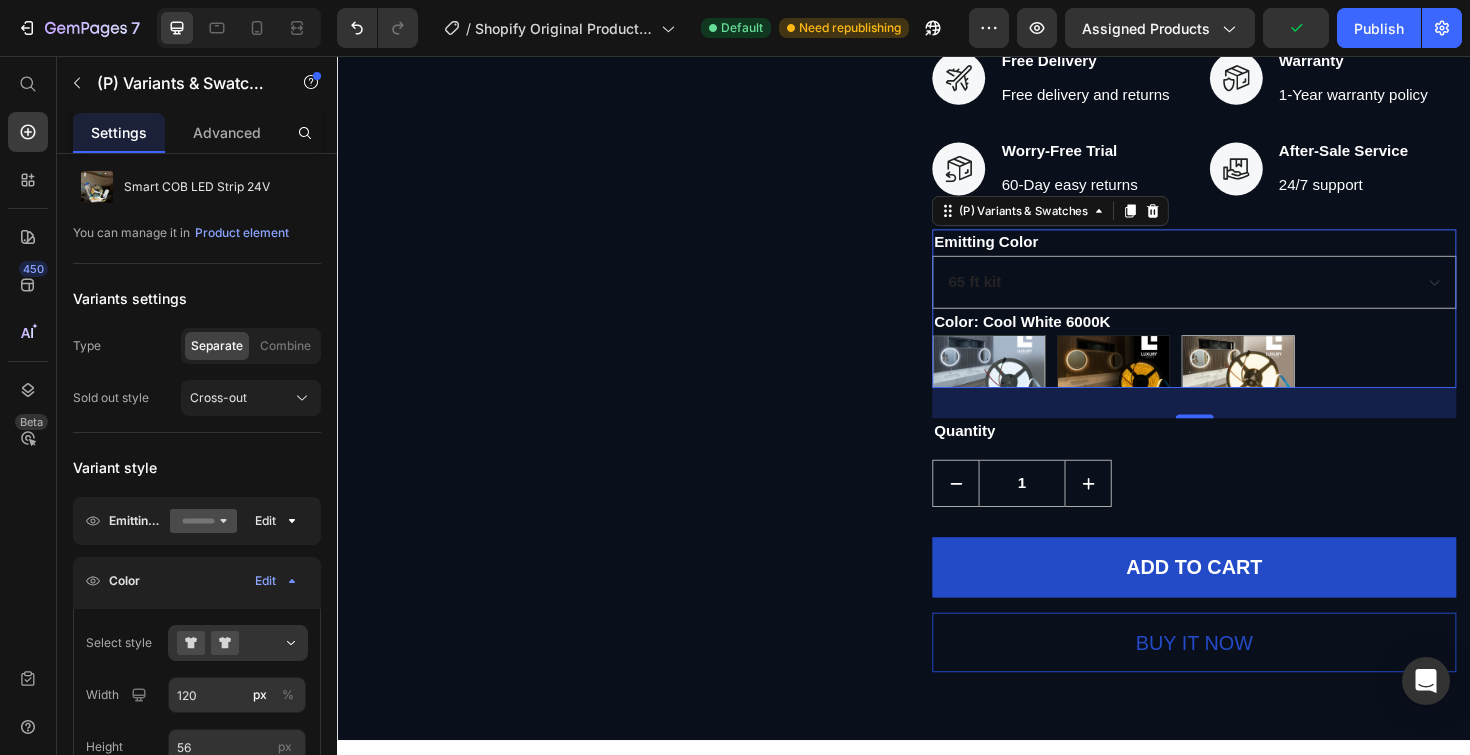 click on "Warm 3000K Warm 3000K" at bounding box center (1098, 351) 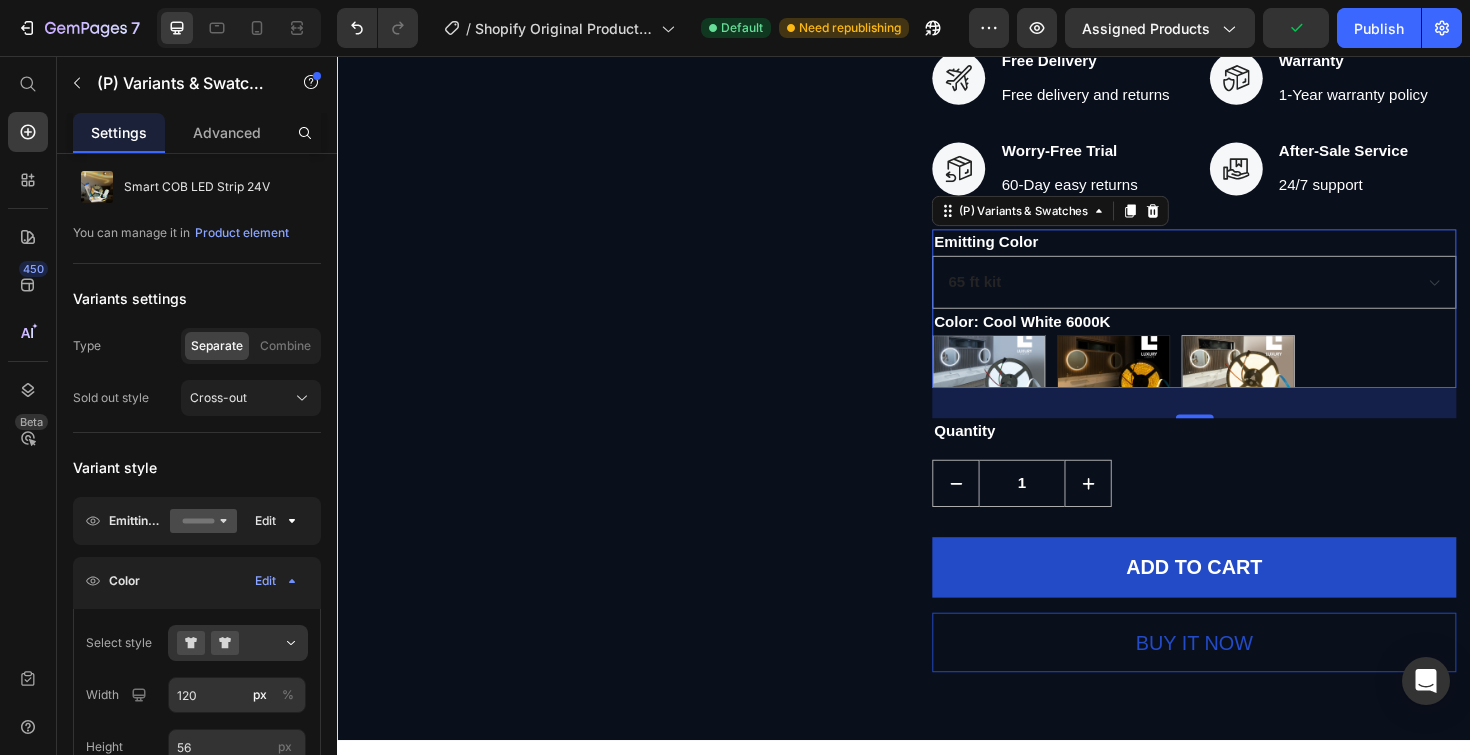 radio on "true" 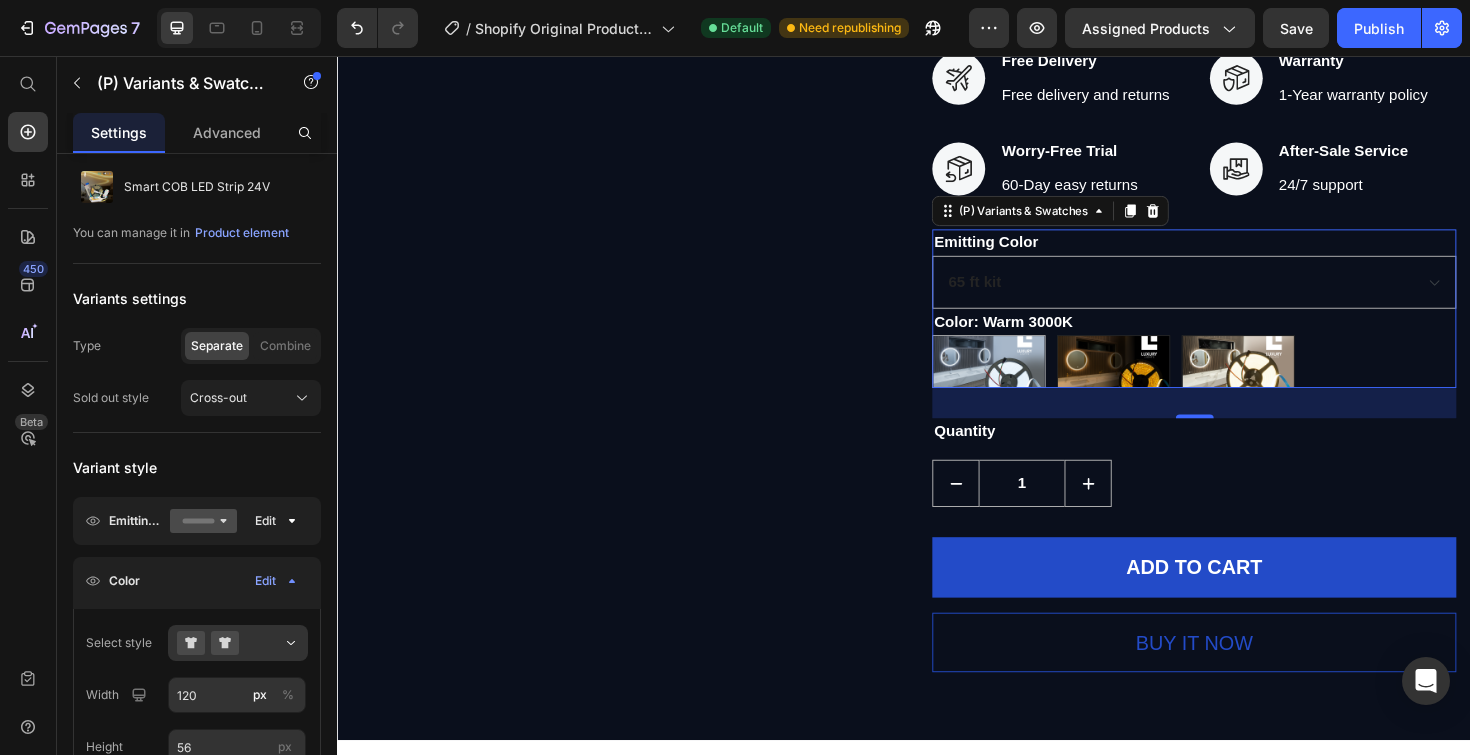 click at bounding box center (1291, 380) 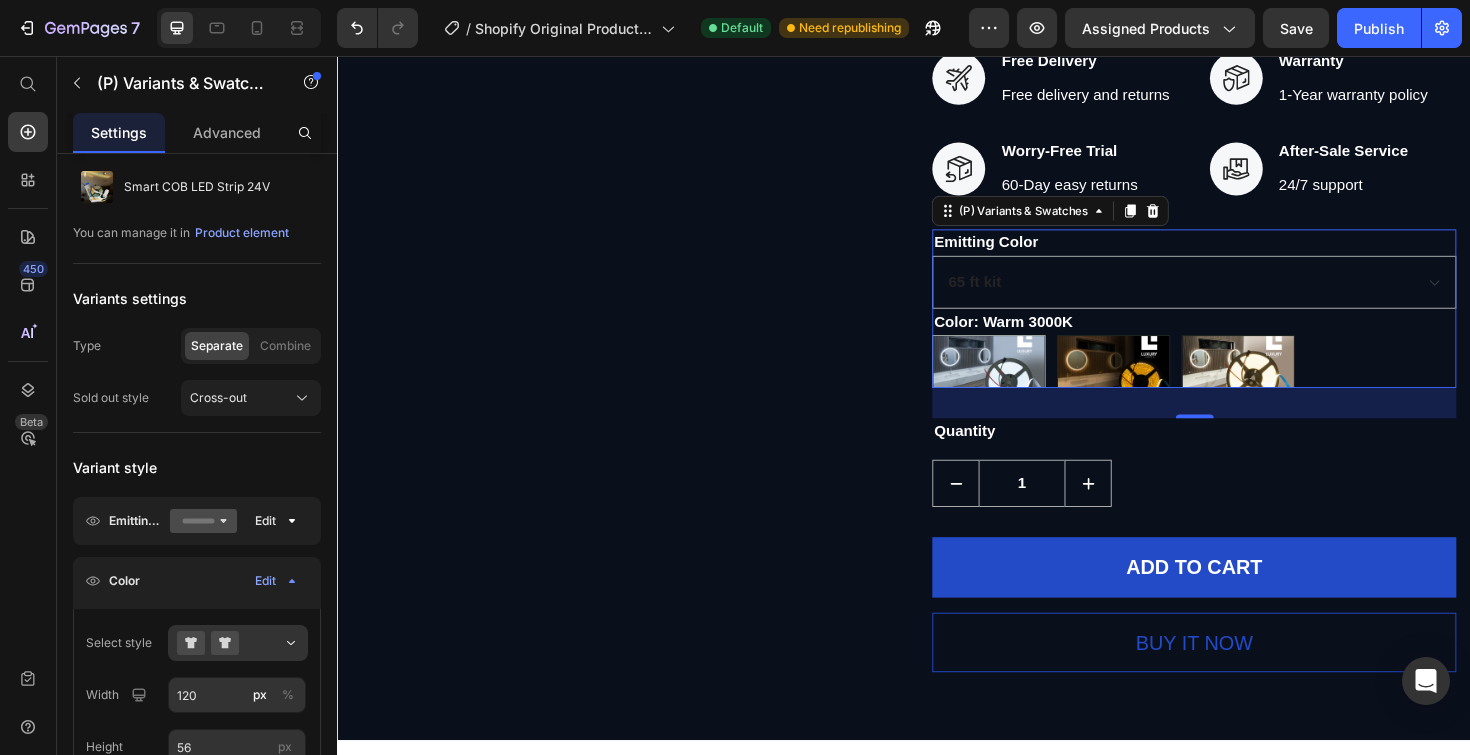 click on "Natural white 4000K Natural white 4000K" at bounding box center (1230, 351) 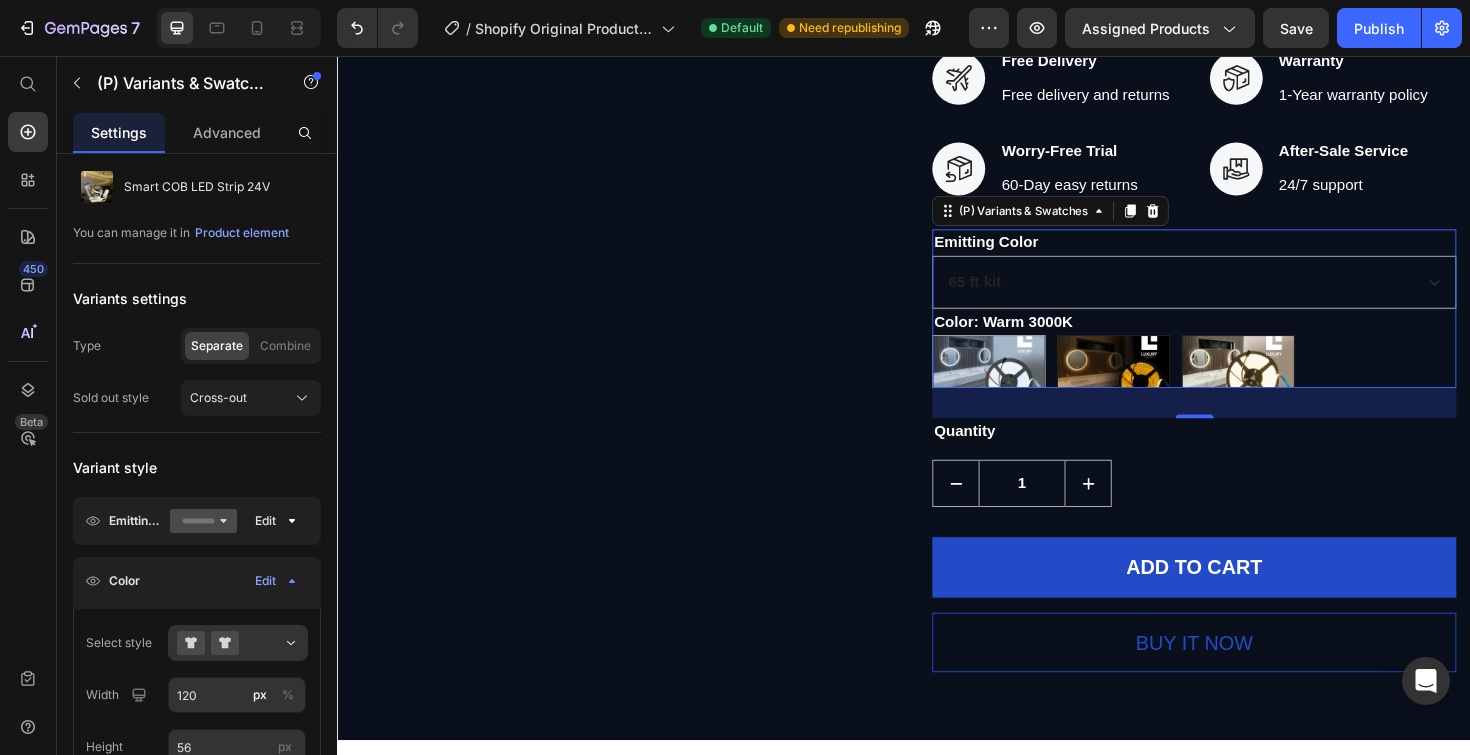 radio on "true" 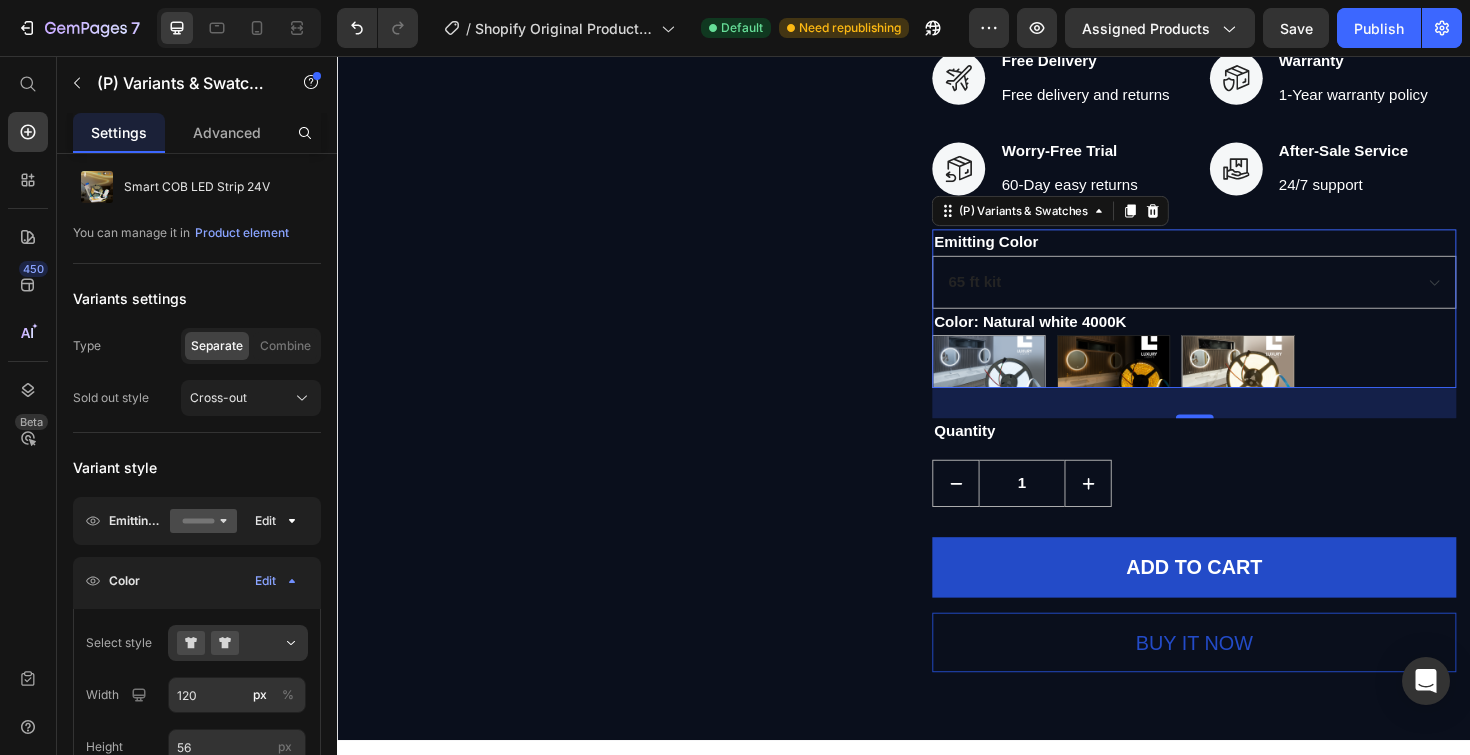click at bounding box center (1159, 380) 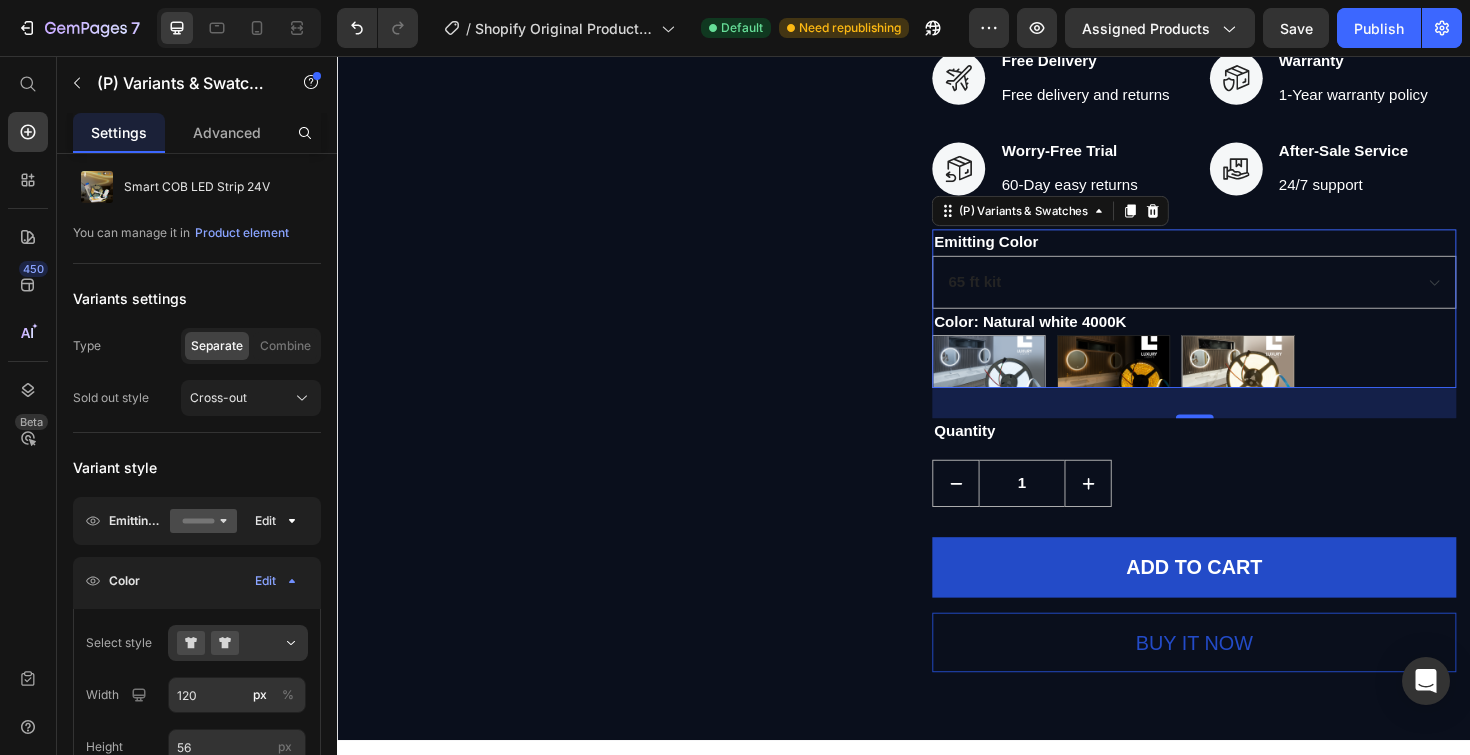 click on "Warm 3000K Warm 3000K" at bounding box center (1098, 351) 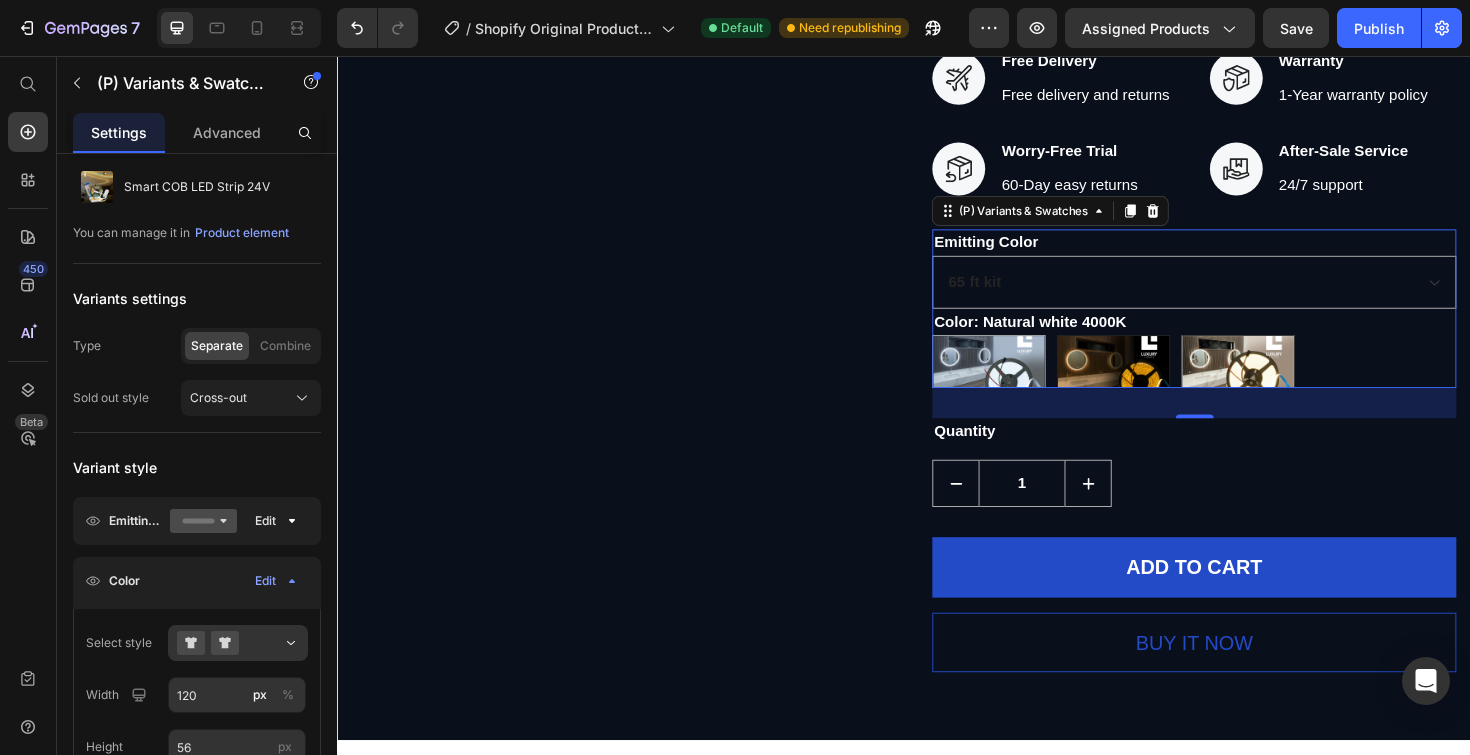 radio on "true" 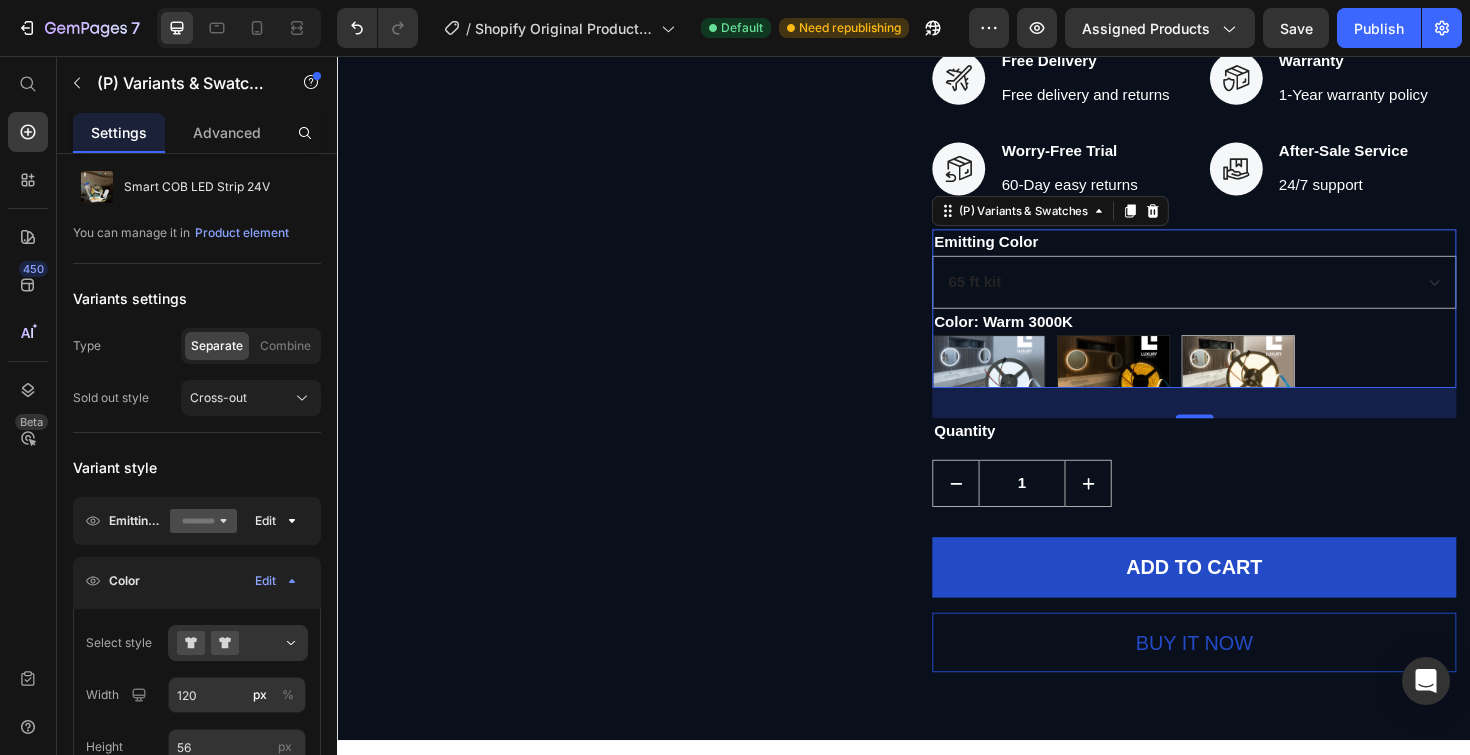 click at bounding box center (1027, 380) 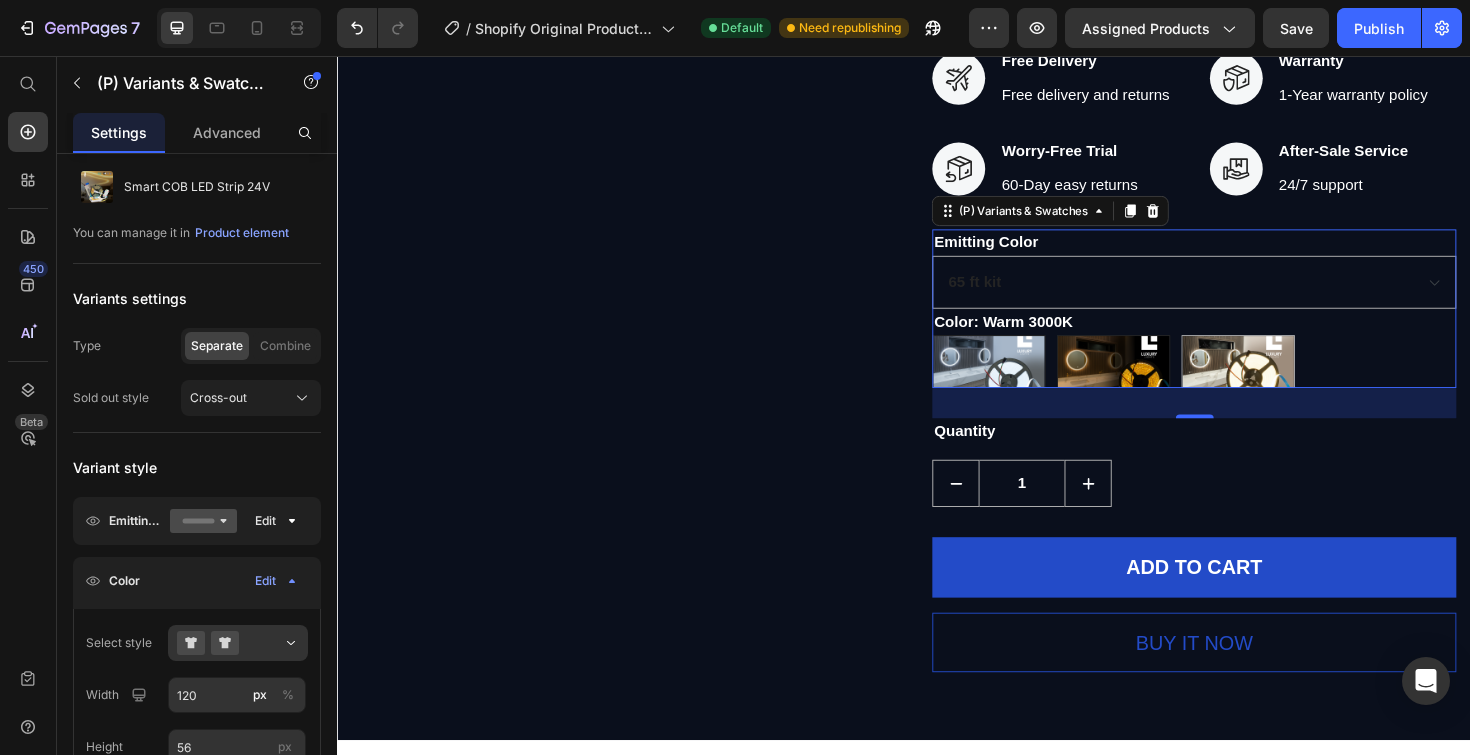 click on "Cool White 6000K Cool White 6000K" at bounding box center (966, 351) 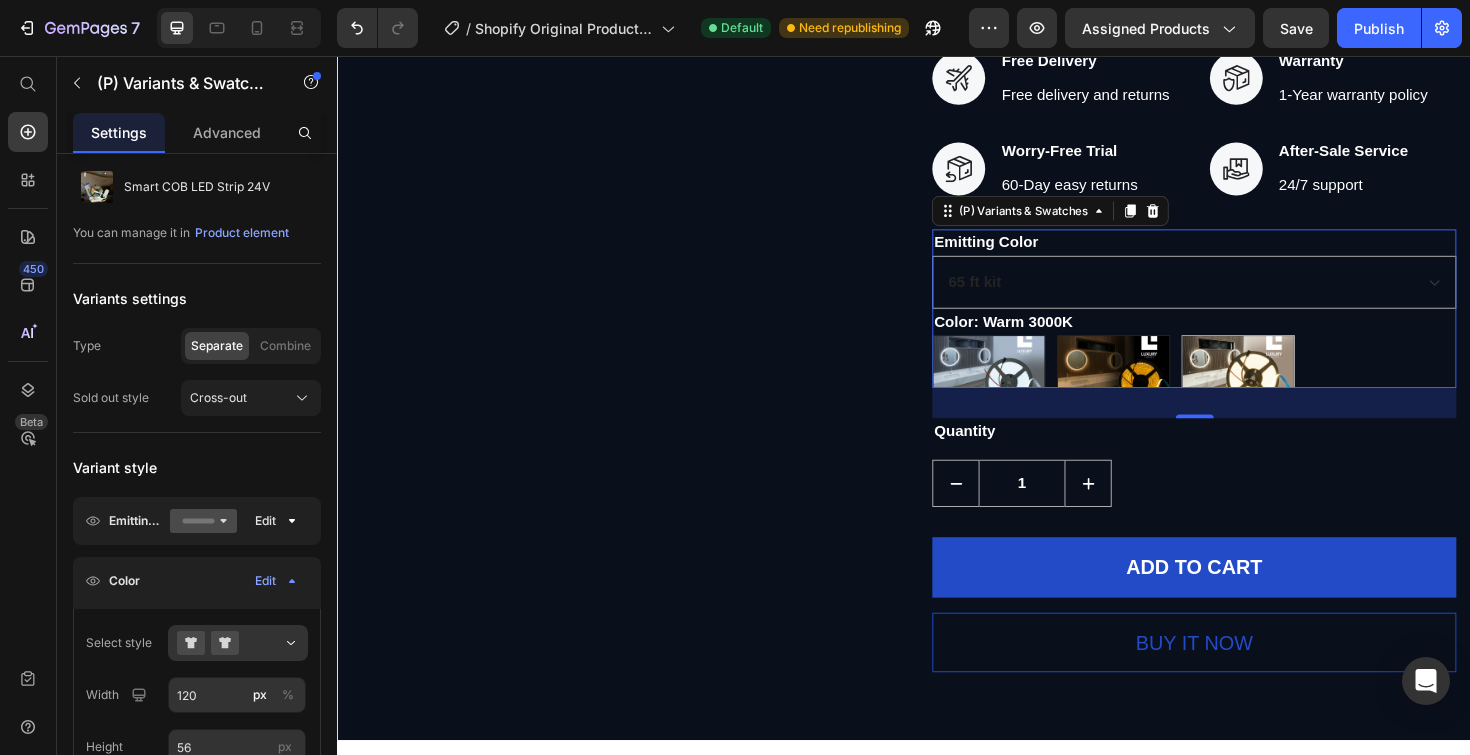 radio on "true" 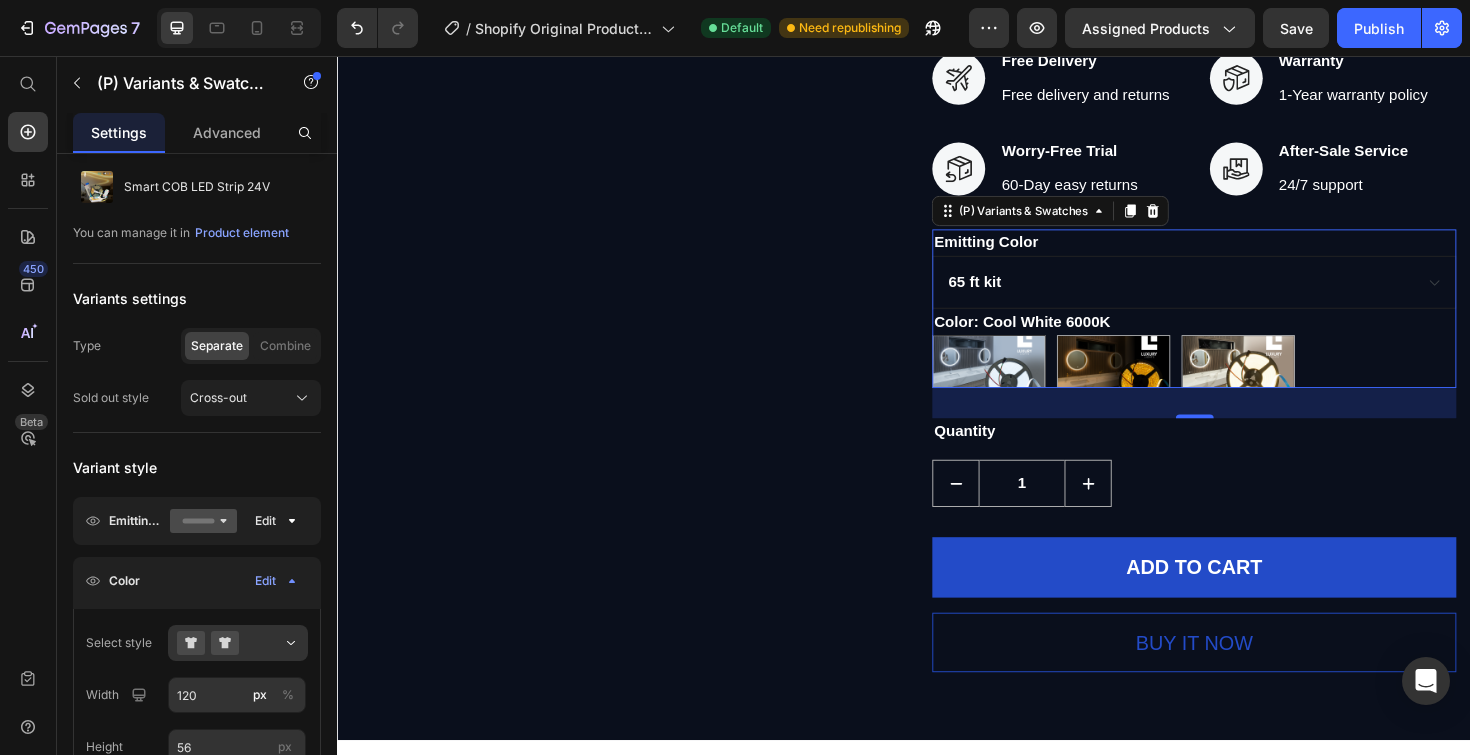 click on "32 ft kit 65 ft kit" at bounding box center [1244, 296] 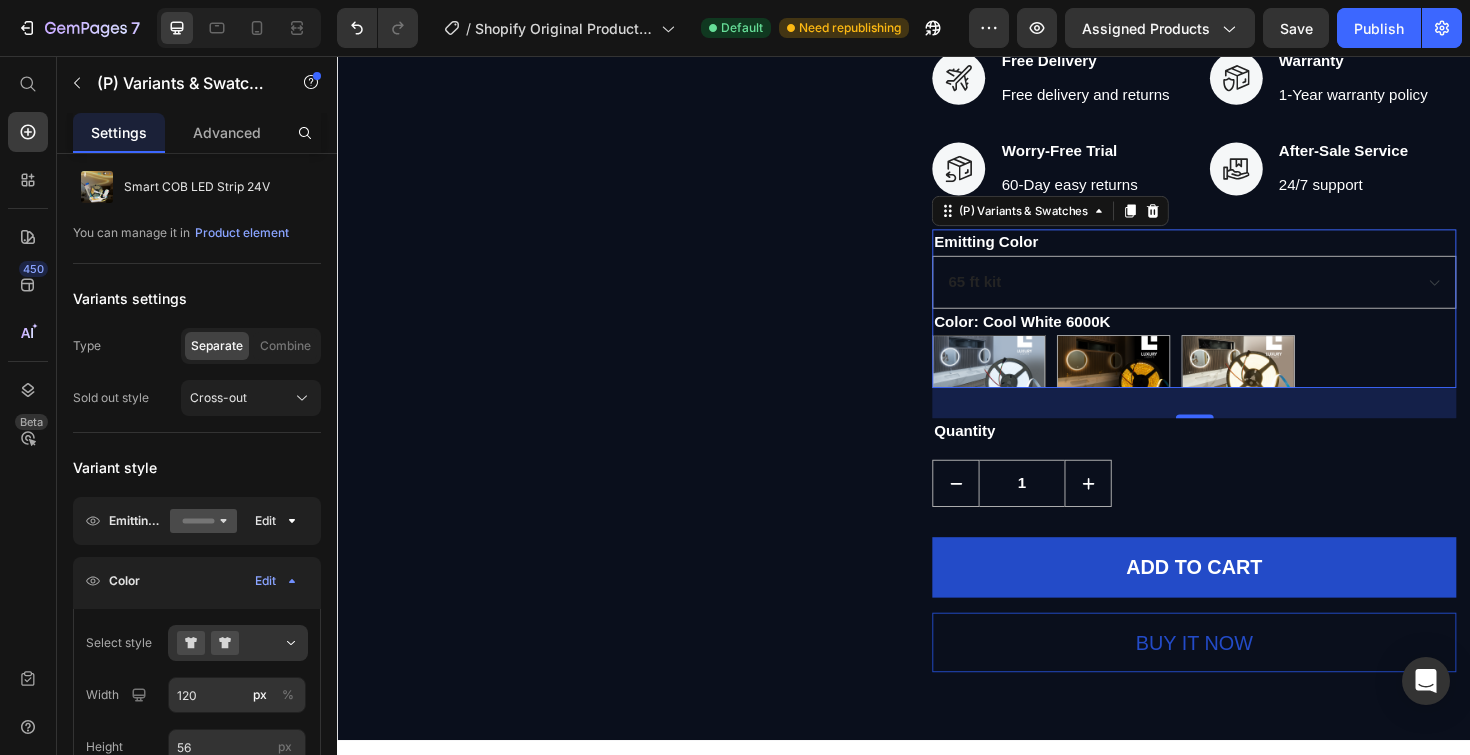 select on "32 ft kit" 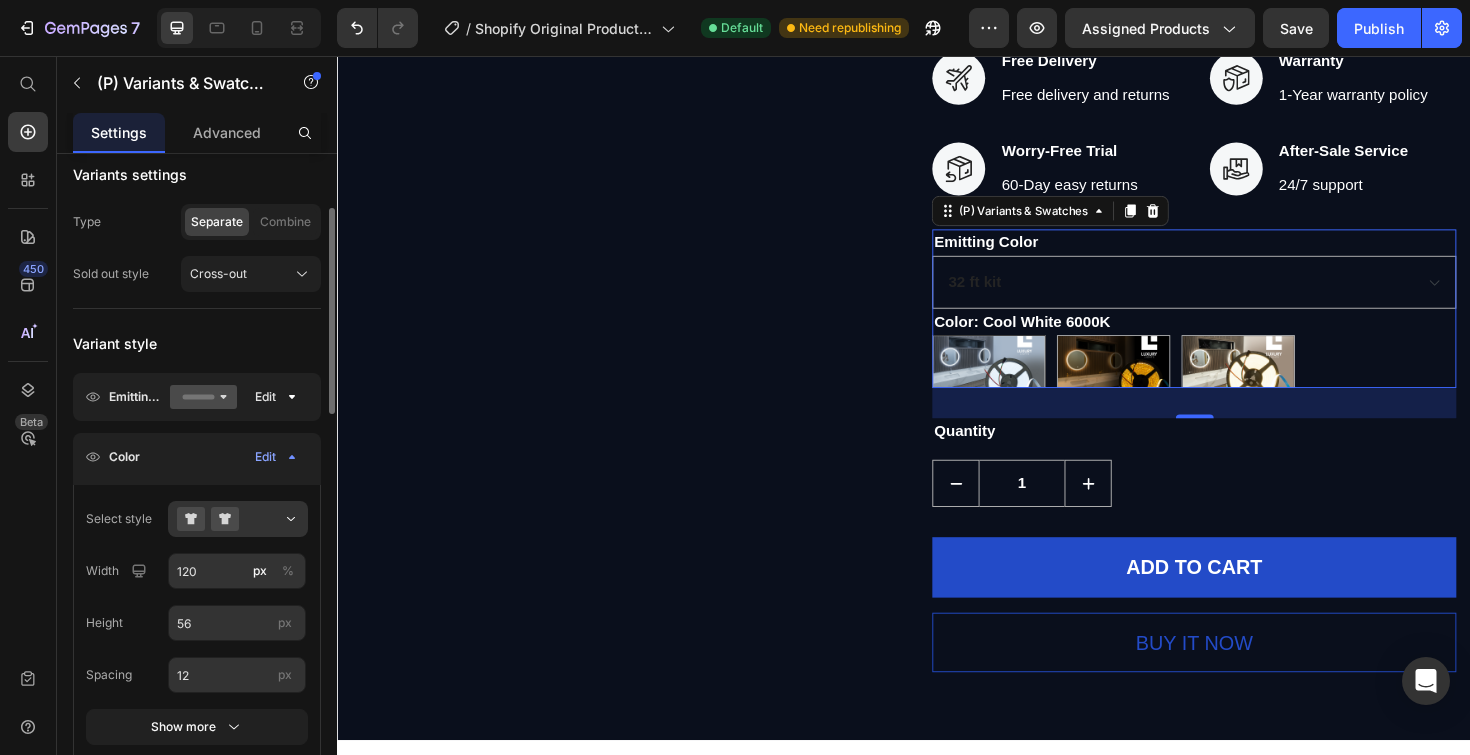 scroll, scrollTop: 214, scrollLeft: 0, axis: vertical 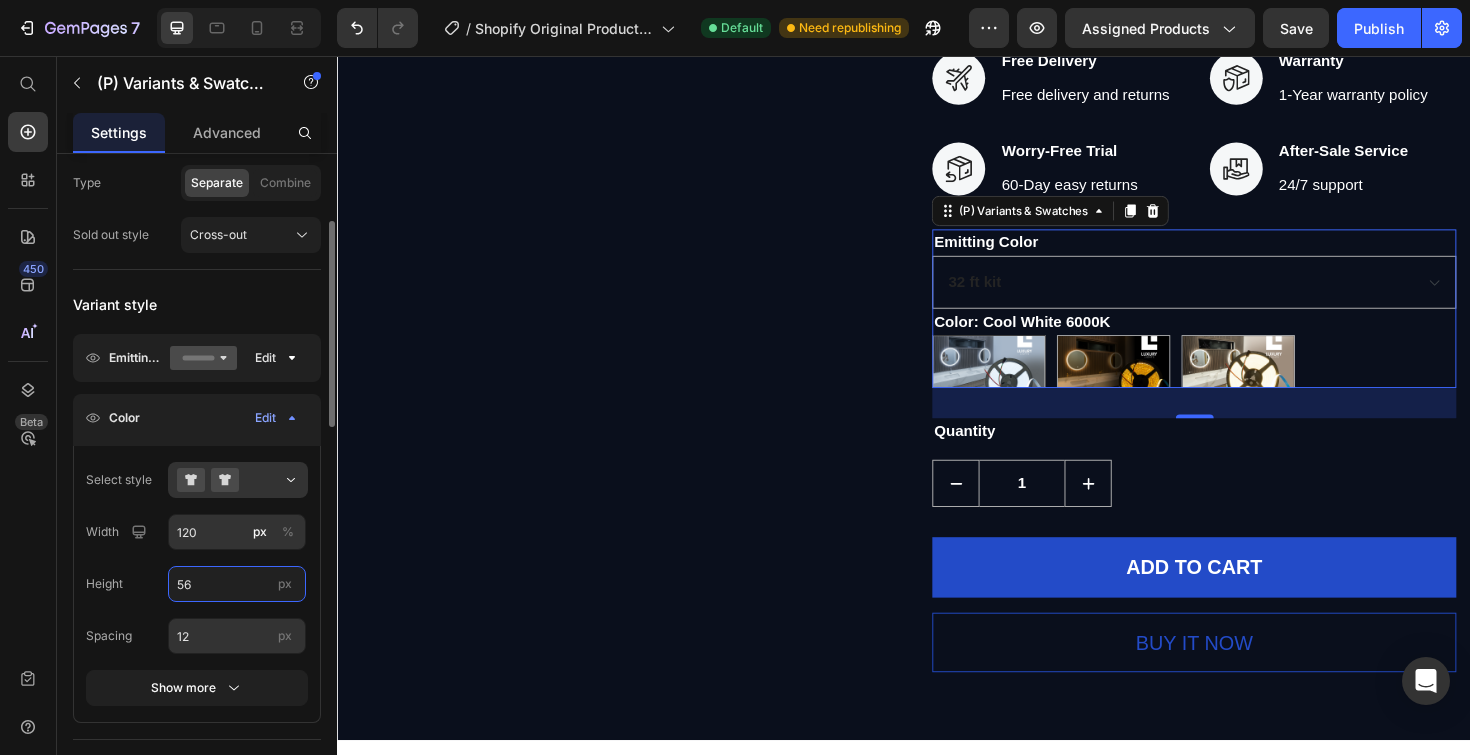 click on "56" at bounding box center [237, 584] 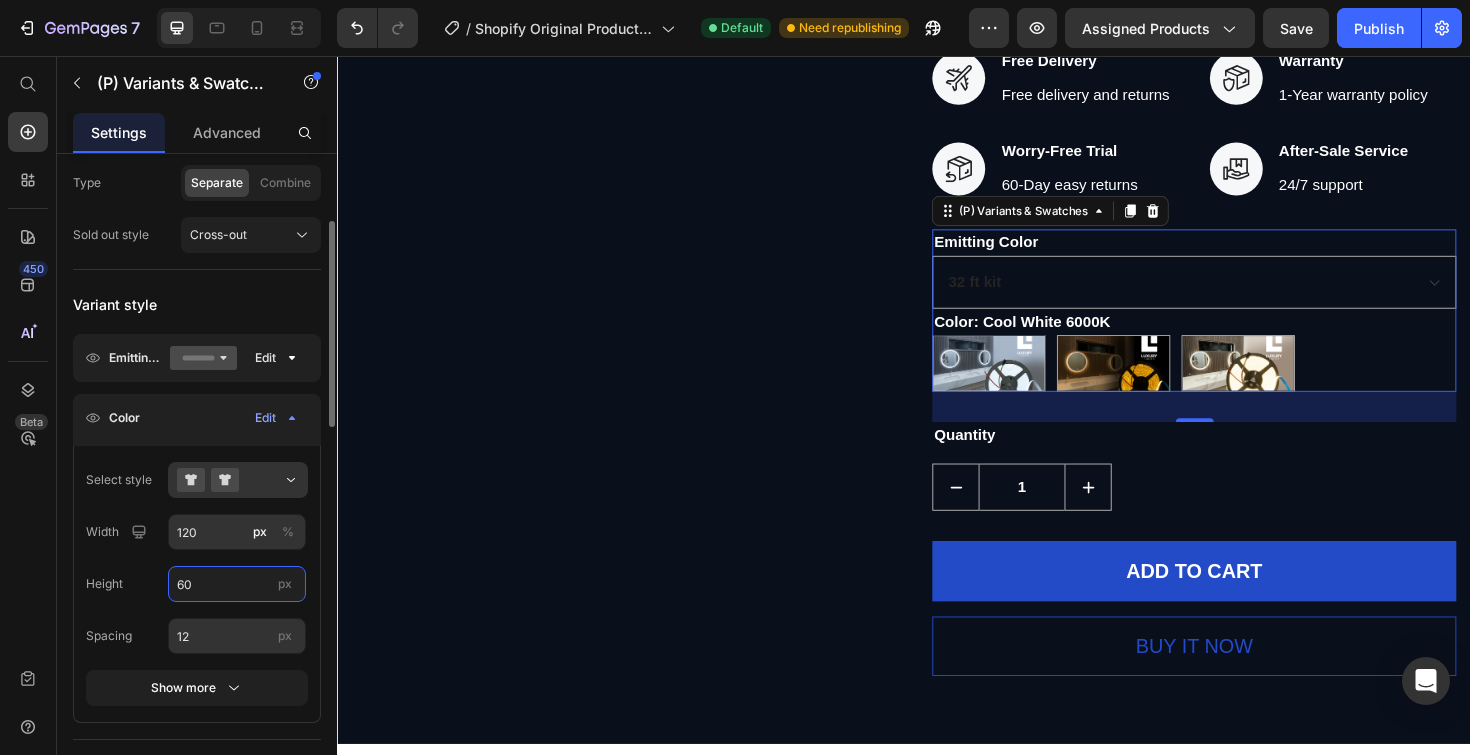 click on "60" at bounding box center [237, 584] 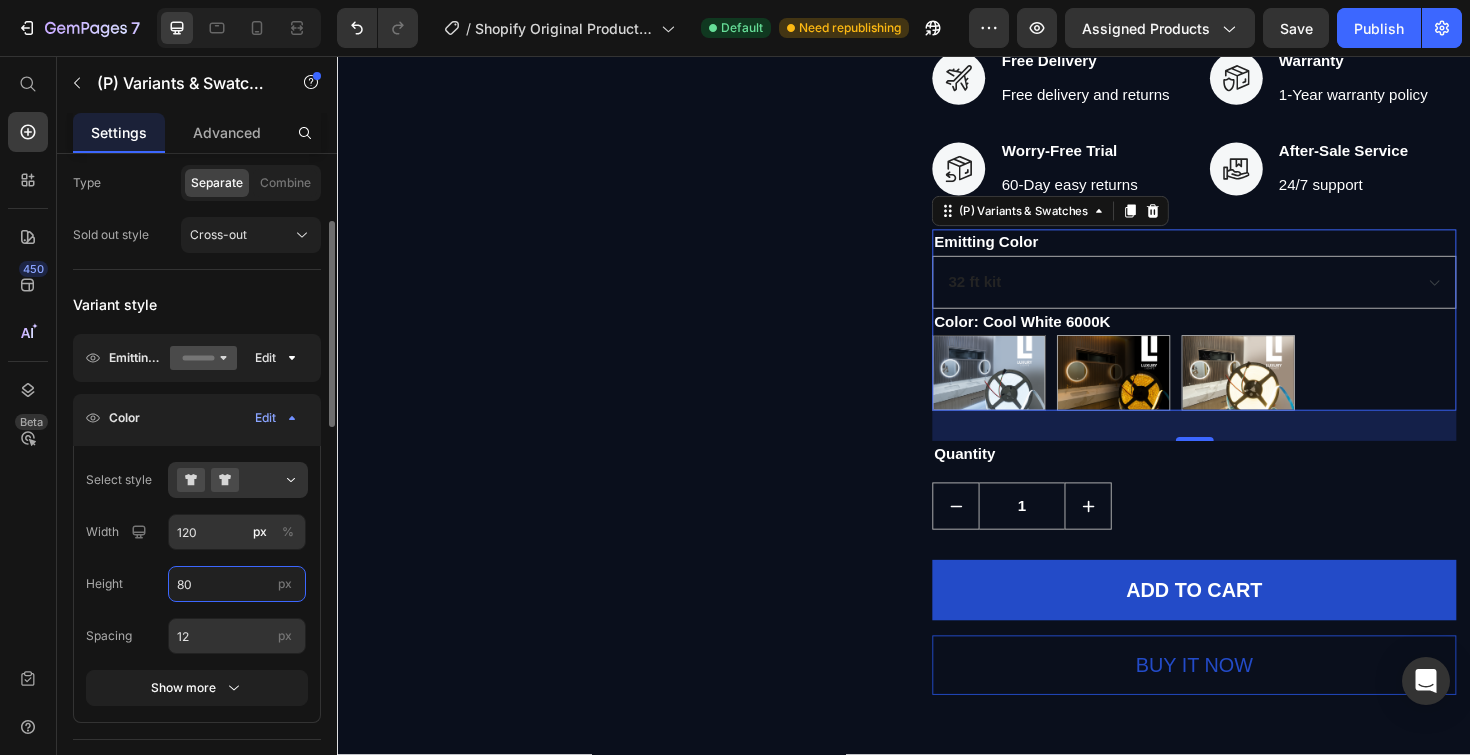 click on "80" at bounding box center (237, 584) 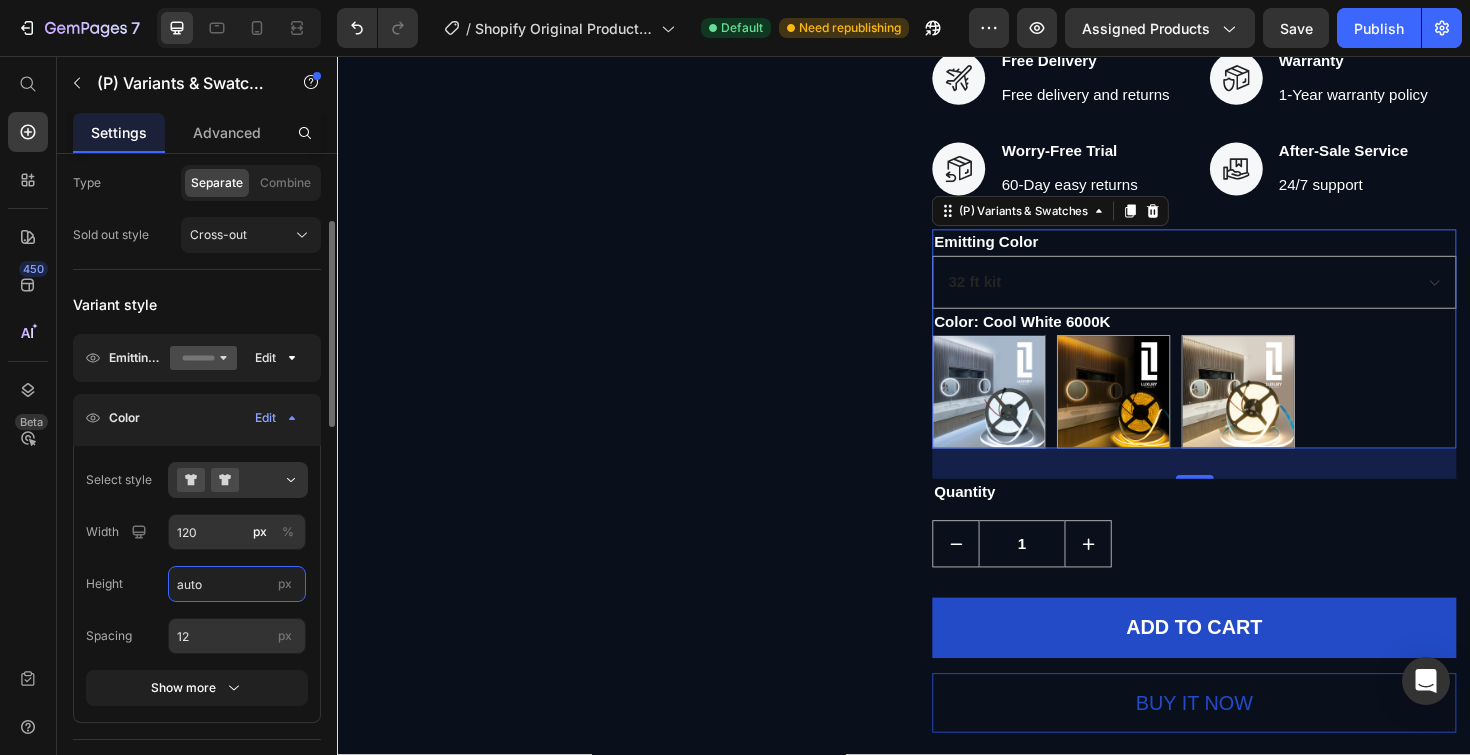 type on "Auto" 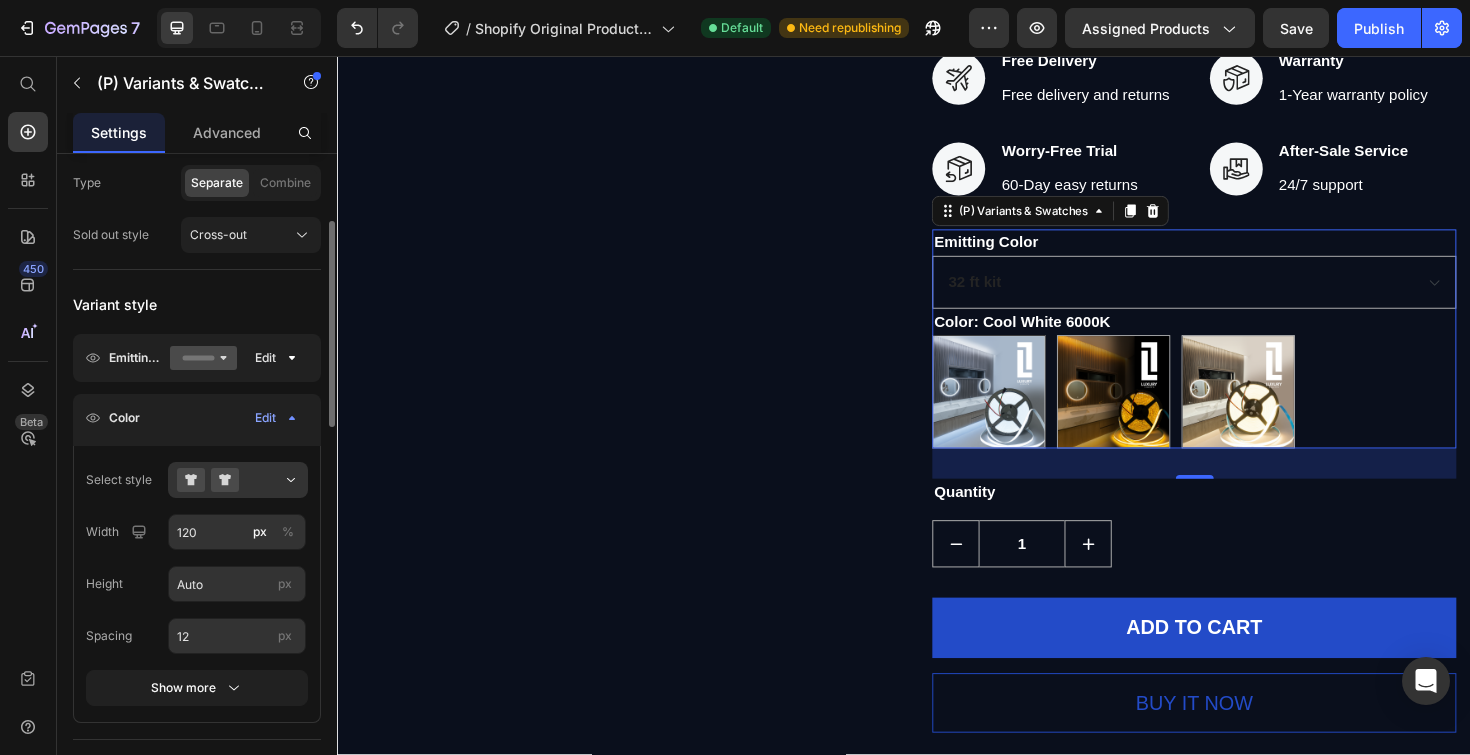 click on "Spacing 12 px" at bounding box center [197, 636] 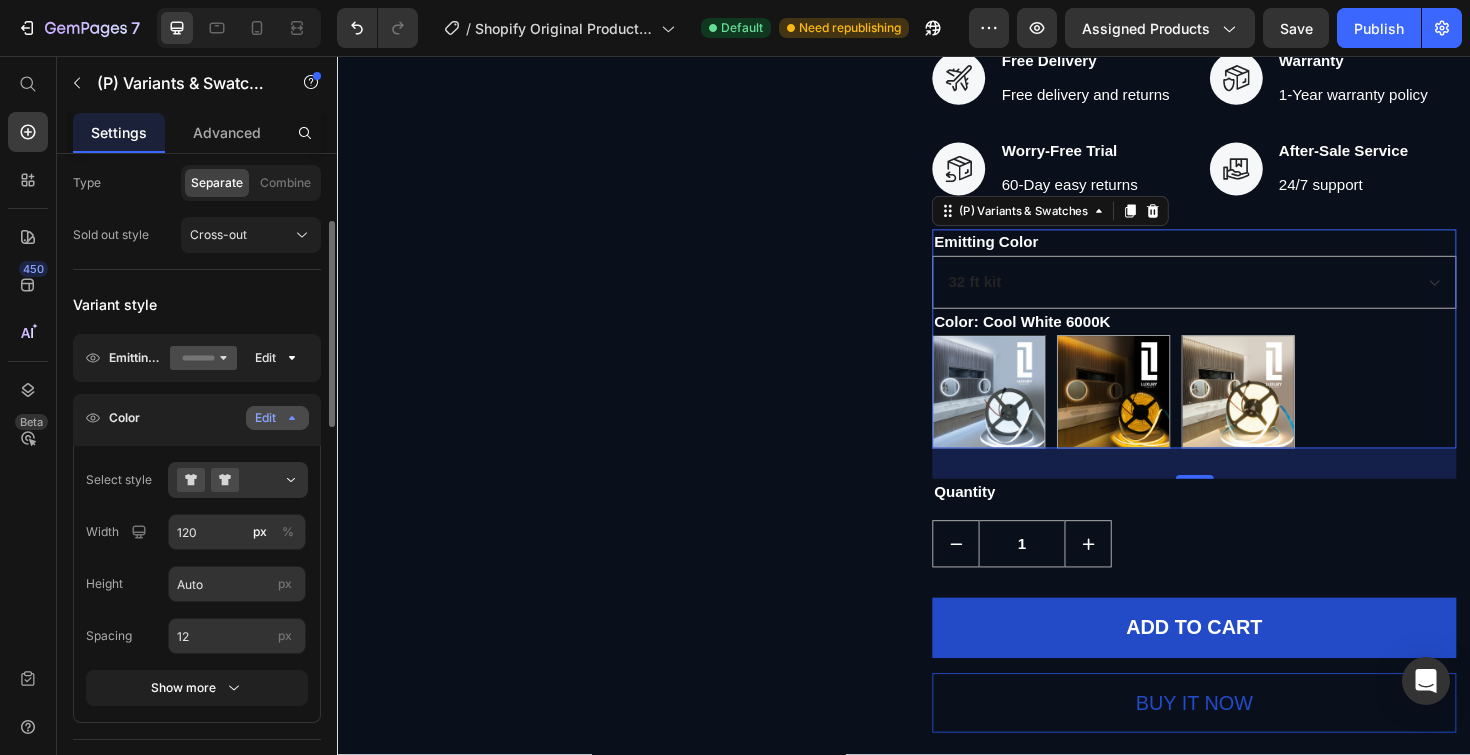 click on "Edit" at bounding box center (277, 418) 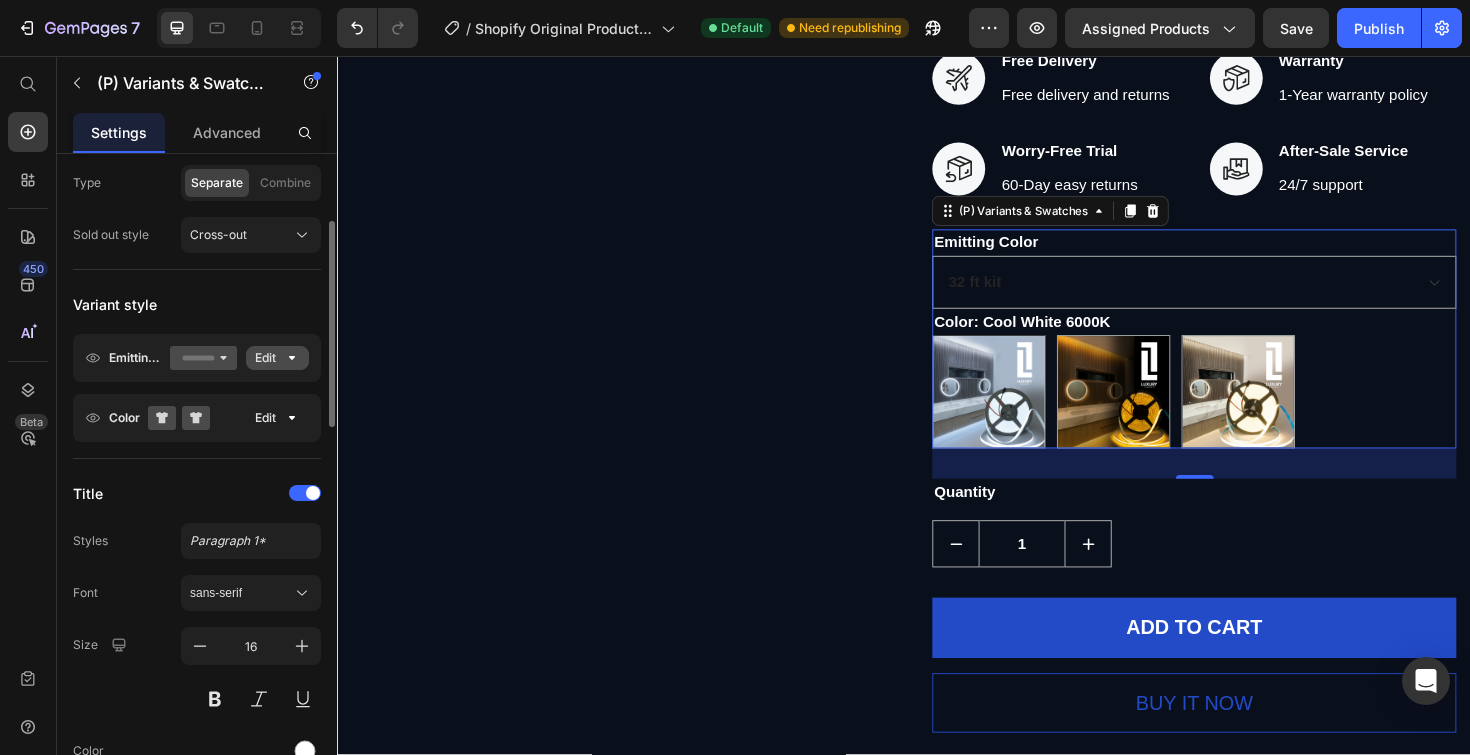 click 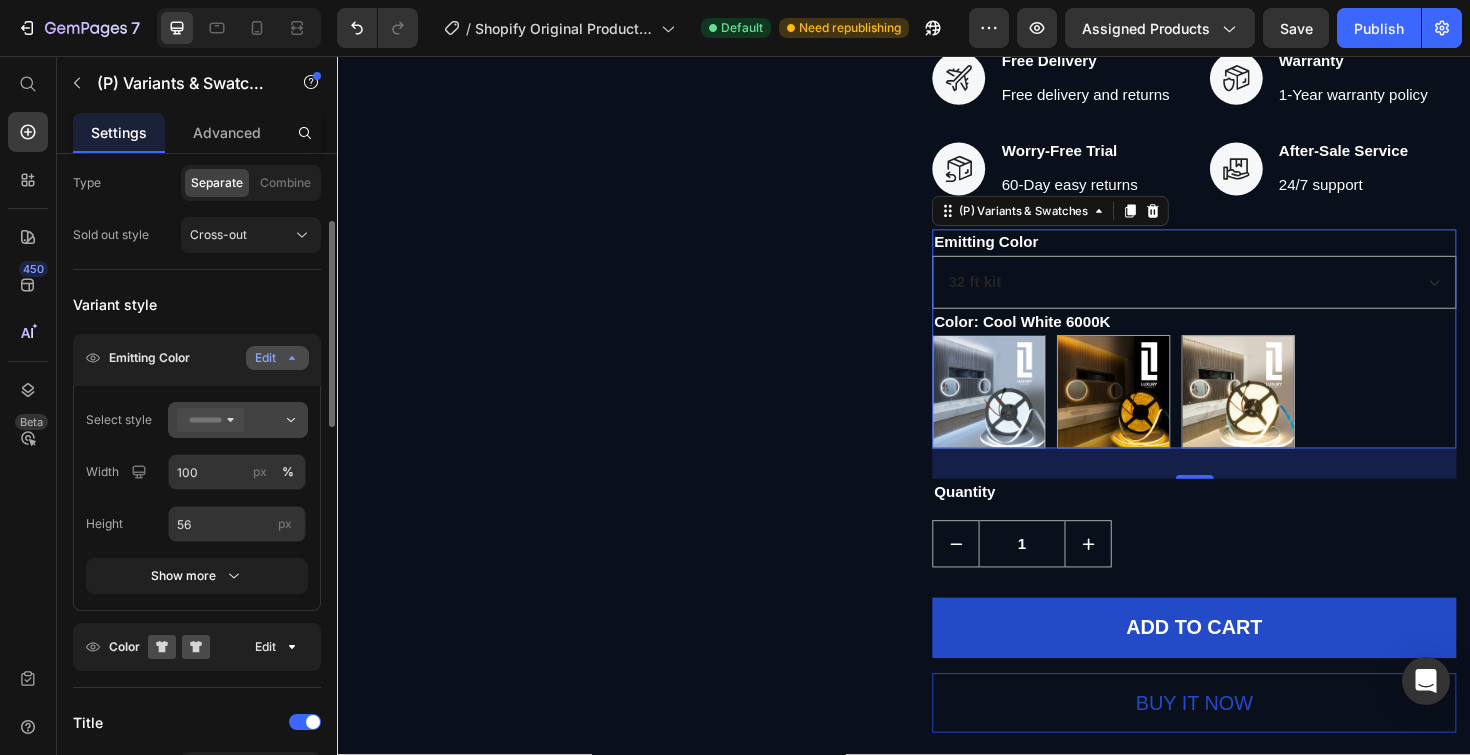click at bounding box center (238, 420) 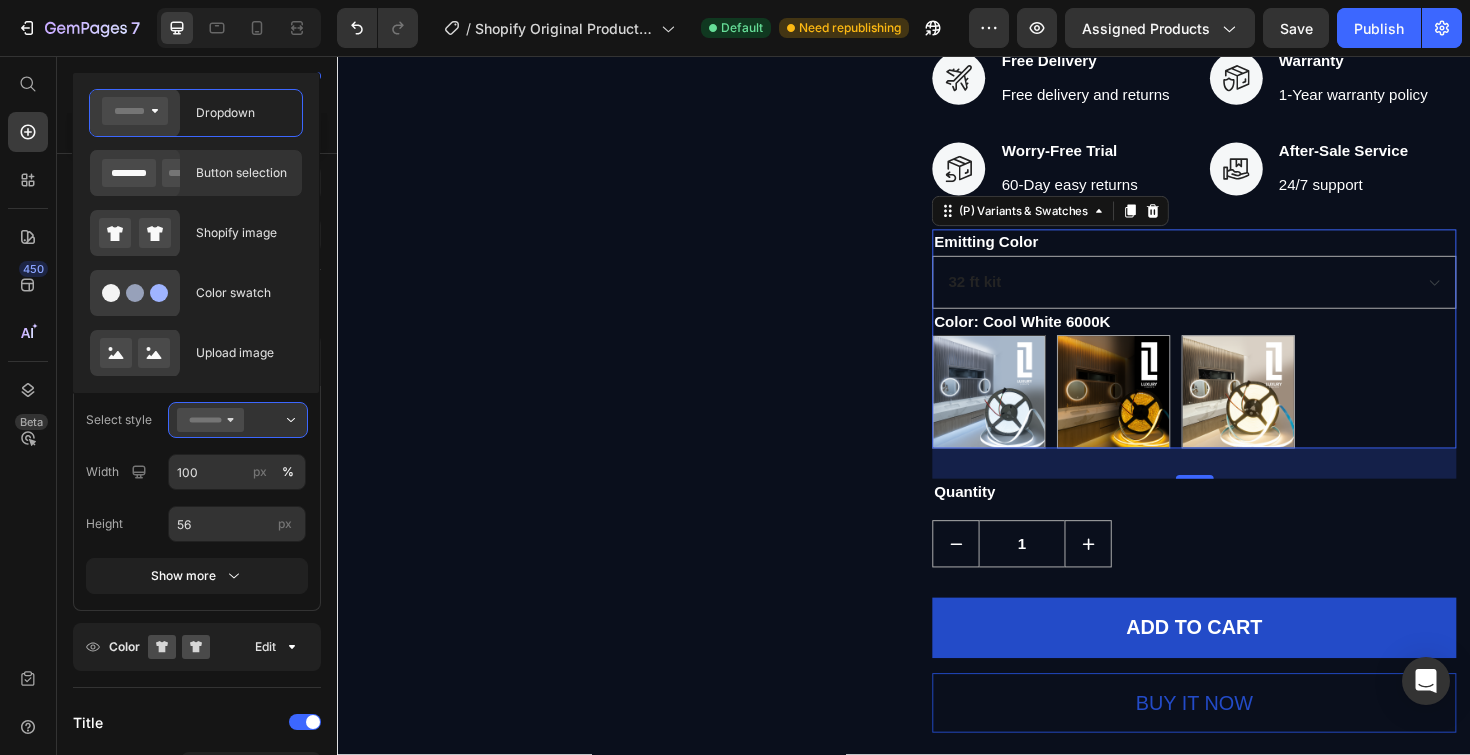 click on "Button selection" at bounding box center (243, 173) 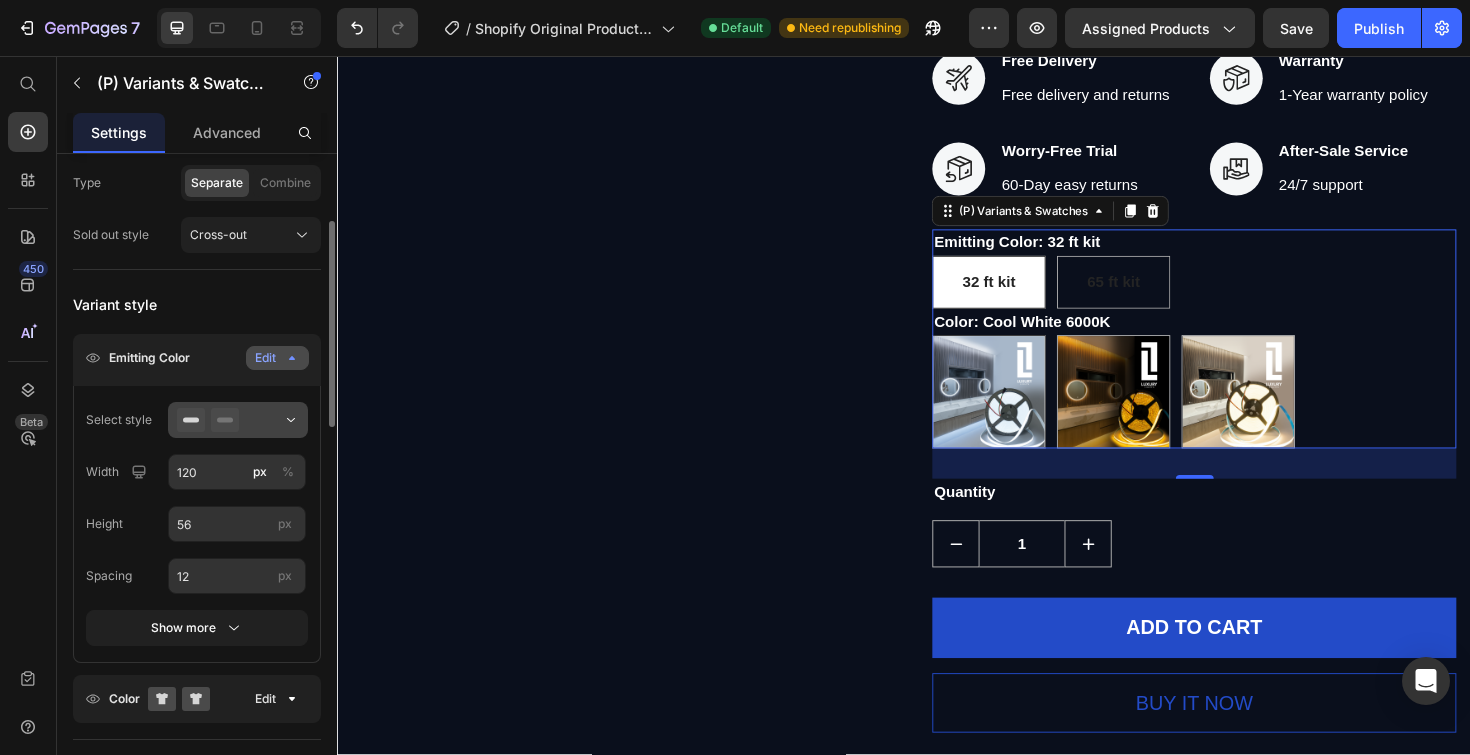 click at bounding box center [238, 420] 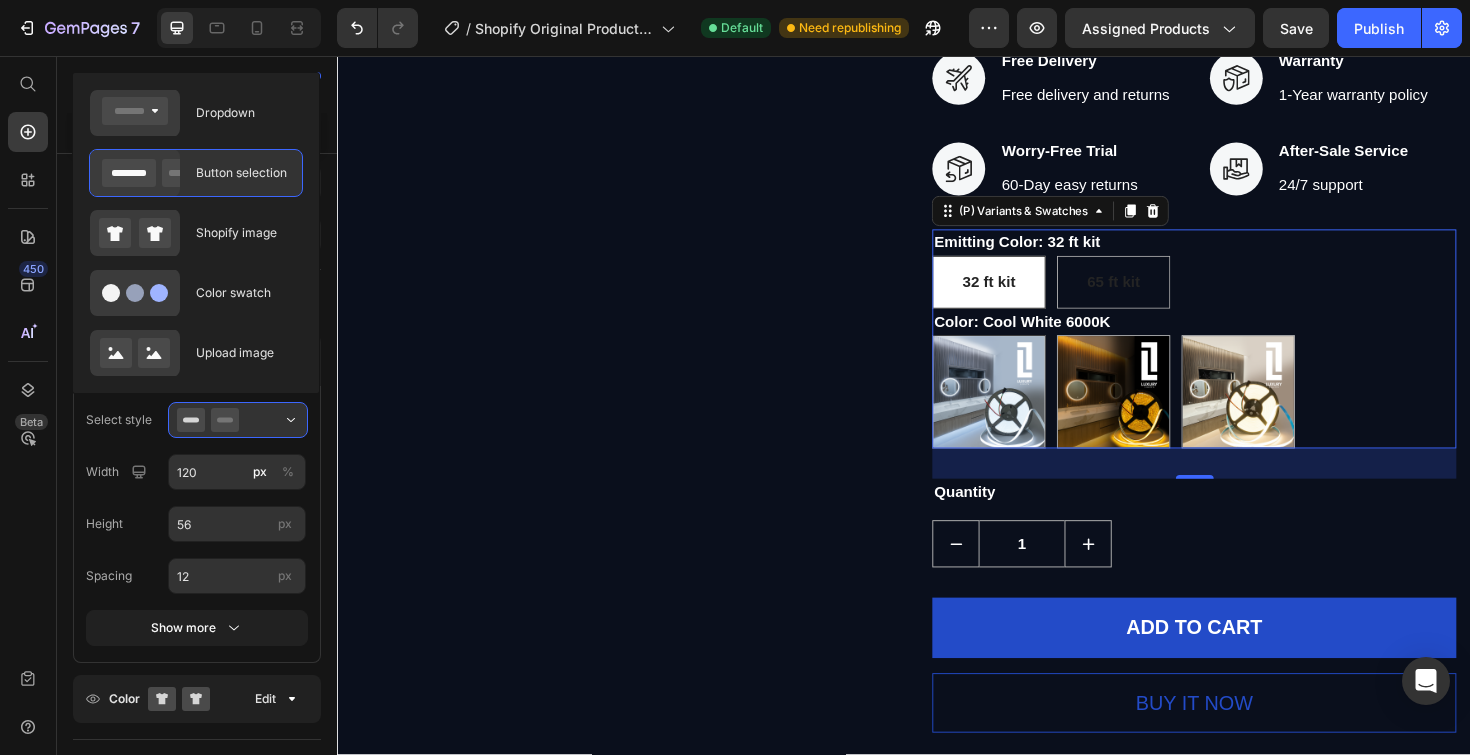 click on "Button selection" 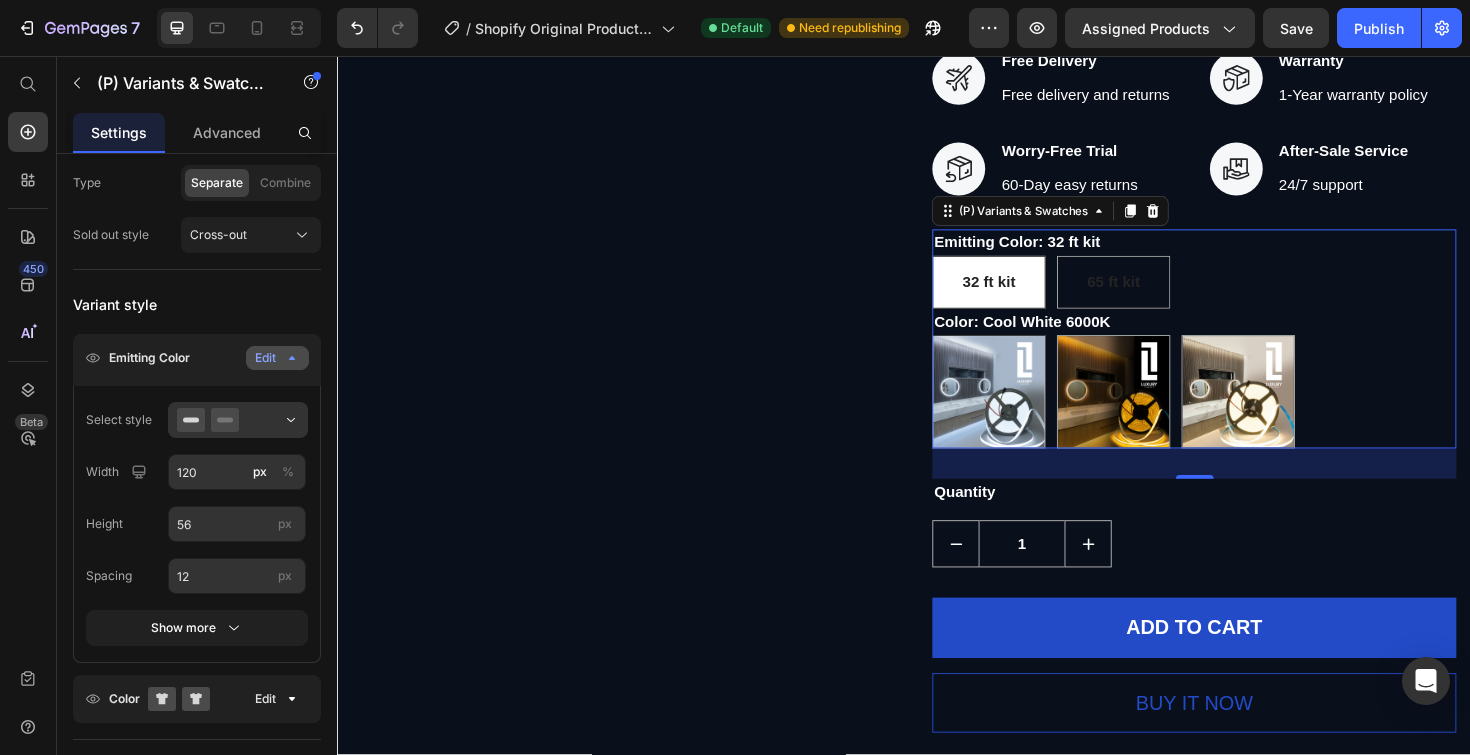 click on "Edit" 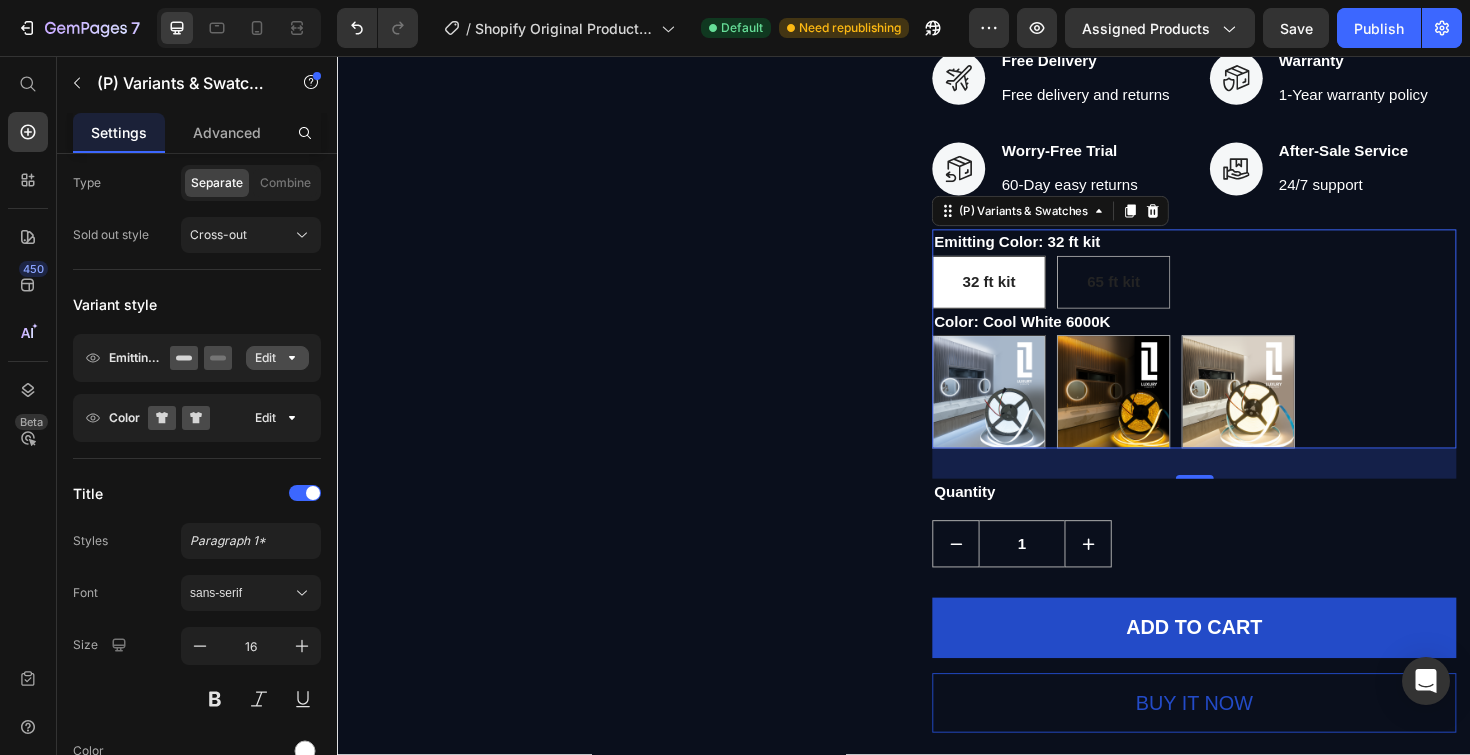 click on "Edit" 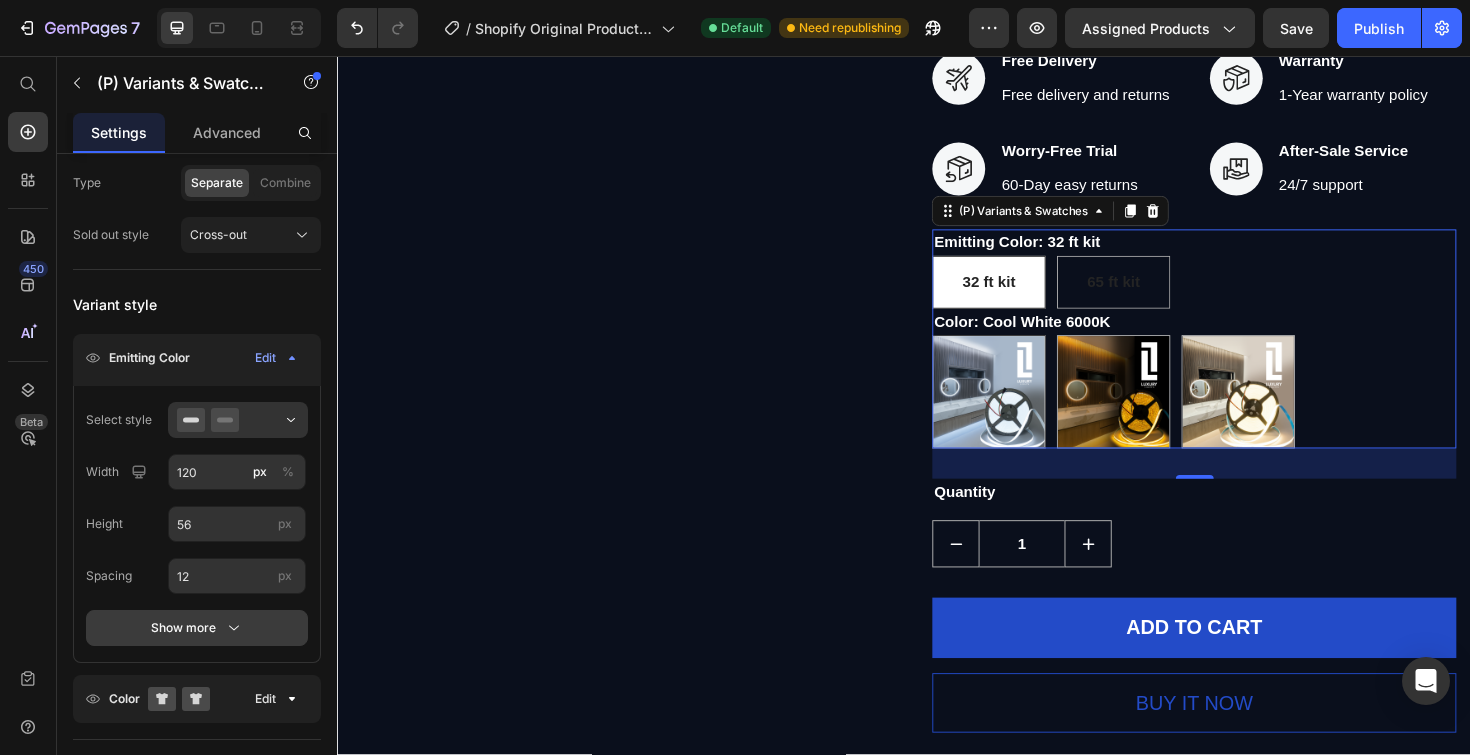 click on "Show more" at bounding box center (197, 628) 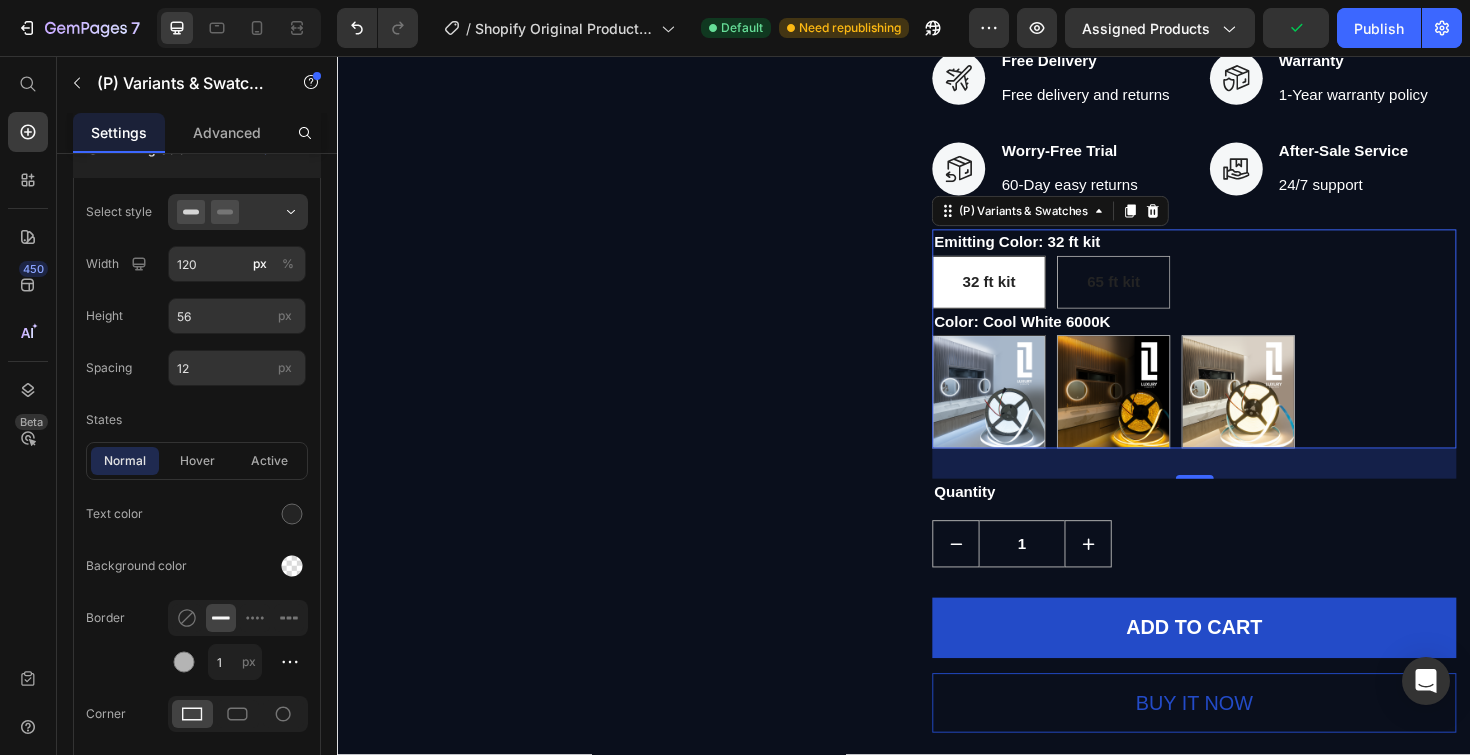 scroll, scrollTop: 458, scrollLeft: 0, axis: vertical 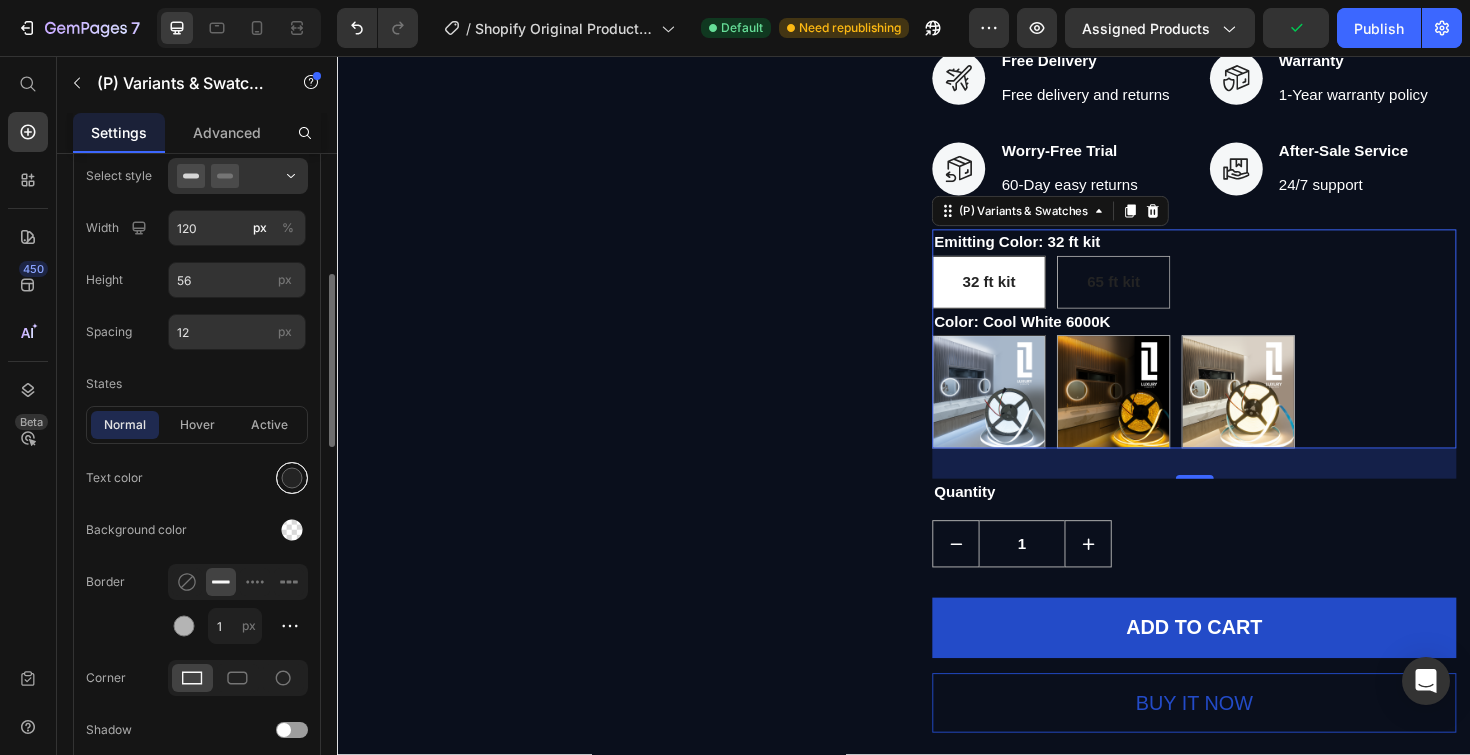 click at bounding box center (292, 478) 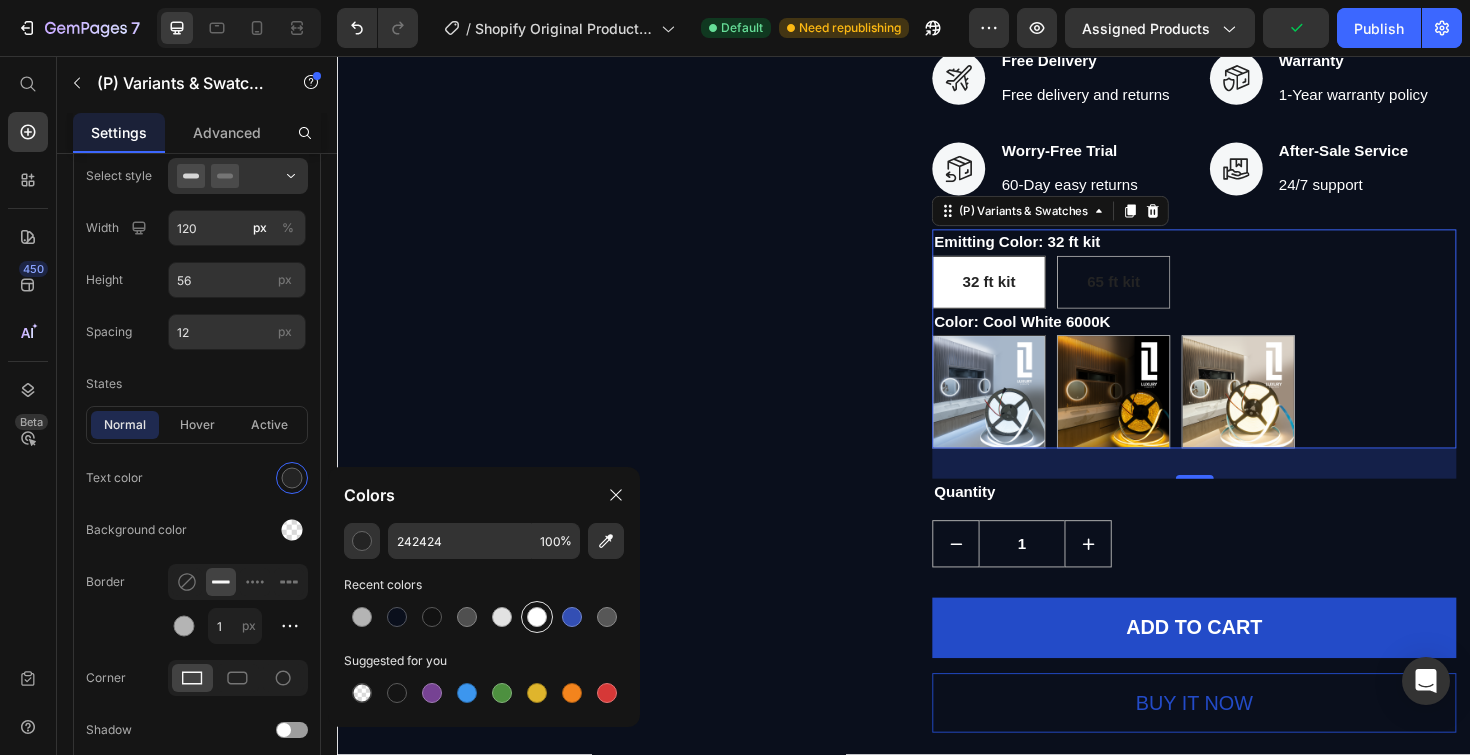 click at bounding box center (537, 617) 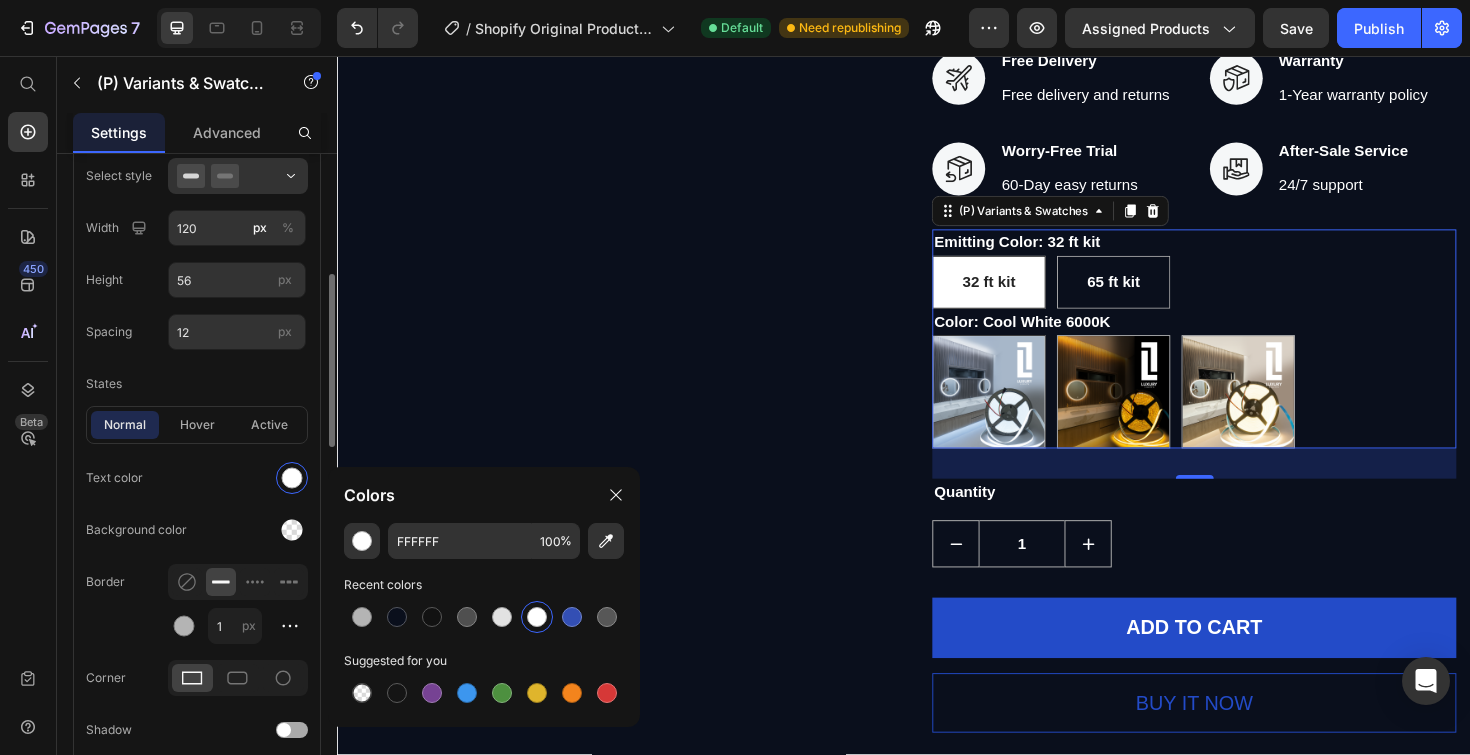 click on "Text color" at bounding box center (197, 478) 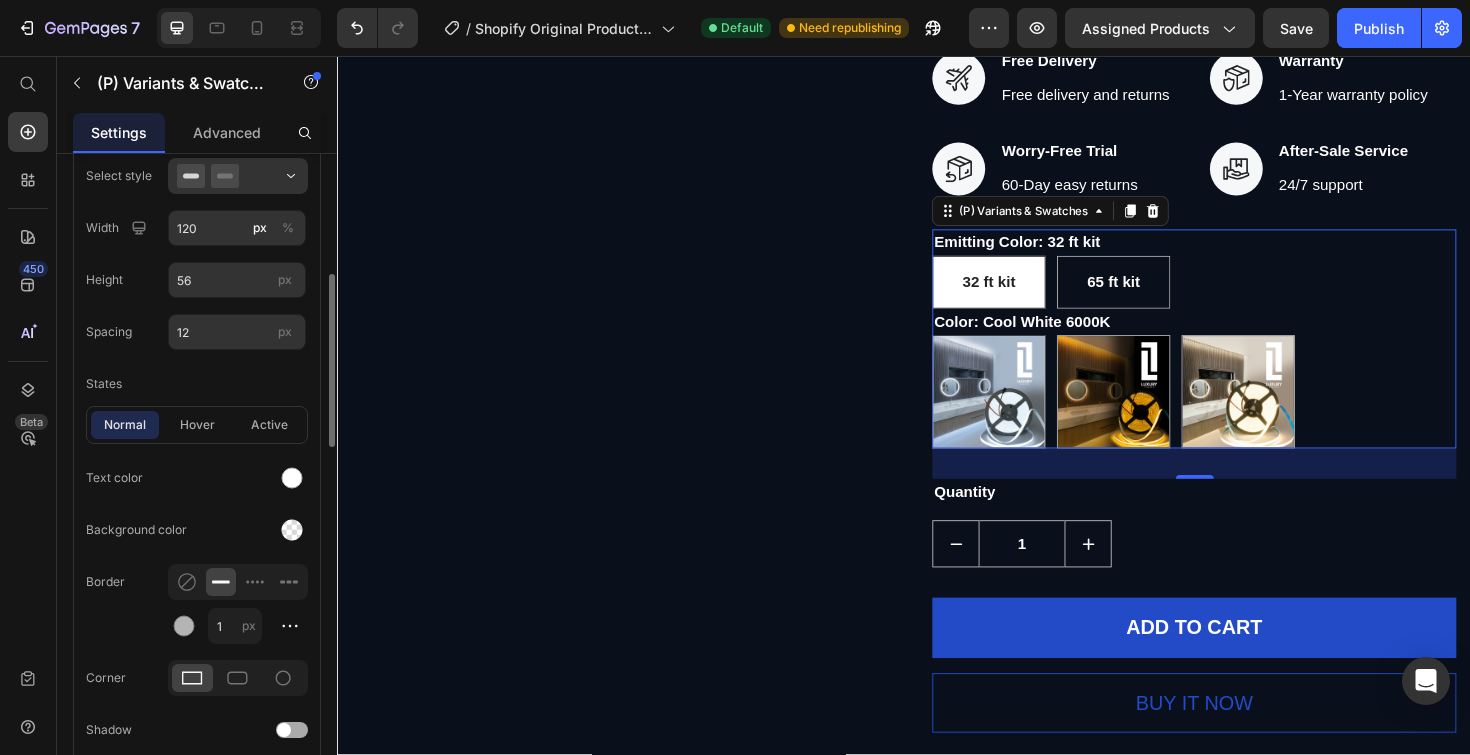 scroll, scrollTop: 496, scrollLeft: 0, axis: vertical 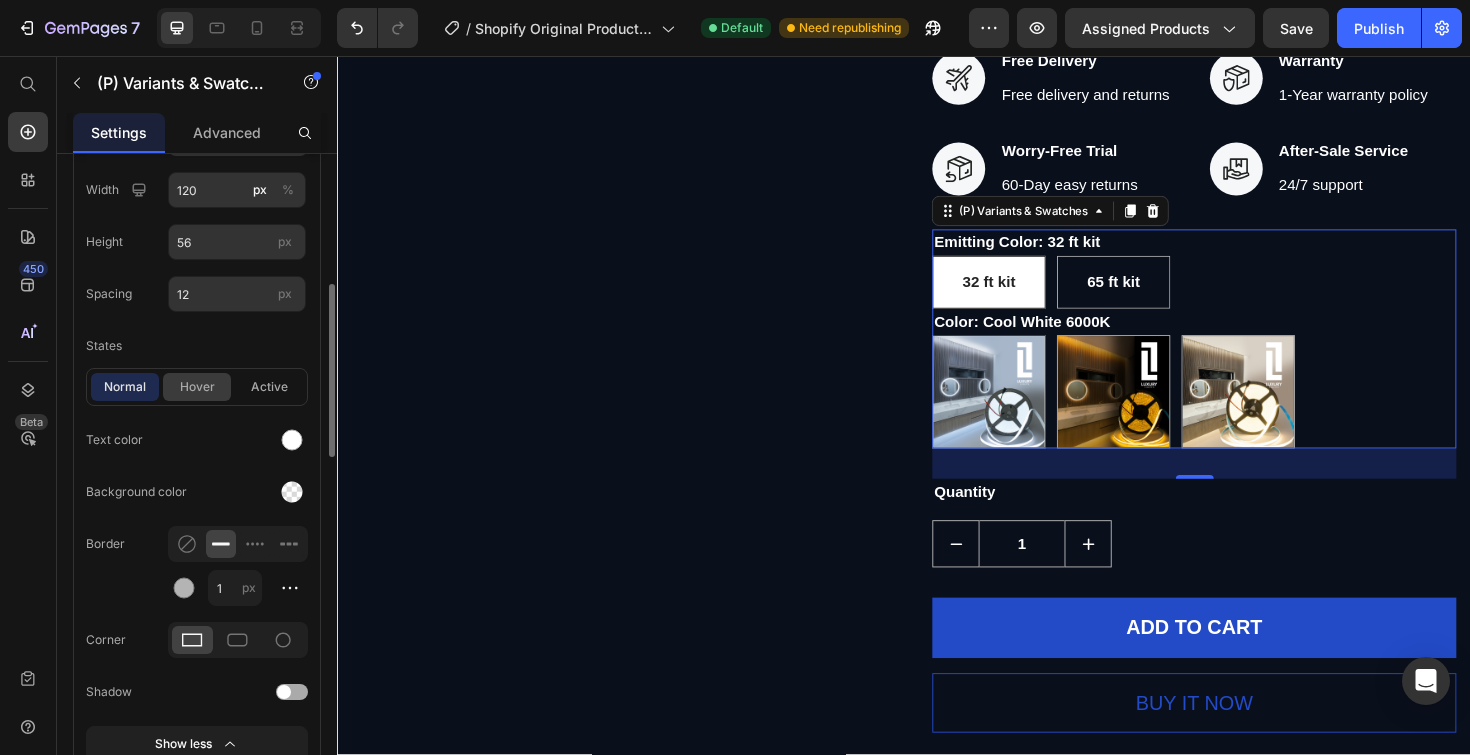 click on "hover" at bounding box center [197, 387] 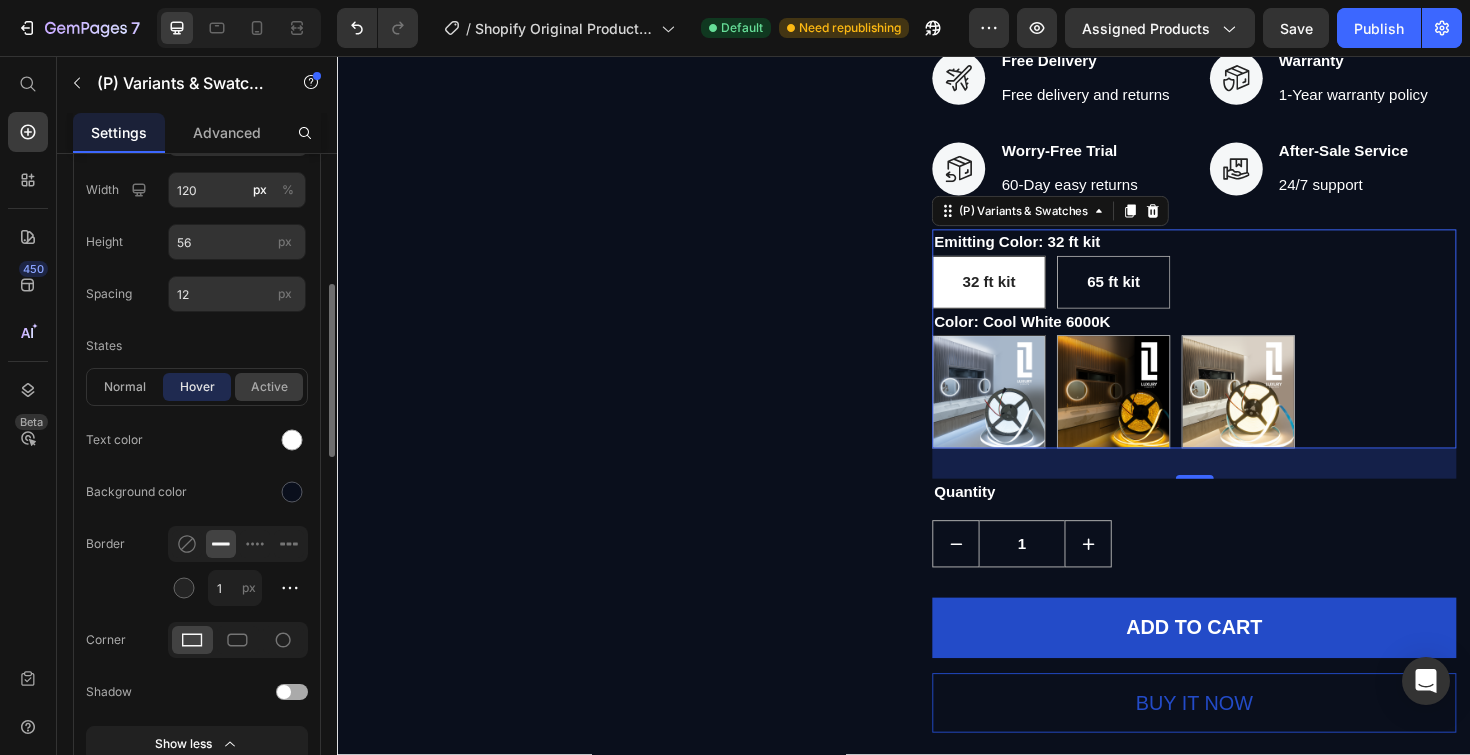 click on "active" at bounding box center (269, 387) 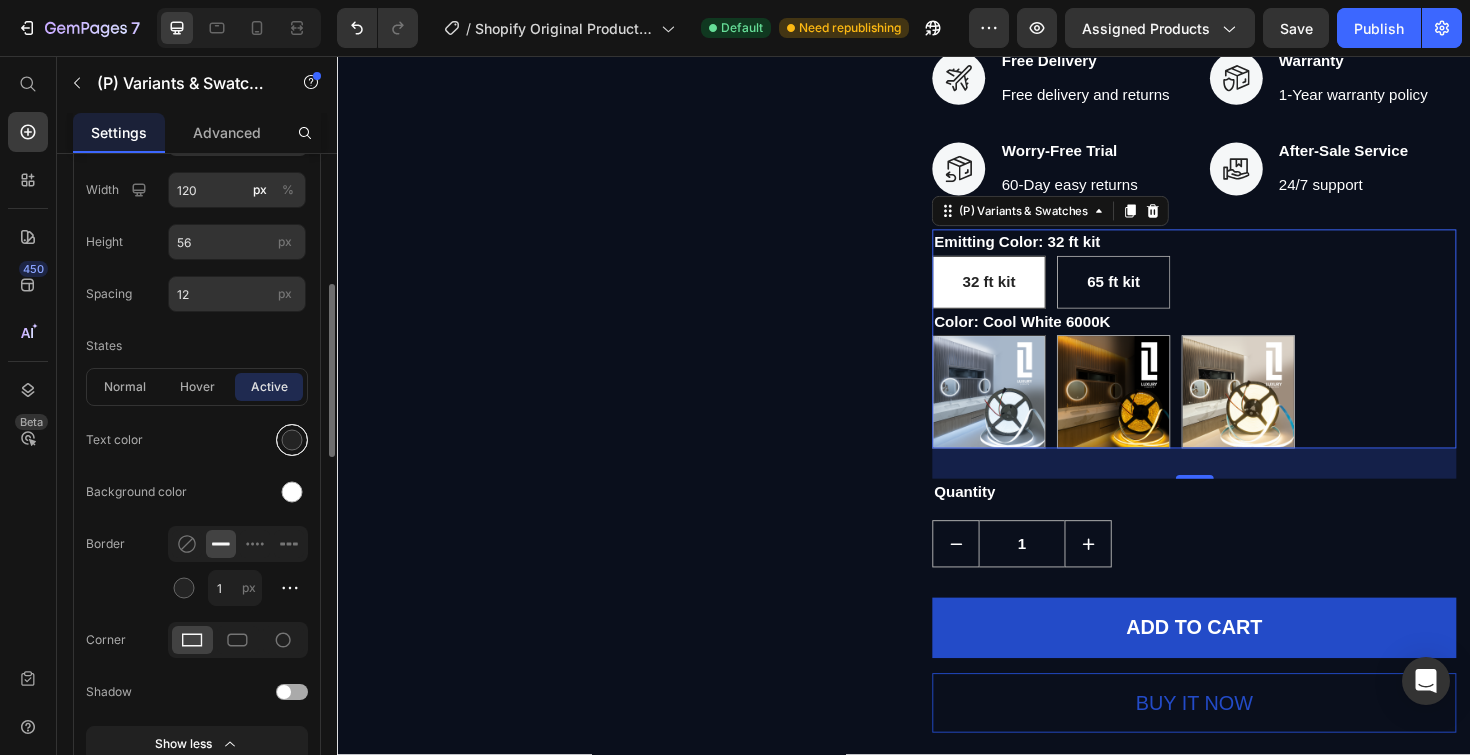 click at bounding box center [292, 440] 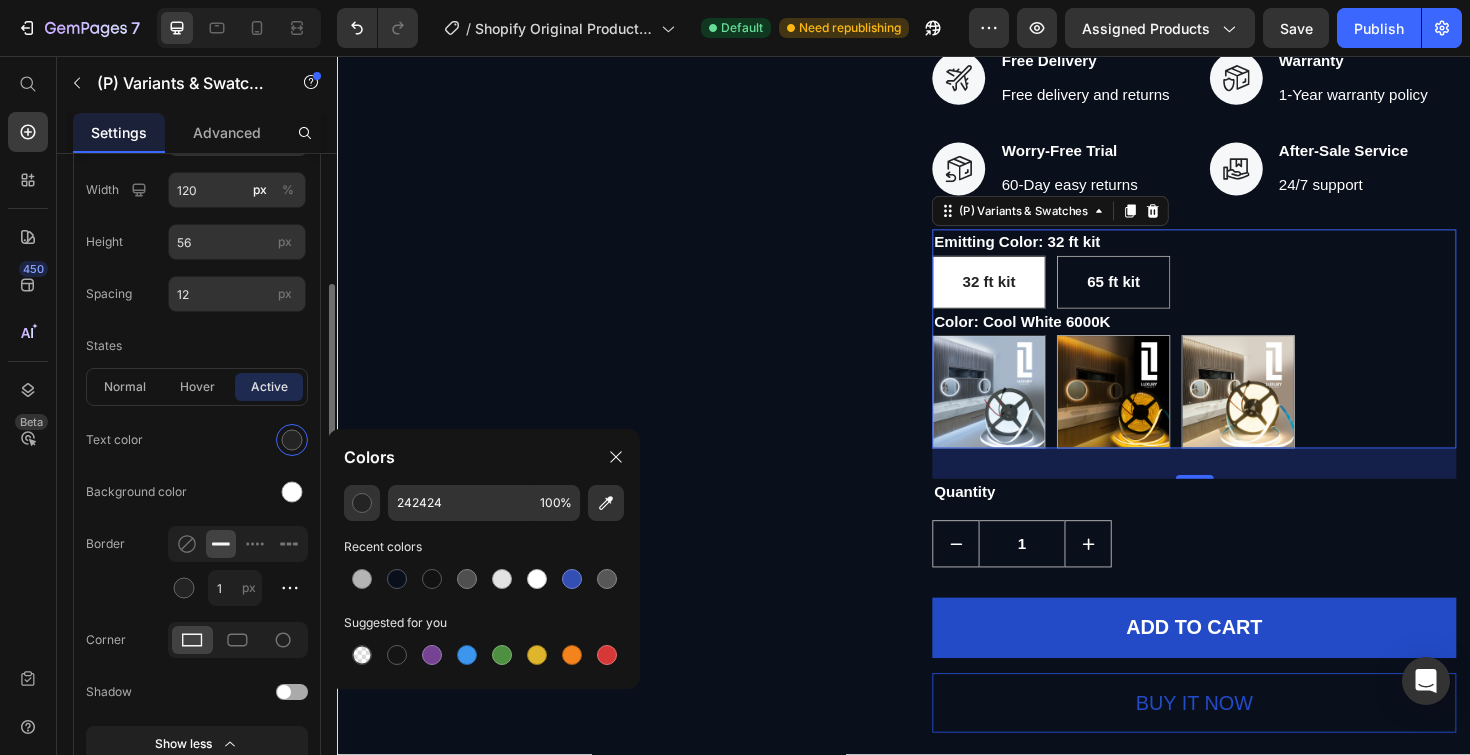click on "normal hover active" 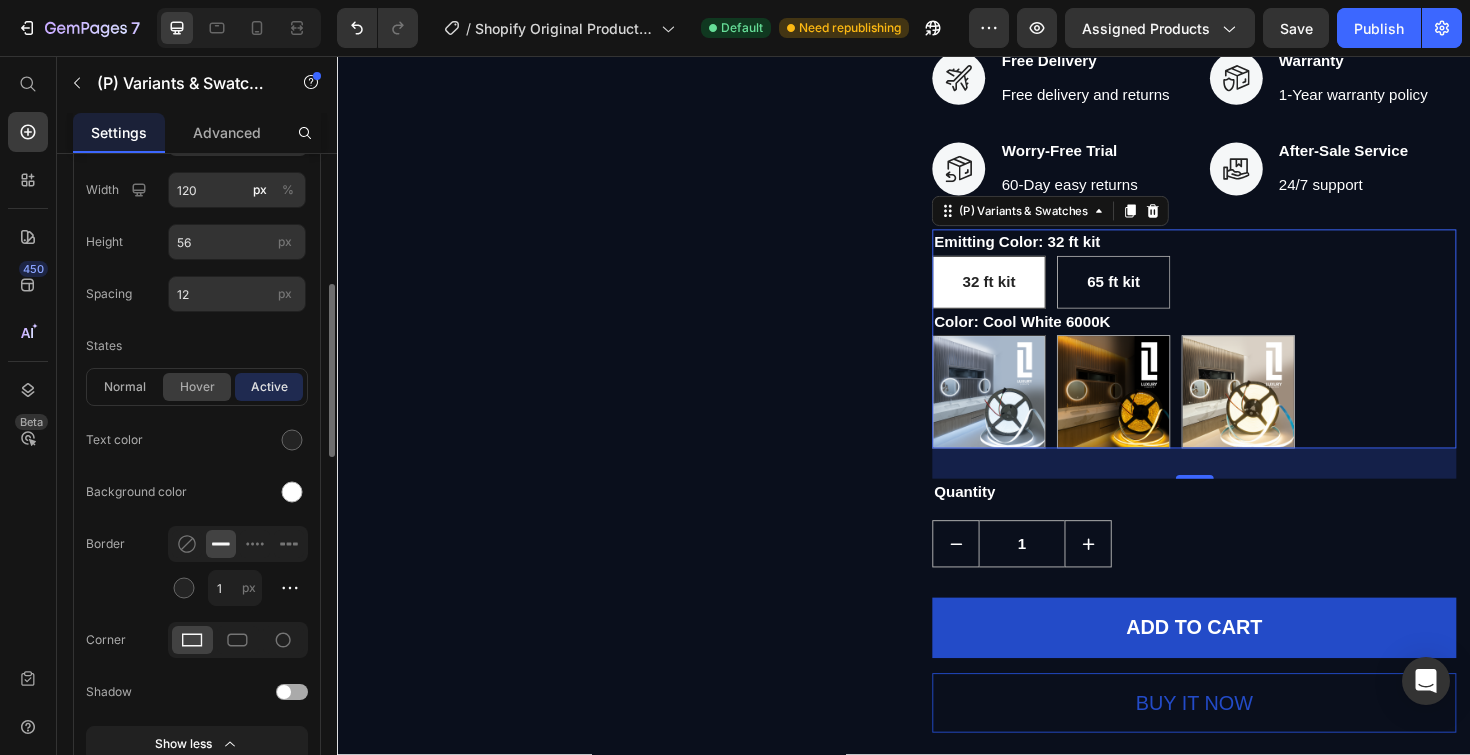 click on "hover" at bounding box center (197, 387) 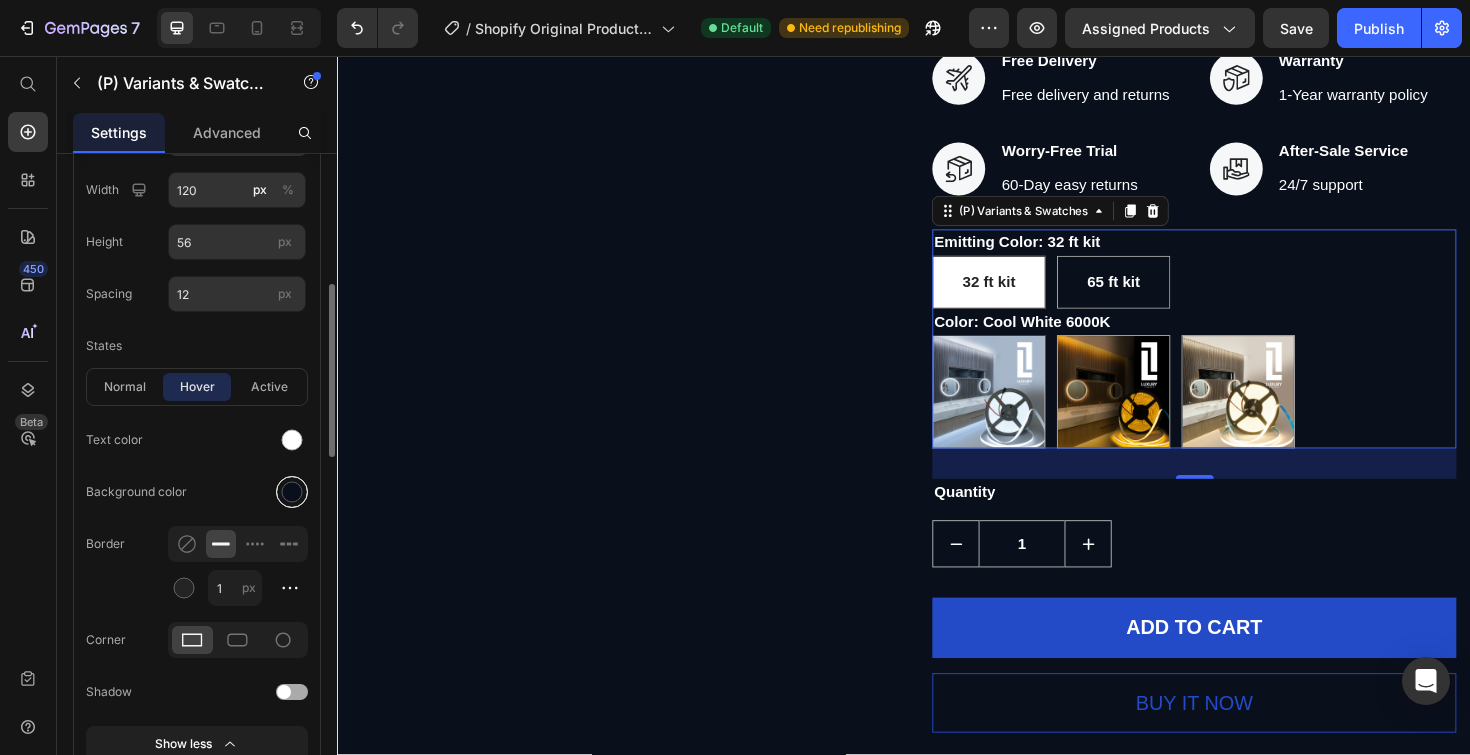 click at bounding box center (292, 492) 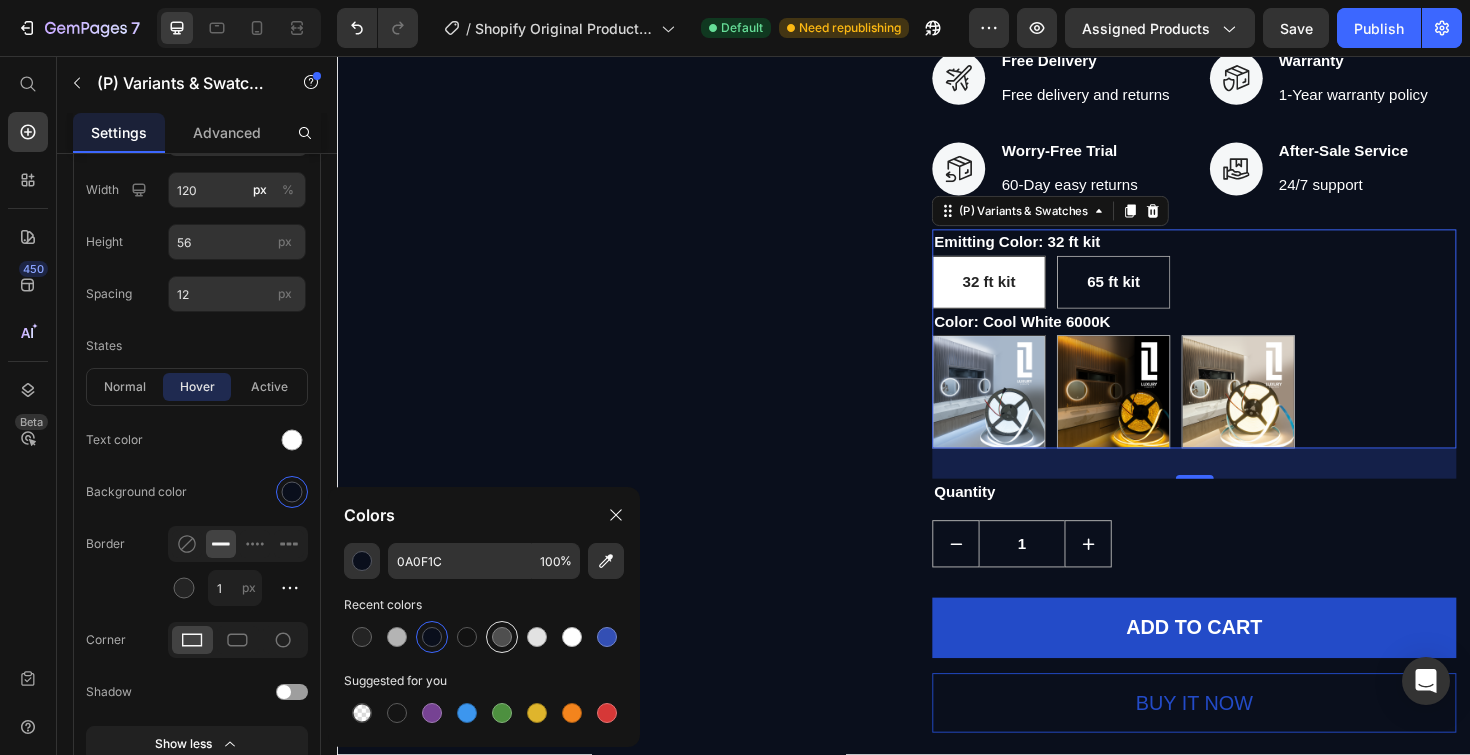 click at bounding box center [502, 637] 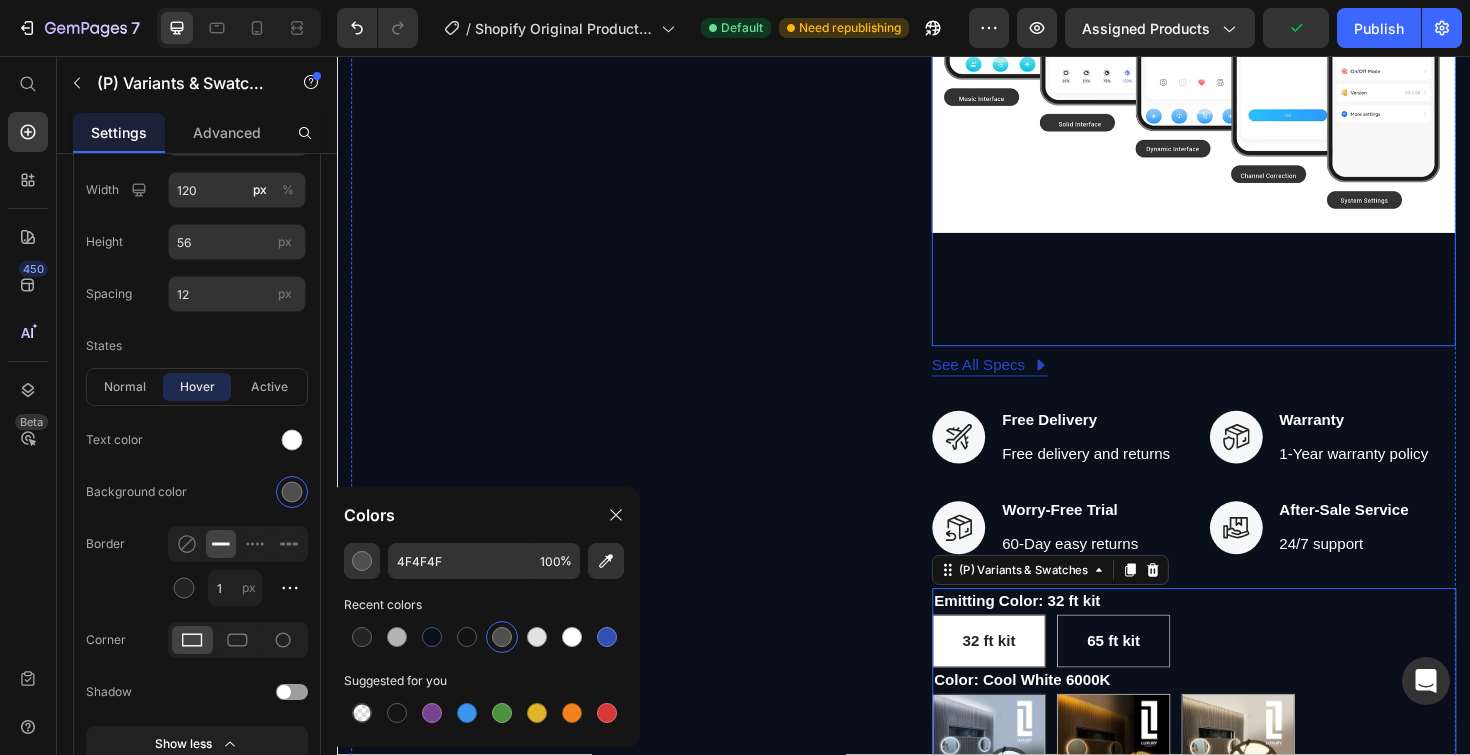 scroll, scrollTop: 5047, scrollLeft: 0, axis: vertical 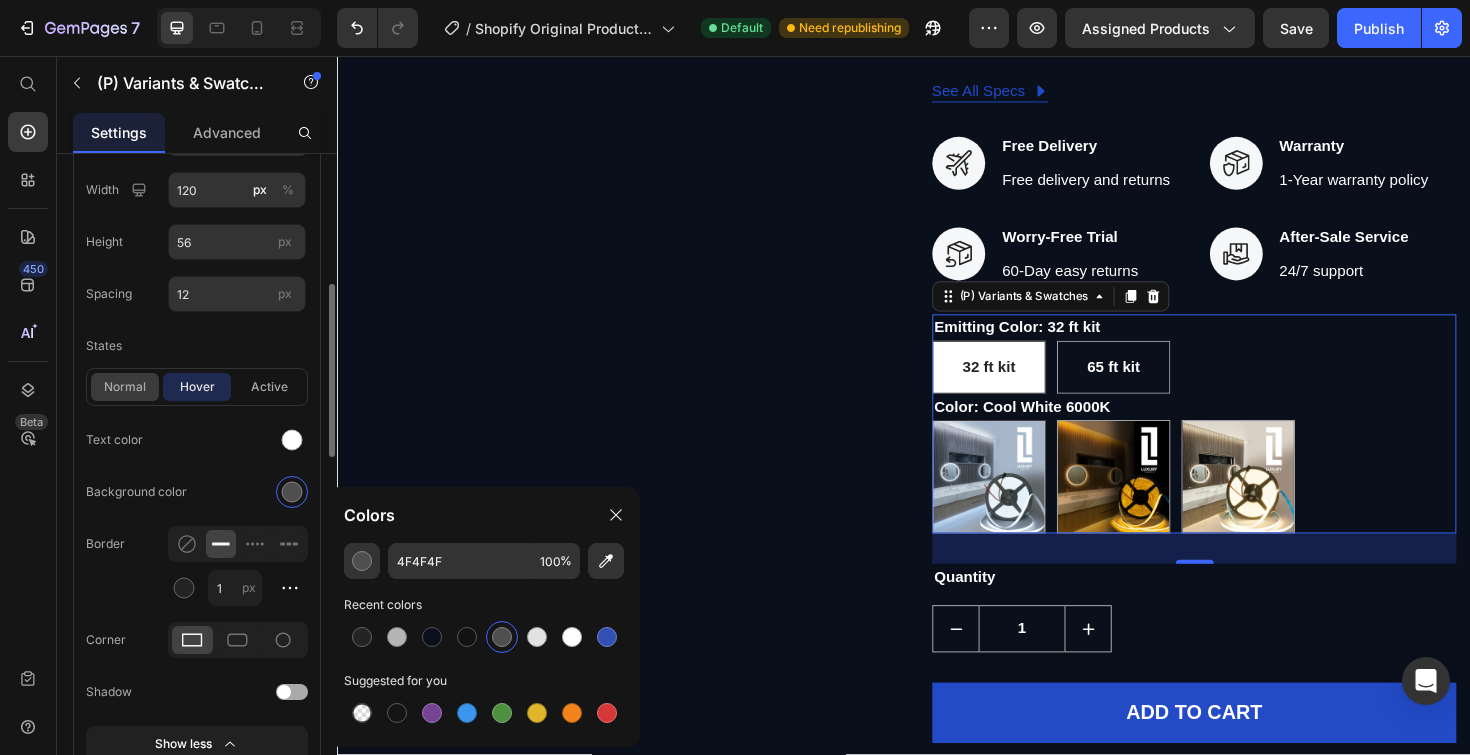 click on "normal" at bounding box center (125, 387) 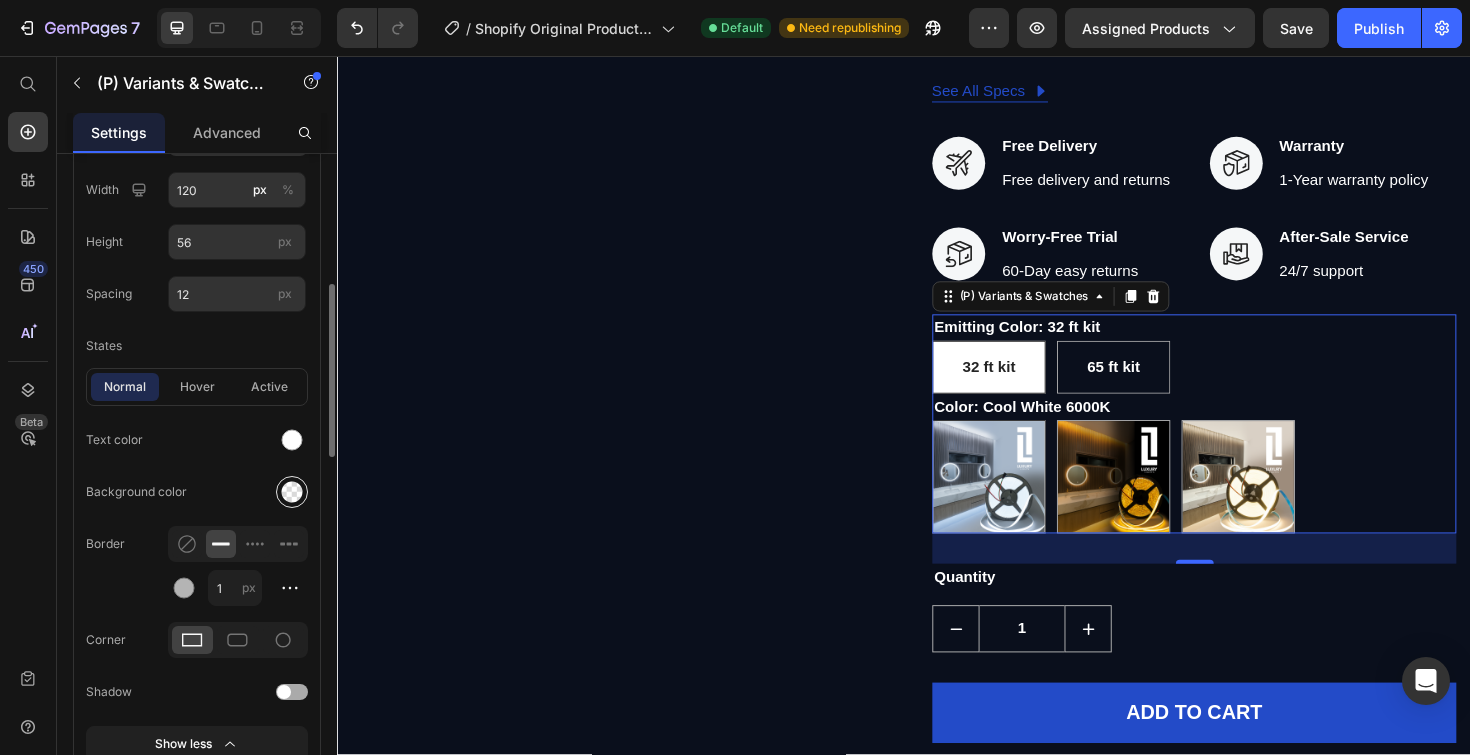 click at bounding box center [292, 492] 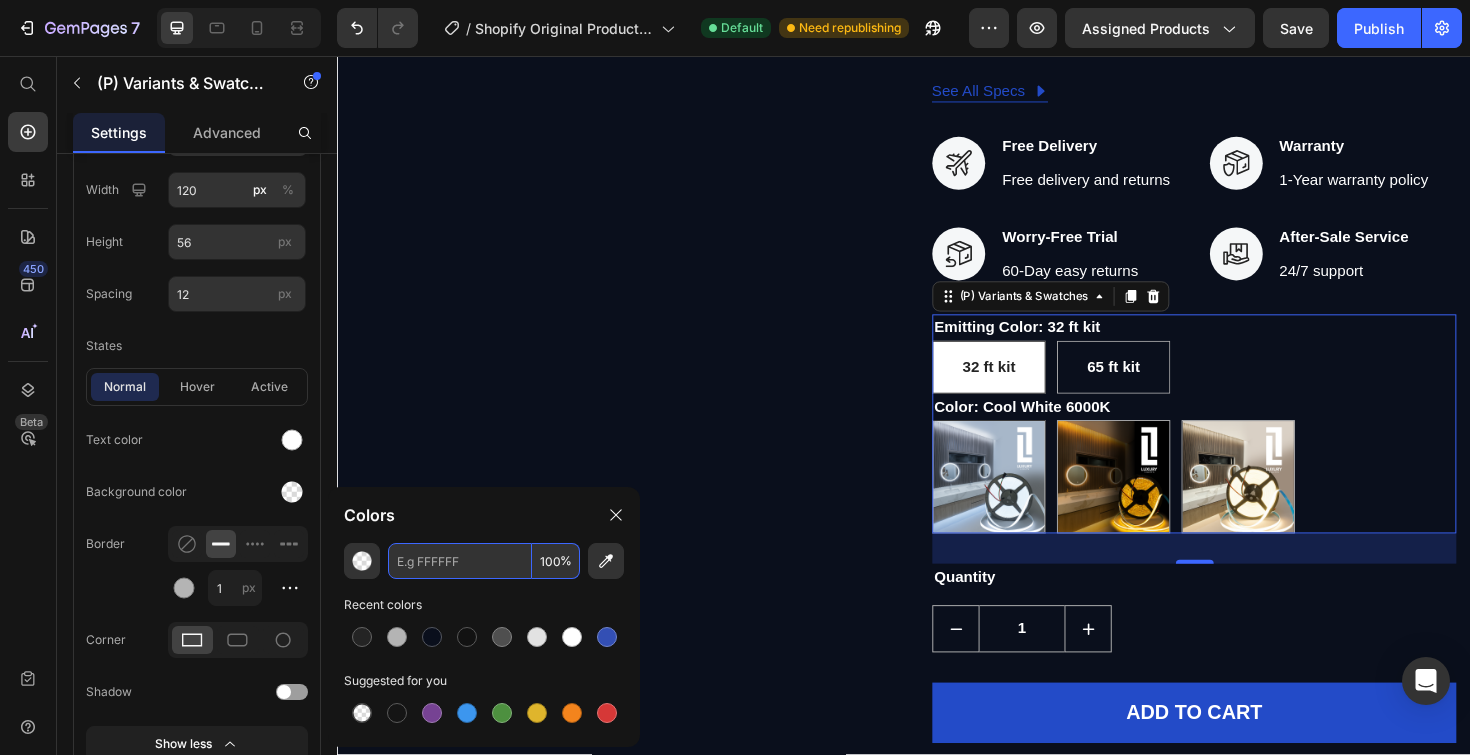 click at bounding box center (460, 561) 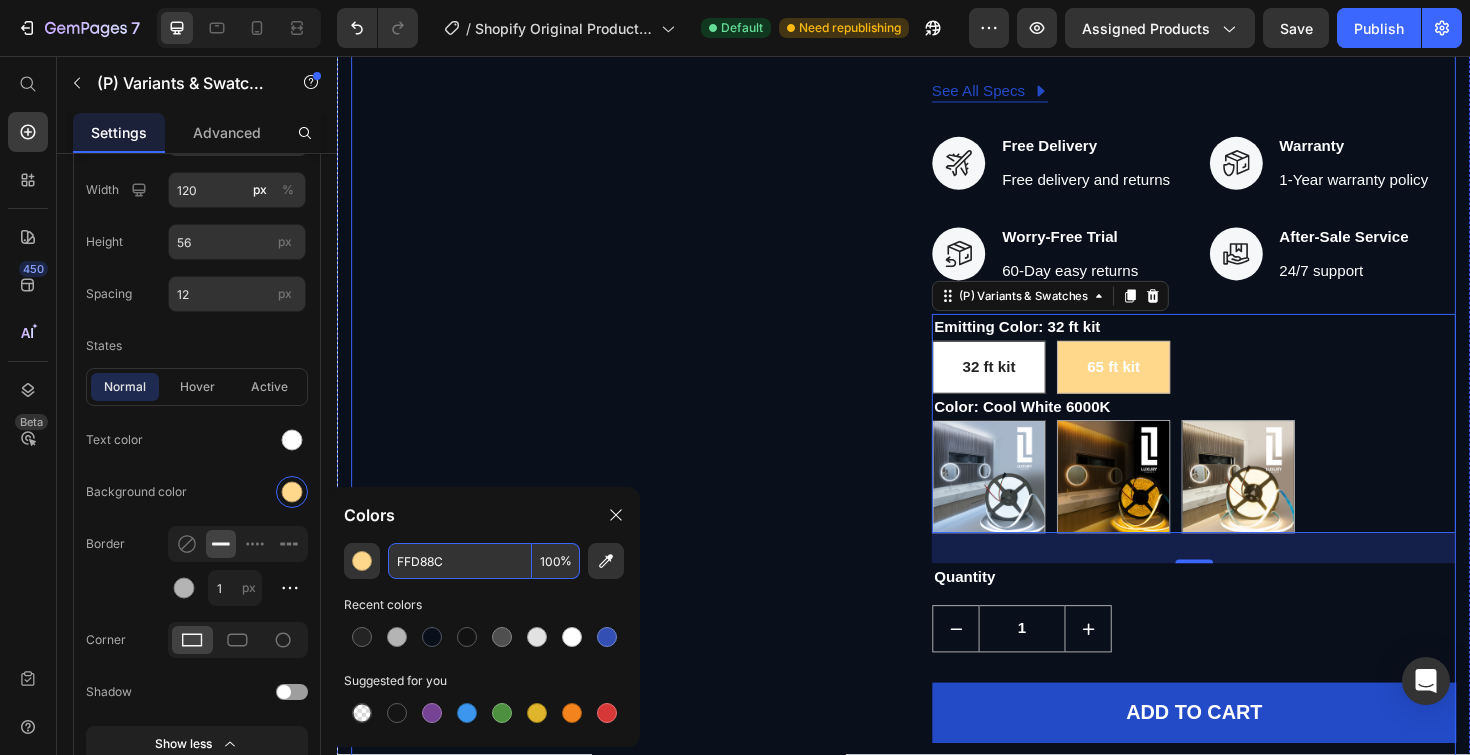 type on "FAFF00" 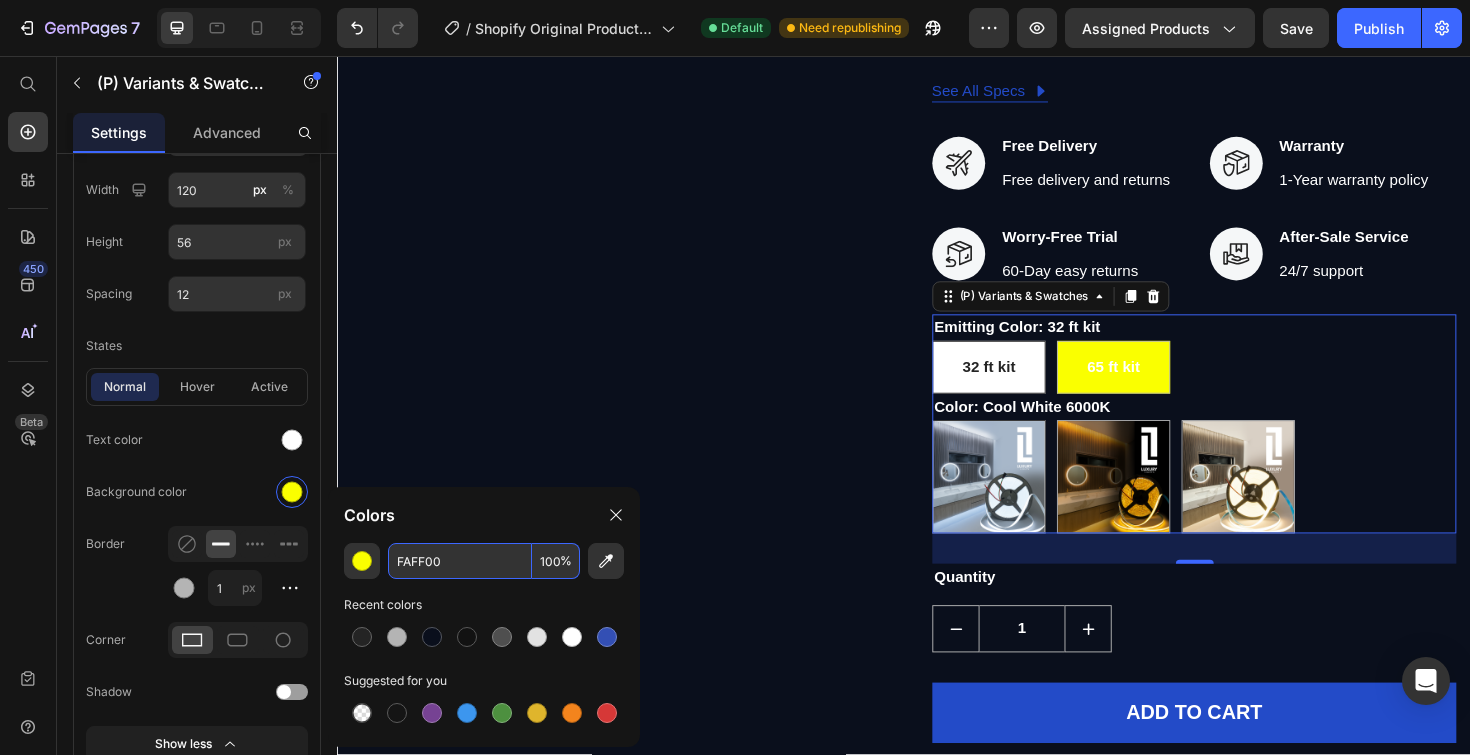 click on "FAFF00" at bounding box center (460, 561) 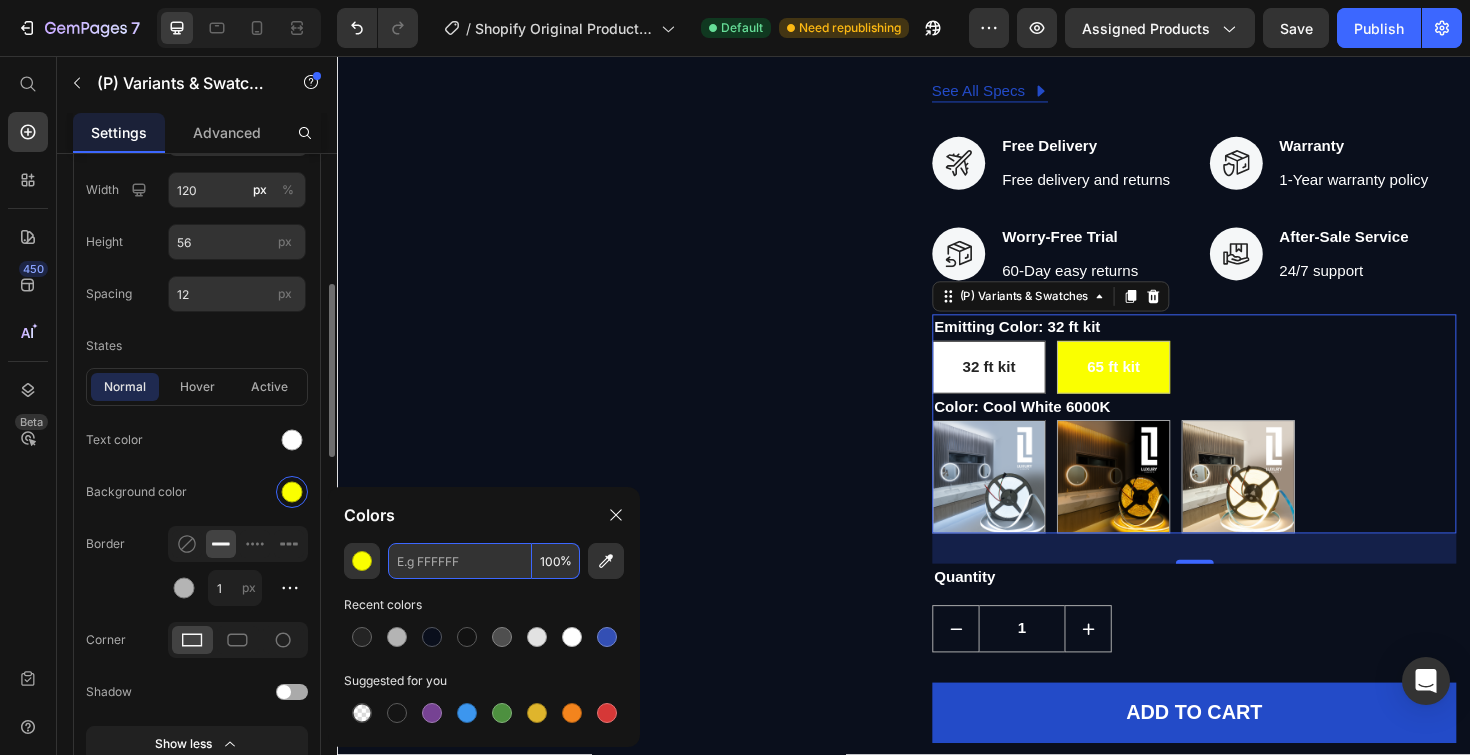 type on "FAFF00" 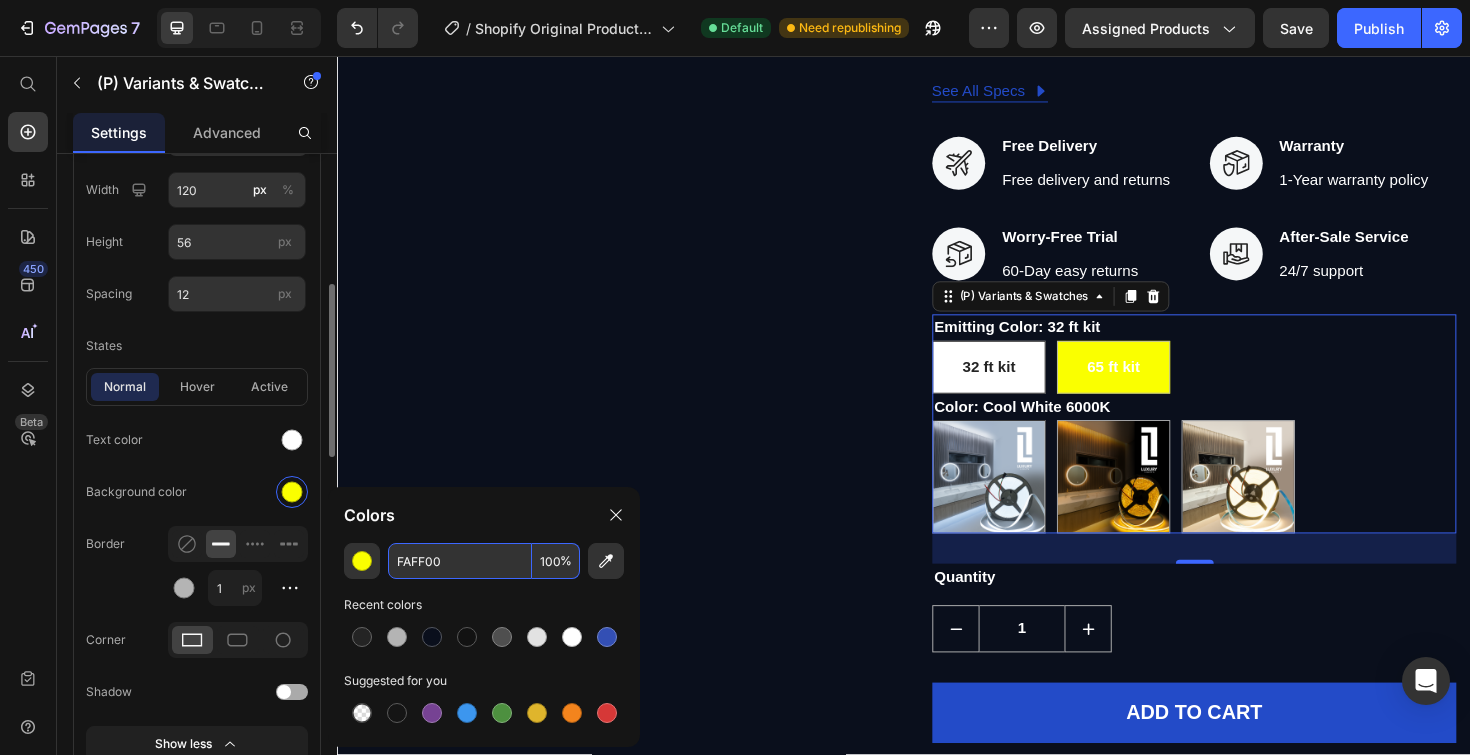 click on "Background color" at bounding box center [197, 492] 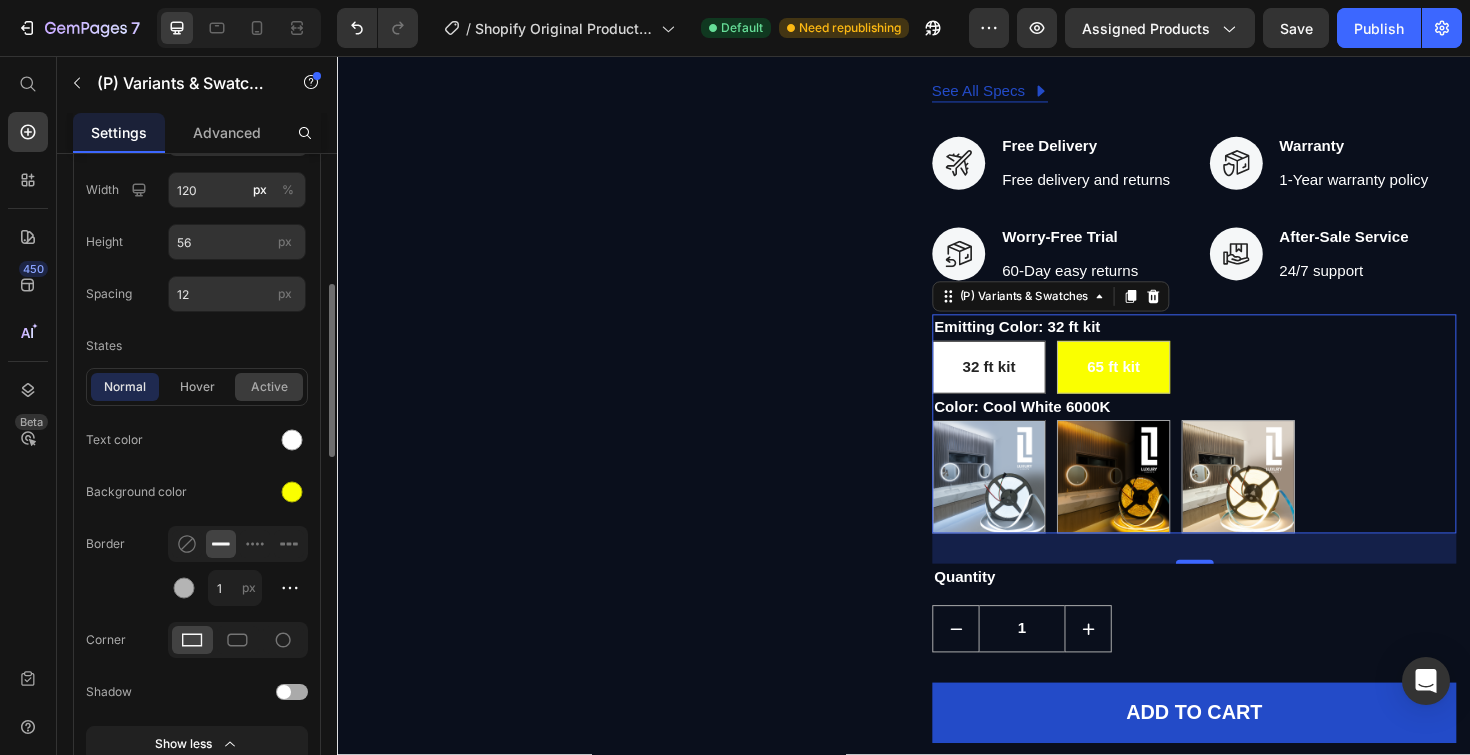 click on "active" at bounding box center [269, 387] 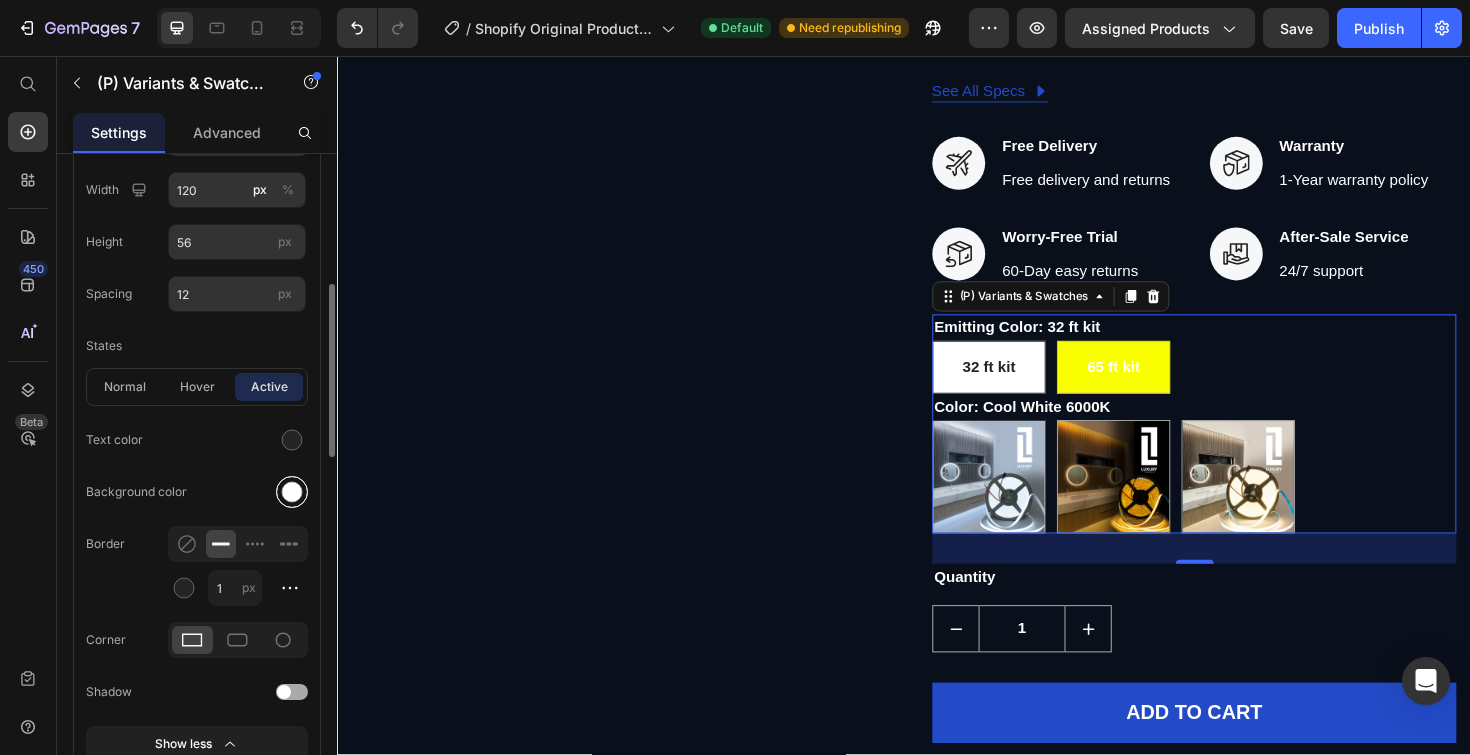 click at bounding box center [292, 492] 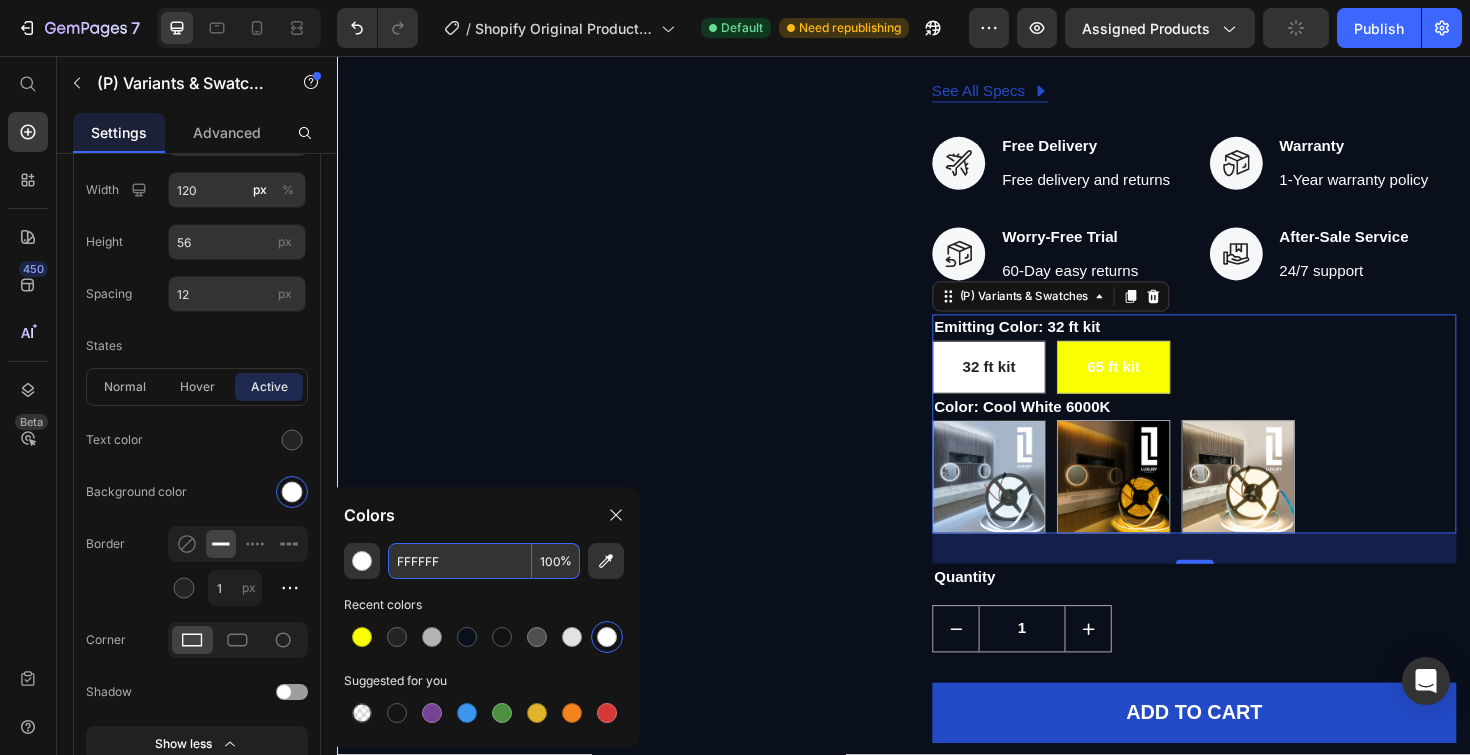 click on "FFFFFF" at bounding box center [460, 561] 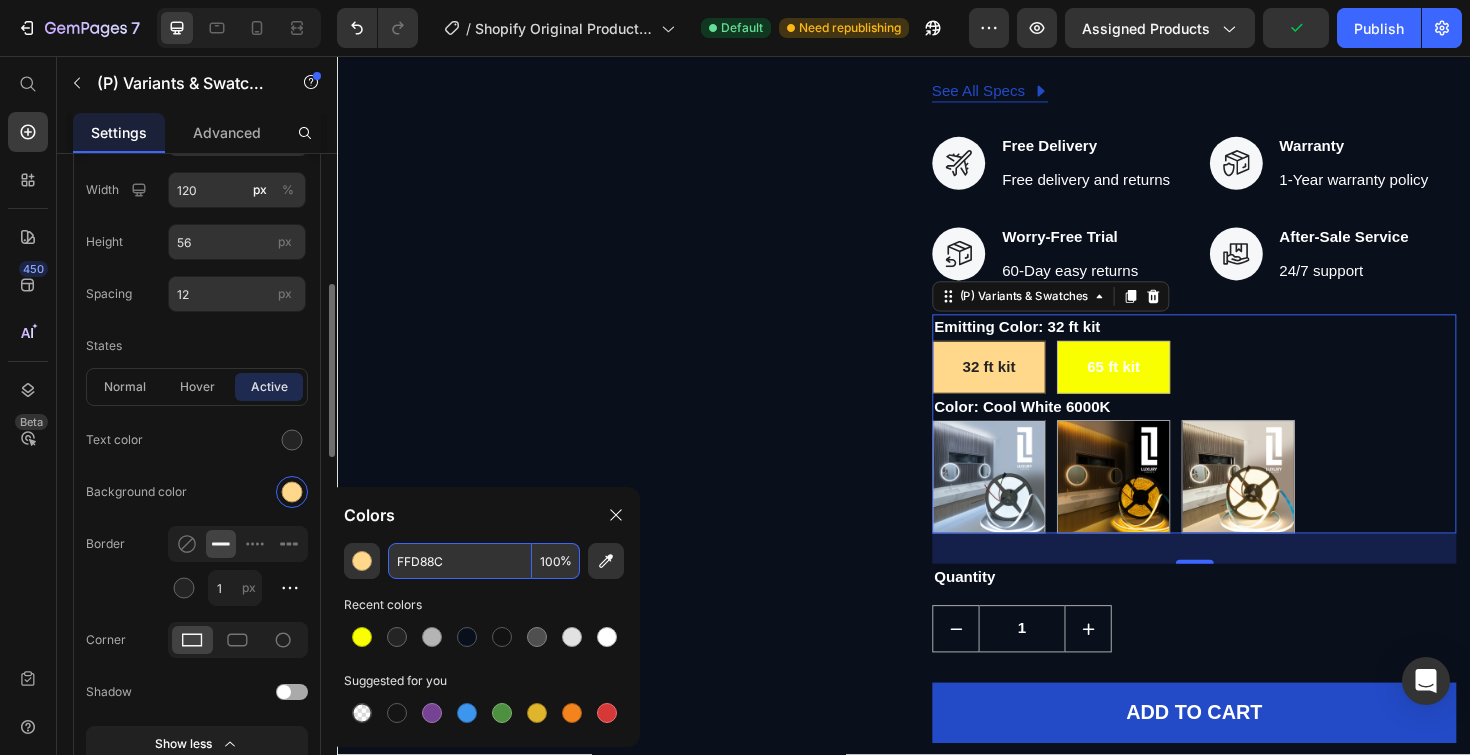 type on "FFD88C" 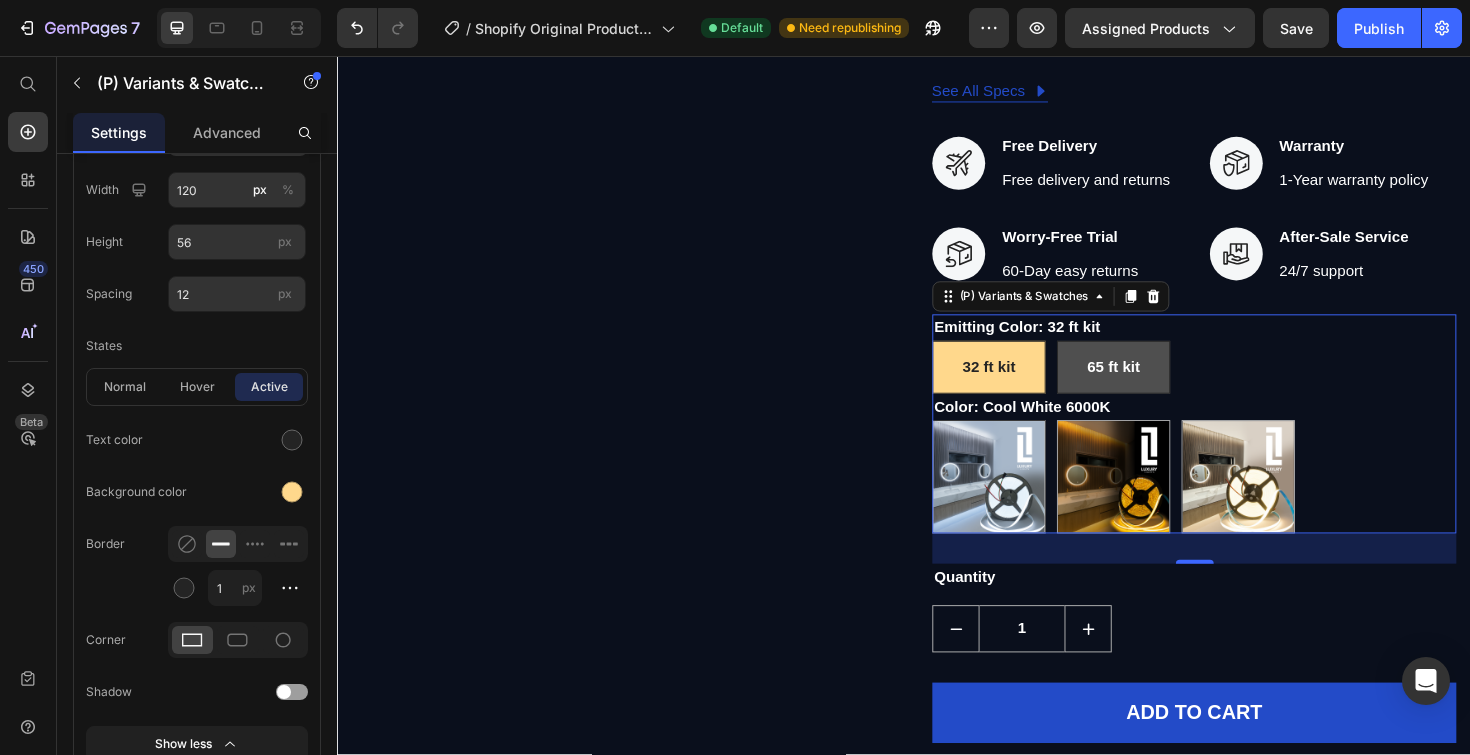 click on "65 ft kit" at bounding box center [1159, 386] 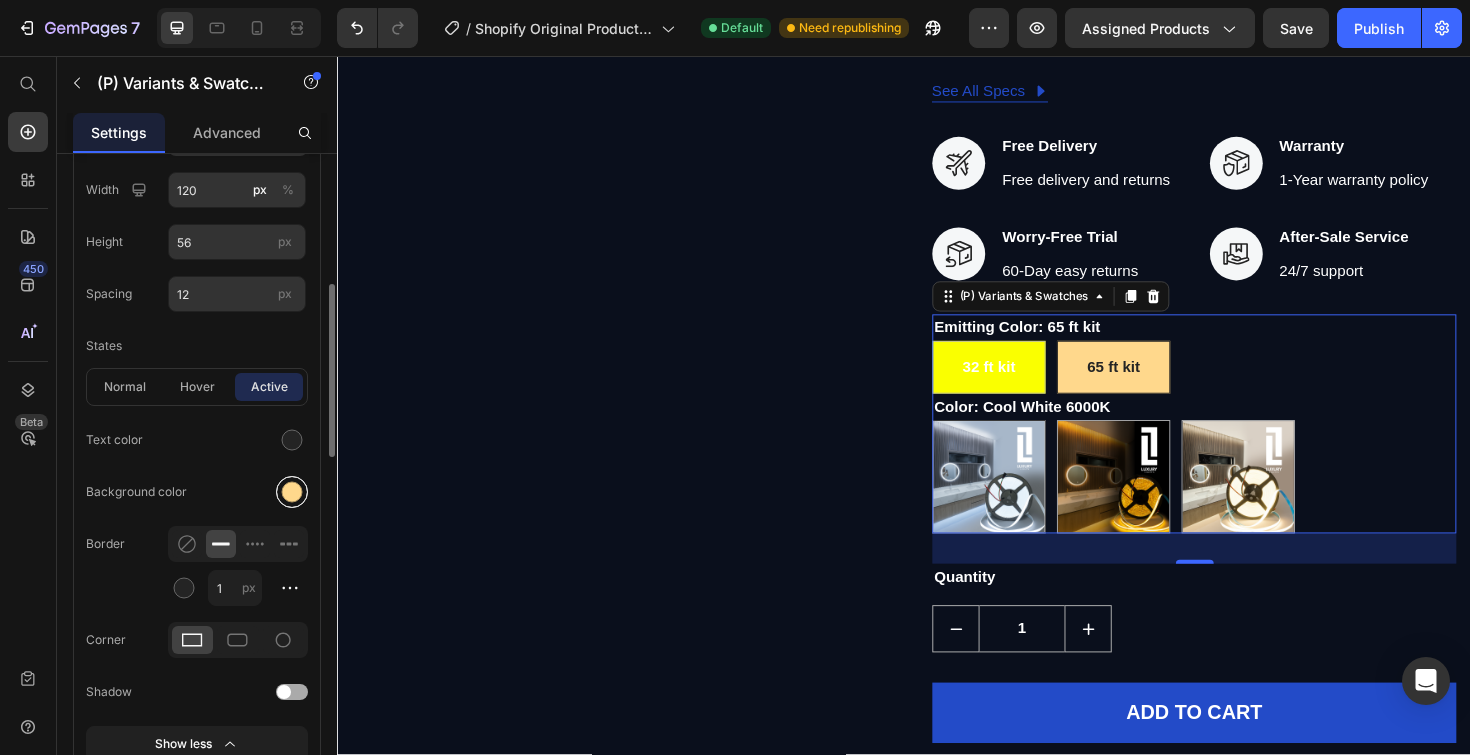 click at bounding box center [292, 492] 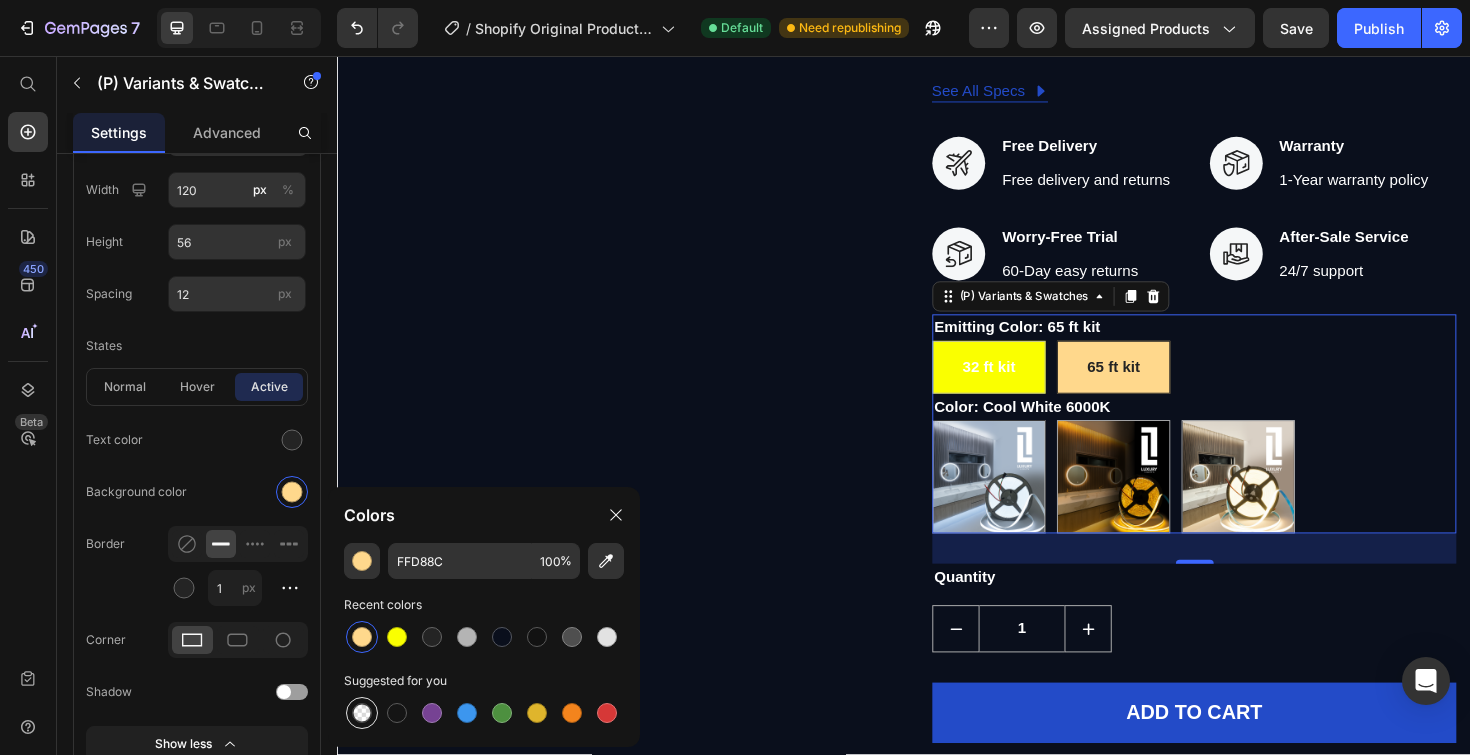 click at bounding box center [362, 713] 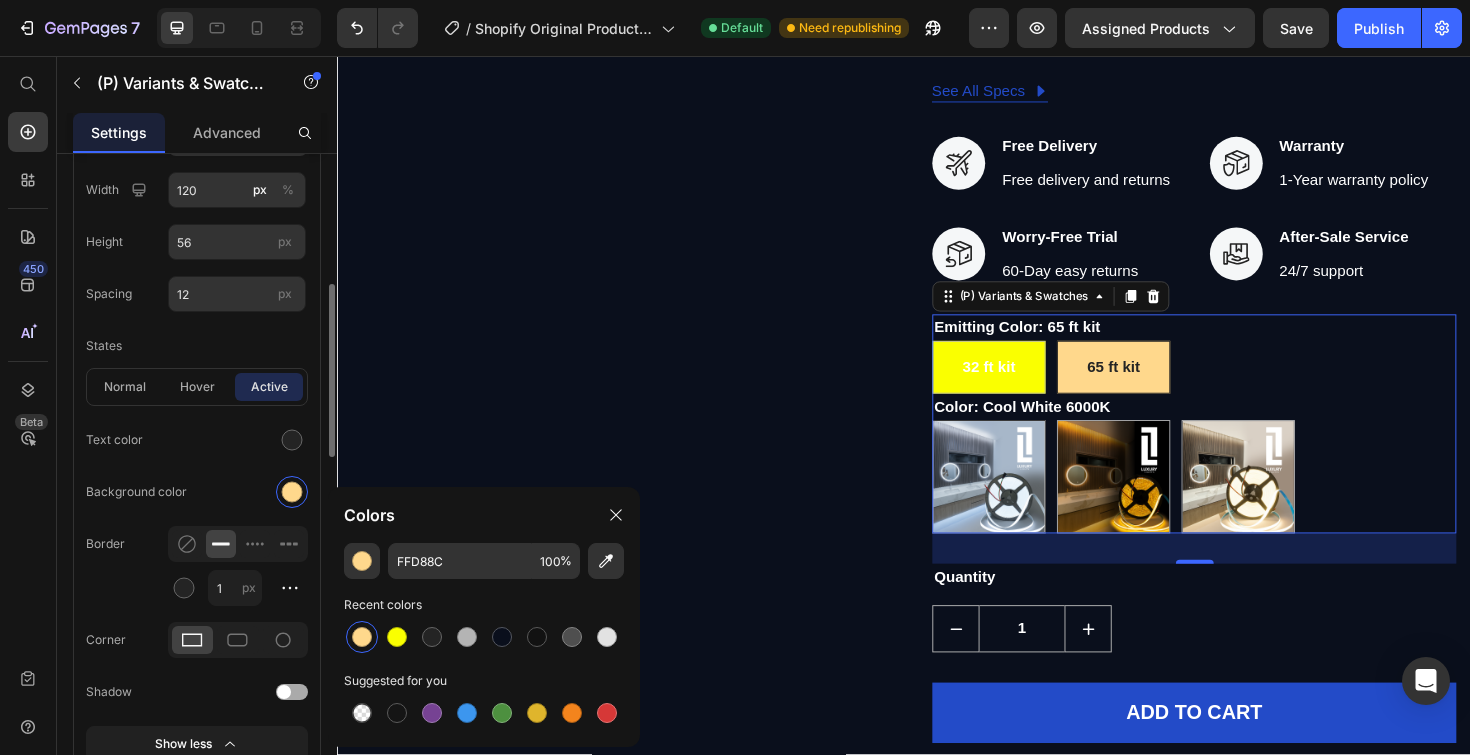type on "000000" 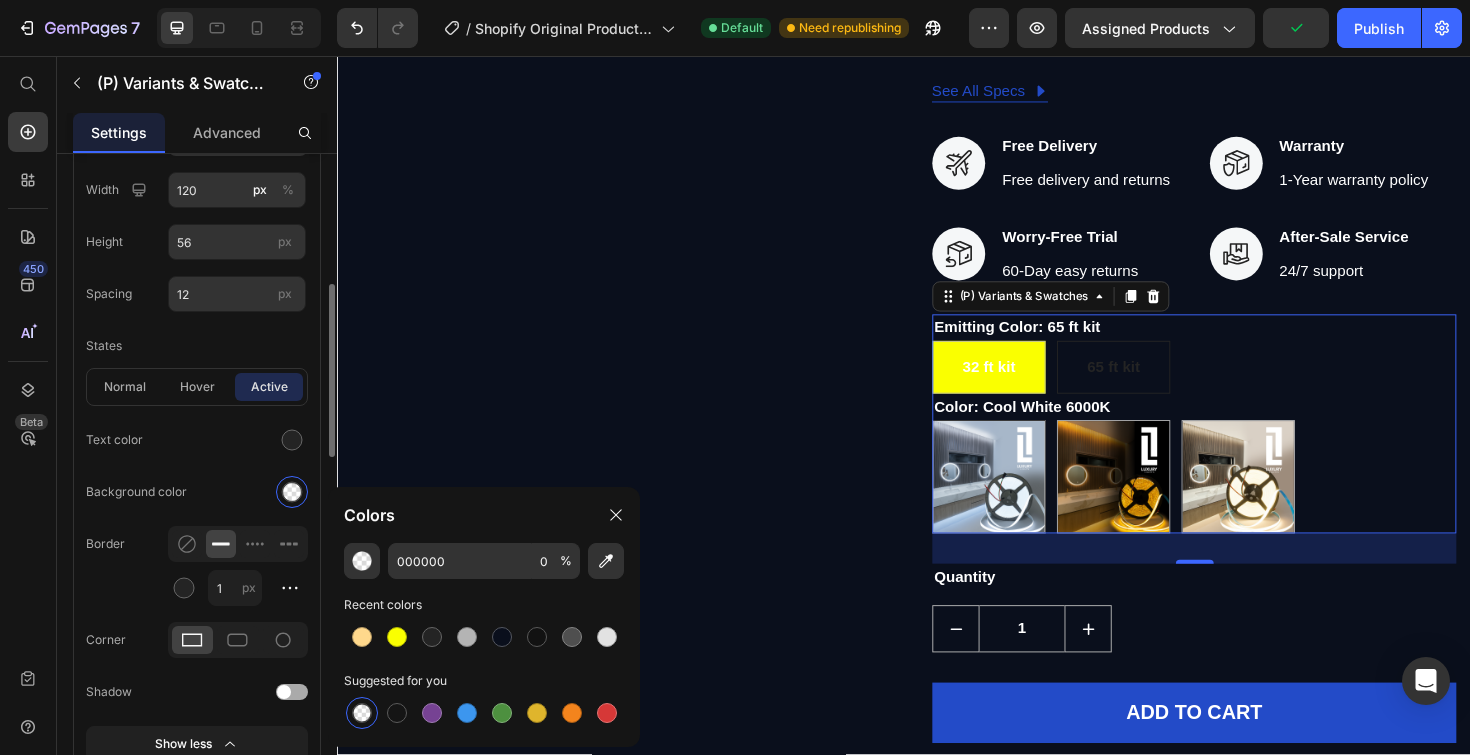 click on "Background color" at bounding box center [197, 492] 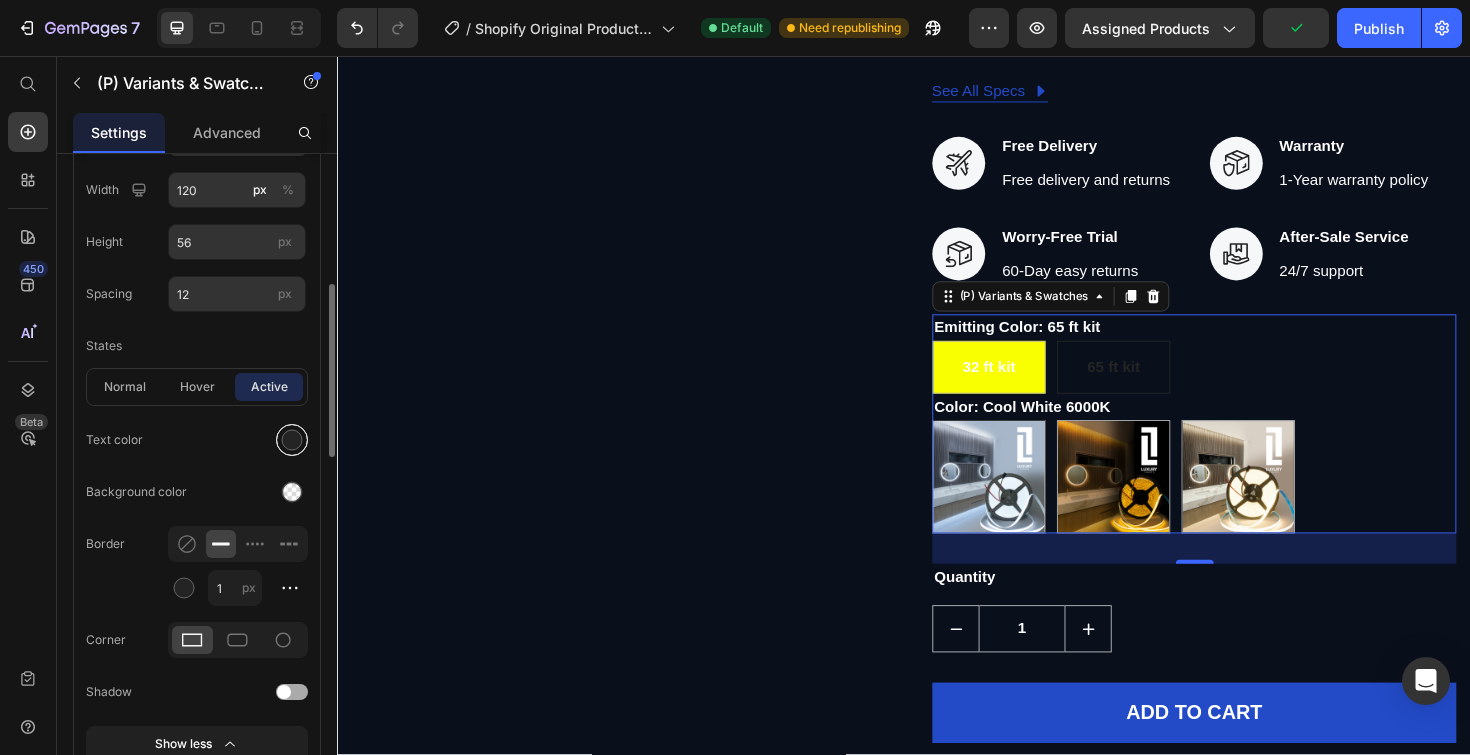 click at bounding box center (292, 440) 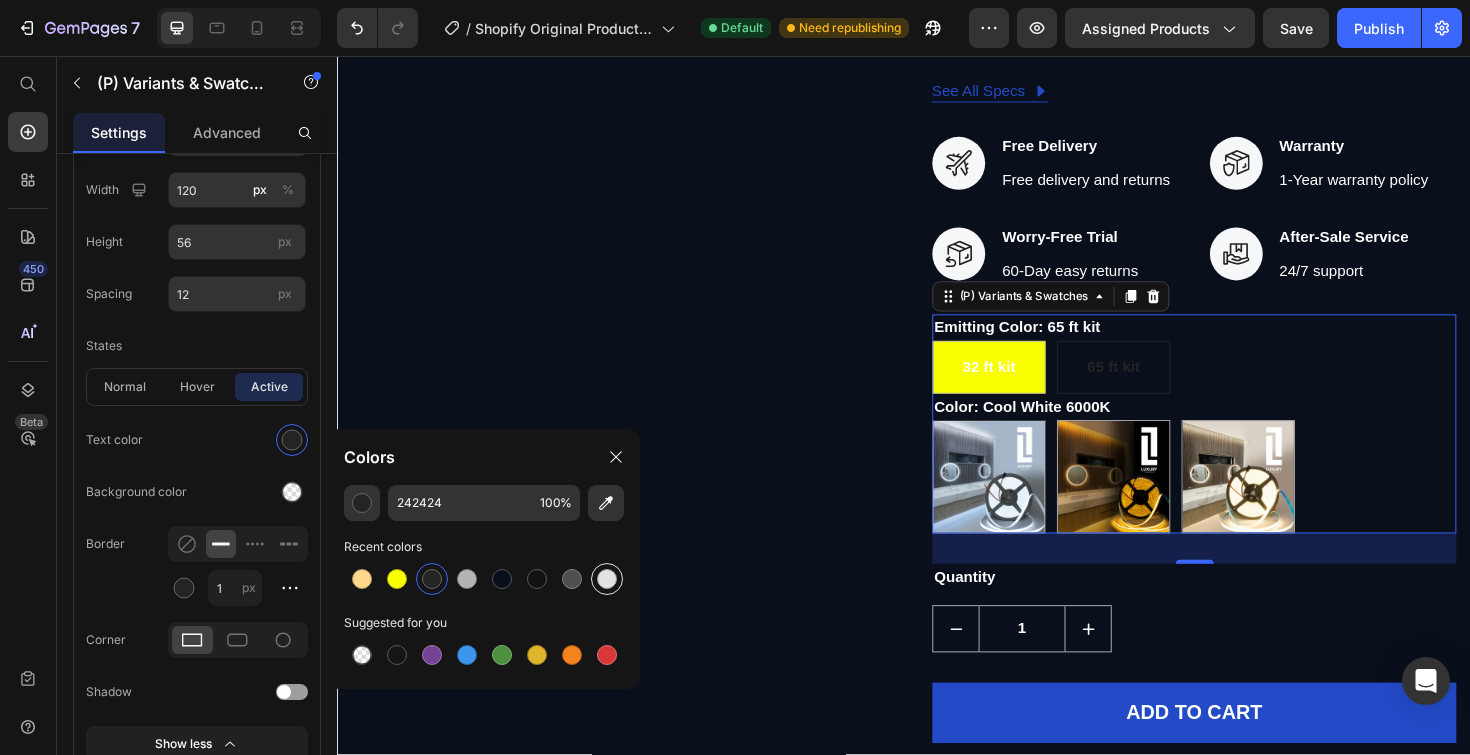 click at bounding box center [607, 579] 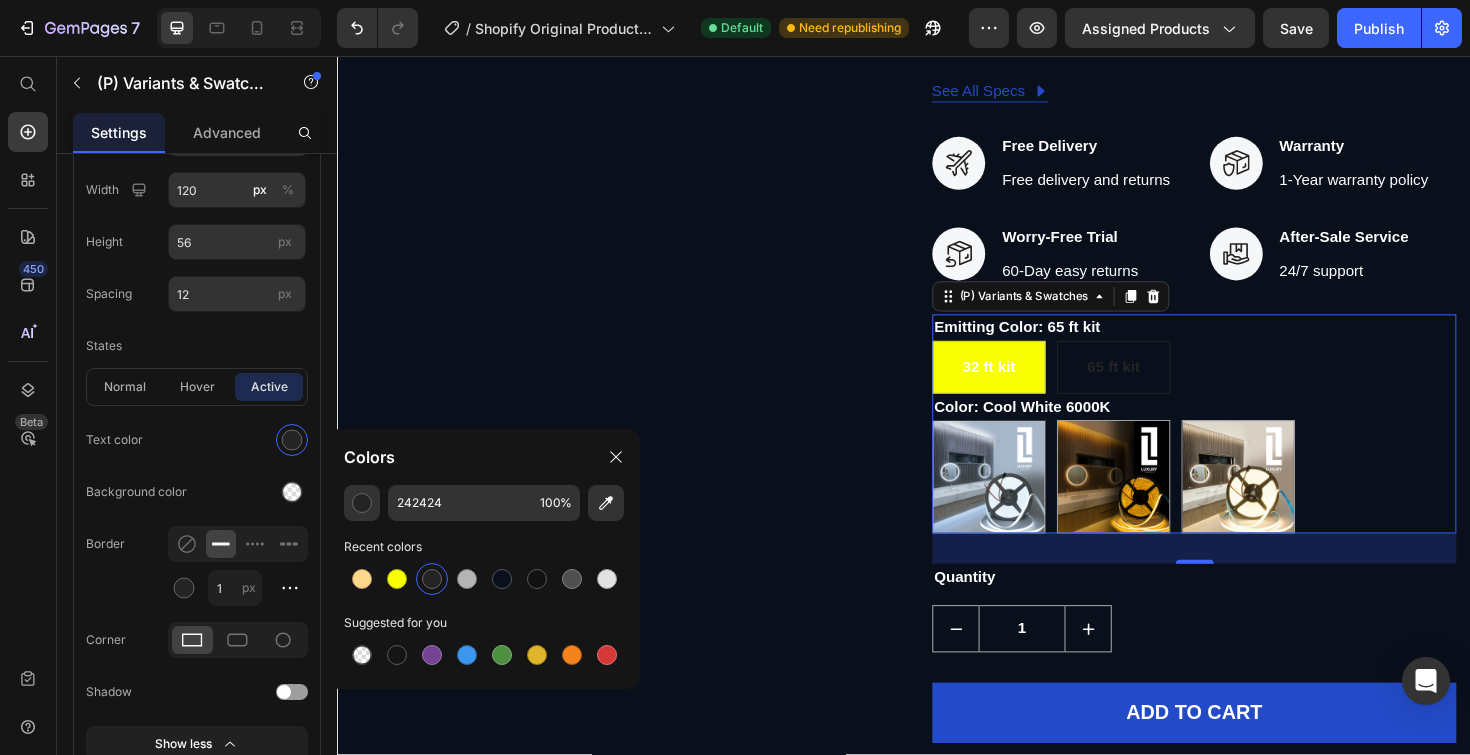 type on "E2E2E2" 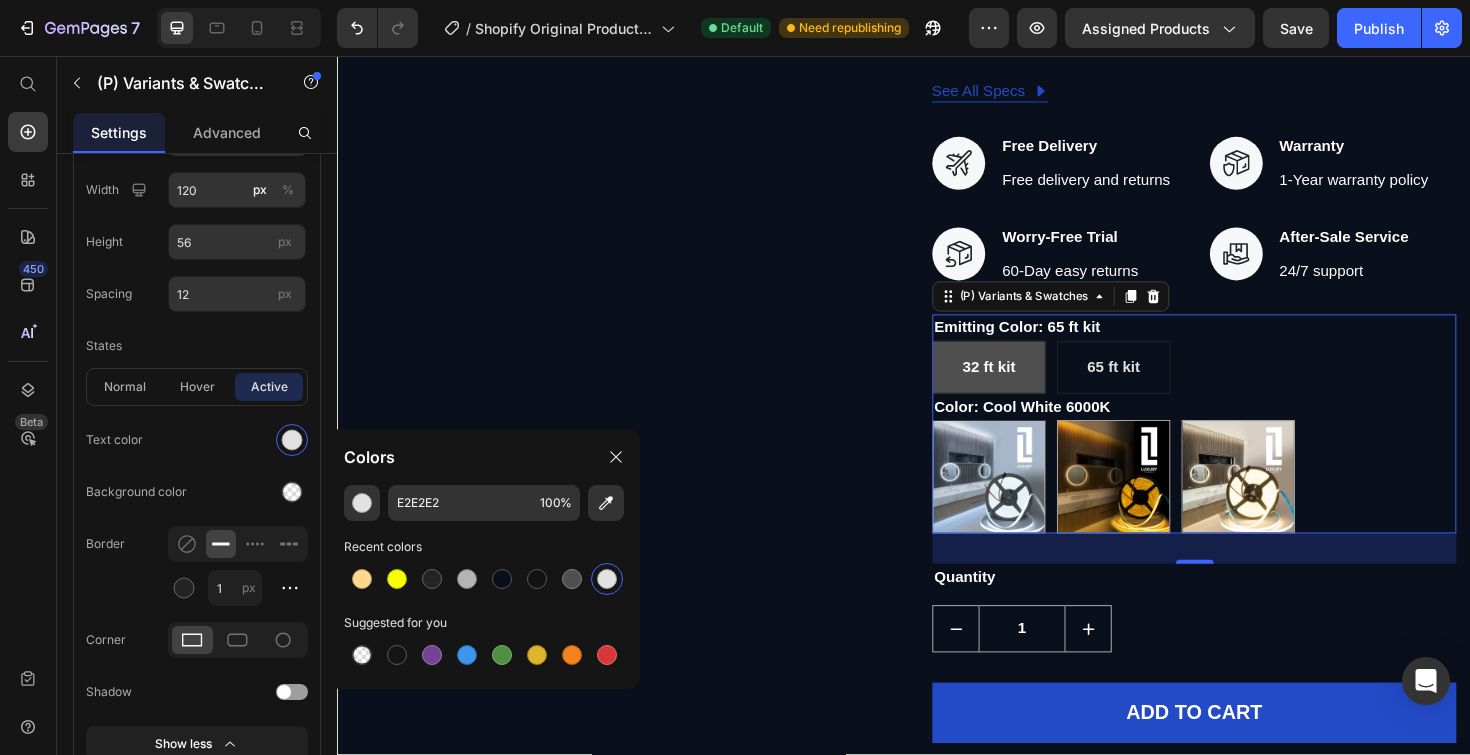 click on "32 ft kit" at bounding box center [1027, 386] 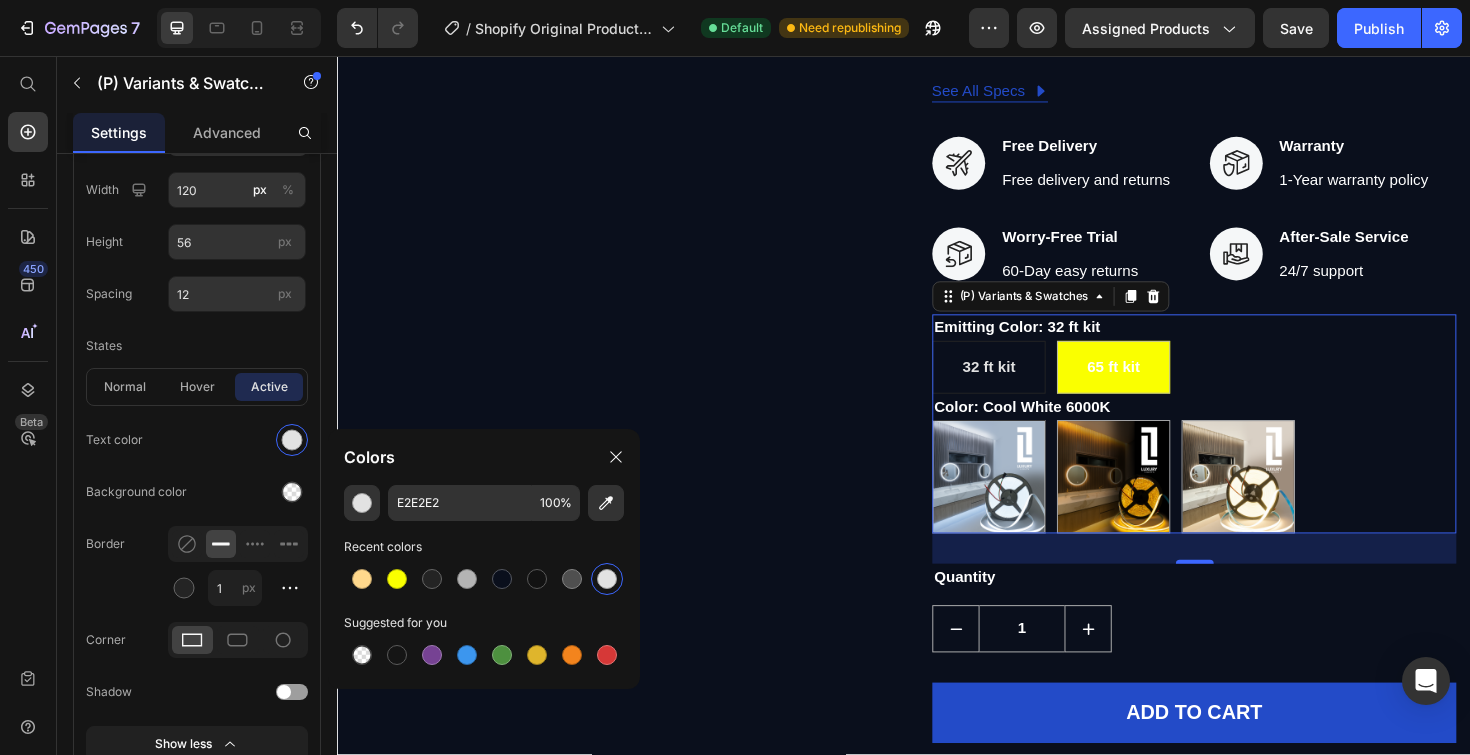 click on "32 ft kit 32 ft kit 32 ft kit 65 ft kit 65 ft kit 65 ft kit" at bounding box center (1244, 386) 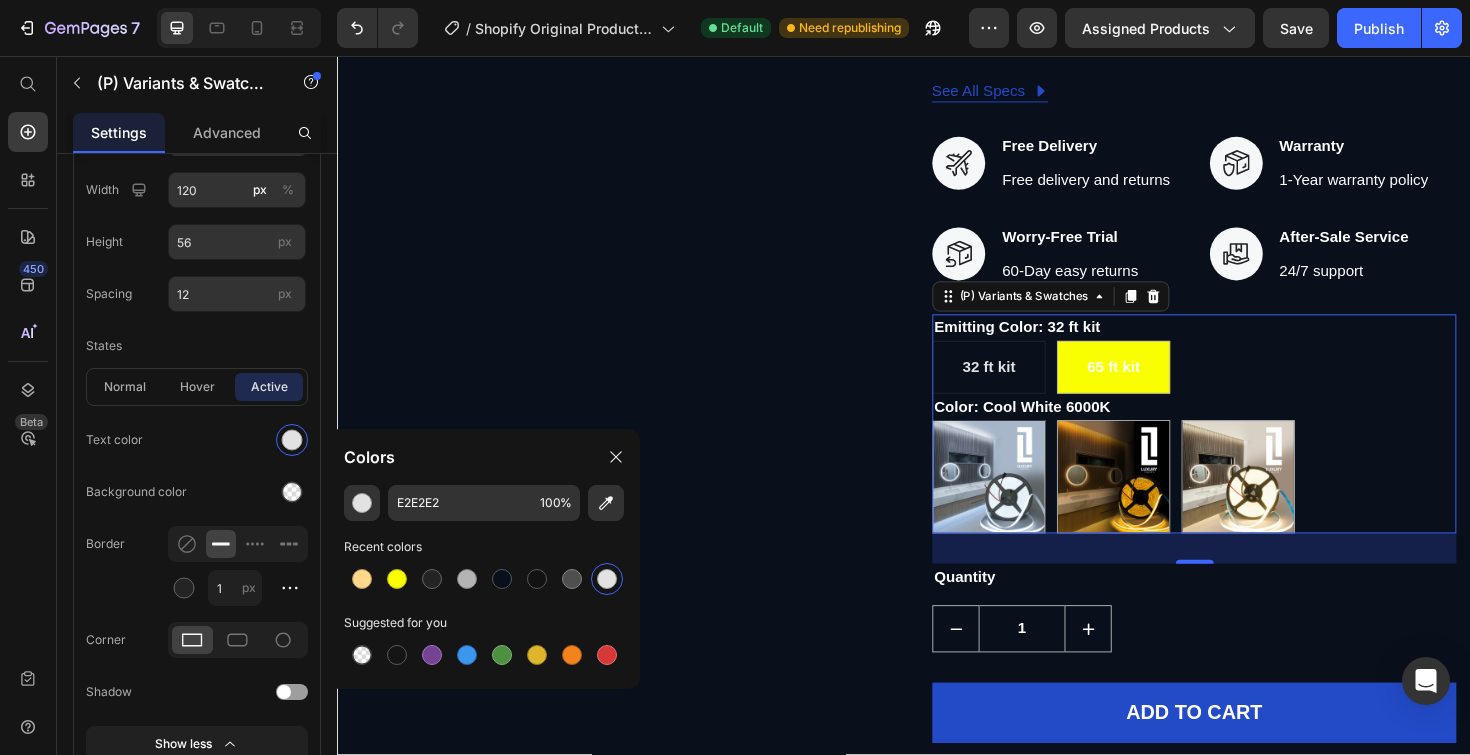 drag, startPoint x: 605, startPoint y: 575, endPoint x: 595, endPoint y: 568, distance: 12.206555 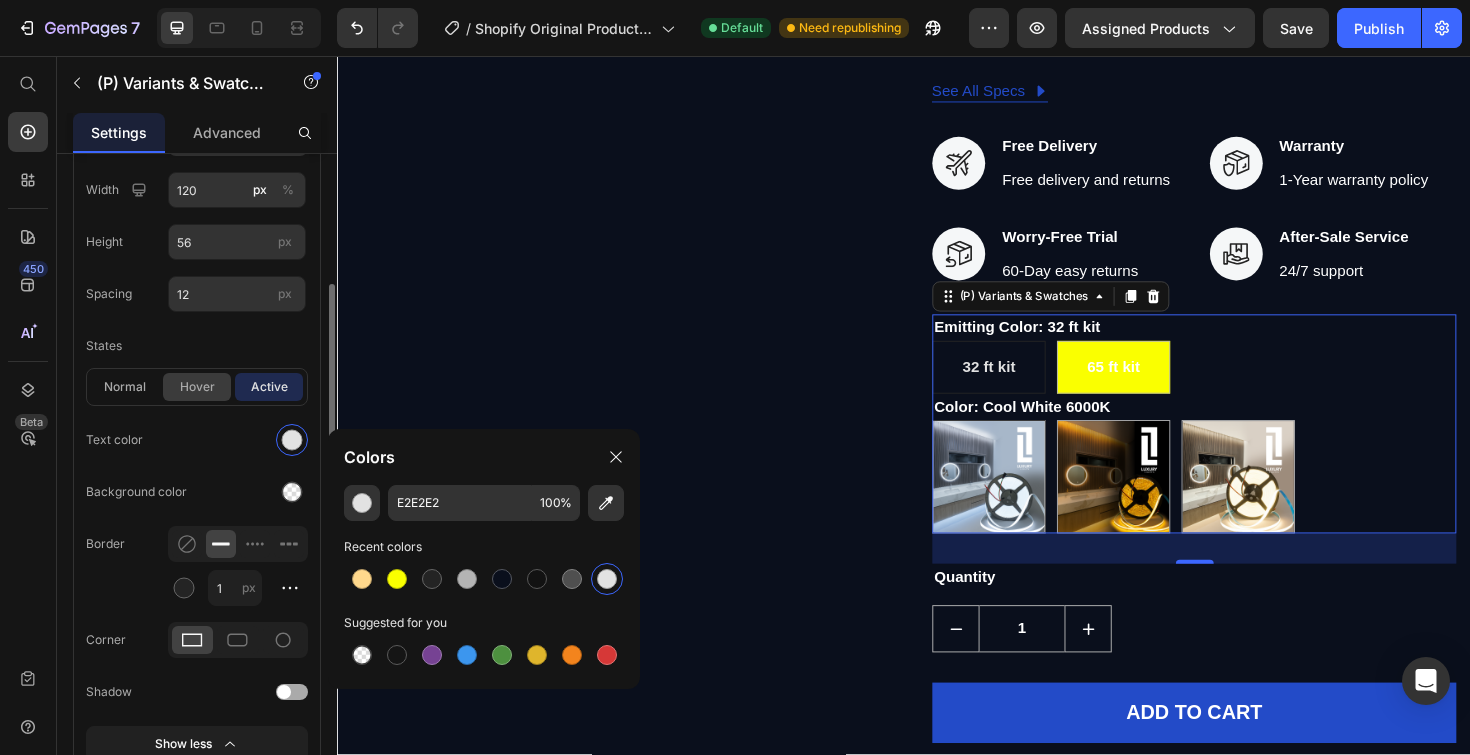 click on "hover" at bounding box center (197, 387) 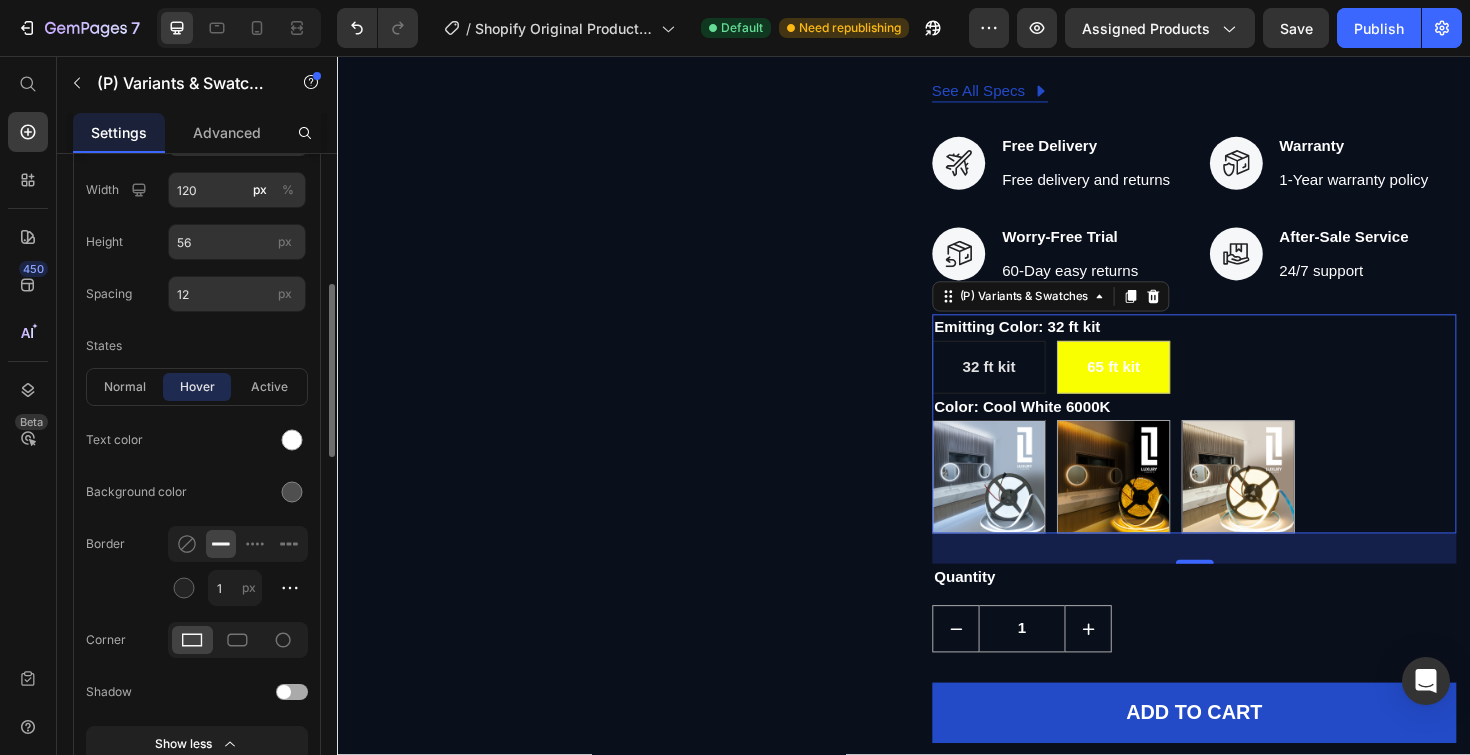 click on "normal hover active" 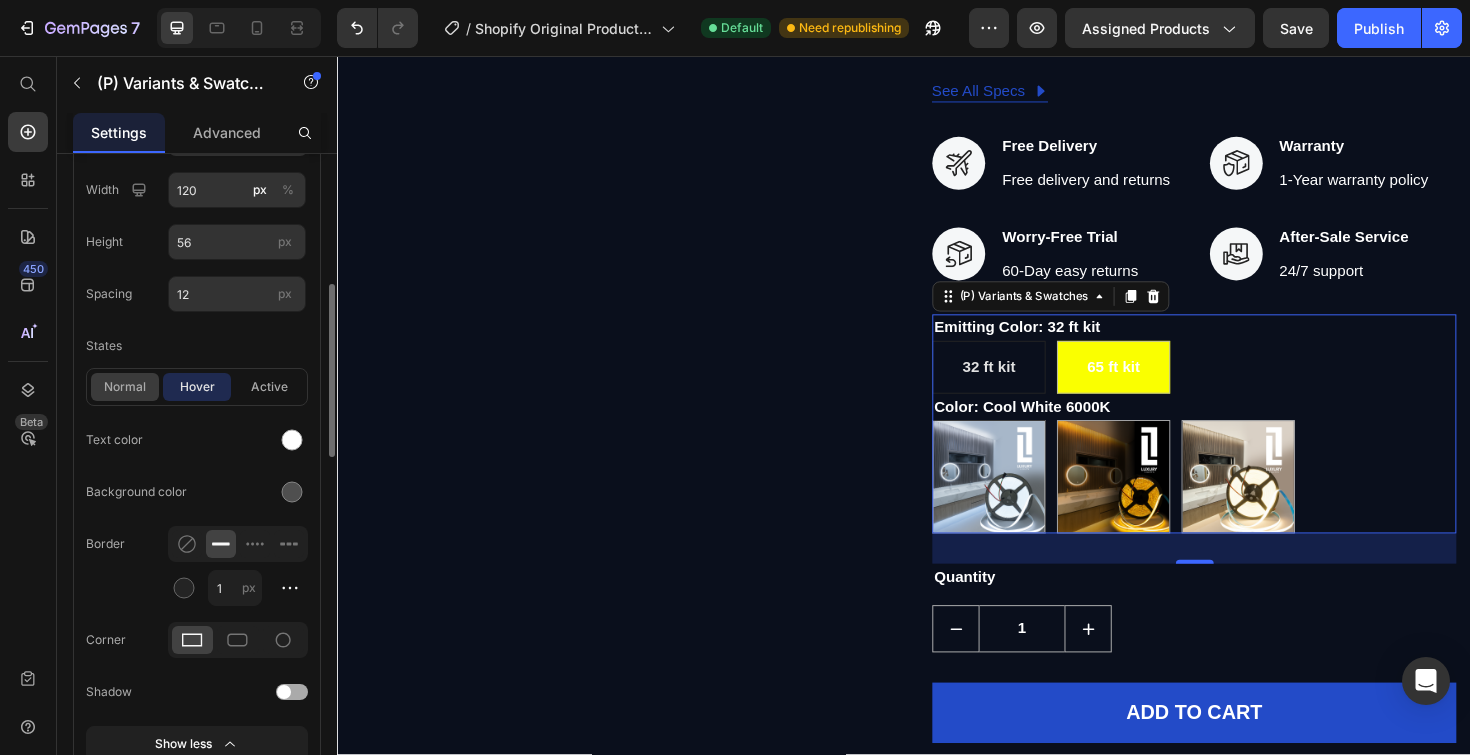 click on "normal" at bounding box center [125, 387] 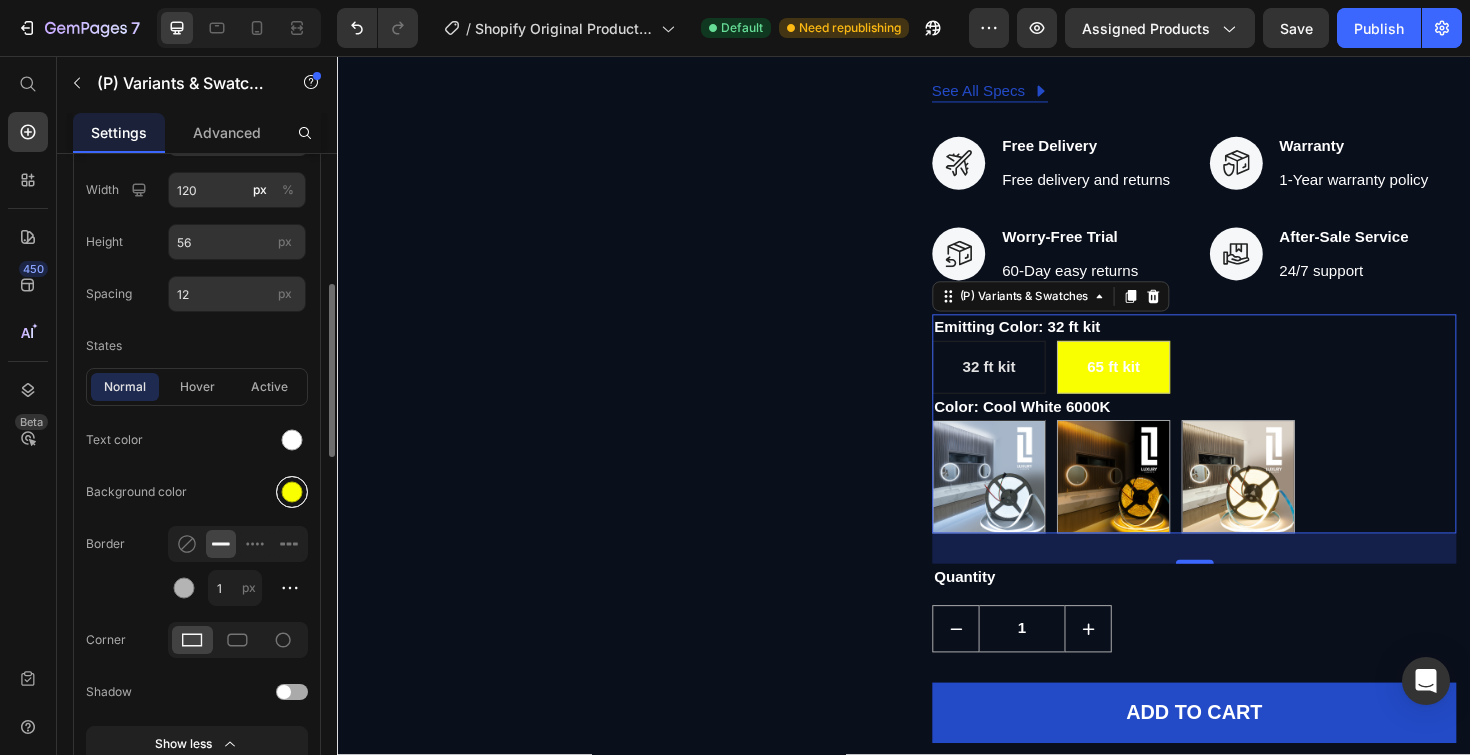 click at bounding box center (292, 492) 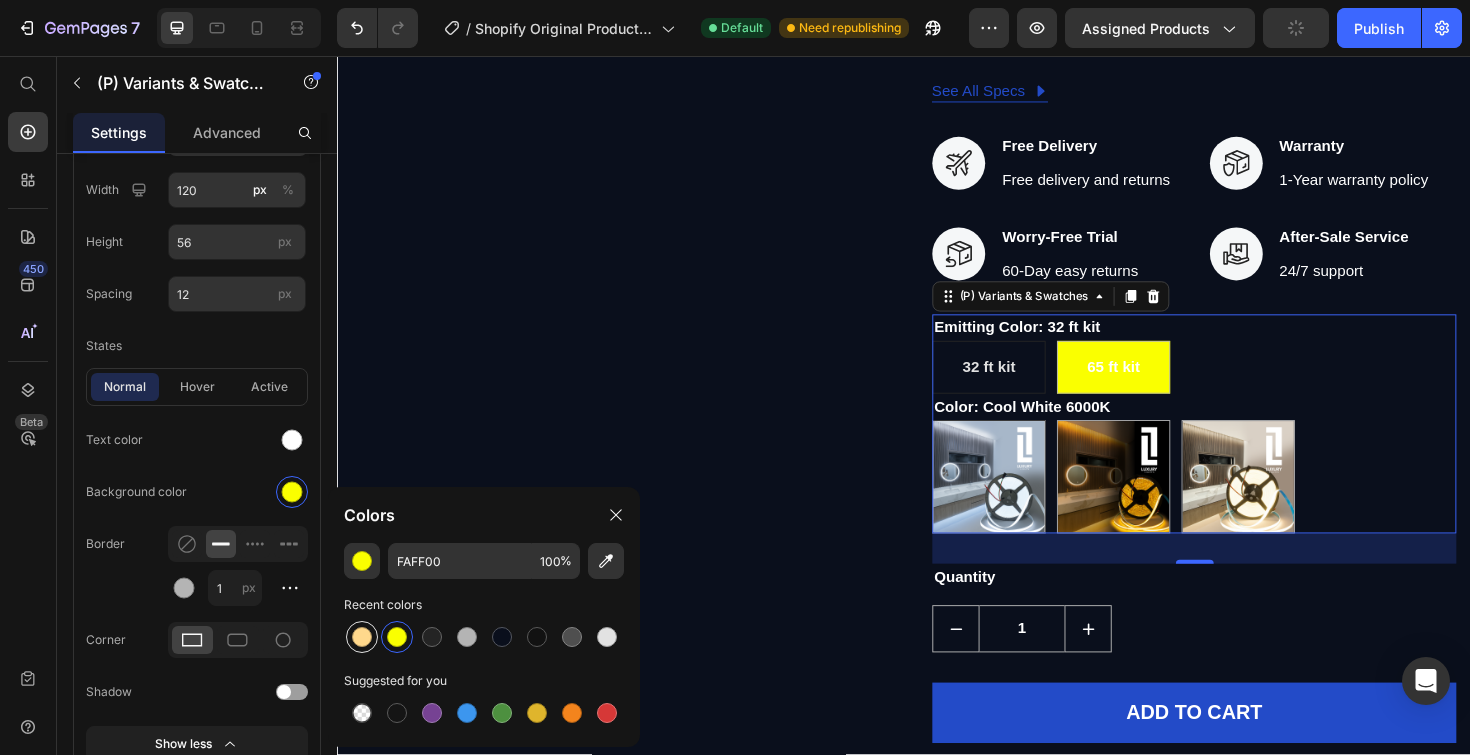 click at bounding box center (362, 637) 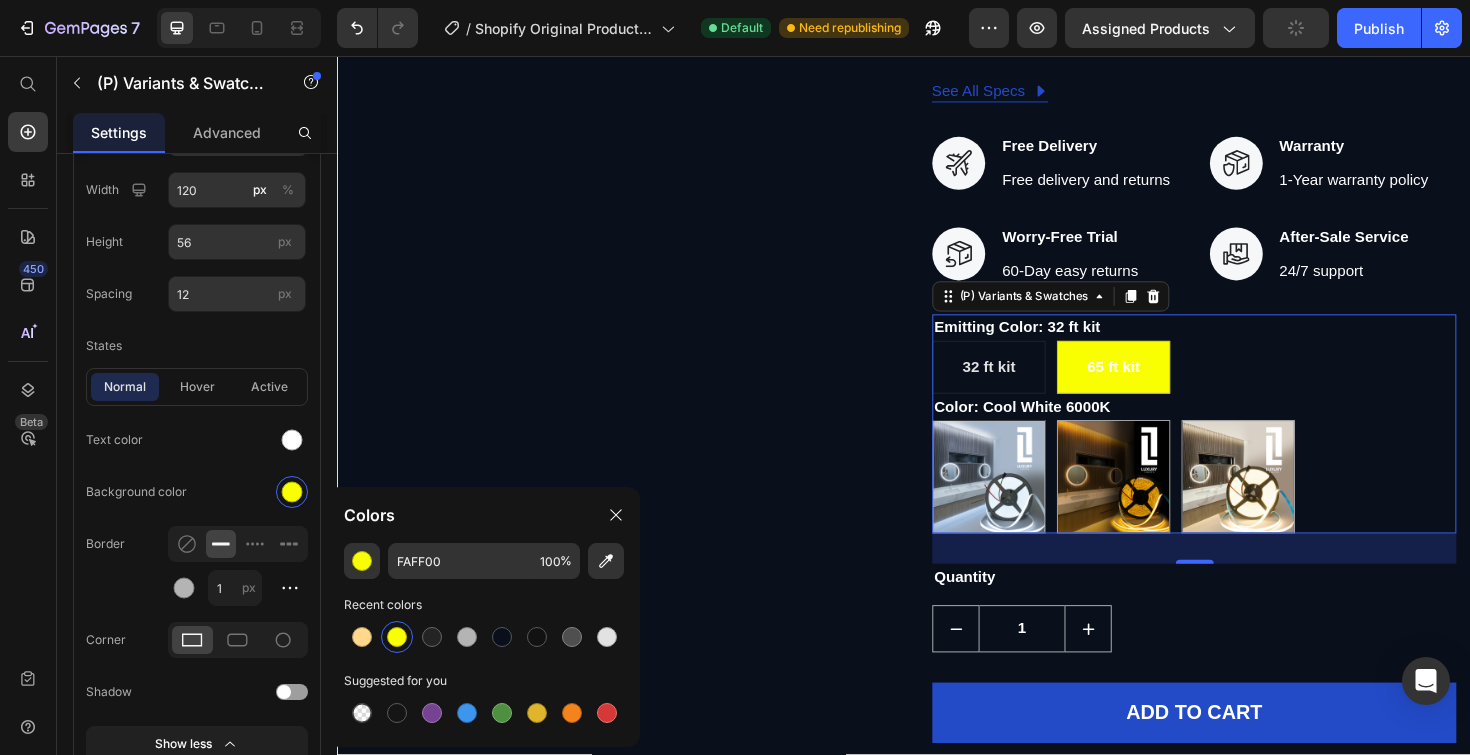 type on "FFD88C" 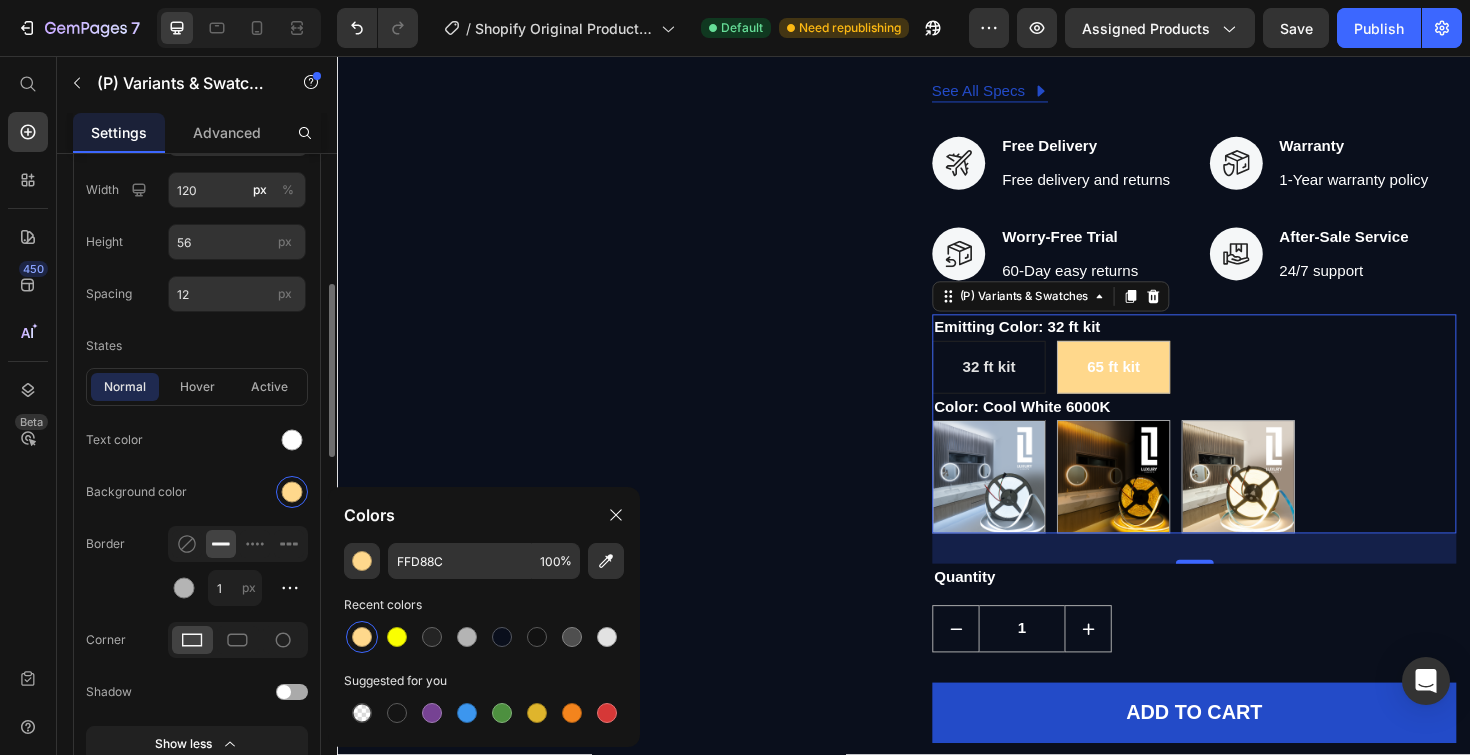 click on "Background color" at bounding box center (197, 492) 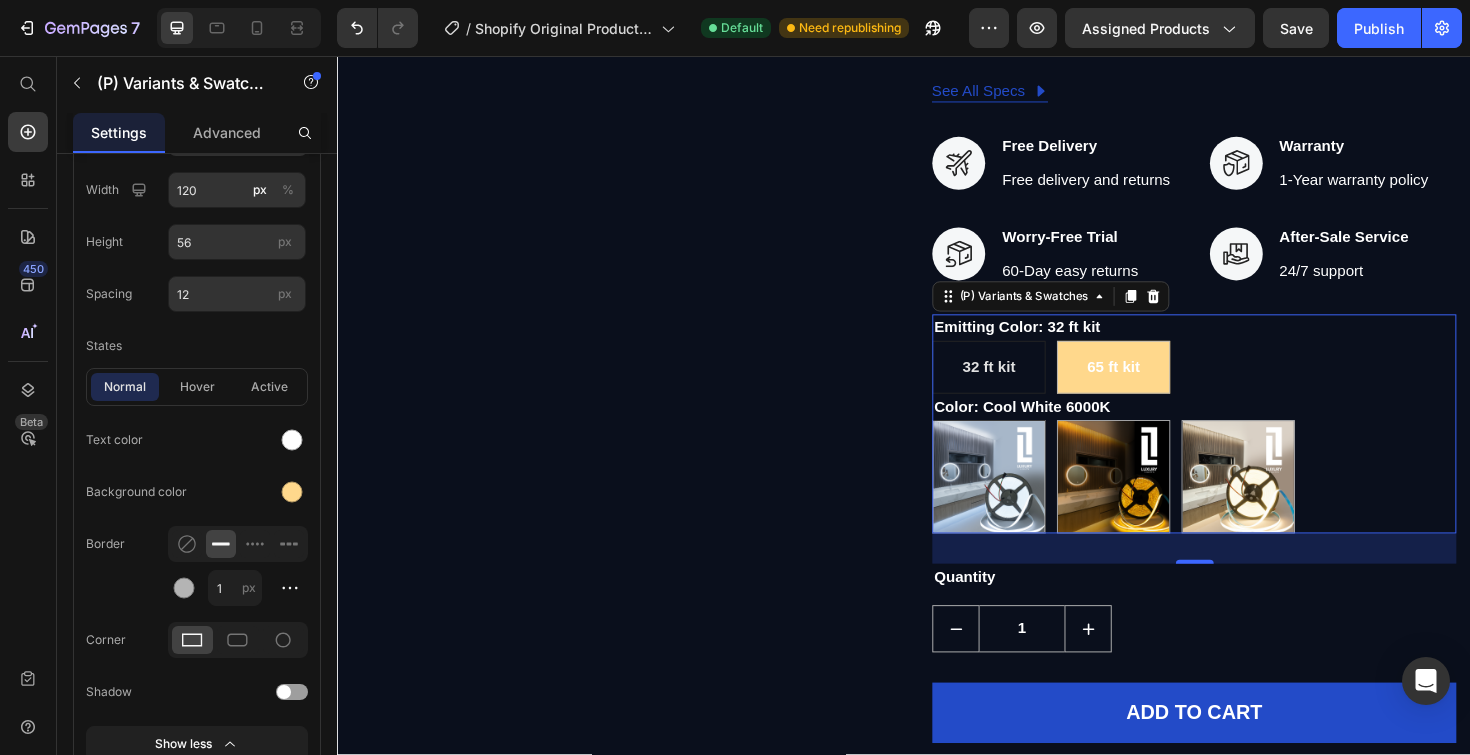 click on "32 ft kit" at bounding box center [1027, 386] 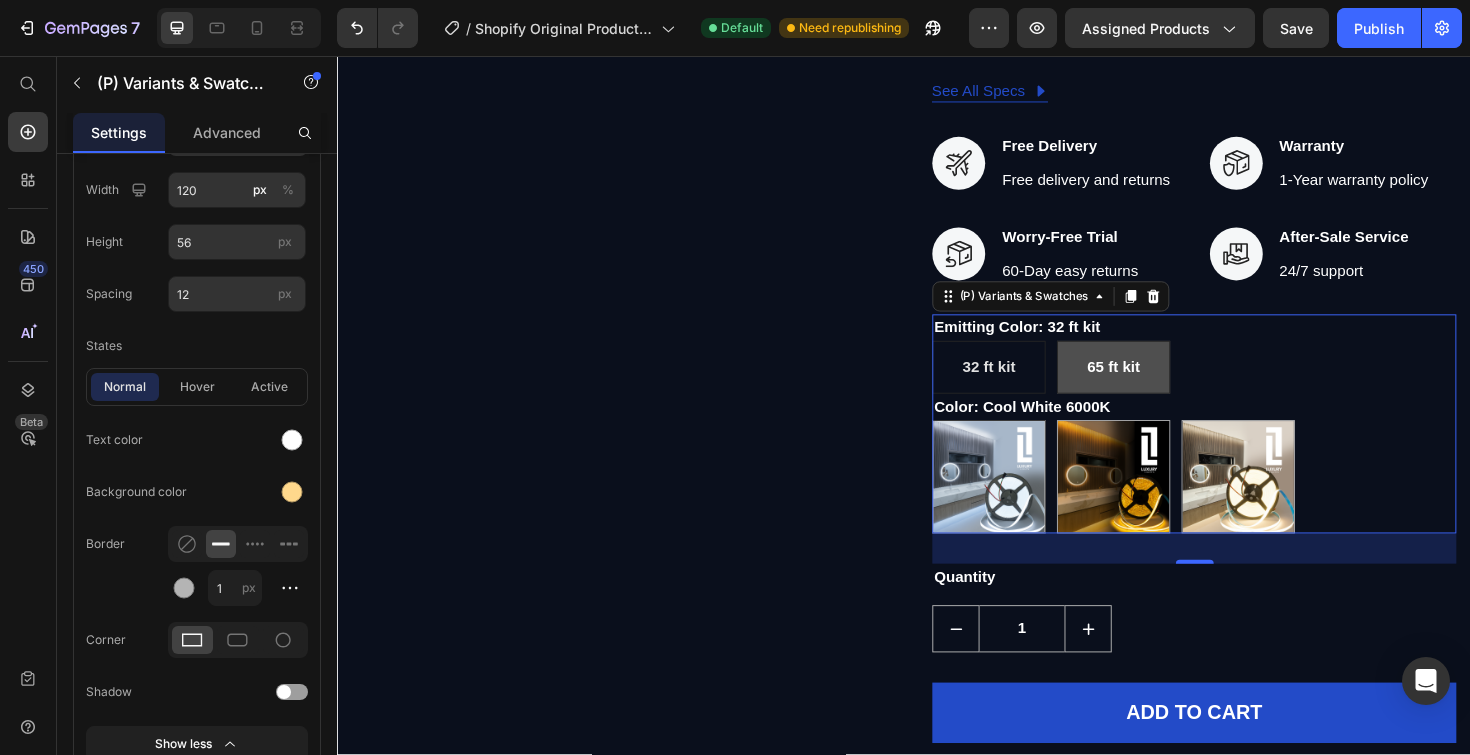 click on "65 ft kit" at bounding box center (1159, 386) 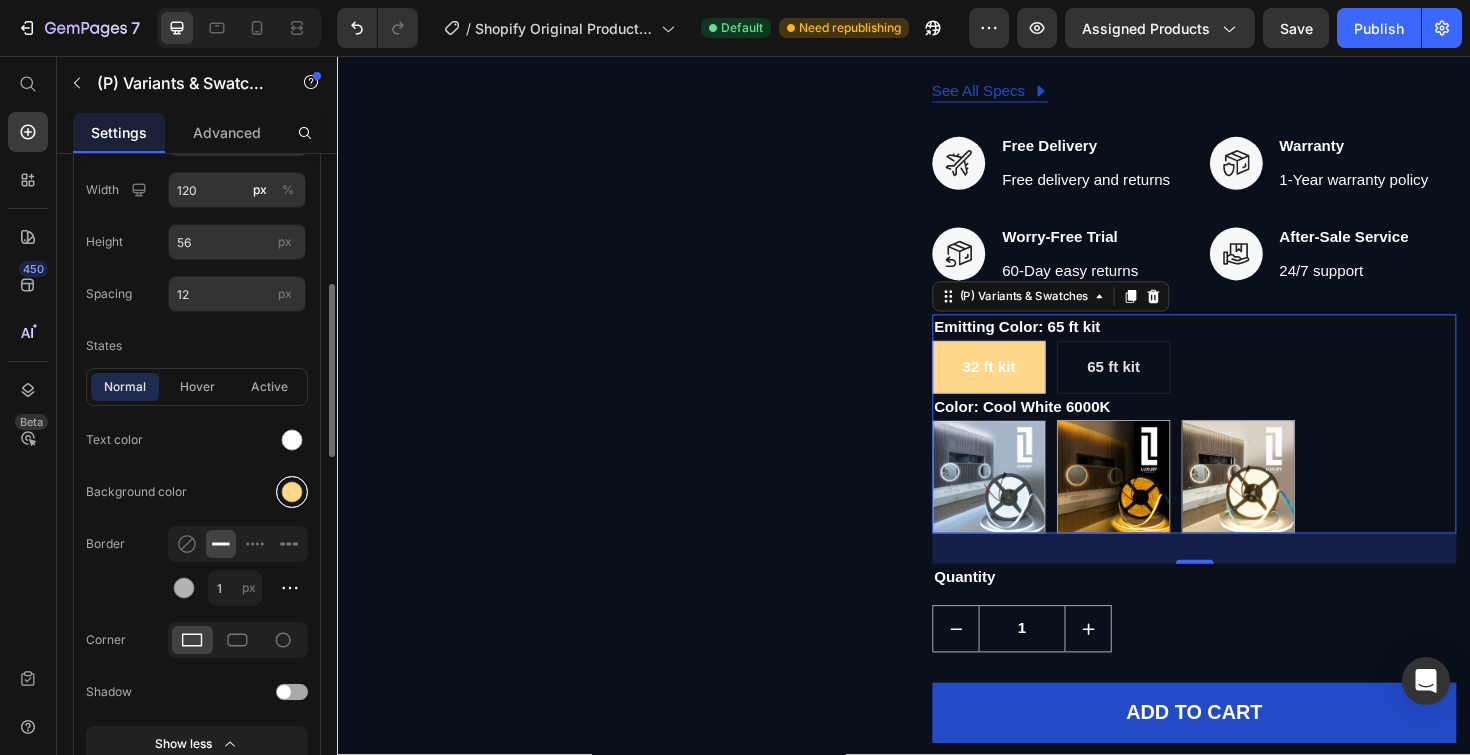 click at bounding box center (292, 492) 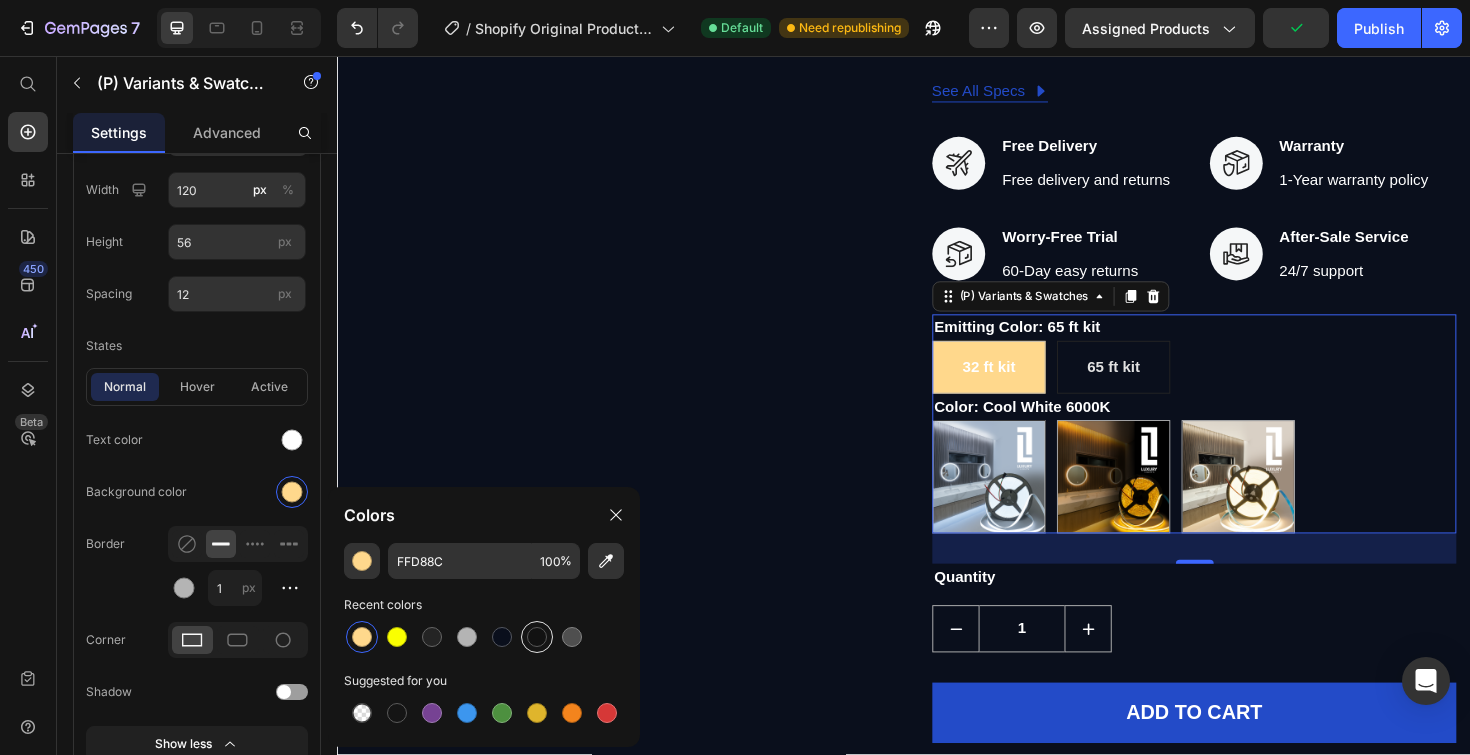 click at bounding box center [537, 637] 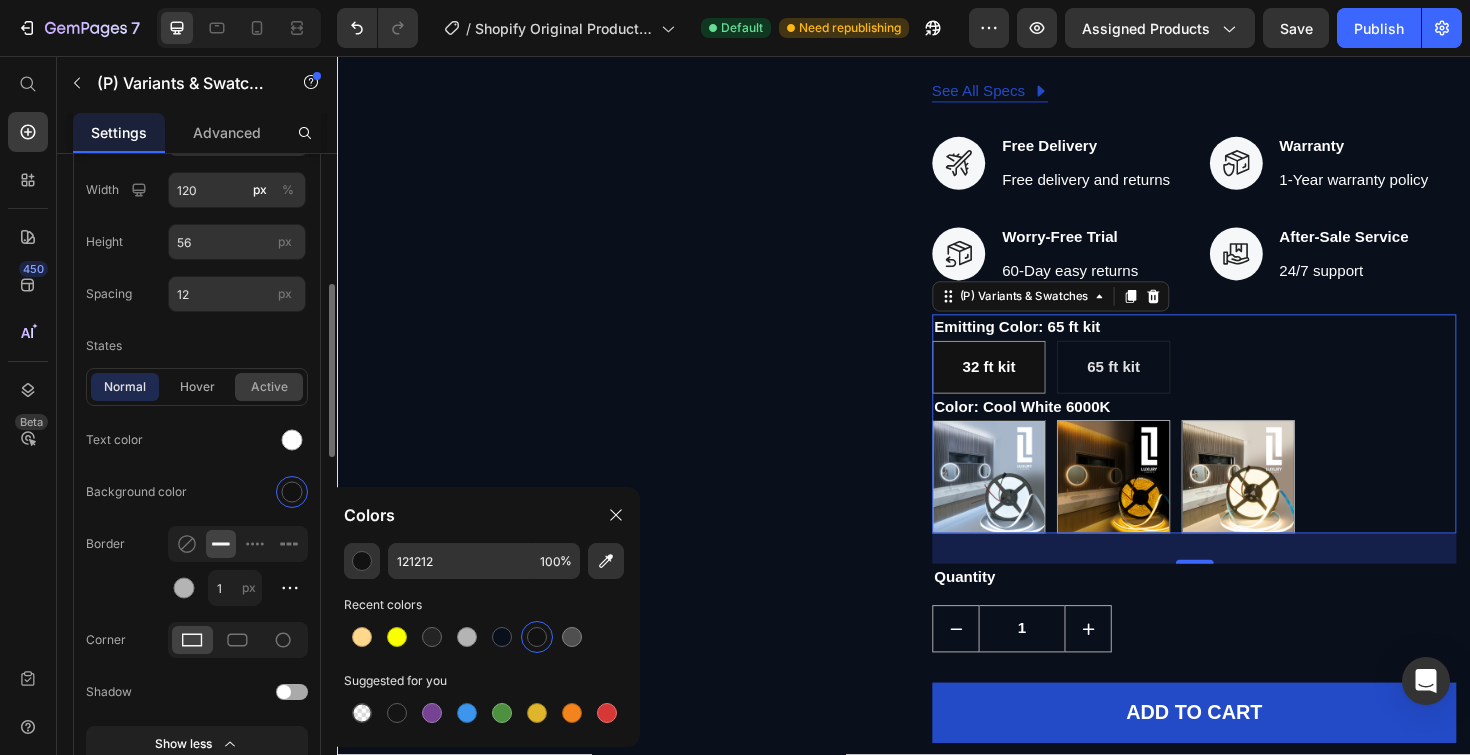 click on "active" at bounding box center (269, 387) 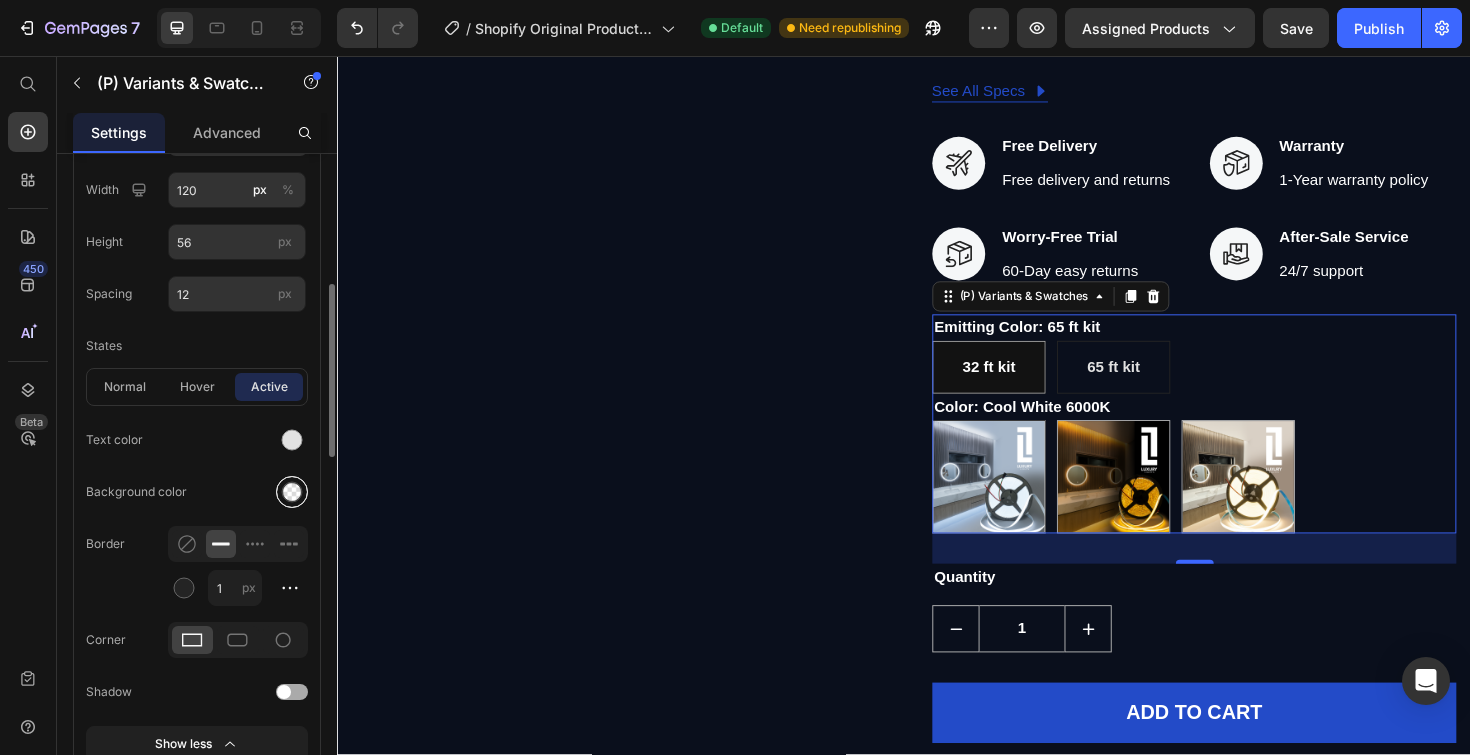click at bounding box center [292, 492] 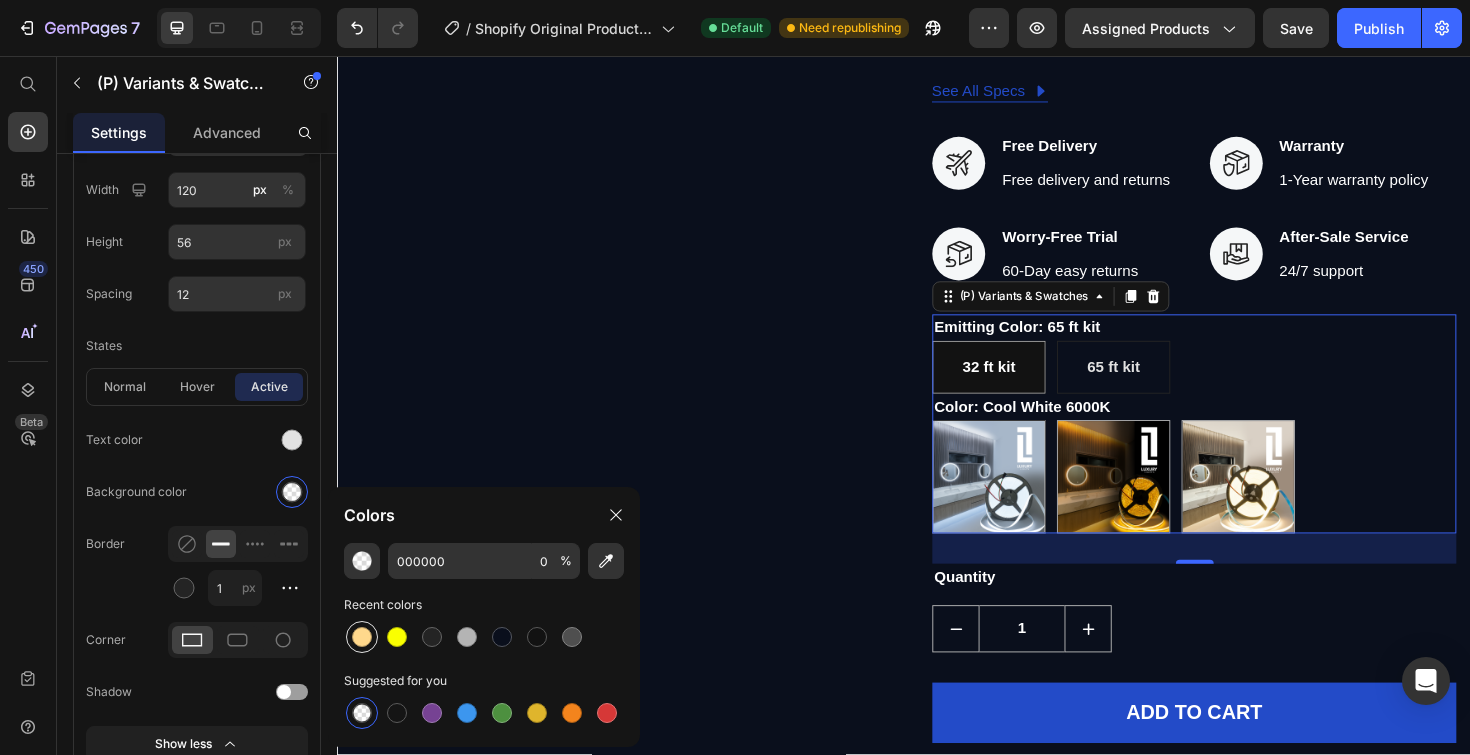 click at bounding box center [362, 637] 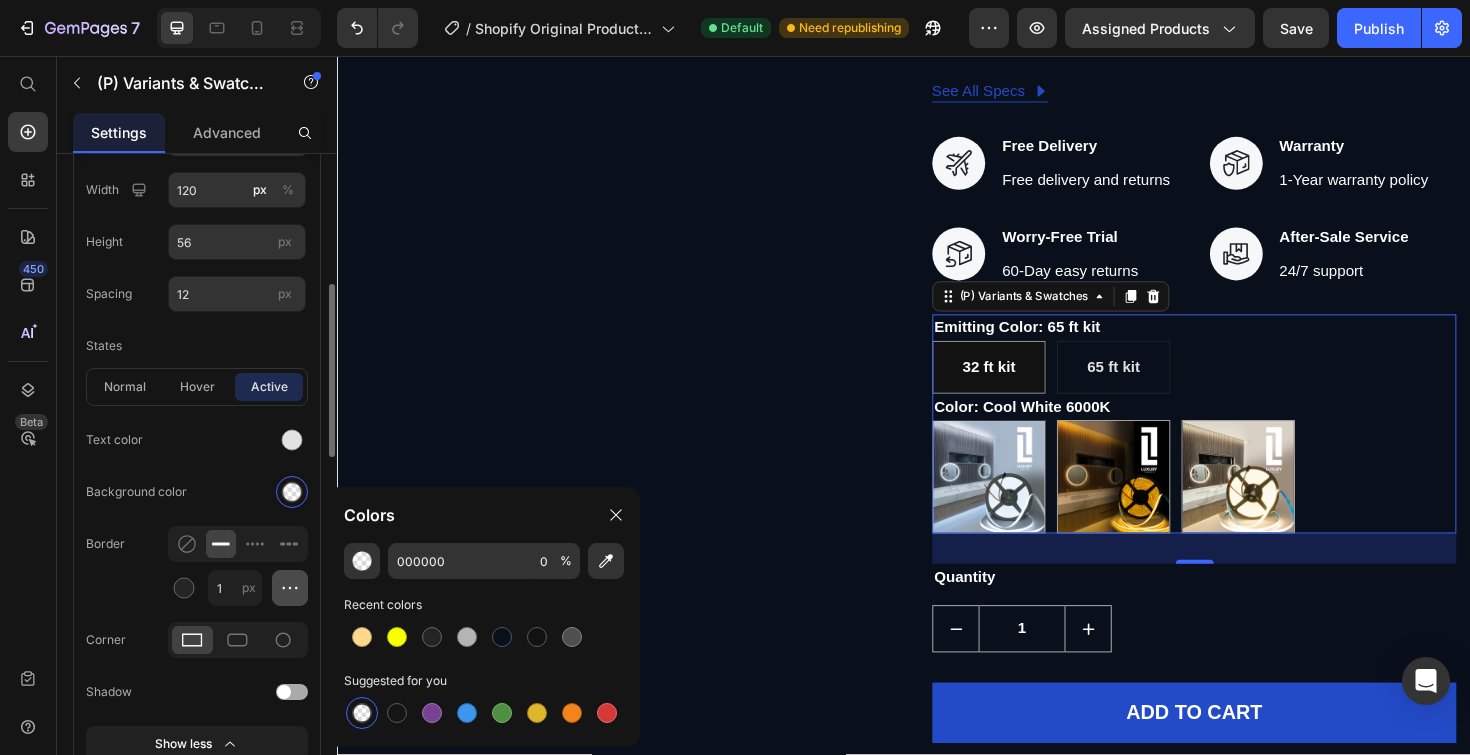 type on "FFD88C" 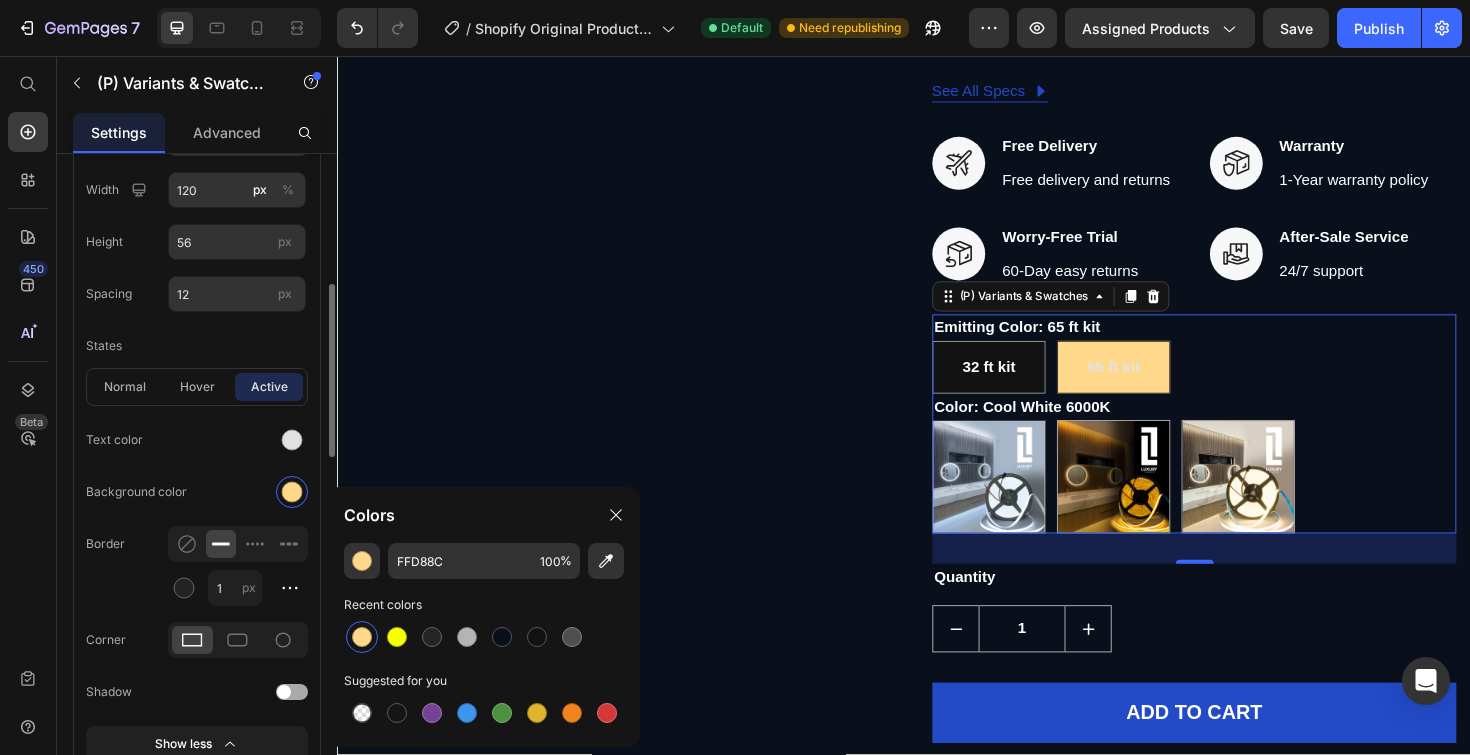 click on "Background color" at bounding box center [197, 492] 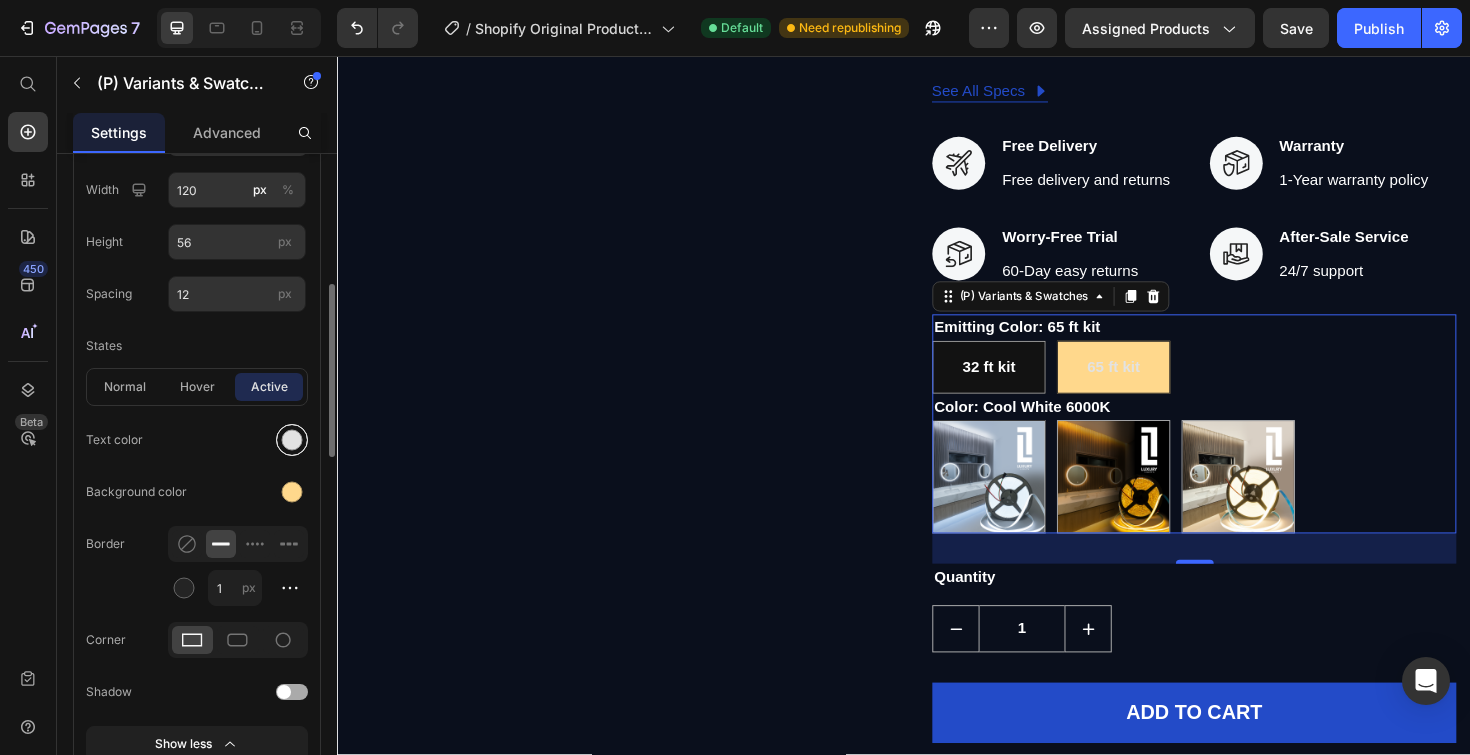 click at bounding box center [292, 440] 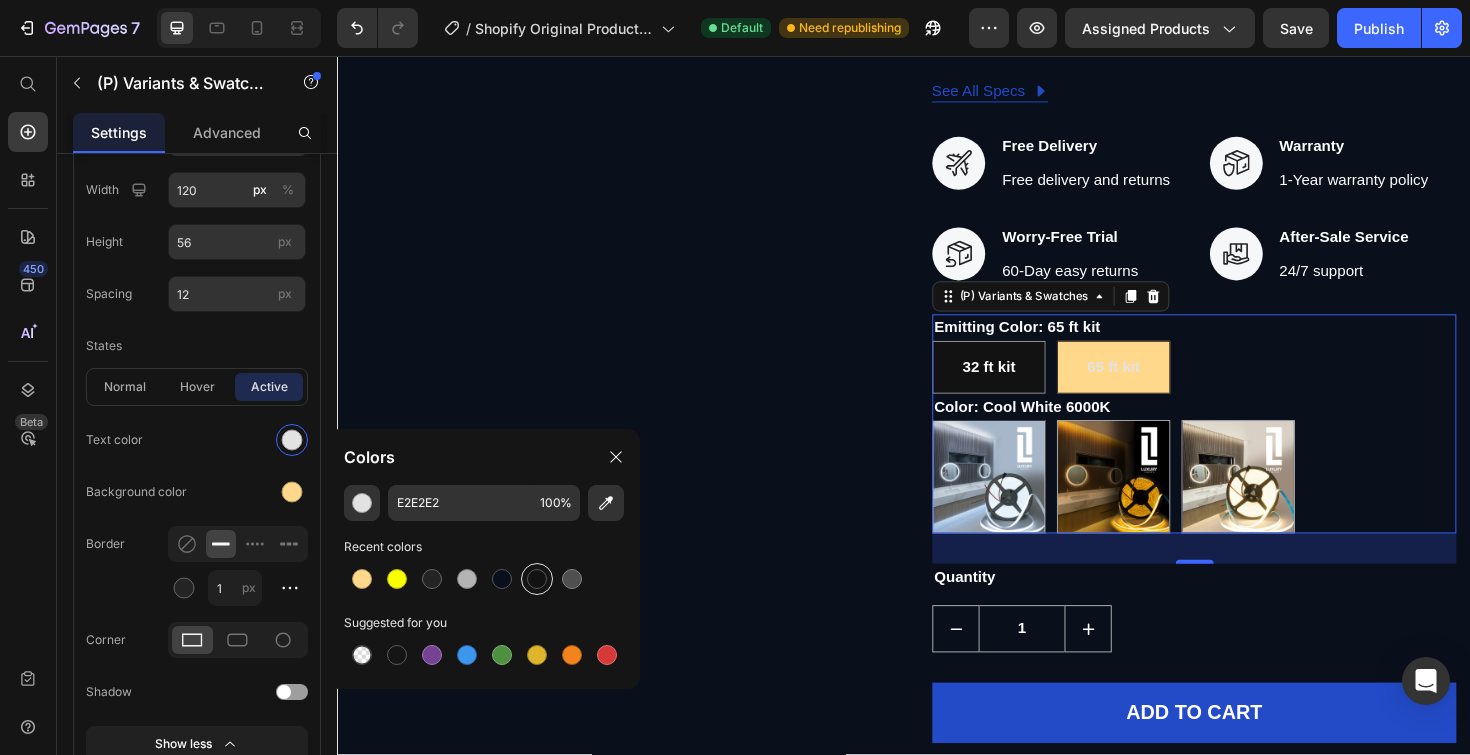 click at bounding box center [537, 579] 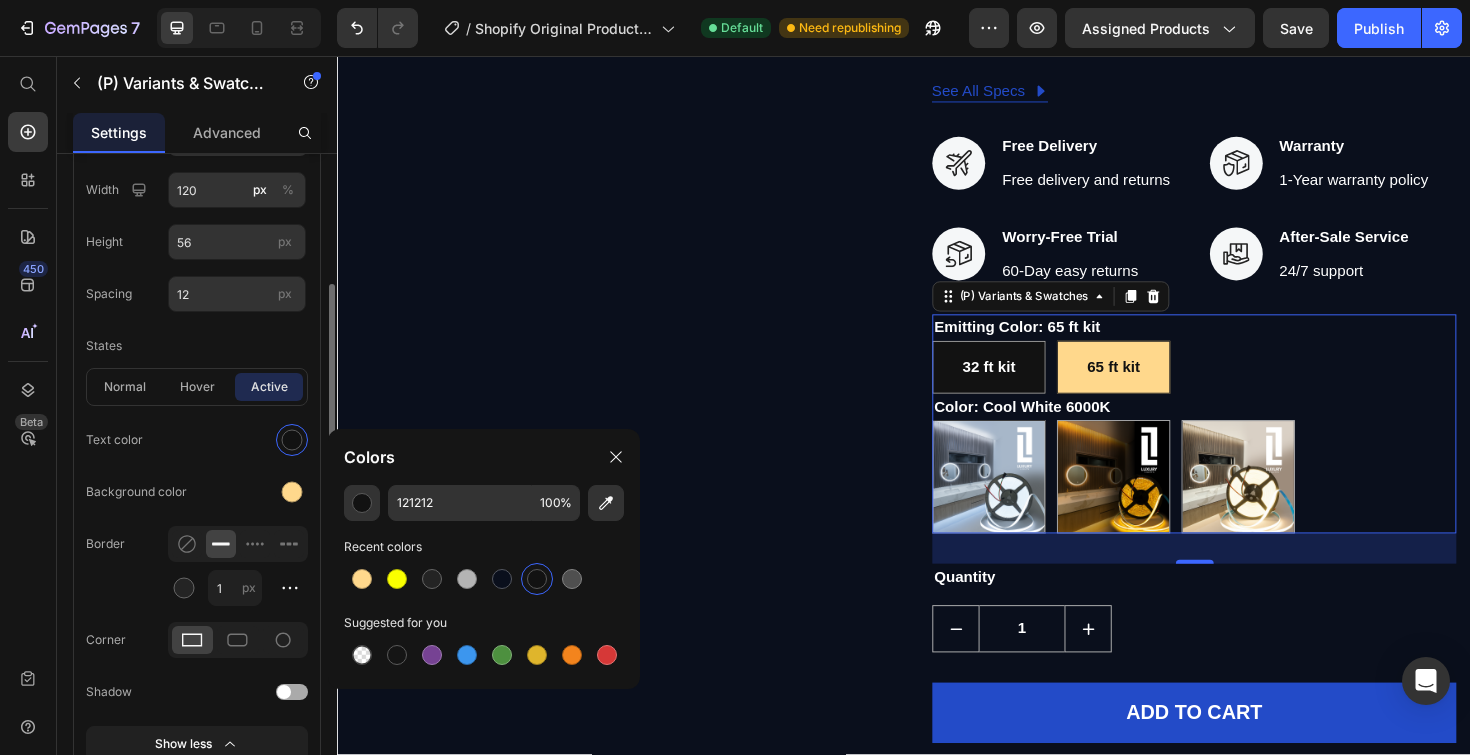click on "Text color Background color Border 1 px Corner Shadow" 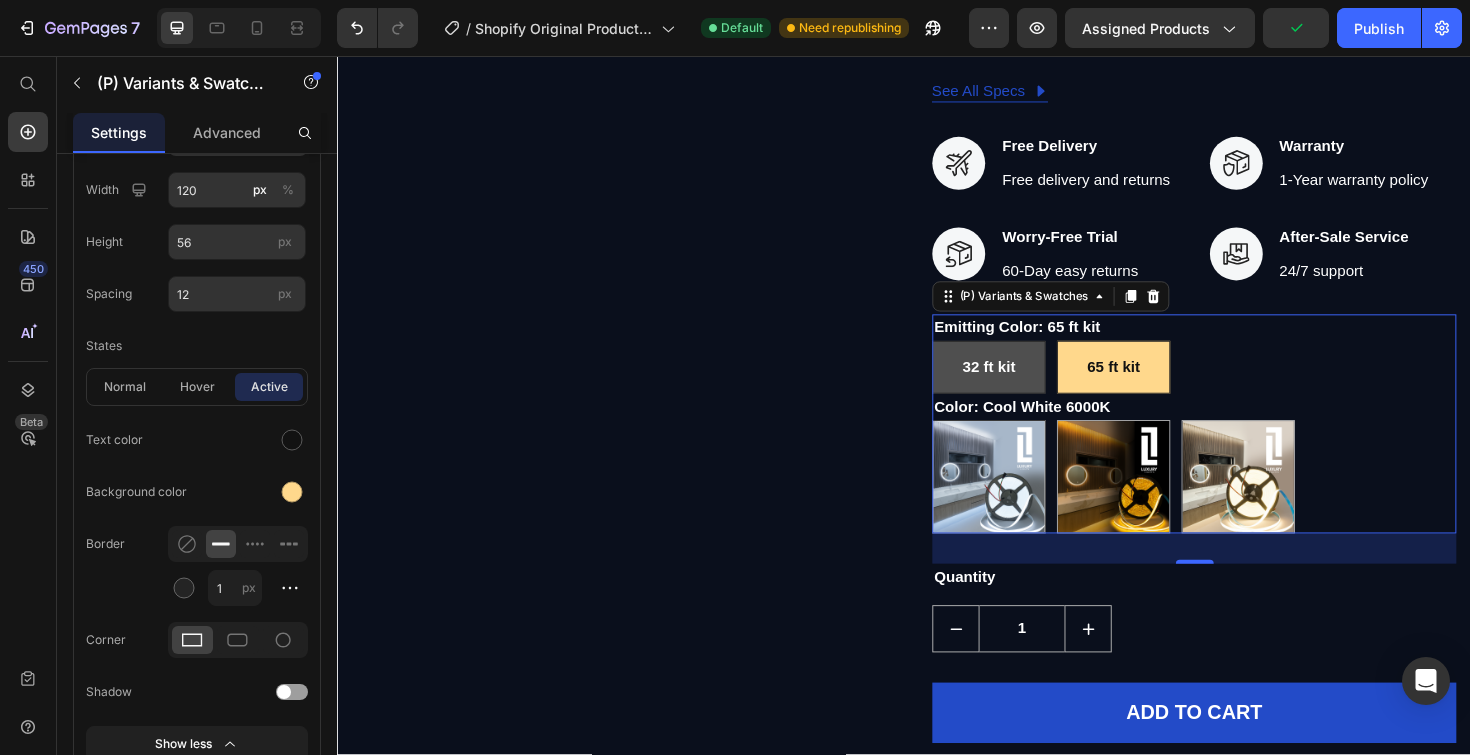 click on "32 ft kit" at bounding box center [1027, 386] 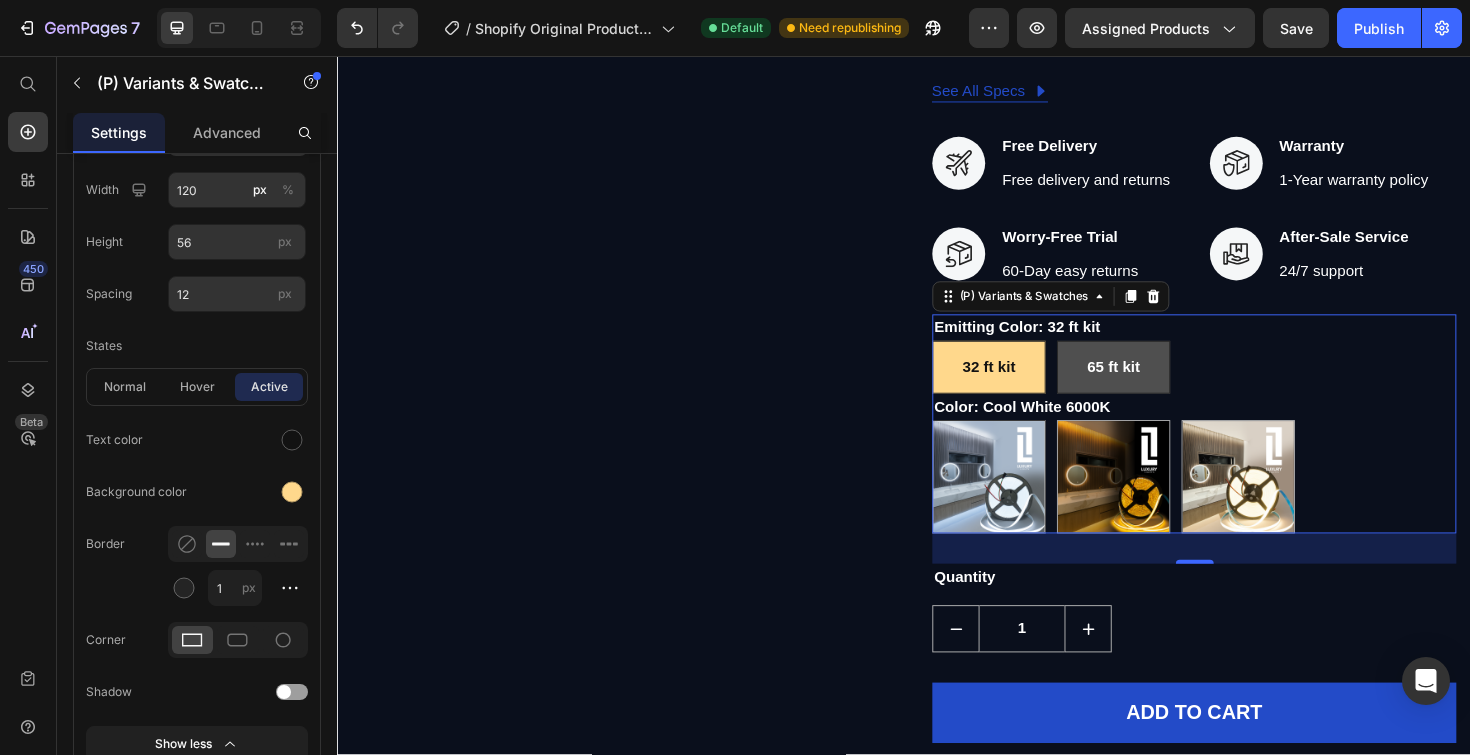 click on "65 ft kit" at bounding box center [1159, 386] 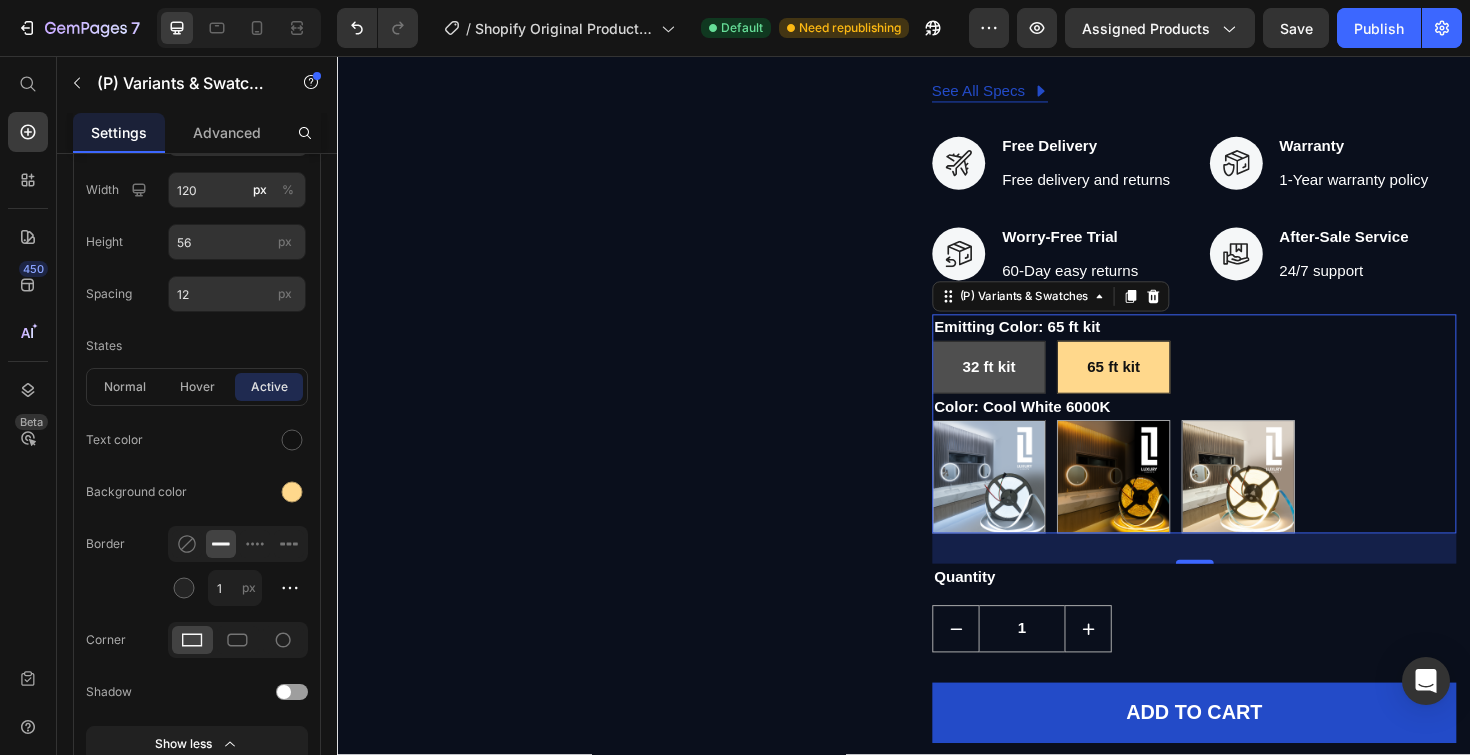 click on "32 ft kit" at bounding box center (1027, 386) 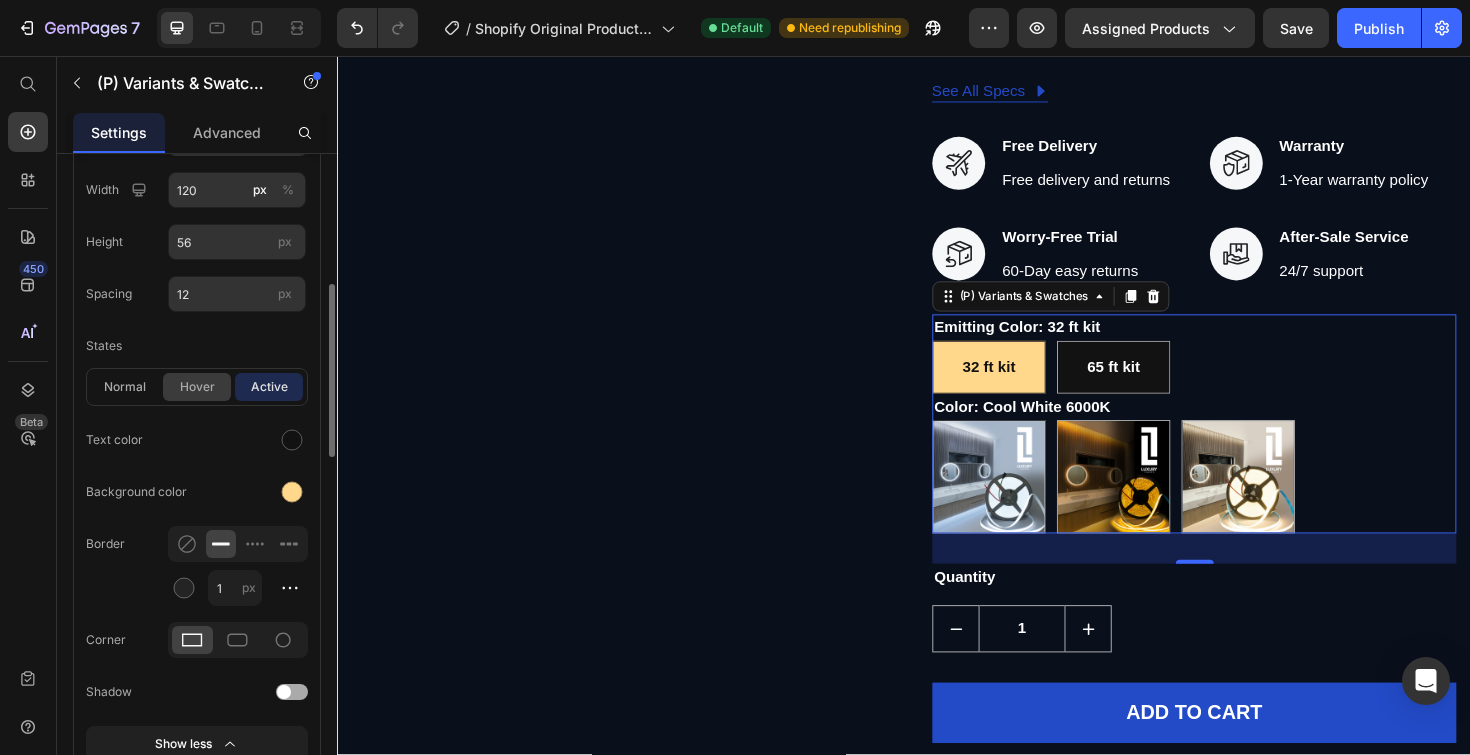 click on "hover" at bounding box center [197, 387] 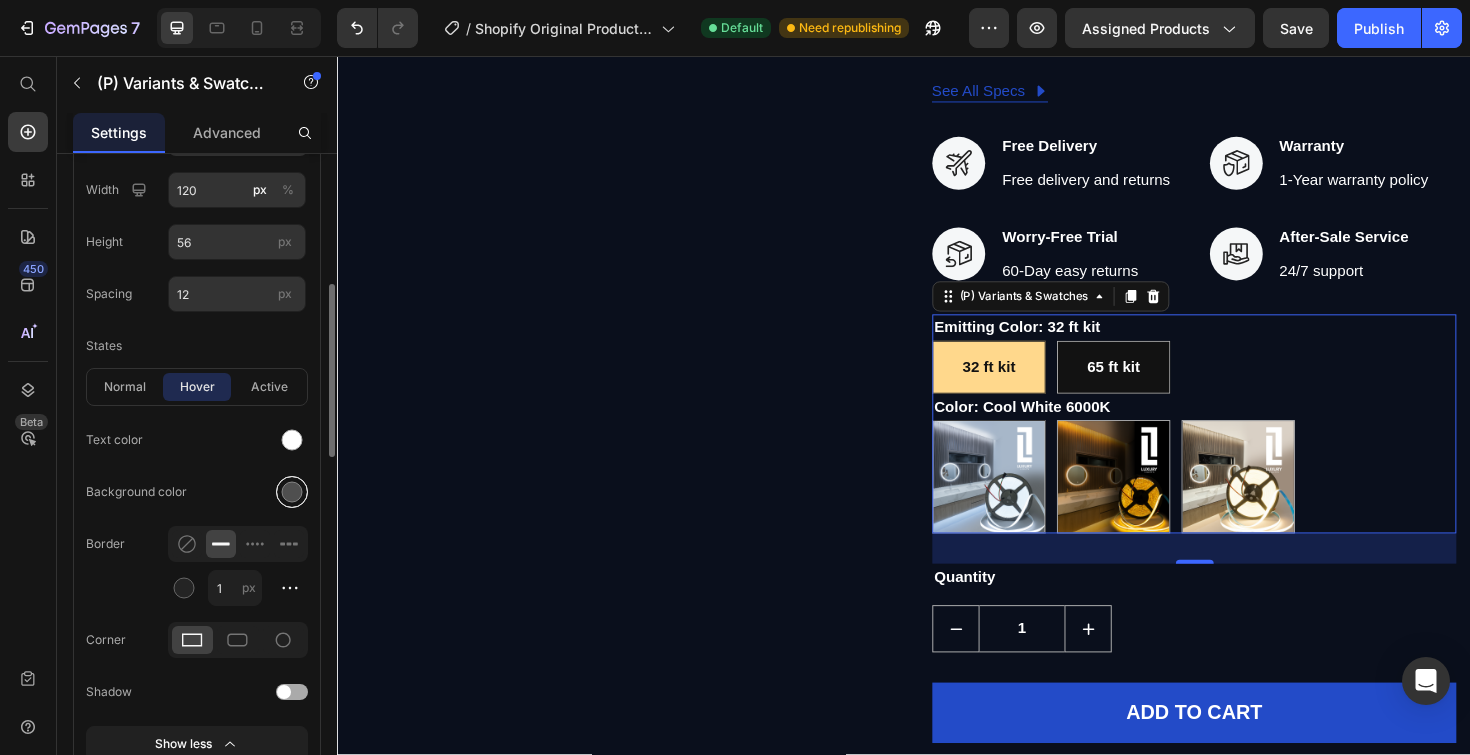 click at bounding box center [292, 492] 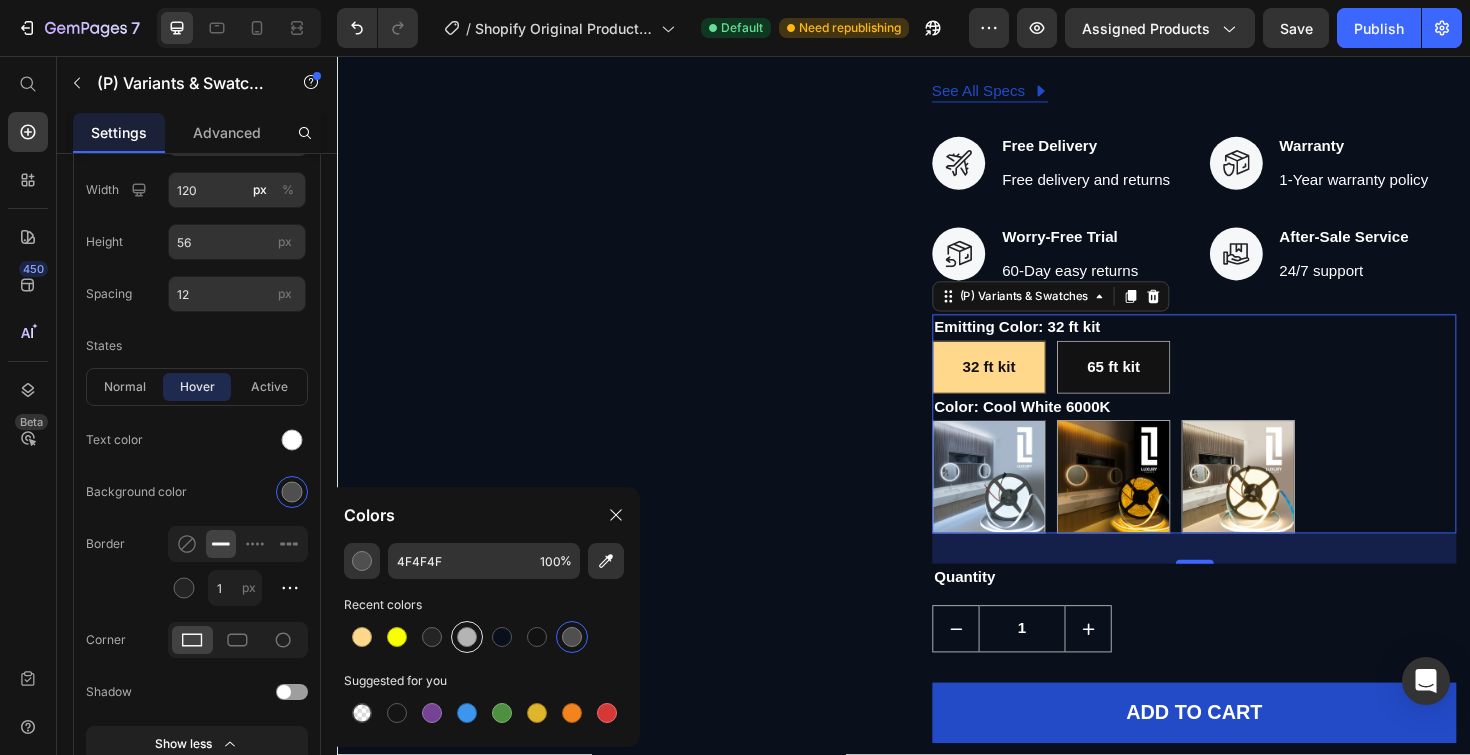 click at bounding box center (467, 637) 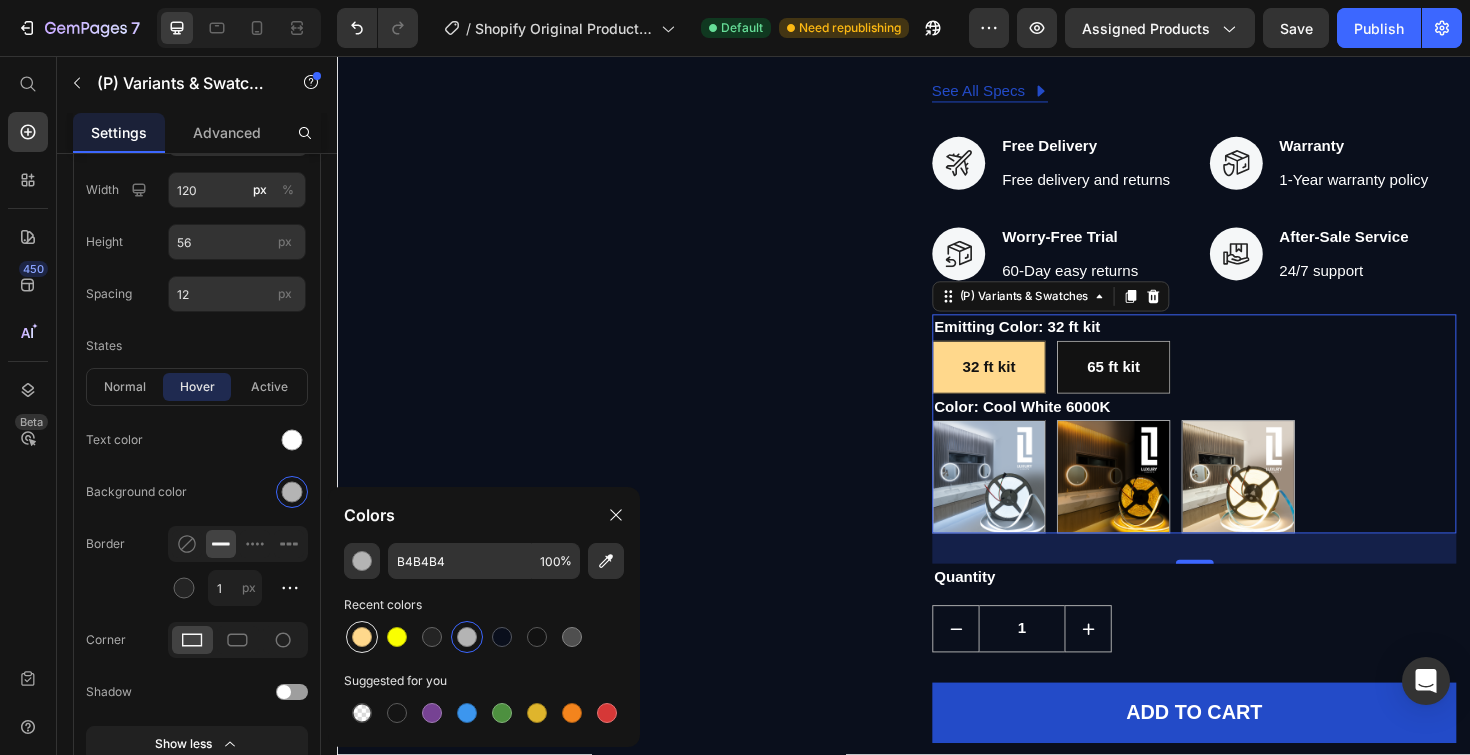click at bounding box center [362, 637] 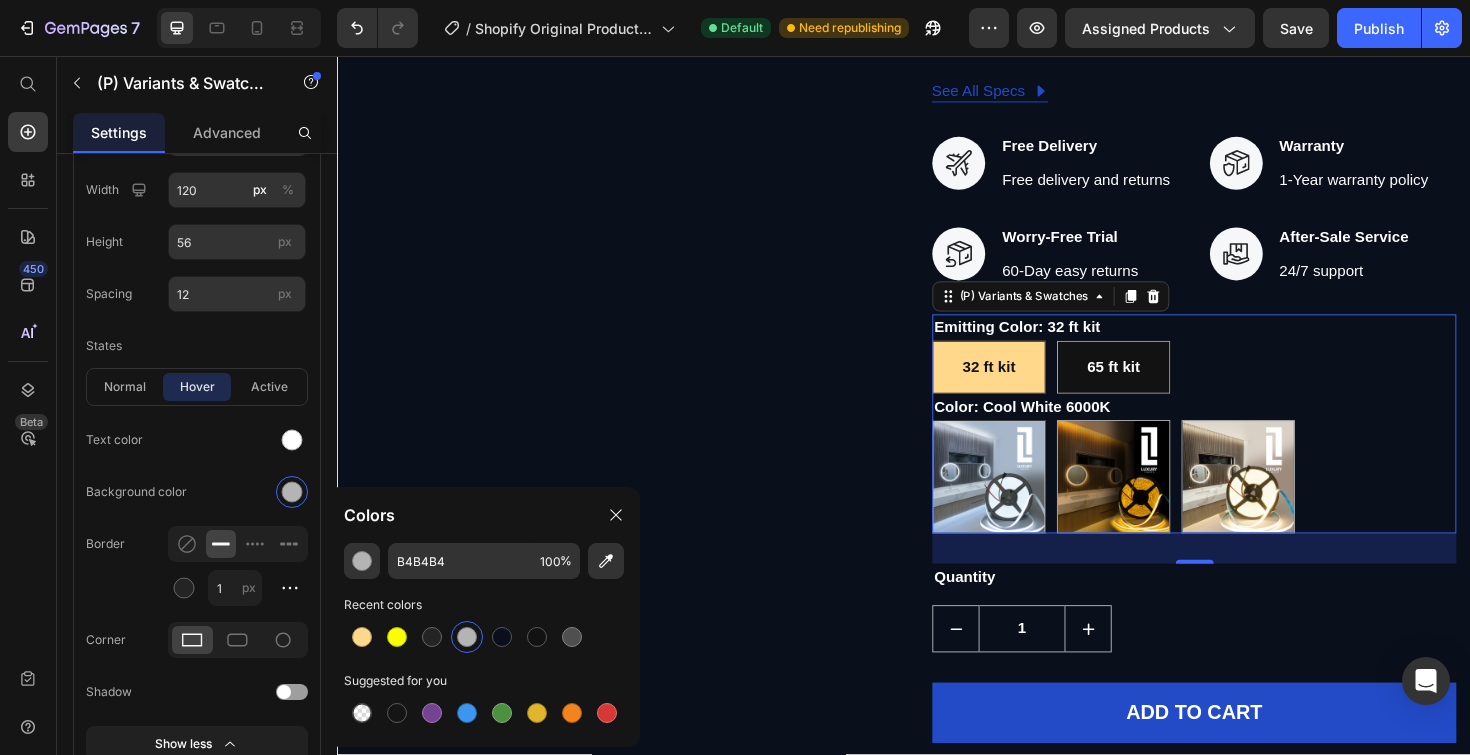 type on "FFD88C" 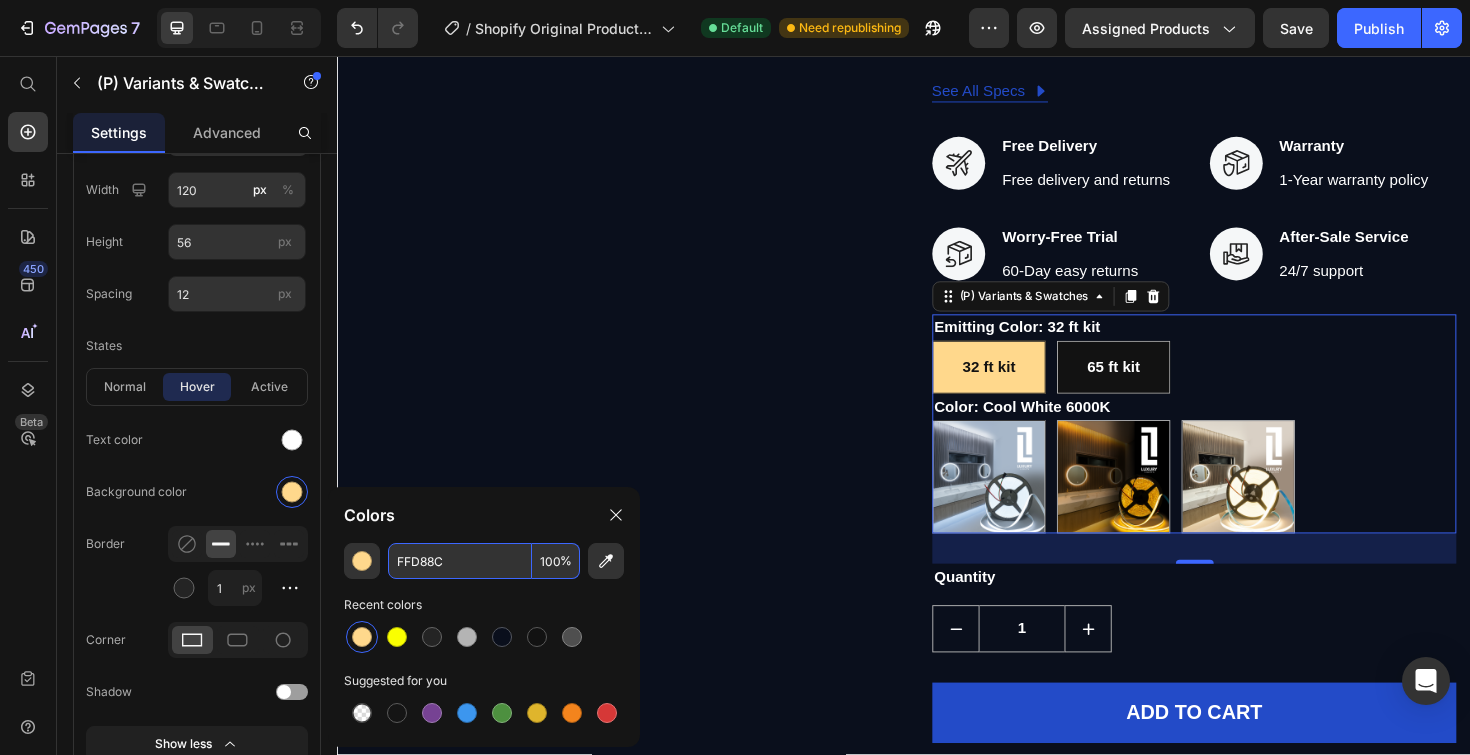 click on "100" at bounding box center [556, 561] 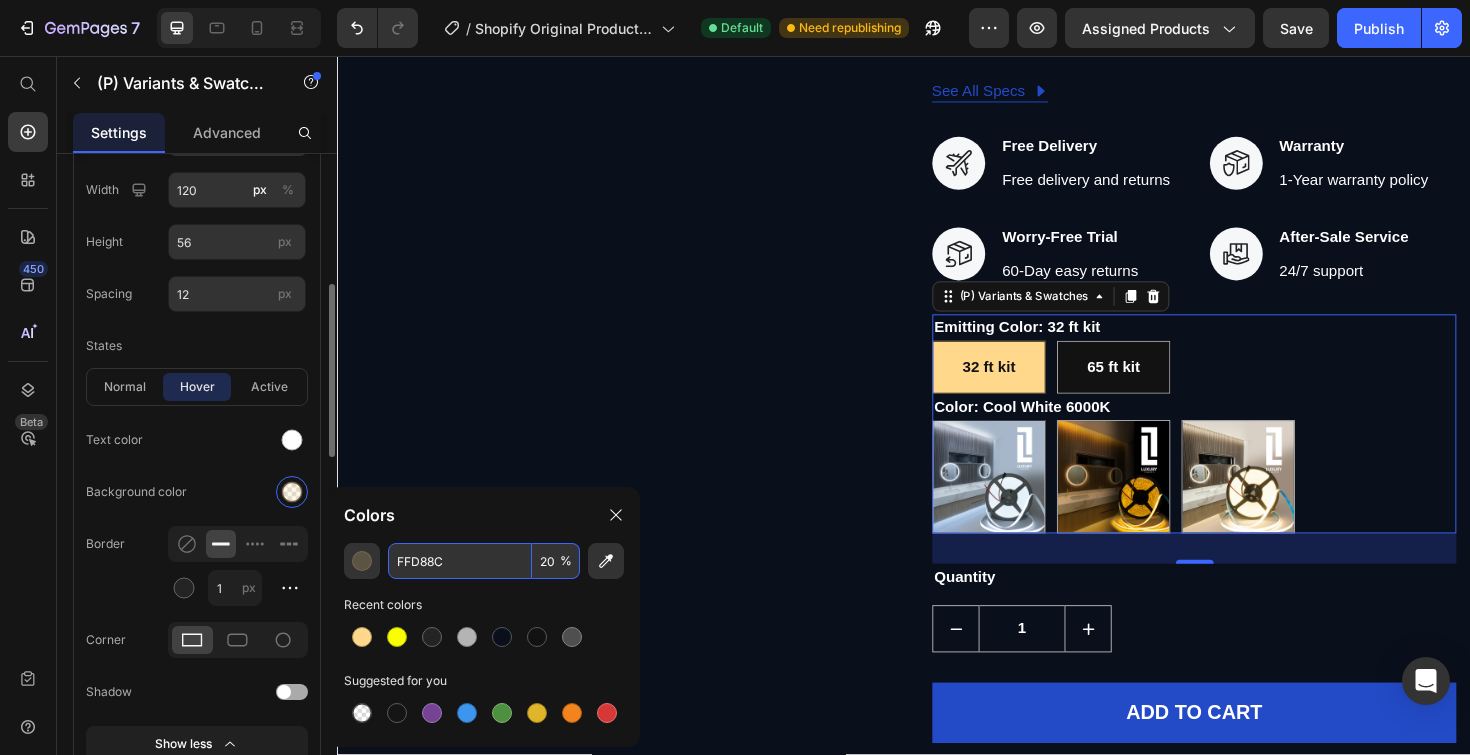 type on "20" 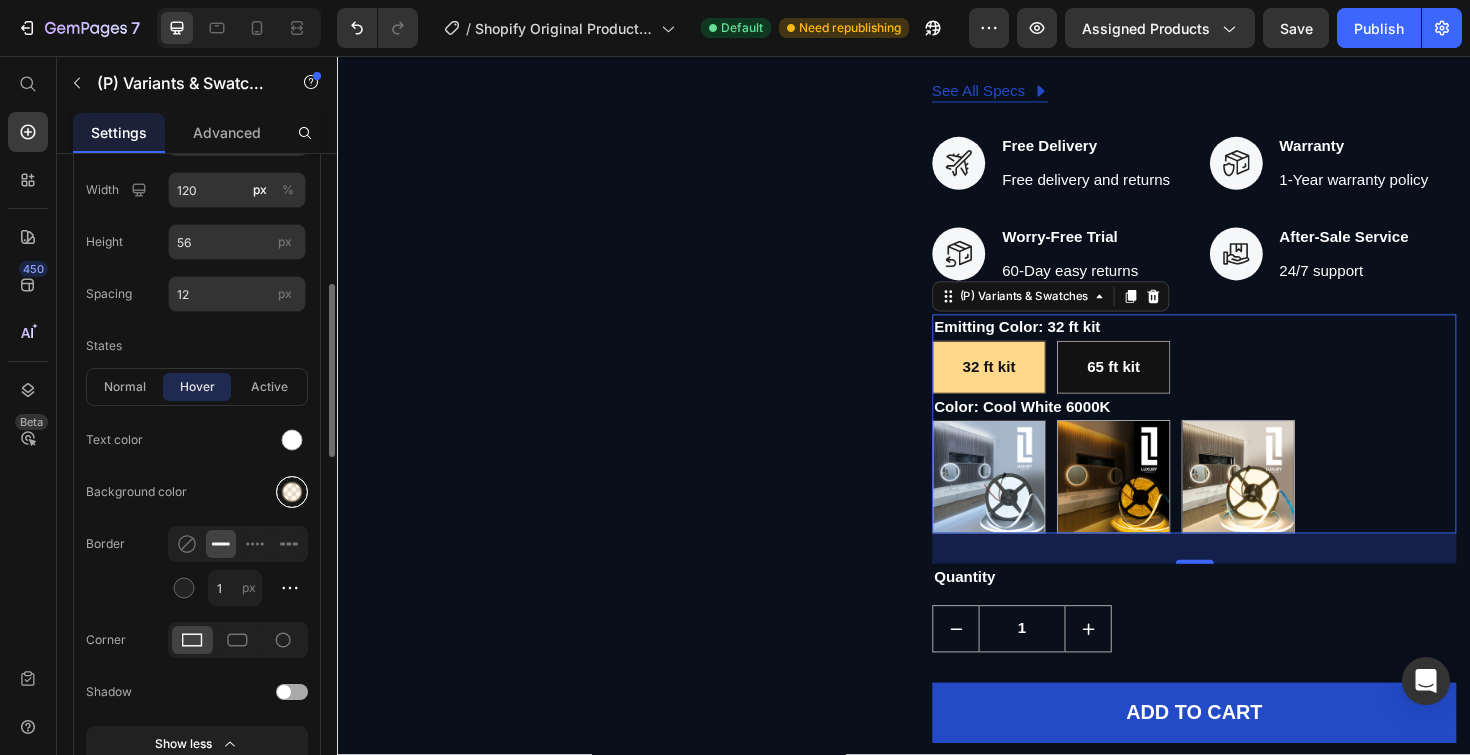click at bounding box center [292, 492] 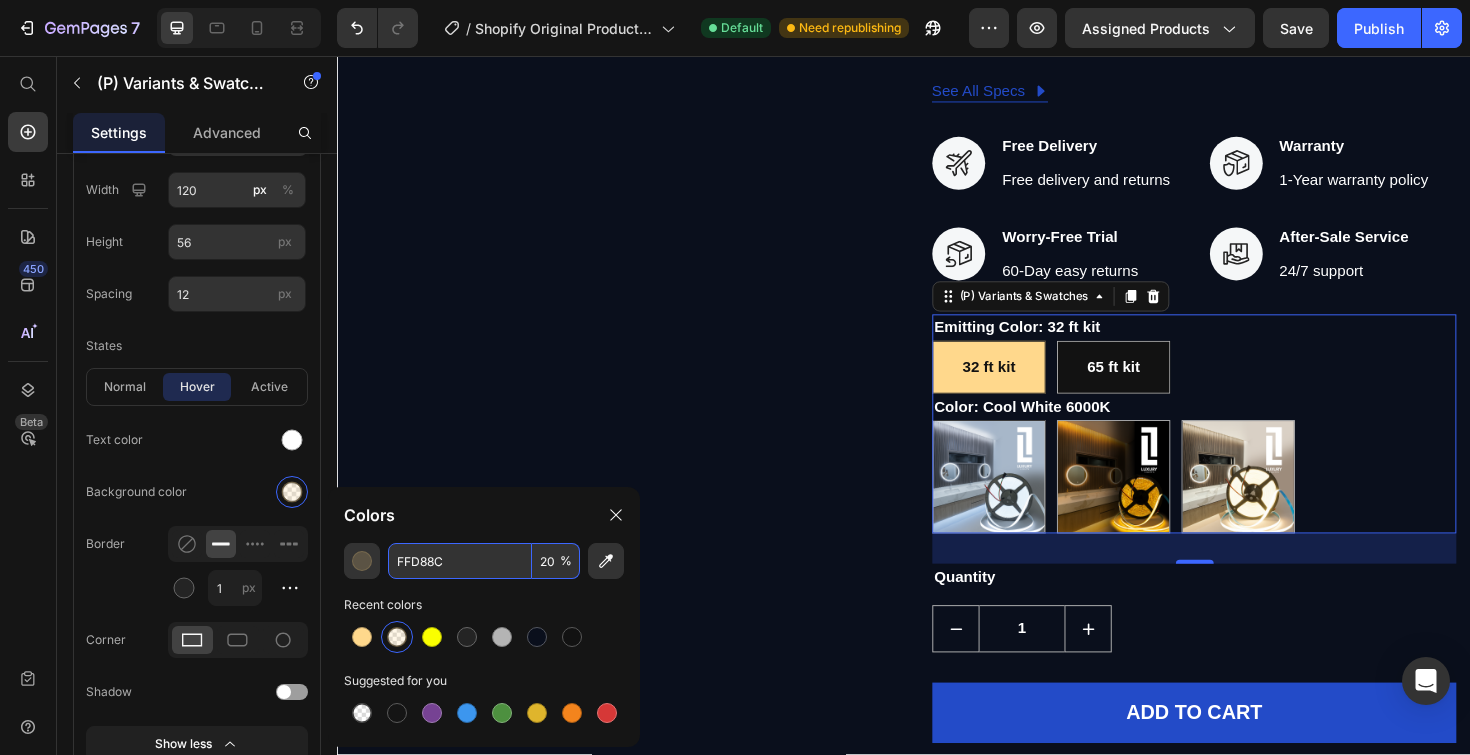 click on "%" at bounding box center [566, 561] 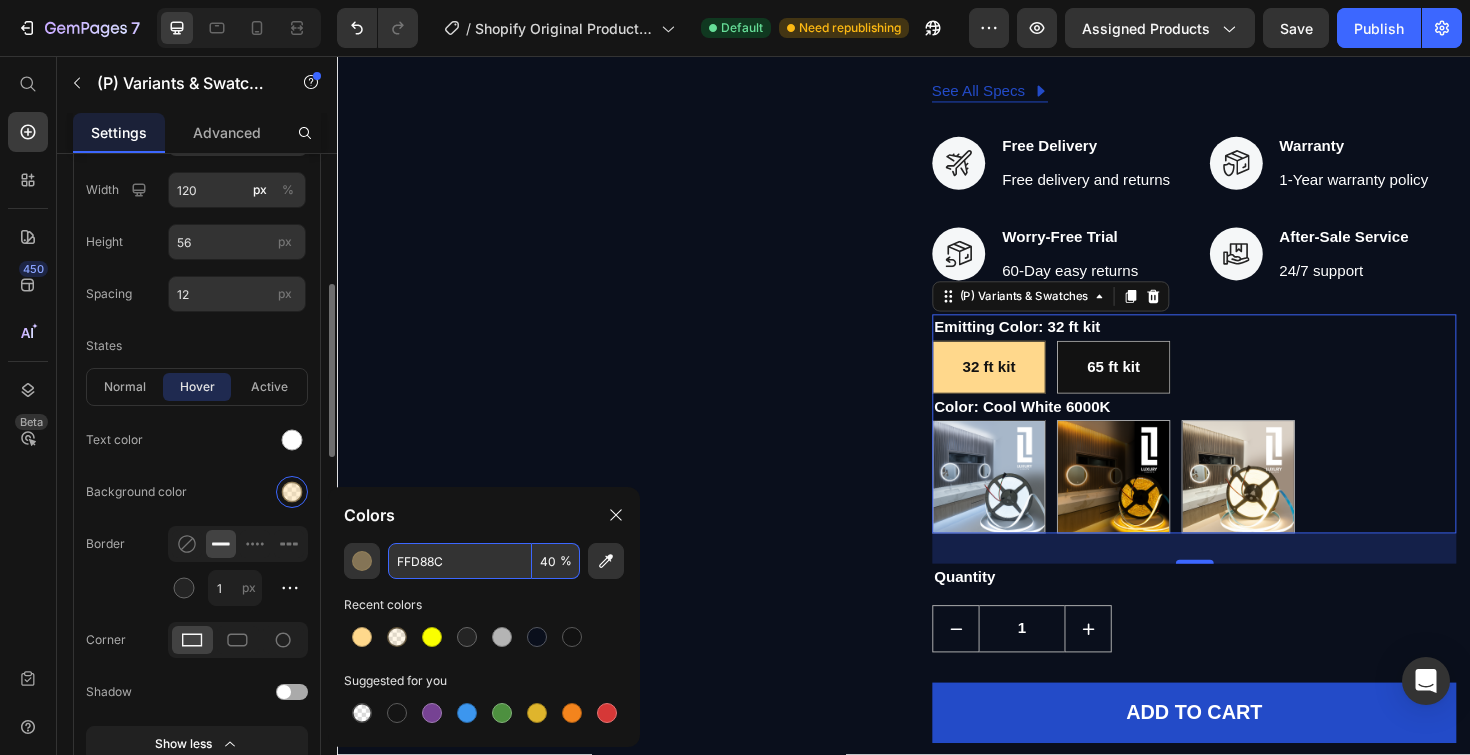 type on "40" 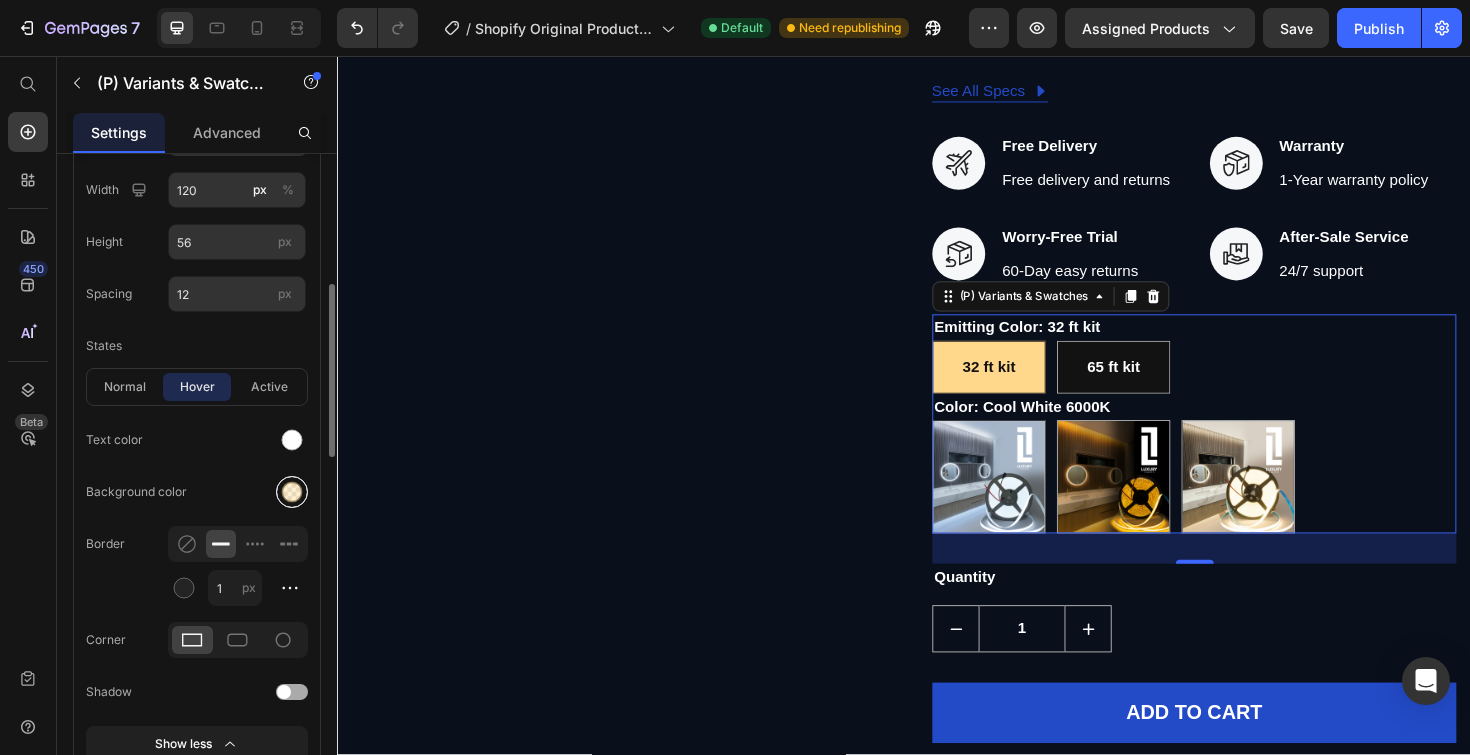 click at bounding box center [292, 492] 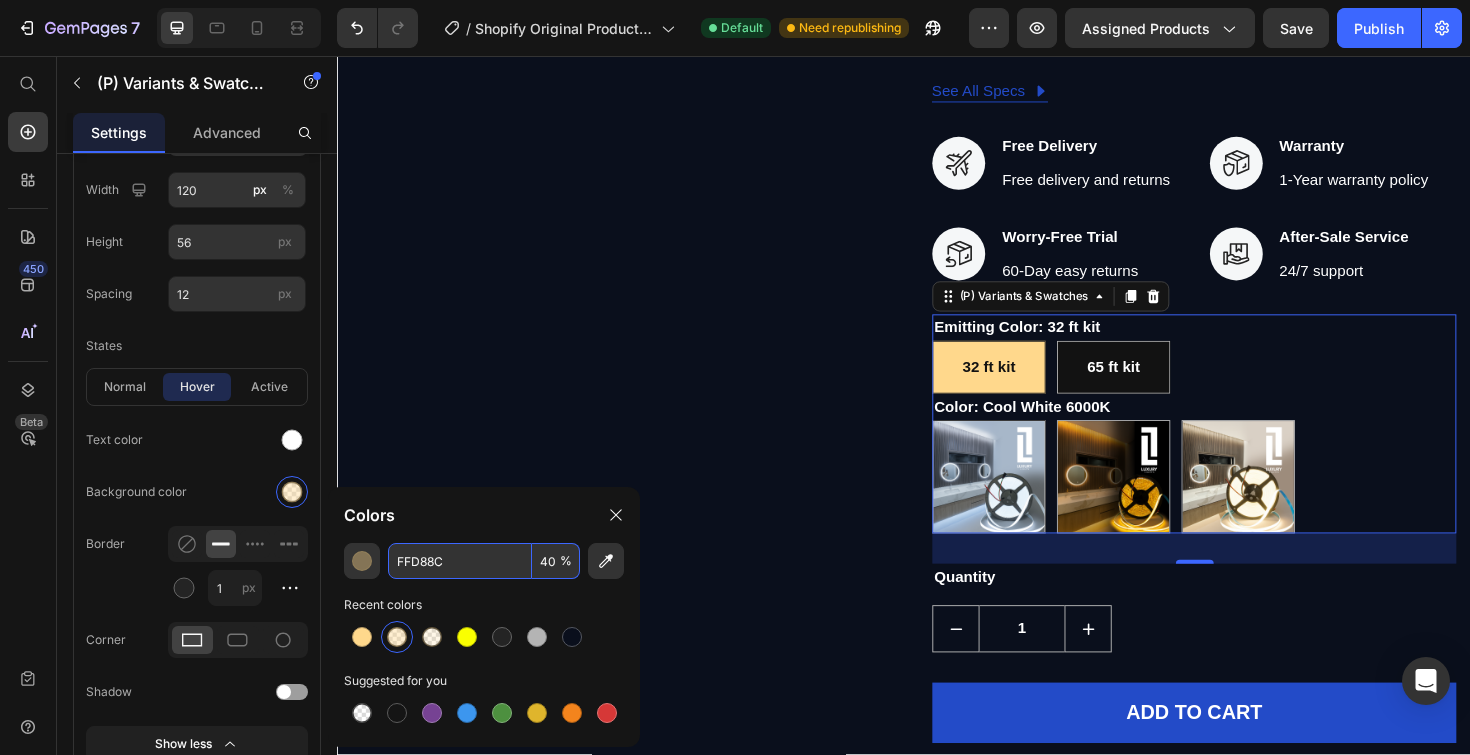 click on "%" at bounding box center (566, 561) 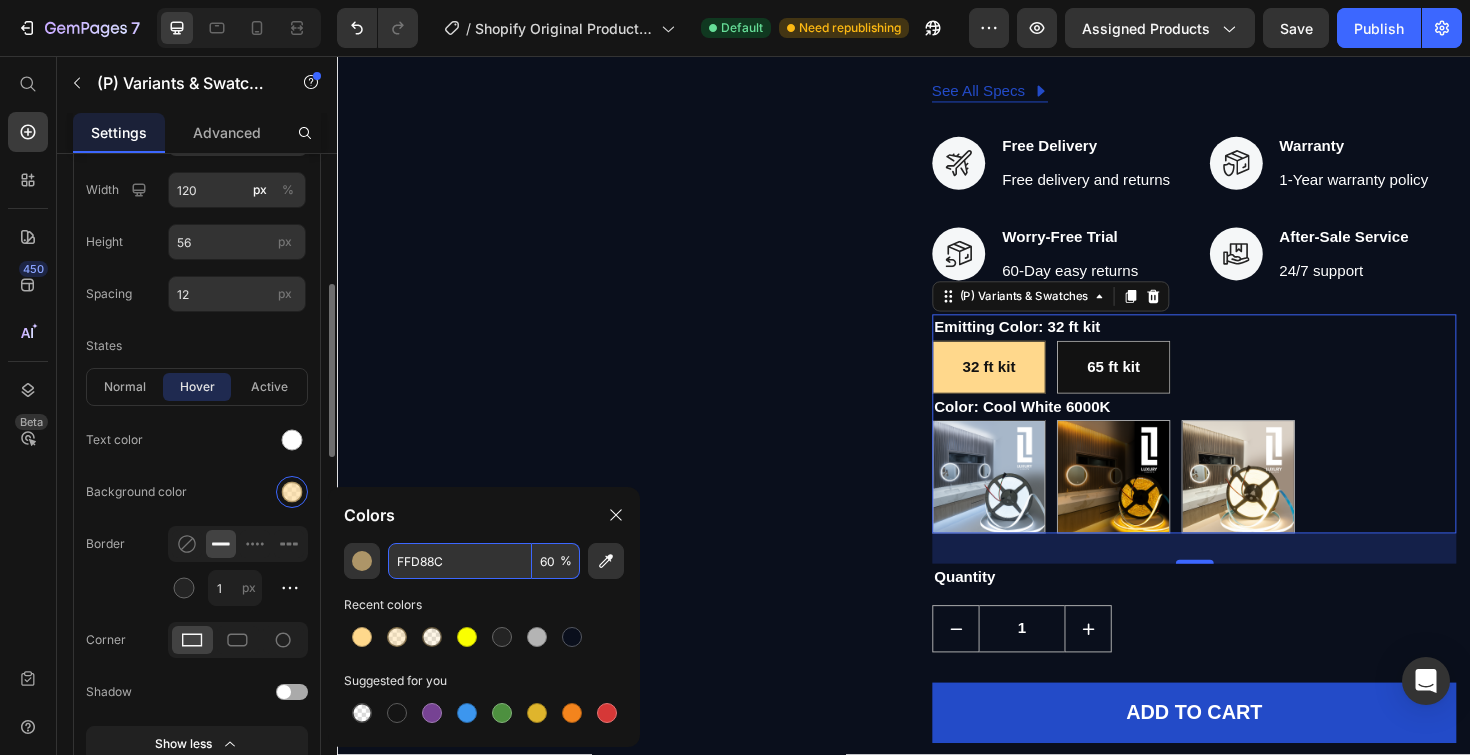 type on "60" 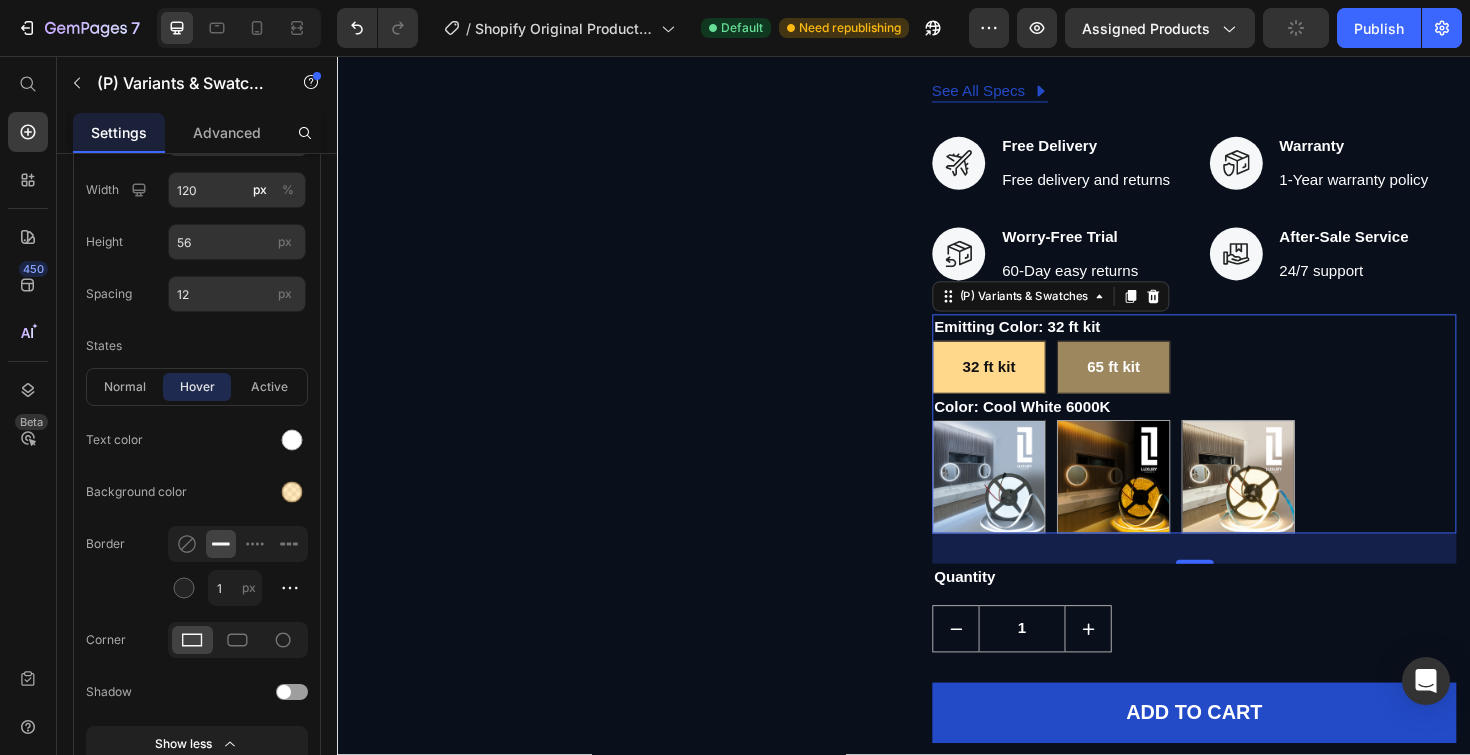 click on "65 ft kit" at bounding box center (1159, 386) 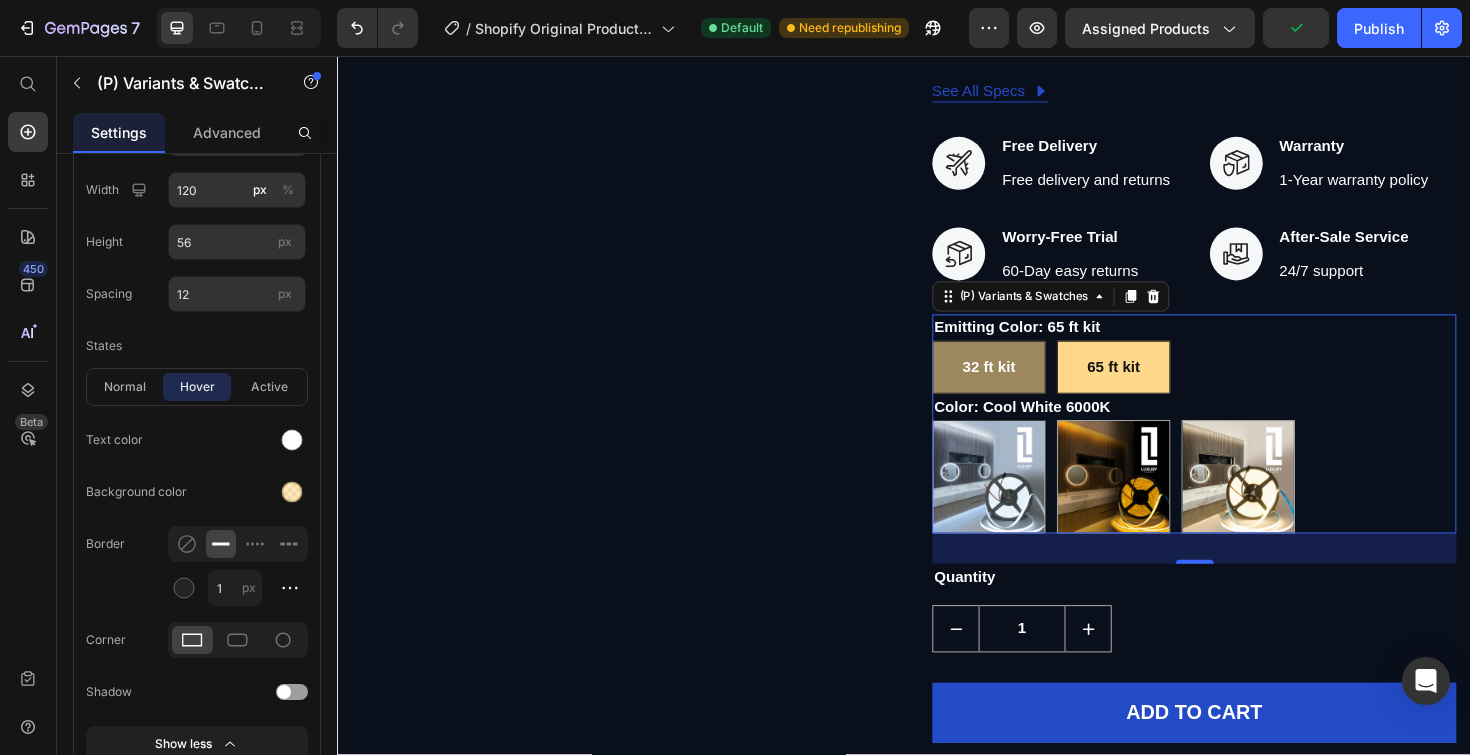 click on "32 ft kit" at bounding box center [1027, 386] 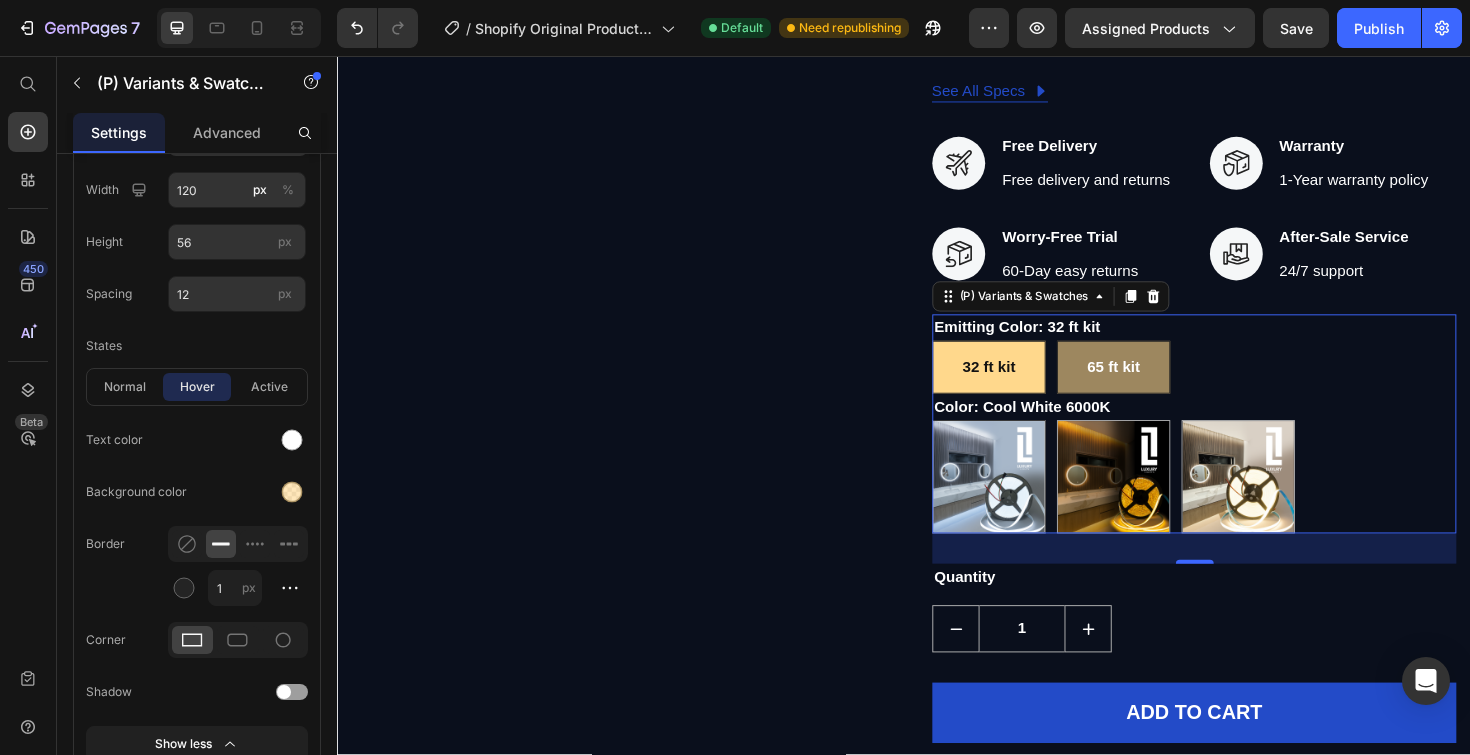 click on "65 ft kit" at bounding box center [1159, 386] 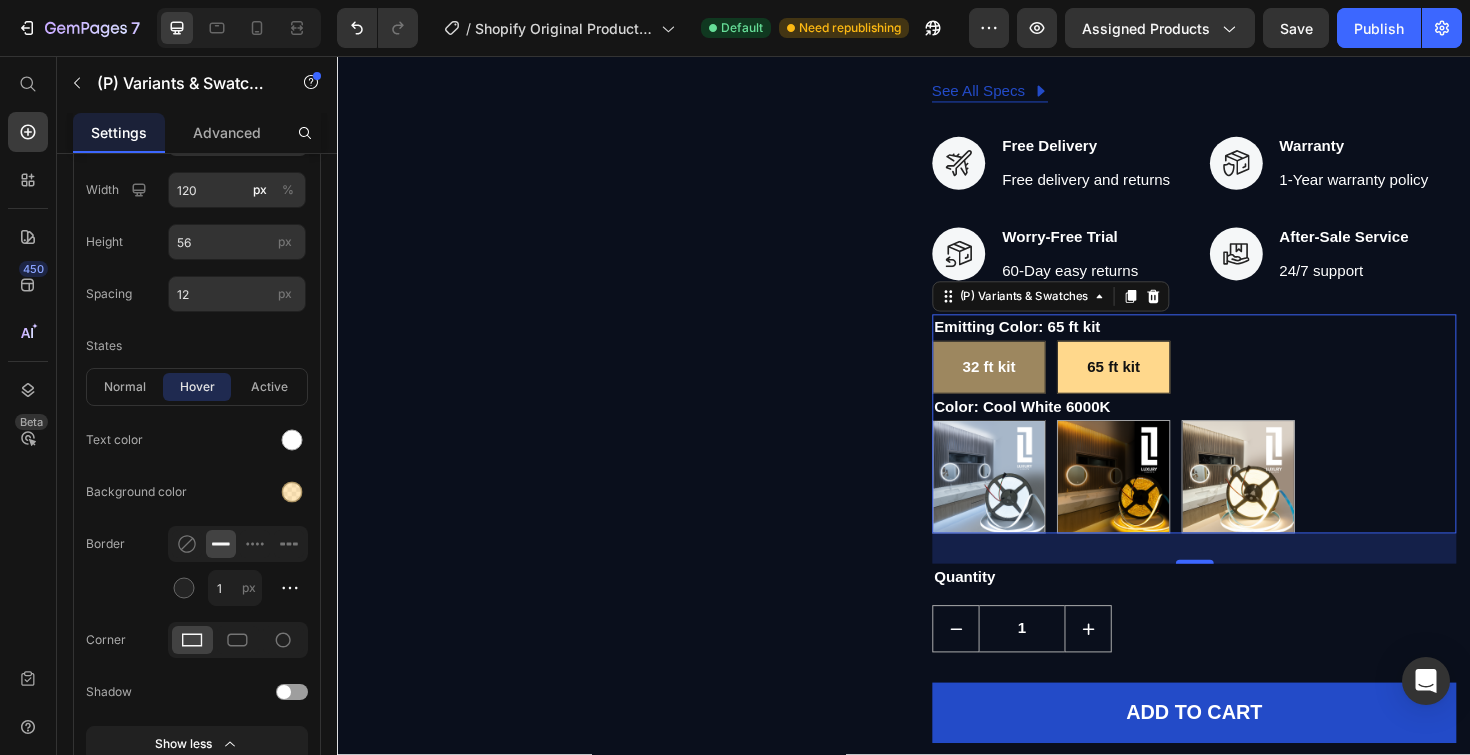 click on "32 ft kit" at bounding box center [1027, 386] 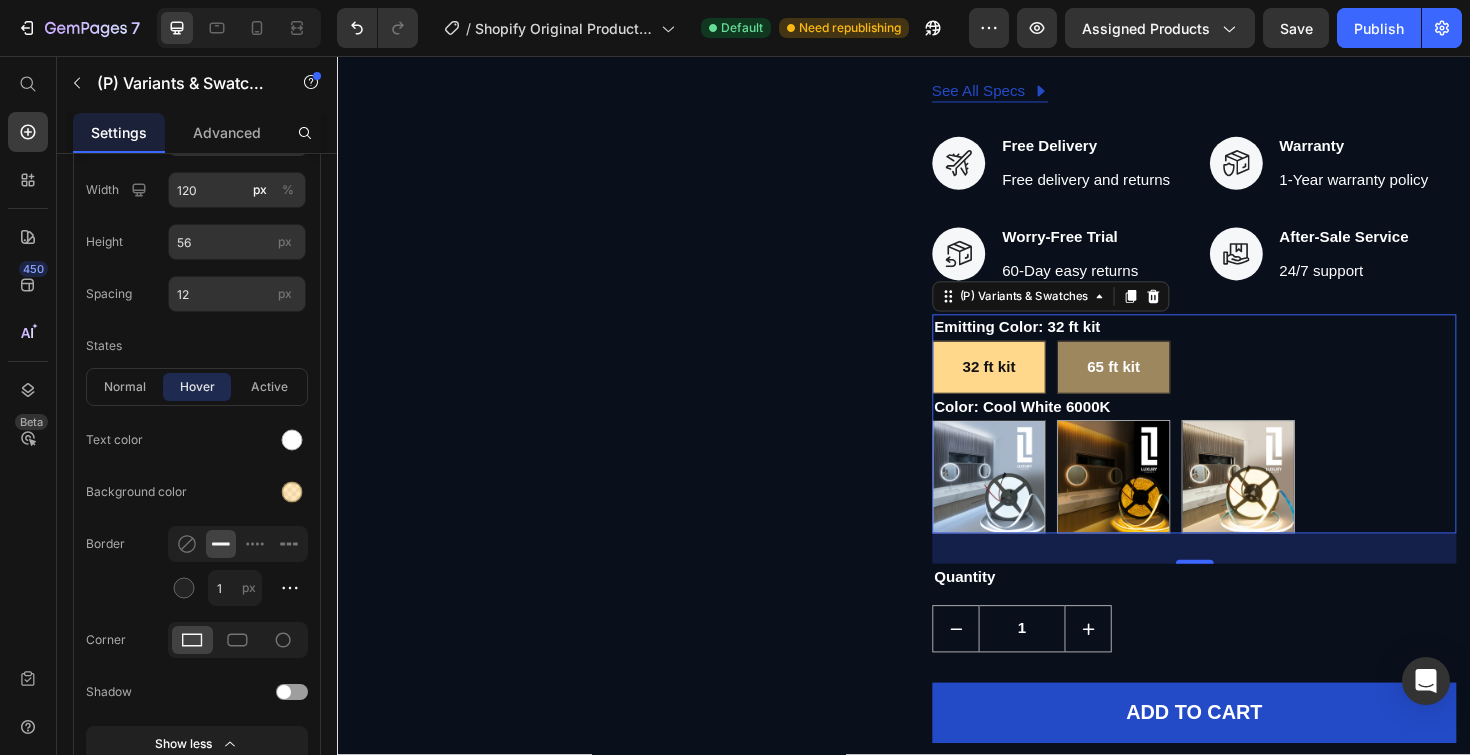 click on "65 ft kit" at bounding box center [1159, 386] 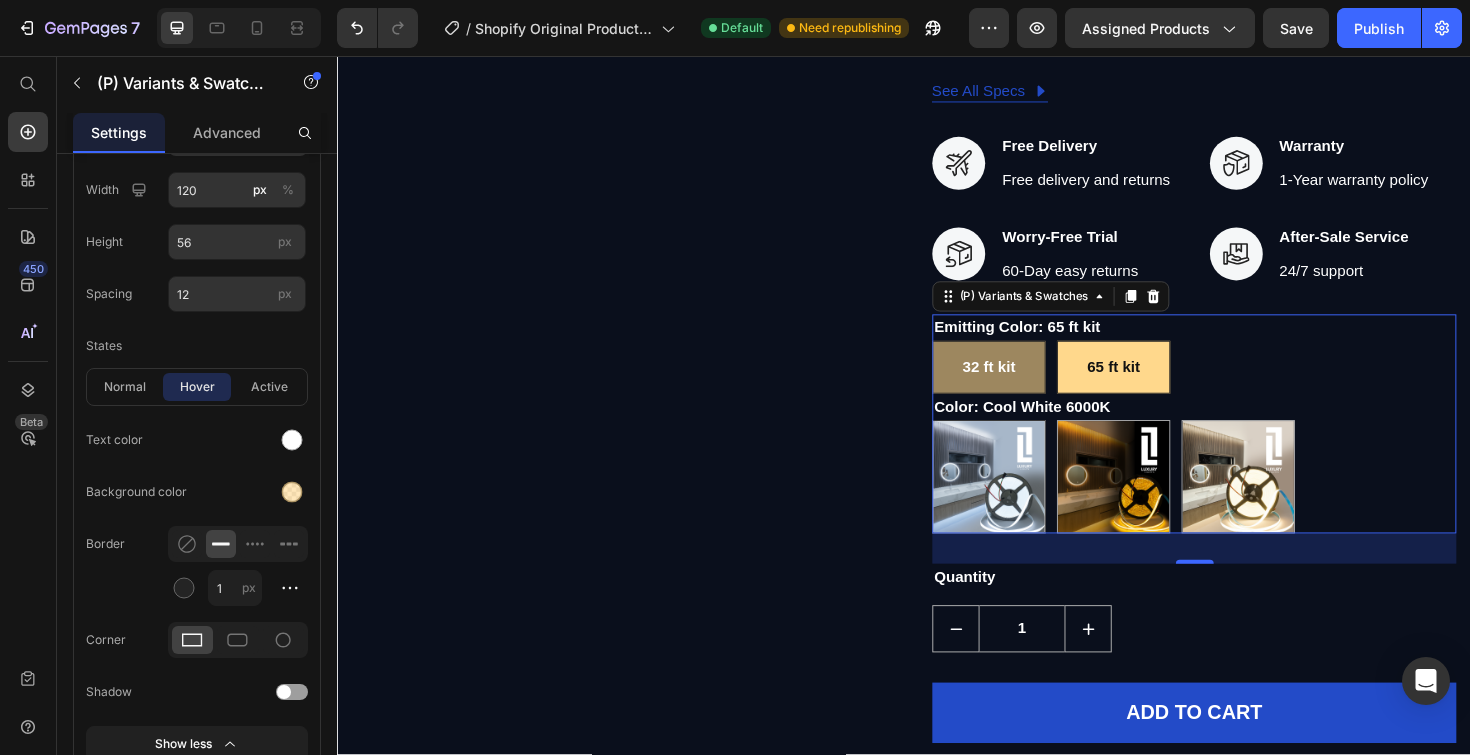 click on "32 ft kit" at bounding box center [1027, 386] 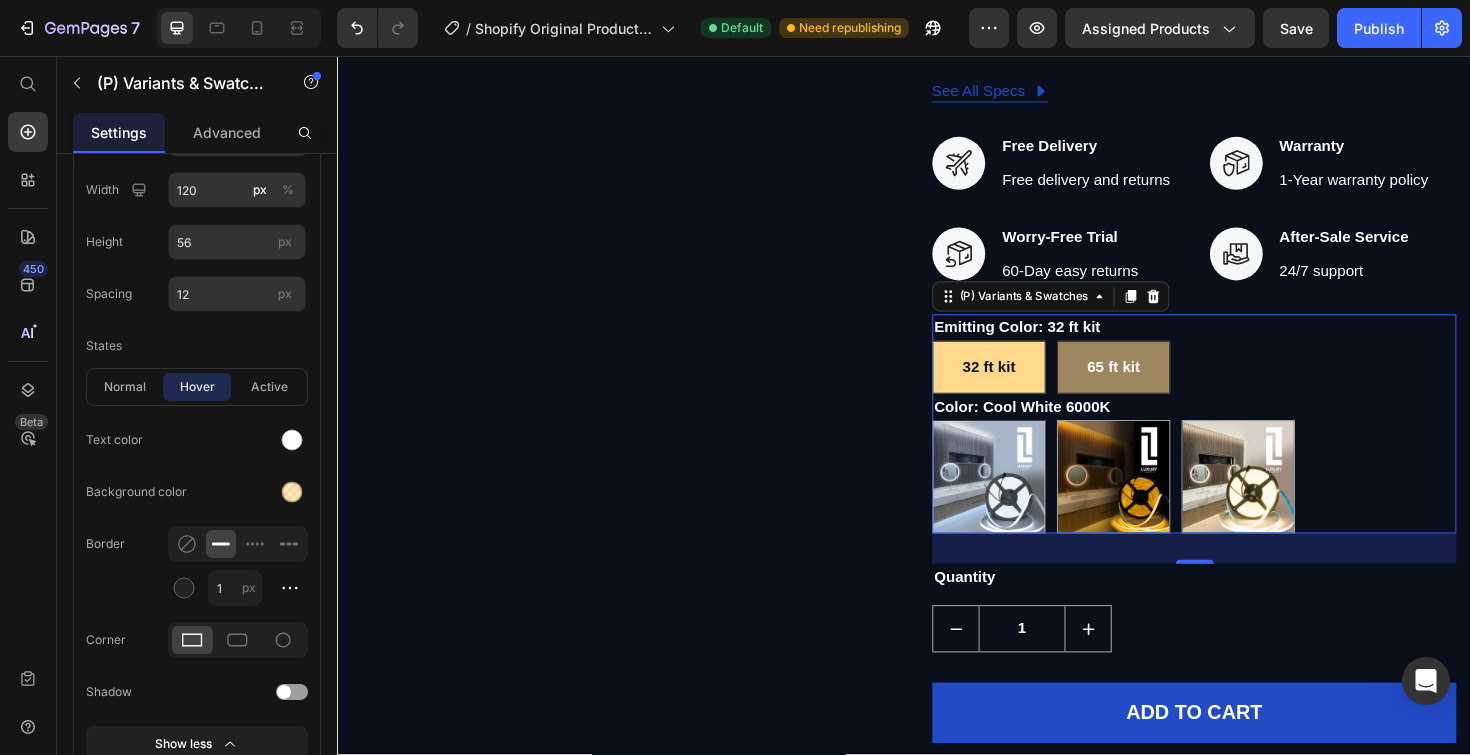 click on "65 ft kit" at bounding box center (1159, 386) 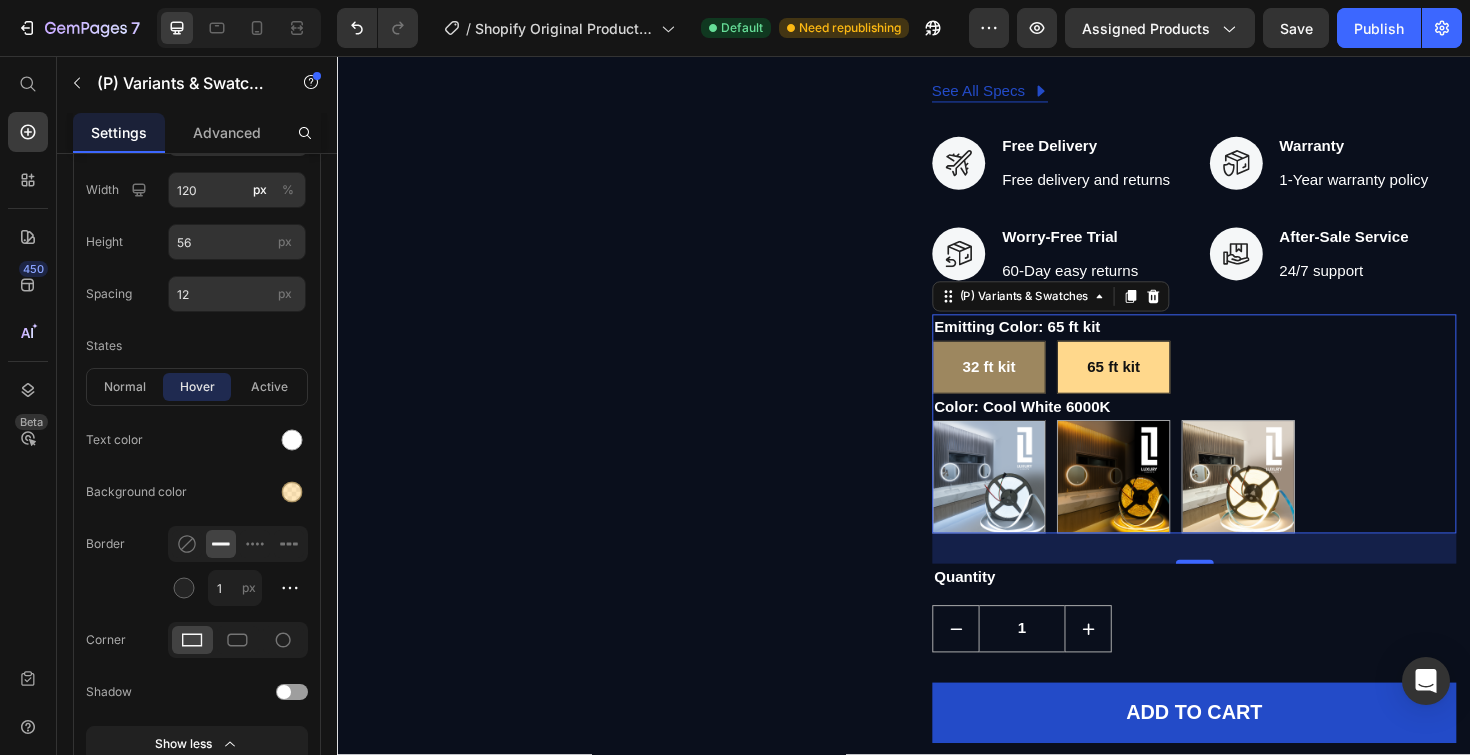 drag, startPoint x: 1024, startPoint y: 341, endPoint x: 1036, endPoint y: 341, distance: 12 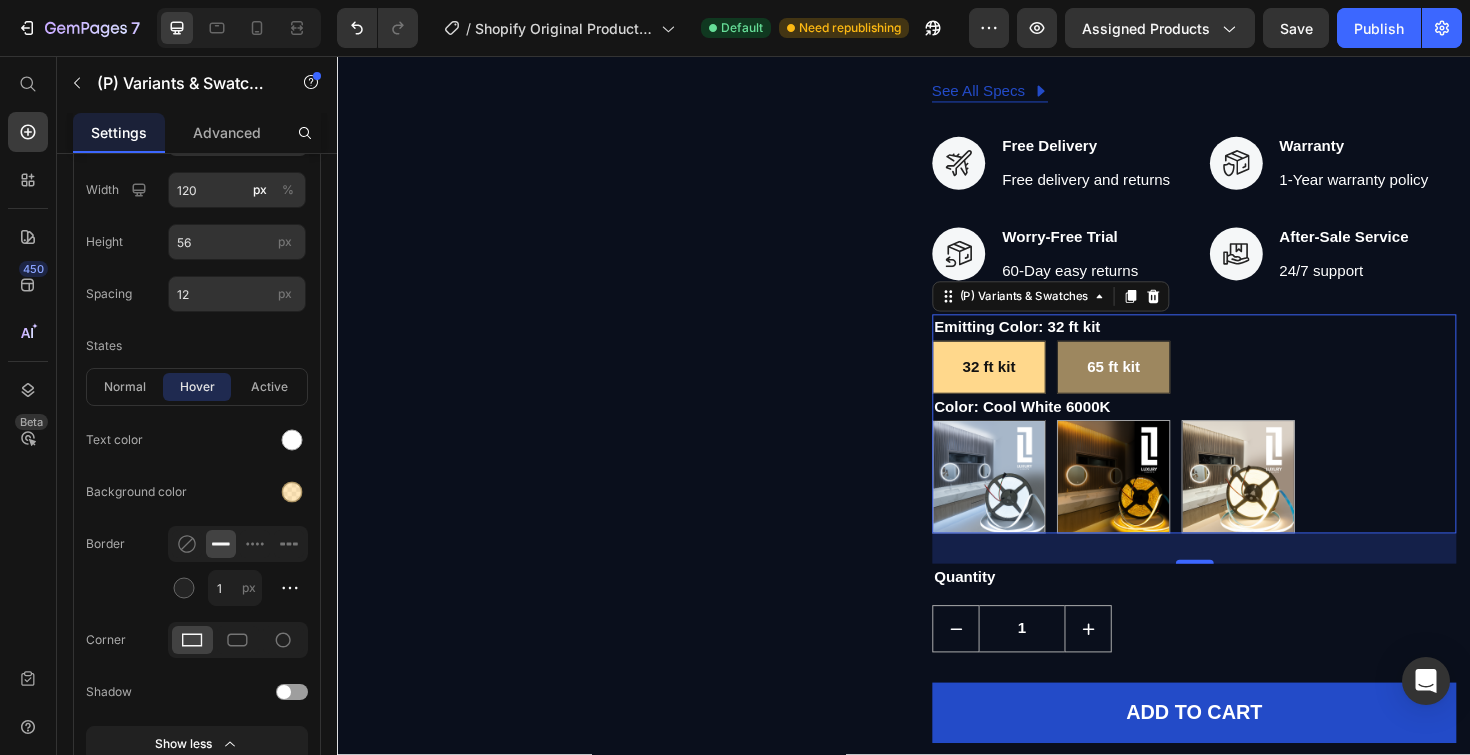 click on "65 ft kit" at bounding box center [1159, 386] 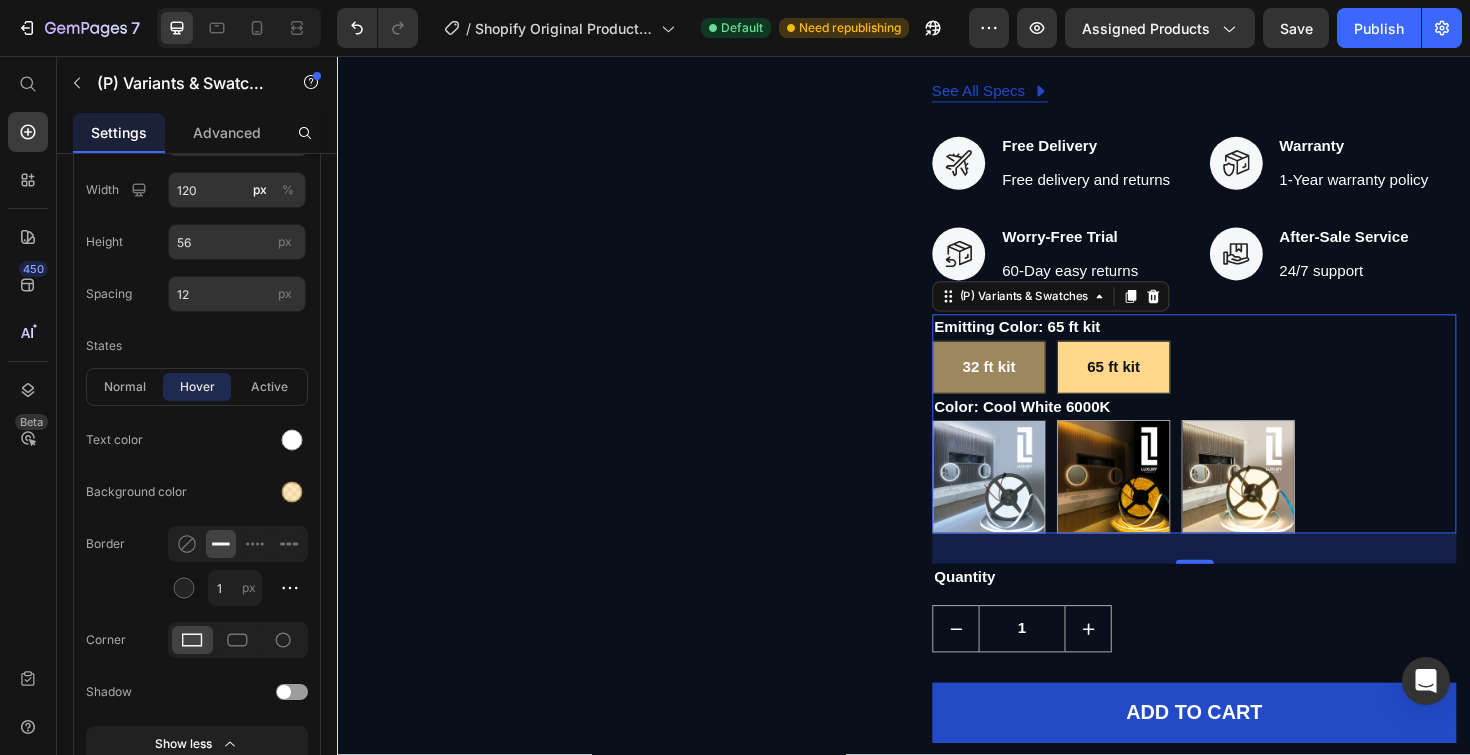 click on "32 ft kit" at bounding box center (1027, 386) 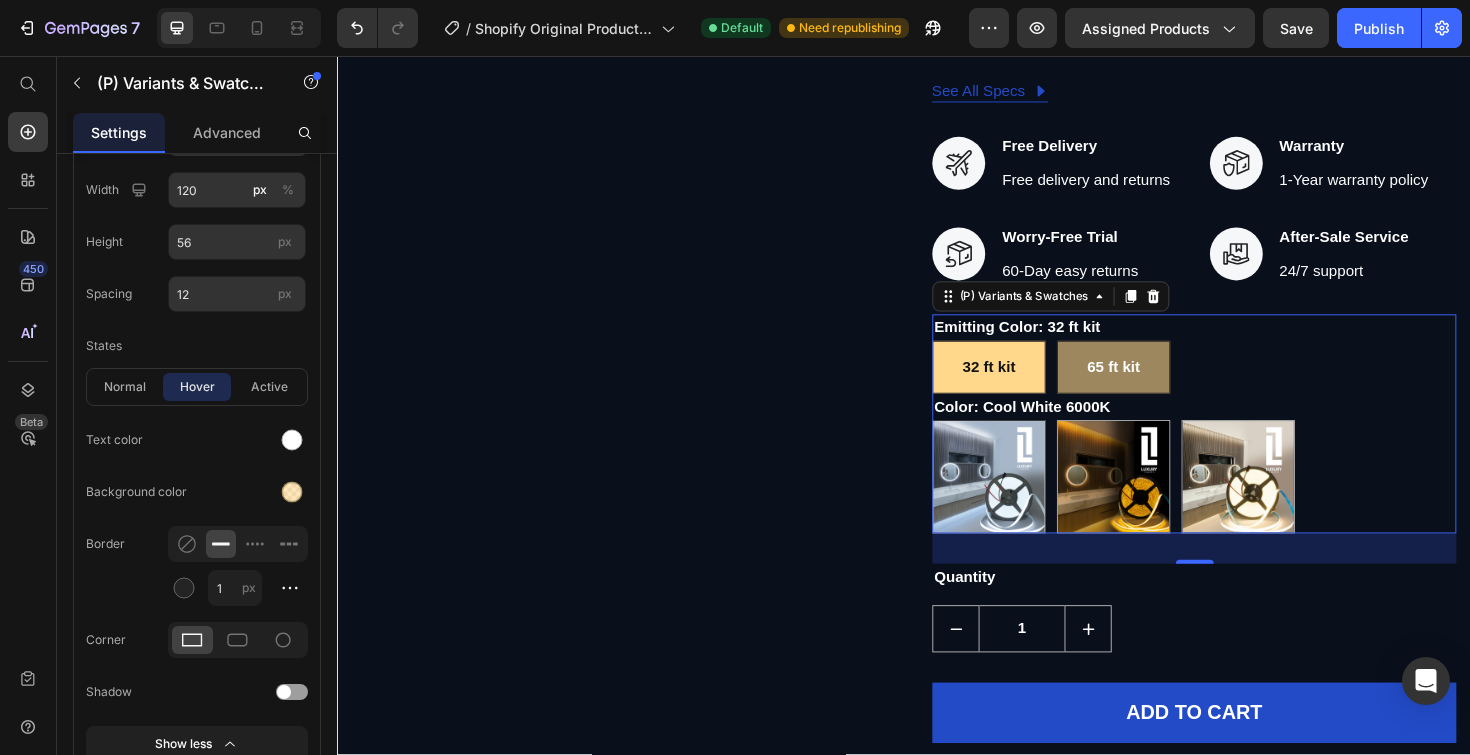 click on "65 ft kit" at bounding box center (1159, 386) 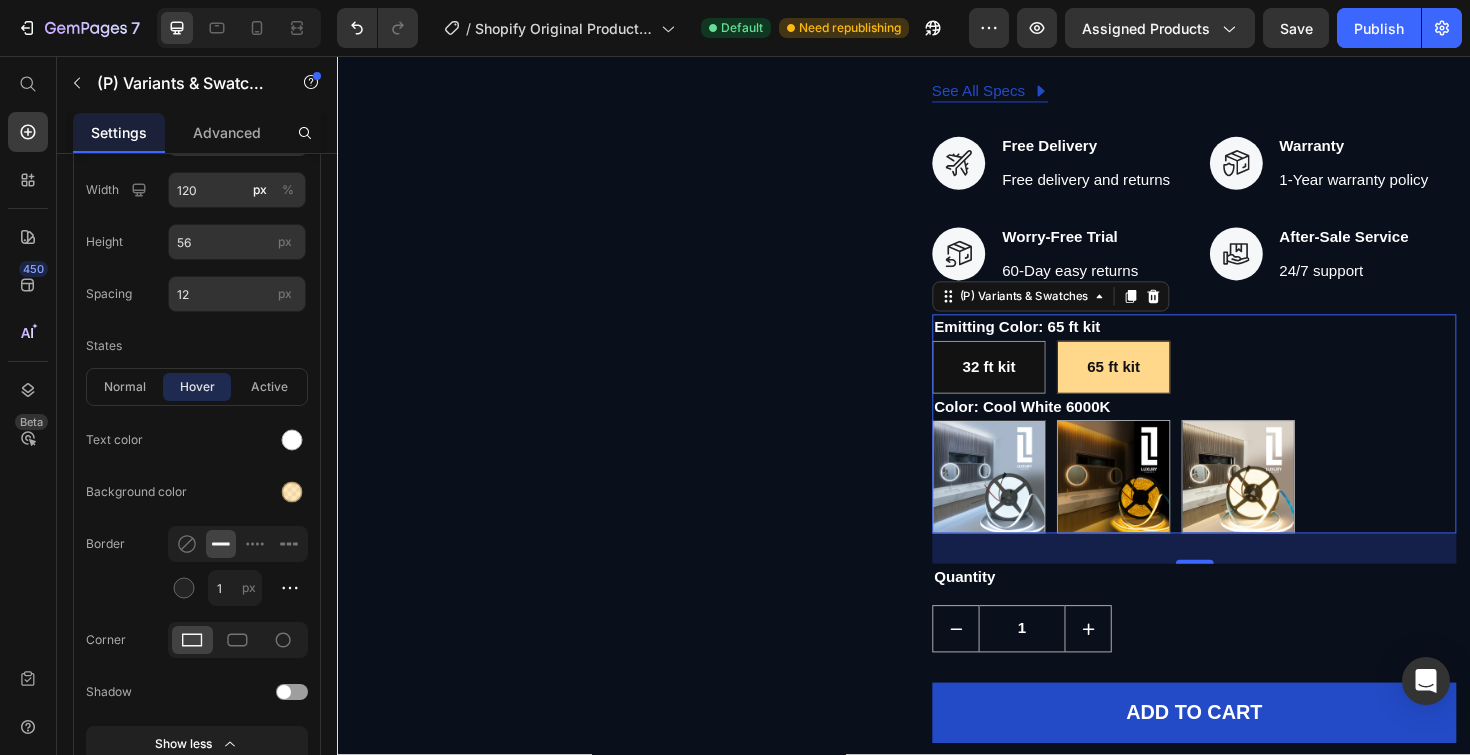 drag, startPoint x: 1008, startPoint y: 339, endPoint x: 1009, endPoint y: 308, distance: 31.016125 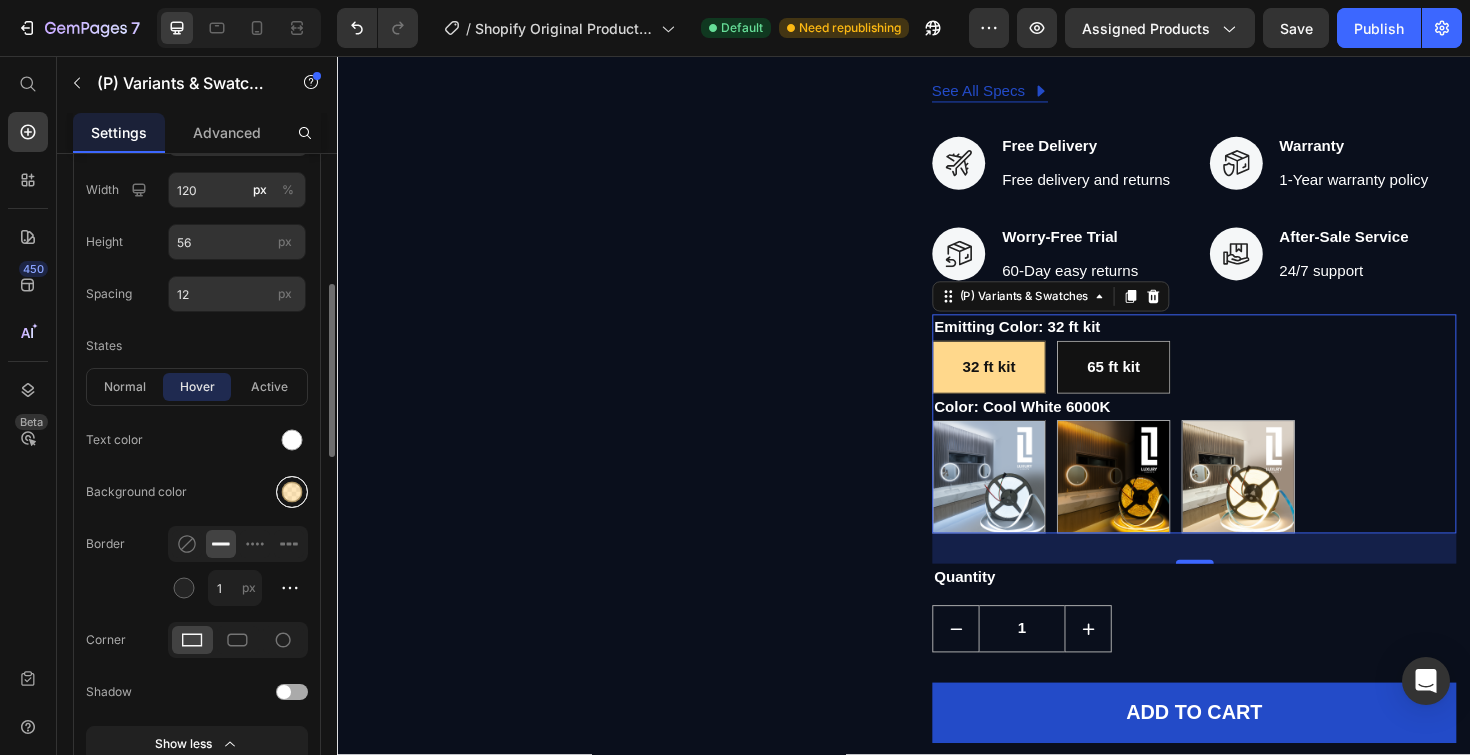 click at bounding box center [292, 492] 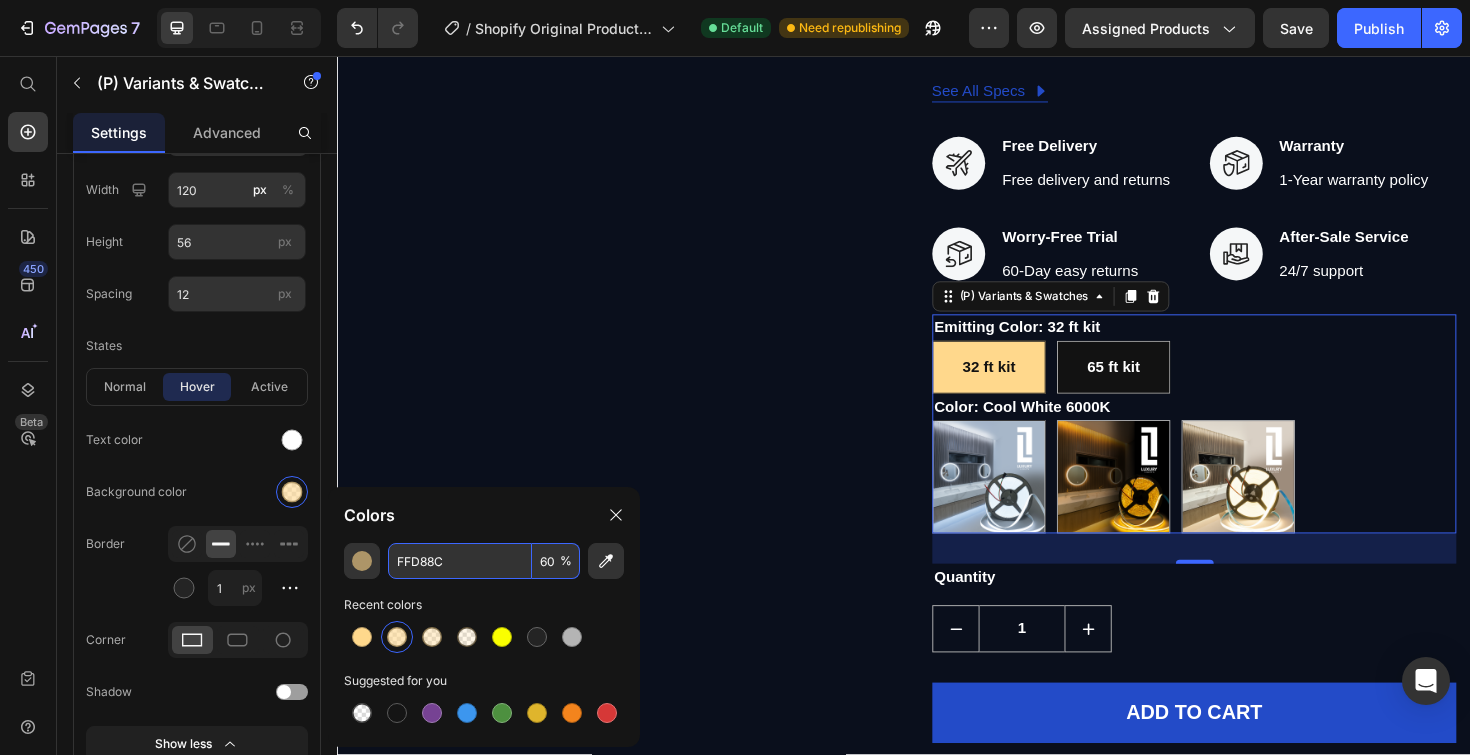 click on "60" at bounding box center (556, 561) 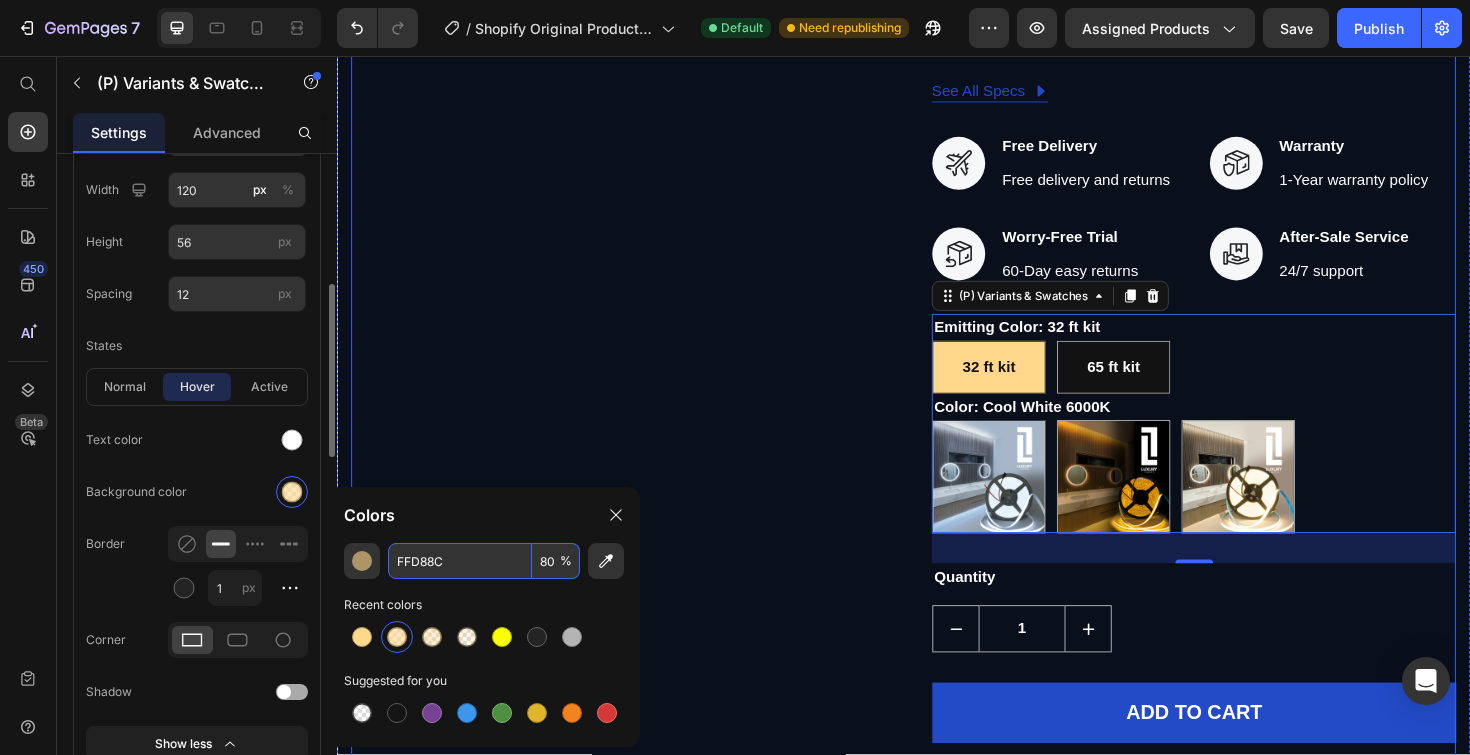 type on "80" 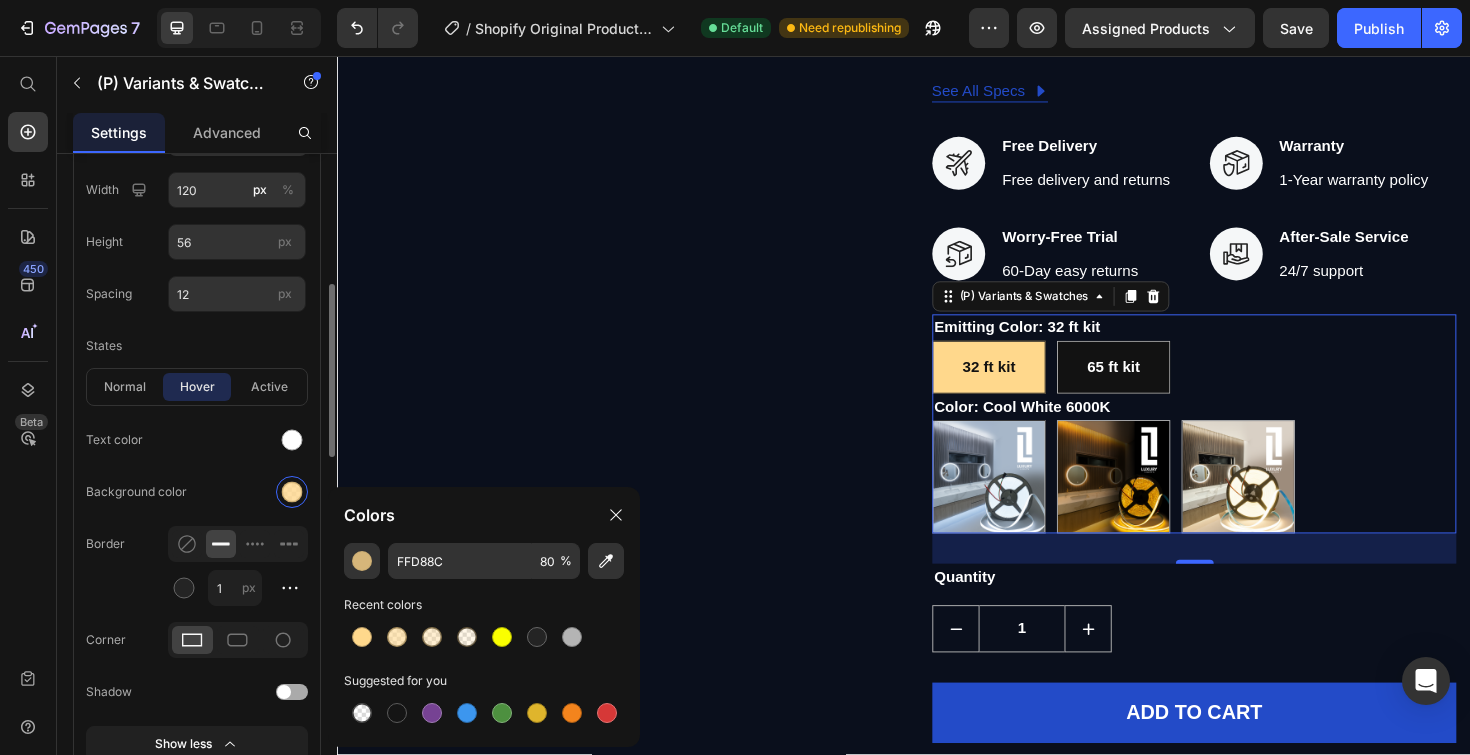 click on "Select style Width 120 px % Height 56 px Spacing 12 px States normal hover active Text color Background color Border 1 px Corner Shadow Show less" 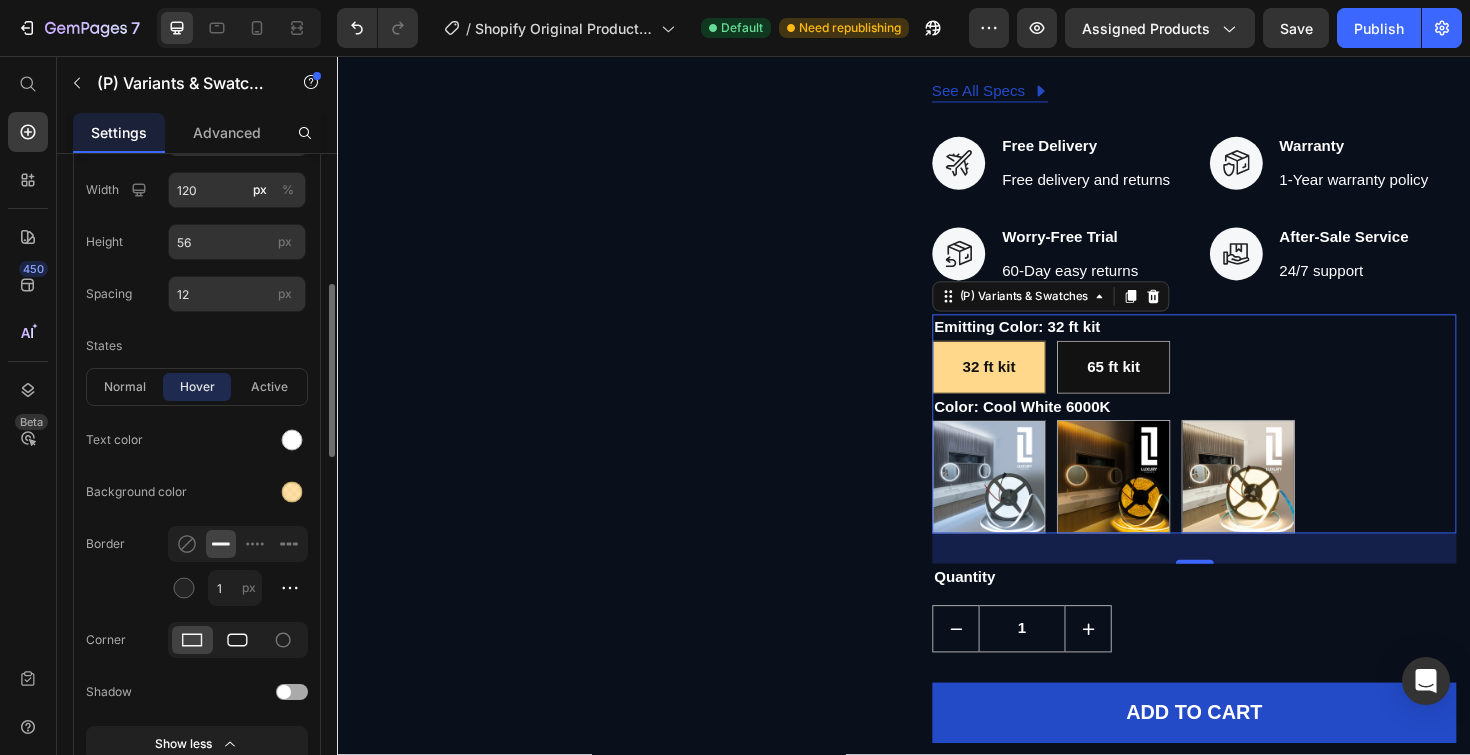 click 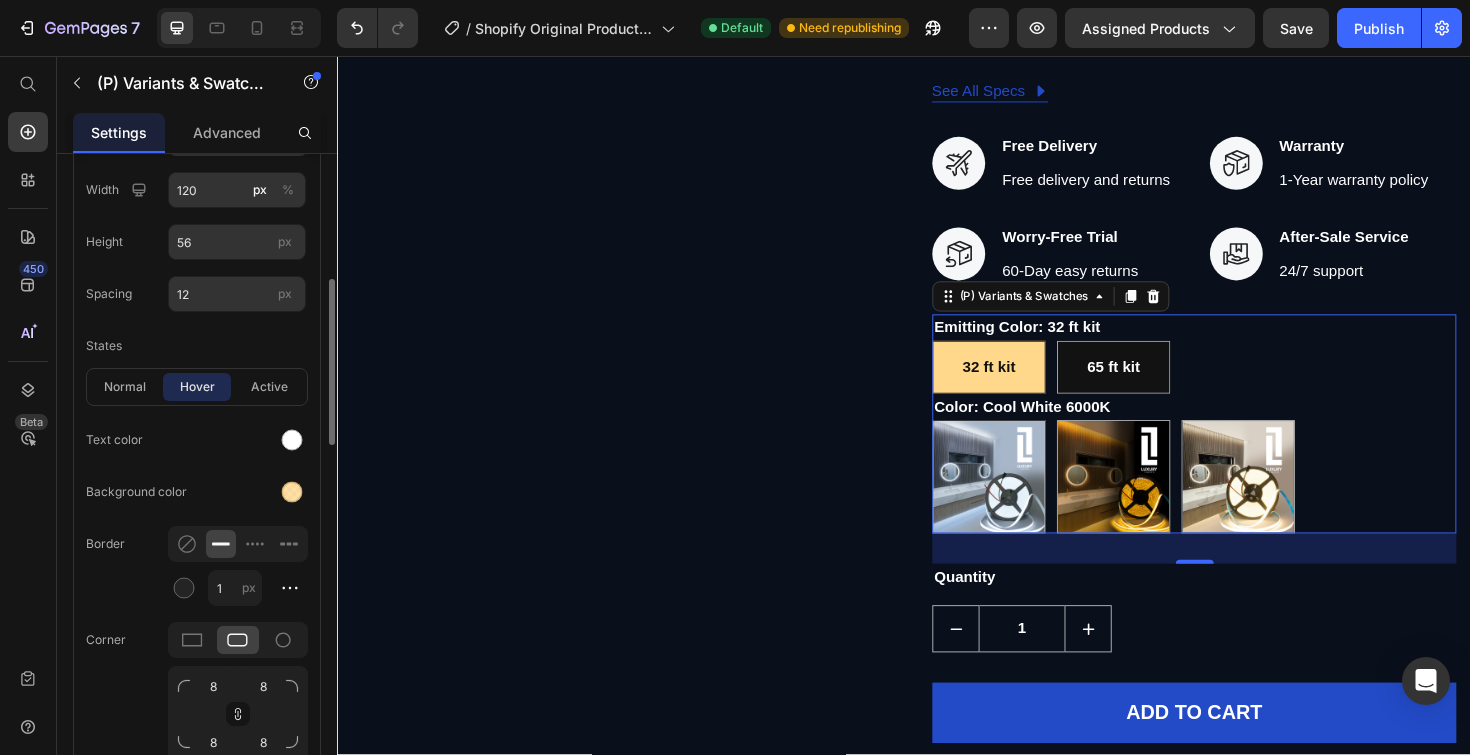 click 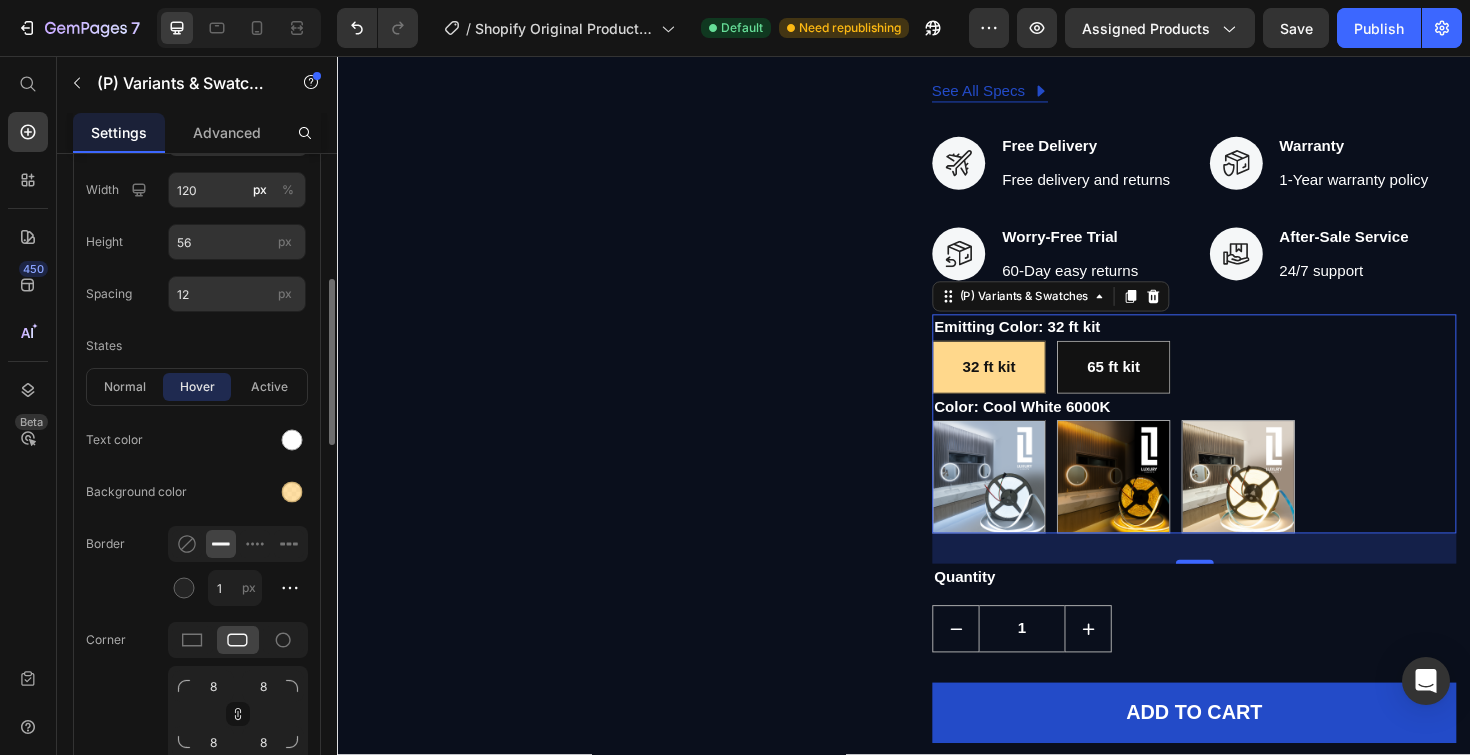 scroll, scrollTop: 537, scrollLeft: 0, axis: vertical 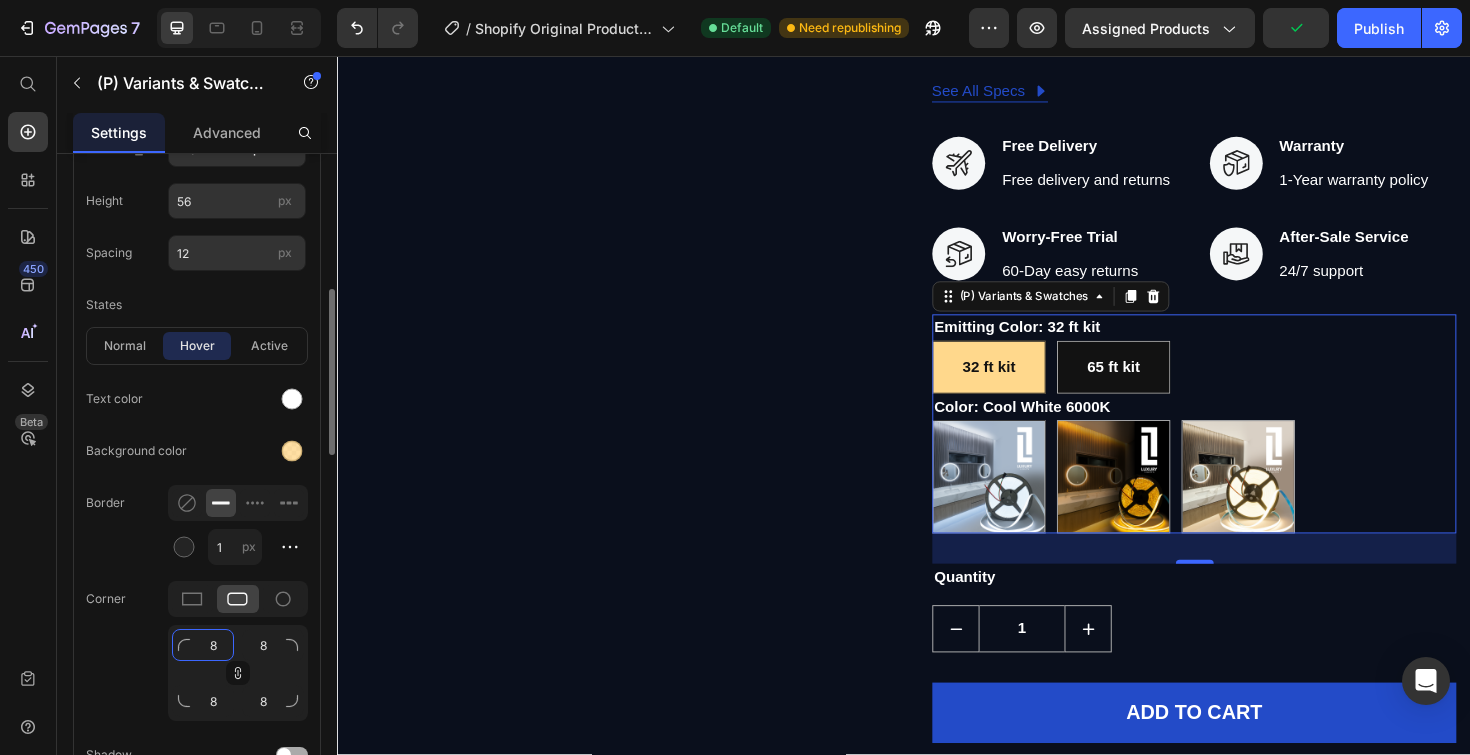 click on "8" 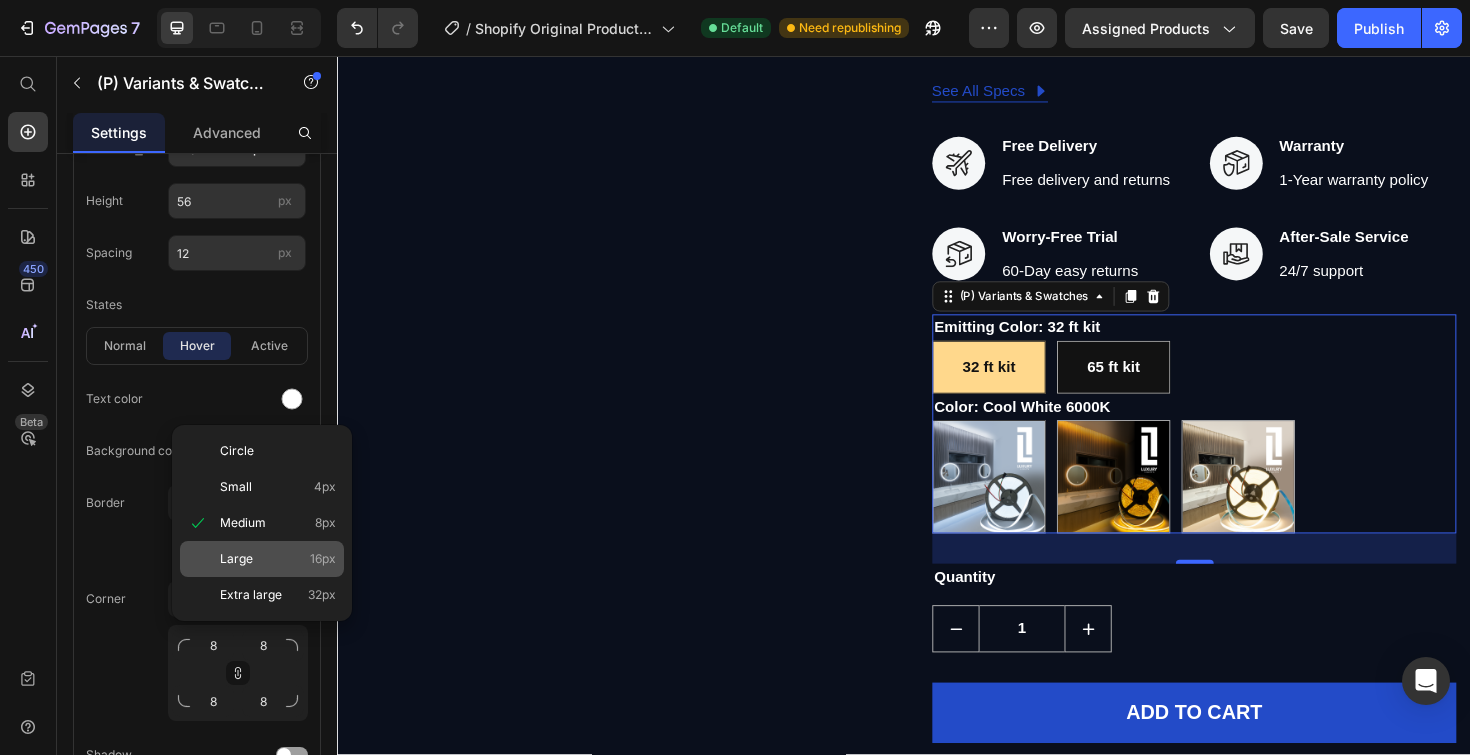 click on "Large 16px" 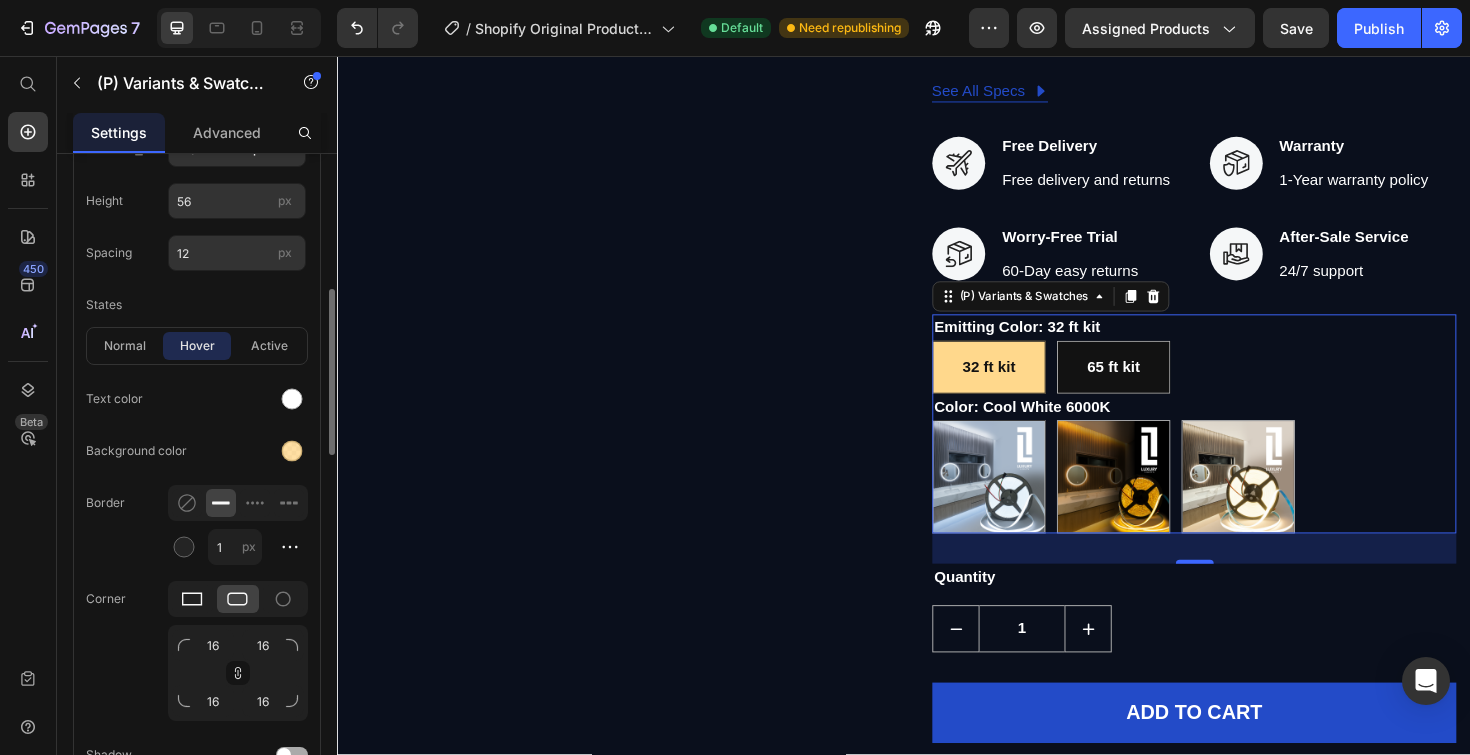 click 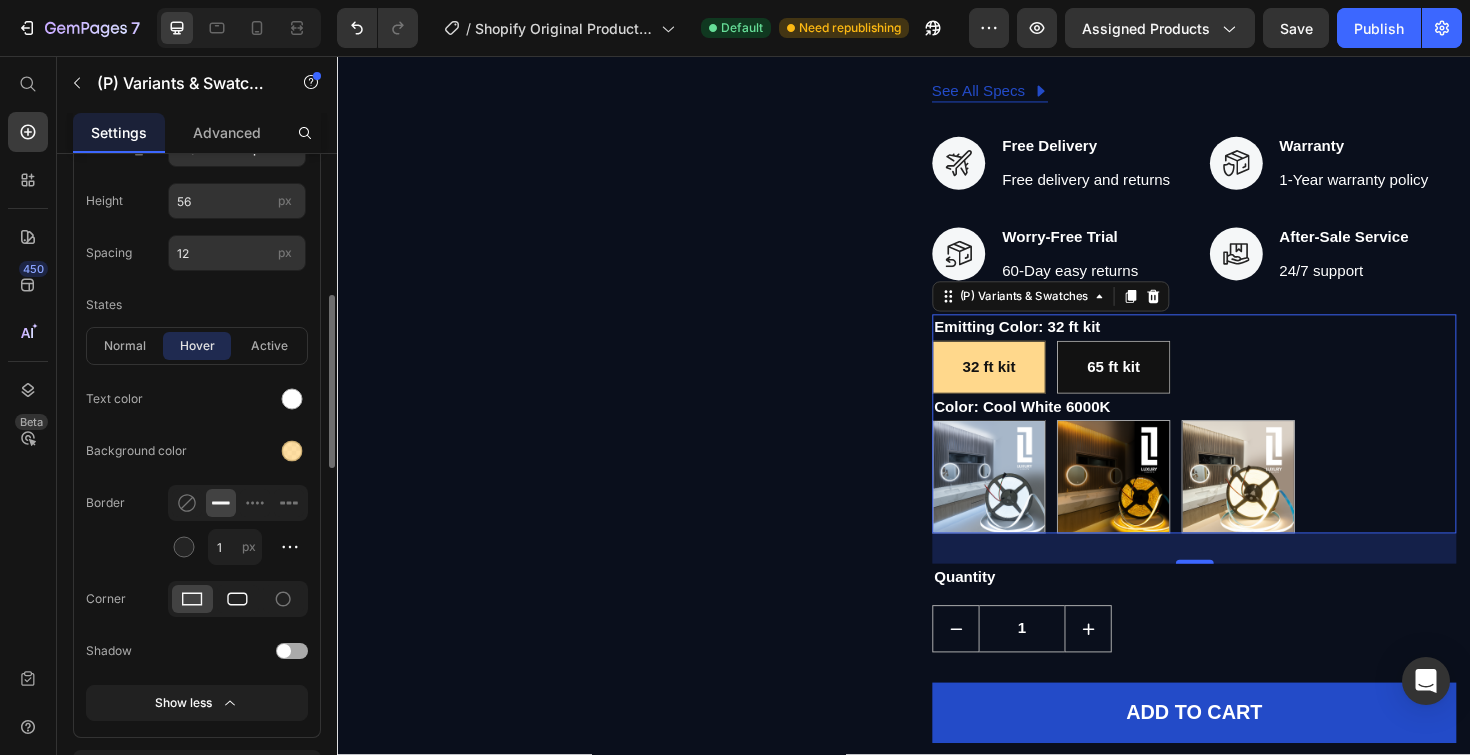 click 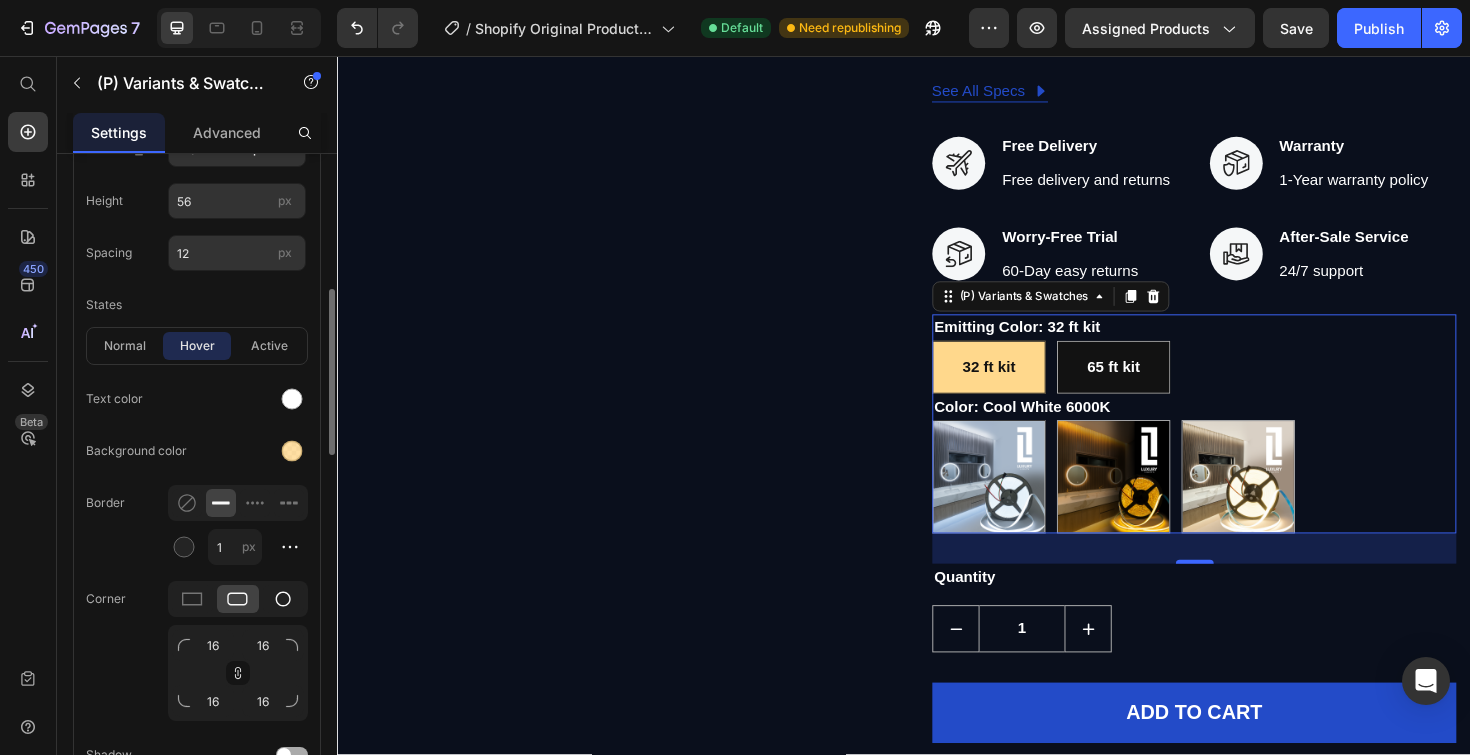 click 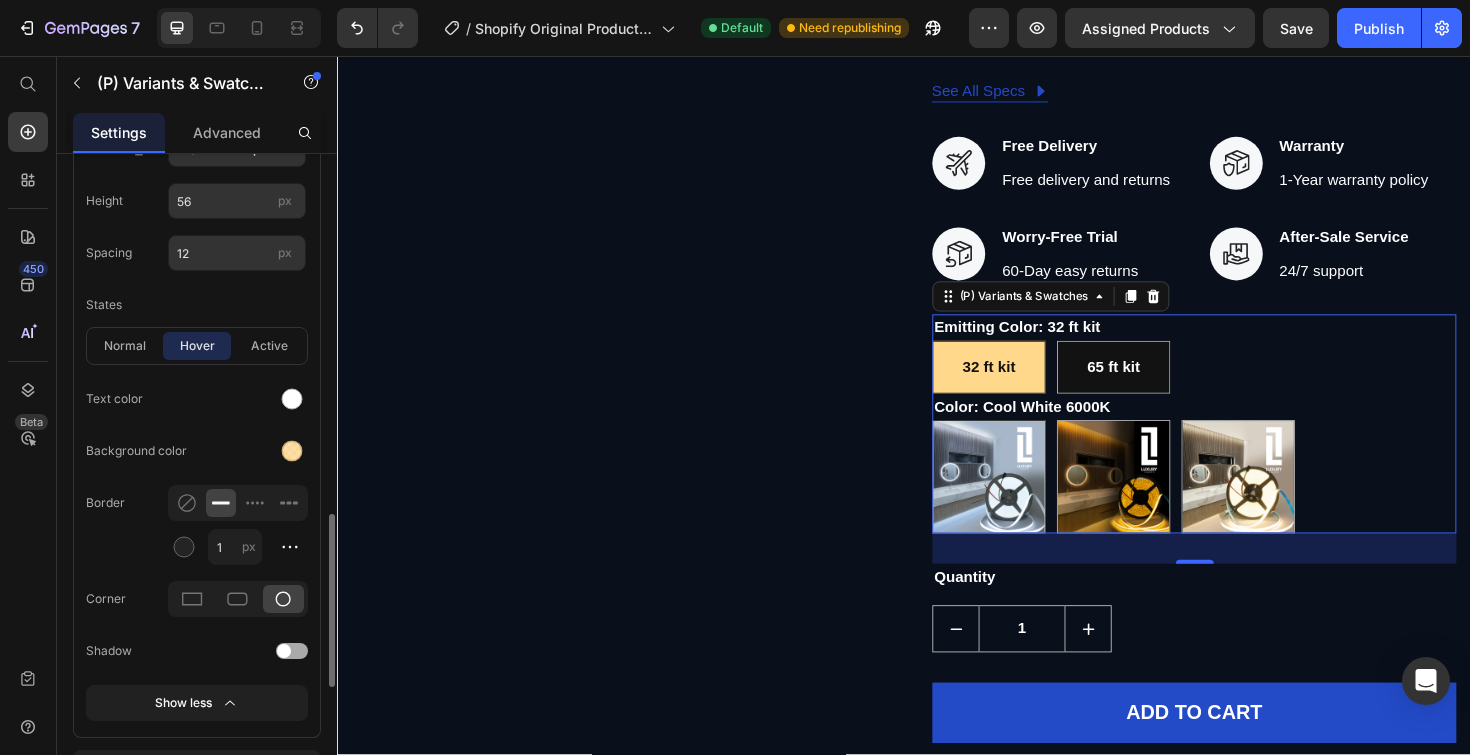 scroll, scrollTop: 710, scrollLeft: 0, axis: vertical 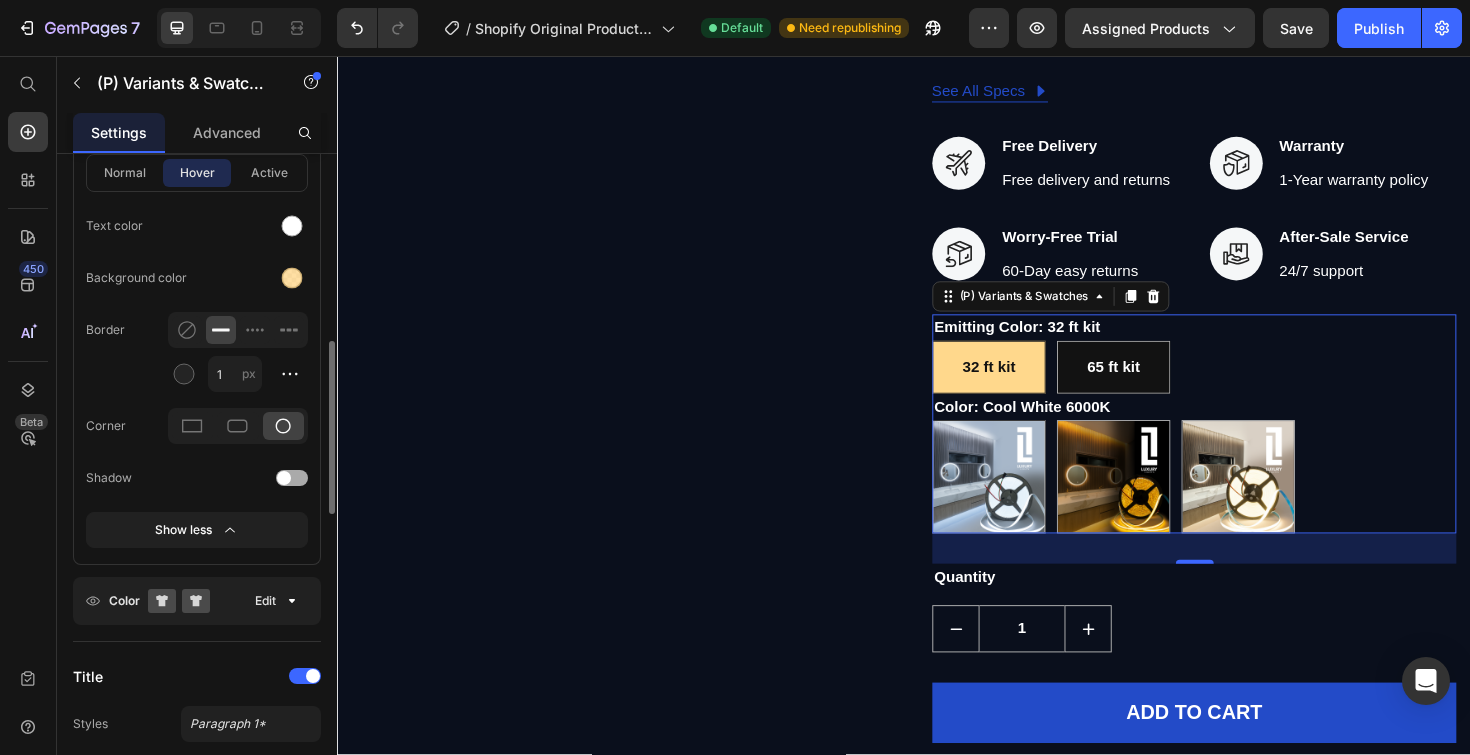 click at bounding box center (292, 478) 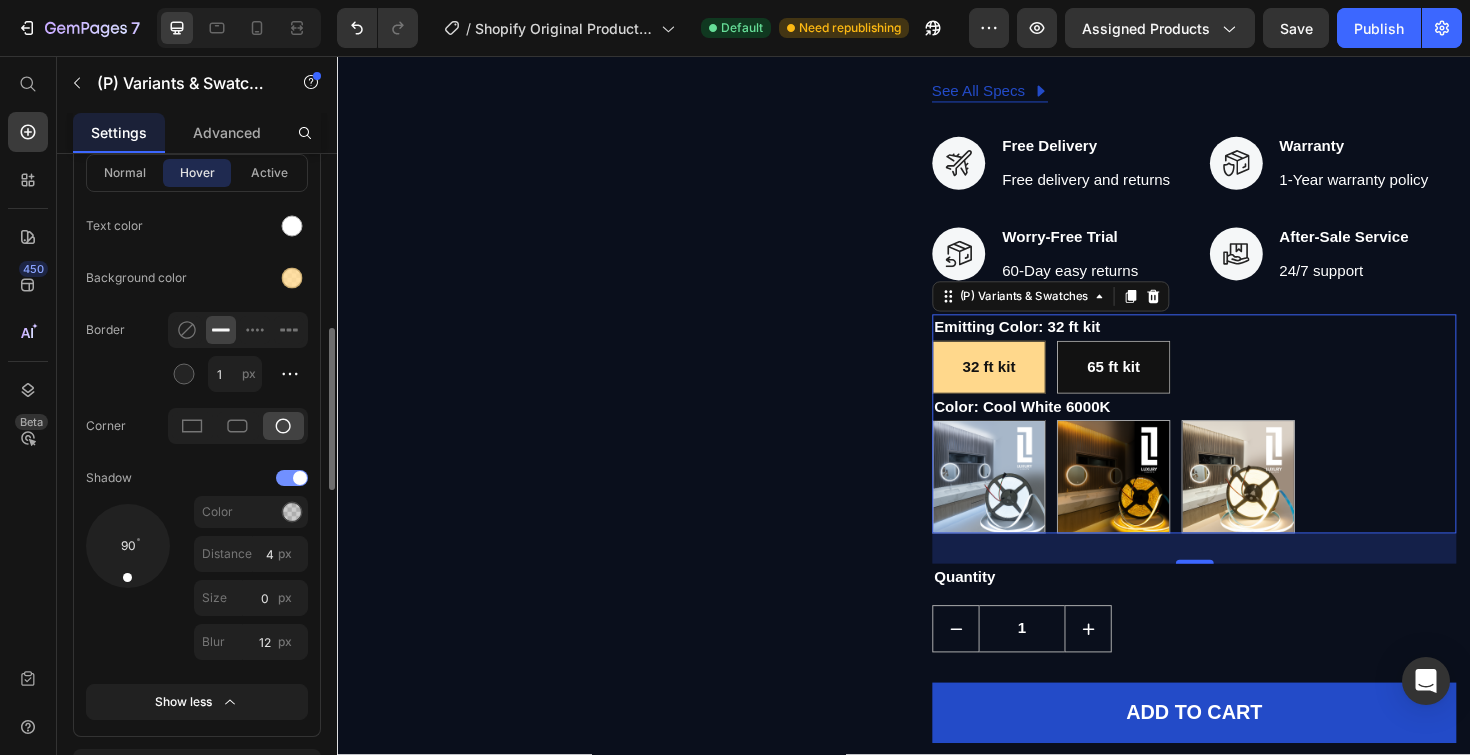click at bounding box center [300, 478] 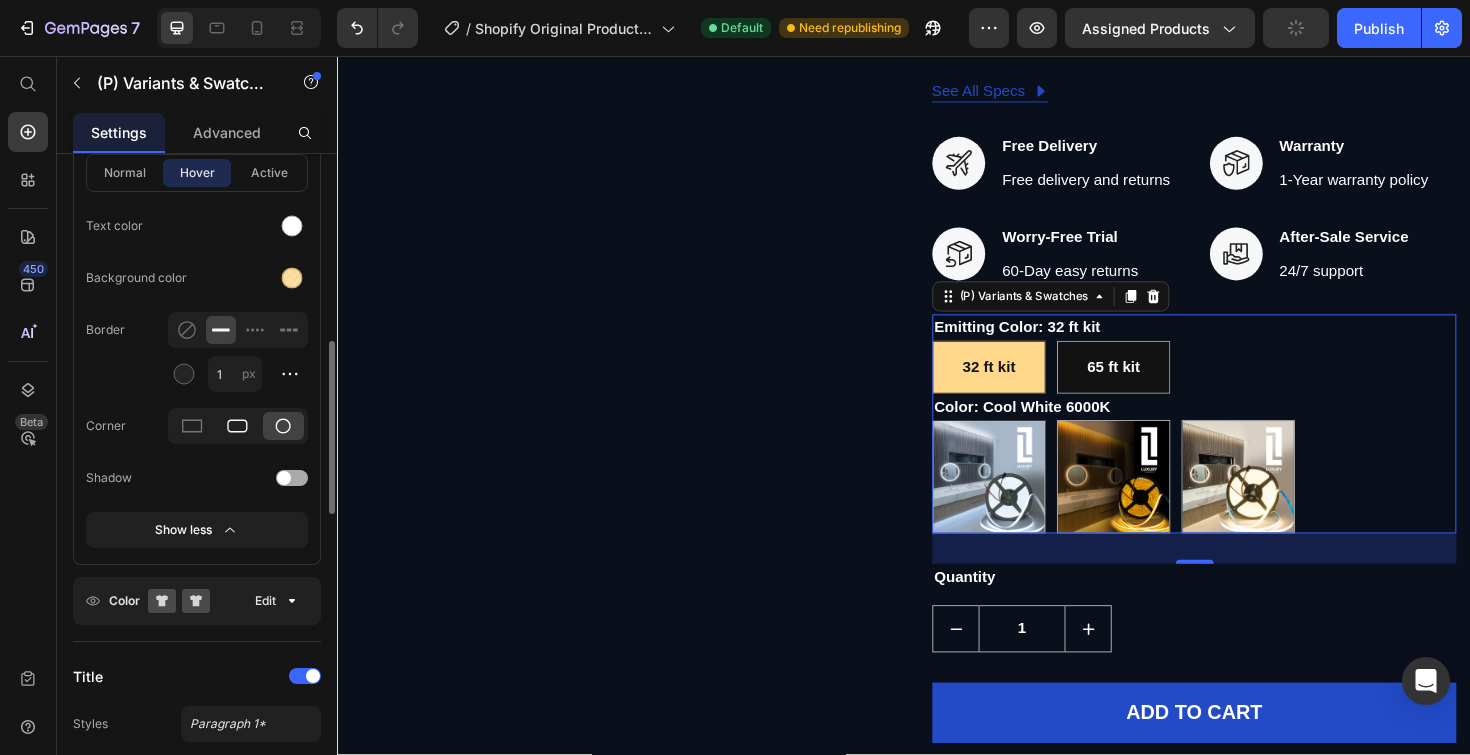 click 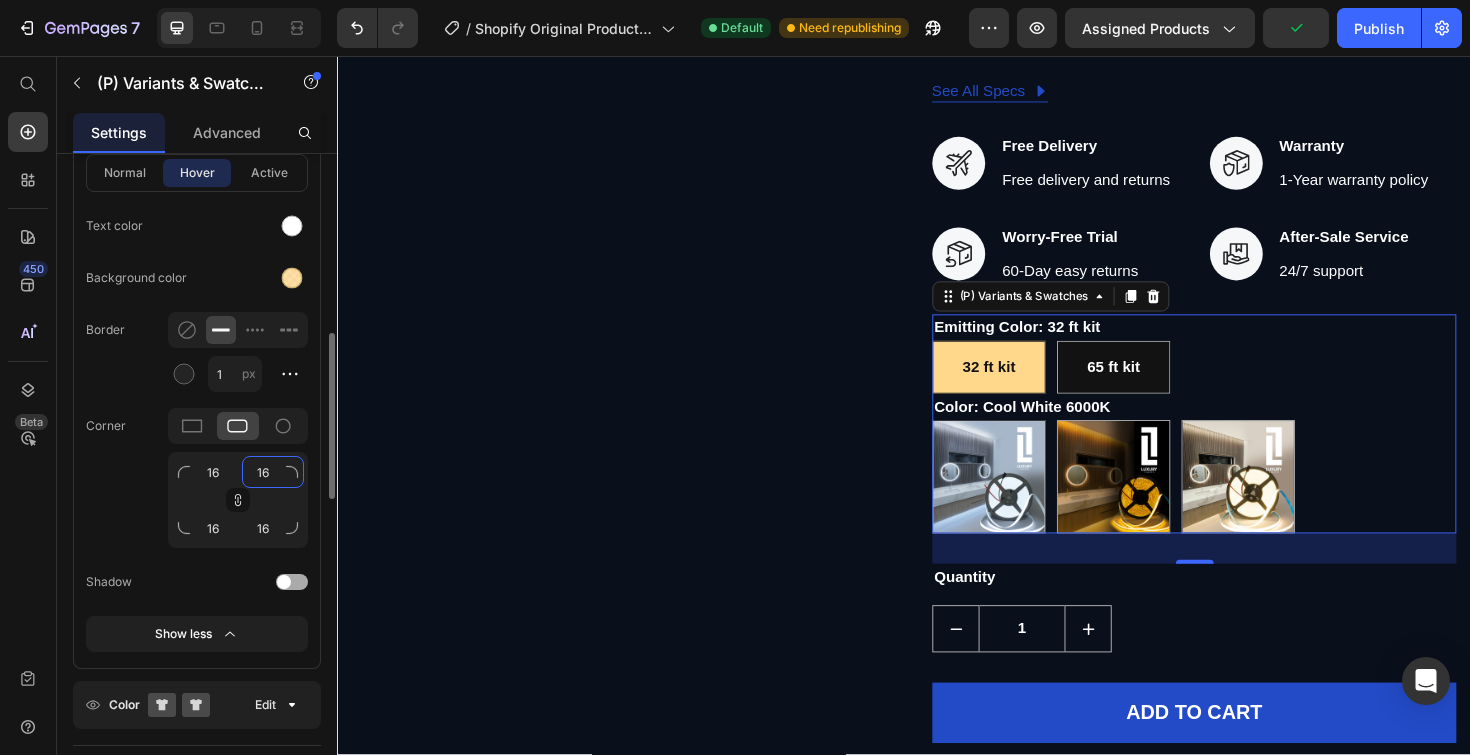 click on "16" 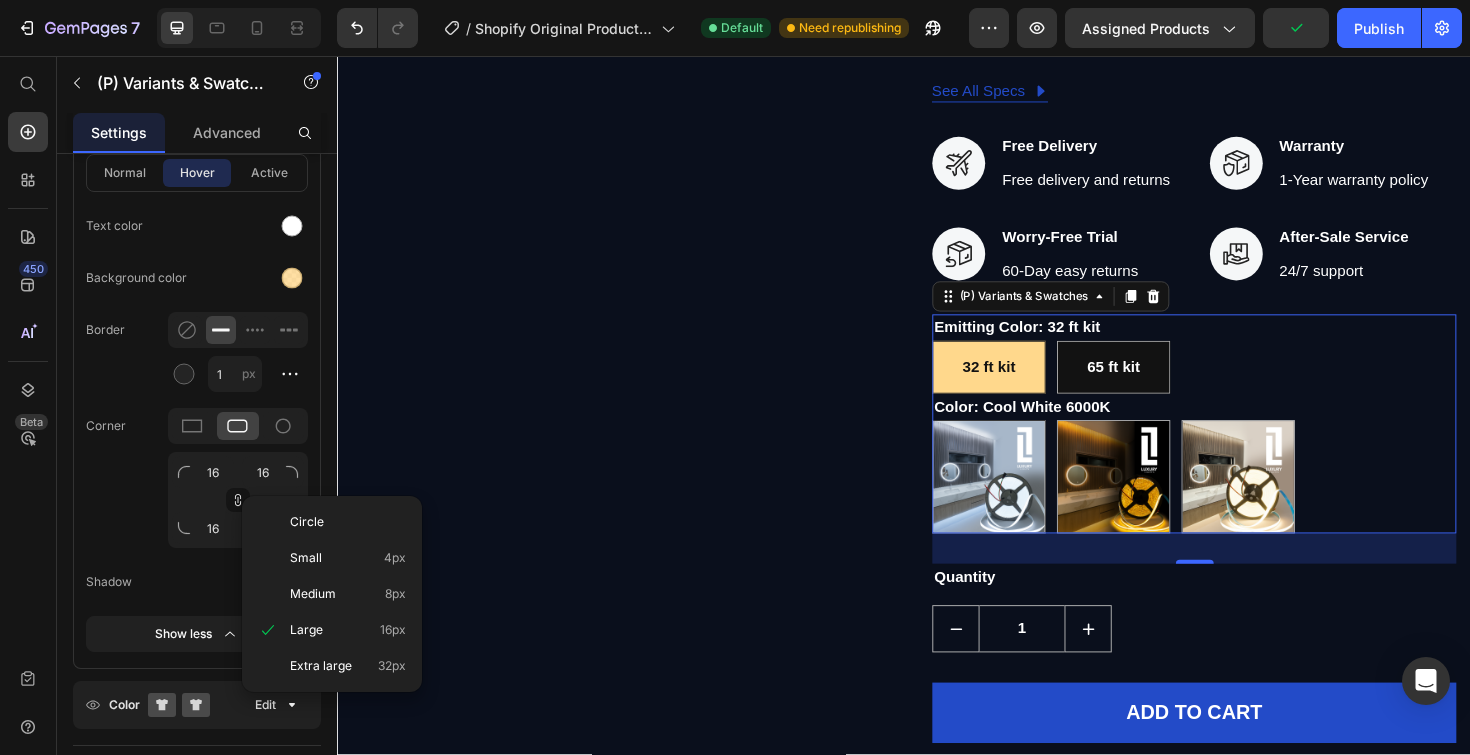 click on "Circle Small 4px Medium 8px Large 16px Extra large 32px" at bounding box center (332, 594) 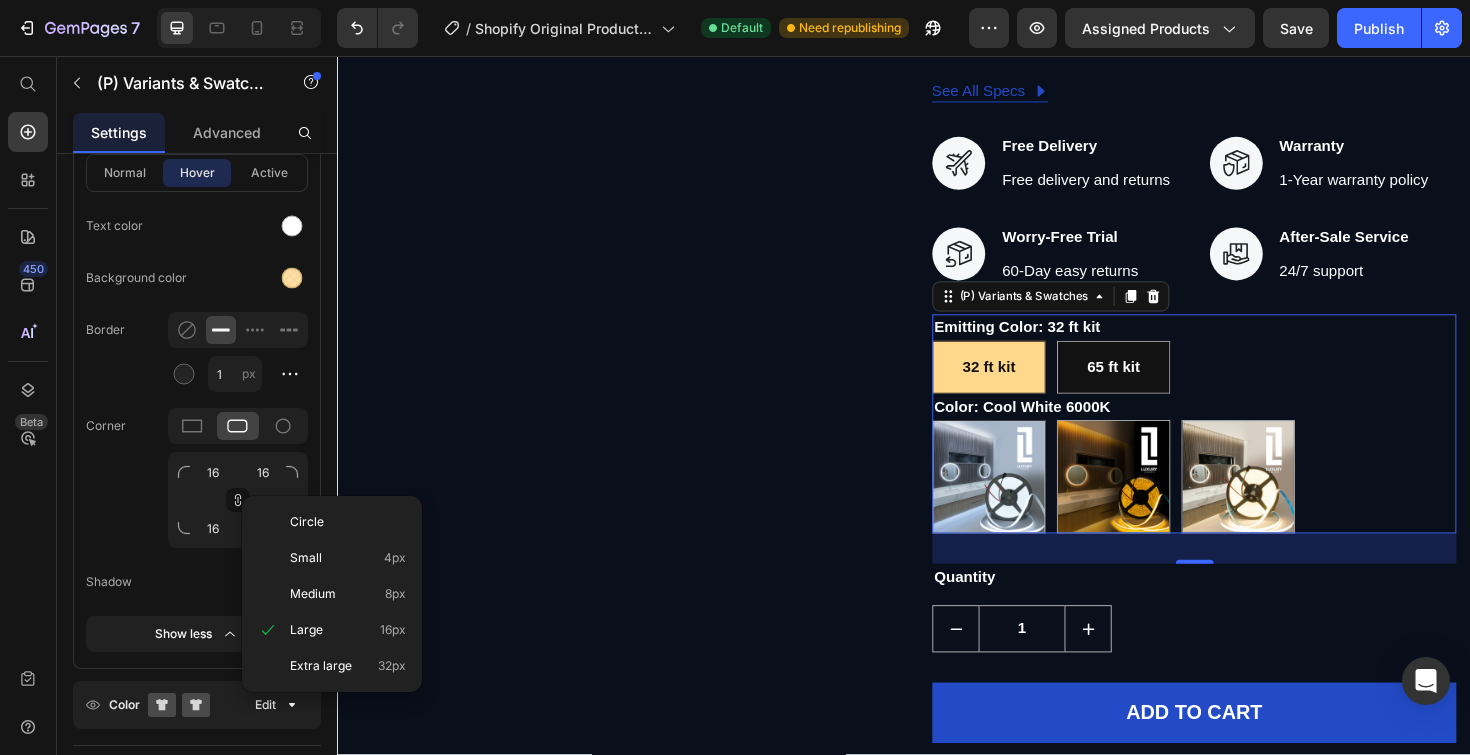 click on "Circle Small 4px Medium 8px Large 16px Extra large 32px" at bounding box center [332, 594] 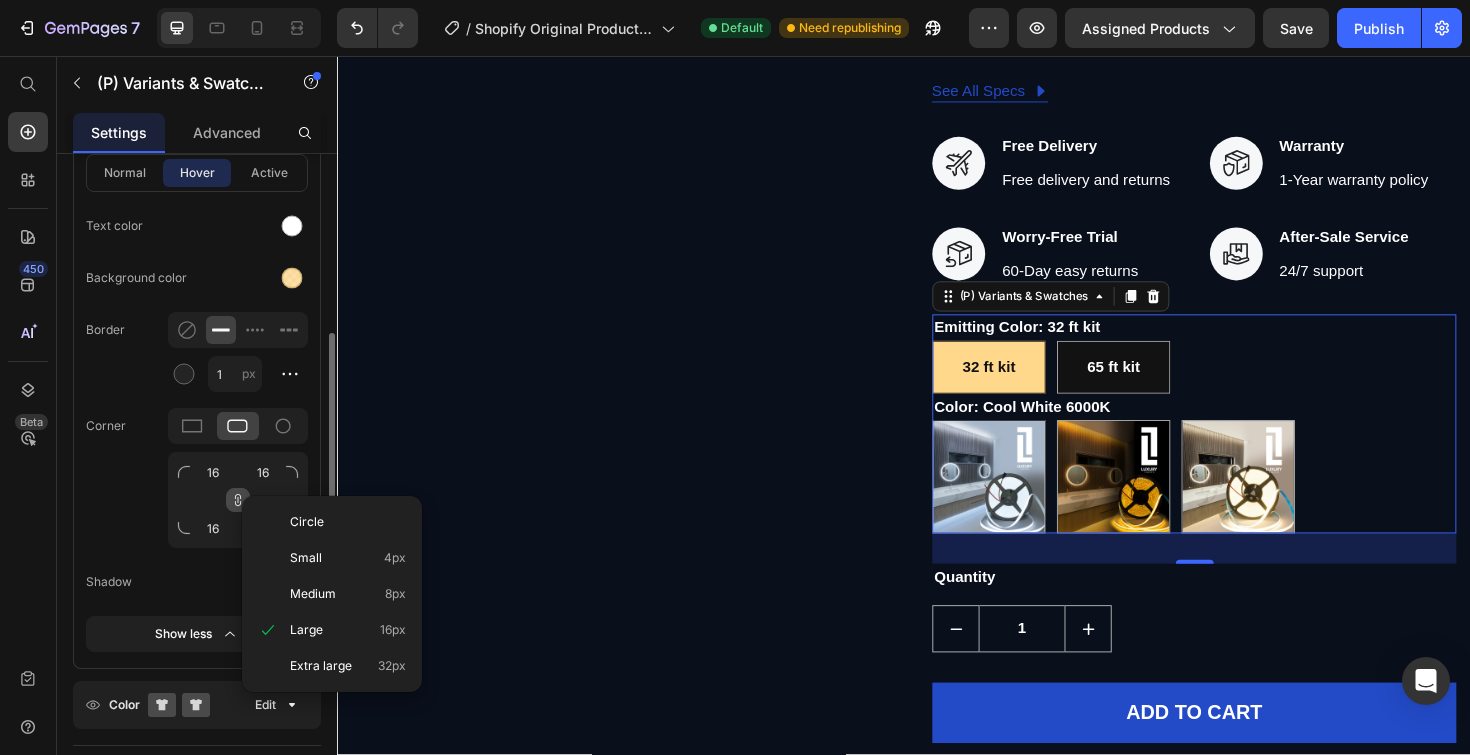 click at bounding box center [238, 500] 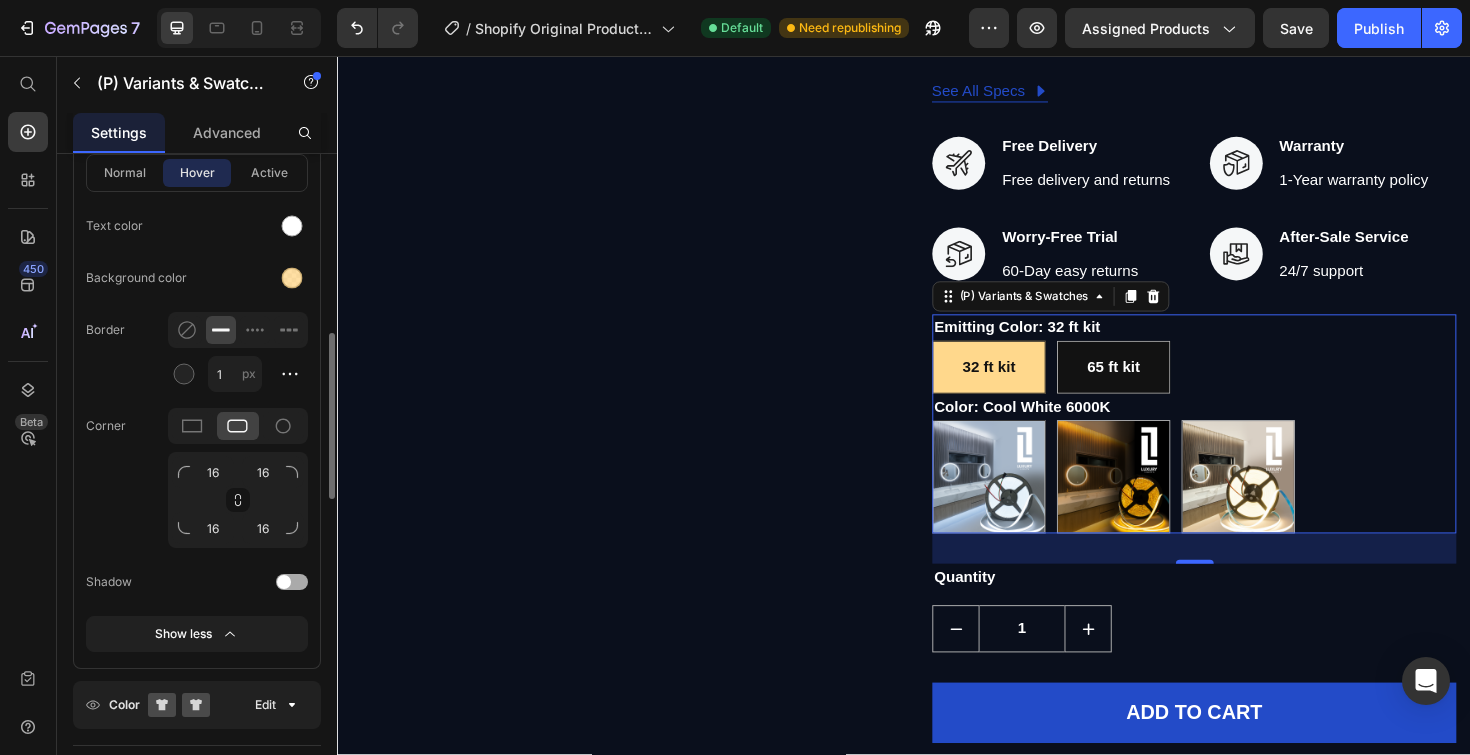 click on "16 16 16 16" at bounding box center (238, 500) 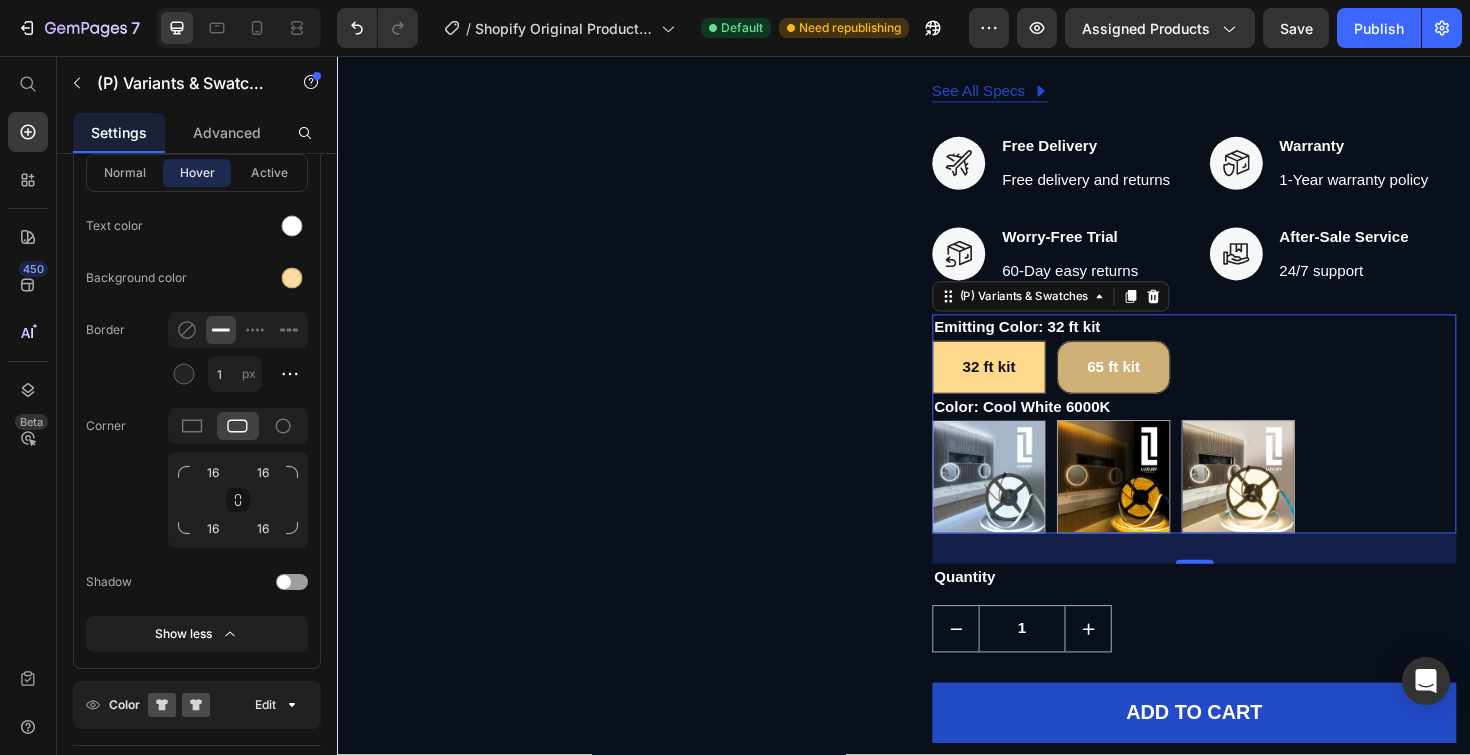 click on "65 ft kit" at bounding box center (1159, 386) 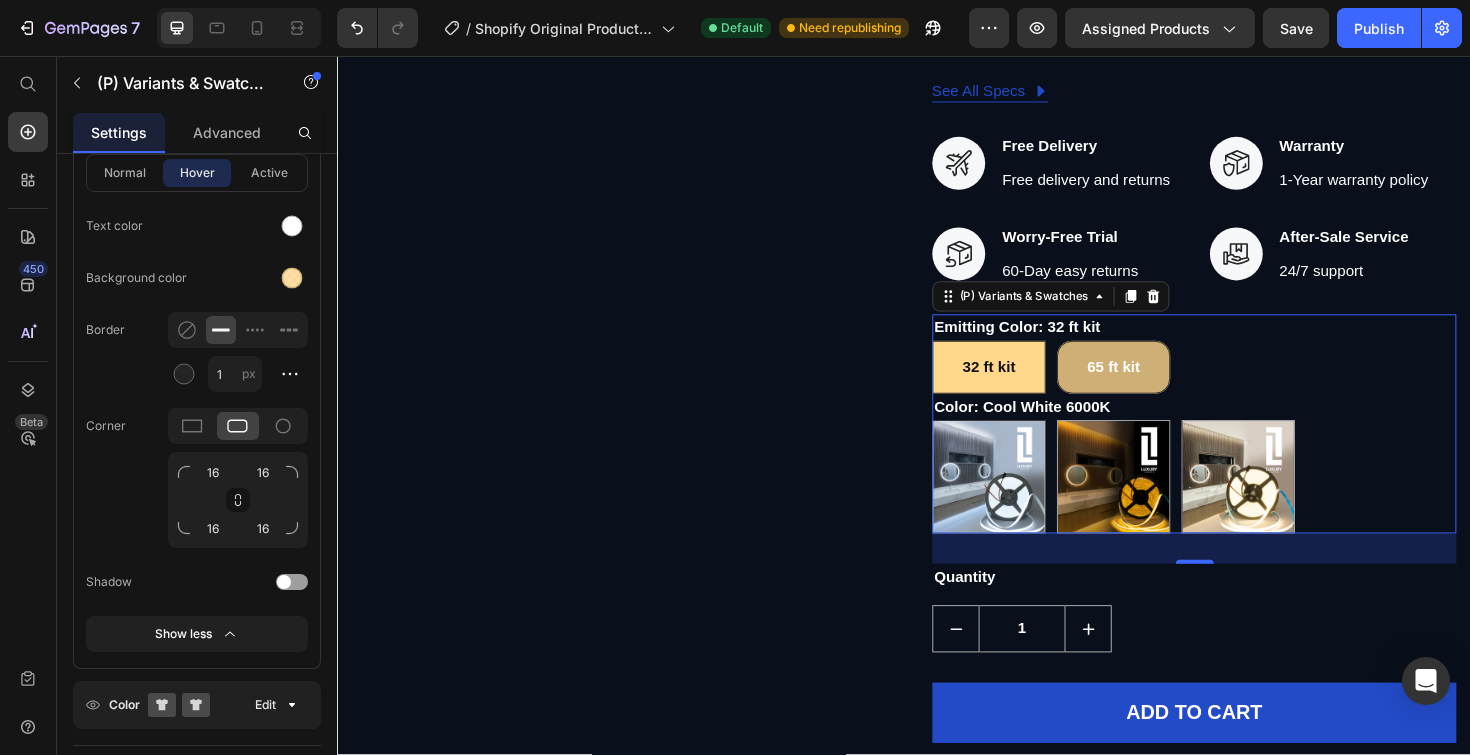 click on "65 ft kit 65 ft kit 65 ft kit" at bounding box center (1098, 357) 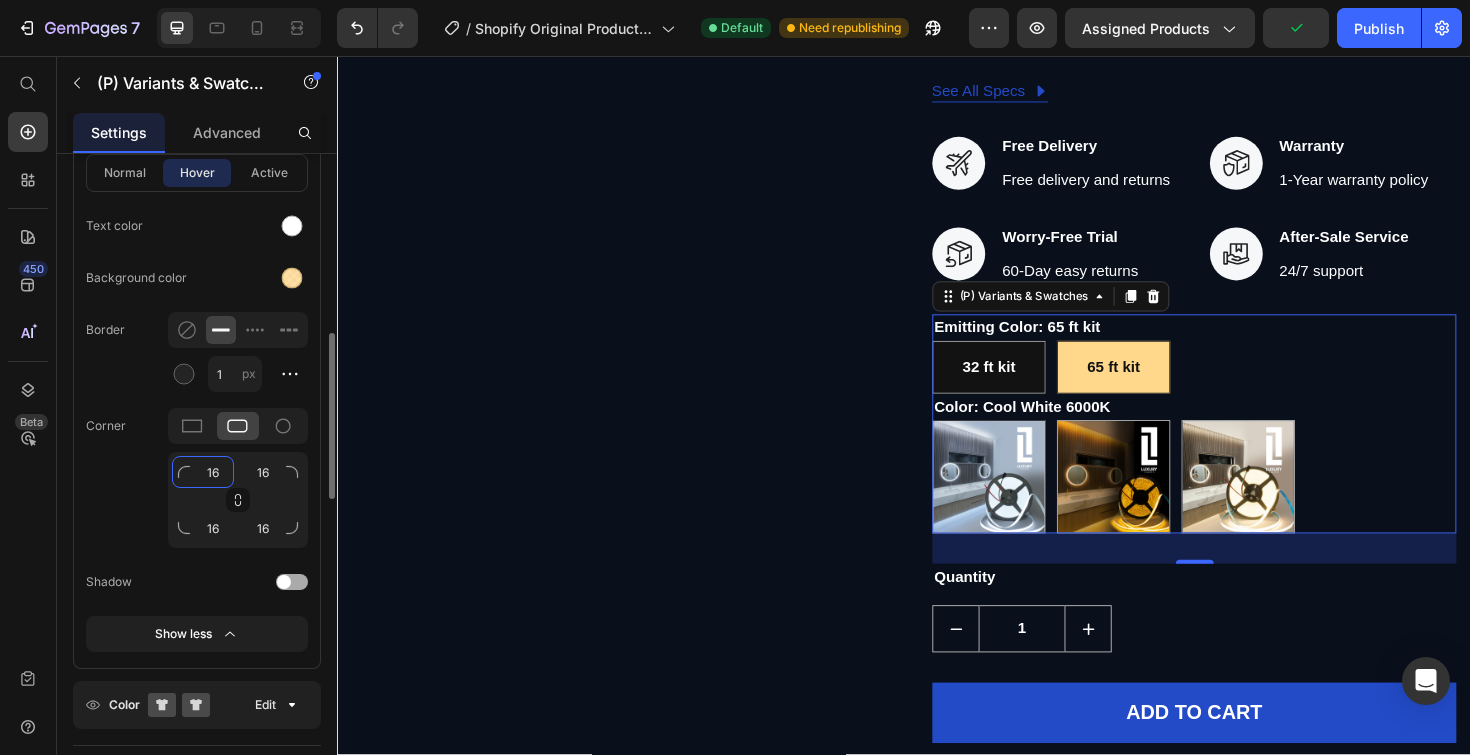 click on "16" 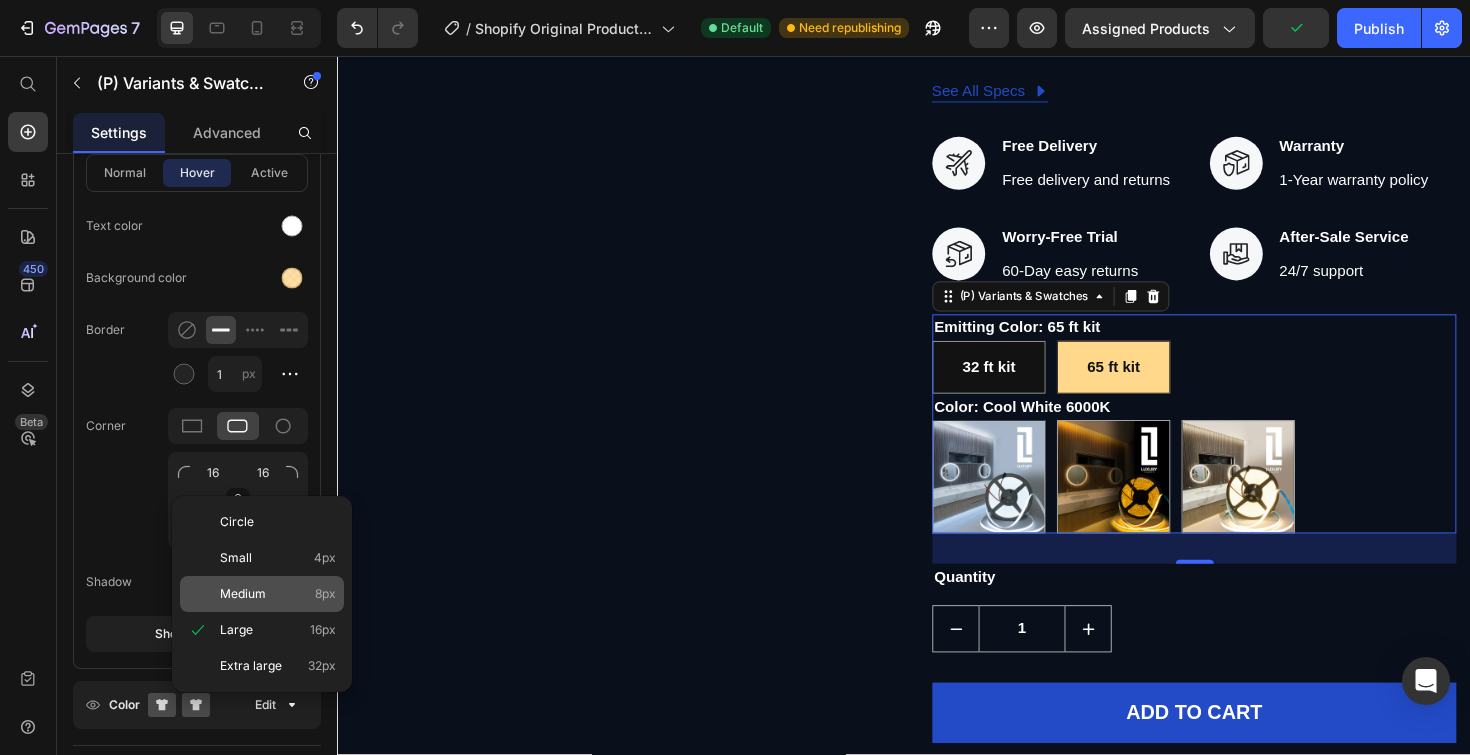 click on "Medium 8px" 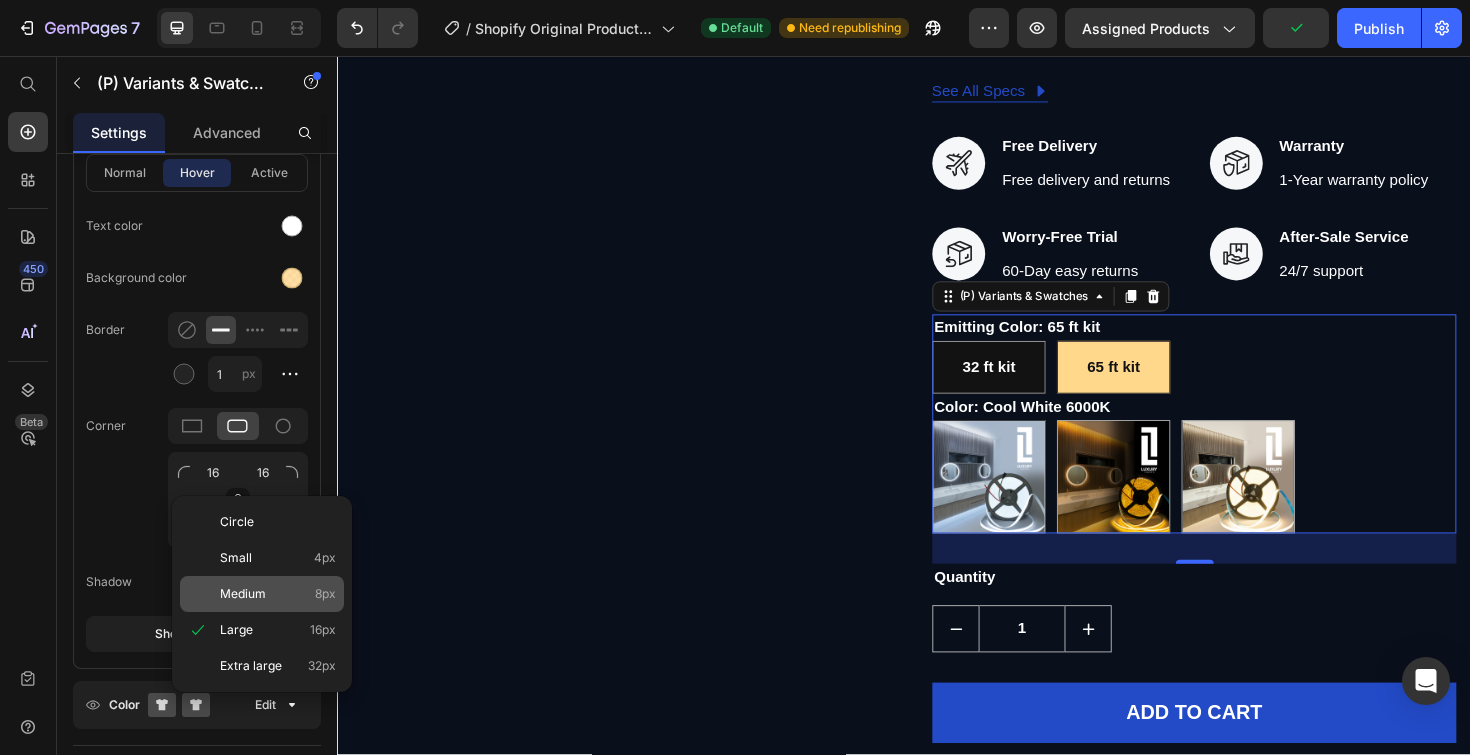 type on "8" 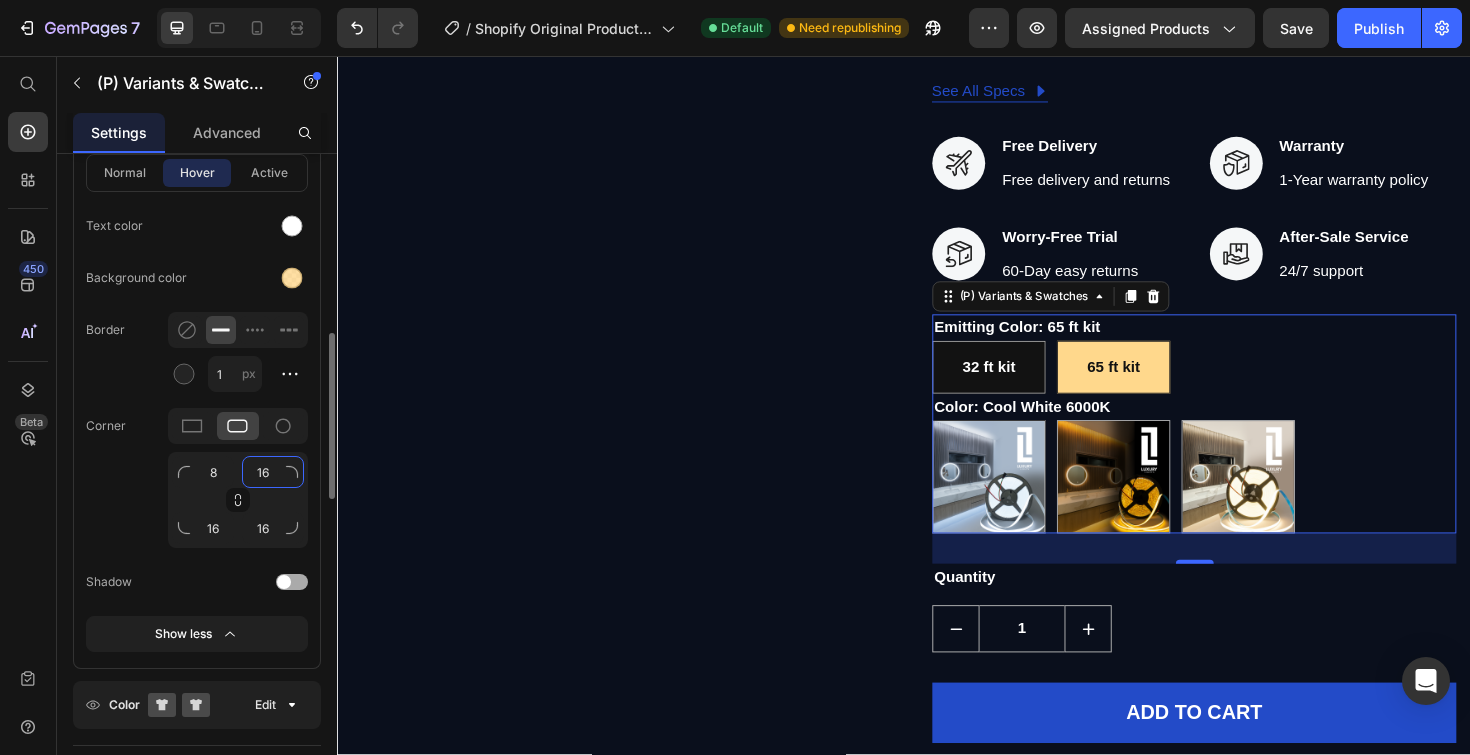 click on "16" 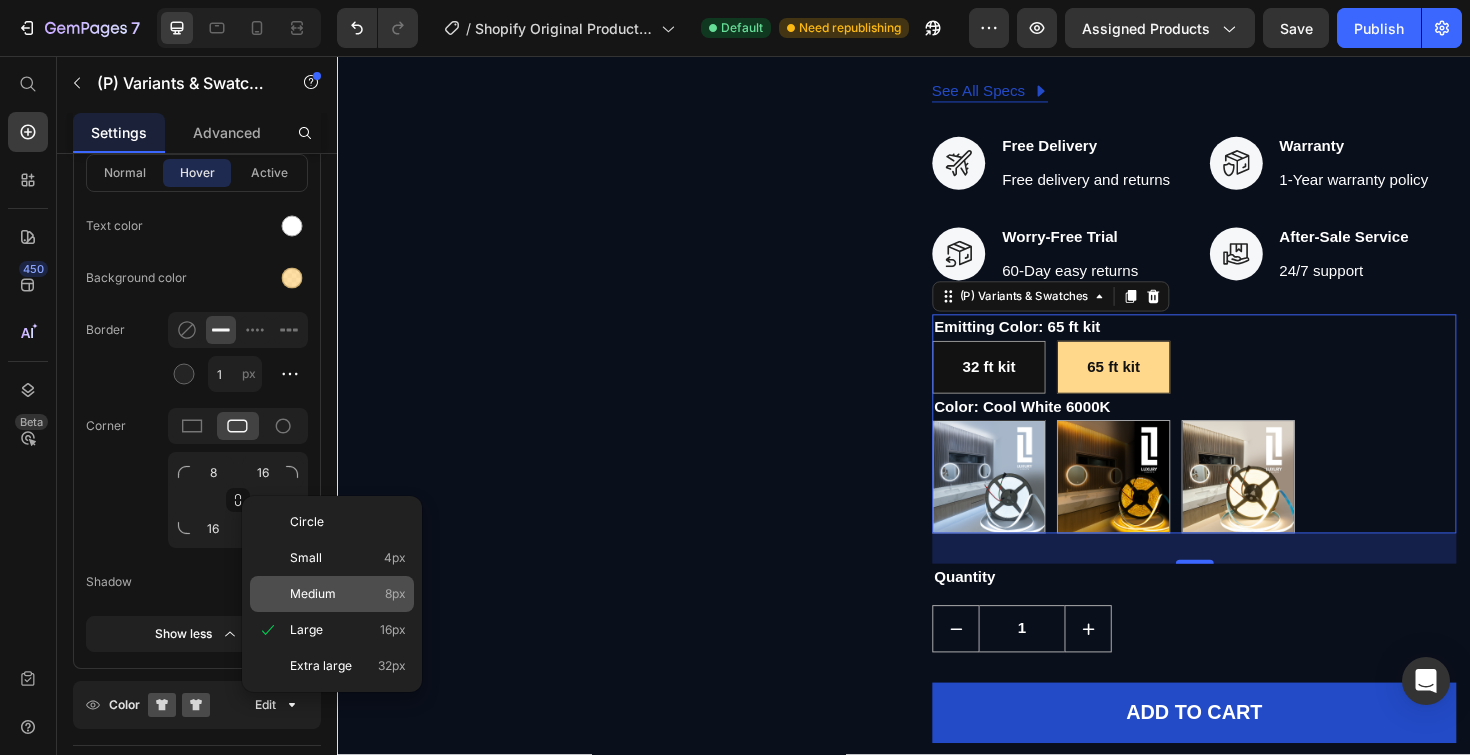 click on "Medium" at bounding box center (313, 594) 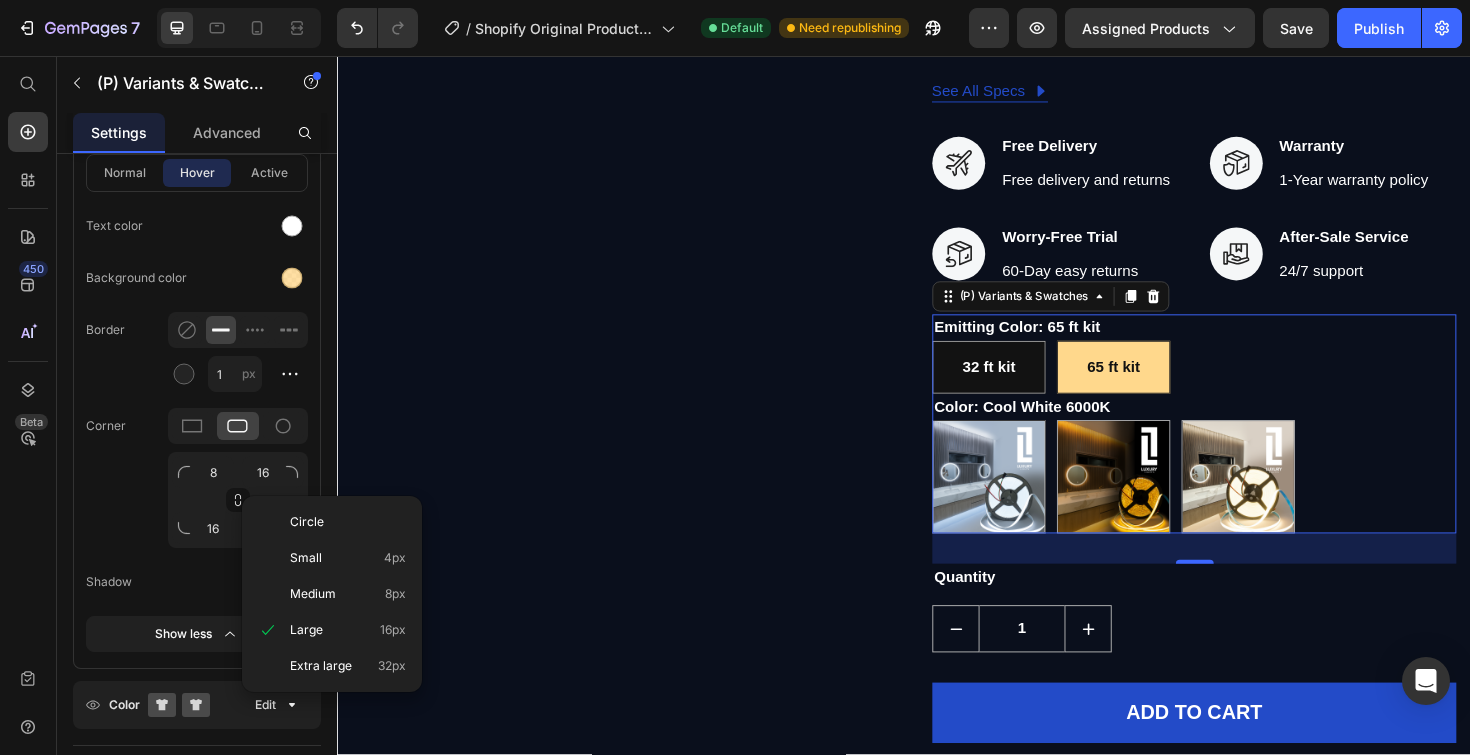 type on "8" 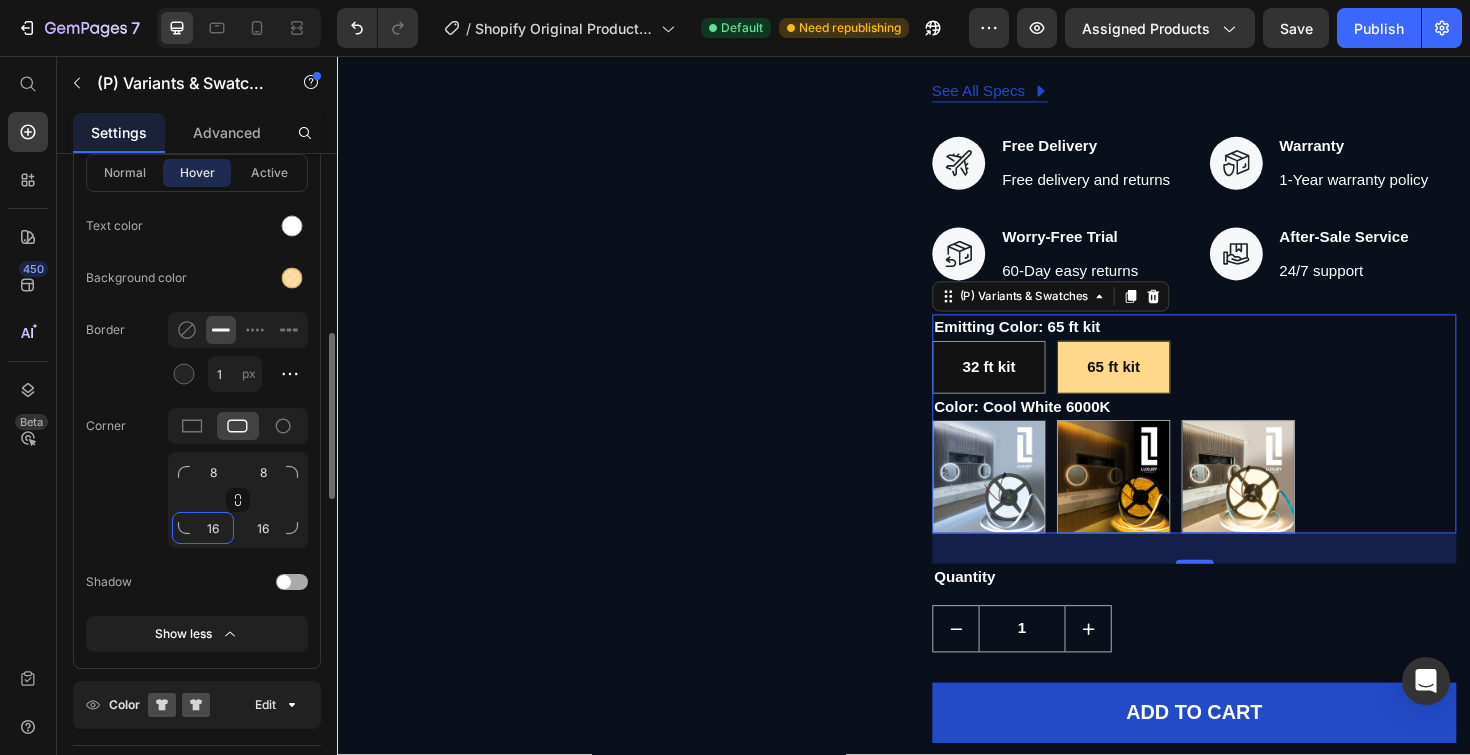 click on "16" 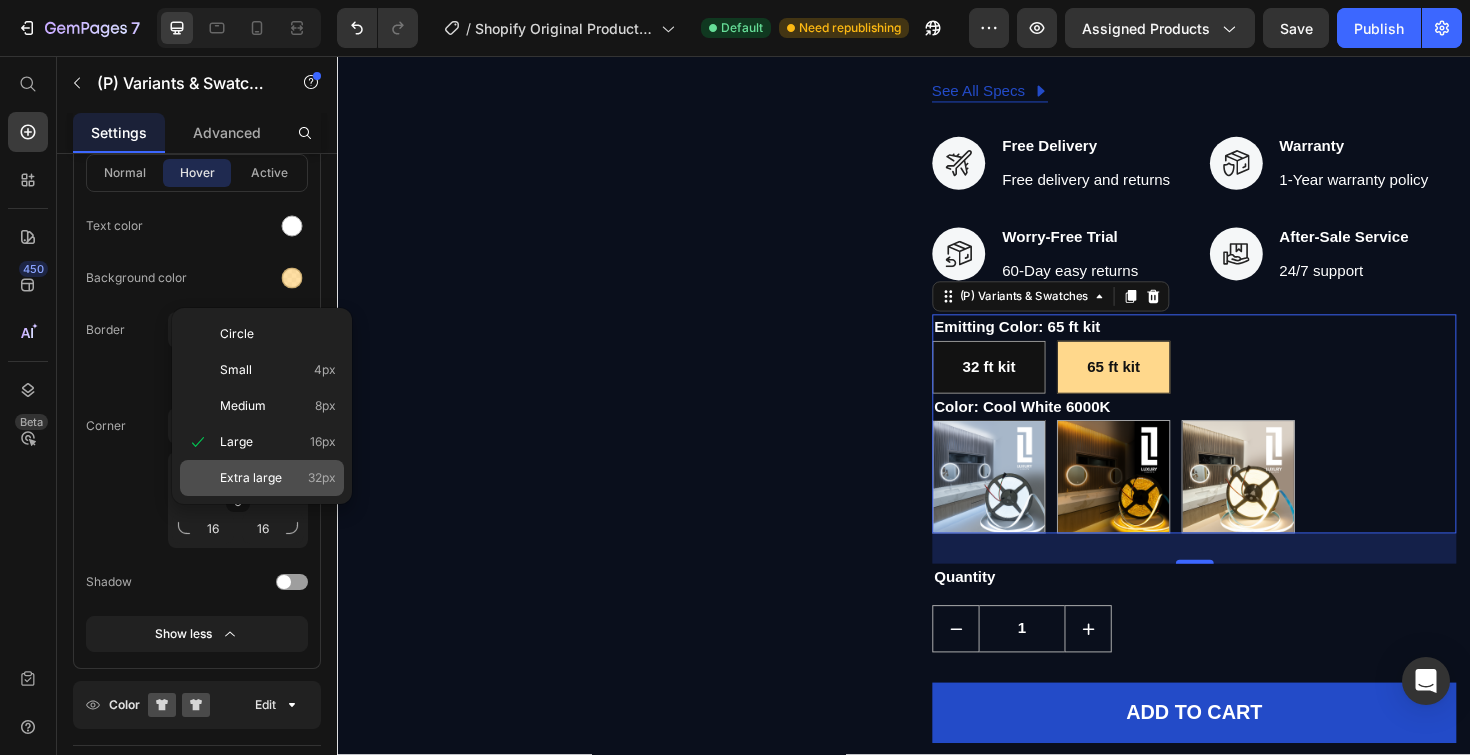 drag, startPoint x: 278, startPoint y: 404, endPoint x: 269, endPoint y: 491, distance: 87.46428 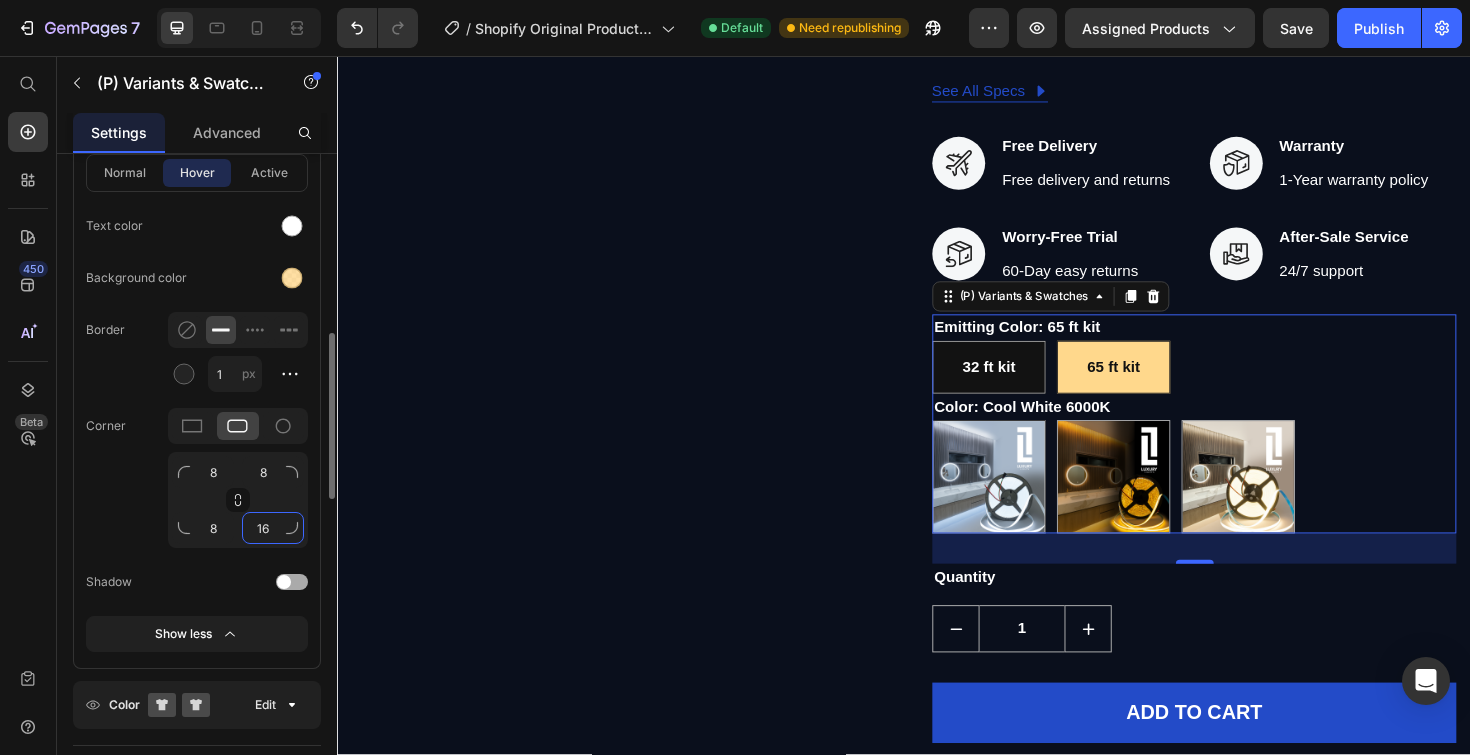 click on "16" 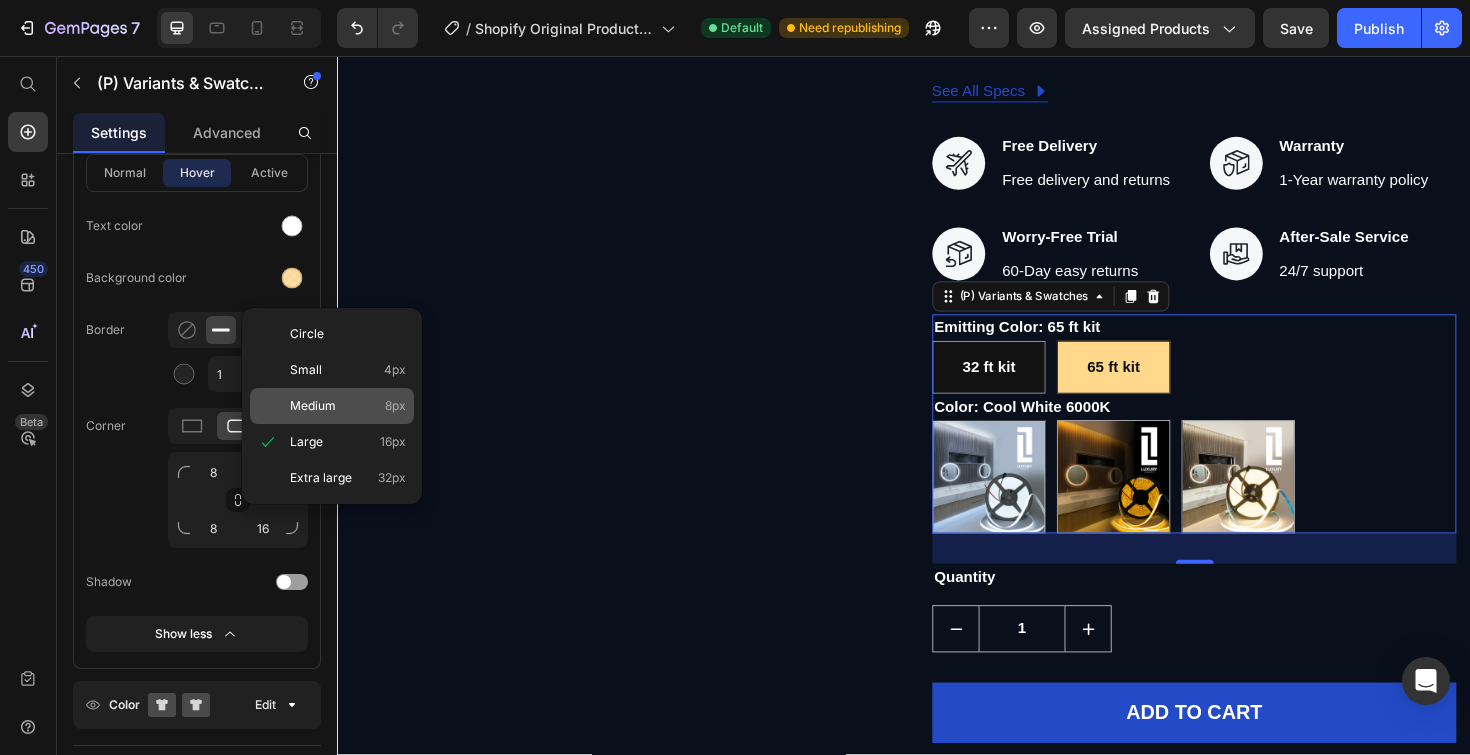 click on "Medium 8px" 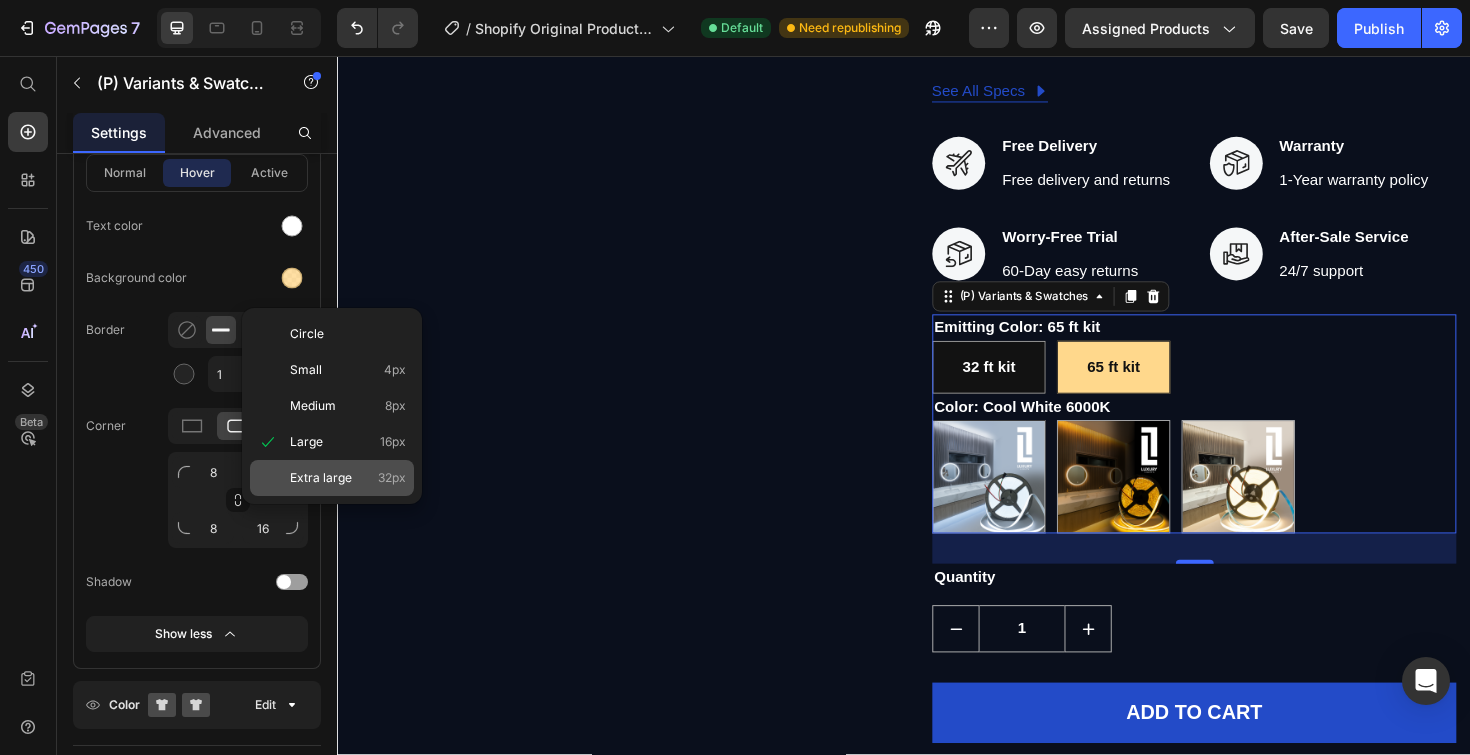 type on "8" 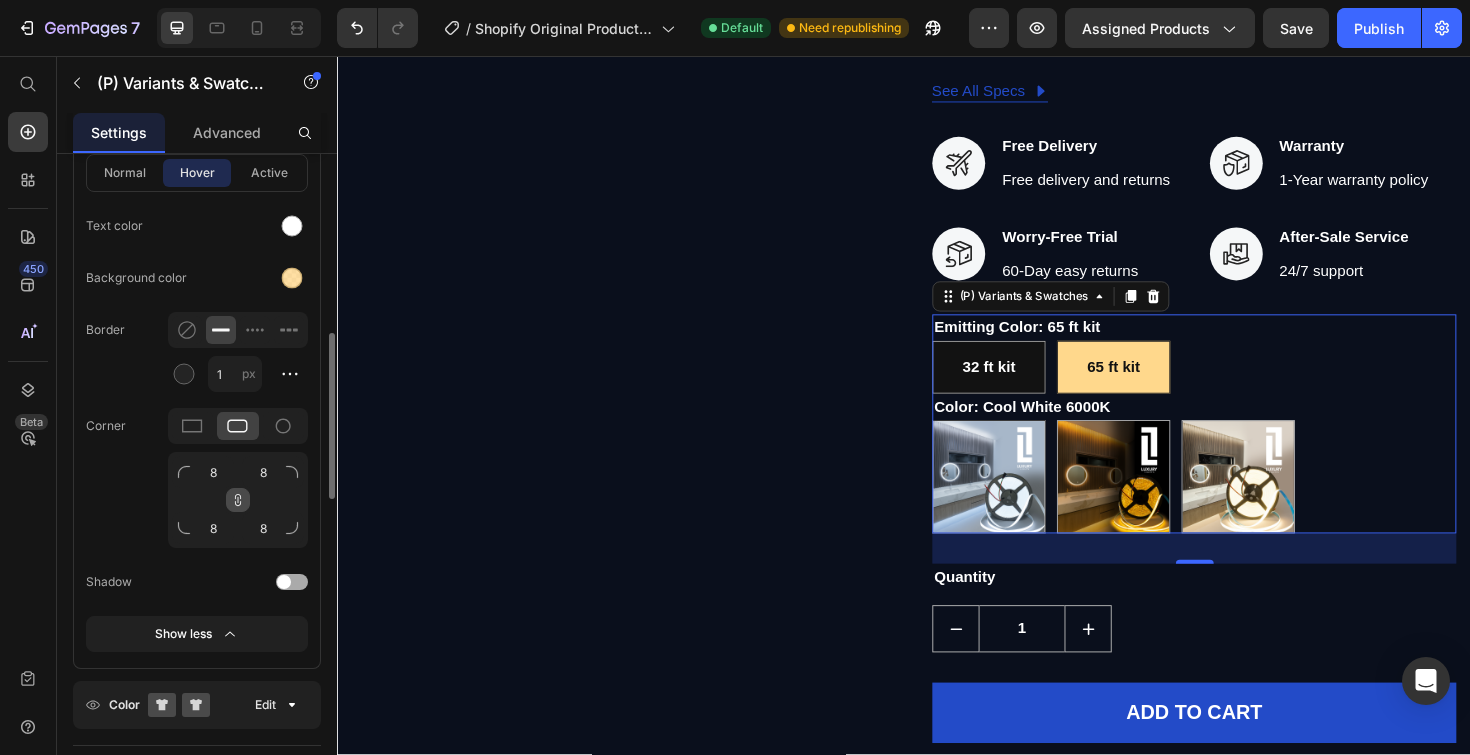 click 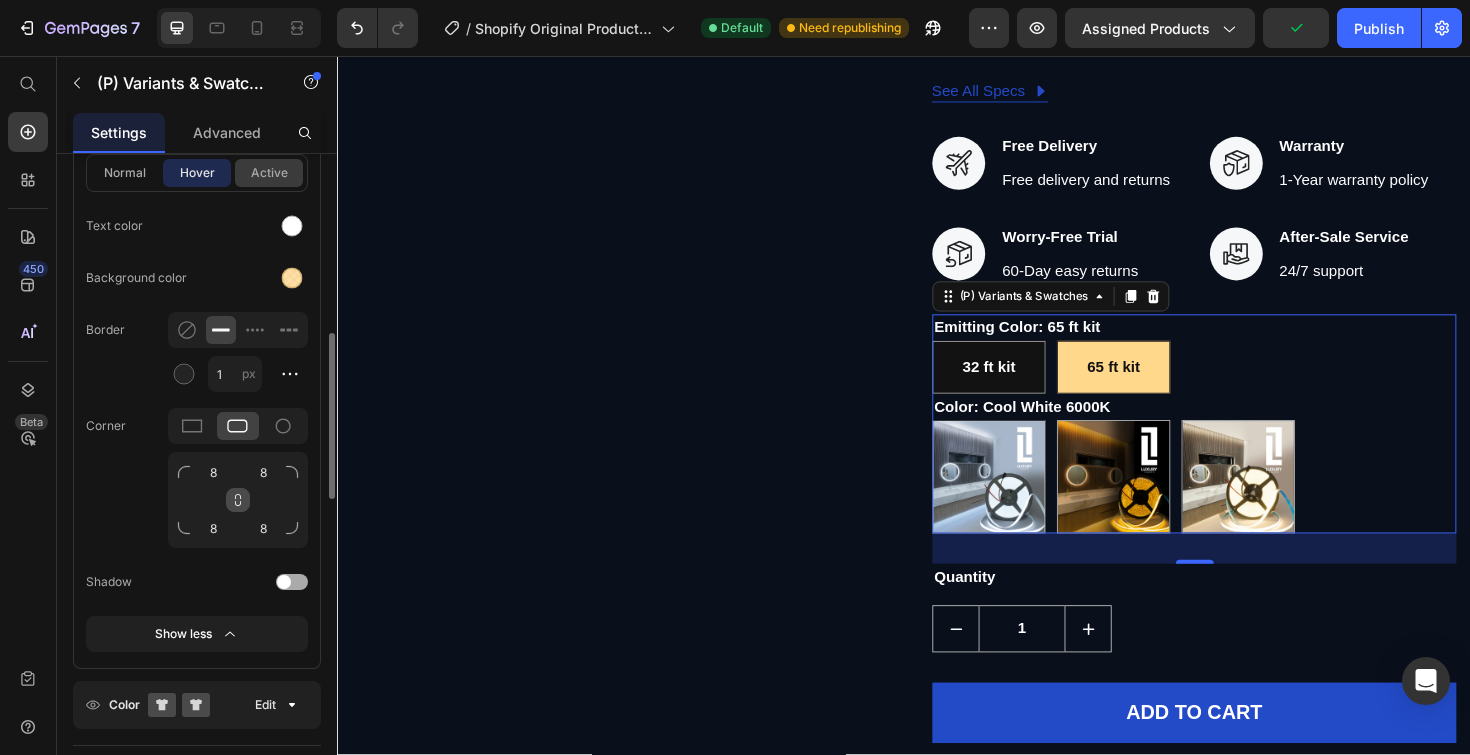 click on "active" at bounding box center (269, 173) 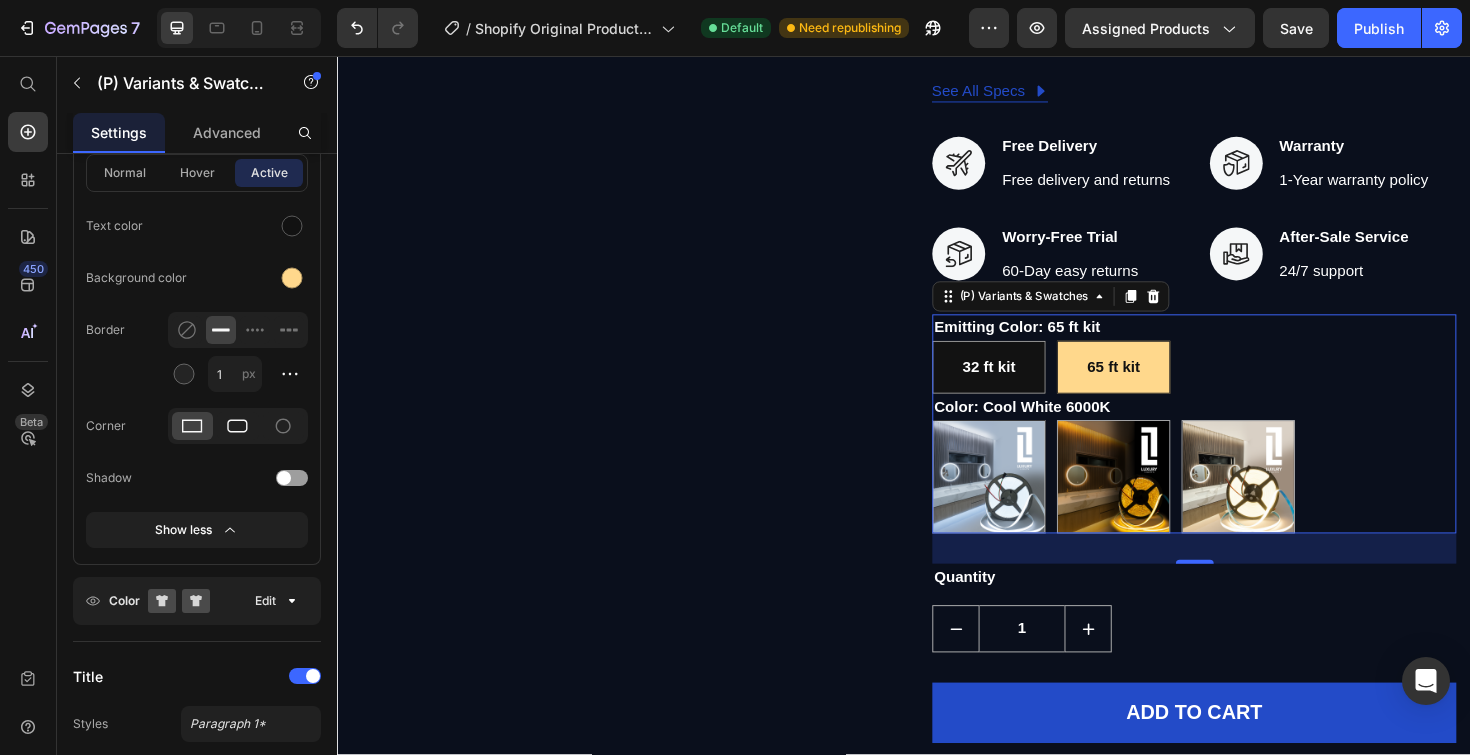 click 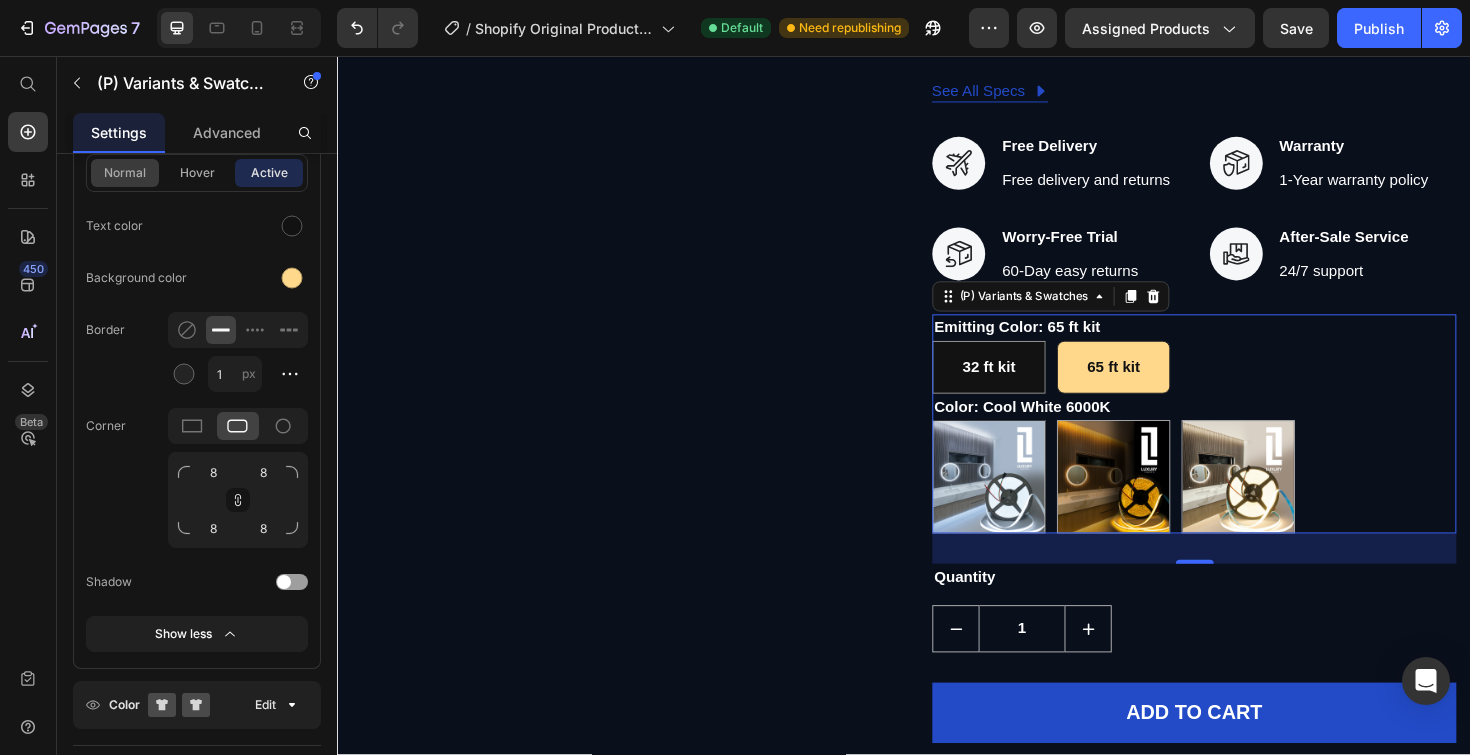 click on "normal" at bounding box center [125, 173] 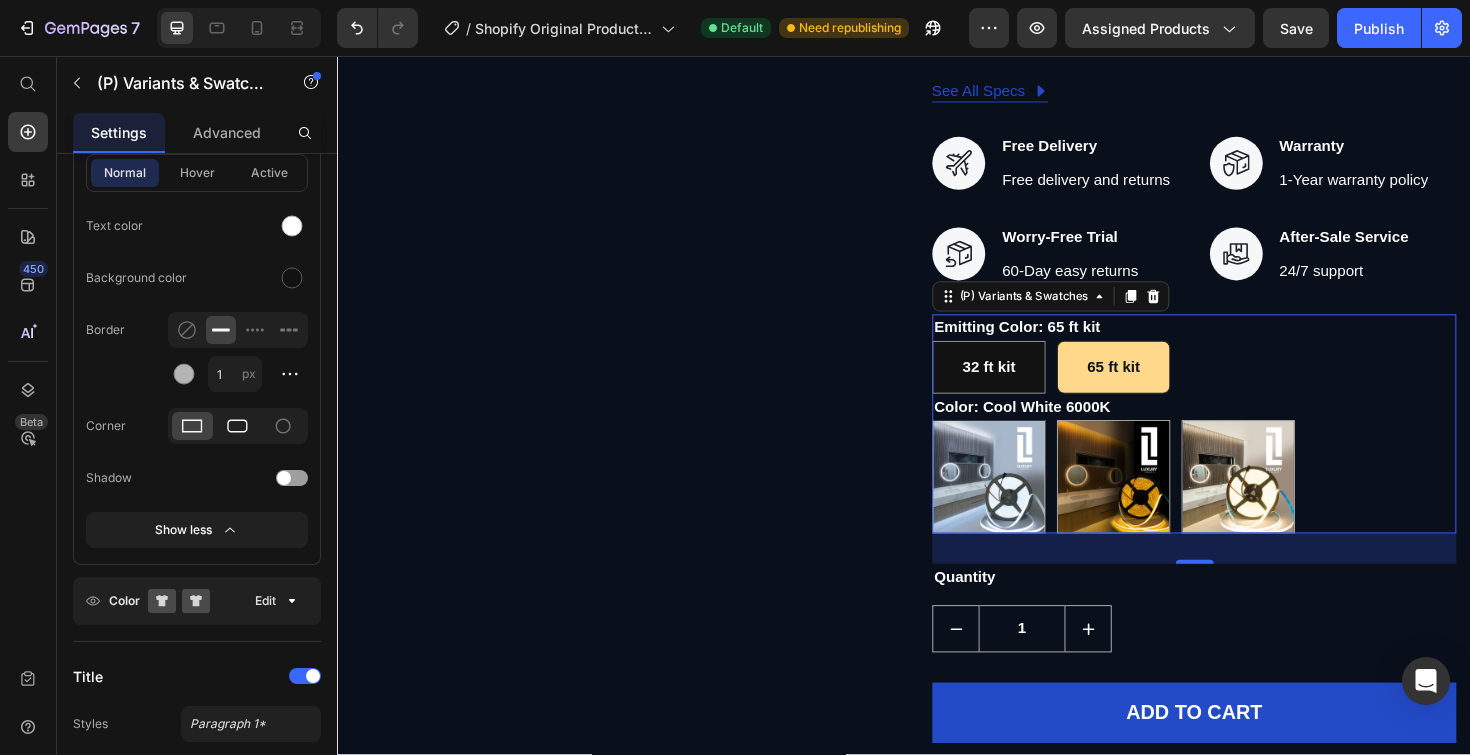 click 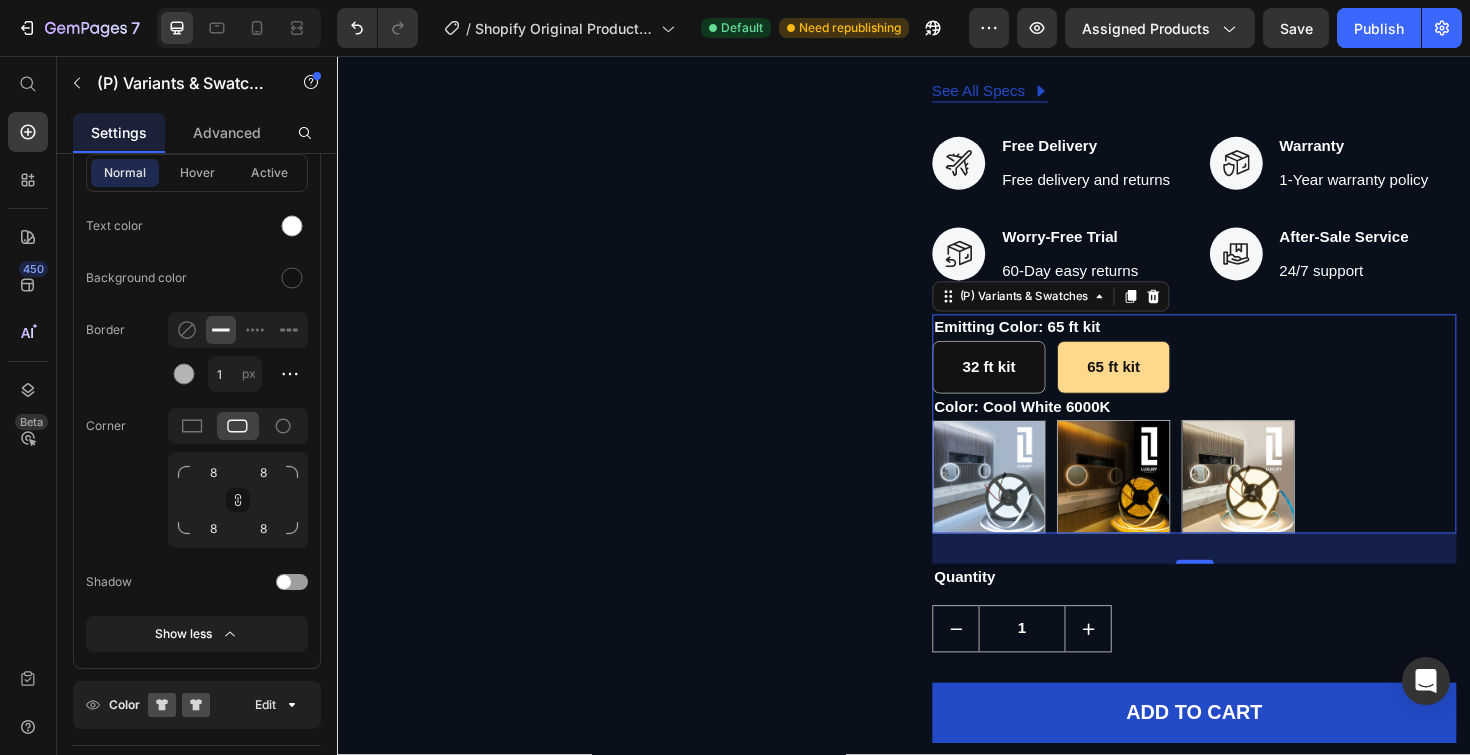 click on "Emitting Color: 65 ft kit" at bounding box center (1057, 344) 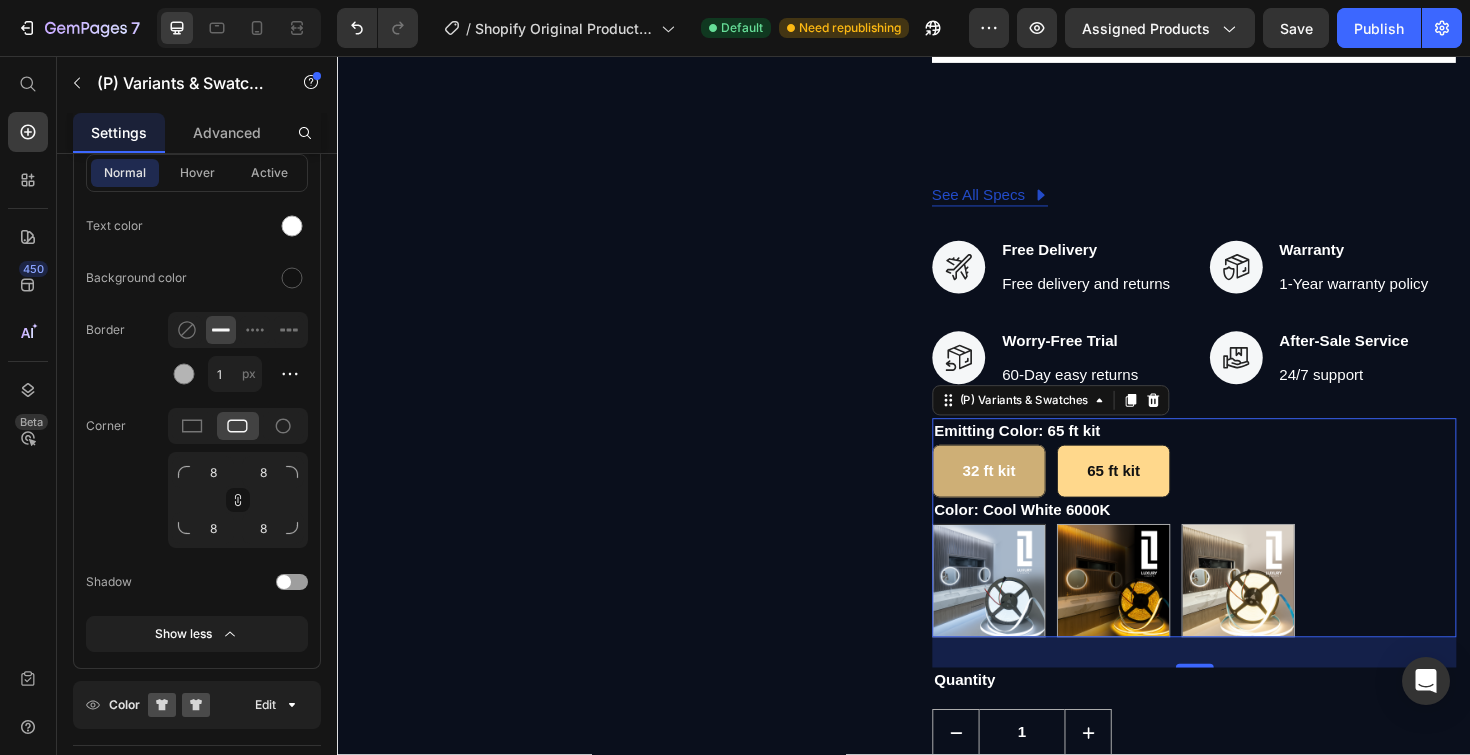 scroll, scrollTop: 4938, scrollLeft: 0, axis: vertical 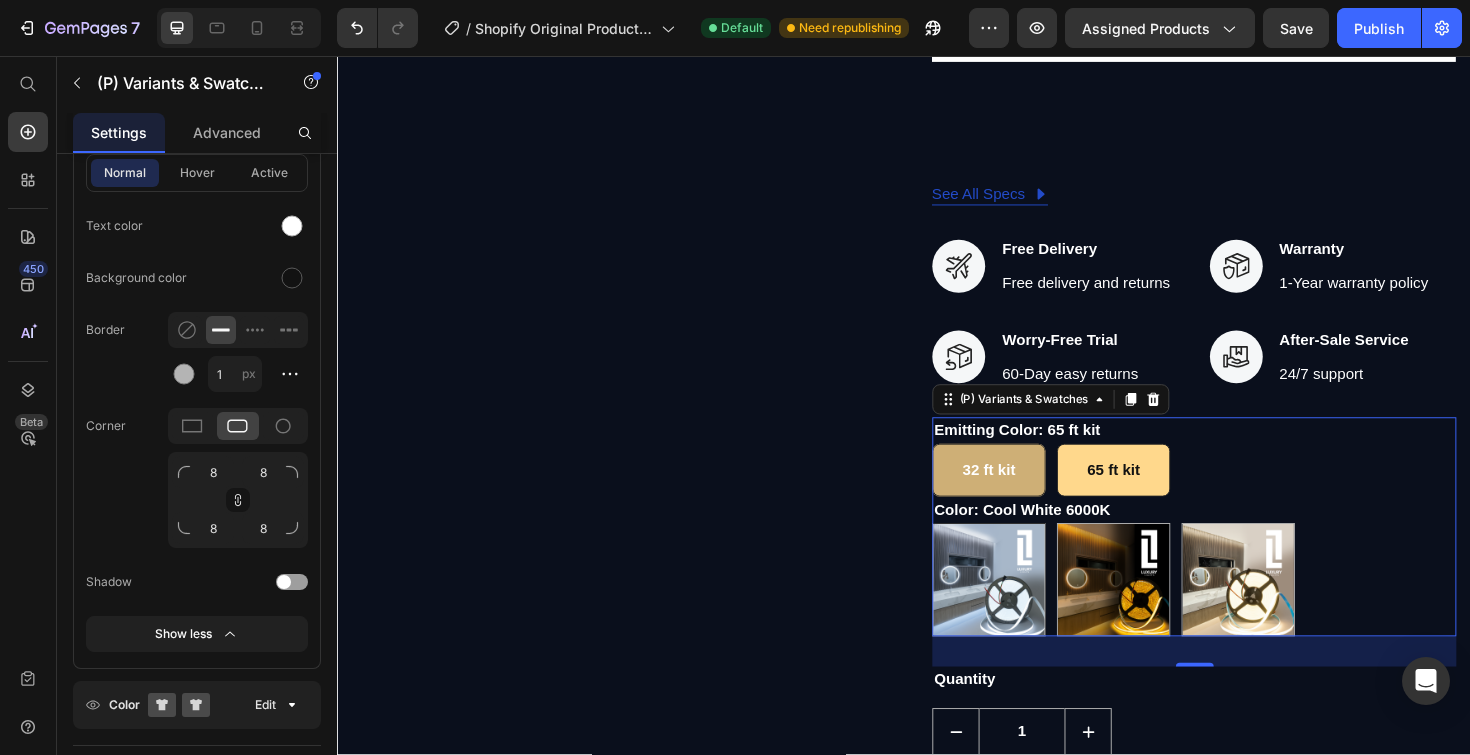 click on "32 ft kit" at bounding box center (1027, 495) 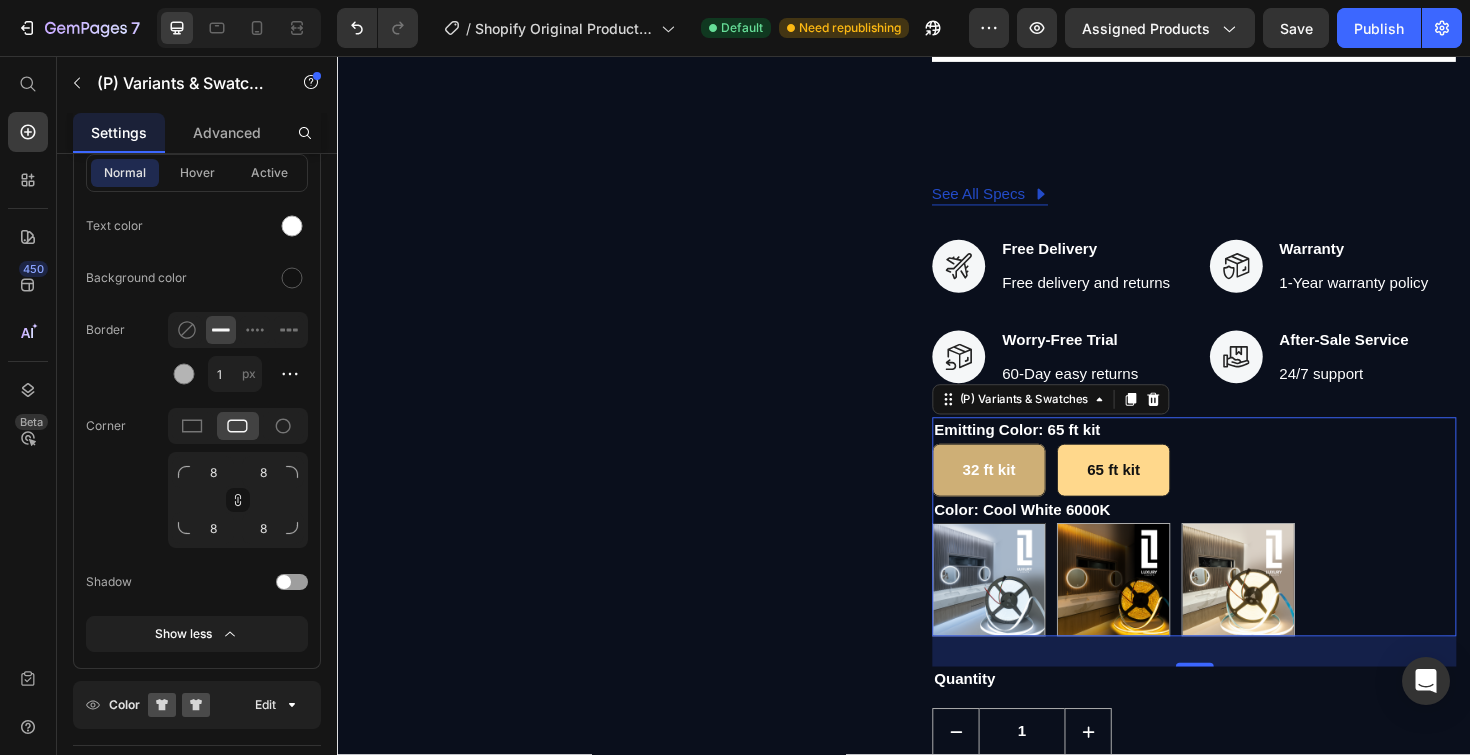click on "32 ft kit 32 ft kit 32 ft kit" at bounding box center [966, 466] 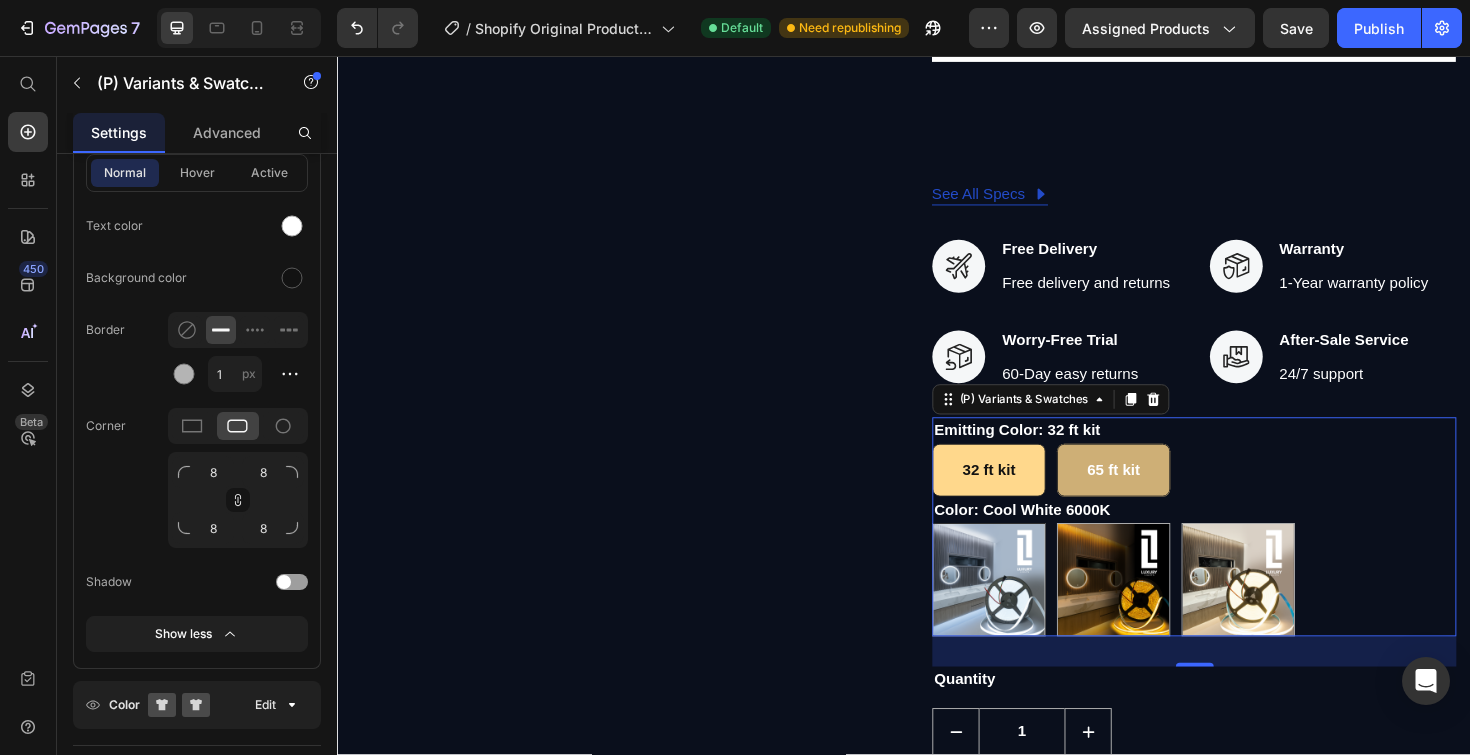 click on "65 ft kit" at bounding box center [1159, 495] 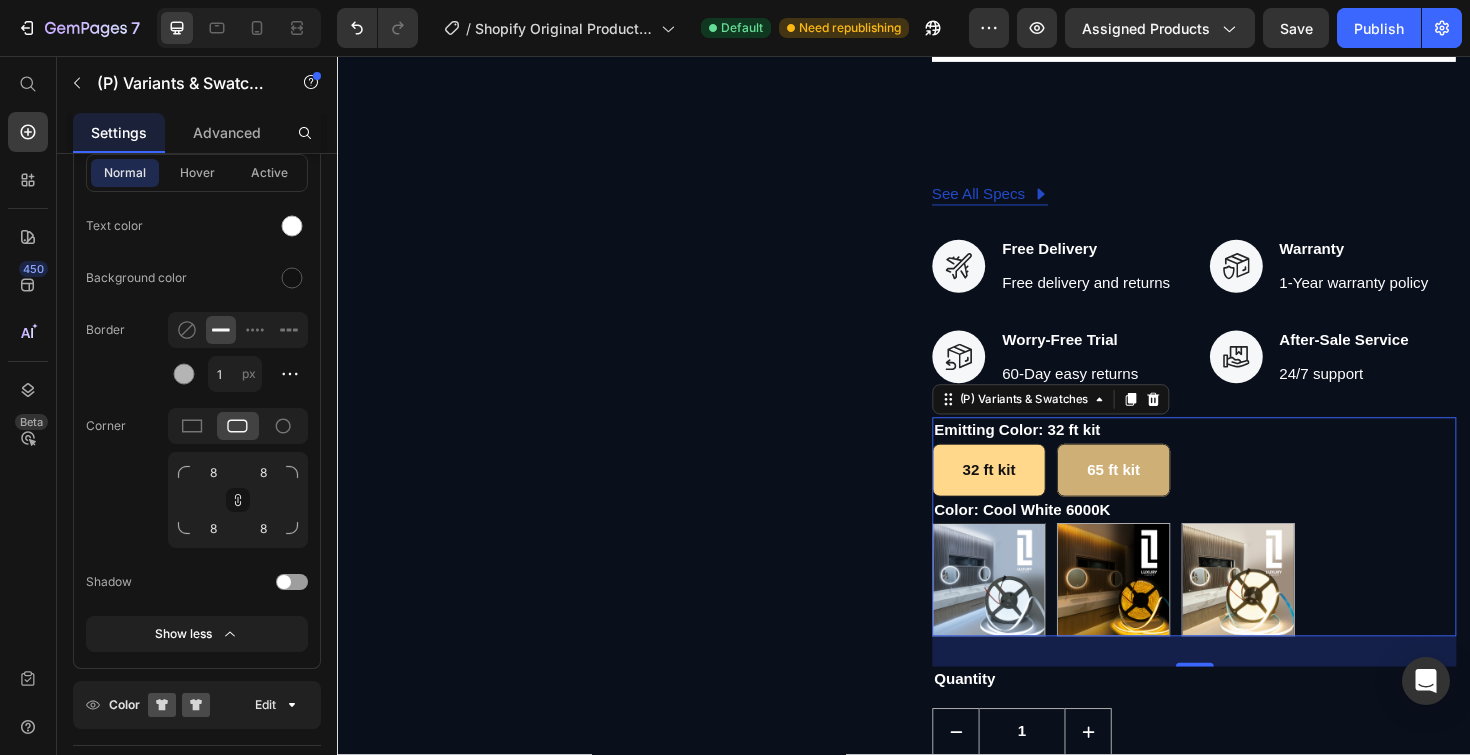 click on "65 ft kit 65 ft kit 65 ft kit" at bounding box center [1098, 466] 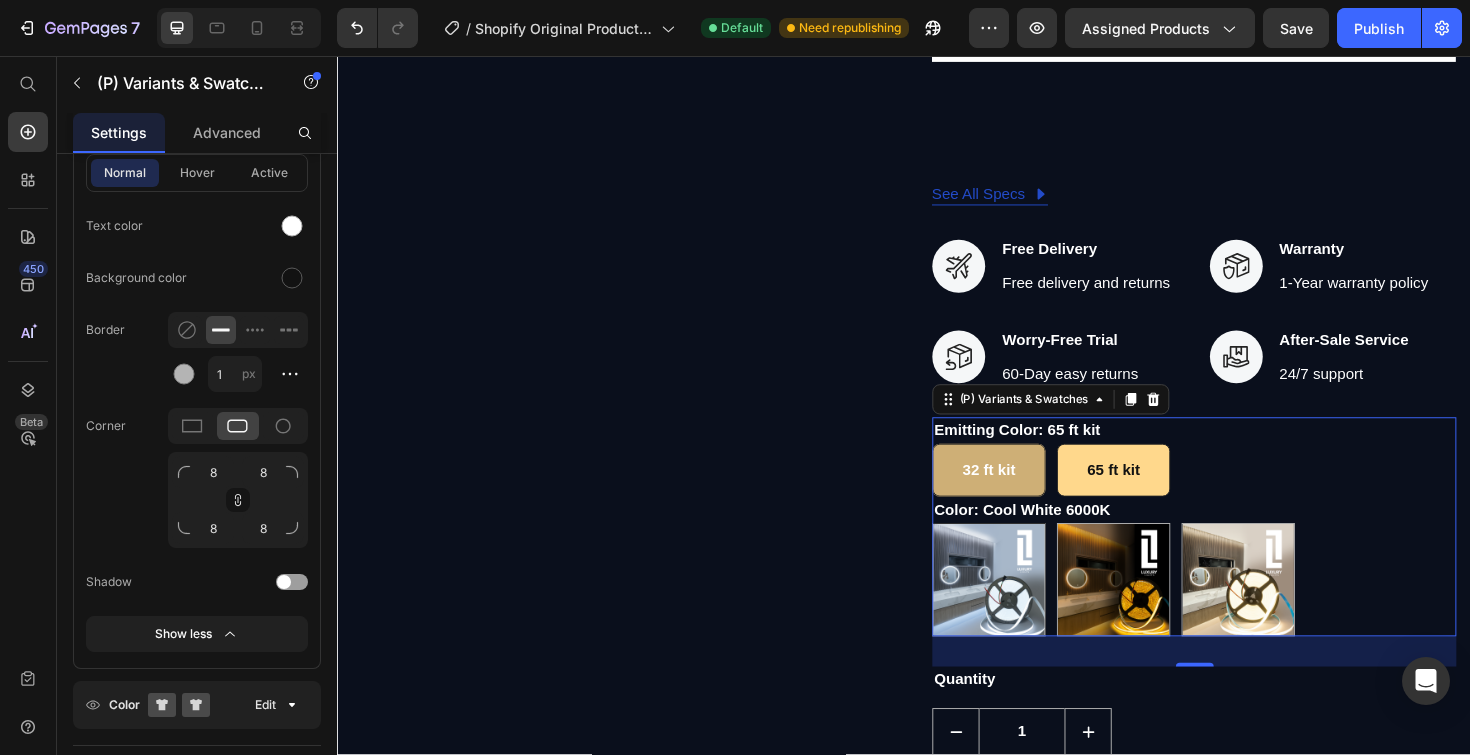 click on "32 ft kit" at bounding box center [1027, 495] 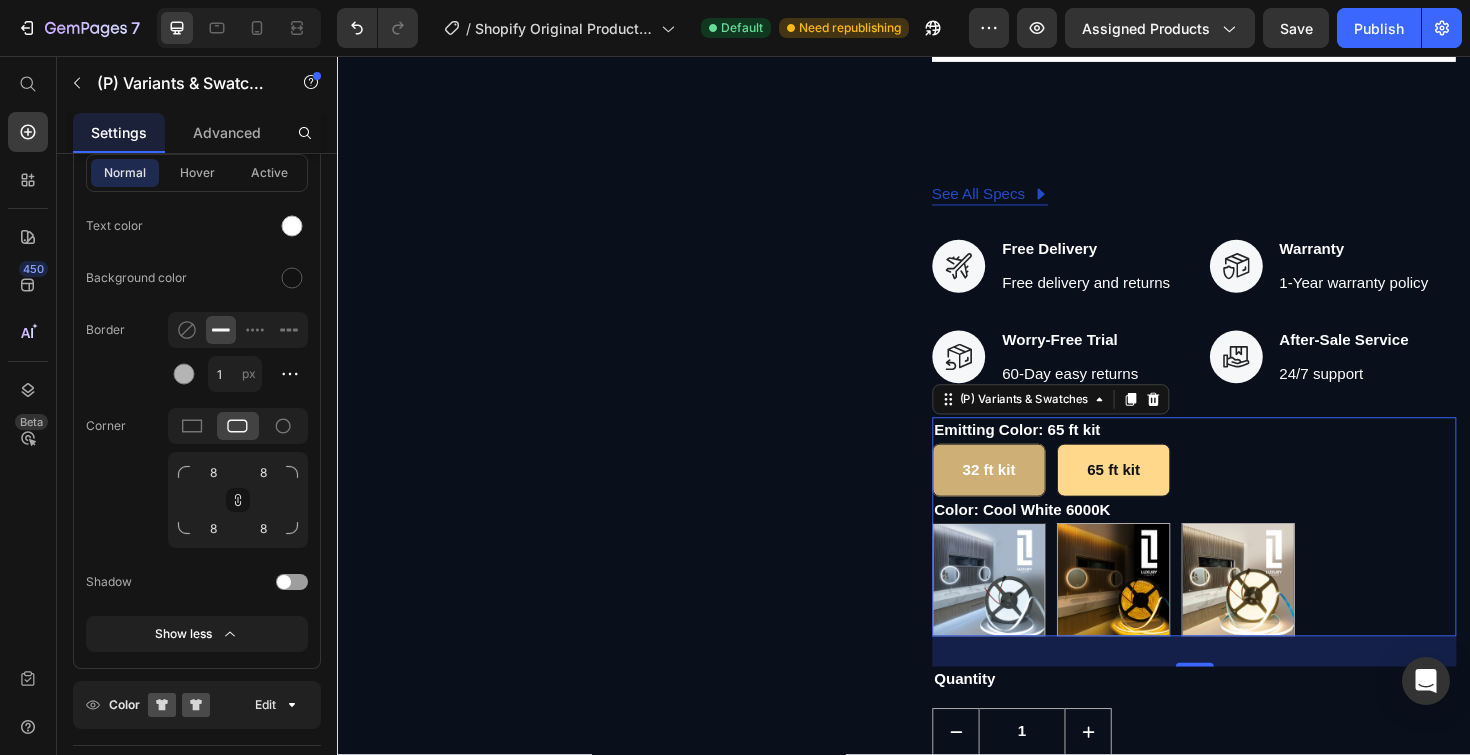 click on "32 ft kit 32 ft kit 32 ft kit" at bounding box center (966, 466) 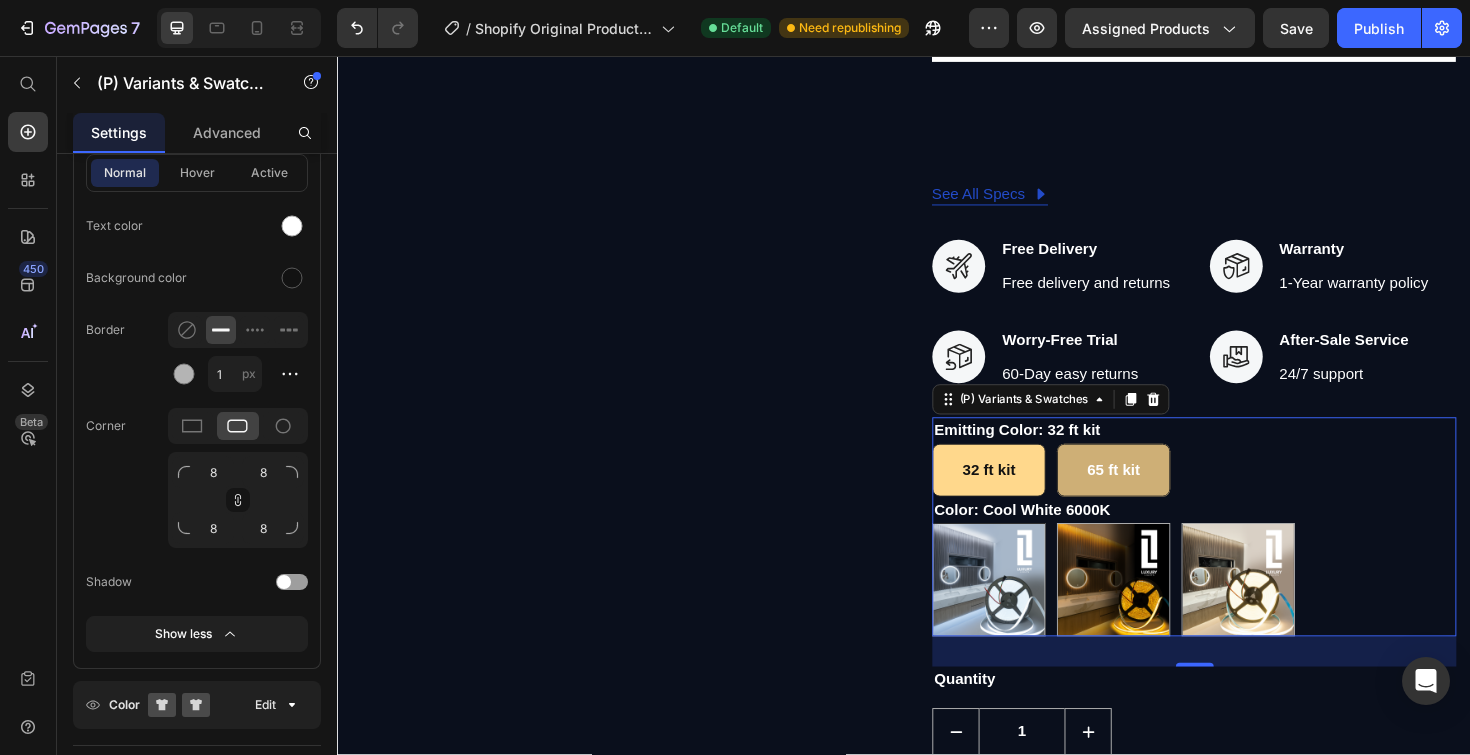 click on "65 ft kit" at bounding box center (1159, 495) 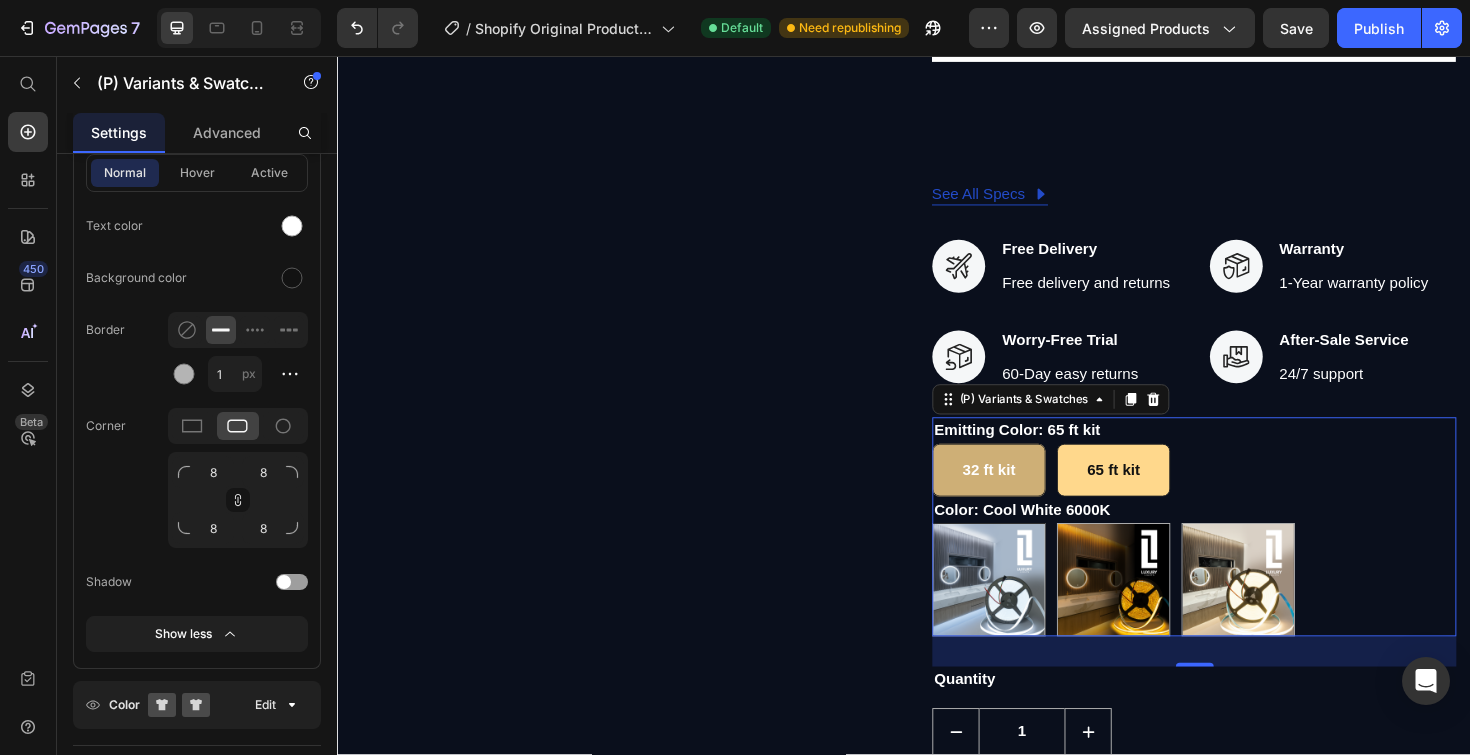 click on "32 ft kit" at bounding box center (1027, 495) 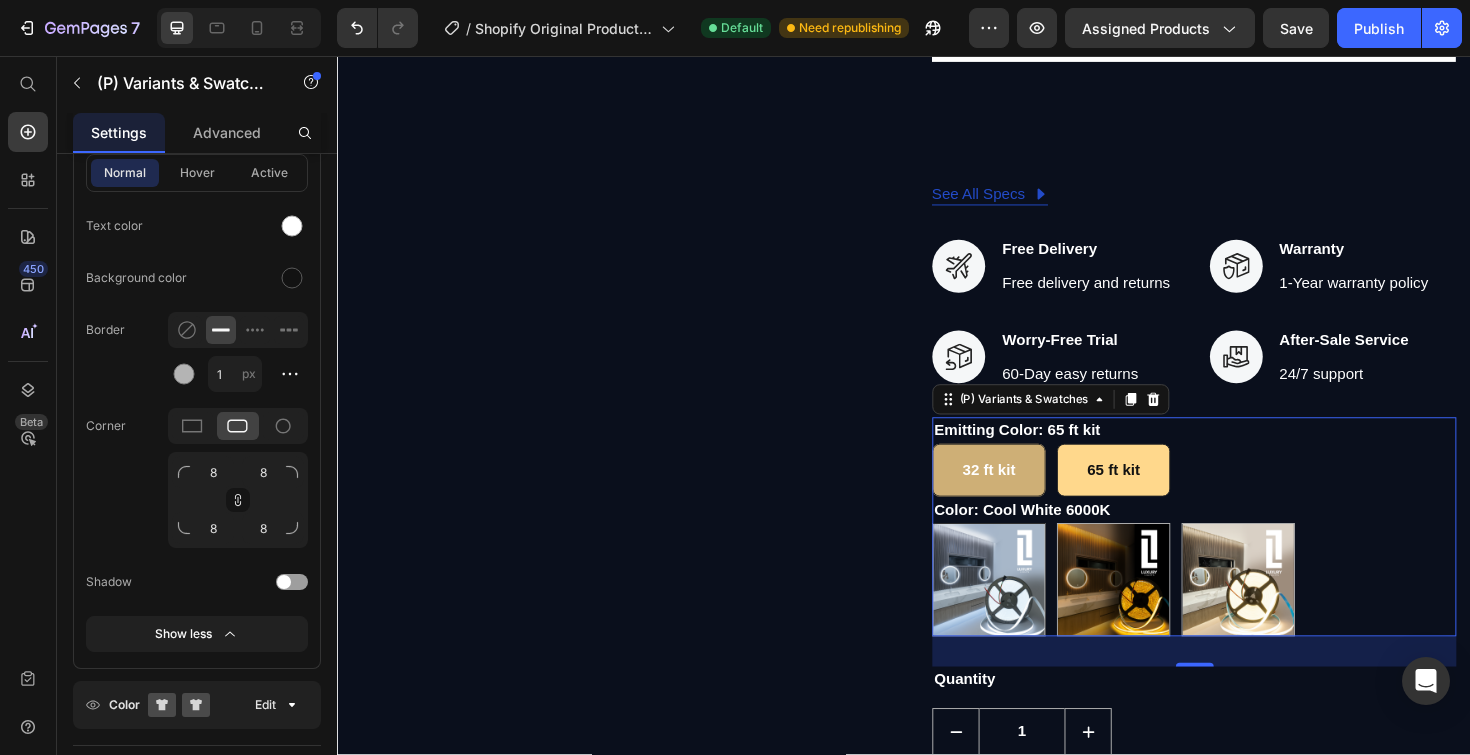 click on "32 ft kit 32 ft kit 32 ft kit" at bounding box center (966, 466) 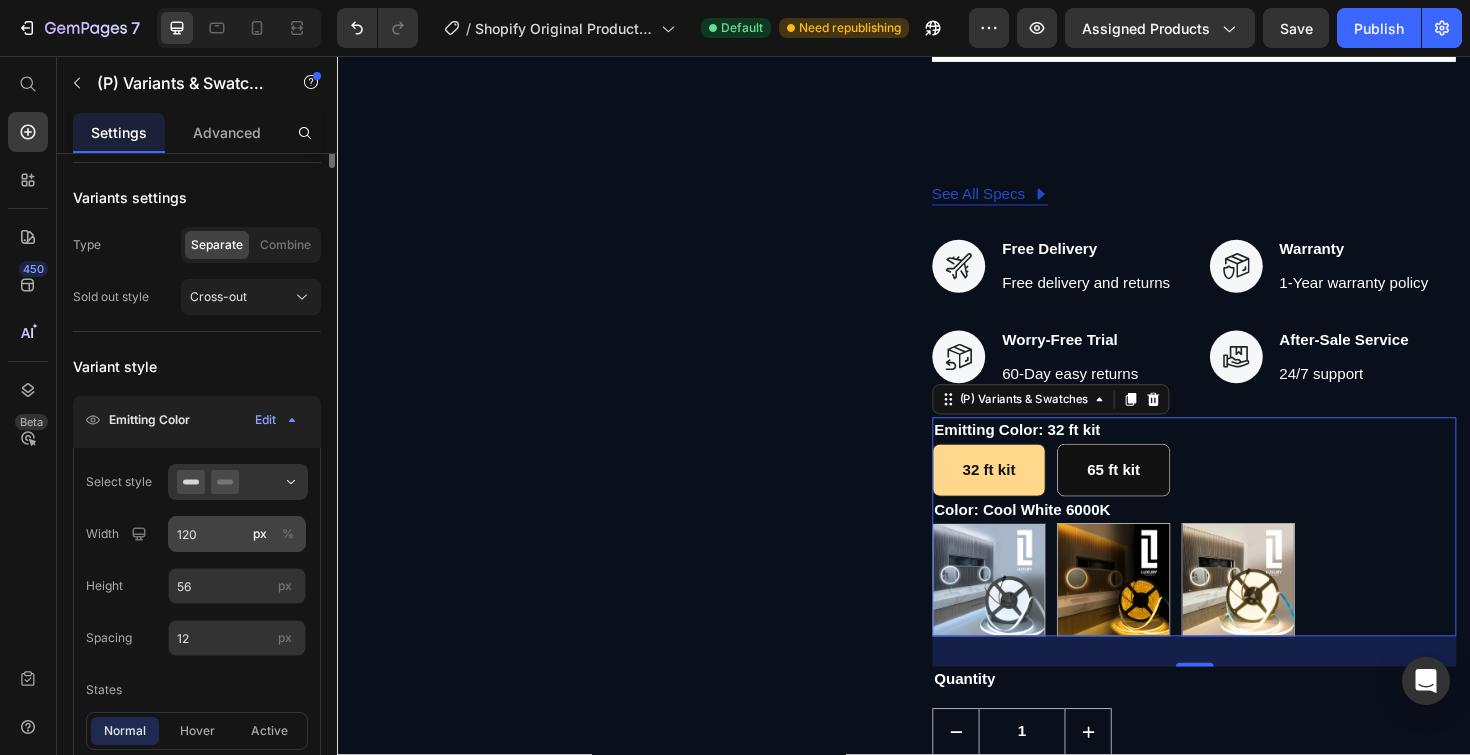 scroll, scrollTop: 0, scrollLeft: 0, axis: both 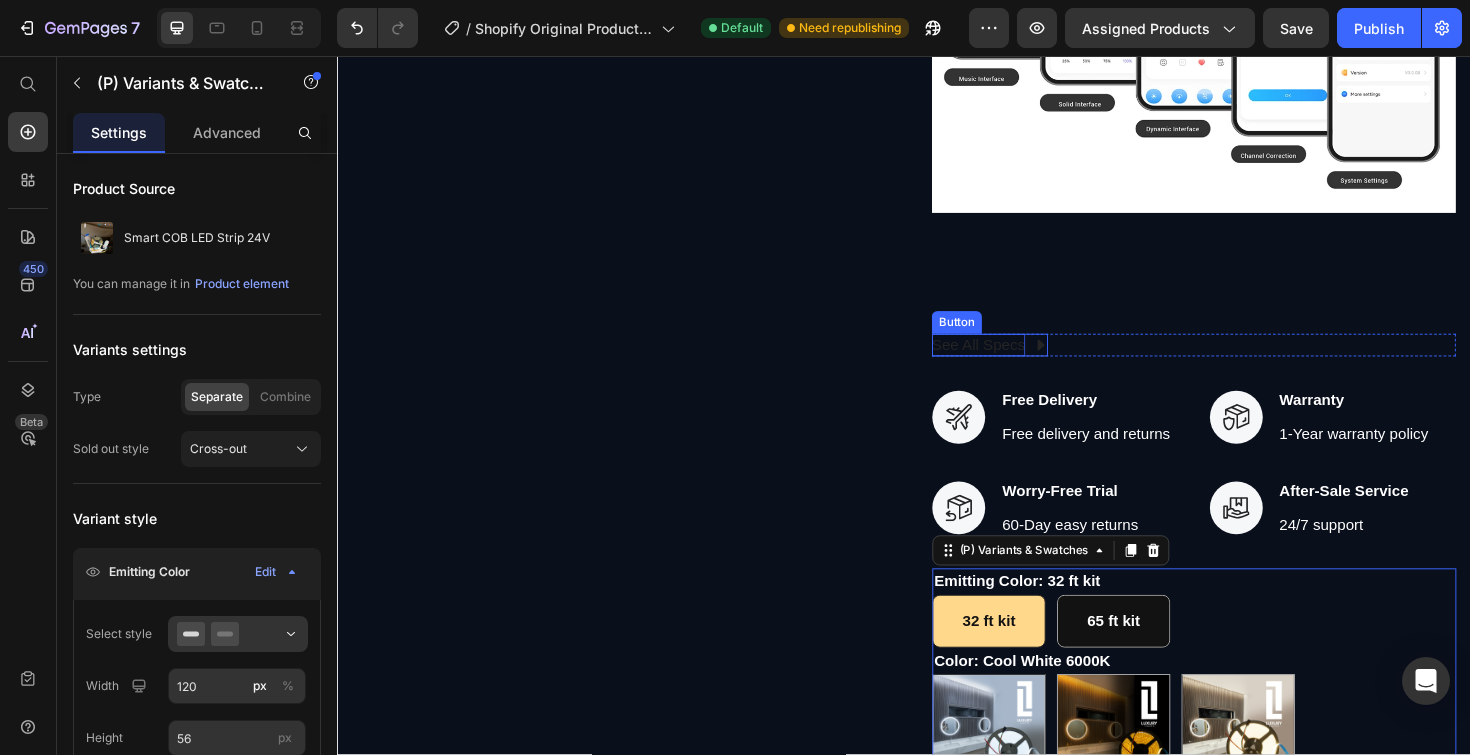 click on "See All Specs" at bounding box center (1016, 363) 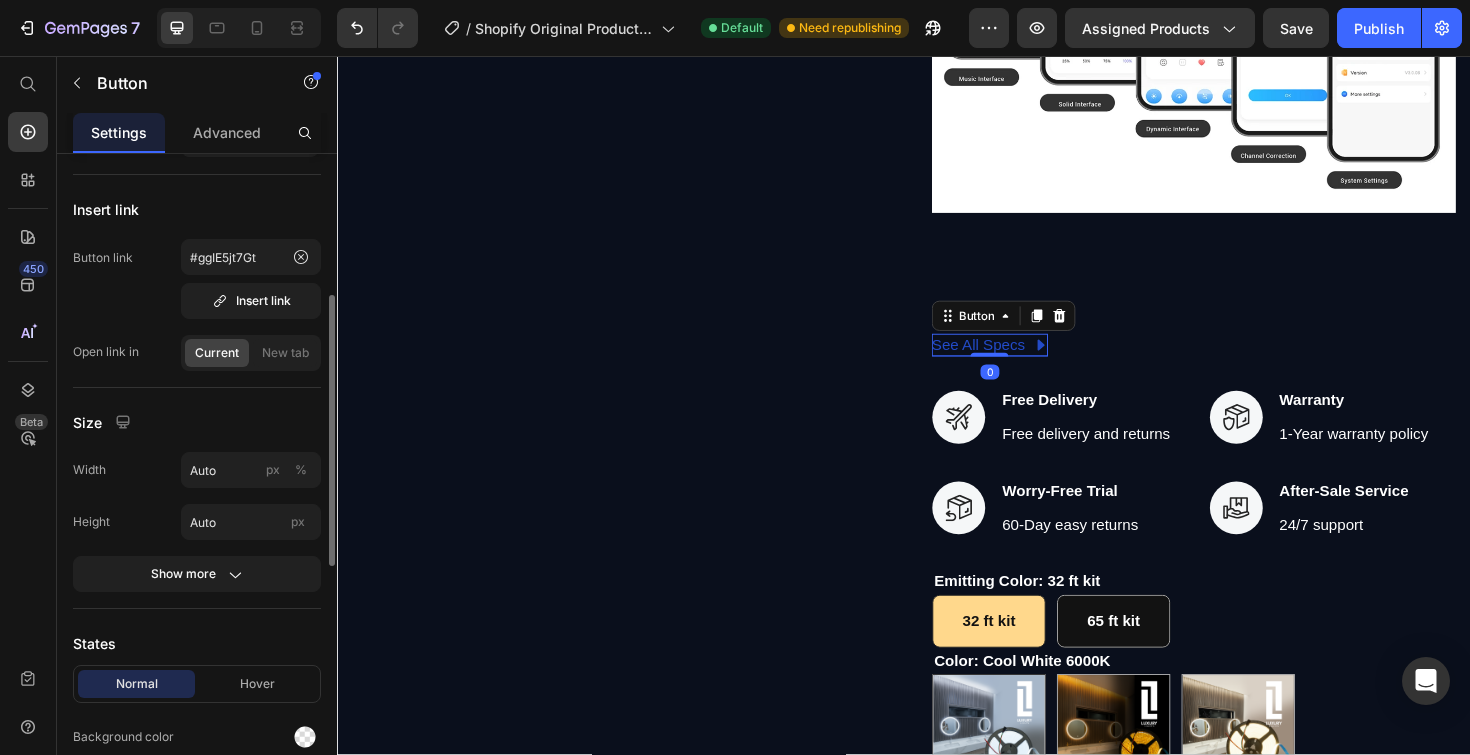 scroll, scrollTop: 545, scrollLeft: 0, axis: vertical 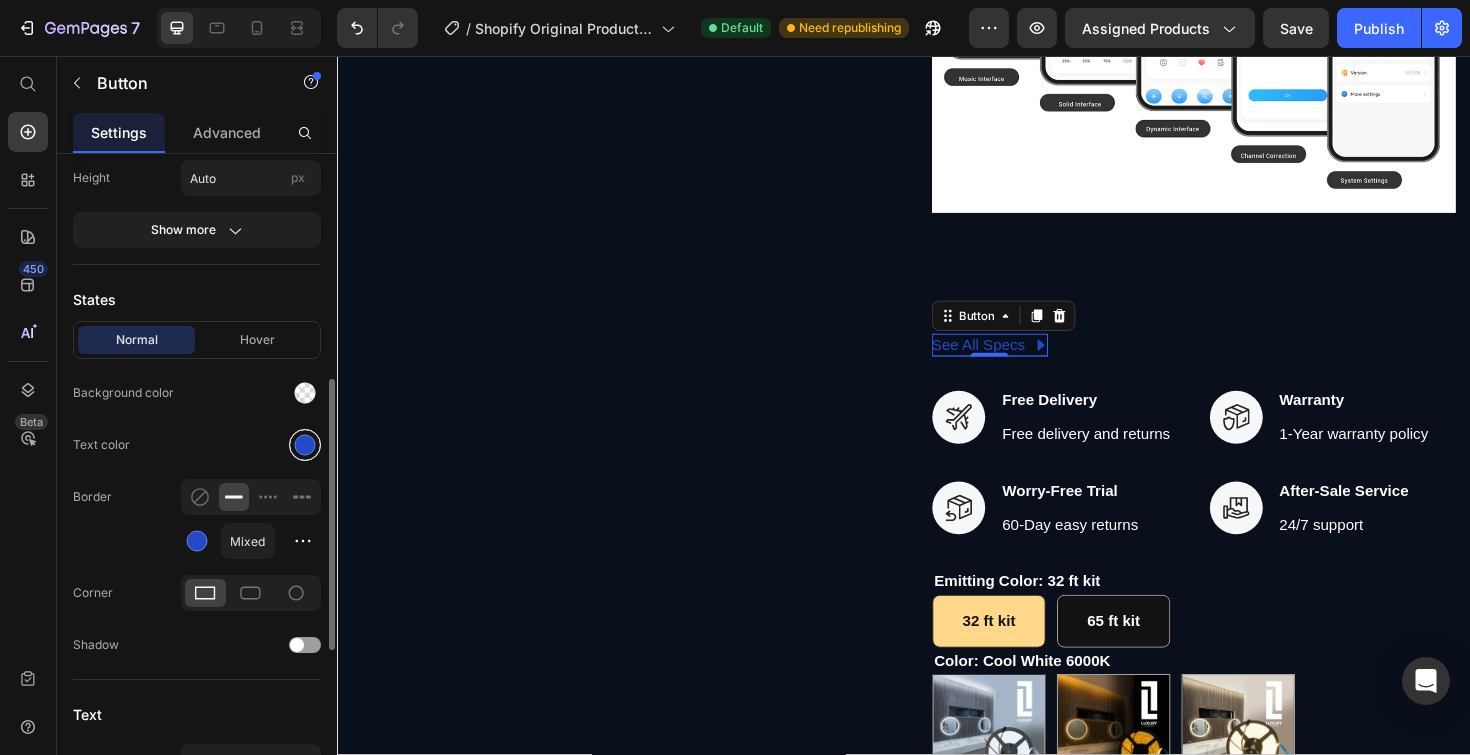click at bounding box center (305, 445) 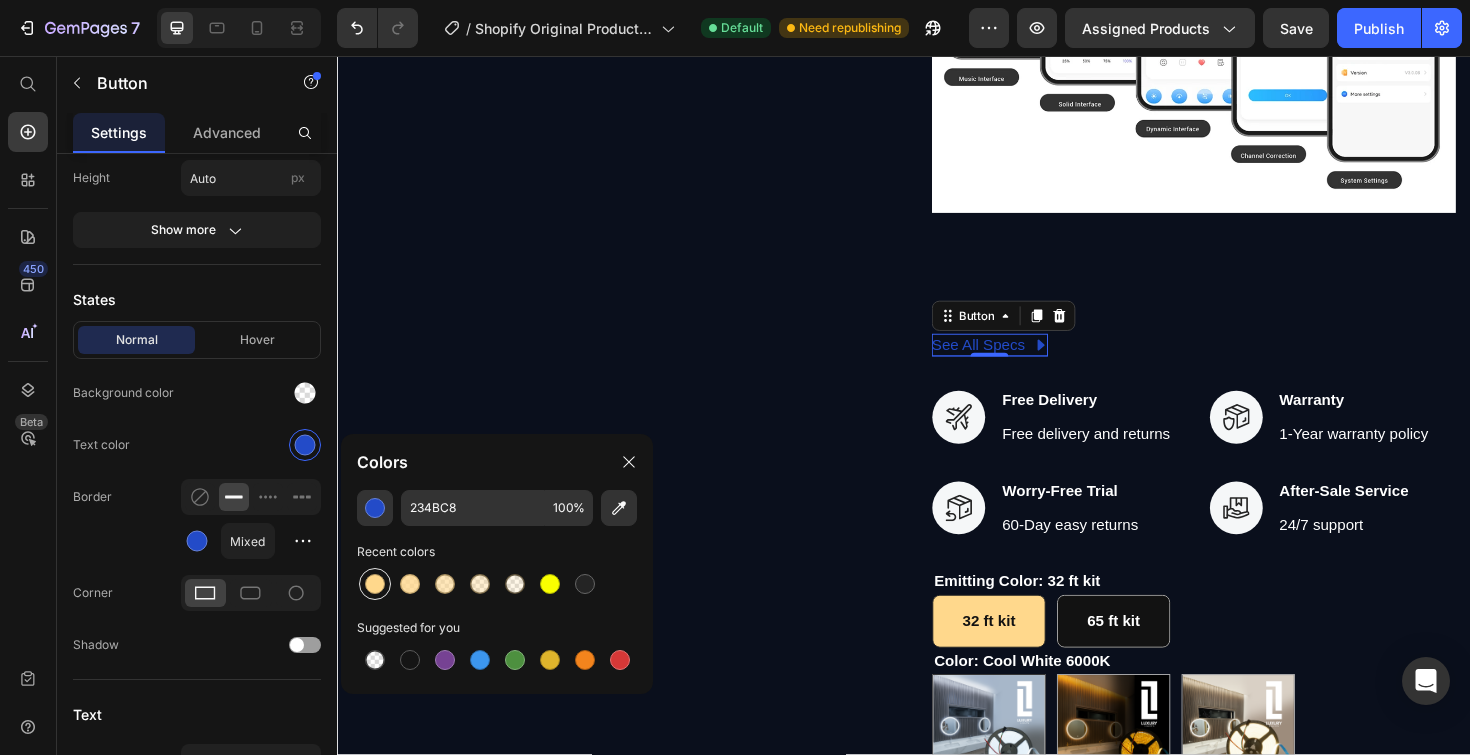 drag, startPoint x: 372, startPoint y: 583, endPoint x: 358, endPoint y: 571, distance: 18.439089 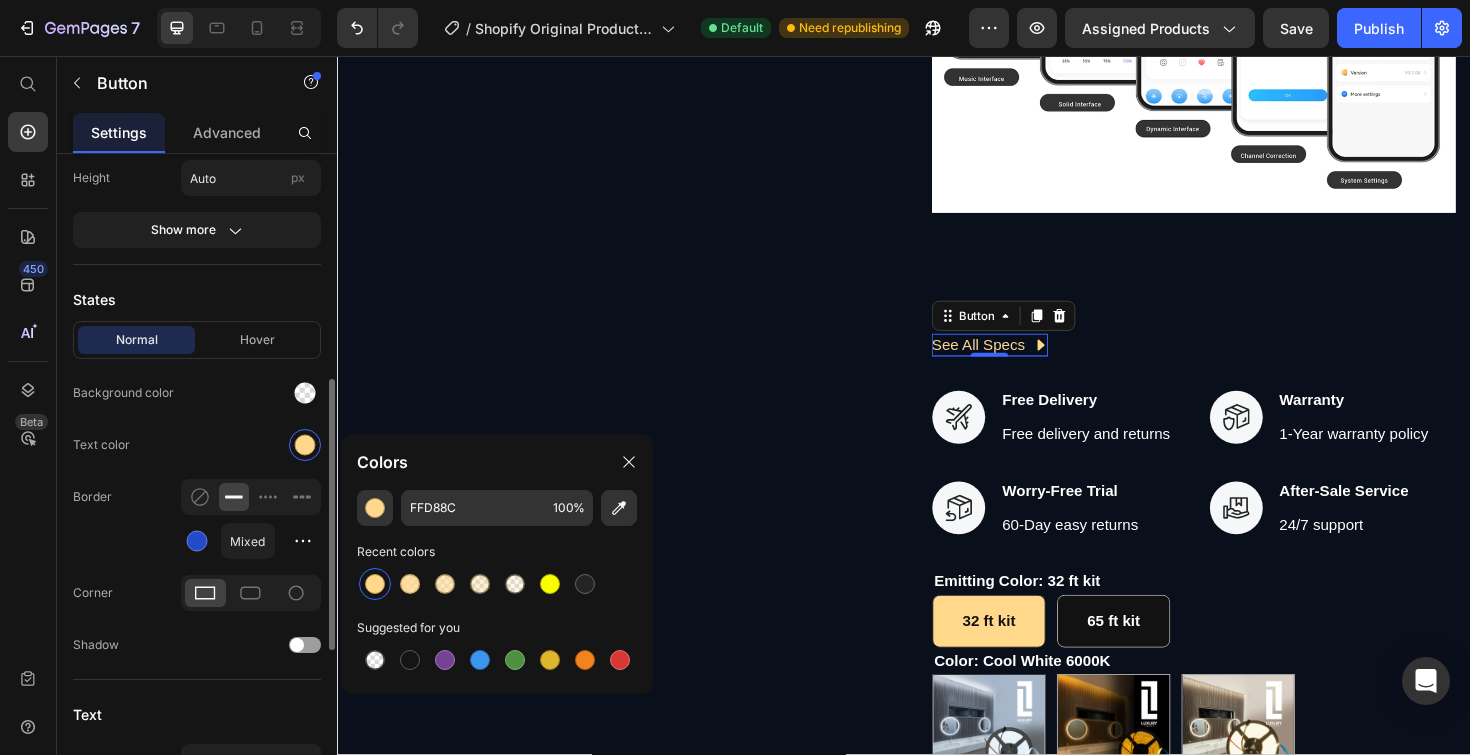 click on "Text color" 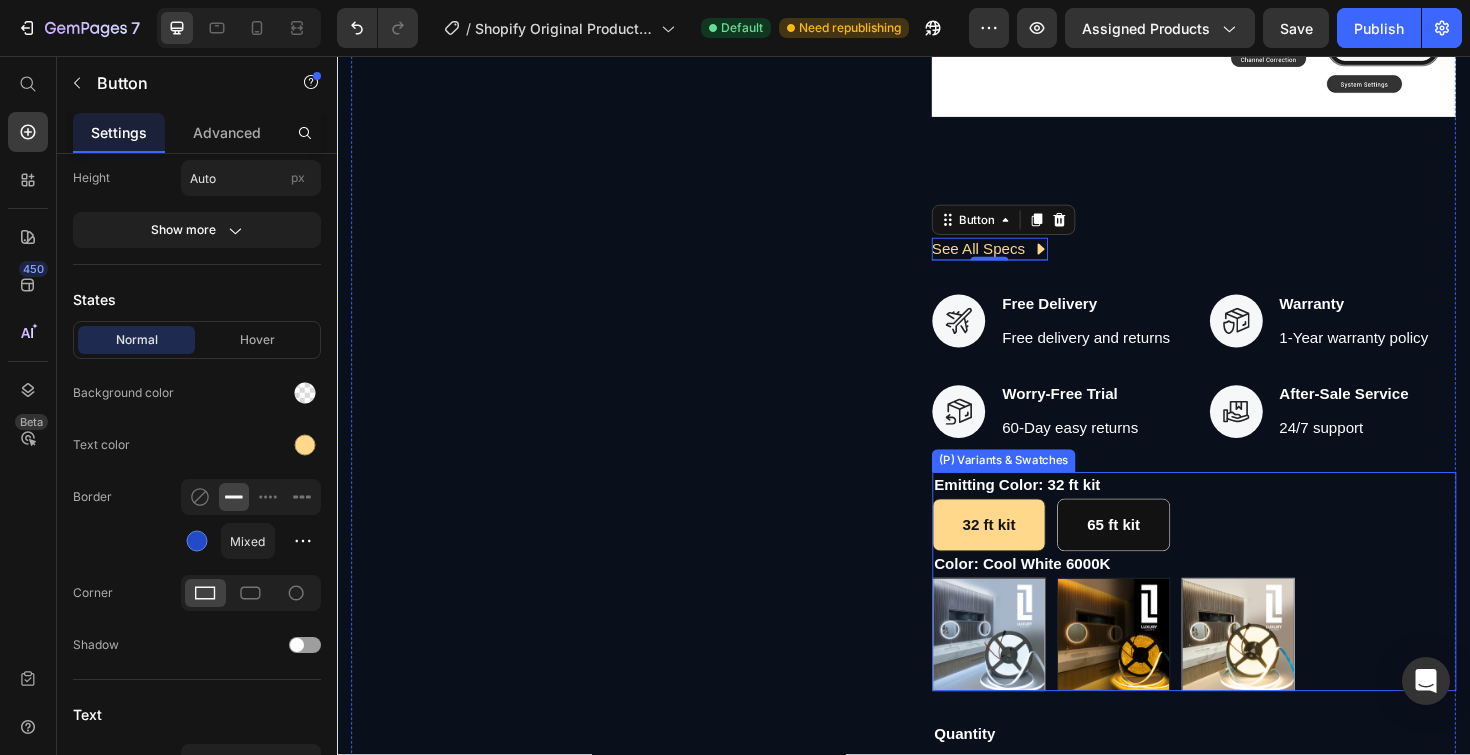 scroll, scrollTop: 4890, scrollLeft: 0, axis: vertical 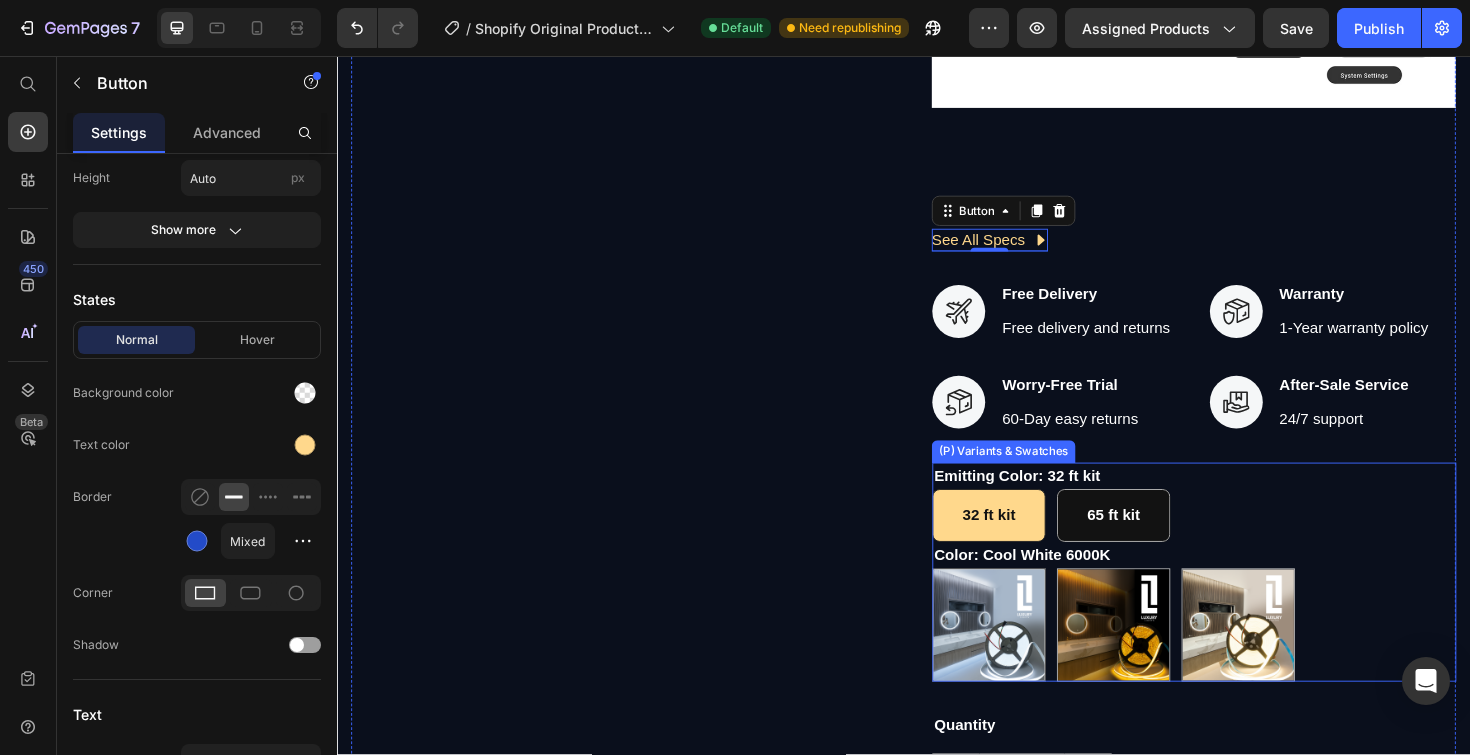 click on "32 ft kit" at bounding box center [1027, 492] 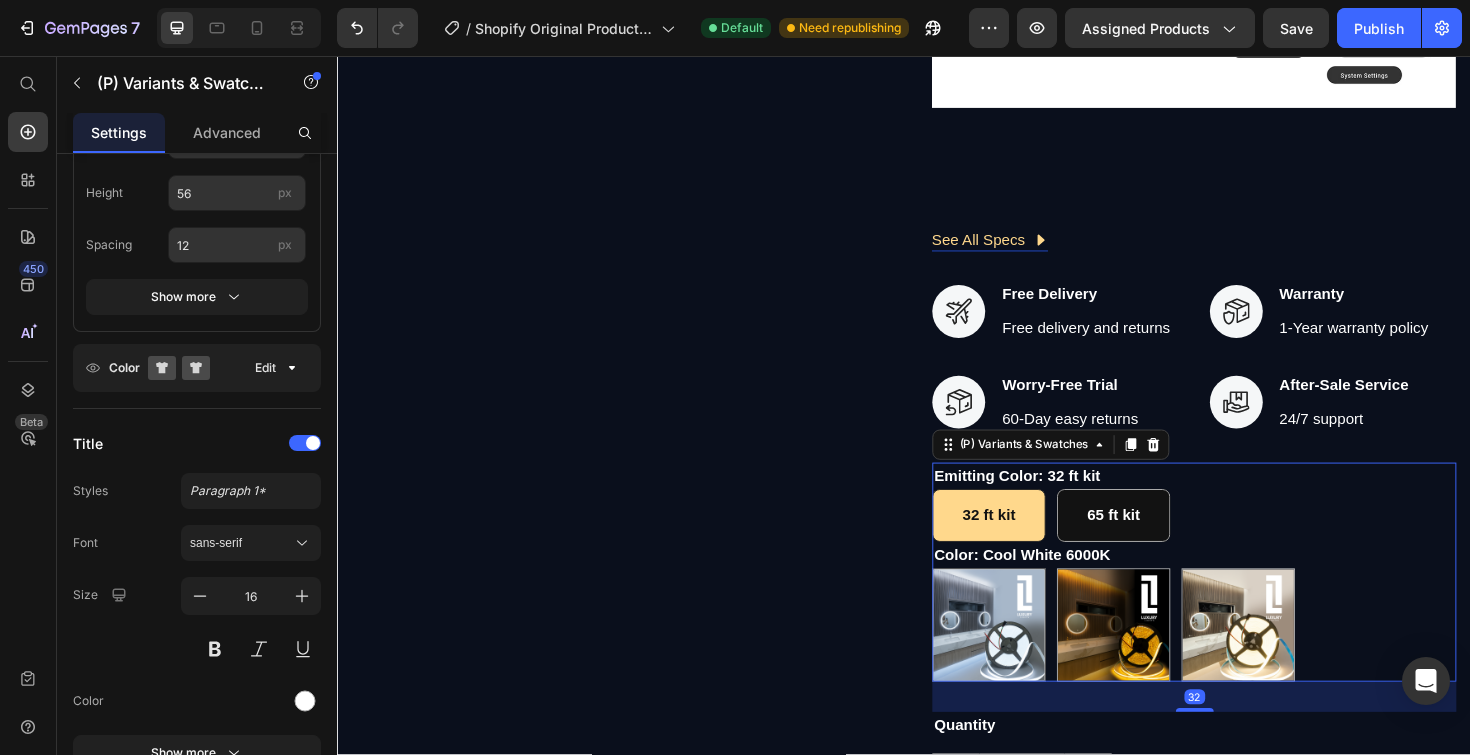 scroll, scrollTop: 0, scrollLeft: 0, axis: both 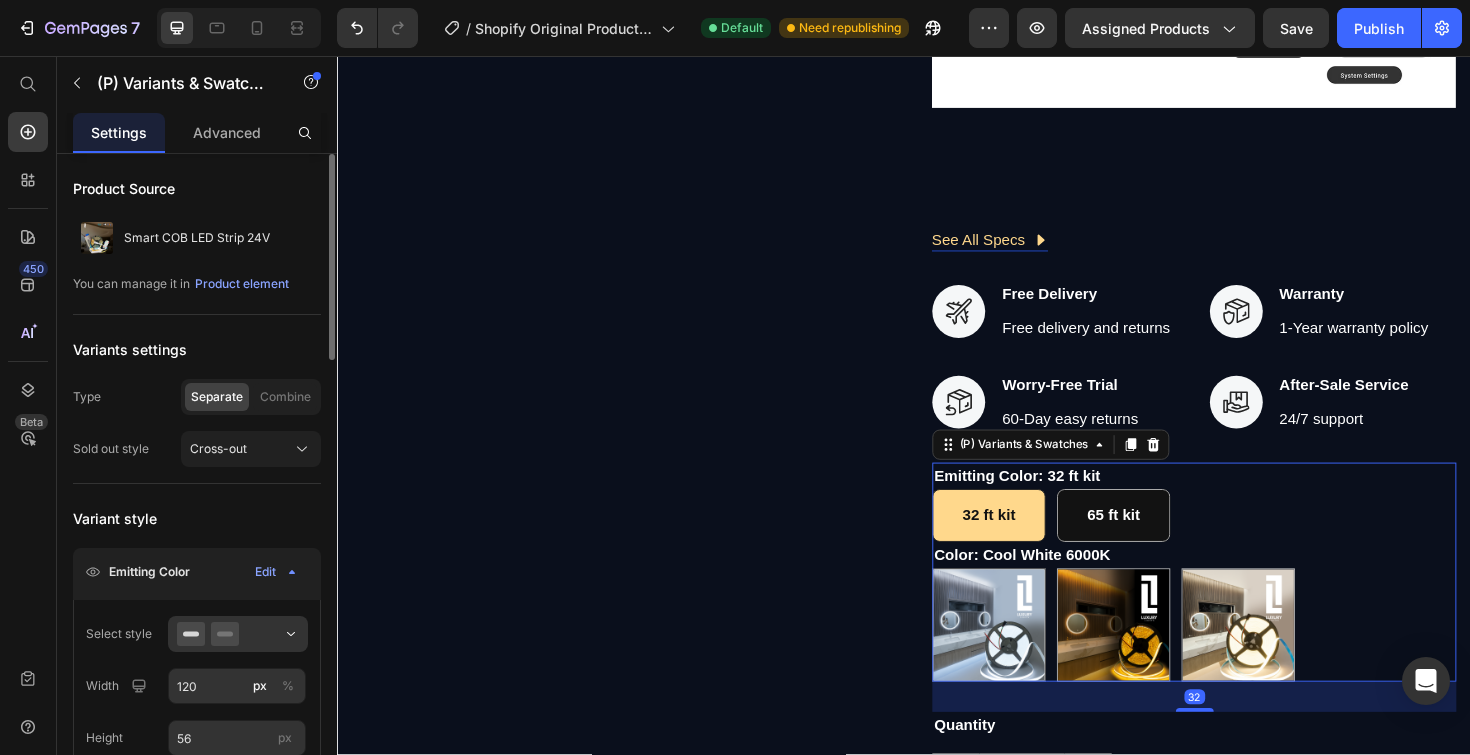 click on "Emitting Color: 32 ft kit" at bounding box center (1057, 501) 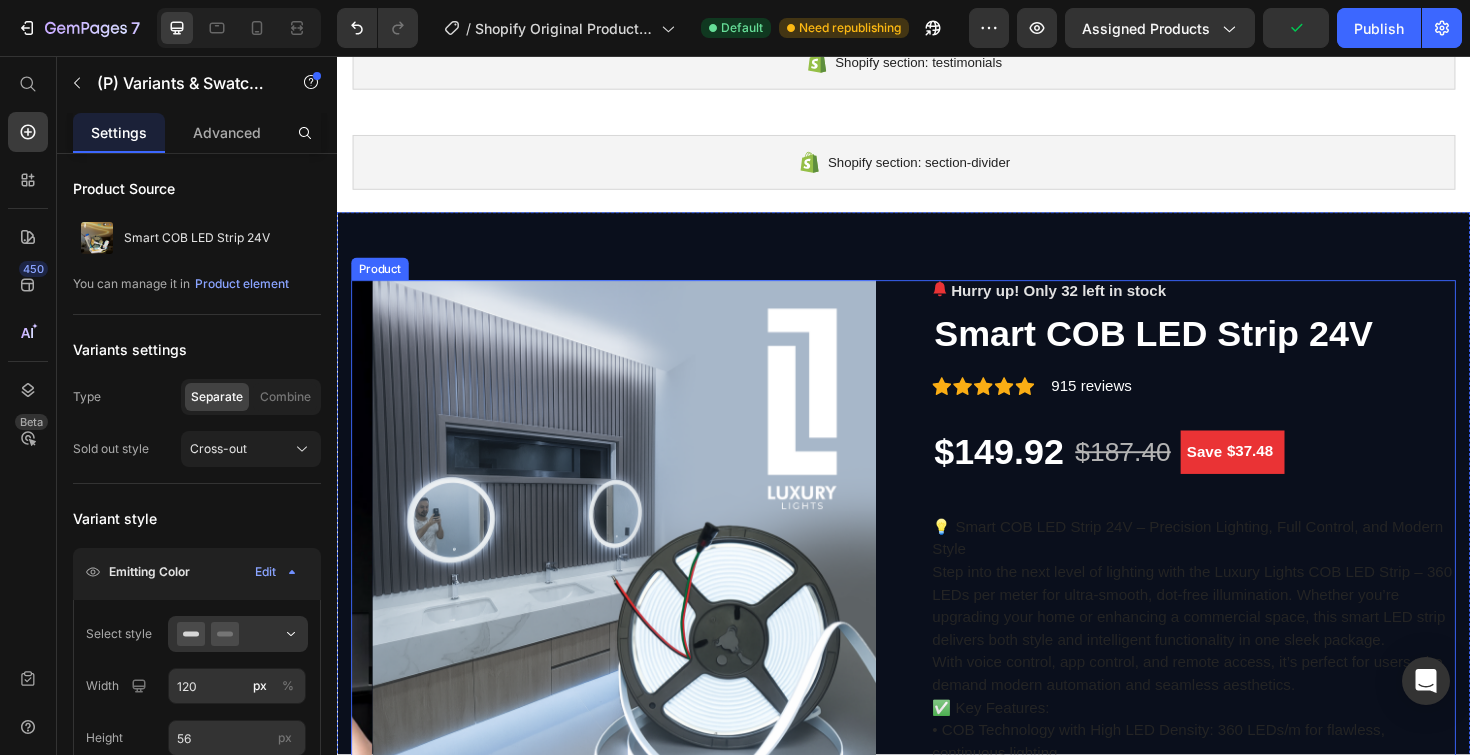 scroll, scrollTop: 655, scrollLeft: 0, axis: vertical 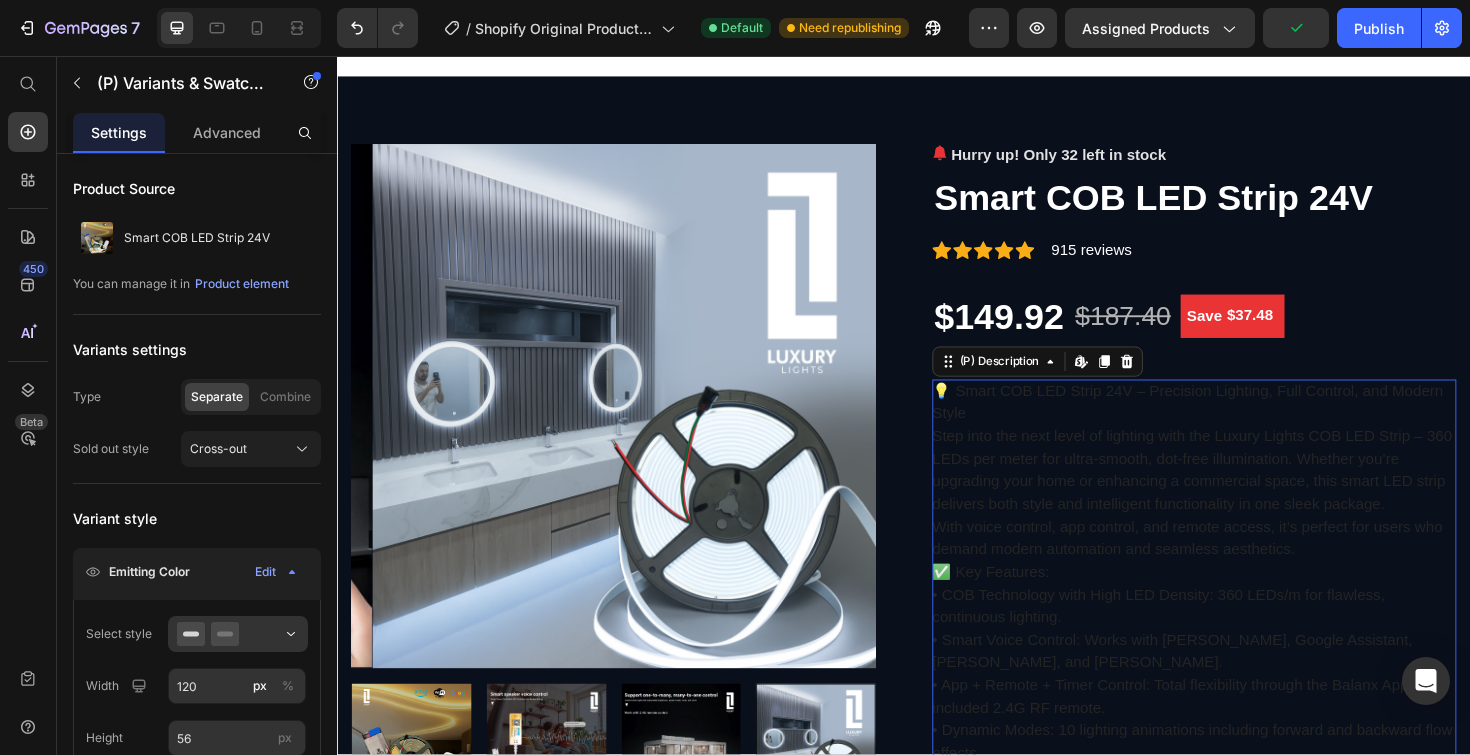 click on "Step into the next level of lighting with the Luxury Lights COB LED Strip – 360 LEDs per meter for ultra-smooth, dot-free illumination. Whether you’re upgrading your home or enhancing a commercial space, this smart LED strip delivers both style and intelligent functionality in one sleek package." at bounding box center (1242, 494) 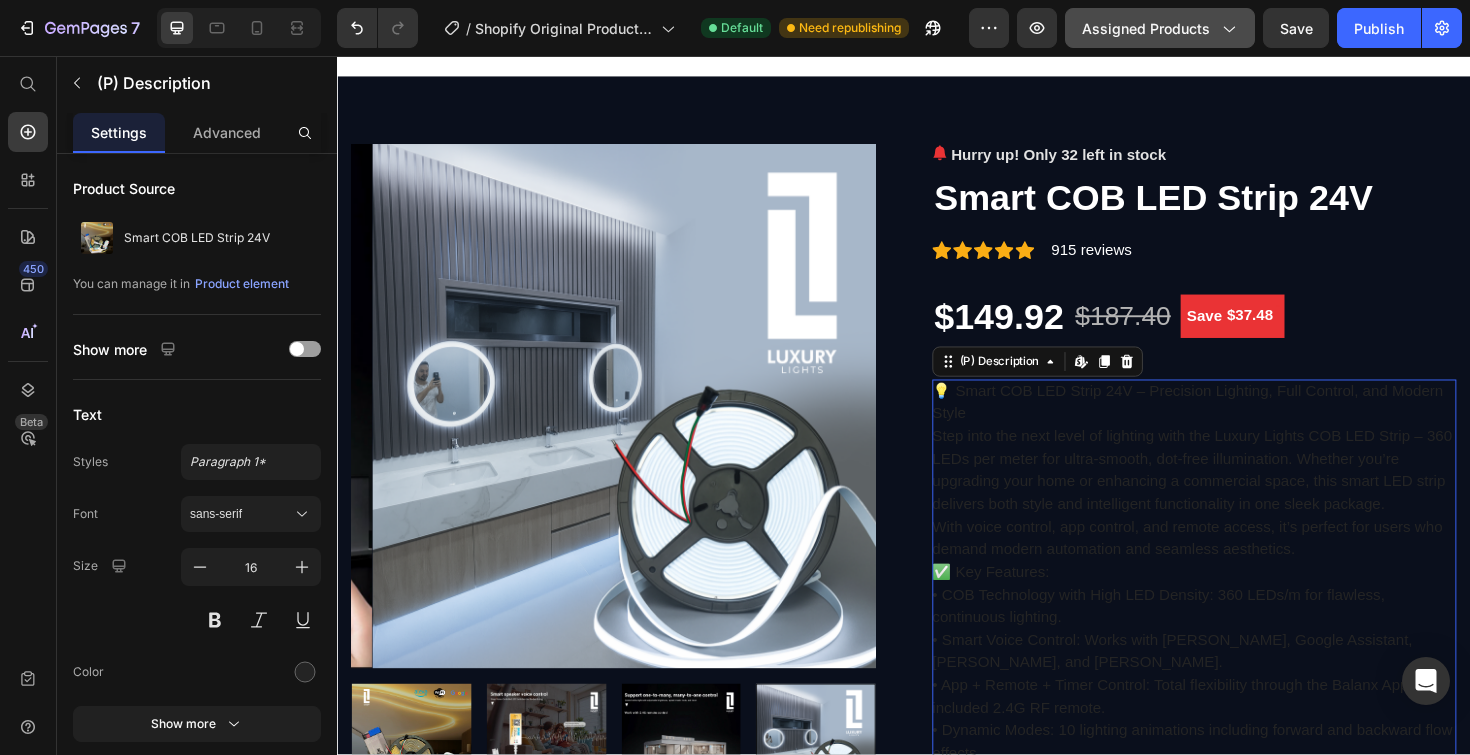 click on "Assigned Products" at bounding box center [1160, 28] 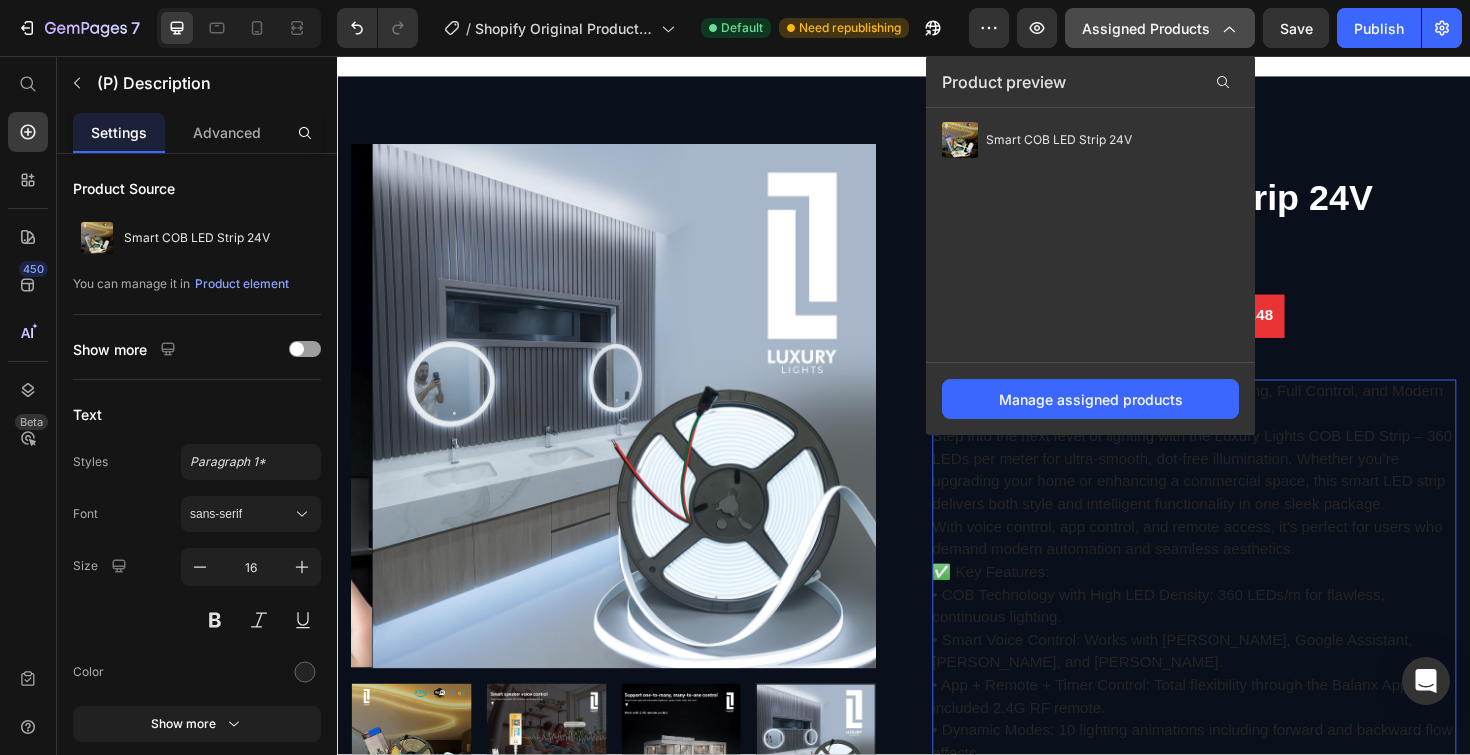 click on "Assigned Products" at bounding box center (1160, 28) 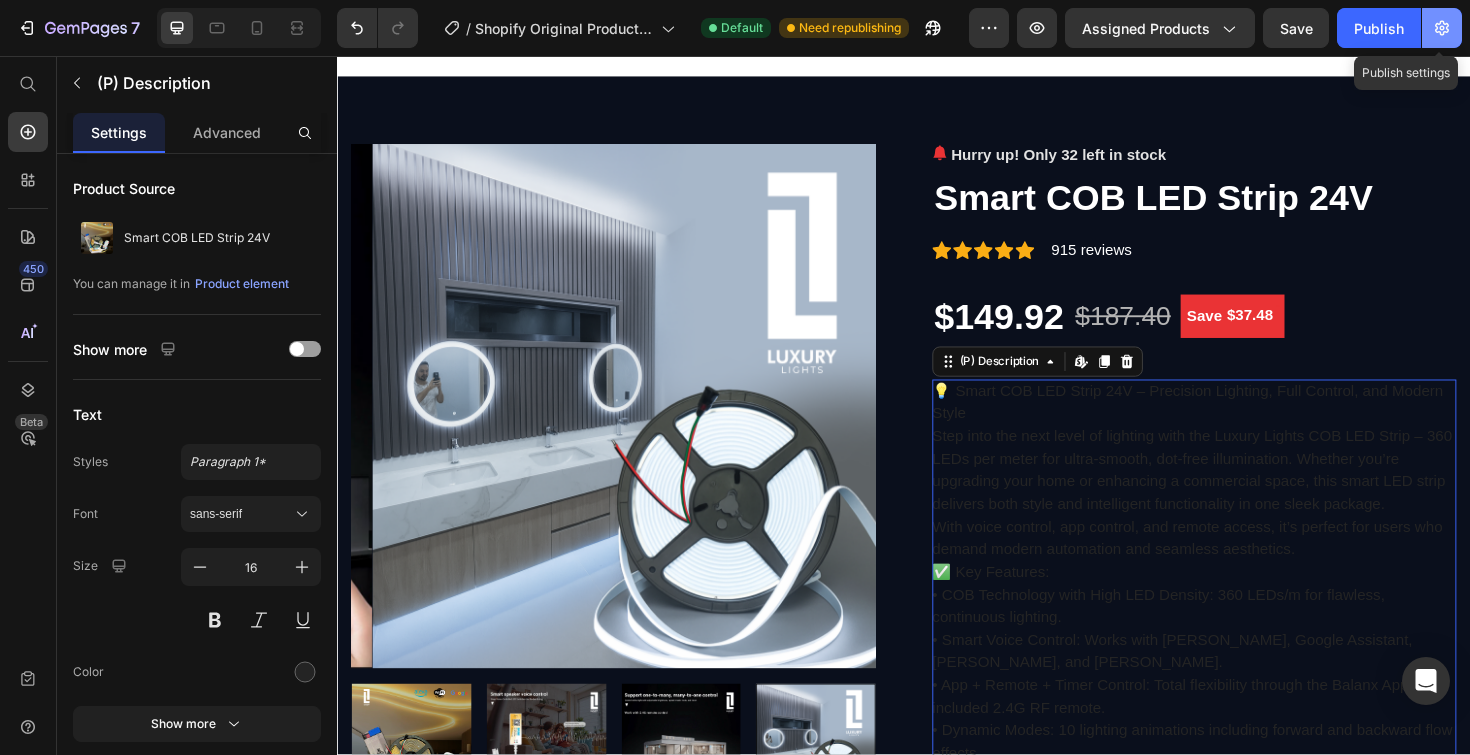 click 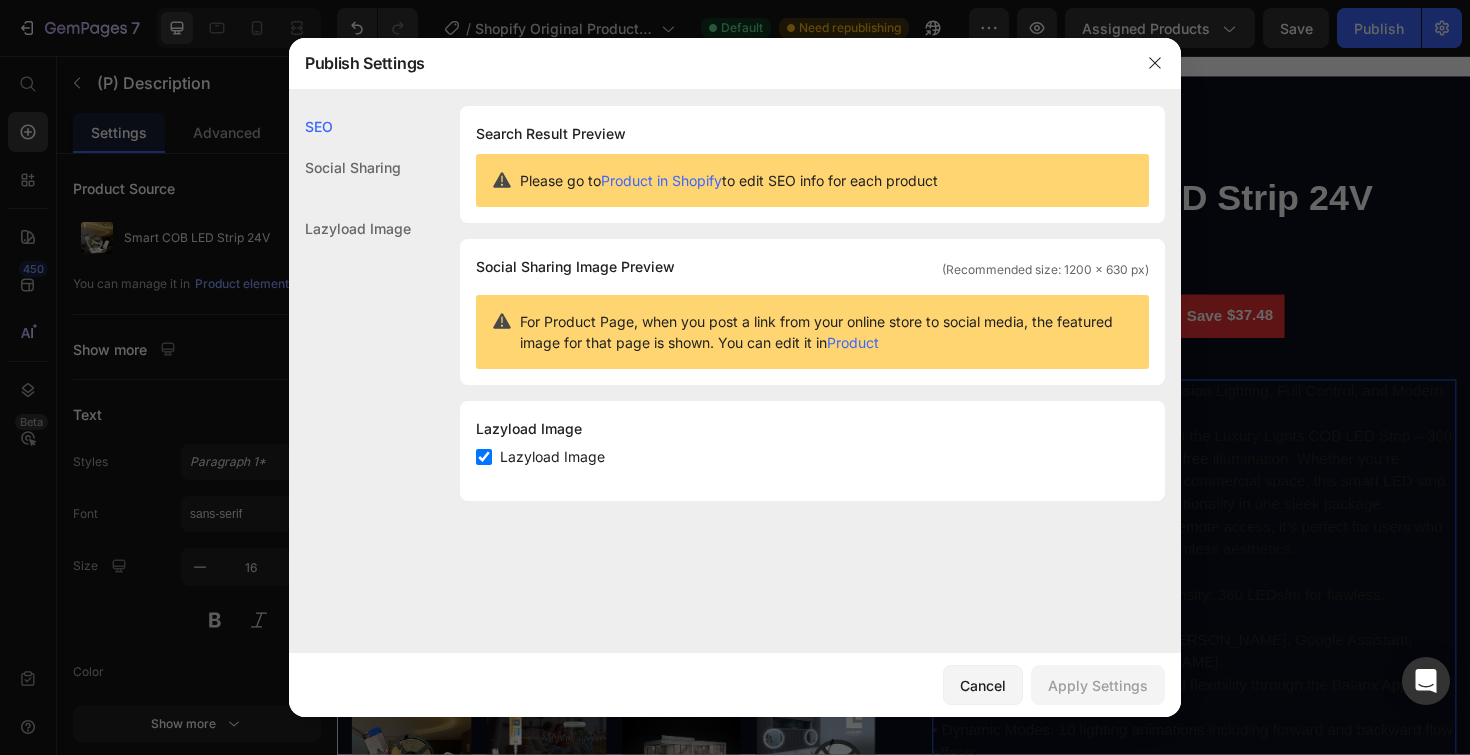 drag, startPoint x: 1153, startPoint y: 64, endPoint x: 1177, endPoint y: 70, distance: 24.738634 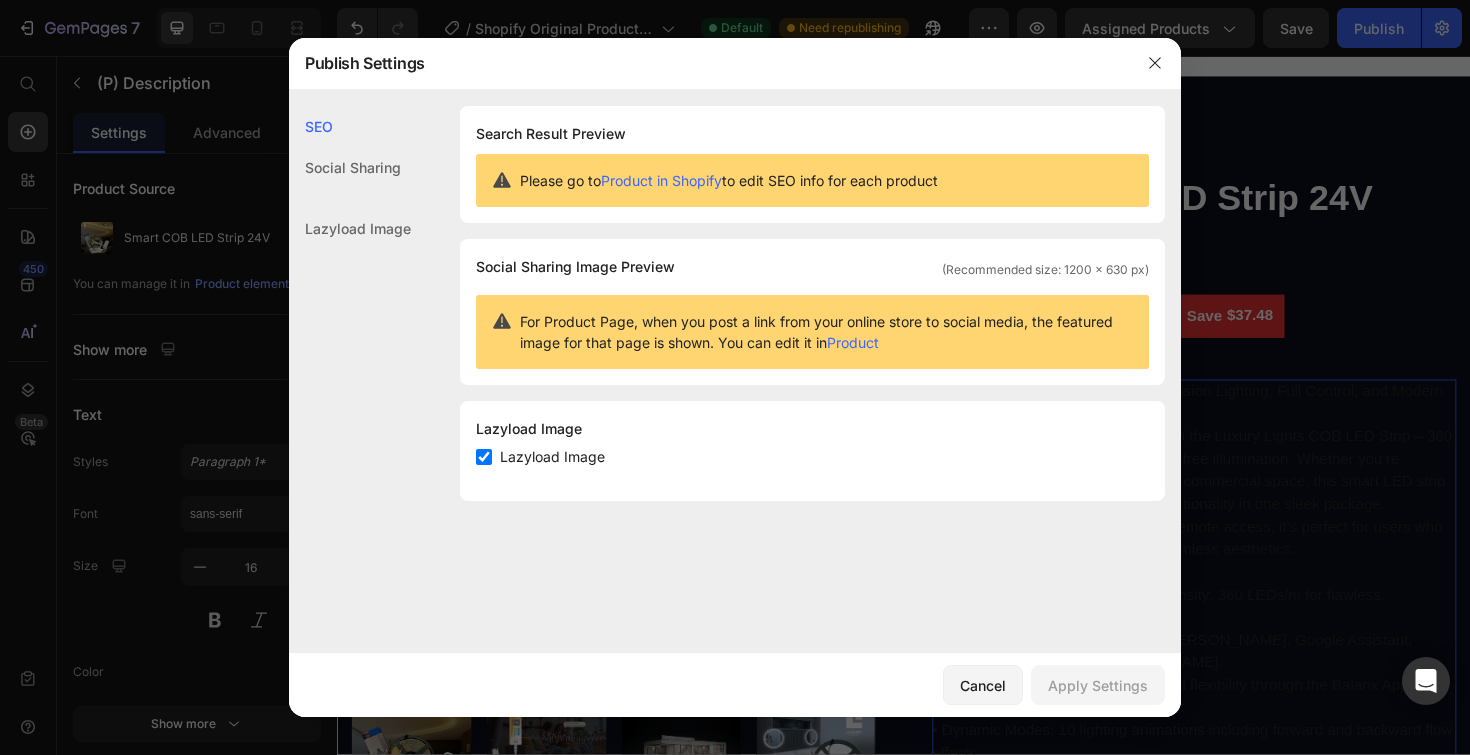 click 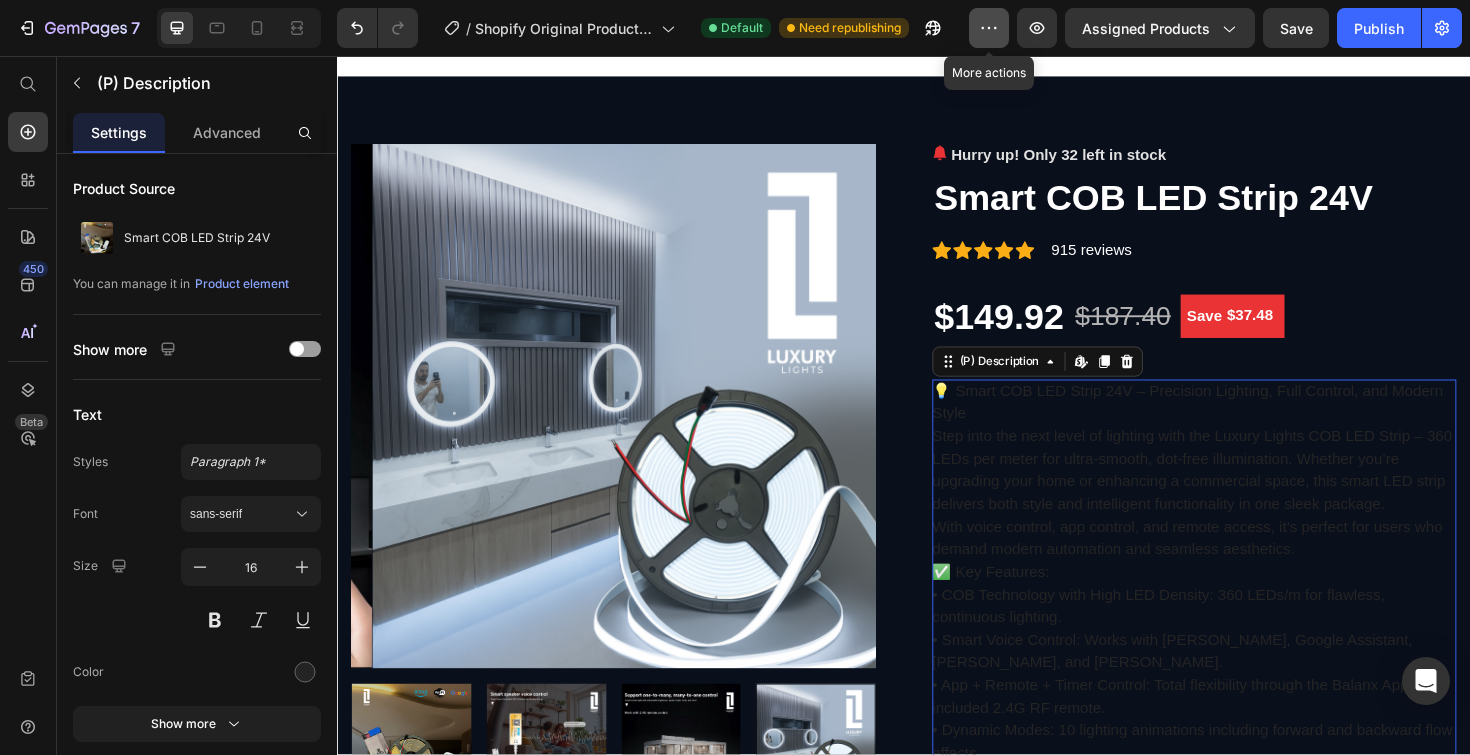 click 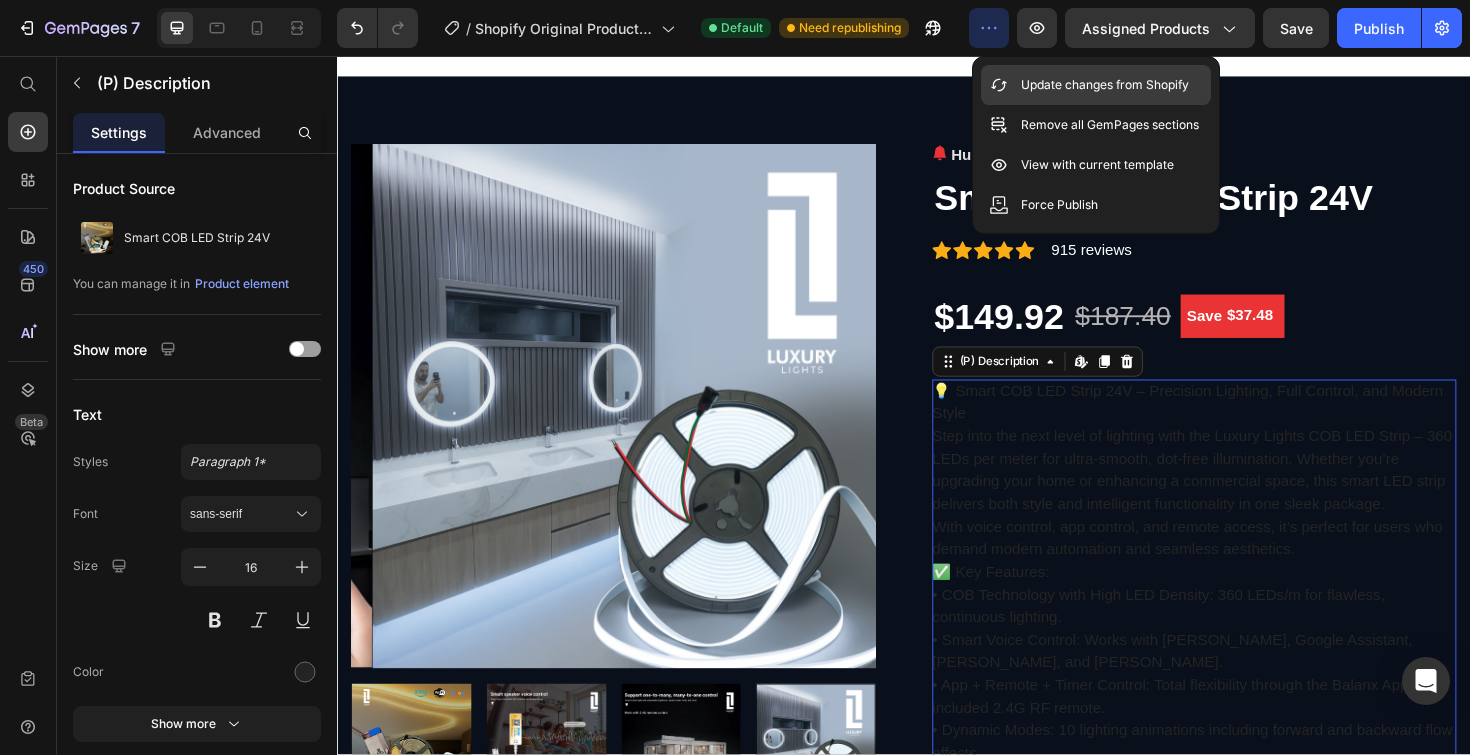 click on "Update changes from Shopify" at bounding box center [1105, 85] 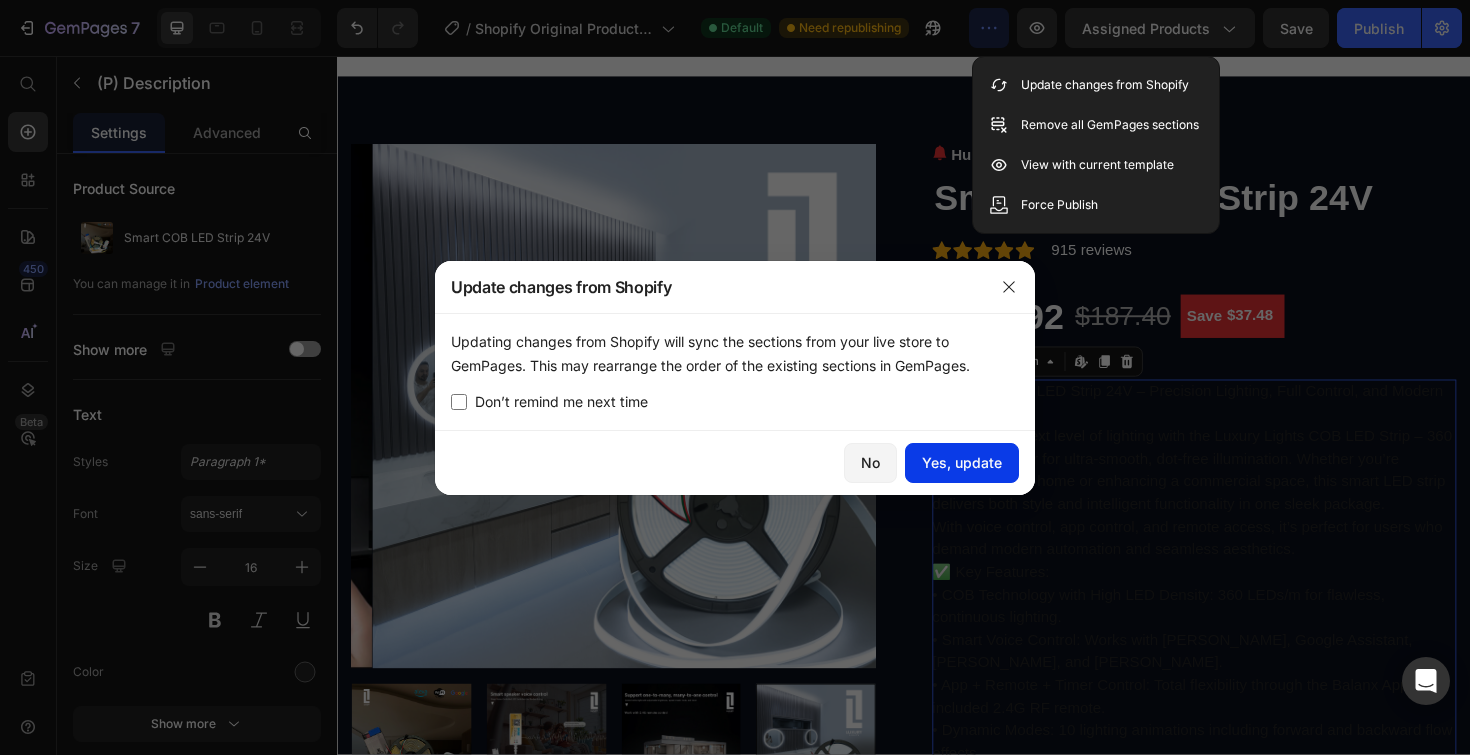 click on "Yes, update" at bounding box center [962, 462] 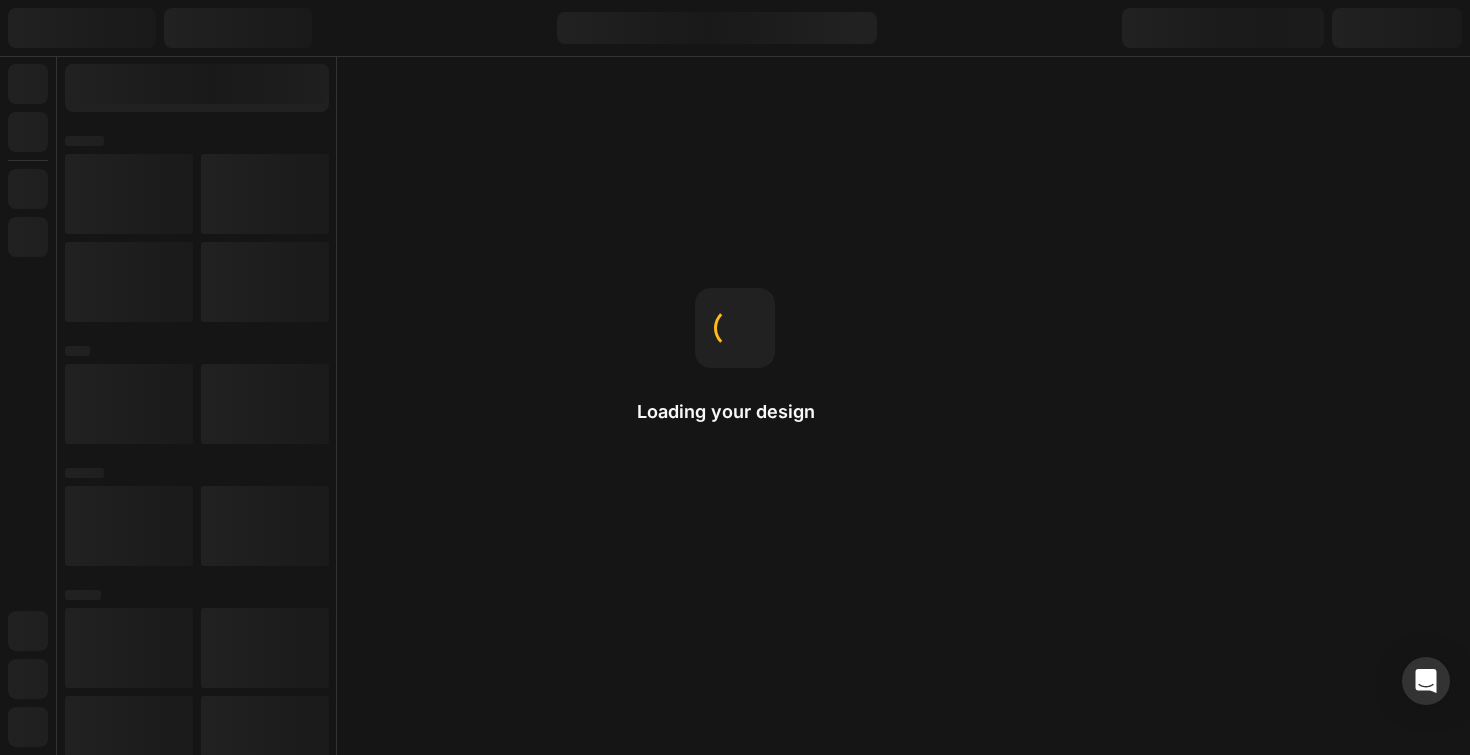 scroll, scrollTop: 0, scrollLeft: 0, axis: both 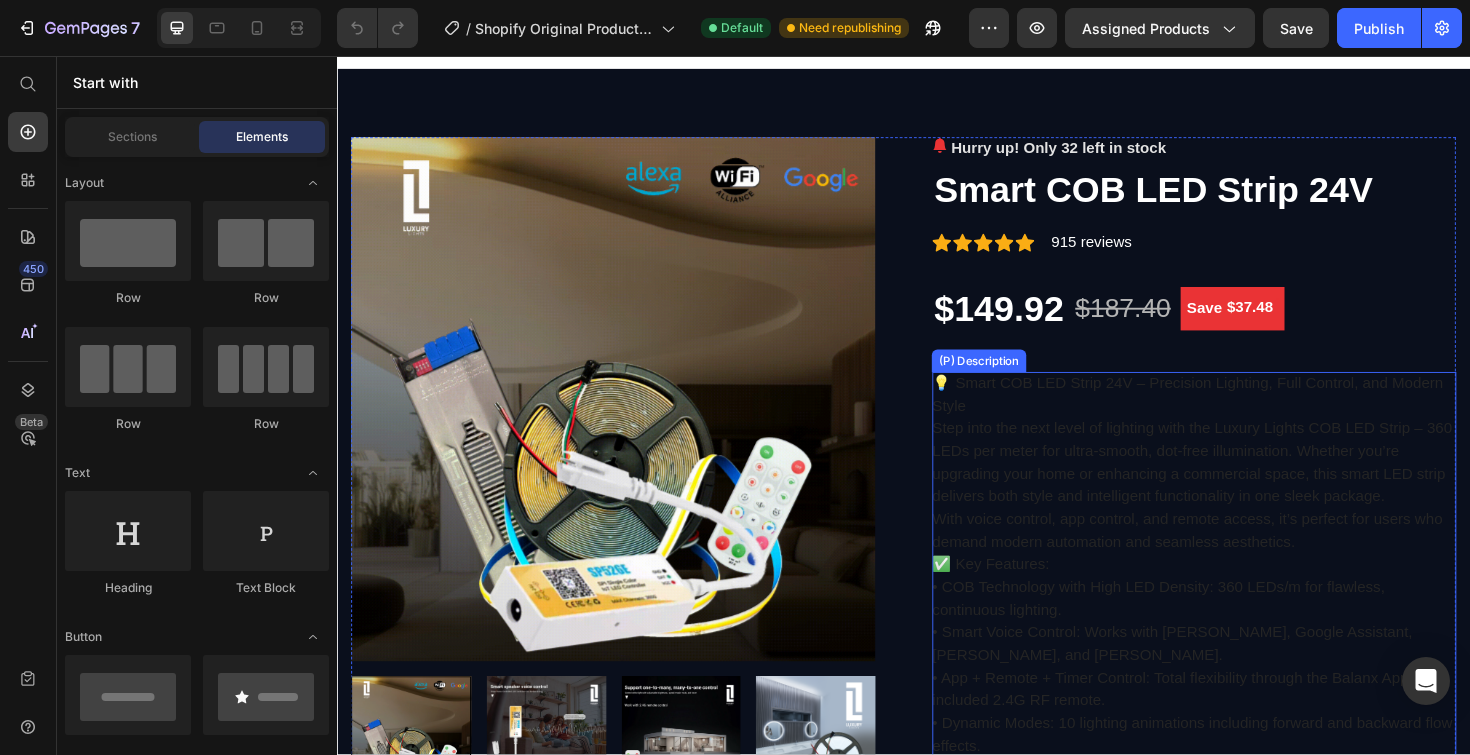 click on "💡 Smart COB LED Strip 24V – Precision Lighting, Full Control, and Modern Style
Step into the next level of lighting with the Luxury Lights COB LED Strip – 360 LEDs per meter for ultra-smooth, dot-free illumination. Whether you’re upgrading your home or enhancing a commercial space, this smart LED strip delivers both style and intelligent functionality in one sleek package.
With voice control, app control, and remote access, it’s perfect for users who demand modern automation and seamless aesthetics.
✅ Key Features:
•   COB Technology with High LED Density: 360 LEDs/m for flawless, continuous lighting.
•   Smart Voice Control: Works with [PERSON_NAME], Google Assistant, [PERSON_NAME], and [PERSON_NAME].
•   App + Remote + Timer Control: Total flexibility through the Balanx App and included 2.4G RF remote.
•   Dynamic Modes: 10 lighting animations including forward and backward flow effects.
•   Color Options: Warm White (3000K), Natural White (4000K), and Cool White (6000K).
•" at bounding box center (1244, 2424) 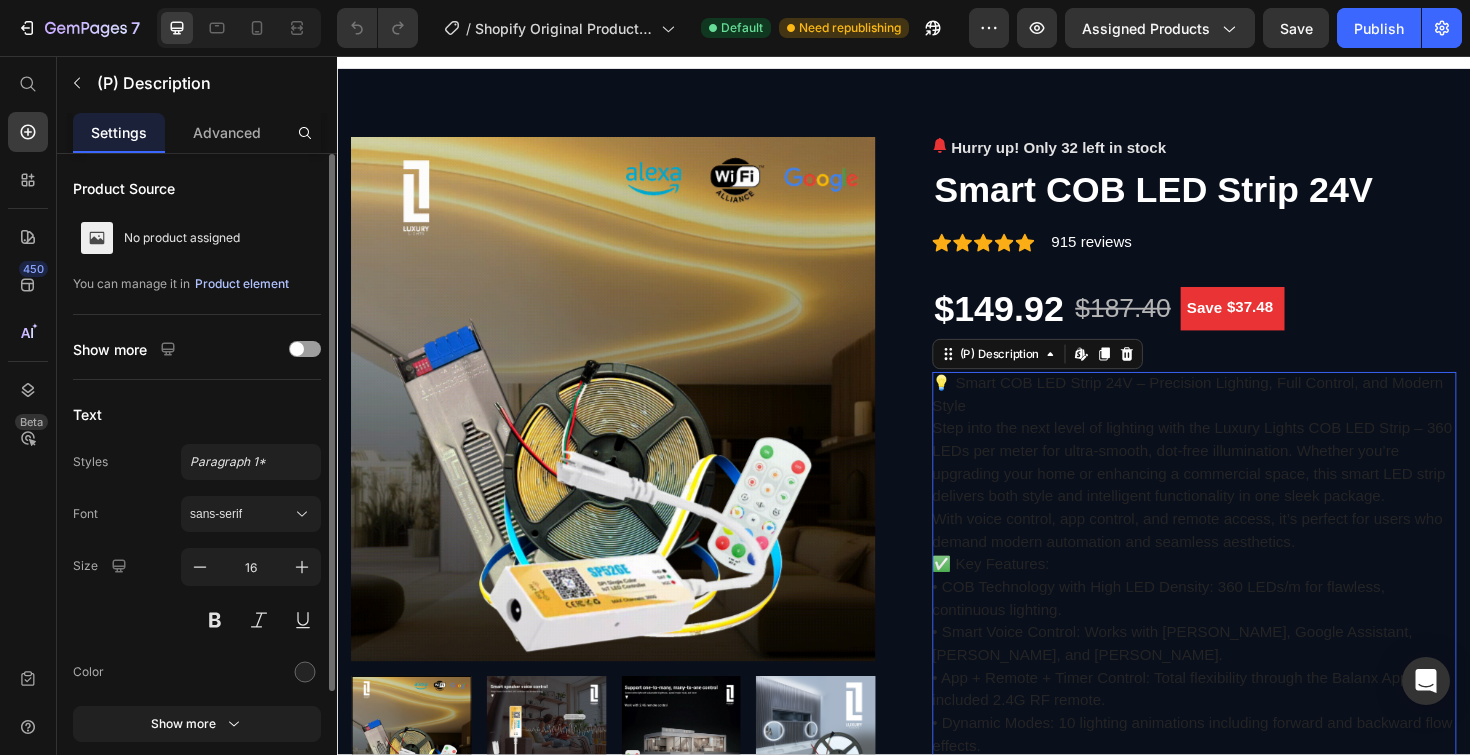click on "Product element" at bounding box center (242, 284) 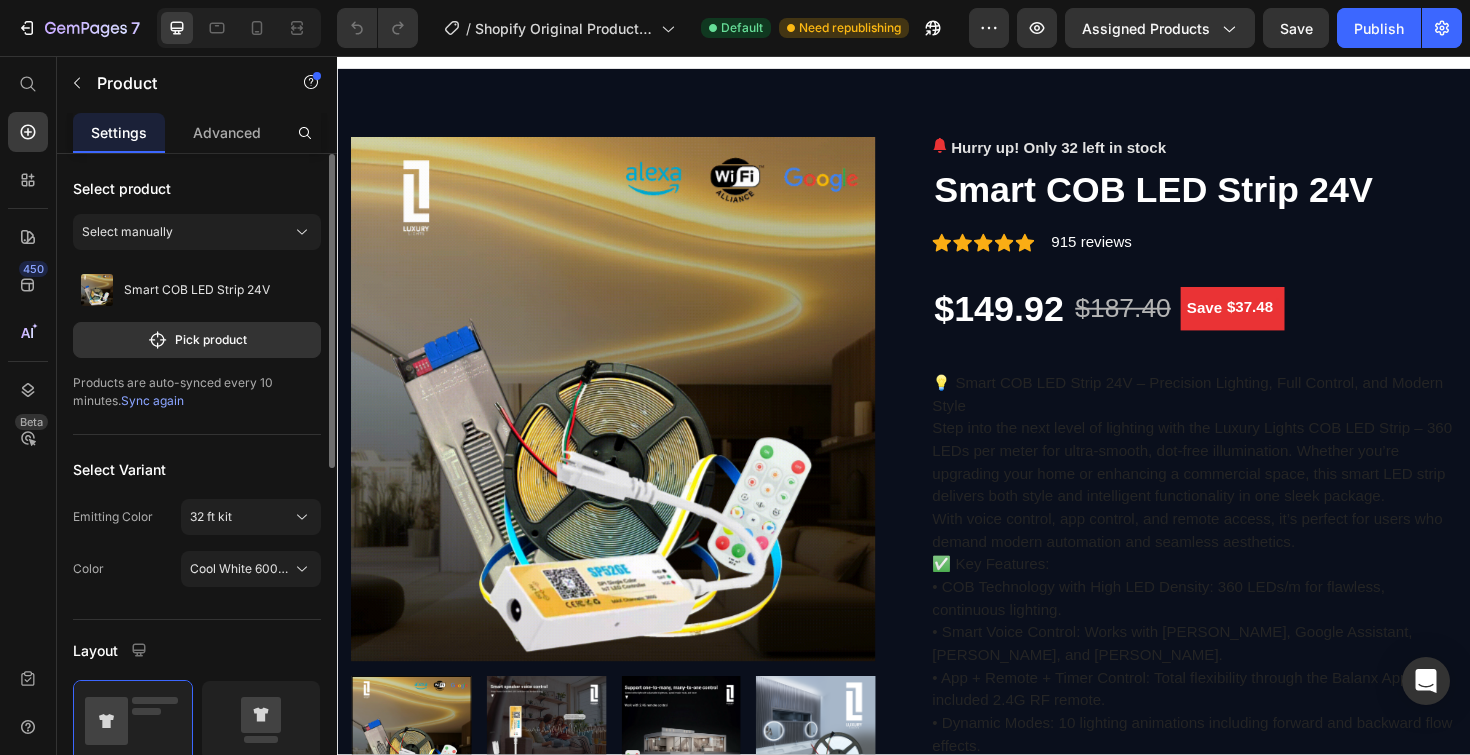 click on "Emitting Color" at bounding box center (113, 517) 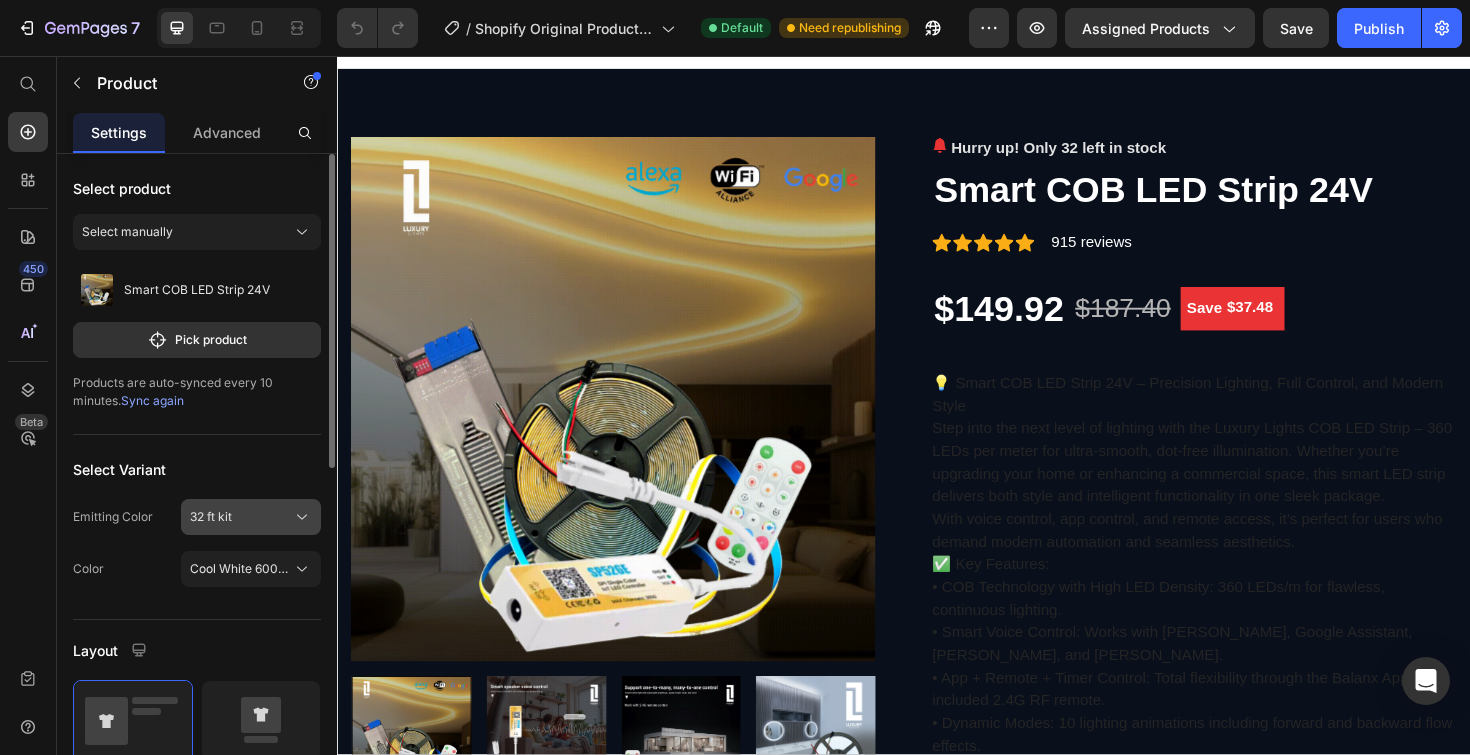 click on "32 ft kit" at bounding box center [251, 517] 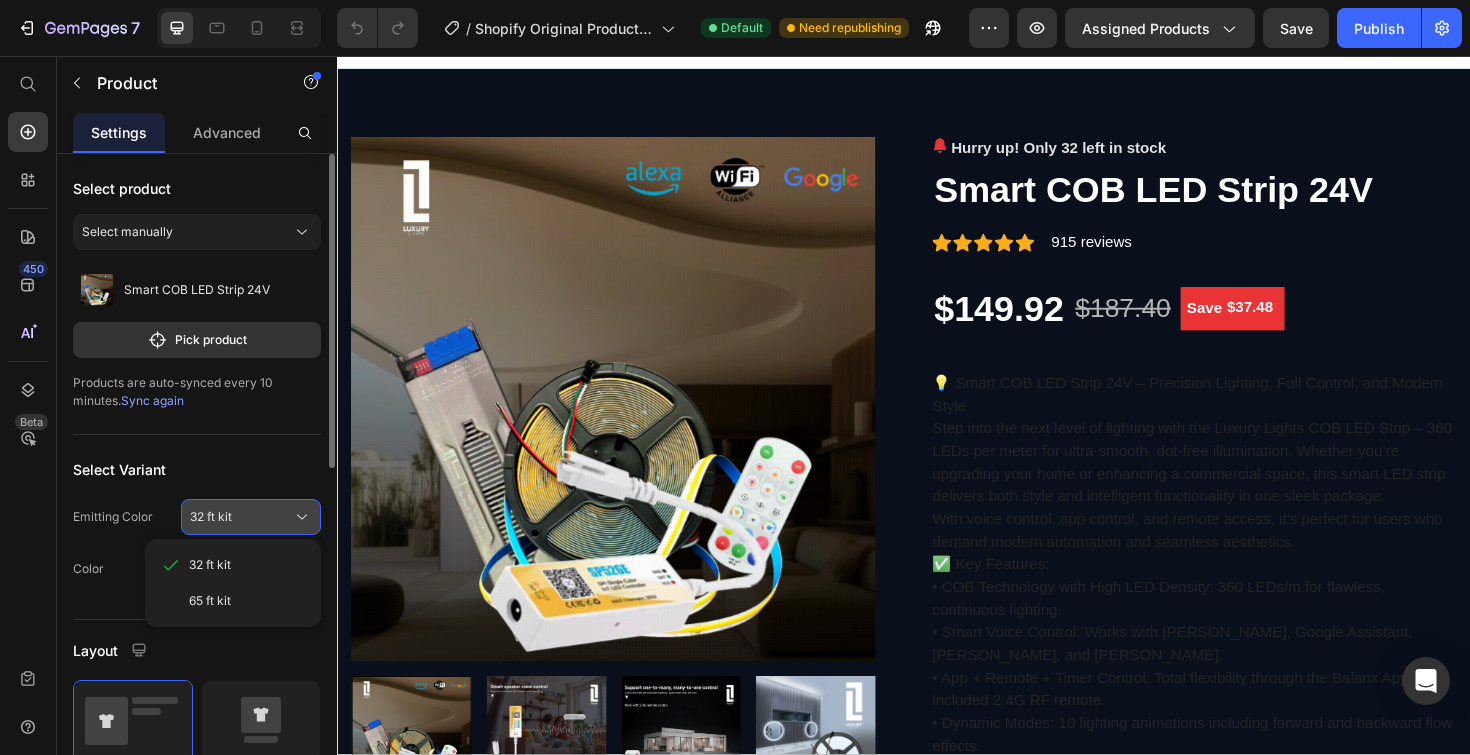 click on "32 ft kit" at bounding box center [251, 517] 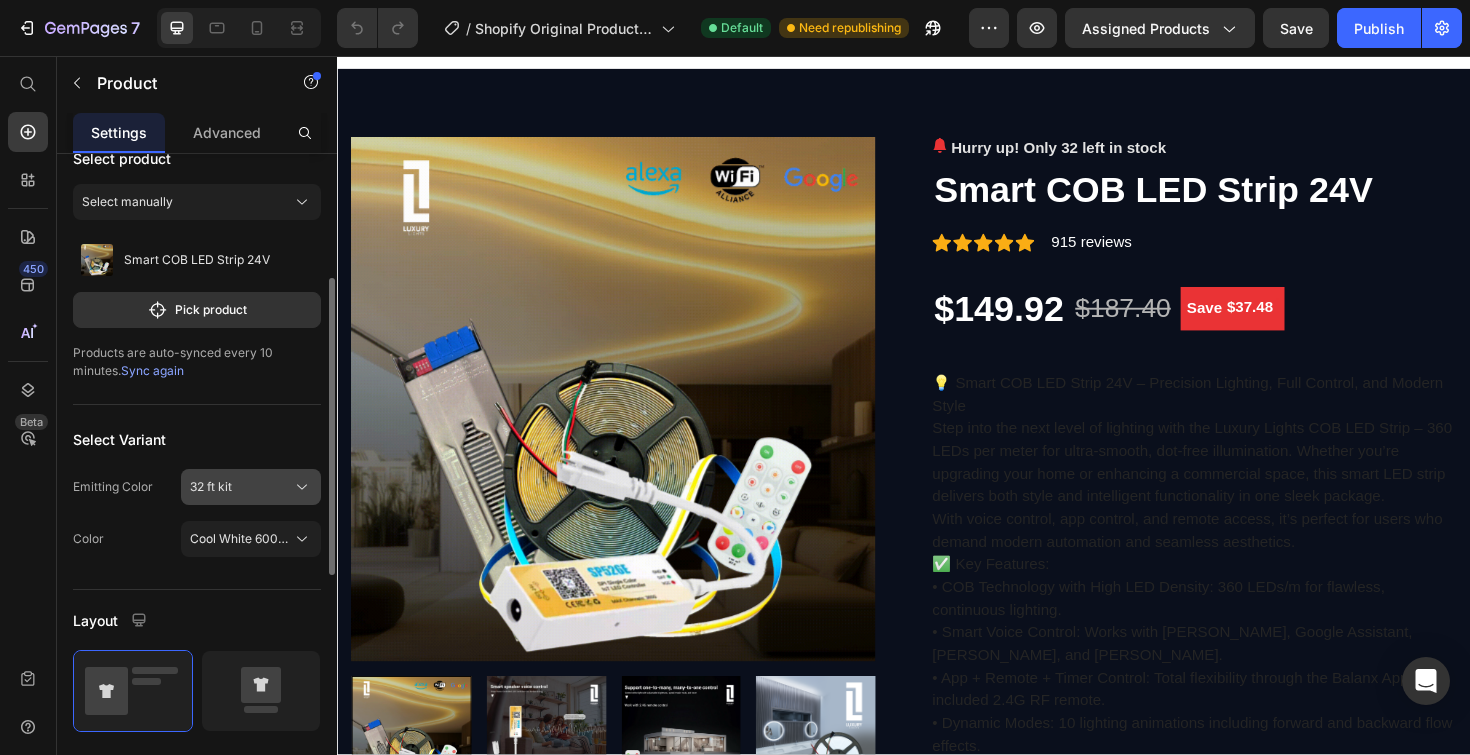 scroll, scrollTop: 106, scrollLeft: 0, axis: vertical 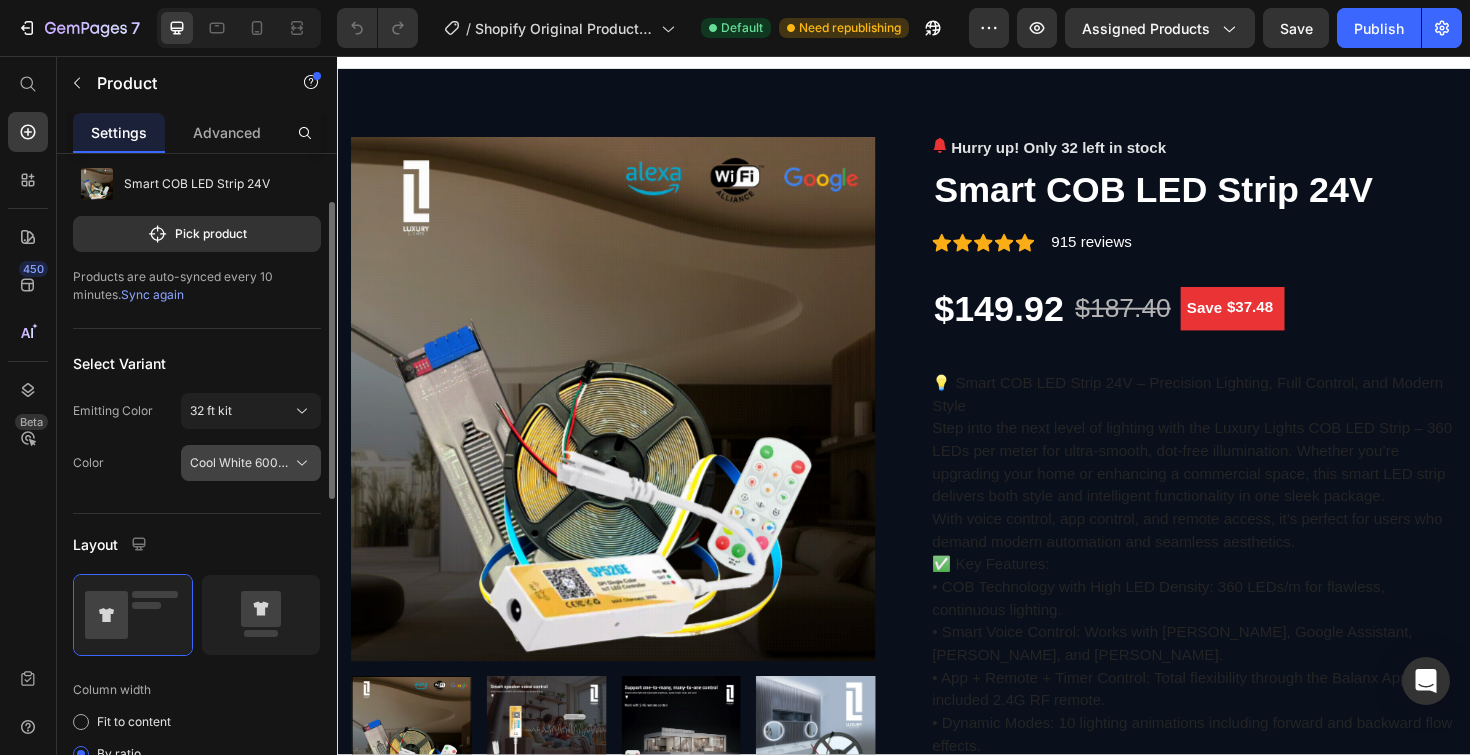 click on "Cool White 6000K" at bounding box center (239, 463) 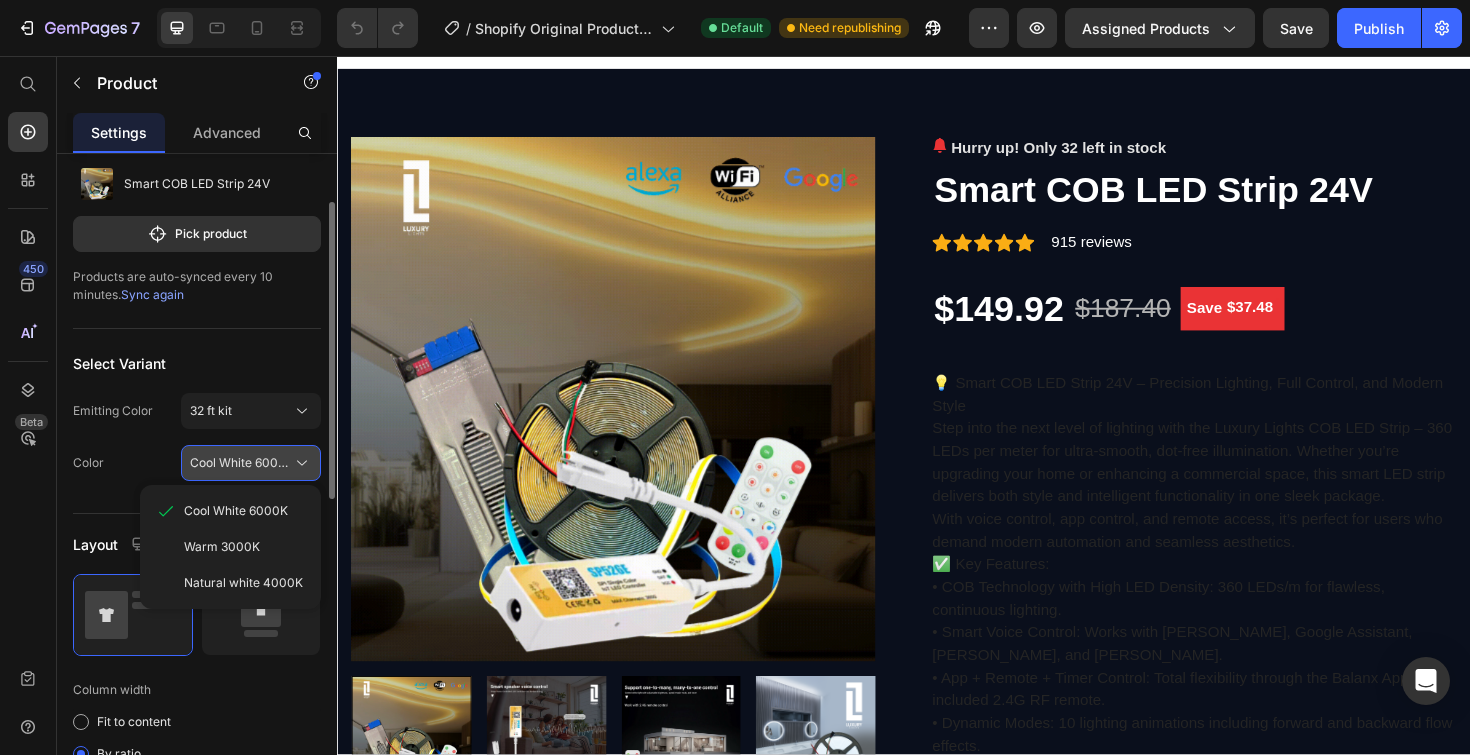 click on "Cool White 6000K" at bounding box center (239, 463) 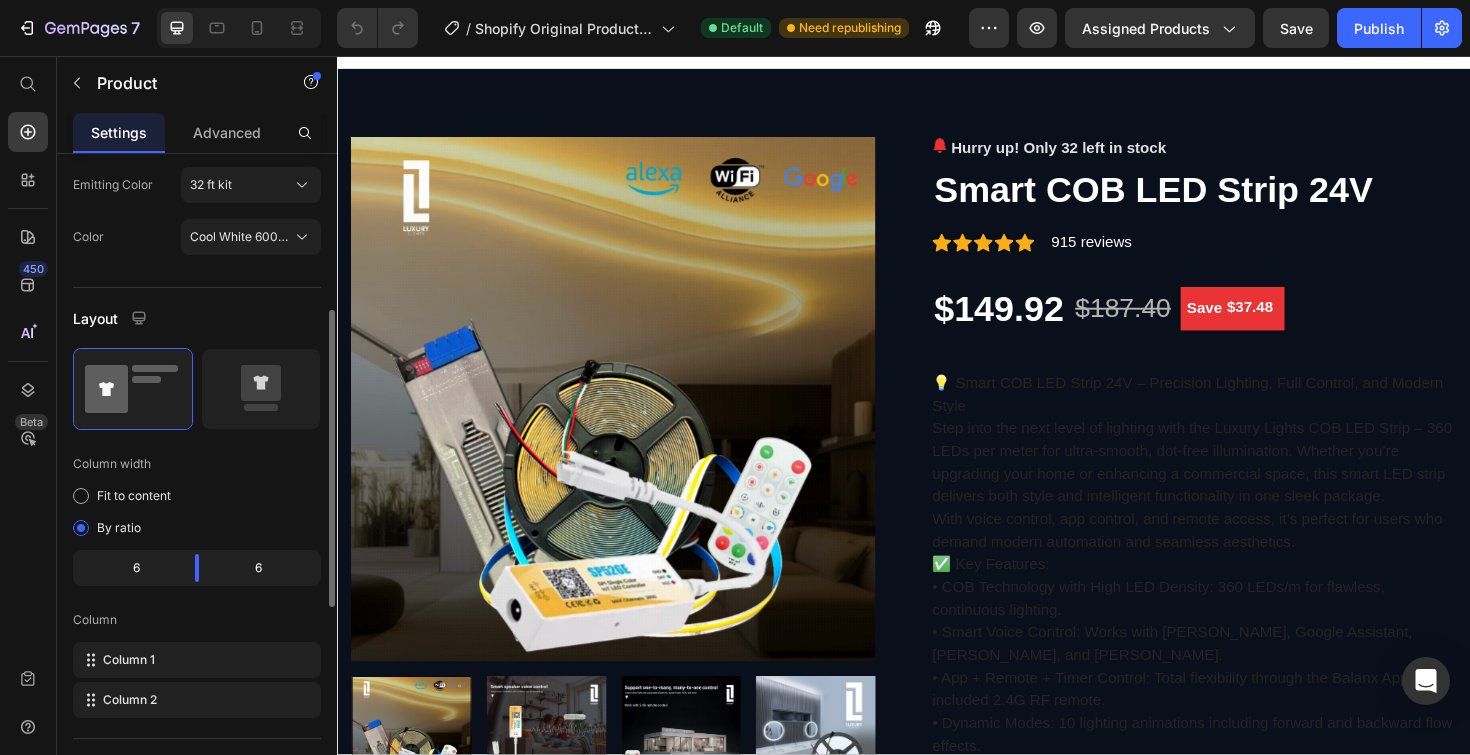 scroll, scrollTop: 463, scrollLeft: 0, axis: vertical 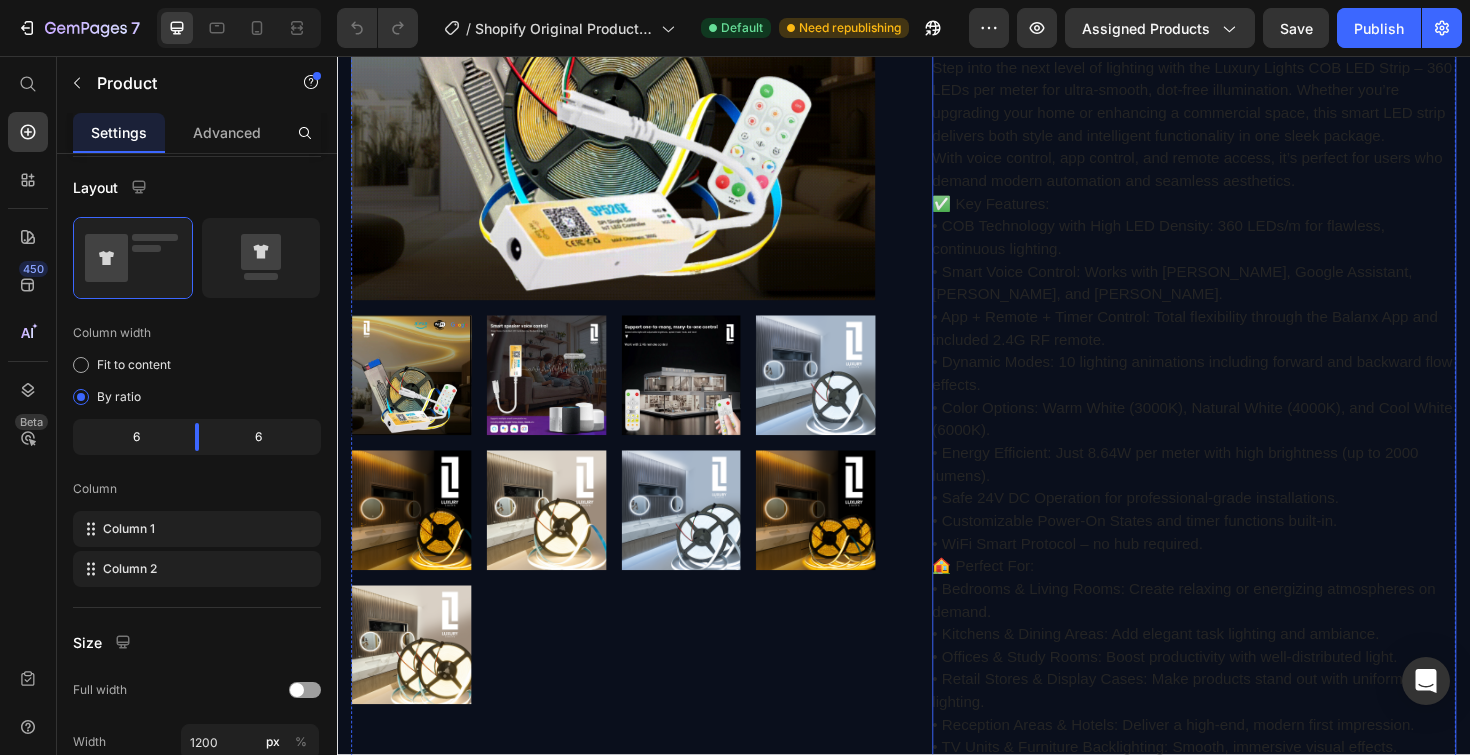 click on "•   Color Options: Warm White (3000K), Natural White (4000K), and Cool White (6000K)." at bounding box center [1242, 440] 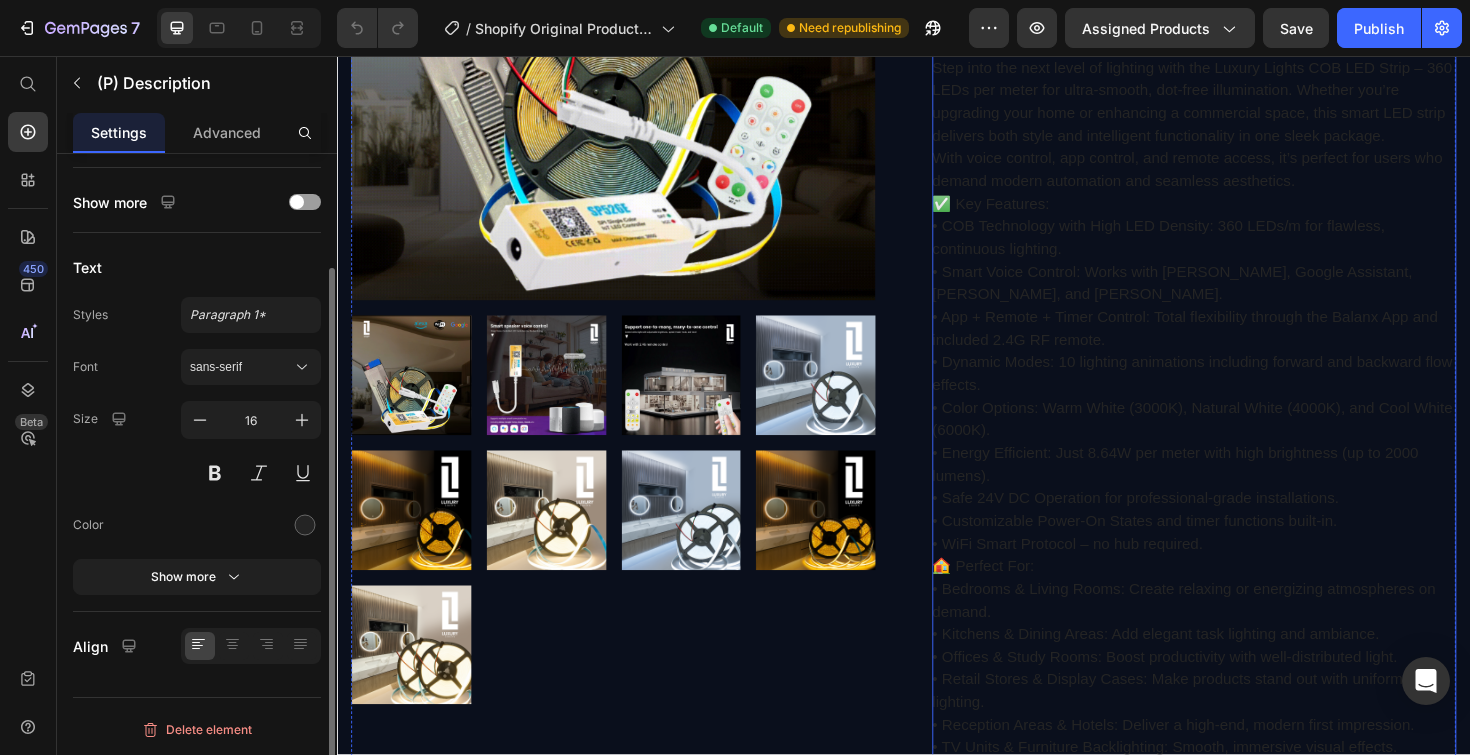 scroll, scrollTop: 0, scrollLeft: 0, axis: both 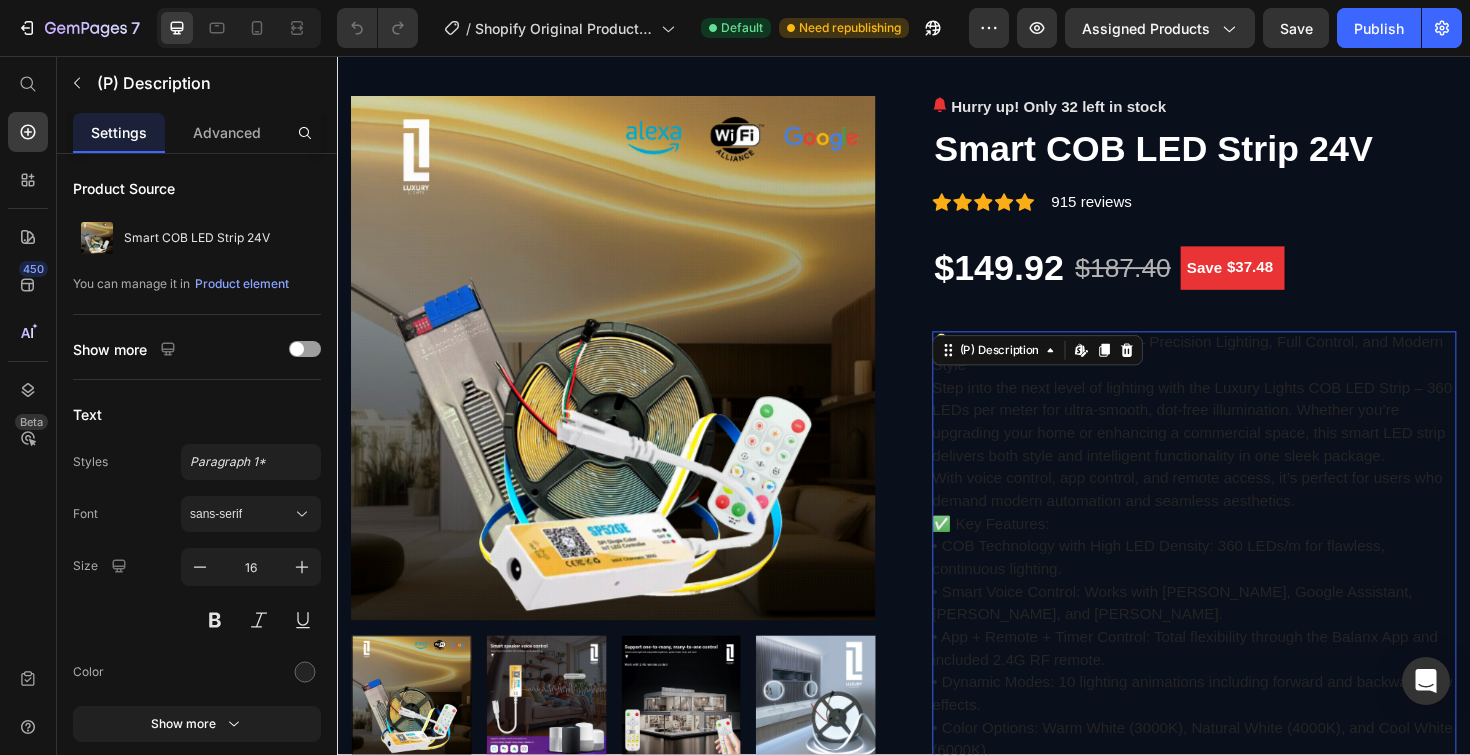 click on "Step into the next level of lighting with the Luxury Lights COB LED Strip – 360 LEDs per meter for ultra-smooth, dot-free illumination. Whether you’re upgrading your home or enhancing a commercial space, this smart LED strip delivers both style and intelligent functionality in one sleek package." at bounding box center [1242, 443] 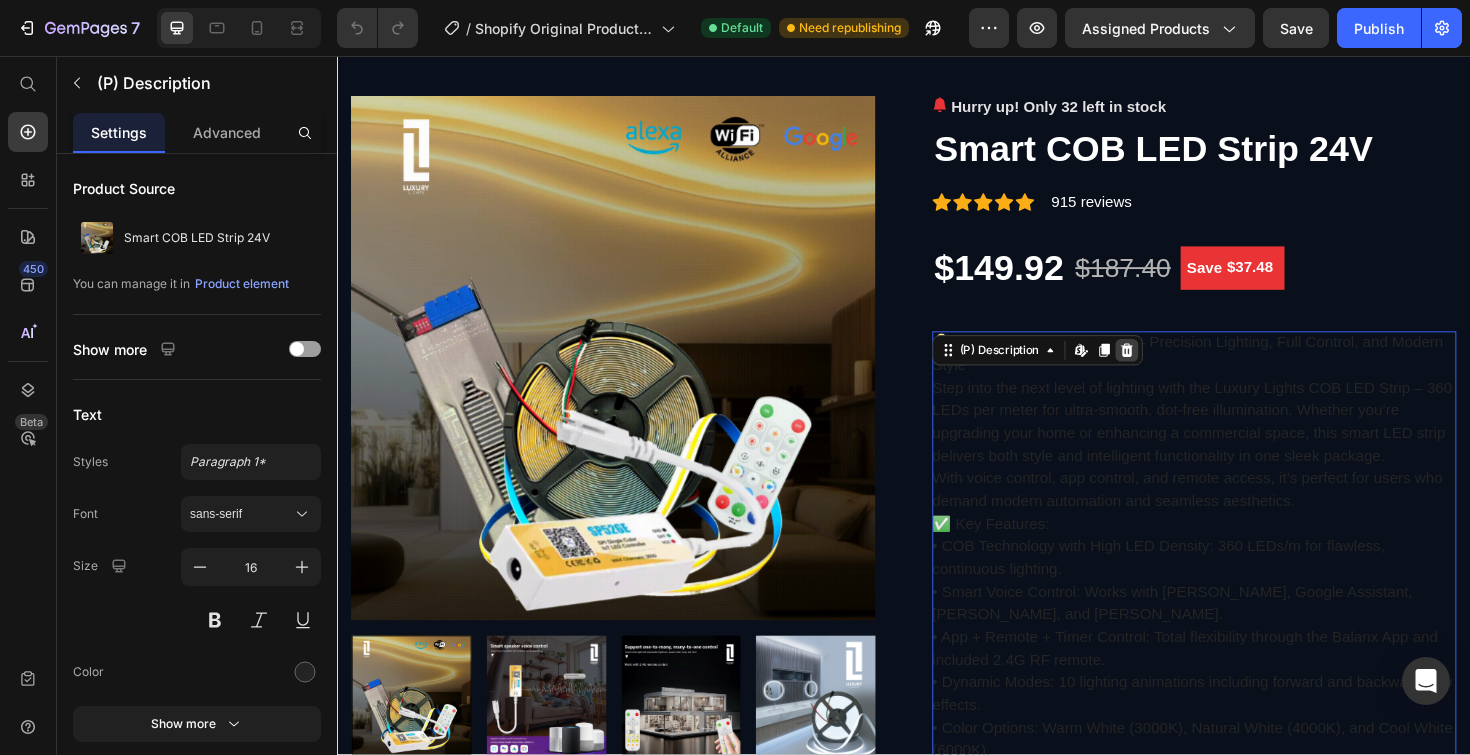 click 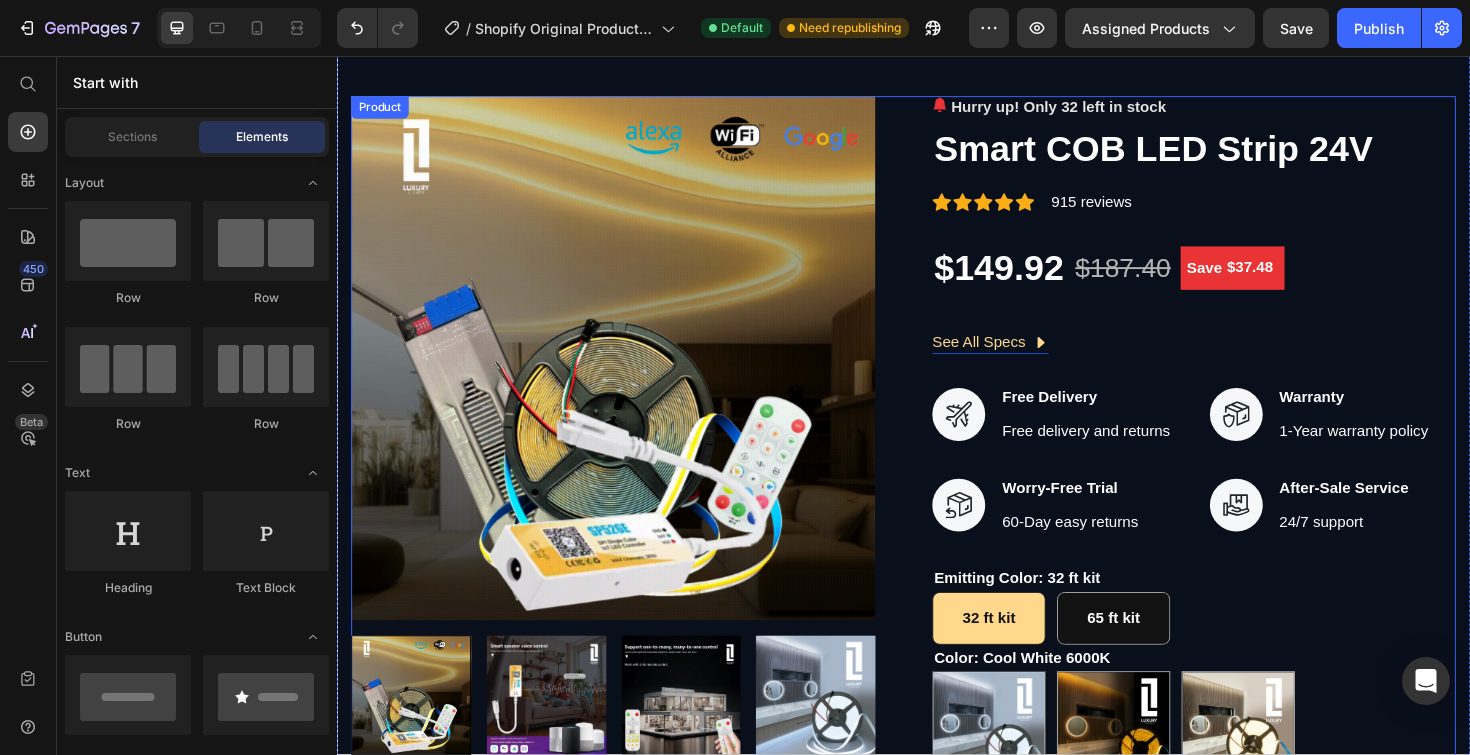 click on "Hurry up! Only 32 left in stock (P) Stock Counter Smart COB LED Strip 24V (P) Title
Icon
Icon
Icon
Icon
Icon Icon List Hoz 915 reviews Text block Row $149.92 (P) Price $187.40 (P) Price Save $37.48 (P) Tag Row
See All Specs Button Row
Icon Free Delivery Text block Free delivery and returns Text block Icon List
Icon Worry-Free Trial Text block 60-Day easy returns Text block Icon List
Icon Warranty Text block 1-Year warranty policy Text block Icon List
Icon After-Sale Service Text block 24/7 support Text block Icon List Row Emitting Color: 32 ft kit 32 ft kit 32 ft kit 32 ft kit 65 ft kit 65 ft kit 65 ft kit Color: Cool White 6000K Cool White 6000K Cool White 6000K Warm 3000K Warm 3000K Natural white 4000K Natural white 4000K (P) Variants & Swatches Quantity Text block 1 (P) Quantity ADD TO CART (P) Cart Button Buy it now" at bounding box center (1244, 614) 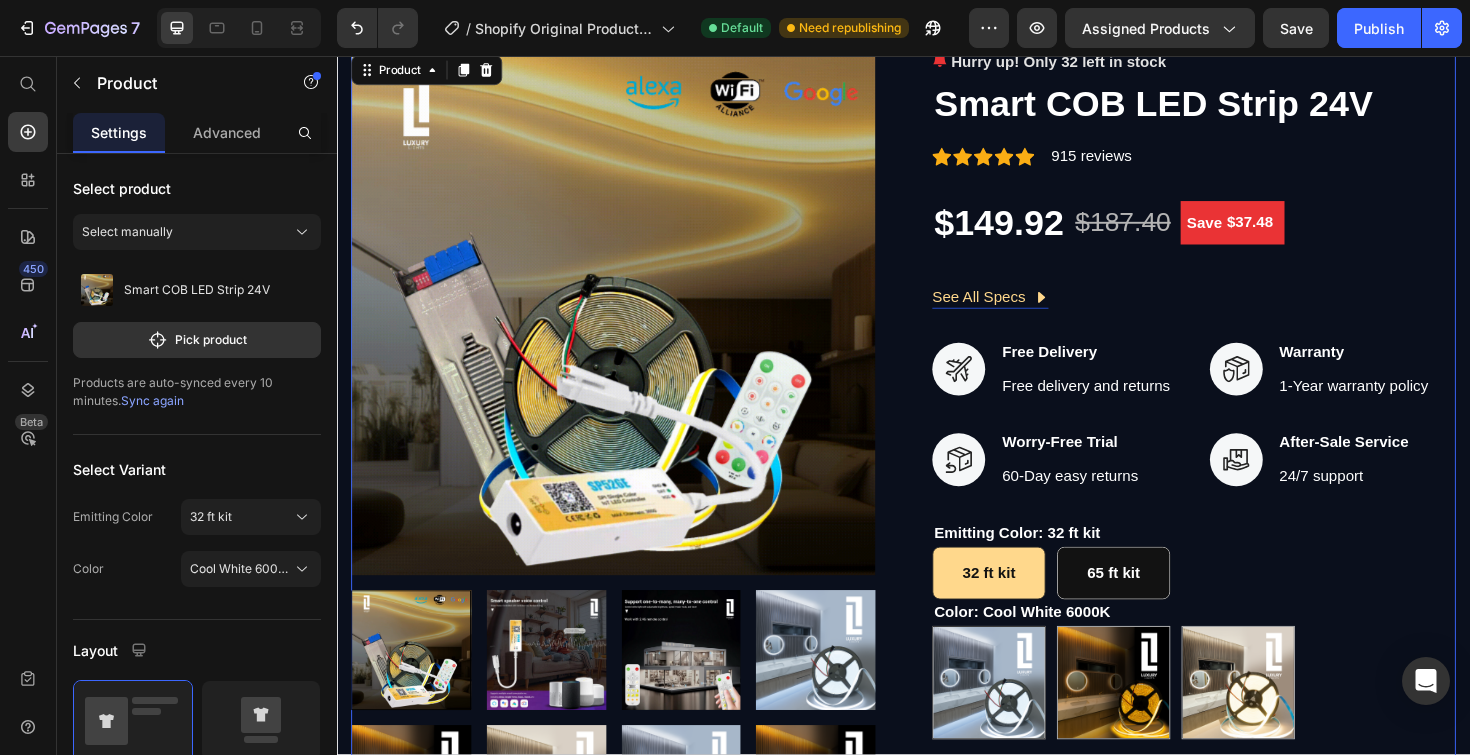 scroll, scrollTop: 423, scrollLeft: 0, axis: vertical 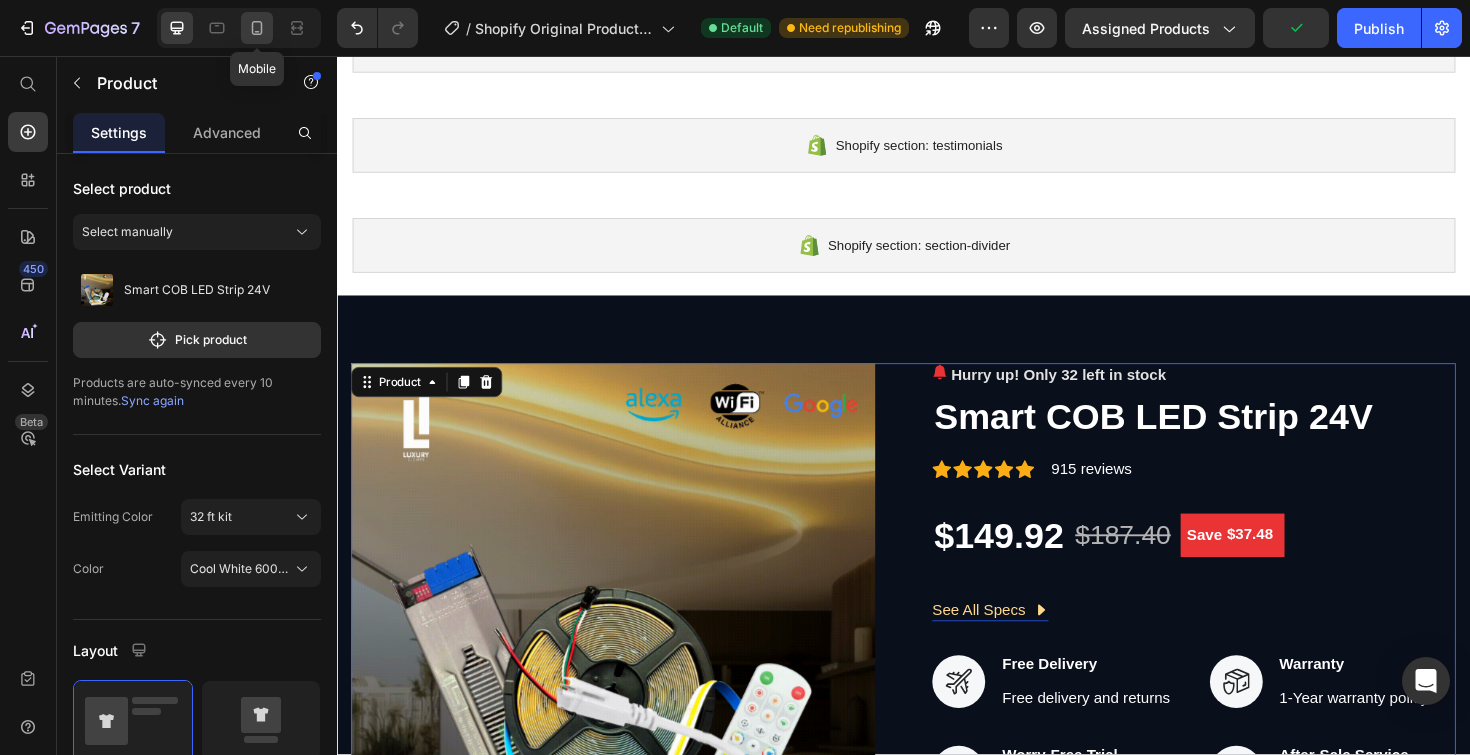 click 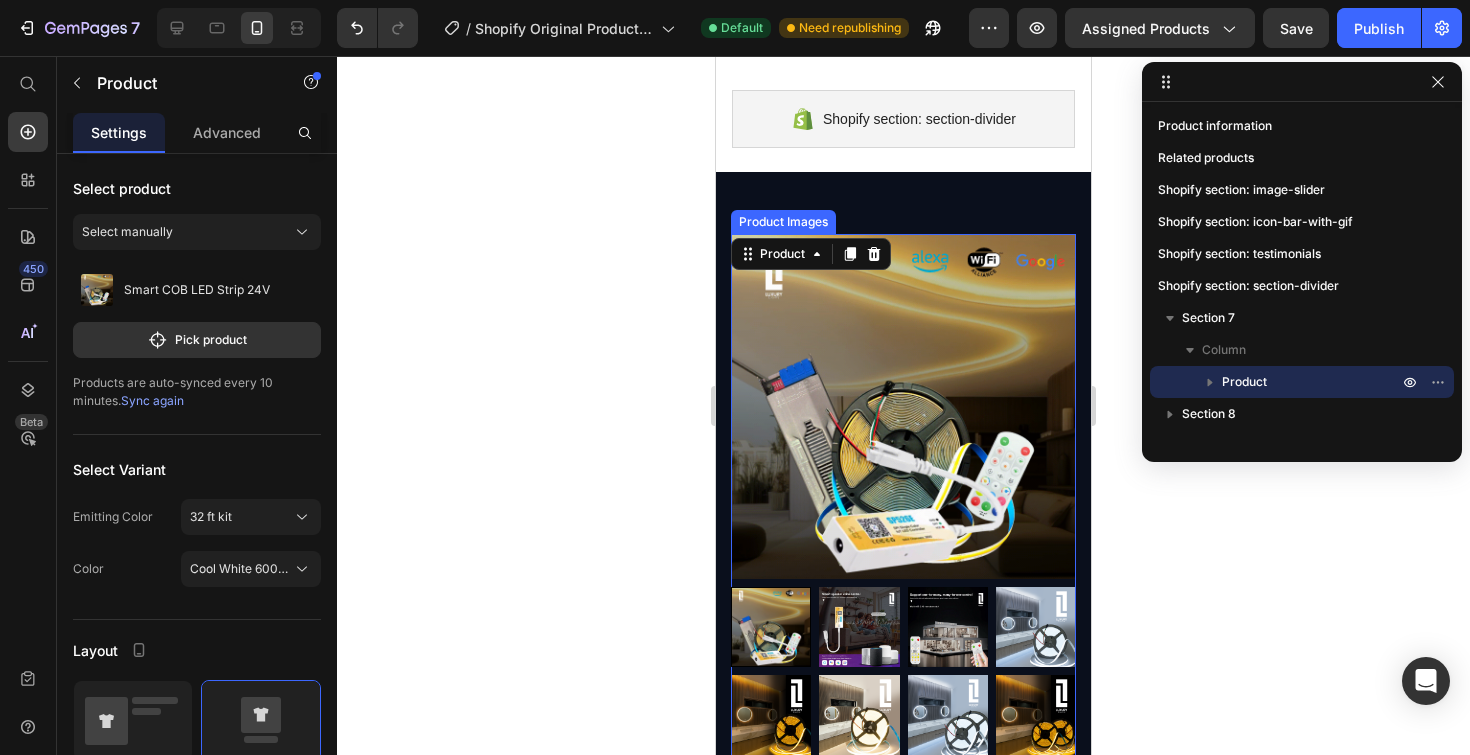 scroll, scrollTop: 768, scrollLeft: 0, axis: vertical 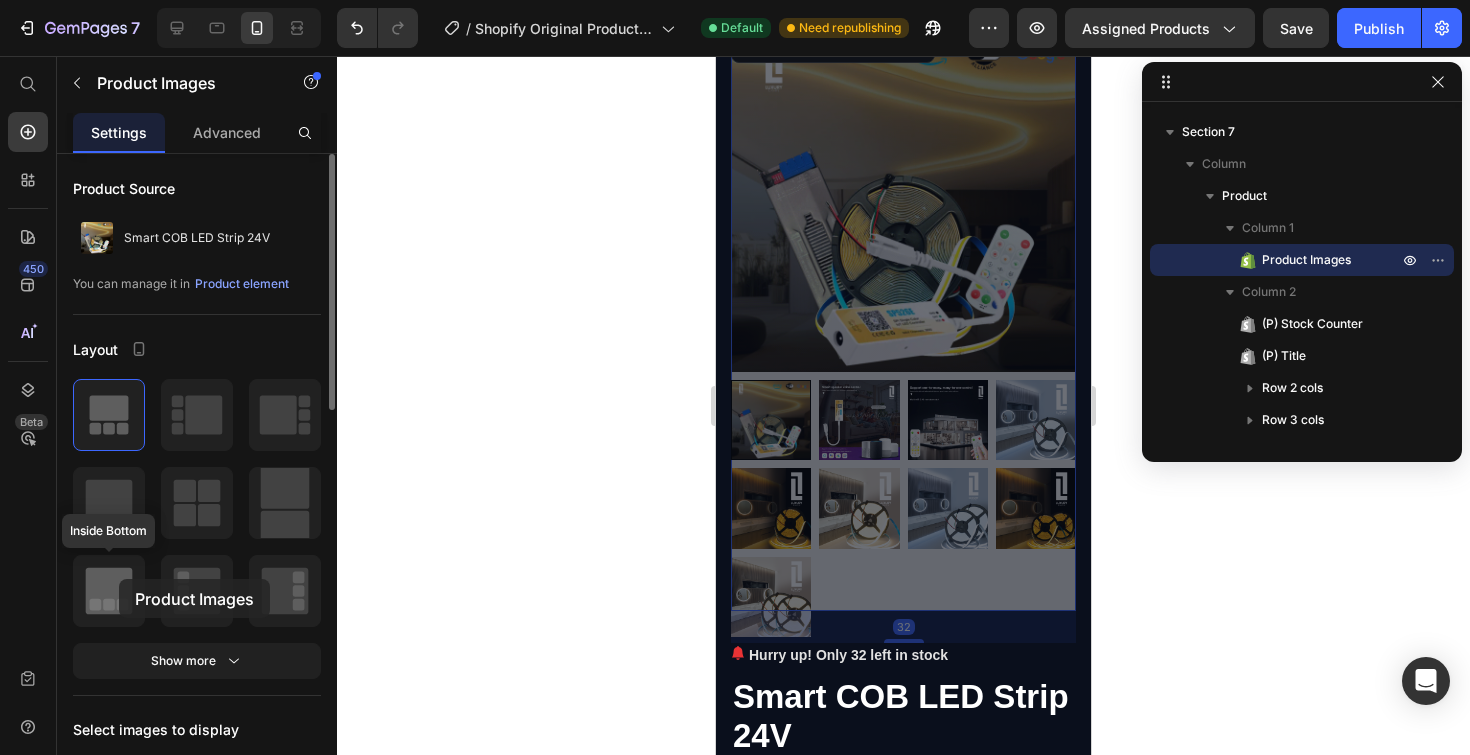 click 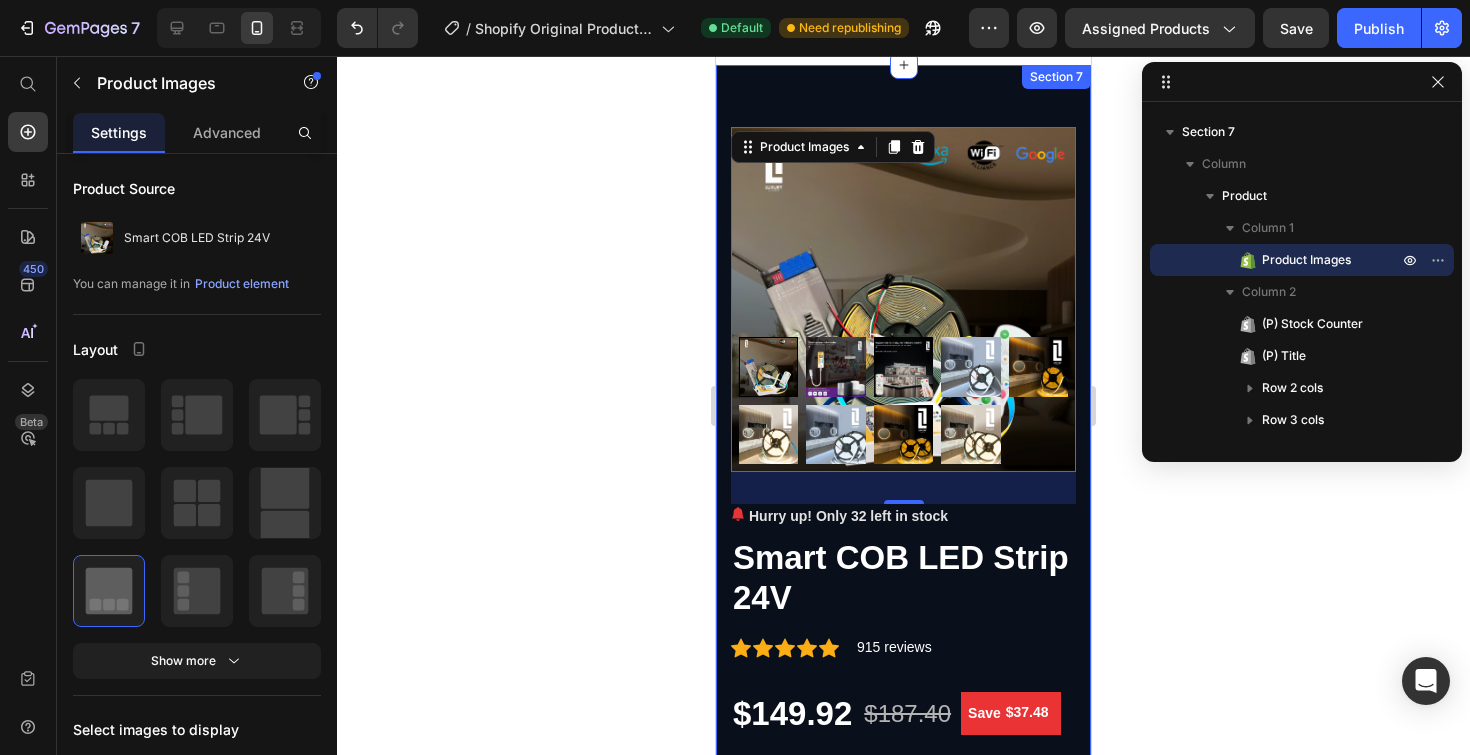 scroll, scrollTop: 667, scrollLeft: 0, axis: vertical 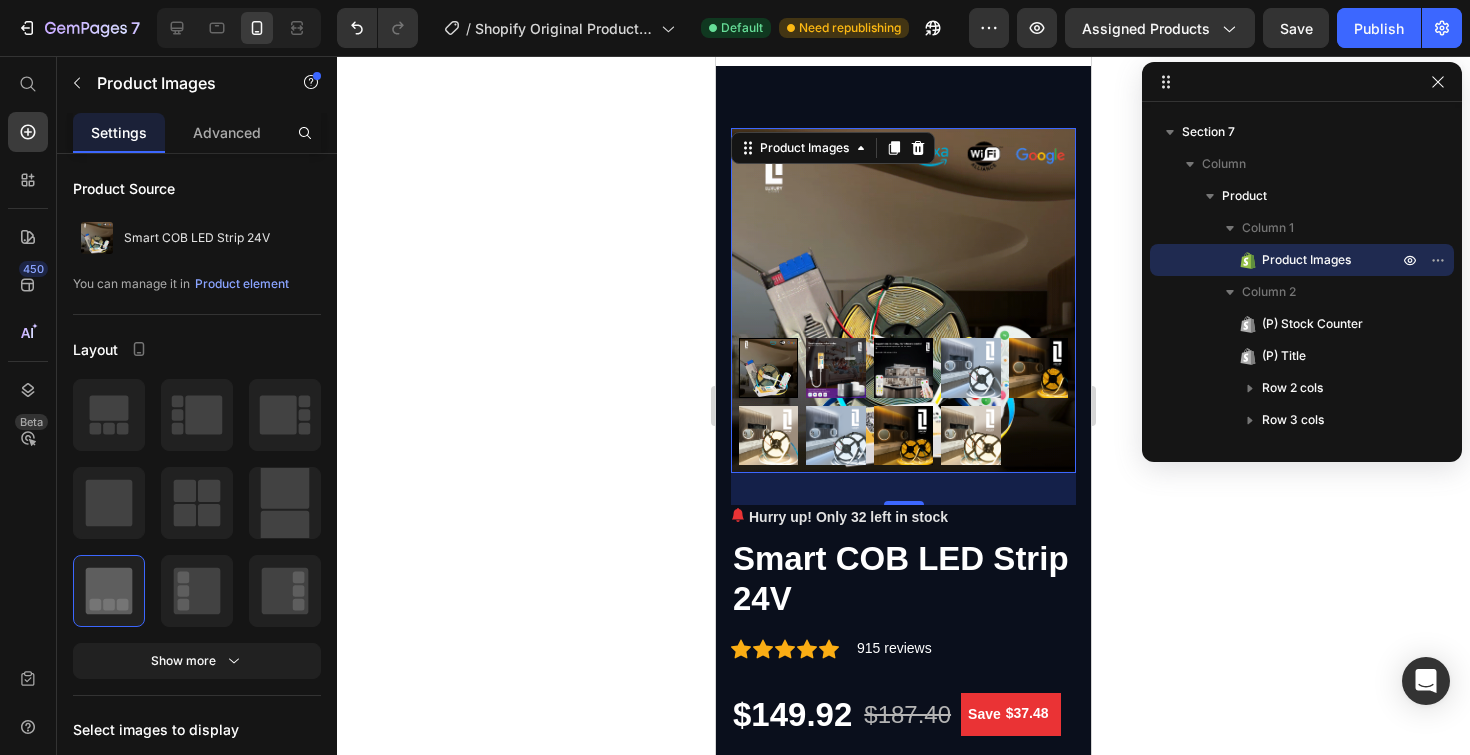 click at bounding box center [835, 367] 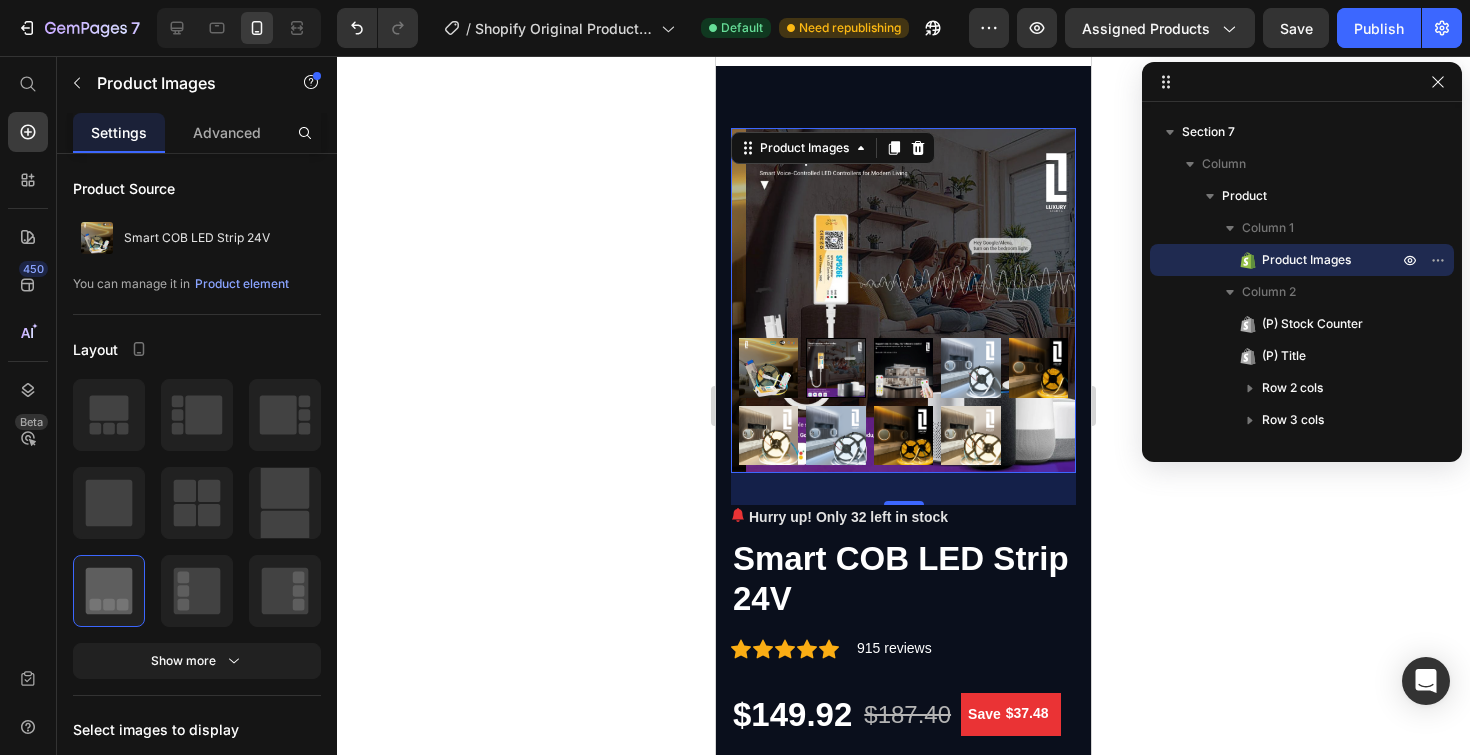 click at bounding box center (903, 367) 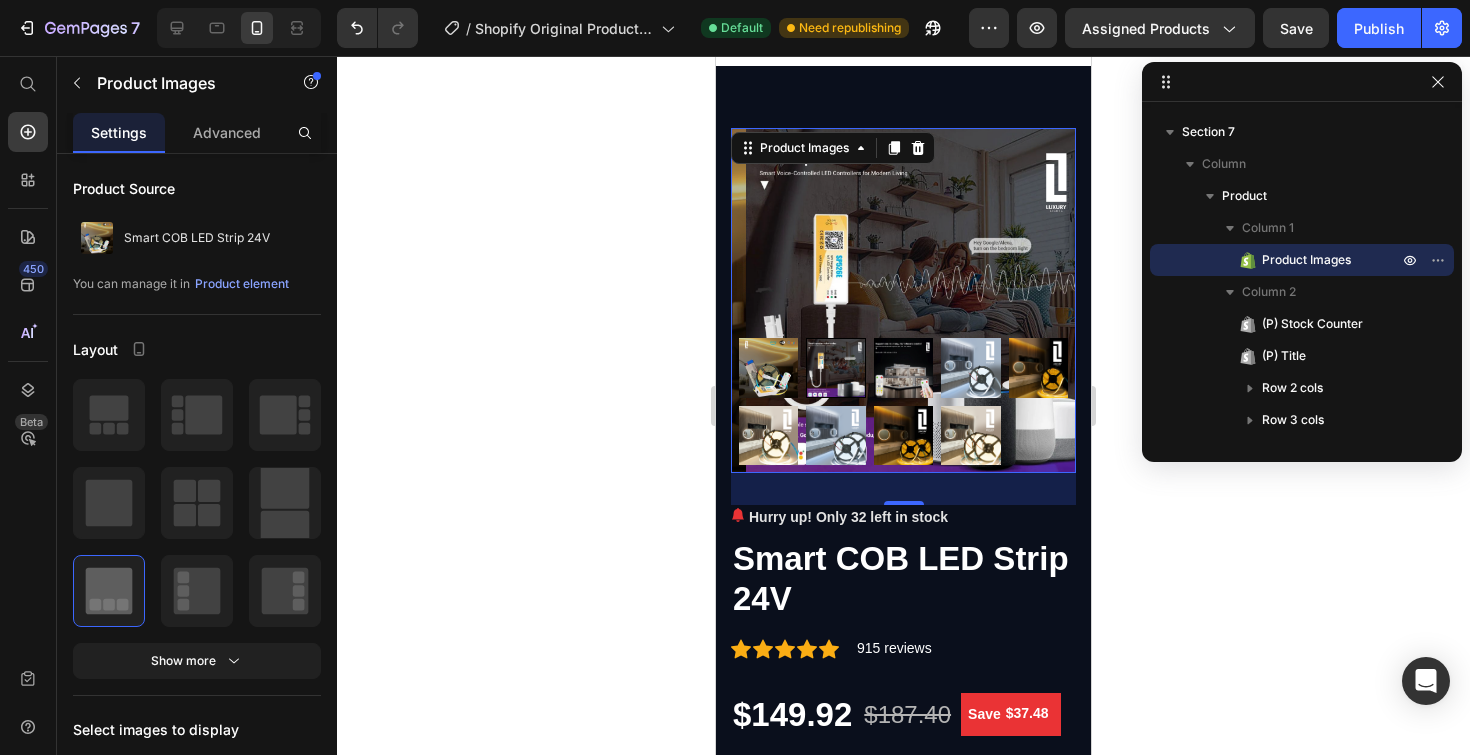 click at bounding box center (768, 367) 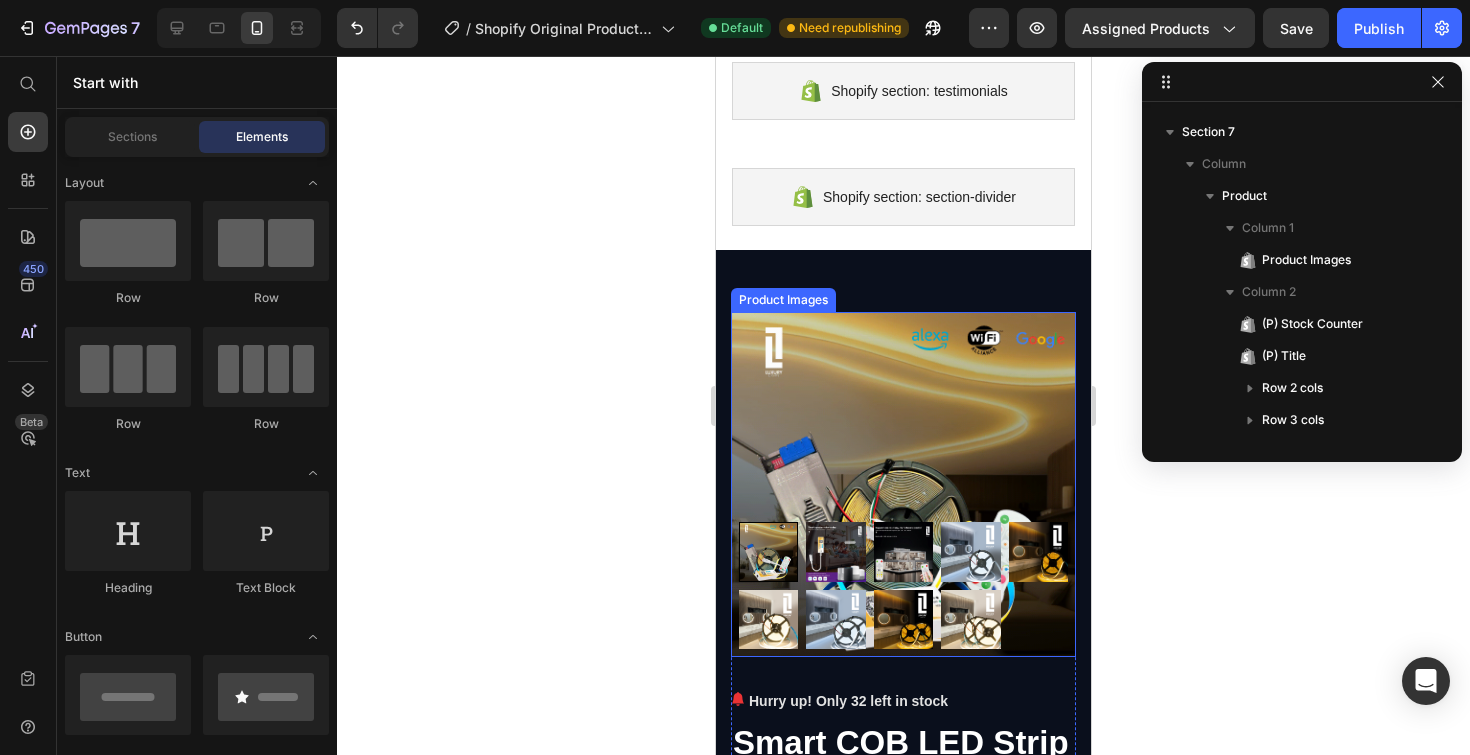 scroll, scrollTop: 521, scrollLeft: 0, axis: vertical 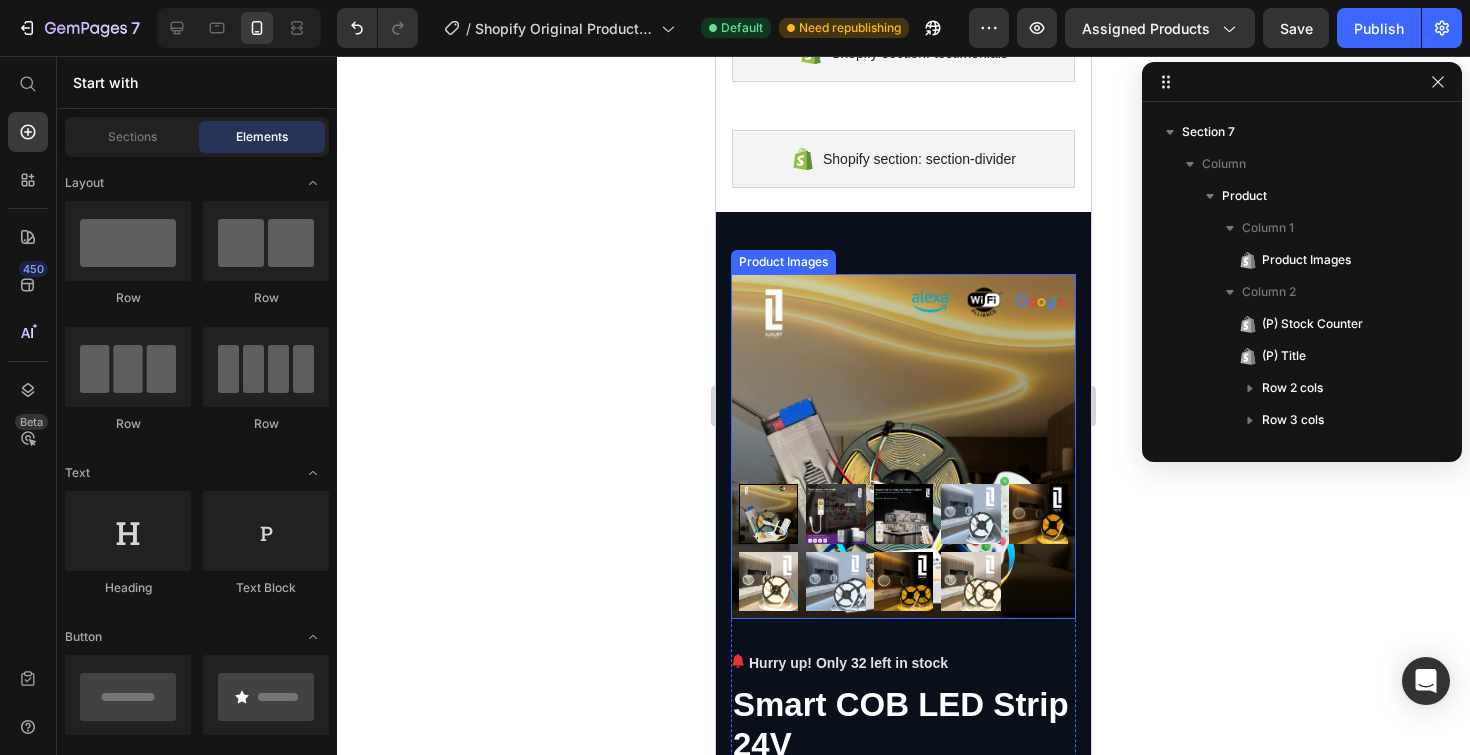 click at bounding box center (903, 446) 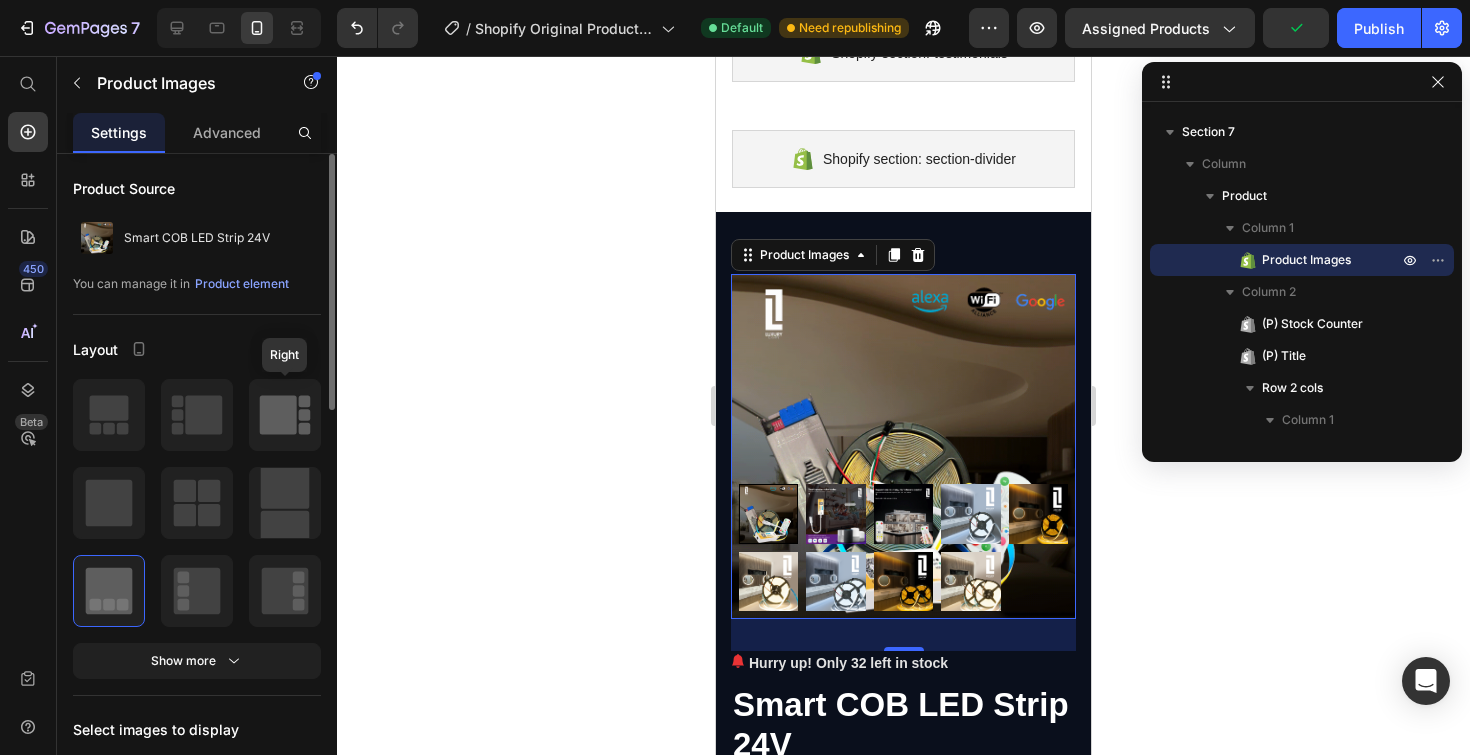 click 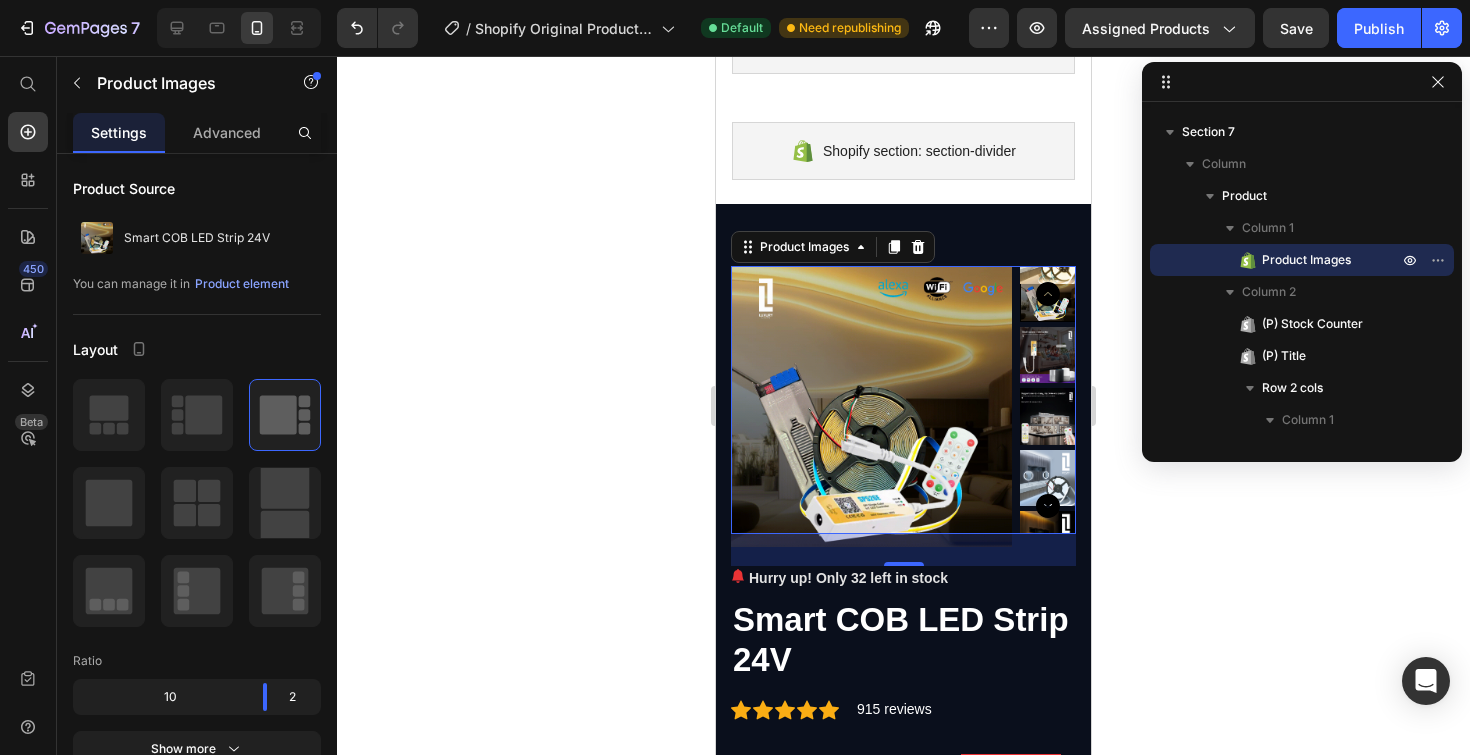 scroll, scrollTop: 529, scrollLeft: 0, axis: vertical 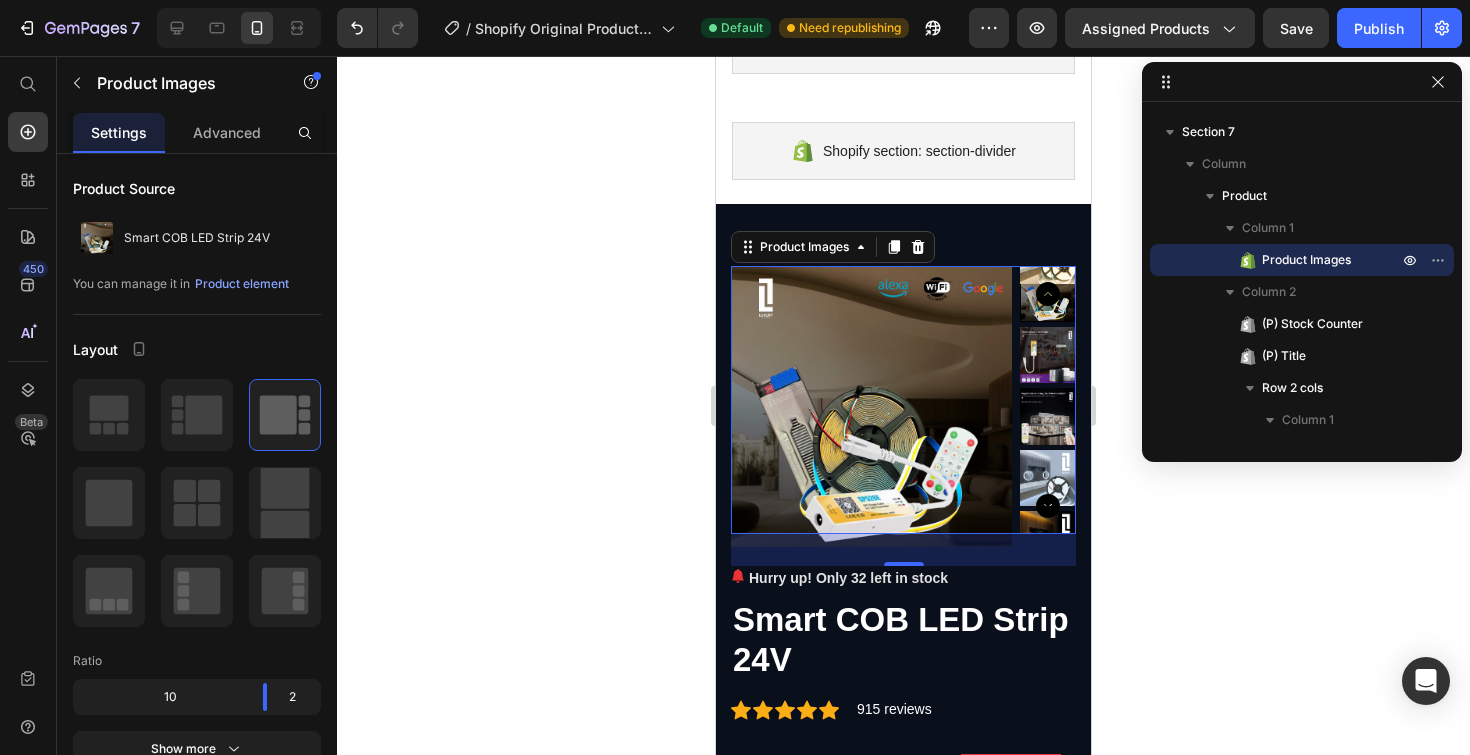 click at bounding box center [1048, 355] 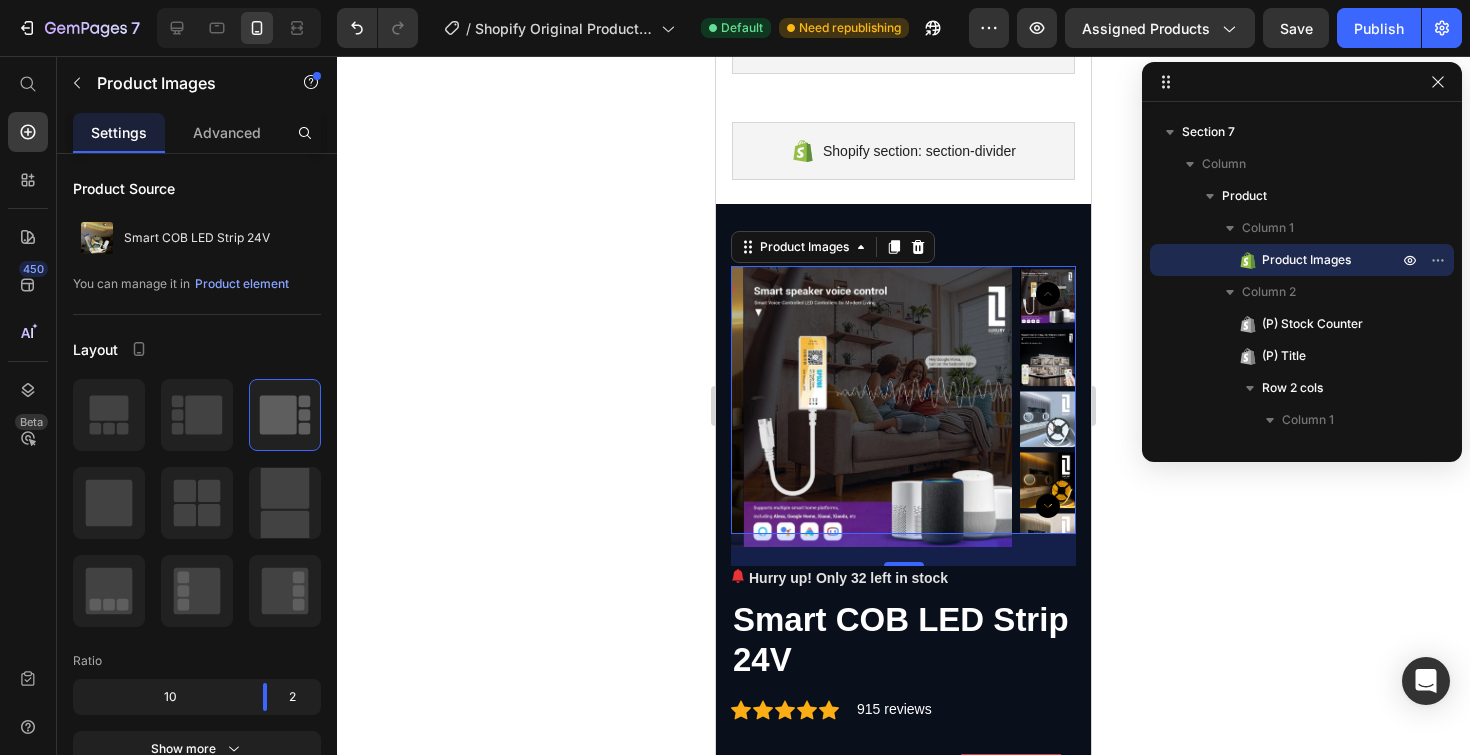 click at bounding box center (1048, 419) 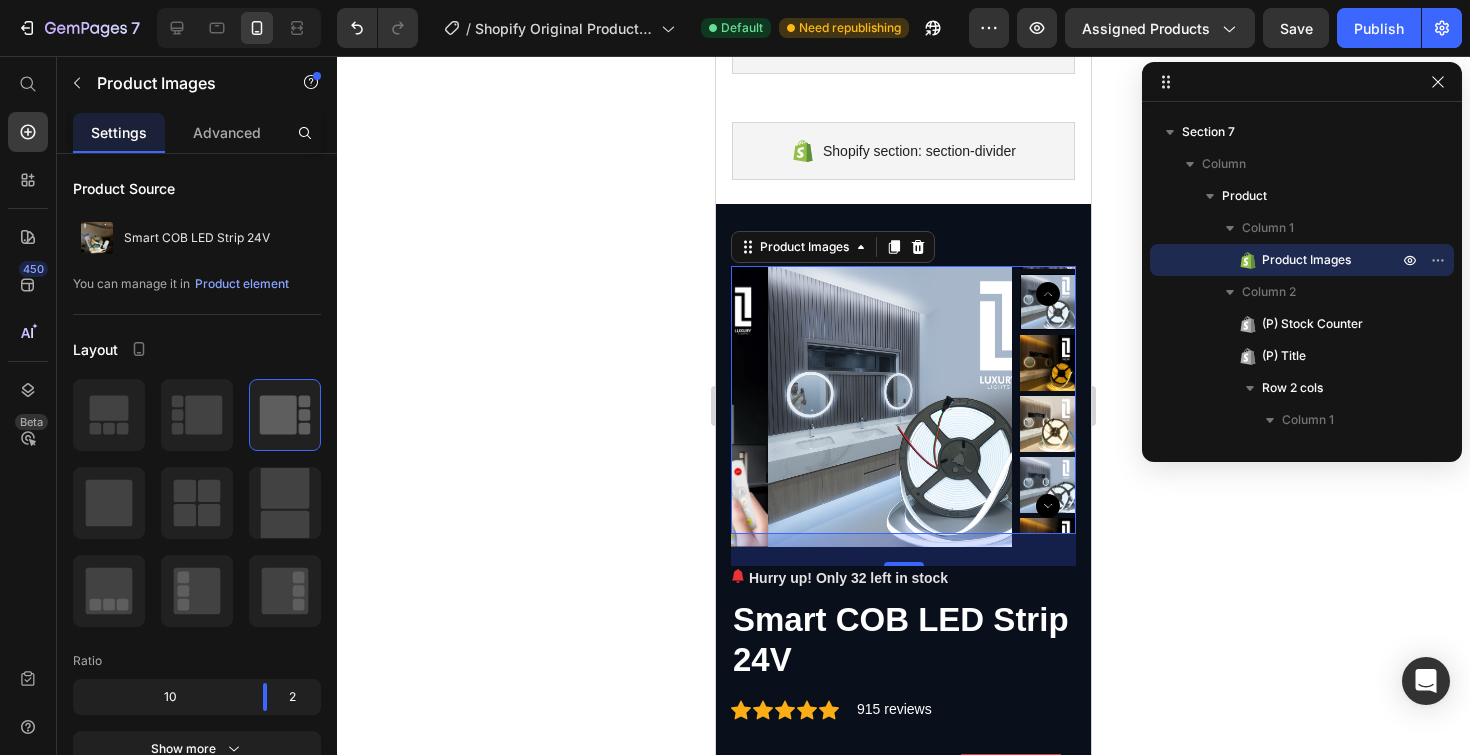 scroll, scrollTop: 644, scrollLeft: 0, axis: vertical 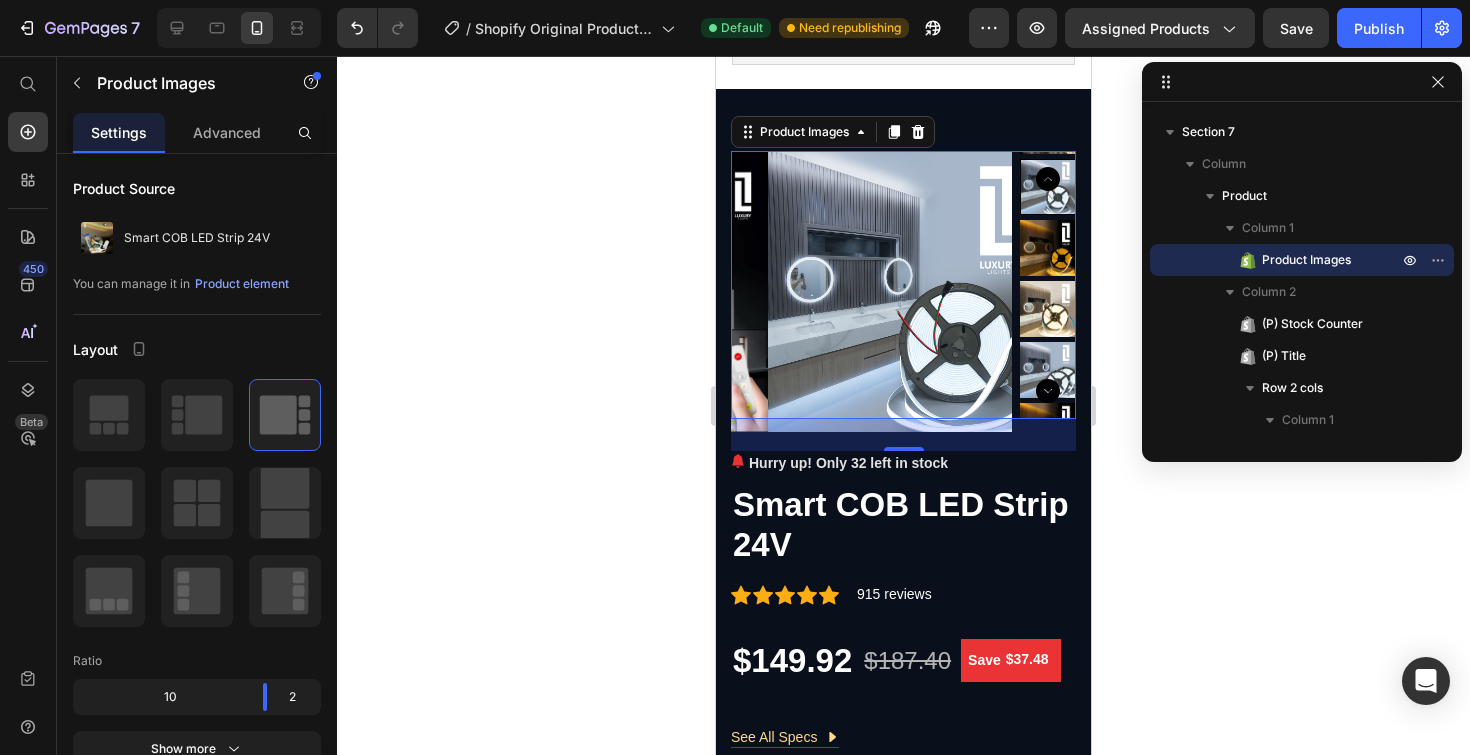 click at bounding box center [1048, 309] 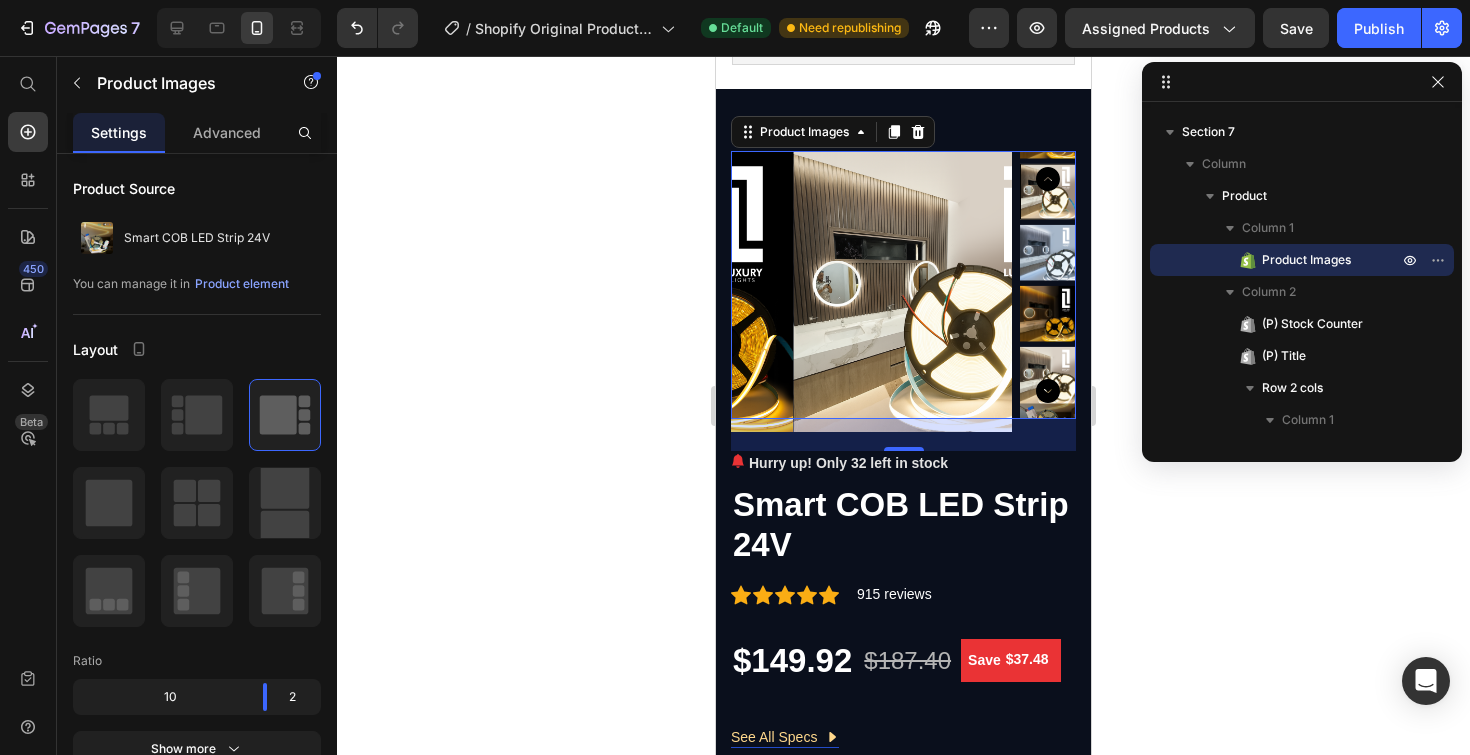click 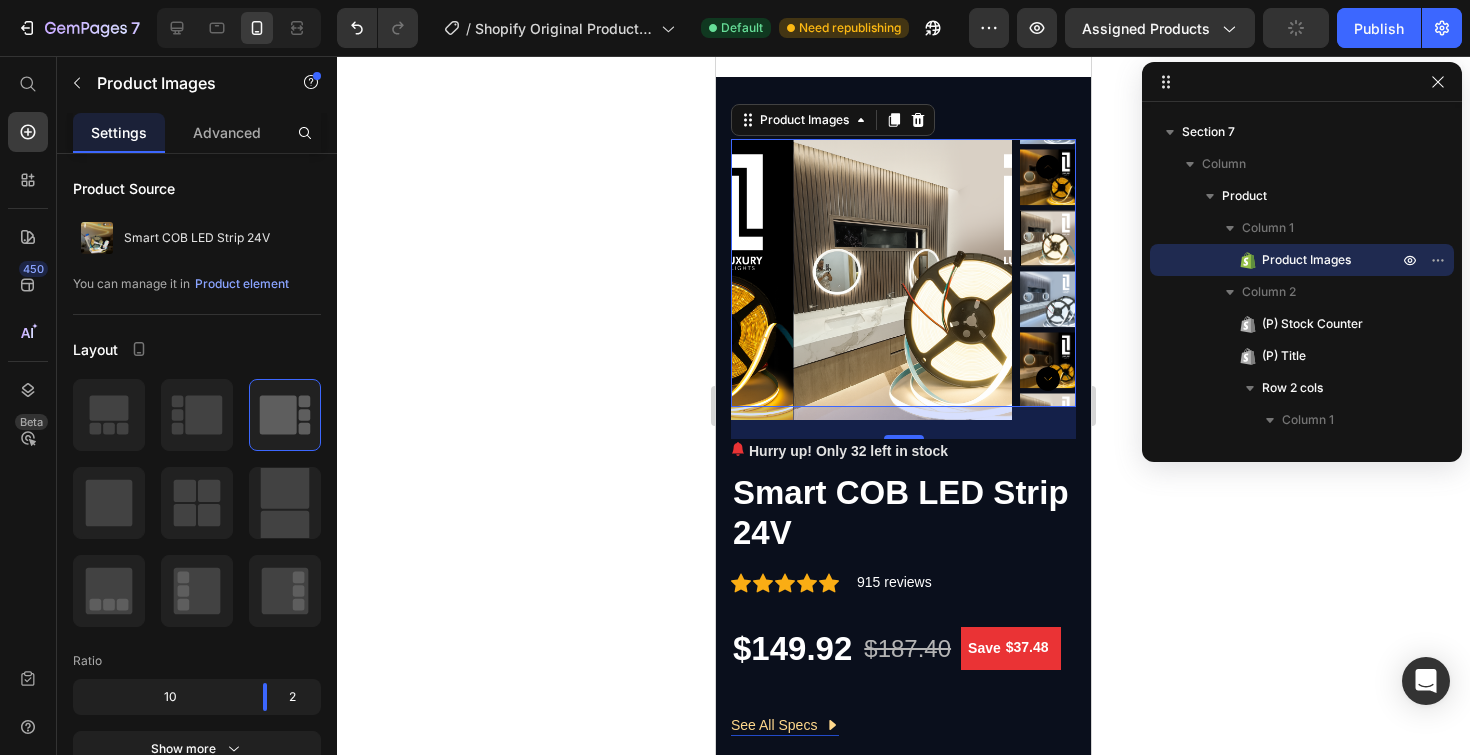 scroll, scrollTop: 571, scrollLeft: 0, axis: vertical 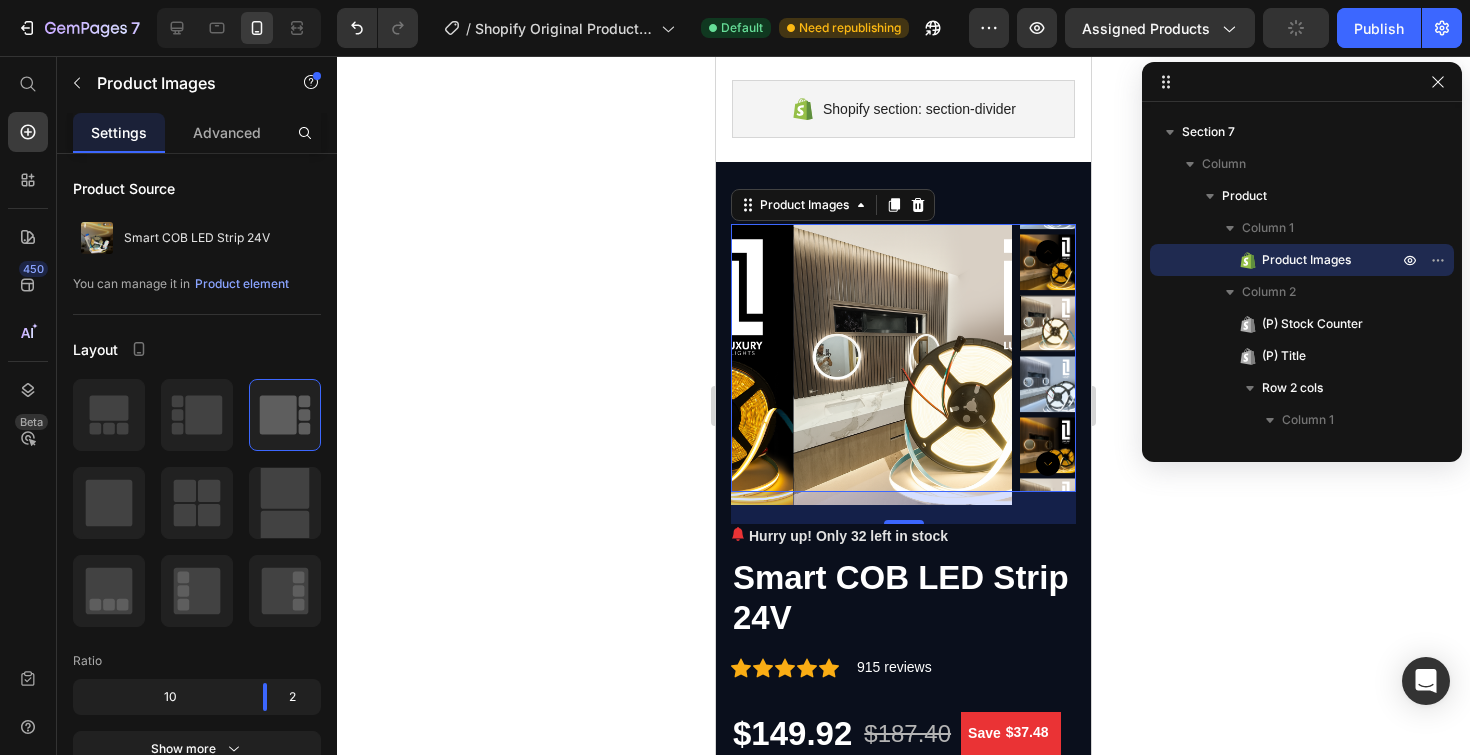 click at bounding box center [1048, 262] 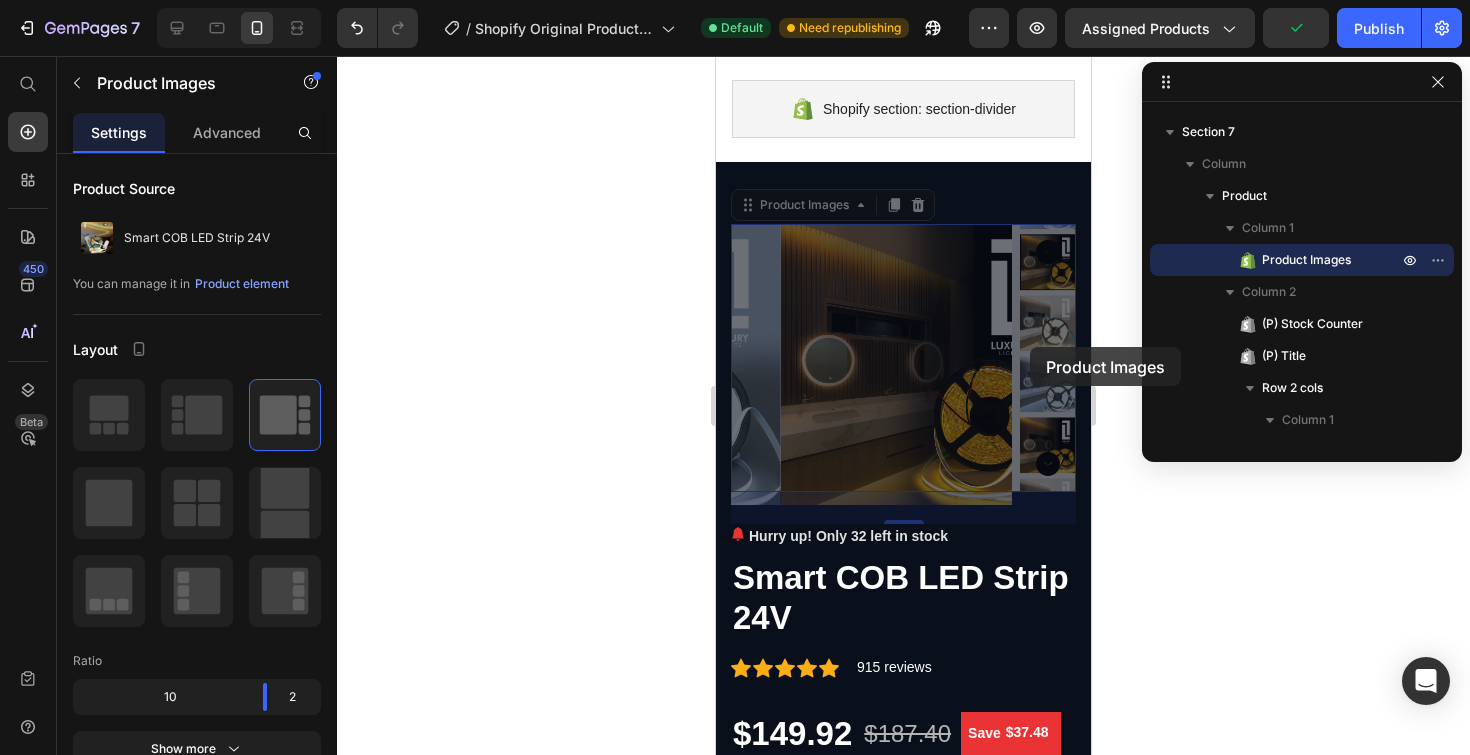 drag, startPoint x: 1032, startPoint y: 295, endPoint x: 1031, endPoint y: 316, distance: 21.023796 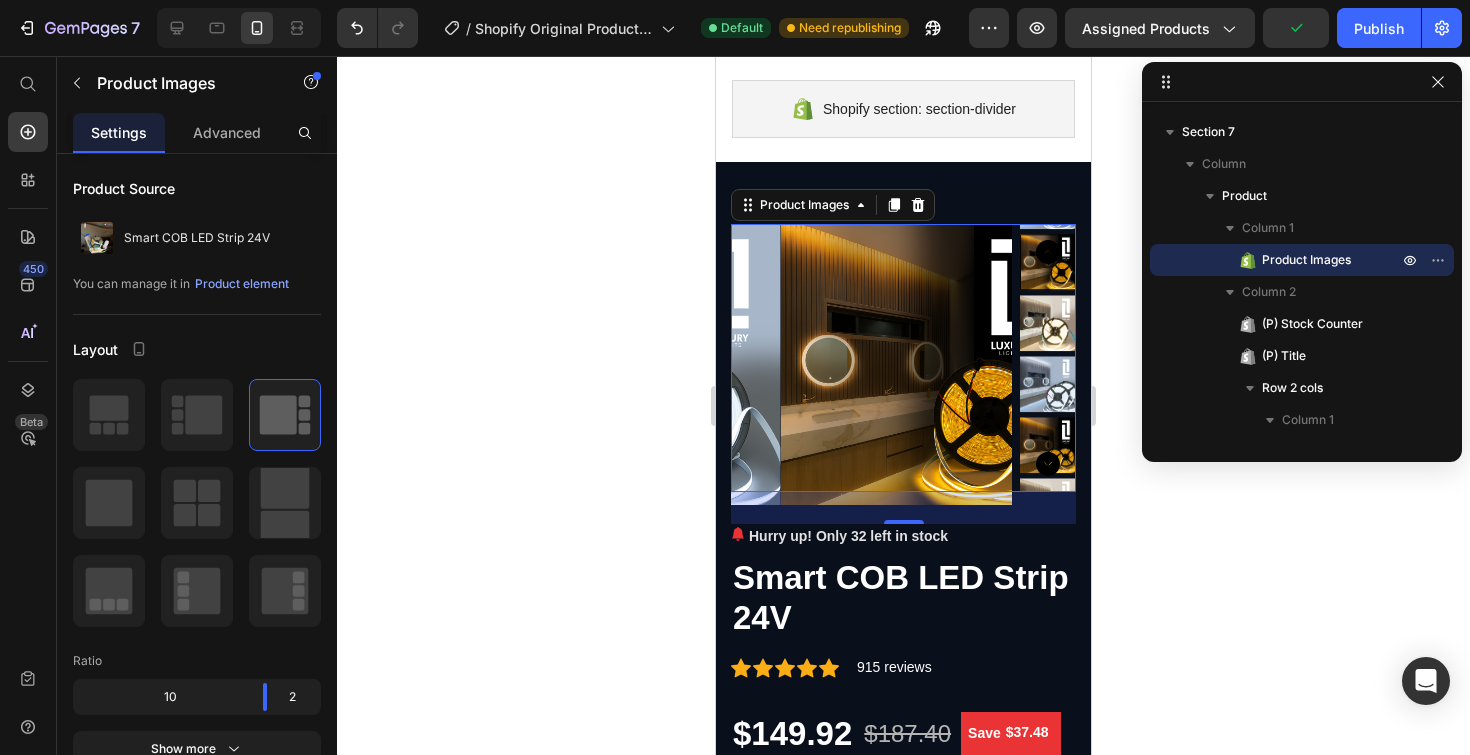 click 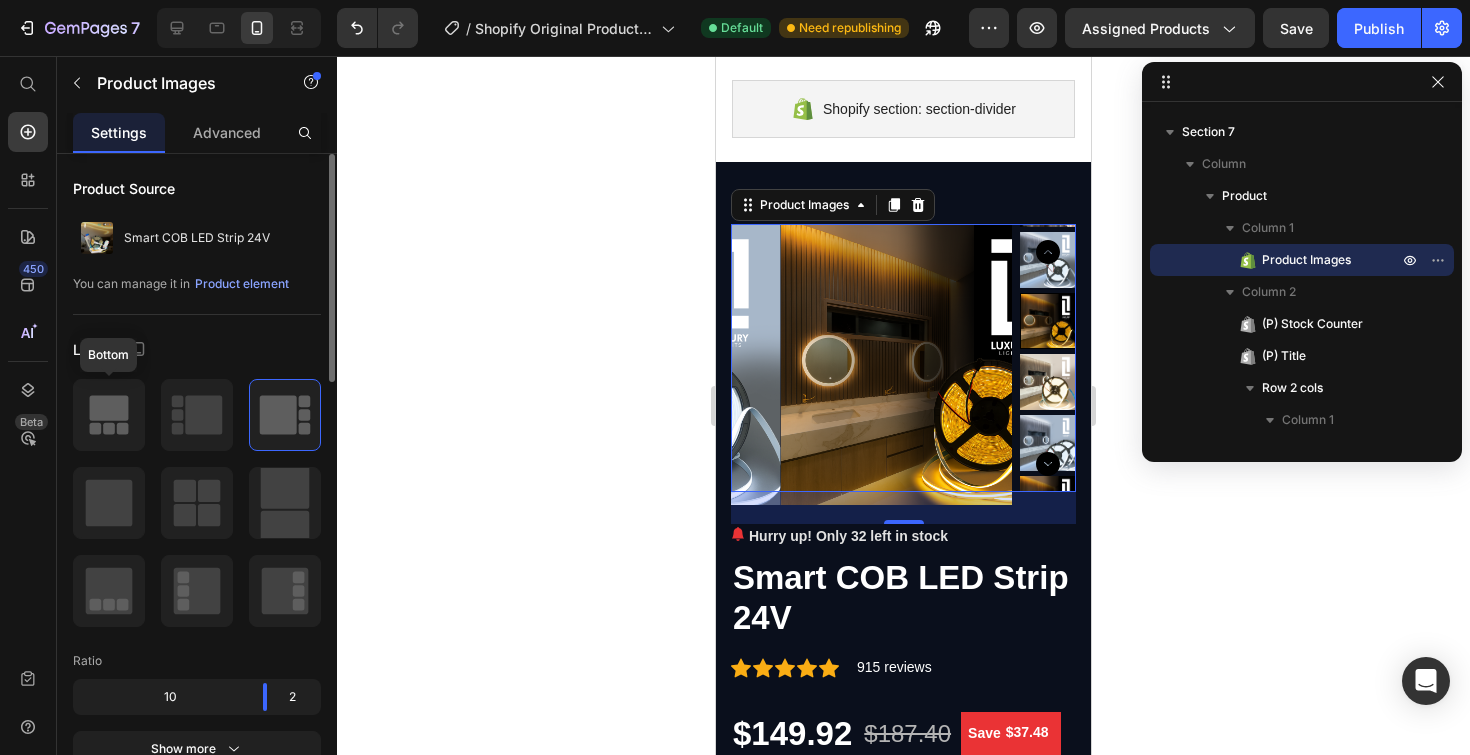 click 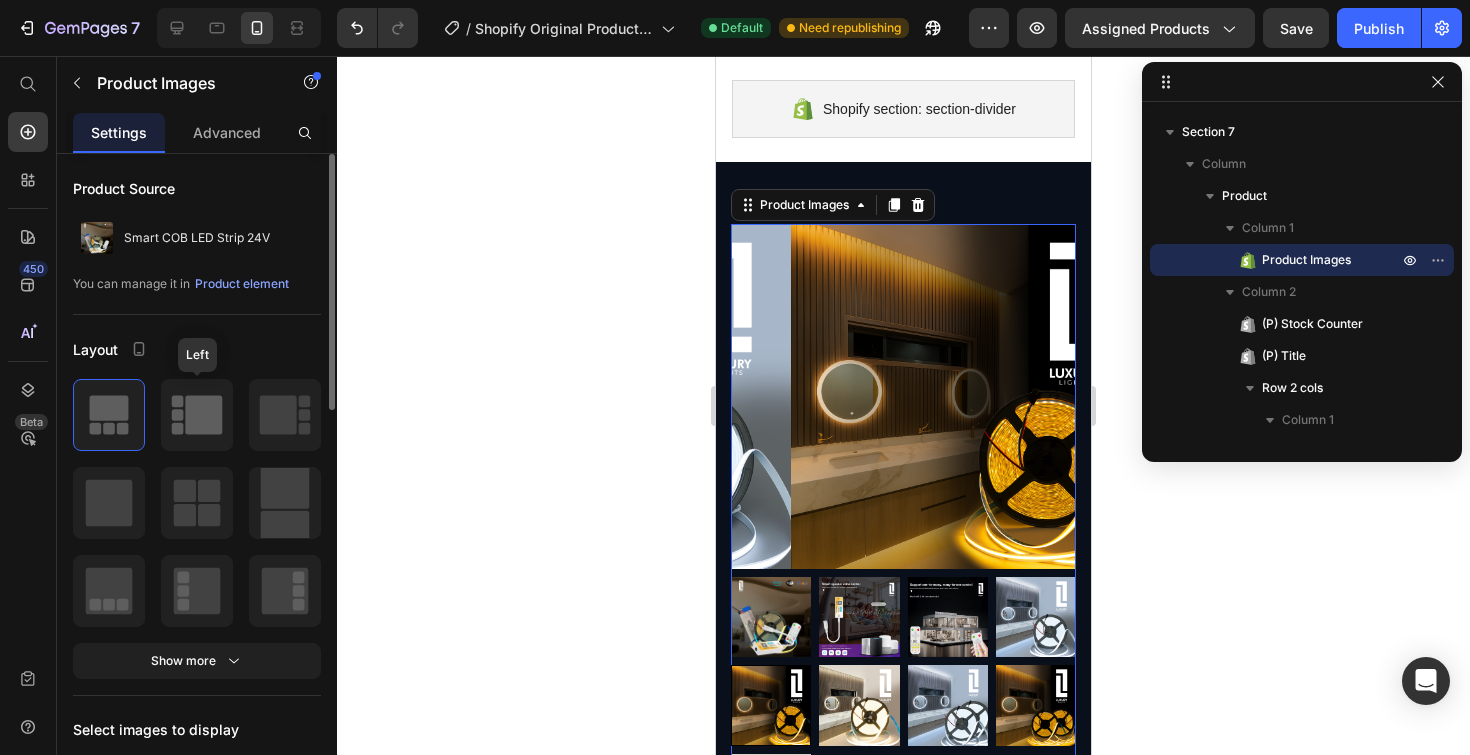 click 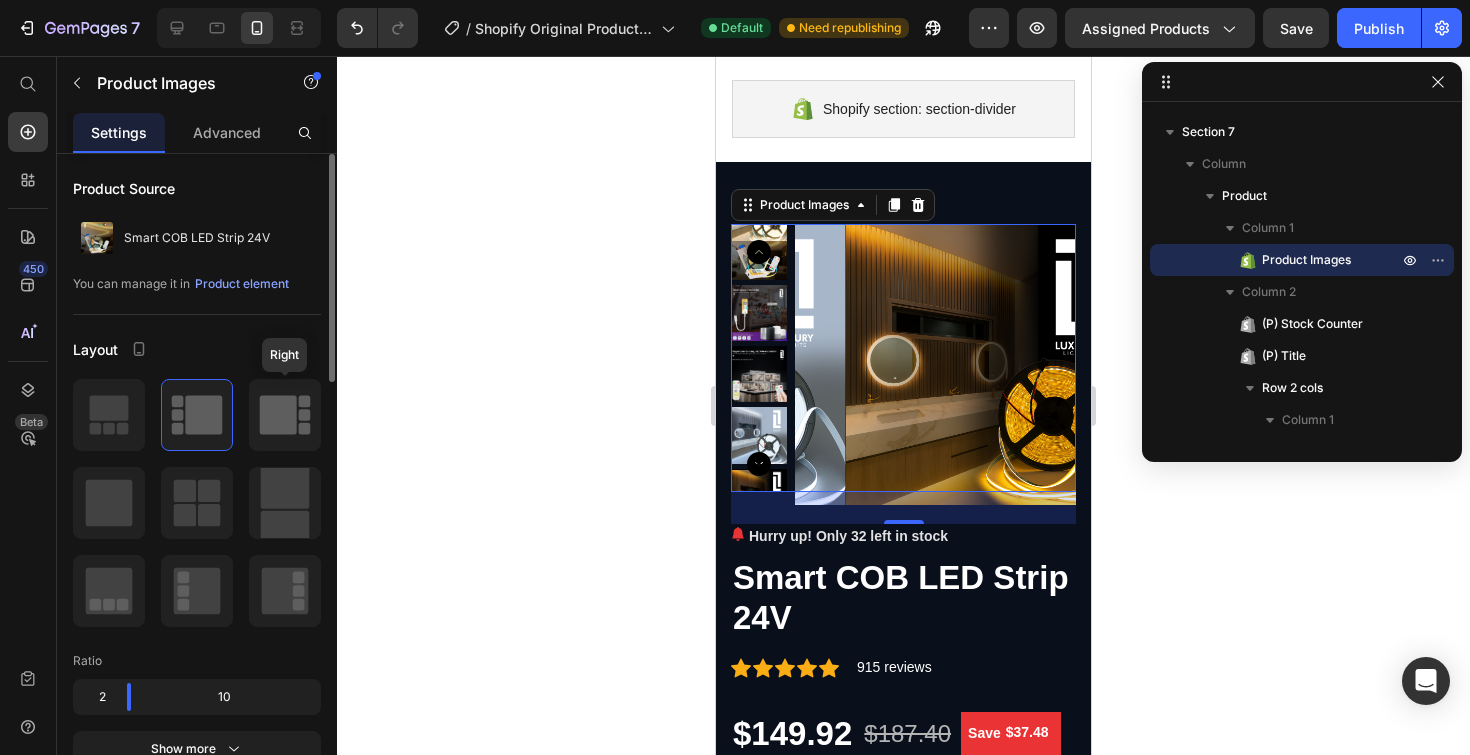 click 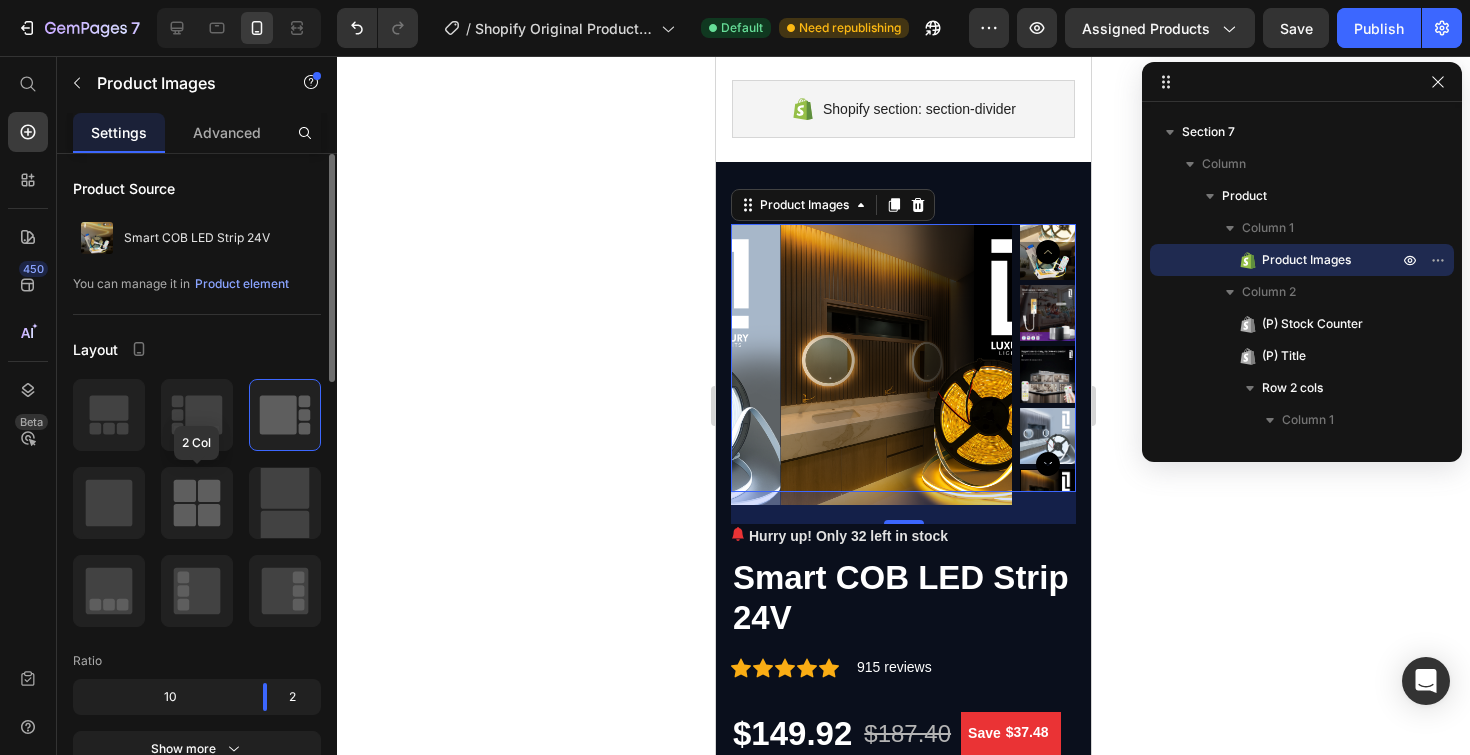 click 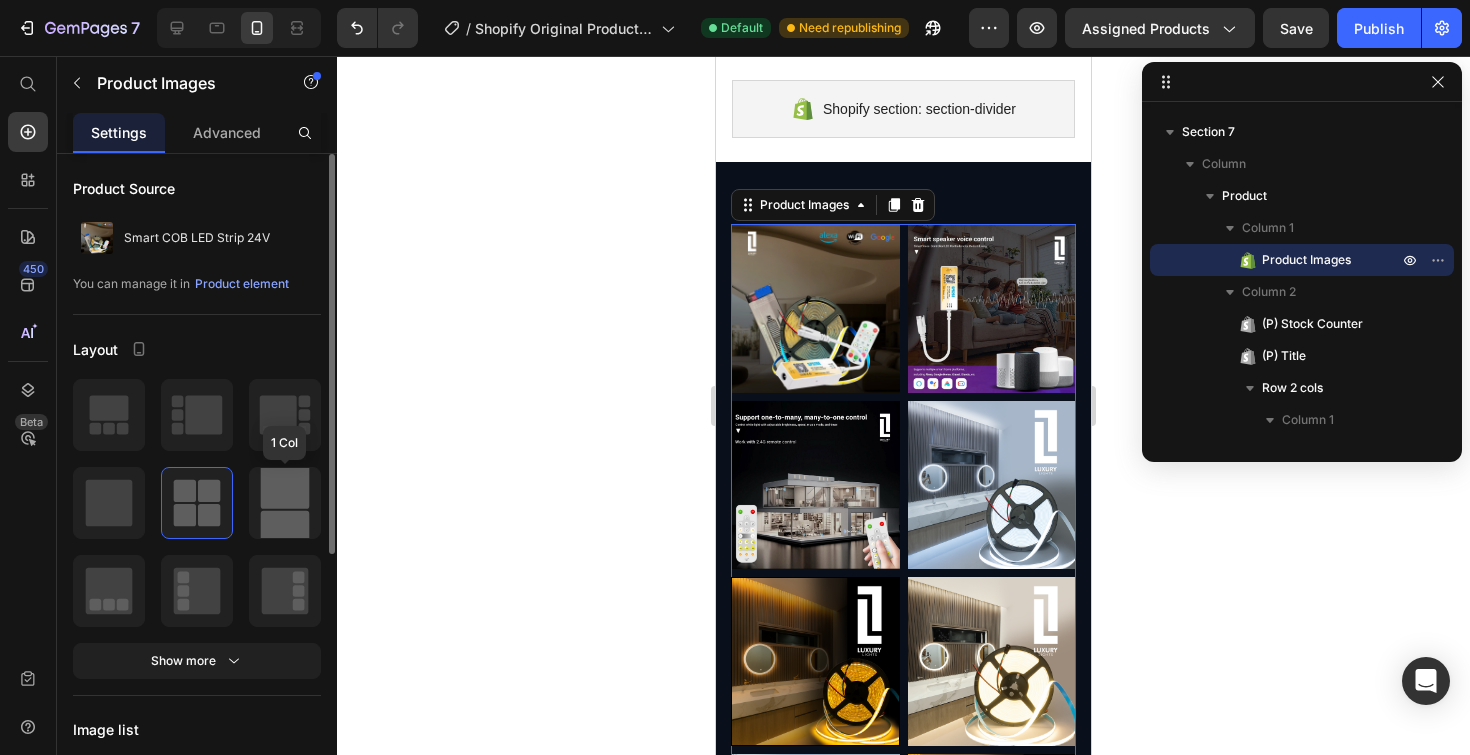 click 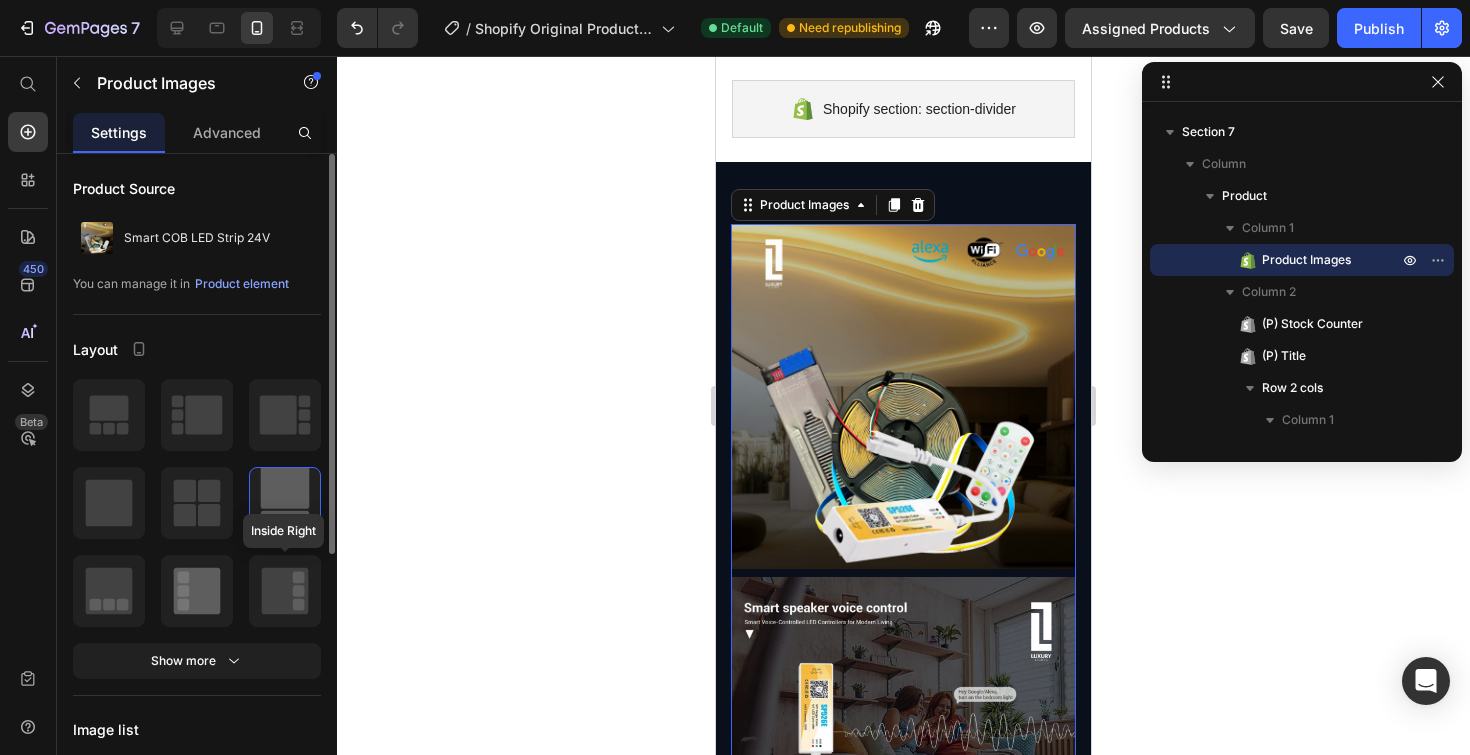 drag, startPoint x: 257, startPoint y: 579, endPoint x: 206, endPoint y: 599, distance: 54.781384 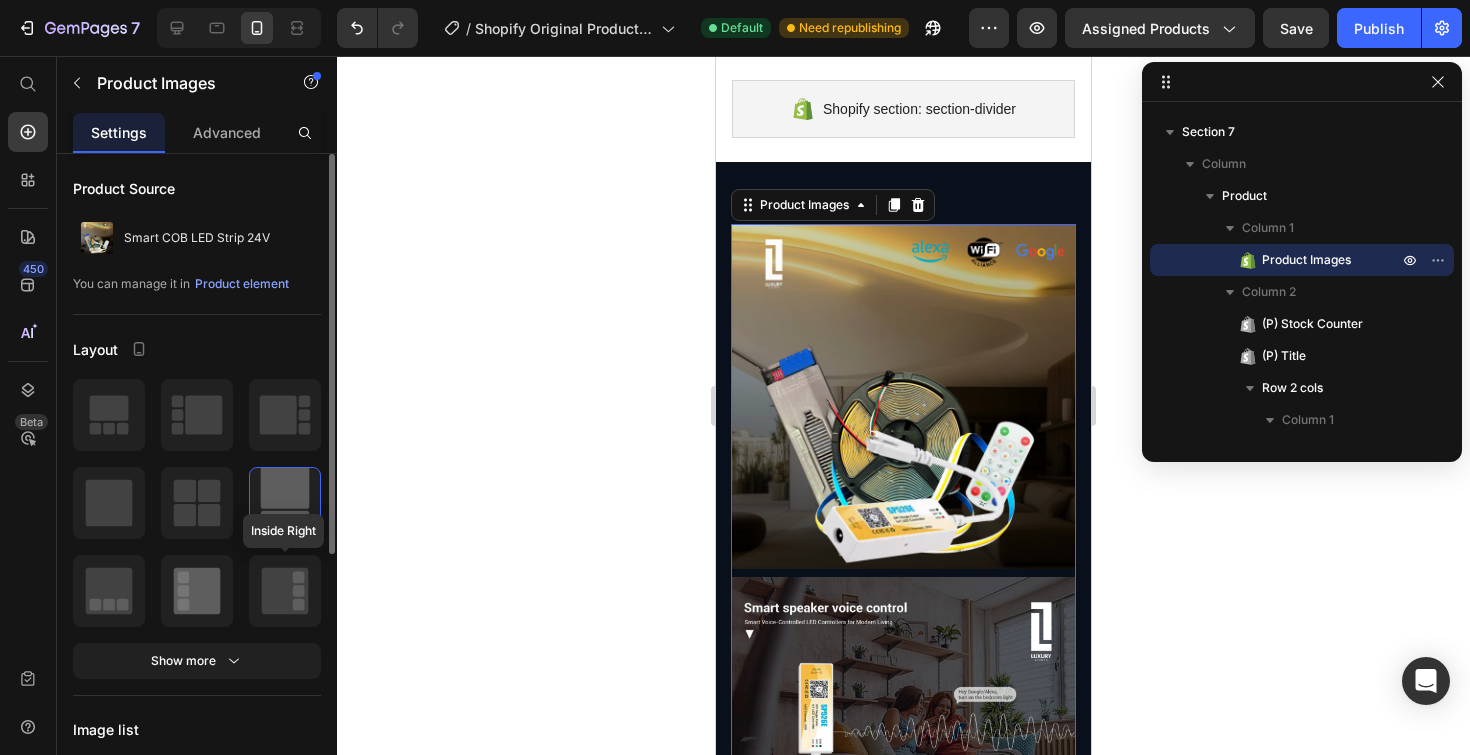 click 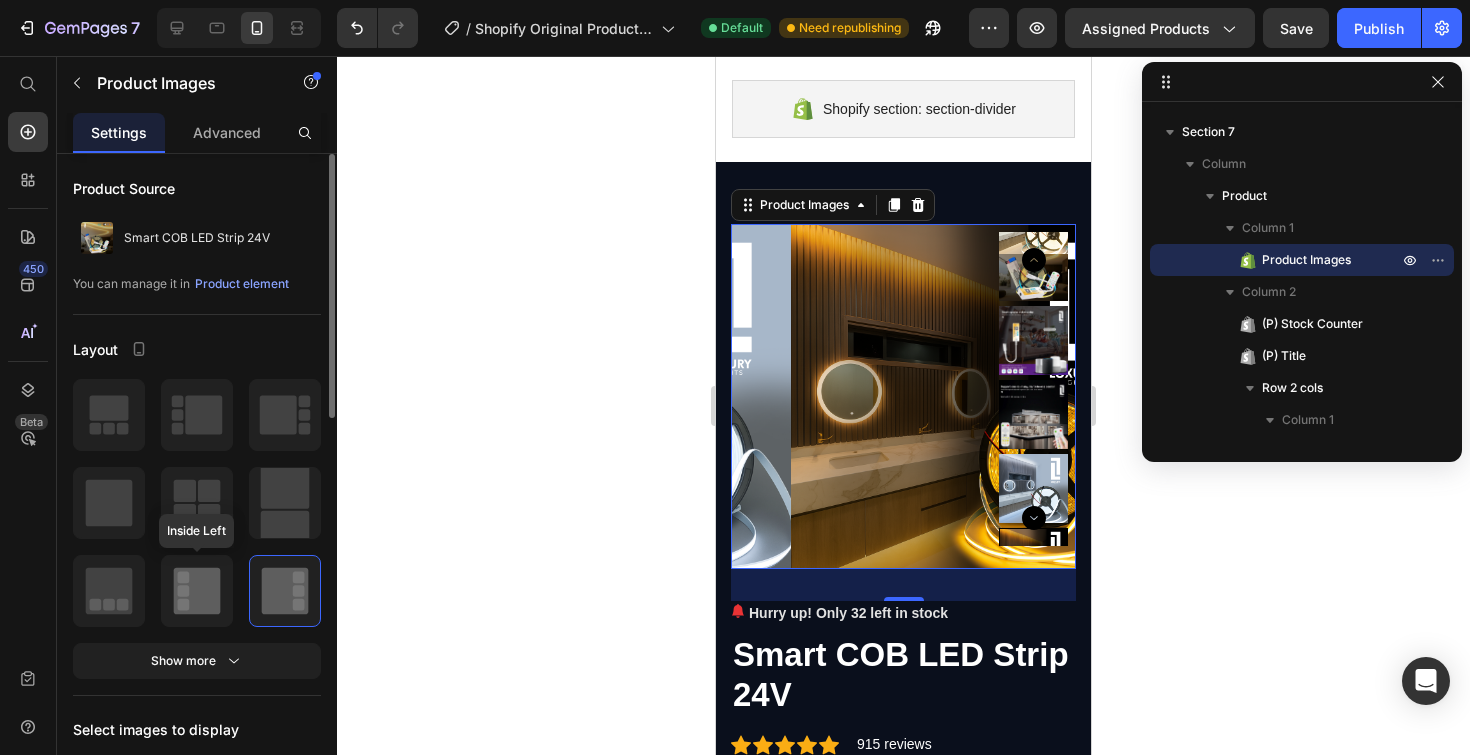 click 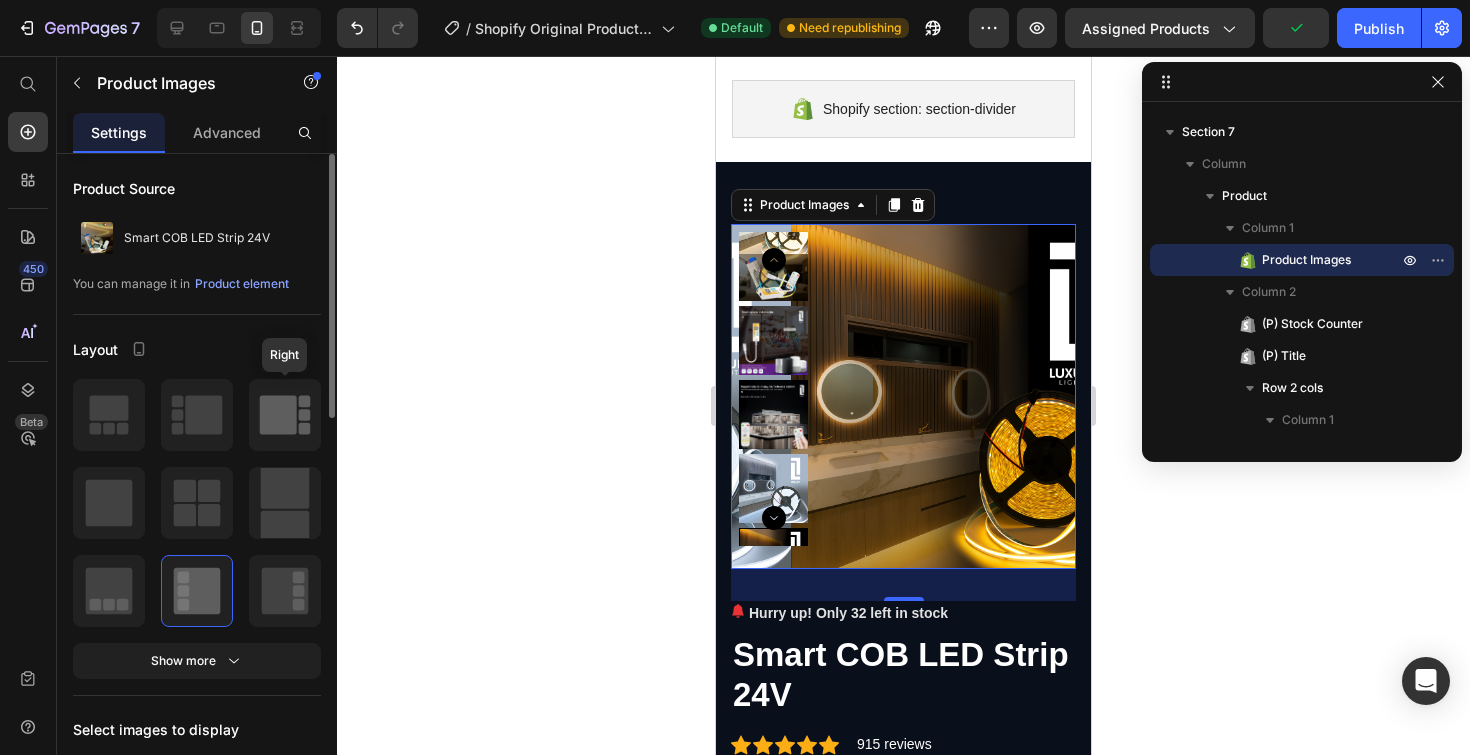 click 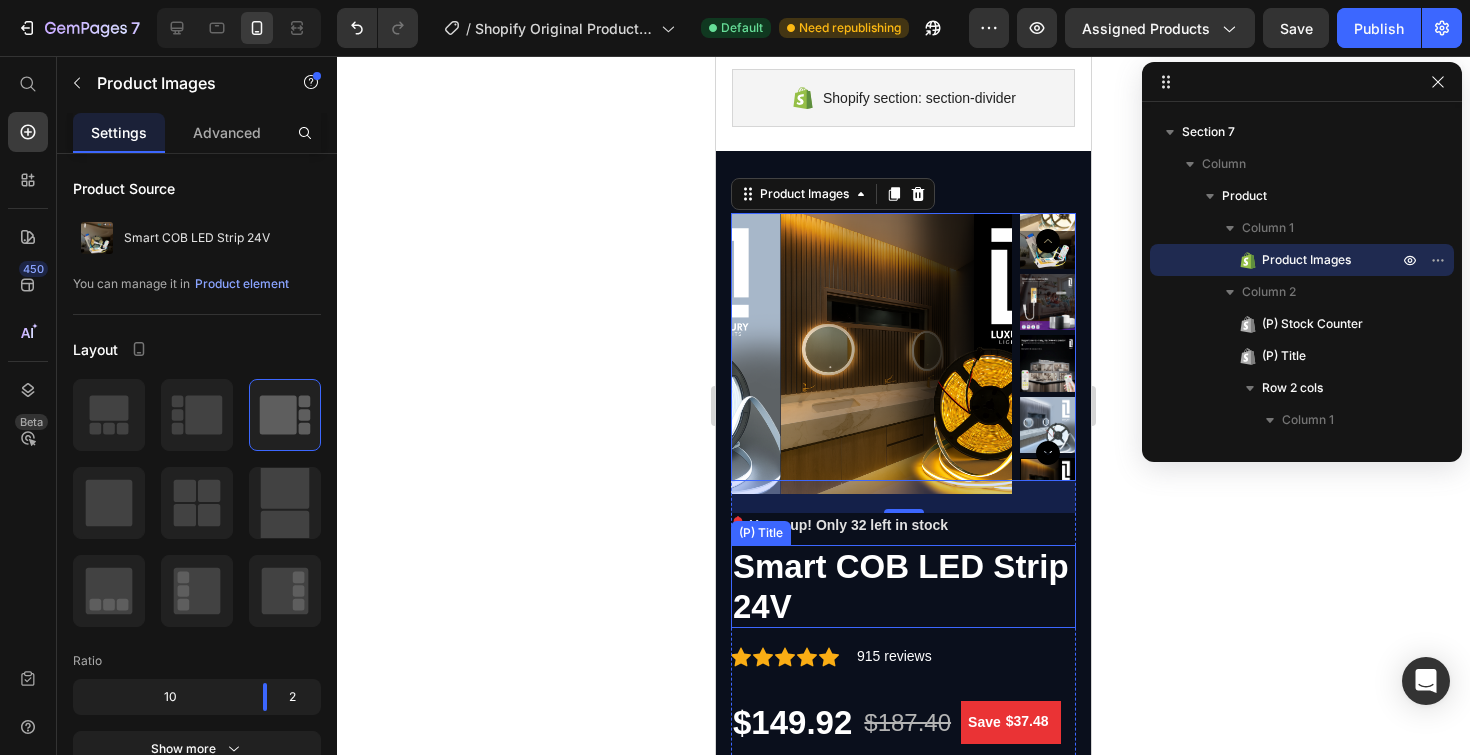 scroll, scrollTop: 602, scrollLeft: 0, axis: vertical 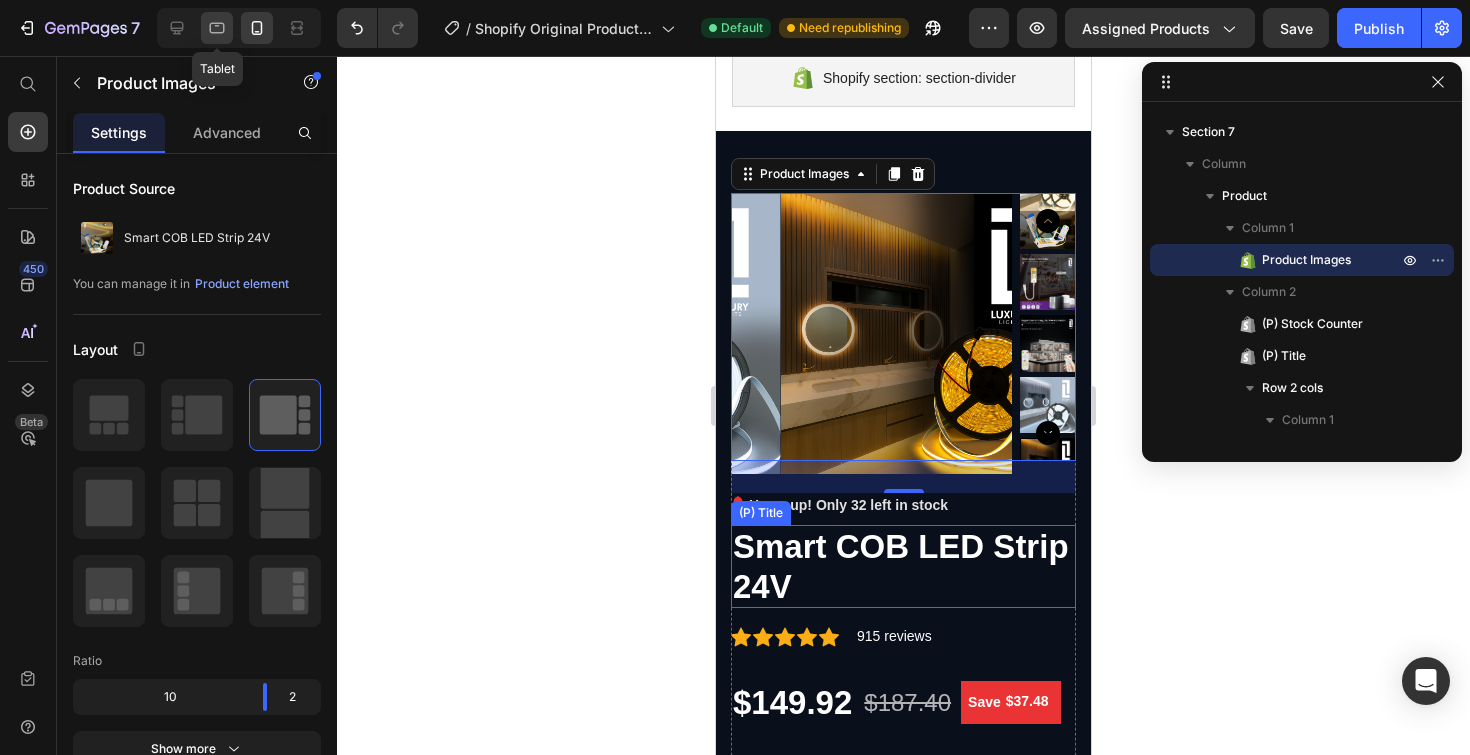 click 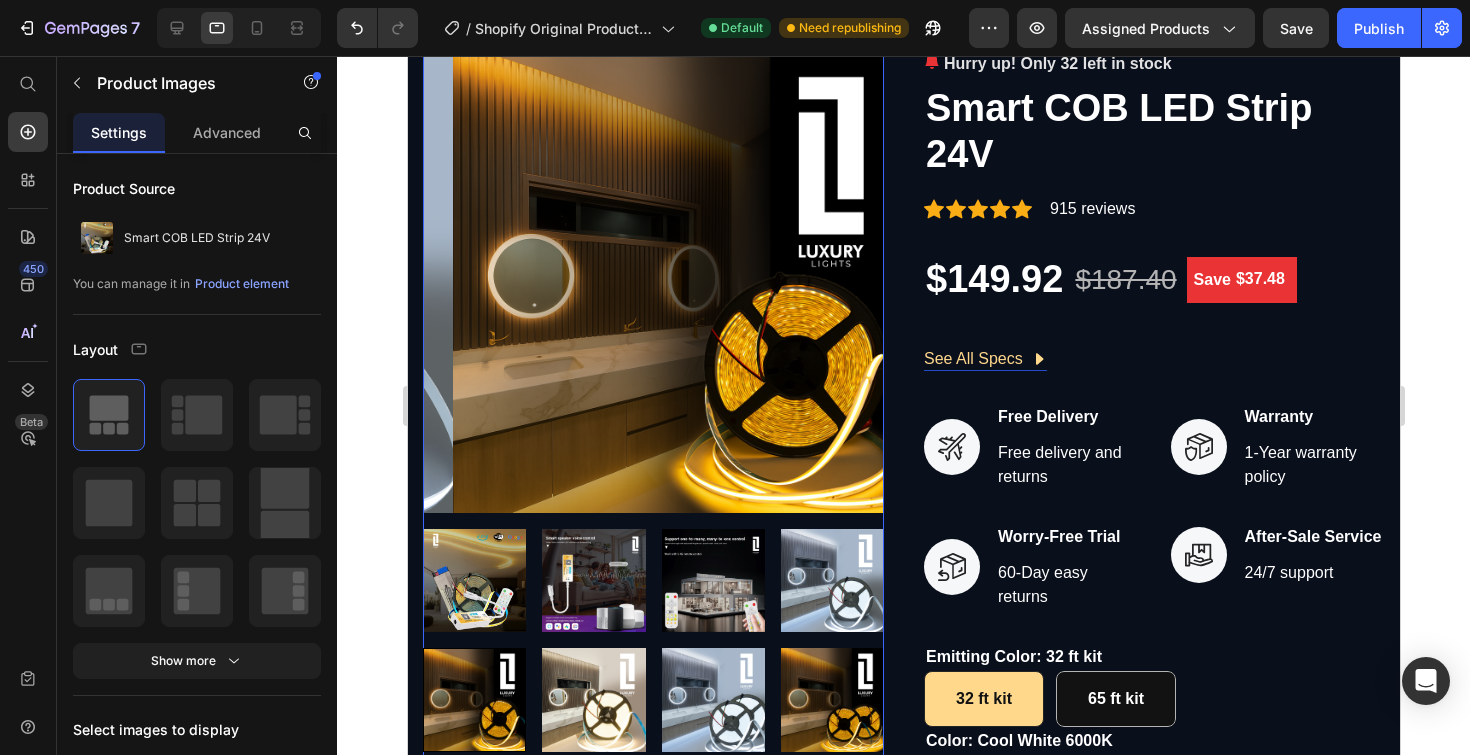scroll, scrollTop: 724, scrollLeft: 0, axis: vertical 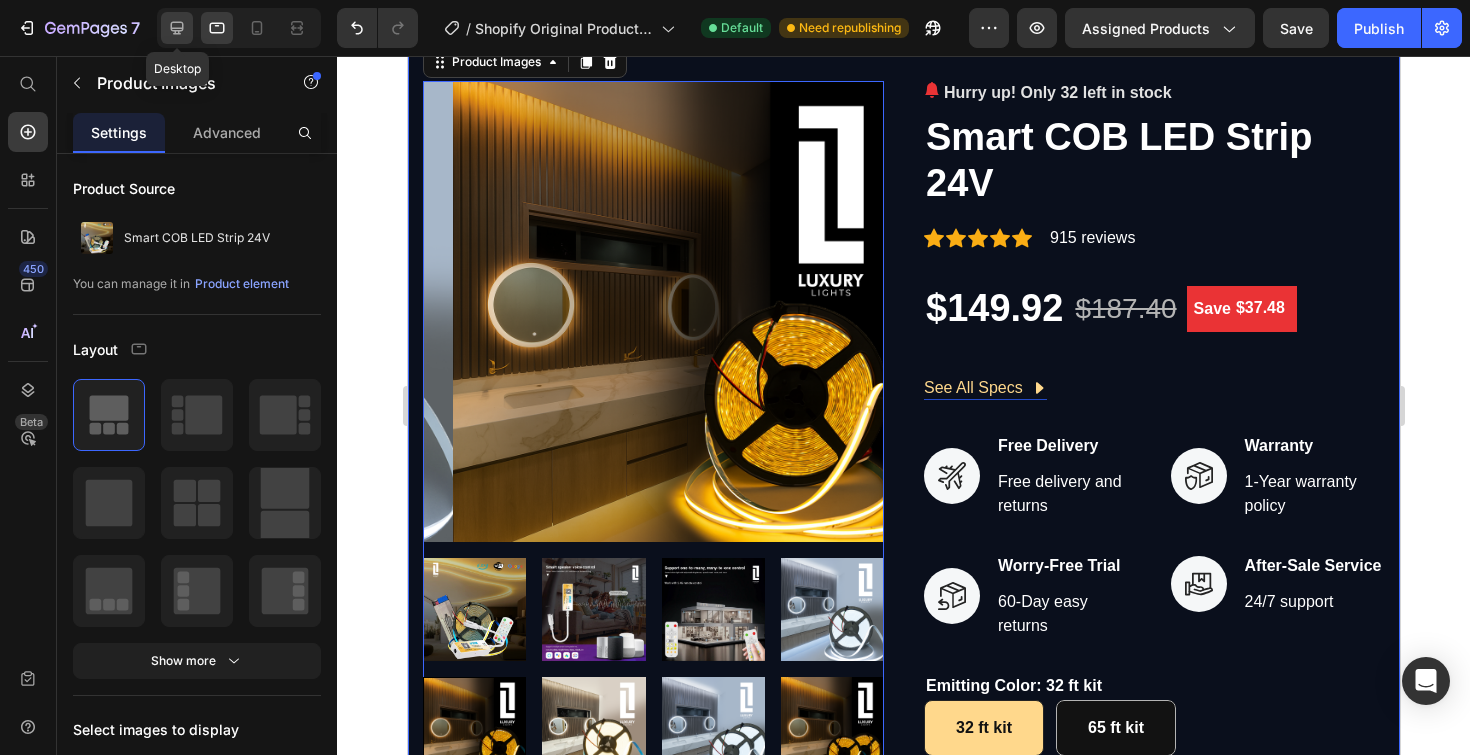 click 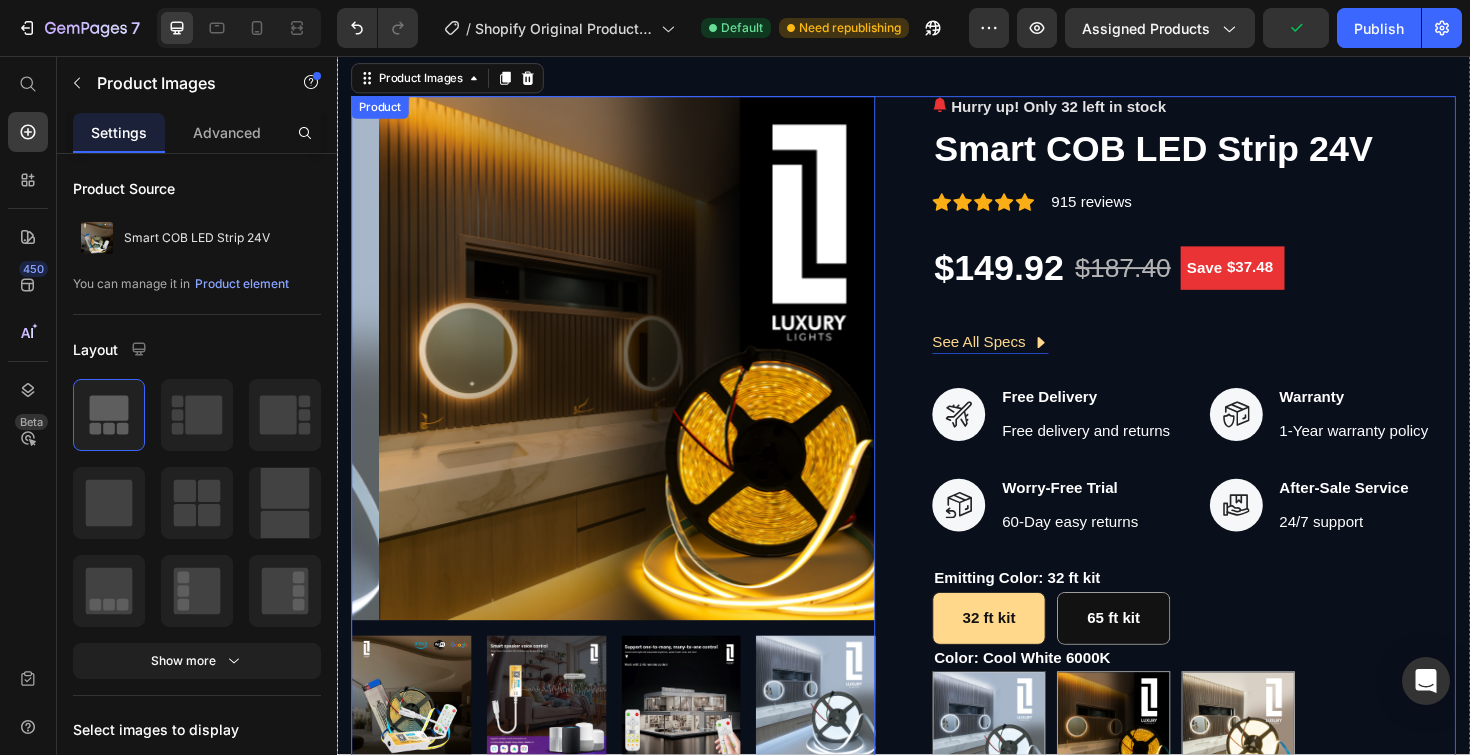 scroll, scrollTop: 1103, scrollLeft: 0, axis: vertical 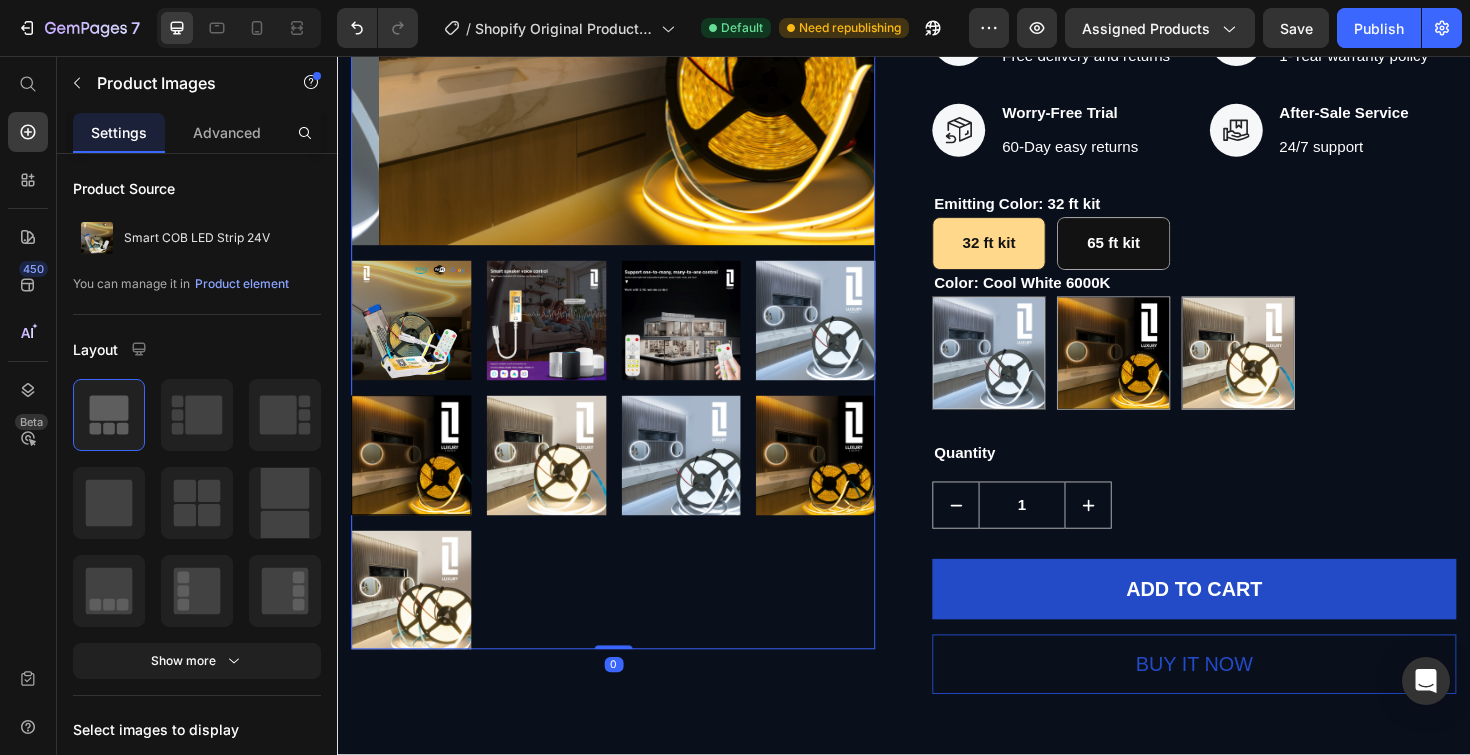 drag, startPoint x: 627, startPoint y: 670, endPoint x: 644, endPoint y: 606, distance: 66.21933 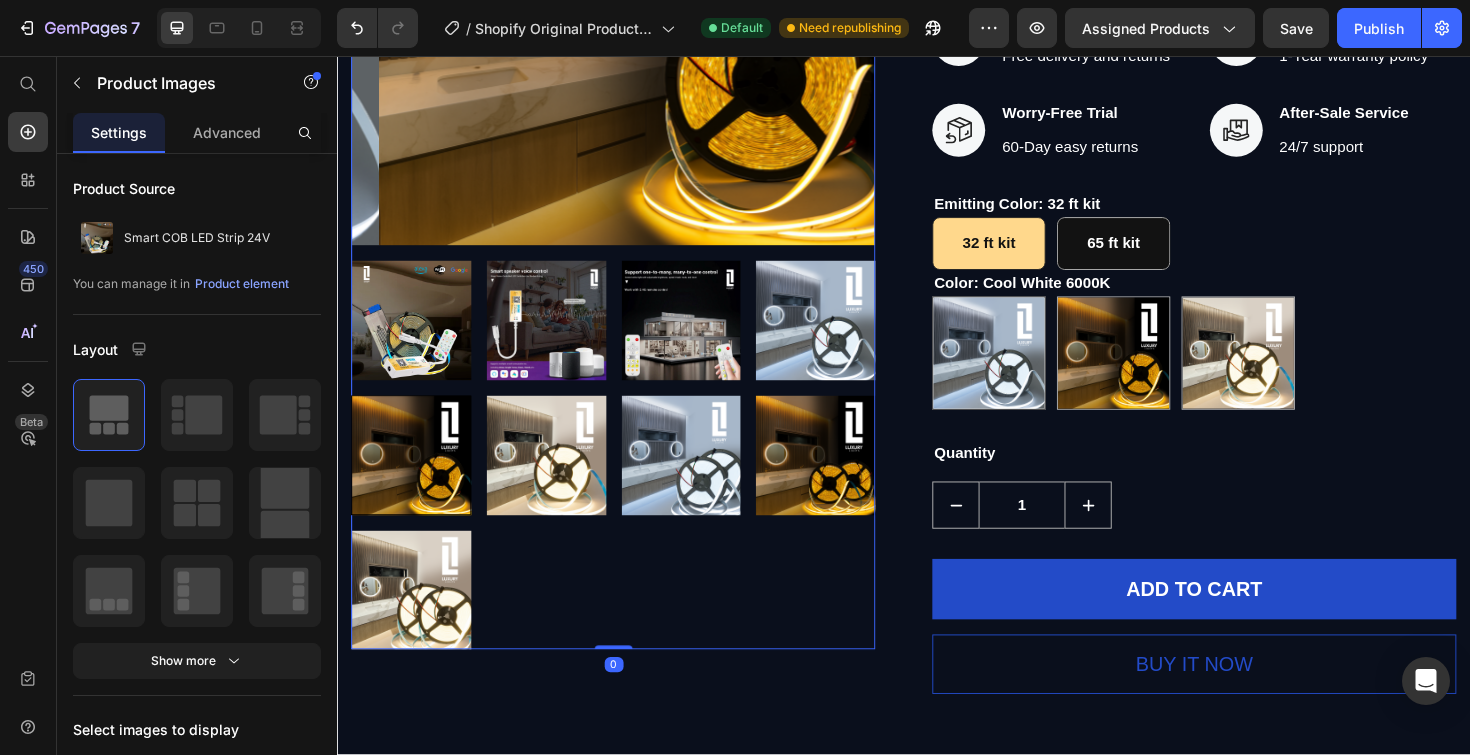 click on "Product Images   0" at bounding box center [629, 193] 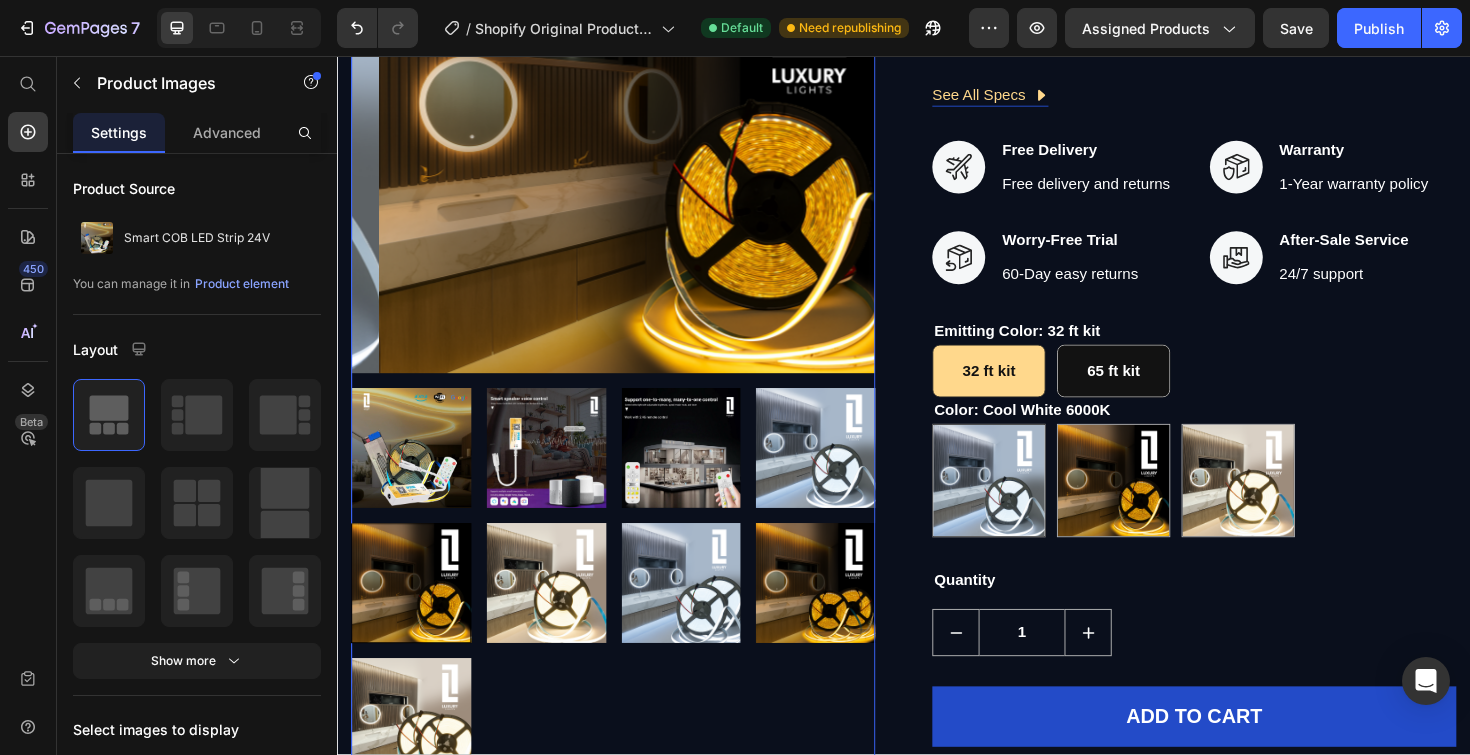 scroll, scrollTop: 775, scrollLeft: 0, axis: vertical 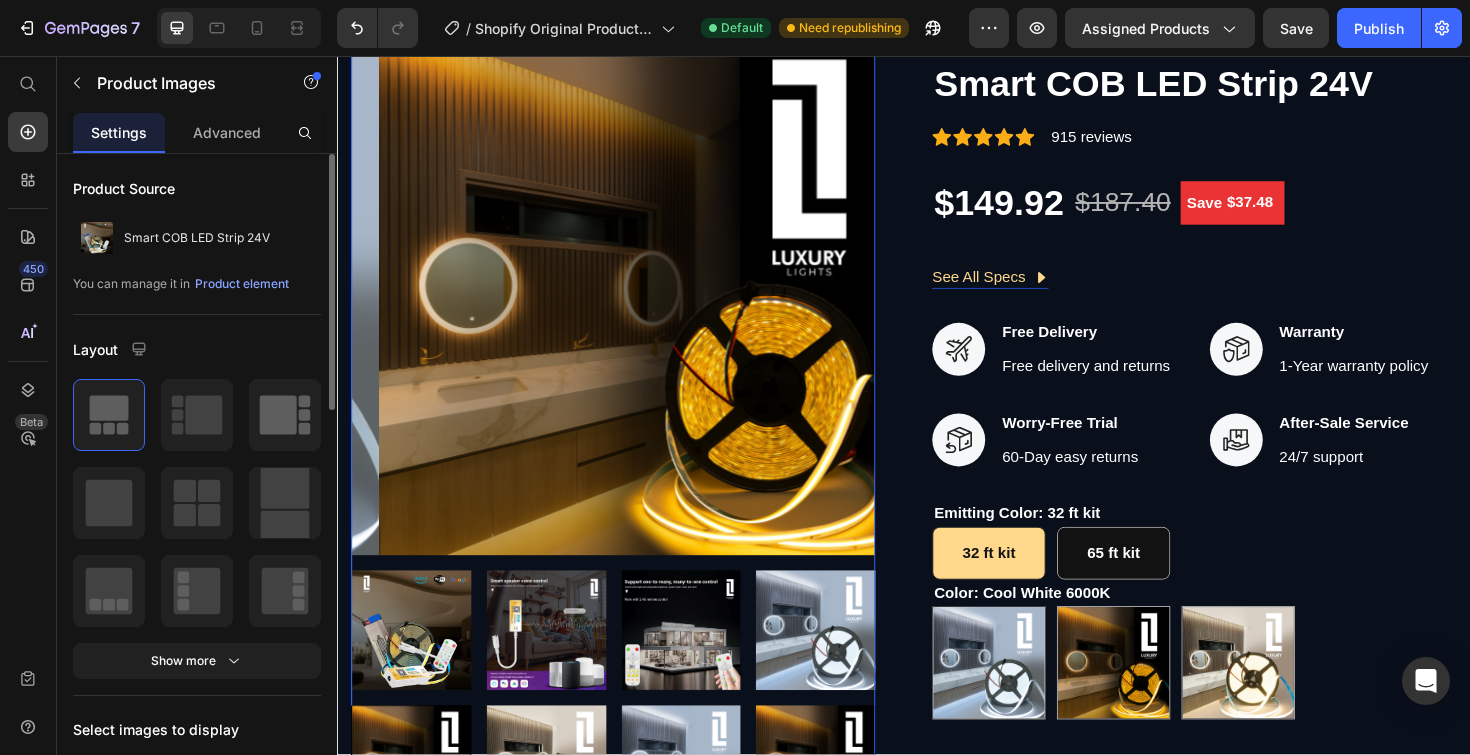 click 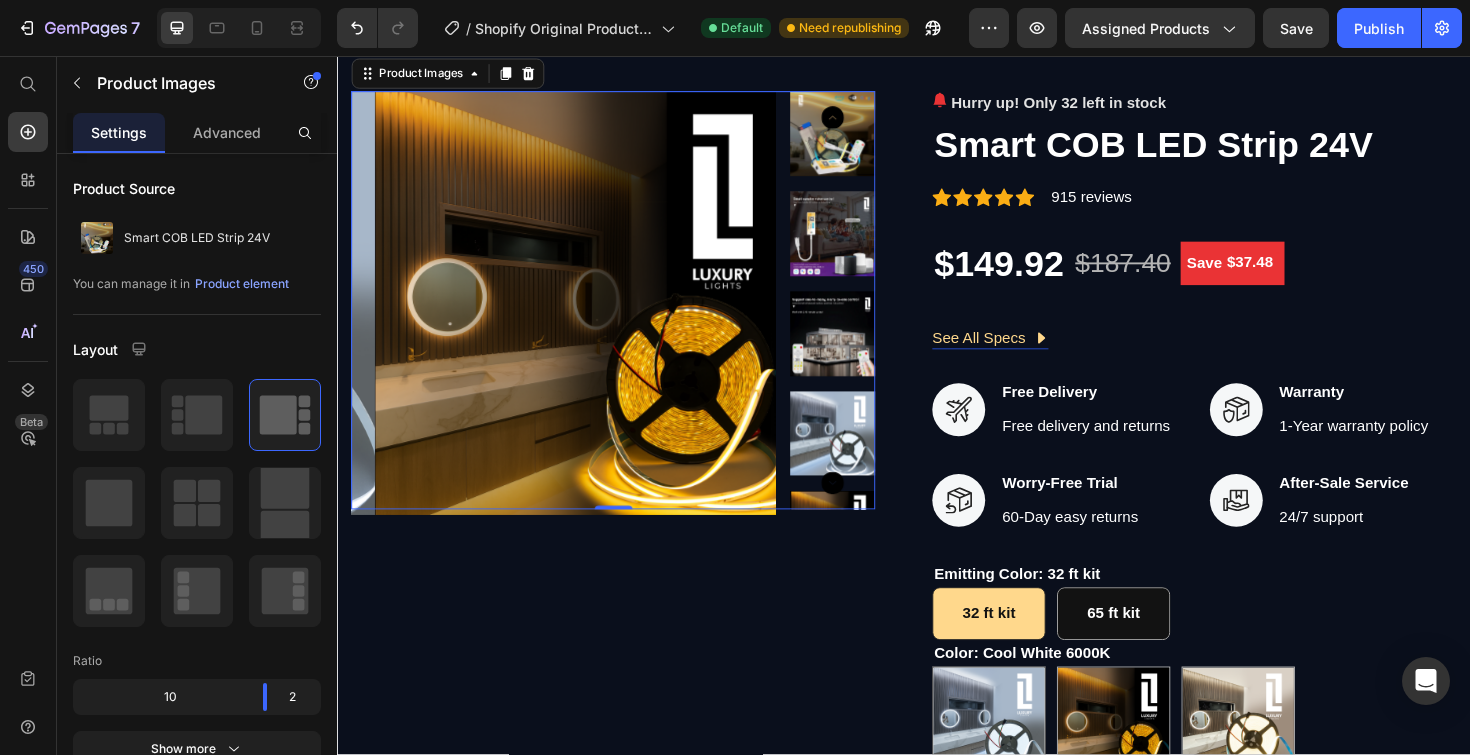 scroll, scrollTop: 712, scrollLeft: 0, axis: vertical 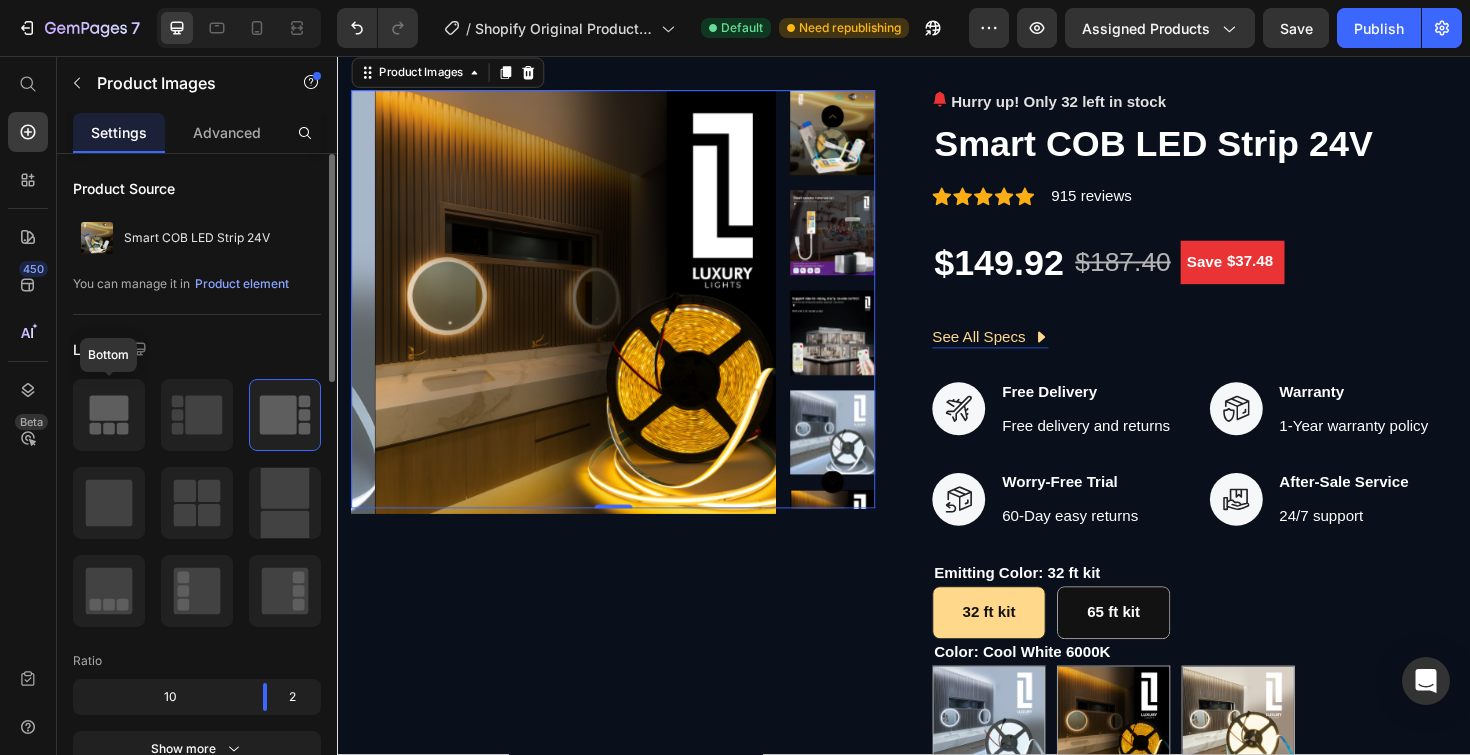 click 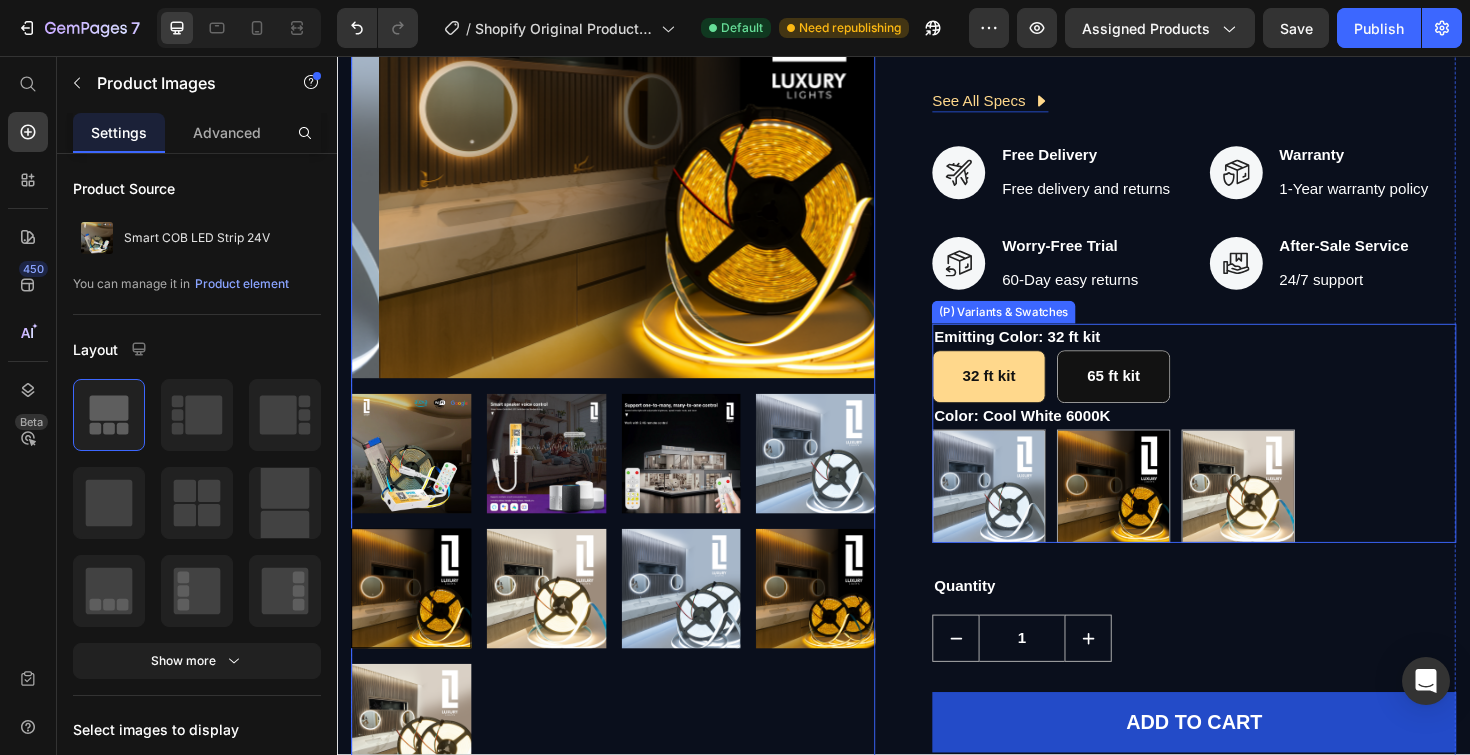 scroll, scrollTop: 1106, scrollLeft: 0, axis: vertical 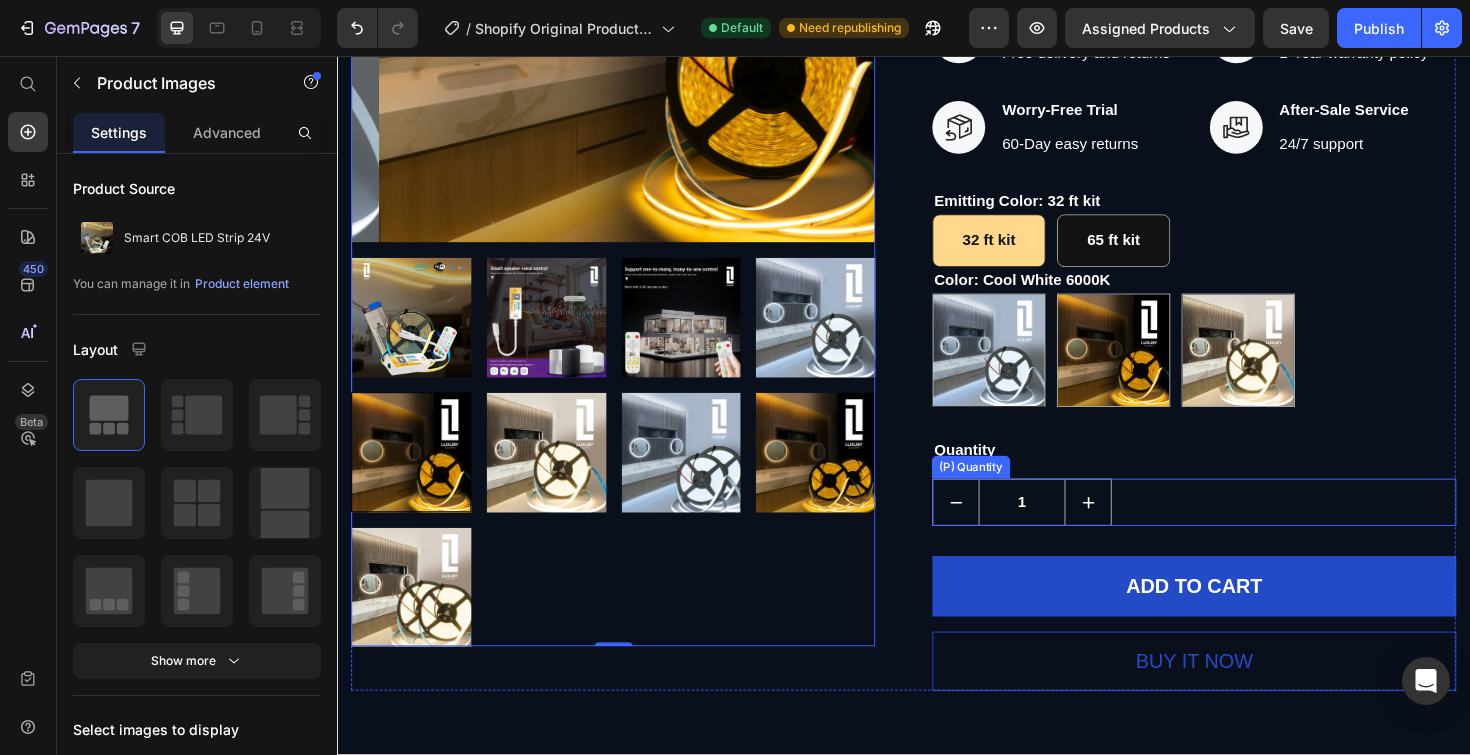 click on "1" at bounding box center (1062, 529) 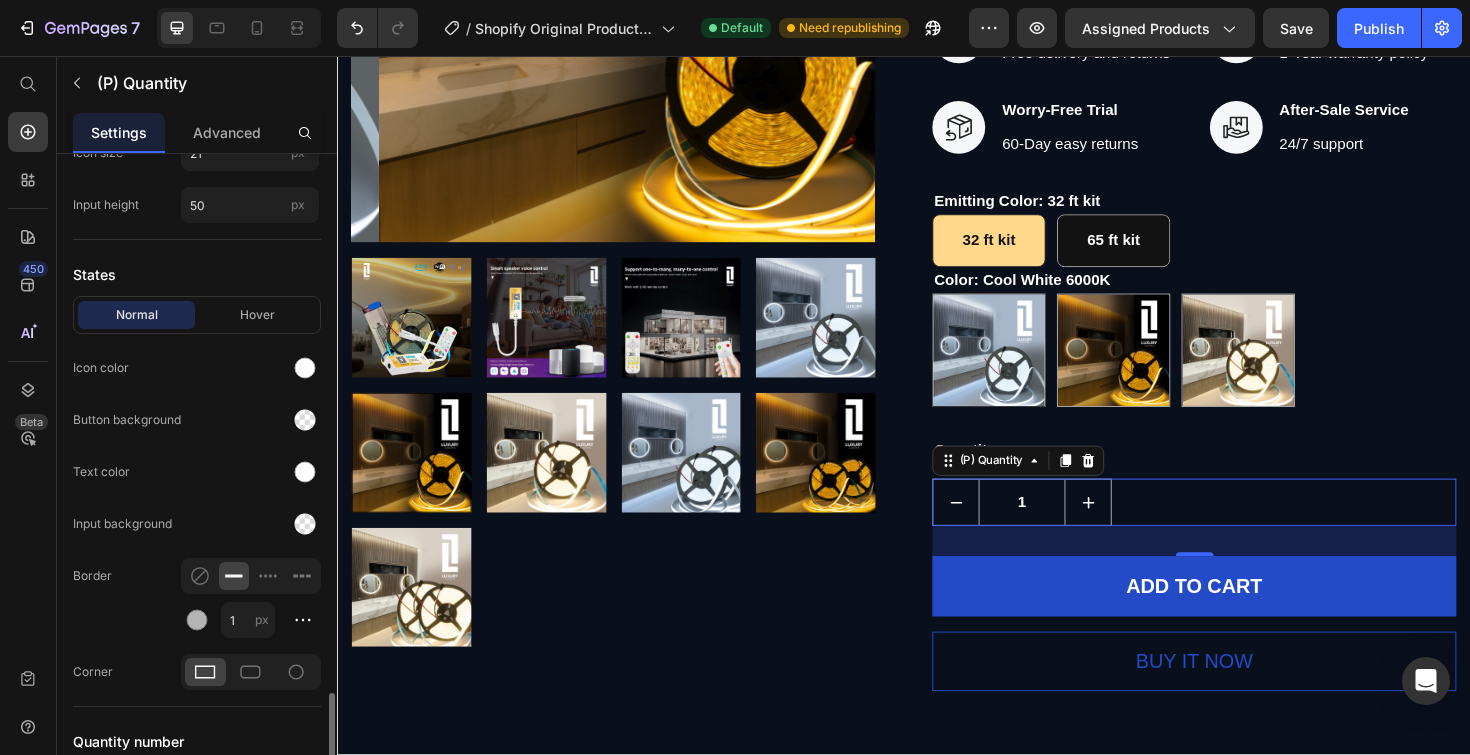 scroll, scrollTop: 898, scrollLeft: 0, axis: vertical 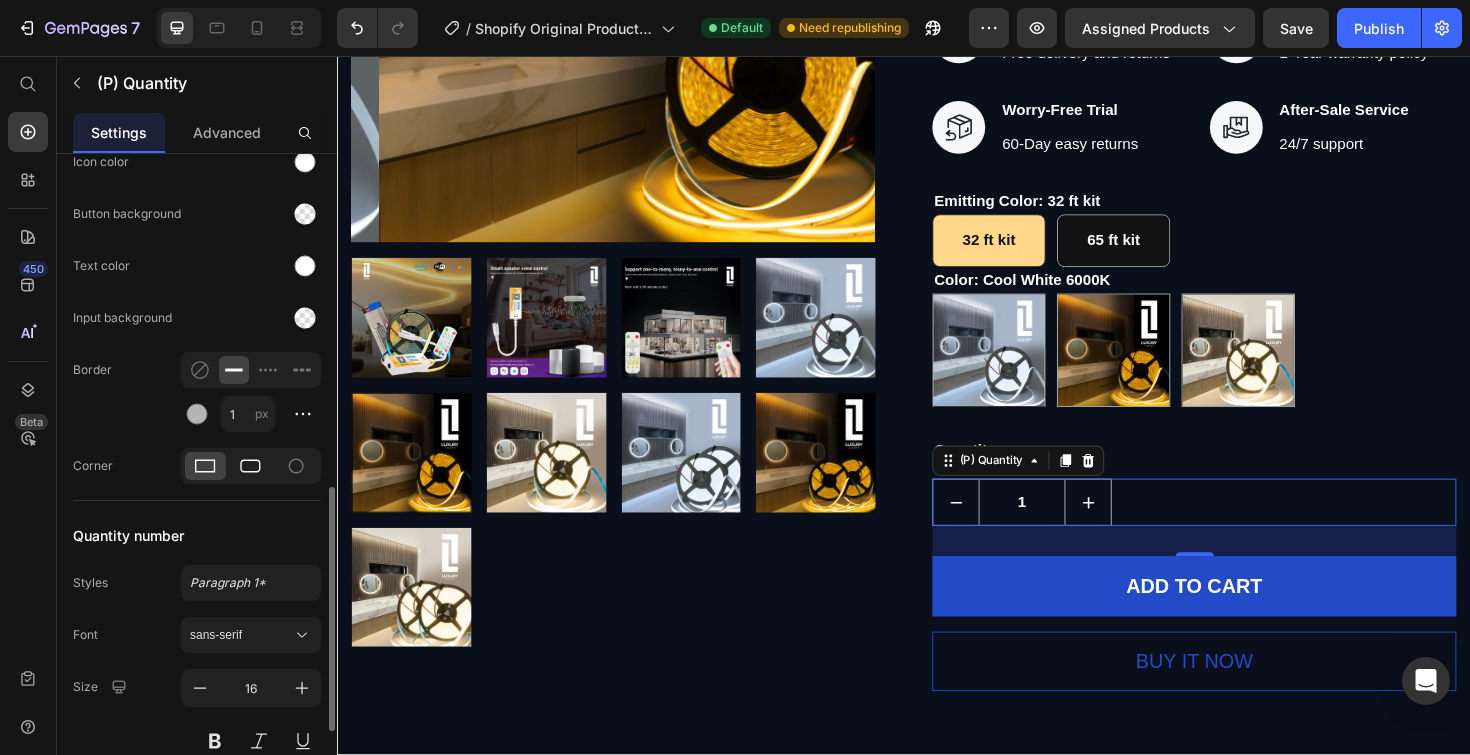 click 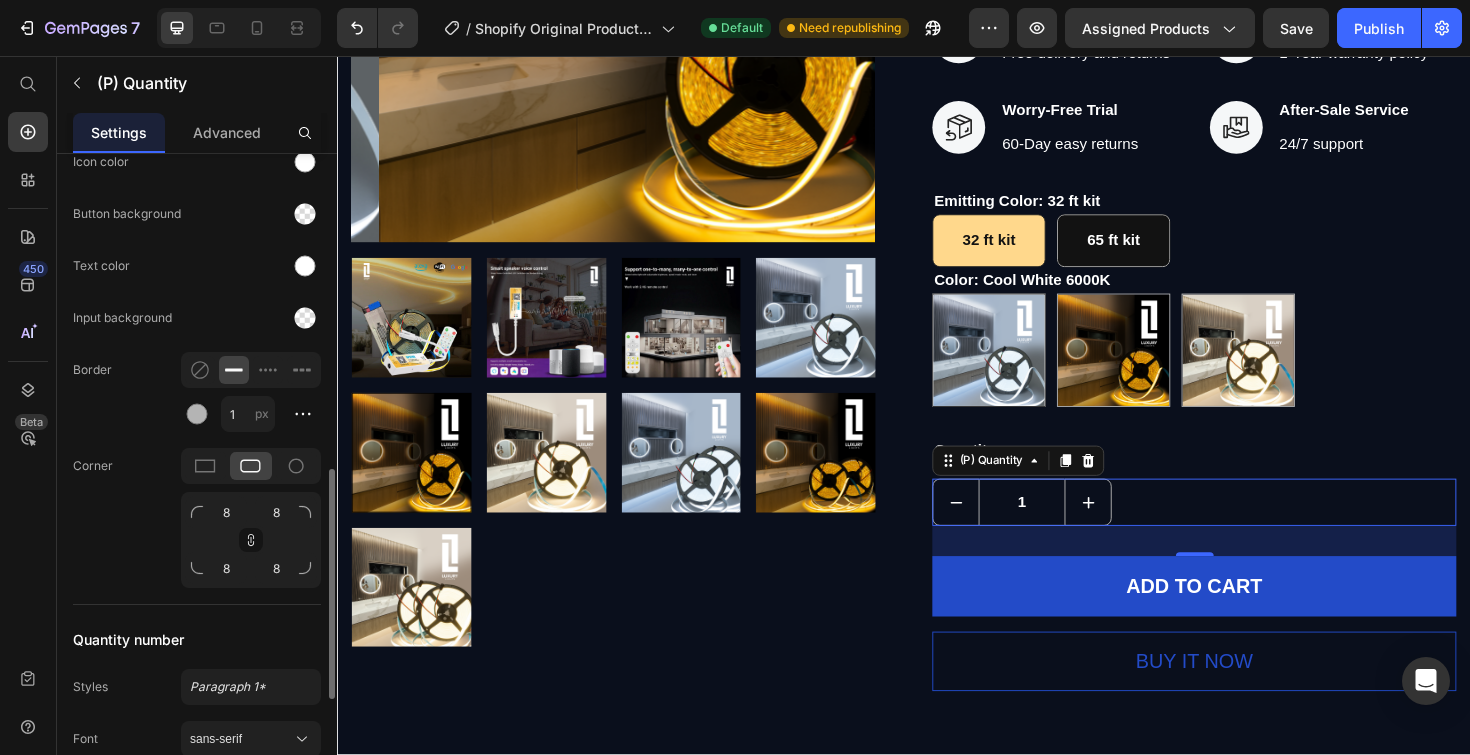click on "Corner 8 8 8 8" 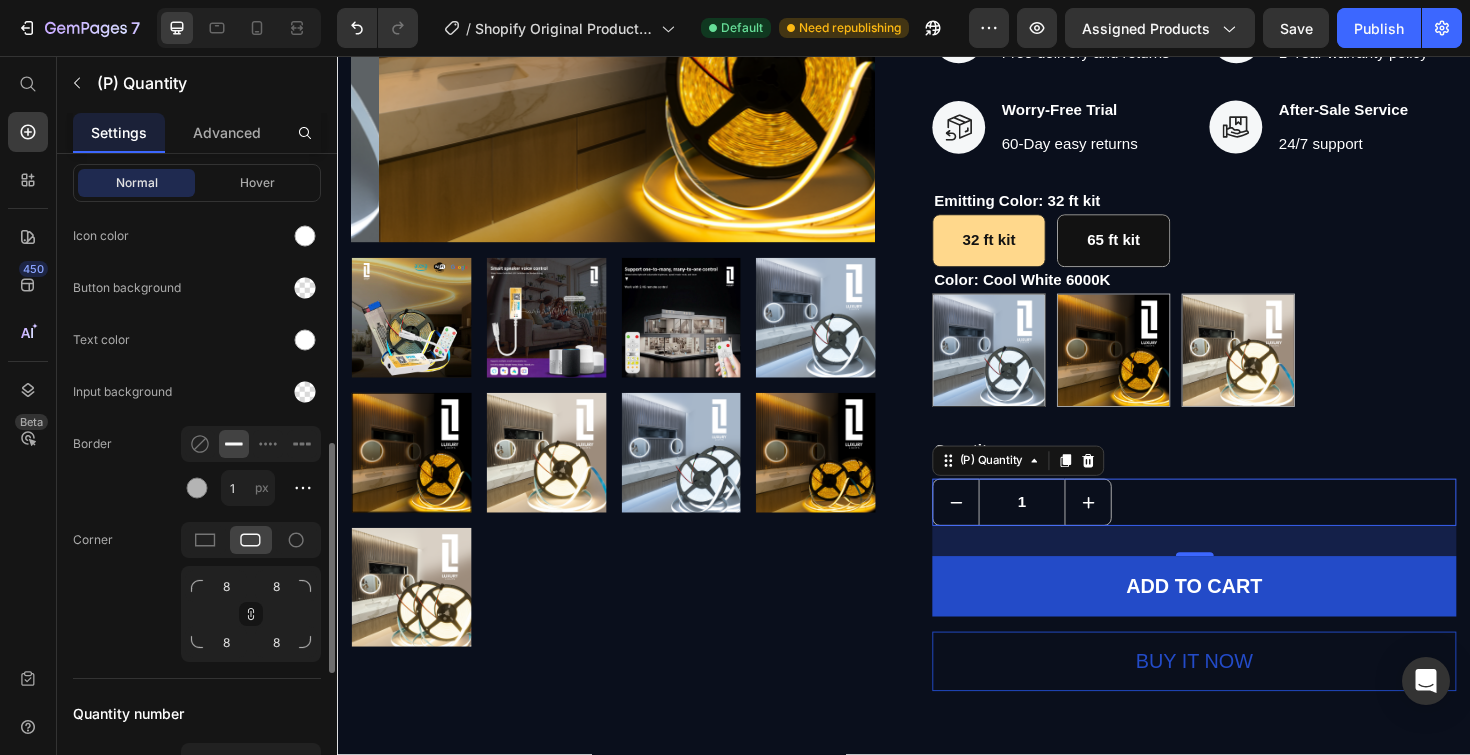 scroll, scrollTop: 773, scrollLeft: 0, axis: vertical 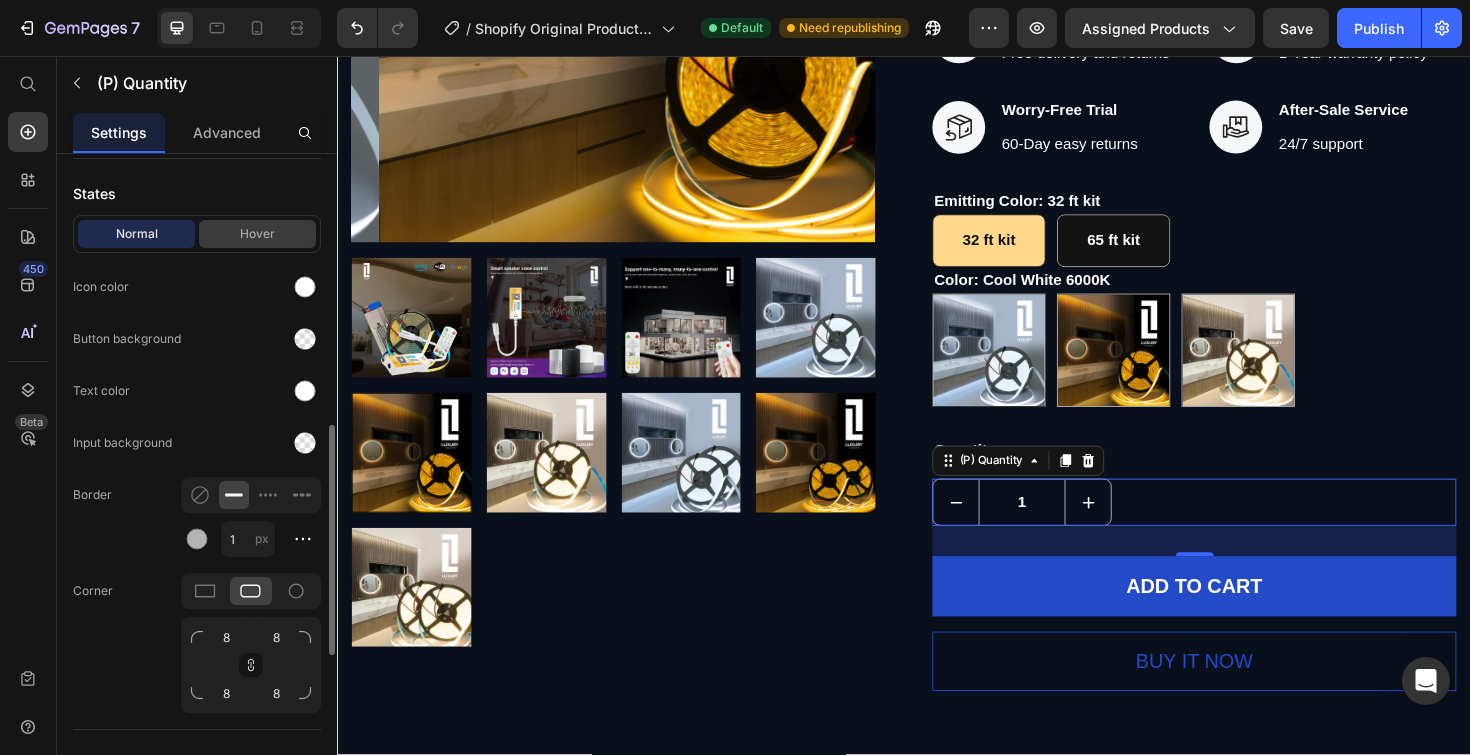 click on "Hover" at bounding box center [257, 234] 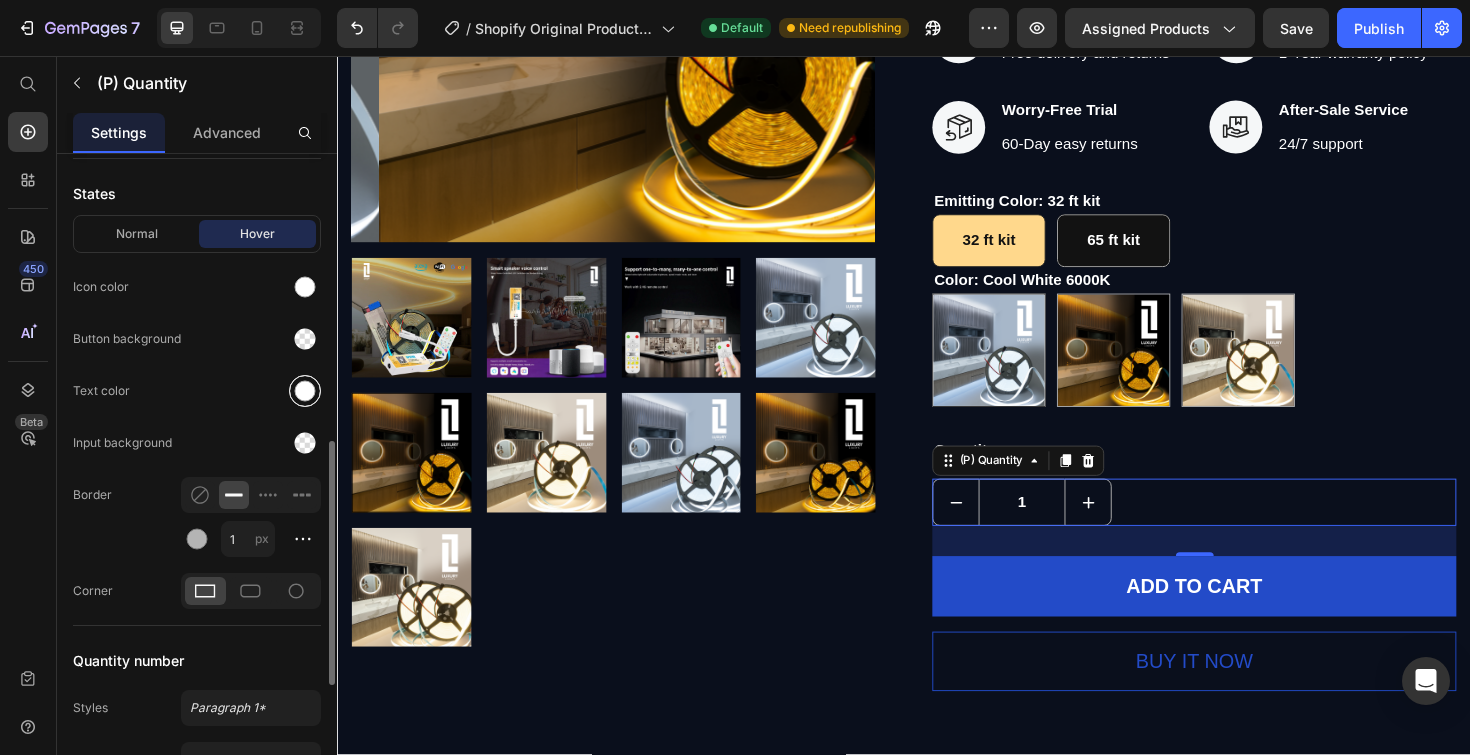 click at bounding box center [305, 391] 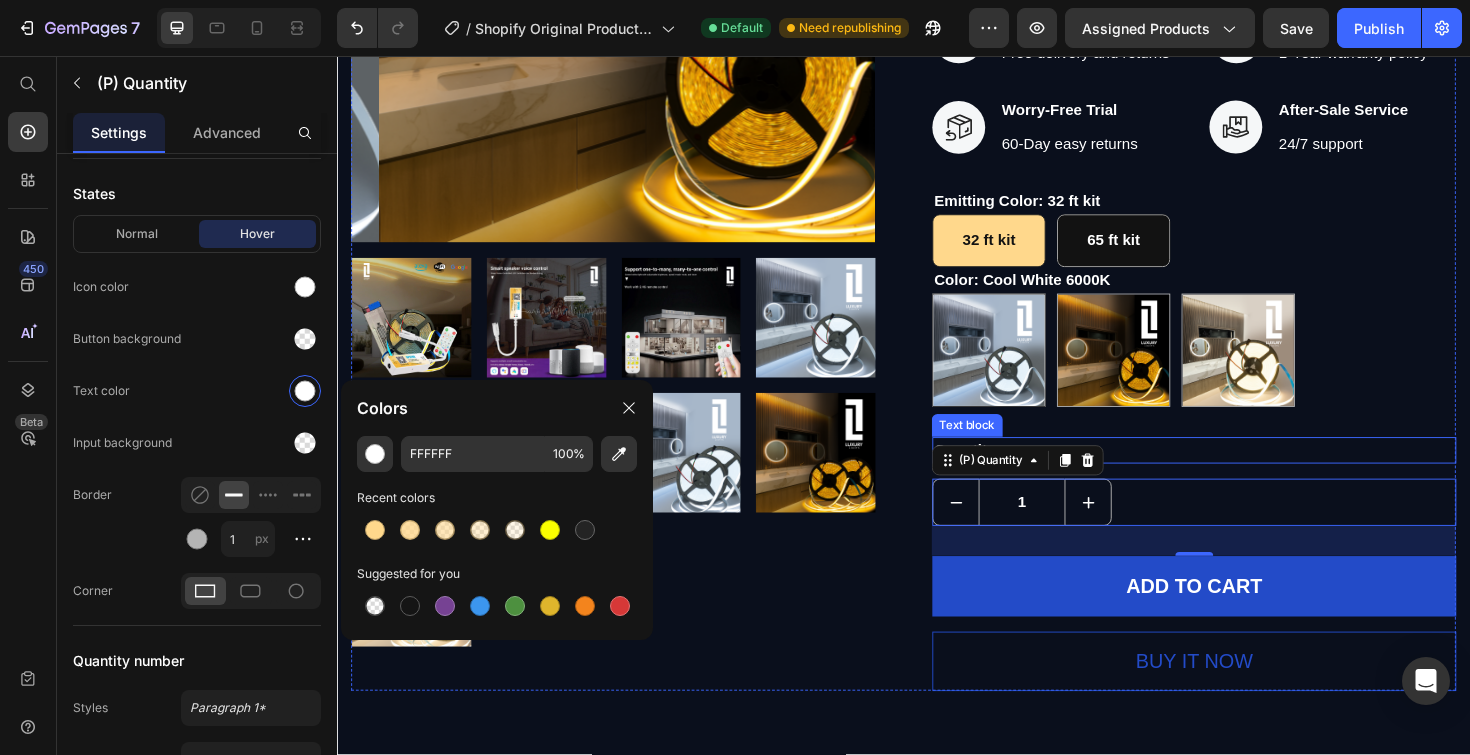 click on "Quantity" at bounding box center (1244, 474) 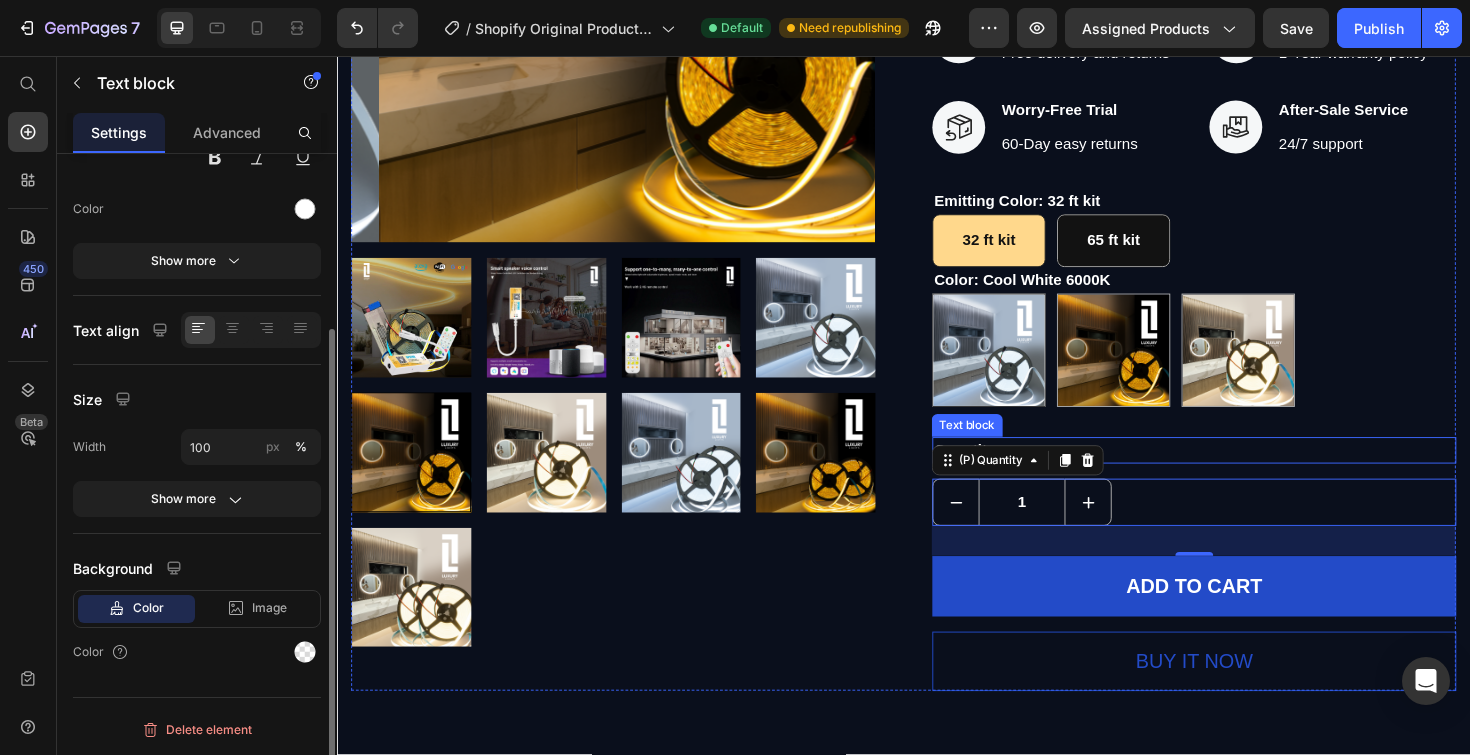 scroll, scrollTop: 0, scrollLeft: 0, axis: both 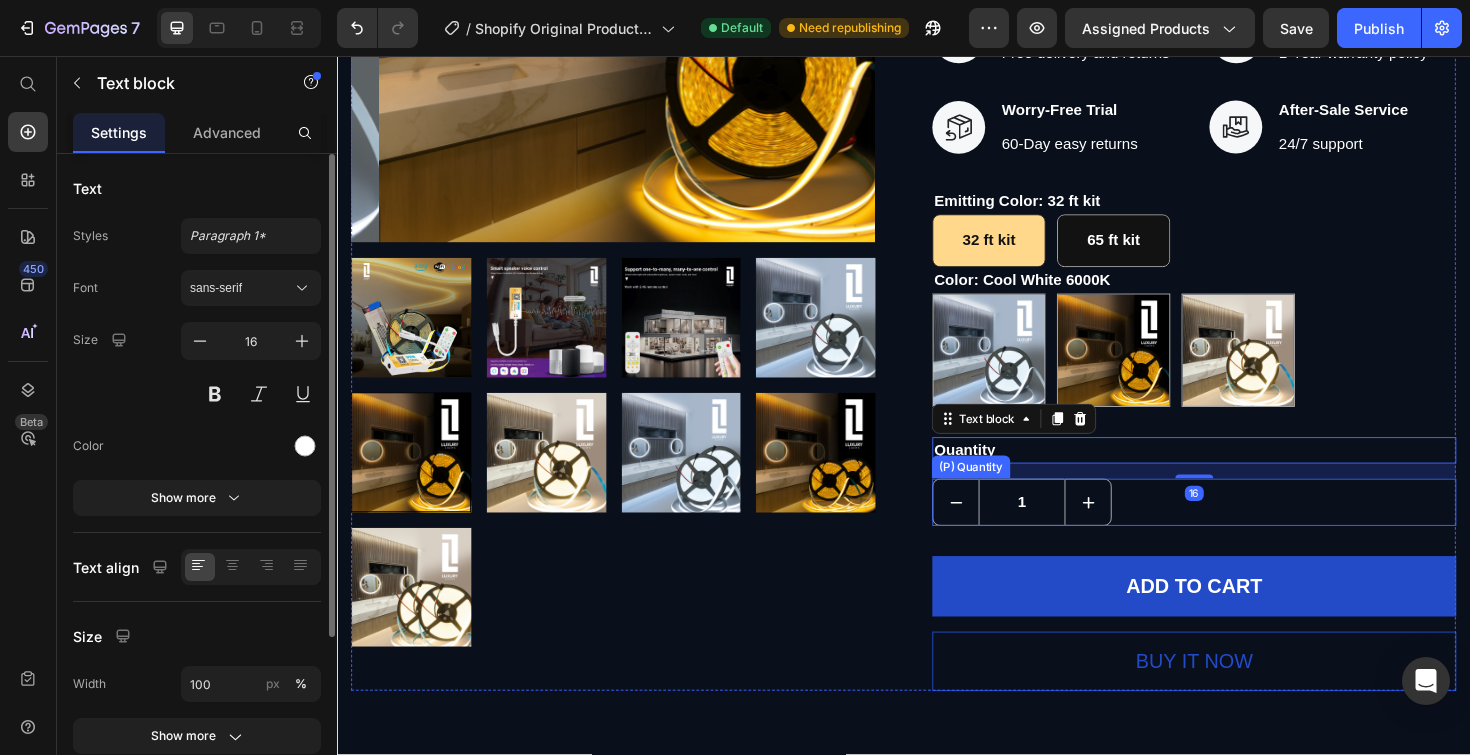 click on "1" at bounding box center [1062, 529] 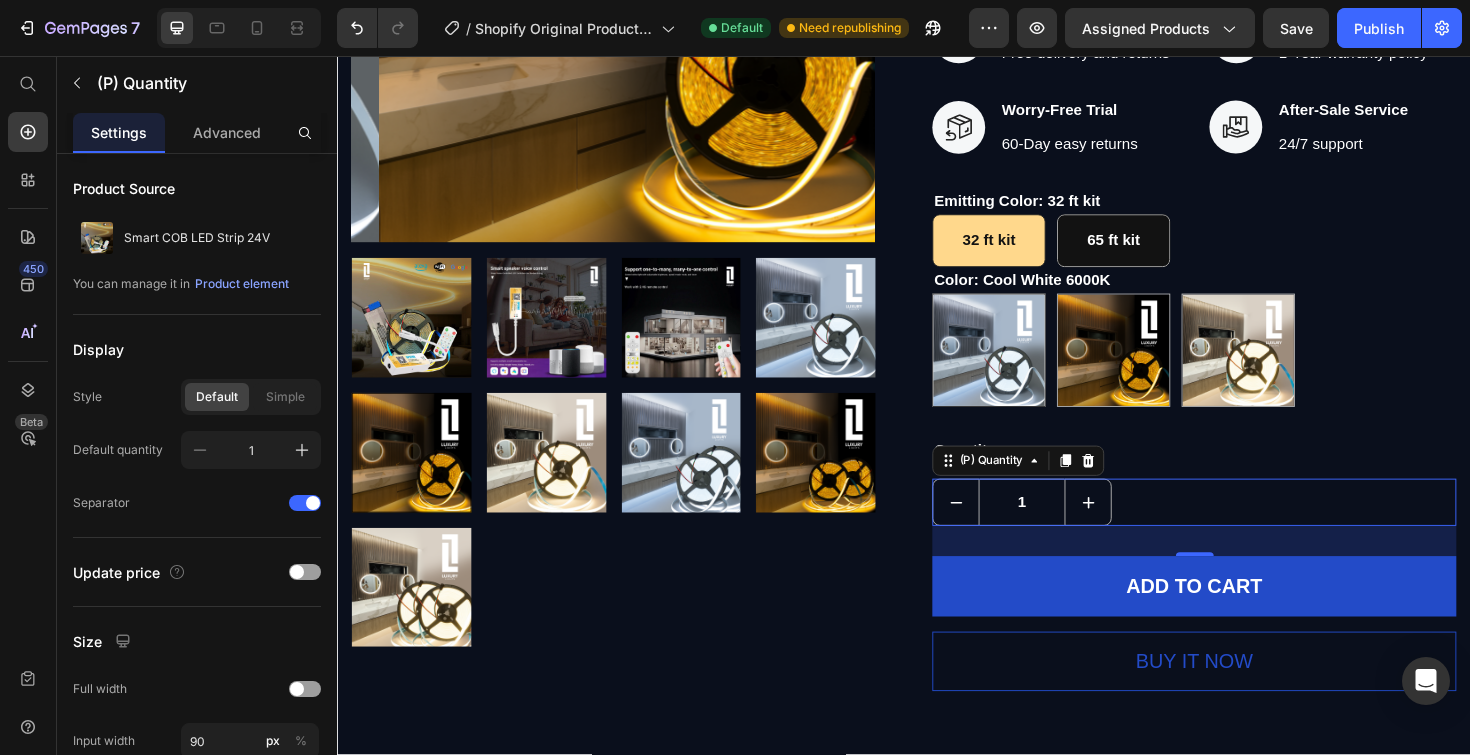 click on "1" at bounding box center [1062, 529] 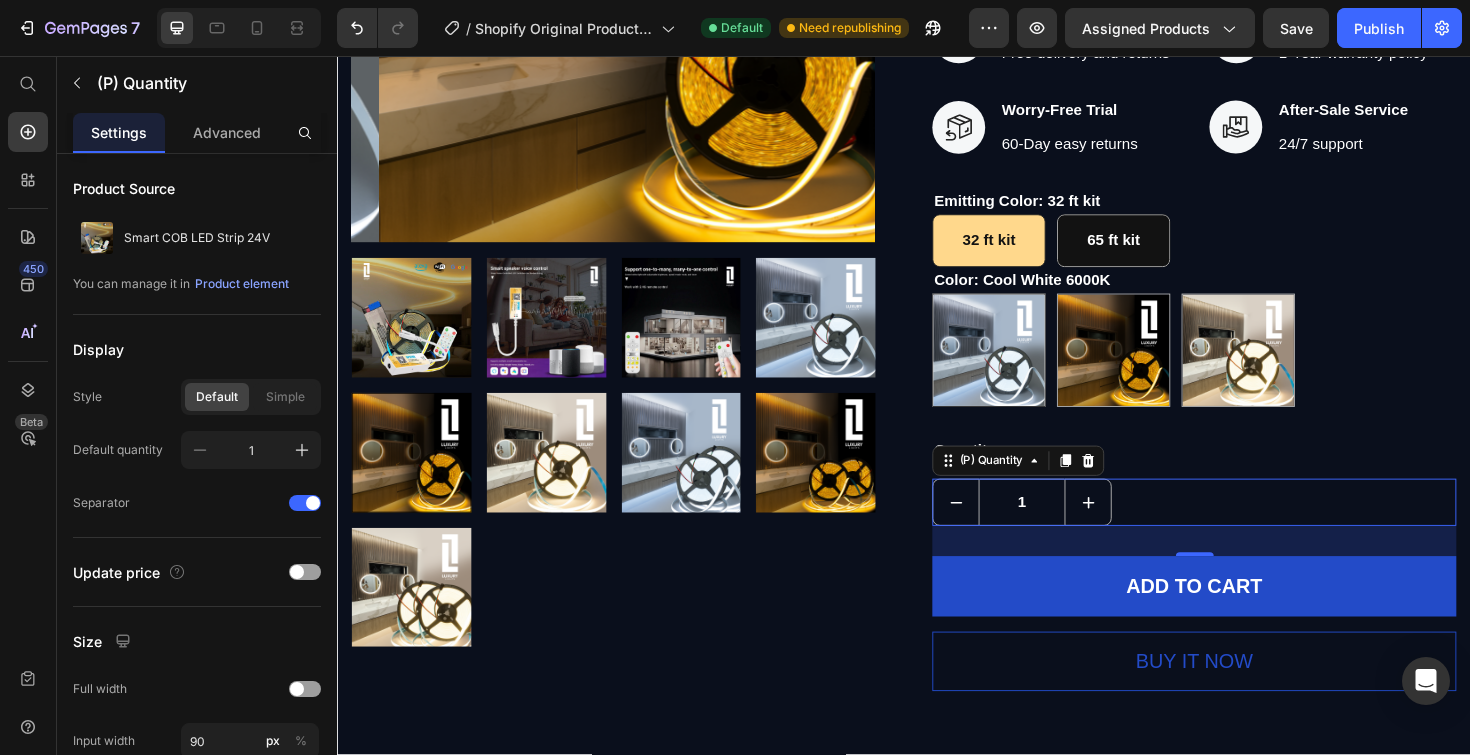 click on "1" at bounding box center (1062, 529) 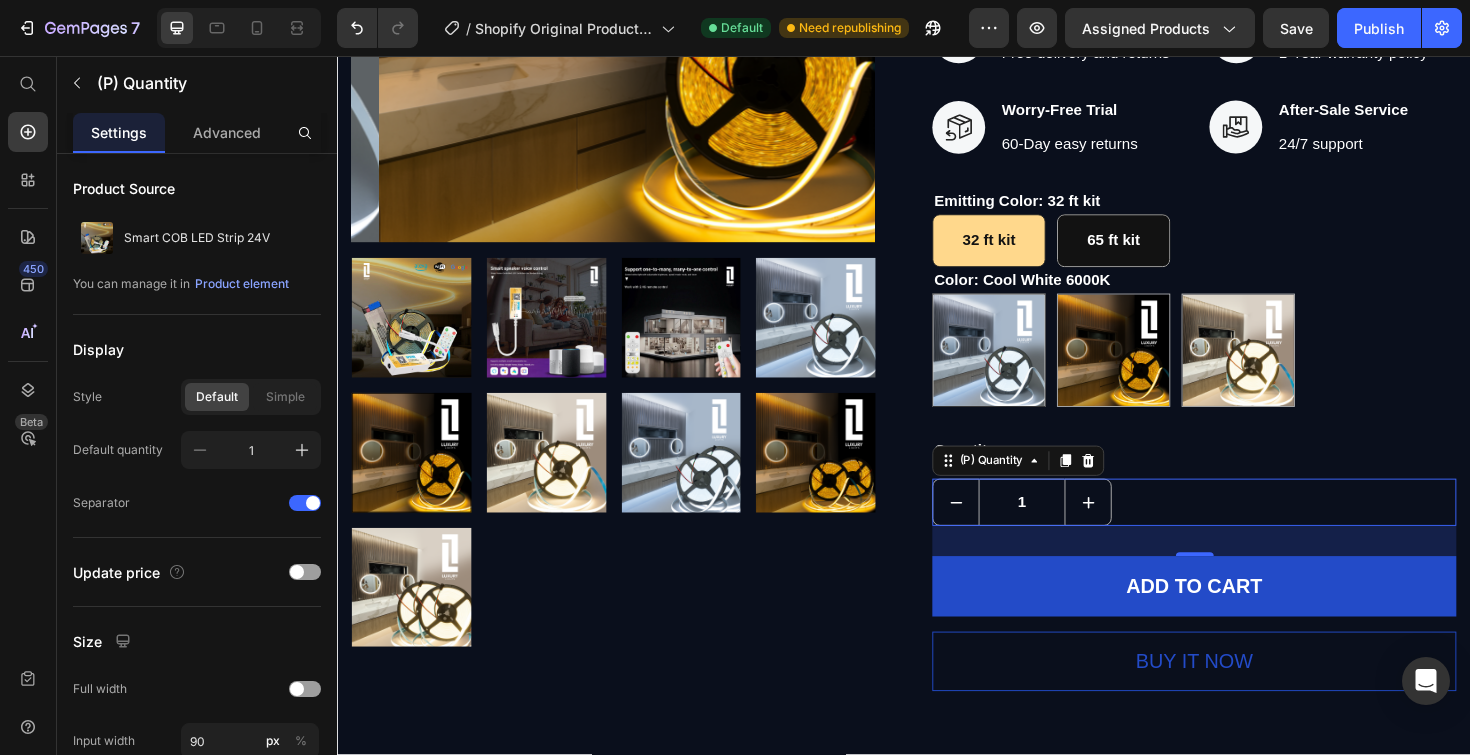 click on "1" at bounding box center [1062, 529] 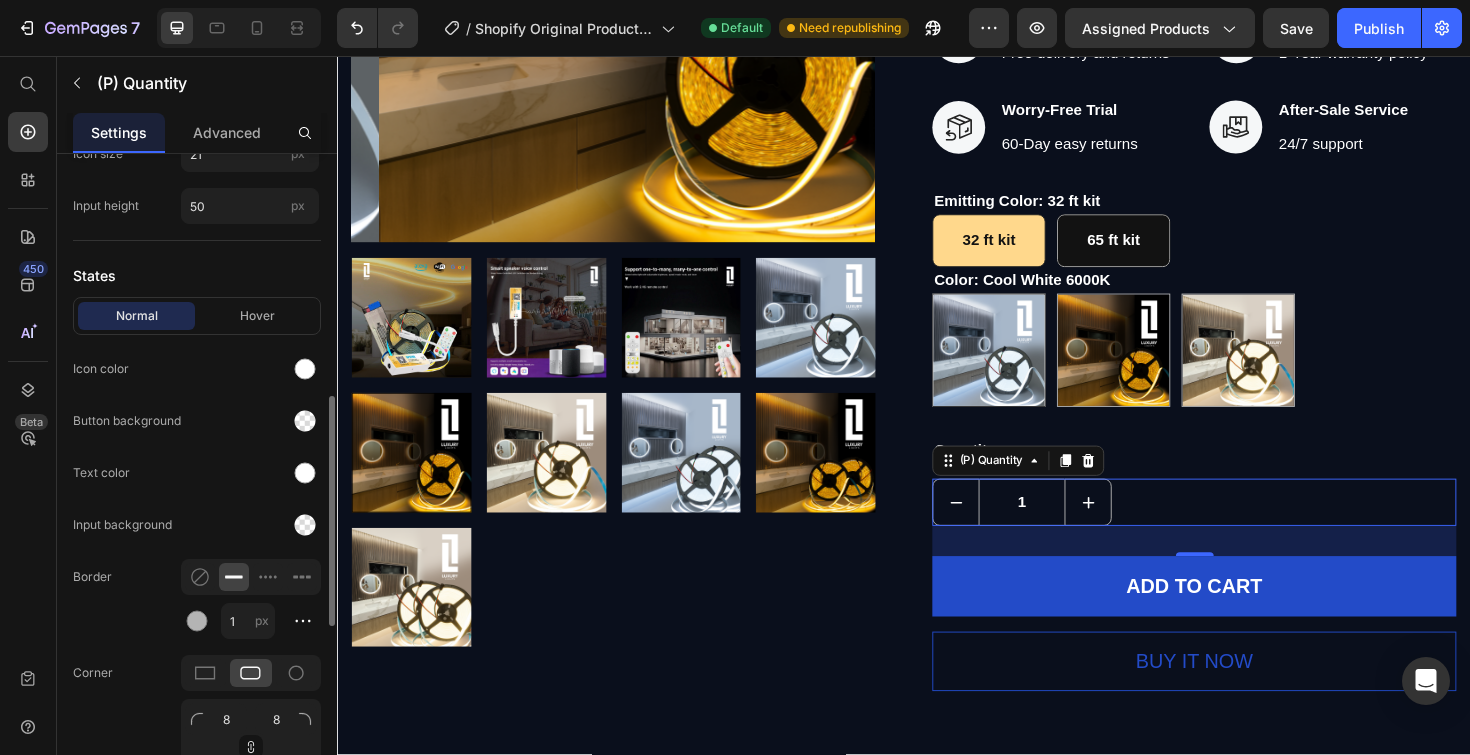 scroll, scrollTop: 842, scrollLeft: 0, axis: vertical 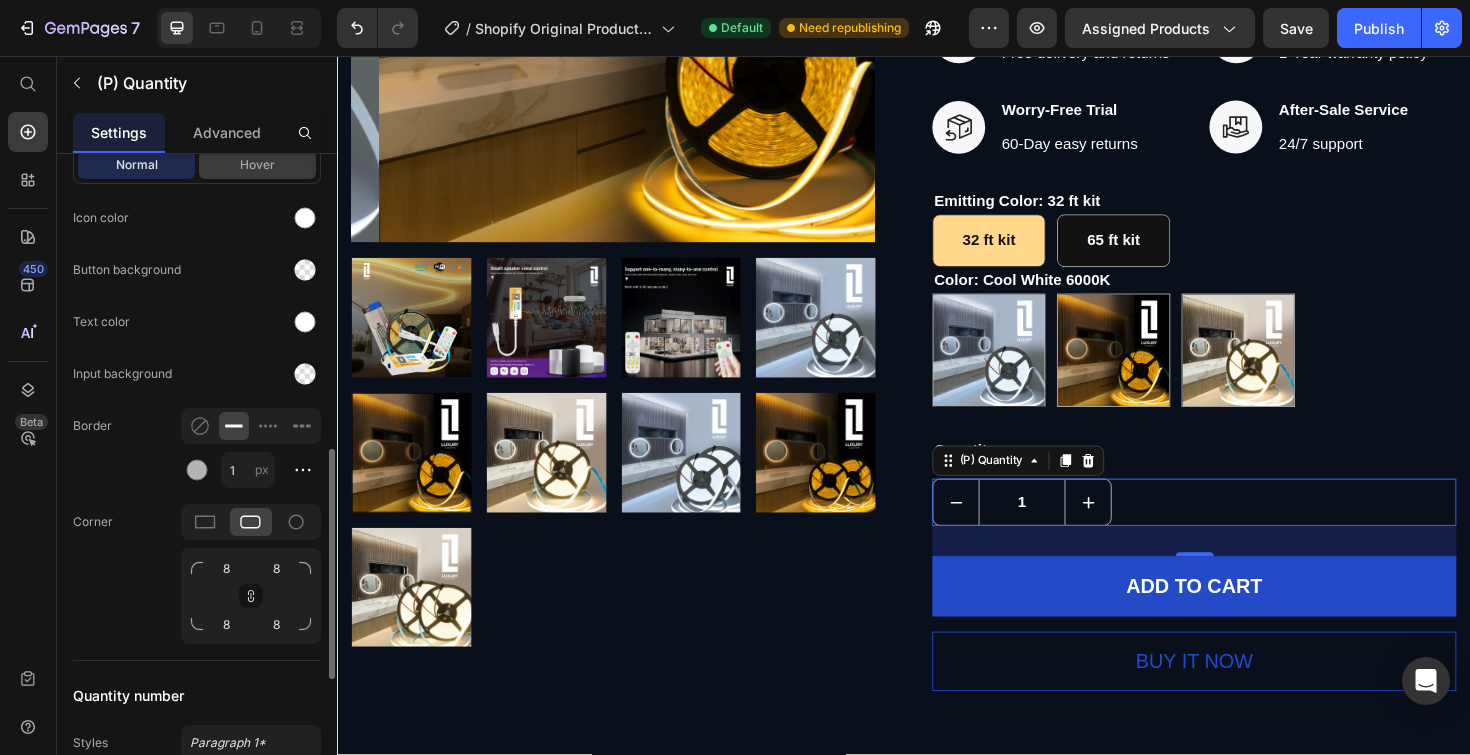 click on "Hover" at bounding box center [257, 165] 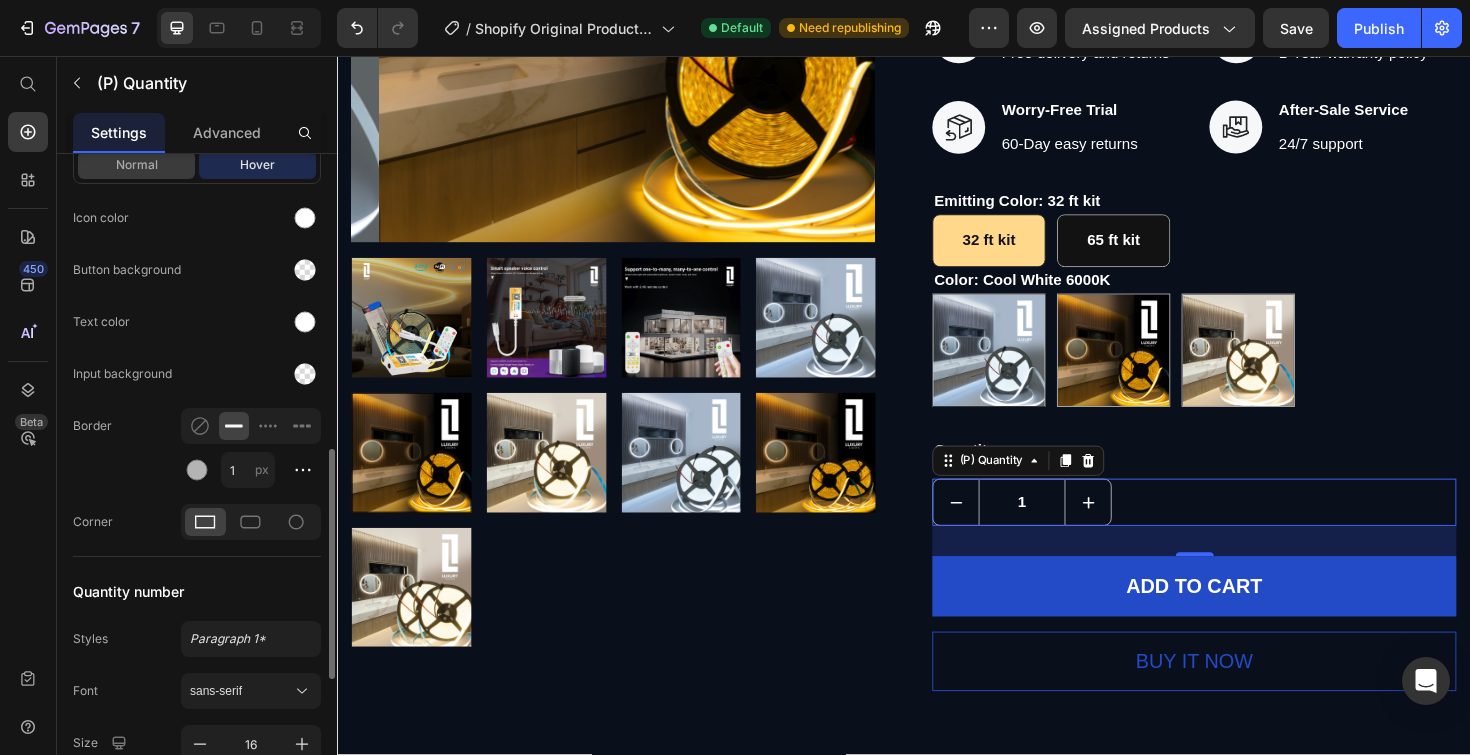 click on "Normal" at bounding box center [136, 165] 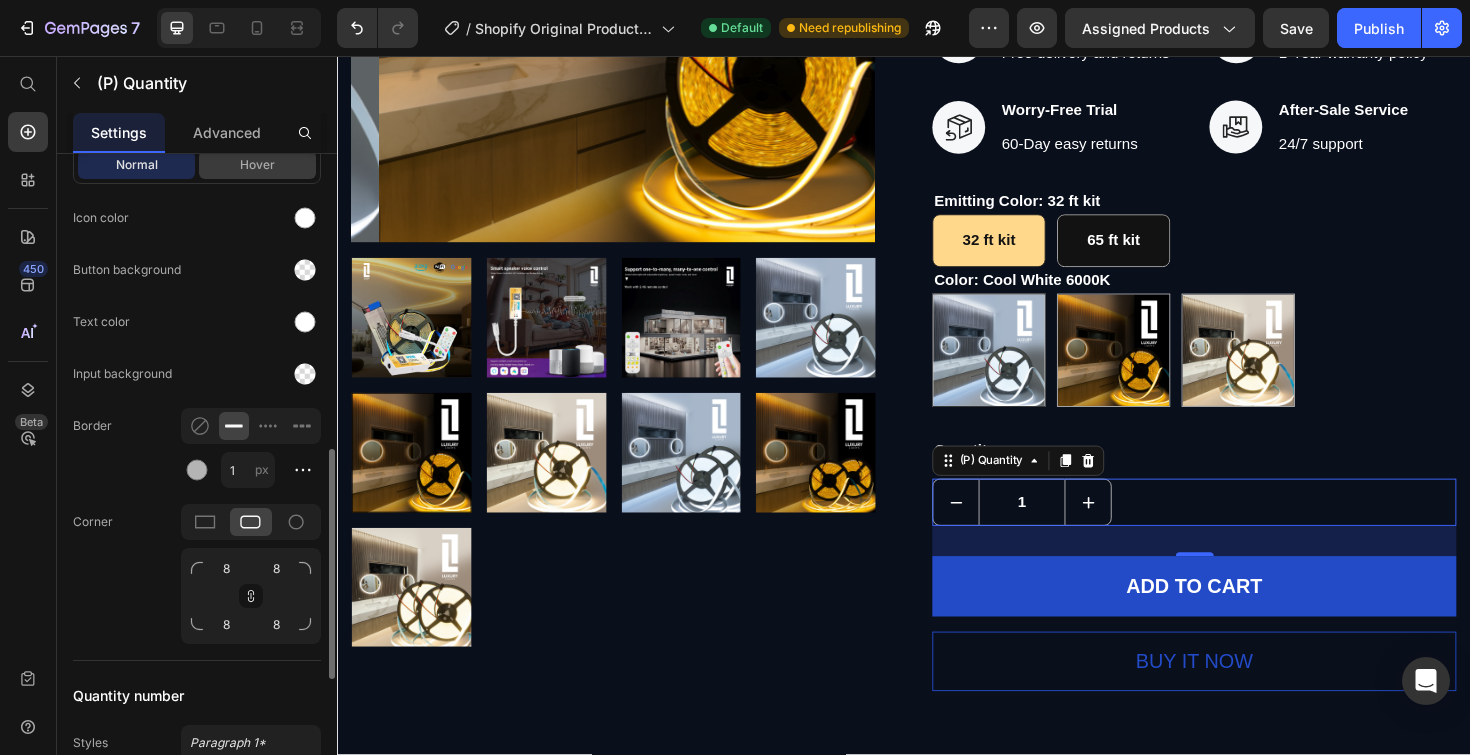 click on "Hover" at bounding box center (257, 165) 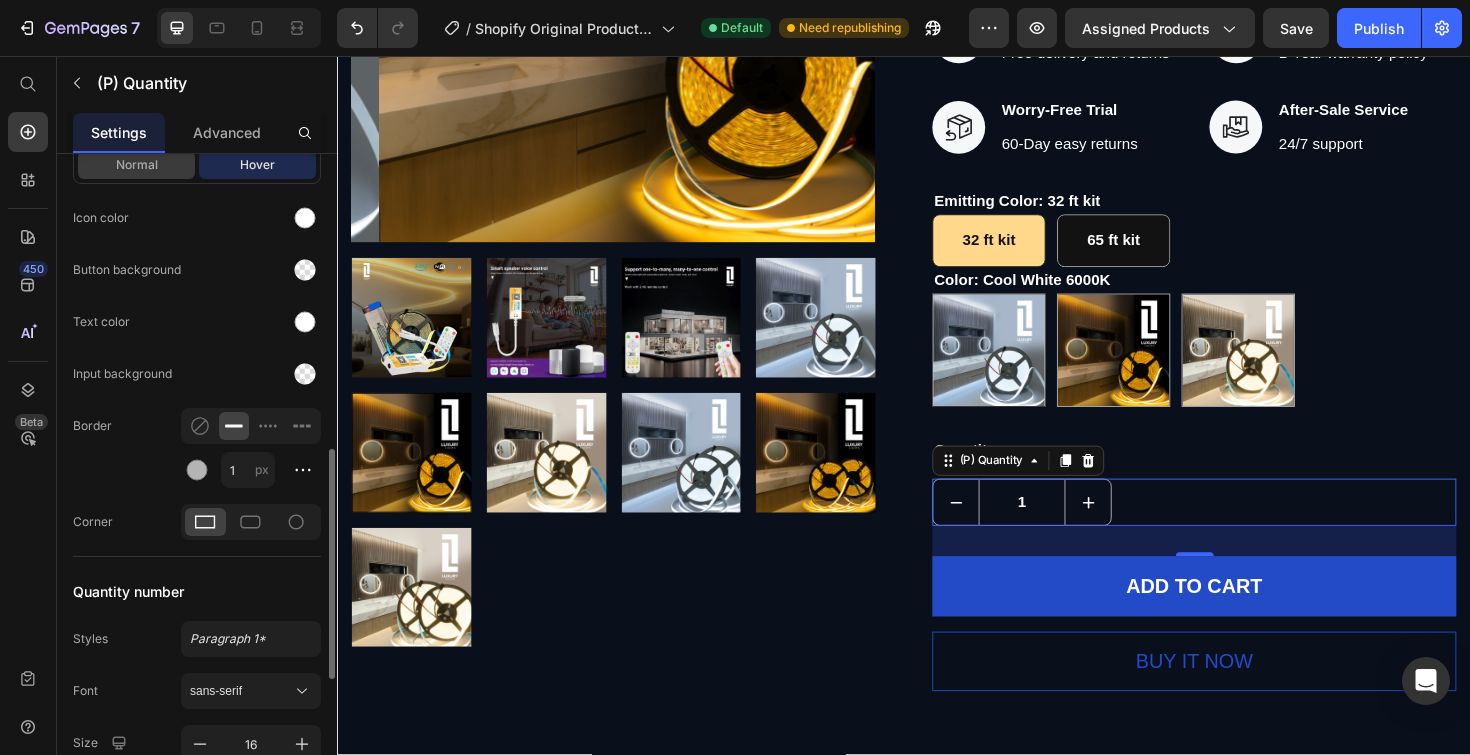 click on "Normal" at bounding box center [136, 165] 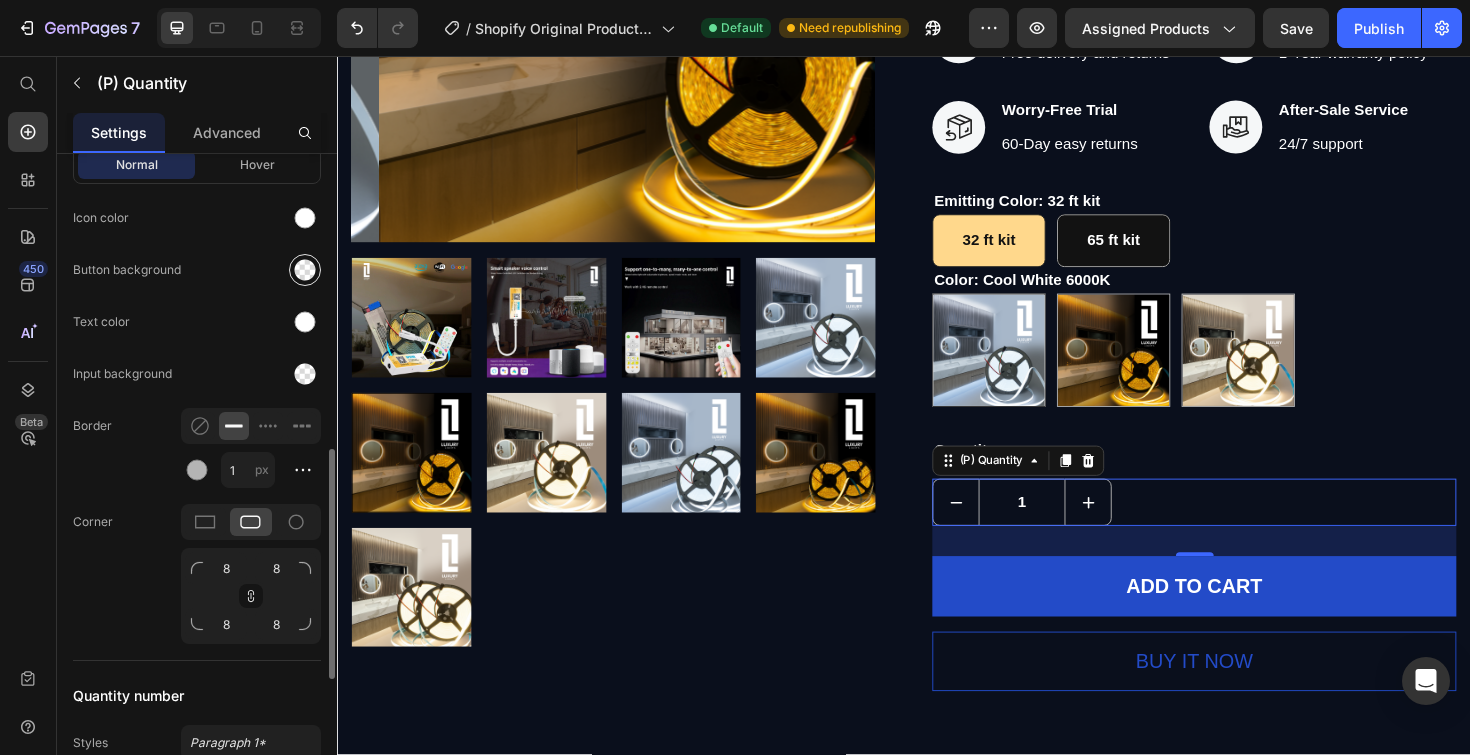 click at bounding box center [305, 270] 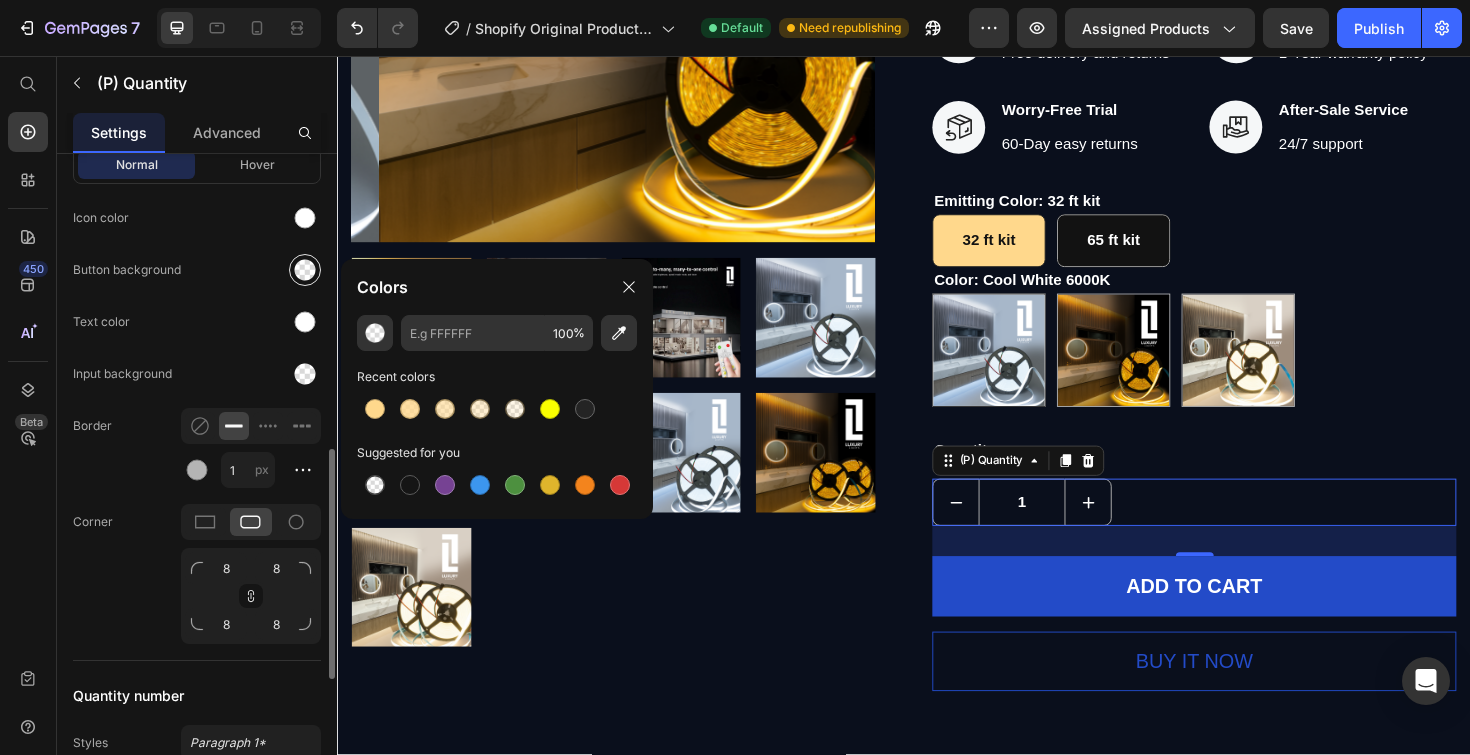 click at bounding box center (305, 270) 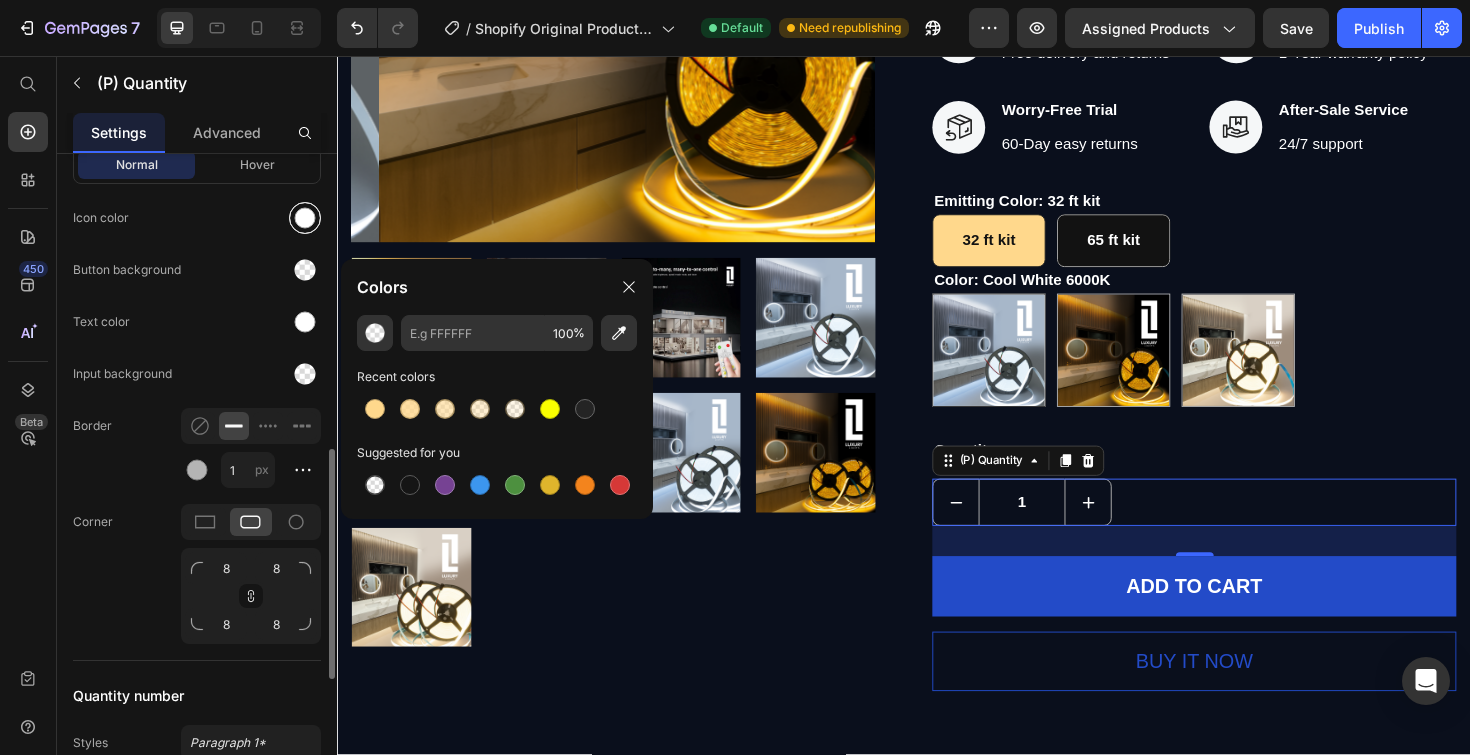 click at bounding box center (305, 218) 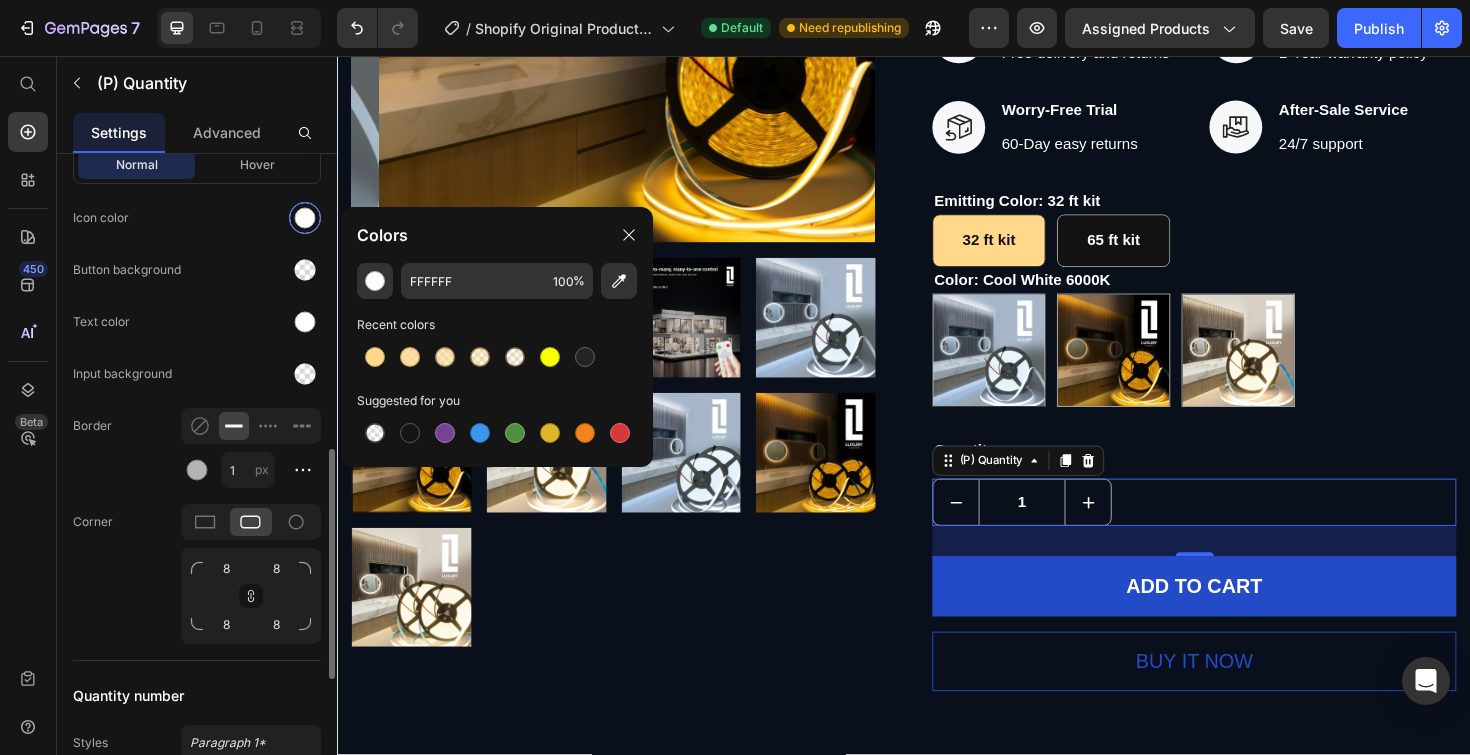 click at bounding box center [305, 218] 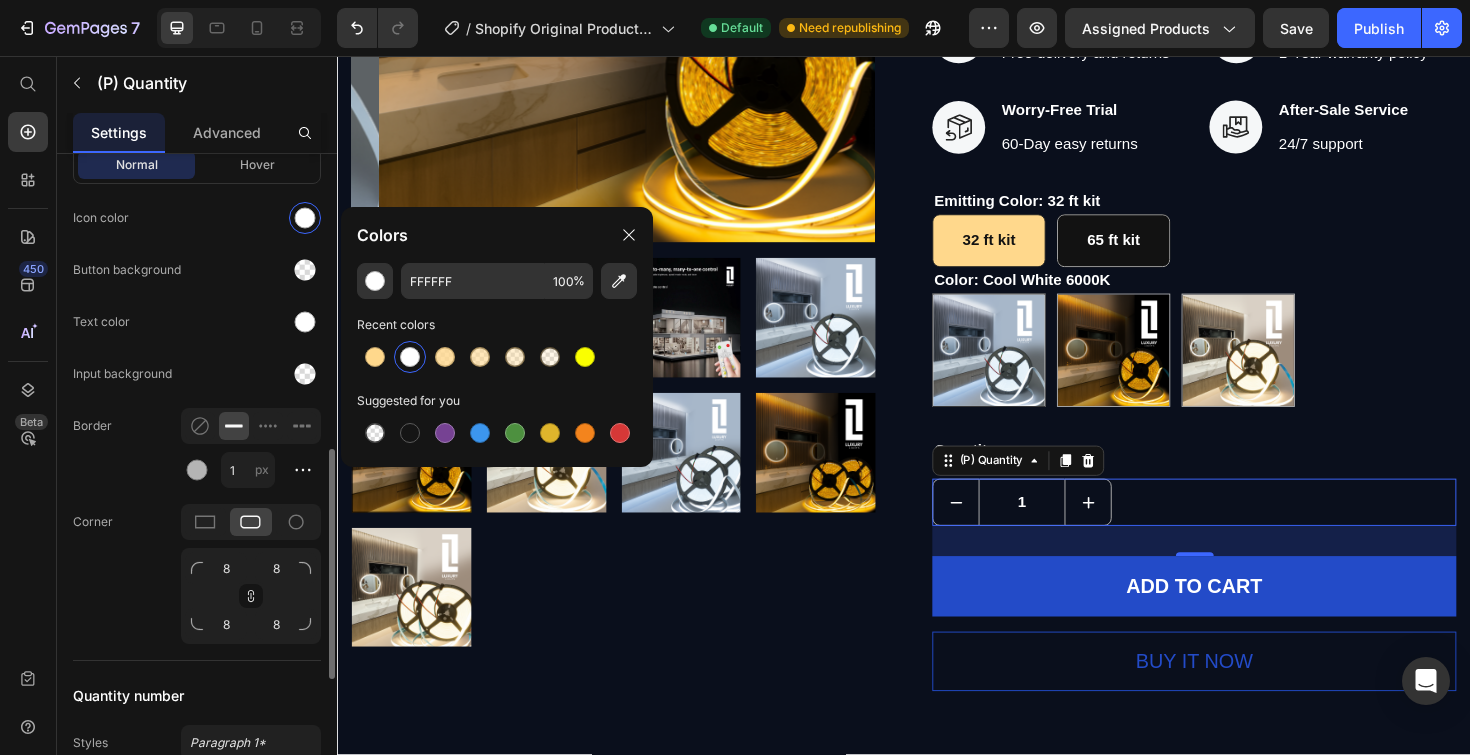 click on "Icon color" 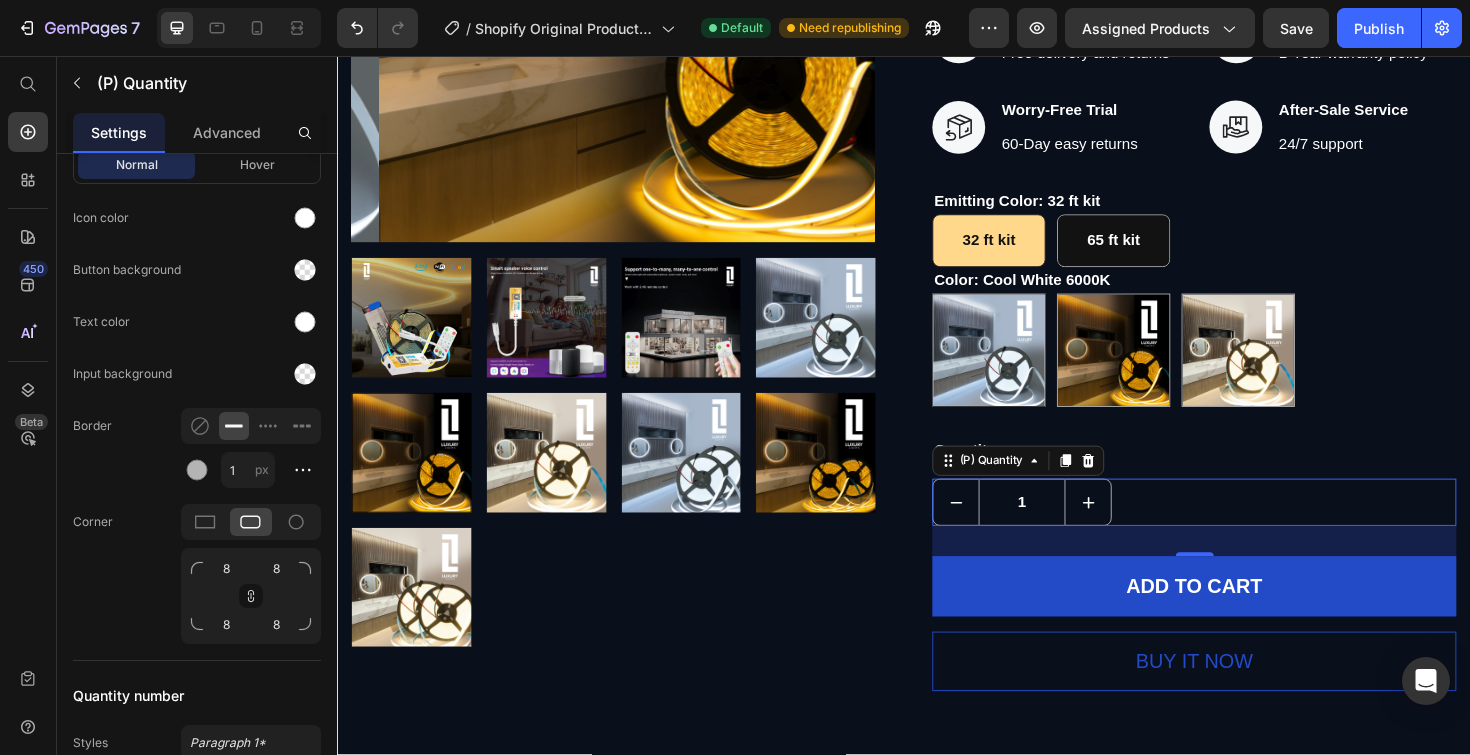 click on "1" at bounding box center [1062, 529] 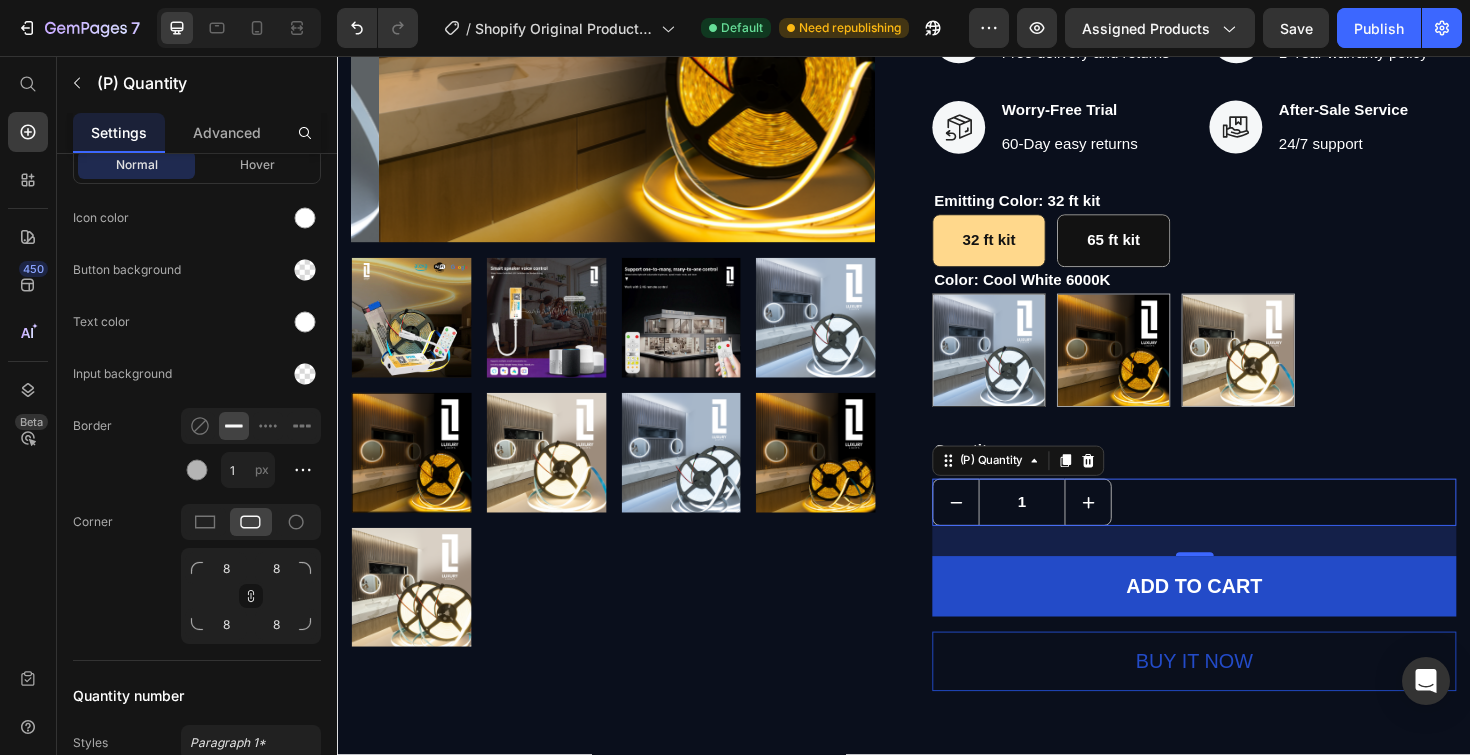 click on "1" at bounding box center (1062, 529) 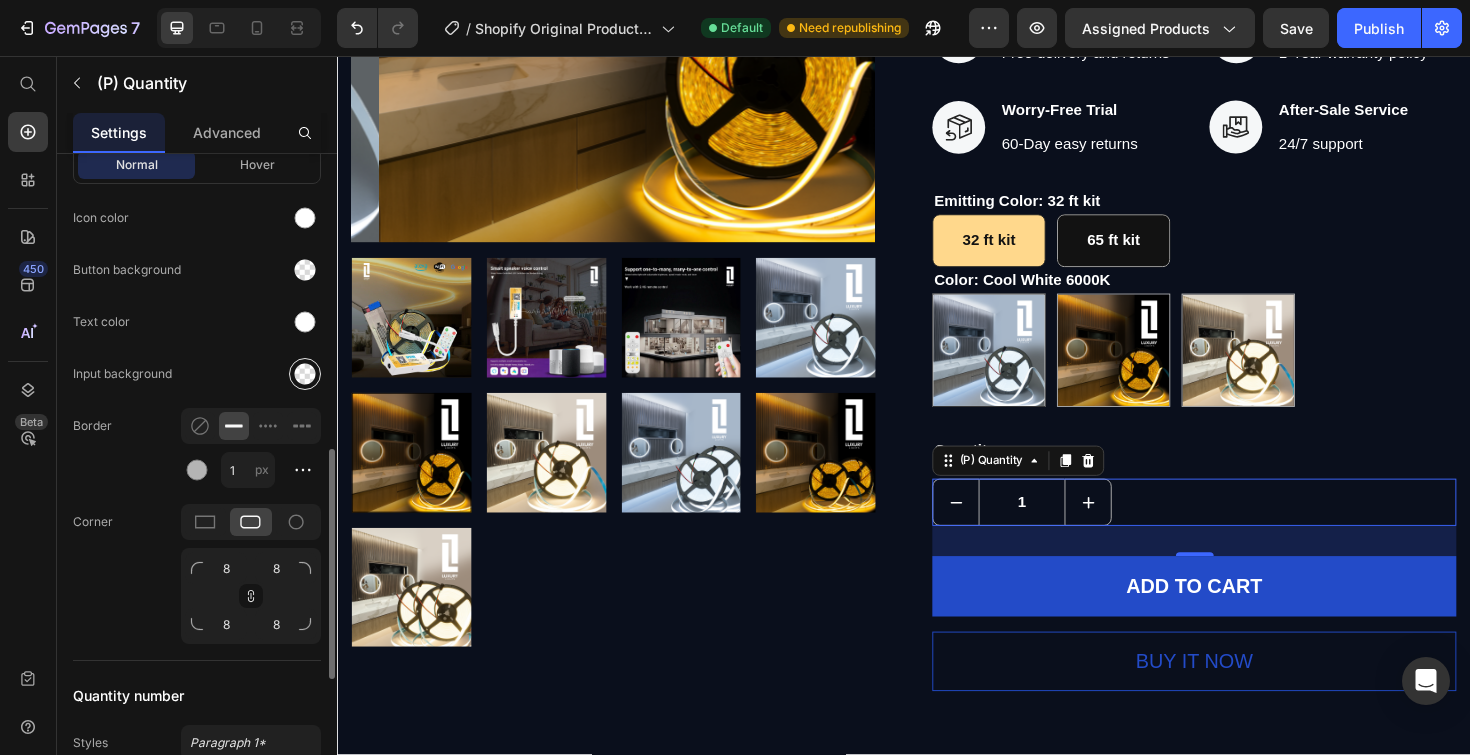 click at bounding box center [305, 374] 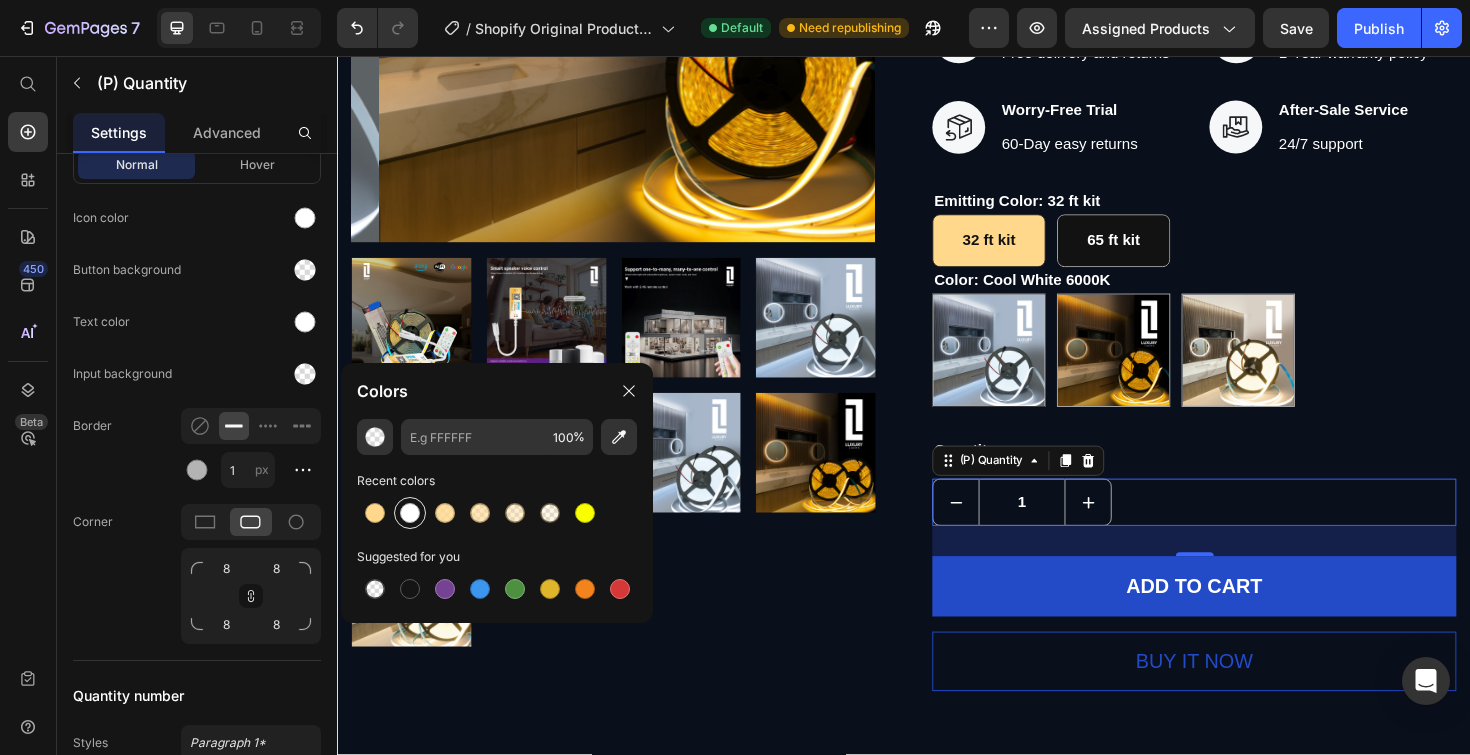 click at bounding box center (410, 513) 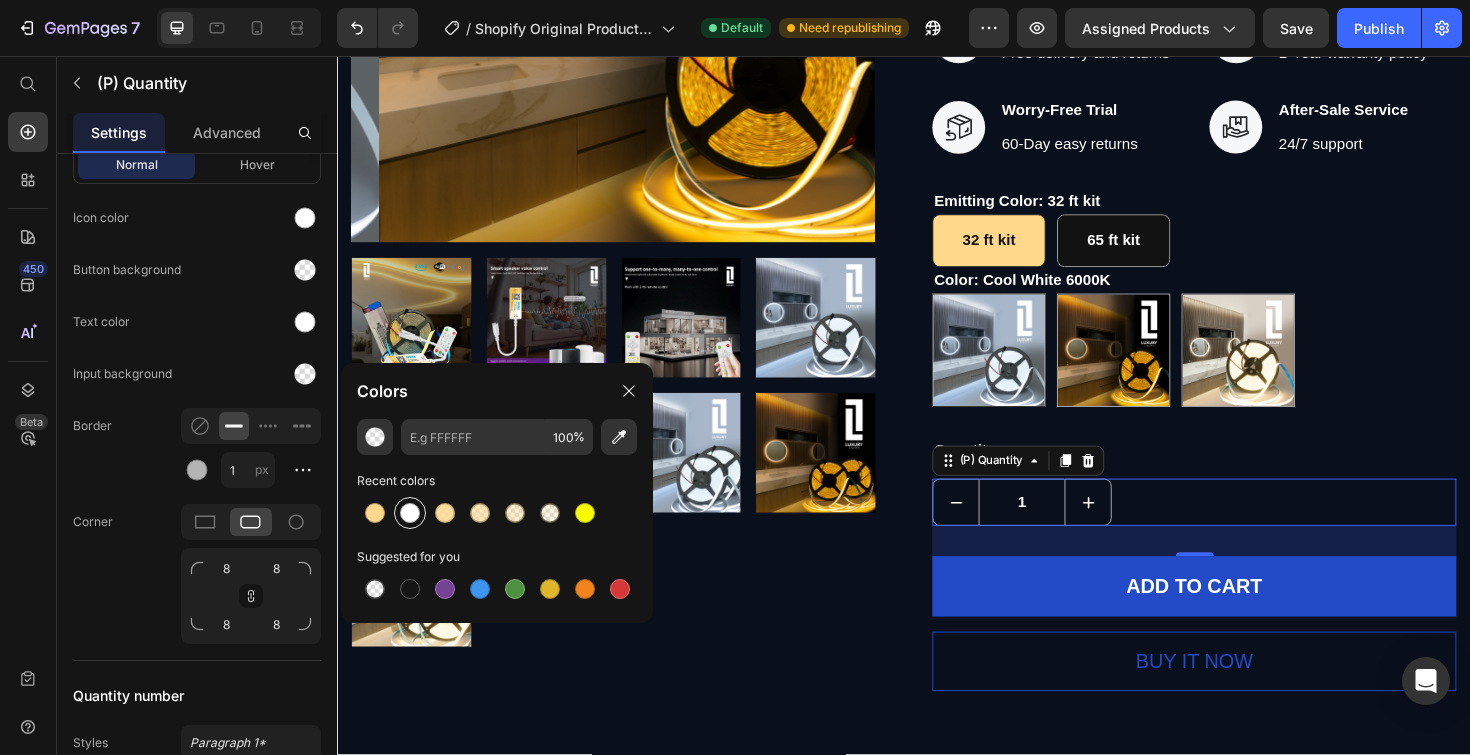 type on "FFFFFF" 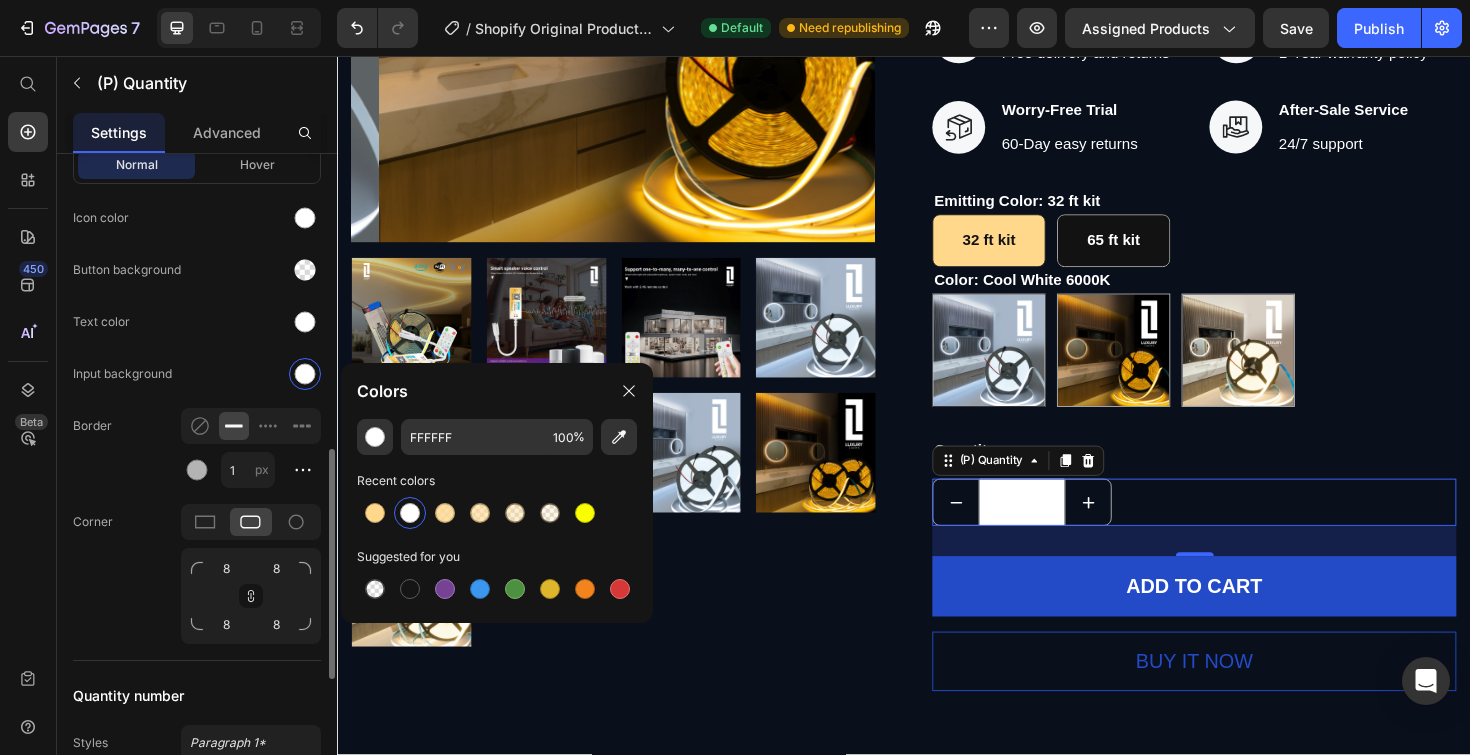 click on "Normal Hover" at bounding box center [197, 165] 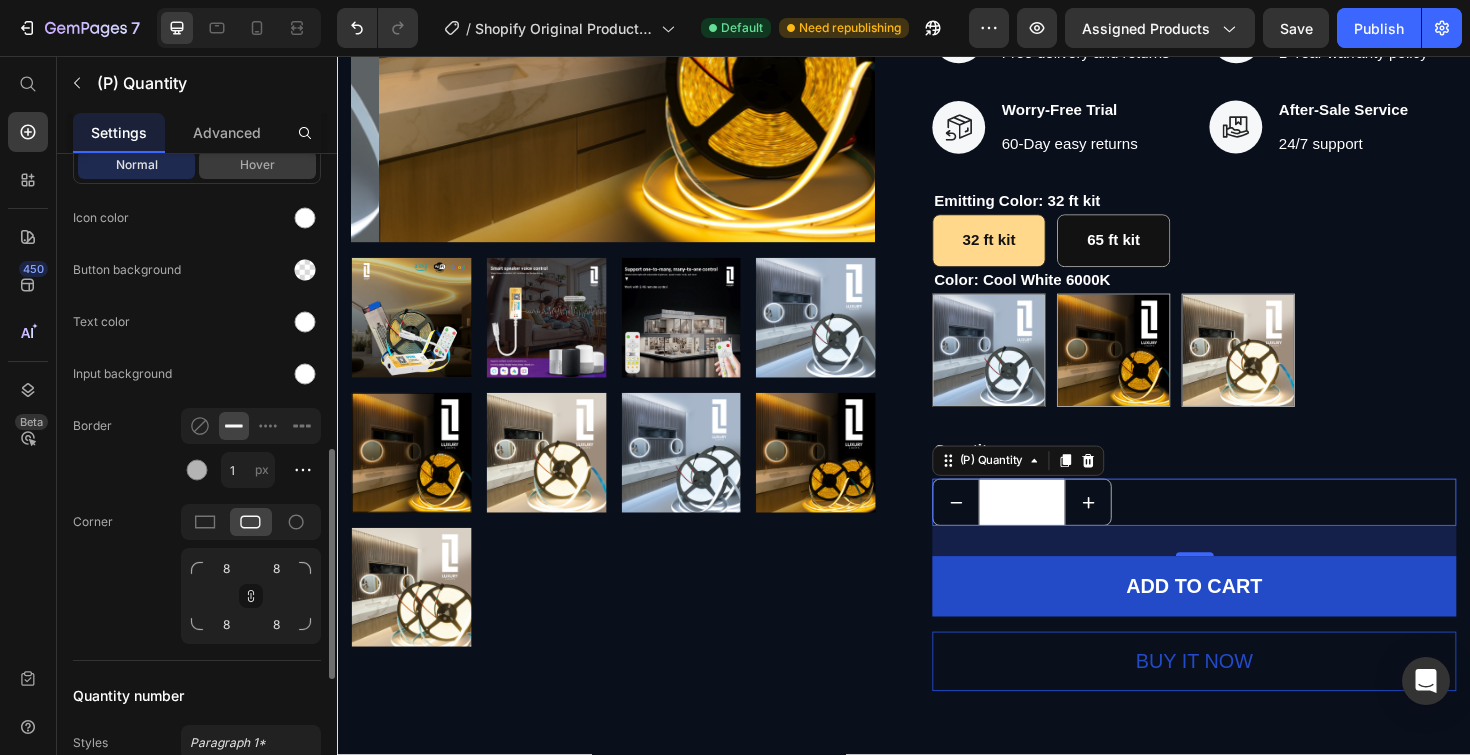 click on "Hover" at bounding box center (257, 165) 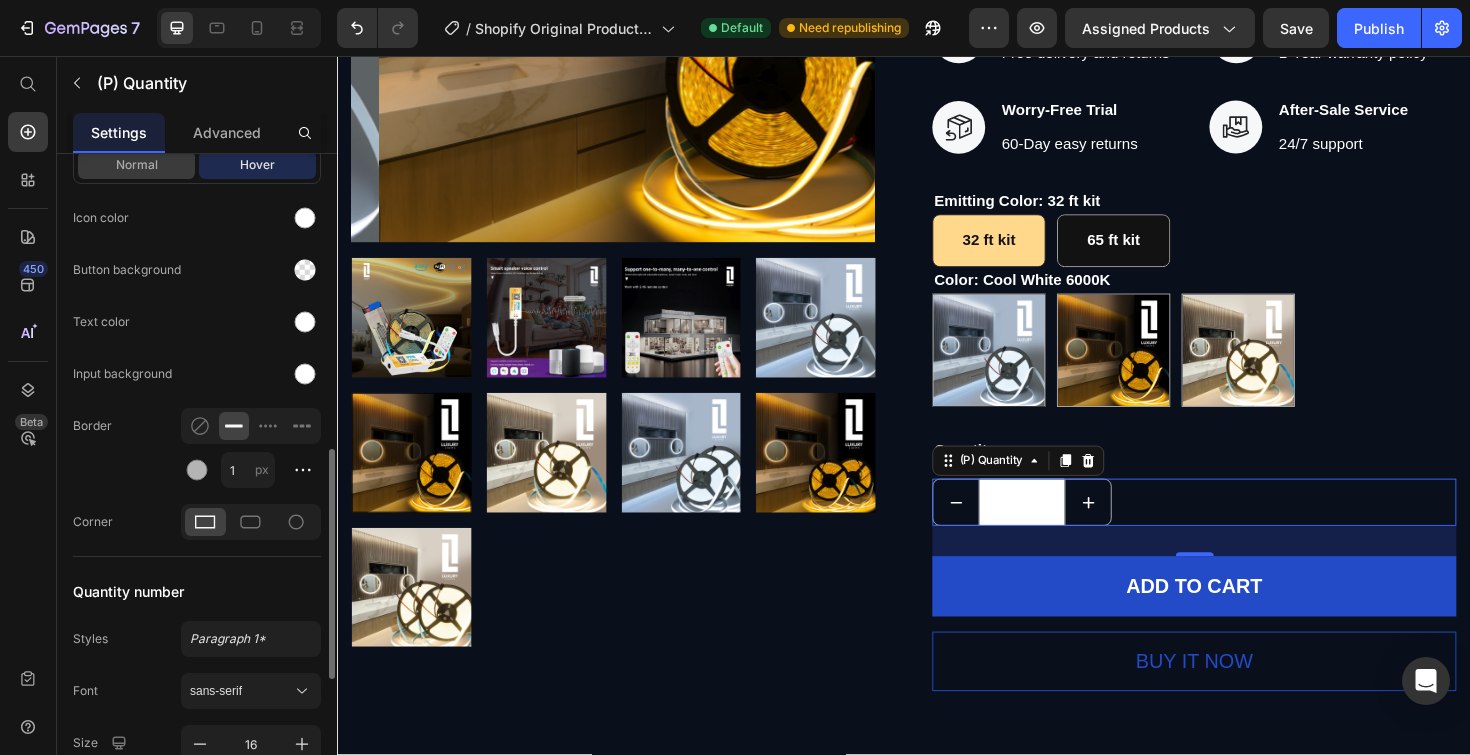 click on "Normal" at bounding box center (136, 165) 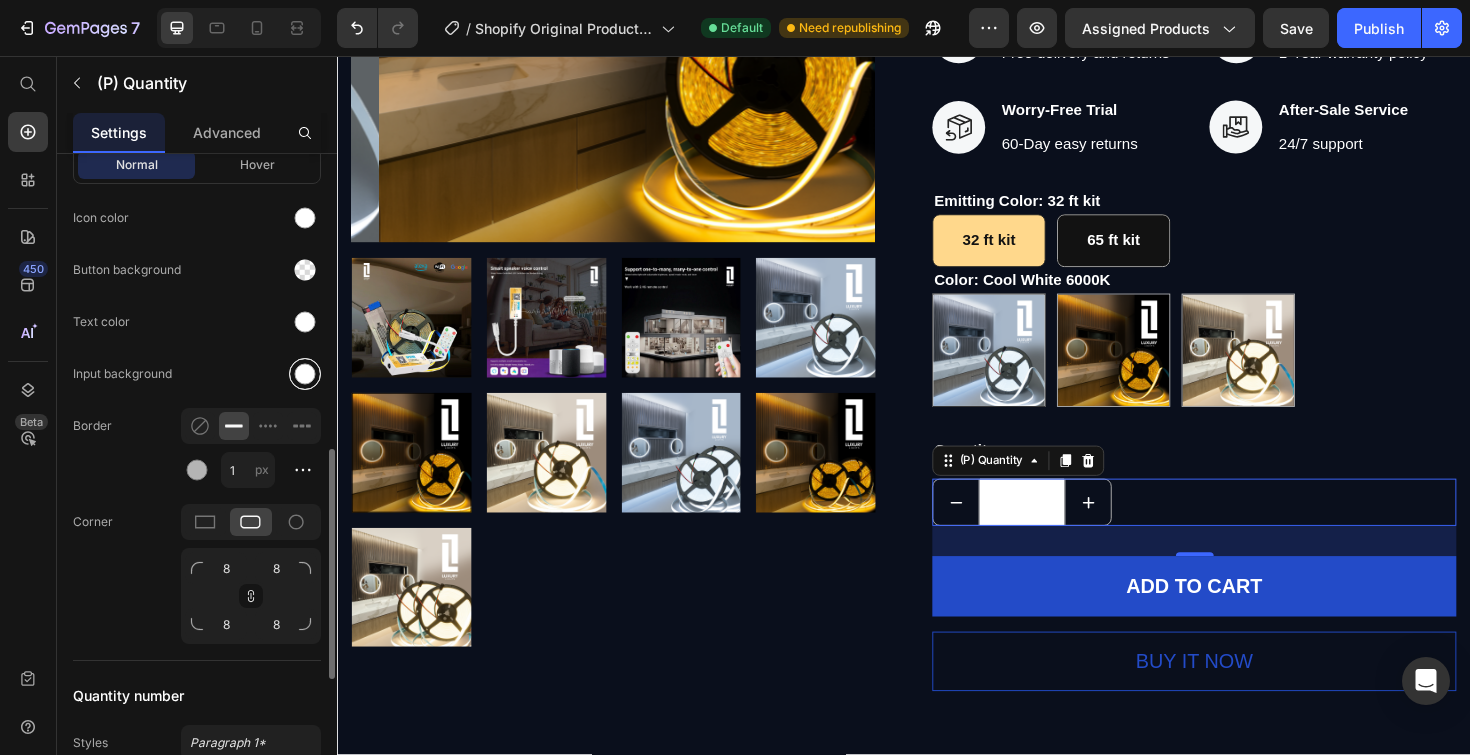 click at bounding box center [305, 374] 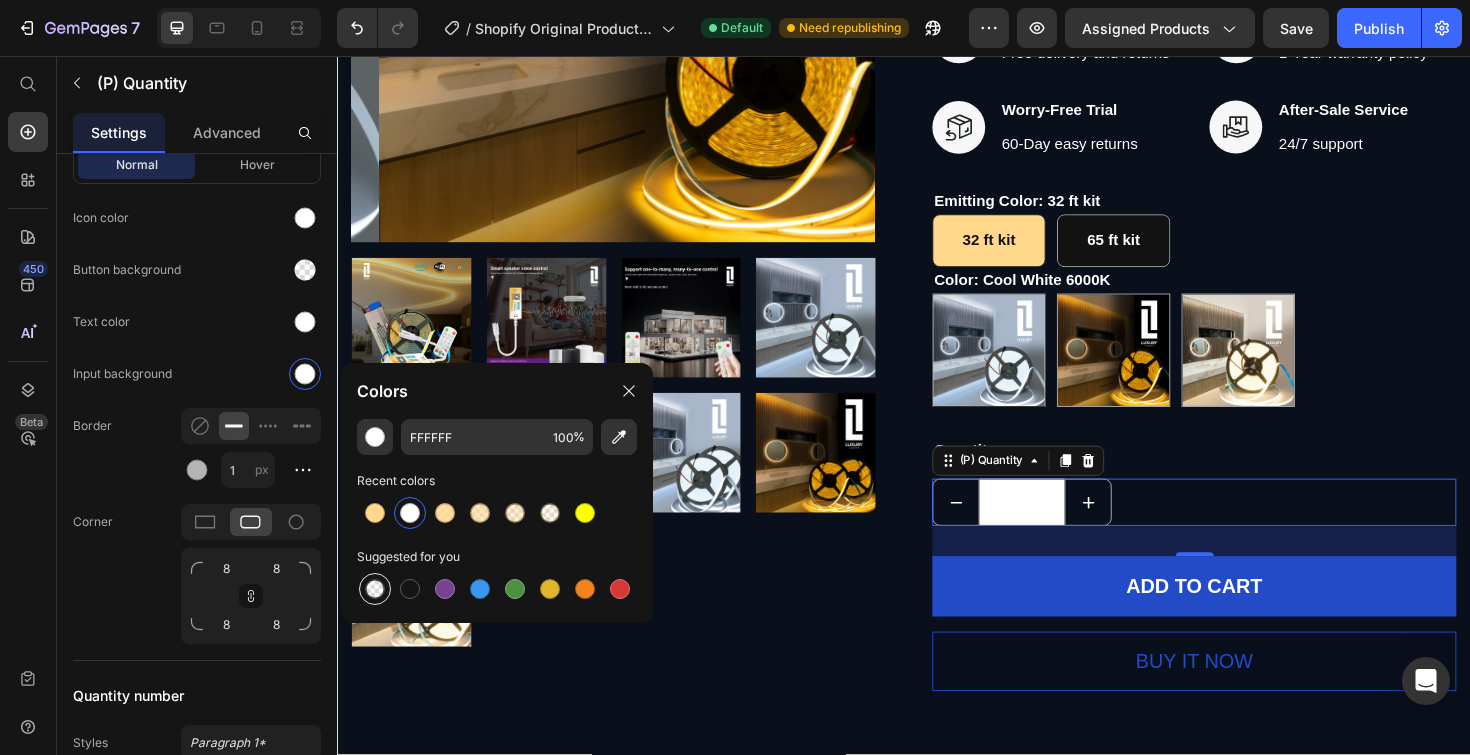 click at bounding box center (375, 589) 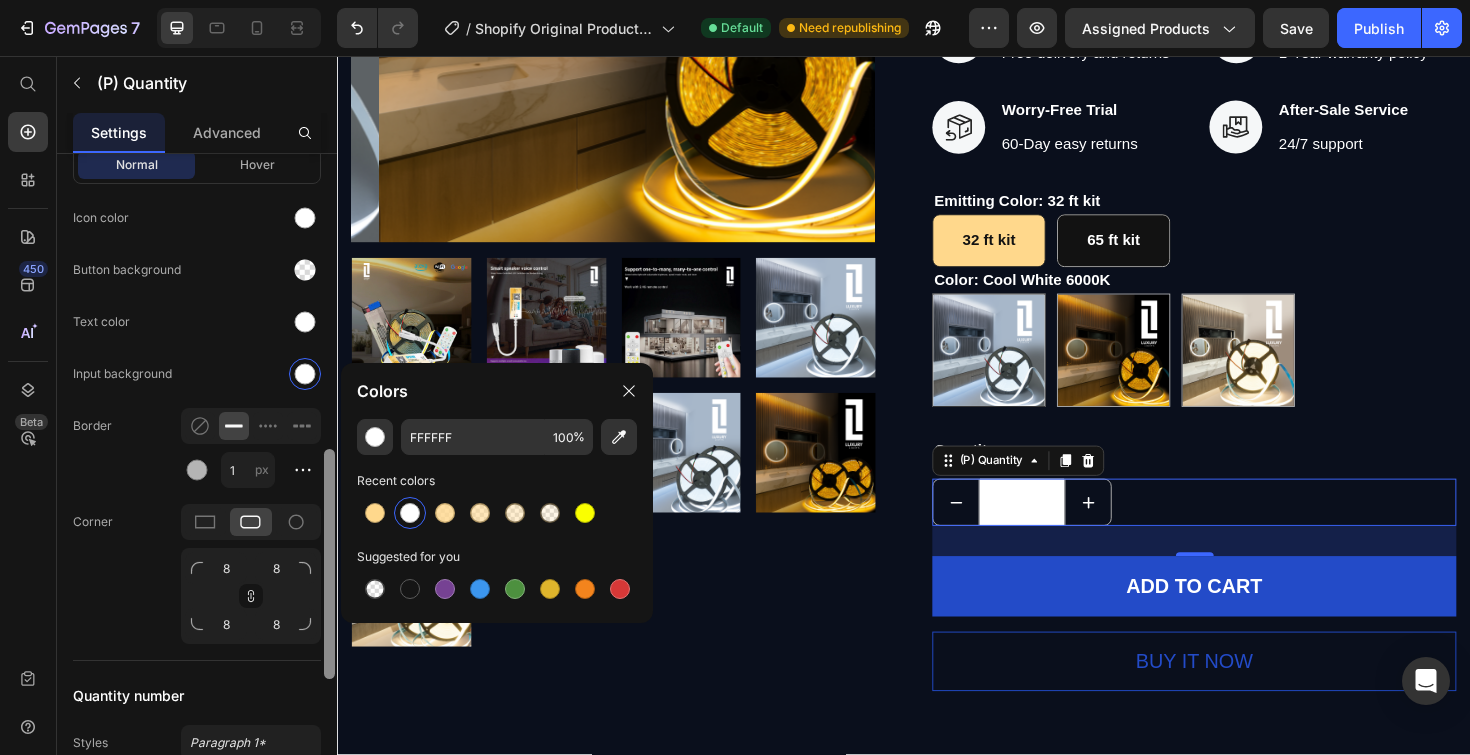 type on "000000" 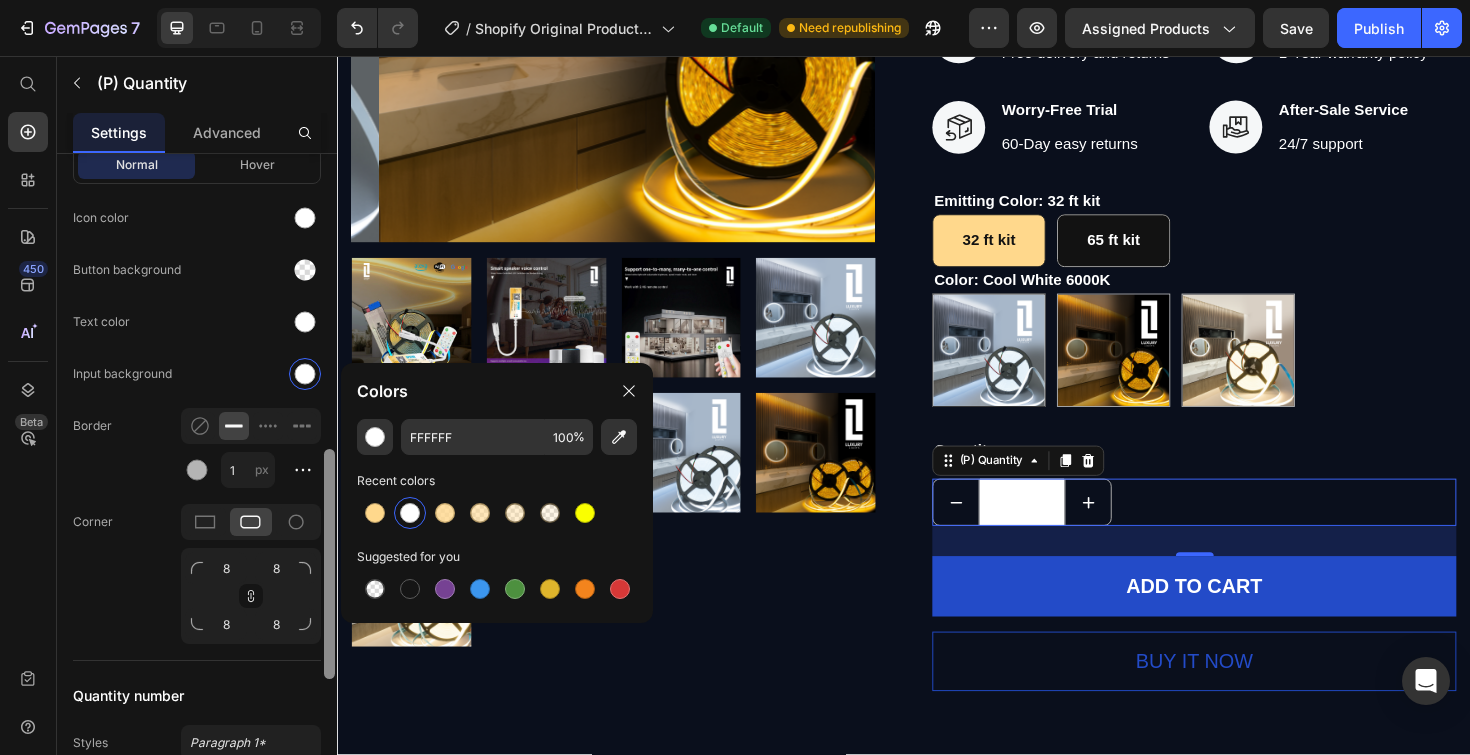 type on "0" 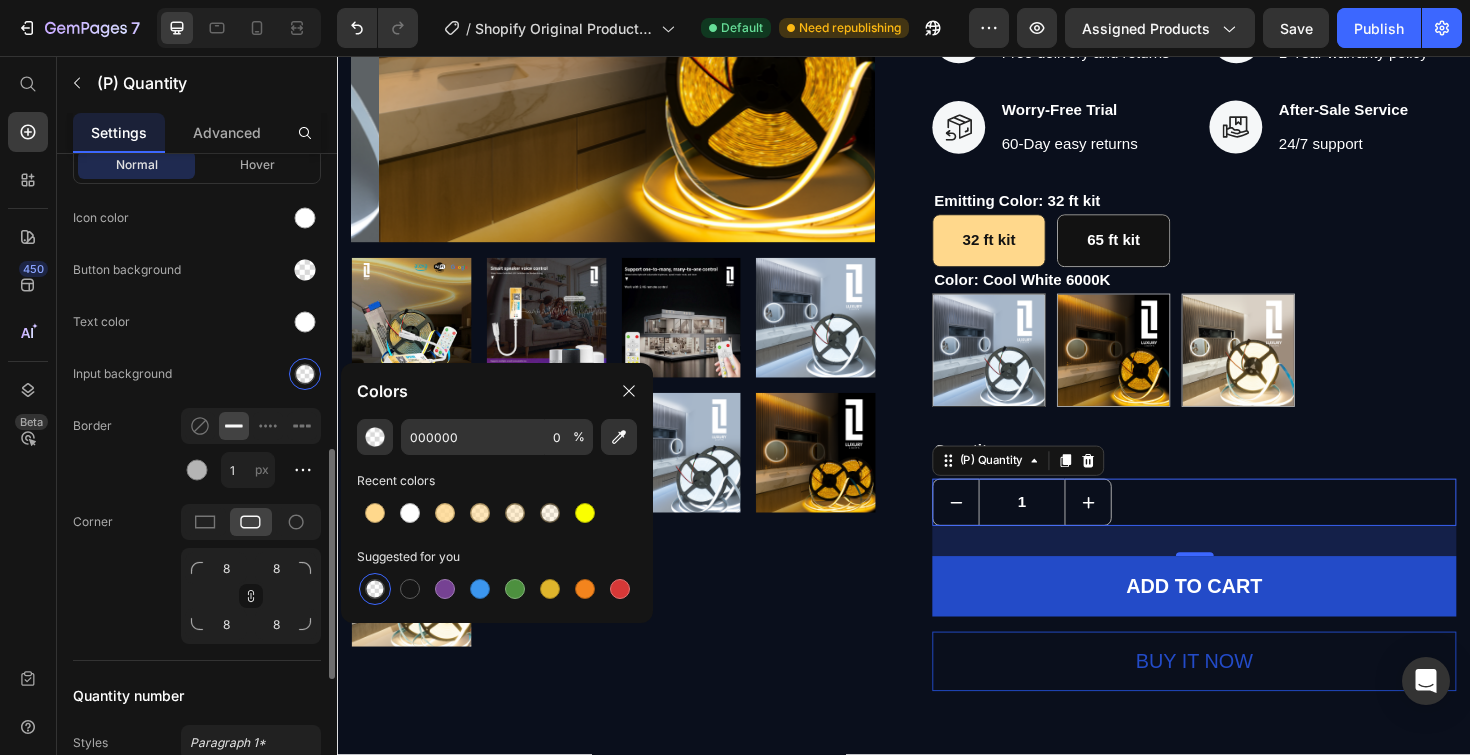 click on "Input background" 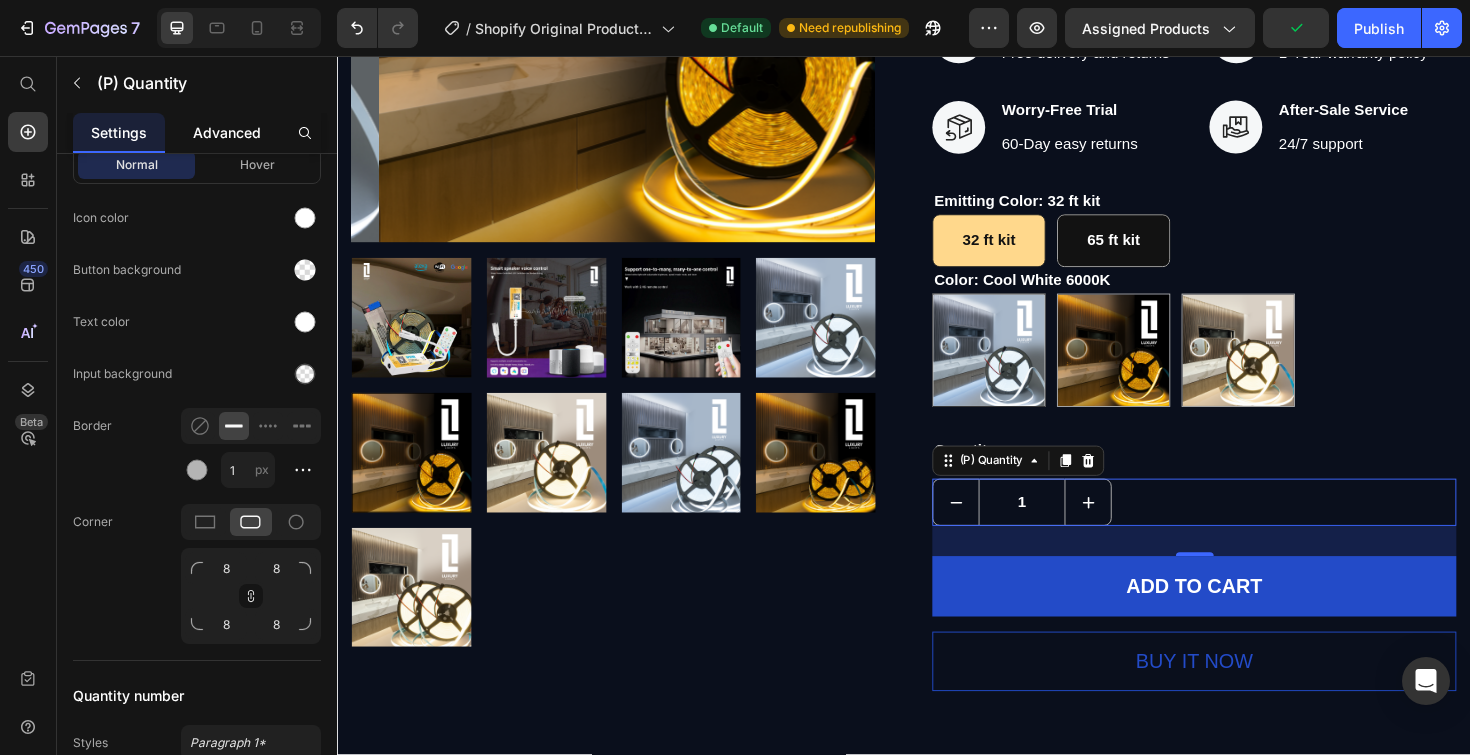 click on "Advanced" 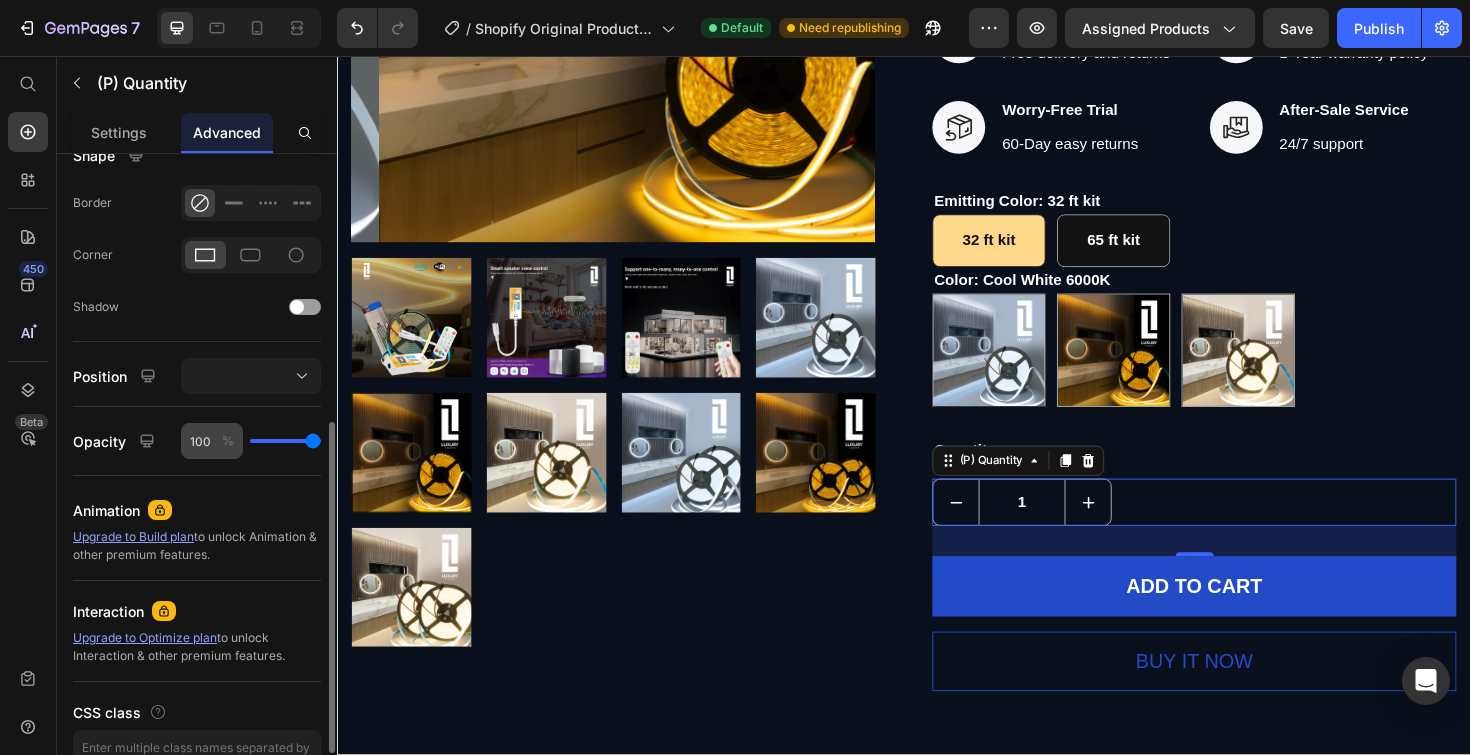 scroll, scrollTop: 570, scrollLeft: 0, axis: vertical 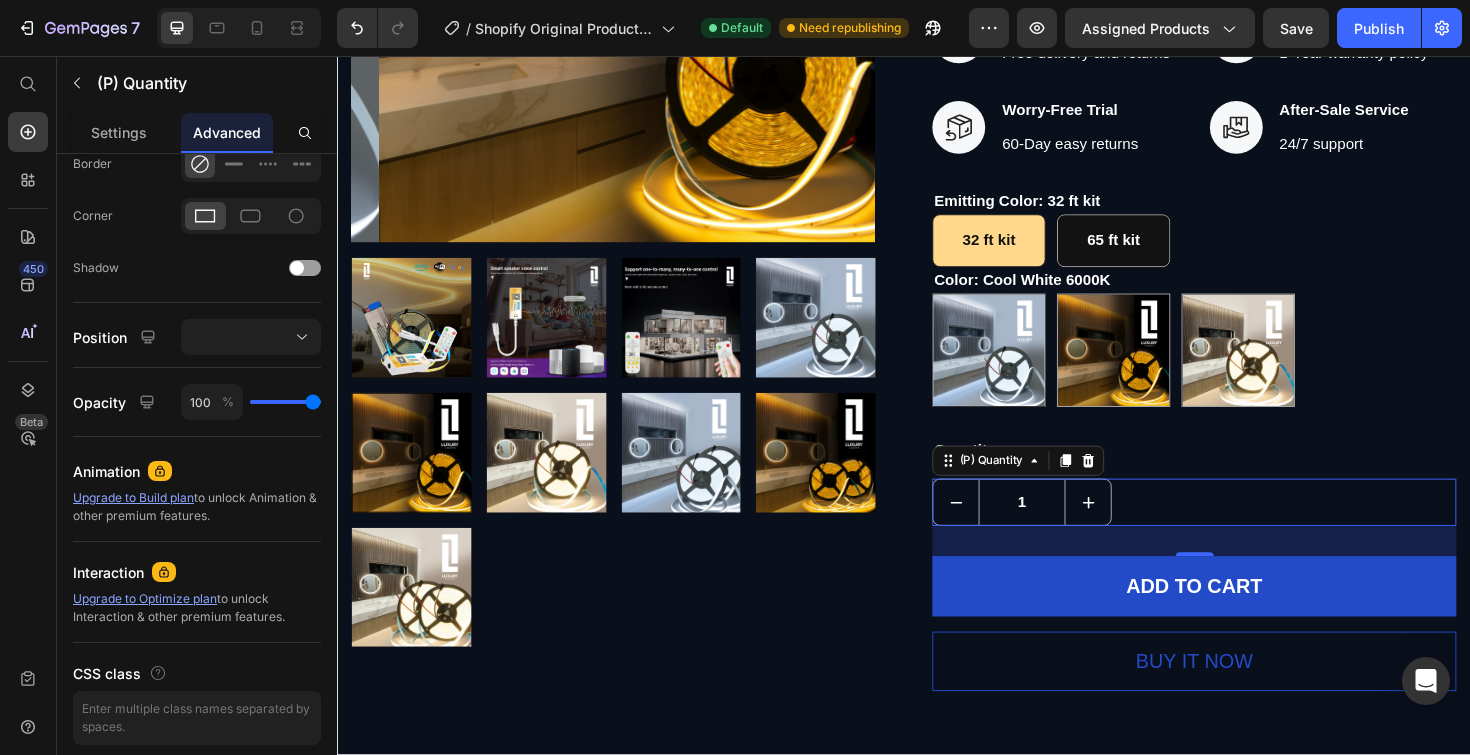 click on "1" at bounding box center (1062, 529) 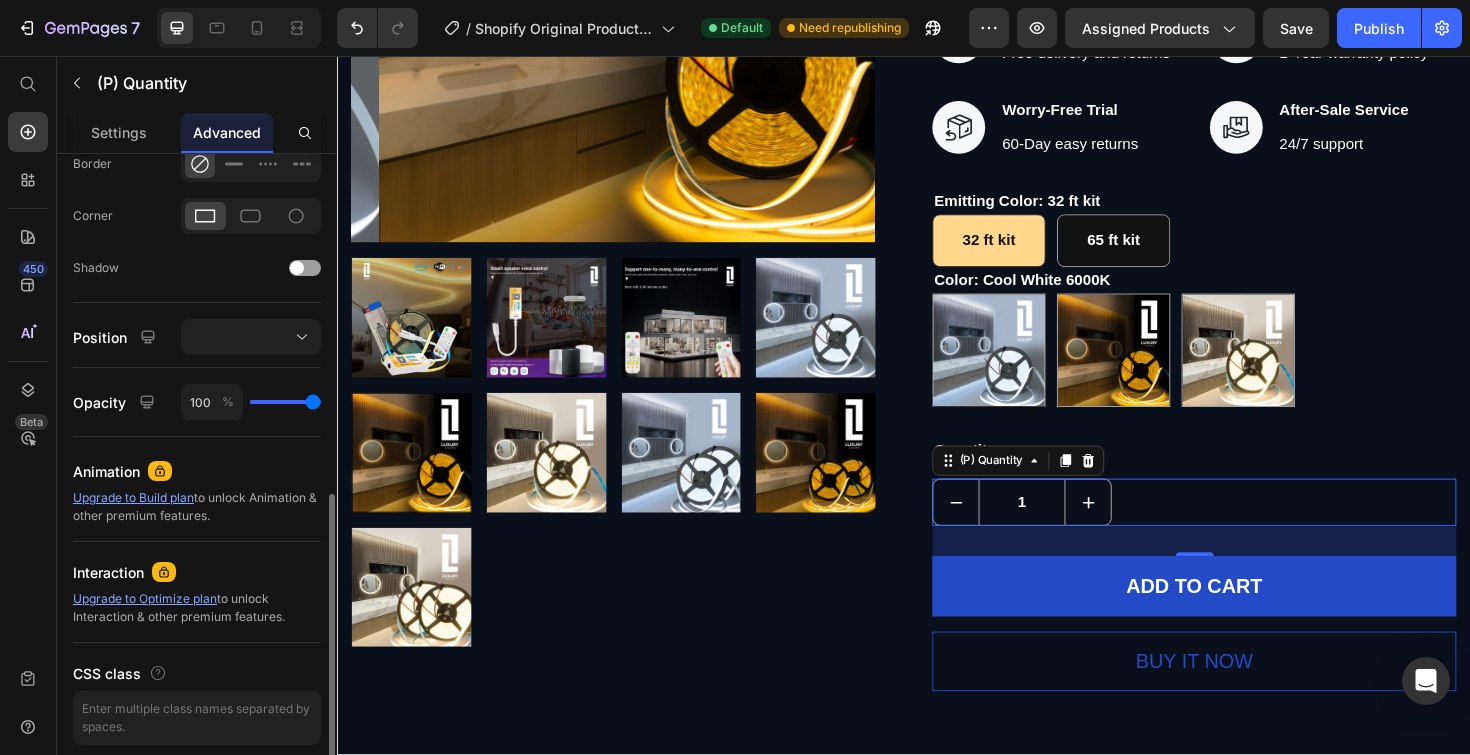 scroll, scrollTop: 647, scrollLeft: 0, axis: vertical 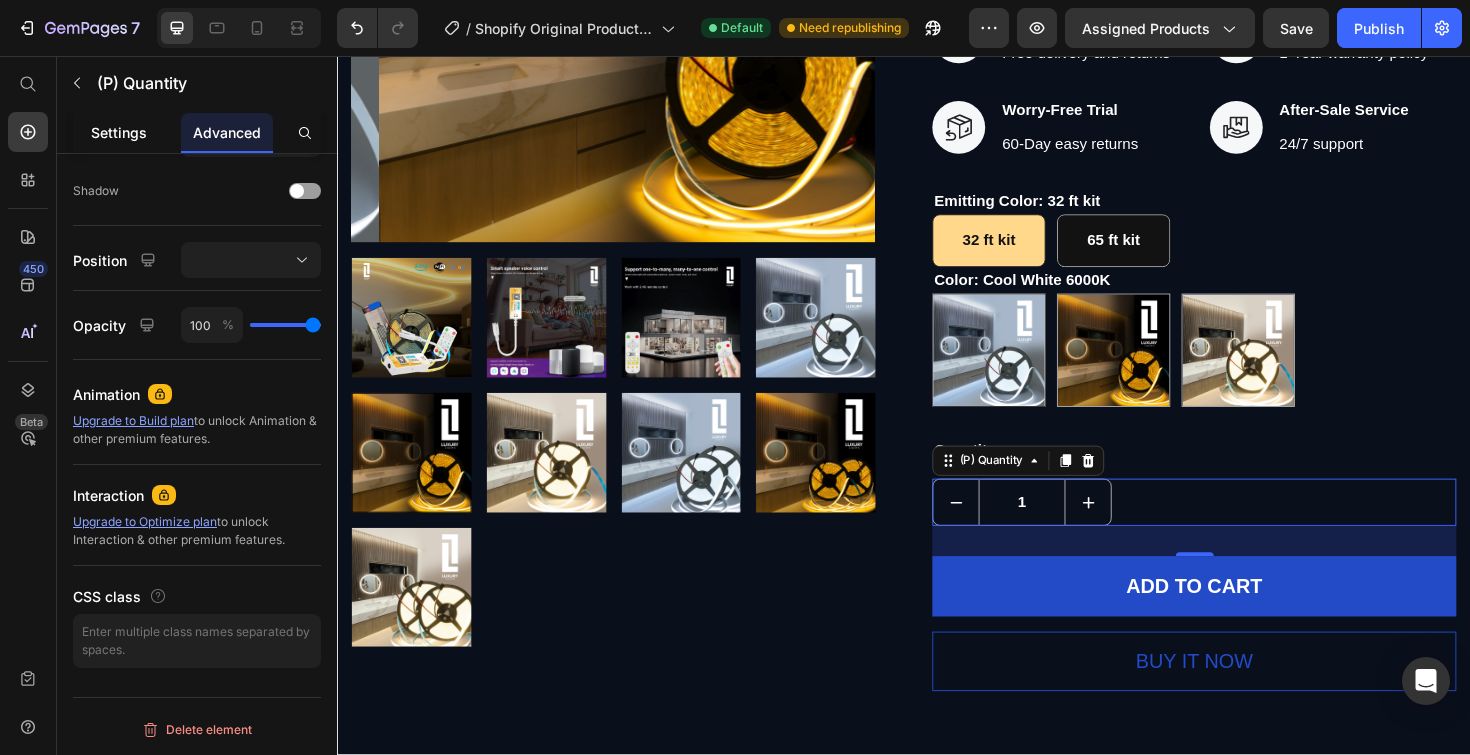 click on "Settings" at bounding box center (119, 132) 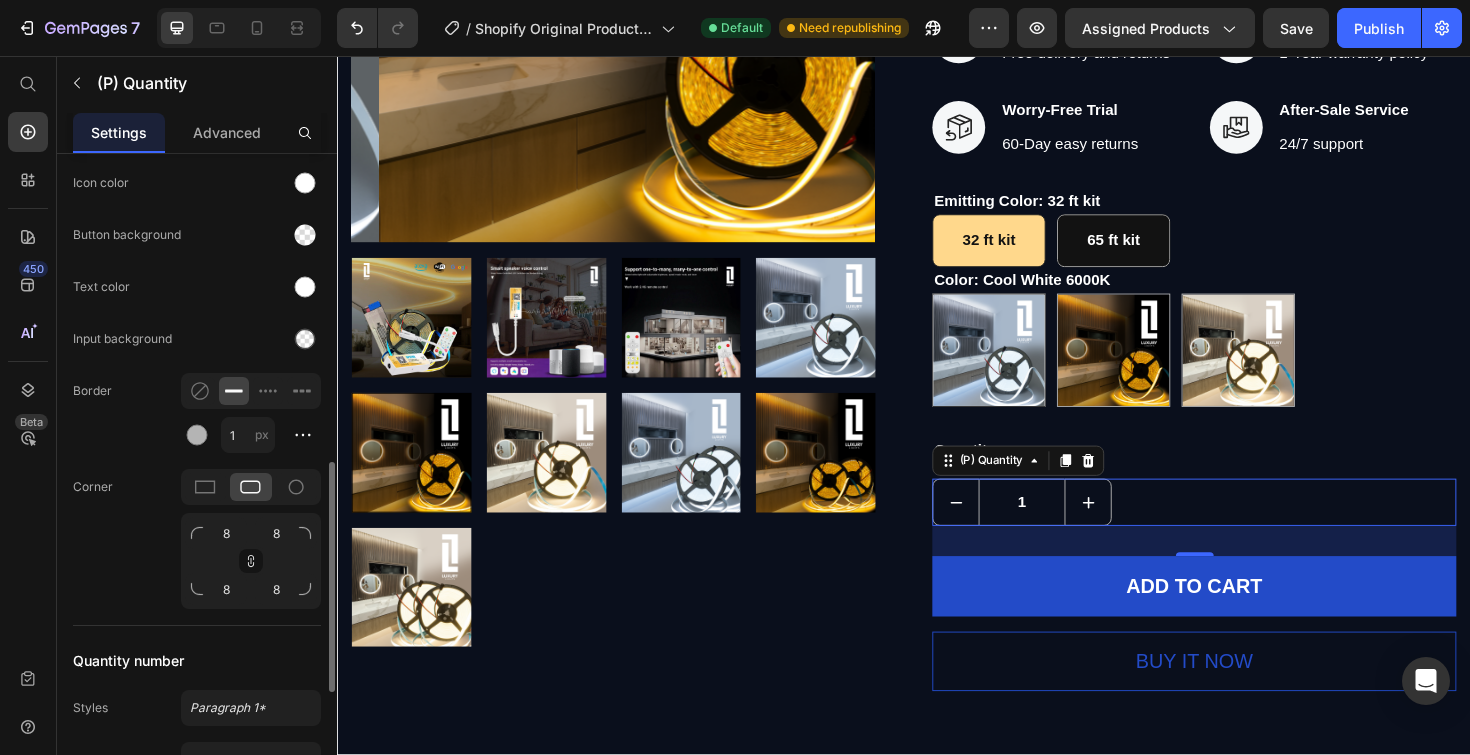 scroll, scrollTop: 1218, scrollLeft: 0, axis: vertical 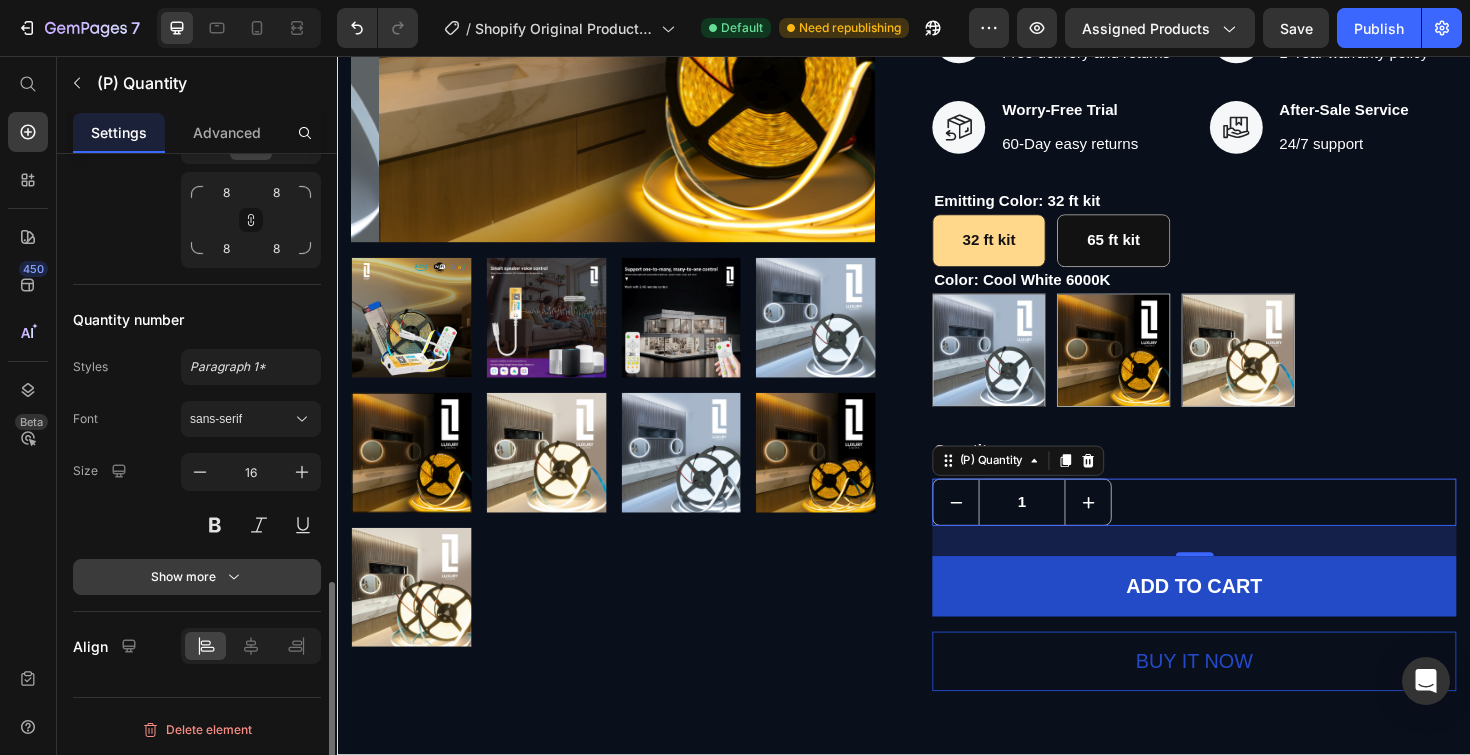 click on "Show more" at bounding box center [197, 577] 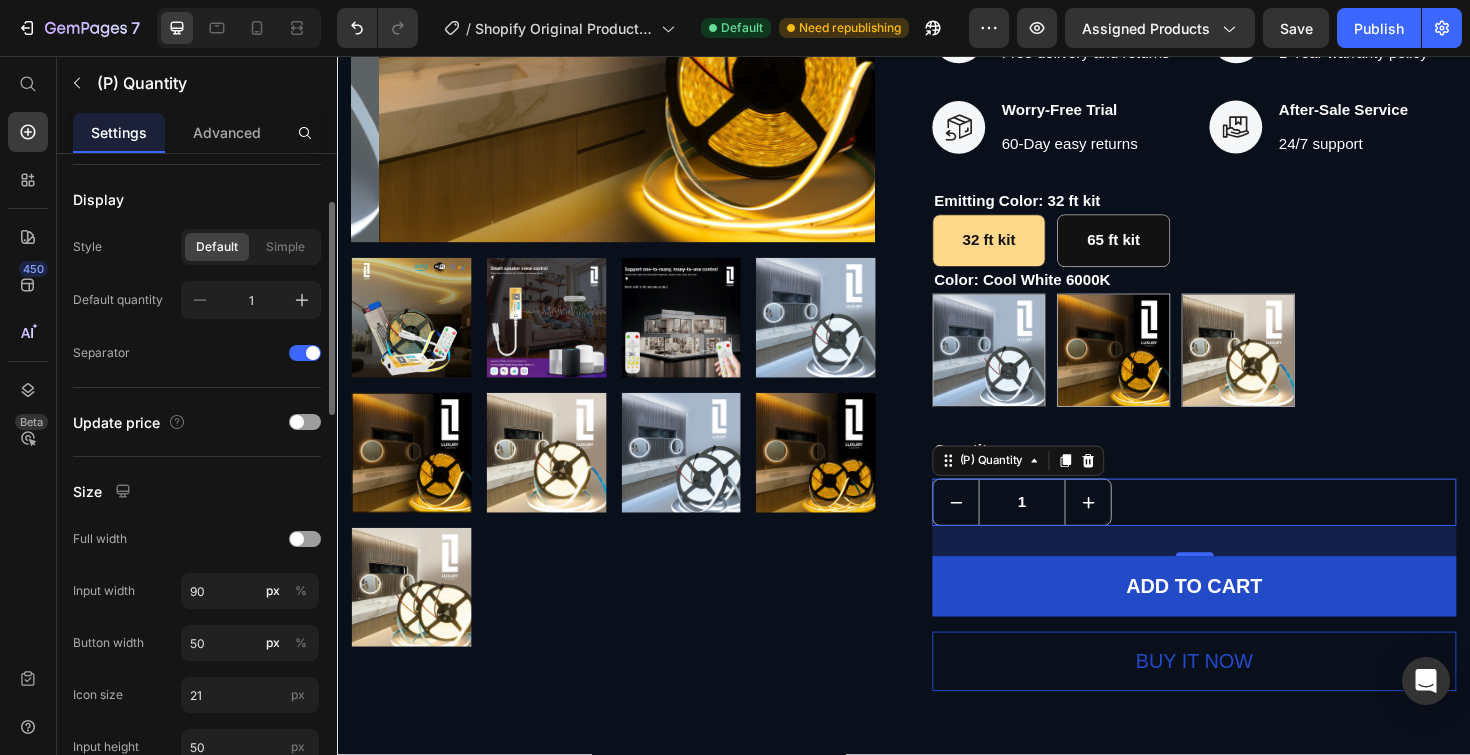 scroll, scrollTop: 0, scrollLeft: 0, axis: both 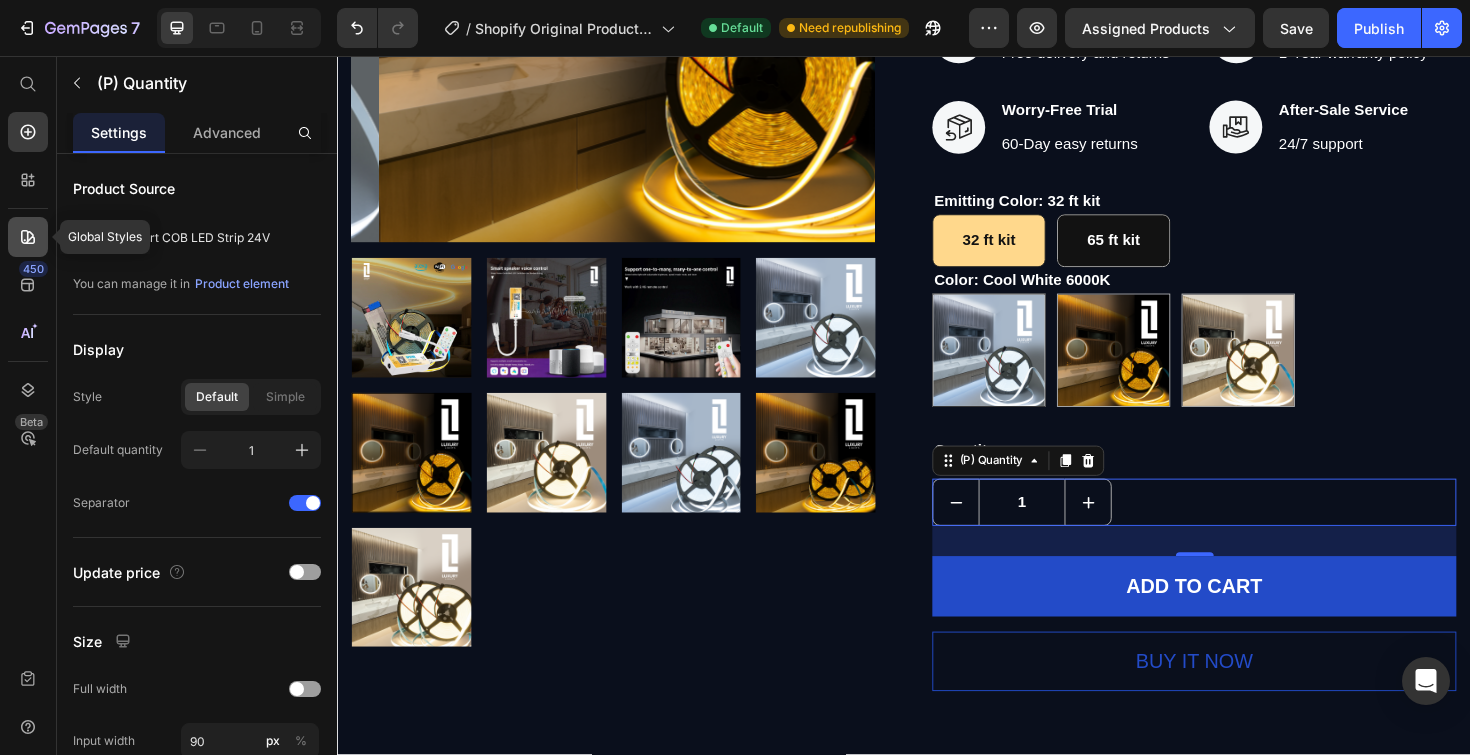 click 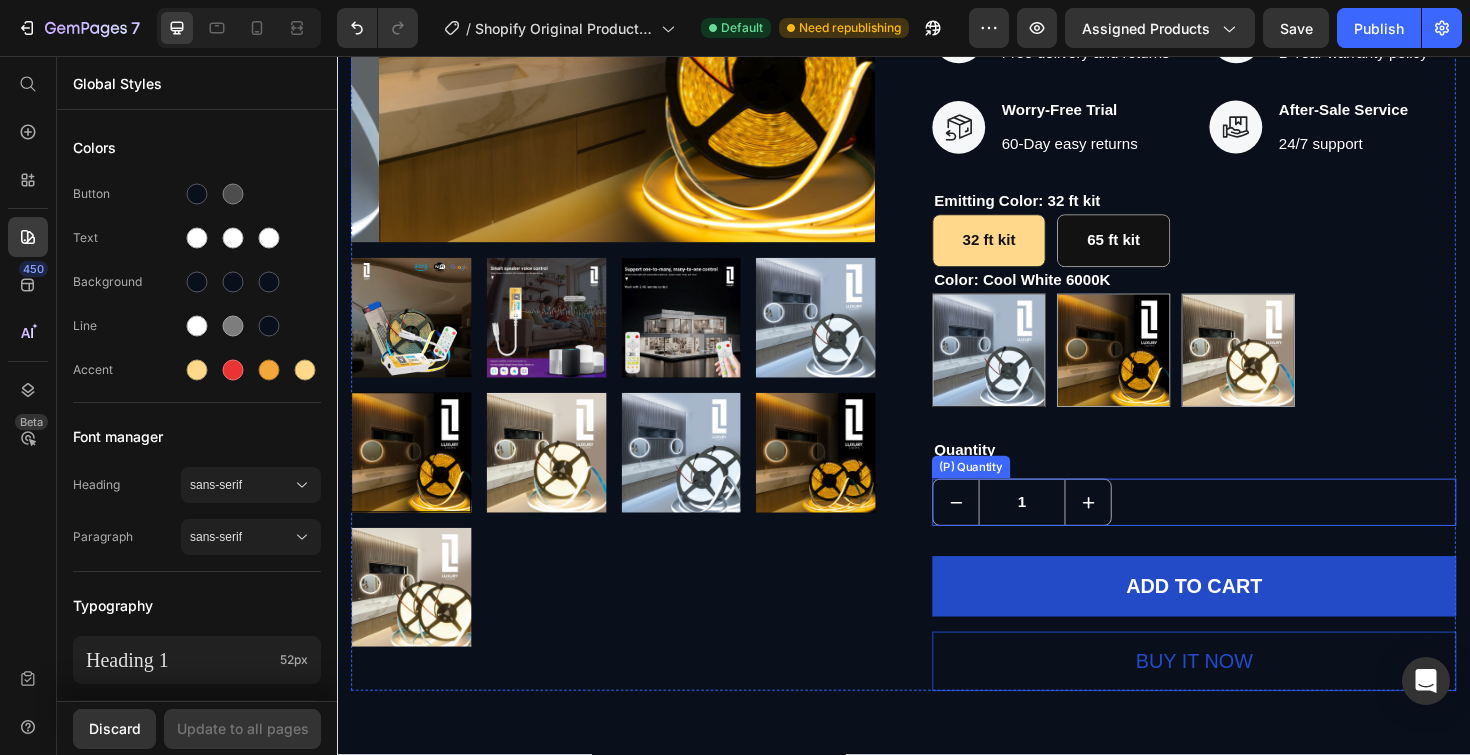 click on "1" at bounding box center [1062, 529] 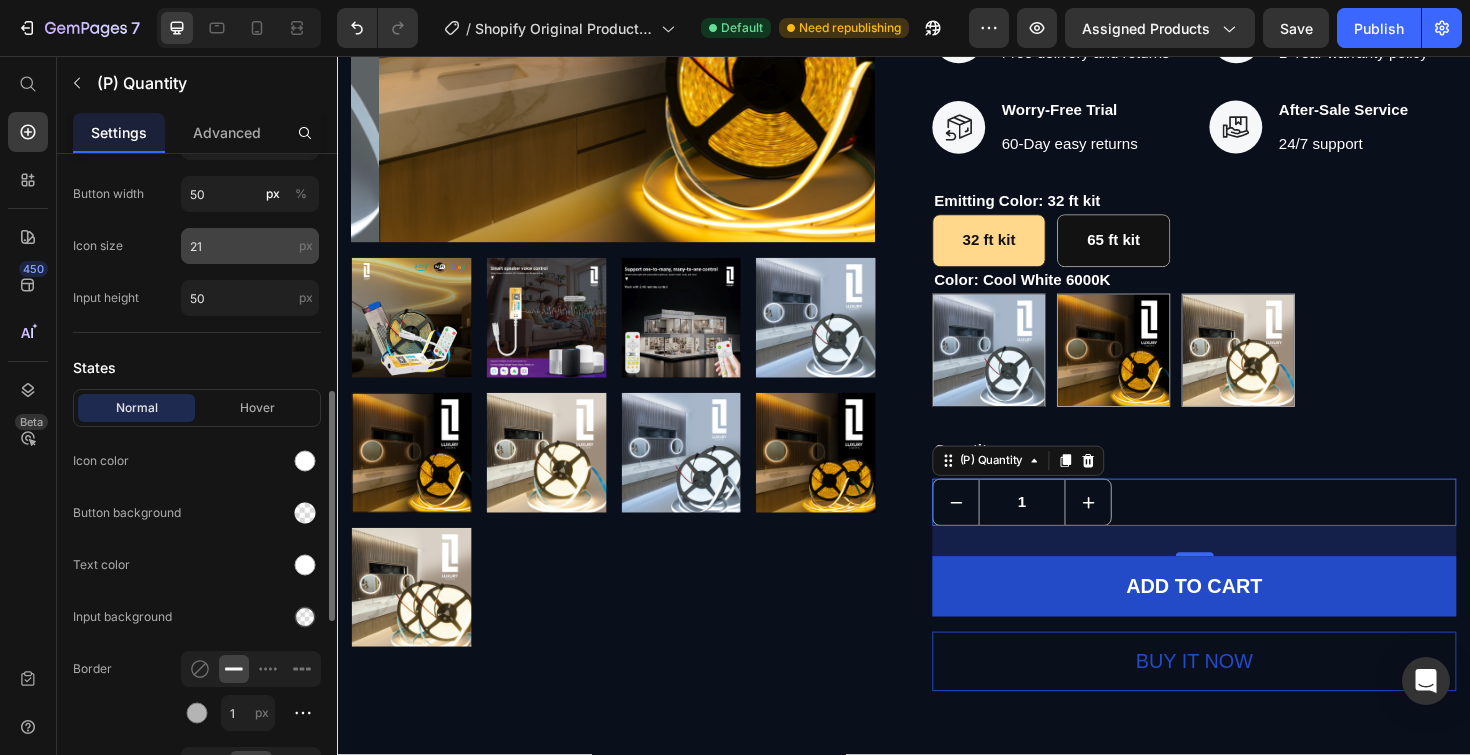 scroll, scrollTop: 619, scrollLeft: 0, axis: vertical 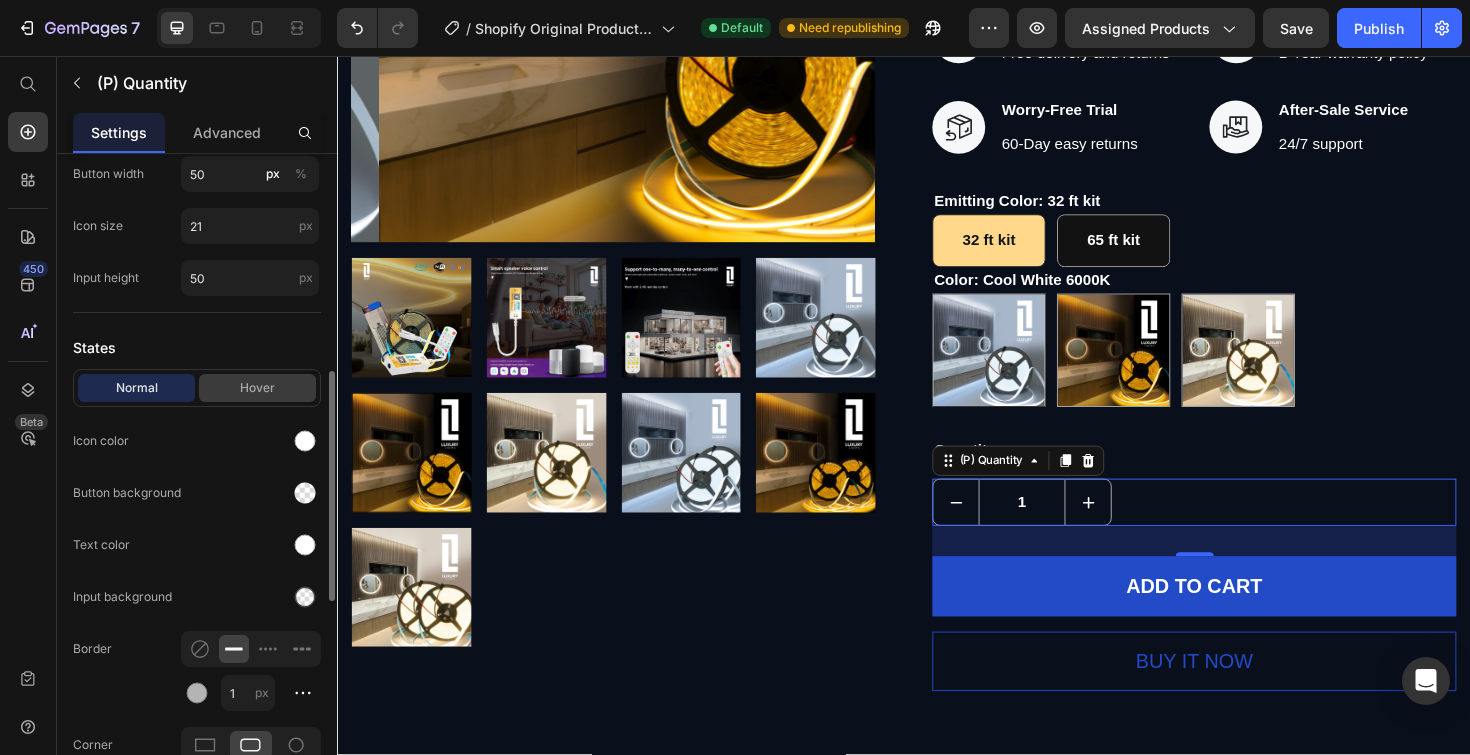 click on "Hover" at bounding box center (257, 388) 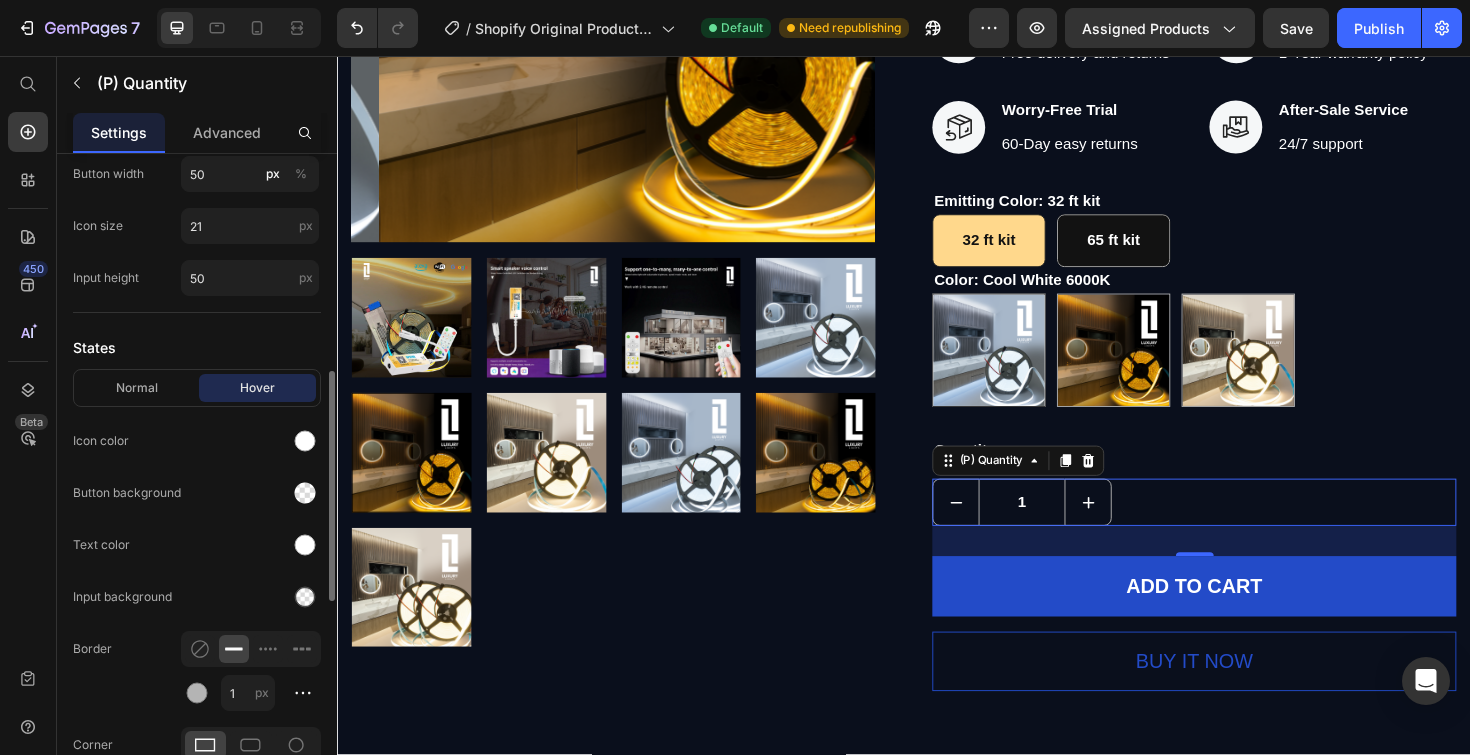 scroll, scrollTop: 755, scrollLeft: 0, axis: vertical 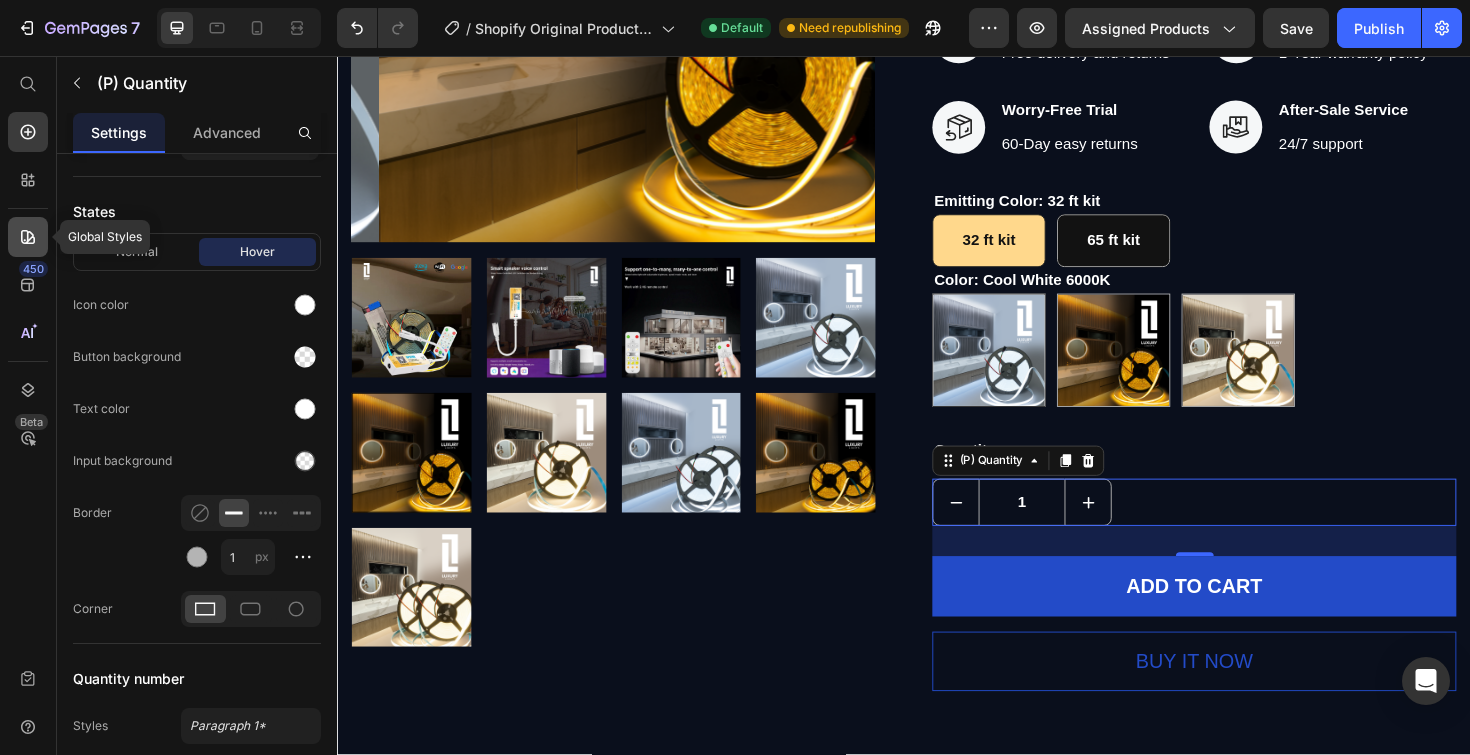 click 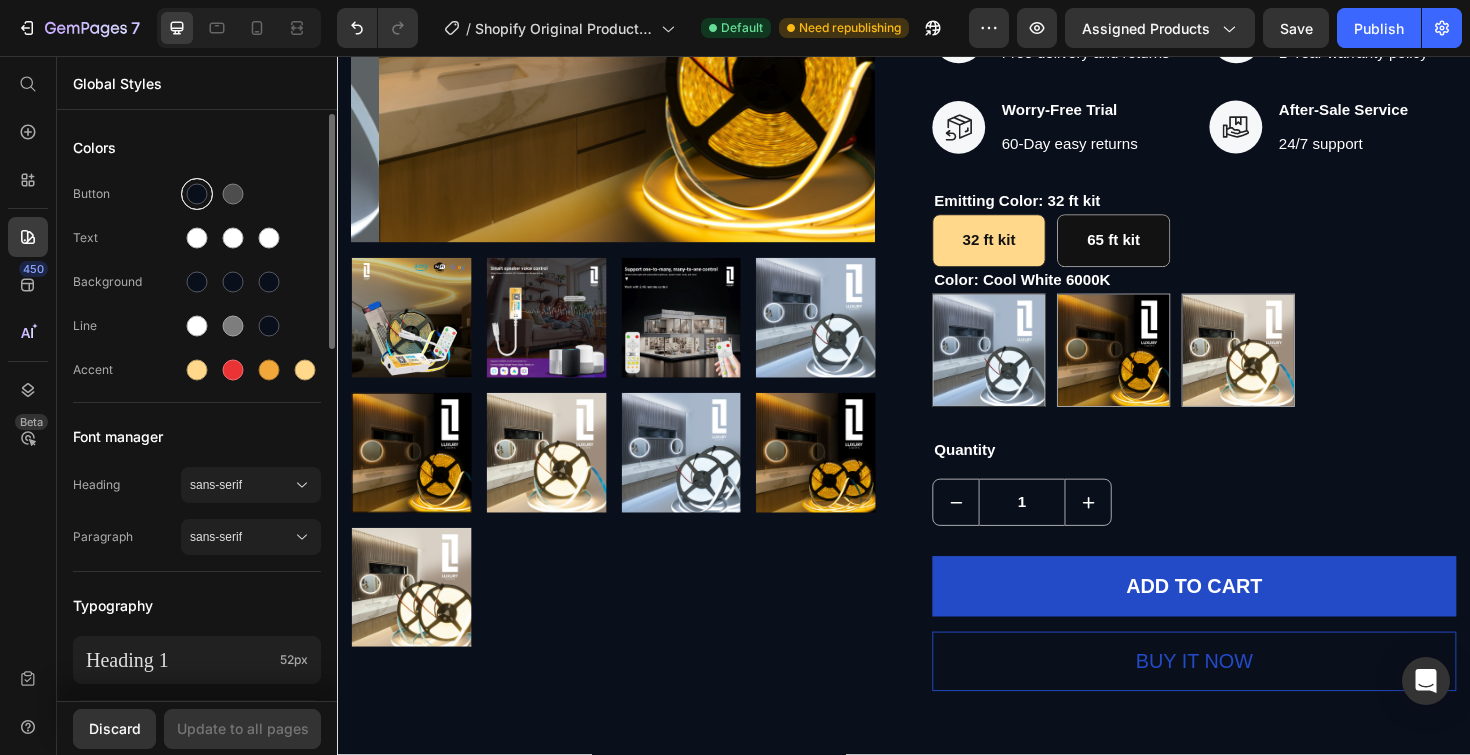 click at bounding box center (197, 194) 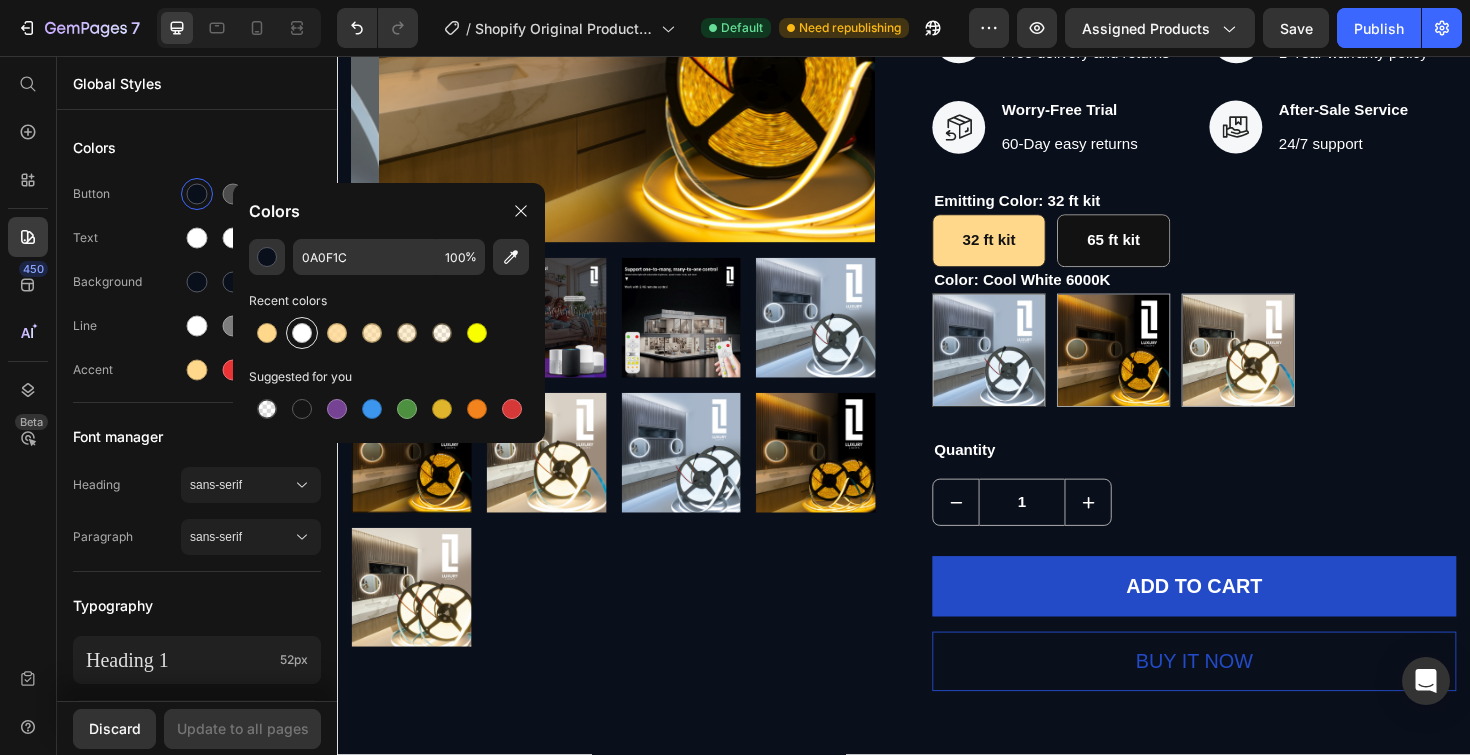 click at bounding box center [302, 333] 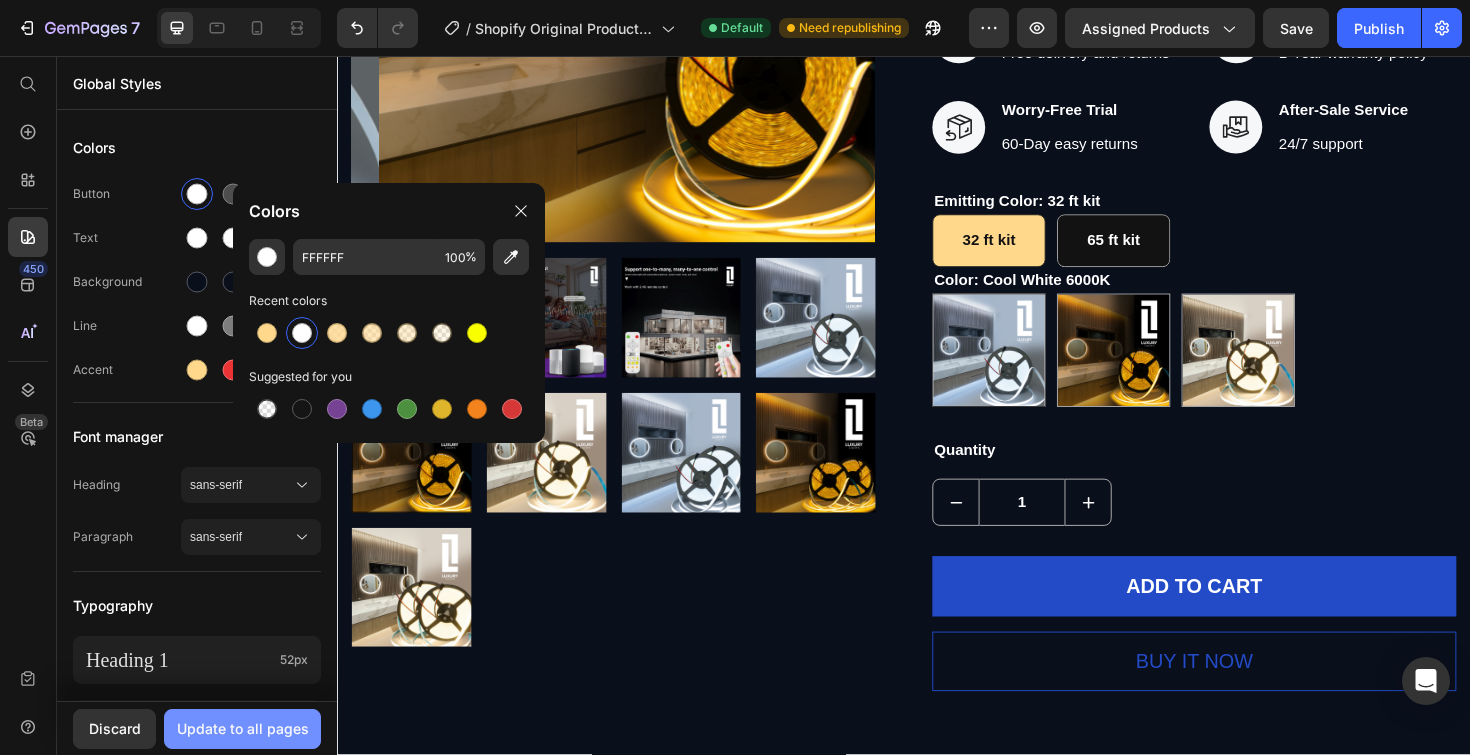 click on "Update to all pages" at bounding box center (243, 728) 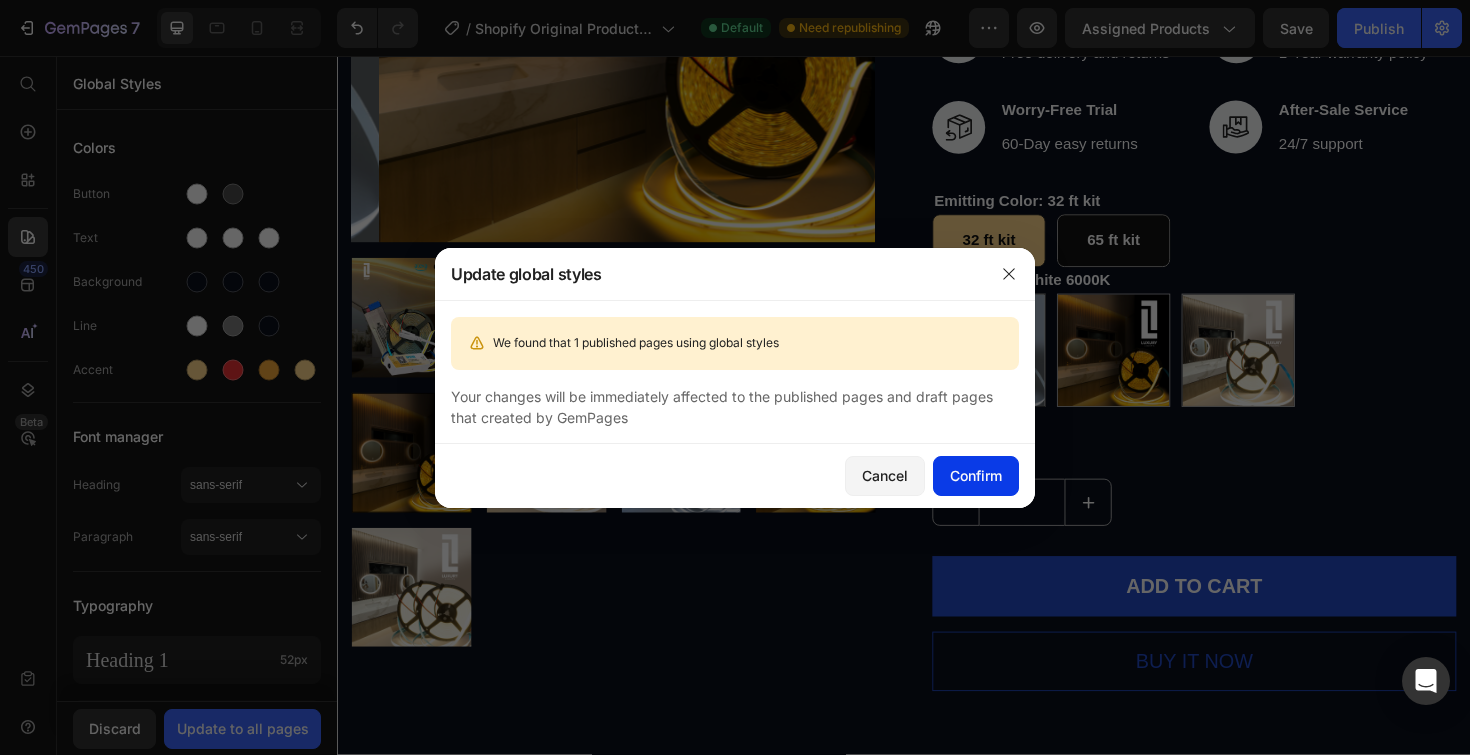 click on "Confirm" 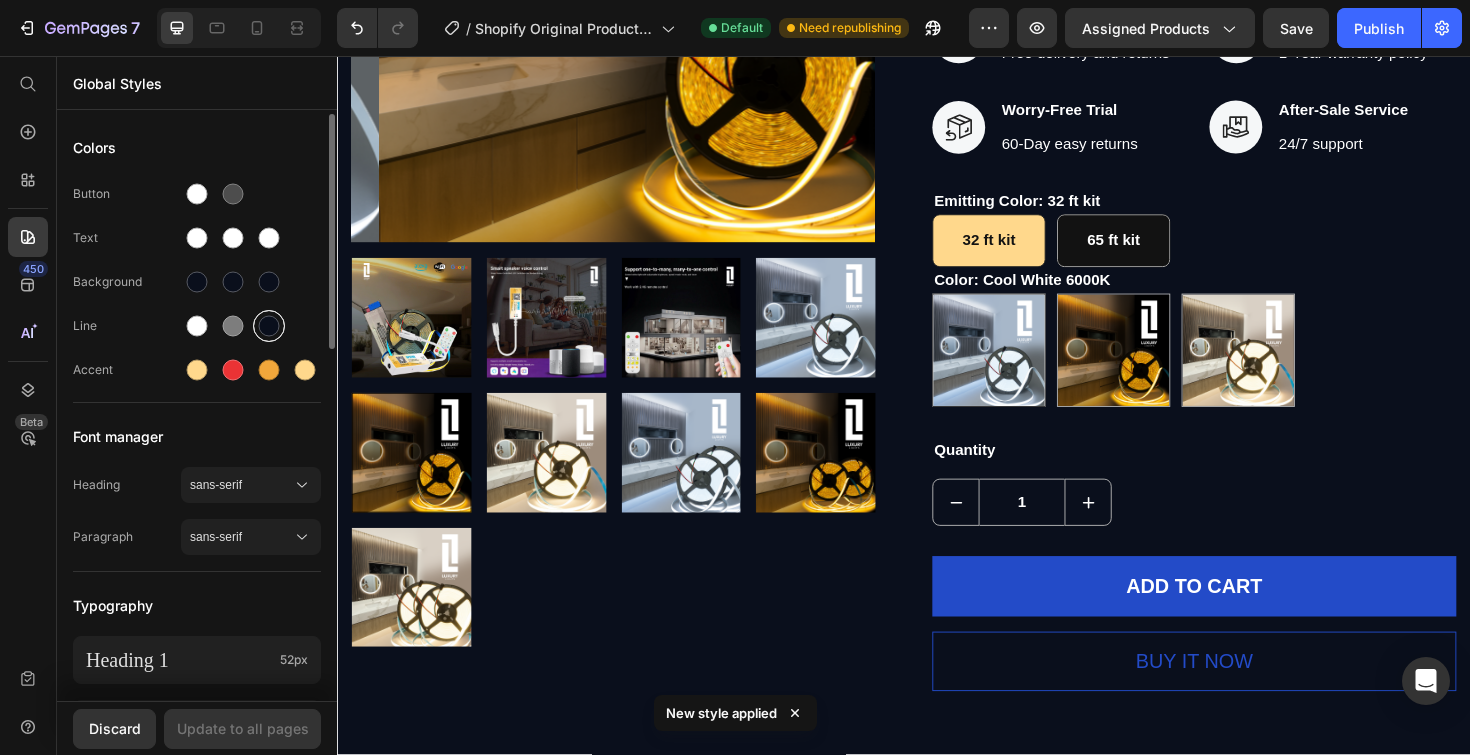 click at bounding box center (269, 326) 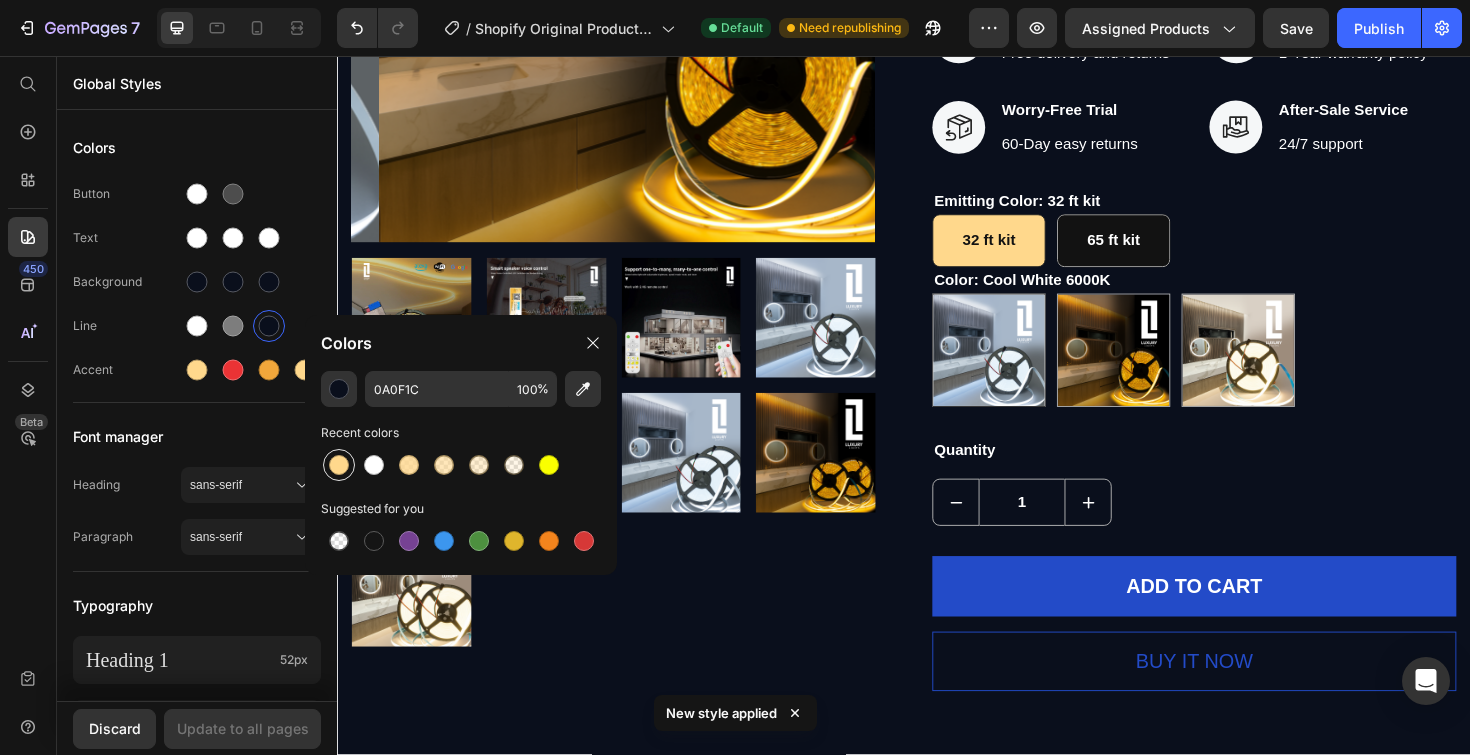 click at bounding box center [339, 465] 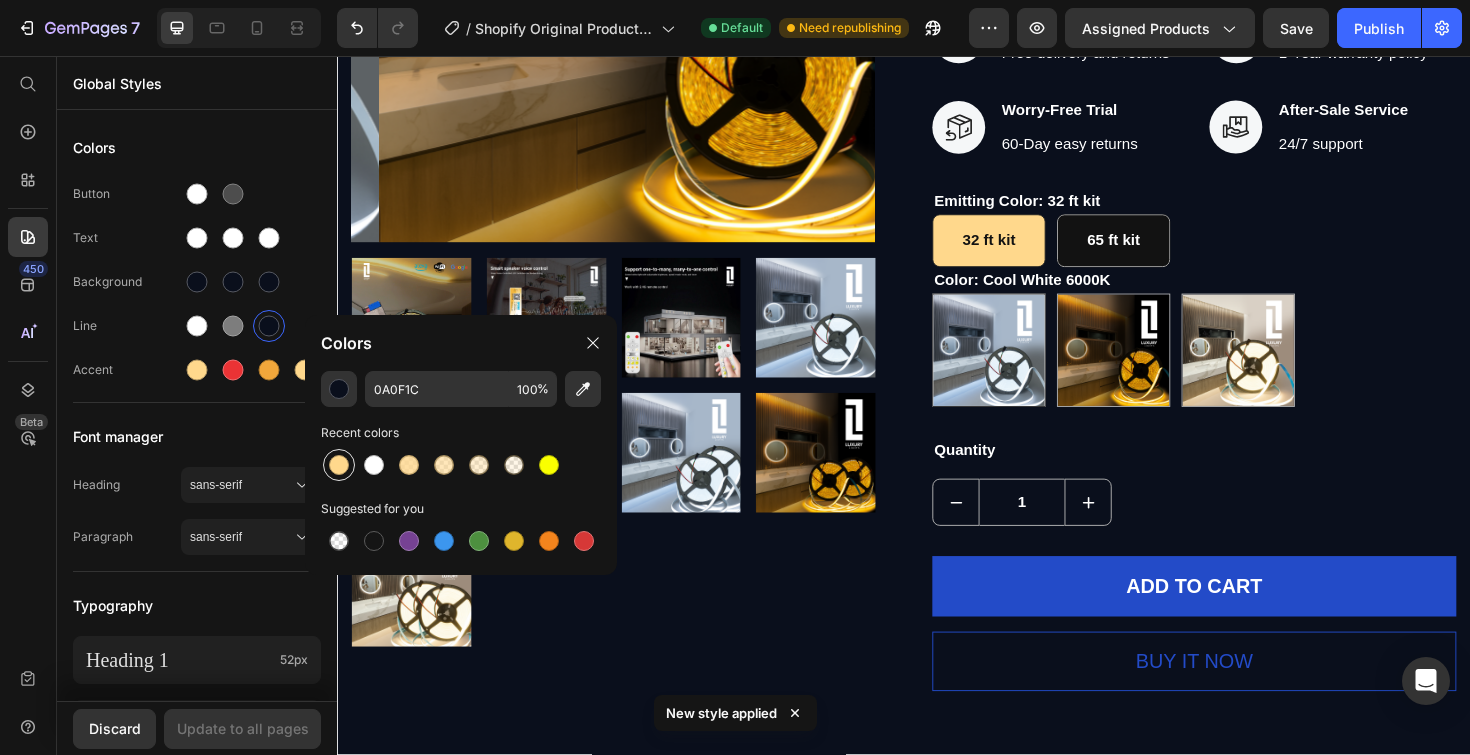 type on "FFD88C" 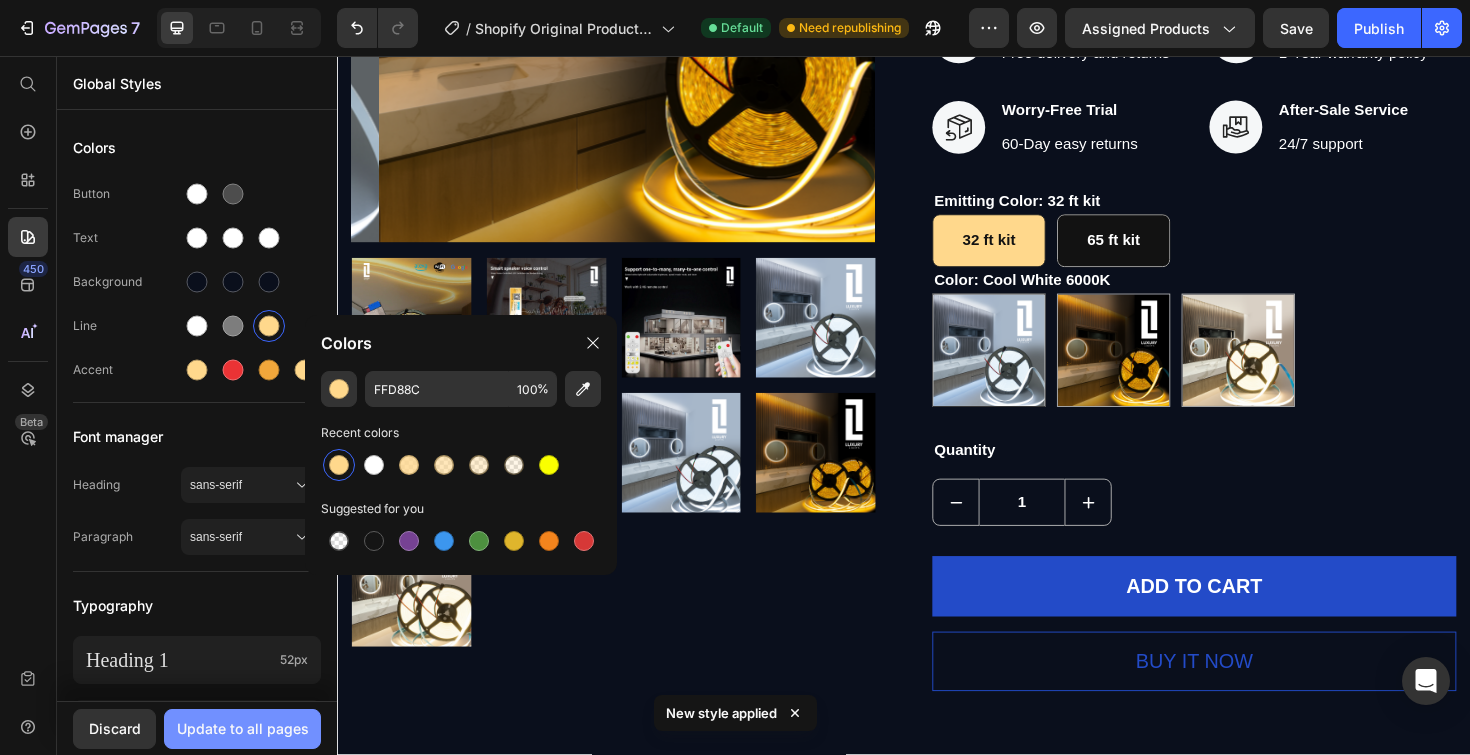 click on "Update to all pages" at bounding box center [243, 728] 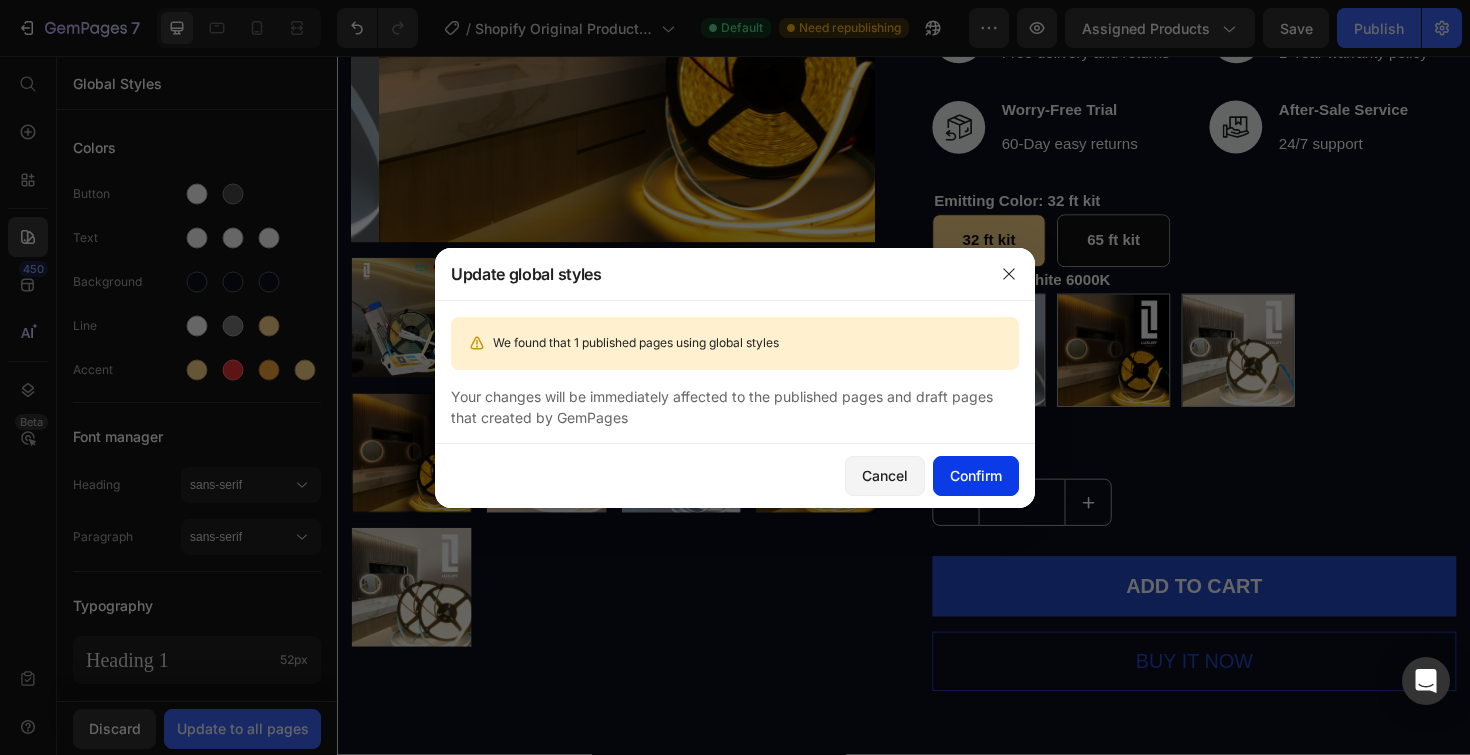 click on "Confirm" at bounding box center [976, 475] 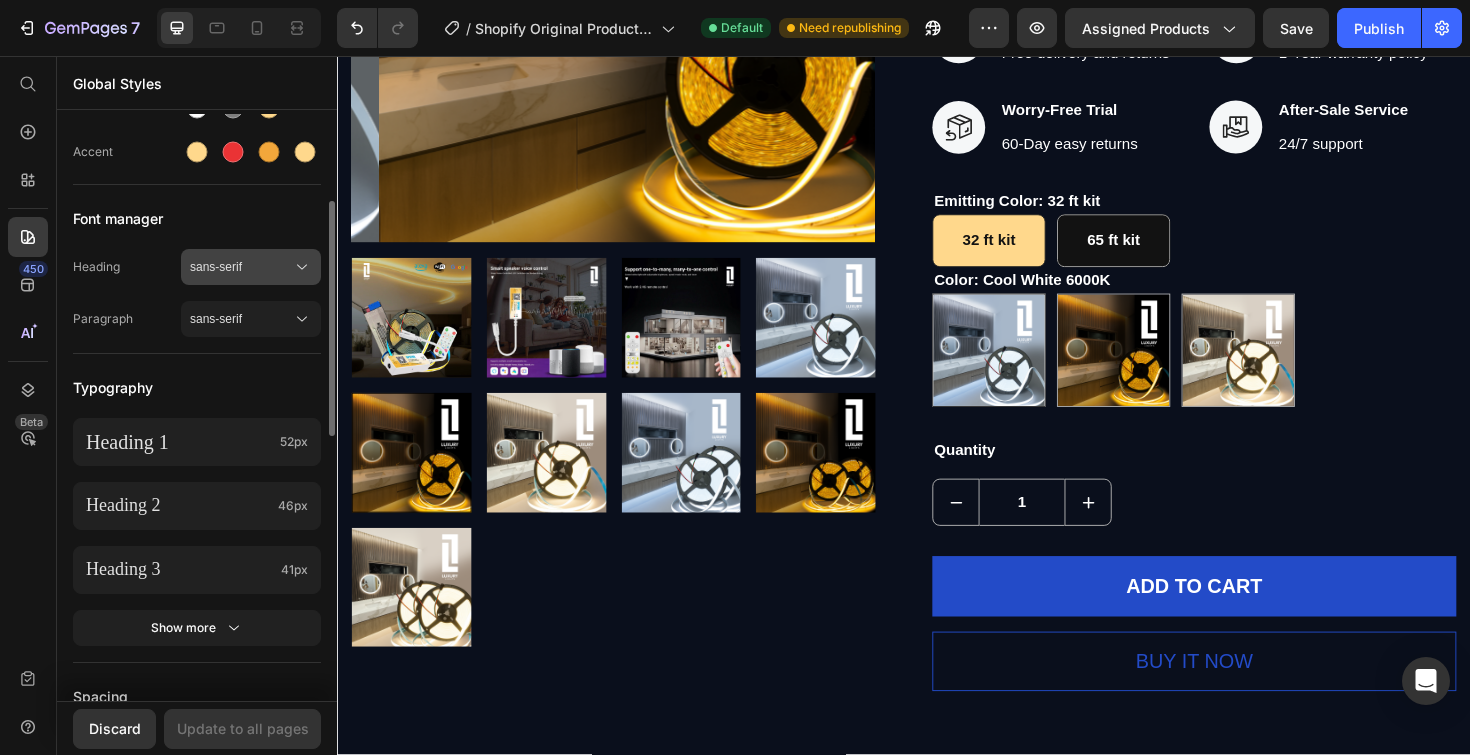 scroll, scrollTop: 222, scrollLeft: 0, axis: vertical 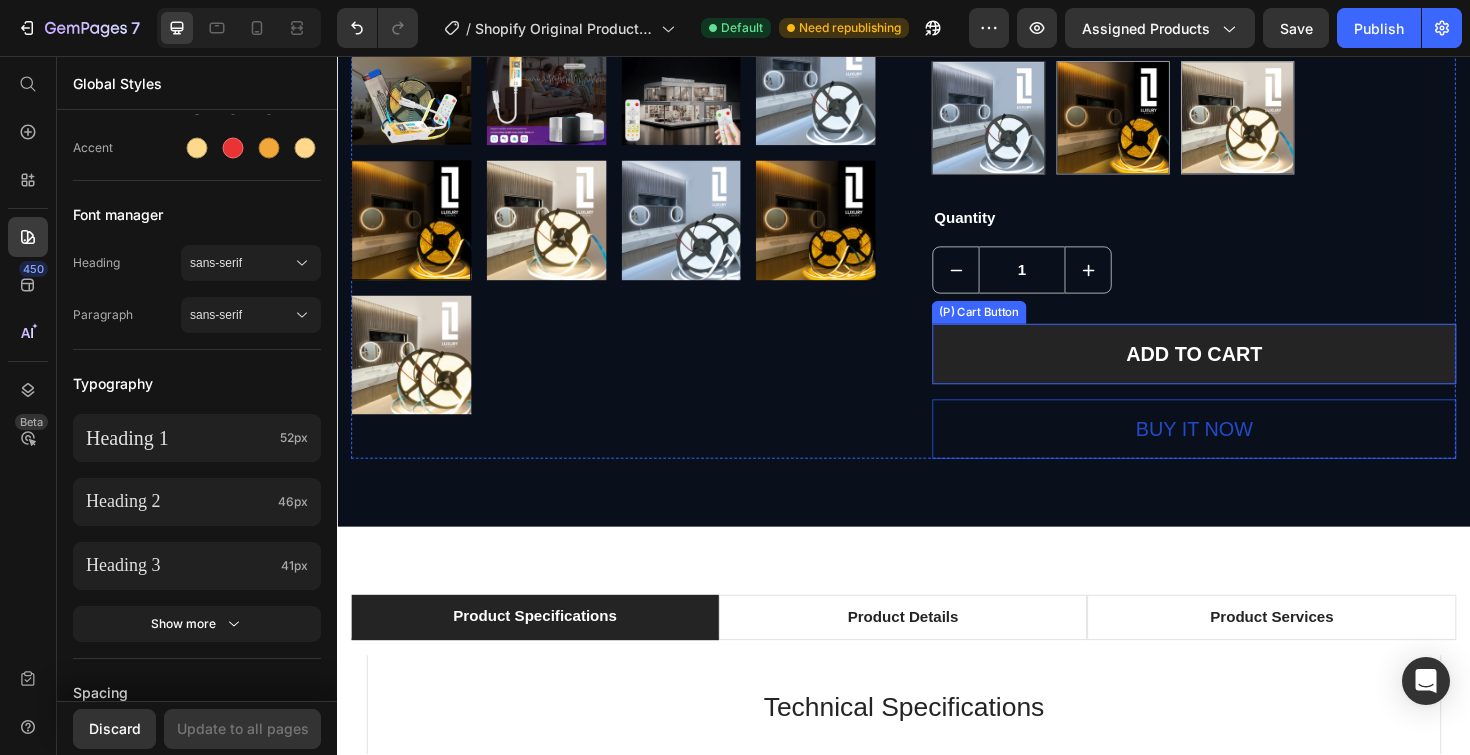 click on "ADD TO CART" at bounding box center (1244, 372) 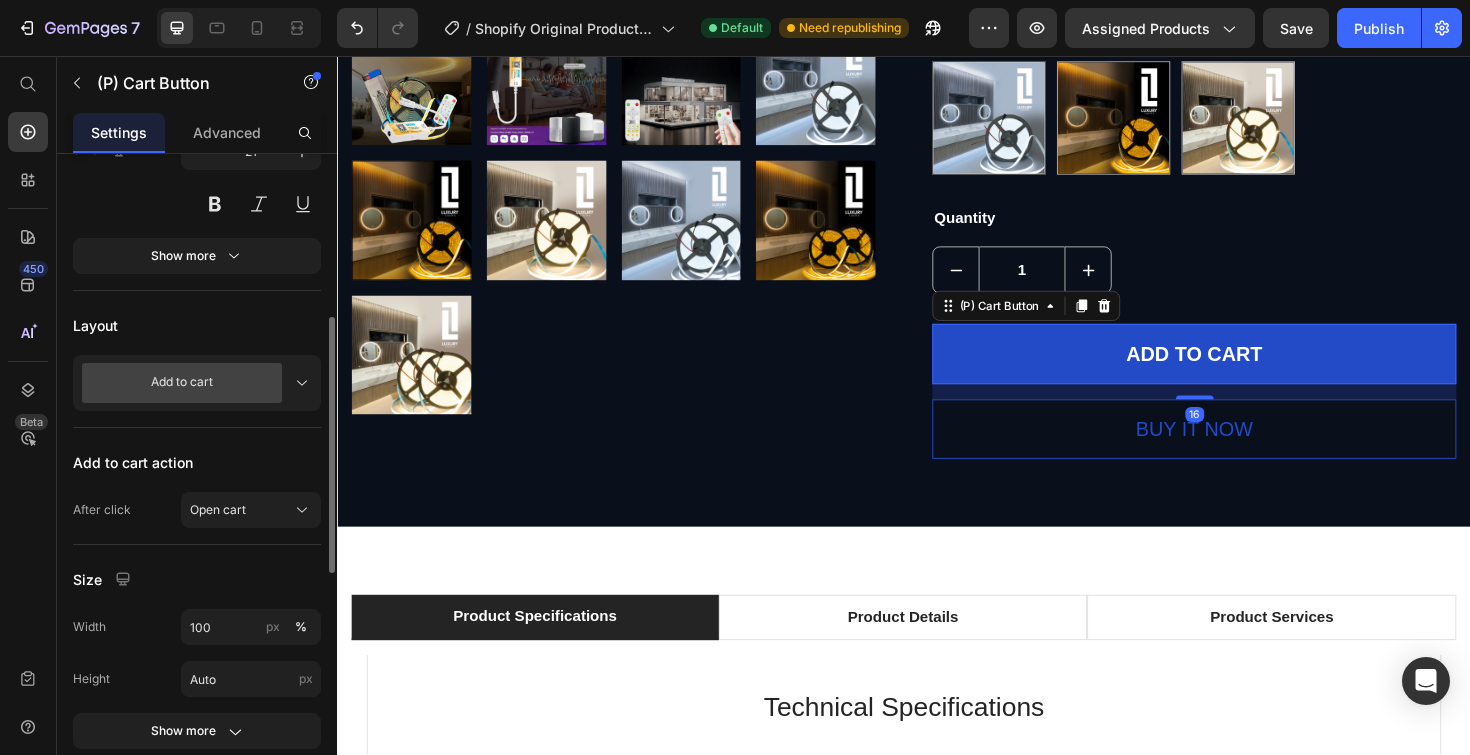 scroll, scrollTop: 441, scrollLeft: 0, axis: vertical 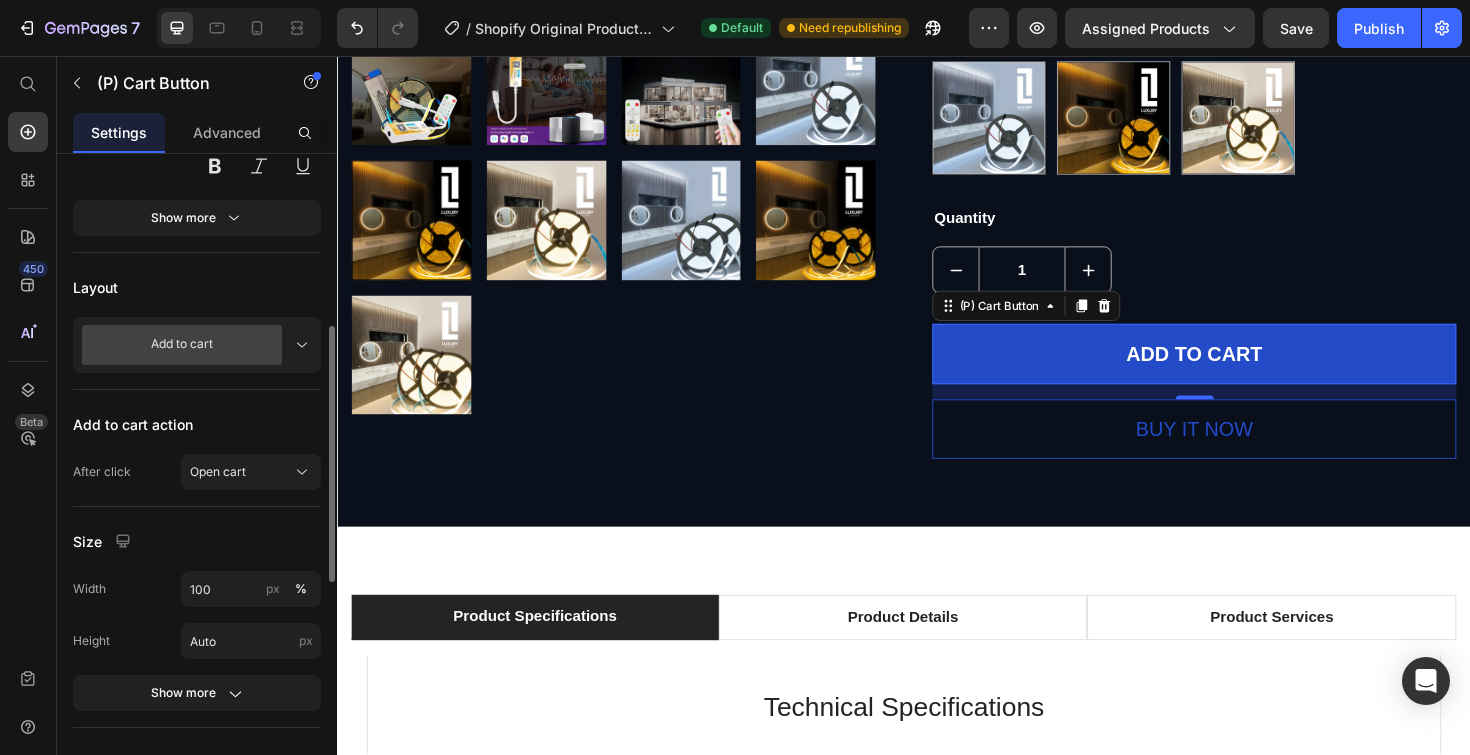 click 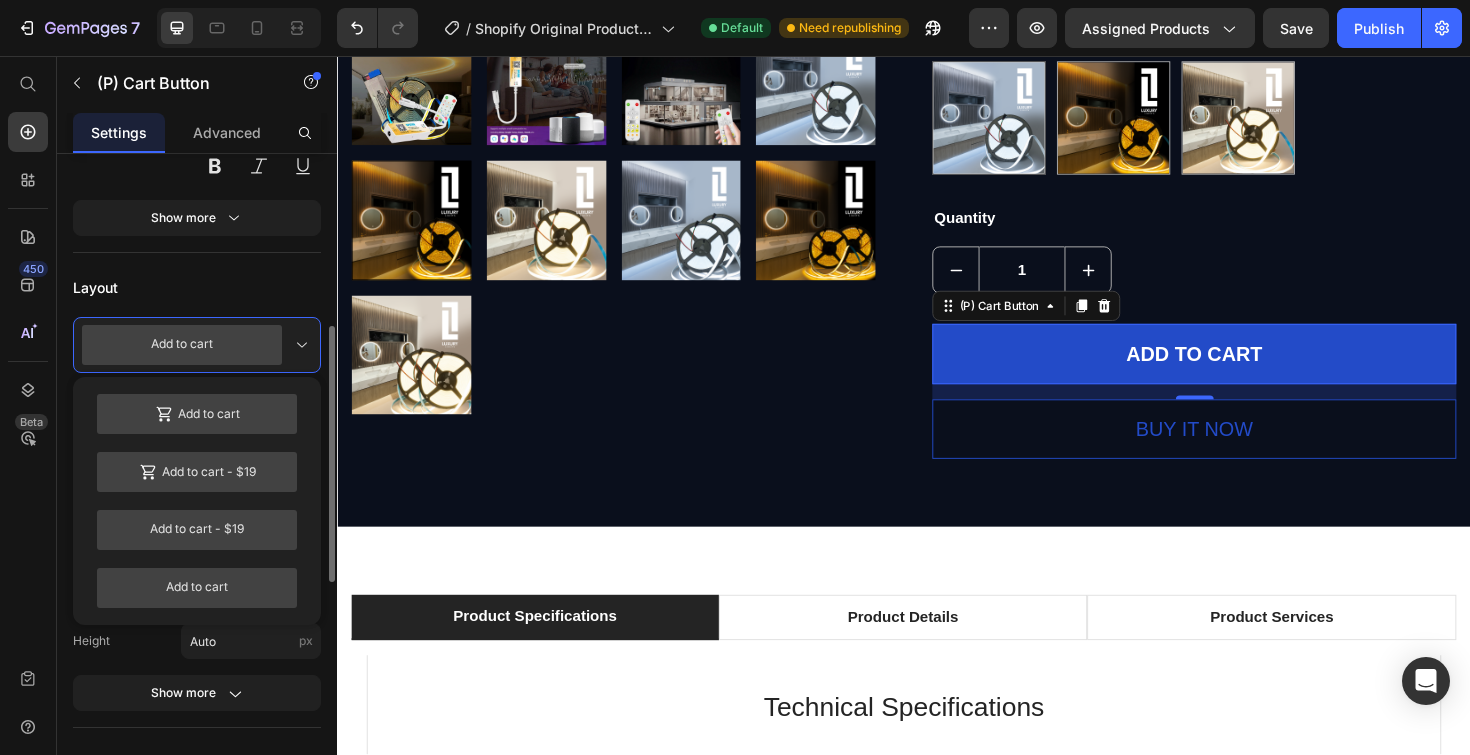 click on "Layout" at bounding box center [197, 287] 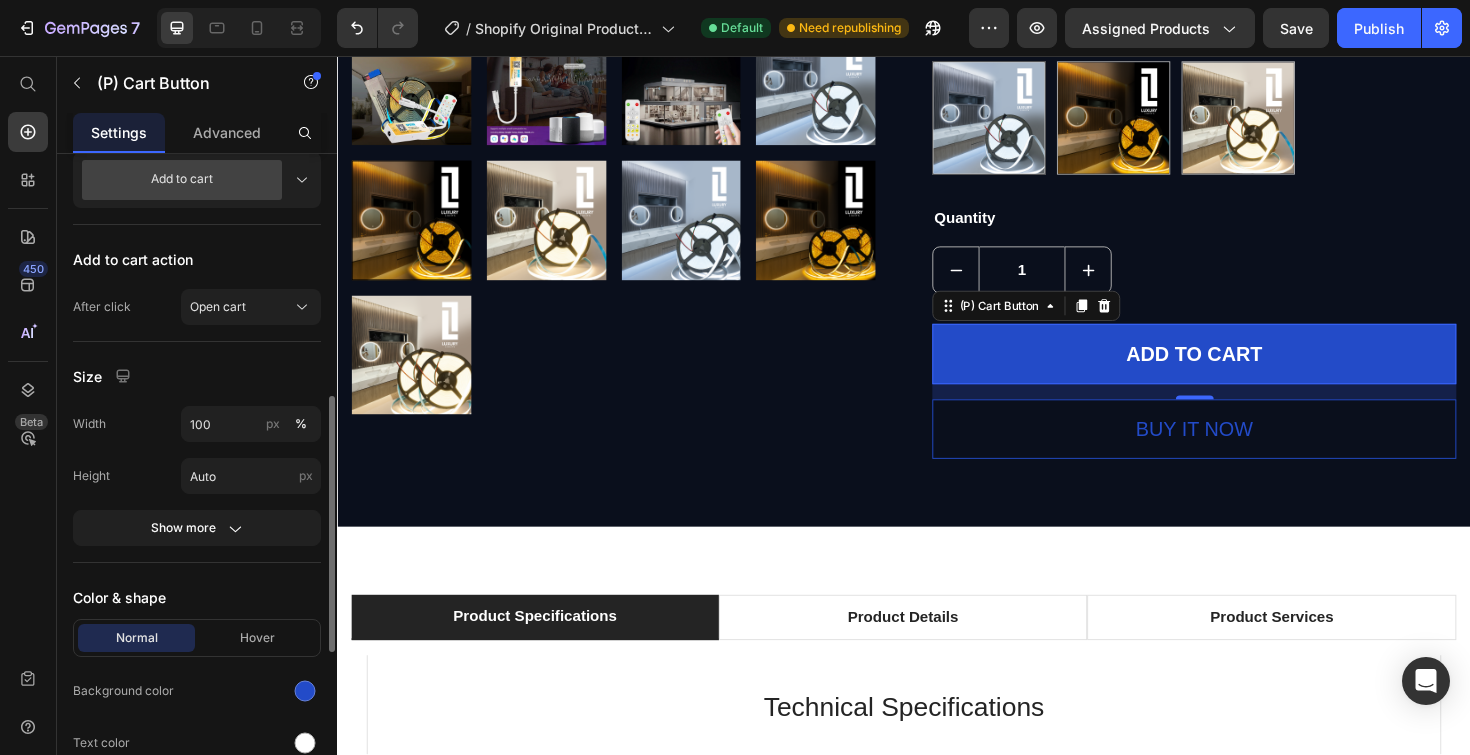 scroll, scrollTop: 985, scrollLeft: 0, axis: vertical 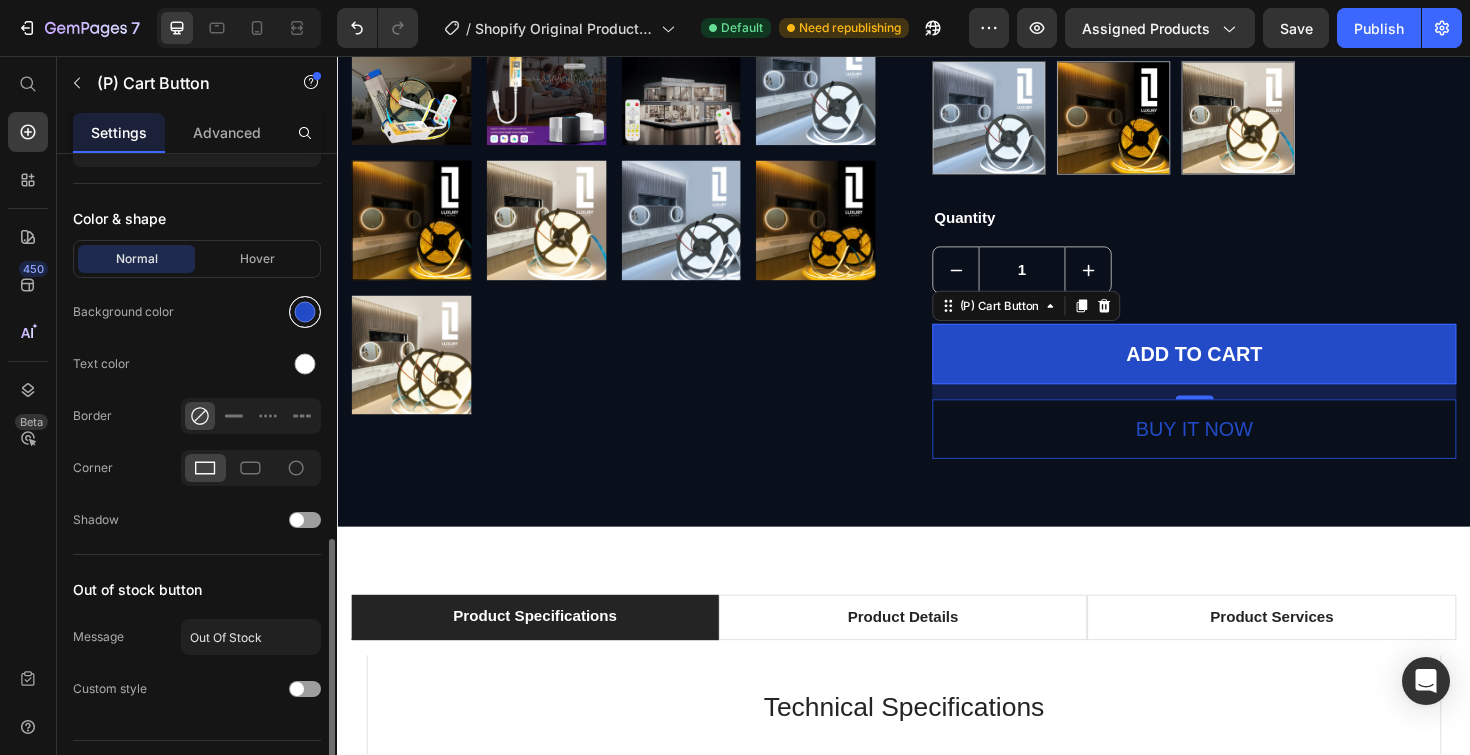 click at bounding box center (305, 312) 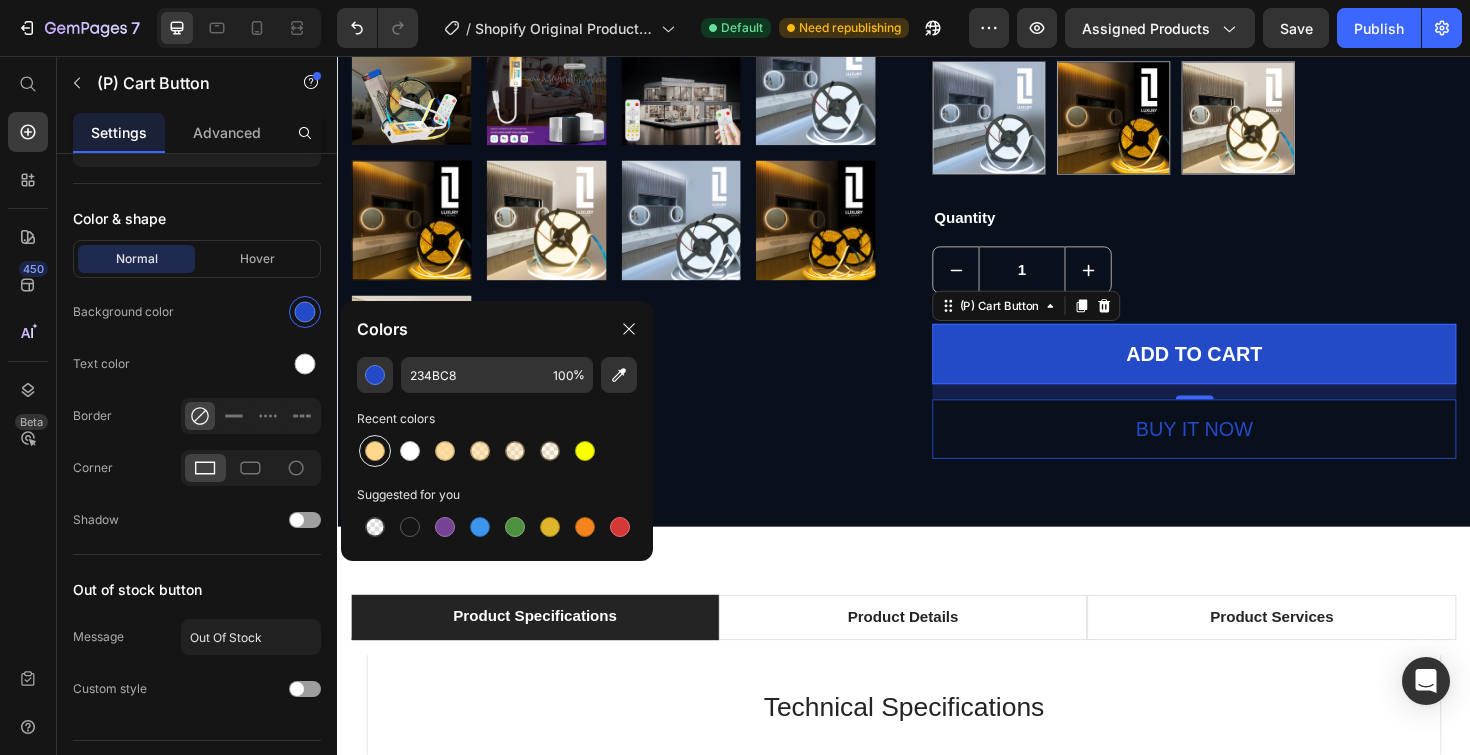 click at bounding box center [375, 451] 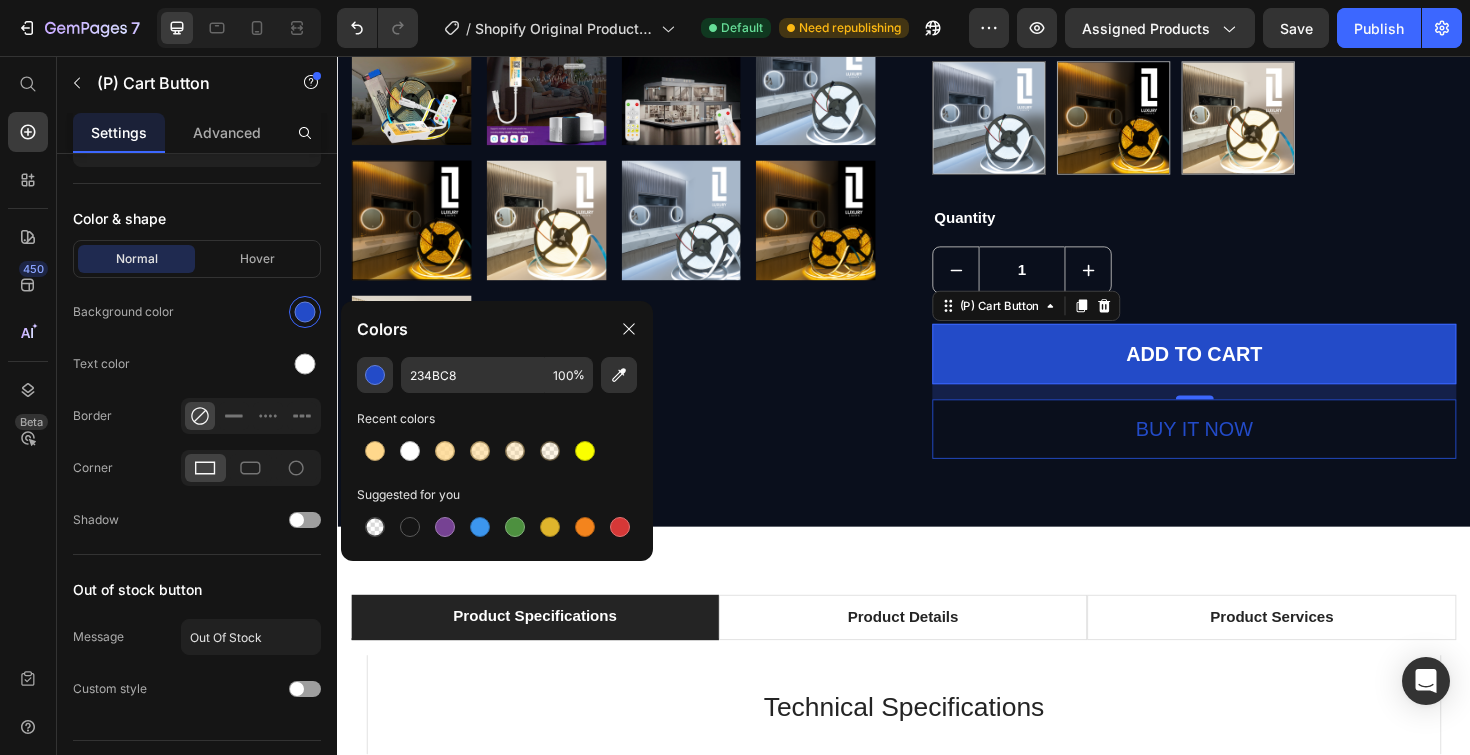 type on "FFD88C" 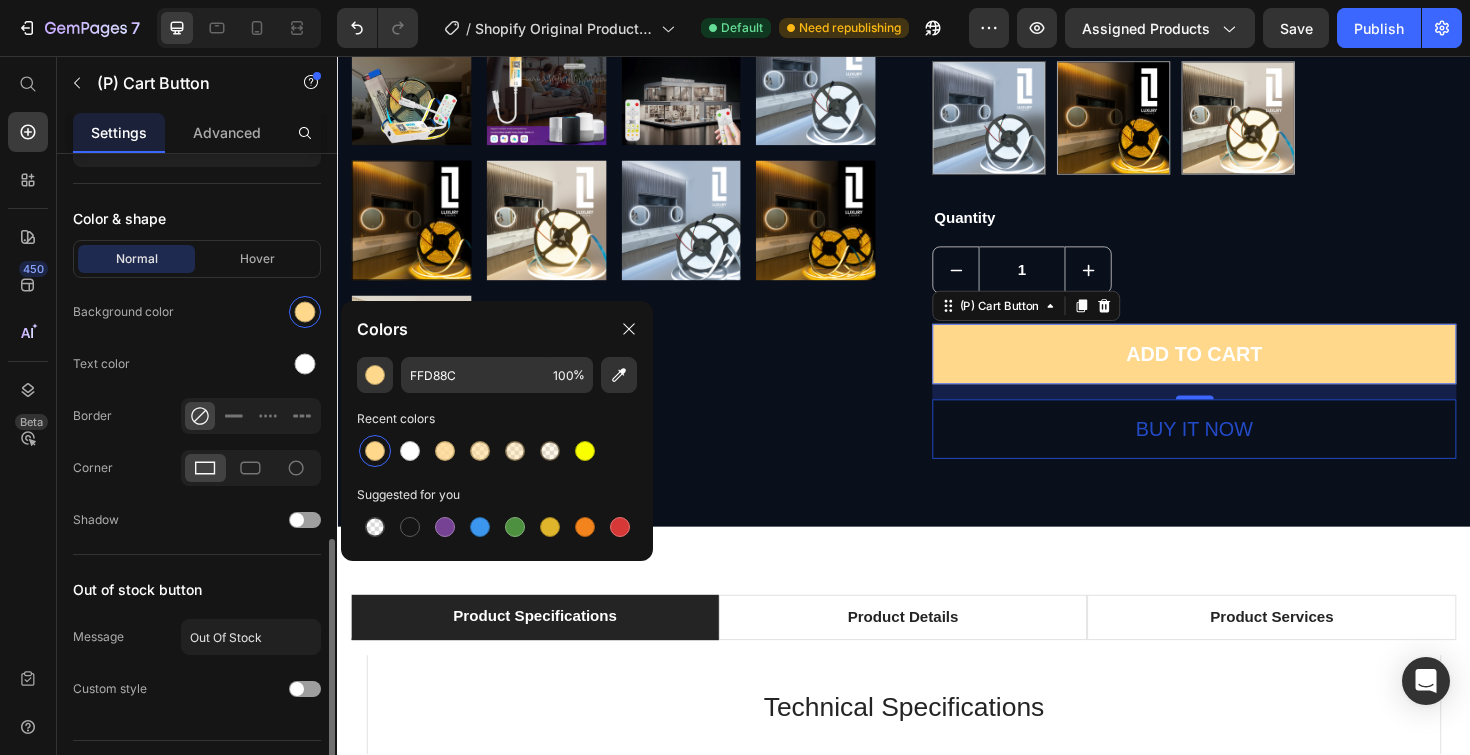 click on "Text color" 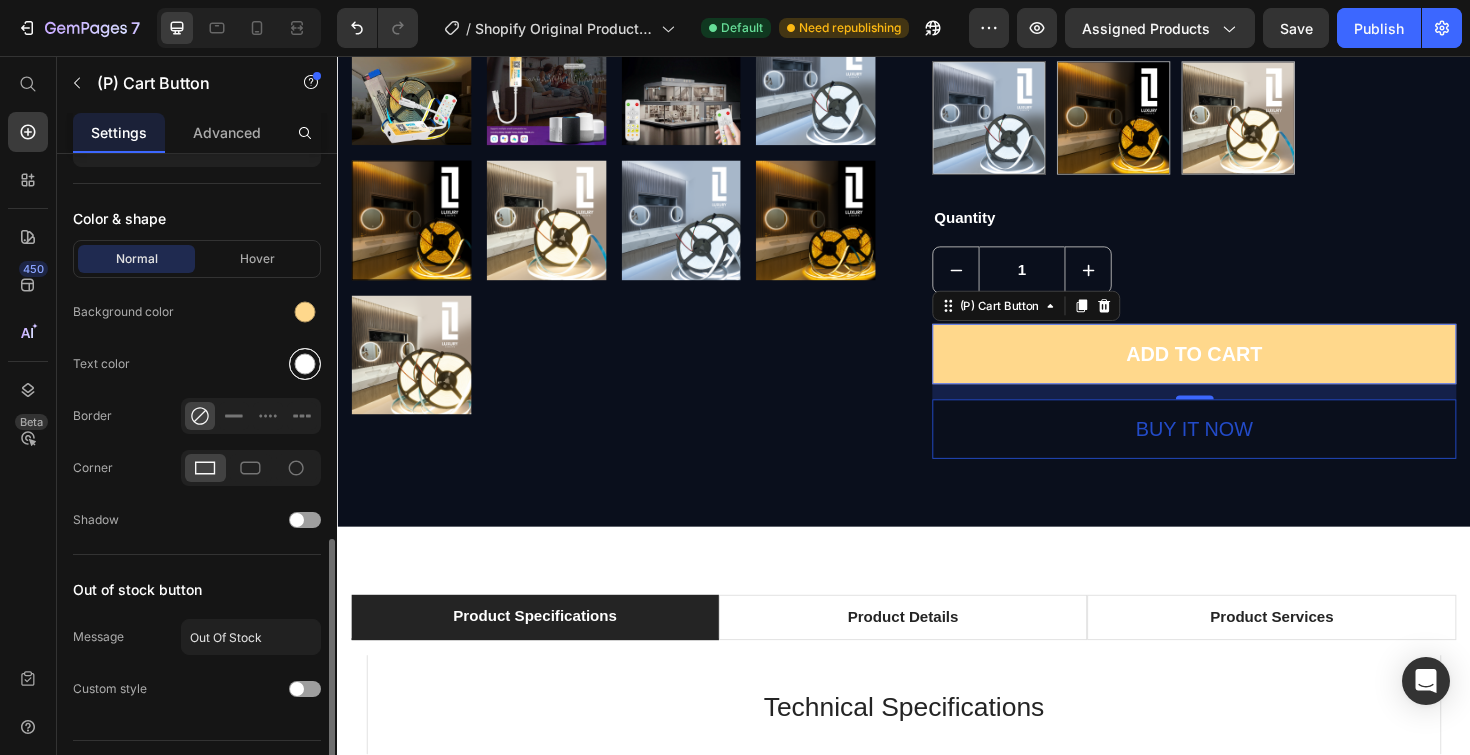 click at bounding box center (305, 364) 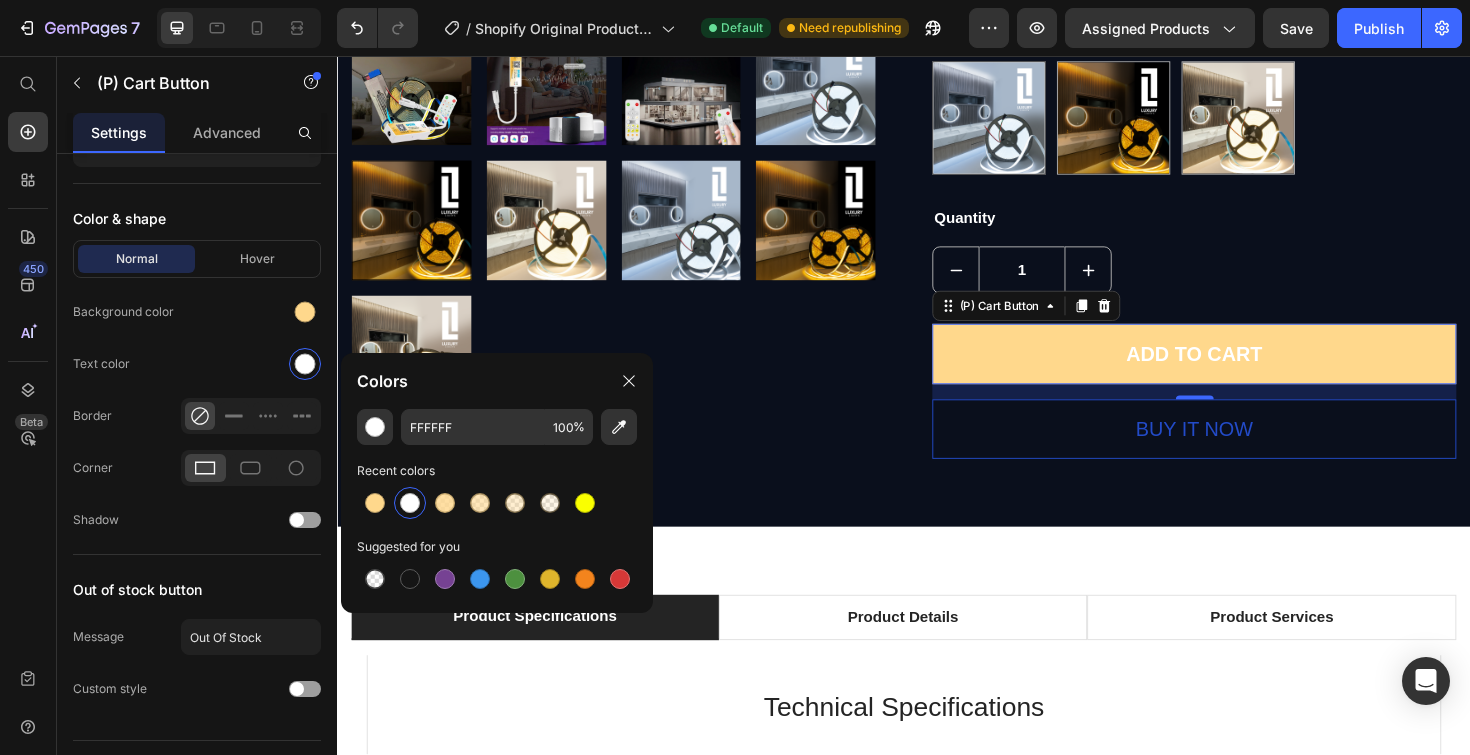 drag, startPoint x: 406, startPoint y: 572, endPoint x: 389, endPoint y: 554, distance: 24.758837 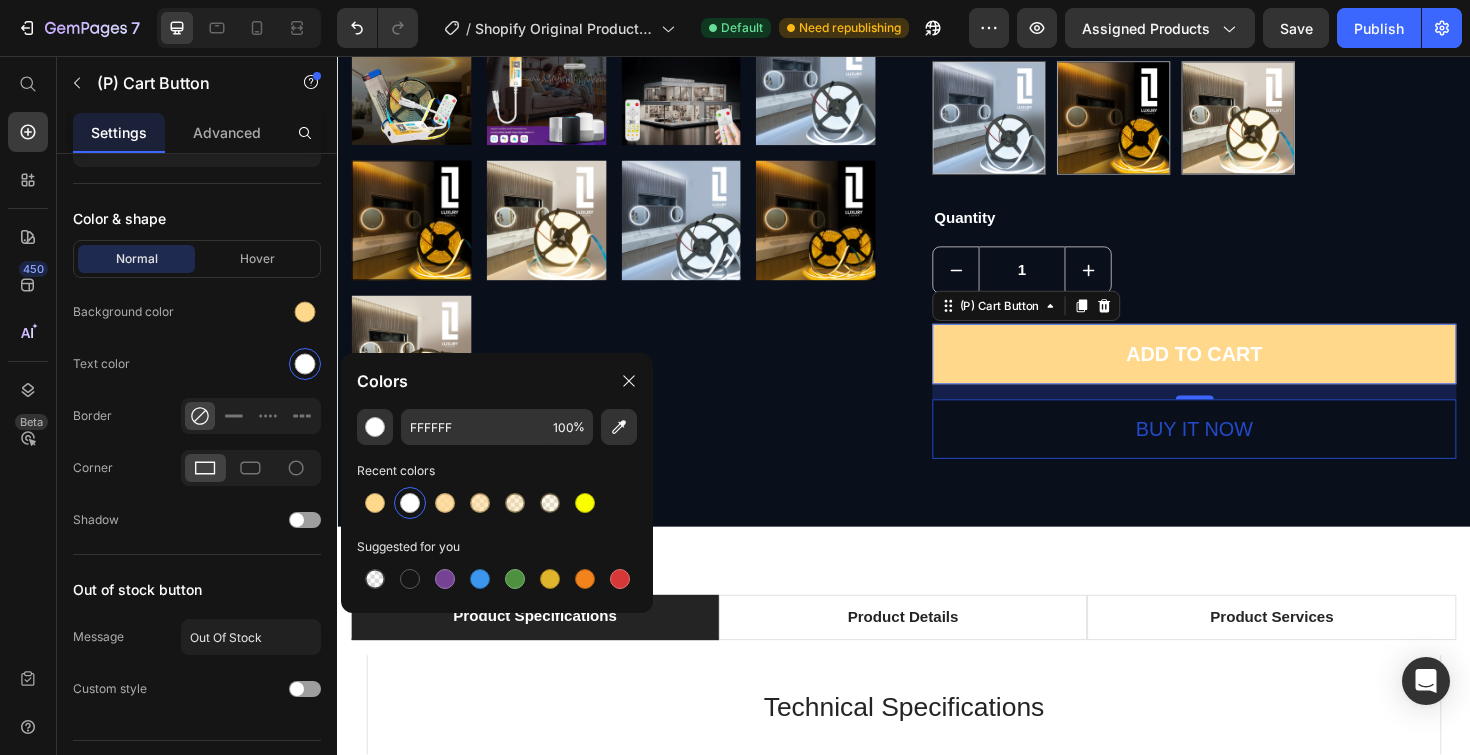 click at bounding box center [410, 579] 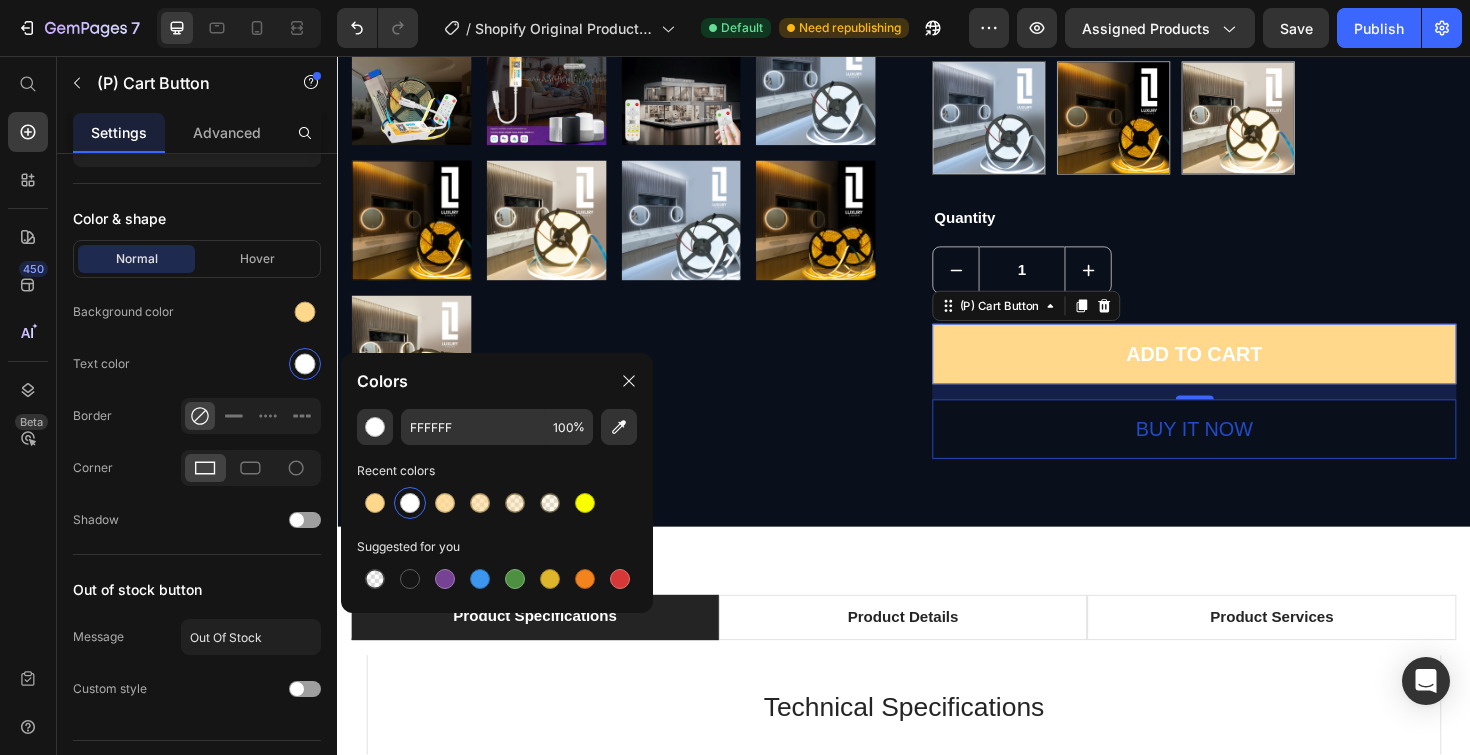 type on "151515" 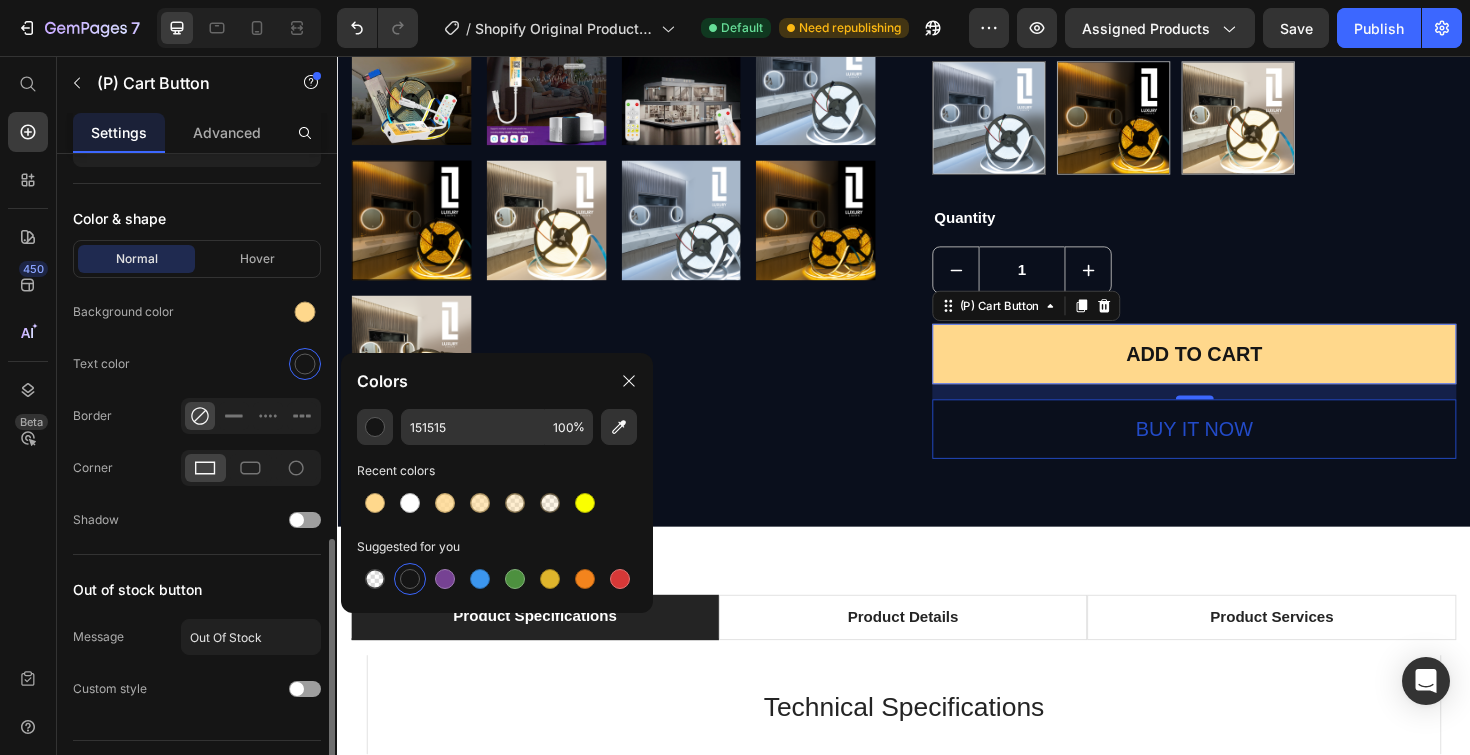 click on "Text color" 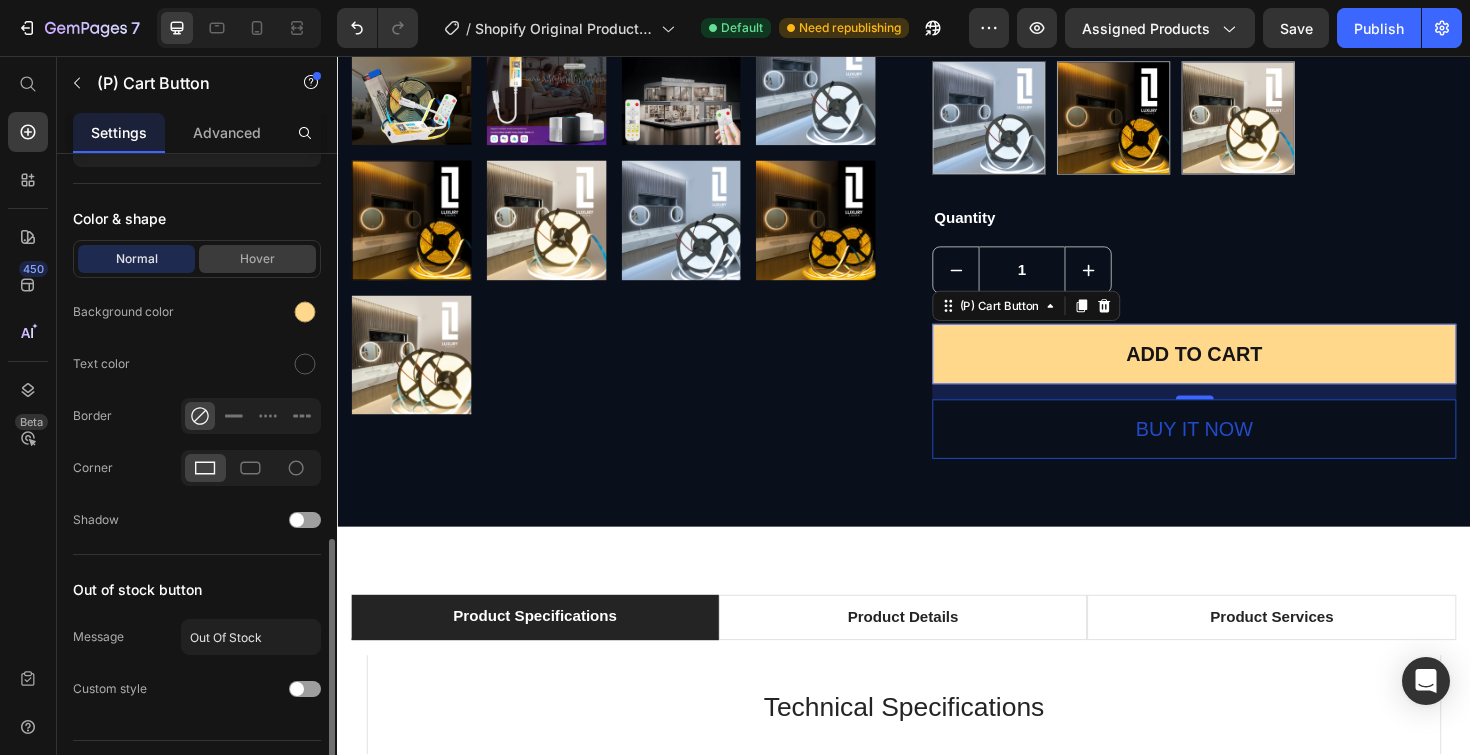drag, startPoint x: 279, startPoint y: 271, endPoint x: 89, endPoint y: 266, distance: 190.06578 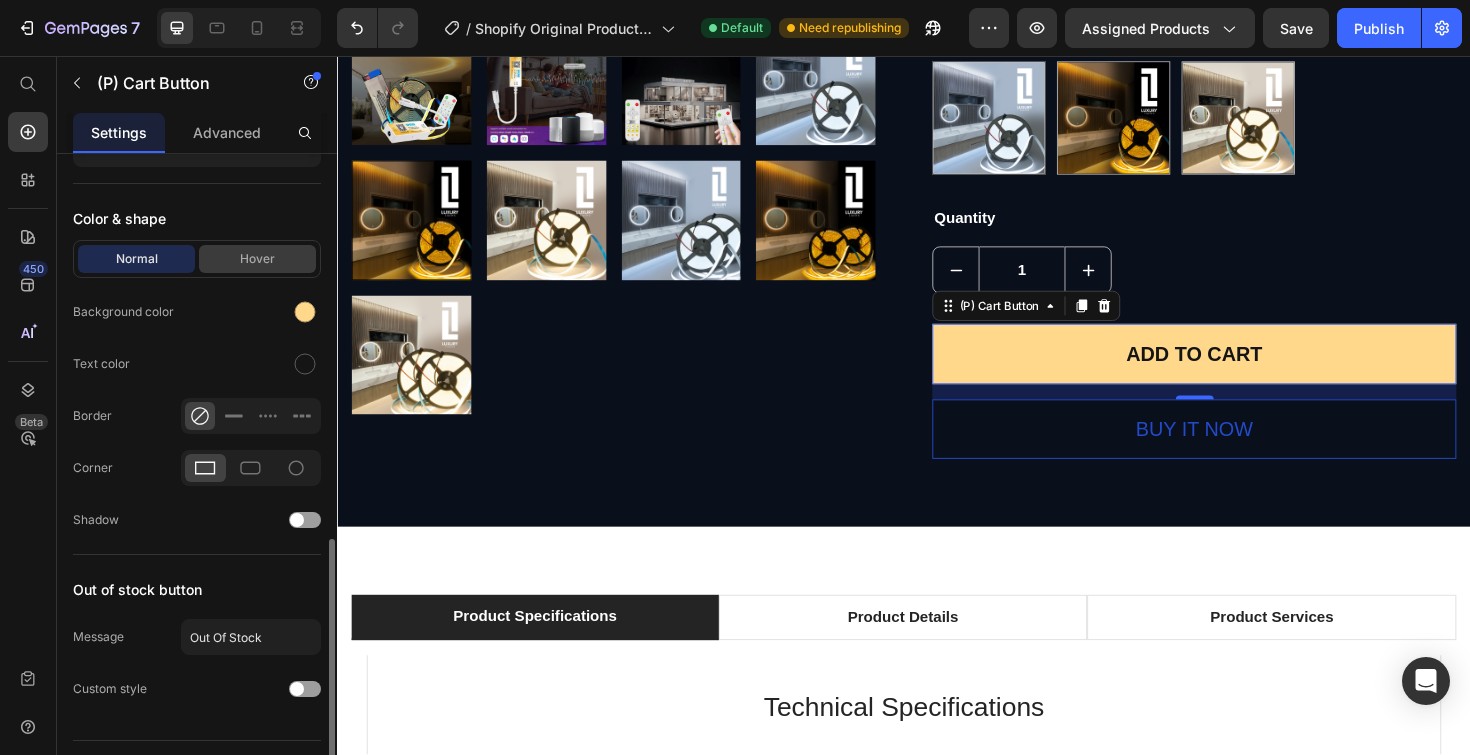 click on "Hover" at bounding box center (257, 259) 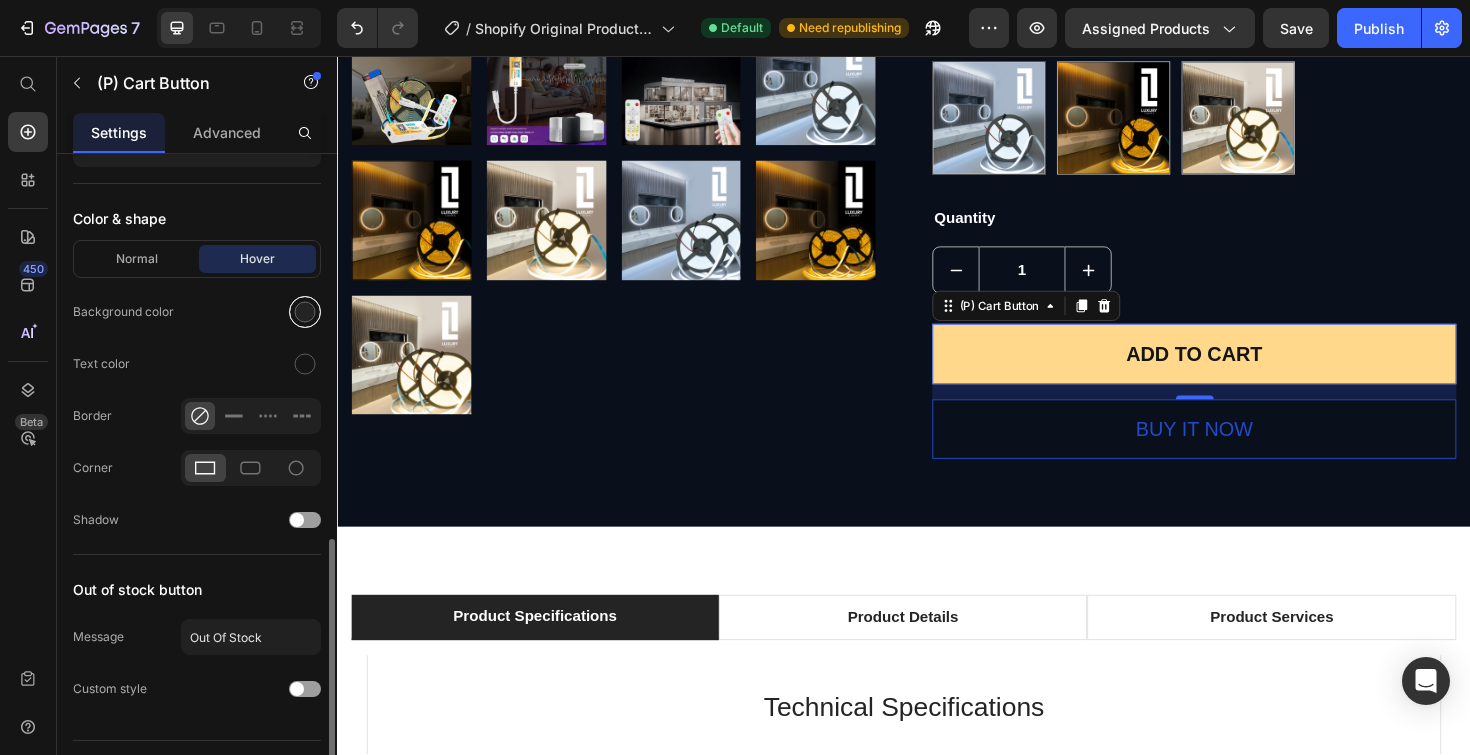click at bounding box center (305, 312) 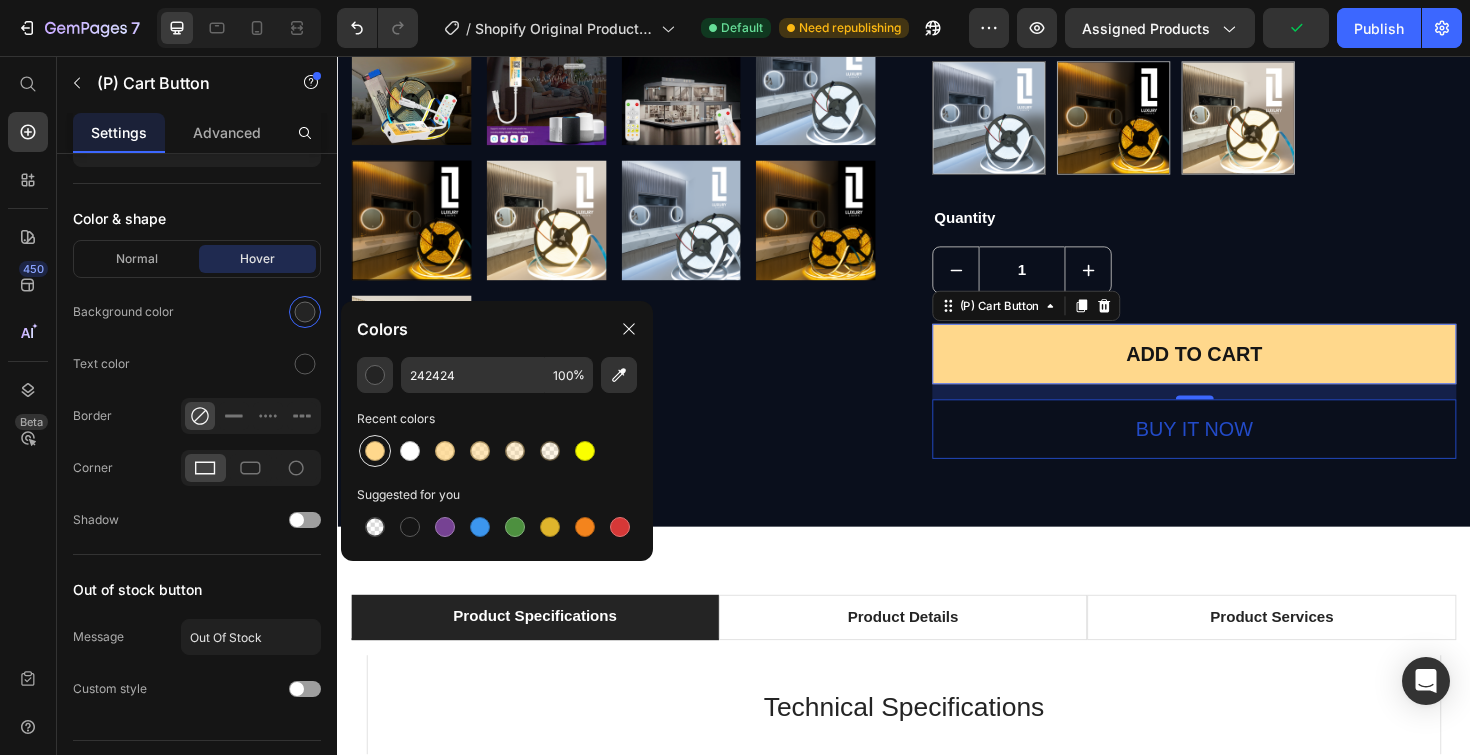 click at bounding box center [375, 451] 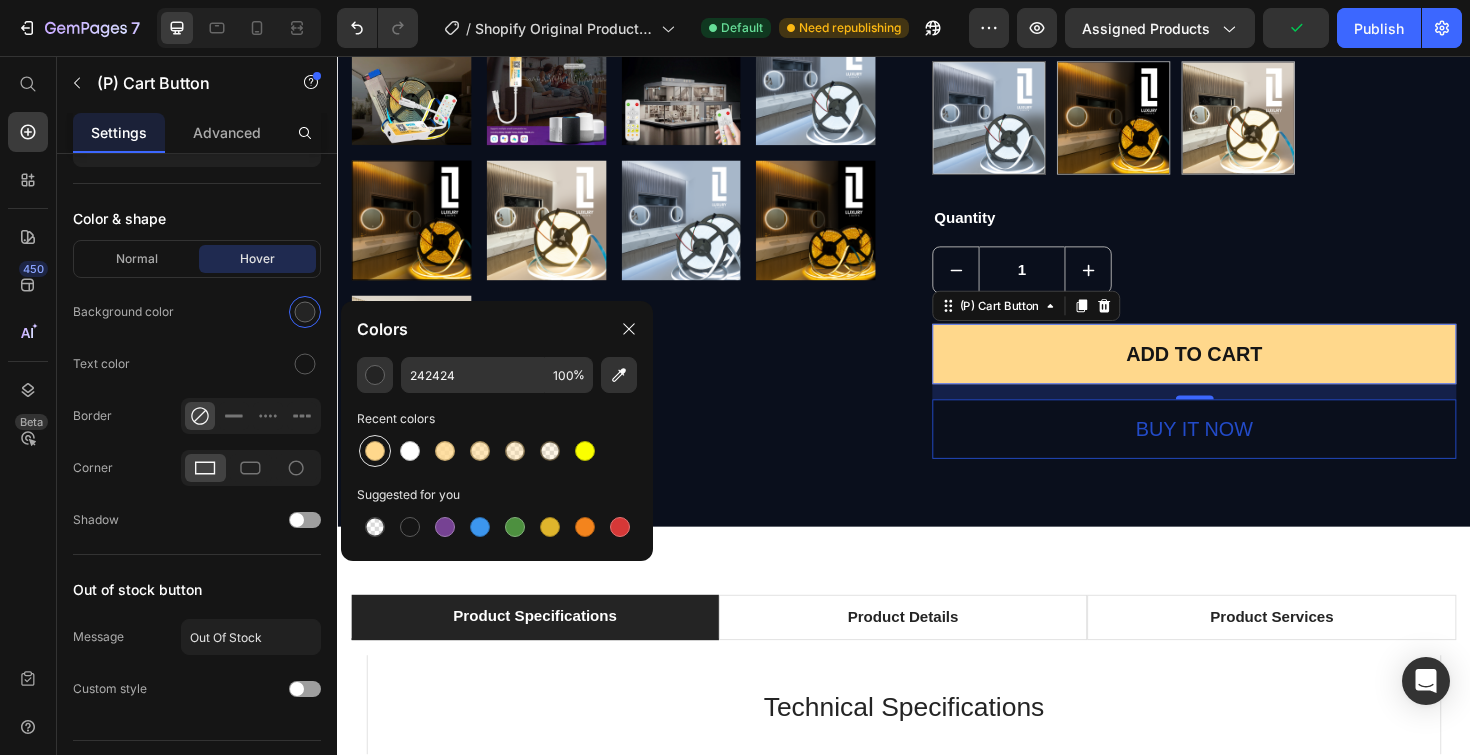 type on "FFD88C" 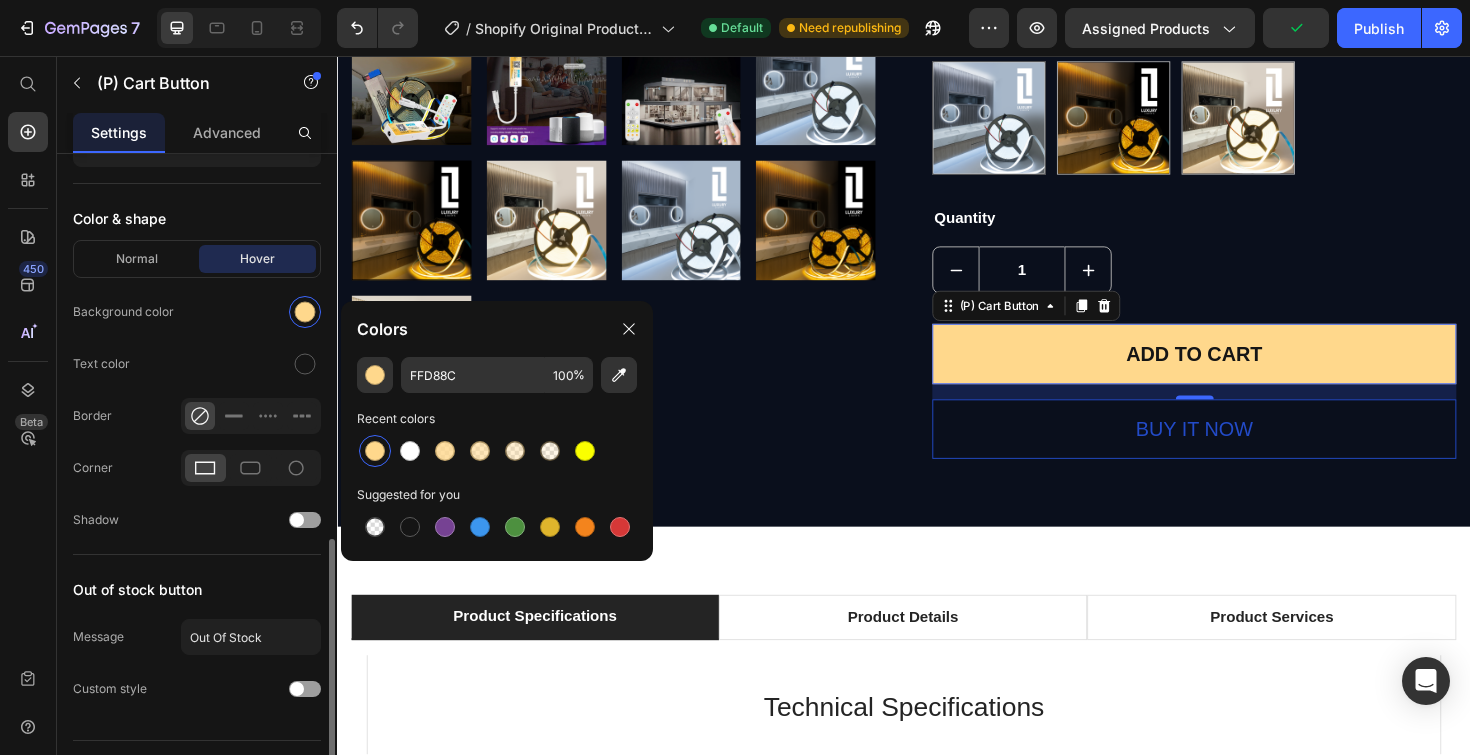 click on "Text color" 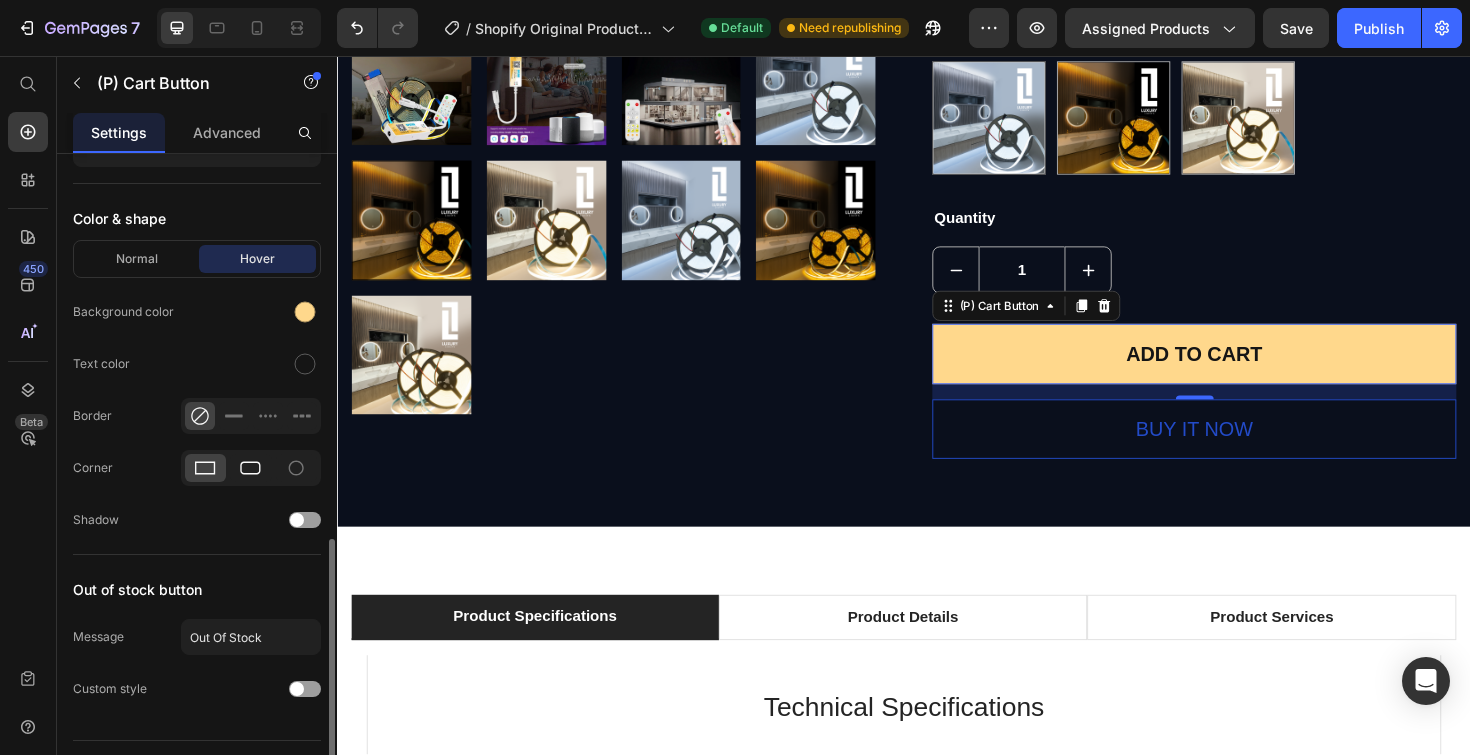 click 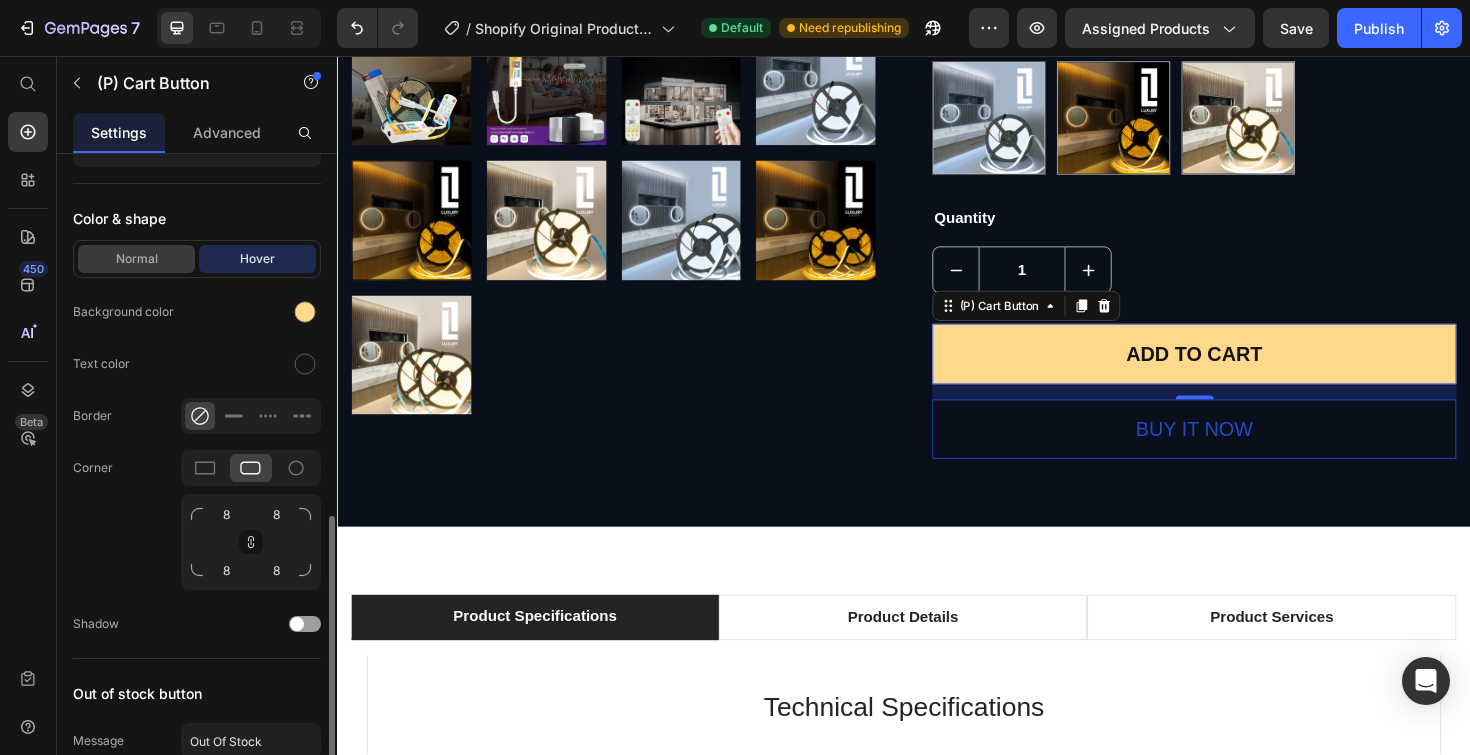 click on "Normal" at bounding box center (136, 259) 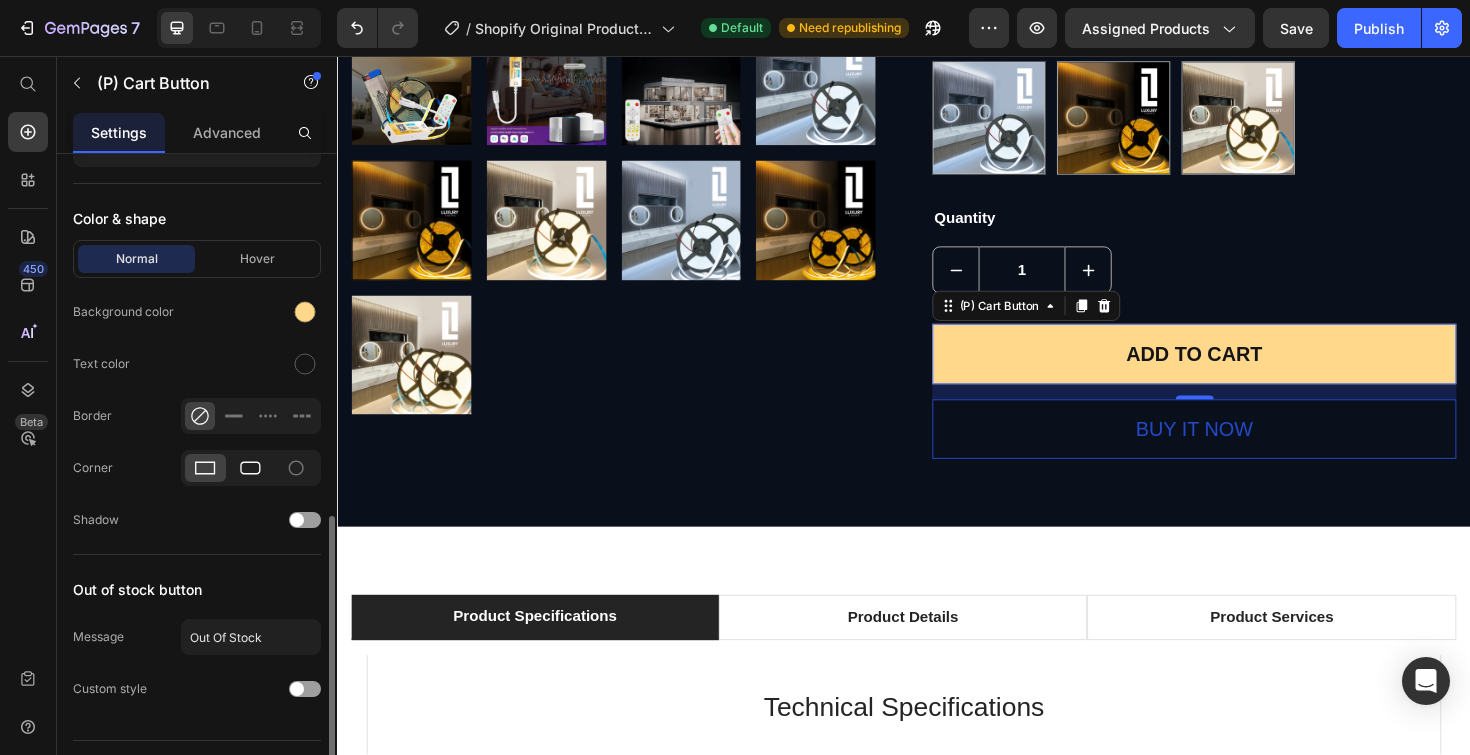 click 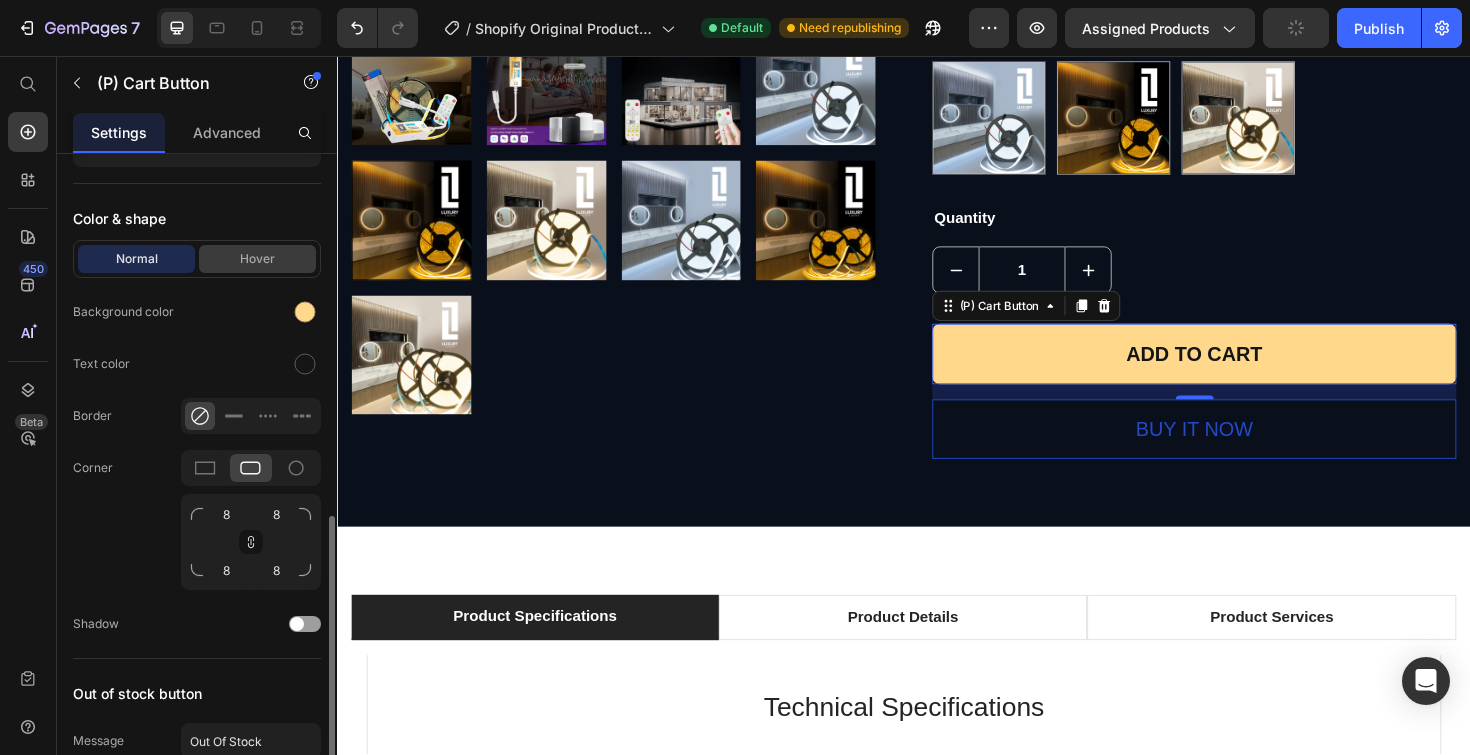 click on "Hover" at bounding box center [257, 259] 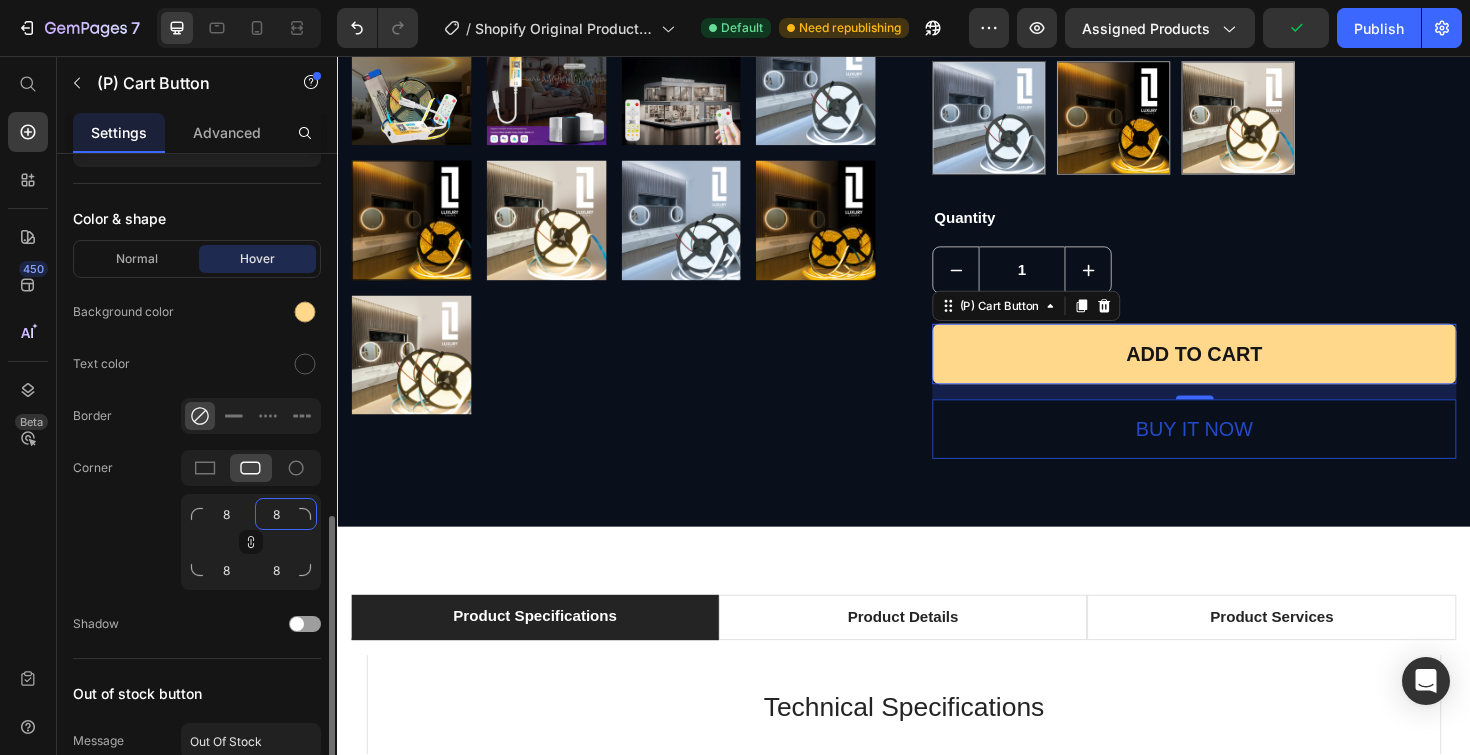 click on "8" 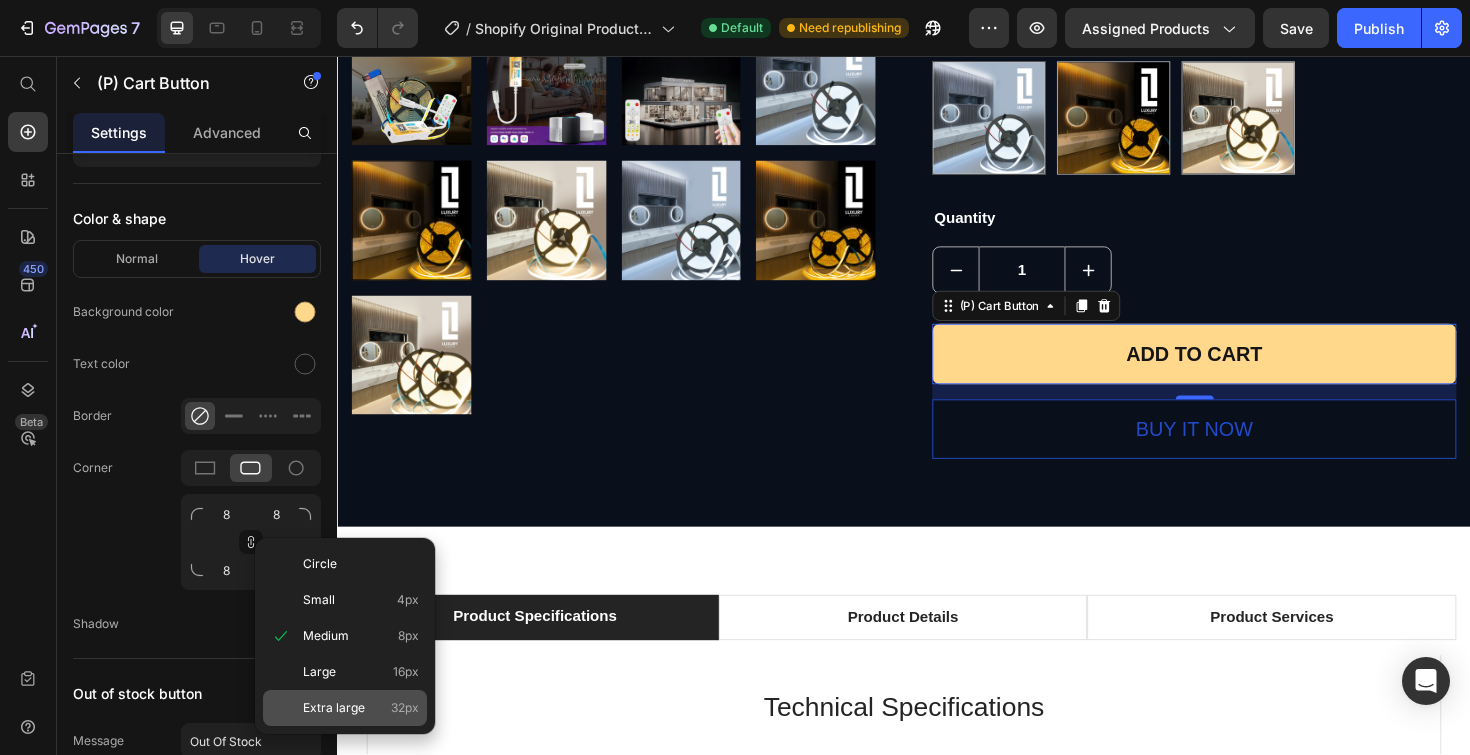 click on "Extra large 32px" 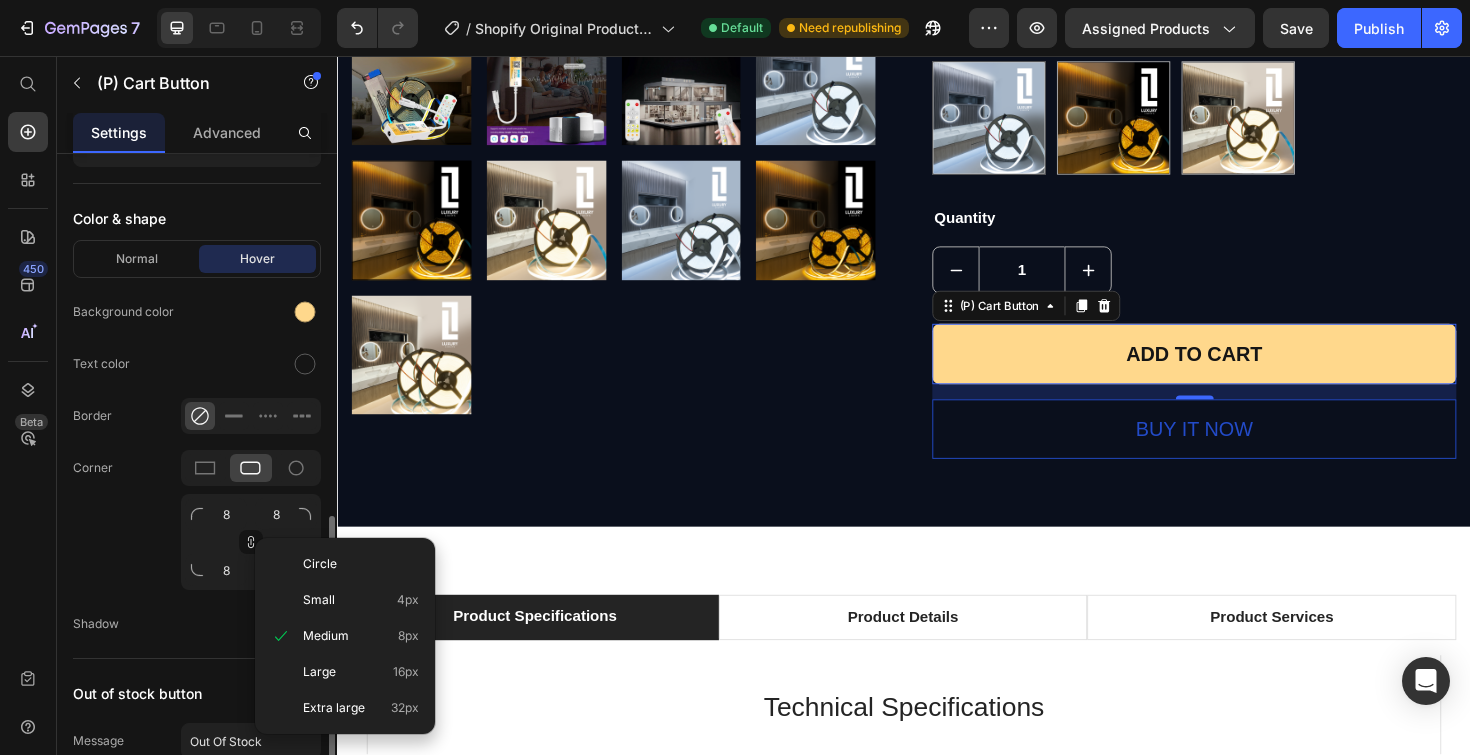 type on "32" 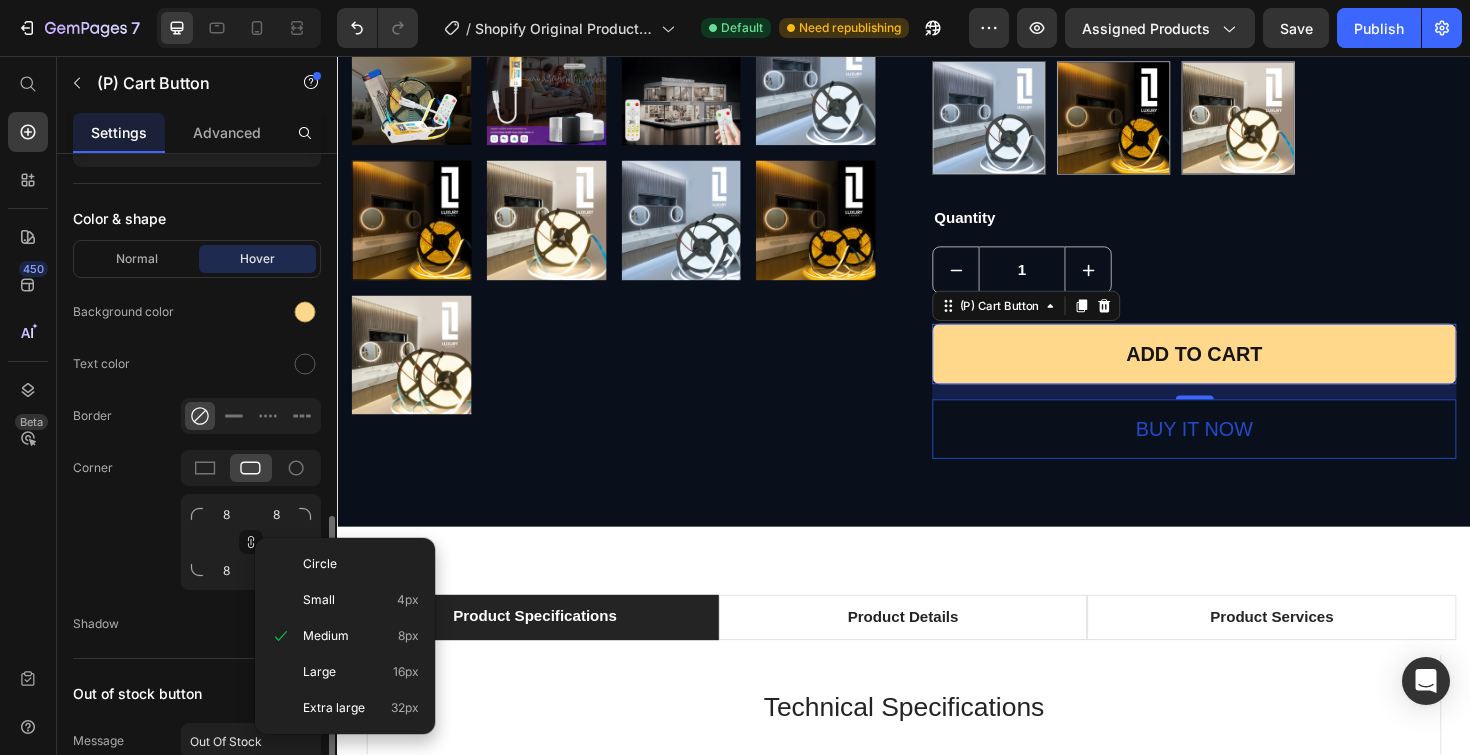 type on "32" 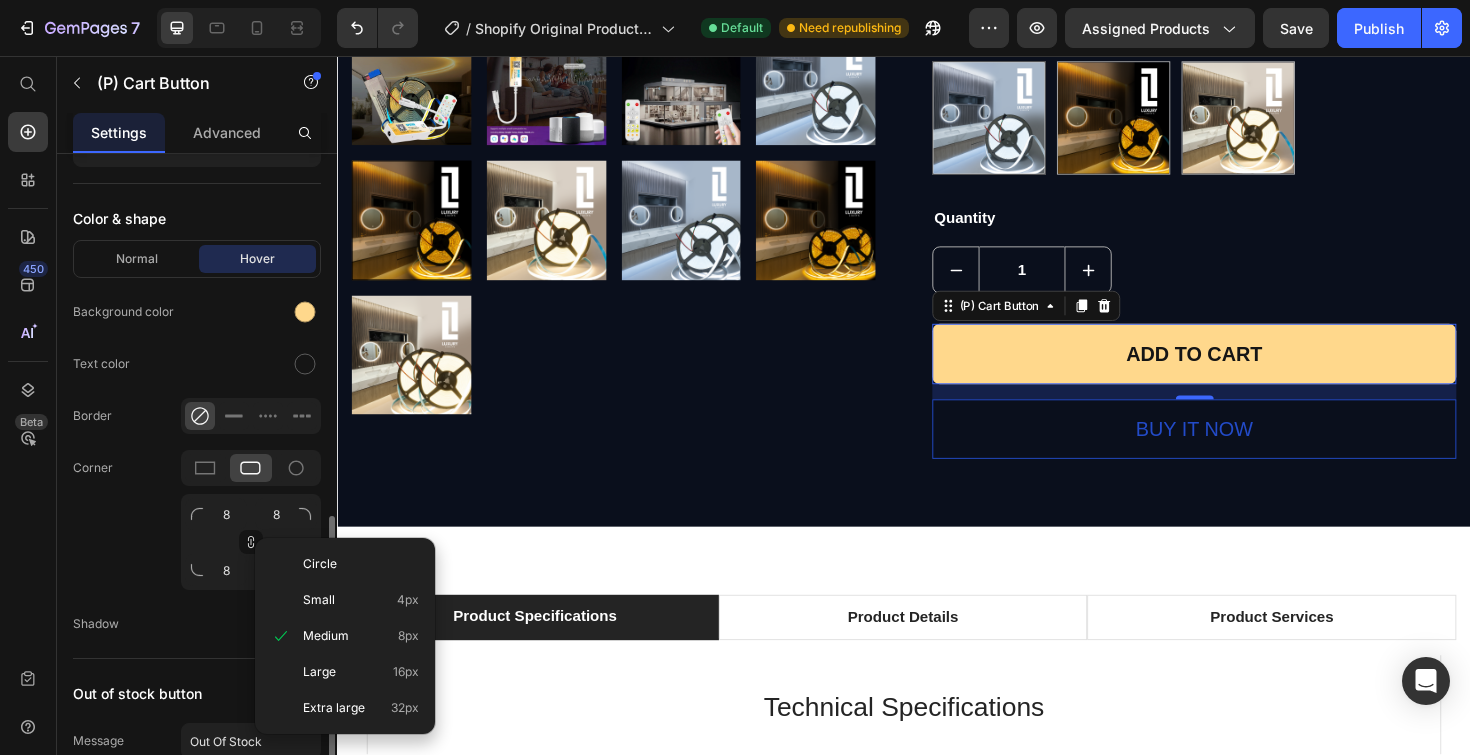 type on "32" 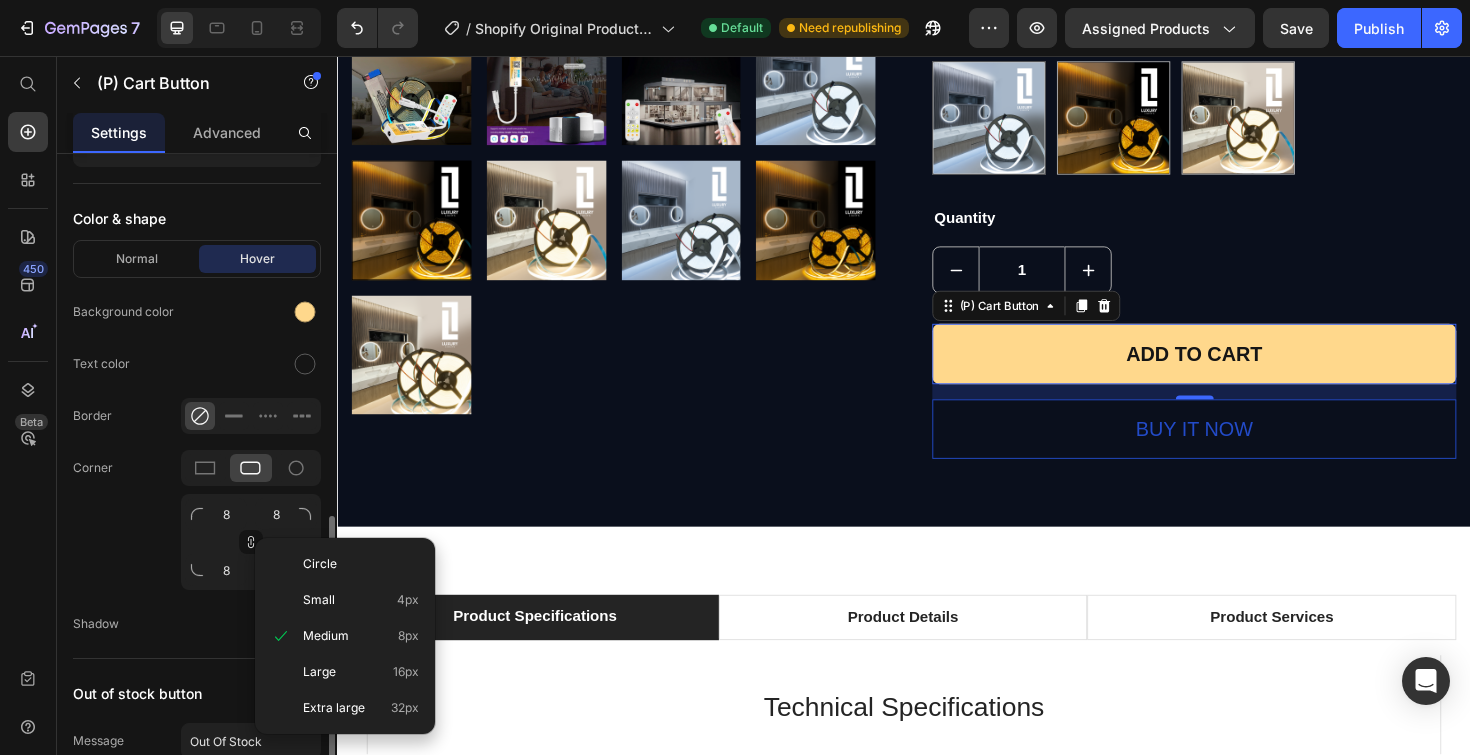 type on "32" 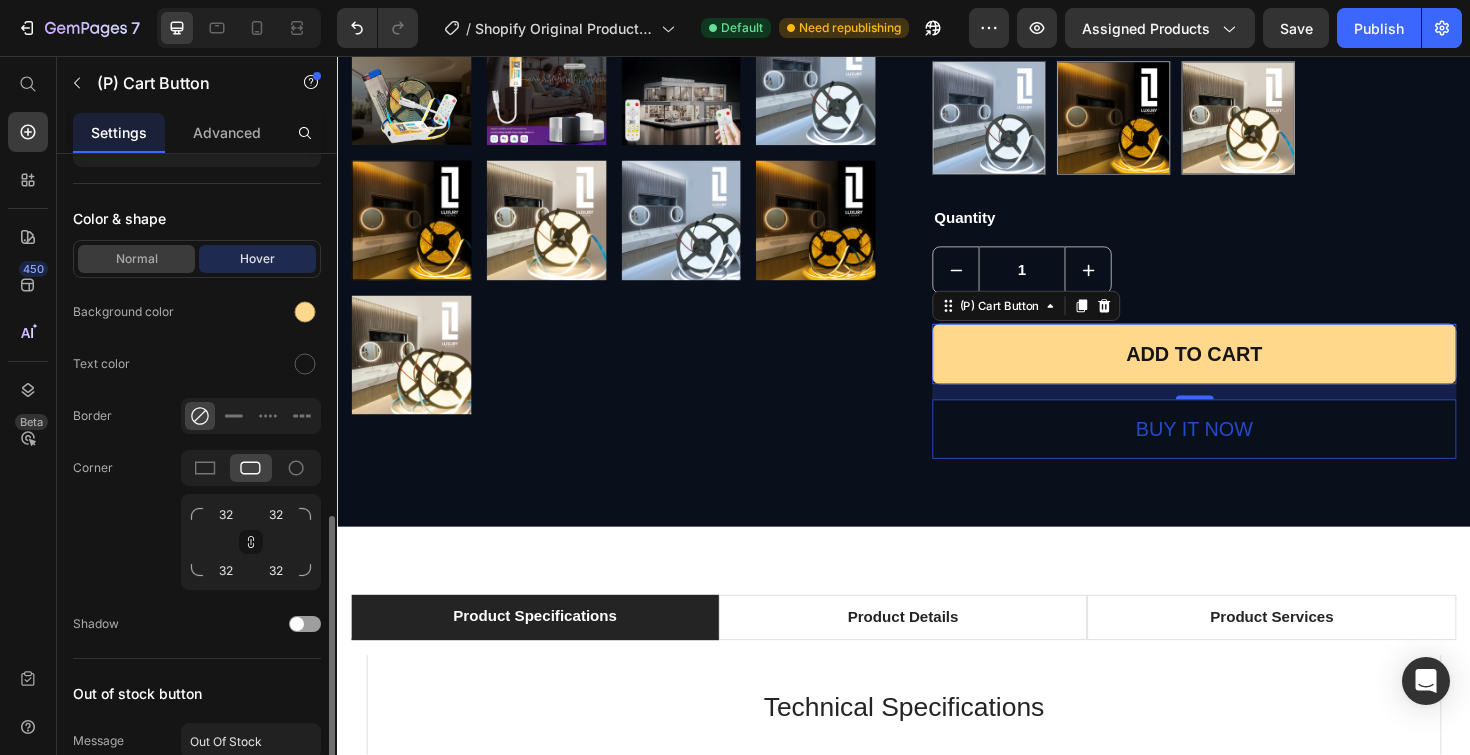 click on "Normal" at bounding box center (136, 259) 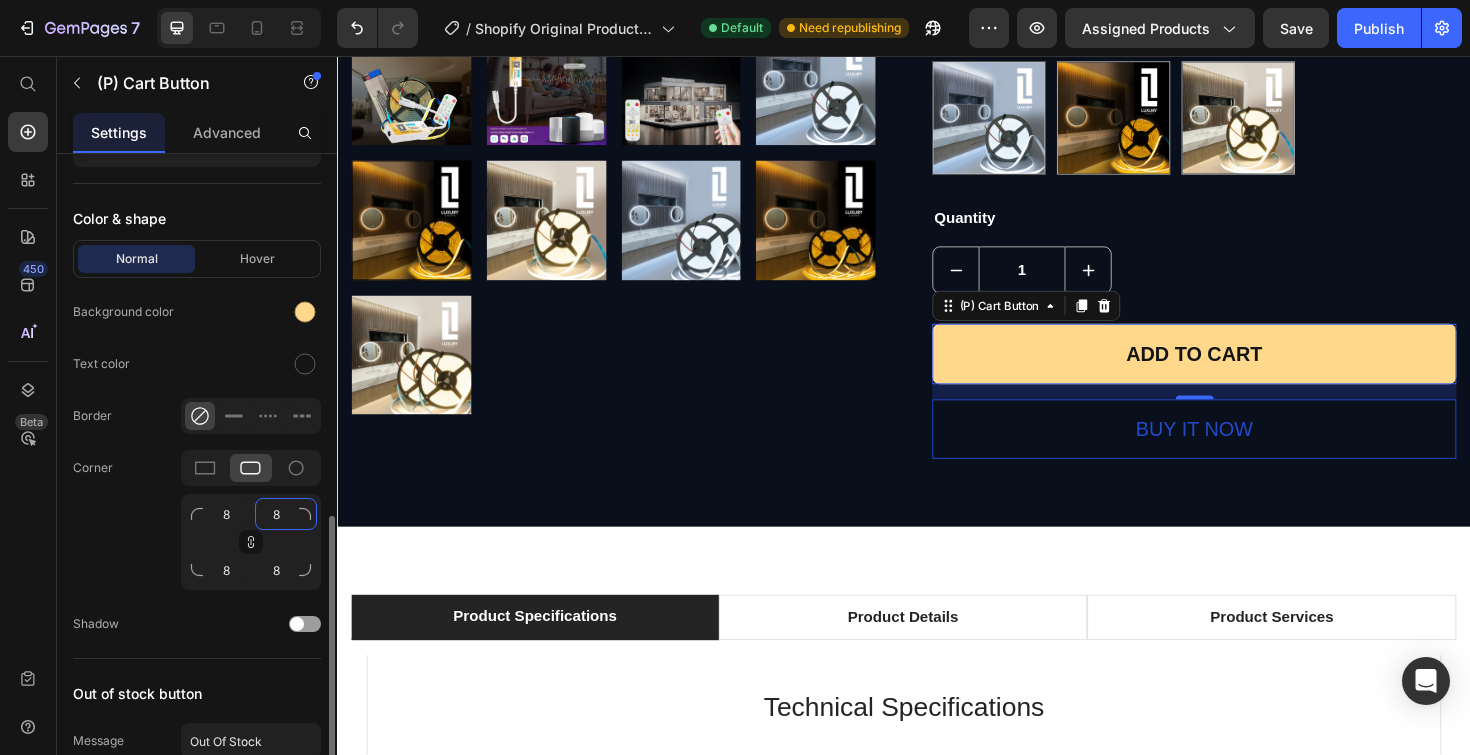 click on "8" 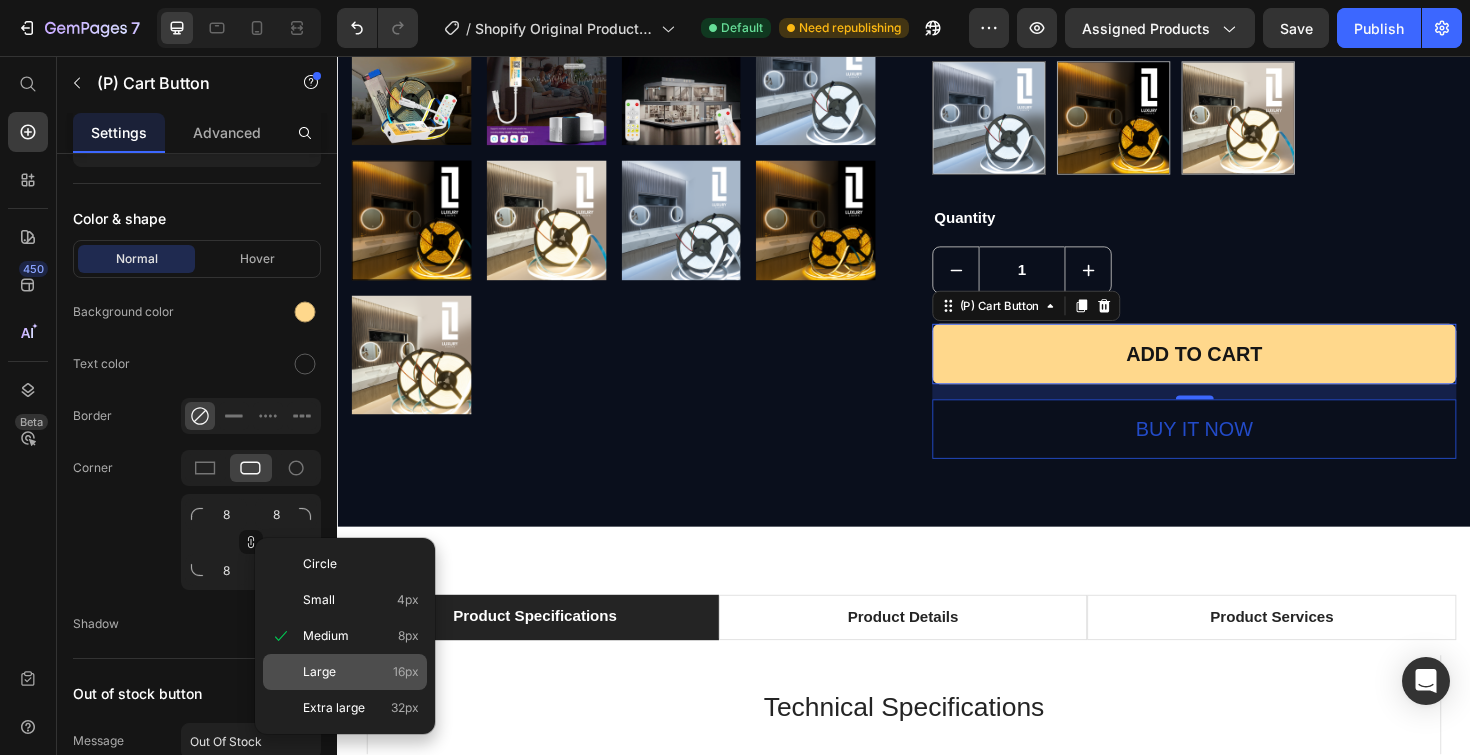 click on "Large" at bounding box center (319, 672) 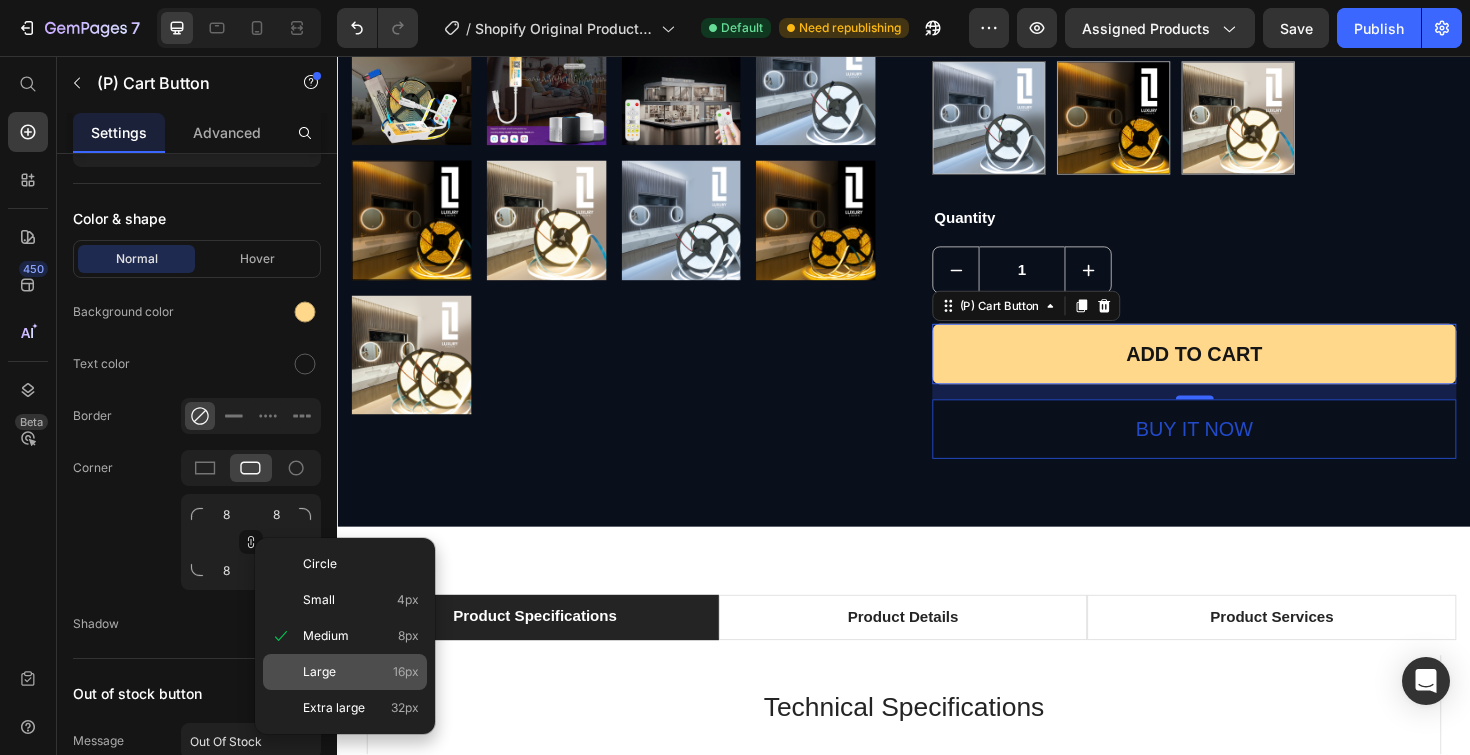 type on "16" 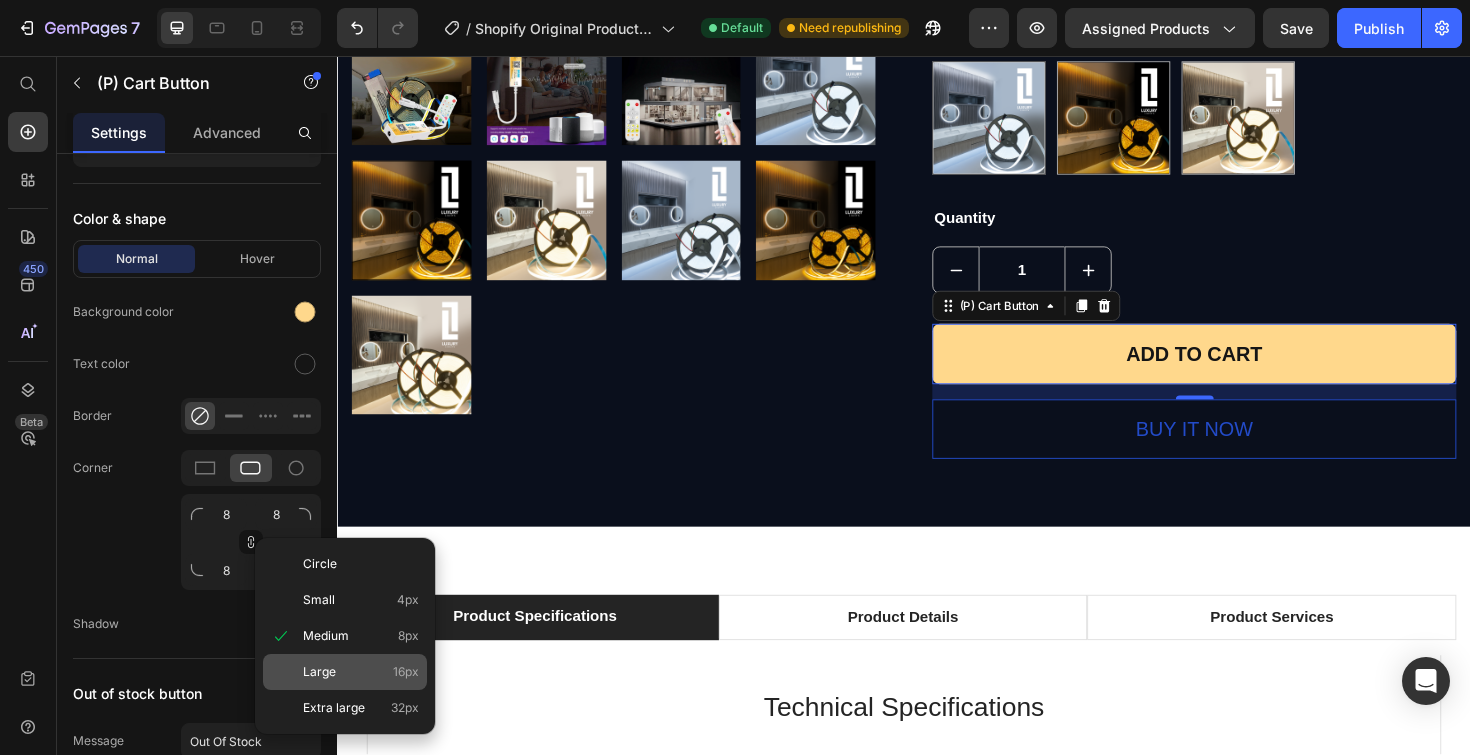type on "16" 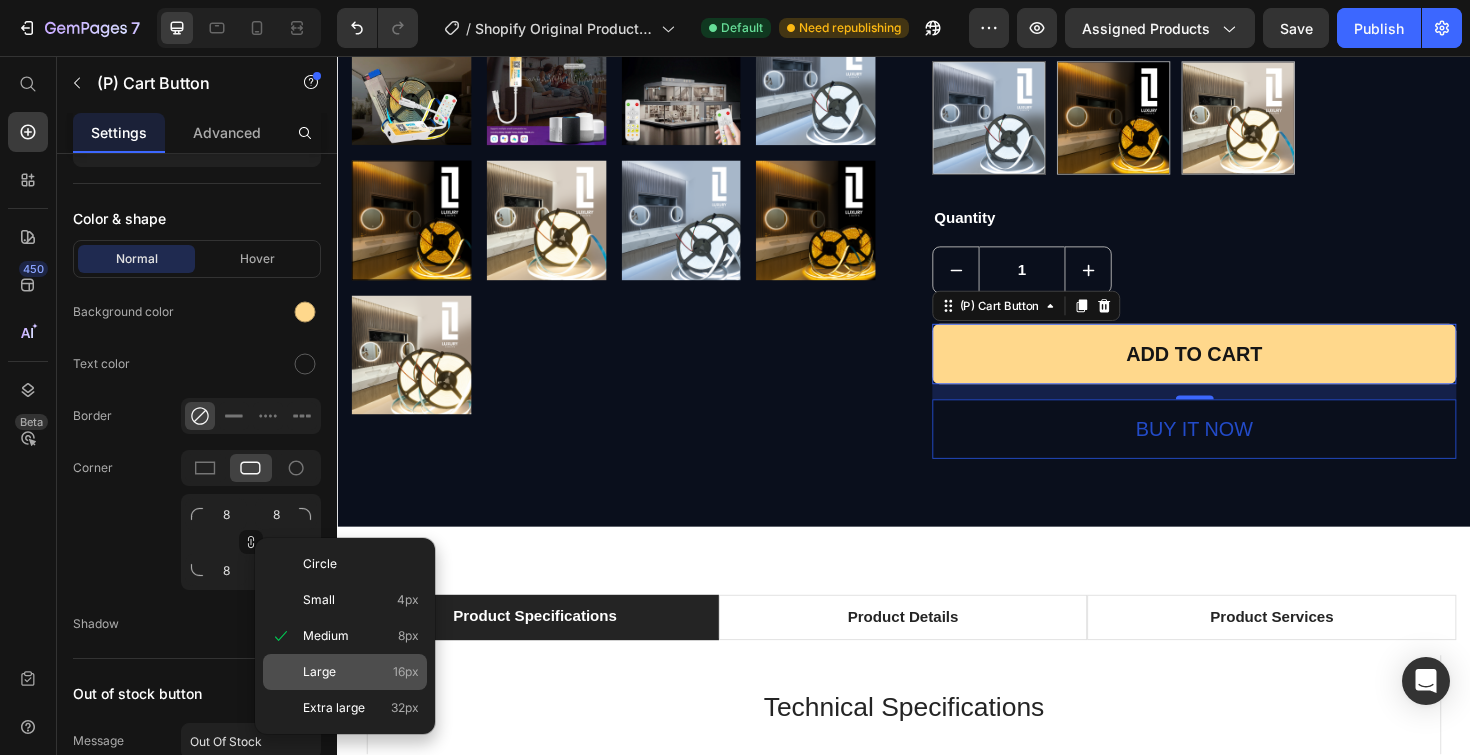 type on "16" 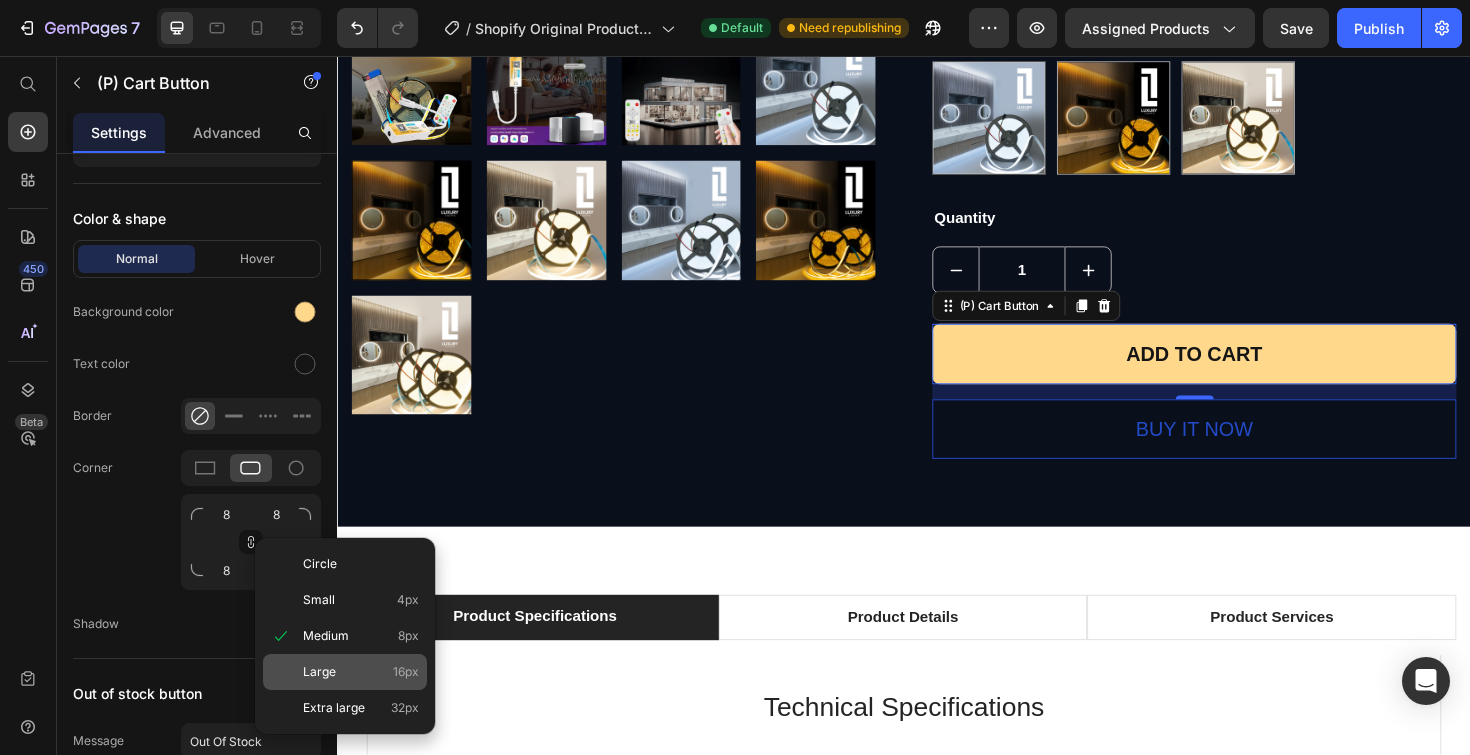 type on "16" 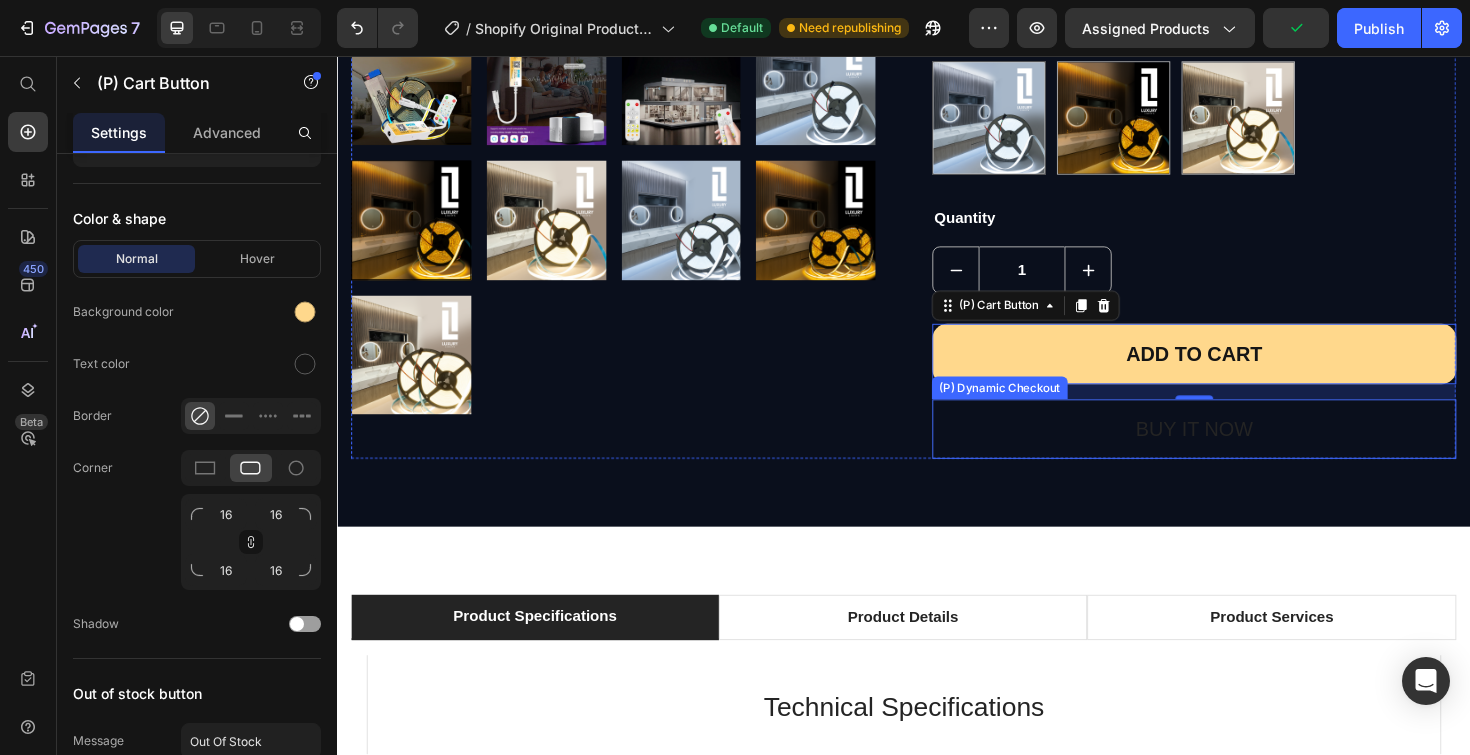 click on "Buy it now" at bounding box center (1244, 452) 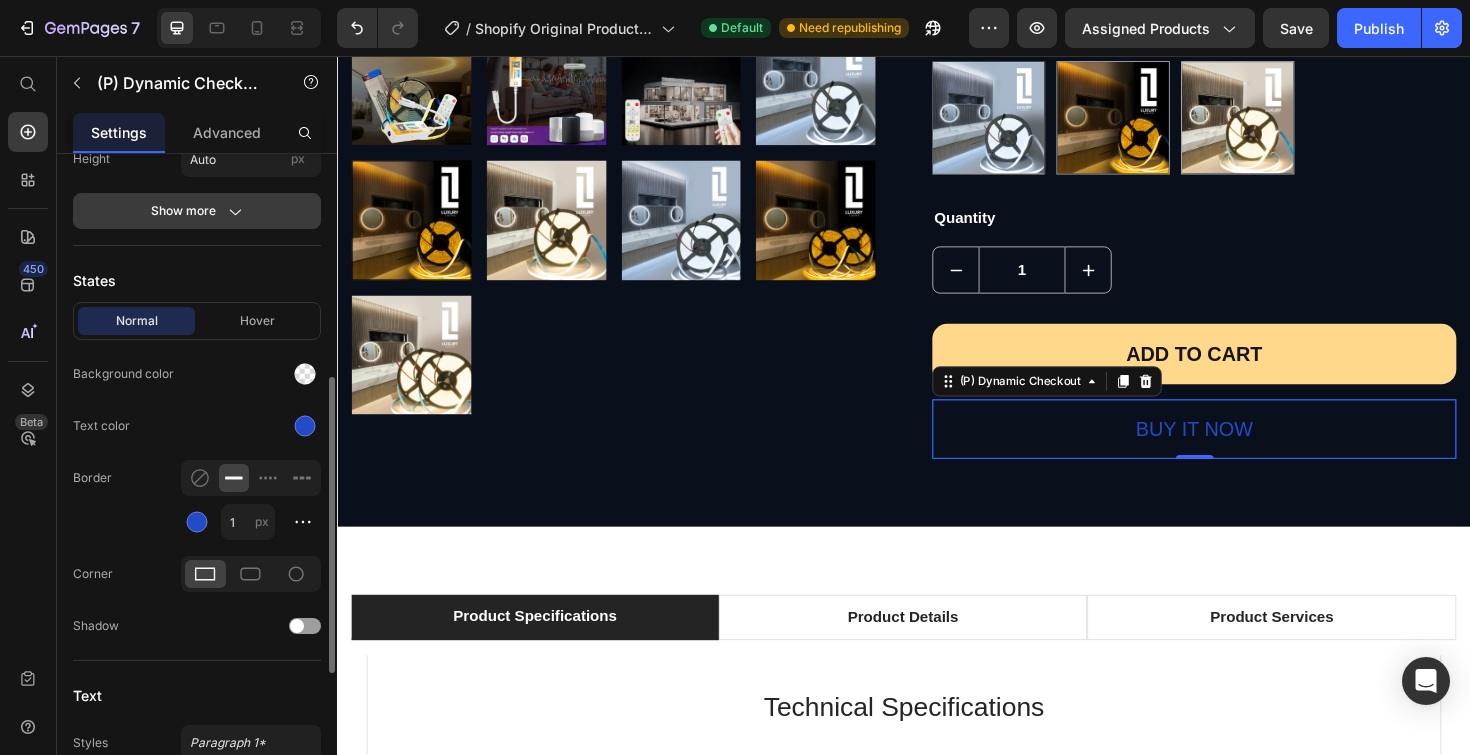 scroll, scrollTop: 498, scrollLeft: 0, axis: vertical 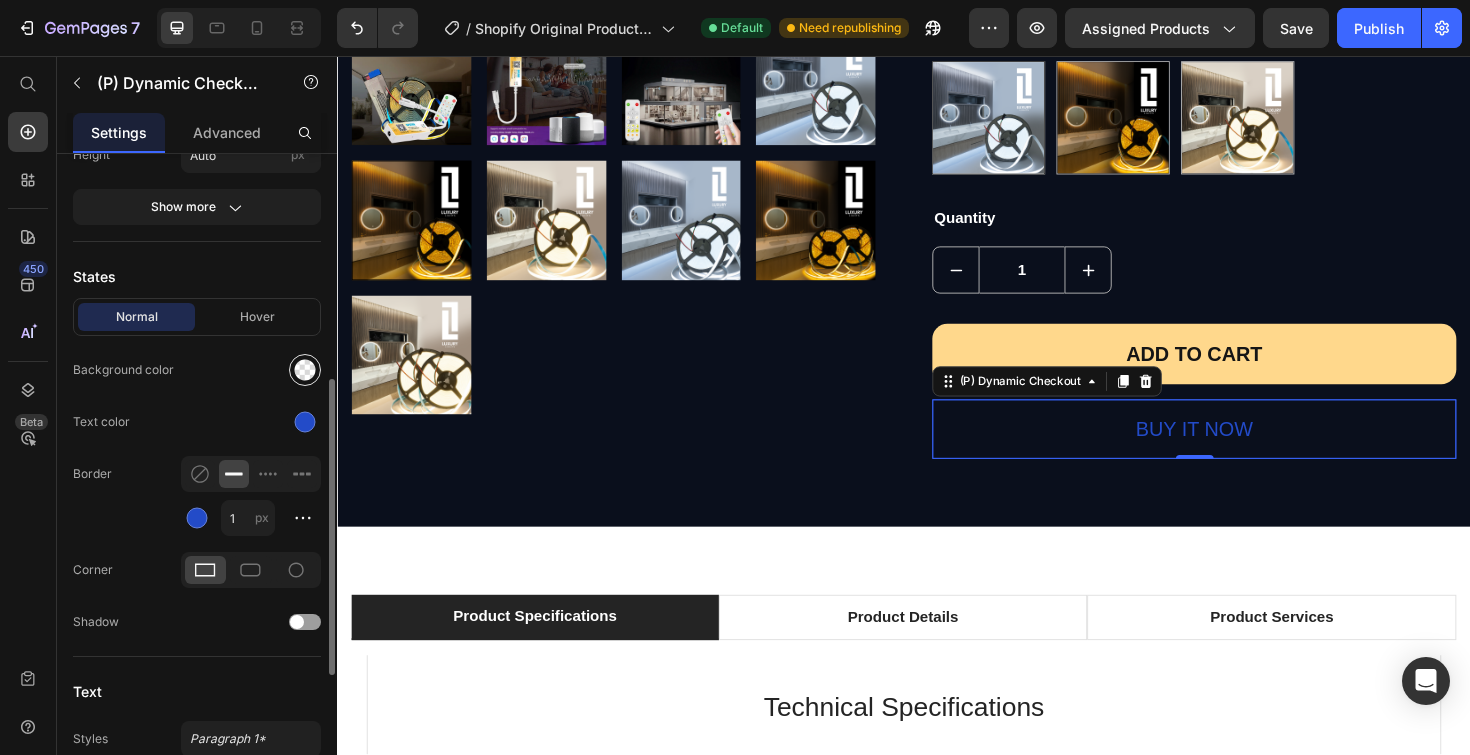 click at bounding box center (305, 370) 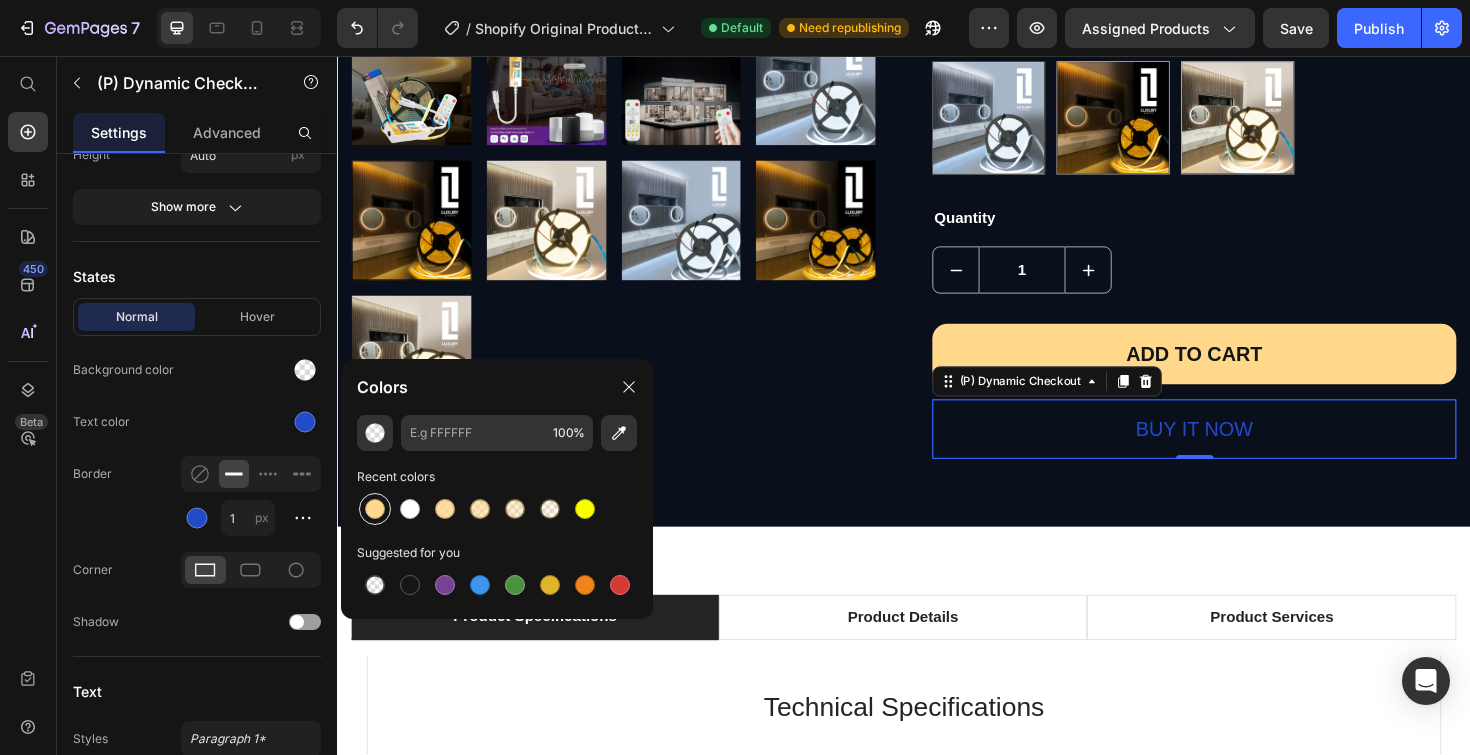 click at bounding box center [375, 509] 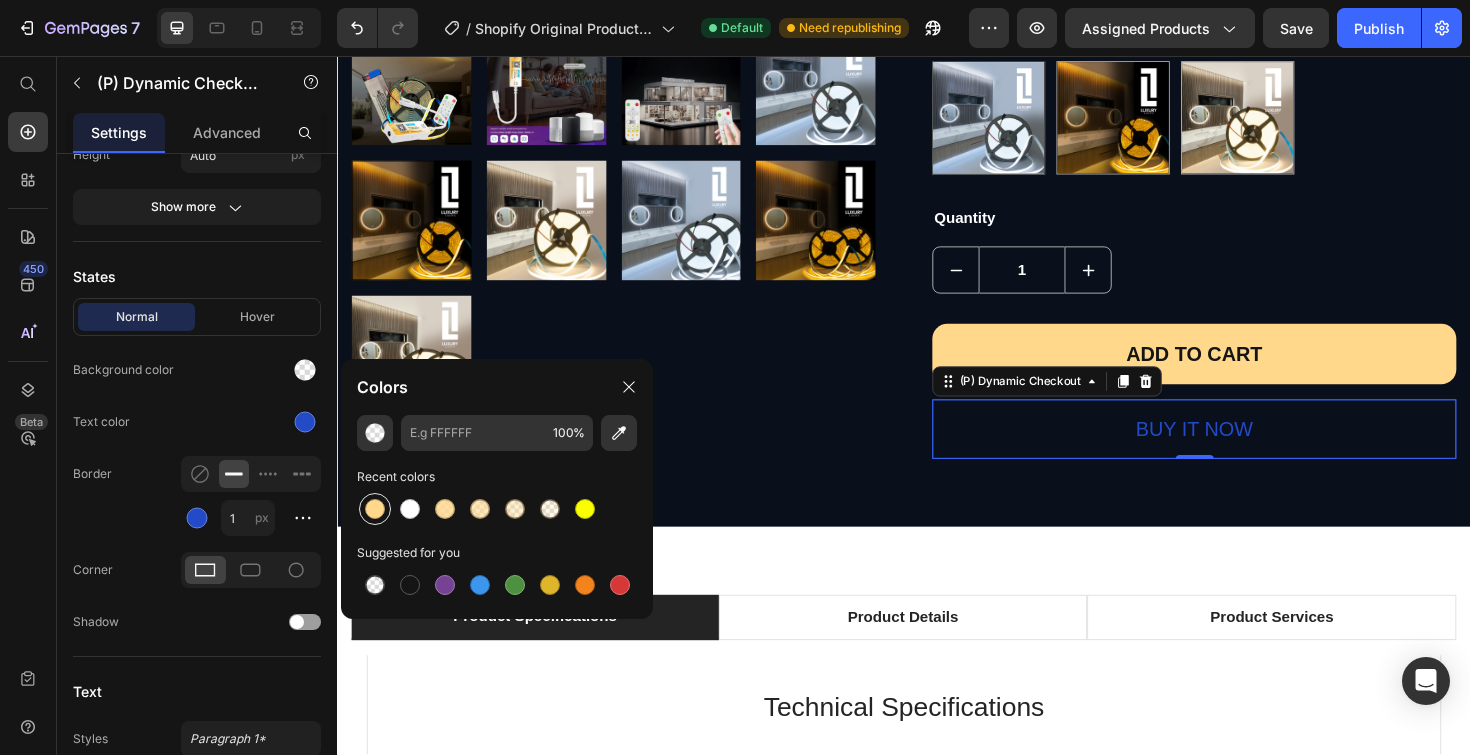 type on "FFD88C" 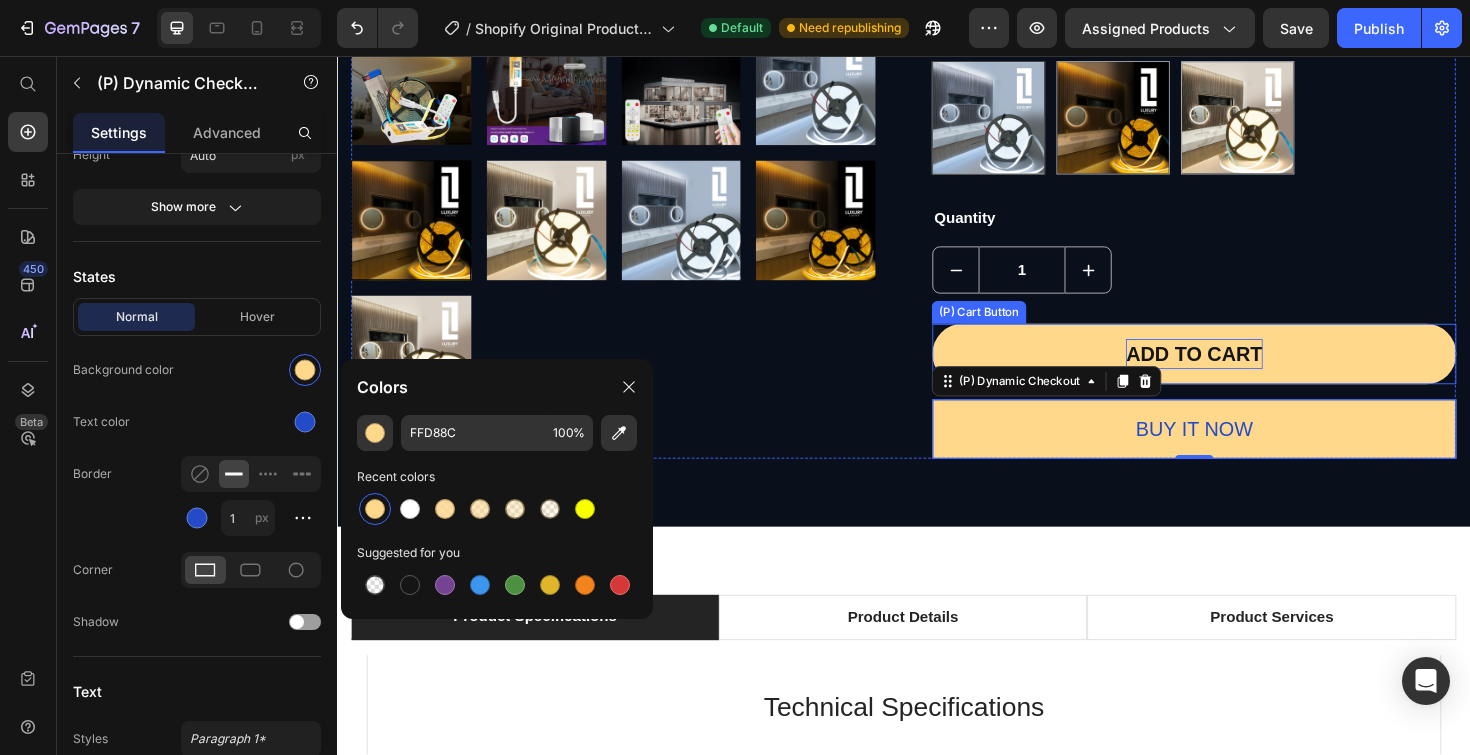 click on "ADD TO CART" at bounding box center (1244, 372) 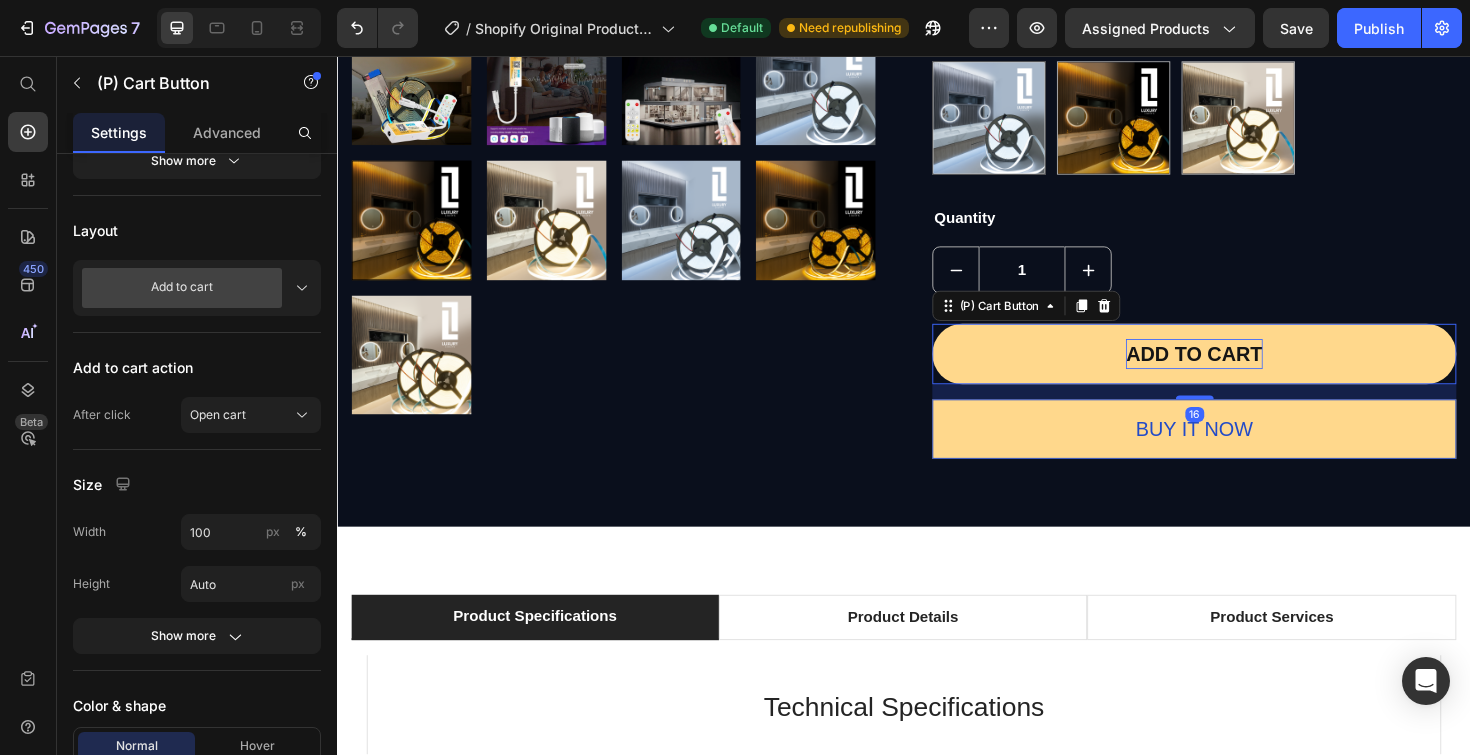 scroll, scrollTop: 0, scrollLeft: 0, axis: both 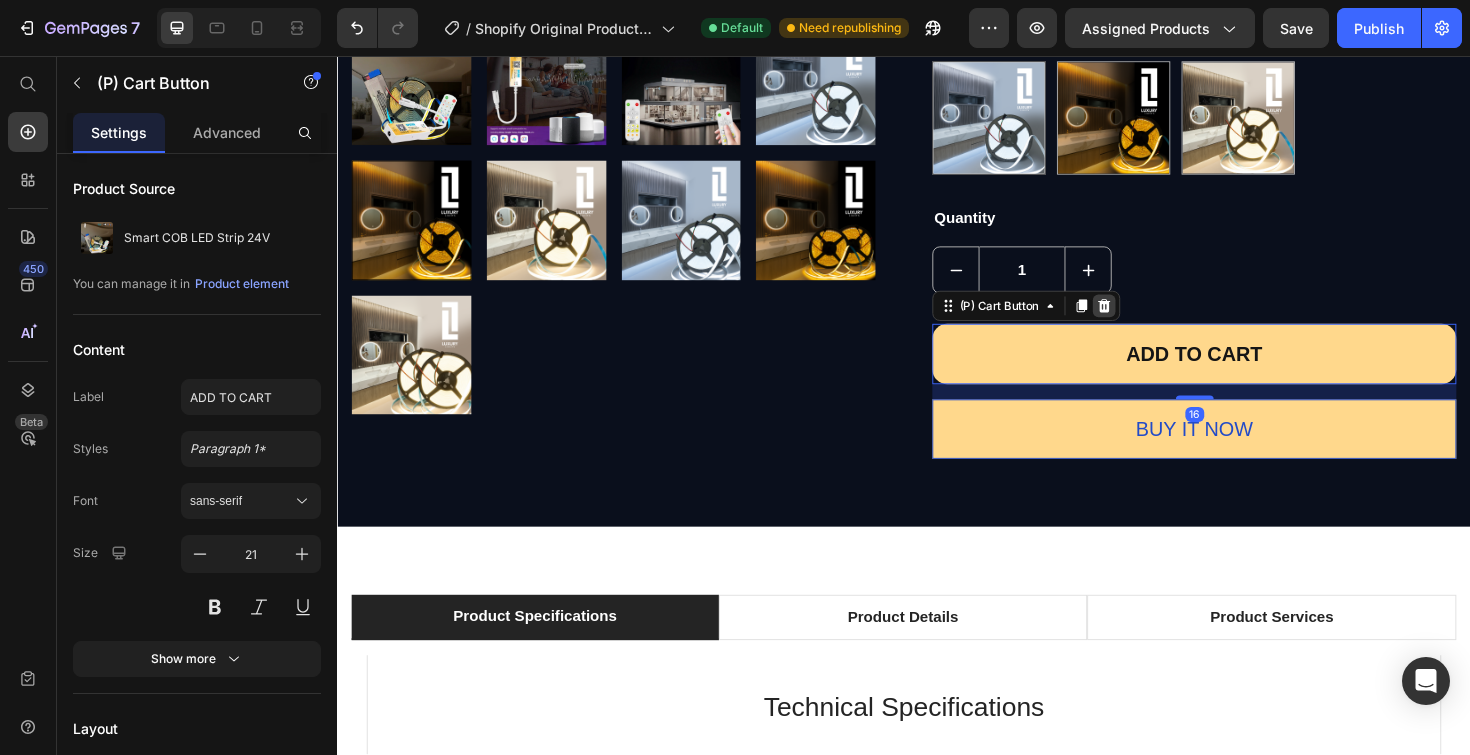 click 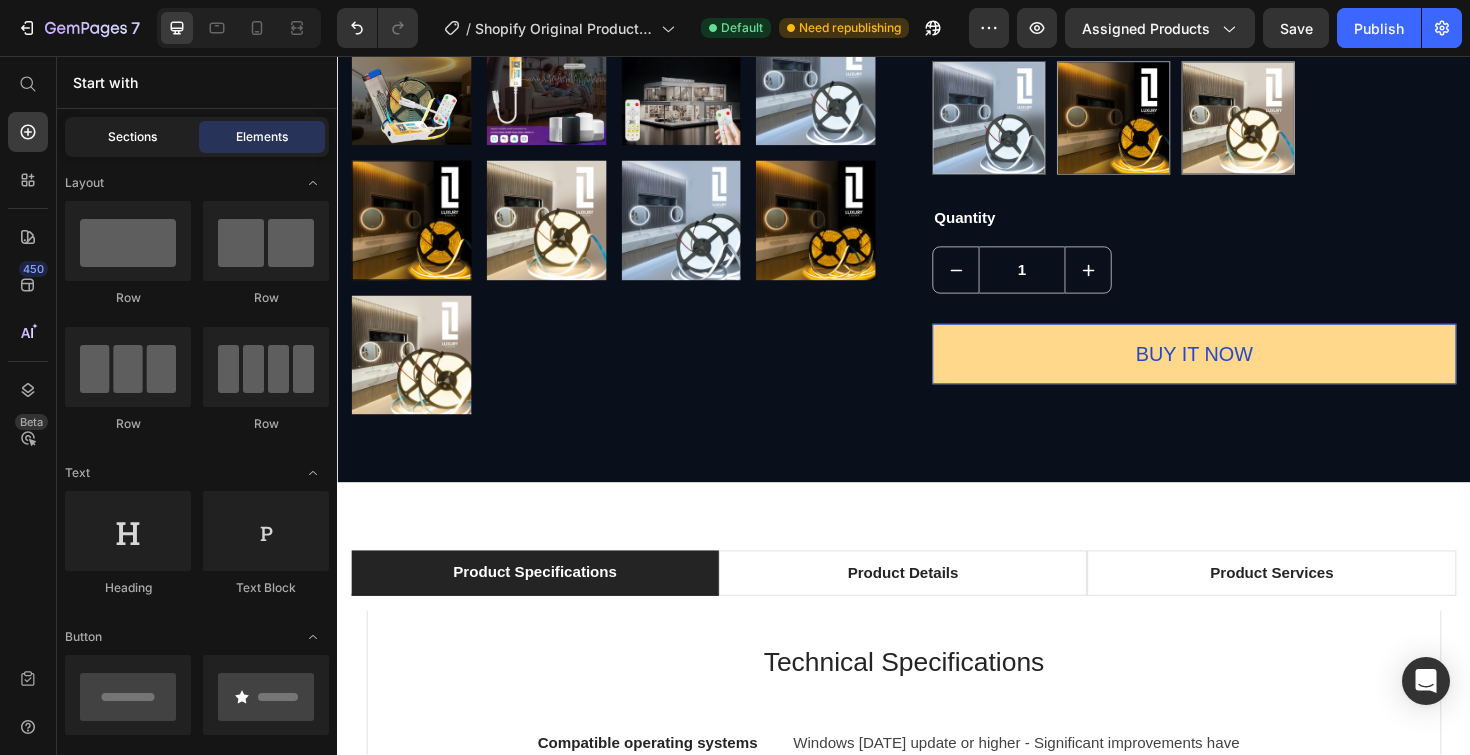 click on "Sections" 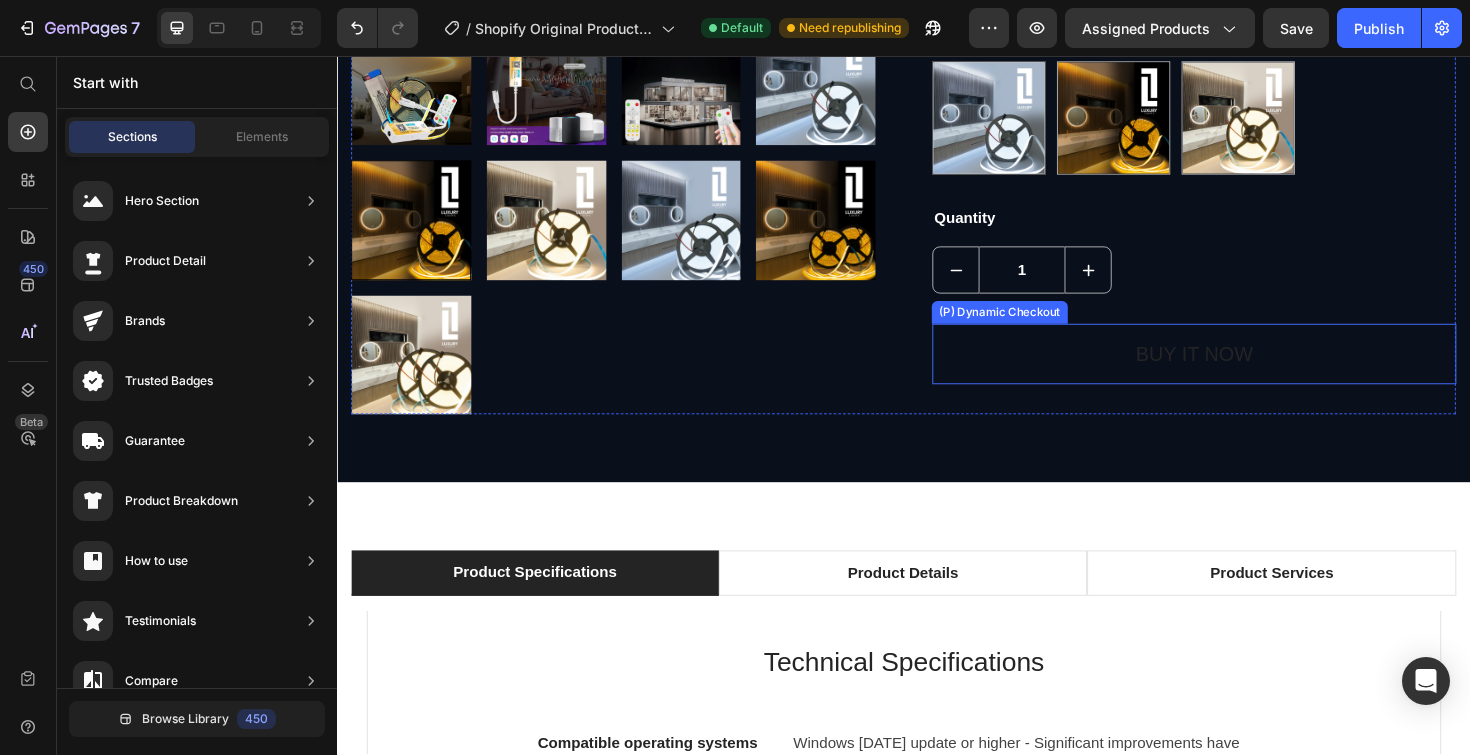 click on "Buy it now" at bounding box center [1244, 372] 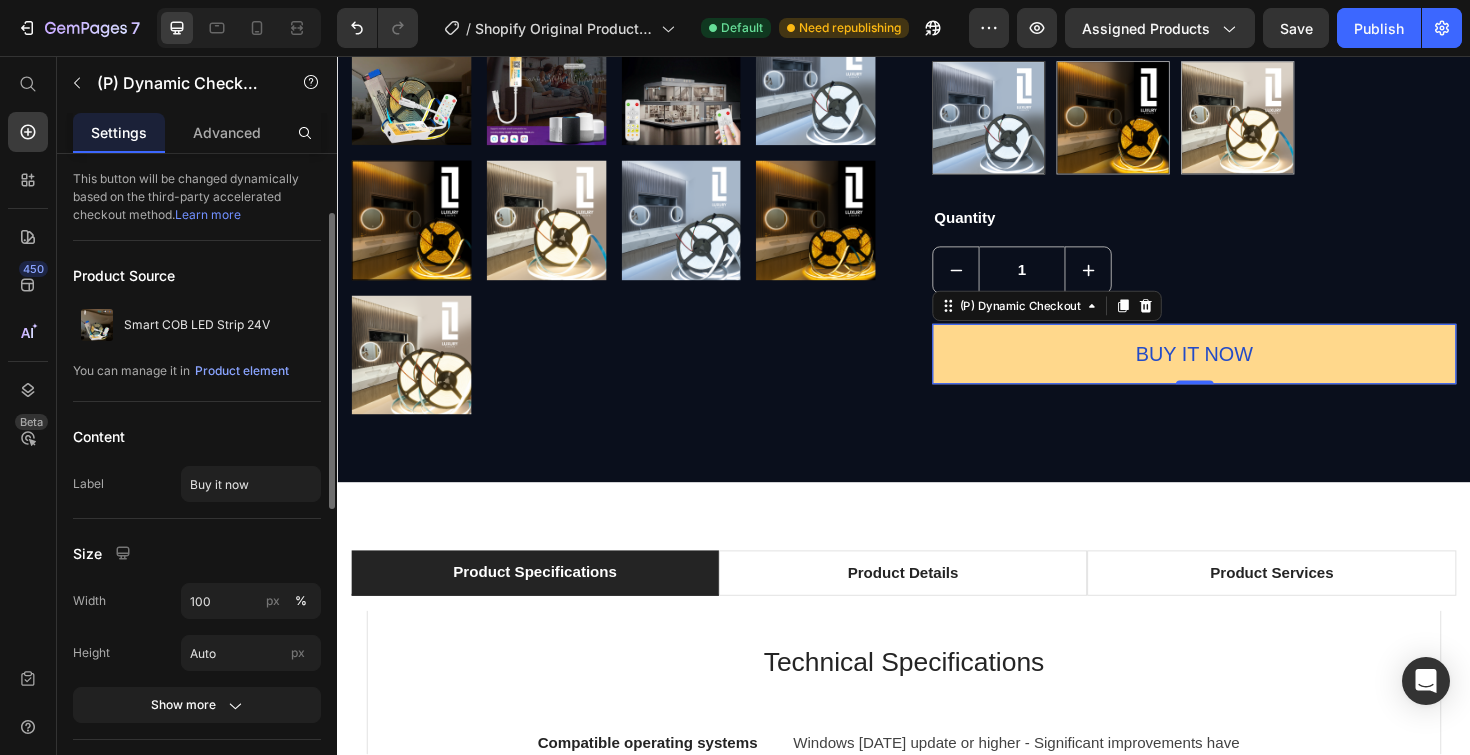 scroll, scrollTop: 396, scrollLeft: 0, axis: vertical 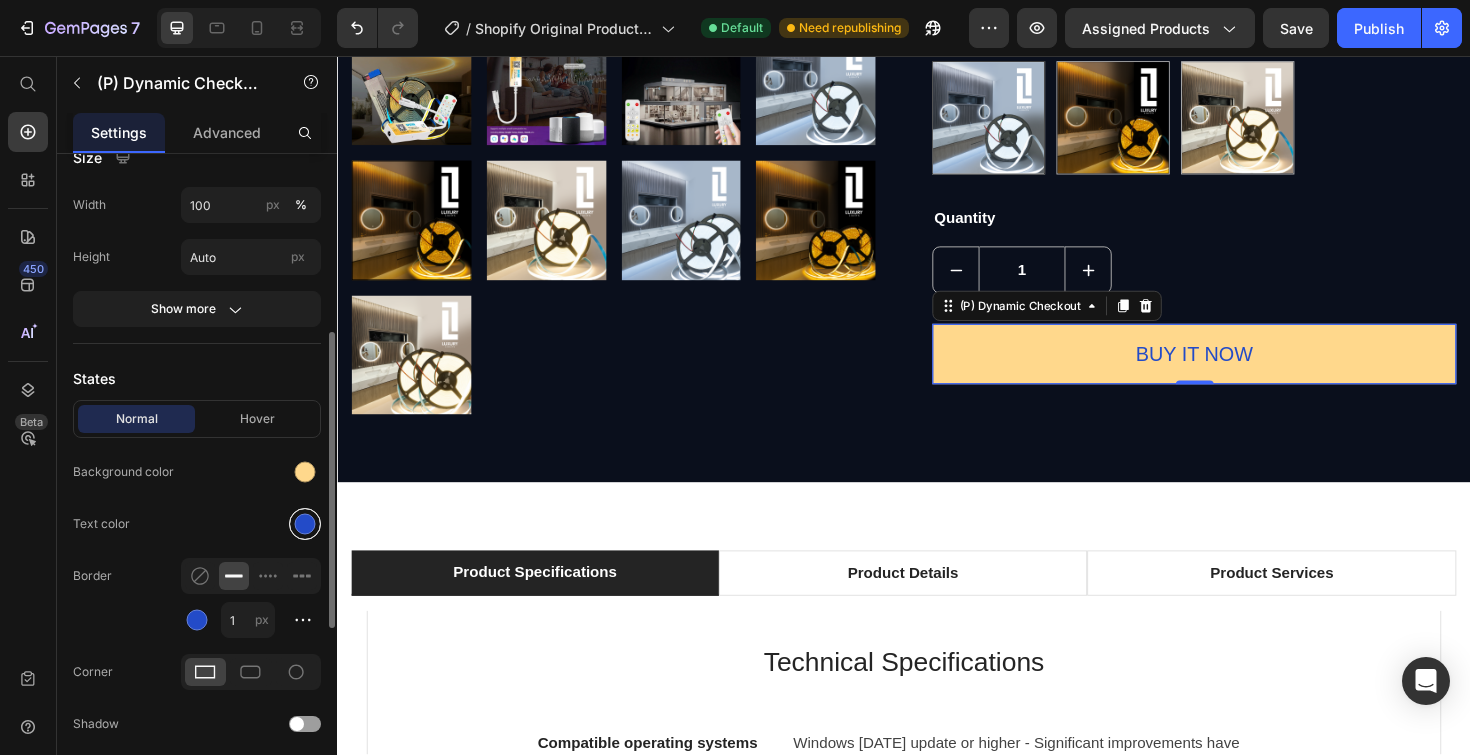 click at bounding box center (305, 524) 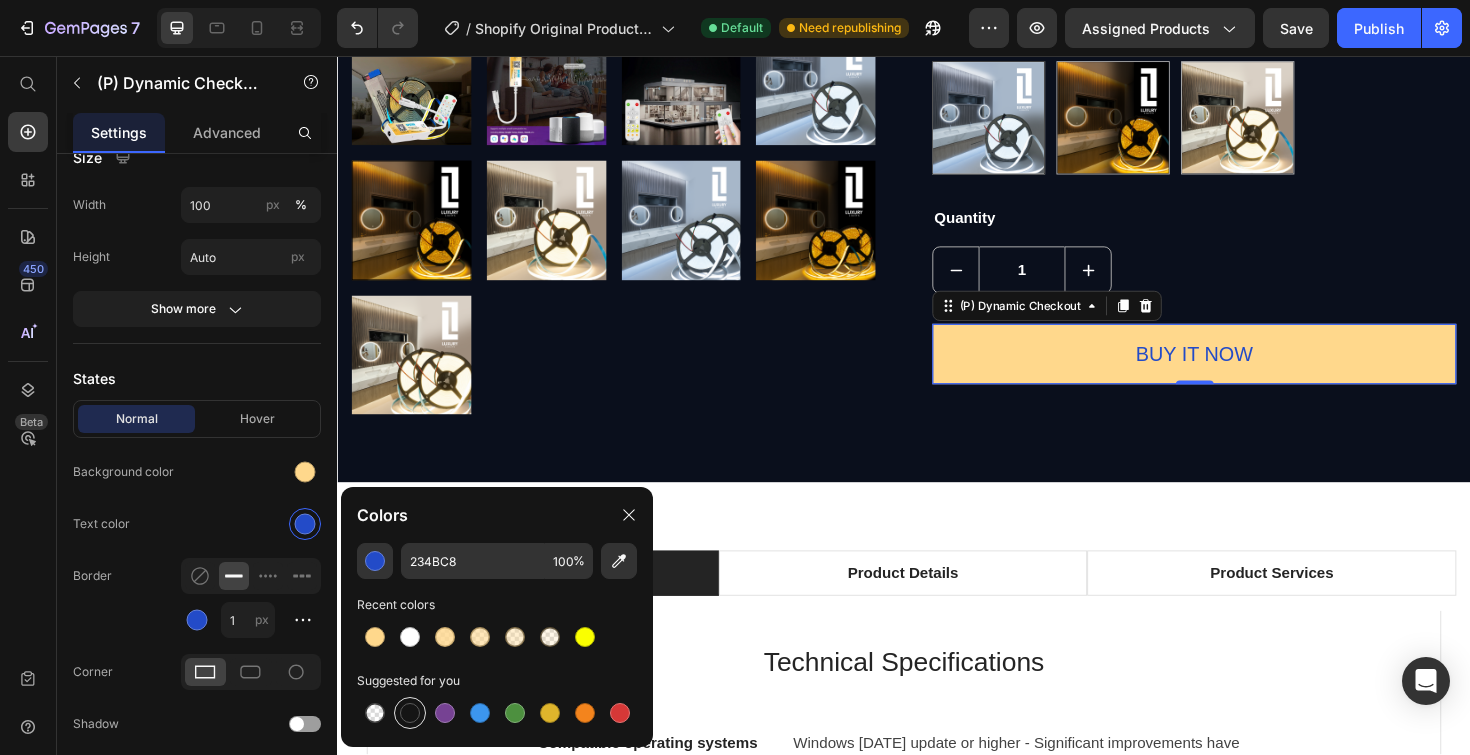 click at bounding box center [410, 713] 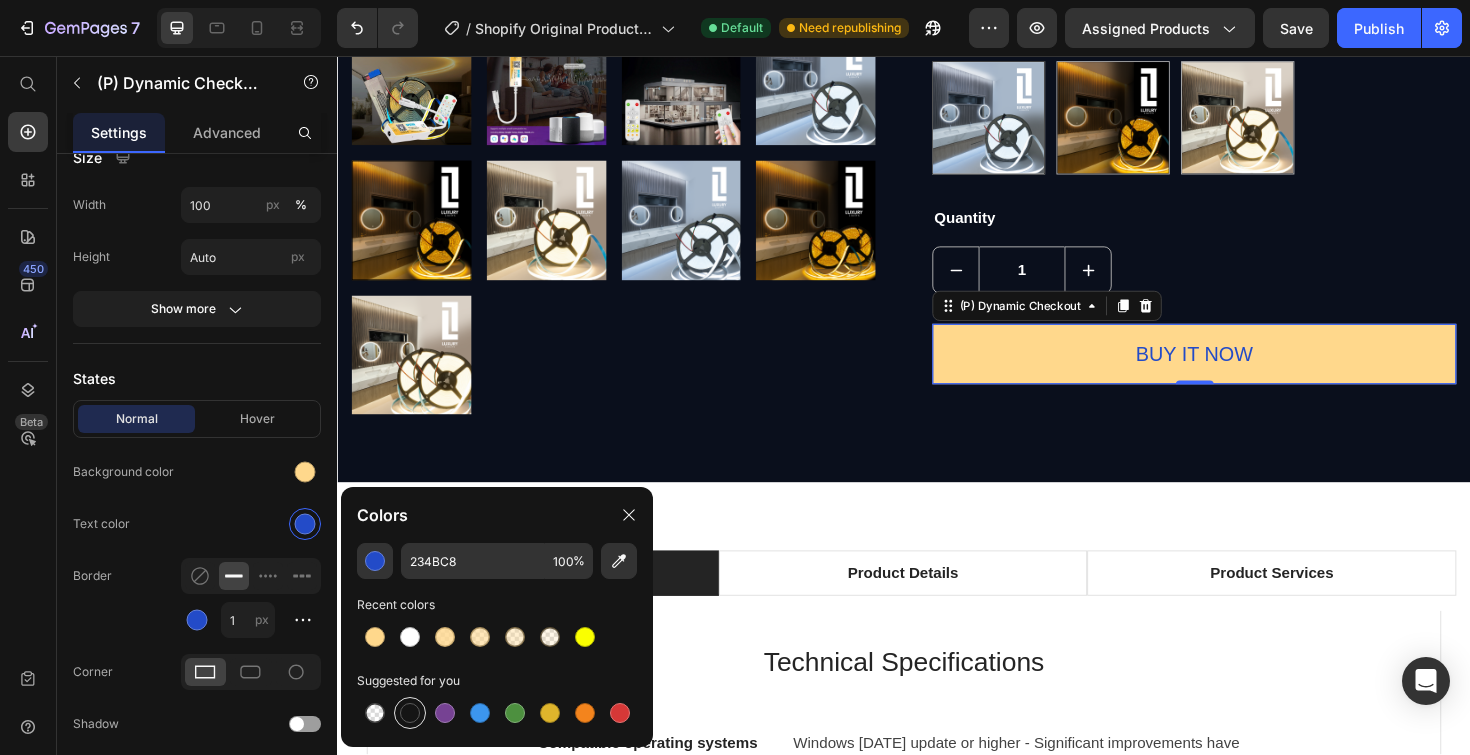 type on "151515" 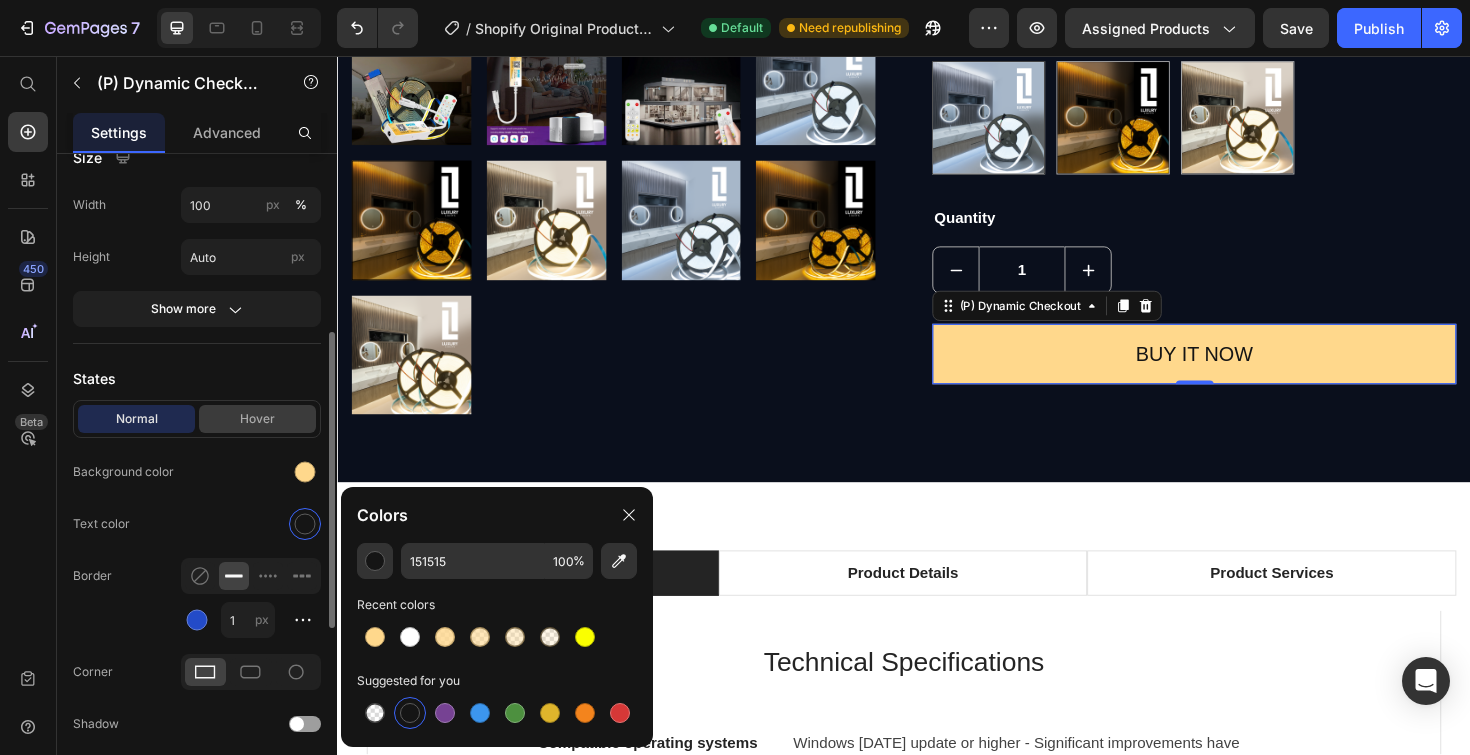 click on "Hover" at bounding box center (257, 419) 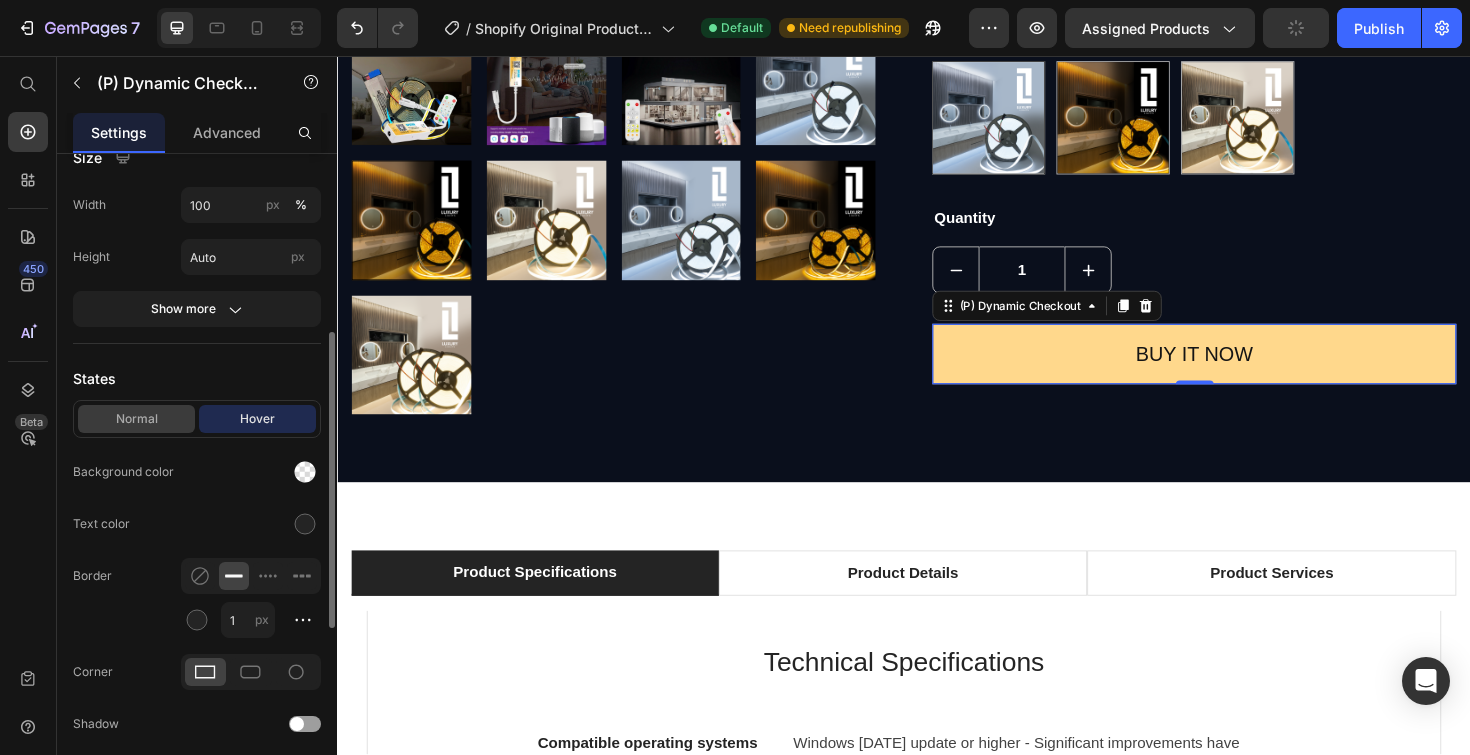 click on "Normal" at bounding box center [136, 419] 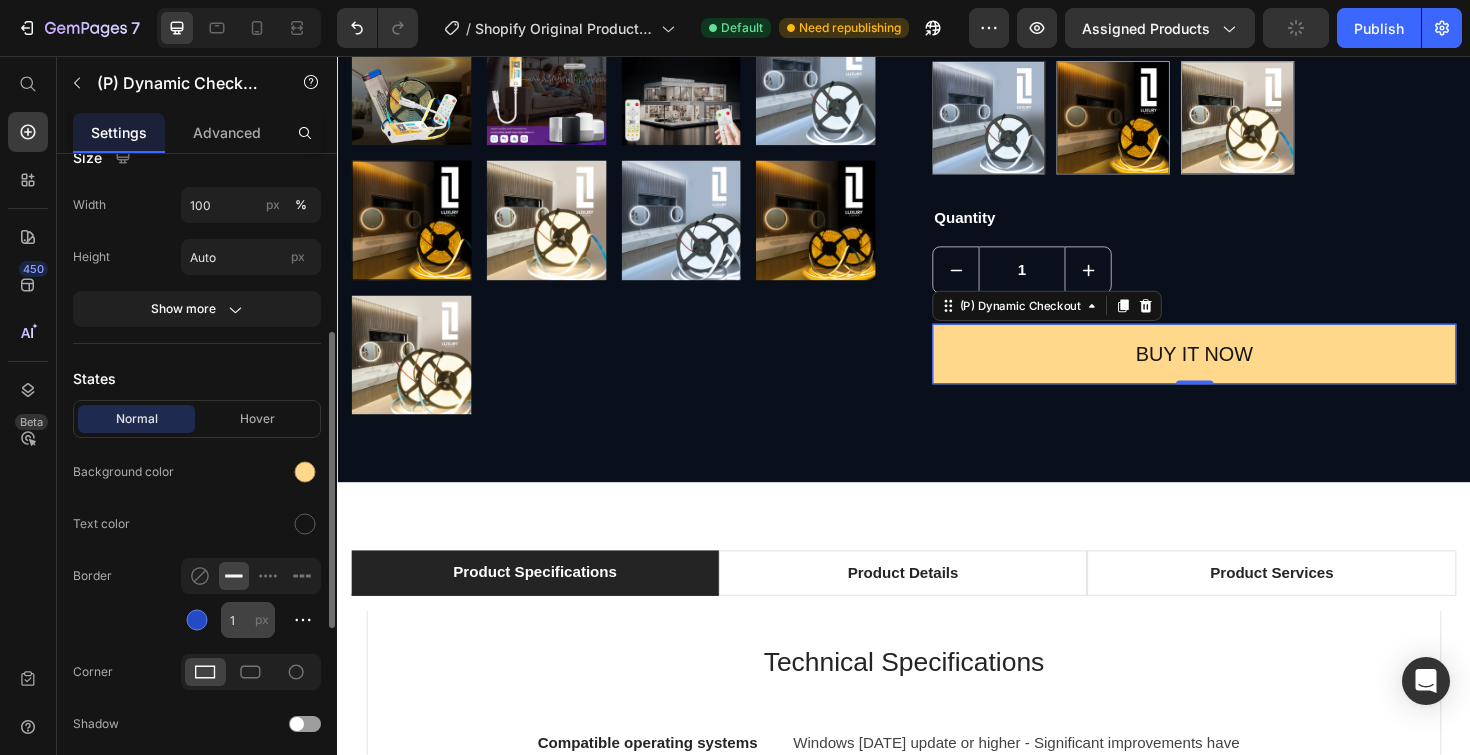 scroll, scrollTop: 435, scrollLeft: 0, axis: vertical 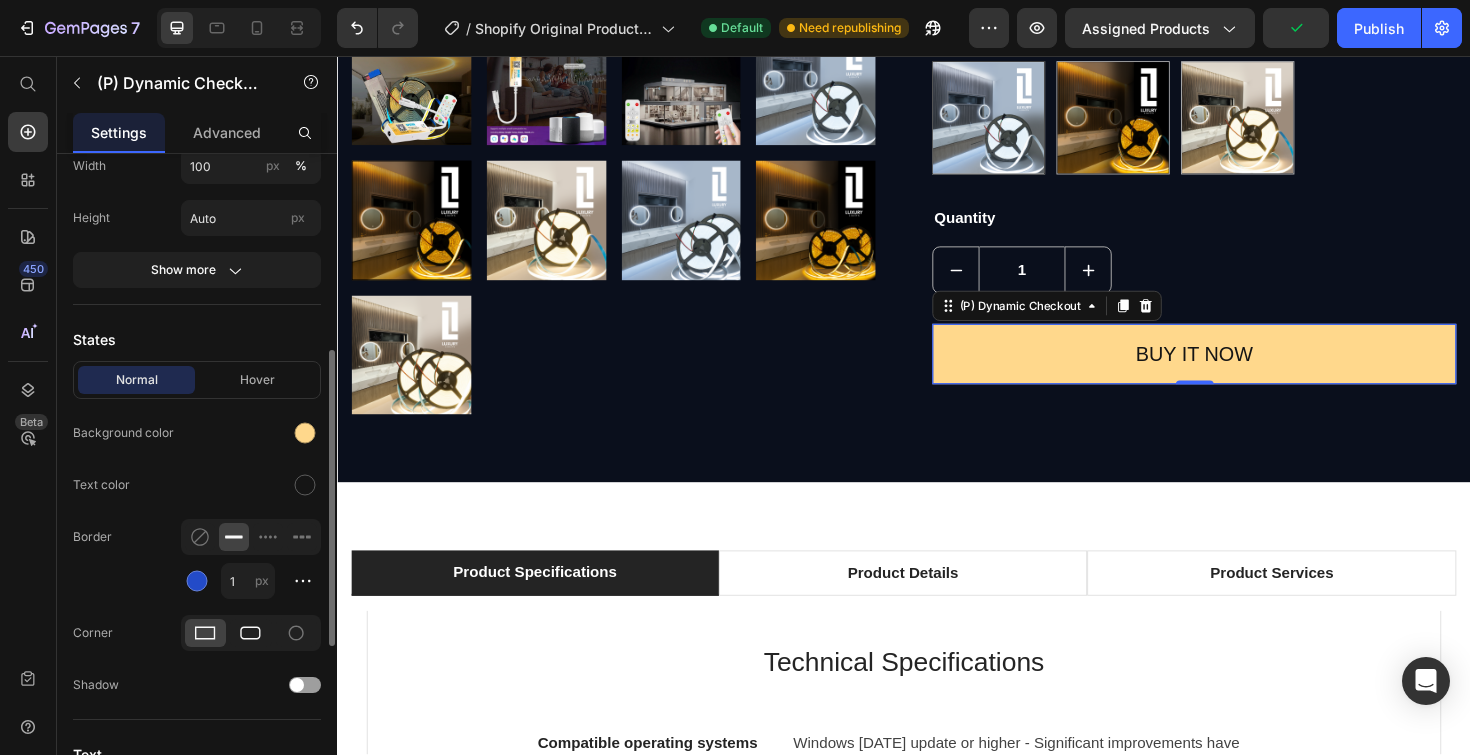 click 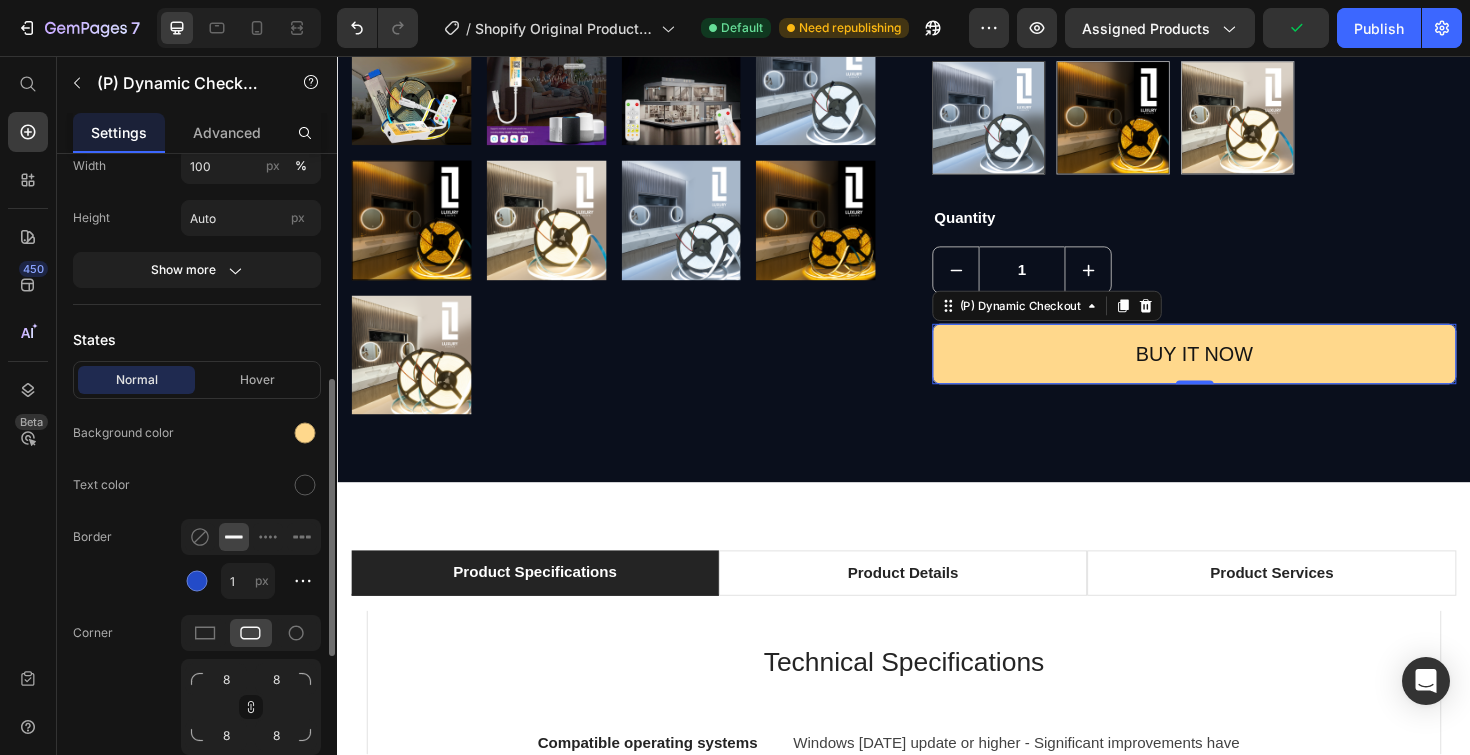 scroll, scrollTop: 465, scrollLeft: 0, axis: vertical 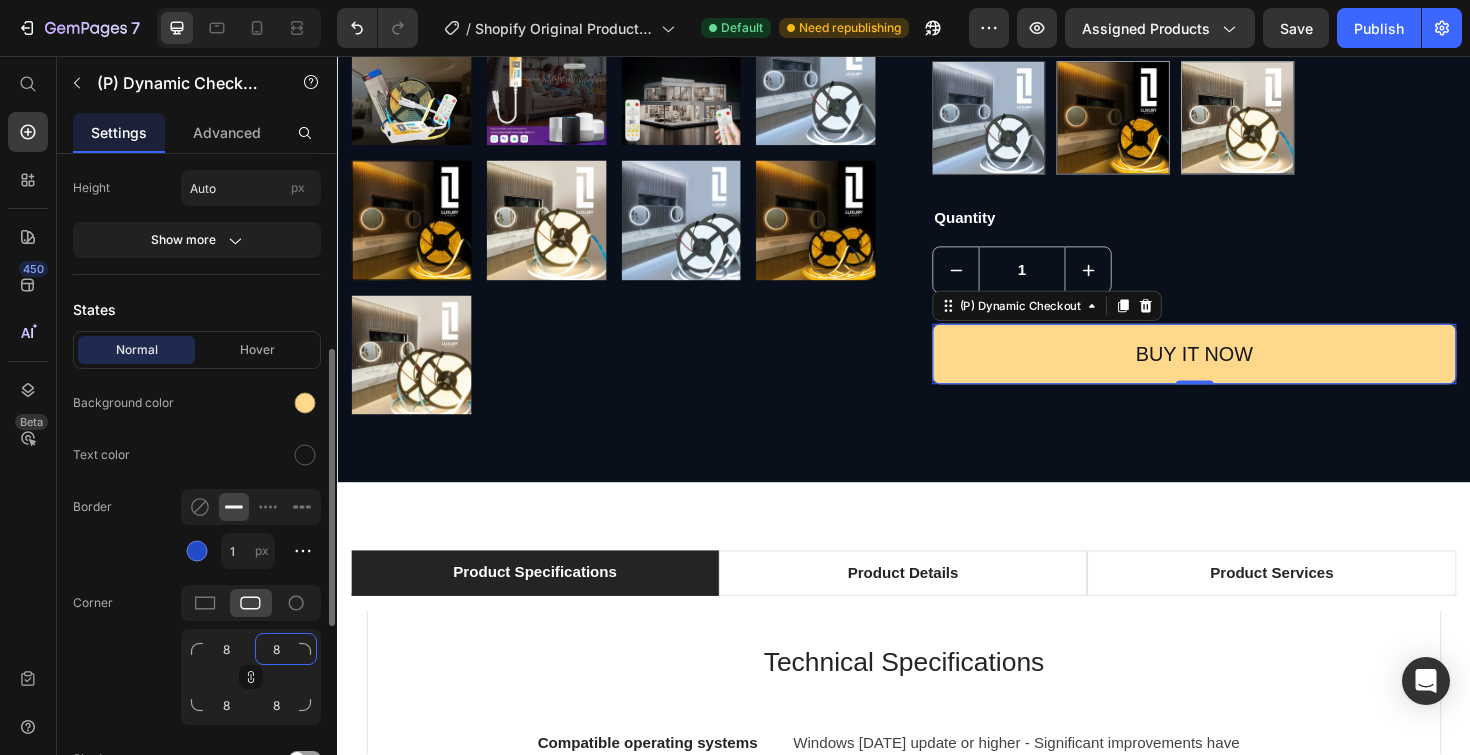 click on "8" 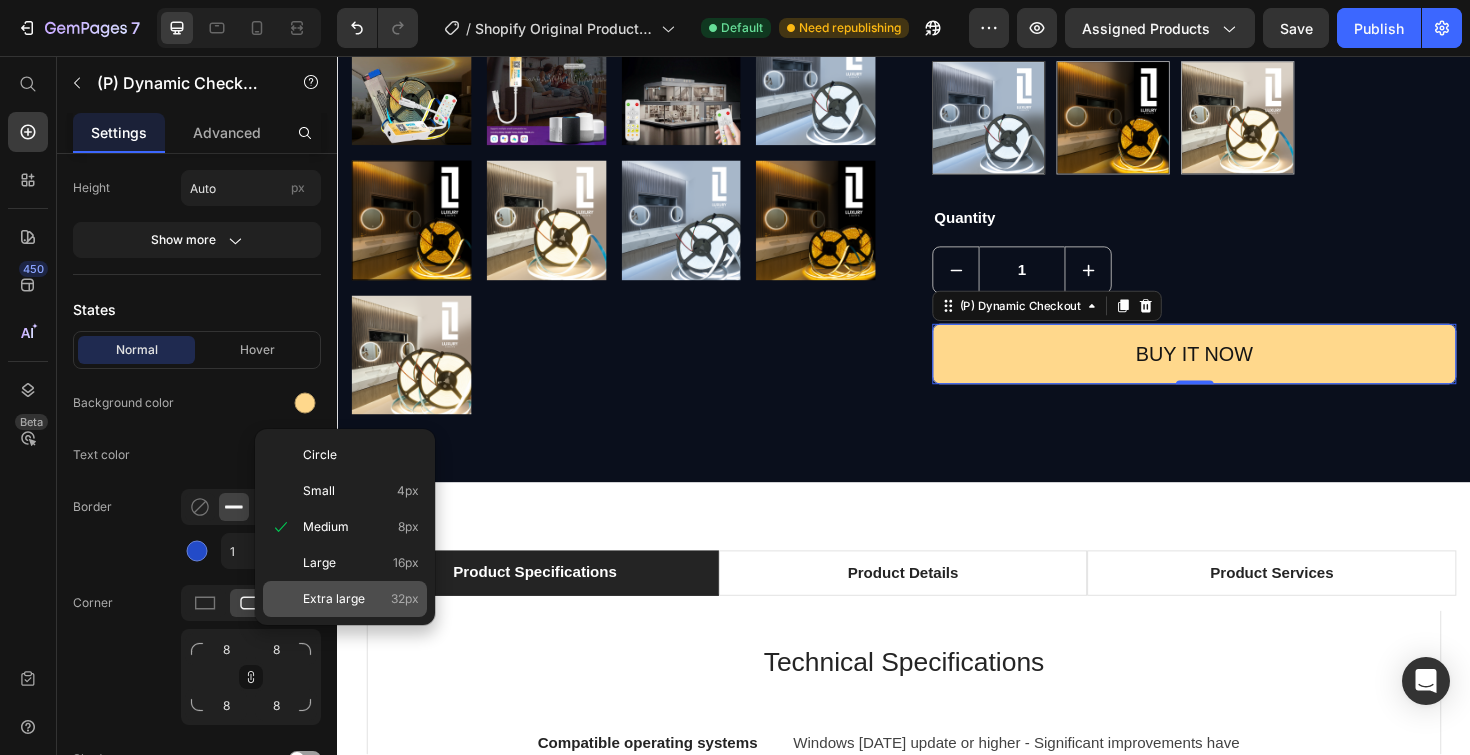 click on "Extra large" at bounding box center [334, 599] 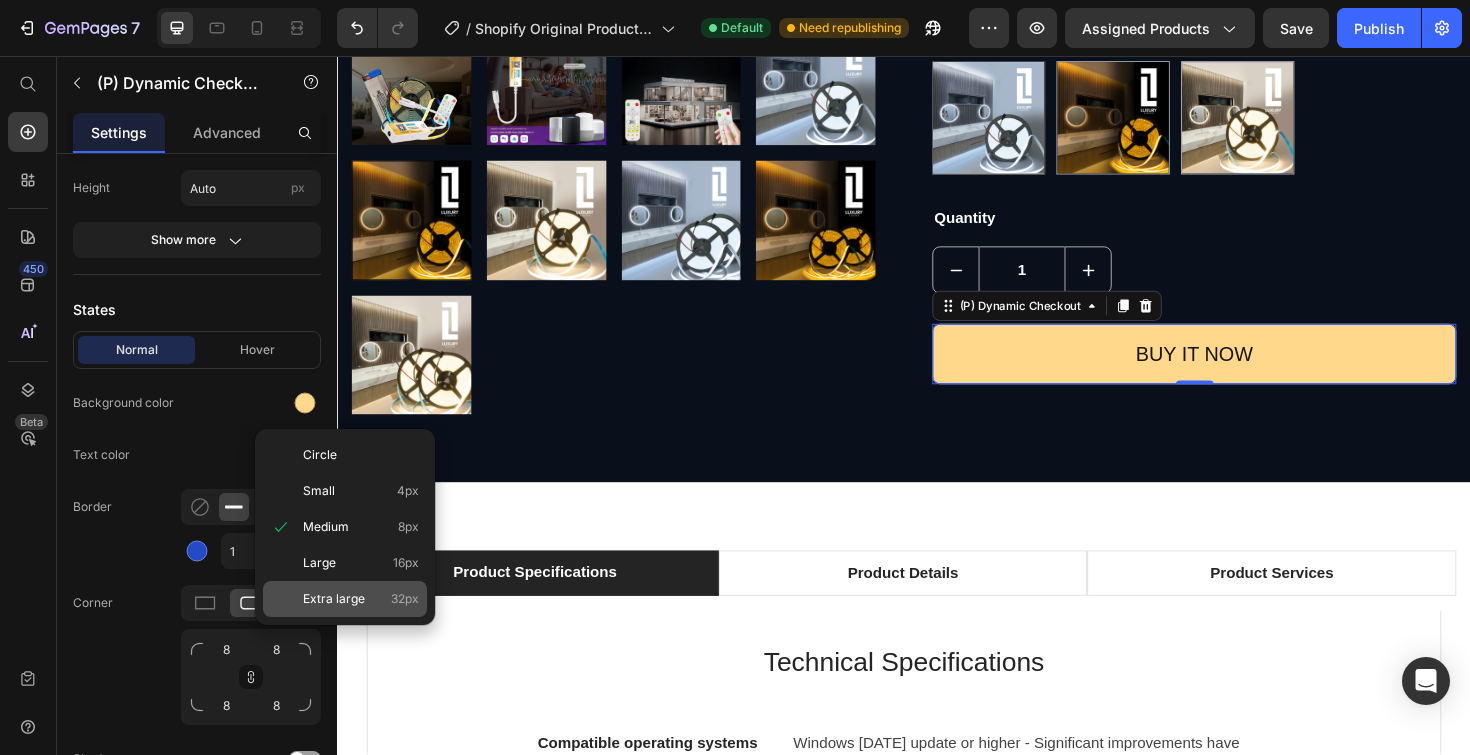 type on "32" 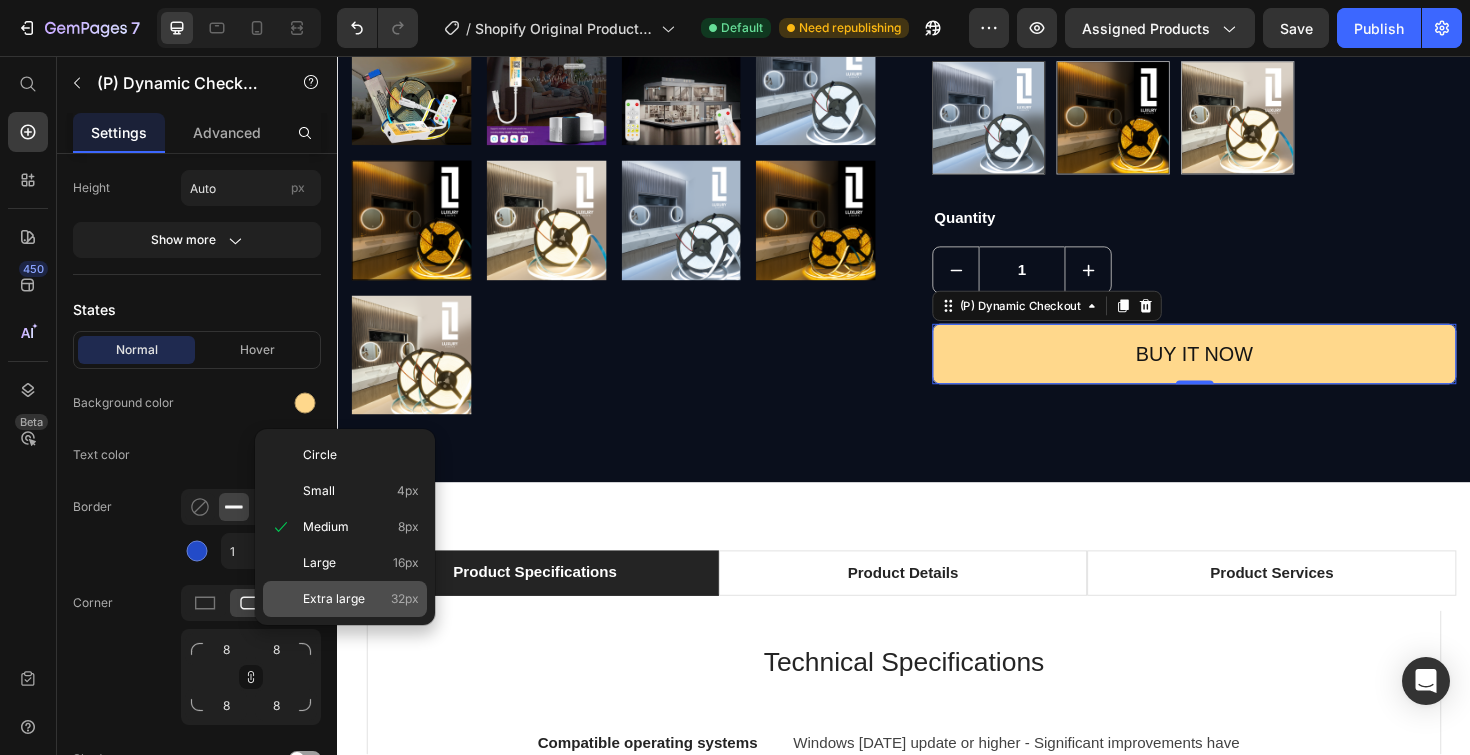 type on "32" 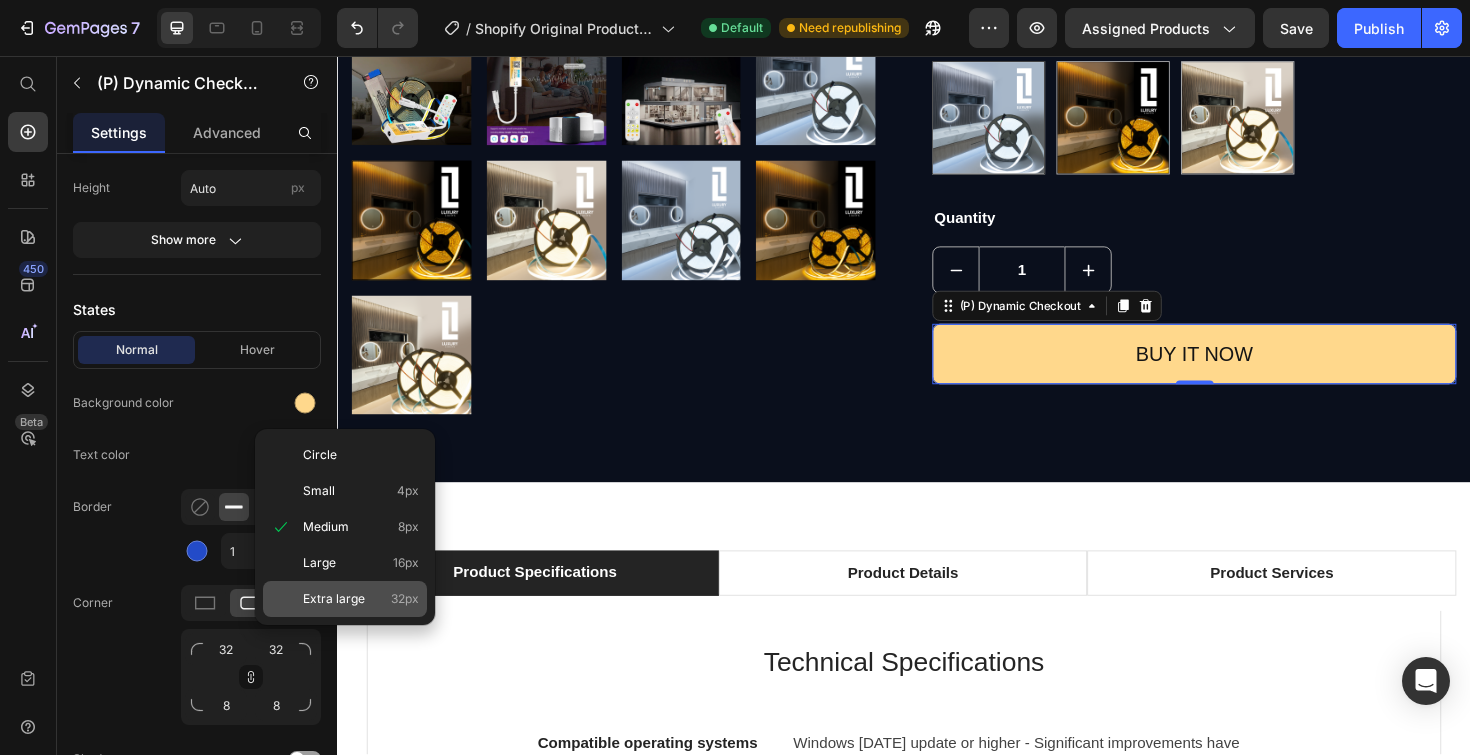 type on "32" 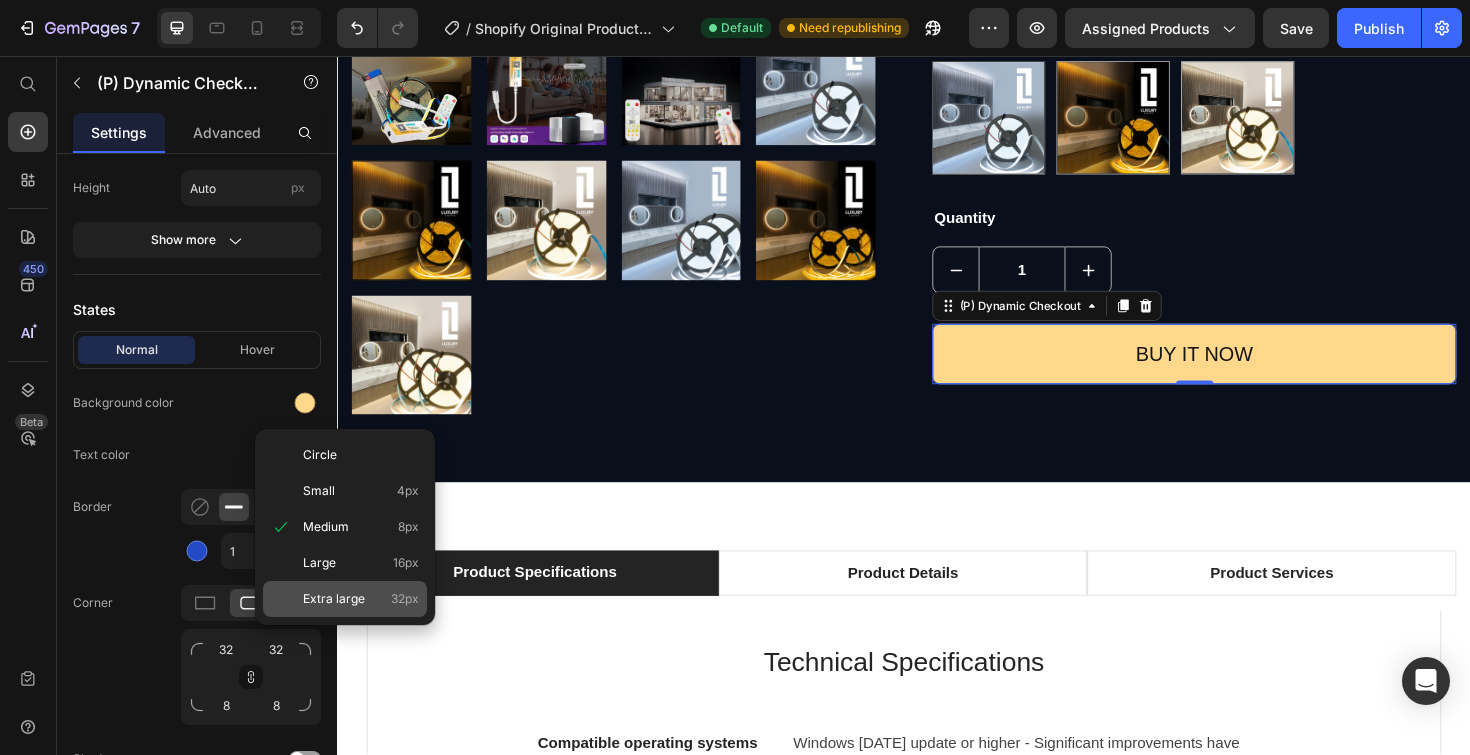 type on "32" 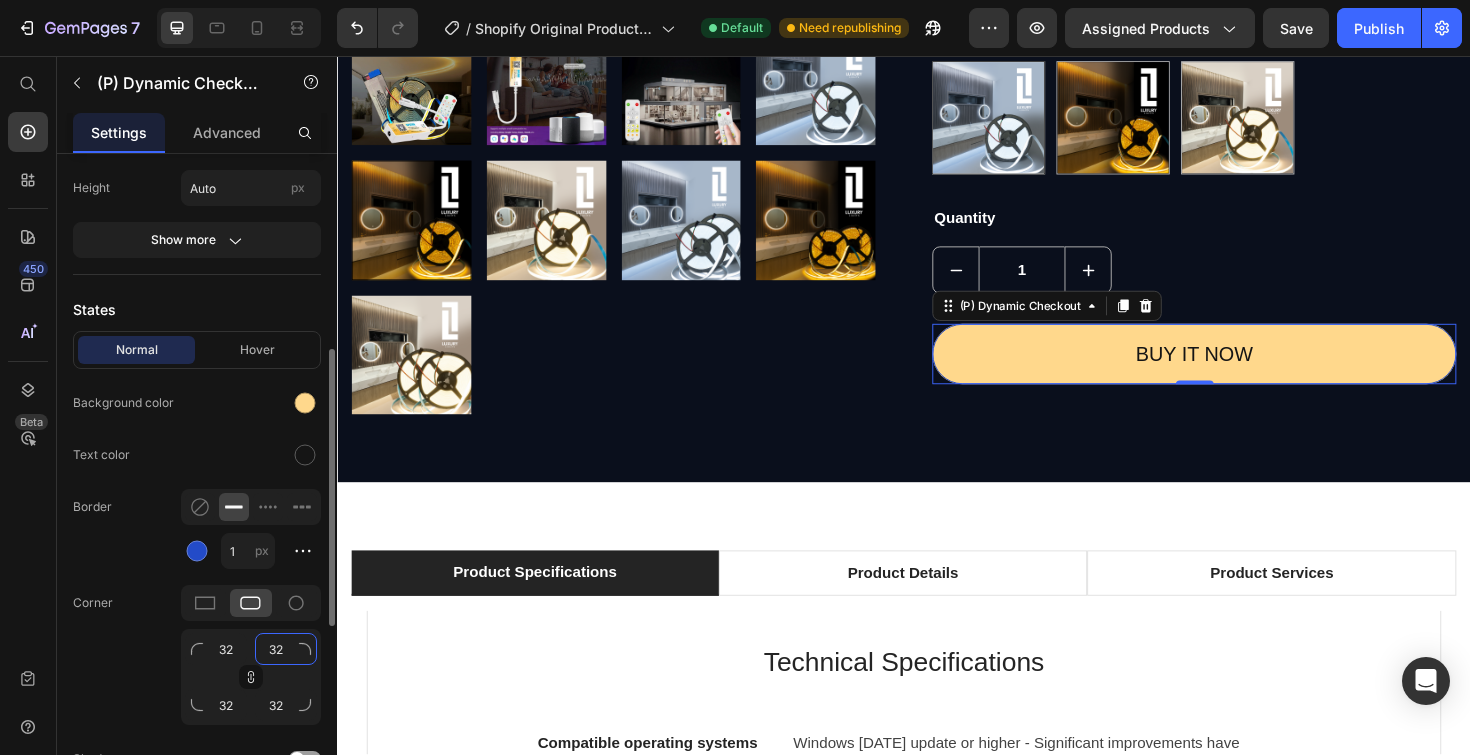 click on "32" 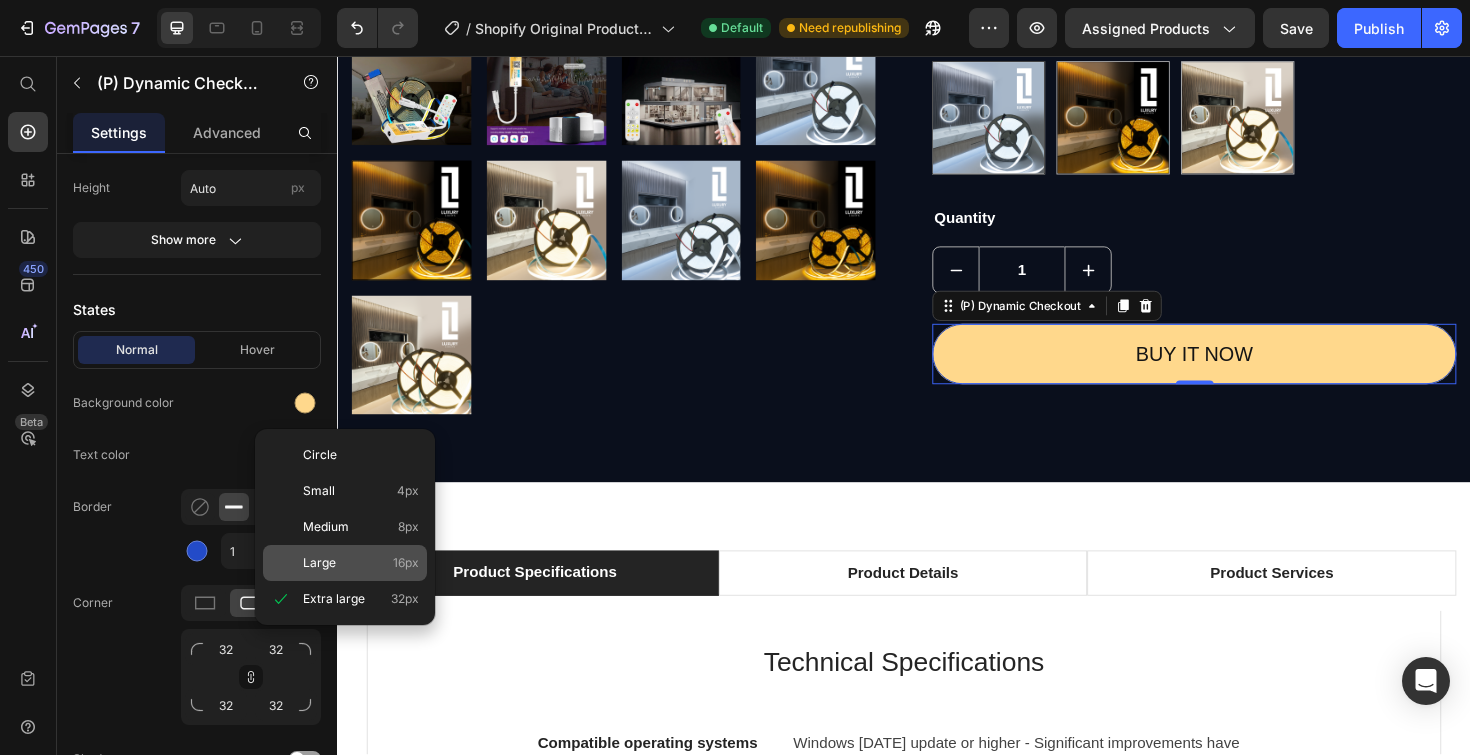 click on "Large 16px" 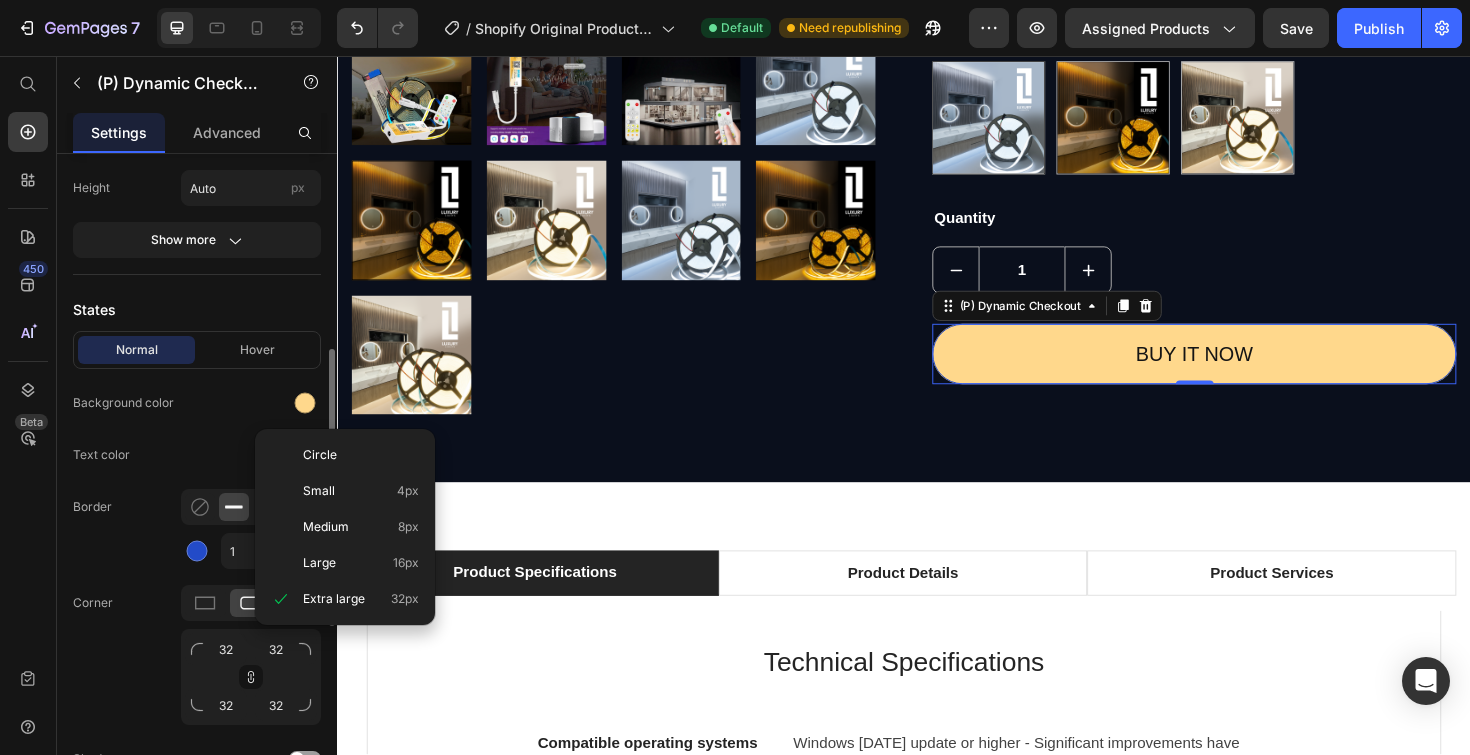type on "16" 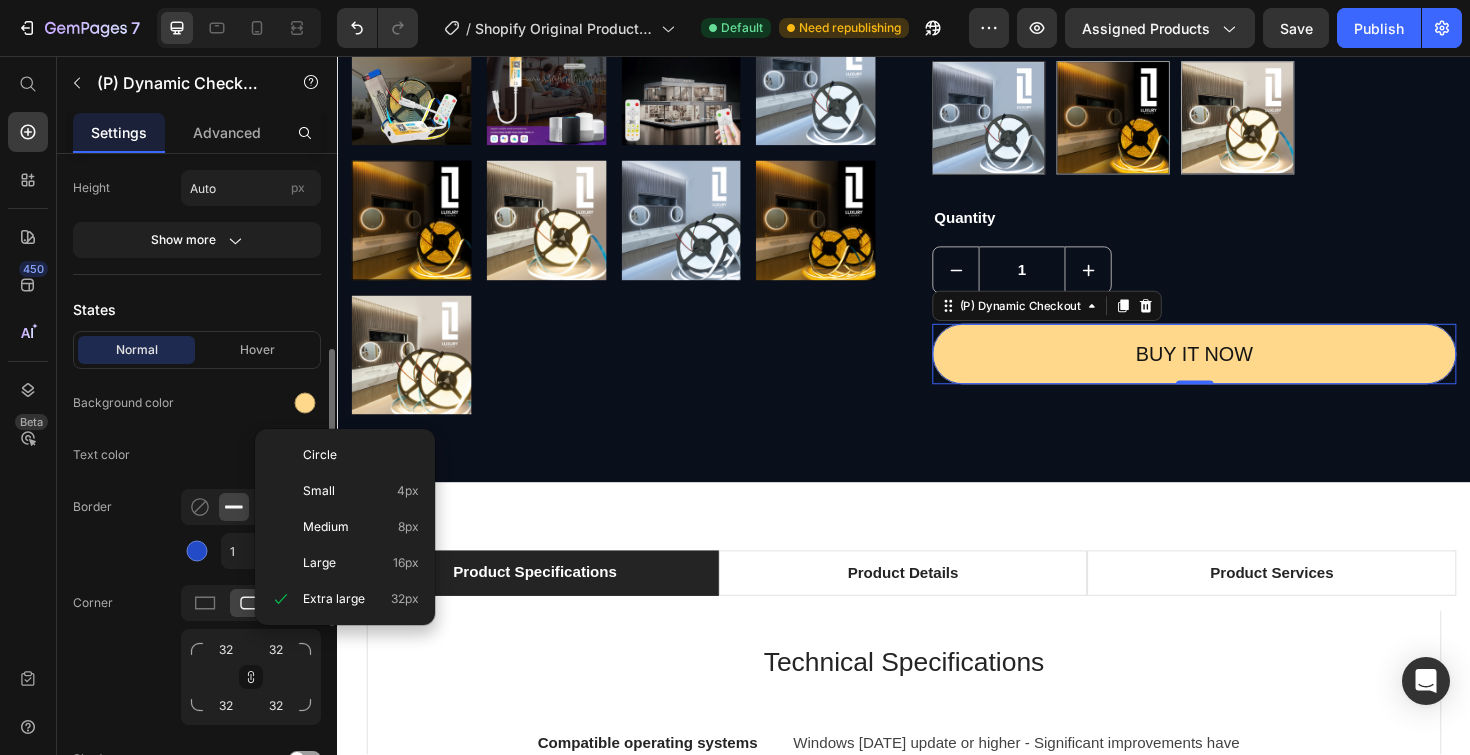 type on "16" 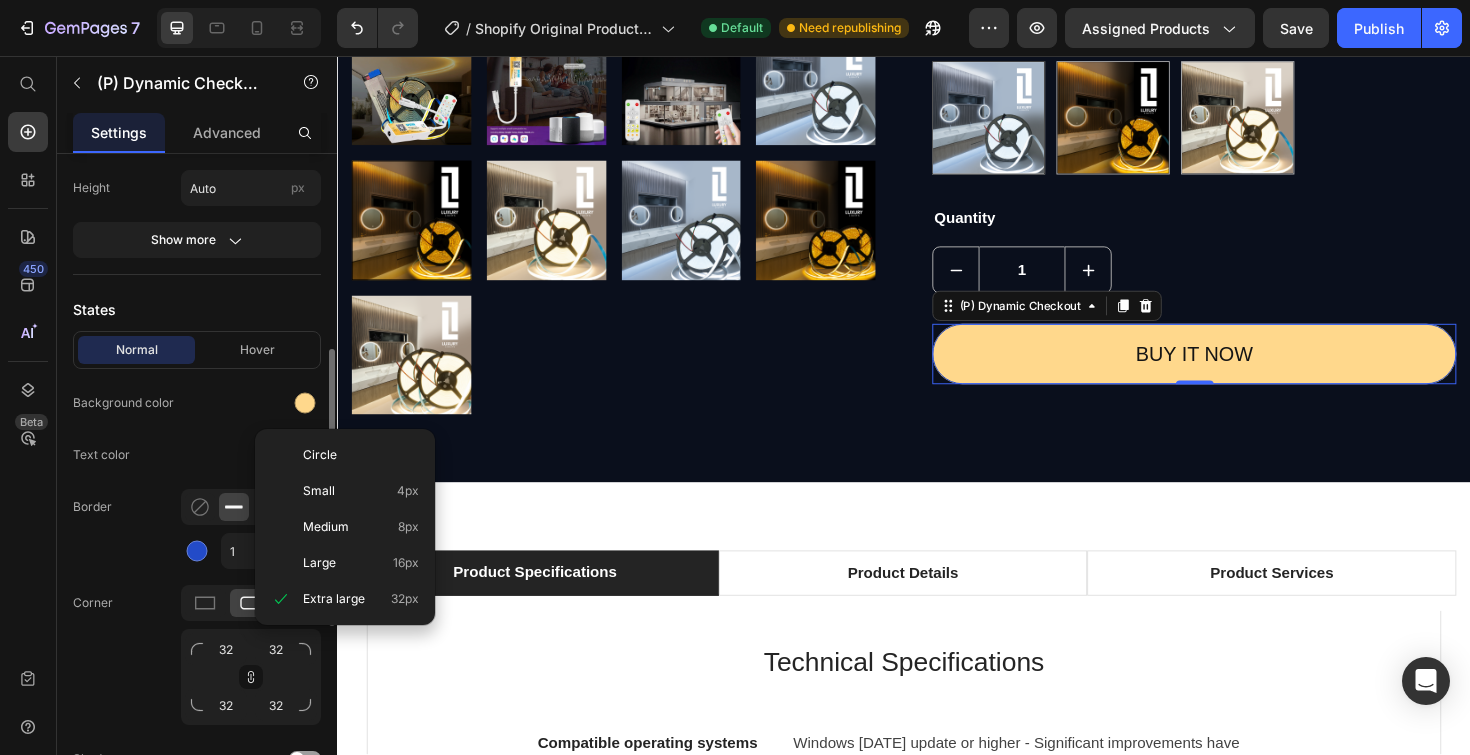 type on "16" 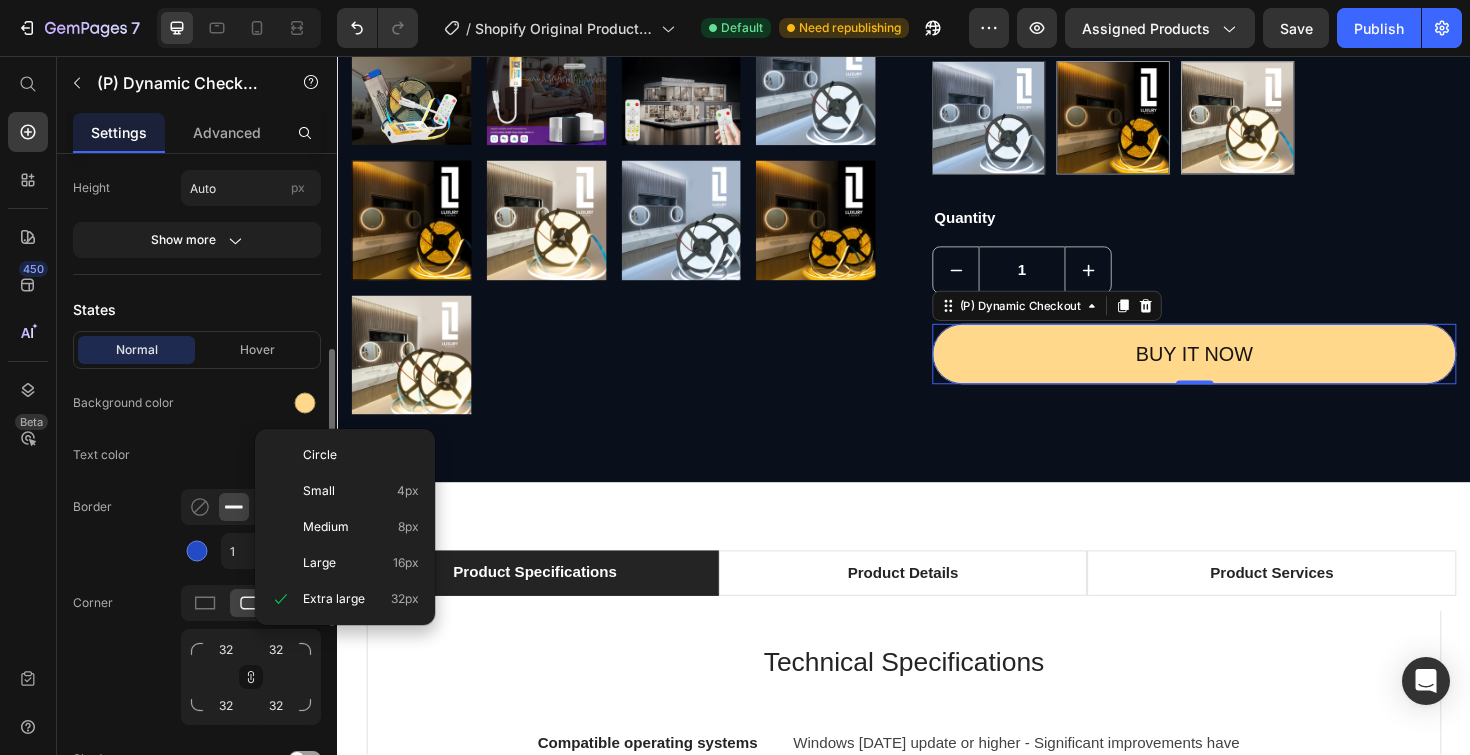 type on "16" 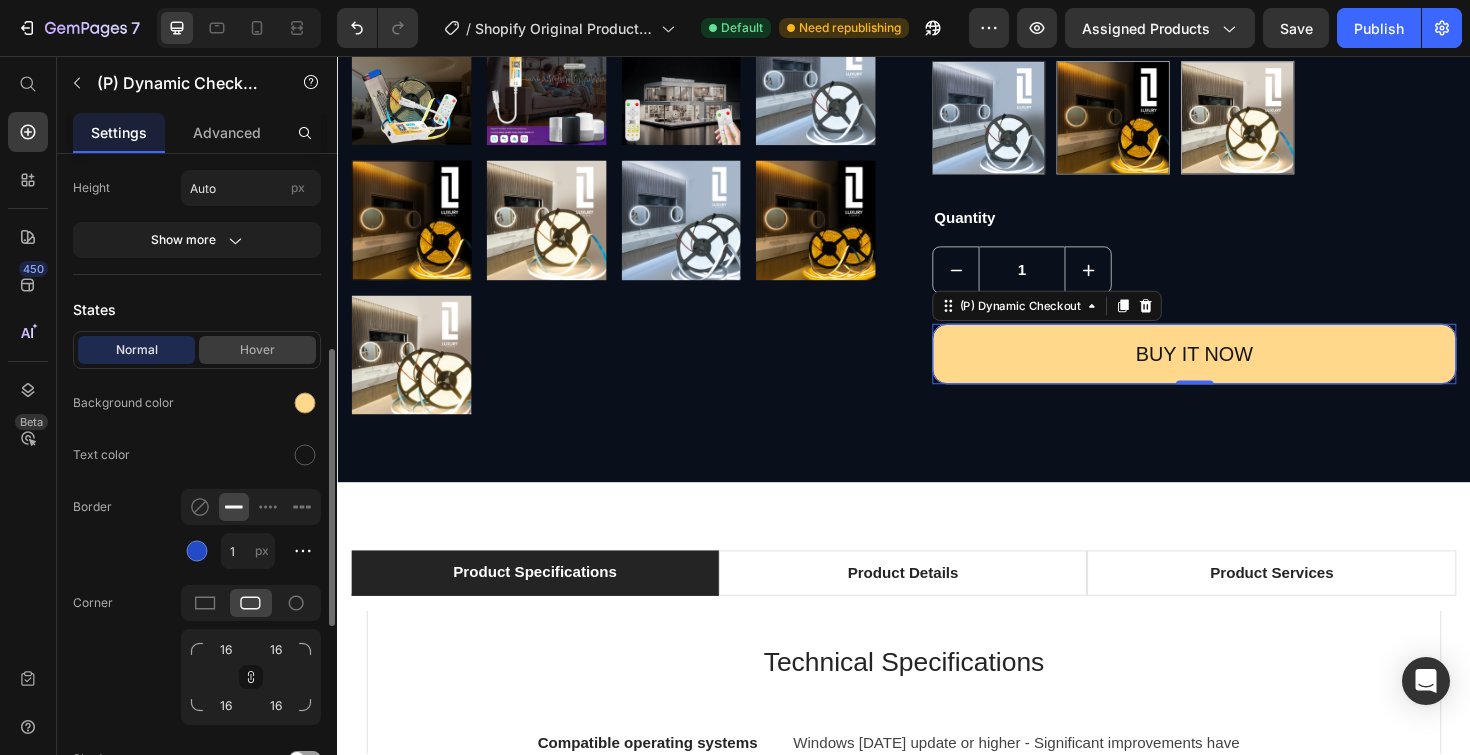 click on "Hover" at bounding box center (257, 350) 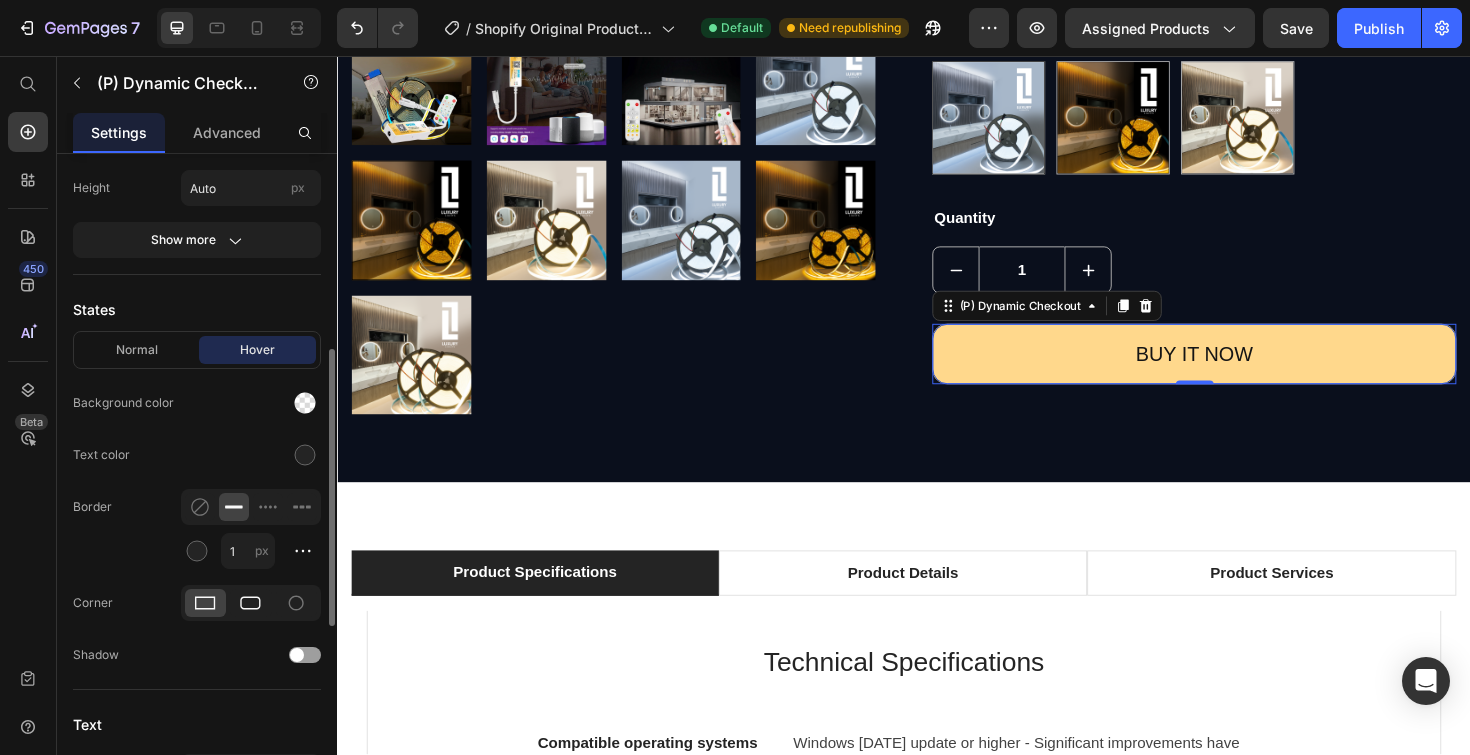 click 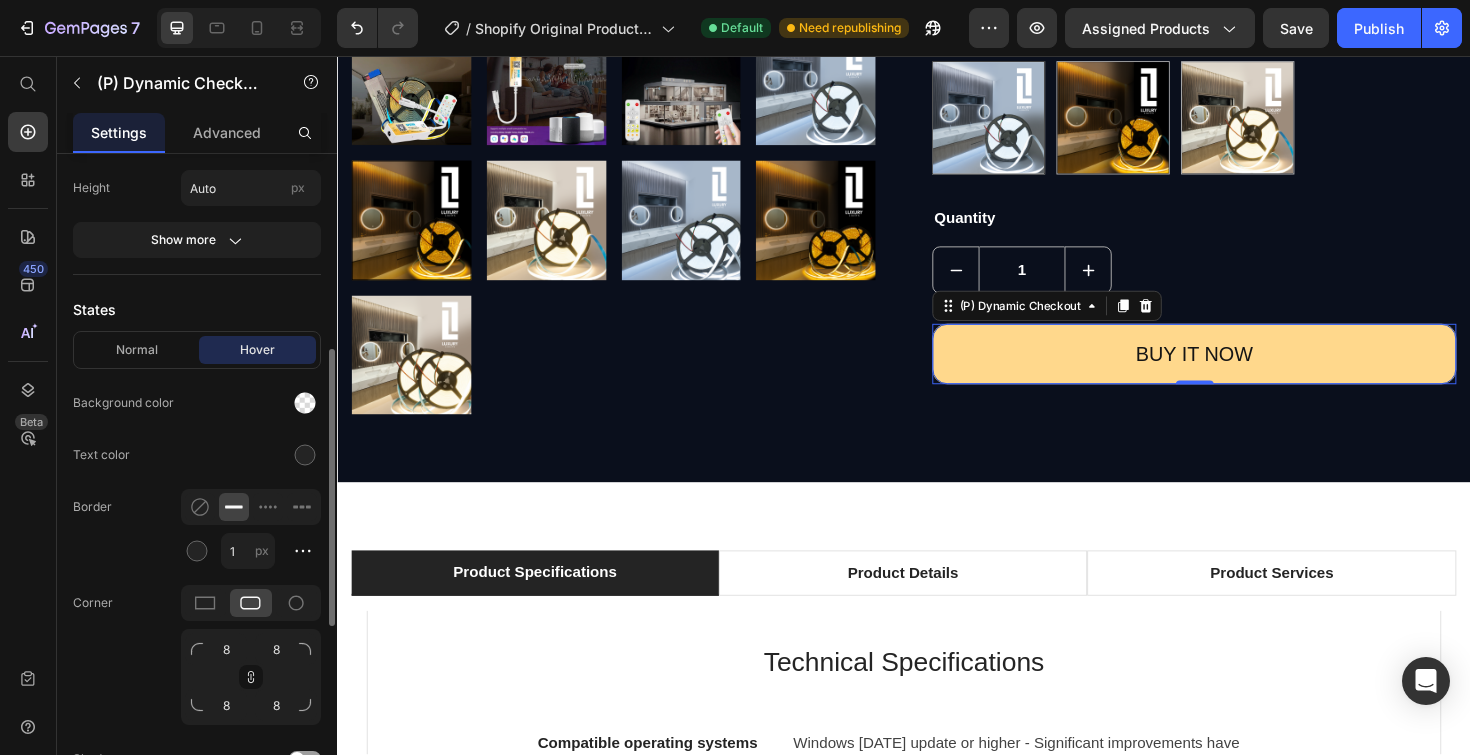 click at bounding box center (305, 649) 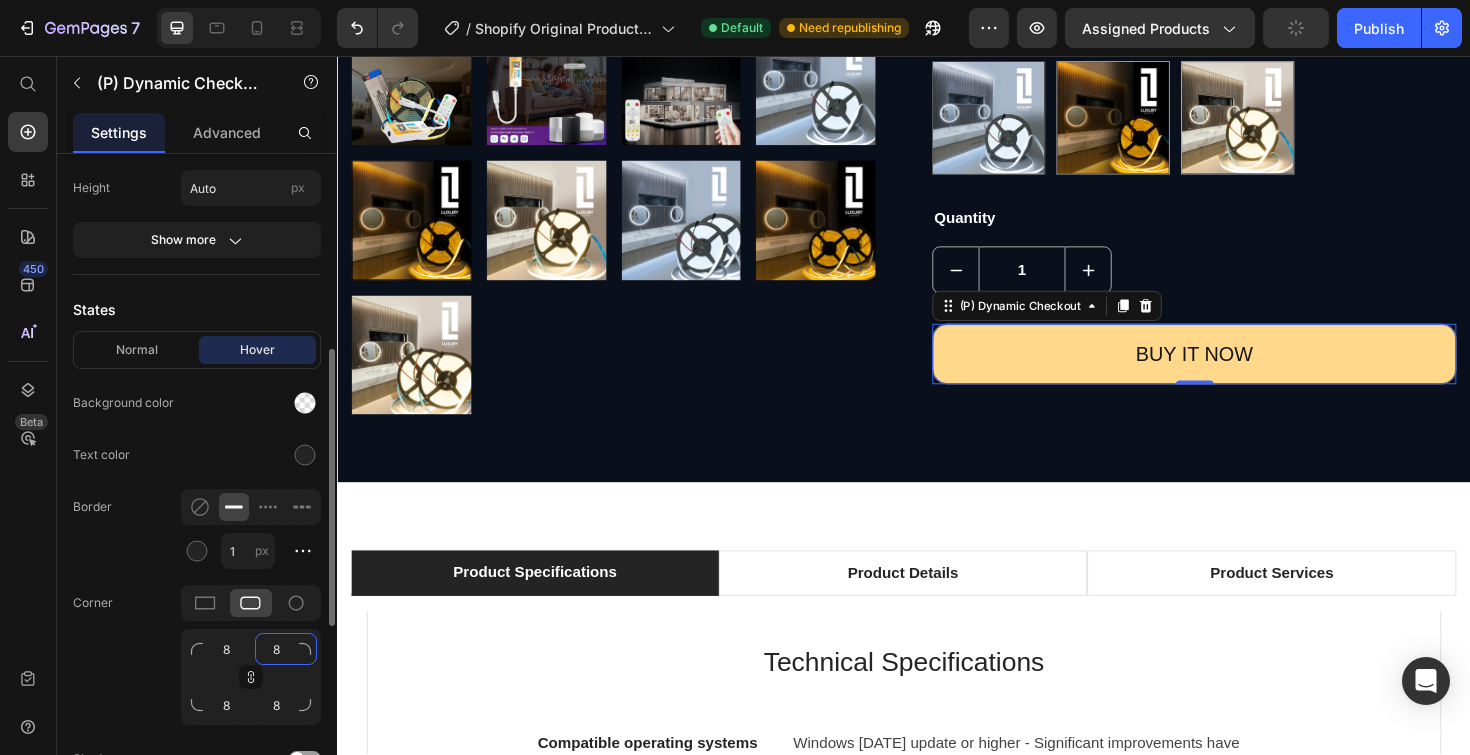 click on "8" 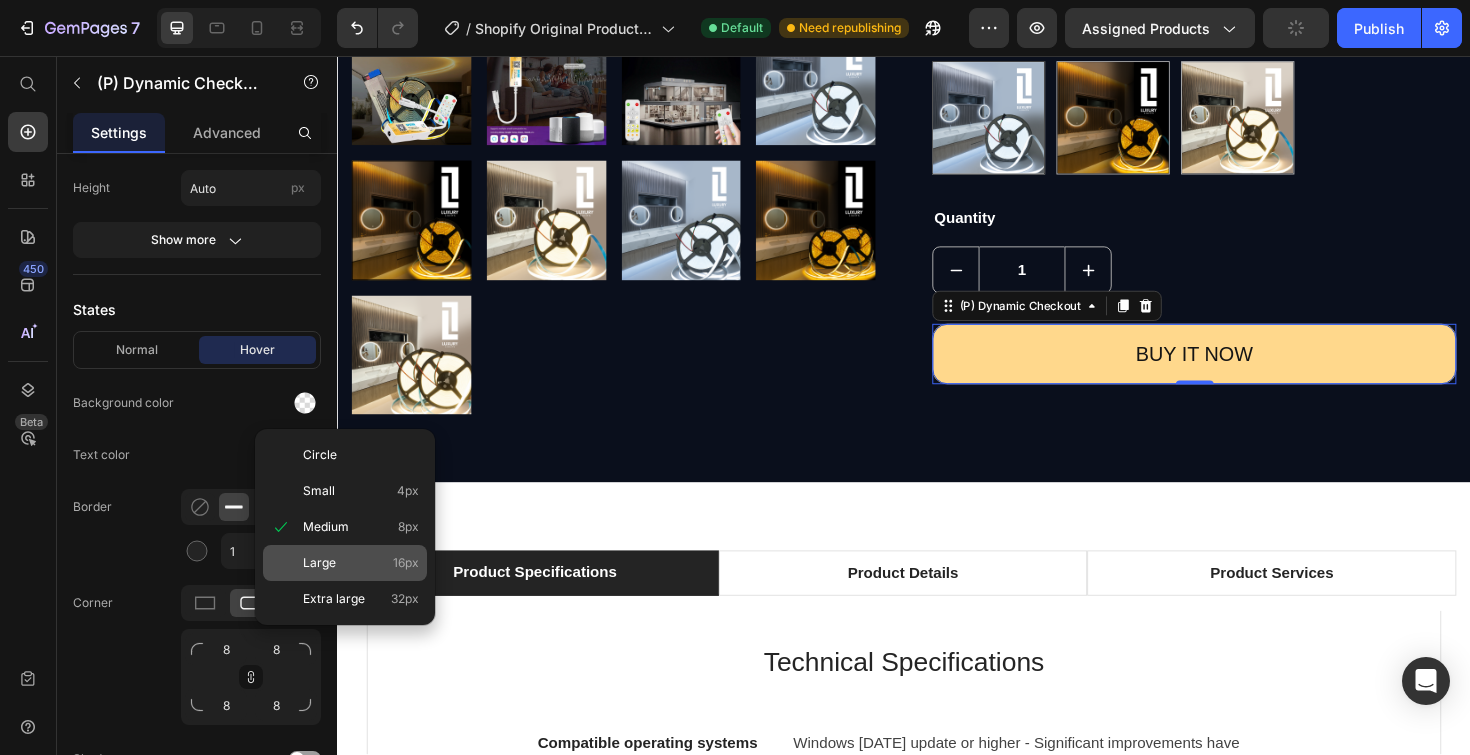 click on "Extra large" at bounding box center [334, 599] 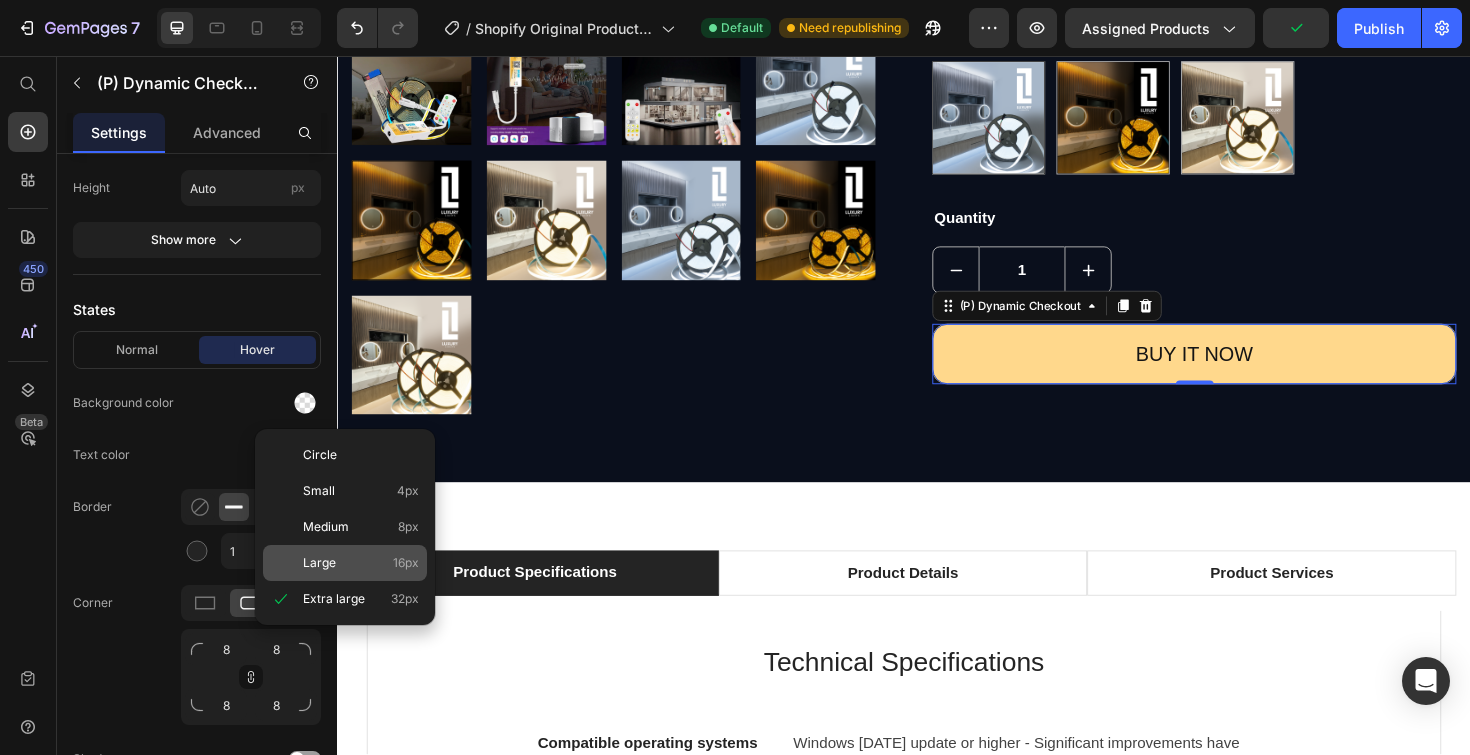 type on "32" 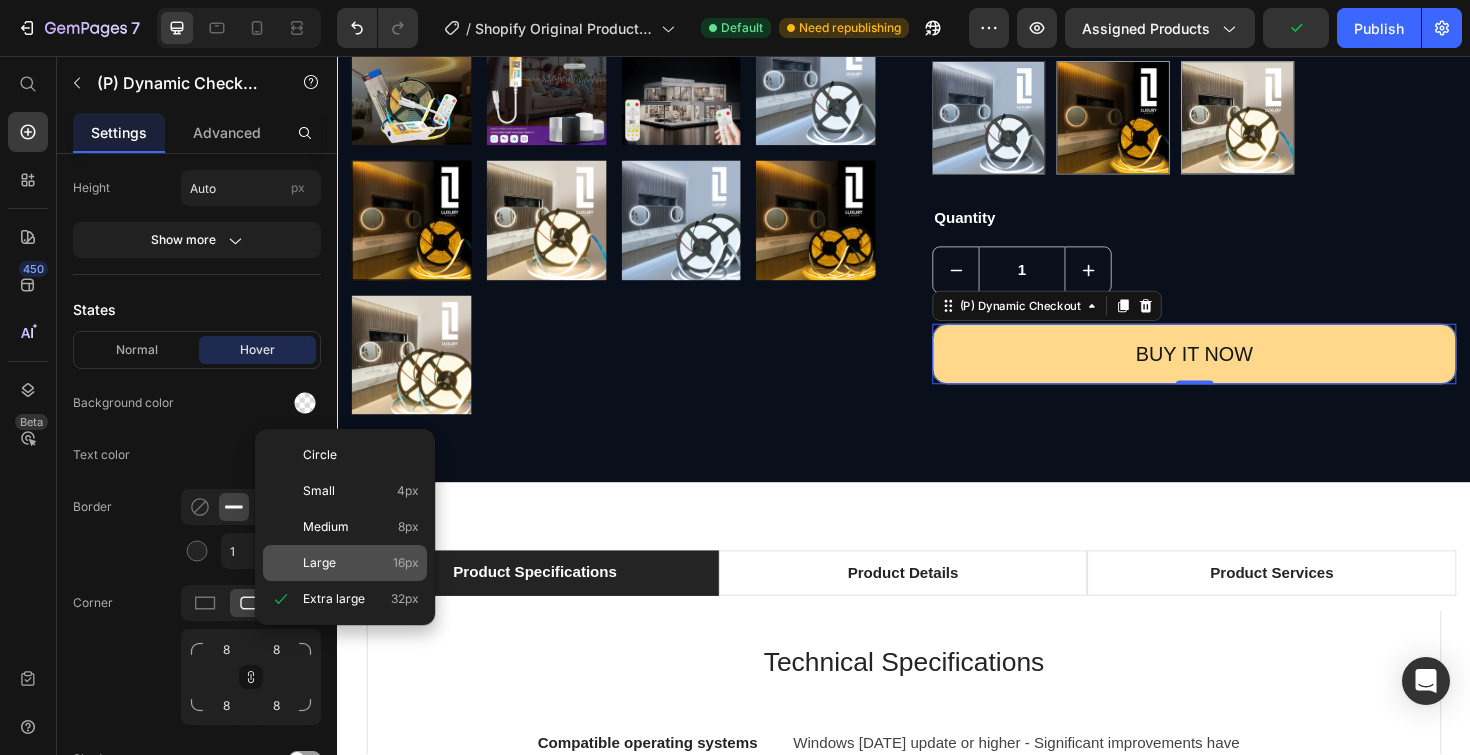 type on "32" 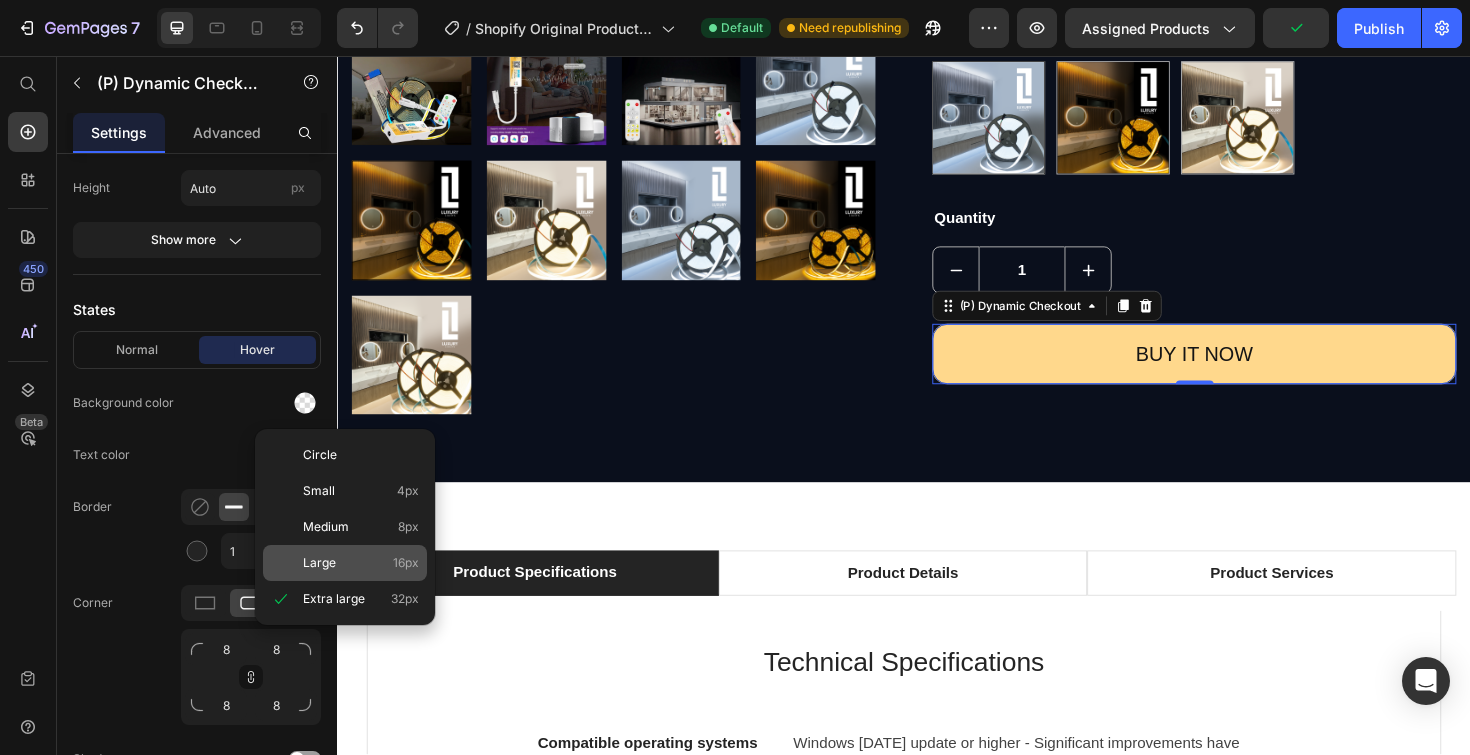 type on "32" 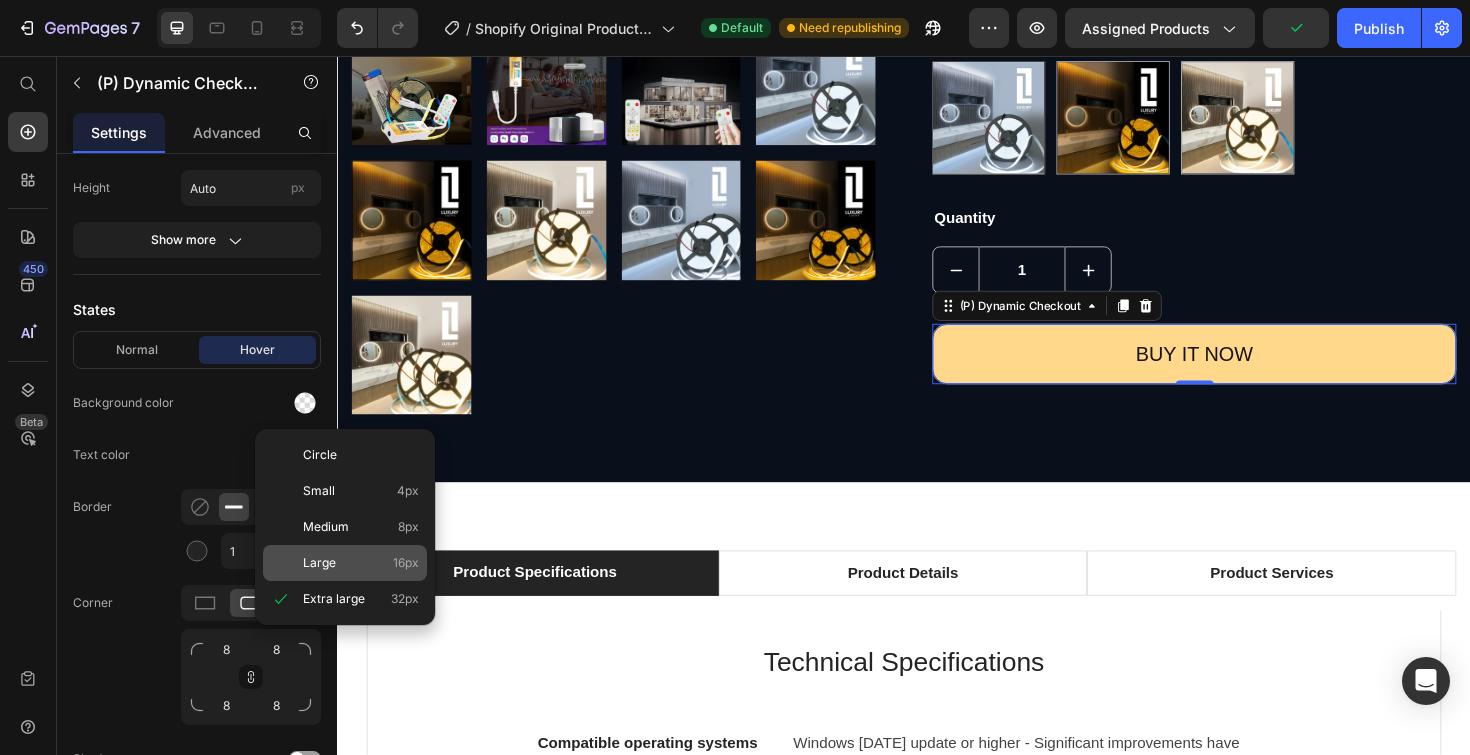 type on "32" 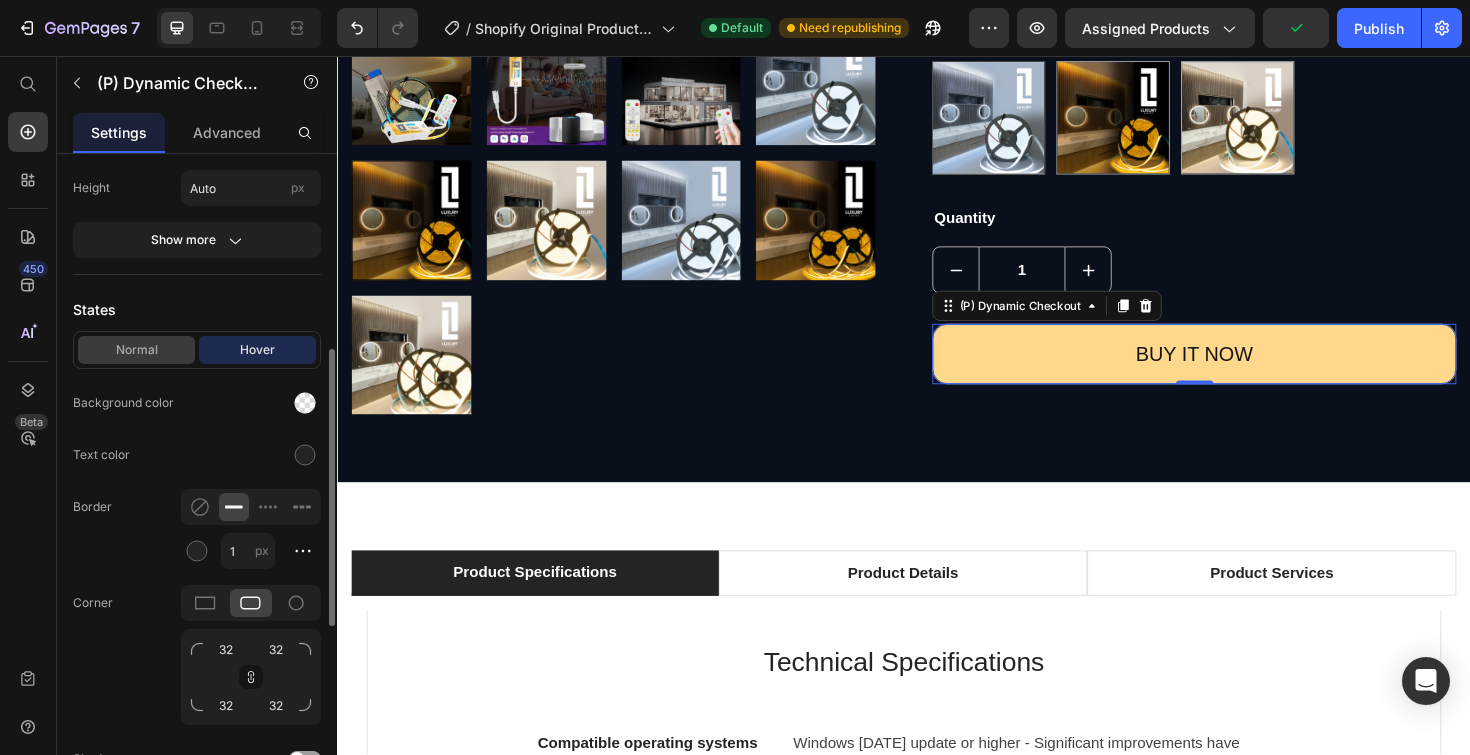 click on "Normal" at bounding box center [136, 350] 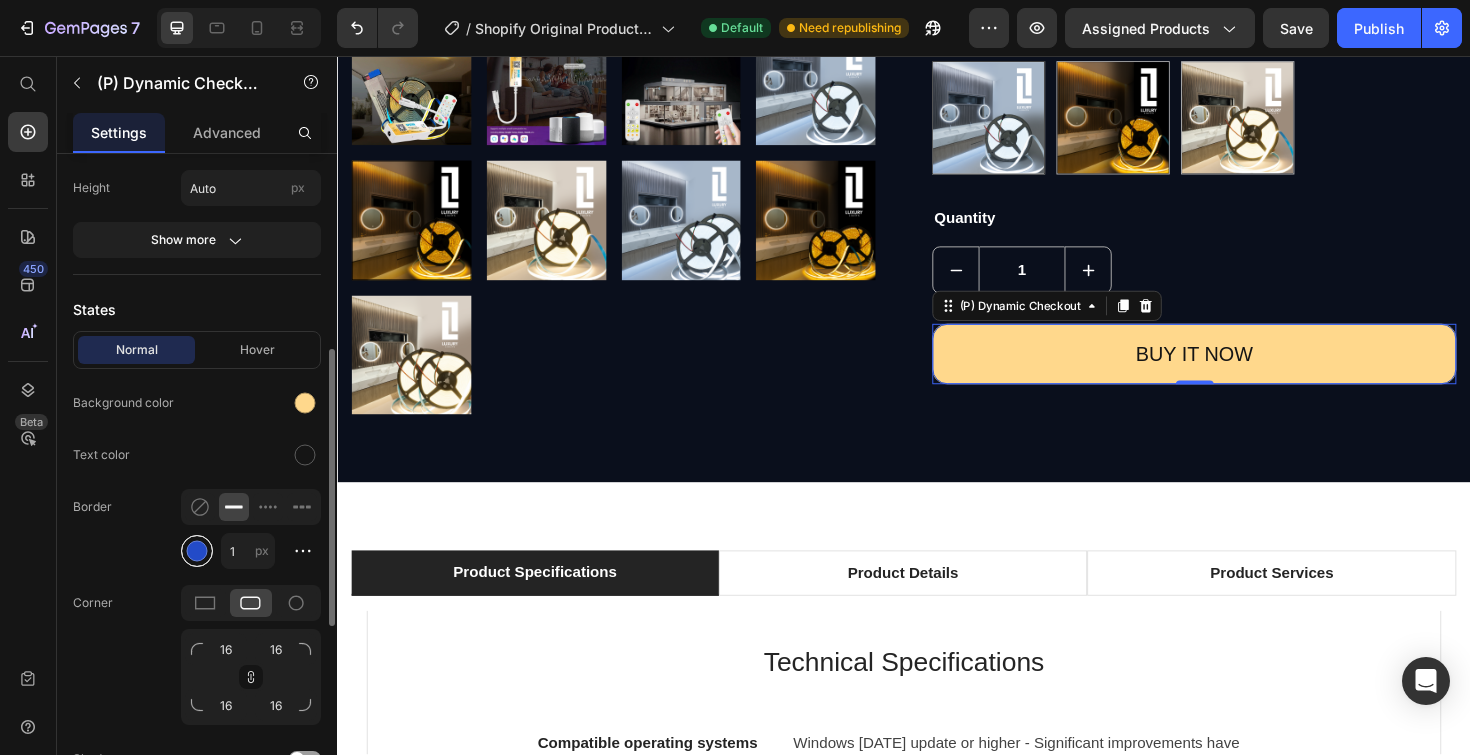 click at bounding box center [197, 551] 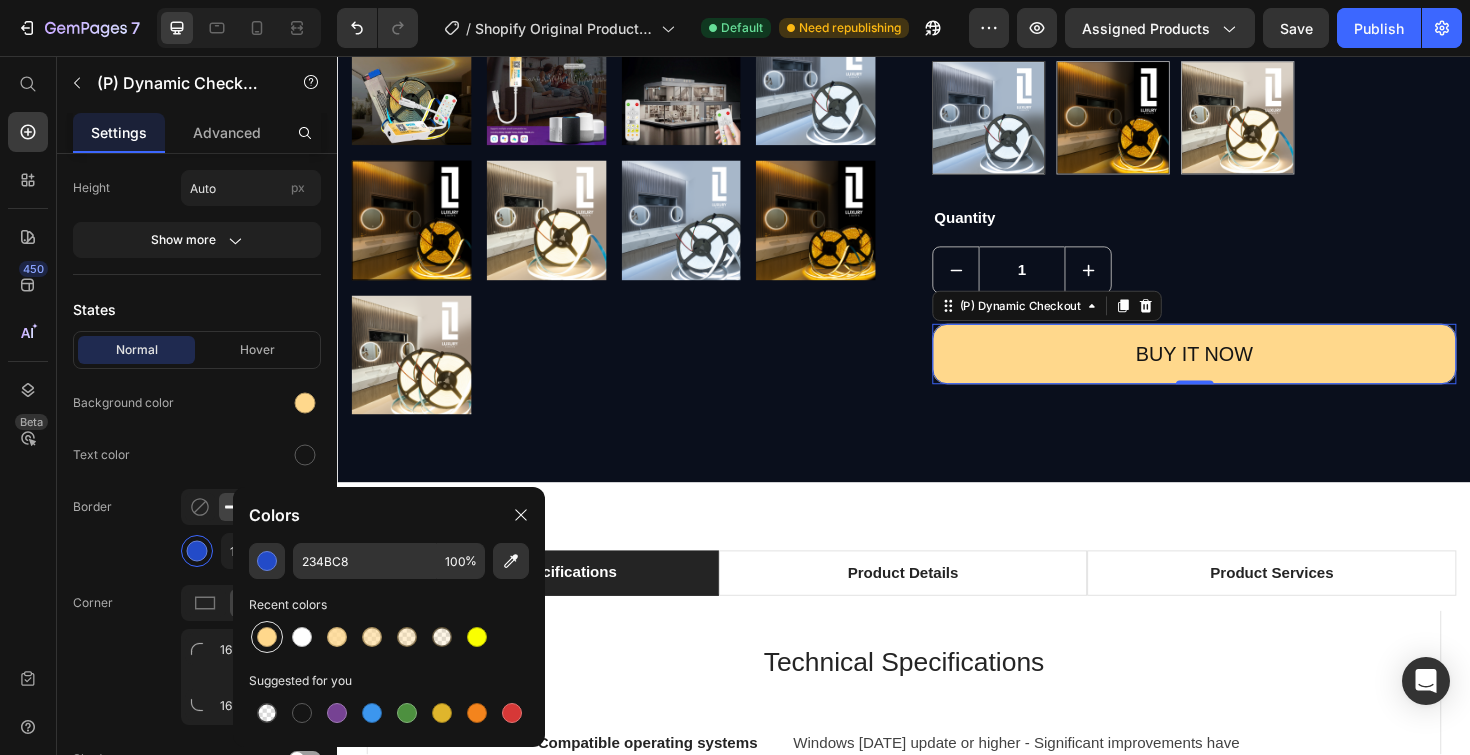 click at bounding box center (267, 637) 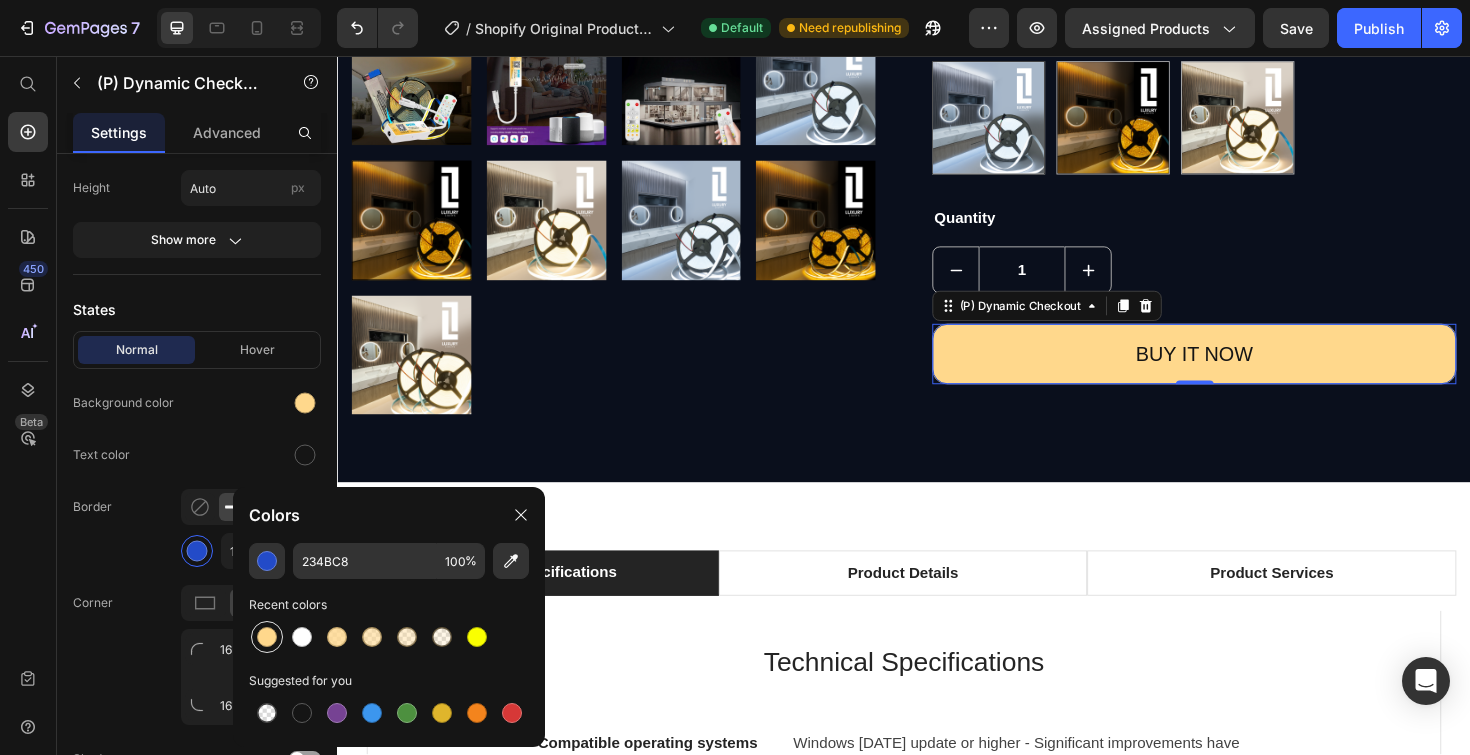 type on "FFD88C" 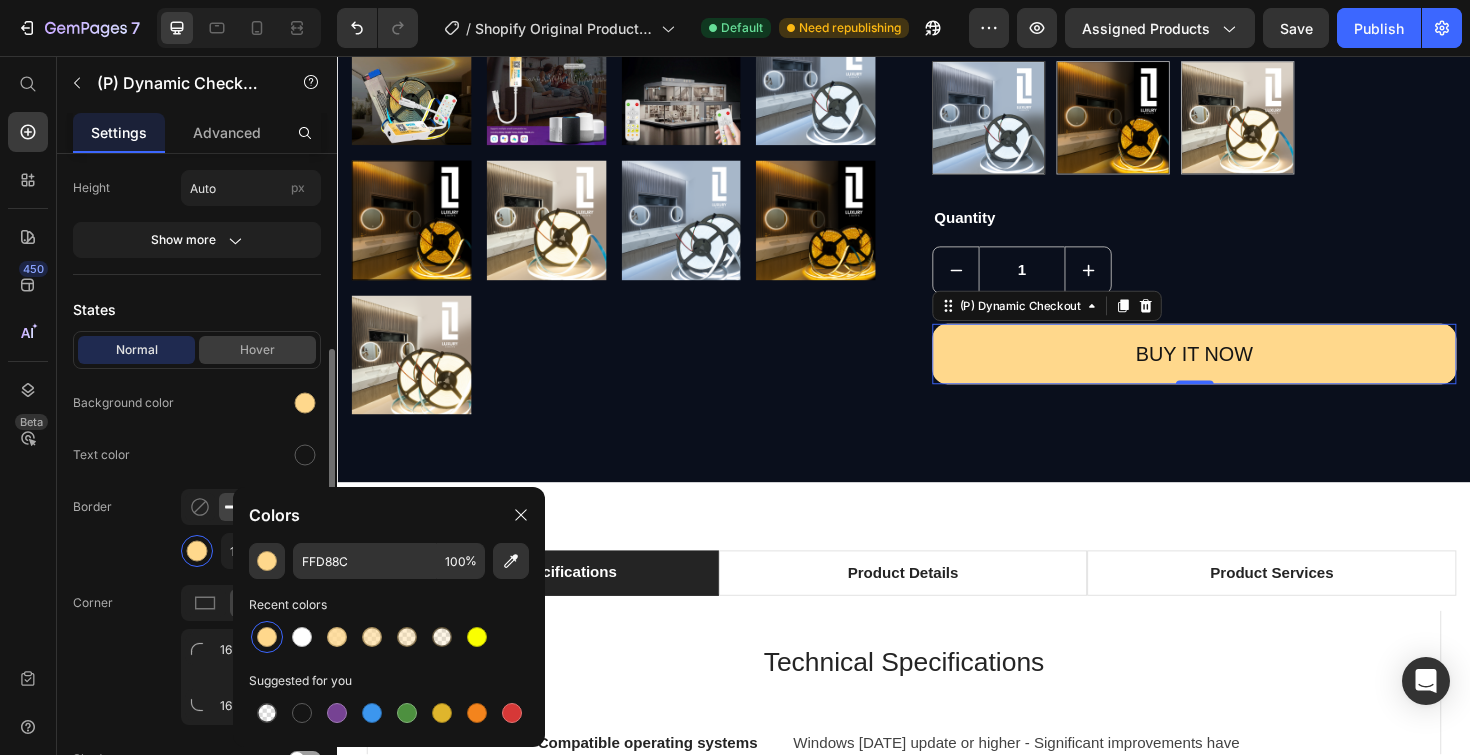 click on "Hover" at bounding box center (257, 350) 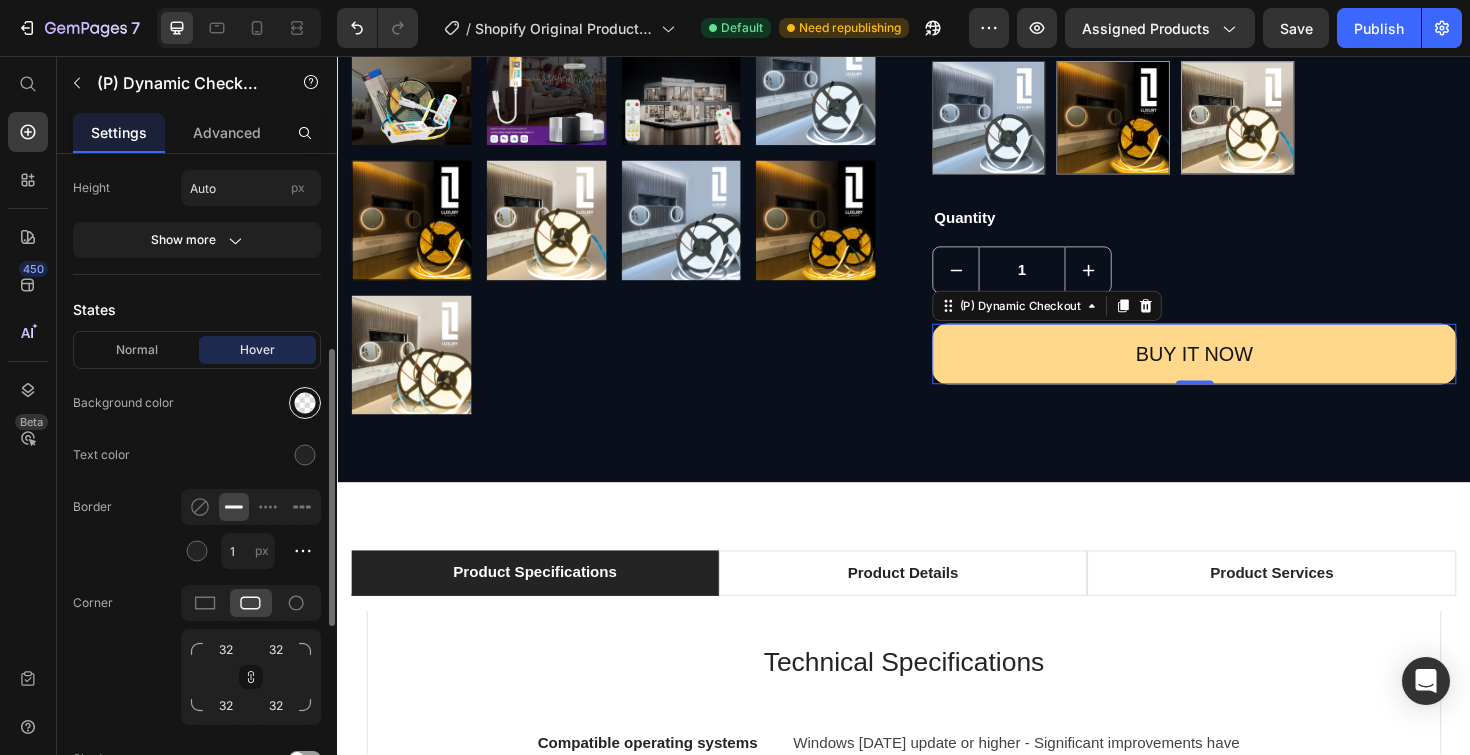 click 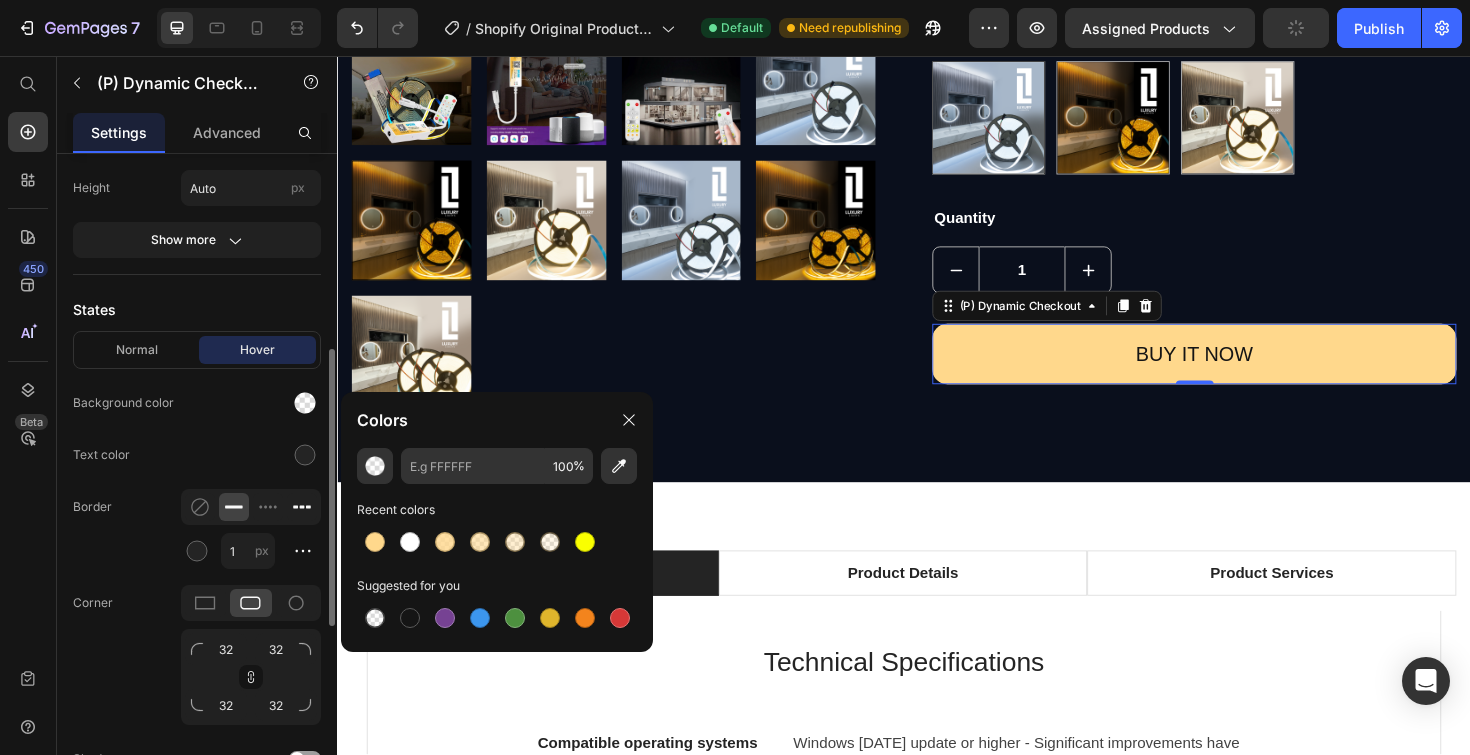 drag, startPoint x: 377, startPoint y: 528, endPoint x: 311, endPoint y: 492, distance: 75.17979 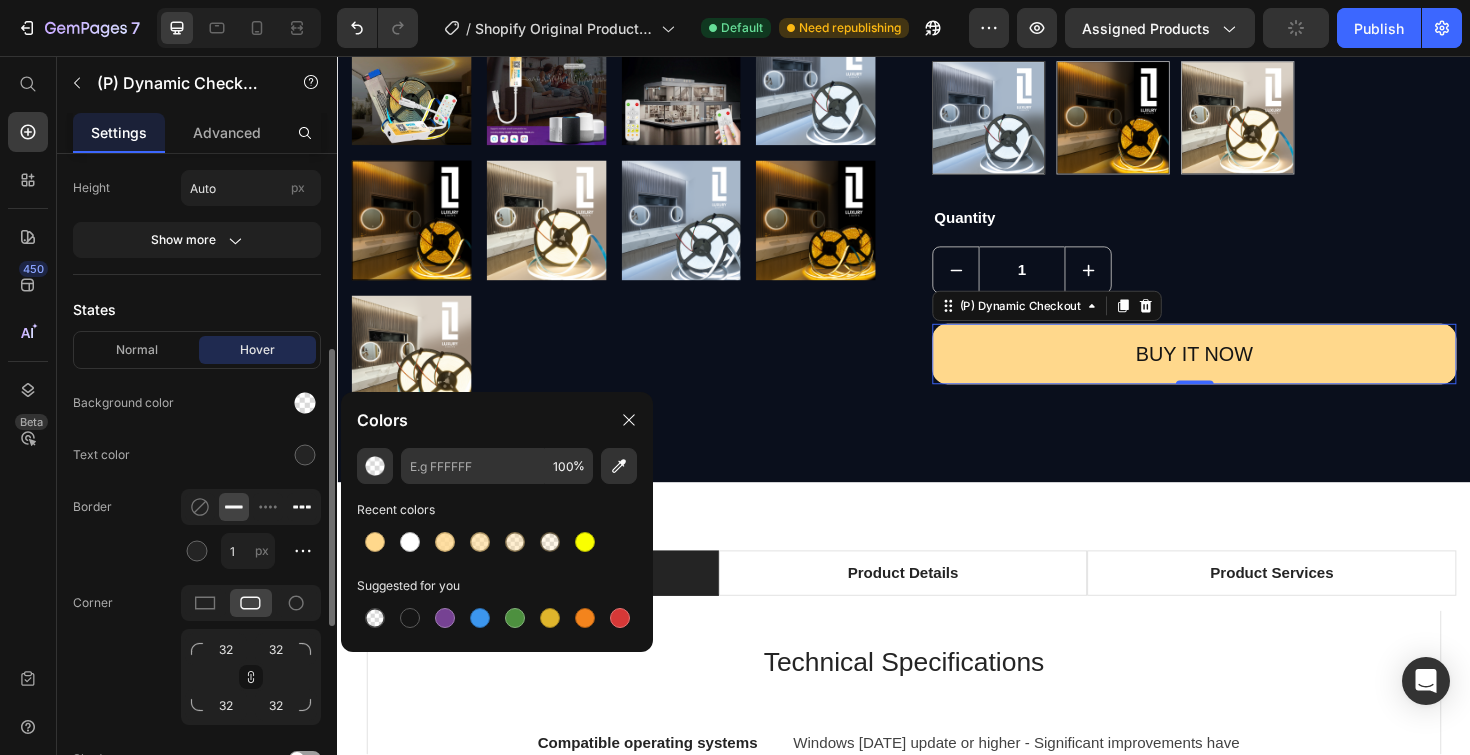 click at bounding box center (375, 542) 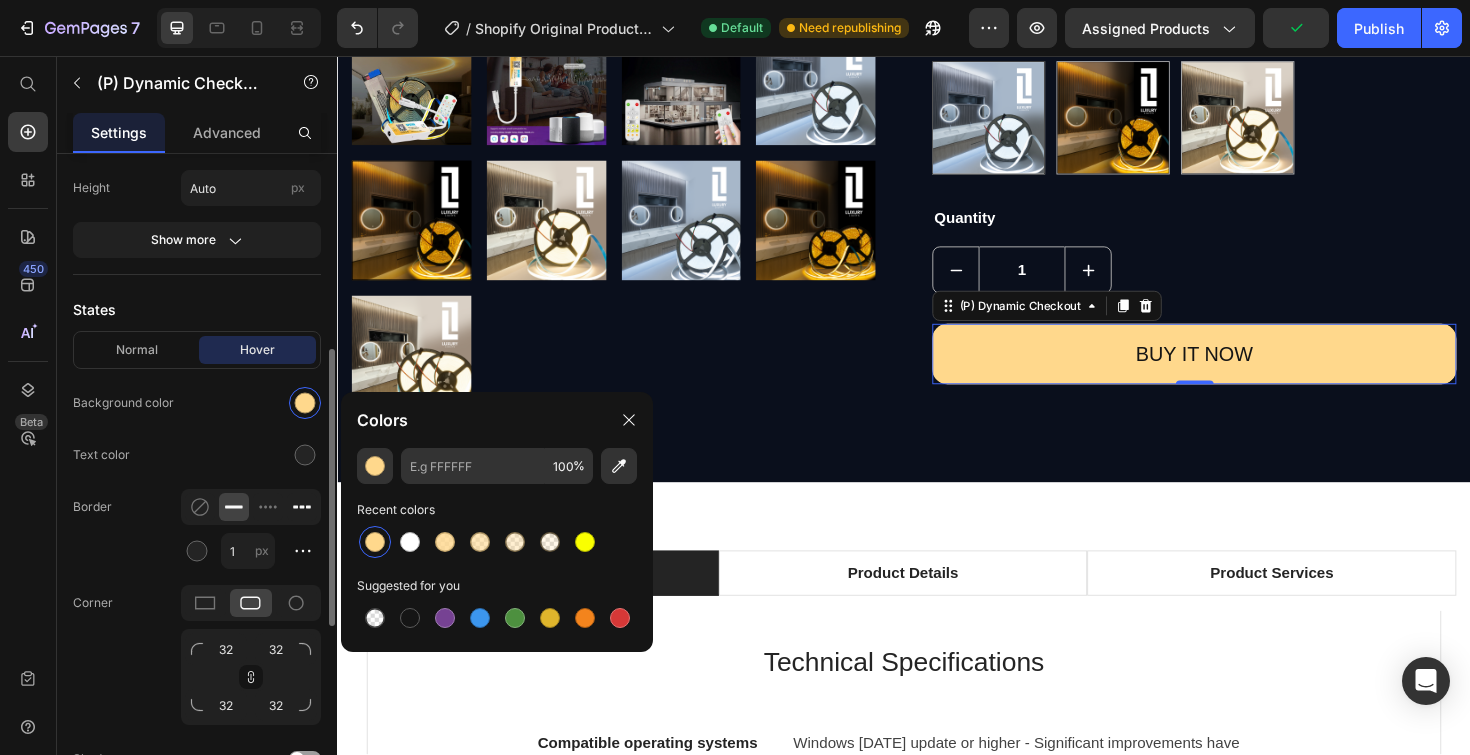 type on "FFD88C" 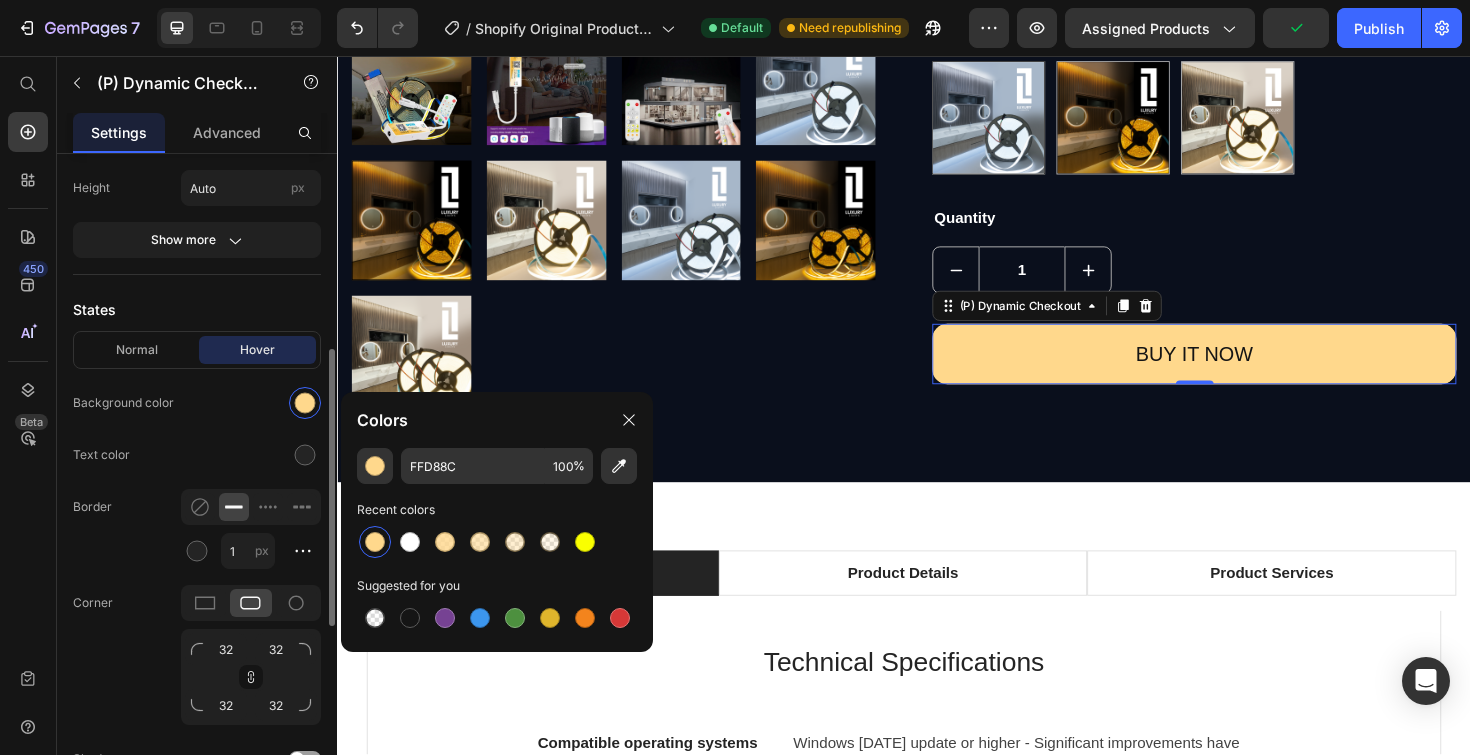click on "Text color" 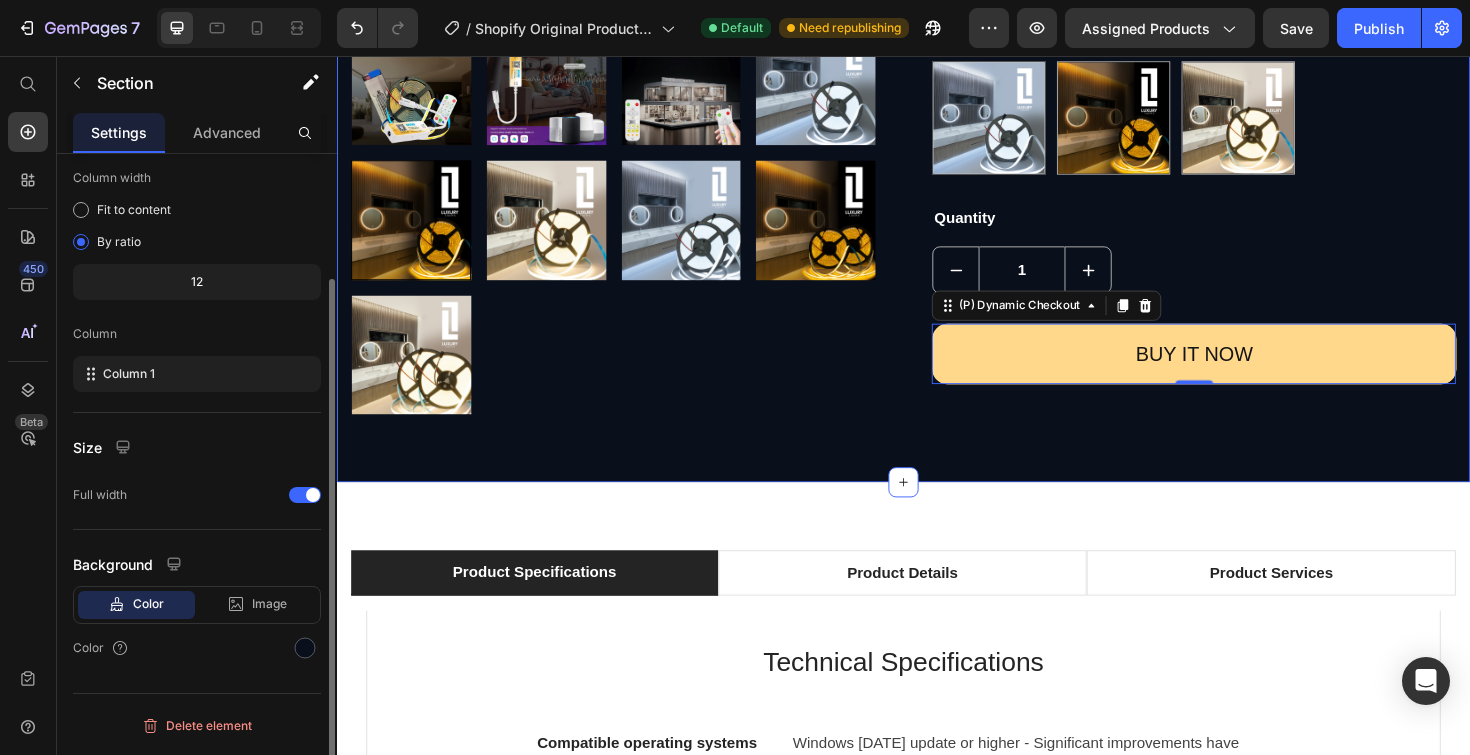 click on "Product Images
Hurry up! Only 32 left in stock (P) Stock Counter Smart COB LED Strip 24V (P) Title
Icon
Icon
Icon
Icon
Icon Icon List Hoz 915 reviews Text block Row $149.92 (P) Price $187.40 (P) Price Save $37.48 (P) Tag Row
See All Specs Button Row
Icon Free Delivery Text block Free delivery and returns Text block Icon List
Icon Worry-Free Trial Text block 60-Day easy returns Text block Icon List
Icon Warranty Text block 1-Year warranty policy Text block Icon List
Icon After-Sale Service Text block 24/7 support Text block Icon List Row Emitting Color: 32 ft kit 32 ft kit 32 ft kit 32 ft kit 65 ft kit 65 ft kit 65 ft kit Color: Cool White 6000K Cool White 6000K Cool White 6000K Warm 3000K Warm 3000K Natural white 4000K Natural white 4000K (P) Variants & Swatches Quantity Text block 1 (P) Quantity Buy it now (P) Dynamic Checkout   0" at bounding box center (937, -56) 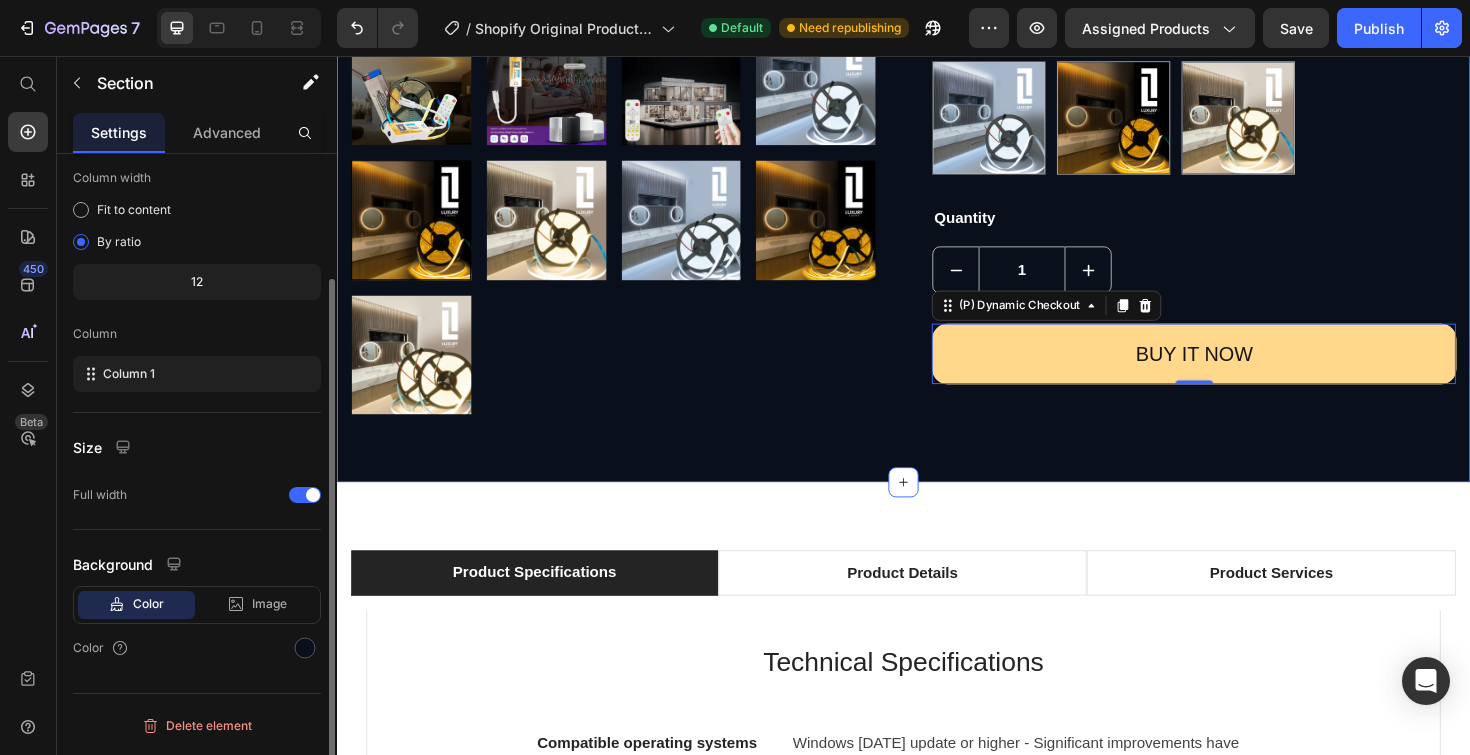scroll, scrollTop: 0, scrollLeft: 0, axis: both 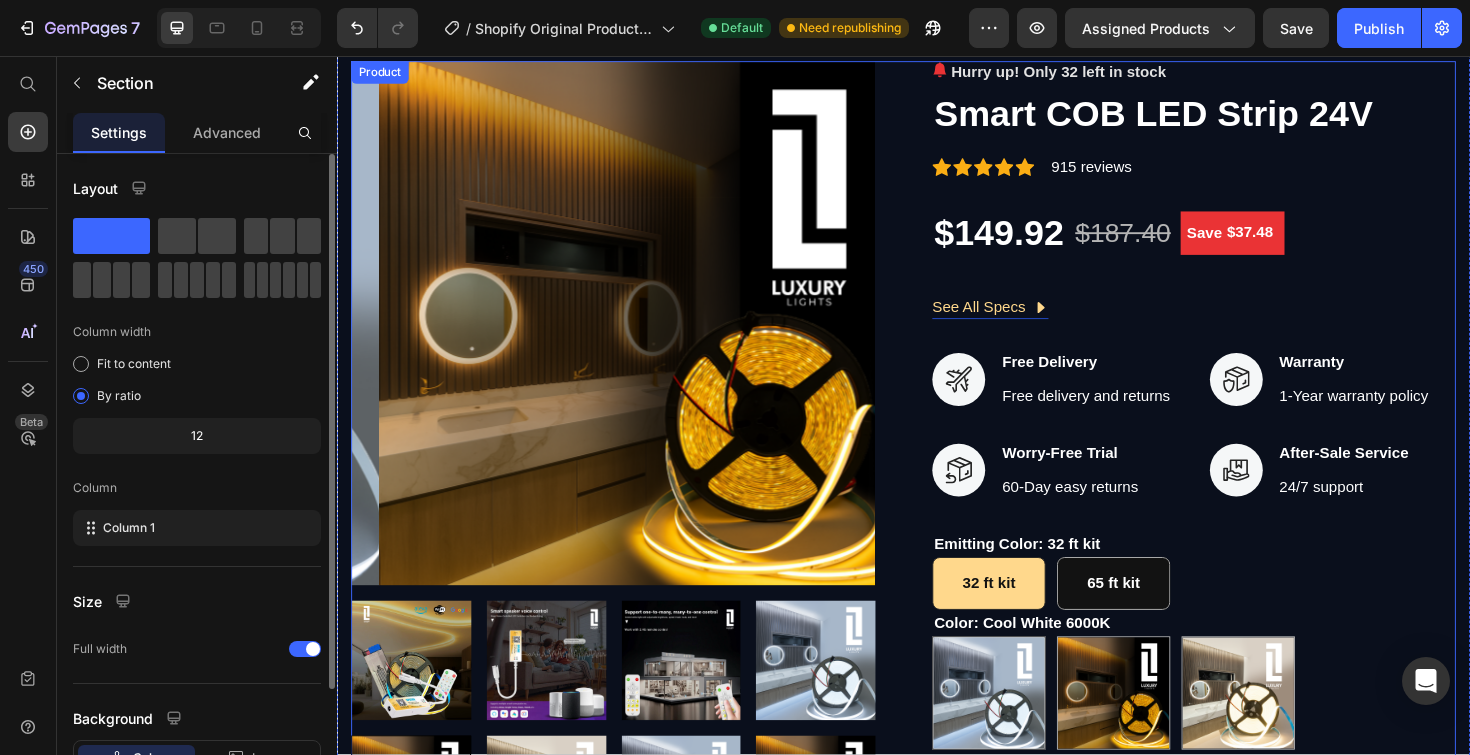 click on "Hurry up! Only 32 left in stock (P) Stock Counter Smart COB LED Strip 24V (P) Title
Icon
Icon
Icon
Icon
Icon Icon List Hoz 915 reviews Text block Row $149.92 (P) Price $187.40 (P) Price Save $37.48 (P) Tag Row
See All Specs Button Row
Icon Free Delivery Text block Free delivery and returns Text block Icon List
Icon Worry-Free Trial Text block 60-Day easy returns Text block Icon List
Icon Warranty Text block 1-Year warranty policy Text block Icon List
Icon After-Sale Service Text block 24/7 support Text block Icon List Row Emitting Color: 32 ft kit 32 ft kit 32 ft kit 32 ft kit 65 ft kit 65 ft kit 65 ft kit Color: Cool White 6000K Cool White 6000K Cool White 6000K Warm 3000K Warm 3000K Natural white 4000K Natural white 4000K (P) Variants & Swatches Quantity Text block 1 (P) Quantity Buy it now (P) Dynamic Checkout" at bounding box center (1244, 553) 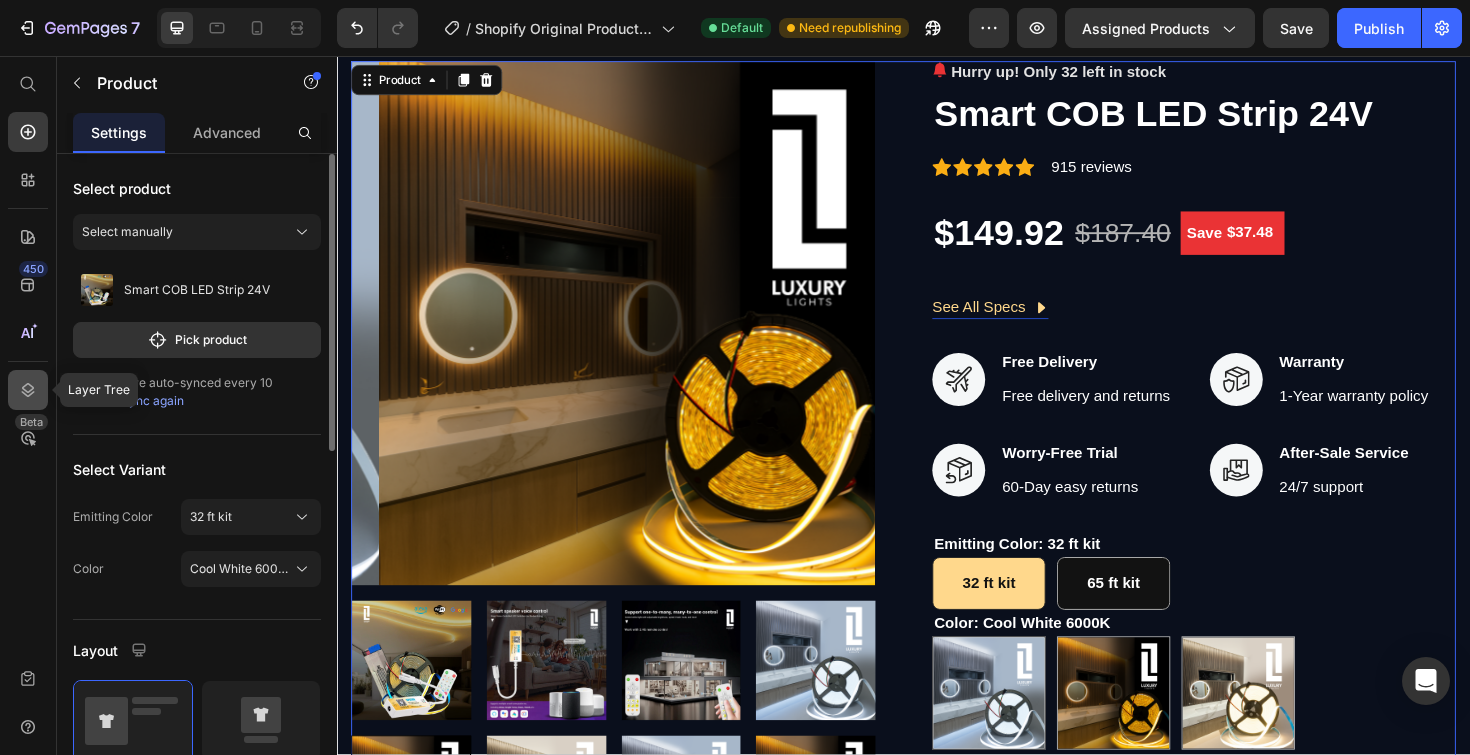 click 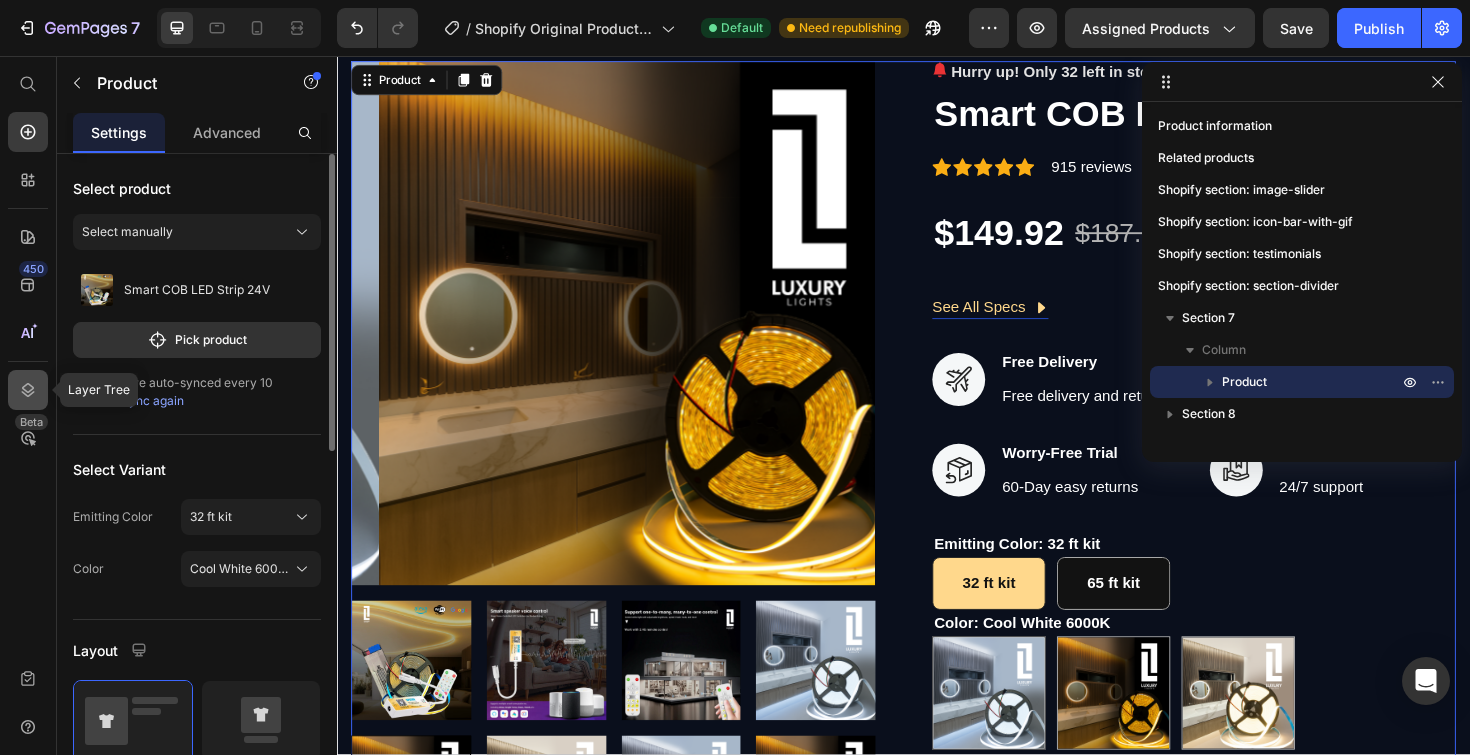 click 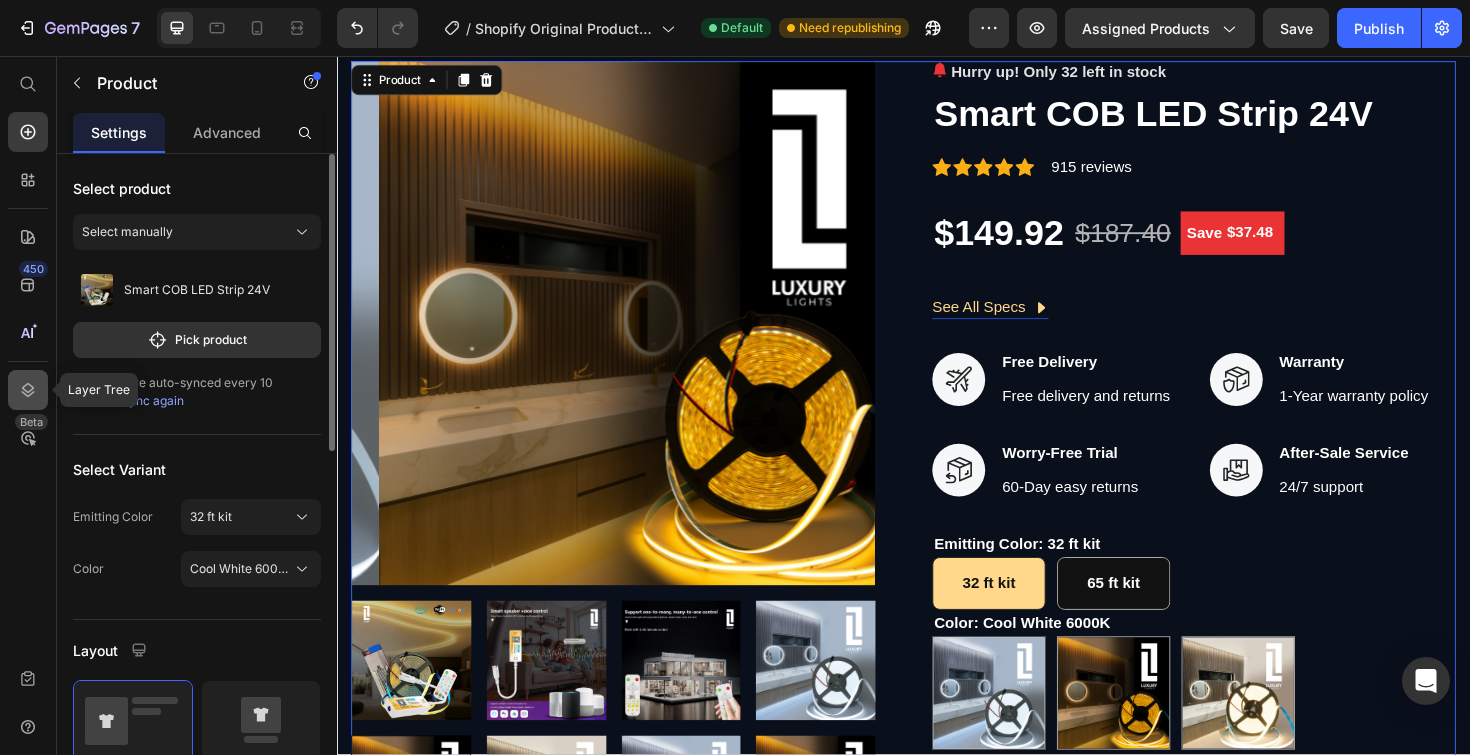 click 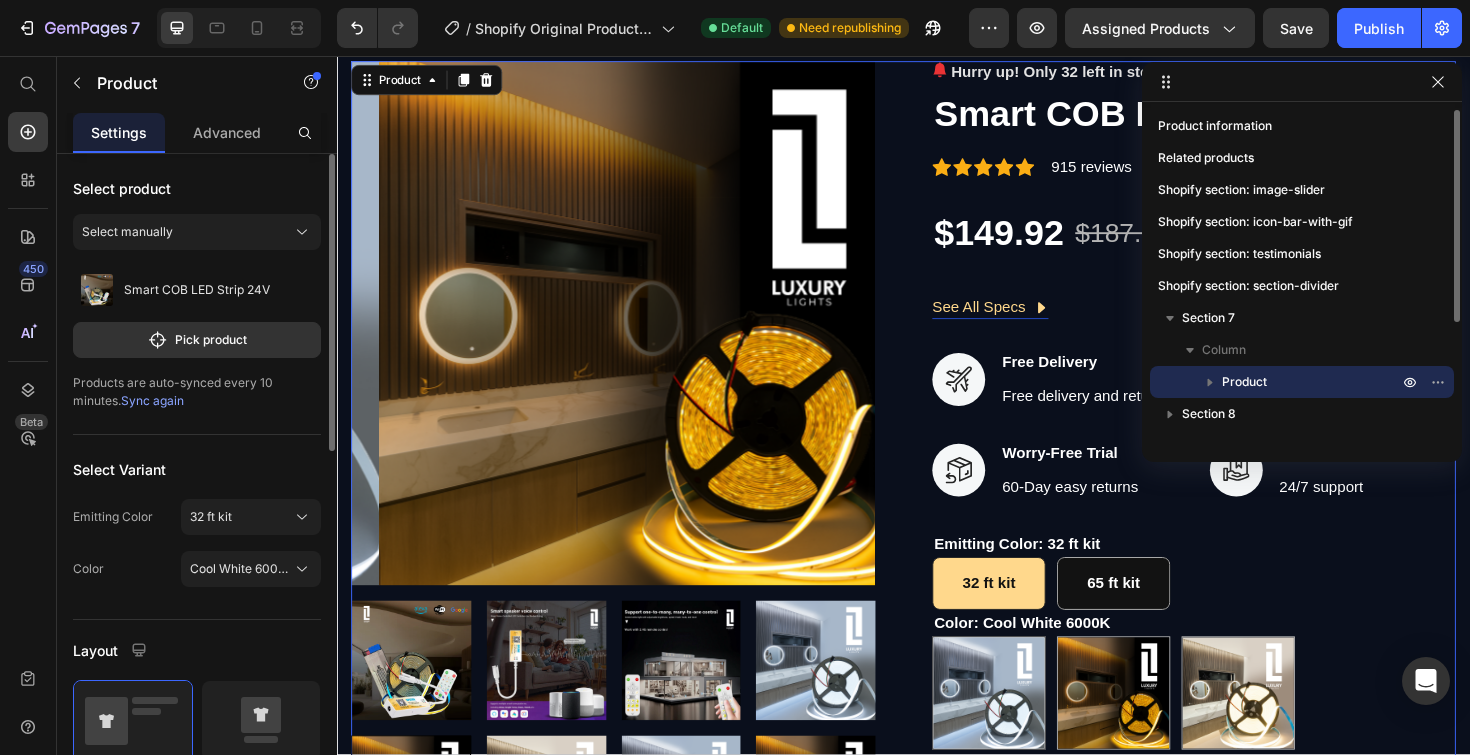 click 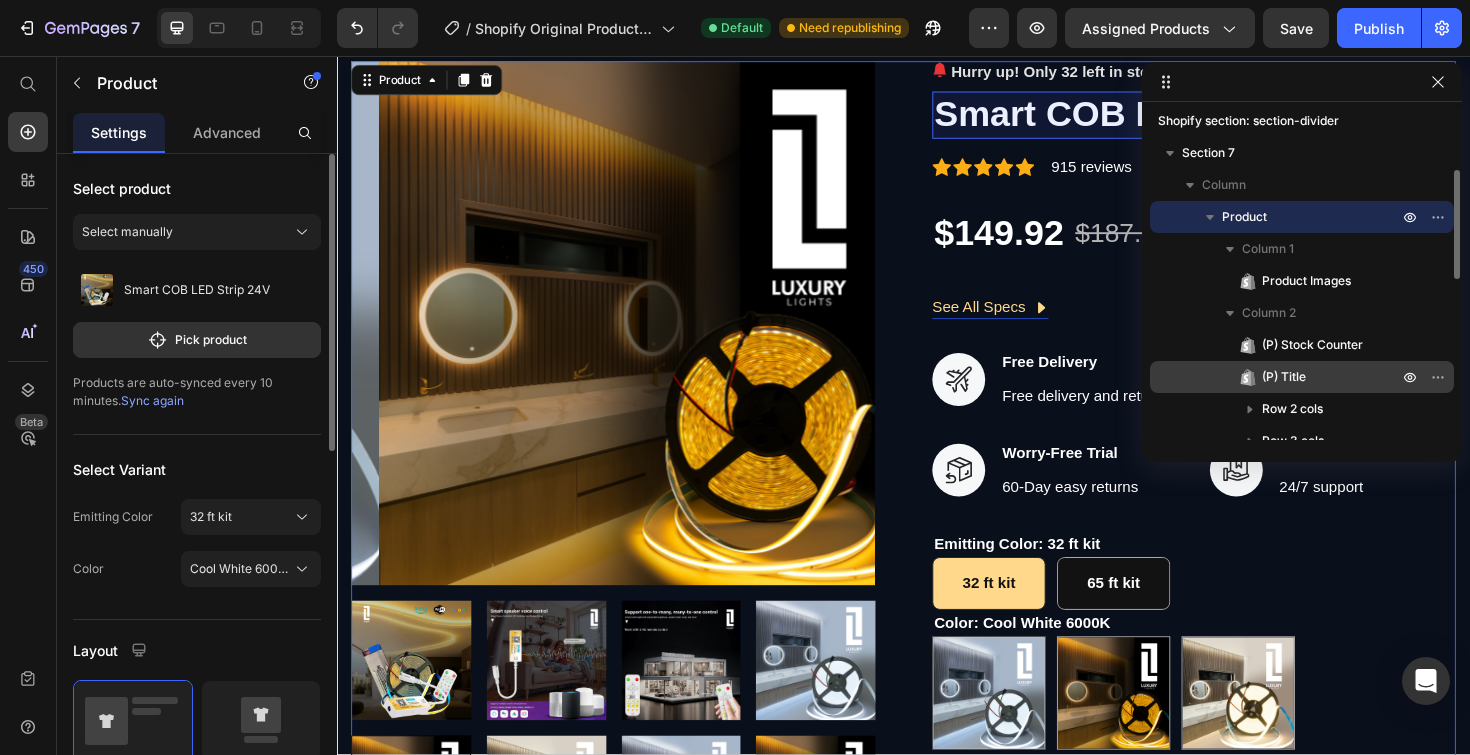 scroll, scrollTop: 190, scrollLeft: 0, axis: vertical 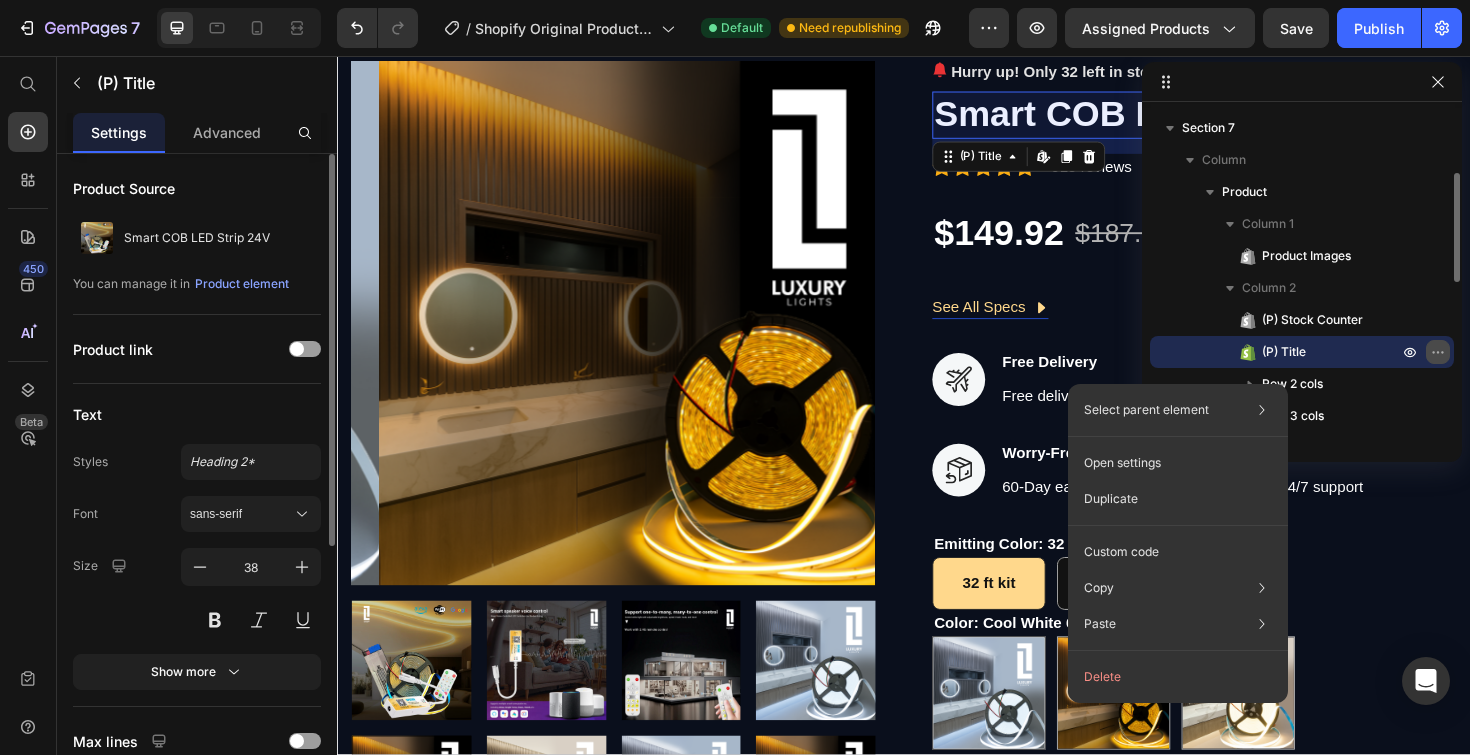 click 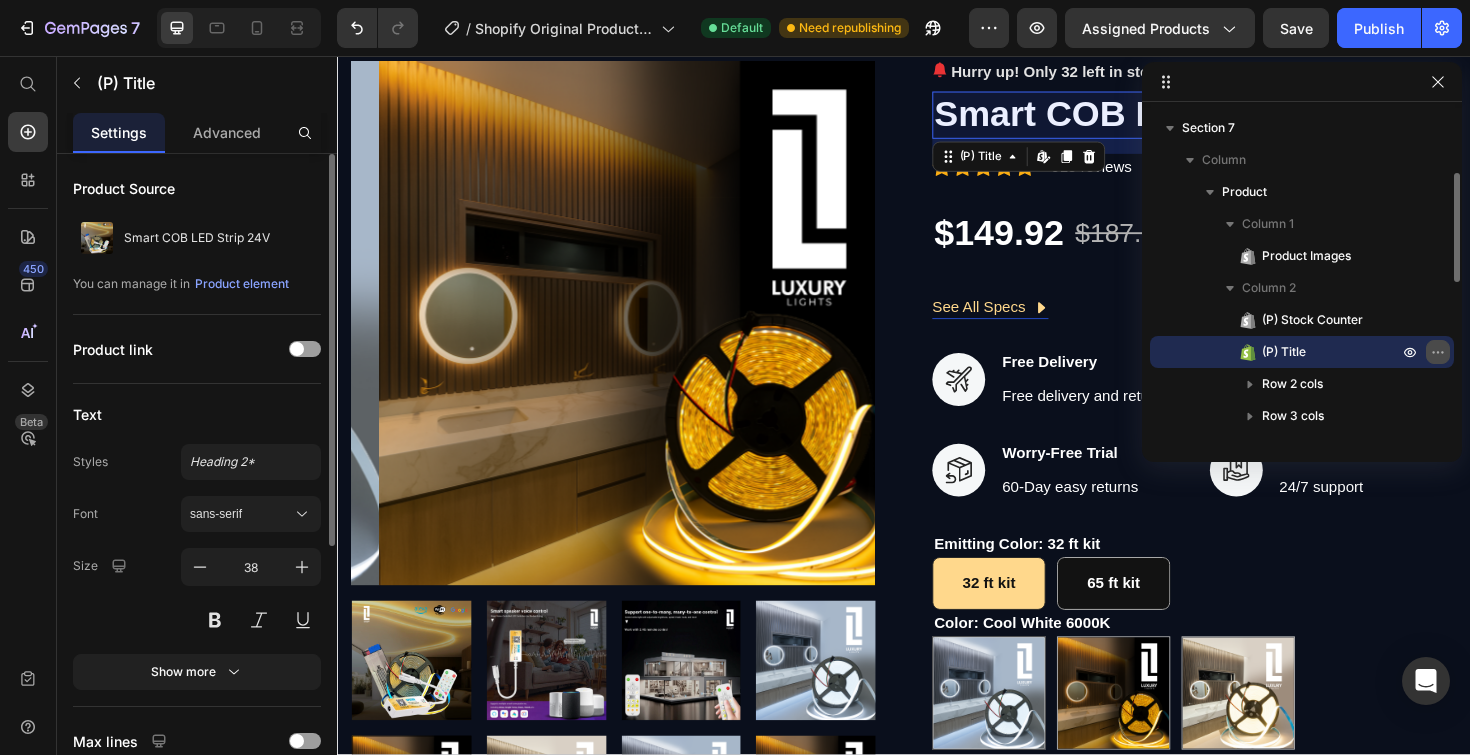 click 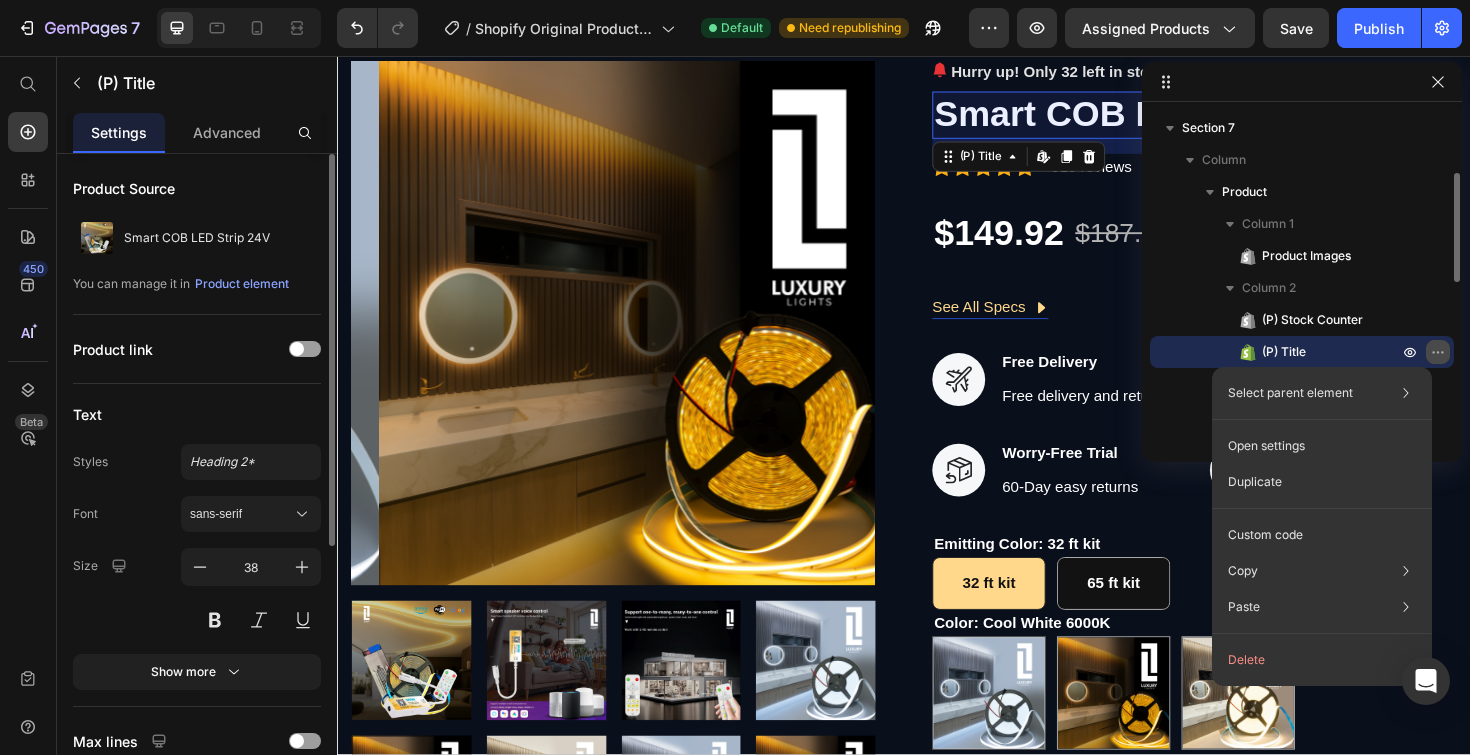 click 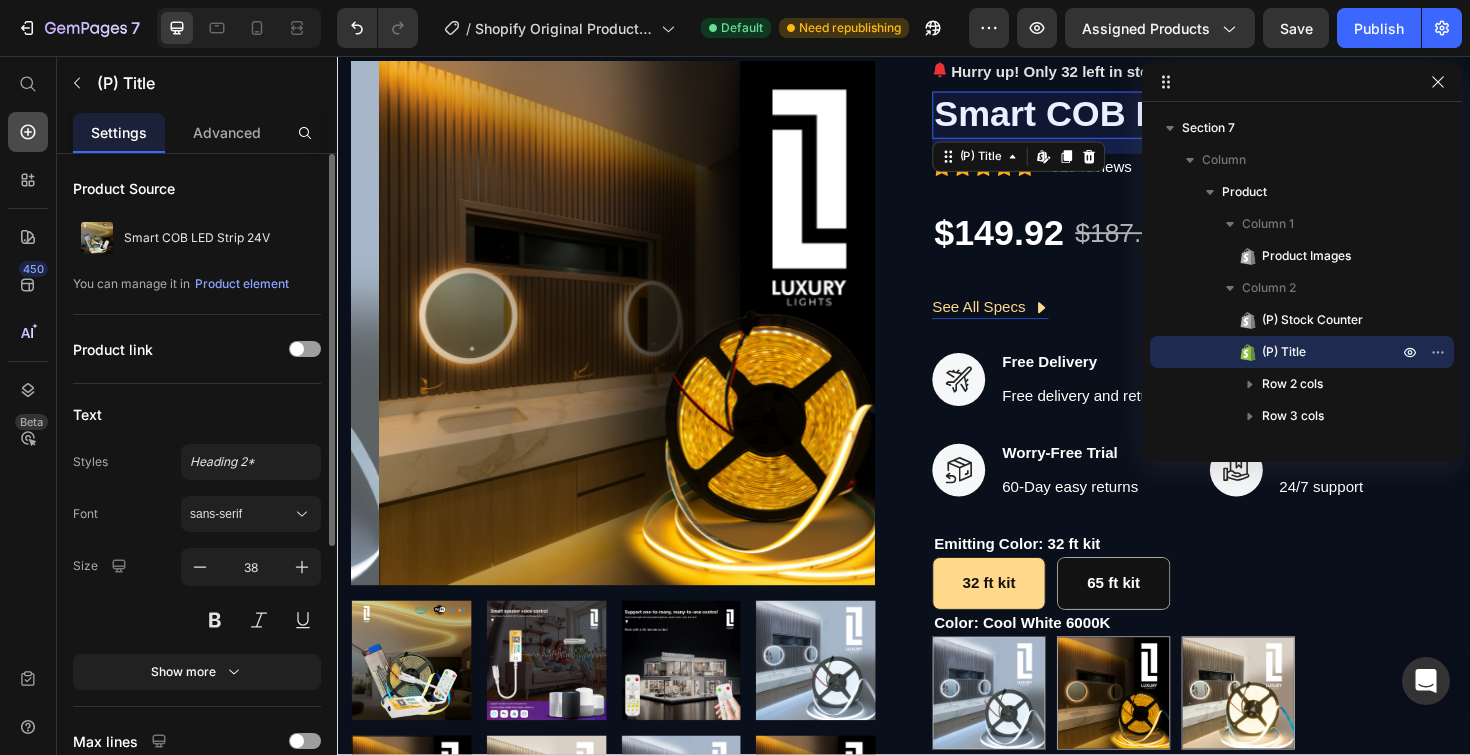click 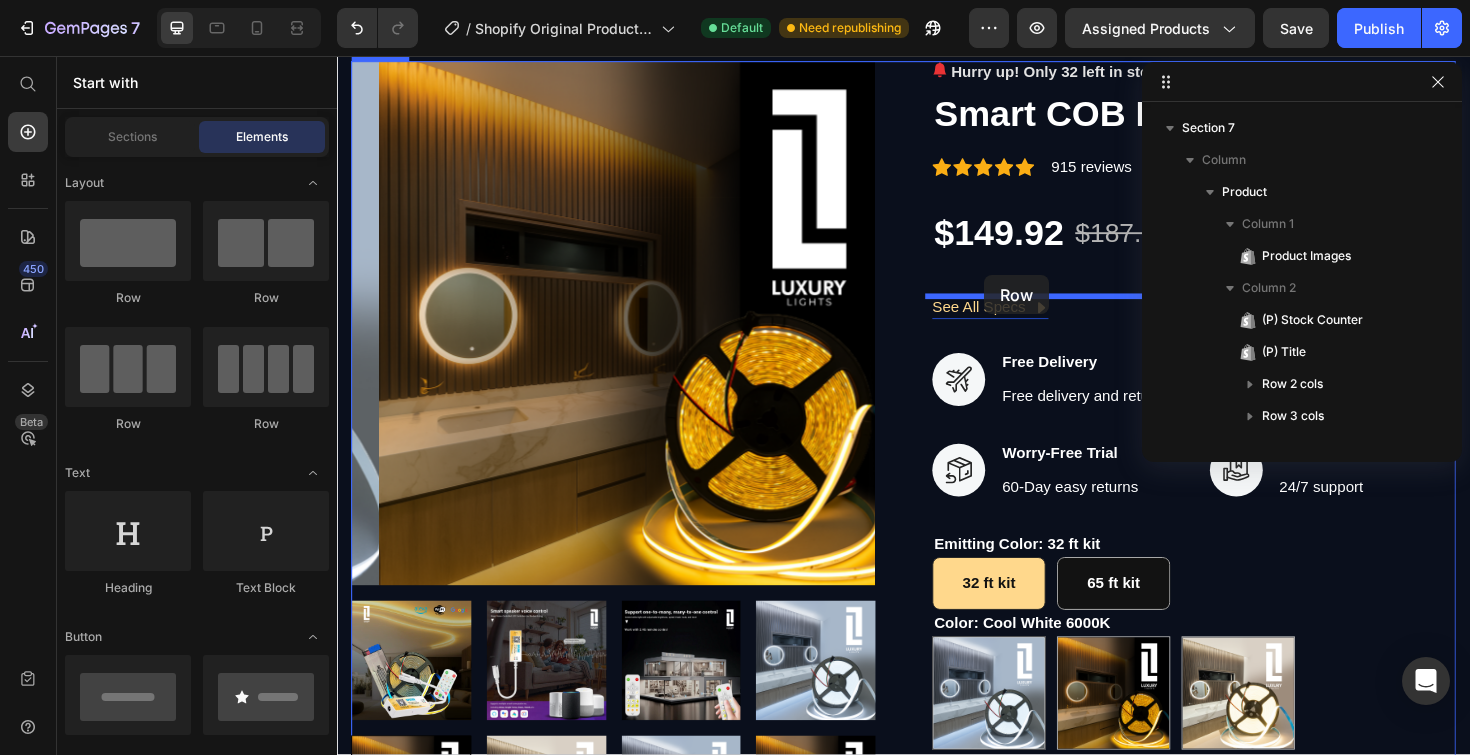 drag, startPoint x: 453, startPoint y: 306, endPoint x: 1022, endPoint y: 288, distance: 569.28467 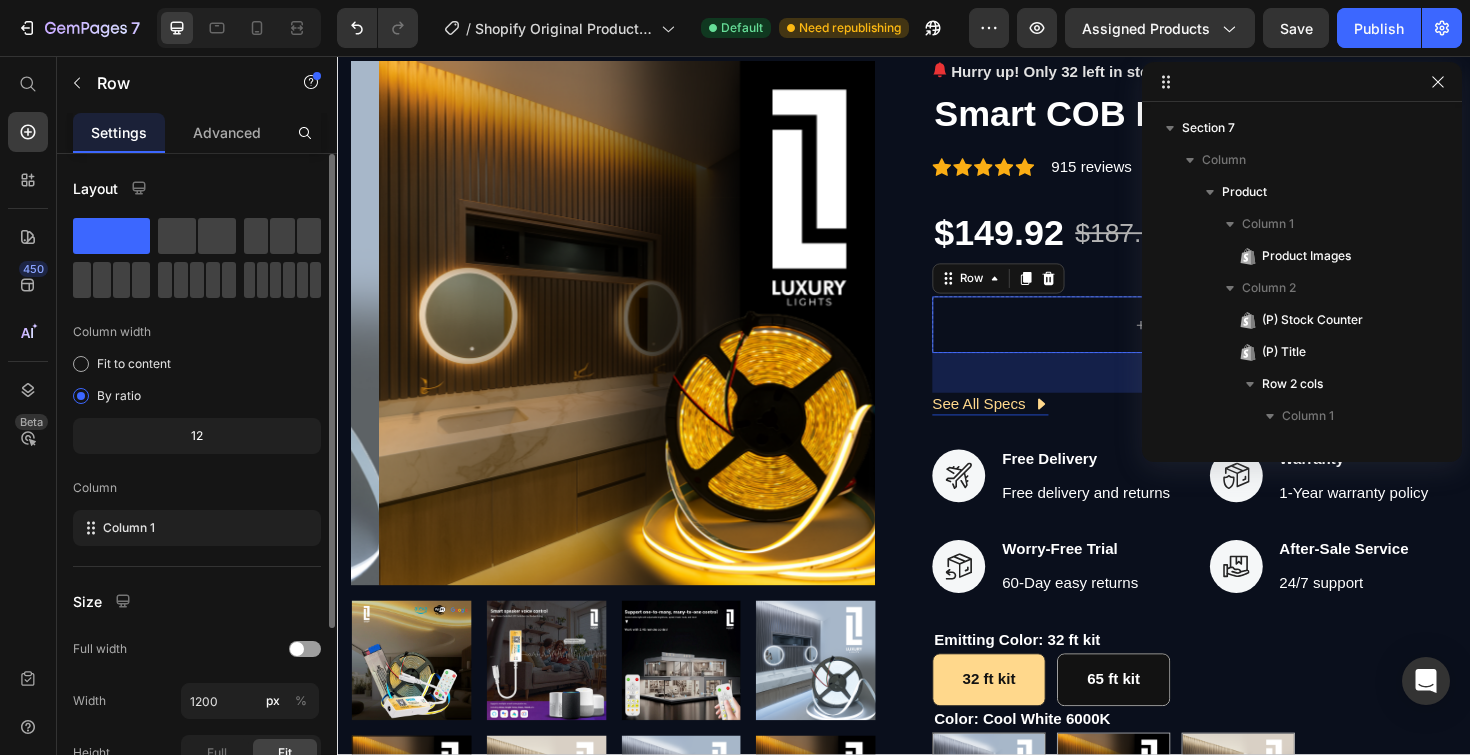 scroll, scrollTop: 698, scrollLeft: 0, axis: vertical 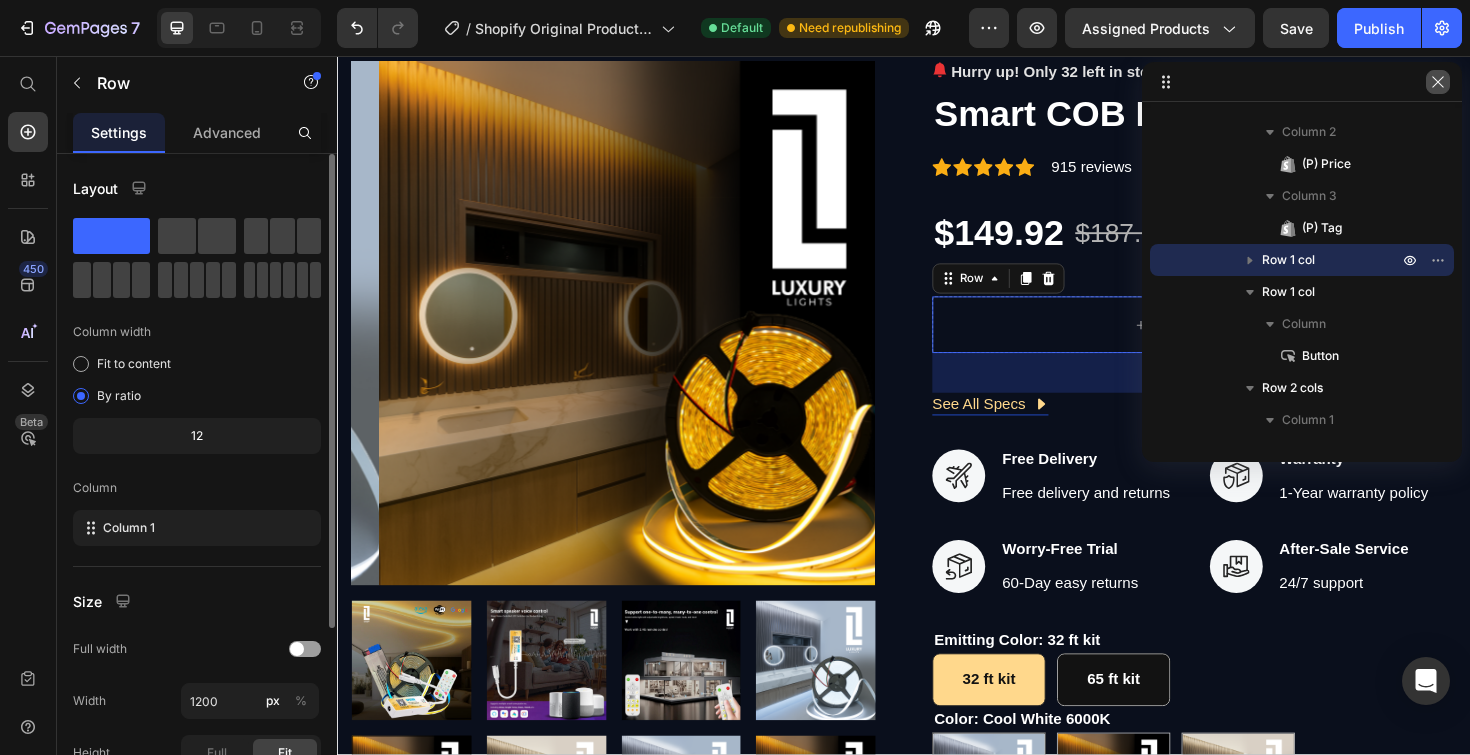 click 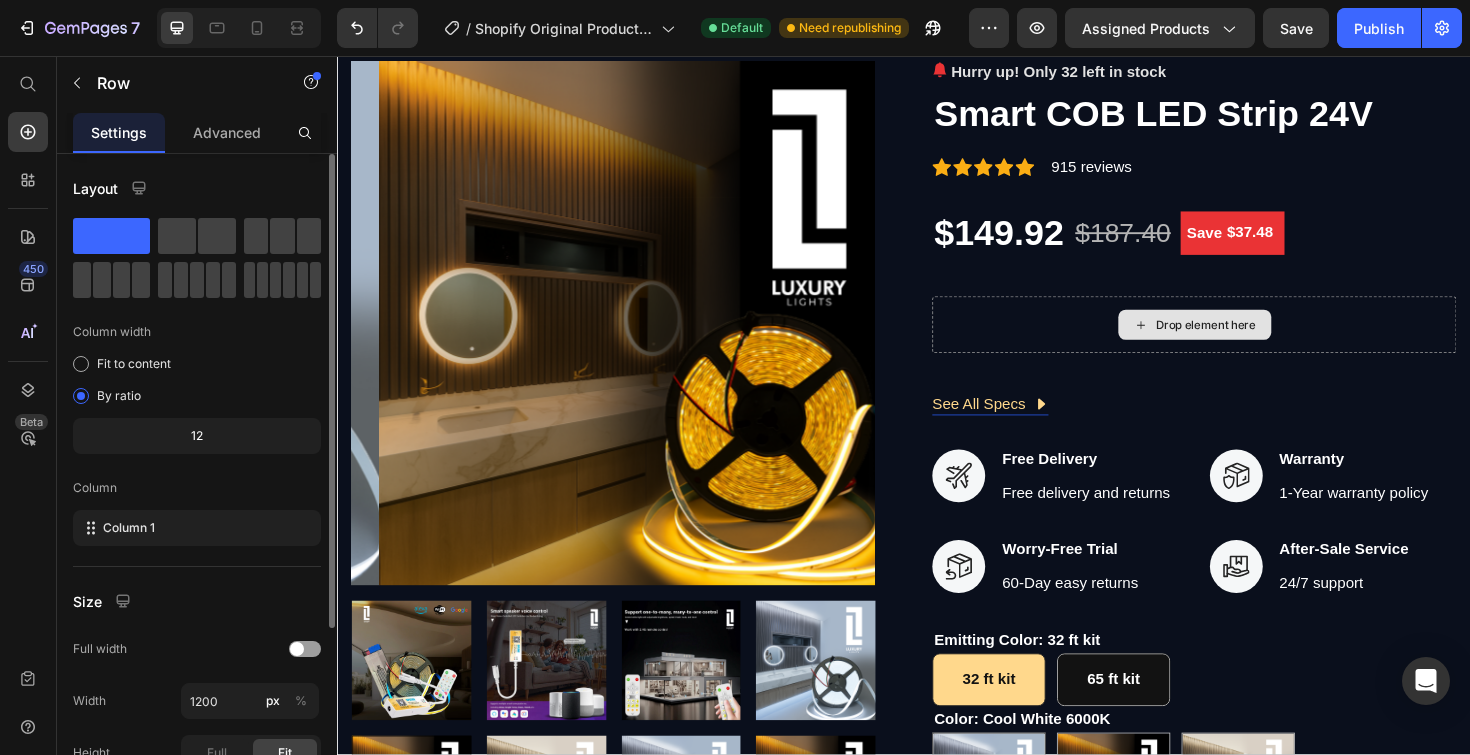 click on "Drop element here" at bounding box center [1257, 341] 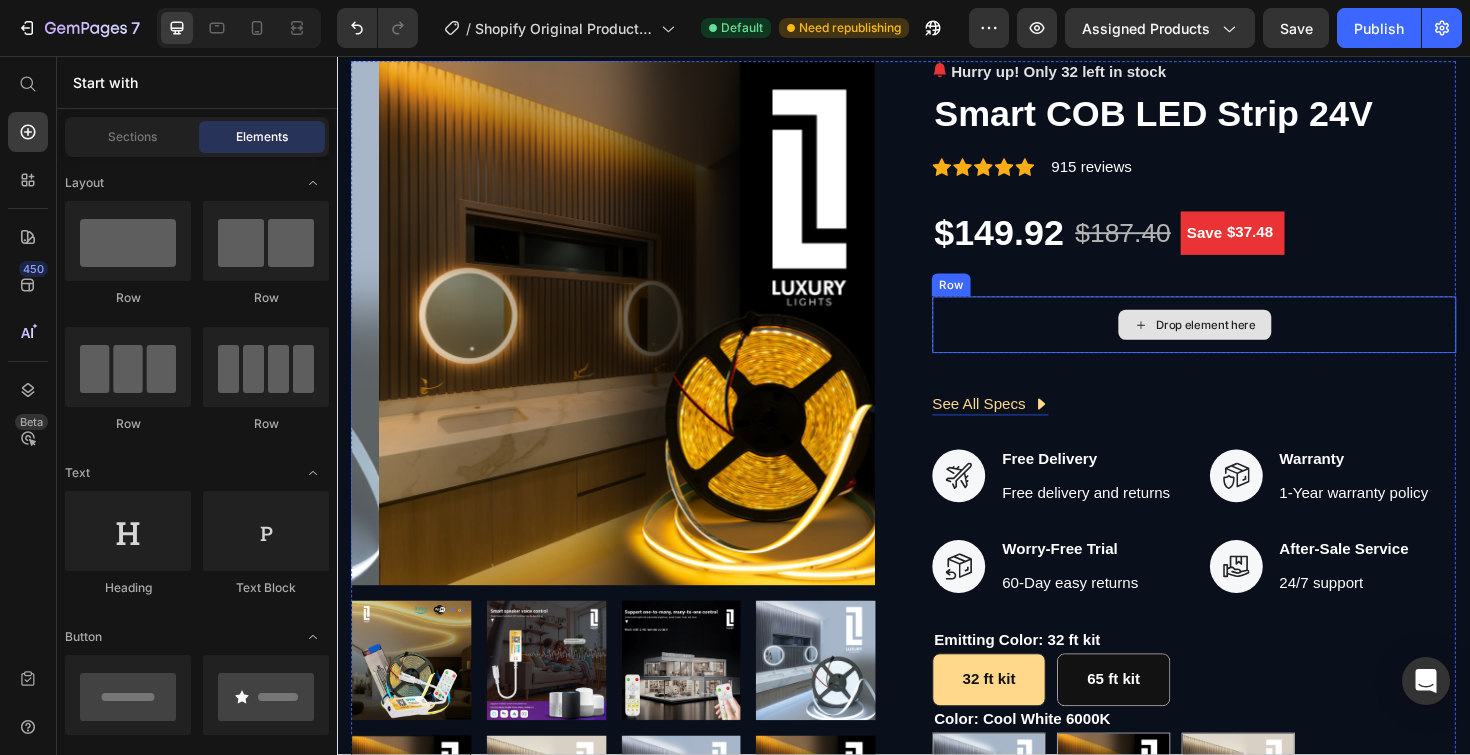 click on "Drop element here" at bounding box center [1245, 341] 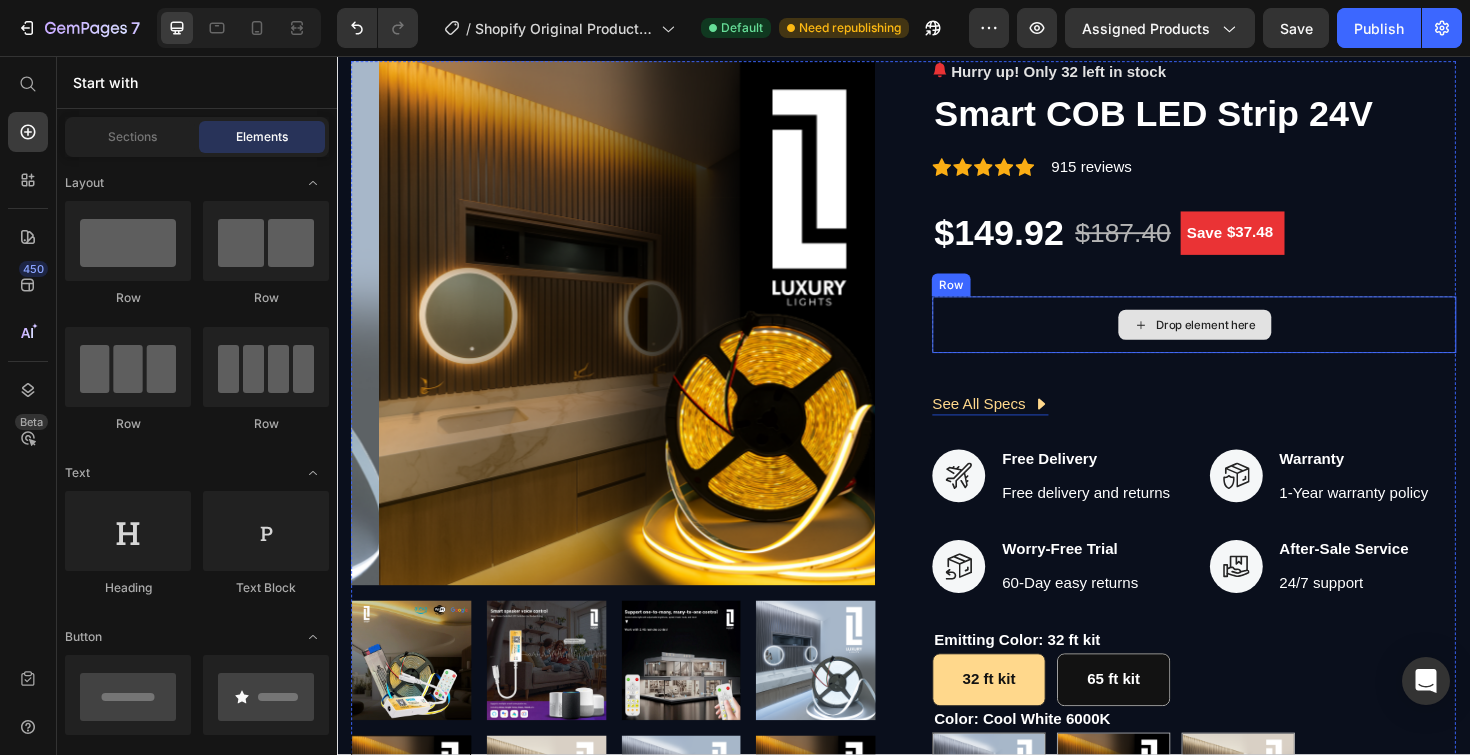 click on "Drop element here" at bounding box center (1245, 341) 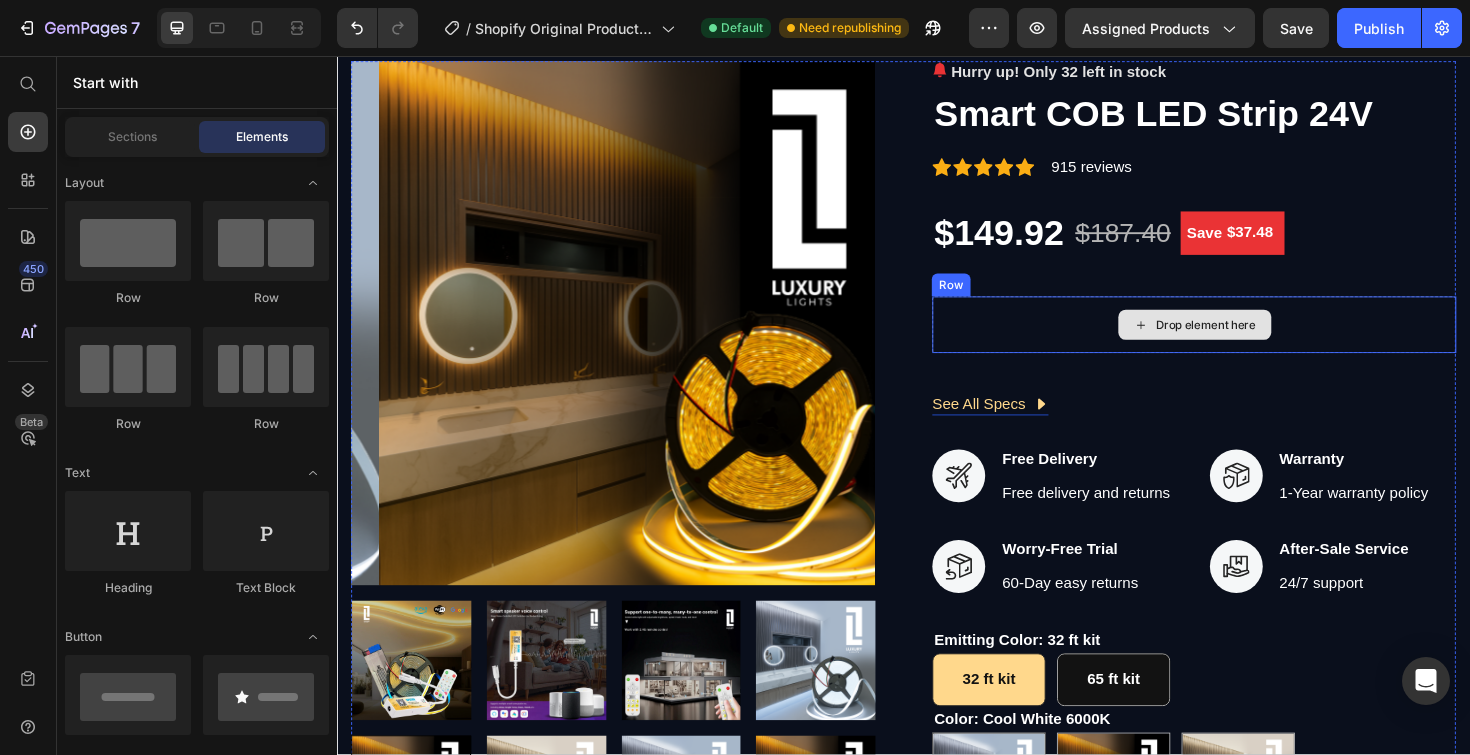 click on "Drop element here" at bounding box center (1245, 341) 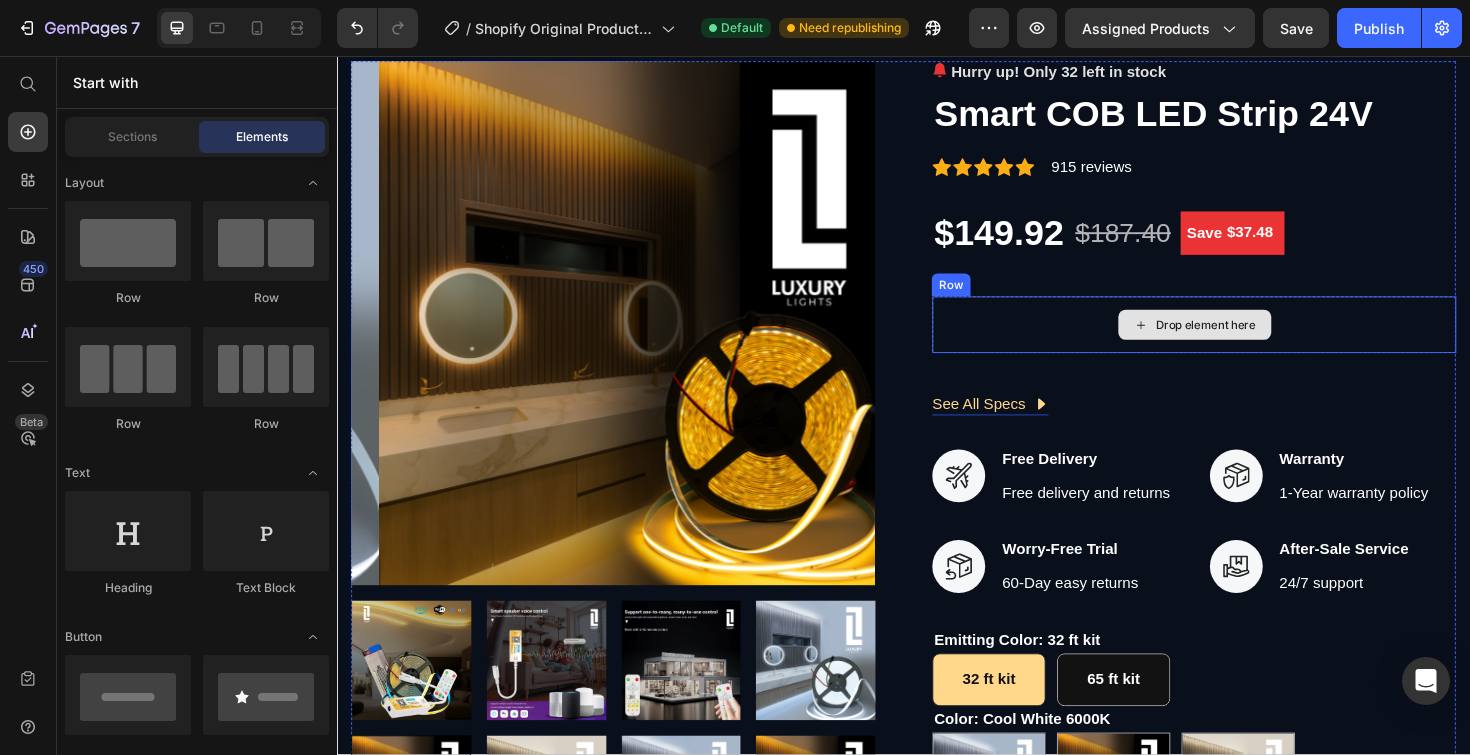 click on "Drop element here" at bounding box center (1245, 341) 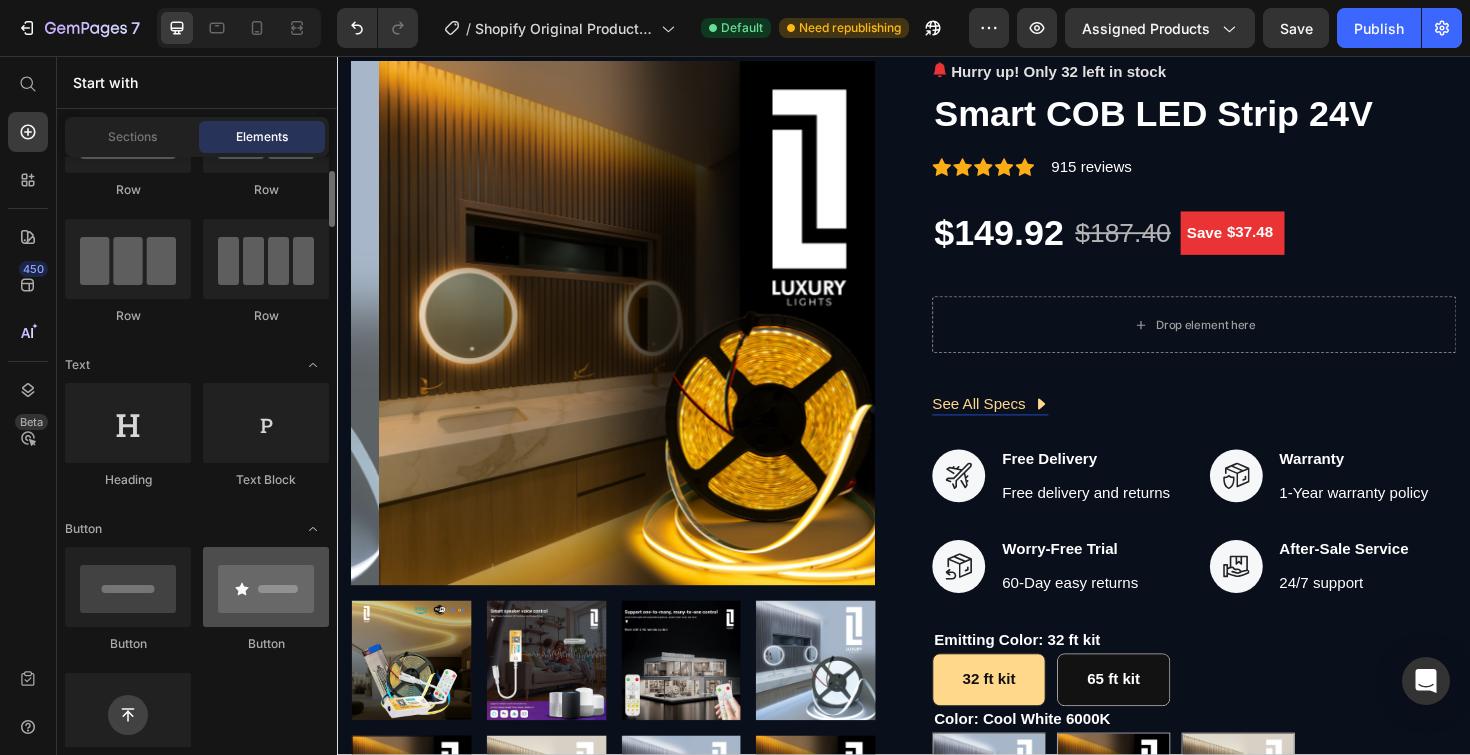scroll, scrollTop: 135, scrollLeft: 0, axis: vertical 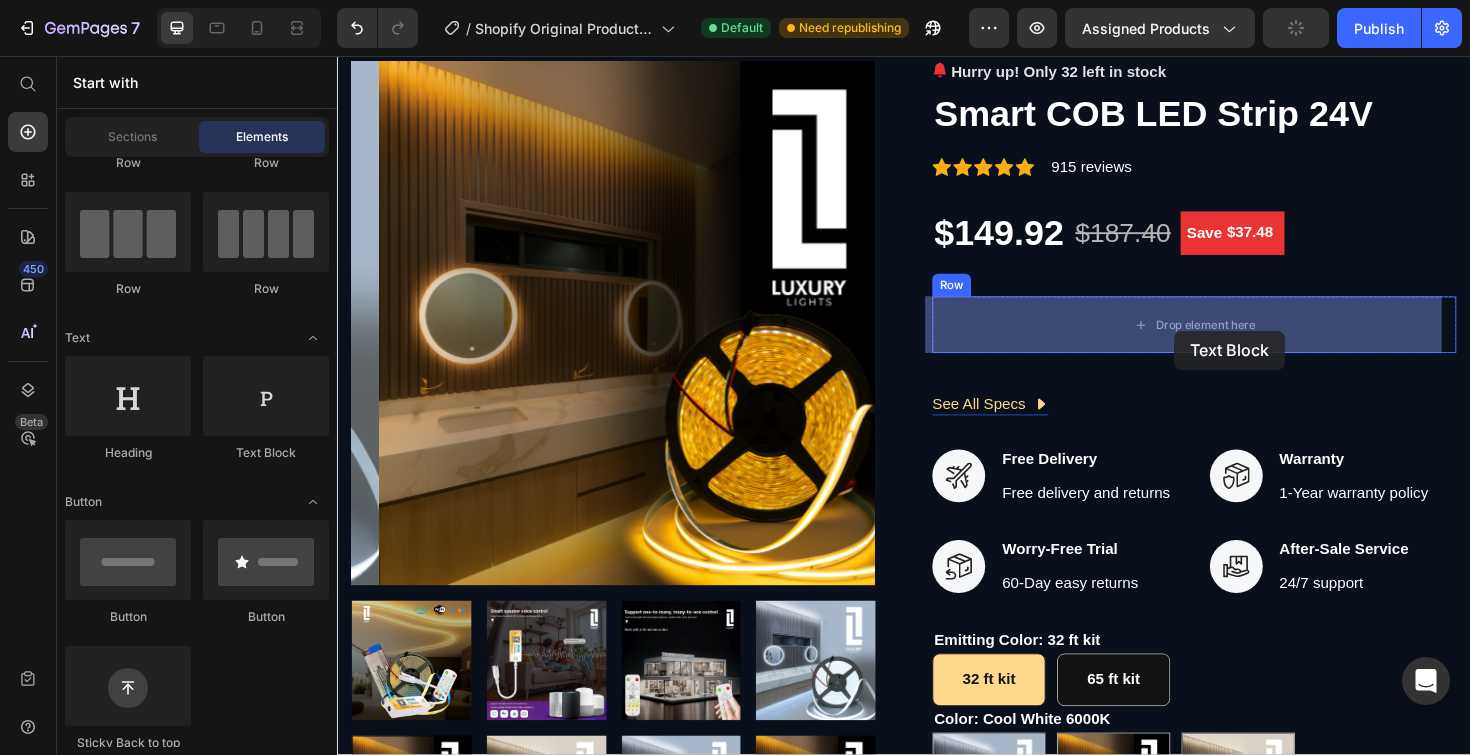 drag, startPoint x: 596, startPoint y: 470, endPoint x: 1223, endPoint y: 347, distance: 638.9507 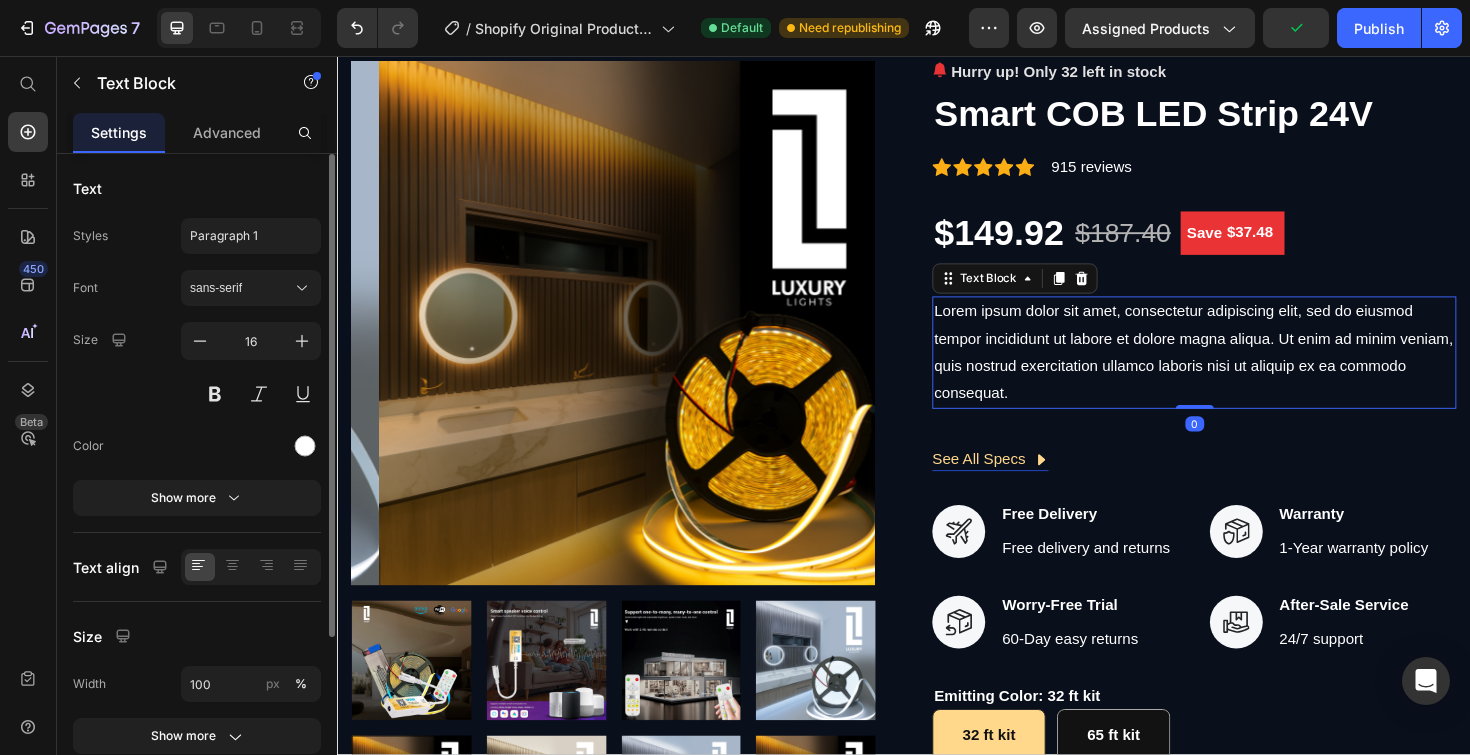 click on "Lorem ipsum dolor sit amet, consectetur adipiscing elit, sed do eiusmod tempor incididunt ut labore et dolore magna aliqua. Ut enim ad minim veniam, quis nostrud exercitation ullamco laboris nisi ut aliquip ex ea commodo consequat." at bounding box center (1244, 370) 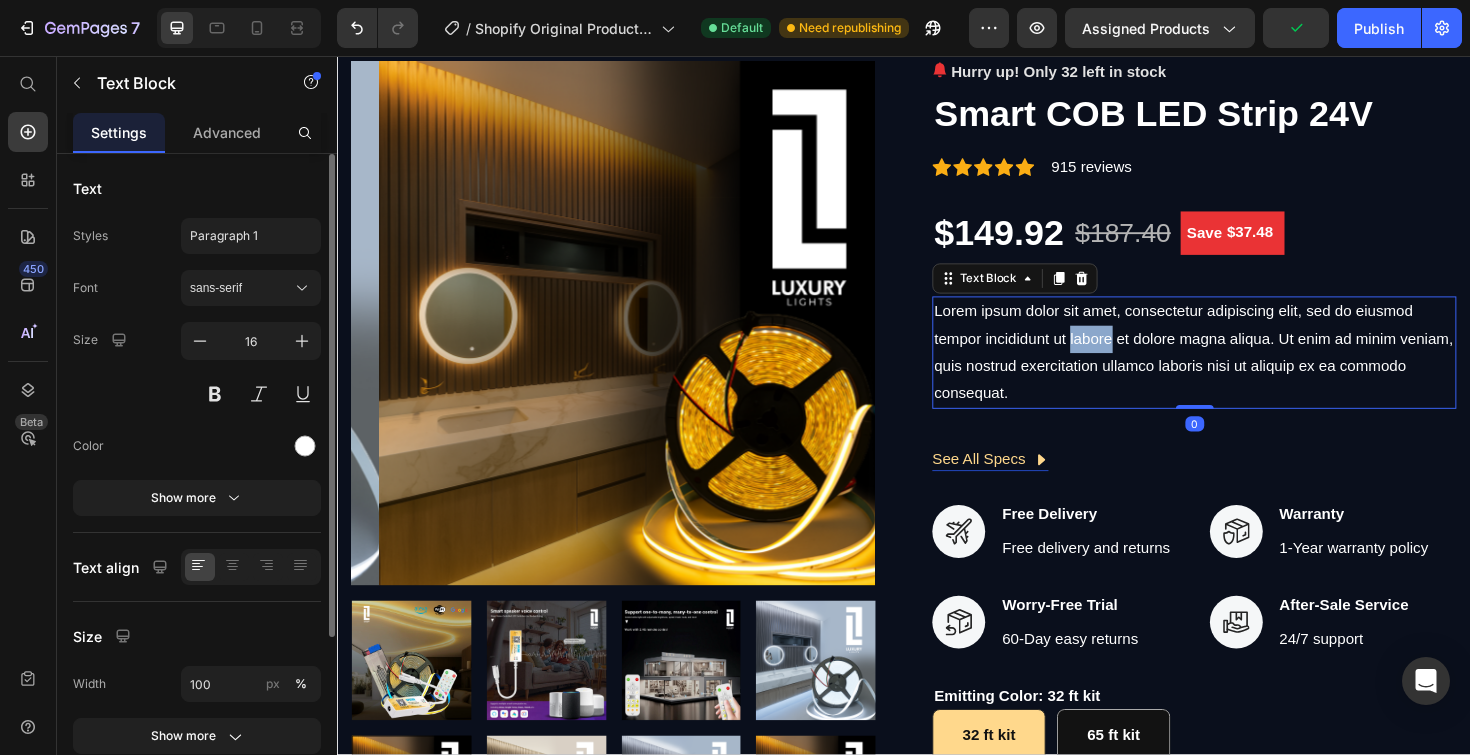 click on "Lorem ipsum dolor sit amet, consectetur adipiscing elit, sed do eiusmod tempor incididunt ut labore et dolore magna aliqua. Ut enim ad minim veniam, quis nostrud exercitation ullamco laboris nisi ut aliquip ex ea commodo consequat." at bounding box center [1244, 370] 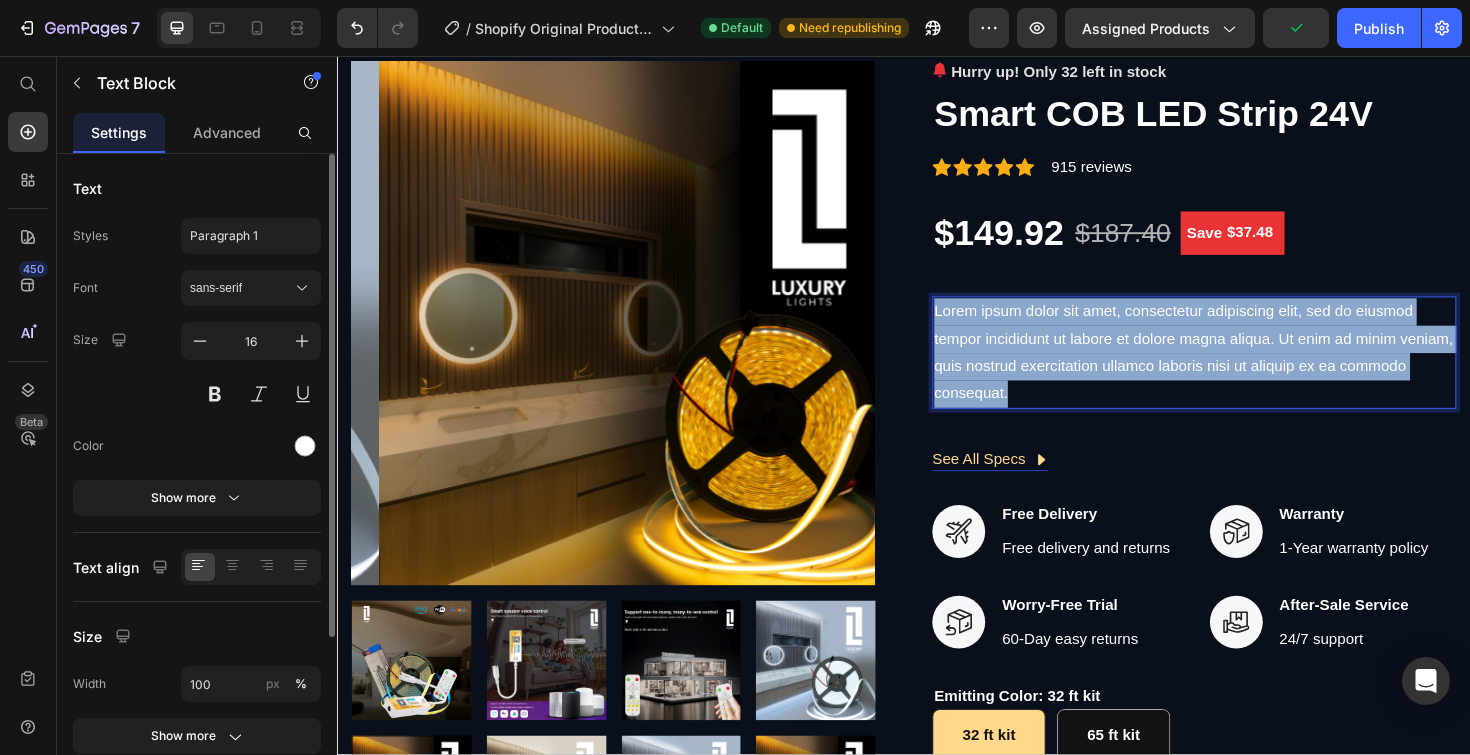 click on "Lorem ipsum dolor sit amet, consectetur adipiscing elit, sed do eiusmod tempor incididunt ut labore et dolore magna aliqua. Ut enim ad minim veniam, quis nostrud exercitation ullamco laboris nisi ut aliquip ex ea commodo consequat." at bounding box center (1244, 370) 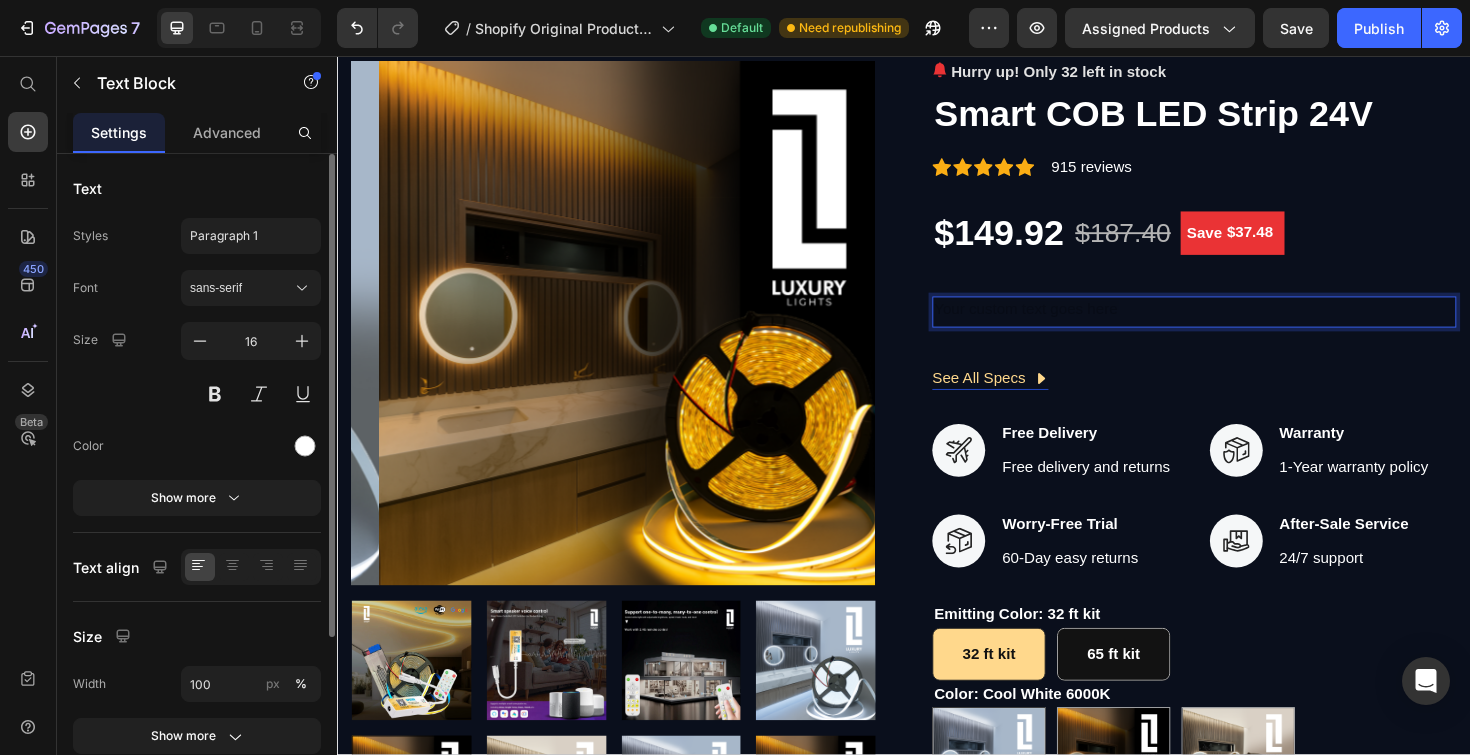 click at bounding box center (1244, 327) 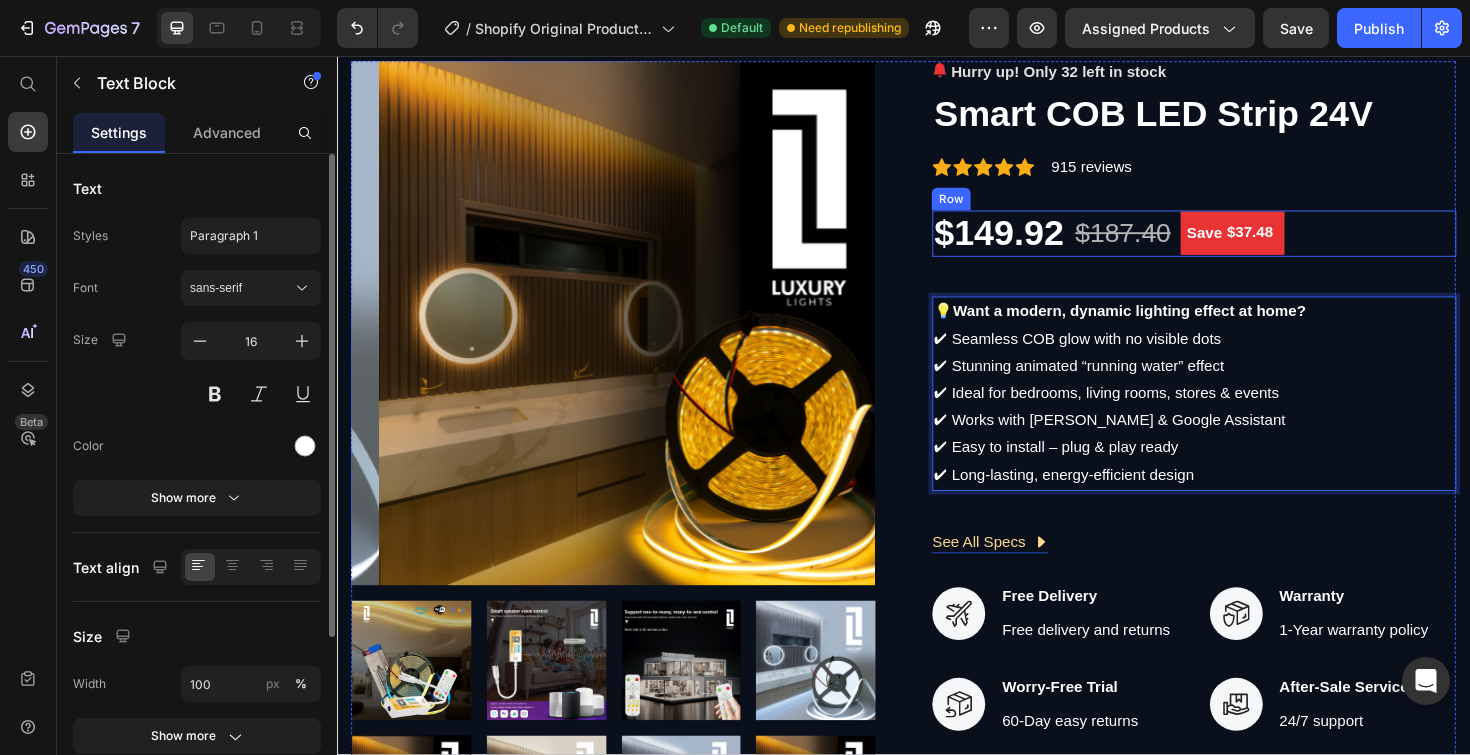click on "$149.92 (P) Price $187.40 (P) Price Save $37.48 (P) Tag Row" at bounding box center (1244, 245) 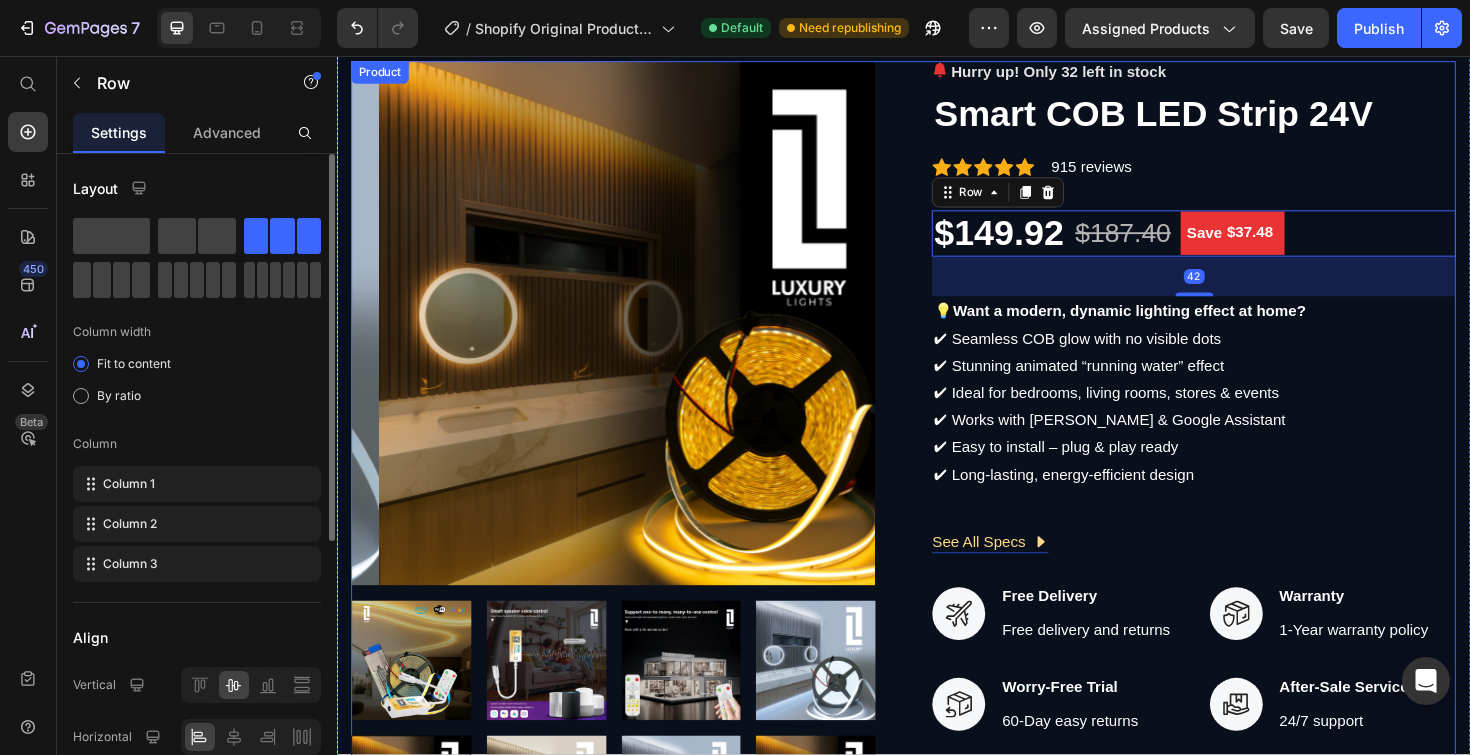 click on "Product Images
Hurry up! Only 32 left in stock (P) Stock Counter Smart COB LED Strip 24V (P) Title
Icon
Icon
Icon
Icon
Icon Icon List Hoz 915 reviews Text block Row $149.92 (P) Price $187.40 (P) Price Save $37.48 (P) Tag Row   42 💡  Want a modern, dynamic lighting effect at home? ✔ Seamless COB glow with no visible dots ✔ Stunning animated “running water” effect ✔ Ideal for bedrooms, living rooms, stores & events ✔ Works with Alexa & Google Assistant ✔ Easy to install – plug & play ready ✔ Long-lasting, energy-efficient design Text Block Row
See All Specs Button Row
Icon Free Delivery Text block Free delivery and returns Text block Icon List
Icon Worry-Free Trial Text block 60-Day easy returns Text block Icon List
Icon Warranty Text block 1-Year warranty policy Text block Icon List
Icon After-Sale Service Row 1" at bounding box center [937, 661] 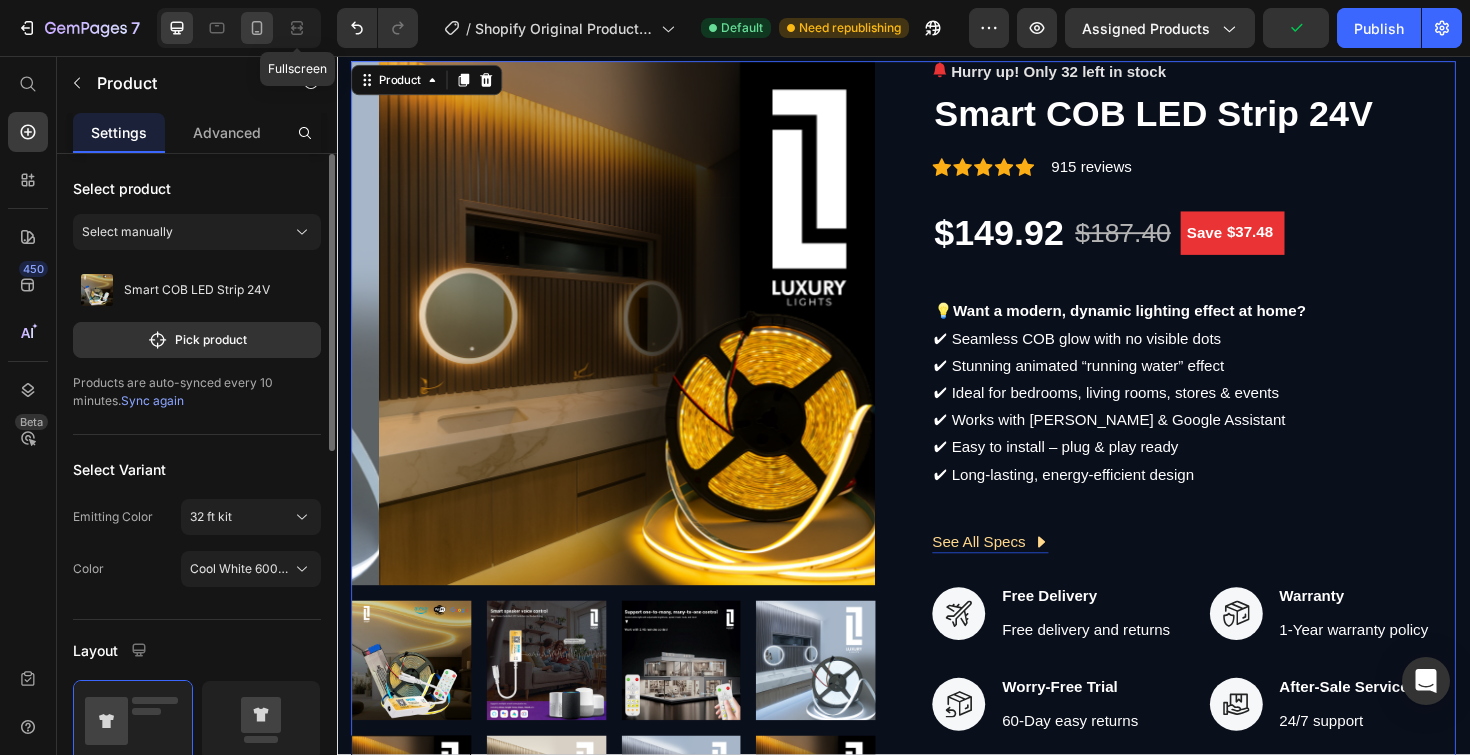 click 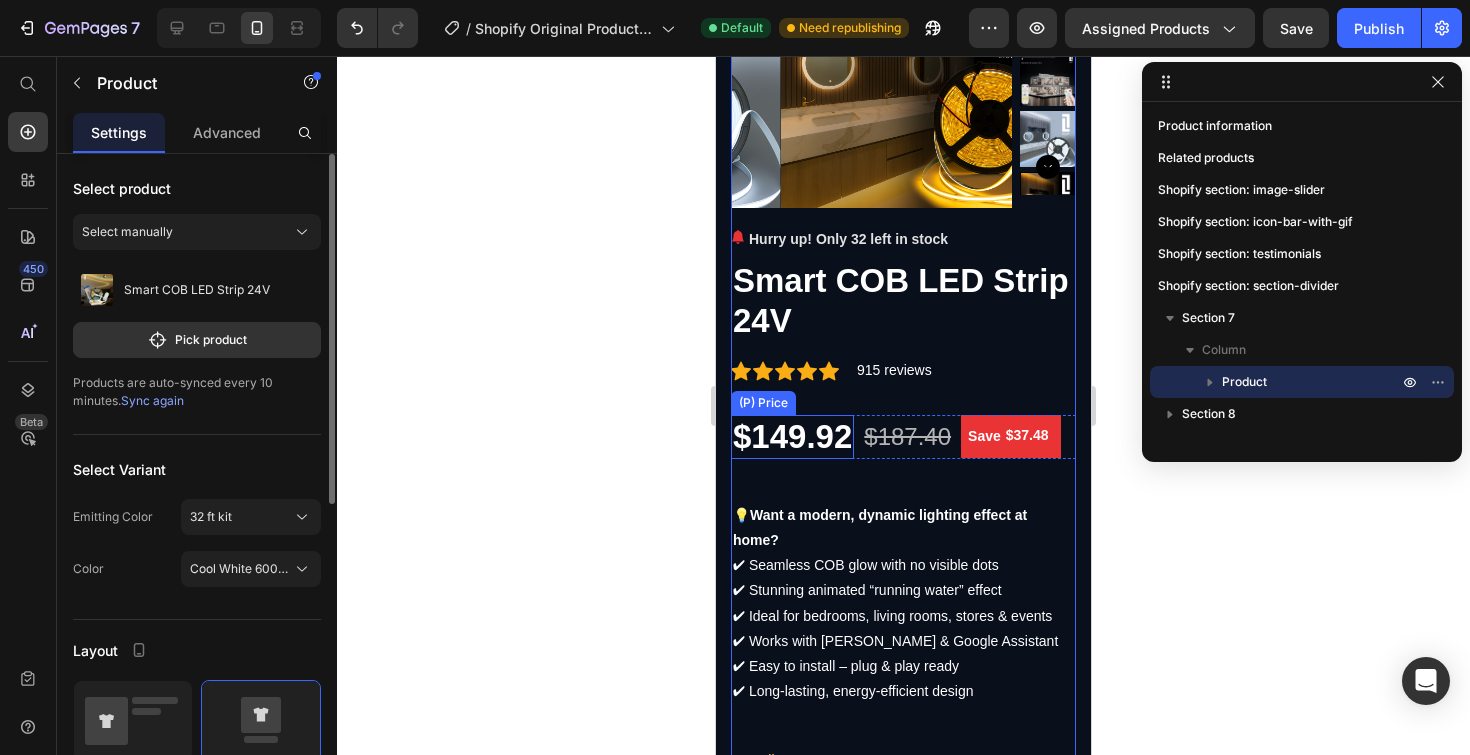 scroll, scrollTop: 869, scrollLeft: 0, axis: vertical 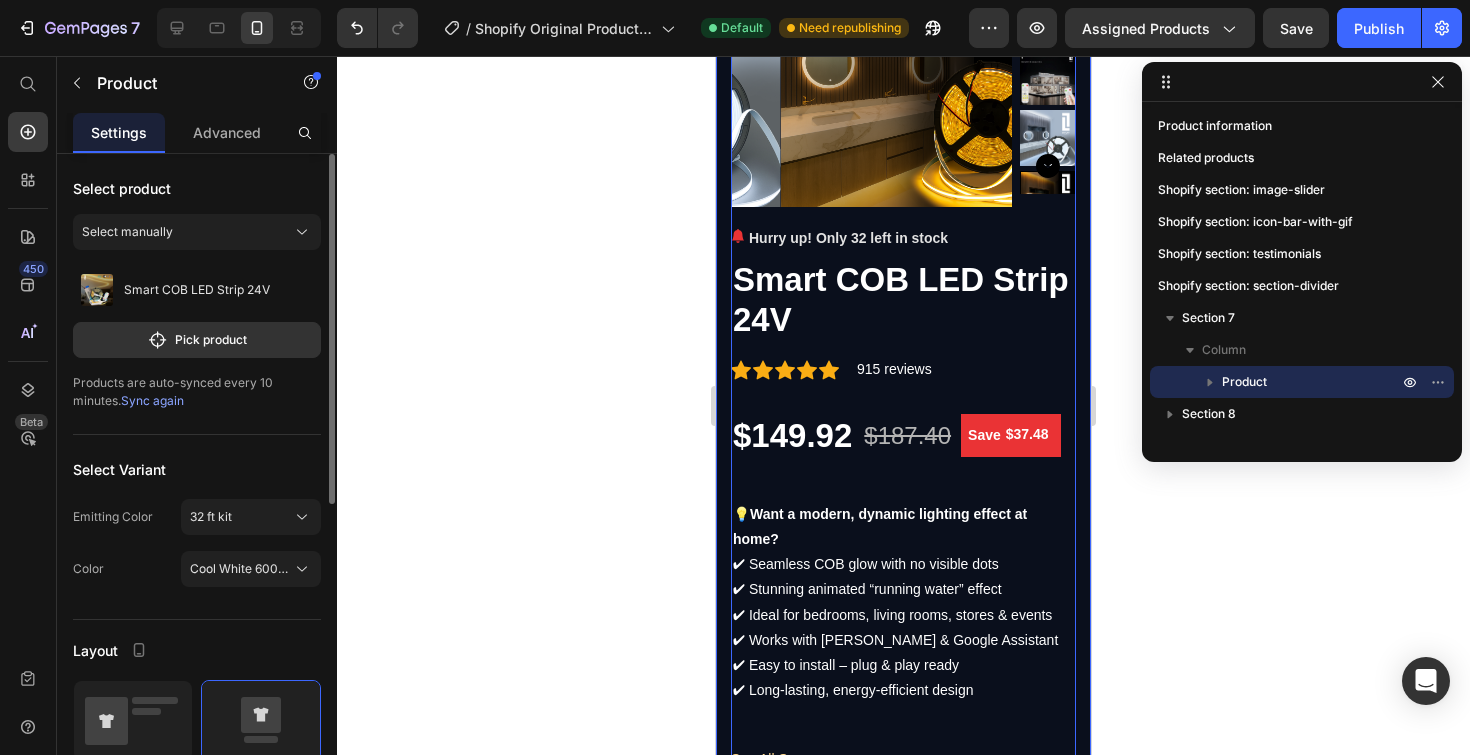 click 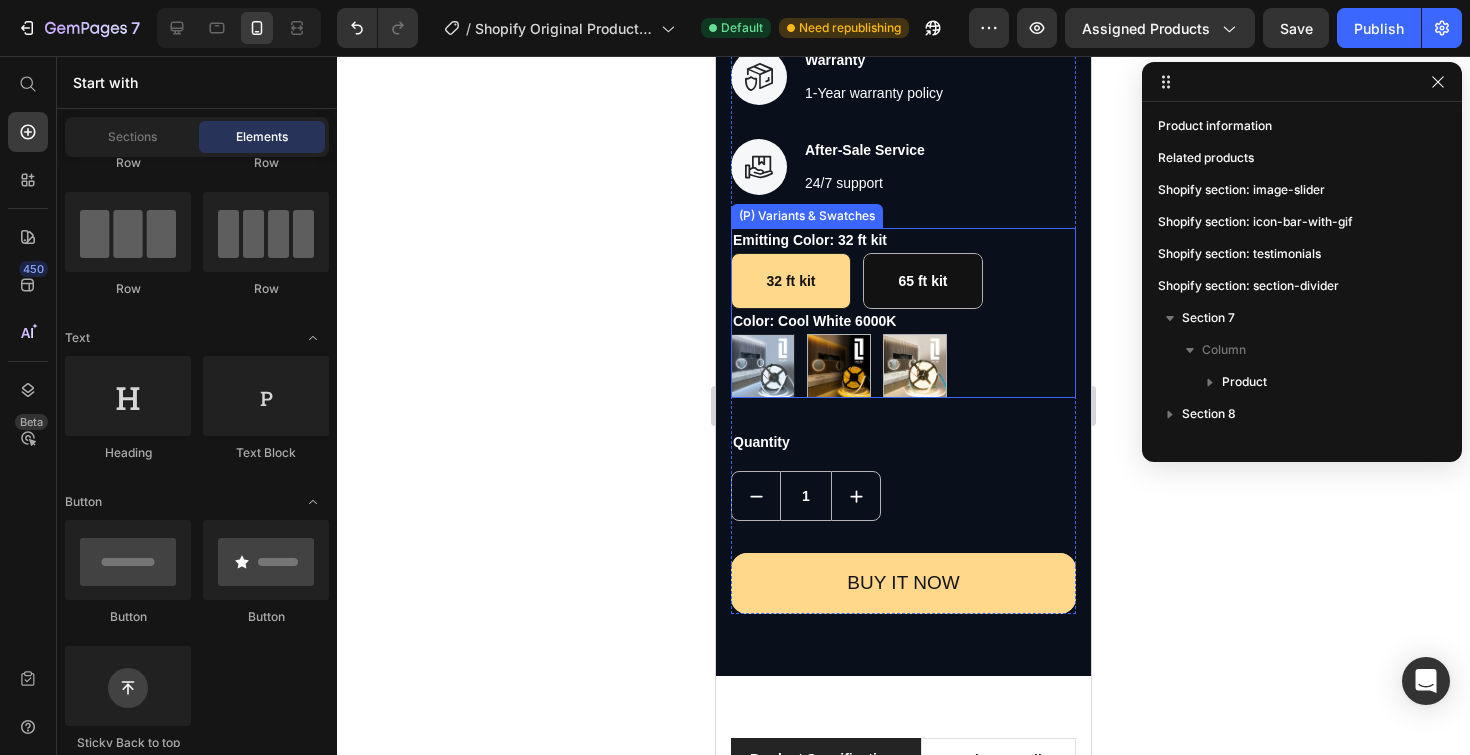 scroll, scrollTop: 1920, scrollLeft: 0, axis: vertical 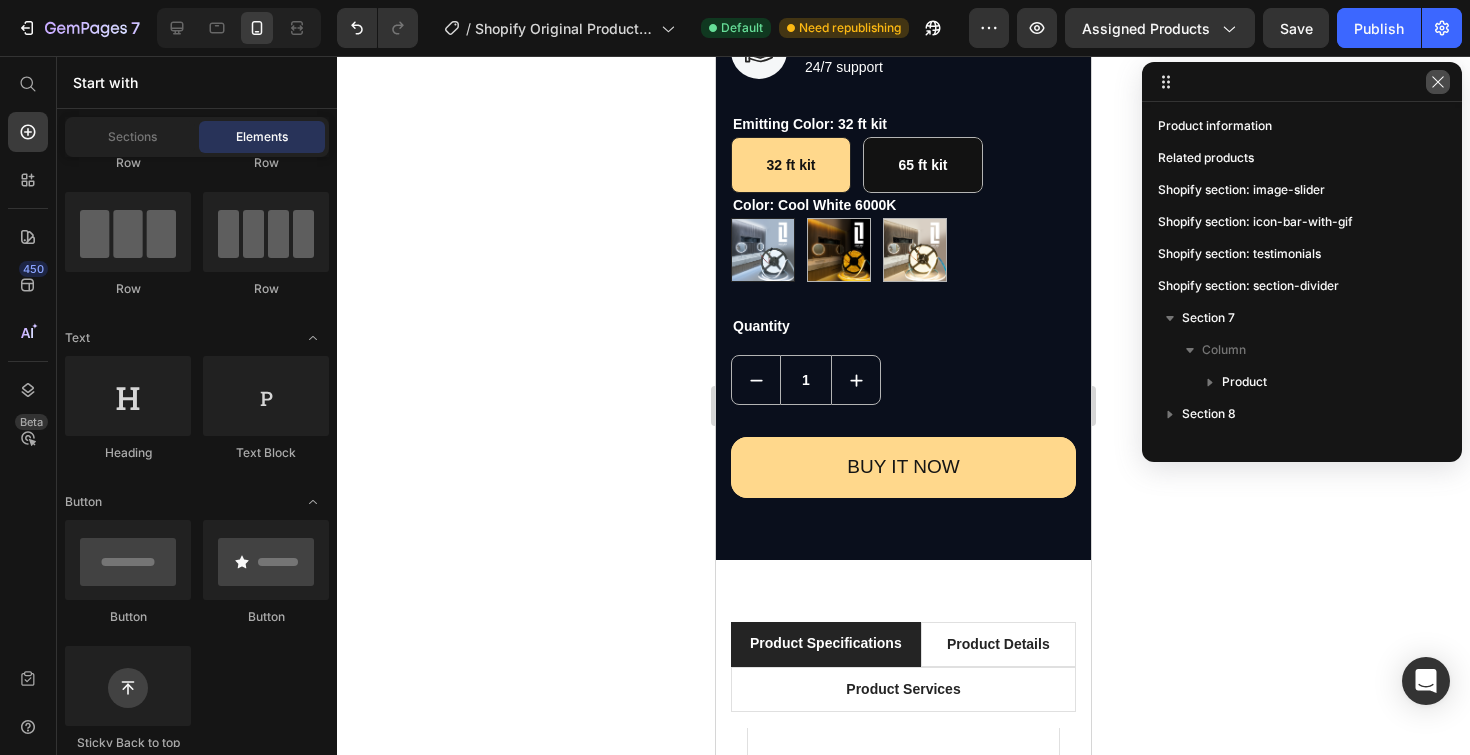 click 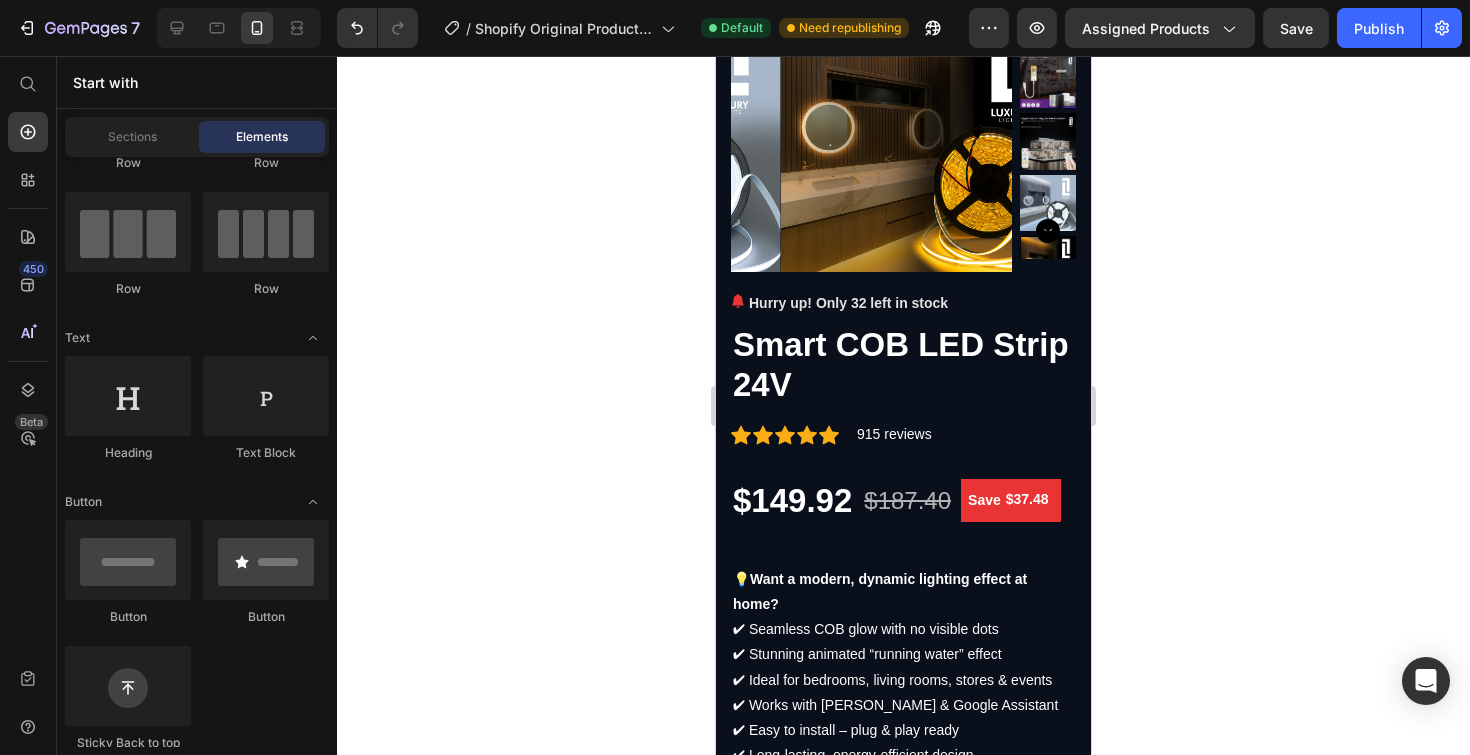 scroll, scrollTop: 803, scrollLeft: 0, axis: vertical 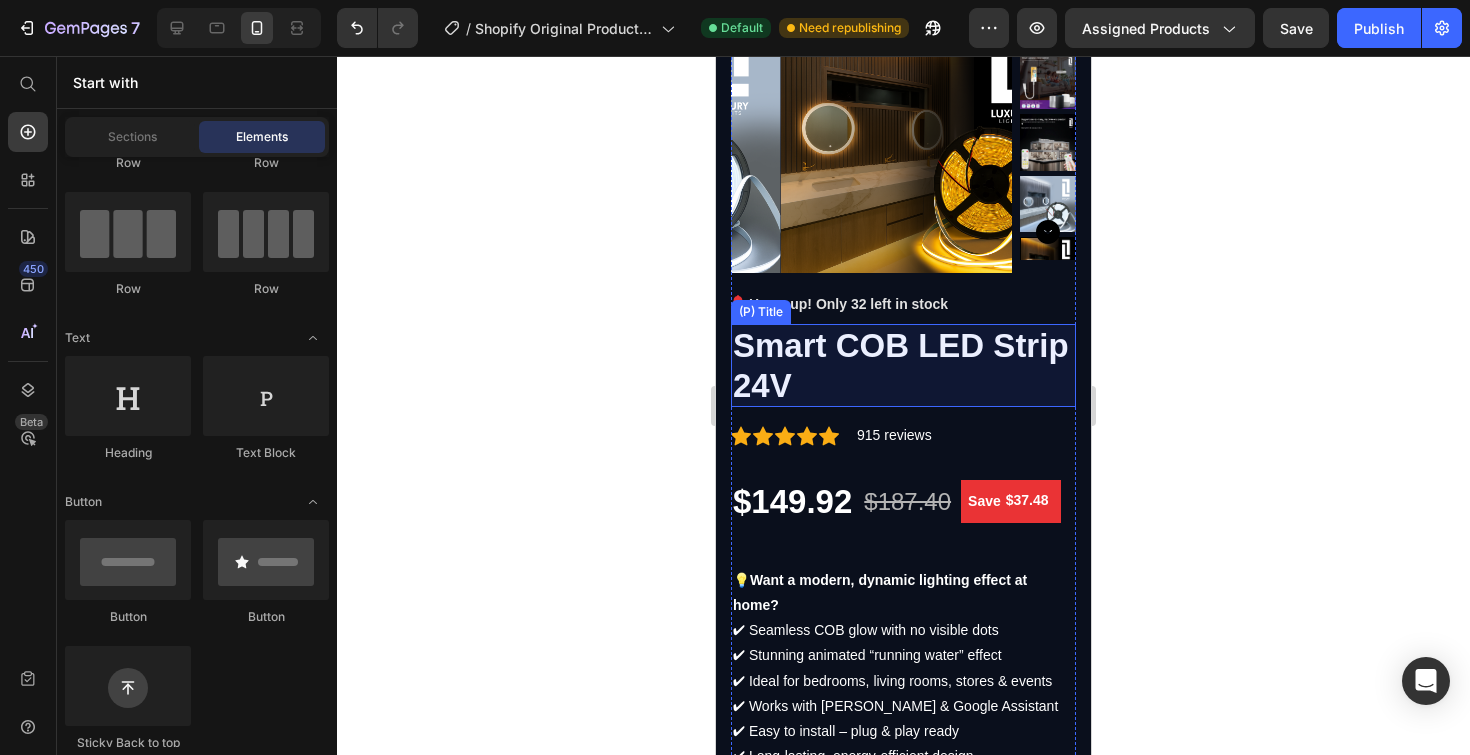 click on "Smart COB LED Strip 24V" at bounding box center [903, 365] 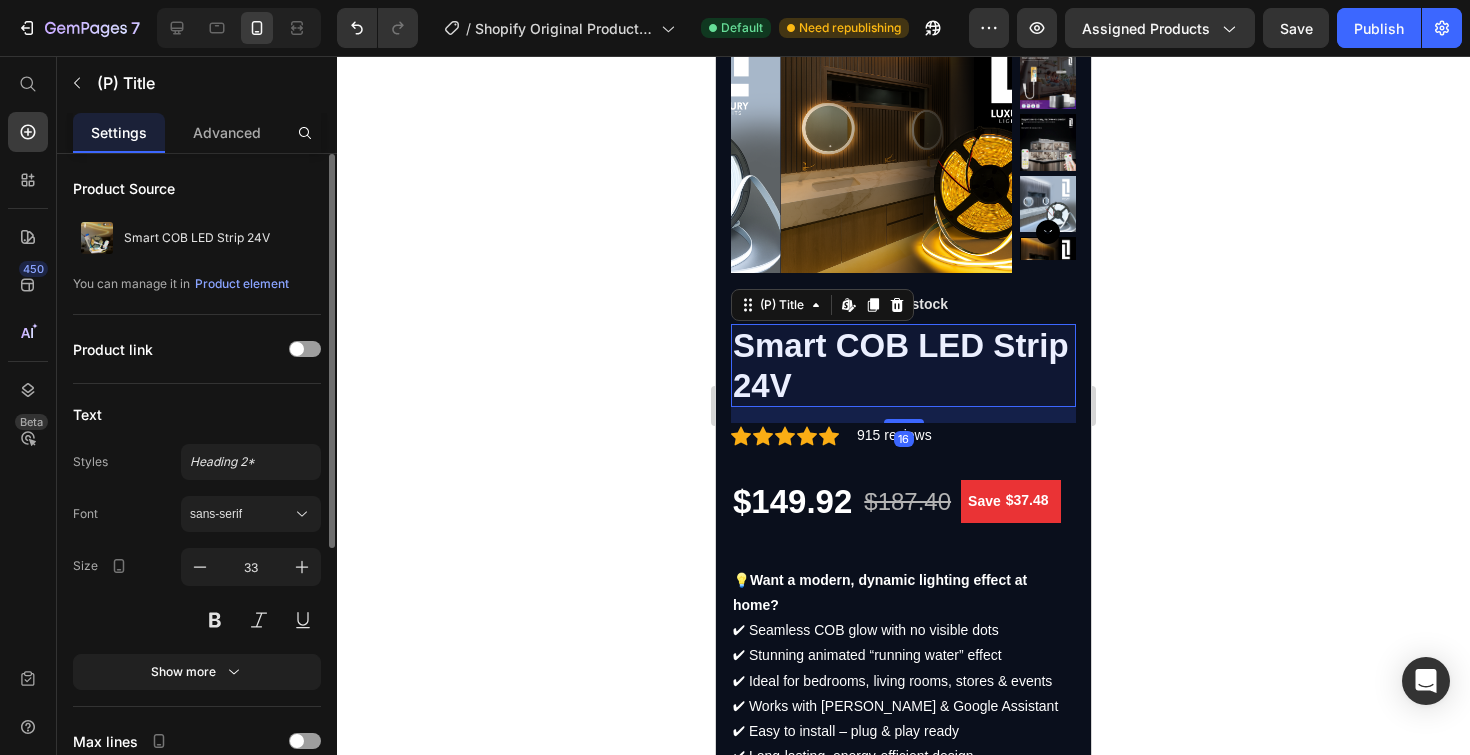 click on "Smart COB LED Strip 24V" at bounding box center [903, 365] 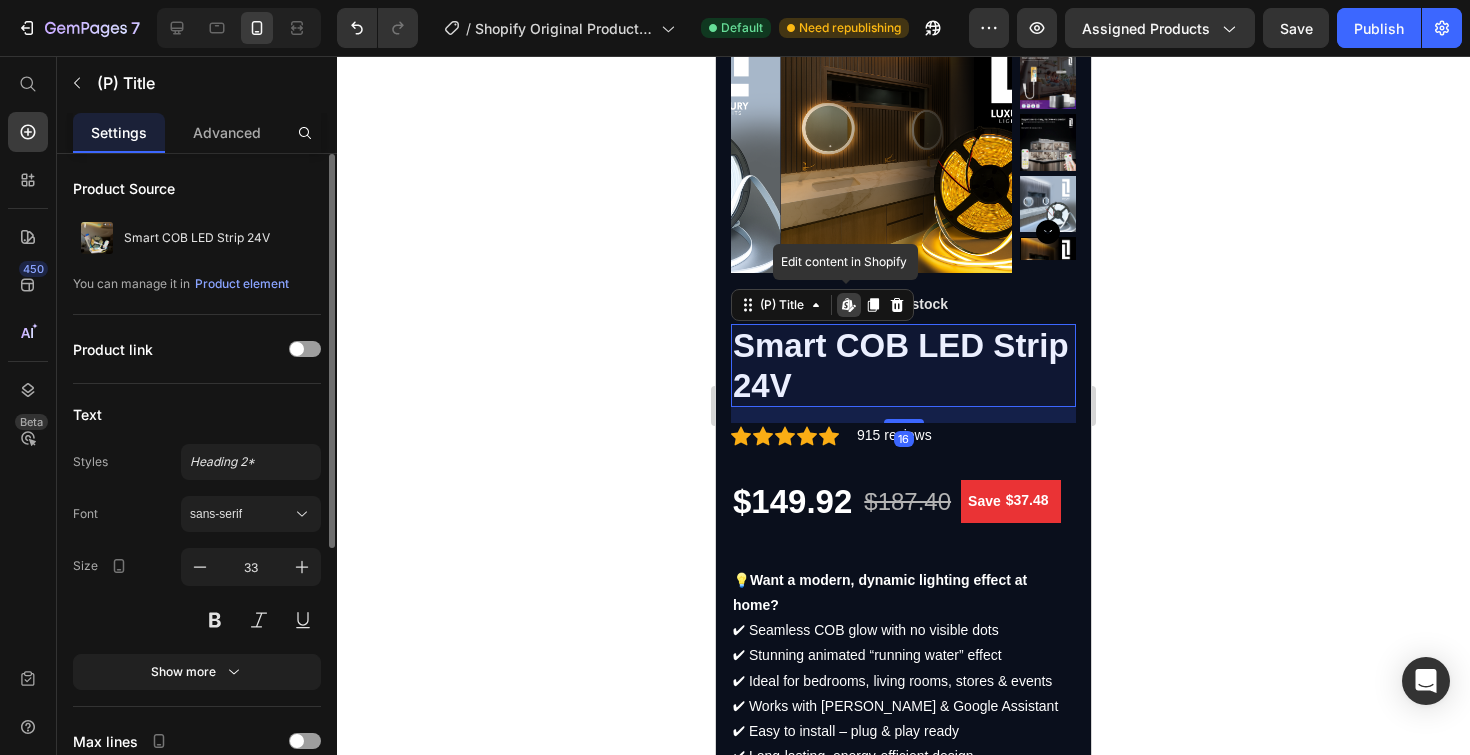 click on "Smart COB LED Strip 24V" at bounding box center (903, 365) 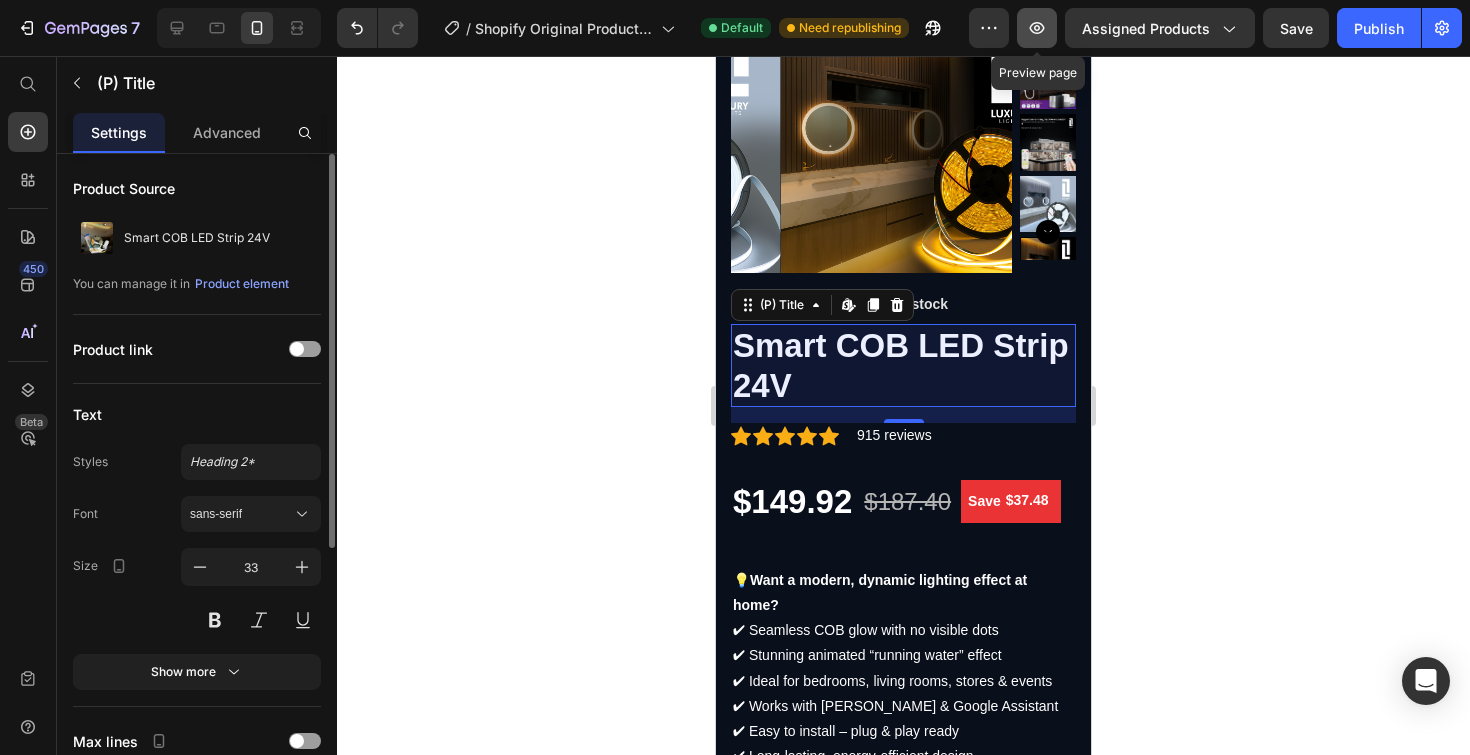click 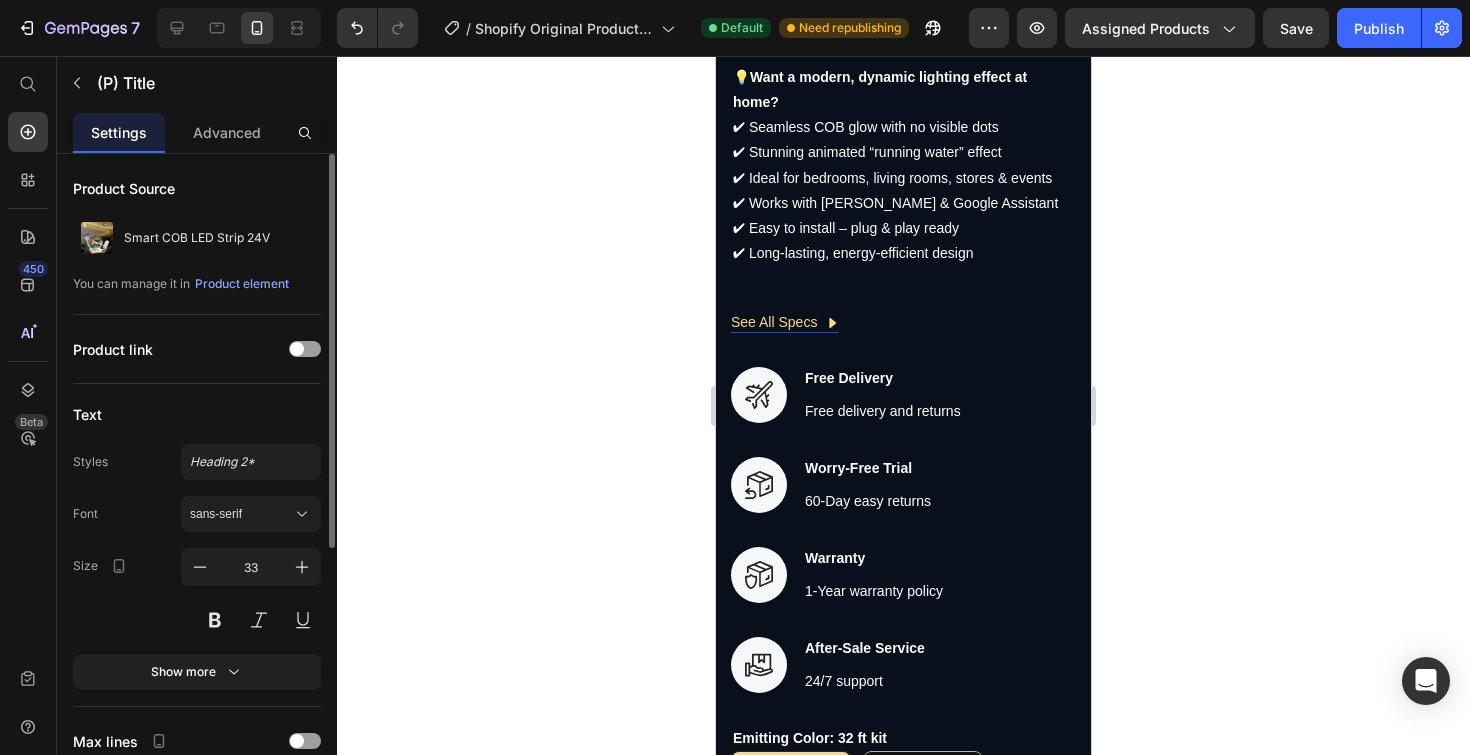 scroll, scrollTop: 1527, scrollLeft: 0, axis: vertical 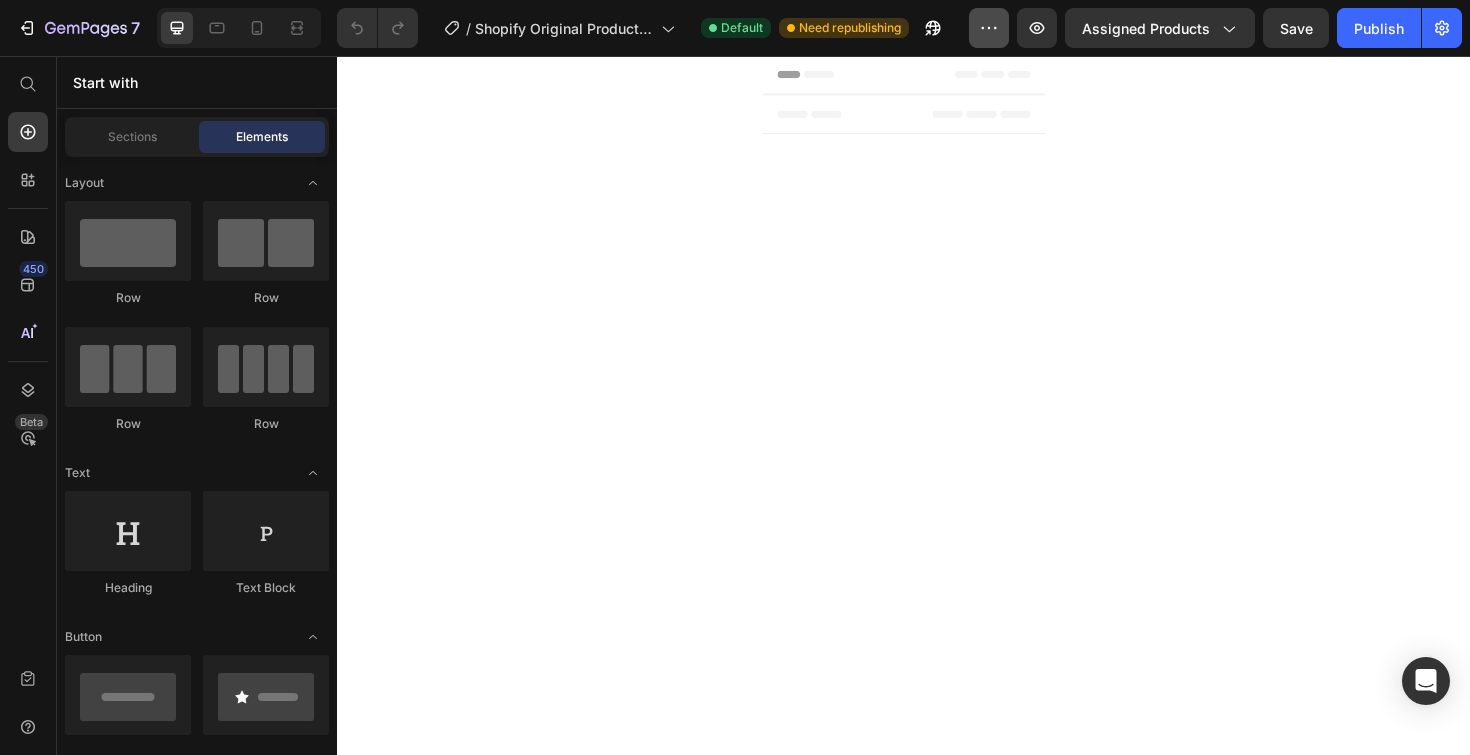 click 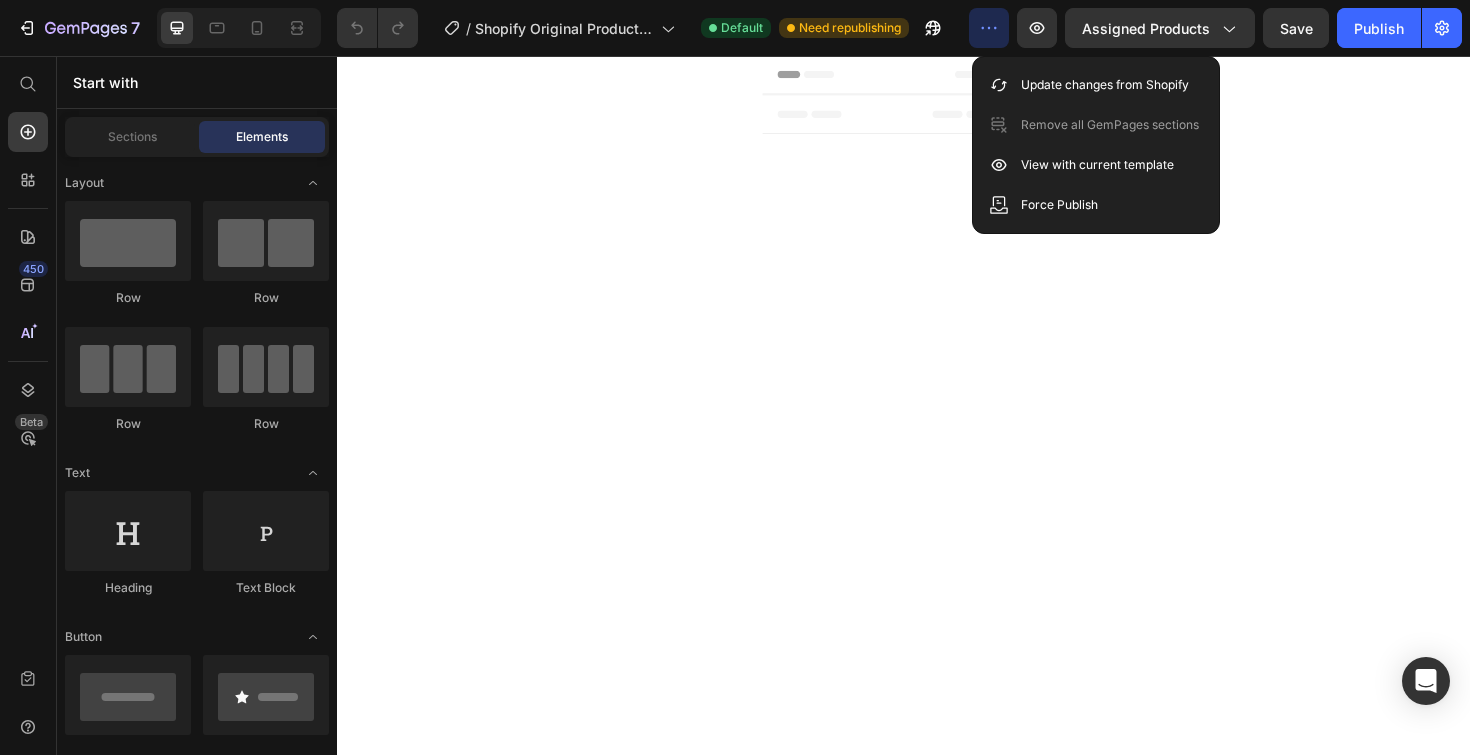 click 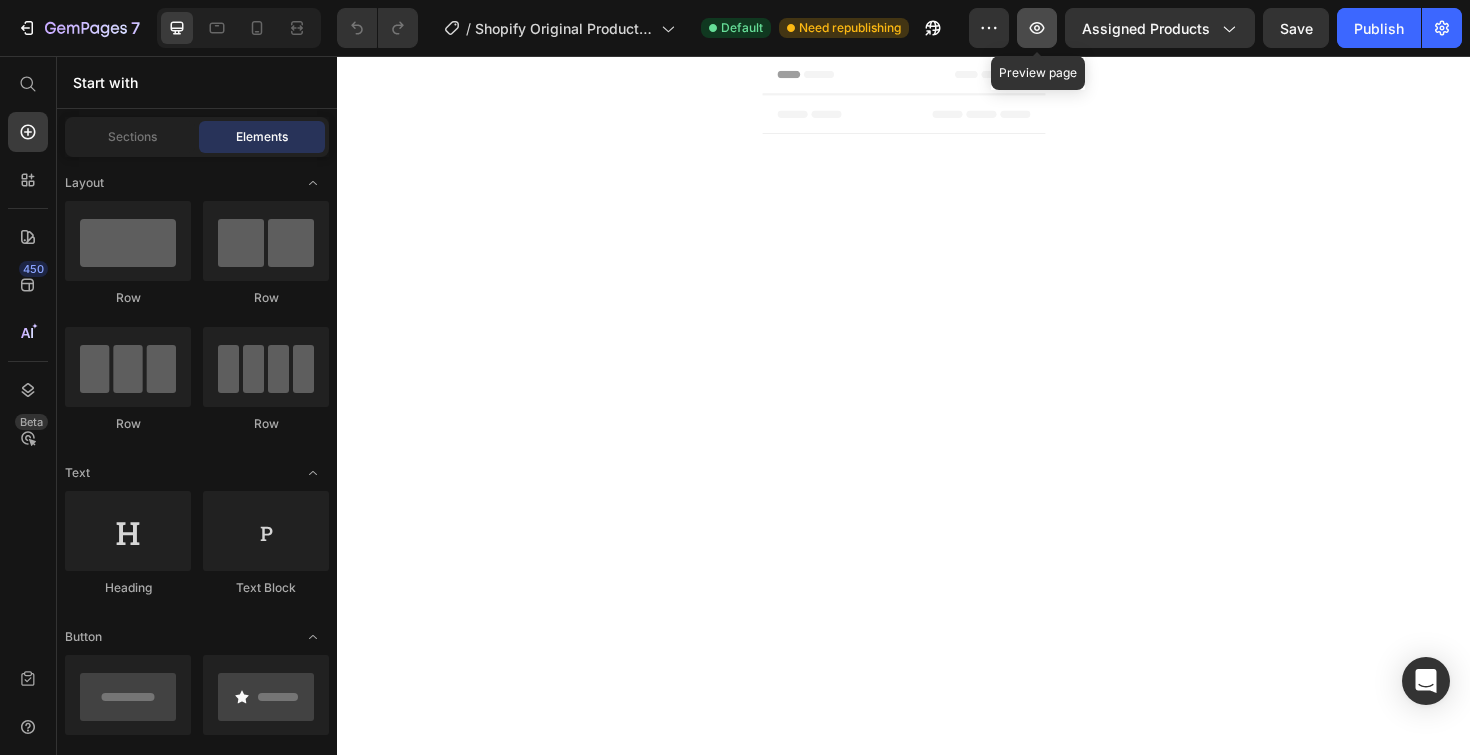 click 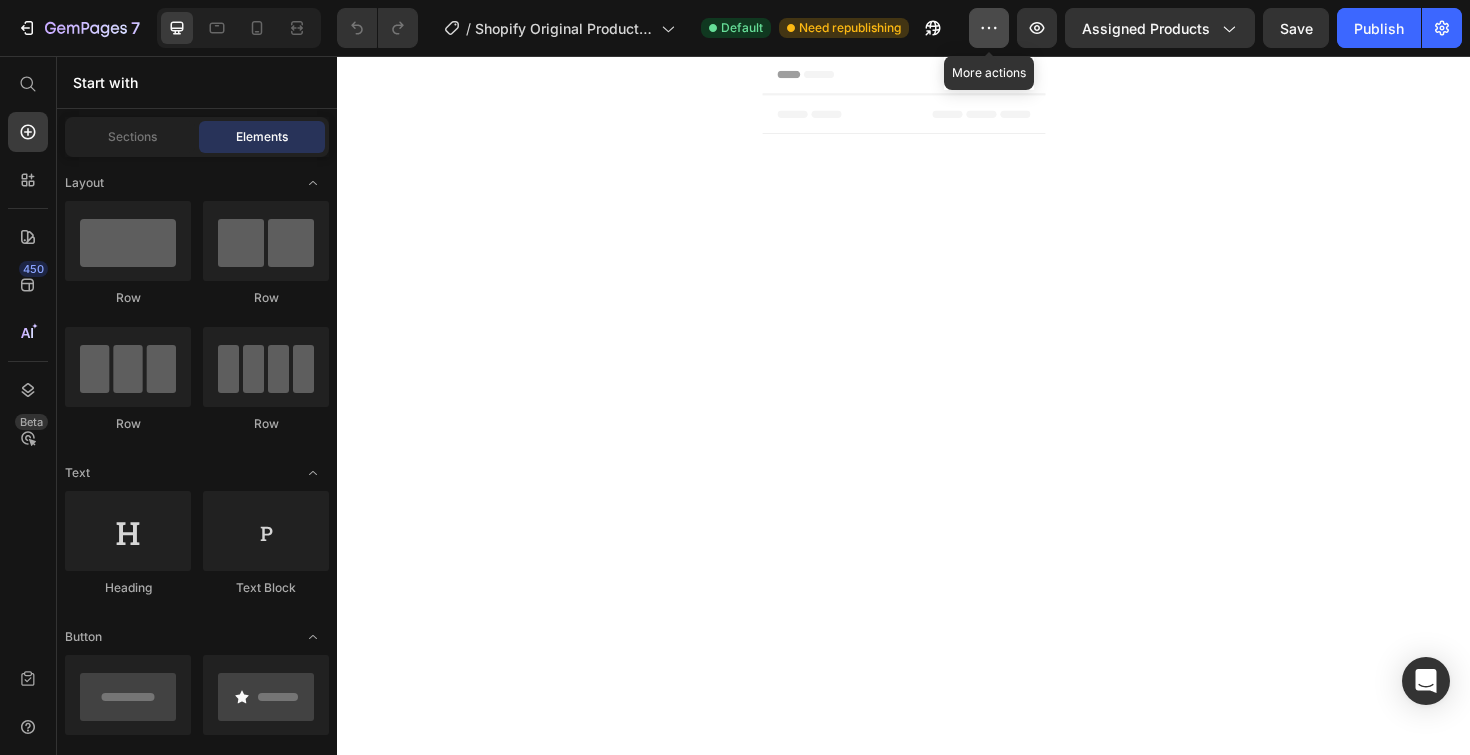 click 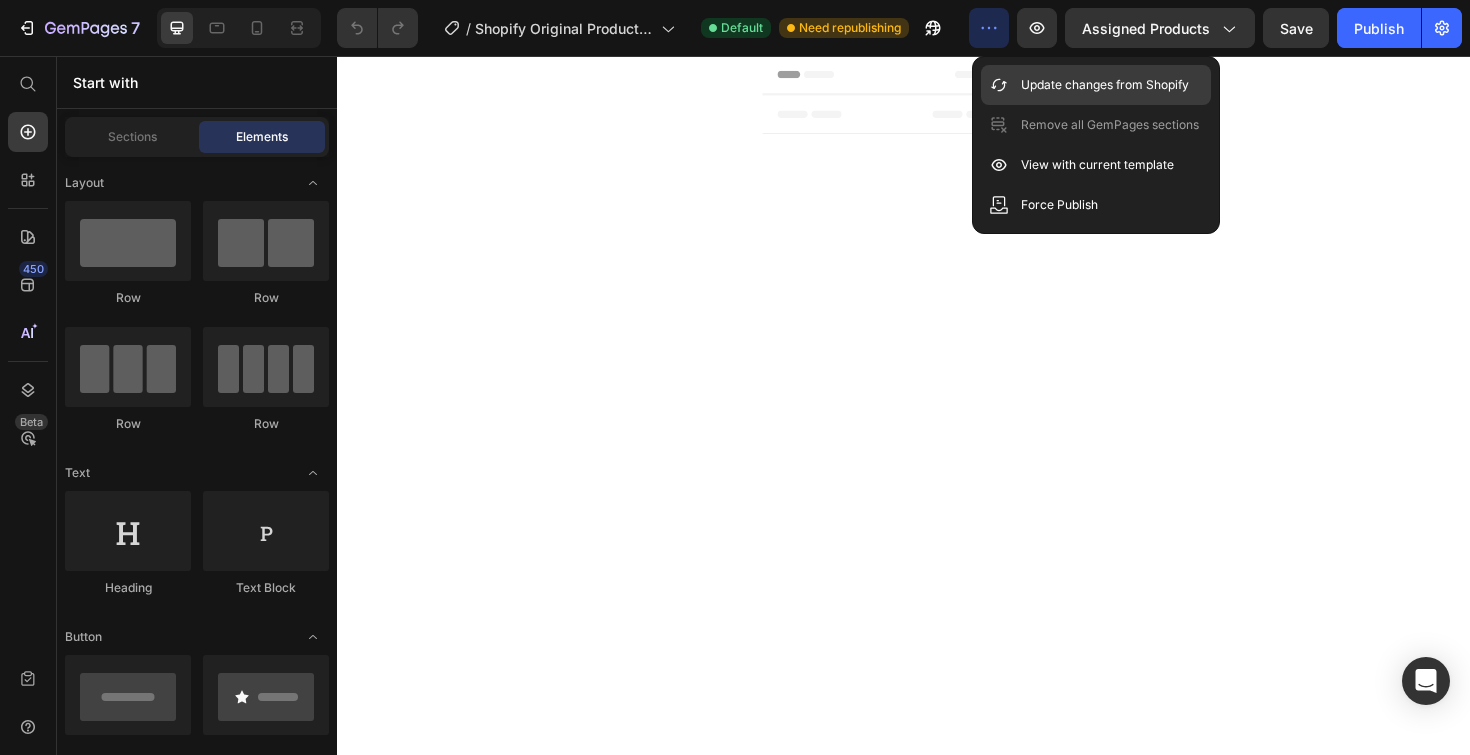 click on "Update changes from Shopify" 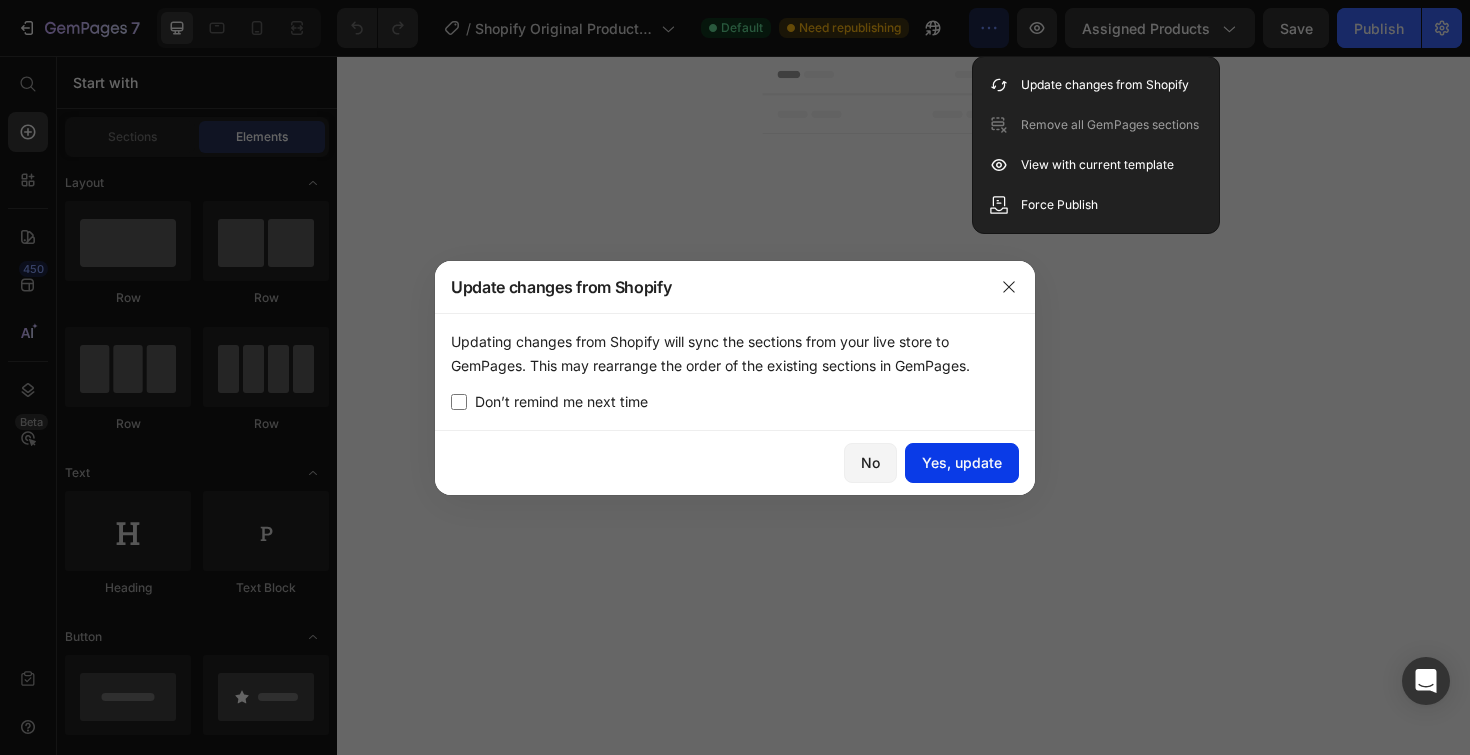 click on "Yes, update" at bounding box center [962, 462] 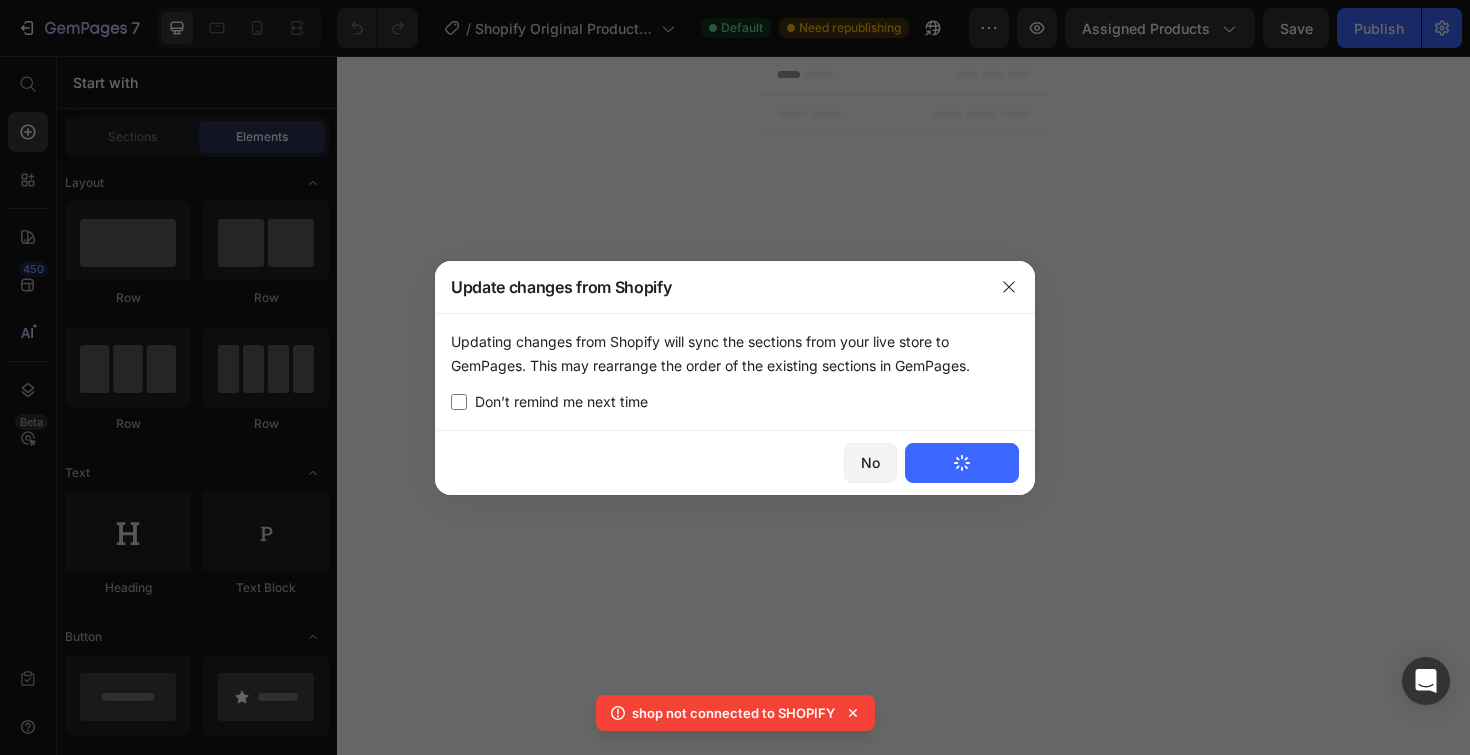 scroll, scrollTop: 0, scrollLeft: 0, axis: both 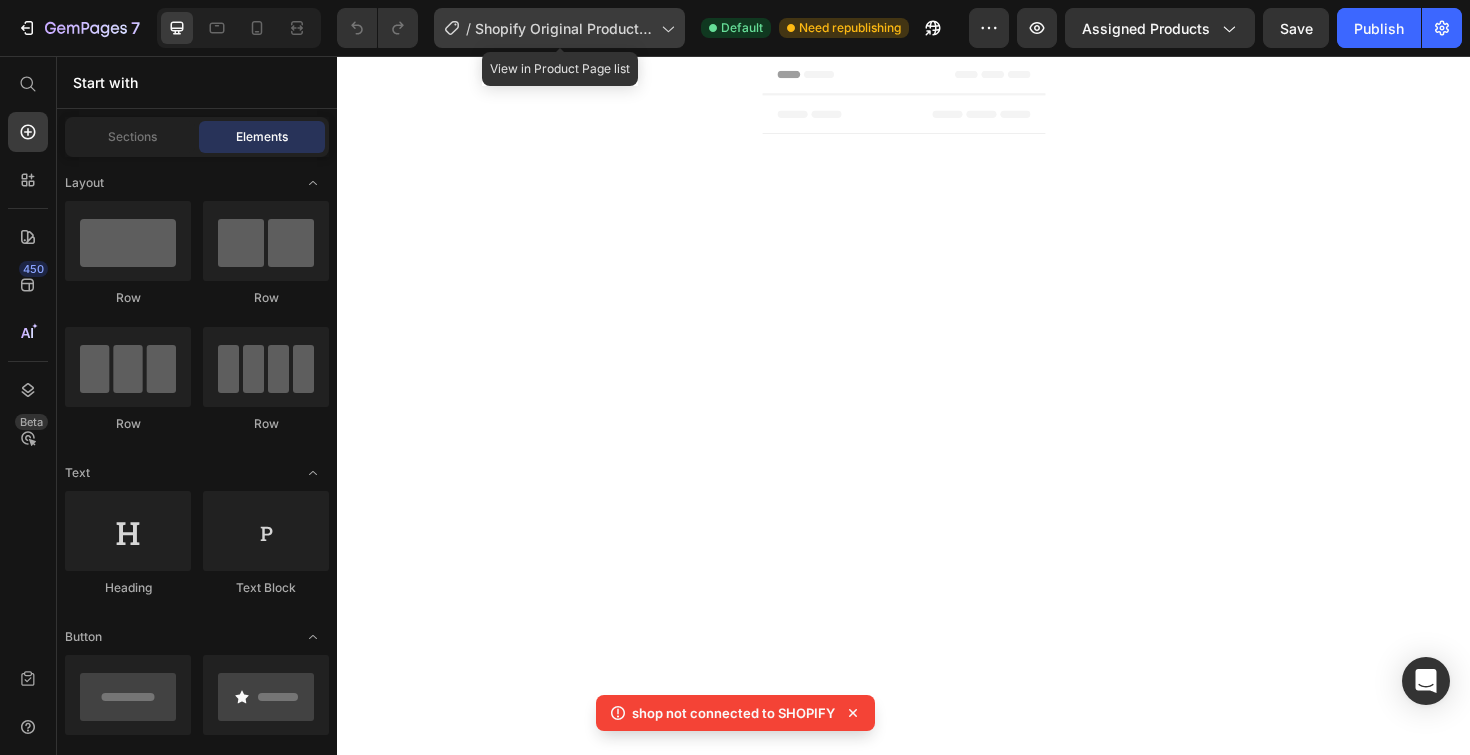 click on "Shopify Original Product Template" at bounding box center [564, 28] 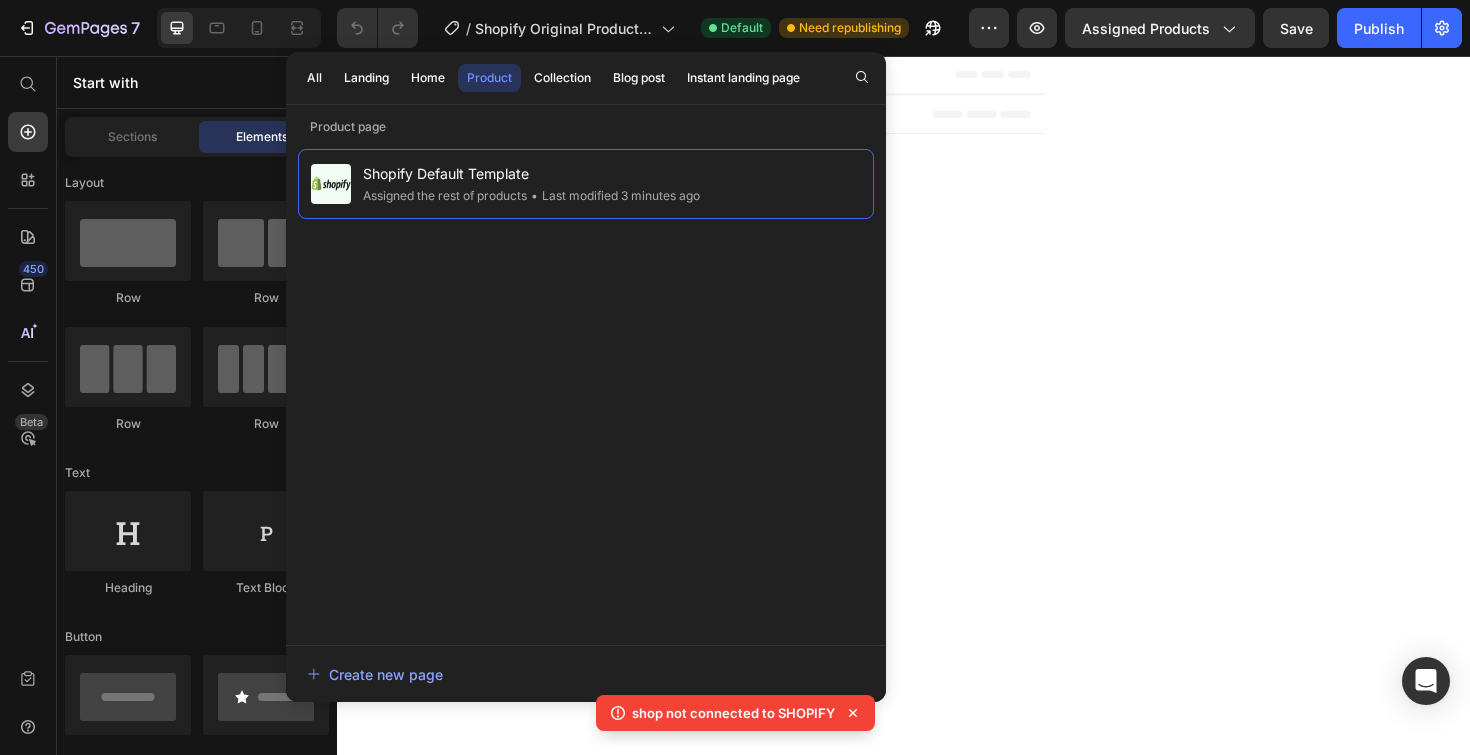 click 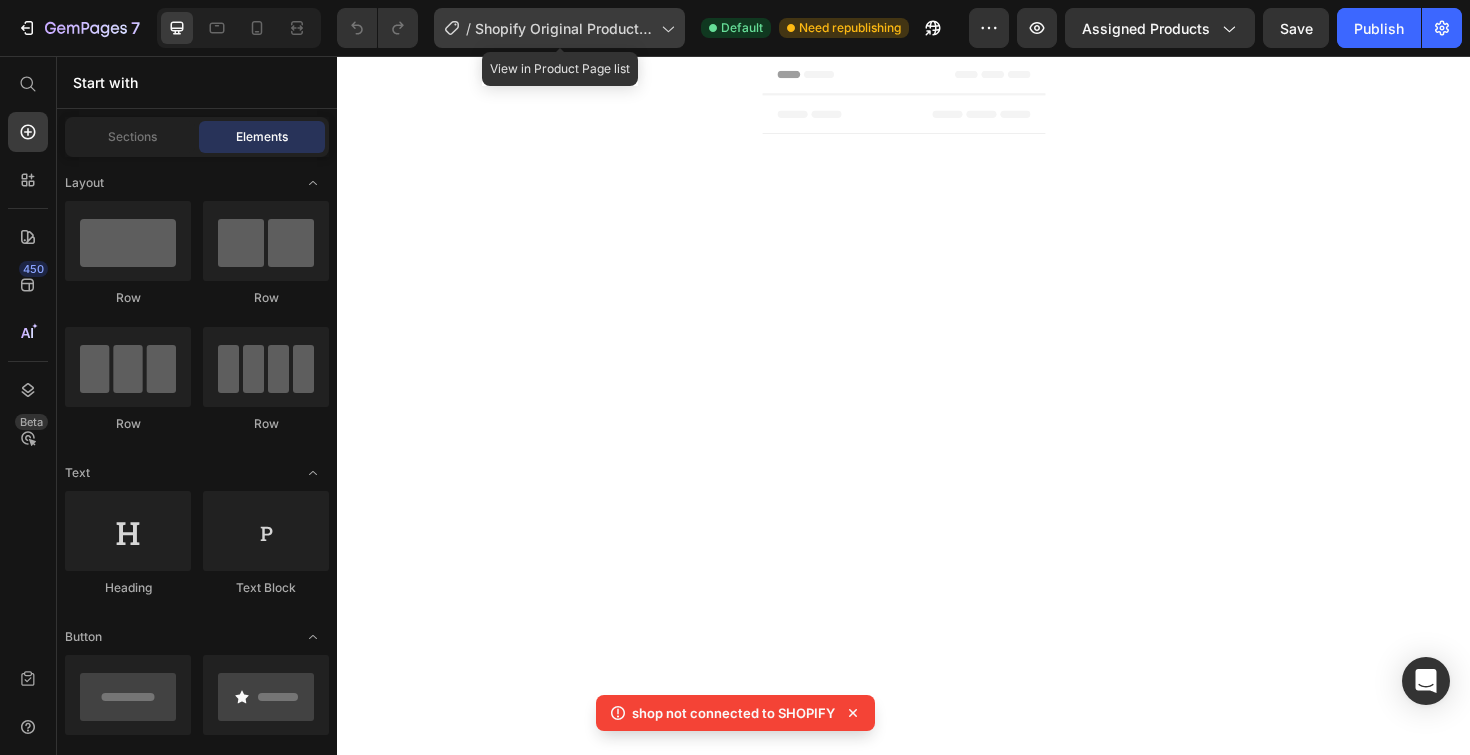 click on "/  Shopify Original Product Template" 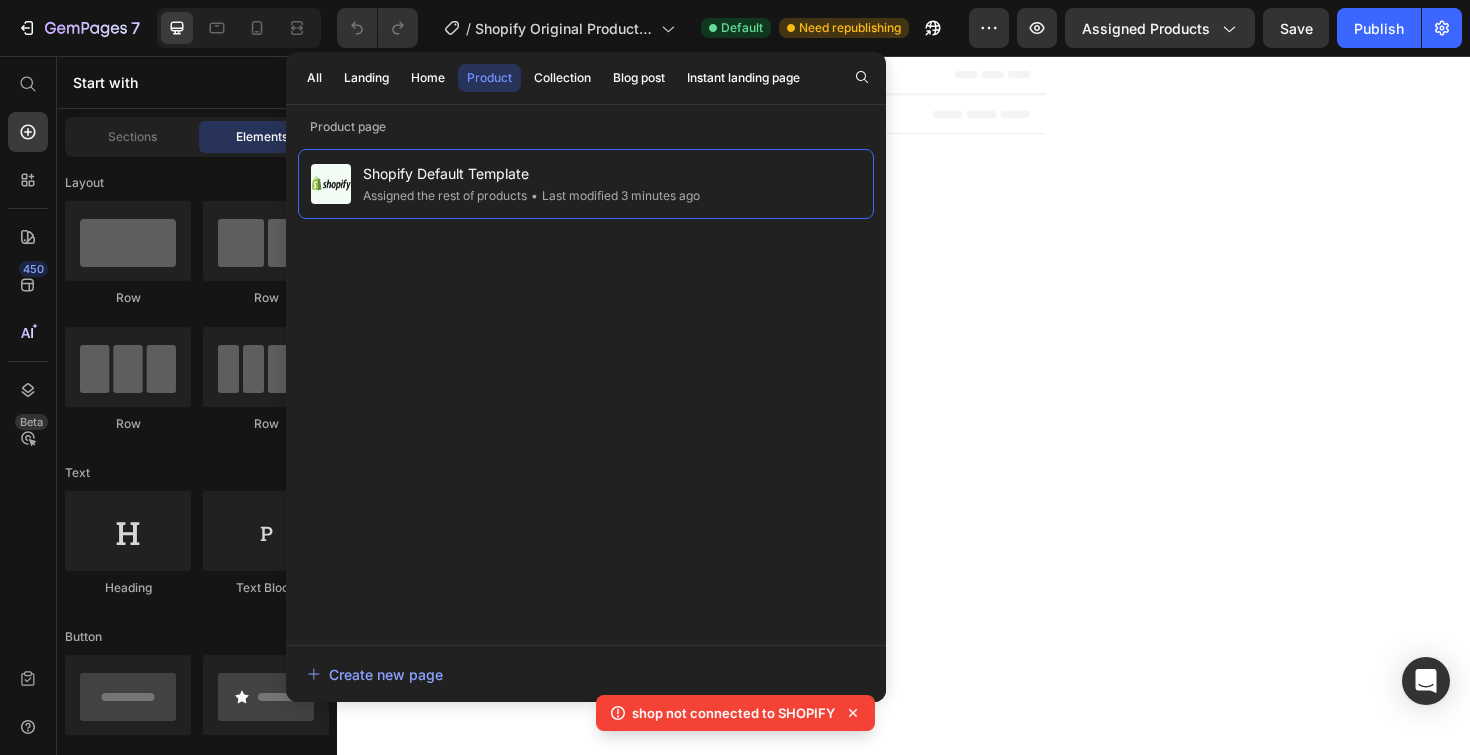 scroll, scrollTop: 0, scrollLeft: 0, axis: both 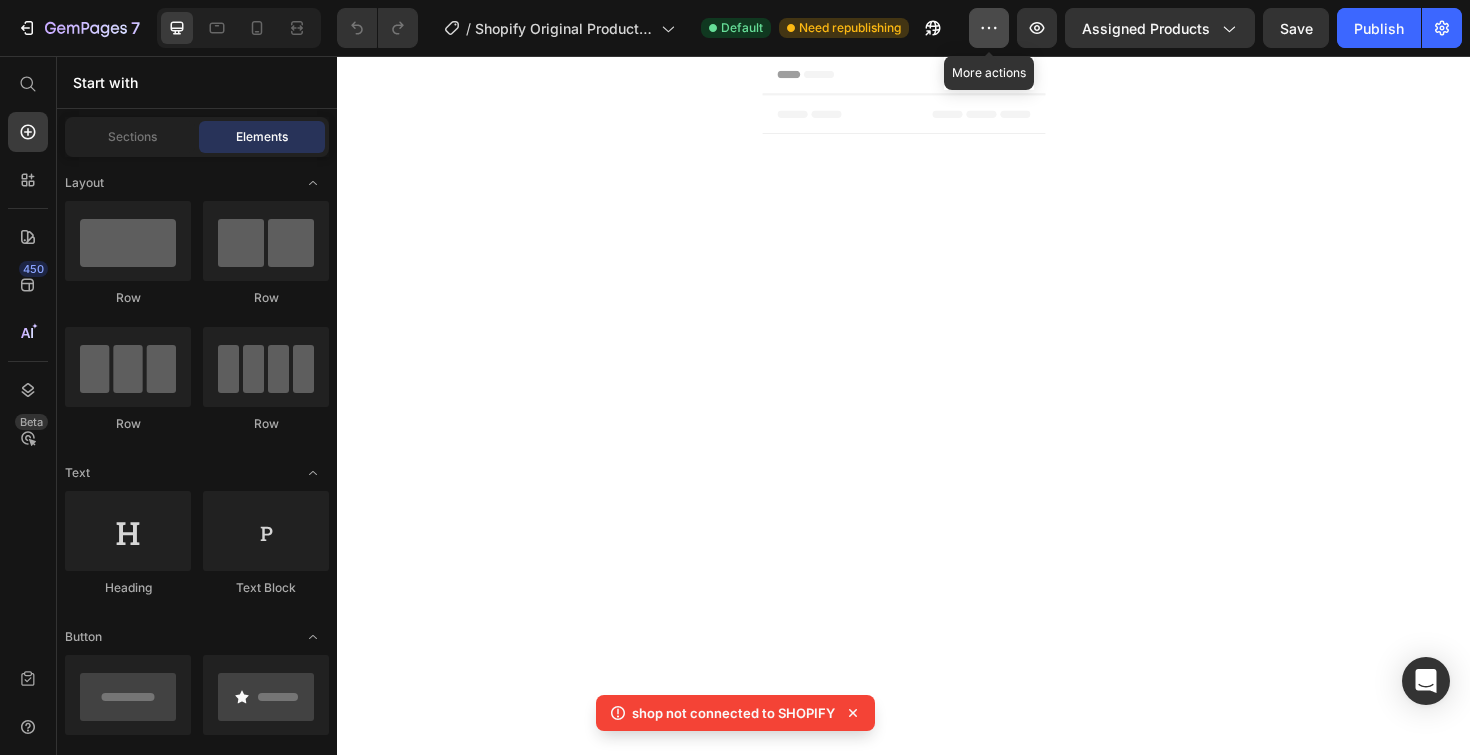 click 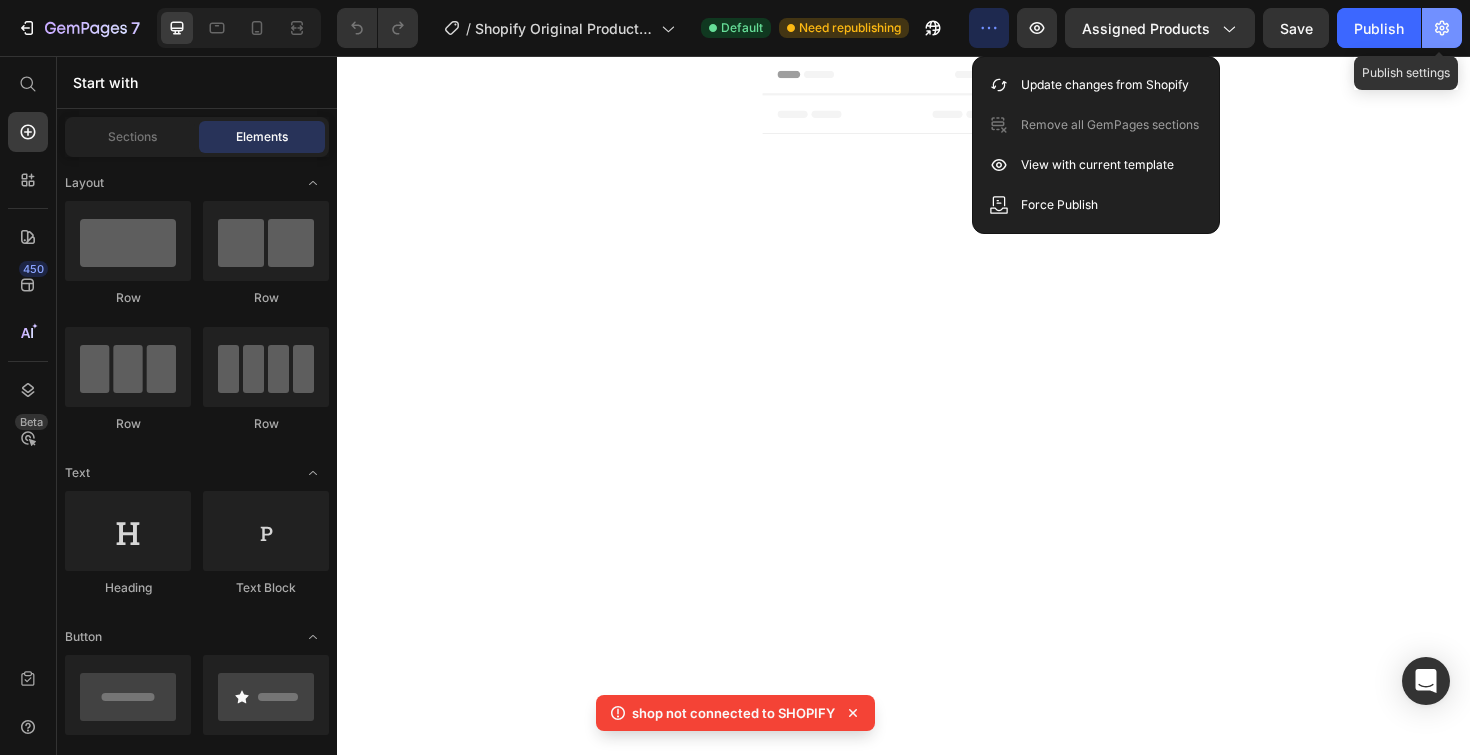 click 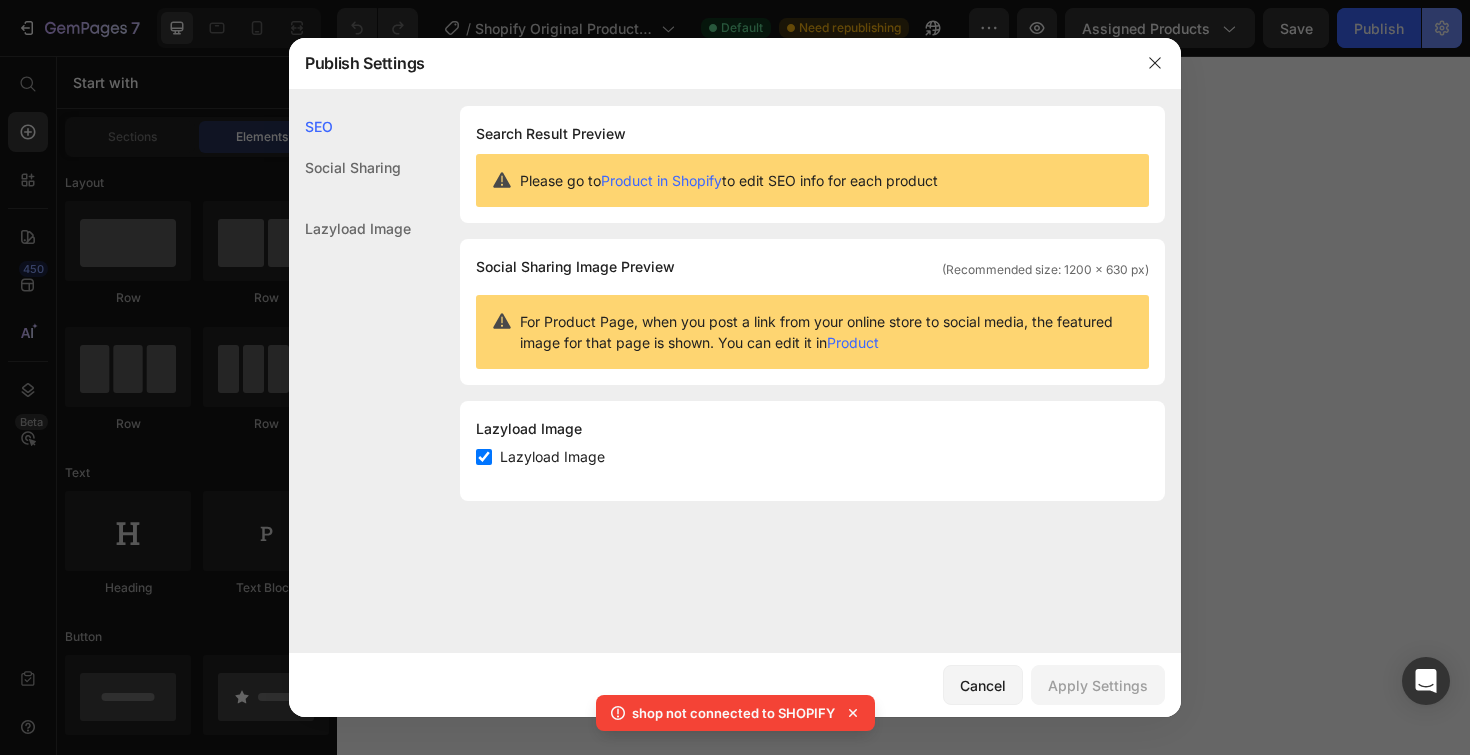 scroll, scrollTop: 0, scrollLeft: 0, axis: both 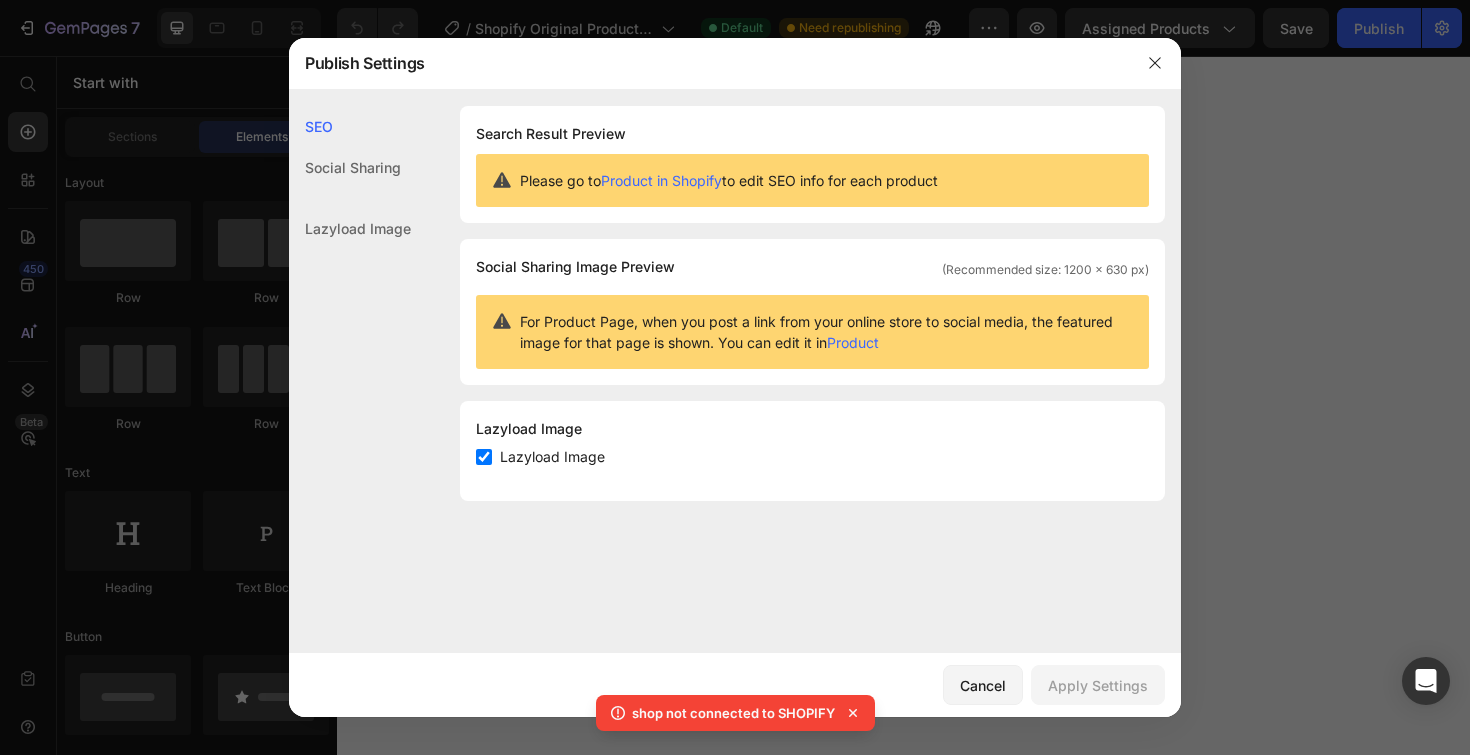 click on "shop not connected to SHOPIFY" 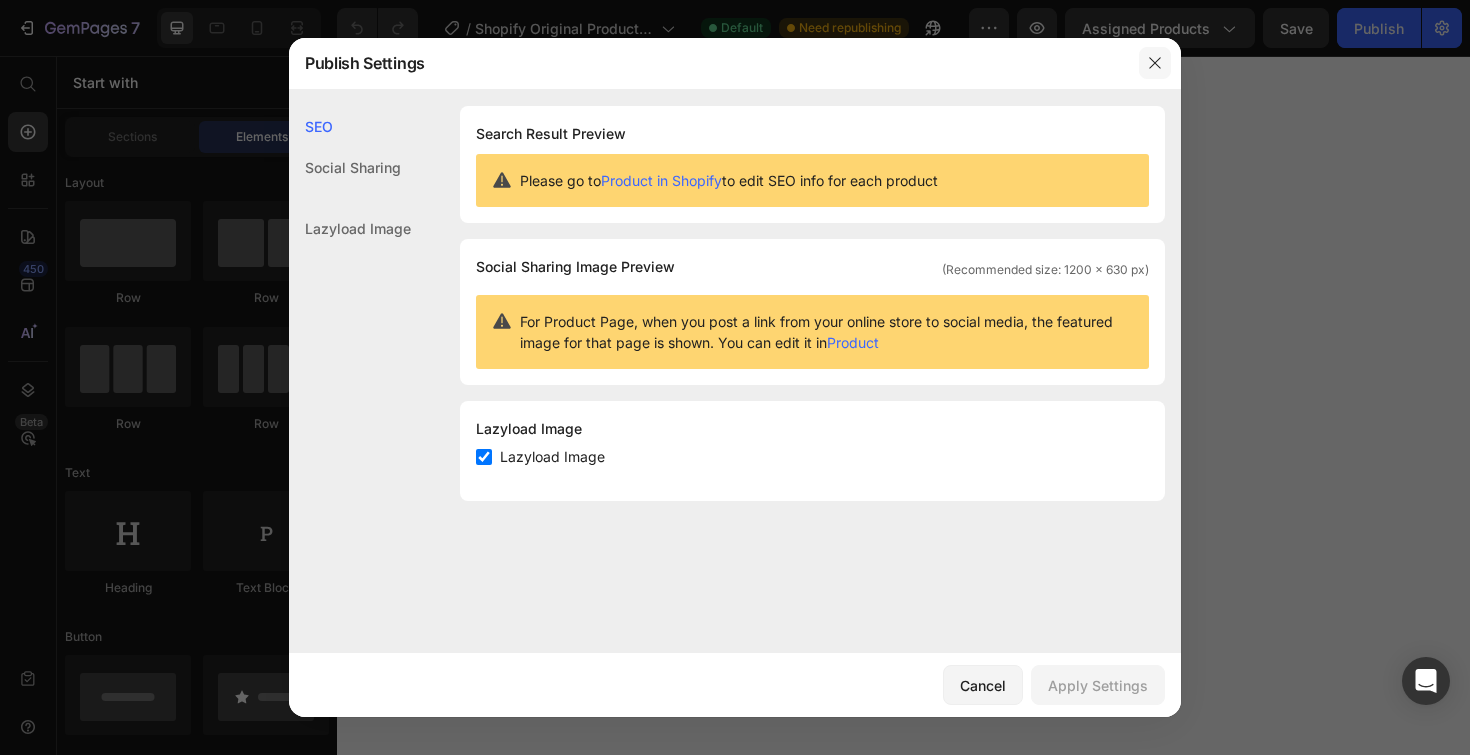 click at bounding box center [1155, 63] 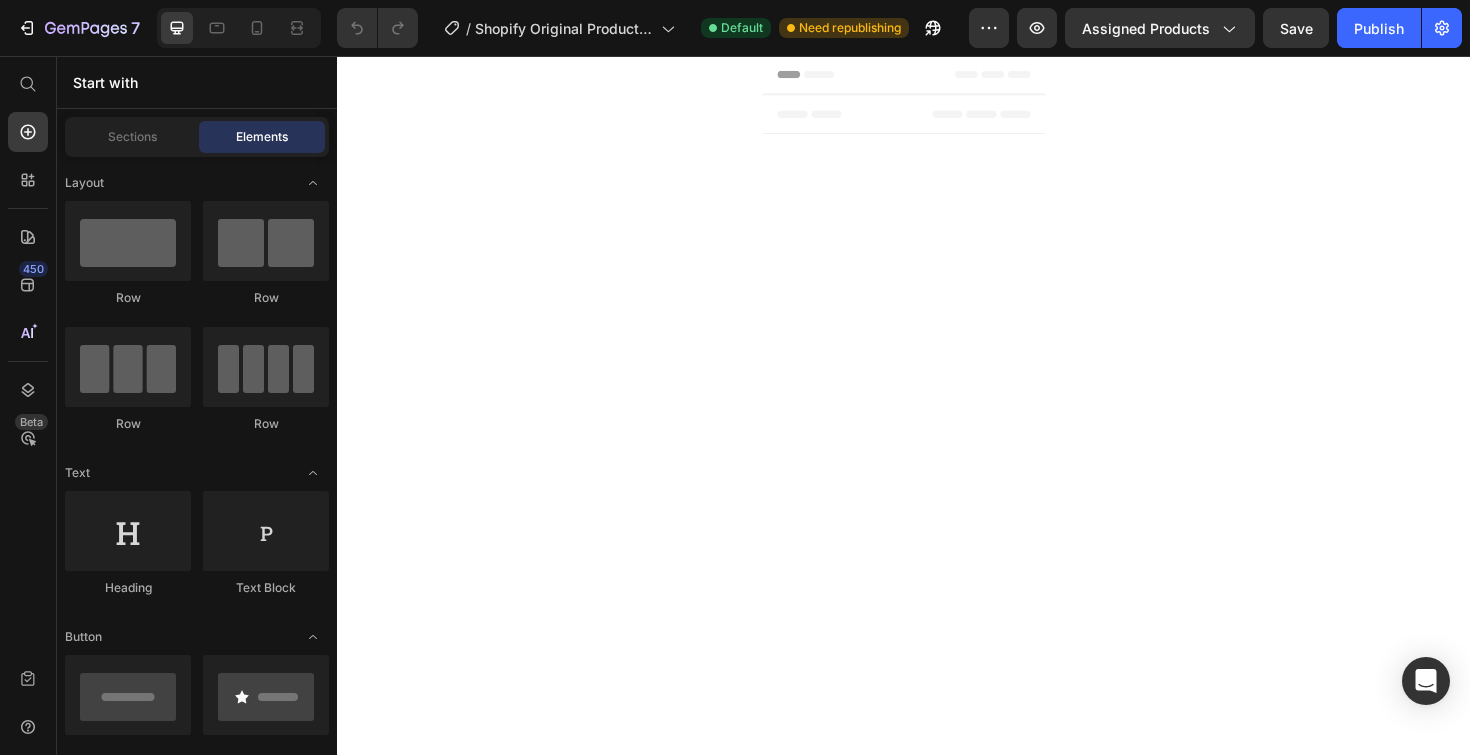 scroll, scrollTop: 0, scrollLeft: 0, axis: both 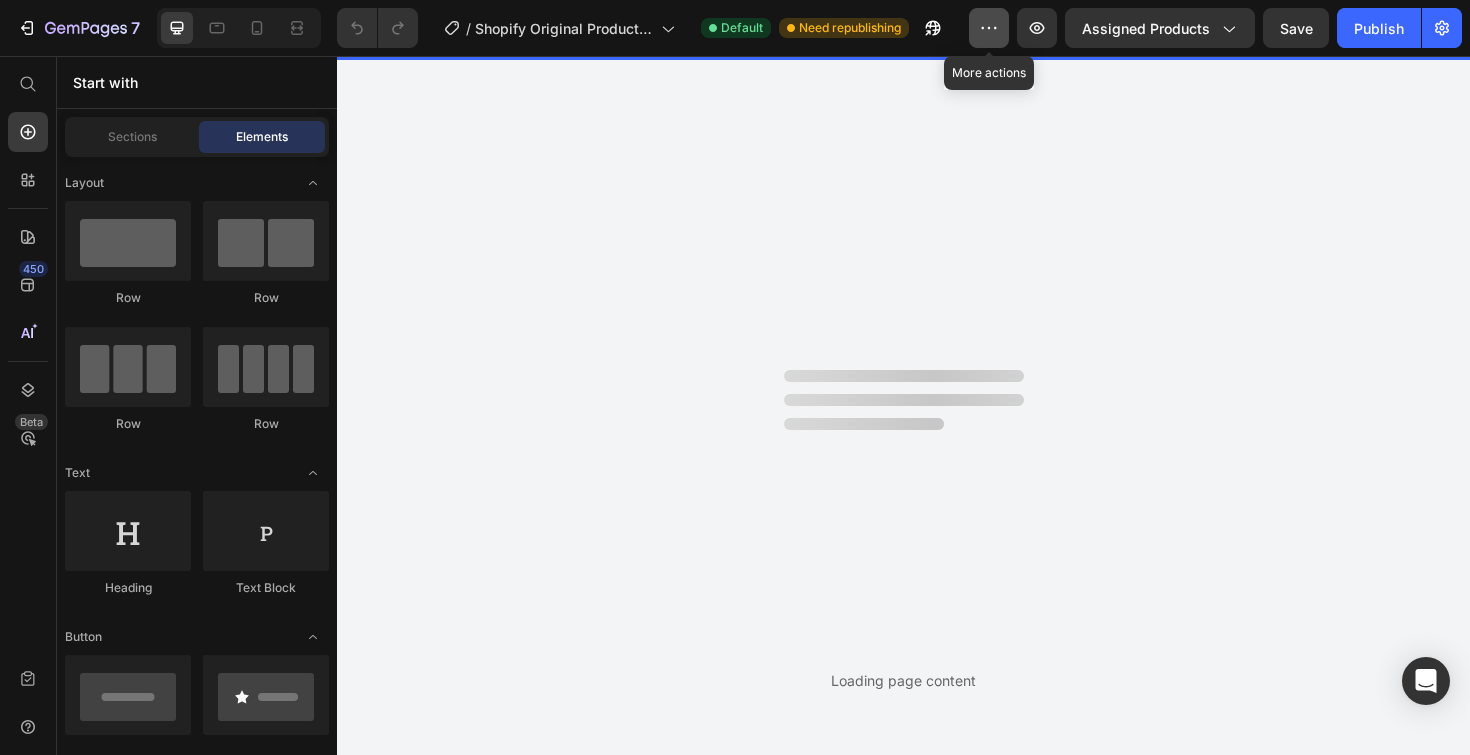 click 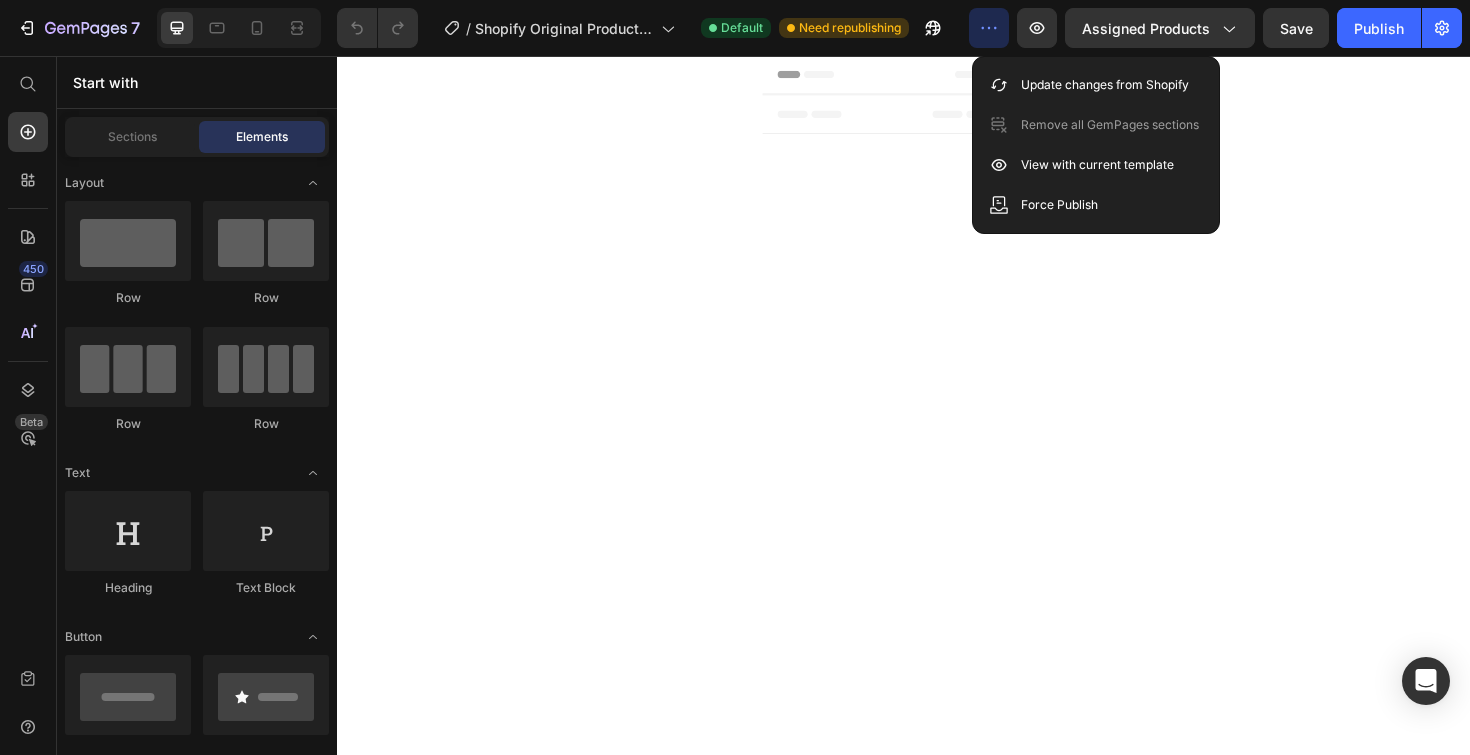 scroll, scrollTop: 0, scrollLeft: 0, axis: both 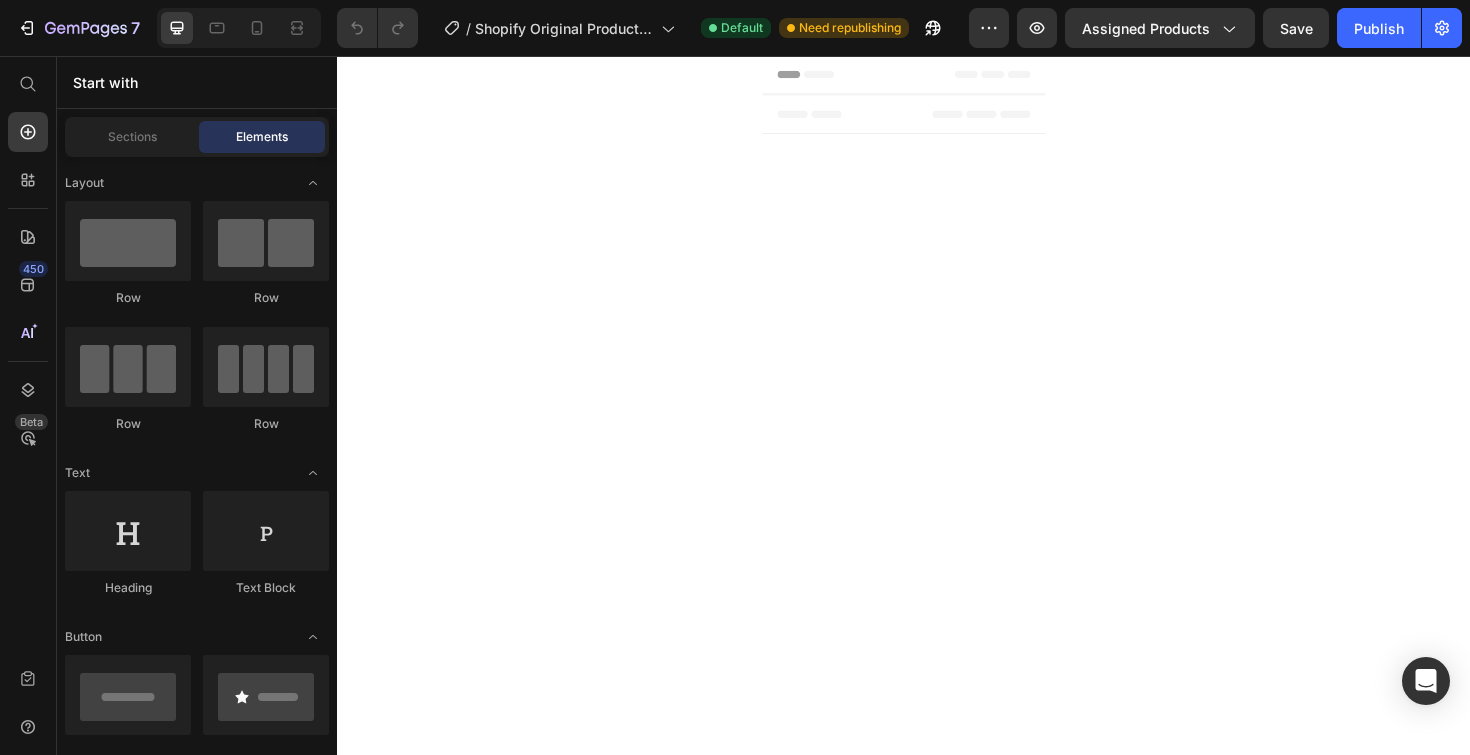 click 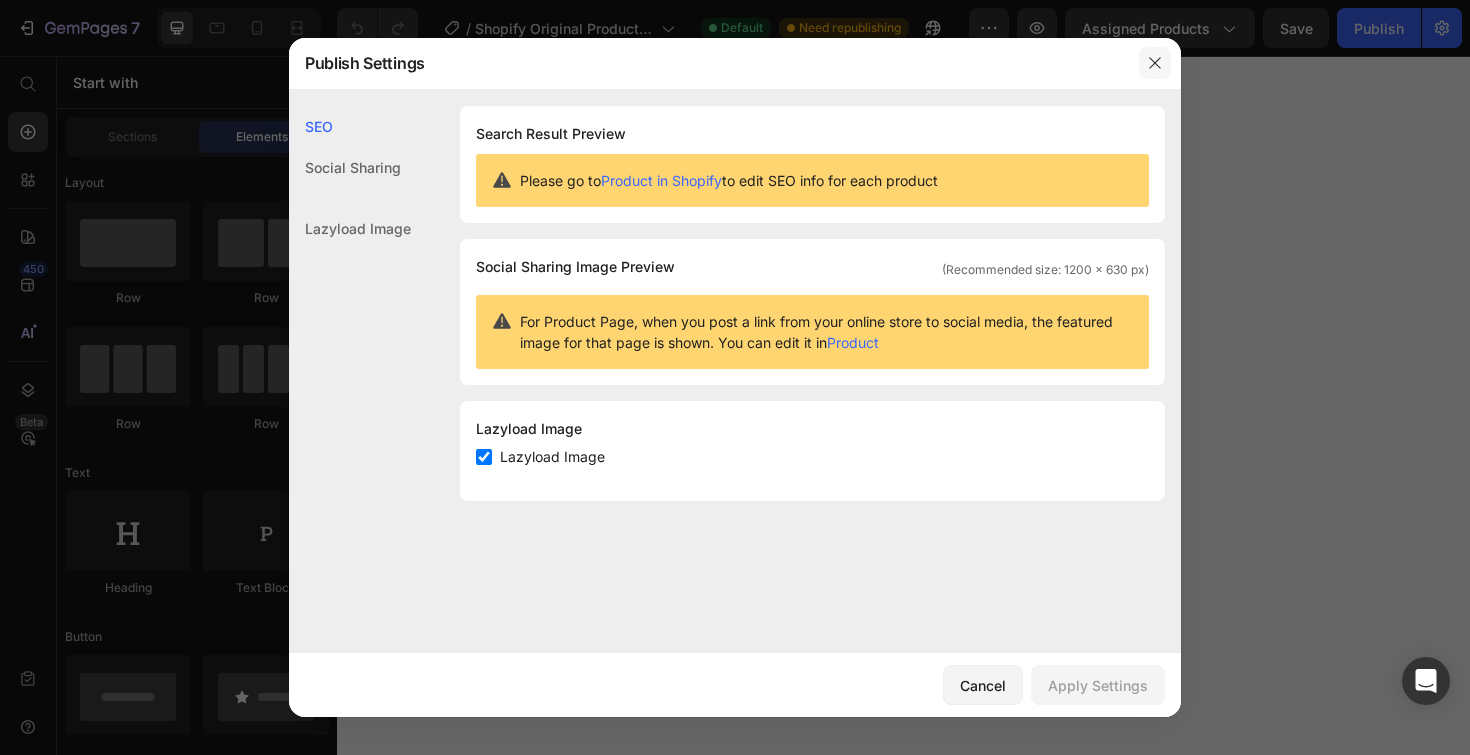 click at bounding box center (1155, 63) 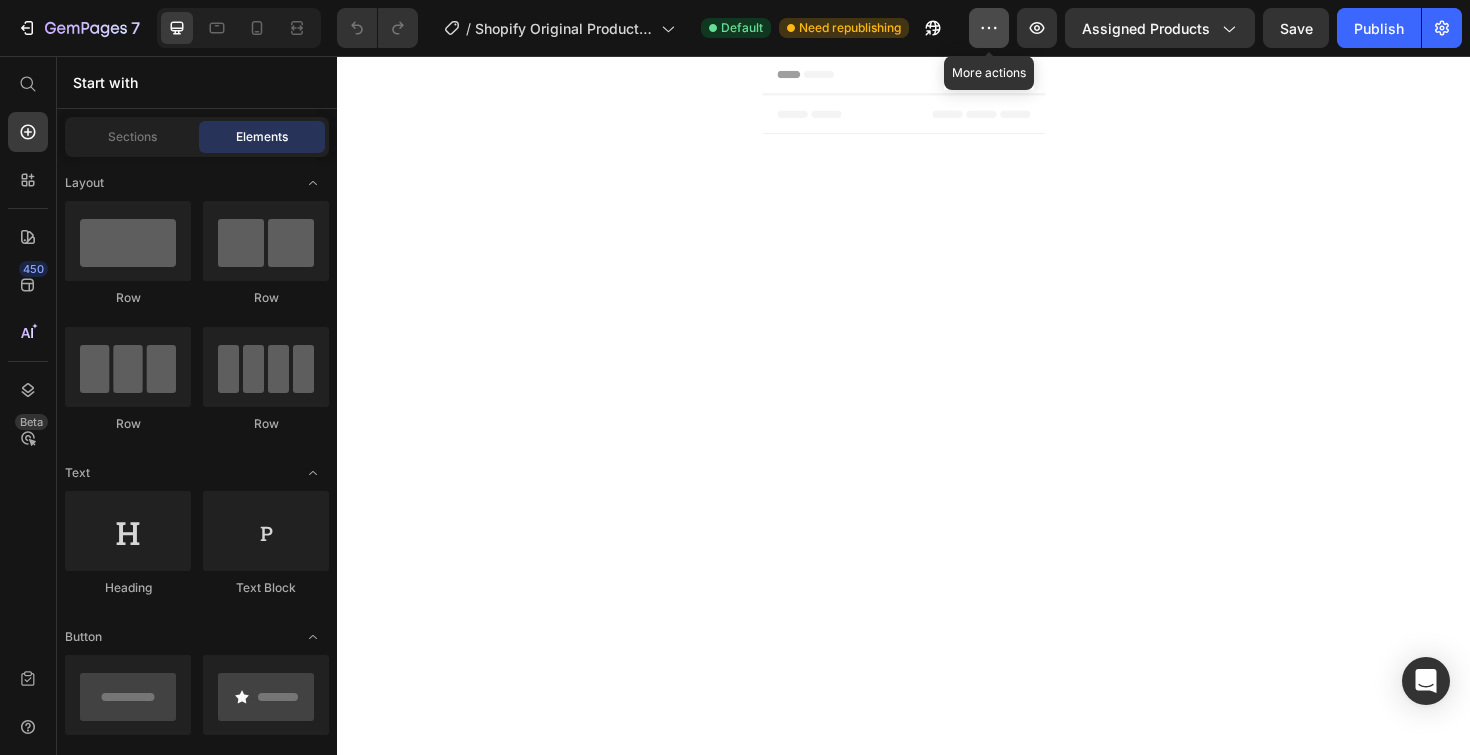 click 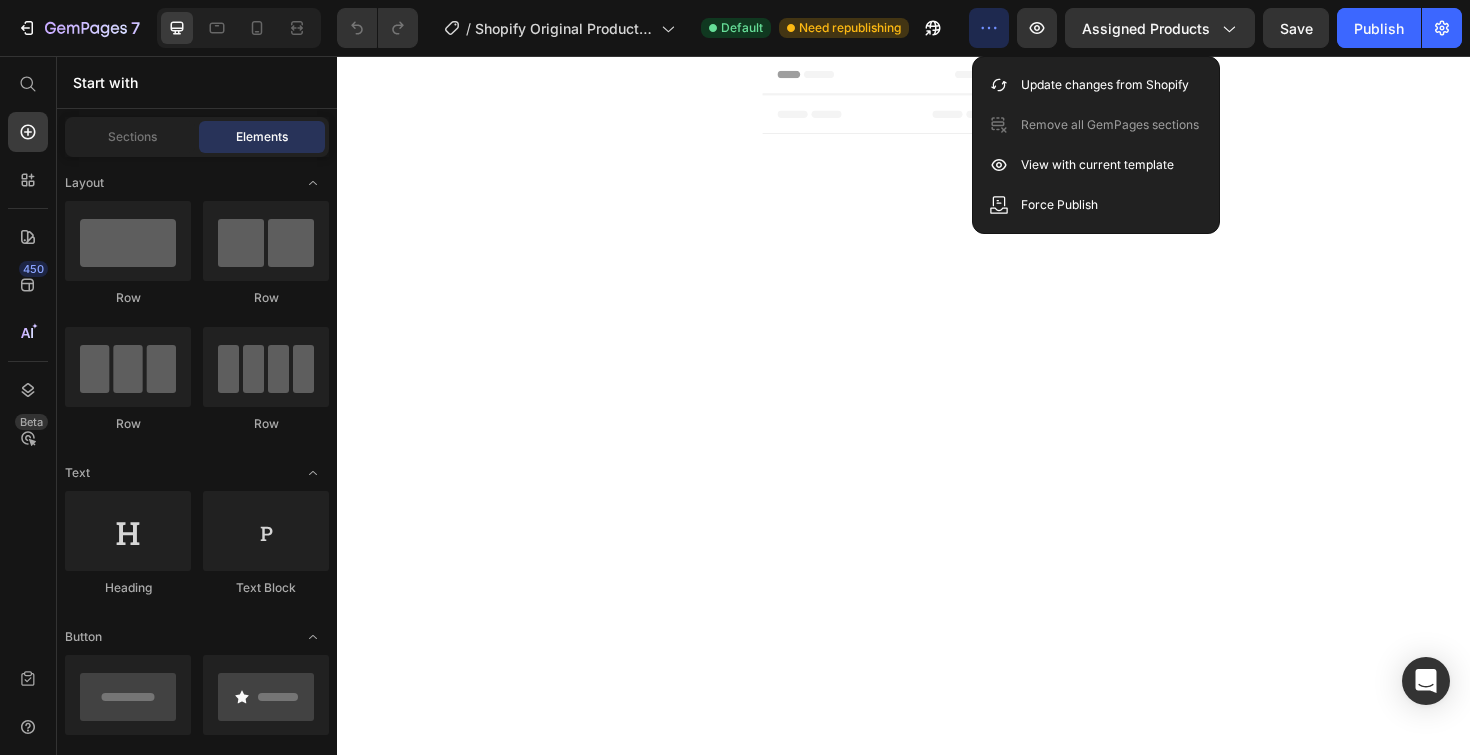 scroll, scrollTop: 0, scrollLeft: 0, axis: both 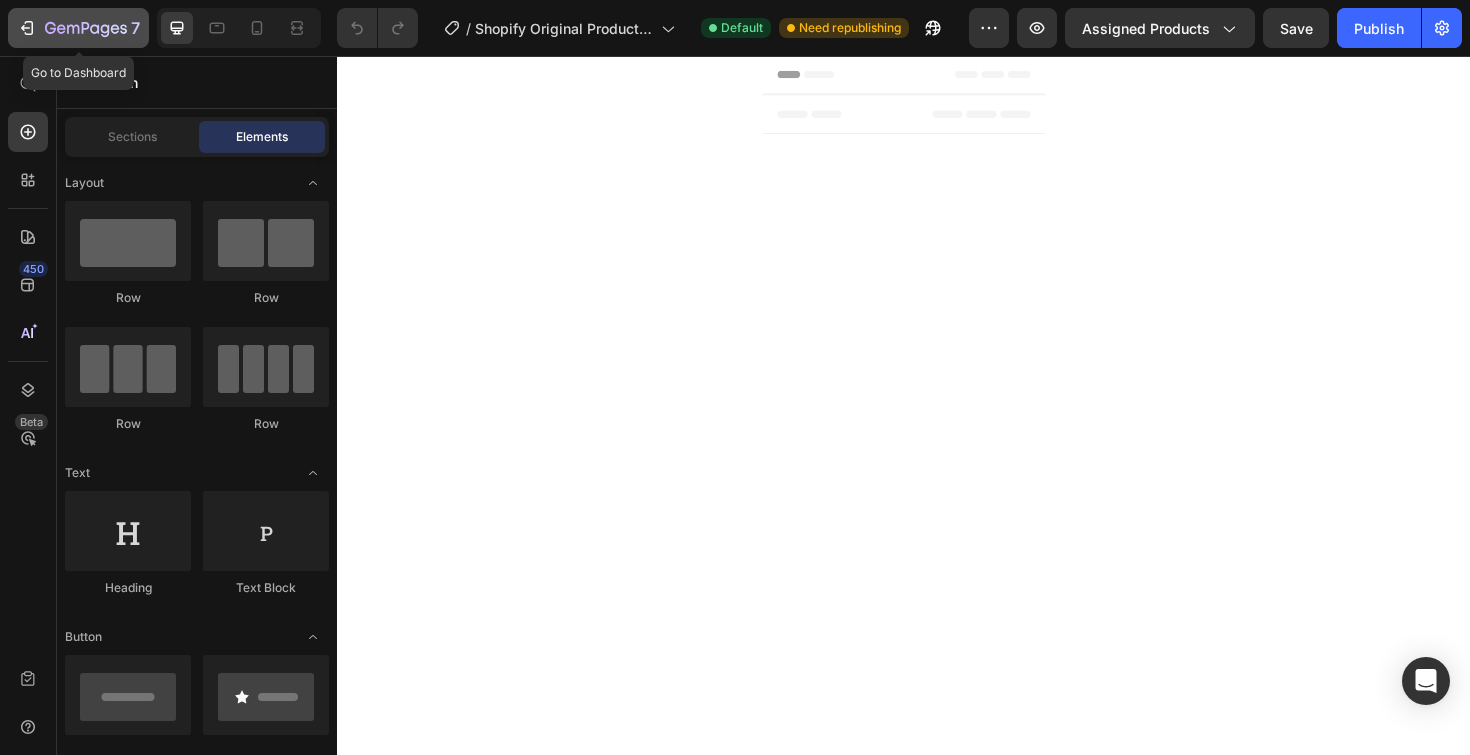 click on "7" 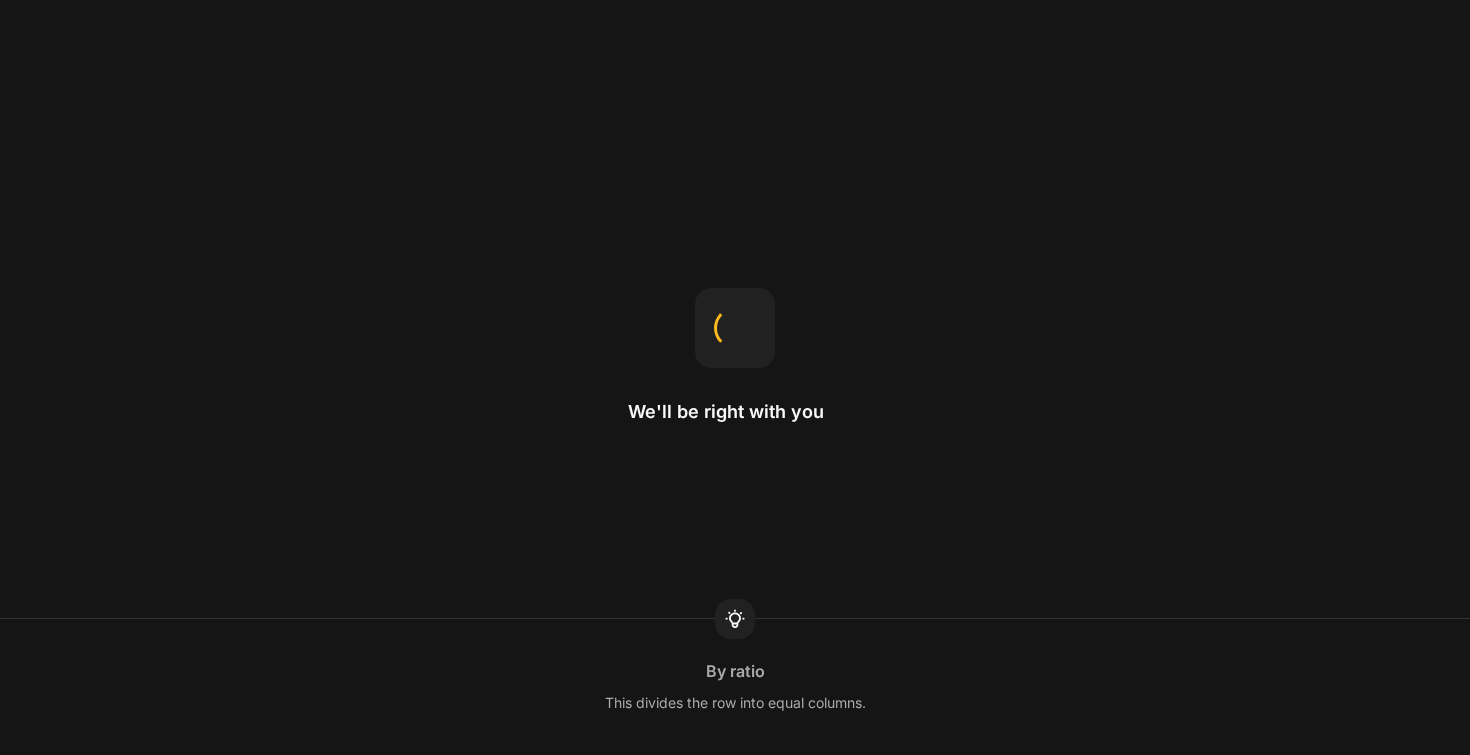 scroll, scrollTop: 0, scrollLeft: 0, axis: both 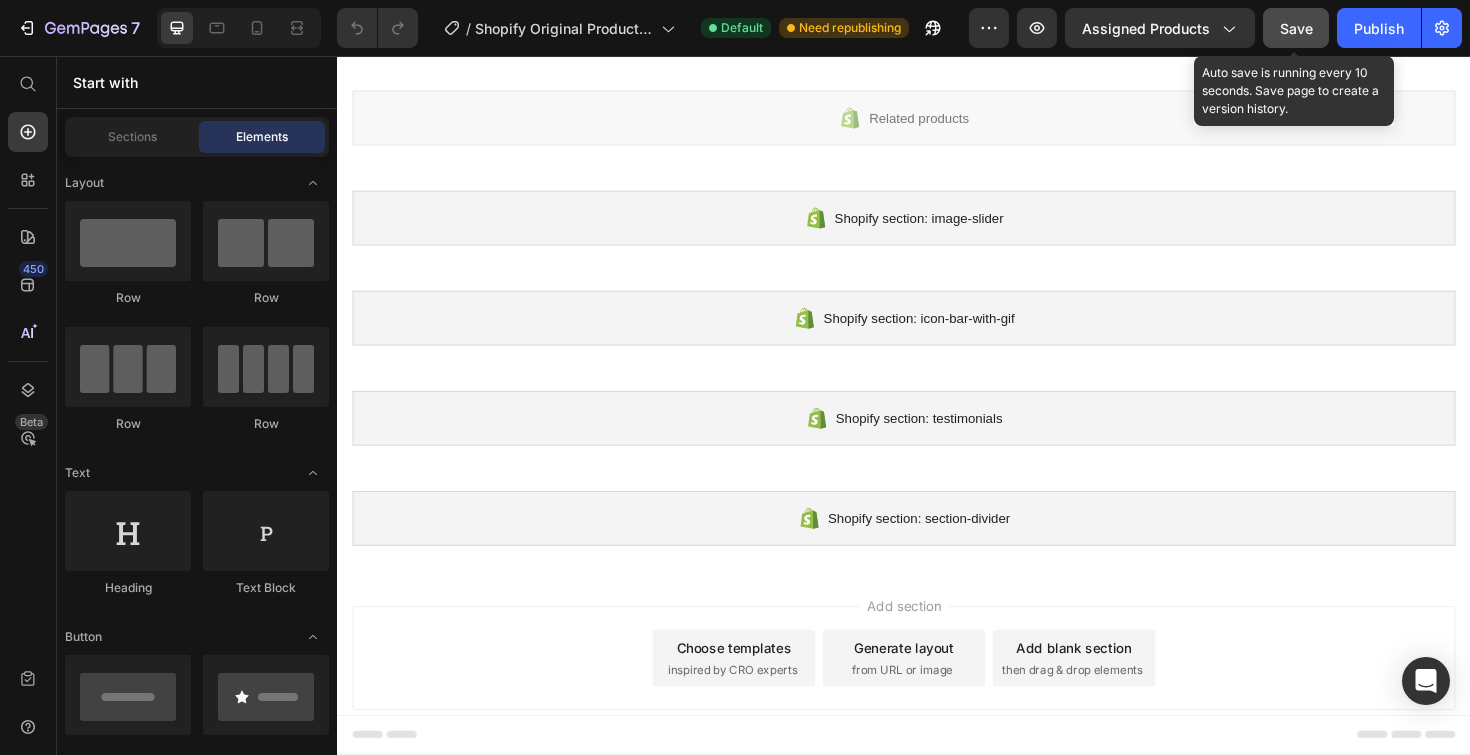 click on "Save" at bounding box center [1296, 28] 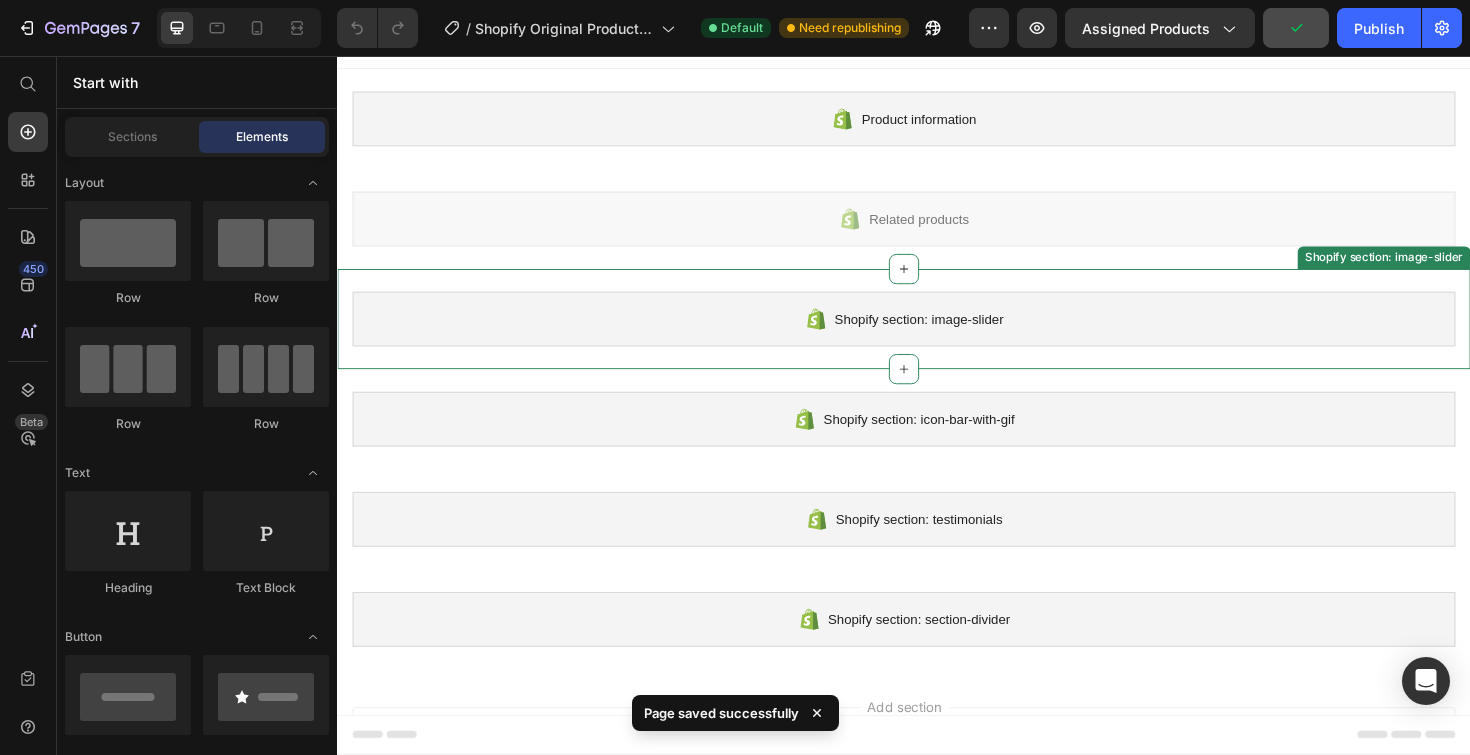 scroll, scrollTop: 0, scrollLeft: 0, axis: both 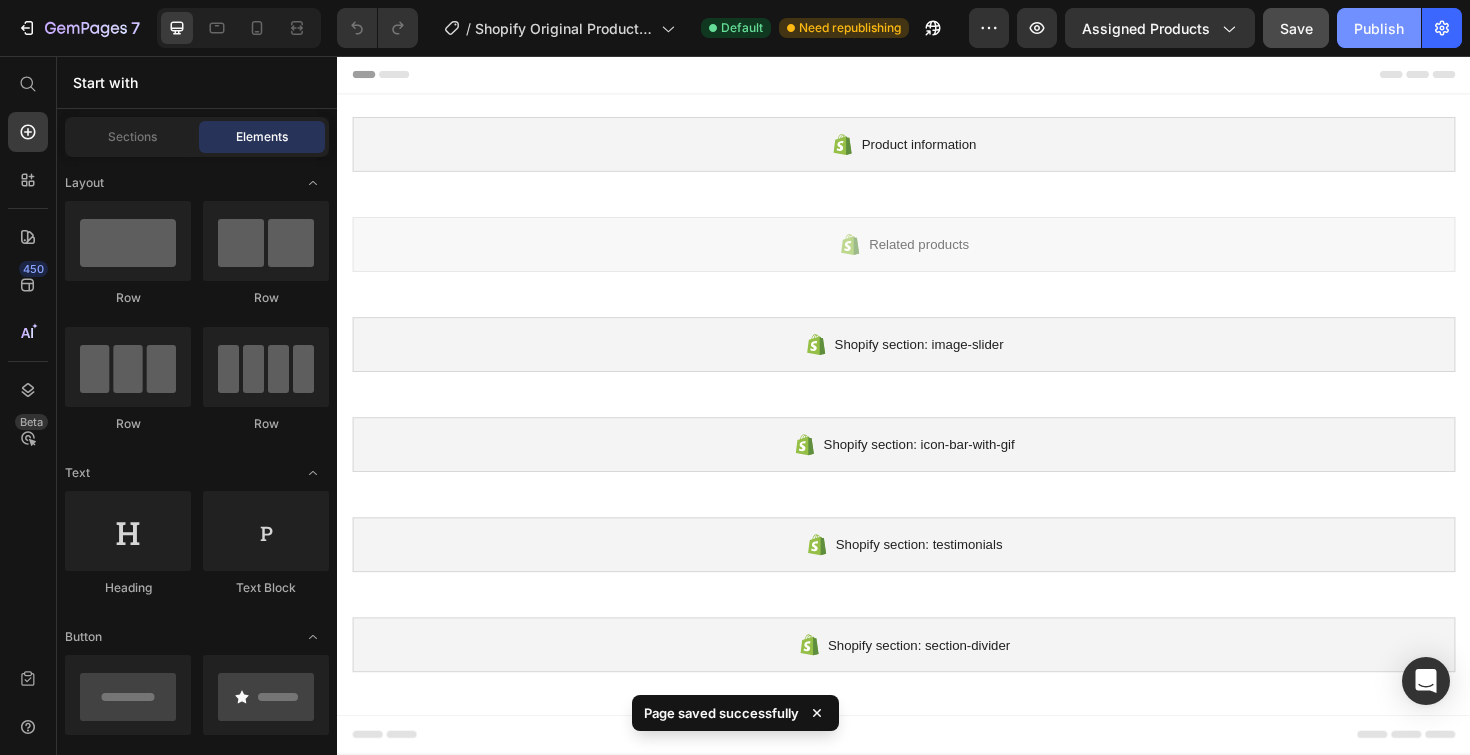 click on "Publish" 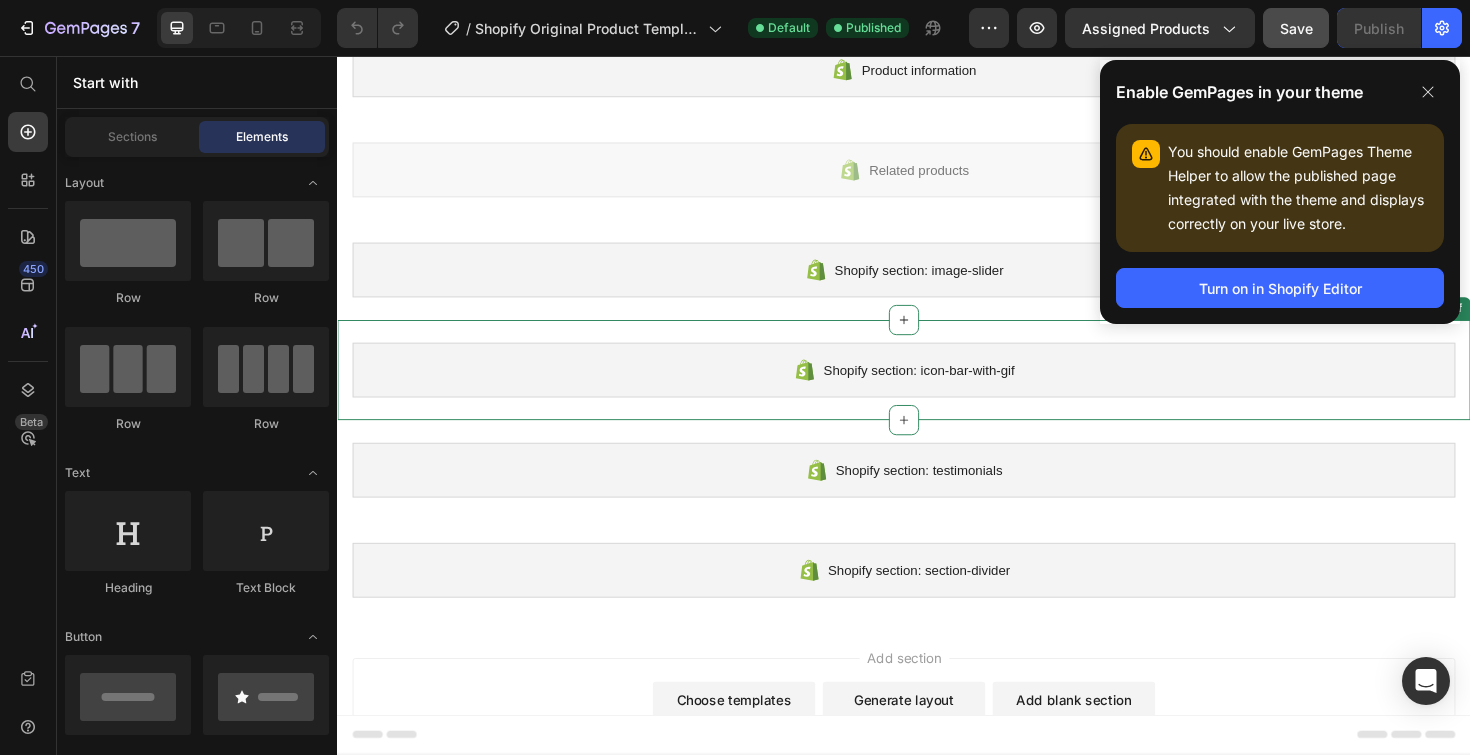 scroll, scrollTop: 134, scrollLeft: 0, axis: vertical 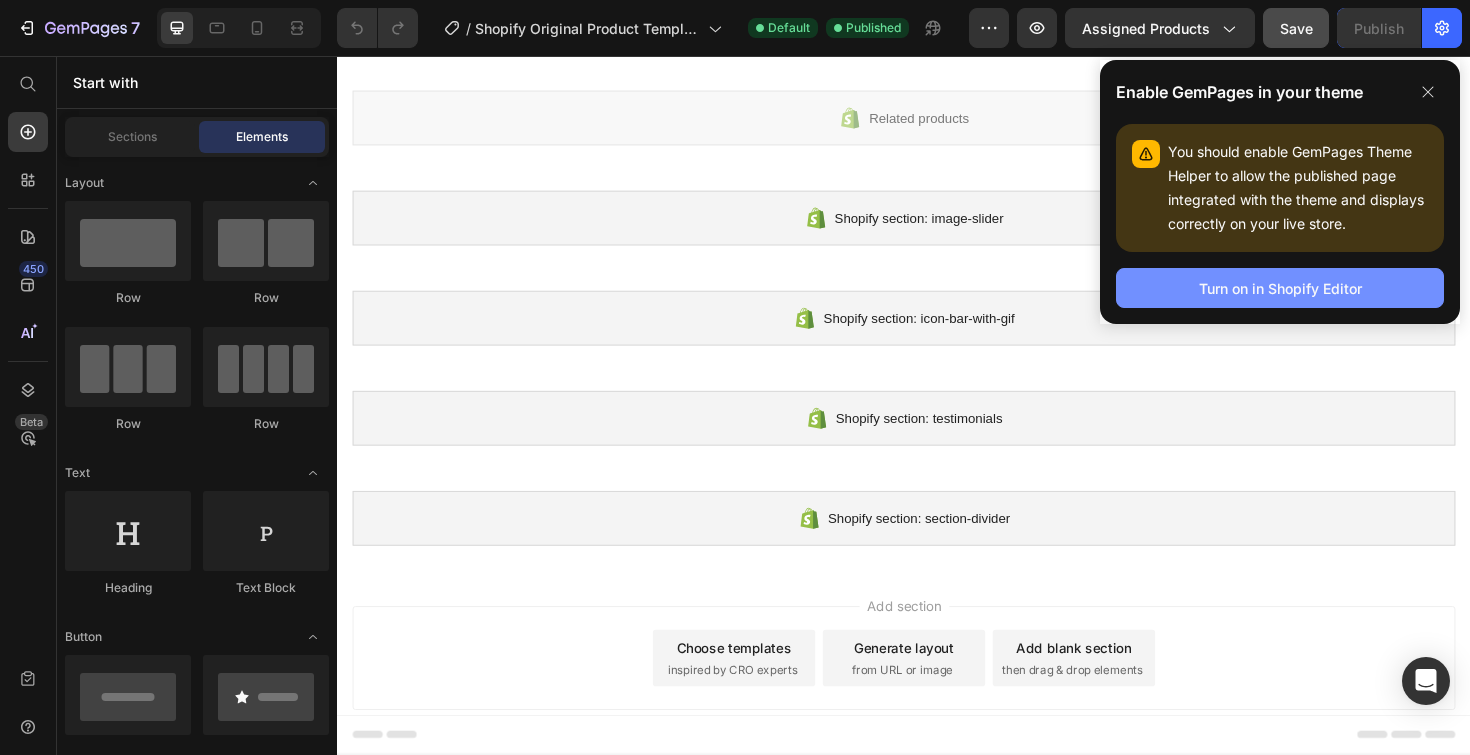 click on "Turn on in Shopify Editor" at bounding box center (1280, 288) 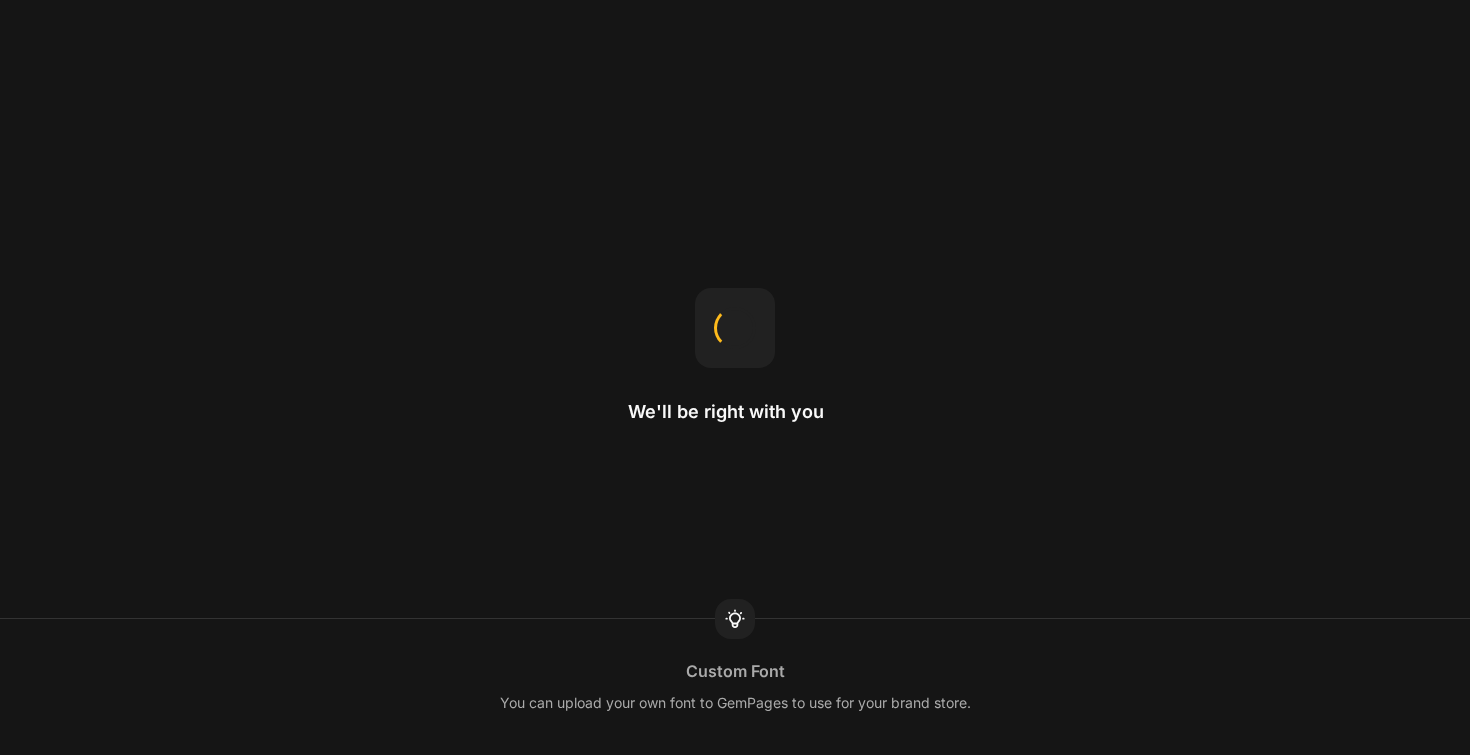 scroll, scrollTop: 0, scrollLeft: 0, axis: both 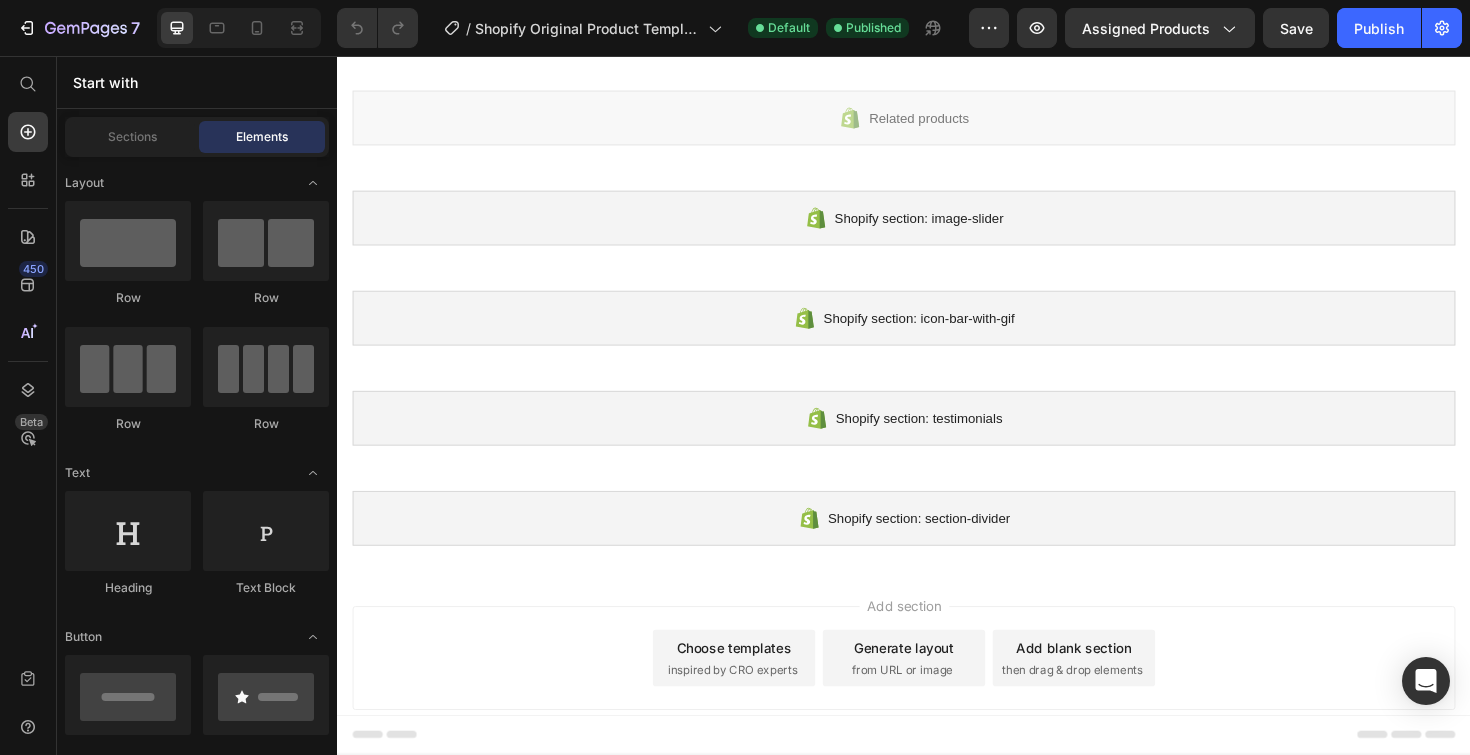 click on "Choose templates inspired by CRO experts" at bounding box center [757, 694] 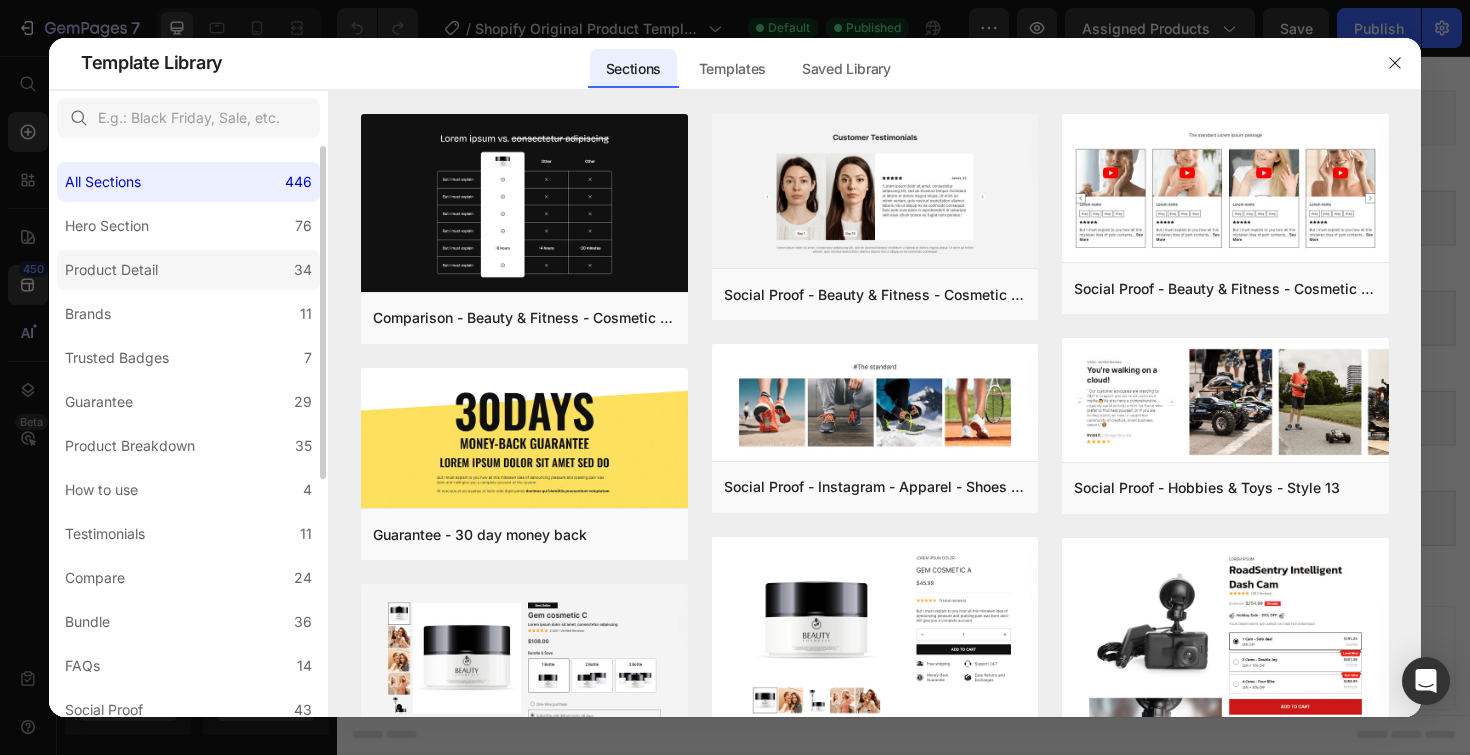 click on "Product Detail" at bounding box center [111, 270] 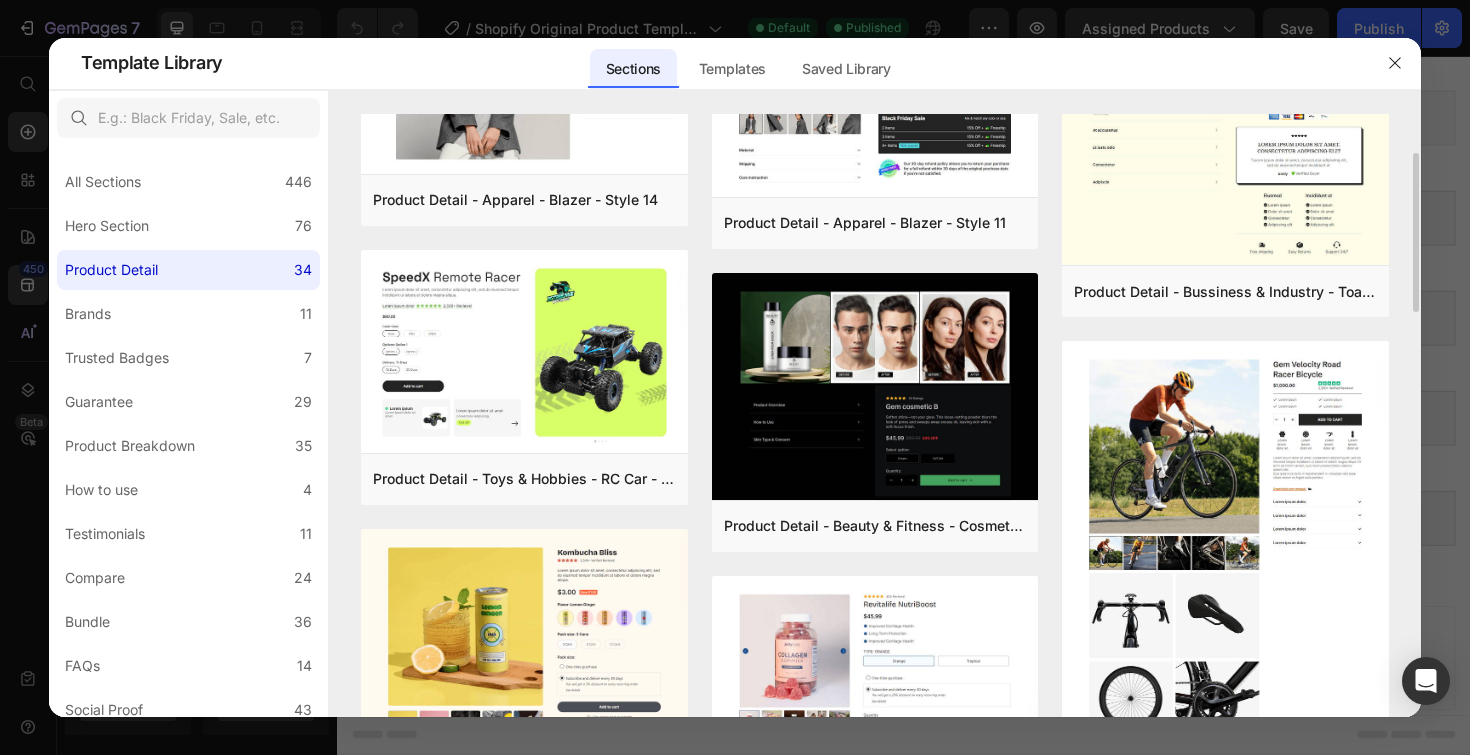 scroll, scrollTop: 497, scrollLeft: 0, axis: vertical 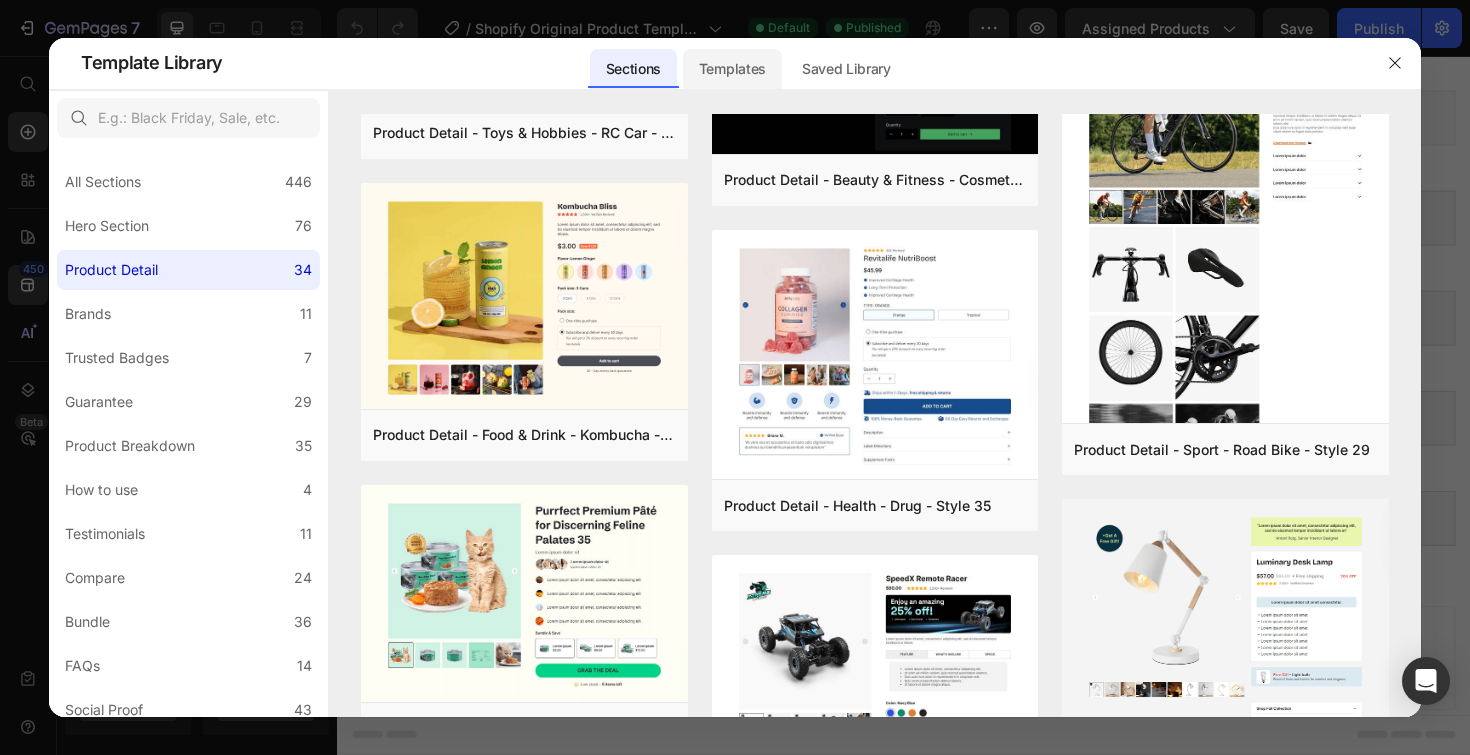 click on "Templates" 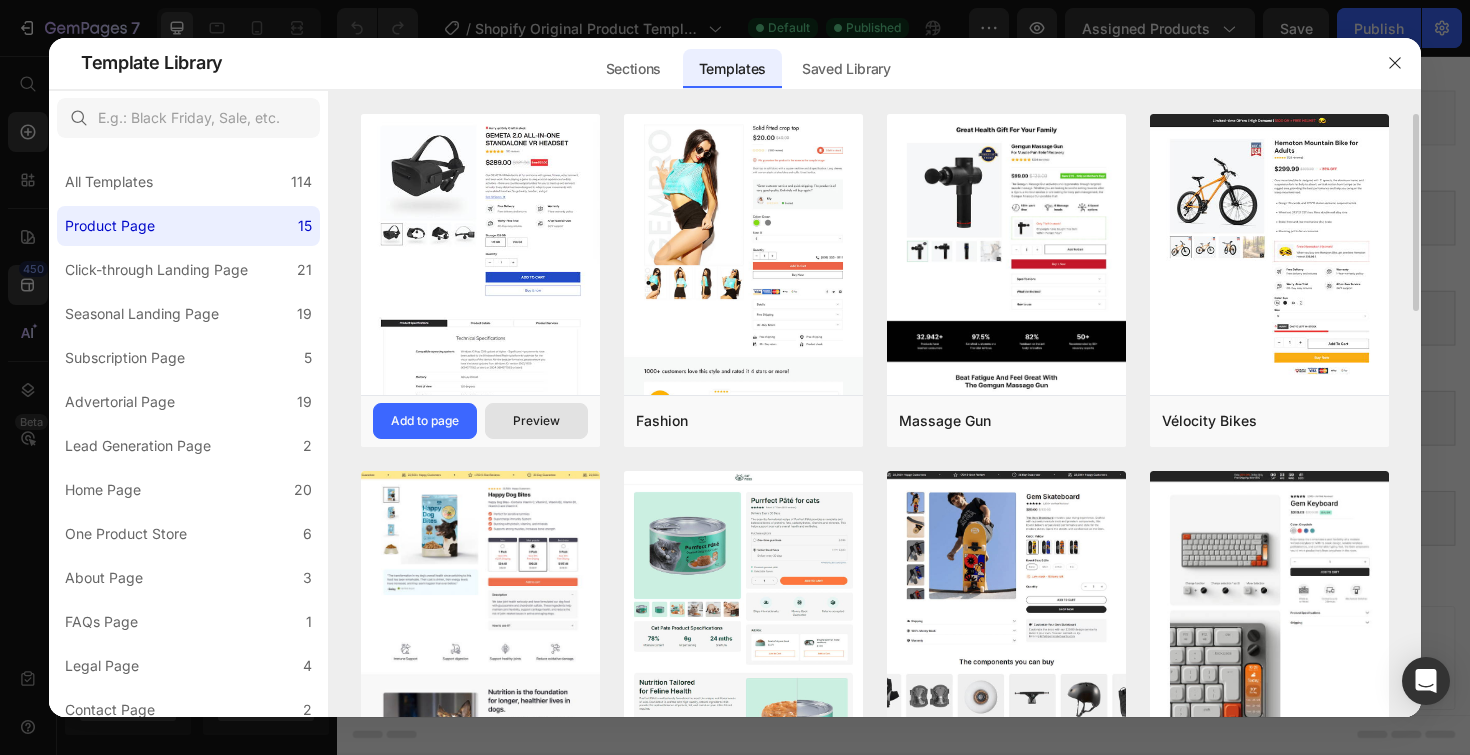 click on "Preview" at bounding box center [536, 421] 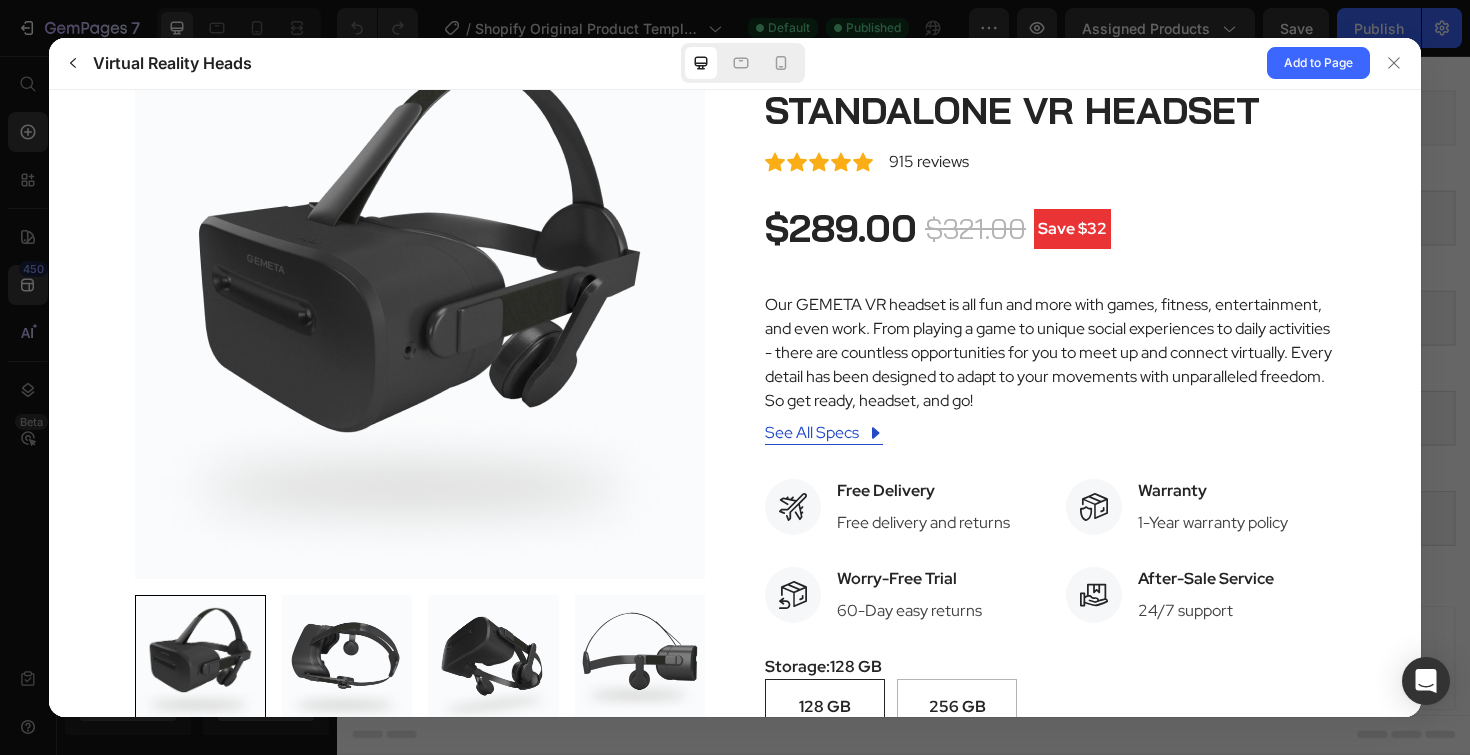 scroll, scrollTop: 170, scrollLeft: 0, axis: vertical 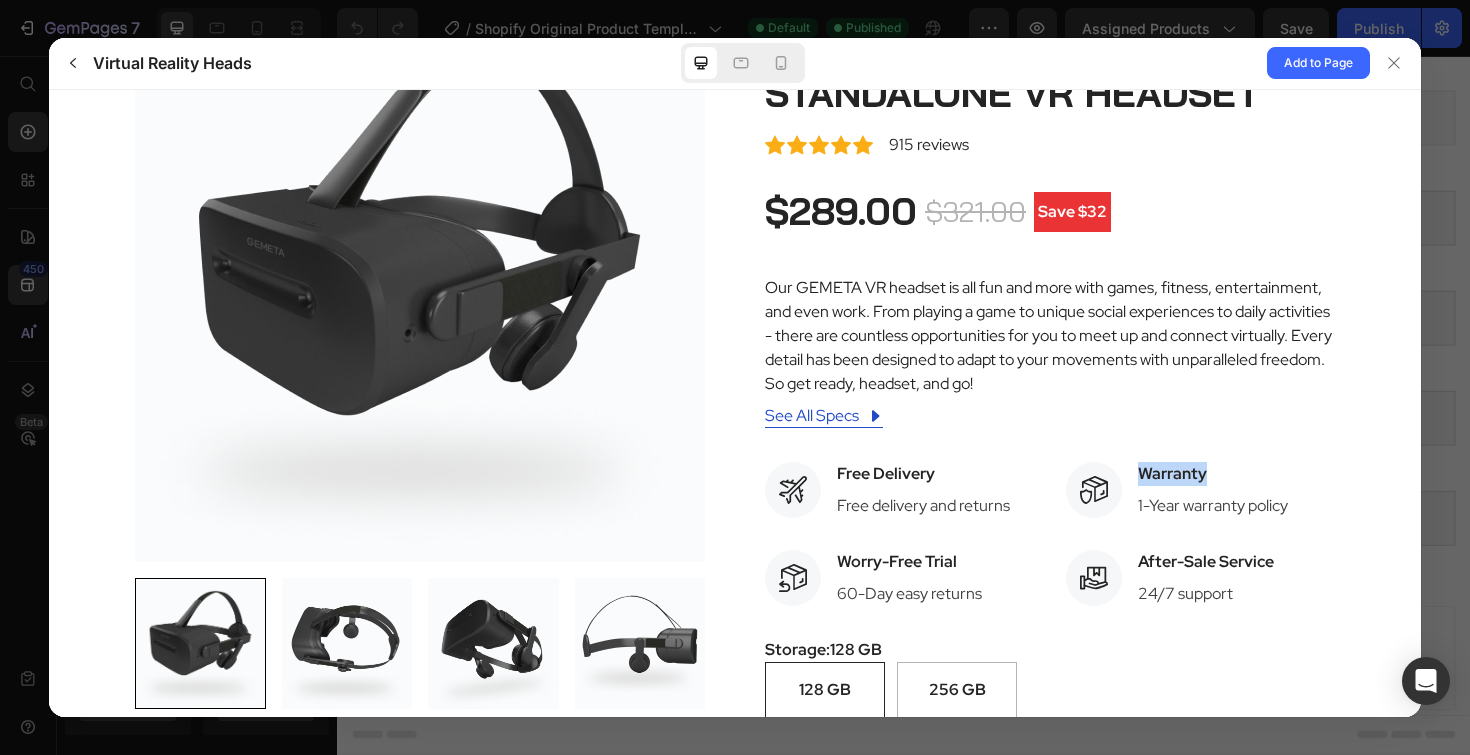 drag, startPoint x: 1119, startPoint y: 470, endPoint x: 1208, endPoint y: 478, distance: 89.358826 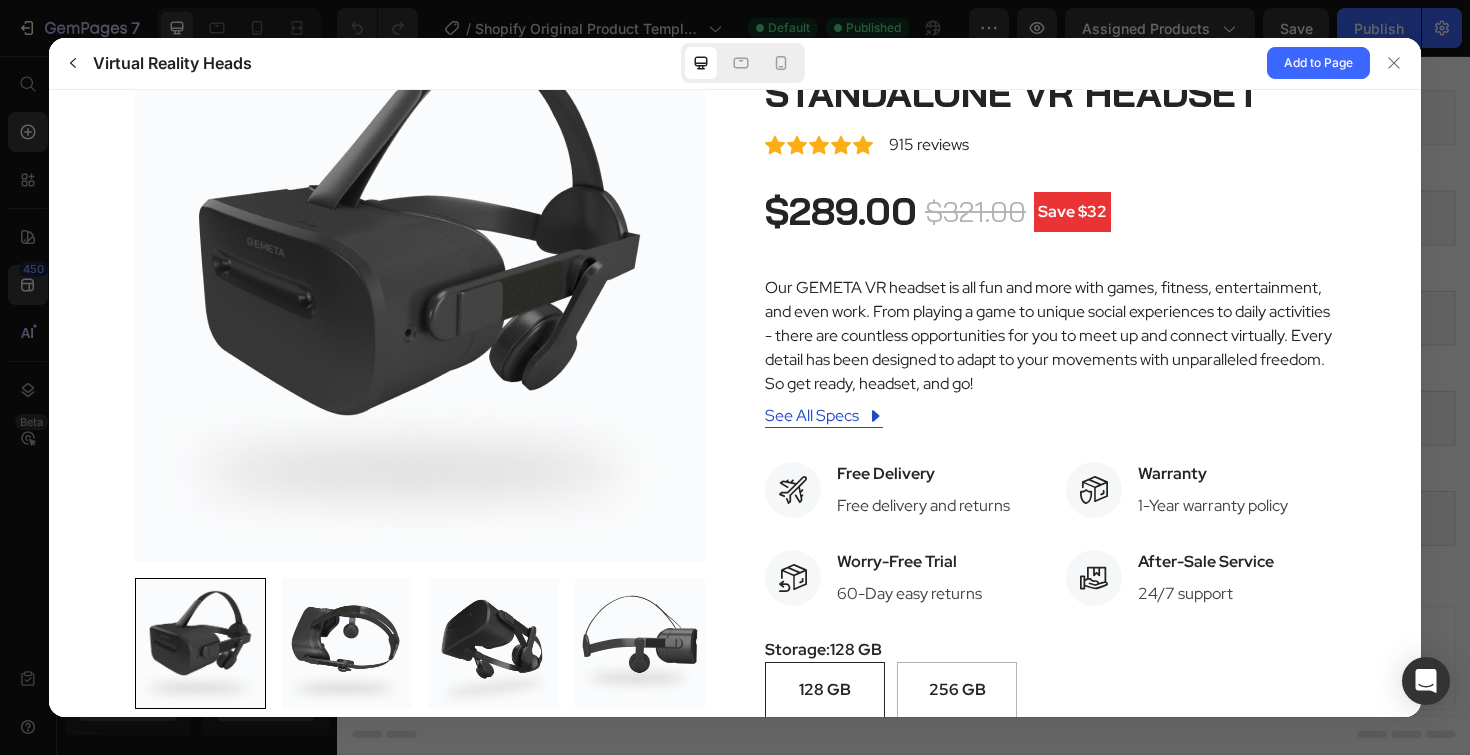 click on "See All Specs" at bounding box center (1050, 416) 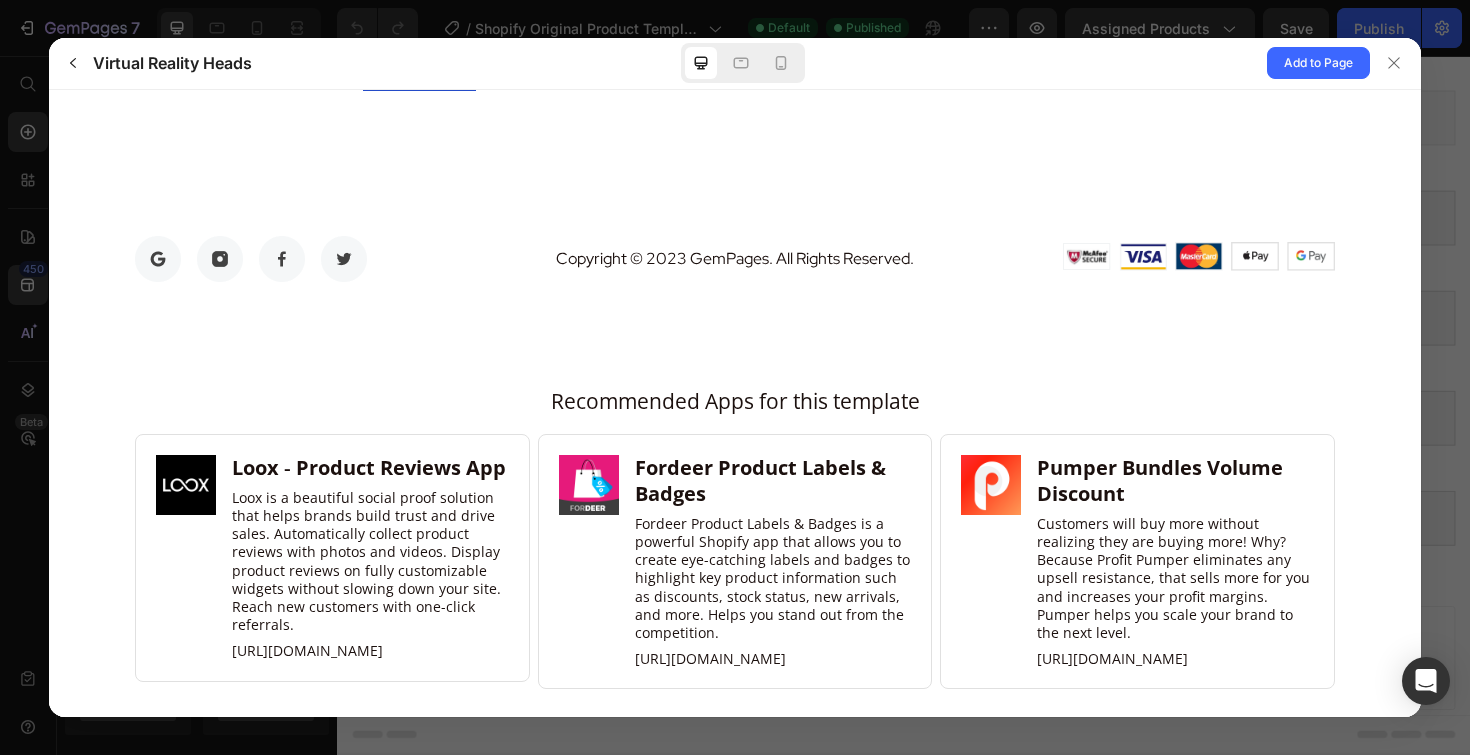 scroll, scrollTop: 8553, scrollLeft: 0, axis: vertical 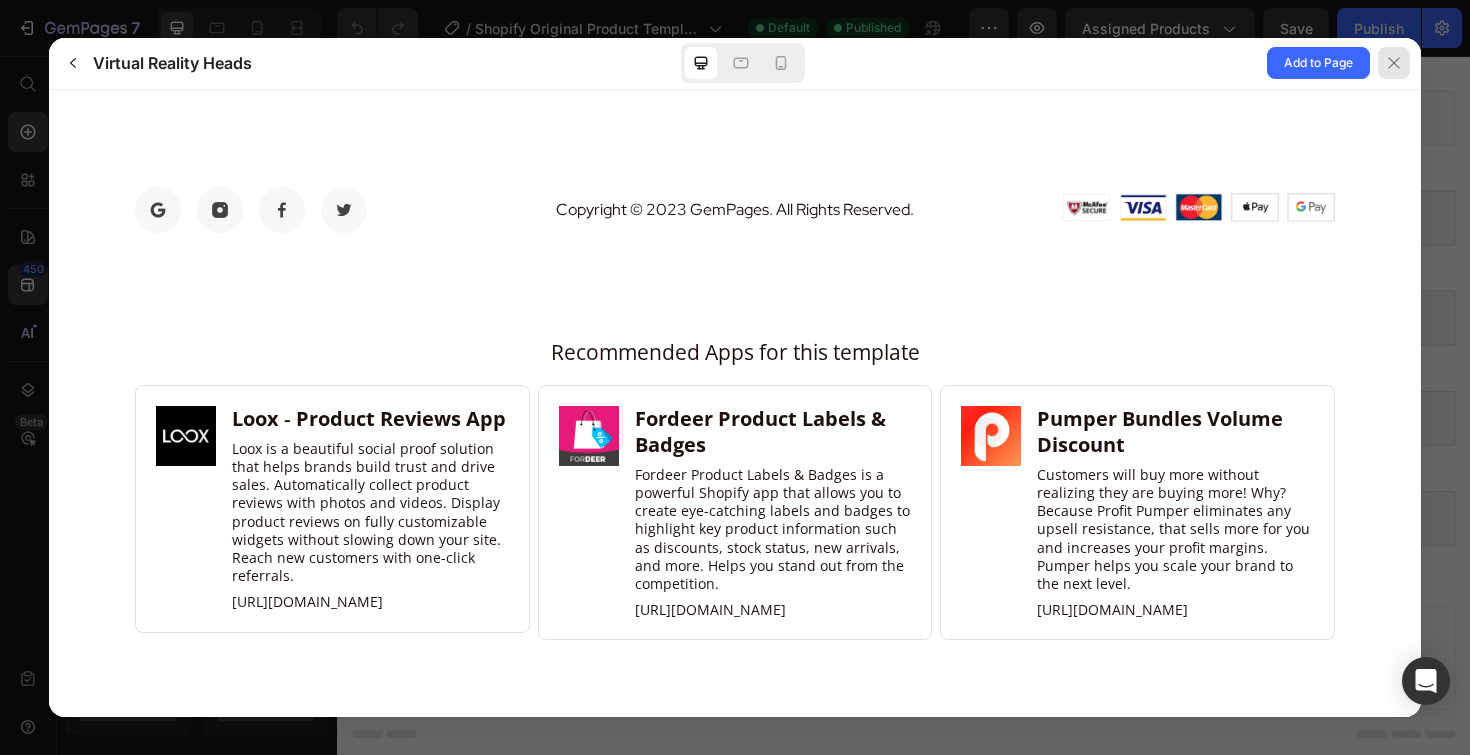 drag, startPoint x: 1387, startPoint y: 66, endPoint x: 1094, endPoint y: 22, distance: 296.28534 